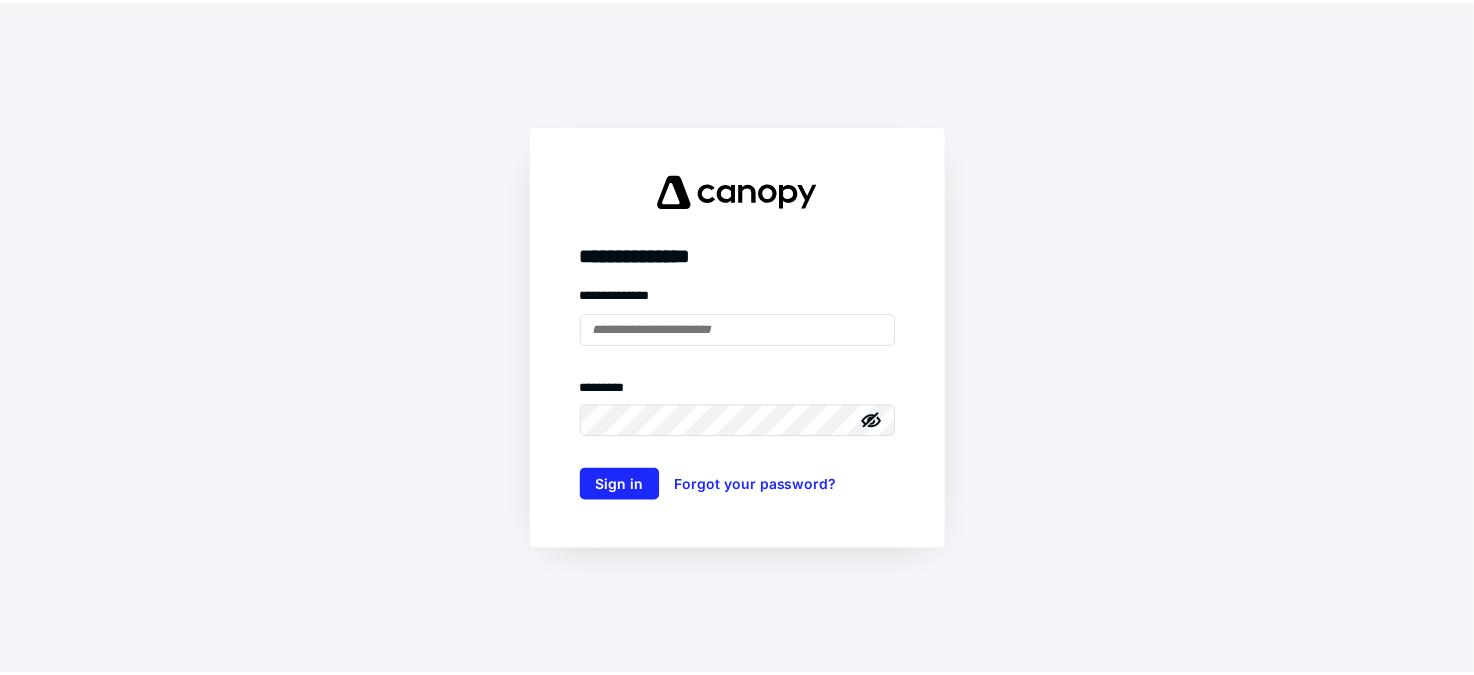 scroll, scrollTop: 0, scrollLeft: 0, axis: both 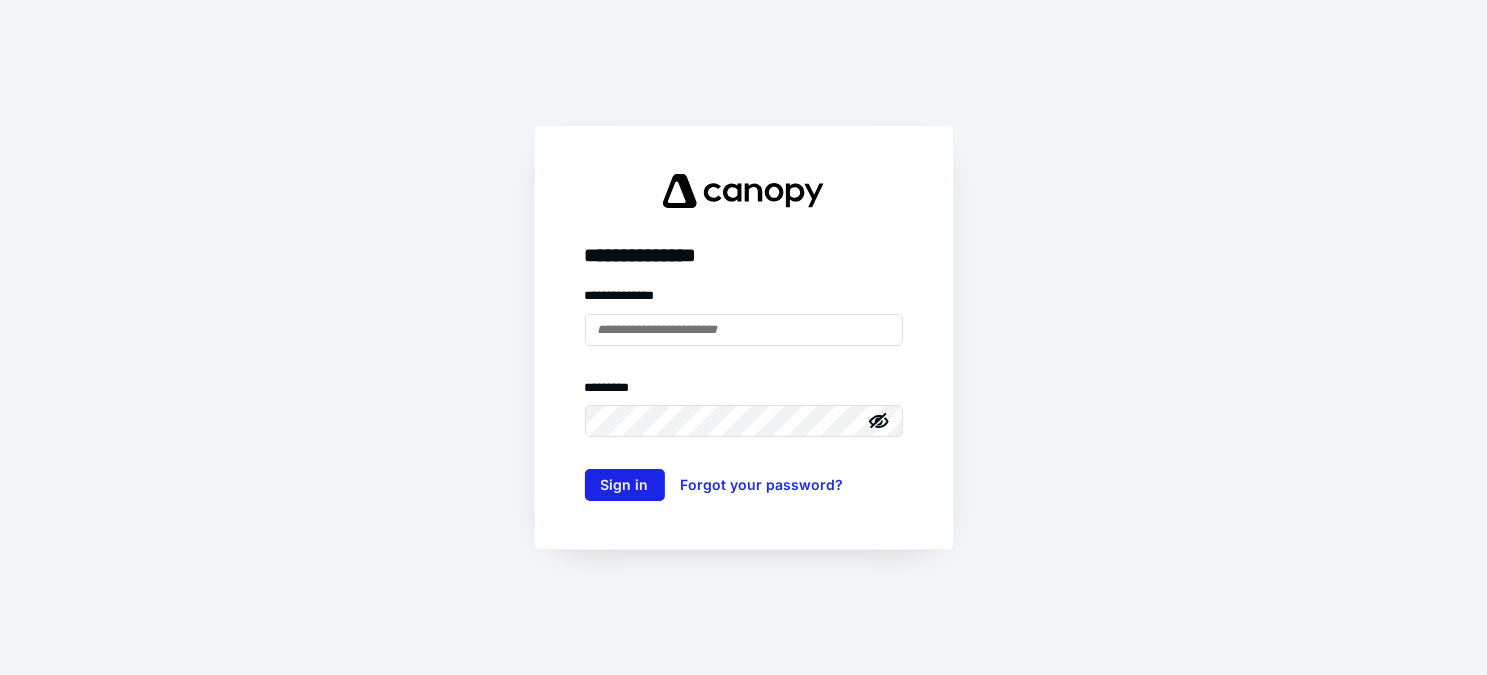 type on "**********" 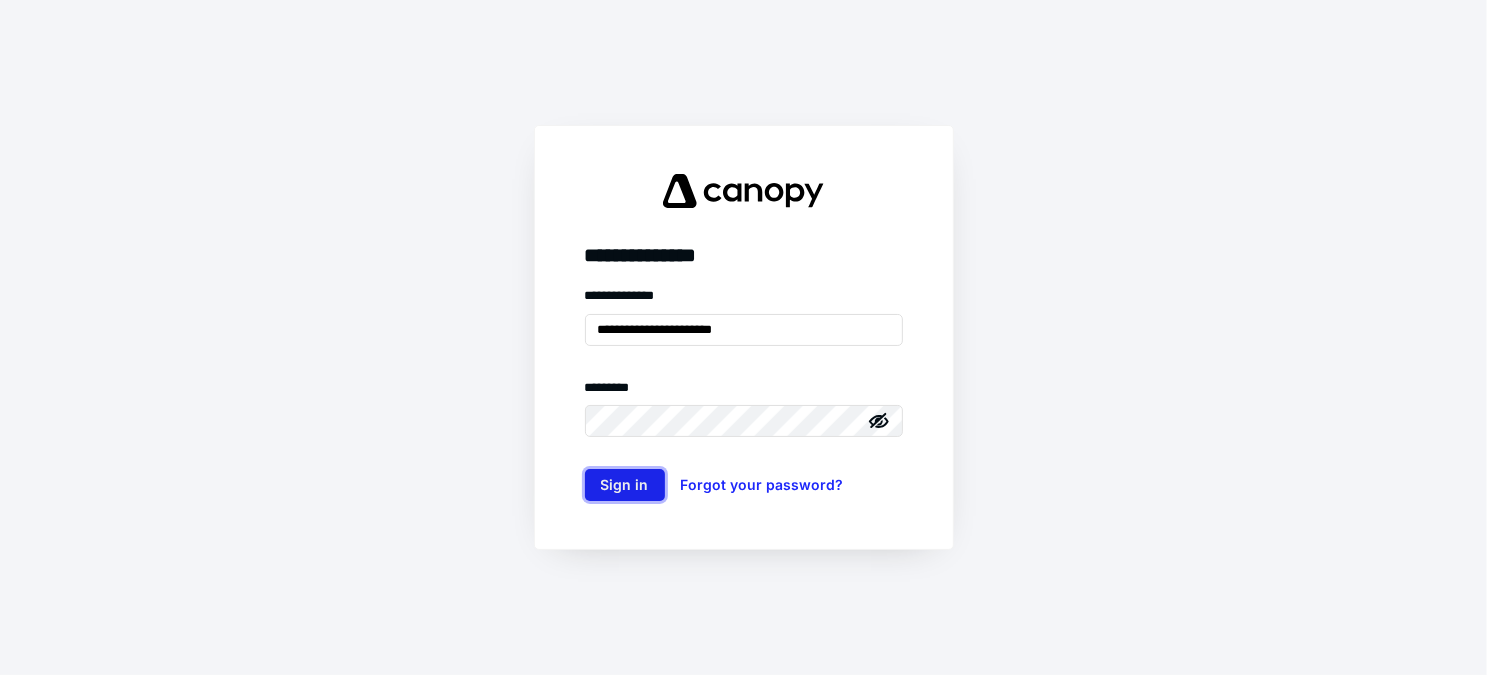click on "Sign in" at bounding box center [625, 485] 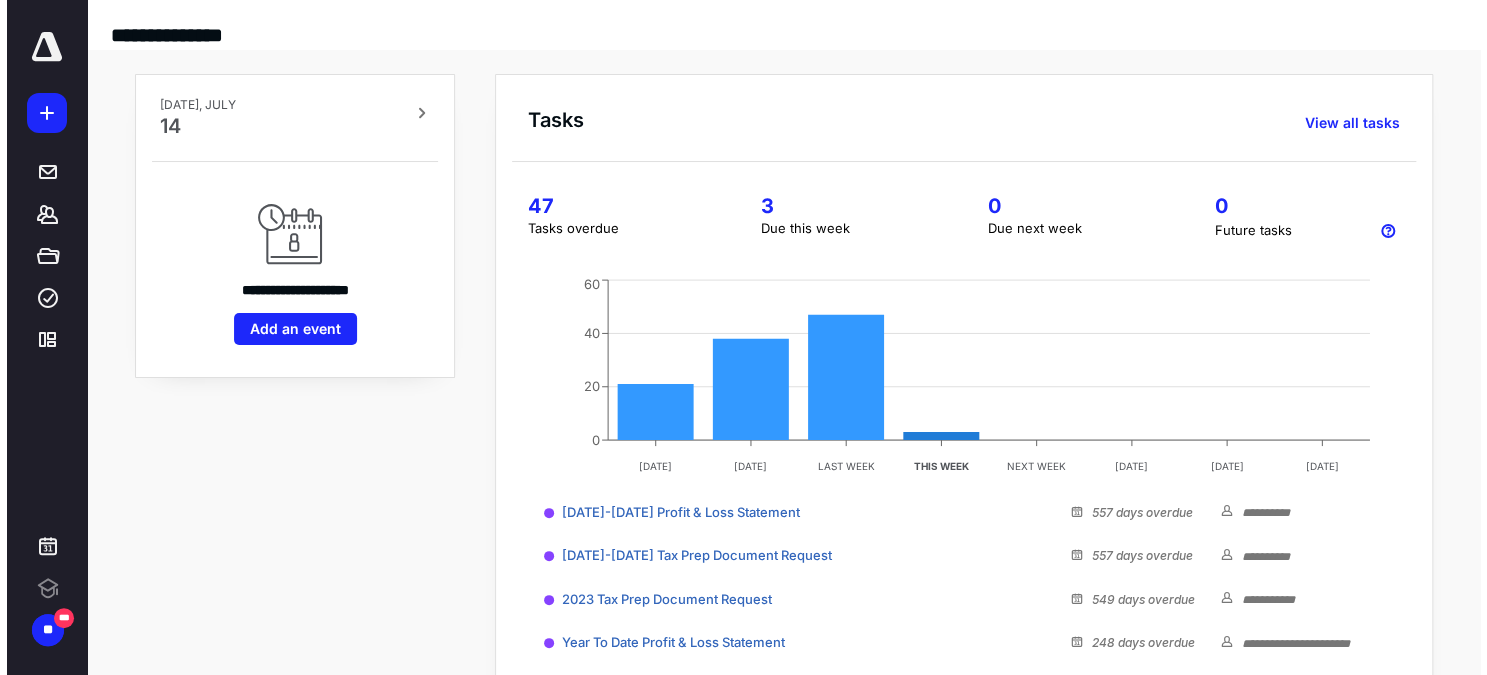 scroll, scrollTop: 0, scrollLeft: 0, axis: both 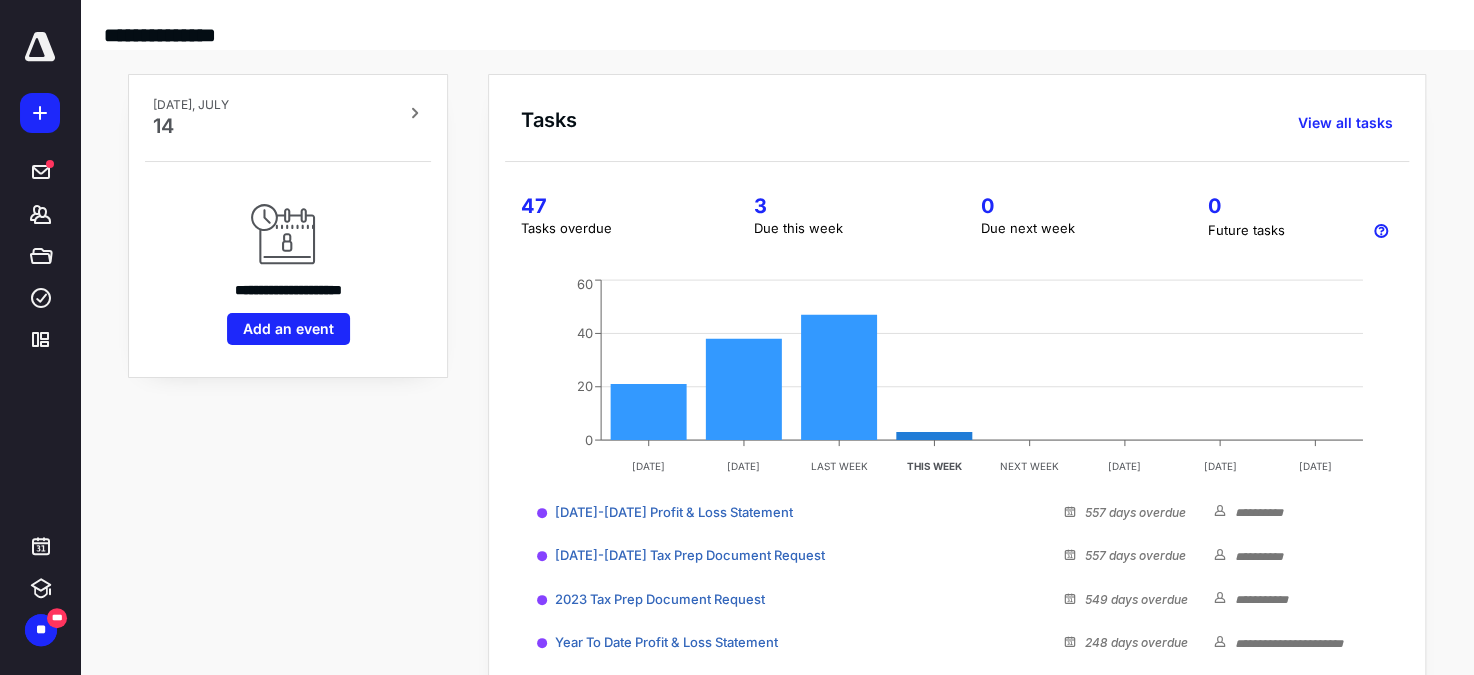 drag, startPoint x: 619, startPoint y: 20, endPoint x: 663, endPoint y: 20, distance: 44 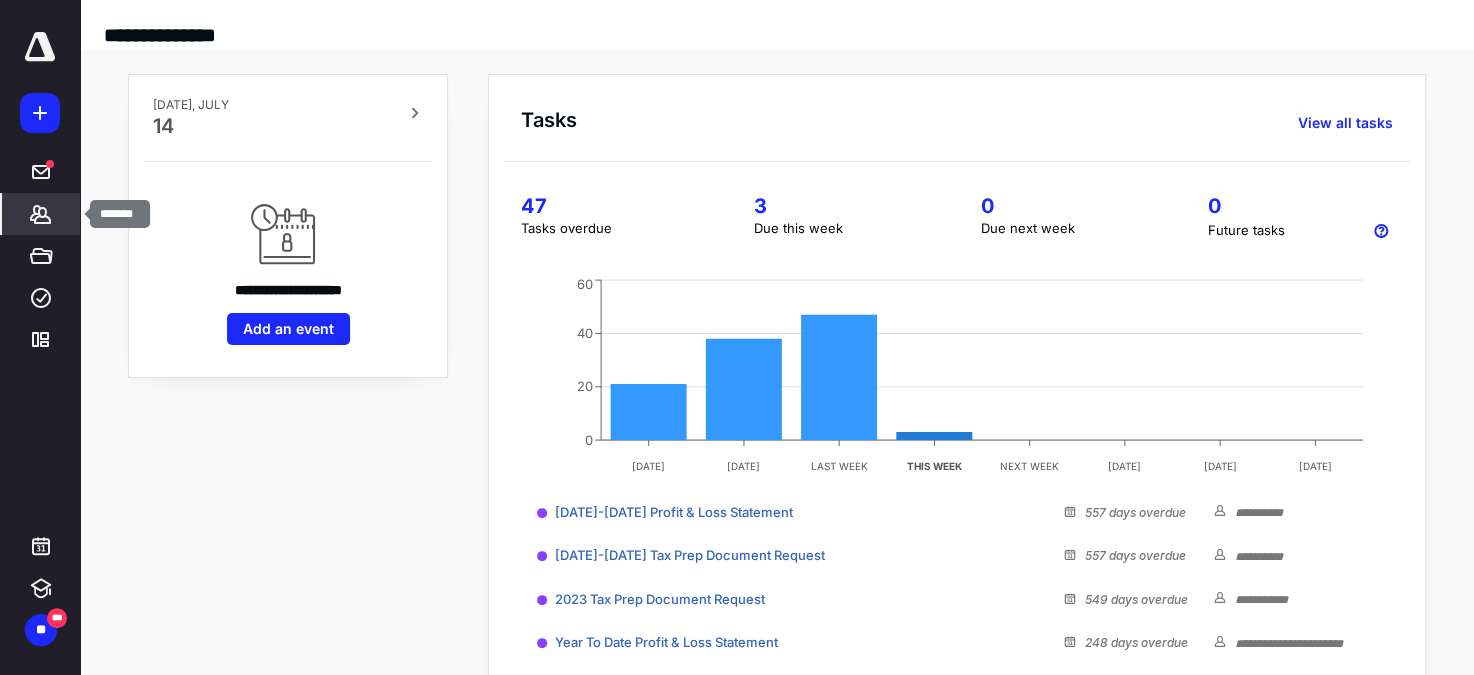 click 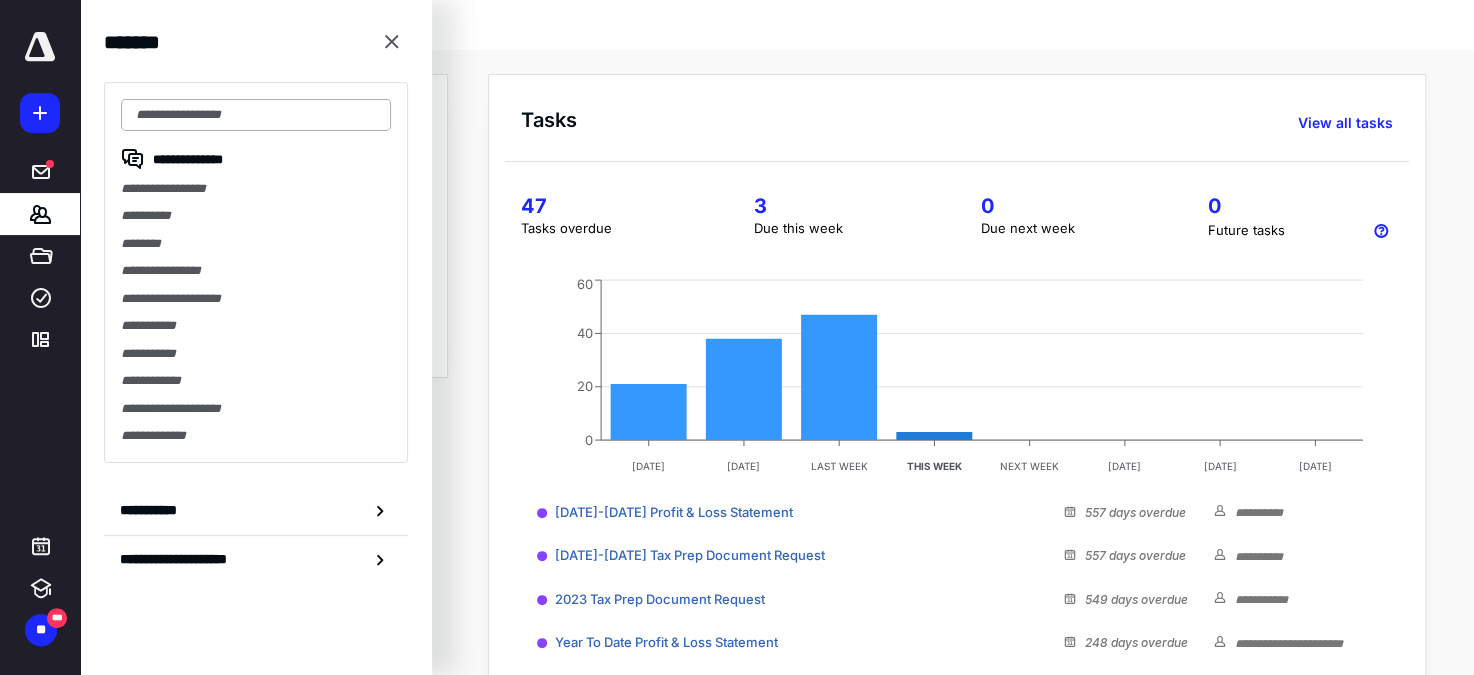 click at bounding box center (256, 115) 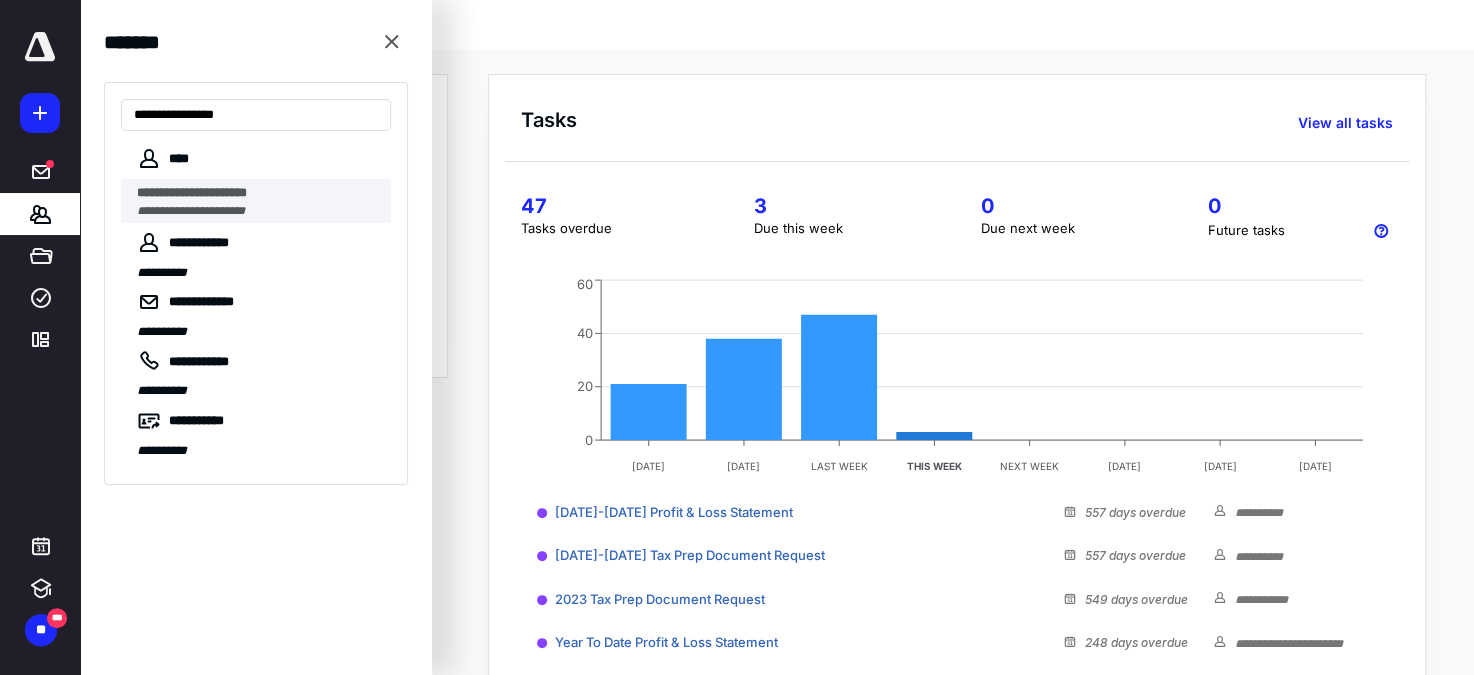 type on "**********" 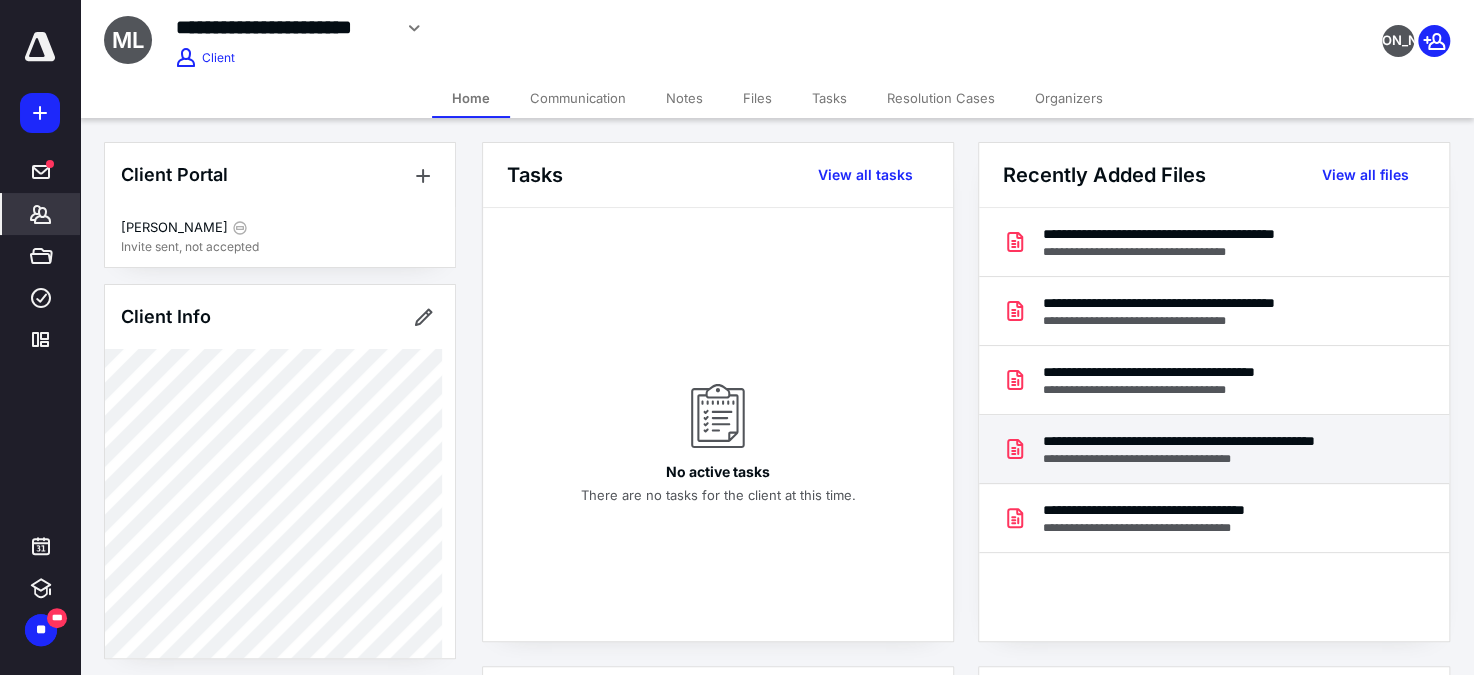 click on "**********" at bounding box center [1212, 441] 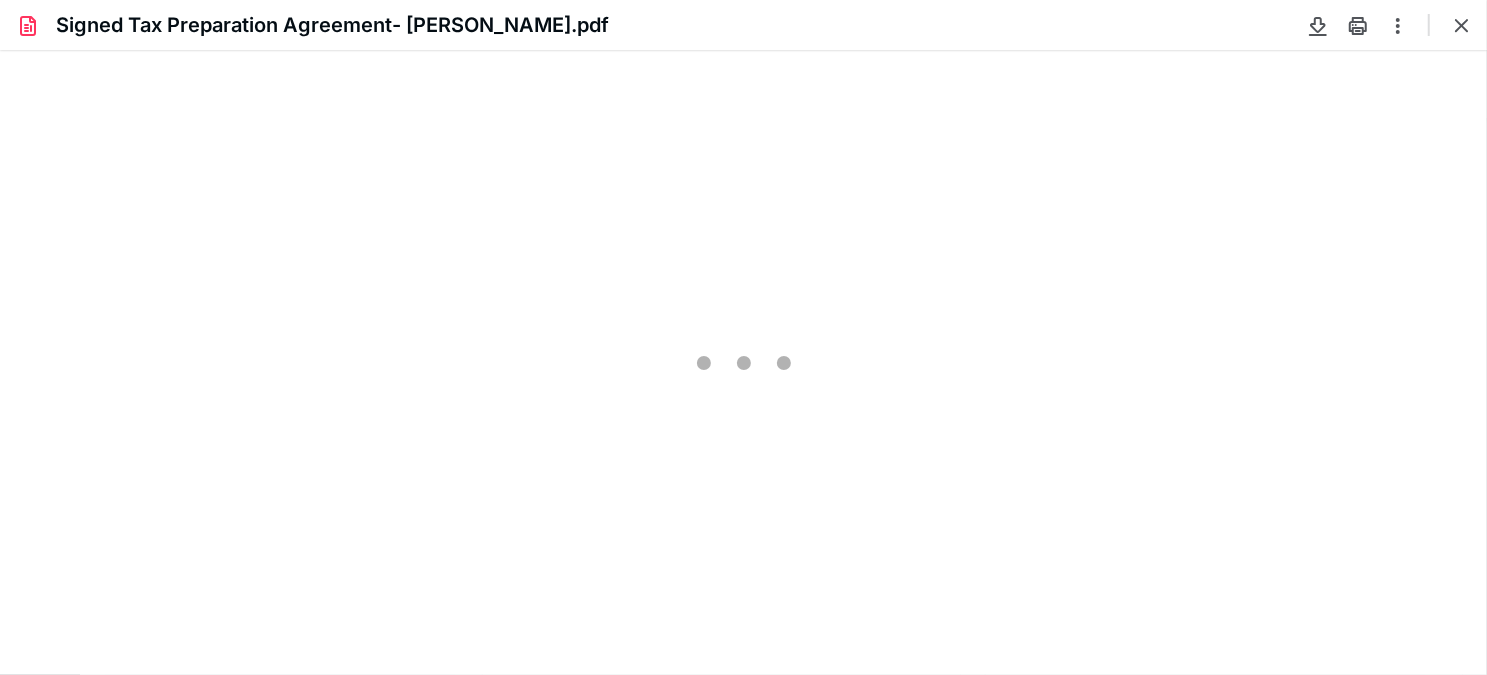 scroll, scrollTop: 0, scrollLeft: 0, axis: both 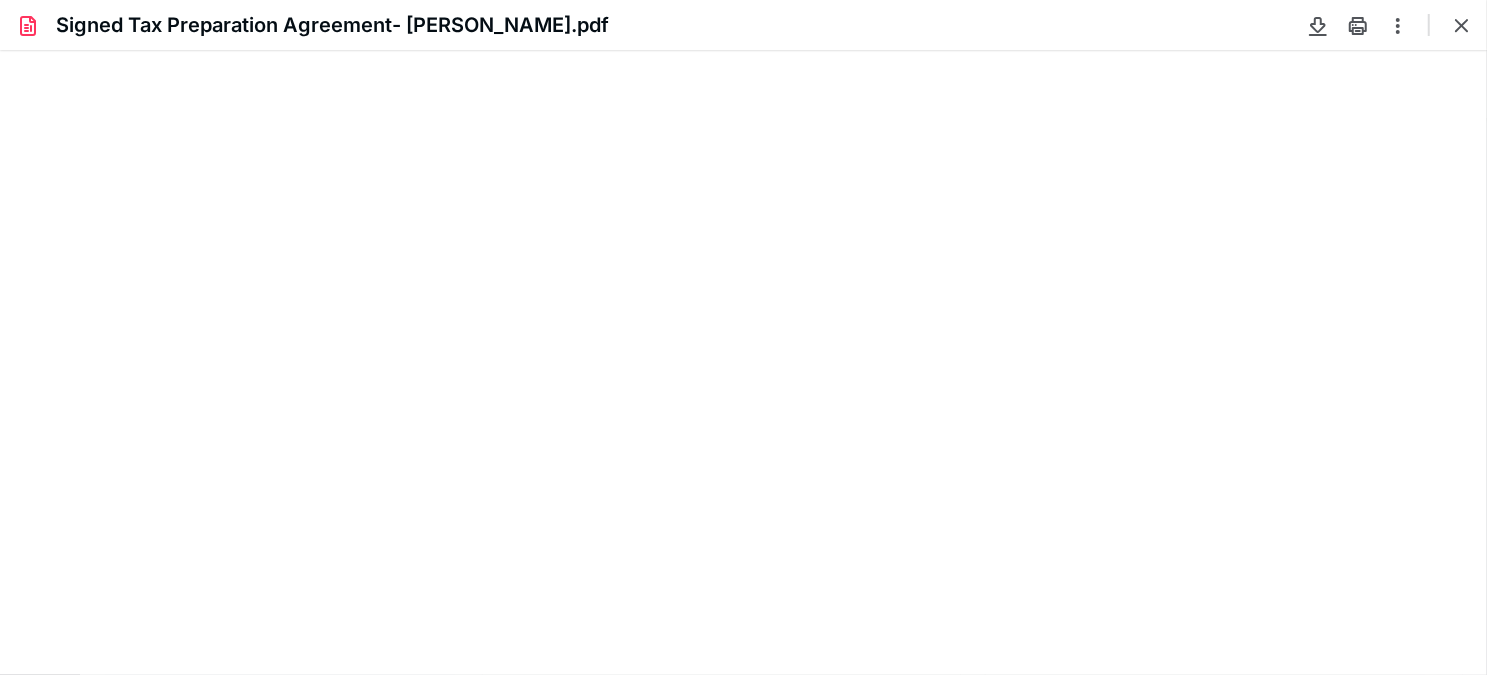 type on "74" 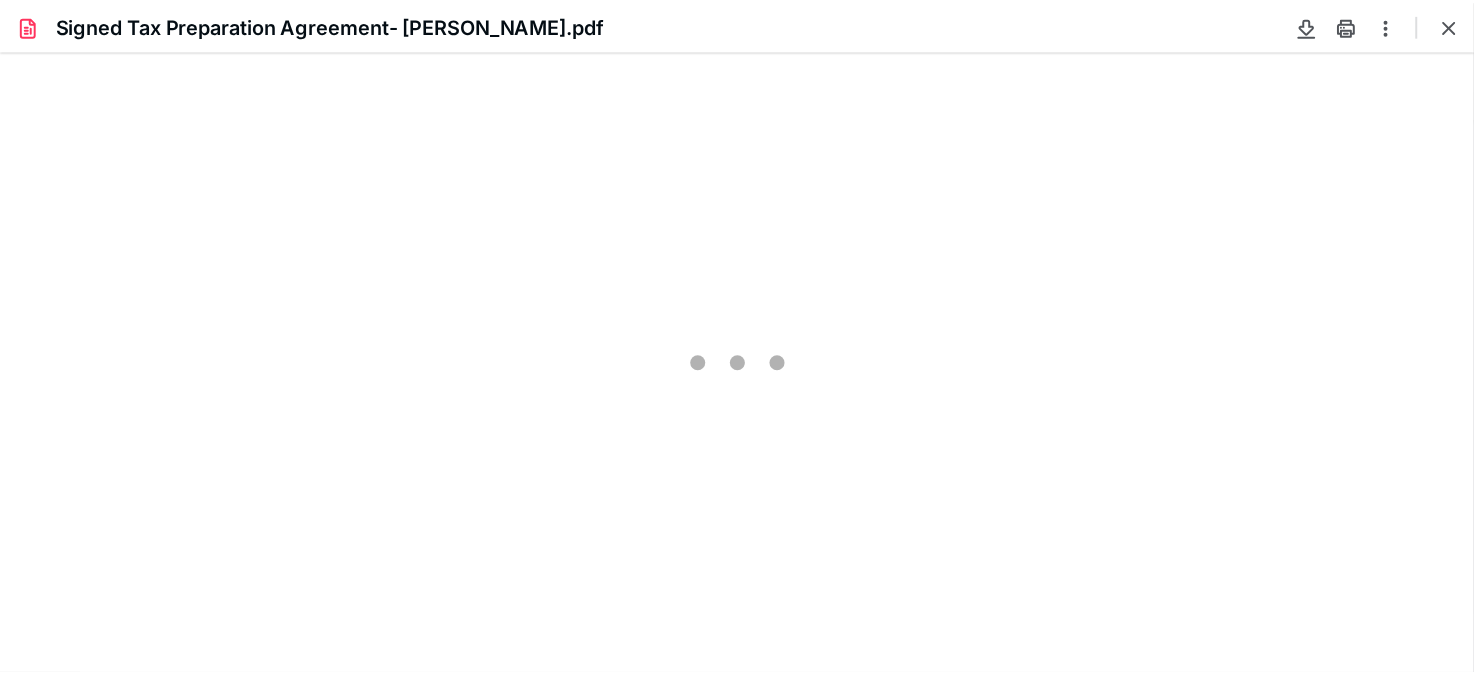 scroll, scrollTop: 39, scrollLeft: 0, axis: vertical 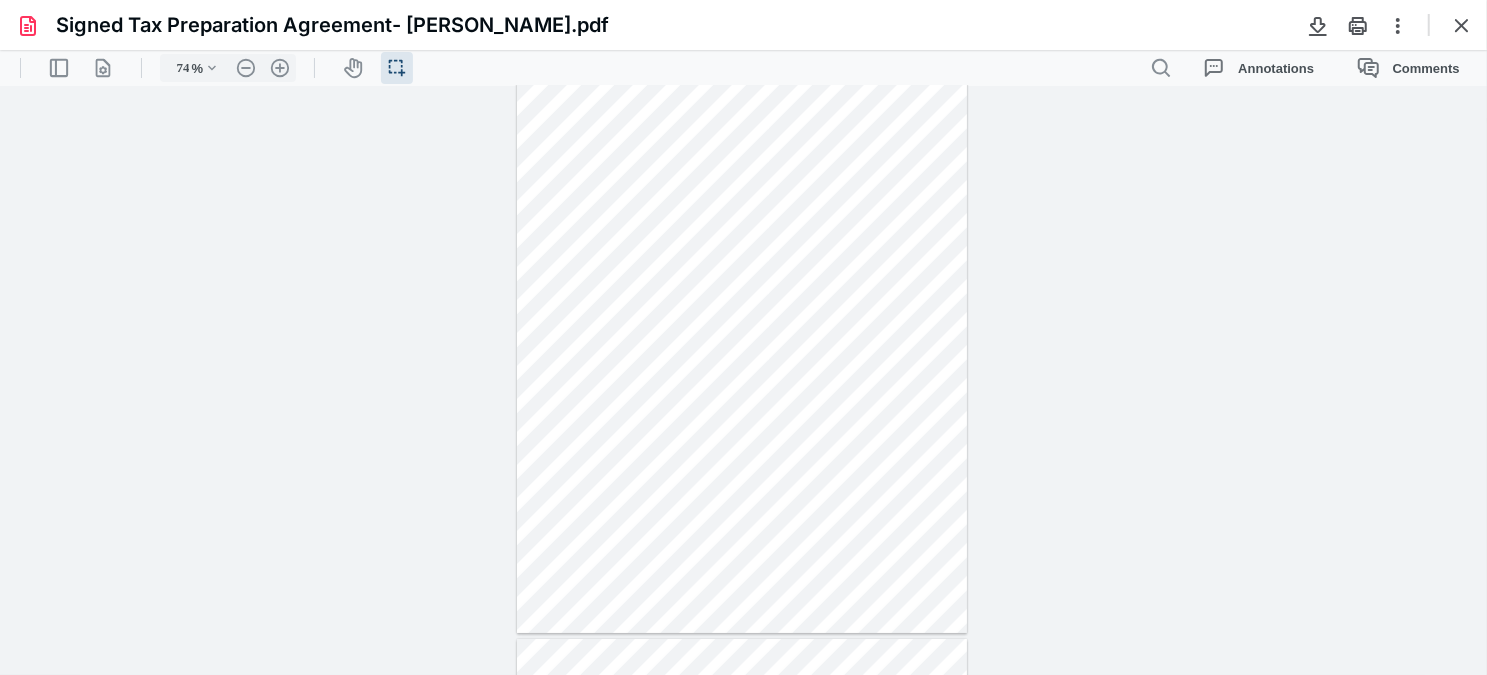 click at bounding box center (1462, 25) 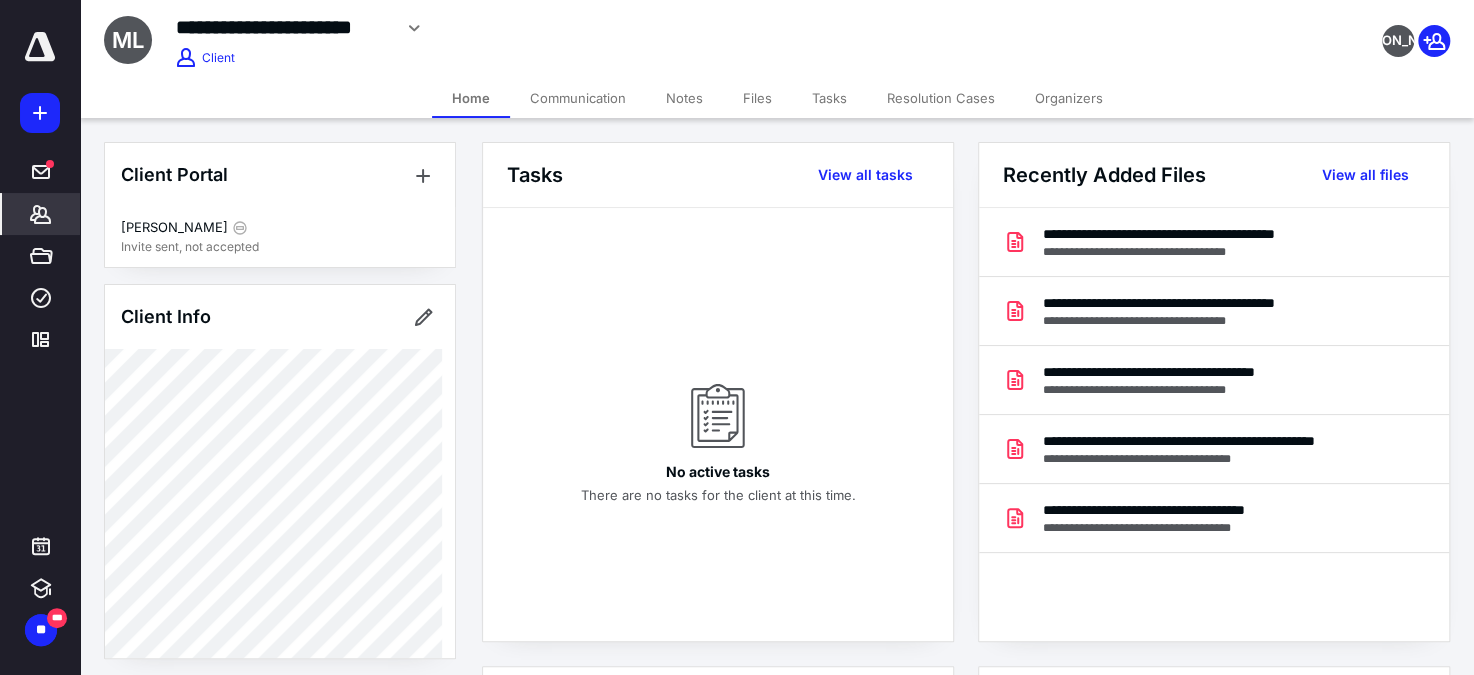click on "Client Portal [PERSON_NAME] Invite sent, not accepted Client Info About Spouse Dependents Important clients Tags Manage all tags" at bounding box center [280, 804] 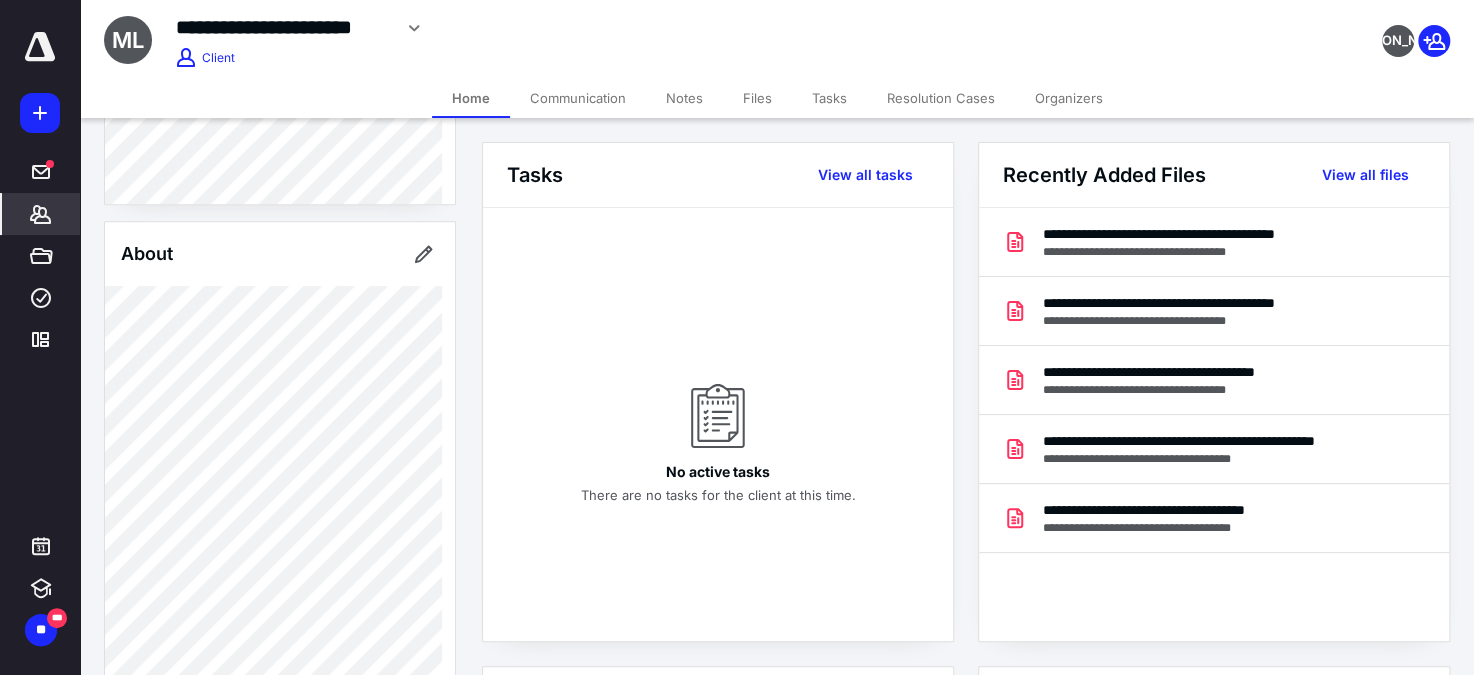scroll, scrollTop: 813, scrollLeft: 0, axis: vertical 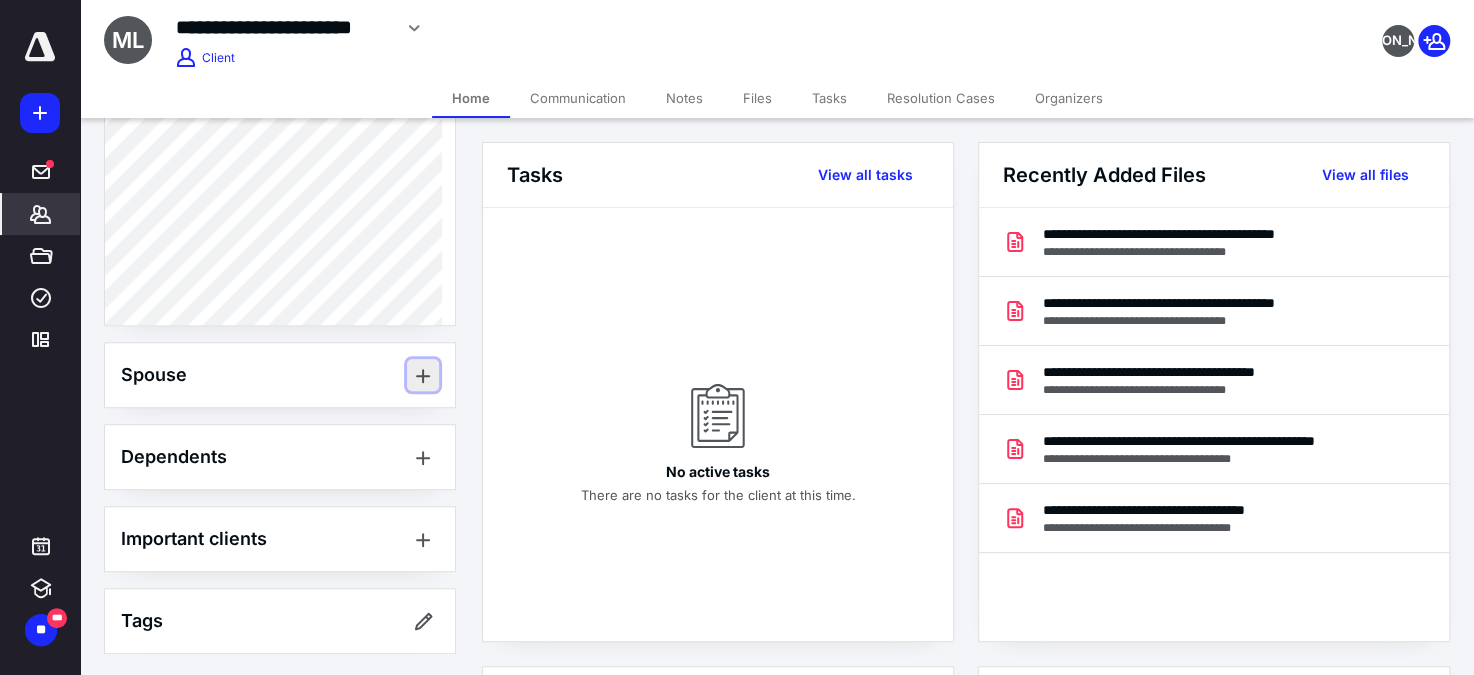 click at bounding box center (423, 375) 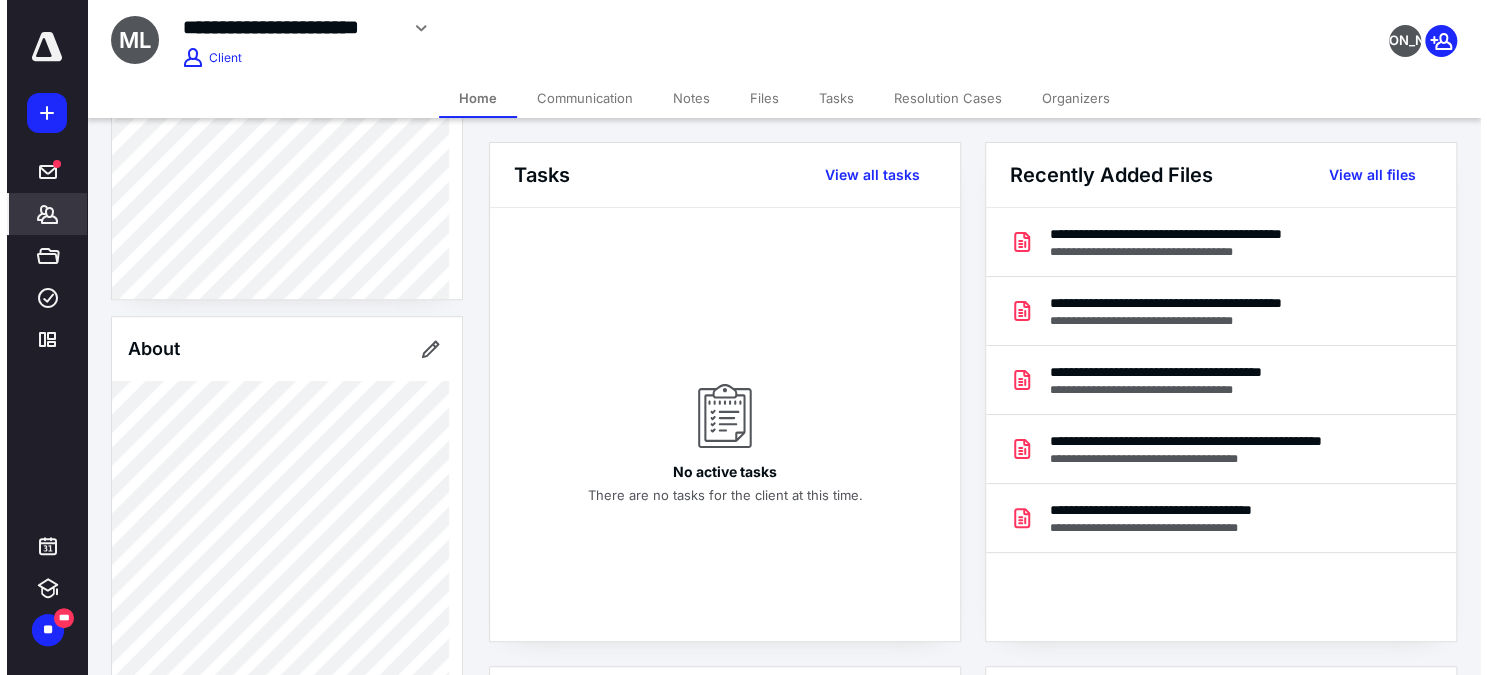 scroll, scrollTop: 0, scrollLeft: 0, axis: both 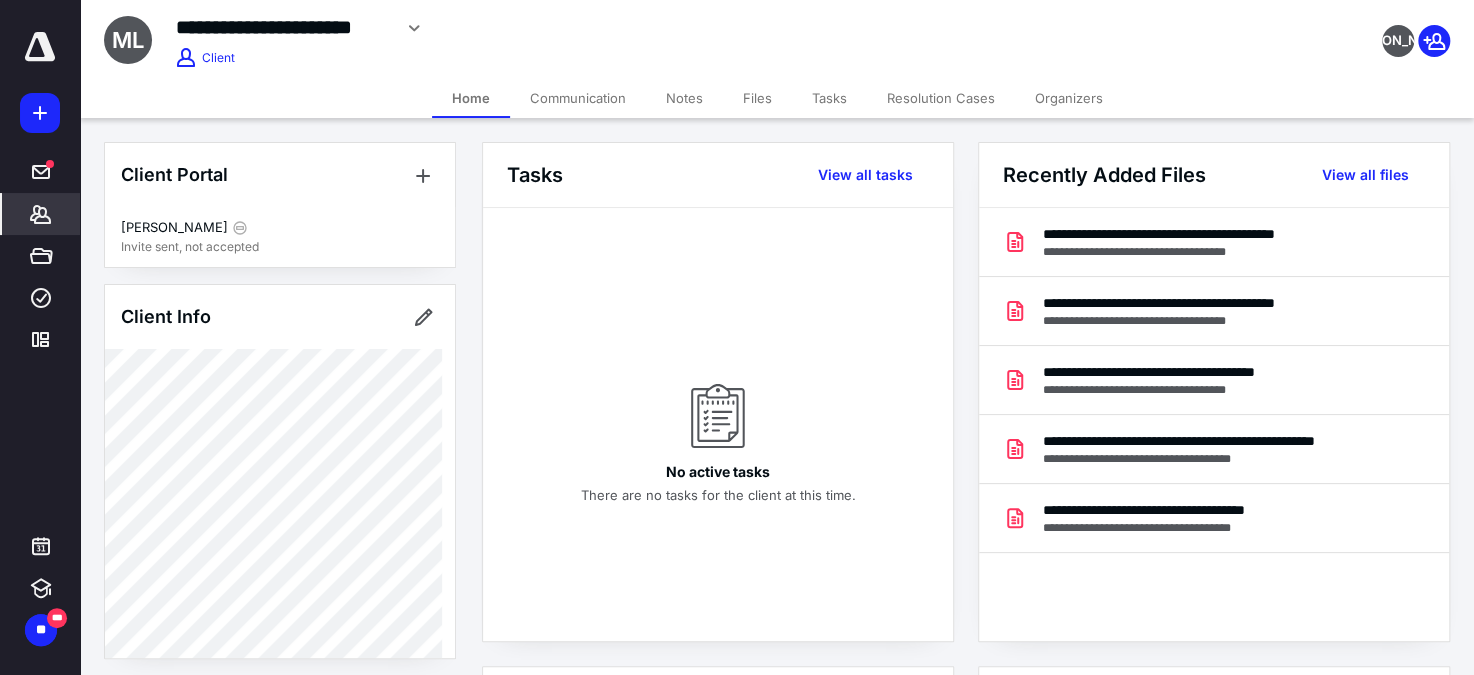 click at bounding box center (40, 113) 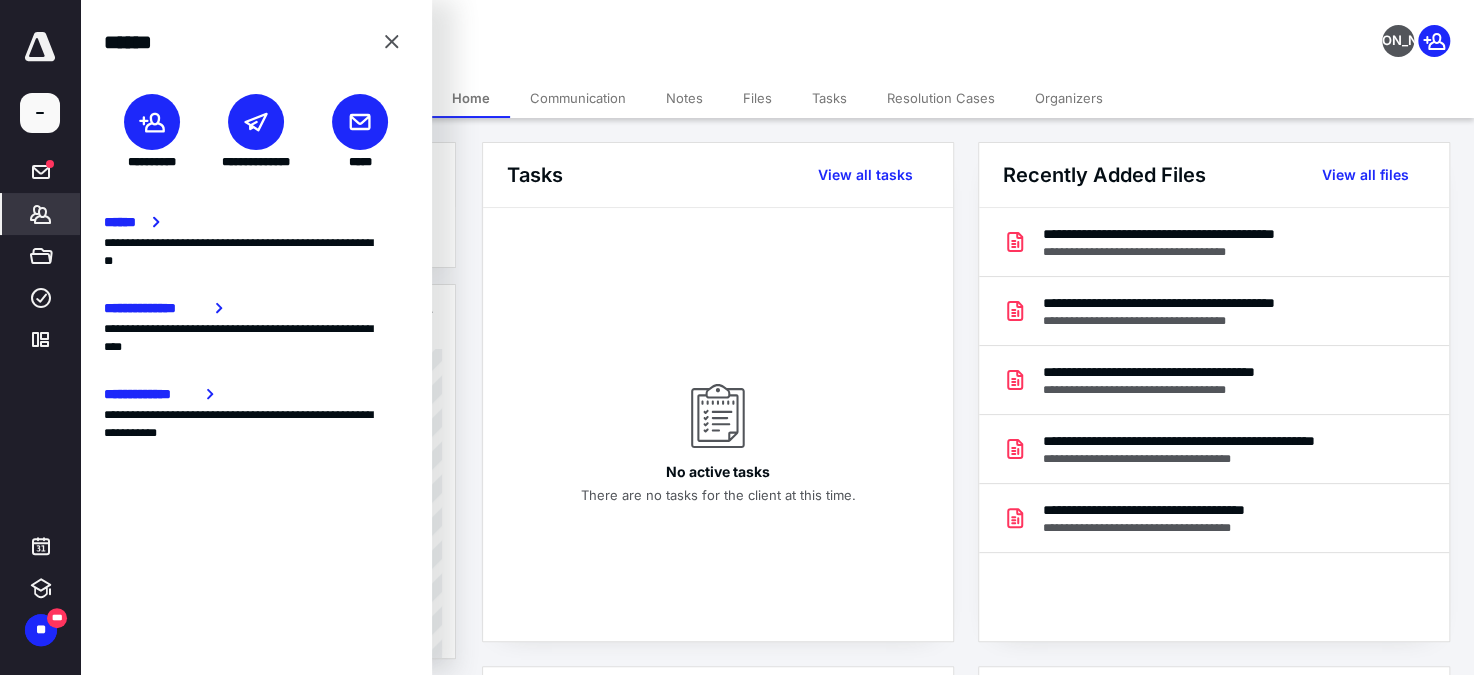 click 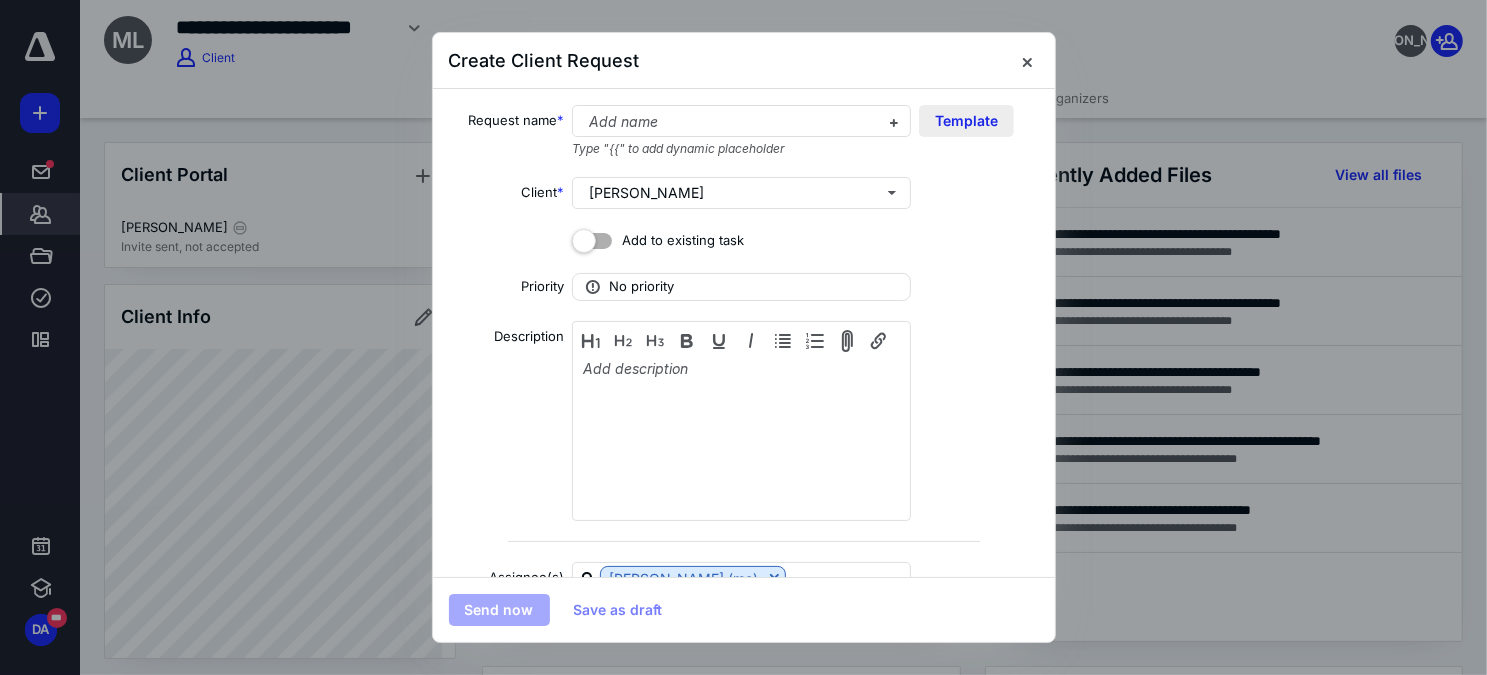 click on "Template" at bounding box center [966, 121] 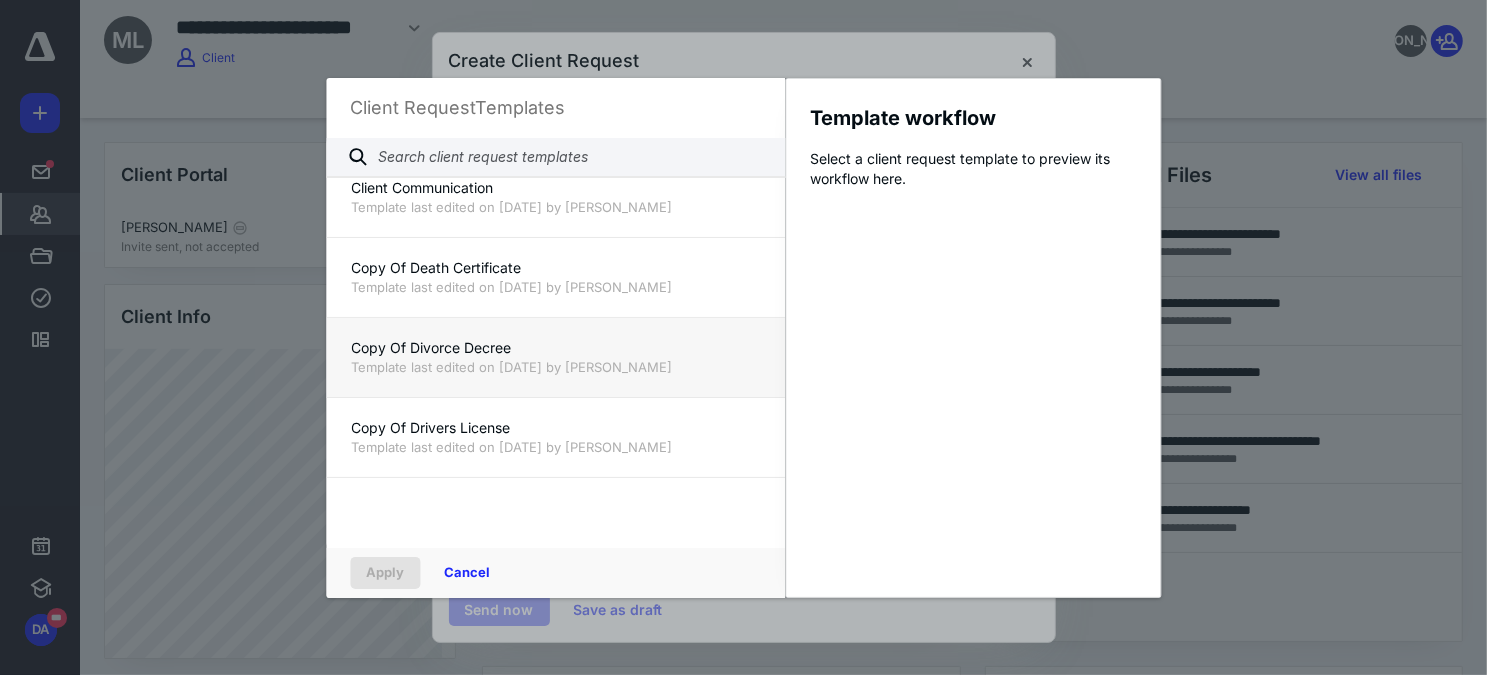 scroll, scrollTop: 727, scrollLeft: 0, axis: vertical 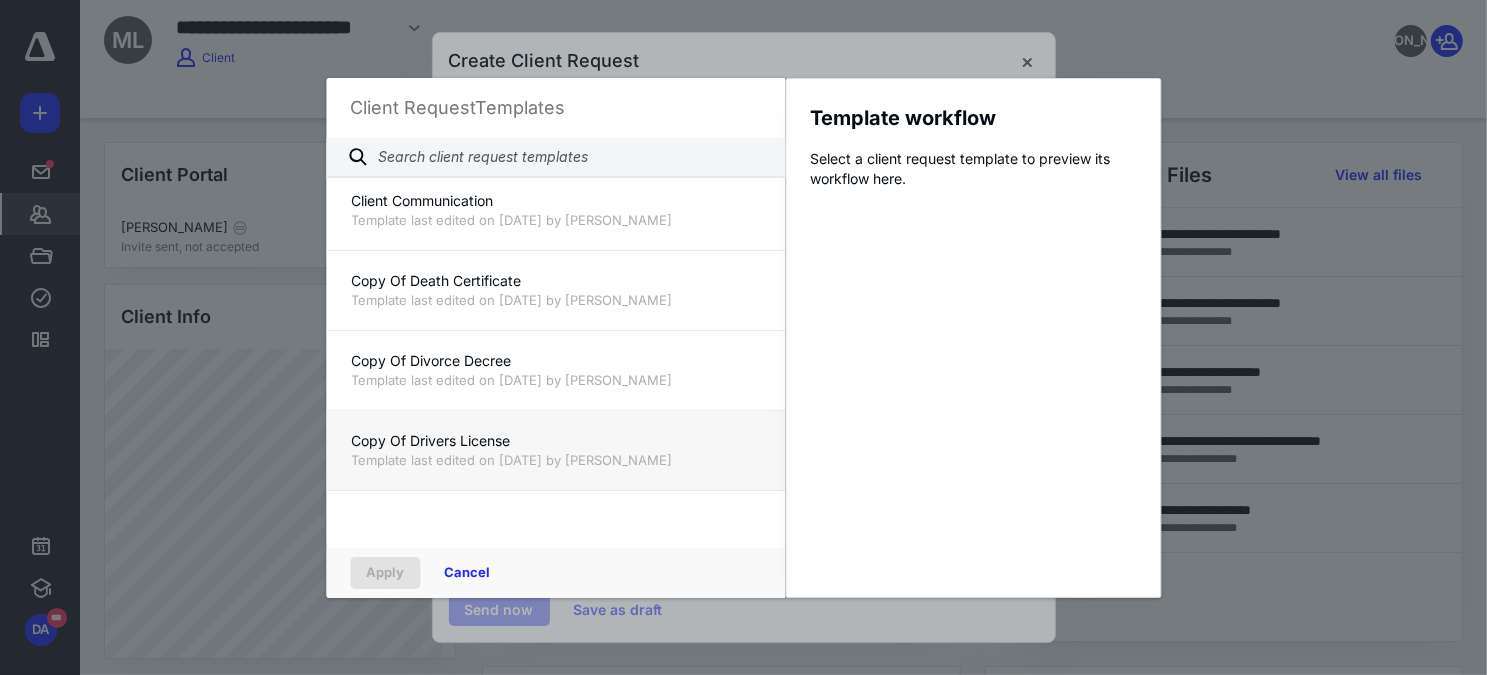 click on "Copy Of Drivers License" at bounding box center (555, 441) 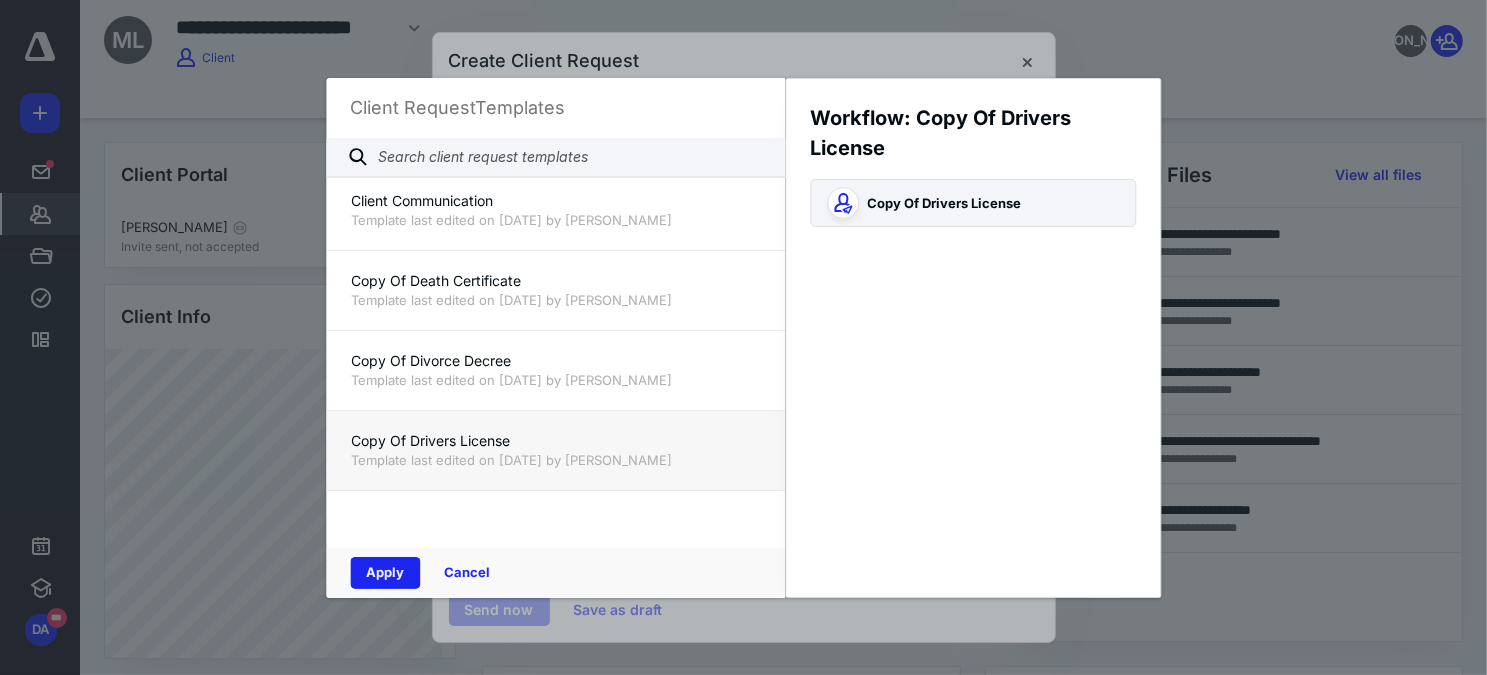 click on "Apply" at bounding box center [385, 573] 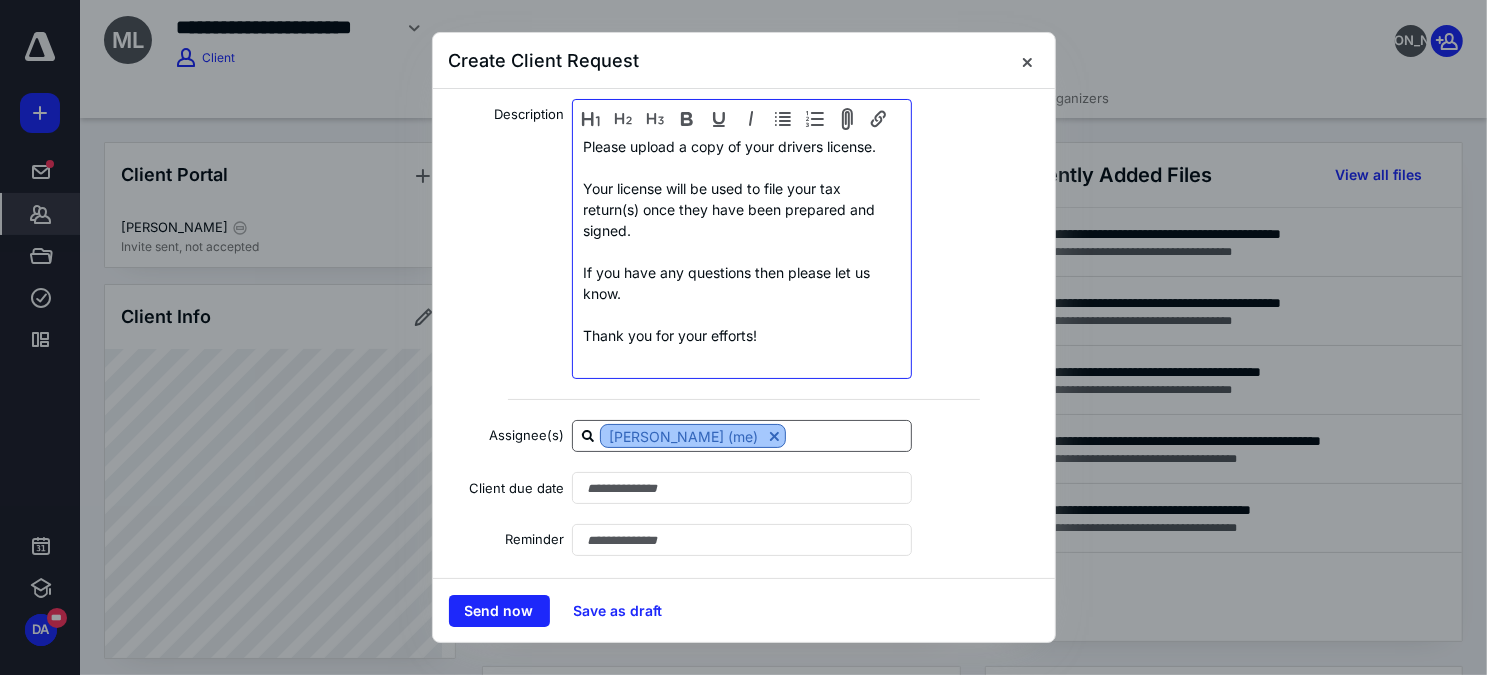 scroll, scrollTop: 235, scrollLeft: 0, axis: vertical 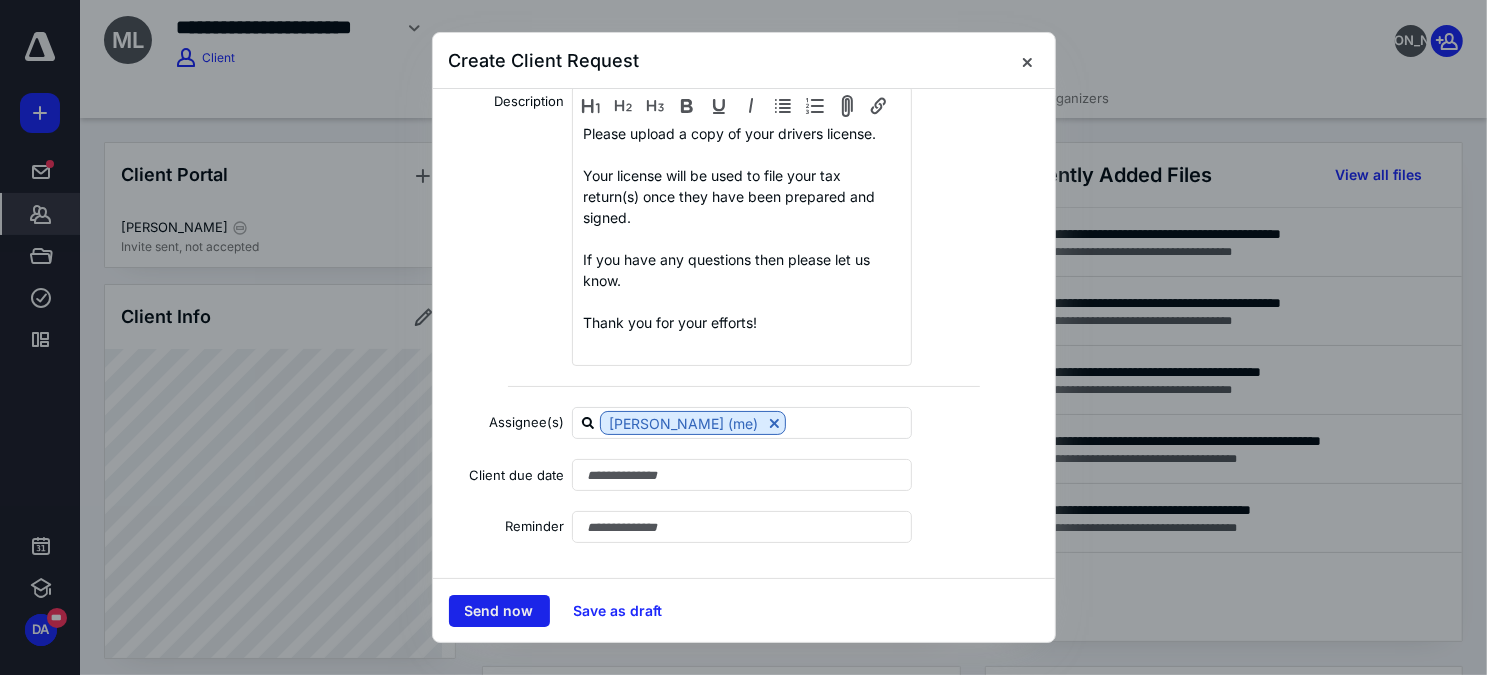 click on "Send now" at bounding box center [499, 611] 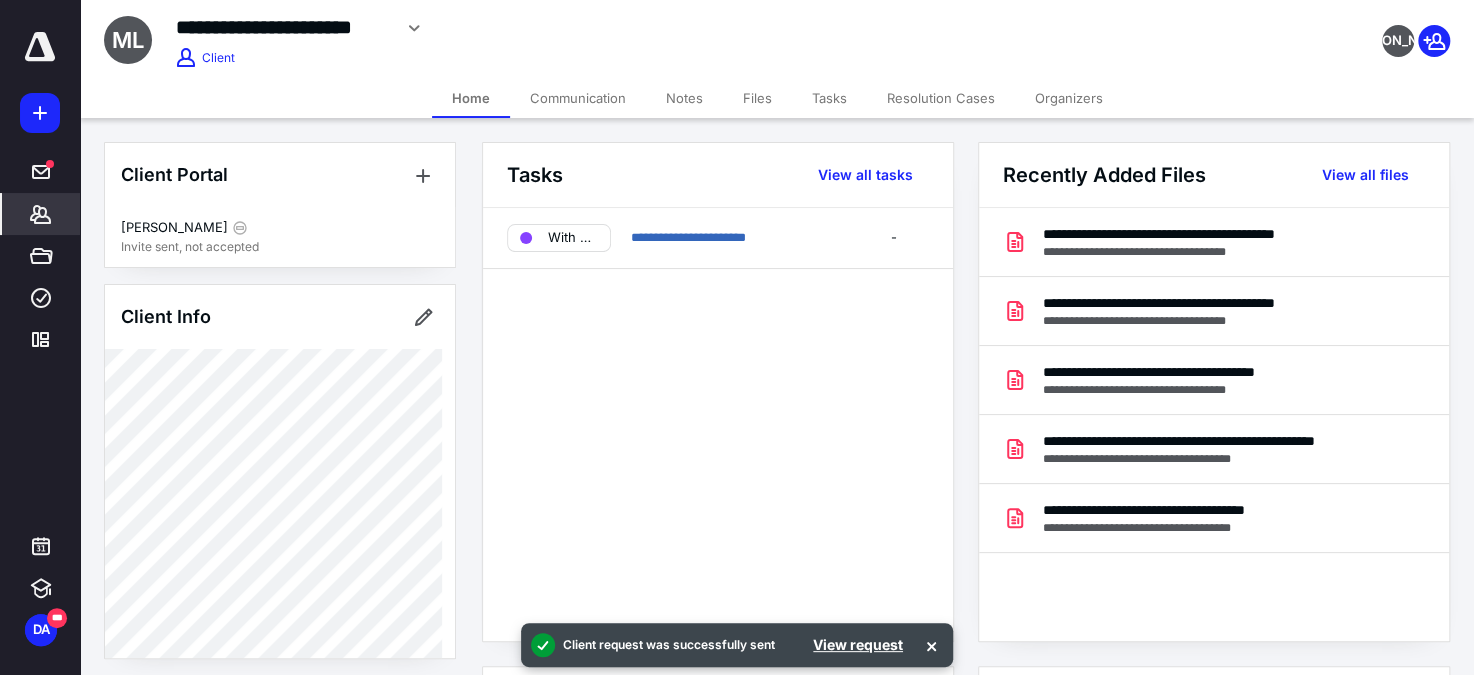 click 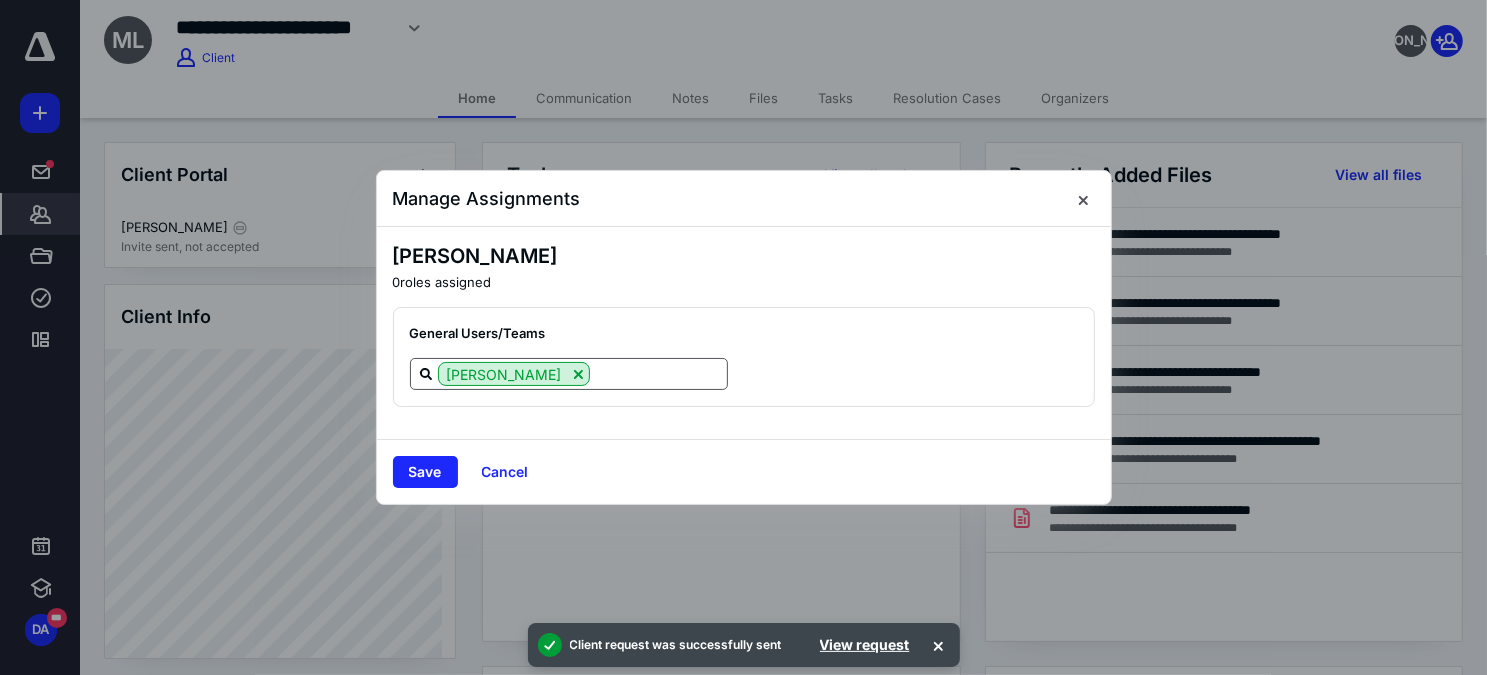 click at bounding box center (658, 373) 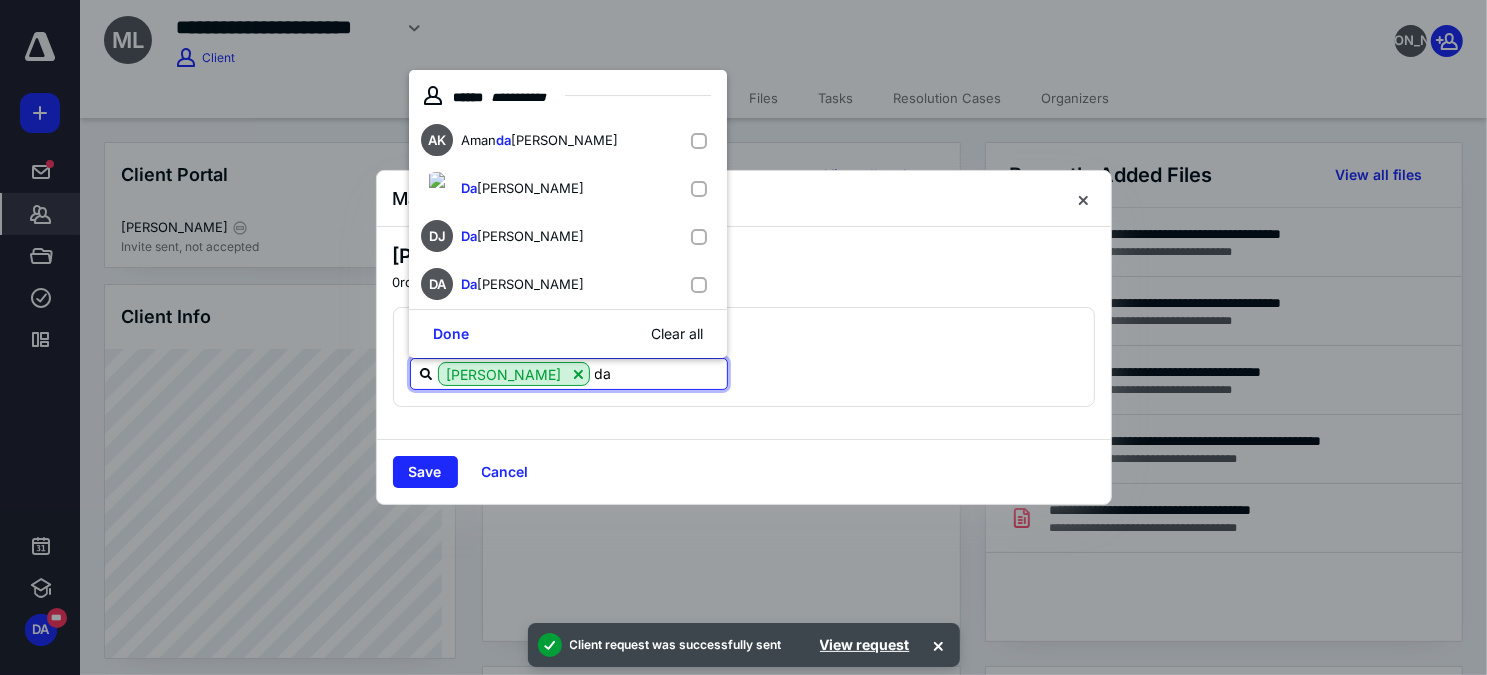 type on "dar" 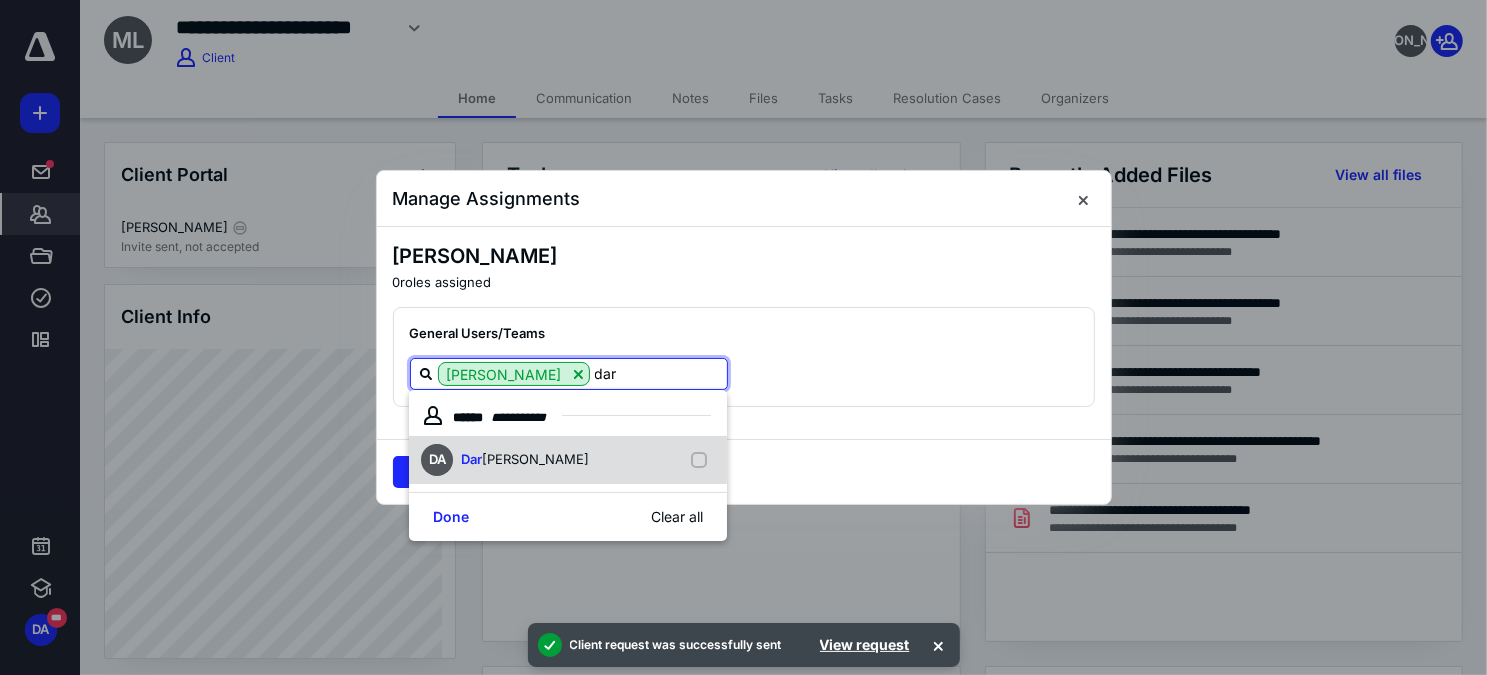 click on "[PERSON_NAME]" at bounding box center (535, 459) 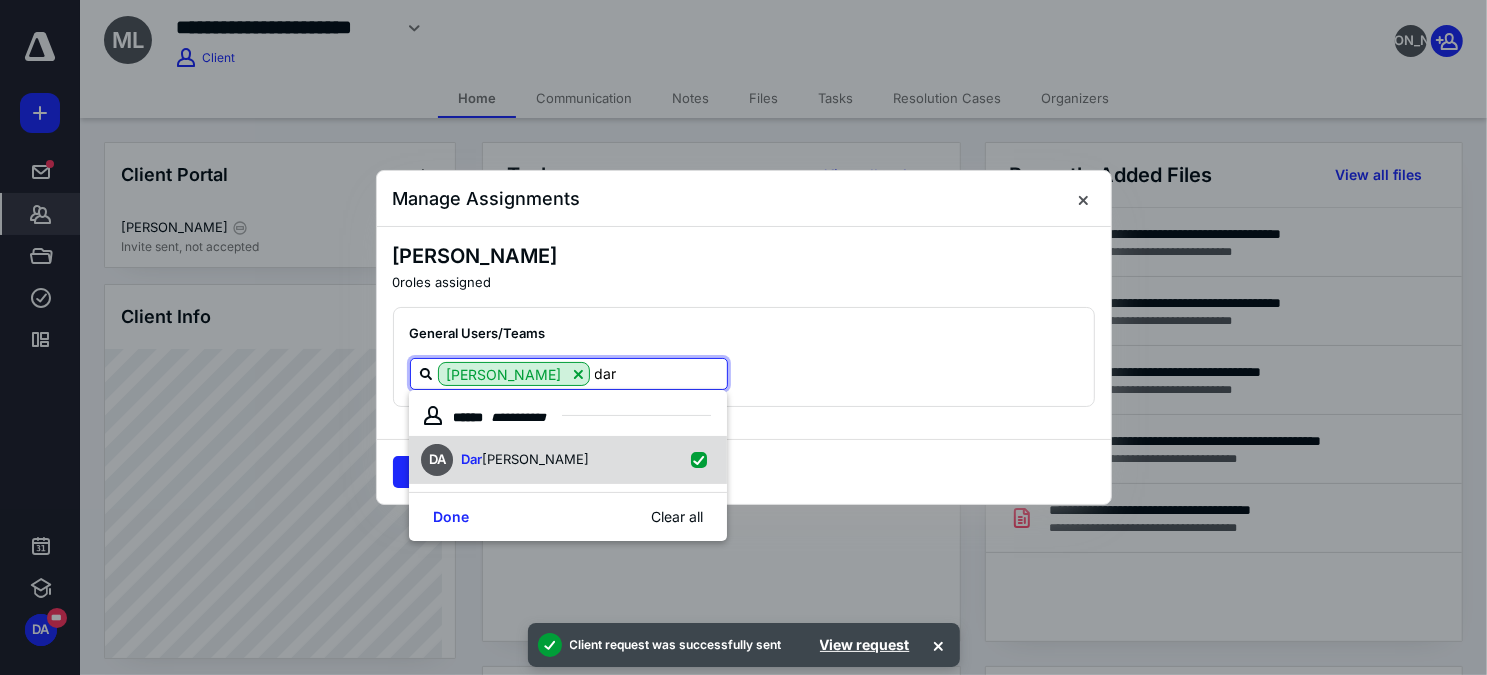 checkbox on "true" 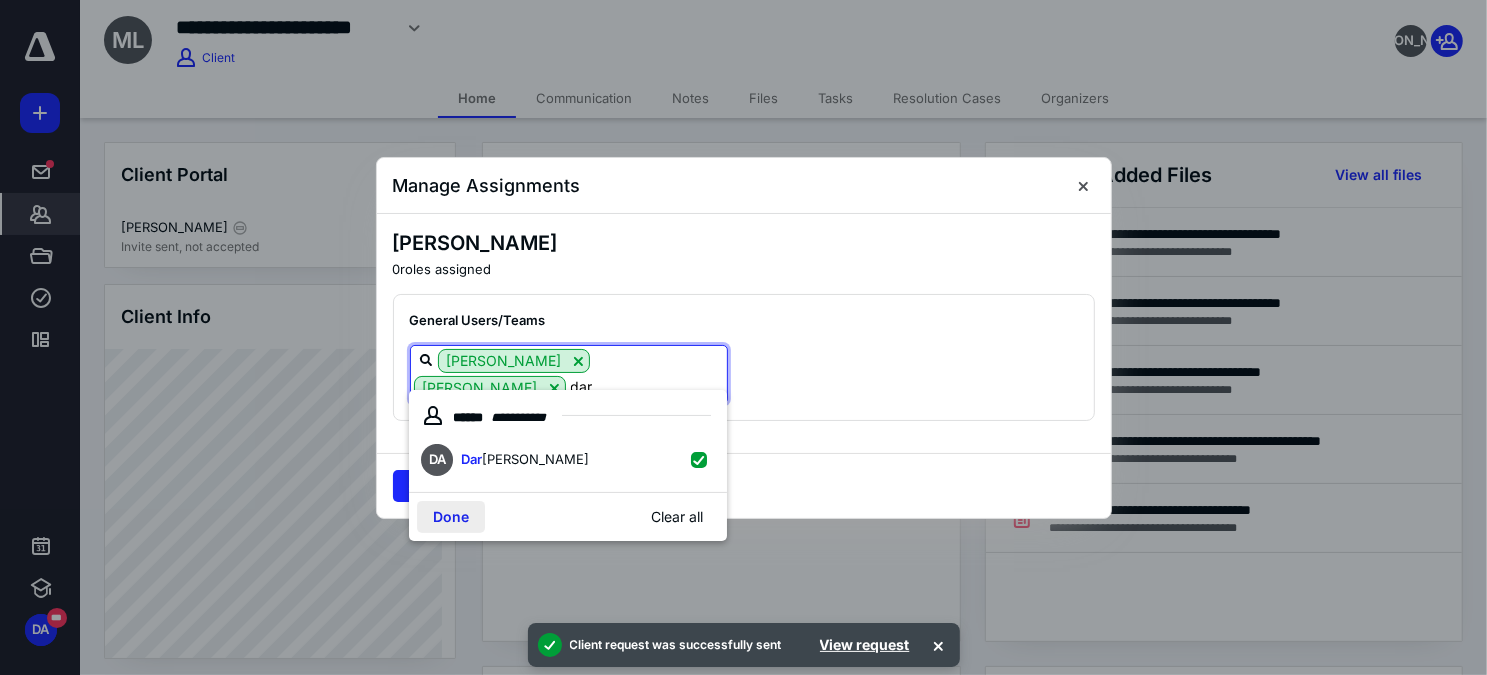 type on "dar" 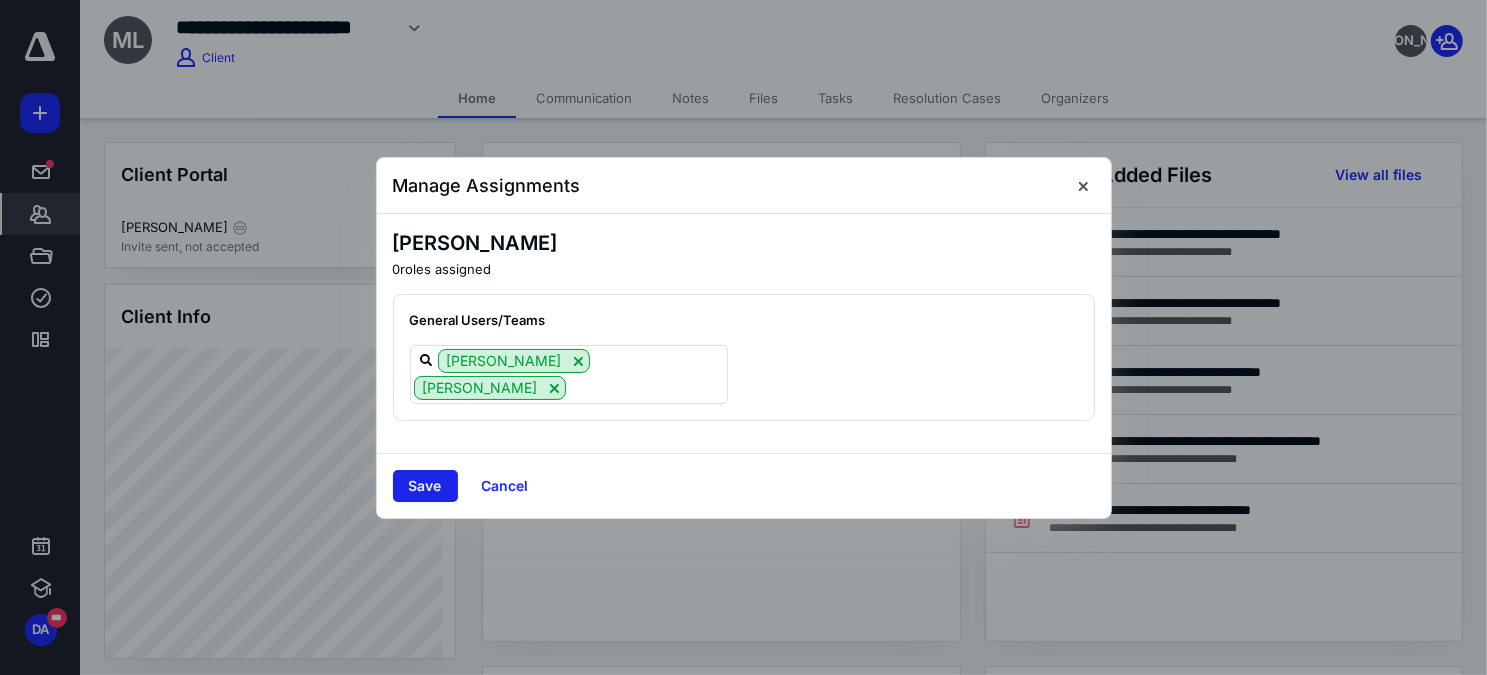click on "Save" at bounding box center (425, 486) 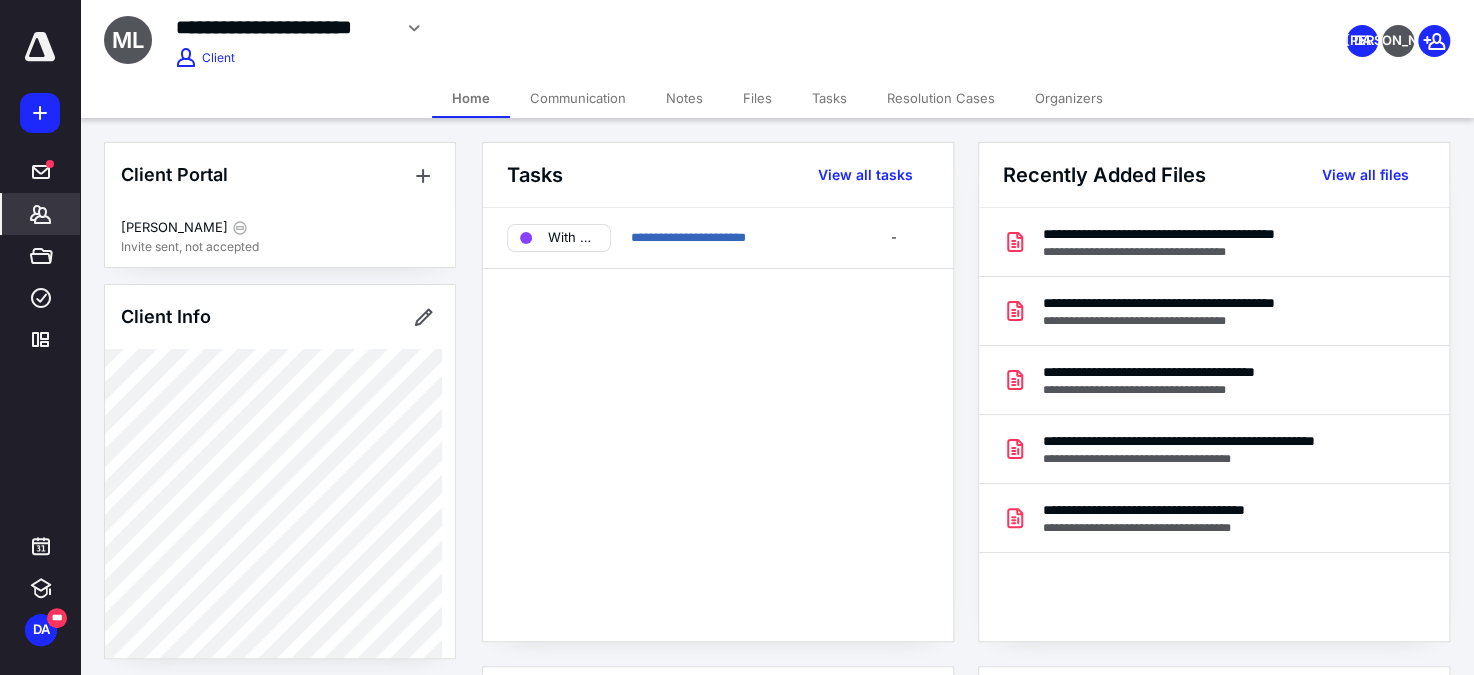 click 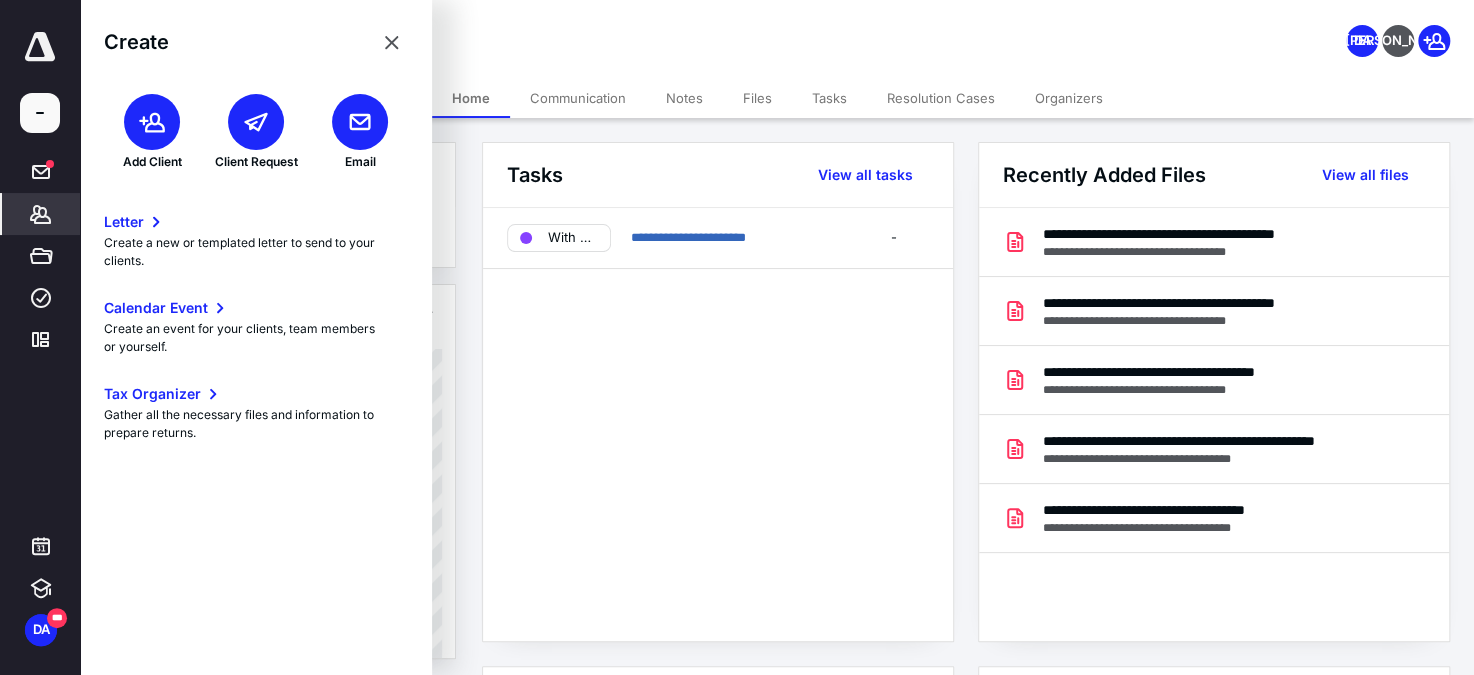 click 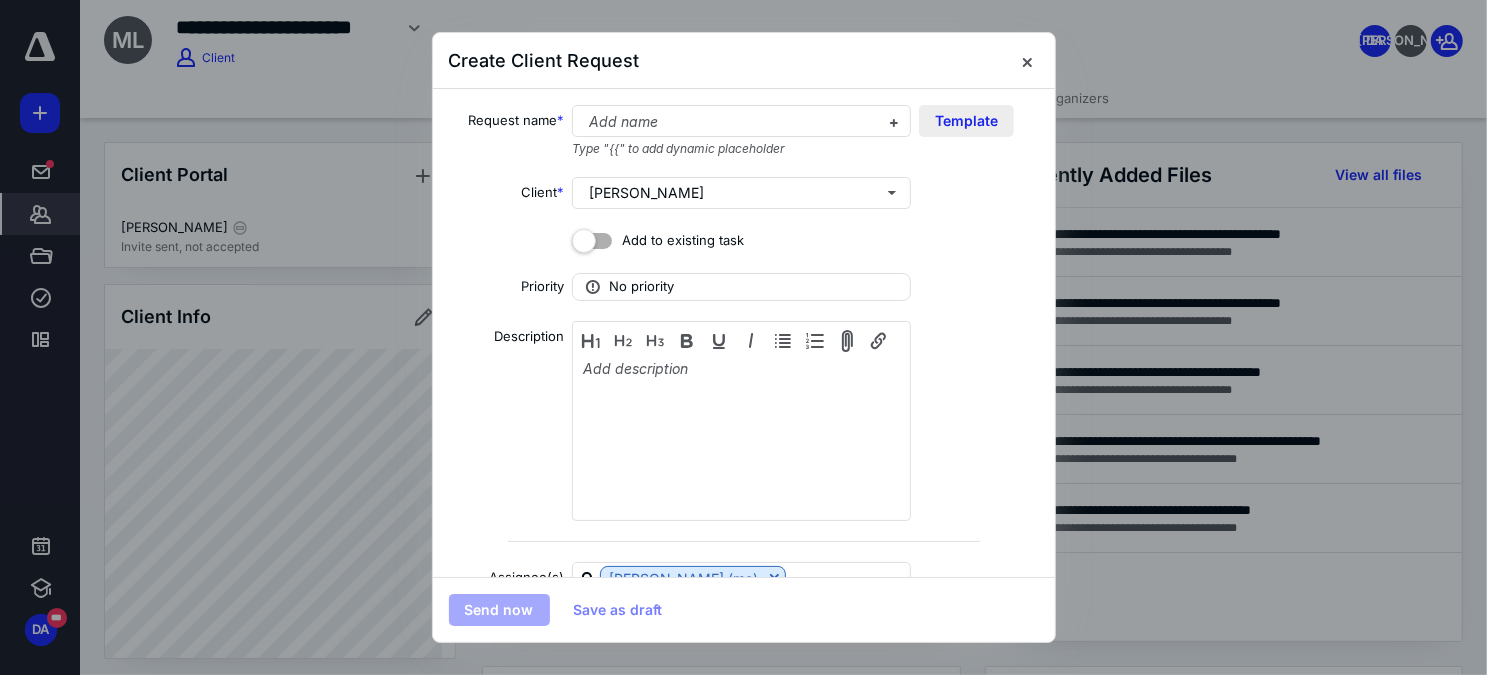 click on "Template" at bounding box center (966, 121) 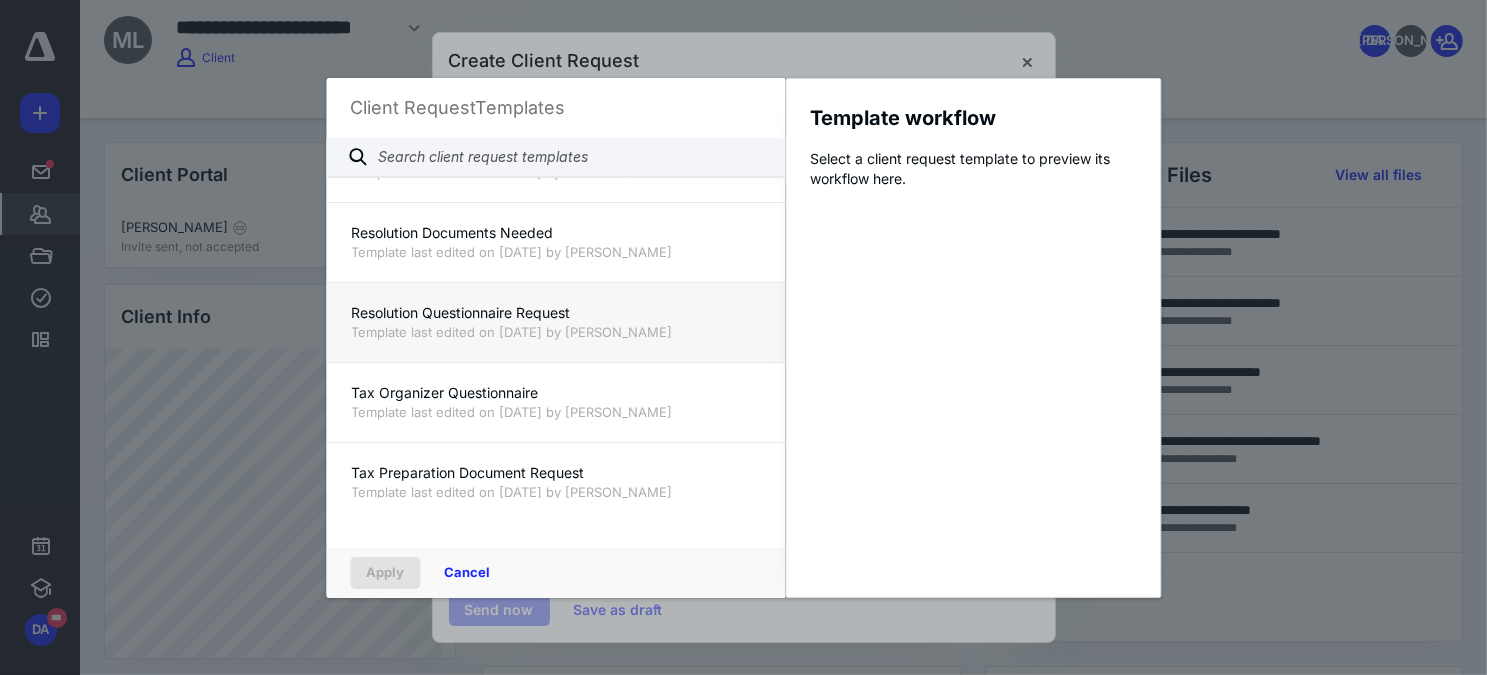 scroll, scrollTop: 1363, scrollLeft: 0, axis: vertical 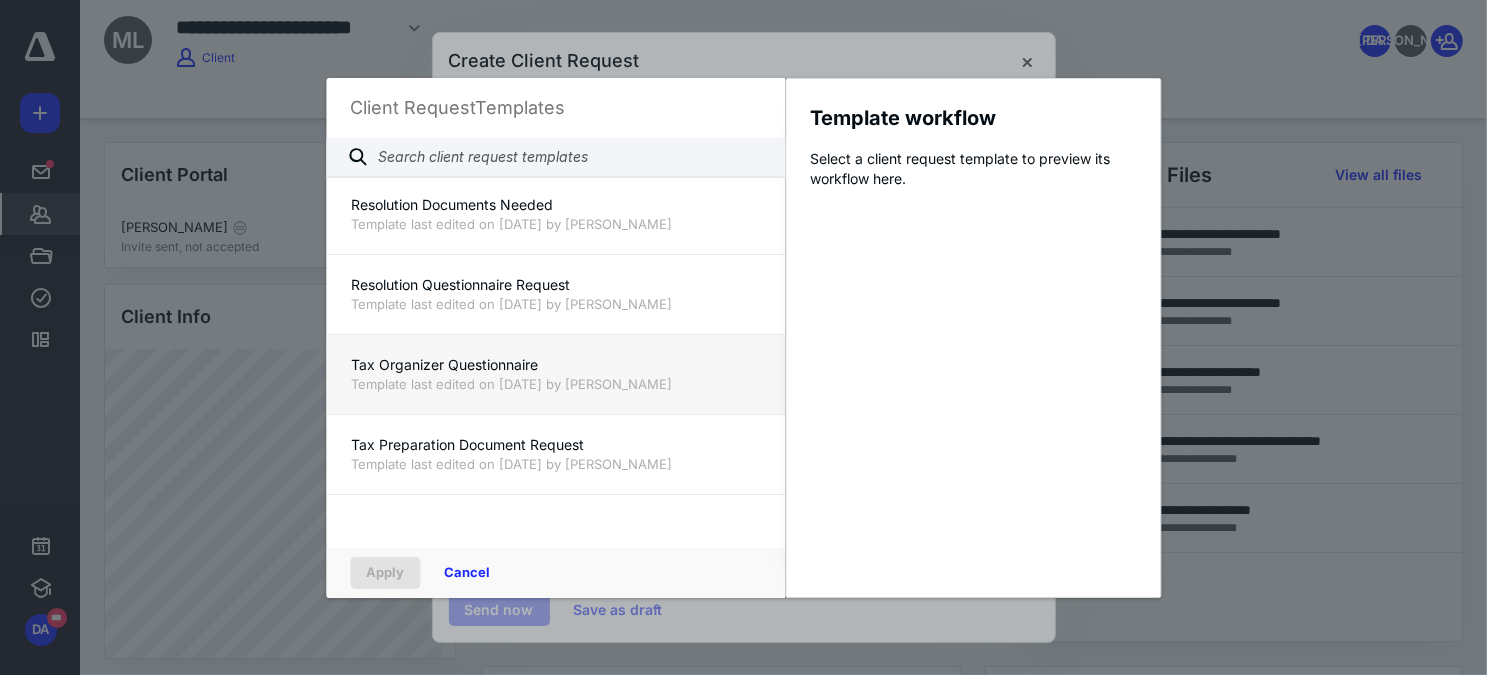 click on "Tax Organizer Questionnaire" at bounding box center (555, 365) 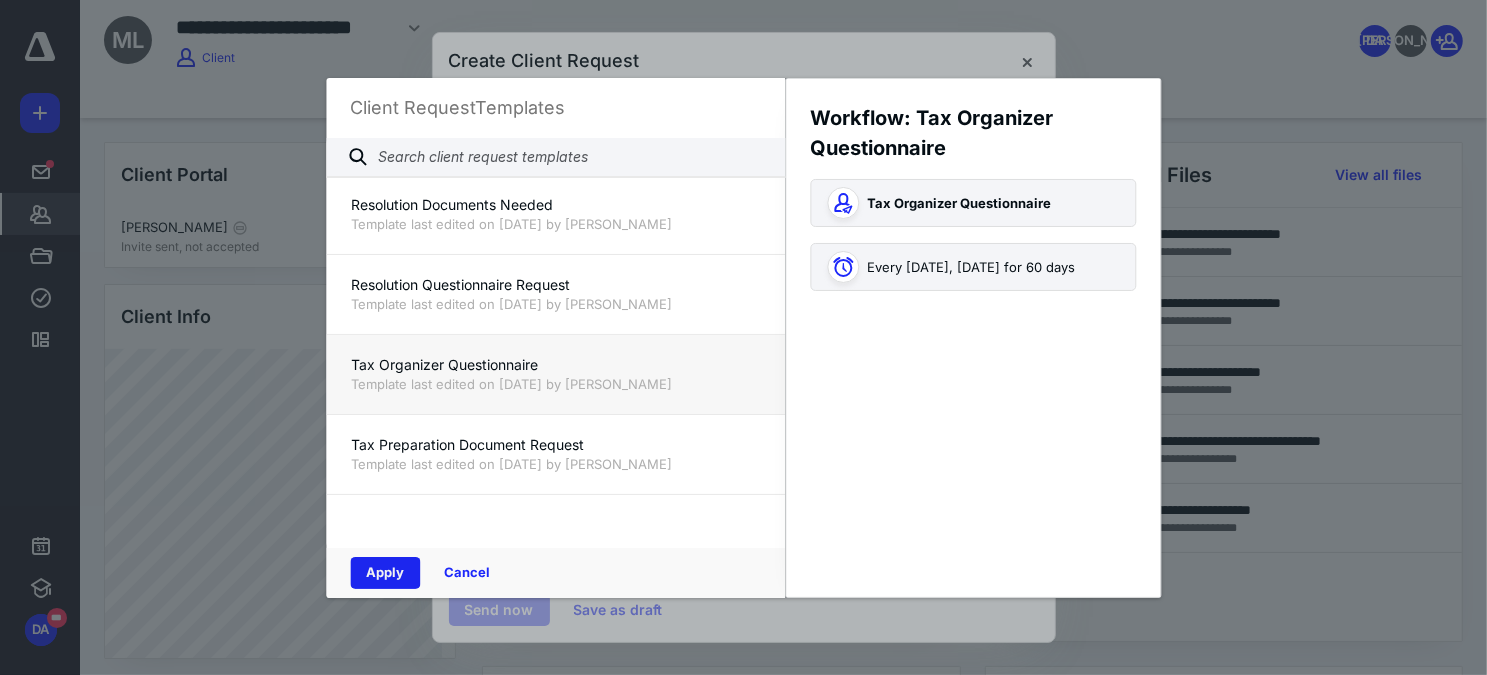 click on "Apply" at bounding box center [385, 573] 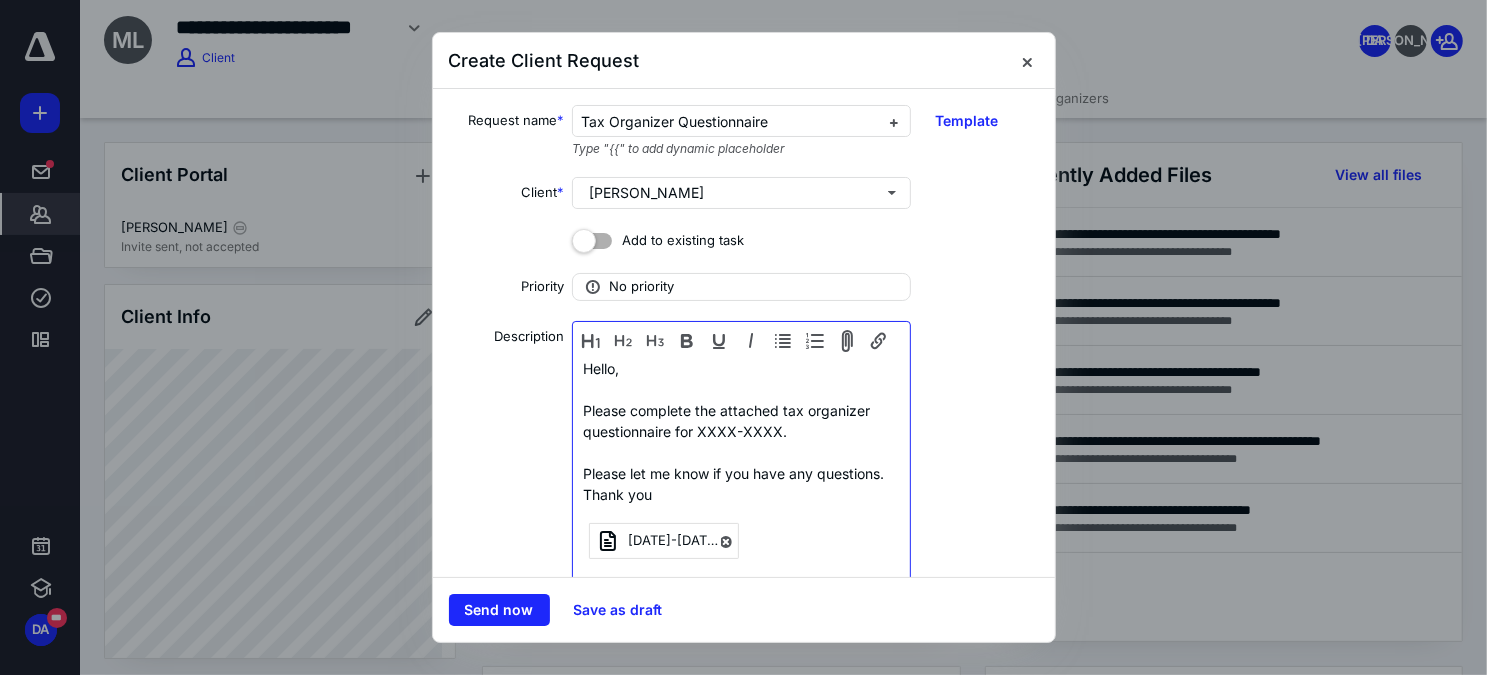 click on "Please complete the attached tax organizer questionnaire for XXXX-XXXX." at bounding box center [741, 421] 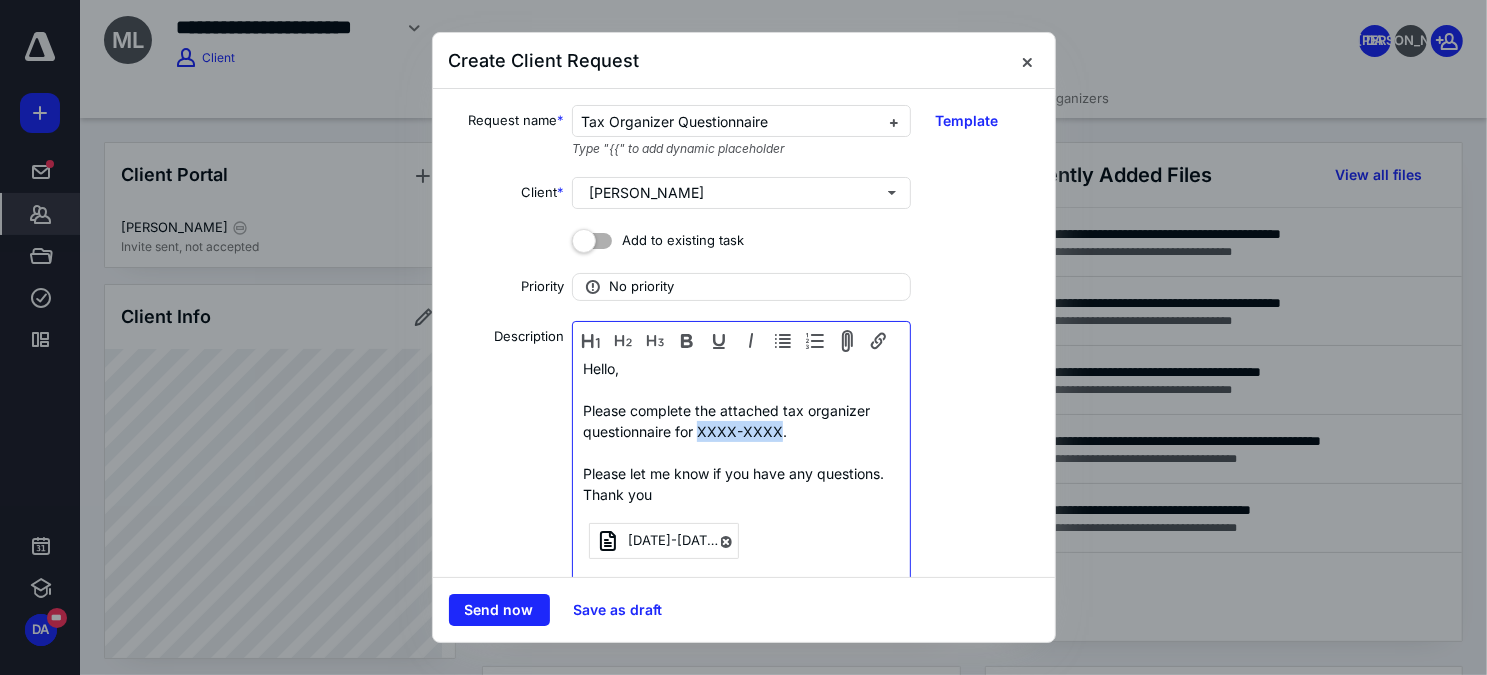 drag, startPoint x: 700, startPoint y: 428, endPoint x: 775, endPoint y: 426, distance: 75.026665 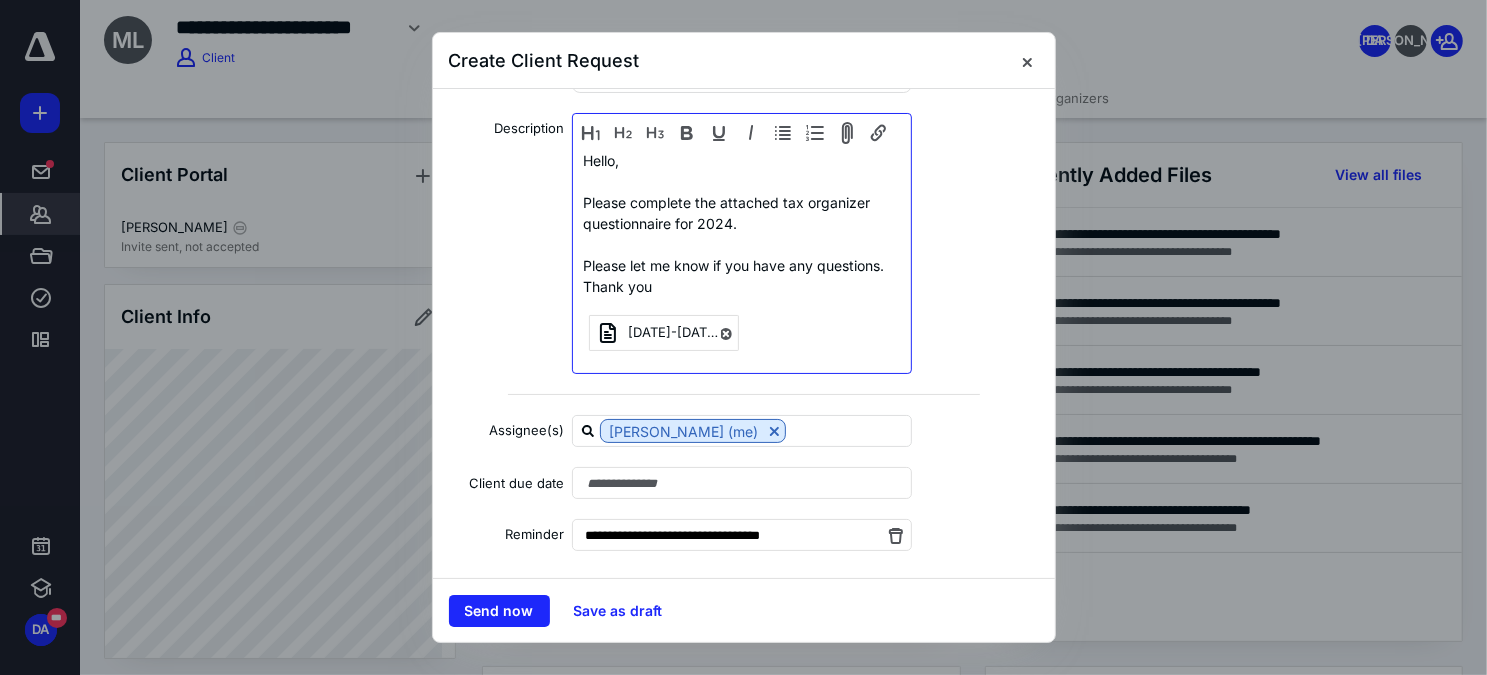 scroll, scrollTop: 216, scrollLeft: 0, axis: vertical 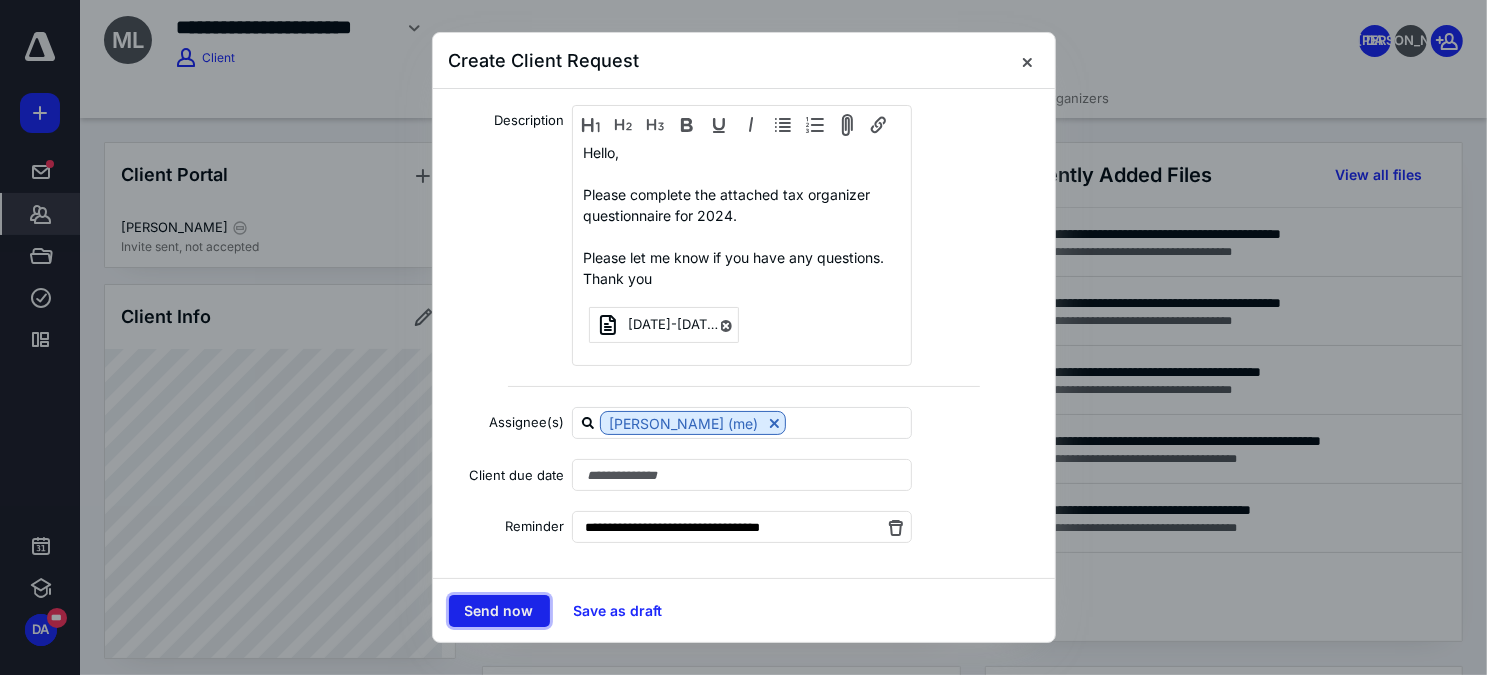 drag, startPoint x: 478, startPoint y: 606, endPoint x: 598, endPoint y: 450, distance: 196.81464 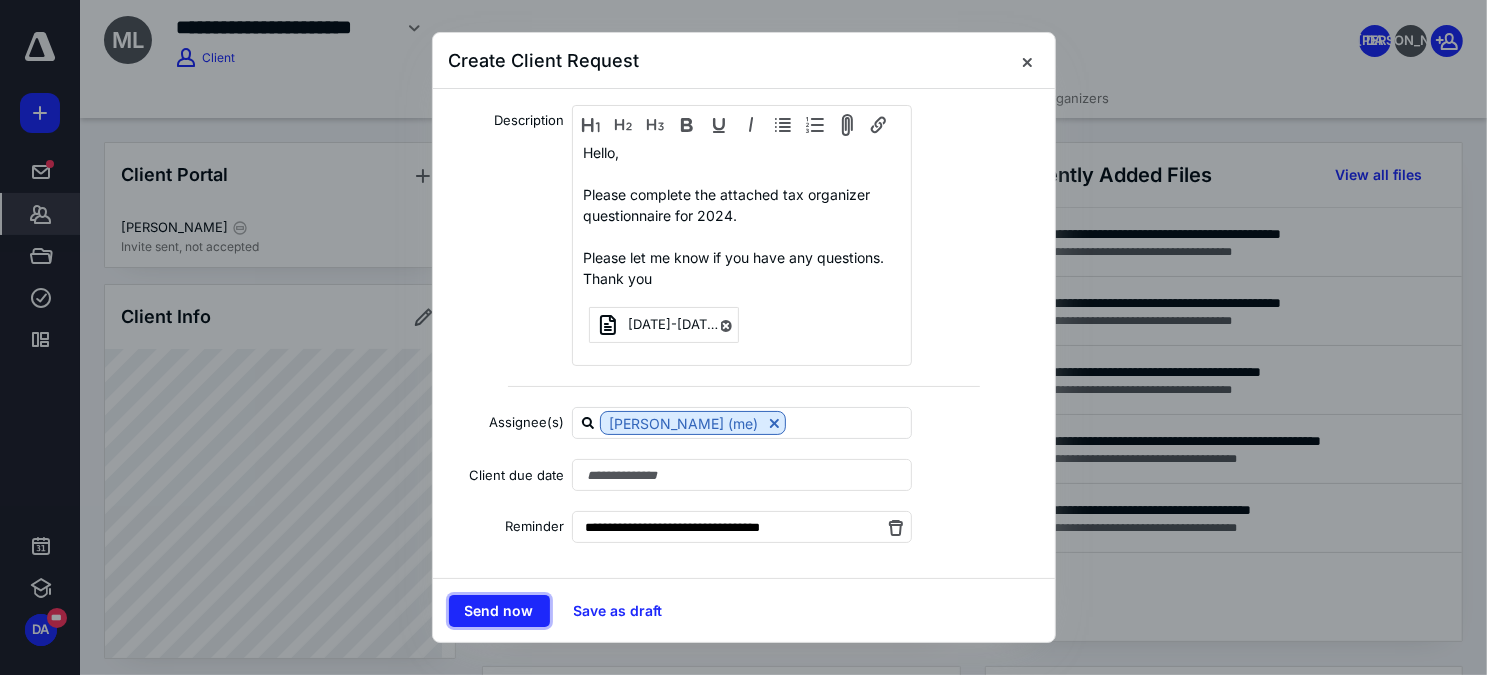 click on "Send now" at bounding box center [499, 611] 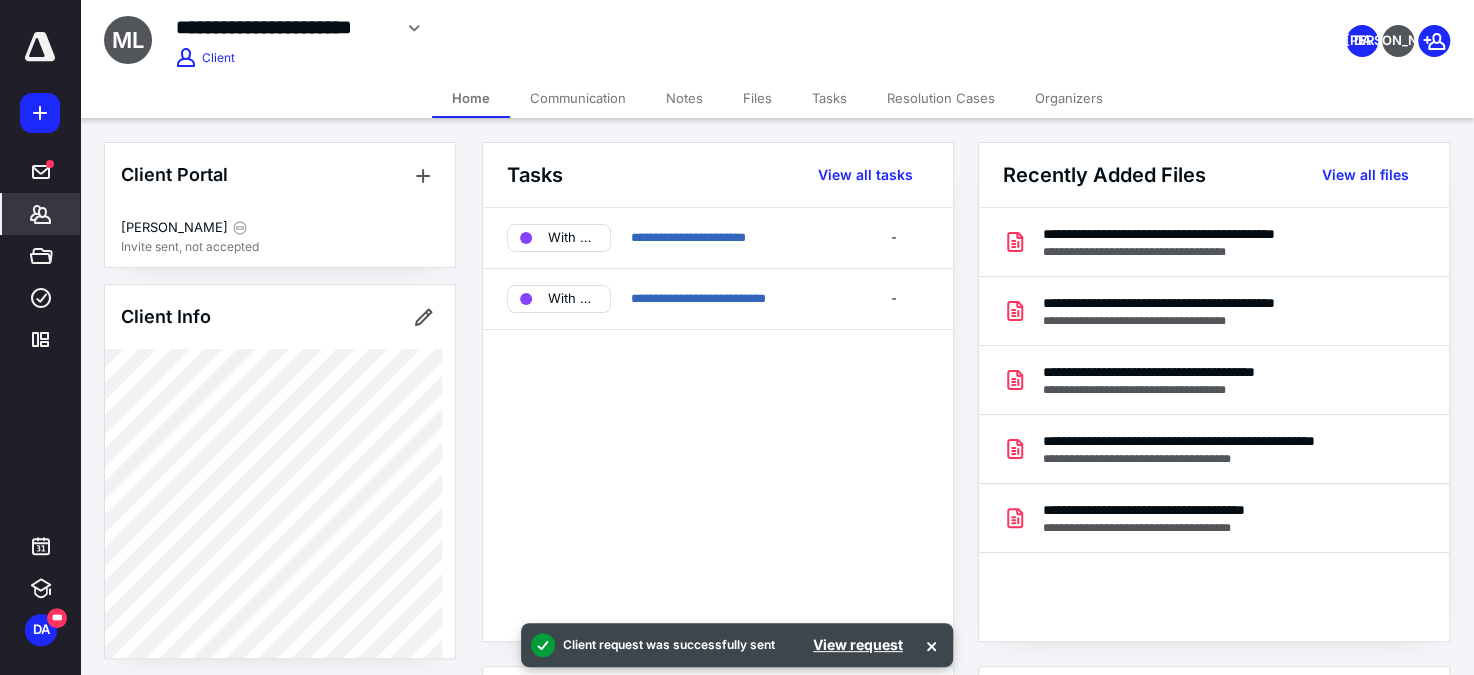 click 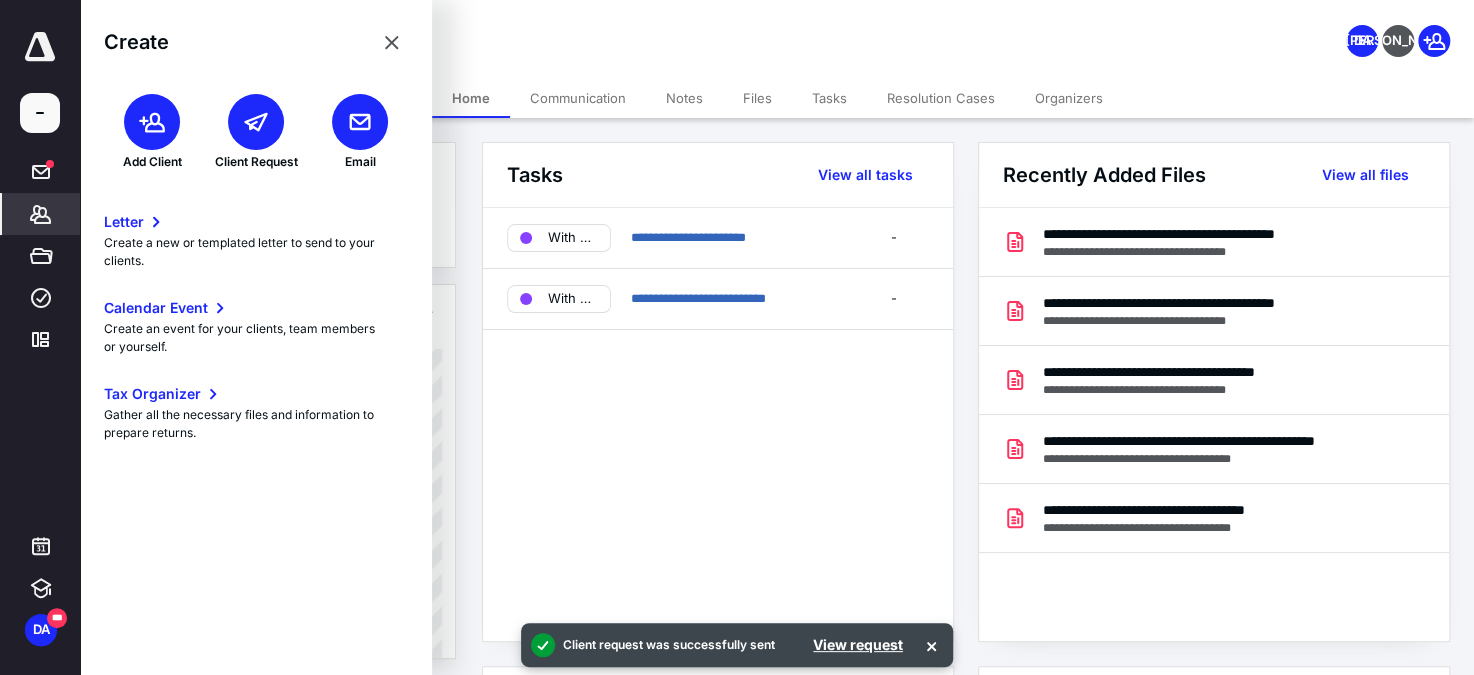click 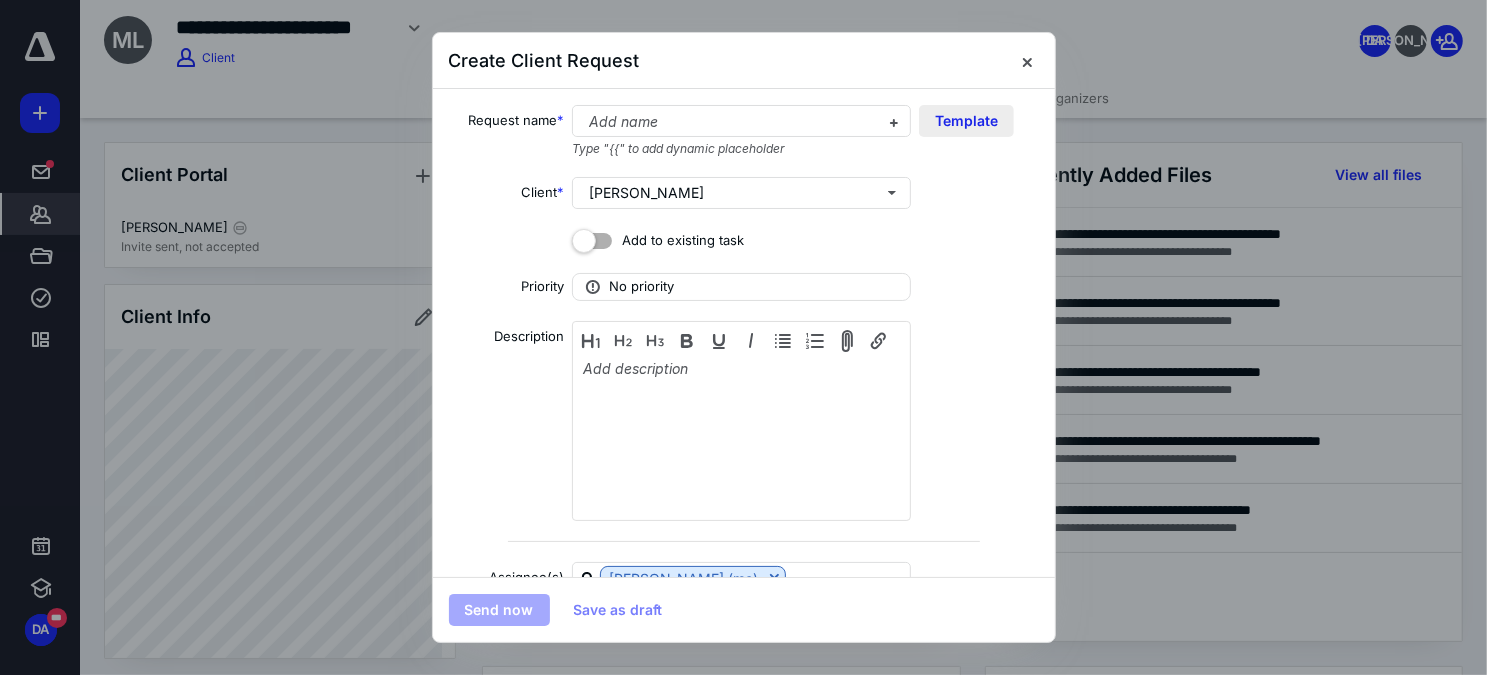 click on "Template" at bounding box center (966, 121) 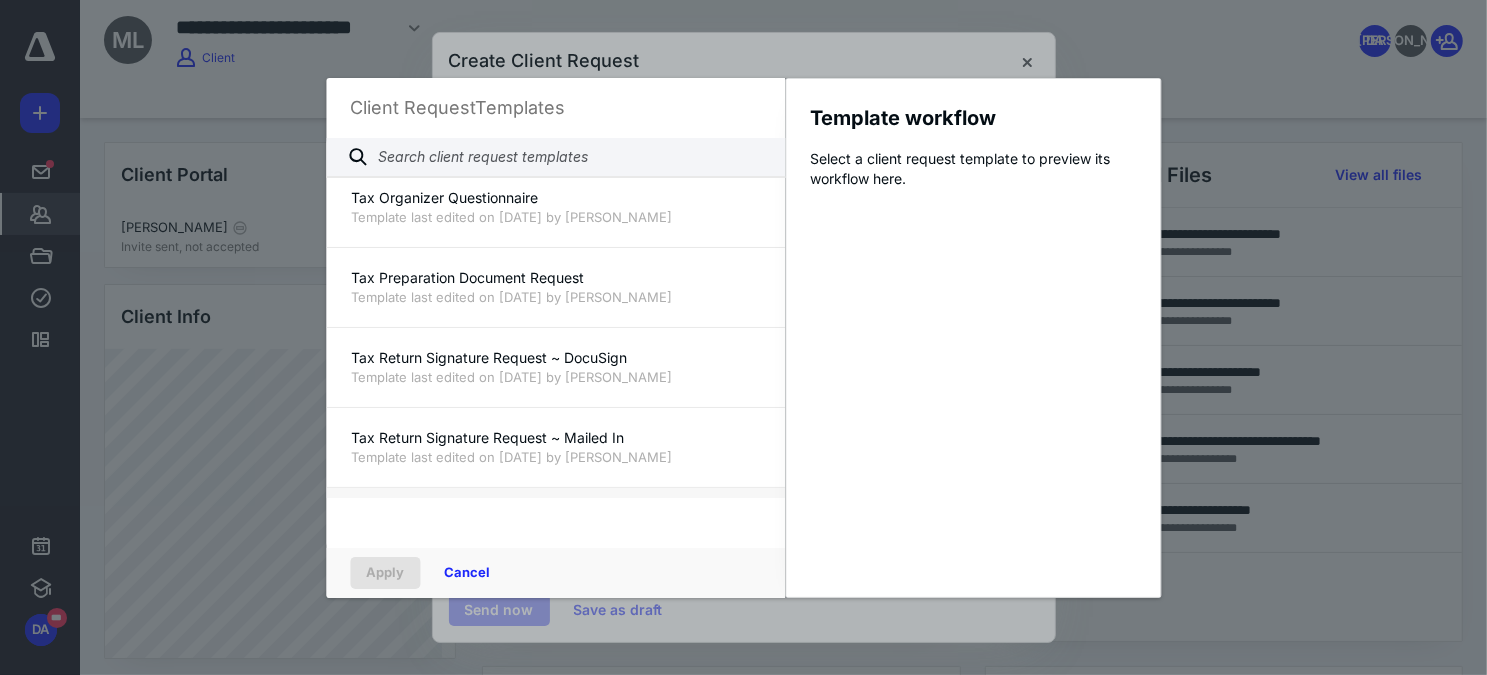 scroll, scrollTop: 1498, scrollLeft: 0, axis: vertical 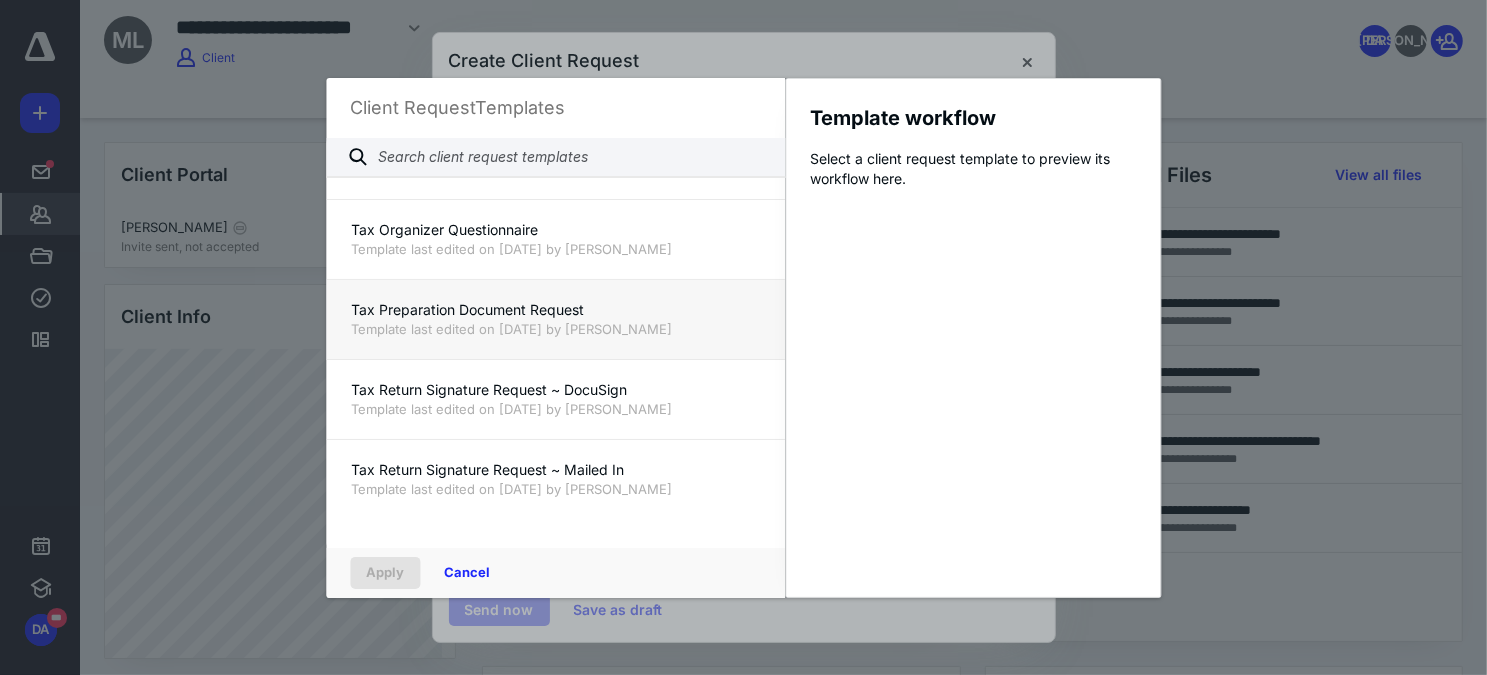 click on "Tax Preparation Document Request" at bounding box center [555, 310] 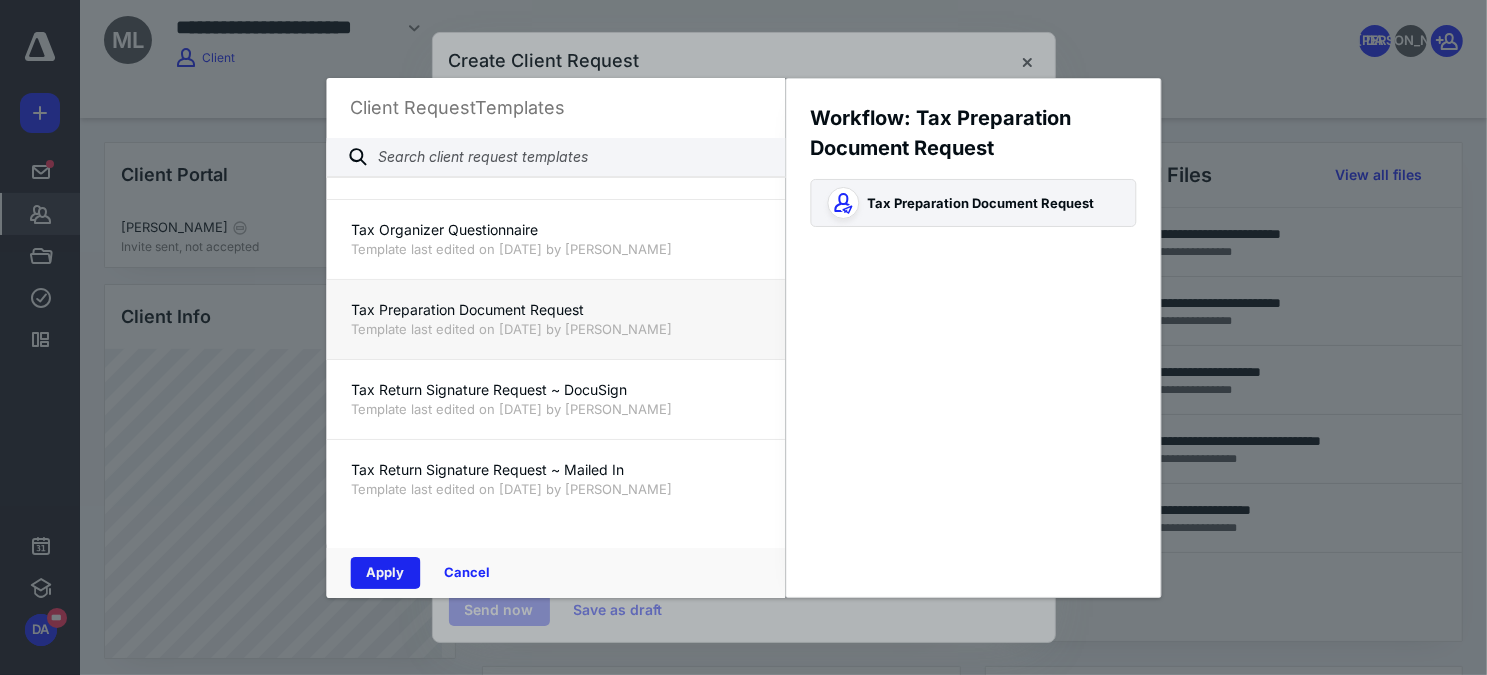 click on "Apply" at bounding box center (385, 573) 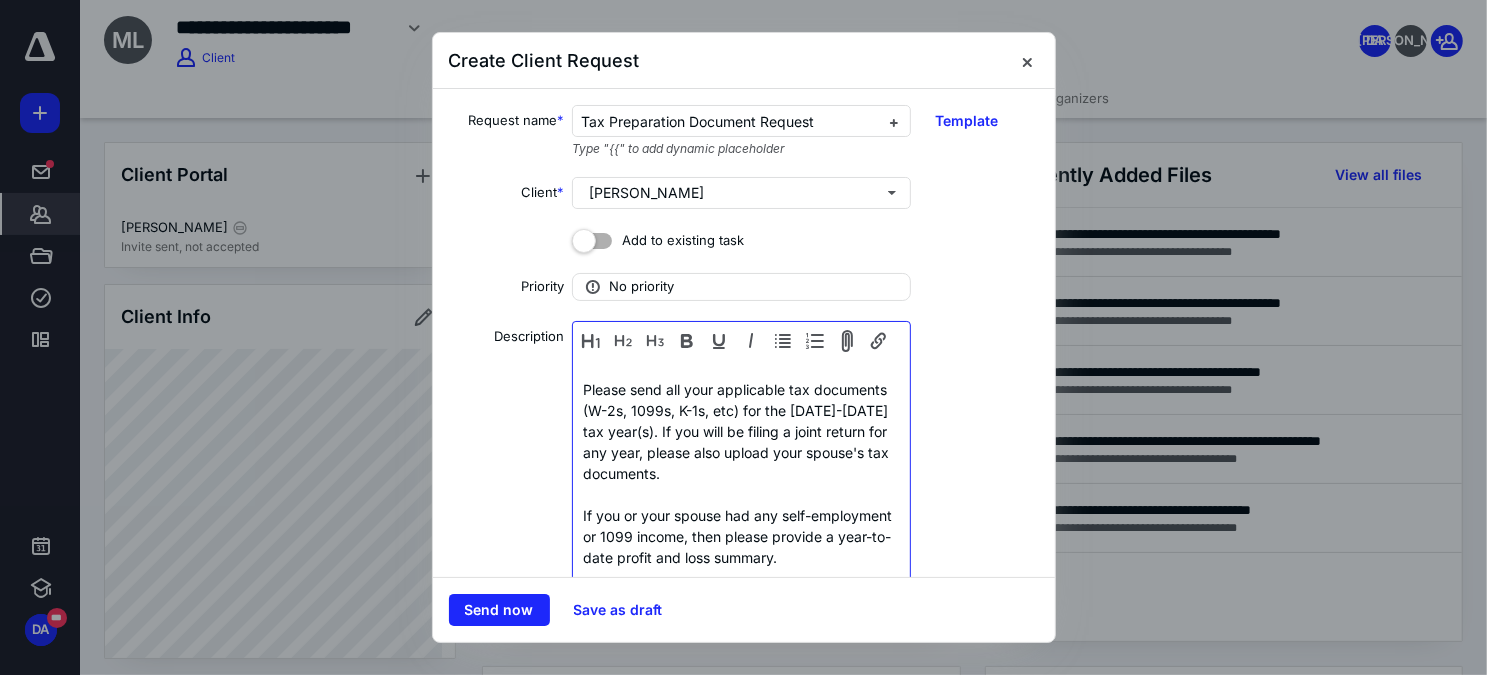 scroll, scrollTop: 272, scrollLeft: 0, axis: vertical 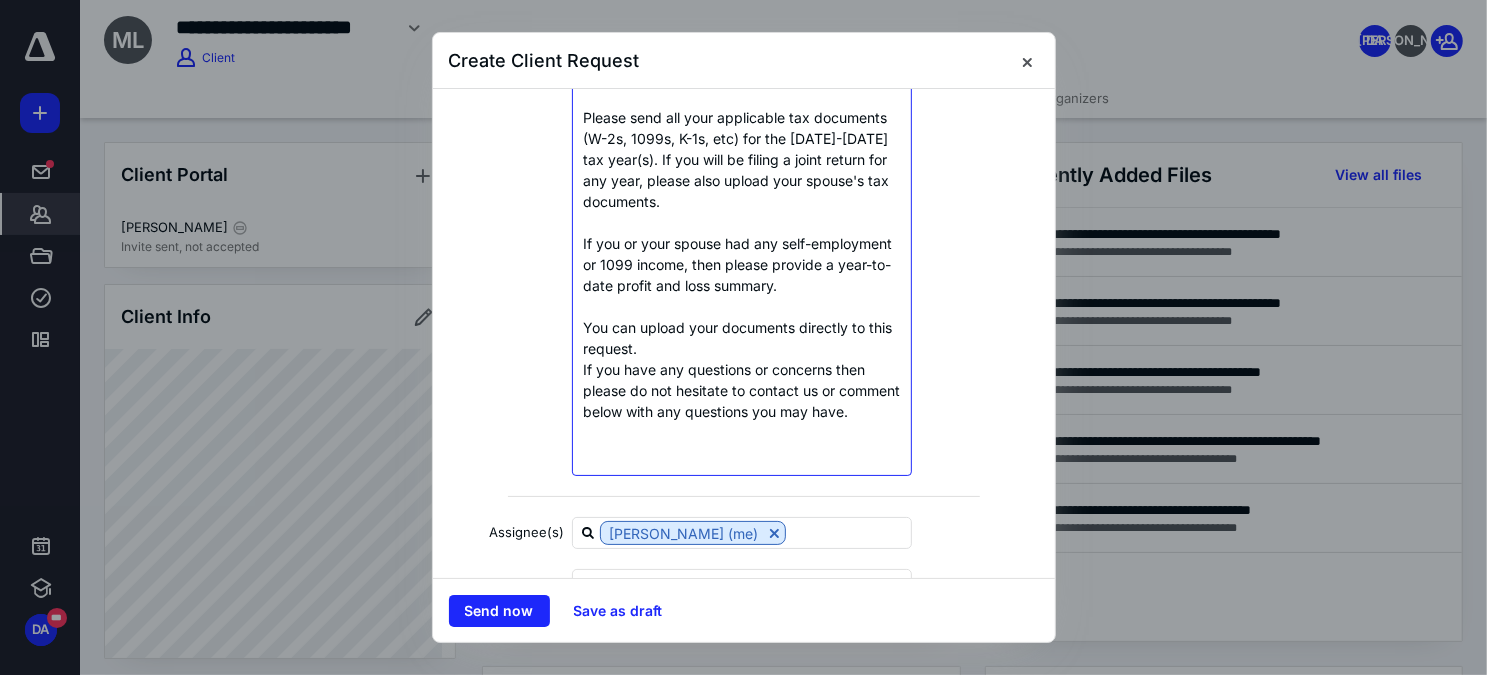 drag, startPoint x: 668, startPoint y: 141, endPoint x: 715, endPoint y: 145, distance: 47.169907 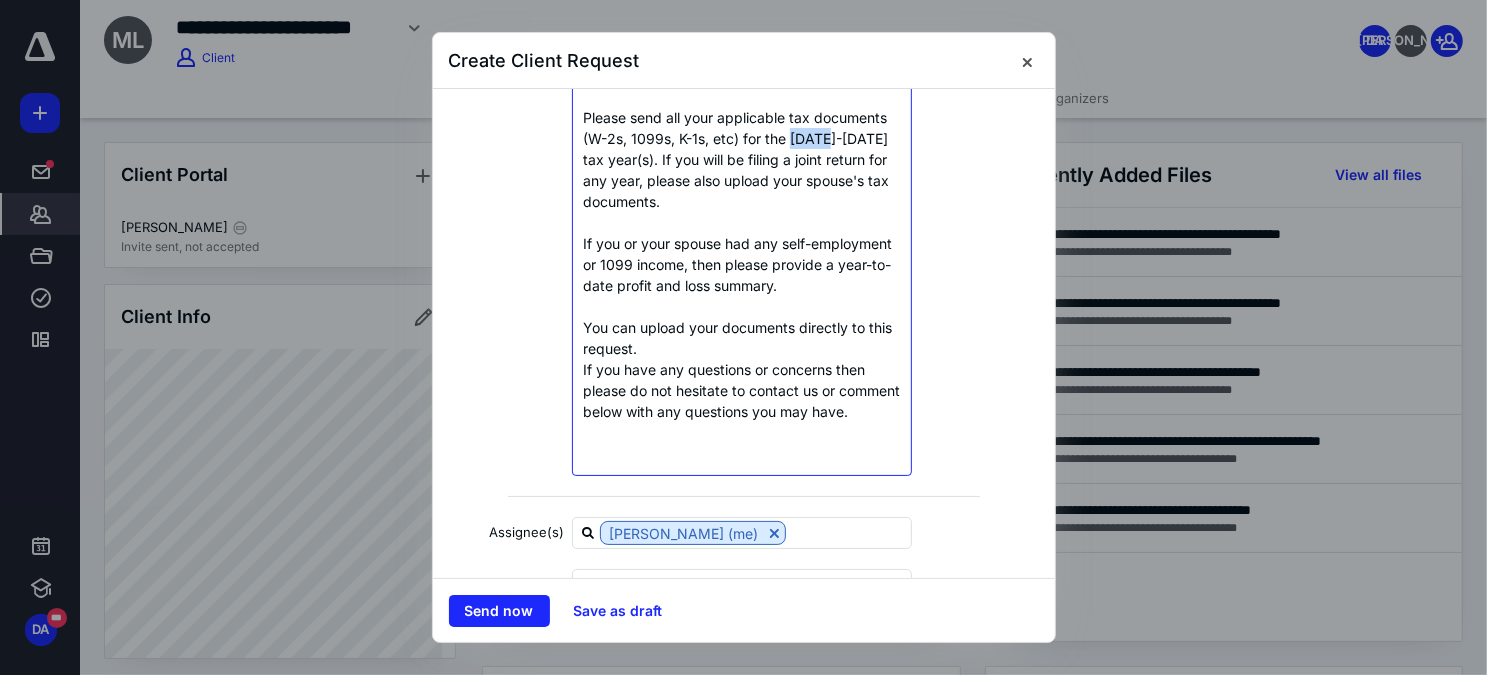 drag, startPoint x: 788, startPoint y: 138, endPoint x: 830, endPoint y: 139, distance: 42.0119 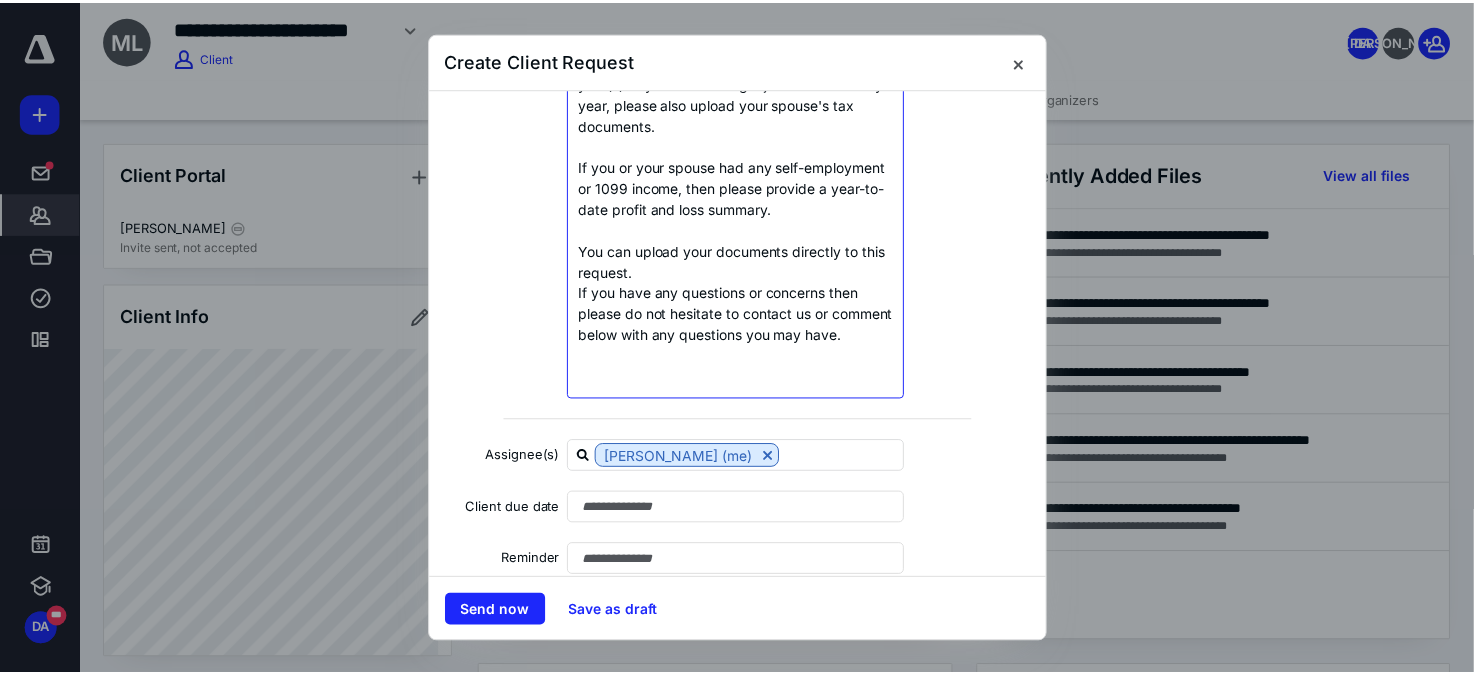 scroll, scrollTop: 424, scrollLeft: 0, axis: vertical 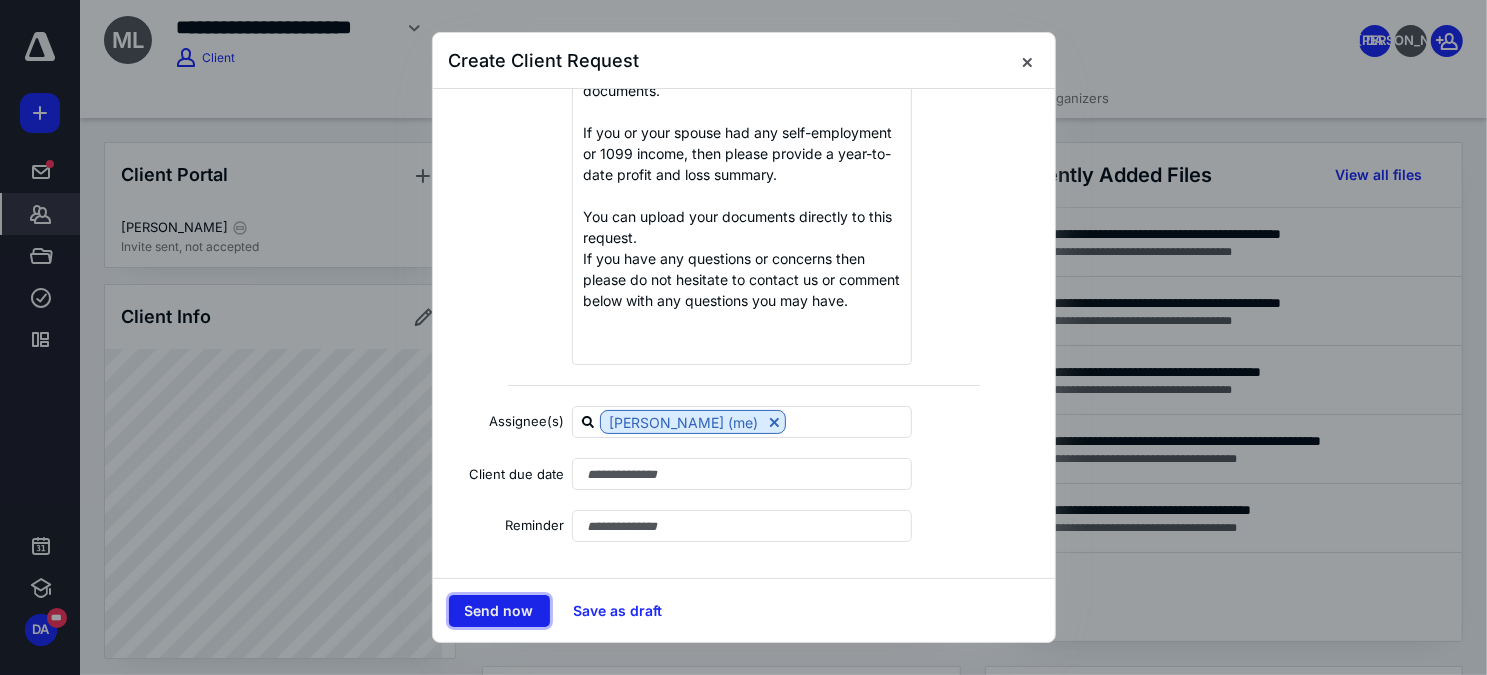 click on "Send now" at bounding box center (499, 611) 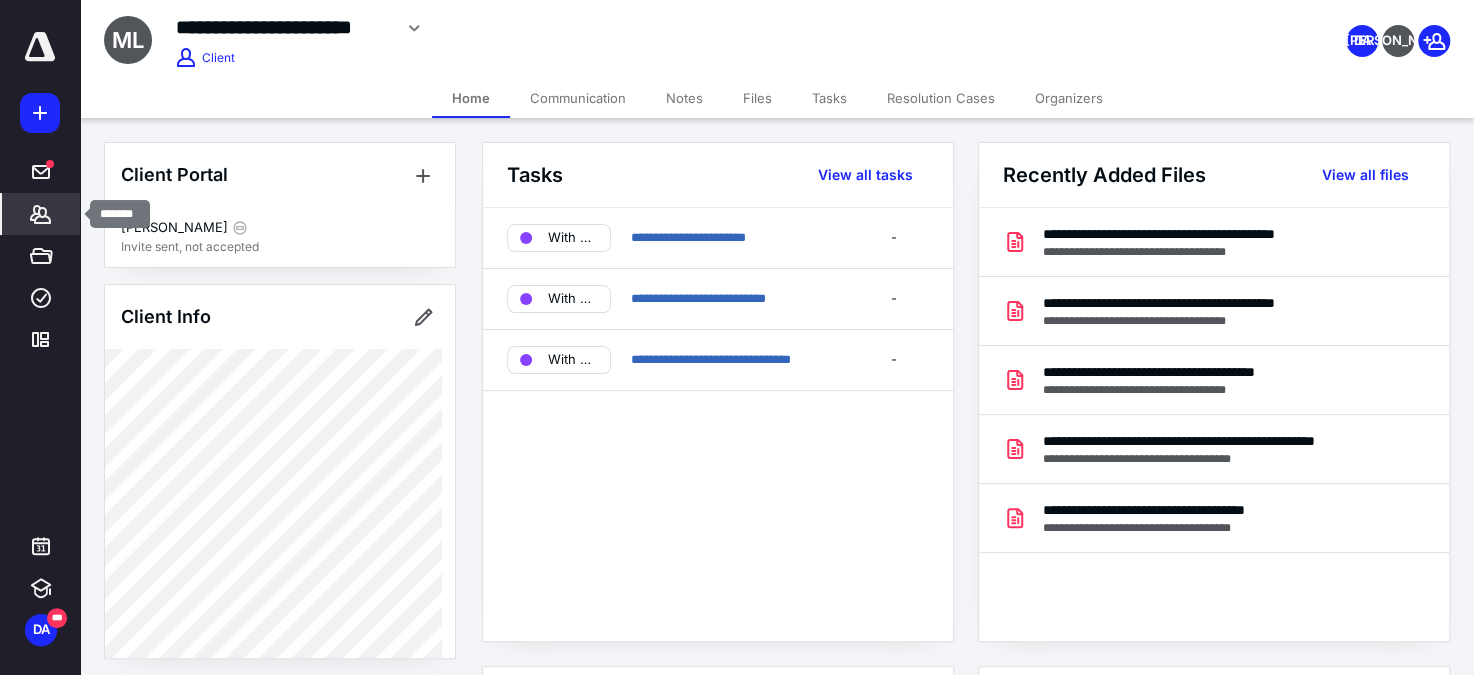 click 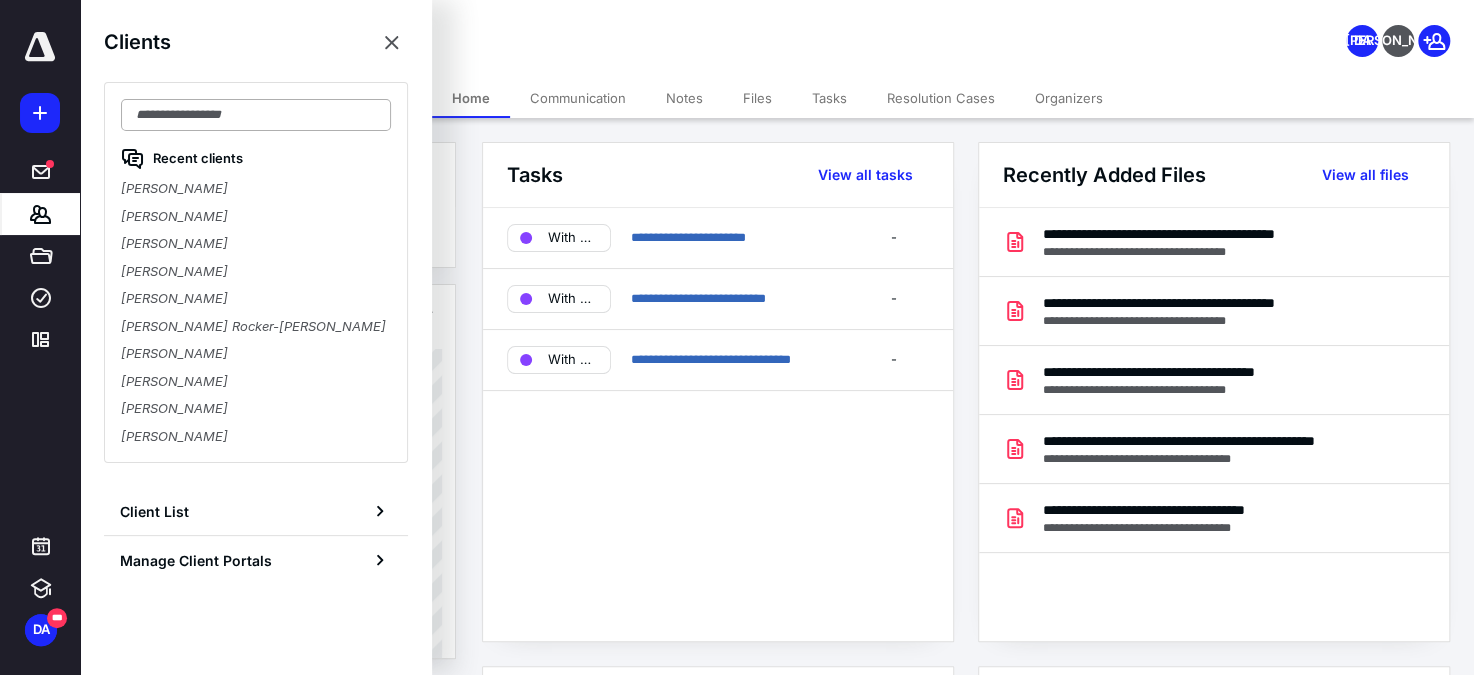 click at bounding box center [256, 115] 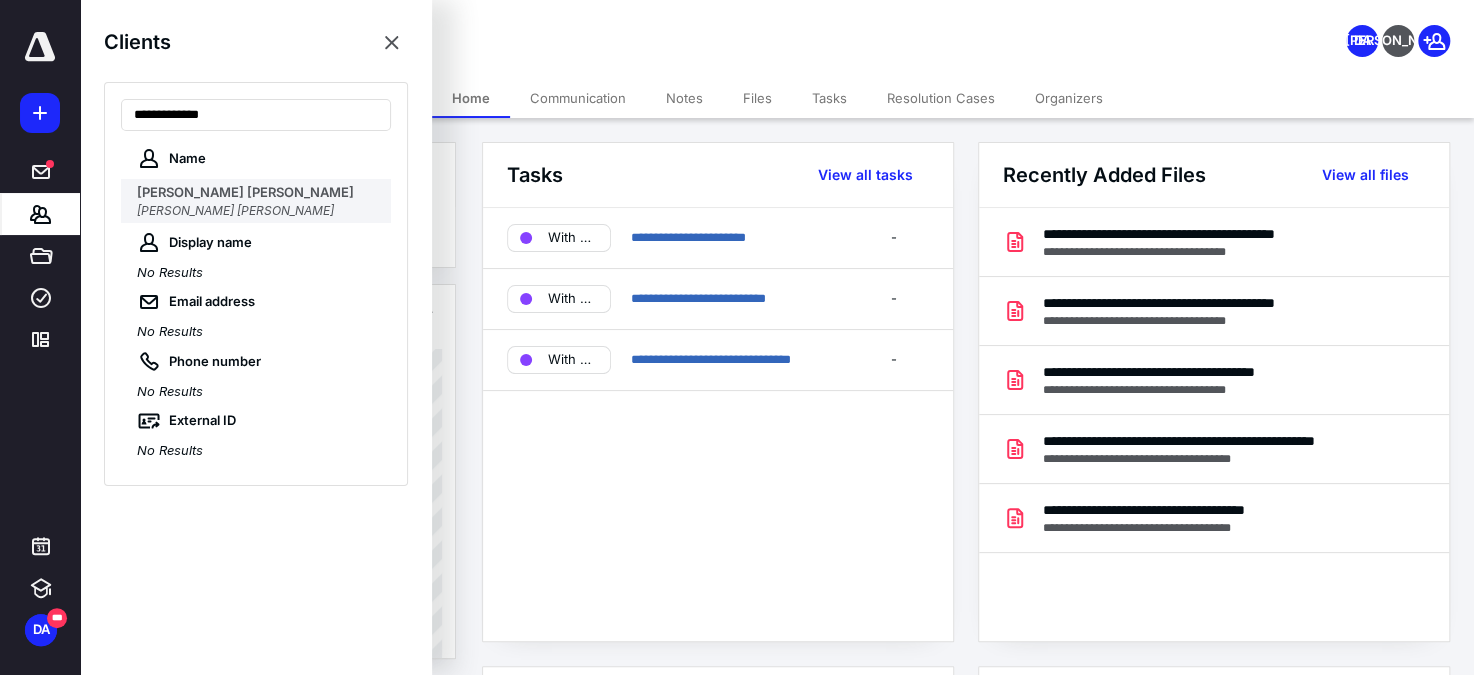 type on "**********" 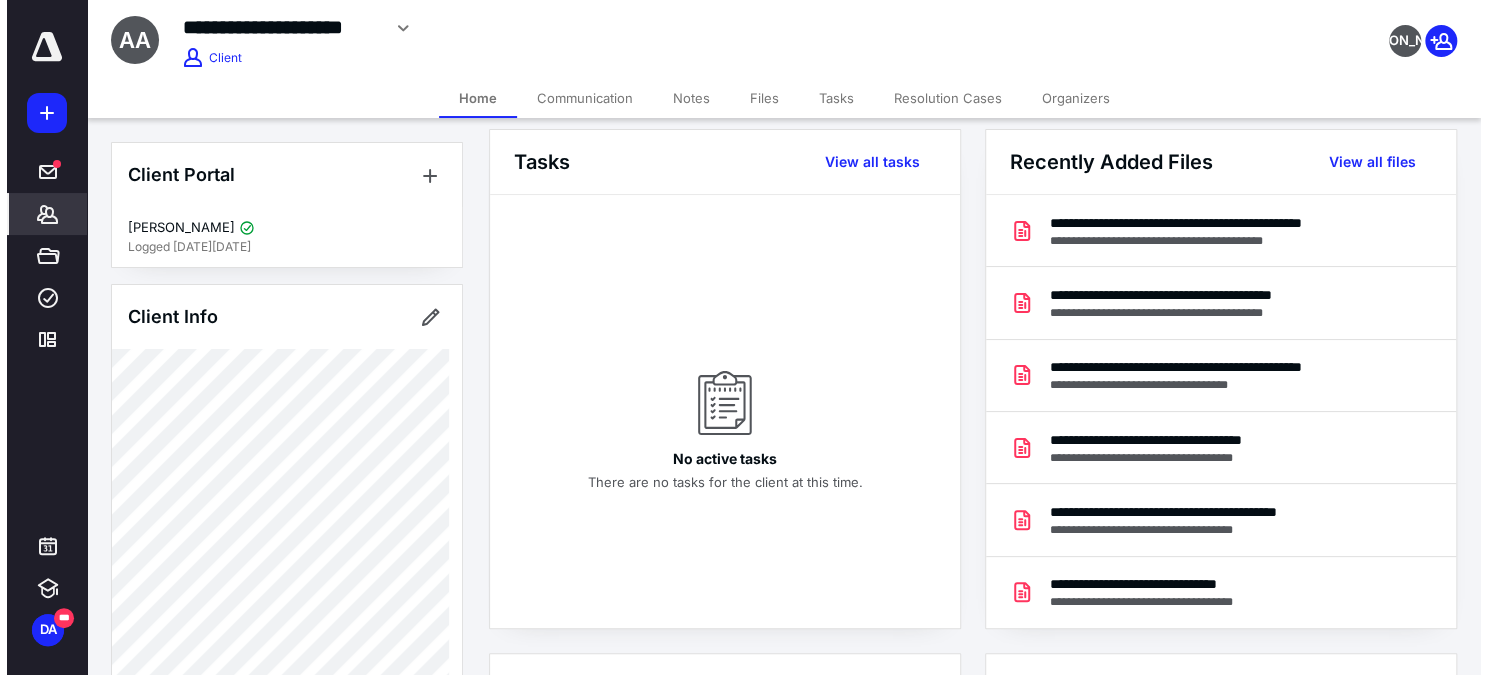 scroll, scrollTop: 0, scrollLeft: 0, axis: both 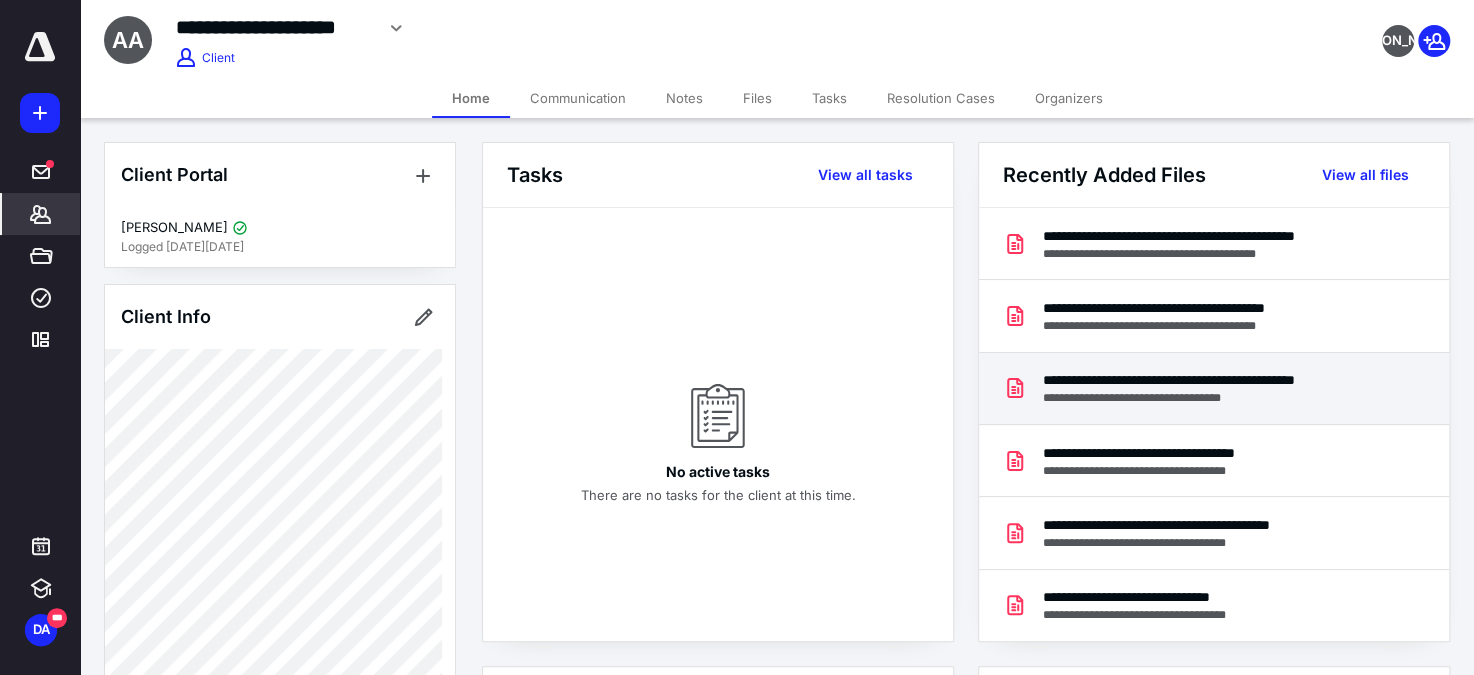 click on "**********" at bounding box center (1212, 380) 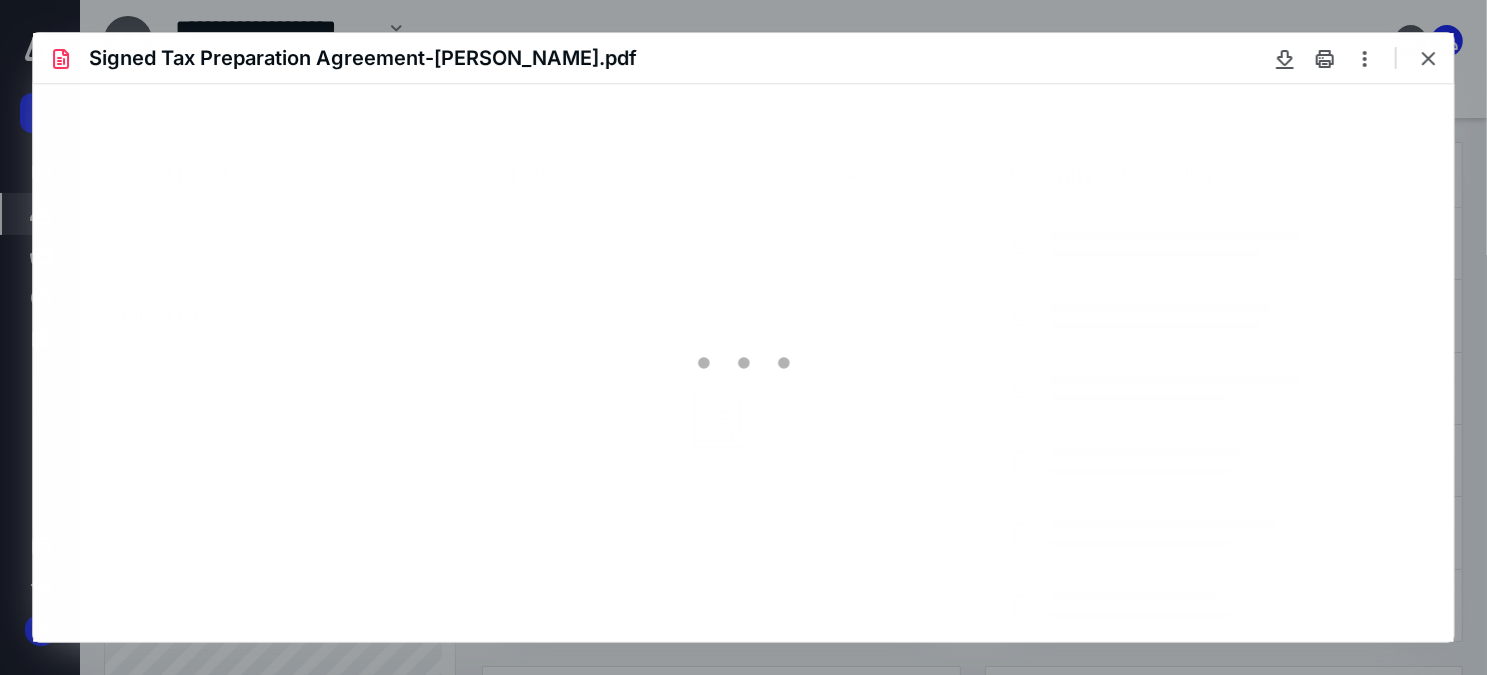 scroll, scrollTop: 0, scrollLeft: 0, axis: both 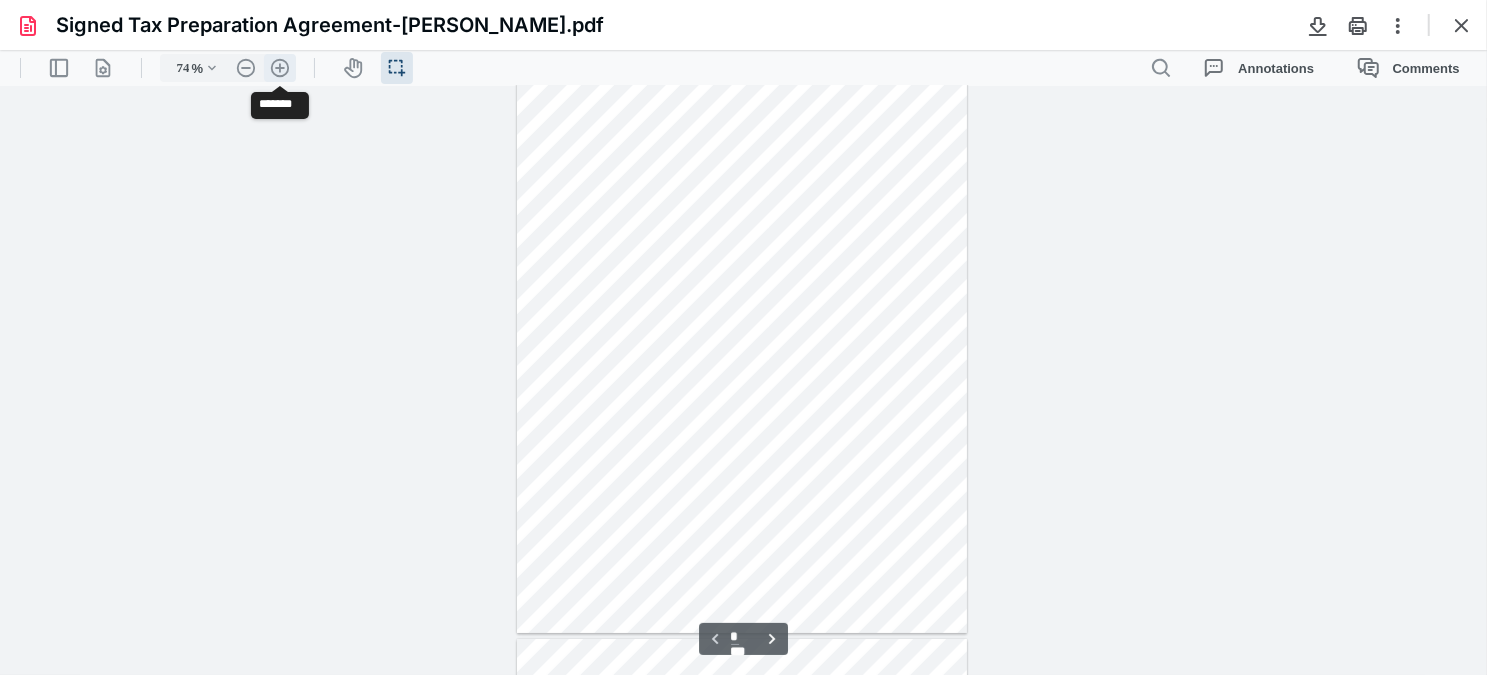 click on ".cls-1{fill:#abb0c4;} icon - header - zoom - in - line" at bounding box center (280, 67) 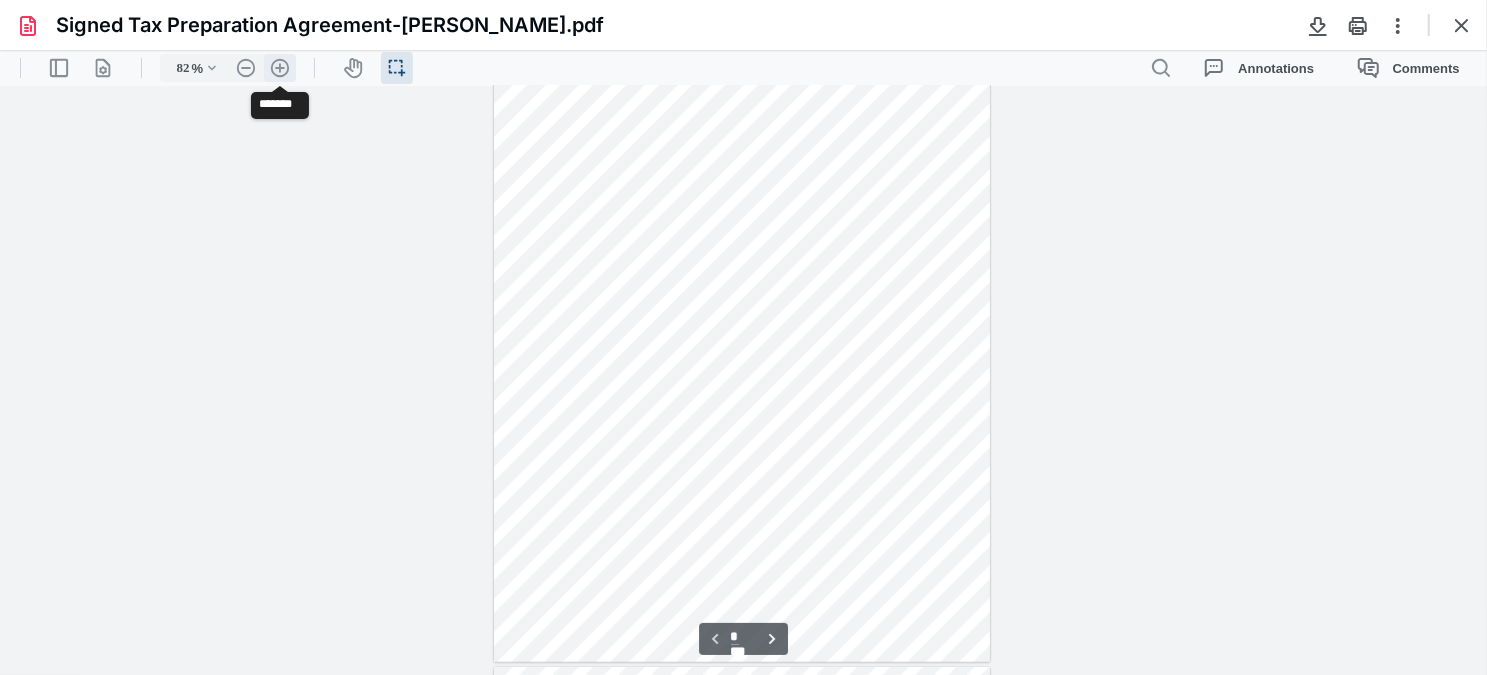 click on ".cls-1{fill:#abb0c4;} icon - header - zoom - in - line" at bounding box center (280, 67) 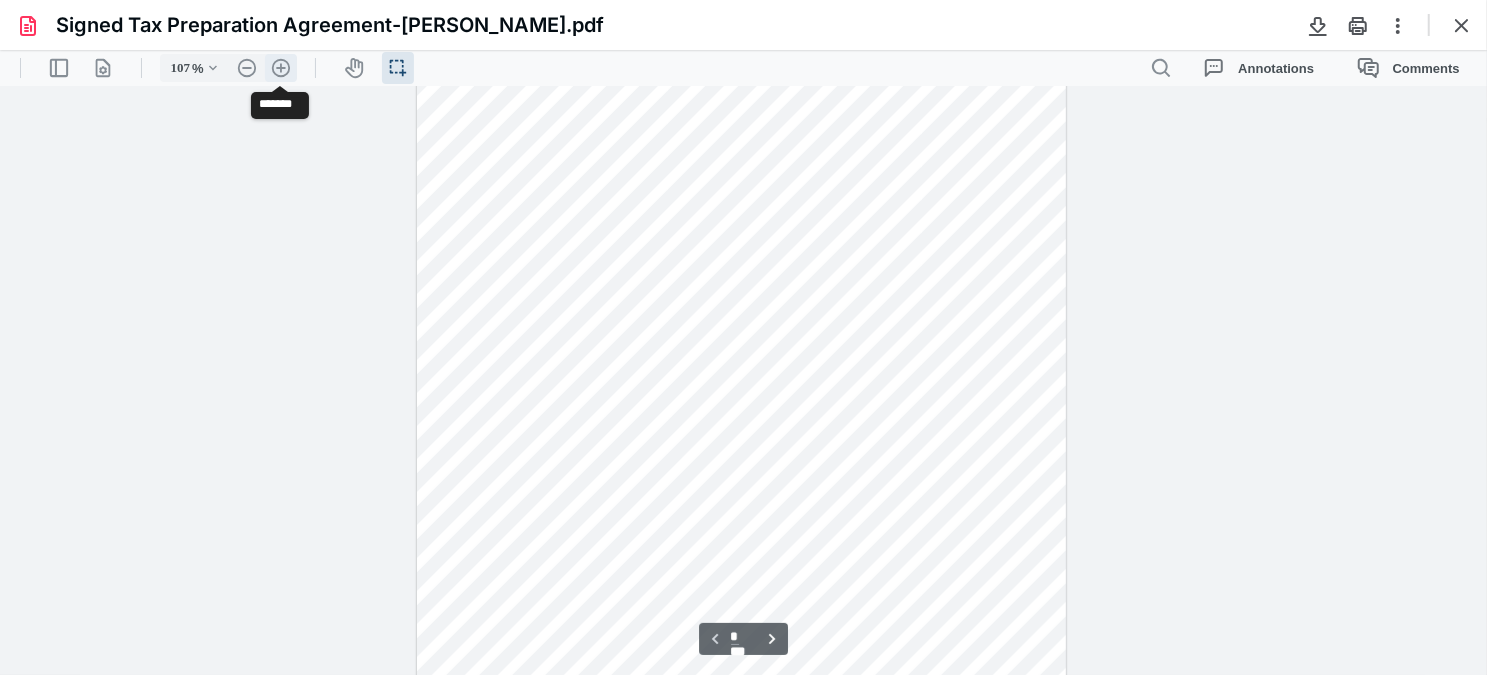 click on ".cls-1{fill:#abb0c4;} icon - header - zoom - in - line" at bounding box center [281, 67] 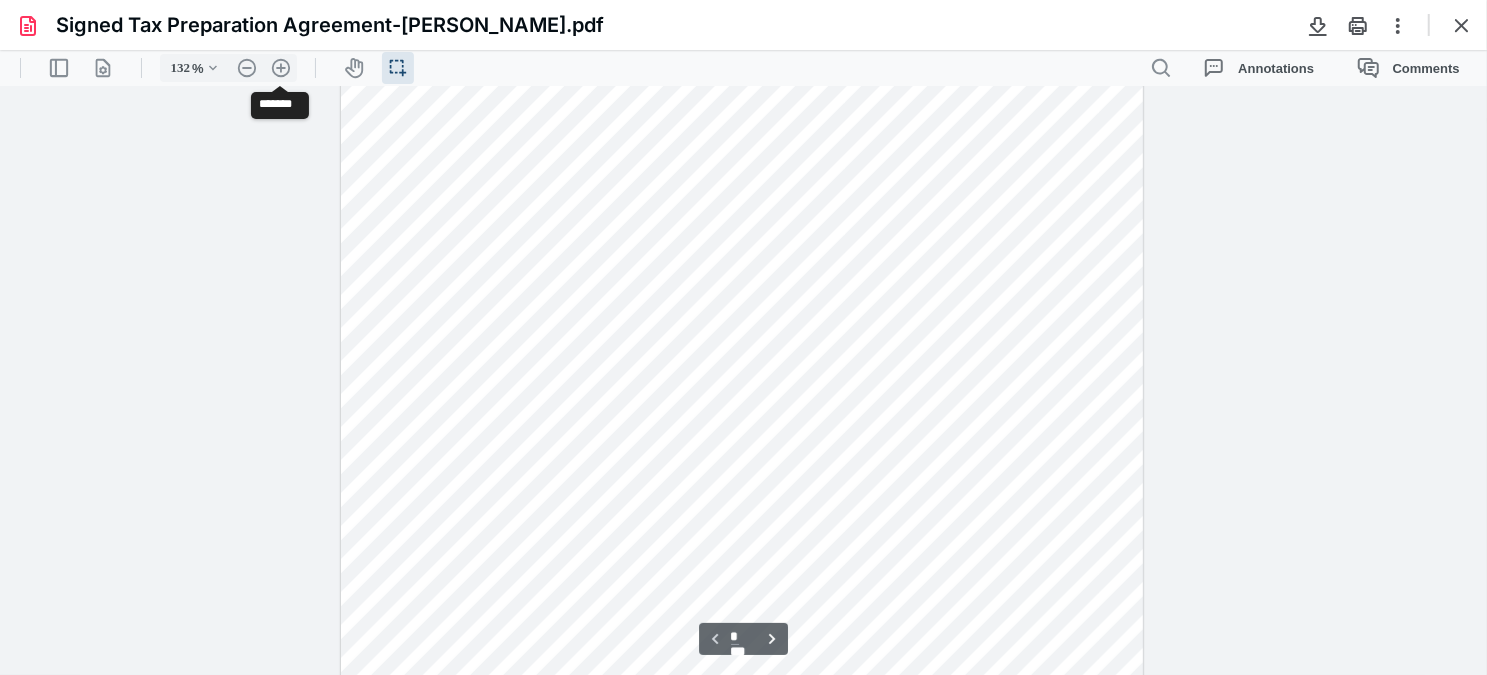 scroll, scrollTop: 285, scrollLeft: 0, axis: vertical 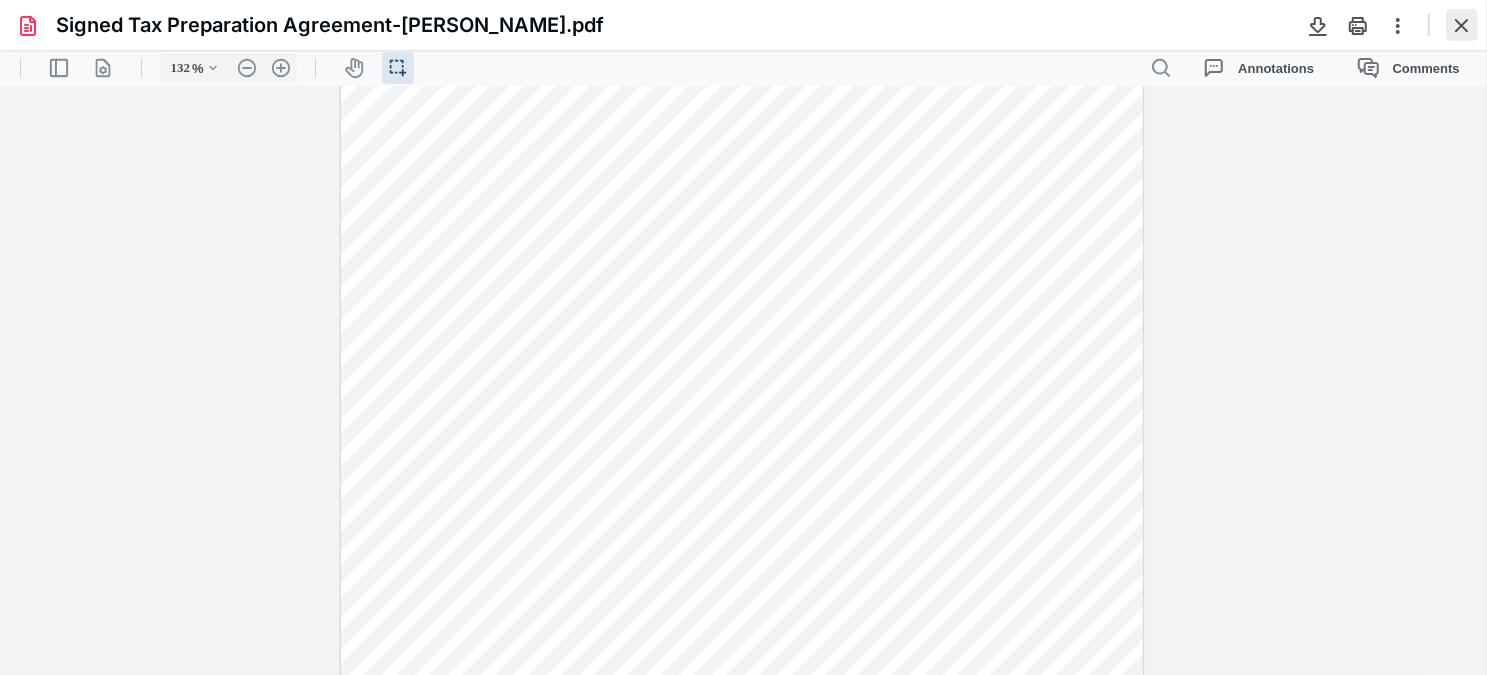 click at bounding box center (1462, 25) 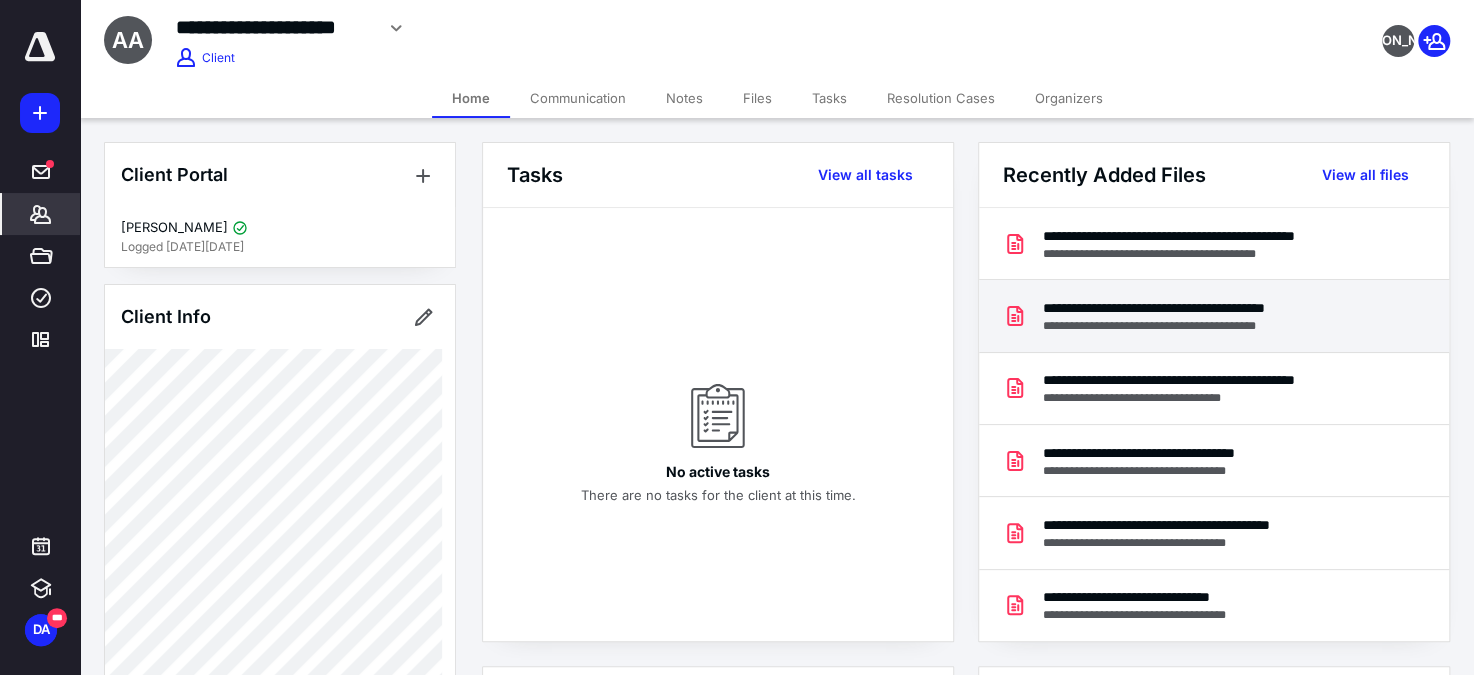 click on "**********" at bounding box center (1204, 308) 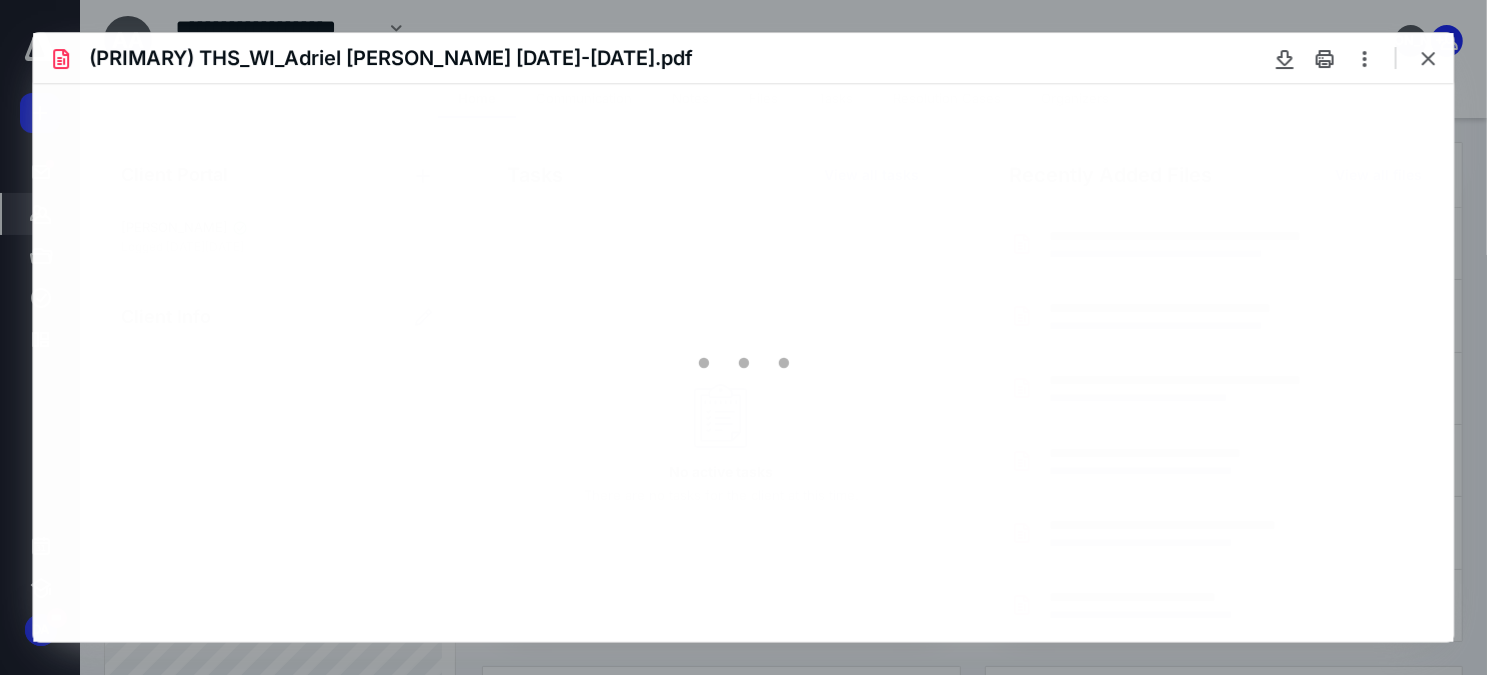 scroll, scrollTop: 0, scrollLeft: 0, axis: both 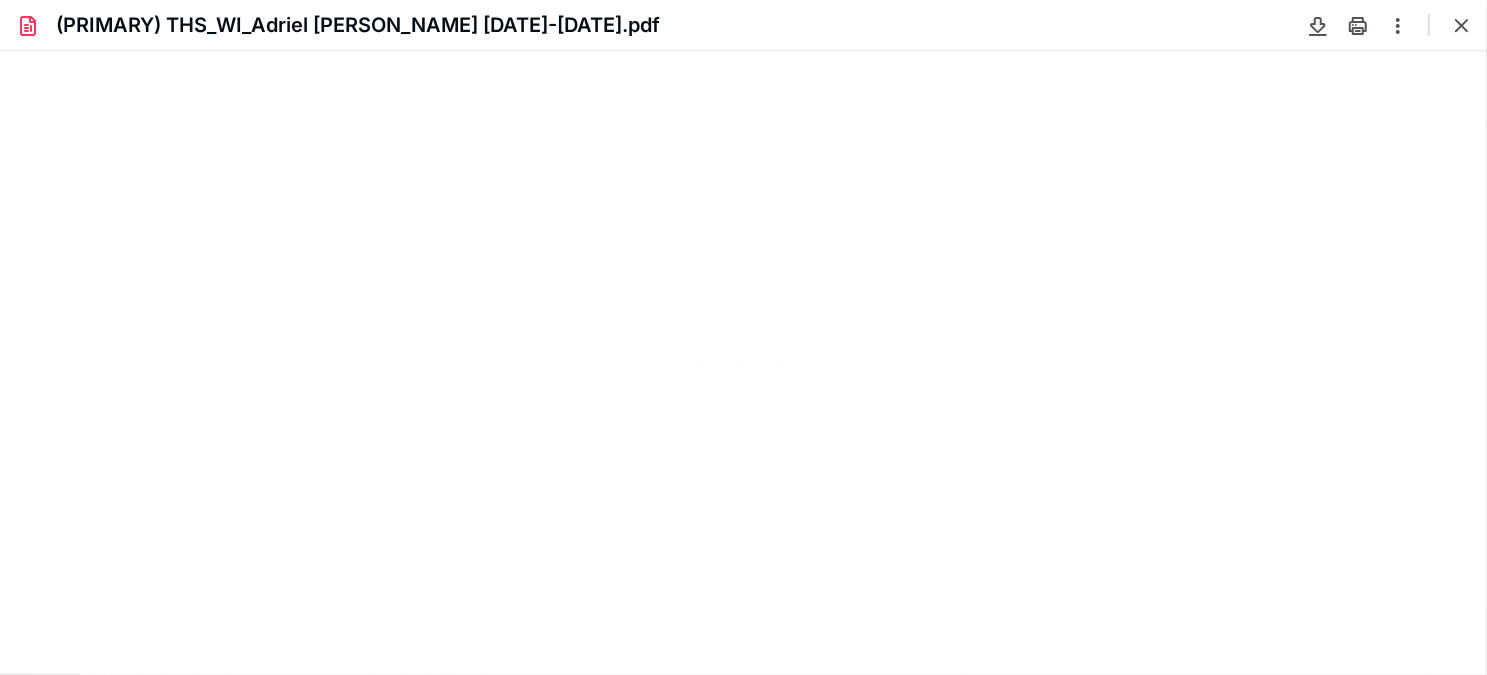 type on "74" 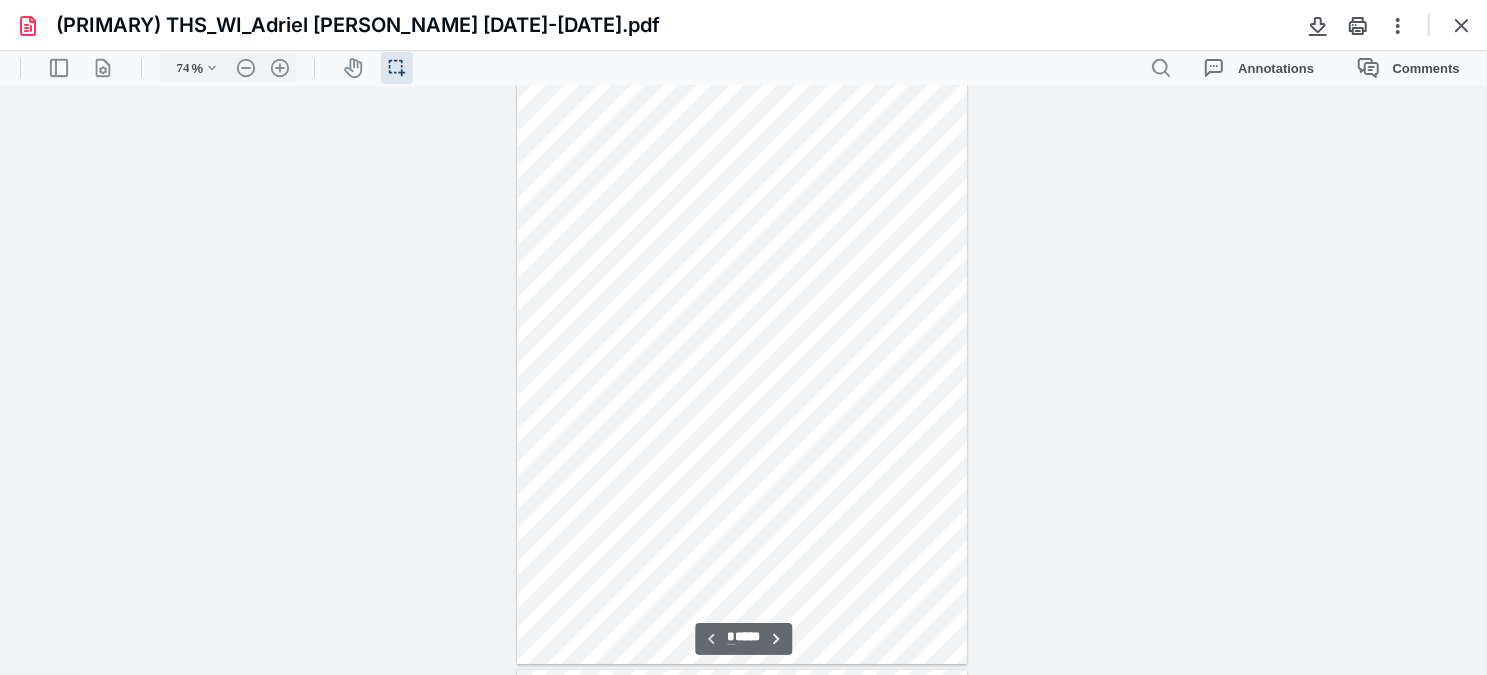 scroll, scrollTop: 0, scrollLeft: 0, axis: both 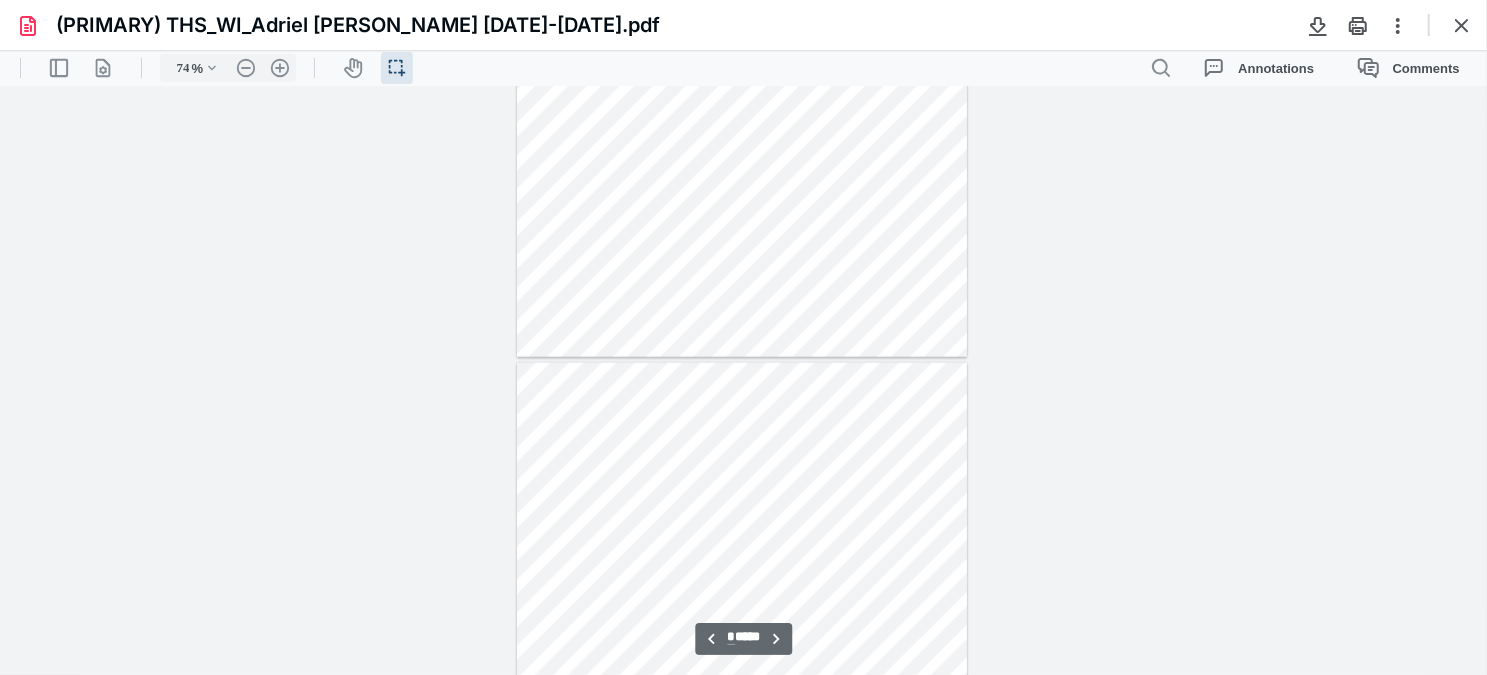 type on "*" 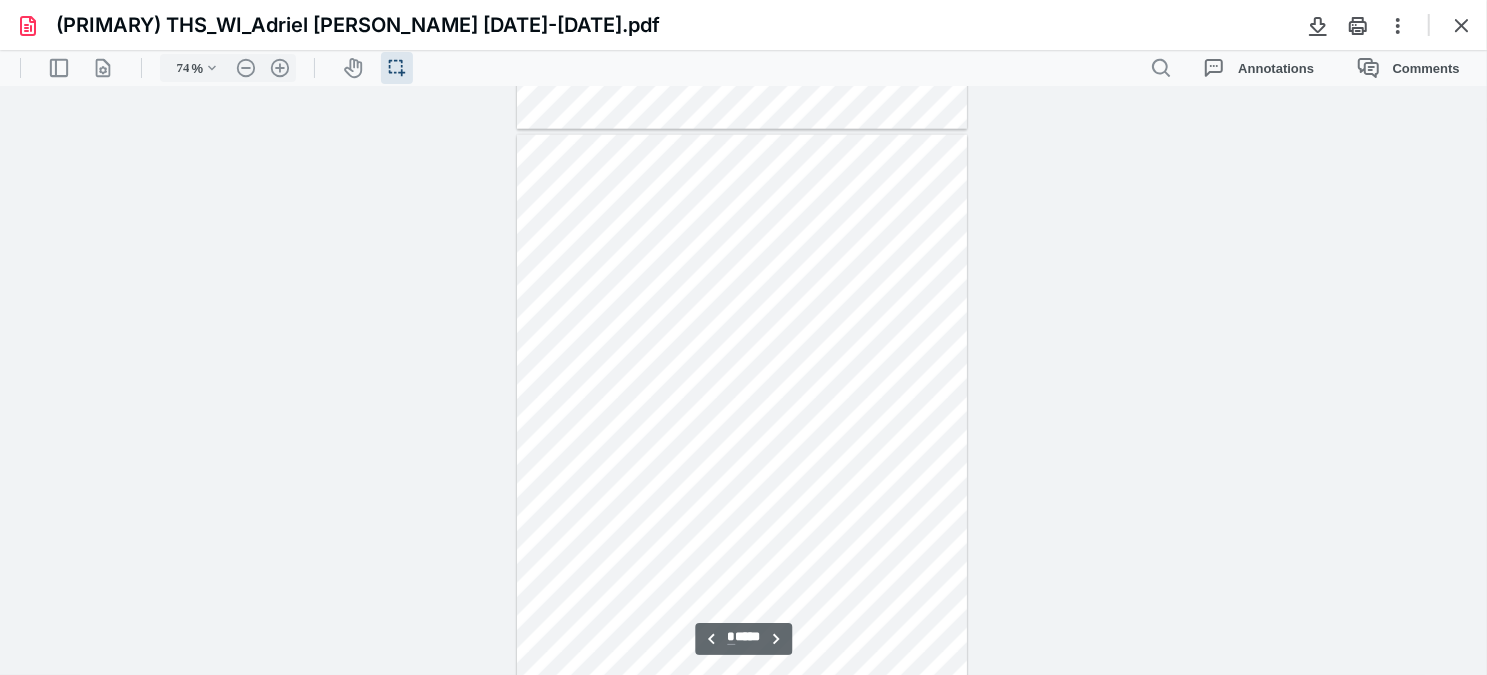 scroll, scrollTop: 1727, scrollLeft: 0, axis: vertical 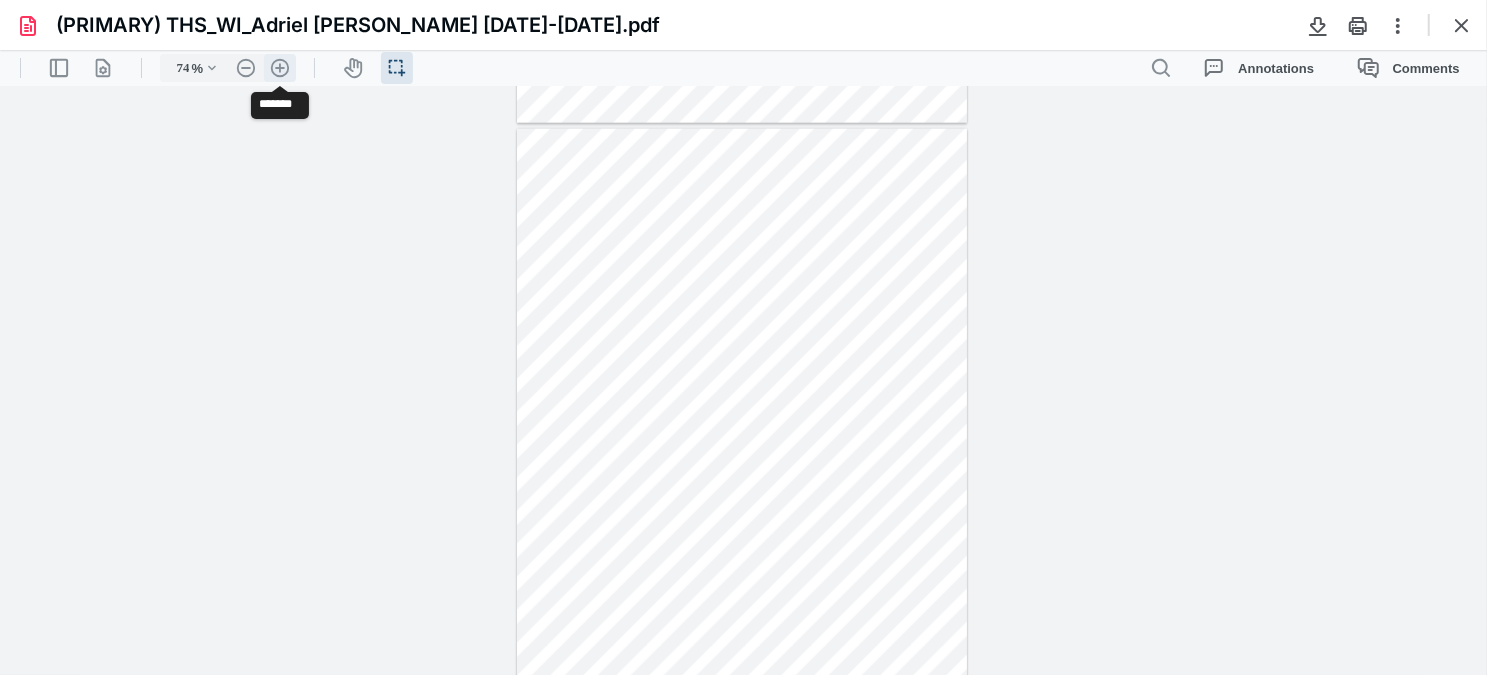 click on ".cls-1{fill:#abb0c4;} icon - header - zoom - in - line" at bounding box center (280, 67) 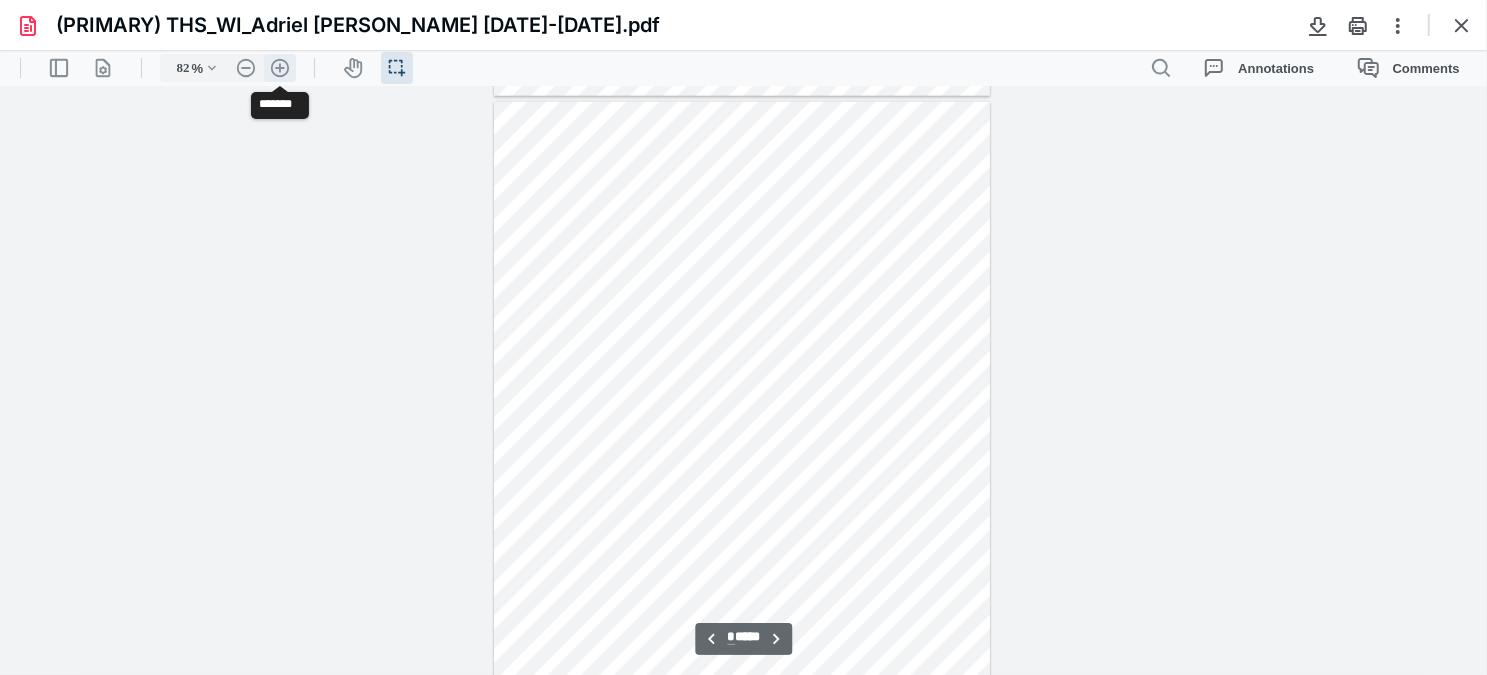 click on ".cls-1{fill:#abb0c4;} icon - header - zoom - in - line" at bounding box center [280, 67] 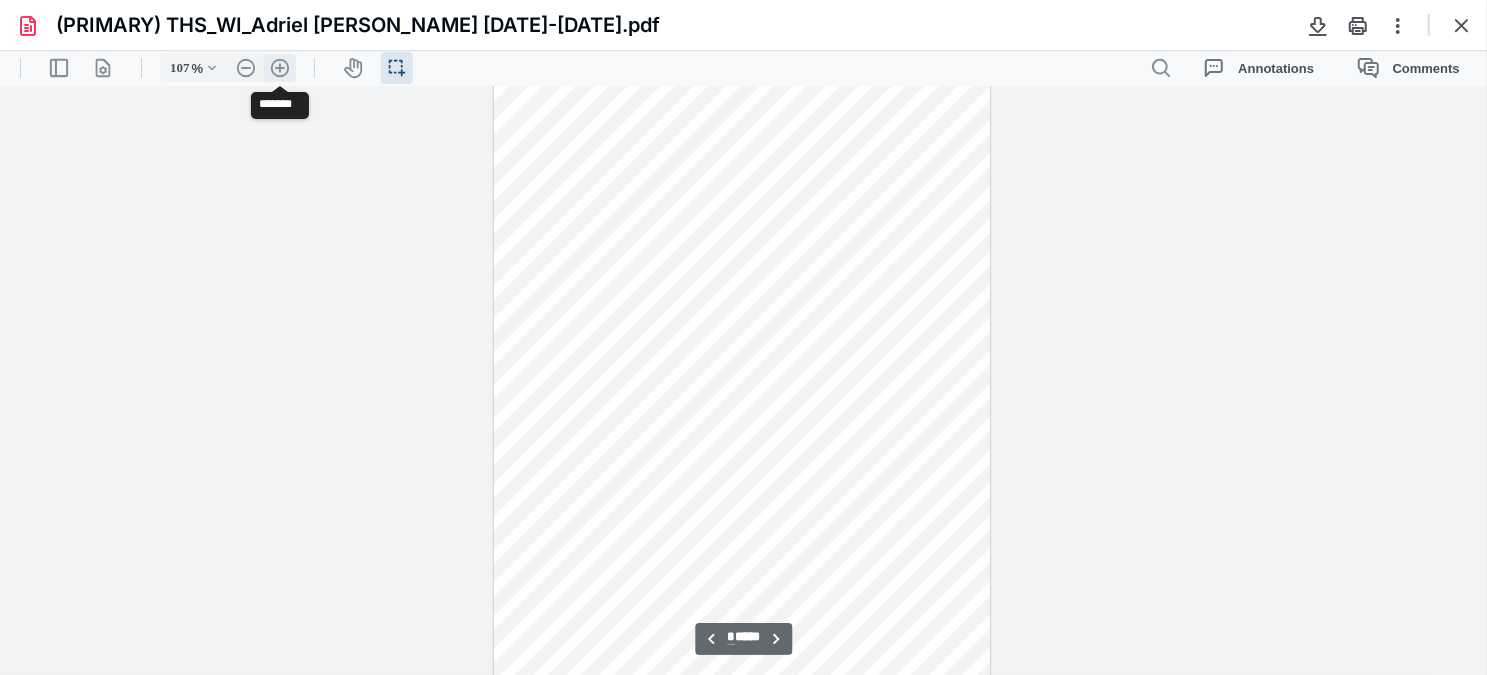click on ".cls-1{fill:#abb0c4;} icon - header - zoom - in - line" at bounding box center (280, 67) 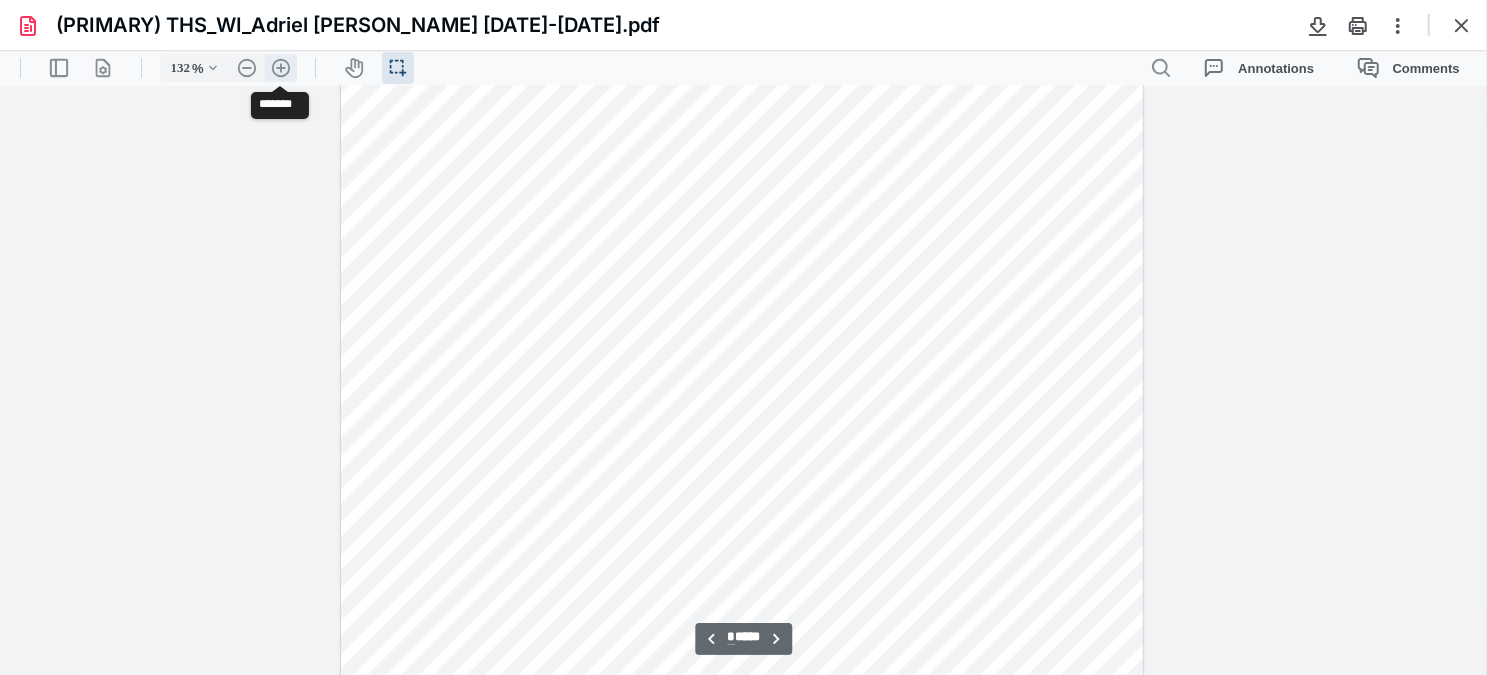 click on ".cls-1{fill:#abb0c4;} icon - header - zoom - in - line" at bounding box center [281, 67] 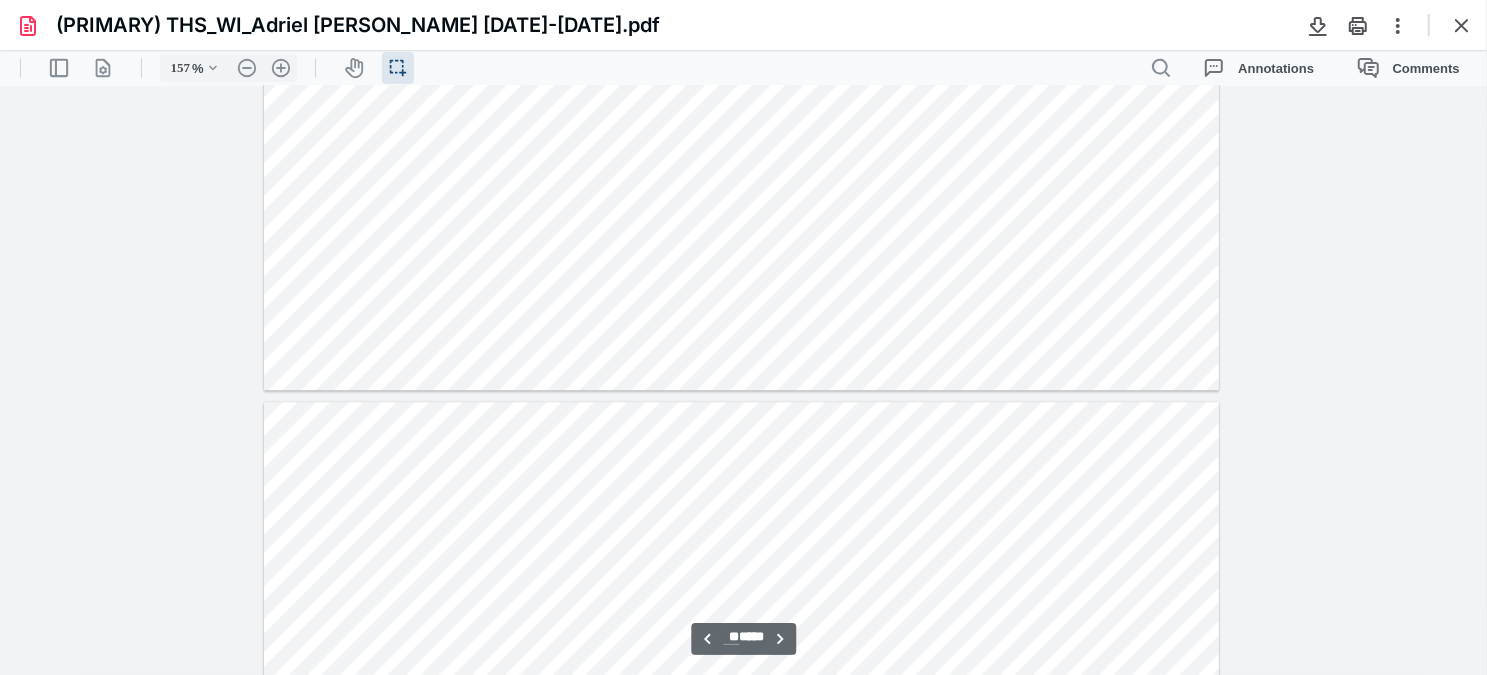 scroll, scrollTop: 26065, scrollLeft: 0, axis: vertical 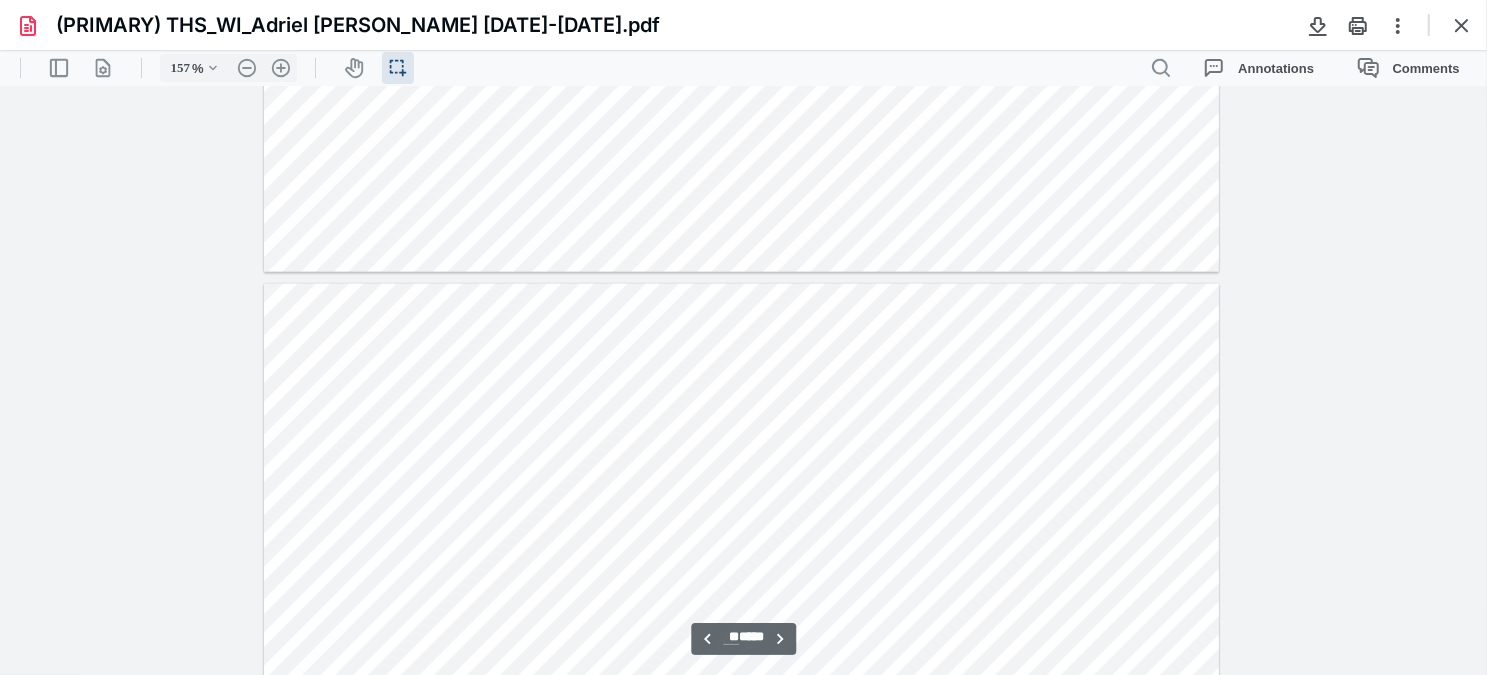 type on "**" 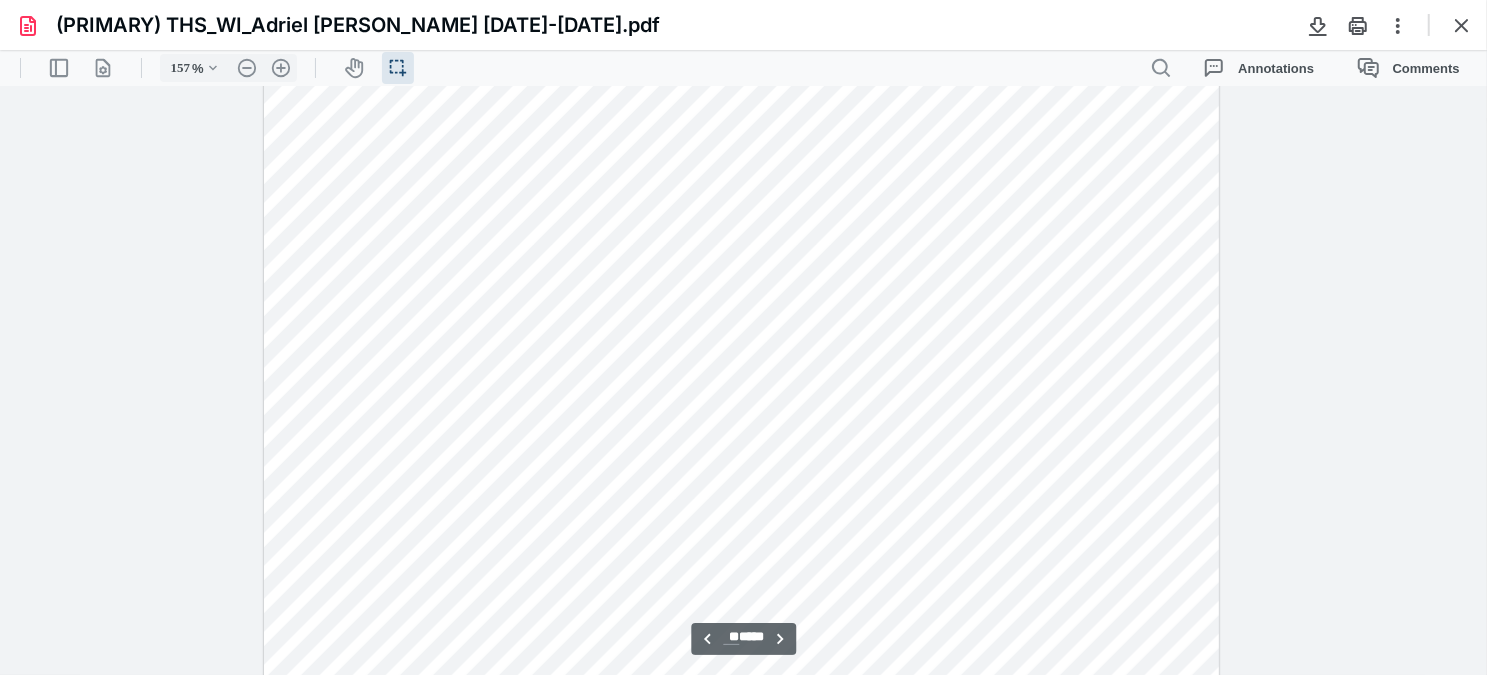 scroll, scrollTop: 22701, scrollLeft: 0, axis: vertical 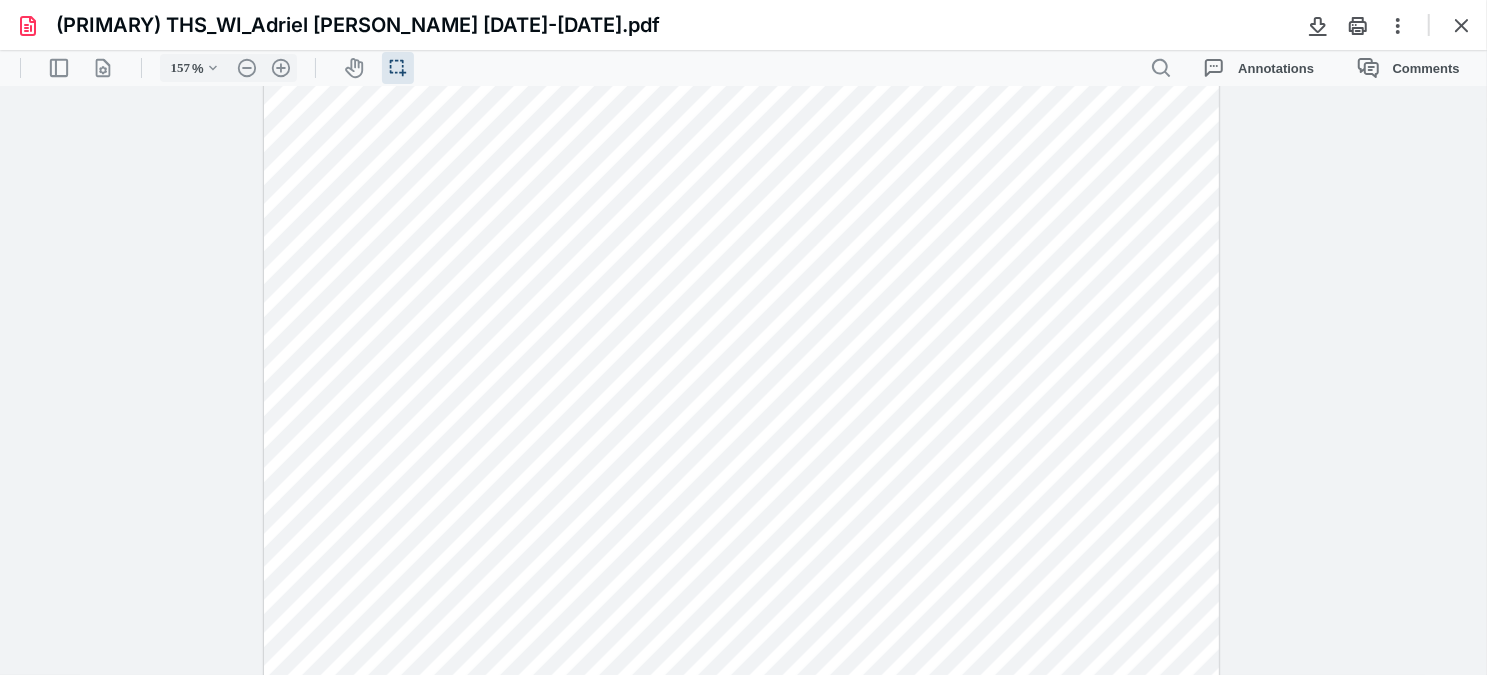 click on "(PRIMARY) THS_WI_Adriel [PERSON_NAME] [DATE]-[DATE].pdf" at bounding box center (659, 25) 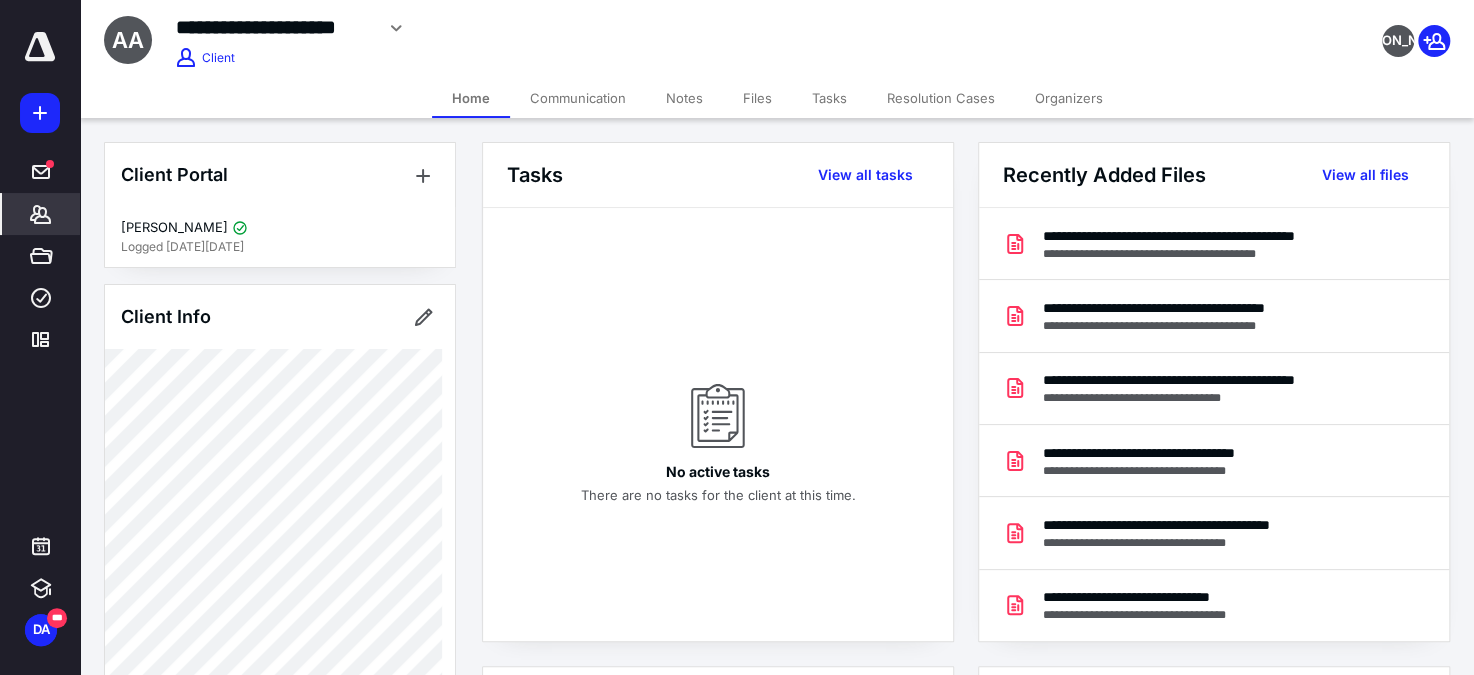 click 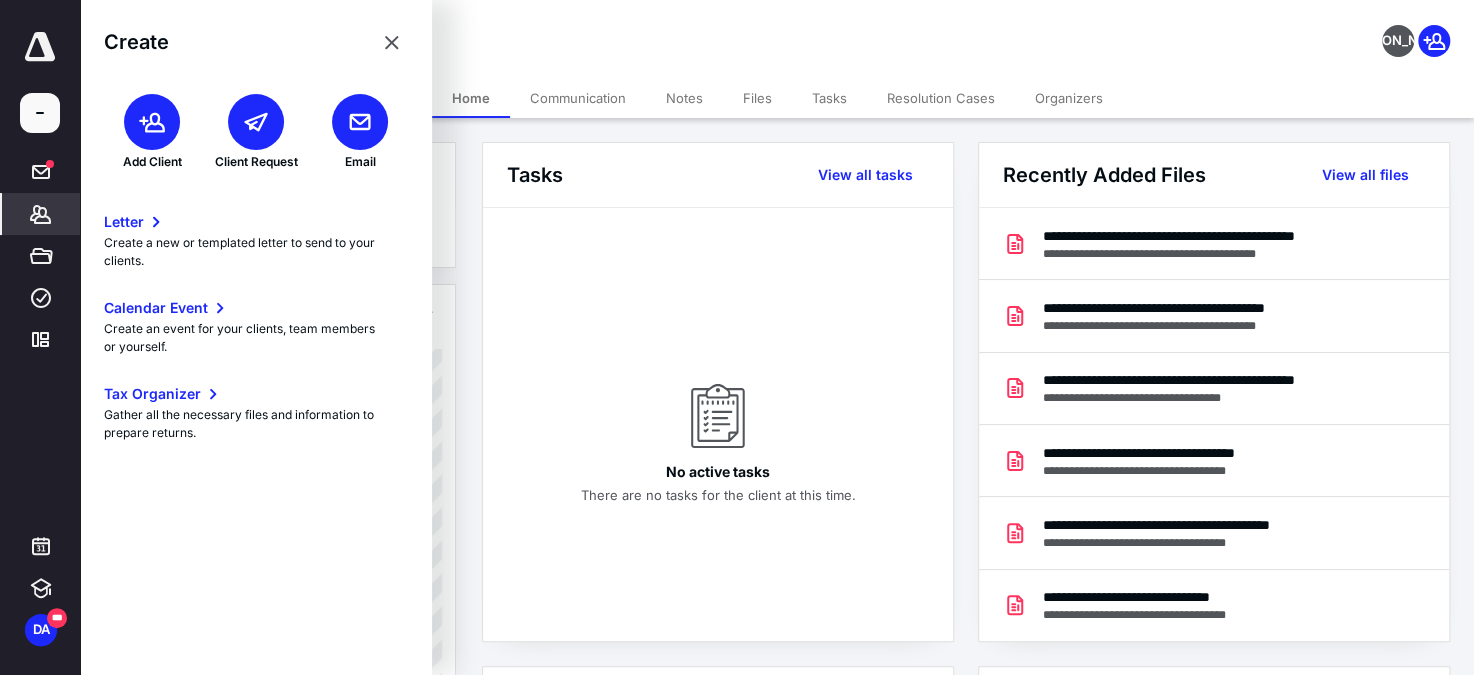 click 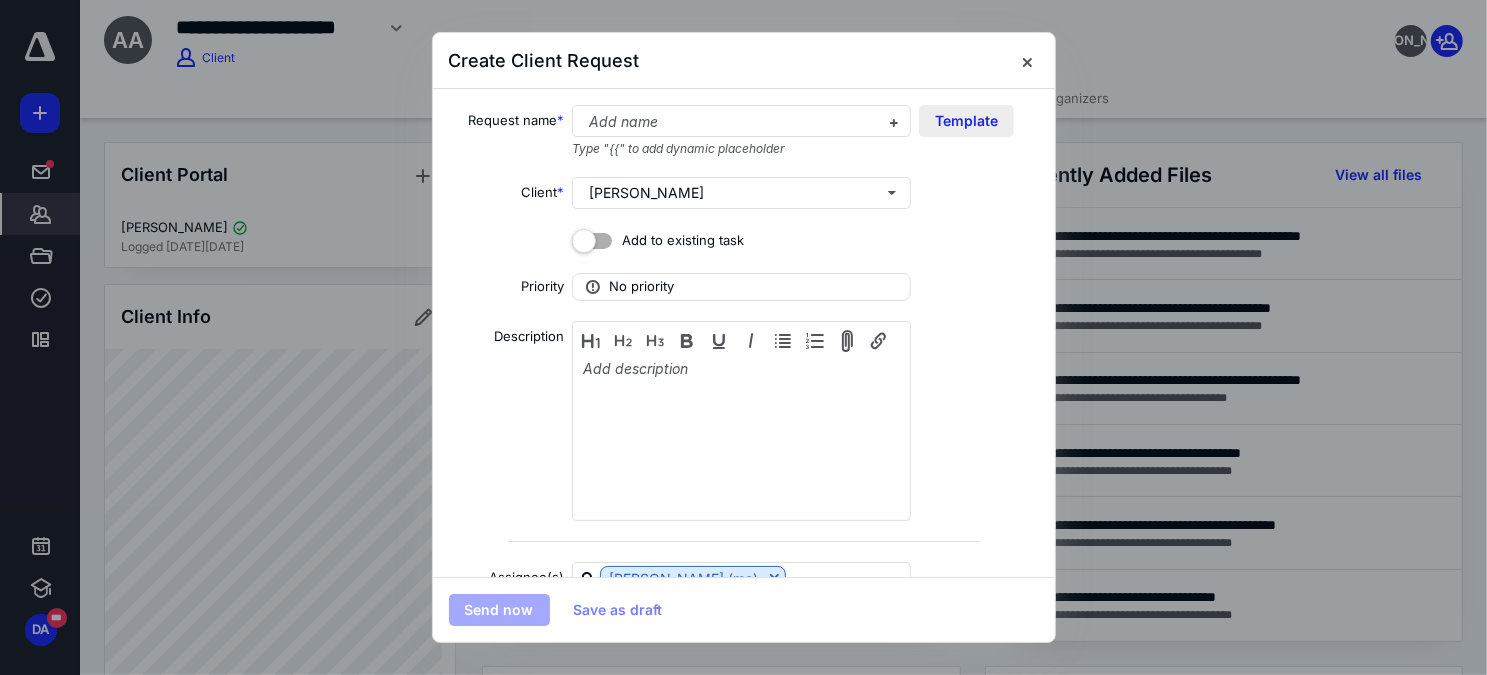 click on "Template" at bounding box center [966, 121] 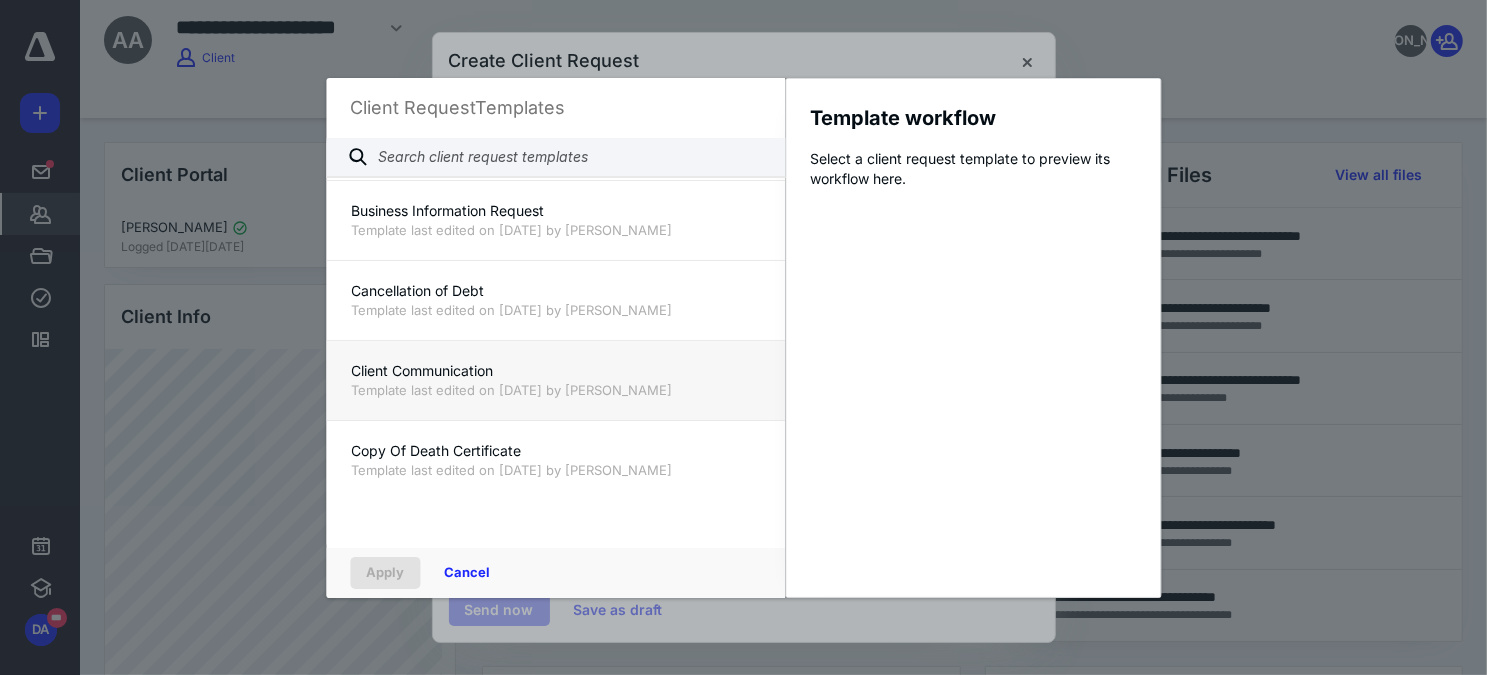 scroll, scrollTop: 727, scrollLeft: 0, axis: vertical 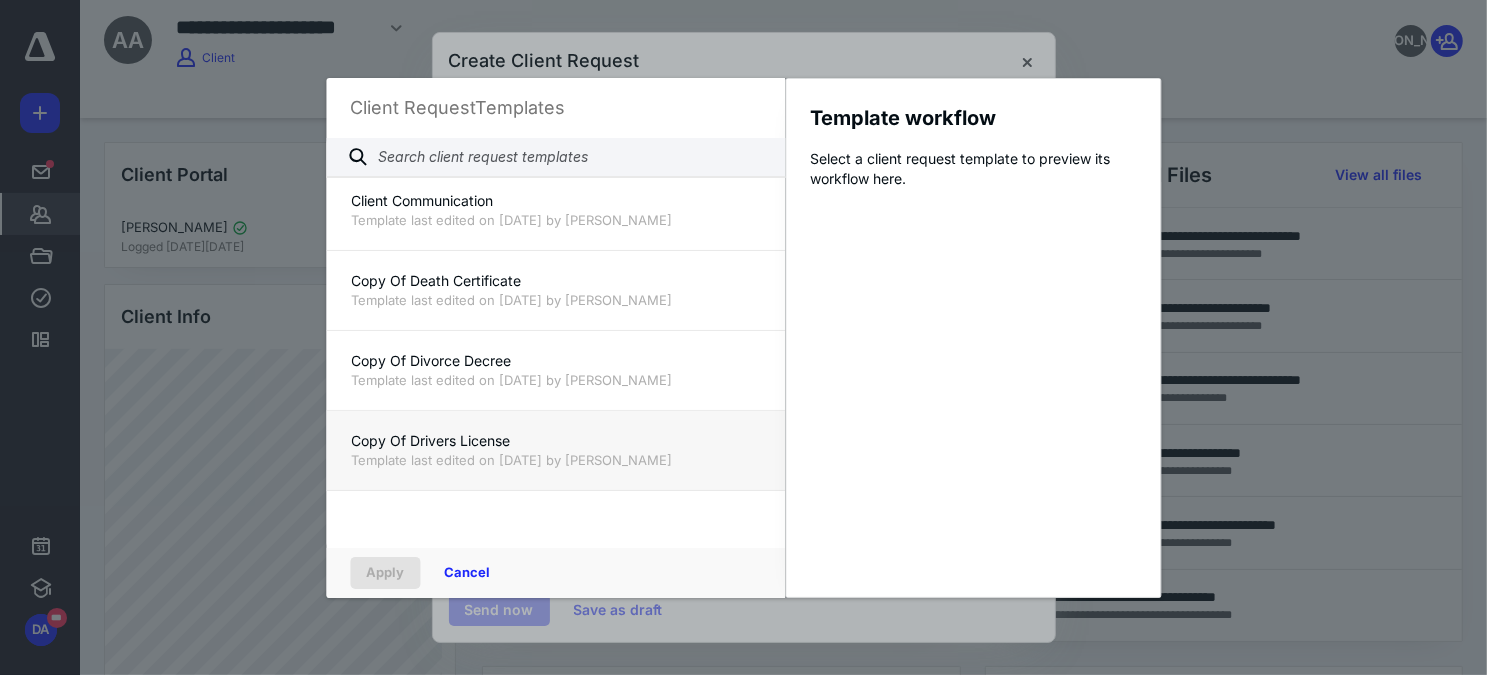 click on "Copy Of Drivers License Template last edited on [DATE] by [PERSON_NAME]" at bounding box center [555, 450] 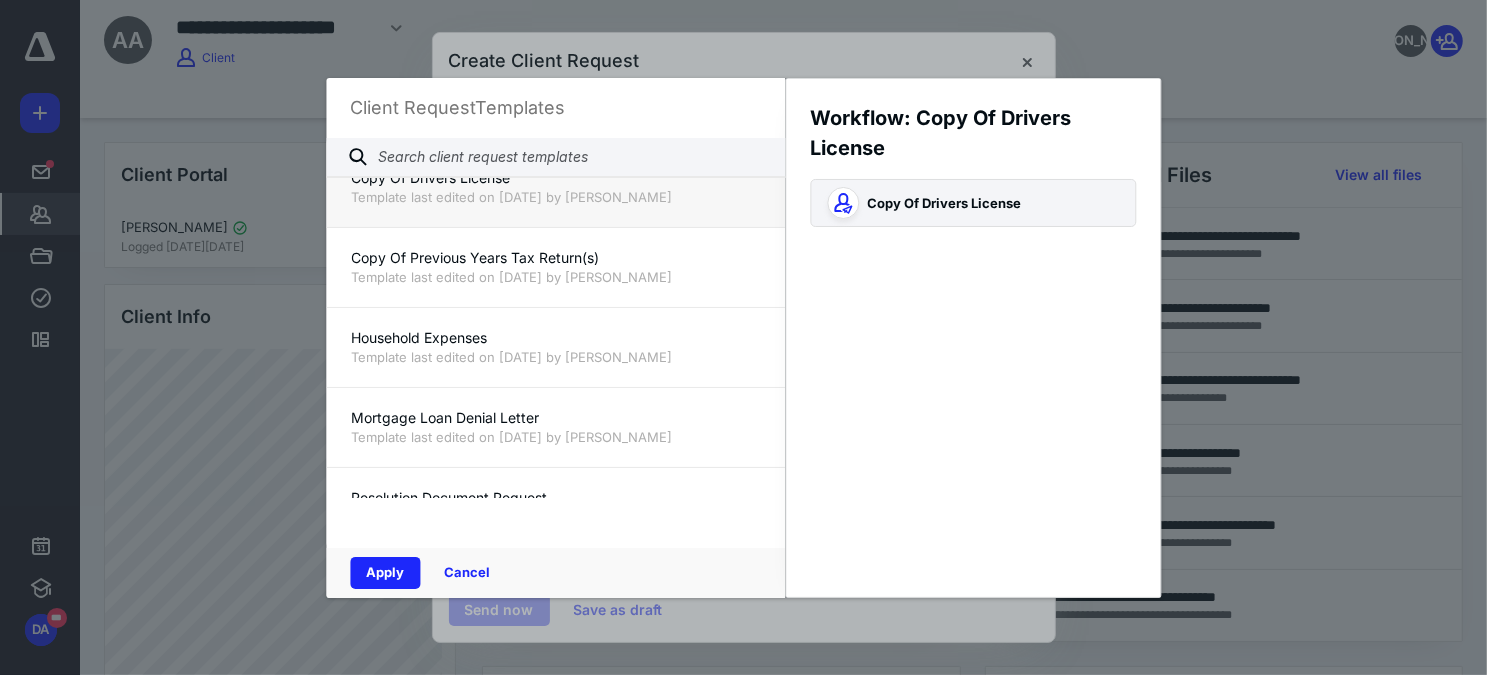 scroll, scrollTop: 1000, scrollLeft: 0, axis: vertical 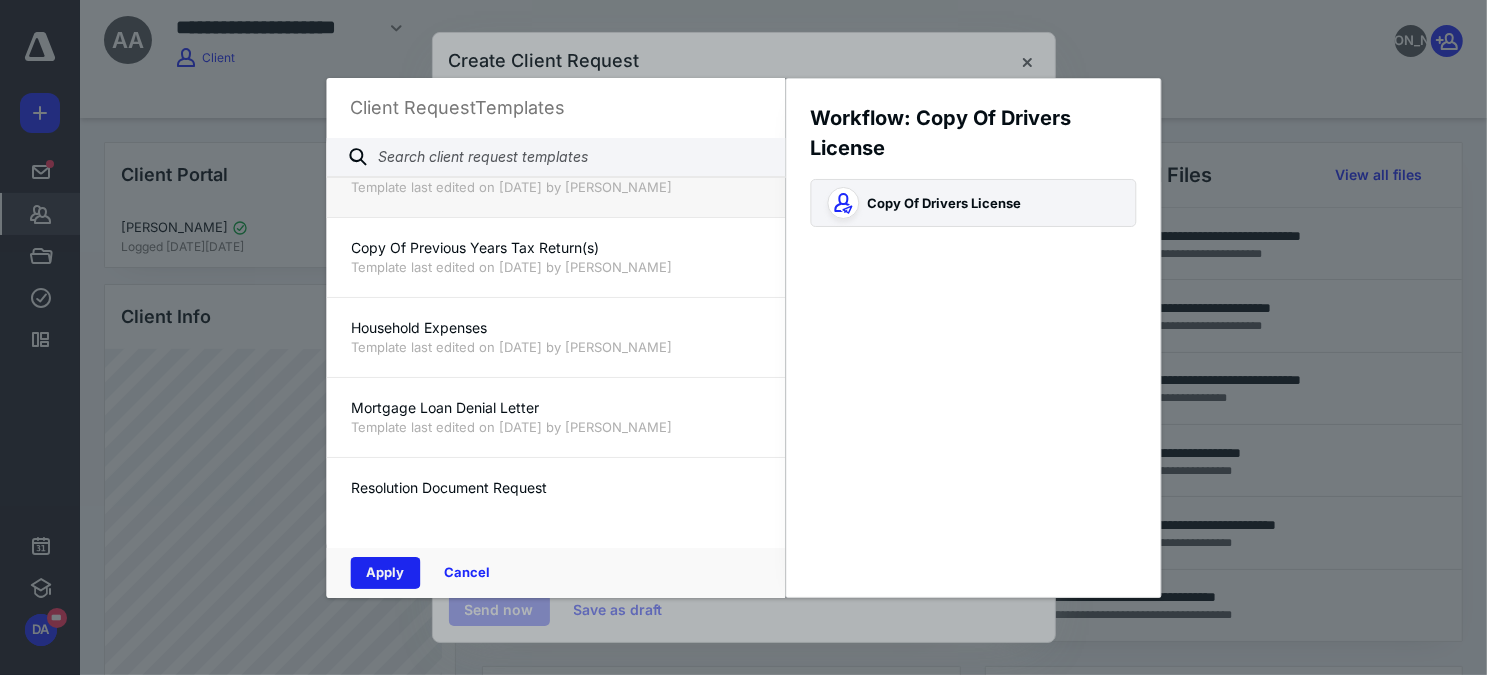click on "Apply" at bounding box center (385, 573) 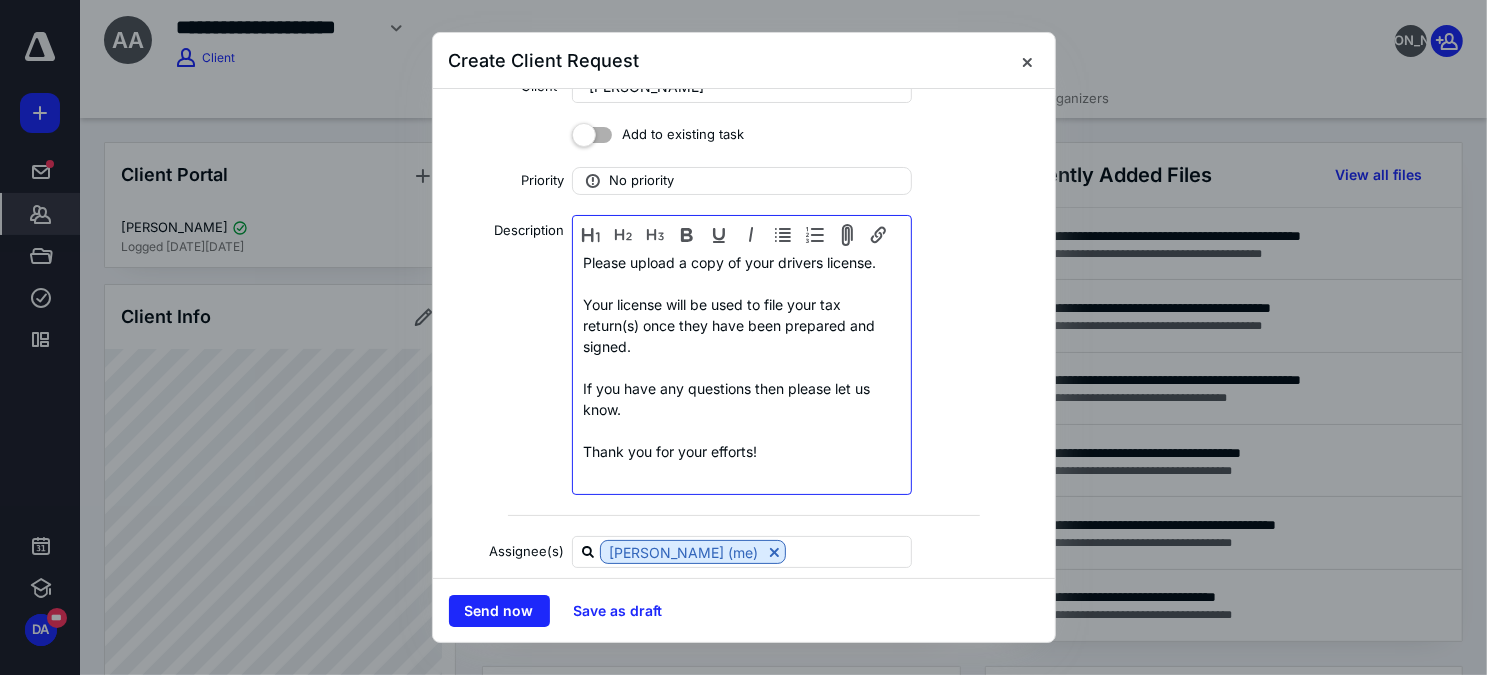 scroll, scrollTop: 235, scrollLeft: 0, axis: vertical 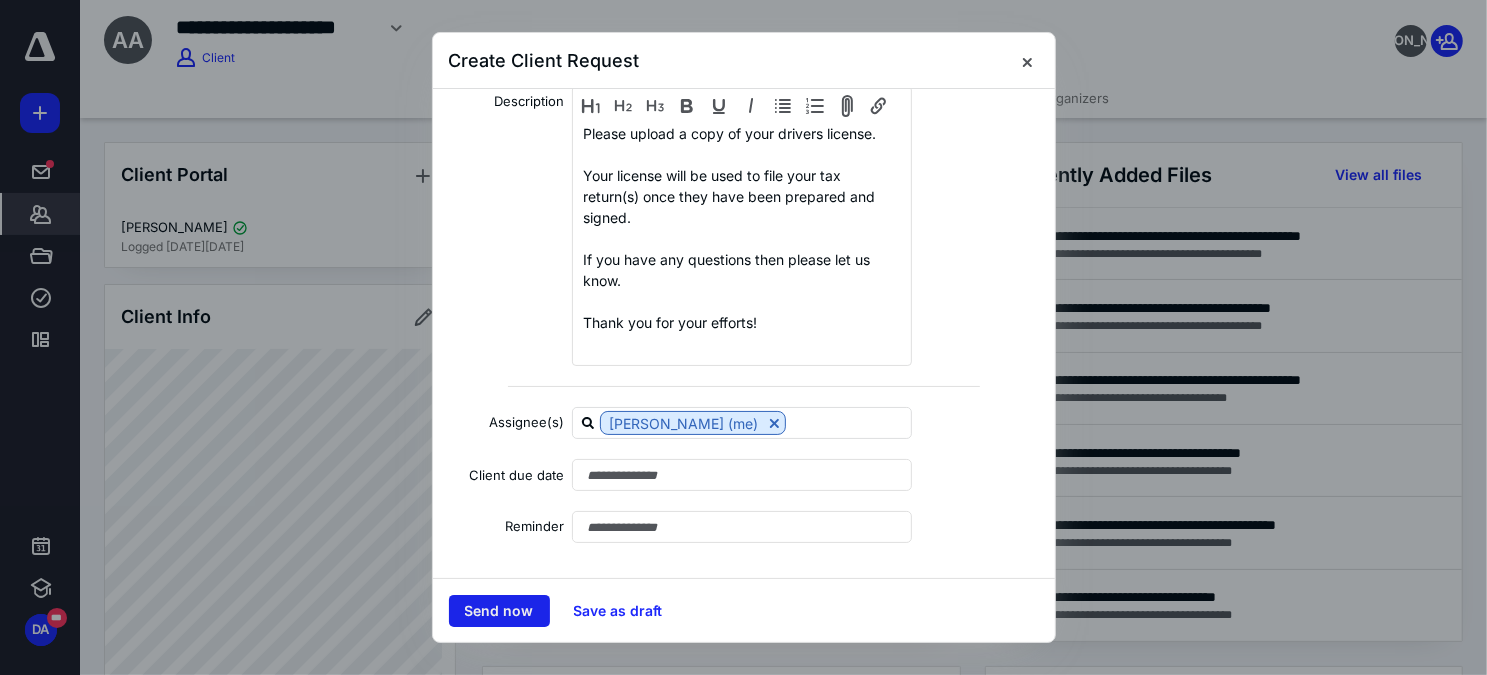 click on "Send now" at bounding box center [499, 611] 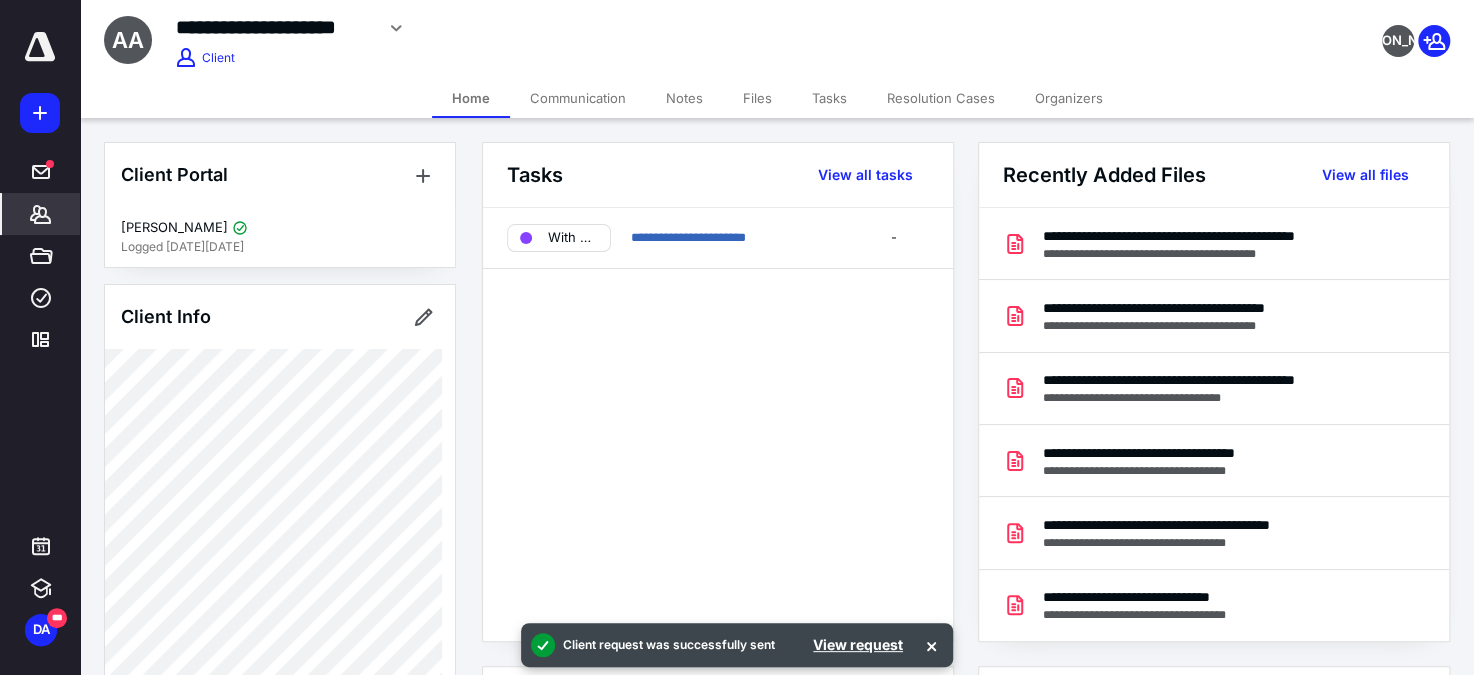 click 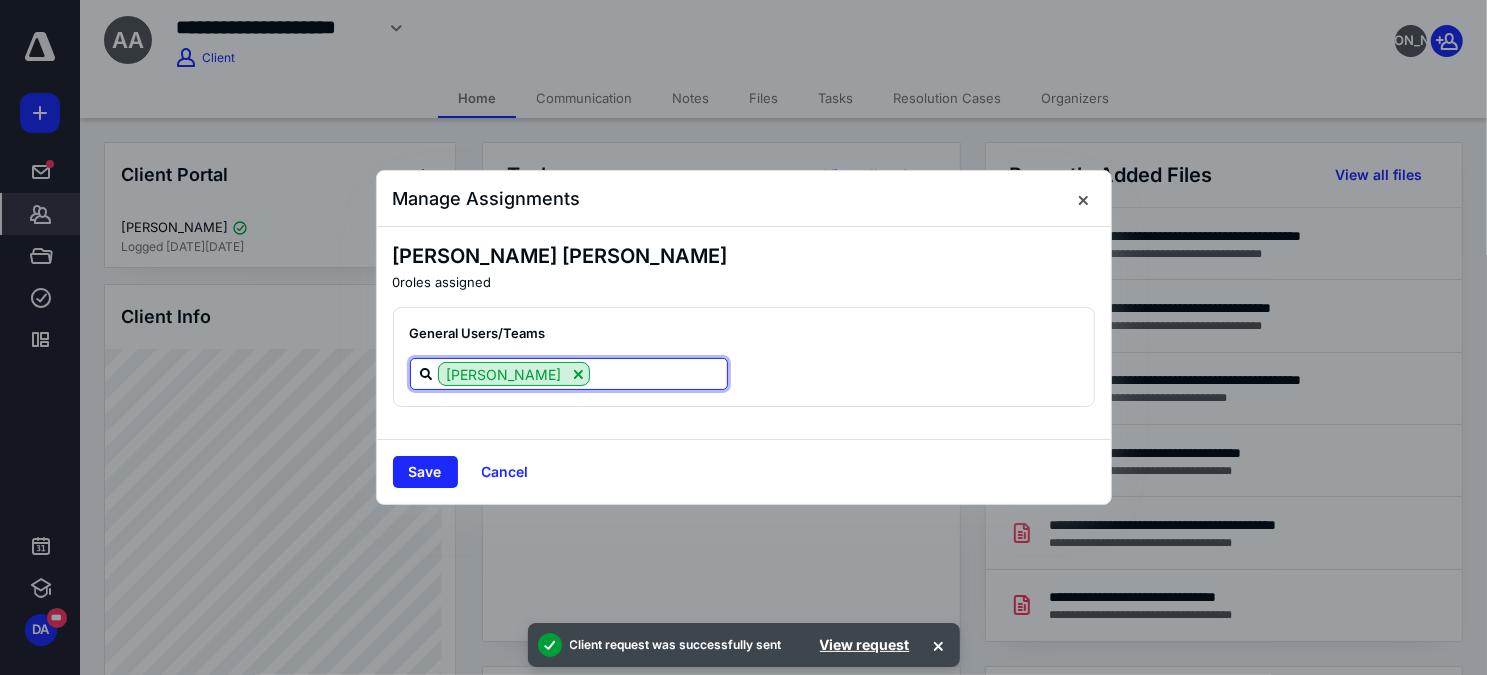 click at bounding box center (658, 373) 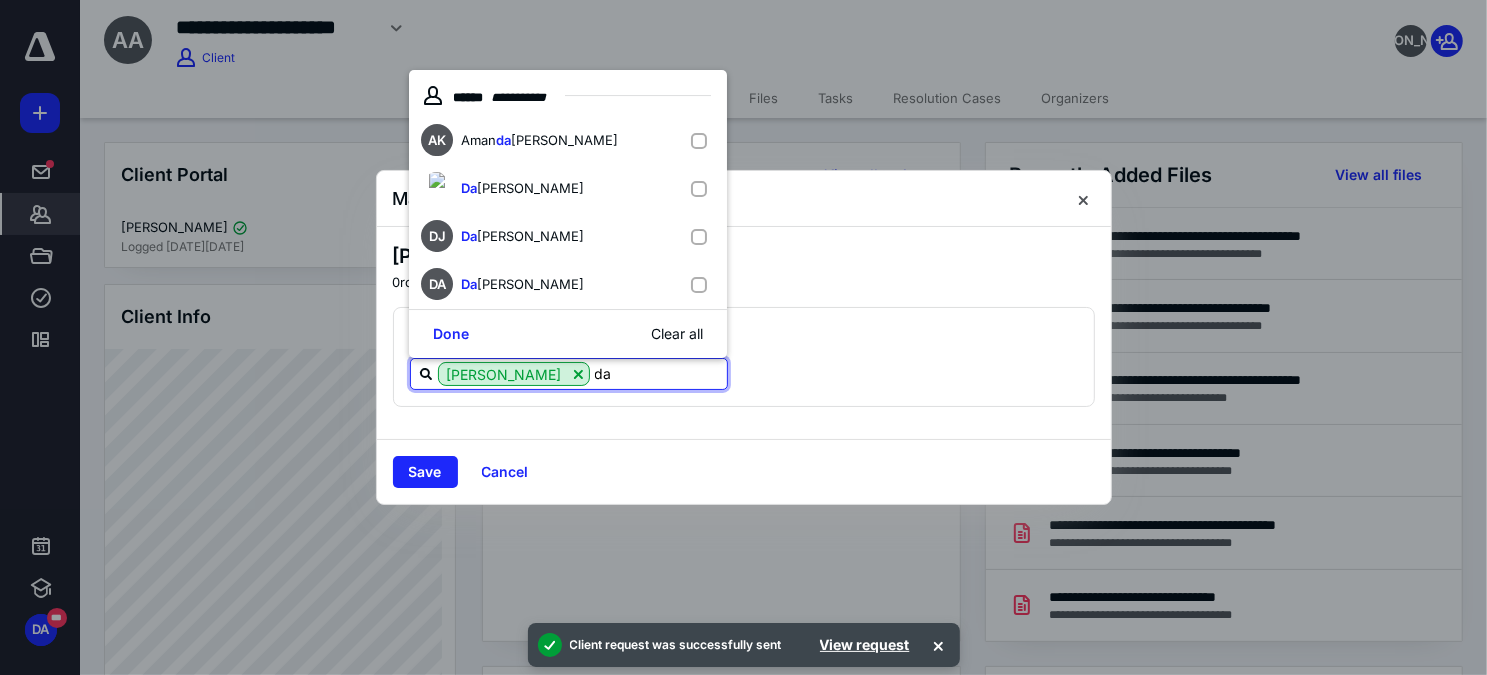 type on "dar" 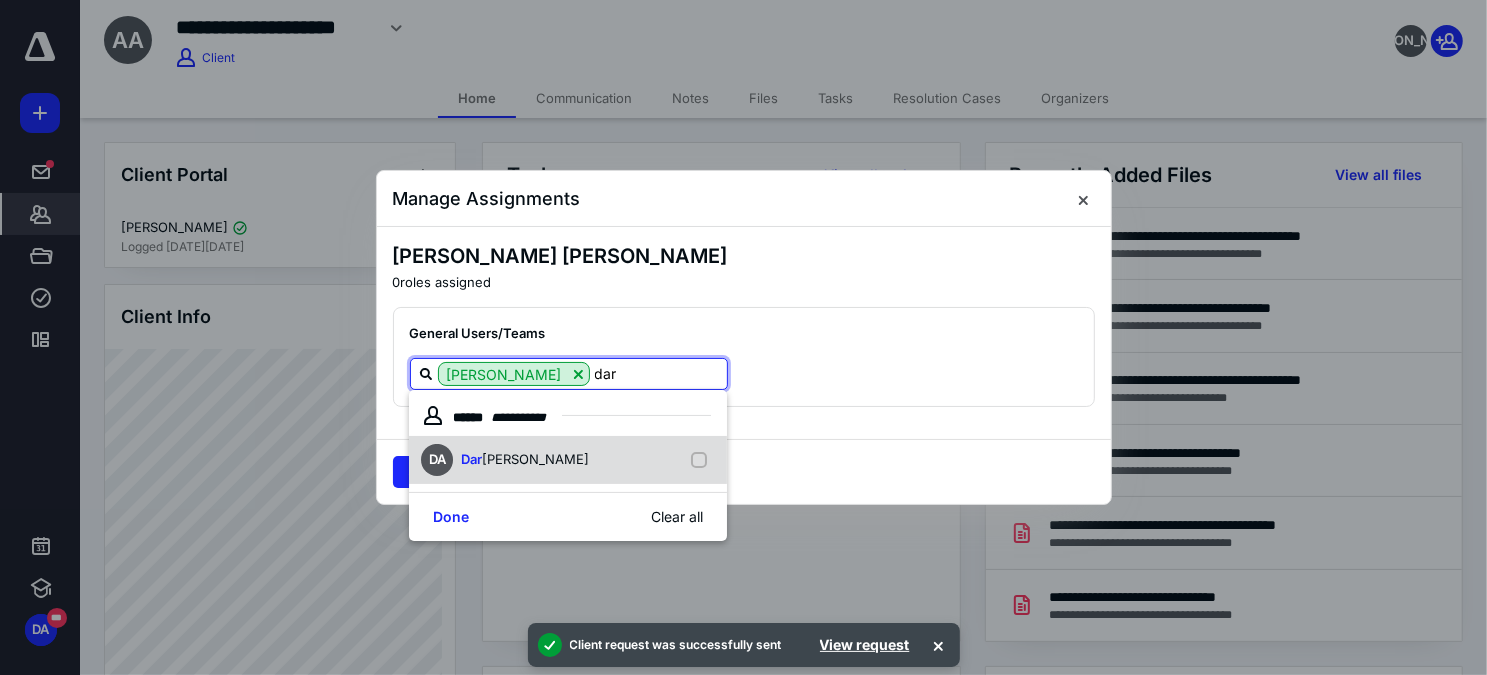 click on "[PERSON_NAME]" at bounding box center (535, 459) 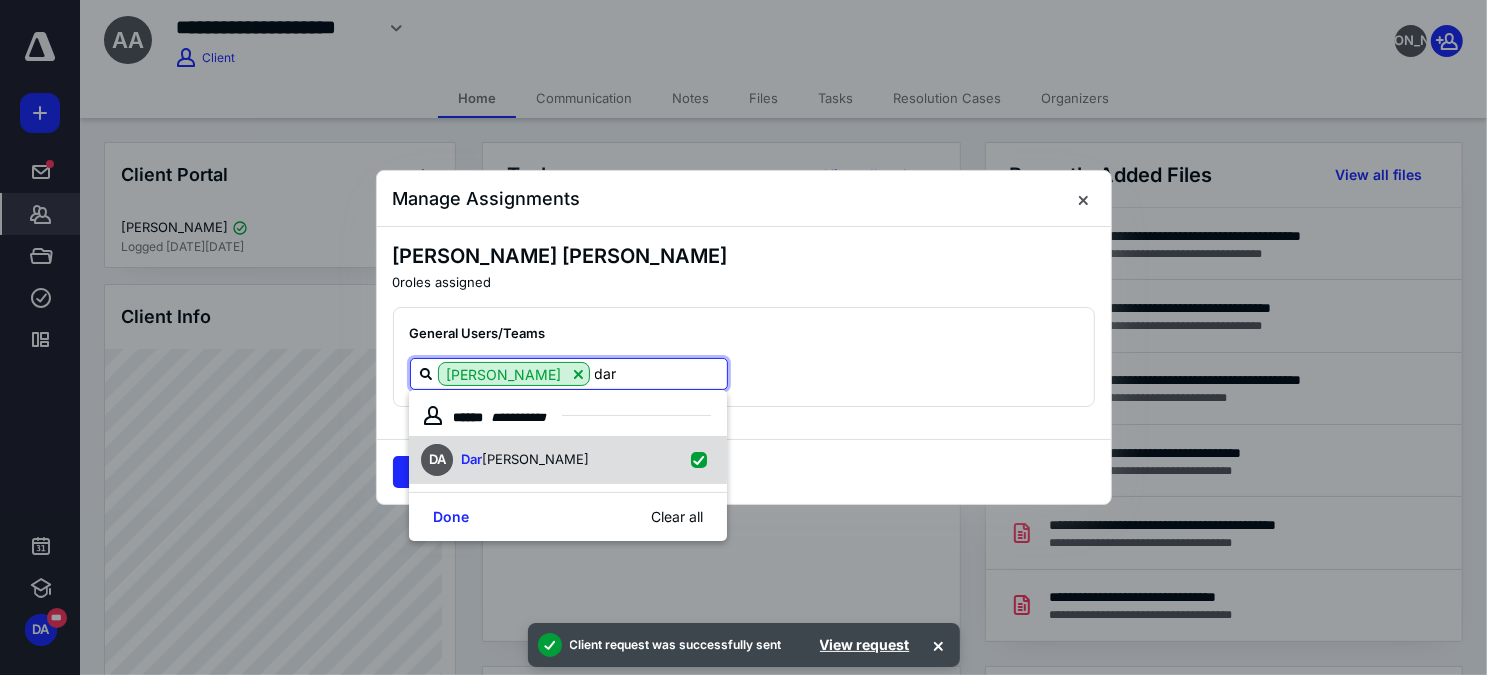 checkbox on "true" 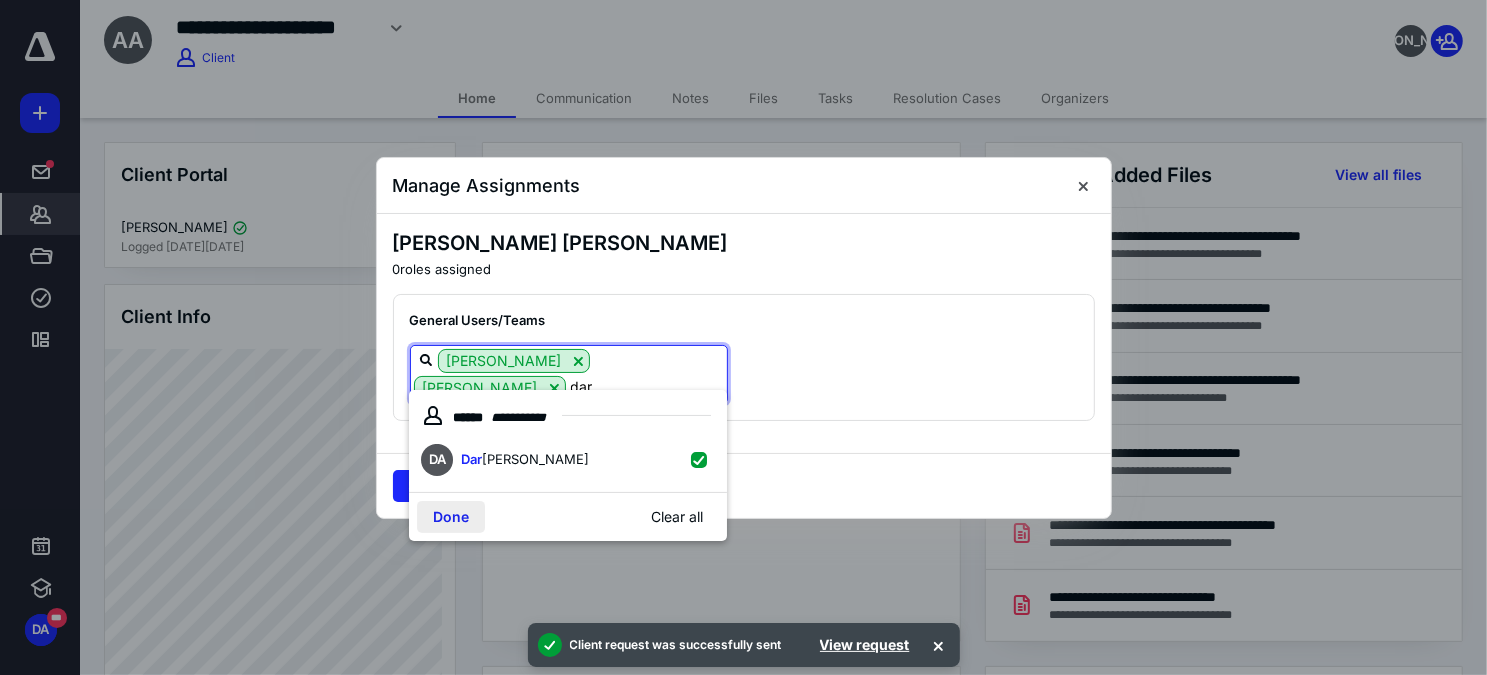 type on "dar" 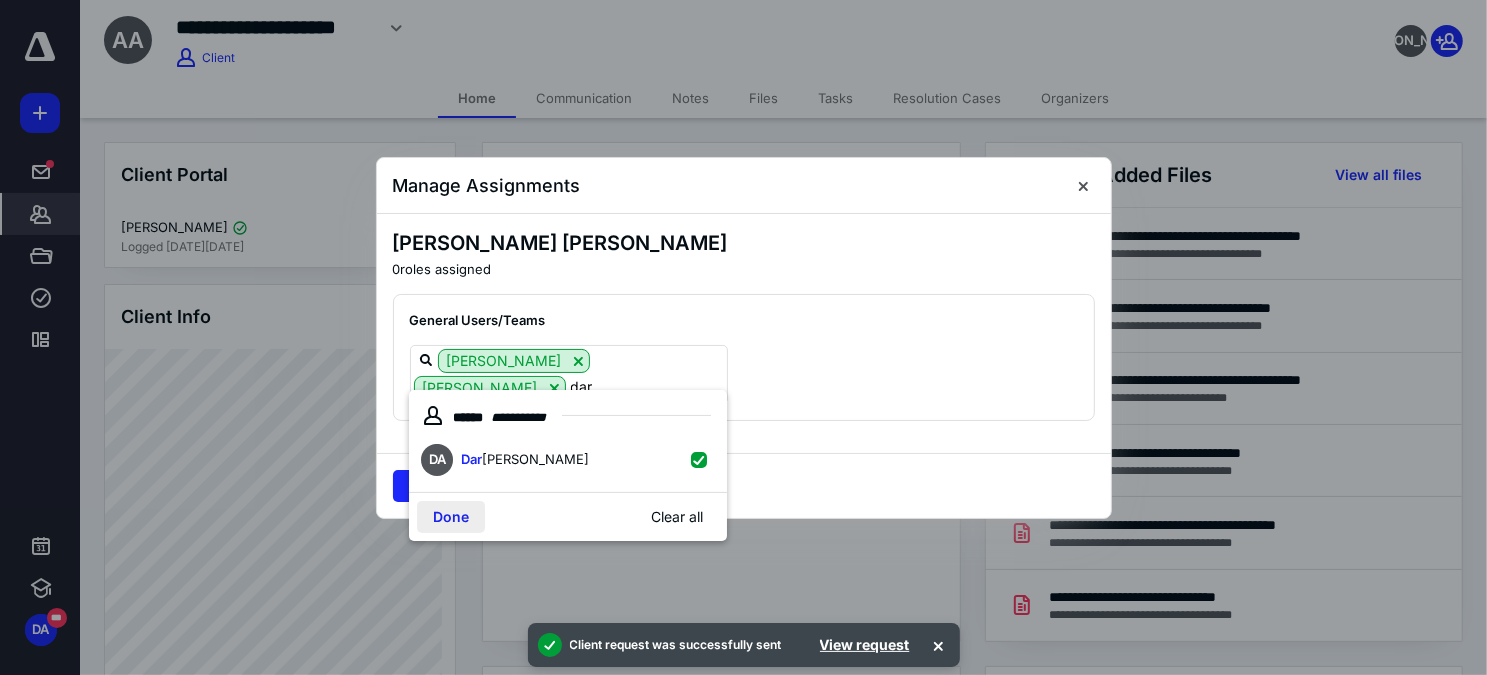 click on "Done" at bounding box center (451, 517) 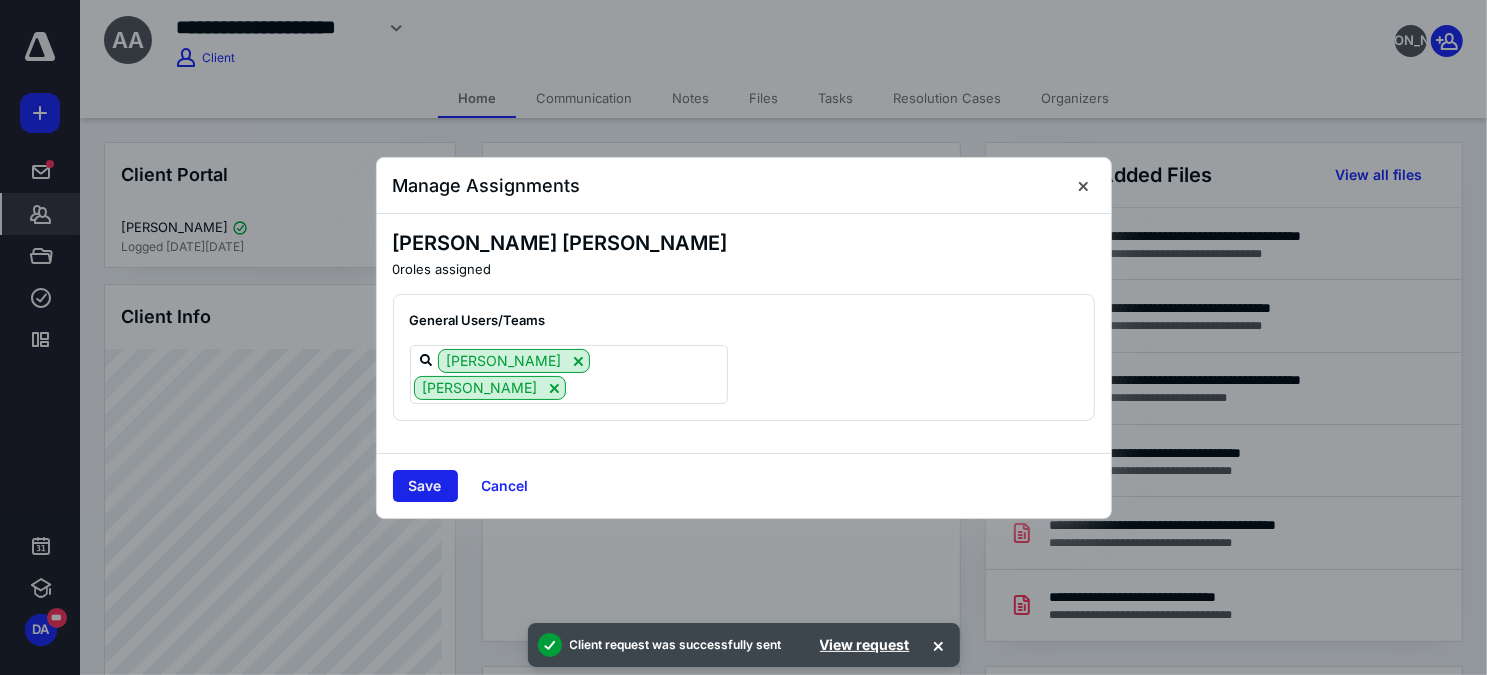 click on "Save" at bounding box center (425, 486) 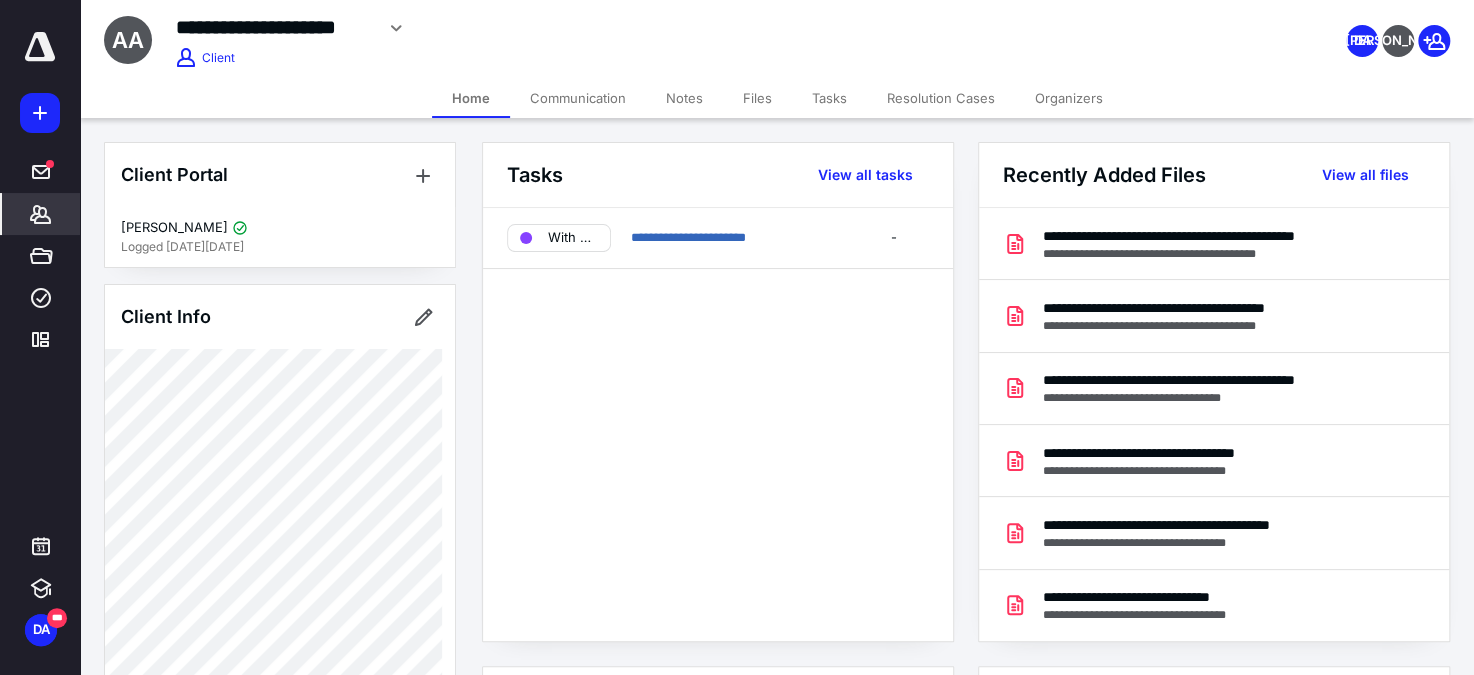 click 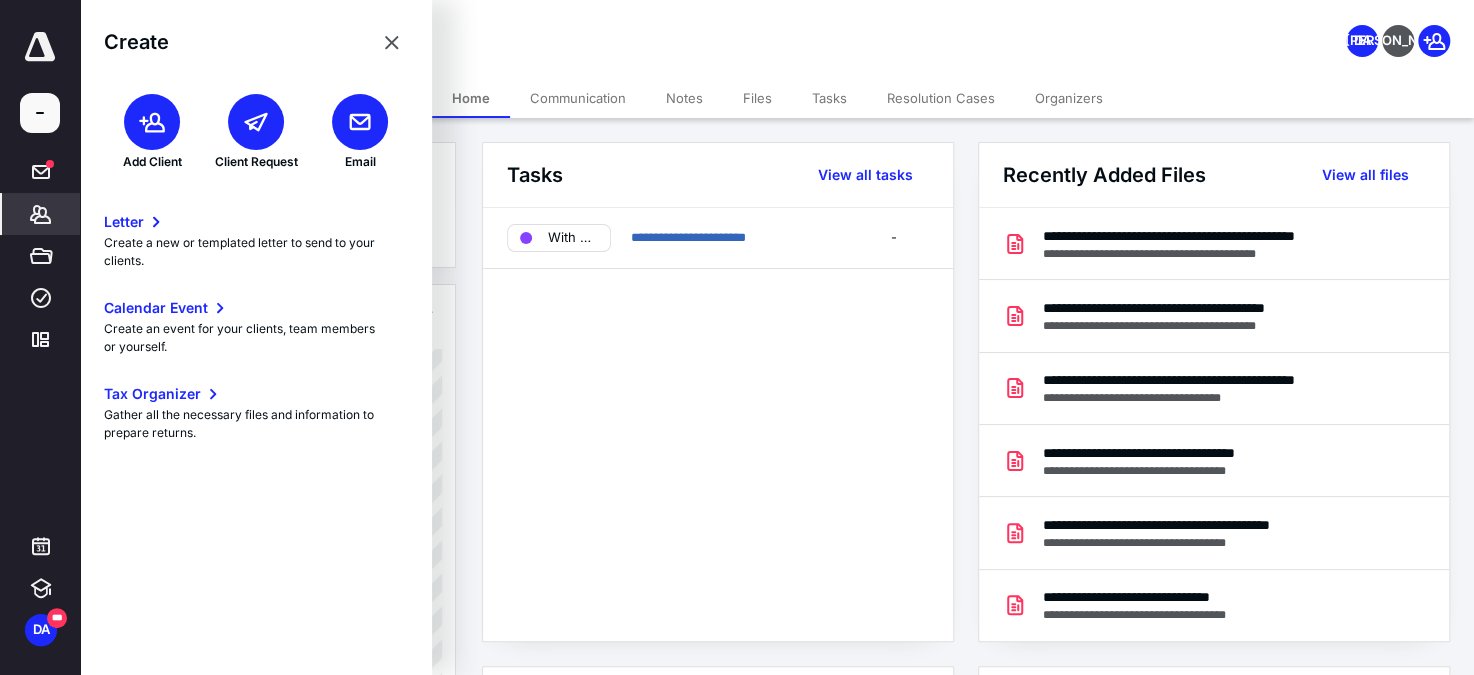 click 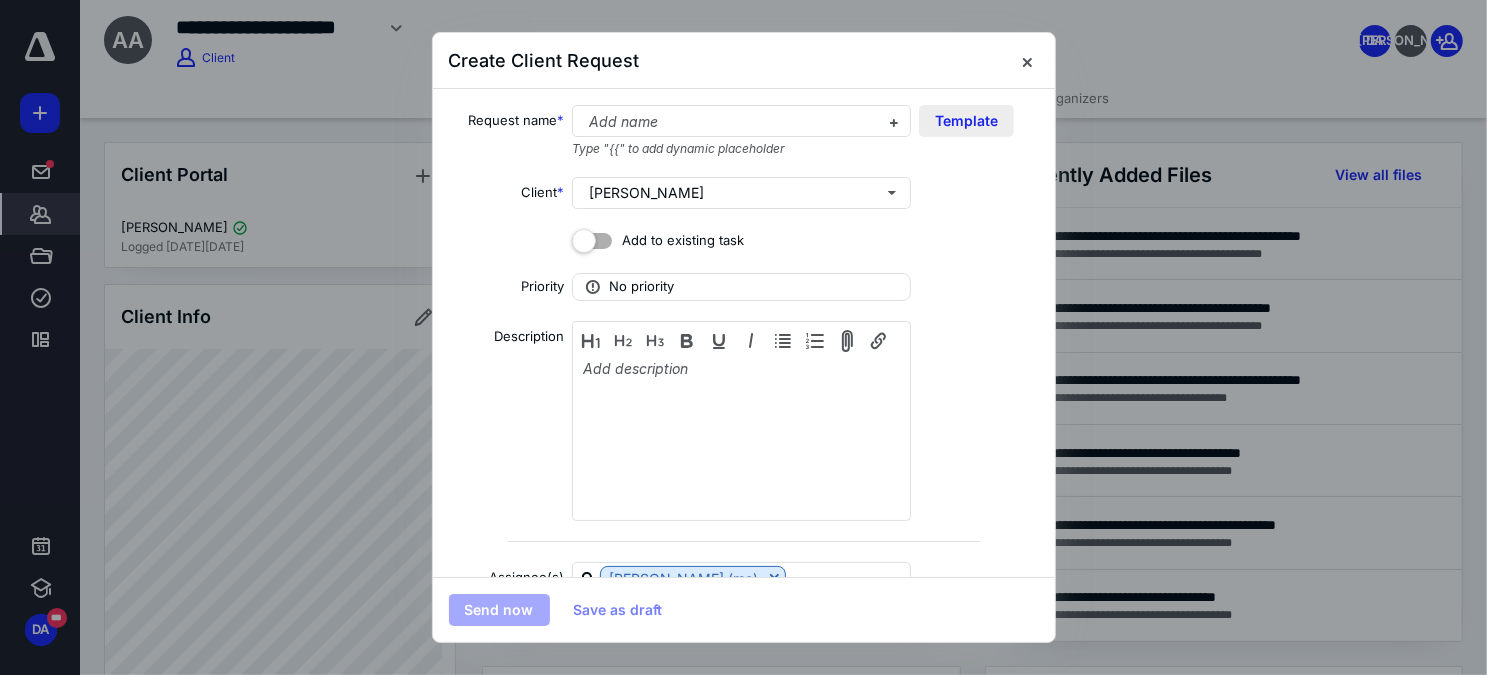 click on "Template" at bounding box center [966, 121] 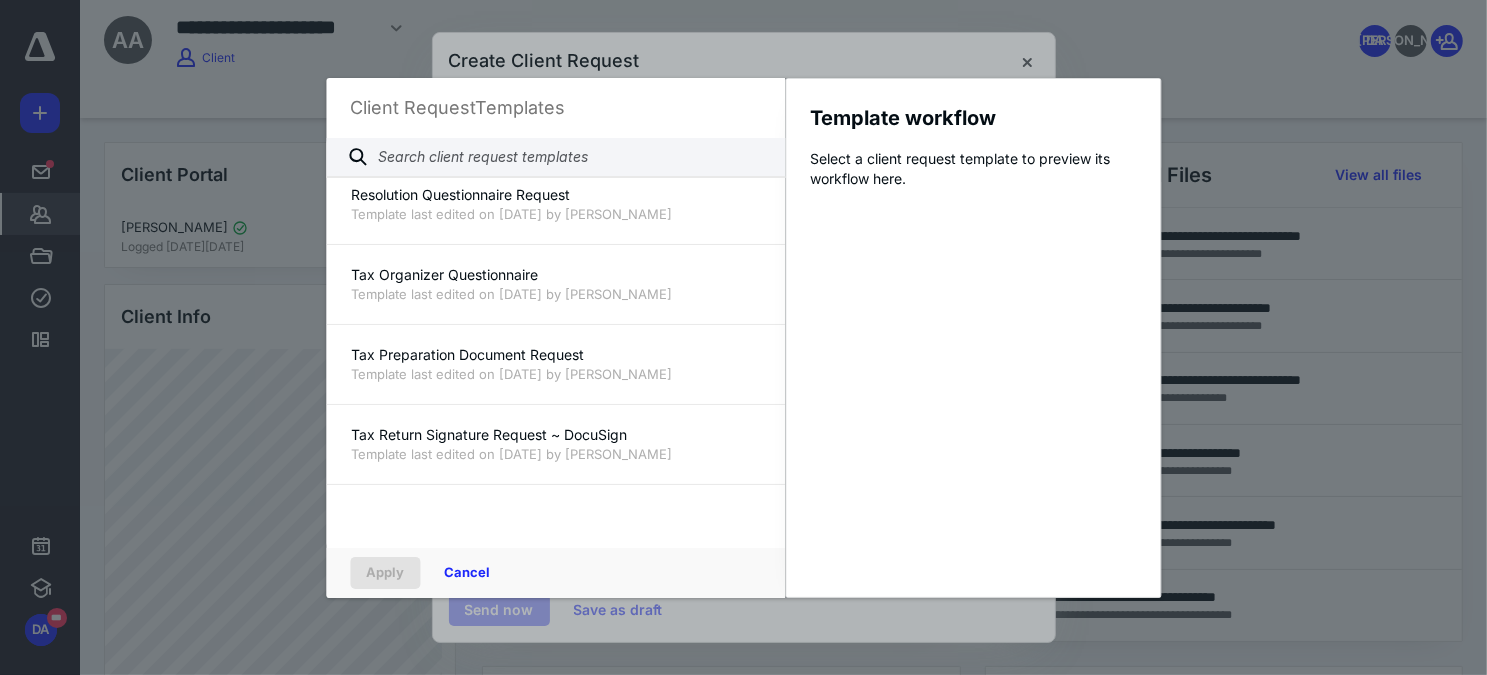 scroll, scrollTop: 1454, scrollLeft: 0, axis: vertical 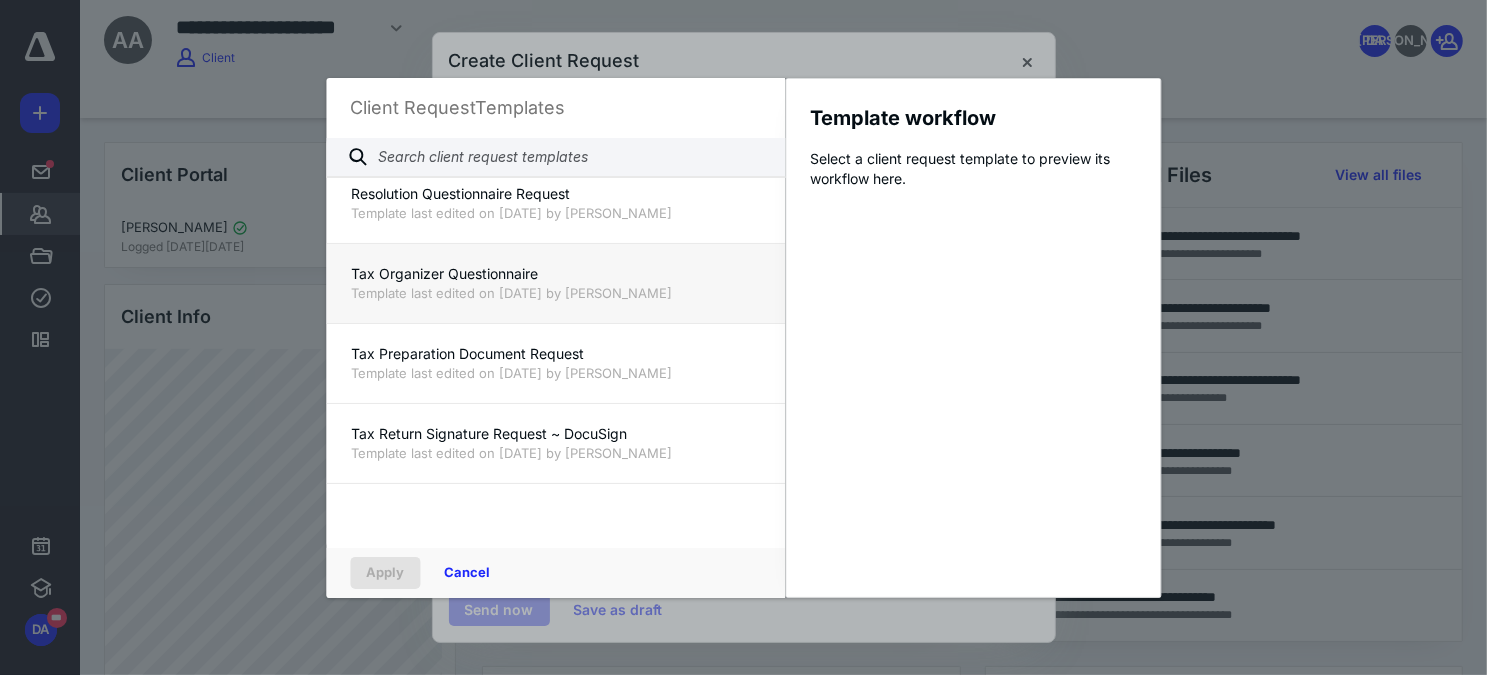 click on "Tax Organizer Questionnaire" at bounding box center [555, 274] 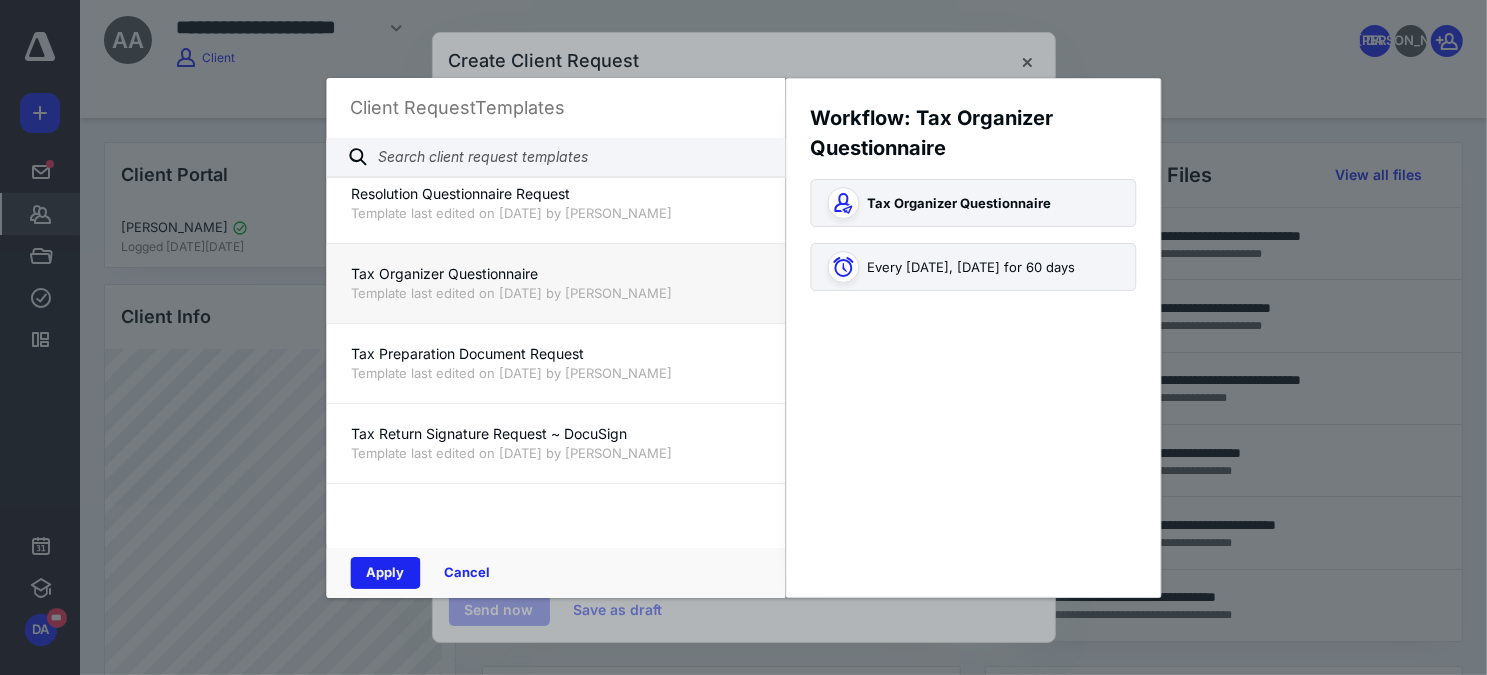 click on "Apply" at bounding box center (385, 573) 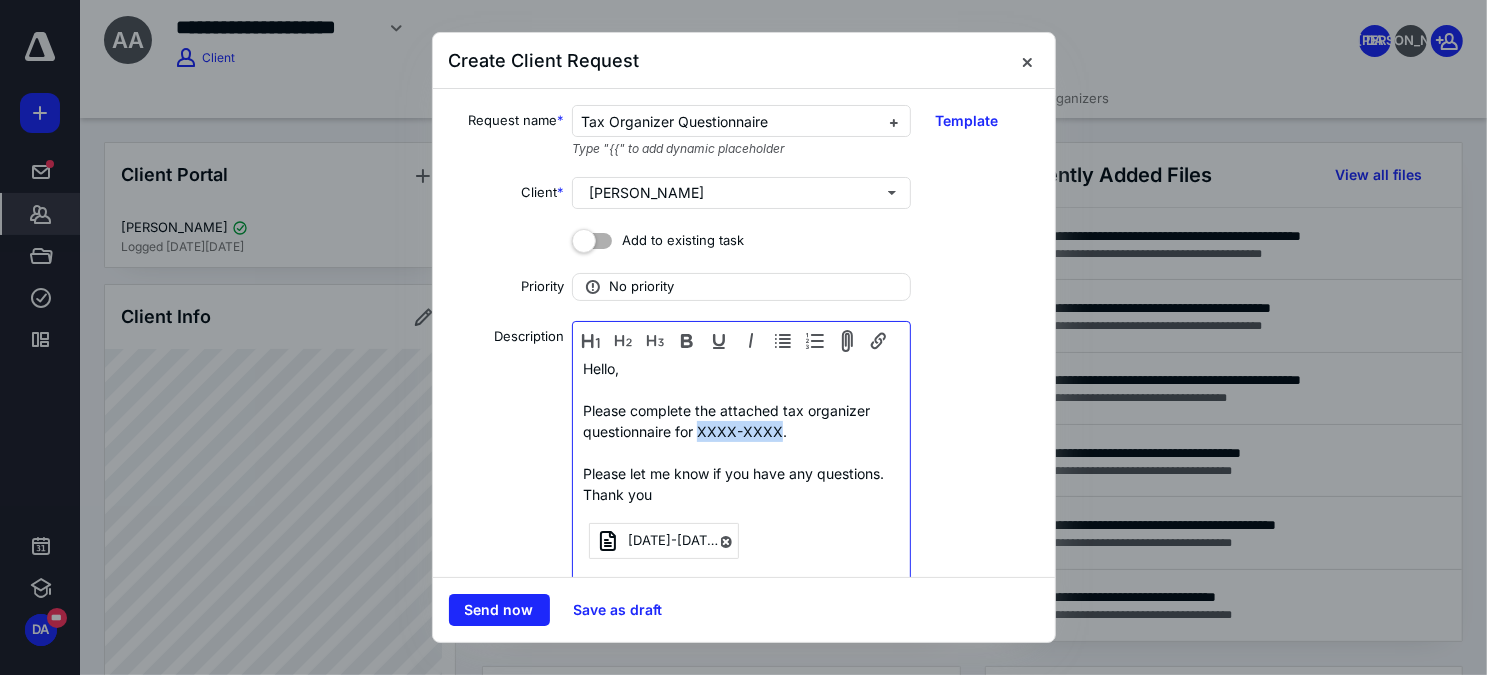 drag, startPoint x: 699, startPoint y: 429, endPoint x: 776, endPoint y: 425, distance: 77.10383 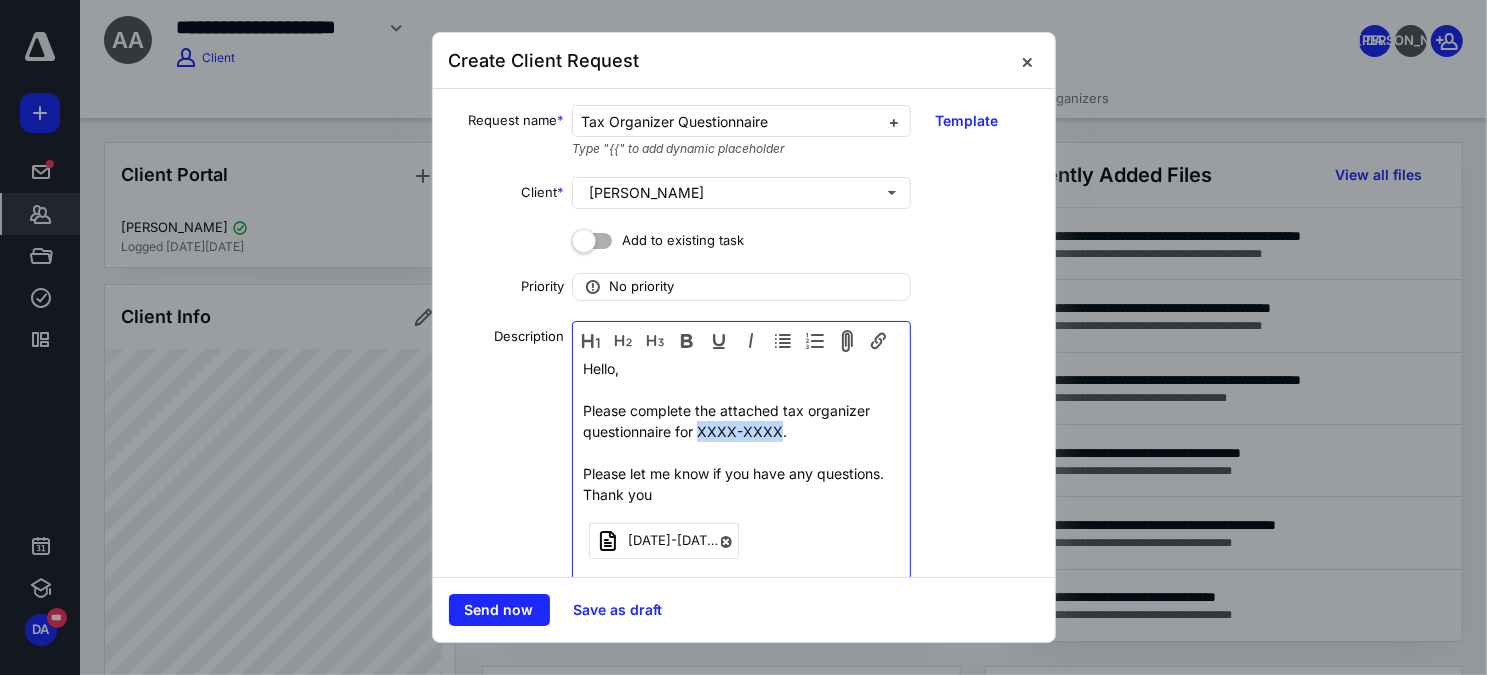 type 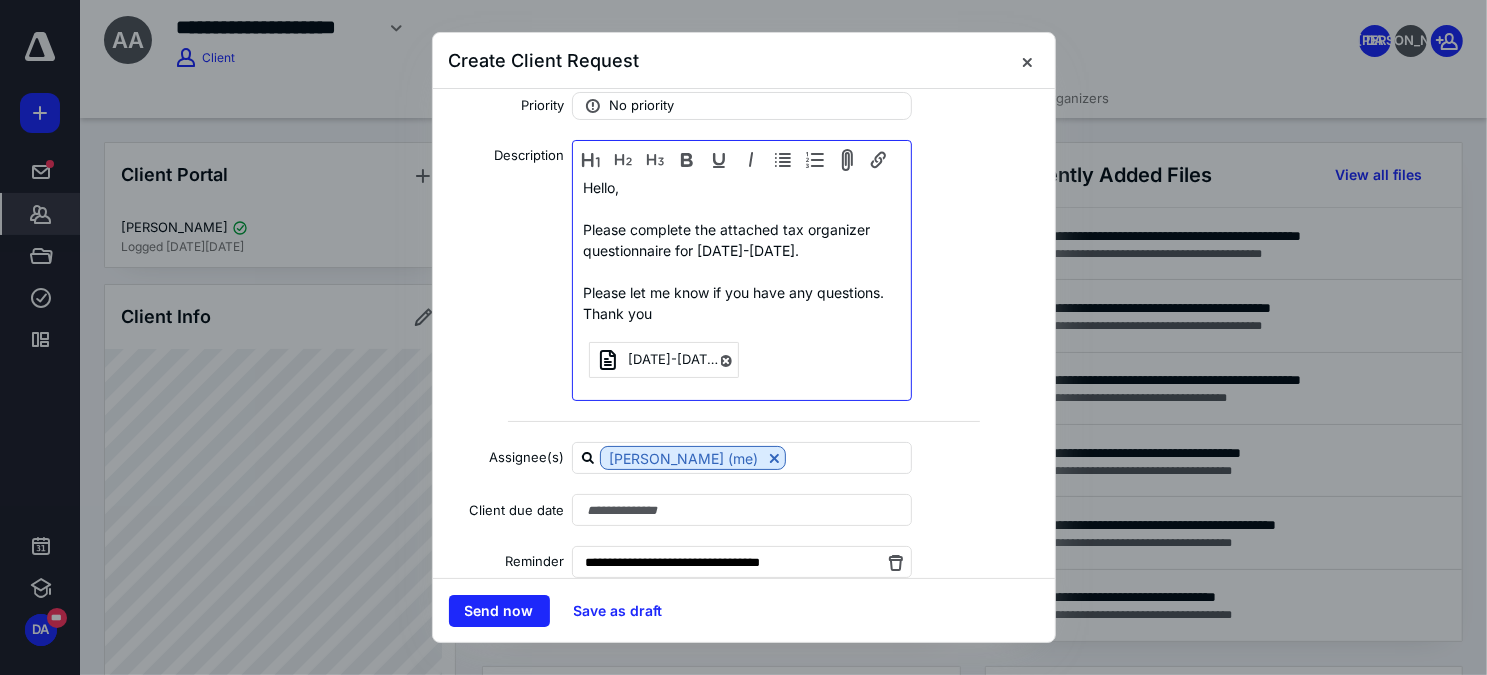 scroll, scrollTop: 216, scrollLeft: 0, axis: vertical 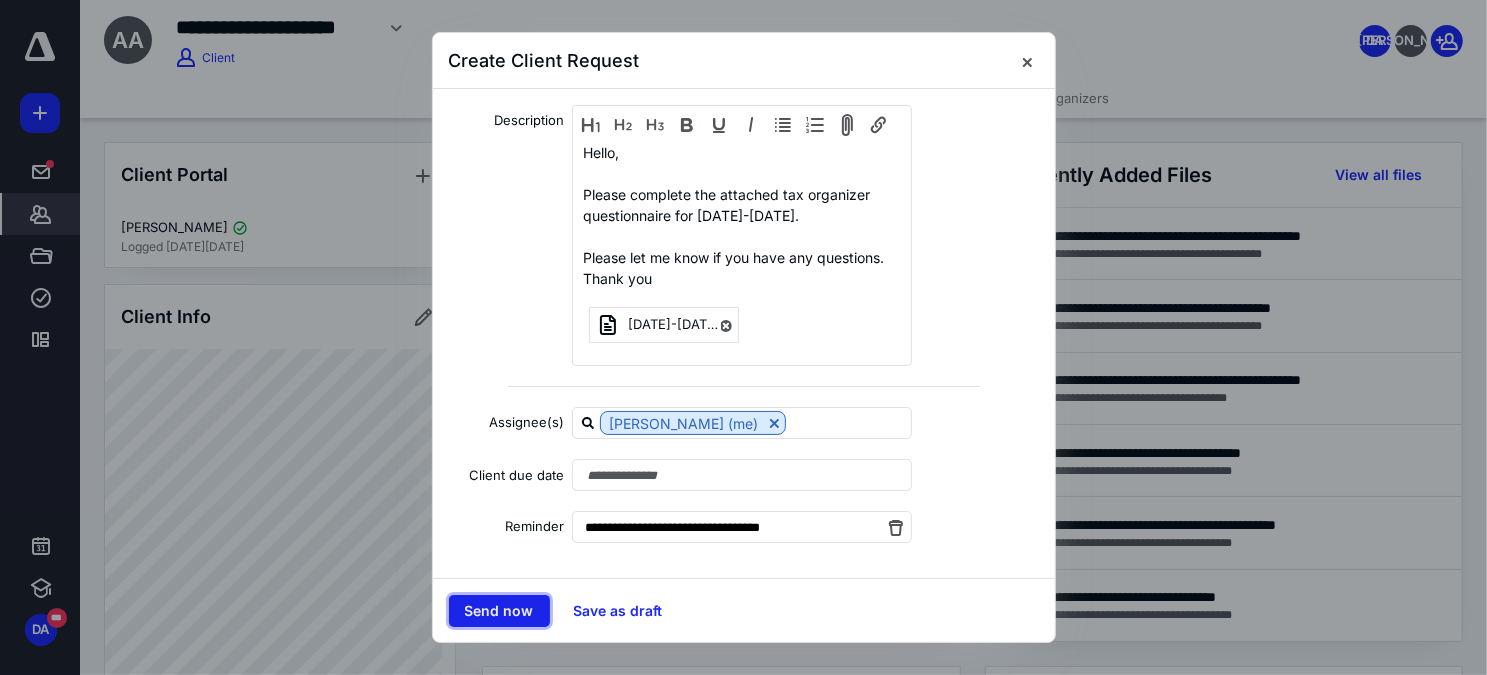 click on "Send now" at bounding box center (499, 611) 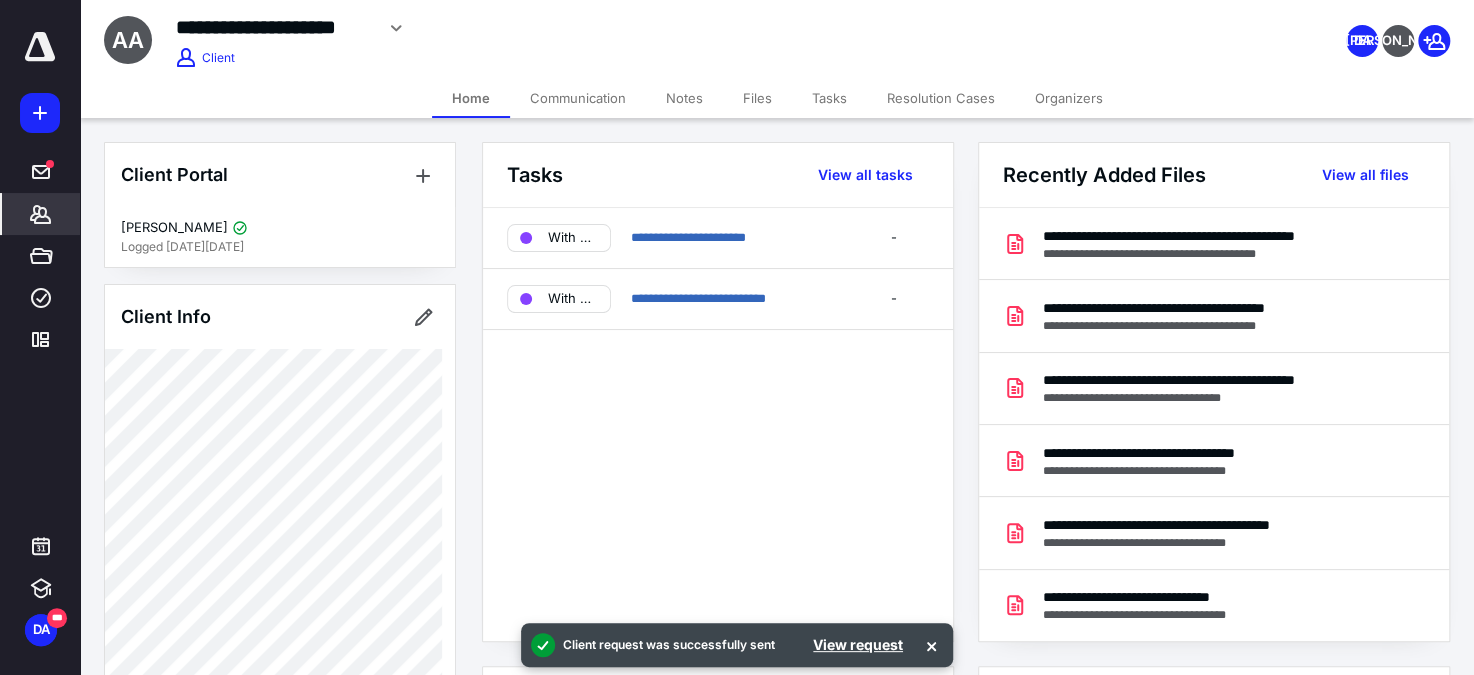 click 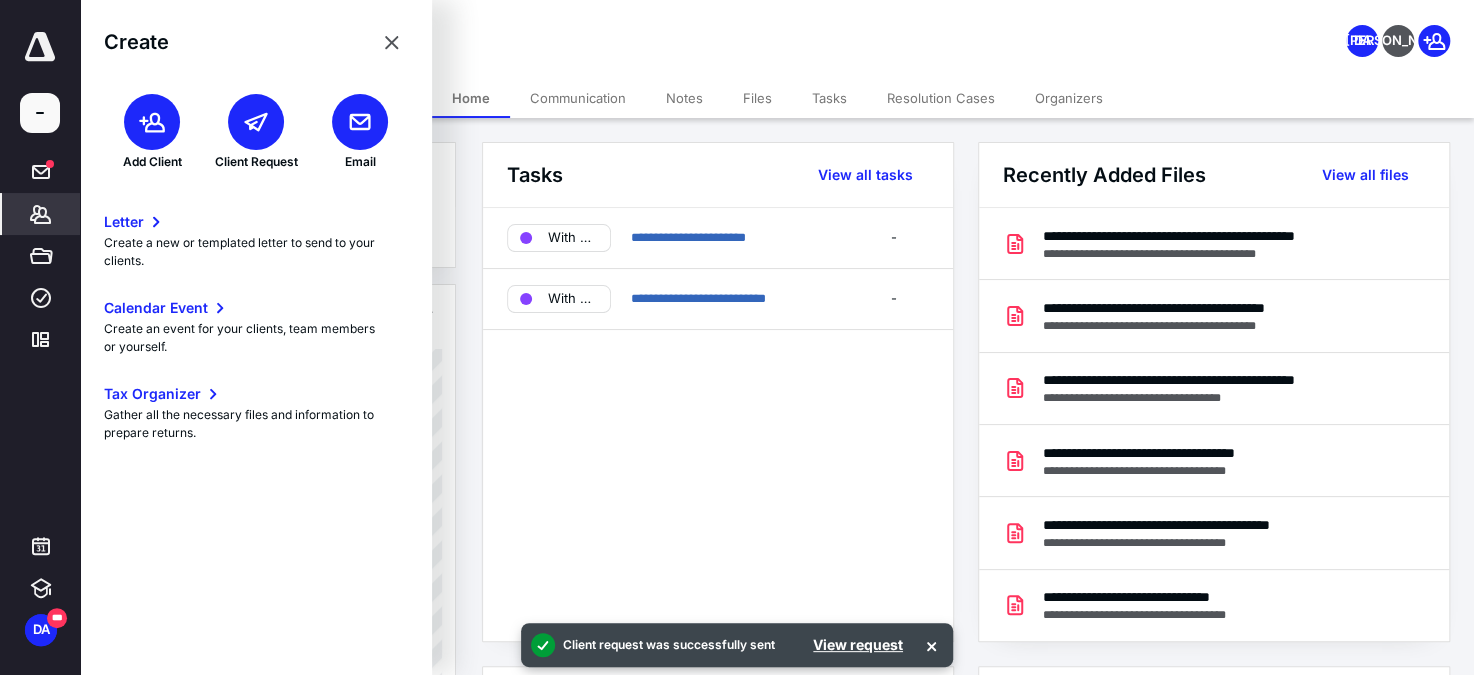 click 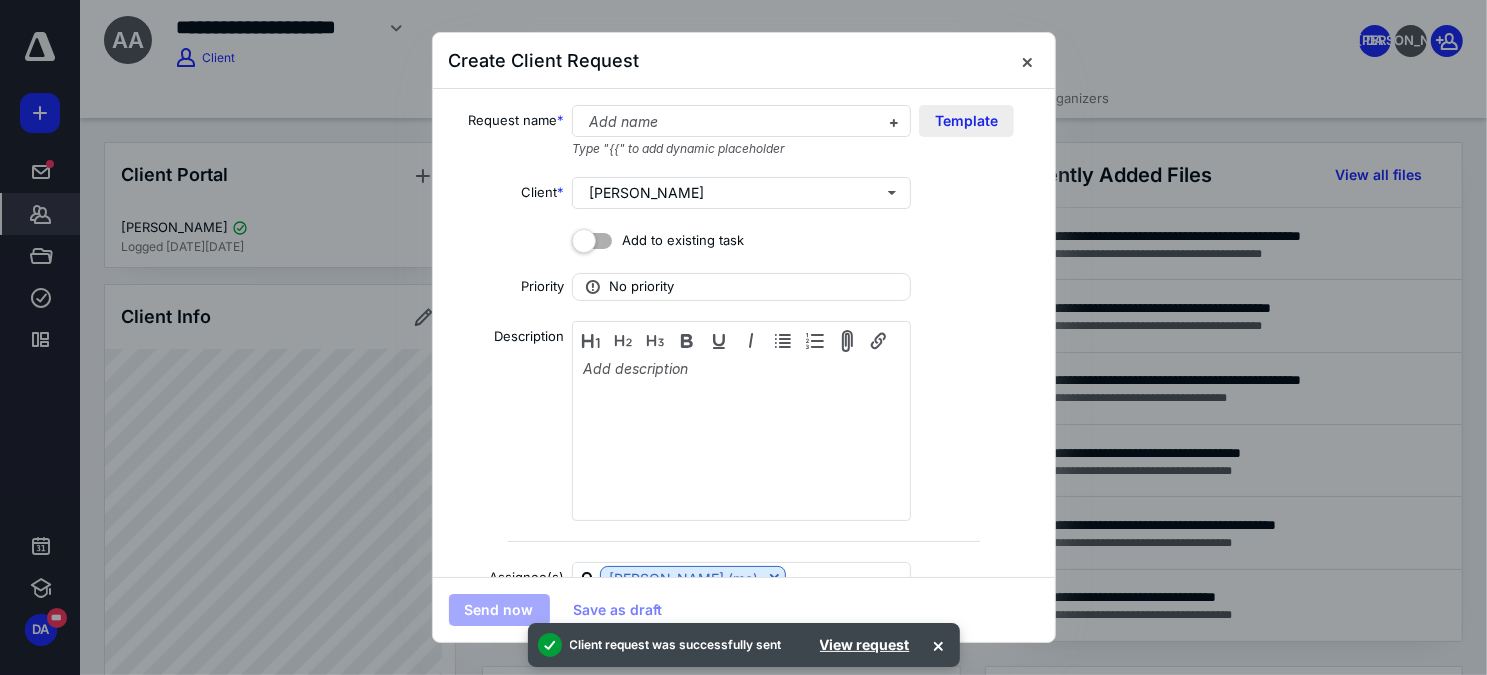 click on "Template" at bounding box center (966, 121) 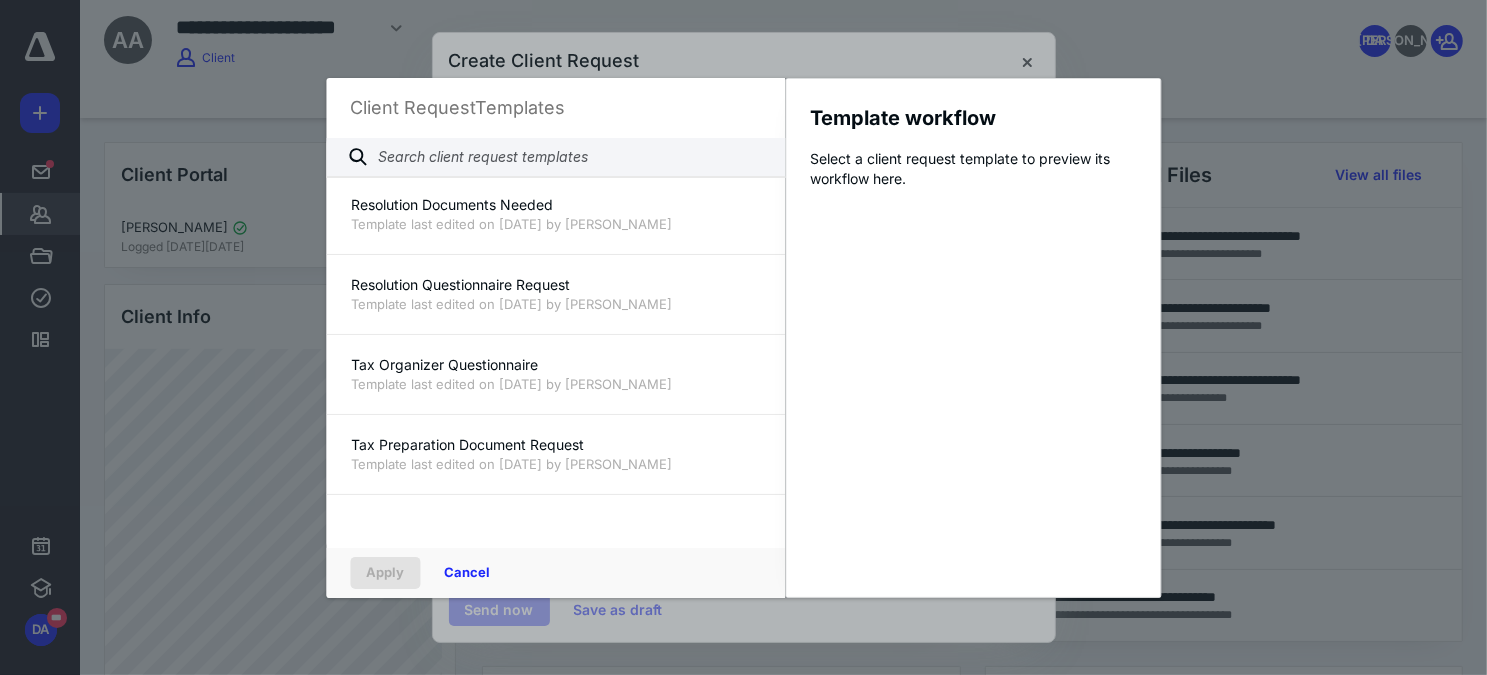 scroll, scrollTop: 1454, scrollLeft: 0, axis: vertical 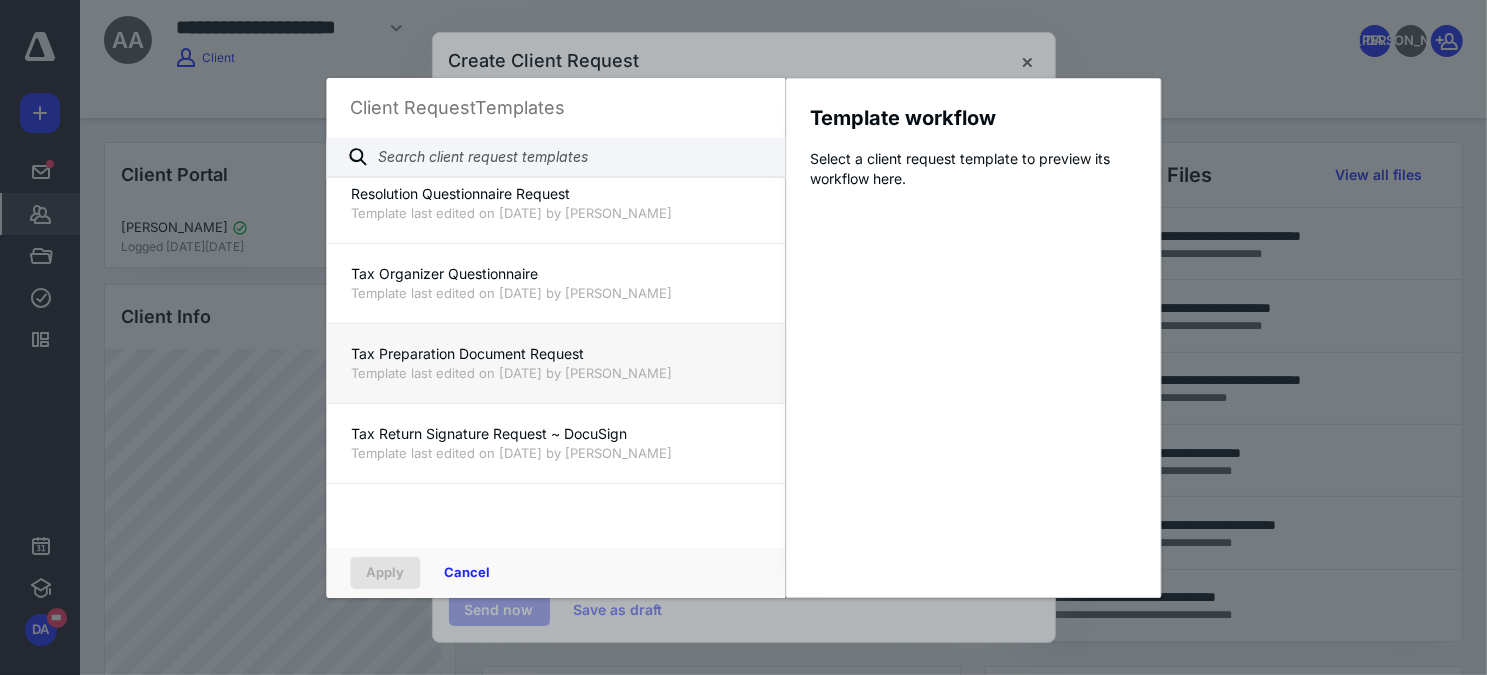 click on "Tax Preparation Document Request" at bounding box center (555, 354) 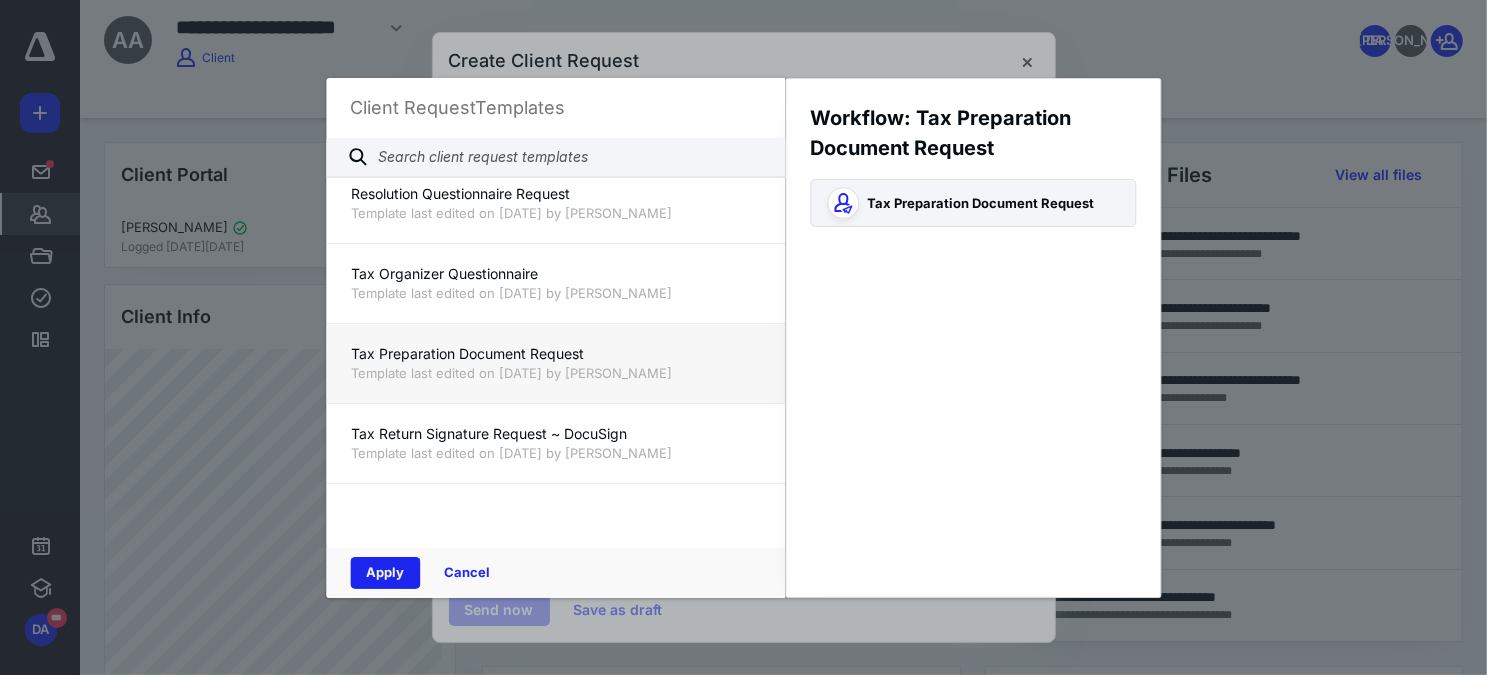 click on "Apply" at bounding box center (385, 573) 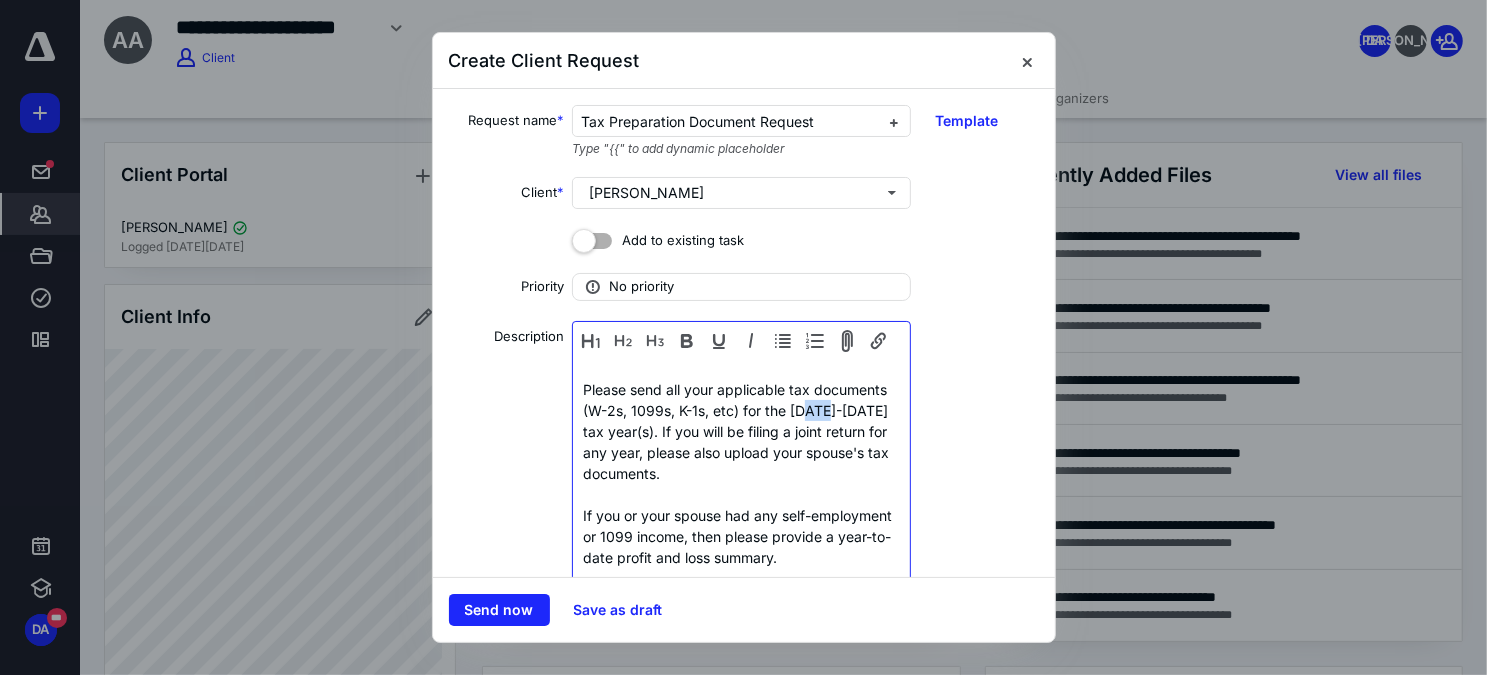 drag, startPoint x: 807, startPoint y: 410, endPoint x: 826, endPoint y: 410, distance: 19 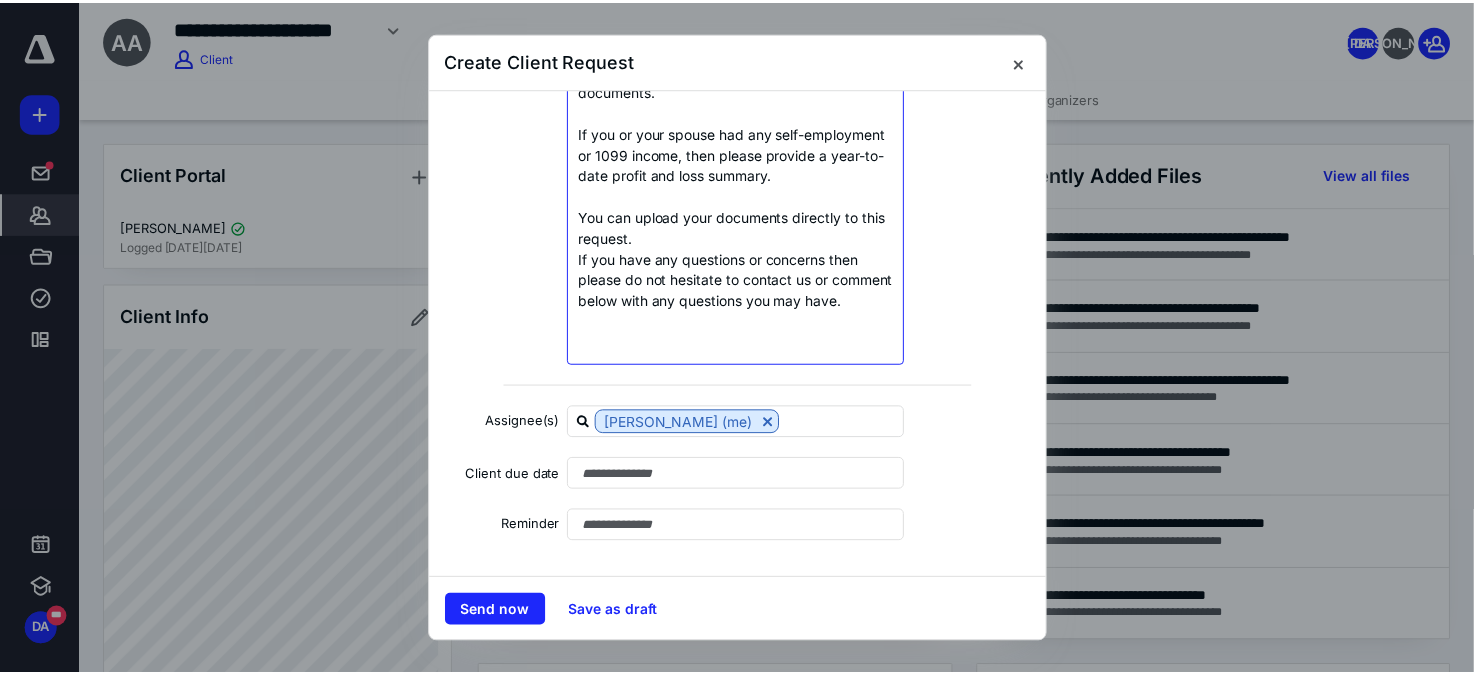 scroll, scrollTop: 424, scrollLeft: 0, axis: vertical 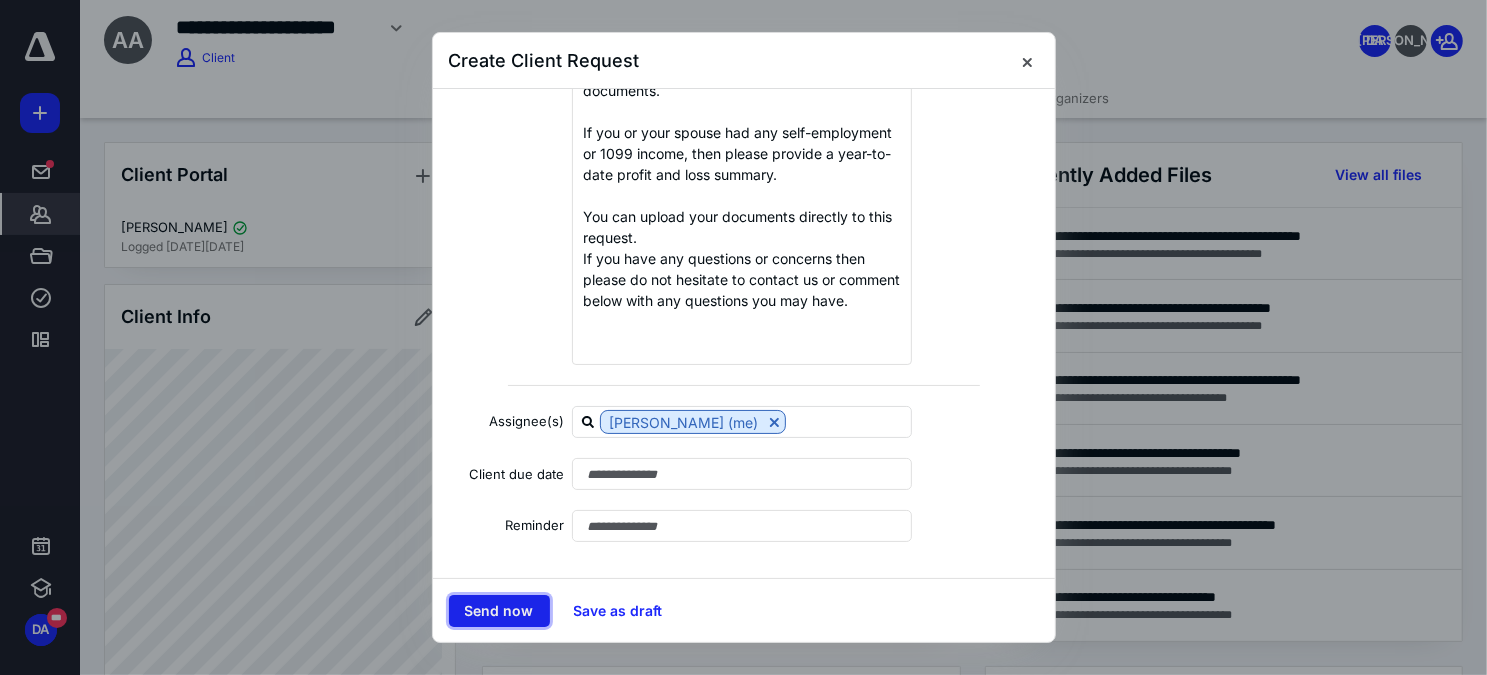 click on "Send now" at bounding box center (499, 611) 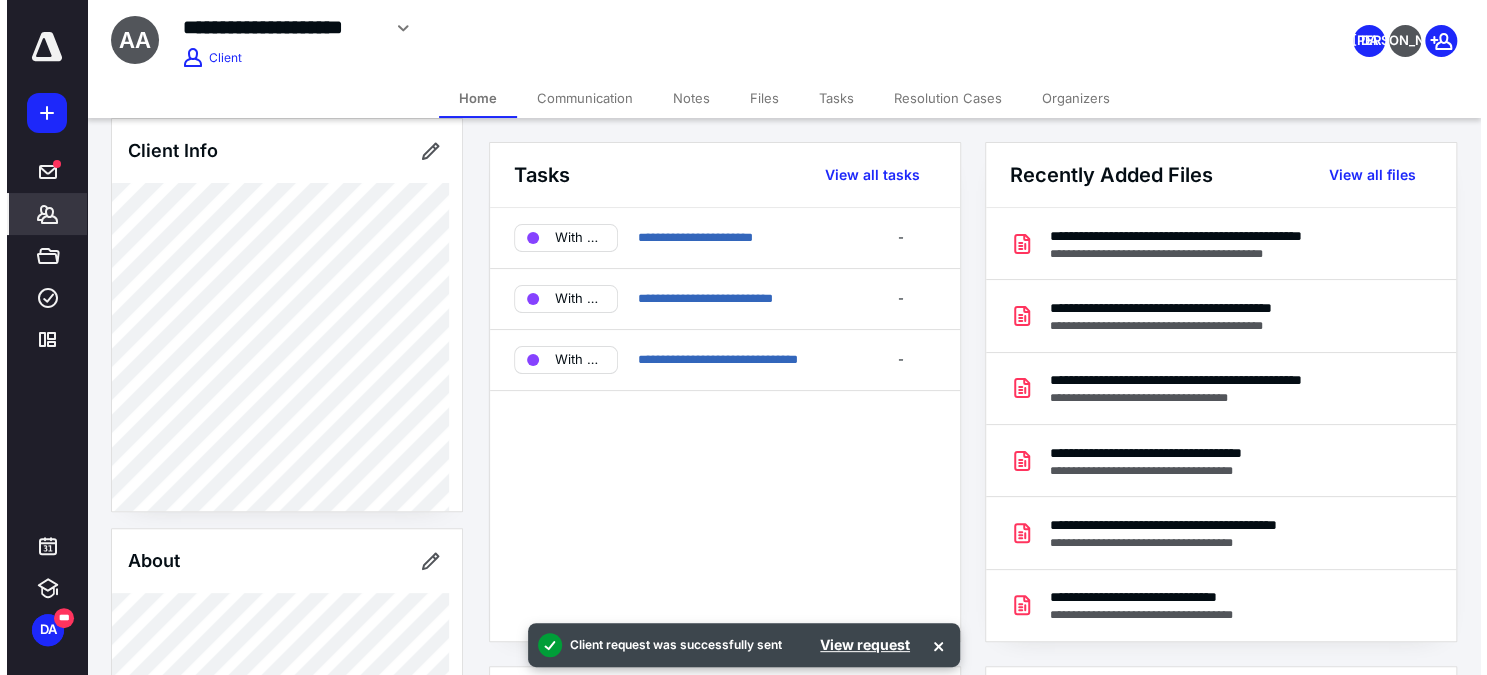 scroll, scrollTop: 0, scrollLeft: 0, axis: both 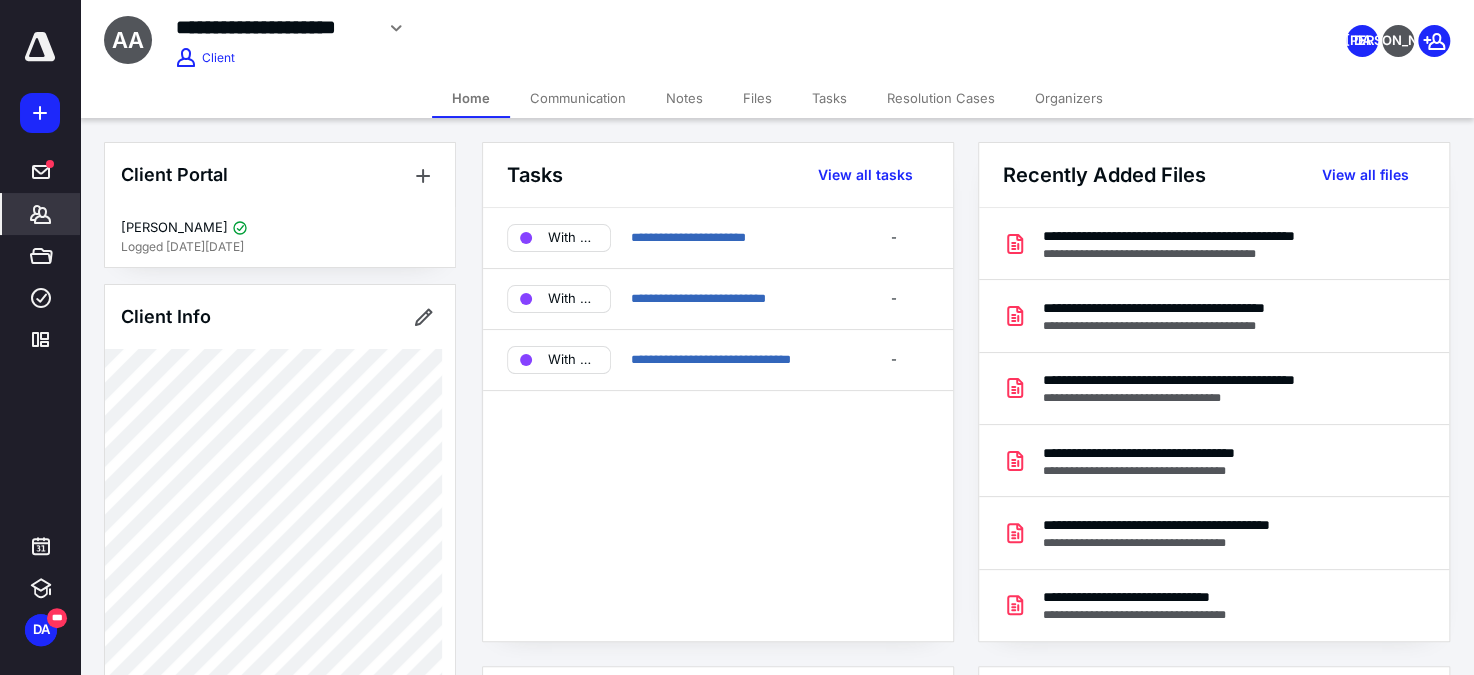 click 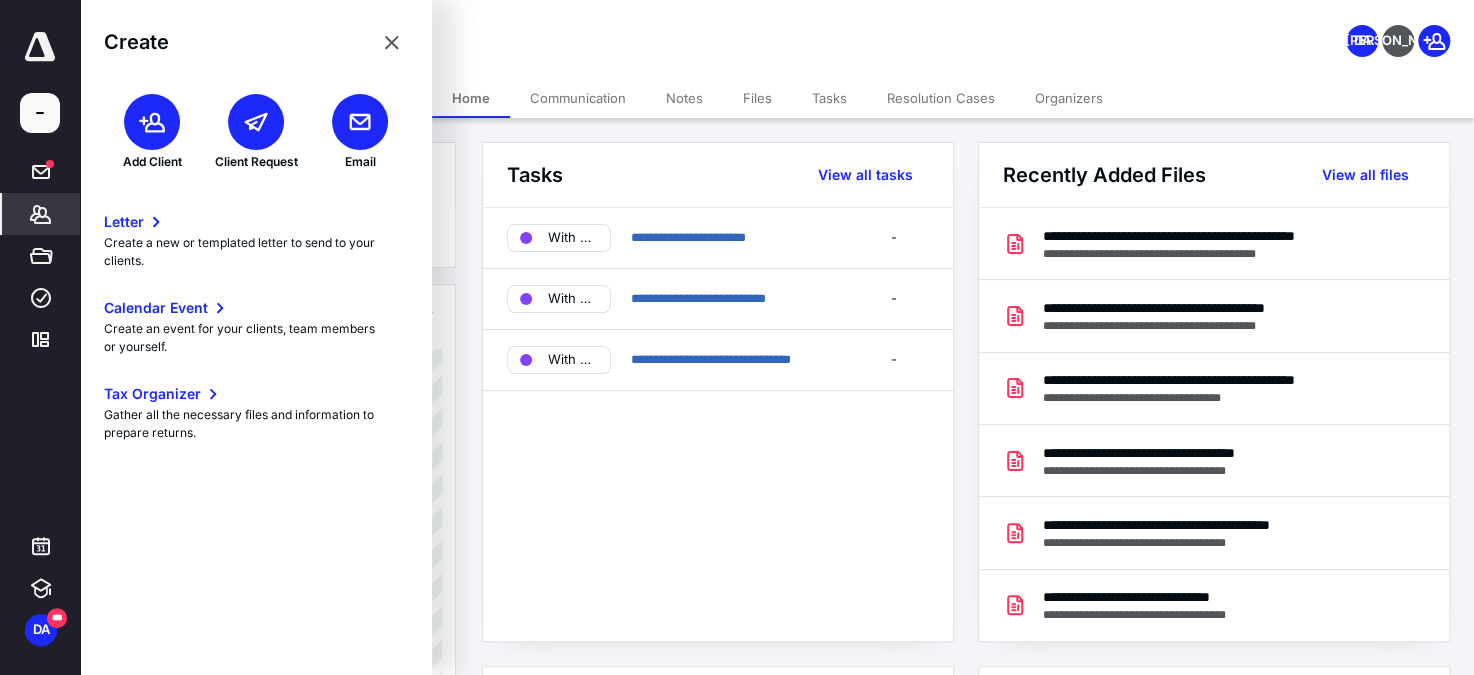 click 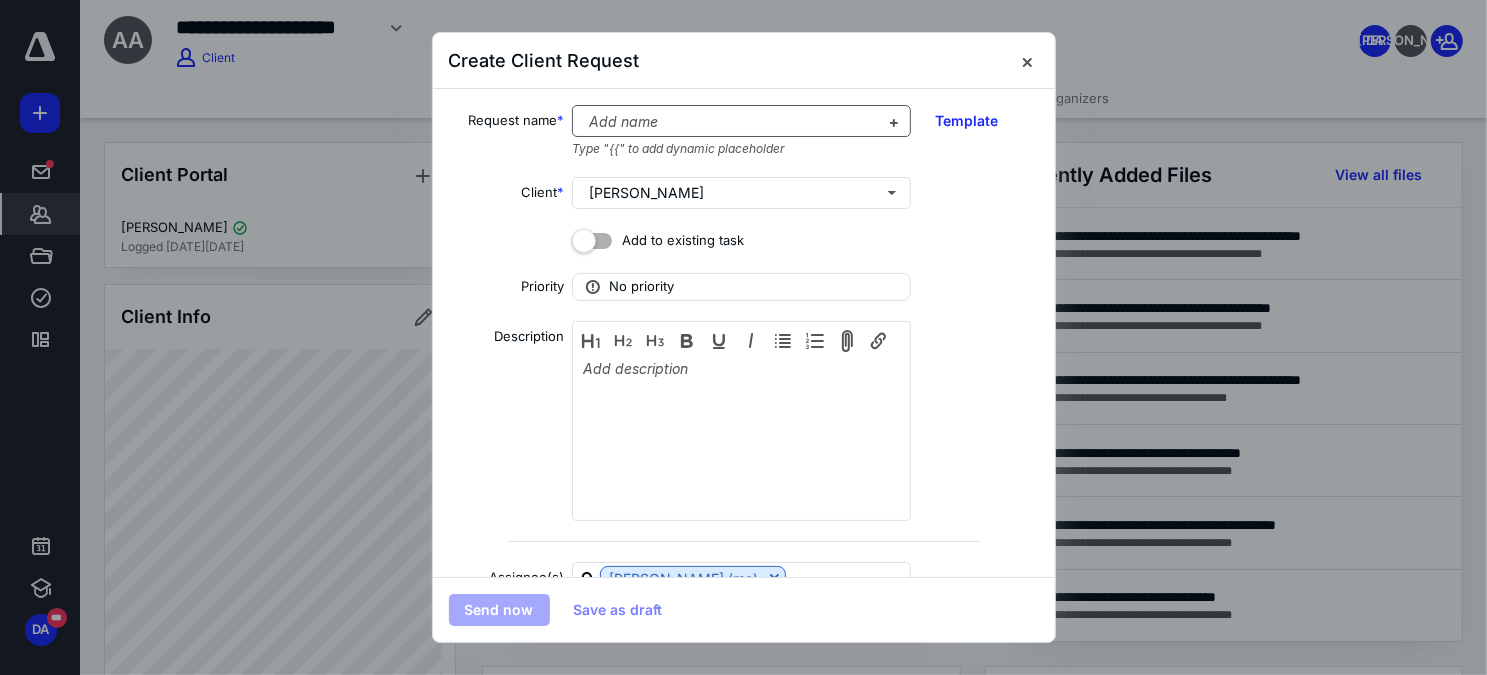 click at bounding box center (729, 122) 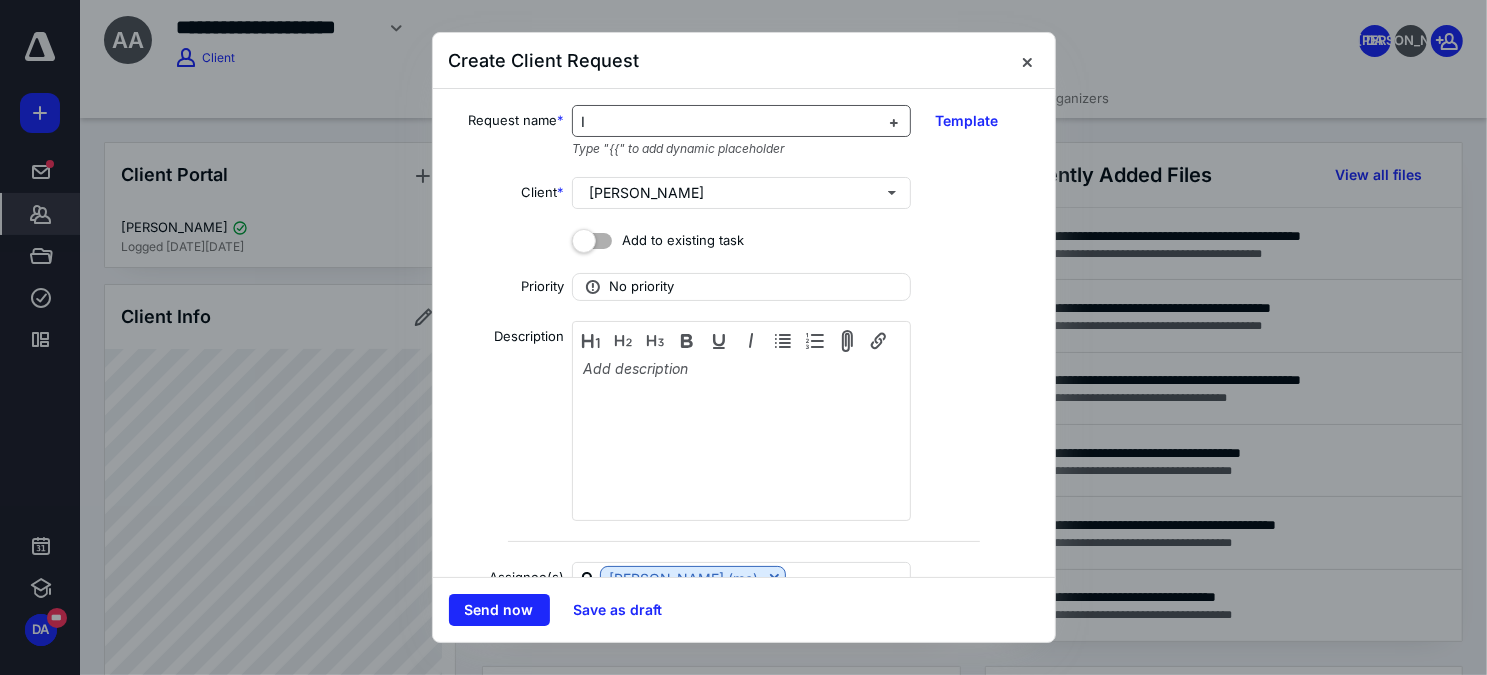 type 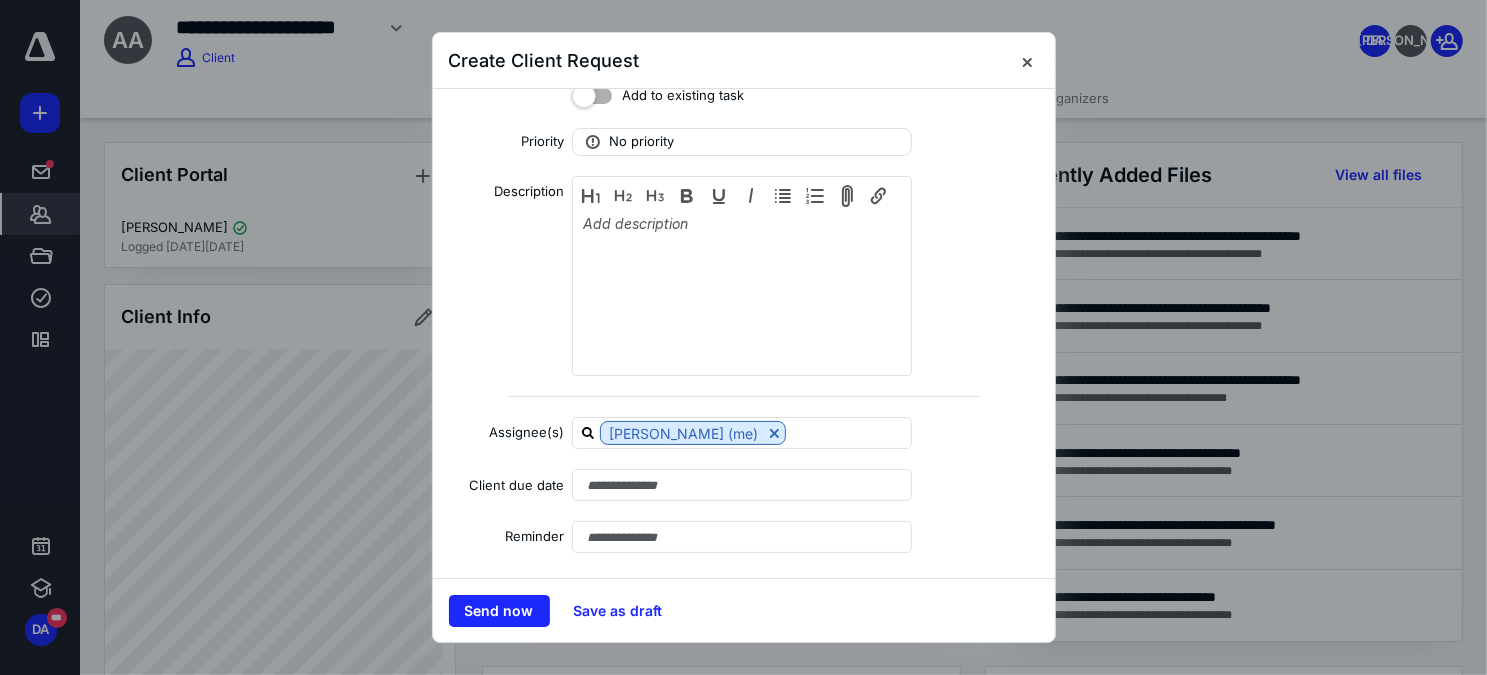 scroll, scrollTop: 155, scrollLeft: 0, axis: vertical 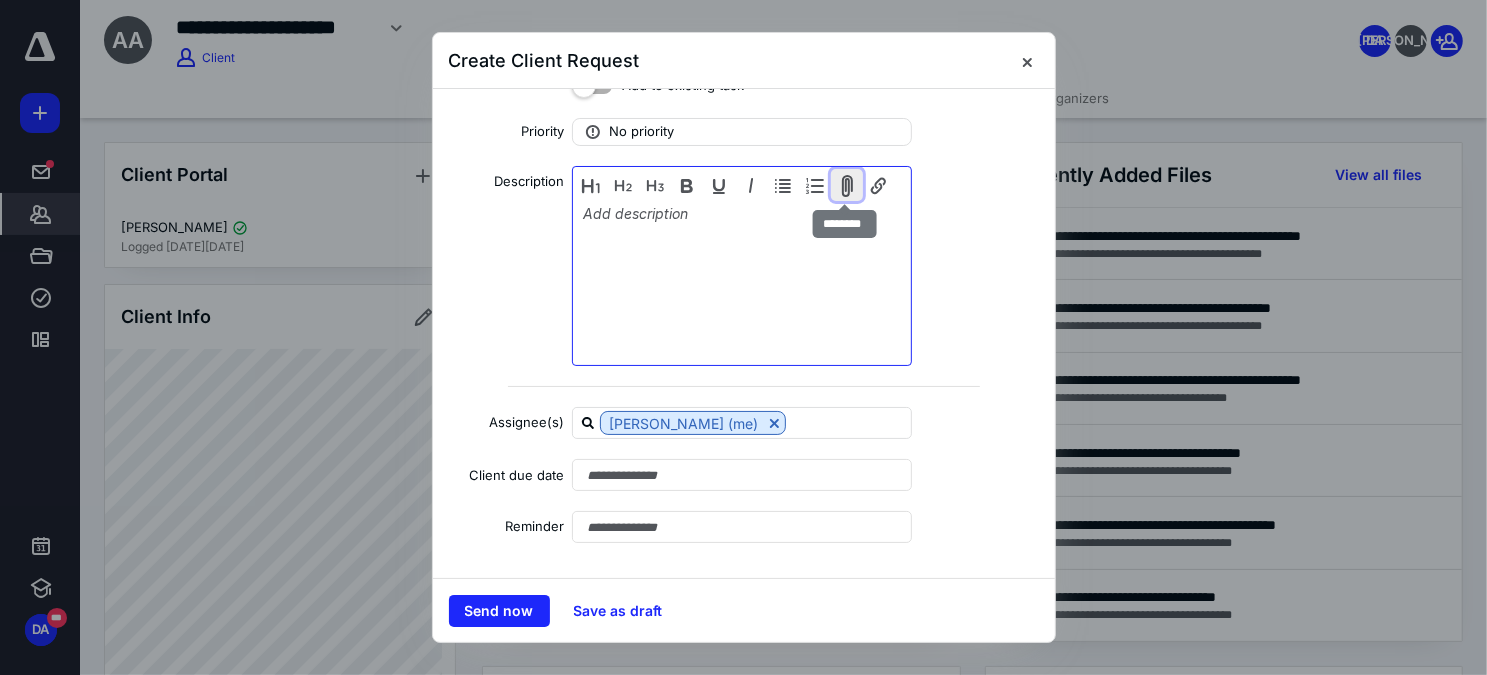 click at bounding box center (847, 185) 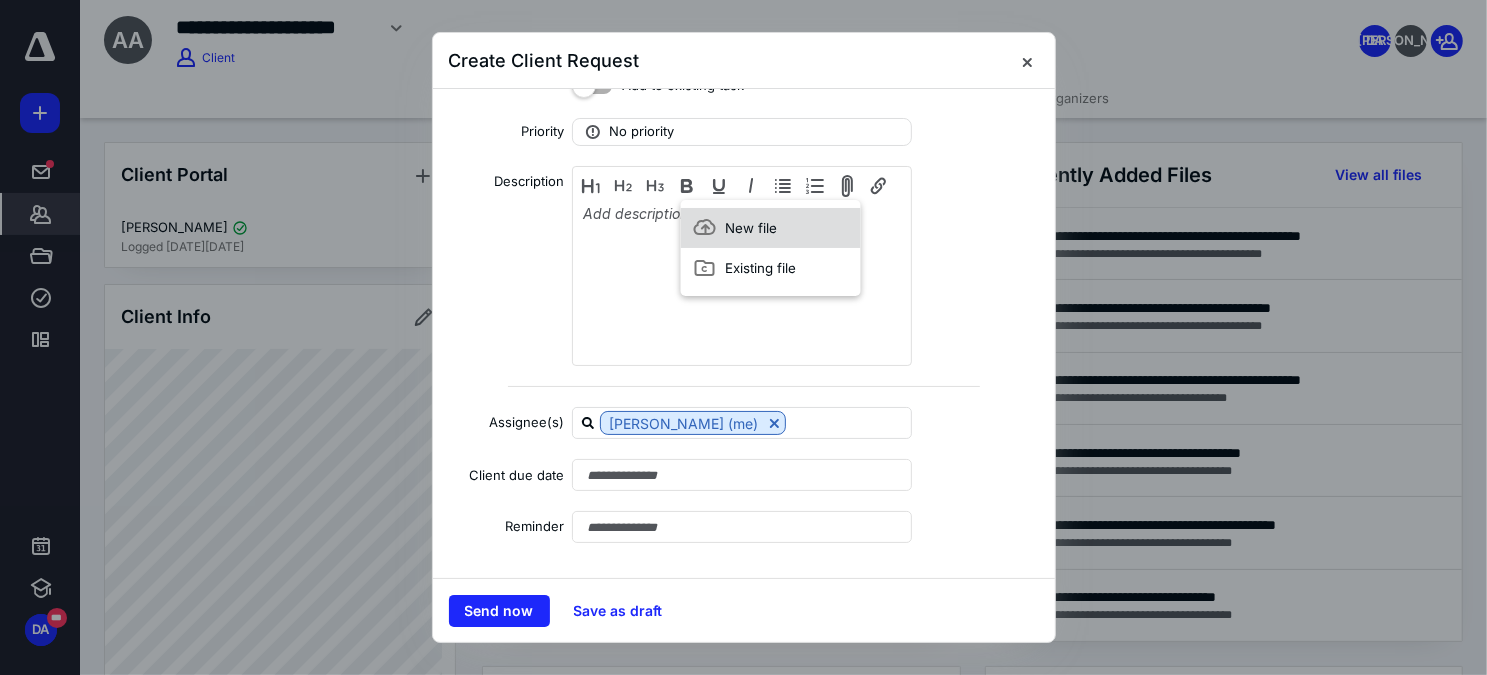 click on "New file" at bounding box center (751, 228) 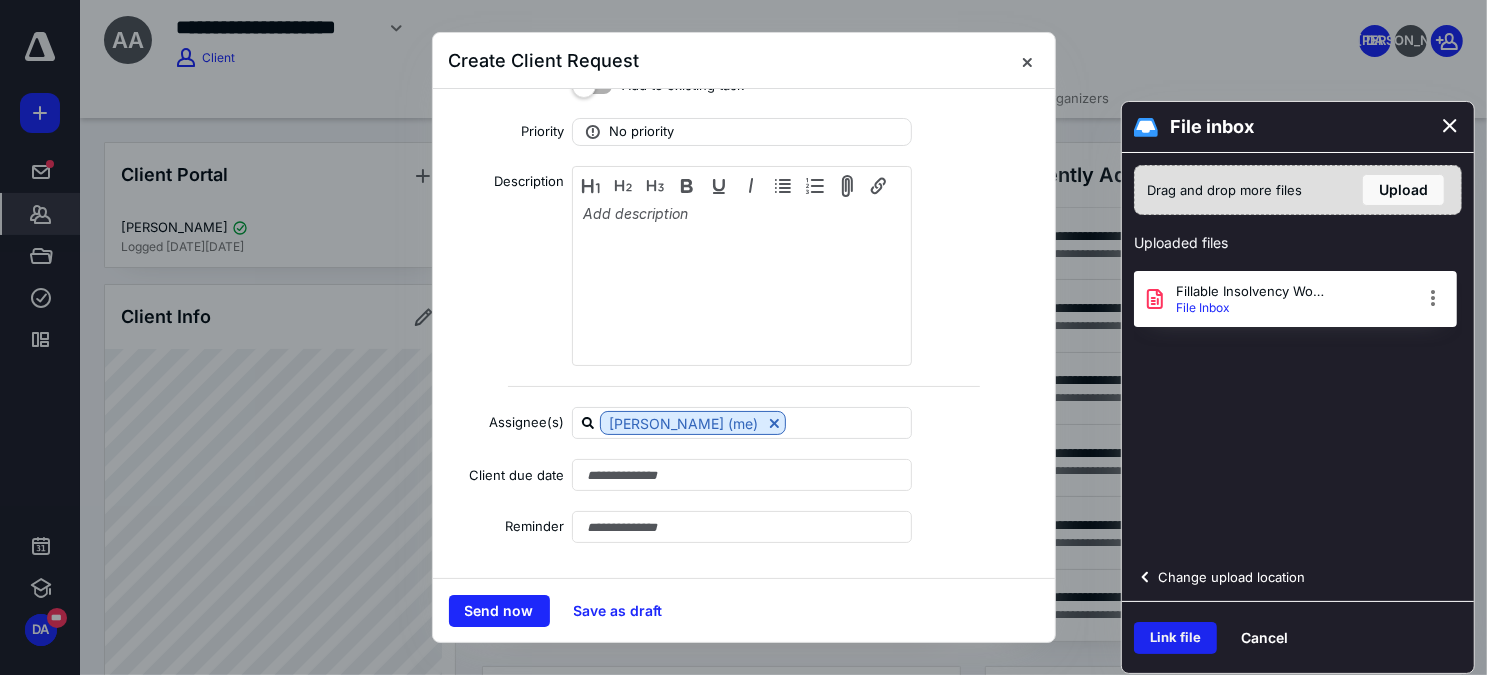 click on "Link file" at bounding box center [1175, 638] 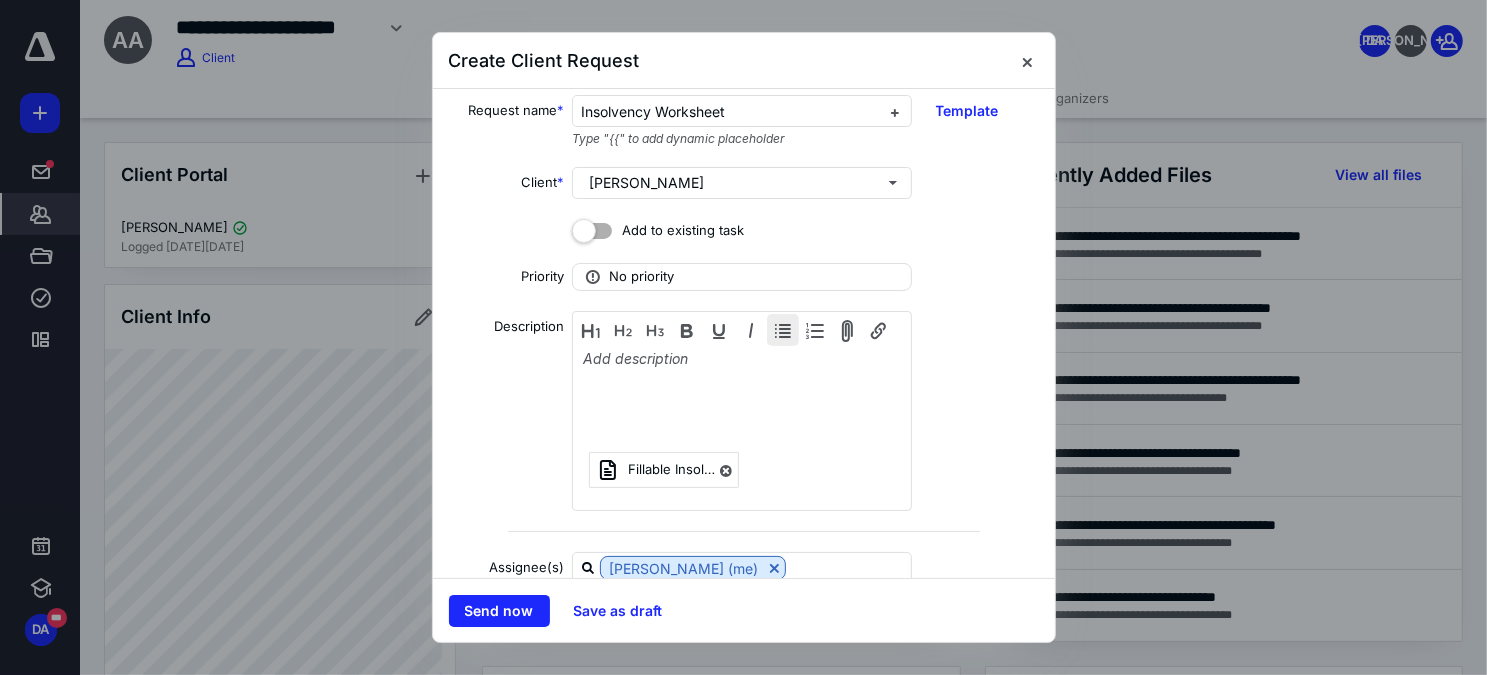 scroll, scrollTop: 0, scrollLeft: 0, axis: both 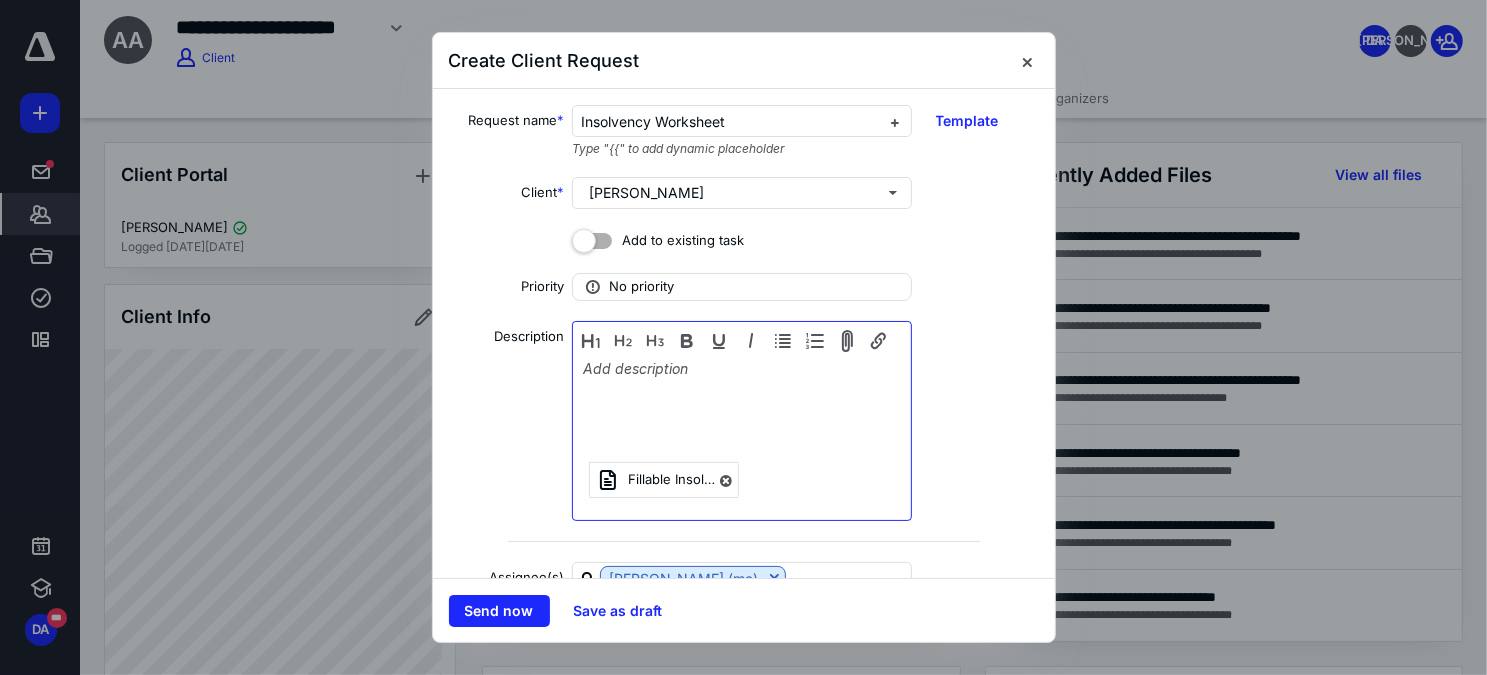 click on "Fillable Insolvency Worksheet (6) (1).pdf" at bounding box center (741, 436) 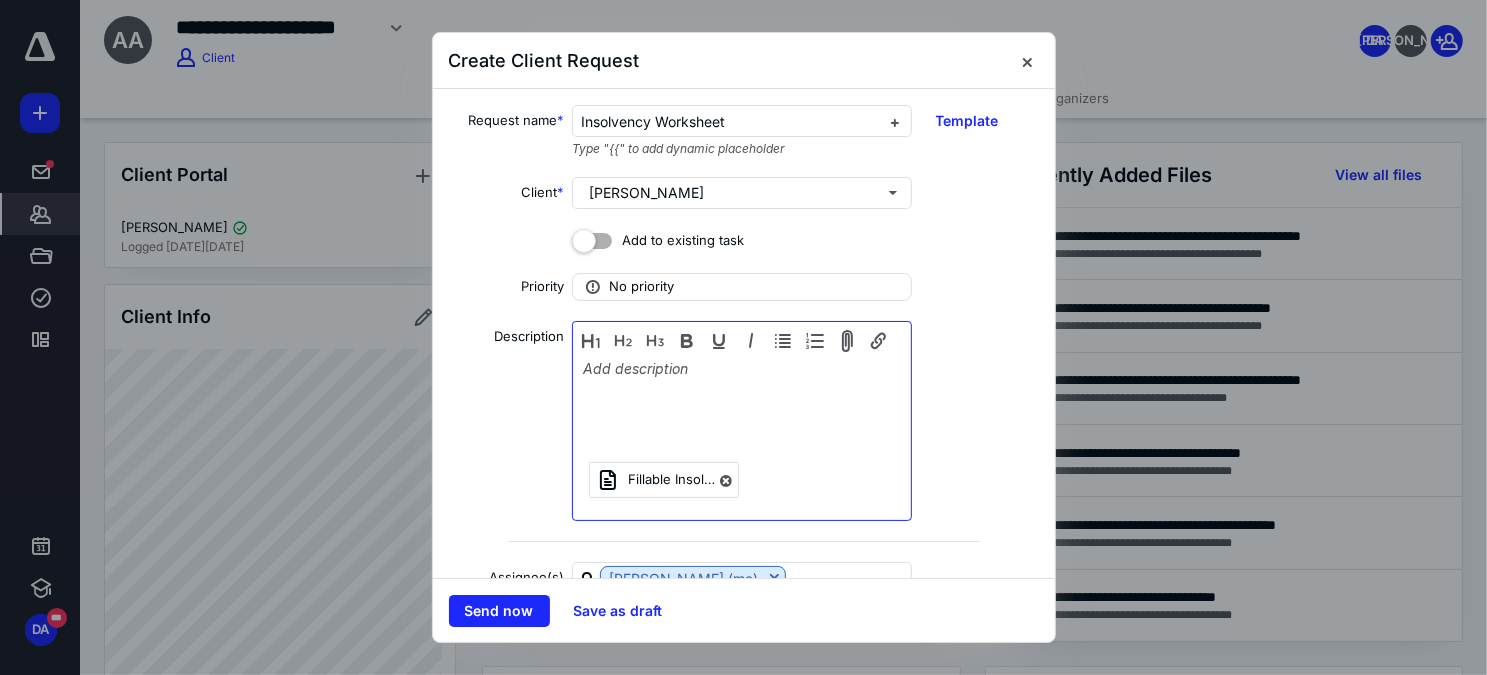 type 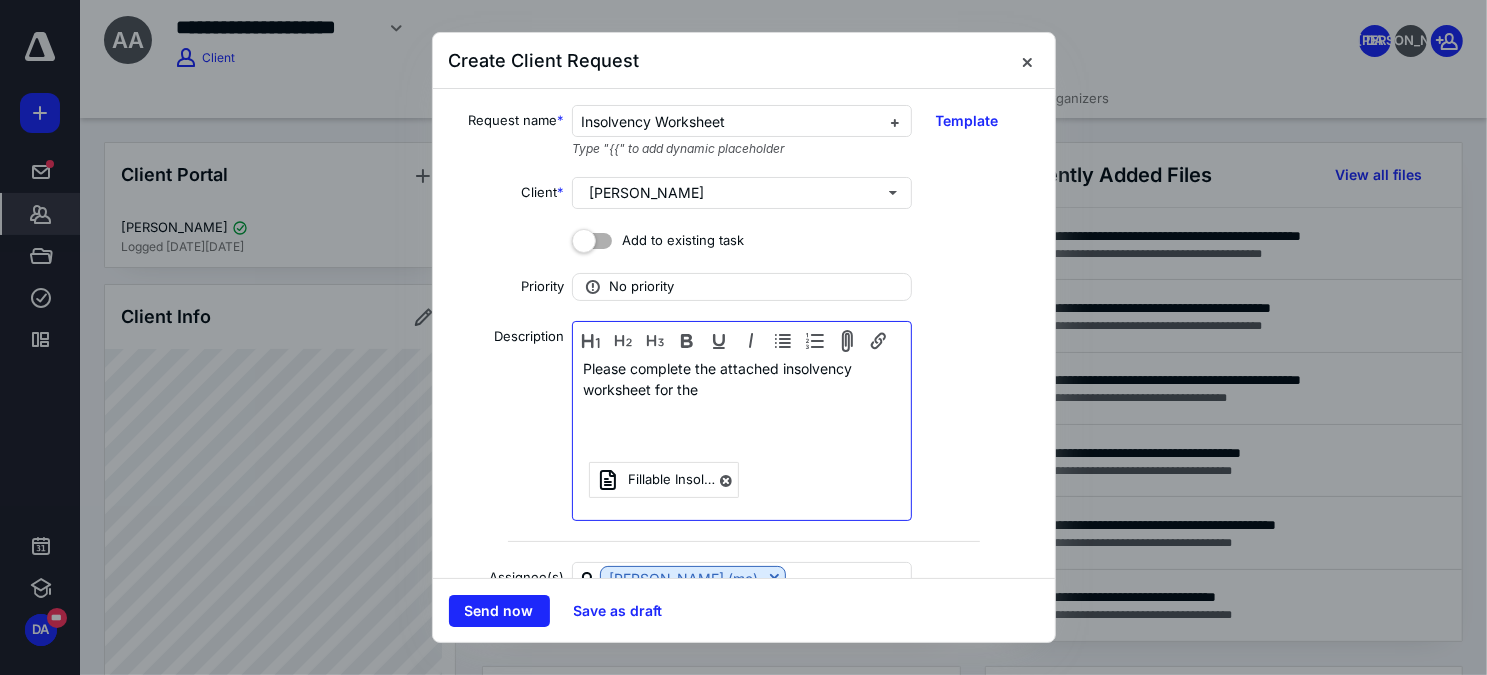 click on "Please complete the attached insolvency worksheet for the" at bounding box center (741, 401) 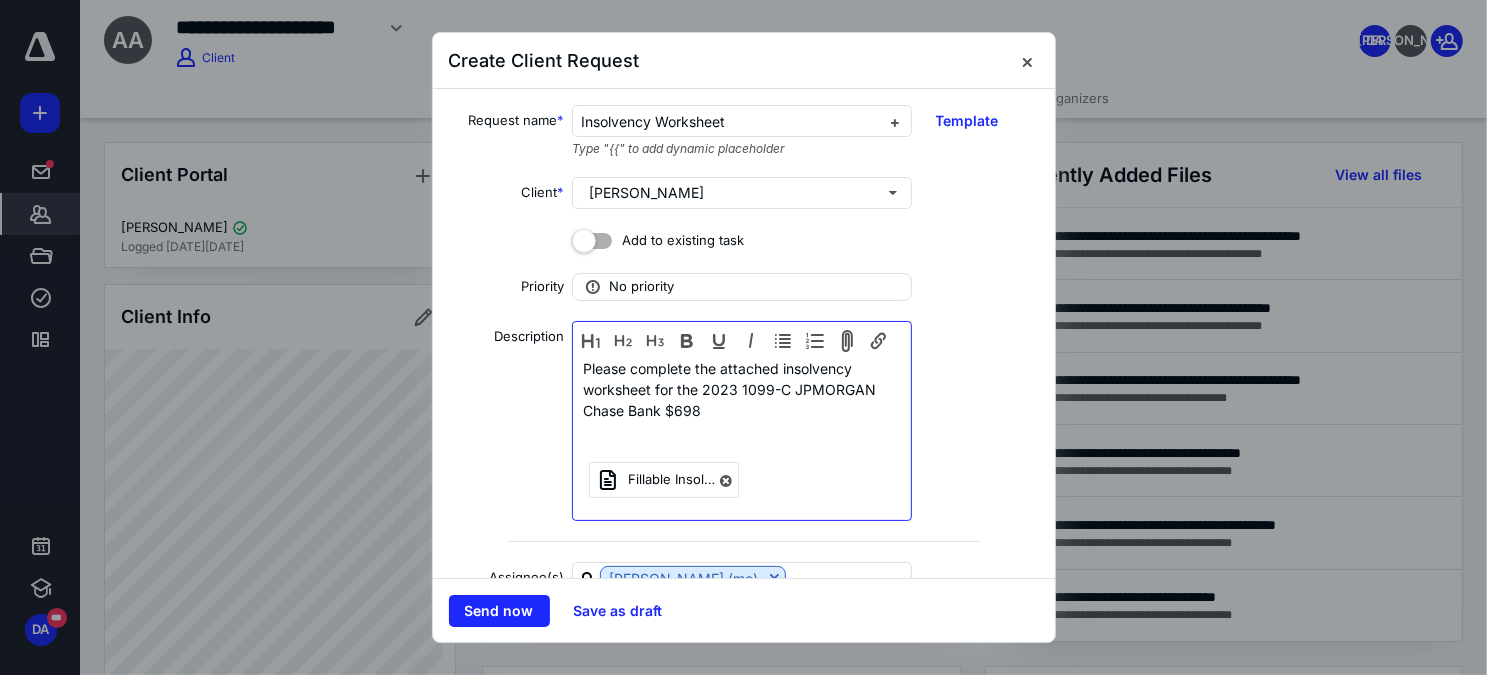click on "Please complete the attached insolvency worksheet for the 2023 1099-C  JPMORGAN Chase Bank  $698" at bounding box center (741, 401) 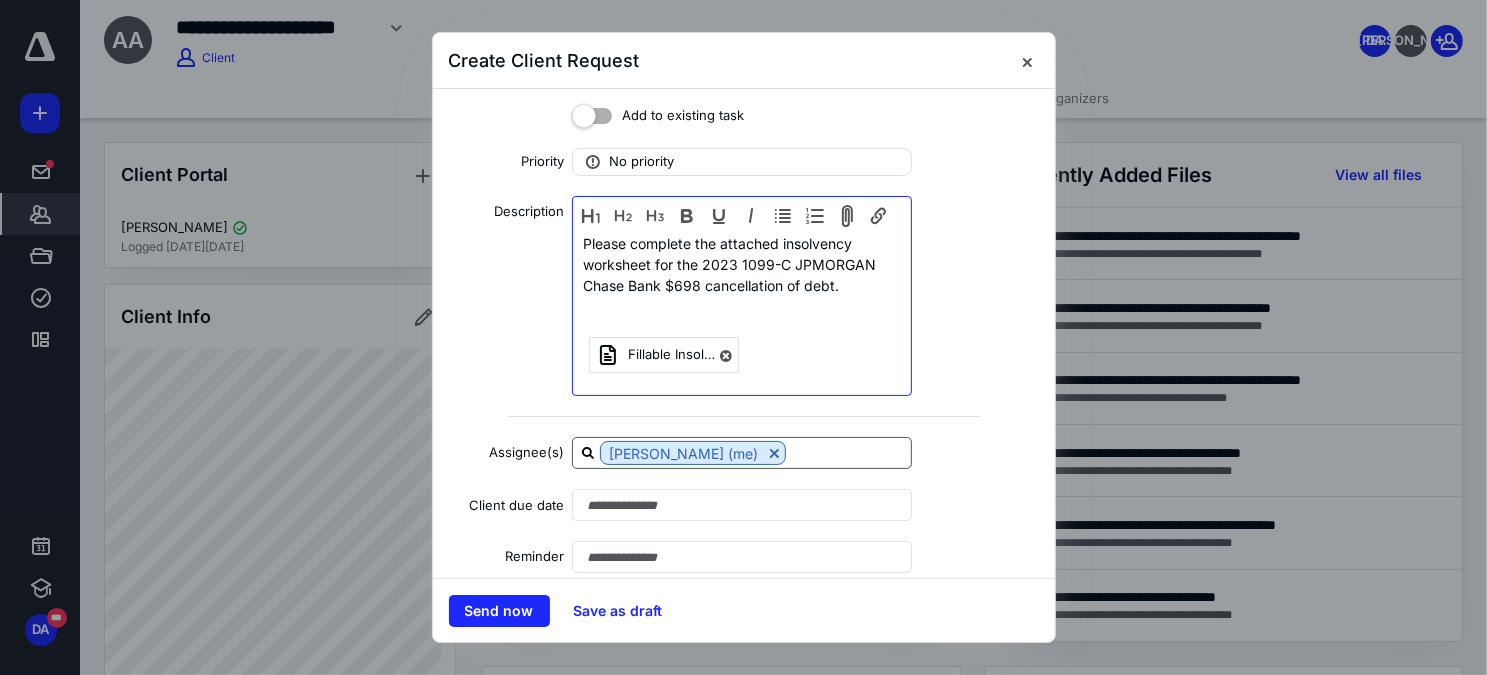 scroll, scrollTop: 155, scrollLeft: 0, axis: vertical 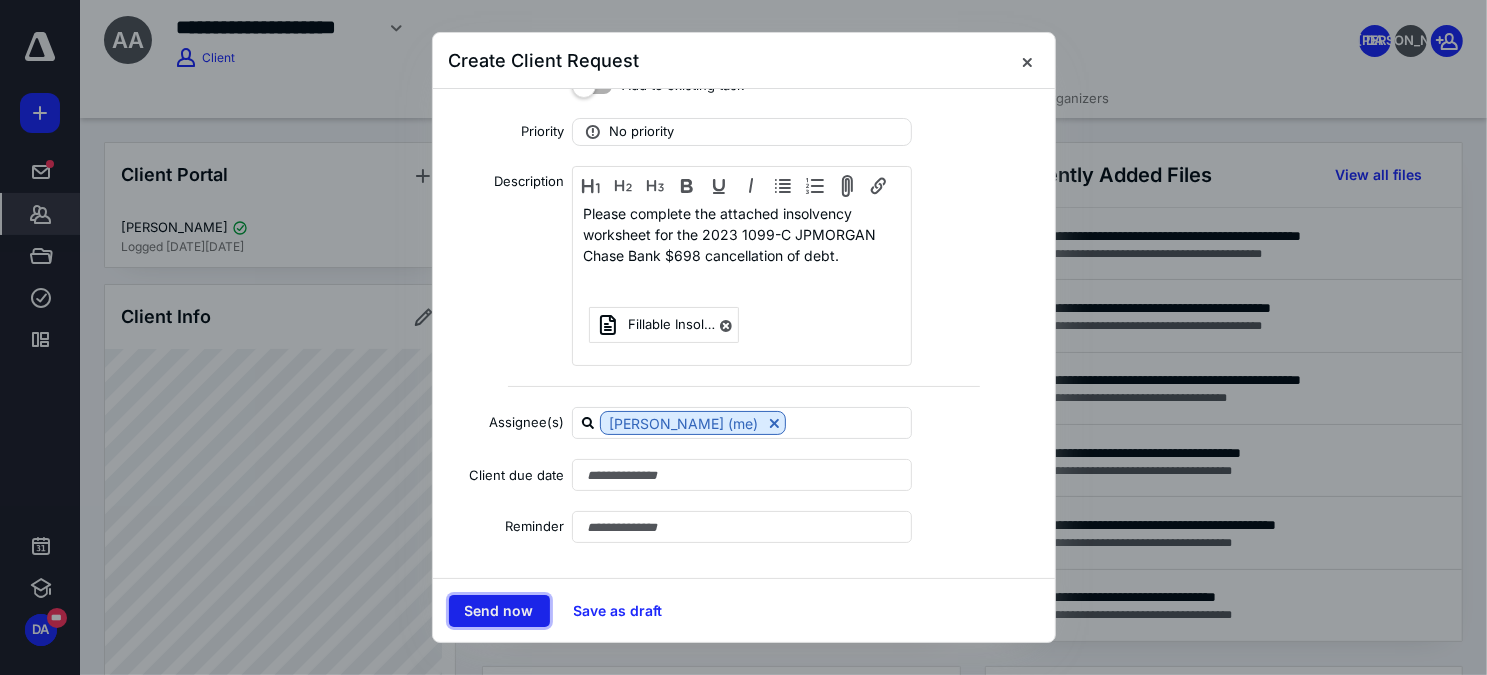 click on "Send now" at bounding box center [499, 611] 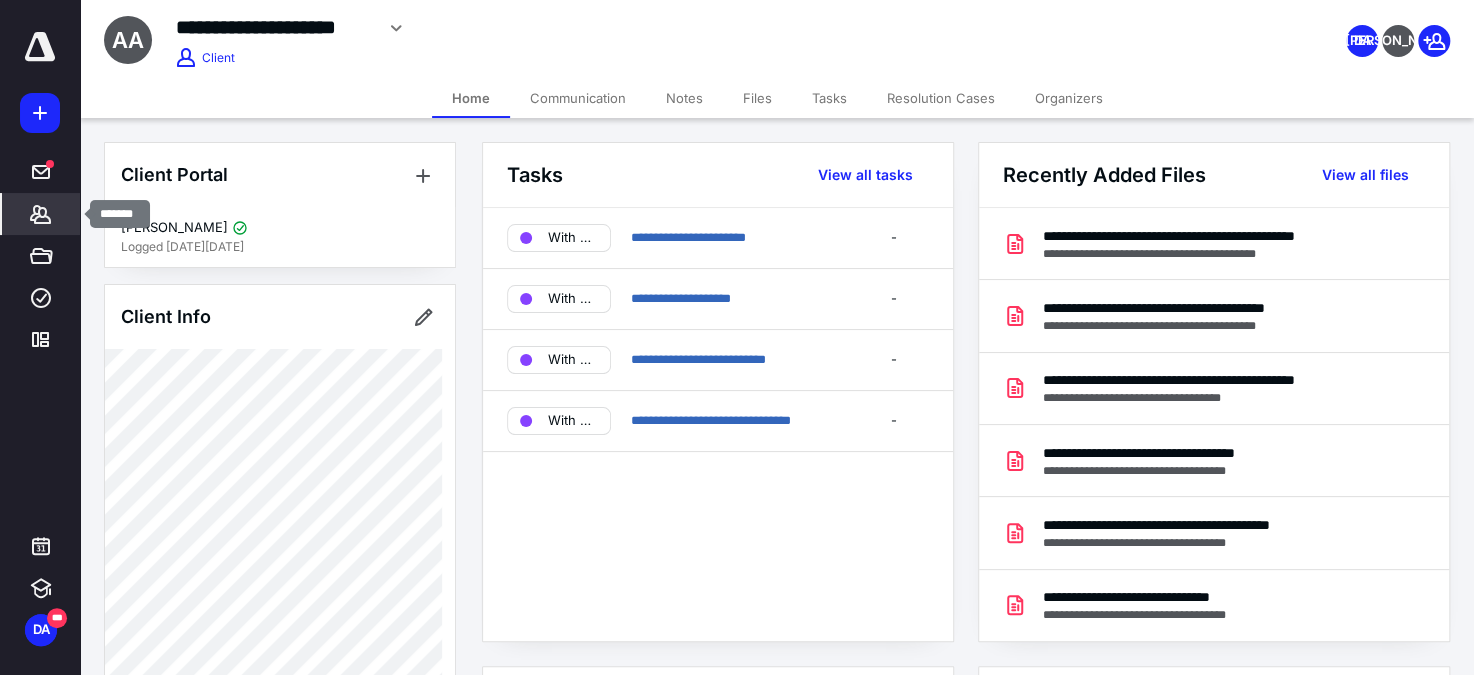 click 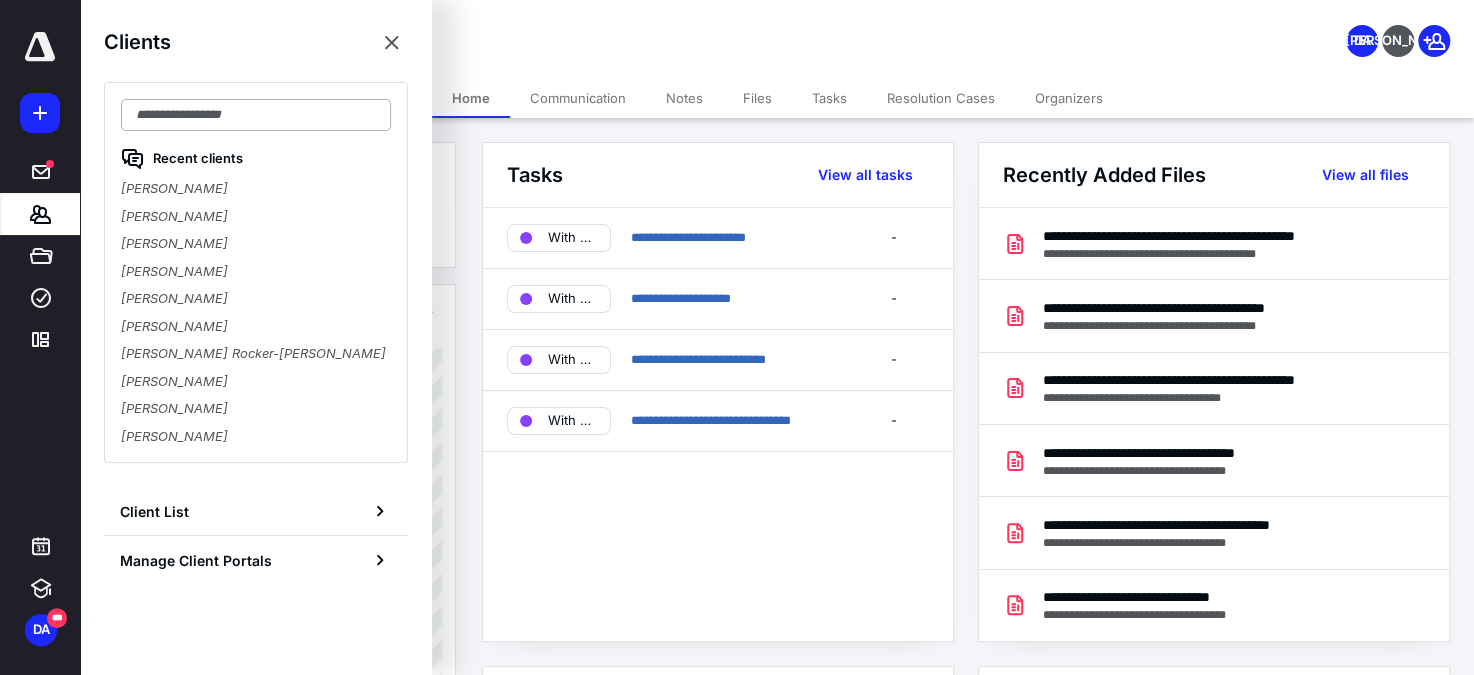 click at bounding box center (256, 115) 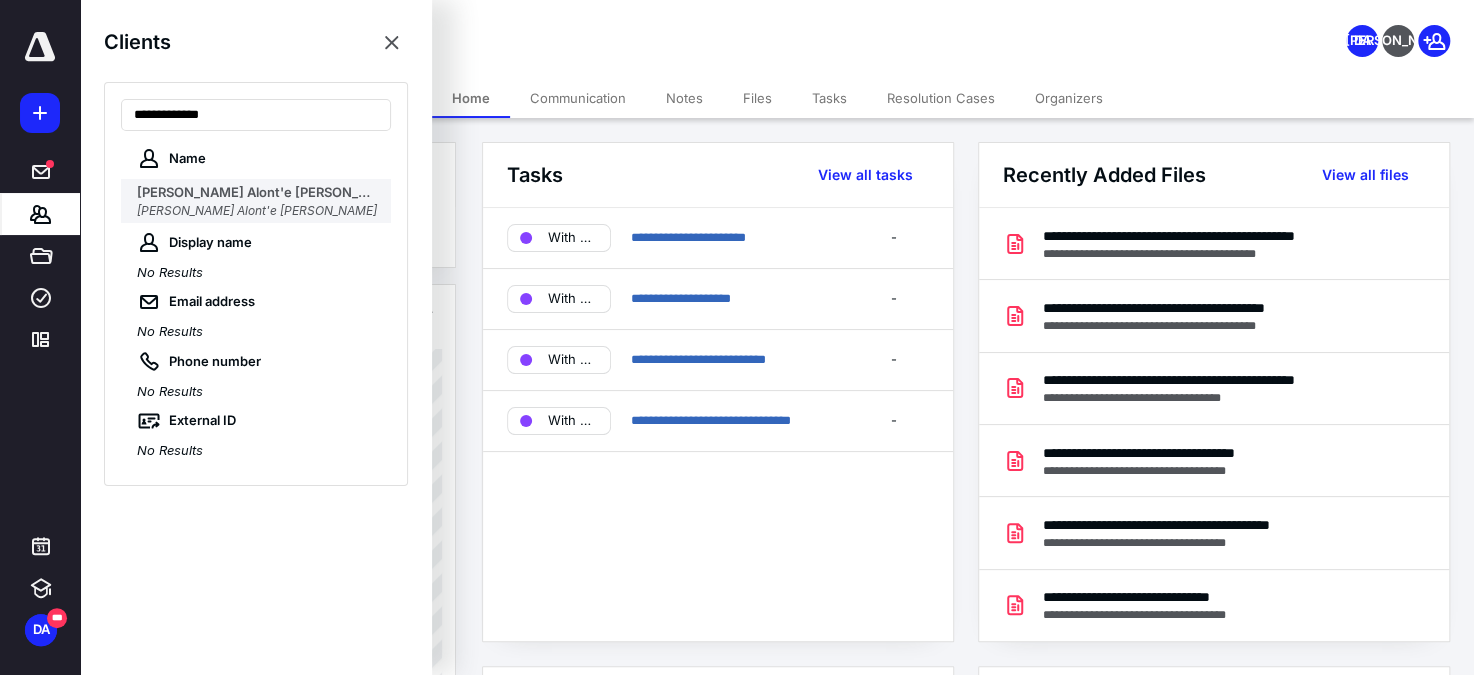 type on "**********" 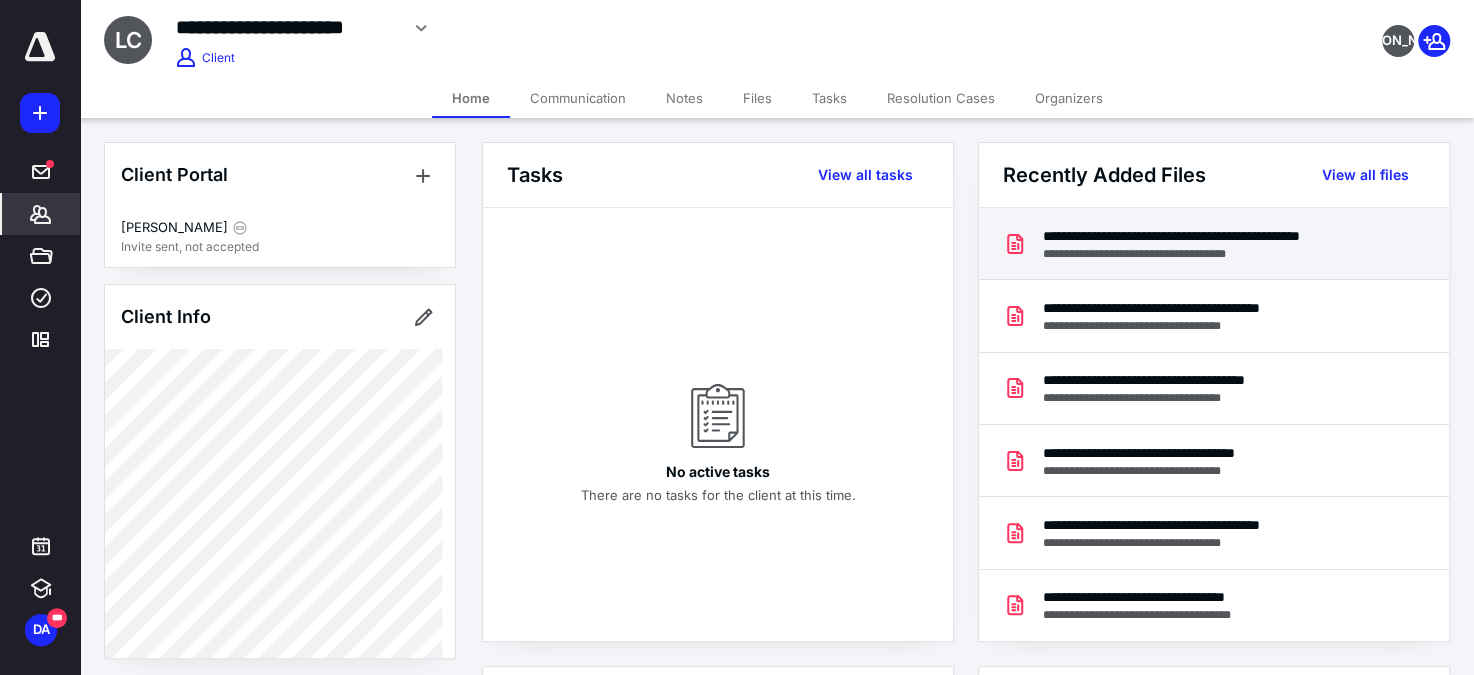 click on "**********" at bounding box center (1212, 236) 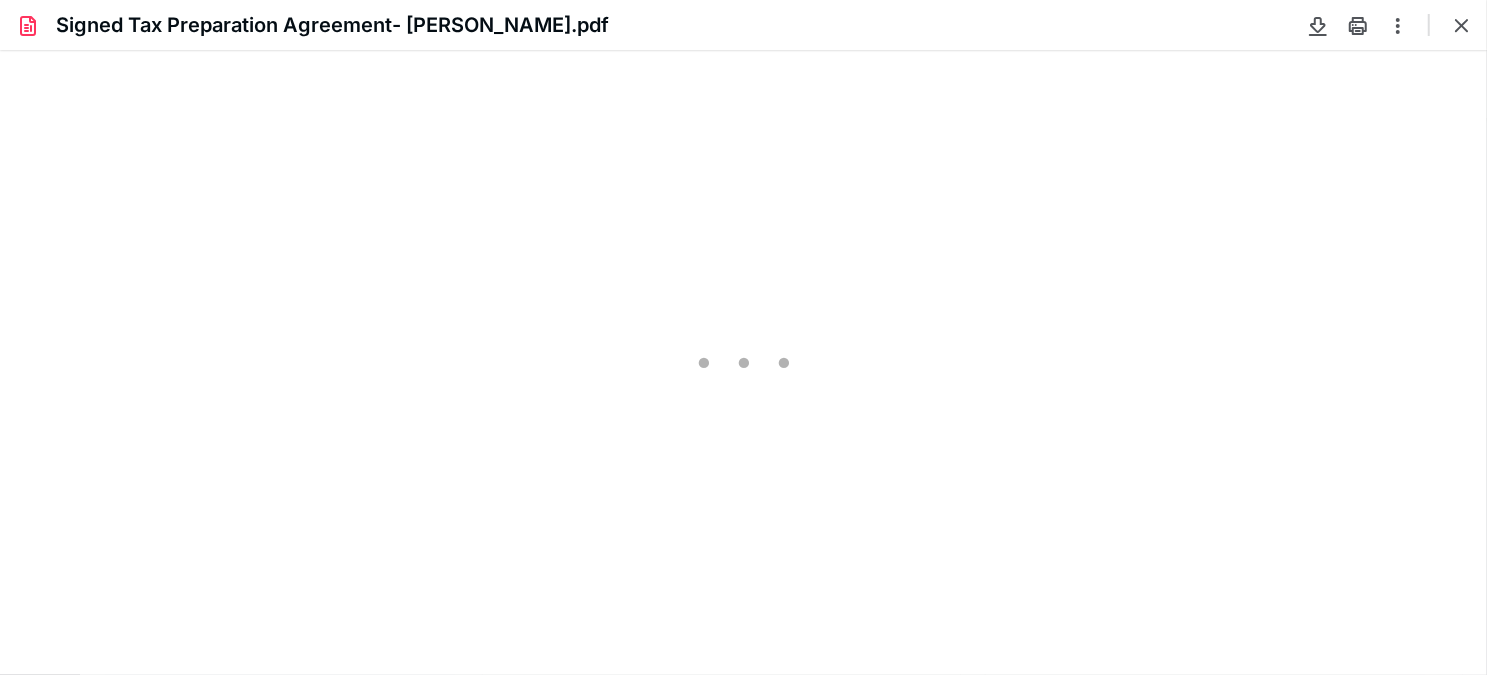 scroll, scrollTop: 0, scrollLeft: 0, axis: both 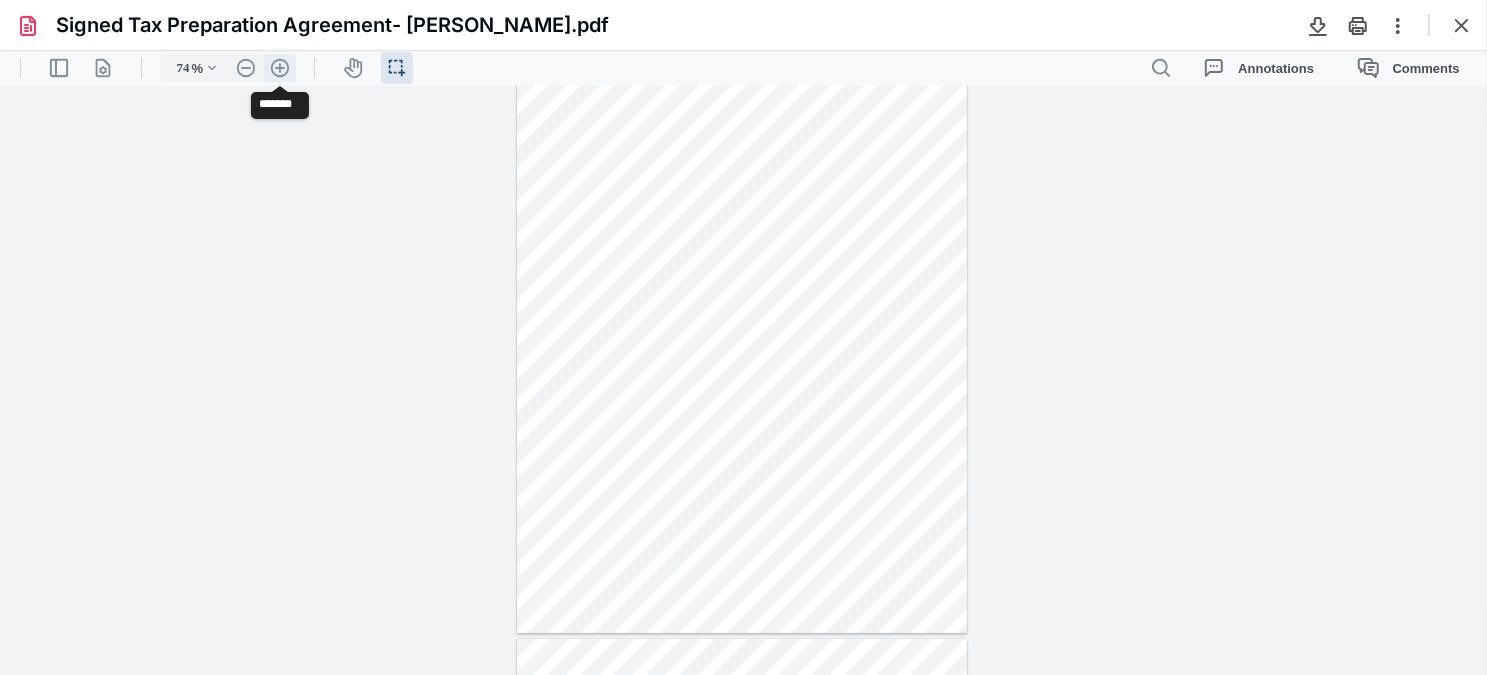 click on ".cls-1{fill:#abb0c4;} icon - header - zoom - in - line" at bounding box center [280, 67] 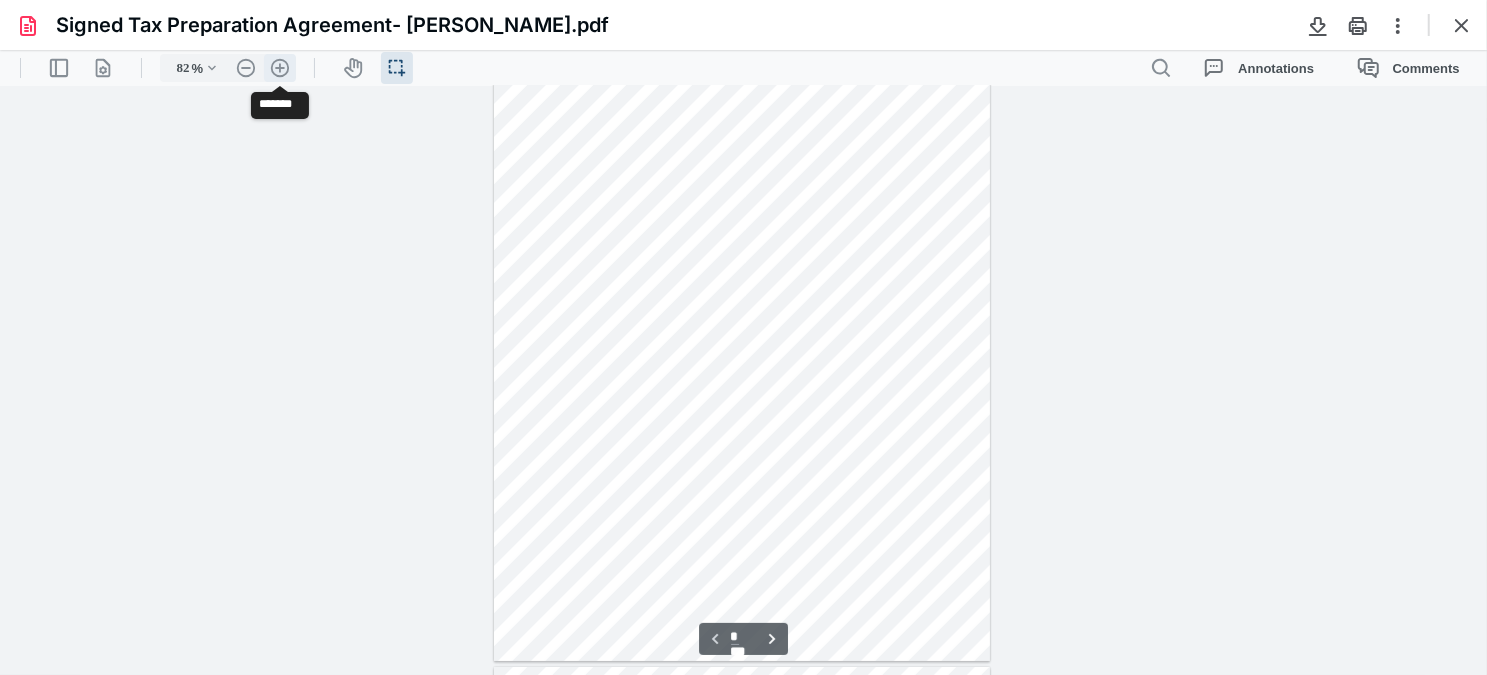 click on ".cls-1{fill:#abb0c4;} icon - header - zoom - in - line" at bounding box center (280, 67) 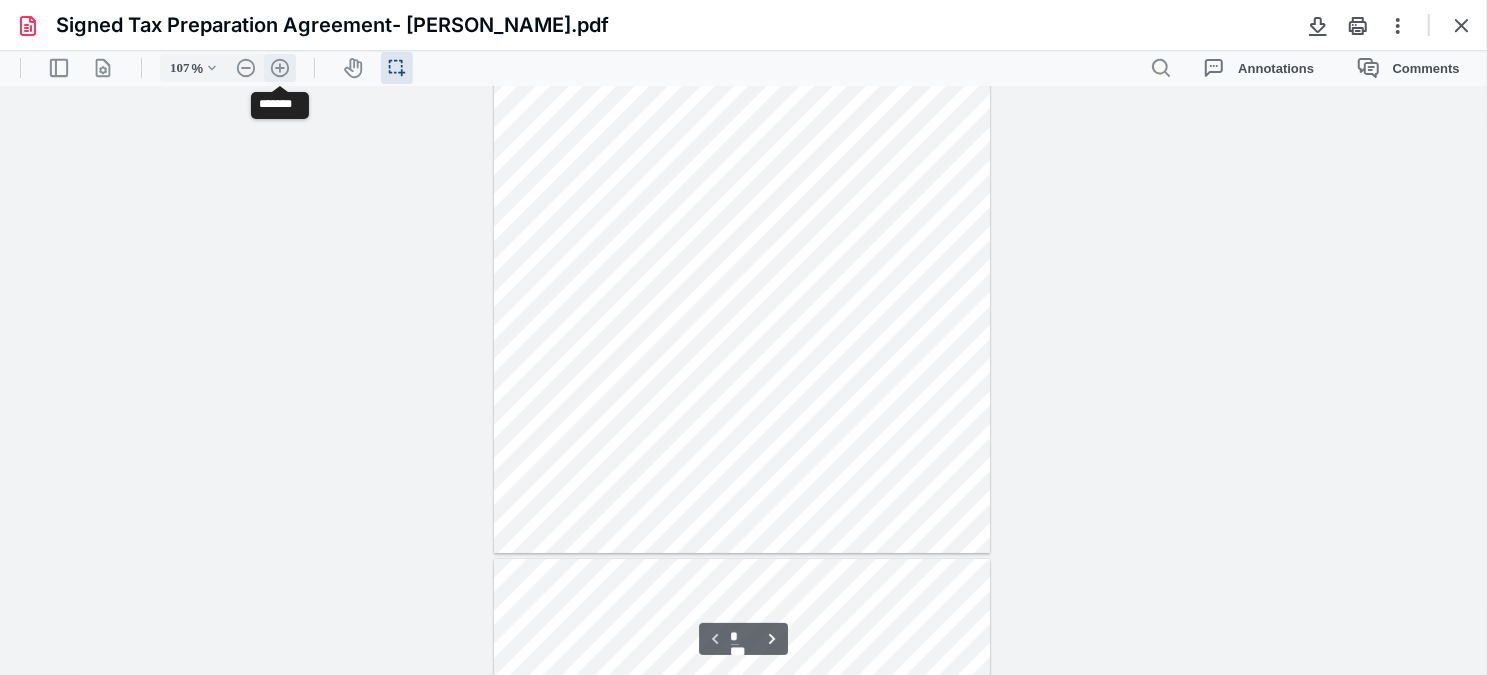 click on ".cls-1{fill:#abb0c4;} icon - header - zoom - in - line" at bounding box center [280, 67] 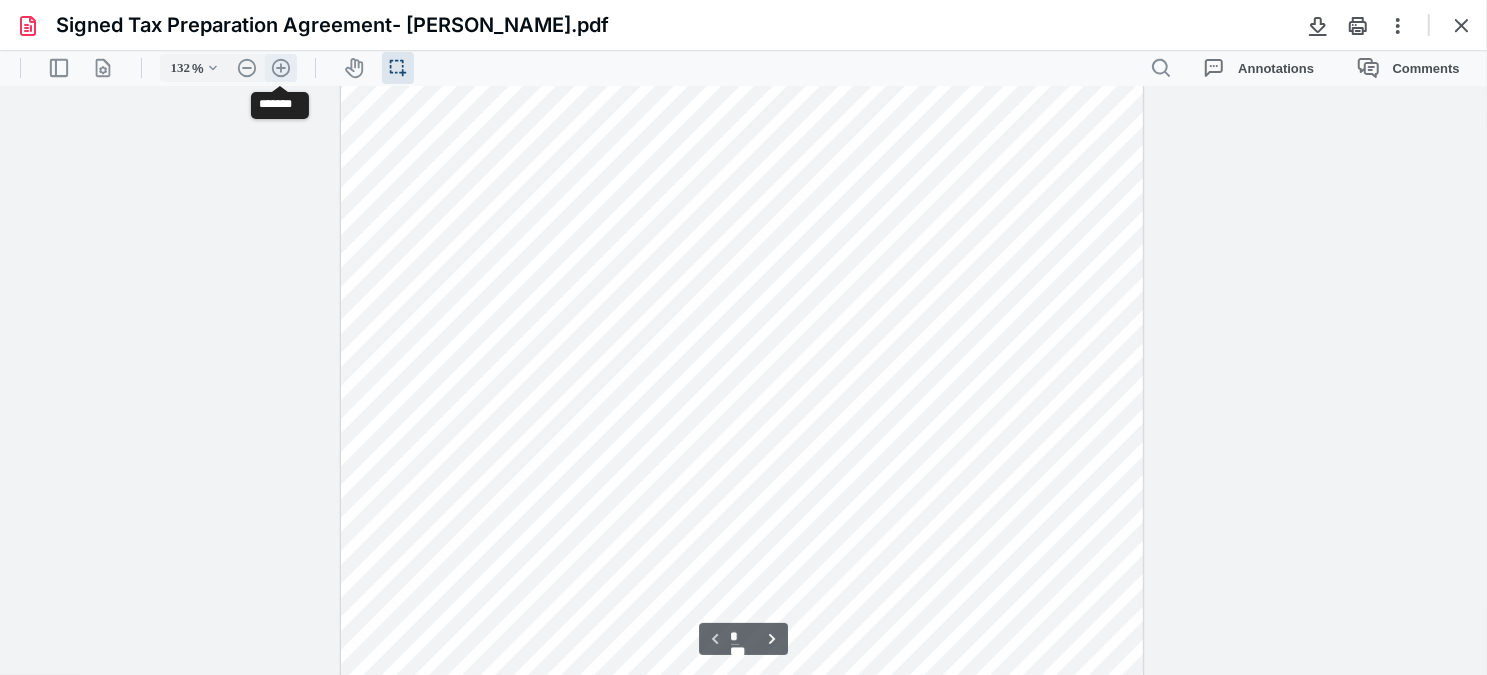 click on ".cls-1{fill:#abb0c4;} icon - header - zoom - in - line" at bounding box center [281, 67] 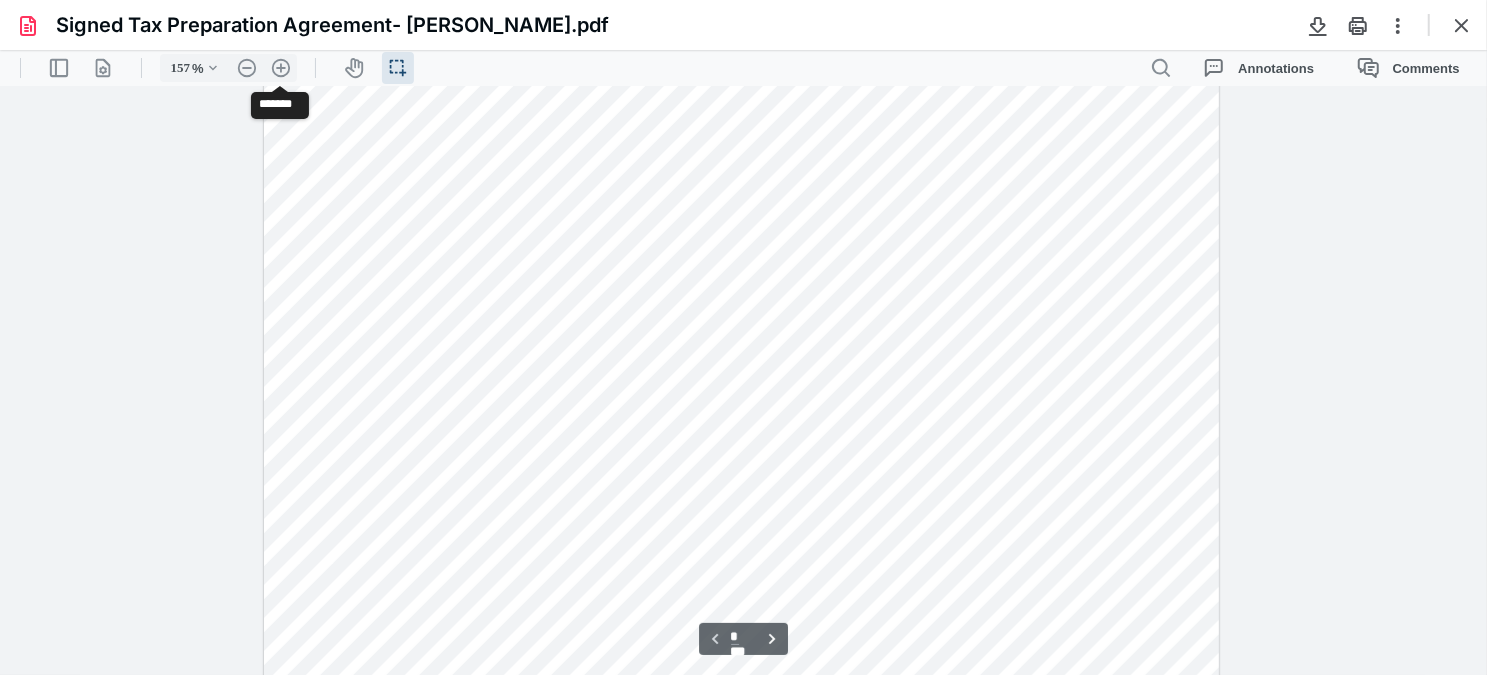 scroll, scrollTop: 392, scrollLeft: 0, axis: vertical 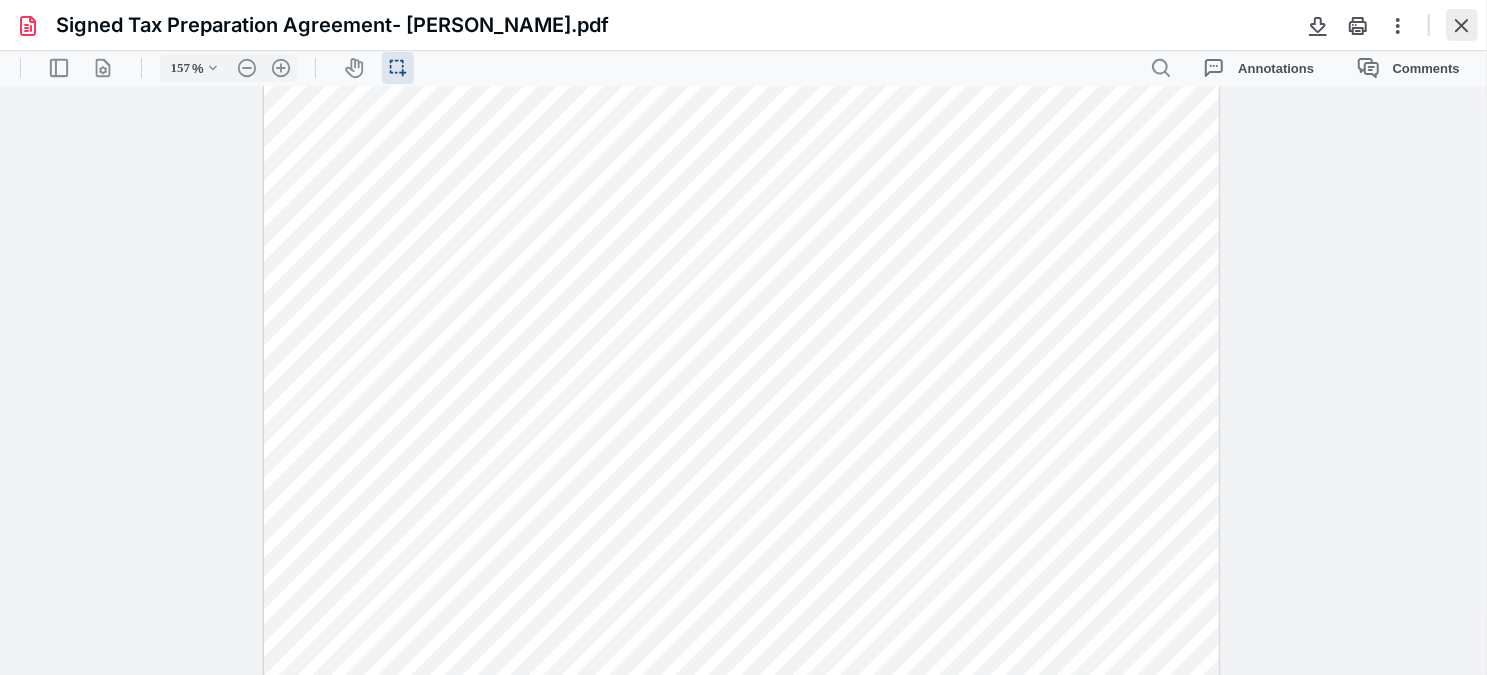 click at bounding box center (1462, 25) 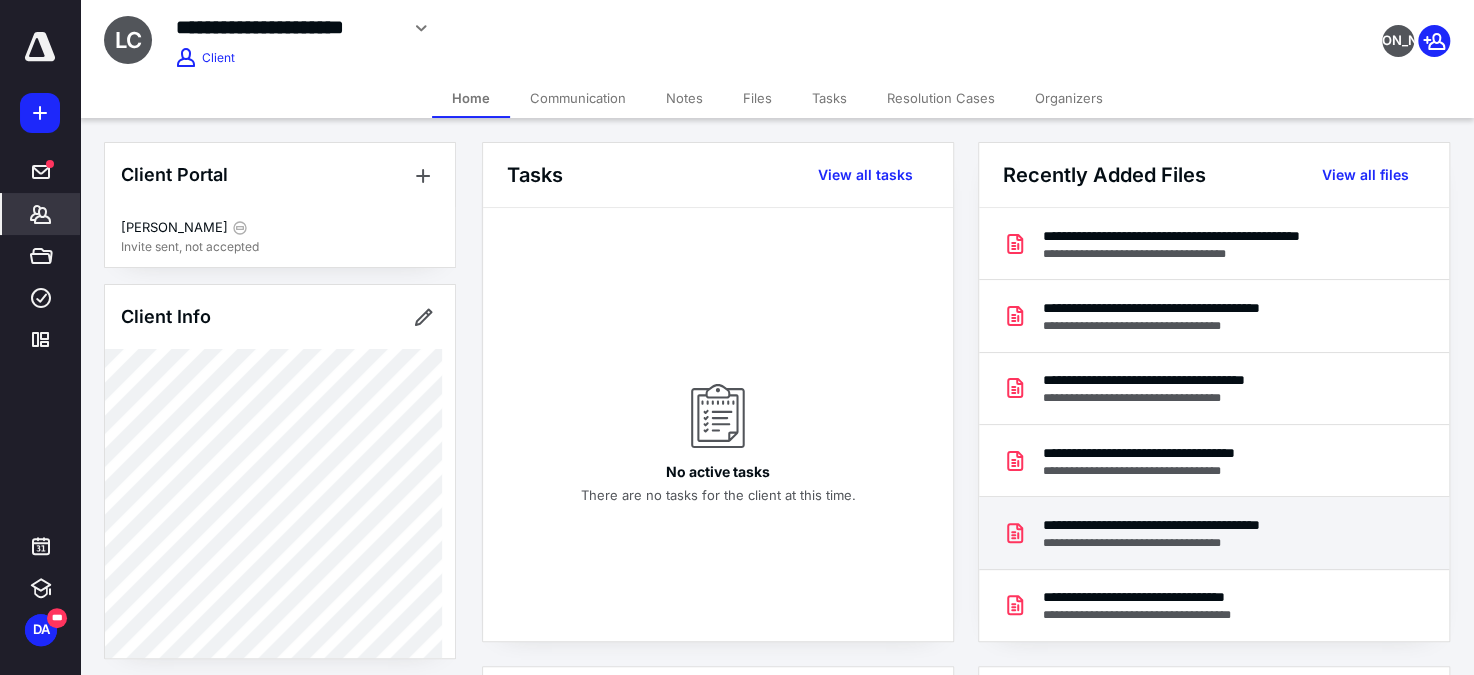 click on "**********" at bounding box center (1210, 525) 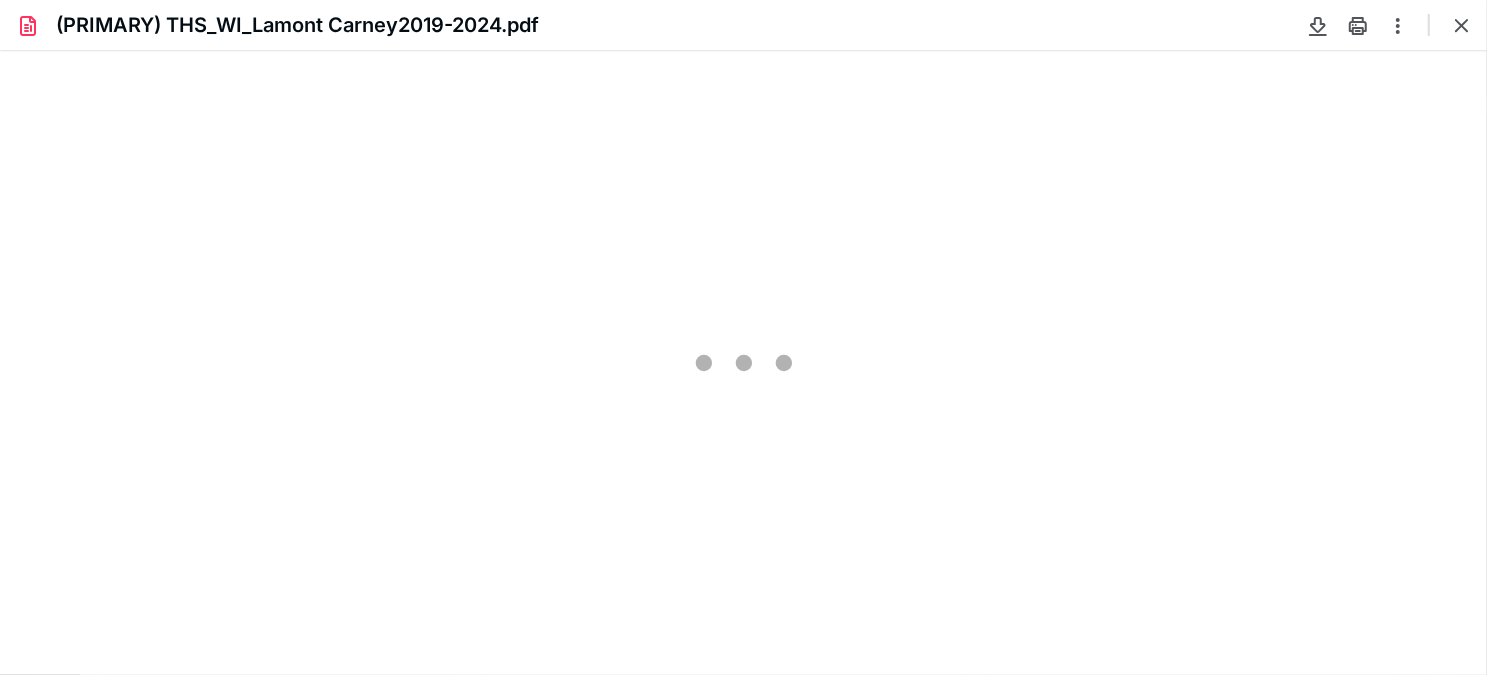 scroll, scrollTop: 0, scrollLeft: 0, axis: both 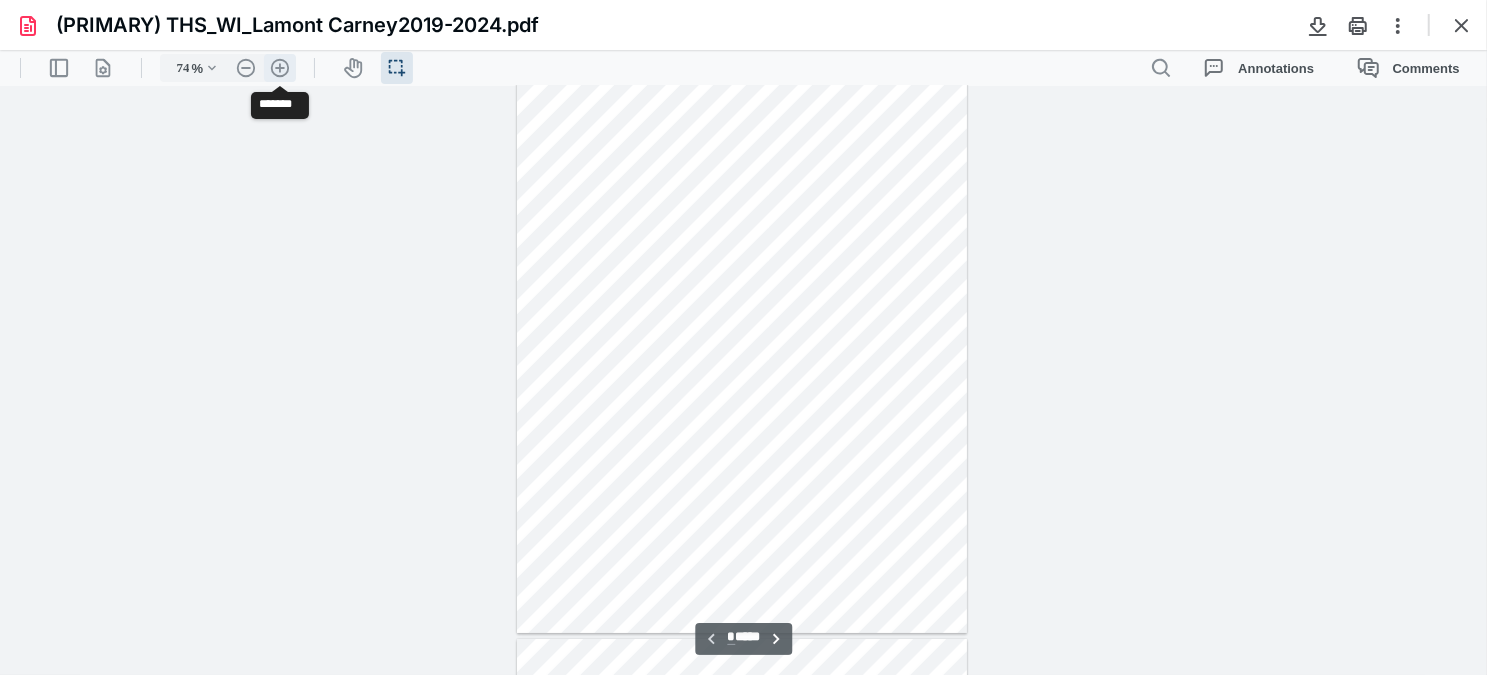 click on ".cls-1{fill:#abb0c4;} icon - header - zoom - in - line" at bounding box center (280, 67) 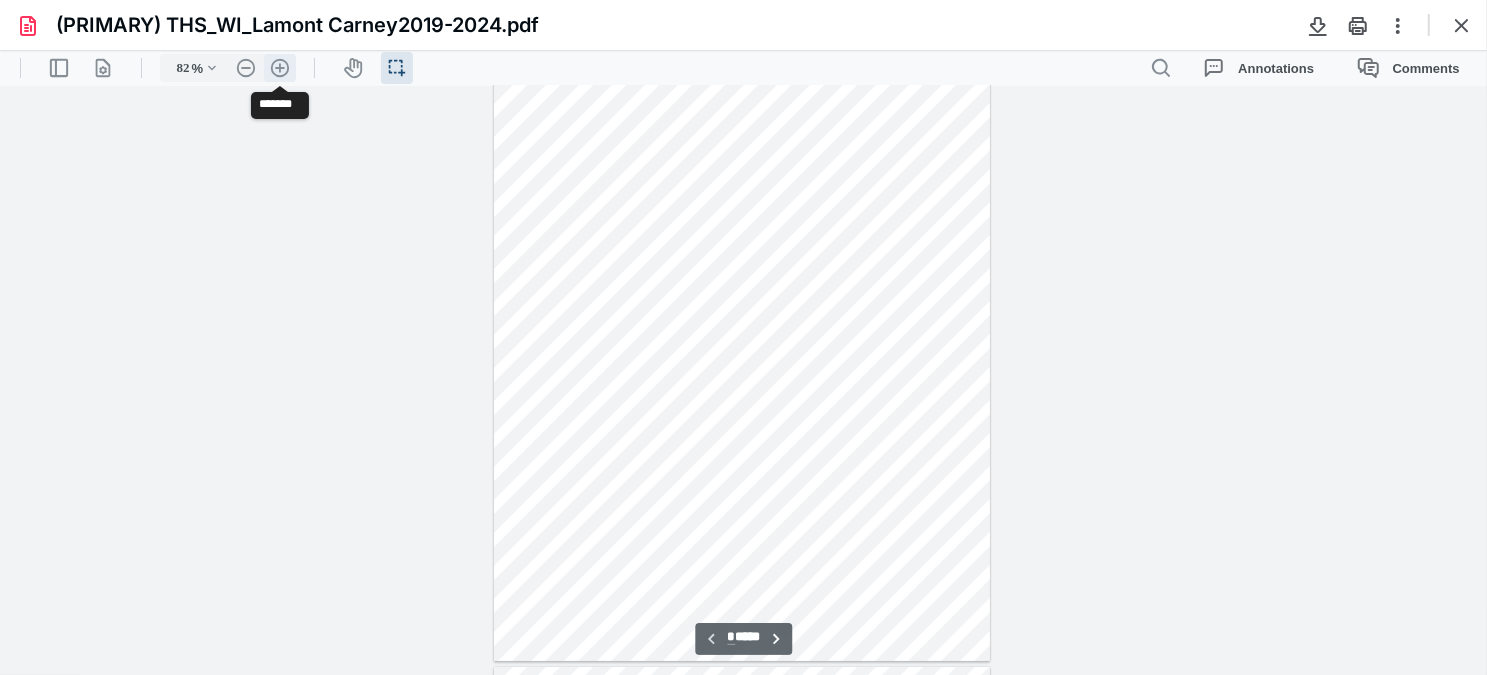 click on ".cls-1{fill:#abb0c4;} icon - header - zoom - in - line" at bounding box center (280, 67) 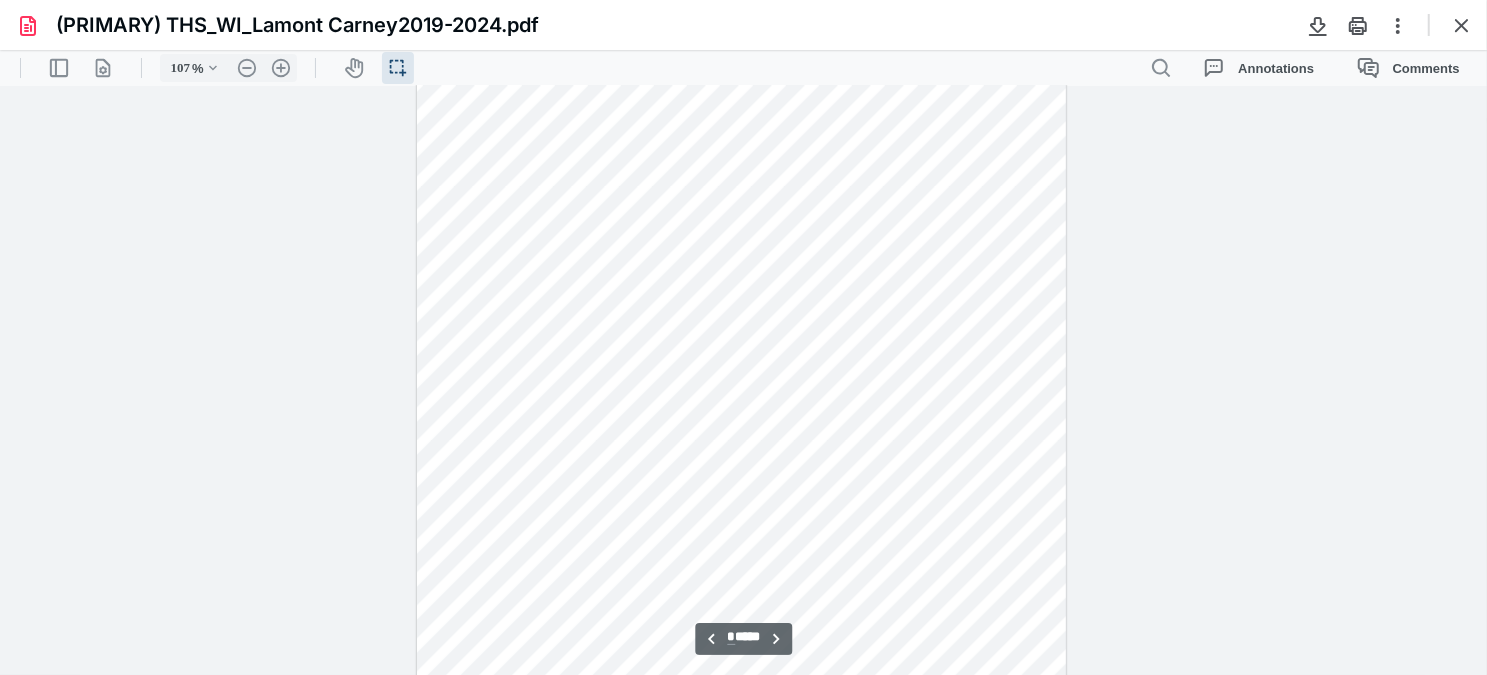 scroll, scrollTop: 3545, scrollLeft: 0, axis: vertical 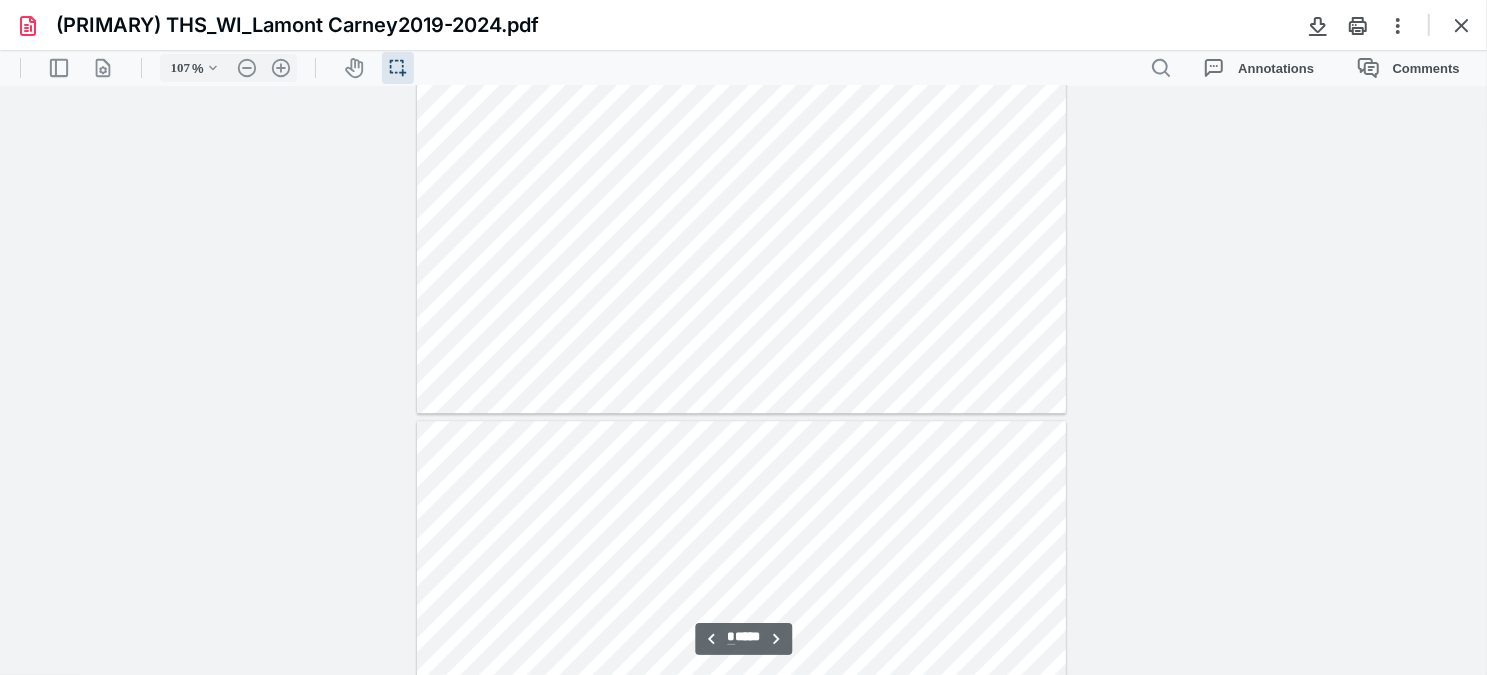 type on "*" 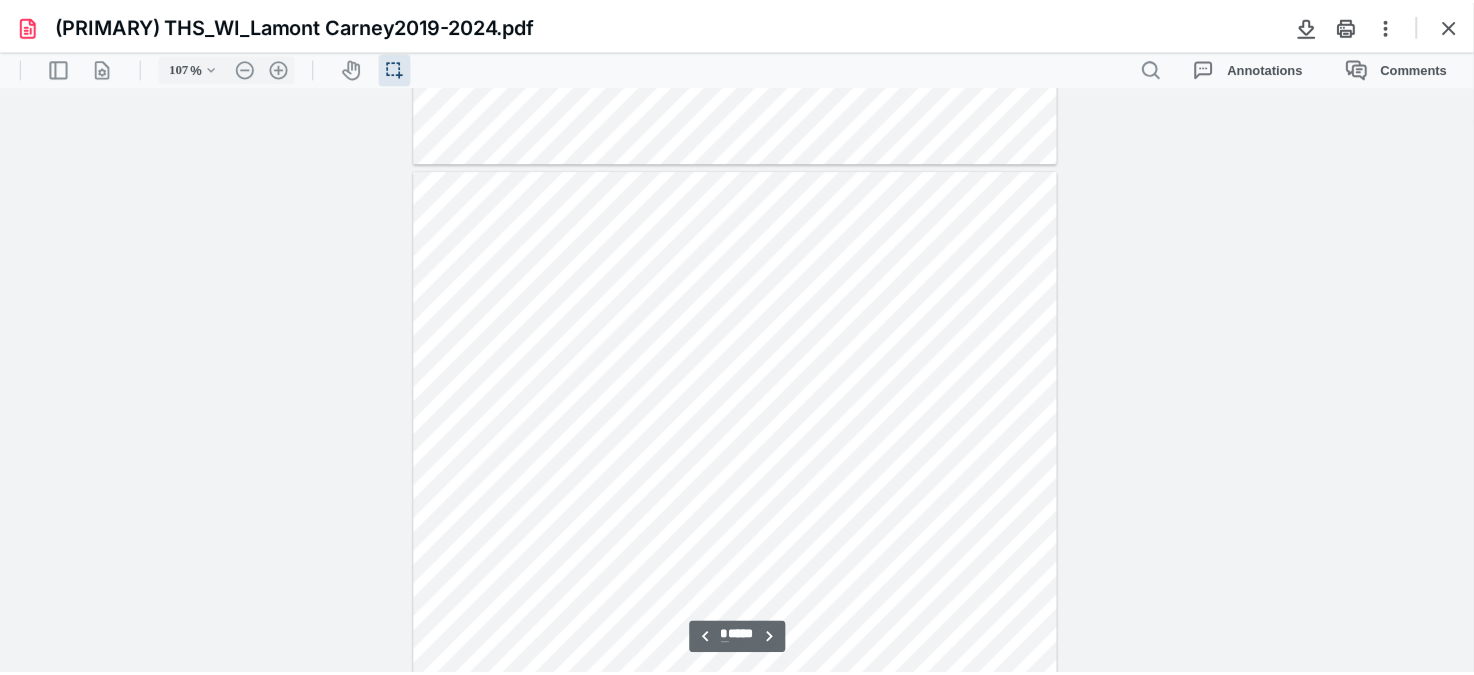scroll, scrollTop: 4181, scrollLeft: 0, axis: vertical 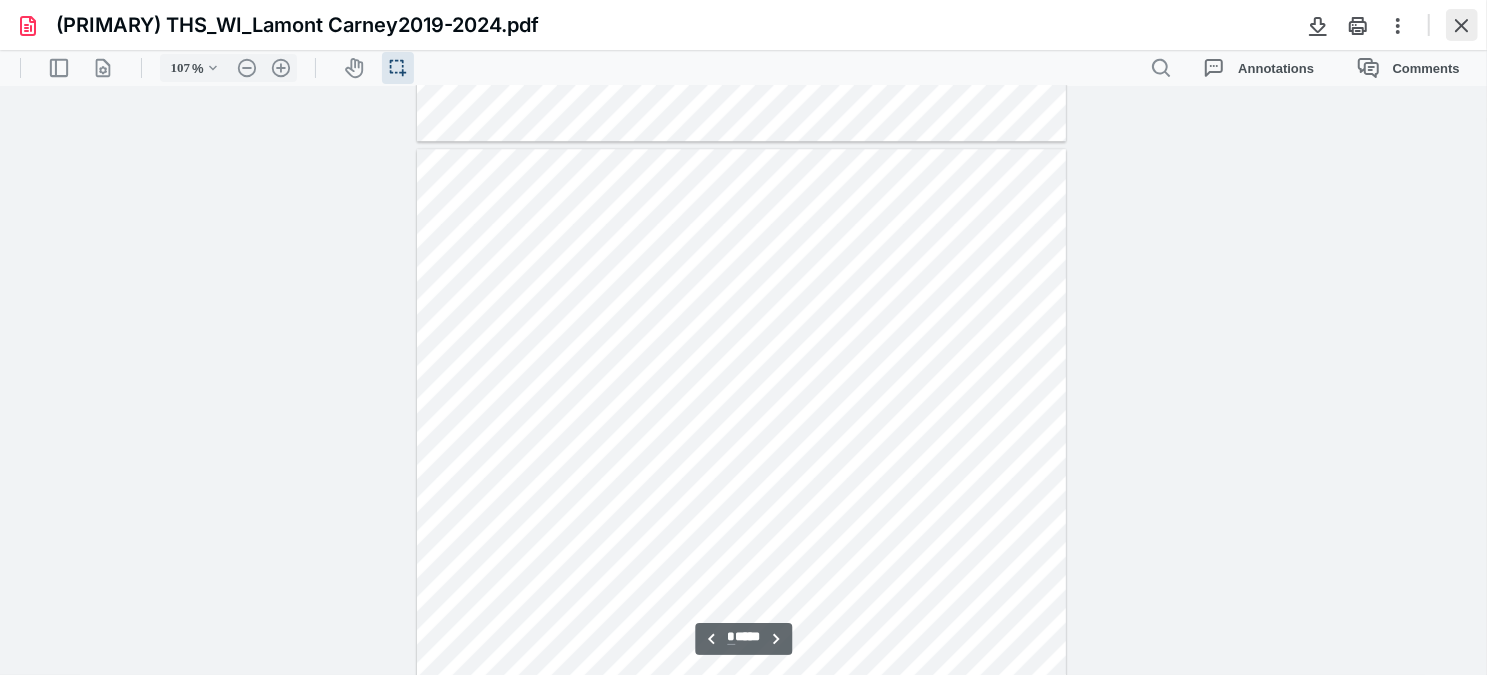 click at bounding box center [1462, 25] 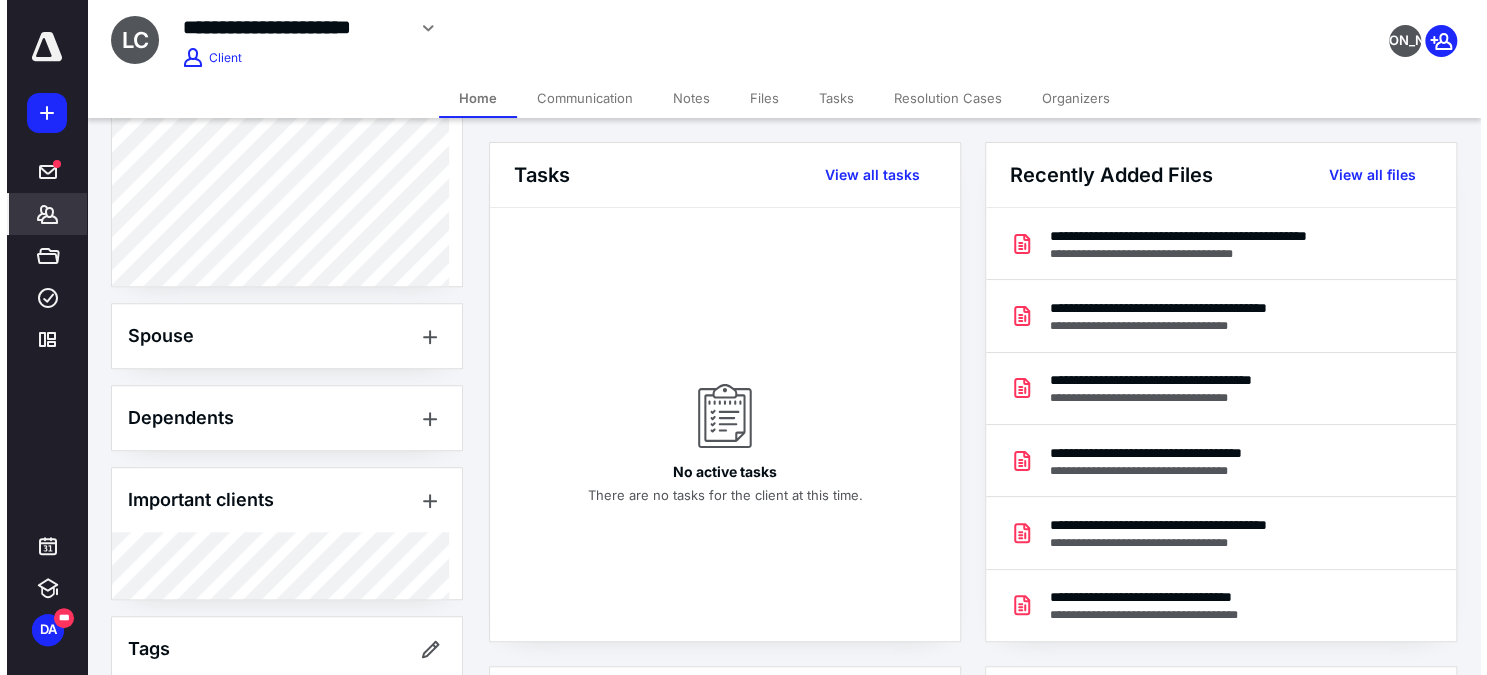 scroll, scrollTop: 880, scrollLeft: 0, axis: vertical 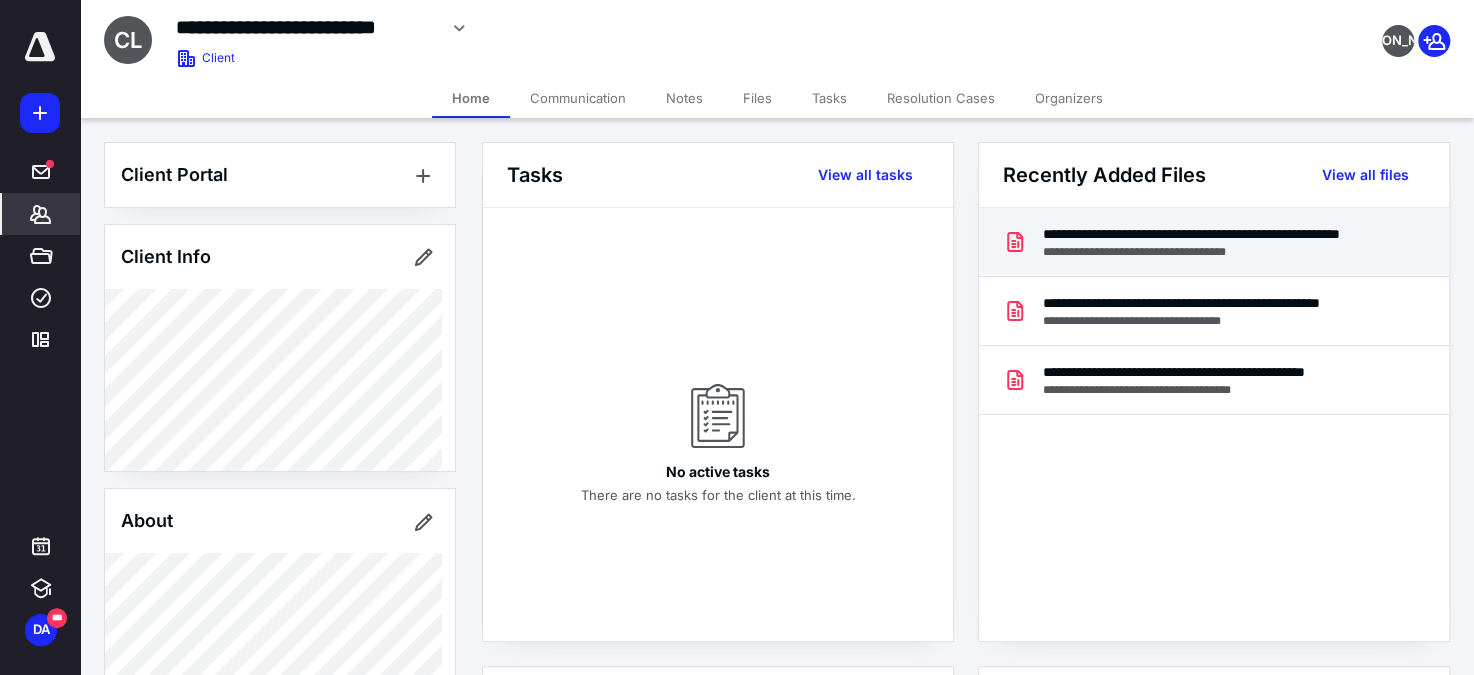 click on "**********" at bounding box center (1212, 234) 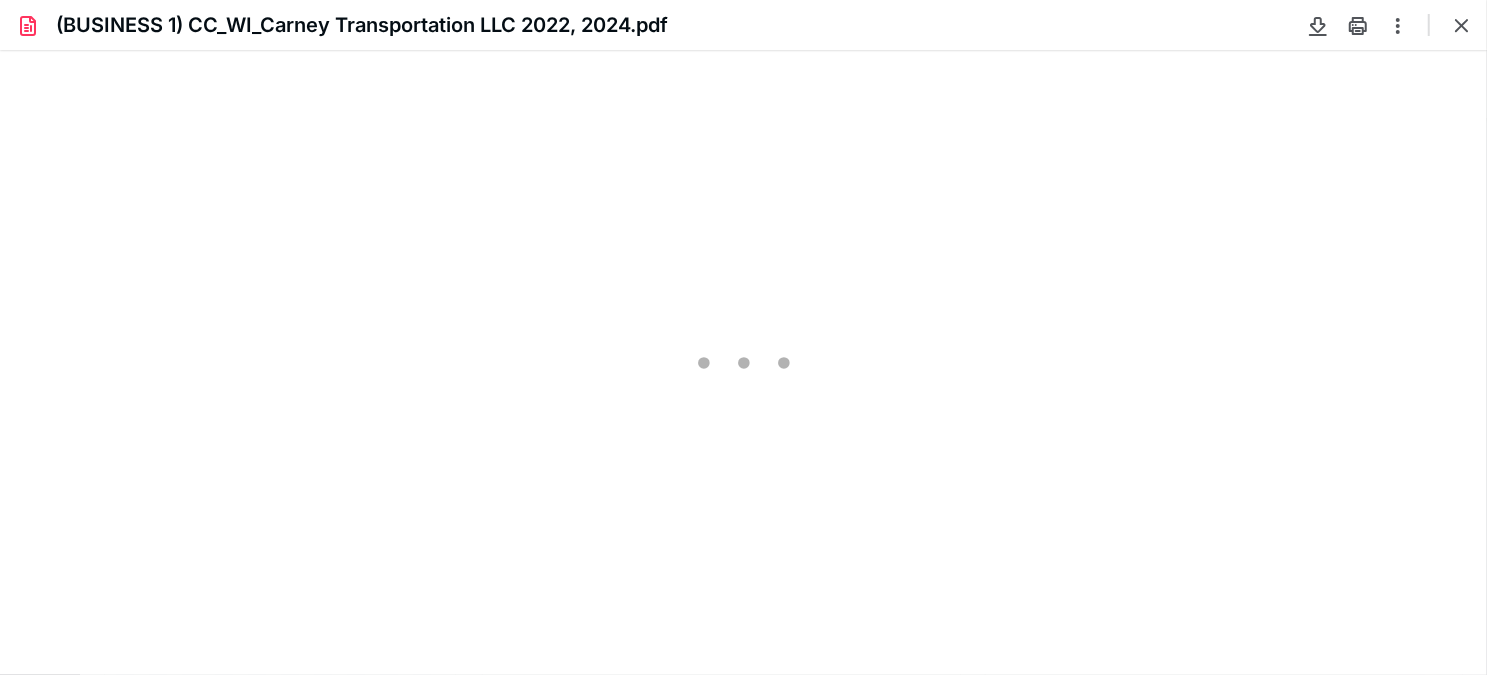 scroll, scrollTop: 0, scrollLeft: 0, axis: both 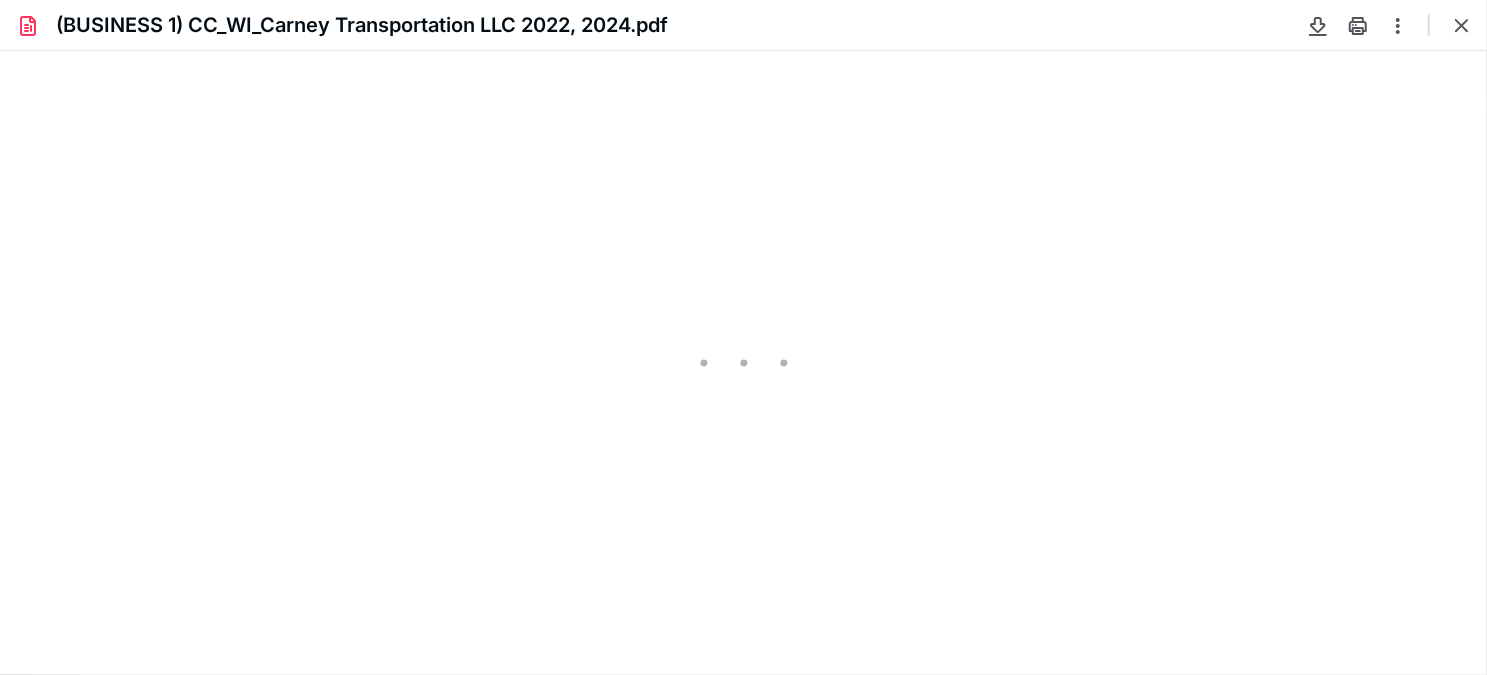 type on "74" 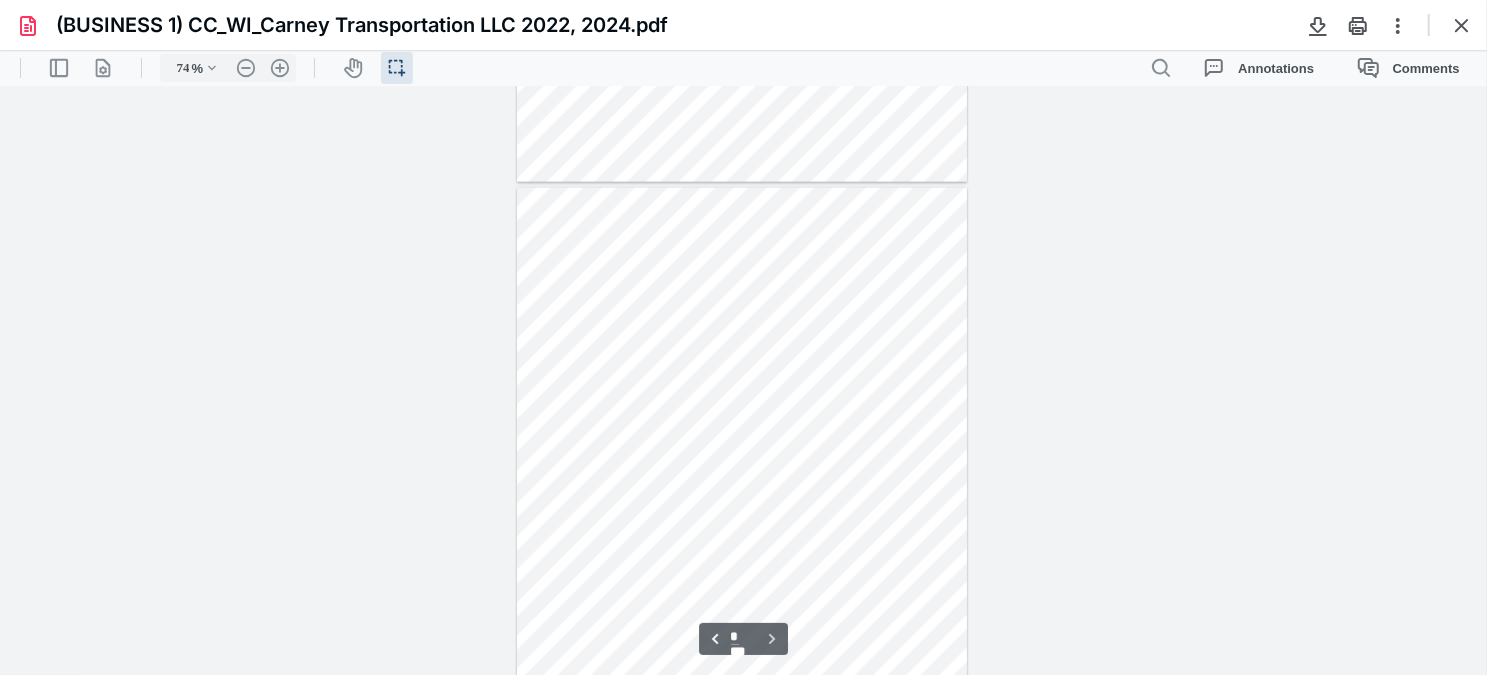 scroll, scrollTop: 2173, scrollLeft: 0, axis: vertical 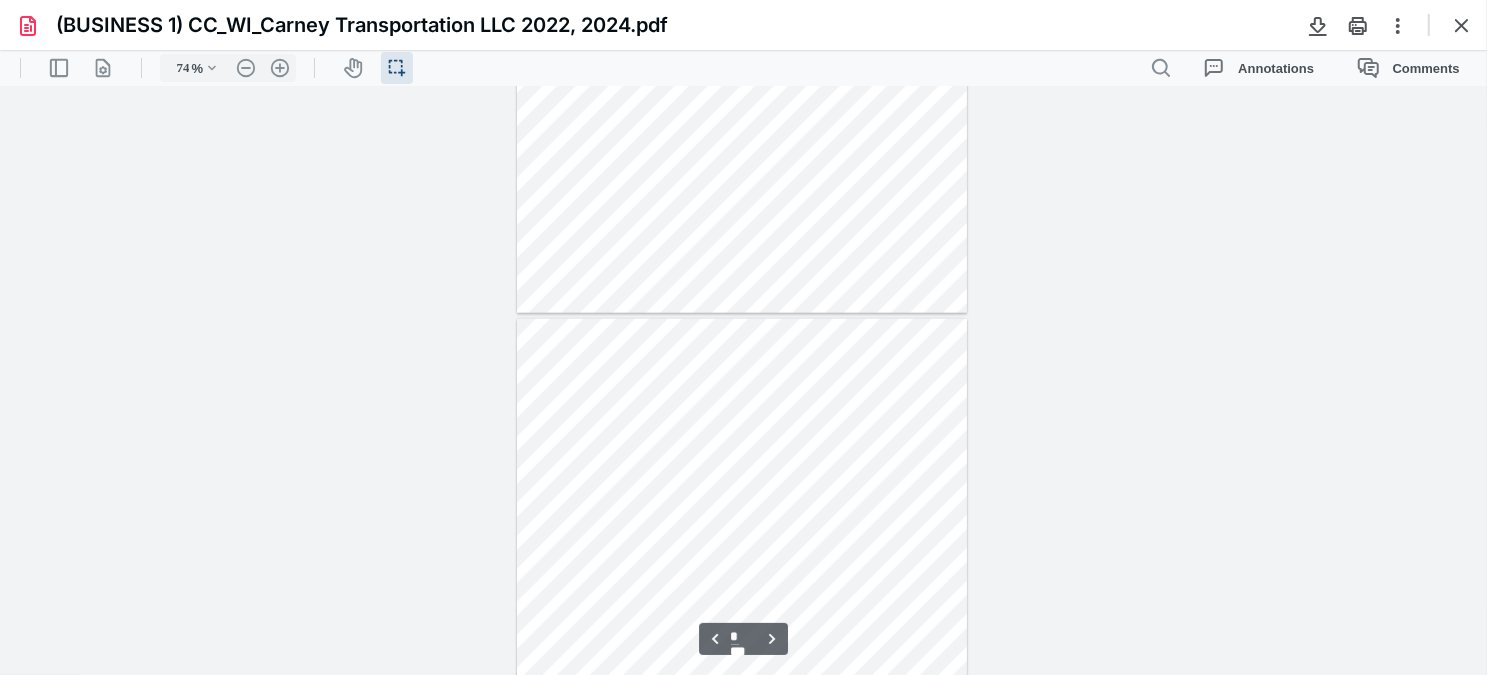type on "*" 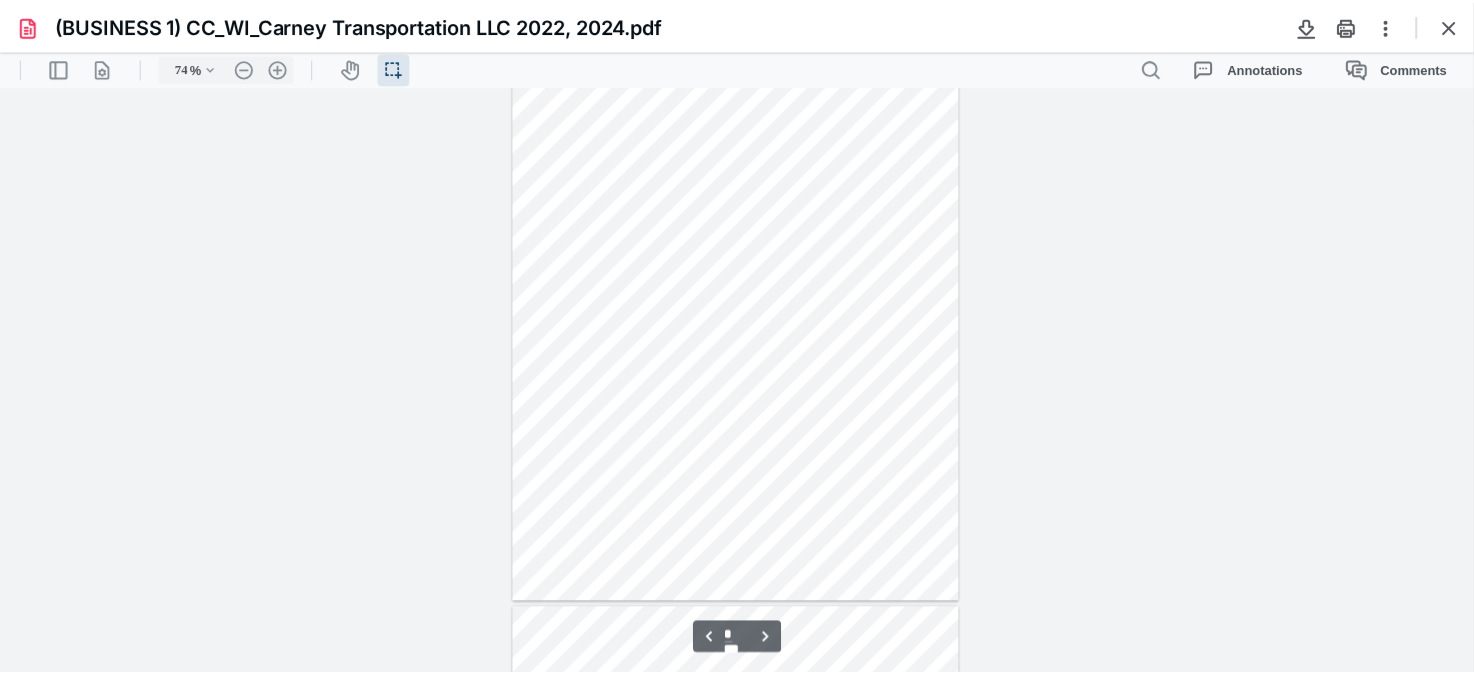 scroll, scrollTop: 1173, scrollLeft: 0, axis: vertical 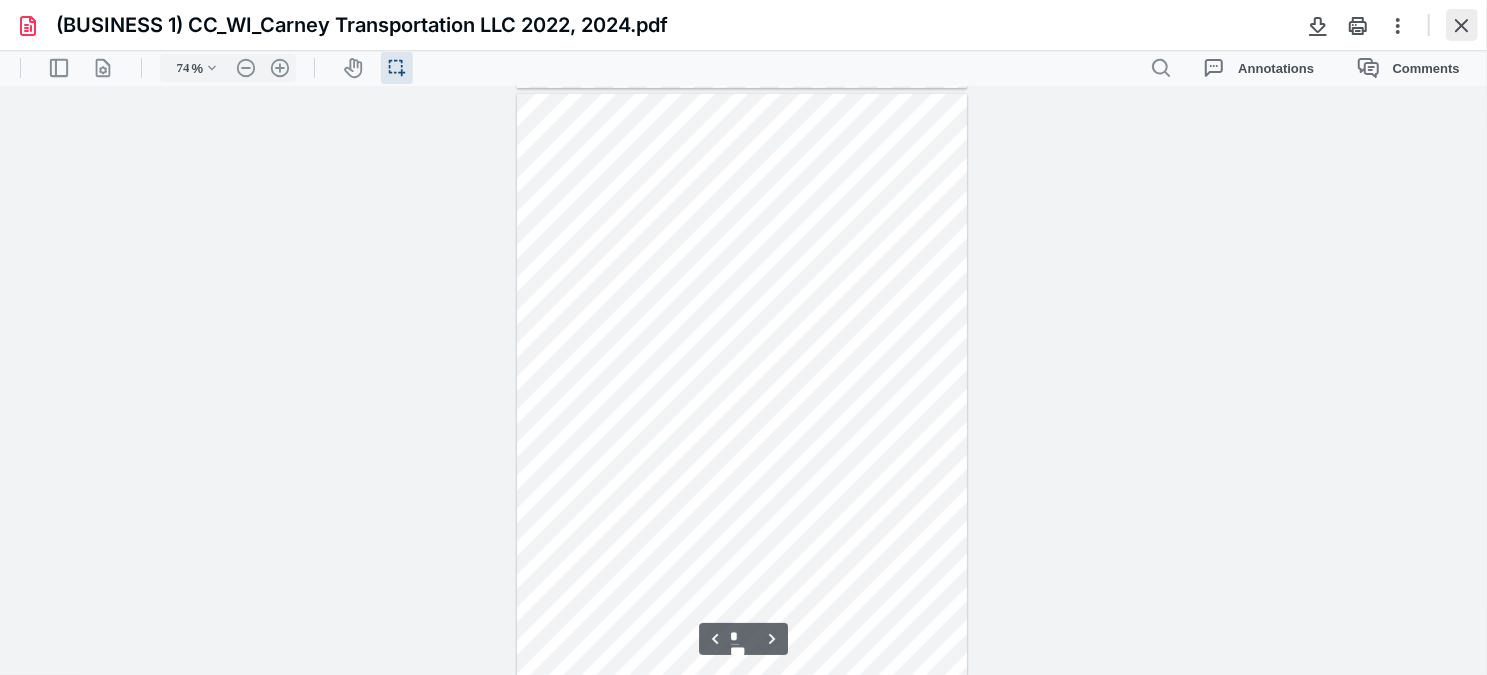 click at bounding box center [1462, 25] 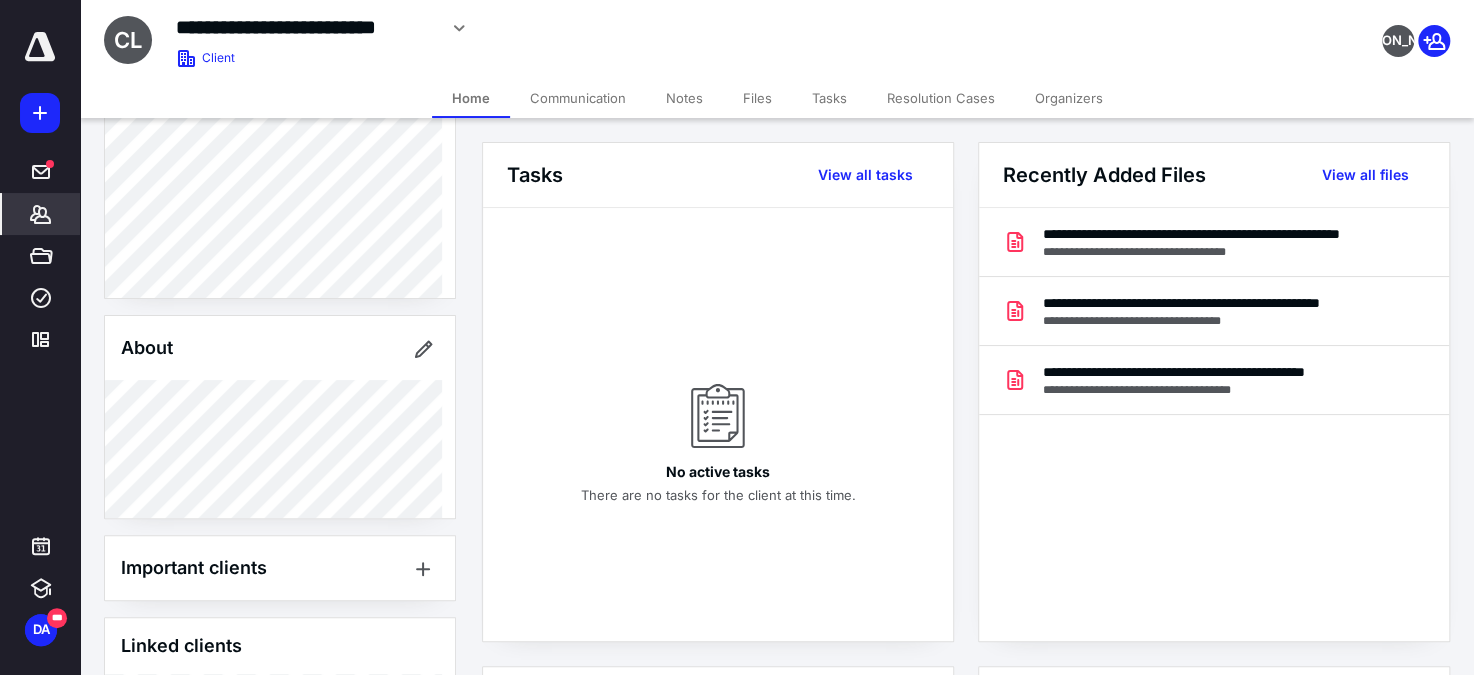 scroll, scrollTop: 345, scrollLeft: 0, axis: vertical 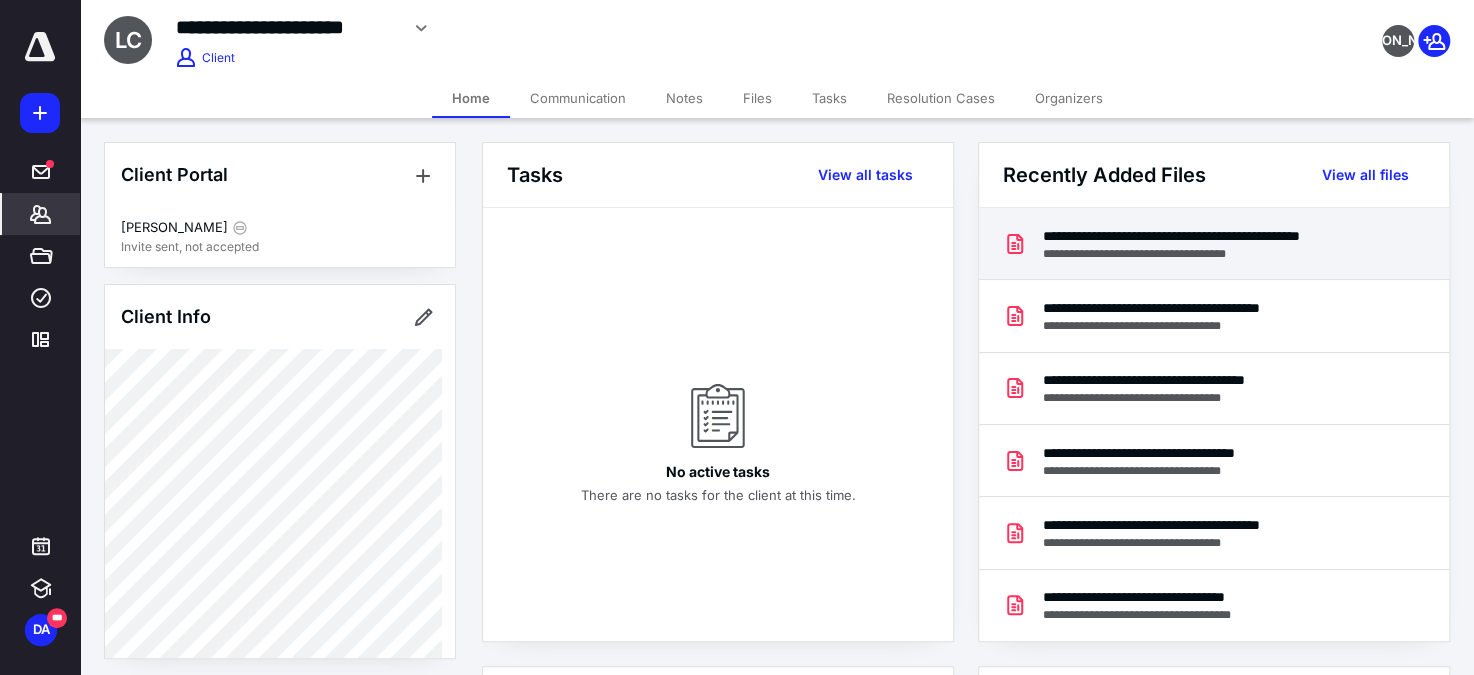 click on "**********" at bounding box center [1212, 236] 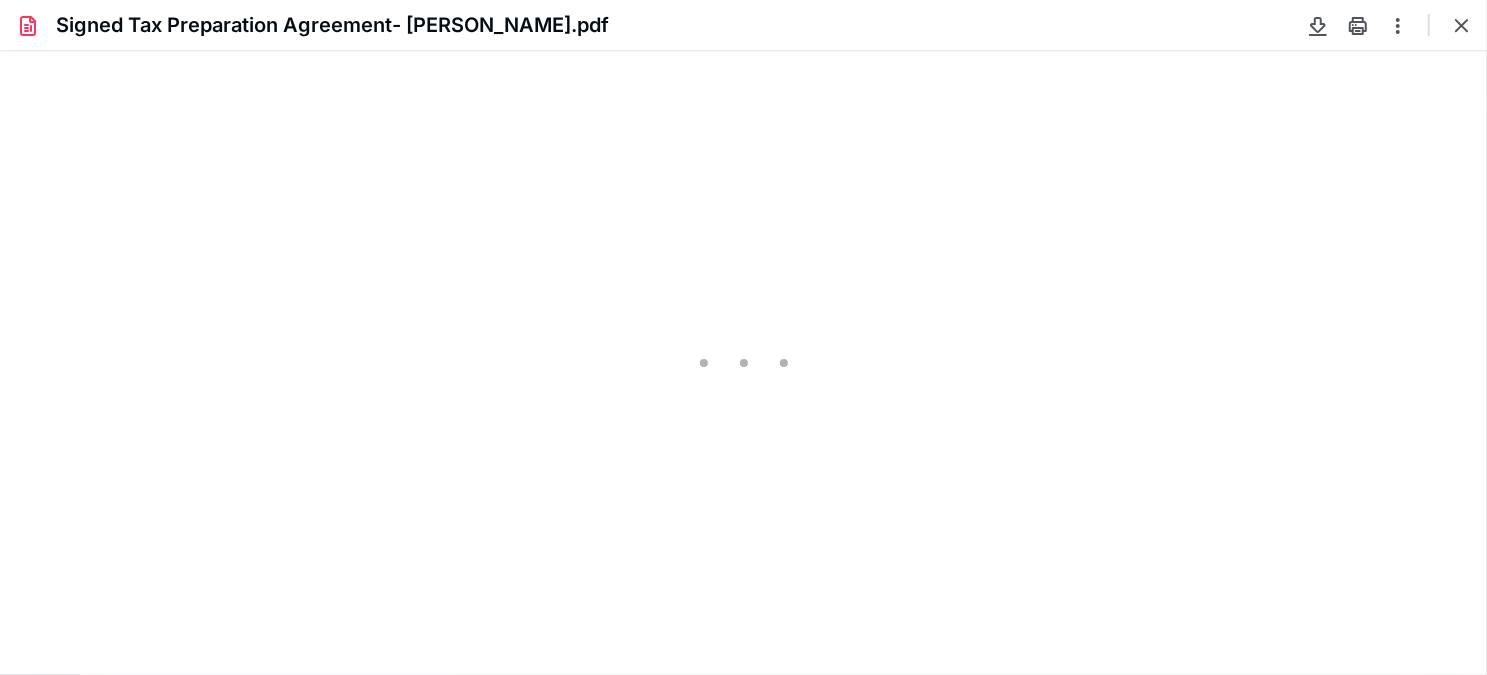 scroll, scrollTop: 0, scrollLeft: 0, axis: both 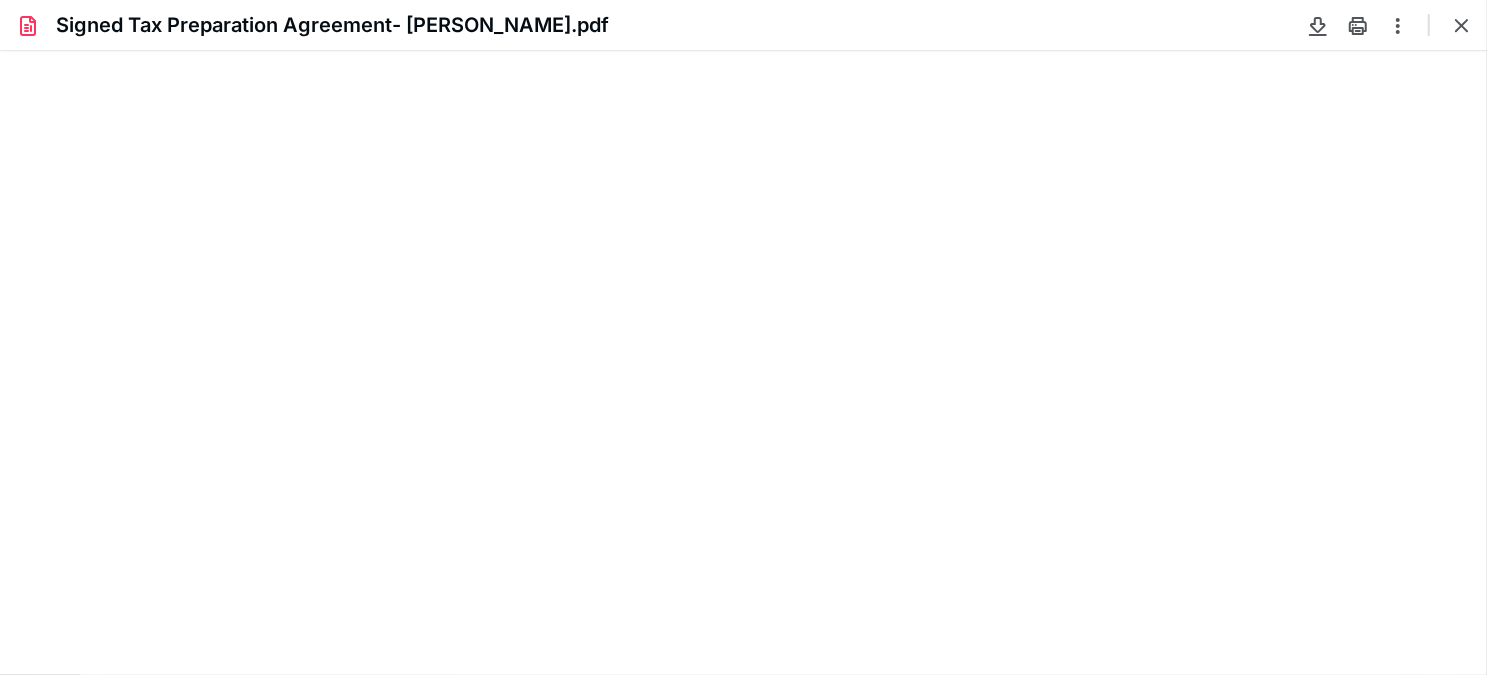 type on "74" 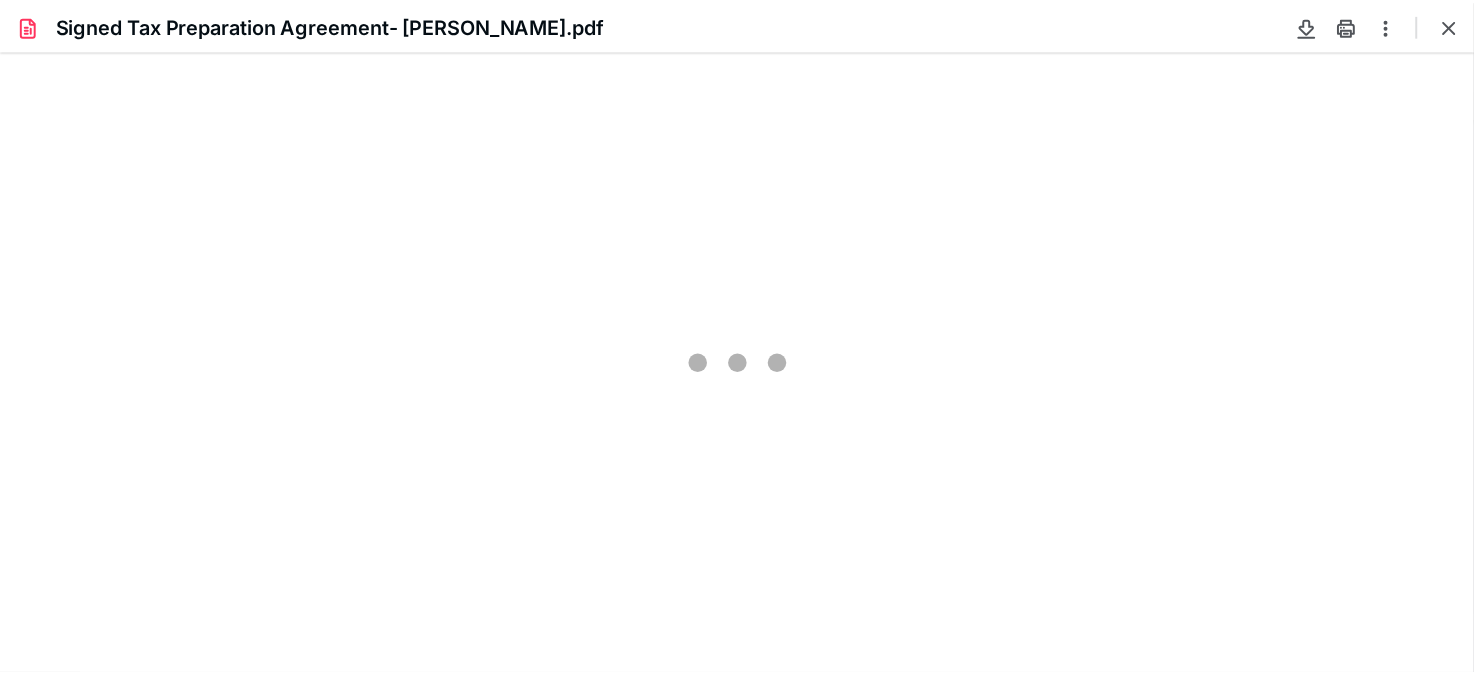 scroll, scrollTop: 39, scrollLeft: 0, axis: vertical 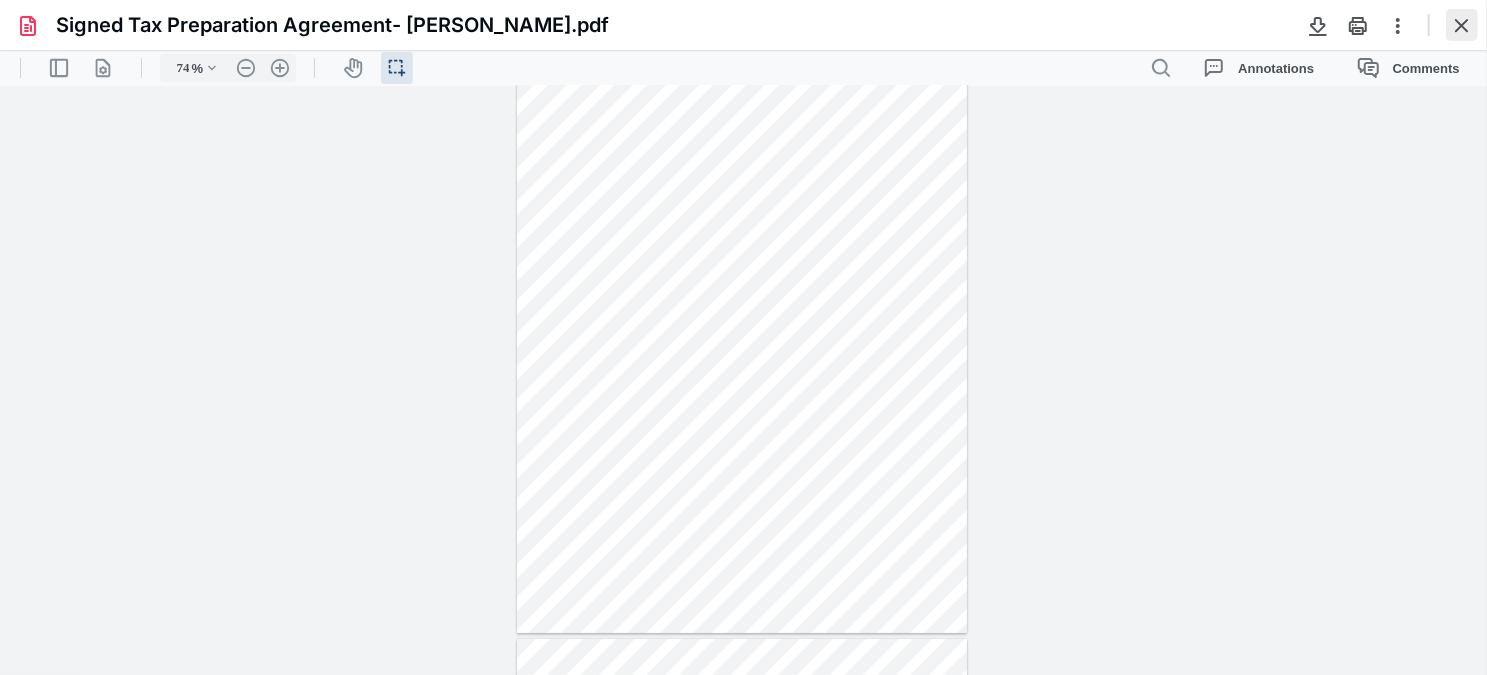 click at bounding box center [1462, 25] 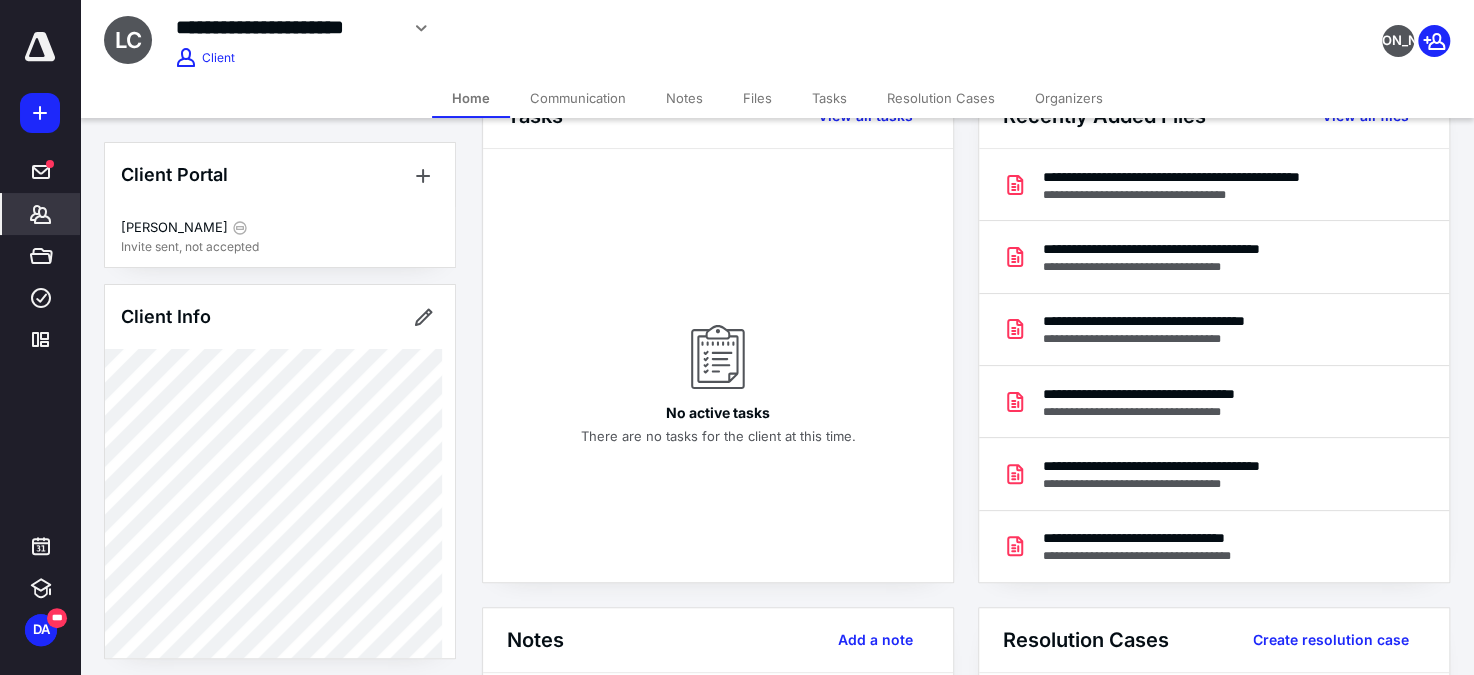 scroll, scrollTop: 181, scrollLeft: 0, axis: vertical 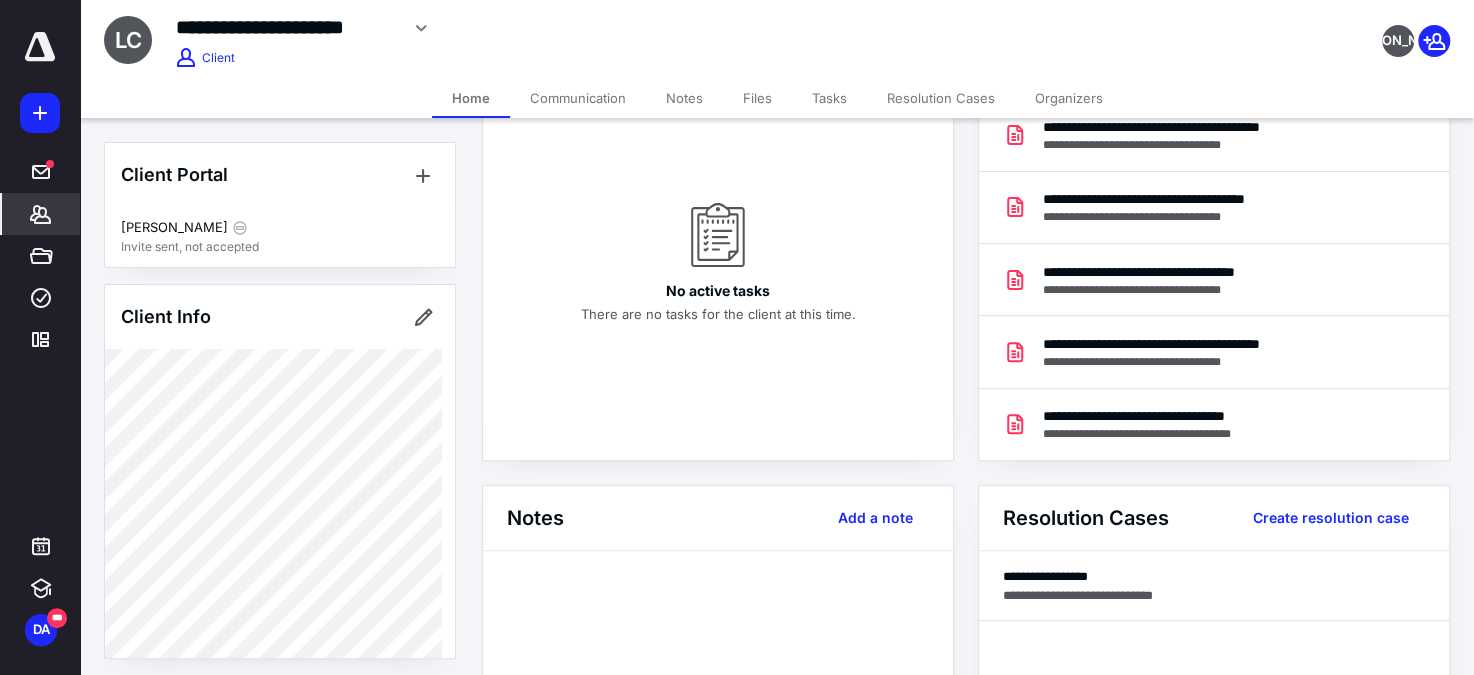 click on "Client Portal [PERSON_NAME] Invite sent, not accepted Client Info About Spouse Dependents Important clients Tags Manage all tags" at bounding box center (280, 838) 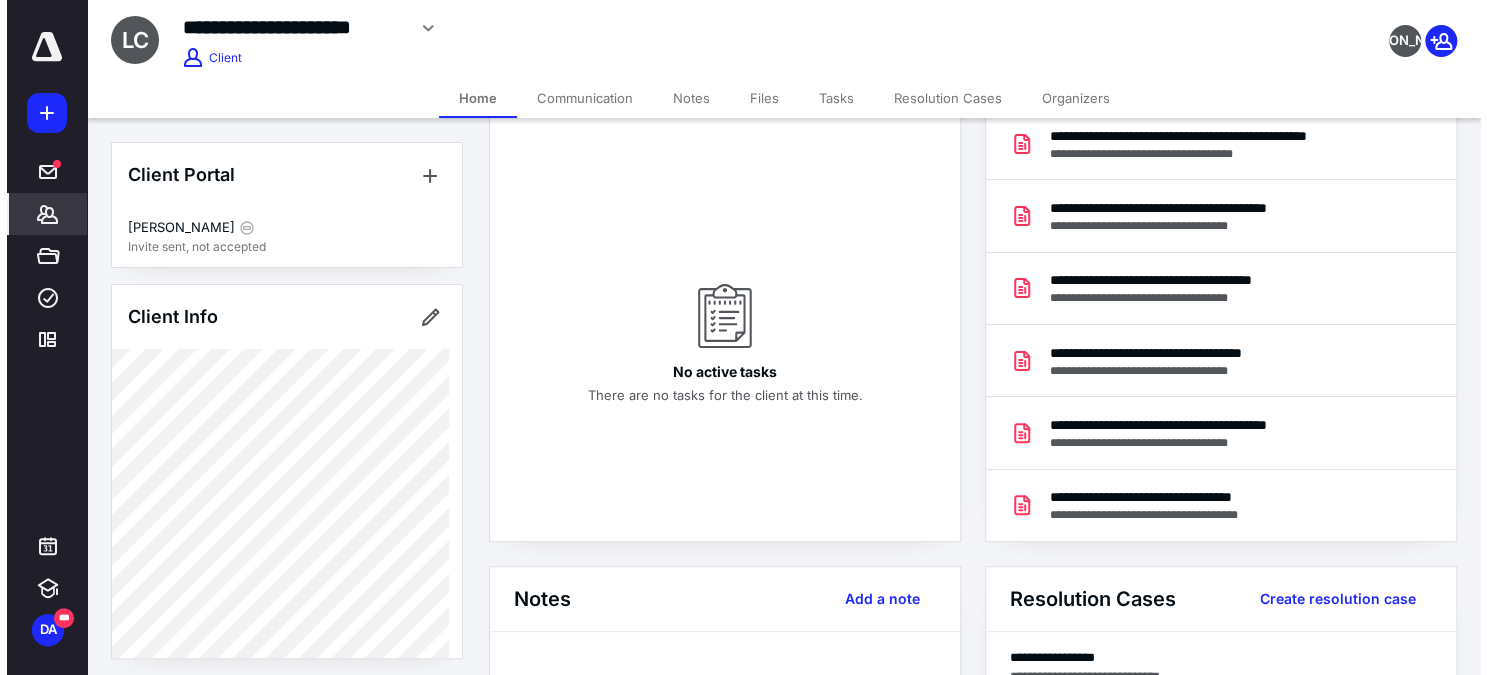 scroll, scrollTop: 0, scrollLeft: 0, axis: both 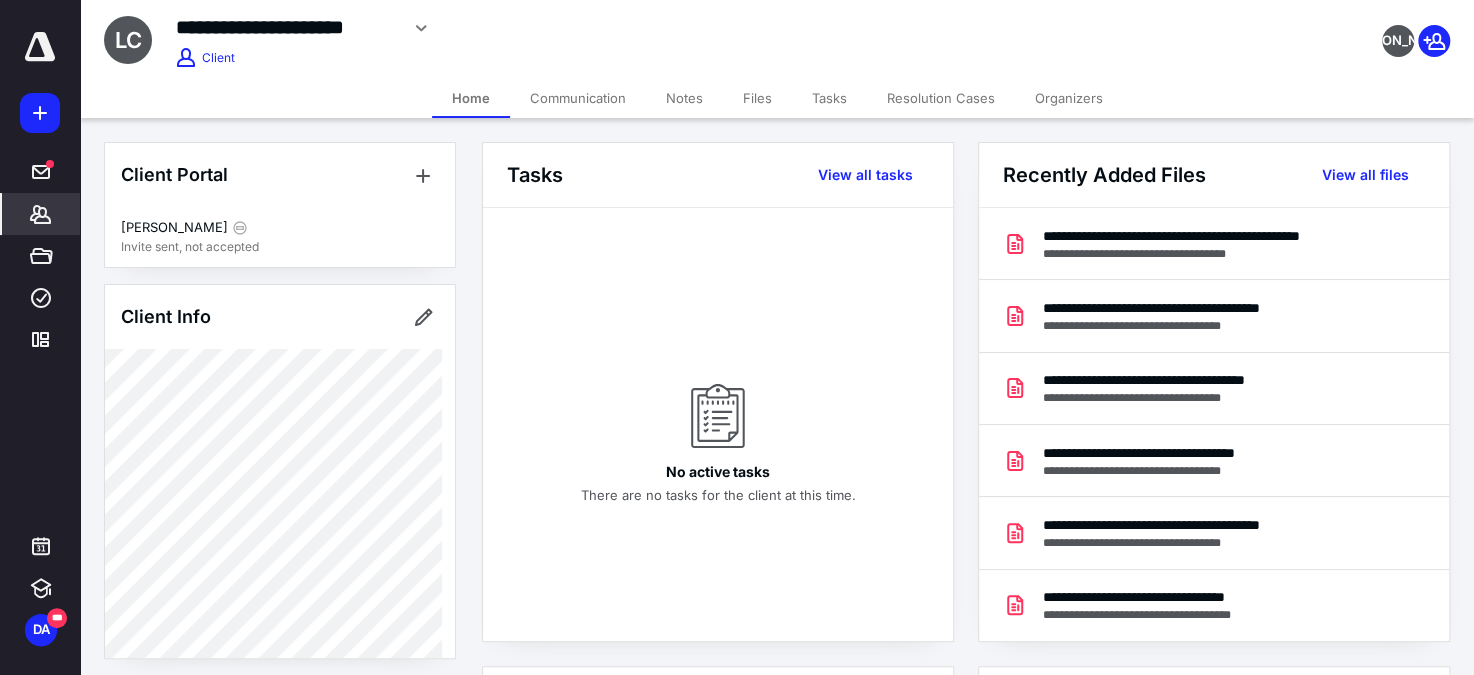click 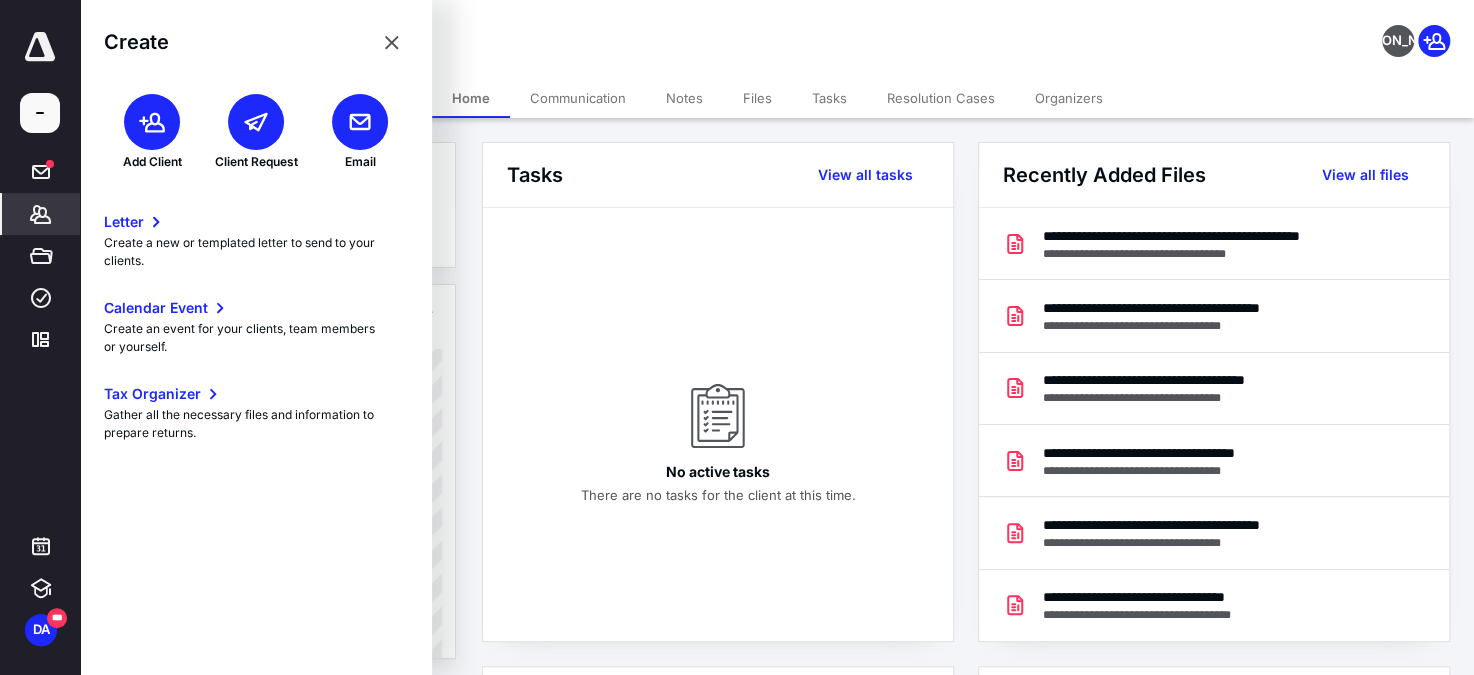 click 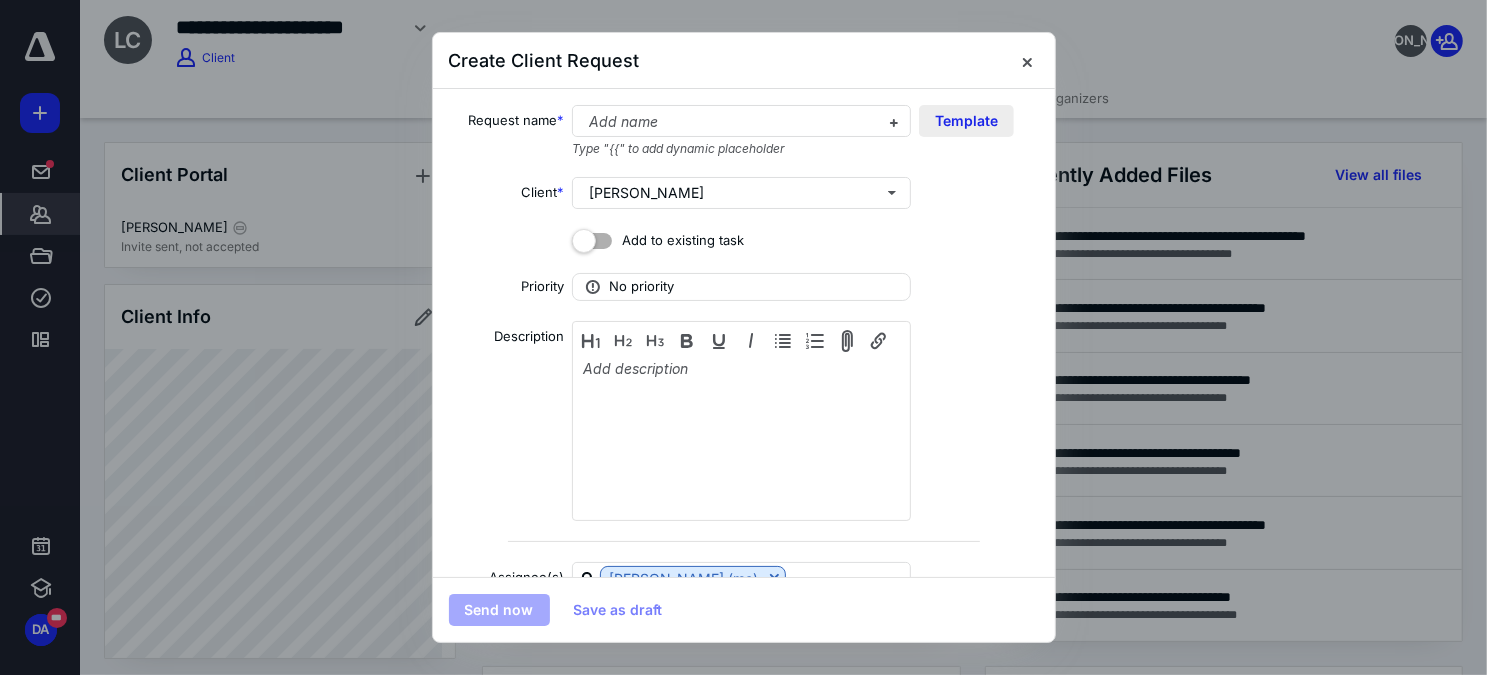click on "Template" at bounding box center [966, 121] 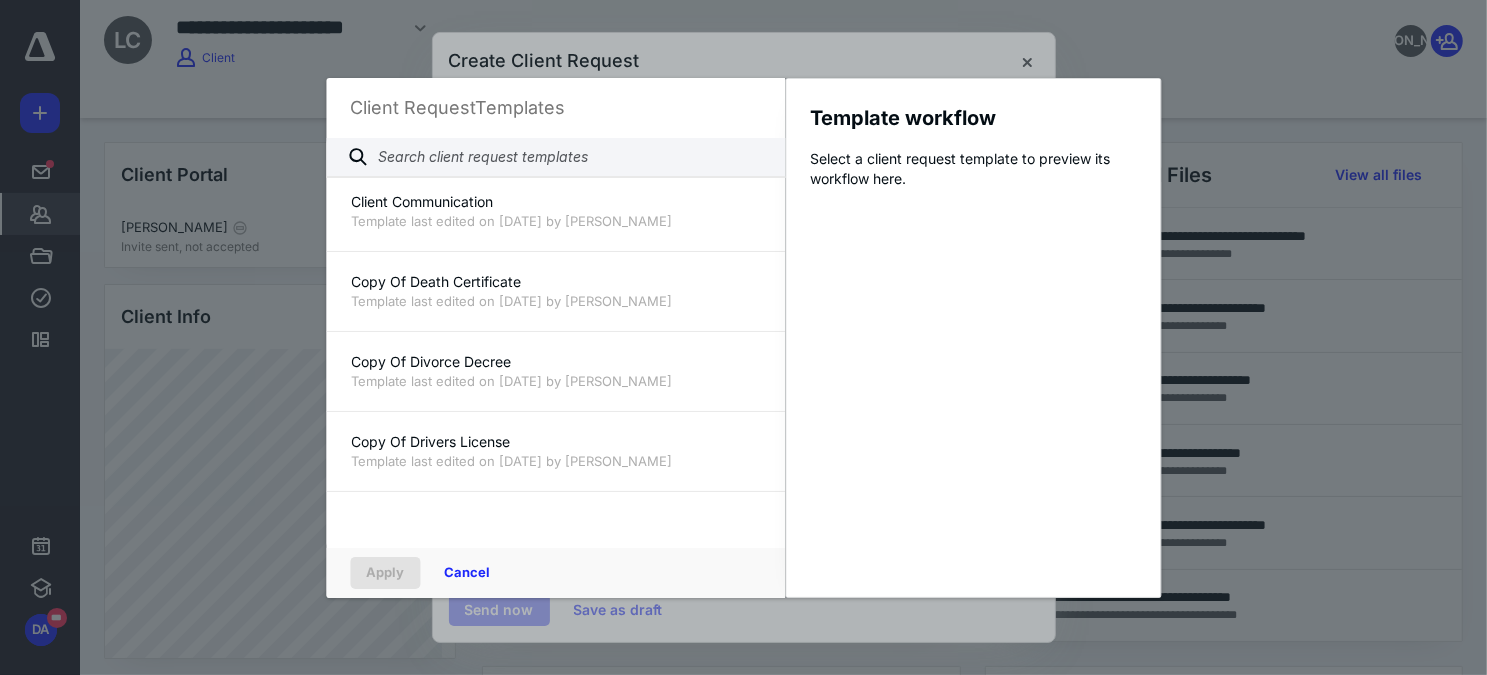 scroll, scrollTop: 727, scrollLeft: 0, axis: vertical 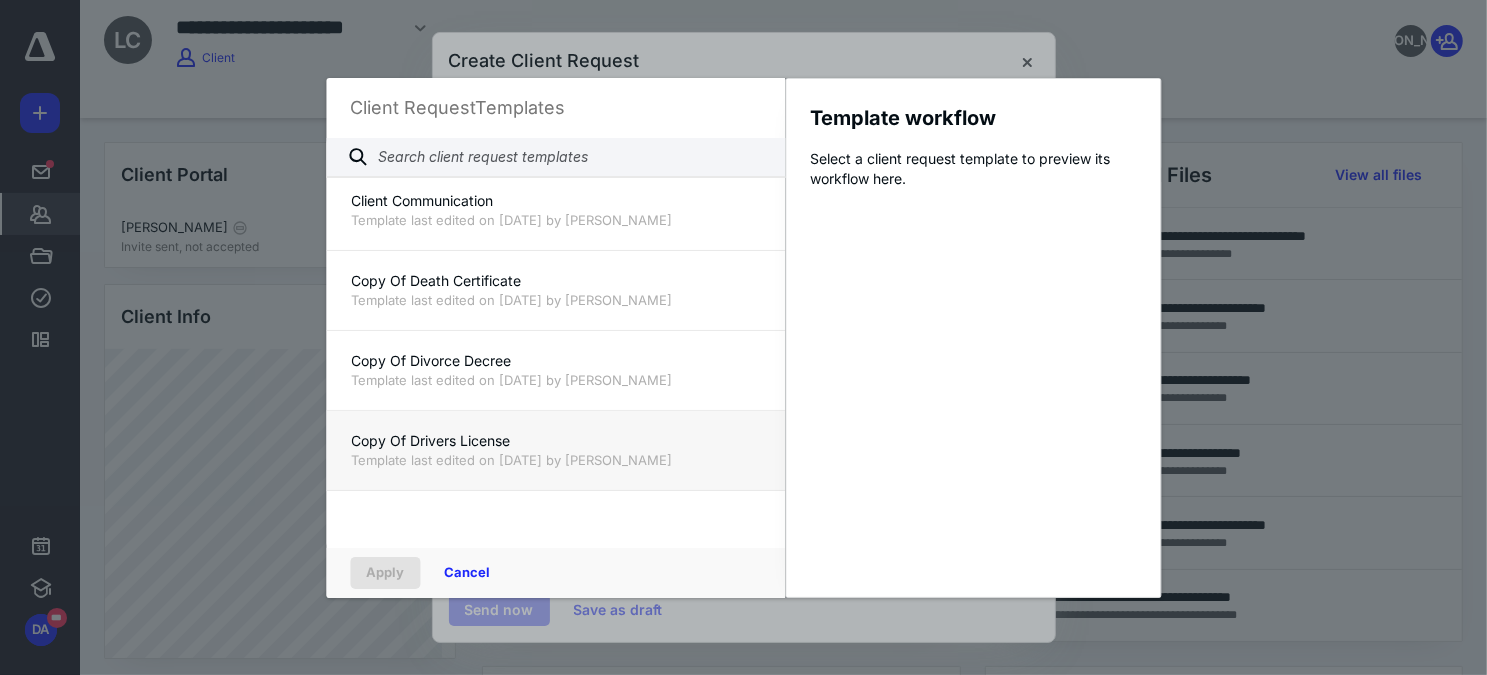 click on "Copy Of Drivers License" at bounding box center (555, 441) 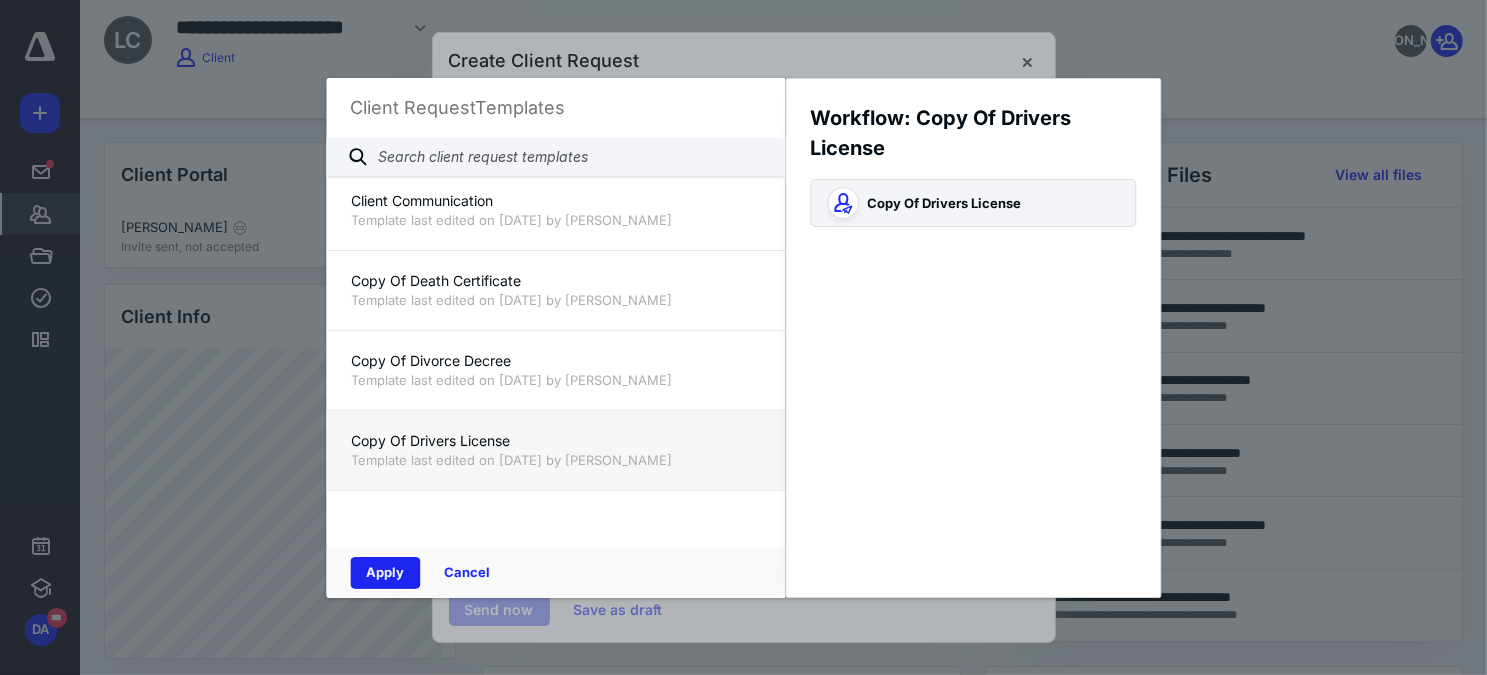 click on "Apply" at bounding box center (385, 573) 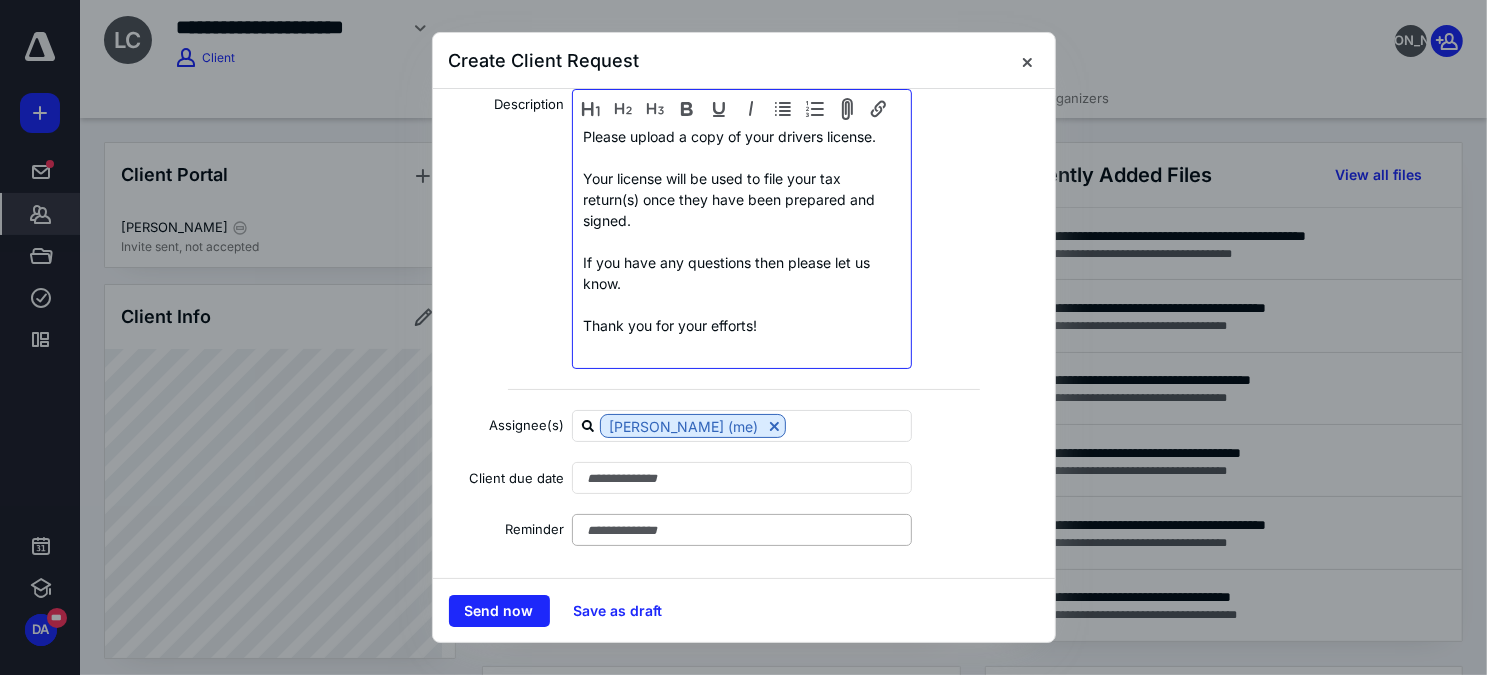 scroll, scrollTop: 235, scrollLeft: 0, axis: vertical 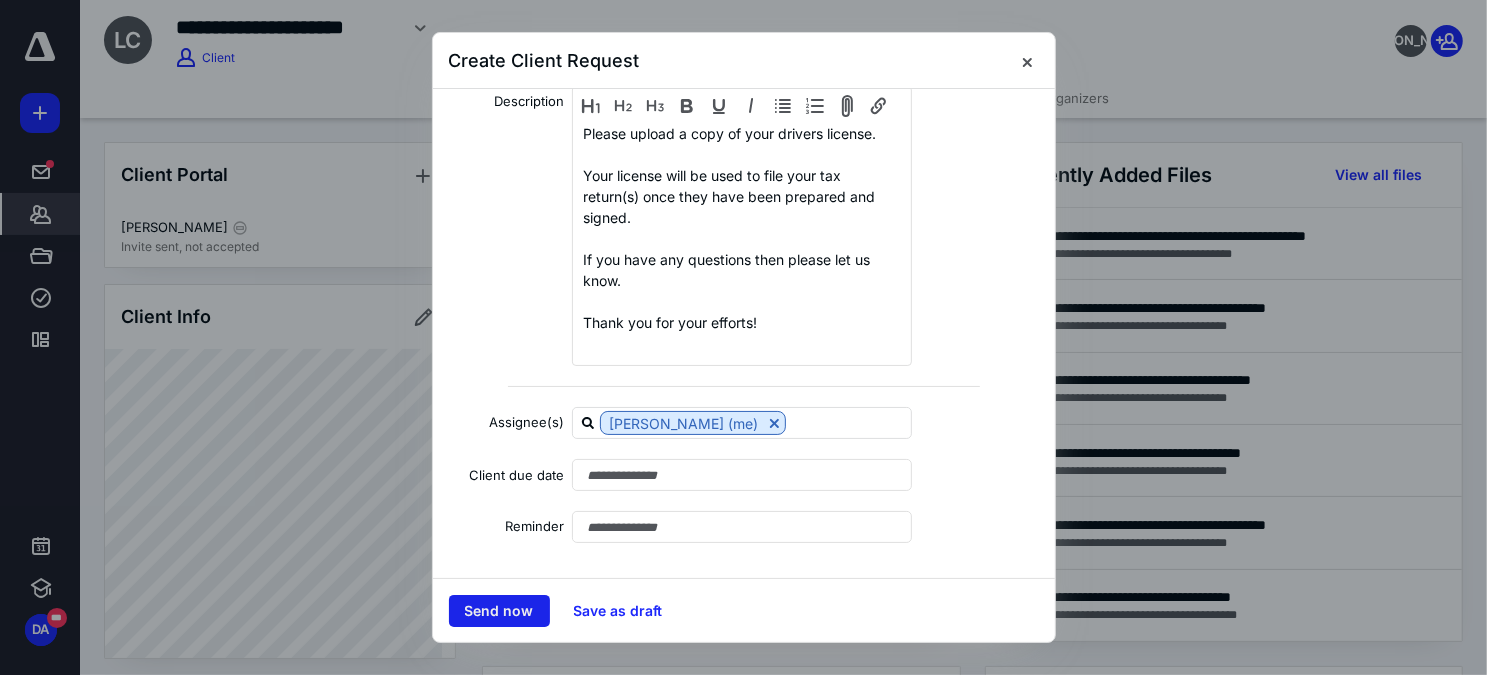 click on "Send now" at bounding box center (499, 611) 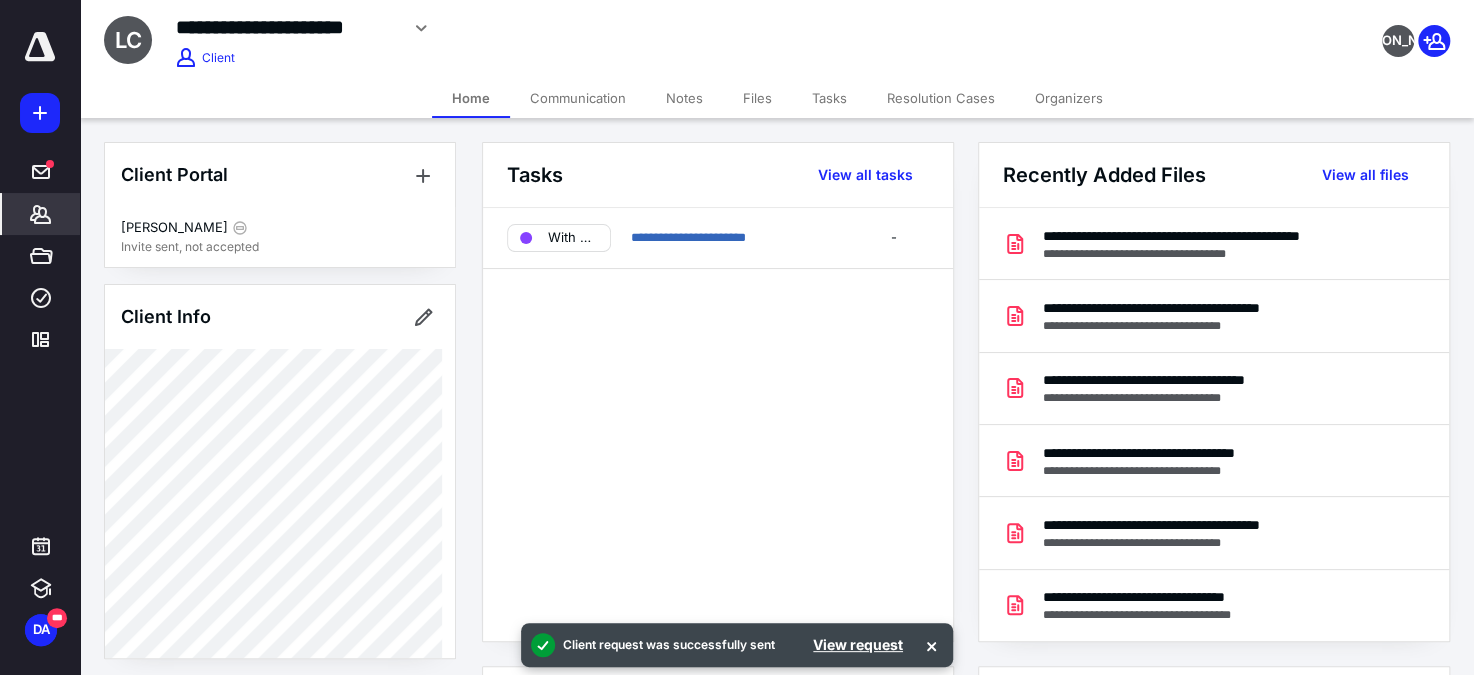 click 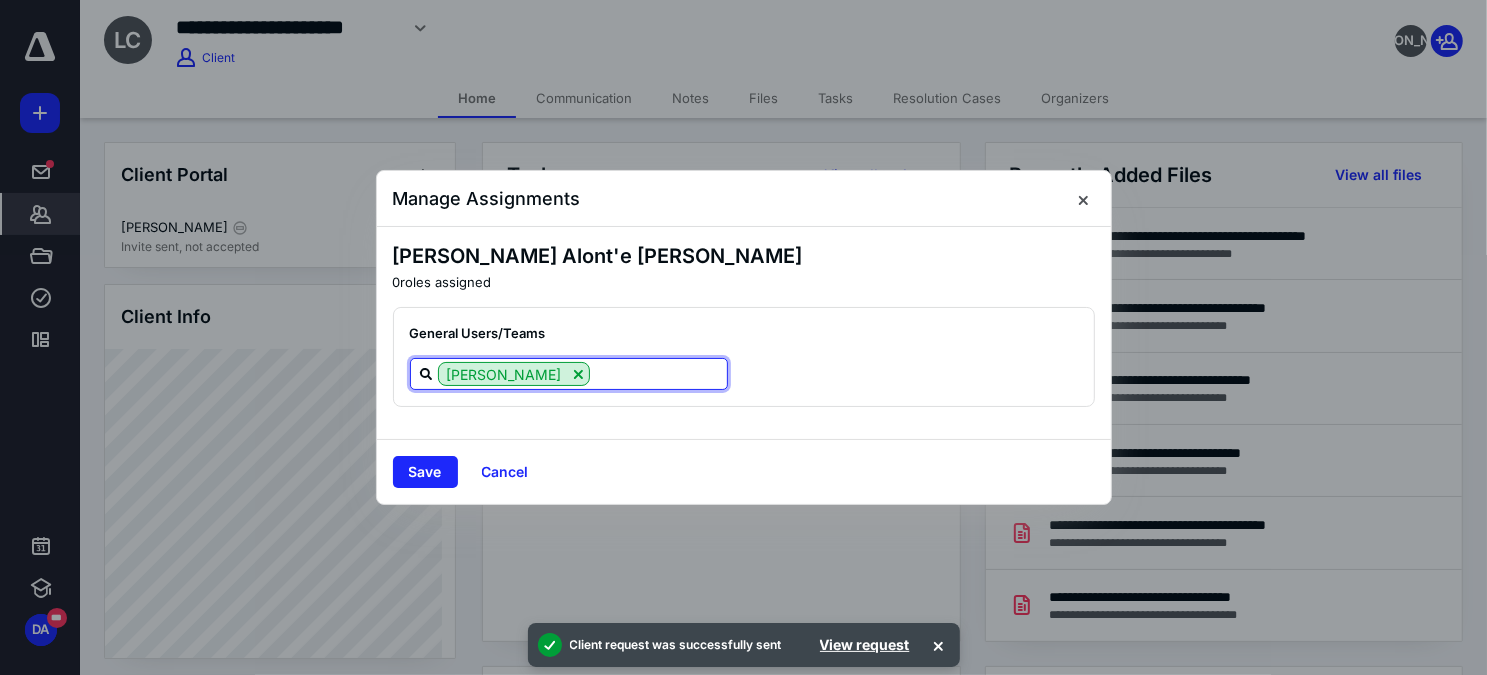 click at bounding box center (658, 373) 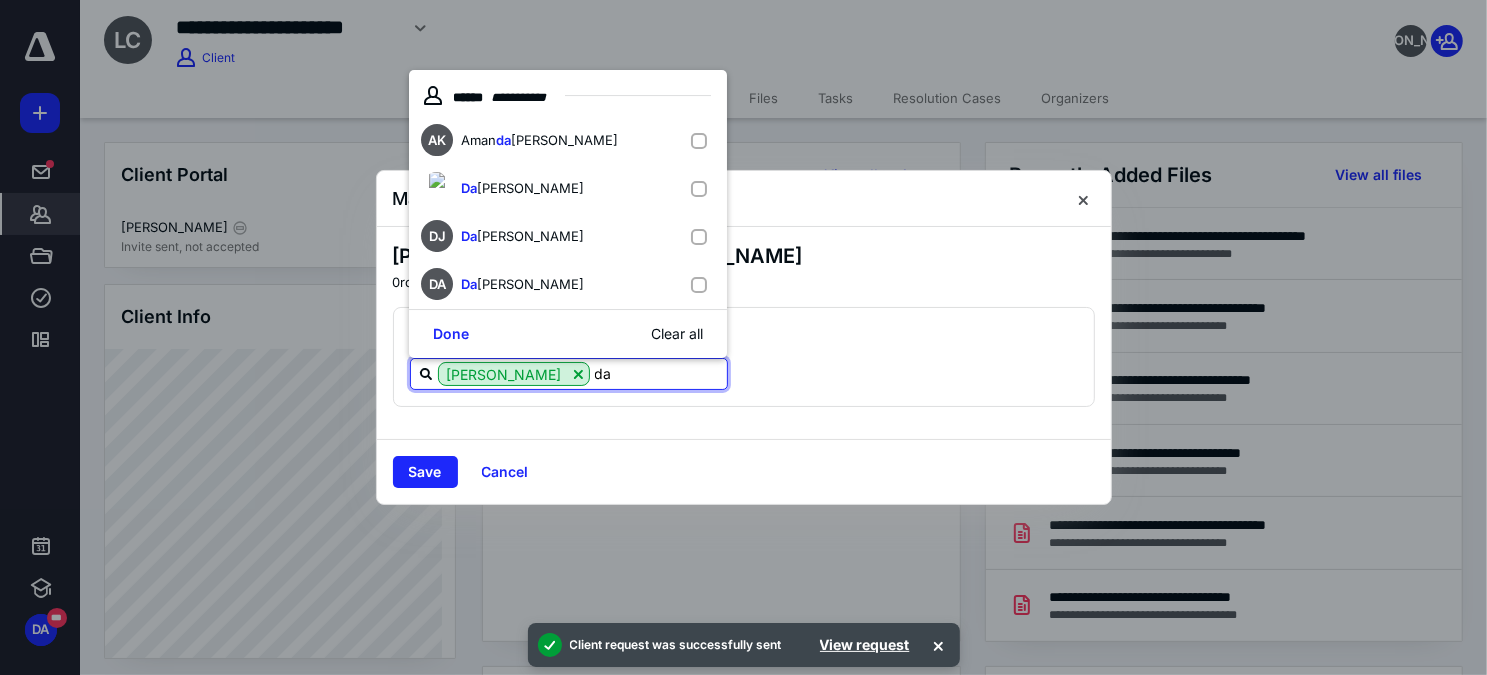 type on "dar" 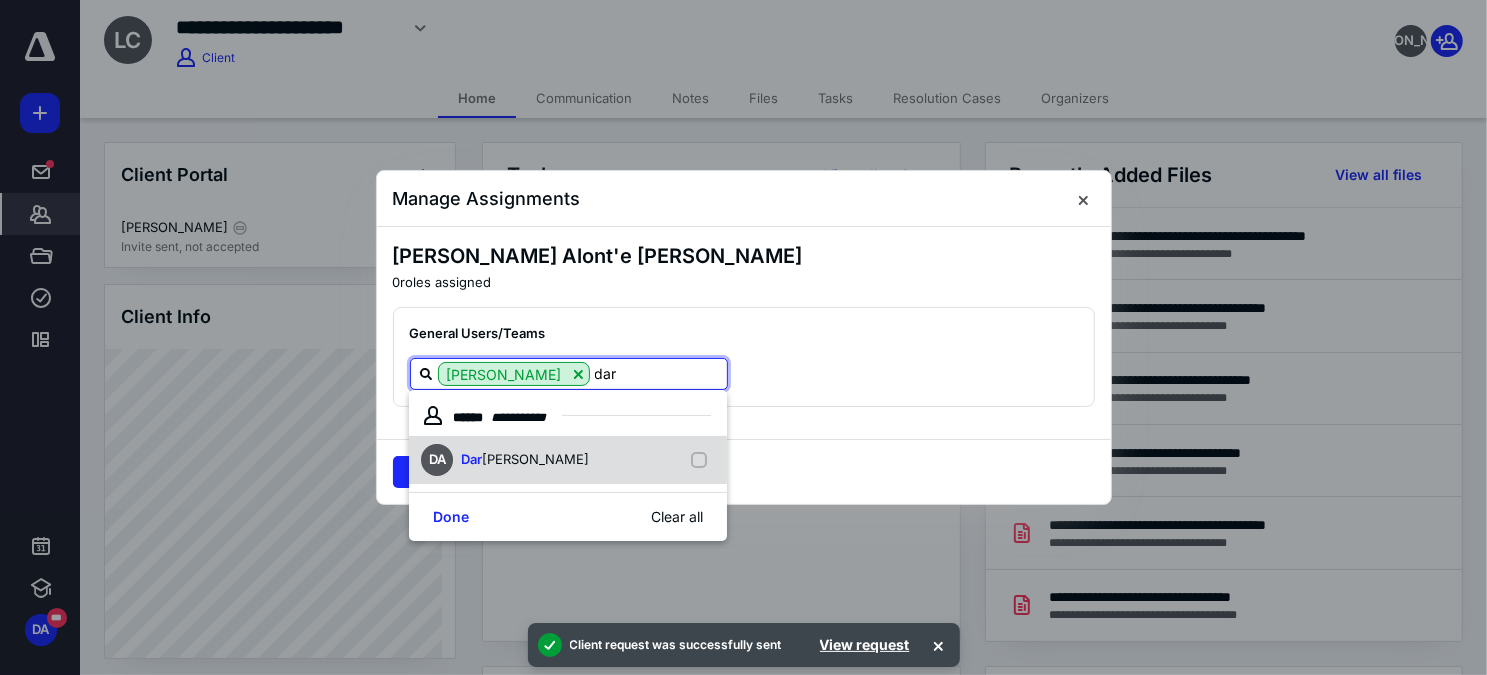 click on "[PERSON_NAME]" at bounding box center [535, 459] 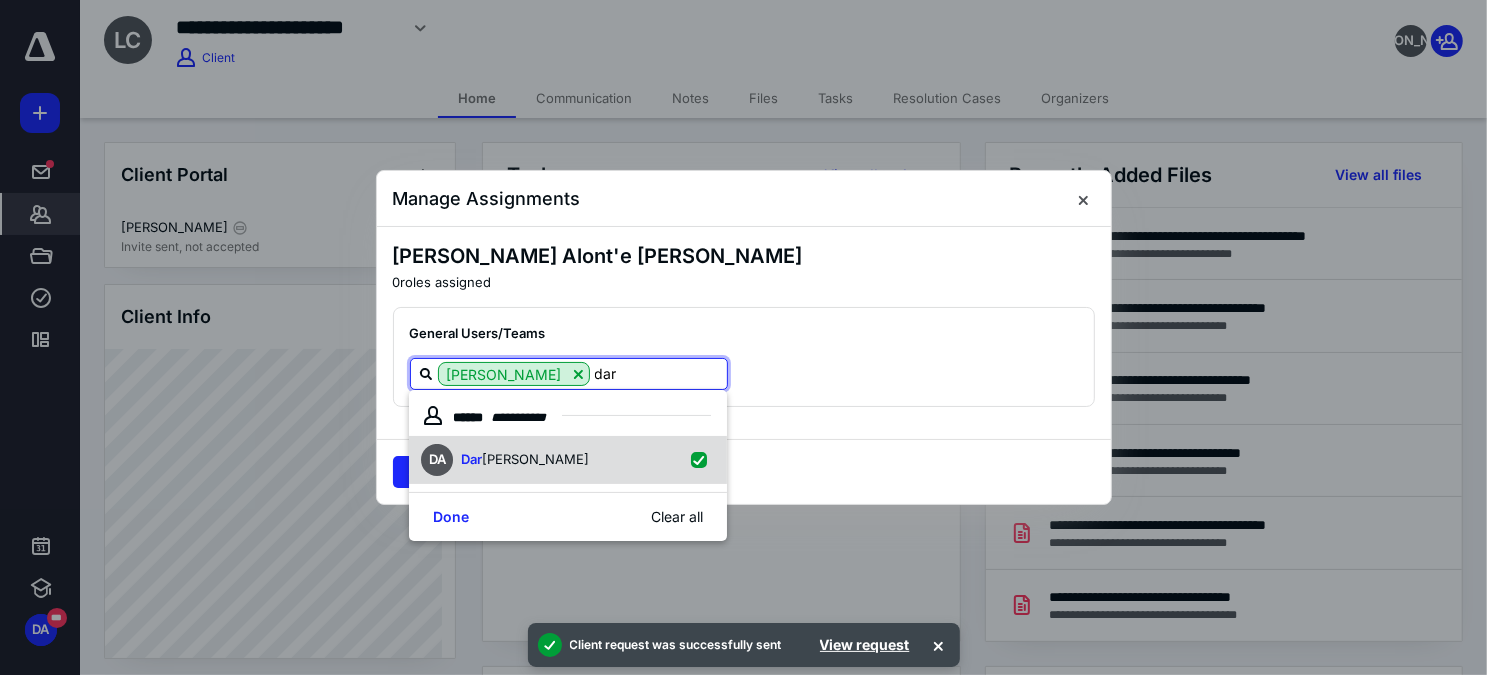 checkbox on "true" 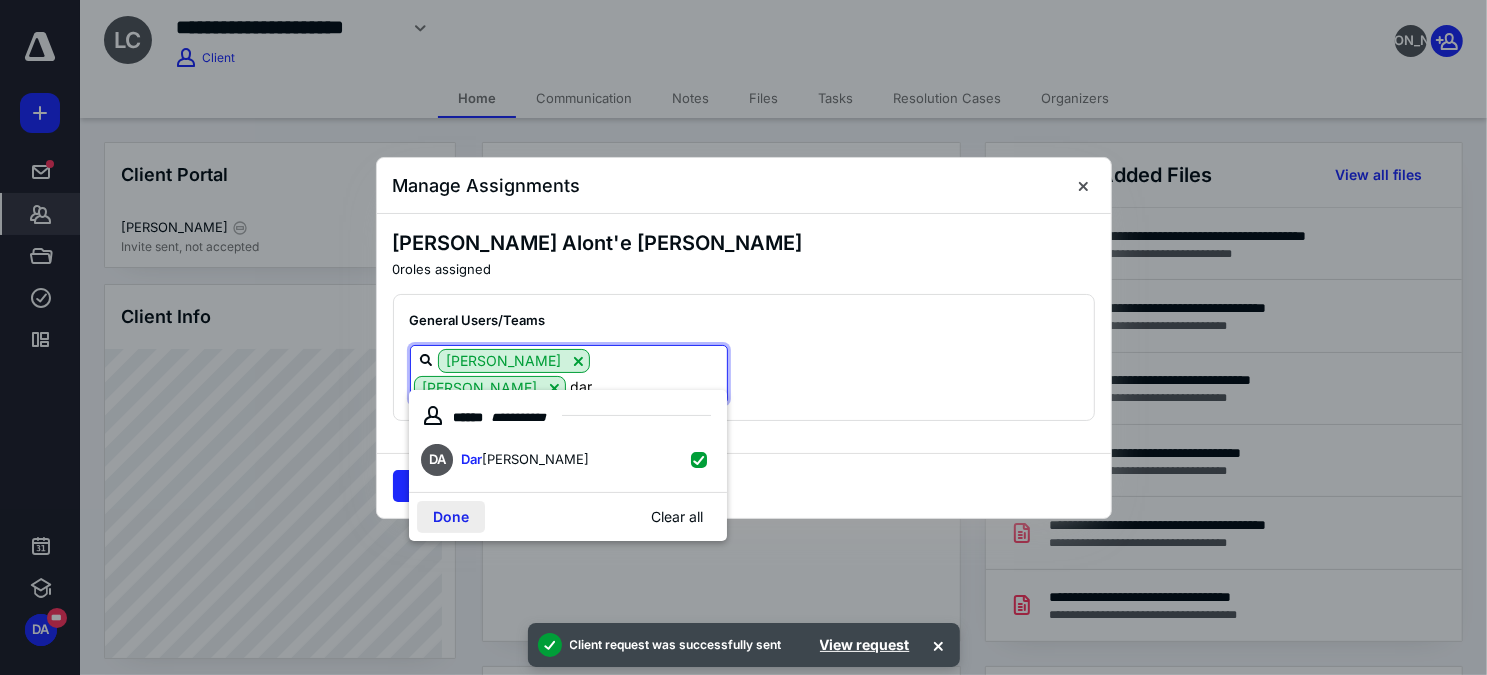 type on "dar" 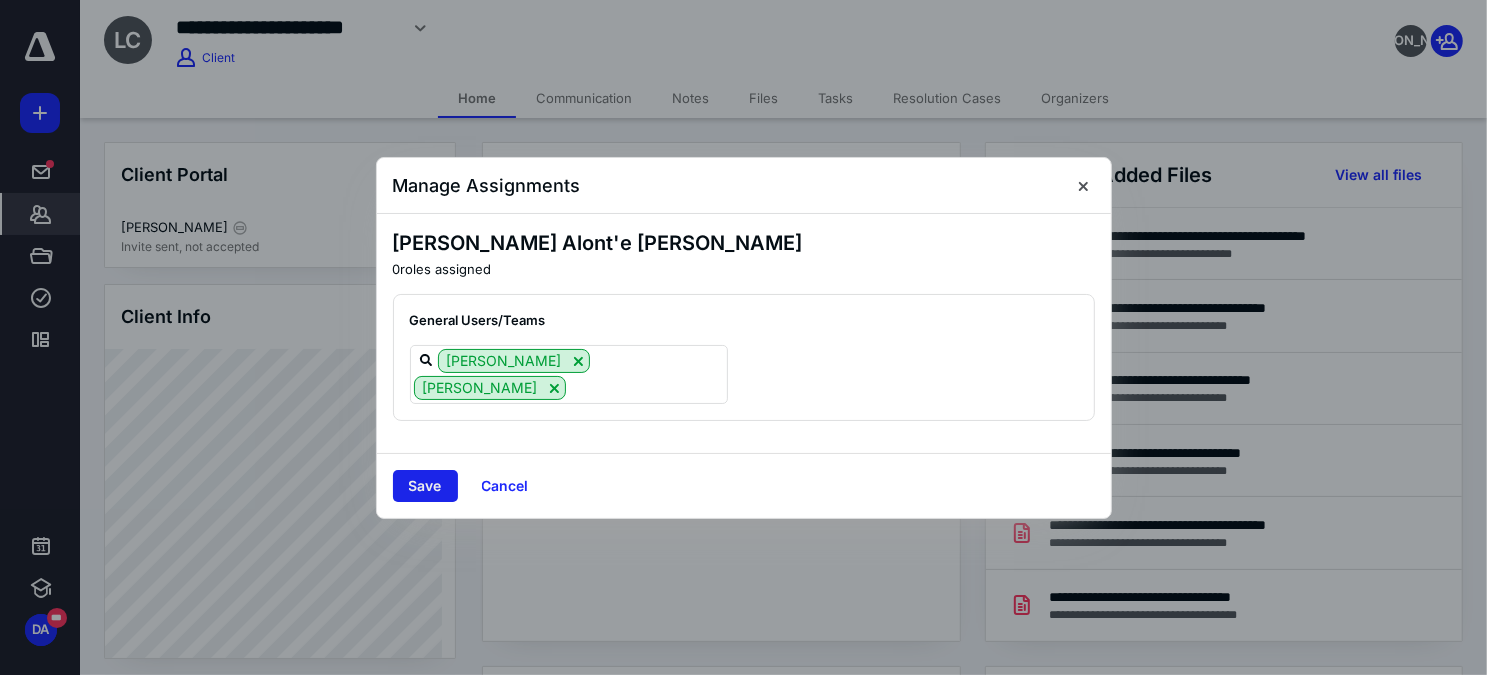 click on "Save" at bounding box center [425, 486] 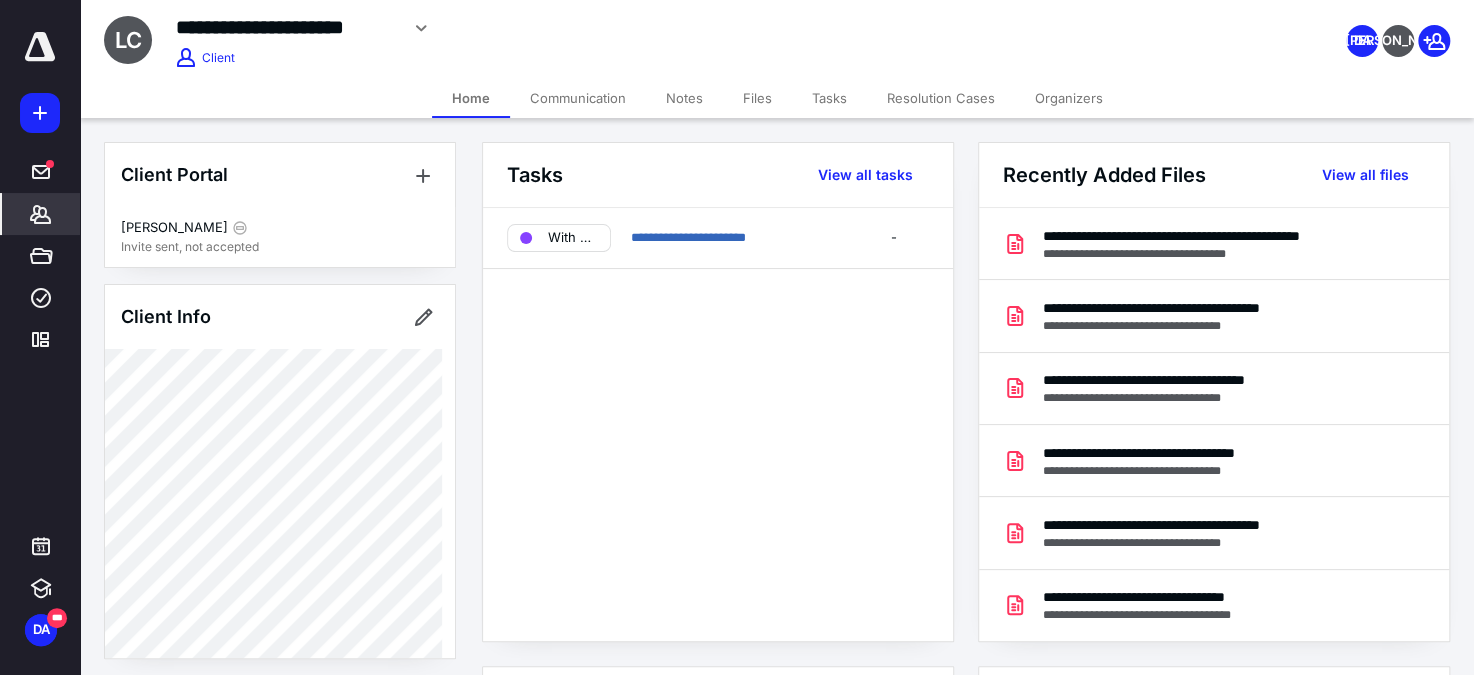 click at bounding box center [40, 113] 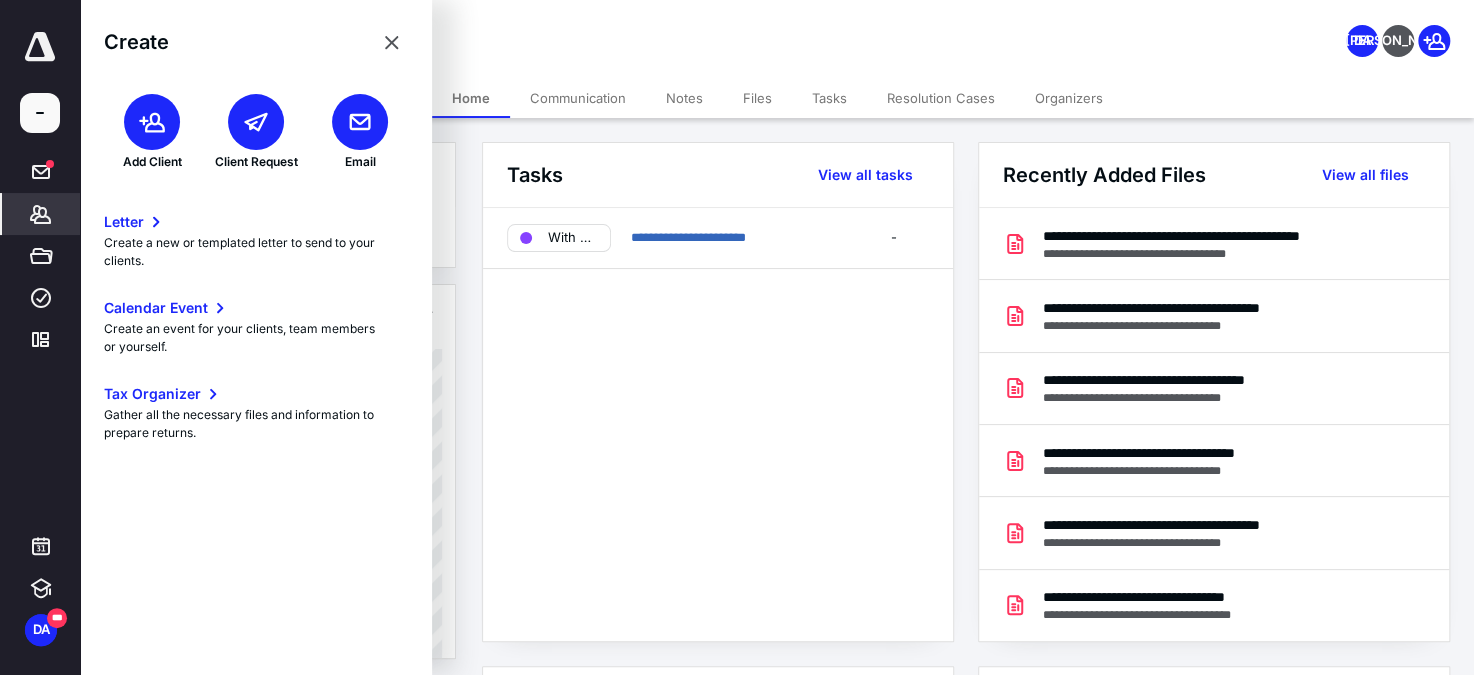 click 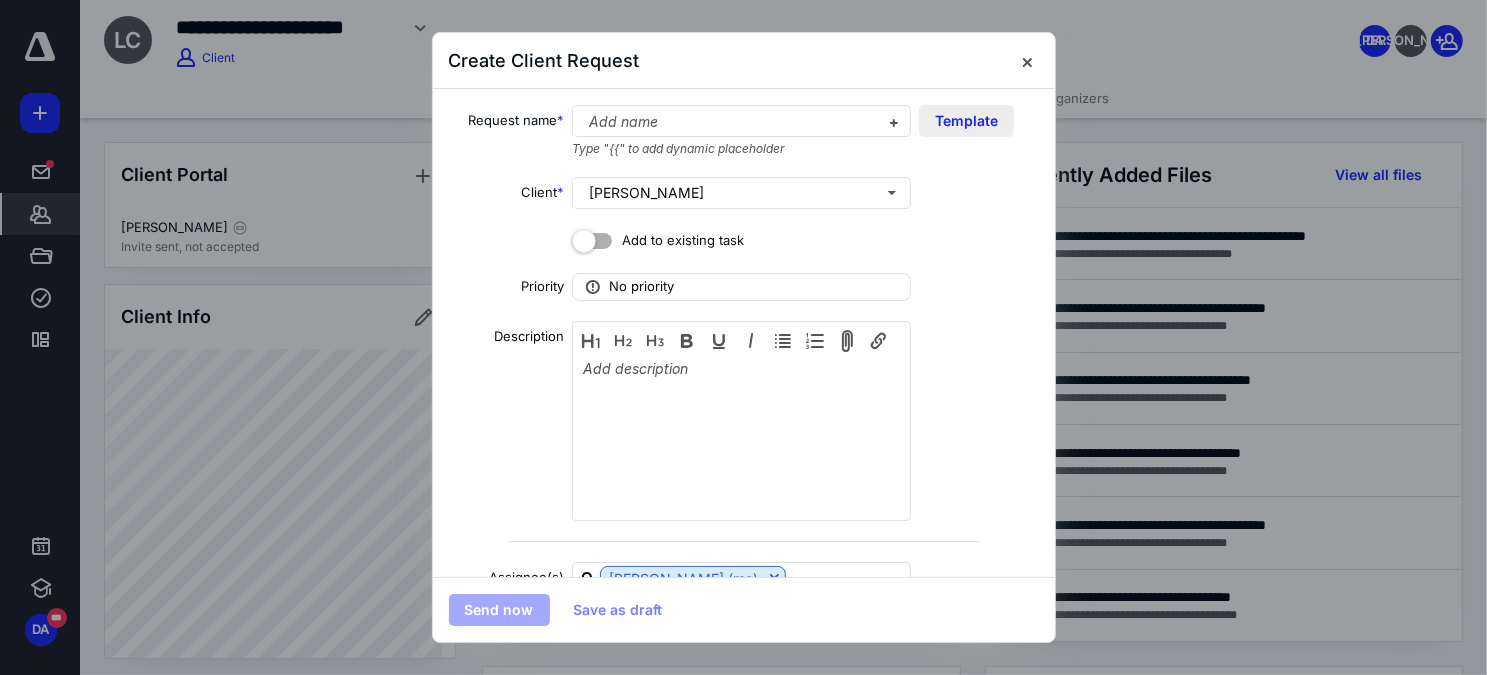 click on "Template" at bounding box center [966, 121] 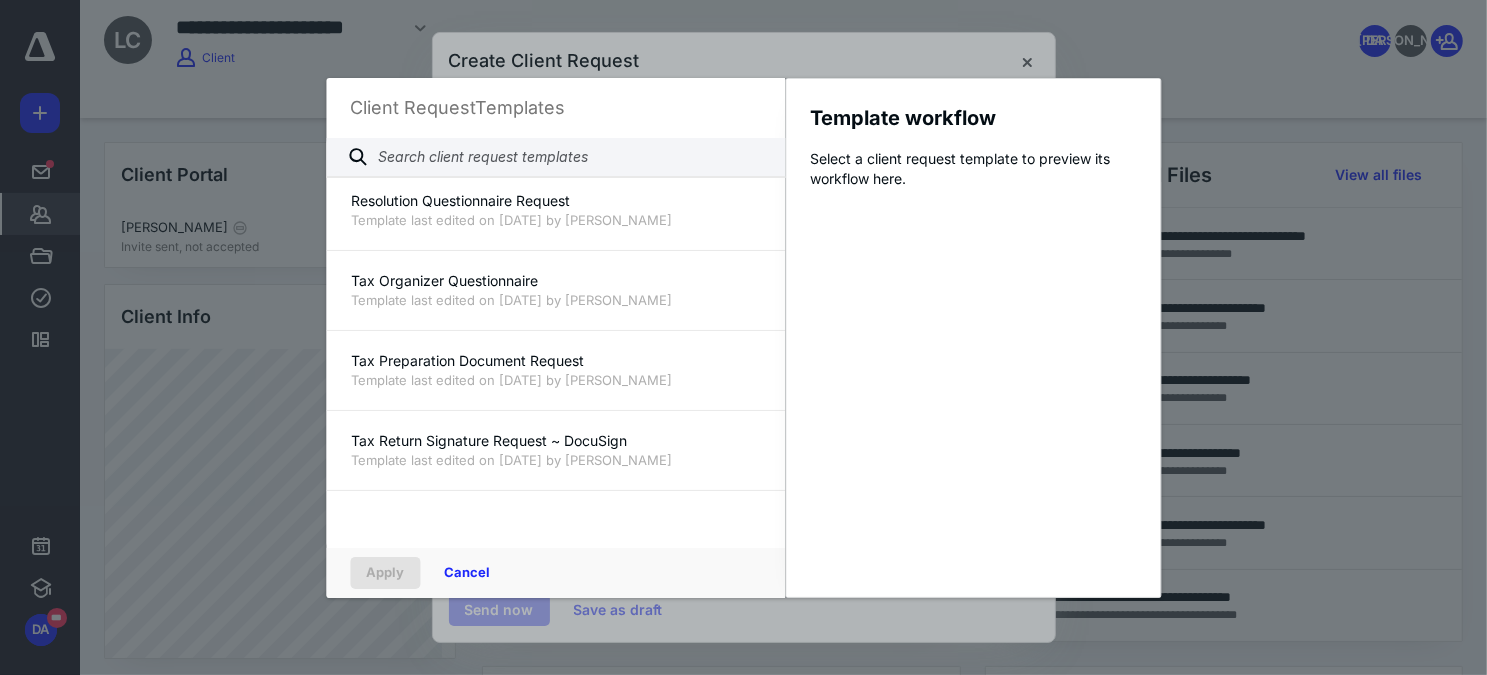 scroll, scrollTop: 1454, scrollLeft: 0, axis: vertical 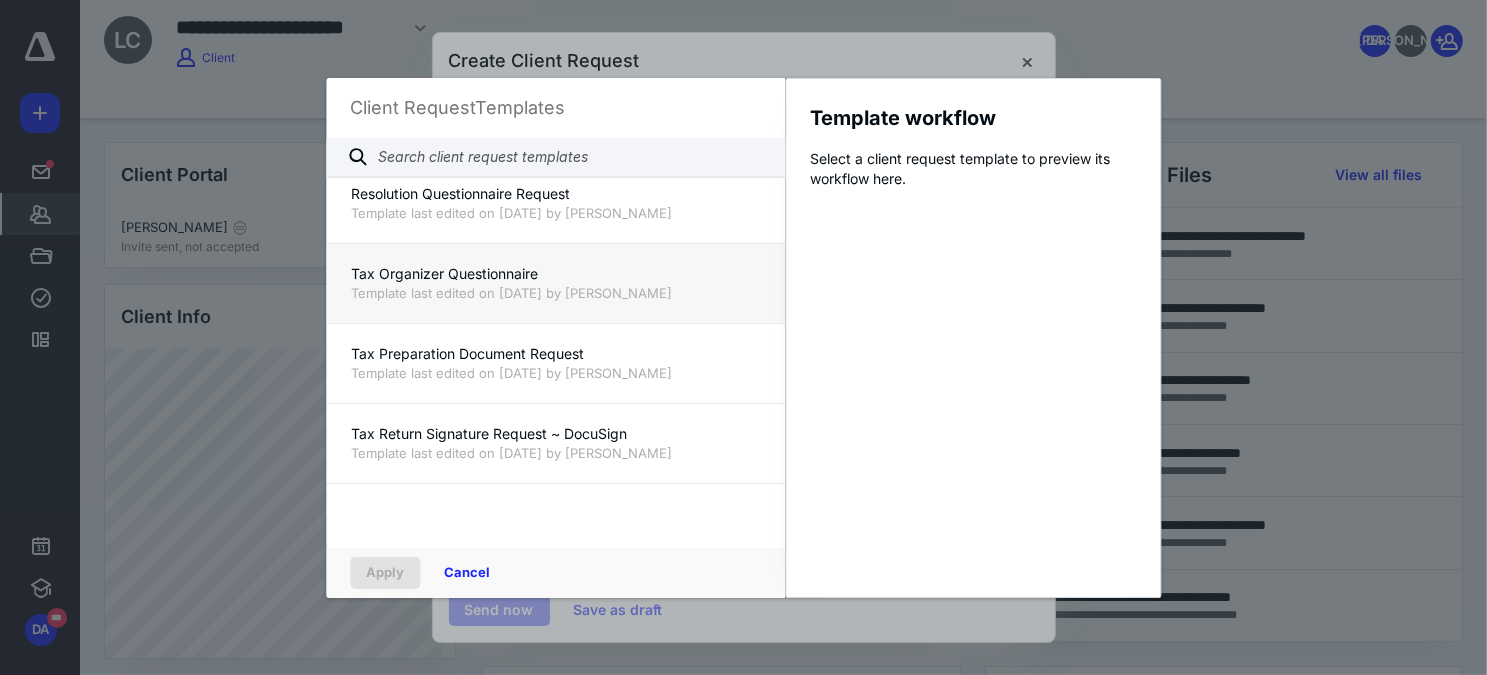 click on "Tax Organizer Questionnaire" at bounding box center [555, 274] 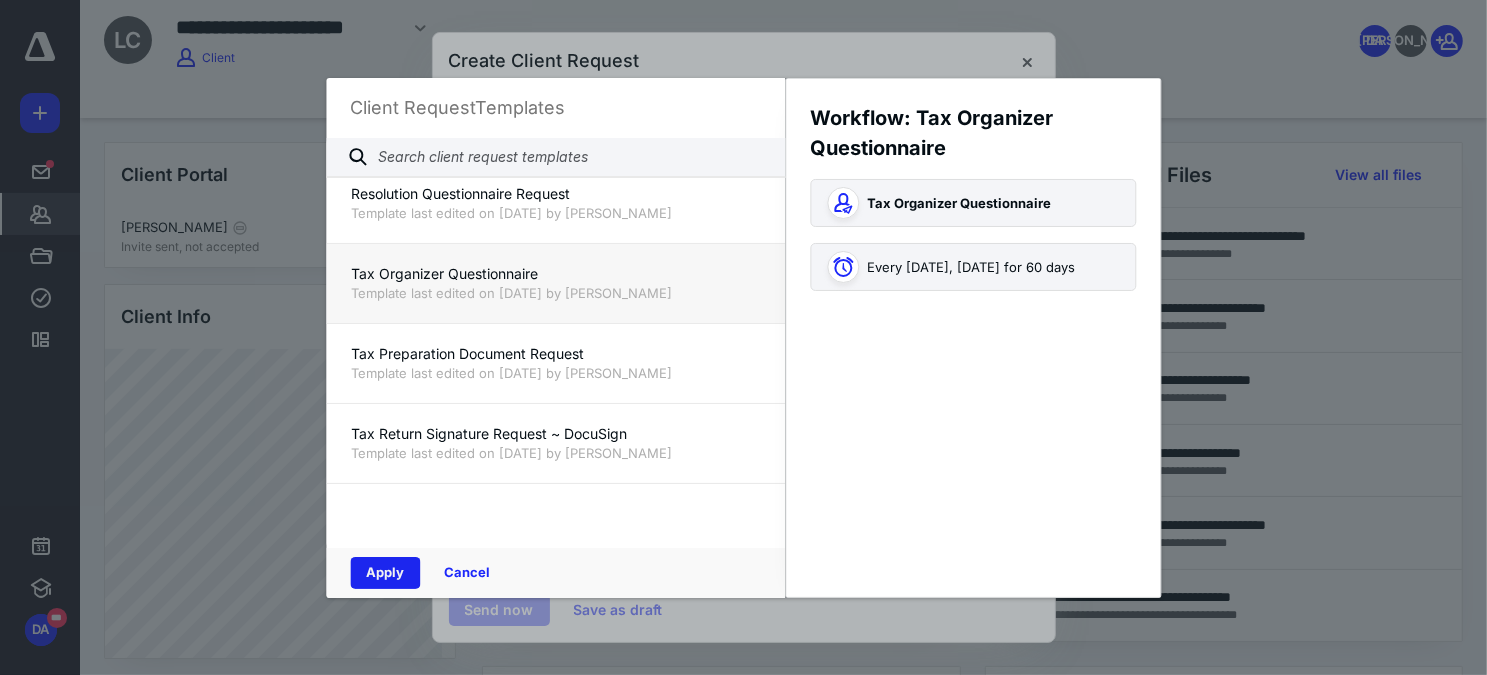 click on "Apply" at bounding box center (385, 573) 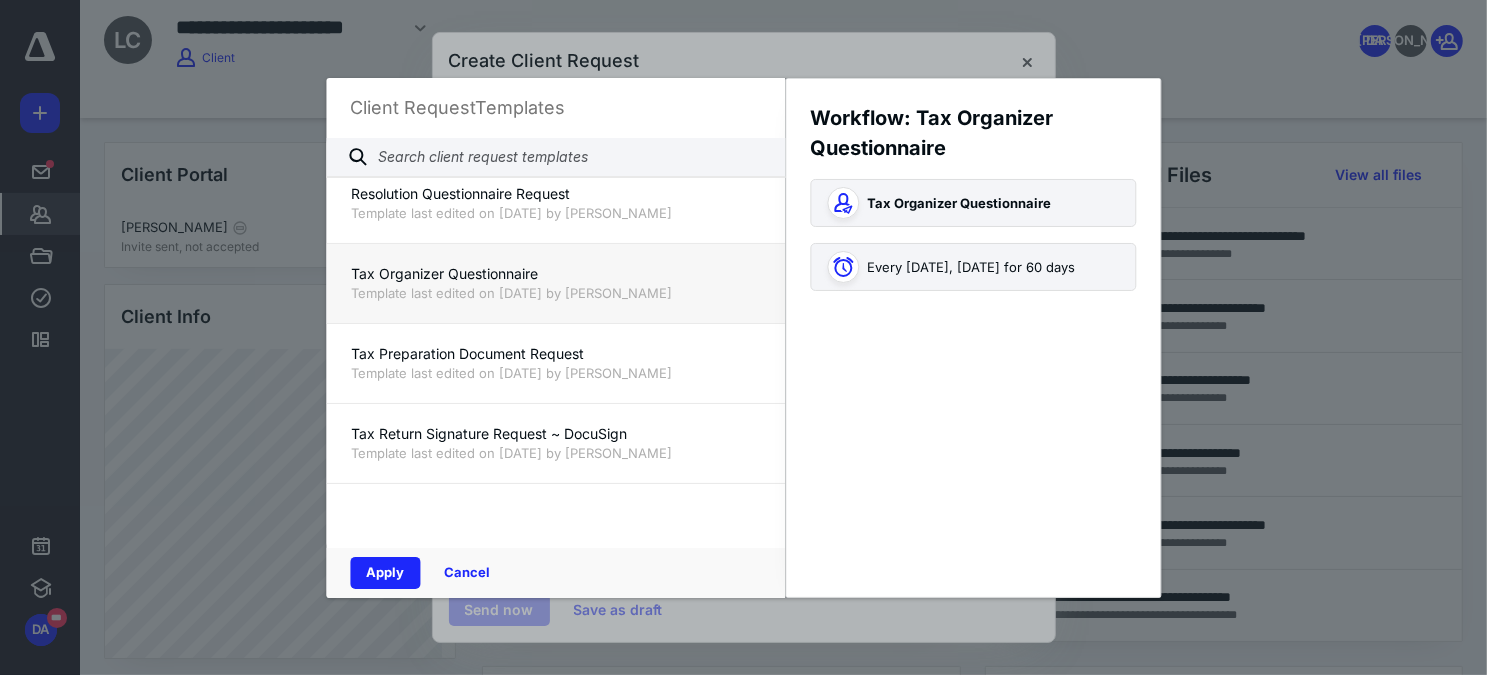type on "**********" 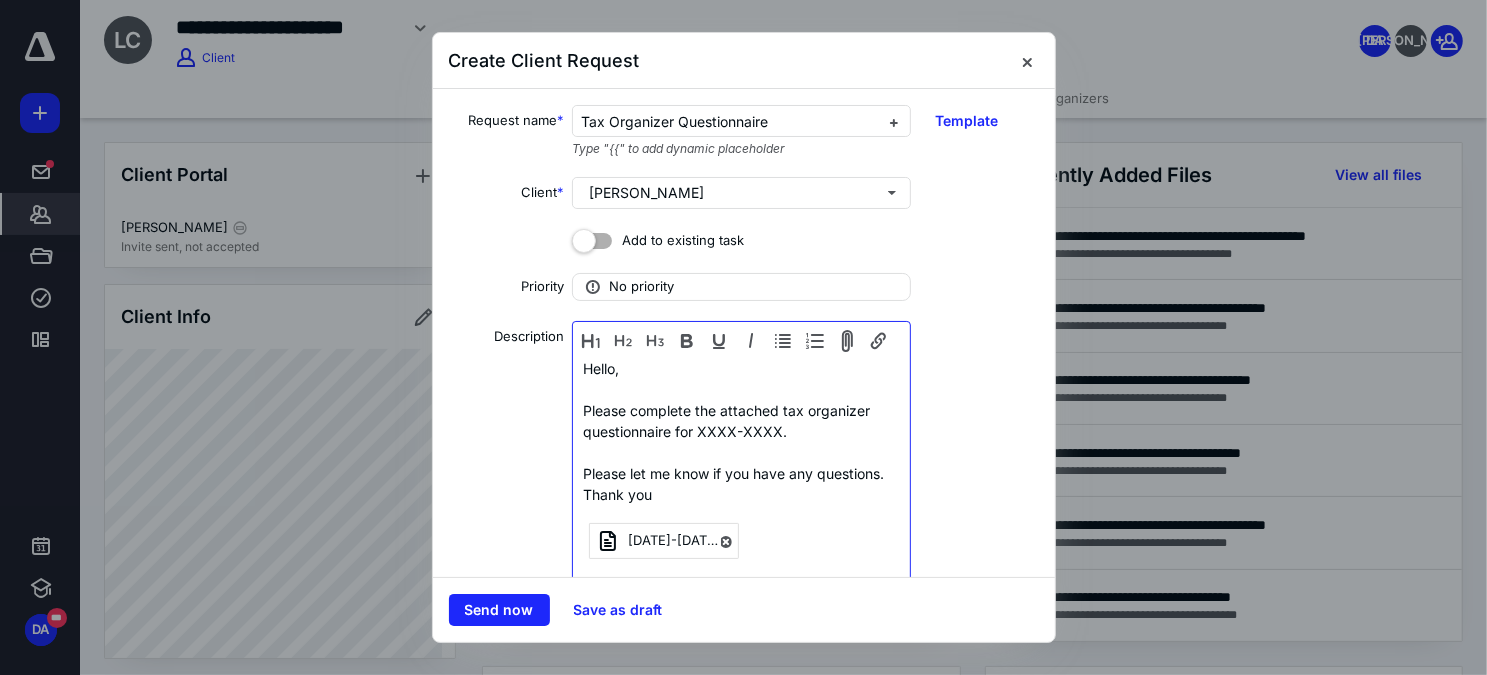 click on "Hello, Please complete the attached tax organizer questionnaire for XXXX-XXXX.     Please let me know if you have any questions.  Thank you" at bounding box center [741, 431] 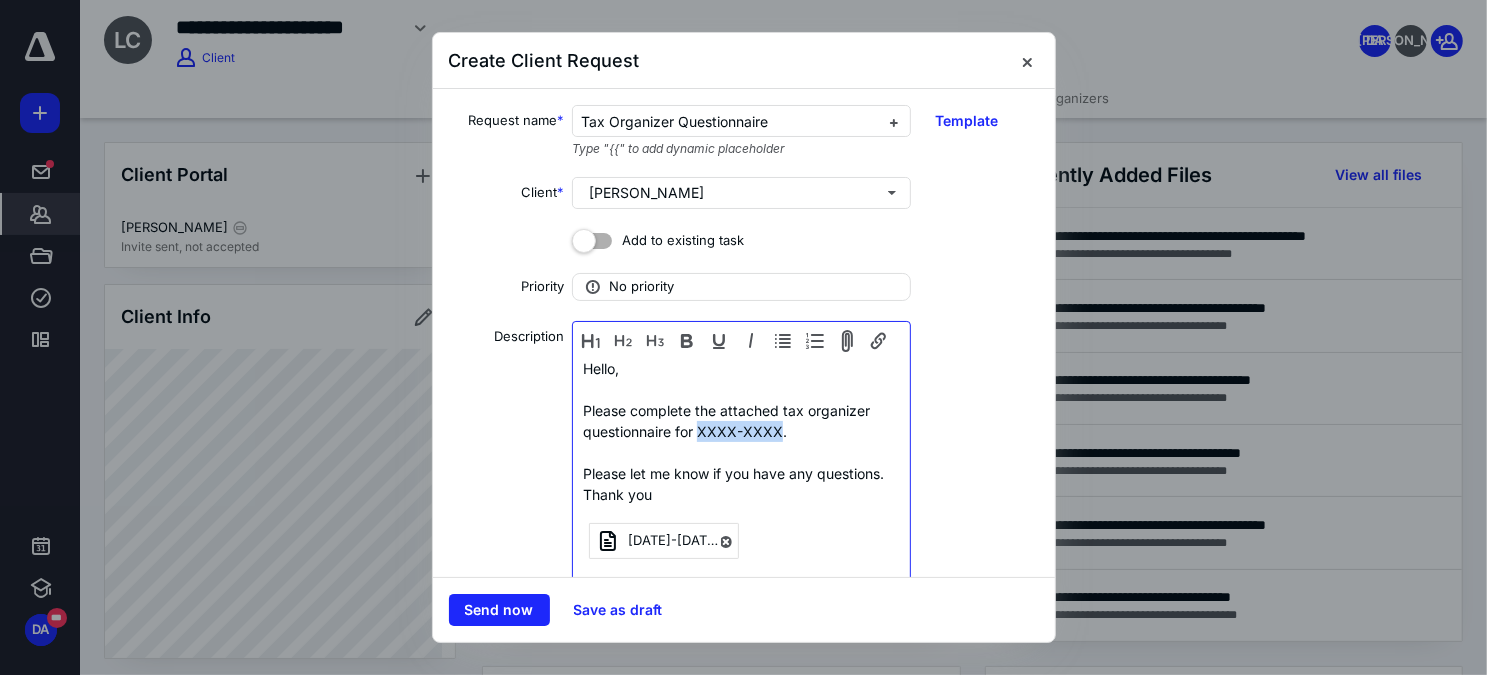 drag, startPoint x: 696, startPoint y: 432, endPoint x: 777, endPoint y: 433, distance: 81.00617 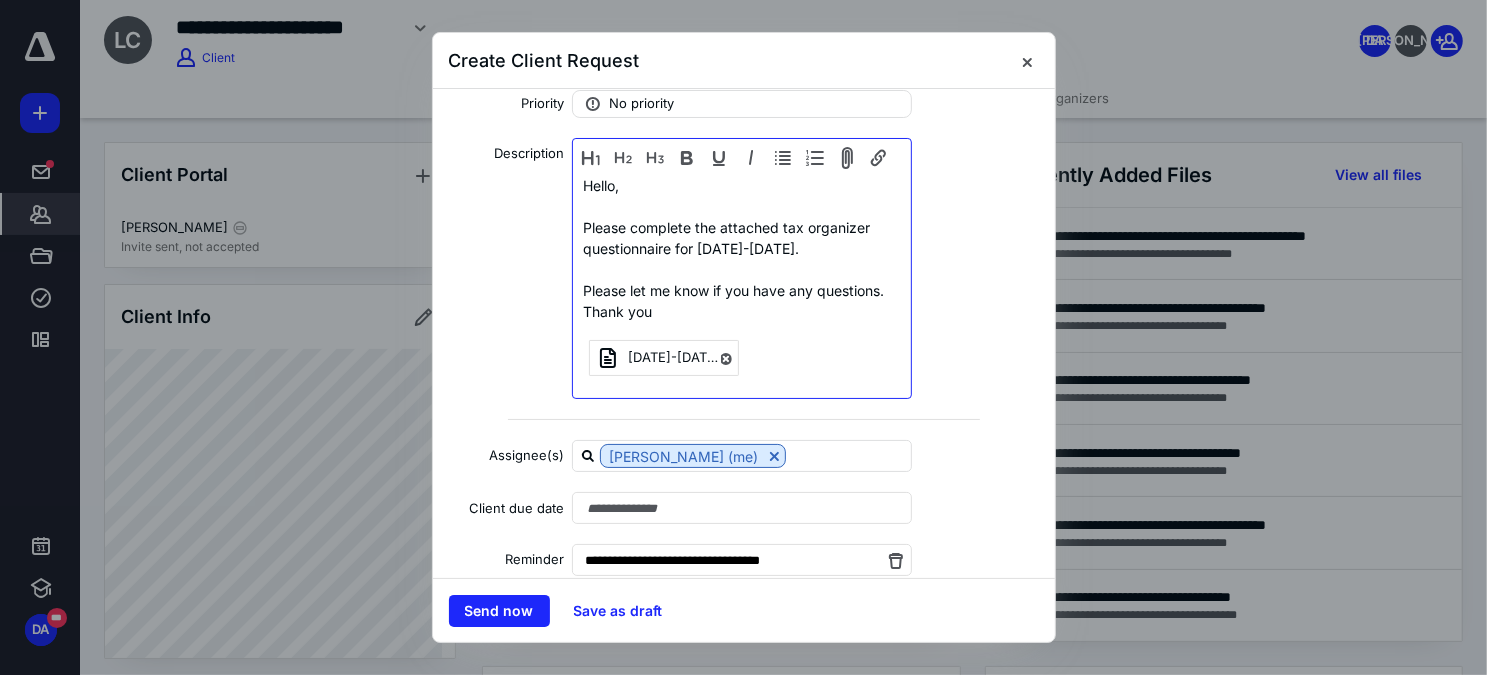 scroll, scrollTop: 216, scrollLeft: 0, axis: vertical 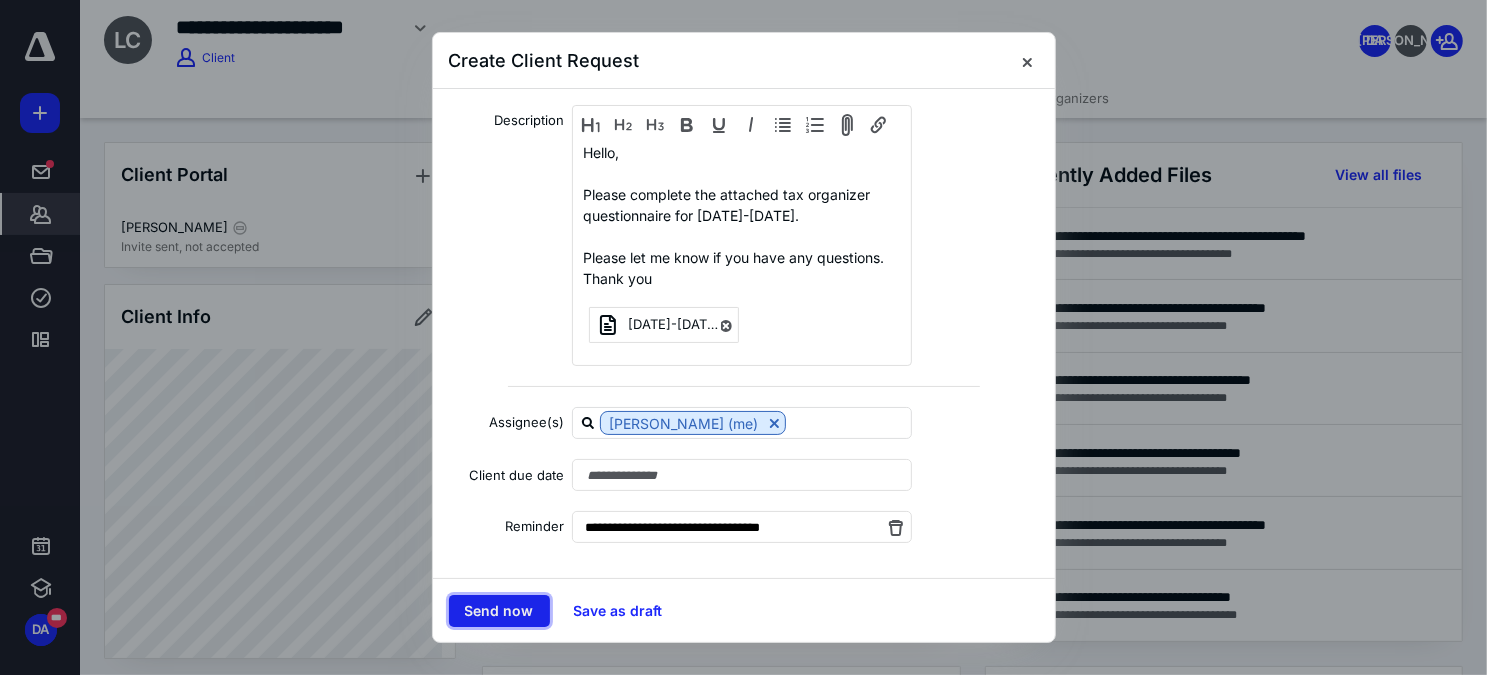click on "Send now" at bounding box center (499, 611) 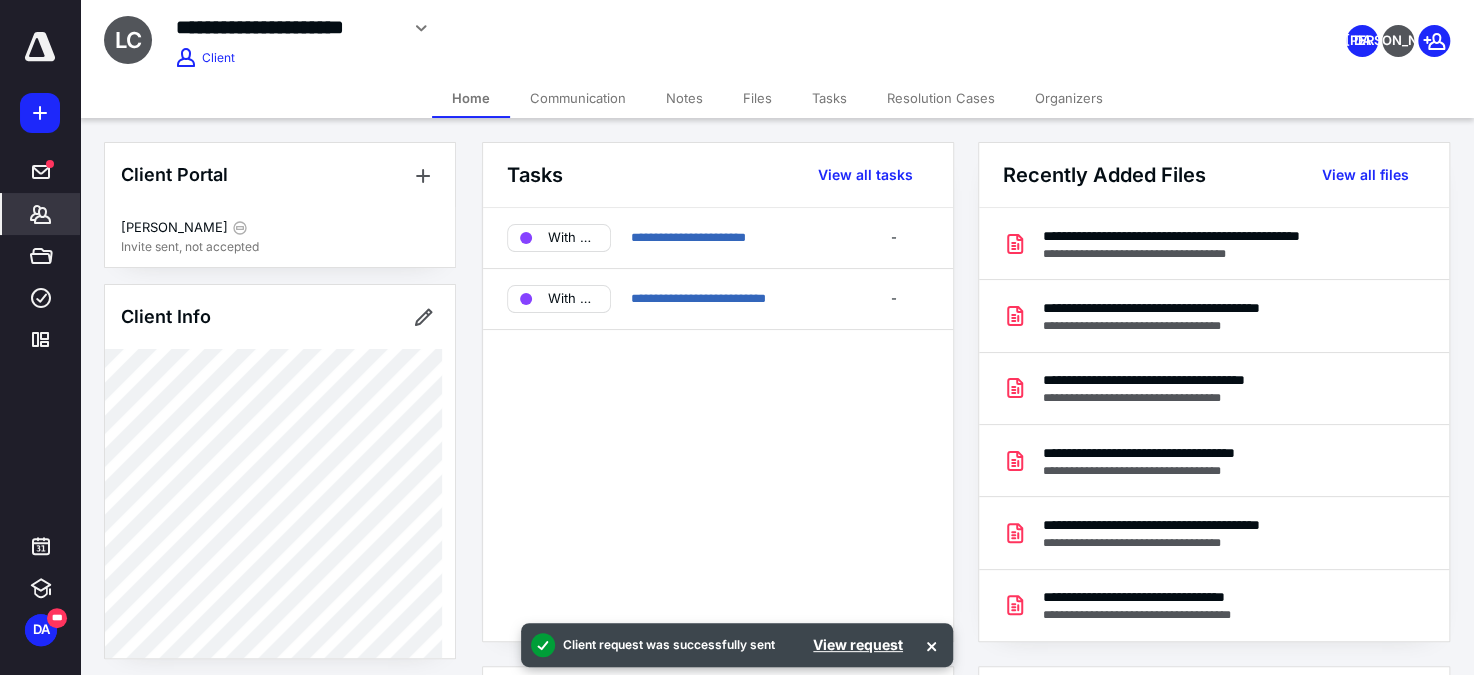 click 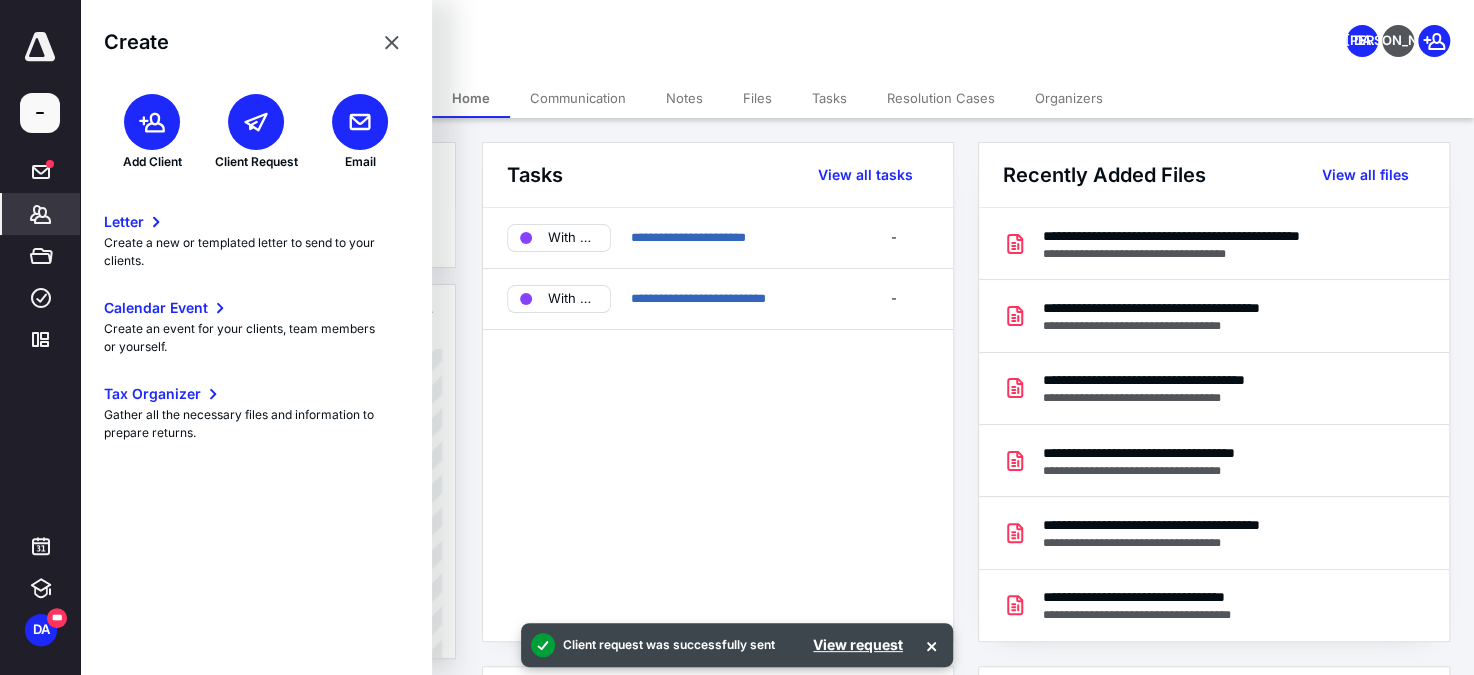 click 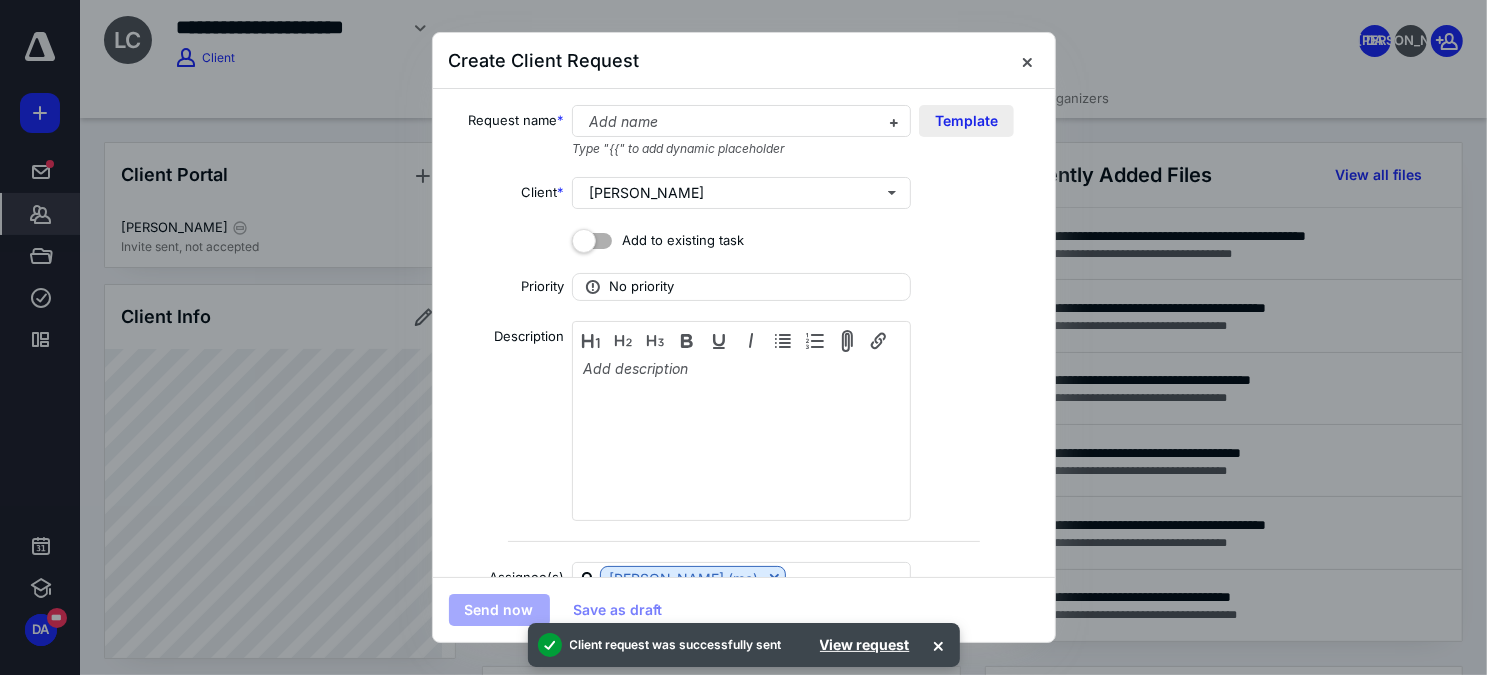 click on "Template" at bounding box center [966, 121] 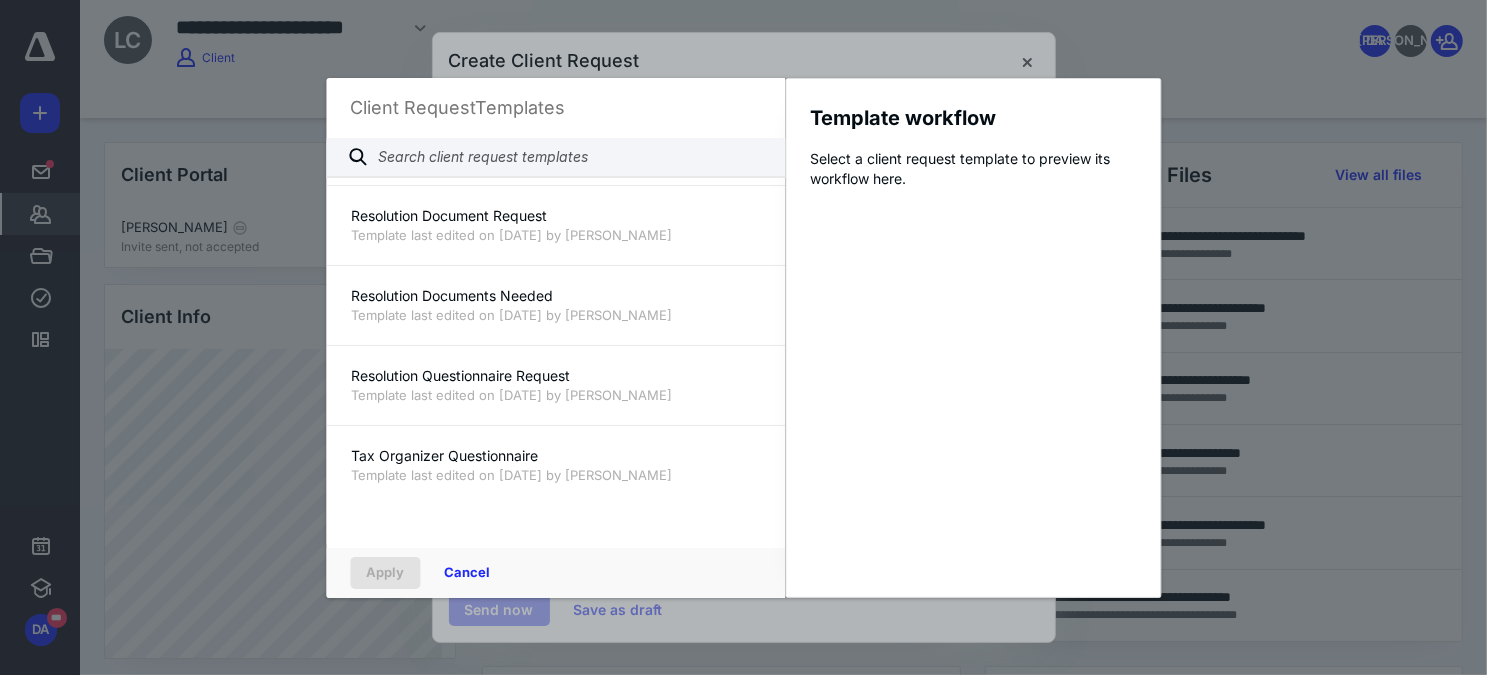 scroll, scrollTop: 1454, scrollLeft: 0, axis: vertical 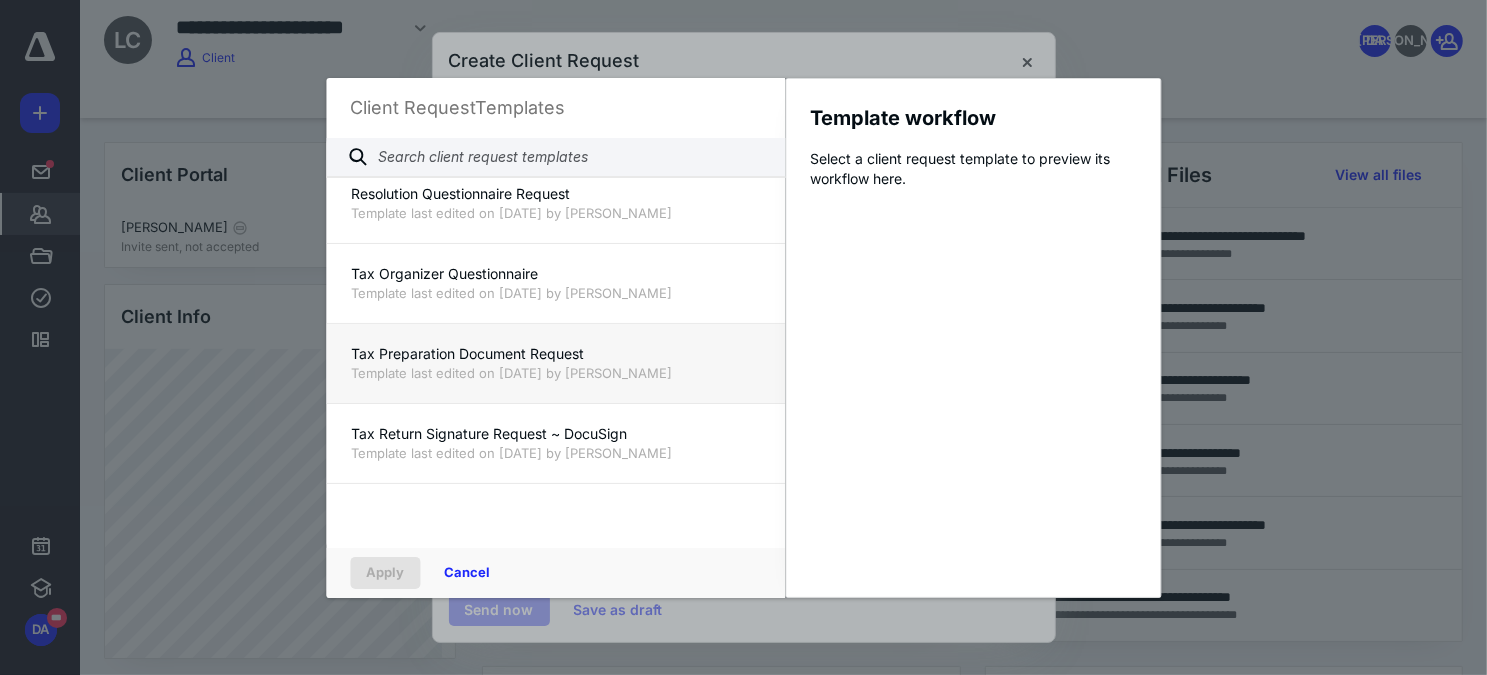 click on "Tax Preparation Document Request" at bounding box center (555, 354) 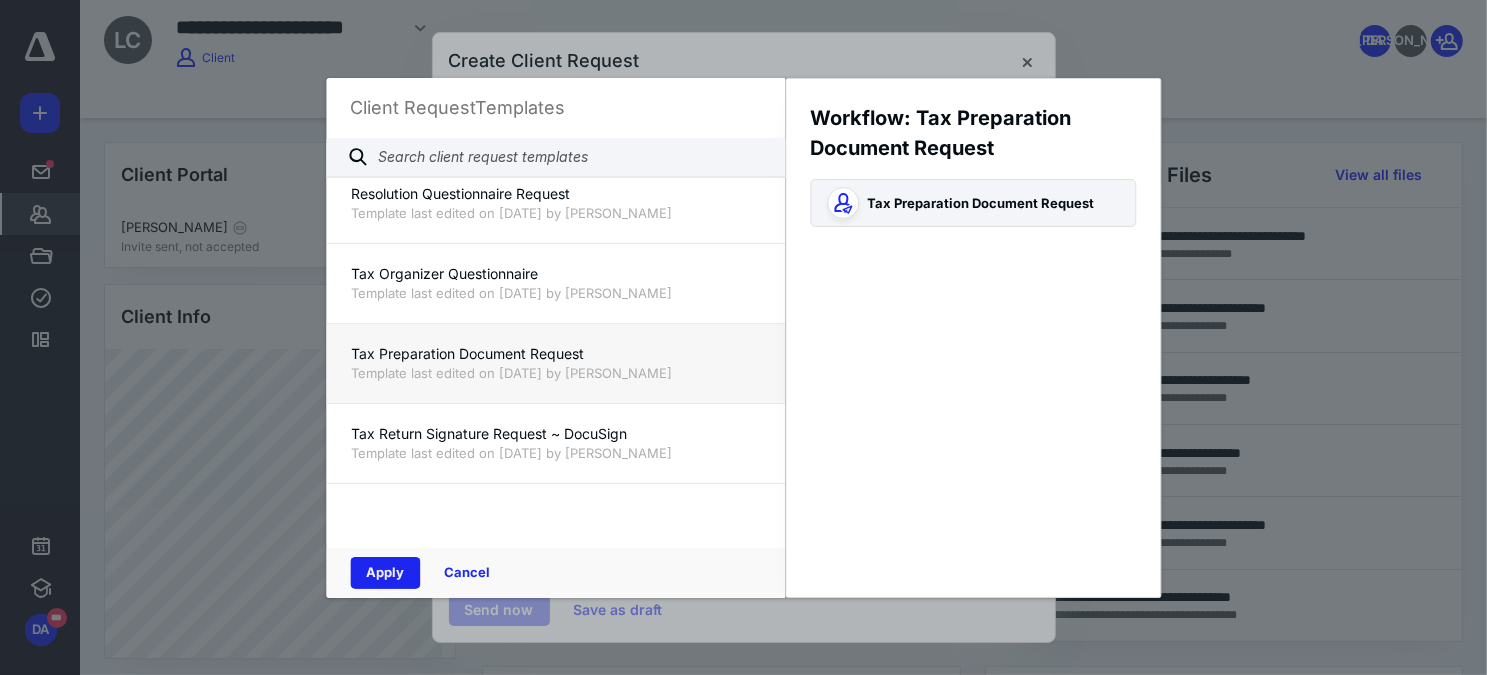 click on "Apply" at bounding box center [385, 573] 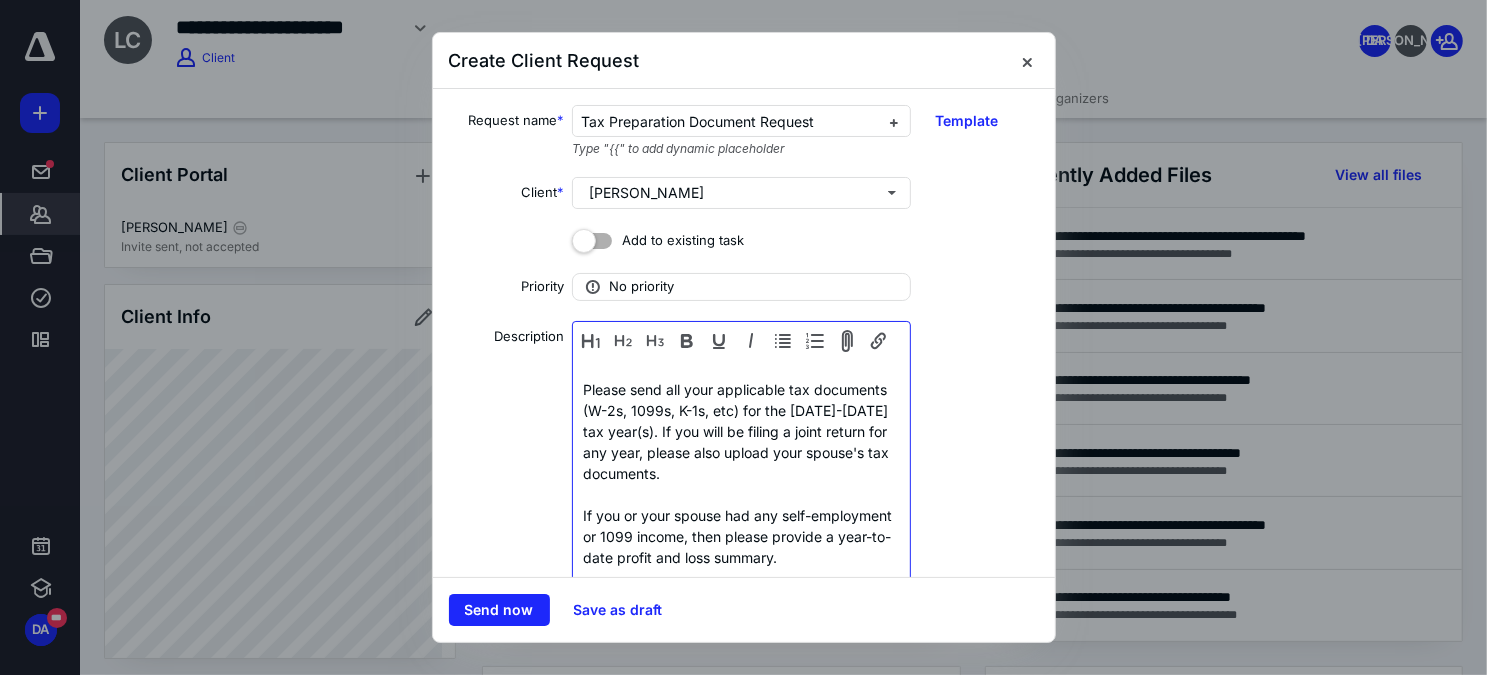 click on "Please send all your applicable tax documents (W-2s, 1099s, K-1s, etc) for the [DATE]-[DATE] tax year(s). If you will be filing a joint return for any year, please also upload your spouse's tax documents." at bounding box center (741, 431) 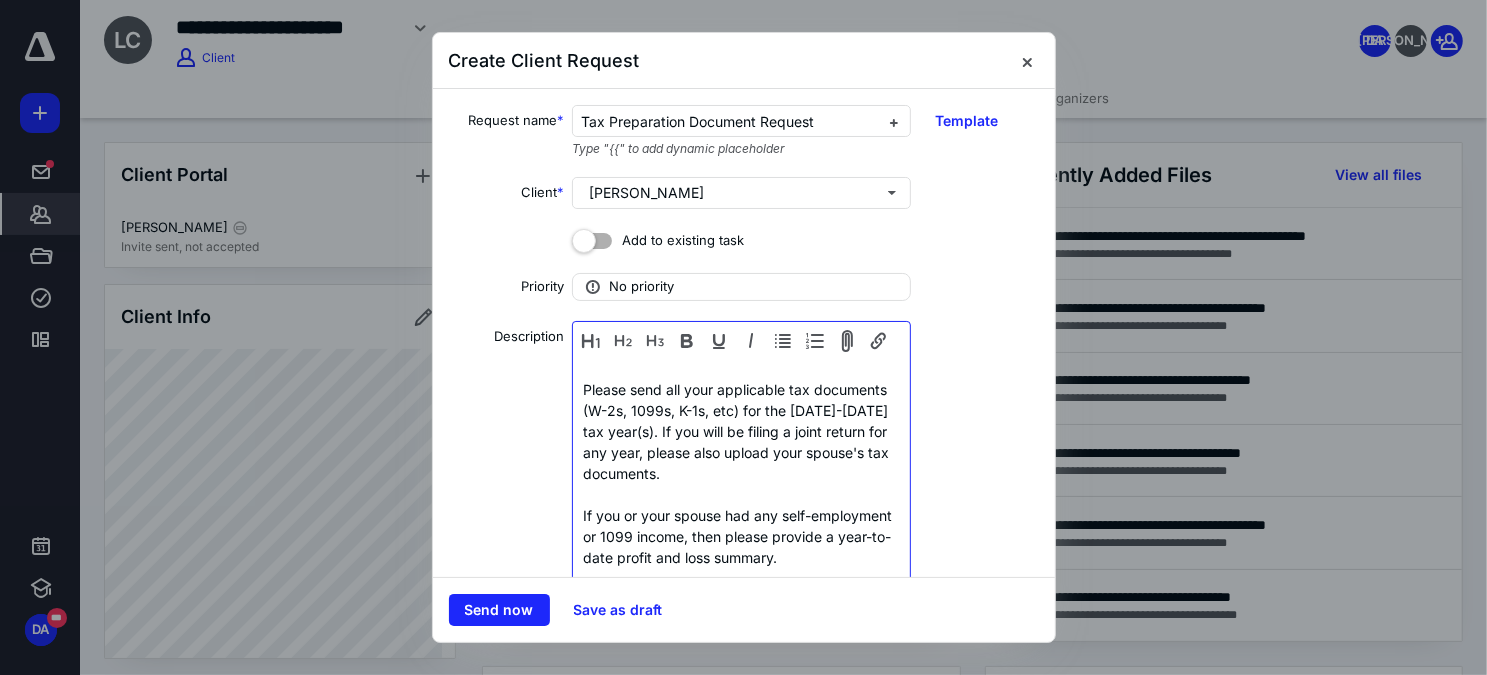 click on "Please send all your applicable tax documents (W-2s, 1099s, K-1s, etc) for the [DATE]-[DATE] tax year(s). If you will be filing a joint return for any year, please also upload your spouse's tax documents." at bounding box center [741, 431] 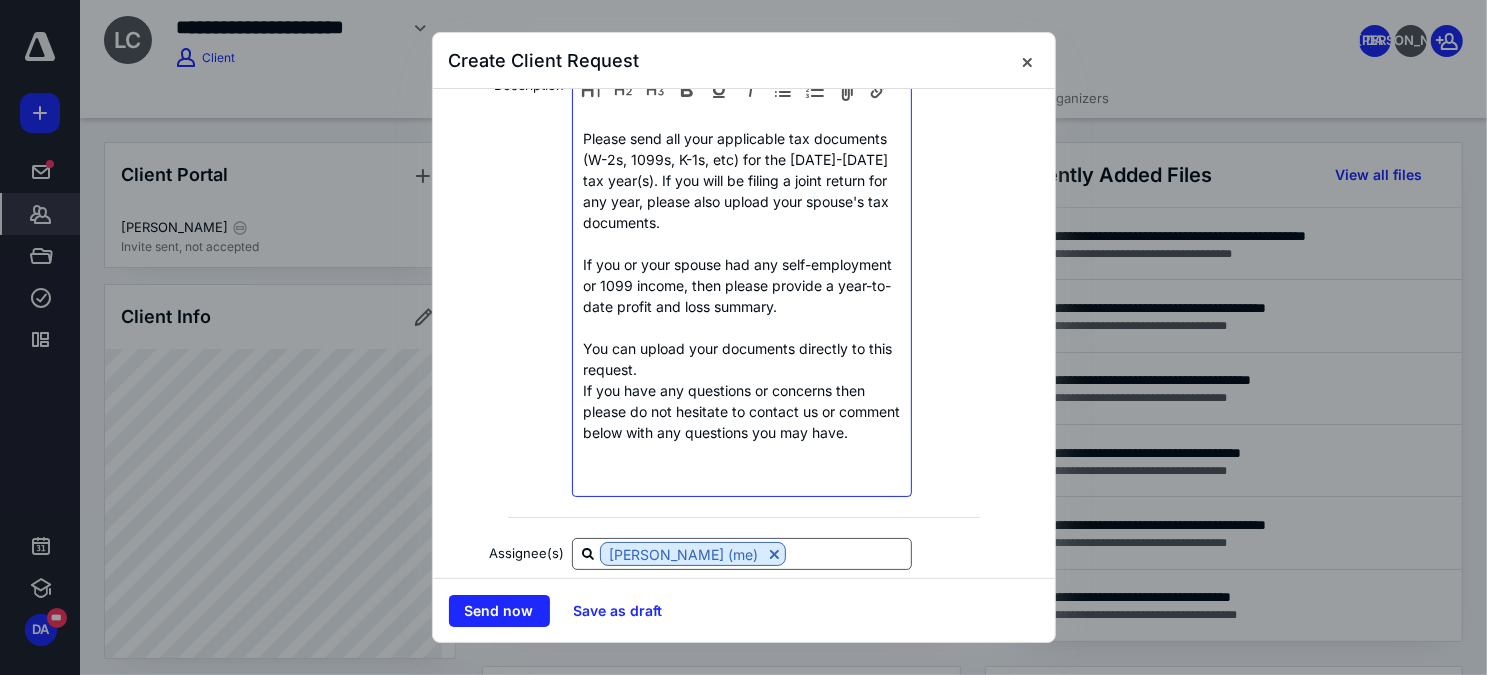scroll, scrollTop: 424, scrollLeft: 0, axis: vertical 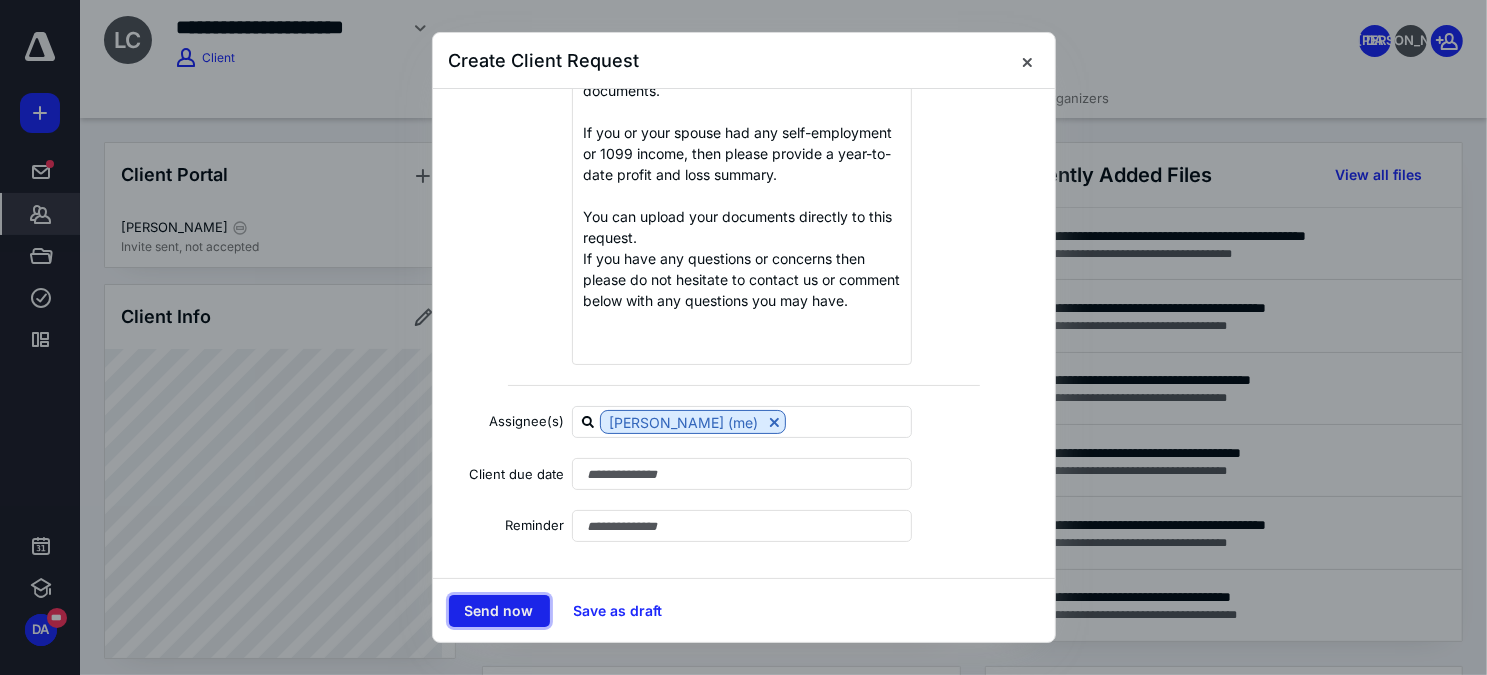 click on "Send now" at bounding box center [499, 611] 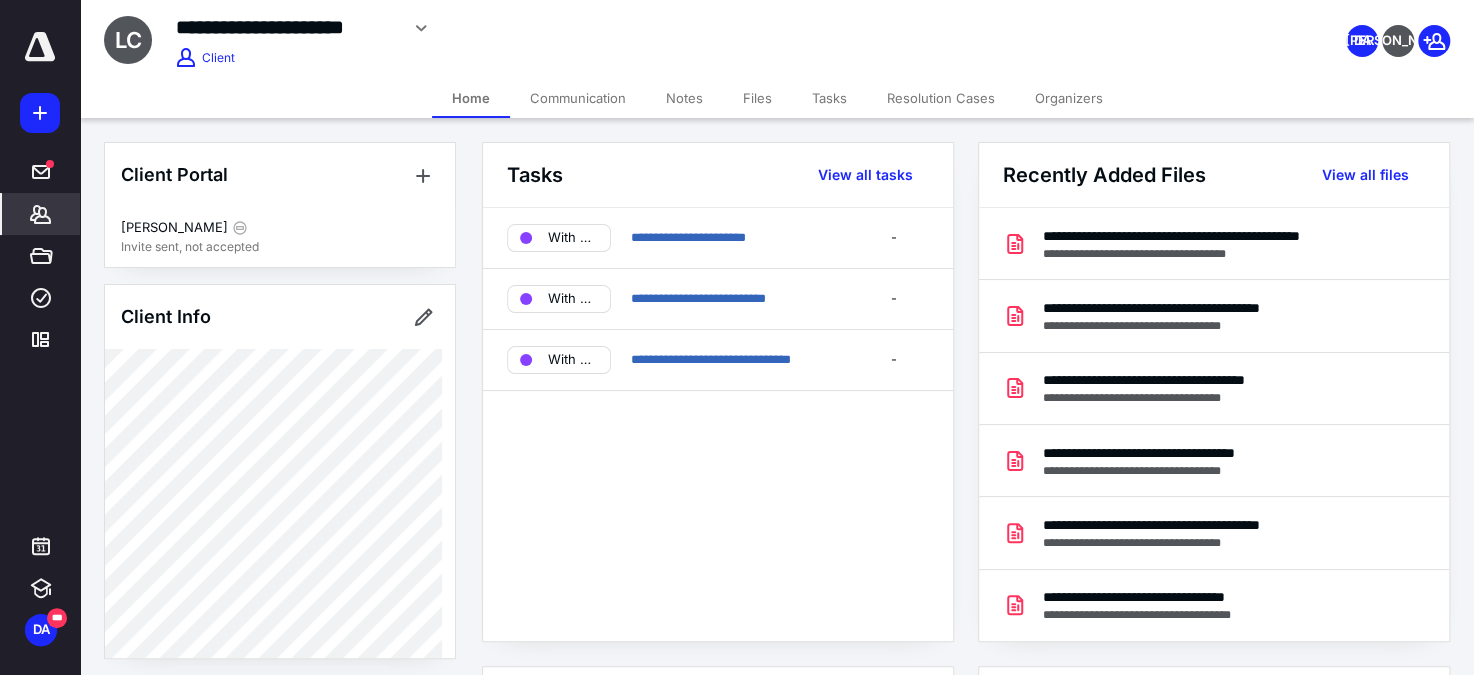 click 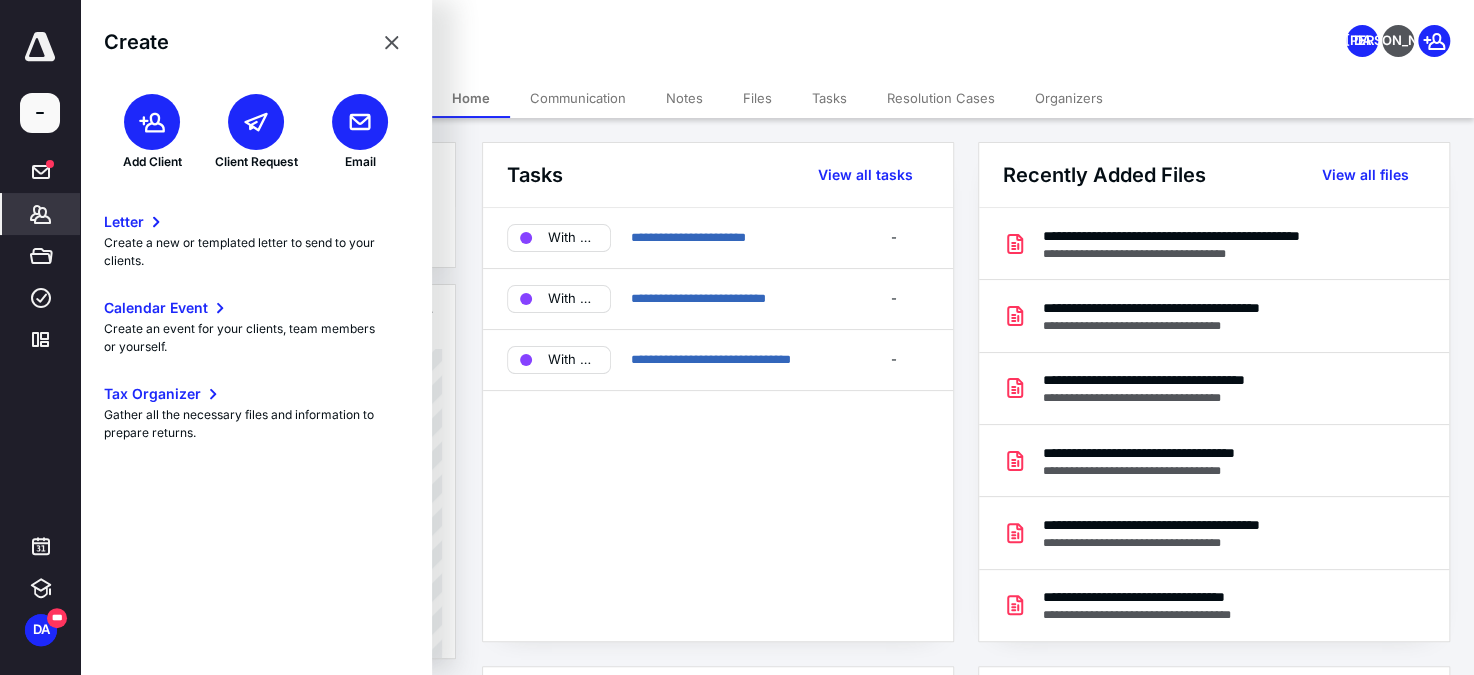click 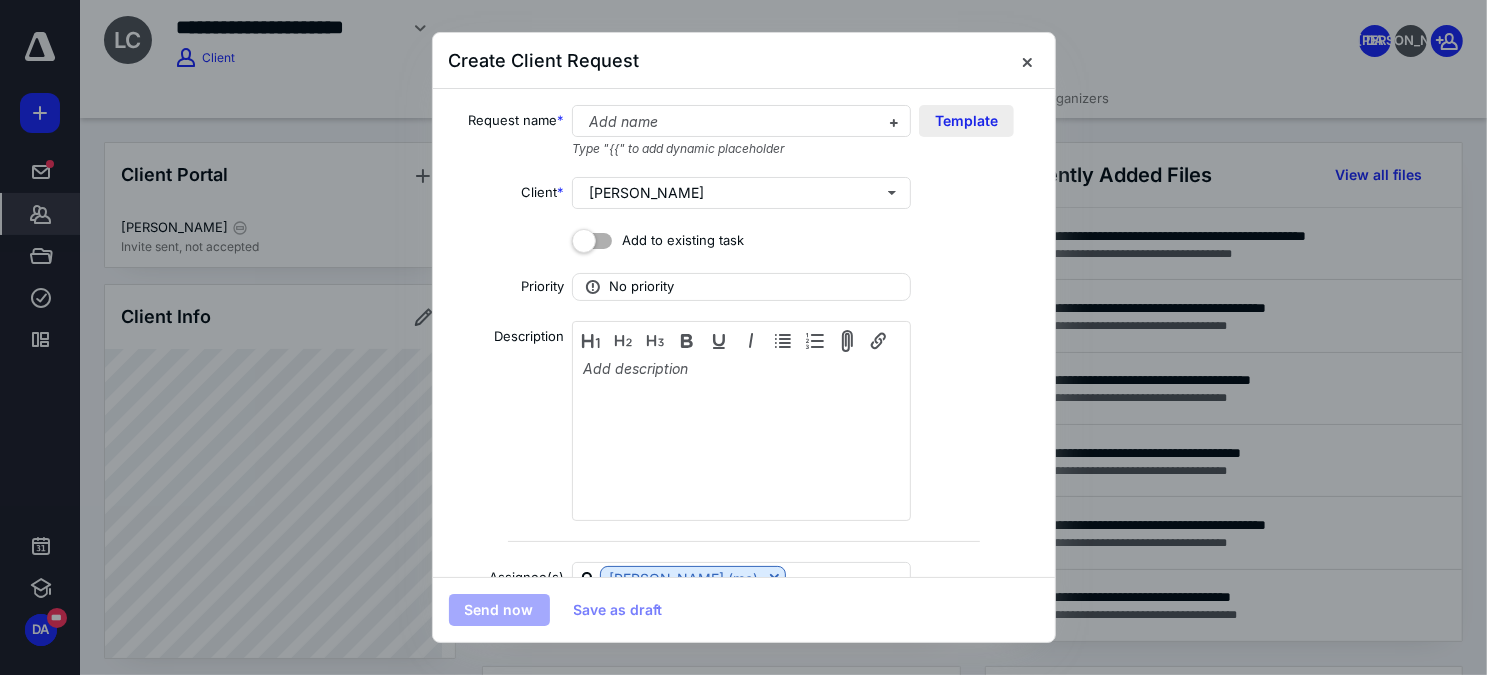 click on "Template" at bounding box center (966, 121) 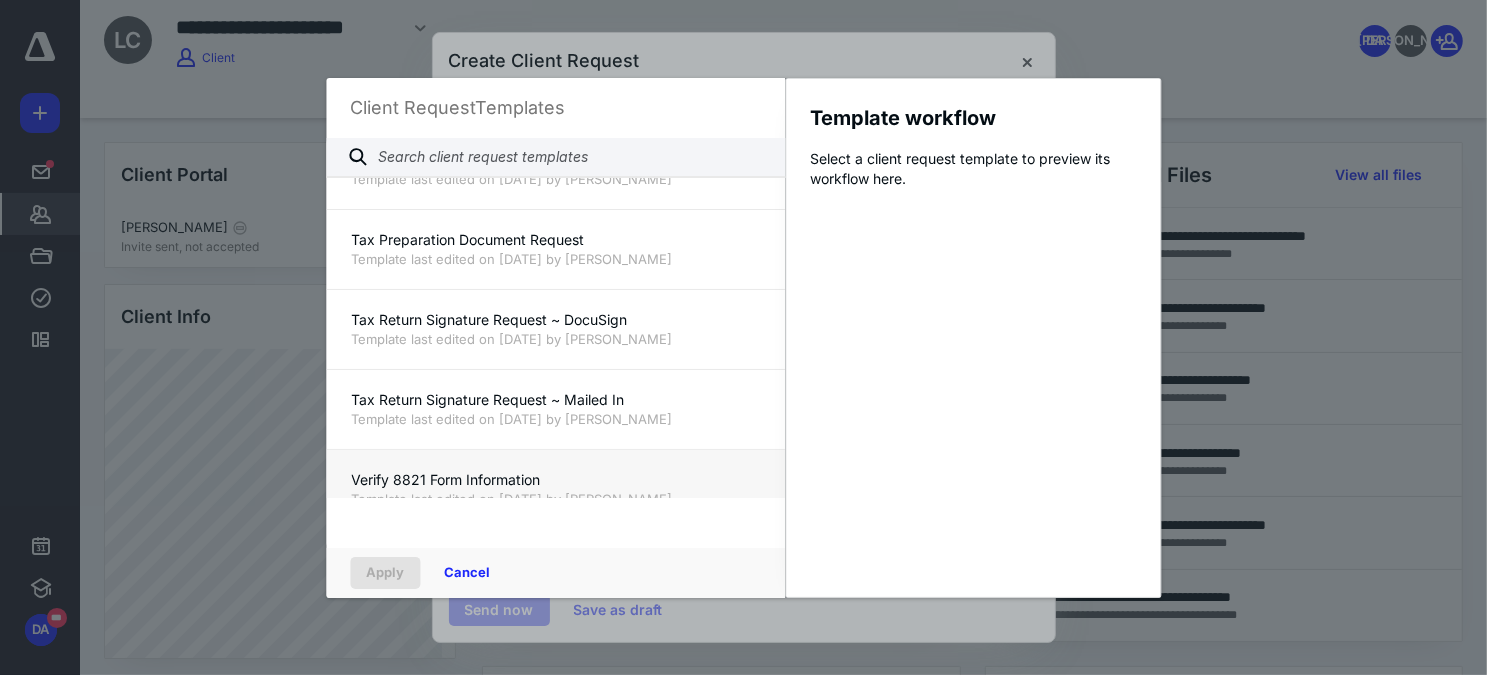 scroll, scrollTop: 1680, scrollLeft: 0, axis: vertical 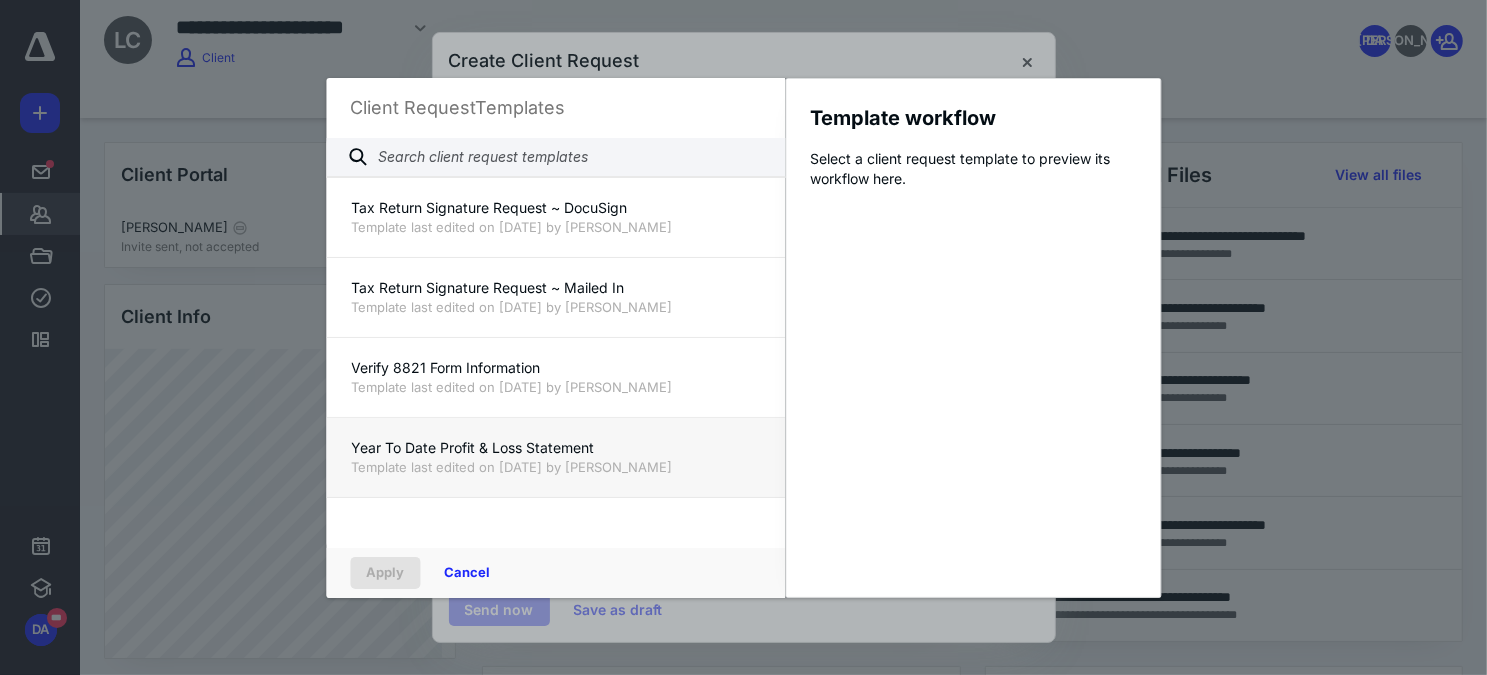 click on "Year To Date Profit & Loss Statement" at bounding box center [555, 448] 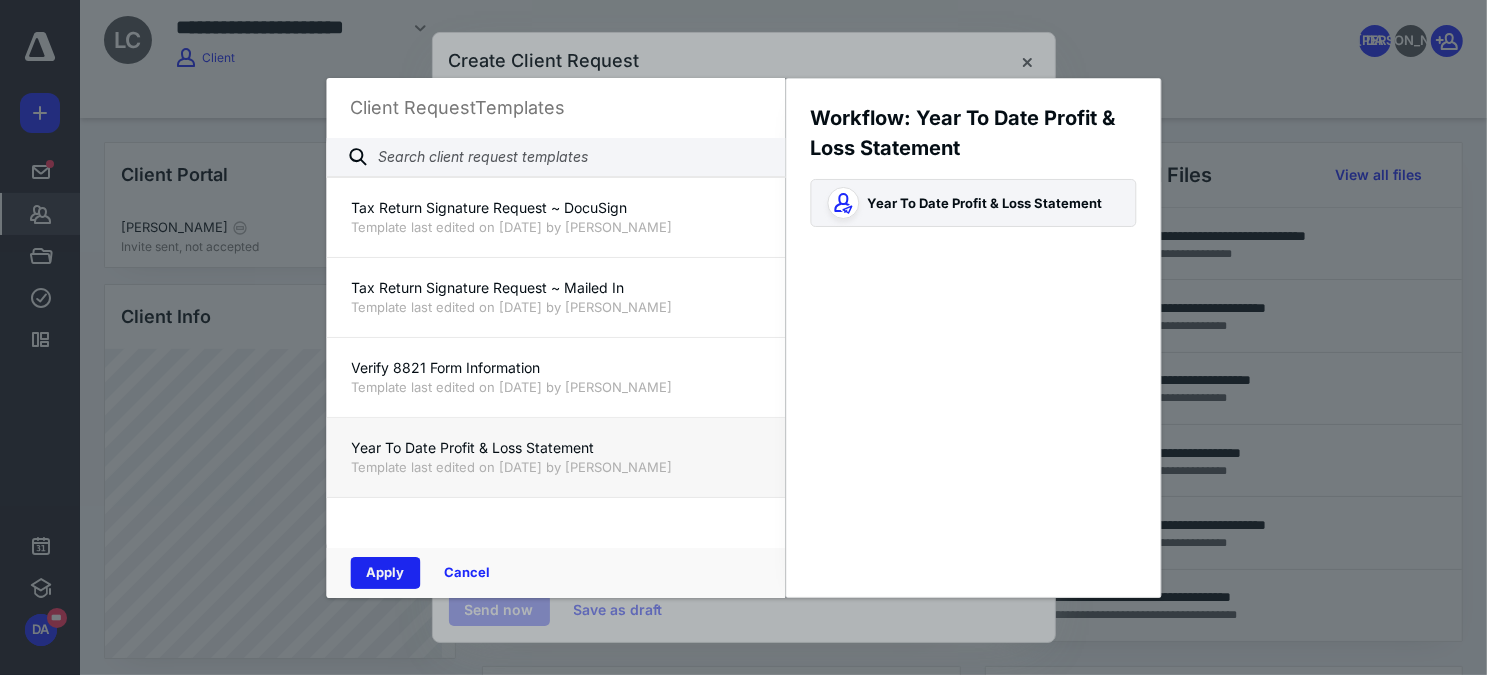 click on "Apply" at bounding box center (385, 573) 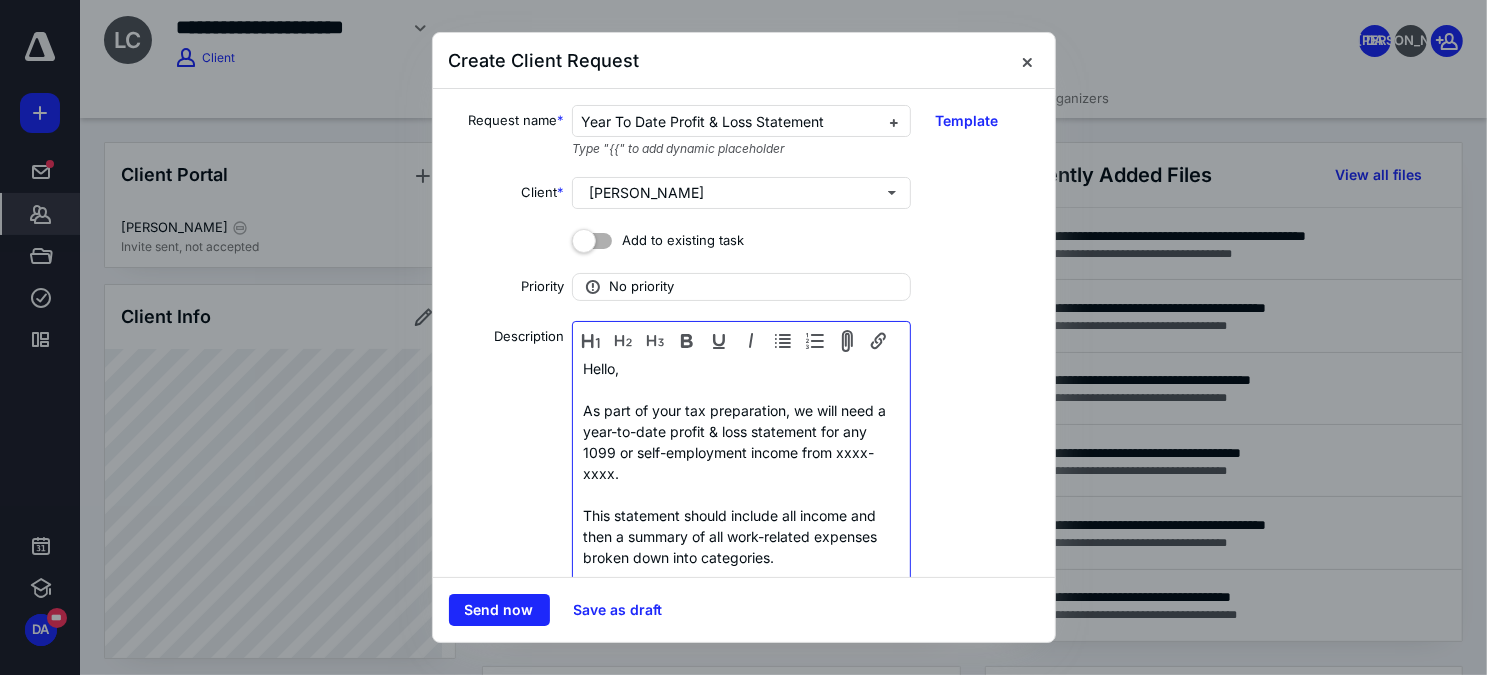 click on "As part of your tax preparation, we will need a year-to-date profit & loss statement for any 1099 or self-employment income from xxxx-xxxx." at bounding box center [741, 442] 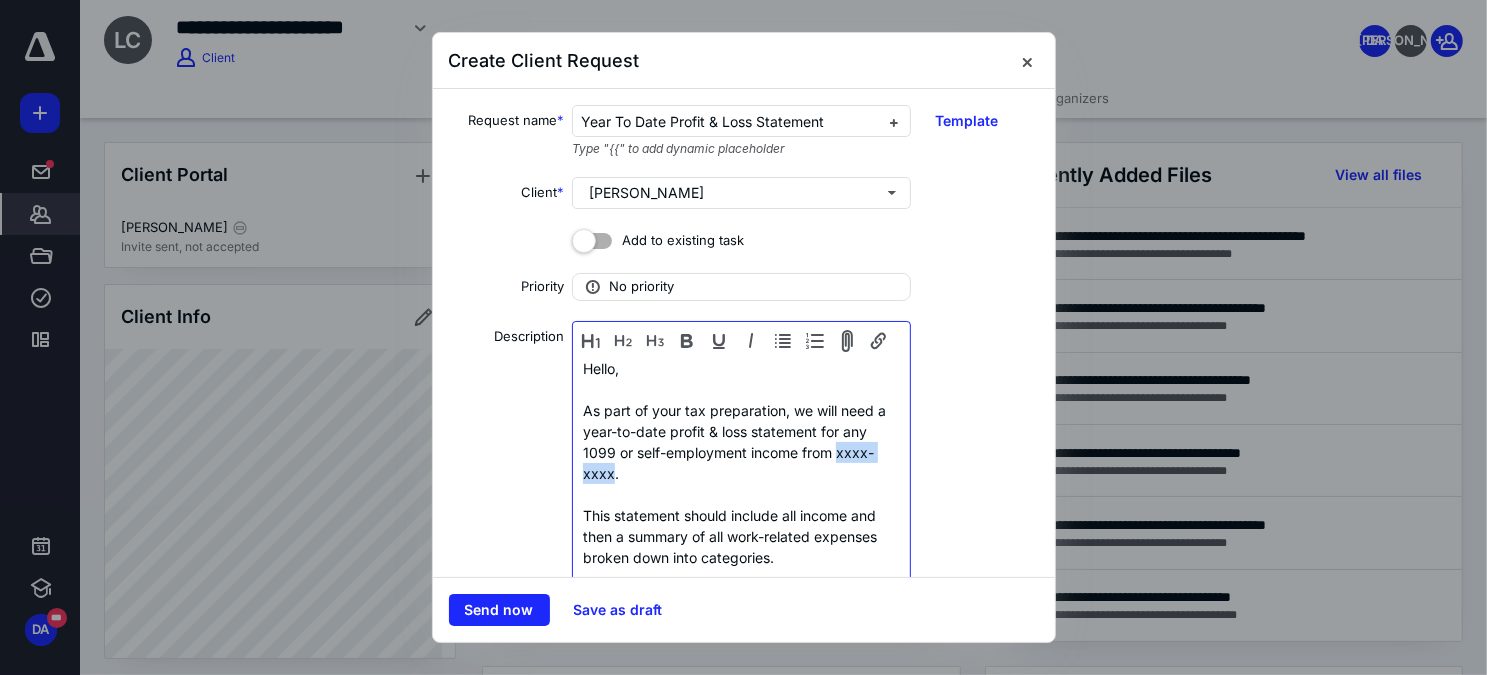 drag, startPoint x: 835, startPoint y: 454, endPoint x: 610, endPoint y: 476, distance: 226.073 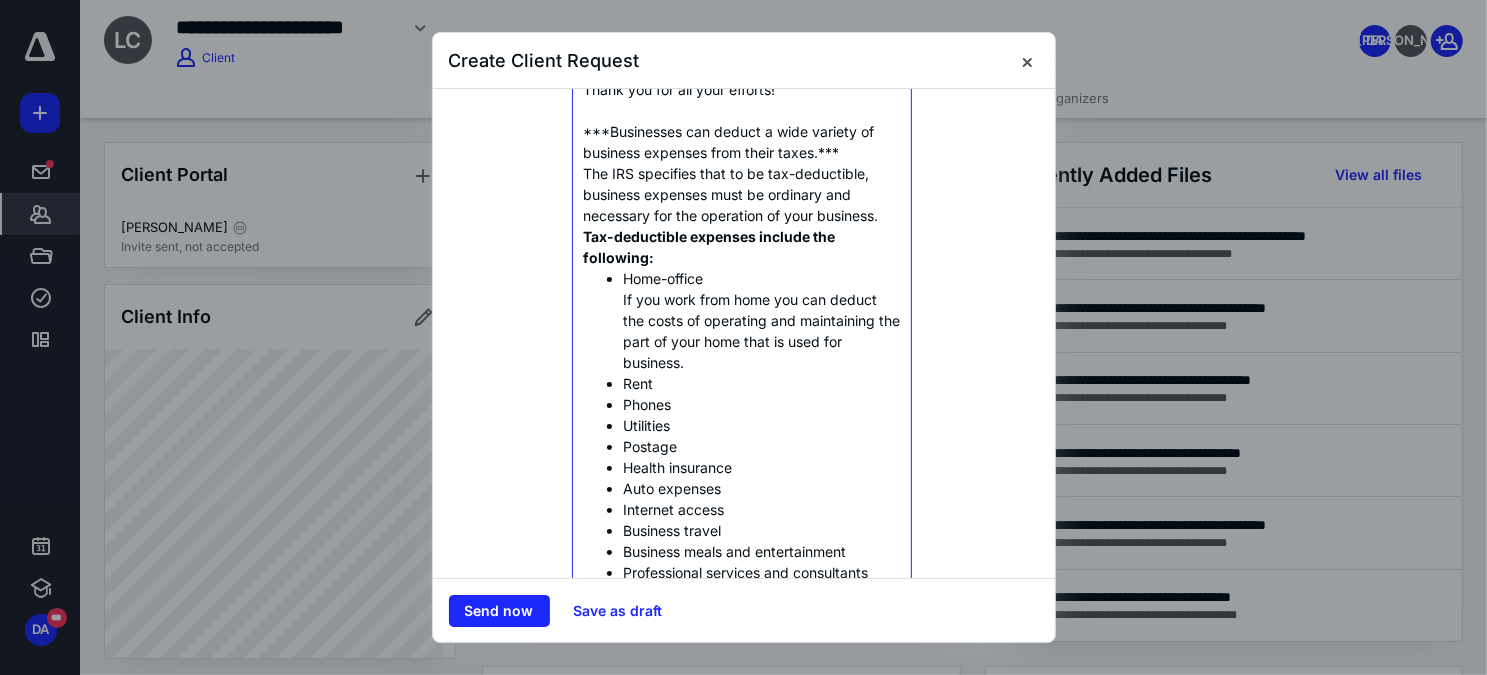 scroll, scrollTop: 1078, scrollLeft: 0, axis: vertical 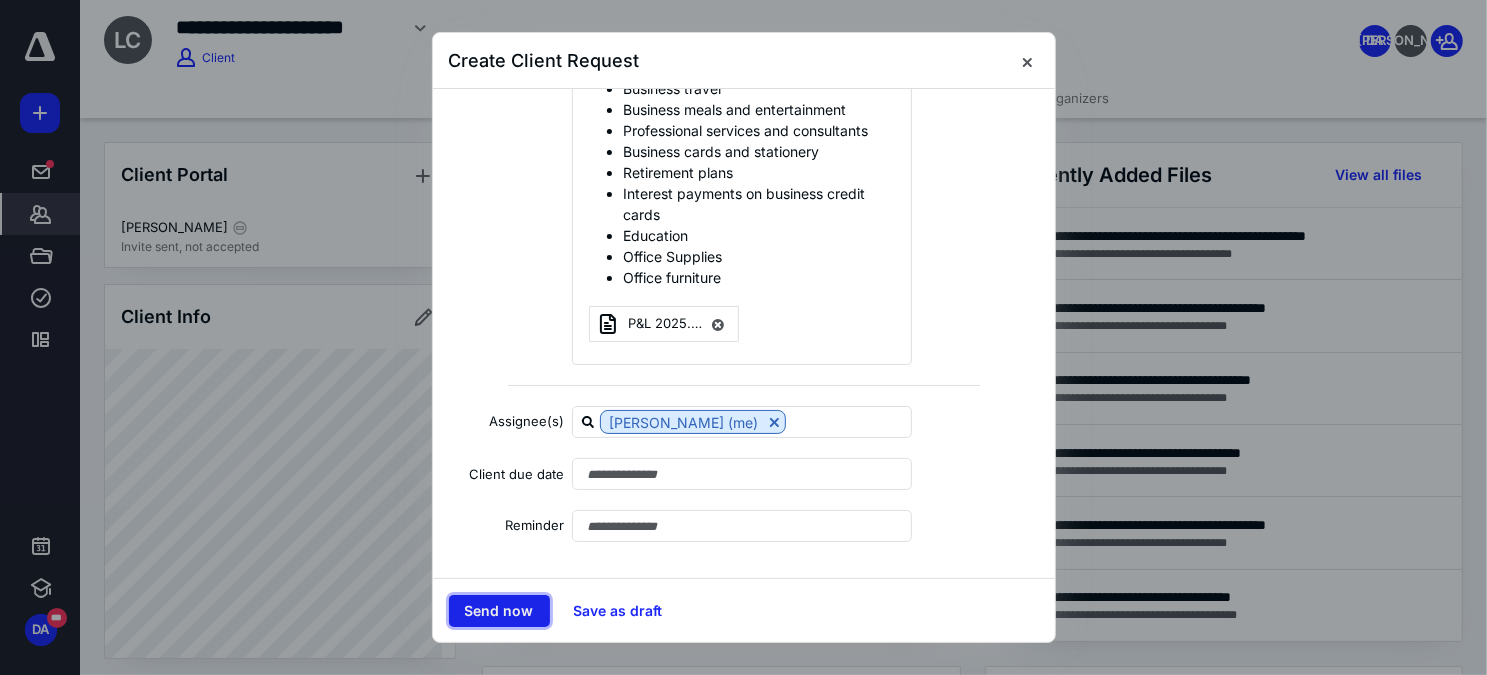 click on "Send now" at bounding box center (499, 611) 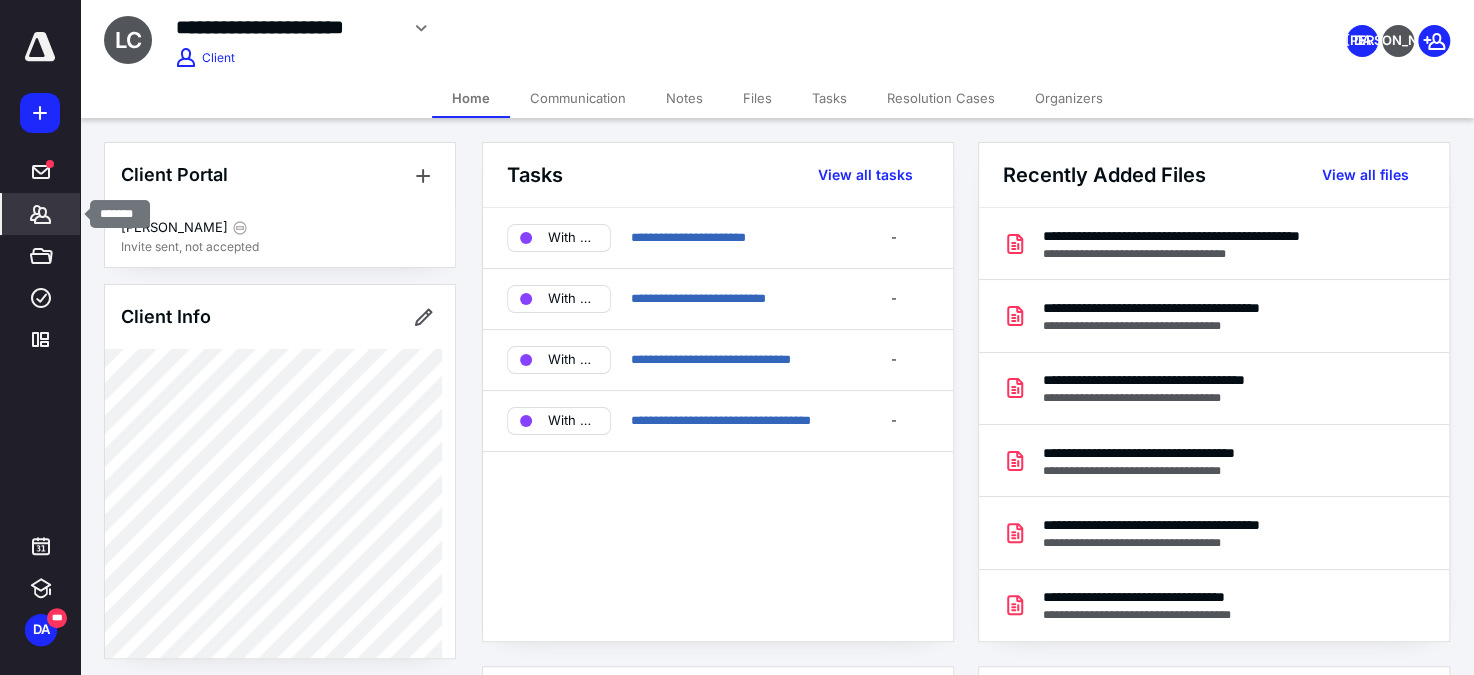 click 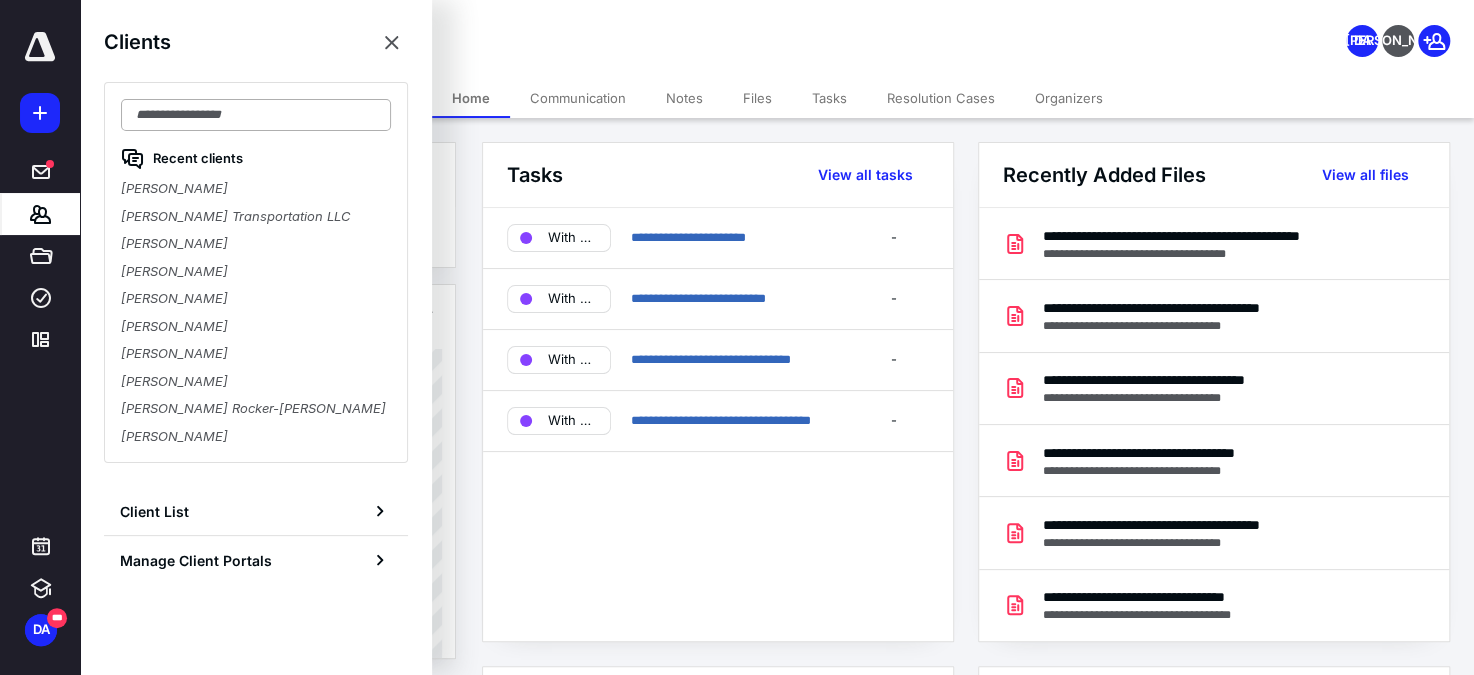 click at bounding box center [256, 115] 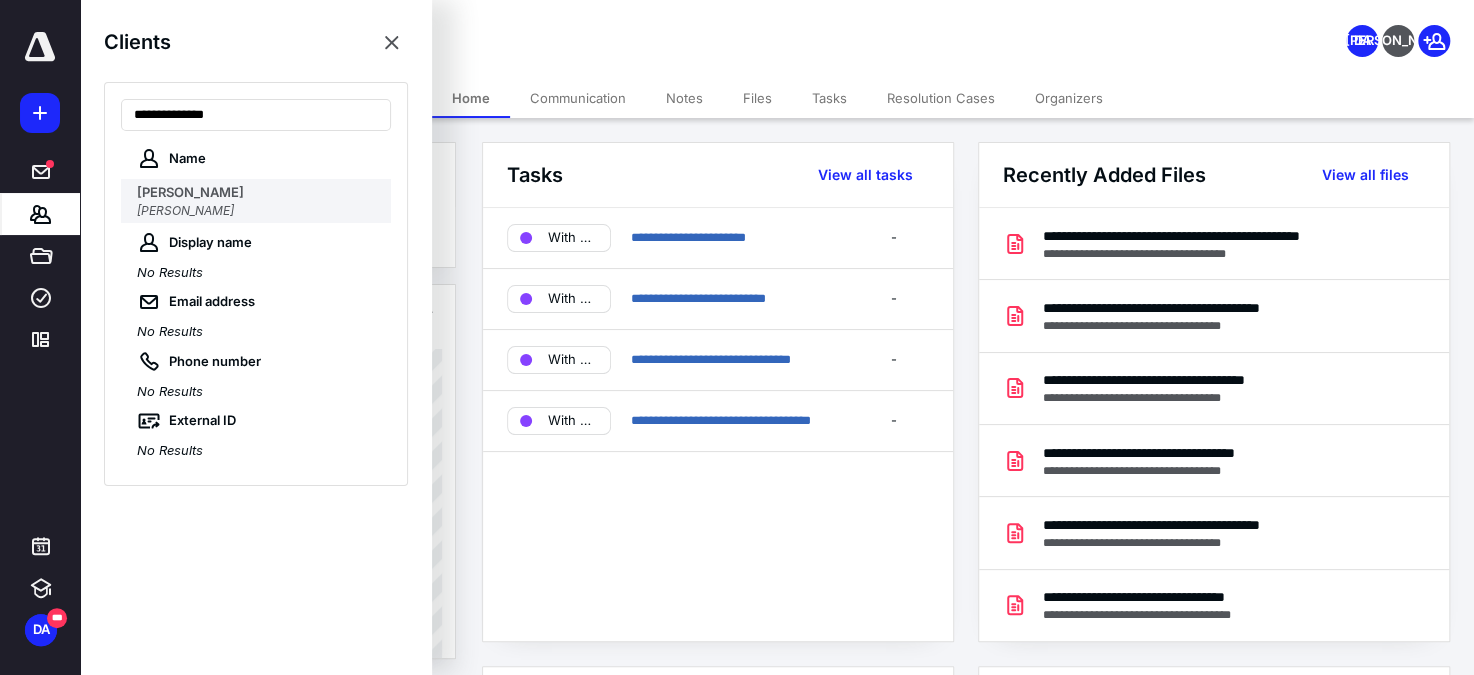 type on "**********" 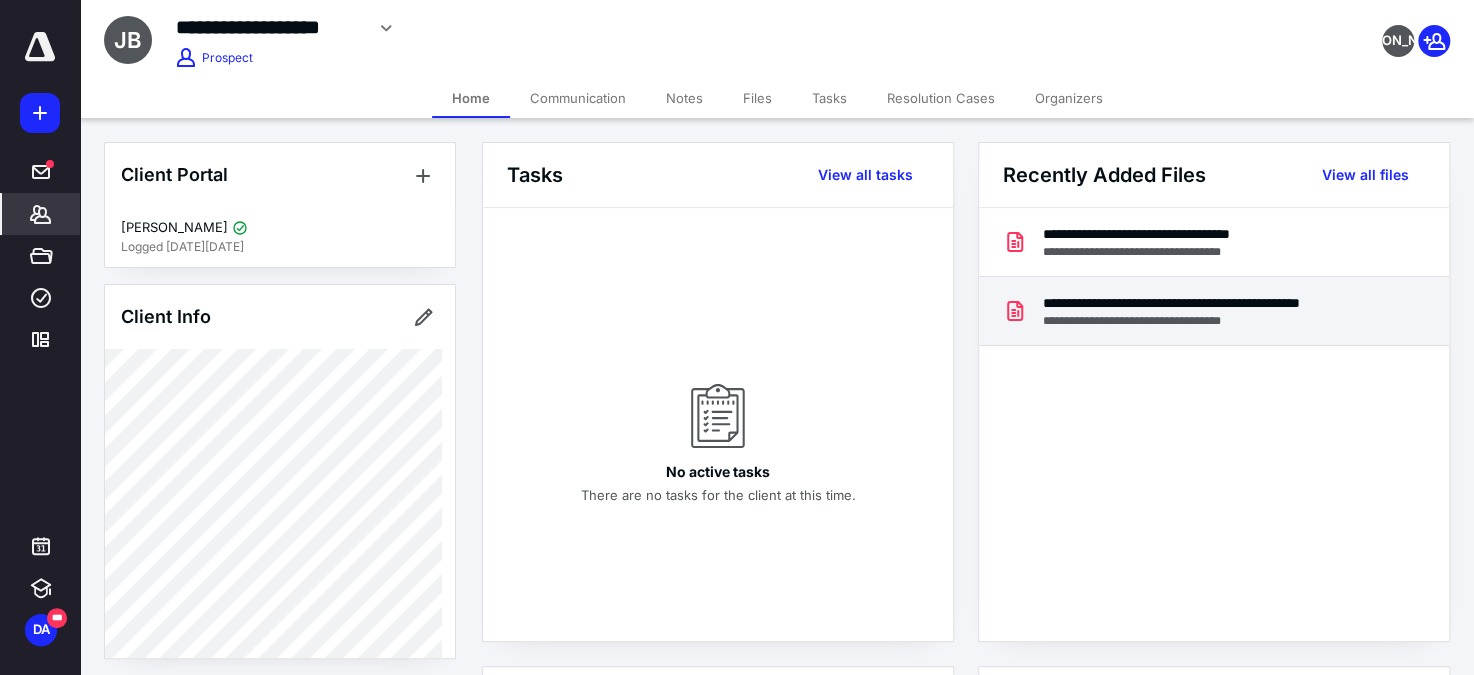 click on "**********" at bounding box center [1212, 303] 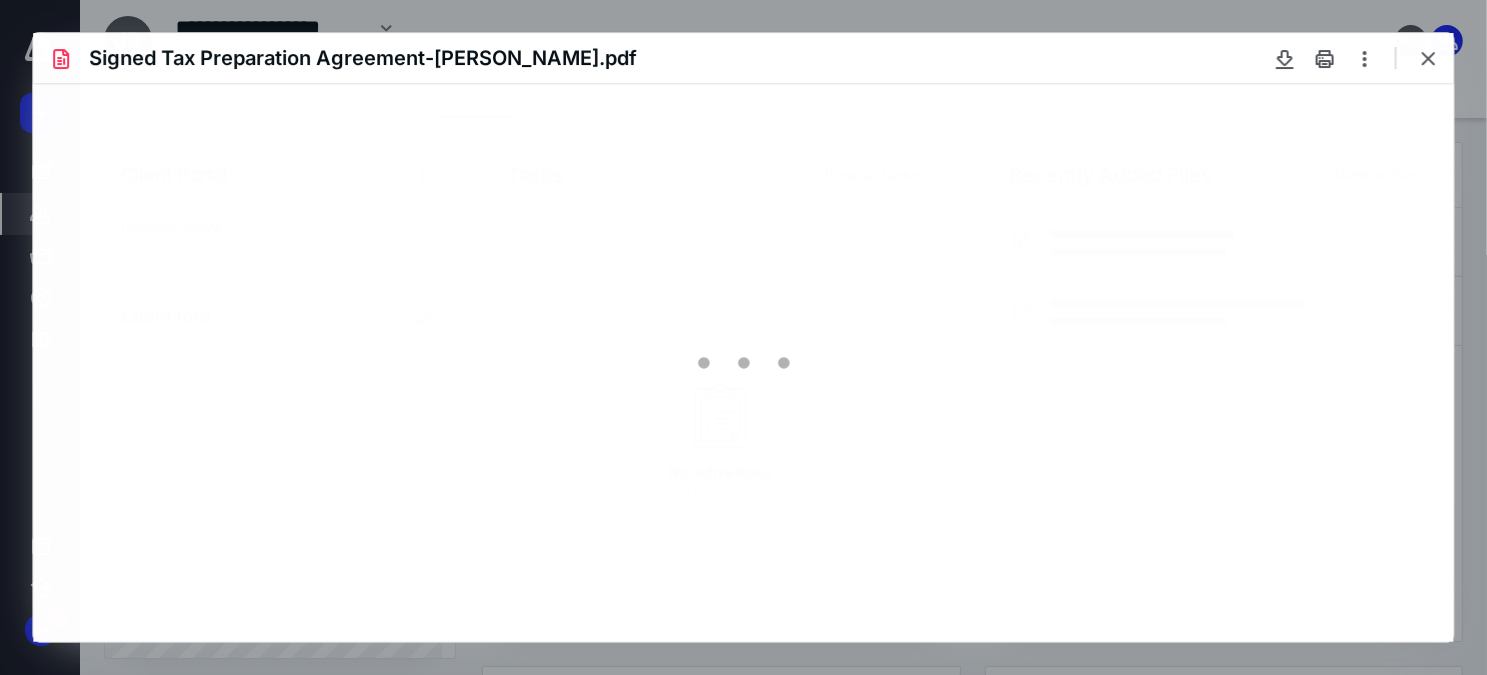scroll, scrollTop: 0, scrollLeft: 0, axis: both 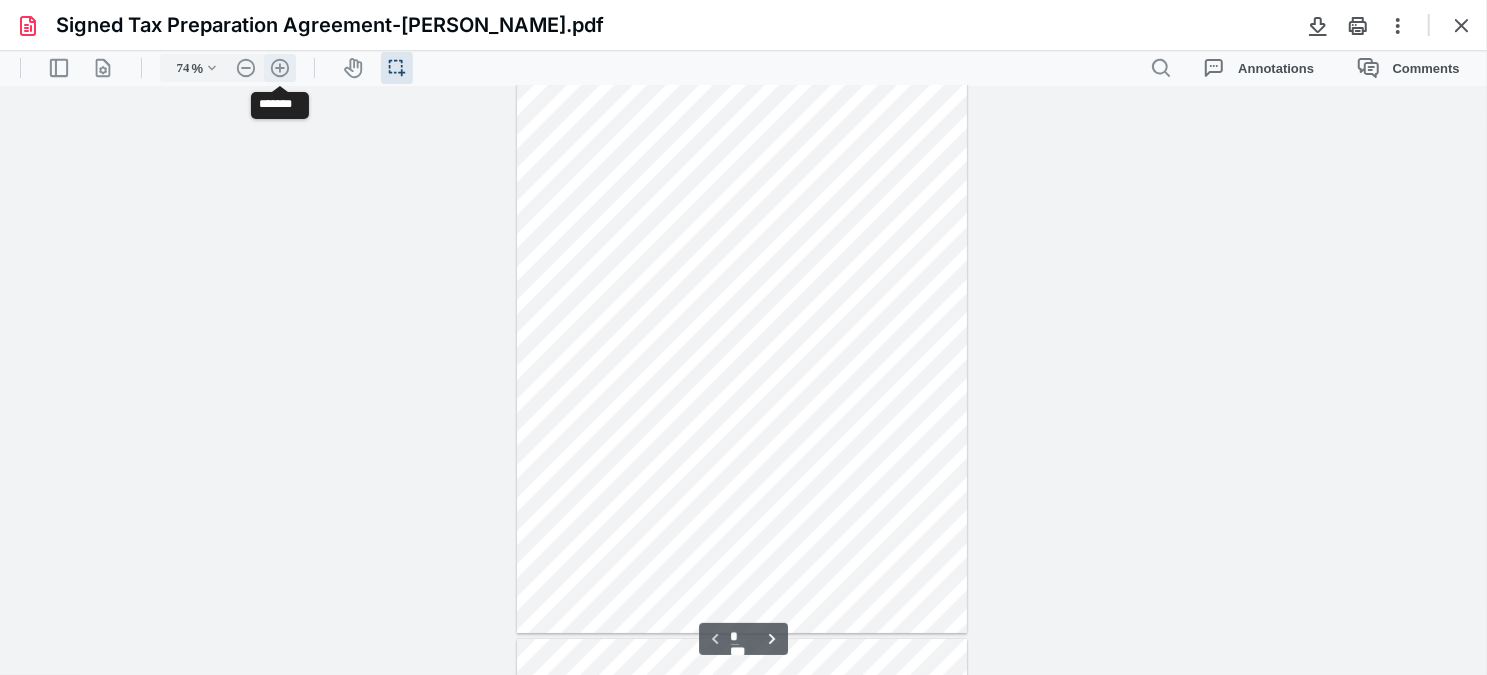 click on ".cls-1{fill:#abb0c4;} icon - header - zoom - in - line" at bounding box center [280, 67] 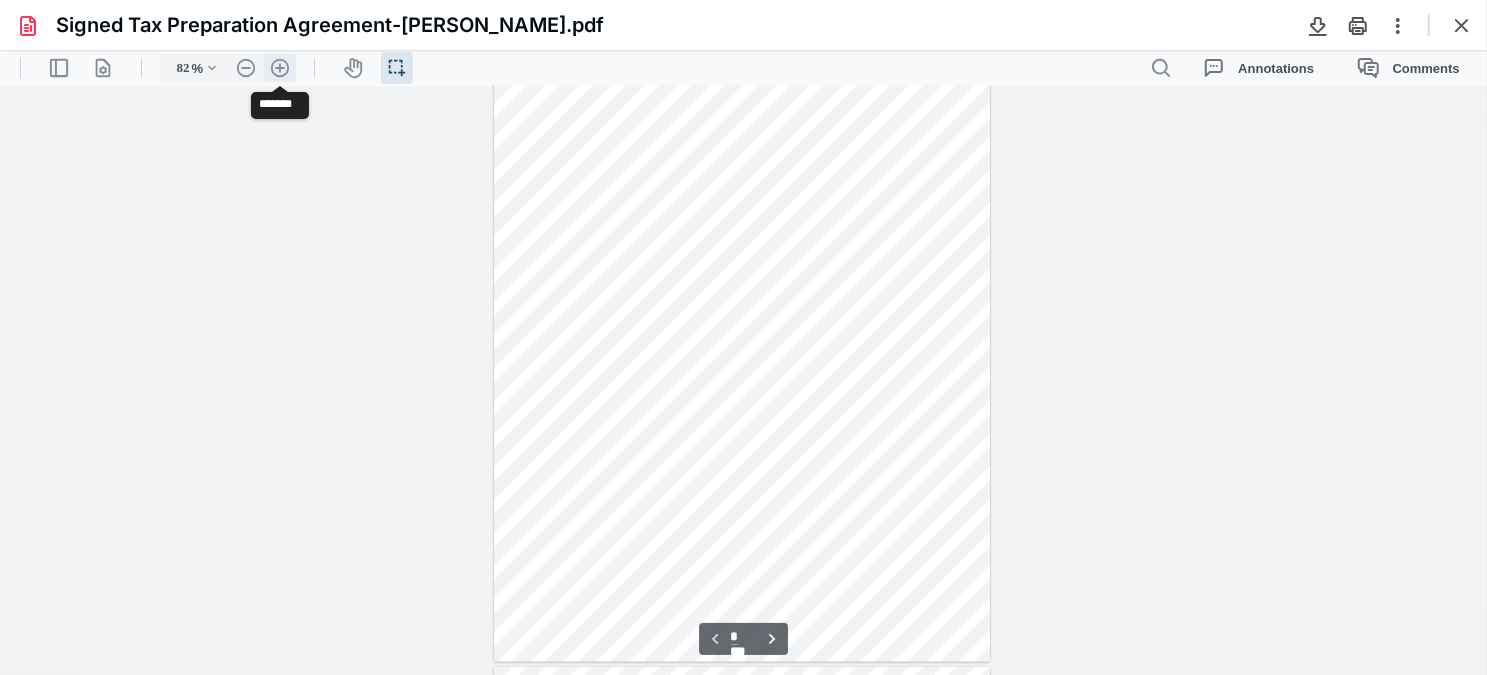 click on ".cls-1{fill:#abb0c4;} icon - header - zoom - in - line" at bounding box center (280, 67) 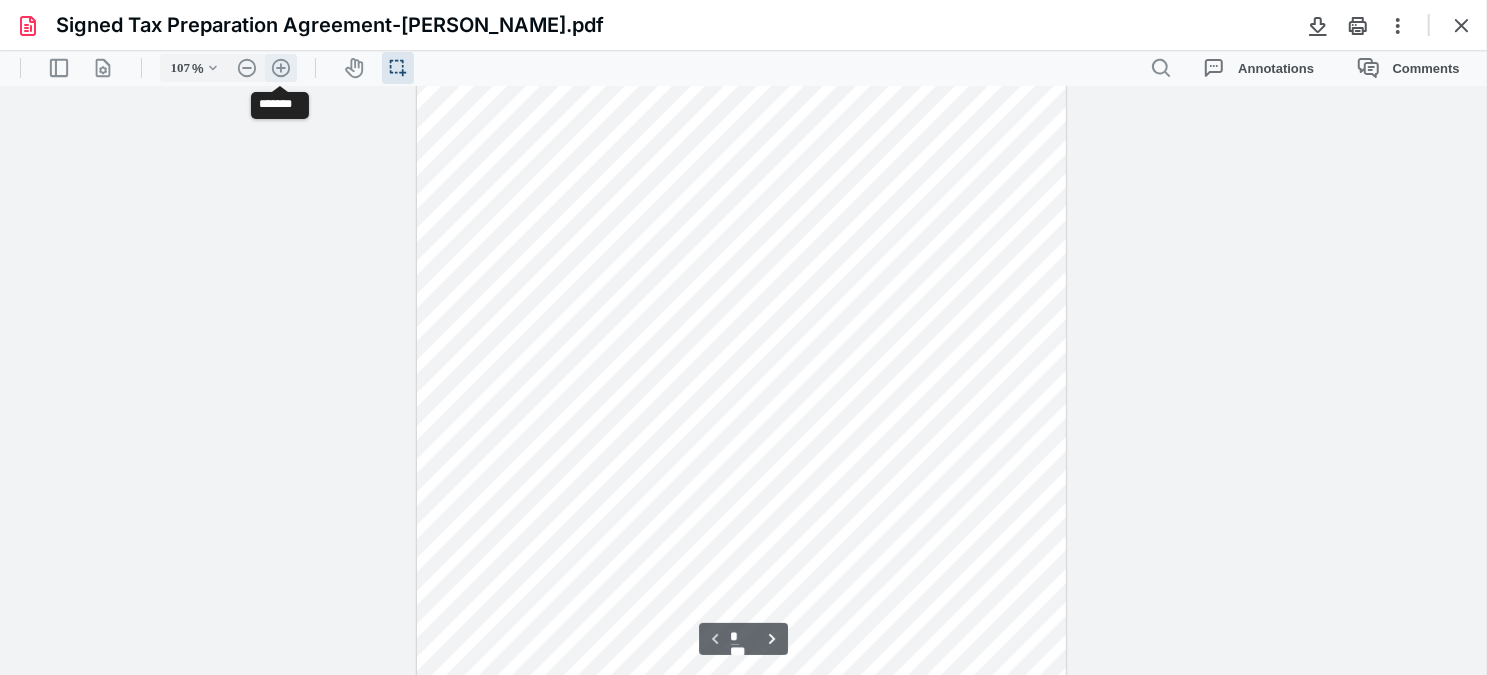 click on ".cls-1{fill:#abb0c4;} icon - header - zoom - in - line" at bounding box center (281, 67) 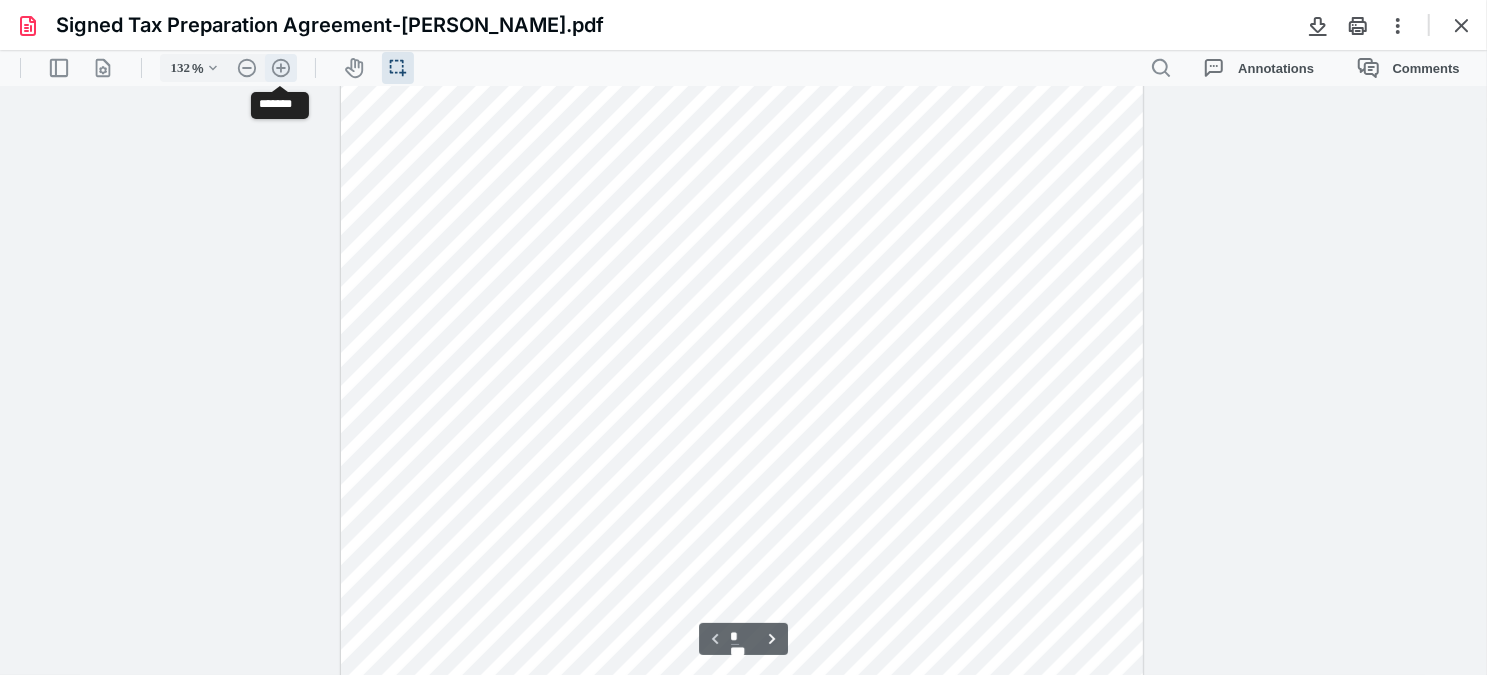 click on ".cls-1{fill:#abb0c4;} icon - header - zoom - in - line" at bounding box center [281, 67] 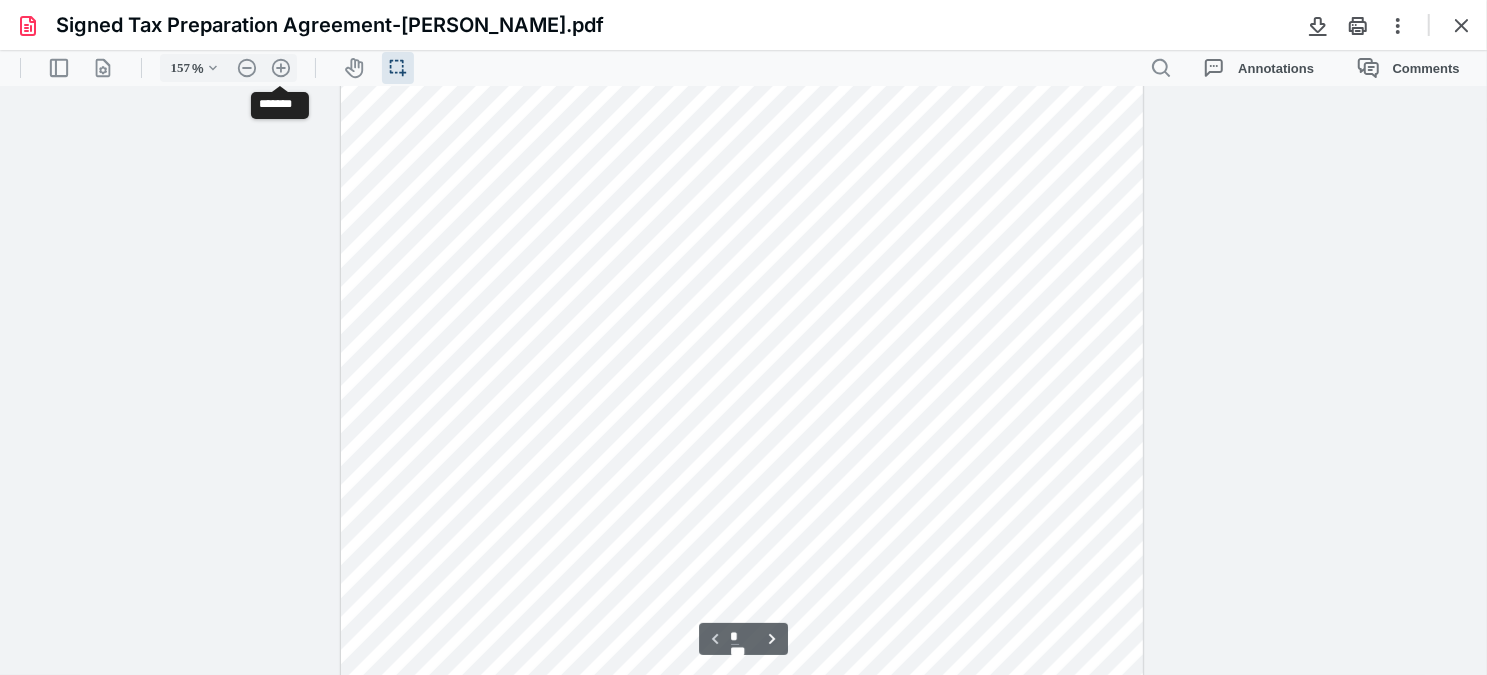 scroll, scrollTop: 392, scrollLeft: 0, axis: vertical 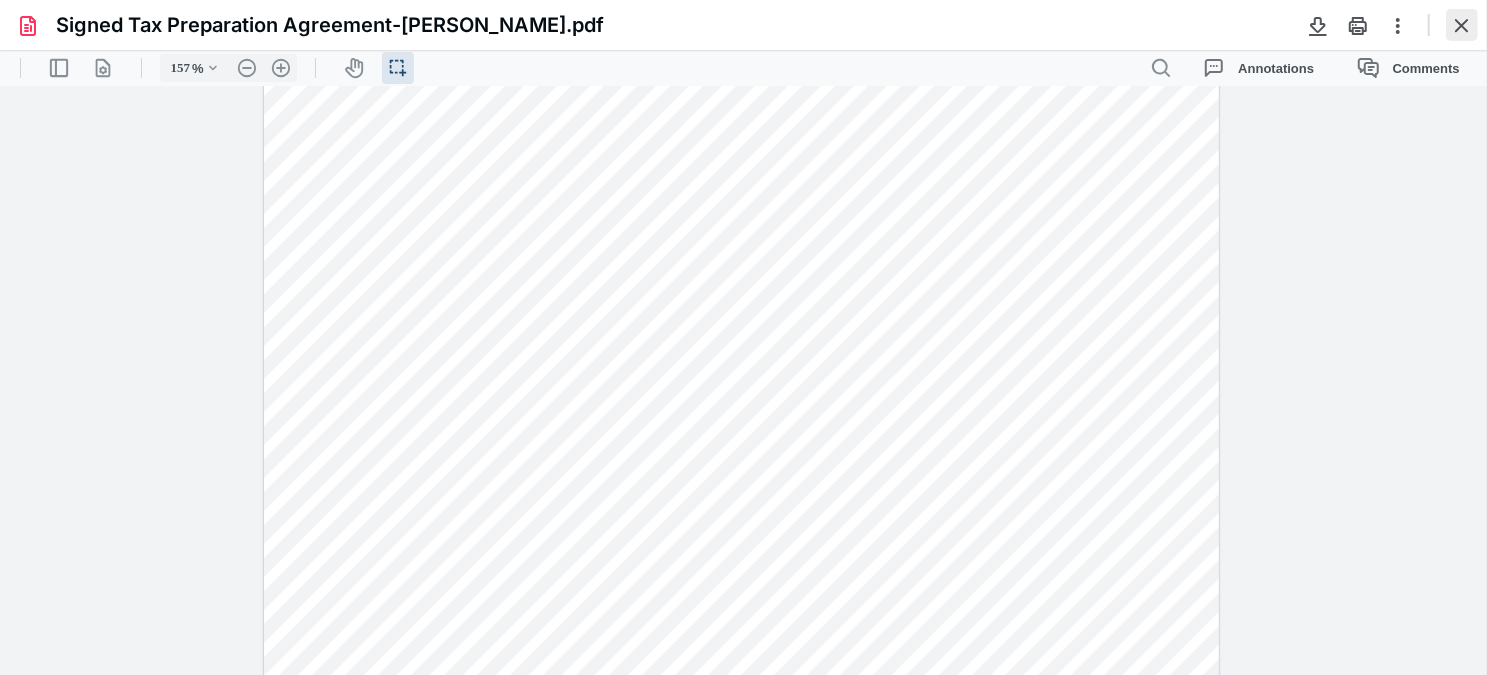 click at bounding box center [1462, 25] 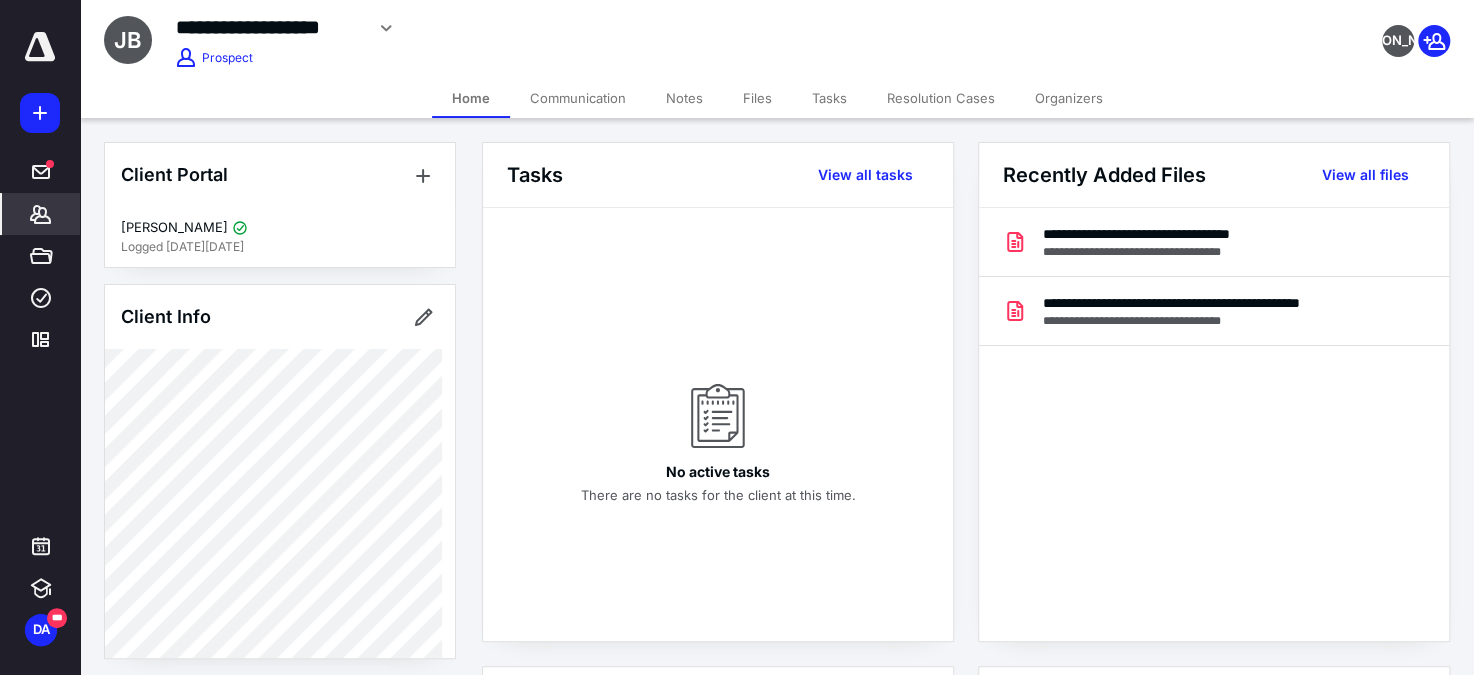 click at bounding box center [40, 113] 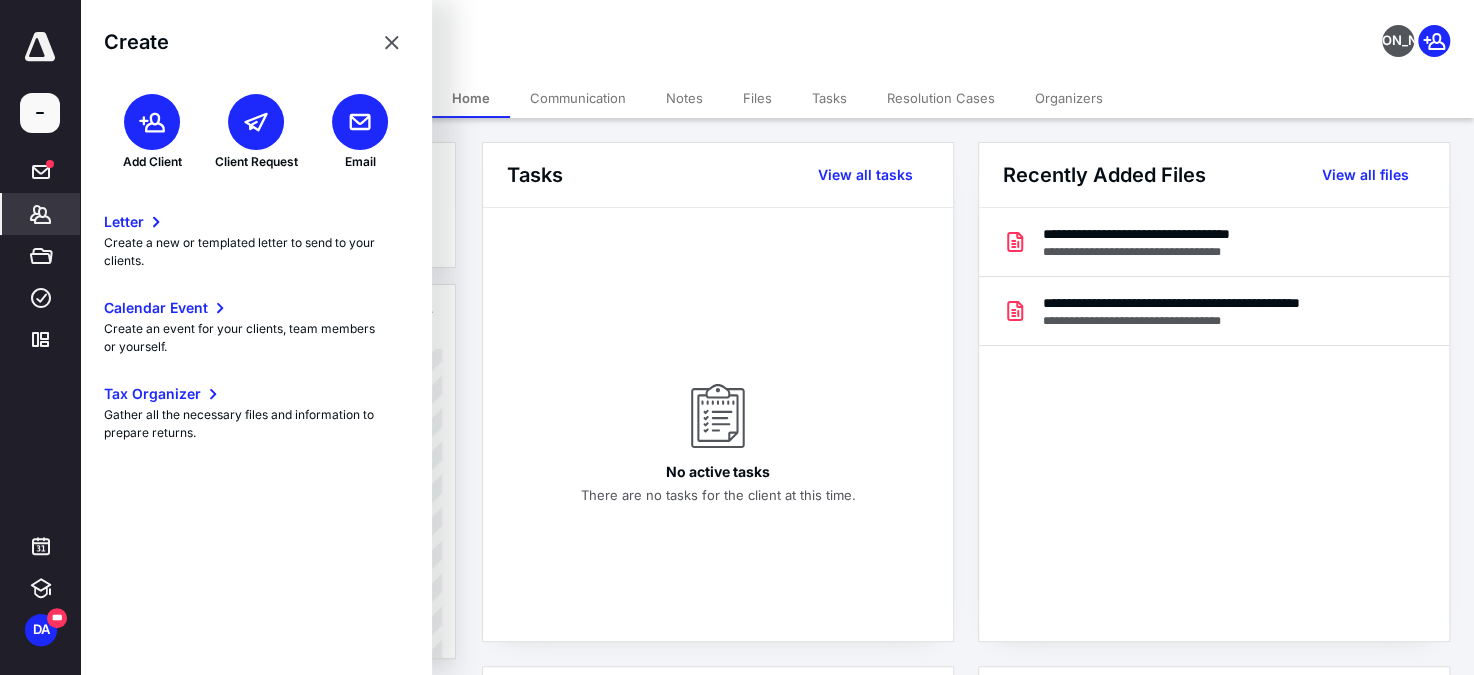 click 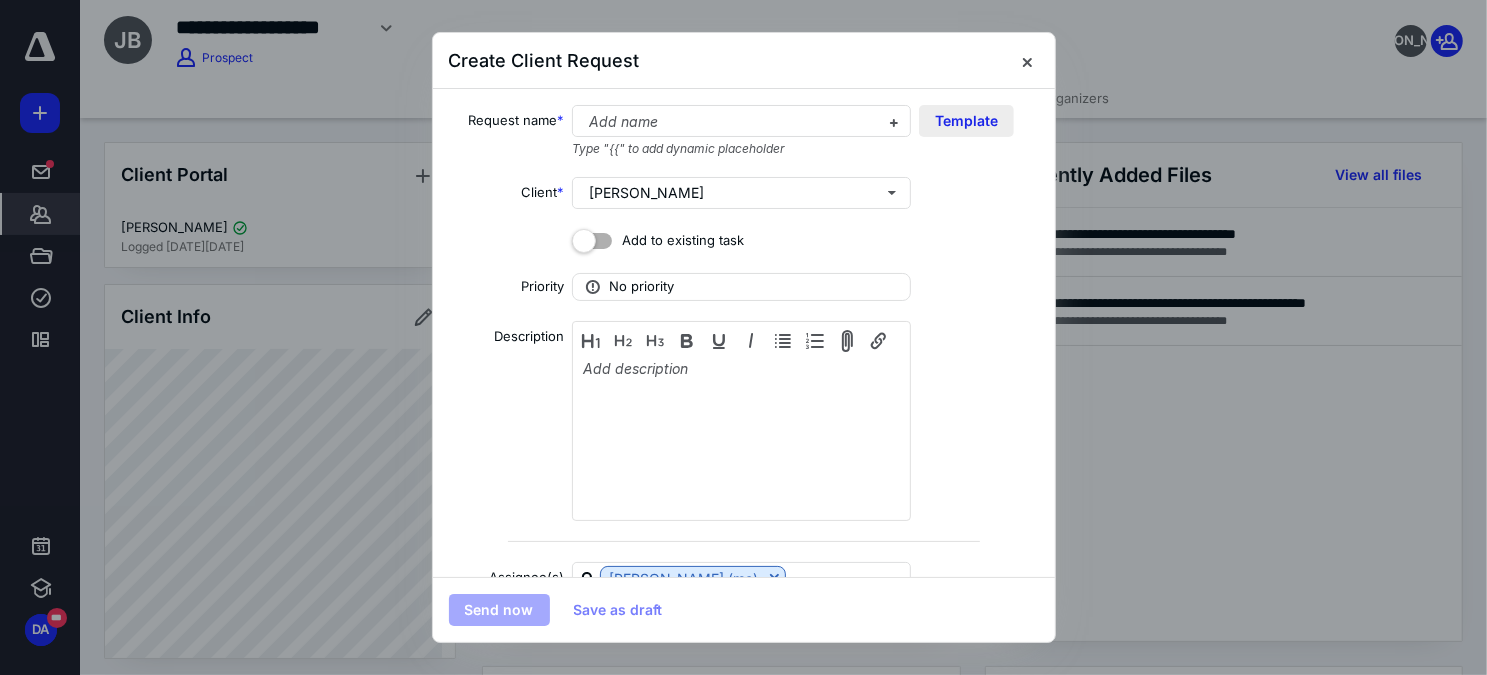 click on "Template" at bounding box center [966, 121] 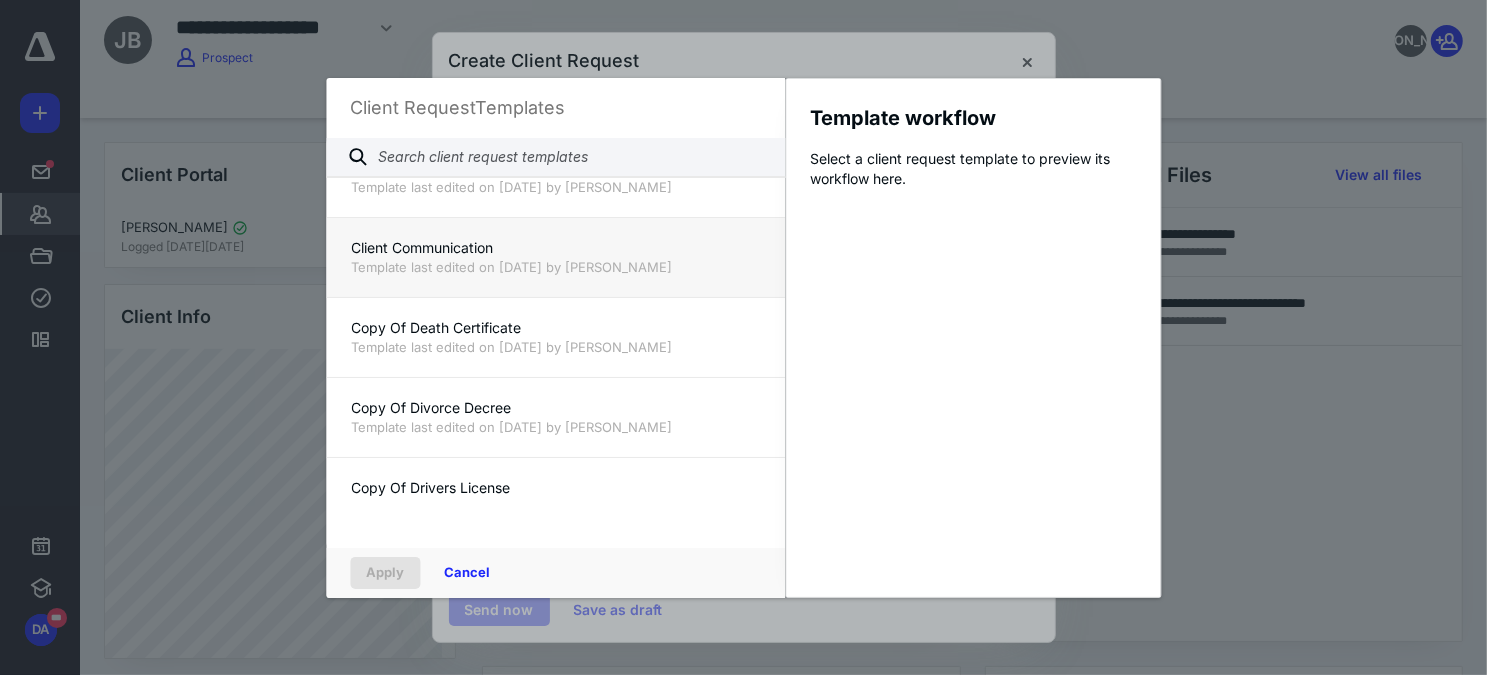scroll, scrollTop: 727, scrollLeft: 0, axis: vertical 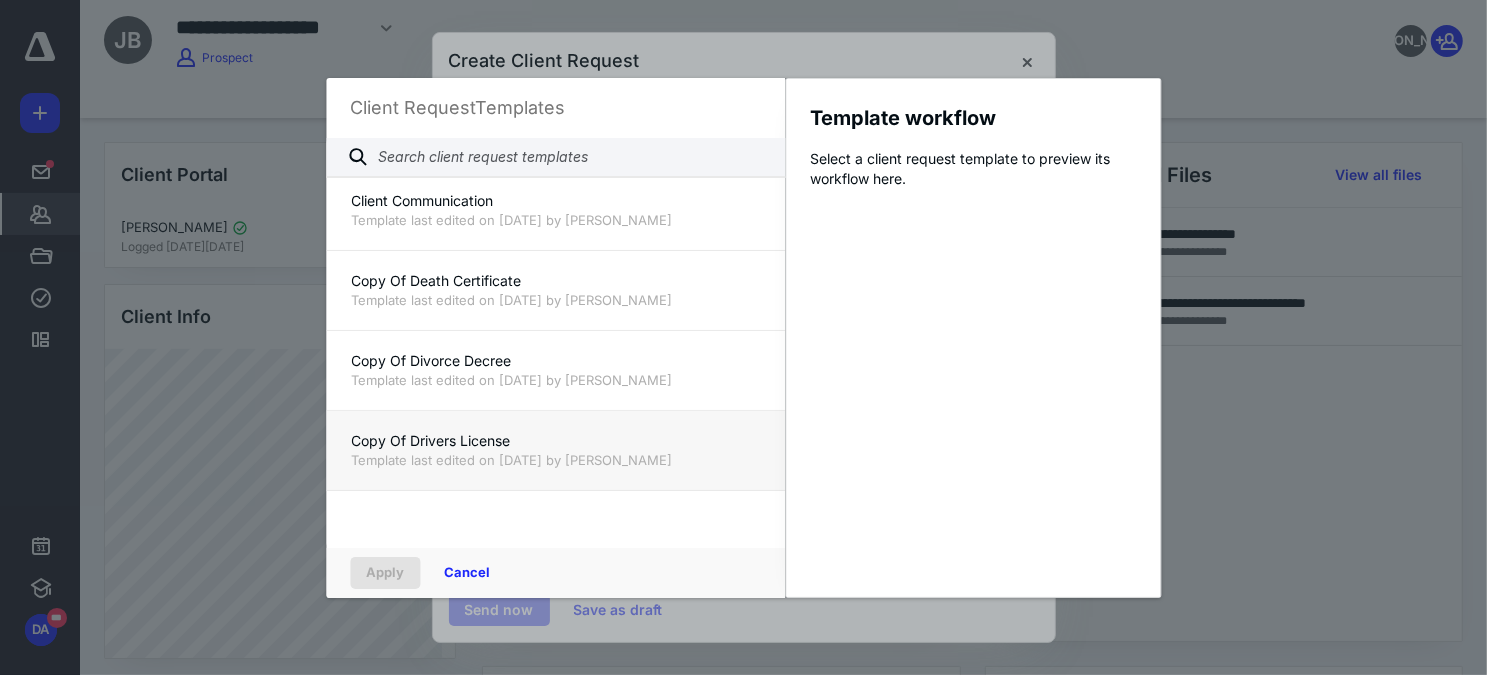 click on "Copy Of Drivers License" at bounding box center (555, 441) 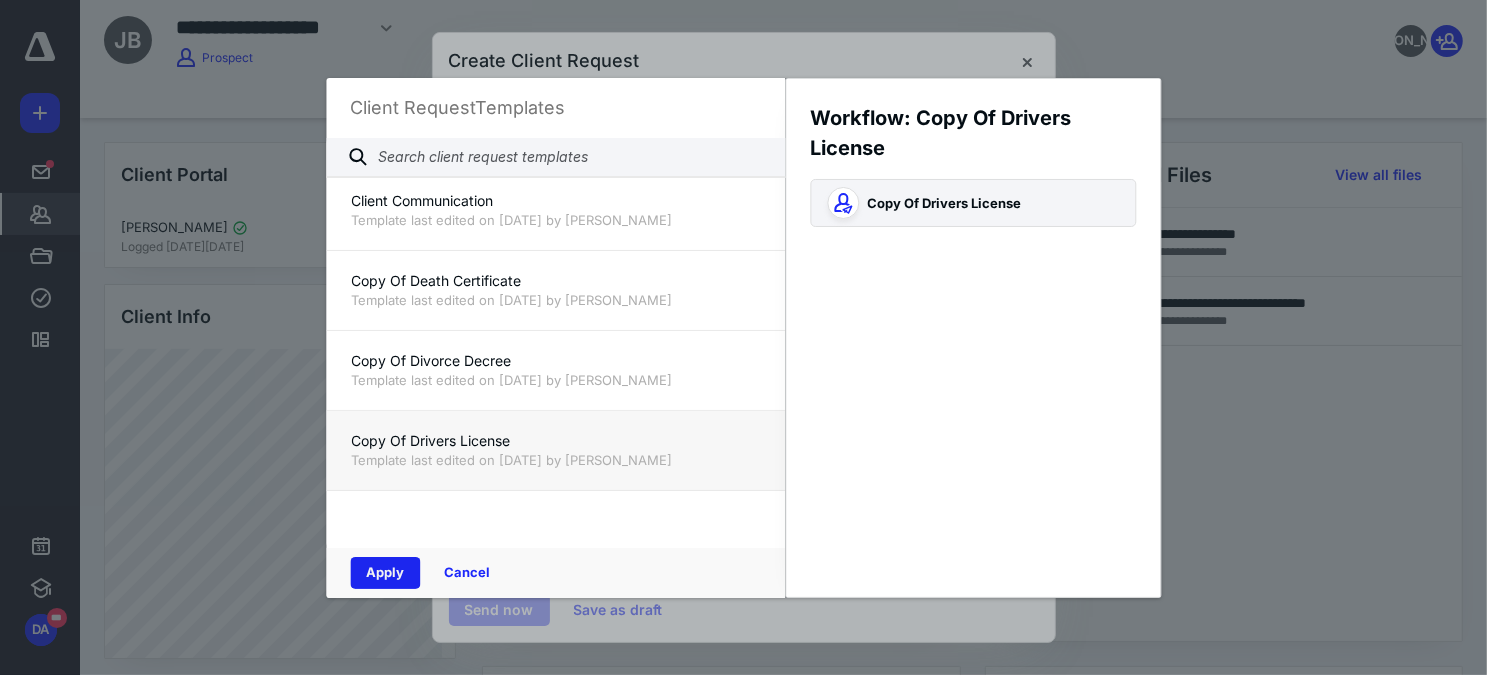 click on "Apply" at bounding box center (385, 573) 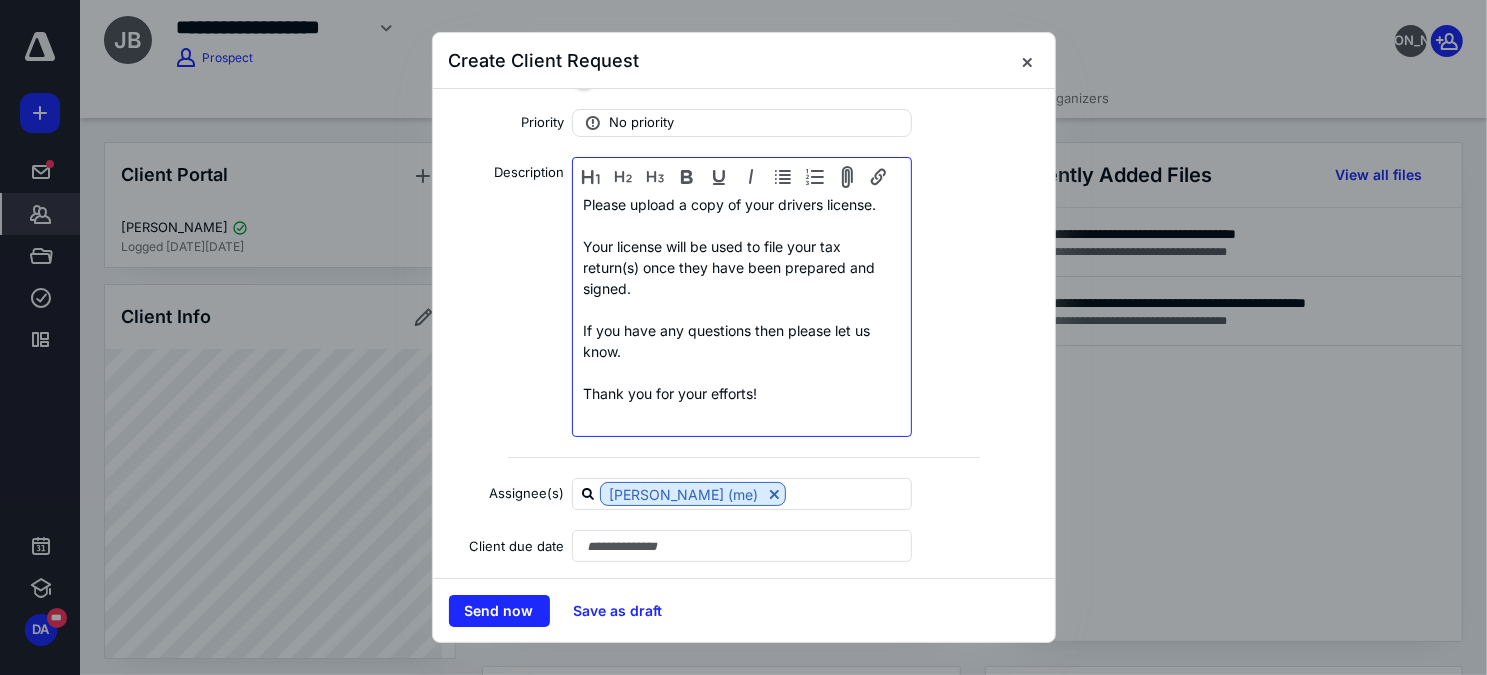 scroll, scrollTop: 235, scrollLeft: 0, axis: vertical 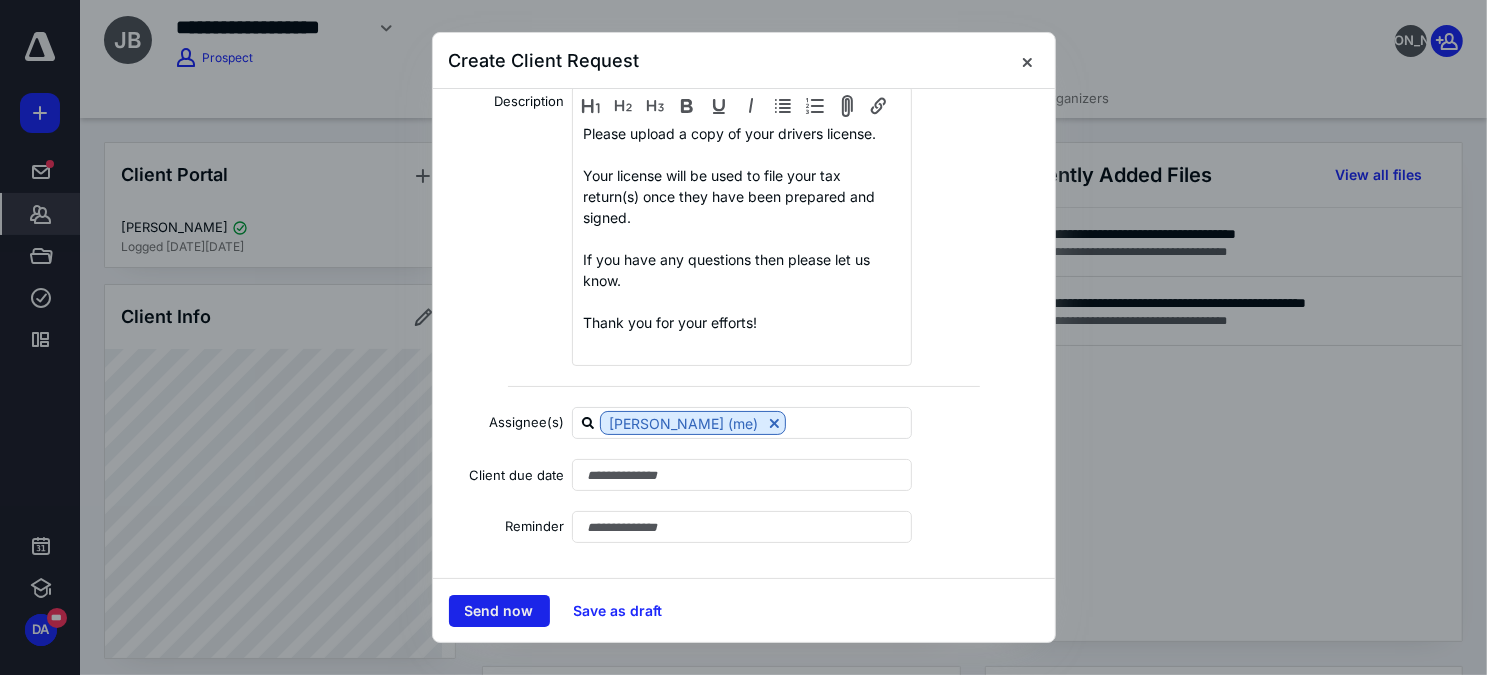 click on "Send now" at bounding box center (499, 611) 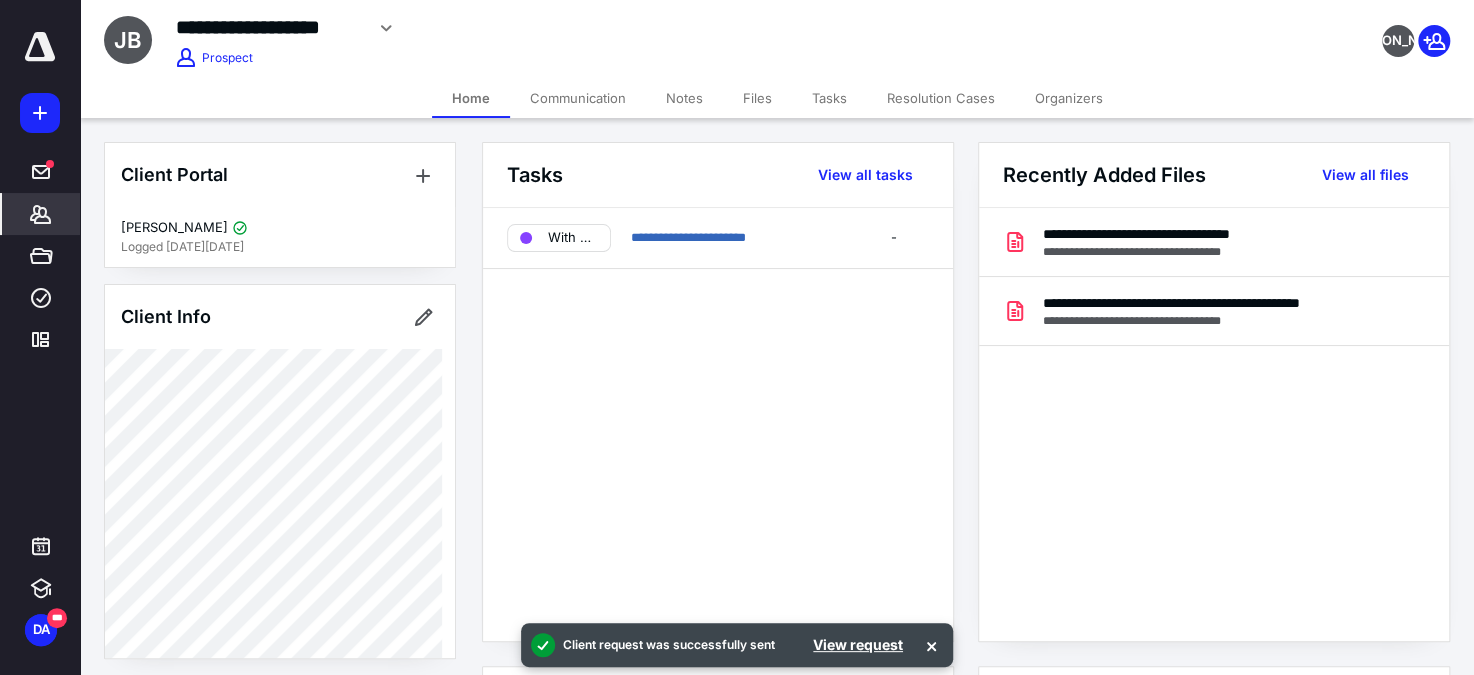 click 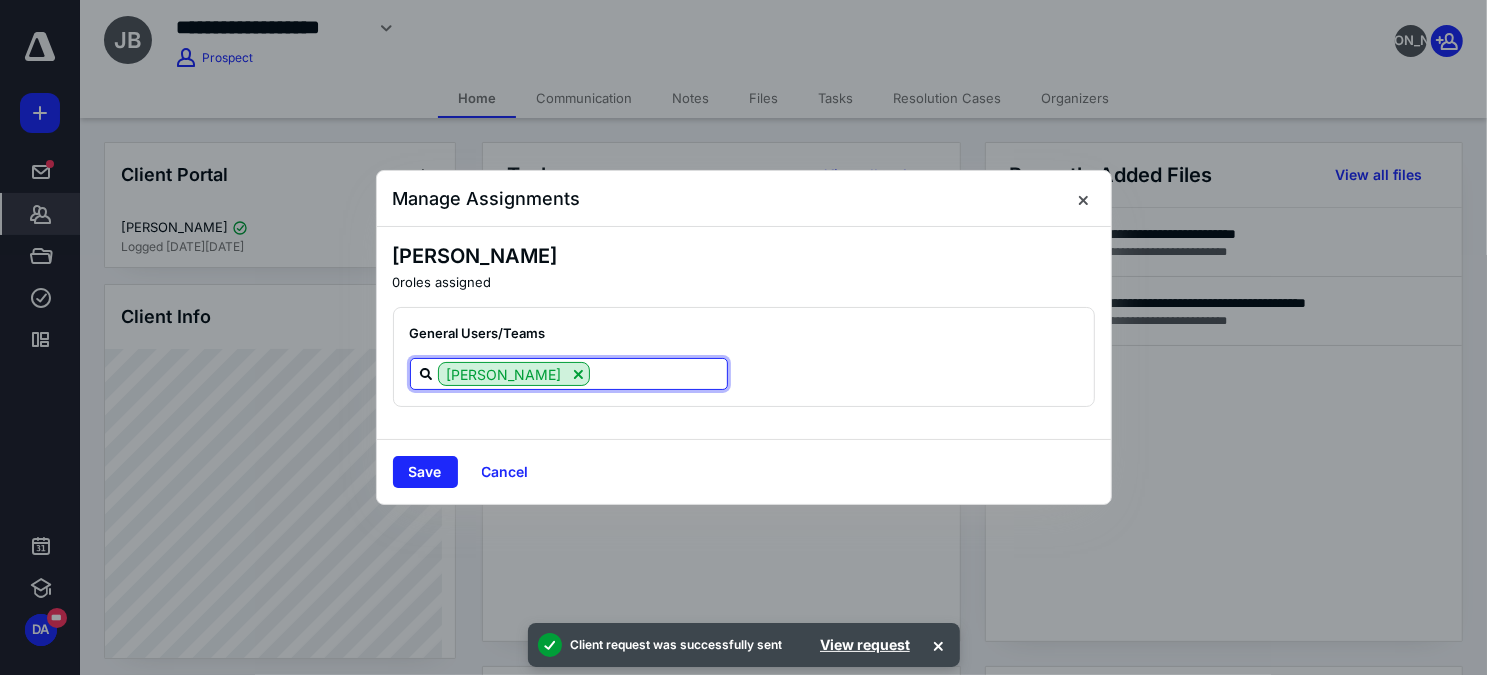 click at bounding box center (658, 373) 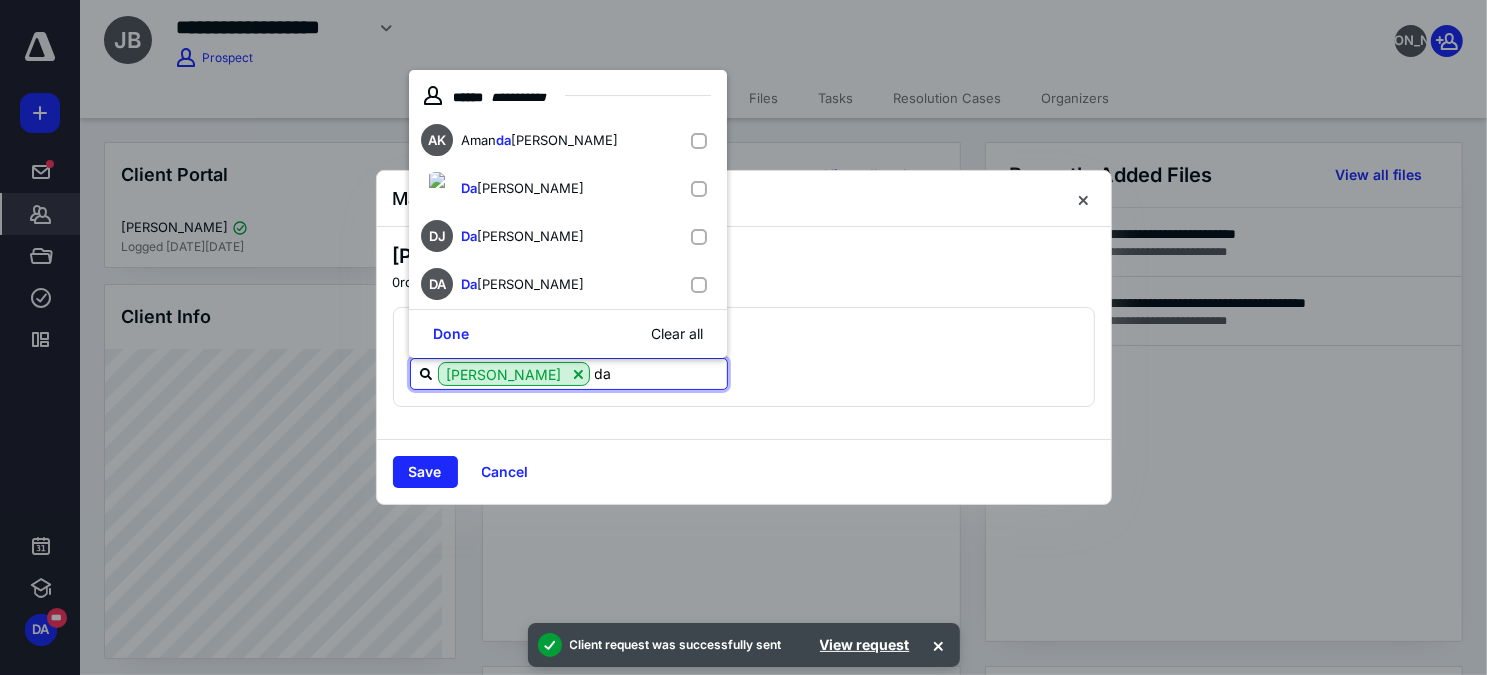 type on "dar" 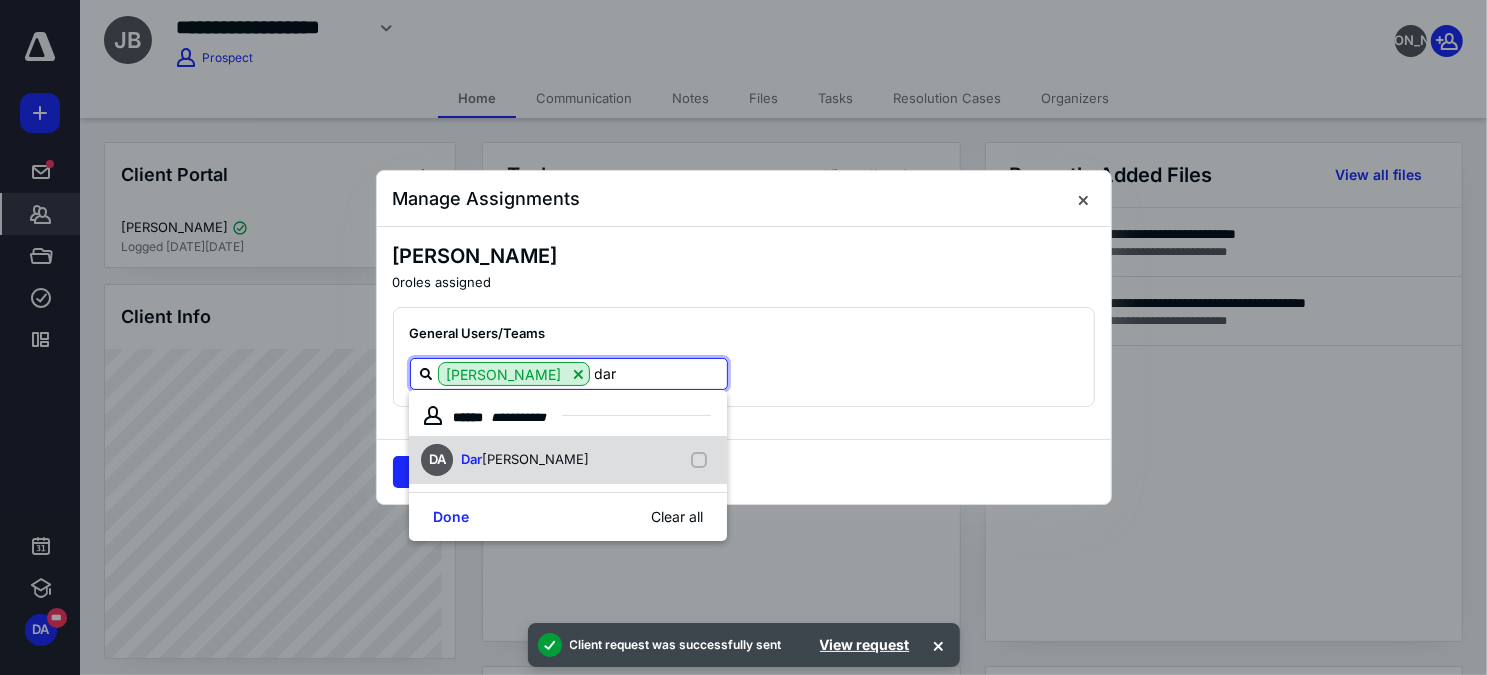 click on "[PERSON_NAME]" at bounding box center (535, 459) 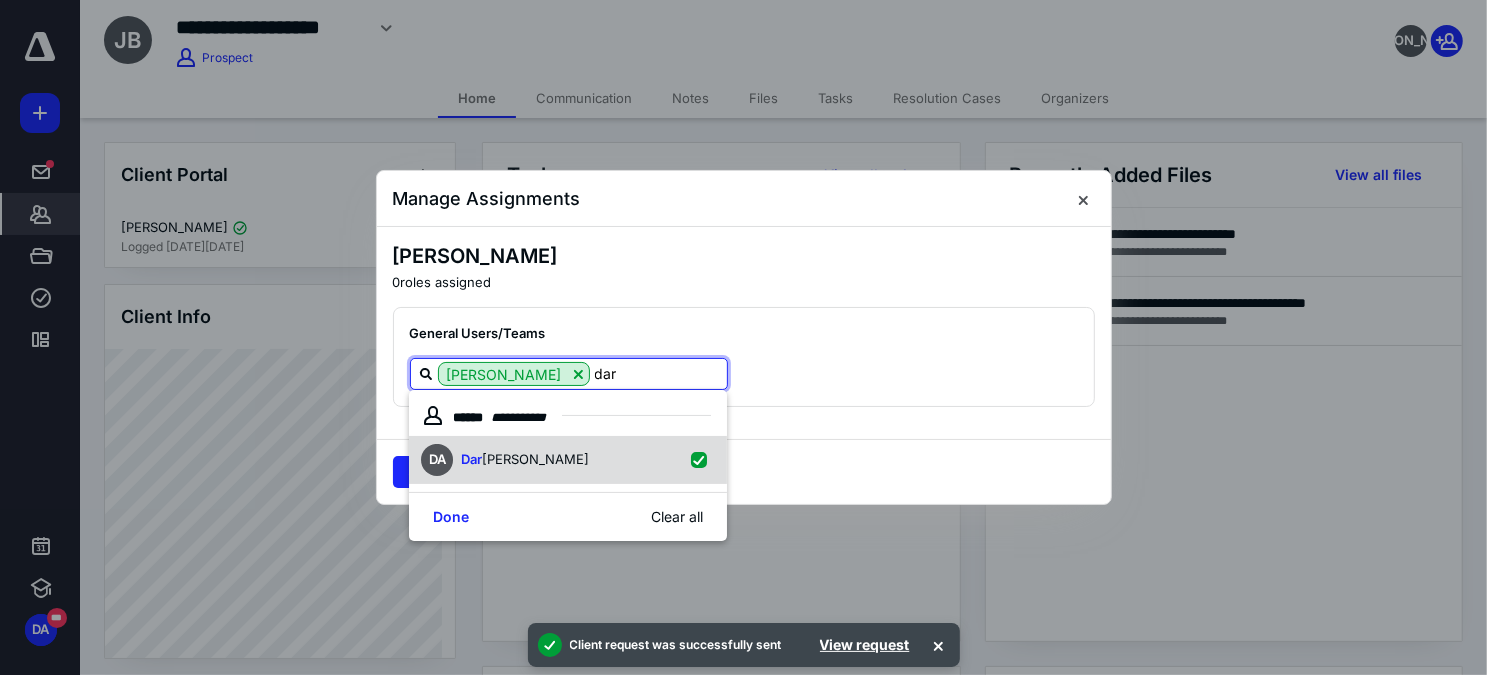 checkbox on "true" 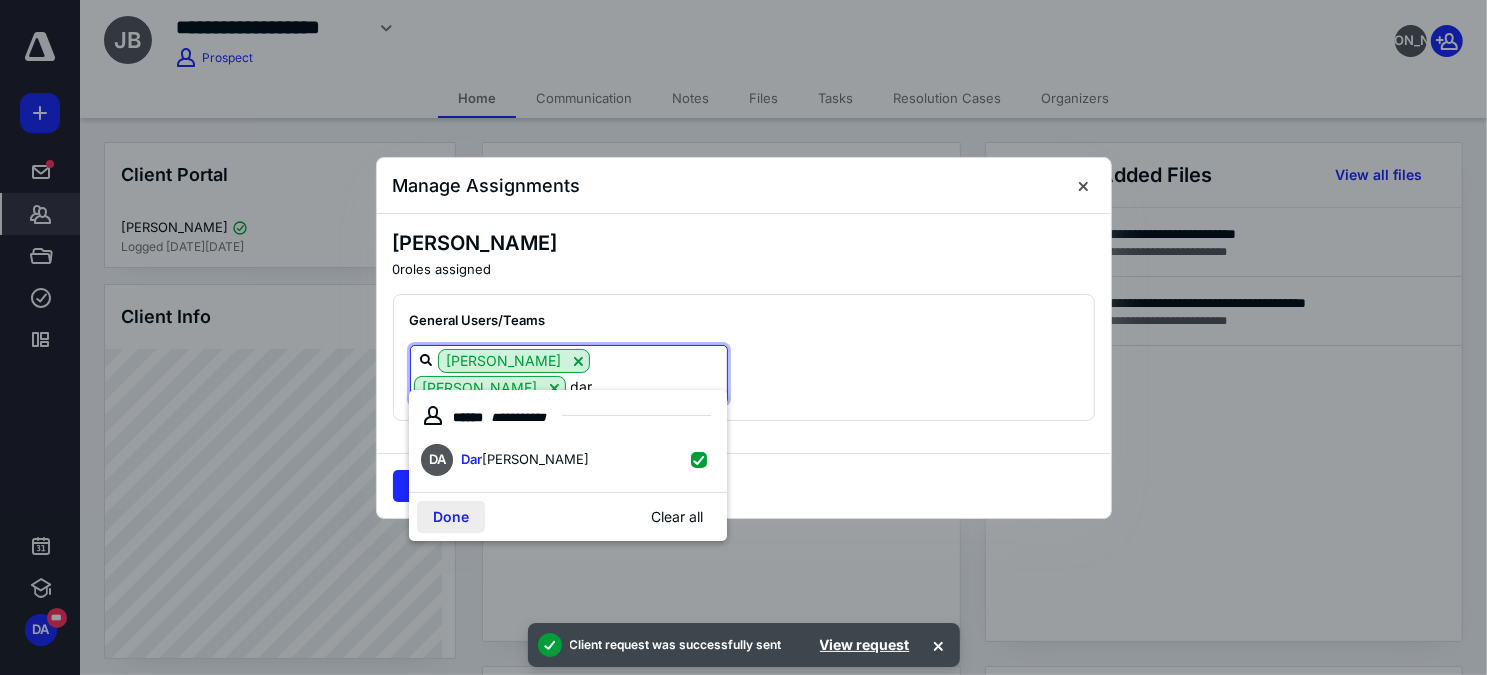type on "dar" 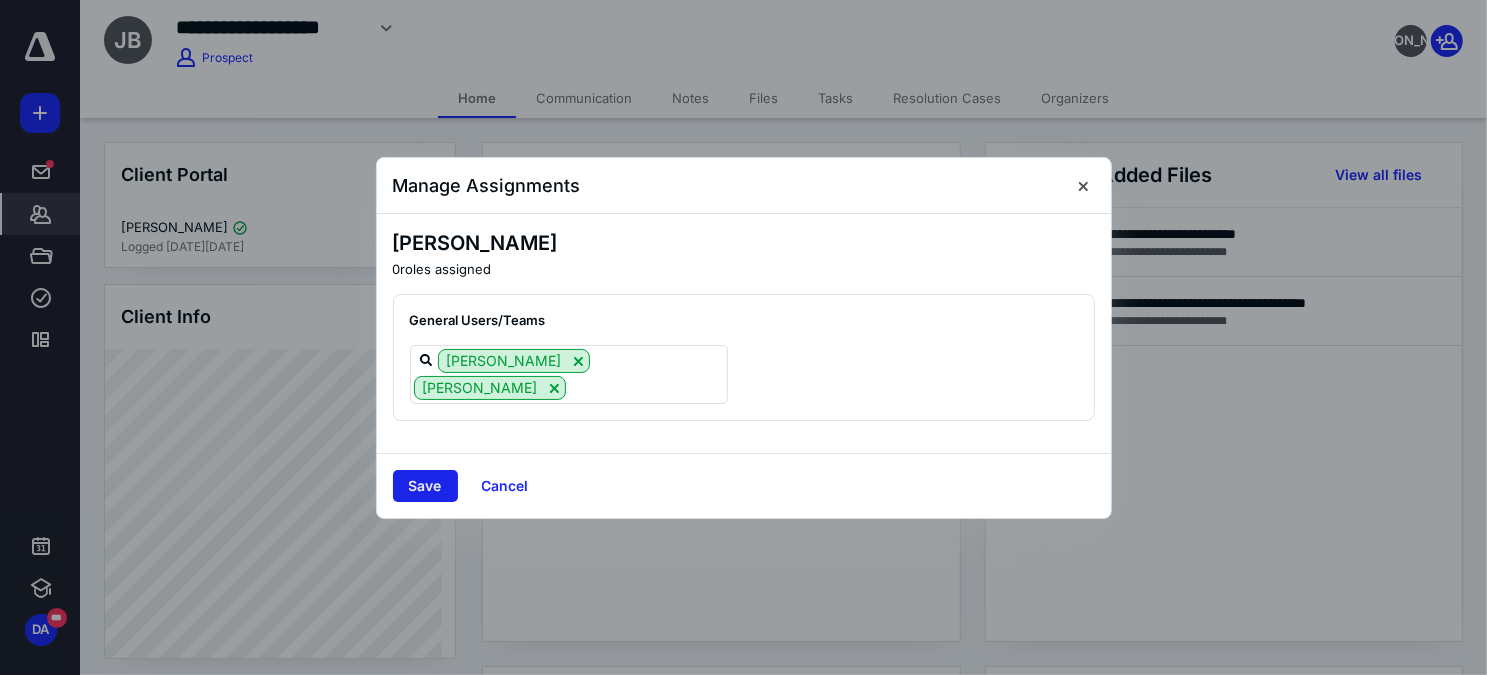 click on "Save" at bounding box center (425, 486) 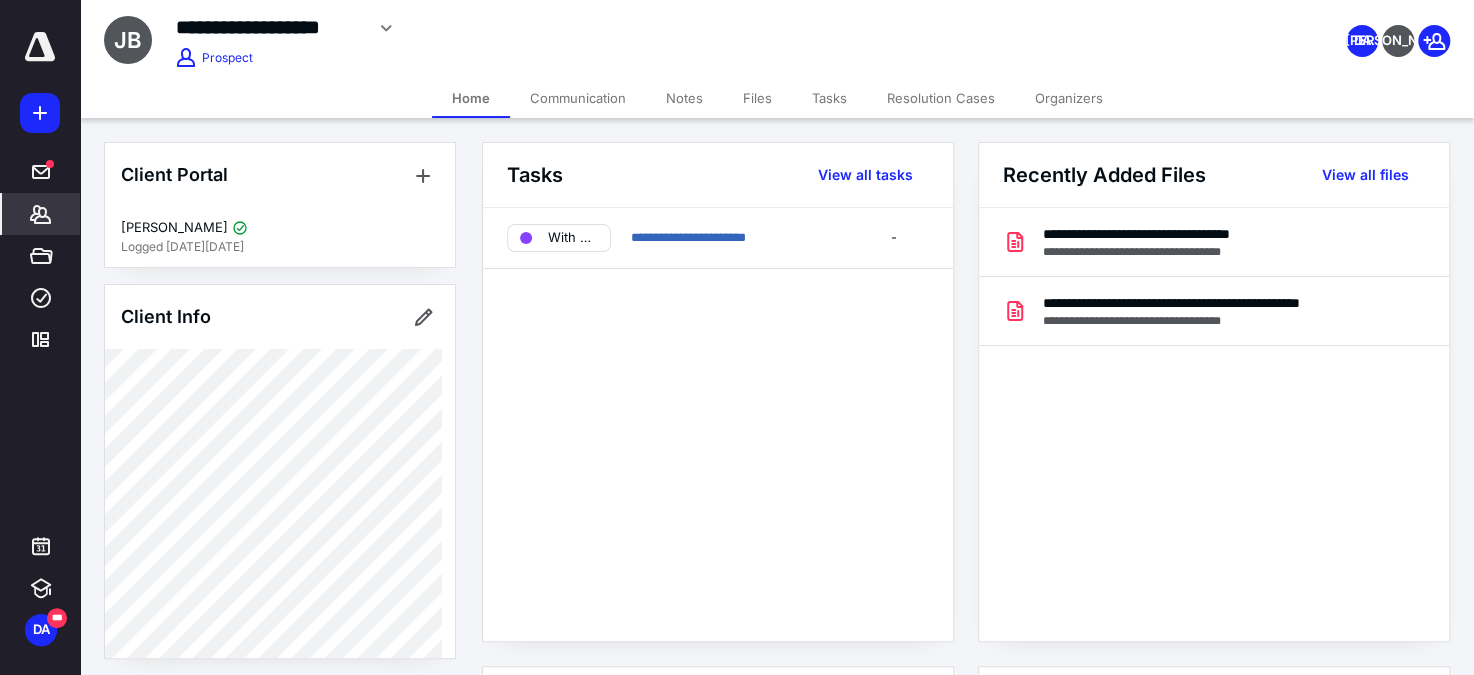 click 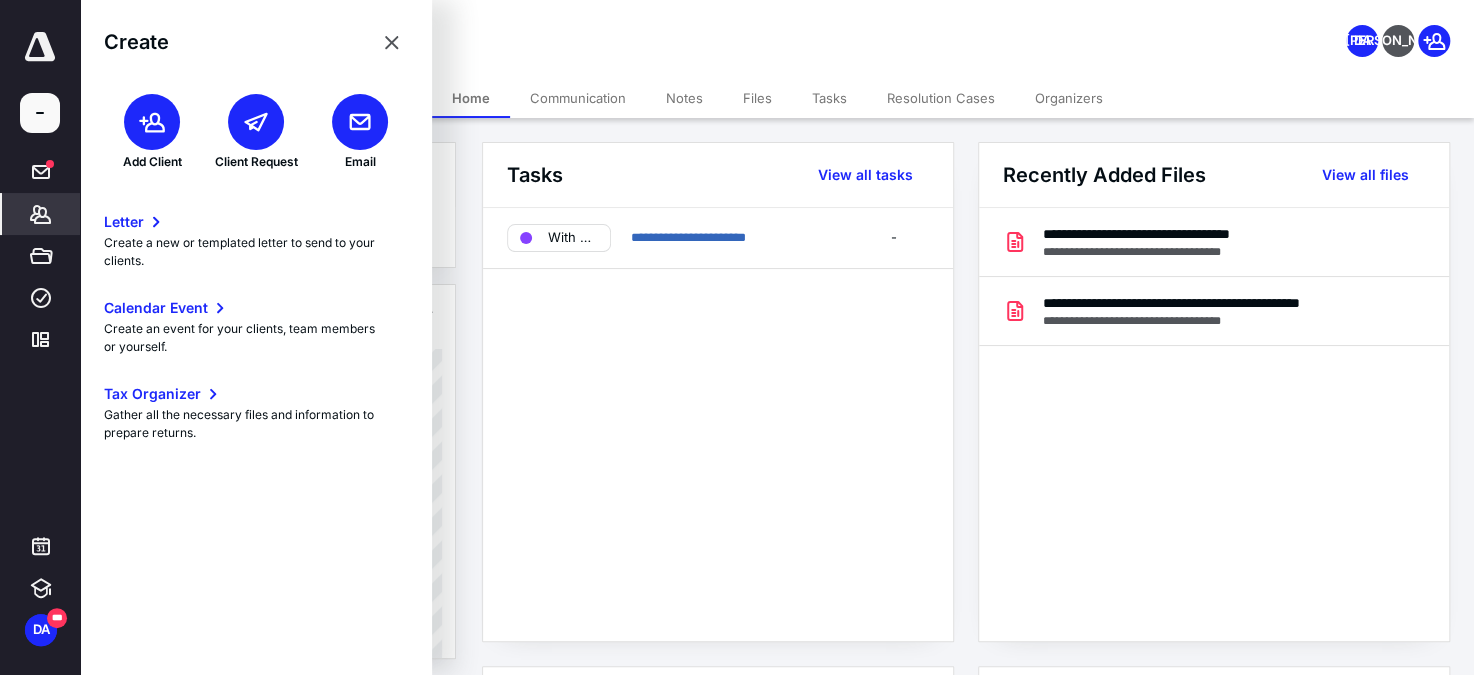 click 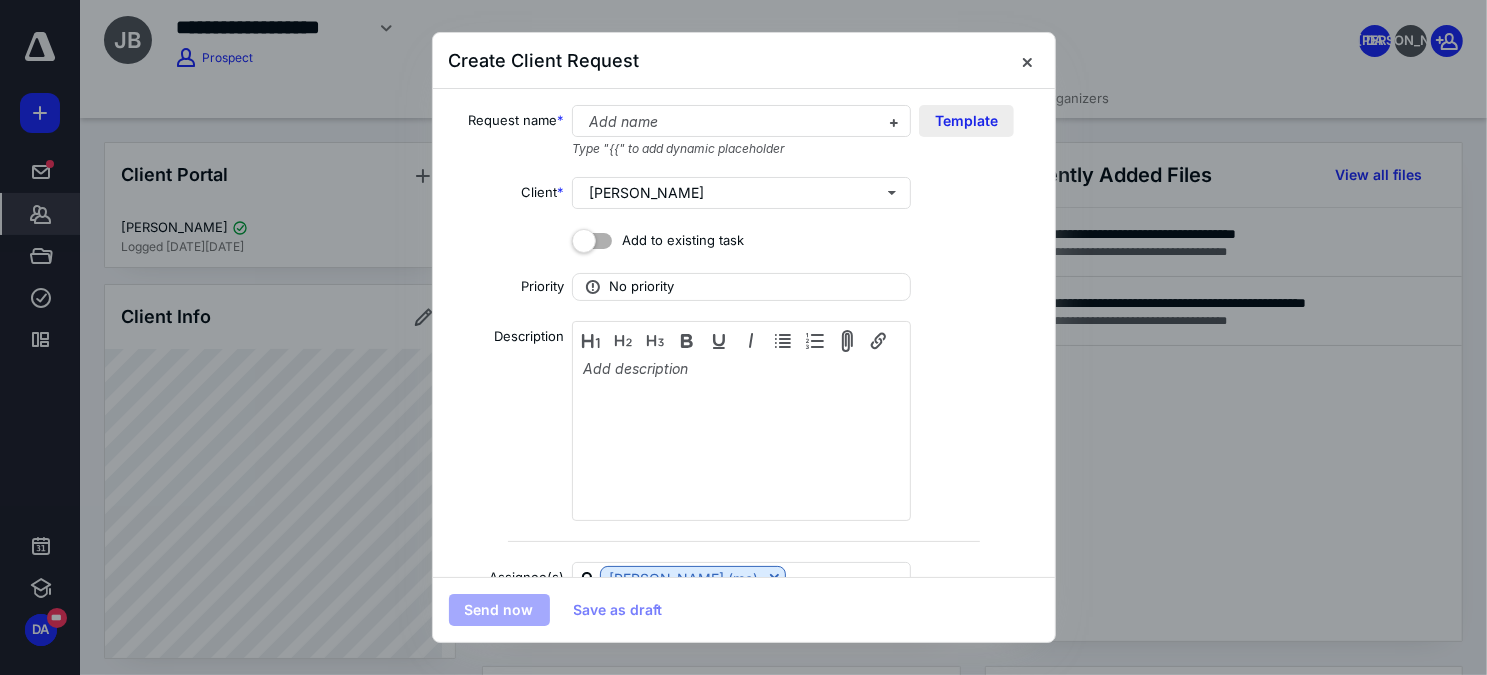 click on "Template" at bounding box center [966, 121] 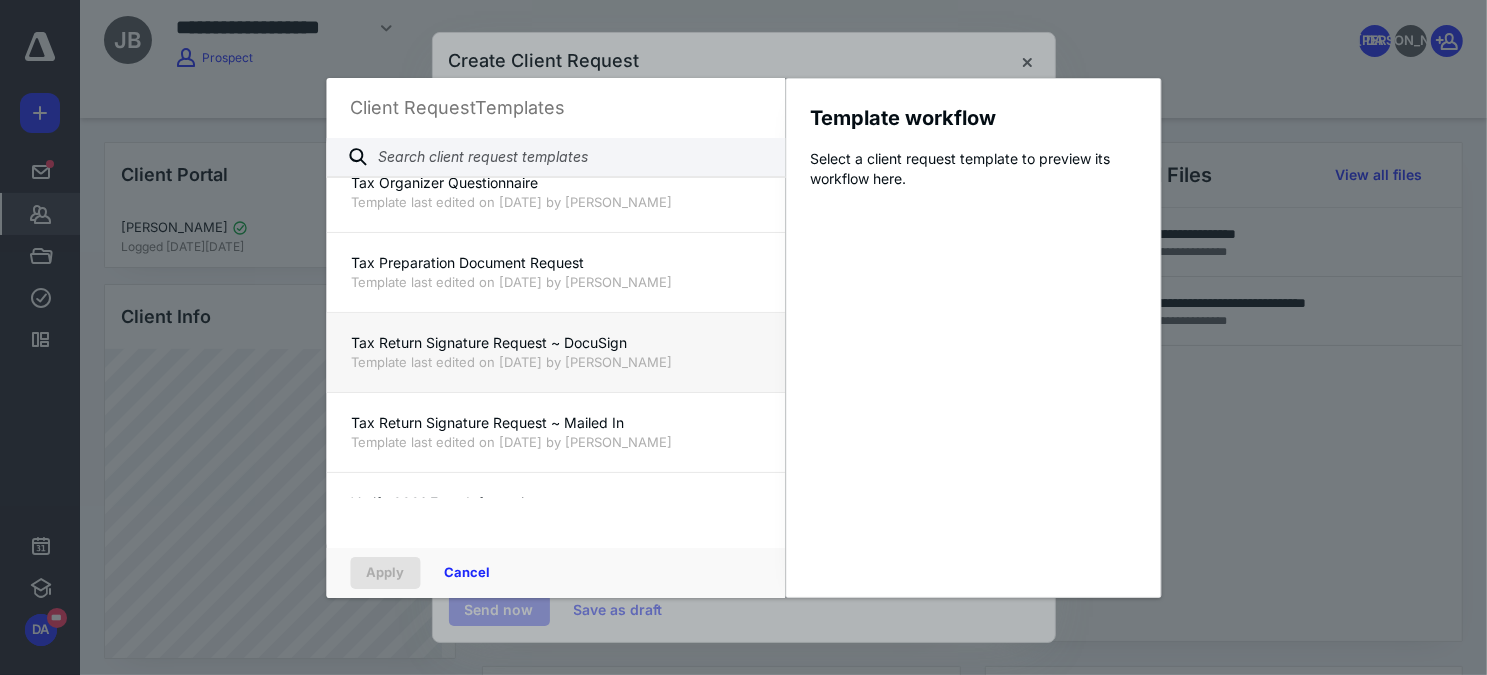 scroll, scrollTop: 1454, scrollLeft: 0, axis: vertical 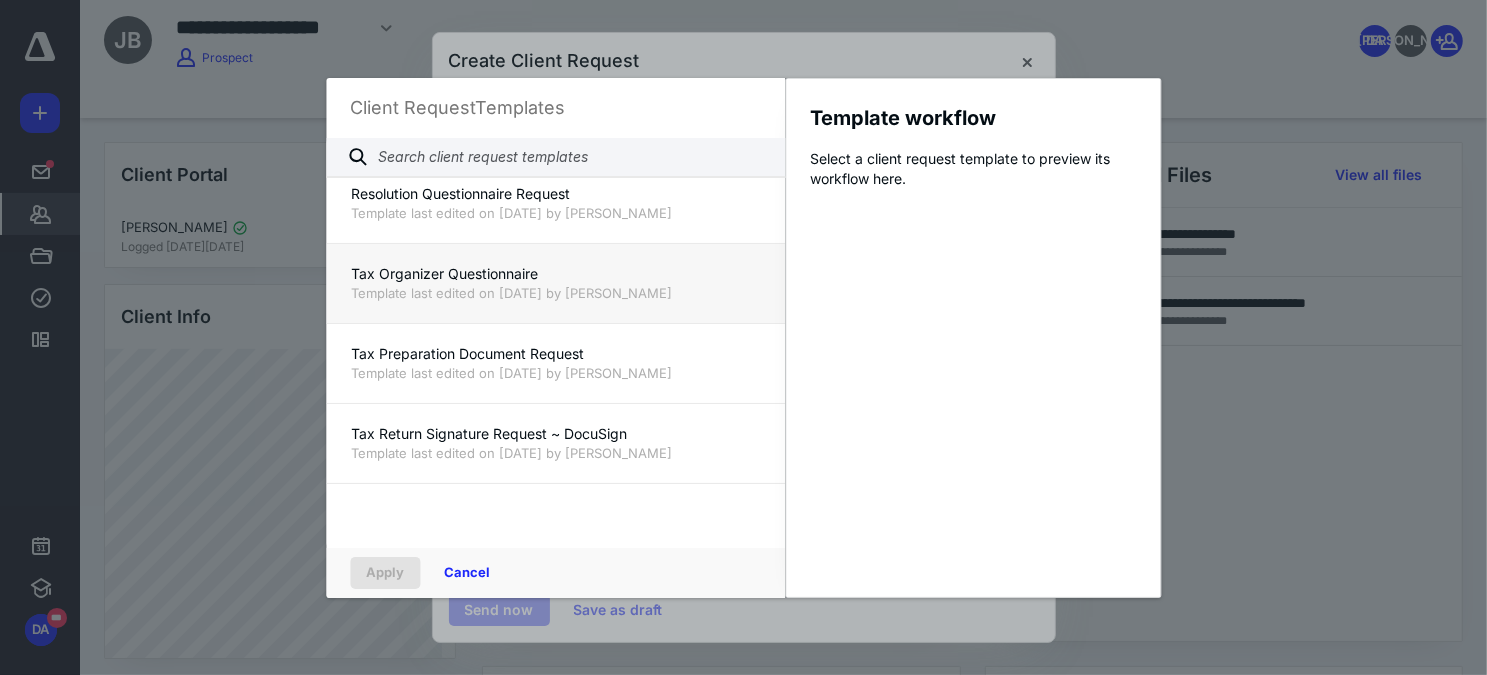 click on "Tax Organizer Questionnaire" at bounding box center (555, 274) 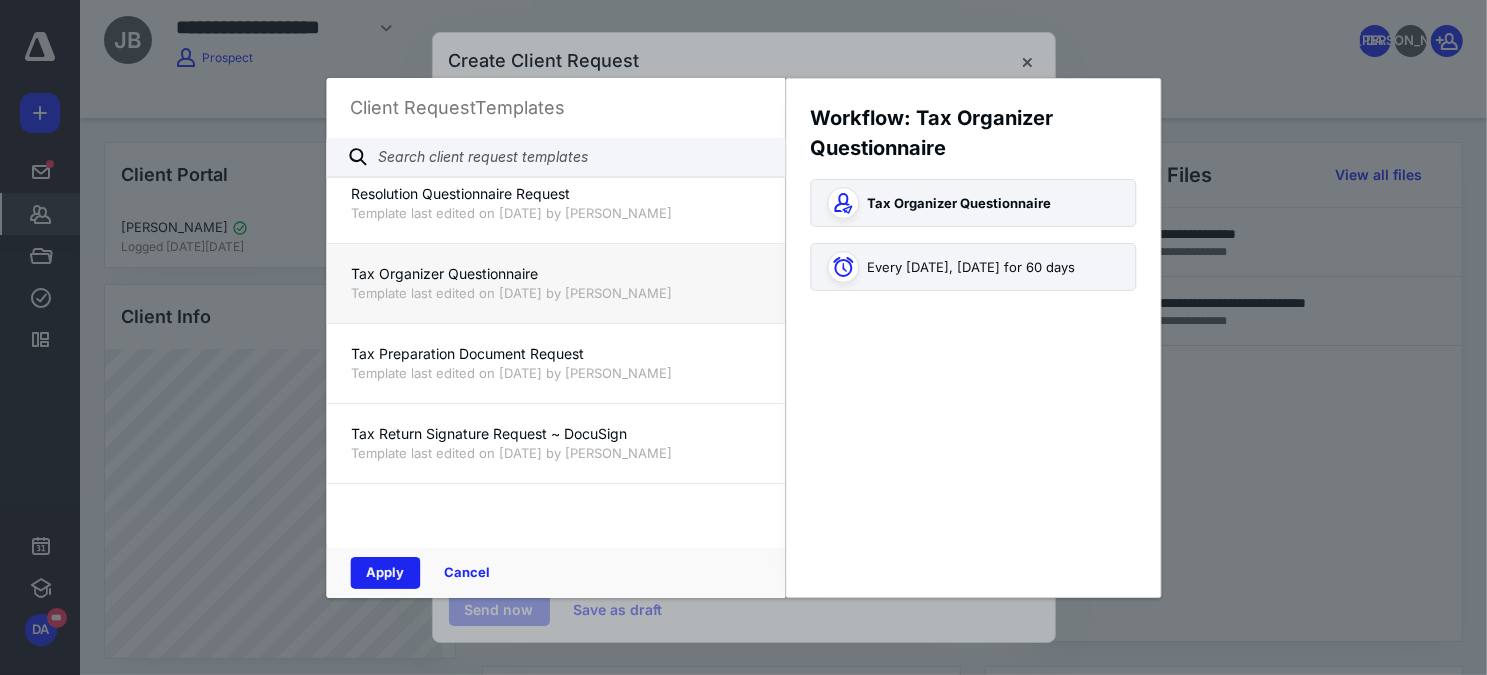 click on "Apply" at bounding box center (385, 573) 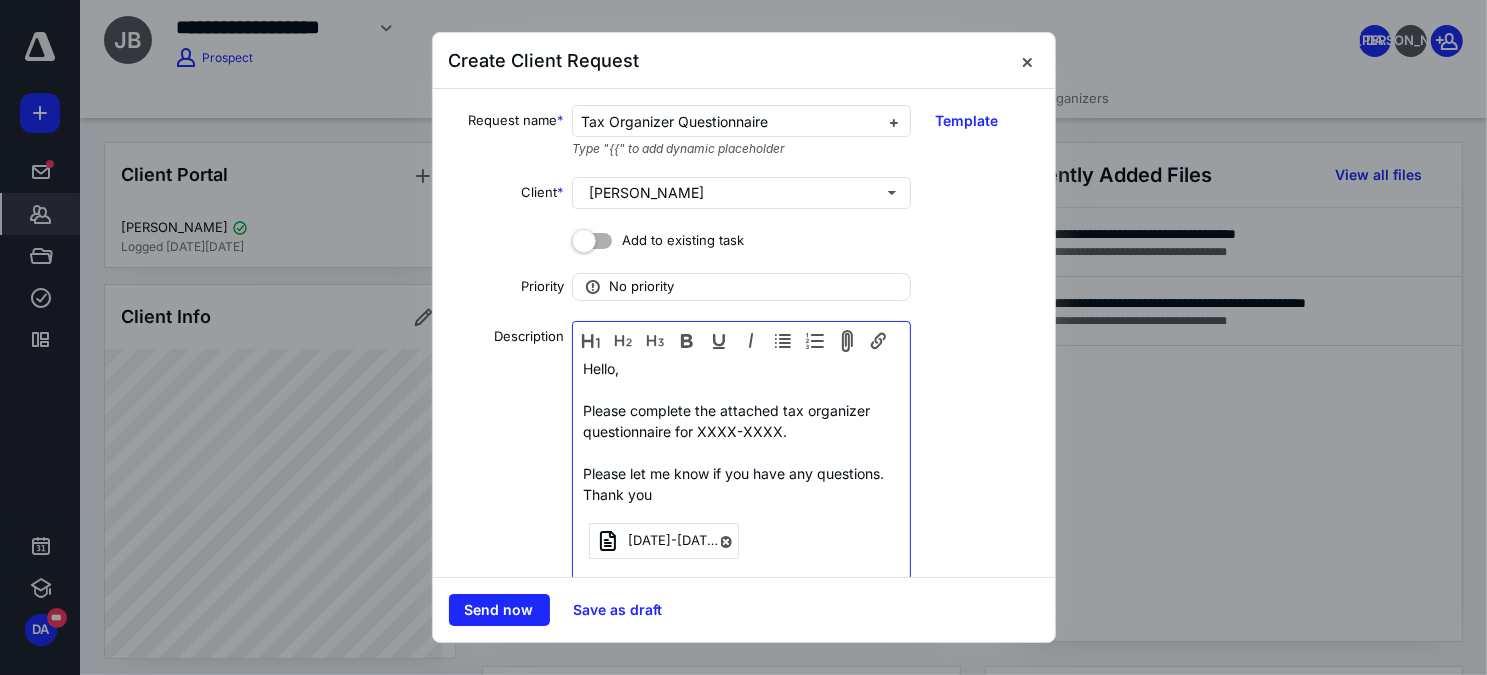 click on "Please complete the attached tax organizer questionnaire for XXXX-XXXX." at bounding box center (741, 421) 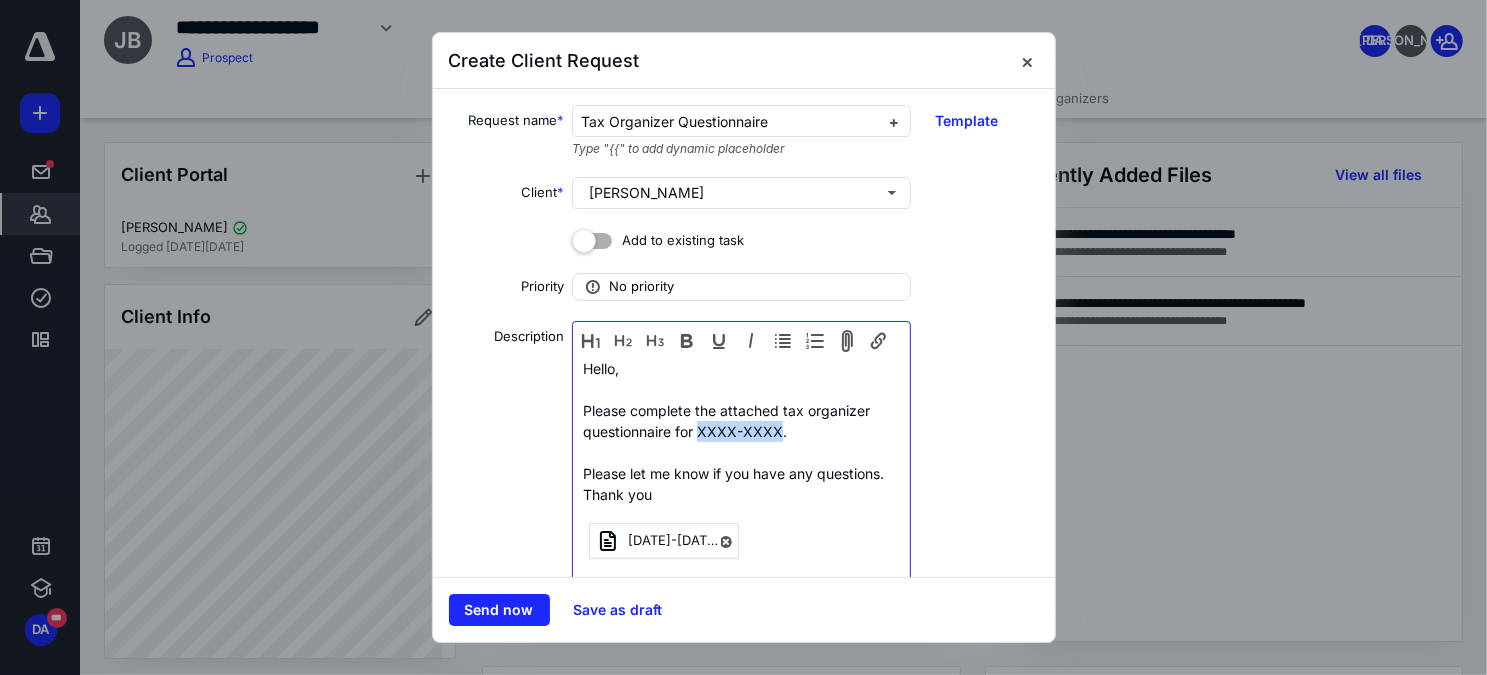 drag, startPoint x: 698, startPoint y: 429, endPoint x: 776, endPoint y: 431, distance: 78.025635 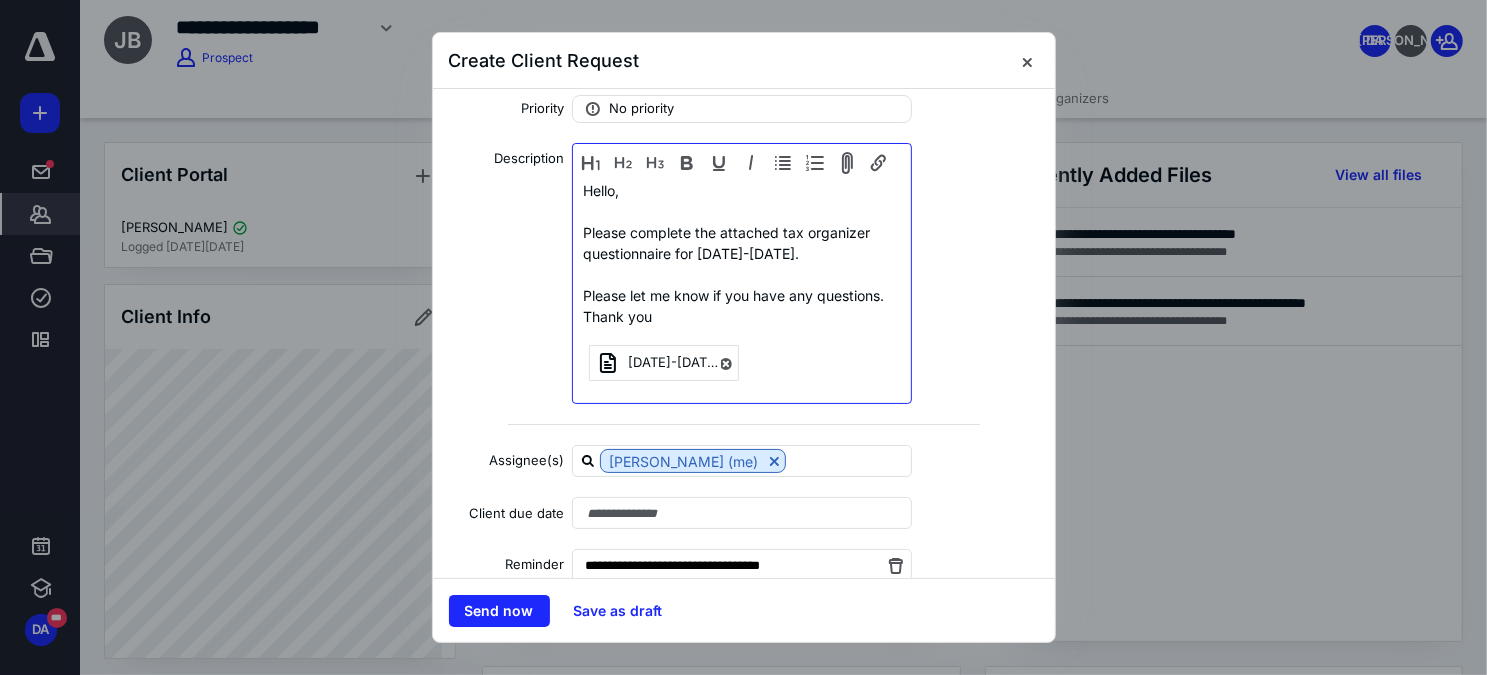 scroll, scrollTop: 216, scrollLeft: 0, axis: vertical 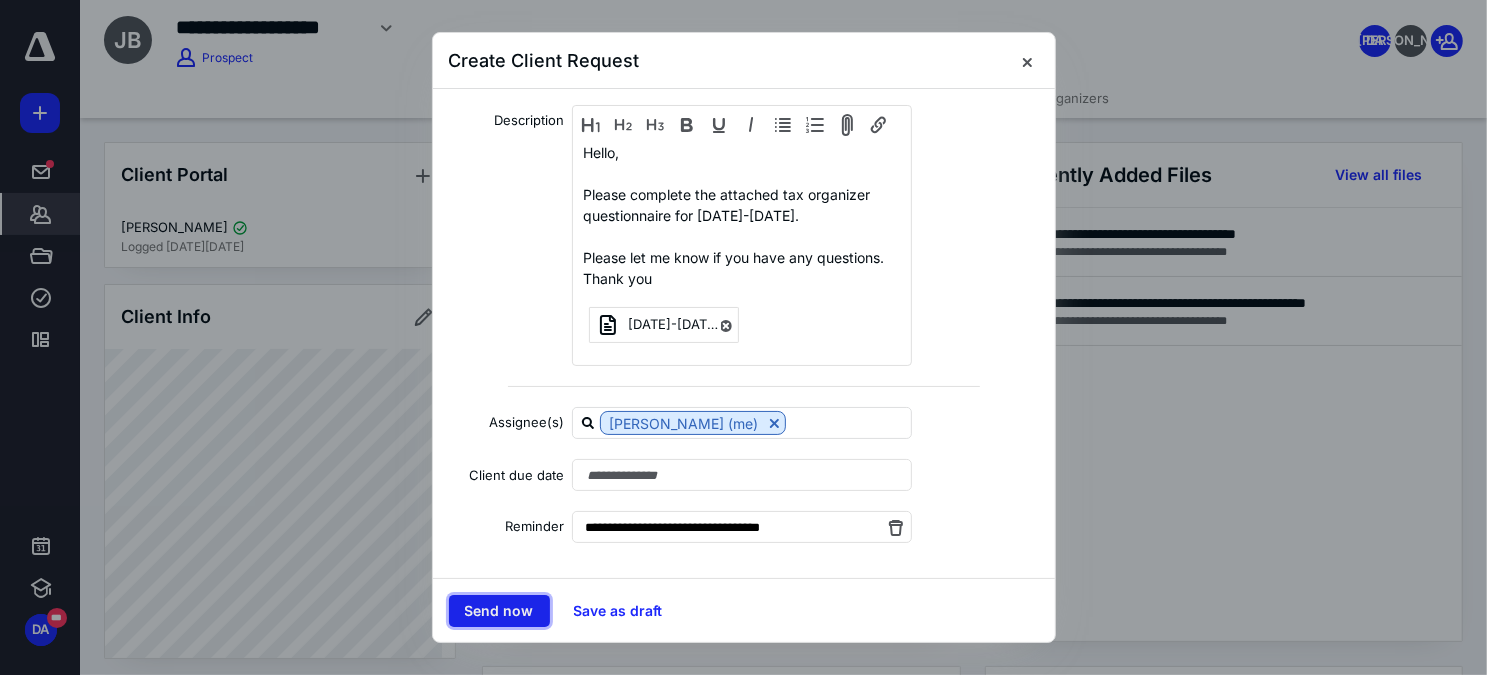 click on "Send now" at bounding box center (499, 611) 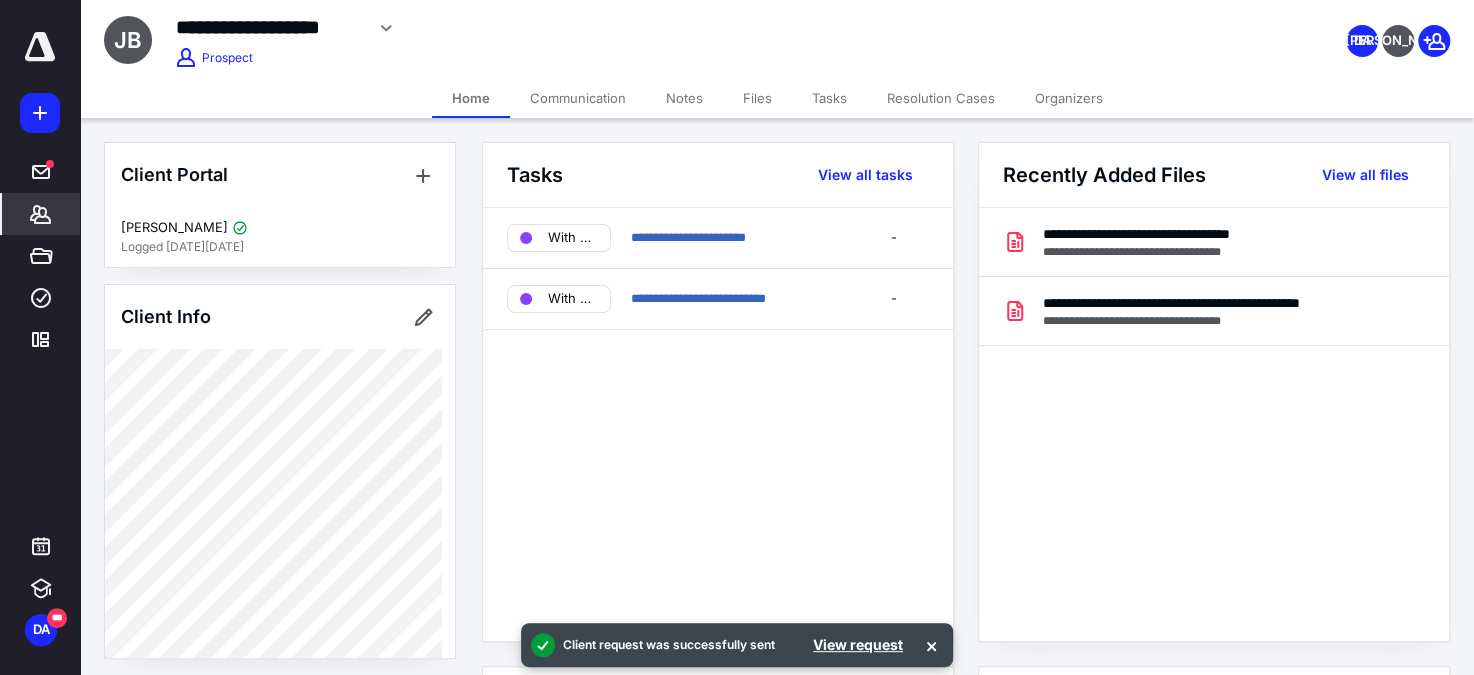 click 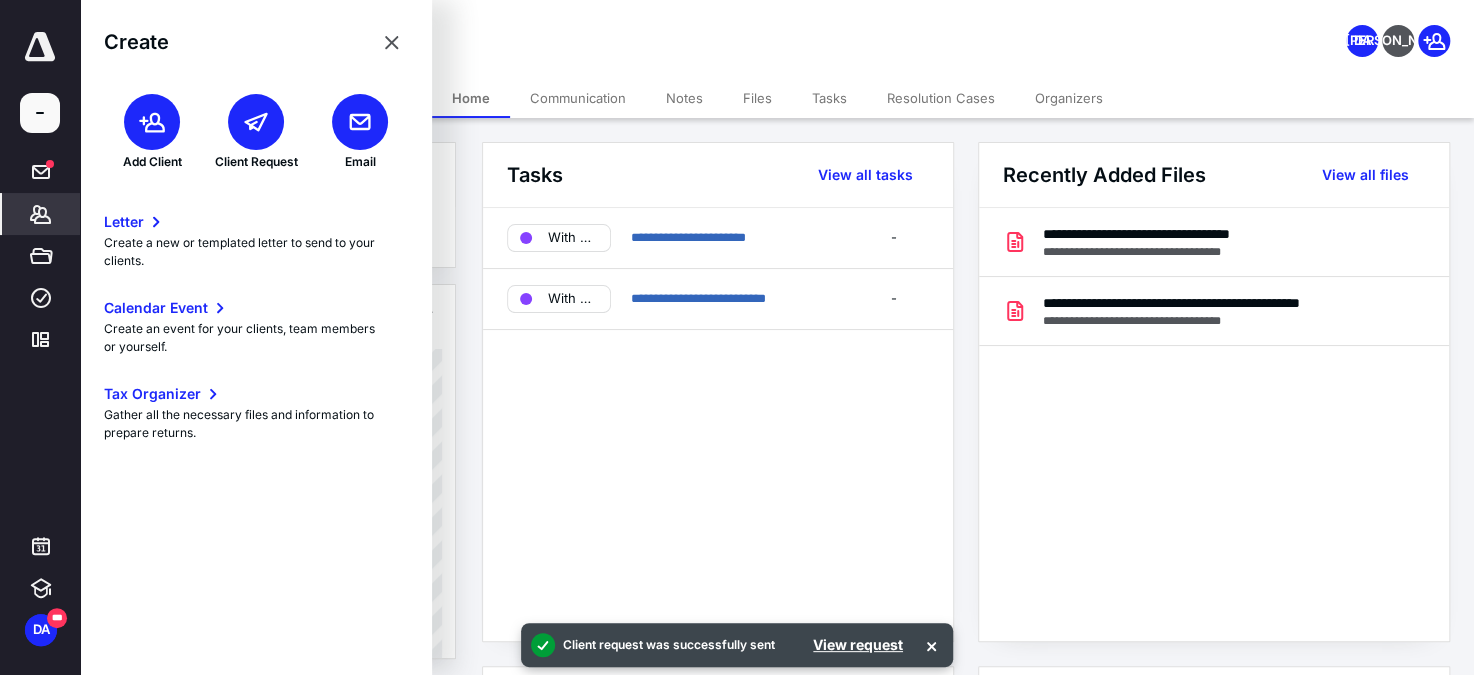 click 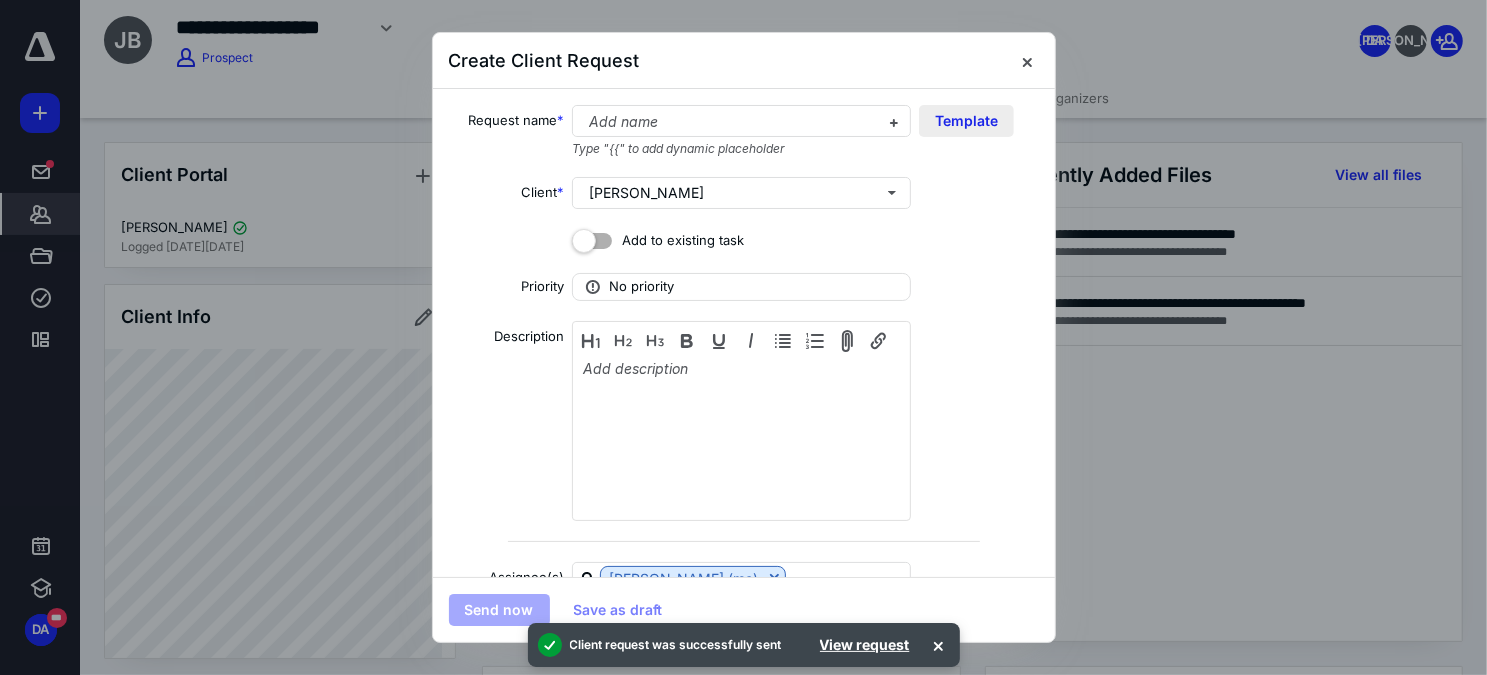 click on "Template" at bounding box center (966, 121) 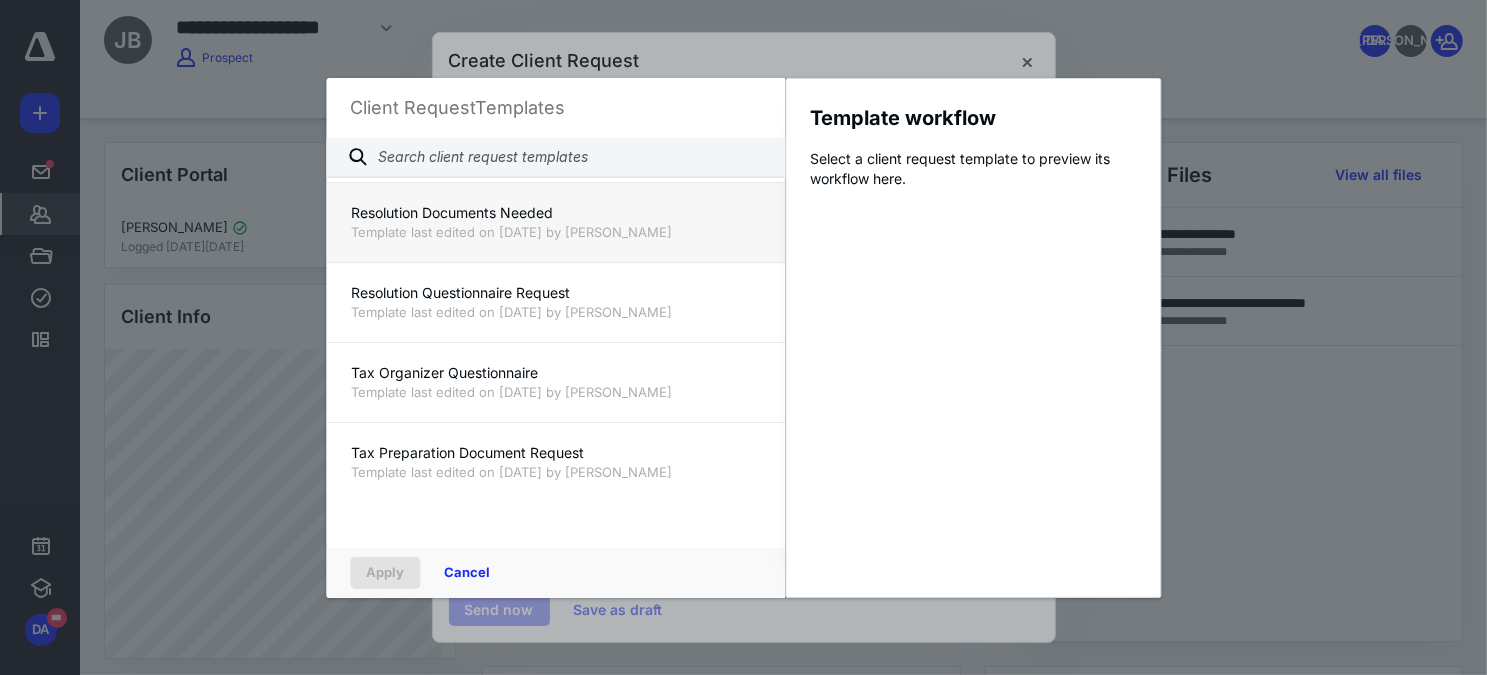 scroll, scrollTop: 1363, scrollLeft: 0, axis: vertical 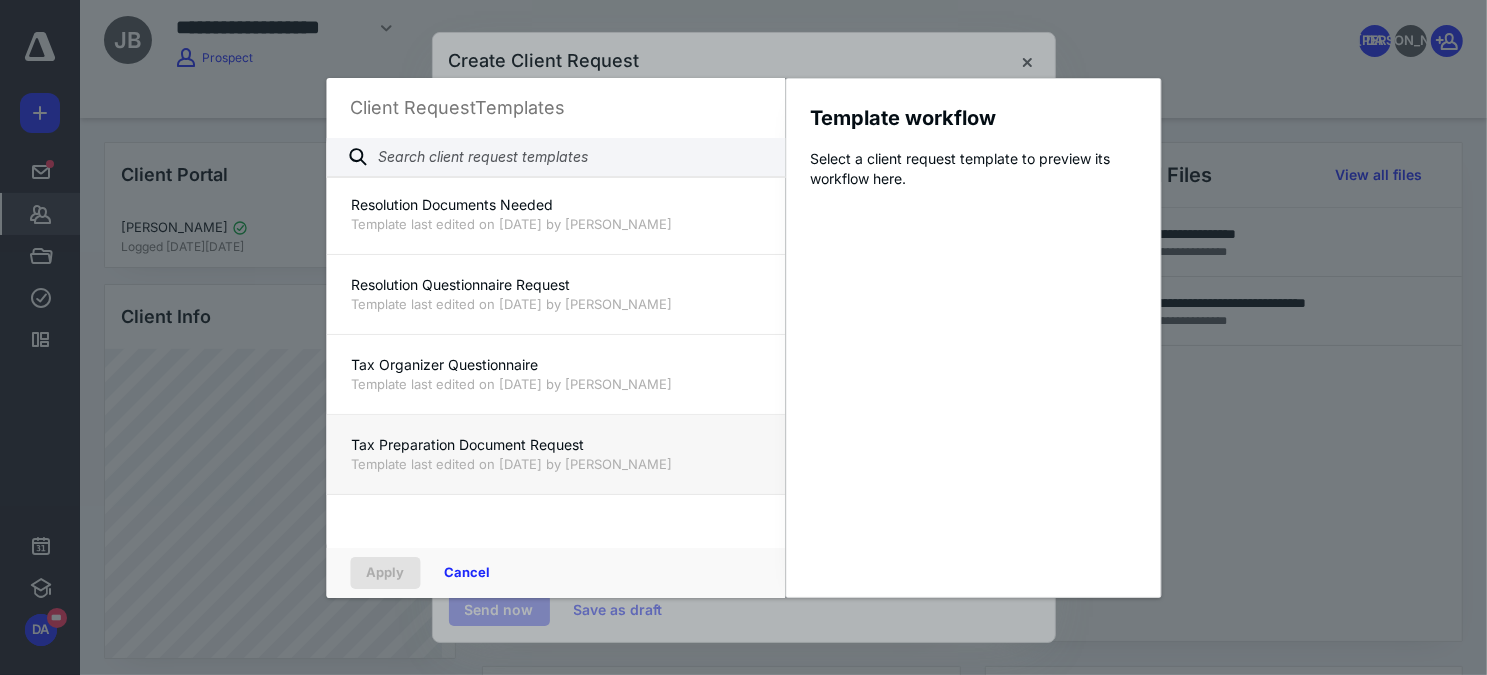 click on "Tax Preparation Document Request" at bounding box center (555, 445) 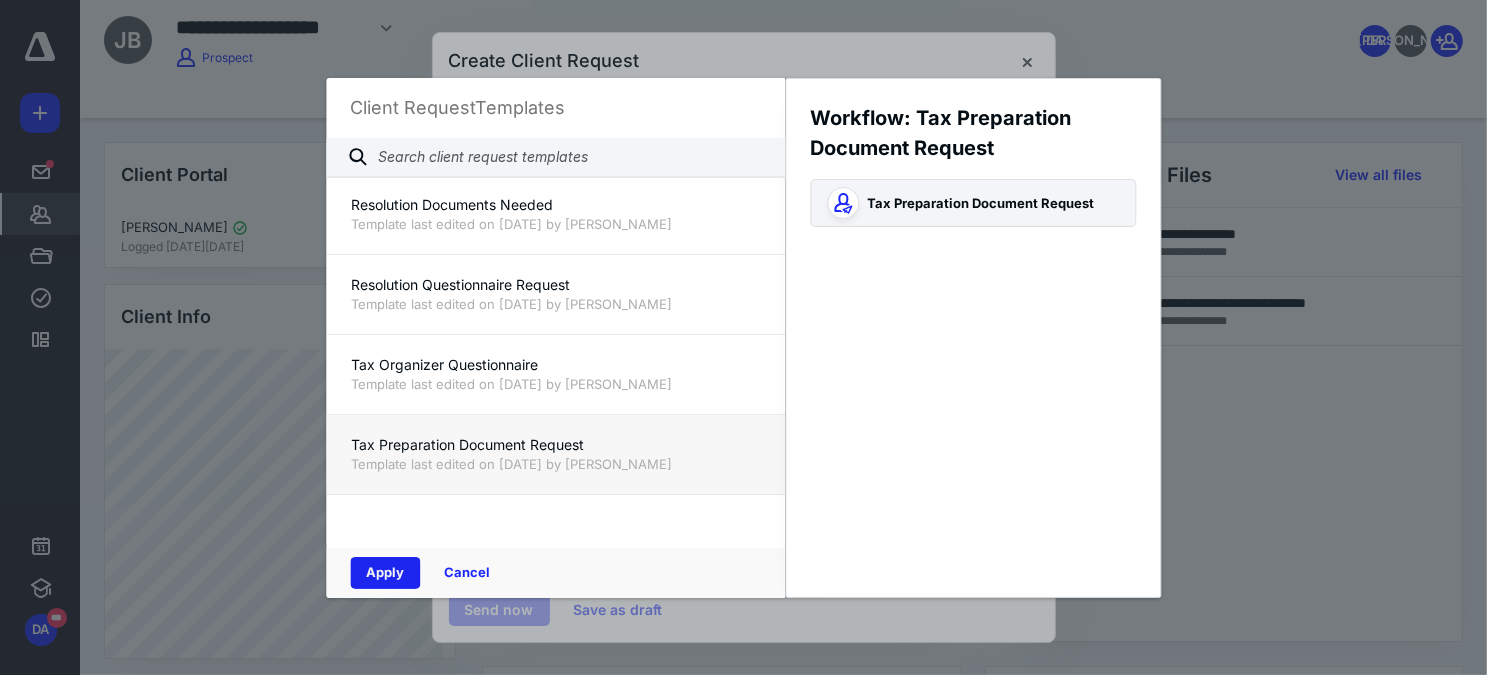click on "Apply" at bounding box center (385, 573) 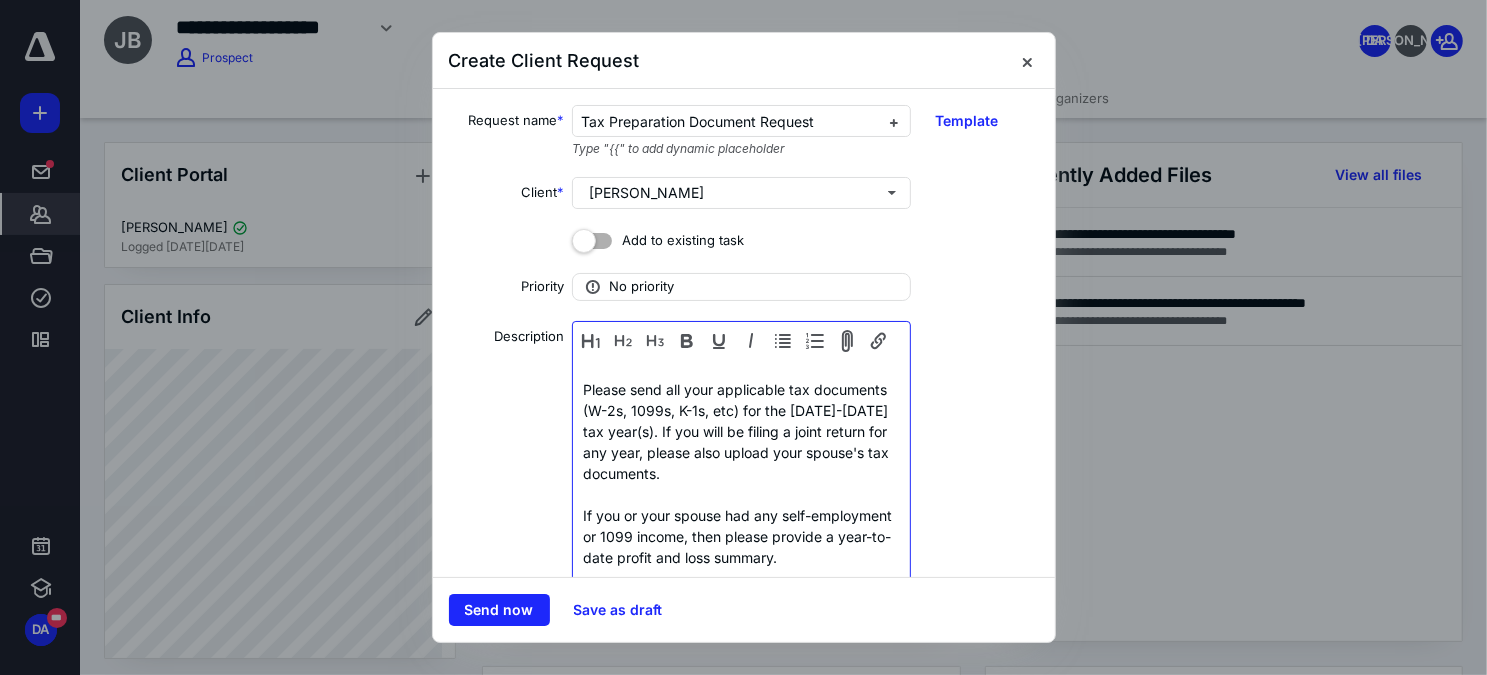 click on "Please send all your applicable tax documents (W-2s, 1099s, K-1s, etc) for the [DATE]-[DATE] tax year(s). If you will be filing a joint return for any year, please also upload your spouse's tax documents." at bounding box center [741, 431] 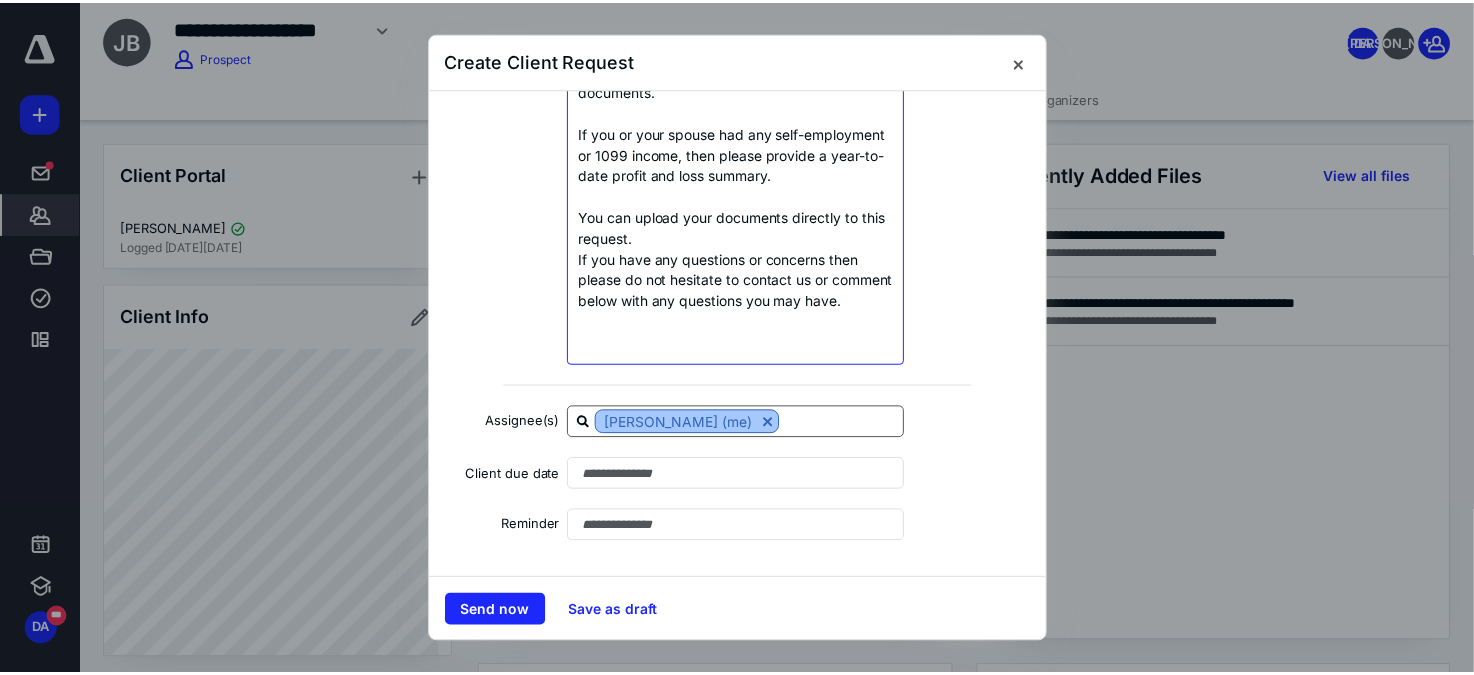 scroll, scrollTop: 424, scrollLeft: 0, axis: vertical 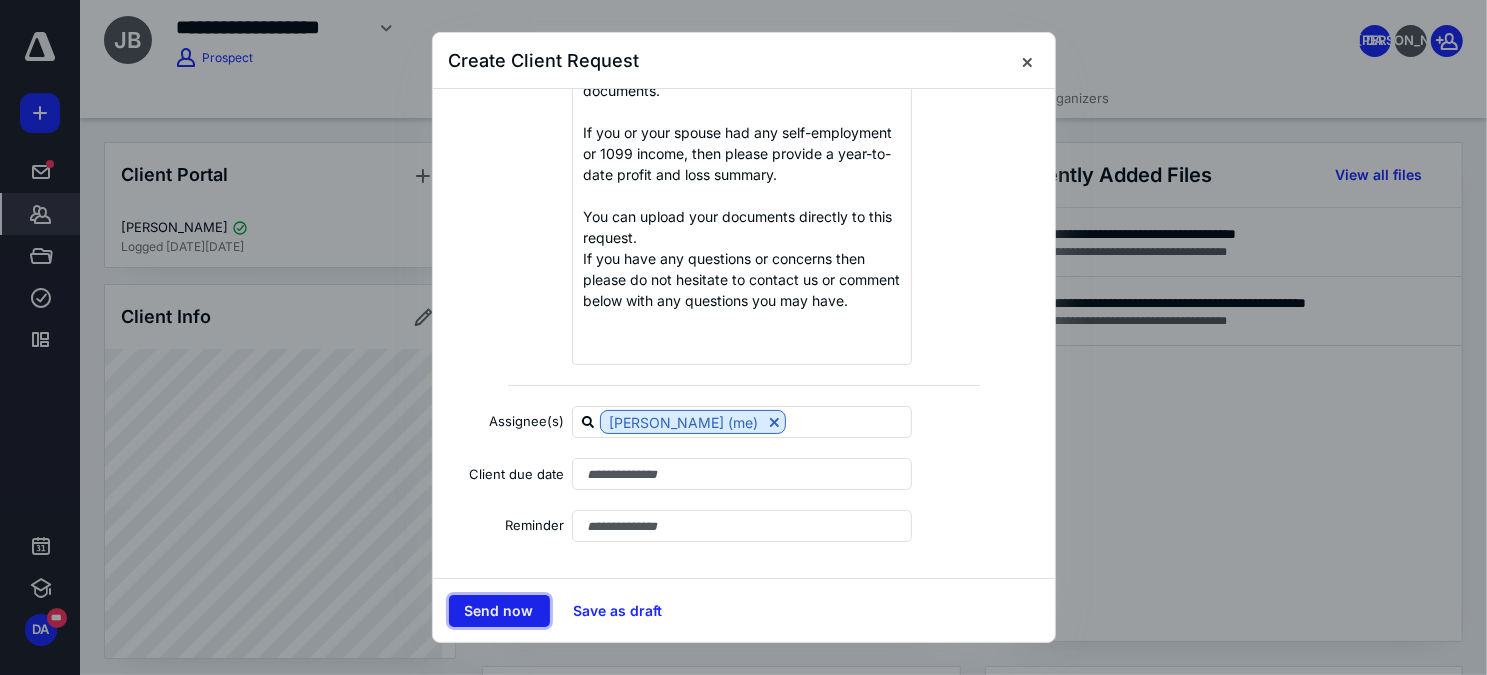 click on "Send now" at bounding box center (499, 611) 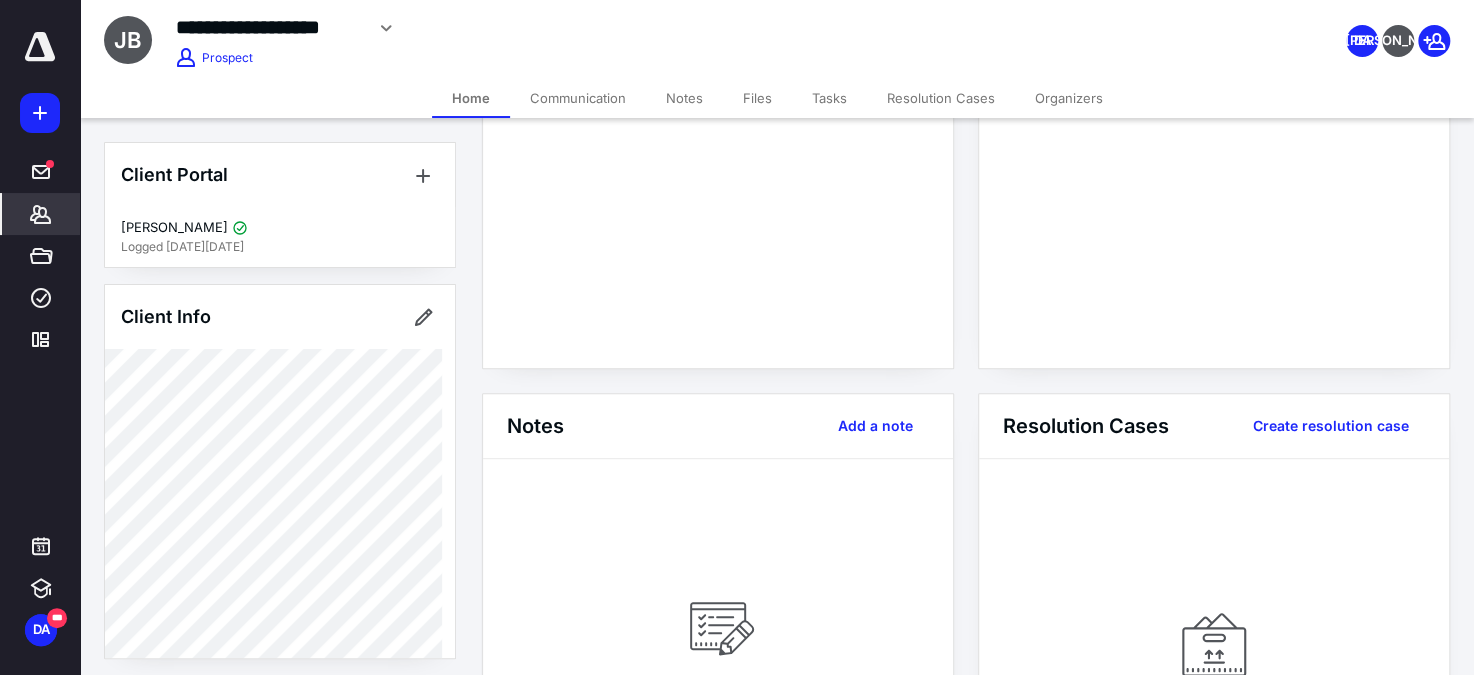 scroll, scrollTop: 363, scrollLeft: 0, axis: vertical 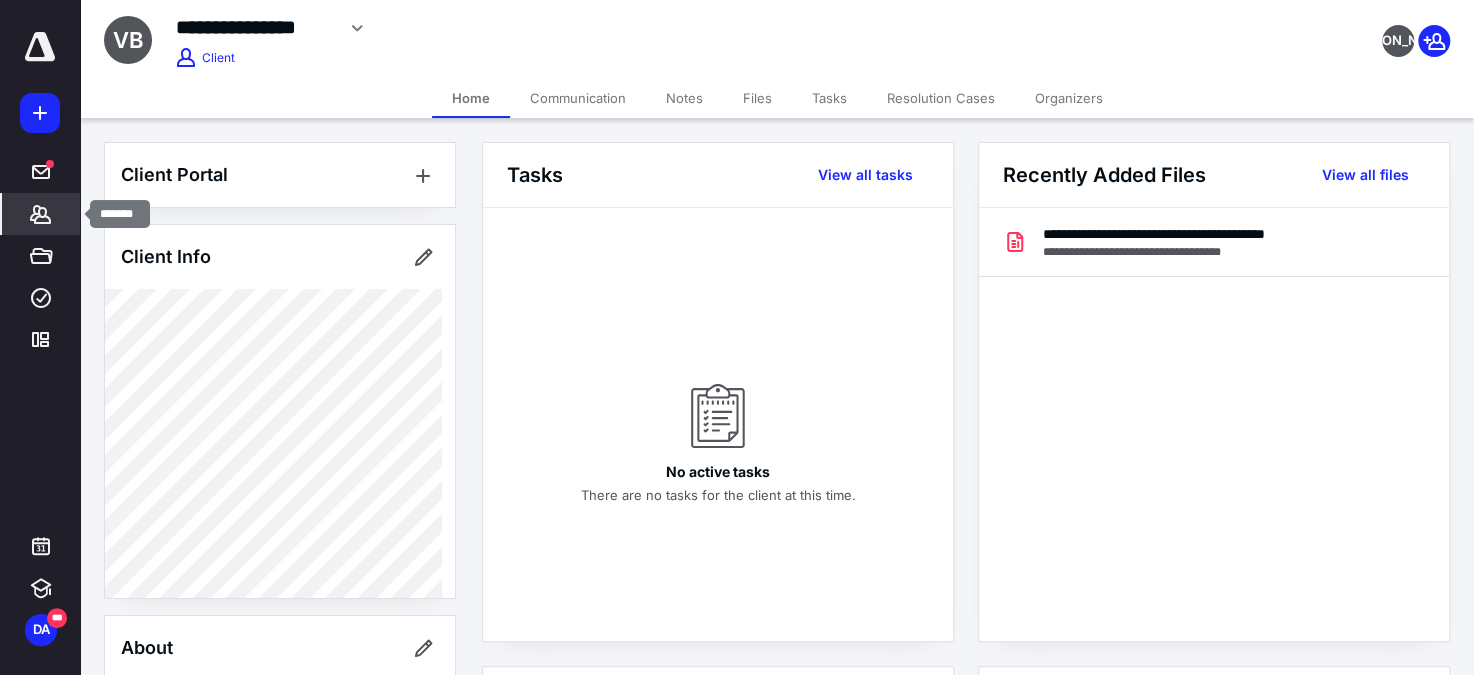click 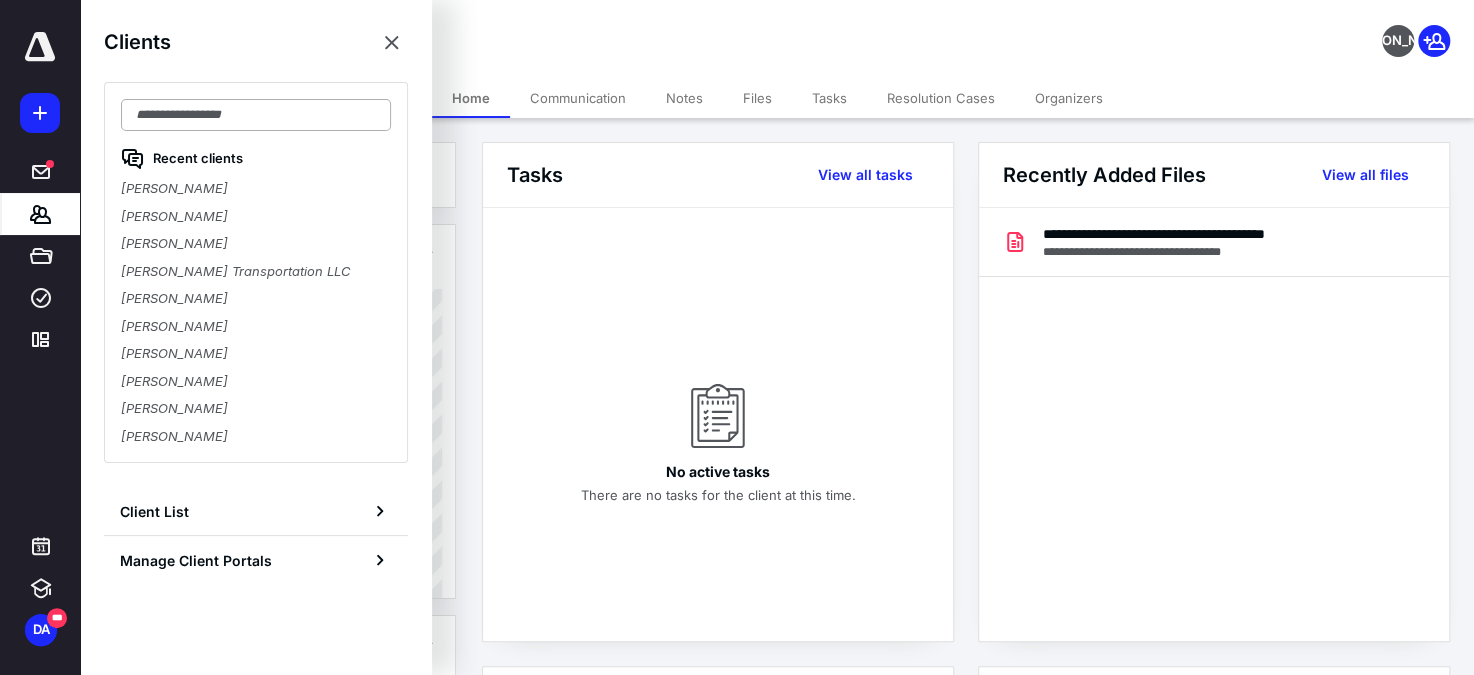click at bounding box center [256, 115] 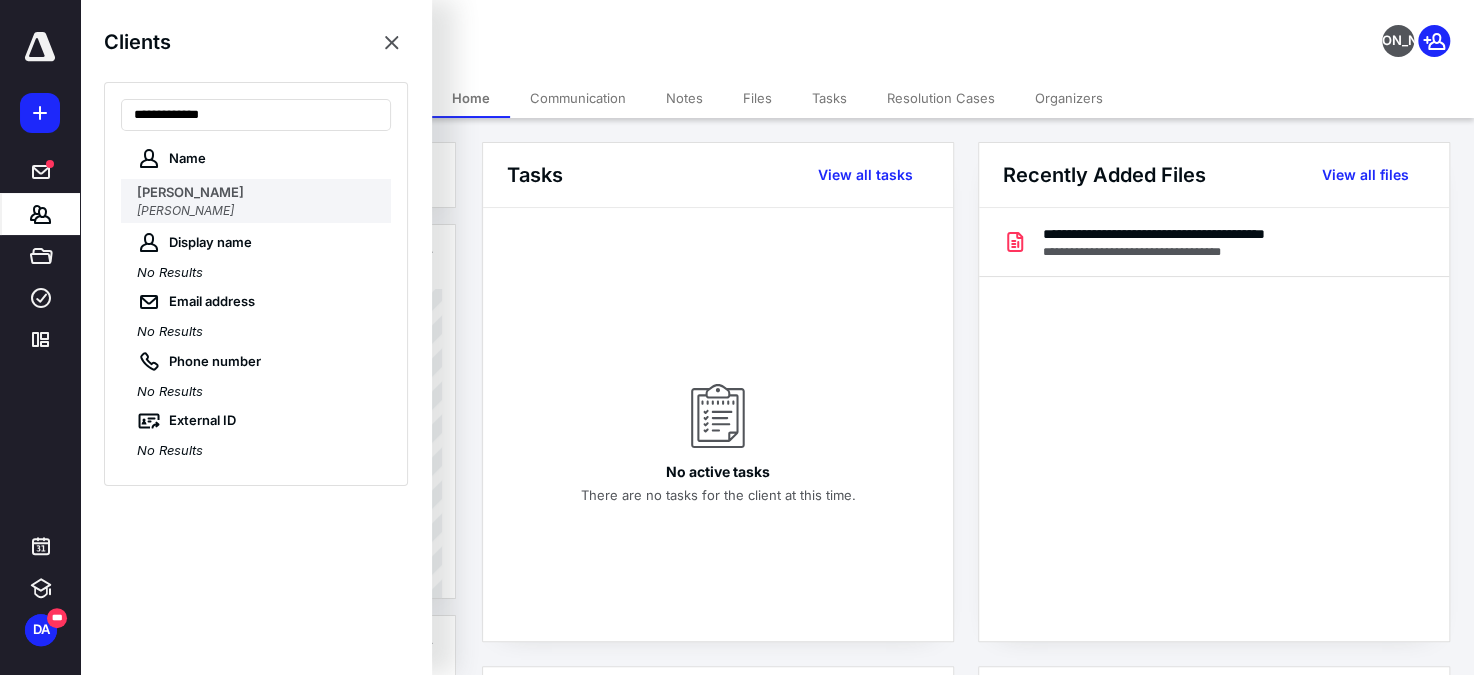 type on "**********" 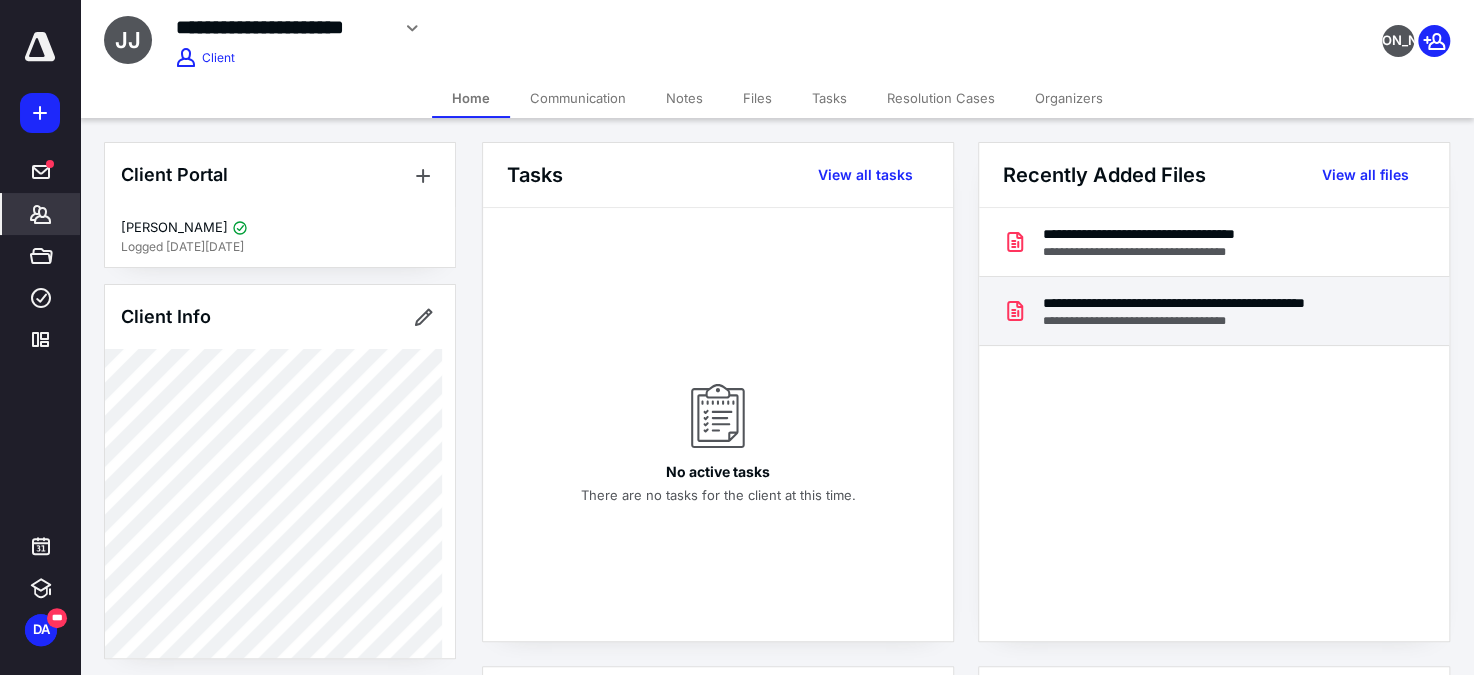 click on "**********" at bounding box center (1212, 303) 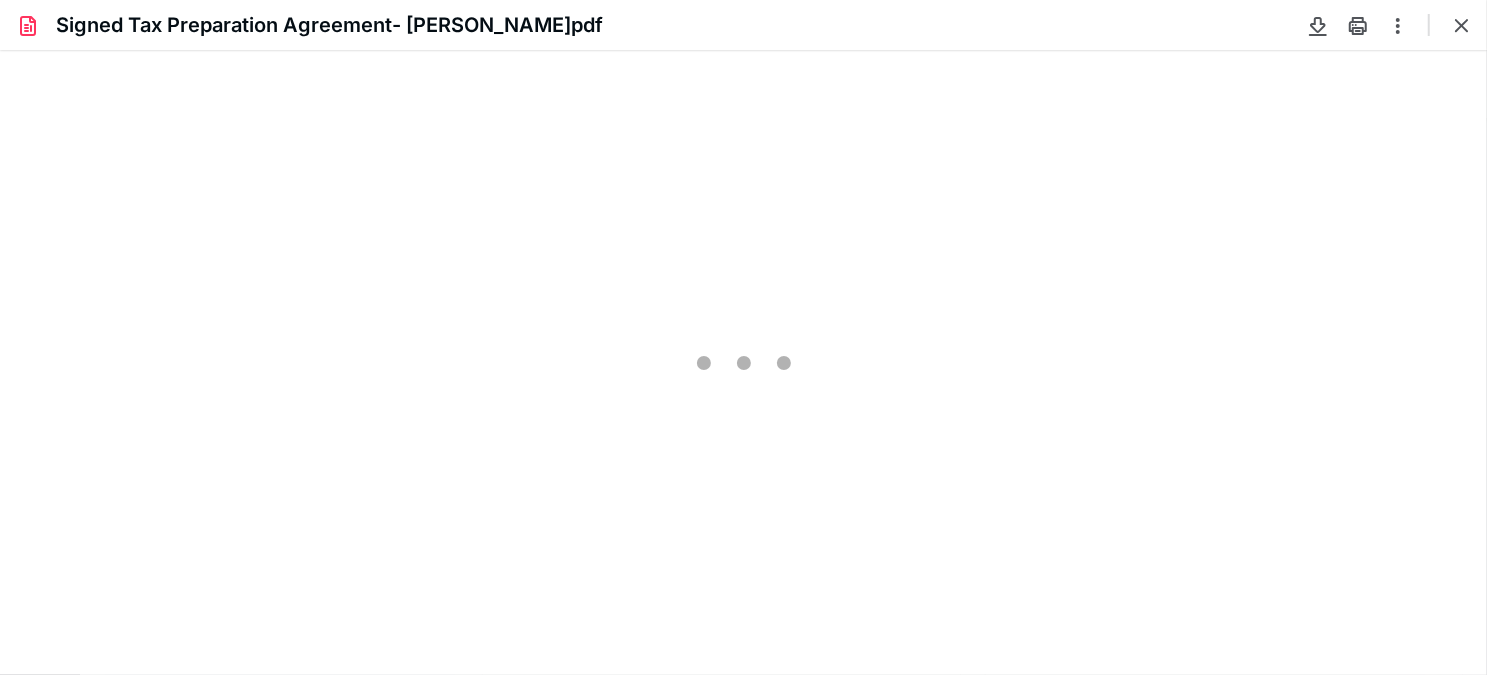 scroll, scrollTop: 0, scrollLeft: 0, axis: both 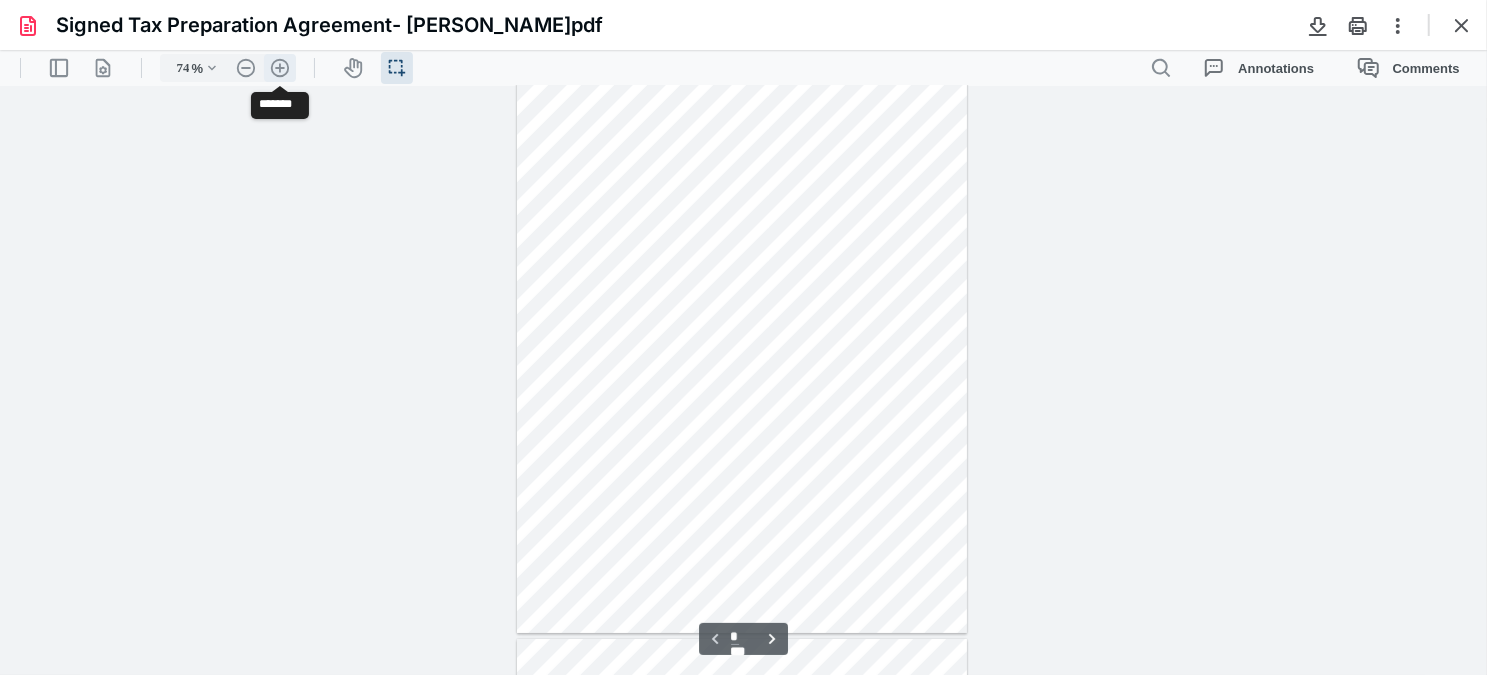 click on ".cls-1{fill:#abb0c4;} icon - header - zoom - in - line" at bounding box center (280, 67) 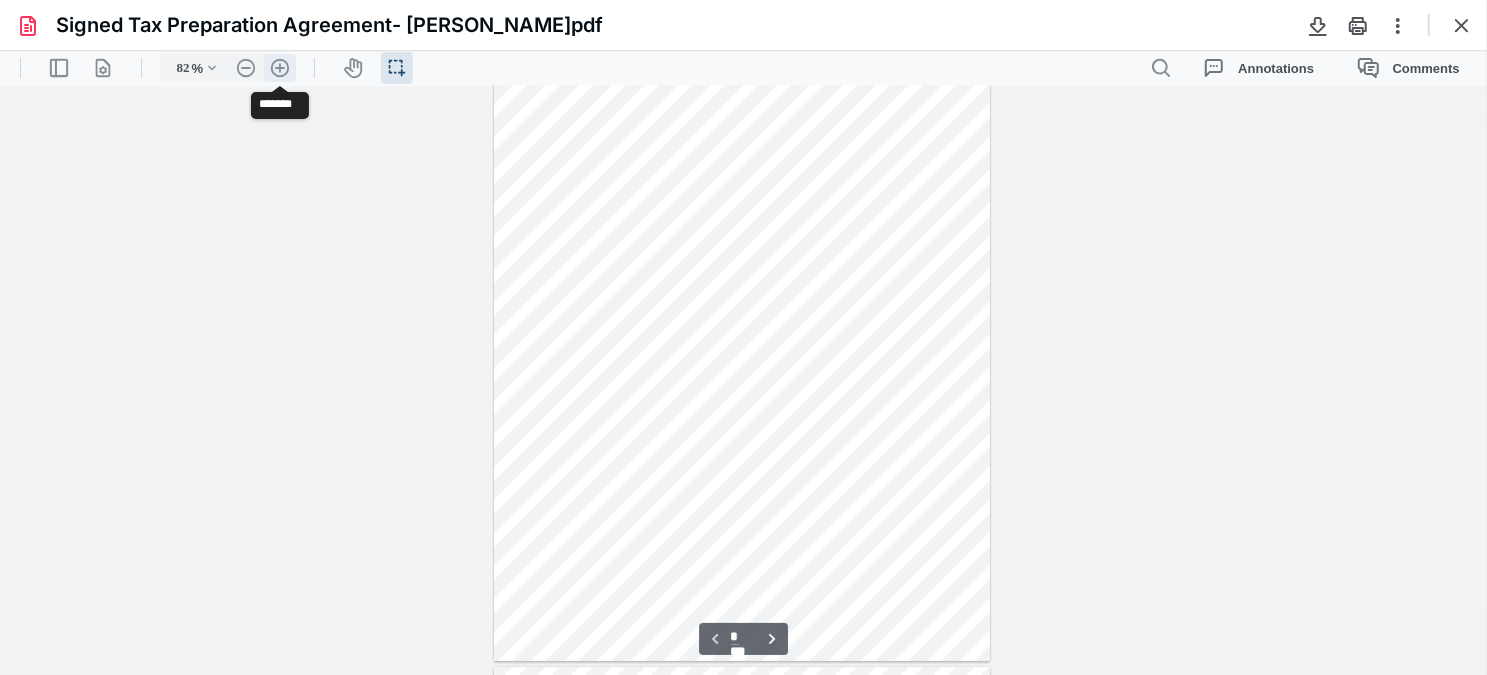 click on ".cls-1{fill:#abb0c4;} icon - header - zoom - in - line" at bounding box center (280, 67) 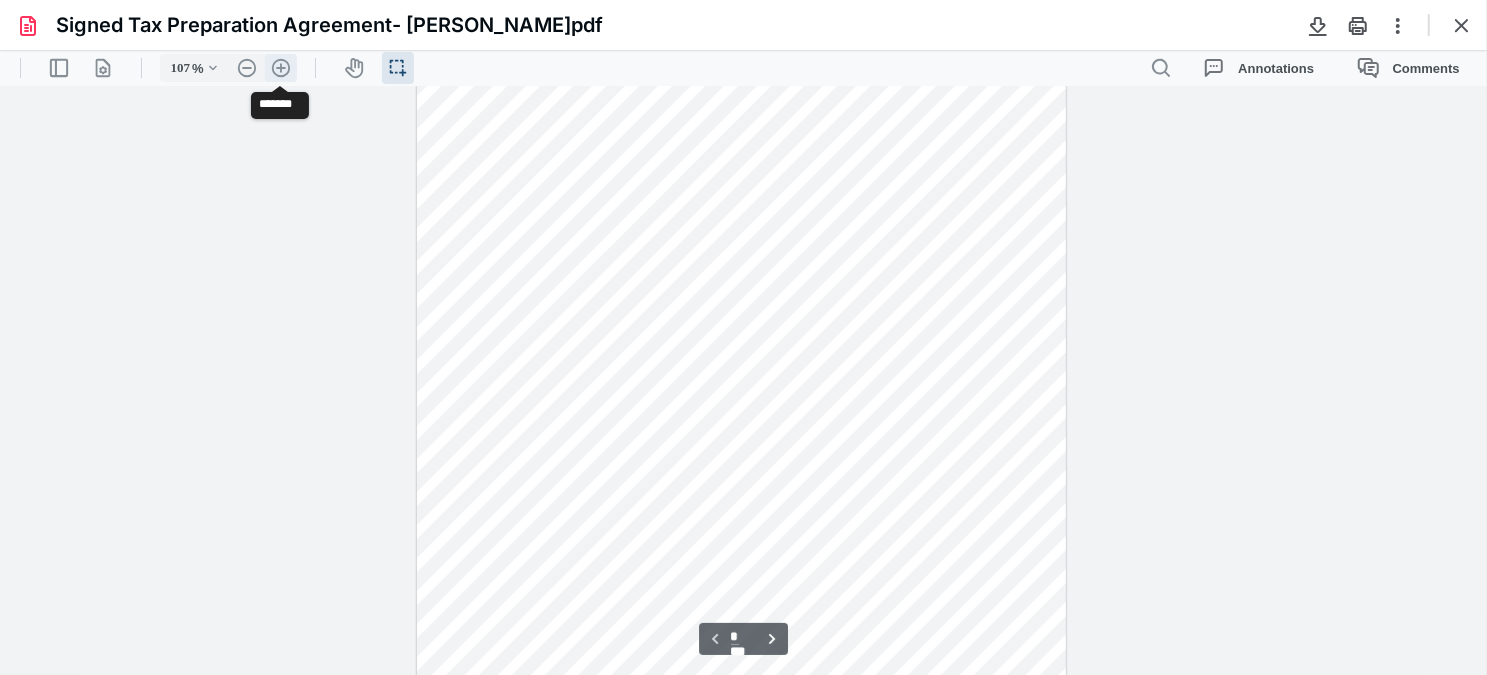 click on ".cls-1{fill:#abb0c4;} icon - header - zoom - in - line" at bounding box center [281, 67] 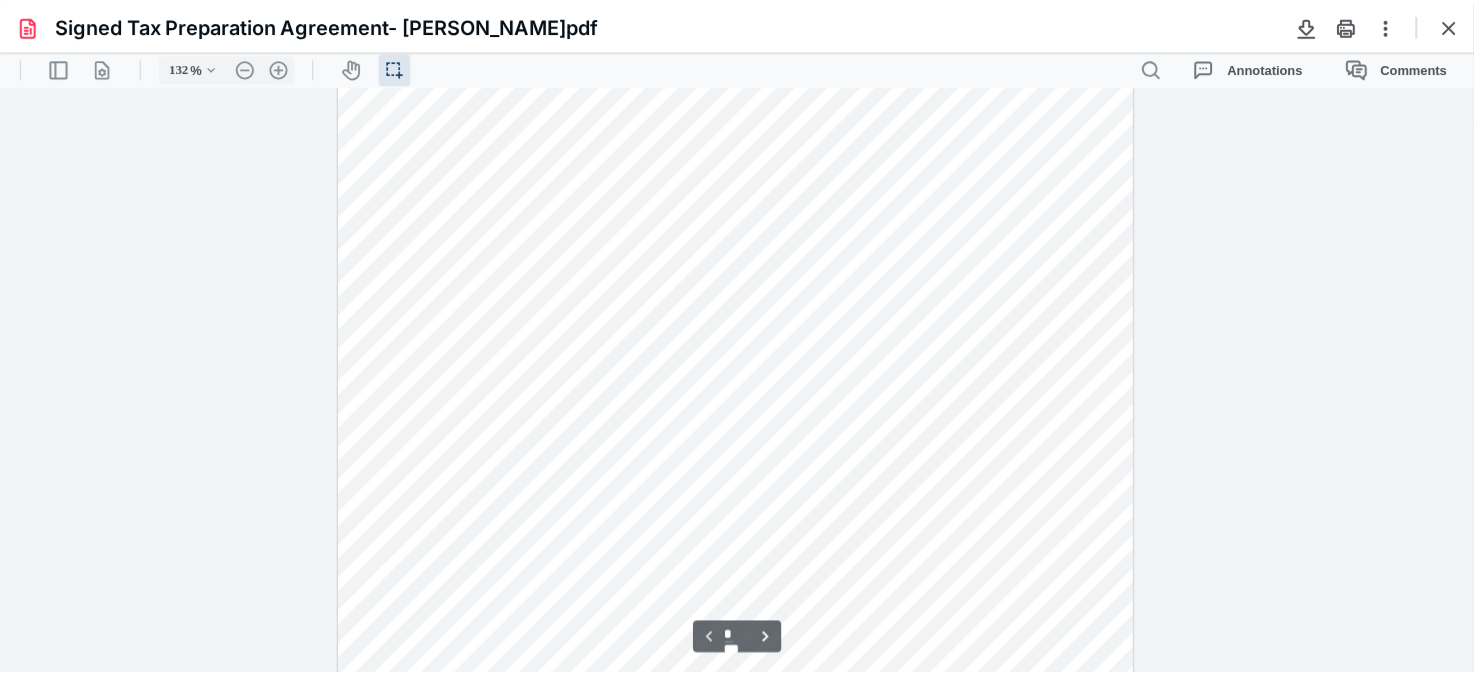 scroll, scrollTop: 12, scrollLeft: 0, axis: vertical 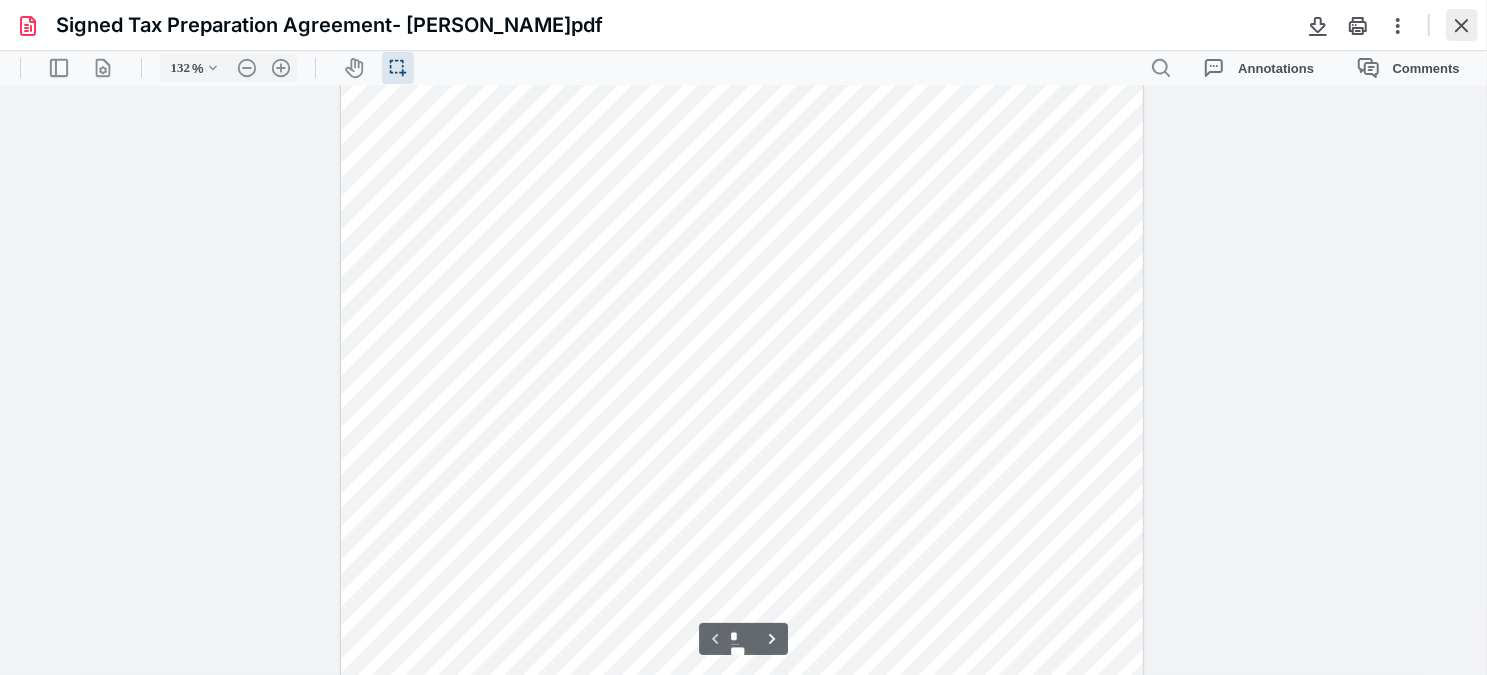 click at bounding box center (1462, 25) 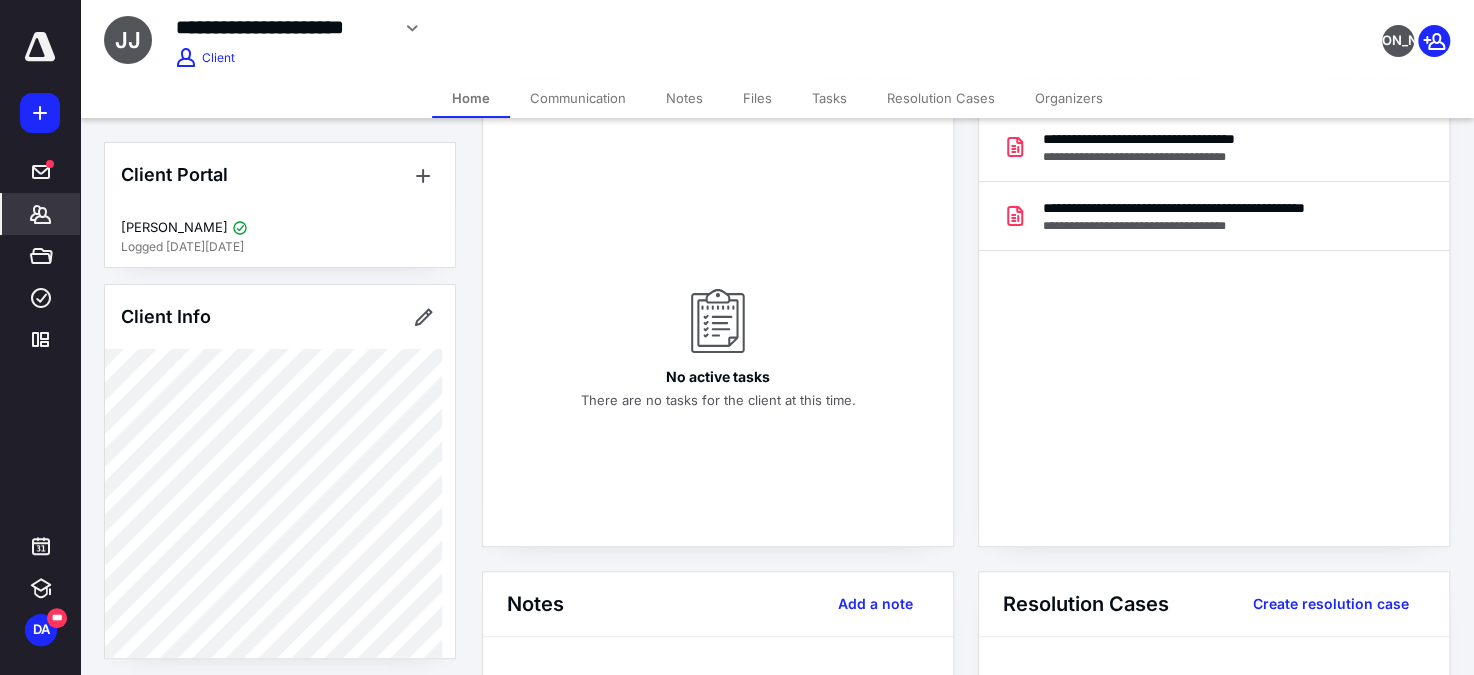 scroll, scrollTop: 90, scrollLeft: 0, axis: vertical 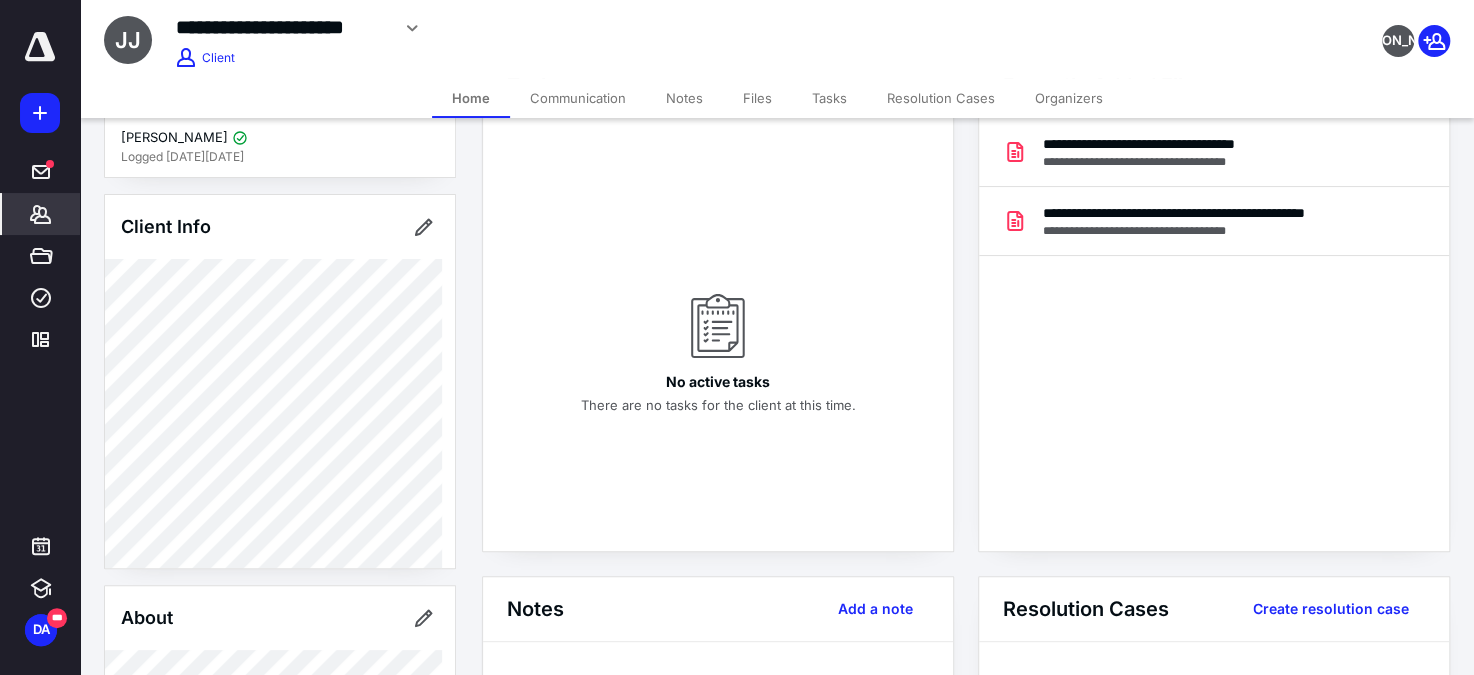 click on "Client Portal [PERSON_NAME] Logged [DATE][DATE] Client Info About Spouse Dependents Important clients Tags Manage all tags" at bounding box center (280, 714) 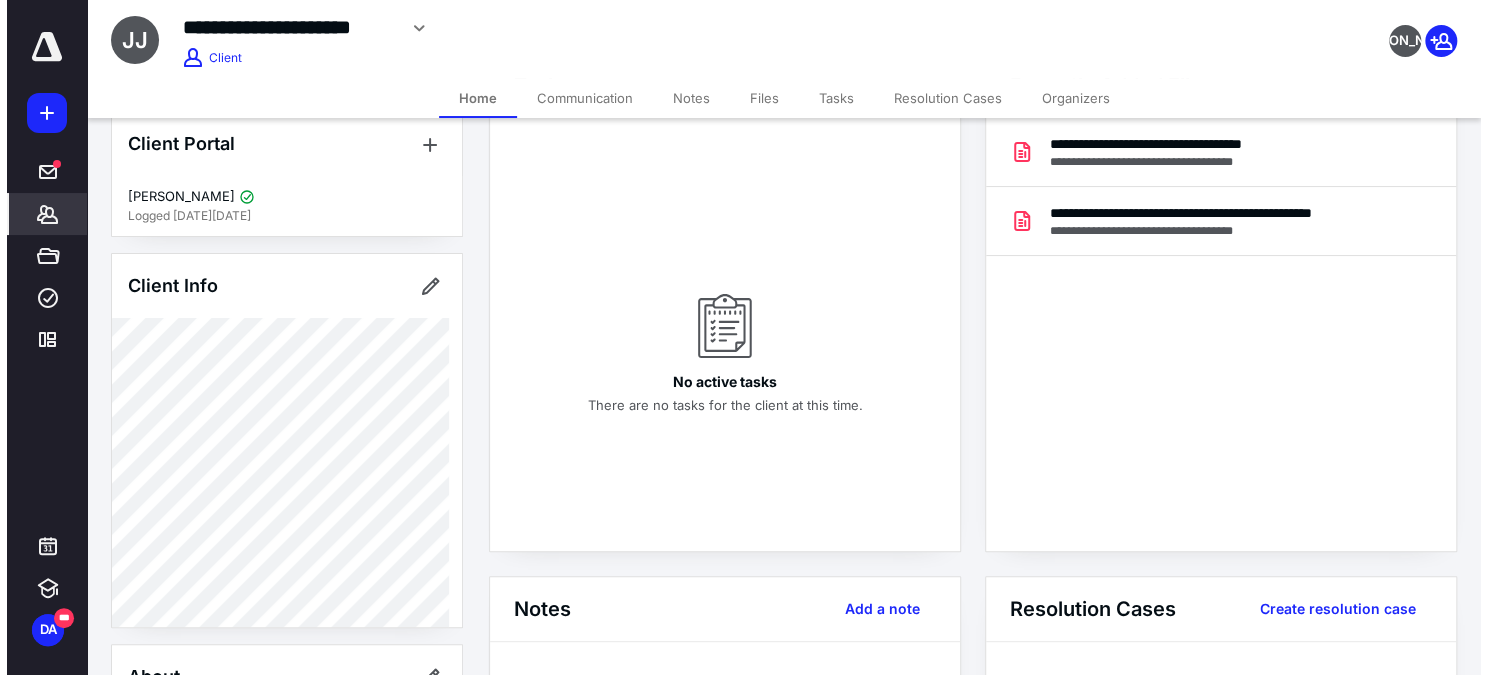 scroll, scrollTop: 0, scrollLeft: 0, axis: both 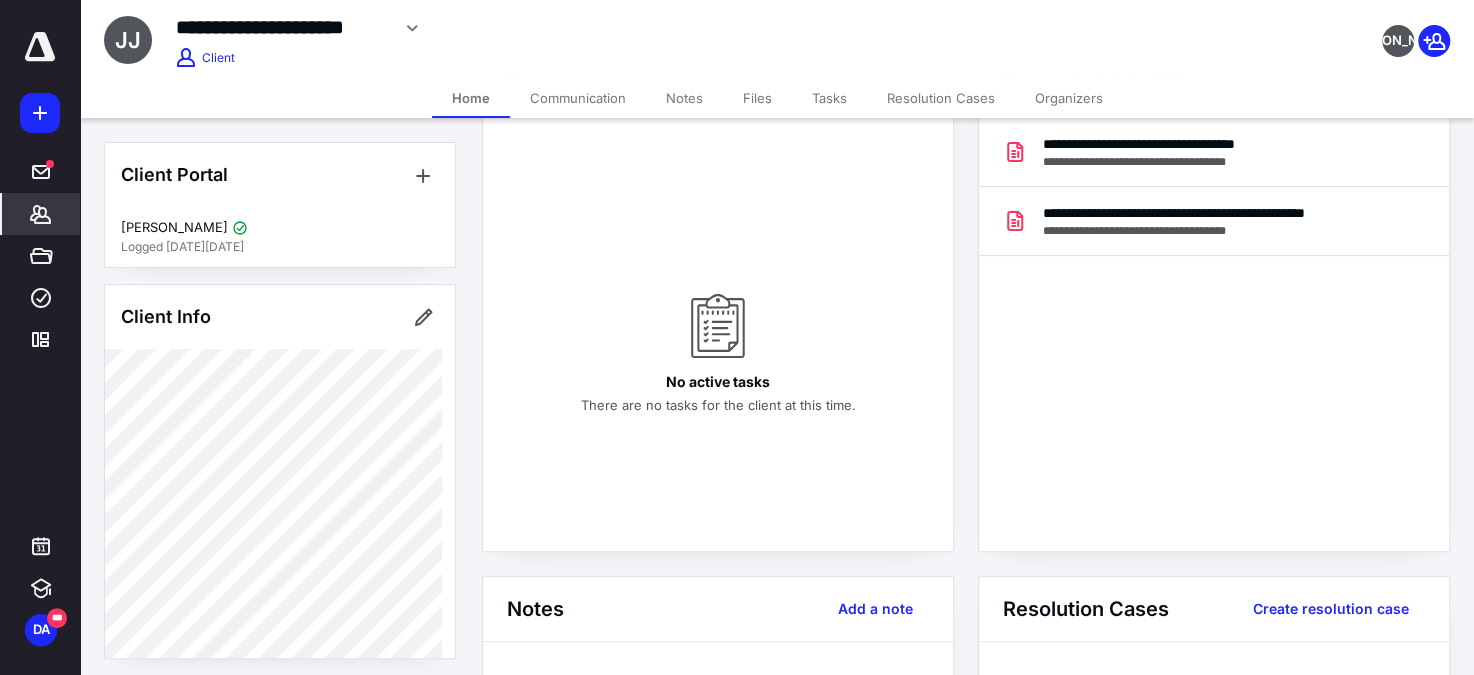 click 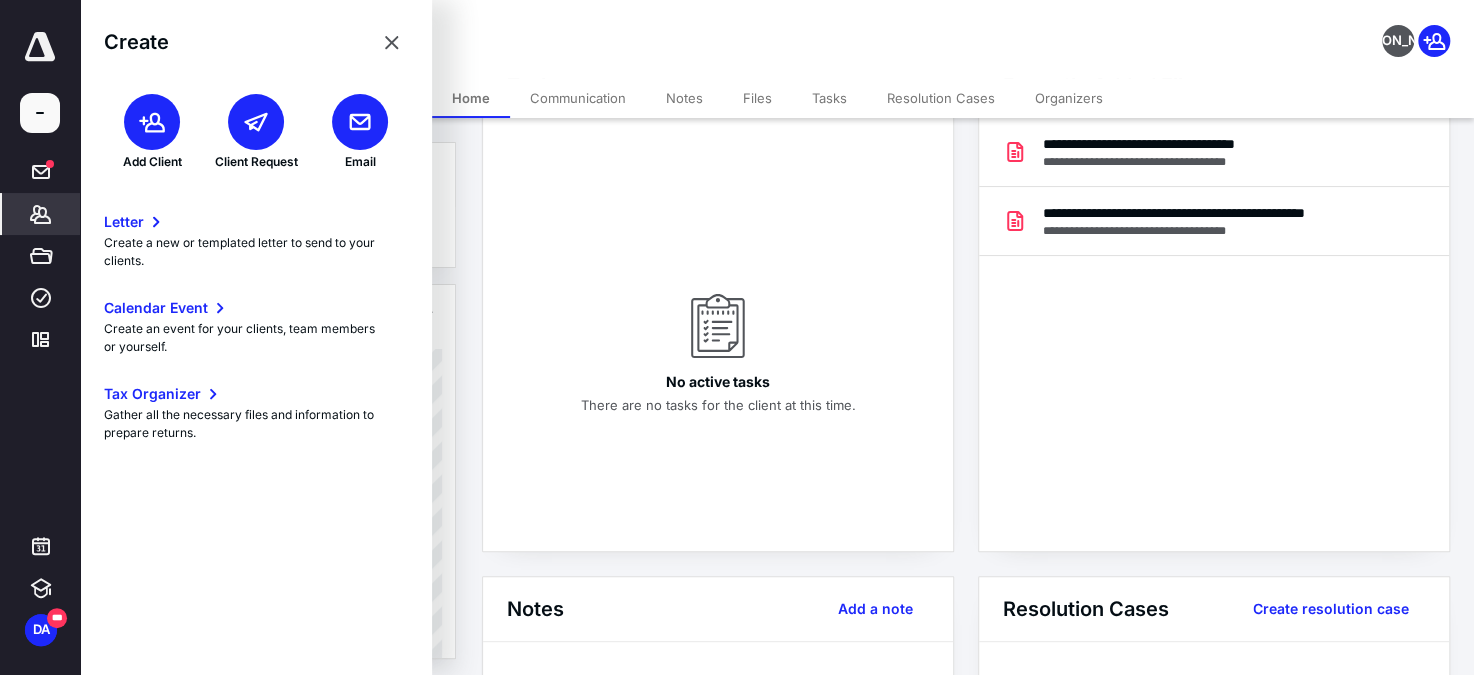 click 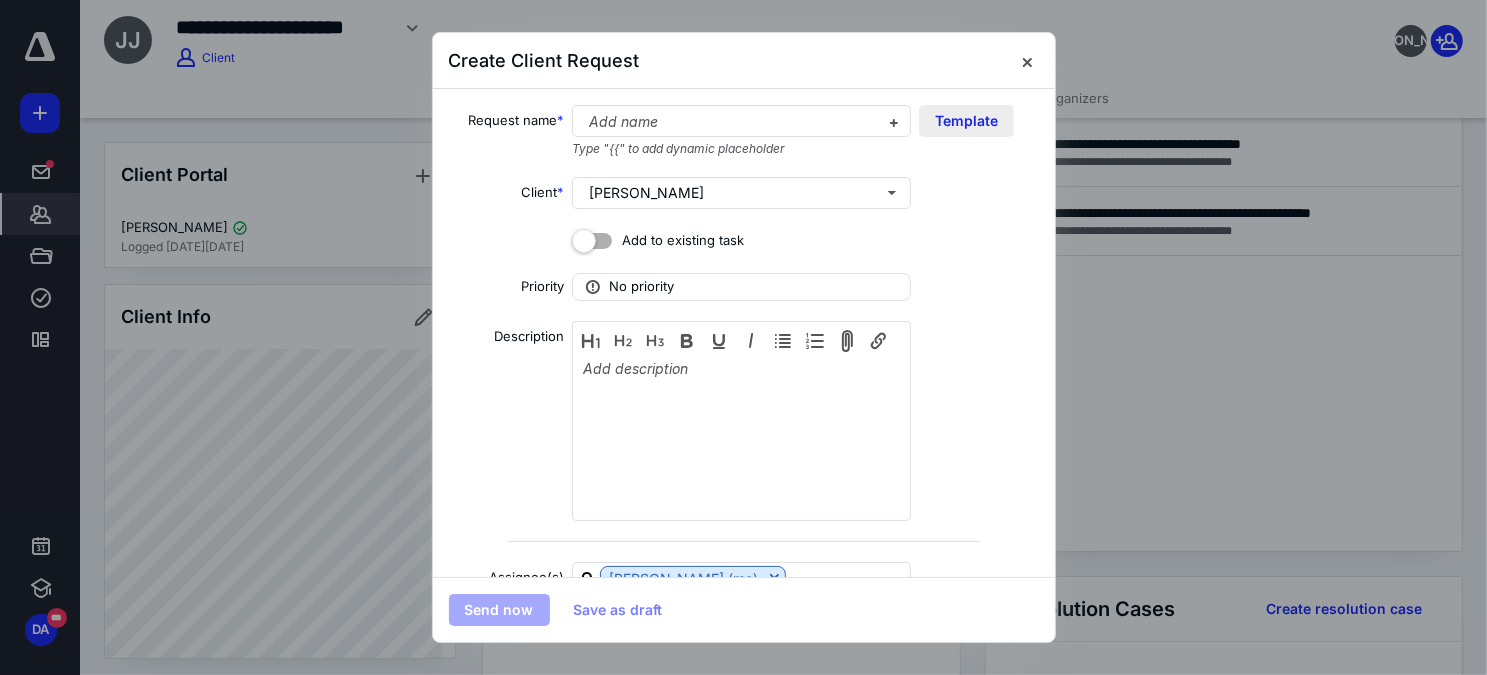click on "Template" at bounding box center (966, 121) 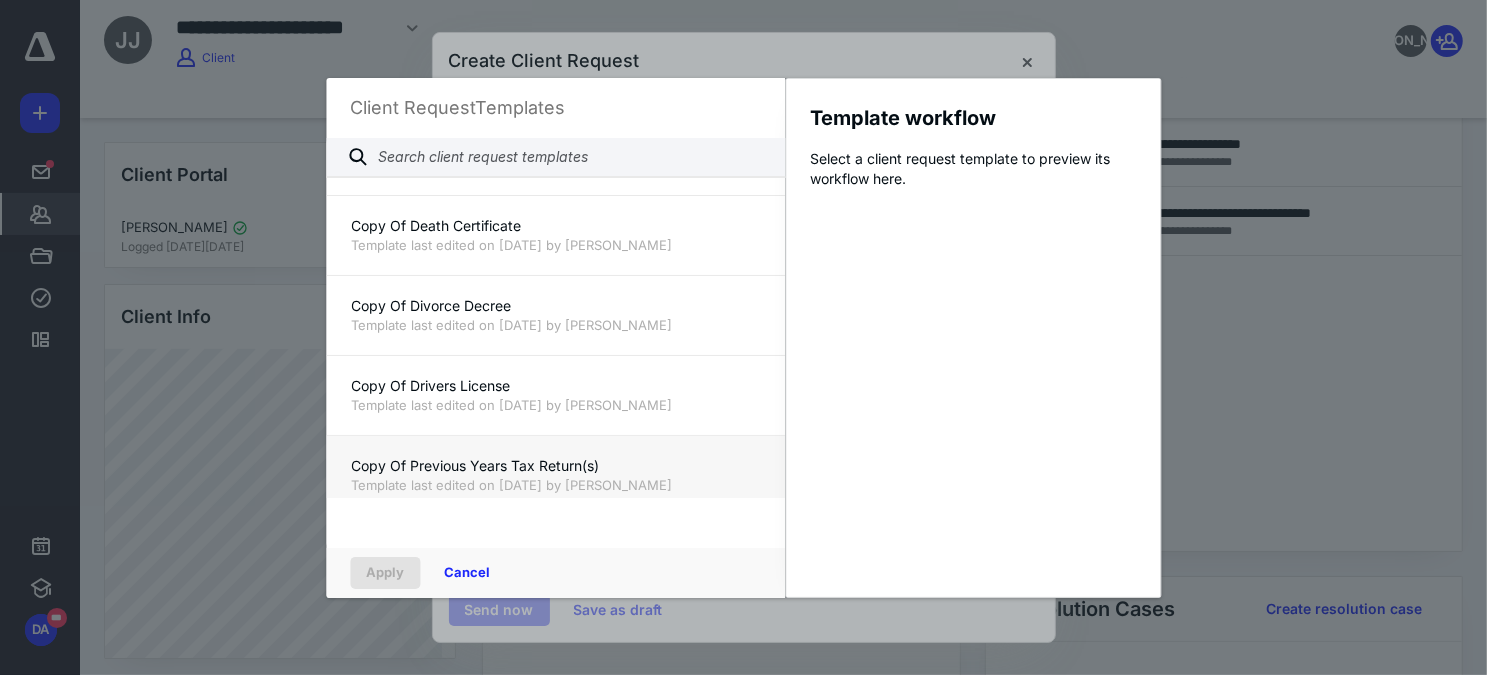 scroll, scrollTop: 818, scrollLeft: 0, axis: vertical 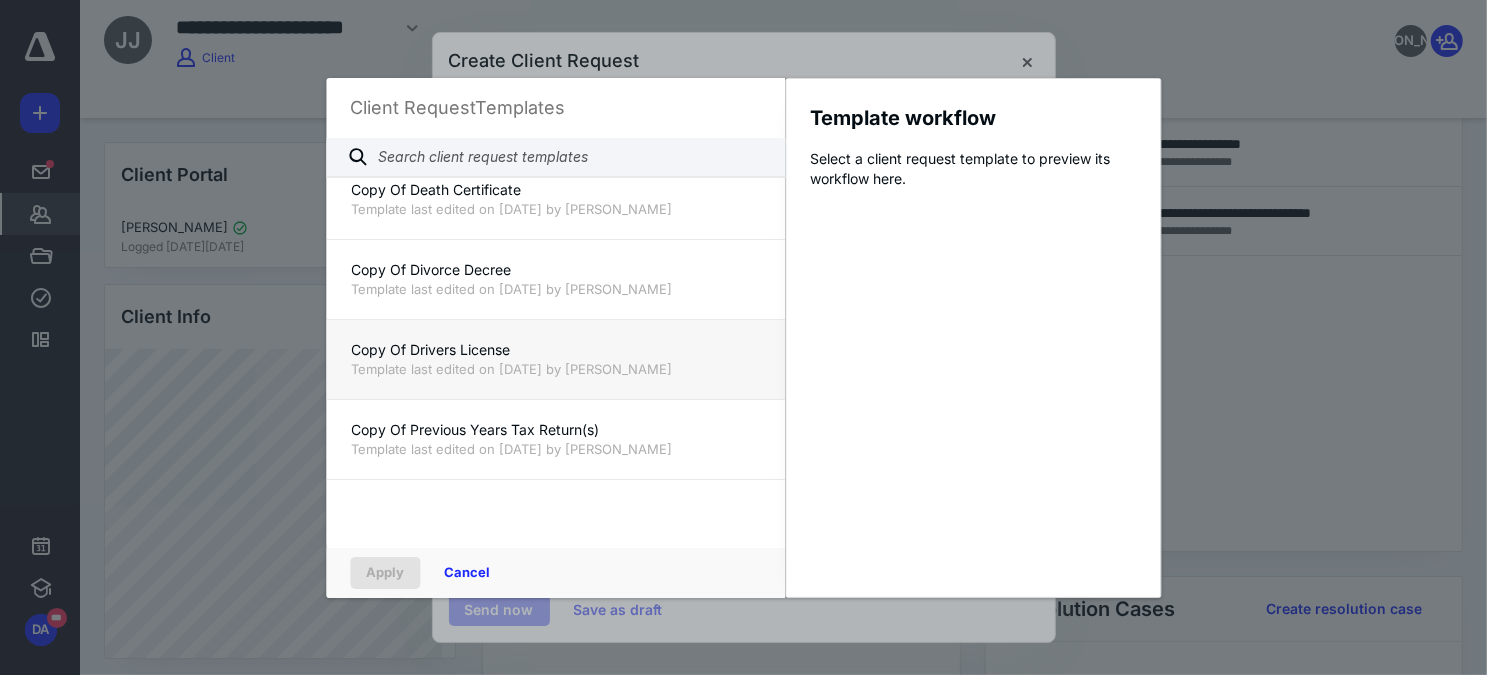 click on "Copy Of Drivers License" at bounding box center [555, 350] 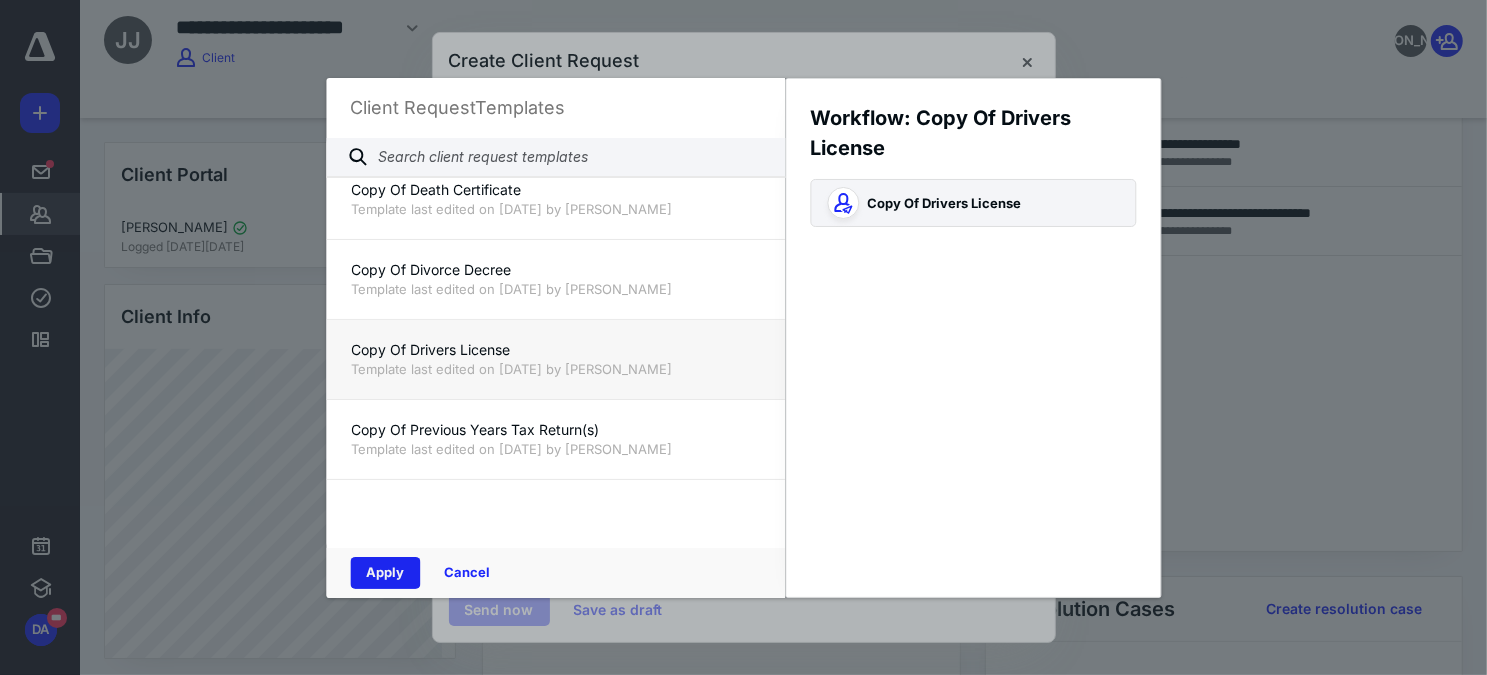 click on "Apply" at bounding box center (385, 573) 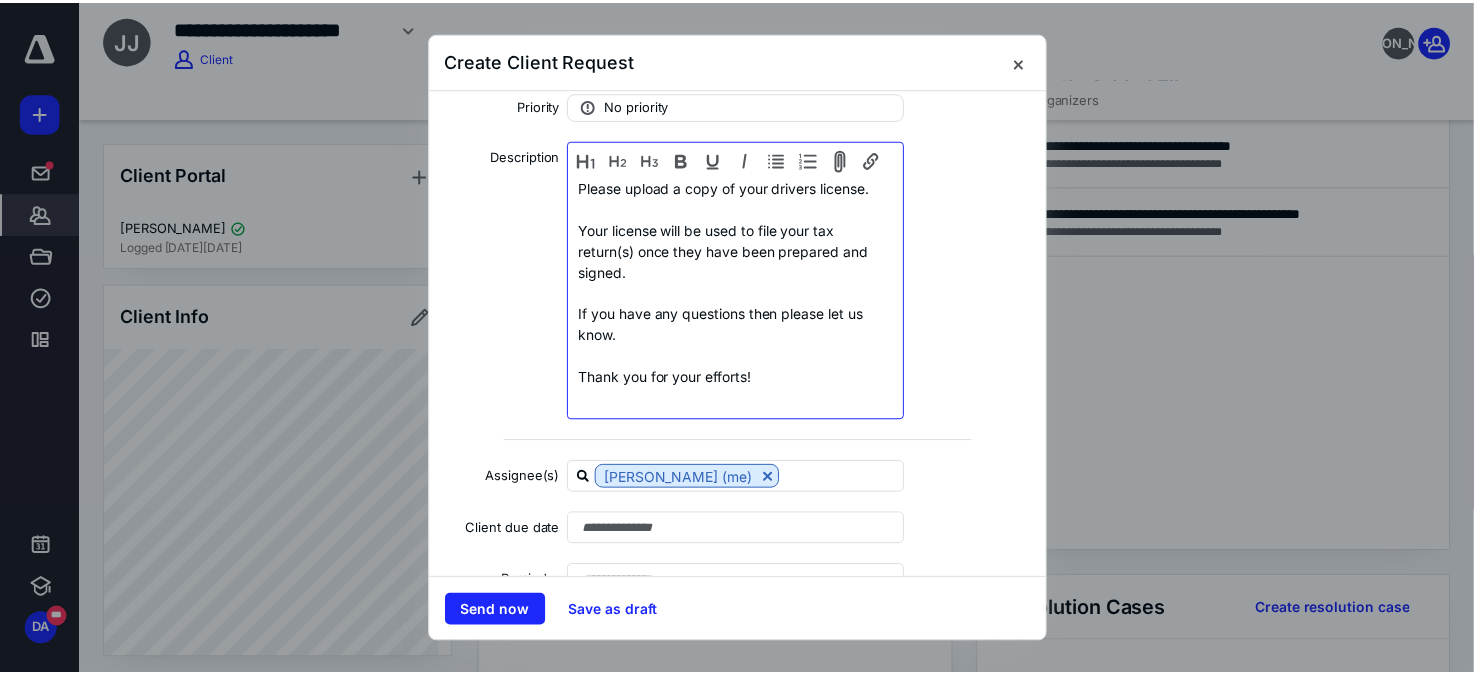 scroll, scrollTop: 235, scrollLeft: 0, axis: vertical 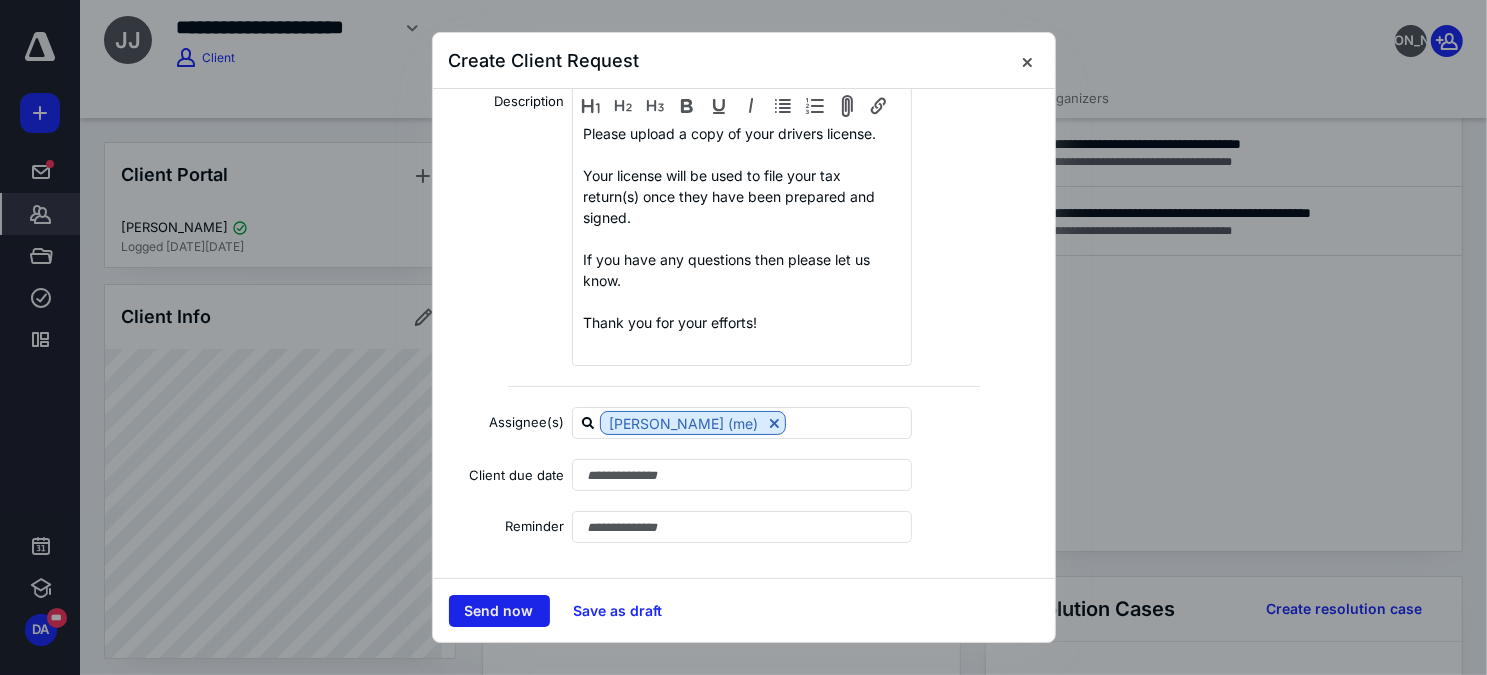 click on "Send now" at bounding box center (499, 611) 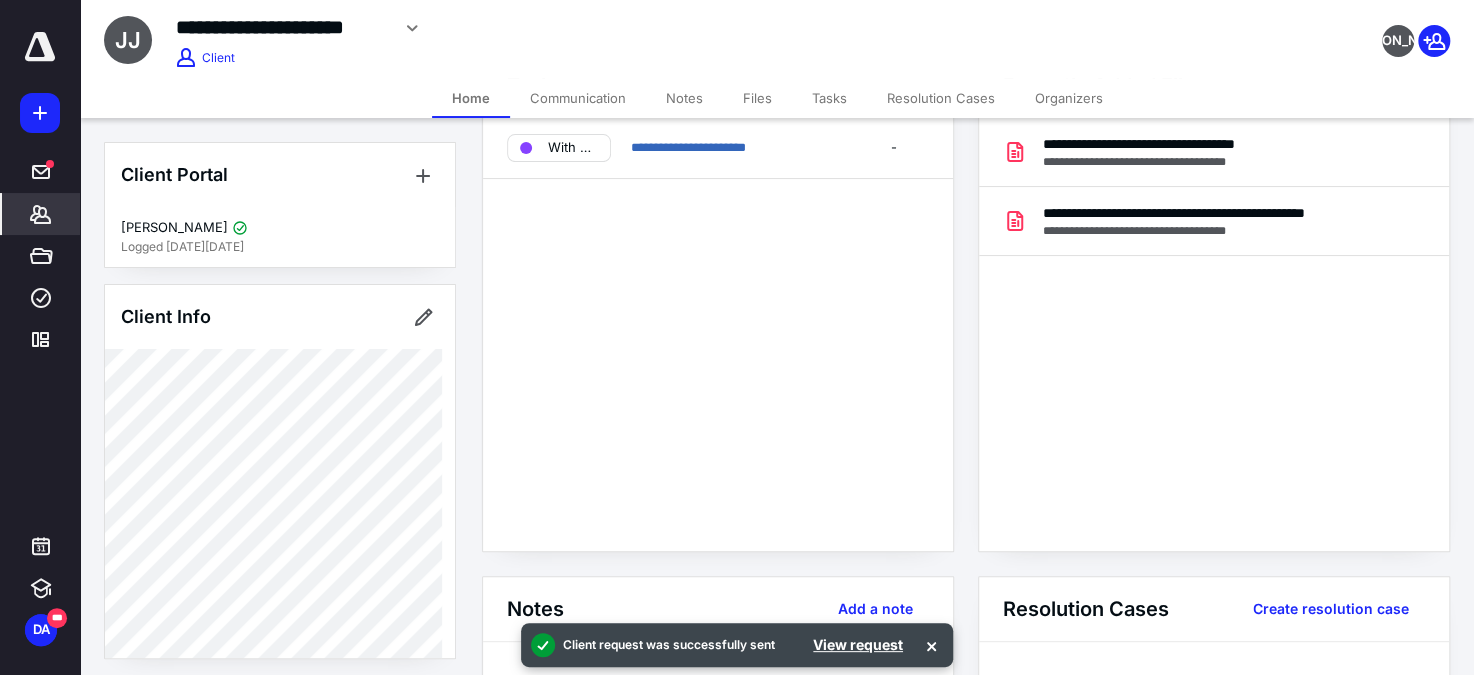 click 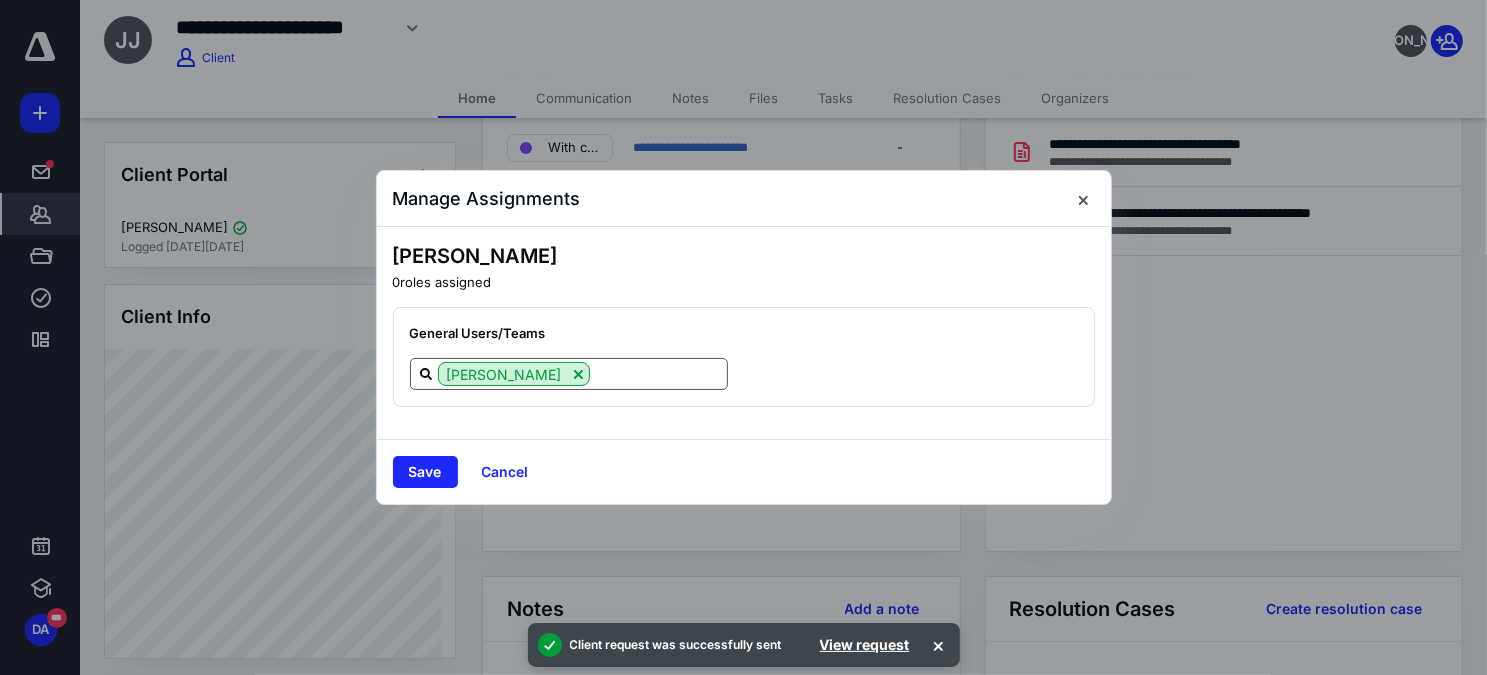 click at bounding box center (658, 373) 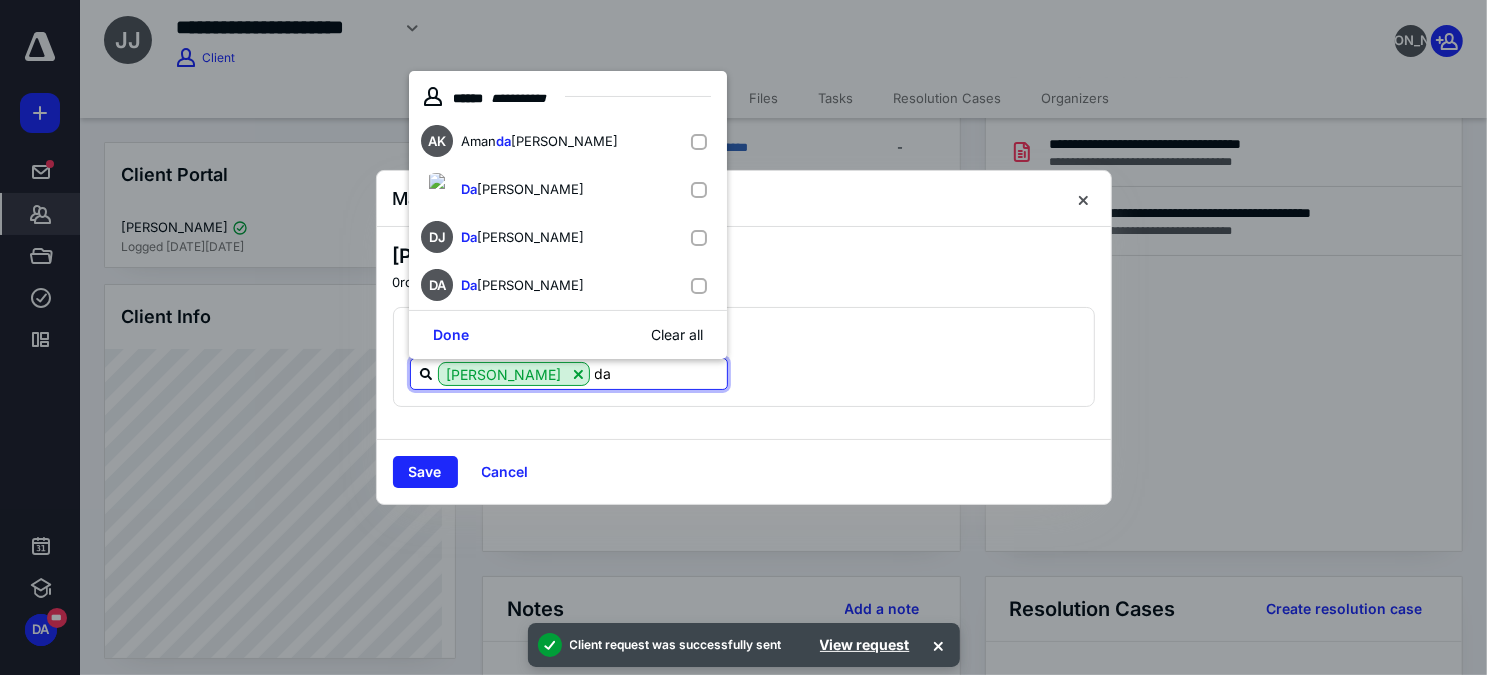 type on "dar" 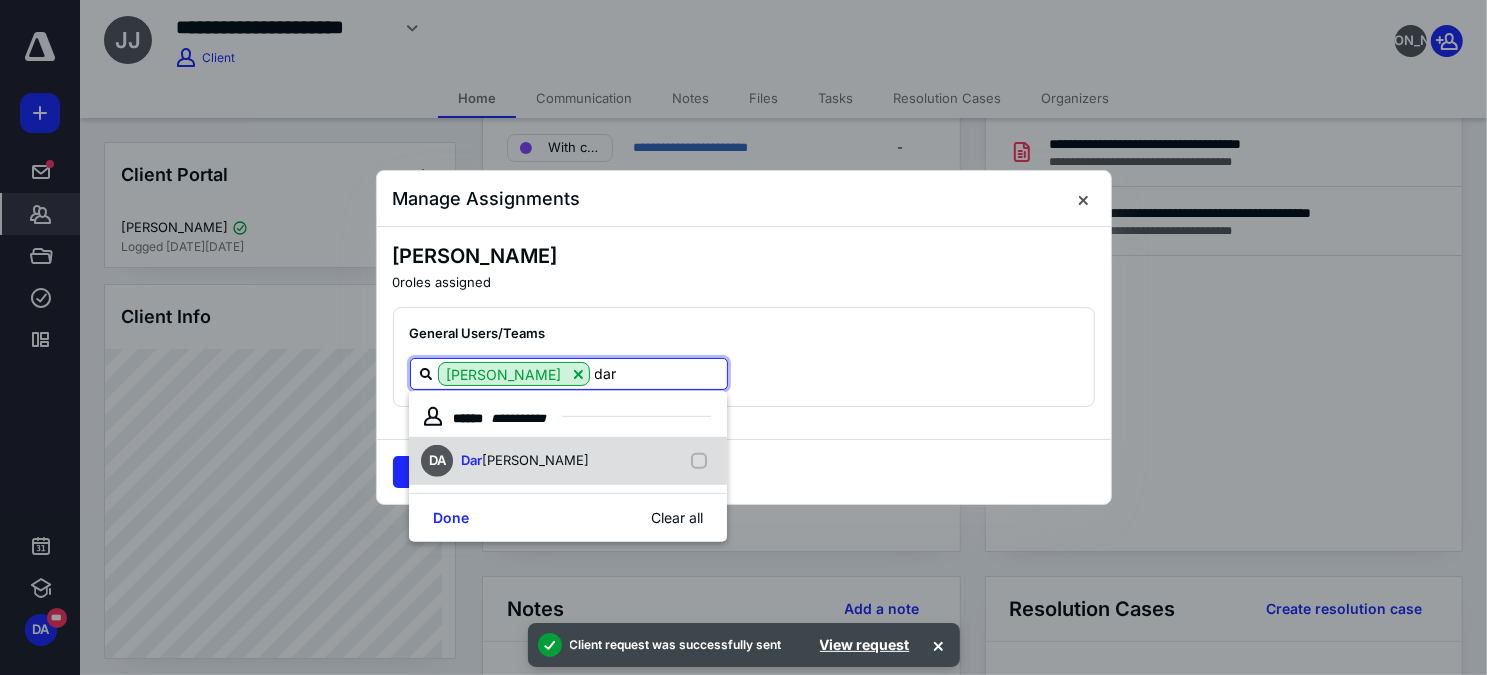 click on "[PERSON_NAME]" at bounding box center [535, 460] 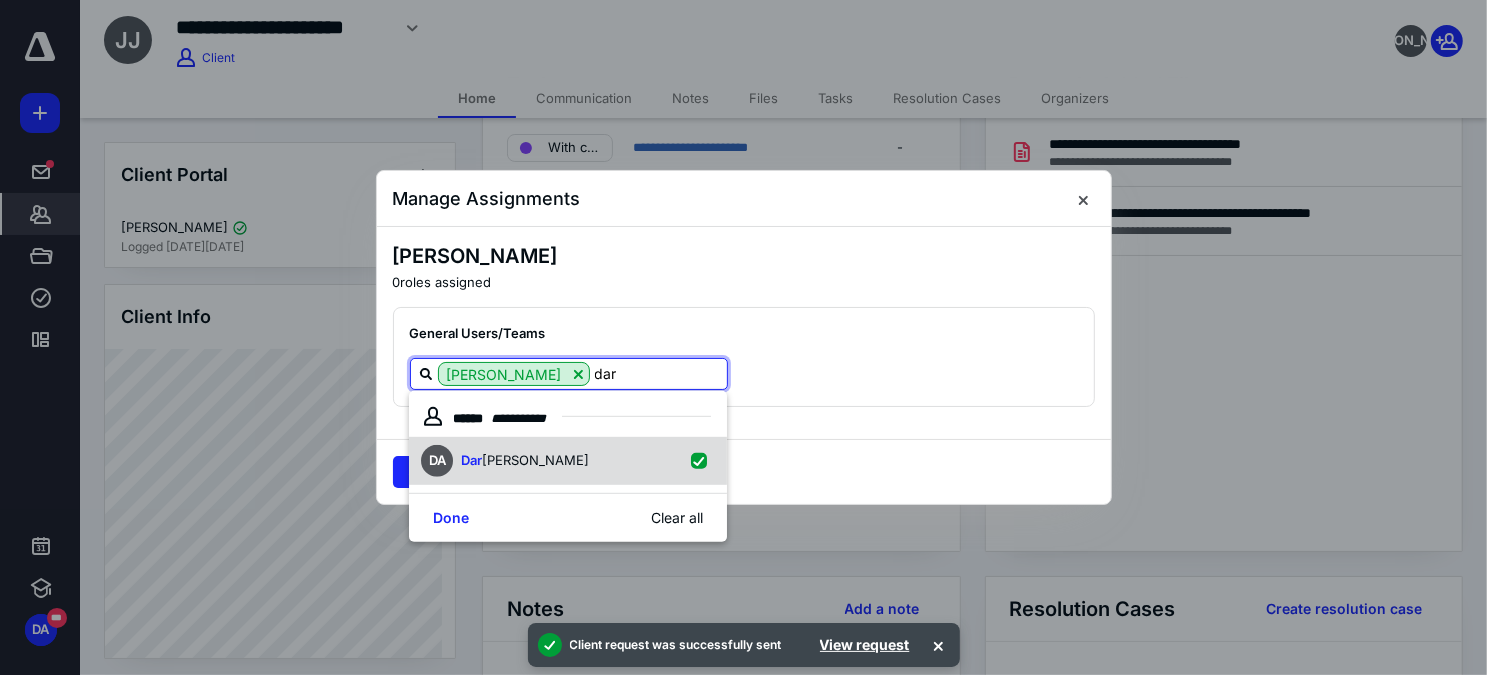 checkbox on "true" 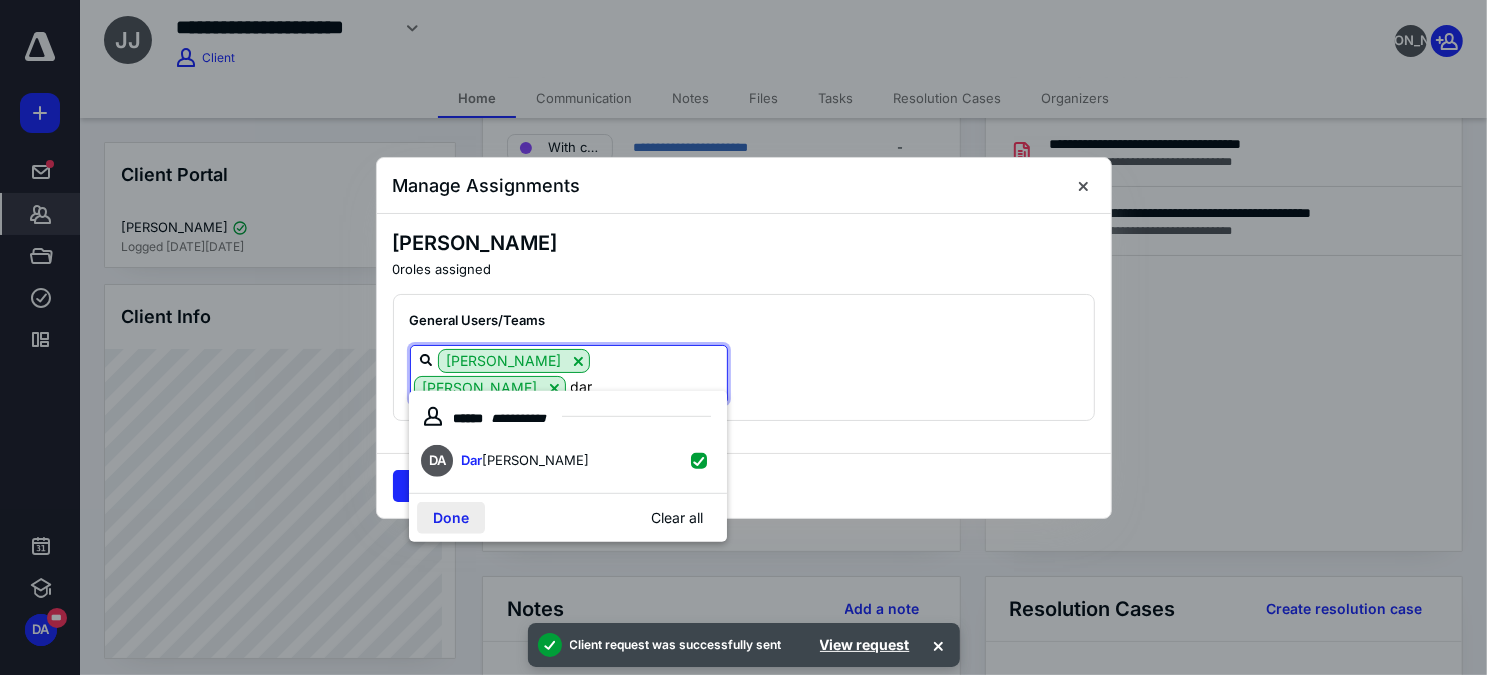type on "dar" 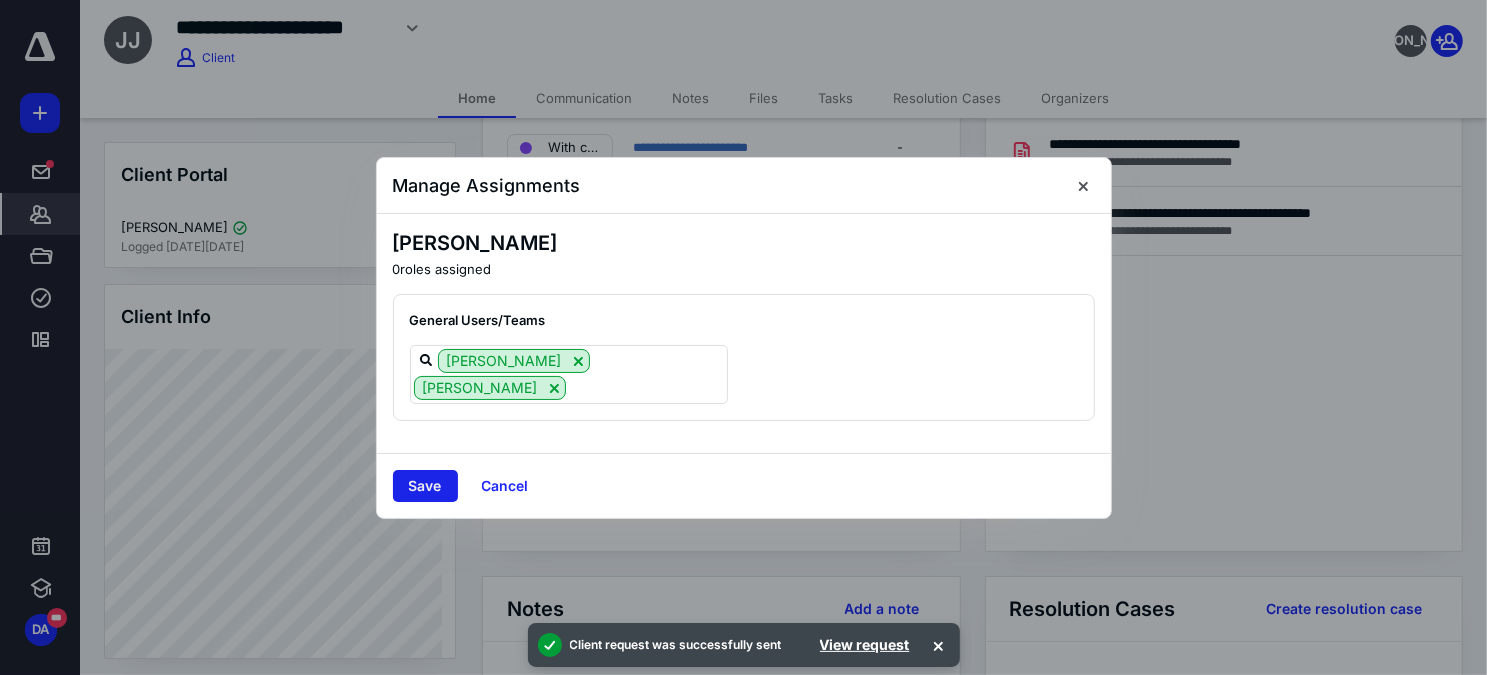 click on "Save" at bounding box center (425, 486) 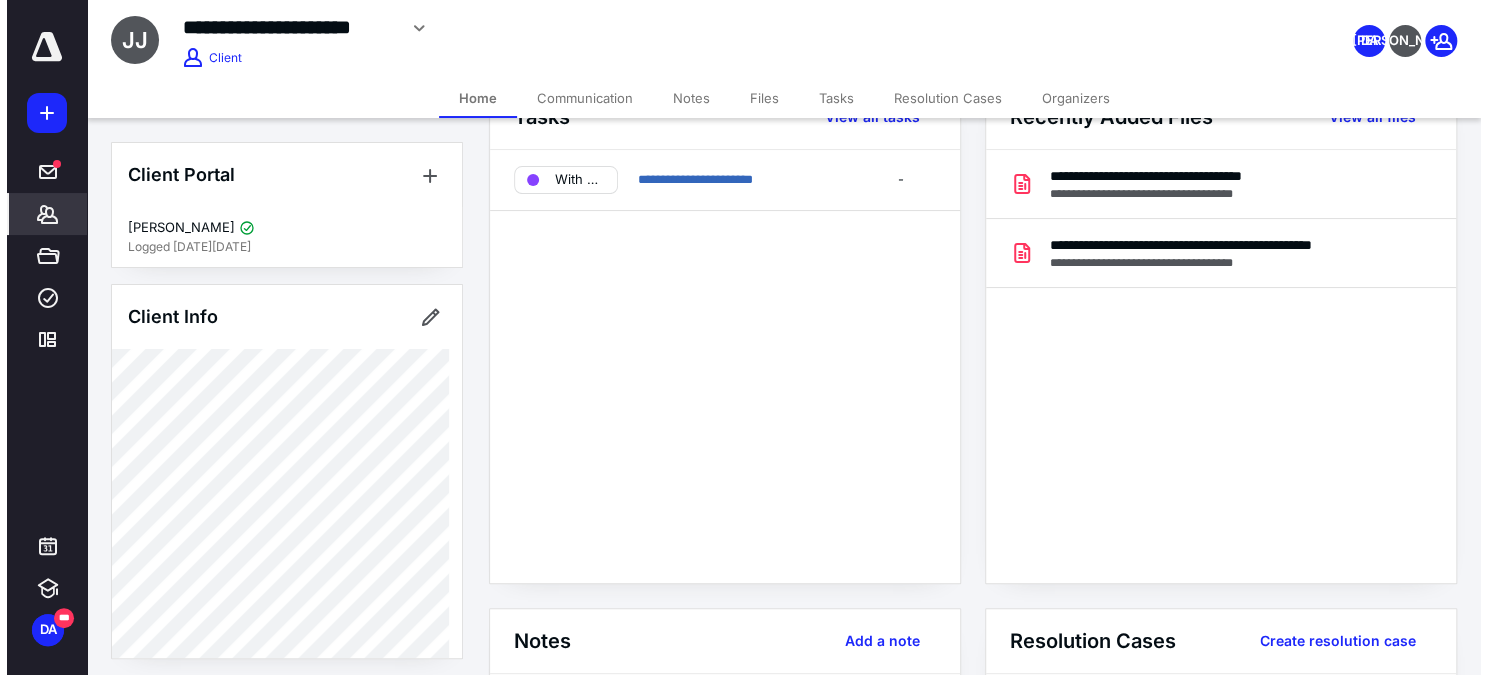 scroll, scrollTop: 0, scrollLeft: 0, axis: both 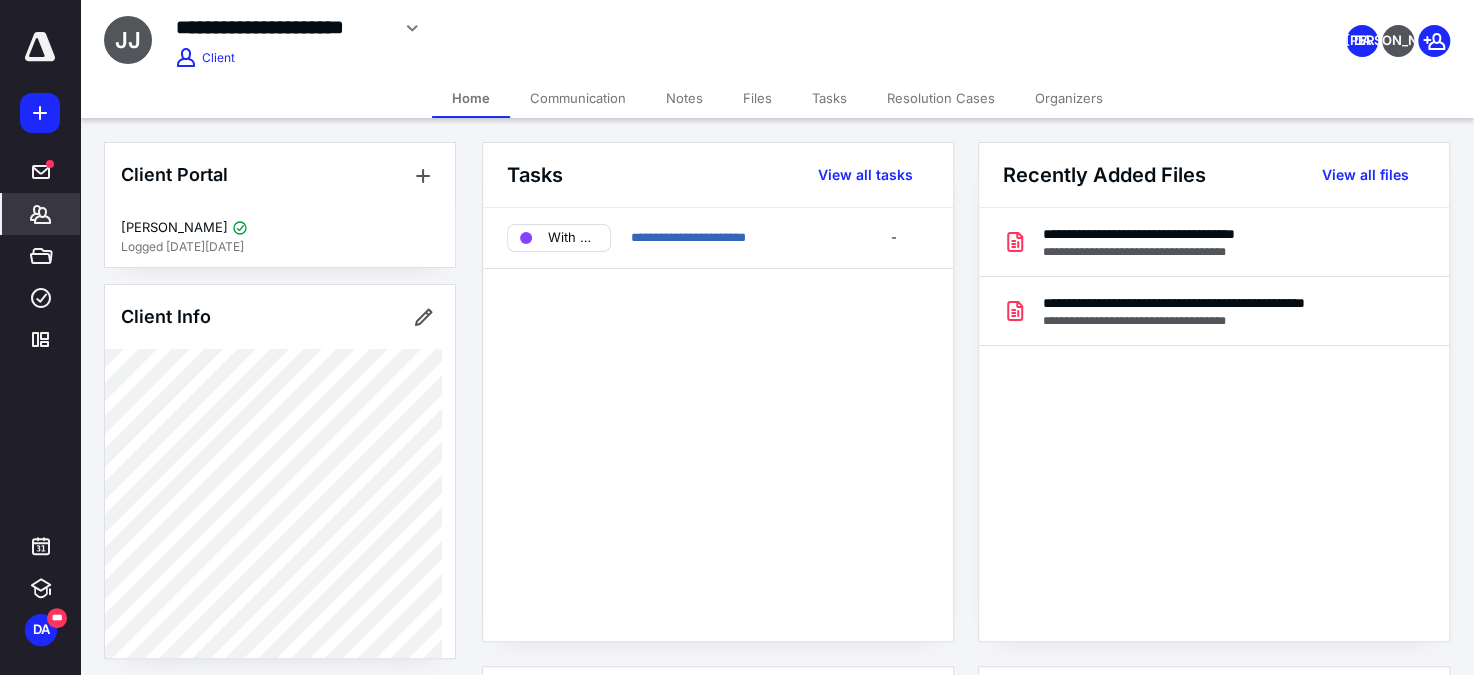click 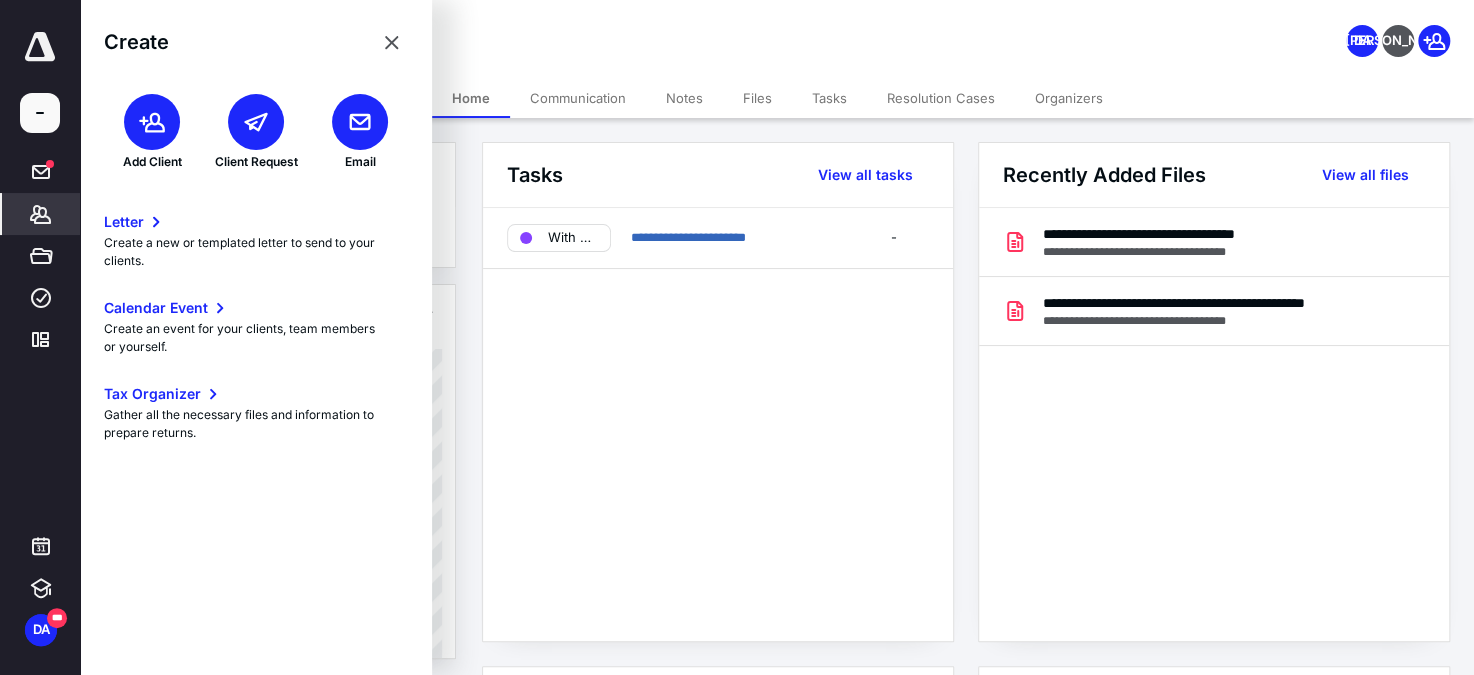 click 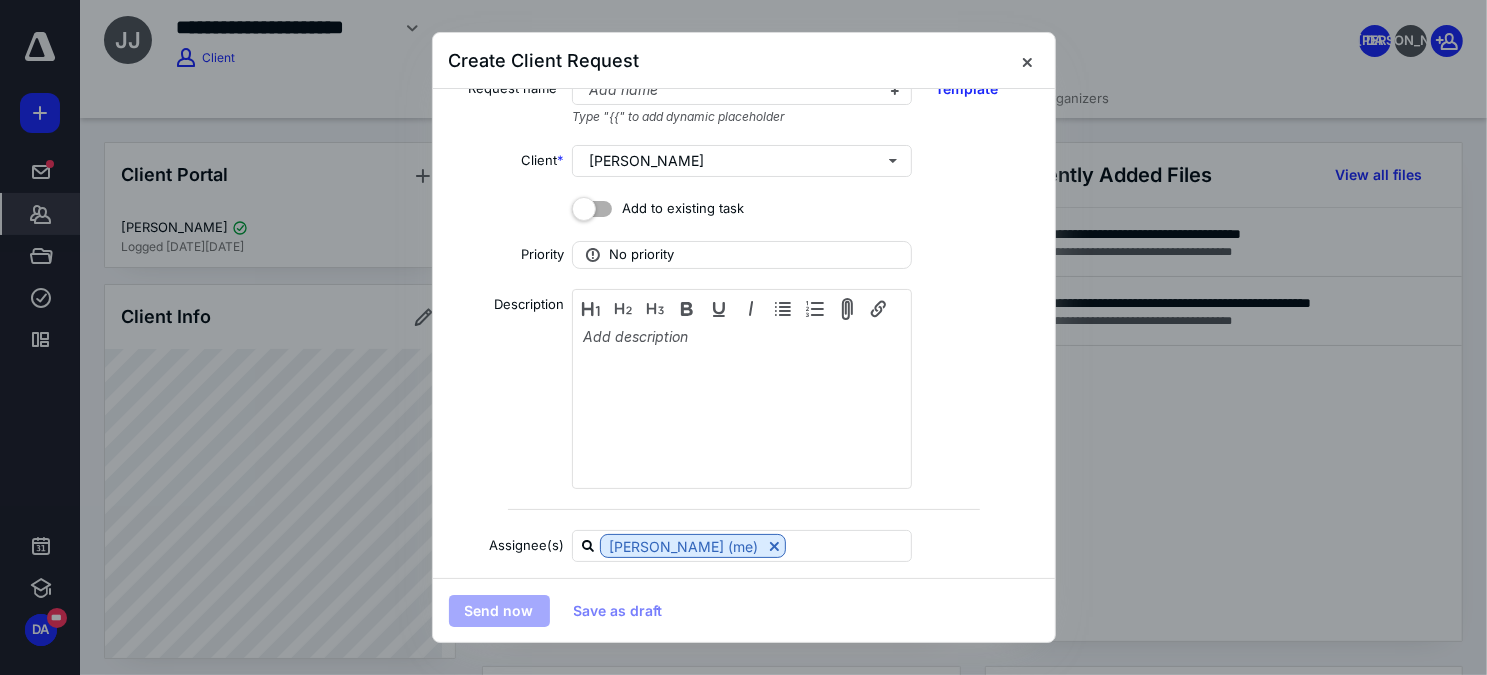 scroll, scrollTop: 0, scrollLeft: 0, axis: both 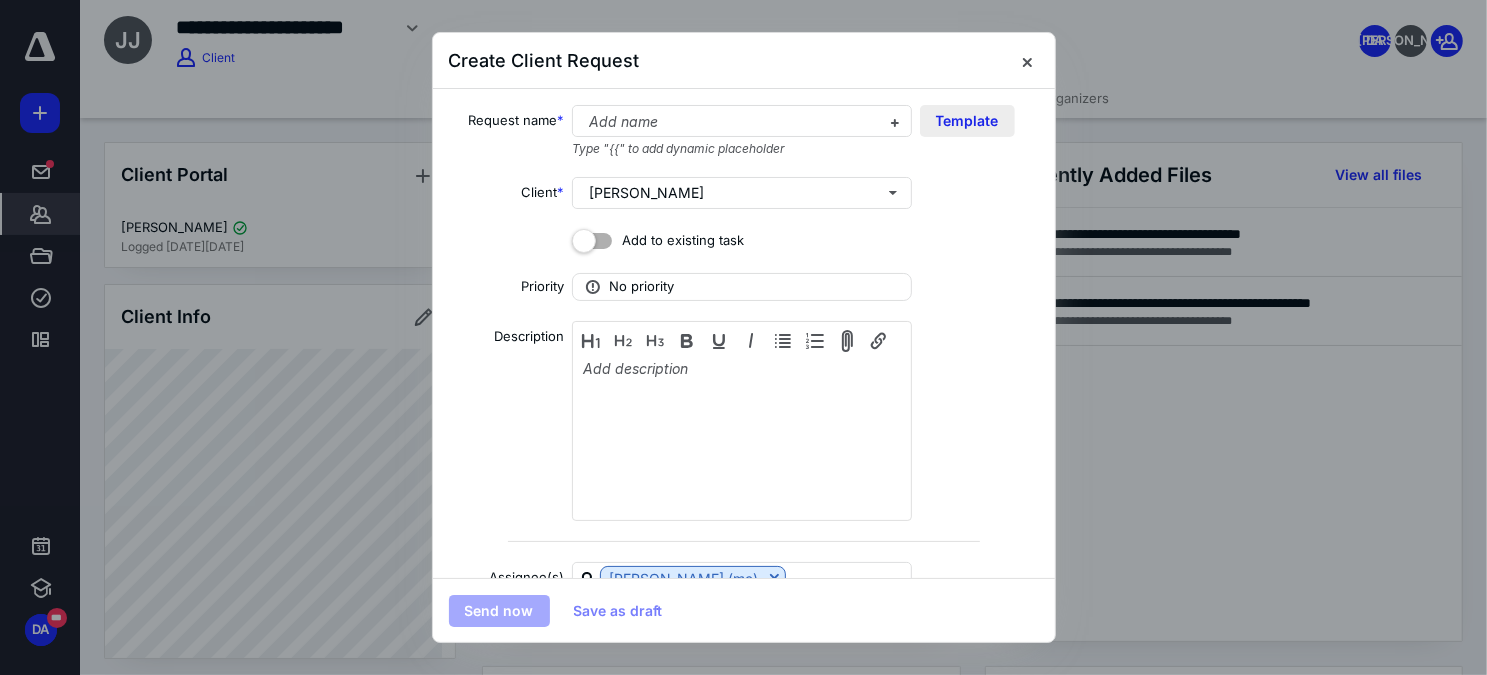 click on "Template" at bounding box center [967, 121] 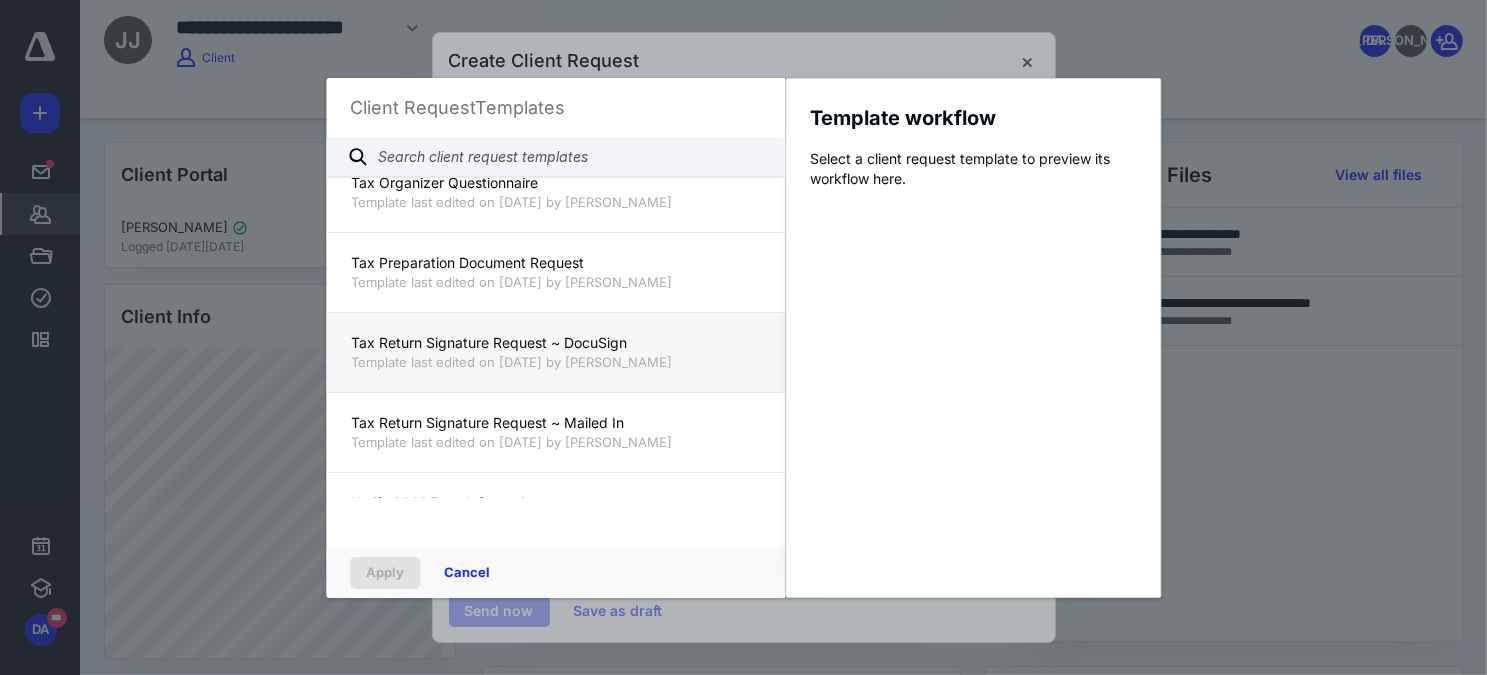 scroll, scrollTop: 1454, scrollLeft: 0, axis: vertical 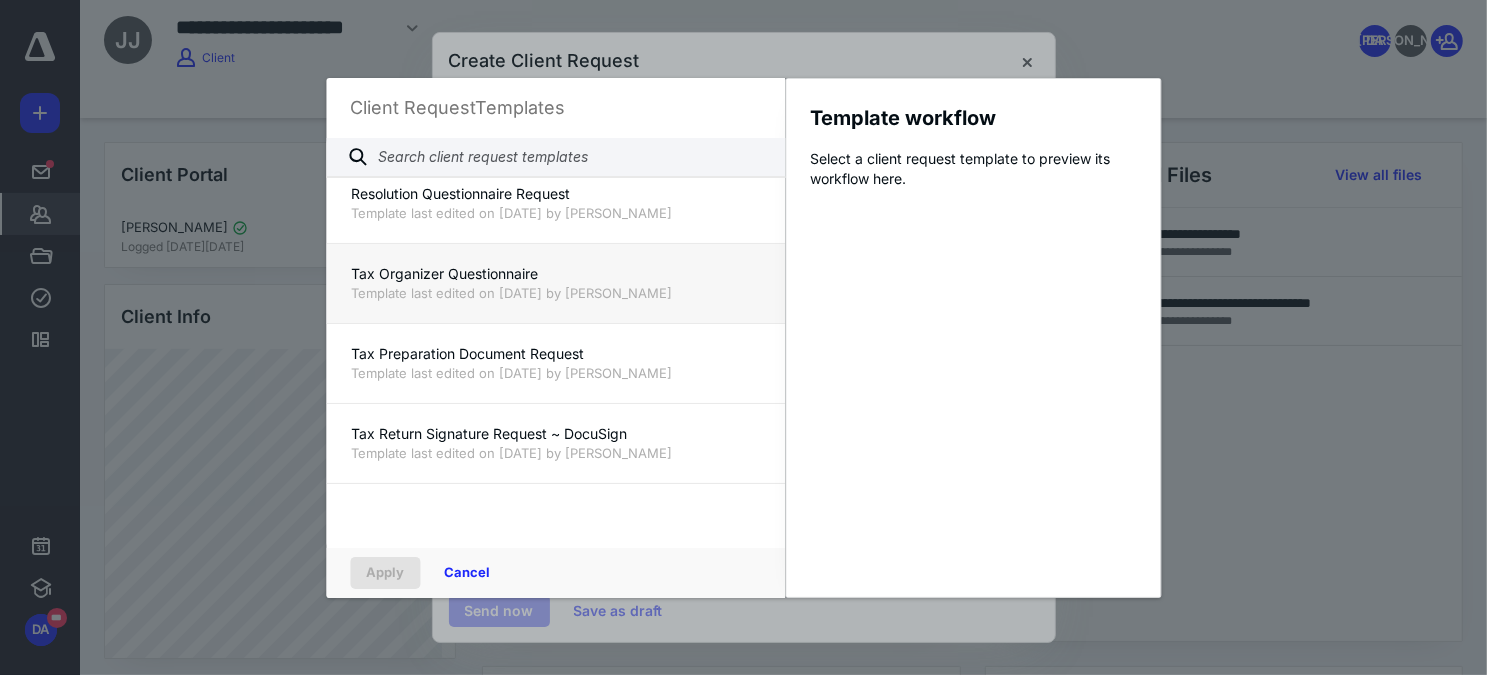 click on "Tax Organizer Questionnaire" at bounding box center (555, 274) 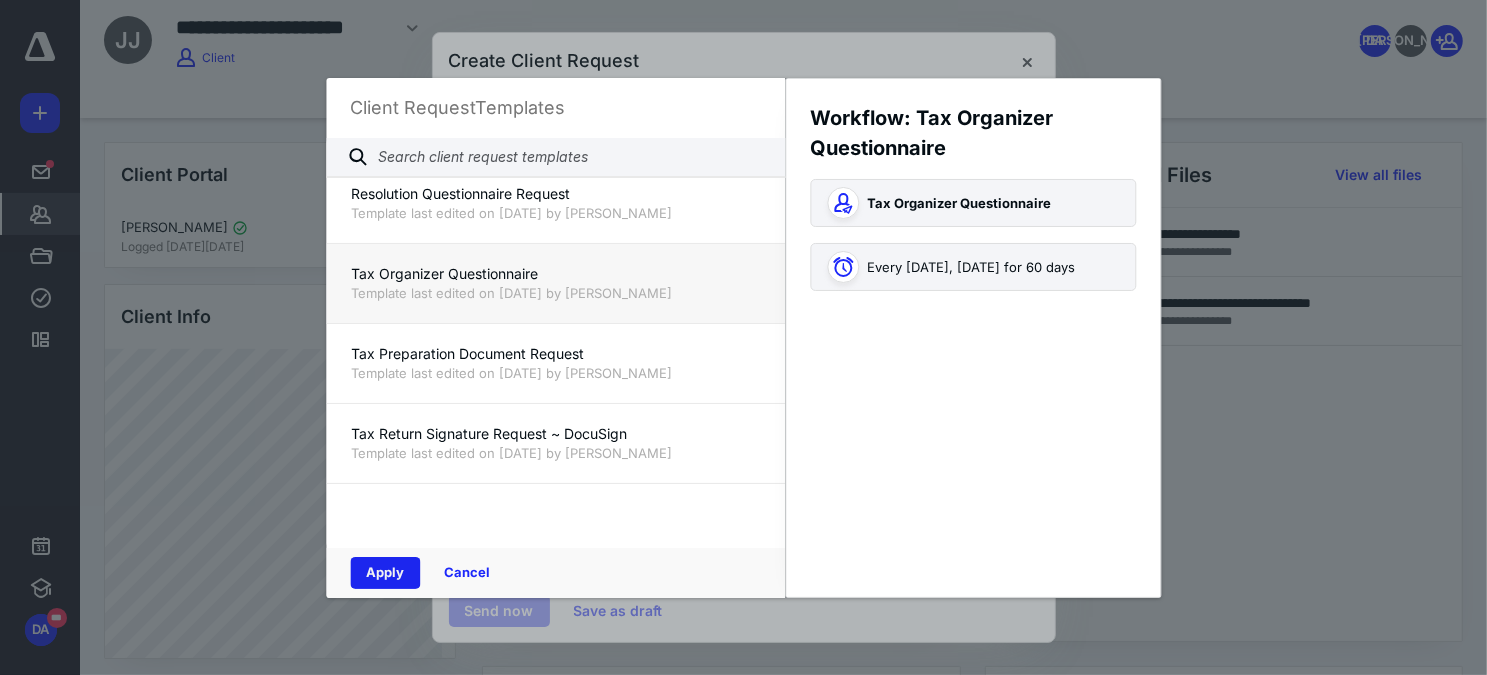 click on "Apply" at bounding box center [385, 573] 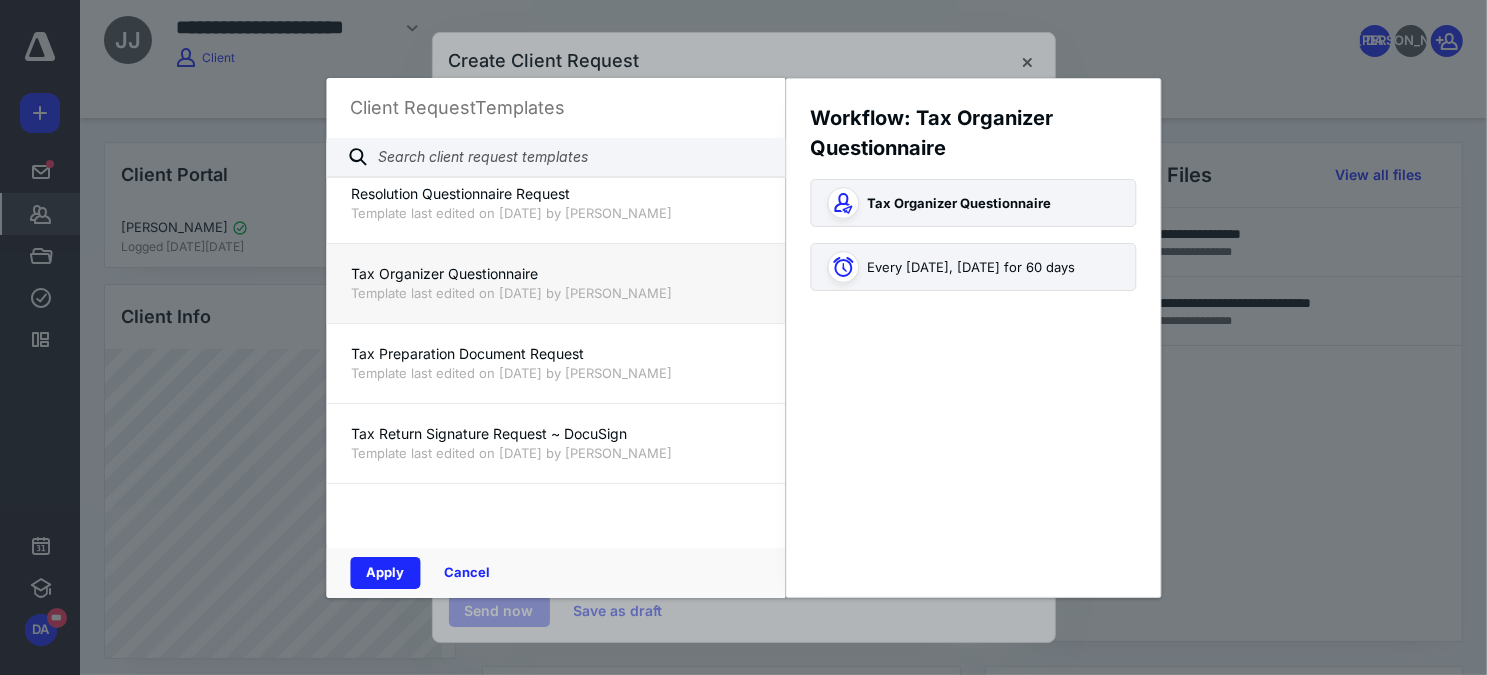 type on "**********" 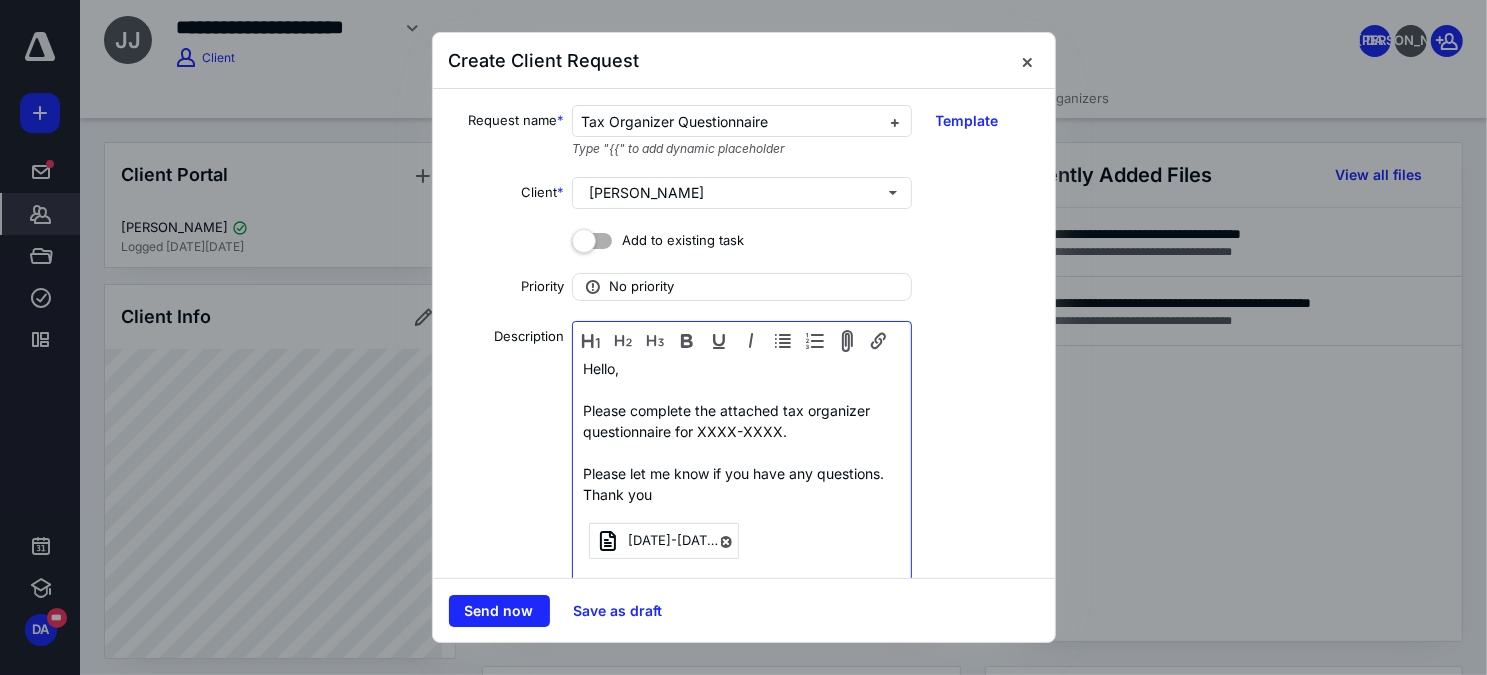 click on "Please let me know if you have any questions.  Thank you" at bounding box center [741, 473] 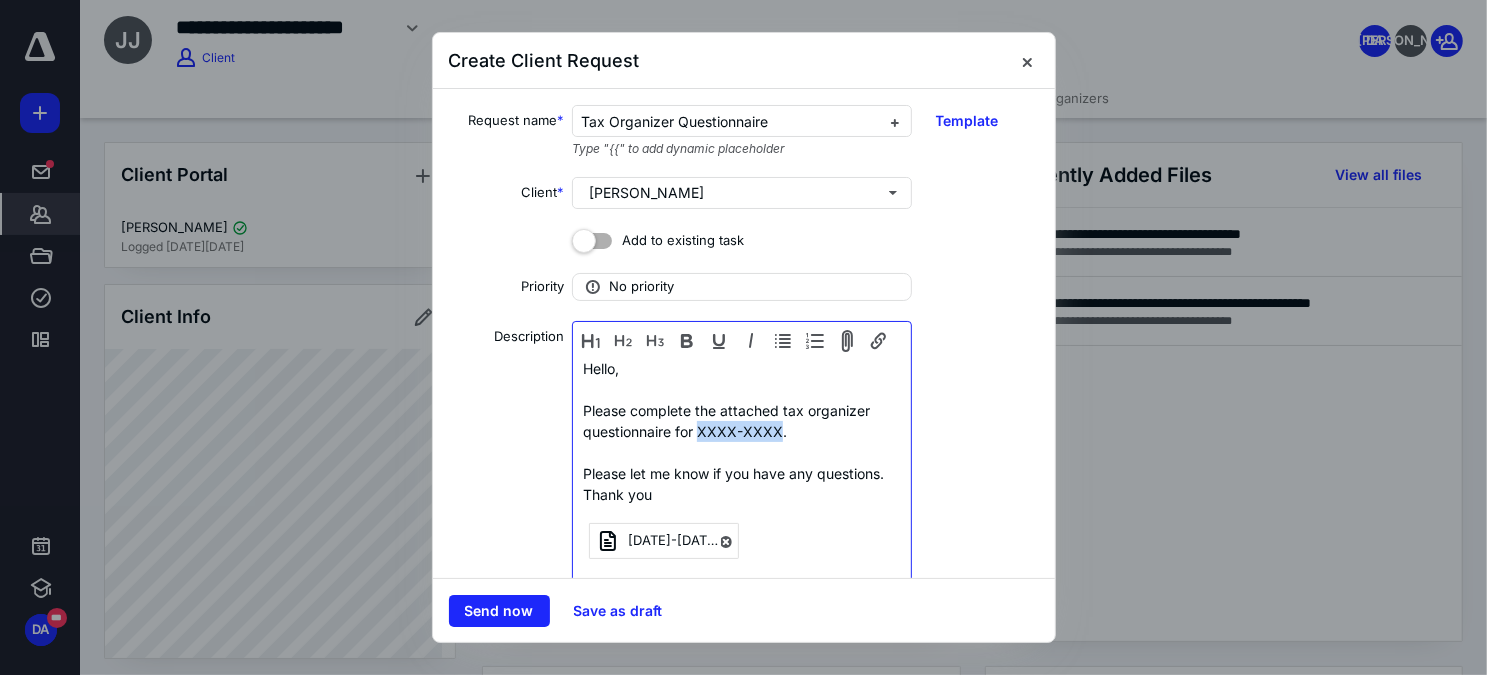 drag, startPoint x: 698, startPoint y: 431, endPoint x: 774, endPoint y: 429, distance: 76.02631 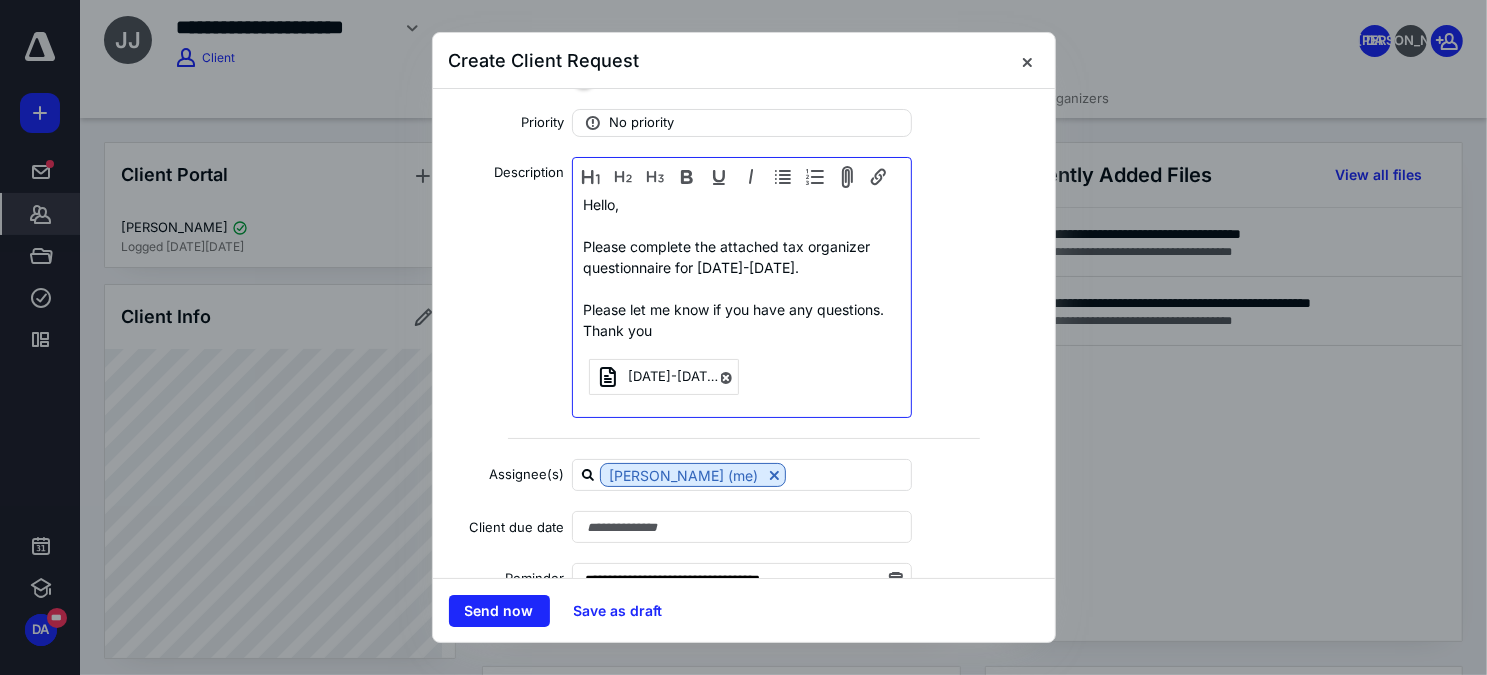 scroll, scrollTop: 216, scrollLeft: 0, axis: vertical 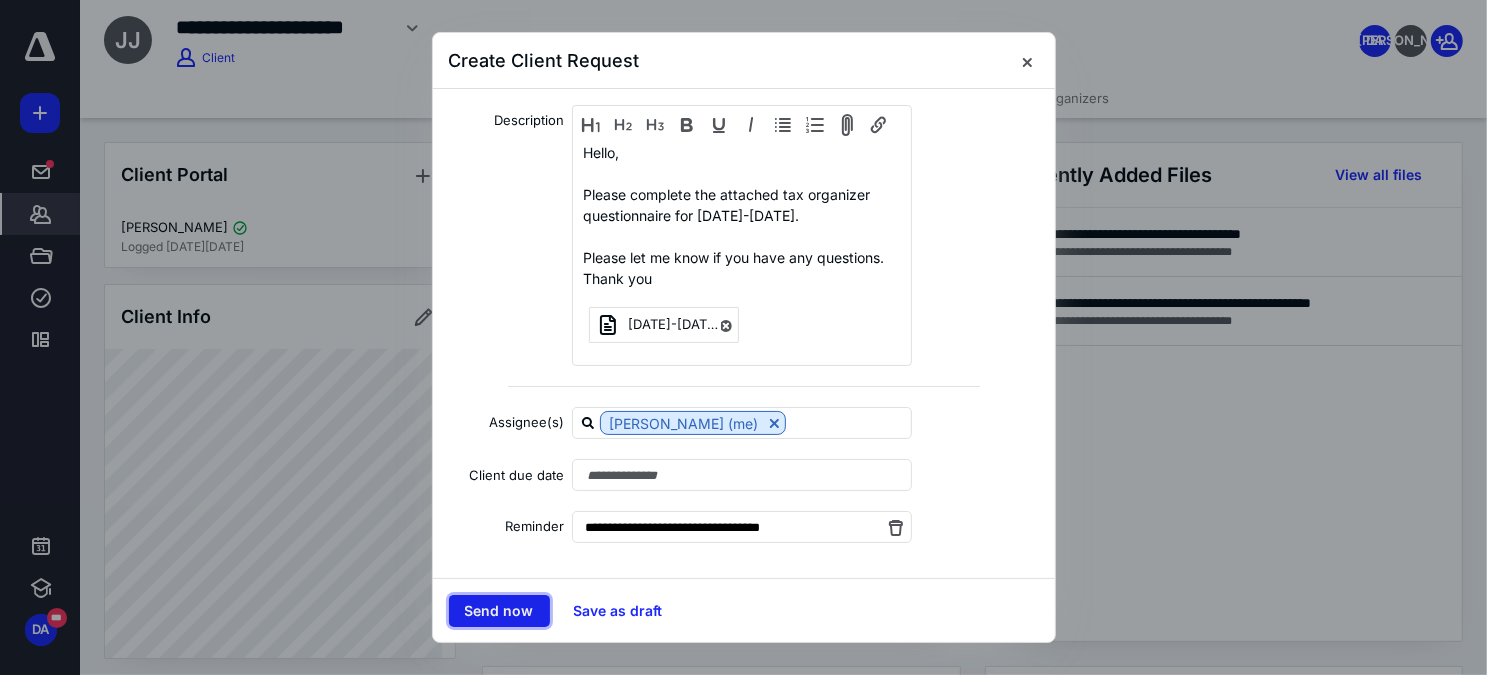 click on "Send now" at bounding box center (499, 611) 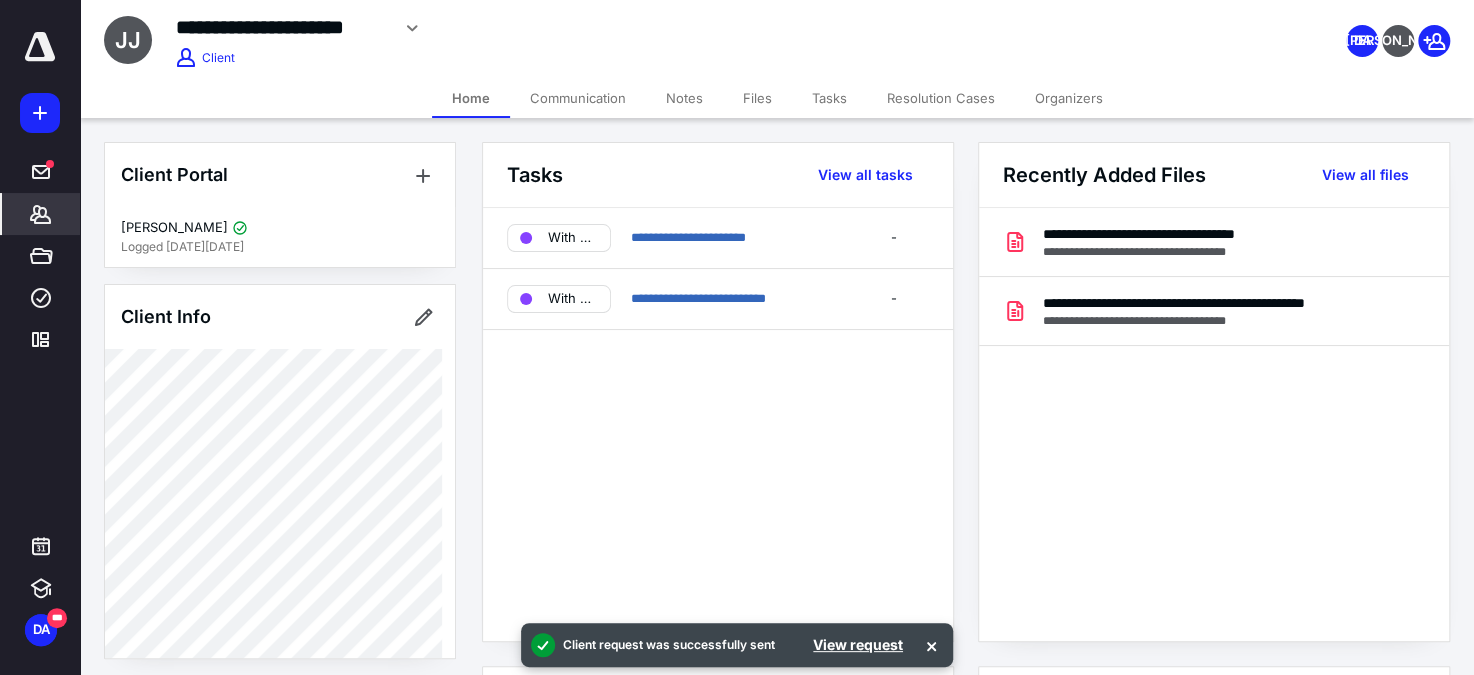 click 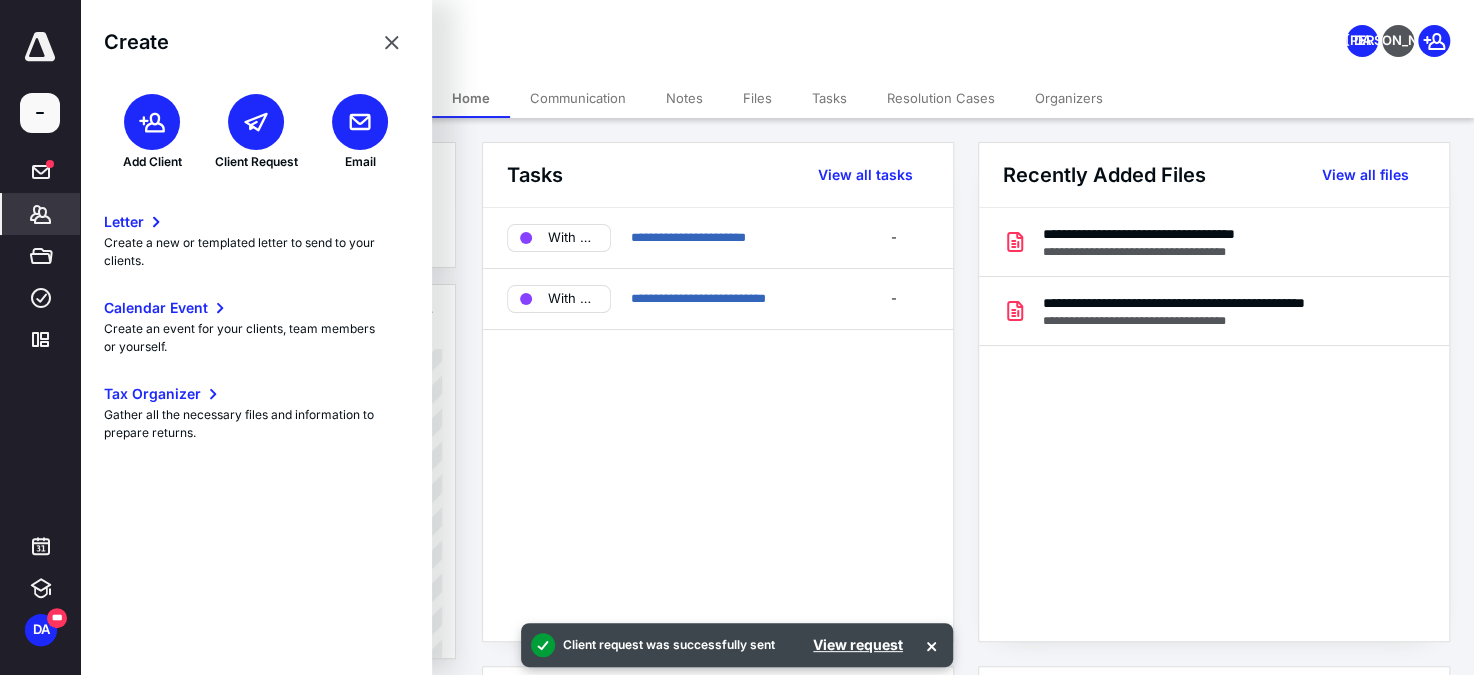 click 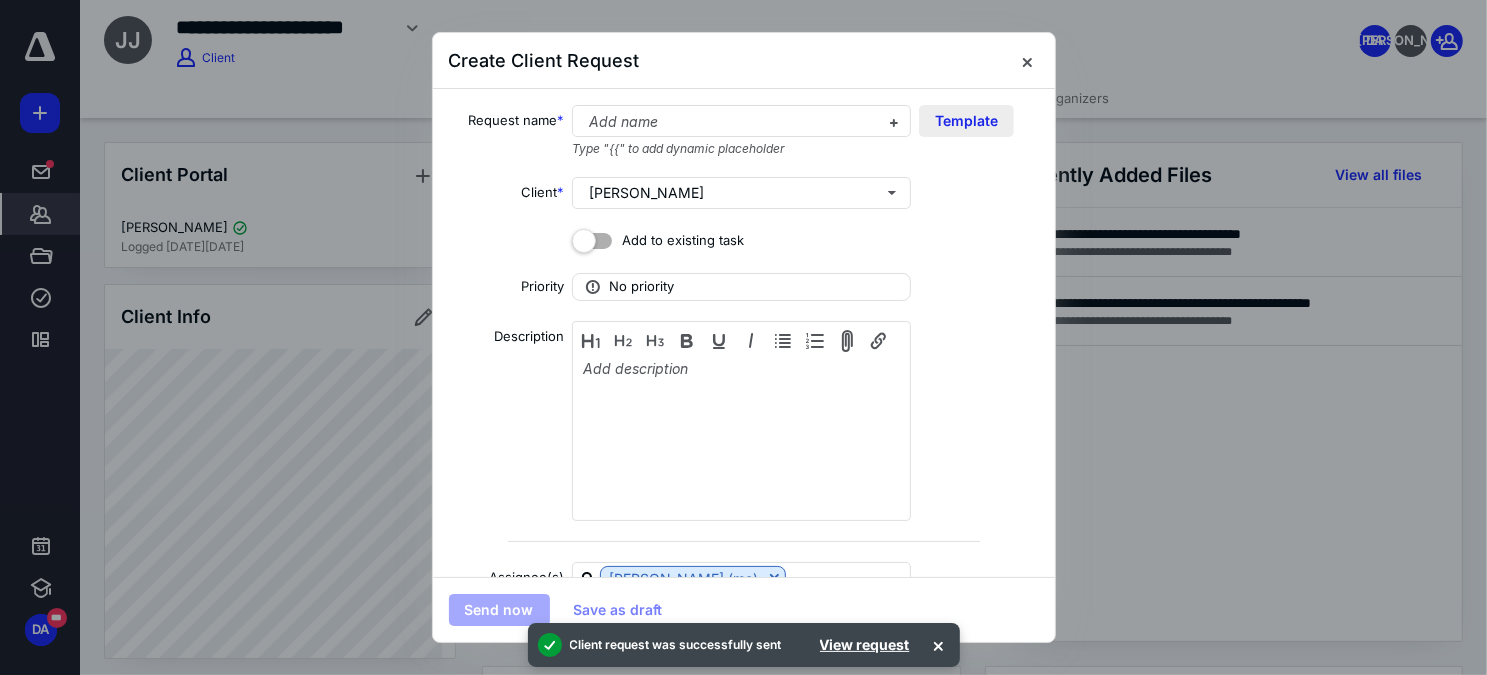 click on "Template" at bounding box center (966, 121) 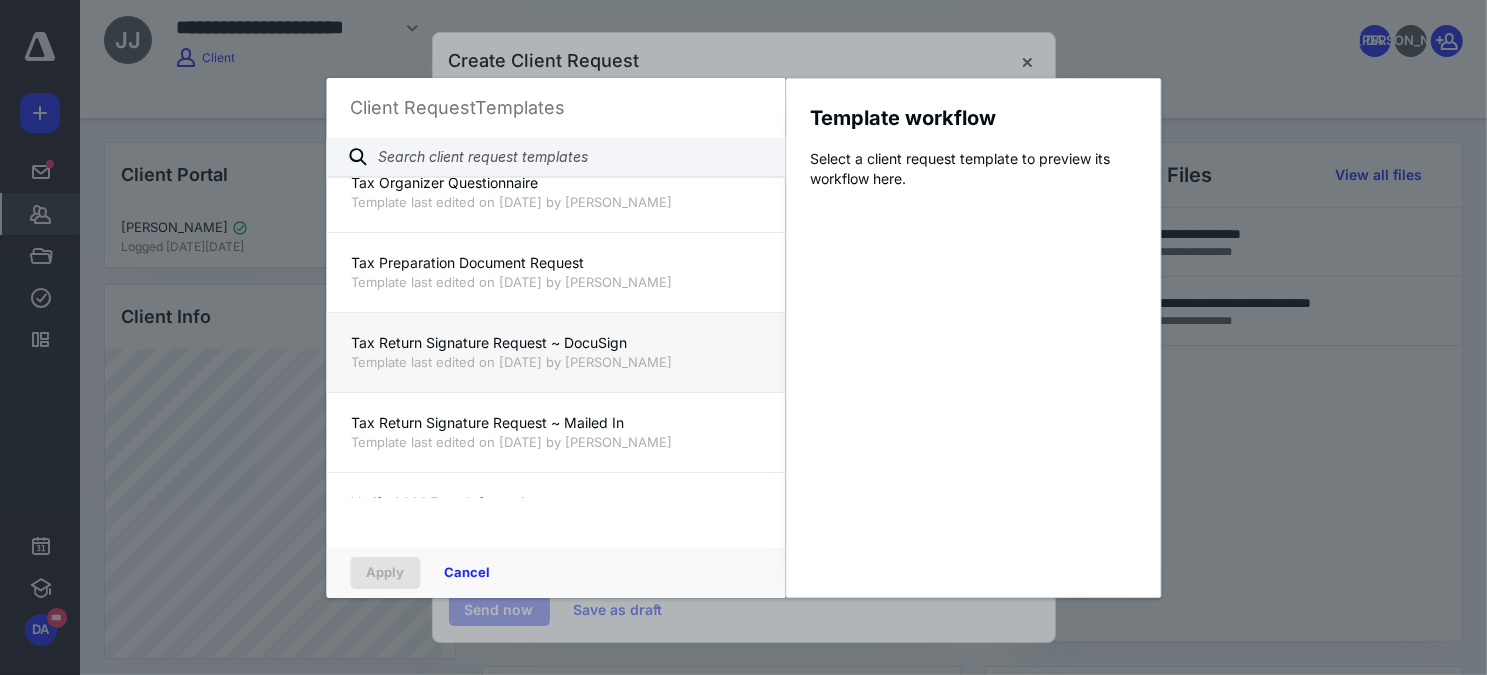 scroll, scrollTop: 1454, scrollLeft: 0, axis: vertical 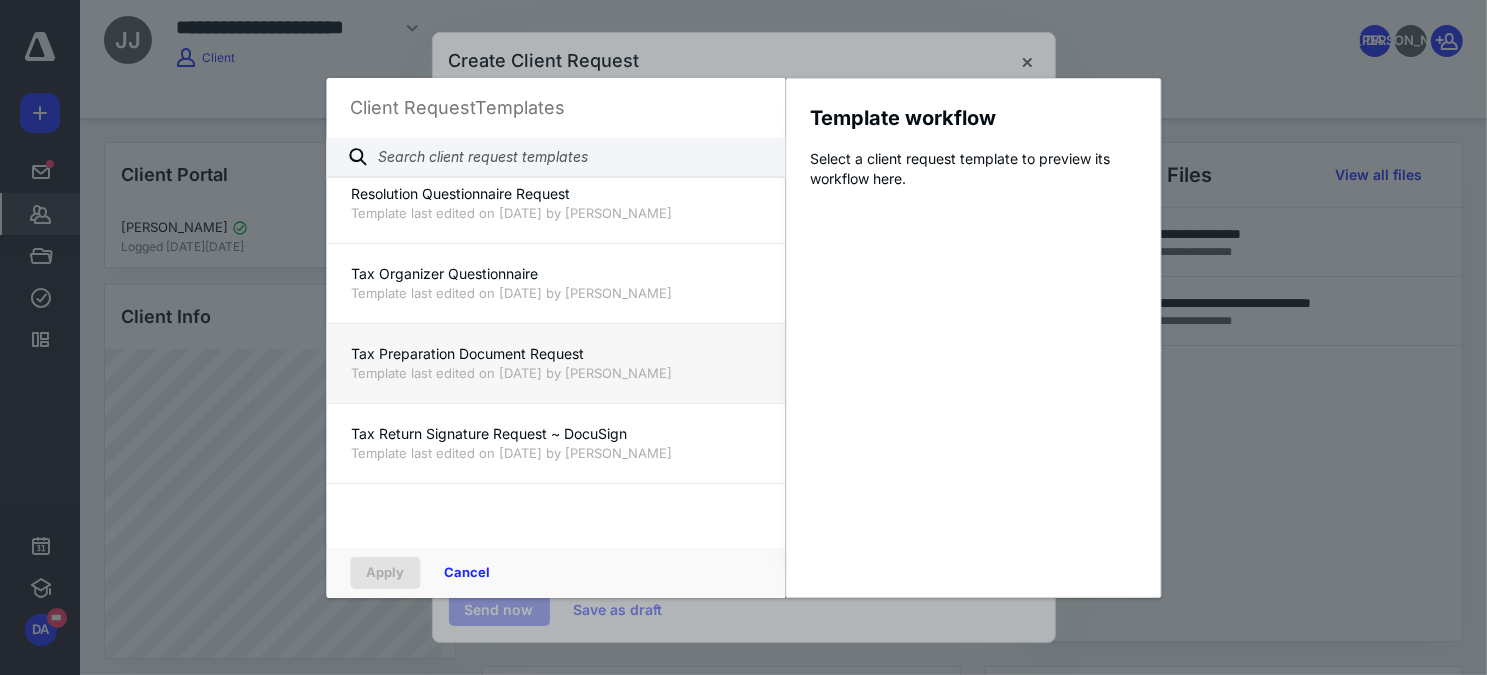 click on "Tax Preparation Document Request" at bounding box center [555, 354] 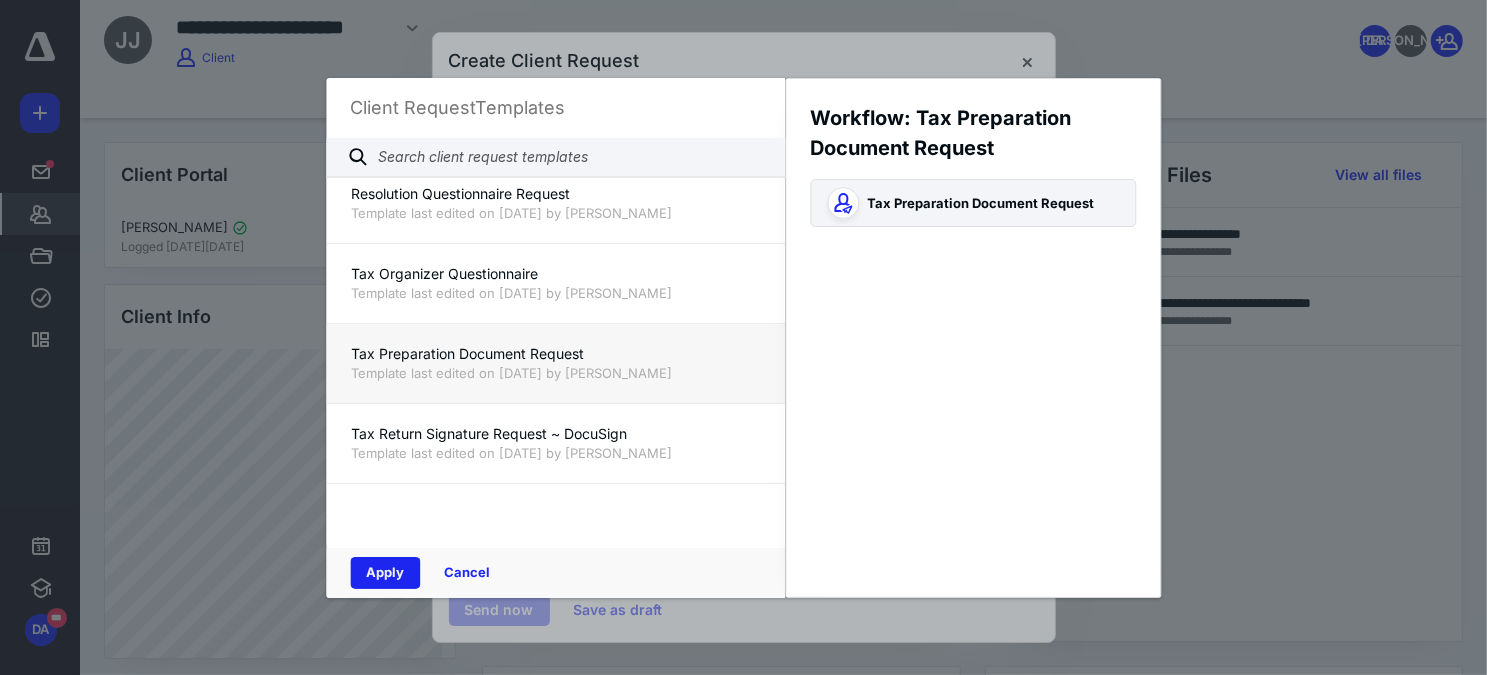 click on "Apply" at bounding box center [385, 573] 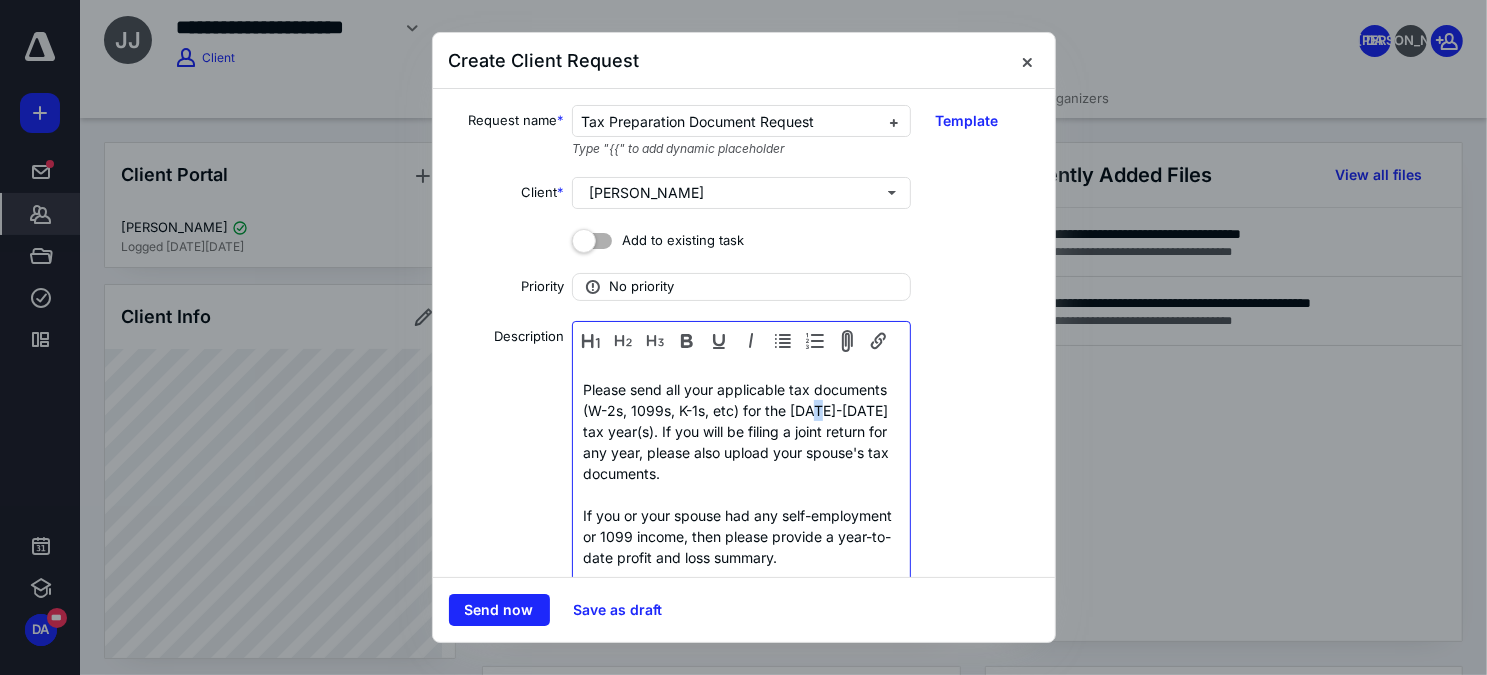 click on "Please send all your applicable tax documents (W-2s, 1099s, K-1s, etc) for the [DATE]-[DATE] tax year(s). If you will be filing a joint return for any year, please also upload your spouse's tax documents." at bounding box center (741, 431) 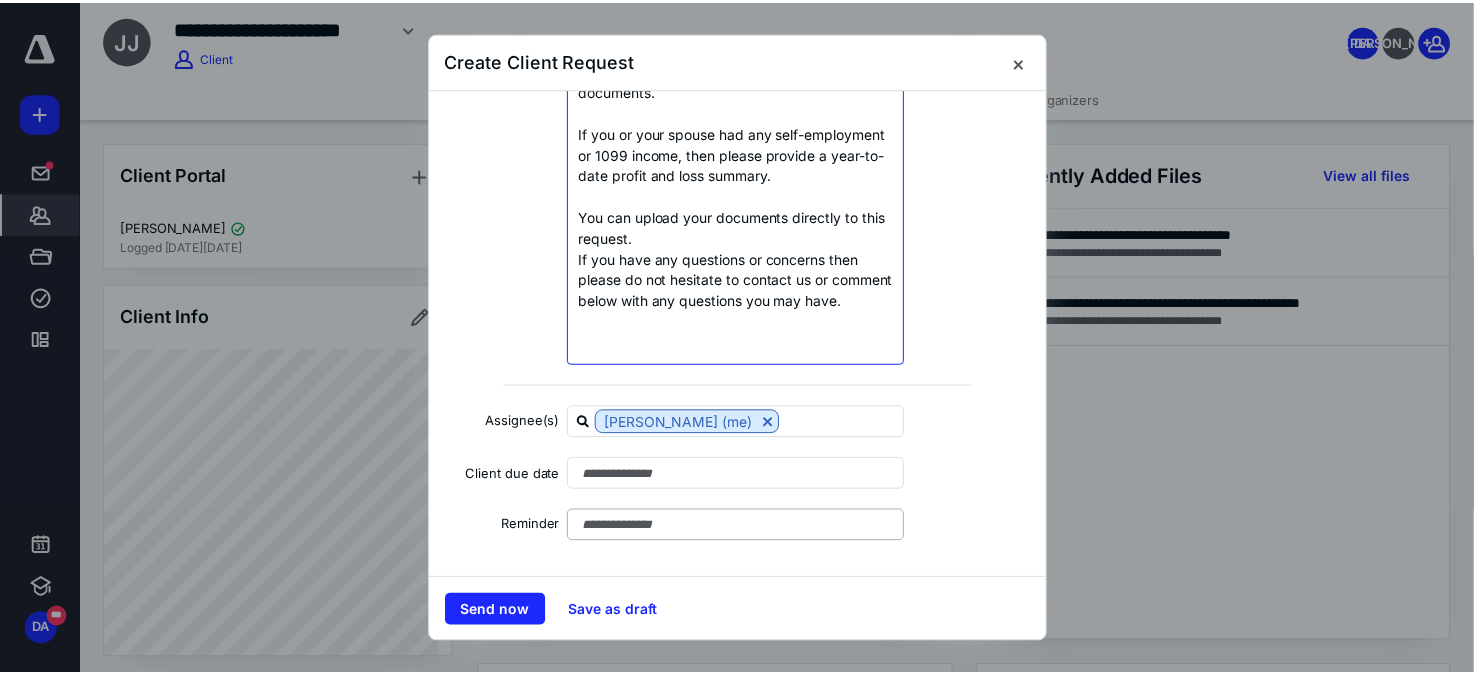 scroll, scrollTop: 424, scrollLeft: 0, axis: vertical 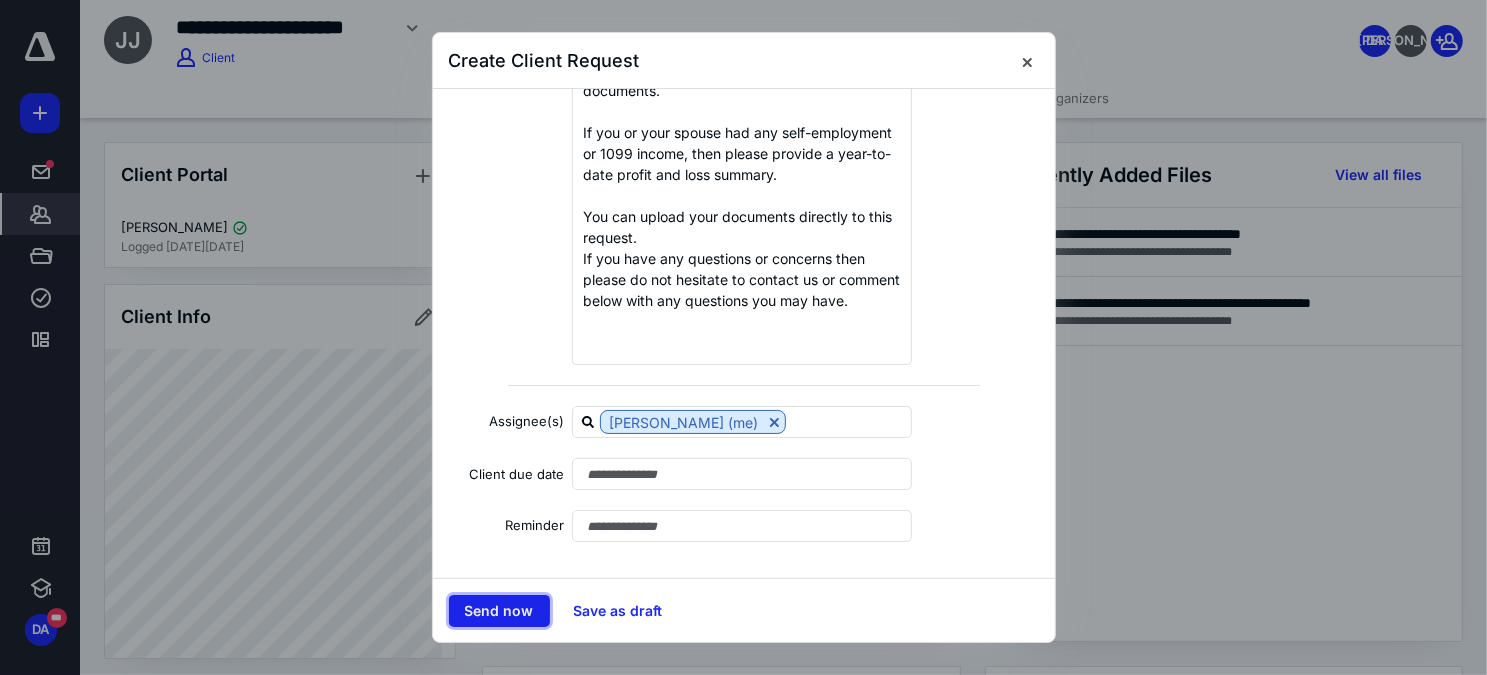 click on "Send now" at bounding box center (499, 611) 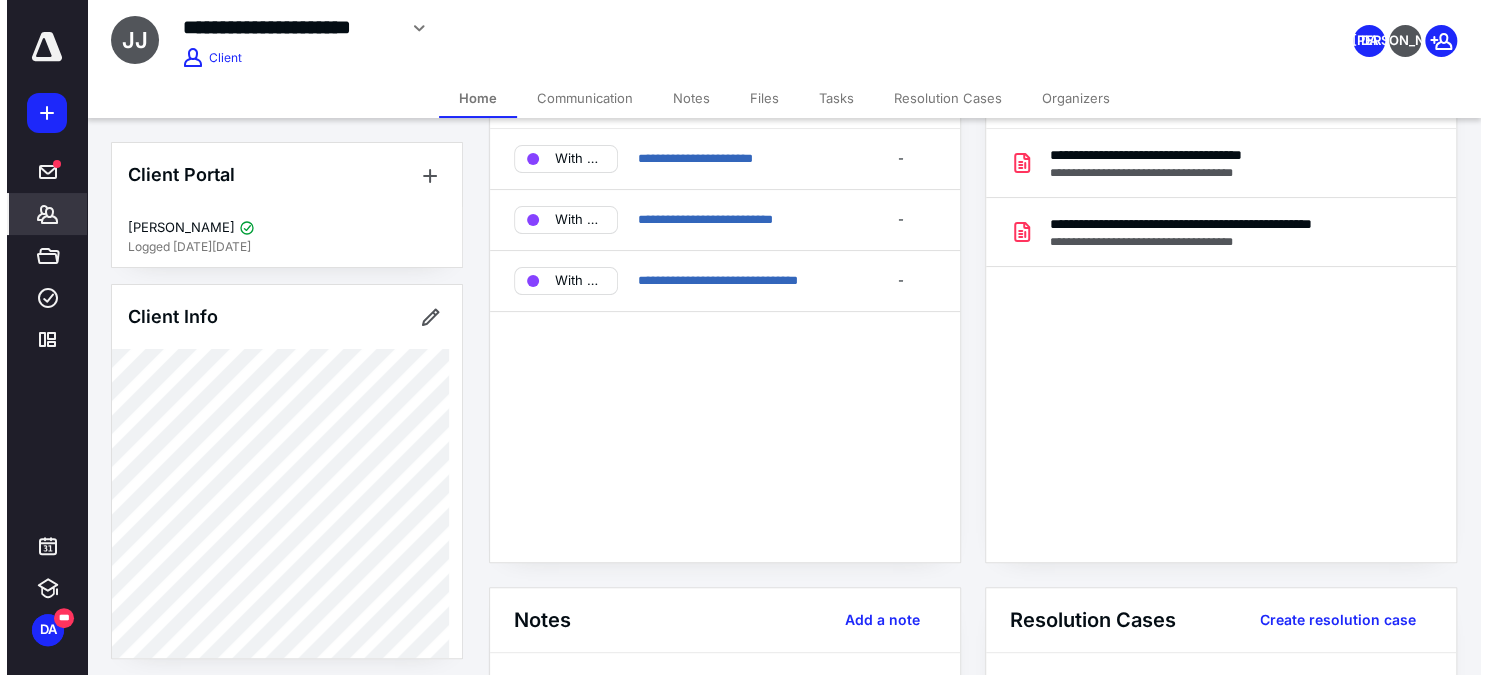scroll, scrollTop: 0, scrollLeft: 0, axis: both 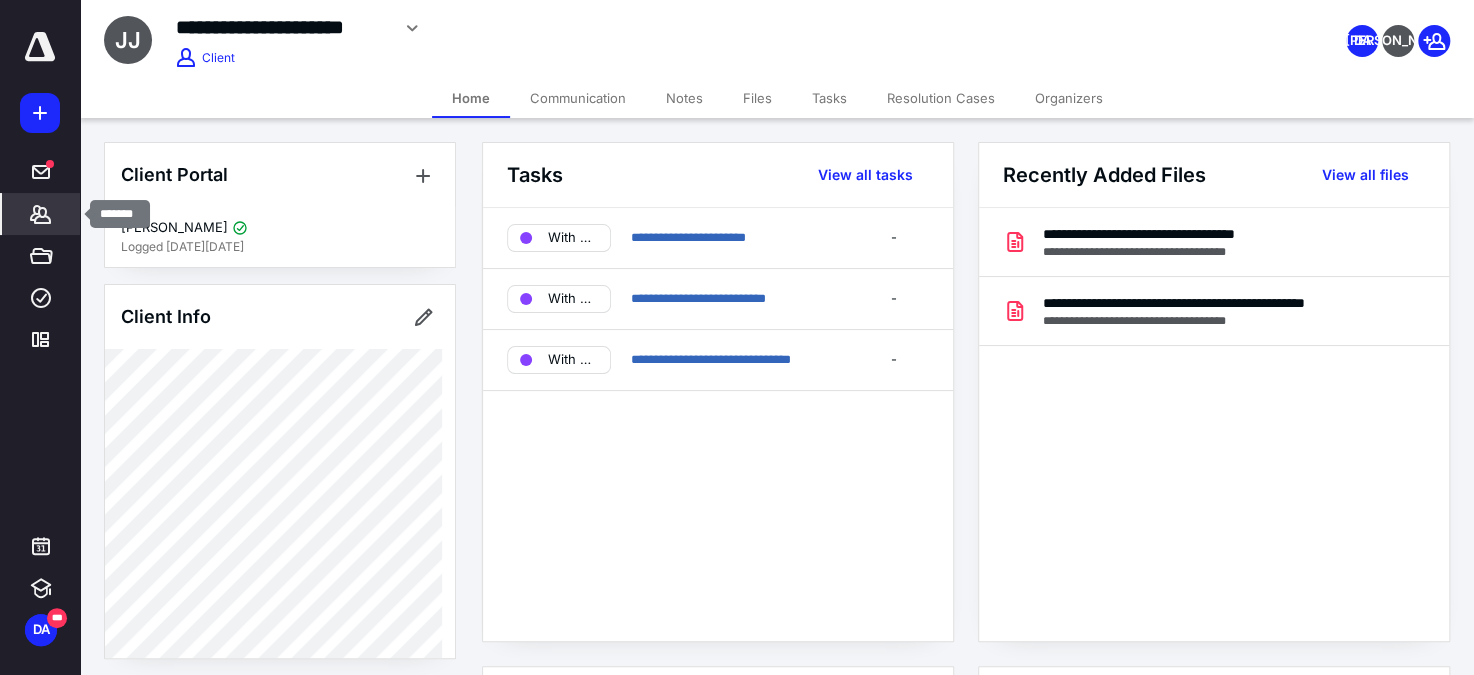 click 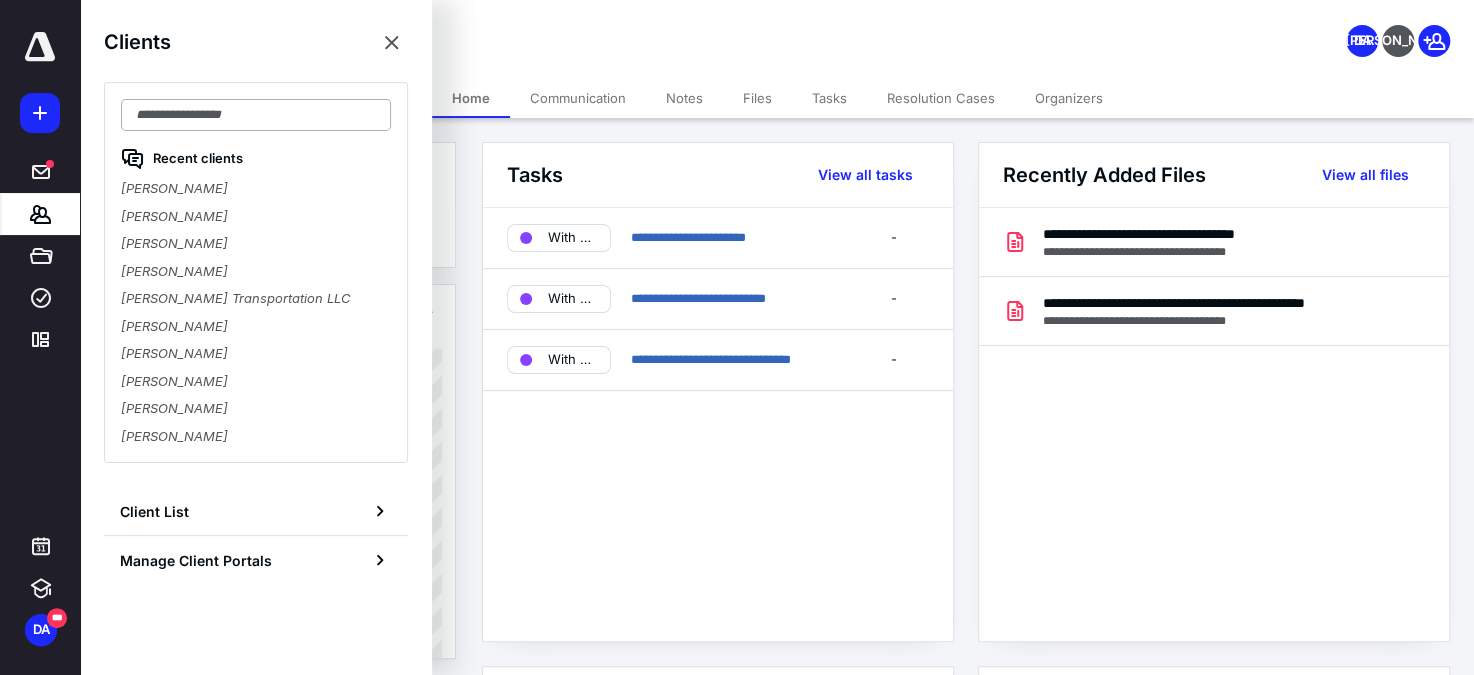 click at bounding box center (256, 115) 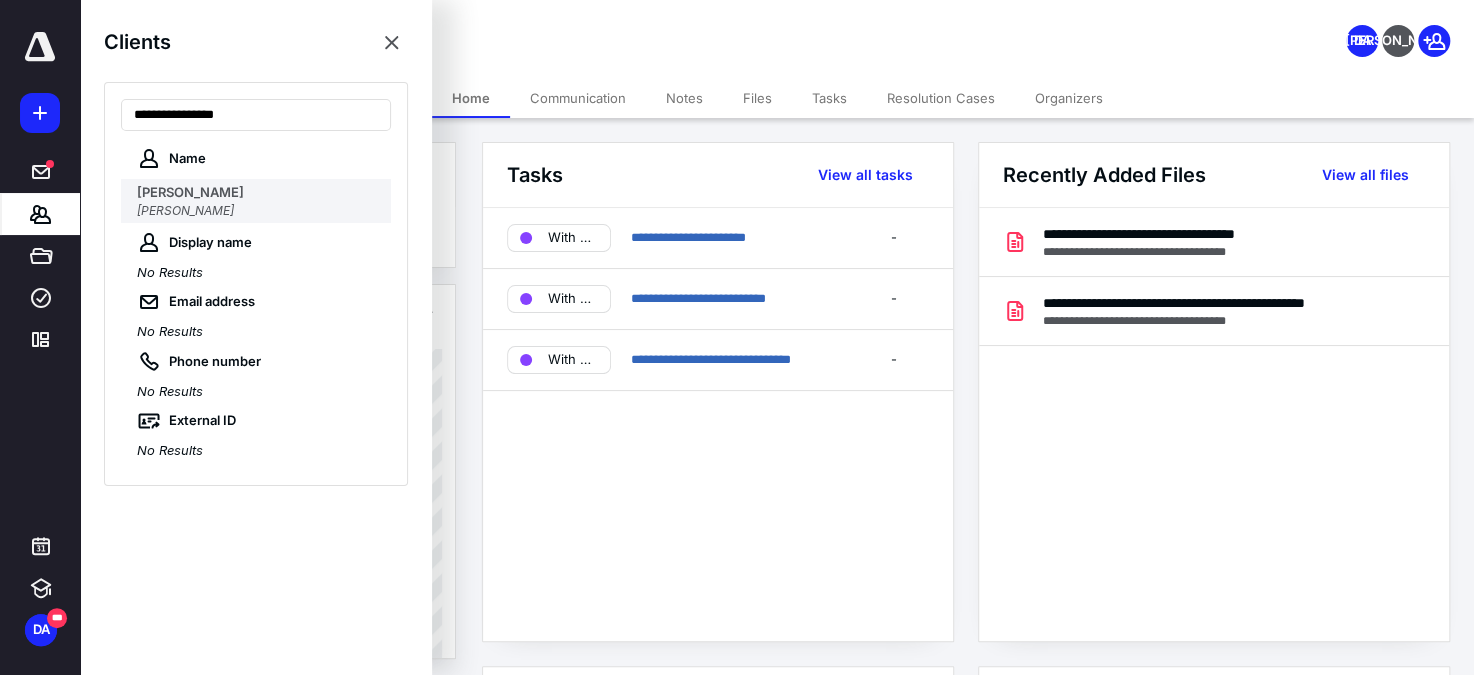 type on "**********" 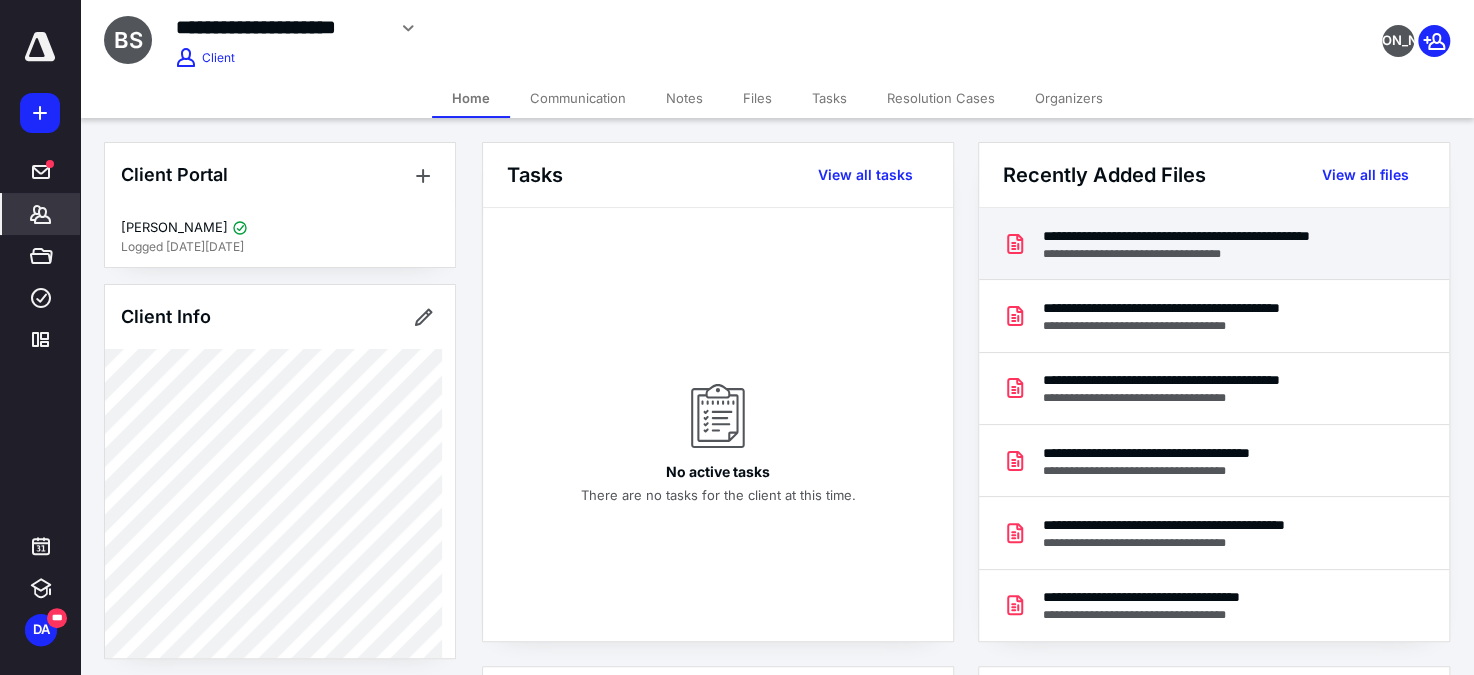click on "**********" at bounding box center [1212, 236] 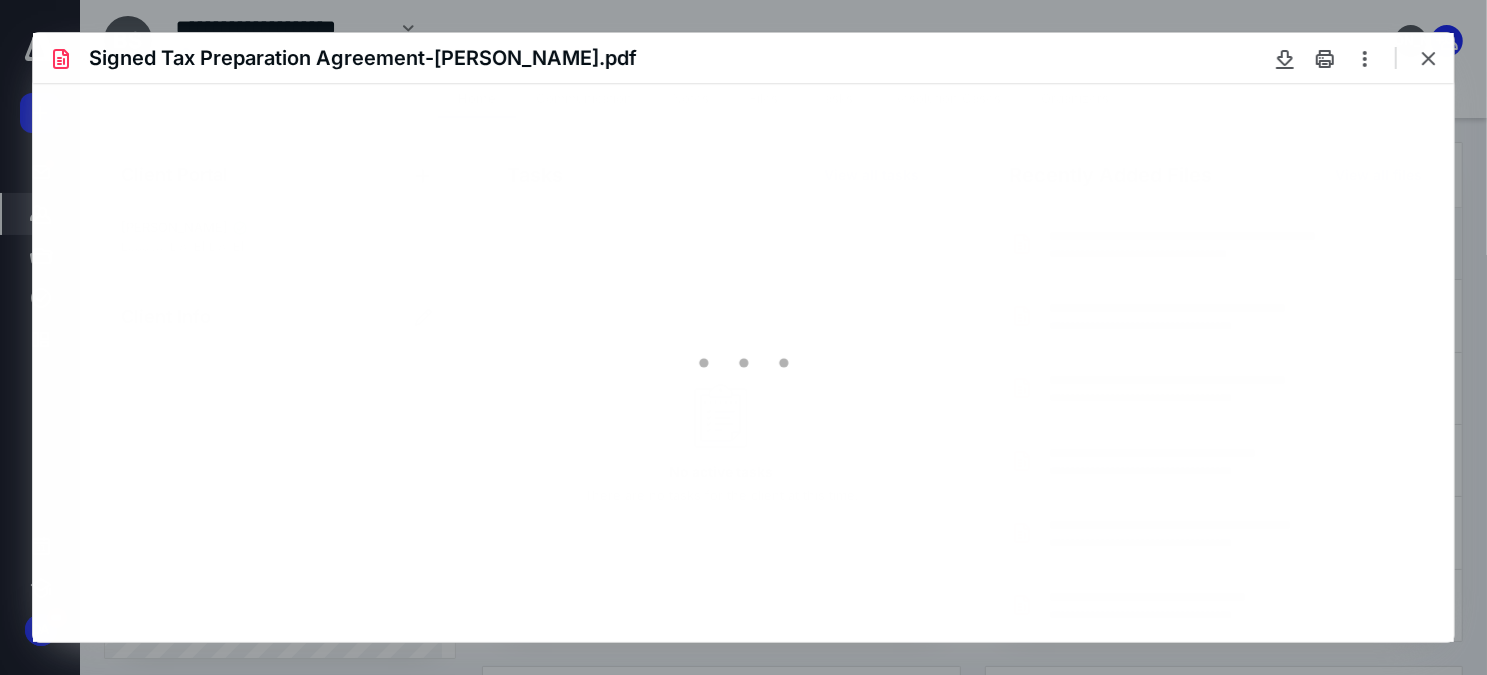 scroll, scrollTop: 0, scrollLeft: 0, axis: both 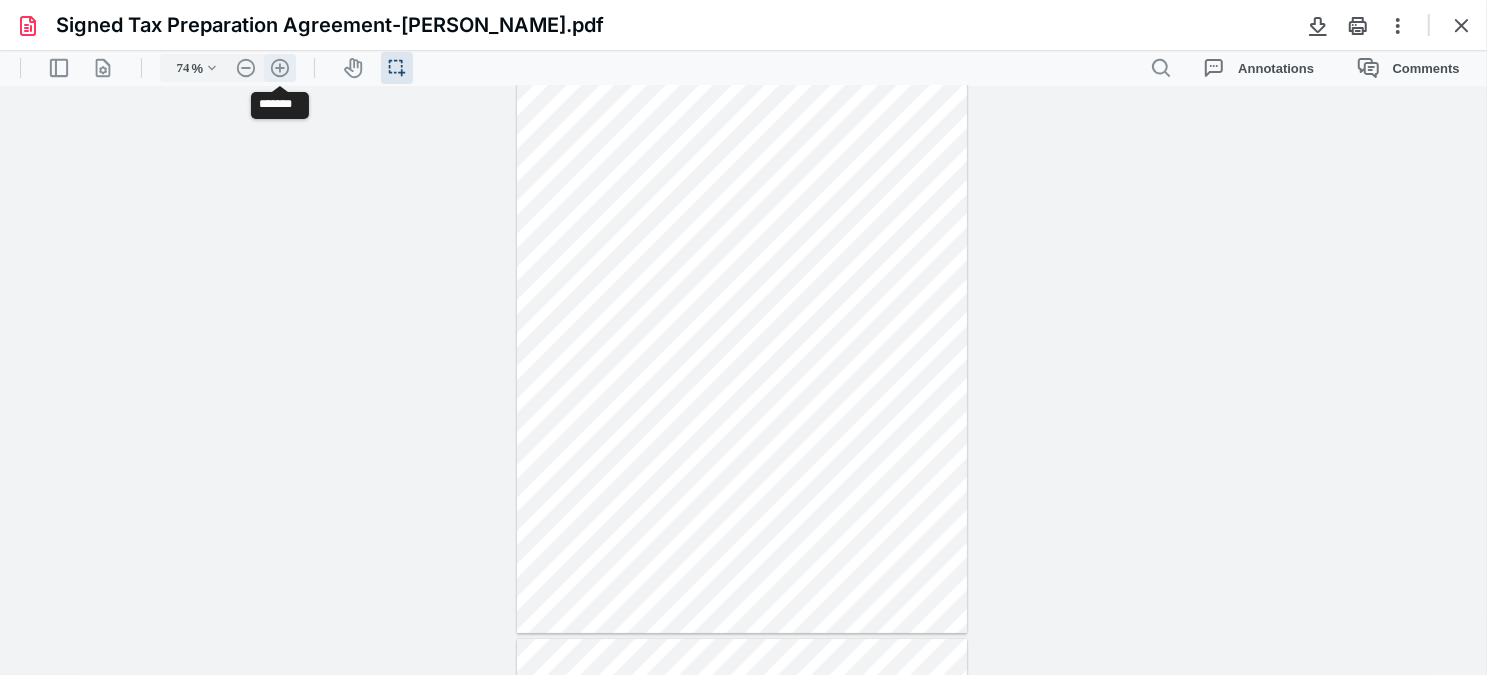 click on ".cls-1{fill:#abb0c4;} icon - header - zoom - in - line" at bounding box center (280, 67) 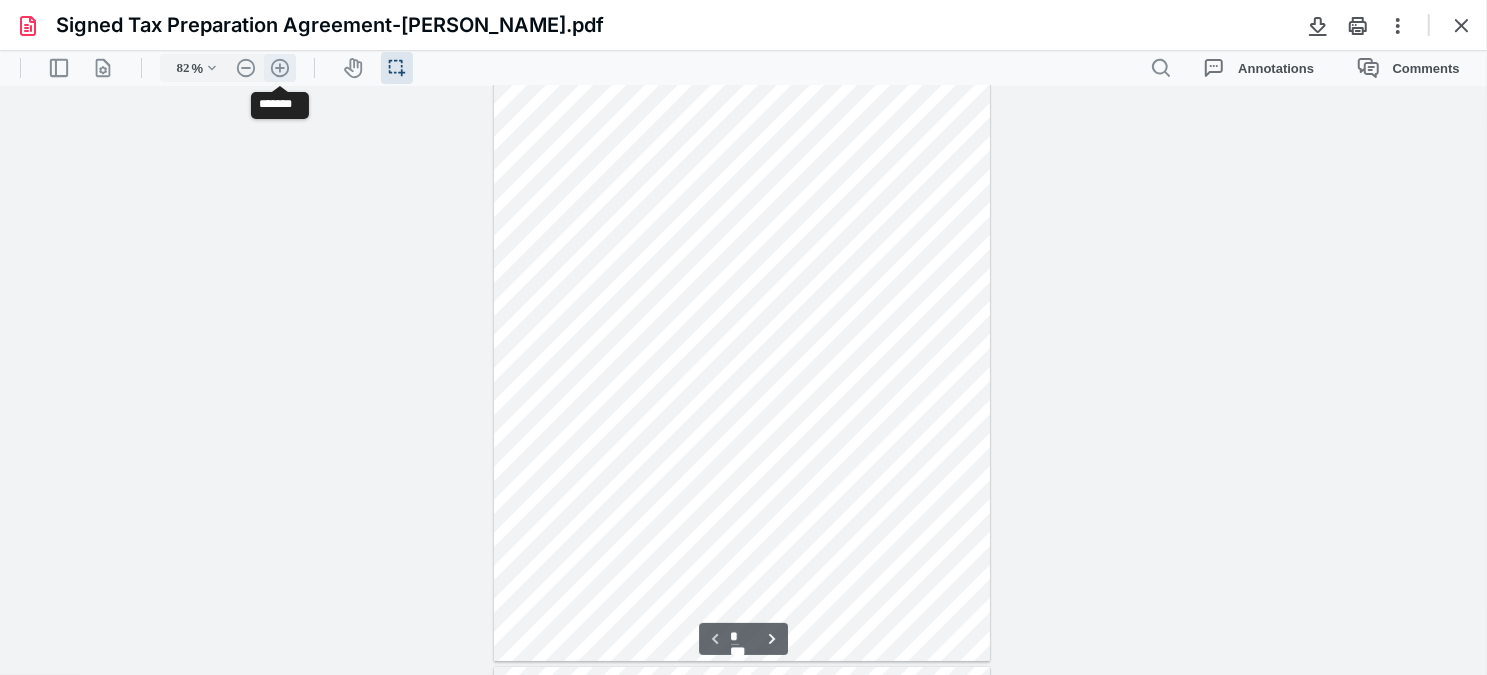 click on ".cls-1{fill:#abb0c4;} icon - header - zoom - in - line" at bounding box center [280, 67] 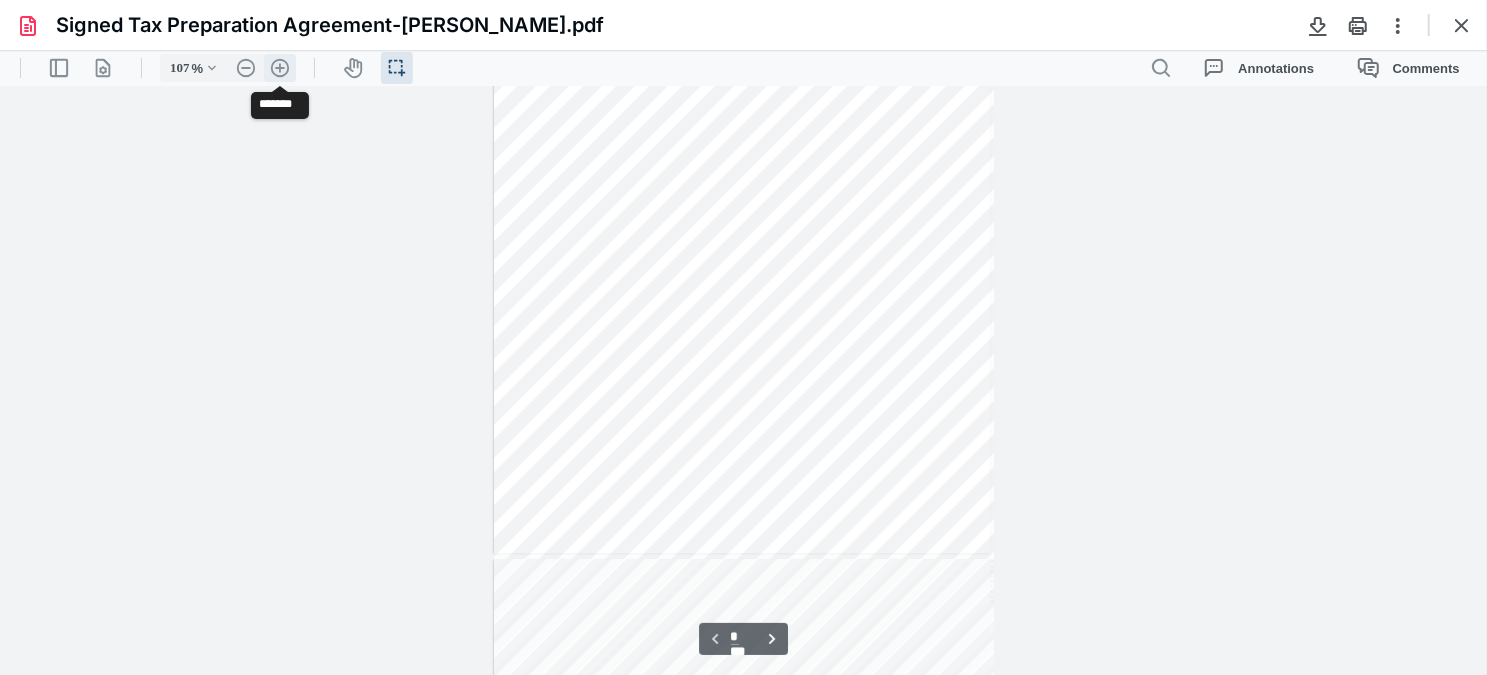 click on ".cls-1{fill:#abb0c4;} icon - header - zoom - in - line" at bounding box center [280, 67] 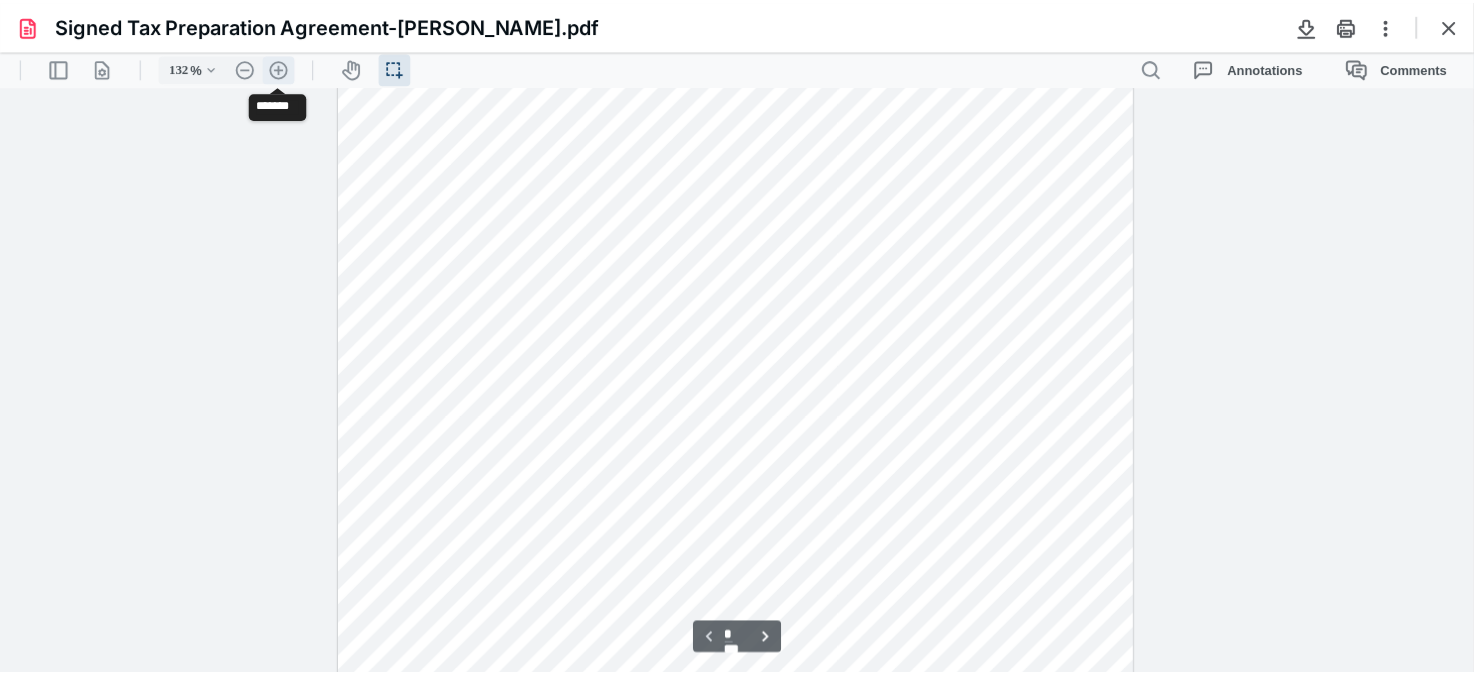 scroll, scrollTop: 285, scrollLeft: 0, axis: vertical 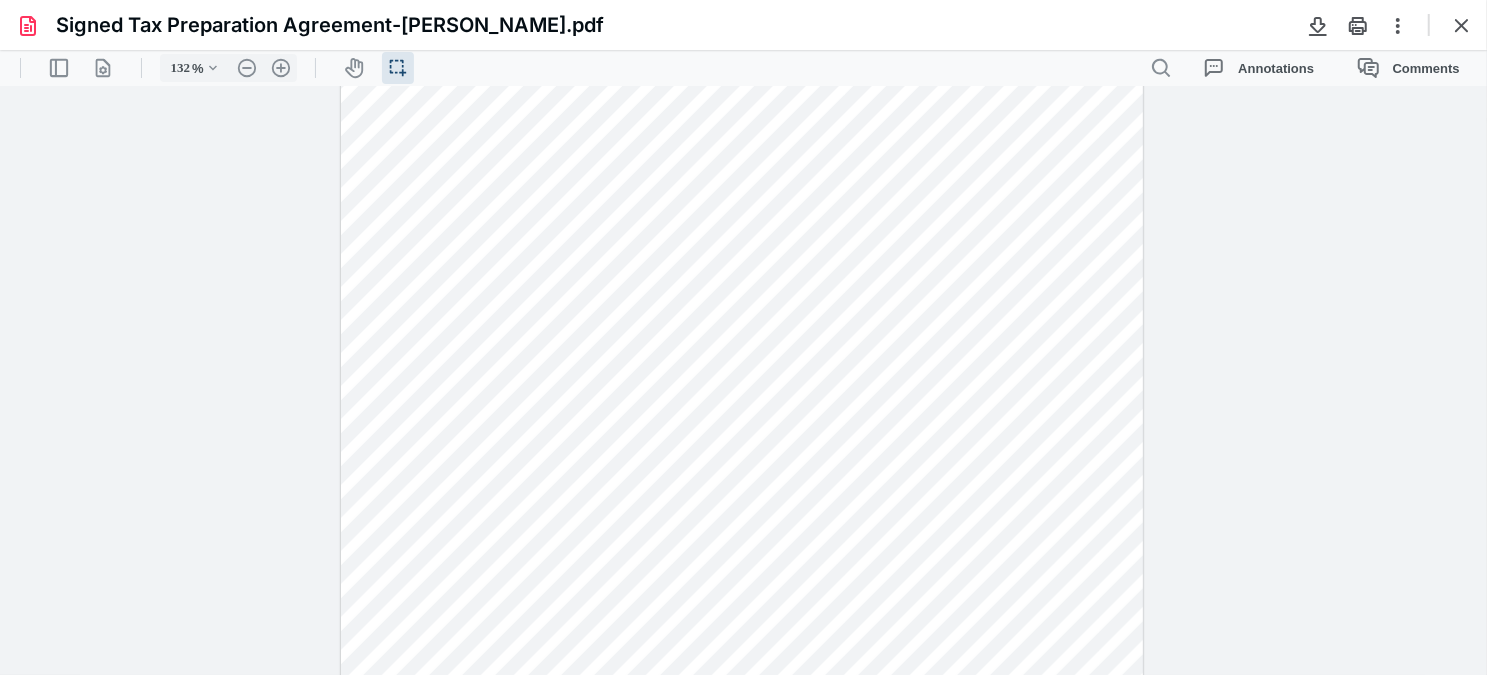 click at bounding box center [1462, 25] 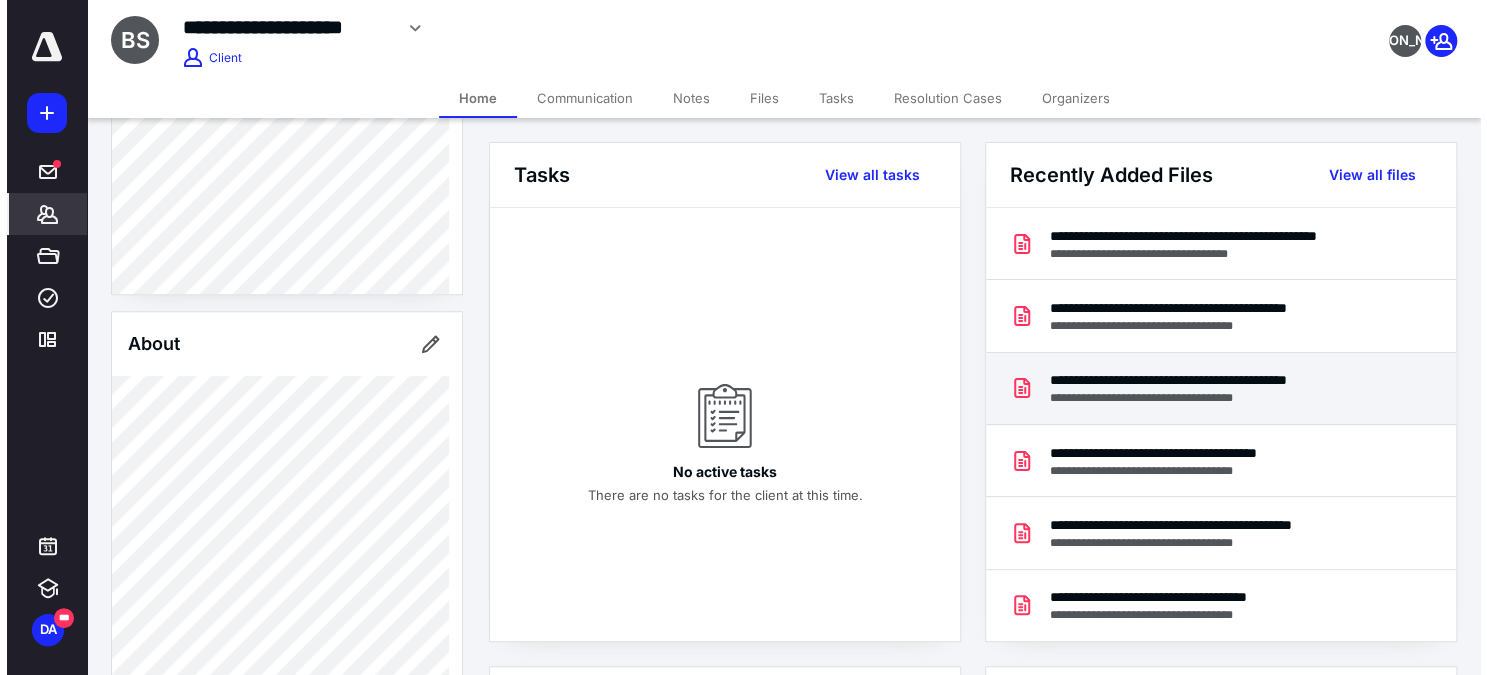 scroll, scrollTop: 363, scrollLeft: 0, axis: vertical 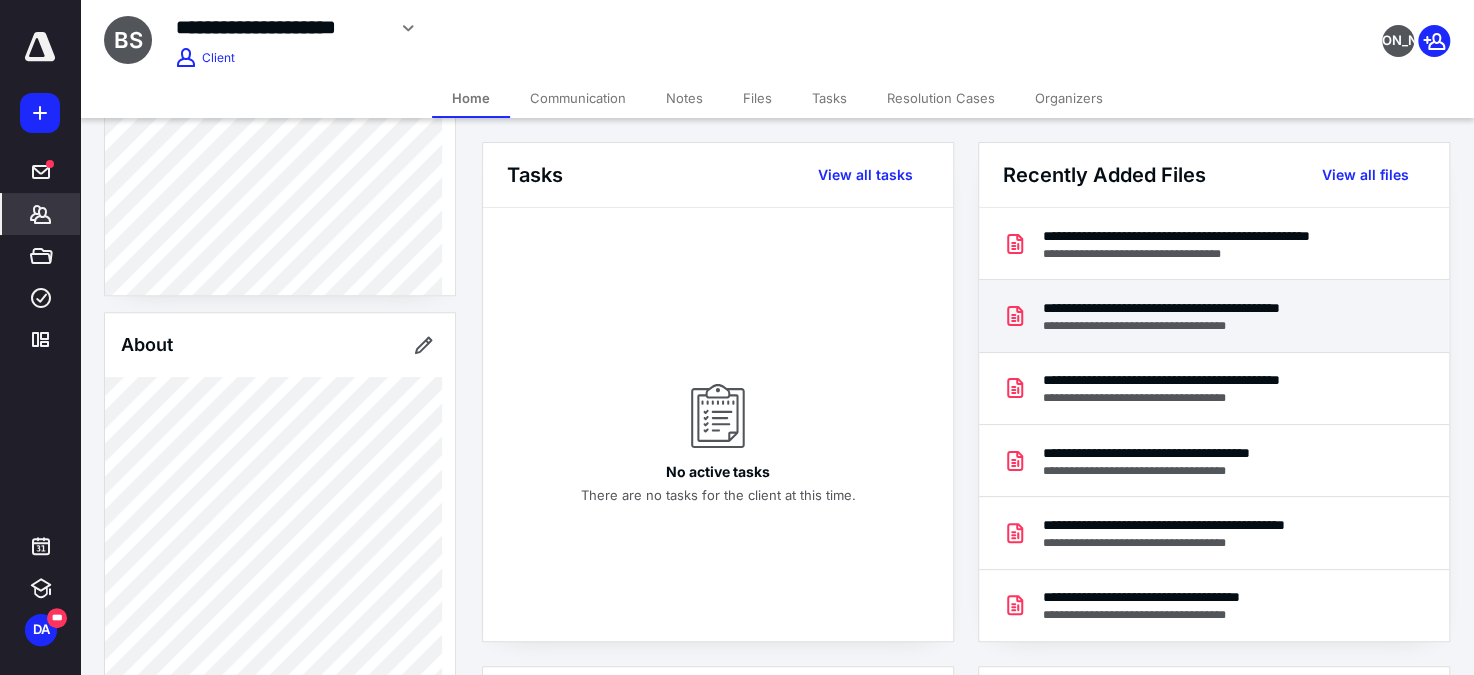 click on "**********" at bounding box center (1212, 308) 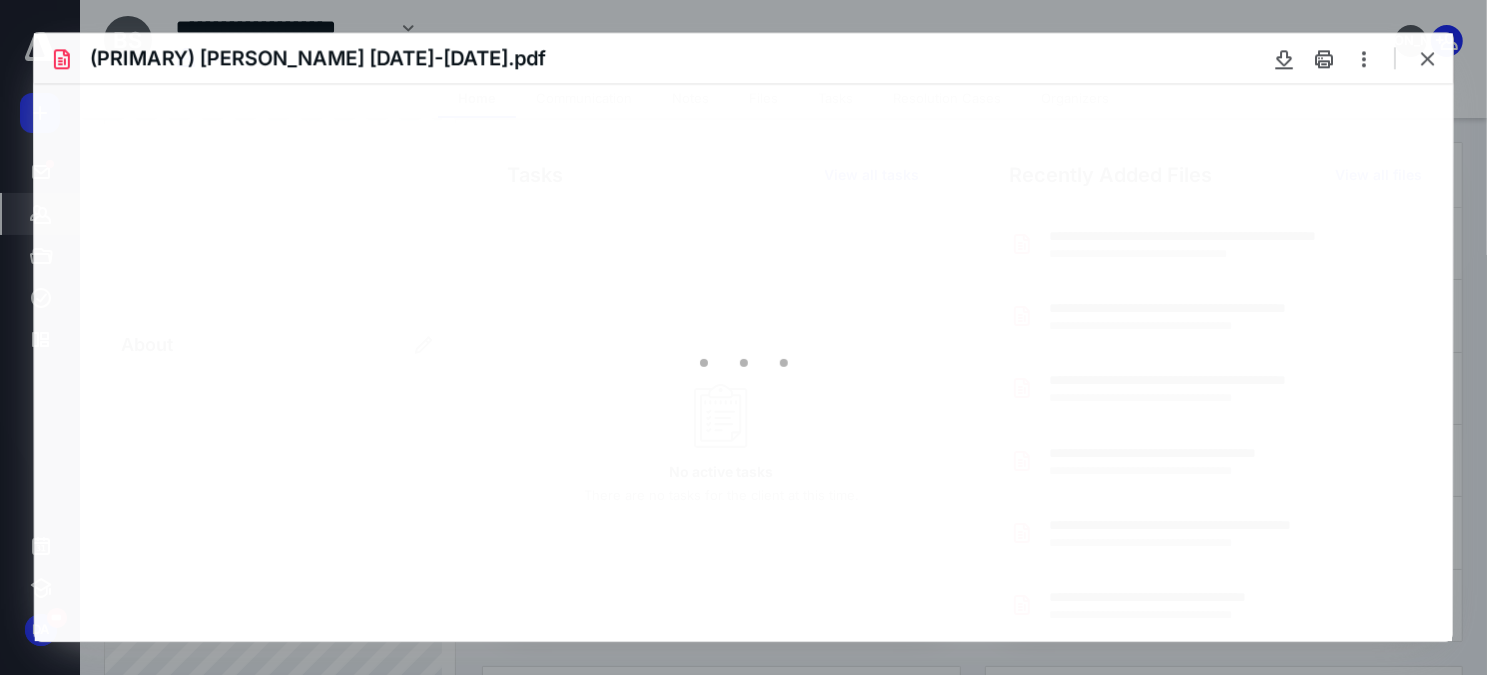 scroll, scrollTop: 0, scrollLeft: 0, axis: both 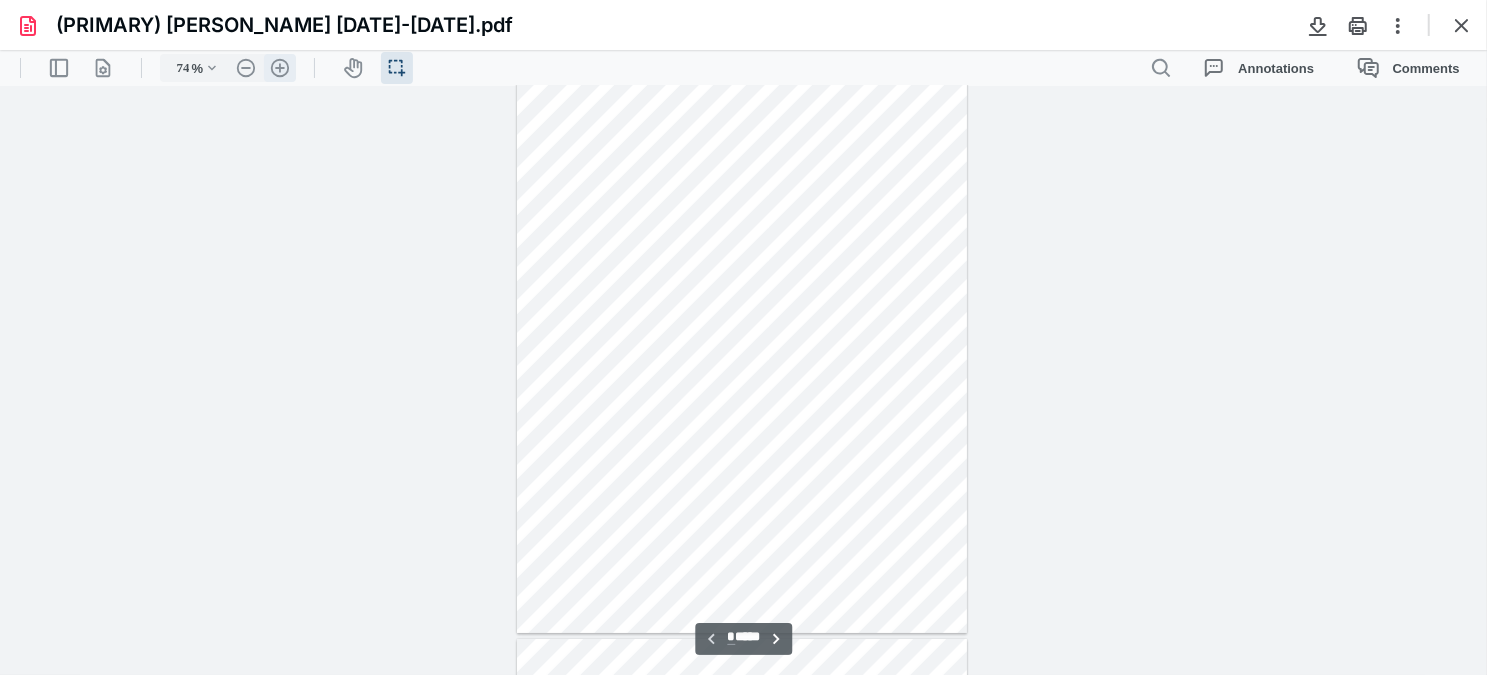 click on ".cls-1{fill:#abb0c4;} icon - header - zoom - in - line" at bounding box center [280, 67] 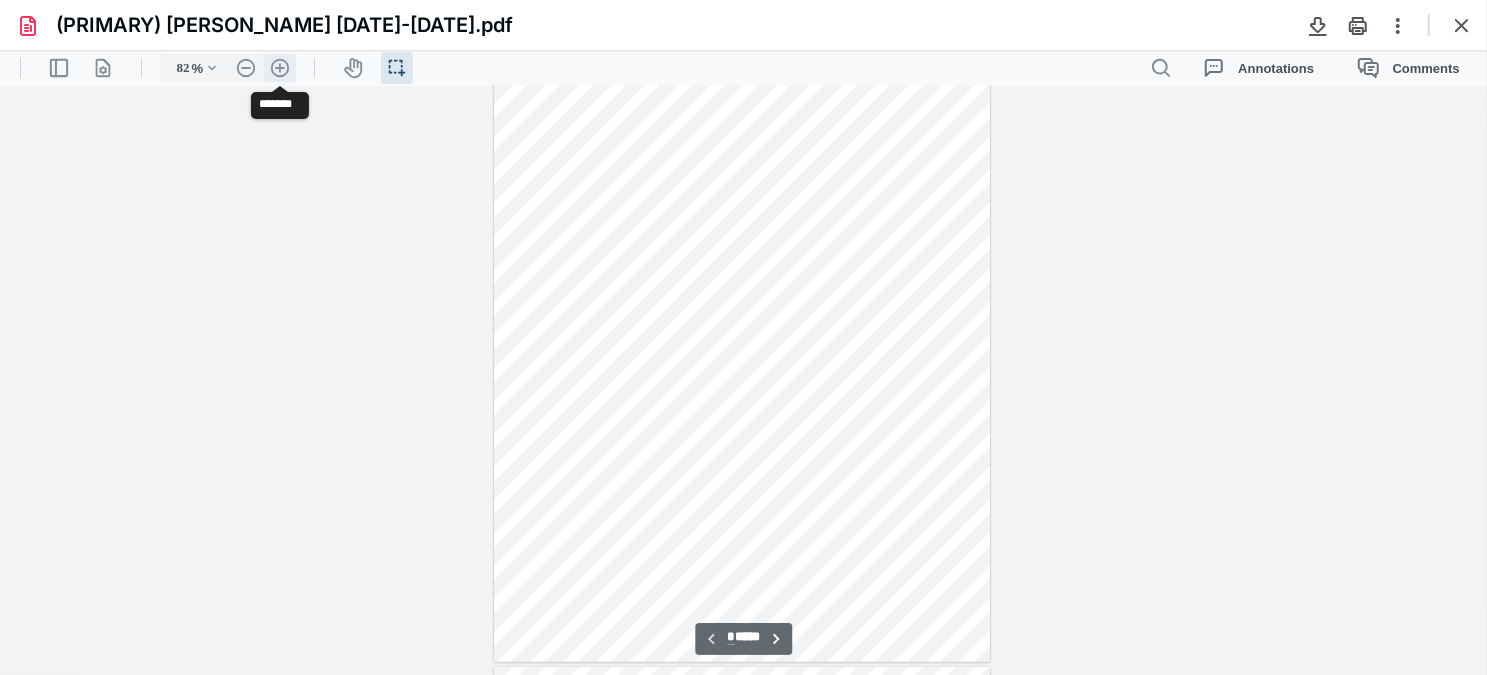 click on ".cls-1{fill:#abb0c4;} icon - header - zoom - in - line" at bounding box center (280, 67) 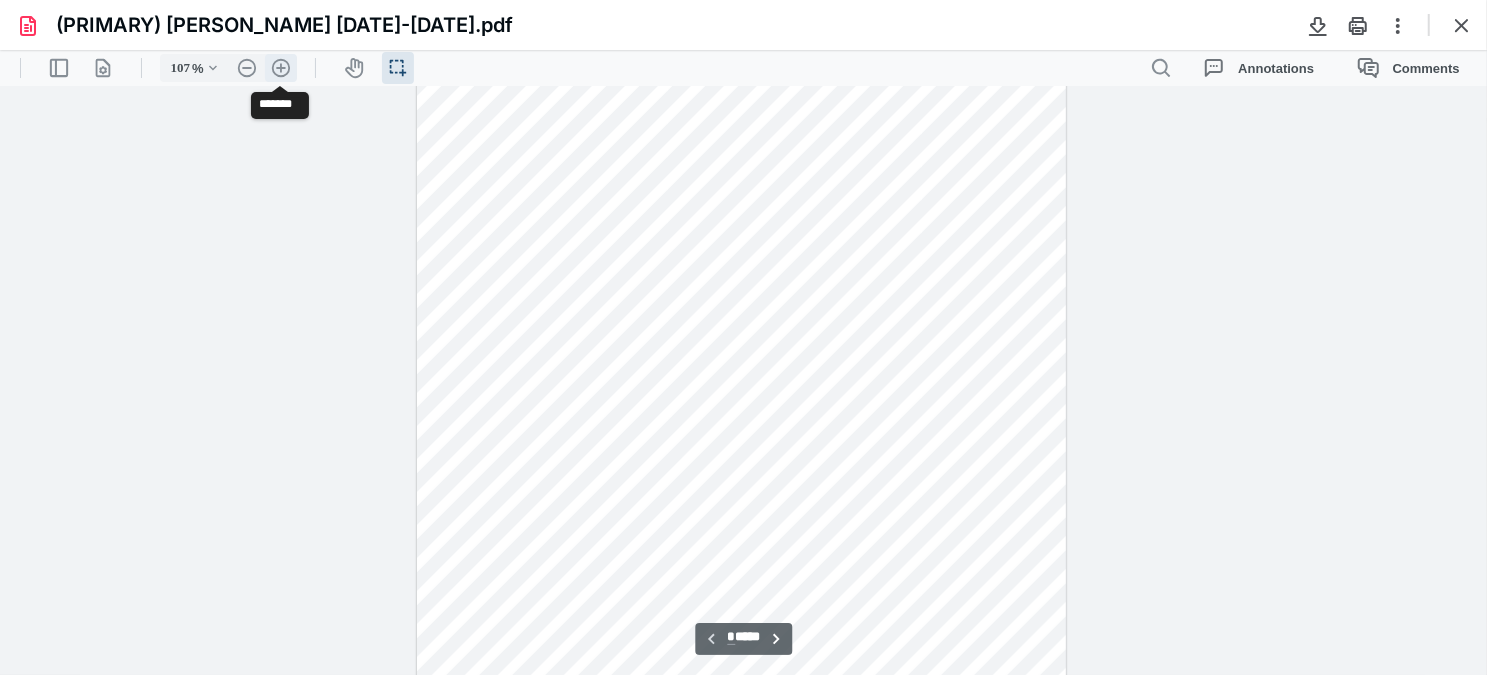click on ".cls-1{fill:#abb0c4;} icon - header - zoom - in - line" at bounding box center (281, 67) 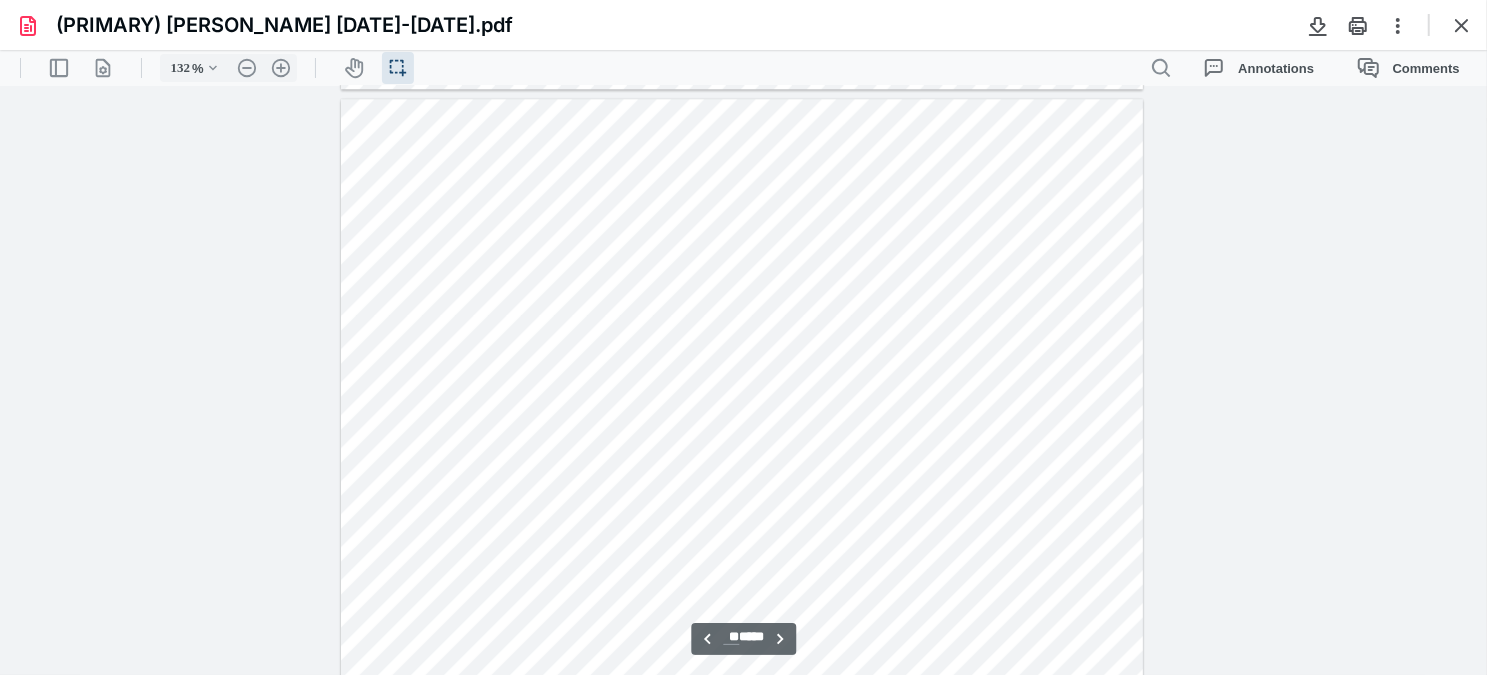 scroll, scrollTop: 9636, scrollLeft: 0, axis: vertical 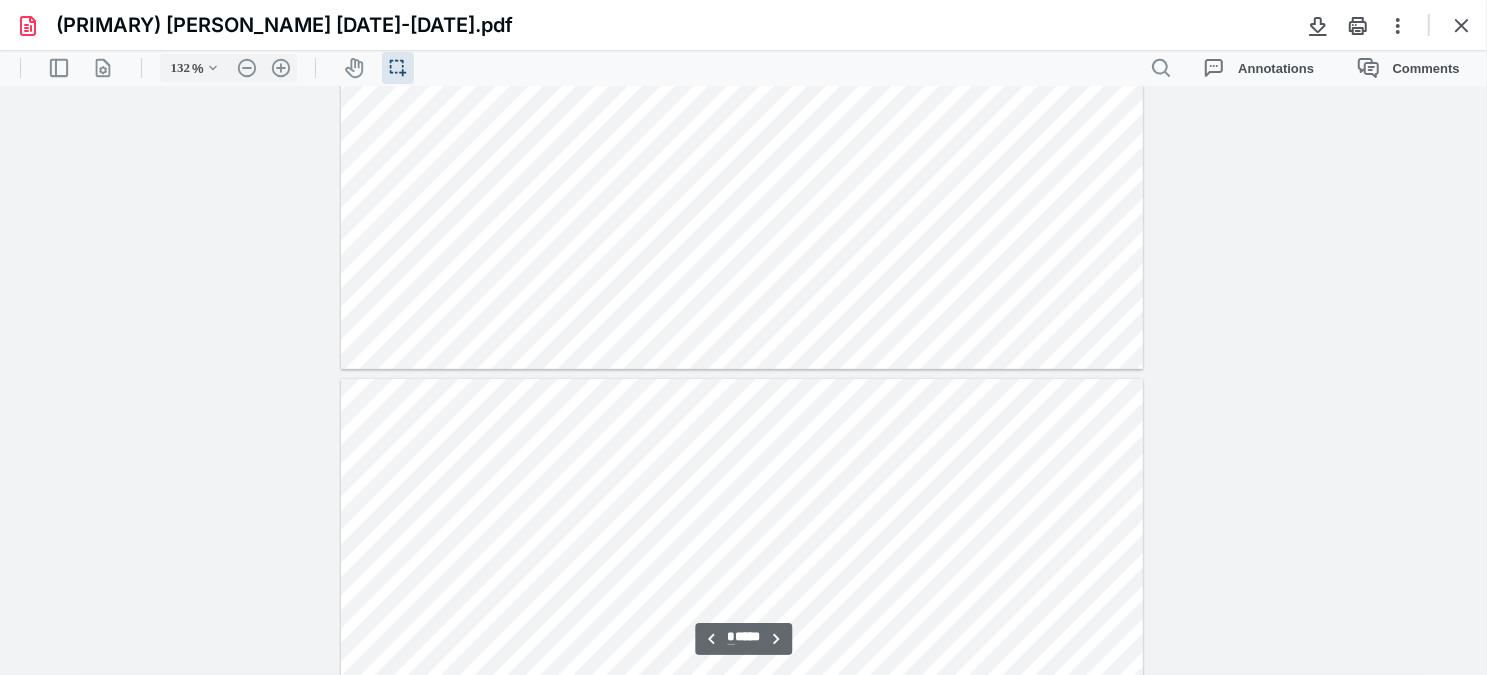 type on "*" 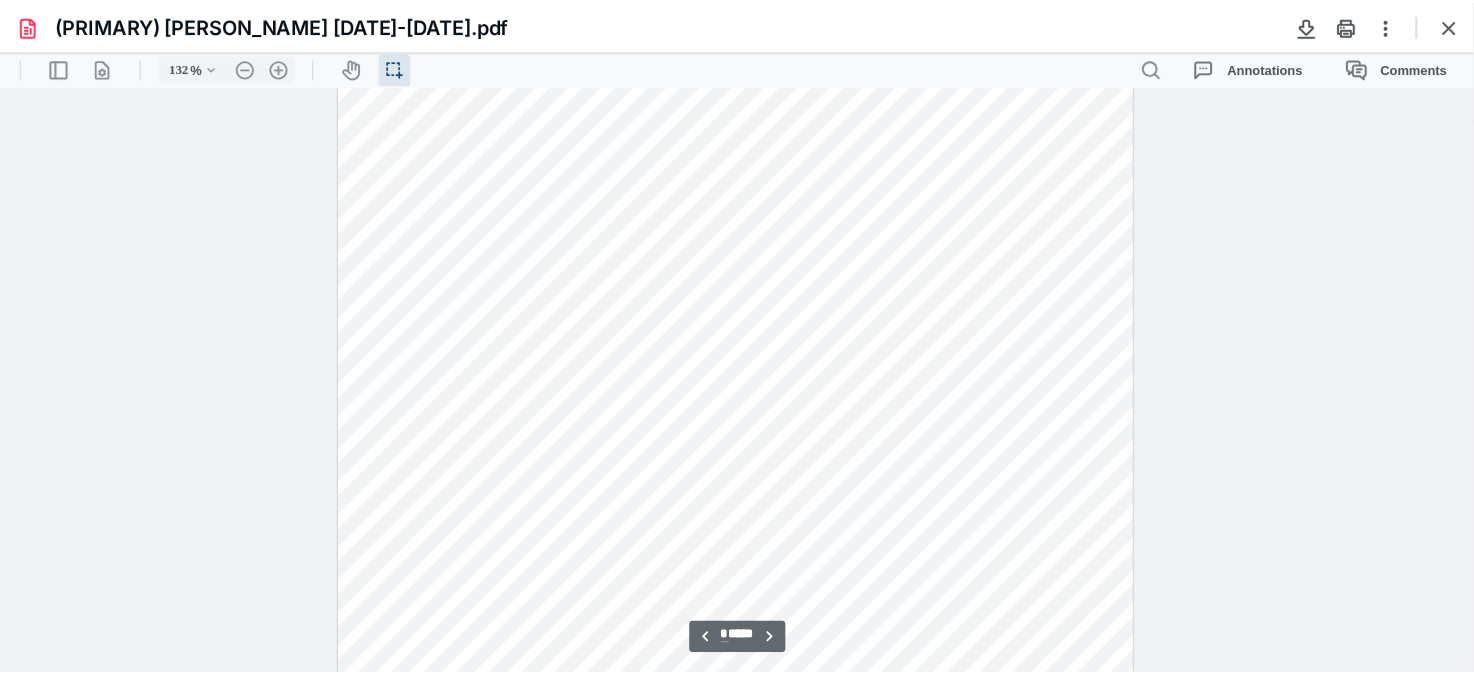 scroll, scrollTop: 5636, scrollLeft: 0, axis: vertical 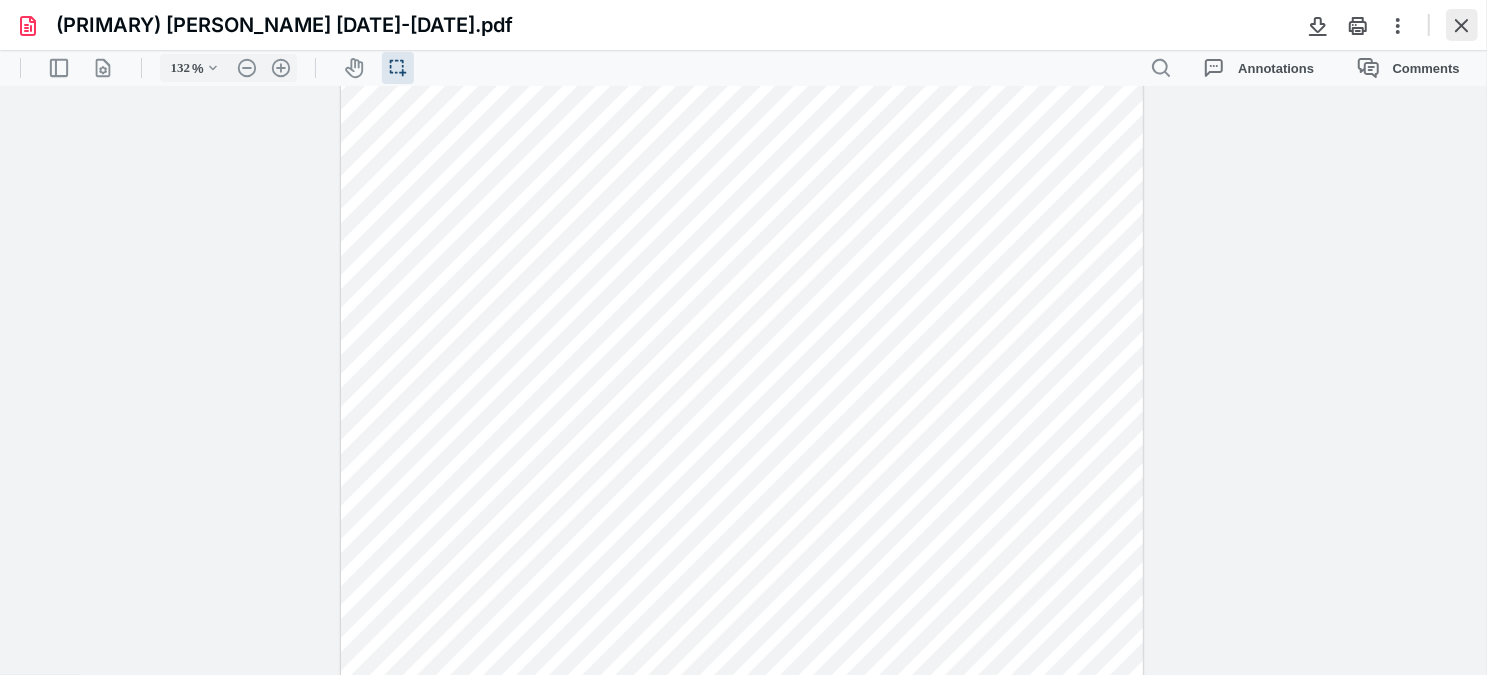 click at bounding box center [1462, 25] 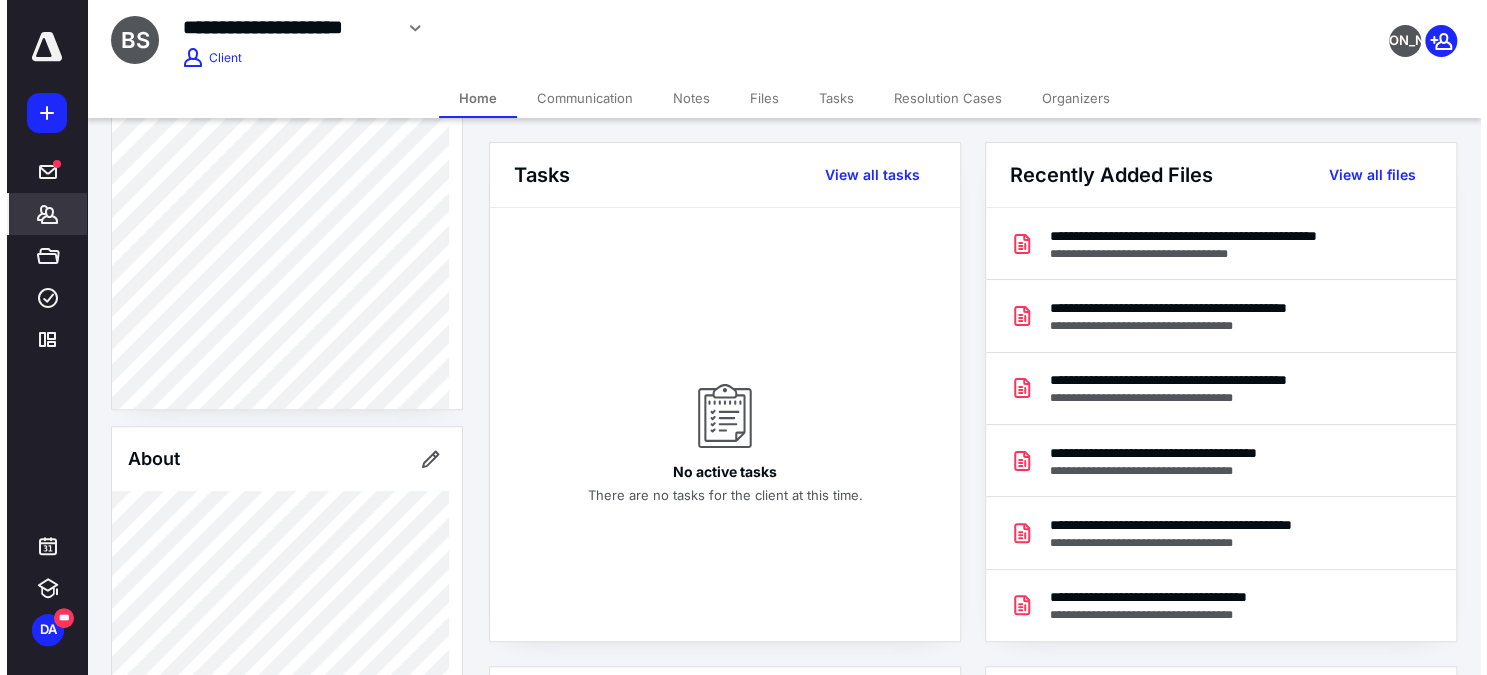 scroll, scrollTop: 0, scrollLeft: 0, axis: both 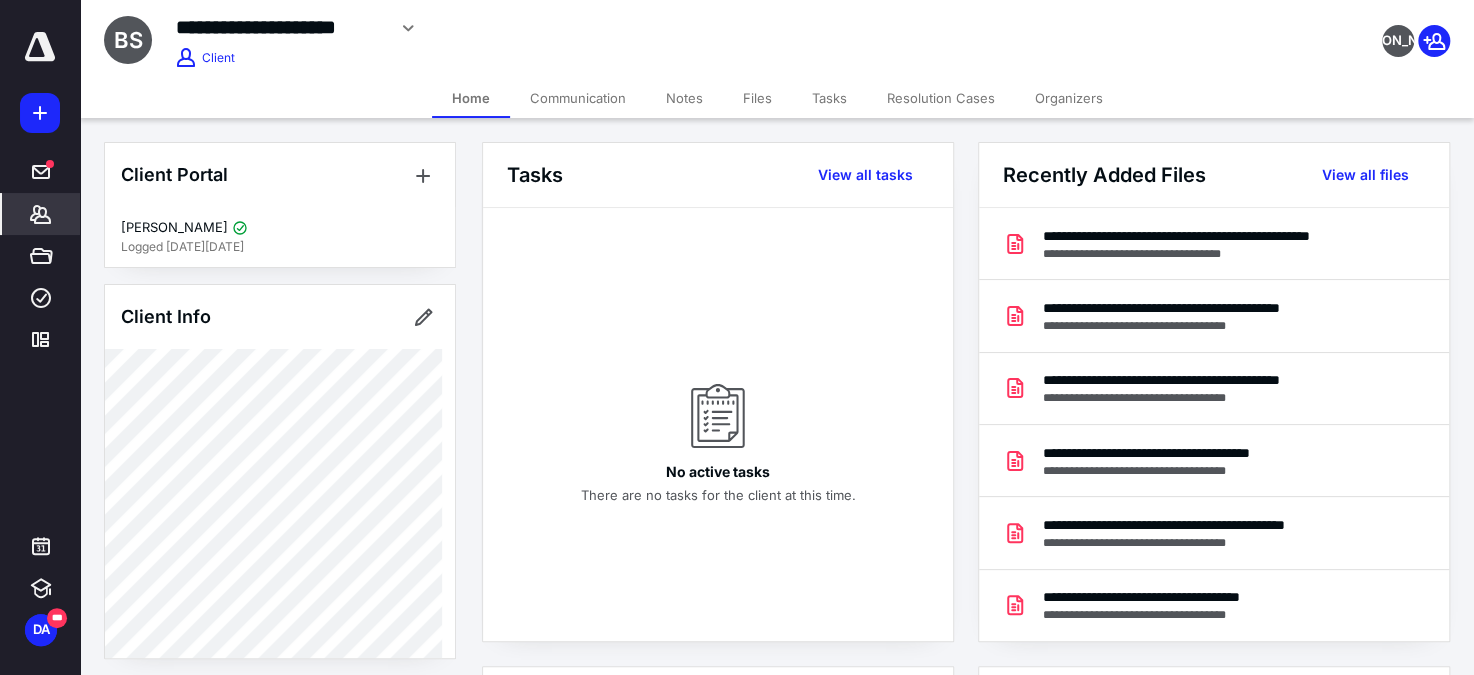 click 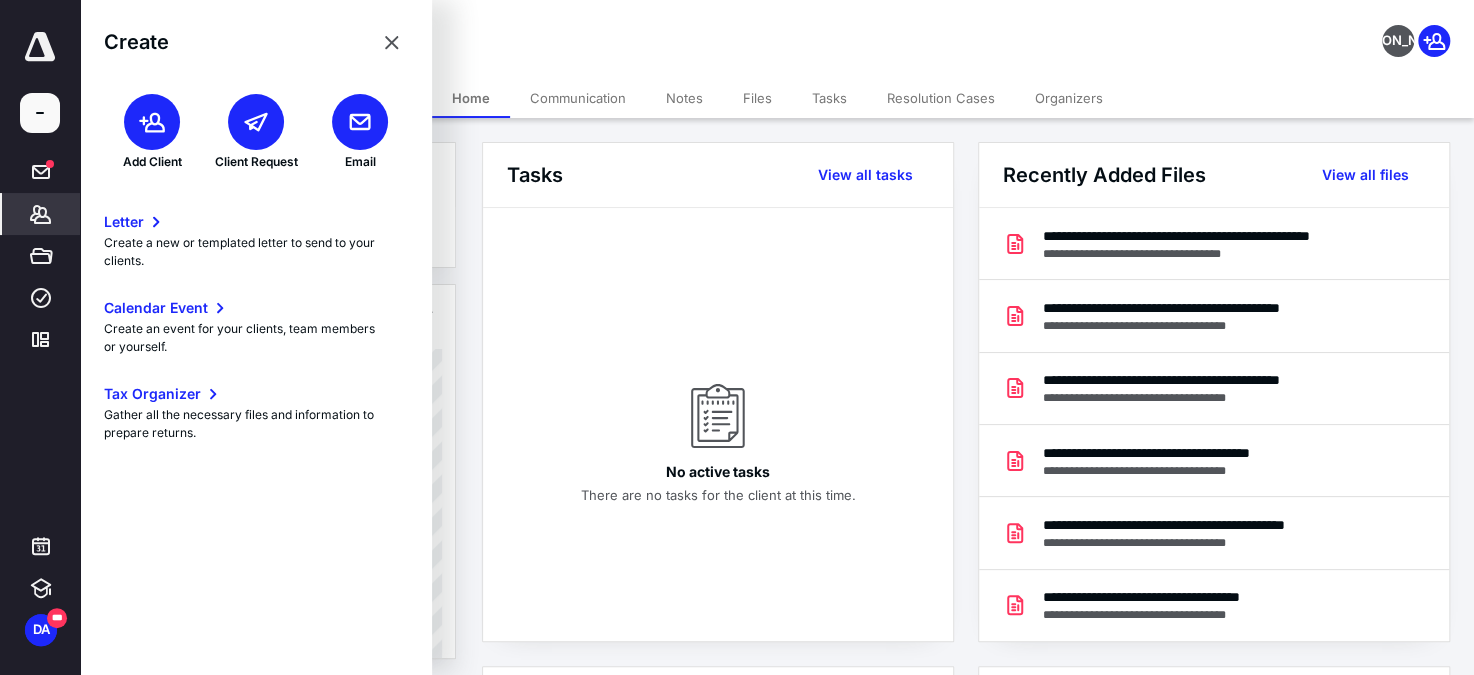 click 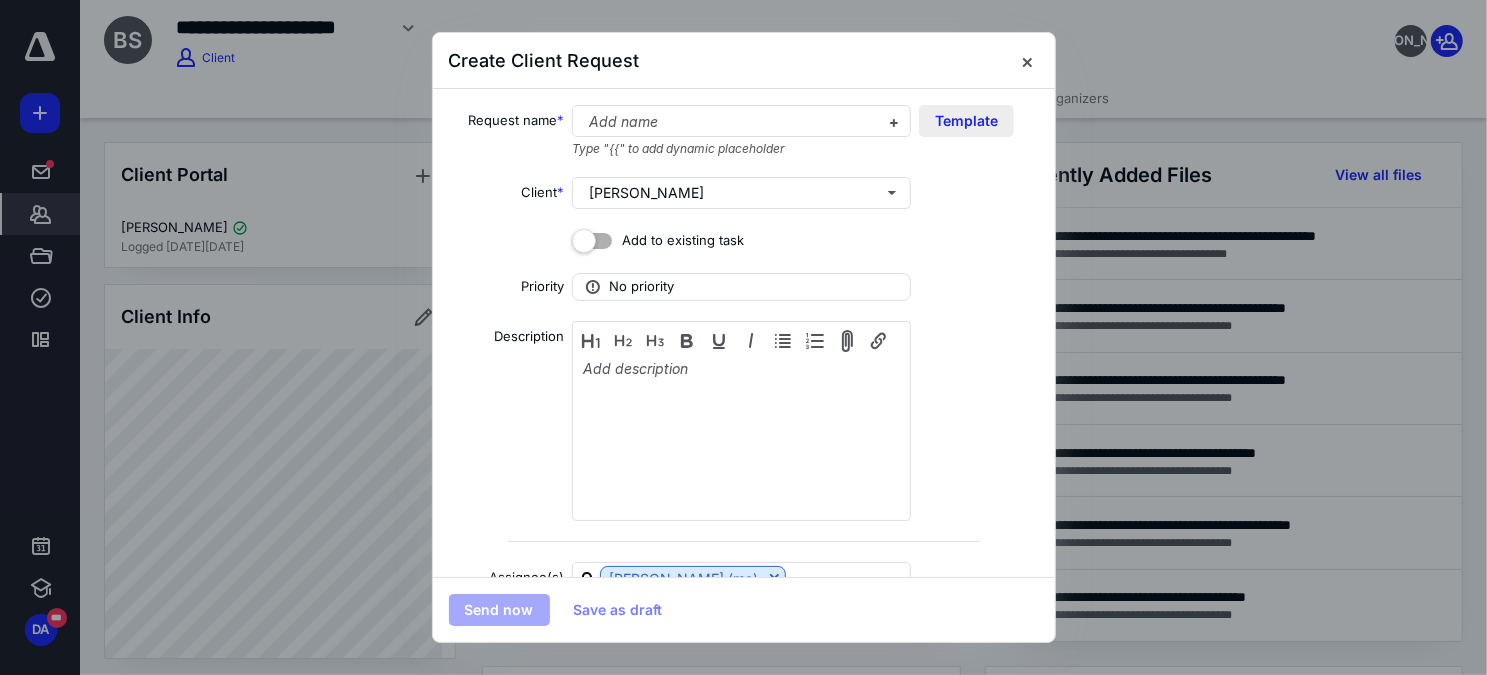click on "Template" at bounding box center (966, 121) 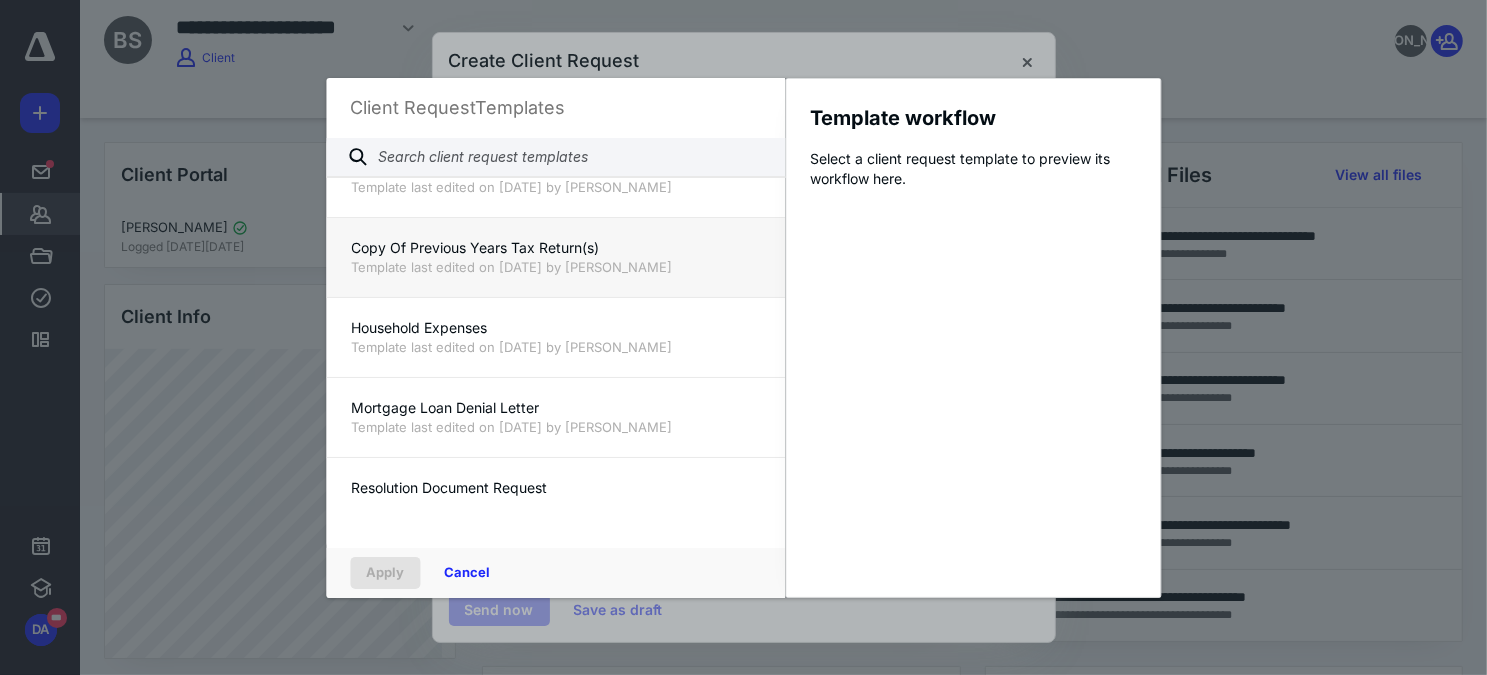 scroll, scrollTop: 909, scrollLeft: 0, axis: vertical 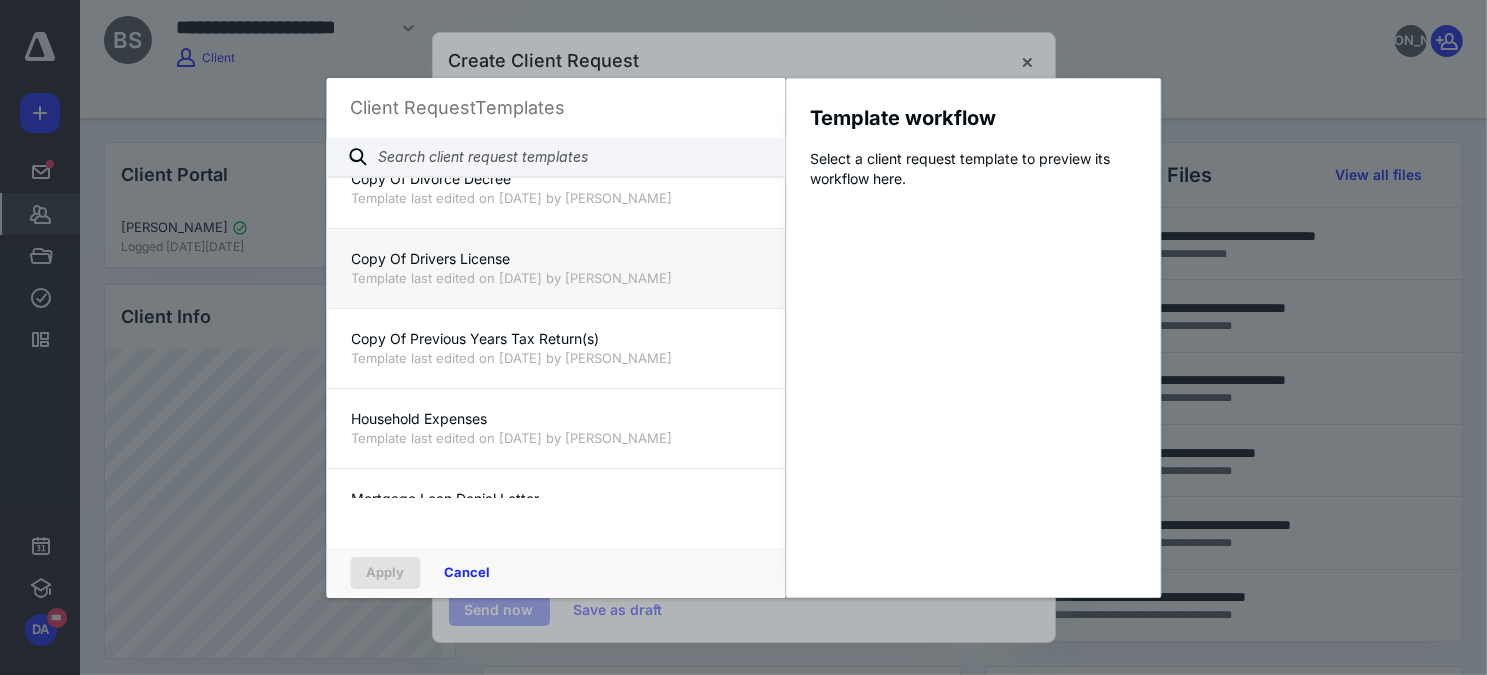 click on "Copy Of Drivers License" at bounding box center (555, 259) 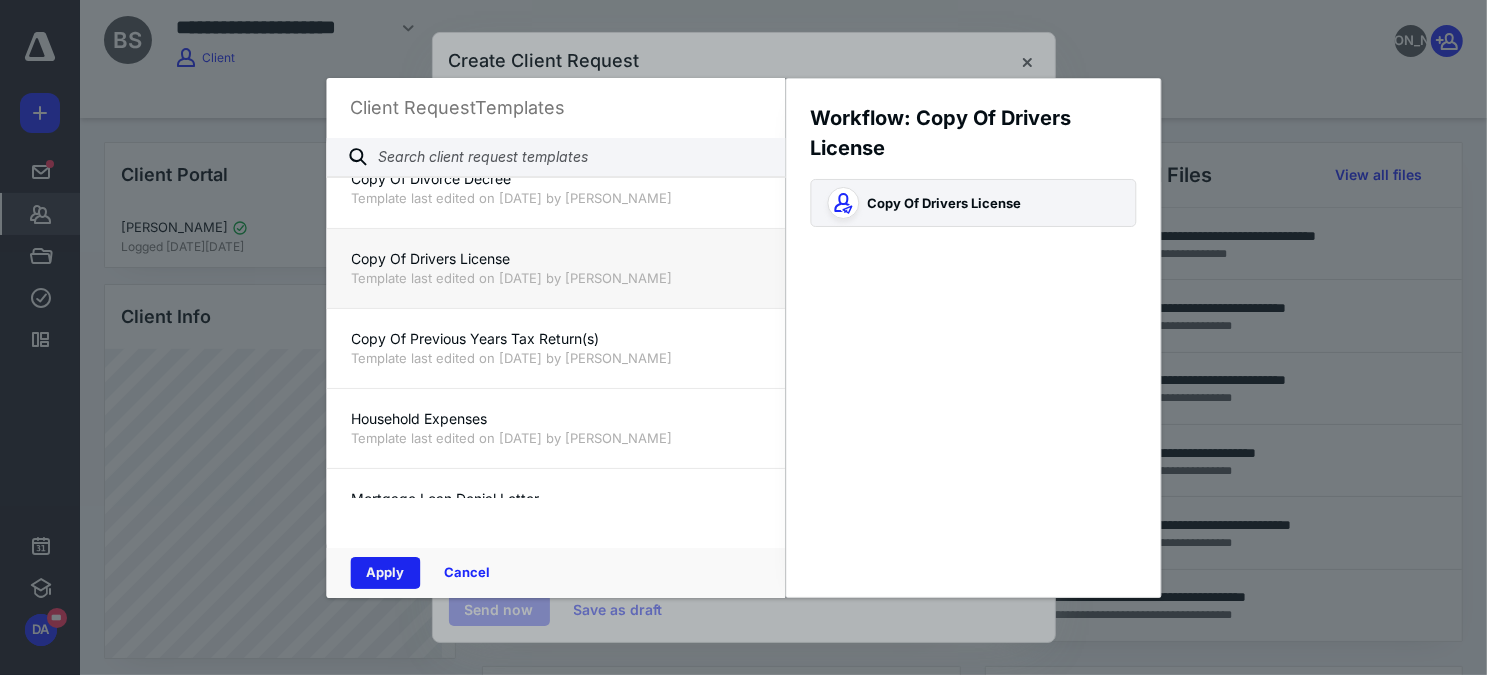 click on "Apply" at bounding box center [385, 573] 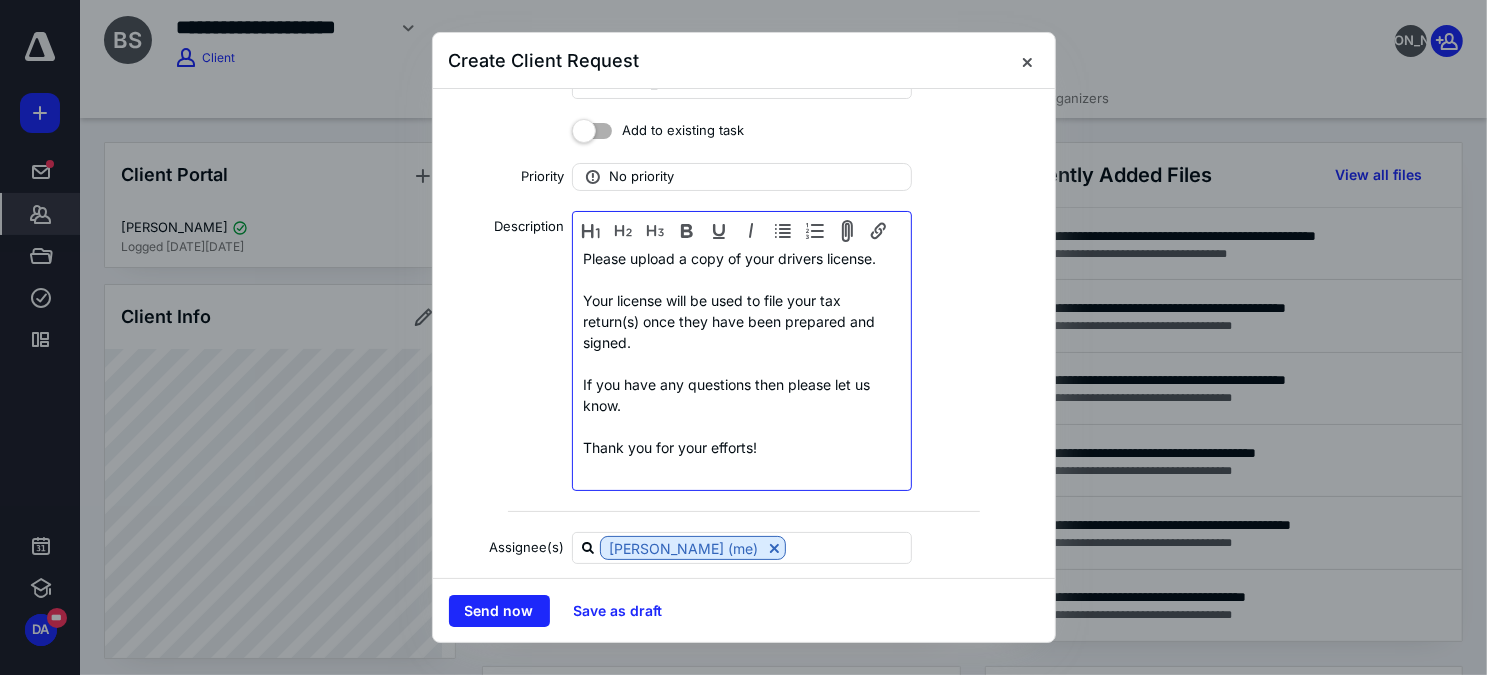 scroll, scrollTop: 235, scrollLeft: 0, axis: vertical 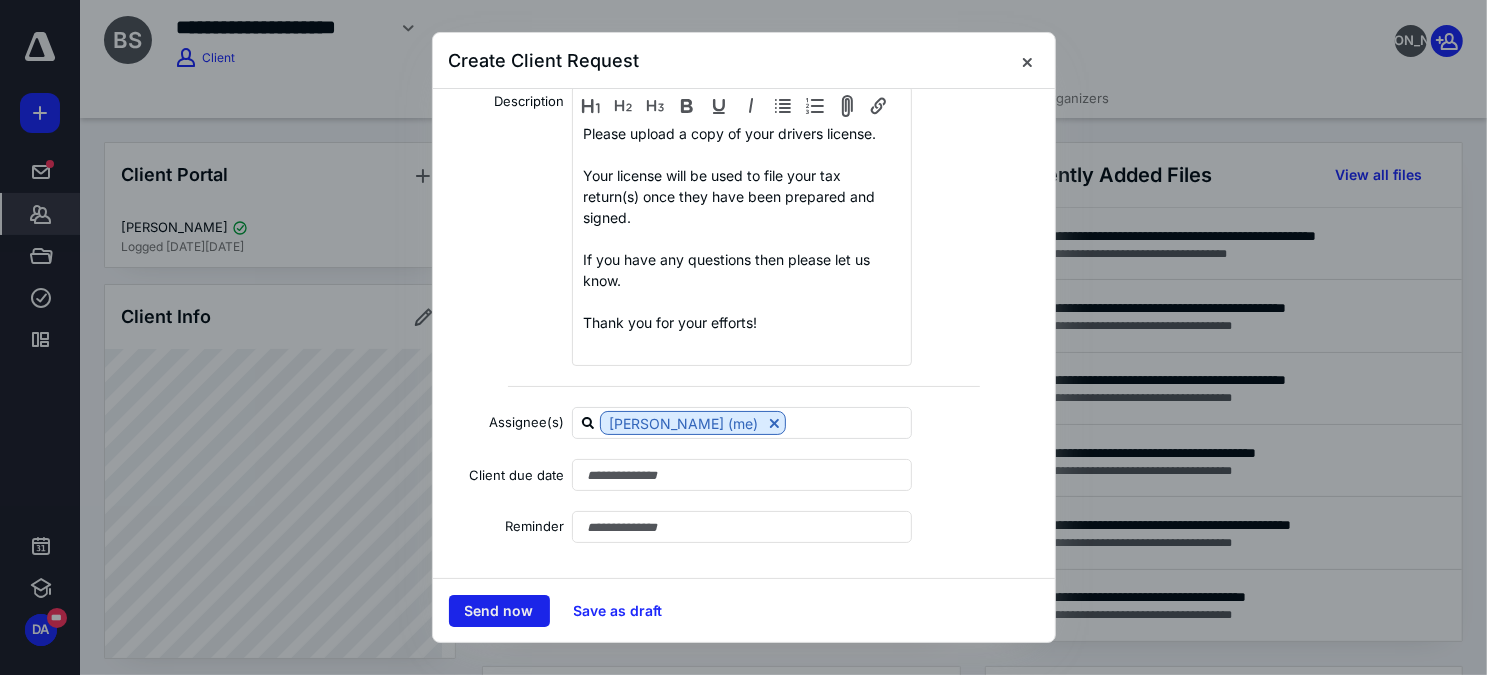 click on "Send now" at bounding box center (499, 611) 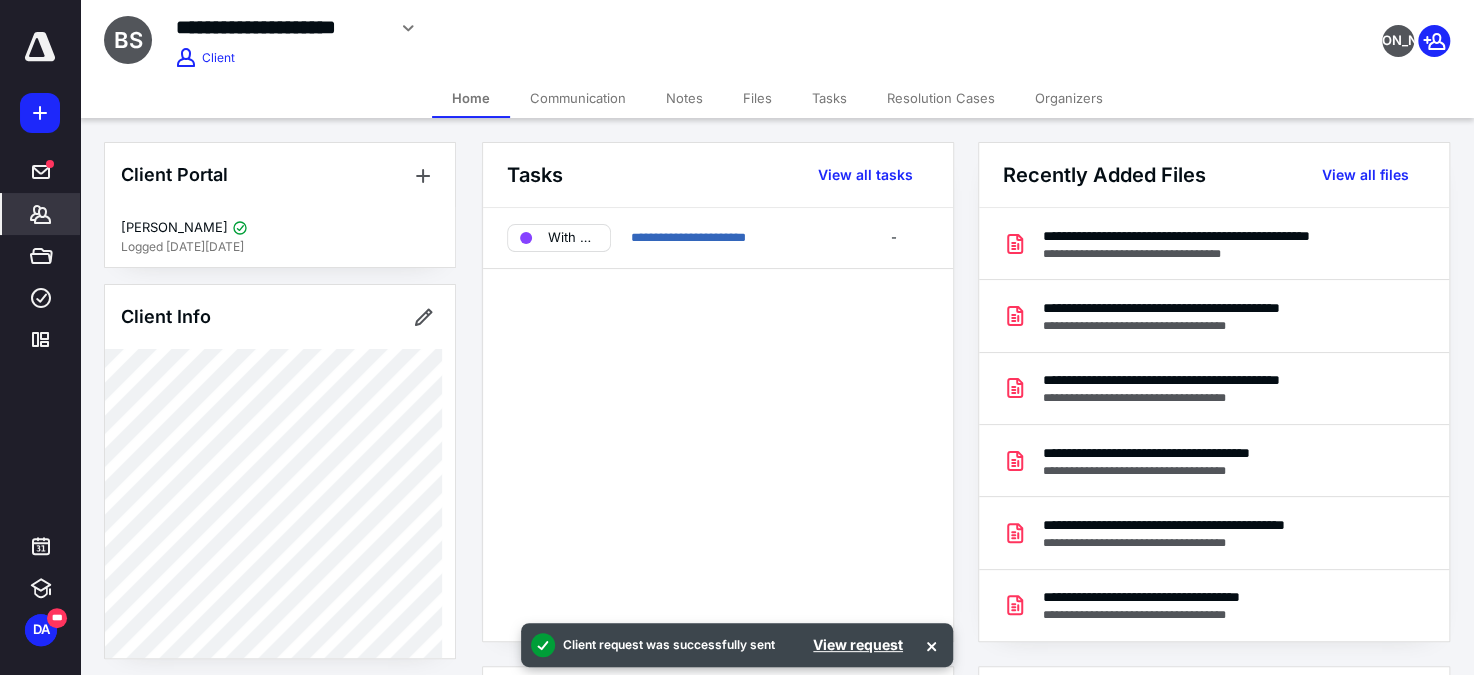 click at bounding box center [1434, 41] 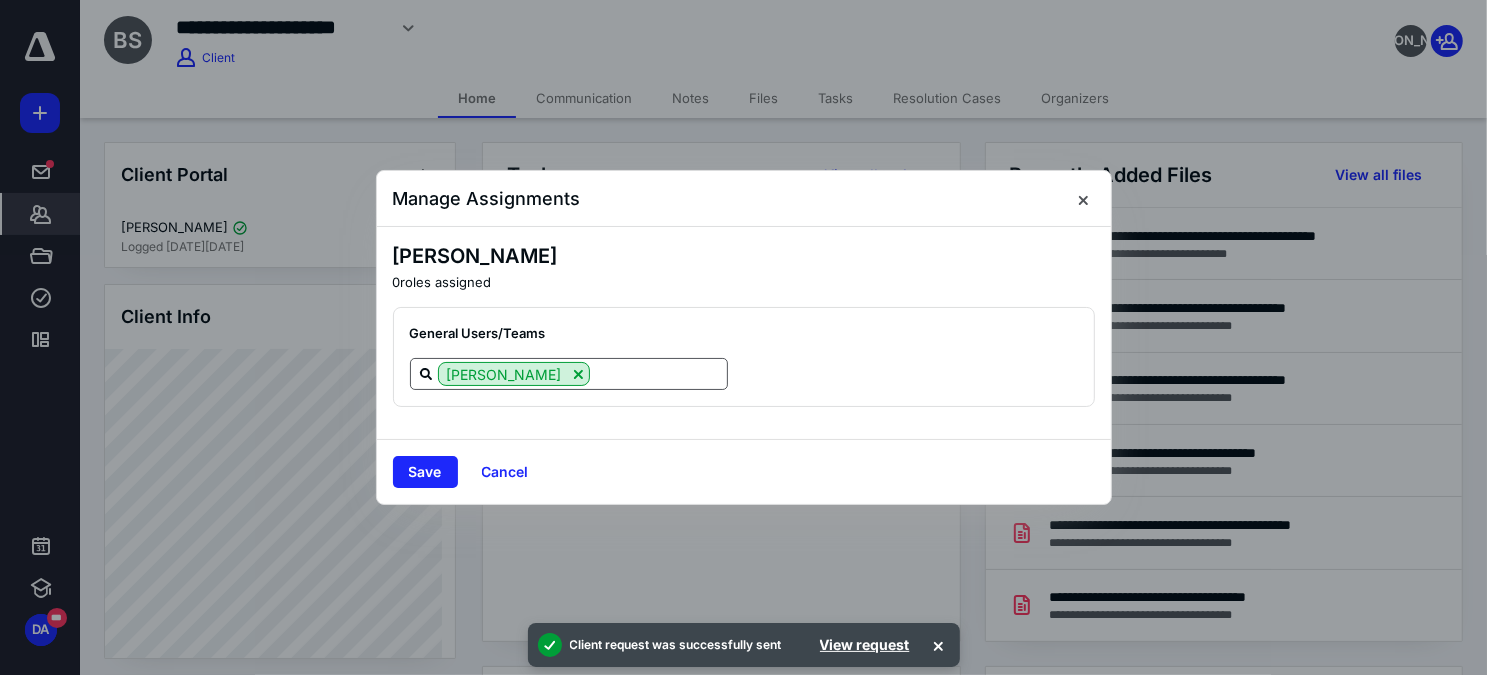 click at bounding box center [658, 373] 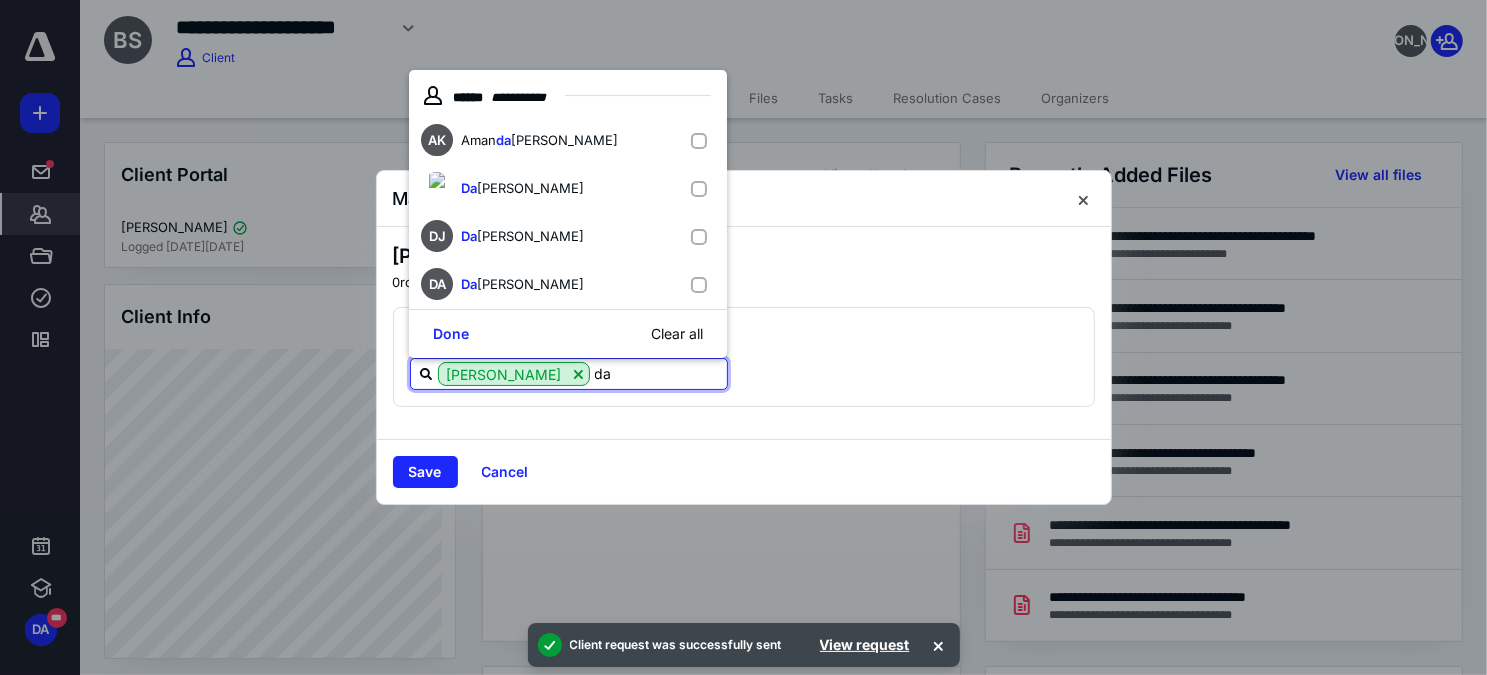 type on "dar" 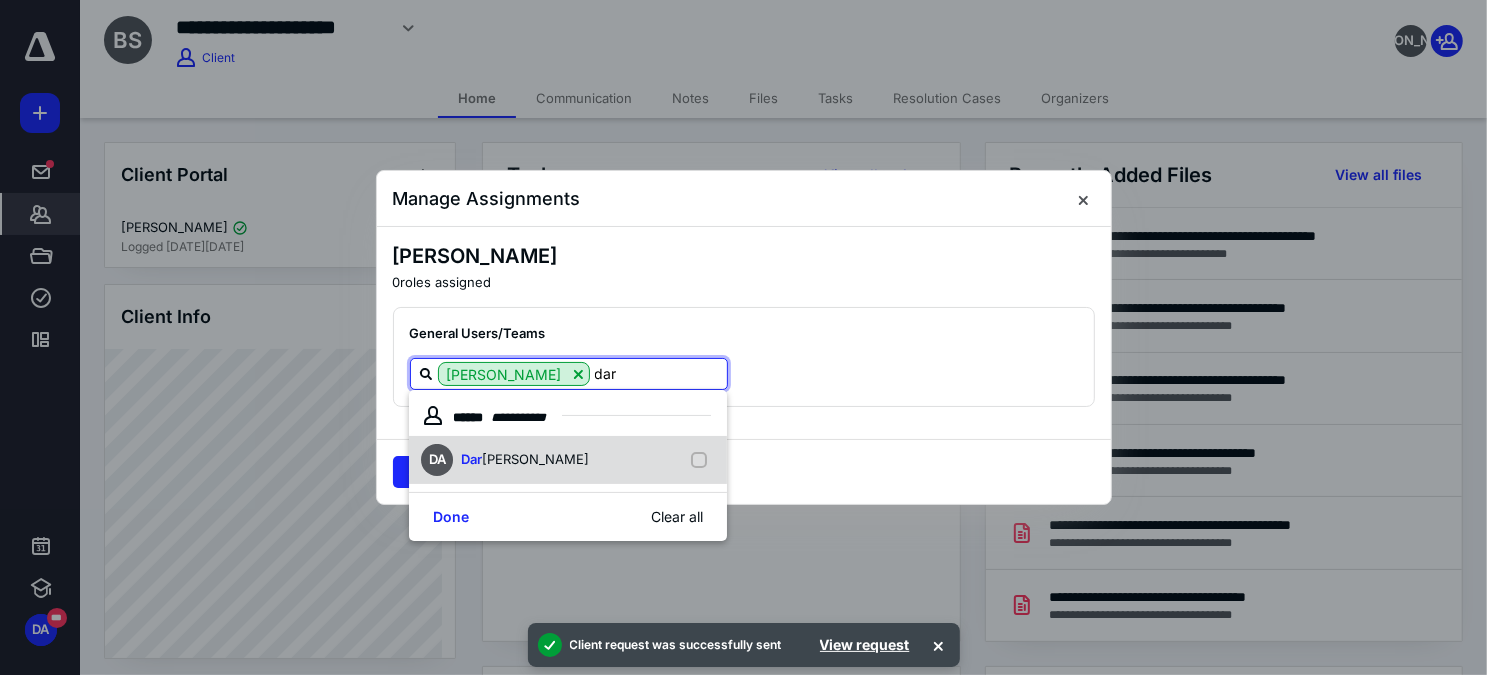 click on "la Anderson" at bounding box center (535, 459) 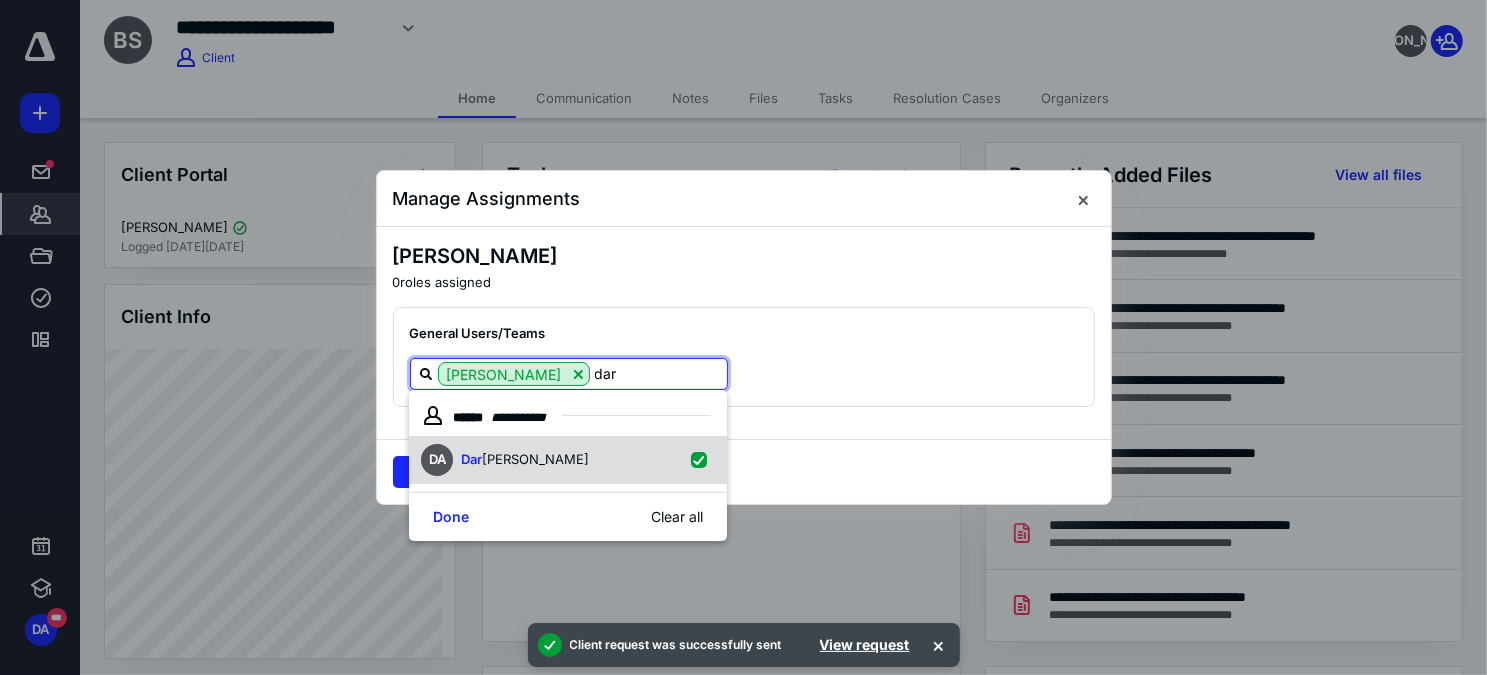 checkbox on "true" 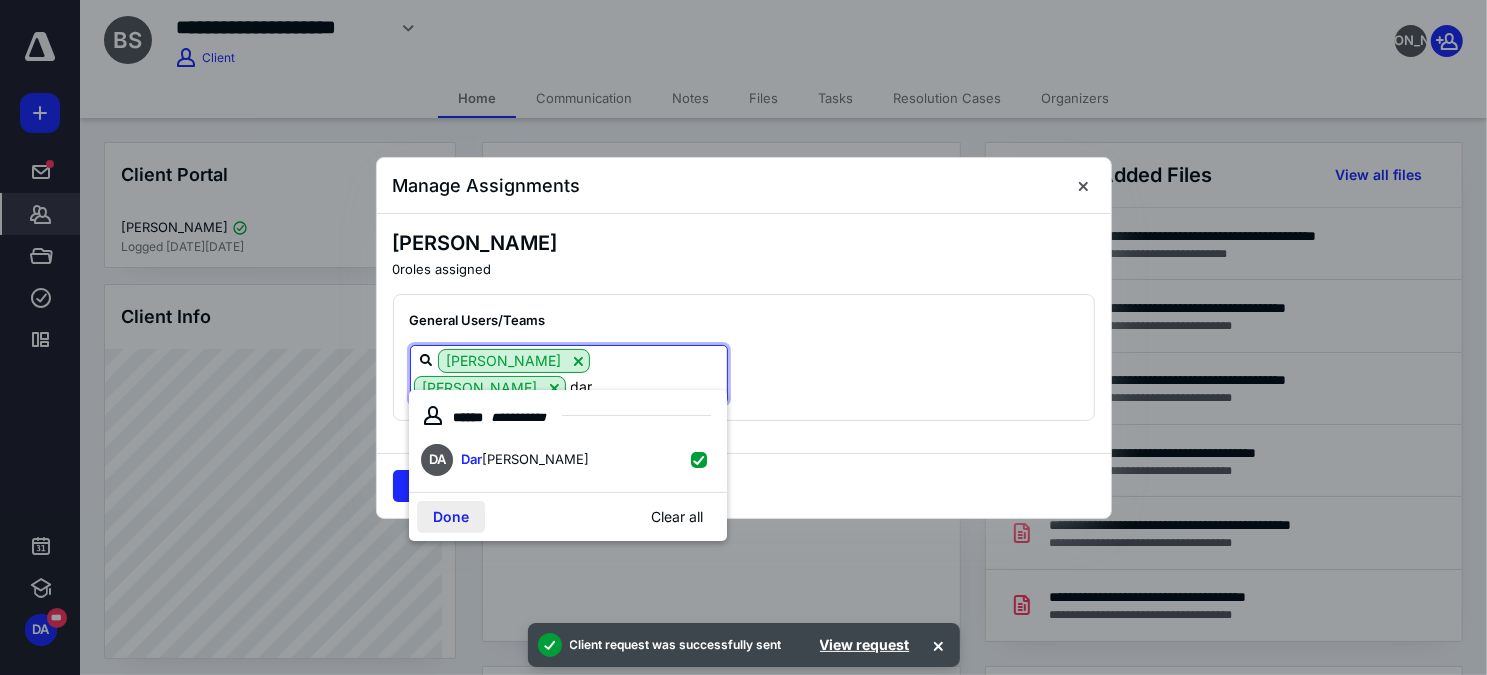 type on "dar" 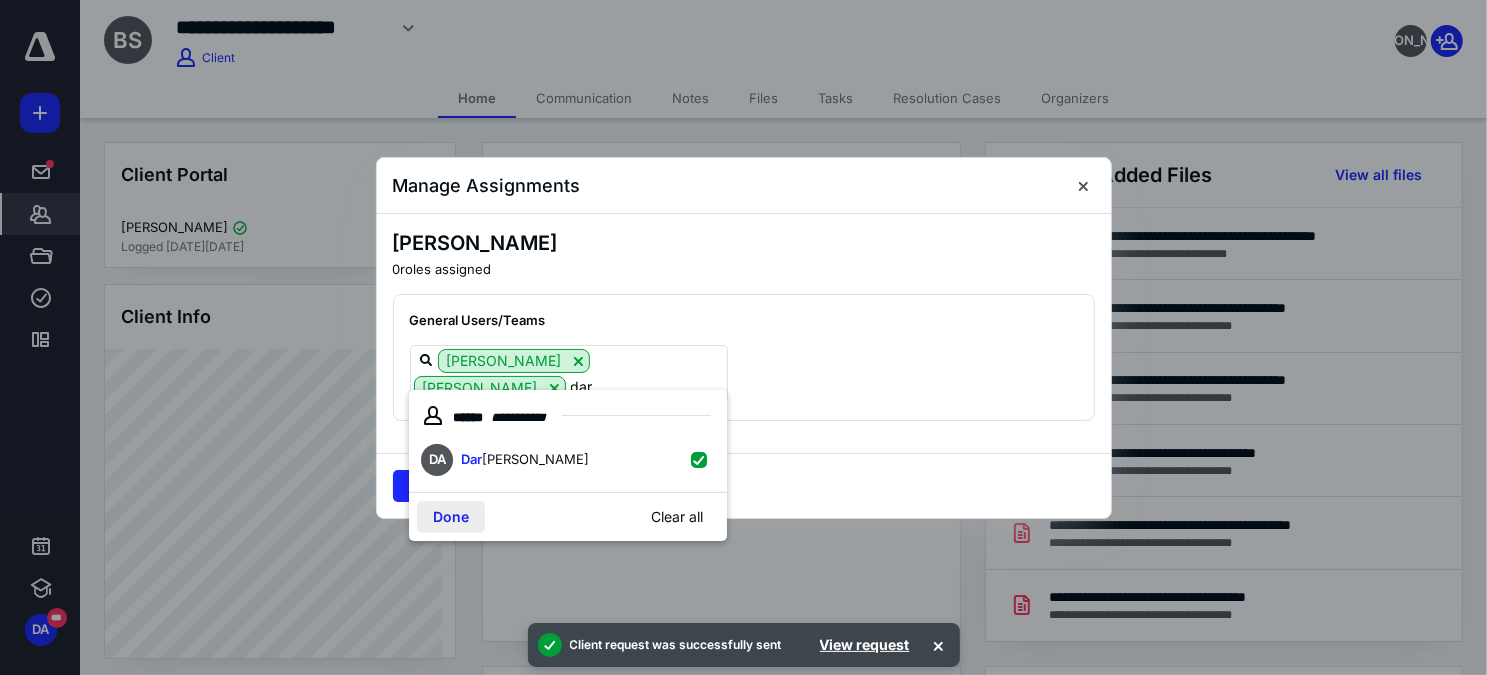 click on "Done" at bounding box center [451, 517] 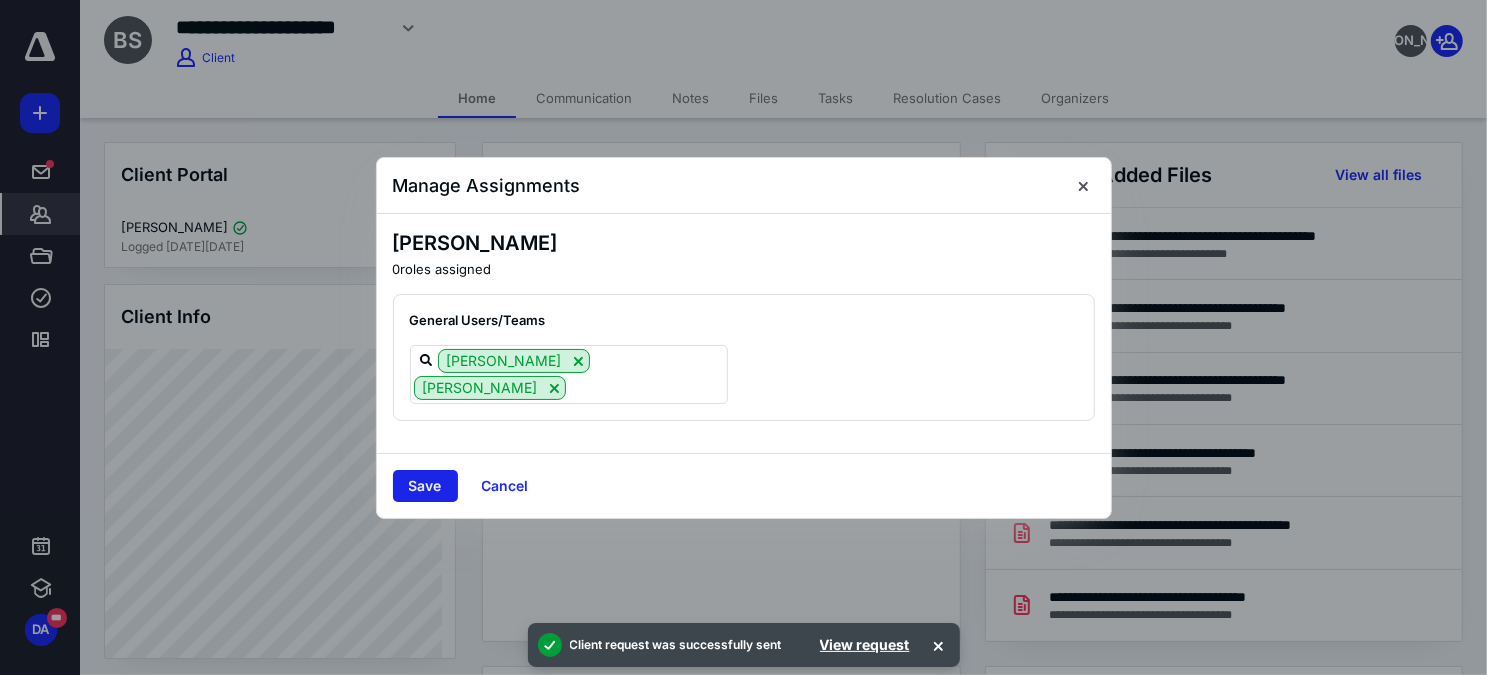 click on "Save" at bounding box center (425, 486) 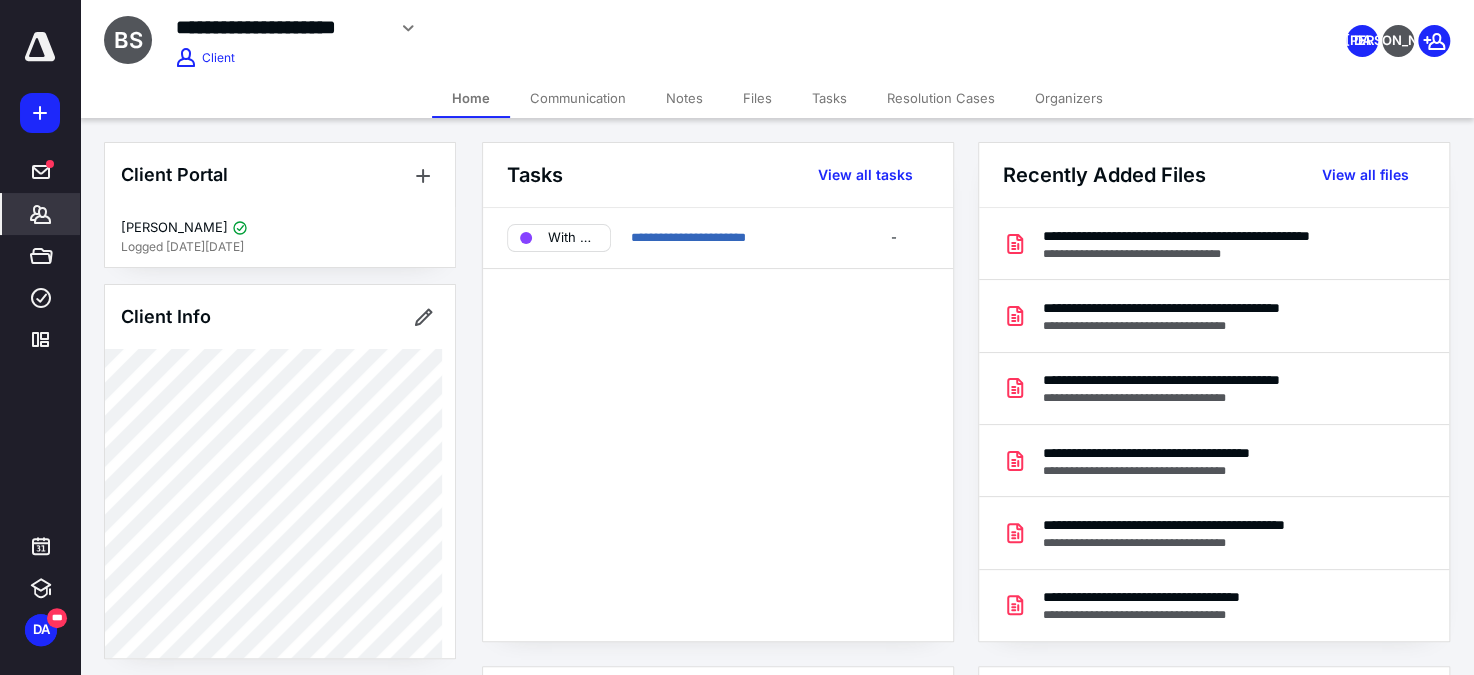 click 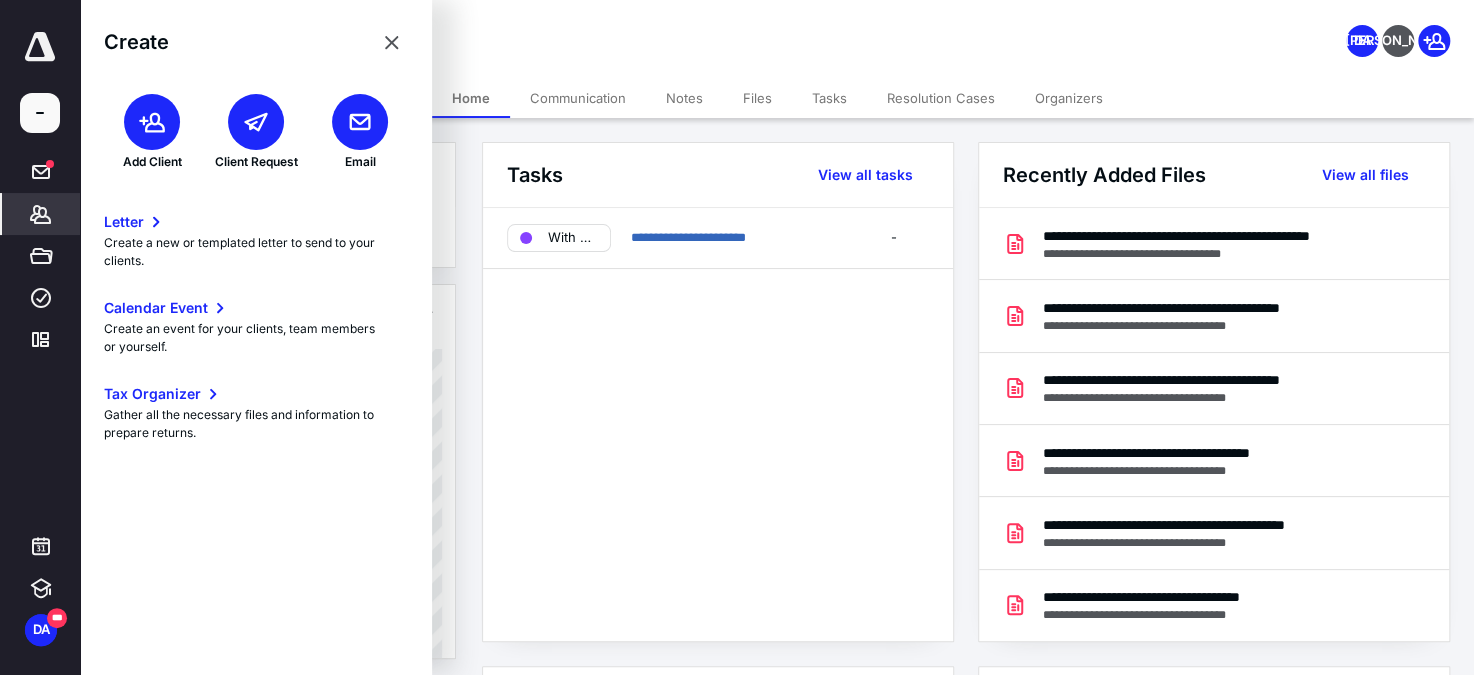 click 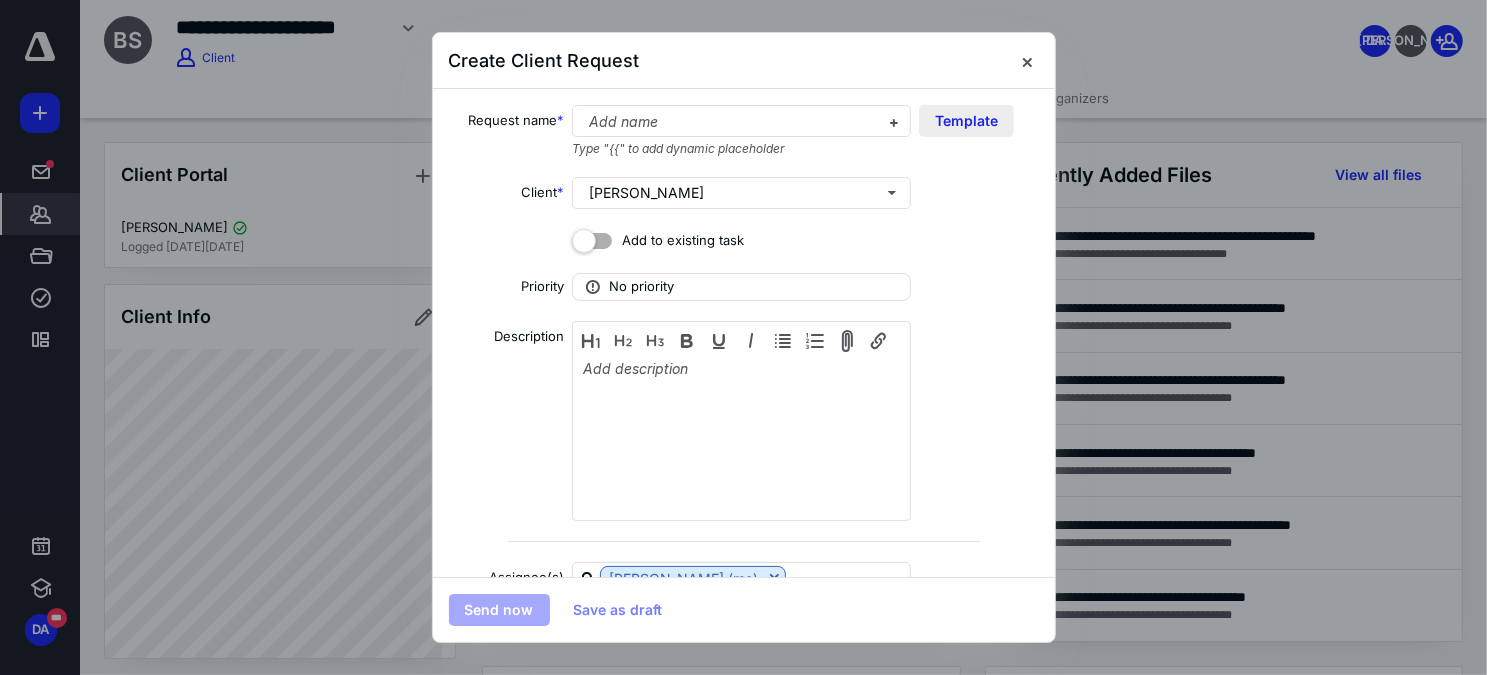 click on "Template" at bounding box center [966, 121] 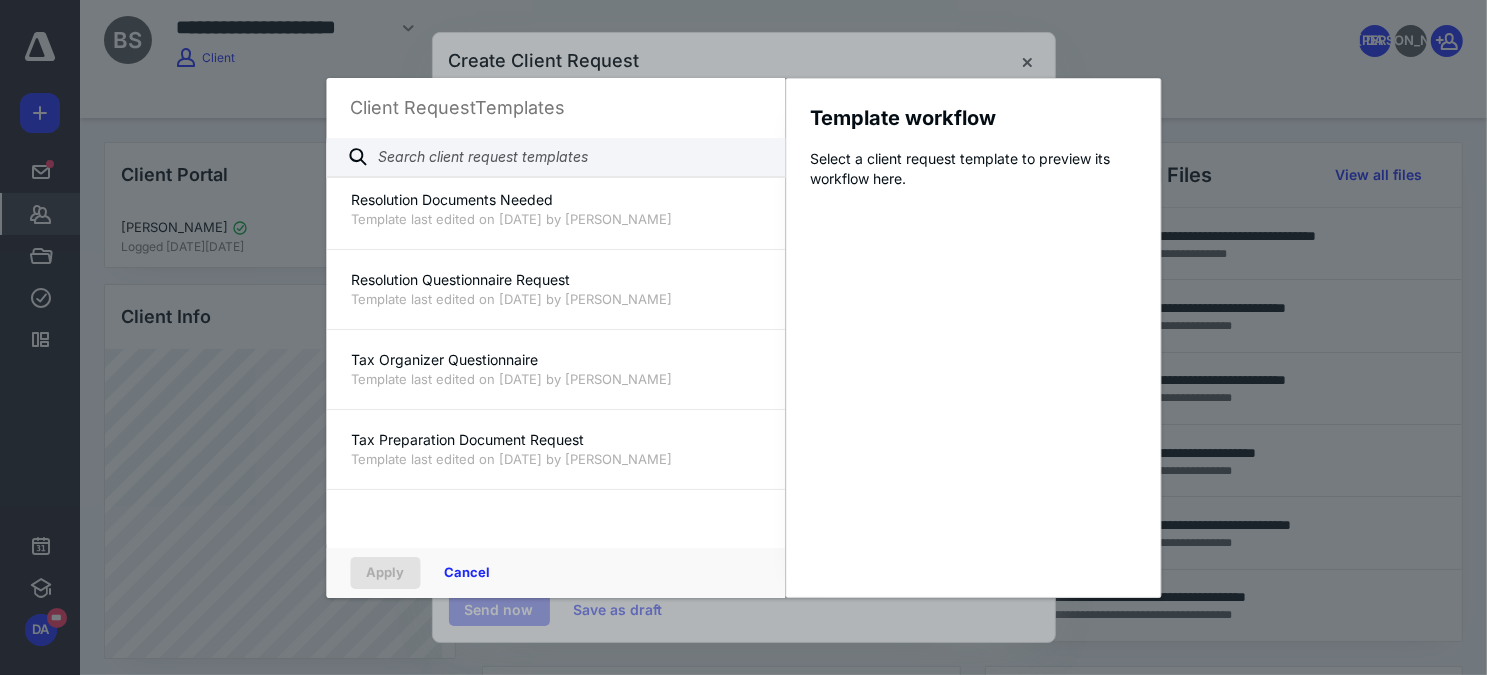 scroll, scrollTop: 1363, scrollLeft: 0, axis: vertical 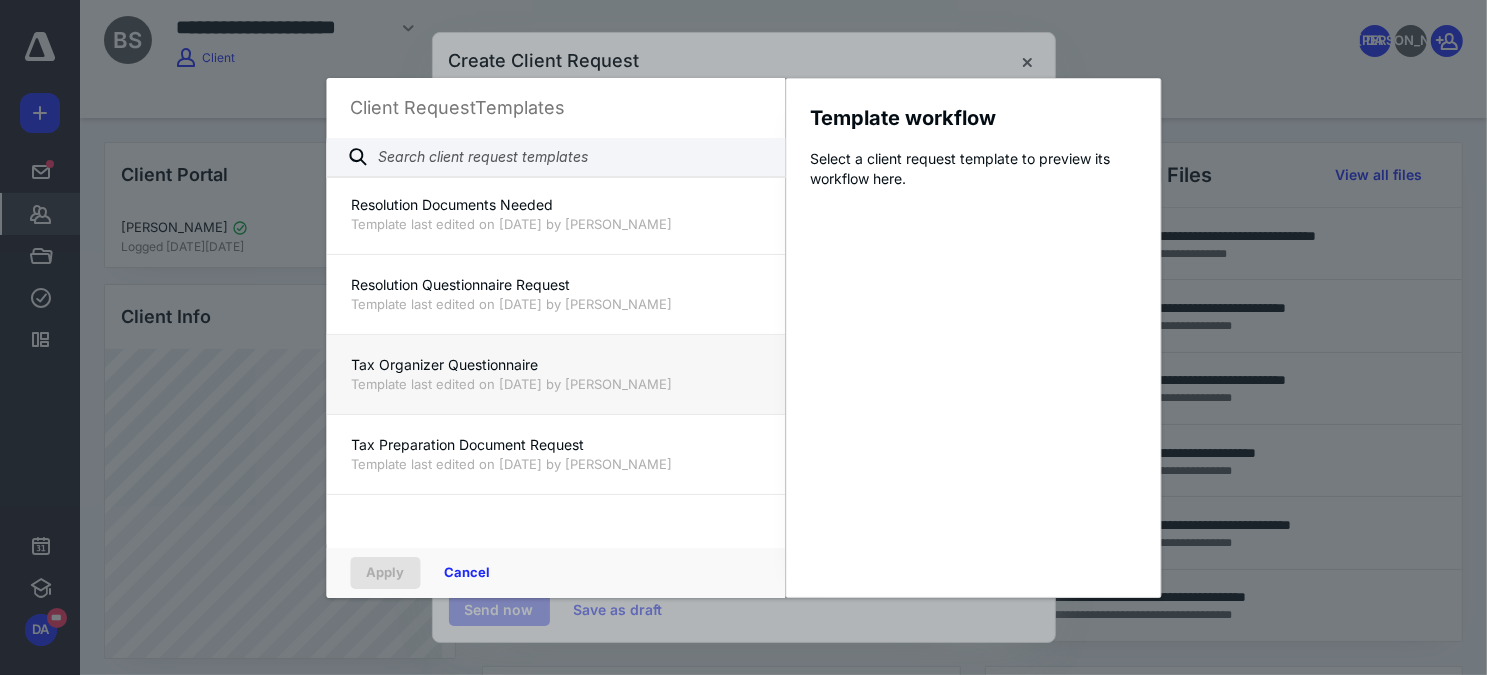 click on "Tax Organizer Questionnaire" at bounding box center [555, 365] 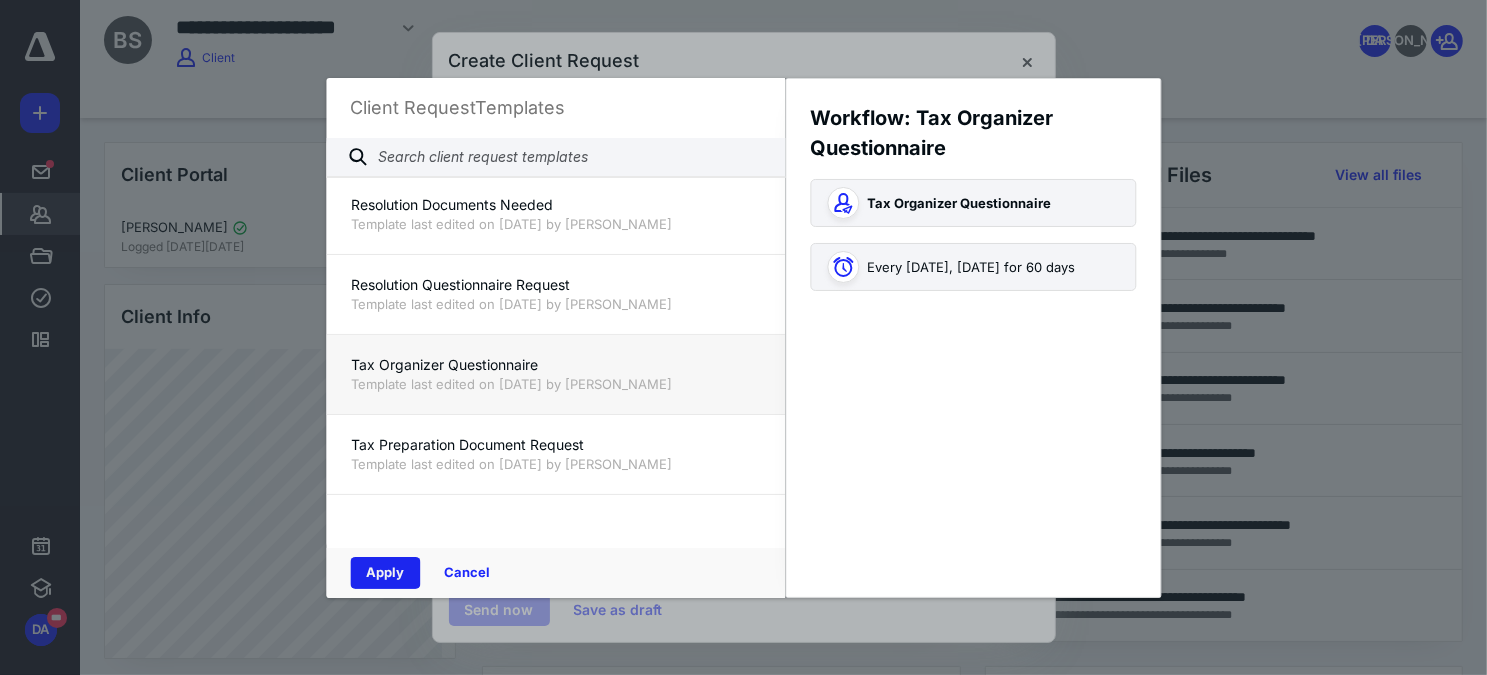 click on "Apply" at bounding box center (385, 573) 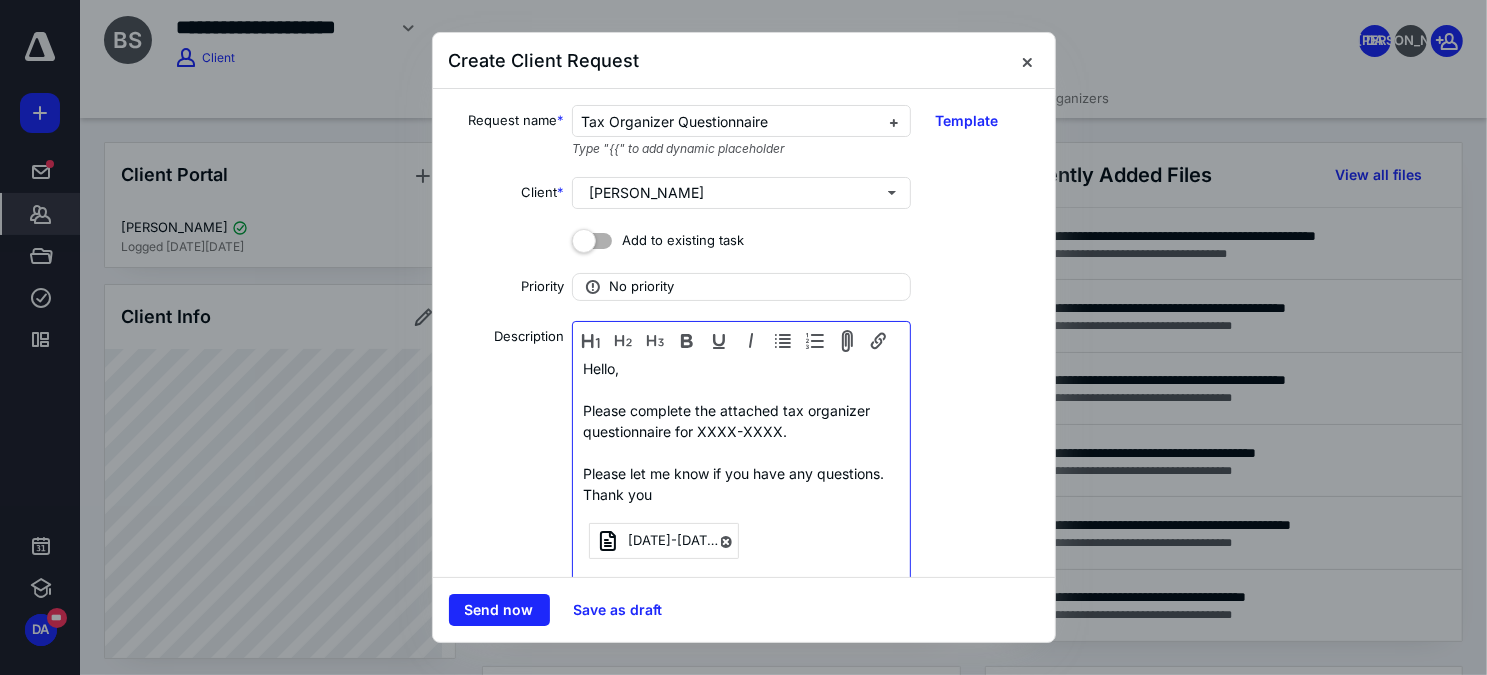 click on "Please let me know if you have any questions.  Thank you" at bounding box center (741, 473) 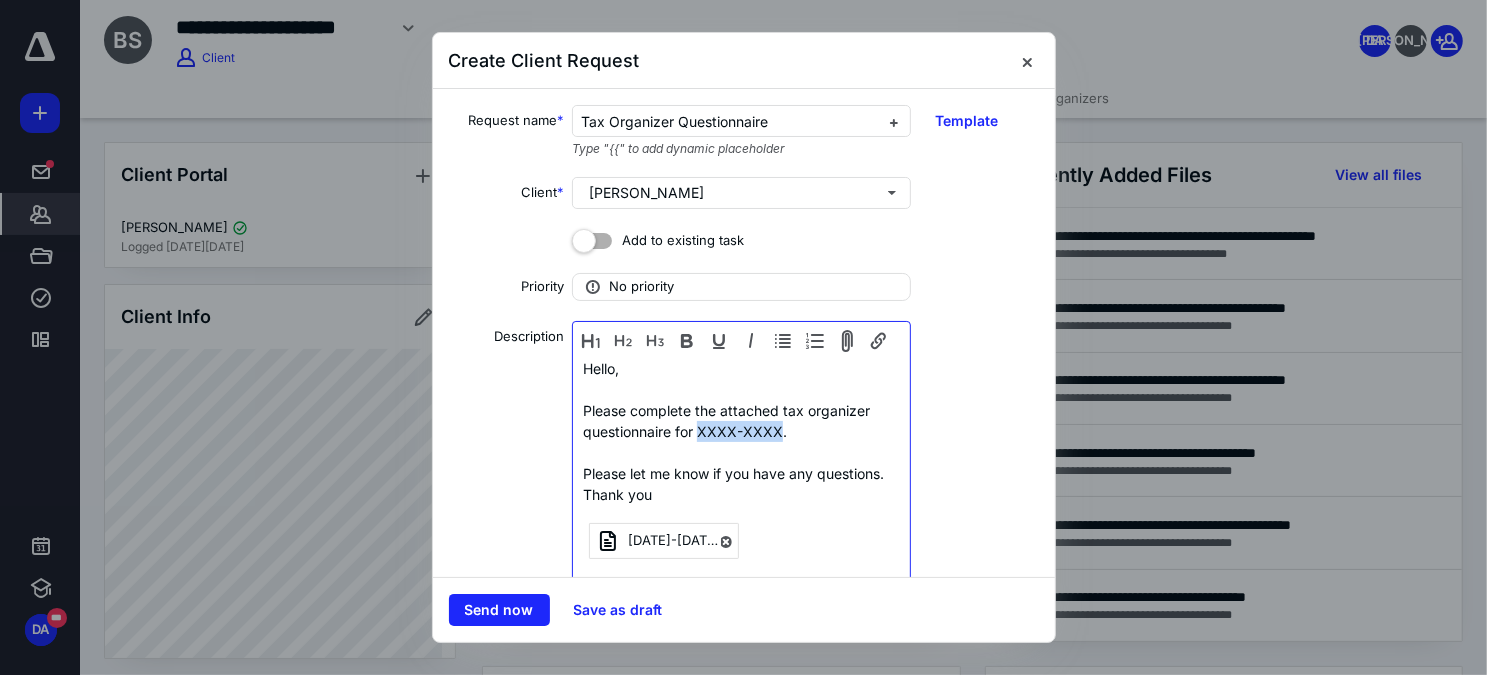 drag, startPoint x: 699, startPoint y: 429, endPoint x: 779, endPoint y: 430, distance: 80.00625 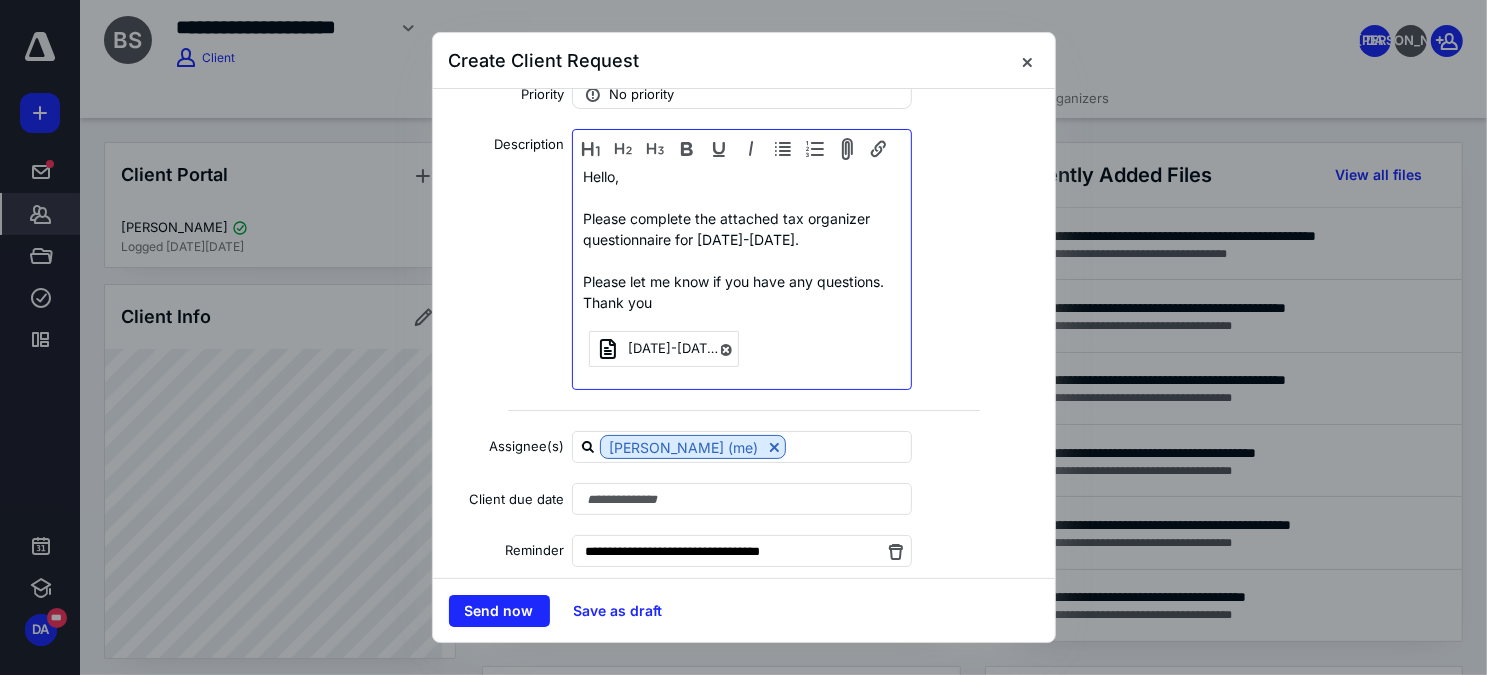 scroll, scrollTop: 216, scrollLeft: 0, axis: vertical 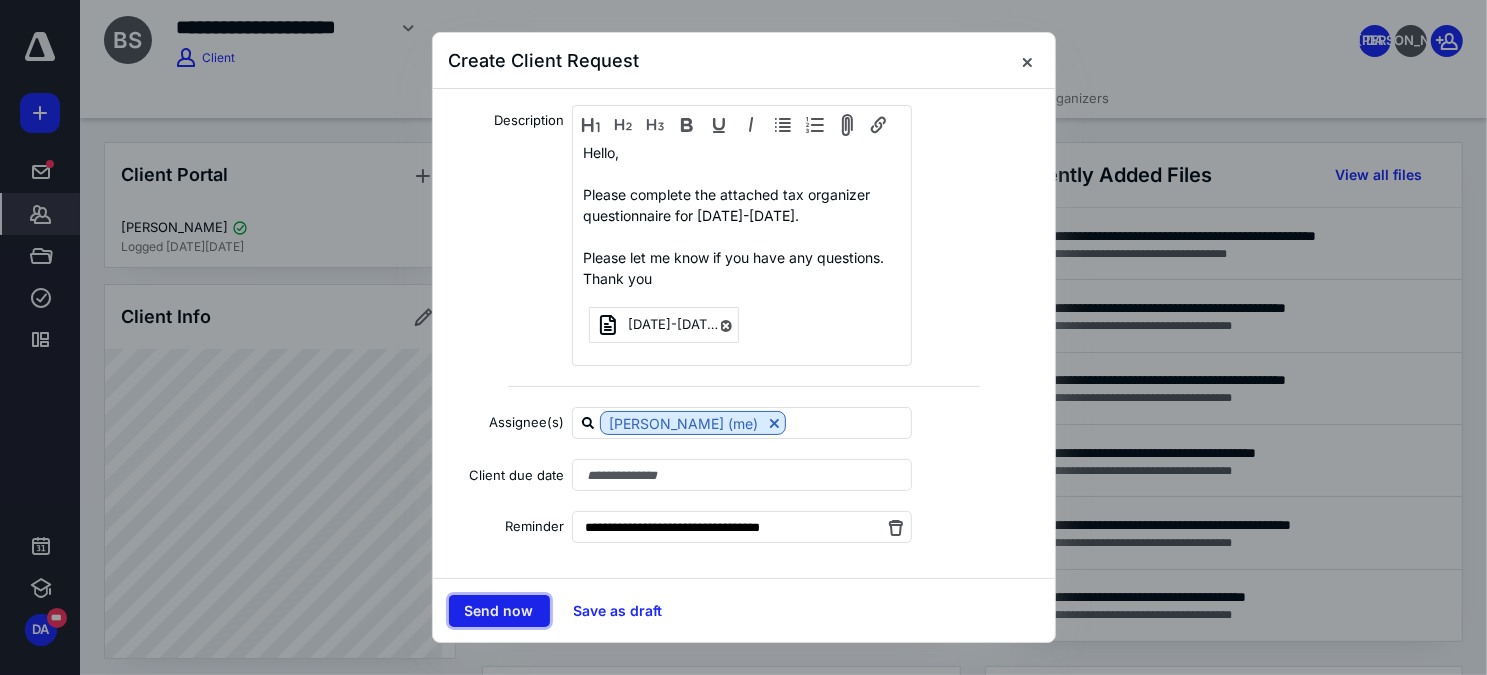 click on "Send now" at bounding box center (499, 611) 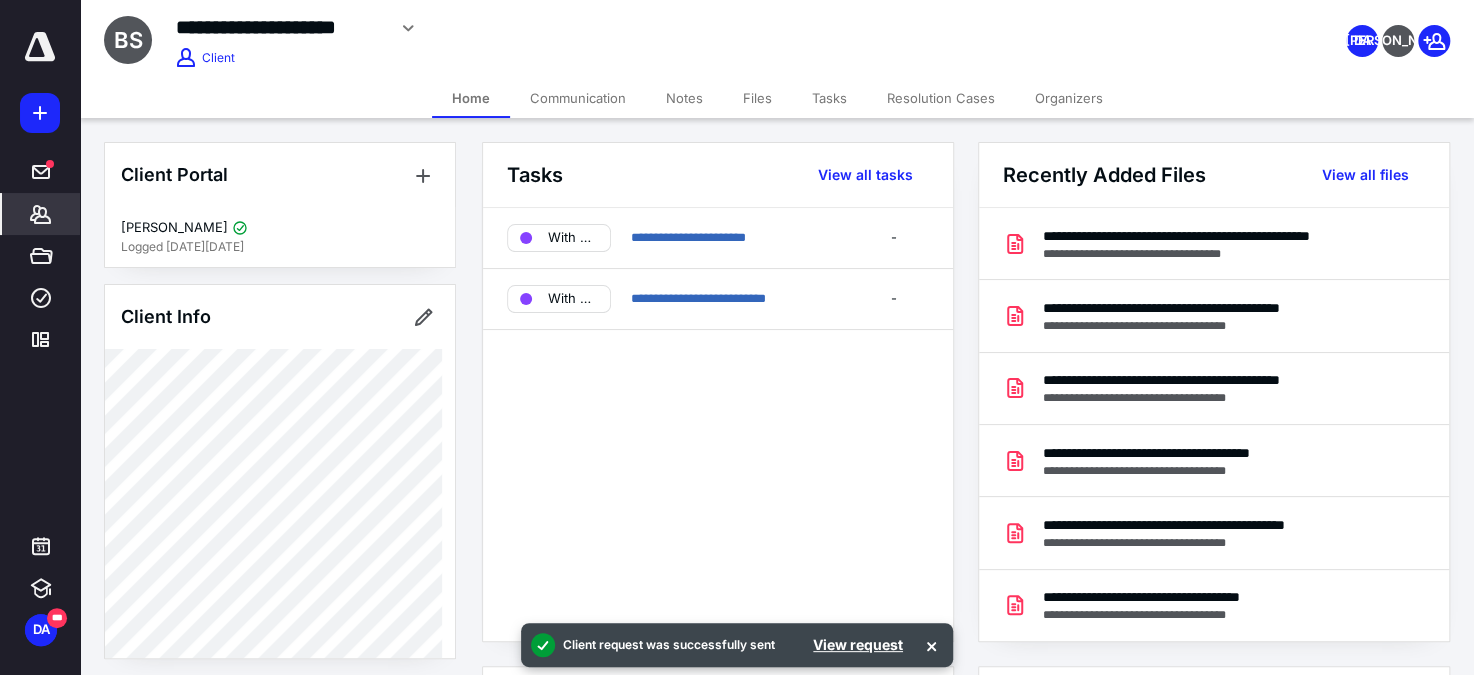 click 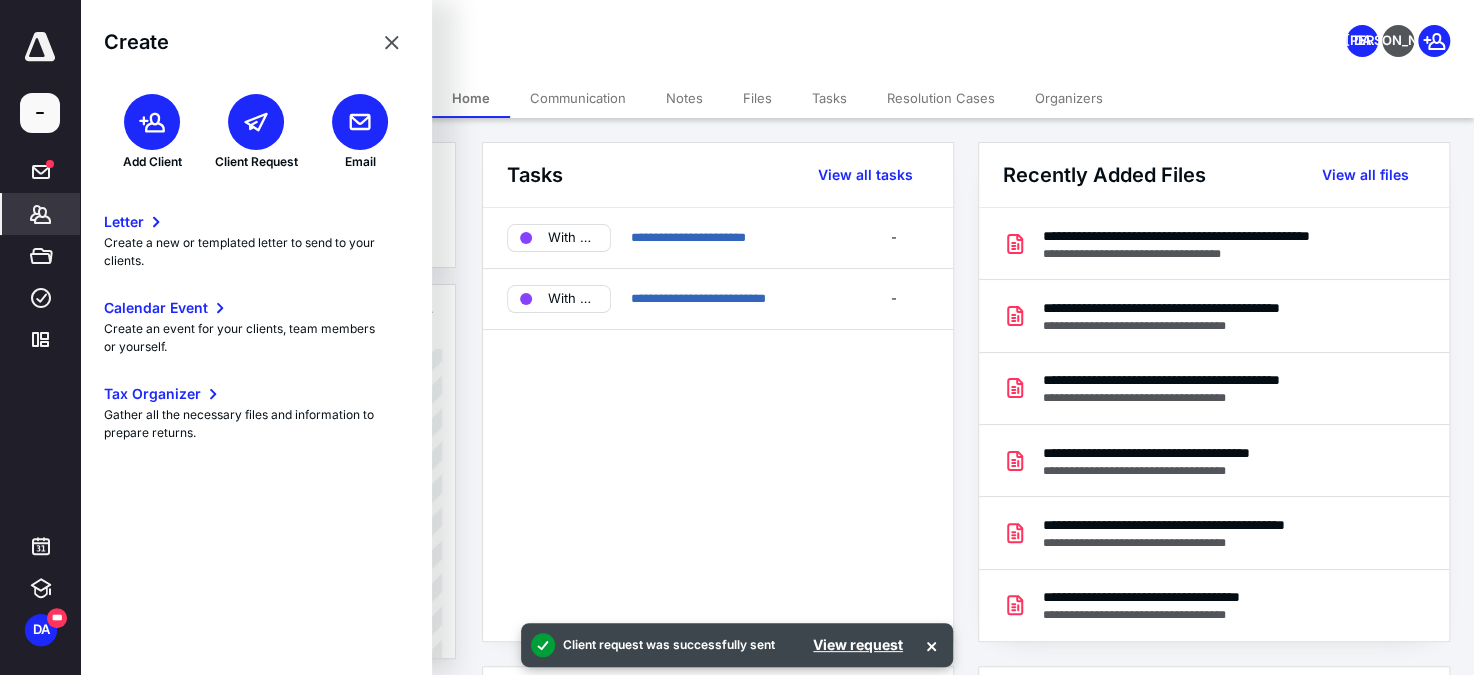 click 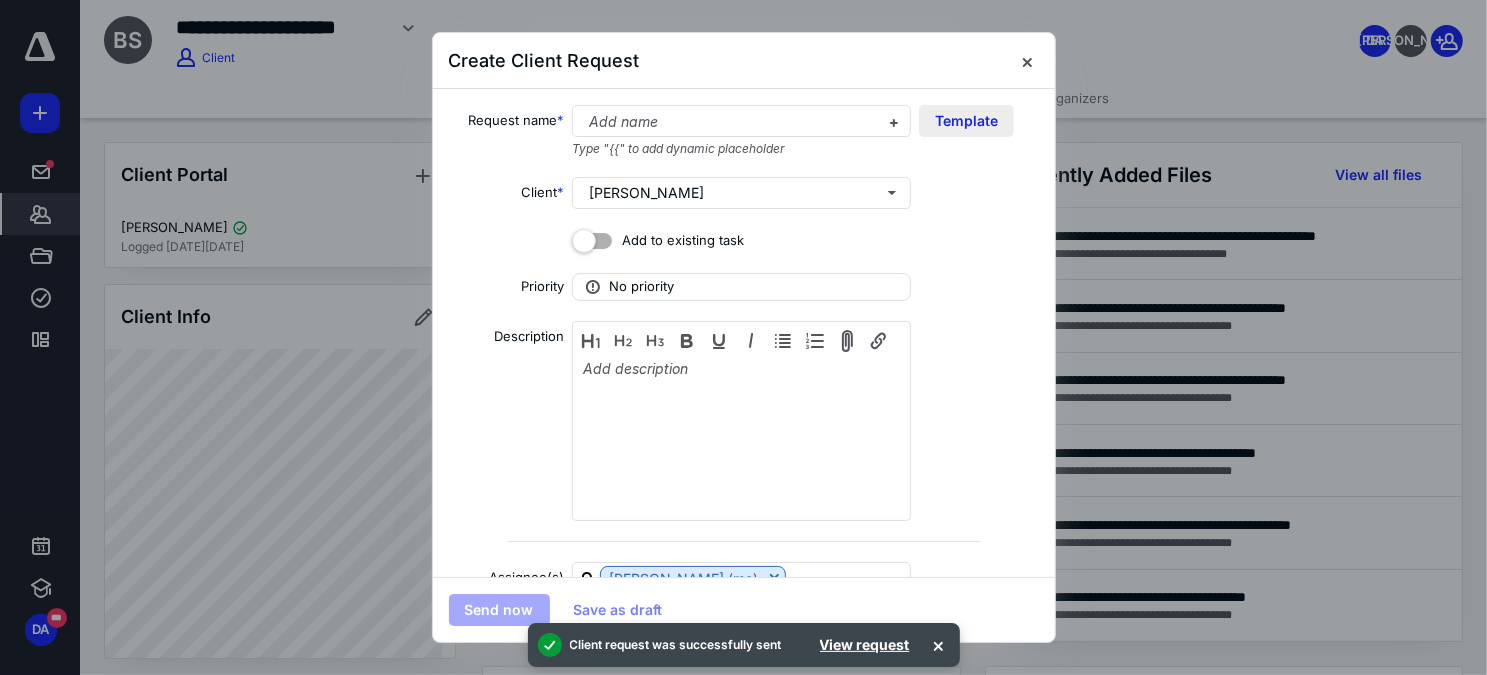 click on "Template" at bounding box center [966, 121] 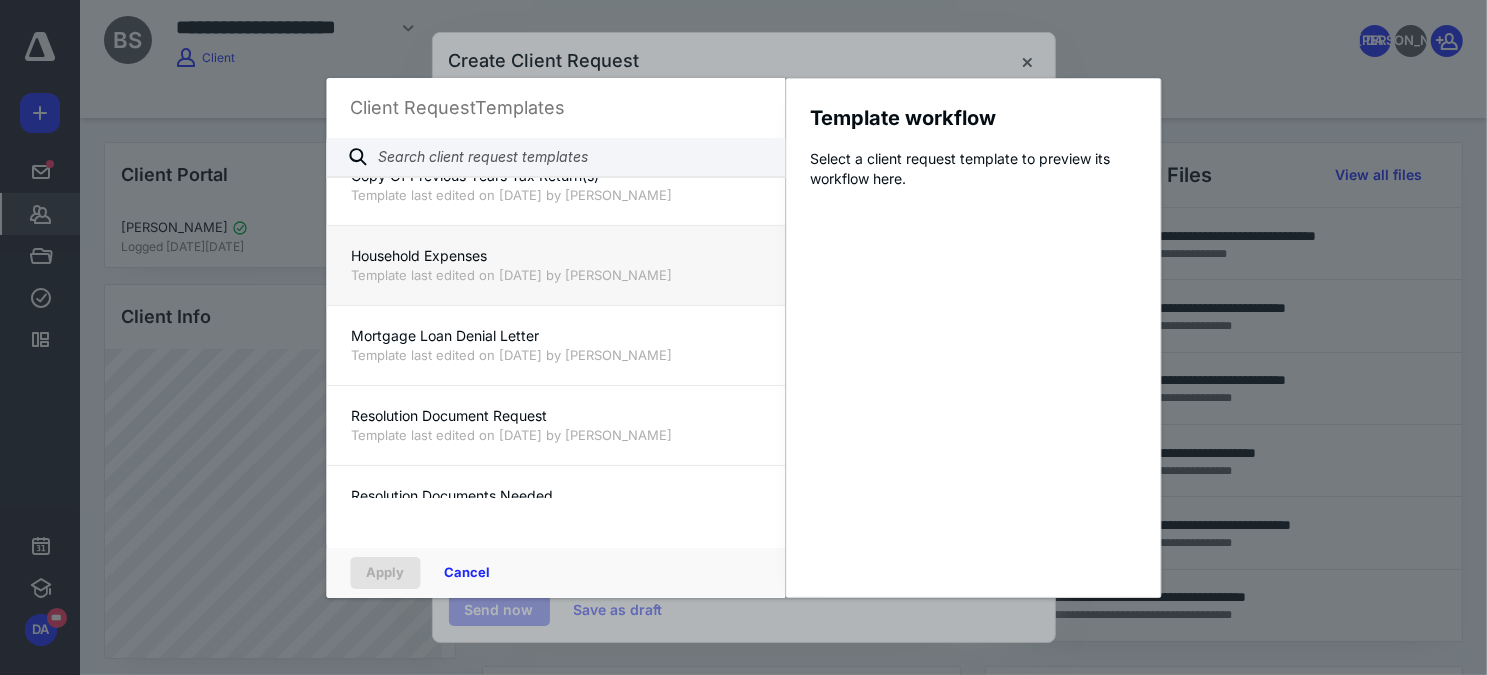 scroll, scrollTop: 1272, scrollLeft: 0, axis: vertical 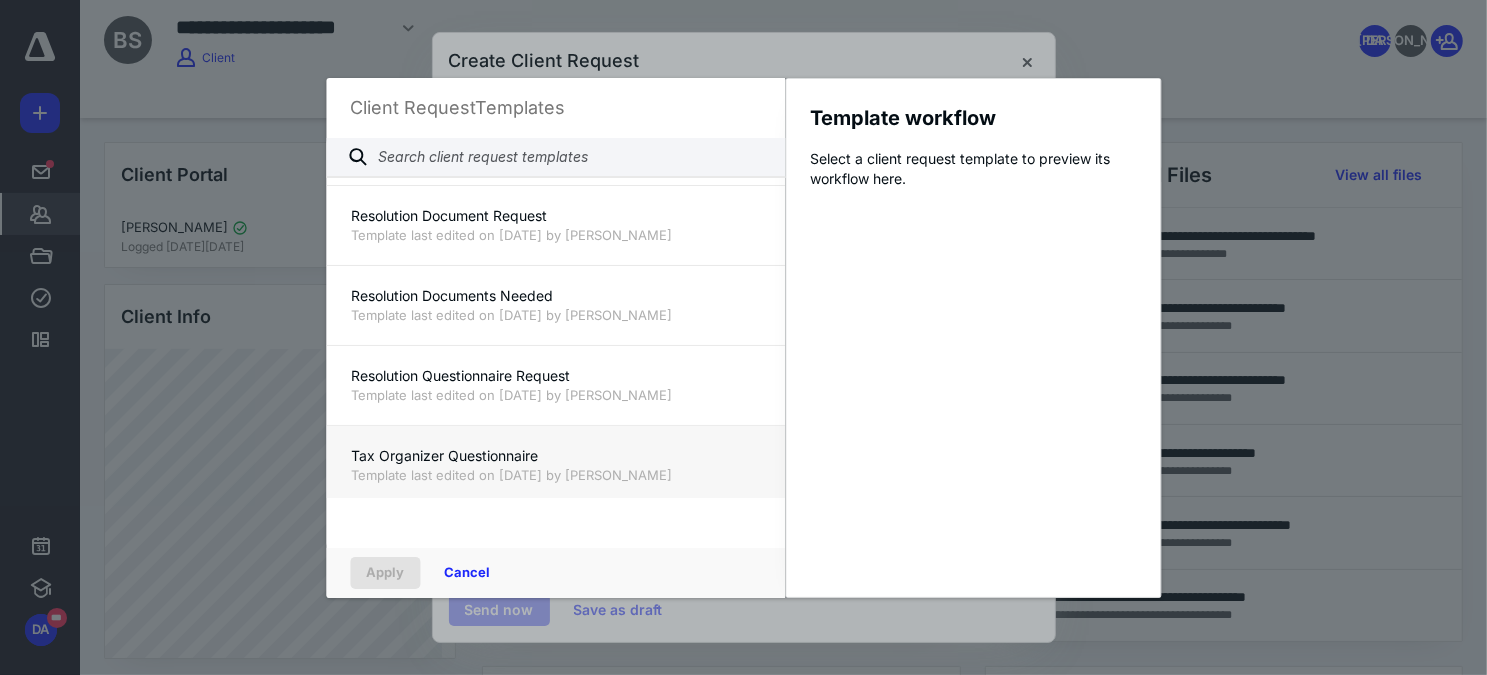 click on "Tax Organizer Questionnaire" at bounding box center (555, 456) 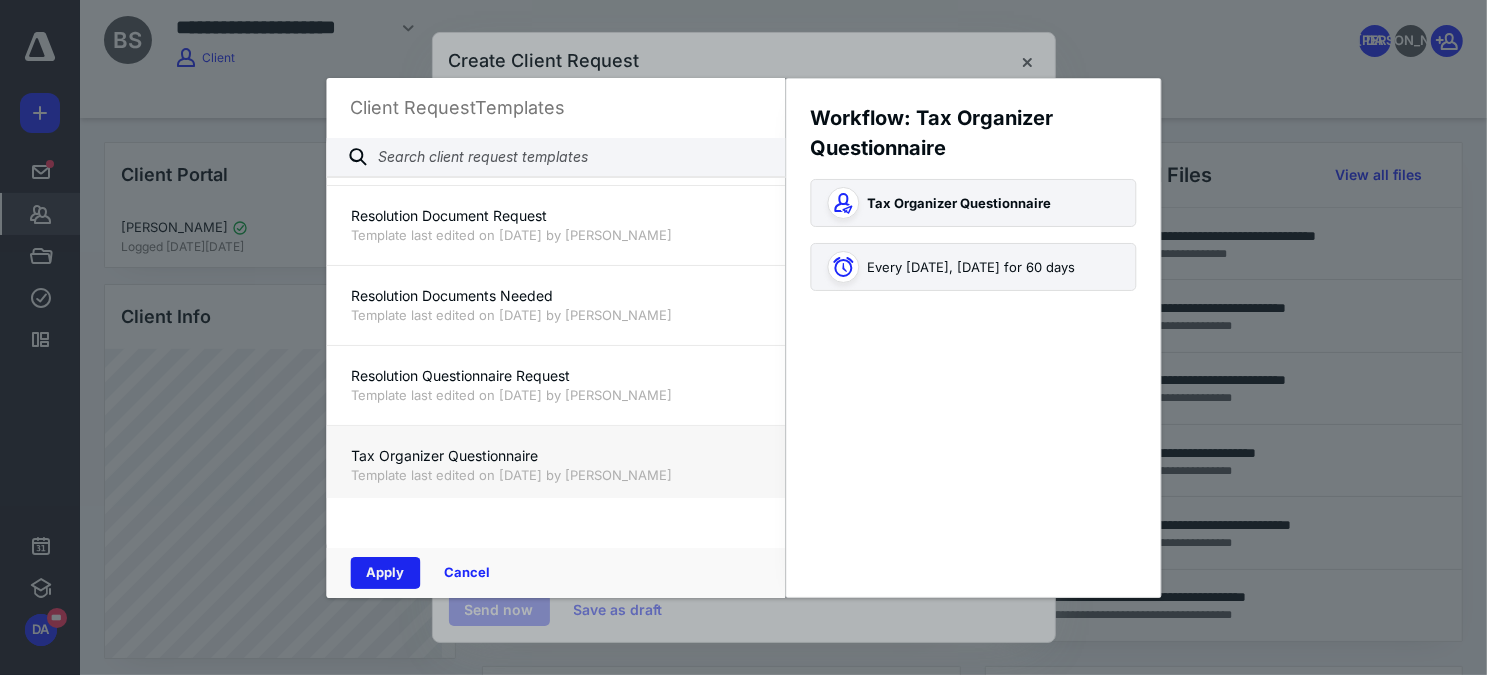 click on "Apply" at bounding box center (385, 573) 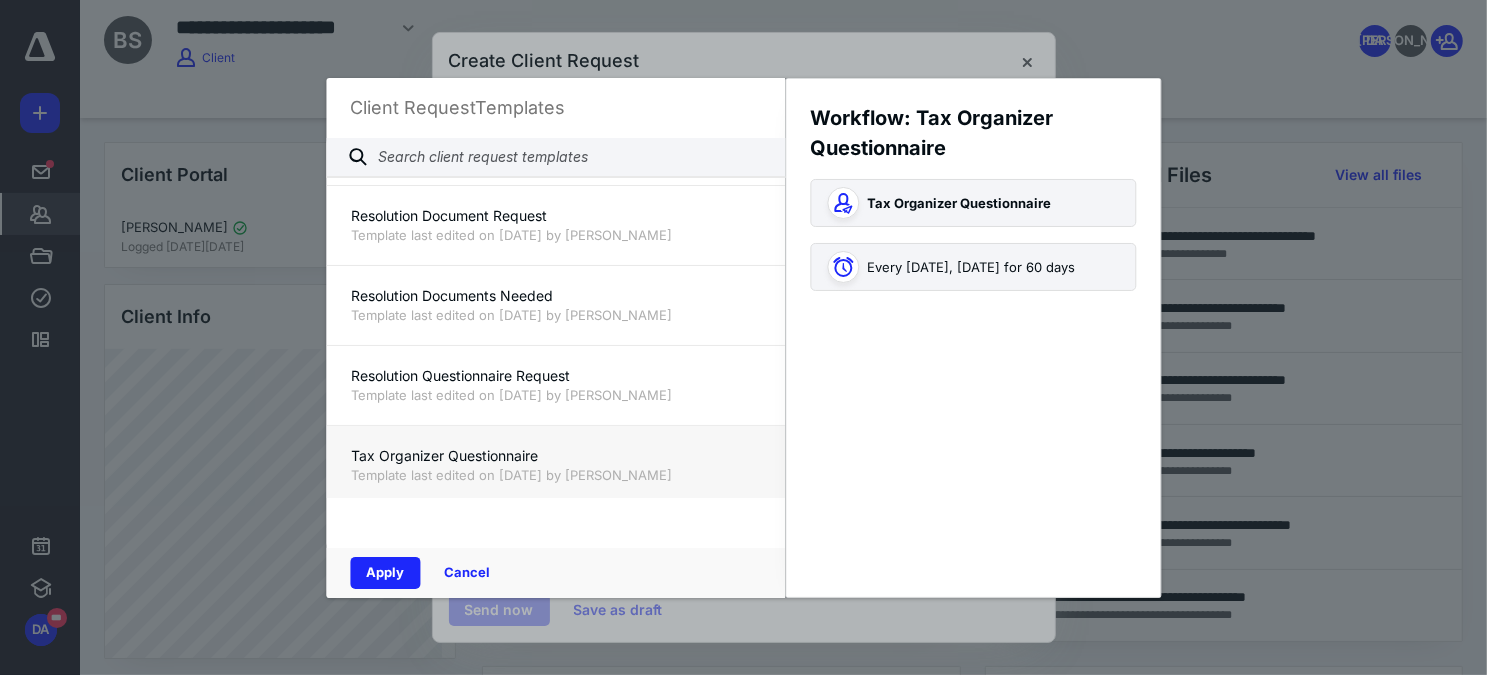 type on "**********" 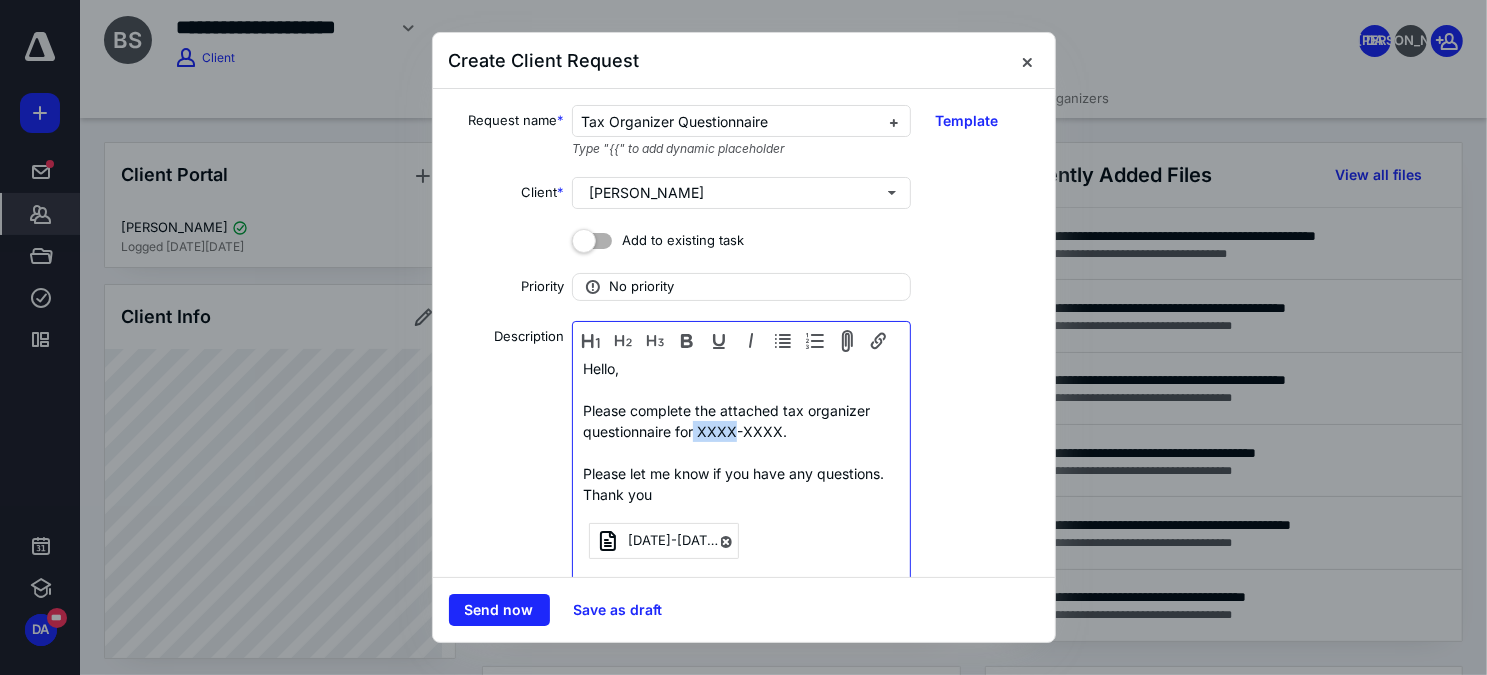 drag, startPoint x: 694, startPoint y: 434, endPoint x: 730, endPoint y: 427, distance: 36.67424 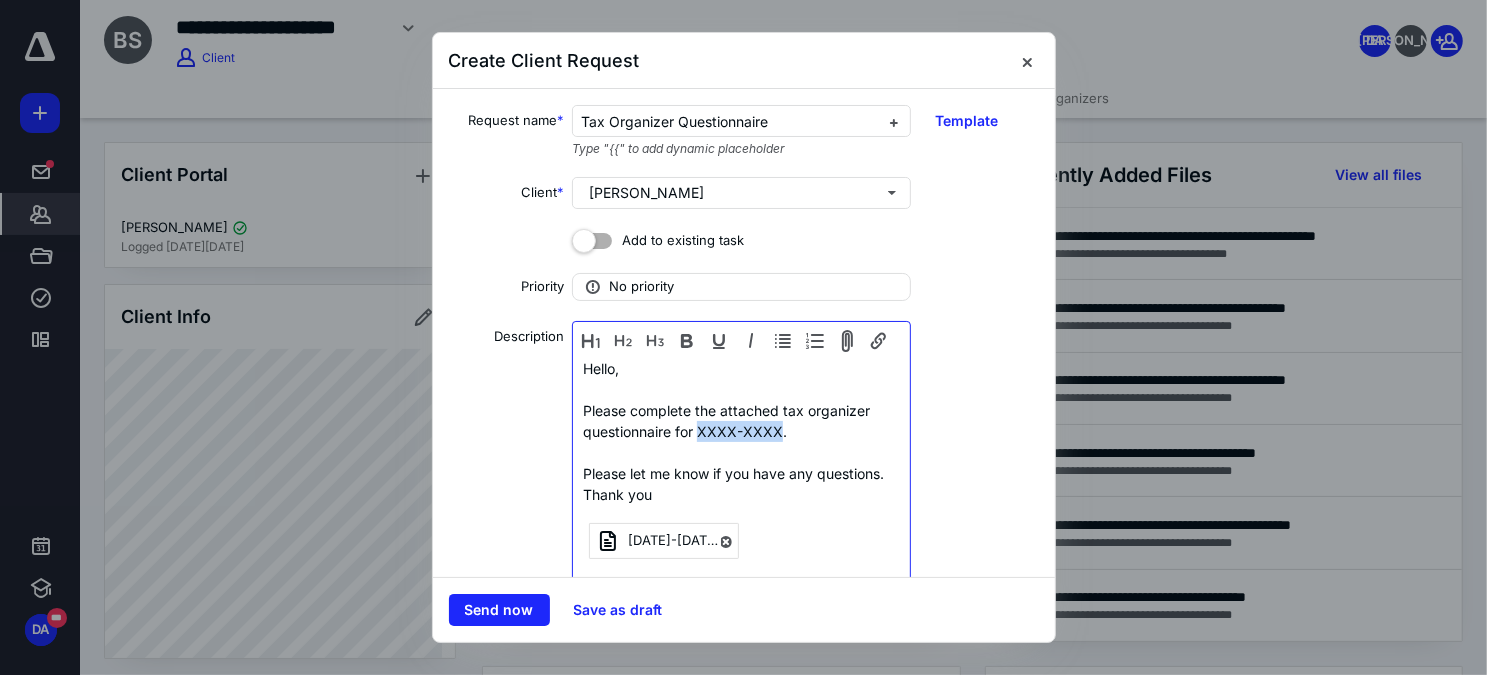 drag, startPoint x: 696, startPoint y: 429, endPoint x: 780, endPoint y: 432, distance: 84.05355 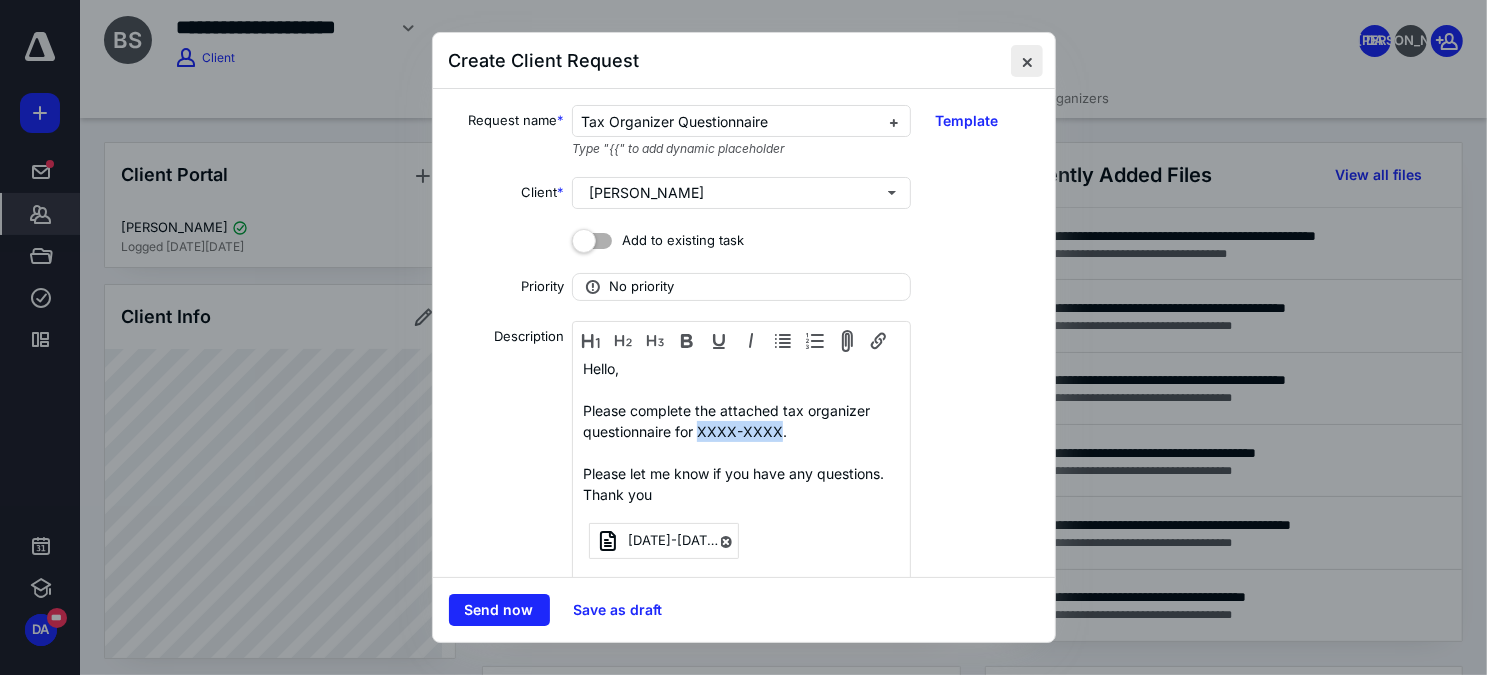click at bounding box center (1027, 61) 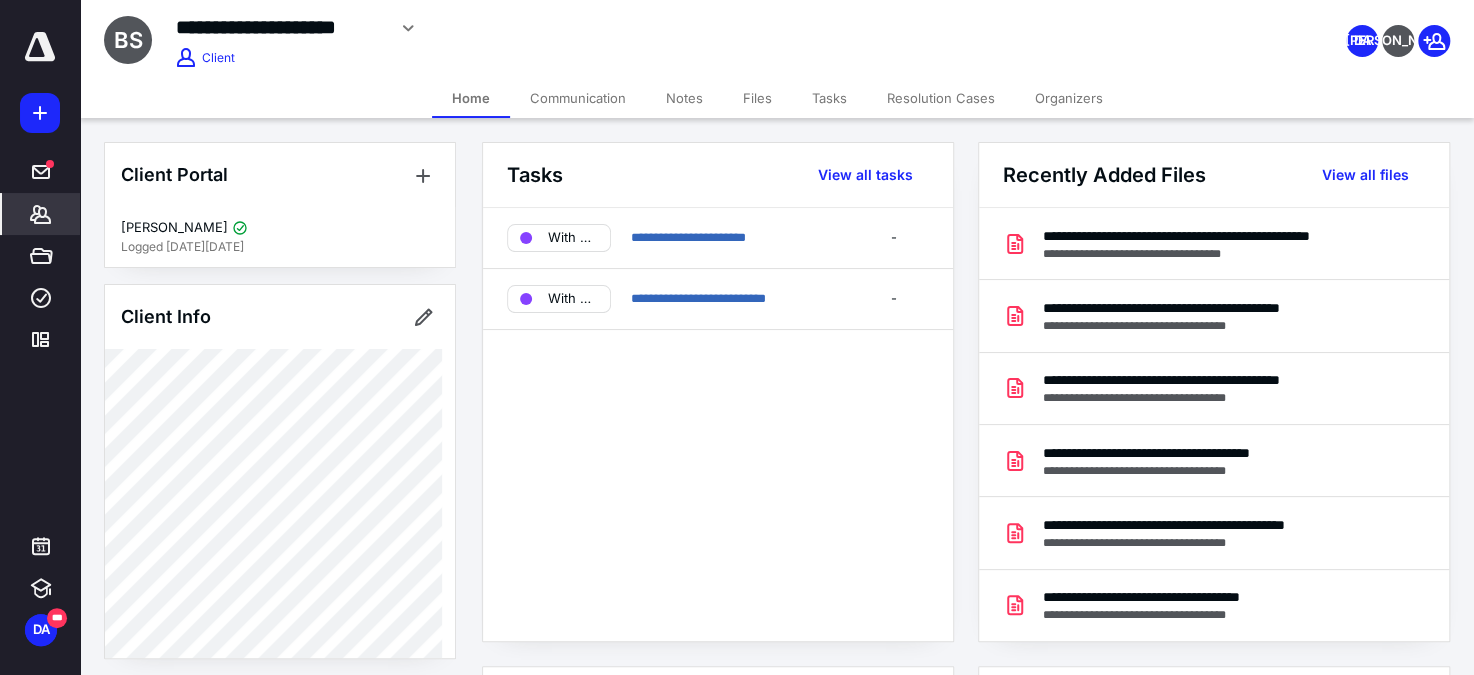 click 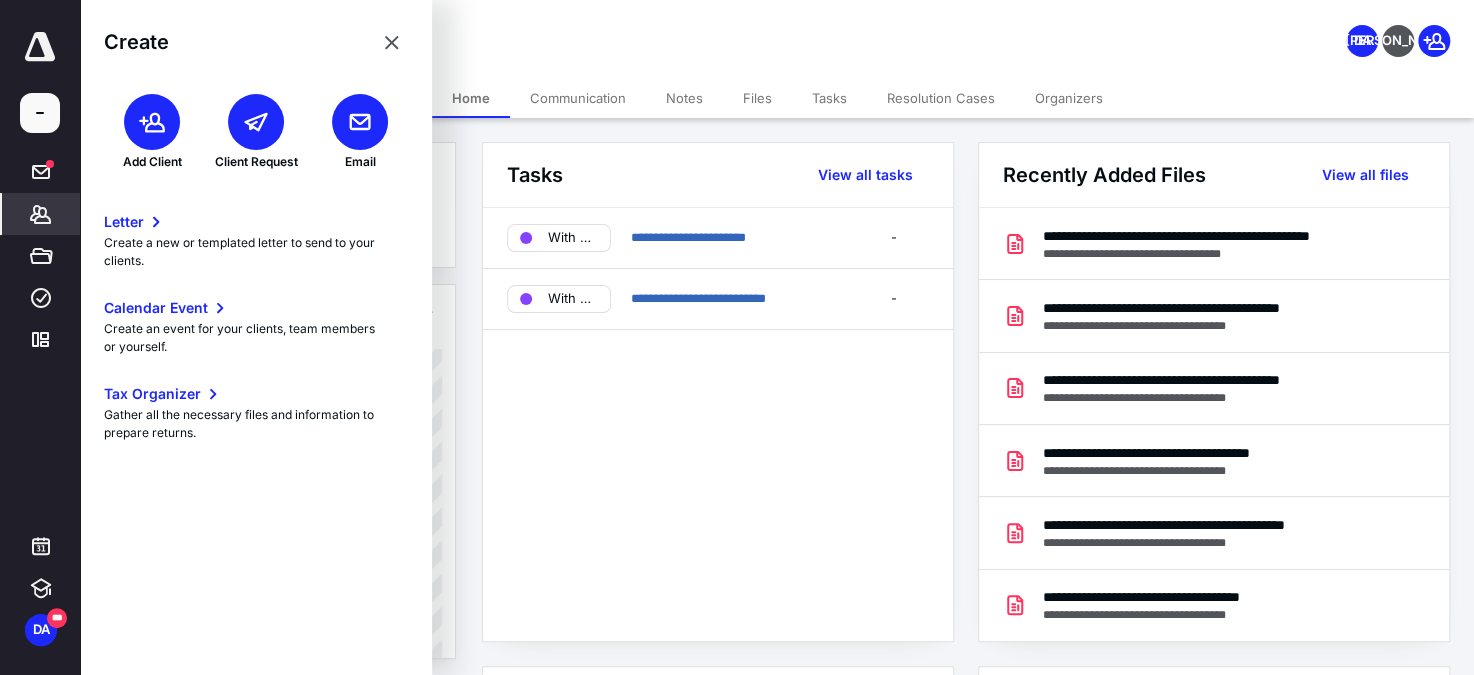 click 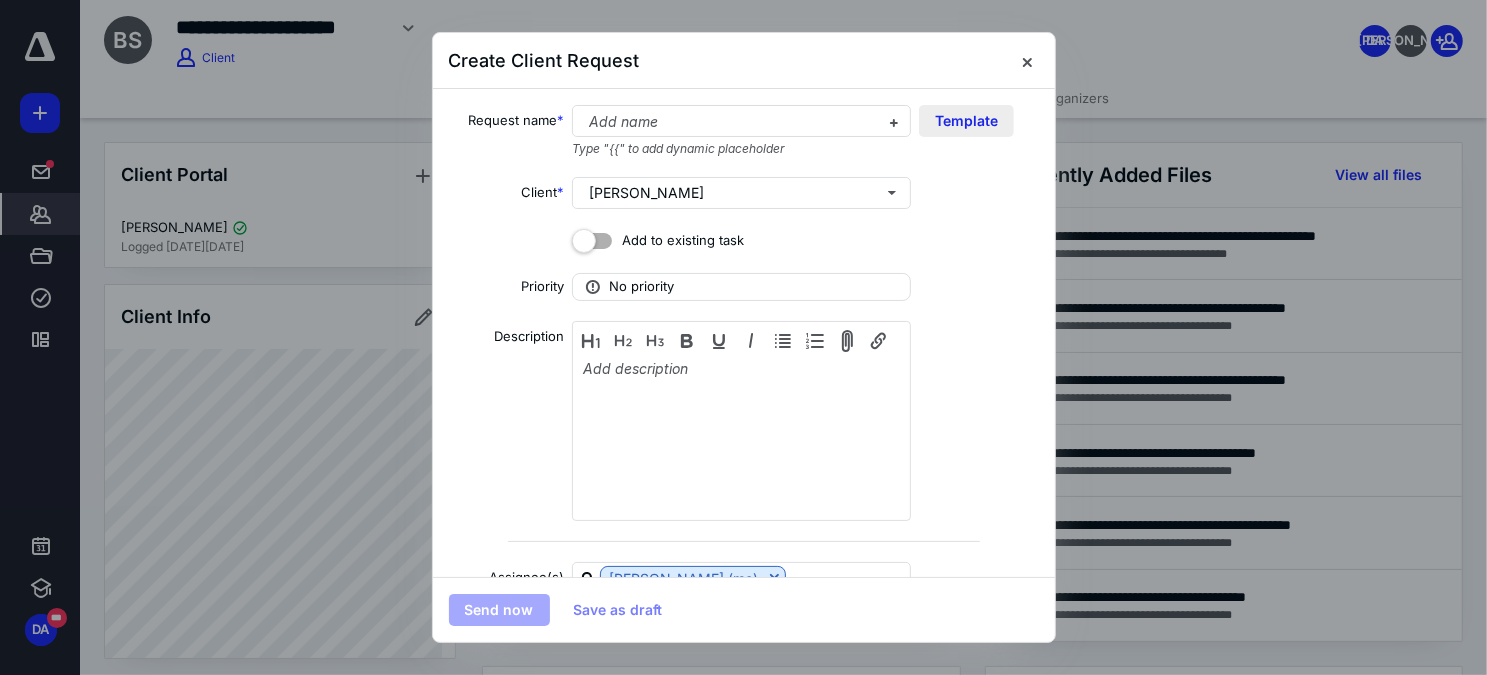 click on "Template" at bounding box center [966, 121] 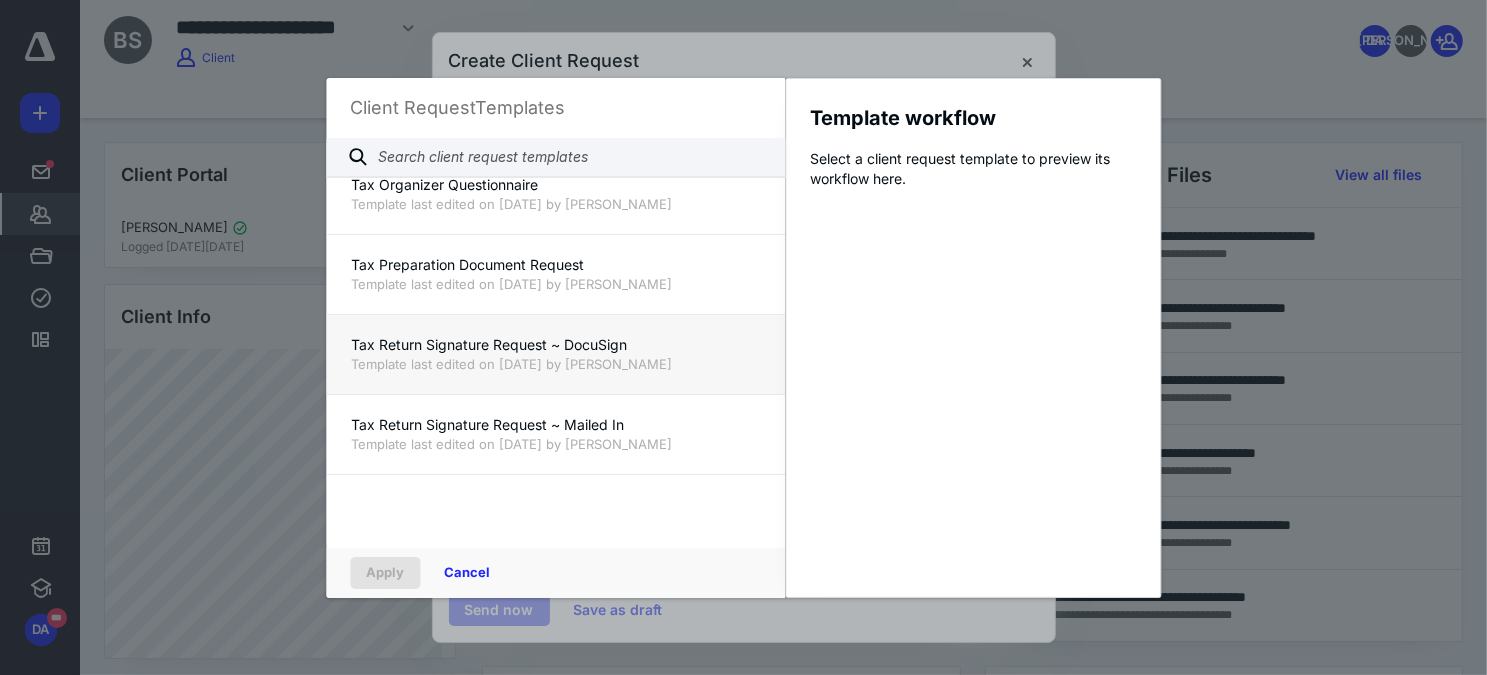 scroll, scrollTop: 1454, scrollLeft: 0, axis: vertical 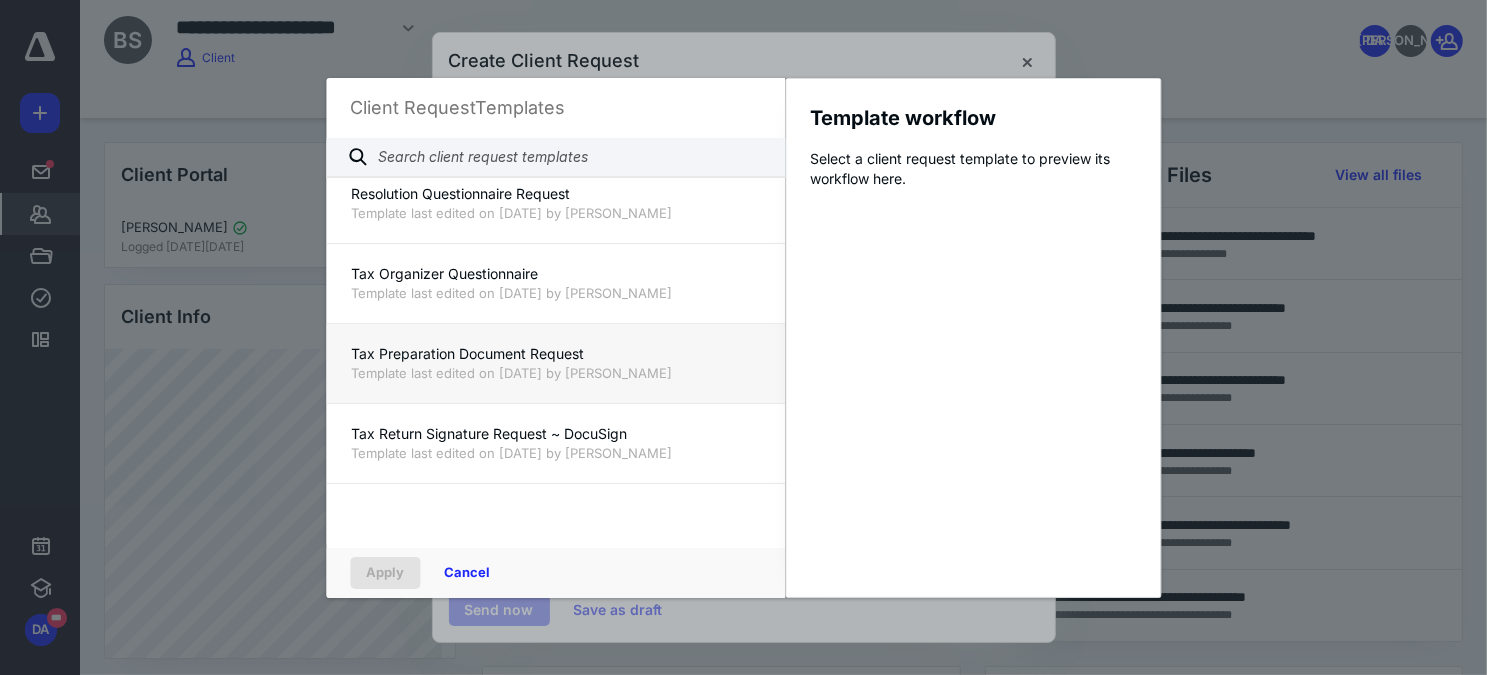 click on "Tax Preparation Document Request" at bounding box center [555, 354] 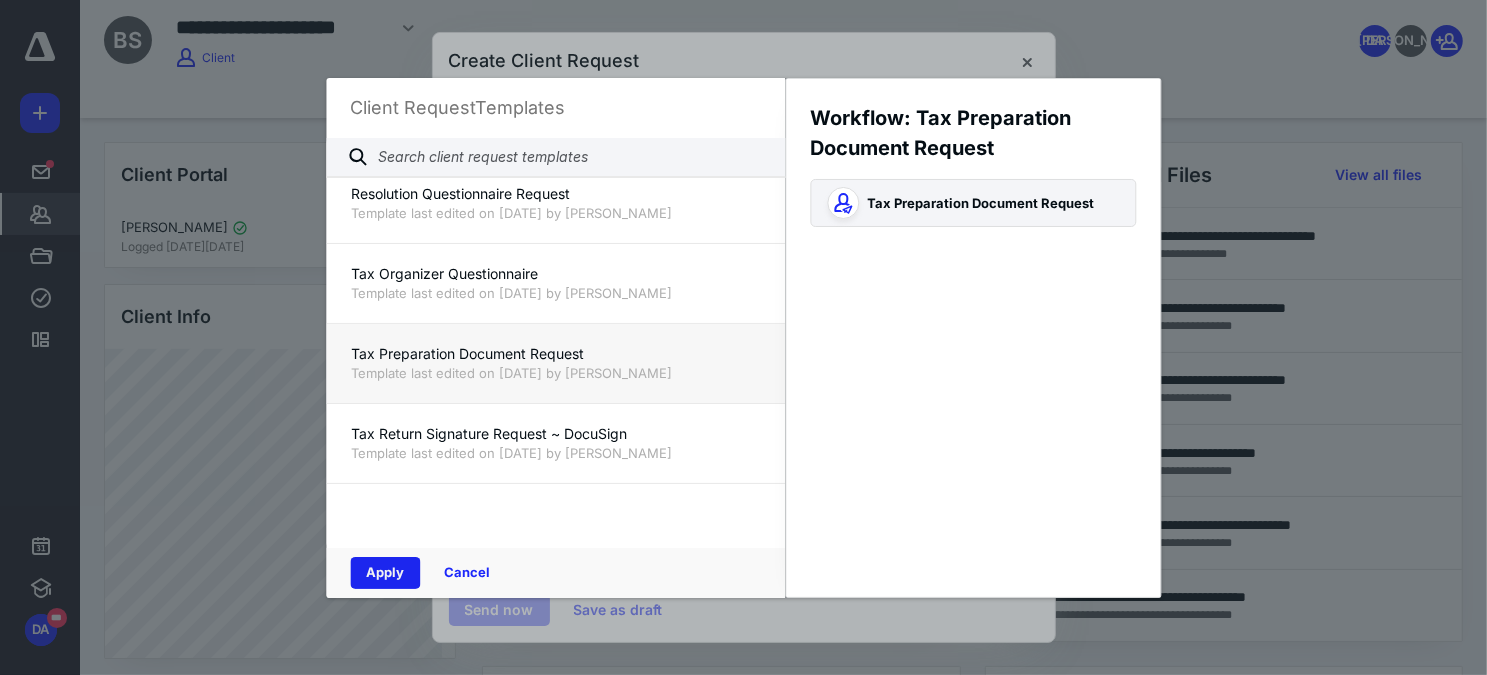 click on "Apply" at bounding box center [385, 573] 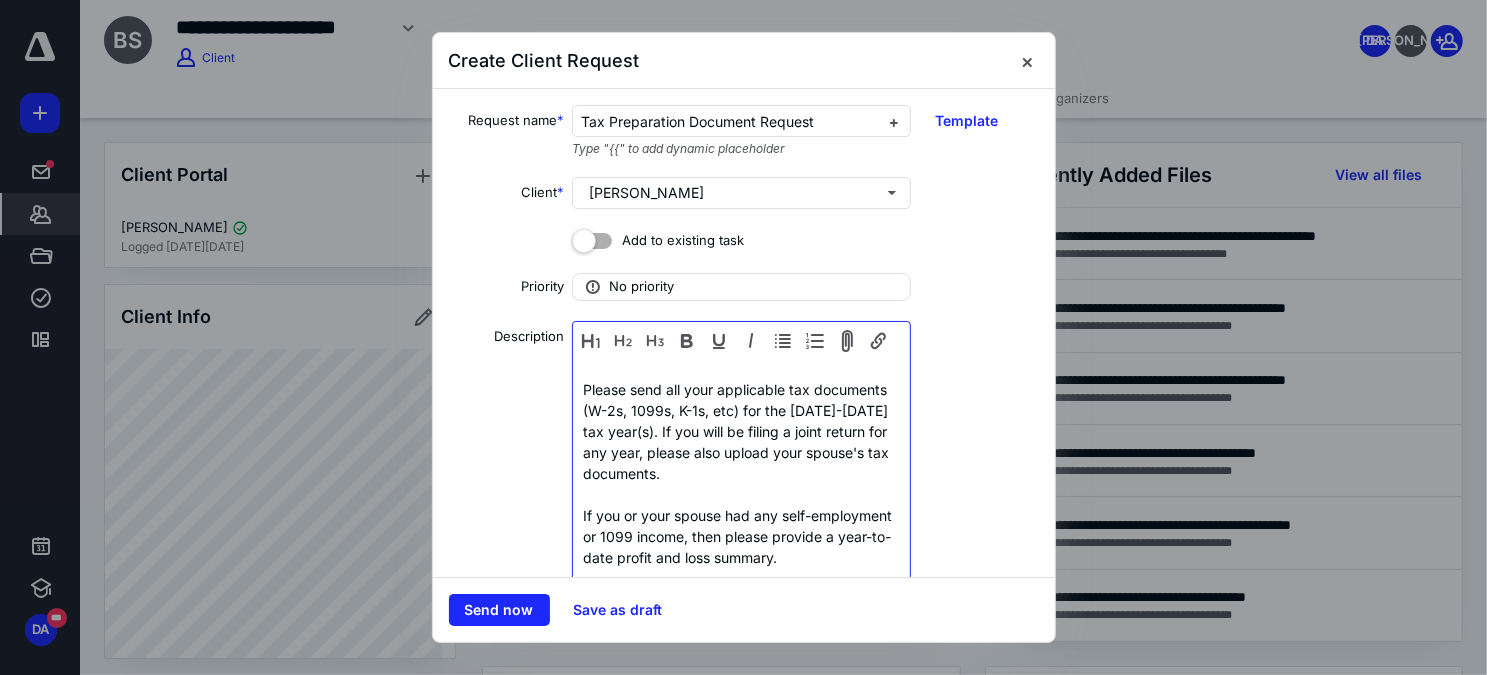 click on "Please send all your applicable tax documents (W-2s, 1099s, K-1s, etc) for the 2020-2024 tax year(s). If you will be filing a joint return for any year, please also upload your spouse's tax documents." at bounding box center [741, 431] 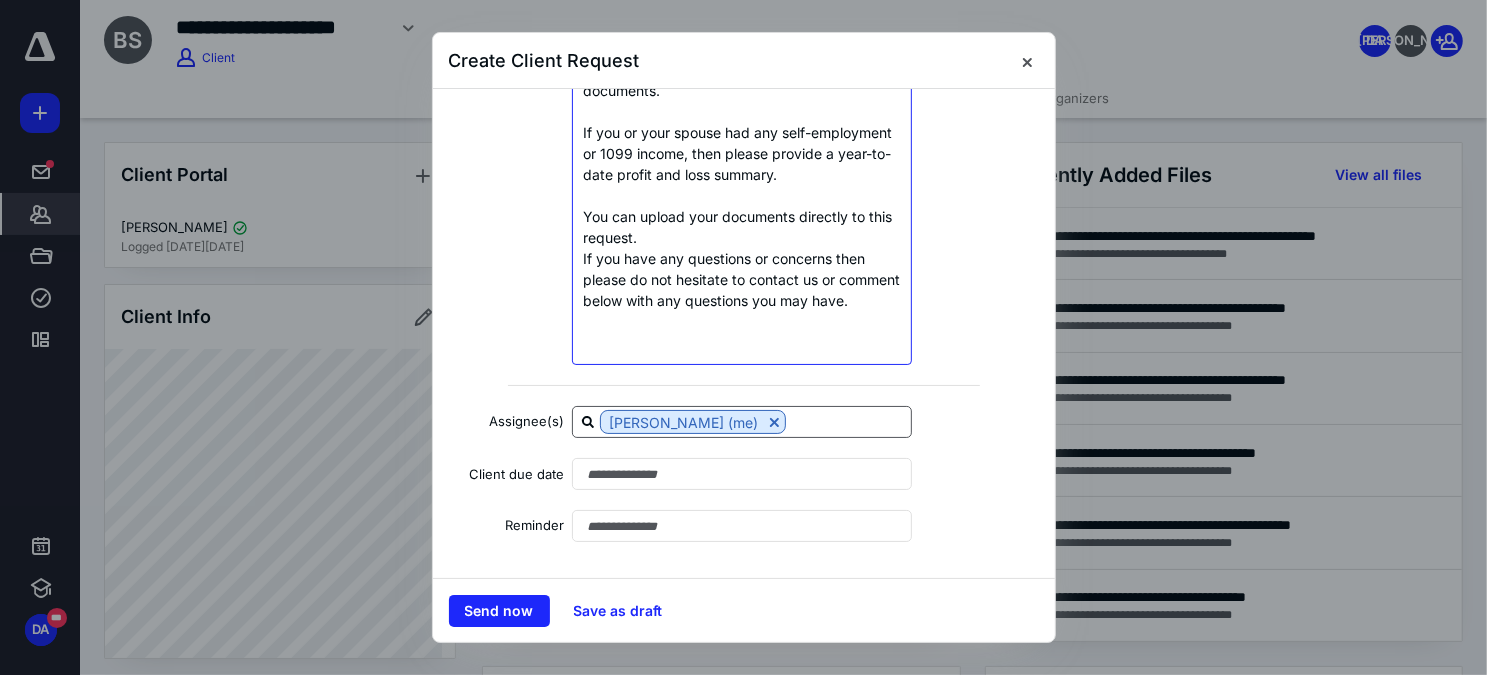 scroll, scrollTop: 424, scrollLeft: 0, axis: vertical 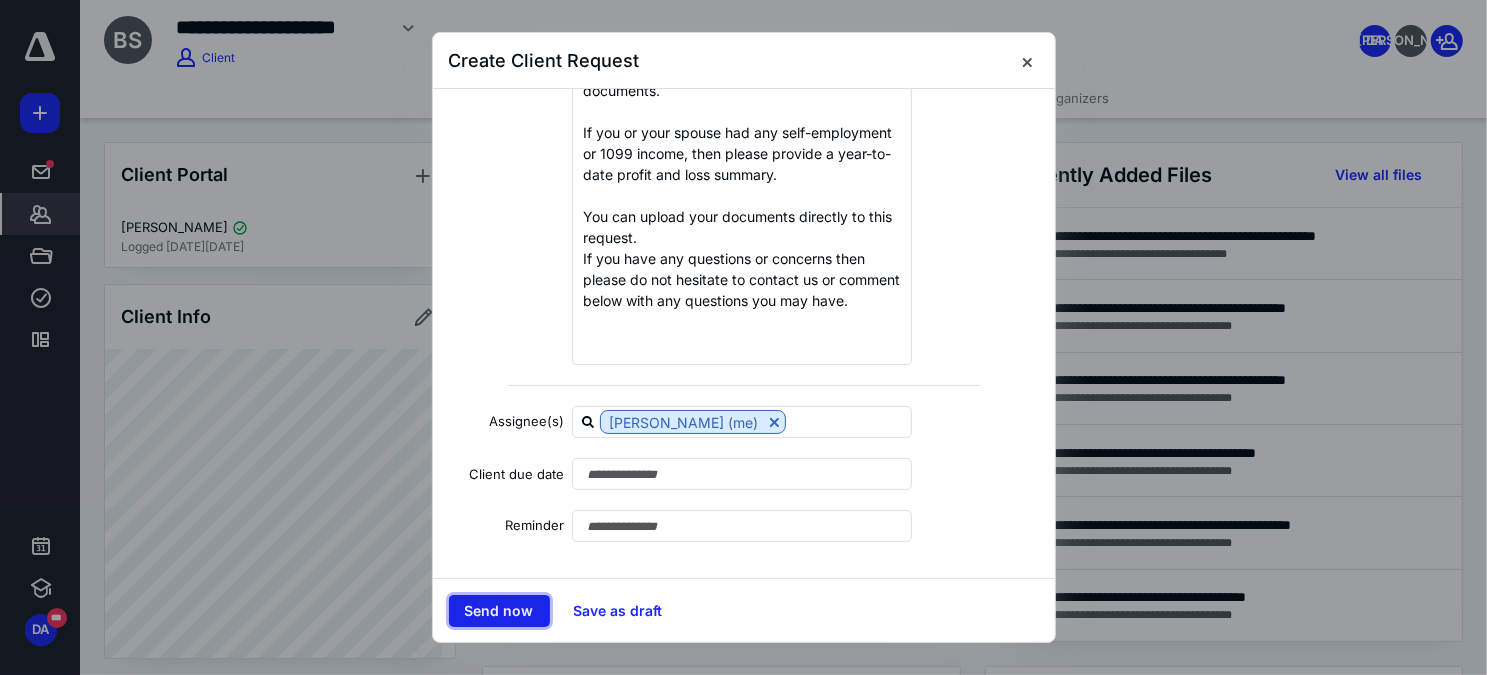 click on "Send now" at bounding box center [499, 611] 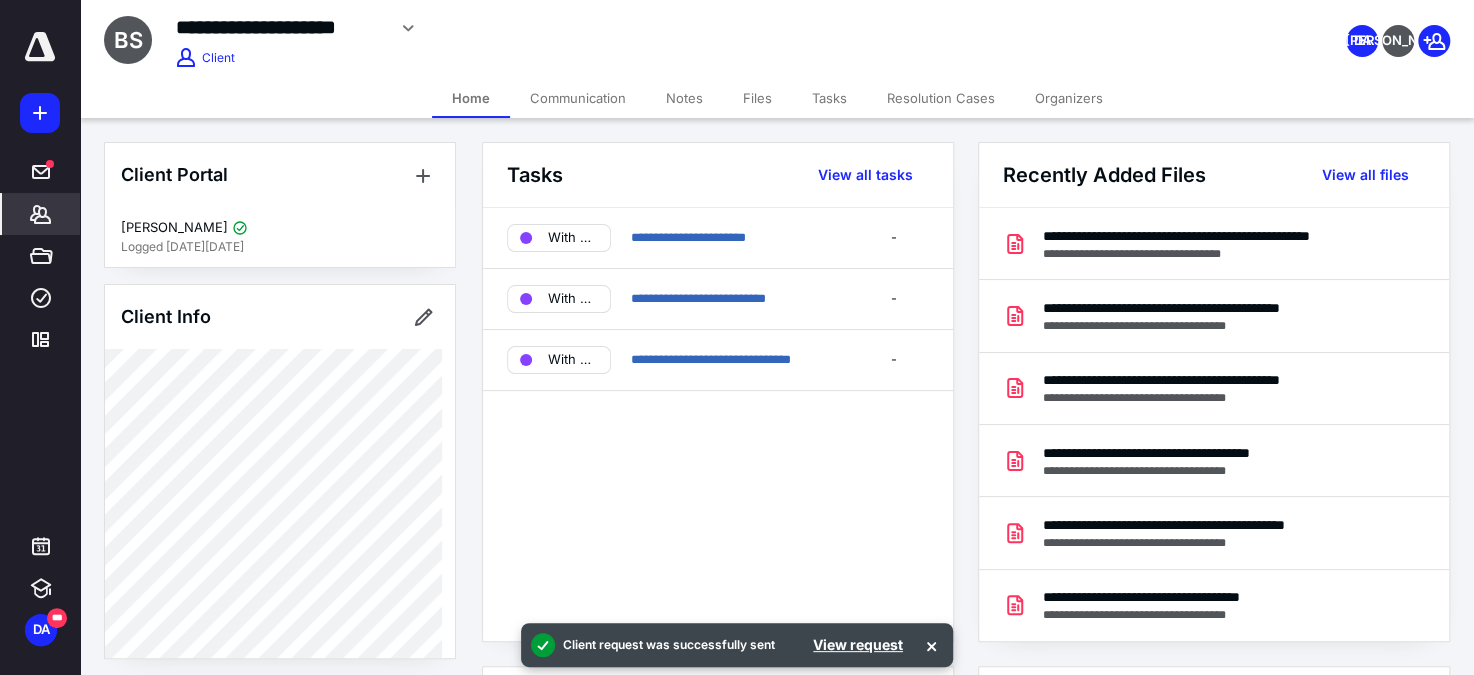 click 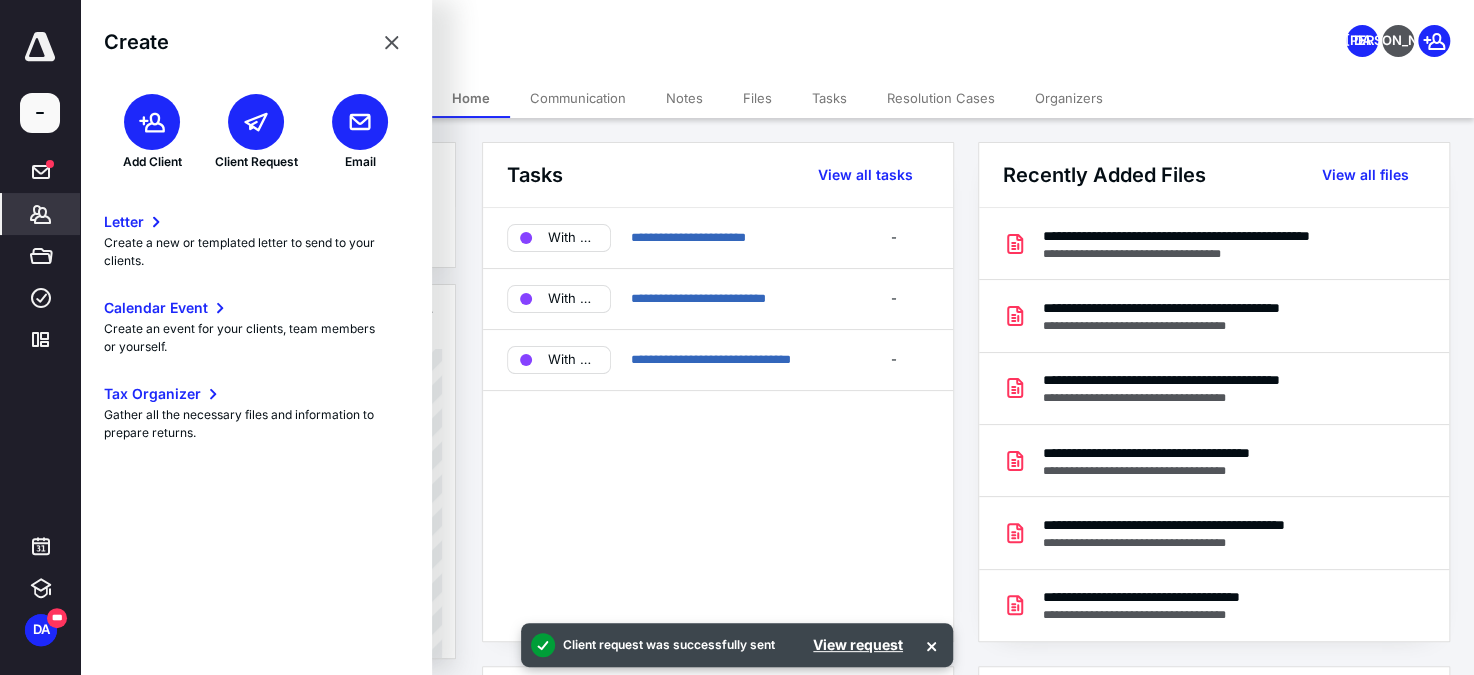 click 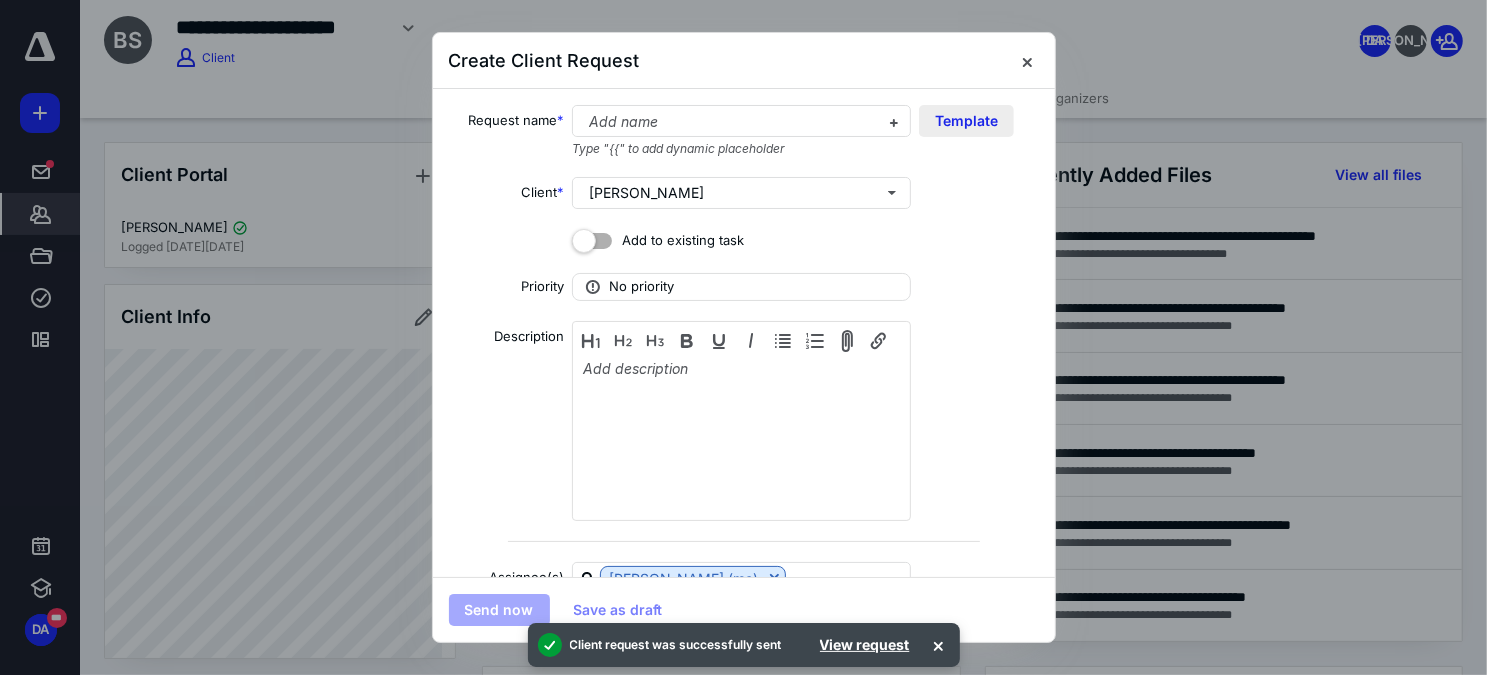 click on "Template" at bounding box center [966, 121] 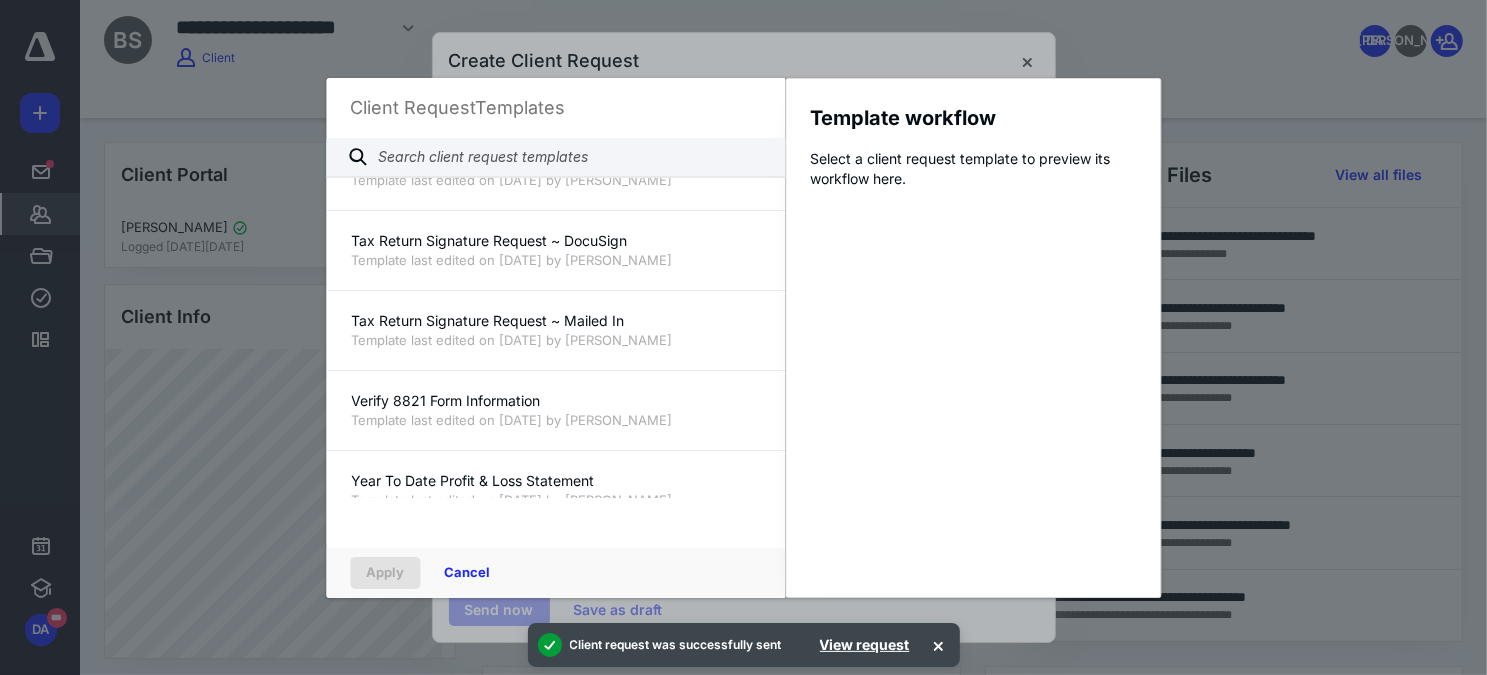 scroll, scrollTop: 1680, scrollLeft: 0, axis: vertical 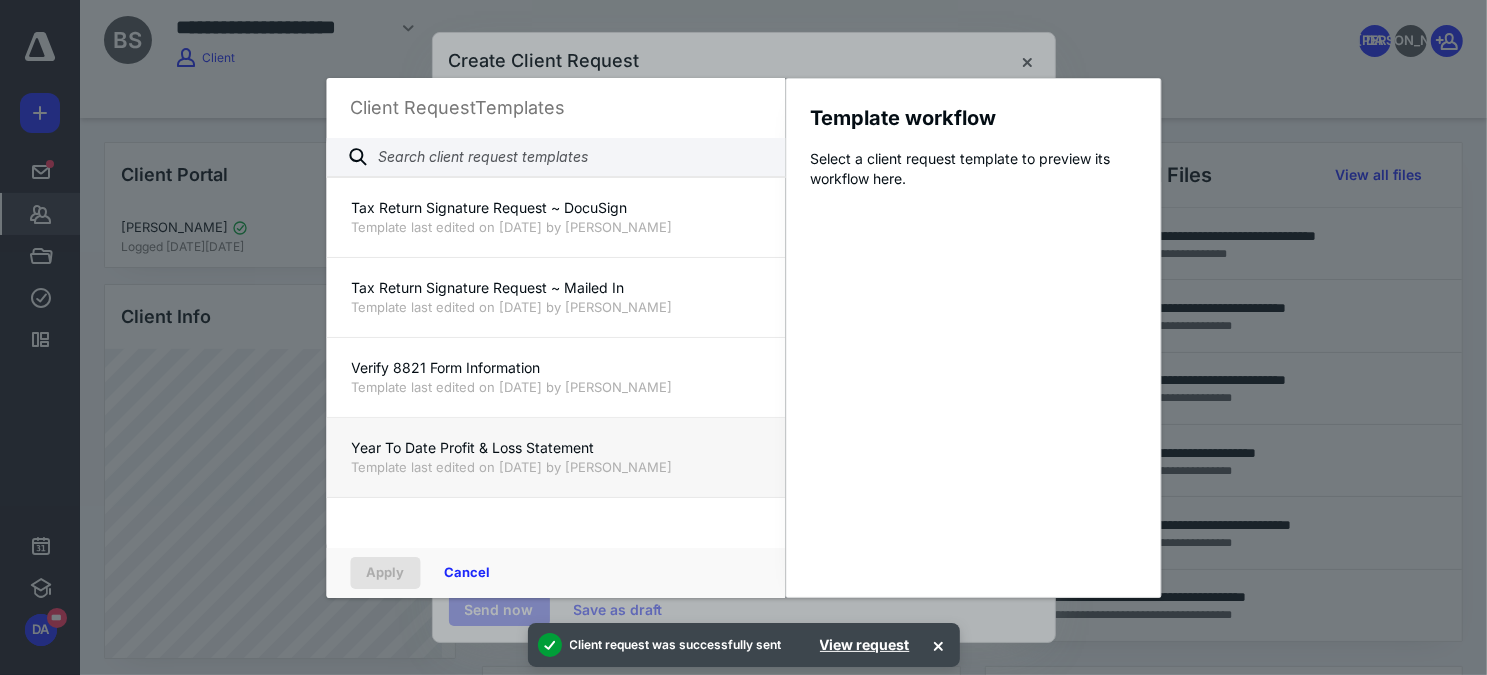 click on "Year To Date Profit & Loss Statement" at bounding box center [555, 448] 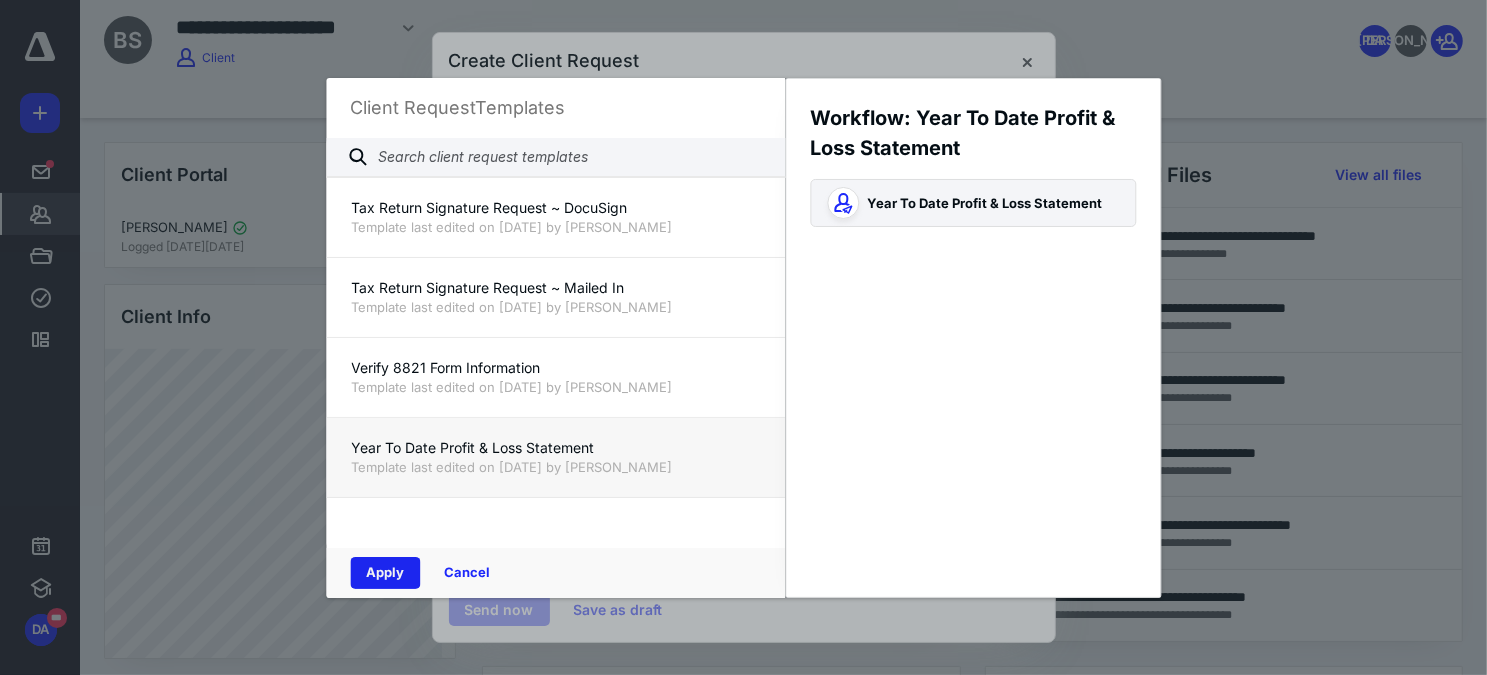 click on "Apply" at bounding box center (385, 573) 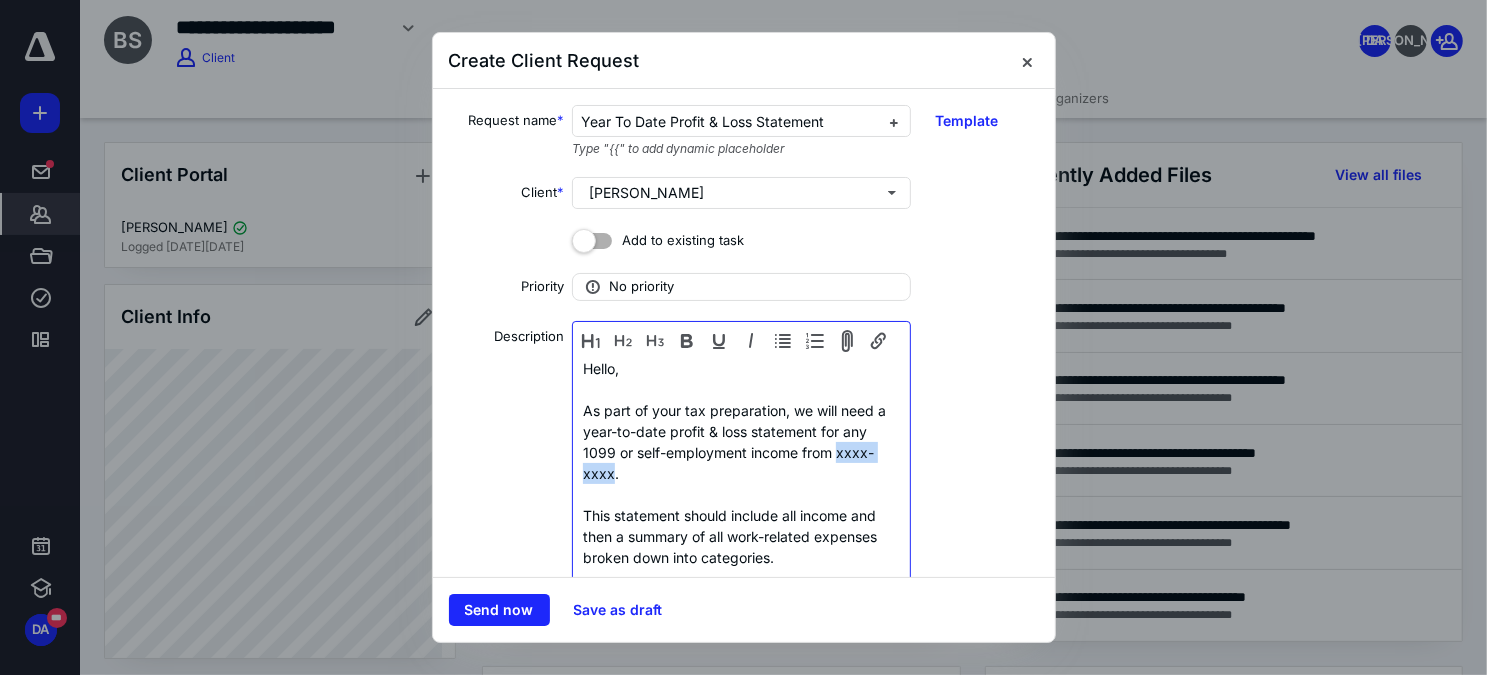 drag, startPoint x: 837, startPoint y: 452, endPoint x: 608, endPoint y: 473, distance: 229.96086 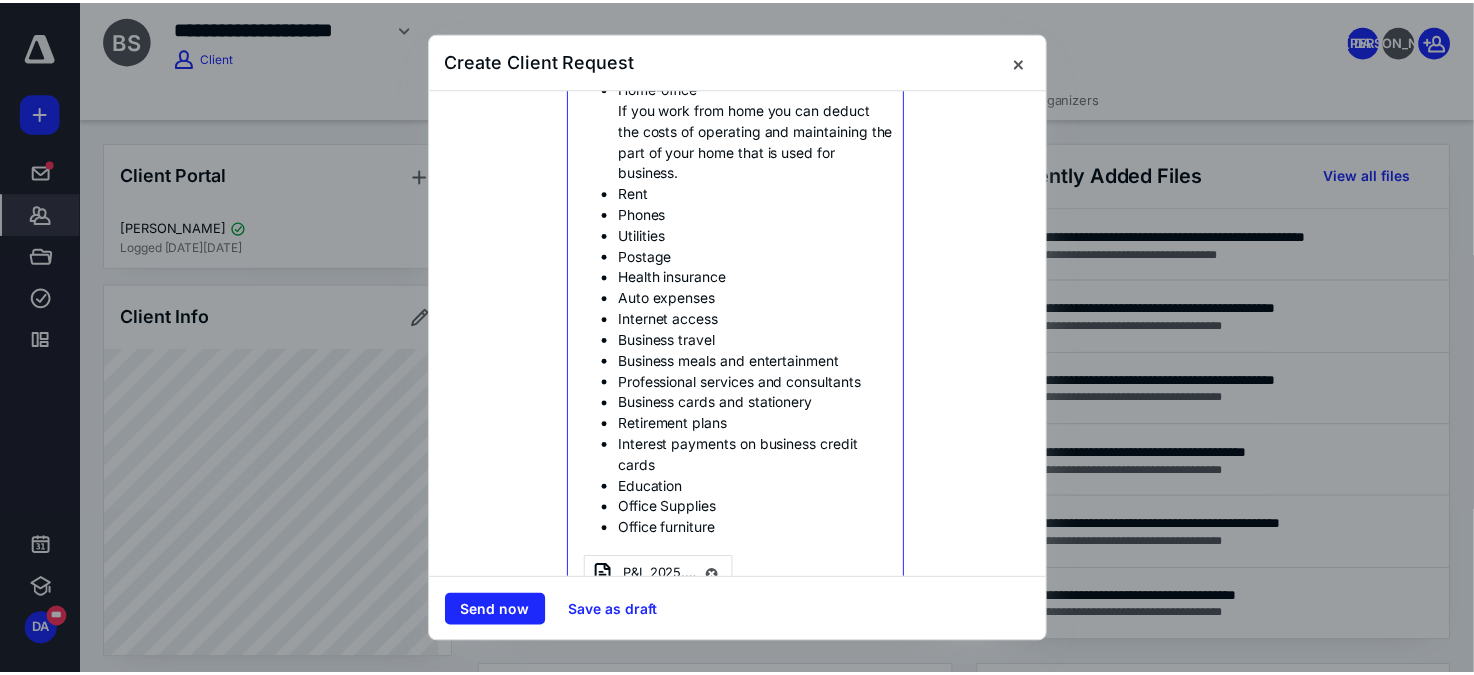 scroll, scrollTop: 1078, scrollLeft: 0, axis: vertical 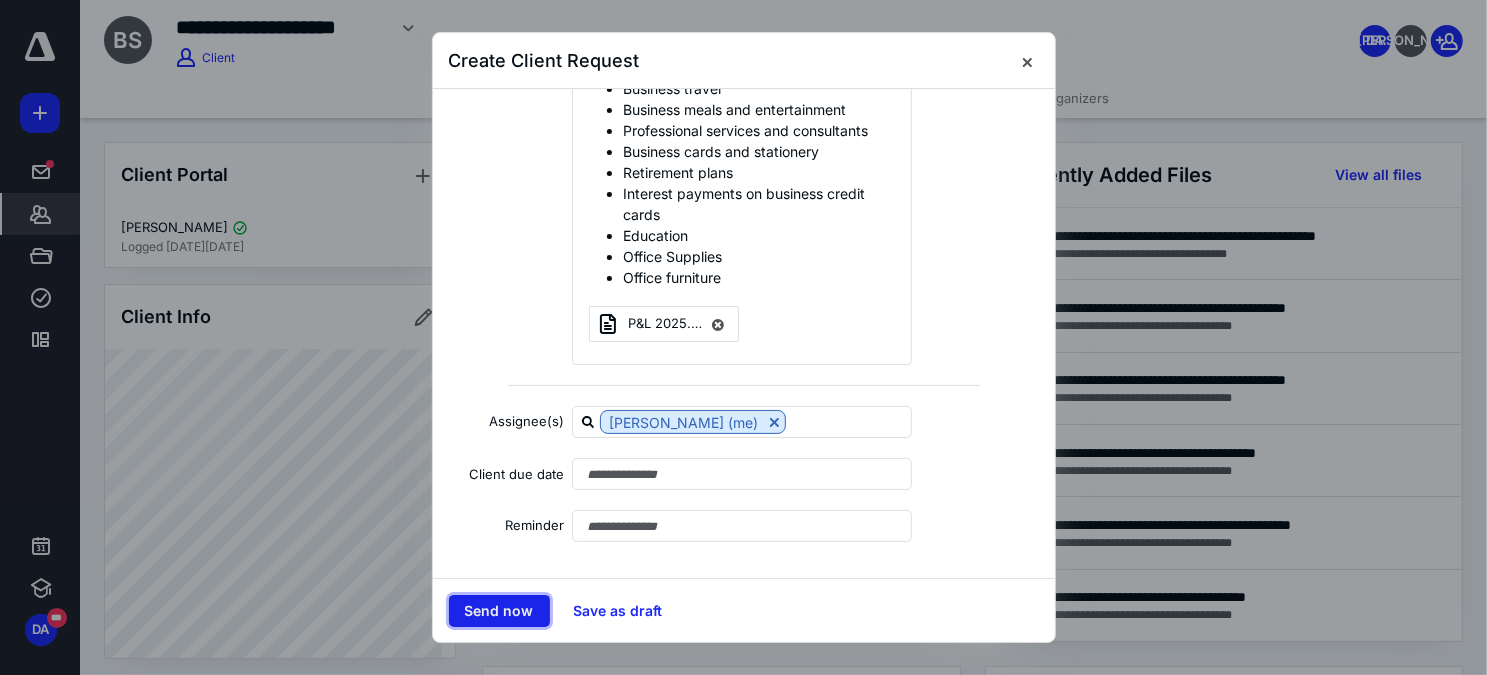 click on "Send now" at bounding box center (499, 611) 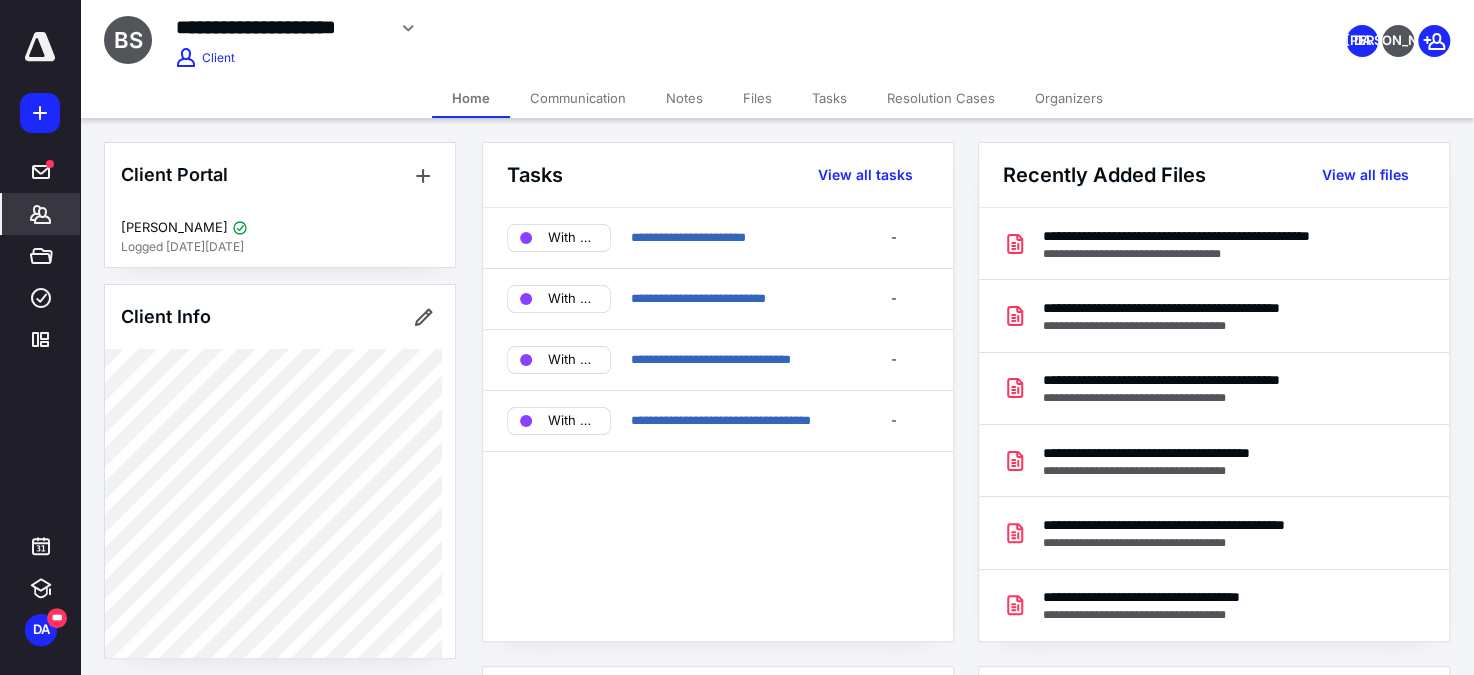 click on "Client Portal Brenda Stefancik Logged in 5 days ago Client Info About Spouse Dependents Important clients Tags Manage all tags" at bounding box center (280, 901) 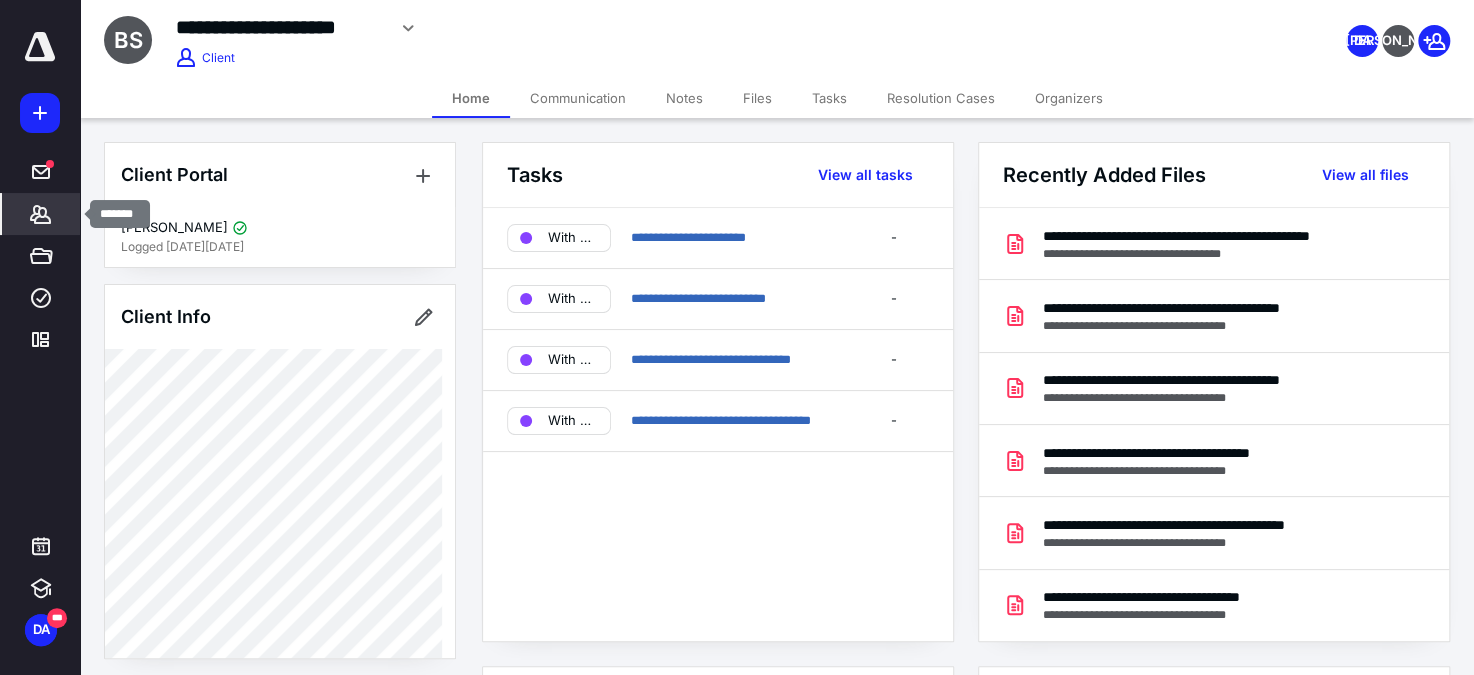 click 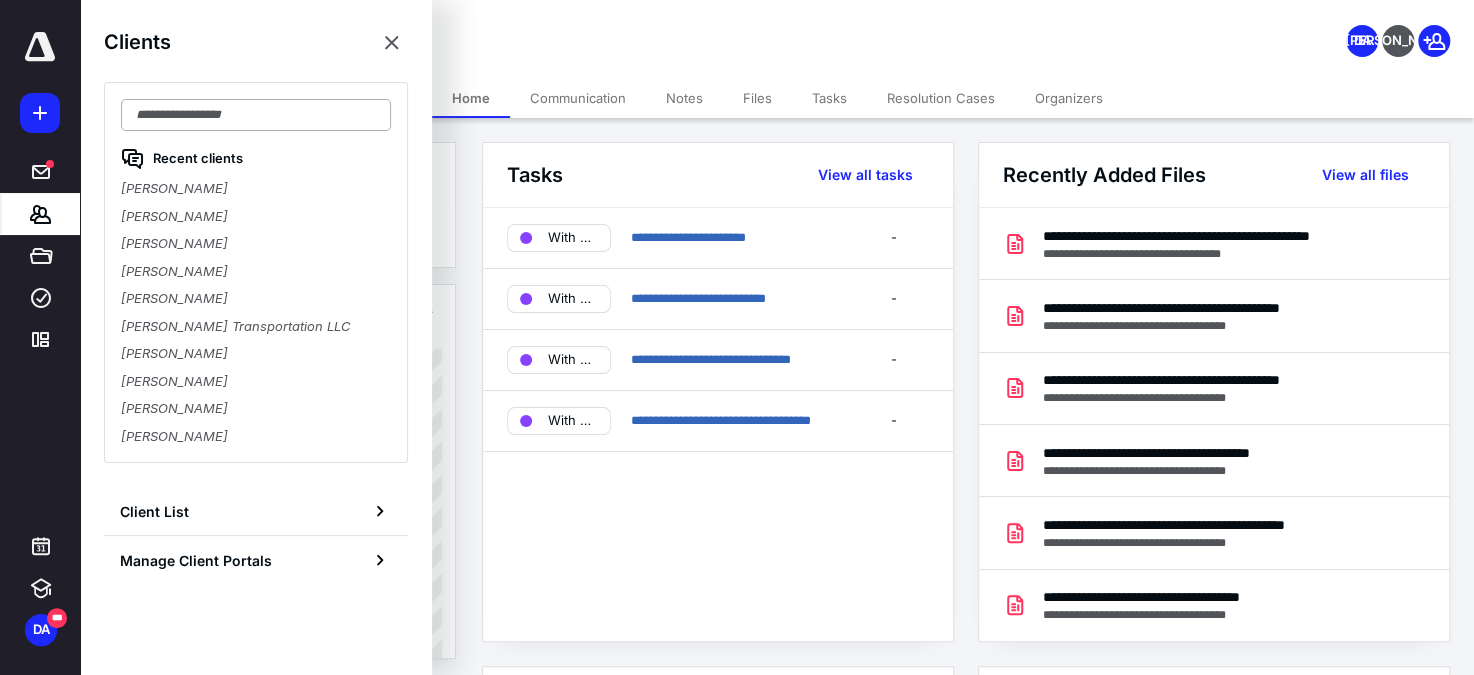 click at bounding box center [256, 115] 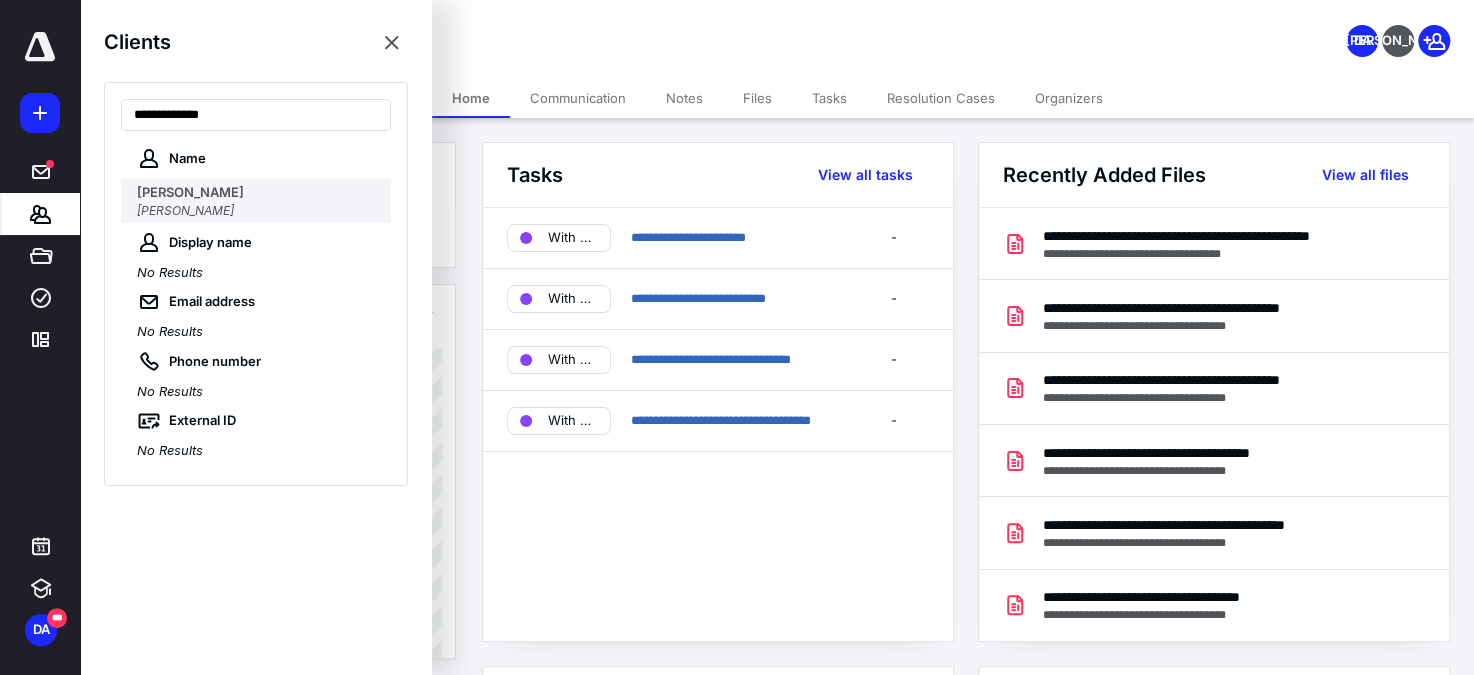 type on "**********" 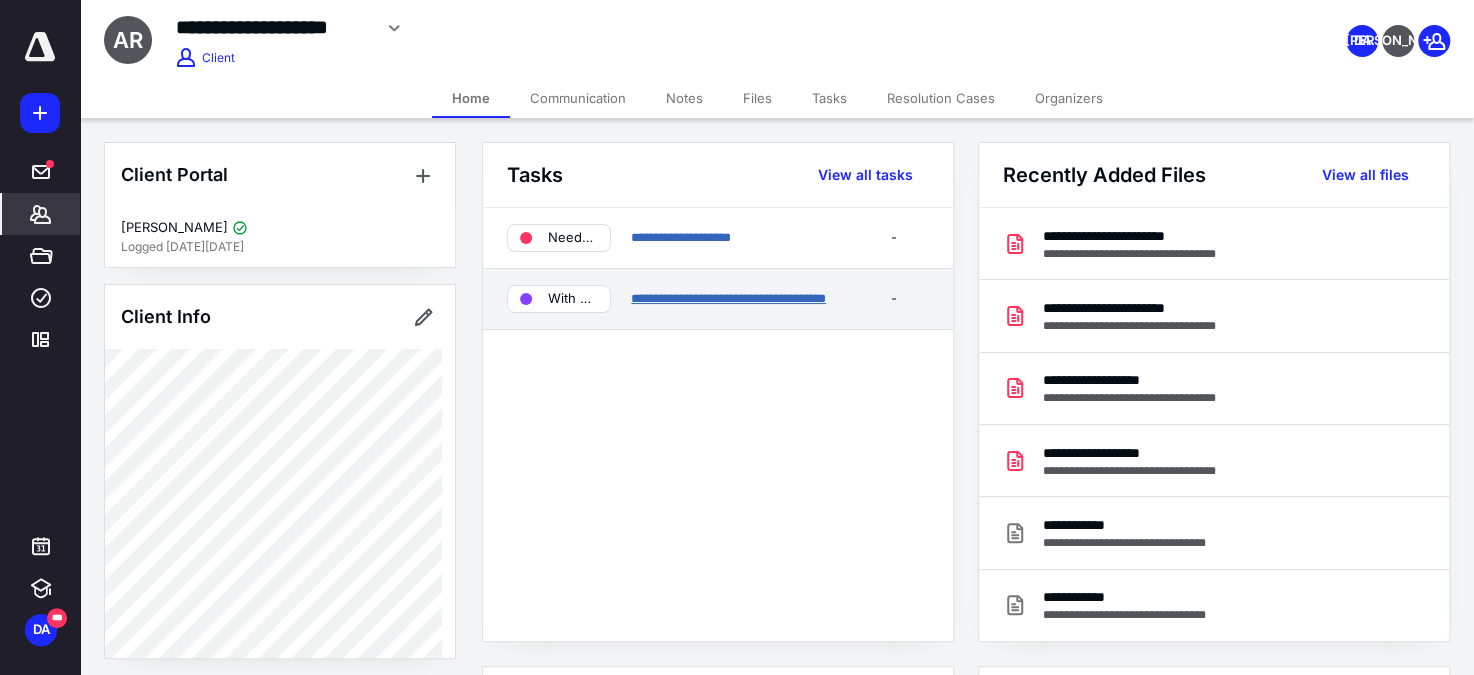 click on "**********" at bounding box center [728, 298] 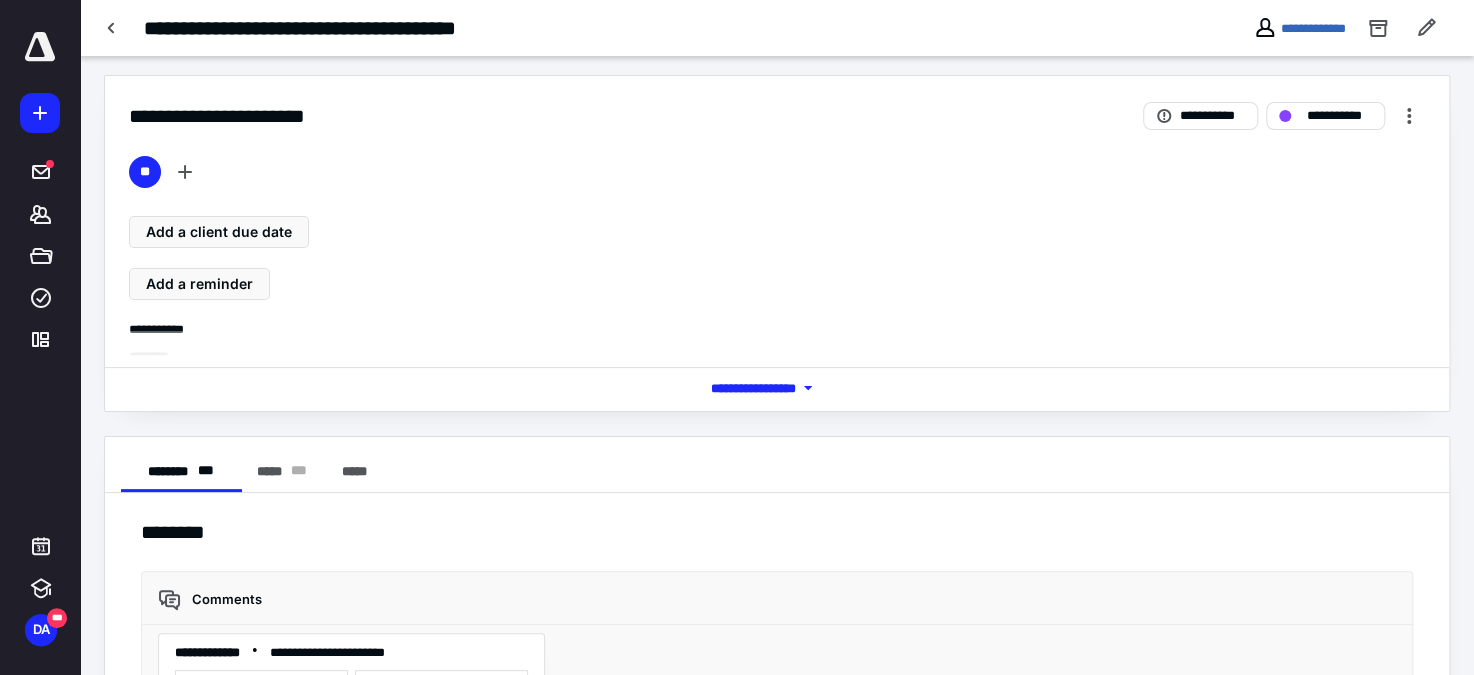 scroll, scrollTop: 0, scrollLeft: 0, axis: both 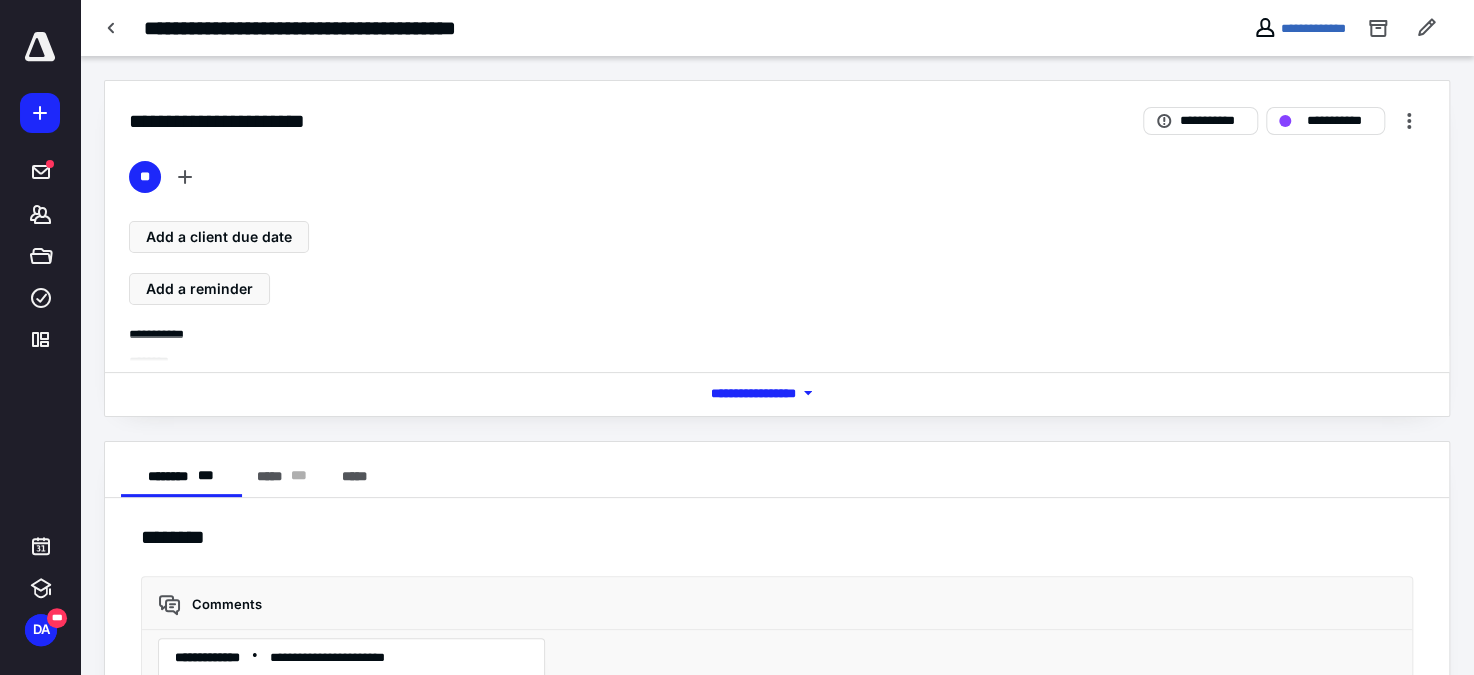 click on "**********" at bounding box center [572, 28] 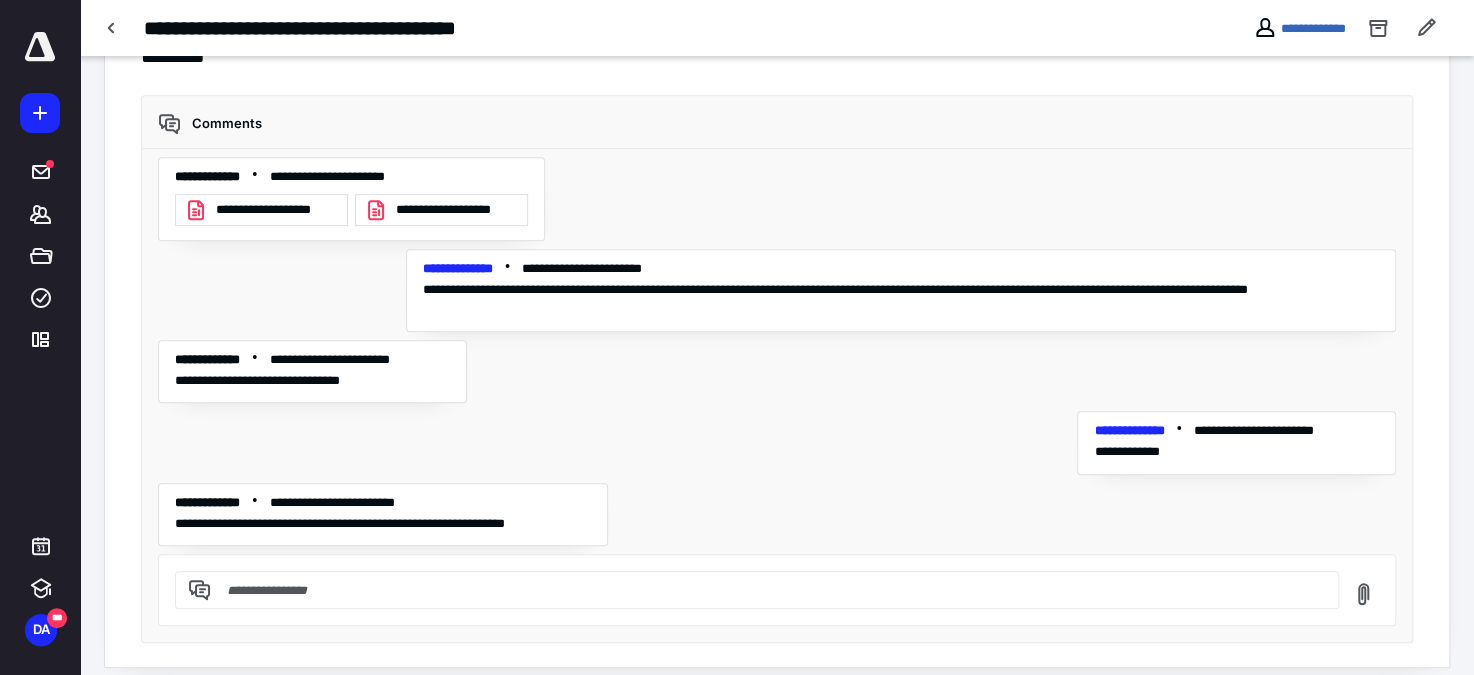 scroll, scrollTop: 496, scrollLeft: 0, axis: vertical 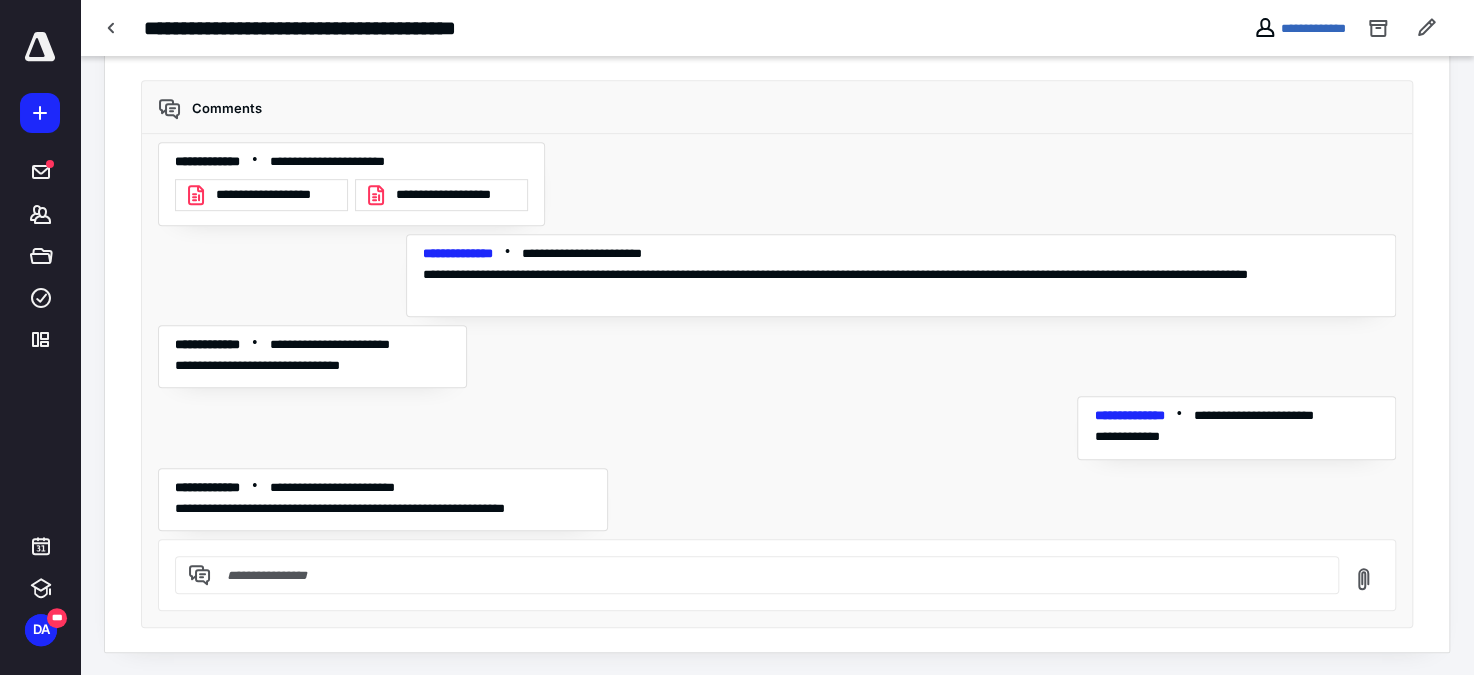 click at bounding box center (769, 575) 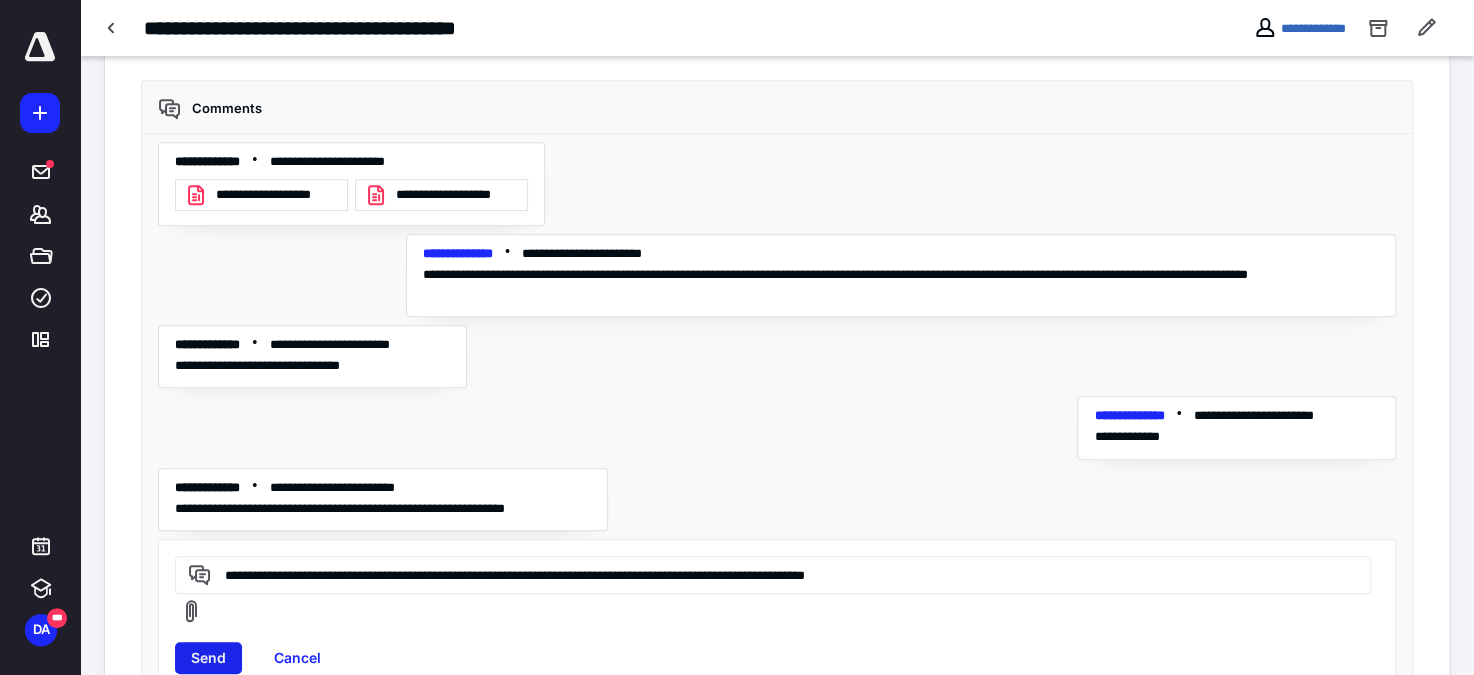 type on "**********" 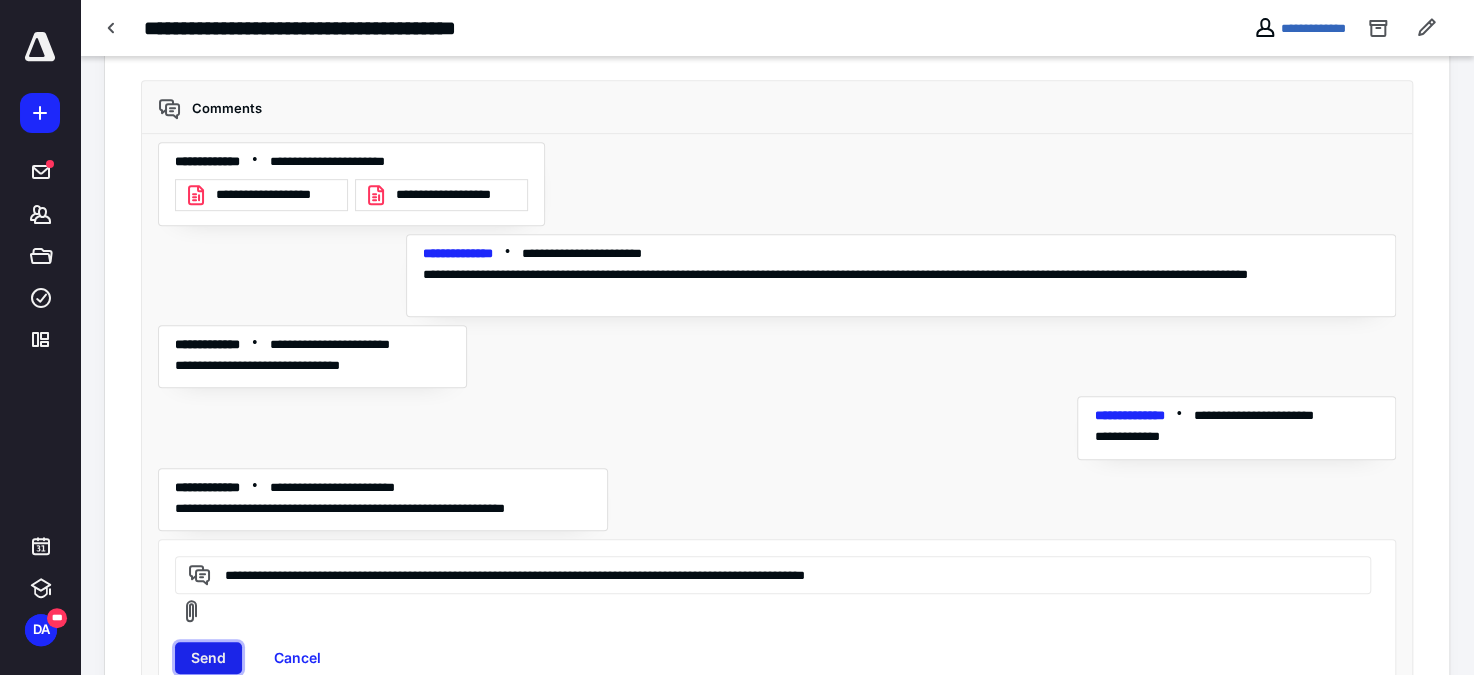 click on "Send" at bounding box center (208, 658) 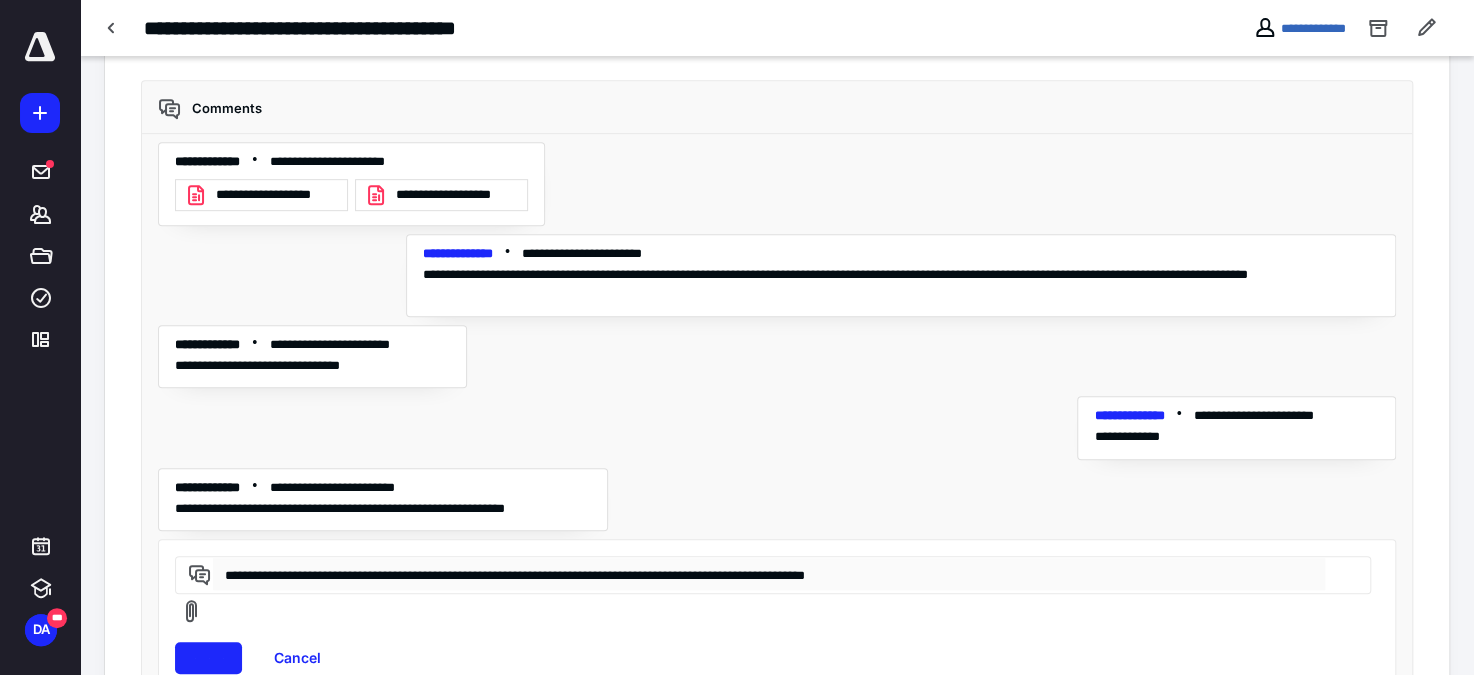 type 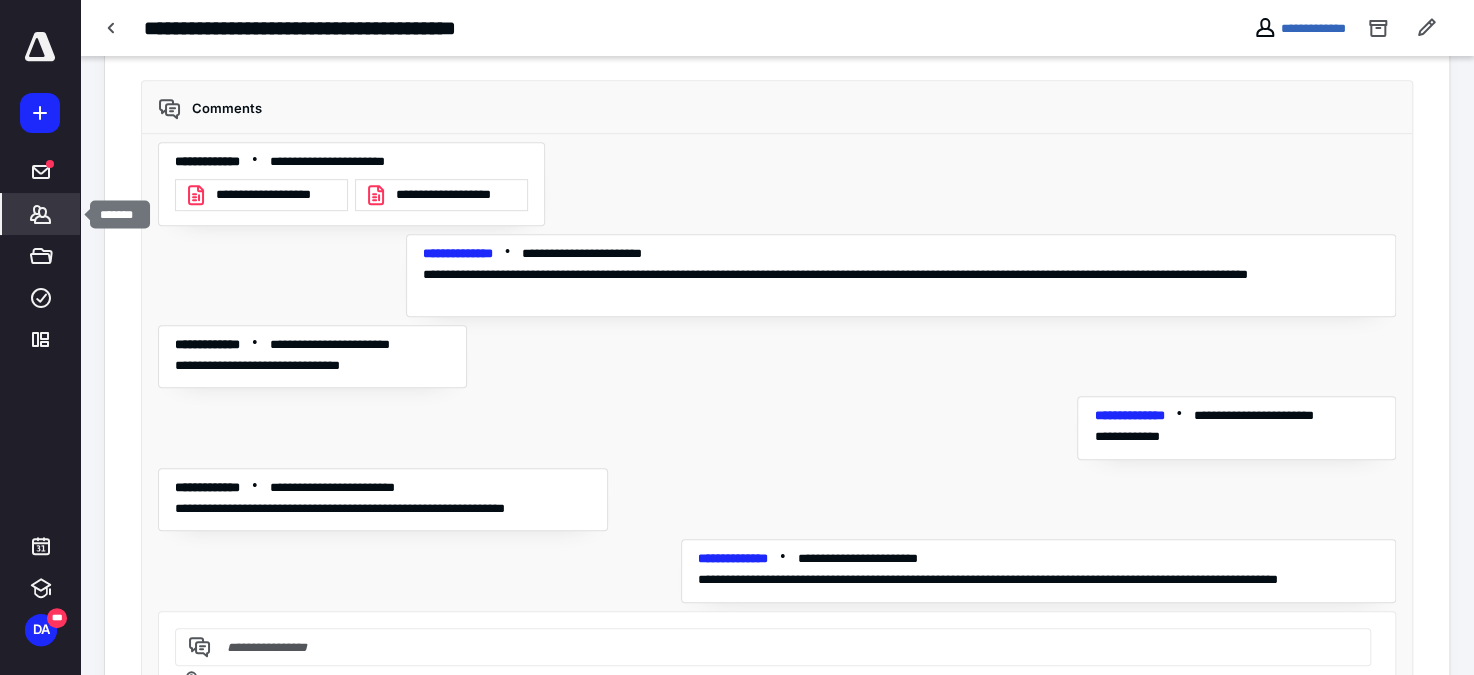 click 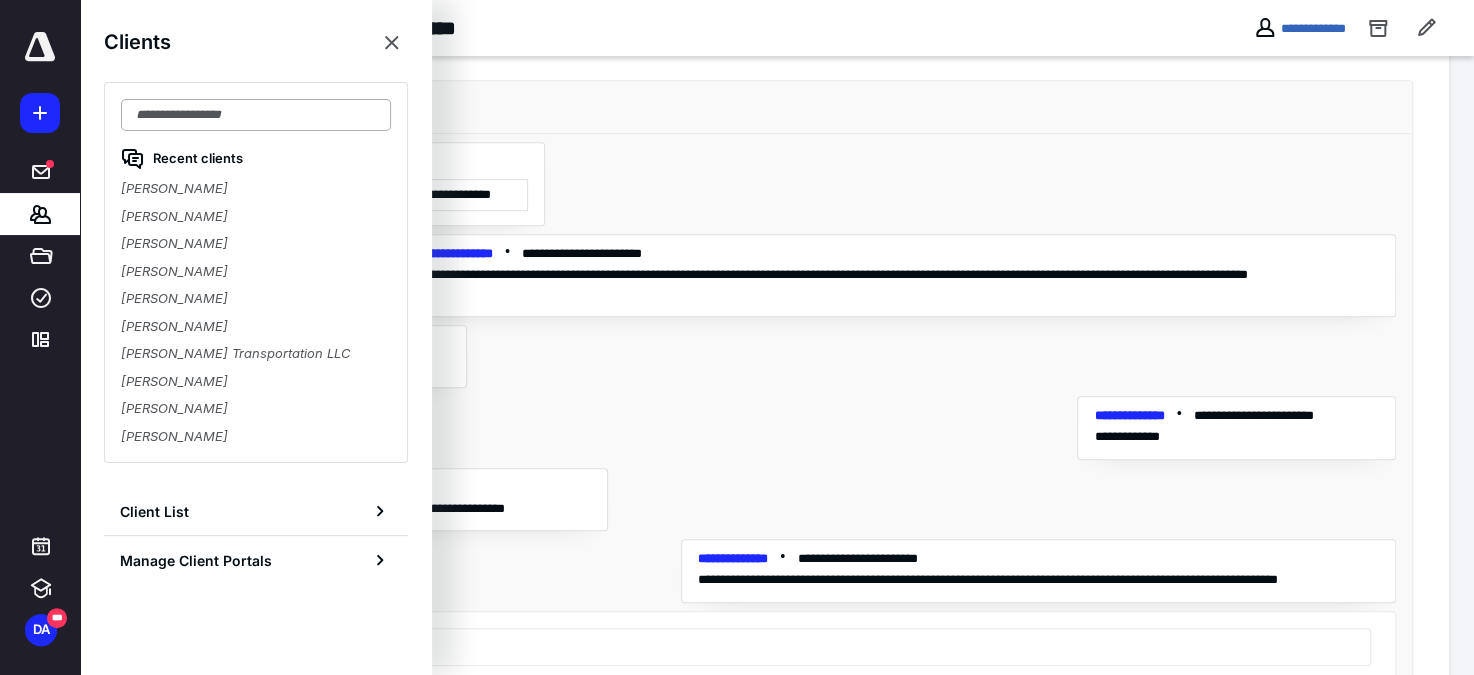 click at bounding box center [256, 115] 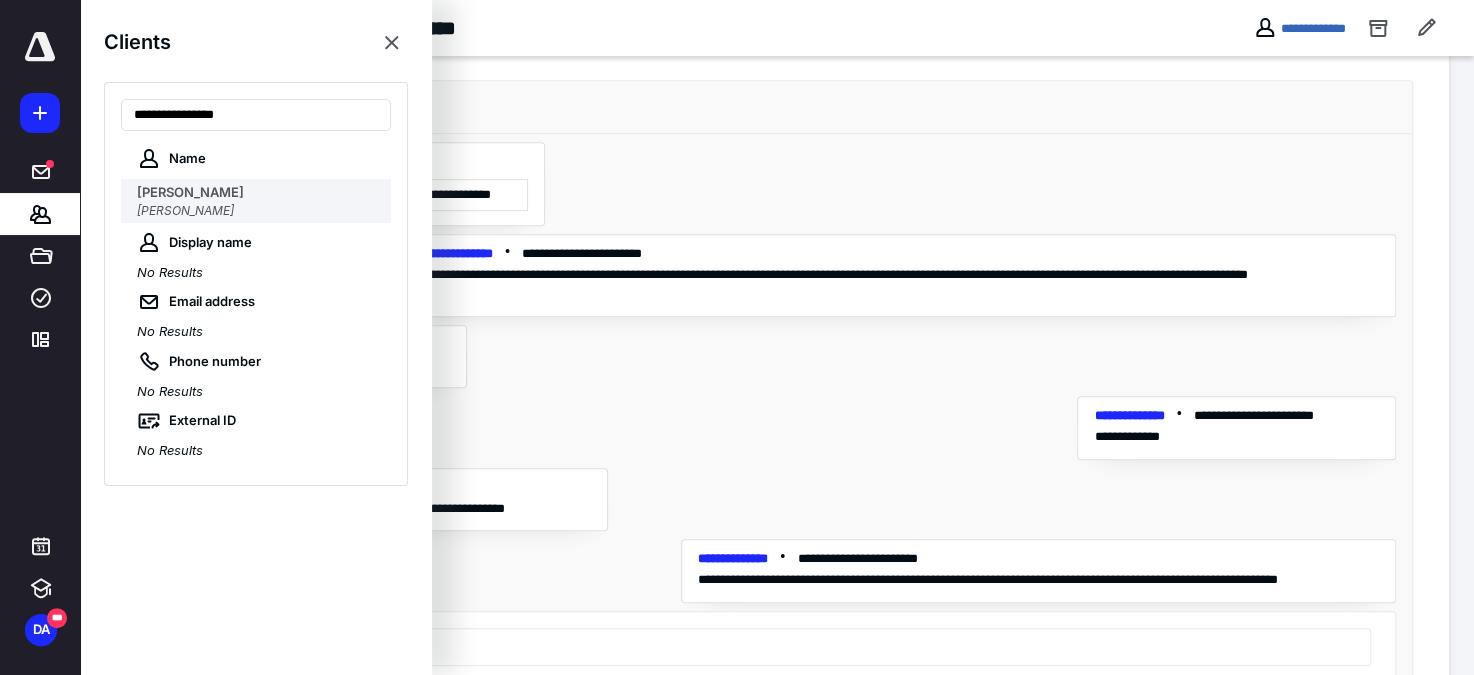 type on "**********" 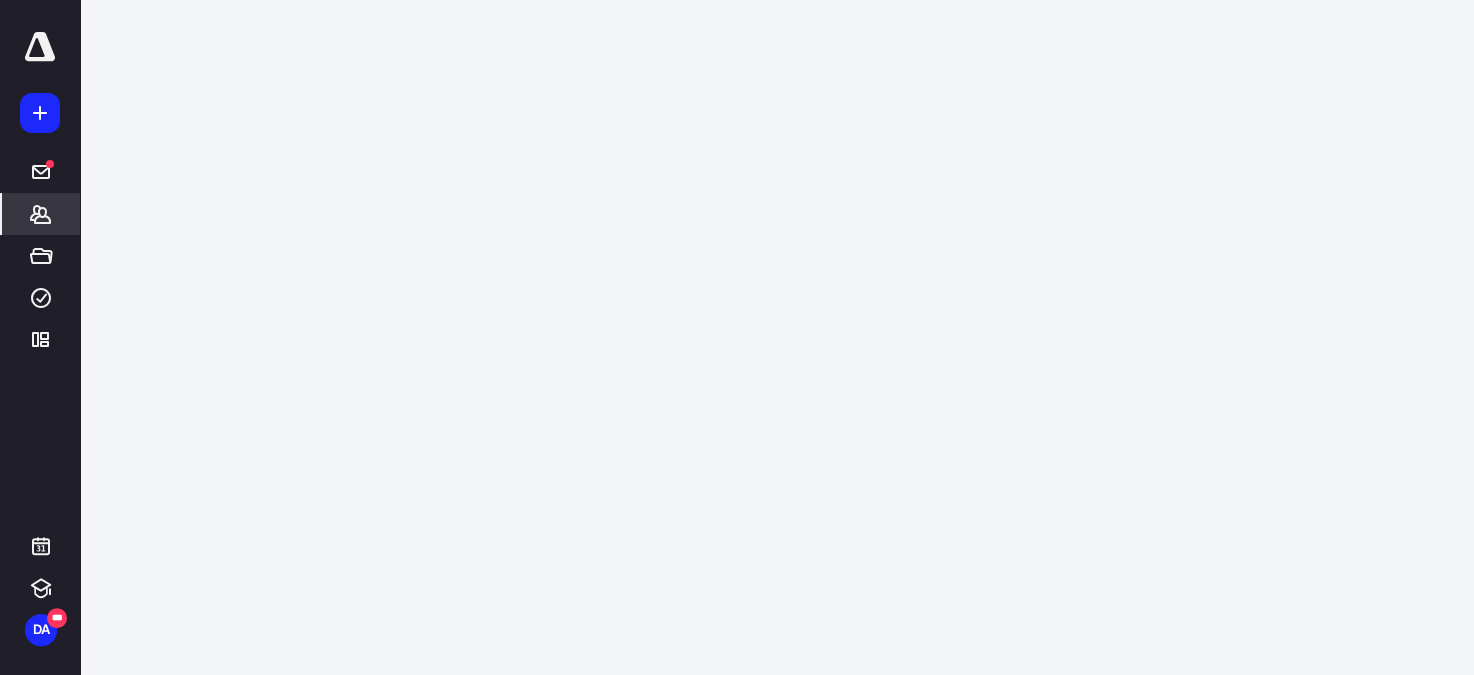 scroll, scrollTop: 0, scrollLeft: 0, axis: both 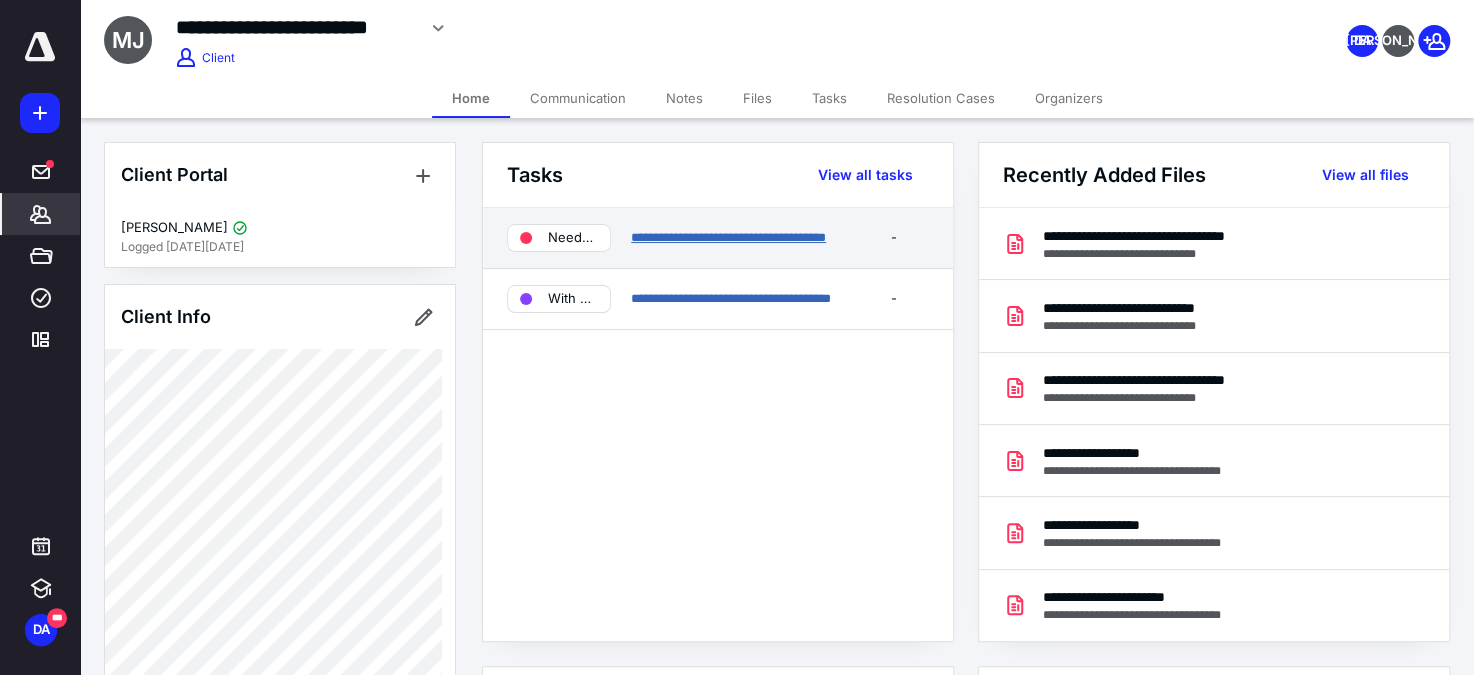 click on "**********" at bounding box center [728, 237] 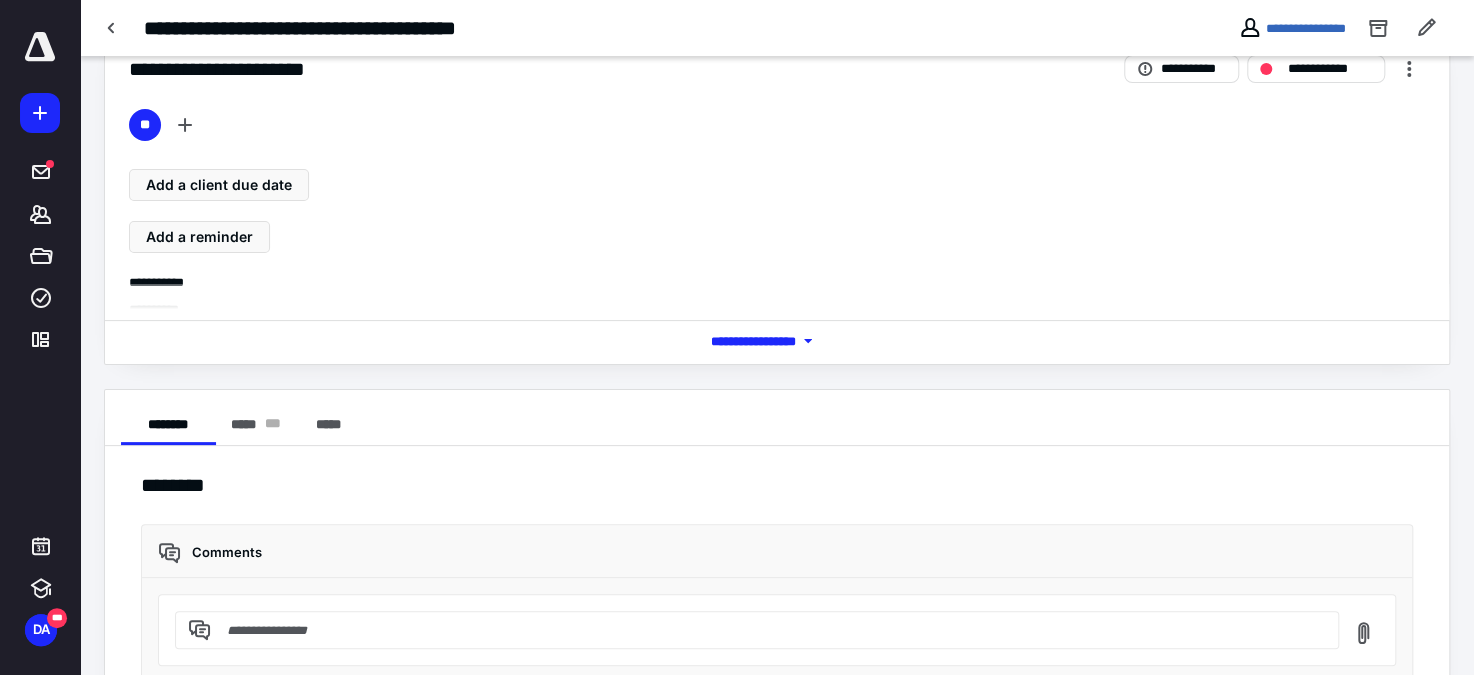scroll, scrollTop: 0, scrollLeft: 0, axis: both 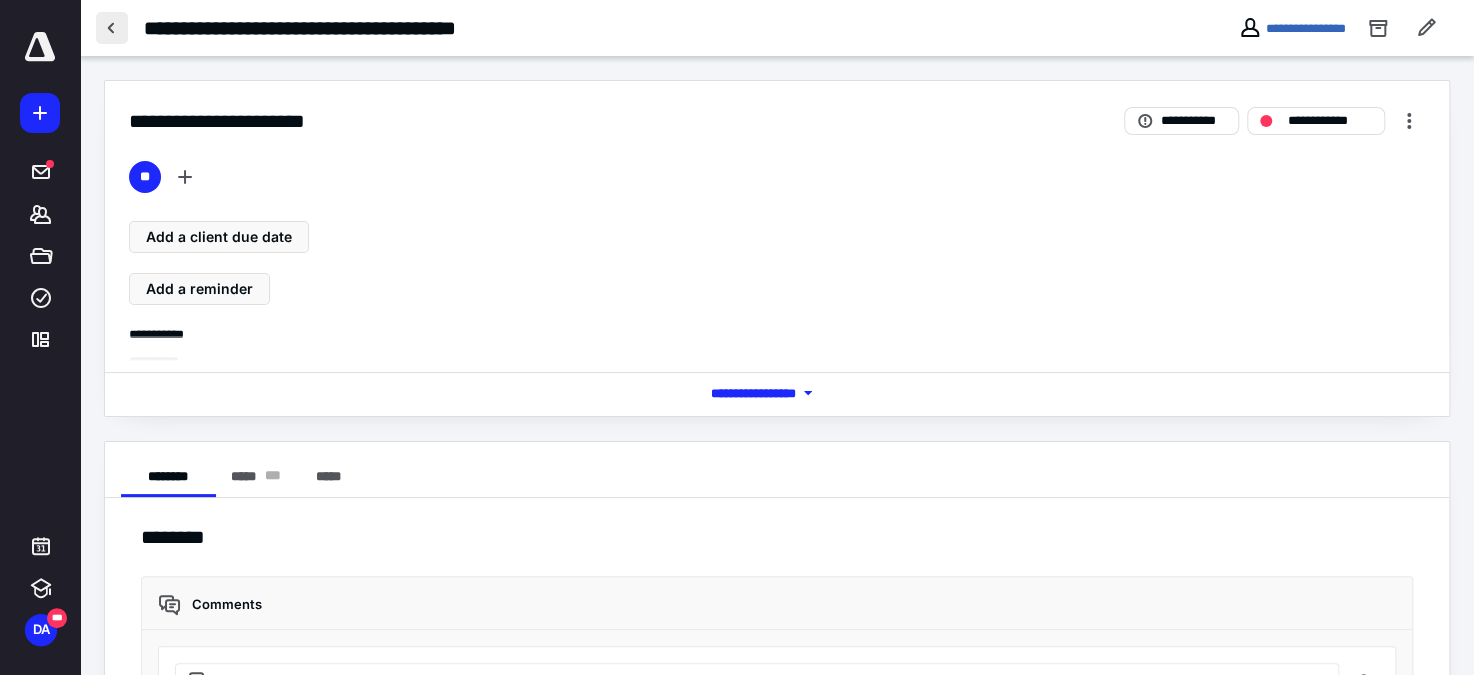 click at bounding box center [112, 28] 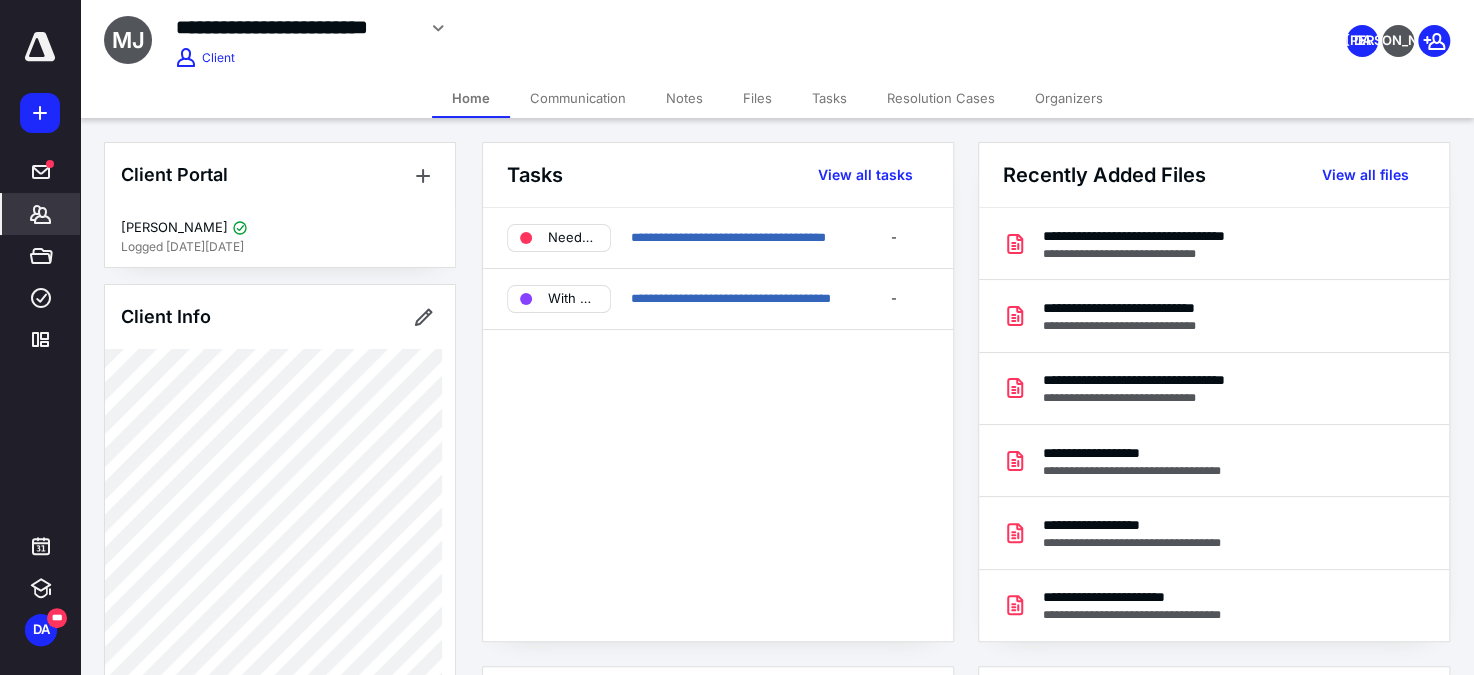click on "**********" at bounding box center [585, 28] 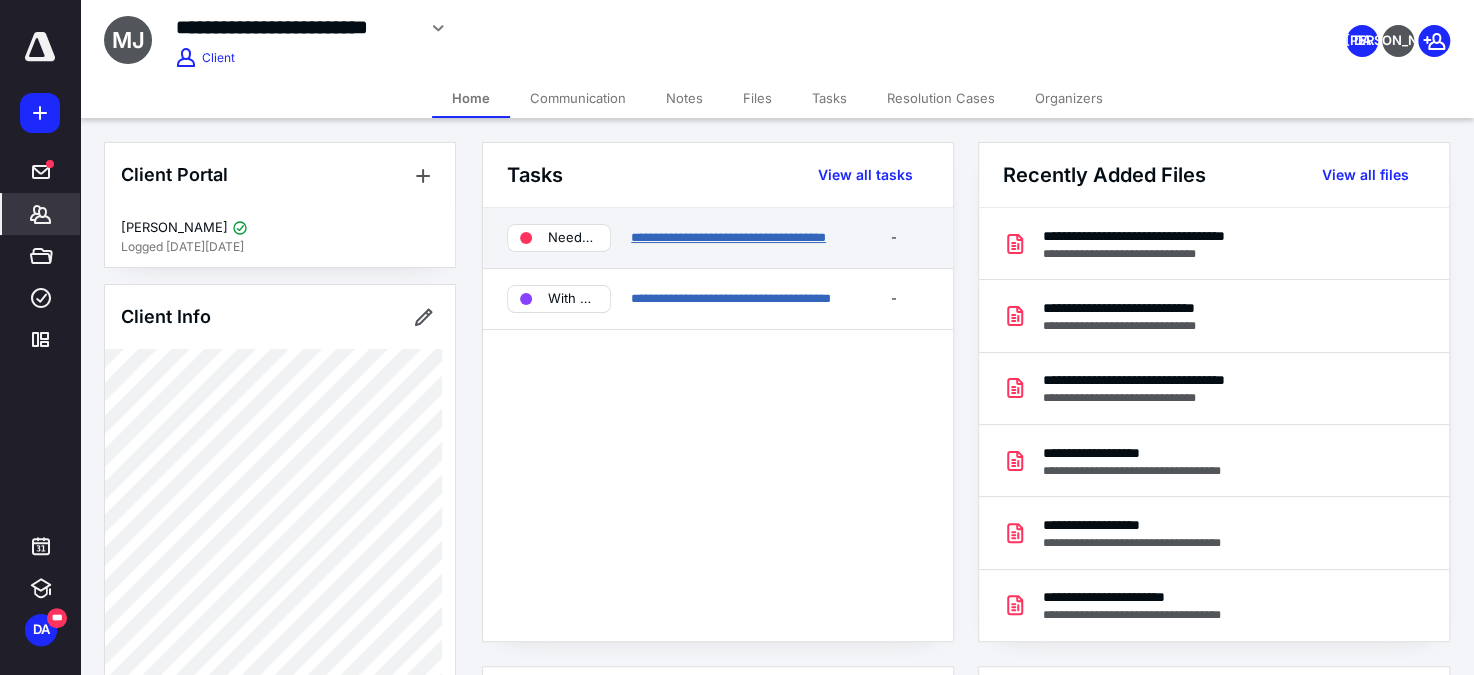 click on "**********" at bounding box center (728, 237) 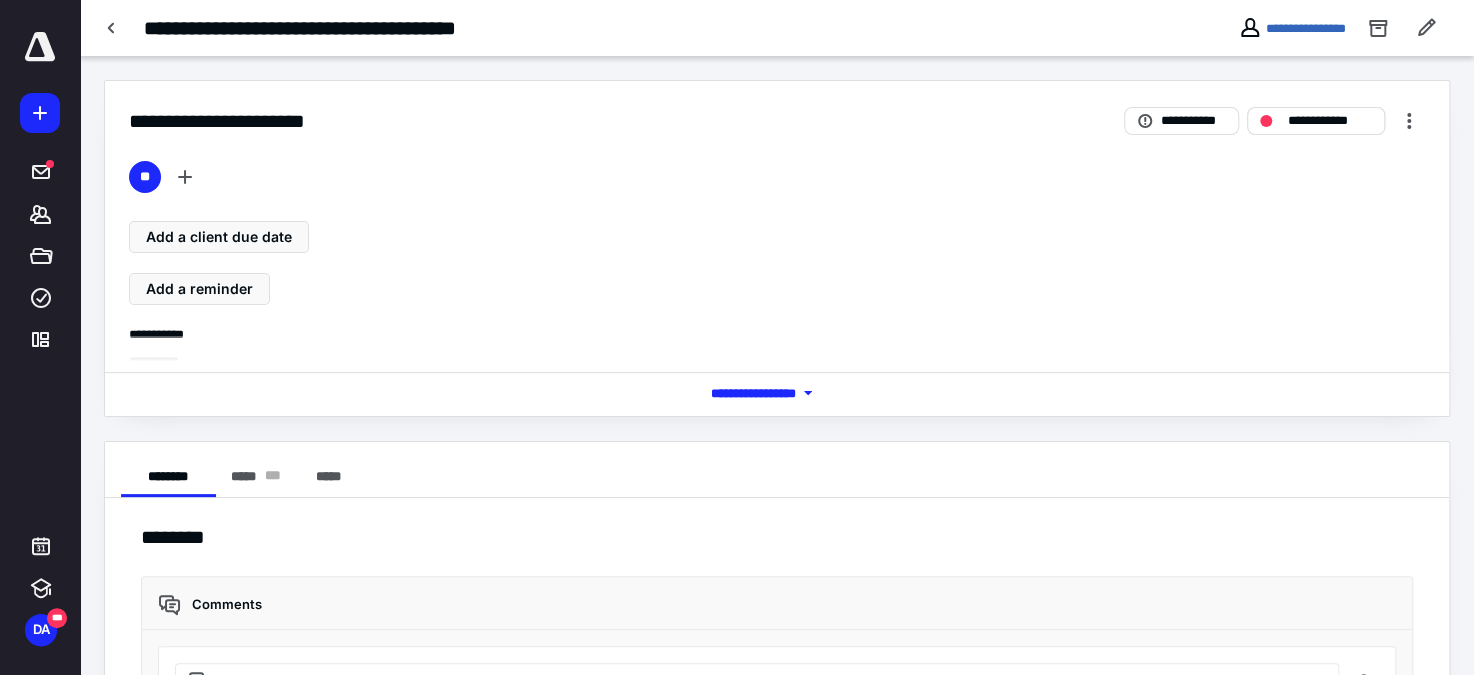 click on "**********" at bounding box center (1330, 120) 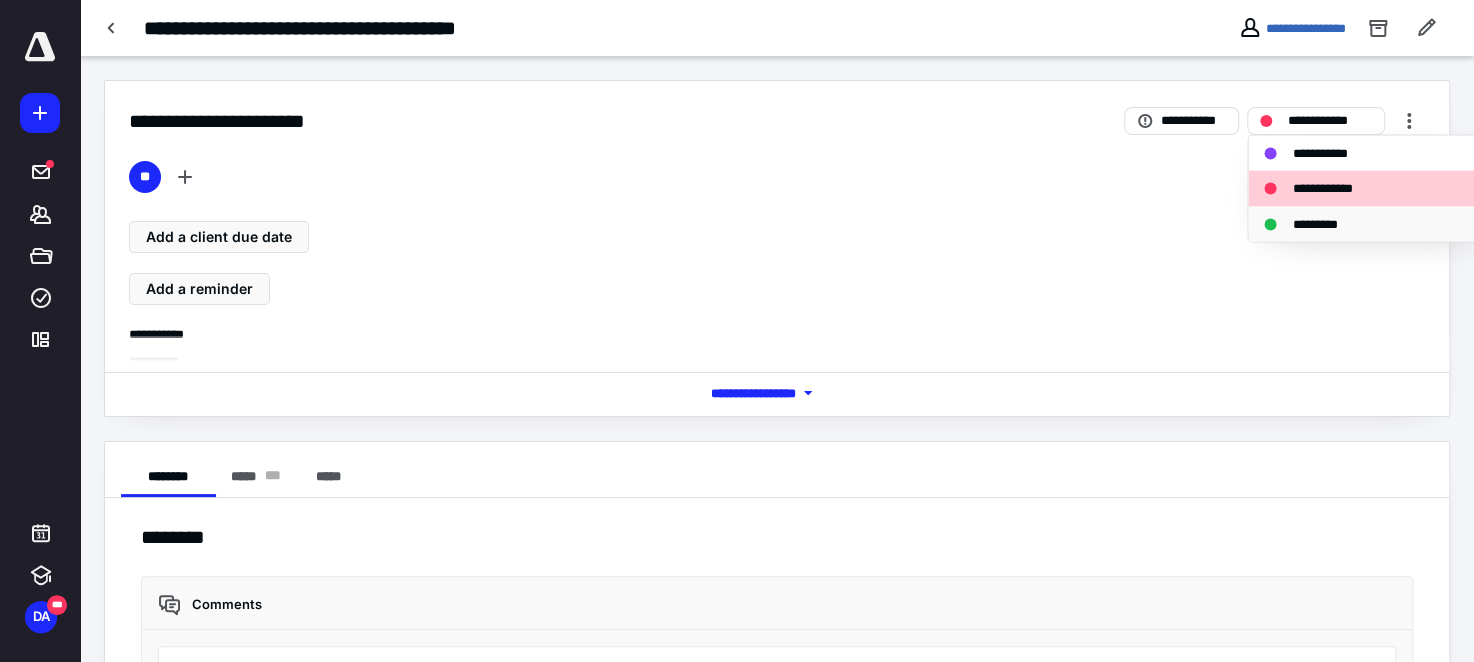 click on "*********" at bounding box center [1325, 224] 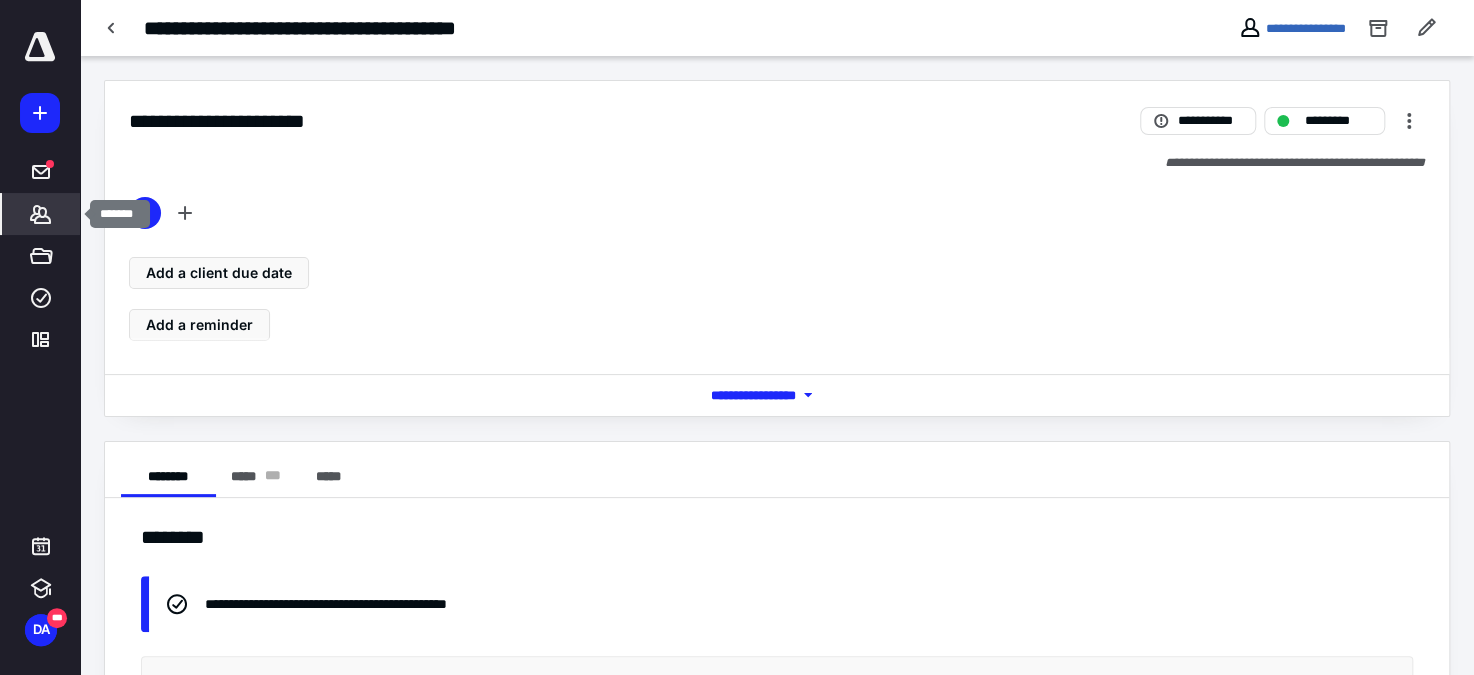 click 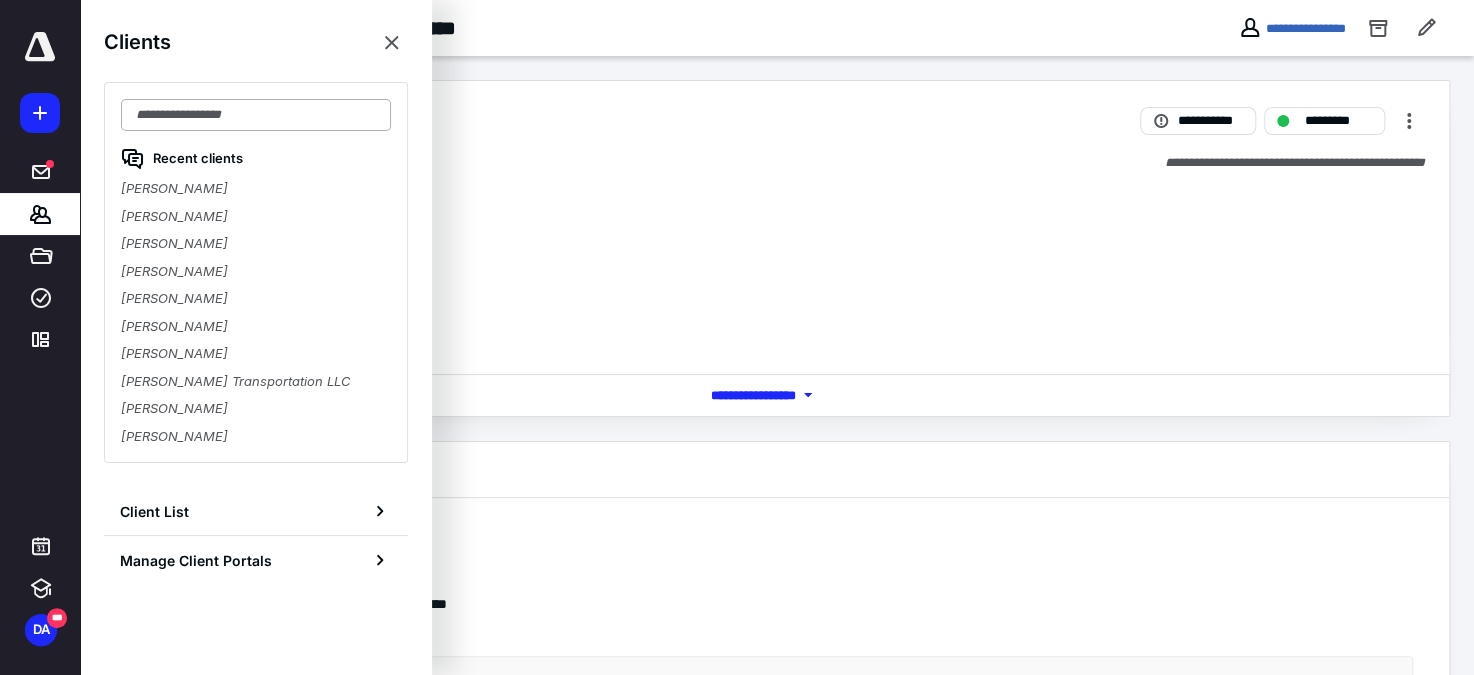 click at bounding box center [256, 115] 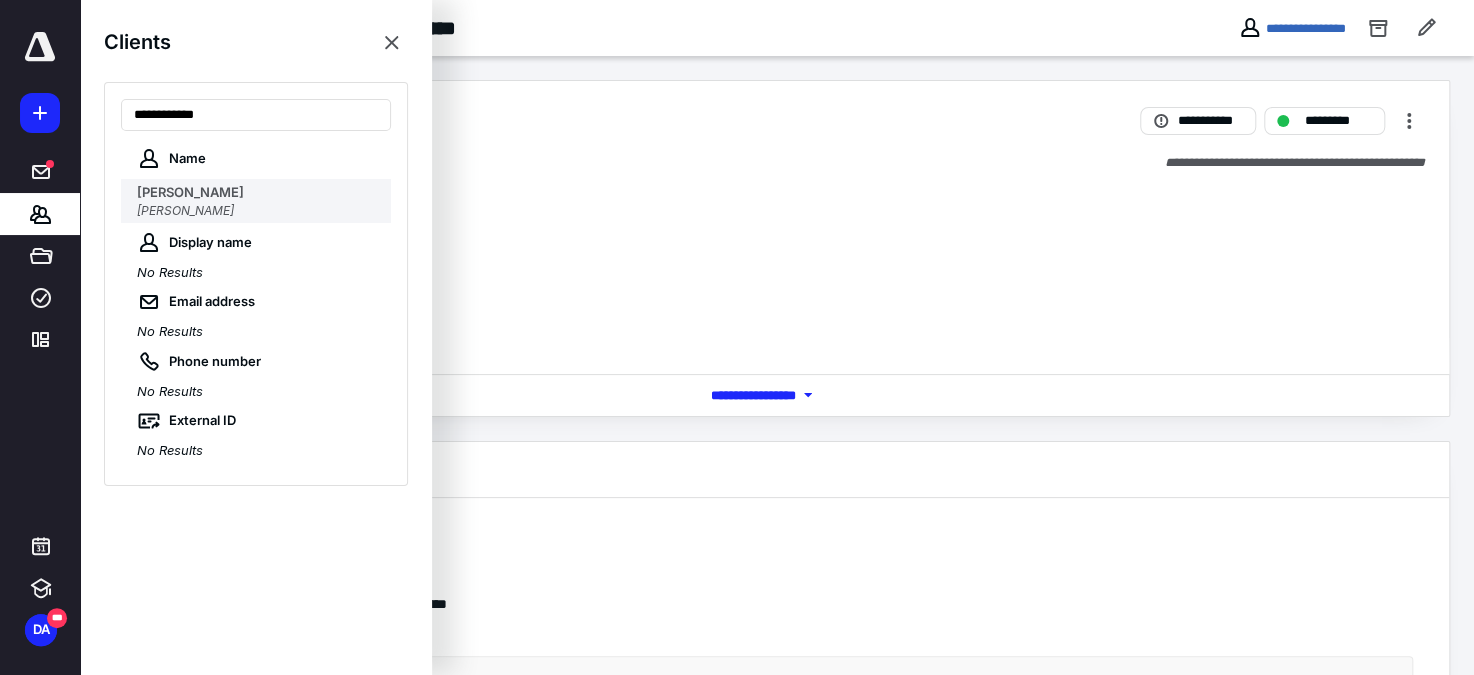 type on "**********" 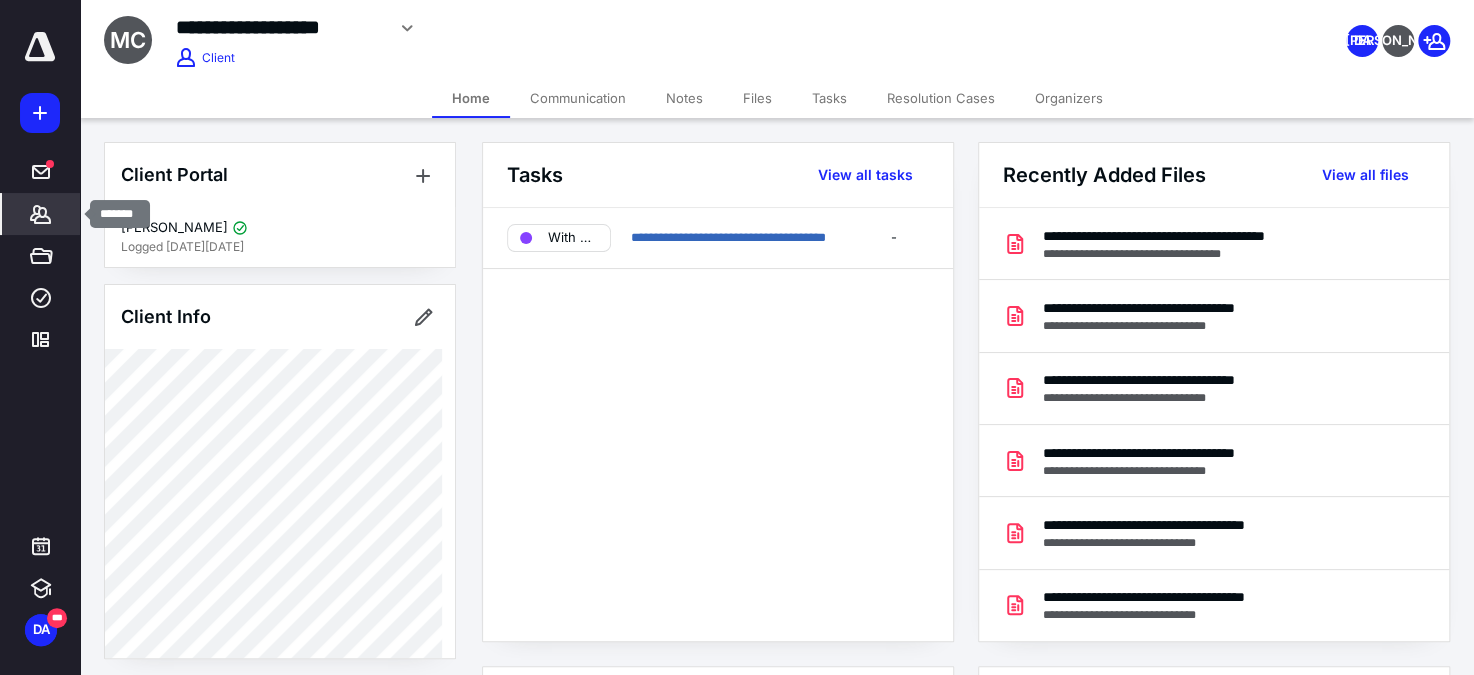 click 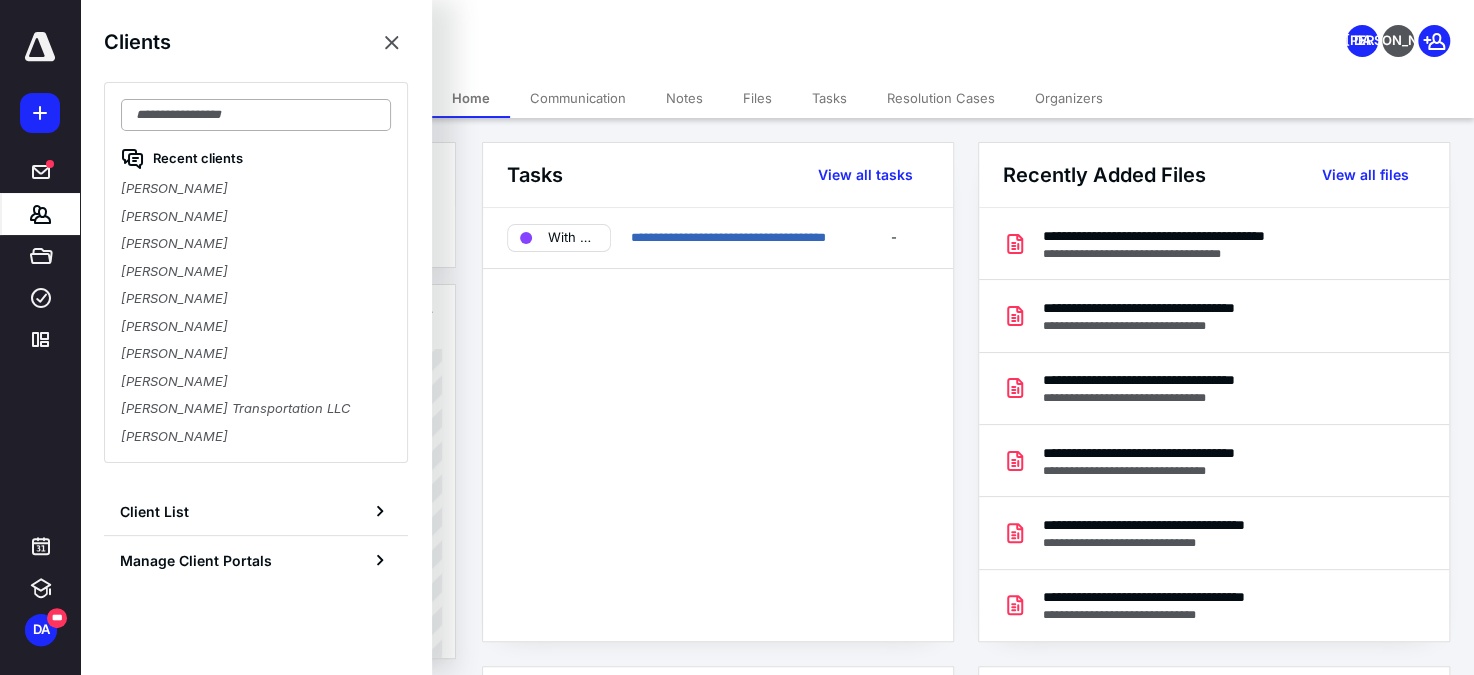 click at bounding box center (256, 115) 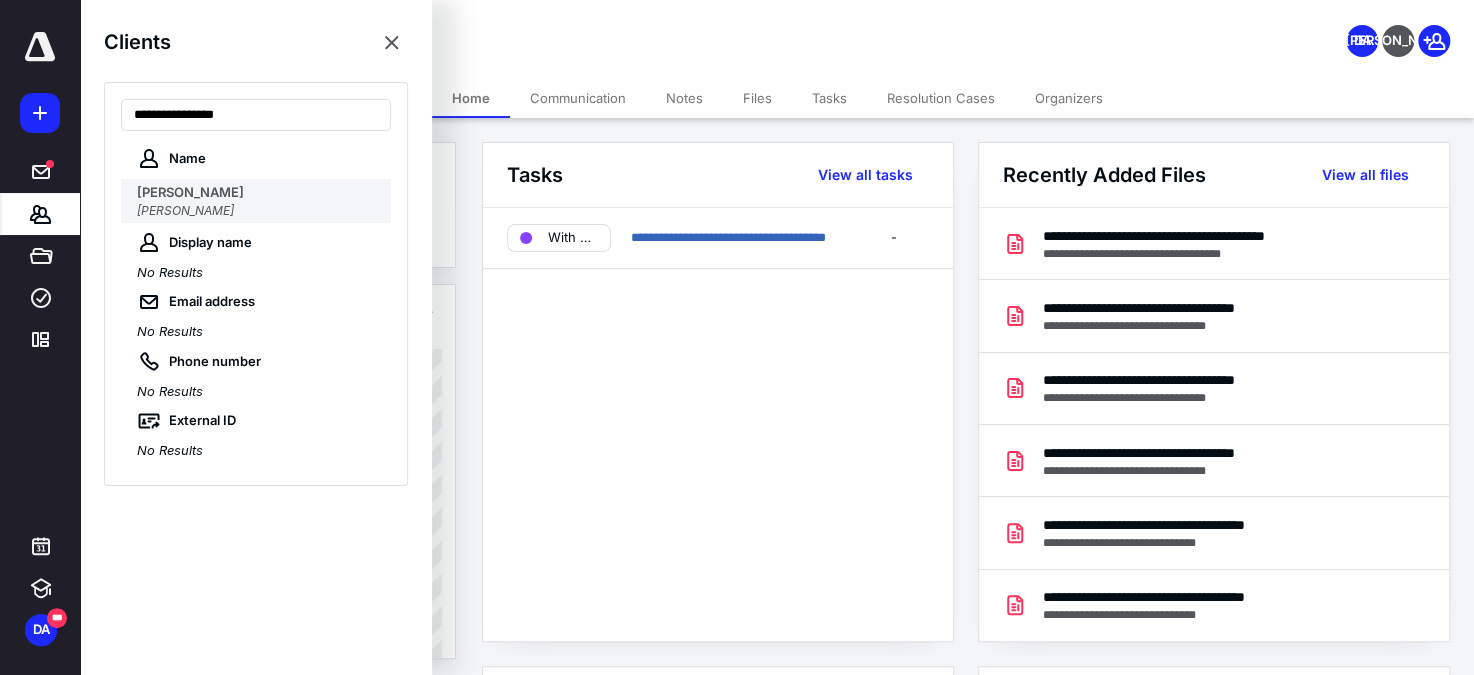 type on "**********" 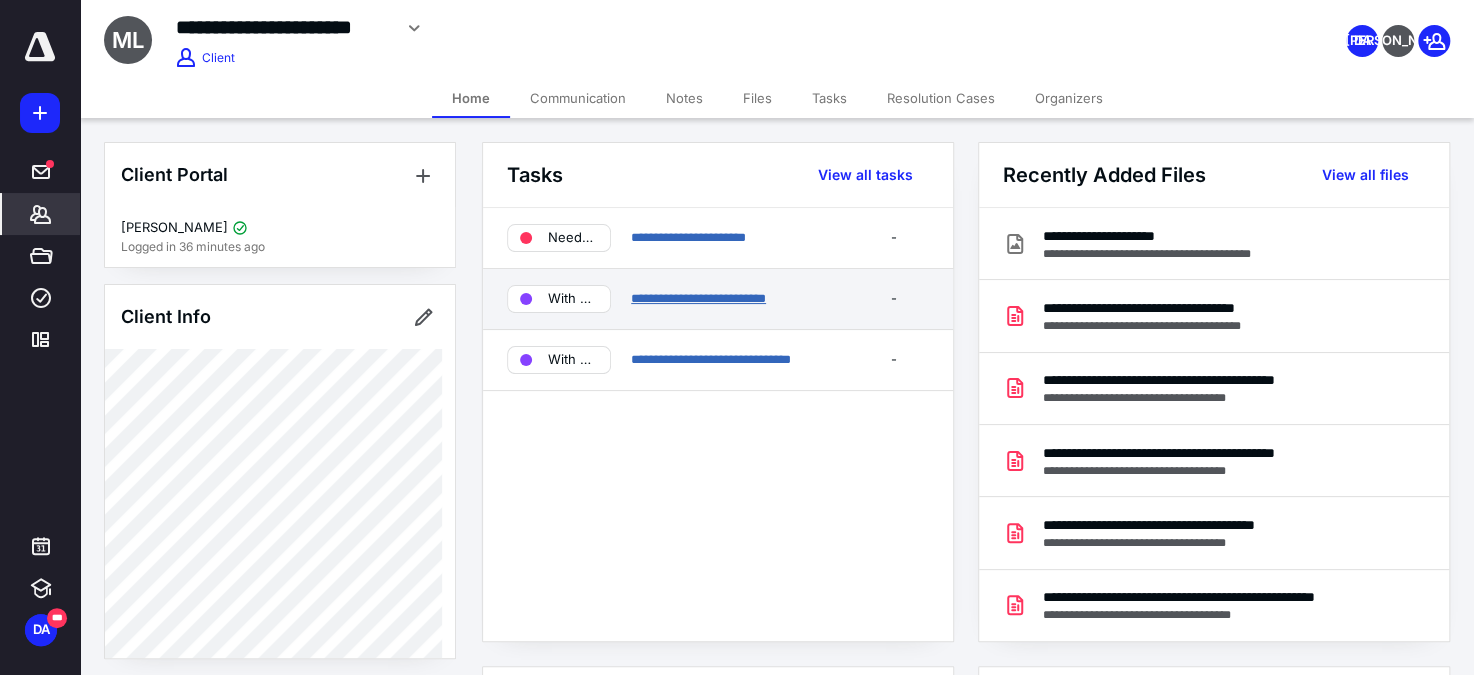 click on "**********" at bounding box center [698, 298] 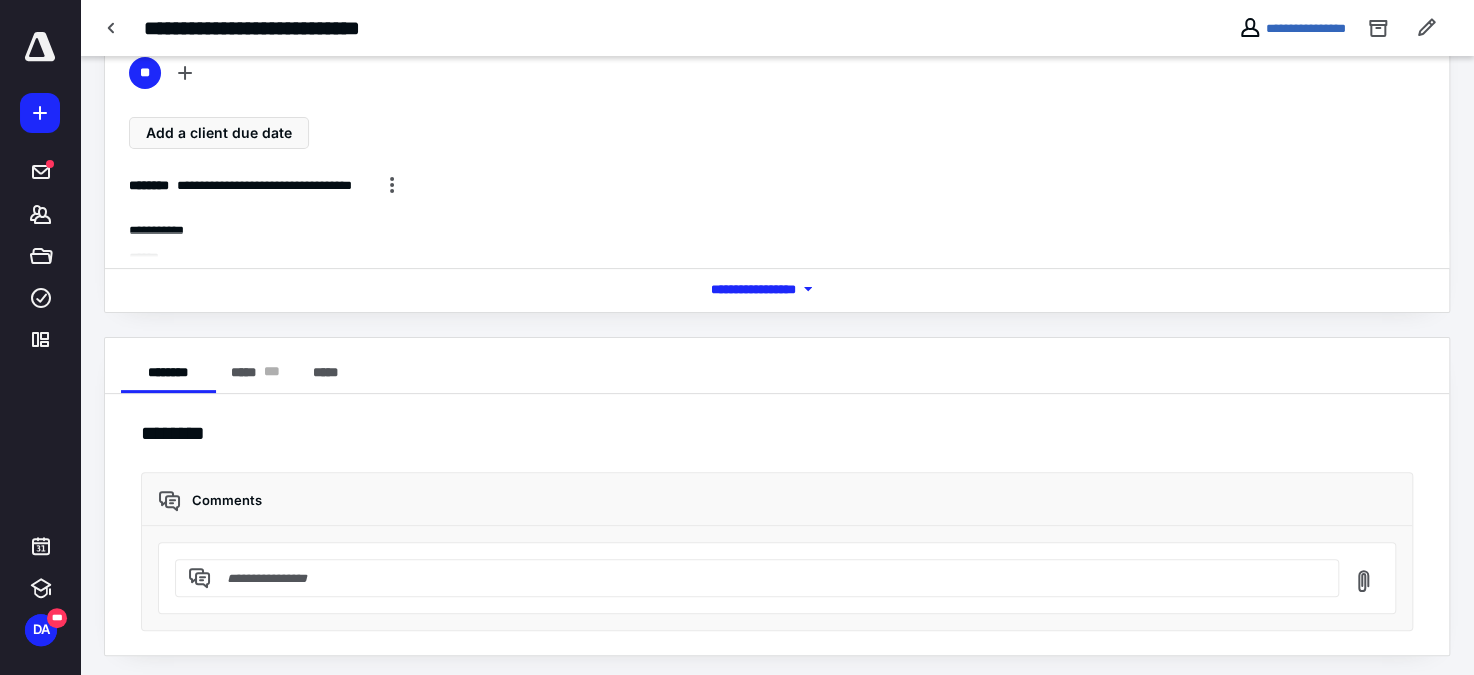scroll, scrollTop: 107, scrollLeft: 0, axis: vertical 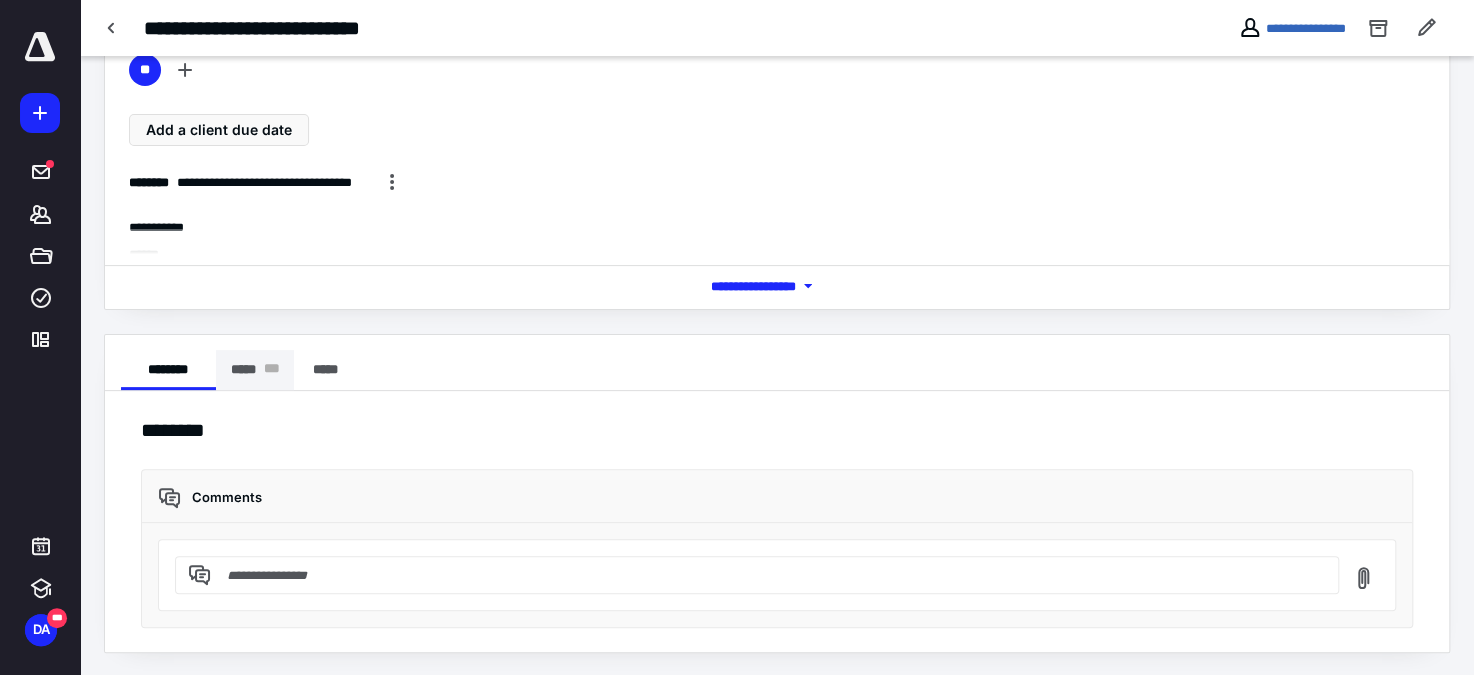 click on "***** * * *" at bounding box center (255, 370) 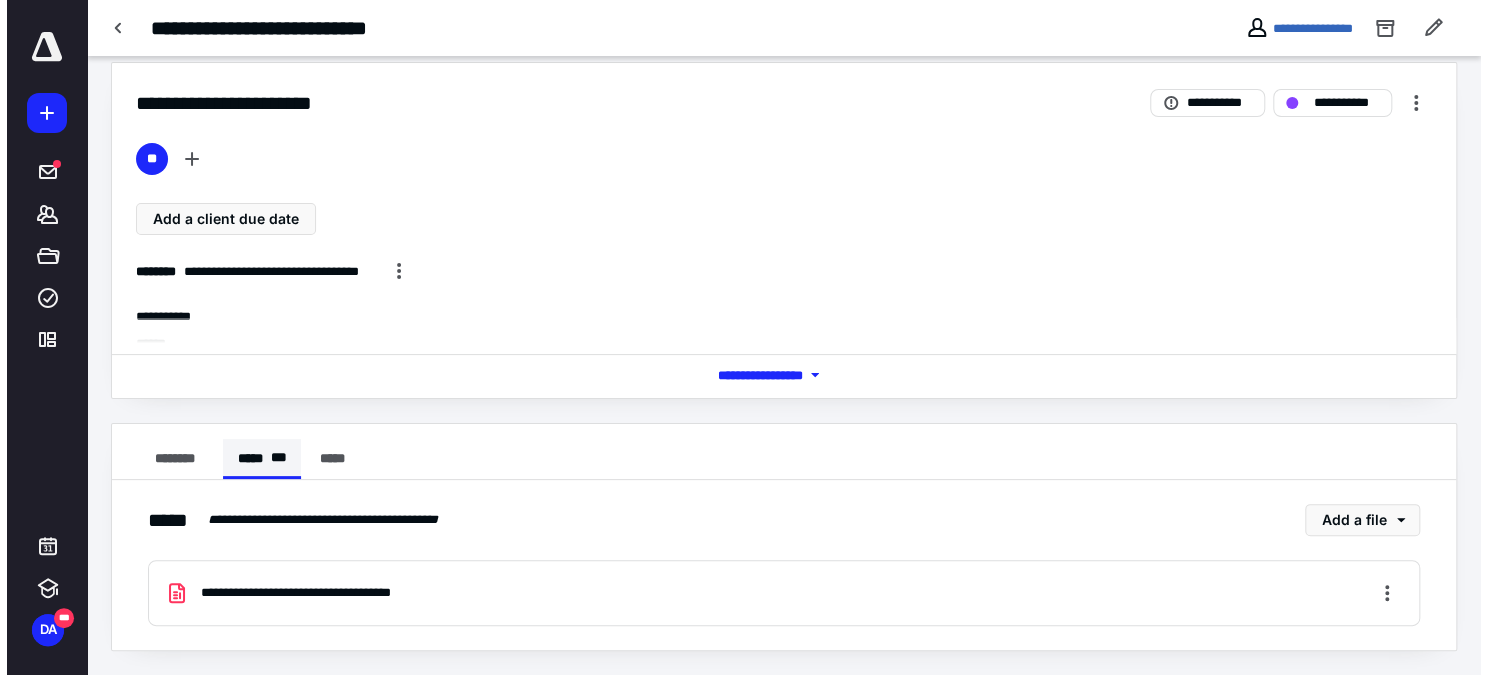 scroll, scrollTop: 0, scrollLeft: 0, axis: both 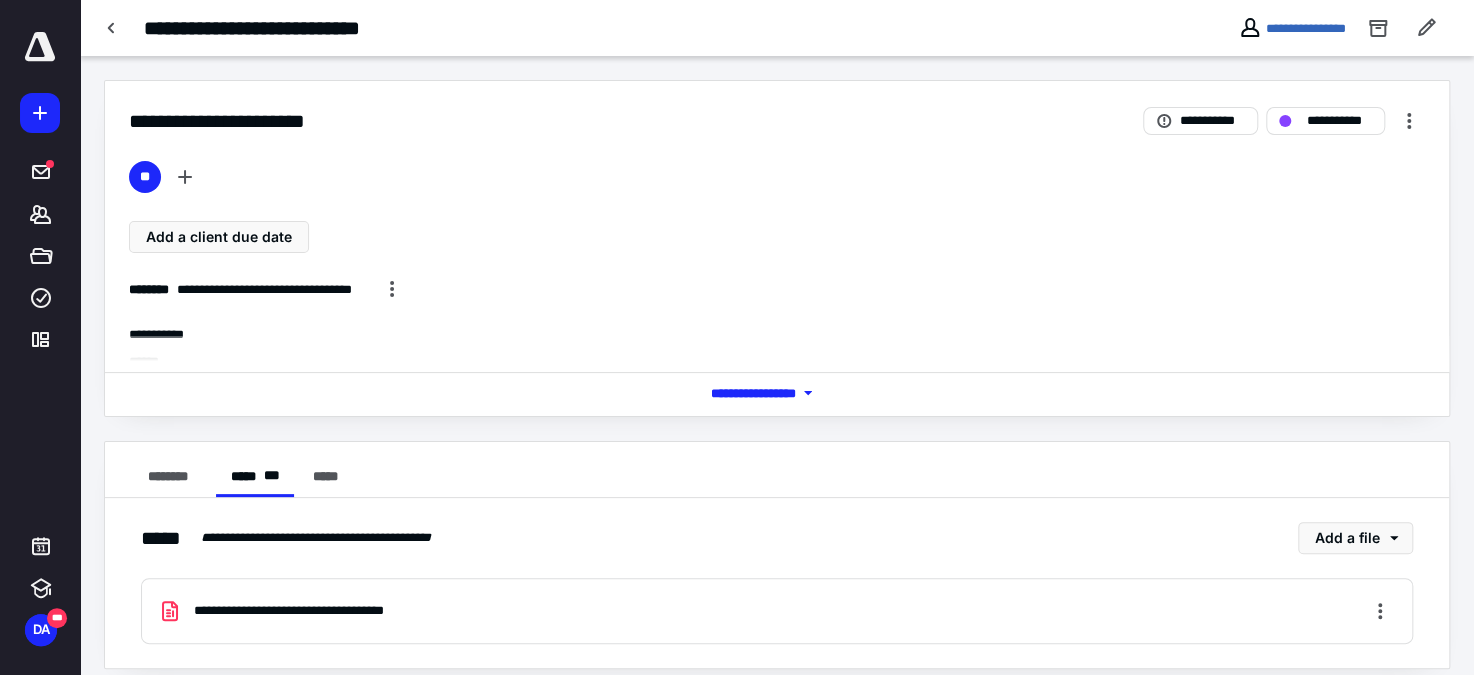 click on "**********" at bounding box center [315, 610] 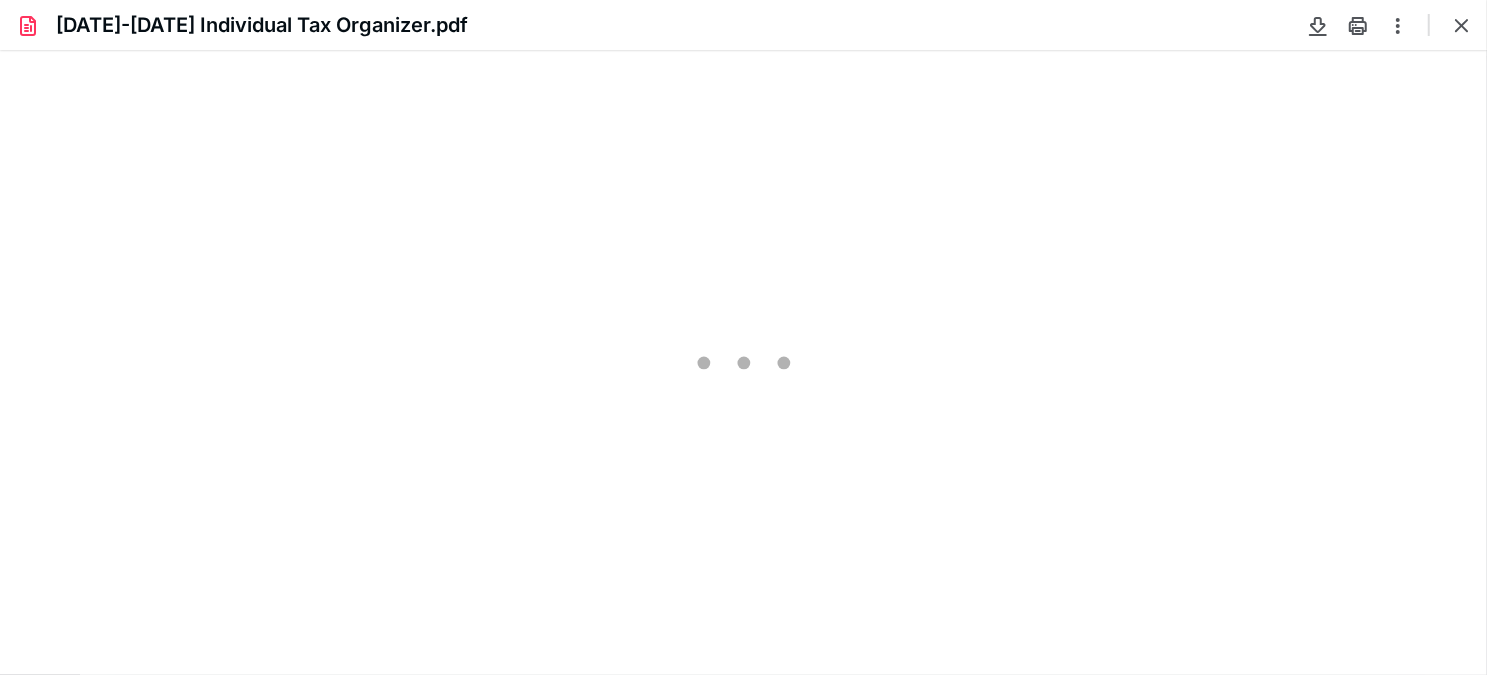 scroll, scrollTop: 0, scrollLeft: 0, axis: both 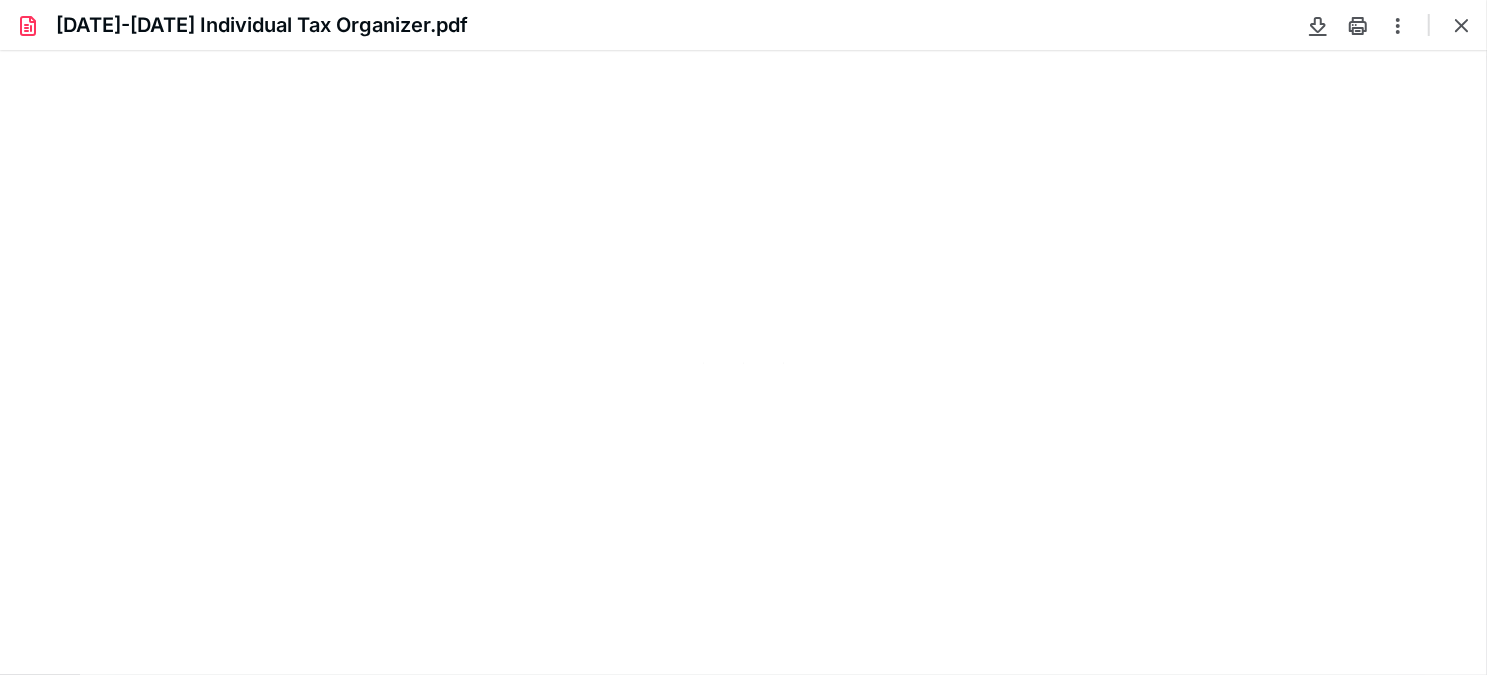 type on "74" 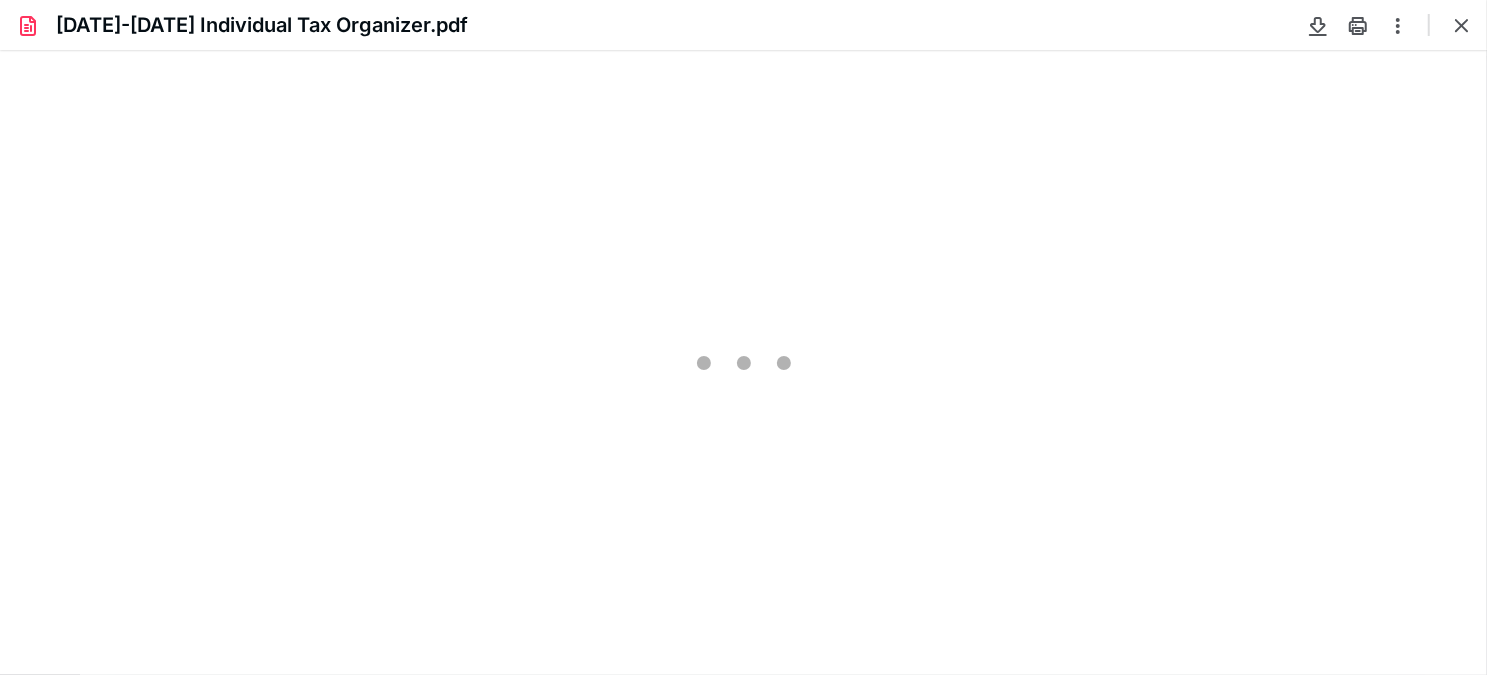 select on "********" 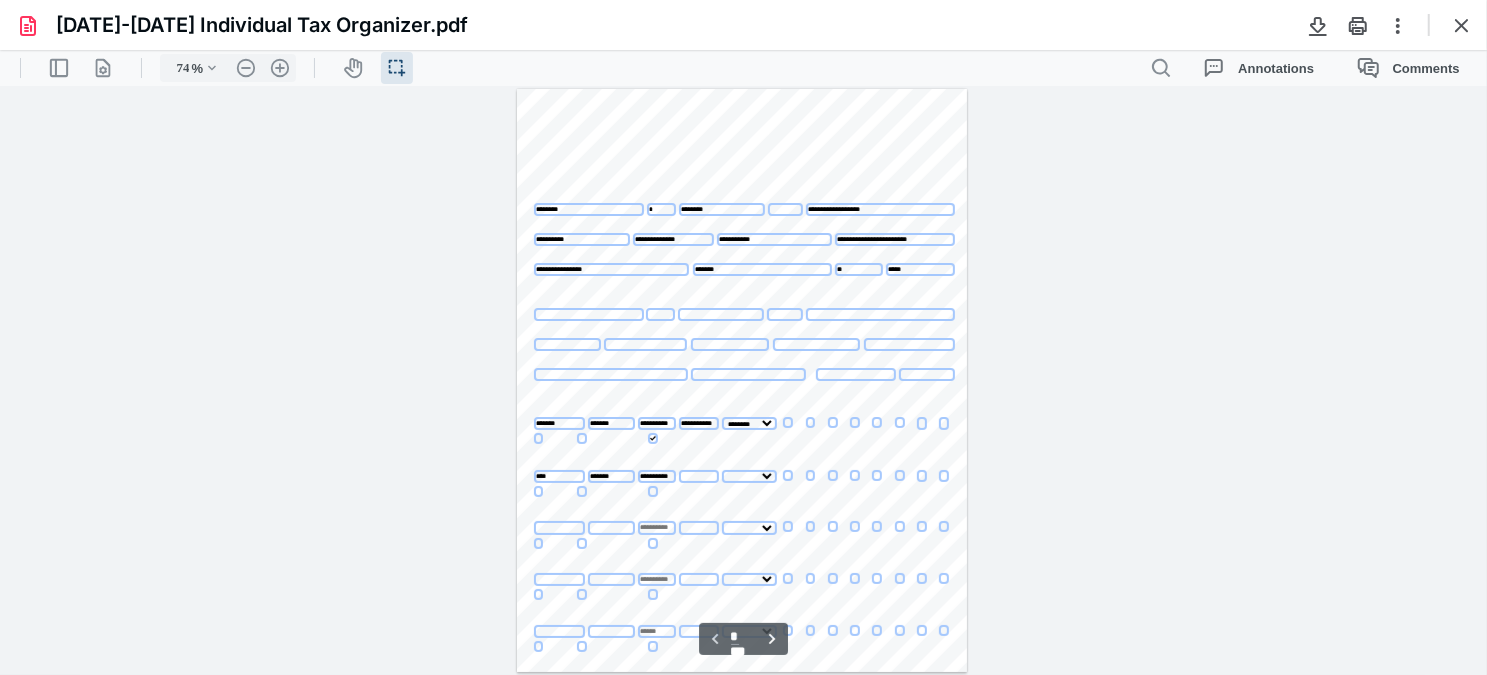 scroll, scrollTop: 39, scrollLeft: 0, axis: vertical 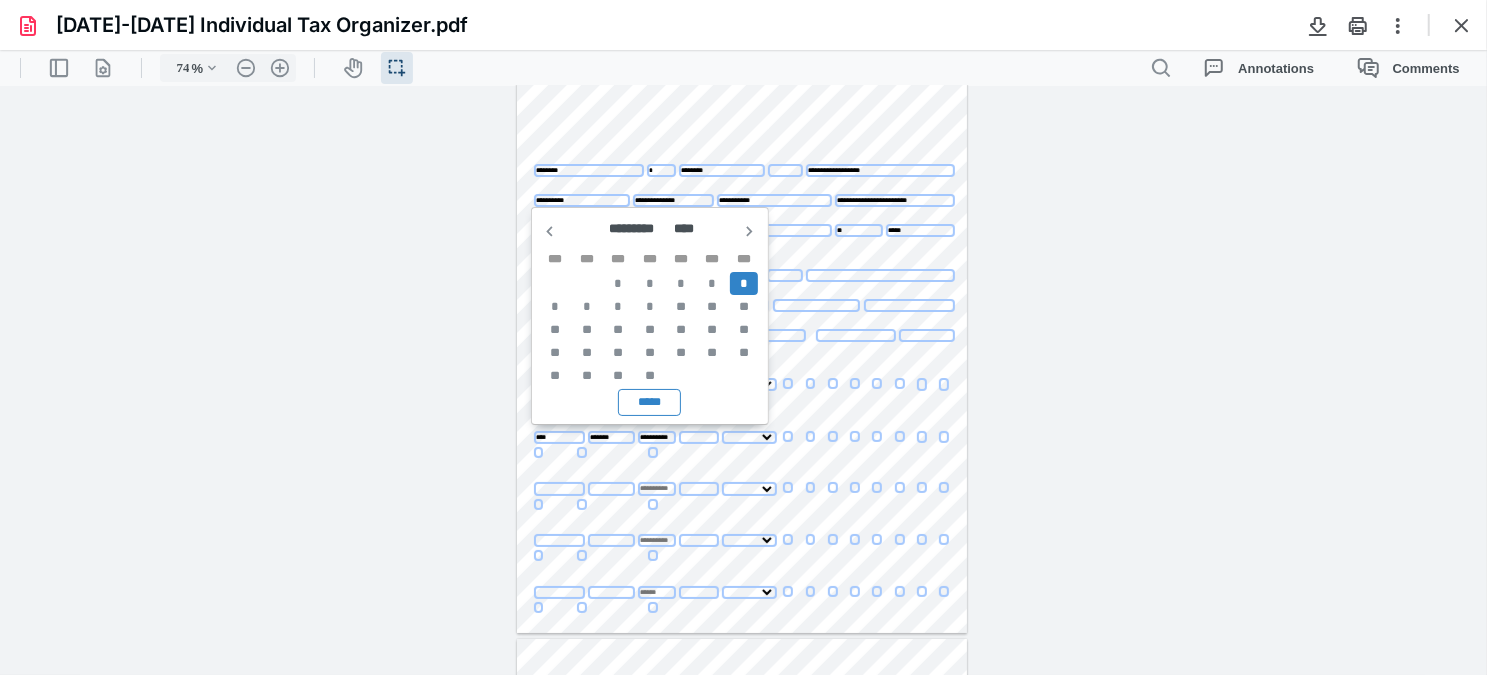 click on "**********" at bounding box center [582, 199] 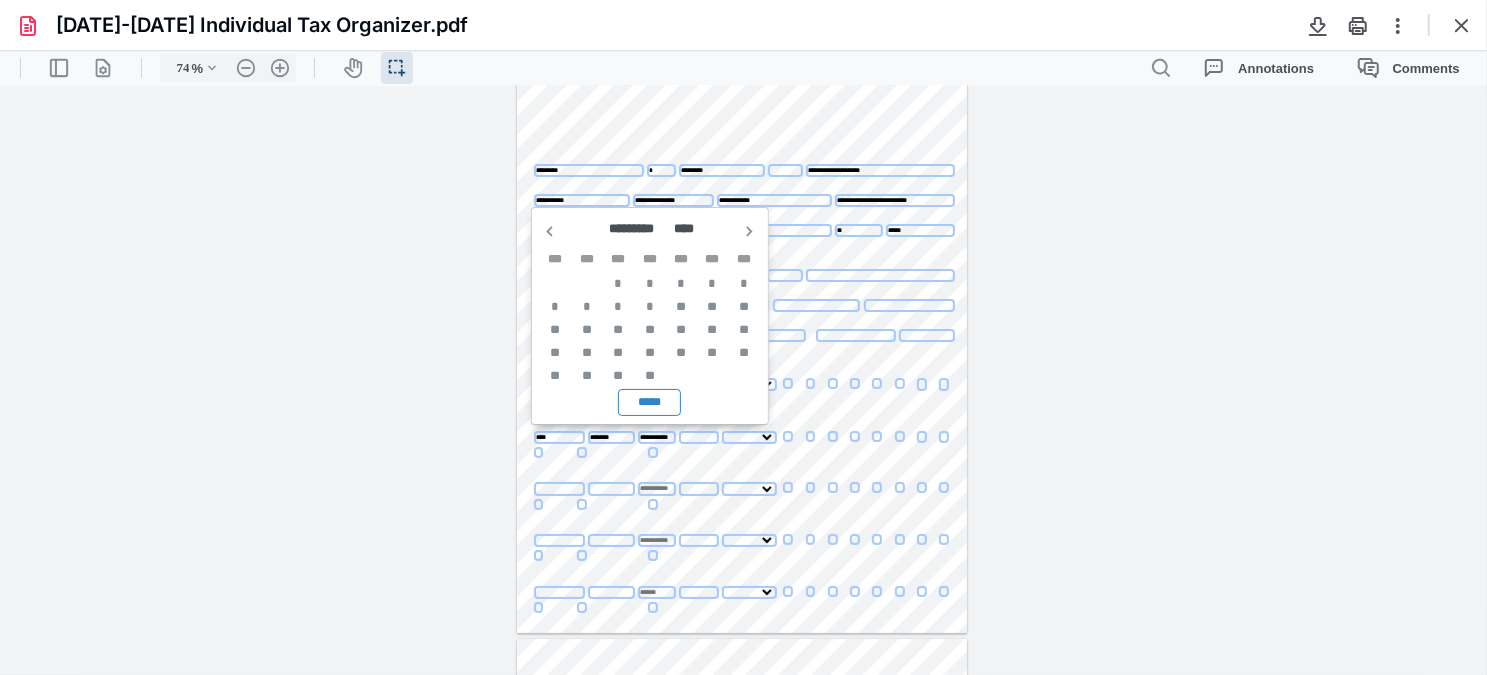 type on "**********" 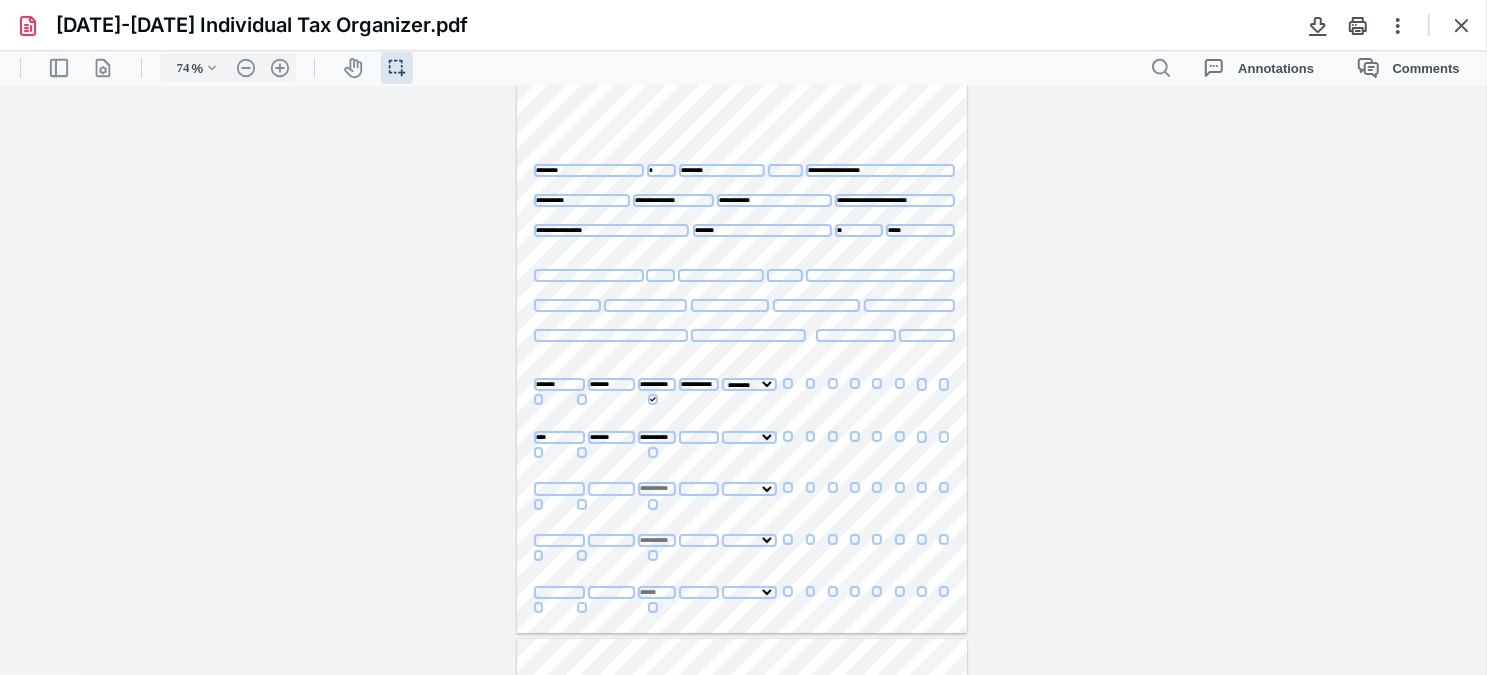 click on "**********" at bounding box center [742, 340] 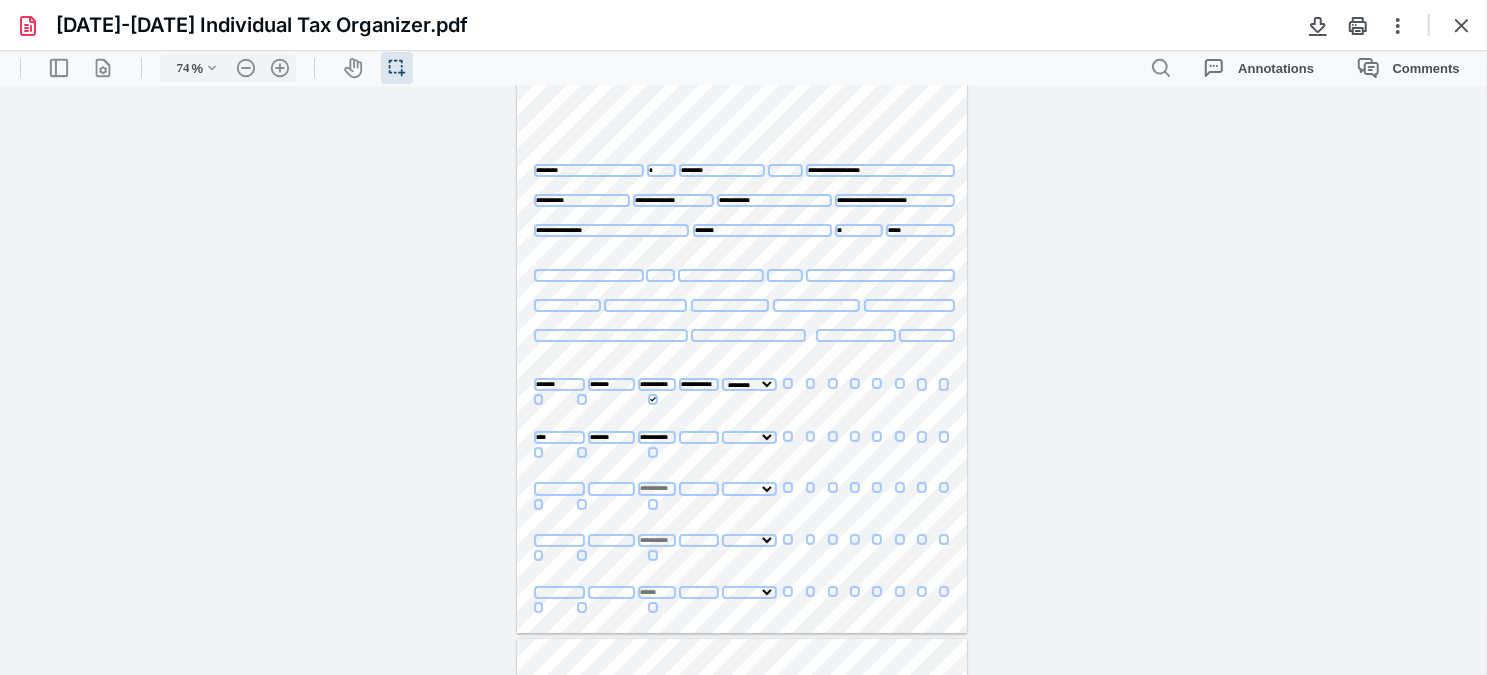 click at bounding box center (567, 304) 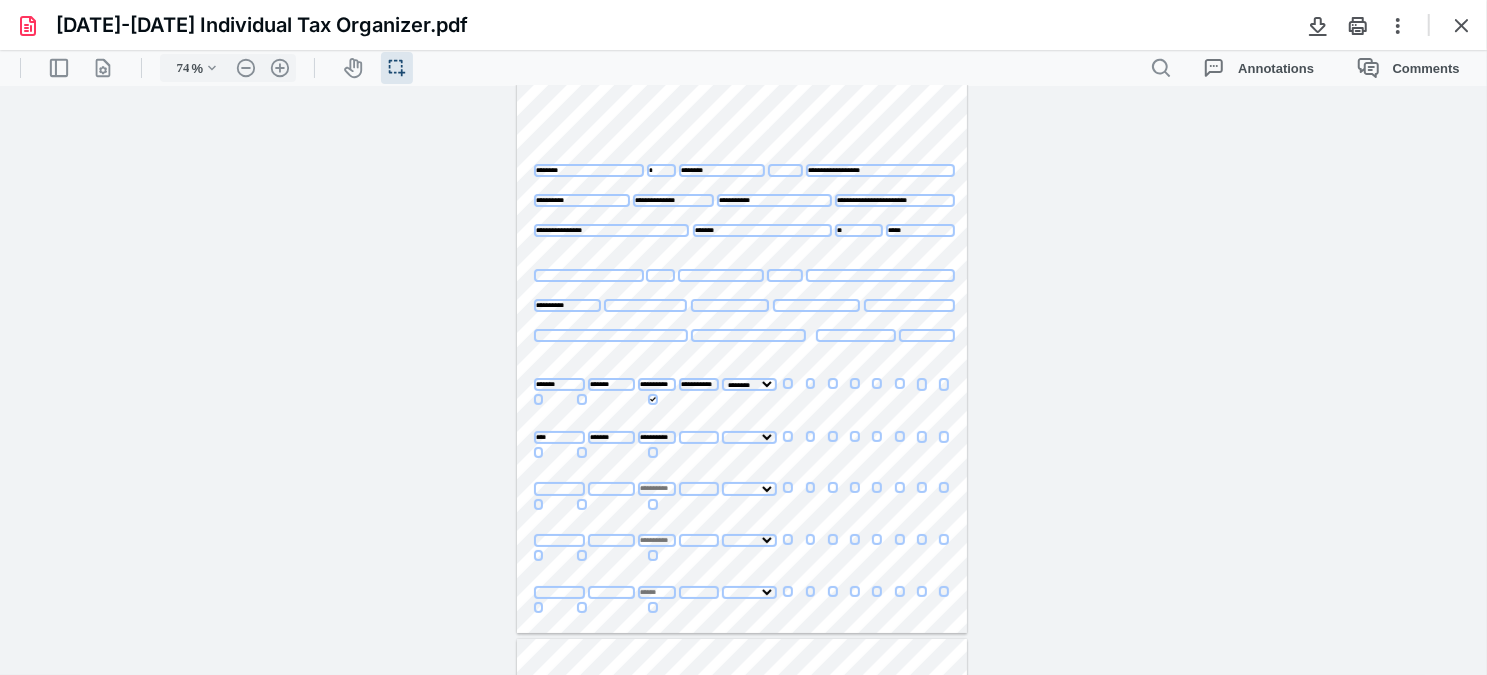 type on "**********" 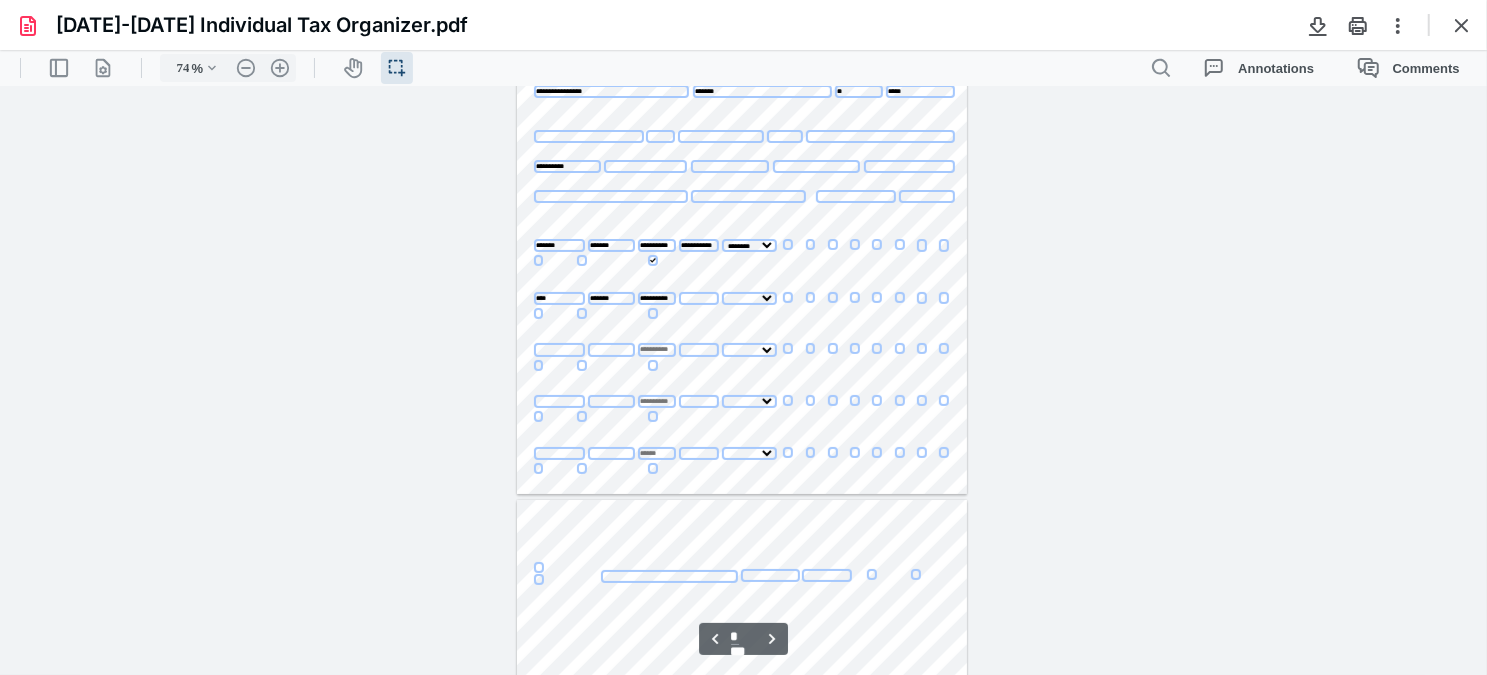 scroll, scrollTop: 402, scrollLeft: 0, axis: vertical 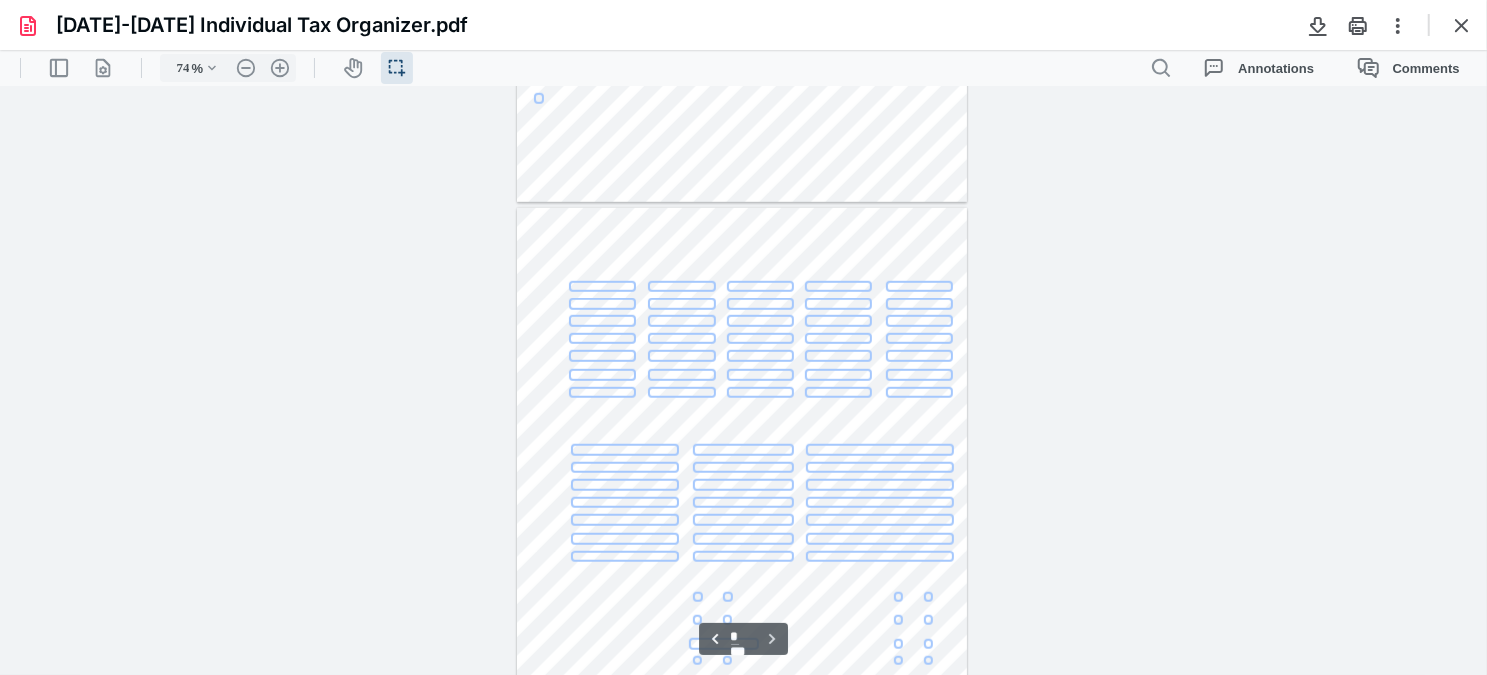 type on "*" 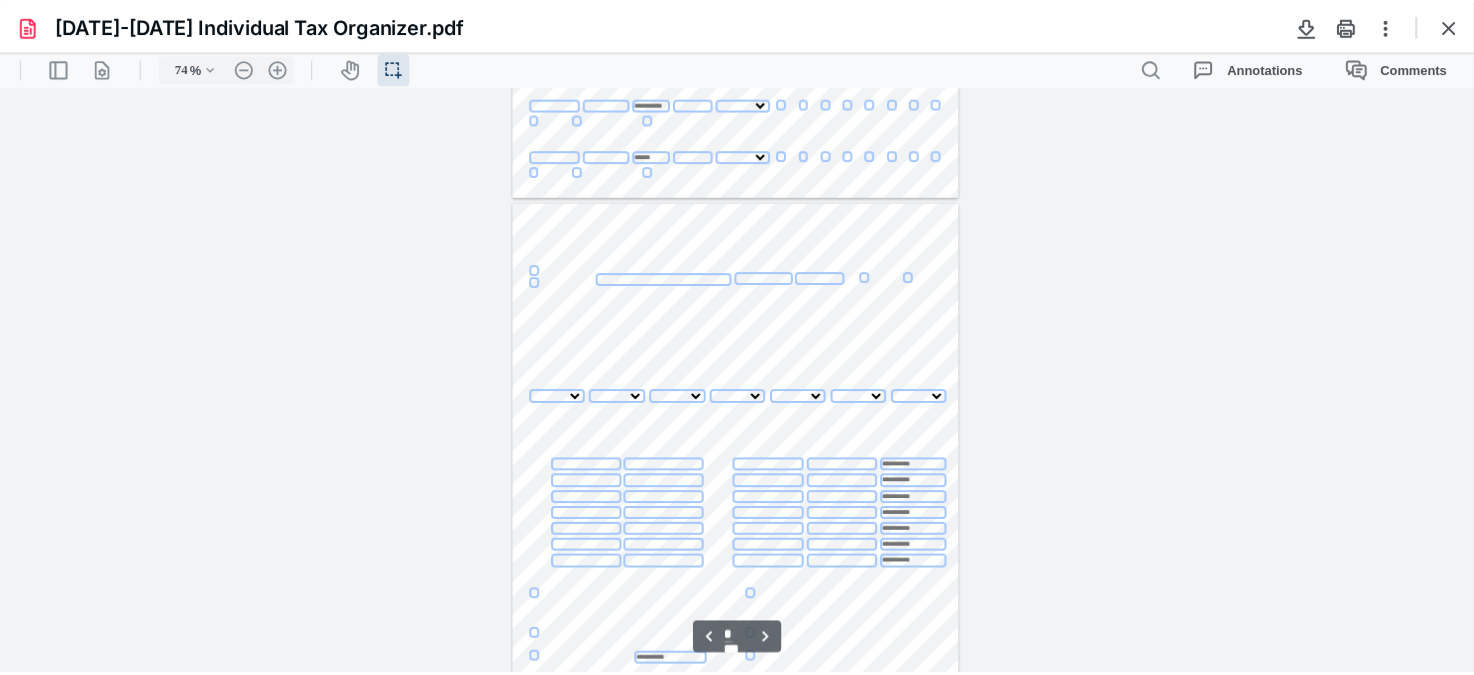 scroll, scrollTop: 359, scrollLeft: 0, axis: vertical 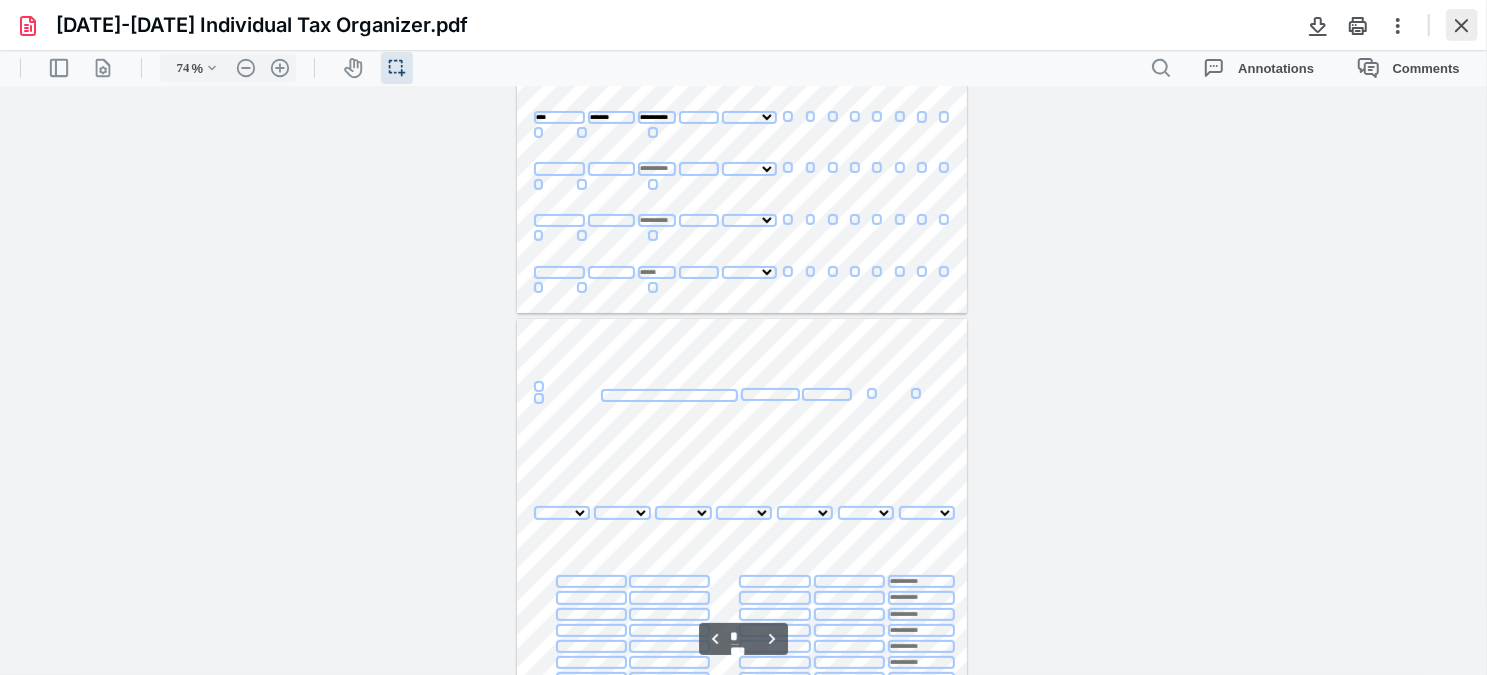 click at bounding box center [1462, 25] 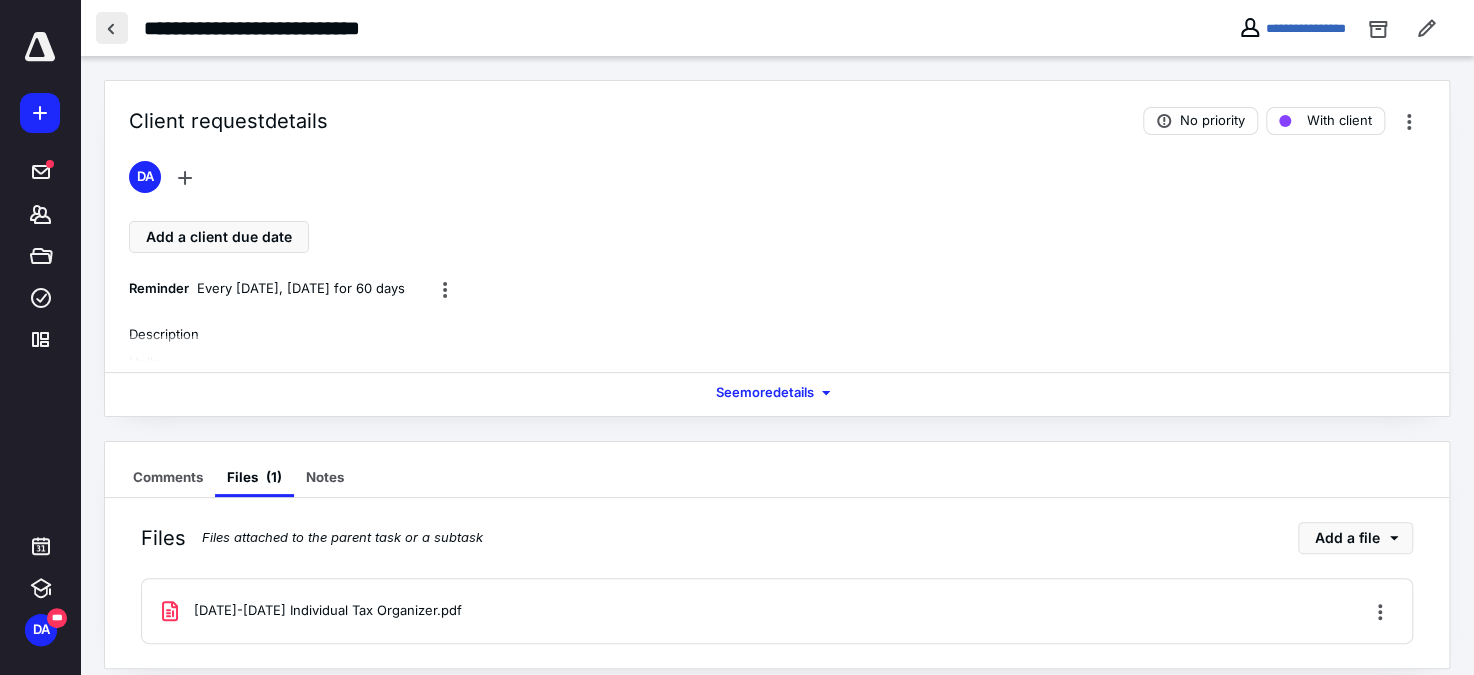 click at bounding box center [112, 28] 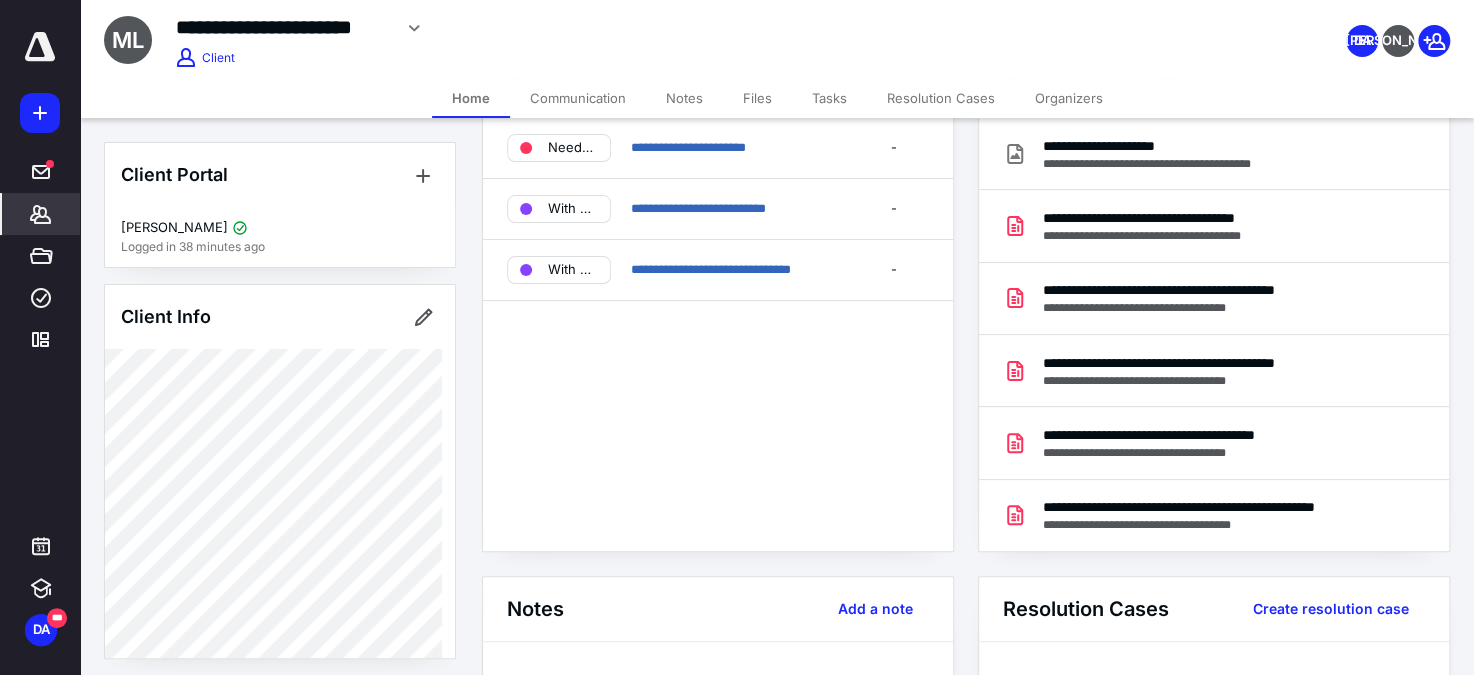 scroll, scrollTop: 90, scrollLeft: 0, axis: vertical 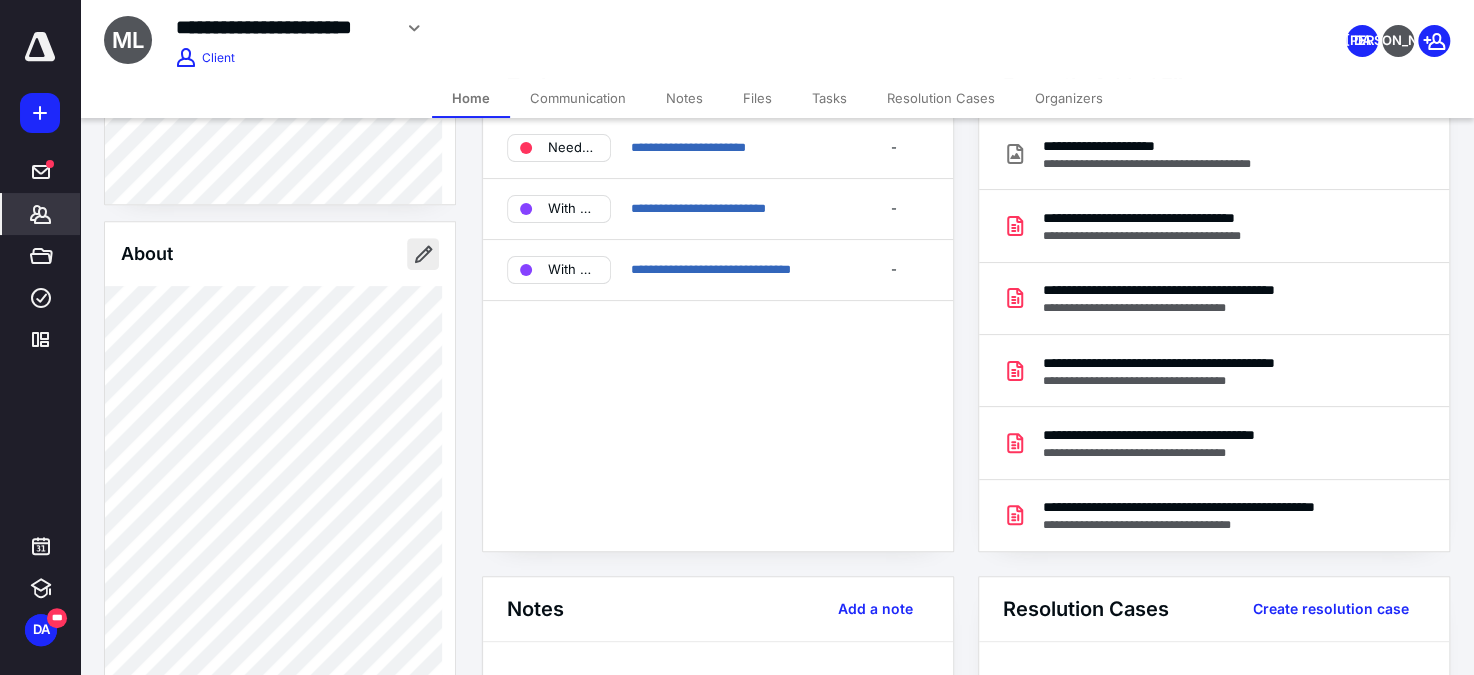 click at bounding box center (423, 254) 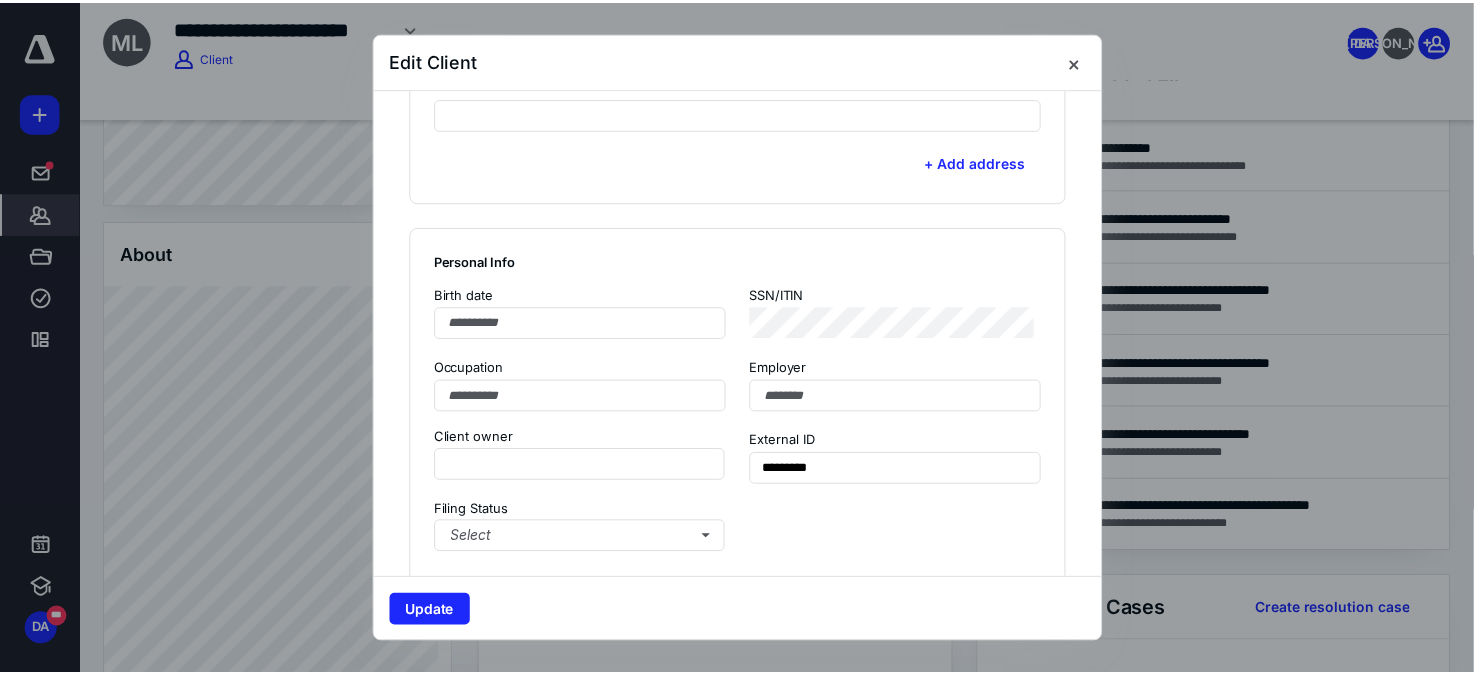 scroll, scrollTop: 909, scrollLeft: 0, axis: vertical 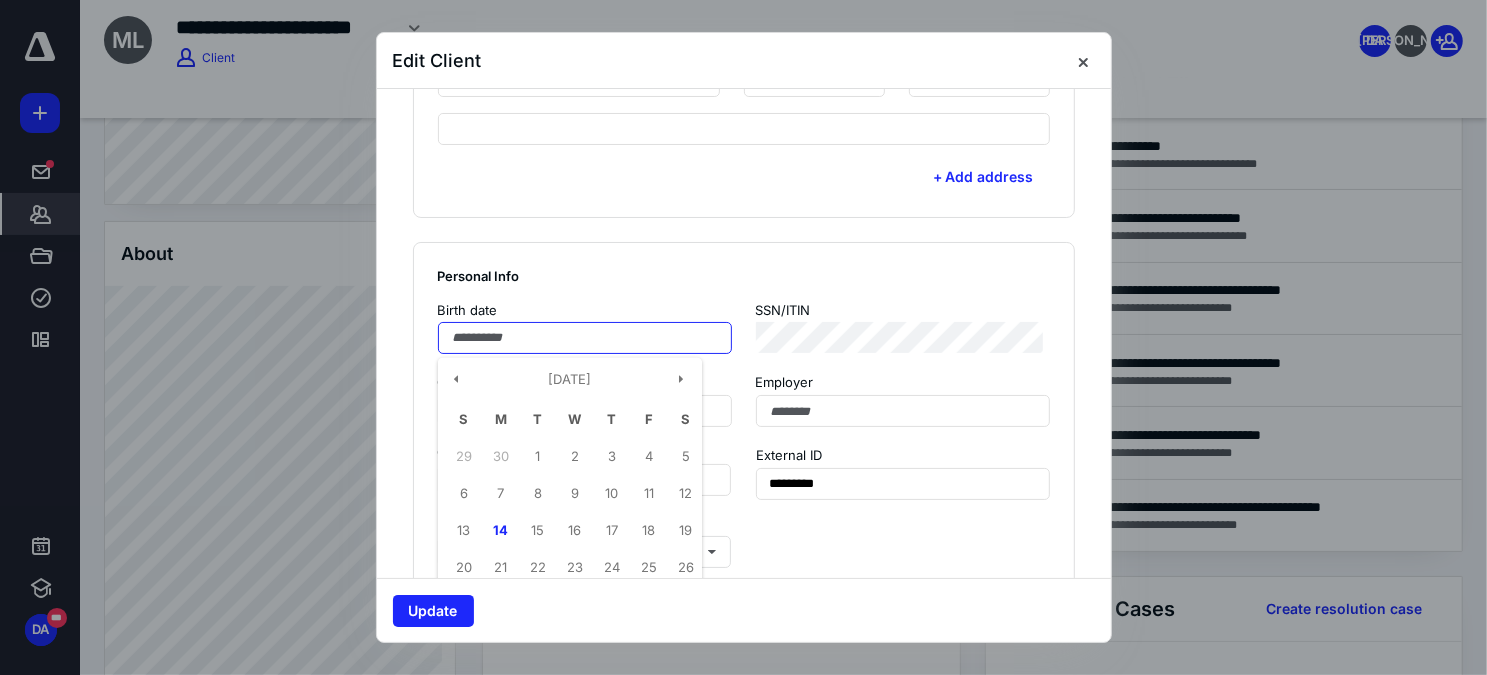 click at bounding box center (585, 338) 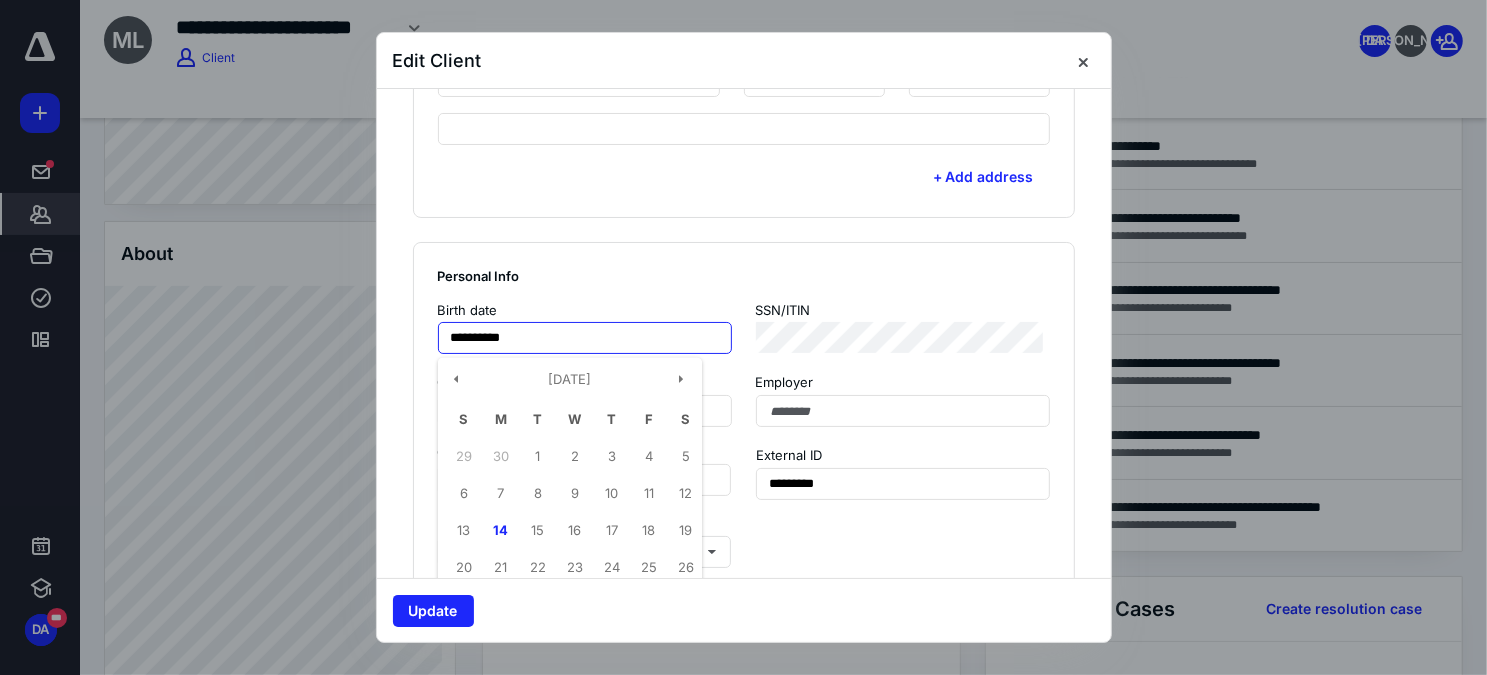 type on "**********" 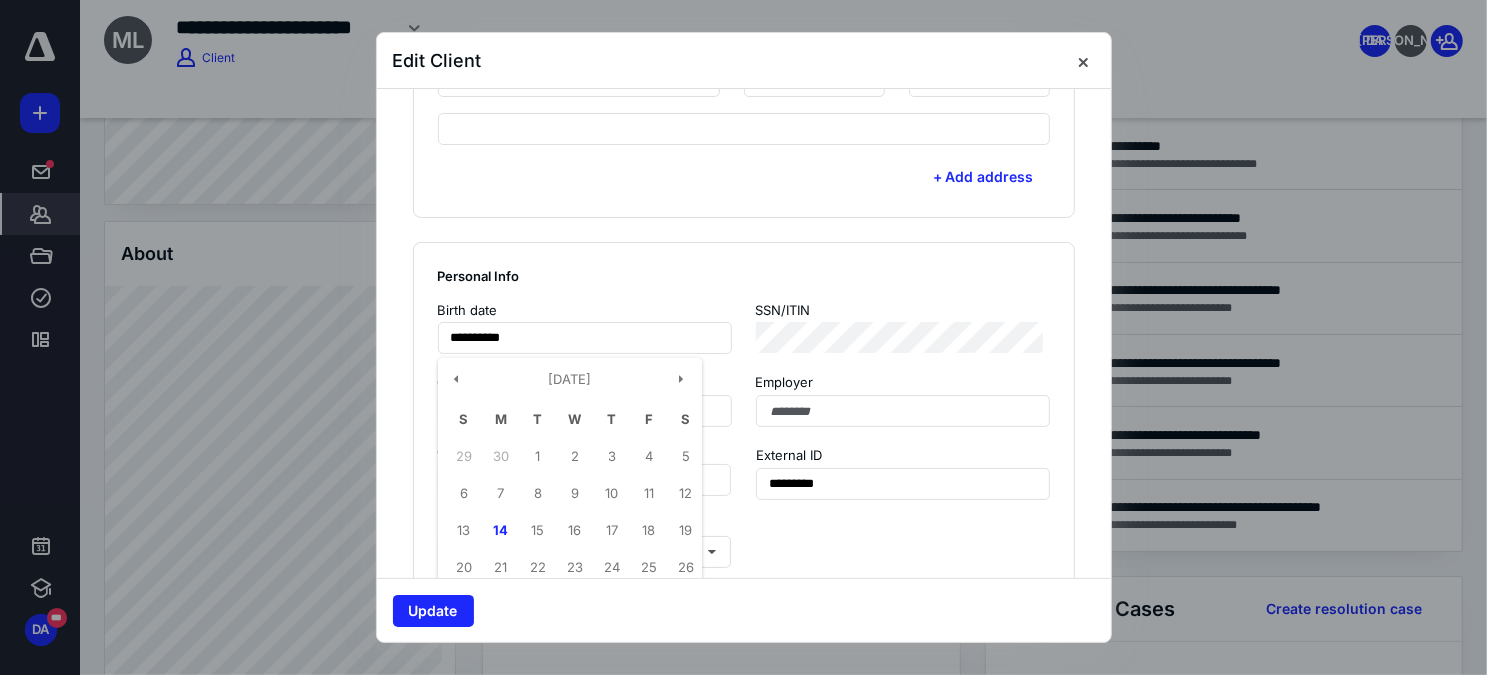 click on "Client owner External ID ********* Filing Status Select" at bounding box center (744, 513) 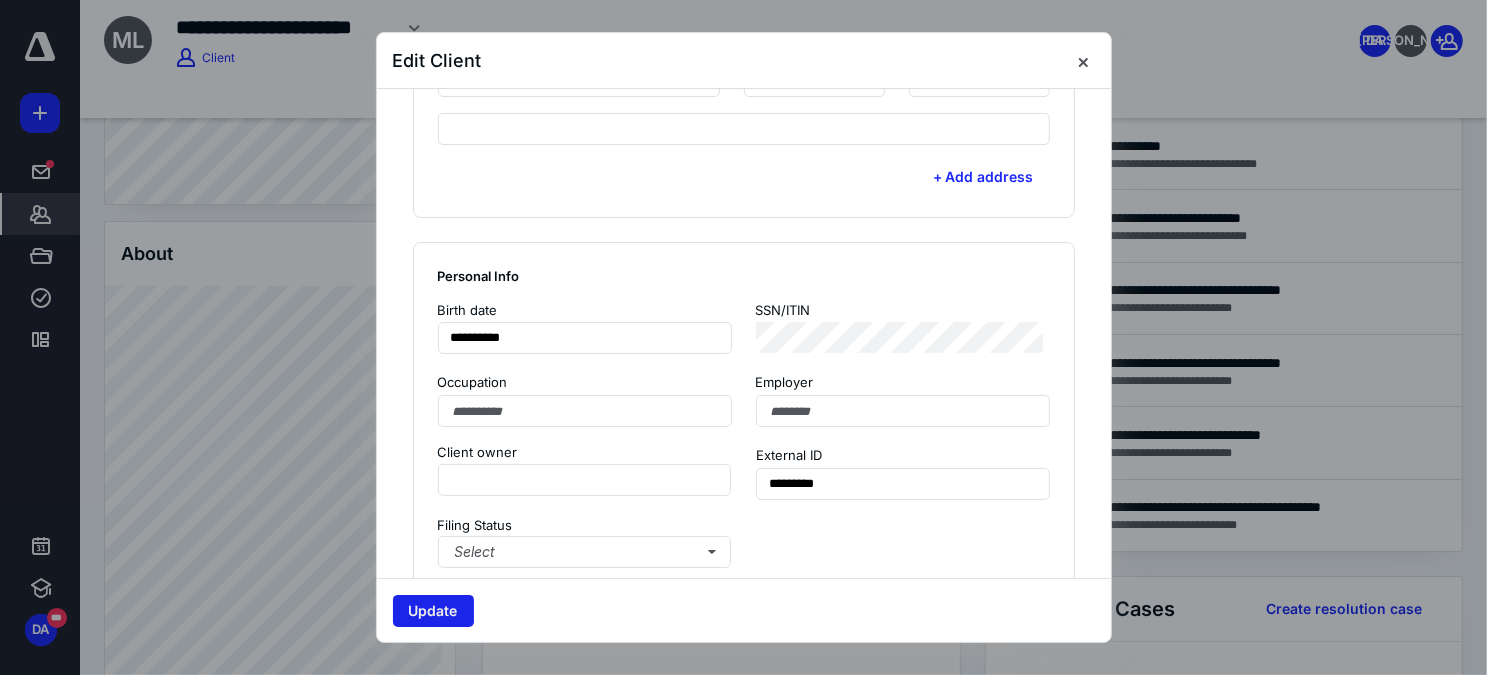 click on "Update" at bounding box center [433, 611] 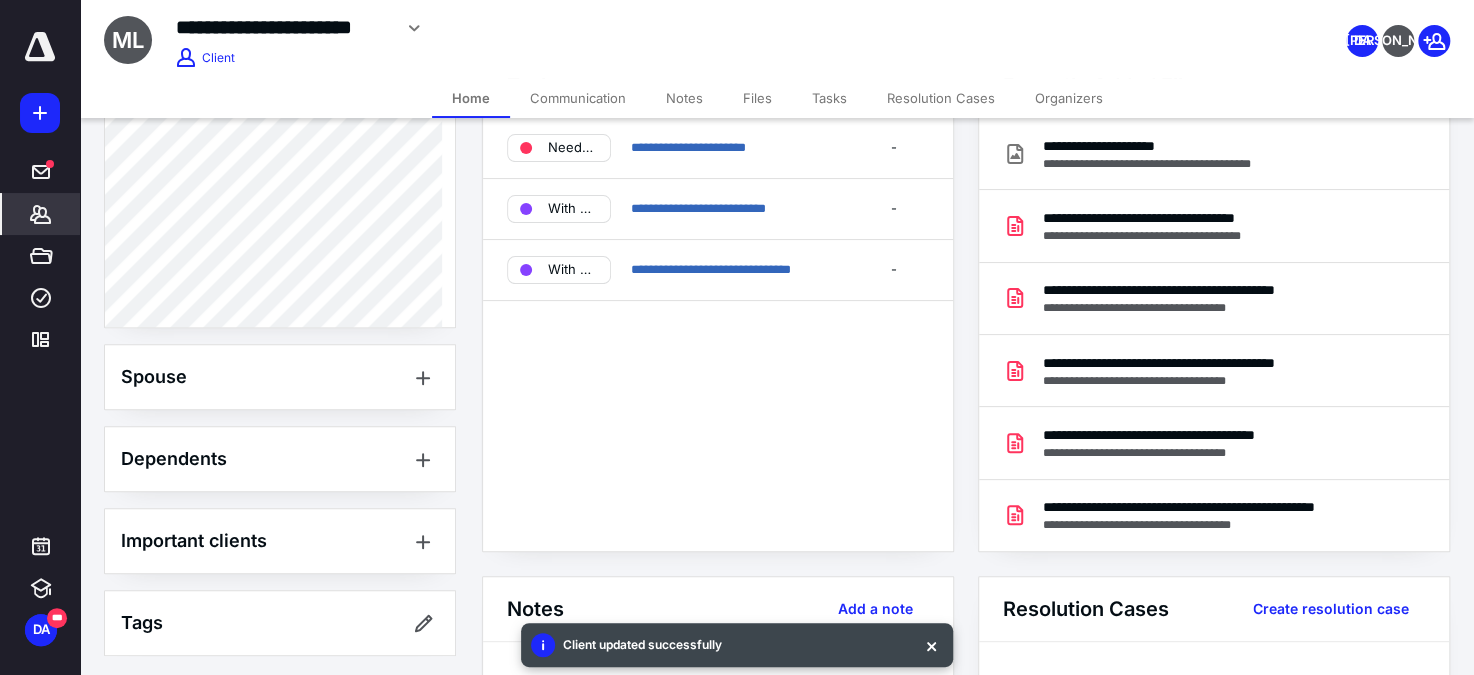 scroll, scrollTop: 878, scrollLeft: 0, axis: vertical 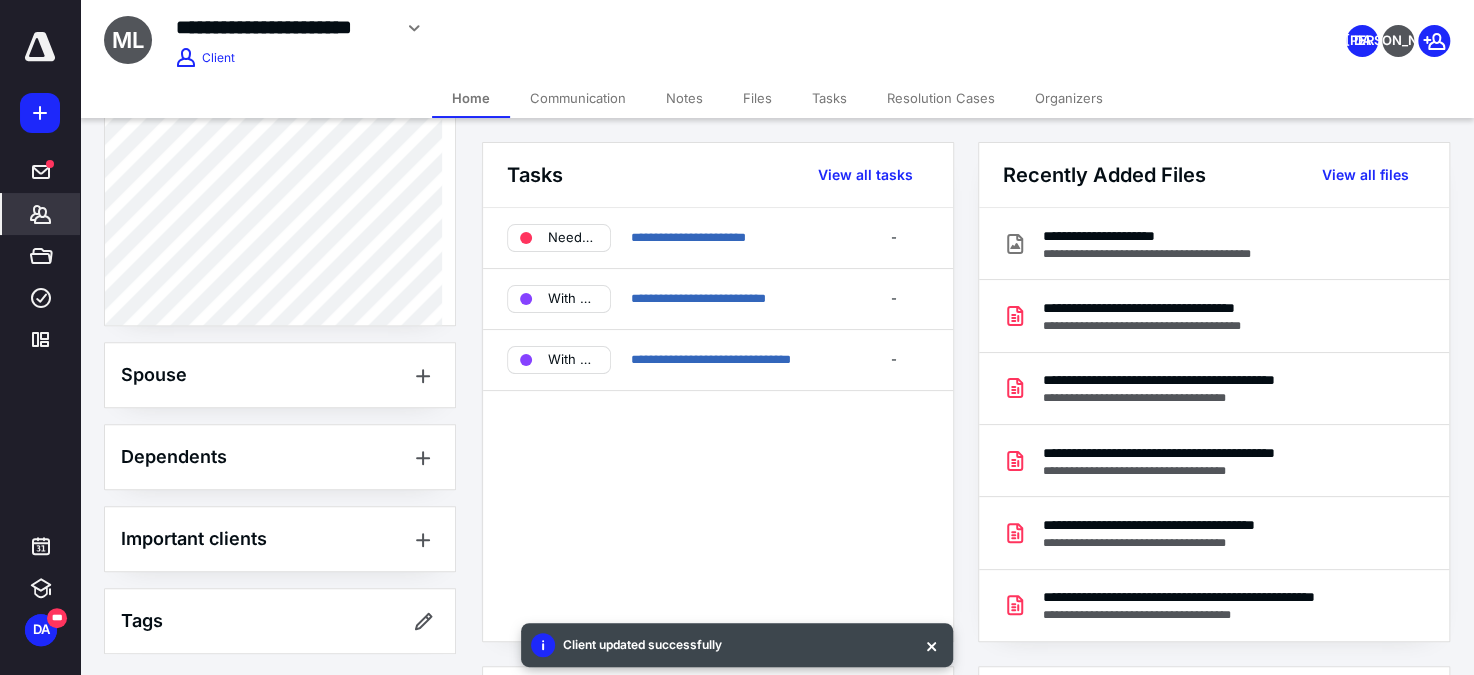 click on "Files" at bounding box center (757, 98) 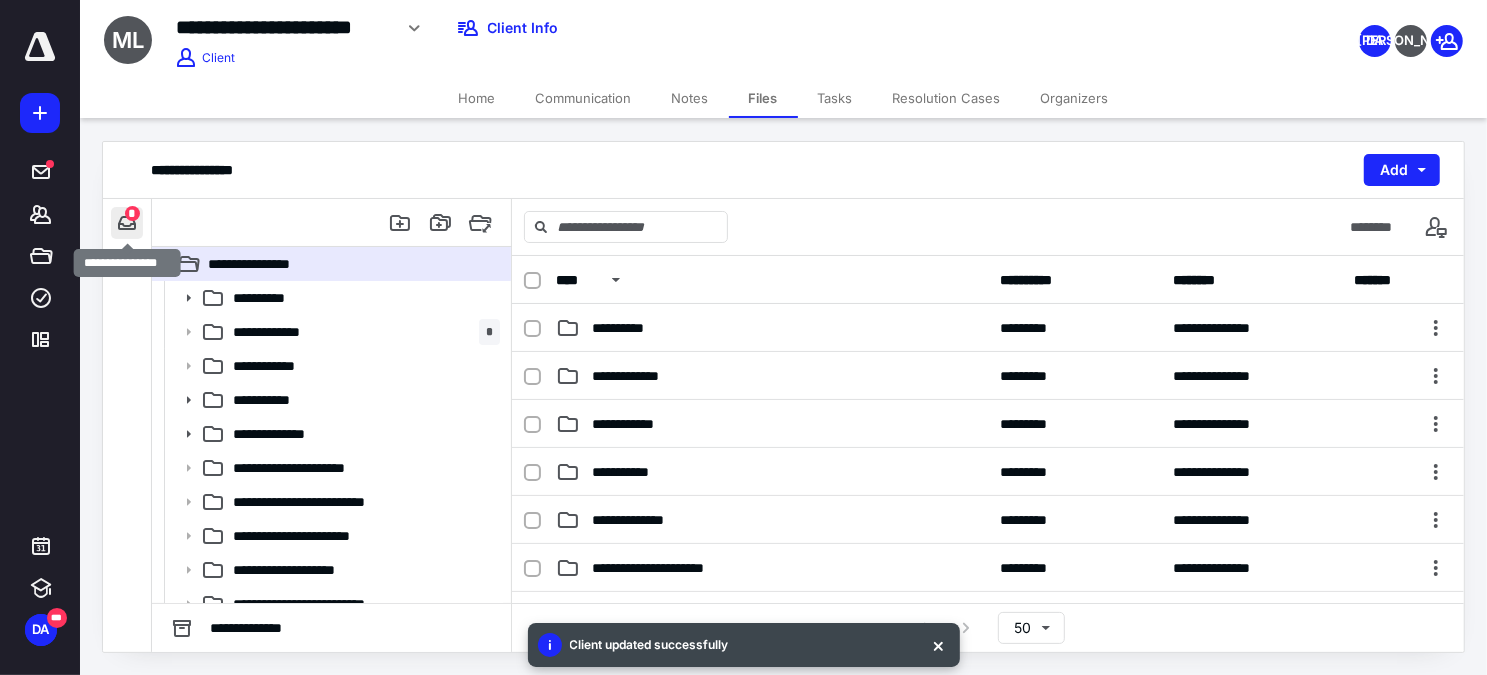 click at bounding box center [127, 223] 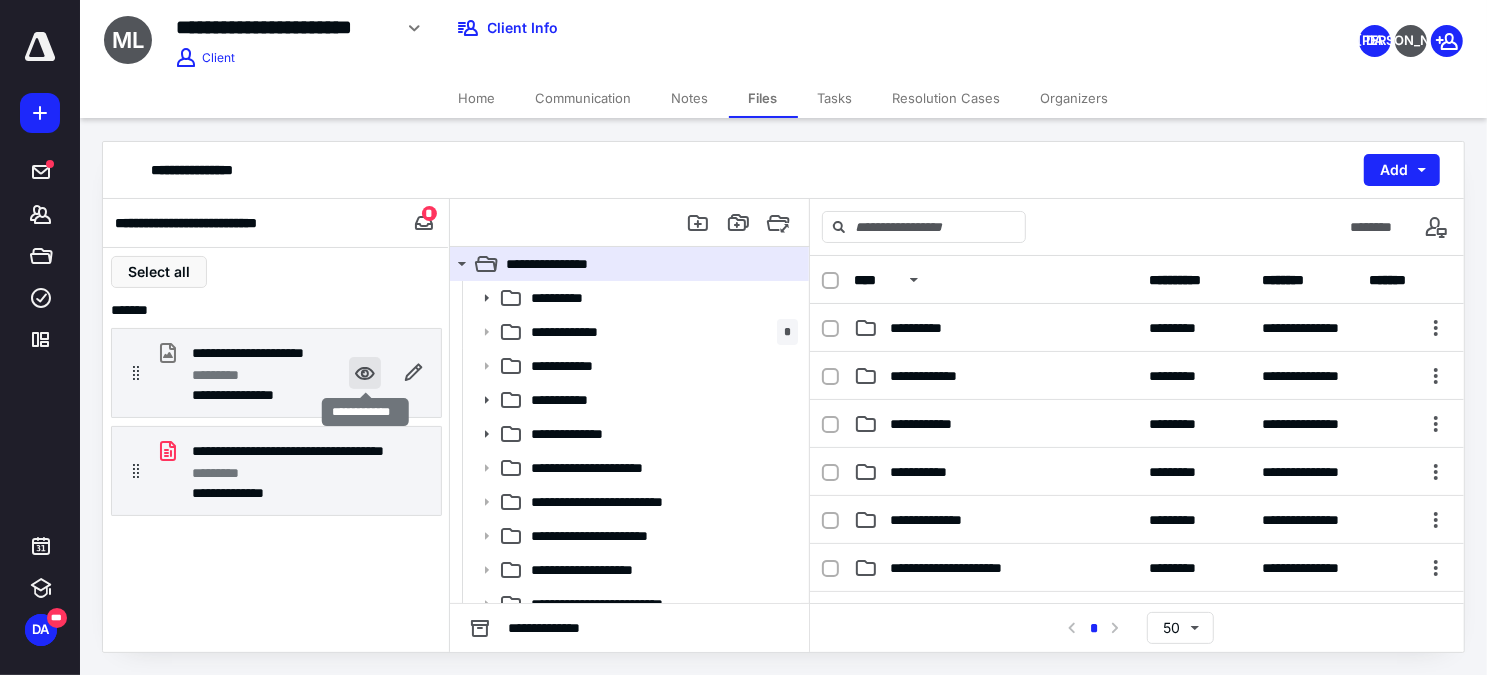 click at bounding box center [365, 373] 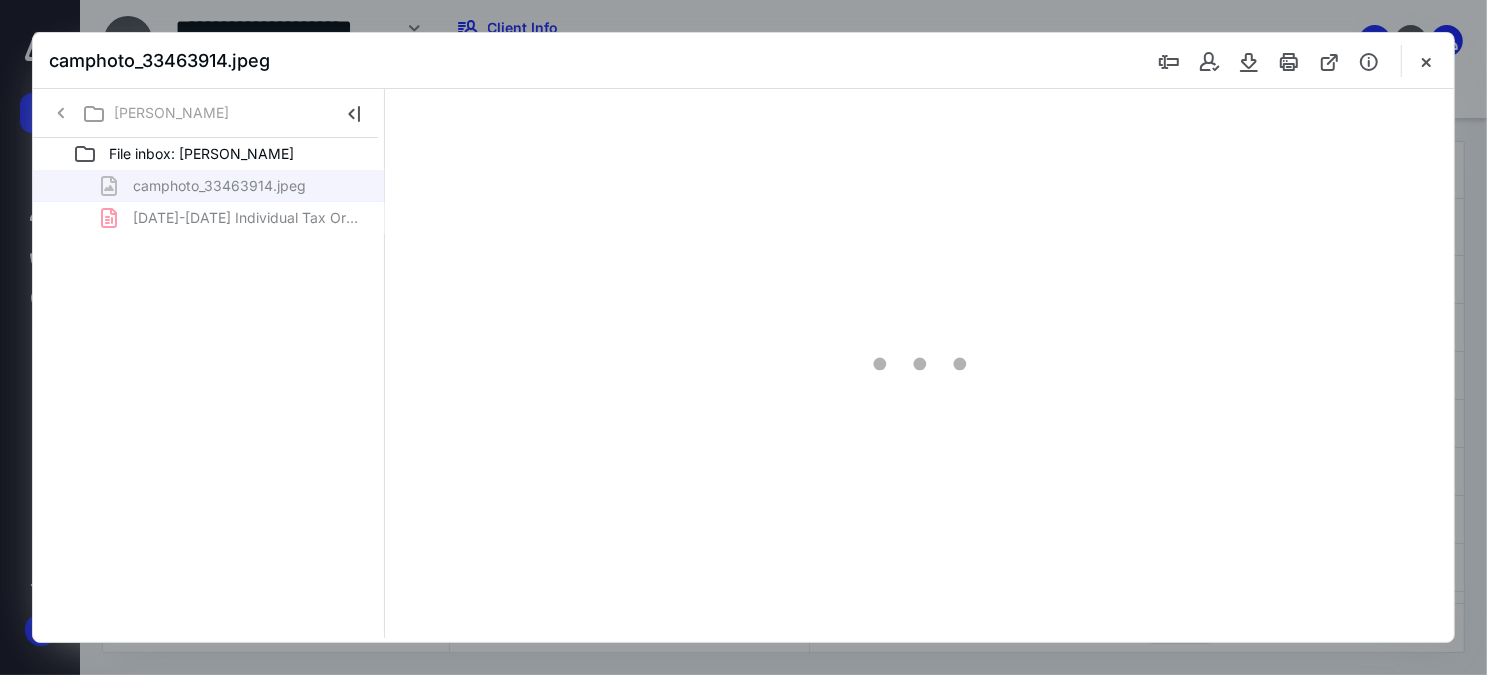 scroll, scrollTop: 0, scrollLeft: 0, axis: both 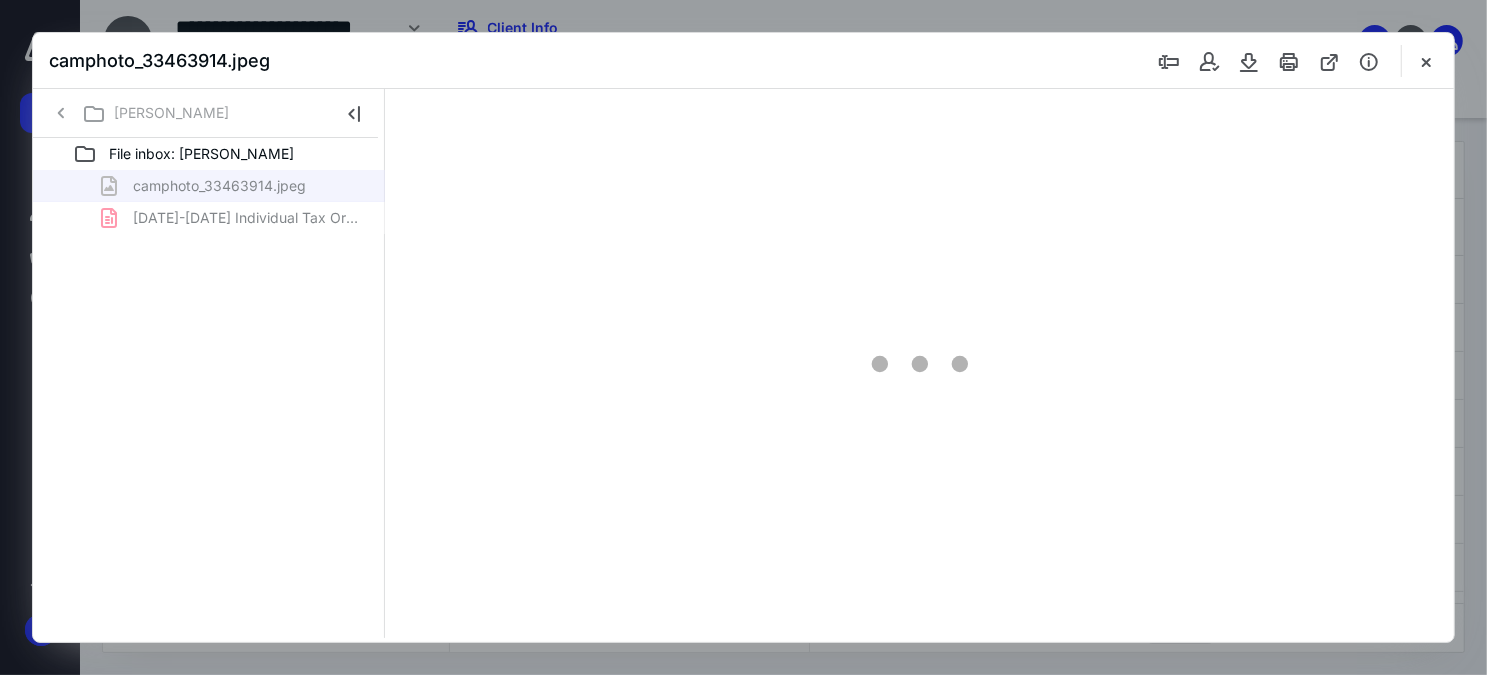 type on "65" 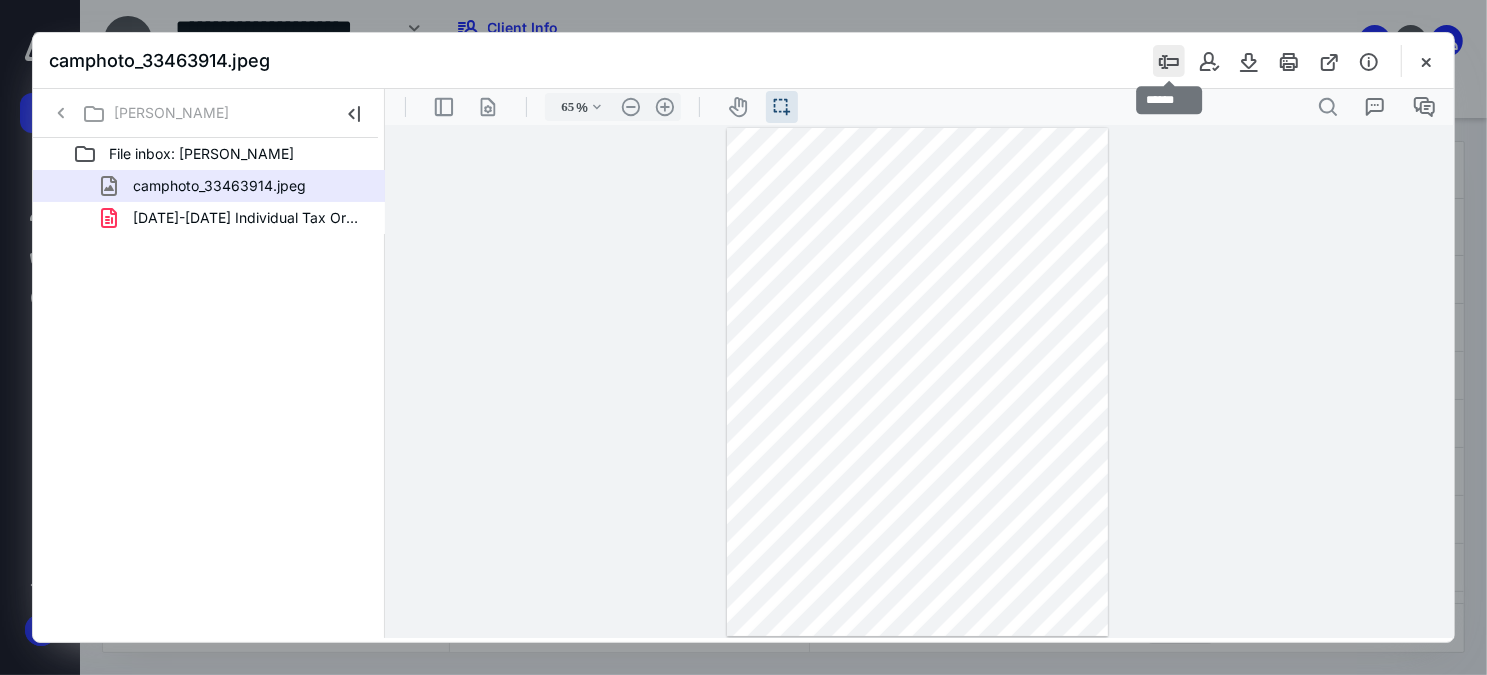 click at bounding box center [1169, 61] 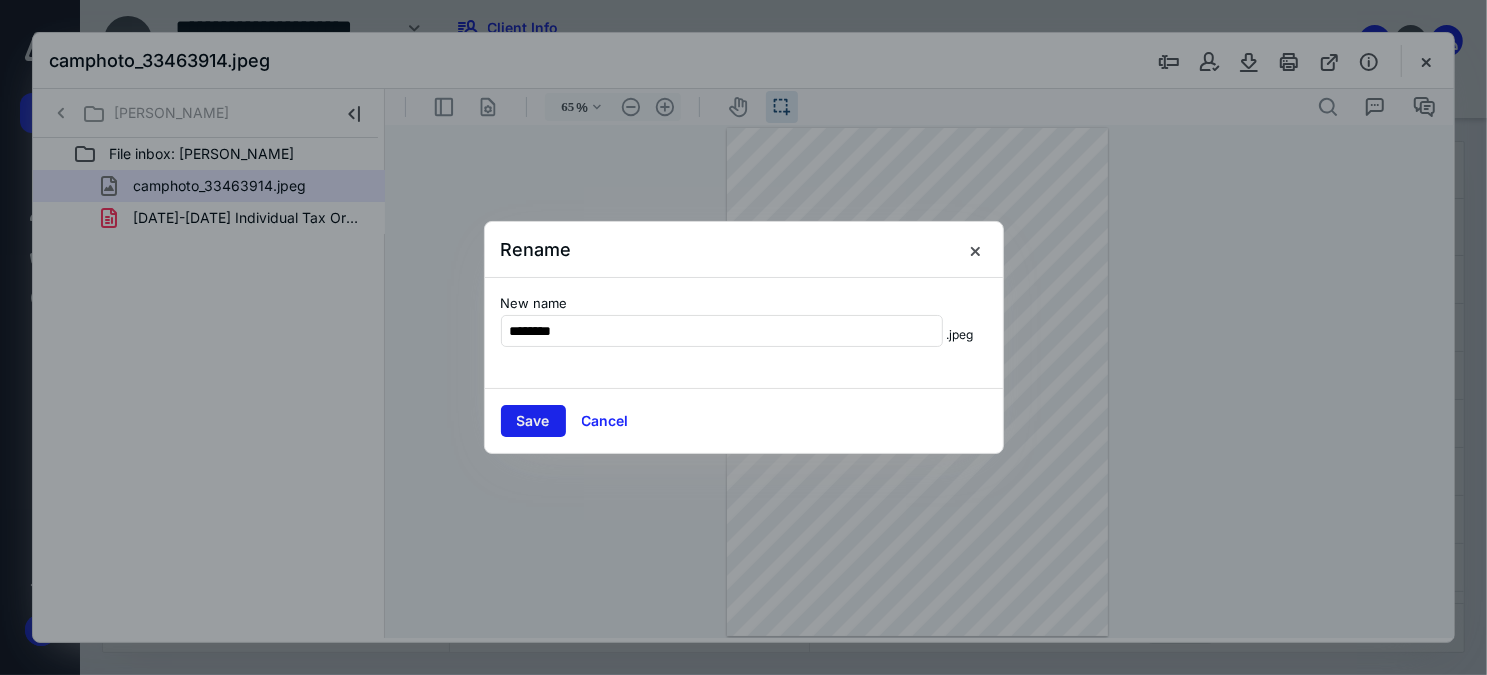 type on "********" 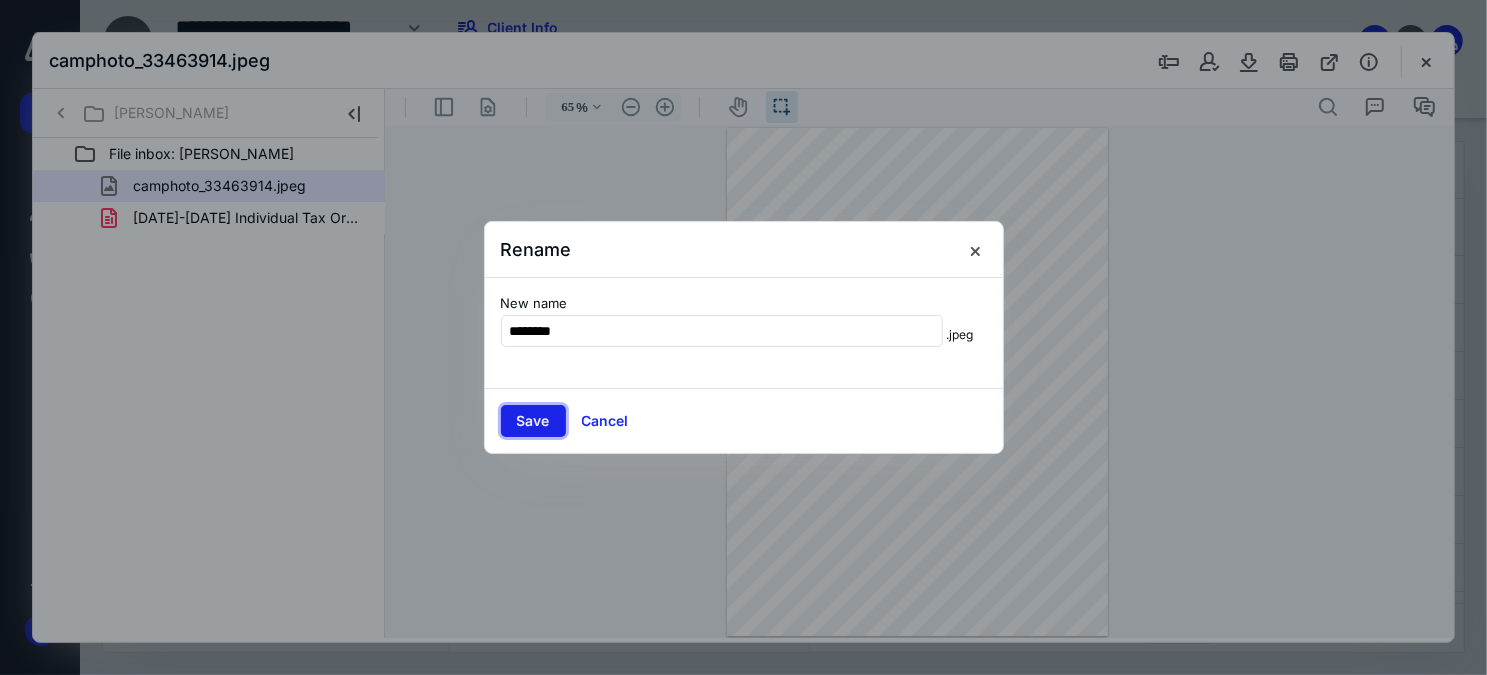 click on "Save" at bounding box center [533, 421] 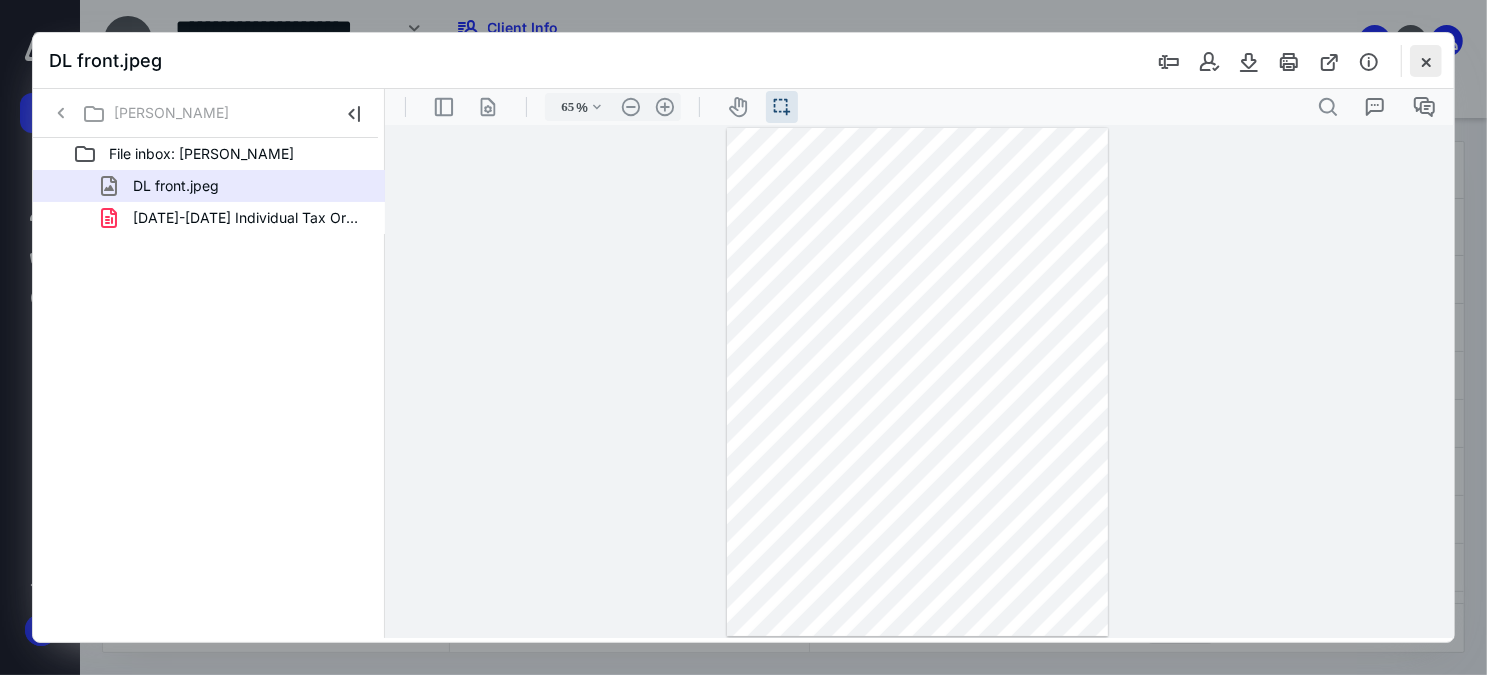 click at bounding box center (1426, 61) 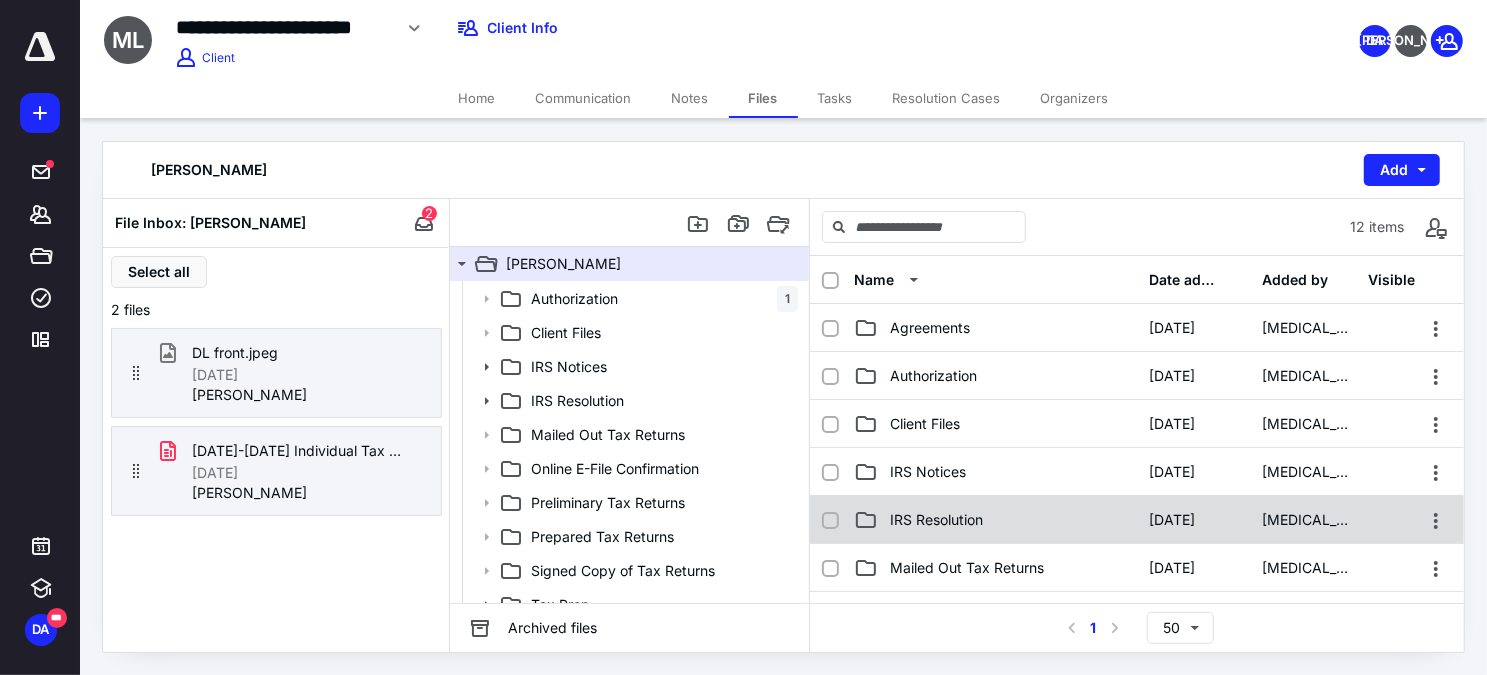scroll, scrollTop: 85, scrollLeft: 0, axis: vertical 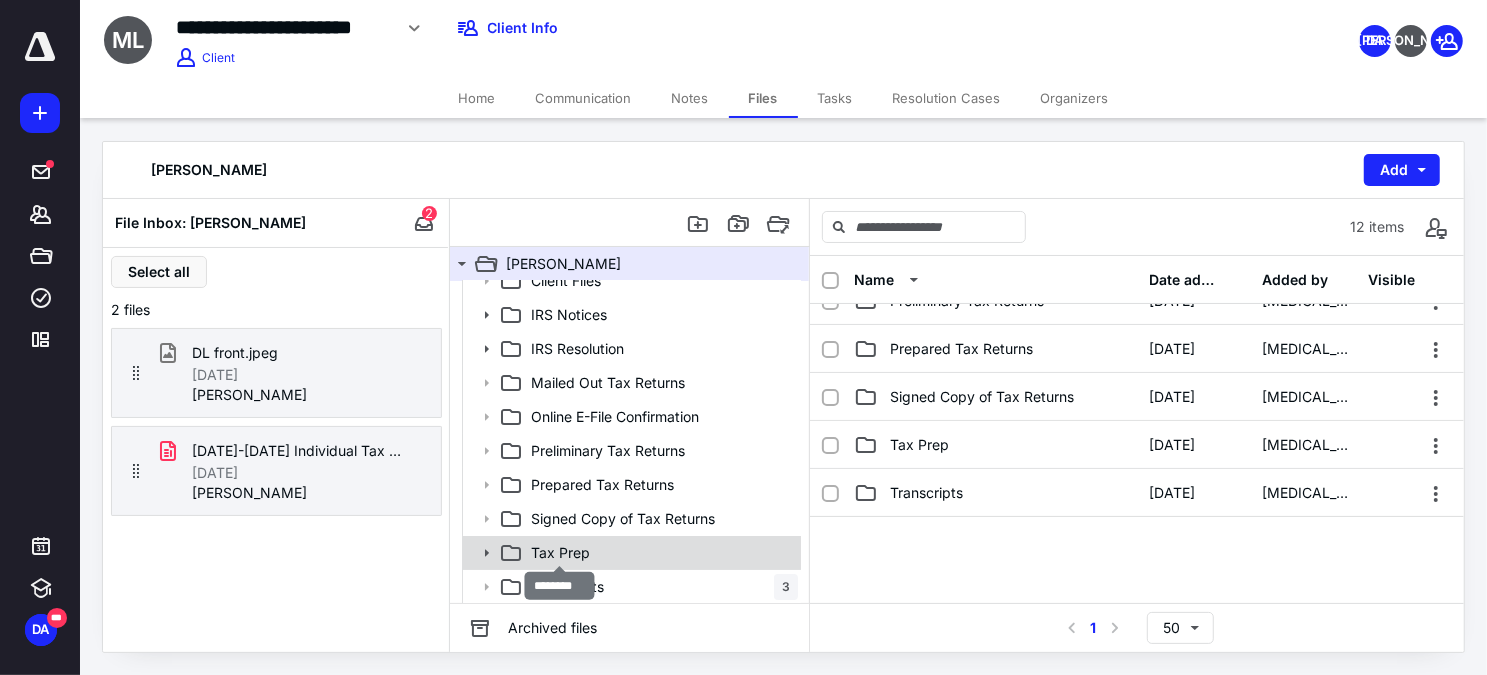 click on "Tax Prep" at bounding box center (560, 553) 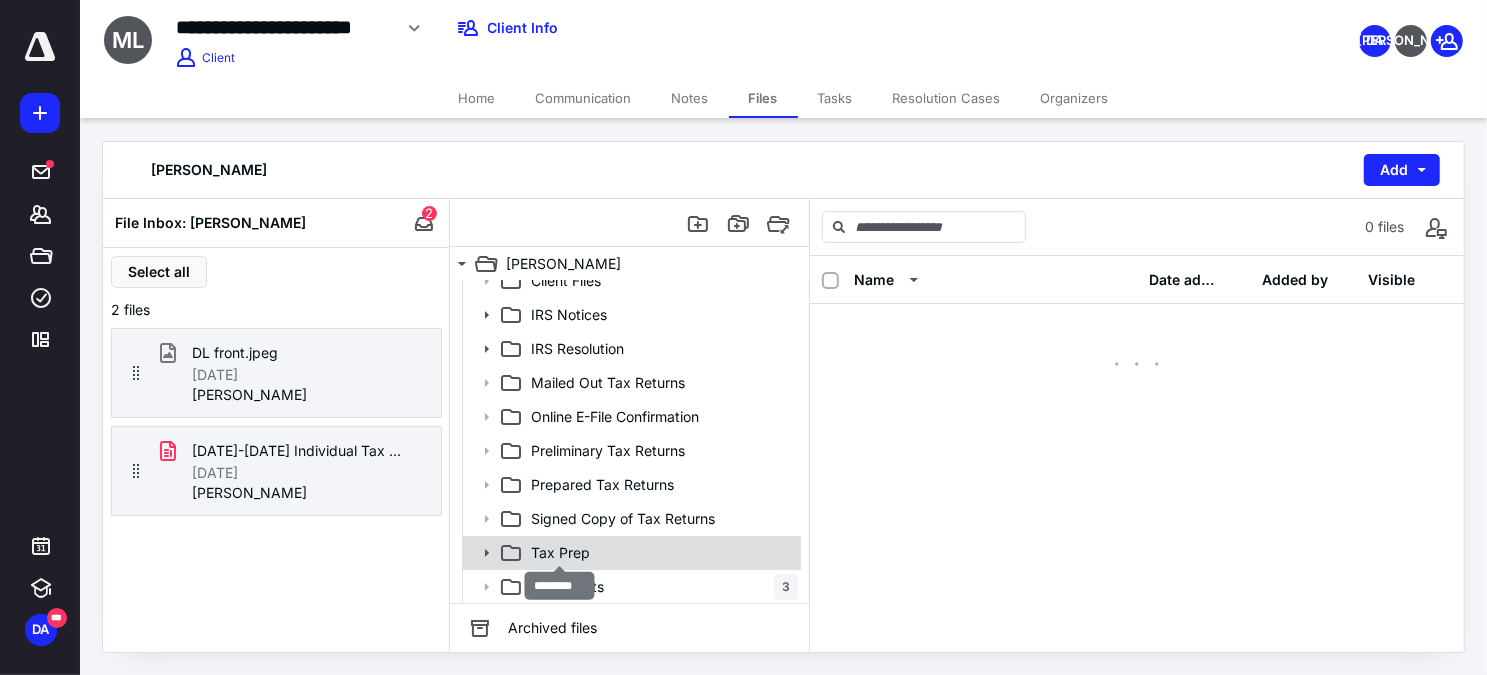 click on "Tax Prep" at bounding box center (560, 553) 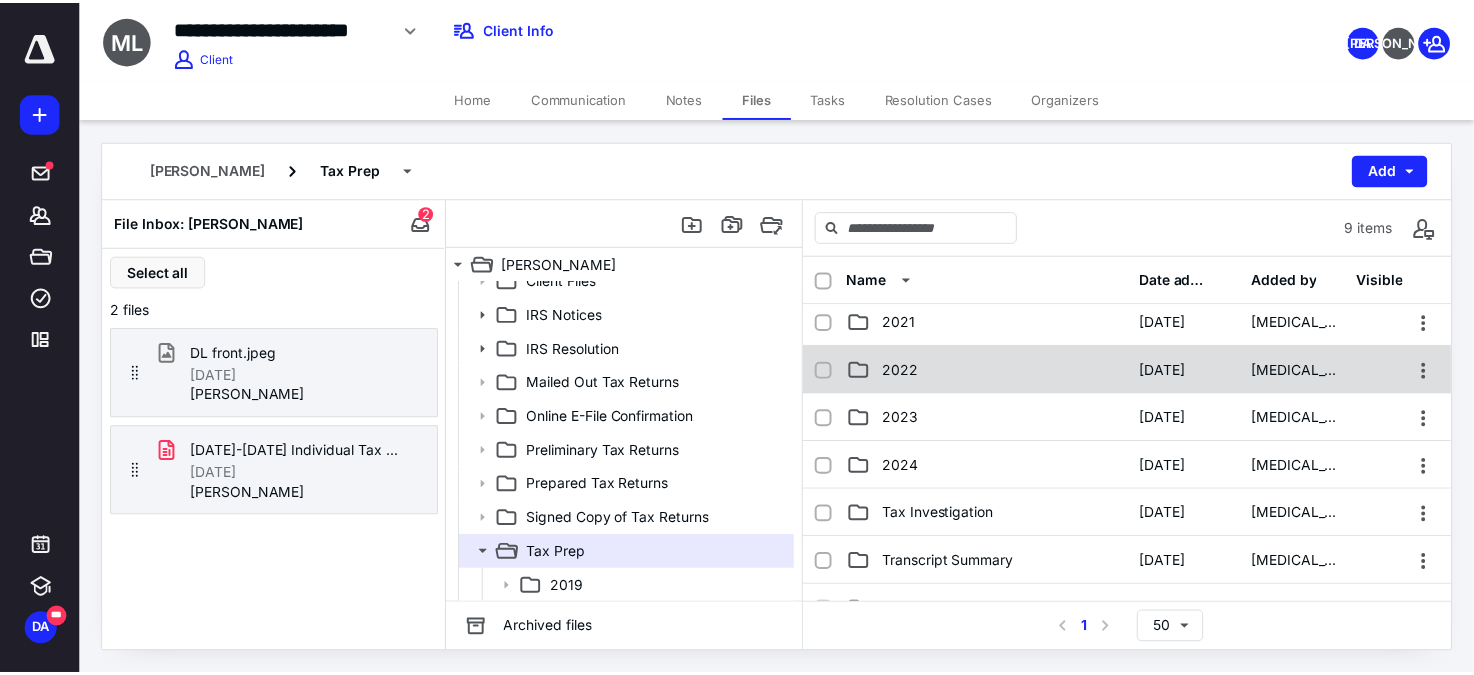 scroll, scrollTop: 90, scrollLeft: 0, axis: vertical 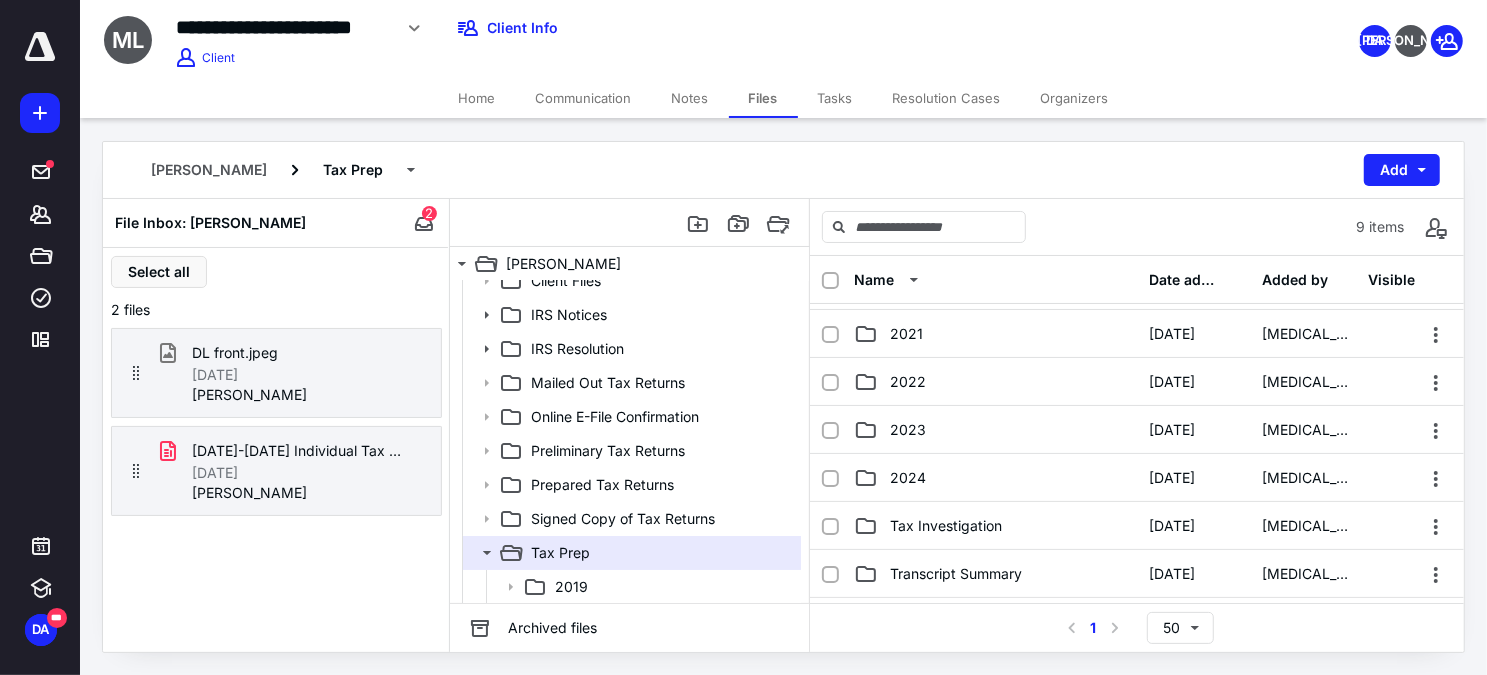 click on "Home" at bounding box center (477, 98) 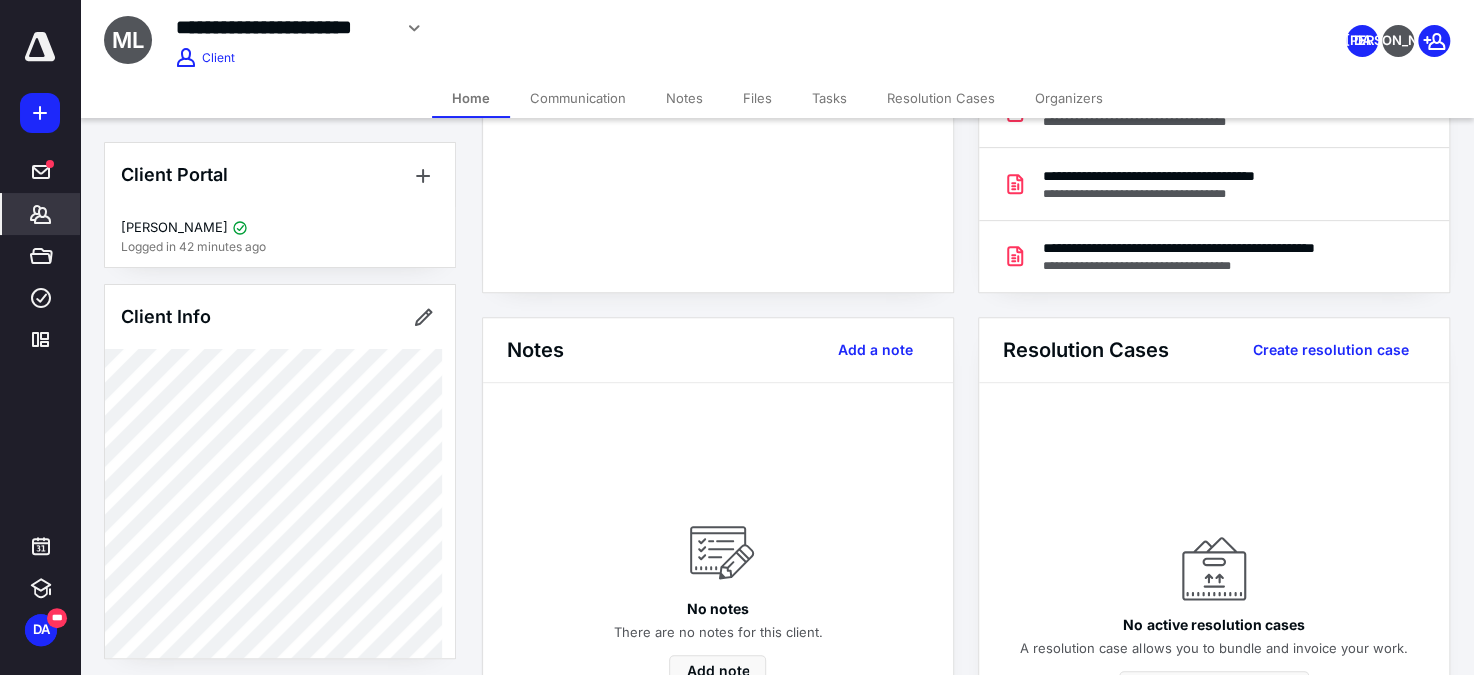 scroll, scrollTop: 363, scrollLeft: 0, axis: vertical 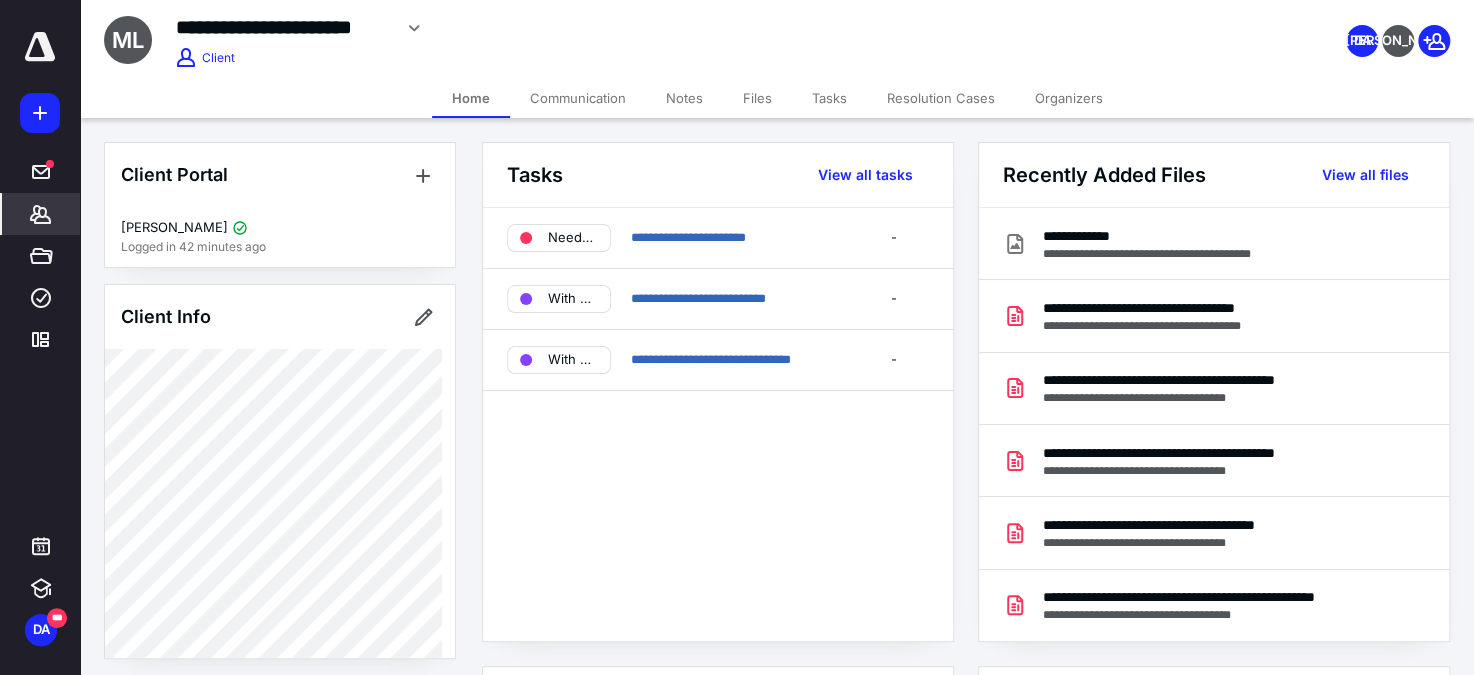 click on "Files" at bounding box center [757, 98] 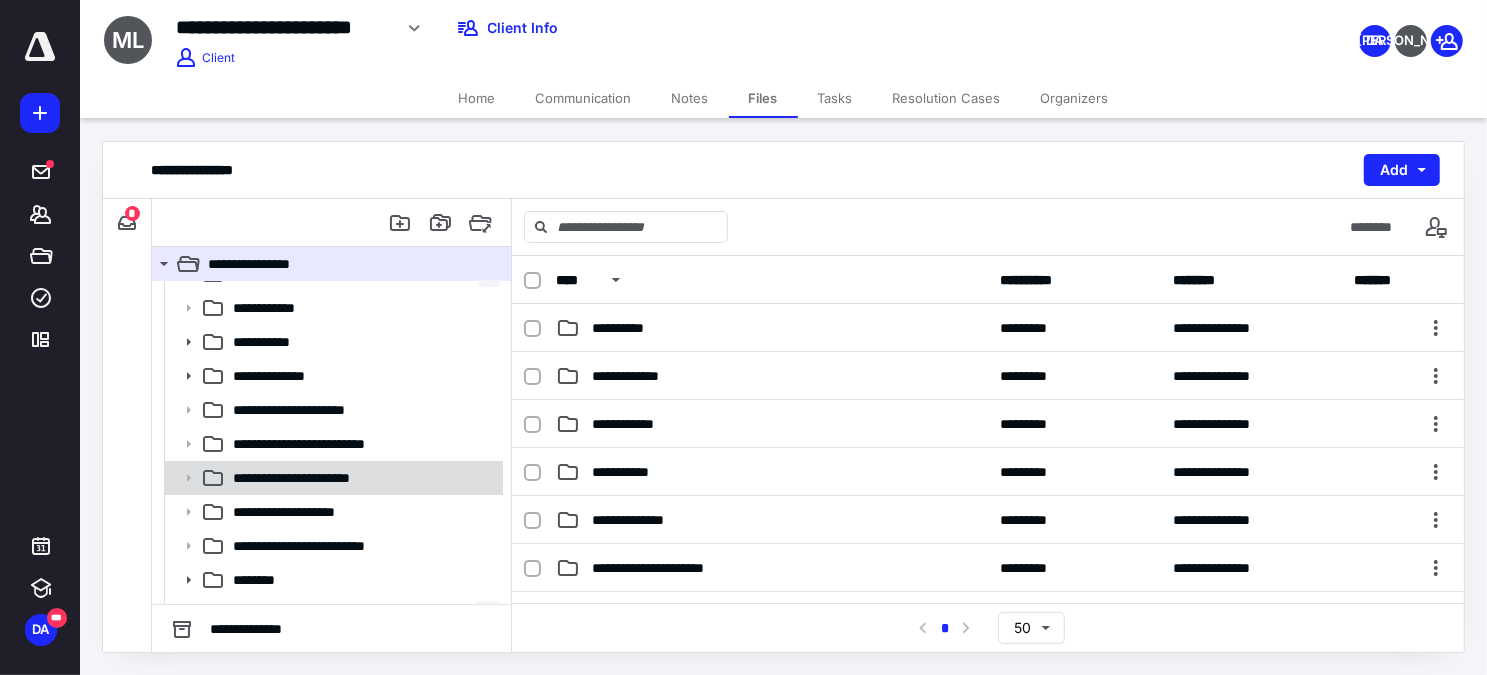 scroll, scrollTop: 85, scrollLeft: 0, axis: vertical 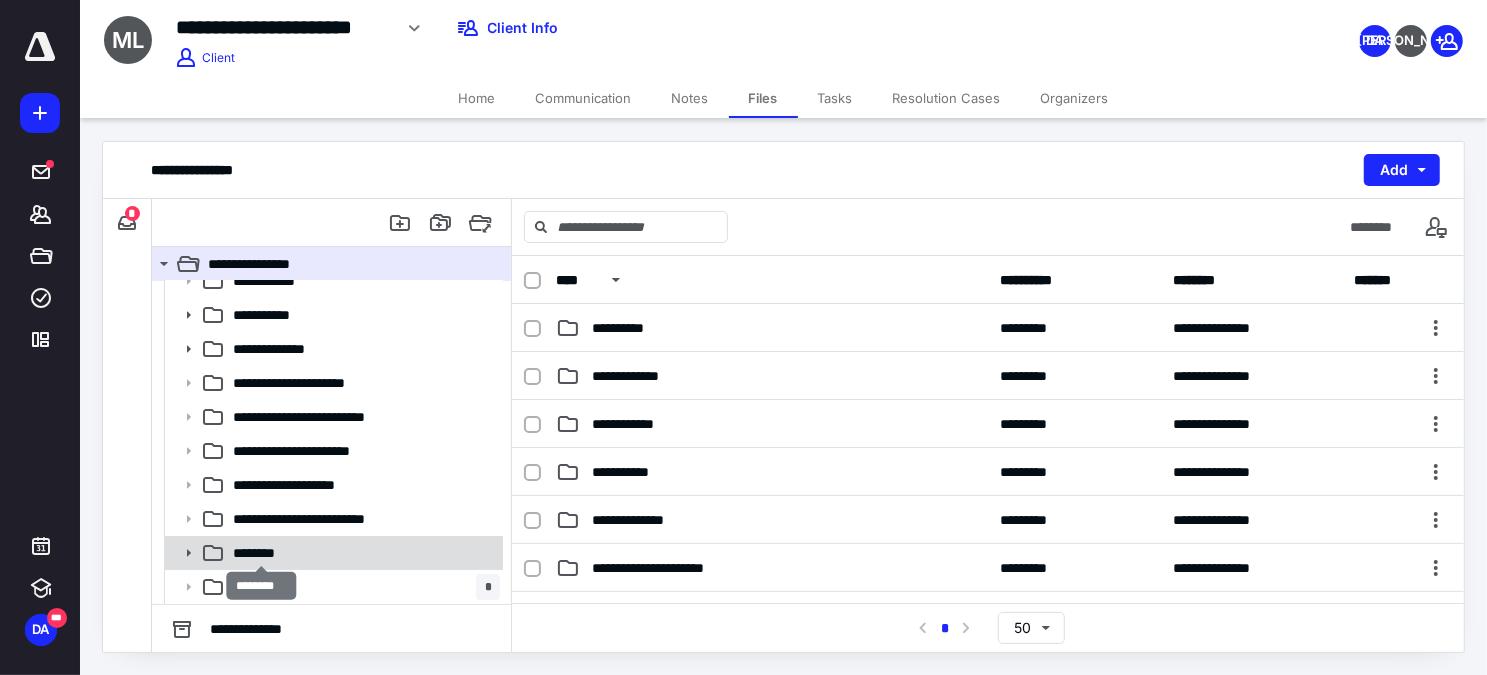 click on "********" at bounding box center [262, 553] 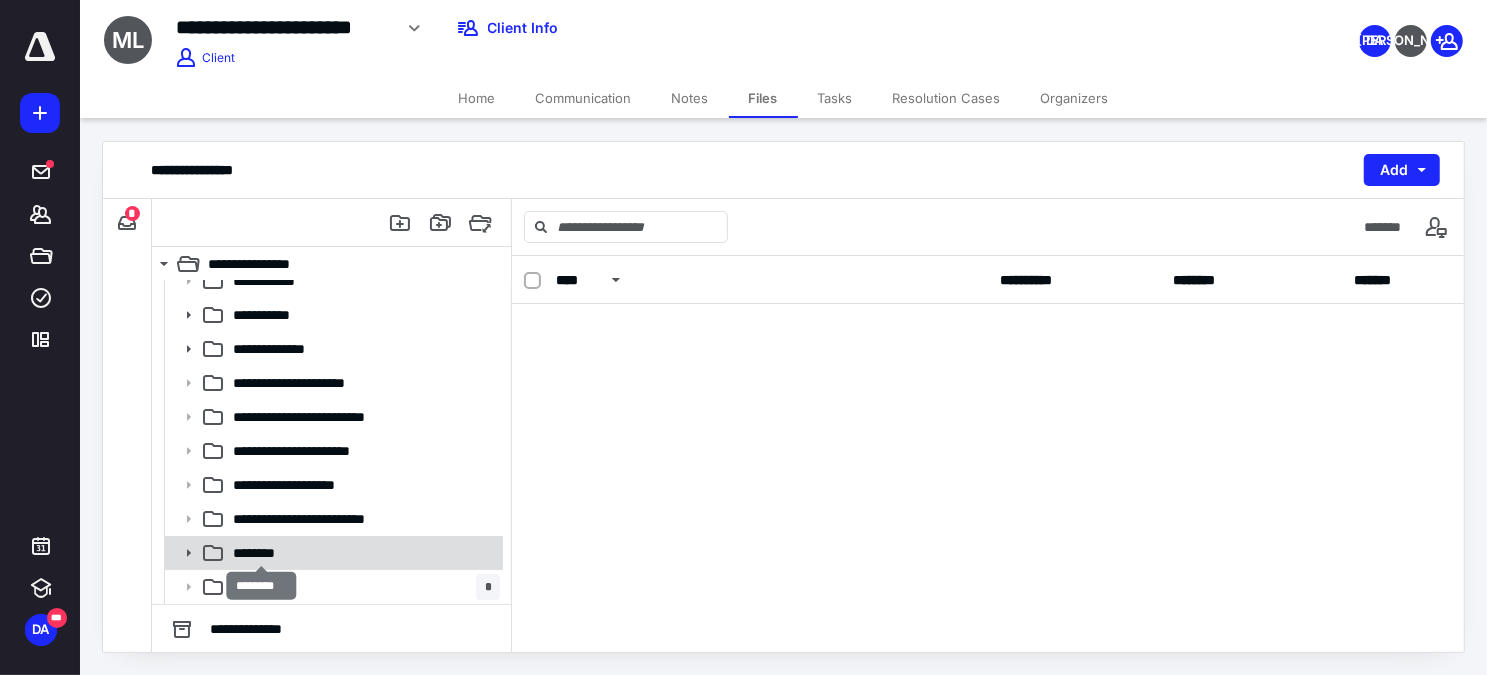 click on "********" at bounding box center (262, 553) 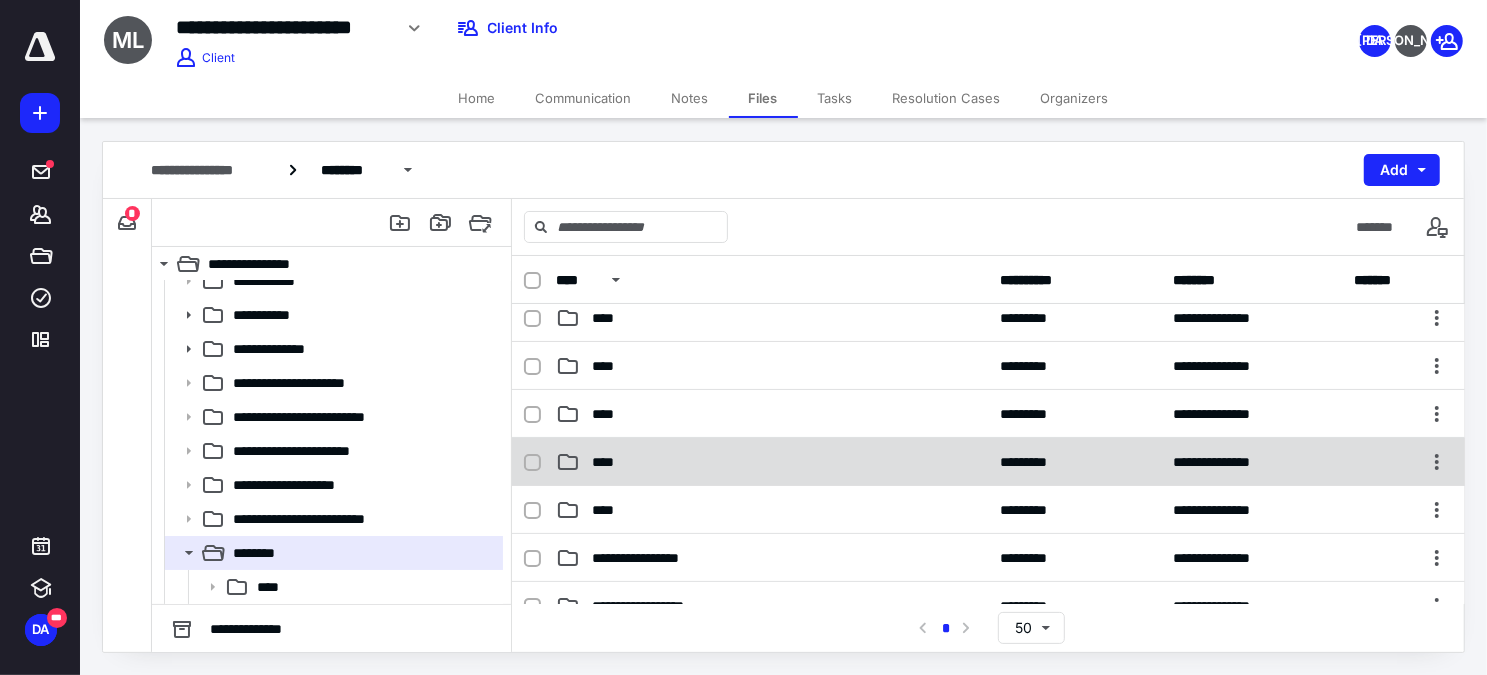 scroll, scrollTop: 181, scrollLeft: 0, axis: vertical 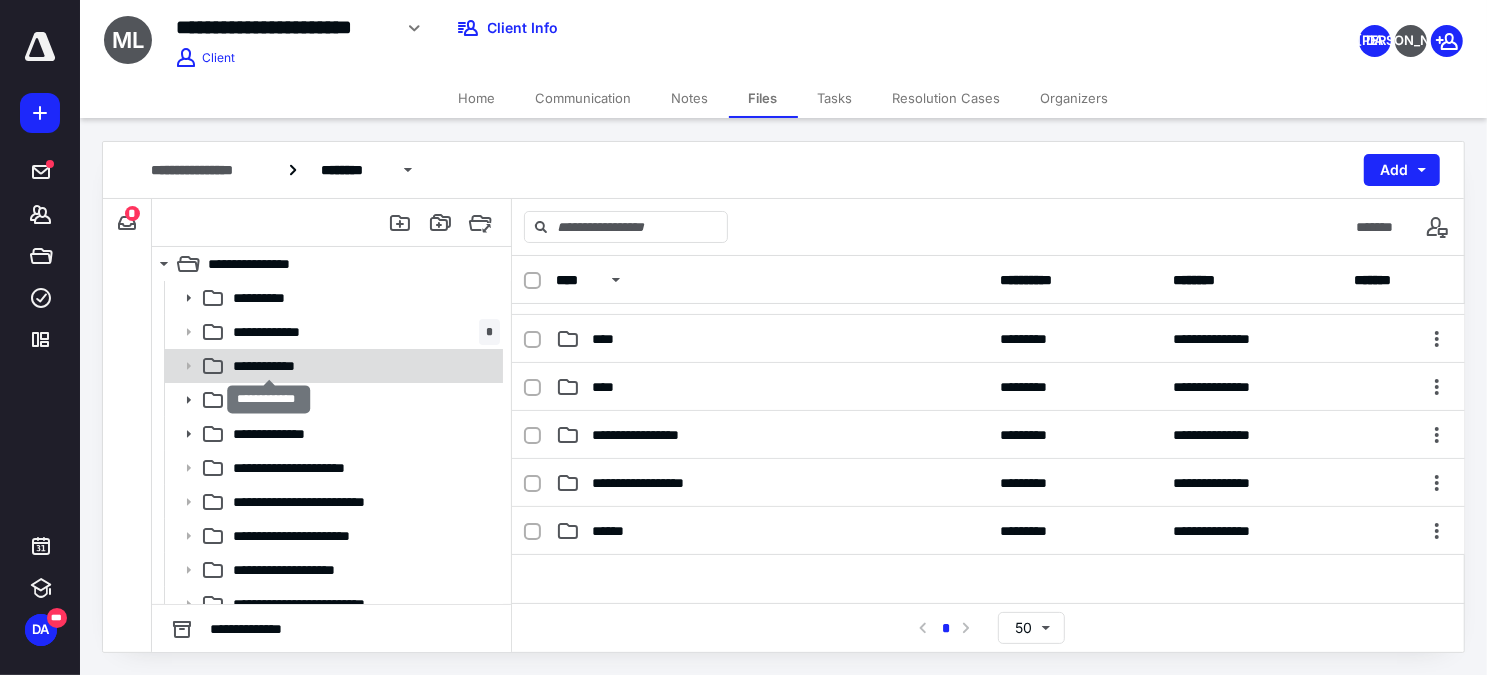 click on "**********" at bounding box center (269, 366) 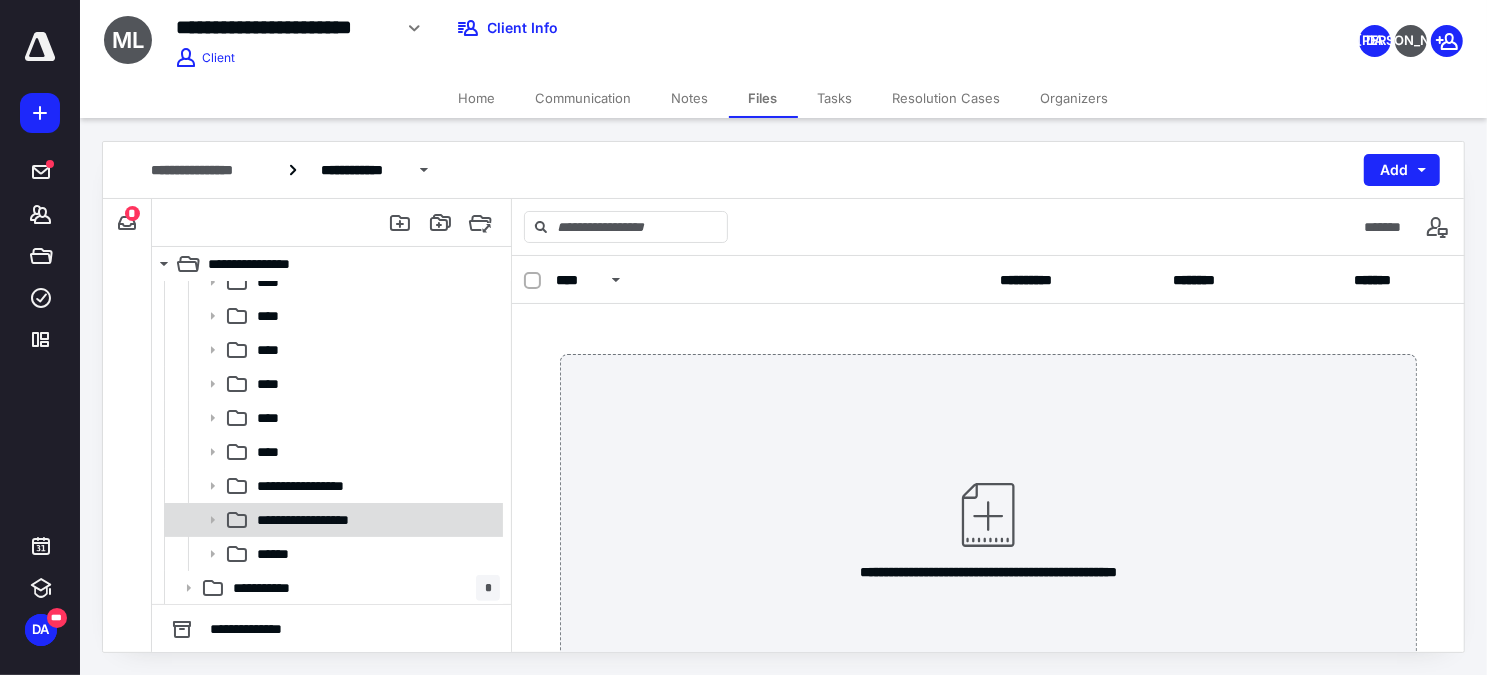 scroll, scrollTop: 300, scrollLeft: 0, axis: vertical 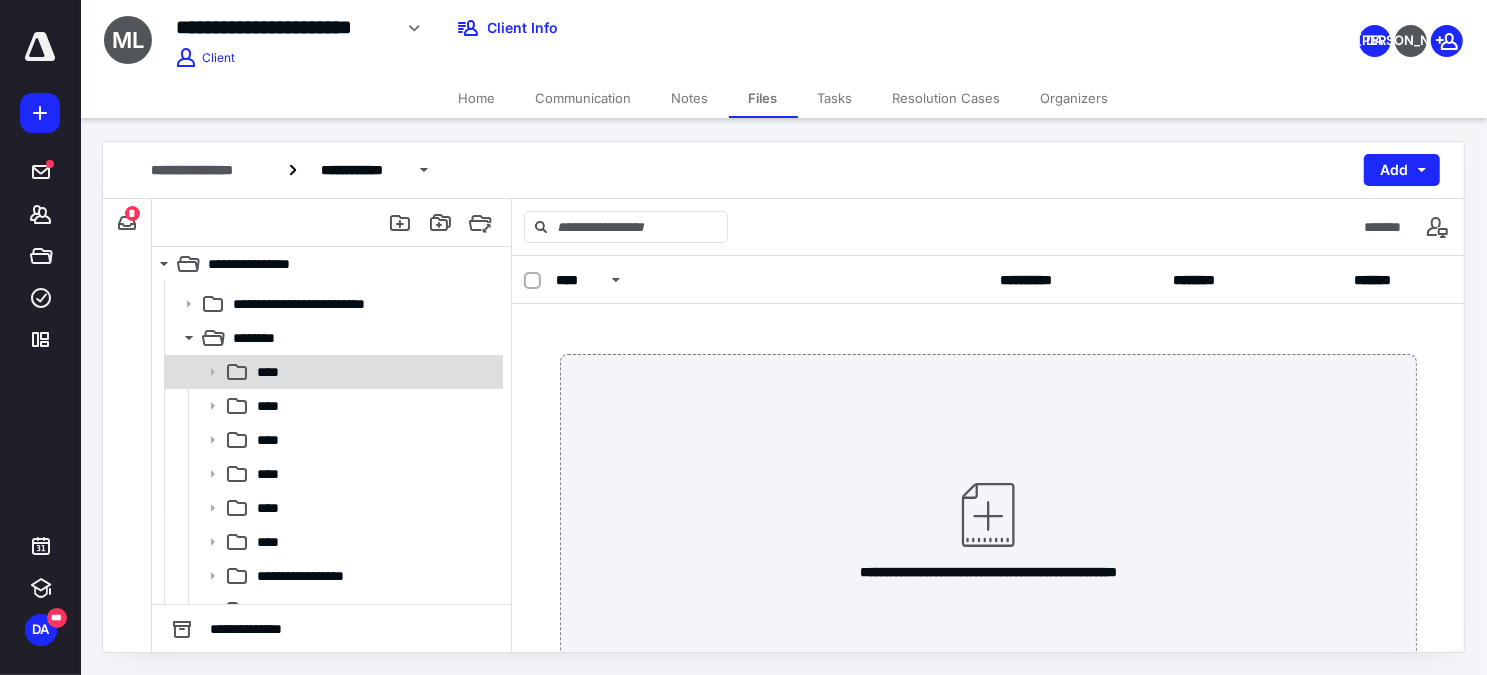 click on "****" at bounding box center [374, 372] 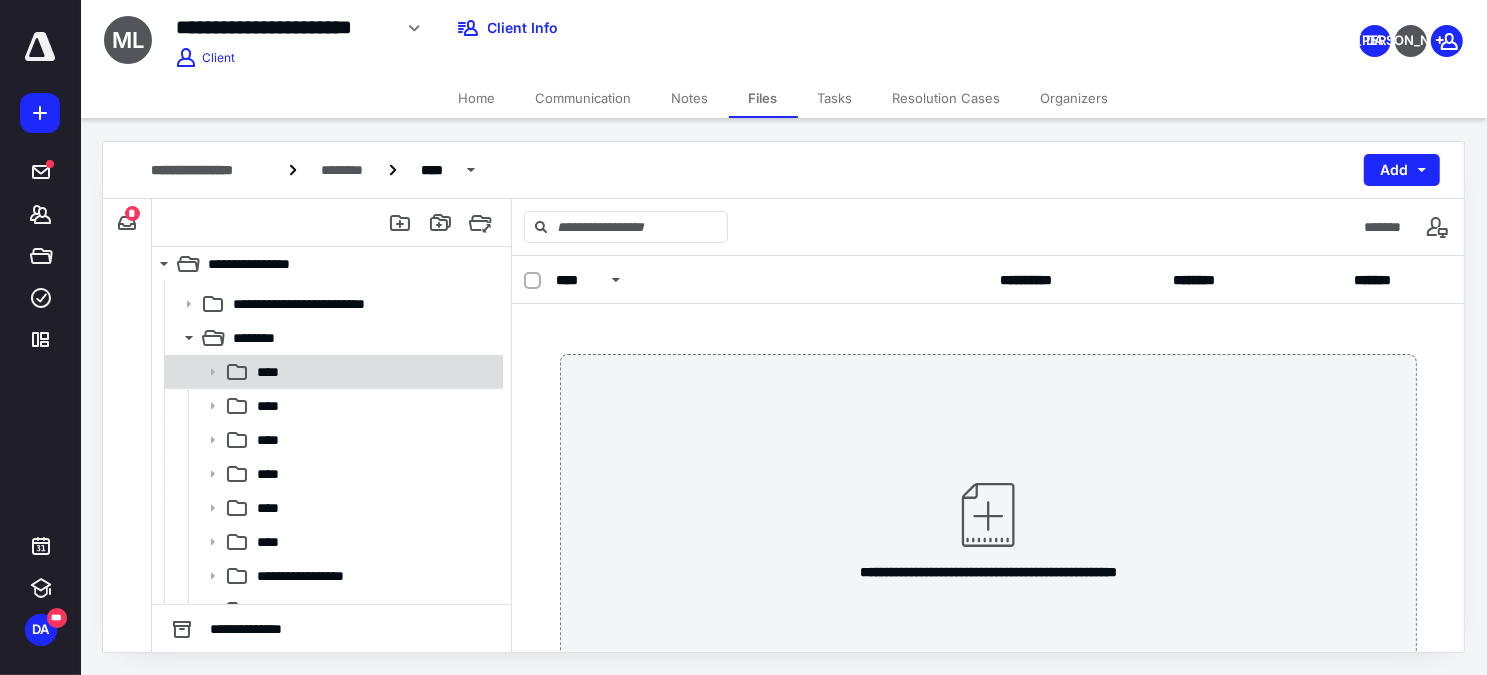 click on "****" at bounding box center [374, 372] 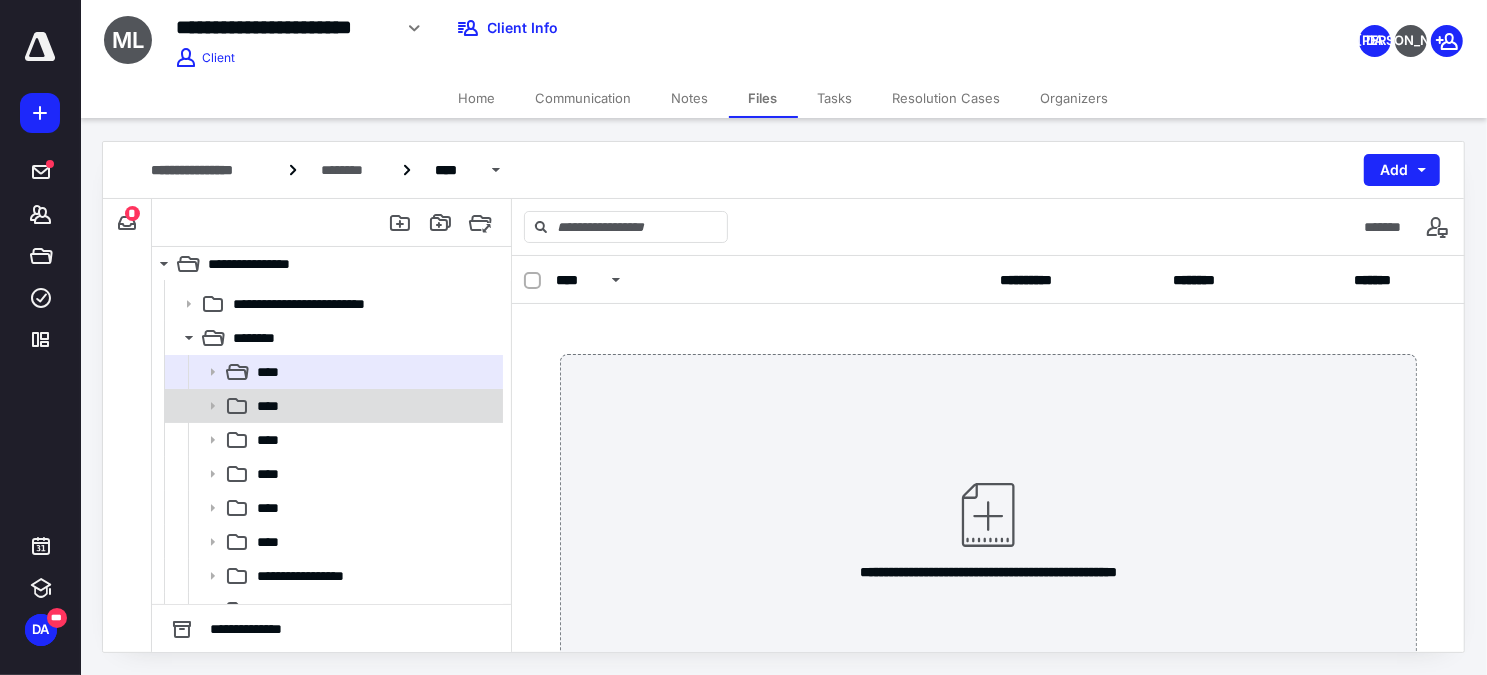 click on "****" at bounding box center [374, 406] 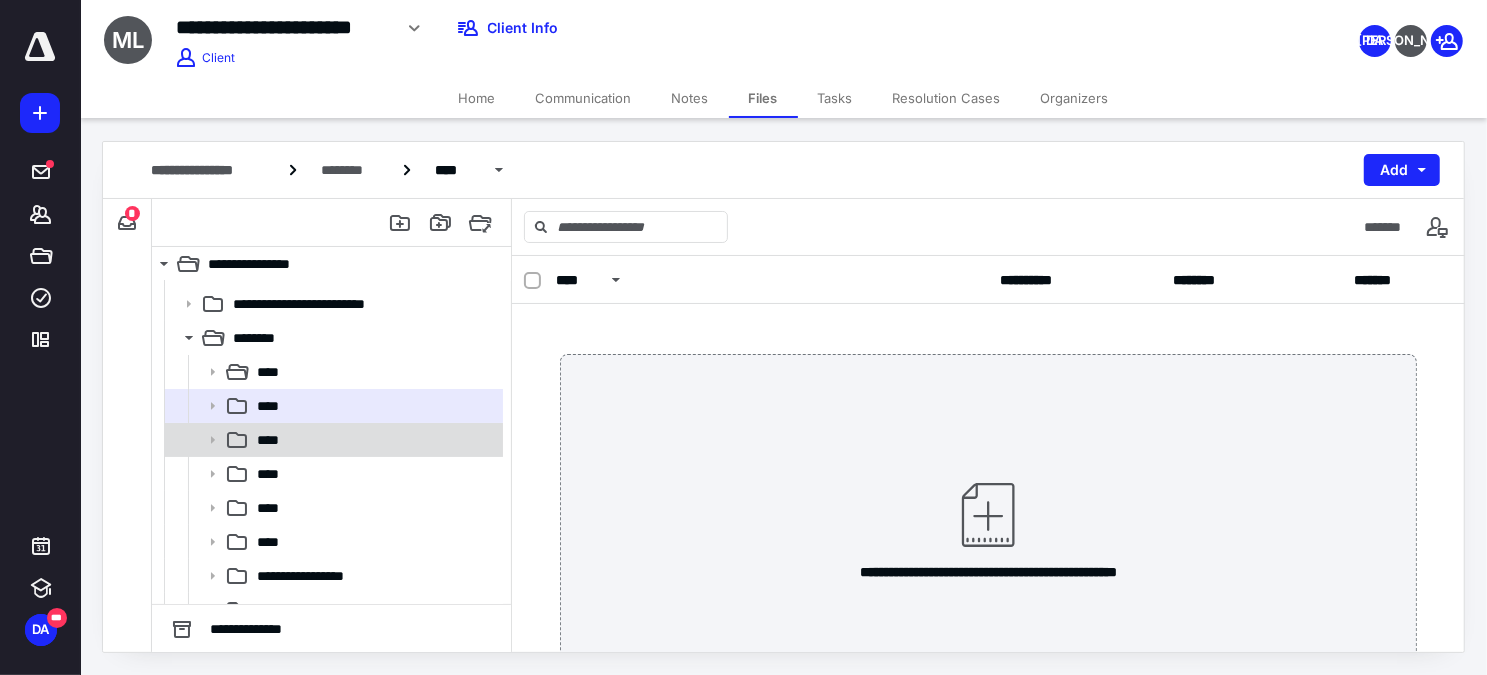 click on "****" at bounding box center (374, 440) 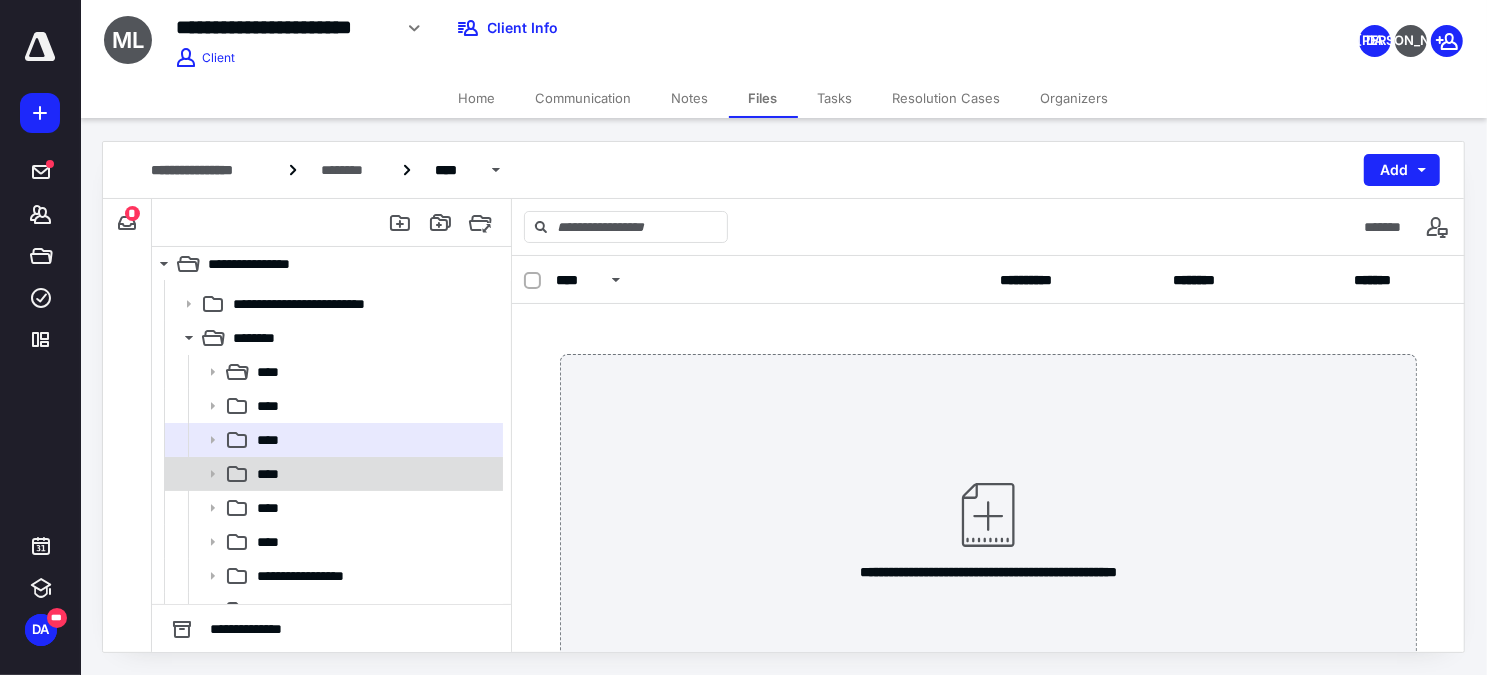 click on "****" at bounding box center [374, 474] 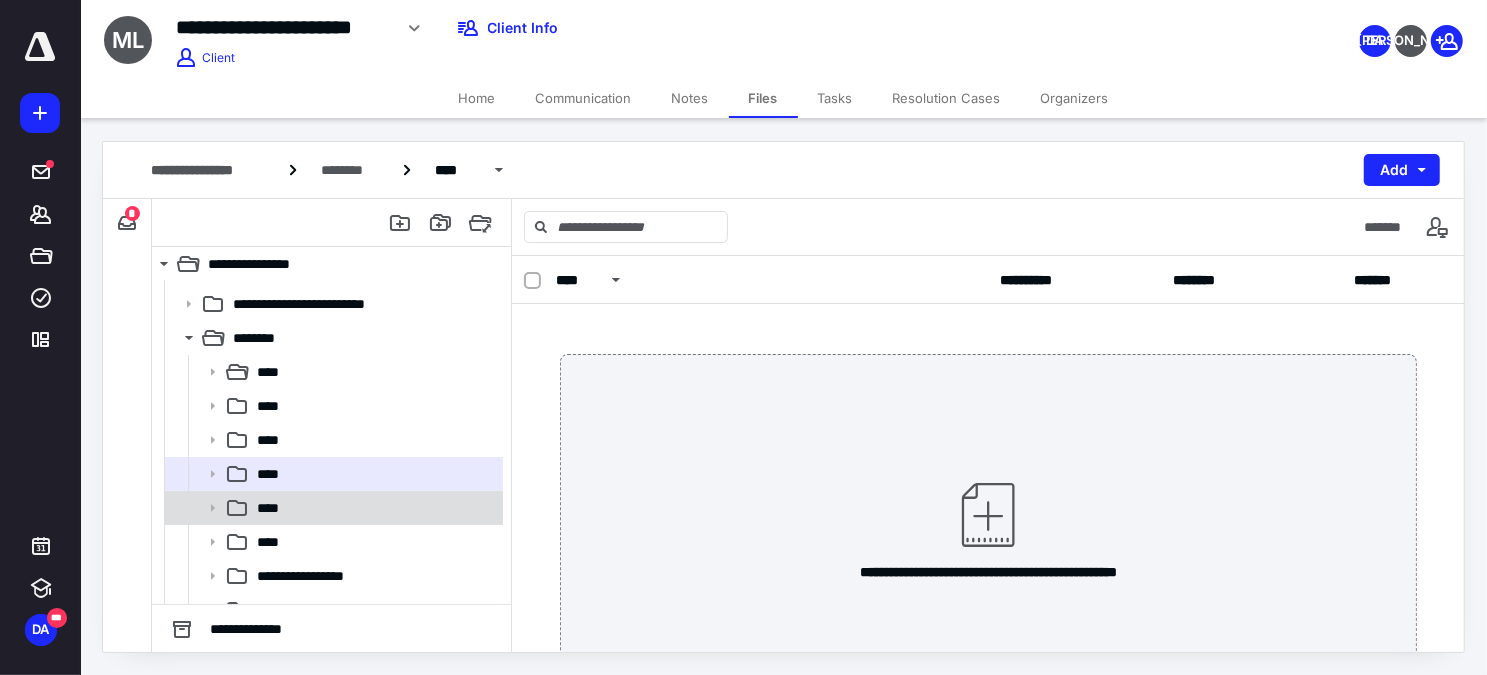 click on "****" at bounding box center (374, 508) 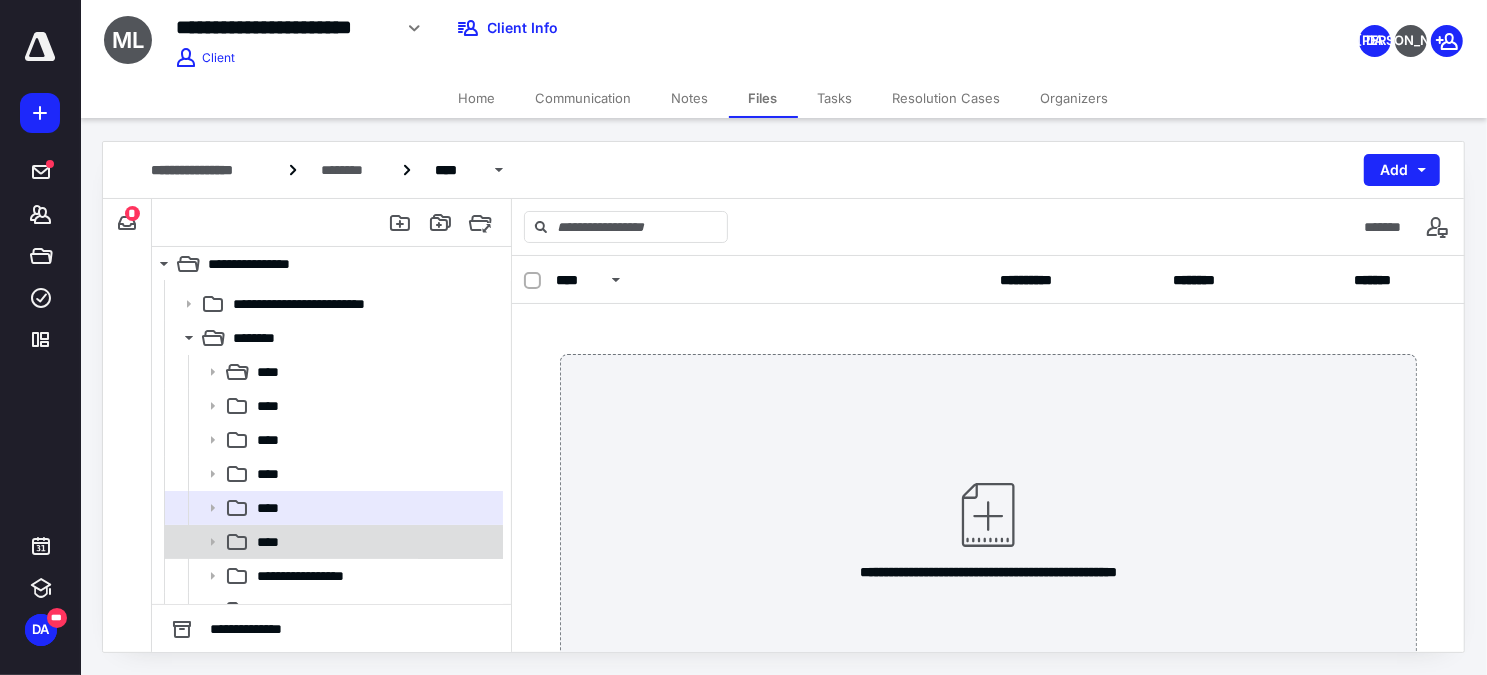 click on "****" at bounding box center [374, 542] 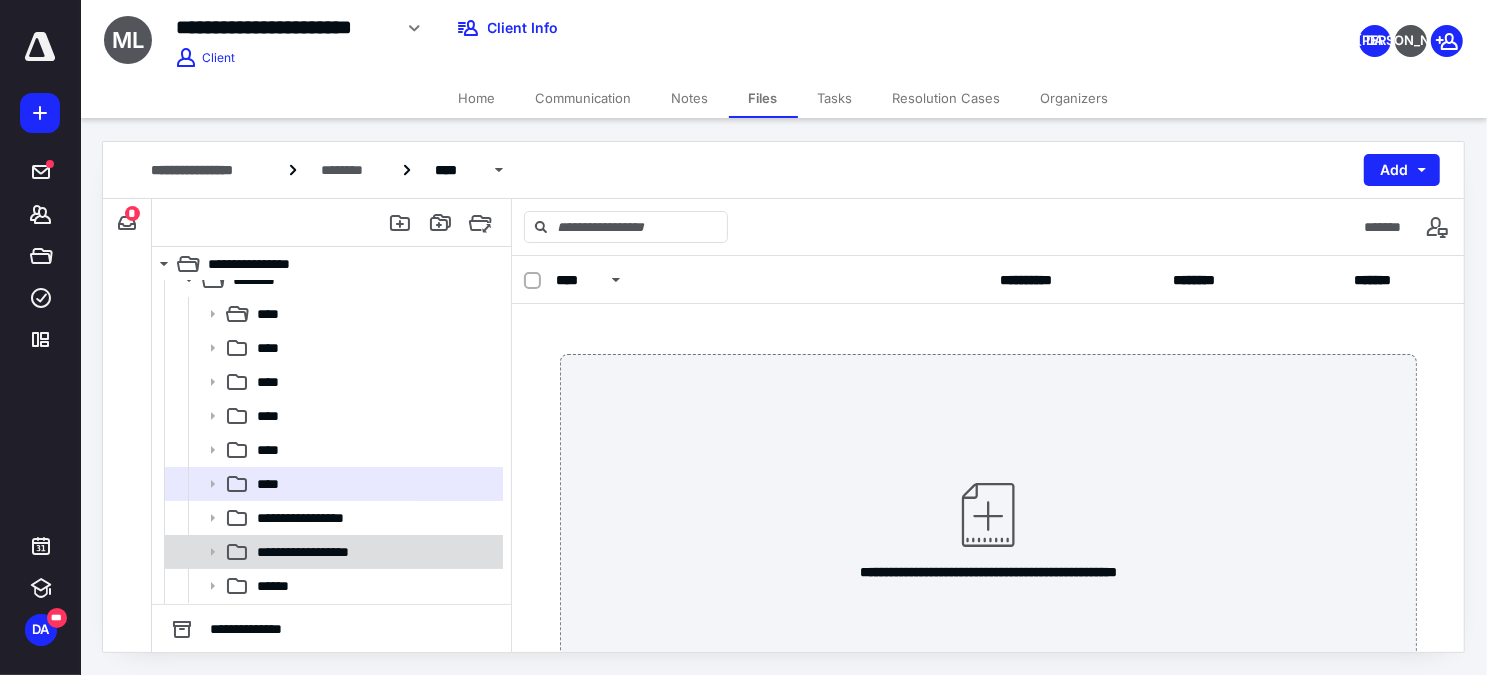 scroll, scrollTop: 390, scrollLeft: 0, axis: vertical 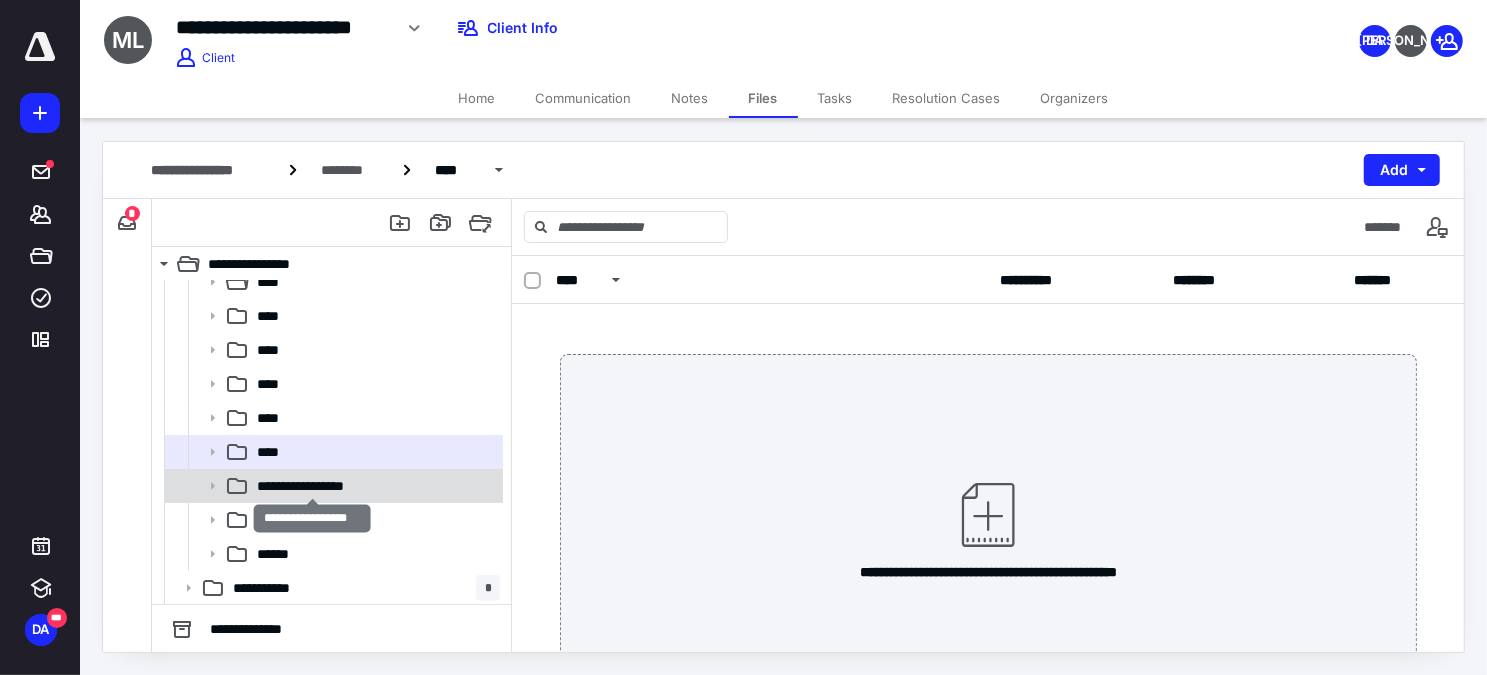 click on "**********" at bounding box center [312, 486] 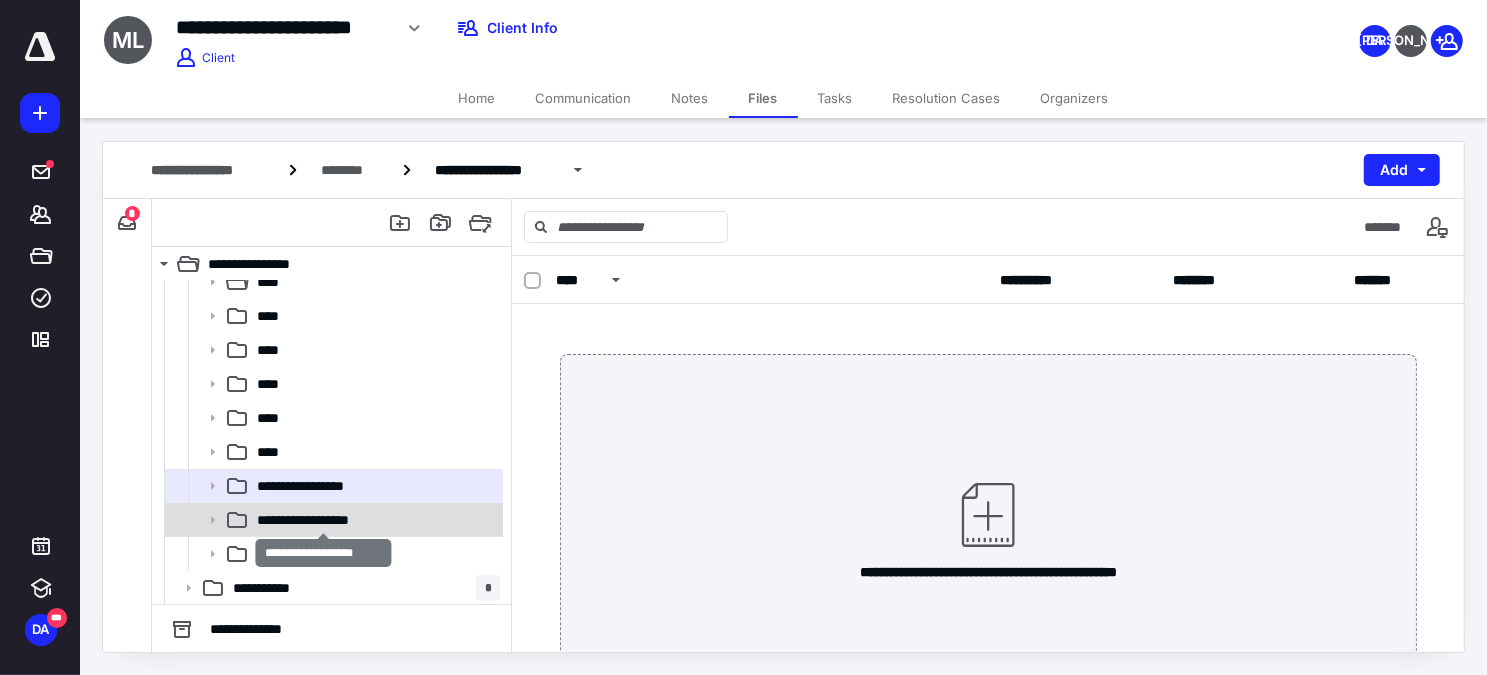 click on "**********" at bounding box center [324, 520] 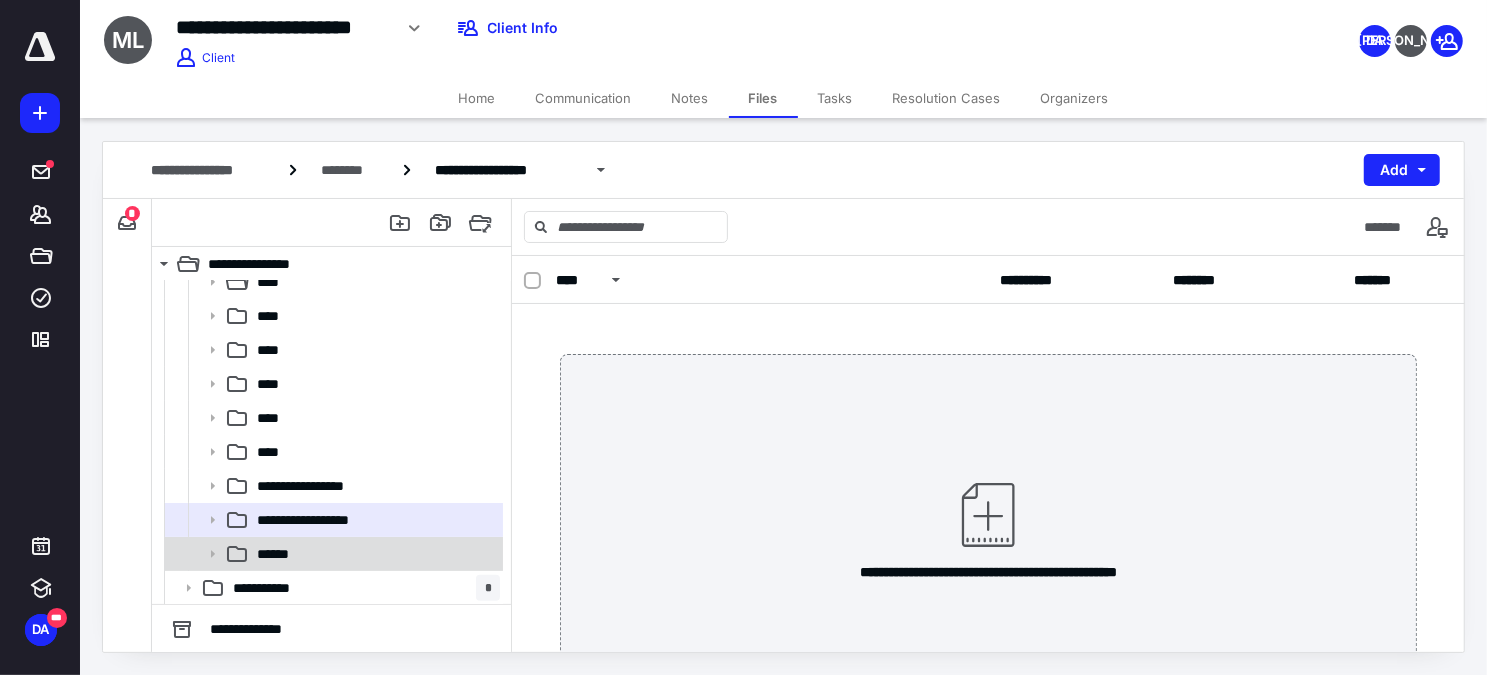 click on "******" at bounding box center [374, 554] 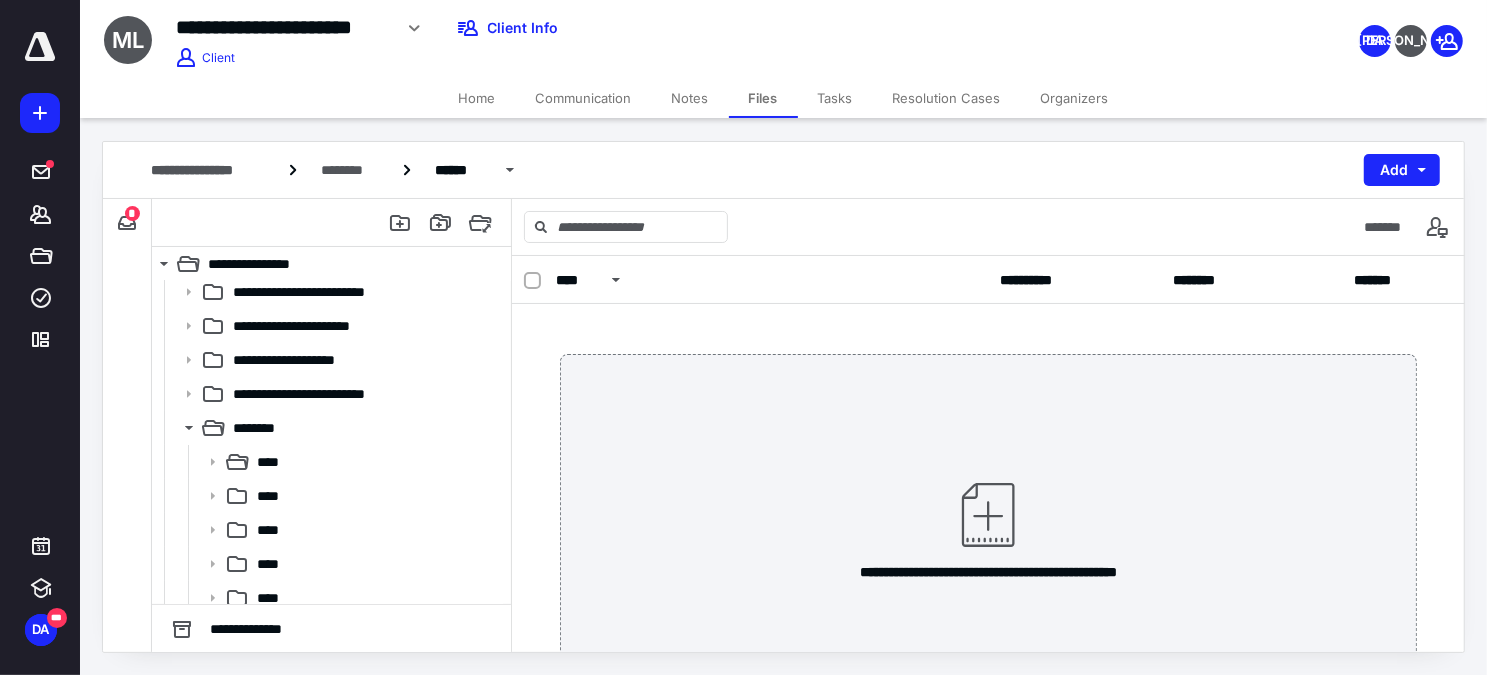 scroll, scrollTop: 209, scrollLeft: 0, axis: vertical 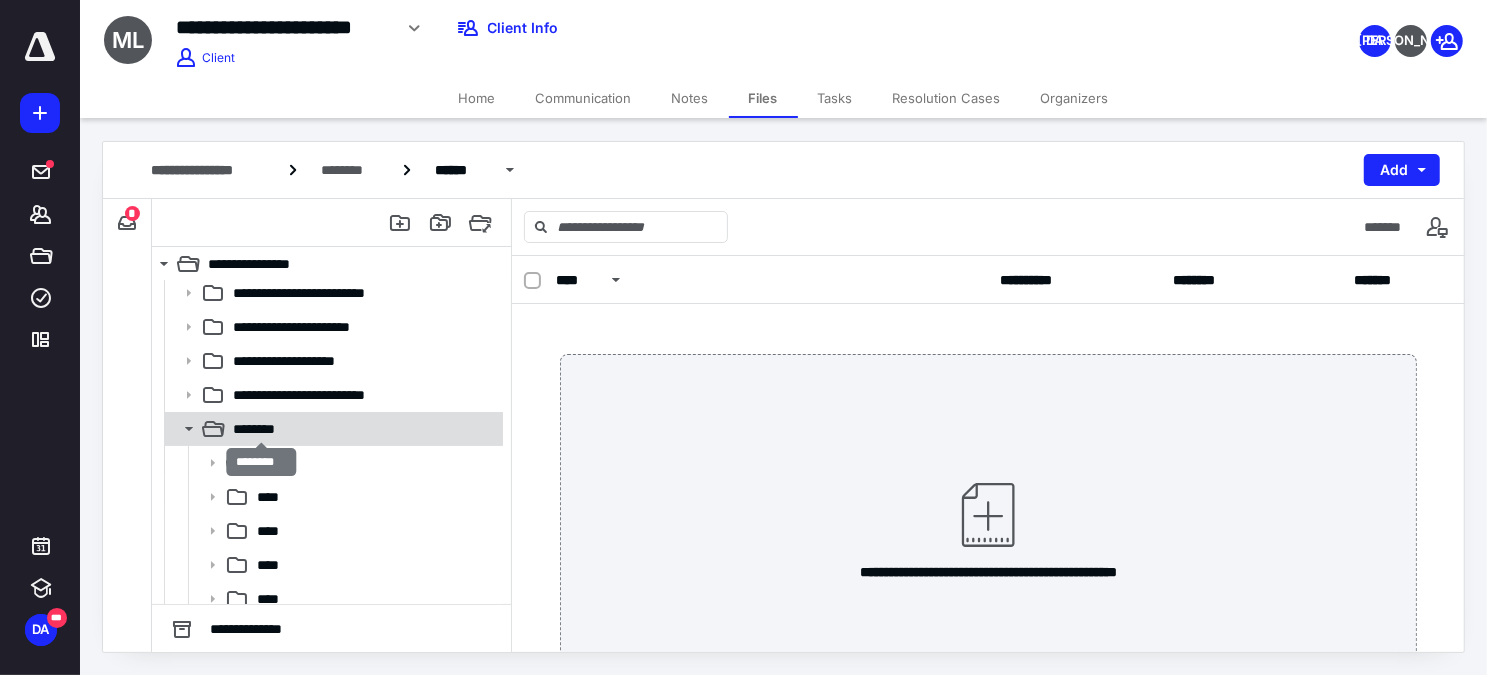 click on "********" at bounding box center (262, 429) 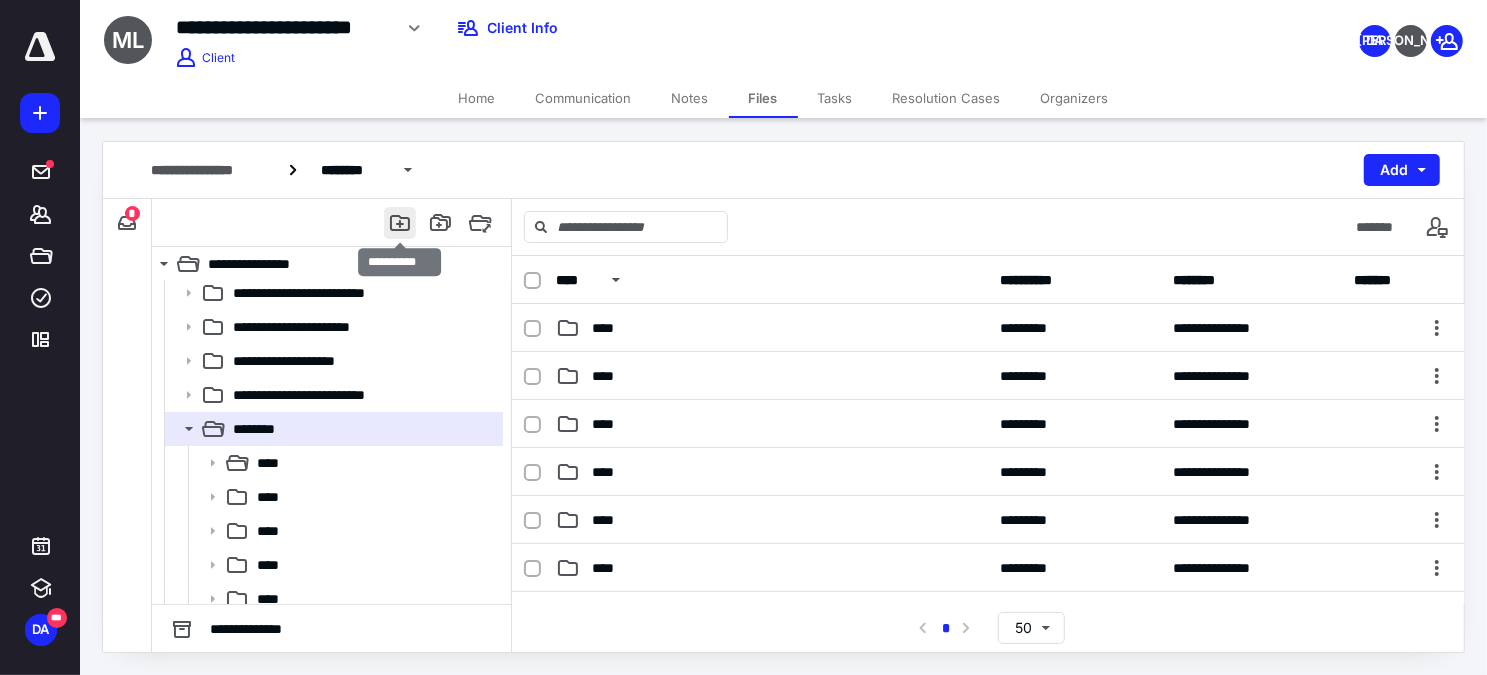 click at bounding box center (400, 223) 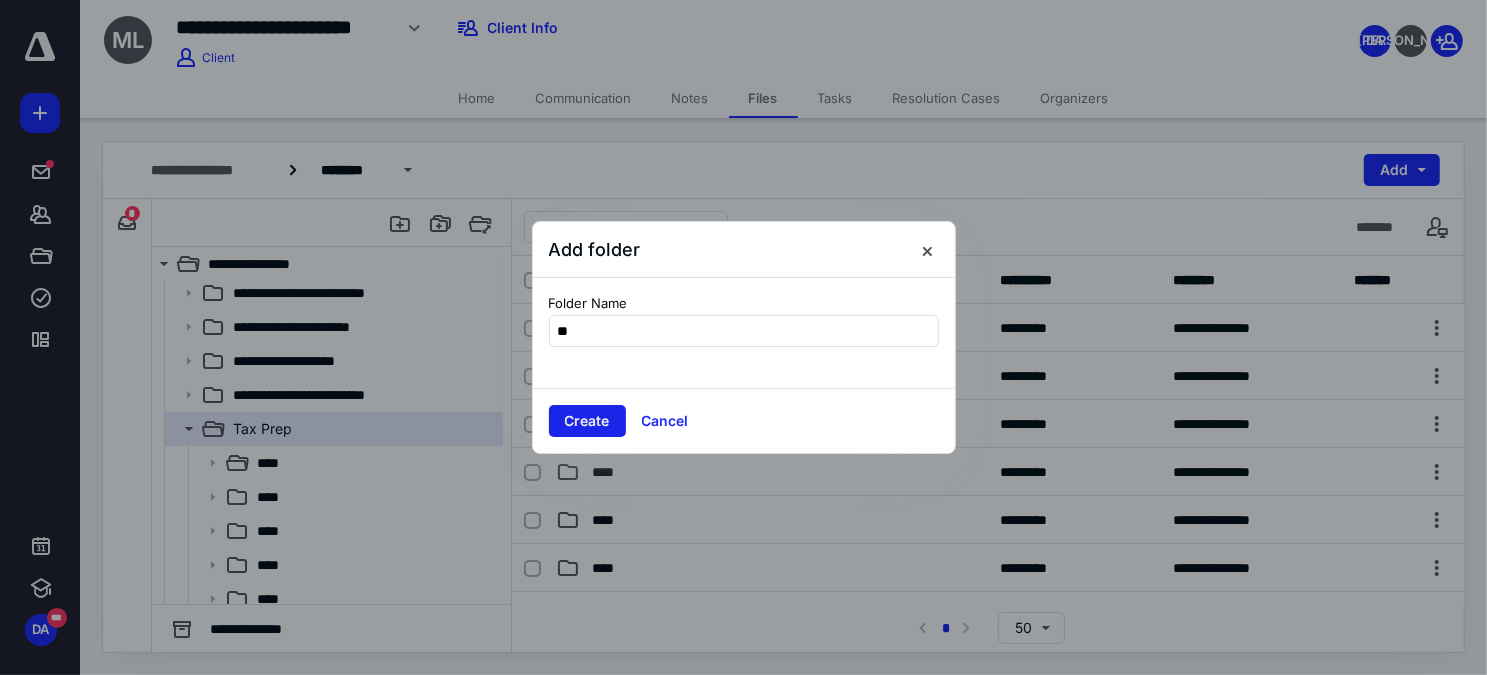type on "**" 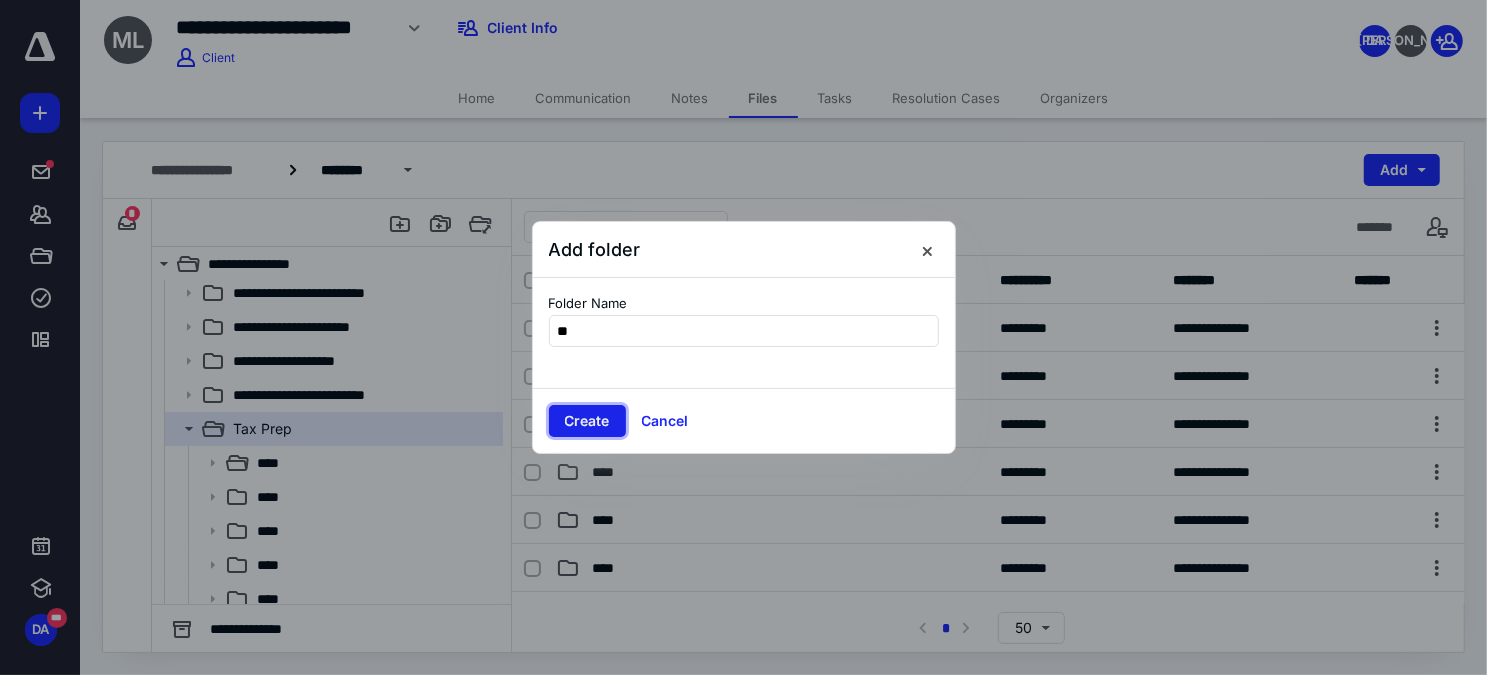 click on "Create" at bounding box center (587, 421) 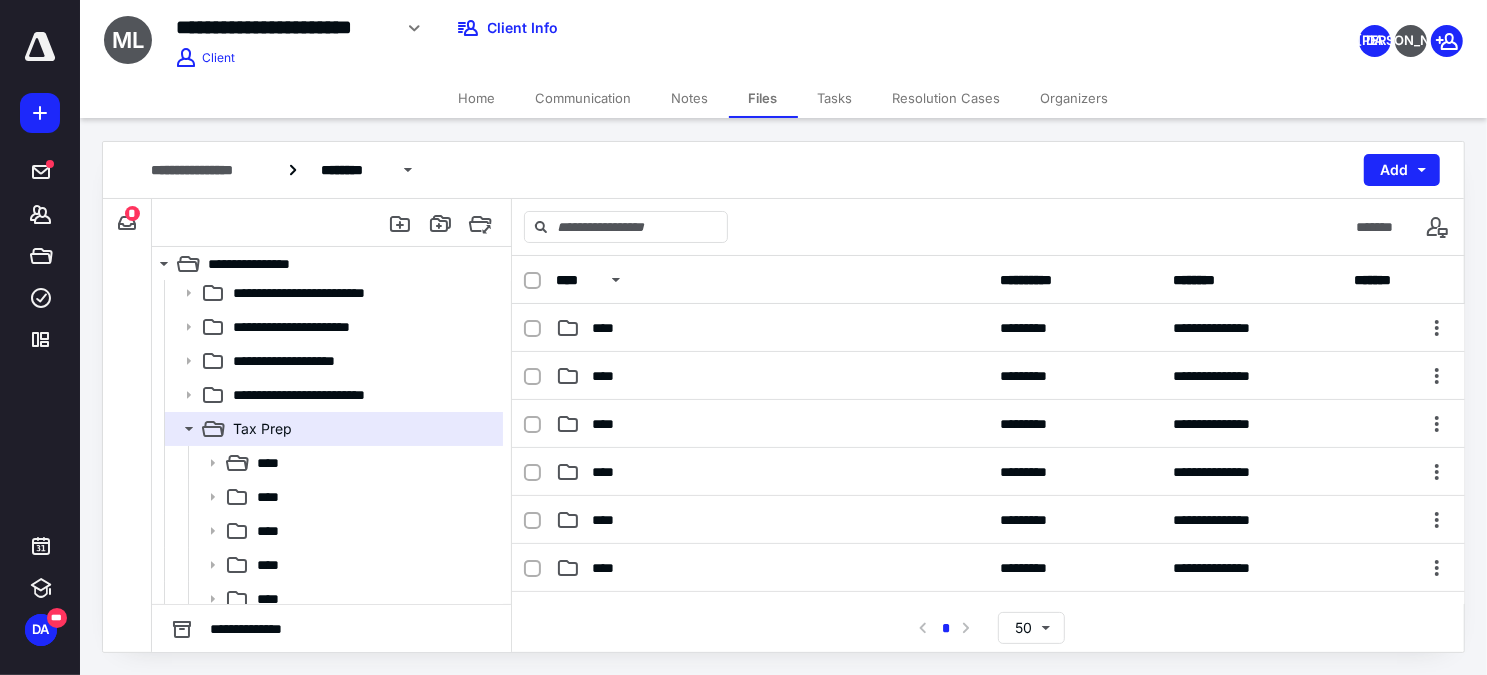 scroll, scrollTop: 85, scrollLeft: 0, axis: vertical 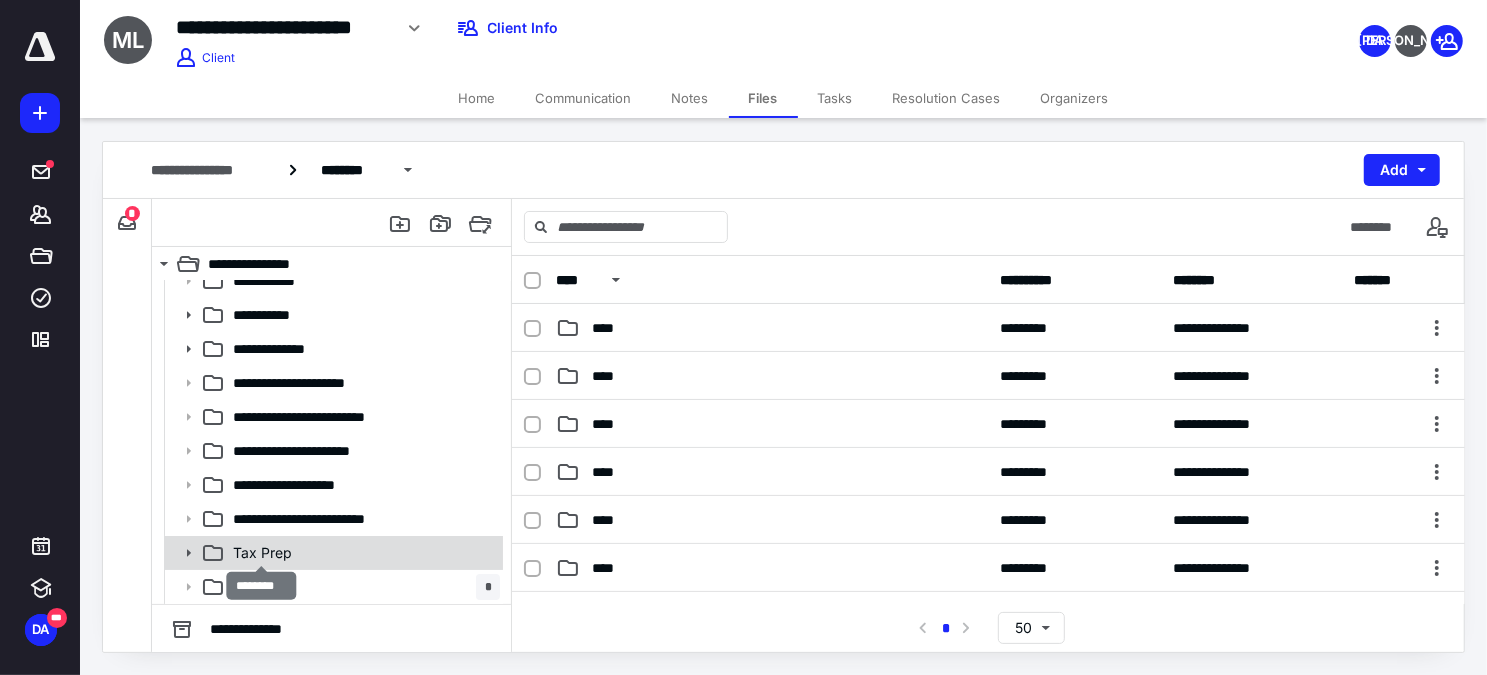 click on "Tax Prep" at bounding box center (262, 553) 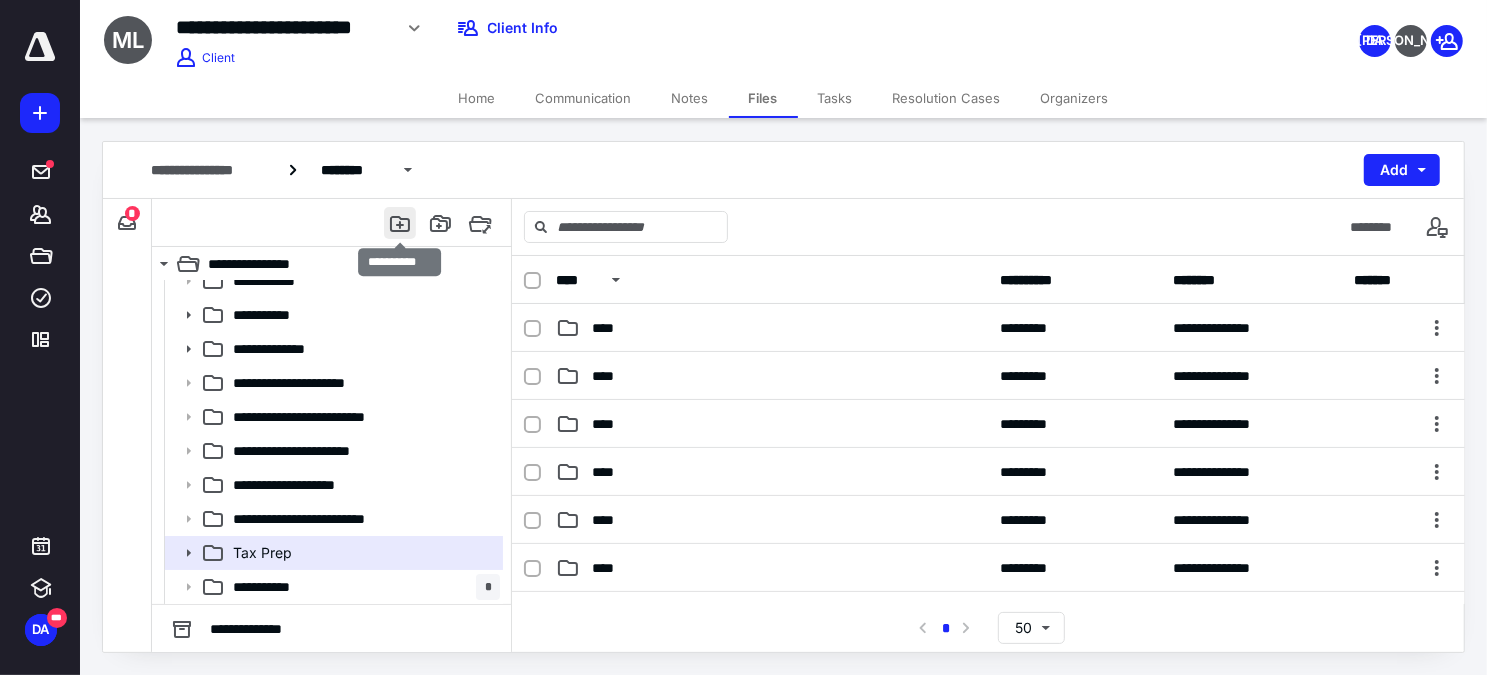 click at bounding box center (400, 223) 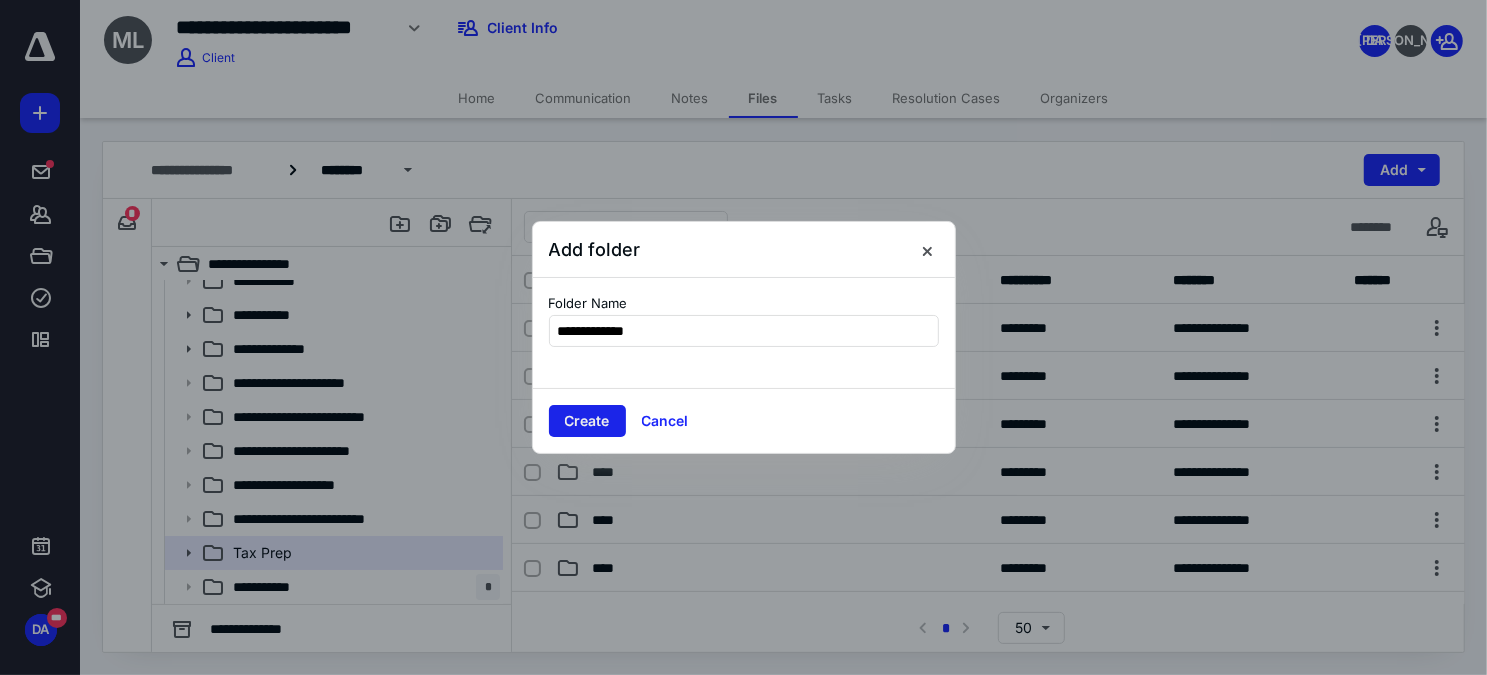 type on "**********" 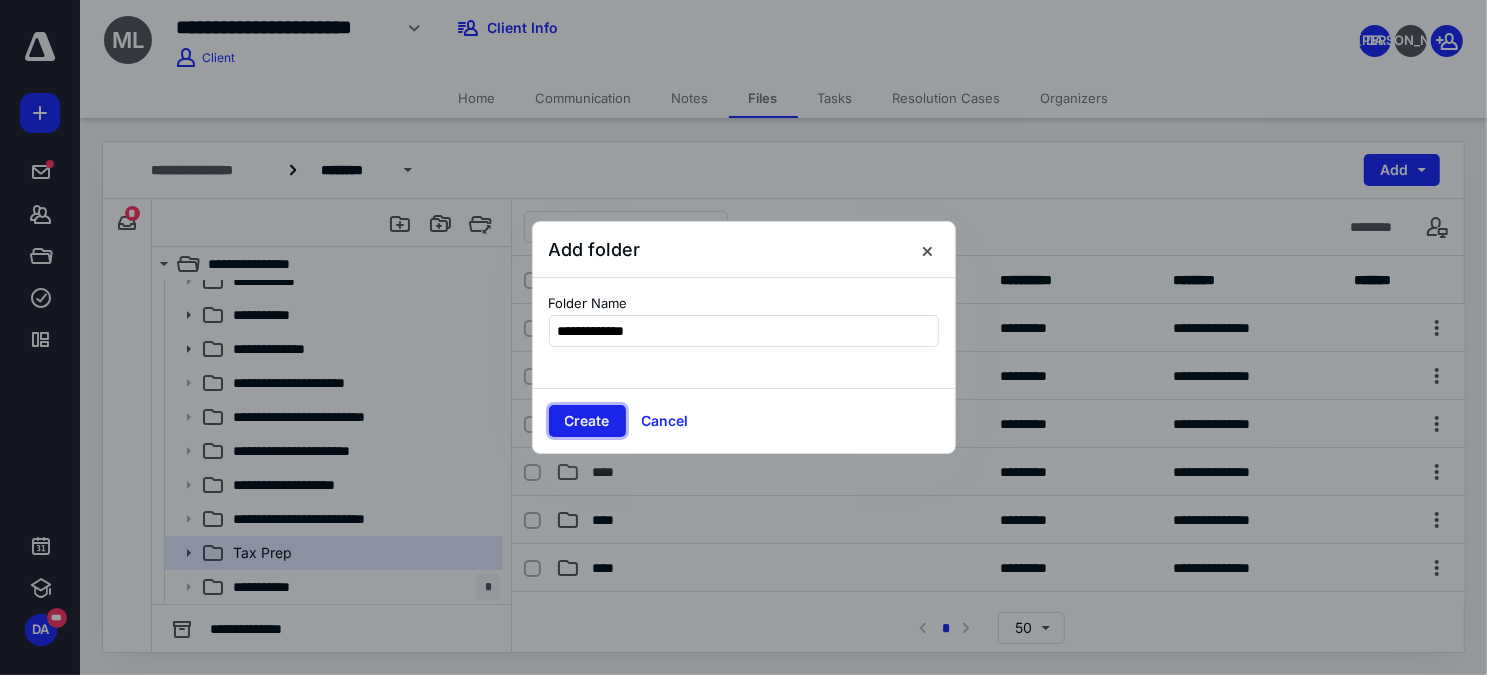 click on "Create" at bounding box center (587, 421) 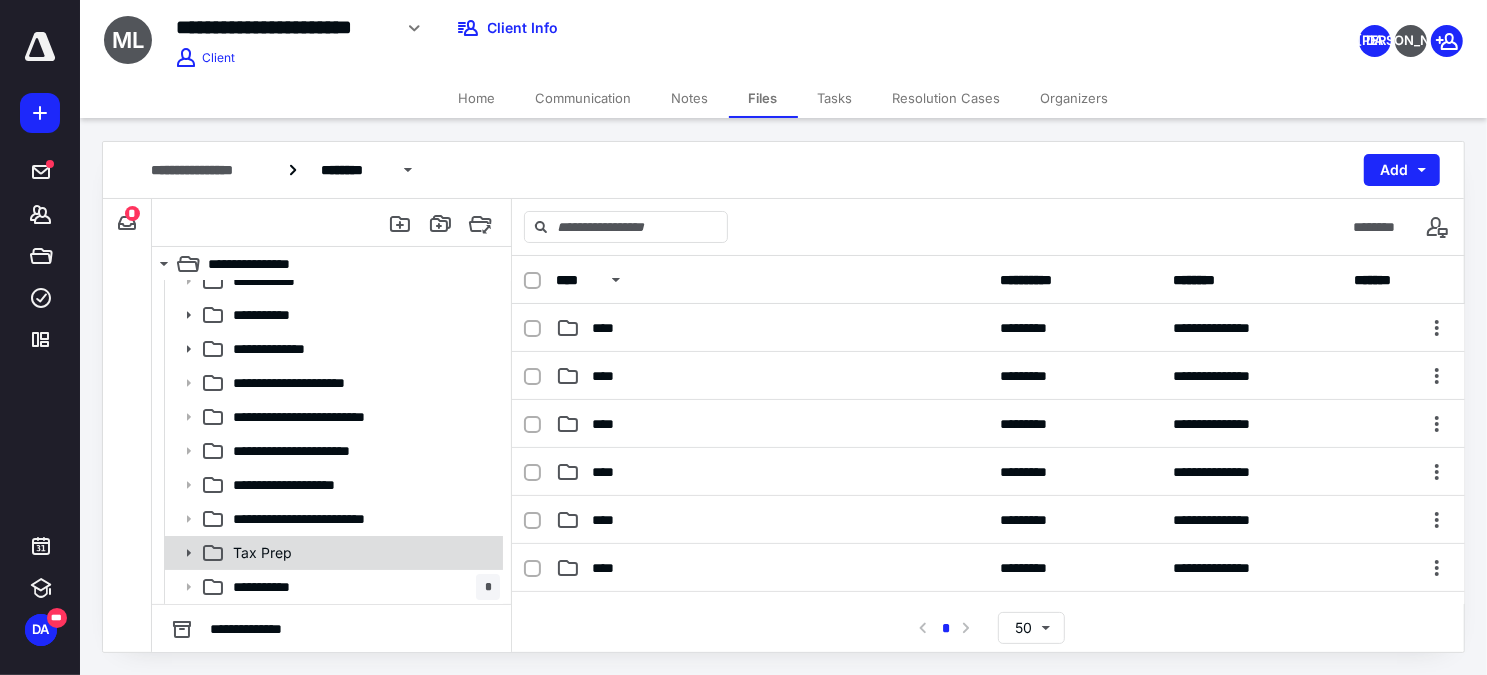 click on "Tax Prep" at bounding box center [362, 553] 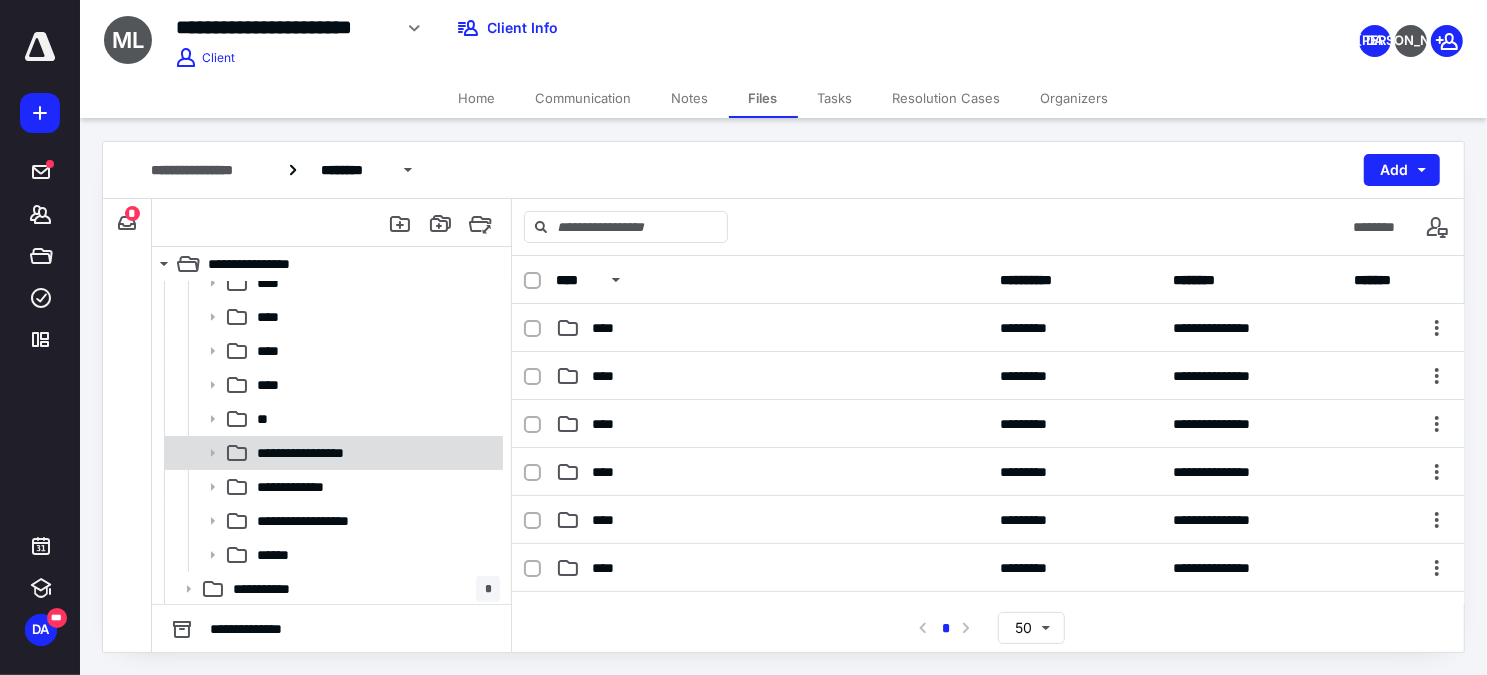 scroll, scrollTop: 459, scrollLeft: 0, axis: vertical 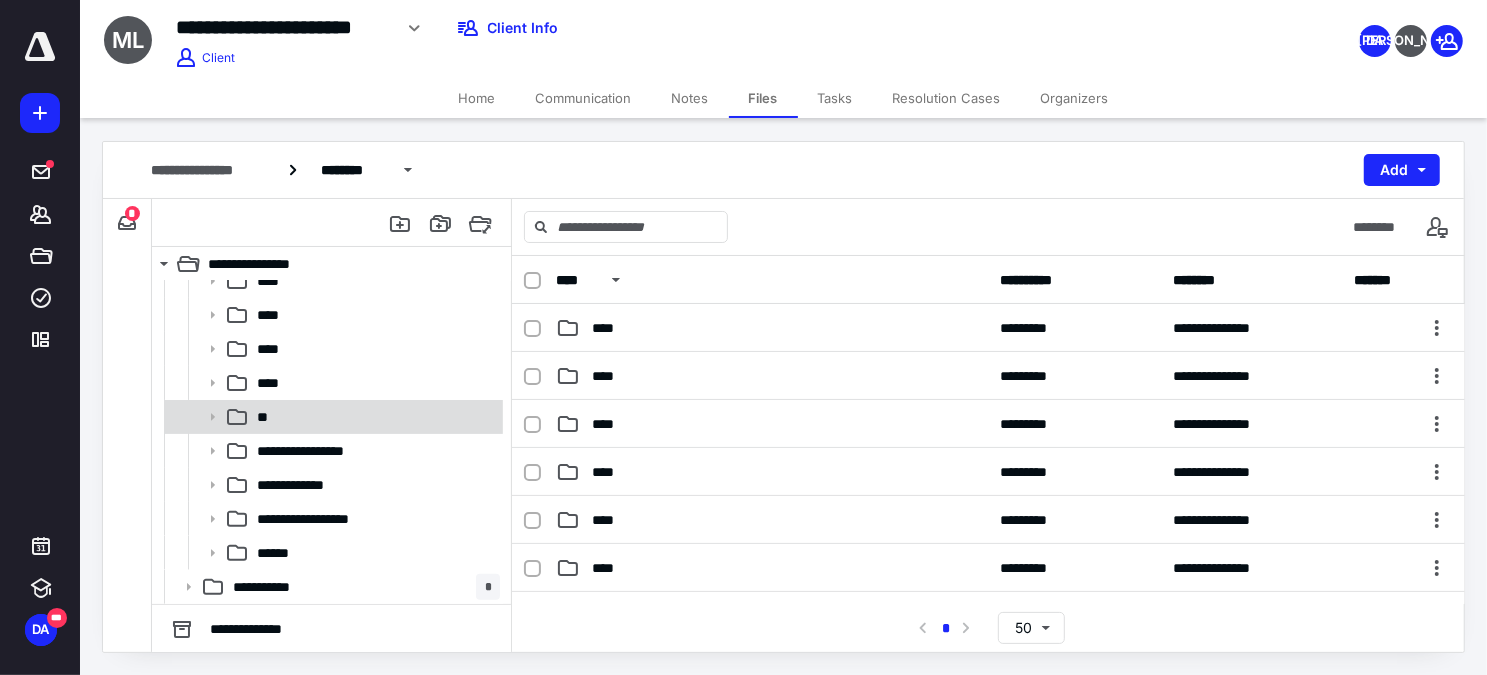 drag, startPoint x: 127, startPoint y: 211, endPoint x: 295, endPoint y: 412, distance: 261.96375 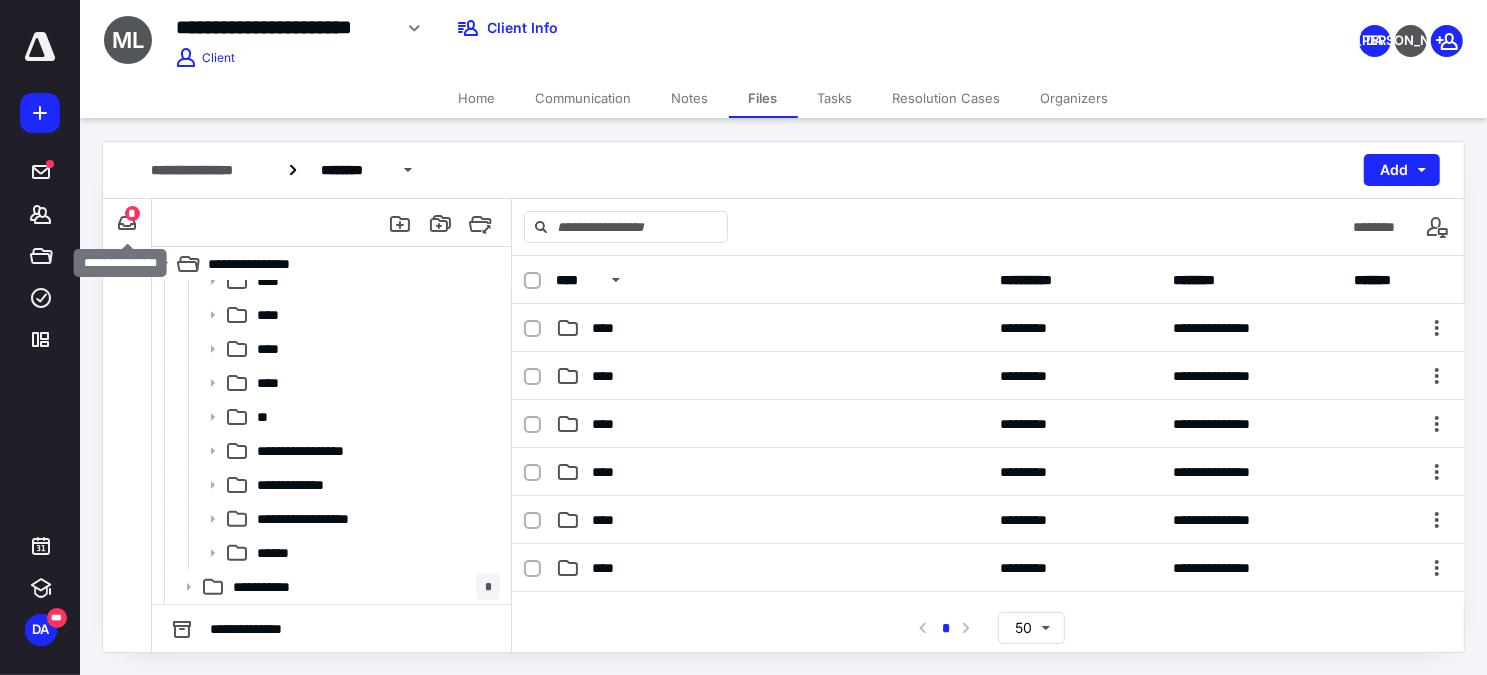 click on "*" at bounding box center [132, 213] 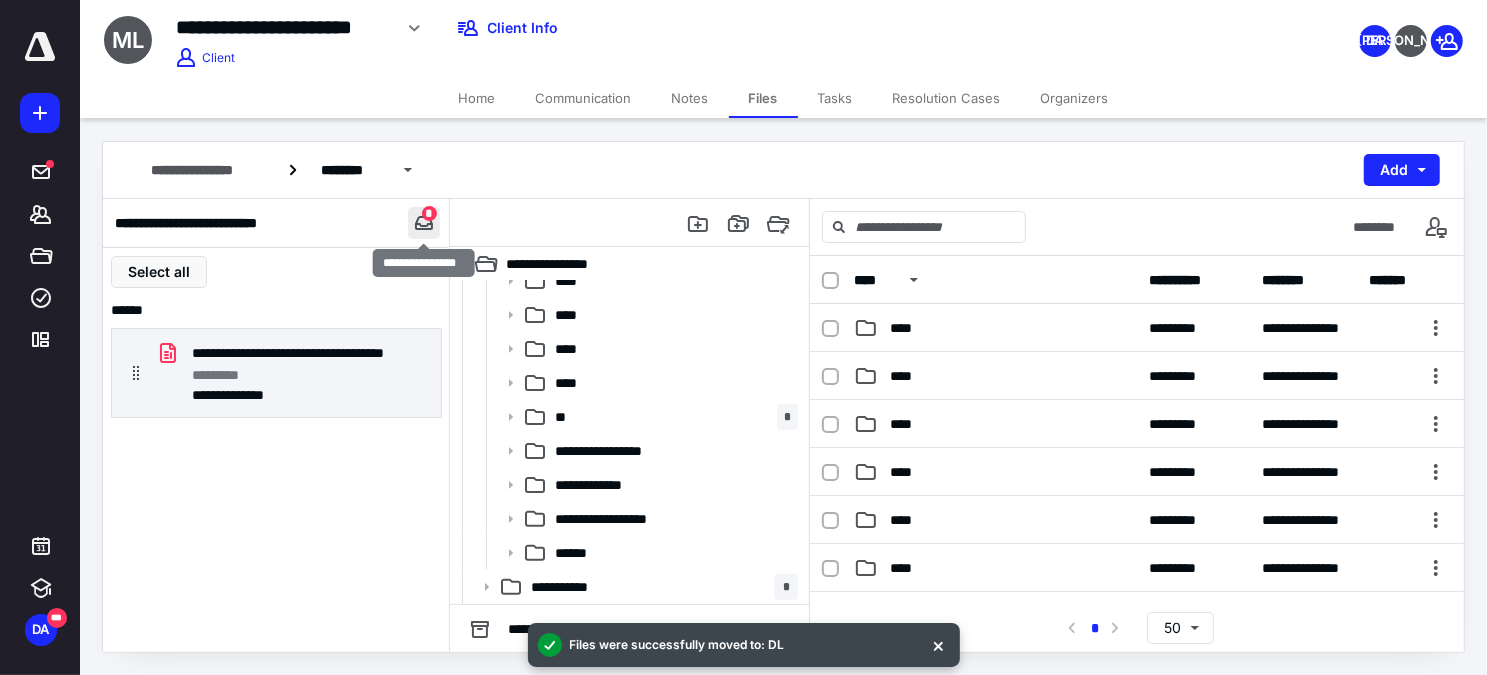 click at bounding box center (424, 223) 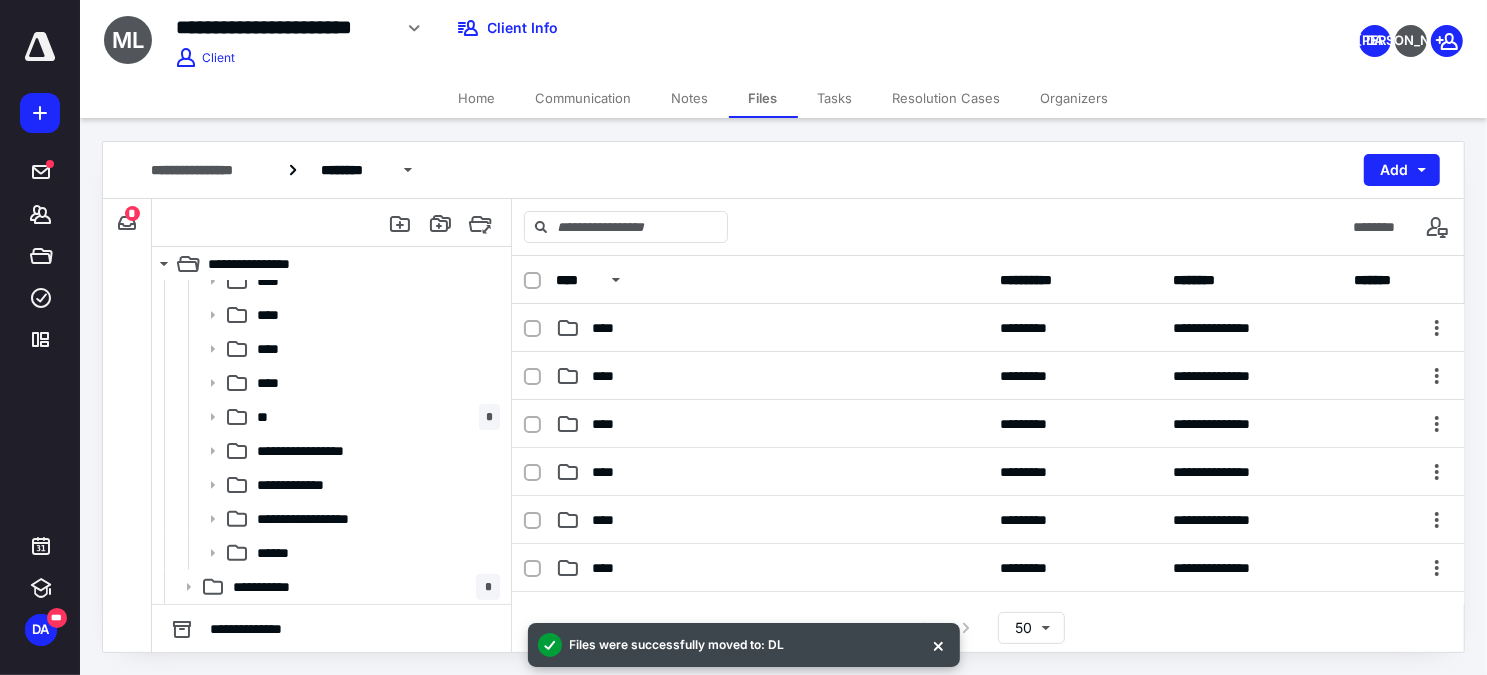 click on "Home" at bounding box center [477, 98] 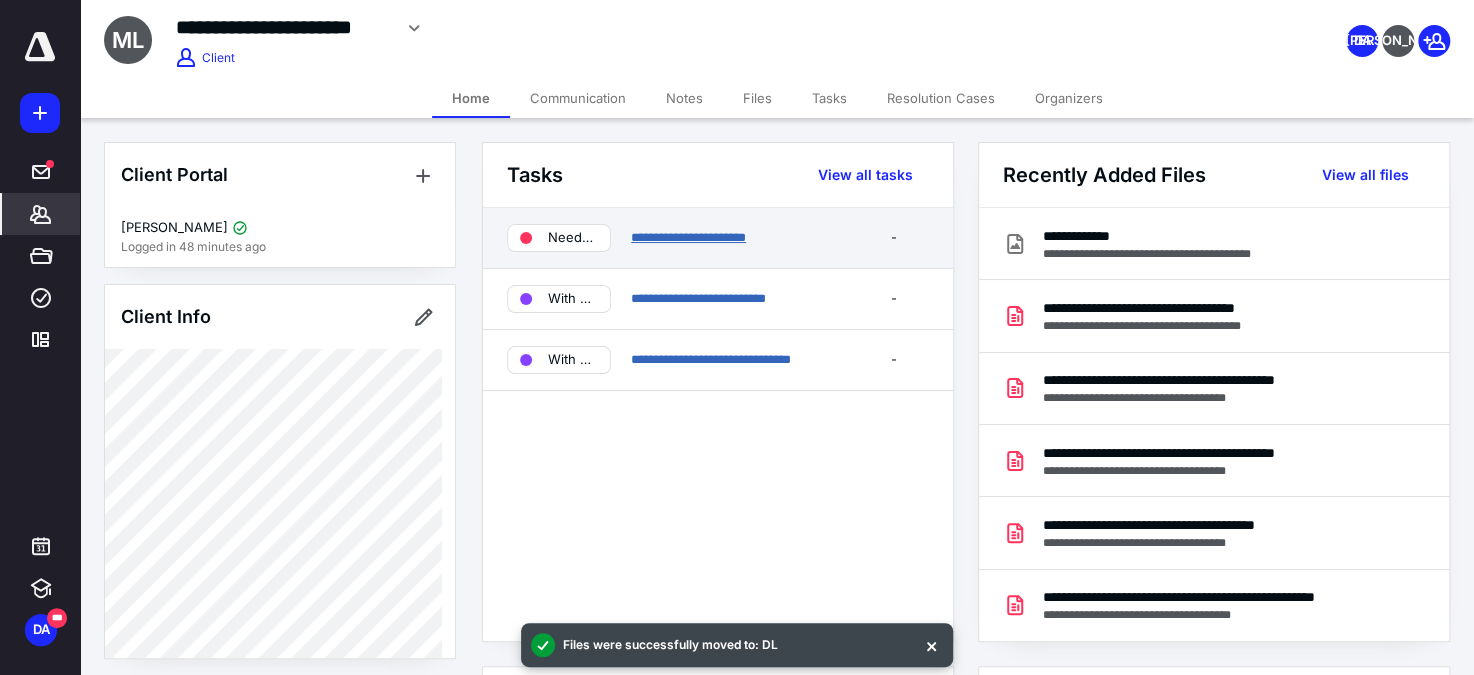 click on "**********" at bounding box center [688, 237] 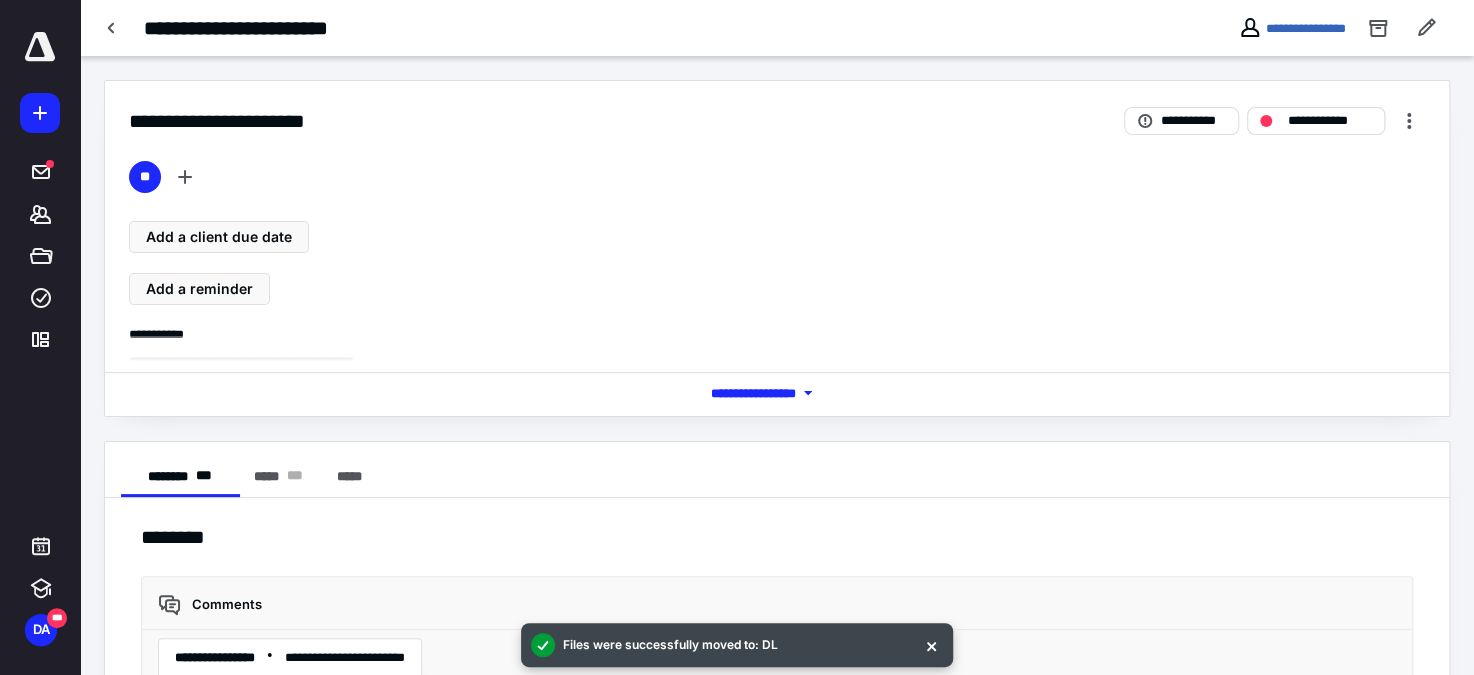 click on "**********" at bounding box center (1330, 120) 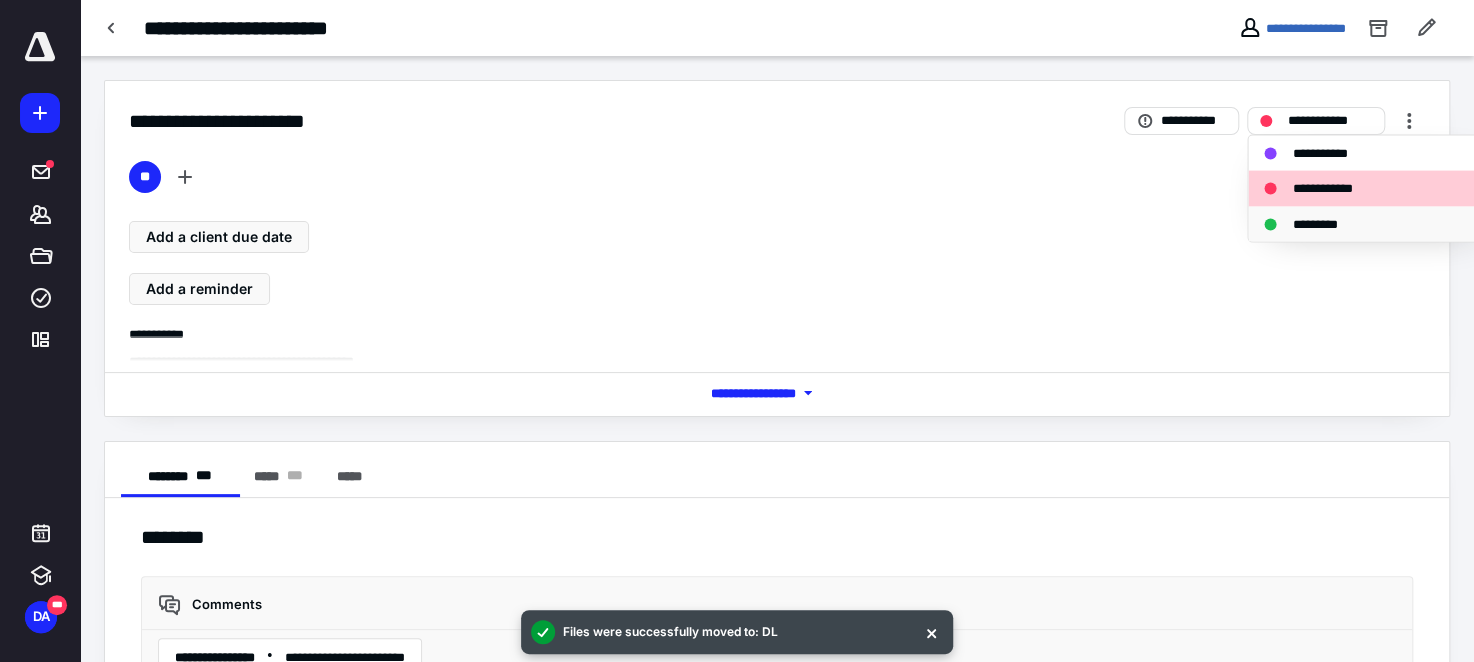 click on "*********" at bounding box center [1325, 224] 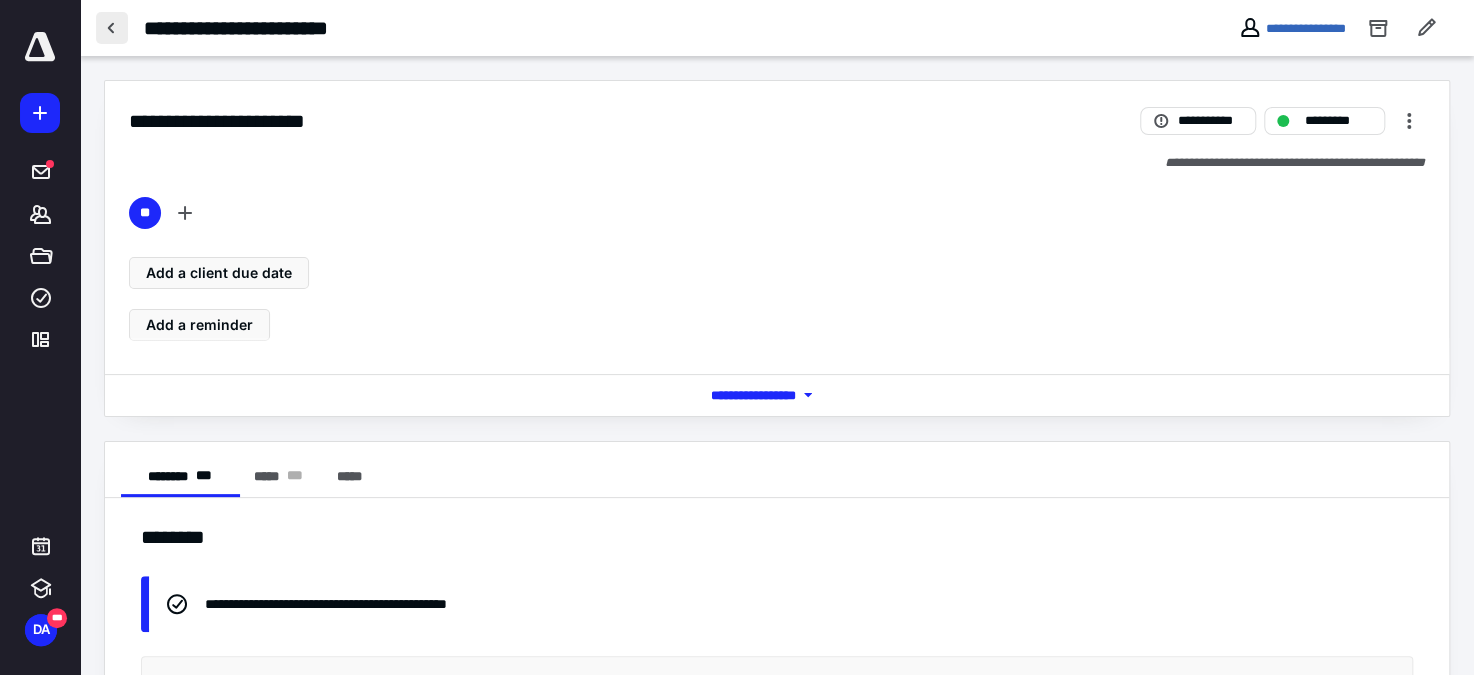 click at bounding box center [112, 28] 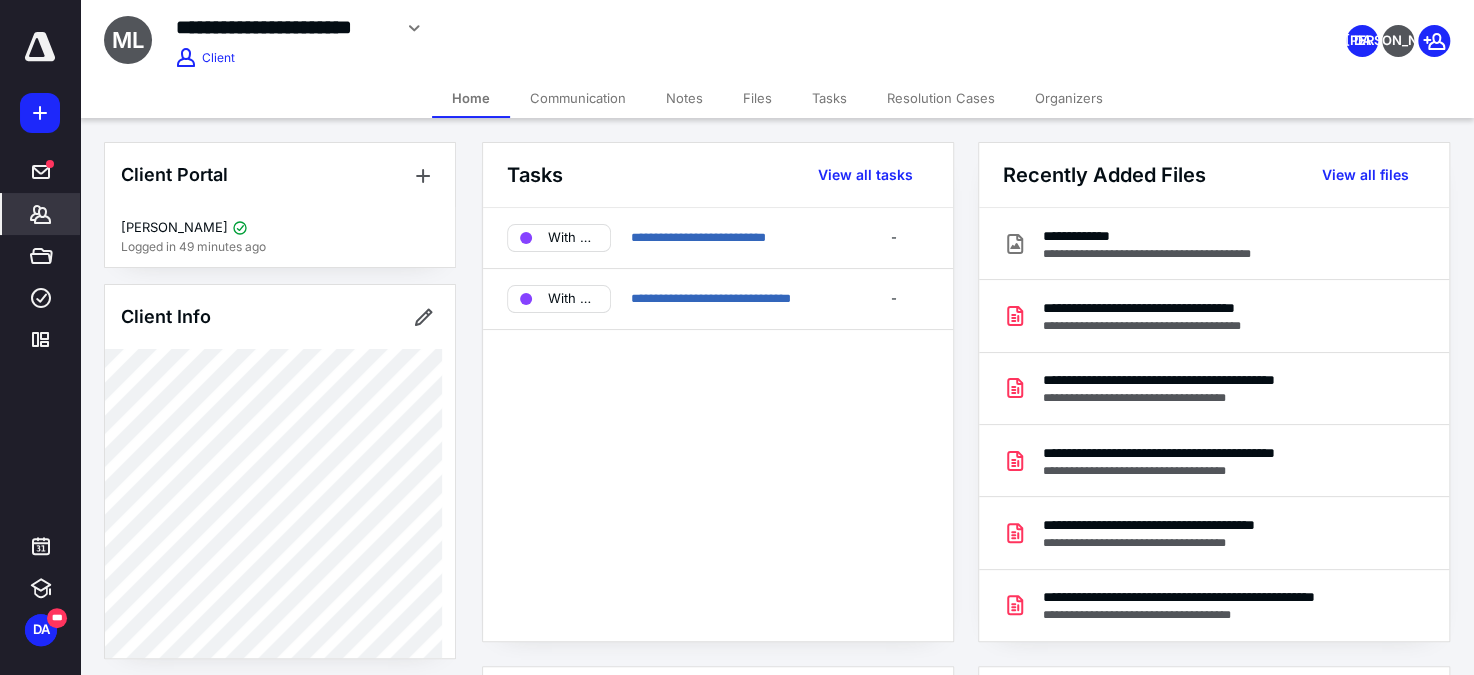 click on "Communication" at bounding box center (578, 98) 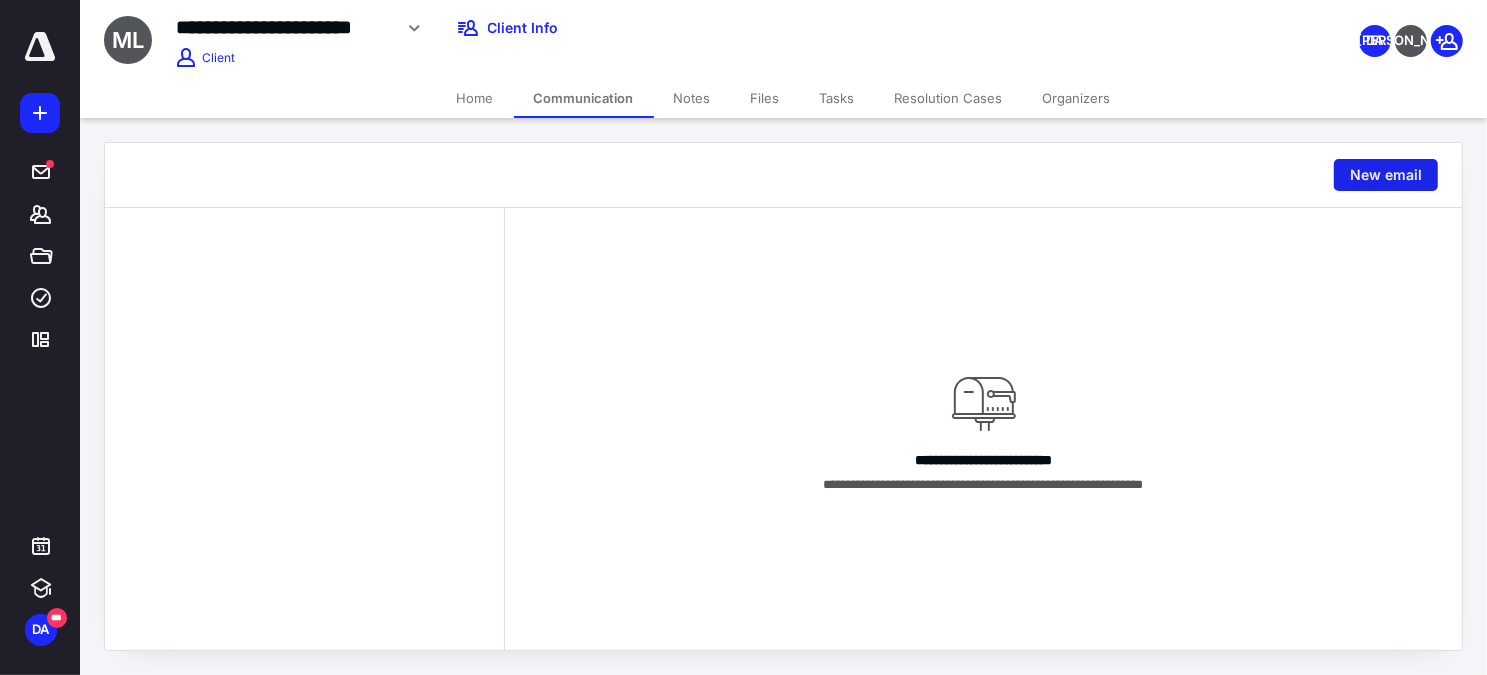 click on "New email" at bounding box center [1386, 175] 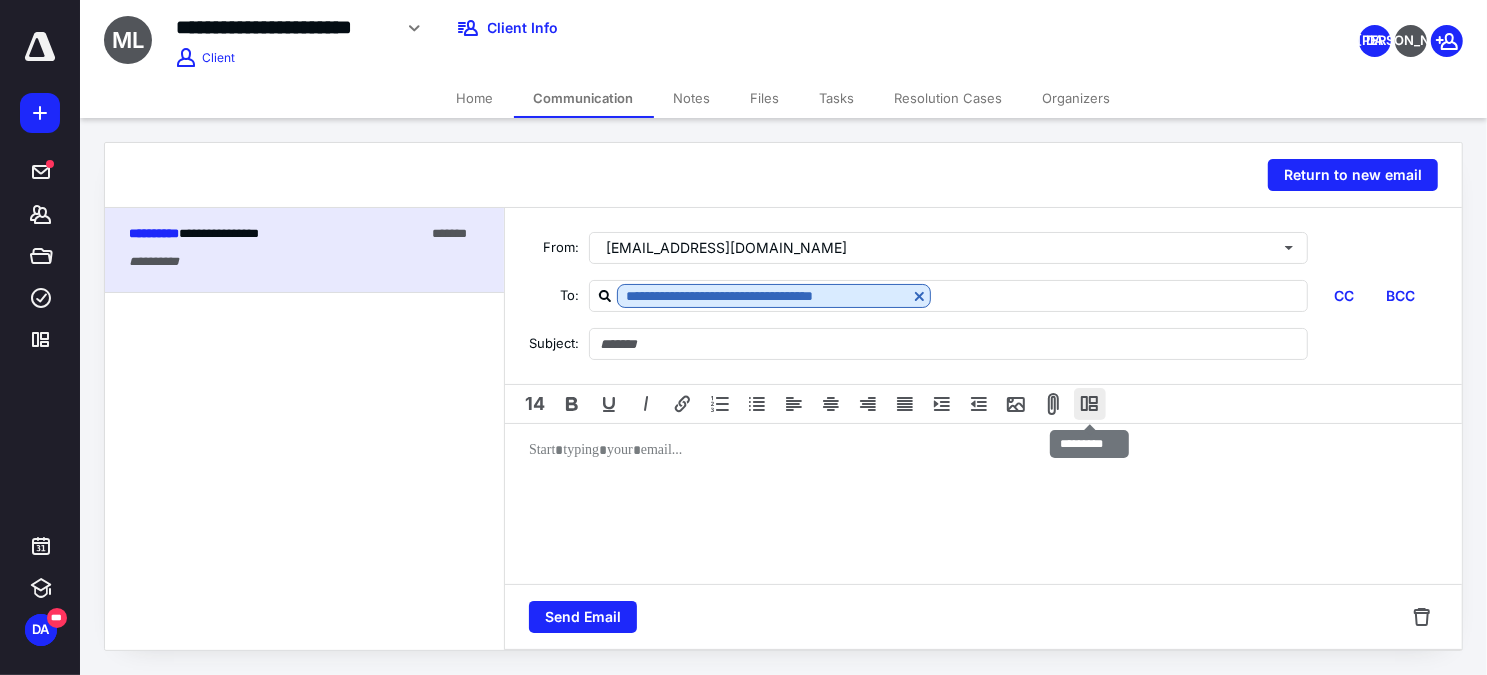 click at bounding box center [1090, 404] 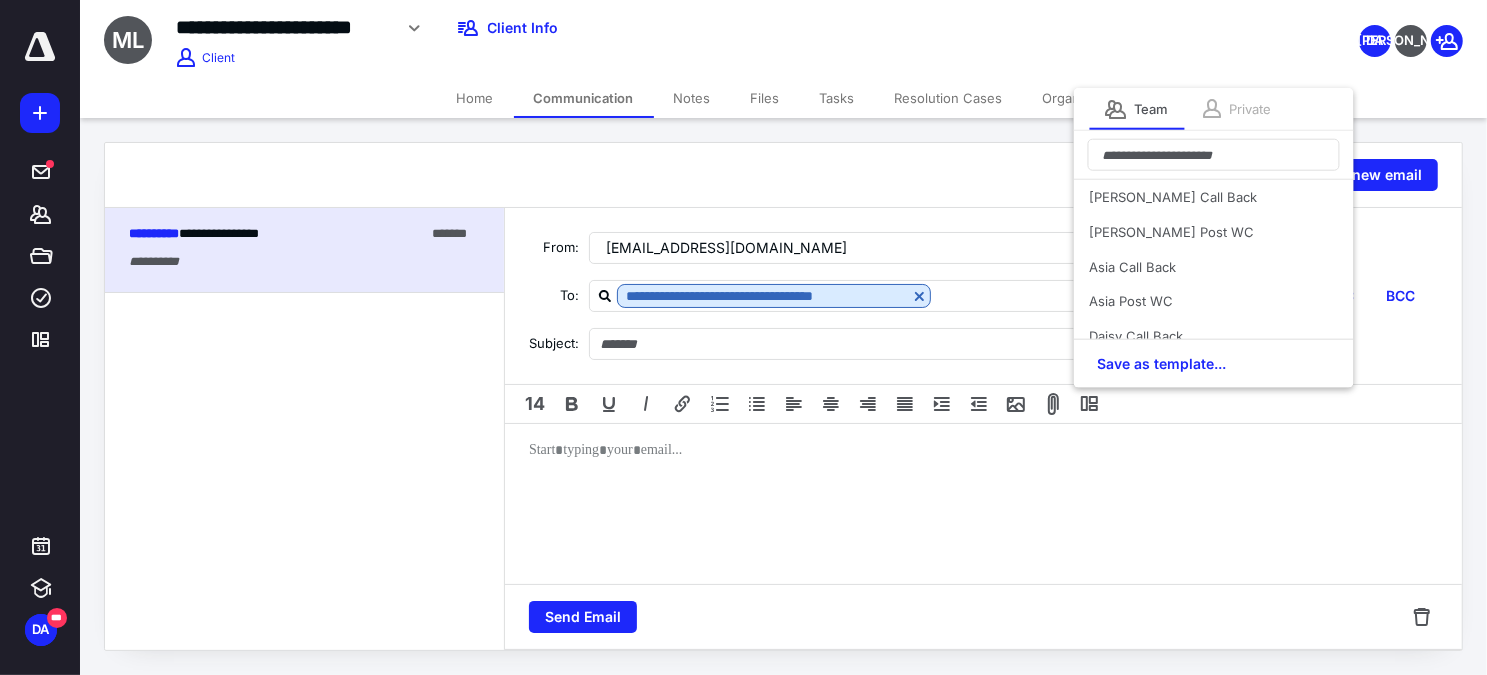 click on "Private" at bounding box center [1251, 109] 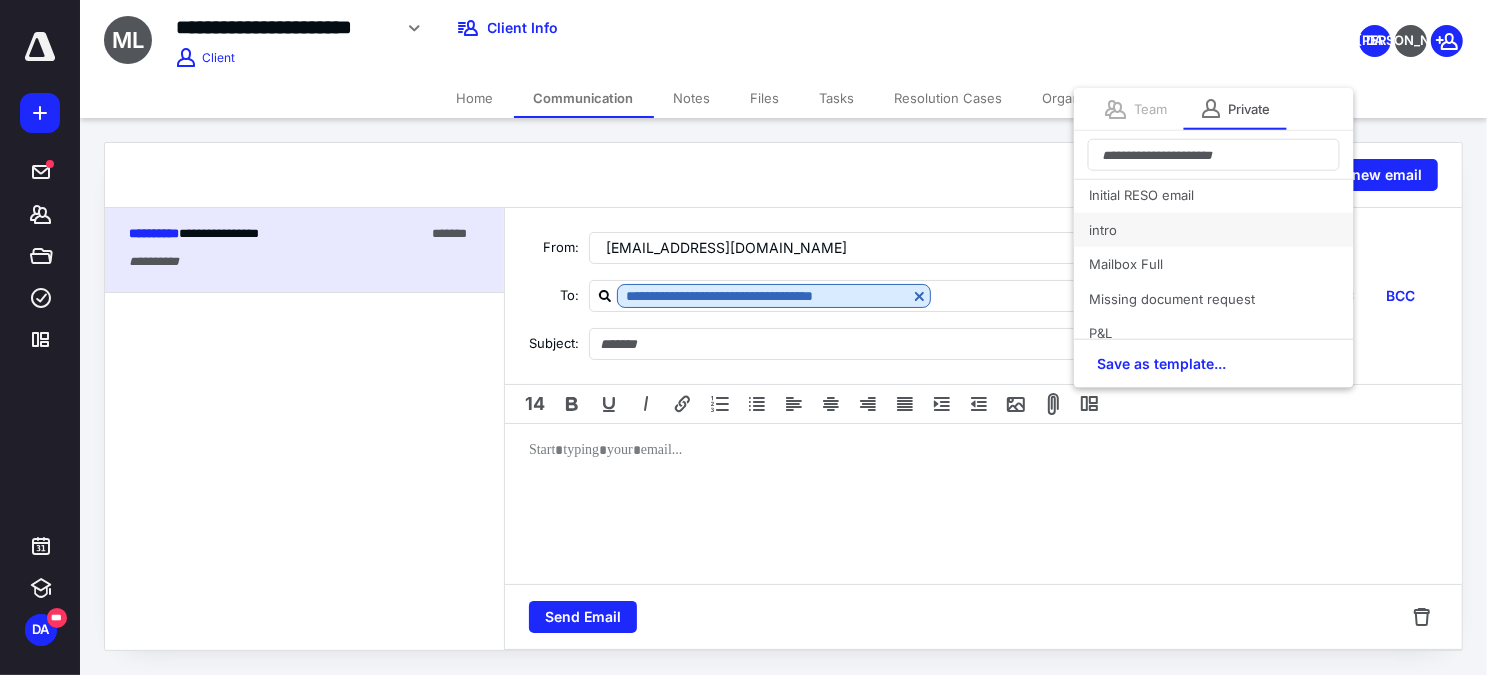 scroll, scrollTop: 181, scrollLeft: 0, axis: vertical 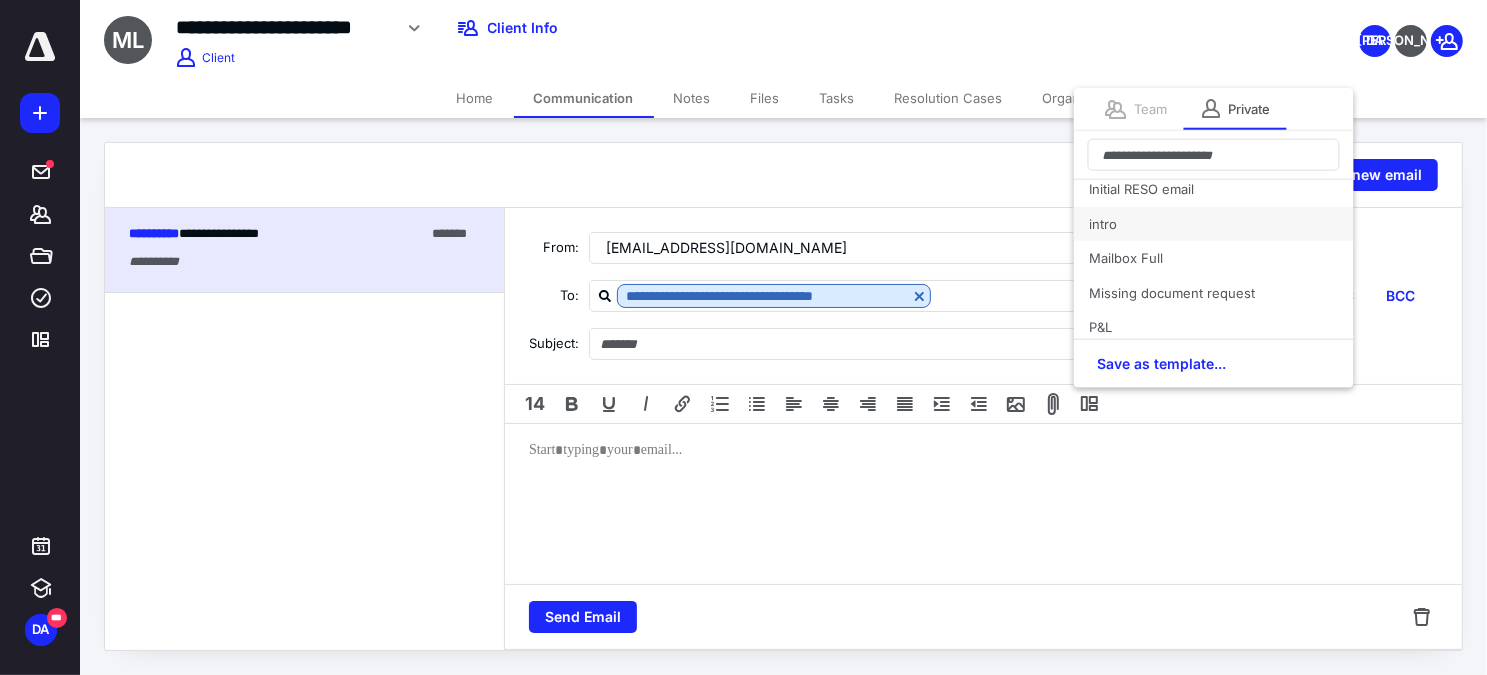 click on "intro" at bounding box center (1214, 224) 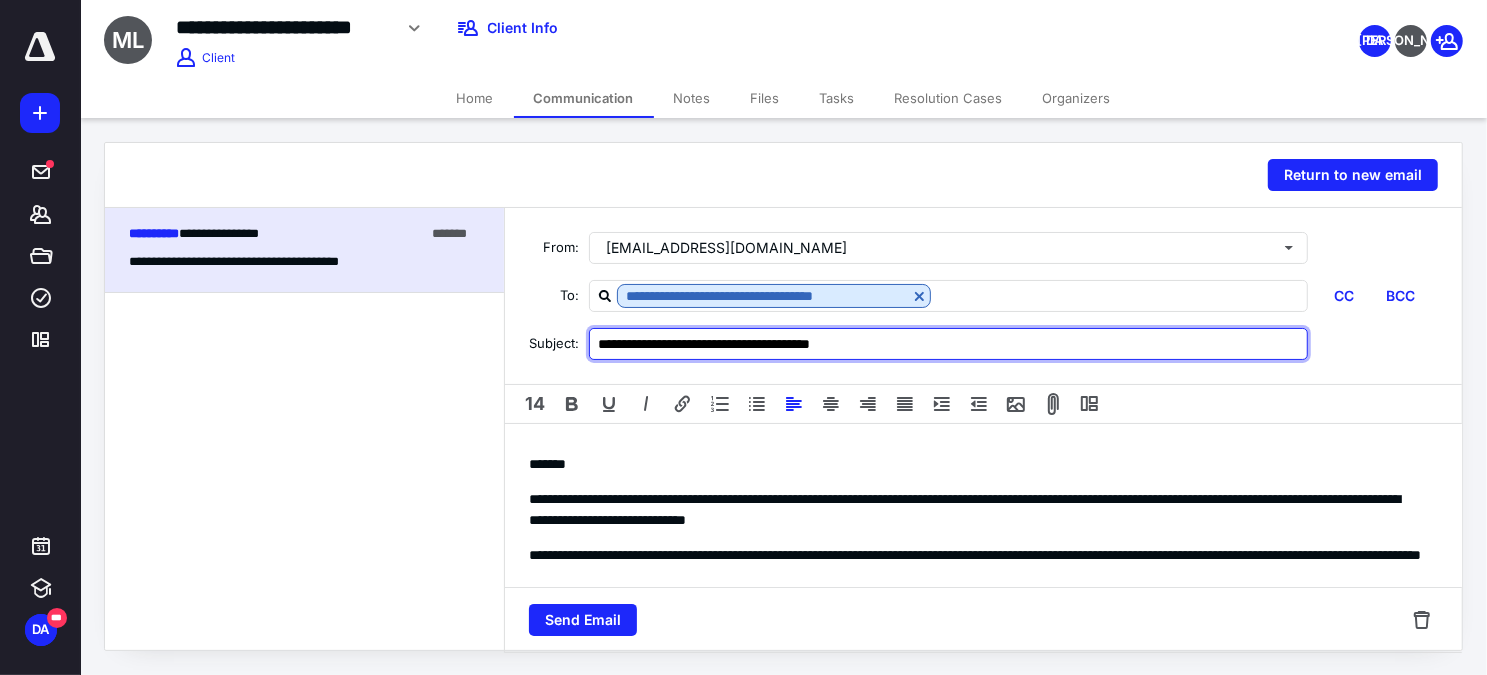 click on "**********" at bounding box center [948, 344] 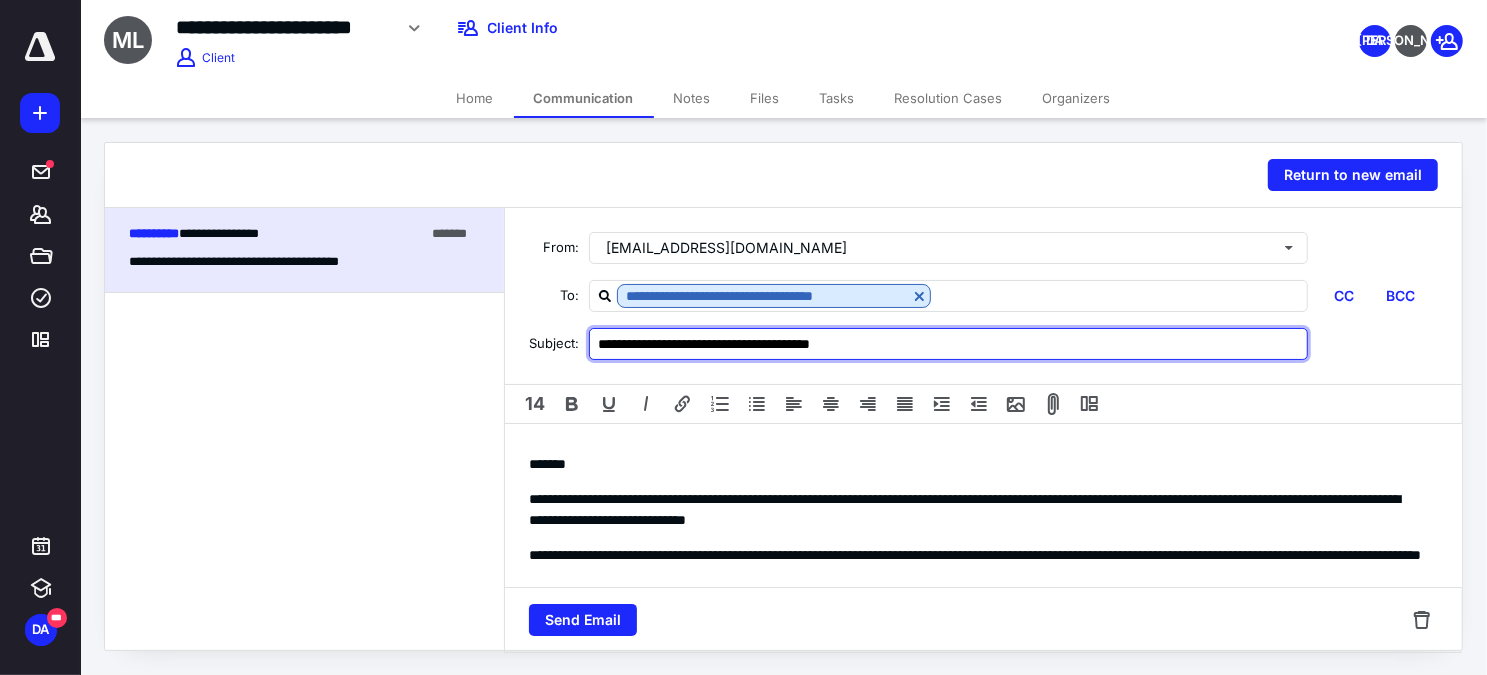 drag, startPoint x: 682, startPoint y: 337, endPoint x: 1029, endPoint y: 335, distance: 347.00577 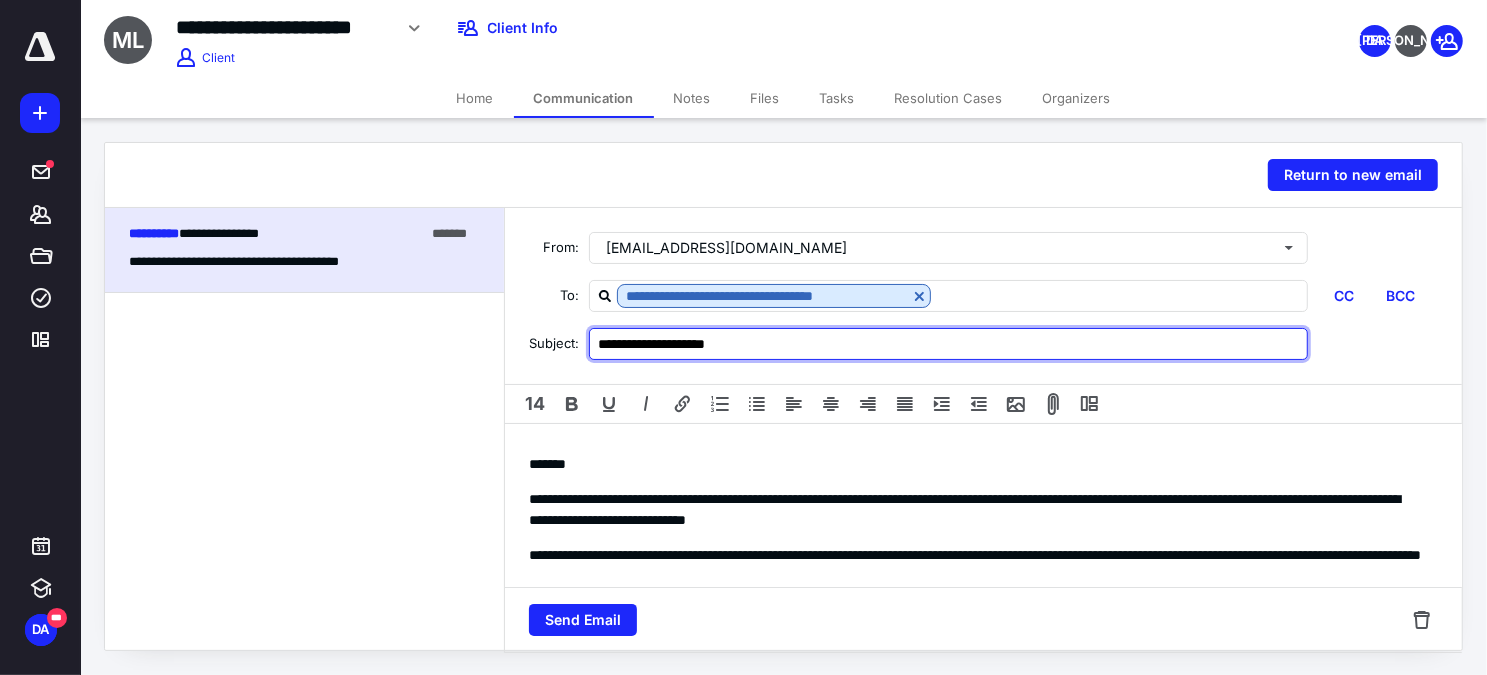 type on "**********" 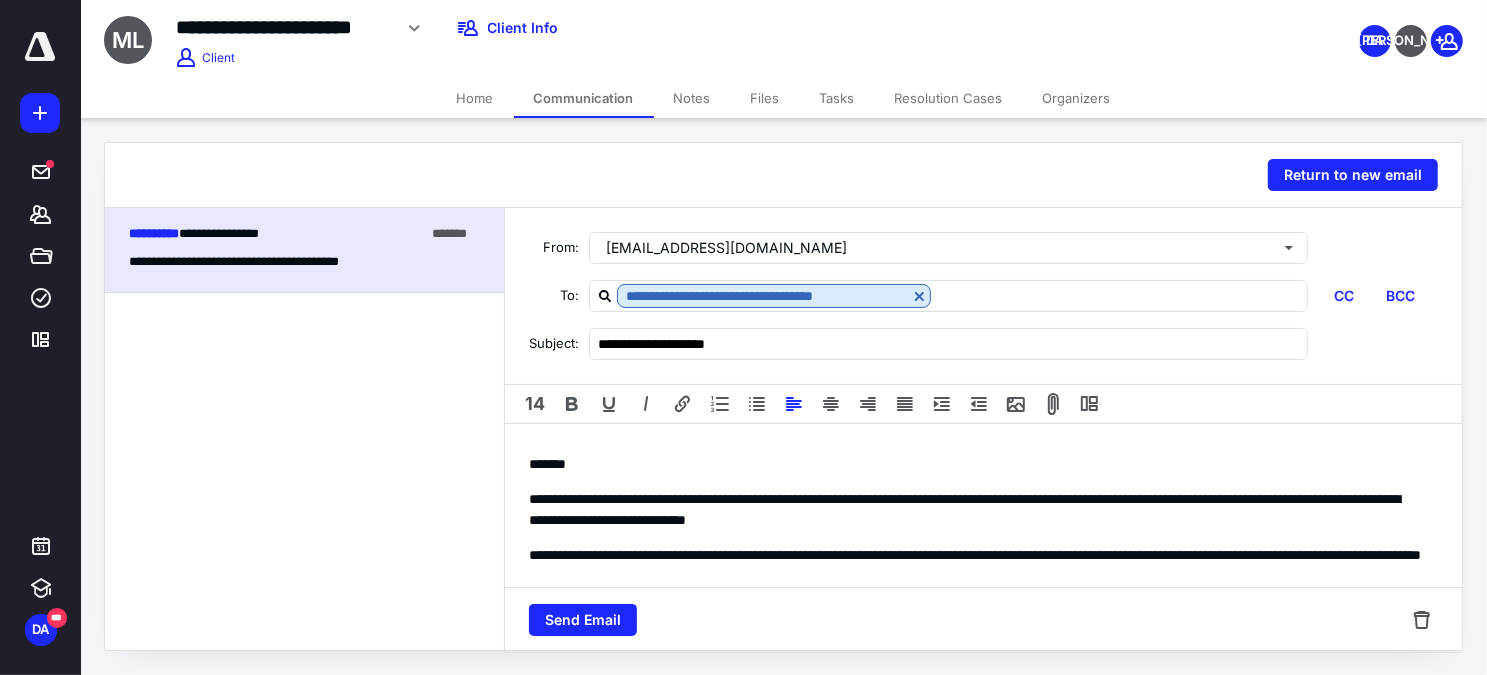 click on "*******" at bounding box center (977, 464) 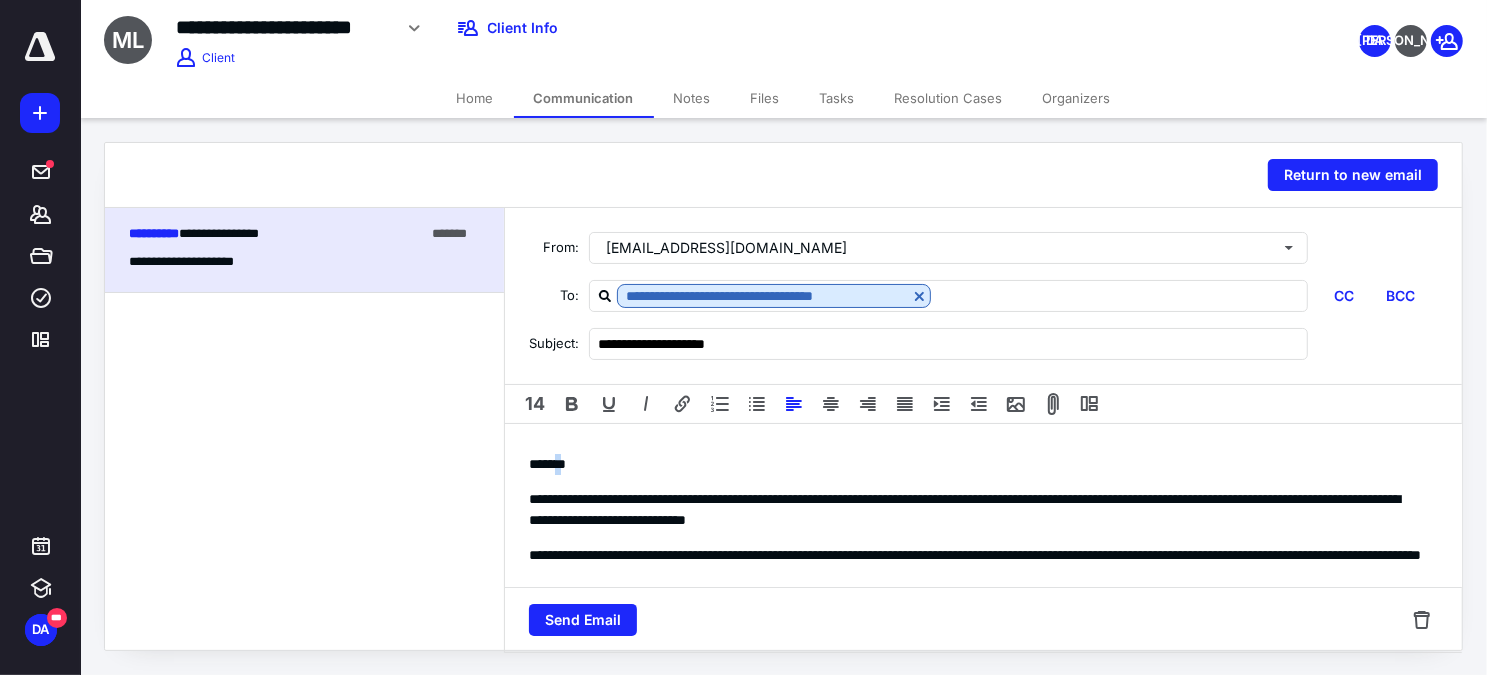click on "*******" at bounding box center (977, 464) 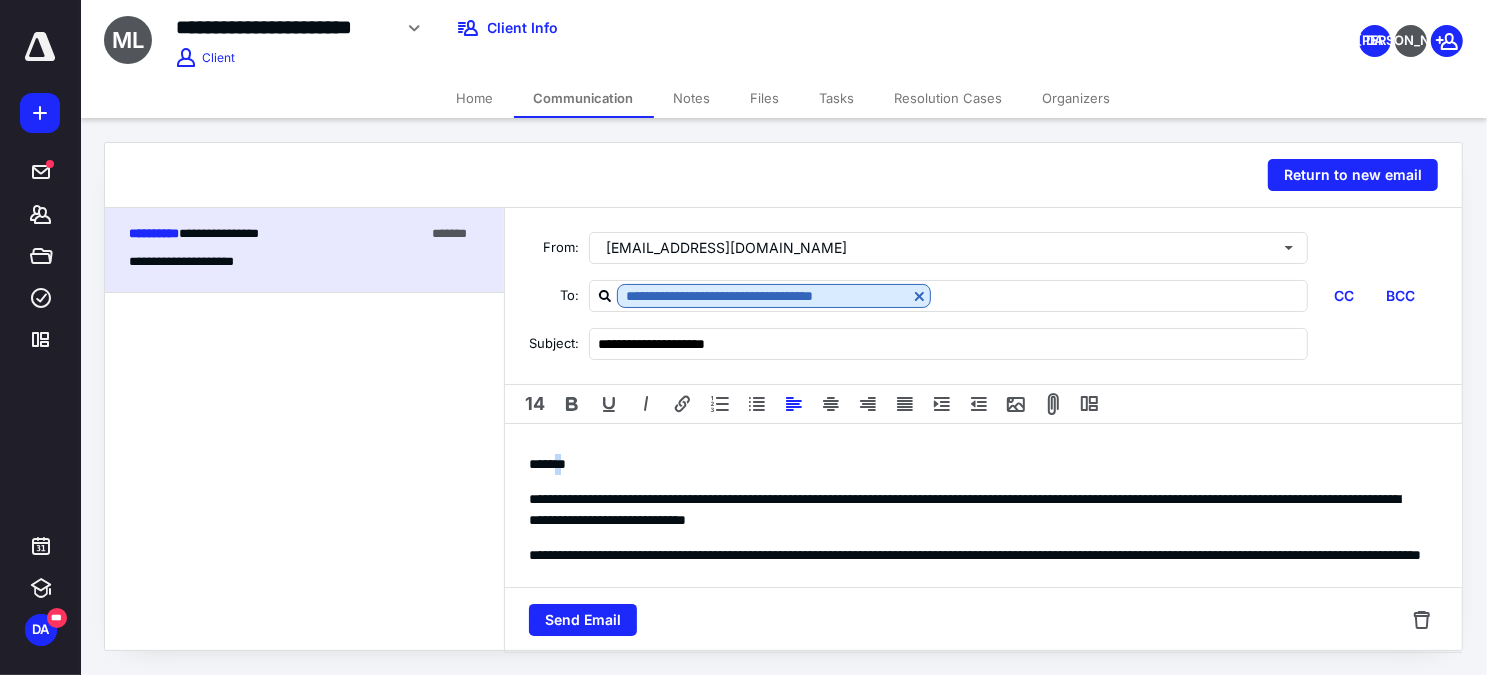 type 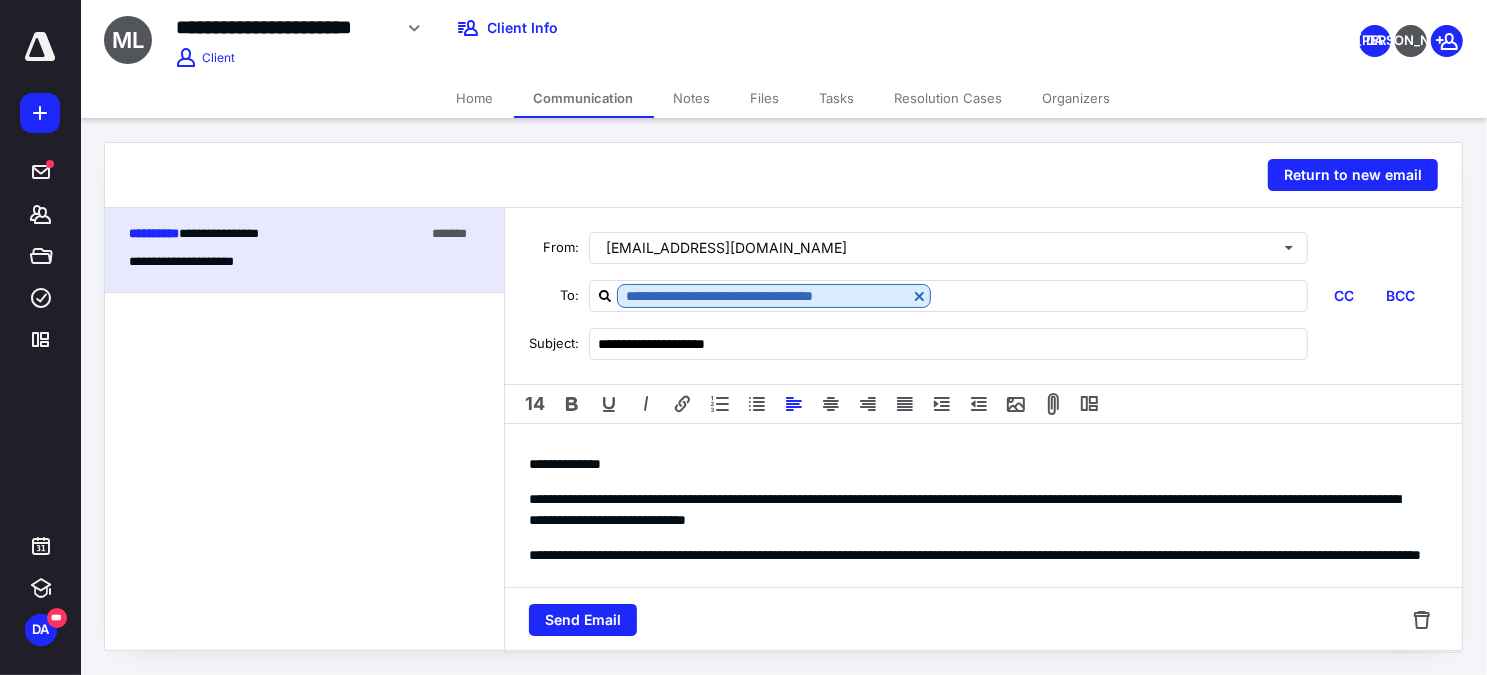 click on "**********" at bounding box center [977, 510] 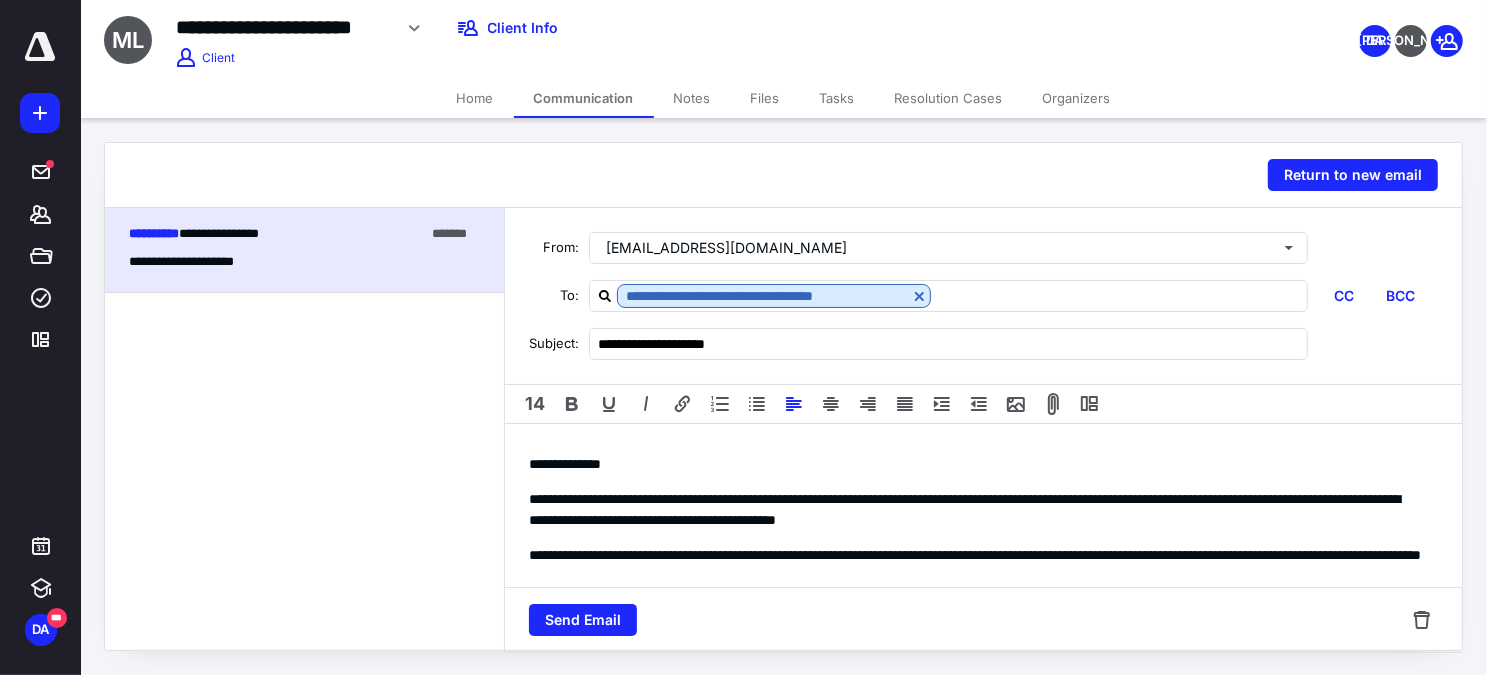 click on "**********" at bounding box center [977, 510] 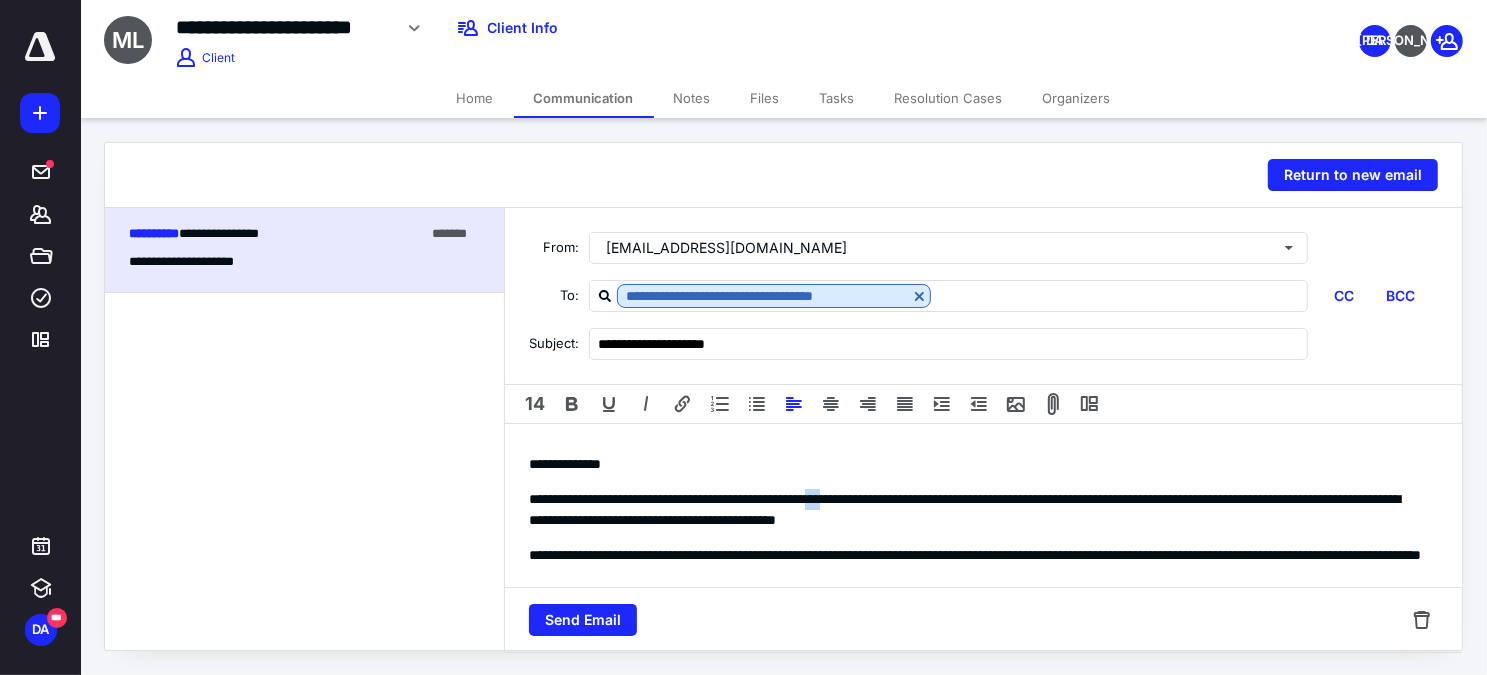 click on "**********" at bounding box center (977, 510) 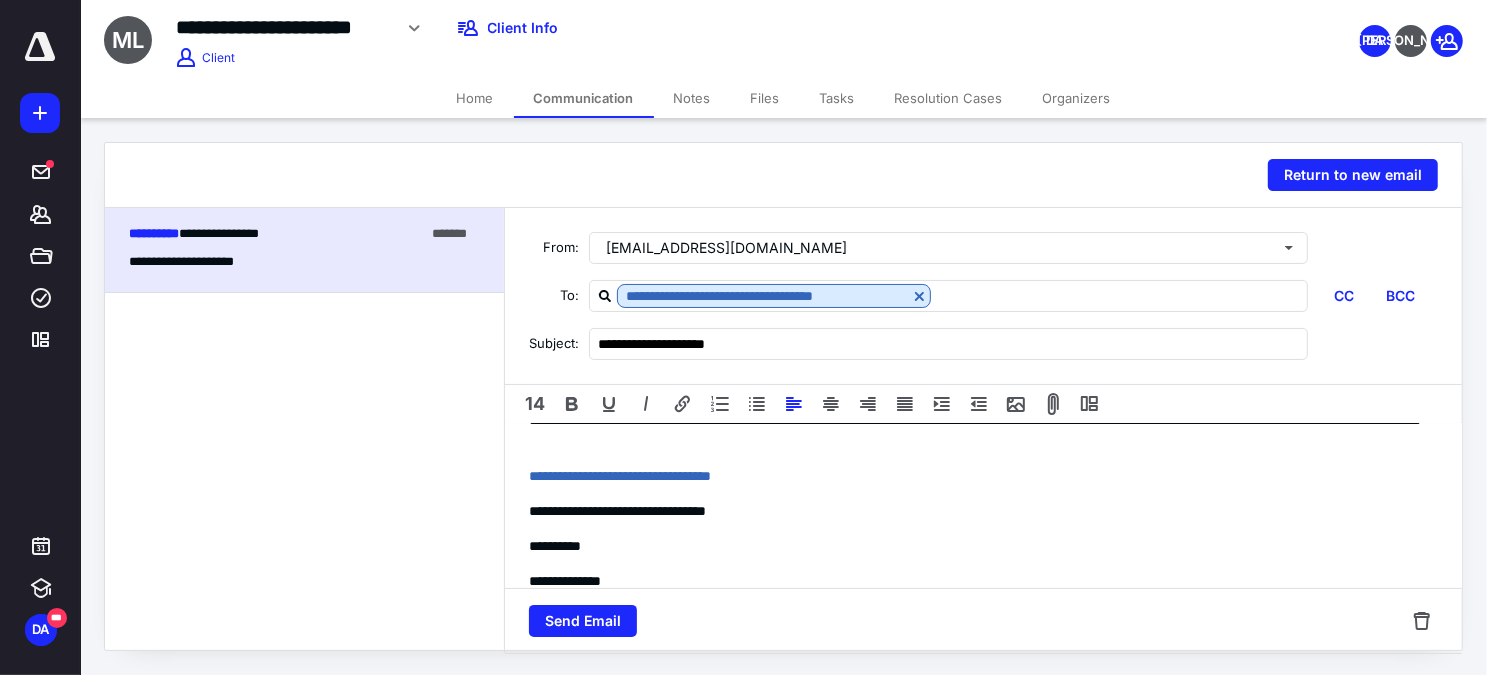scroll, scrollTop: 90, scrollLeft: 0, axis: vertical 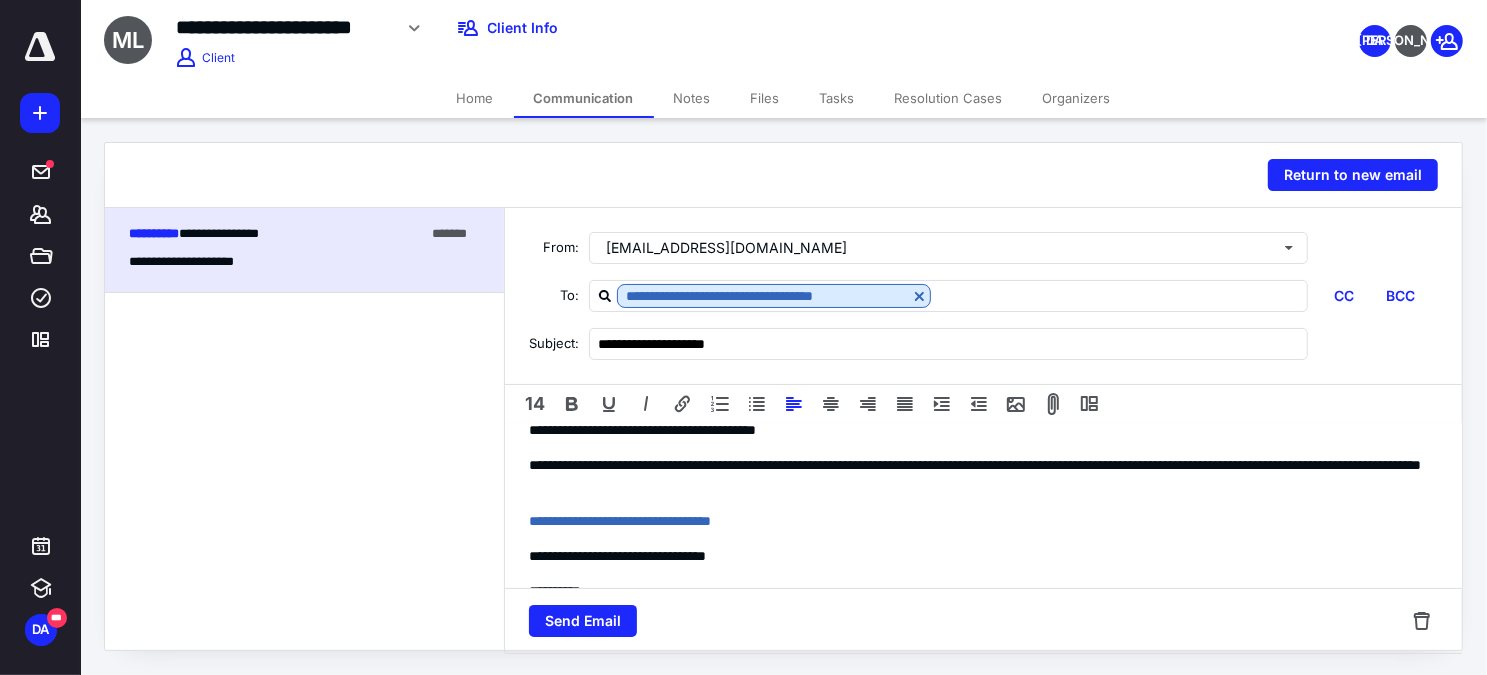 click on "**********" at bounding box center [977, 420] 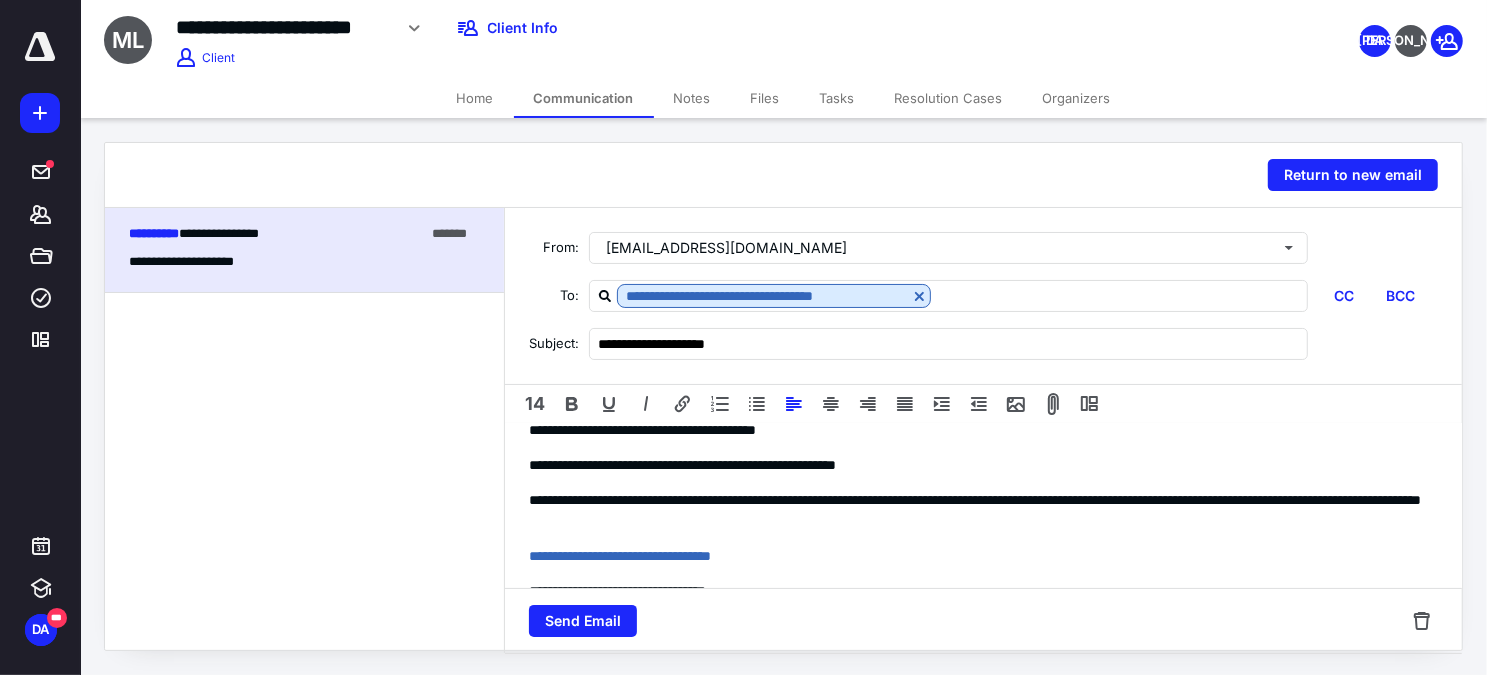 click on "**********" at bounding box center [977, 465] 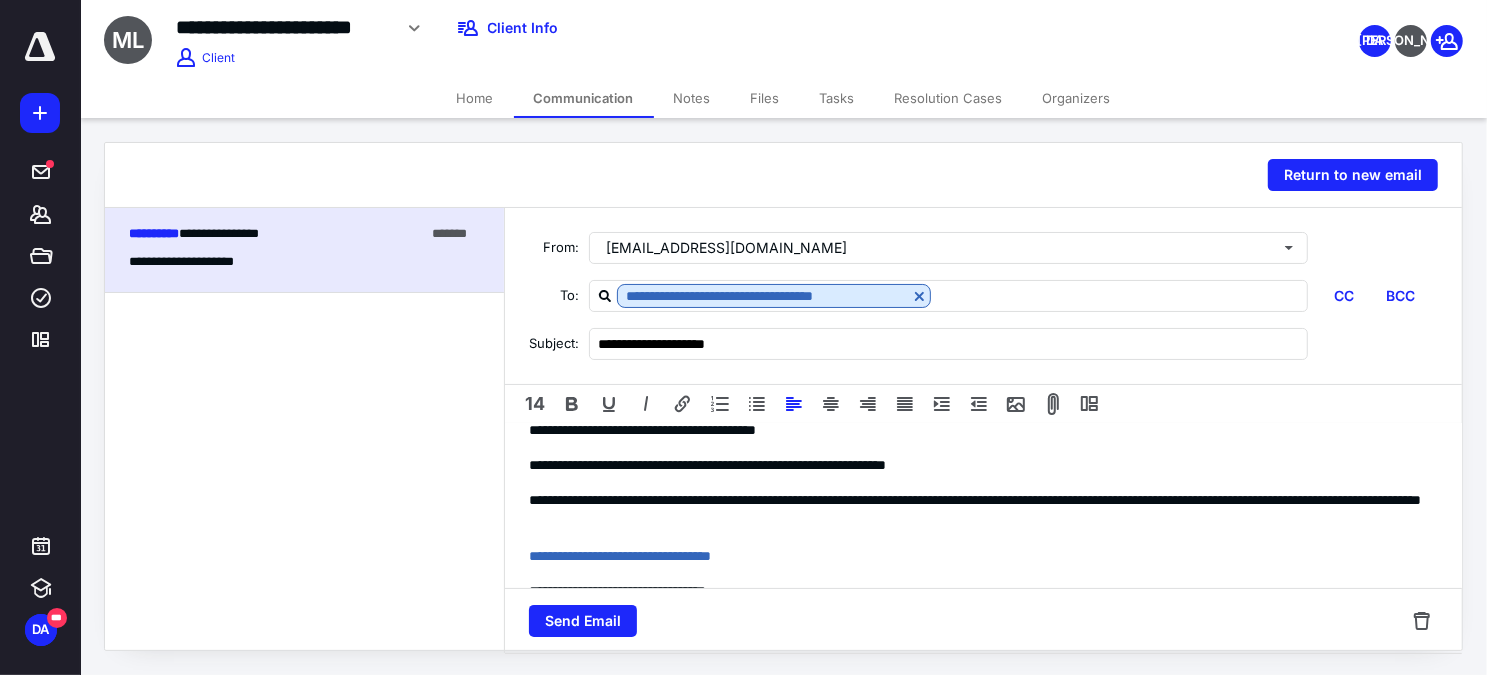 click on "**********" at bounding box center (977, 465) 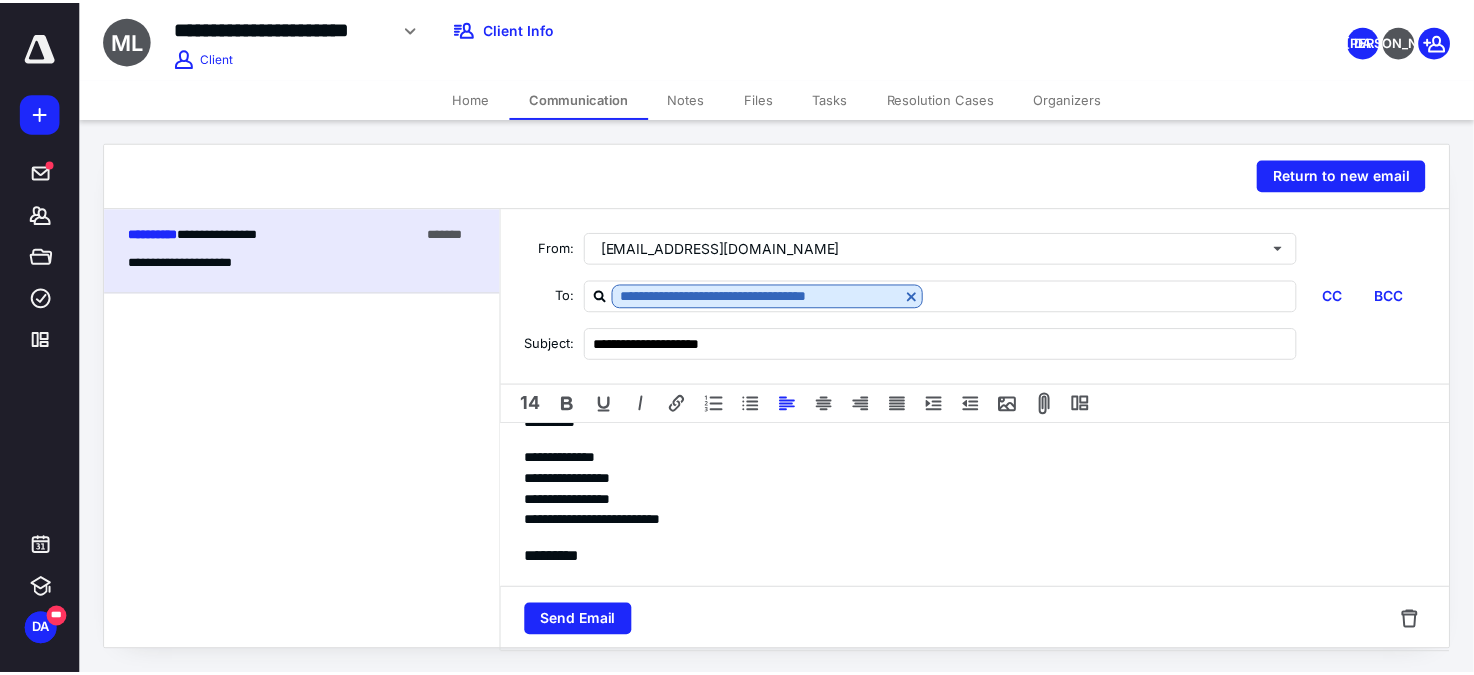scroll, scrollTop: 305, scrollLeft: 0, axis: vertical 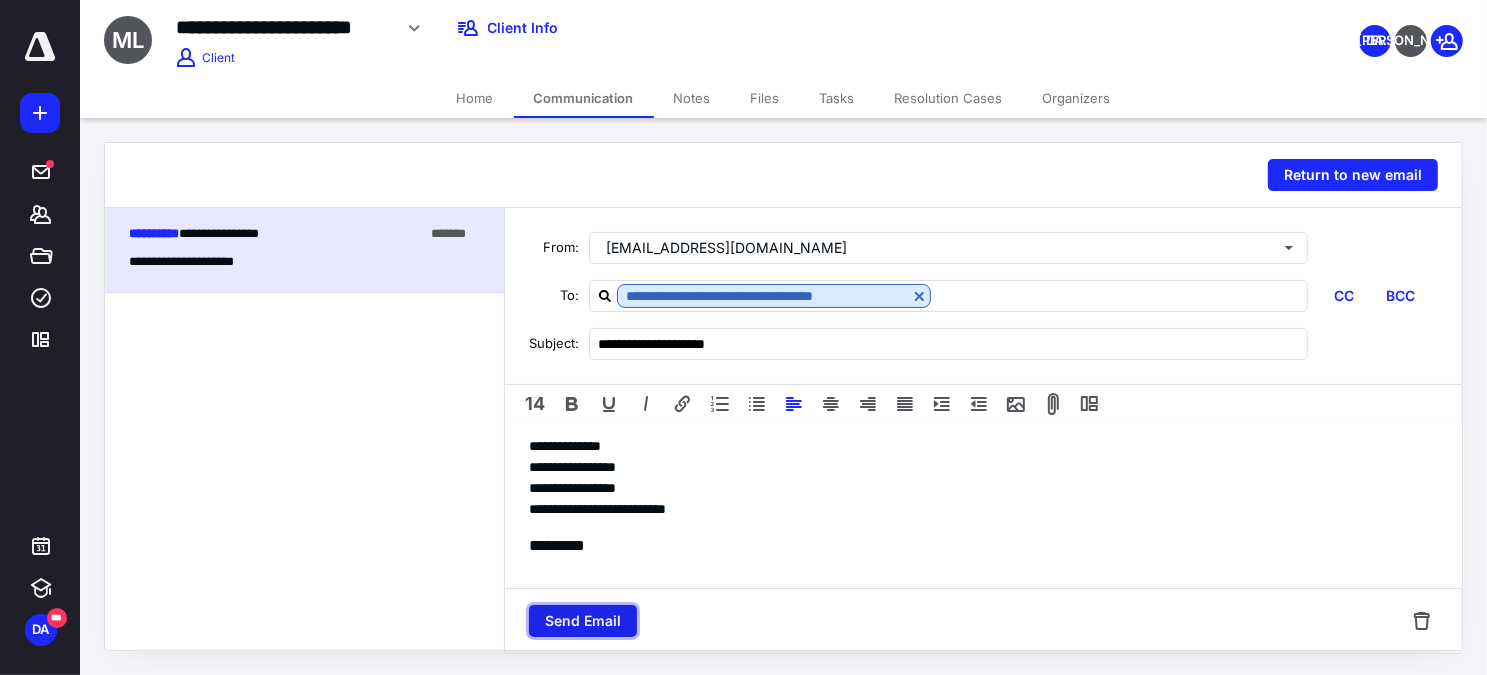 click on "Send Email" at bounding box center (583, 621) 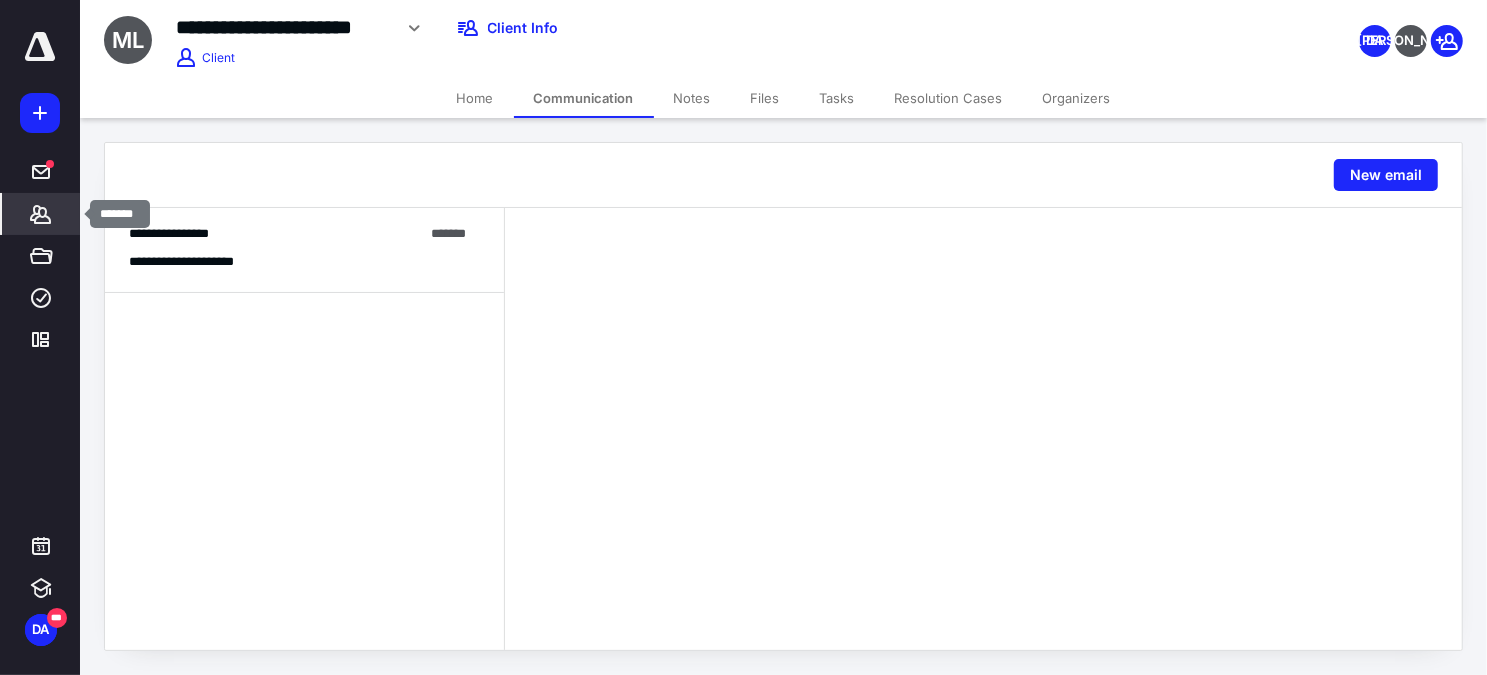 click 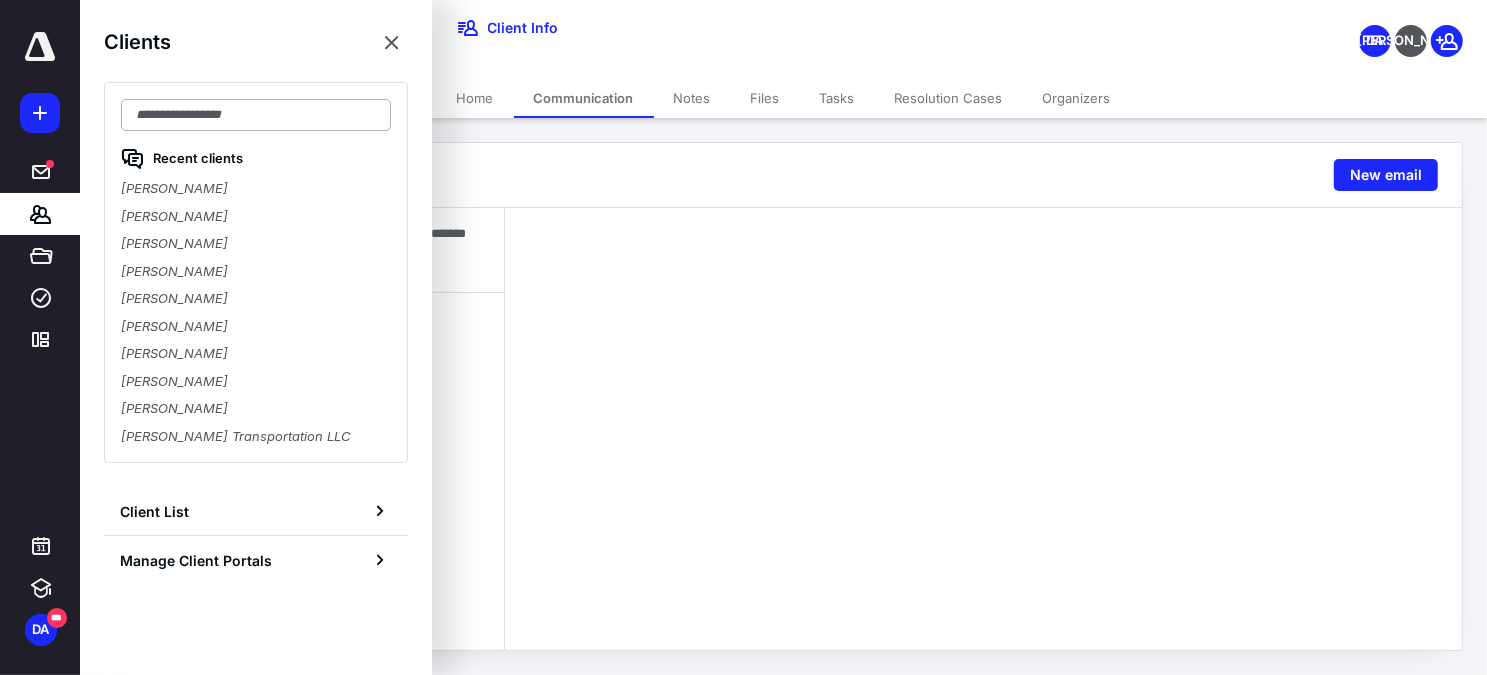 click at bounding box center [256, 115] 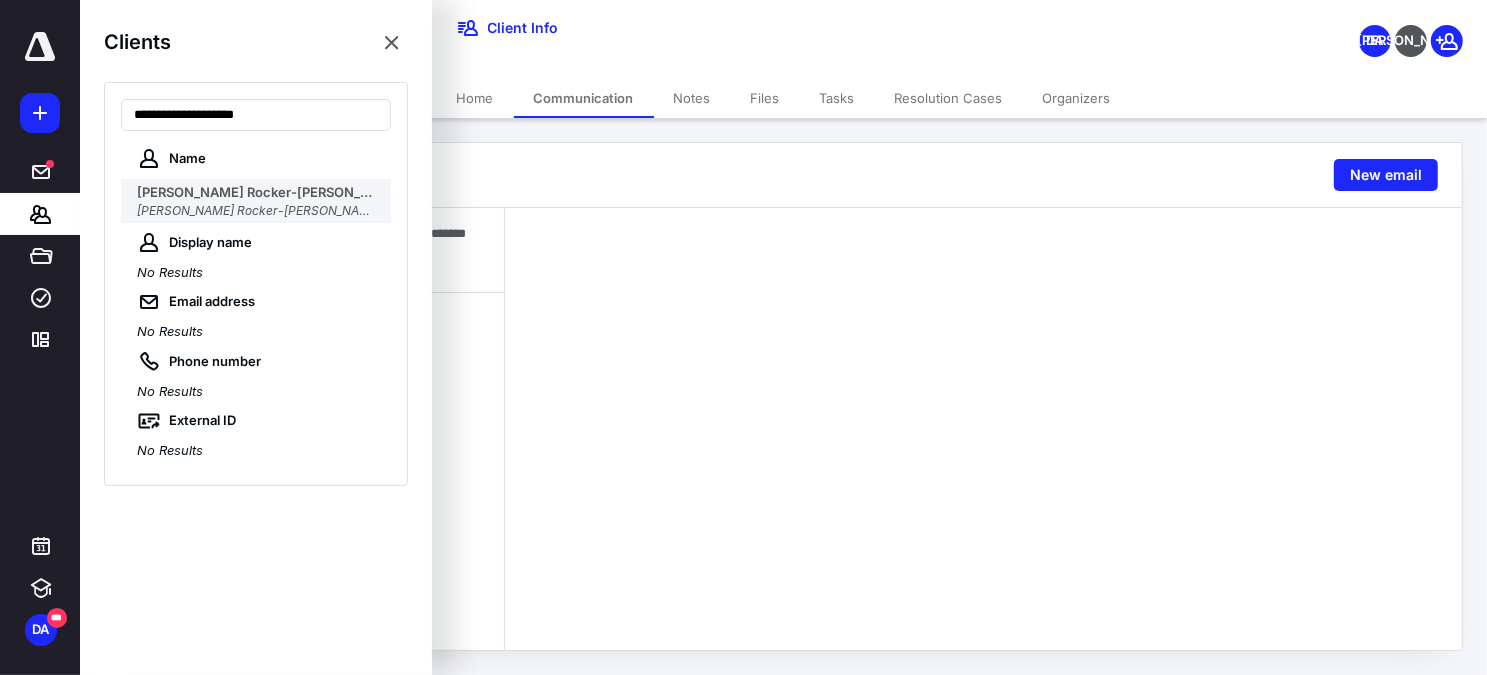 type on "**********" 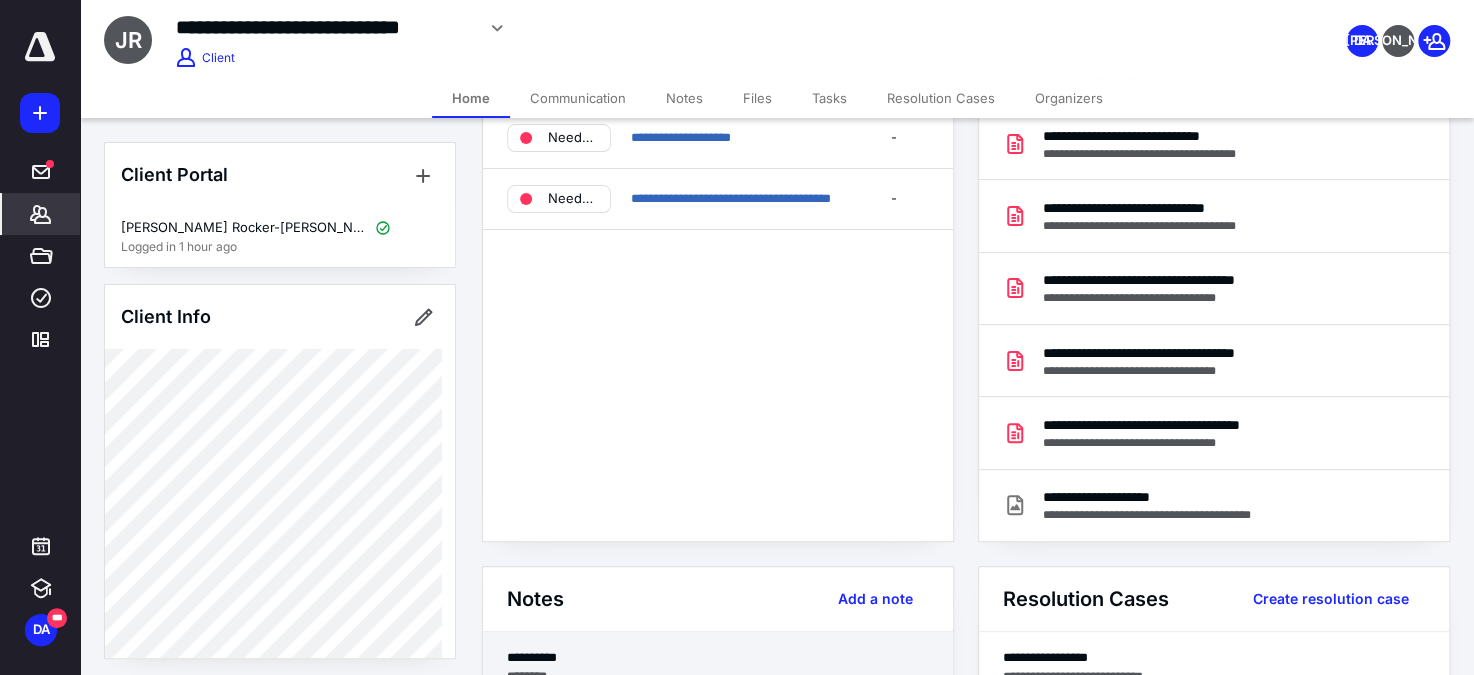 scroll, scrollTop: 272, scrollLeft: 0, axis: vertical 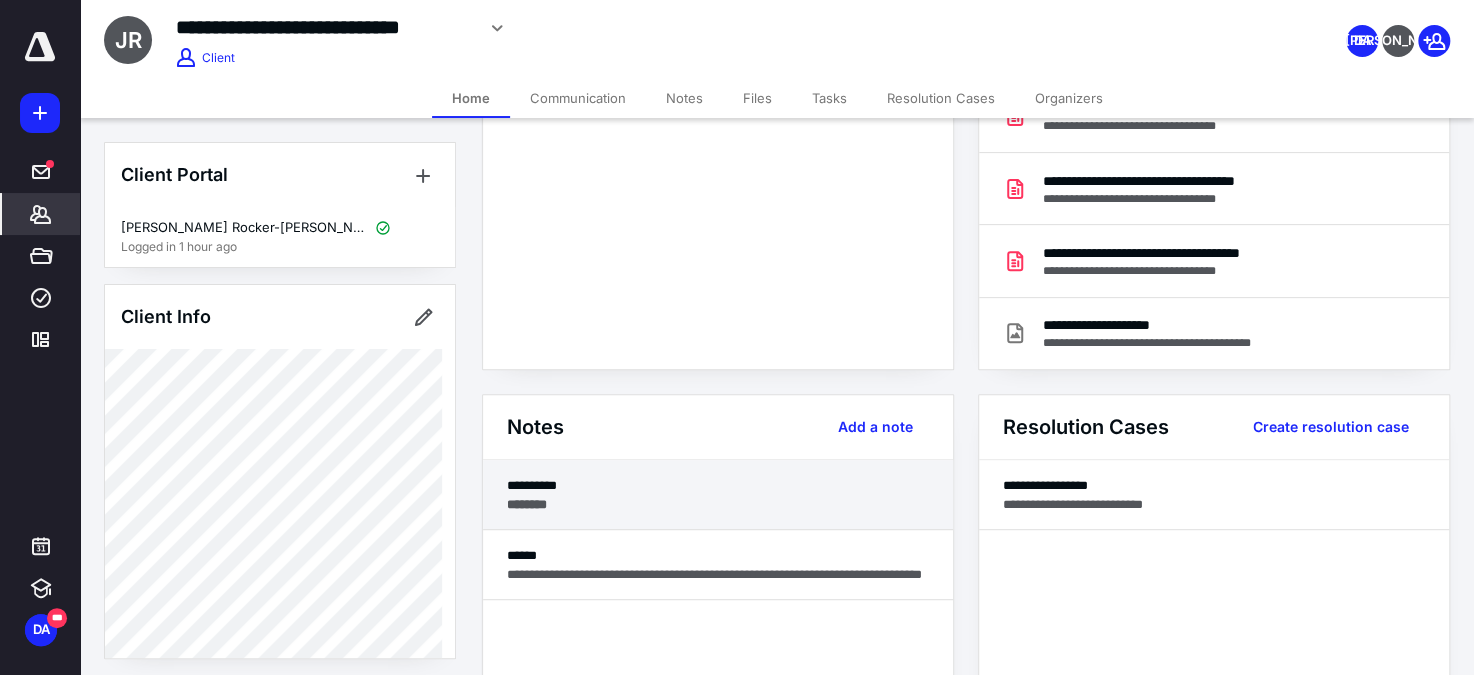 click on "**********" at bounding box center [718, 485] 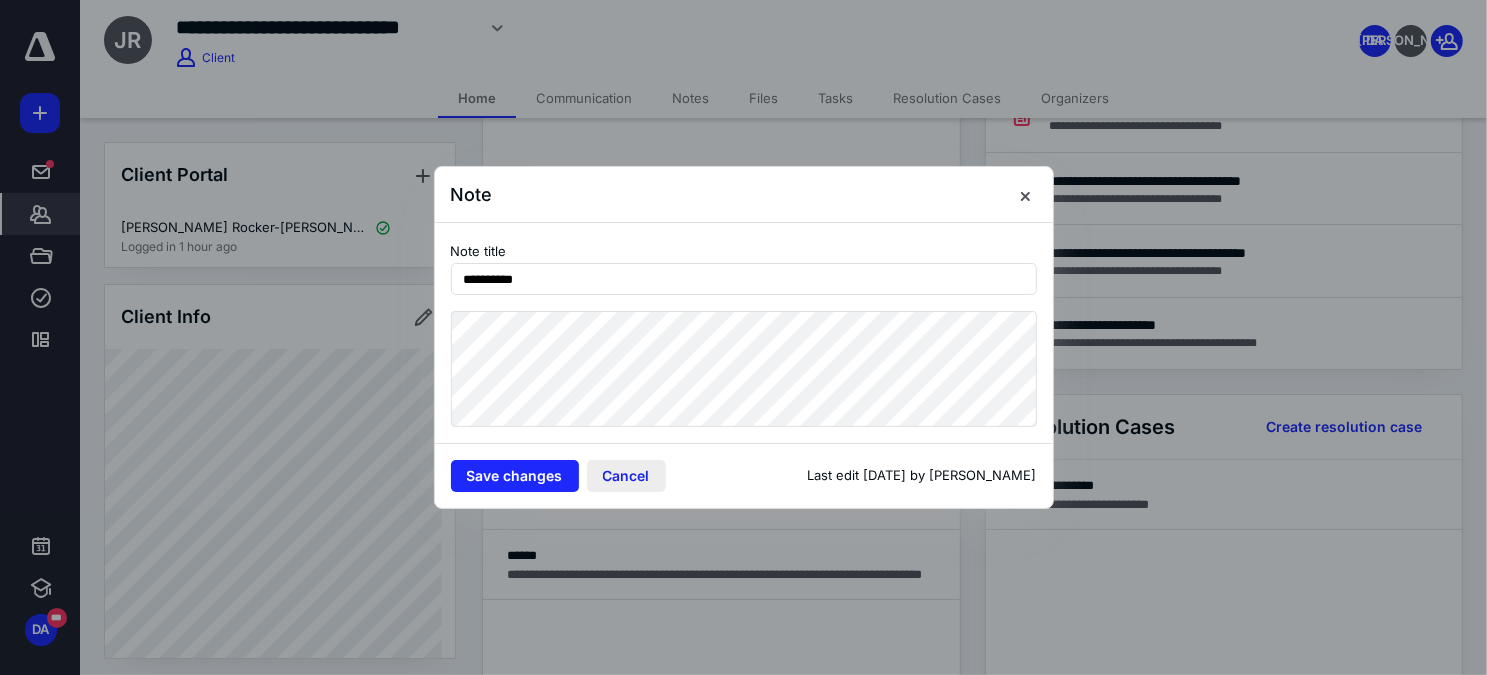 drag, startPoint x: 619, startPoint y: 472, endPoint x: 611, endPoint y: 464, distance: 11.313708 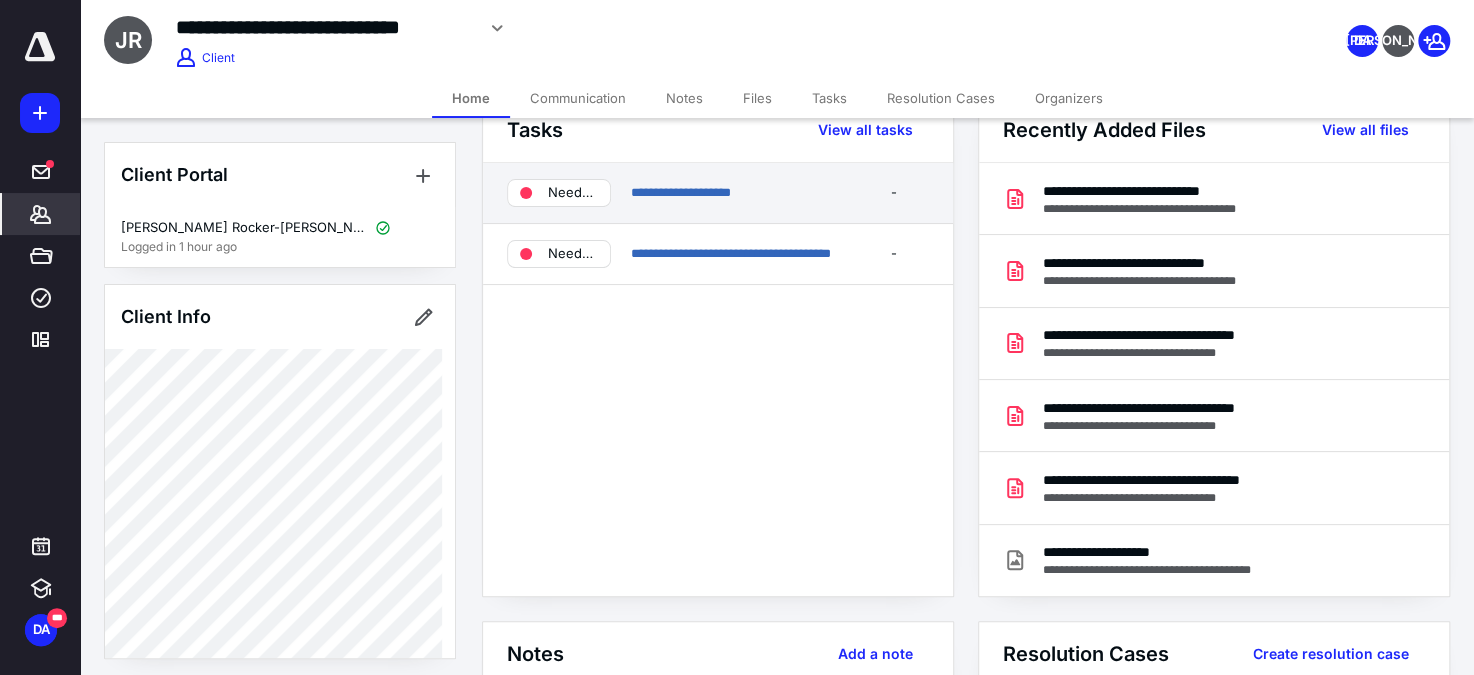scroll, scrollTop: 0, scrollLeft: 0, axis: both 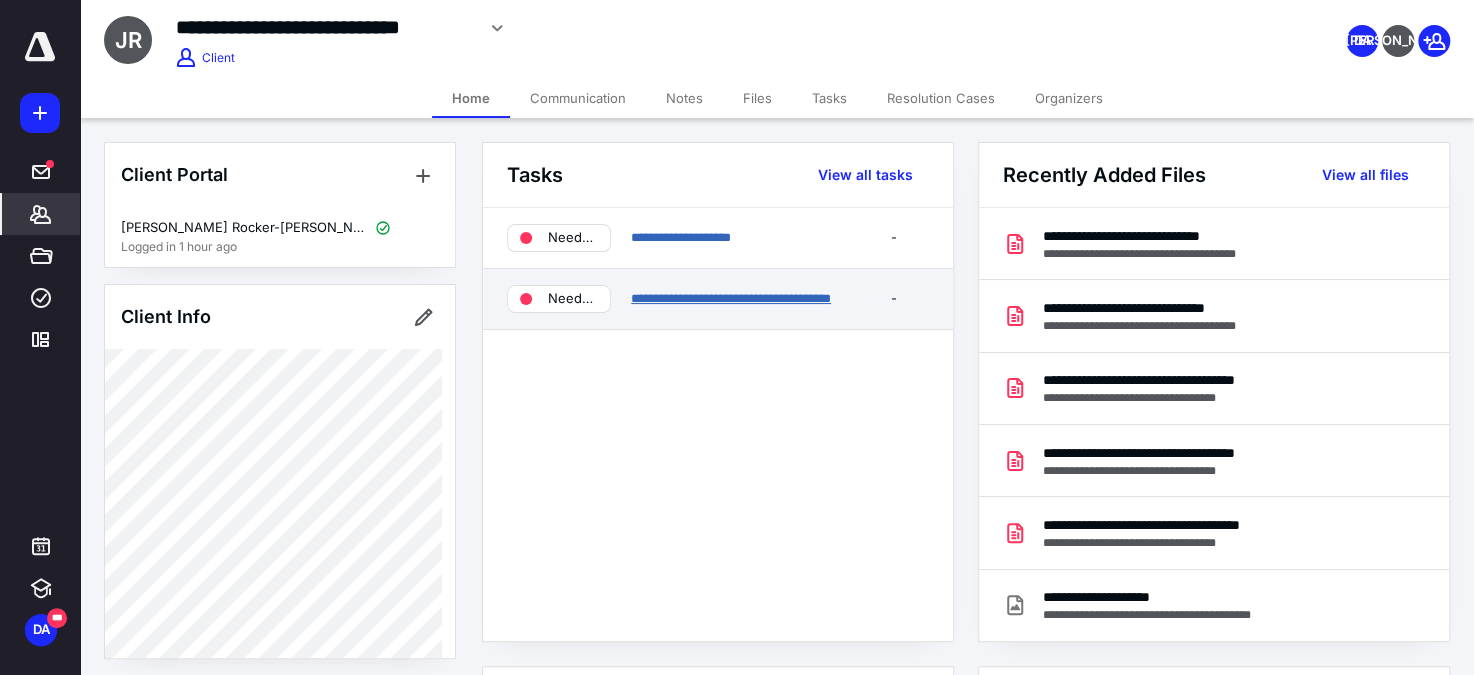 click on "**********" at bounding box center [731, 298] 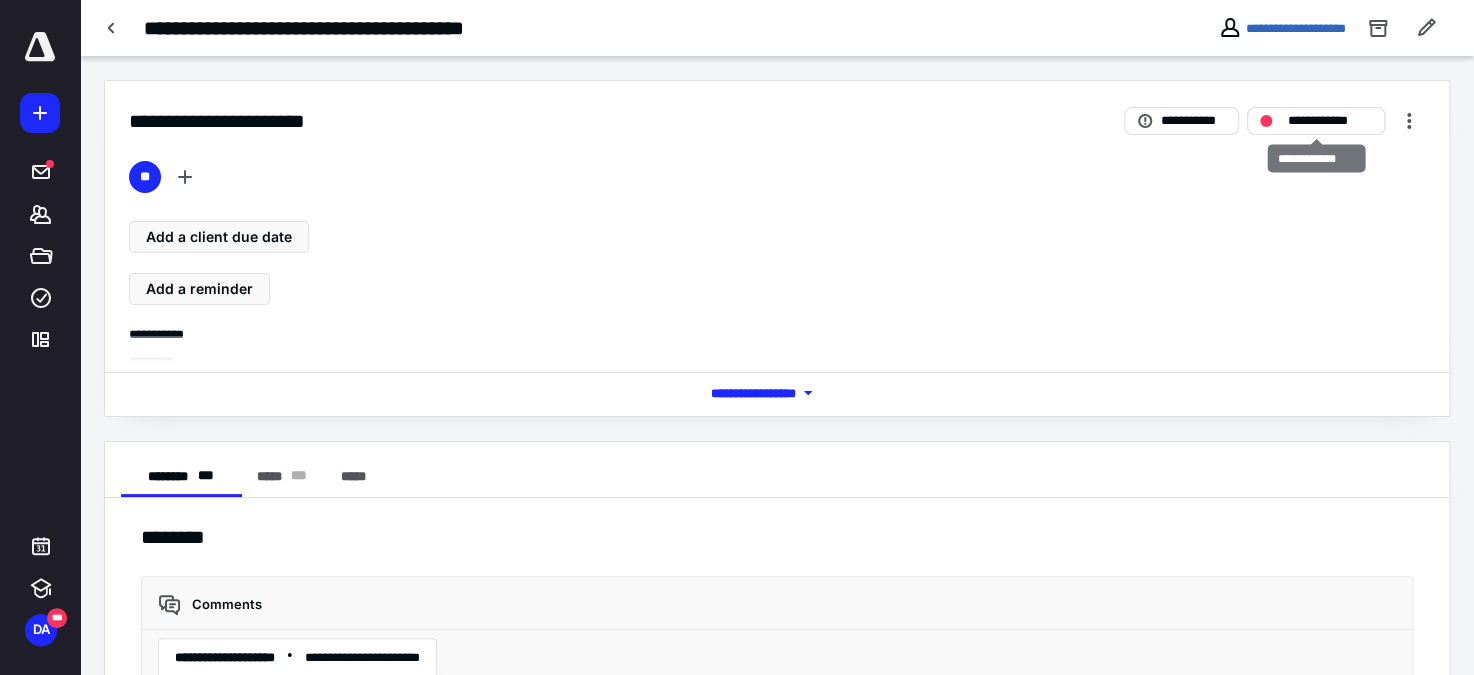 click on "**********" at bounding box center (1330, 120) 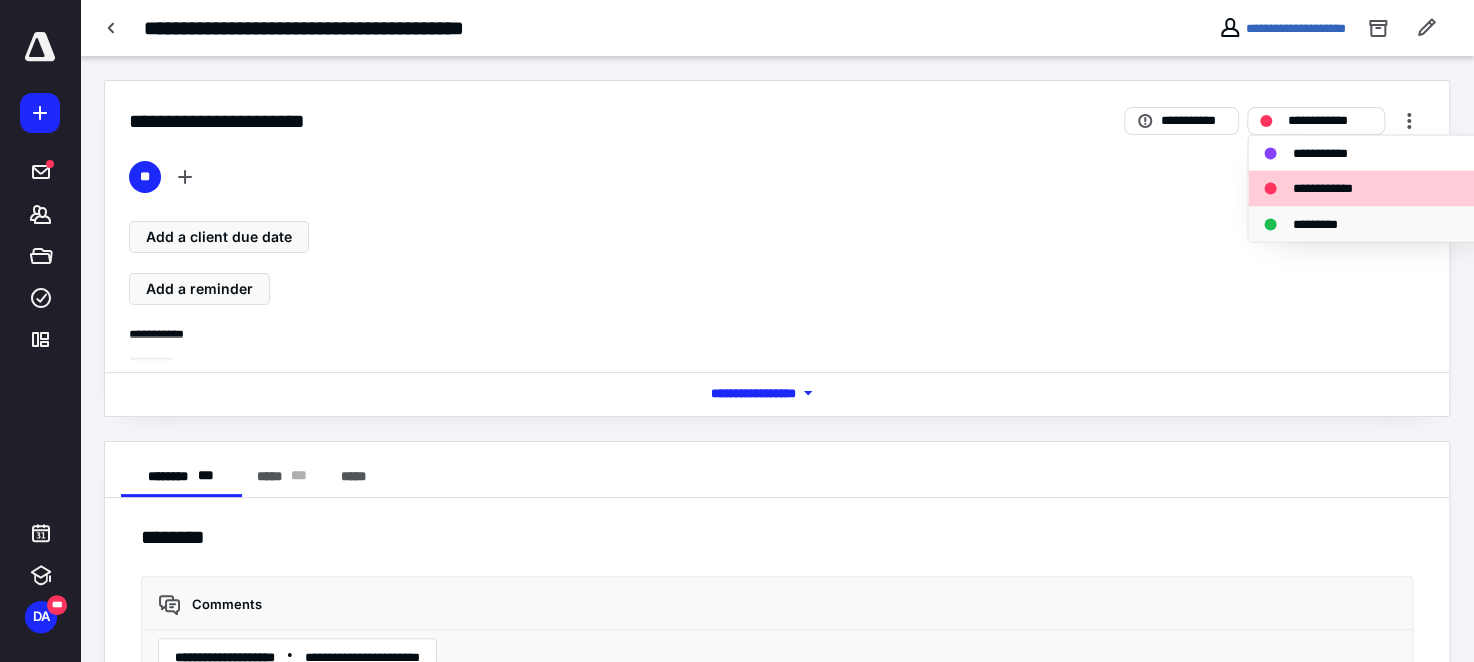 click on "*********" at bounding box center [1325, 224] 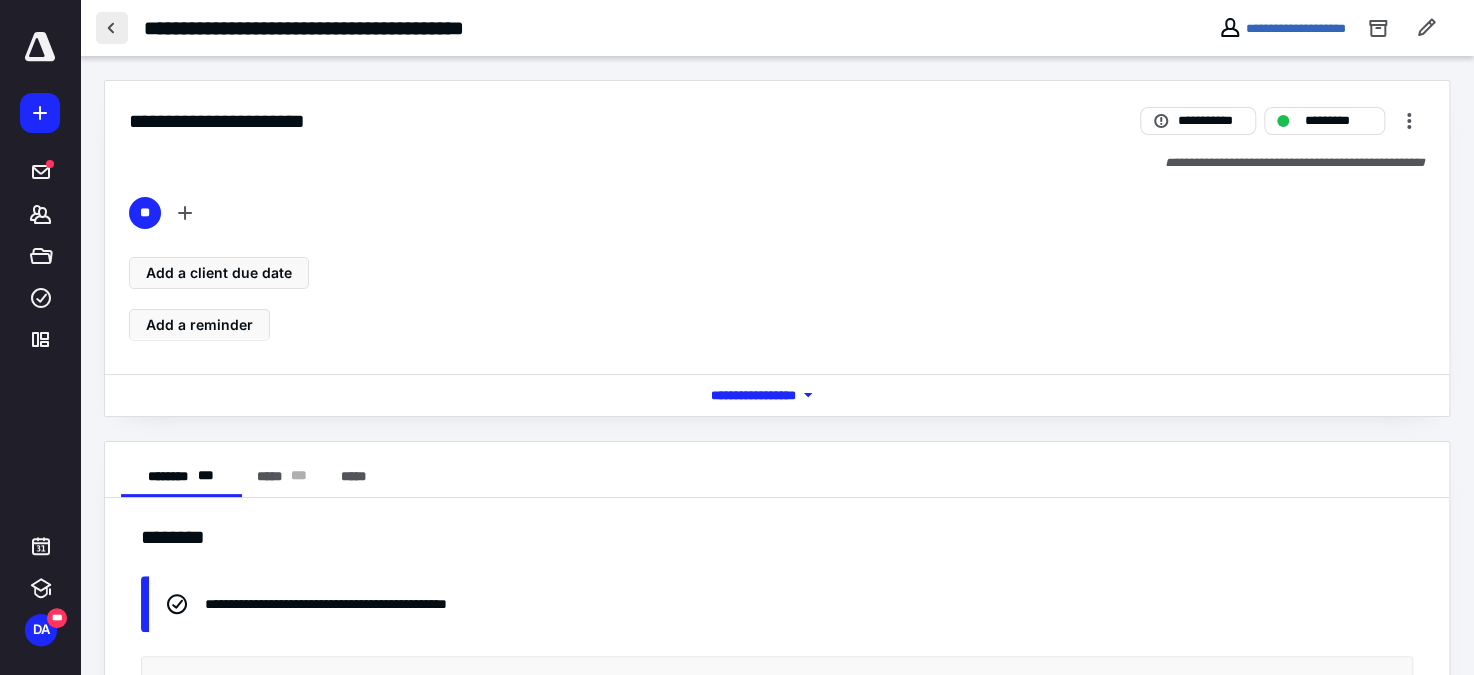 click at bounding box center (112, 28) 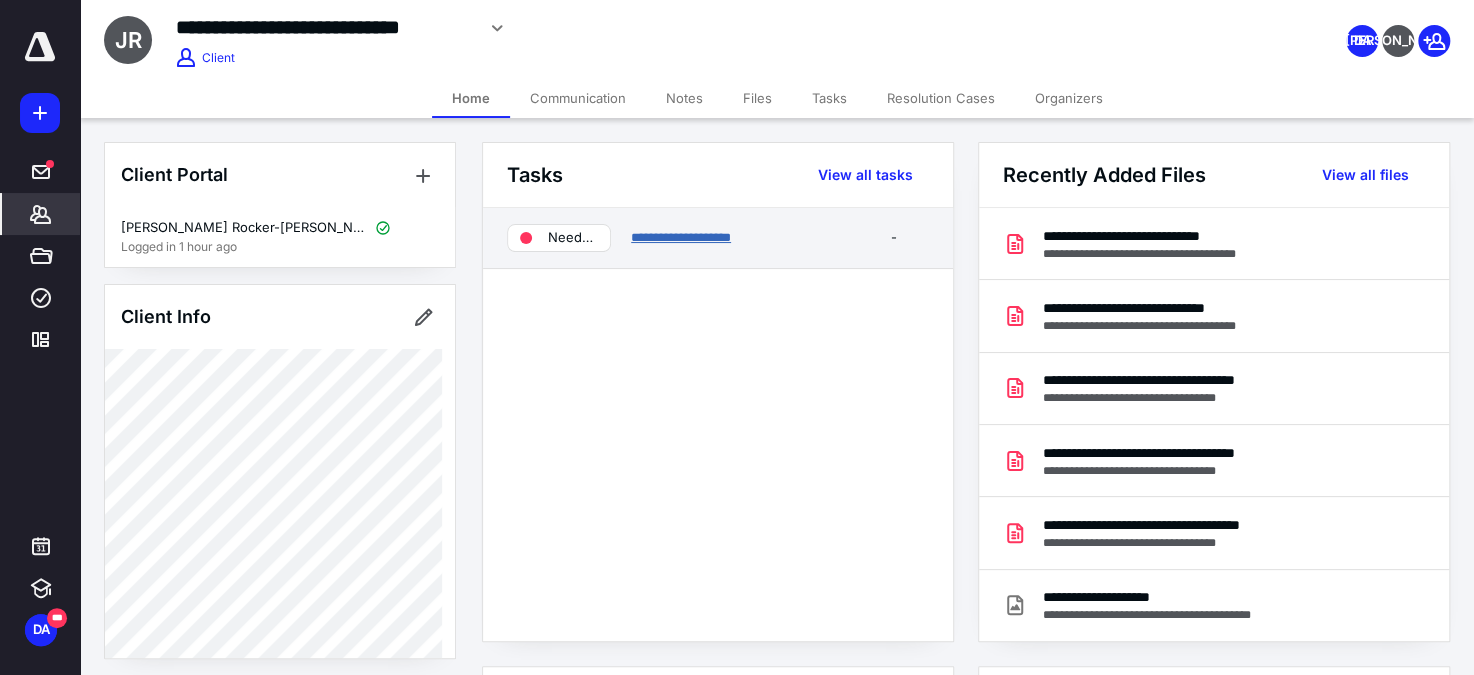 click on "**********" at bounding box center (681, 237) 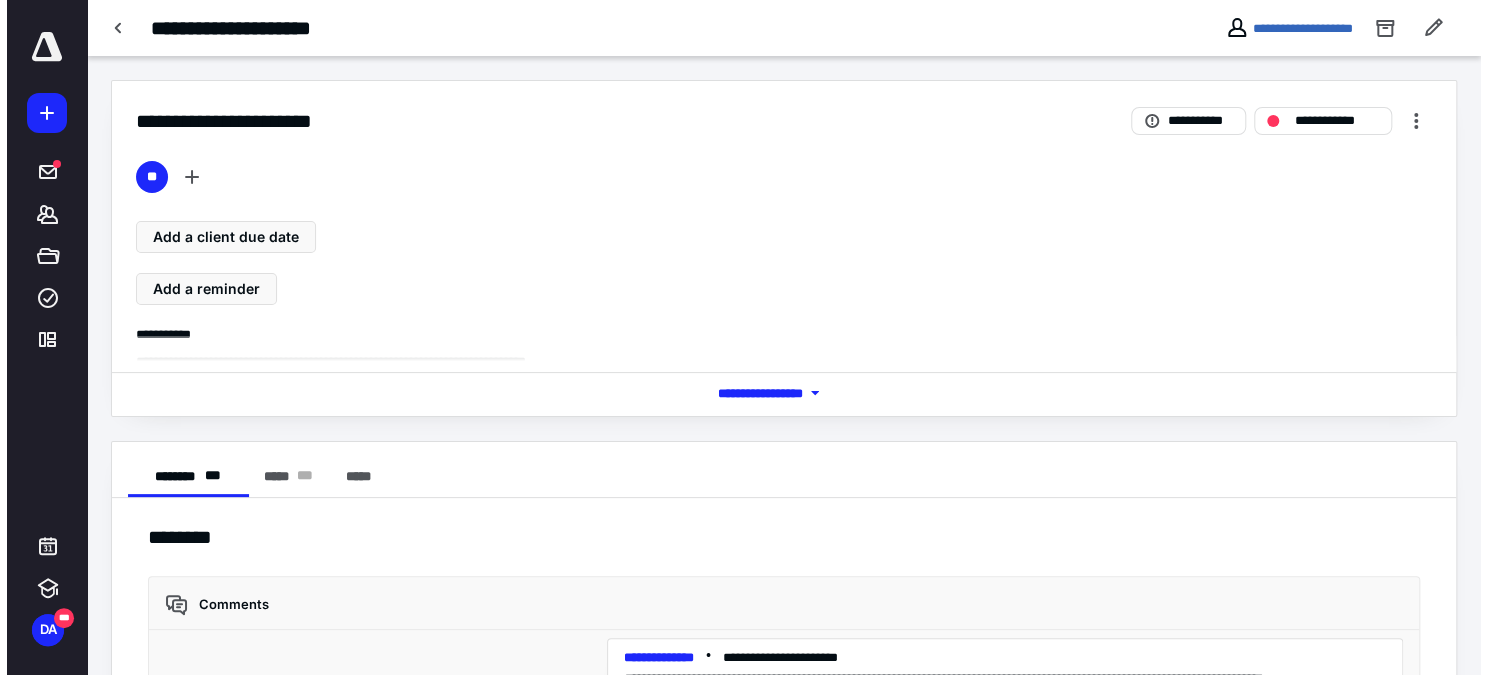 scroll, scrollTop: 40, scrollLeft: 0, axis: vertical 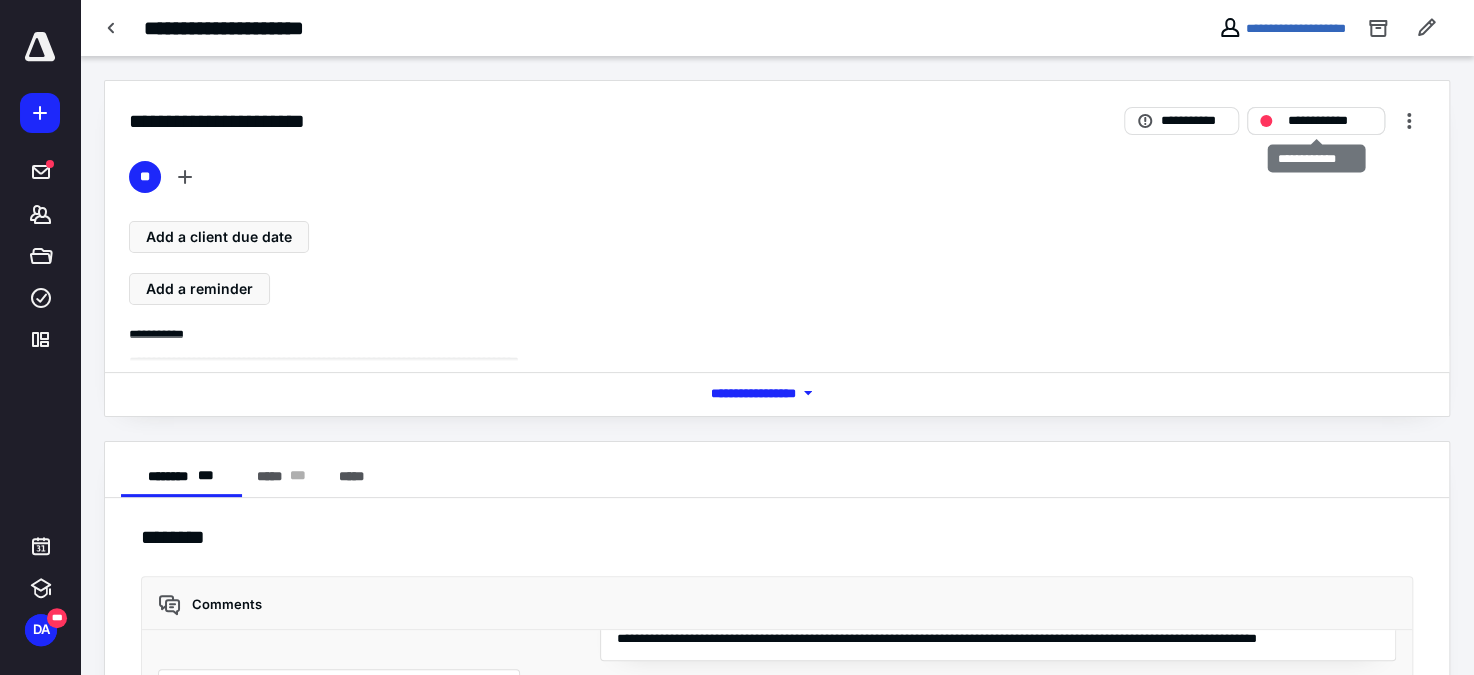 click on "**********" at bounding box center (1330, 120) 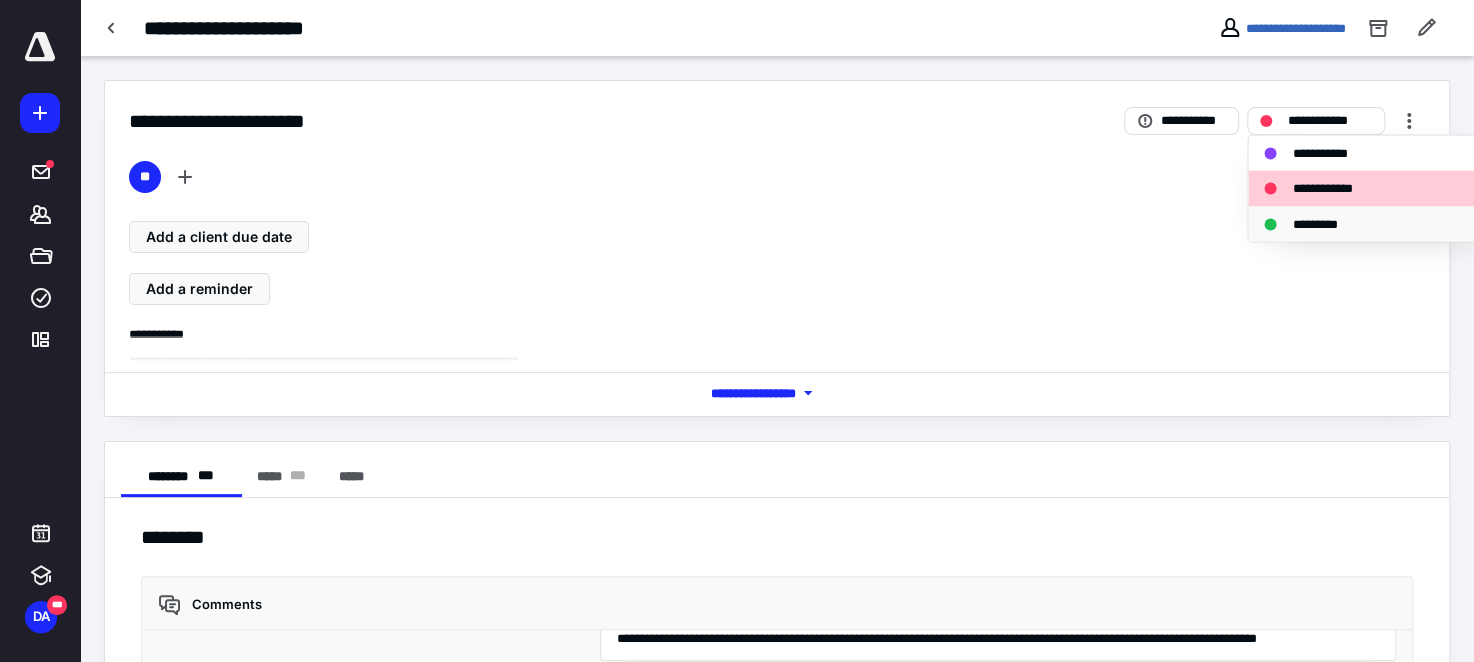 click on "*********" at bounding box center (1325, 224) 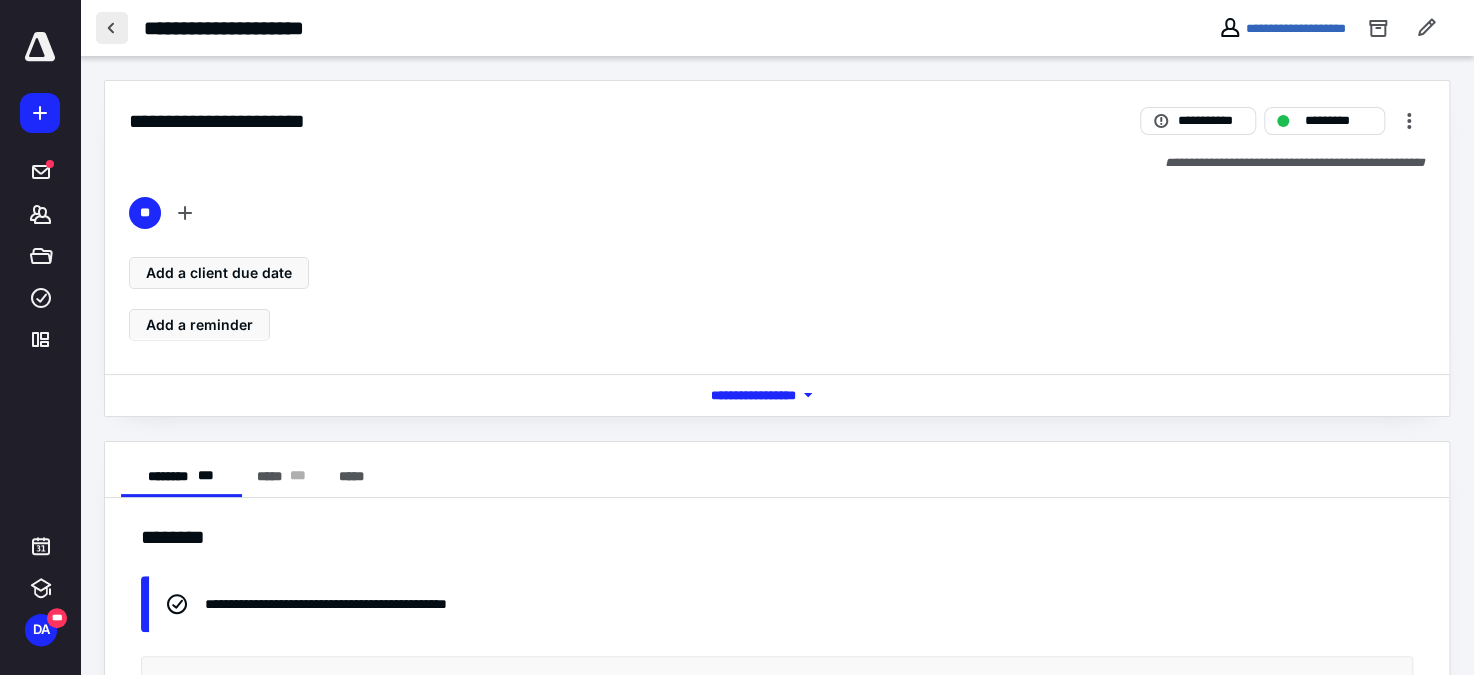 click at bounding box center (112, 28) 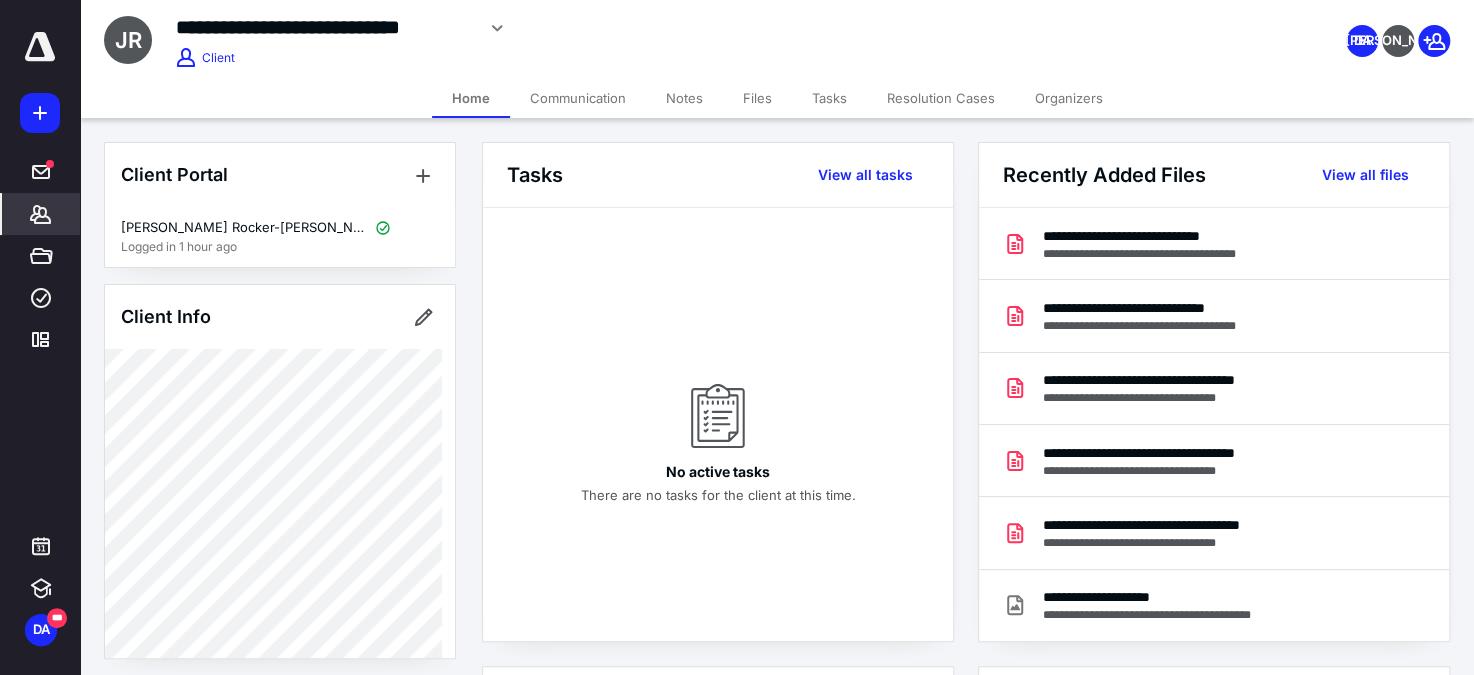 click on "Communication" at bounding box center (578, 98) 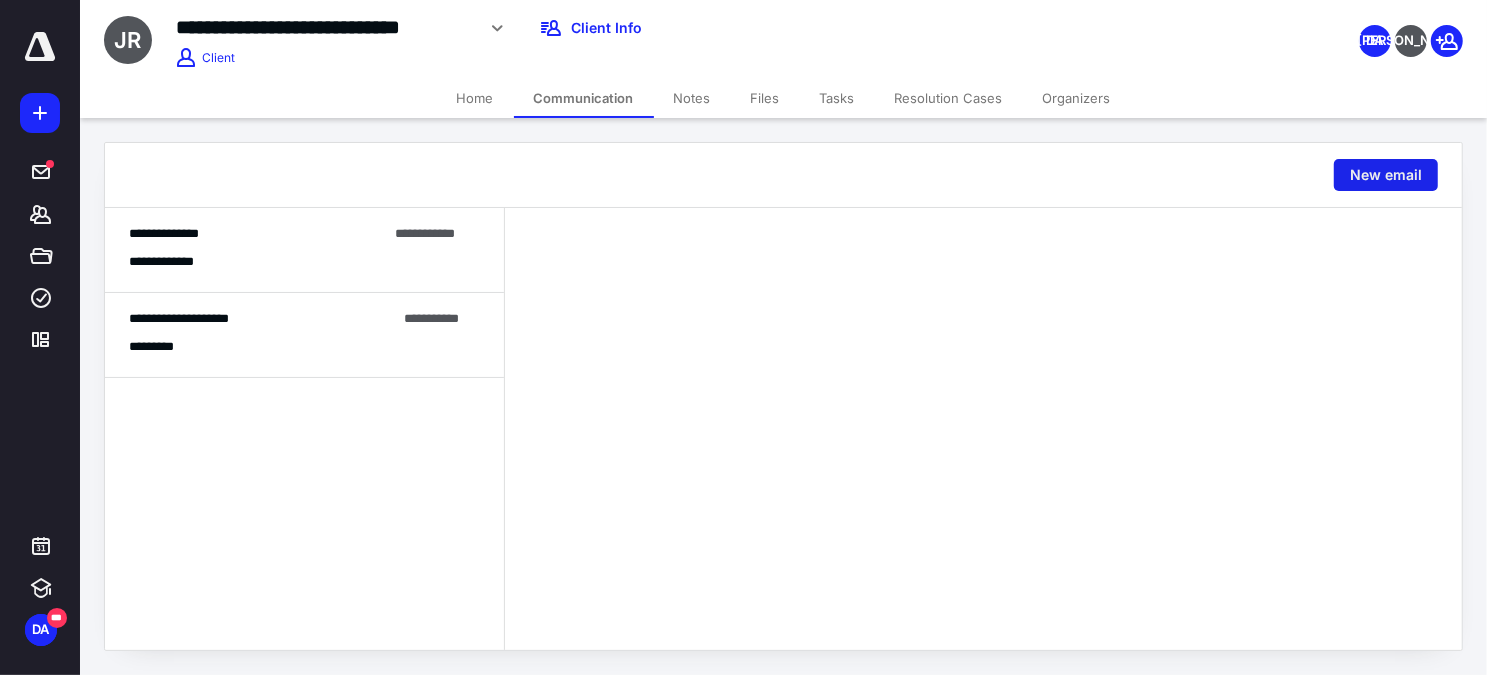 click on "New email" at bounding box center (1386, 175) 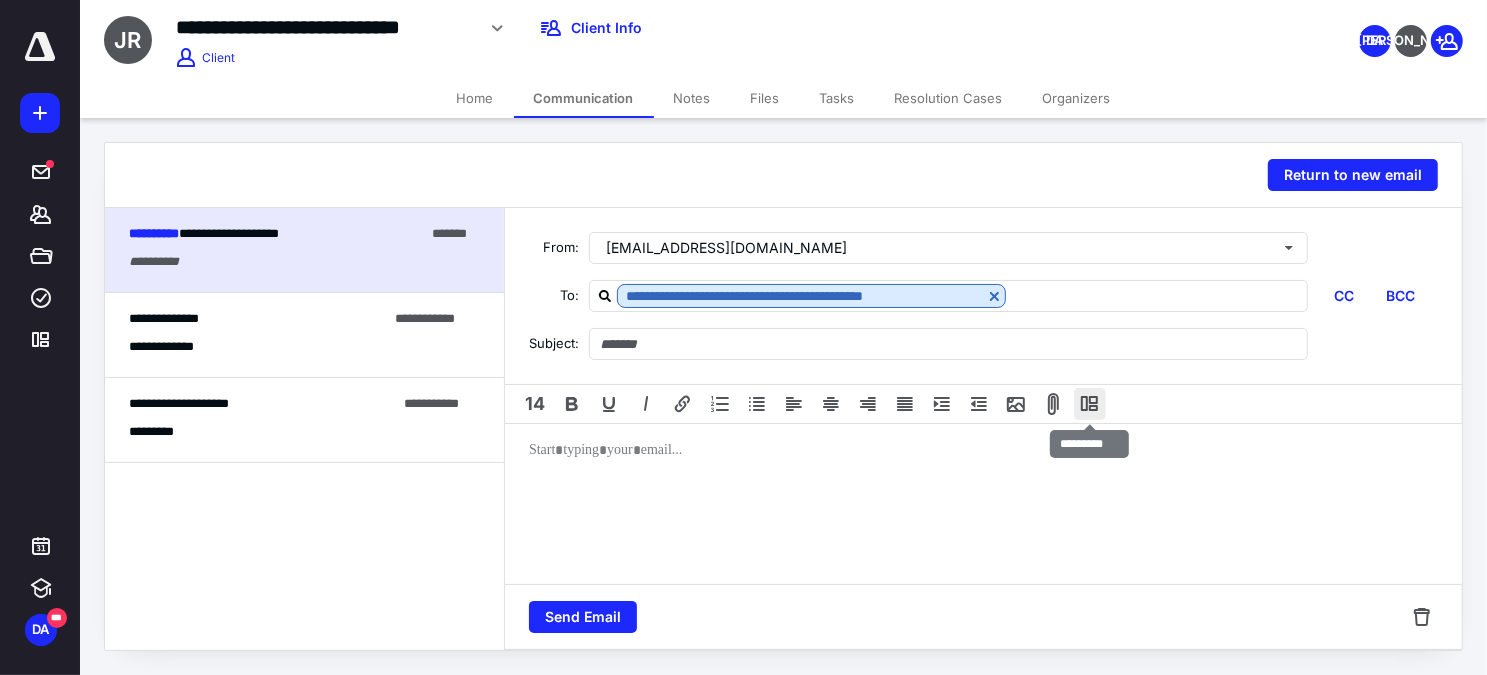 click at bounding box center (1090, 404) 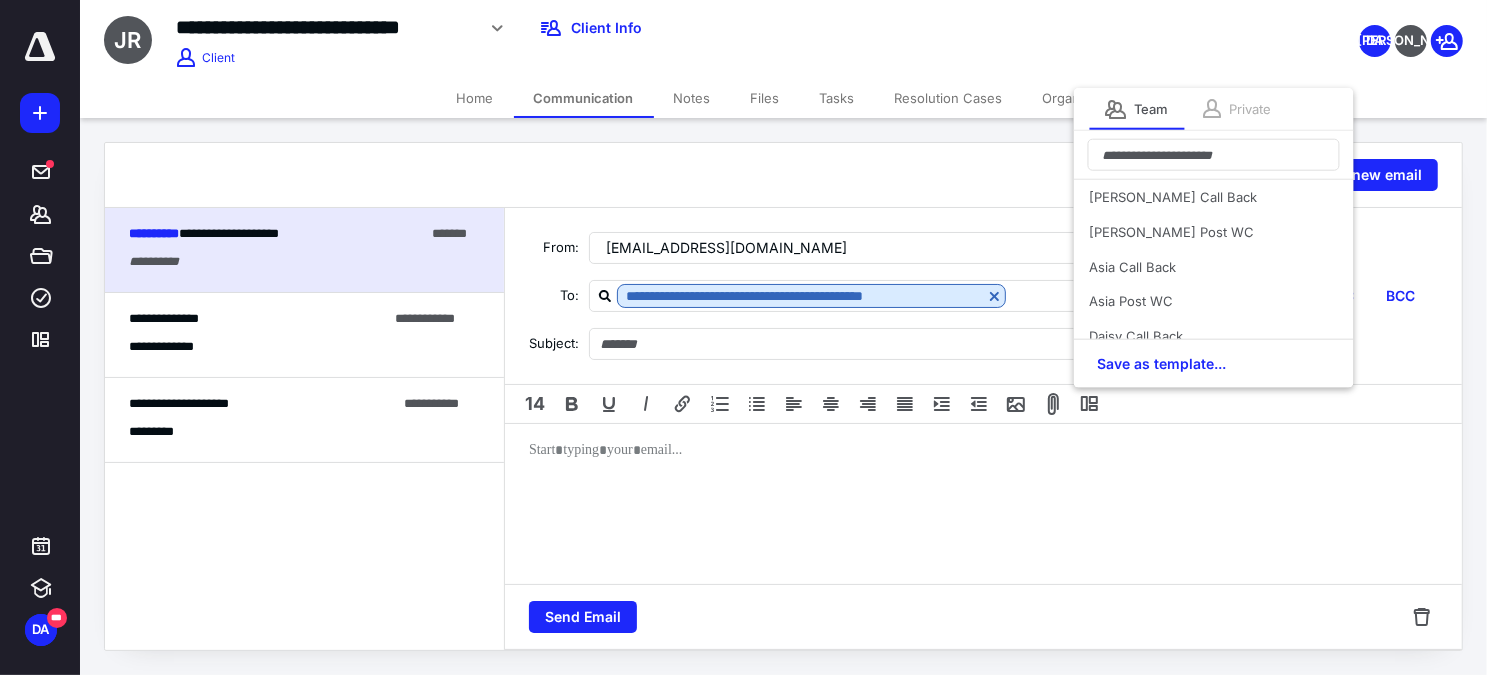 click on "Private" at bounding box center [1251, 109] 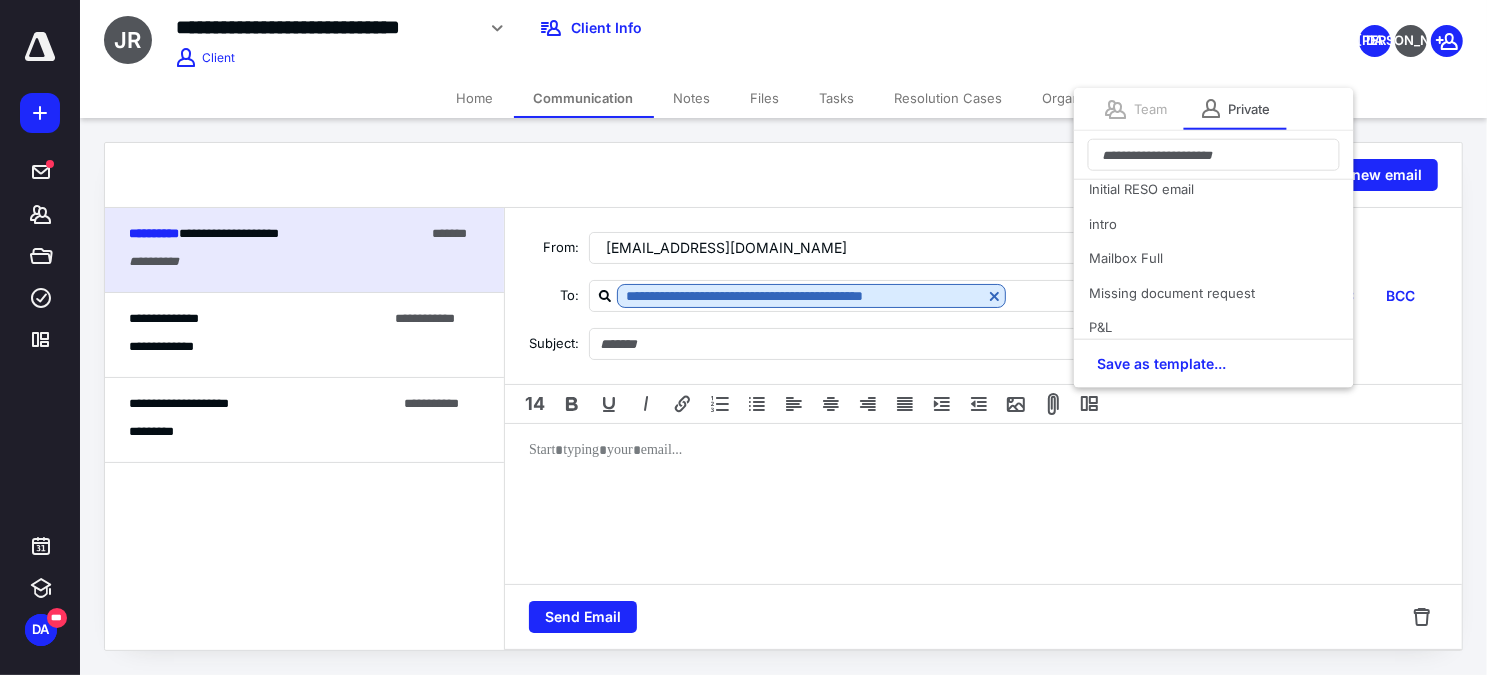 scroll, scrollTop: 428, scrollLeft: 0, axis: vertical 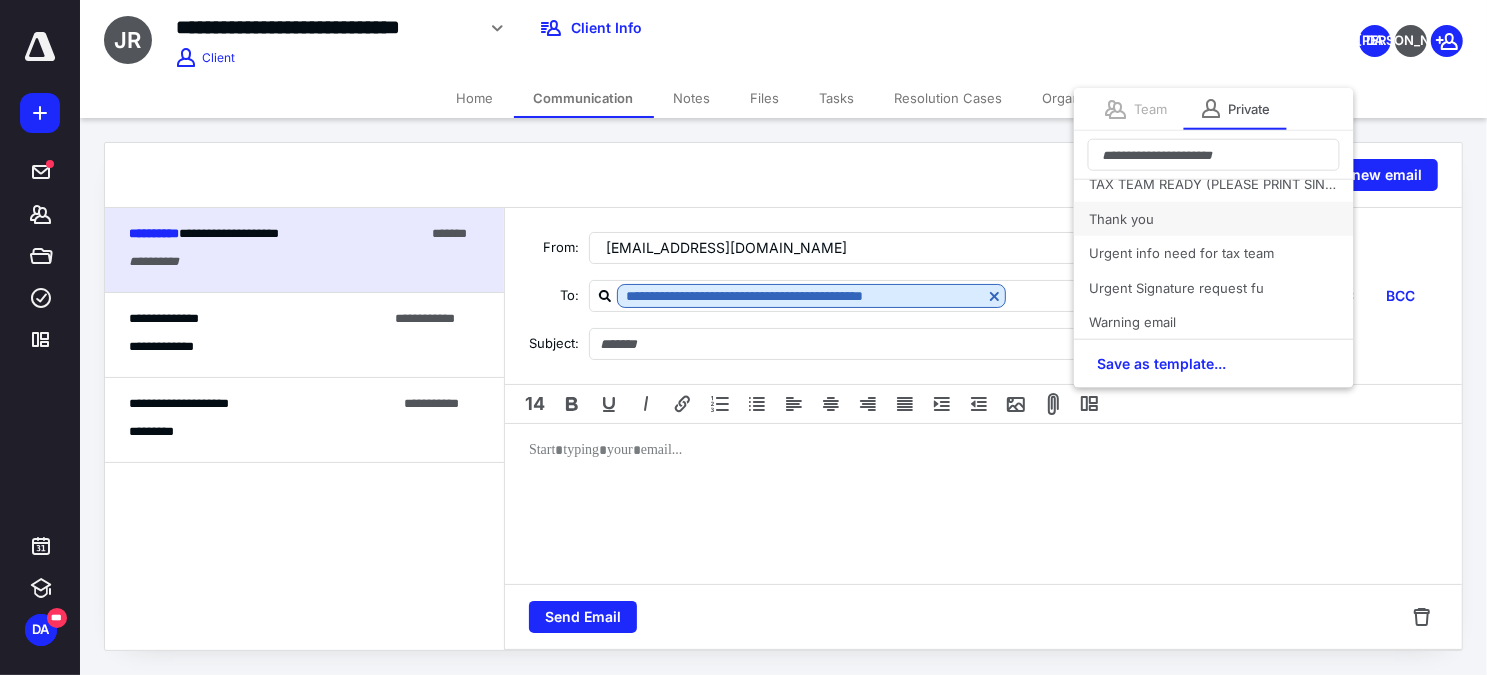 click on "Thank you" at bounding box center [1214, 218] 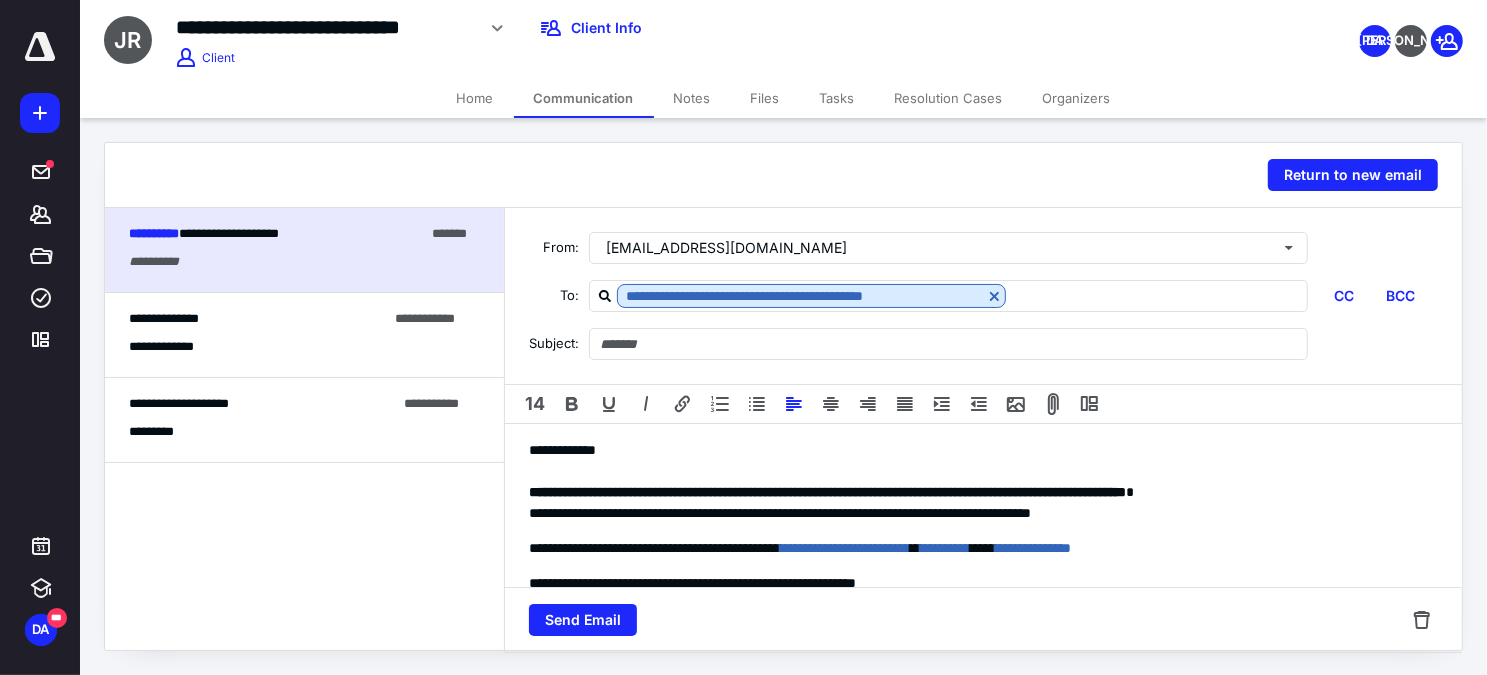 type on "**********" 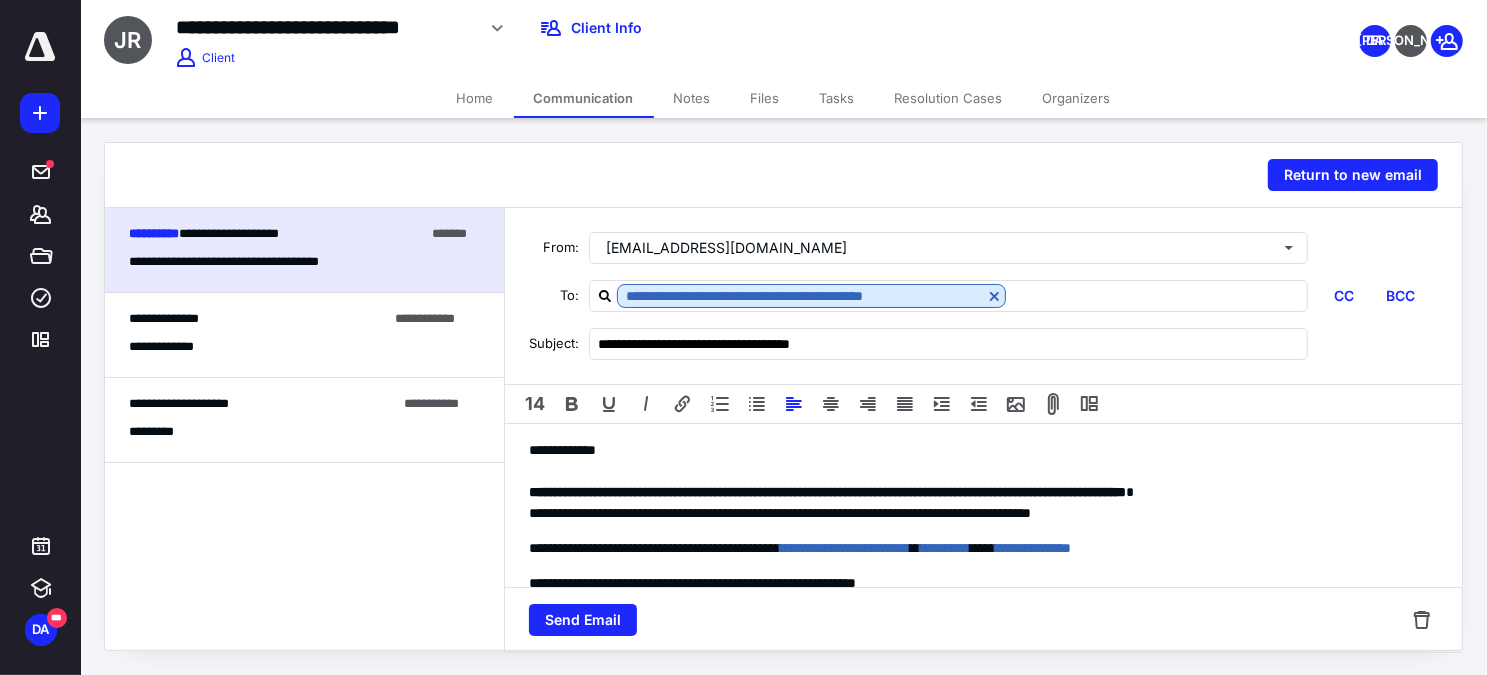 click on "**********" at bounding box center (977, 450) 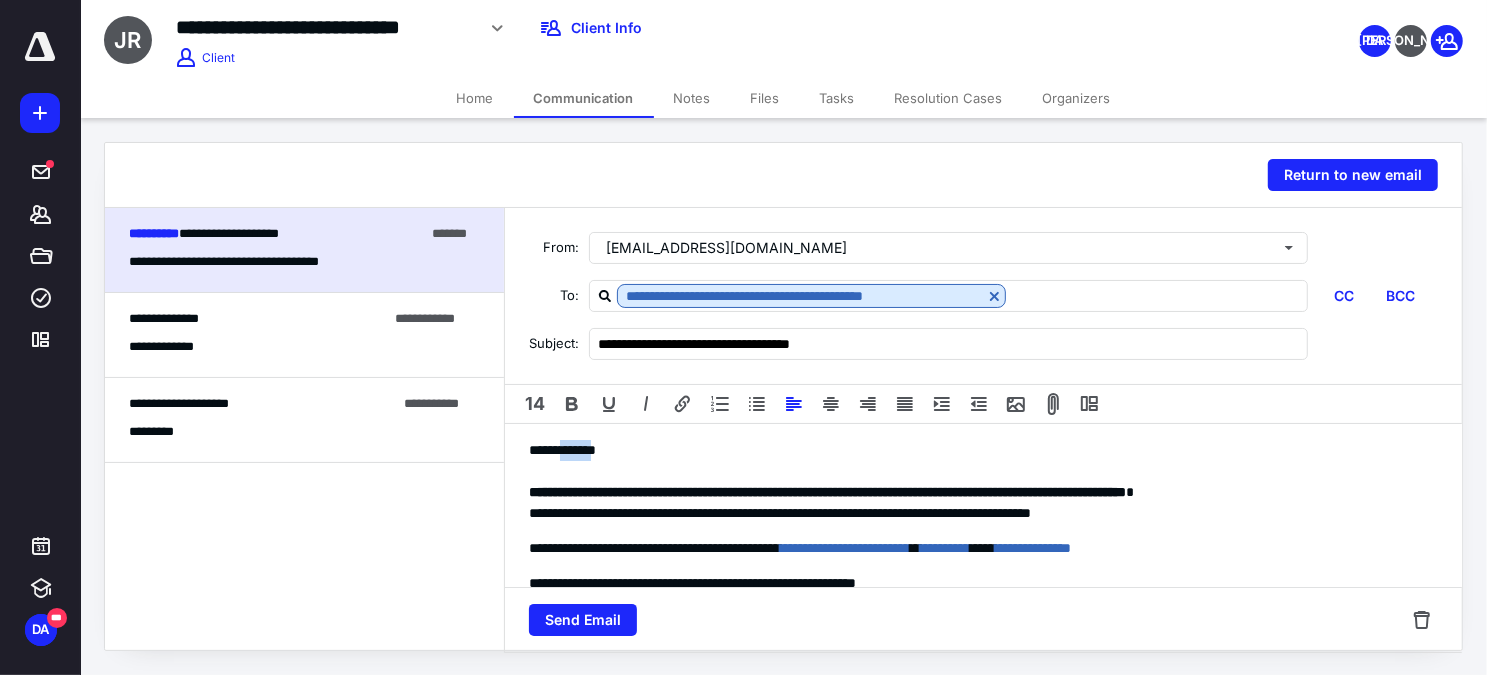 click on "**********" at bounding box center [977, 450] 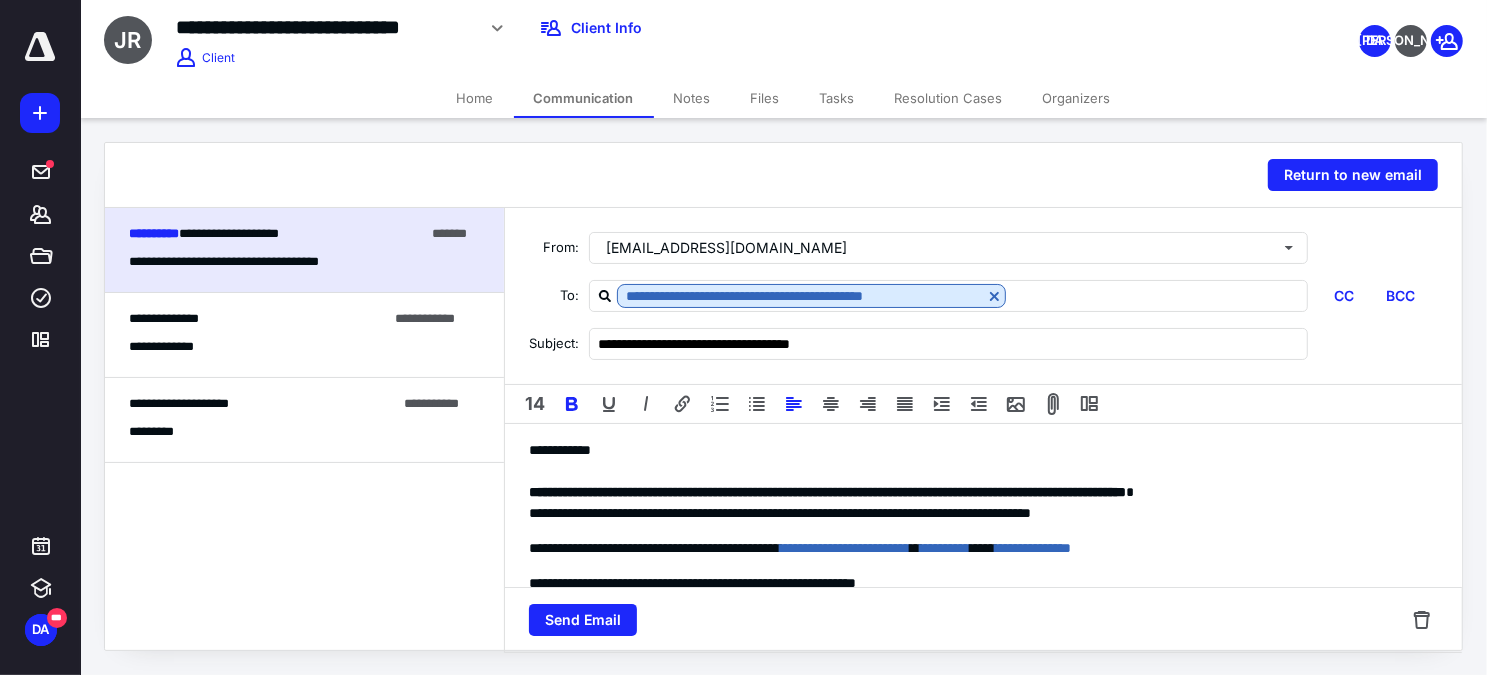 click on "**********" at bounding box center (827, 492) 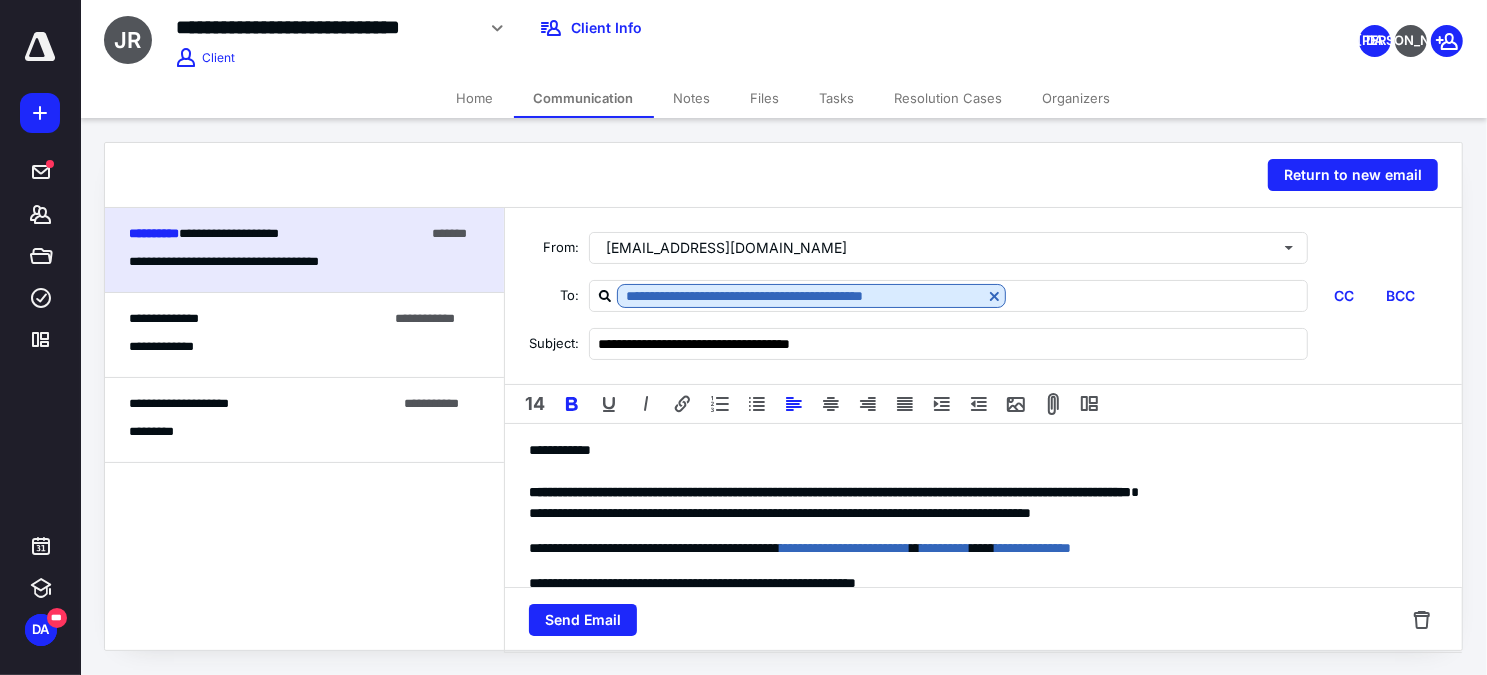 click on "**********" at bounding box center (830, 492) 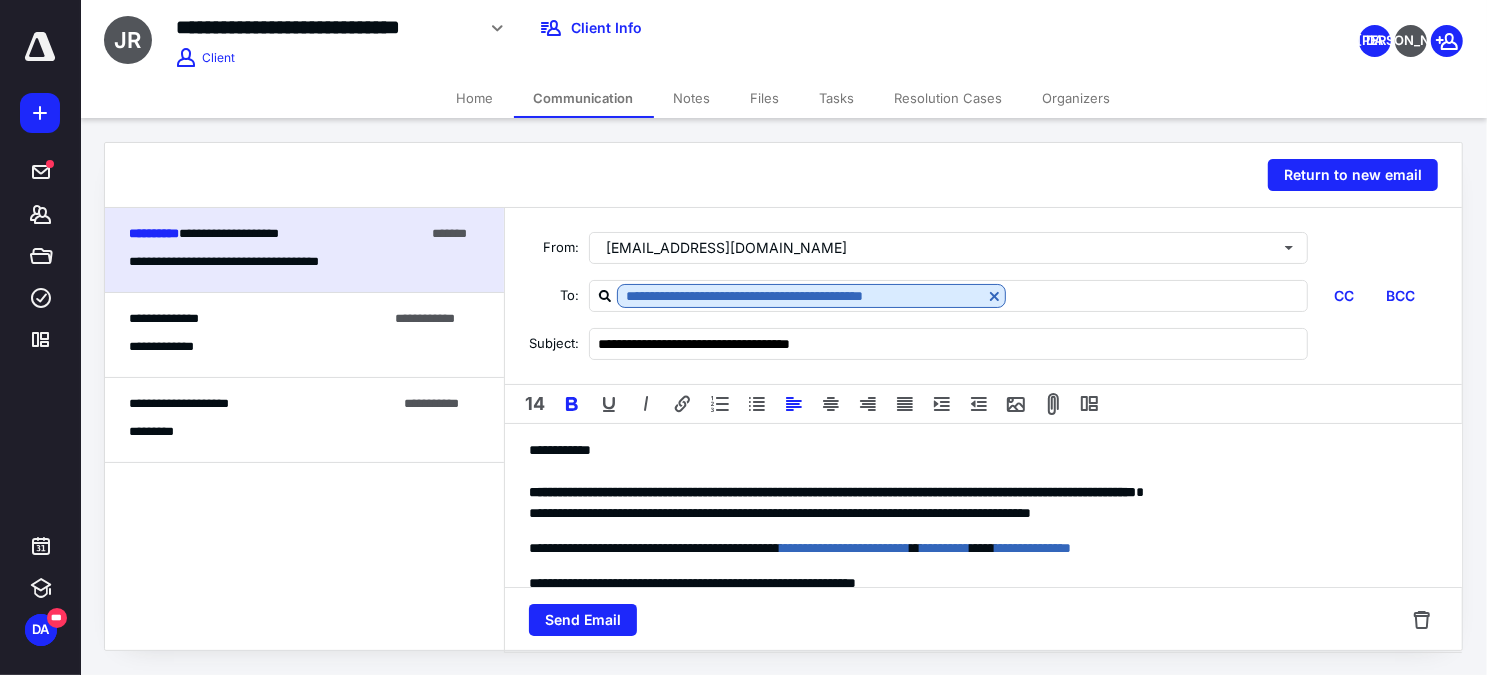 click on "**********" at bounding box center [977, 492] 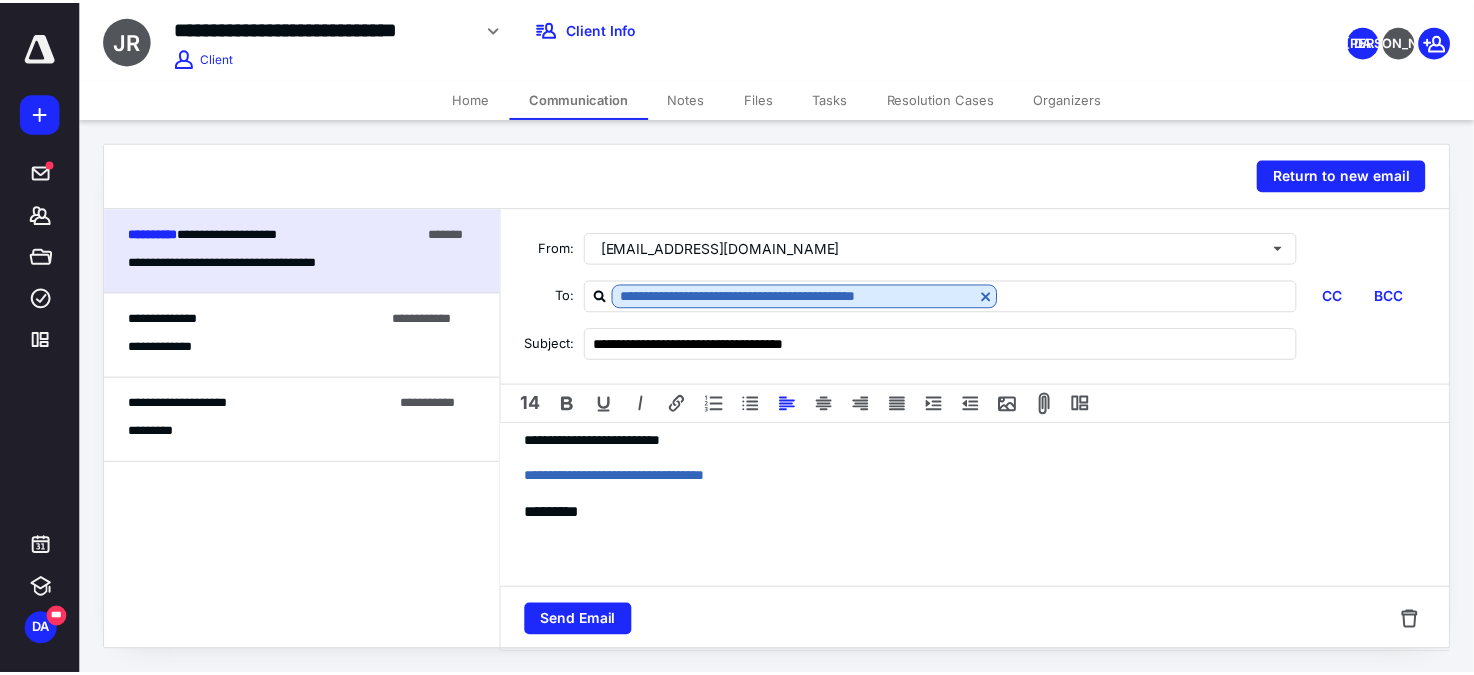 scroll, scrollTop: 410, scrollLeft: 0, axis: vertical 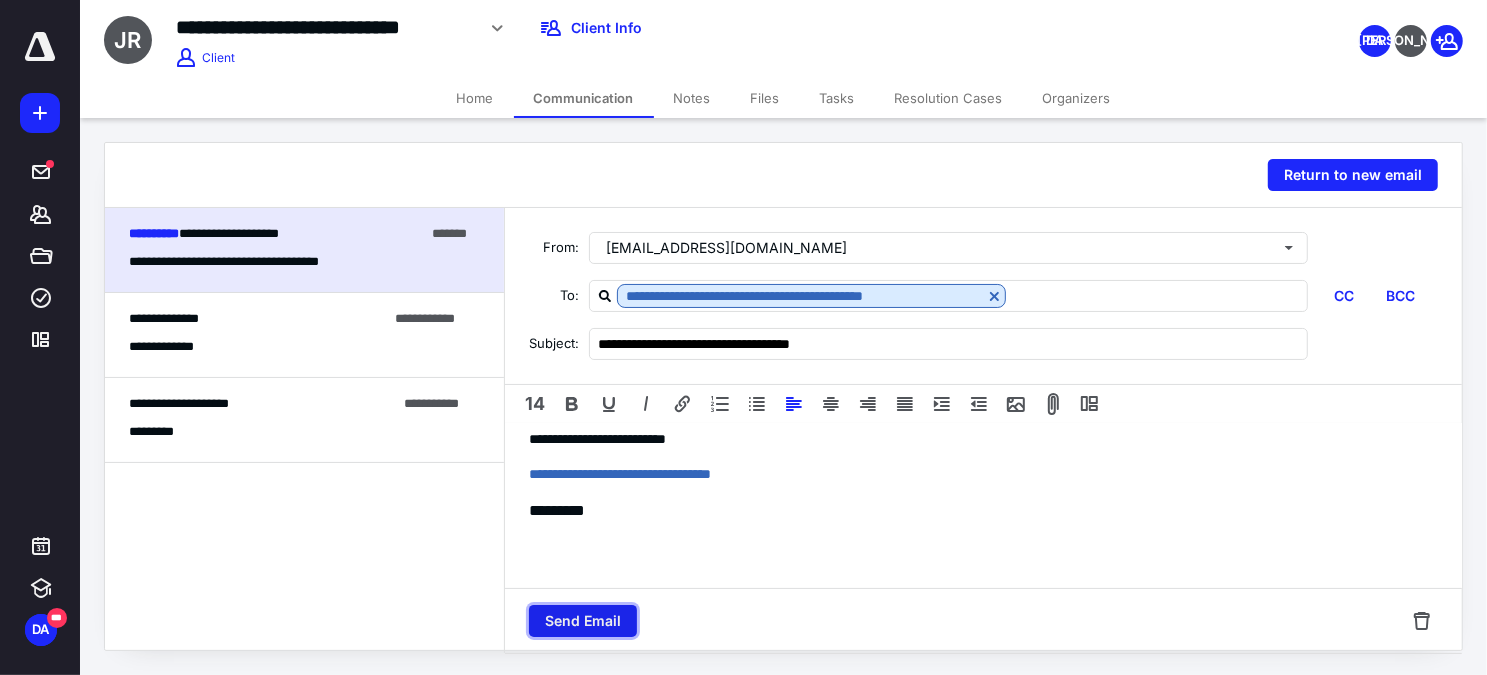 click on "Send Email" at bounding box center [583, 621] 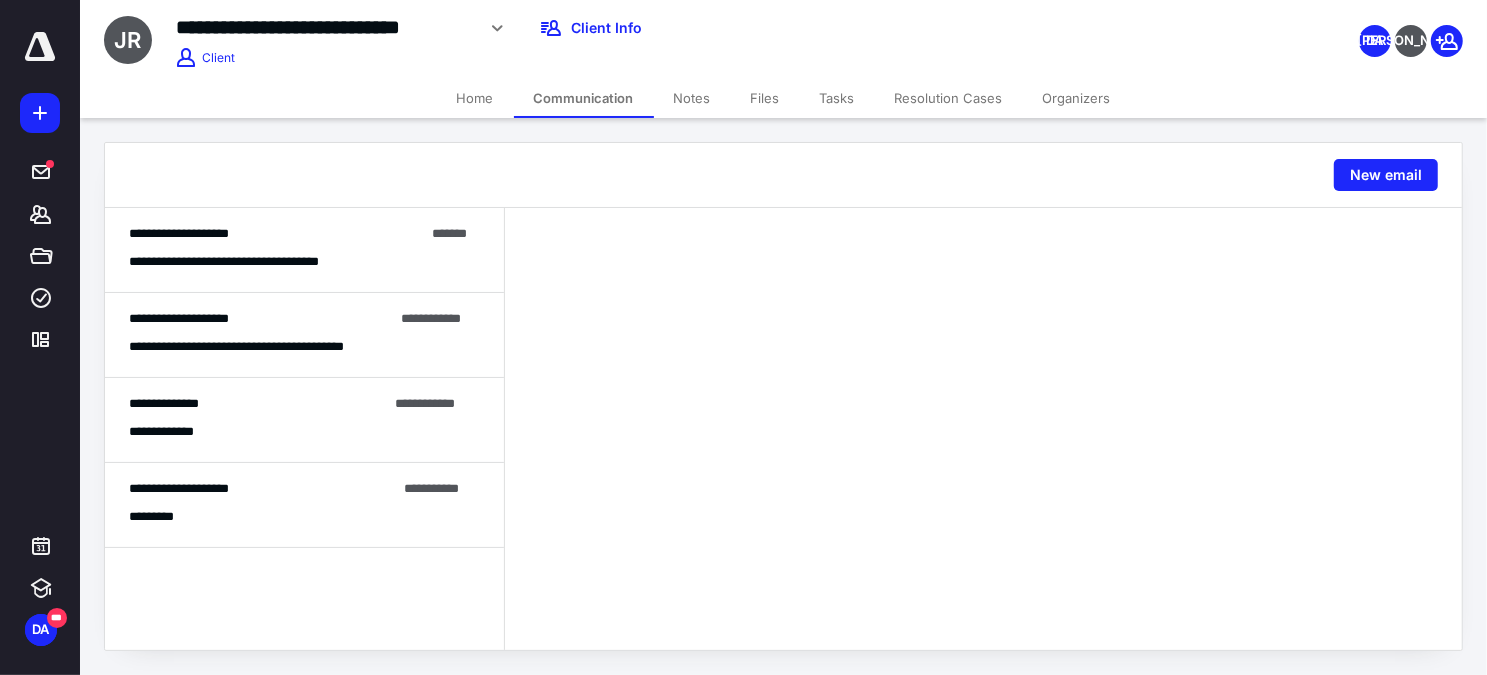 click on "Home" at bounding box center (475, 98) 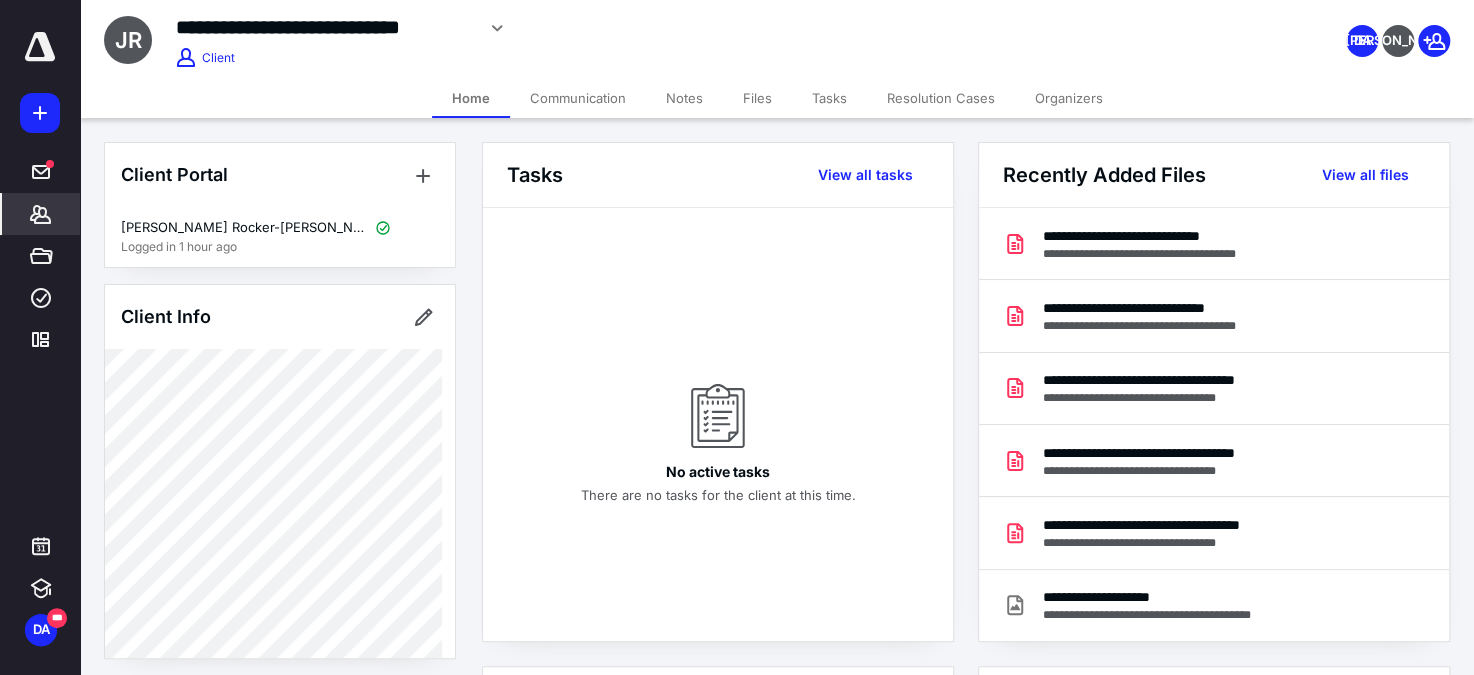 click on "Client Portal Jacob Rocker-Ramirez Logged in 1 hour ago Client Info About Spouse Dependents Important clients Tags Manage all tags" at bounding box center [280, 901] 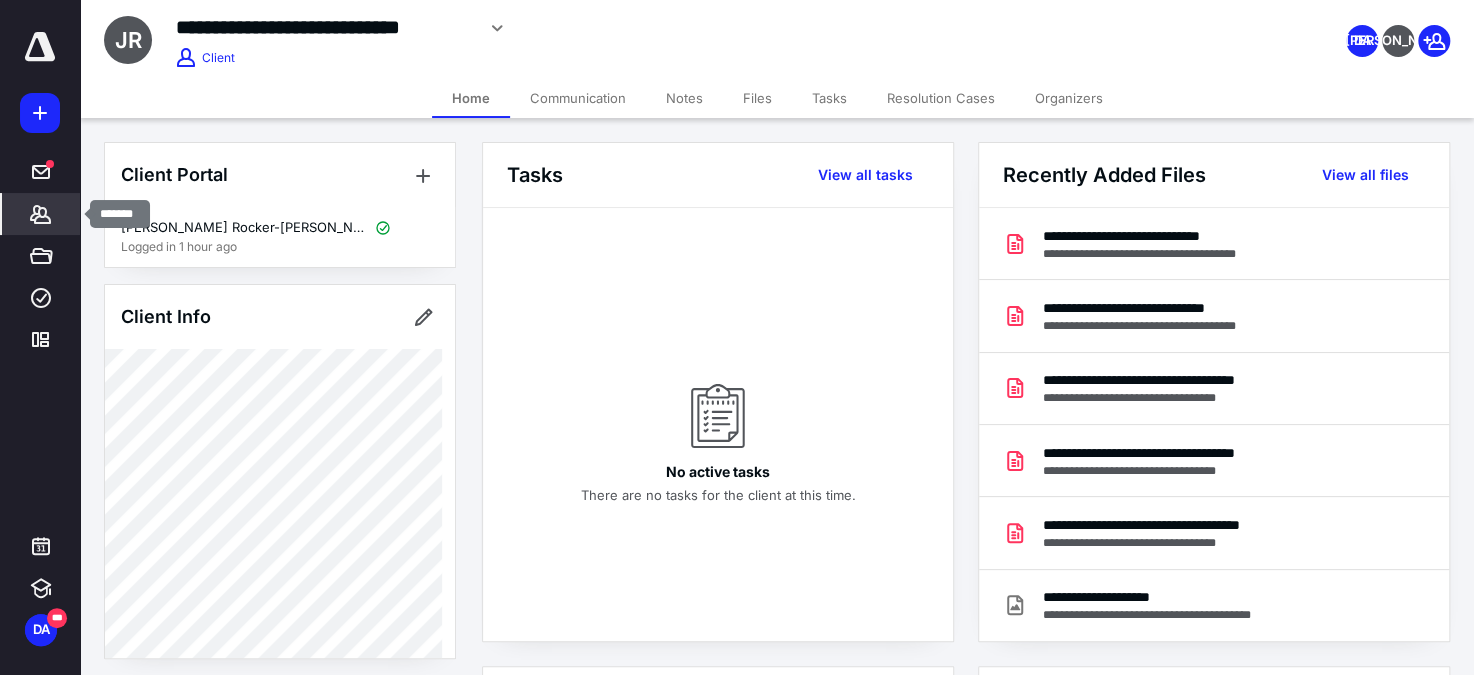 click 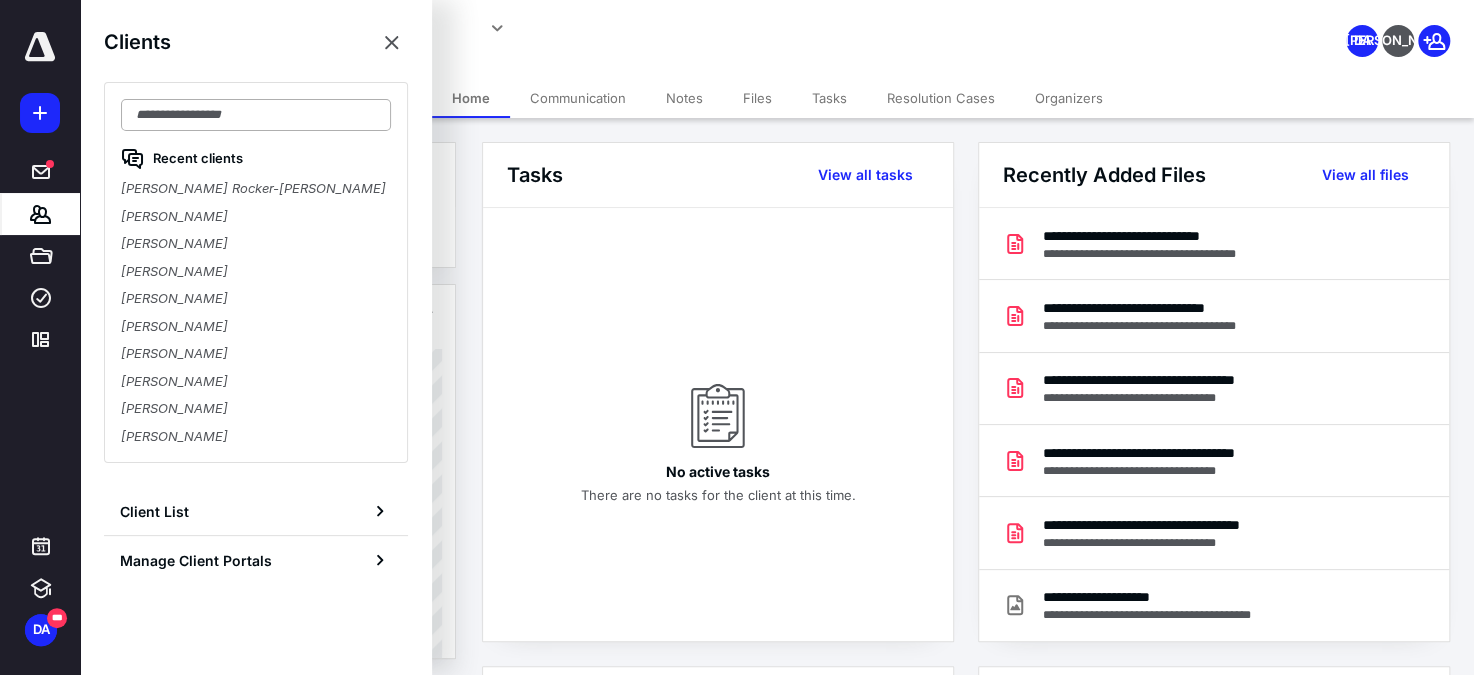 click at bounding box center [256, 115] 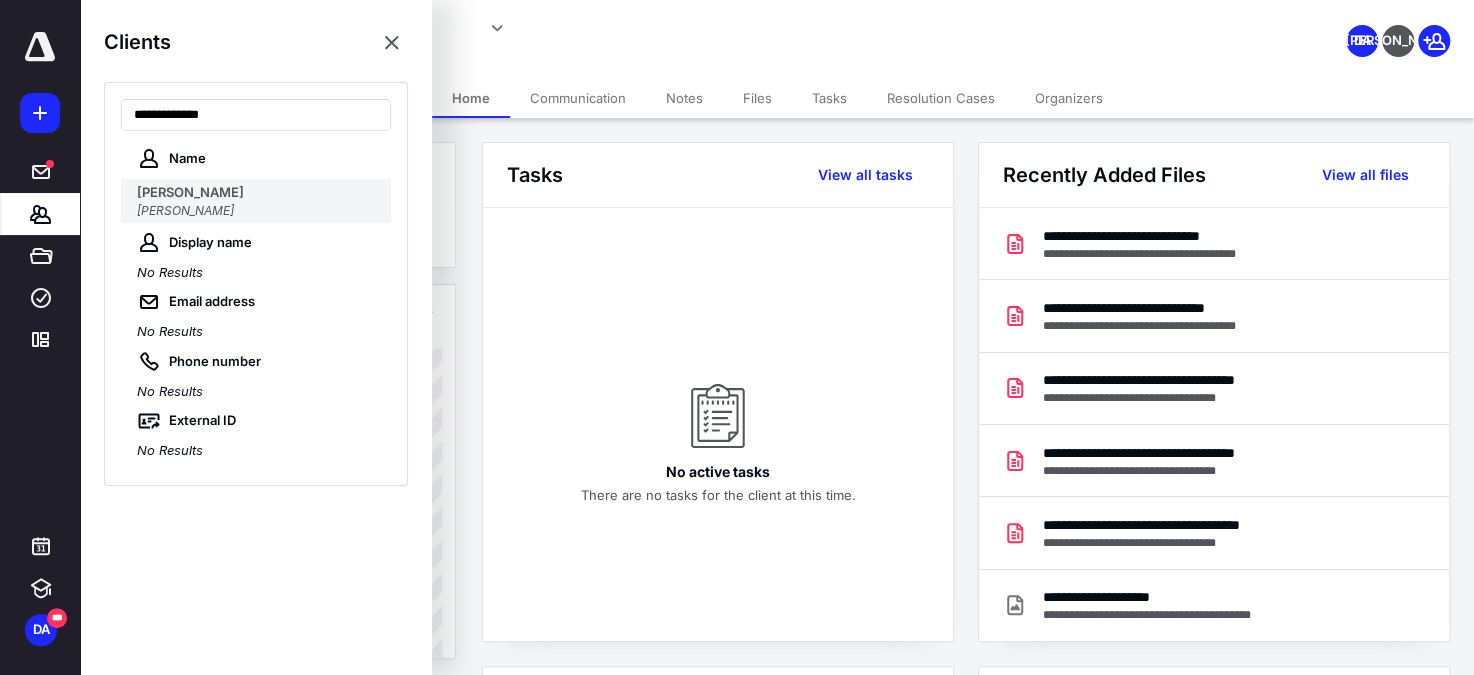 type on "**********" 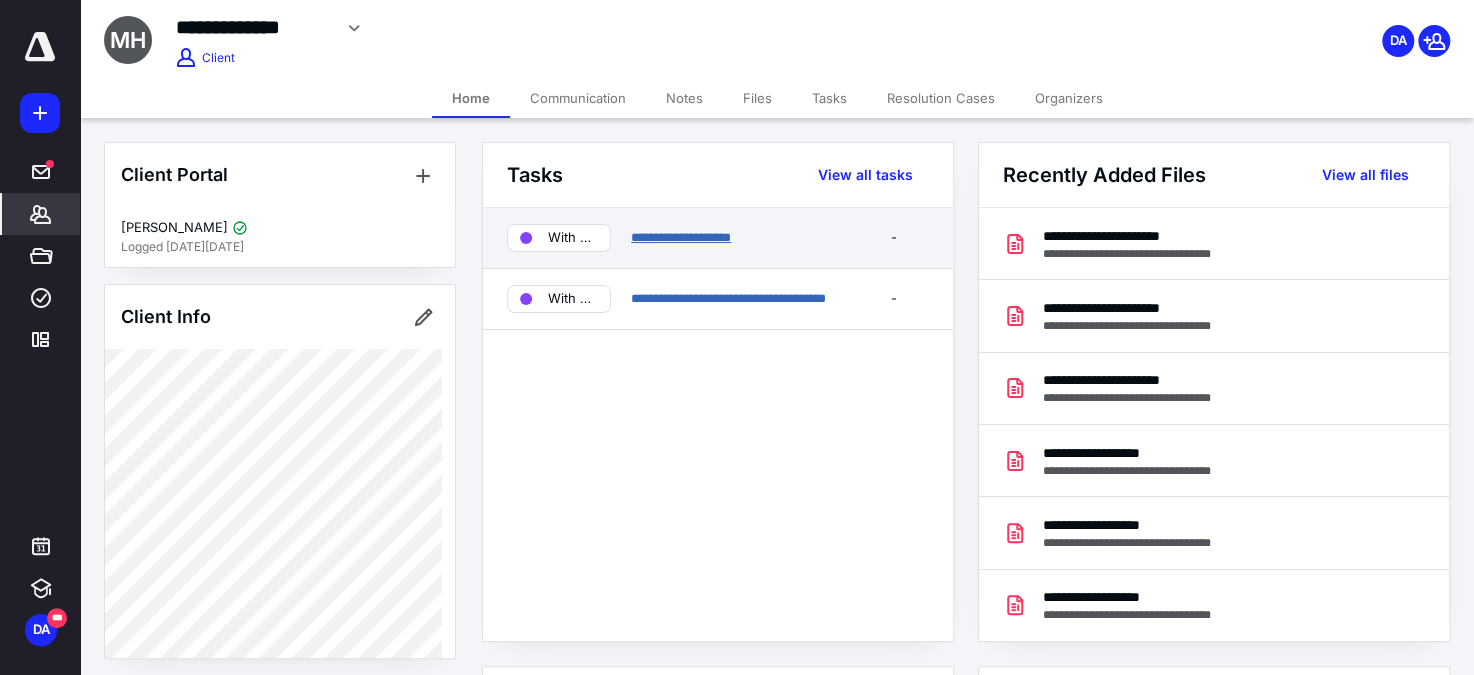 click on "**********" at bounding box center [681, 237] 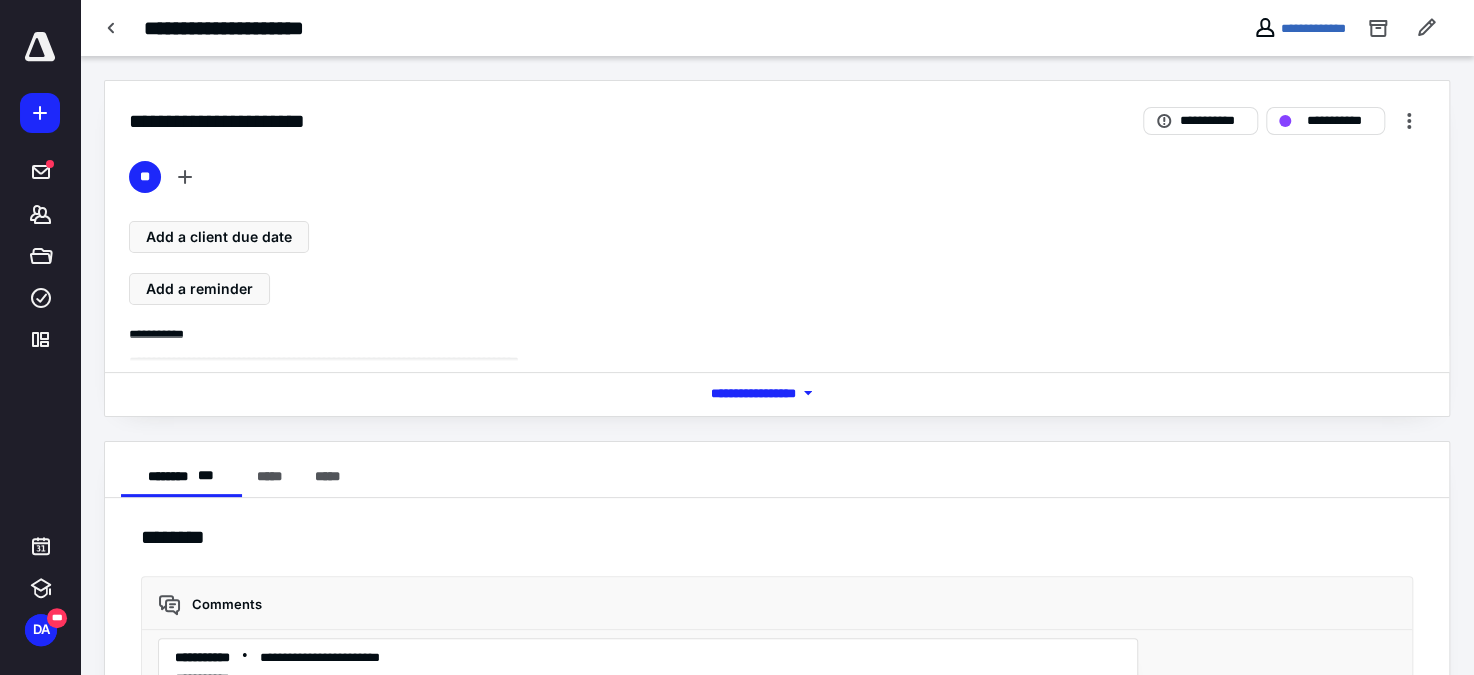 scroll, scrollTop: 176, scrollLeft: 0, axis: vertical 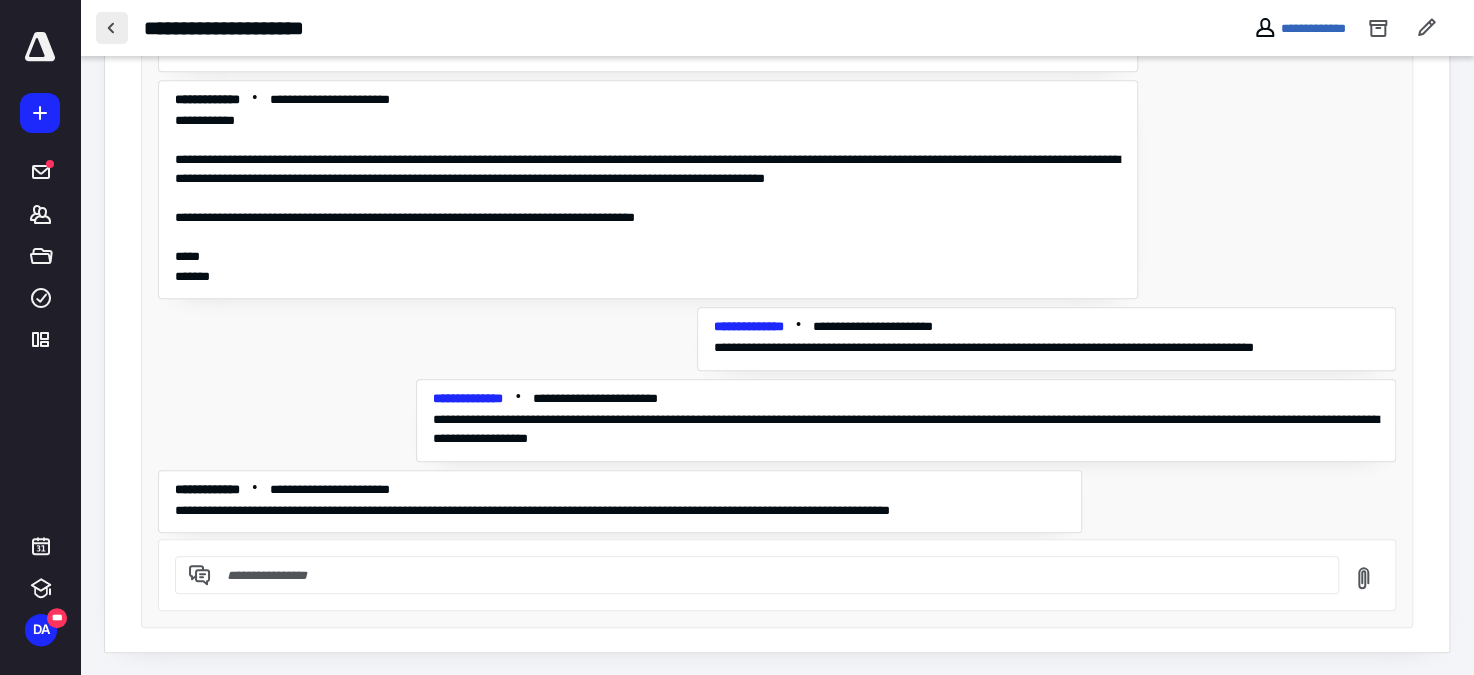 click at bounding box center [112, 28] 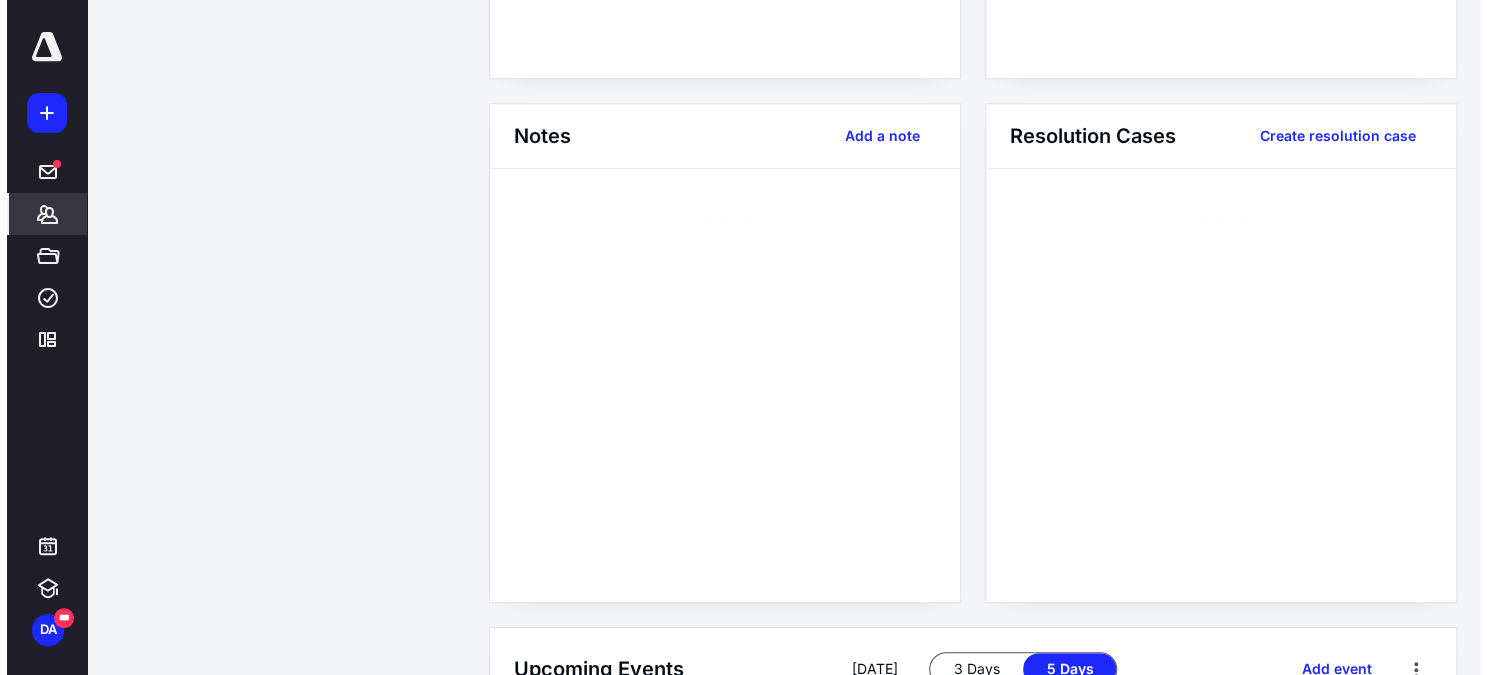 scroll, scrollTop: 0, scrollLeft: 0, axis: both 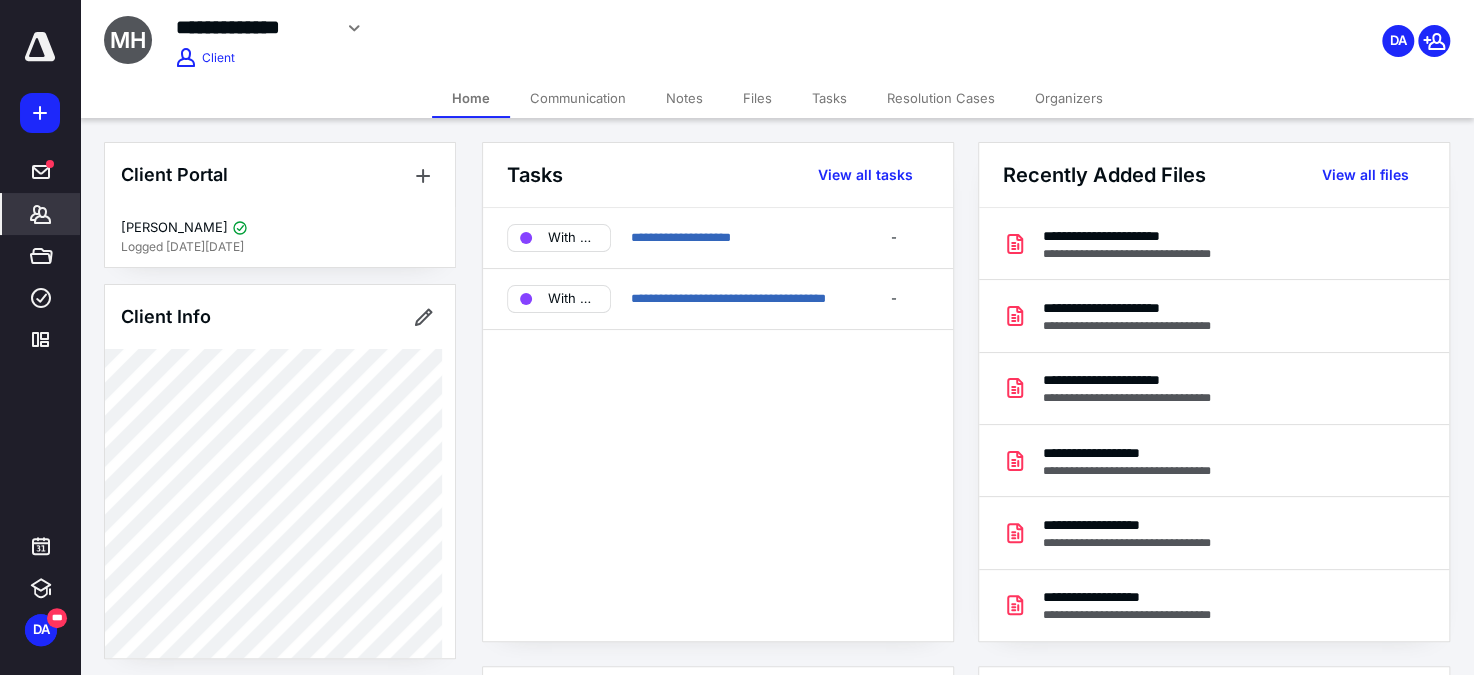 click on "Communication" at bounding box center [578, 98] 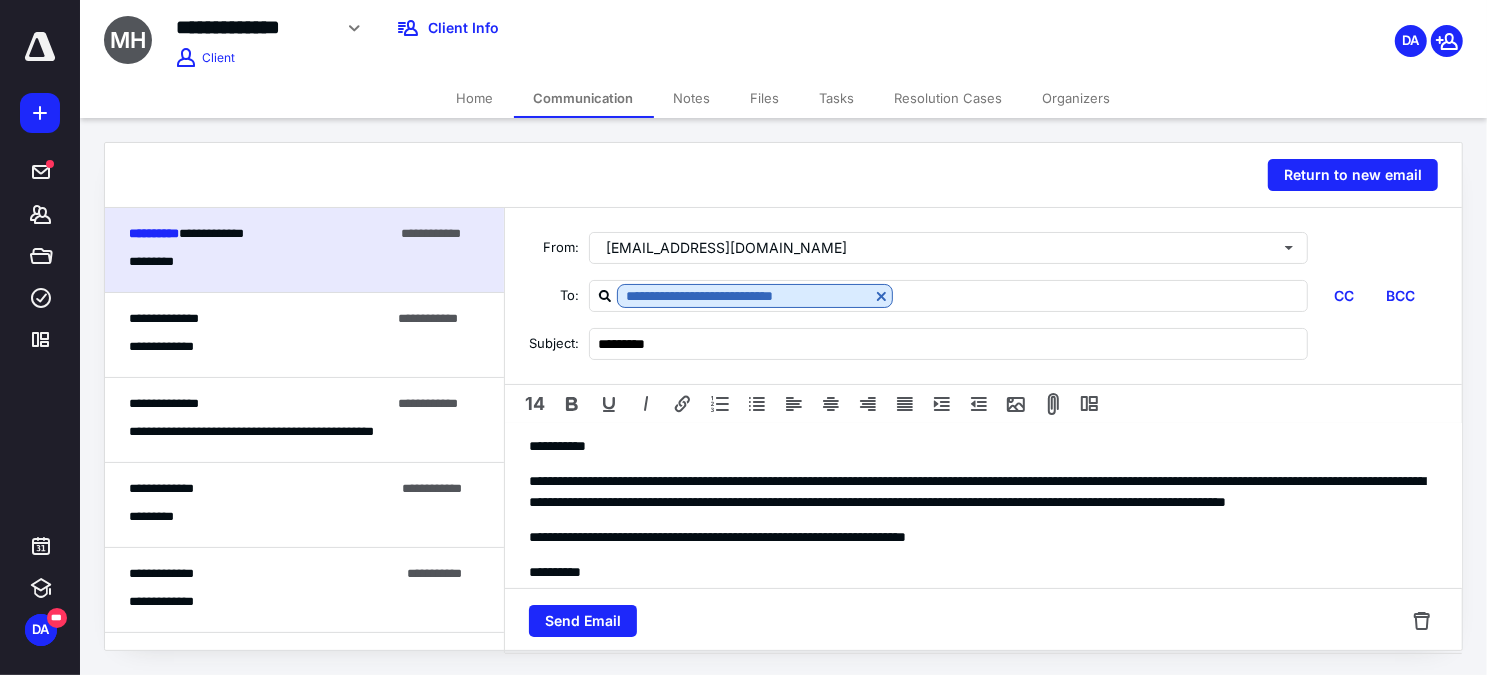 scroll, scrollTop: 0, scrollLeft: 0, axis: both 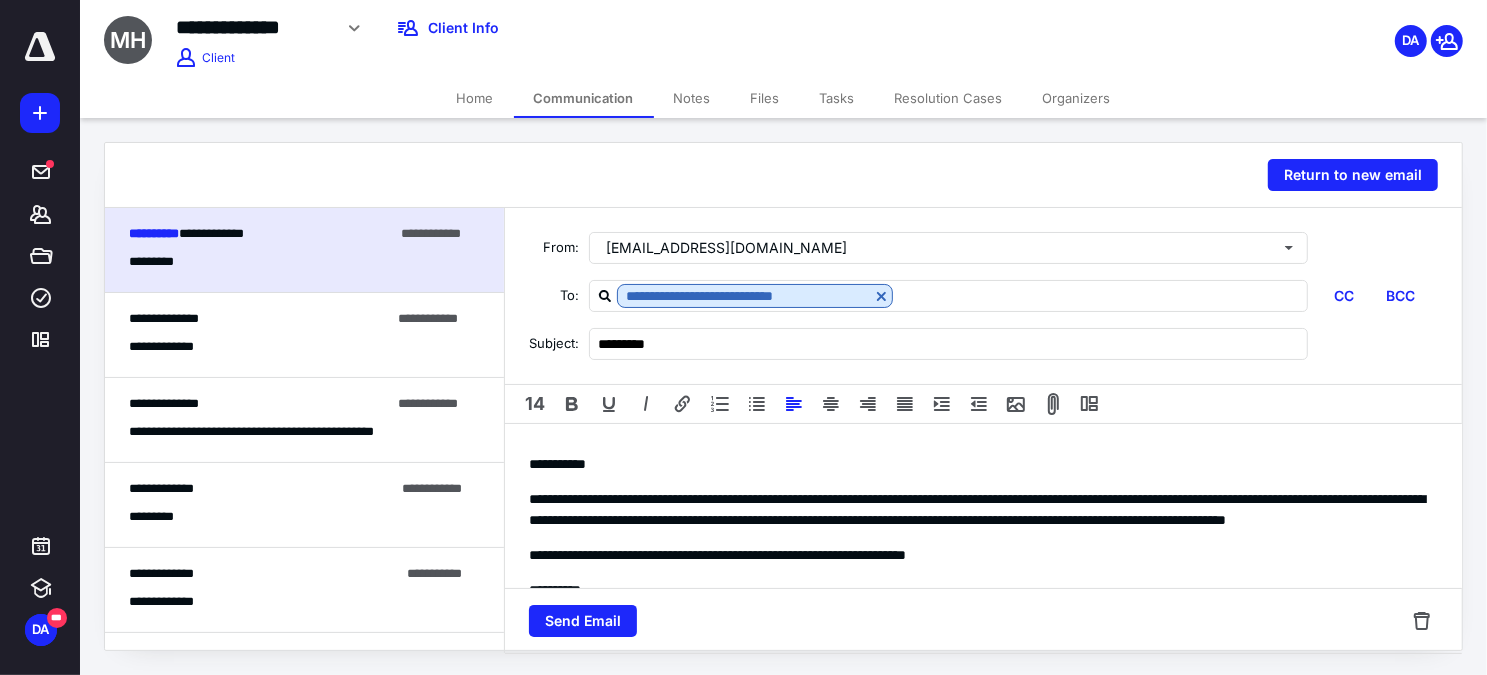 click on "**********" at bounding box center [977, 509] 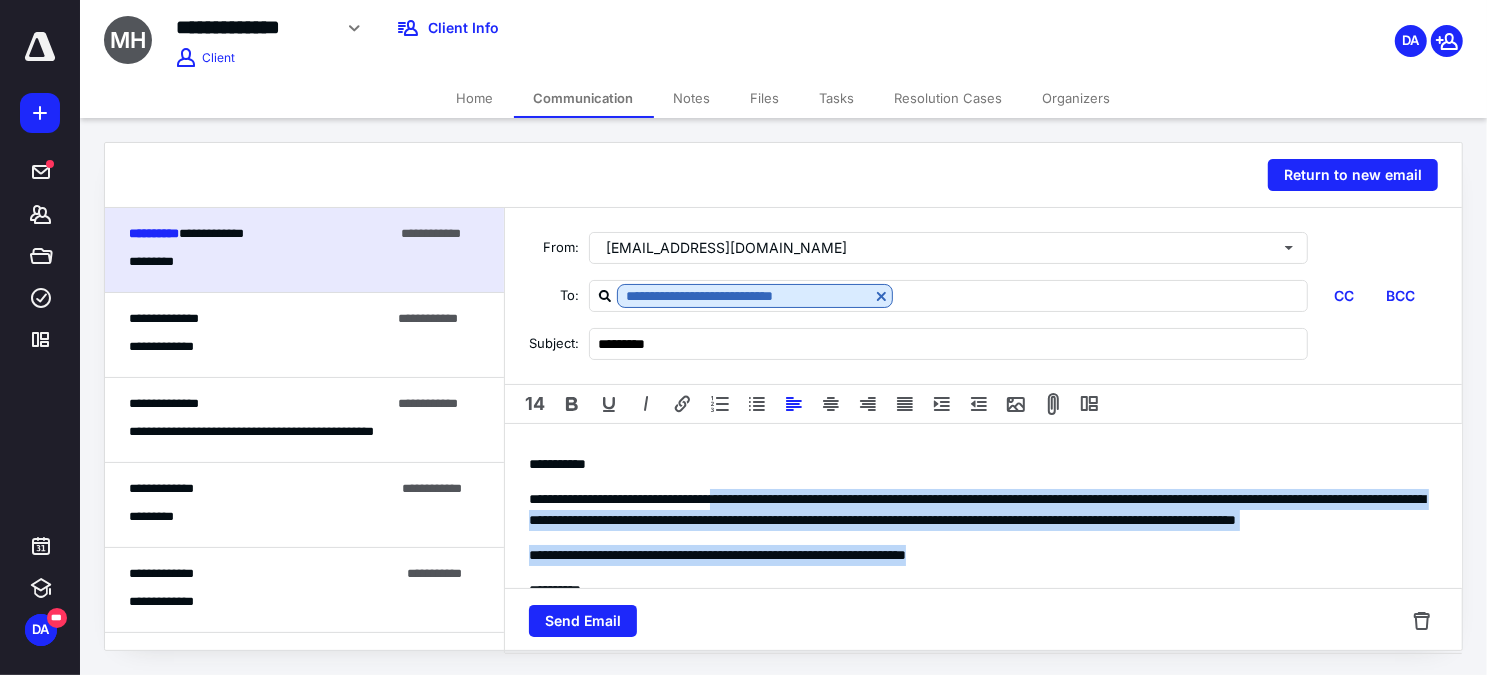 drag, startPoint x: 765, startPoint y: 496, endPoint x: 1057, endPoint y: 552, distance: 297.32138 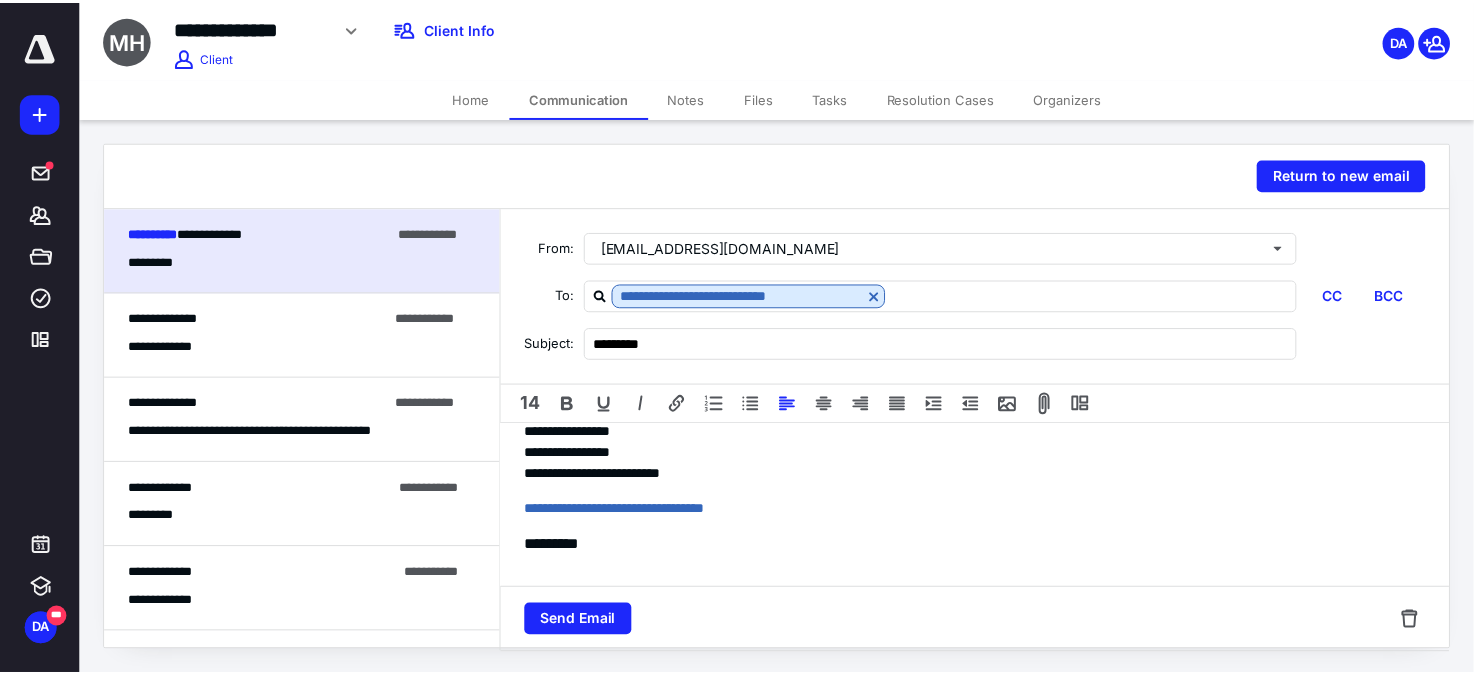 scroll, scrollTop: 193, scrollLeft: 0, axis: vertical 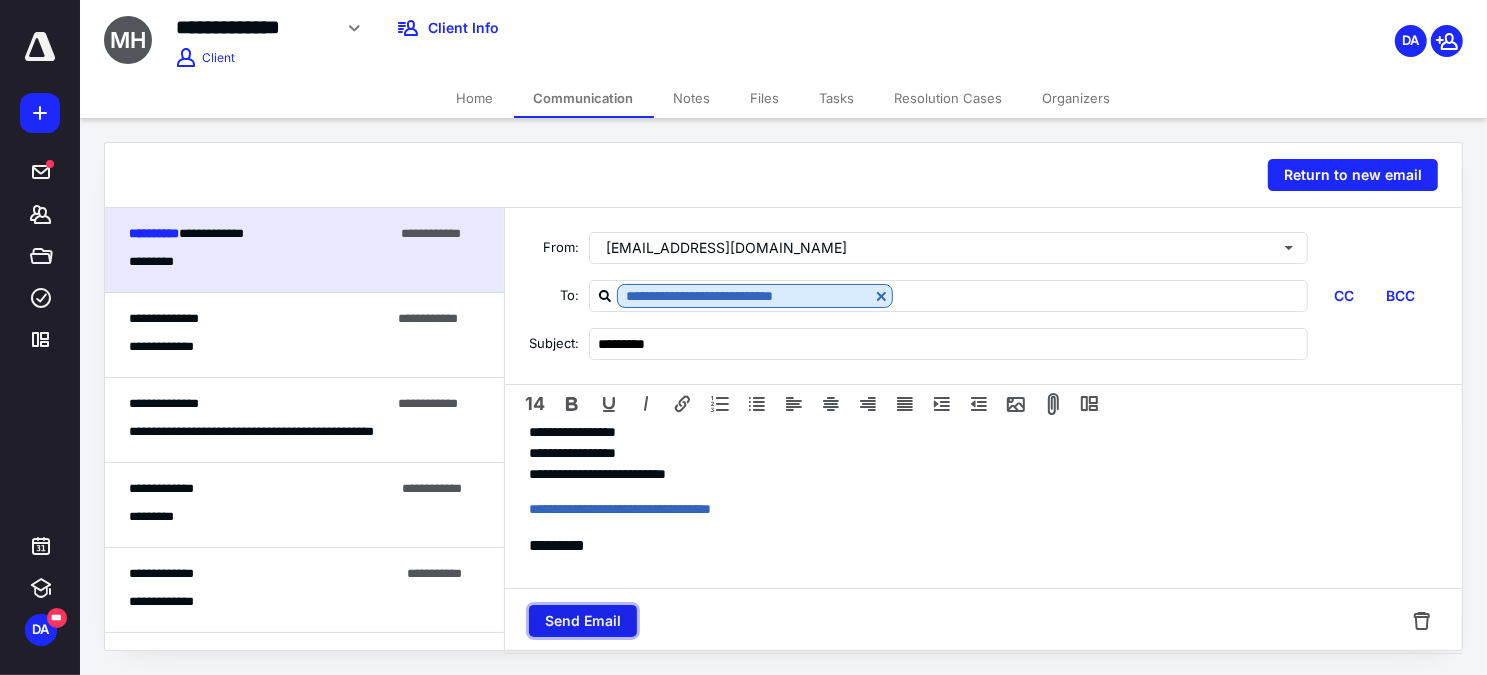 click on "Send Email" at bounding box center [583, 621] 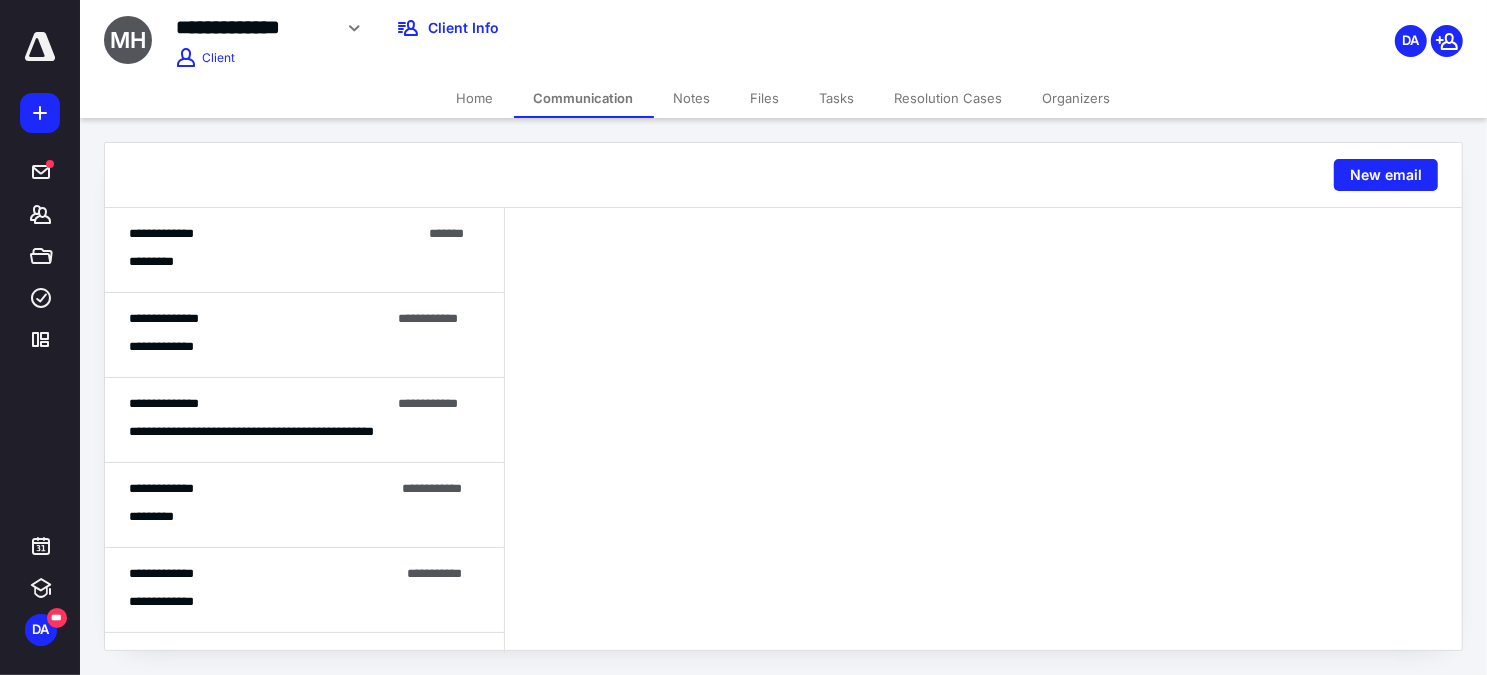 click on "Home" at bounding box center [475, 98] 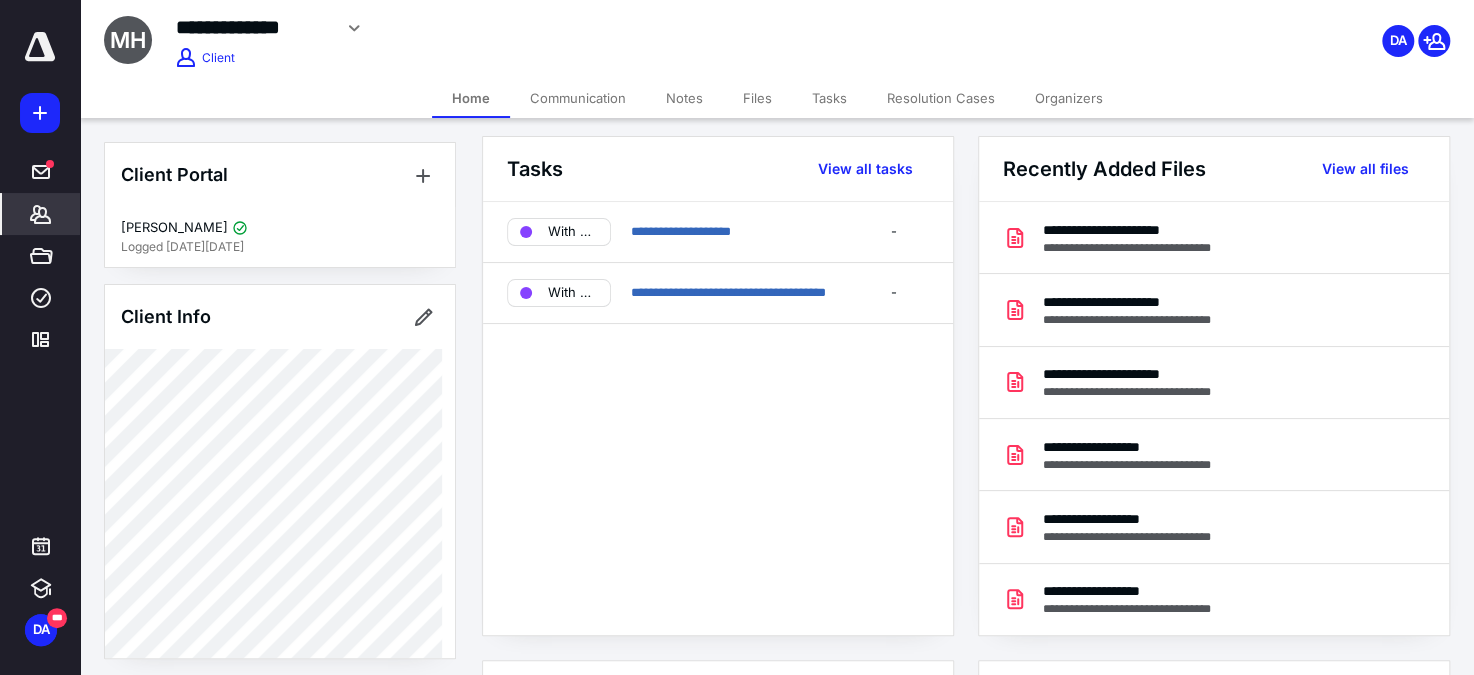 scroll, scrollTop: 0, scrollLeft: 0, axis: both 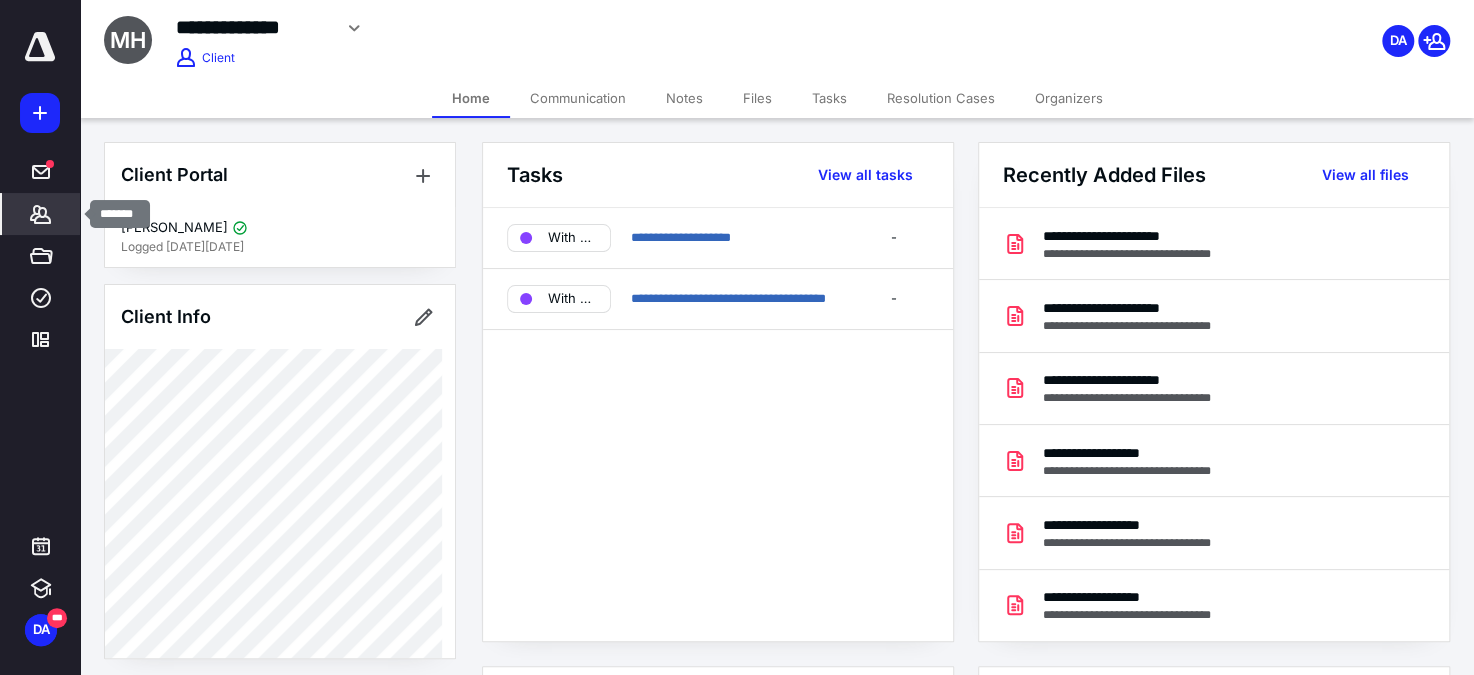 click 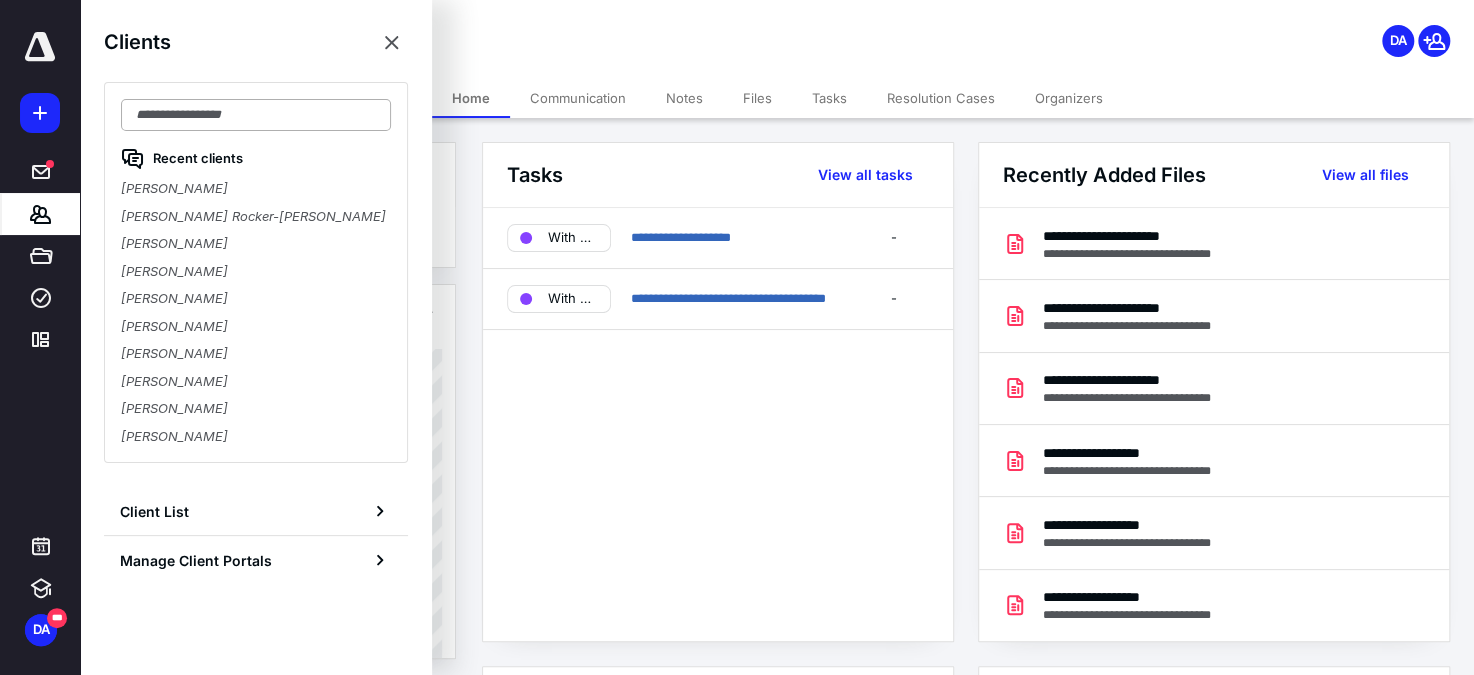 click at bounding box center (256, 115) 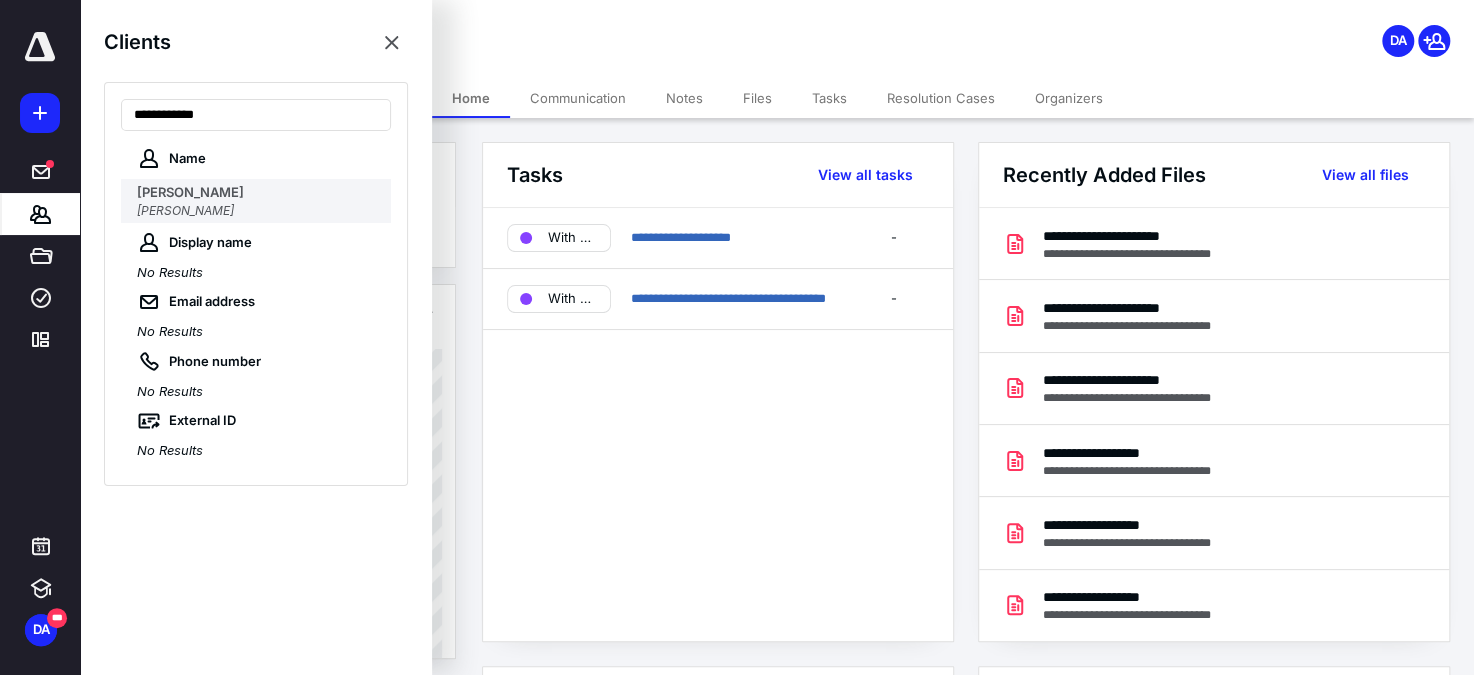 type on "**********" 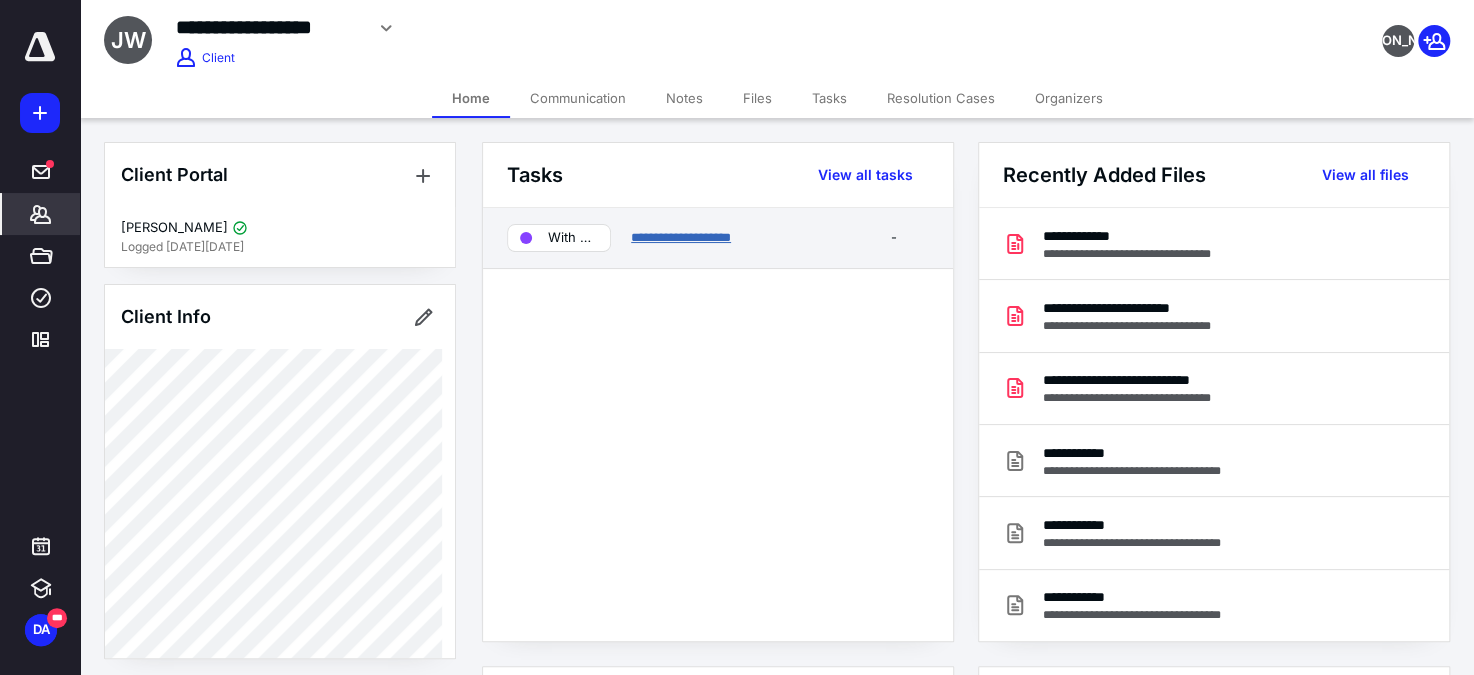 click on "**********" at bounding box center [681, 237] 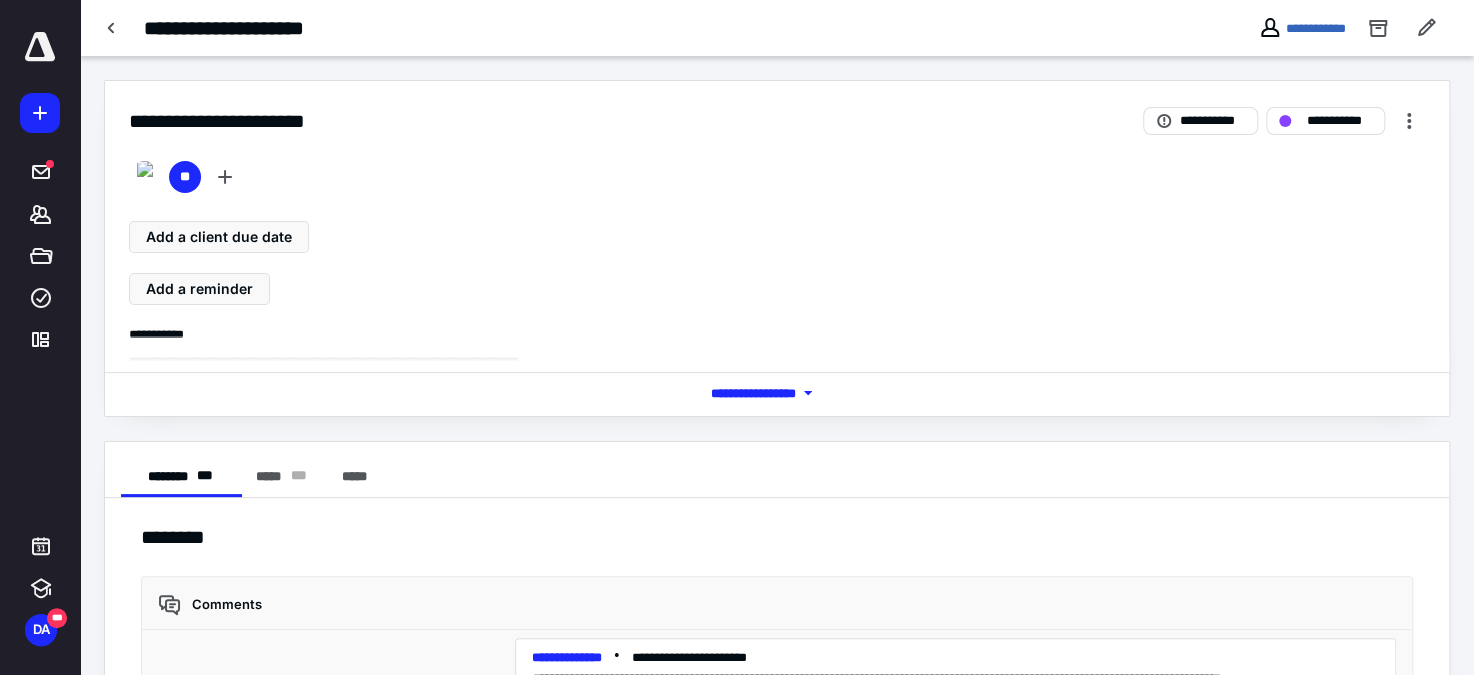 scroll, scrollTop: 263, scrollLeft: 0, axis: vertical 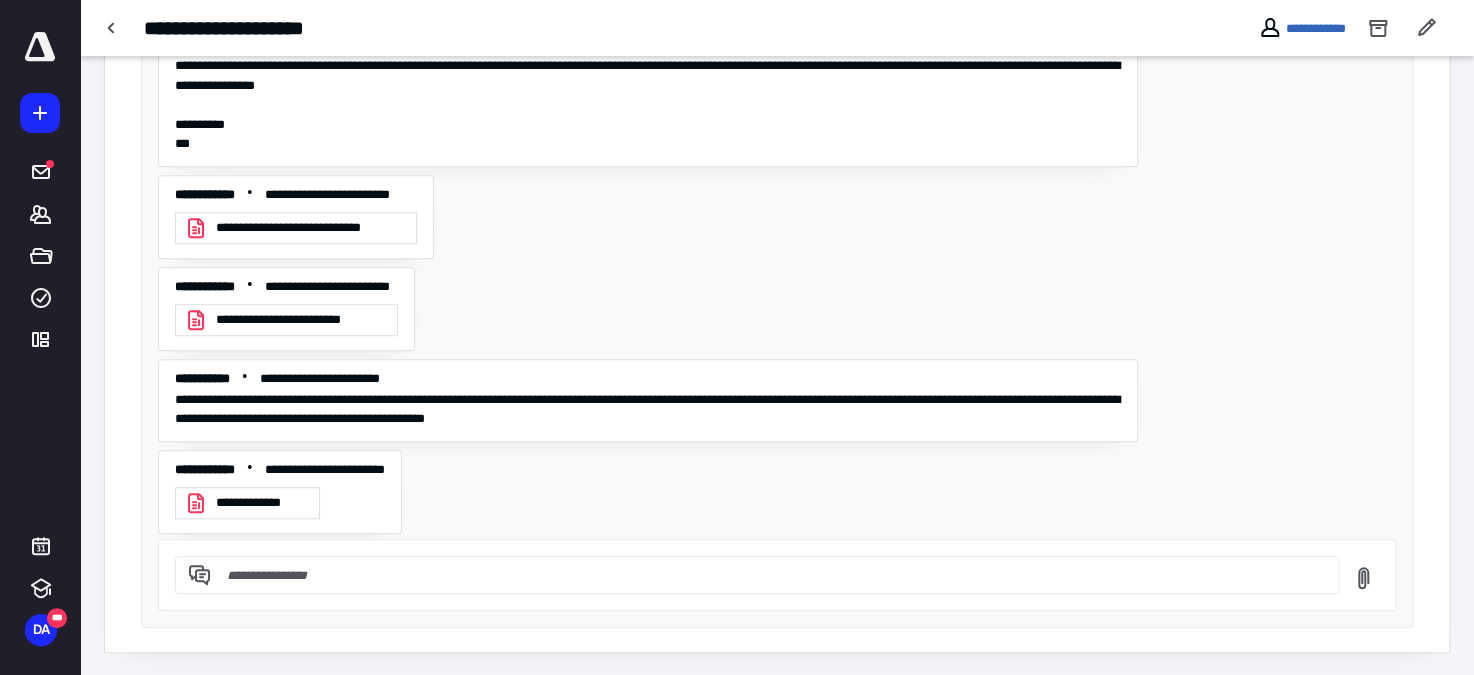 click on "**********" at bounding box center [261, 502] 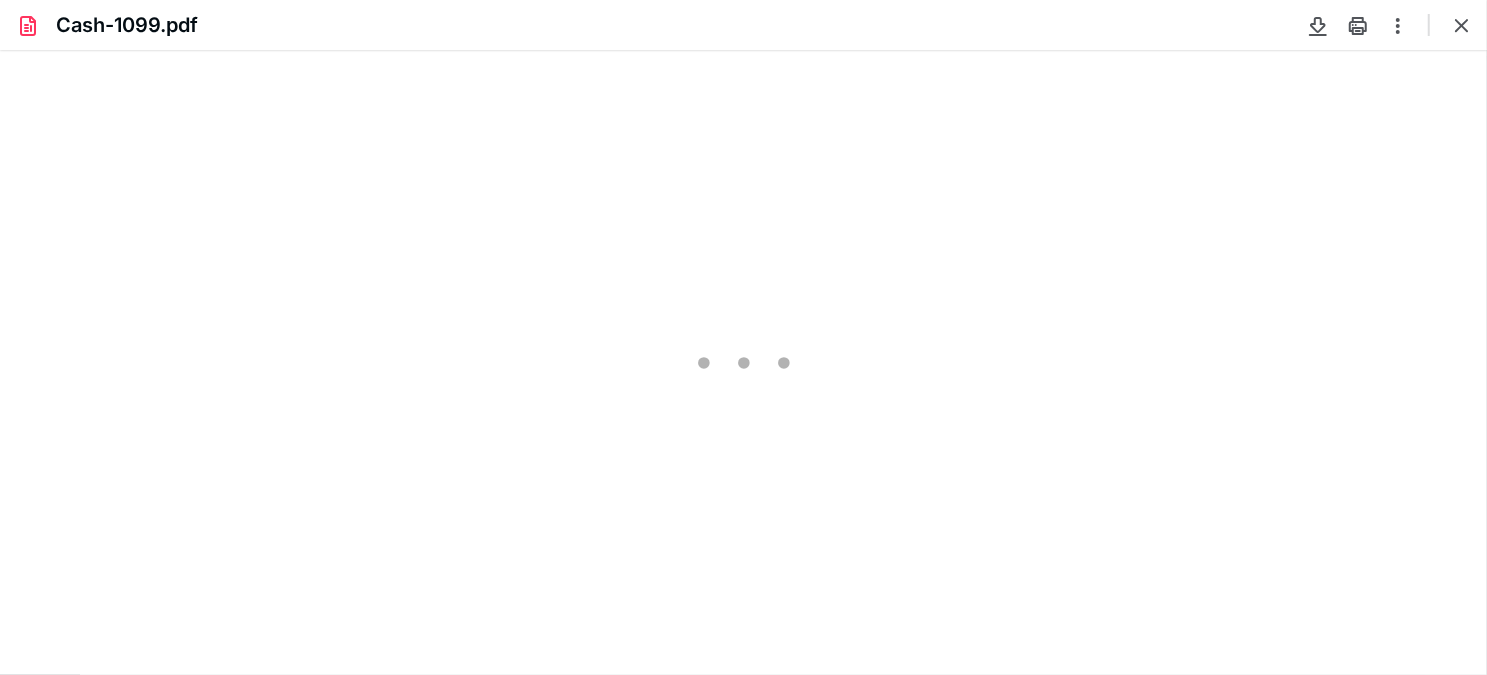 scroll, scrollTop: 0, scrollLeft: 0, axis: both 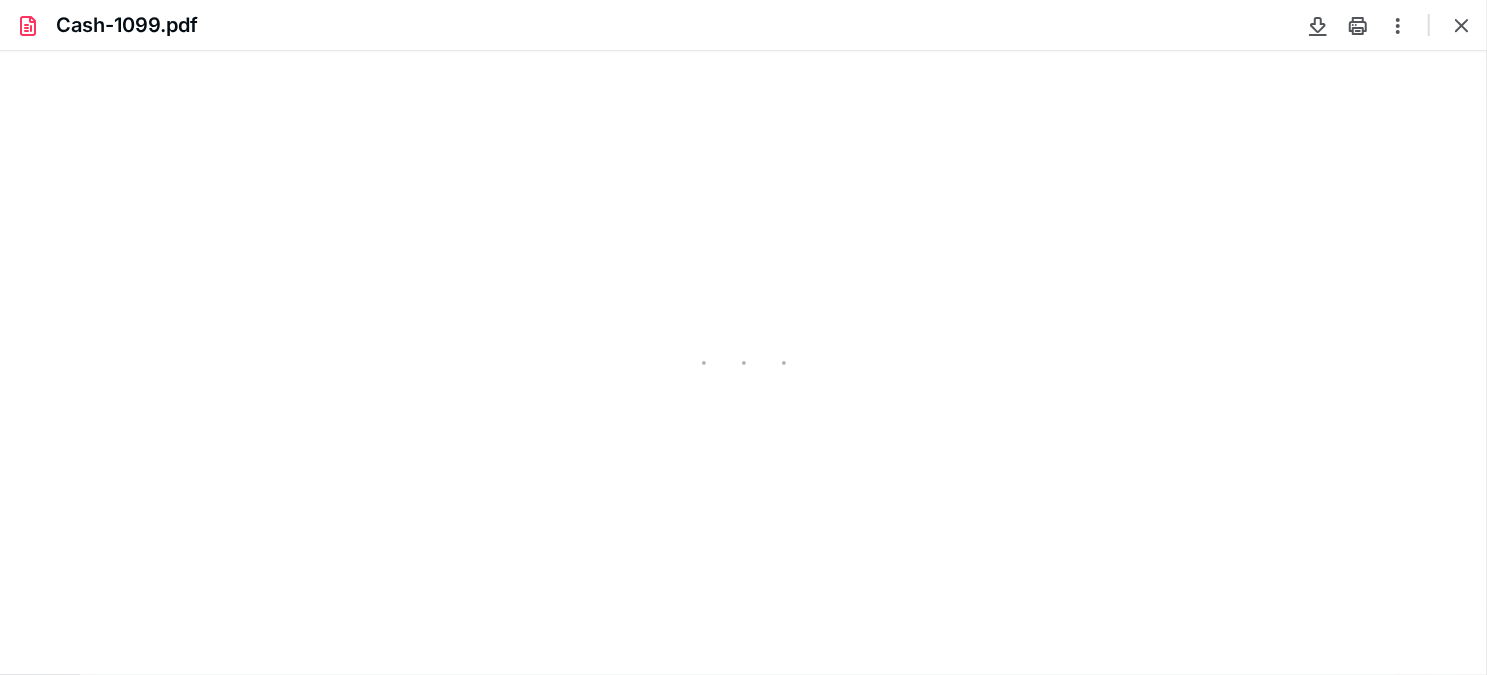 type on "74" 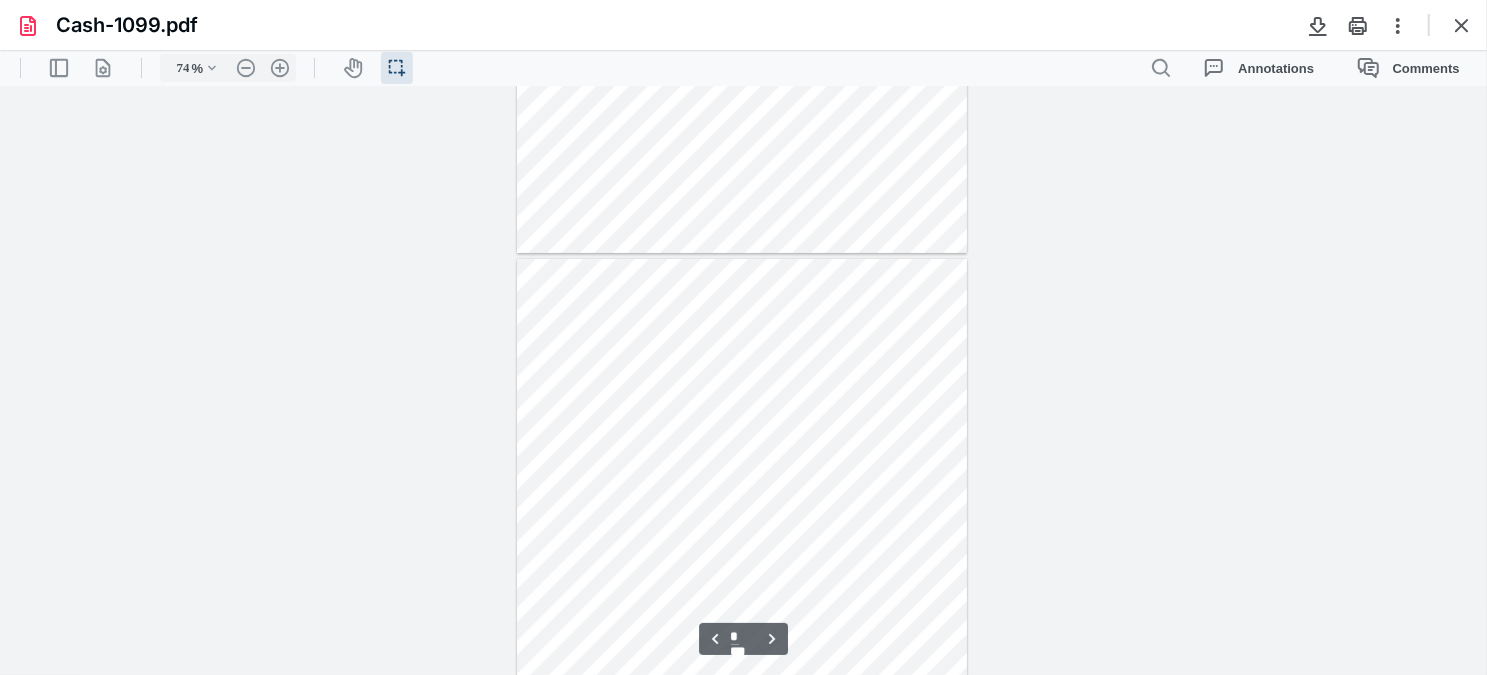 scroll, scrollTop: 584, scrollLeft: 0, axis: vertical 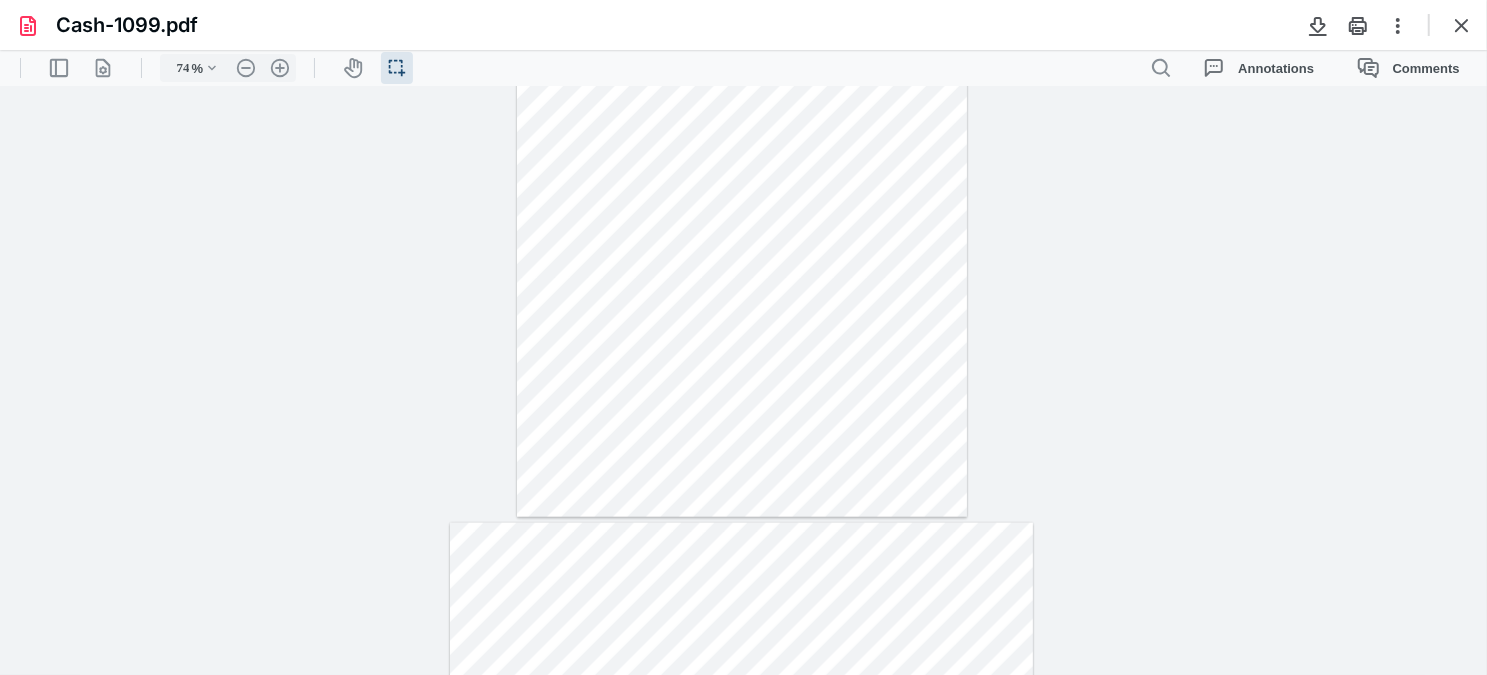 type on "*" 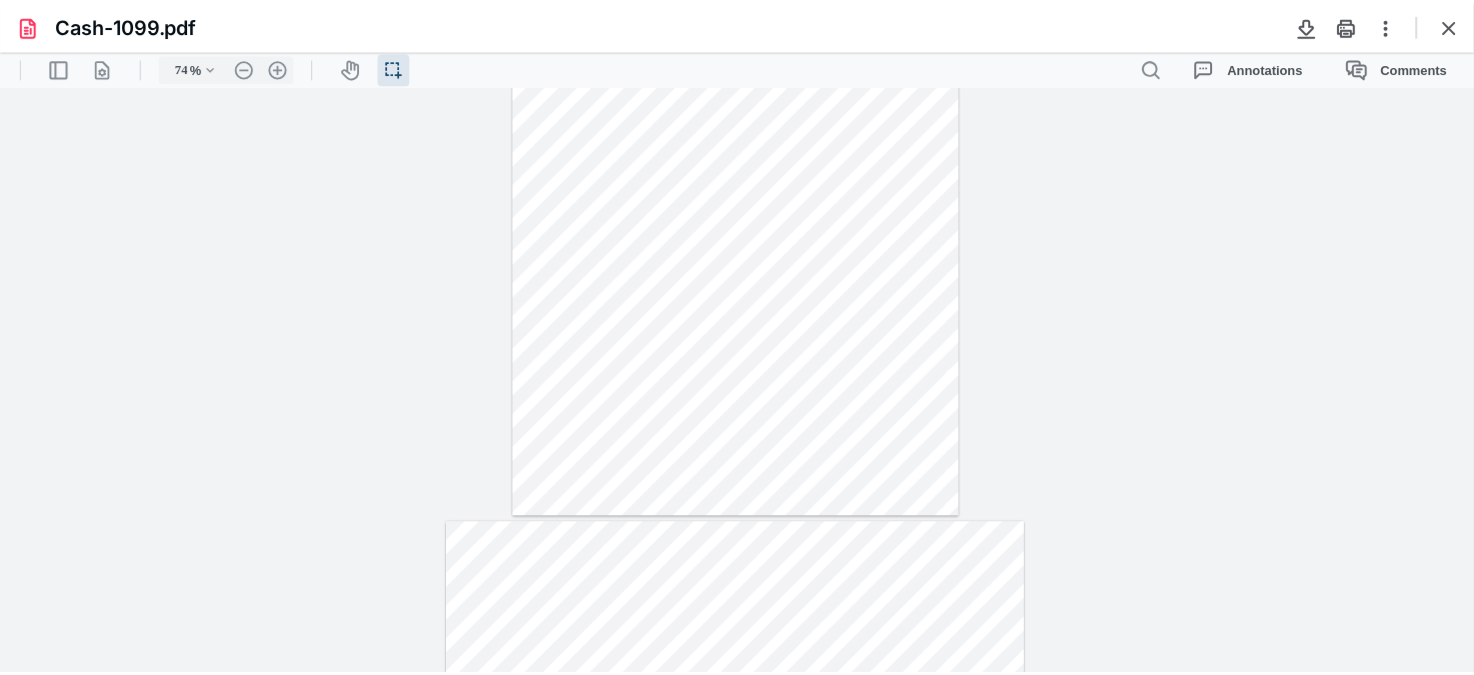 scroll, scrollTop: 1493, scrollLeft: 0, axis: vertical 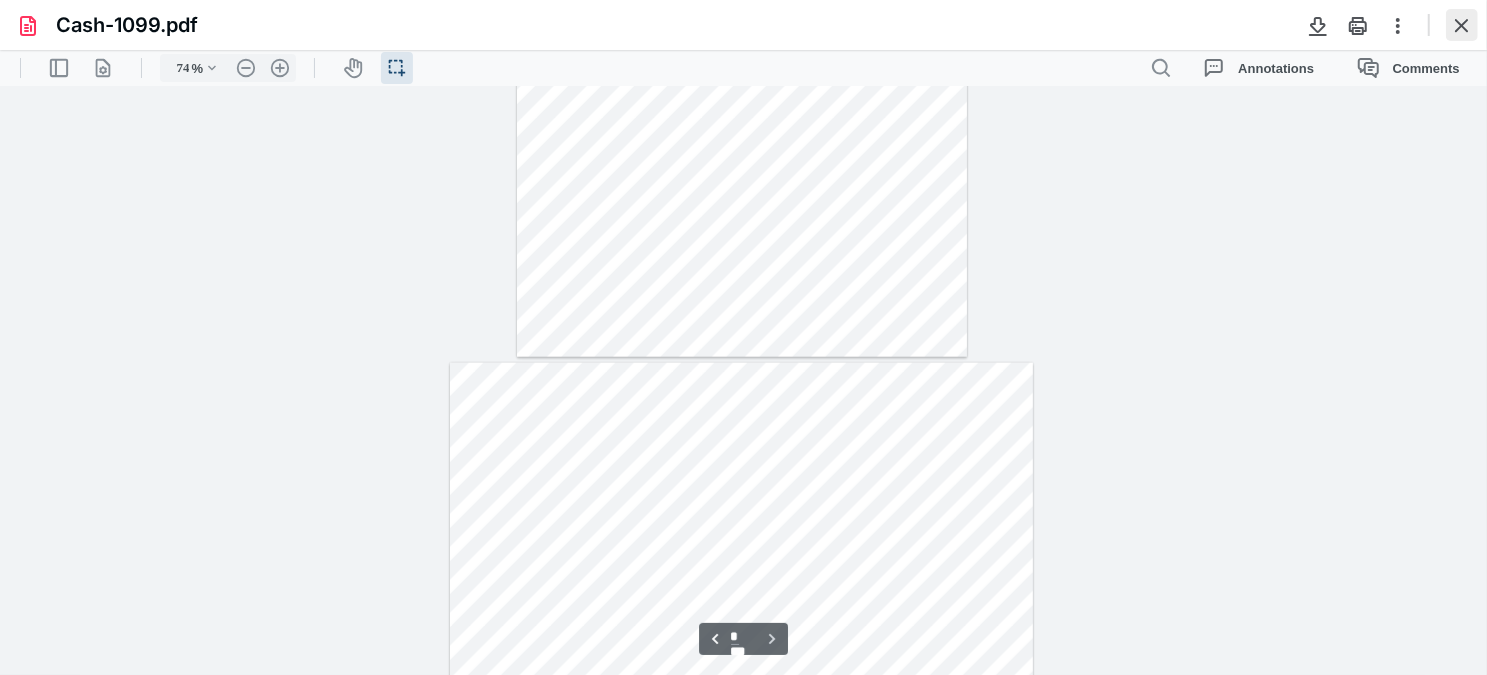 click at bounding box center [1462, 25] 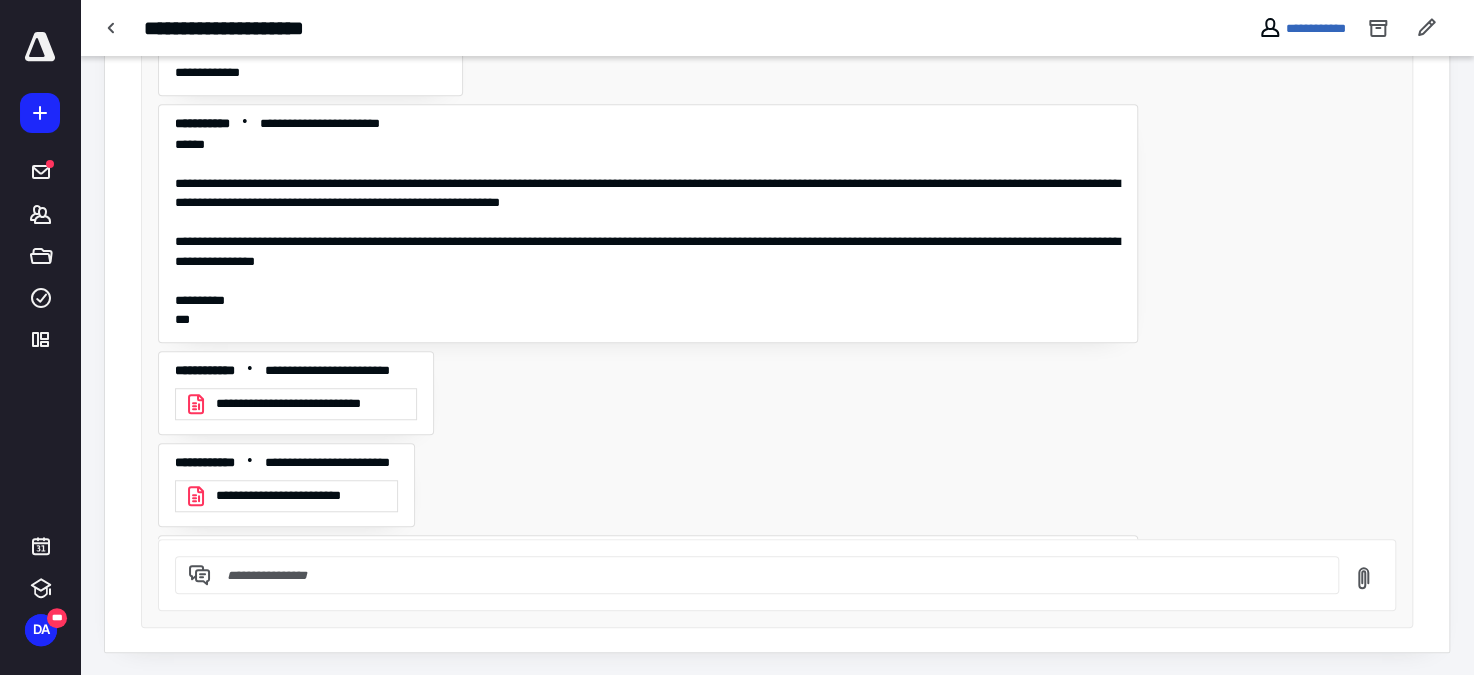scroll, scrollTop: 262, scrollLeft: 0, axis: vertical 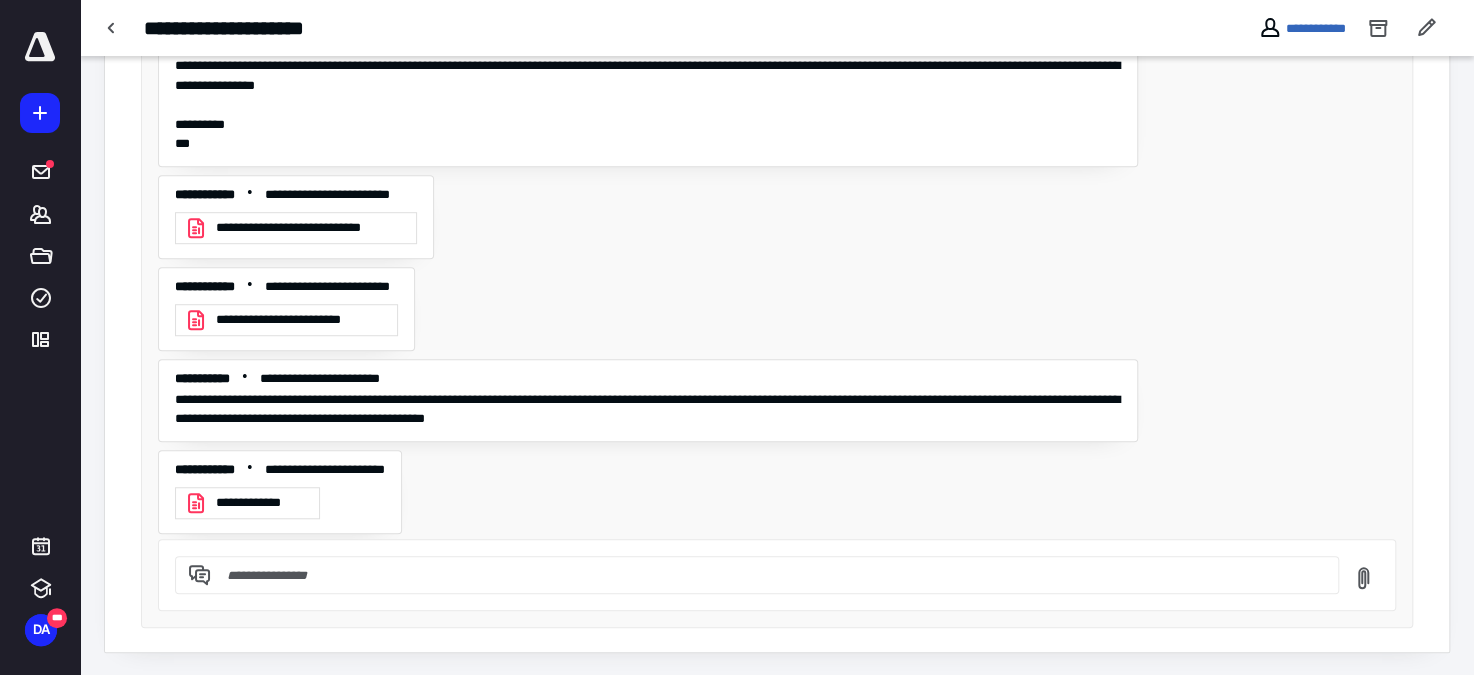 click on "**********" at bounding box center [572, 28] 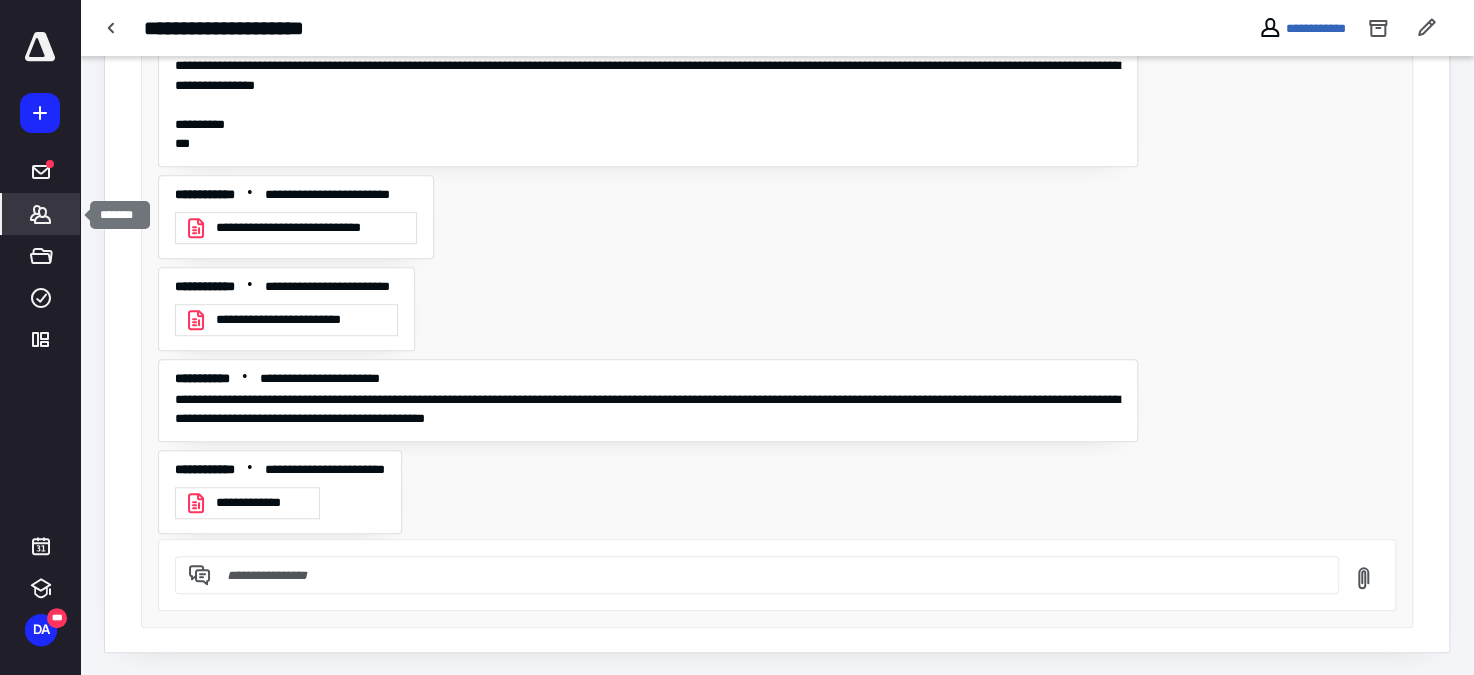 click 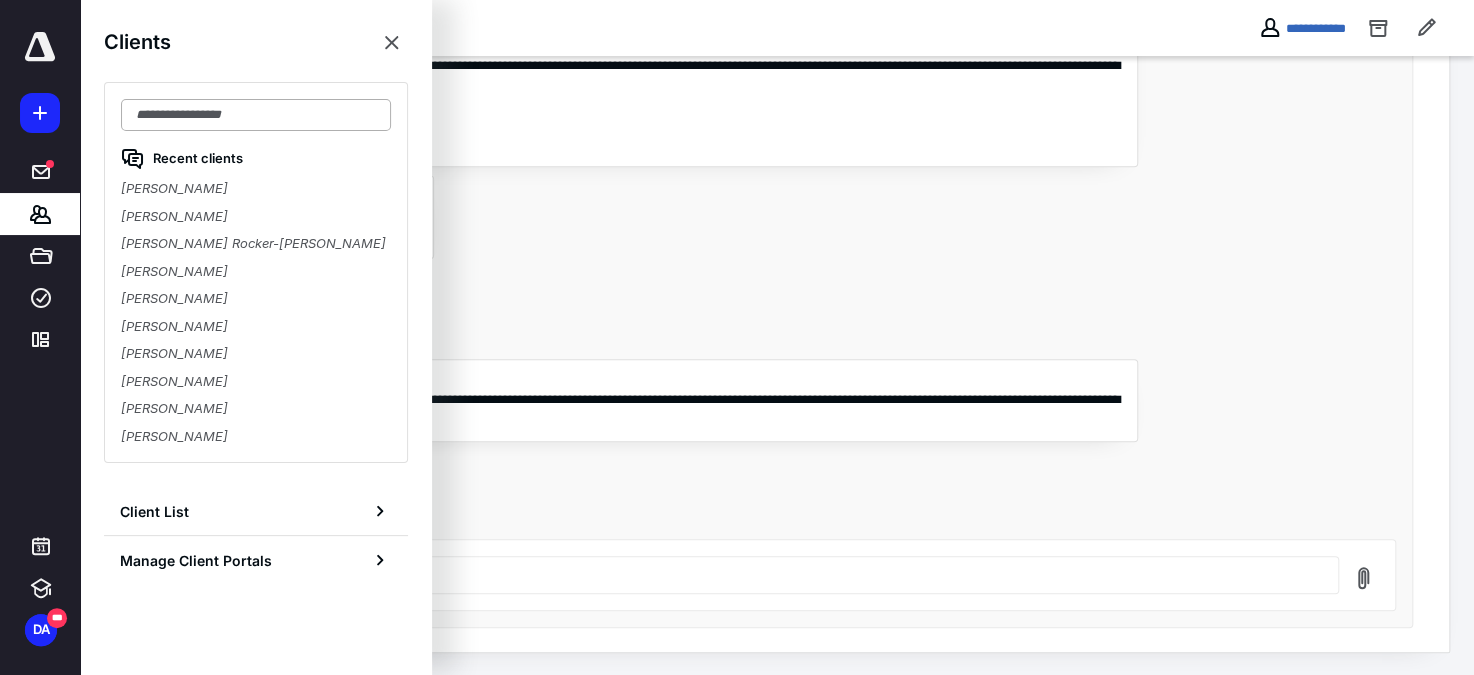 click at bounding box center (256, 115) 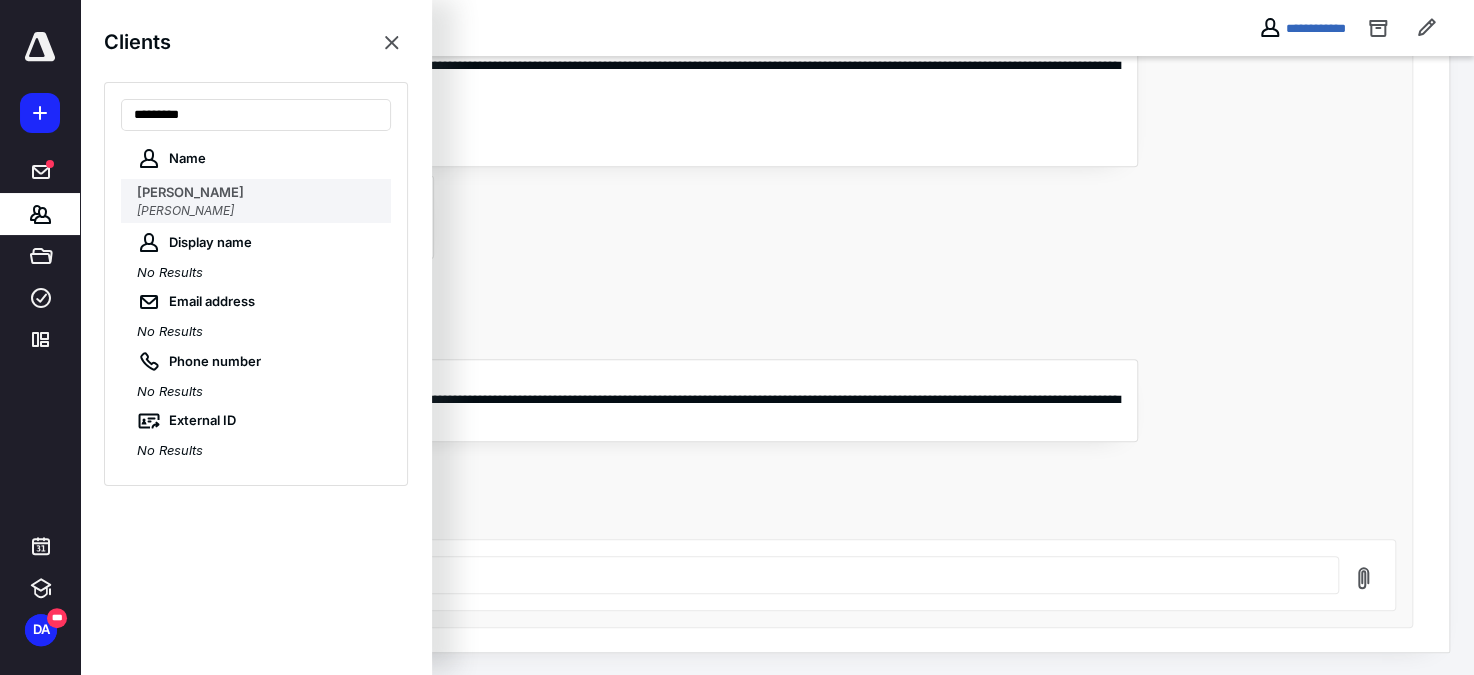 type on "*********" 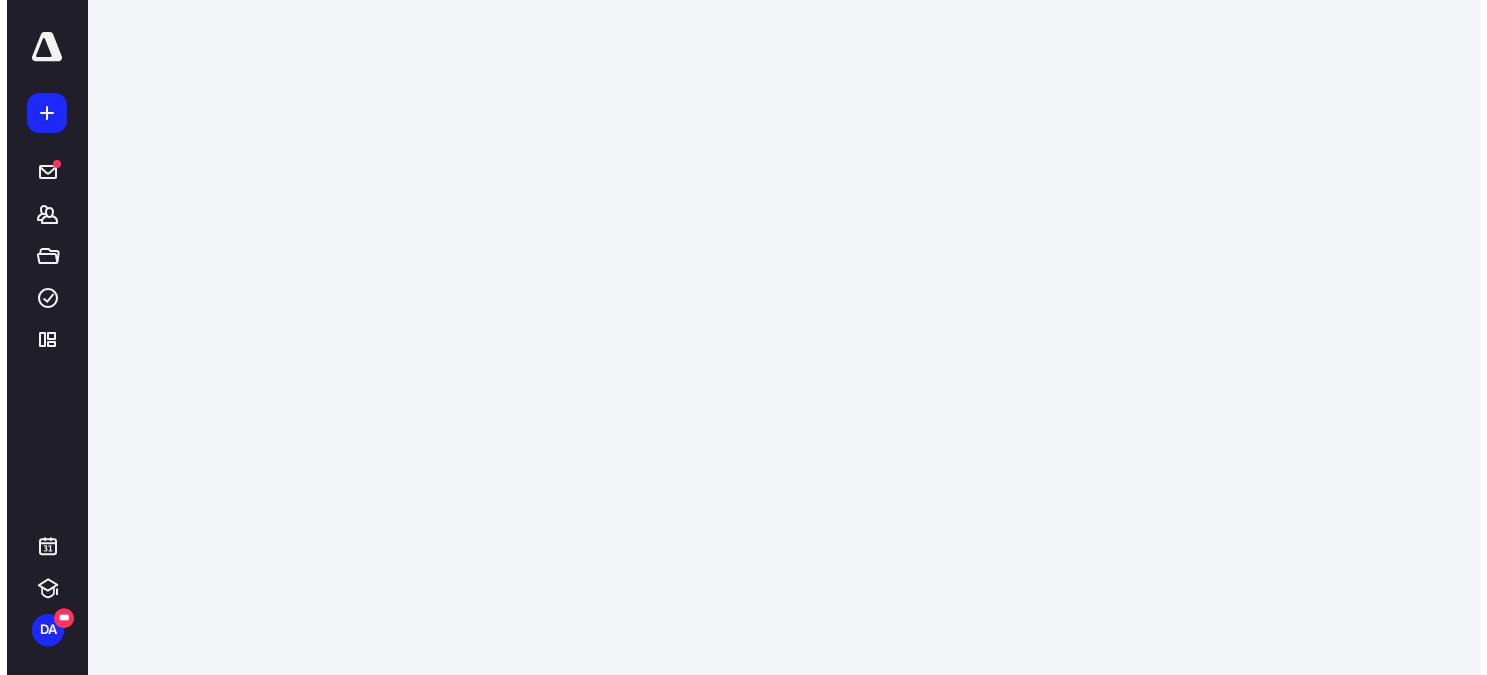 scroll, scrollTop: 0, scrollLeft: 0, axis: both 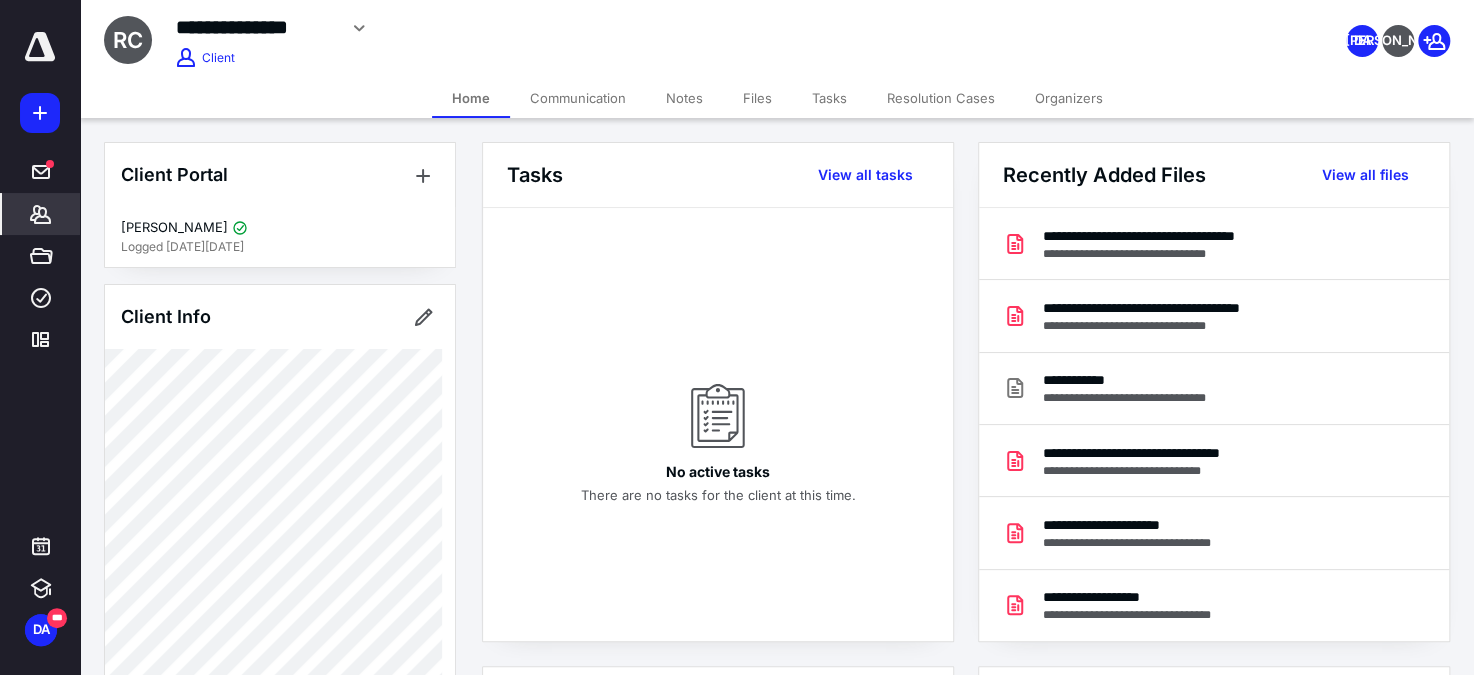 click on "Communication" at bounding box center (578, 98) 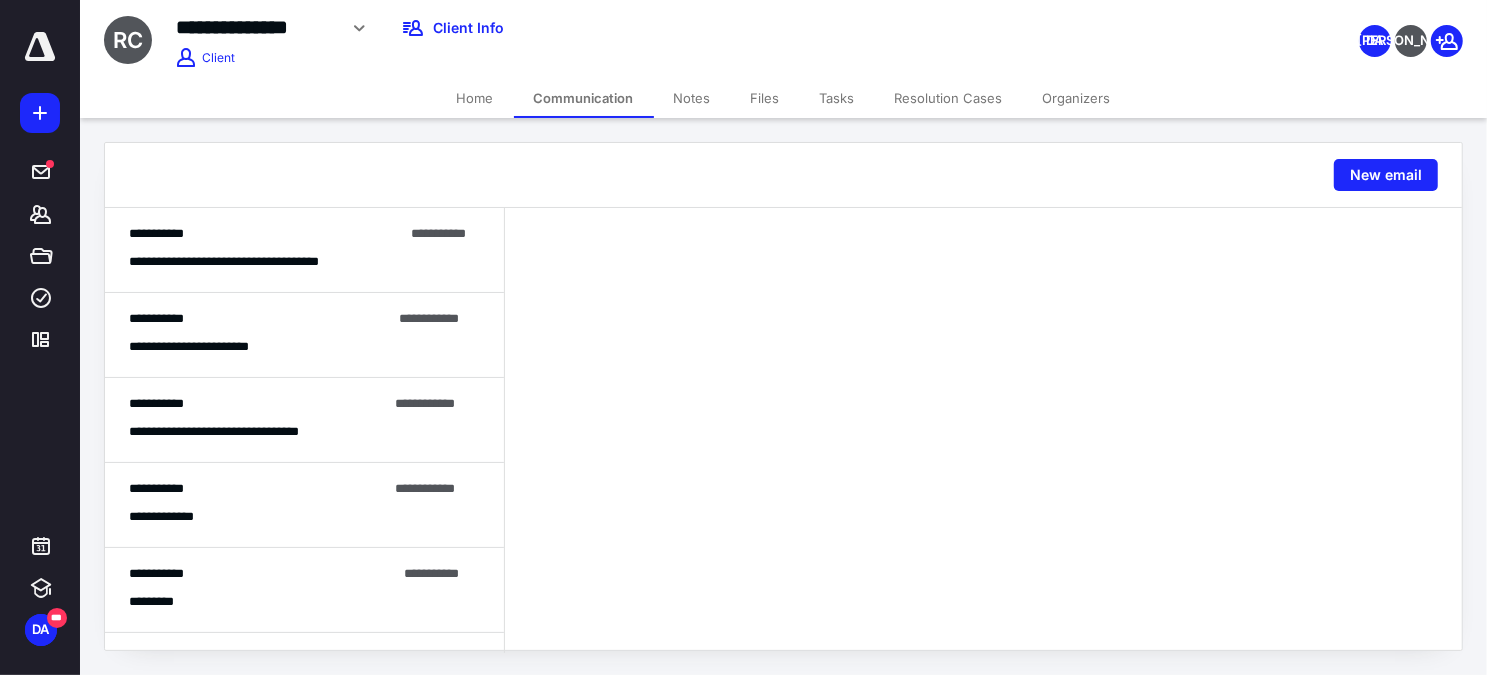 click on "**********" at bounding box center (304, 250) 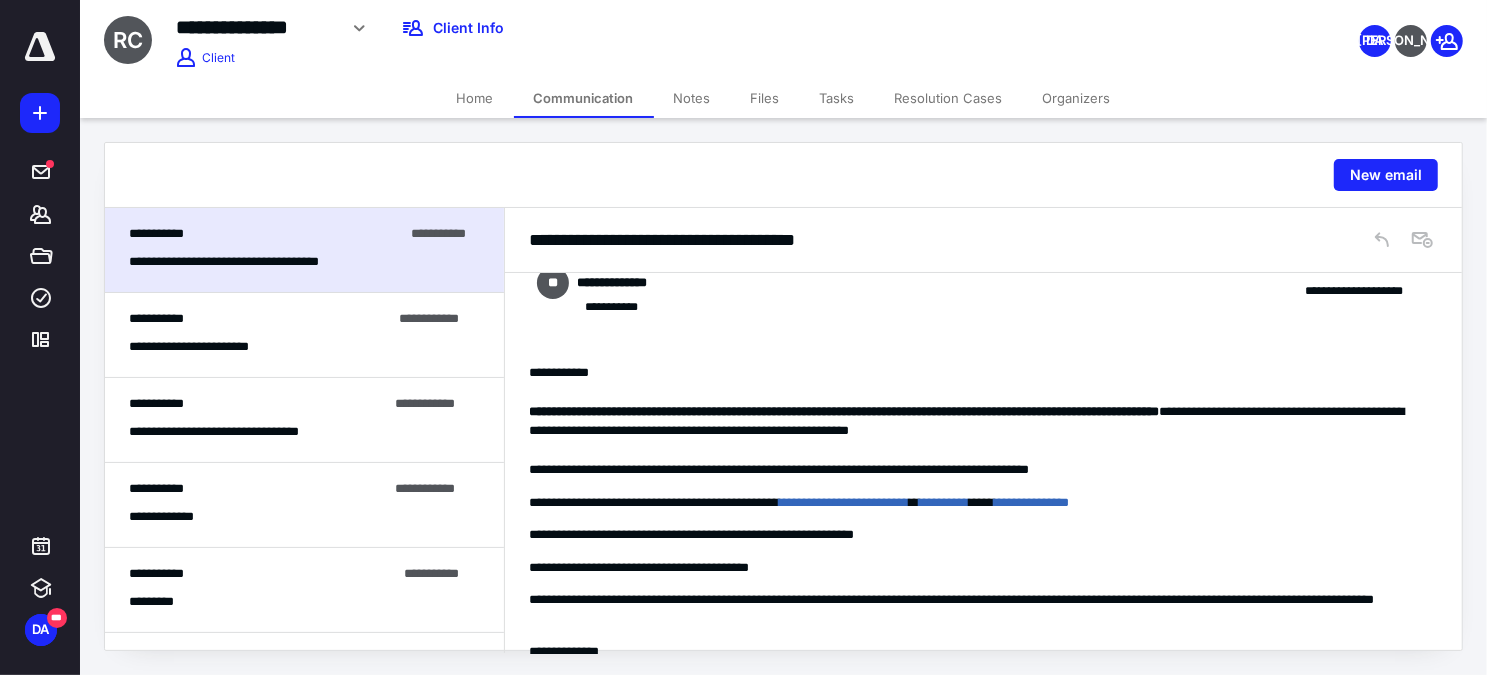 scroll, scrollTop: 0, scrollLeft: 0, axis: both 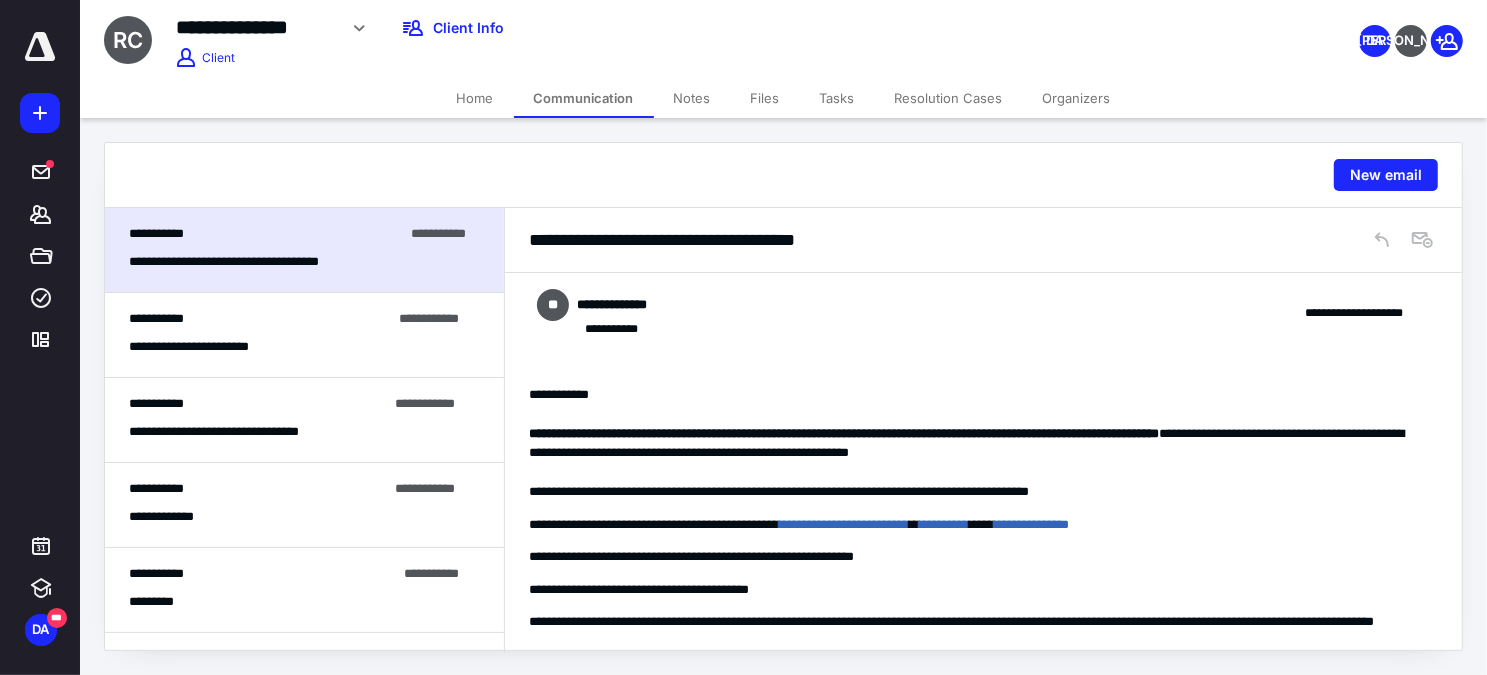 click on "**********" at bounding box center (983, 579) 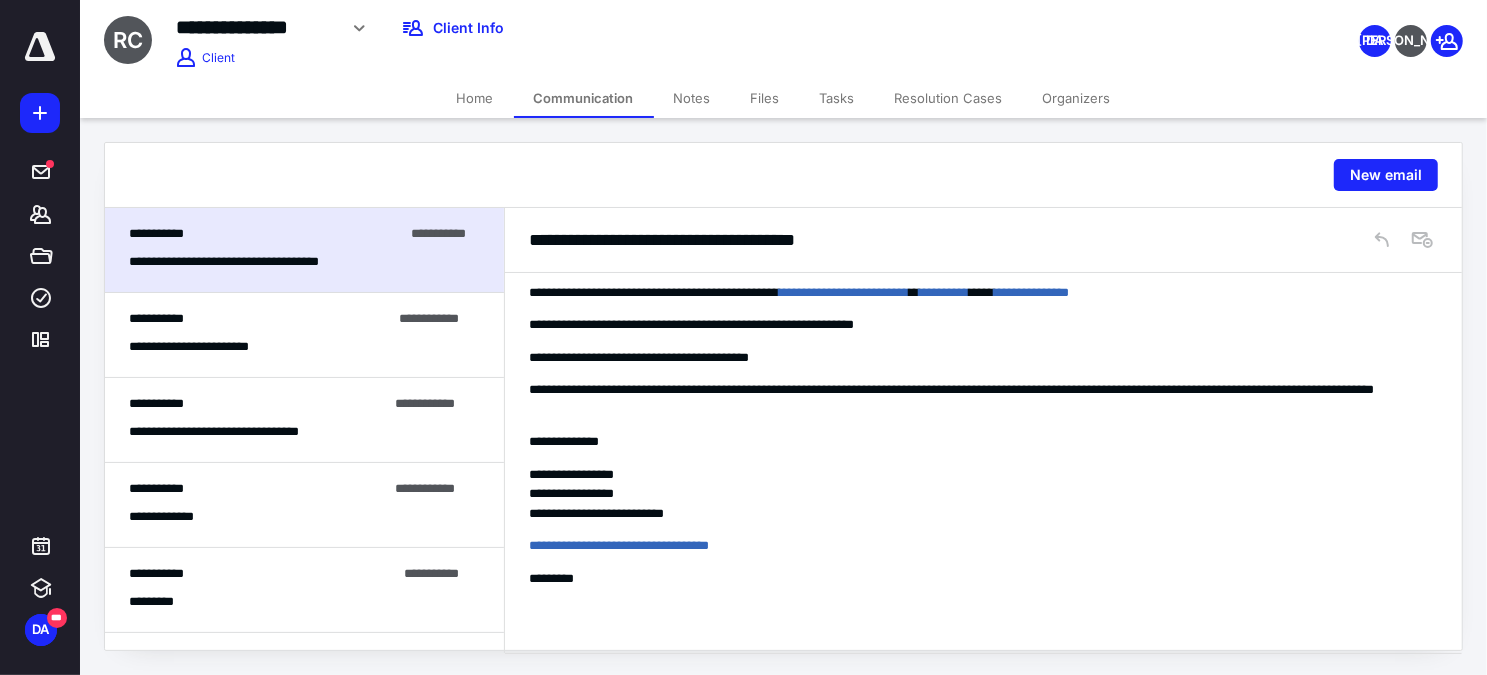 scroll, scrollTop: 244, scrollLeft: 0, axis: vertical 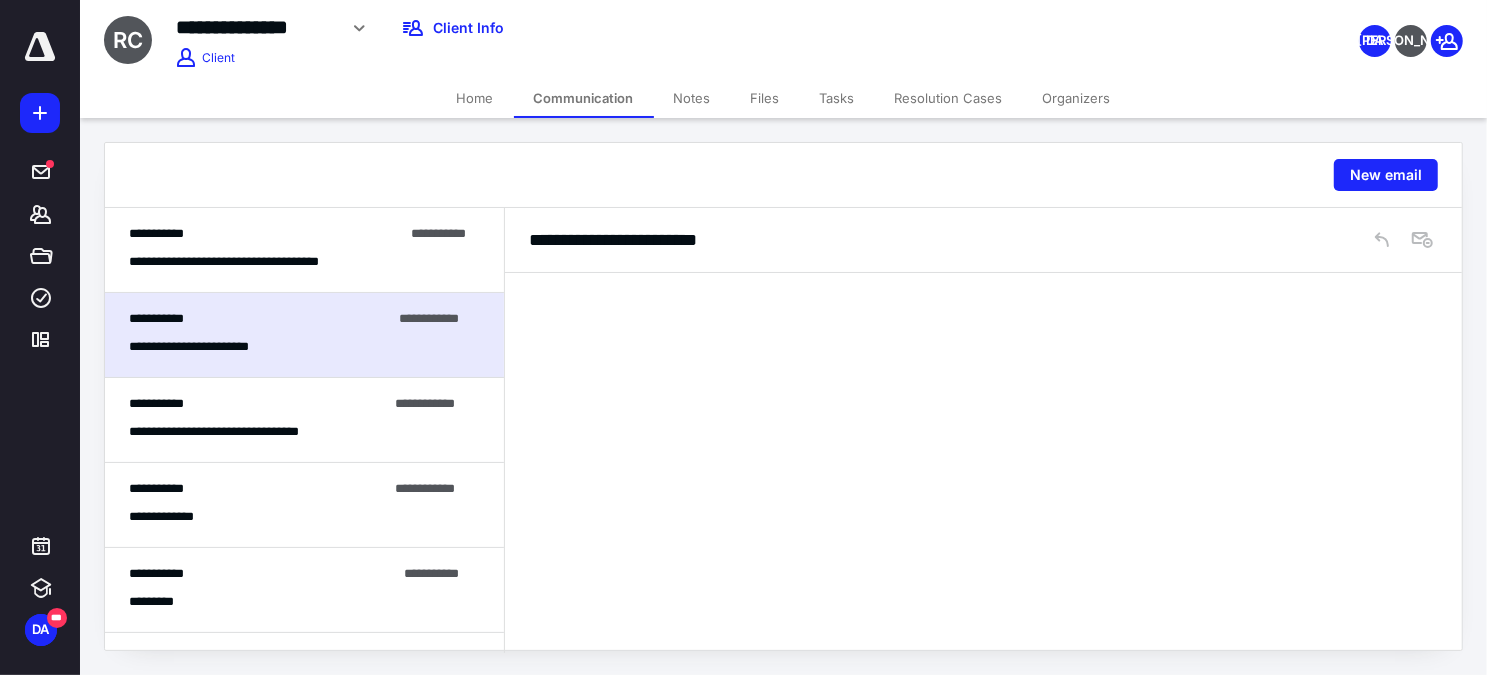 click on "**********" at bounding box center [266, 234] 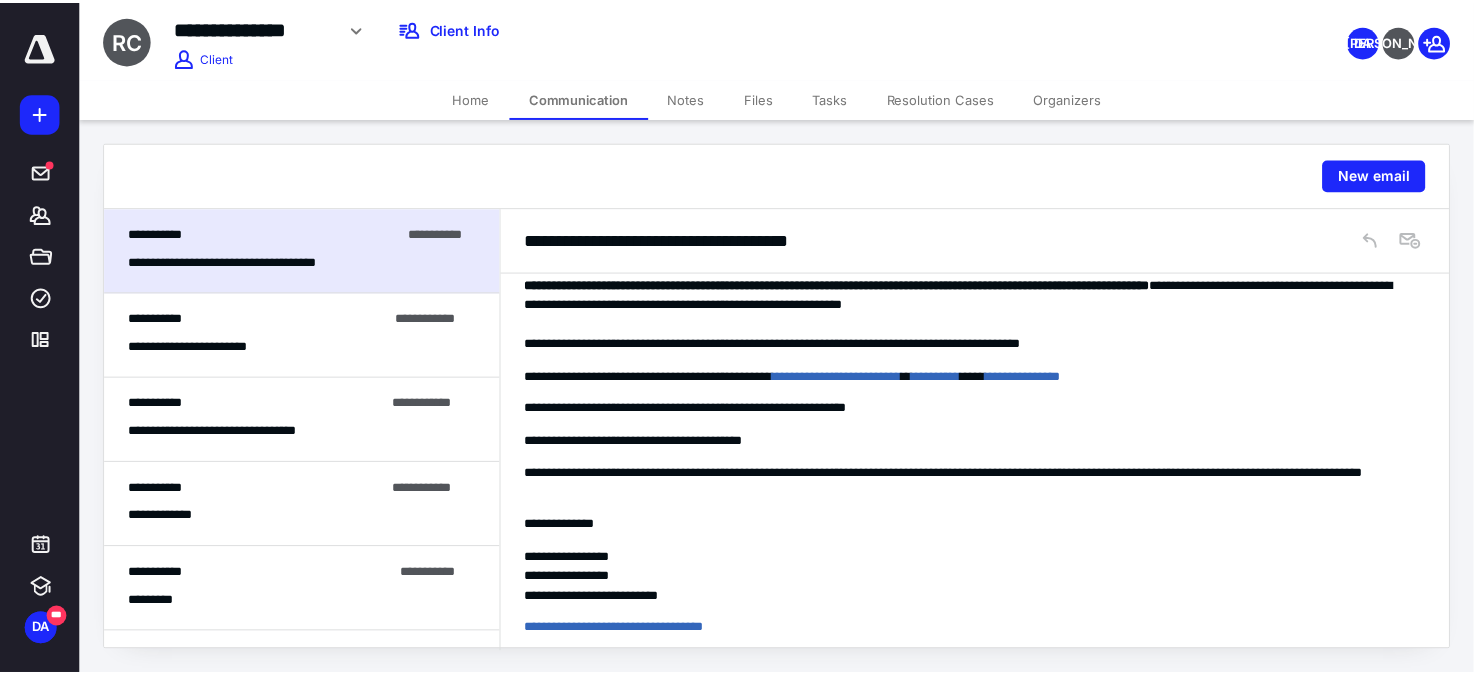 scroll, scrollTop: 0, scrollLeft: 0, axis: both 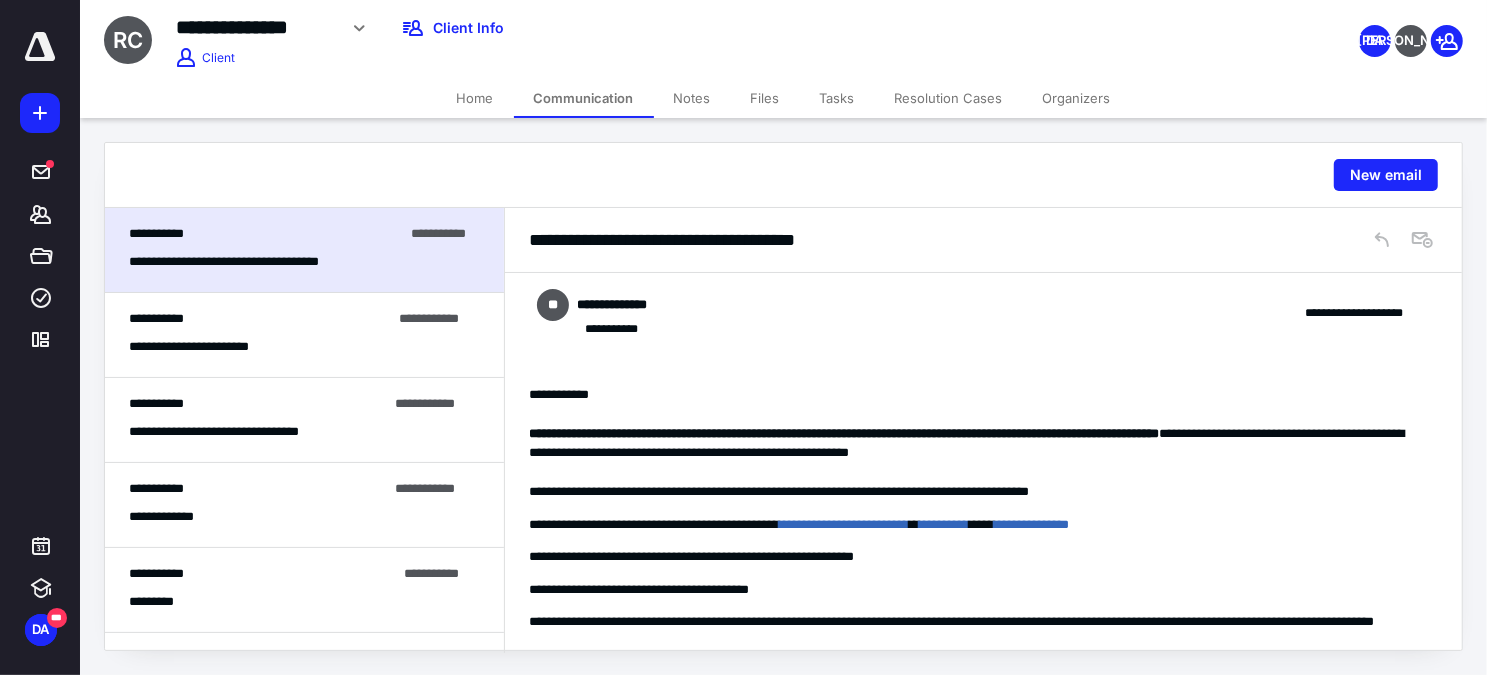 click on "**********" at bounding box center (590, 28) 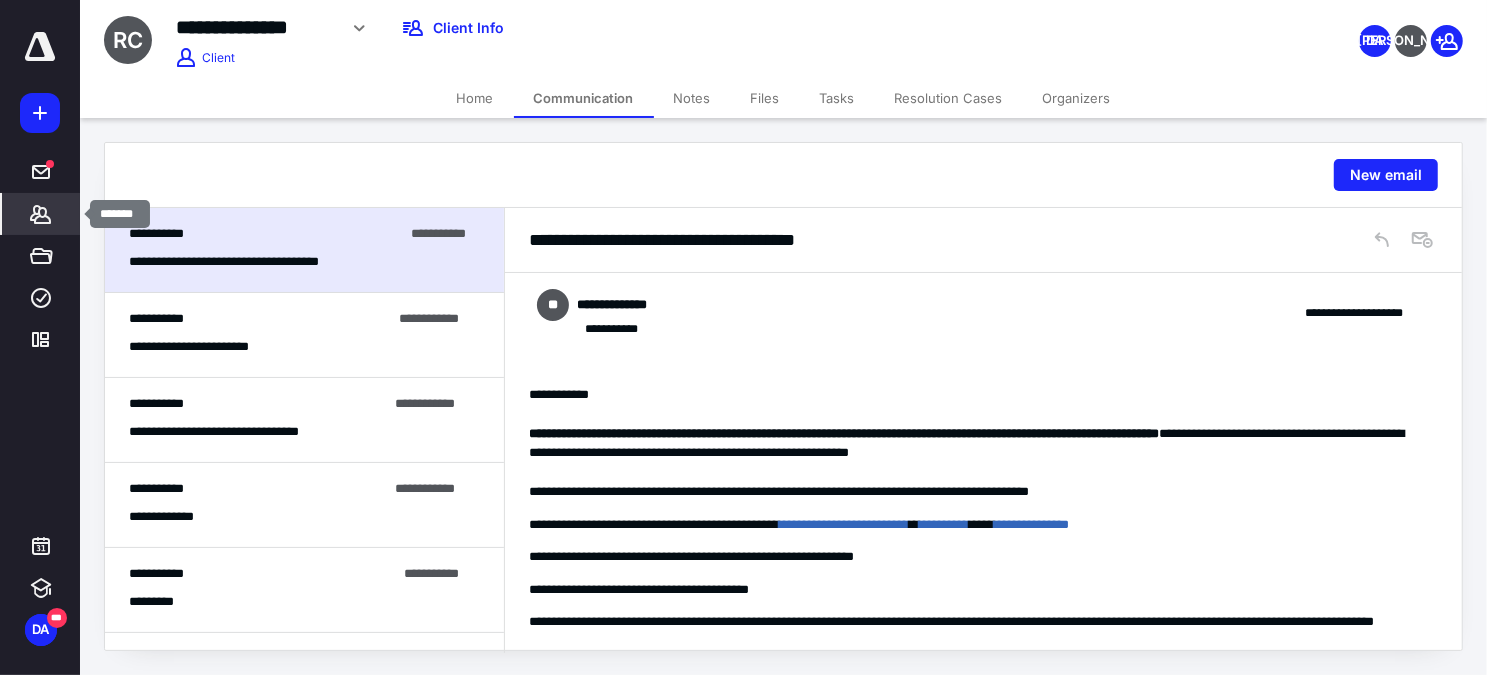 click 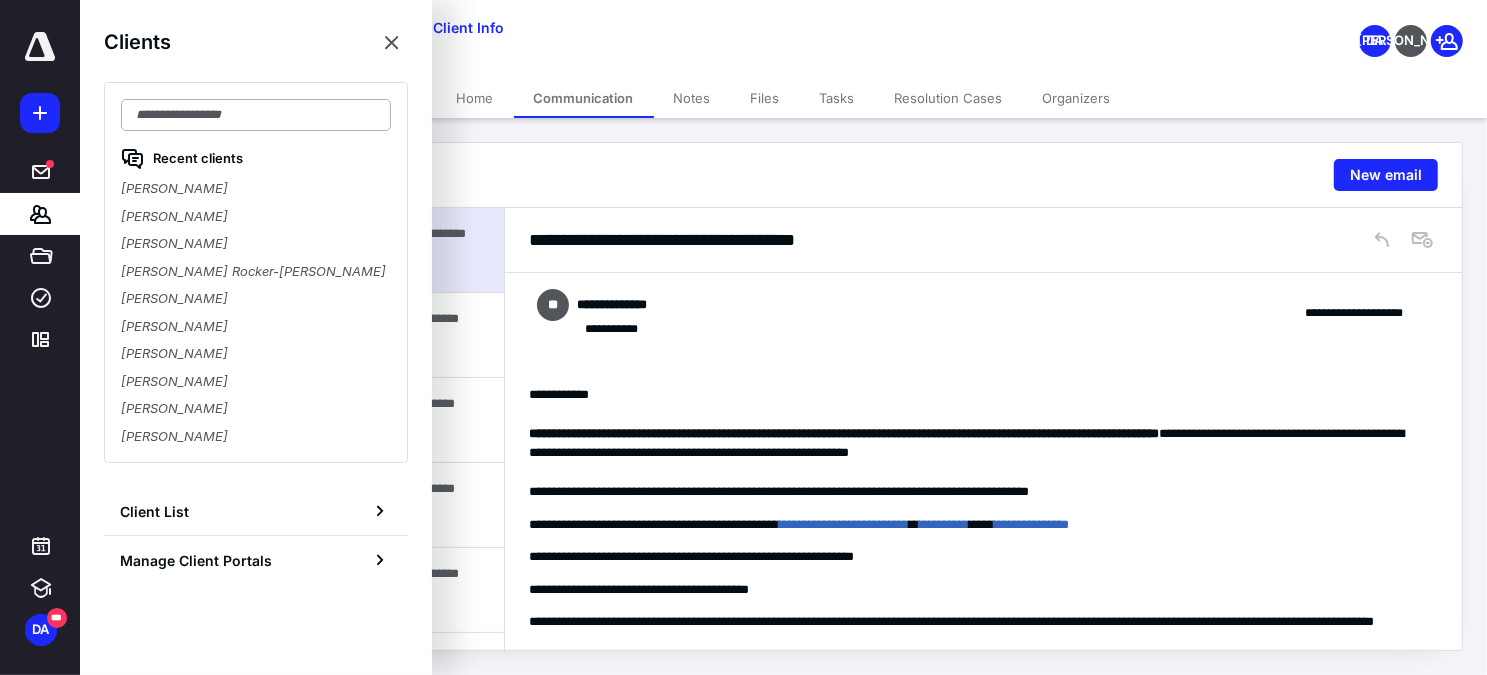 click at bounding box center [256, 115] 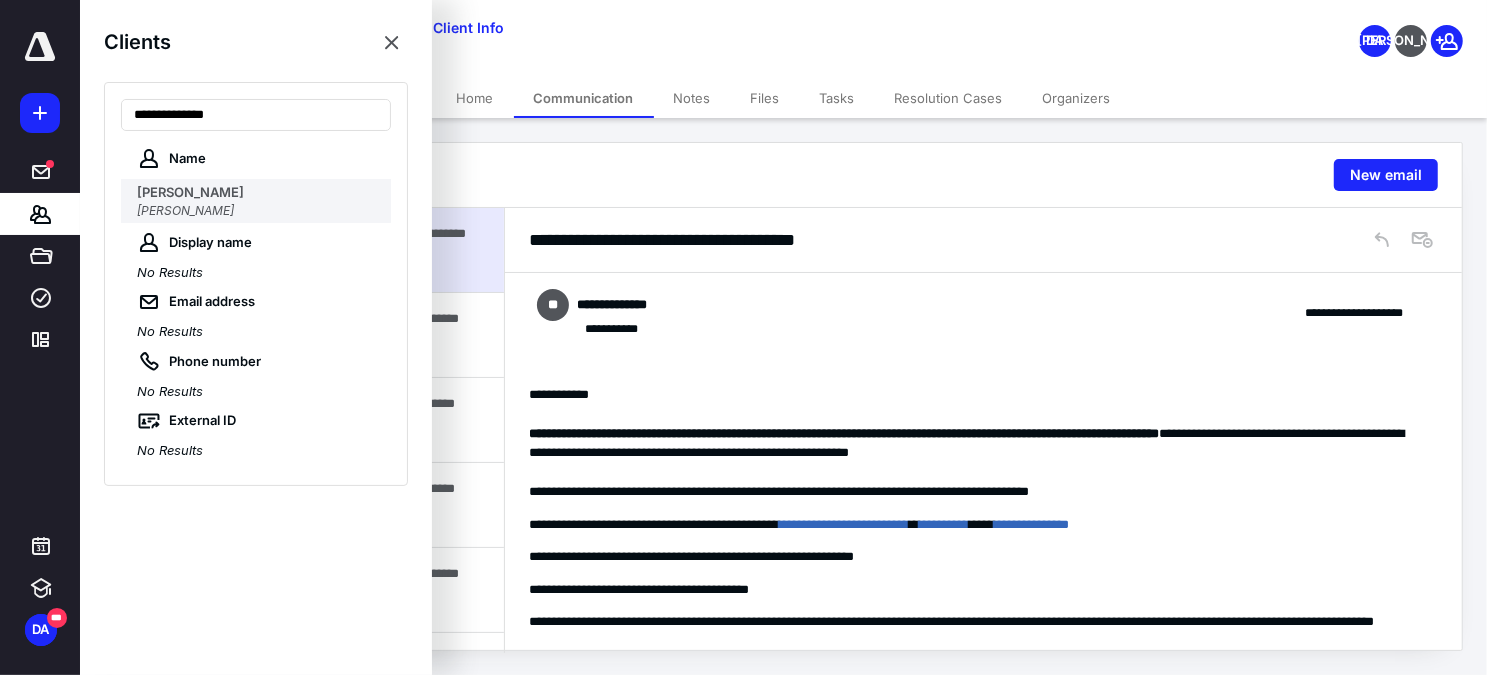 type on "**********" 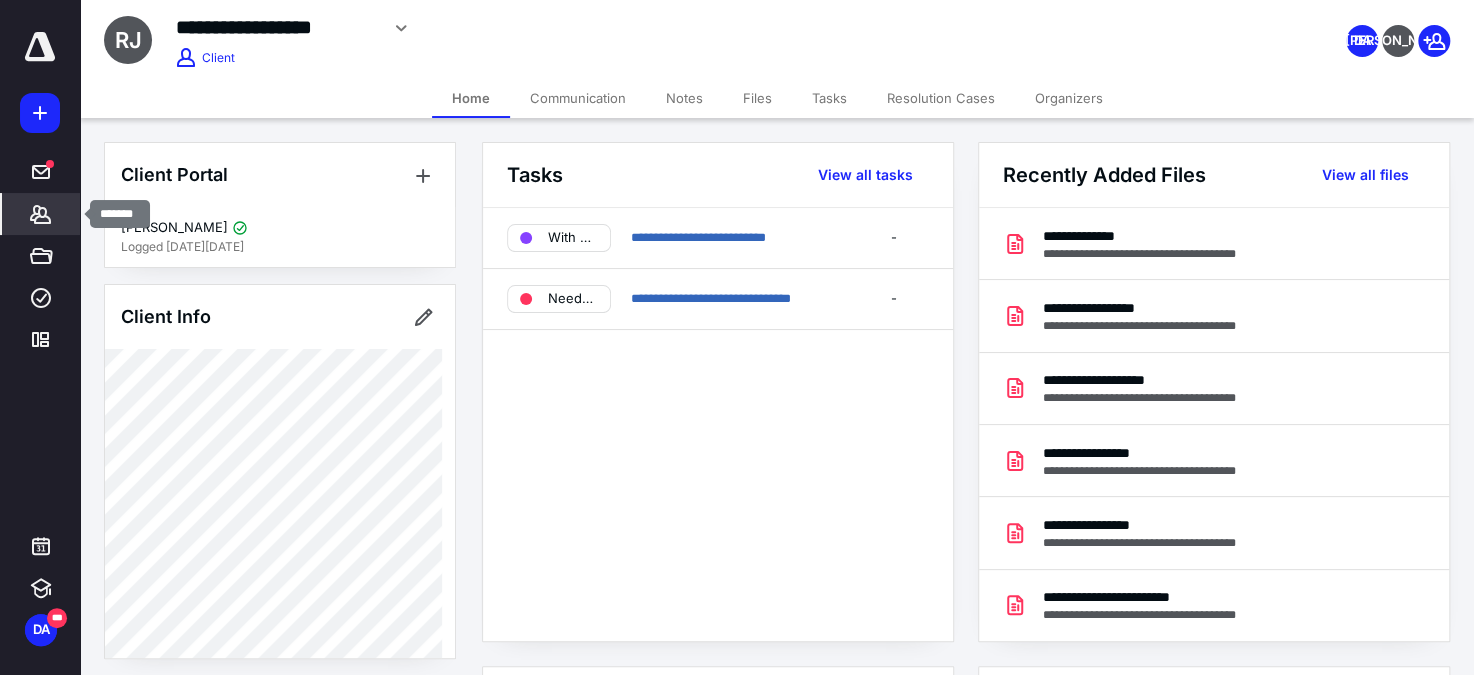 click 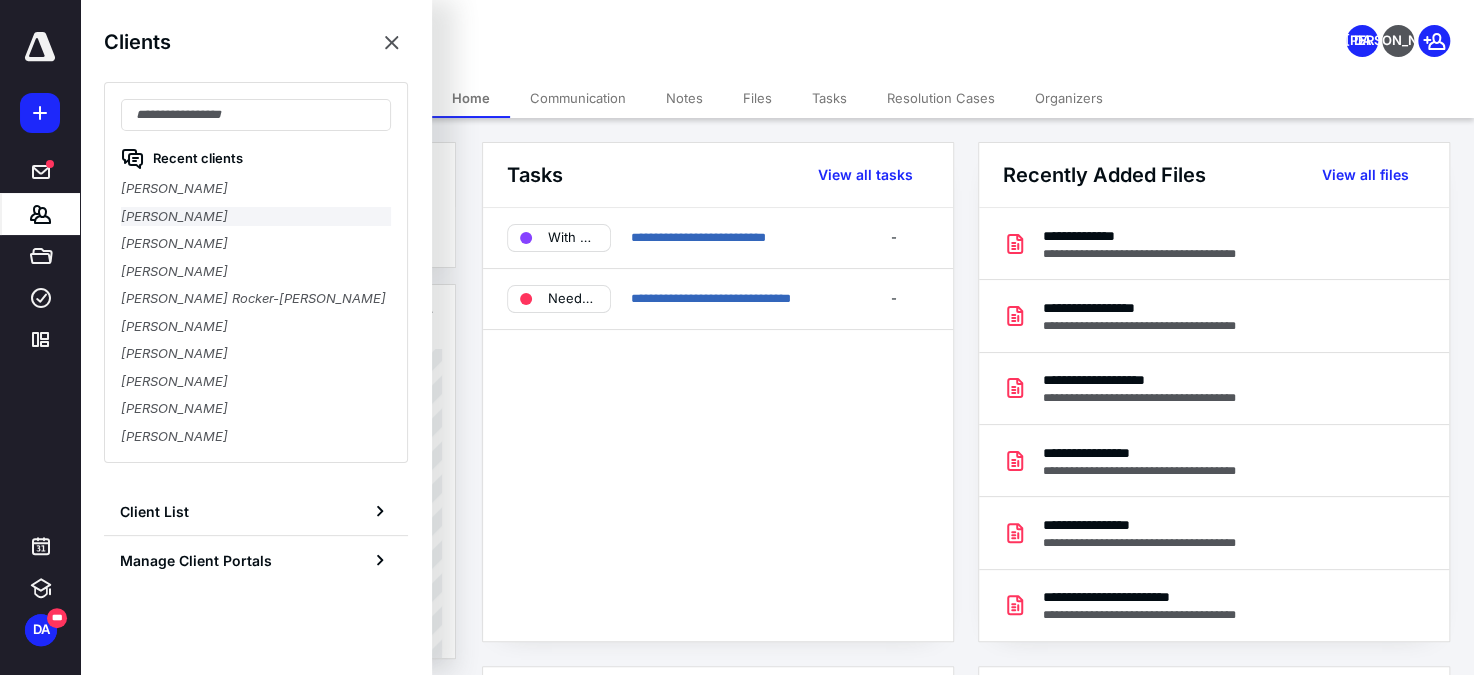 click on "Renee Coman" at bounding box center [256, 217] 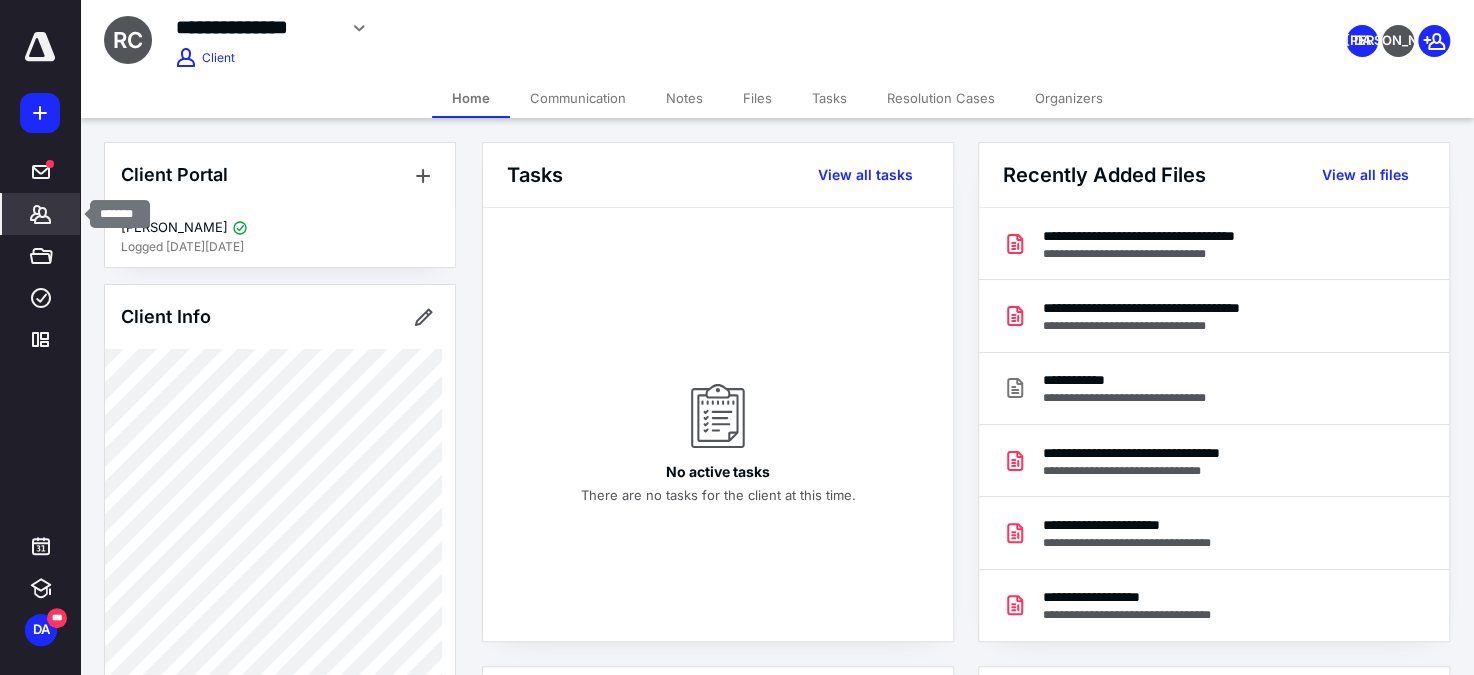 click 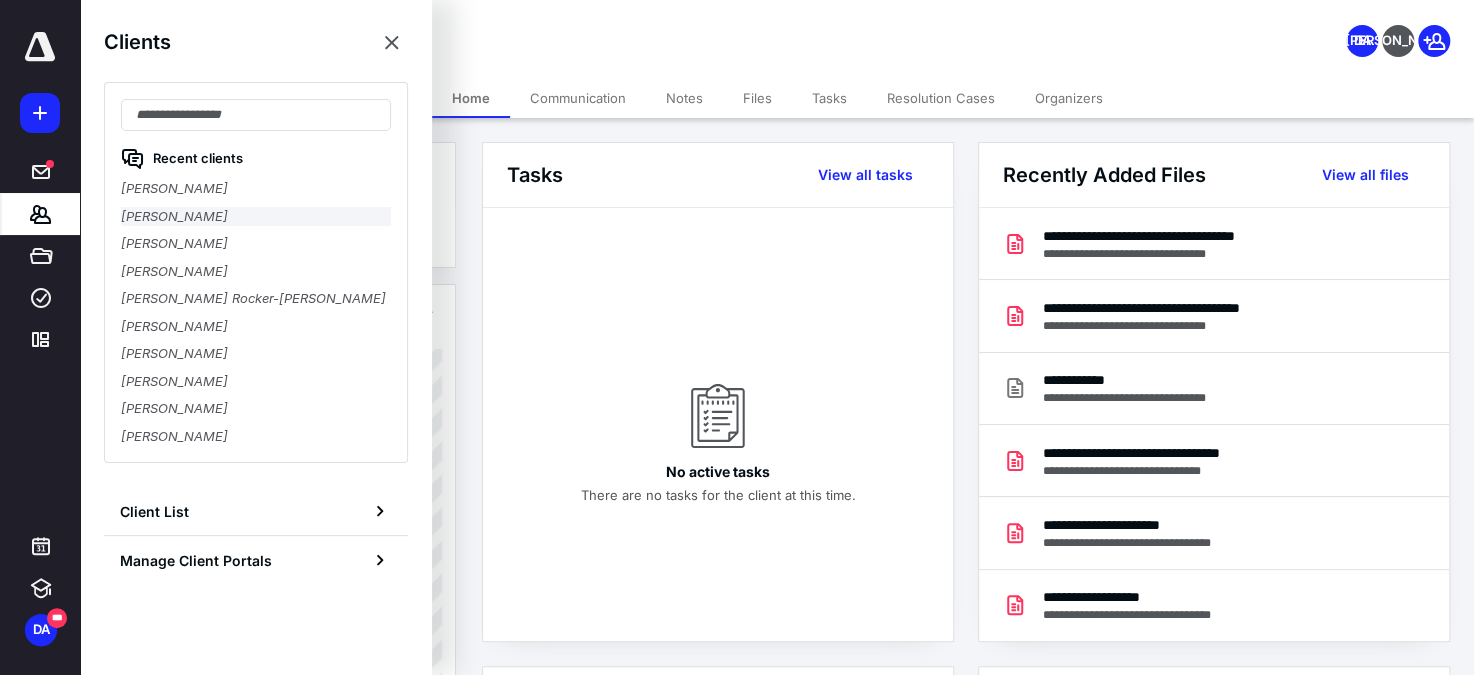 click on "Raymond Ocampo Jr" at bounding box center (256, 217) 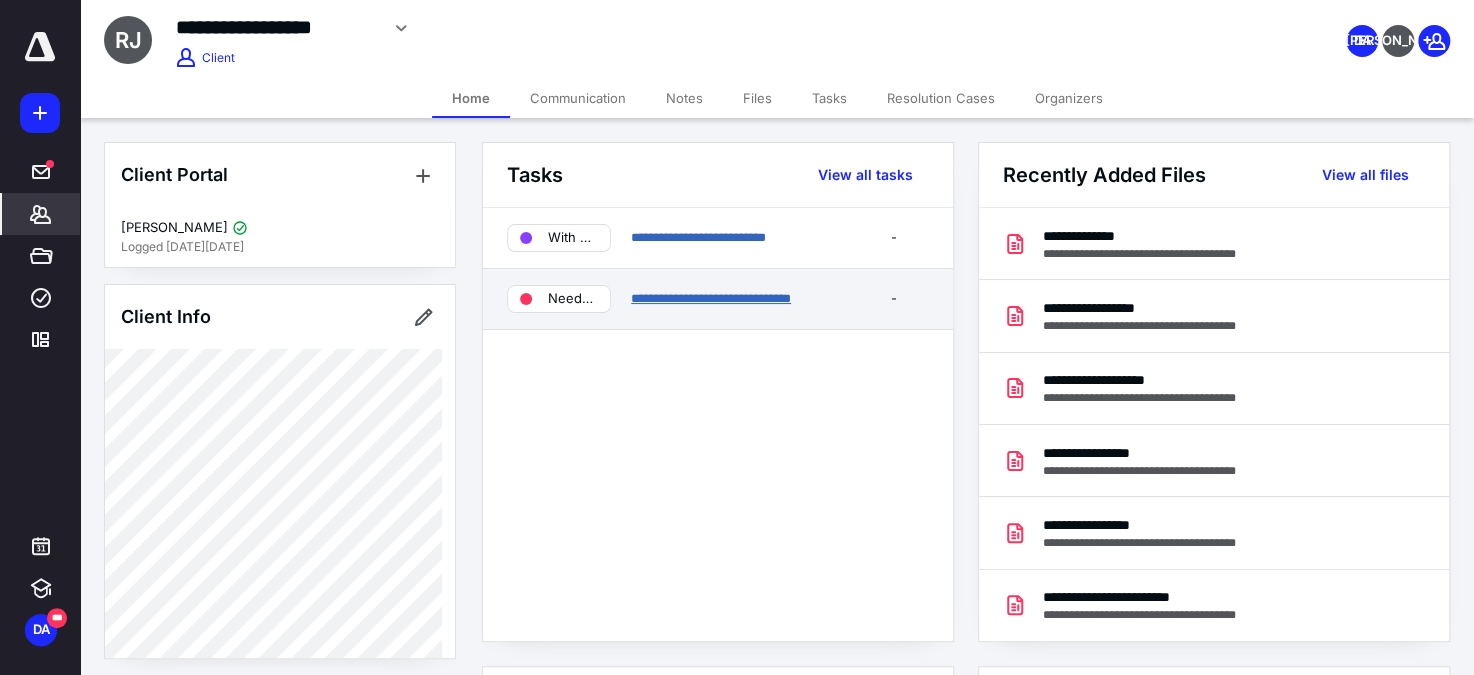click on "**********" at bounding box center (711, 298) 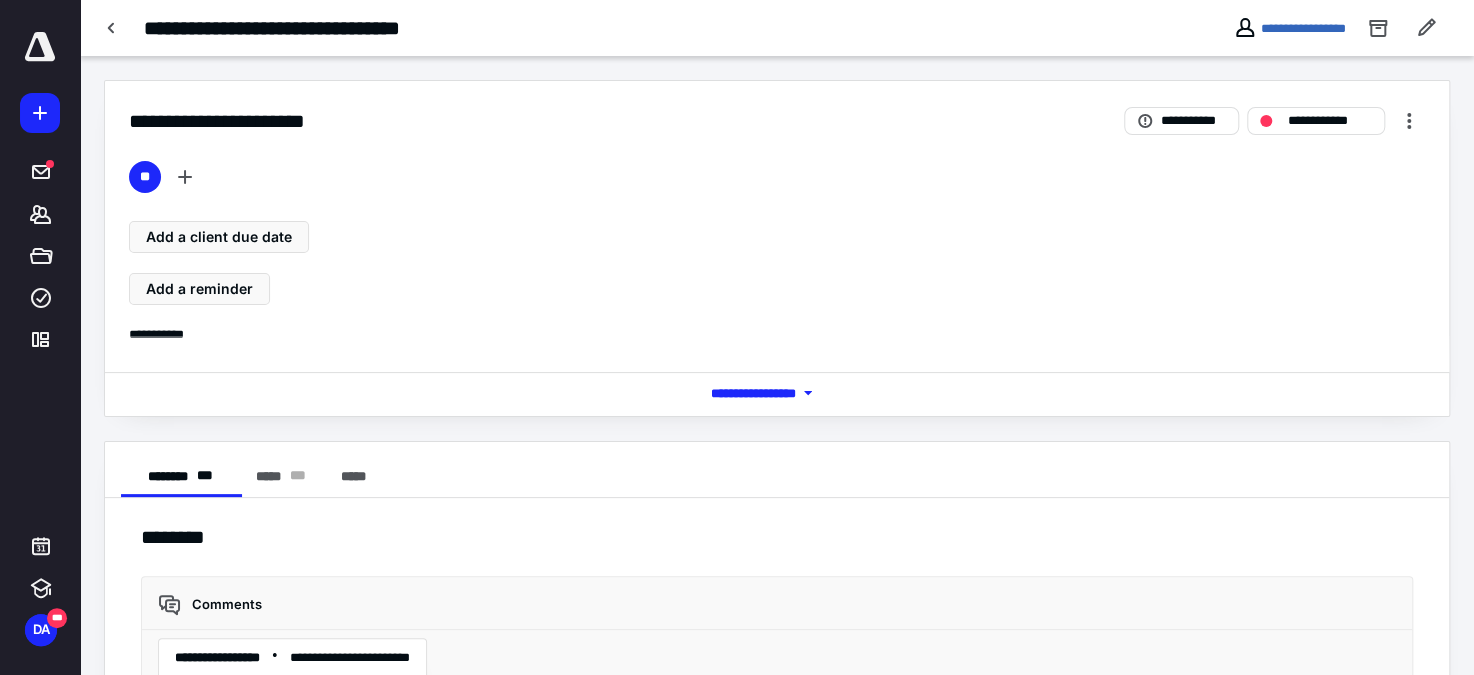 scroll, scrollTop: 150, scrollLeft: 0, axis: vertical 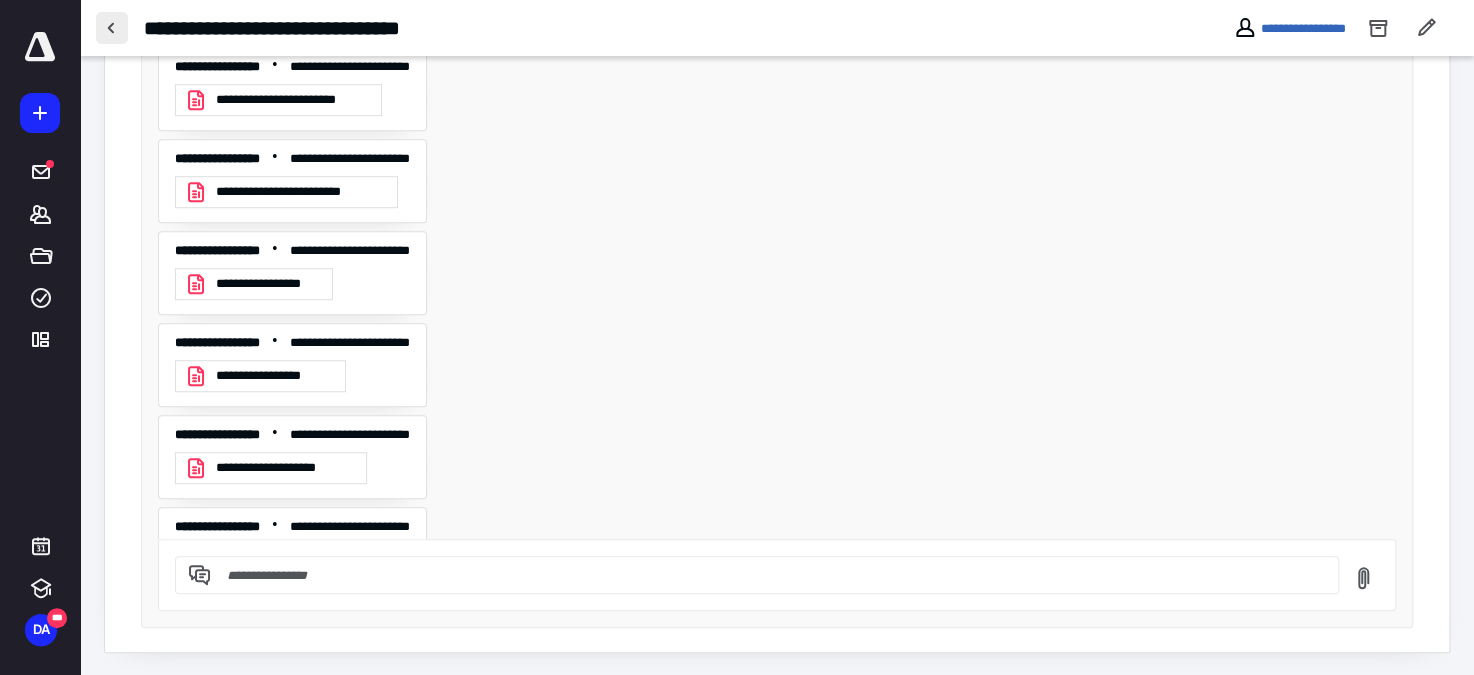 click at bounding box center (112, 28) 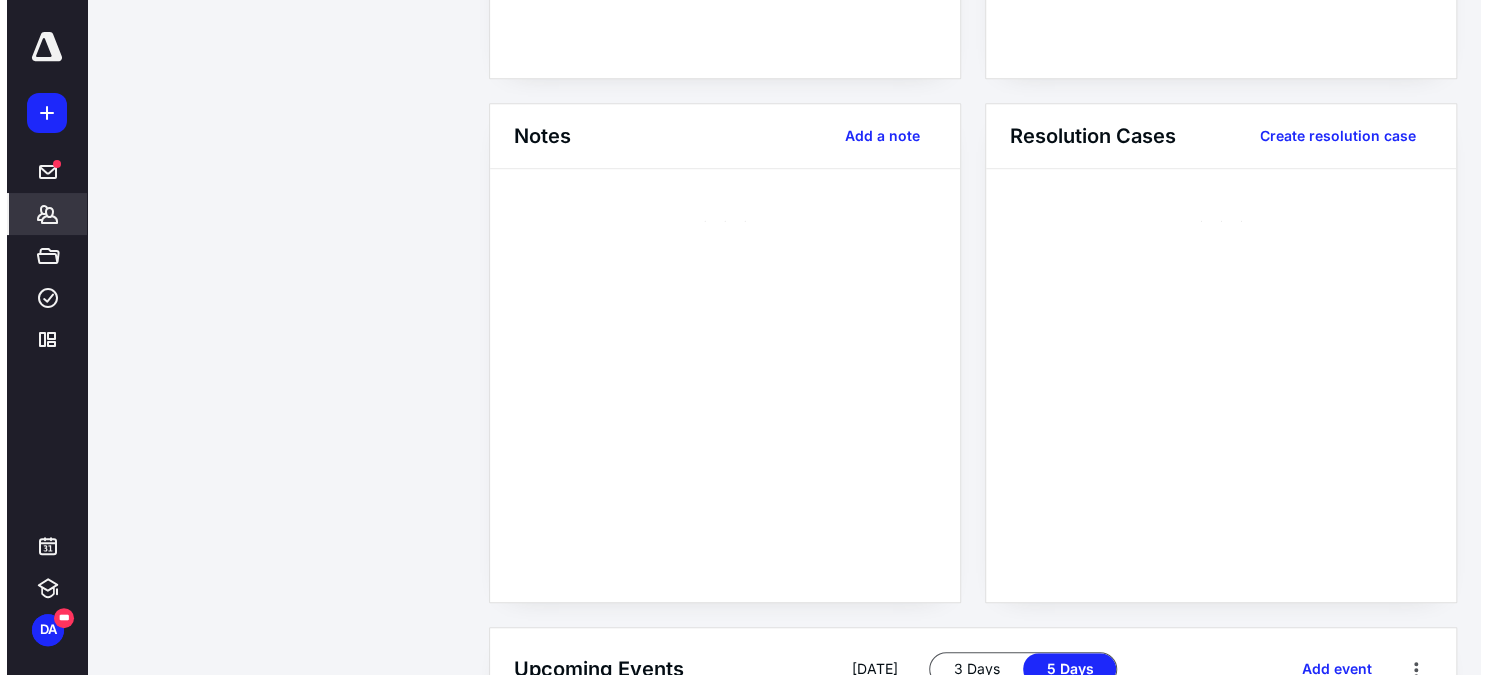 scroll, scrollTop: 0, scrollLeft: 0, axis: both 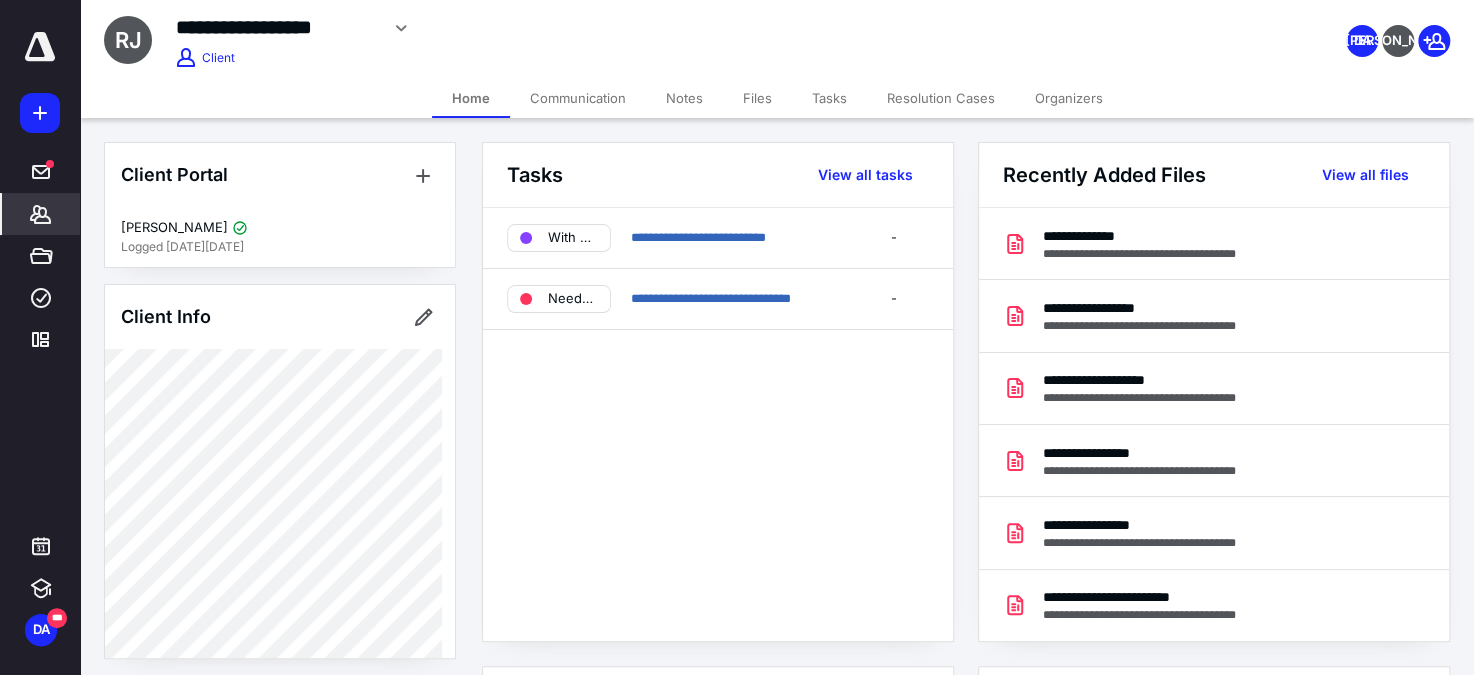 click on "Files" at bounding box center [757, 98] 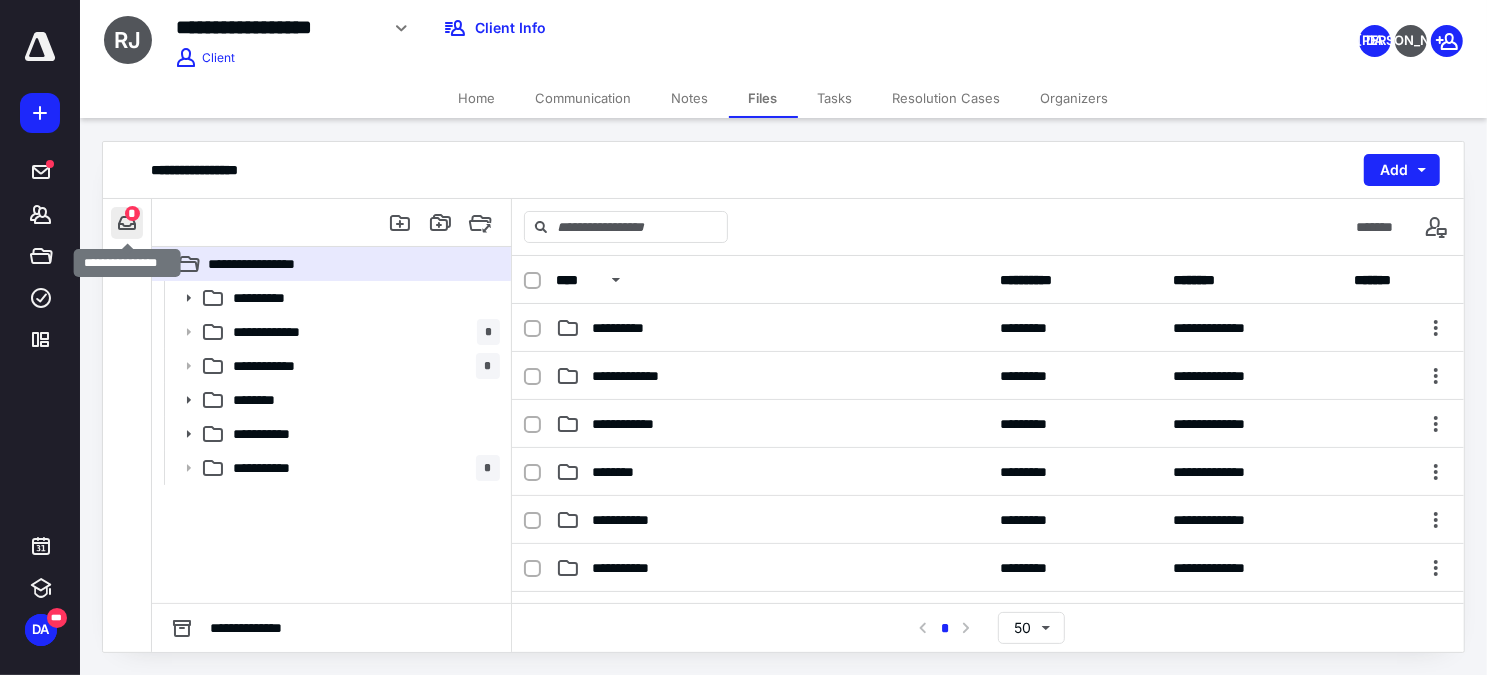 click at bounding box center (127, 223) 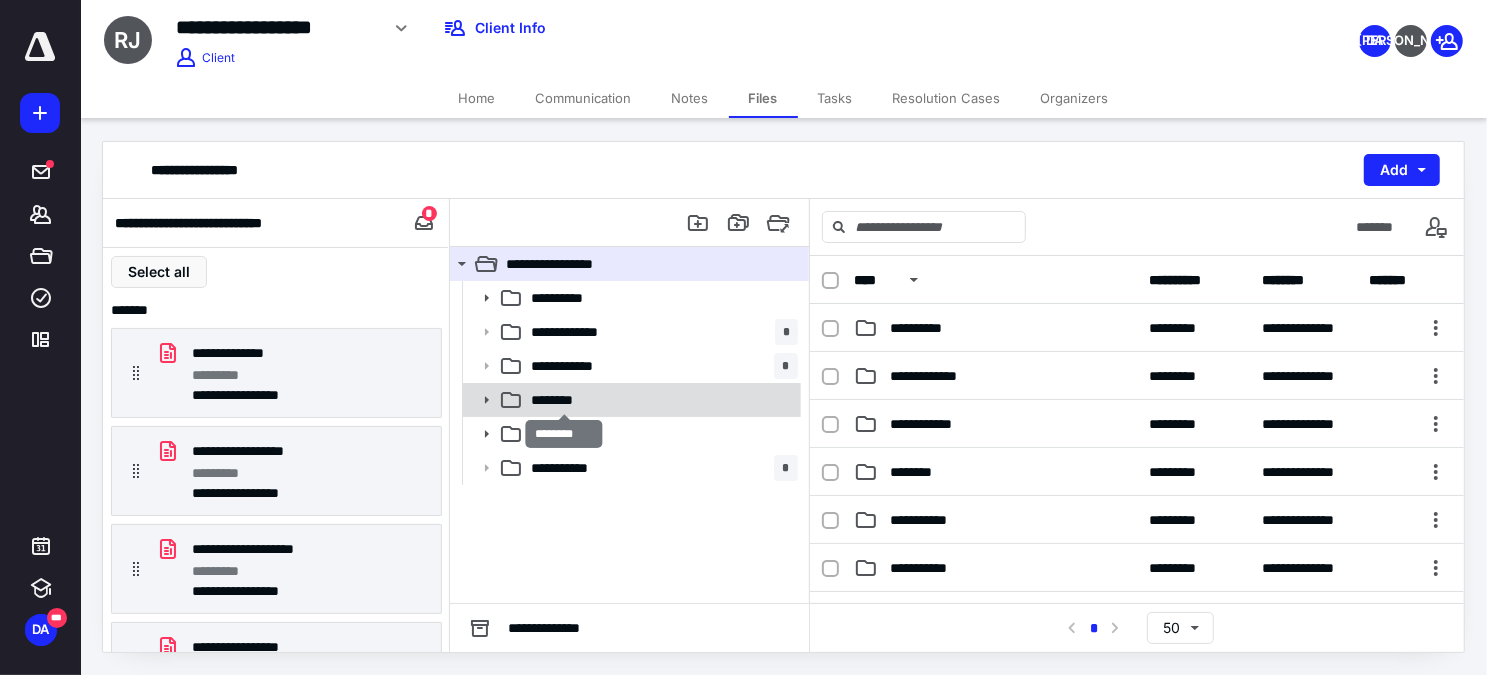 click on "********" at bounding box center [564, 400] 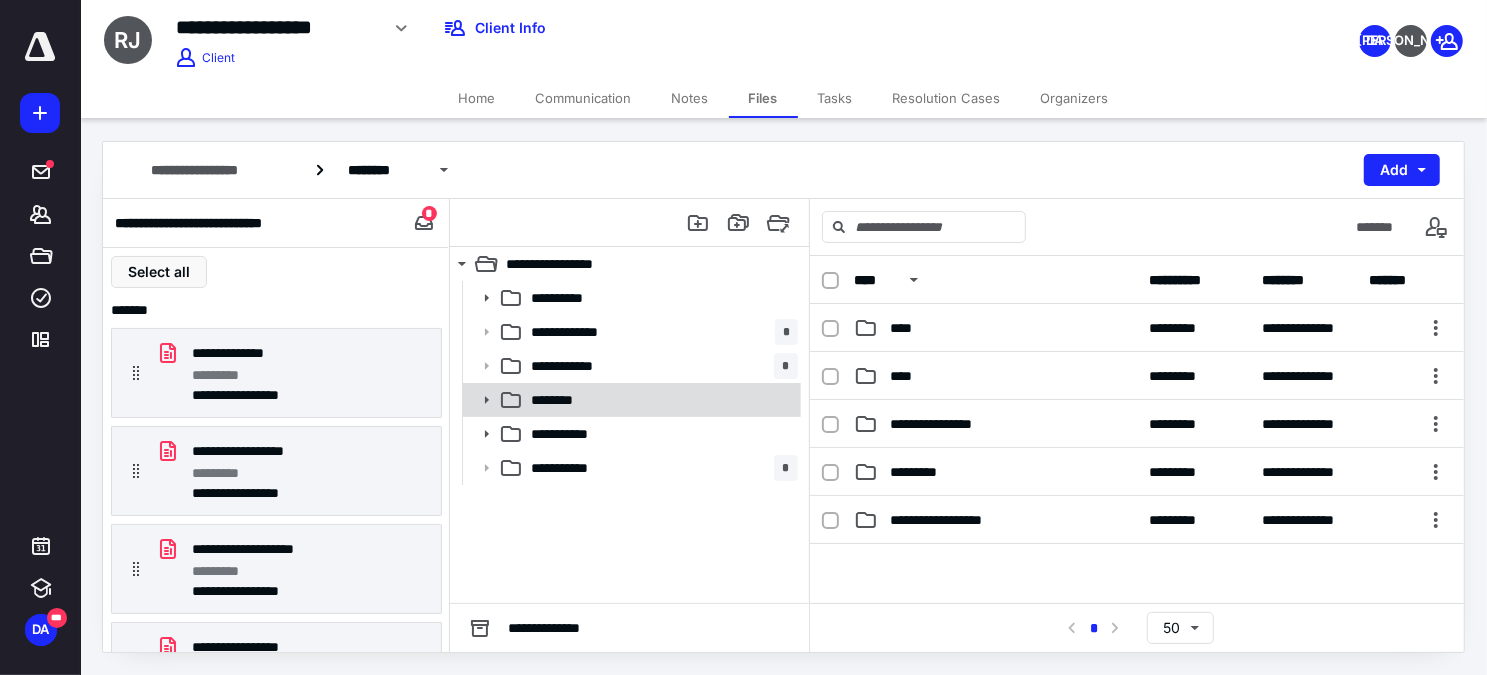 click on "********" at bounding box center [630, 400] 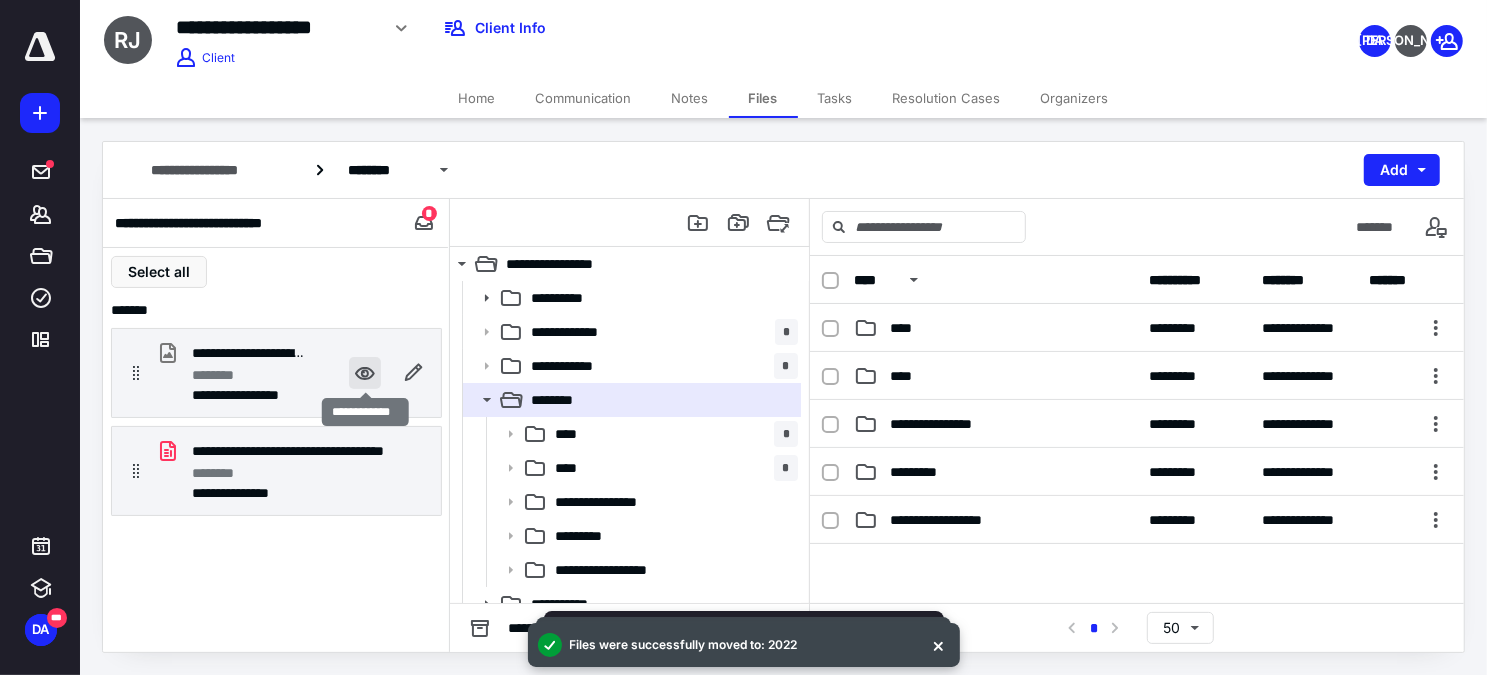 click at bounding box center [365, 373] 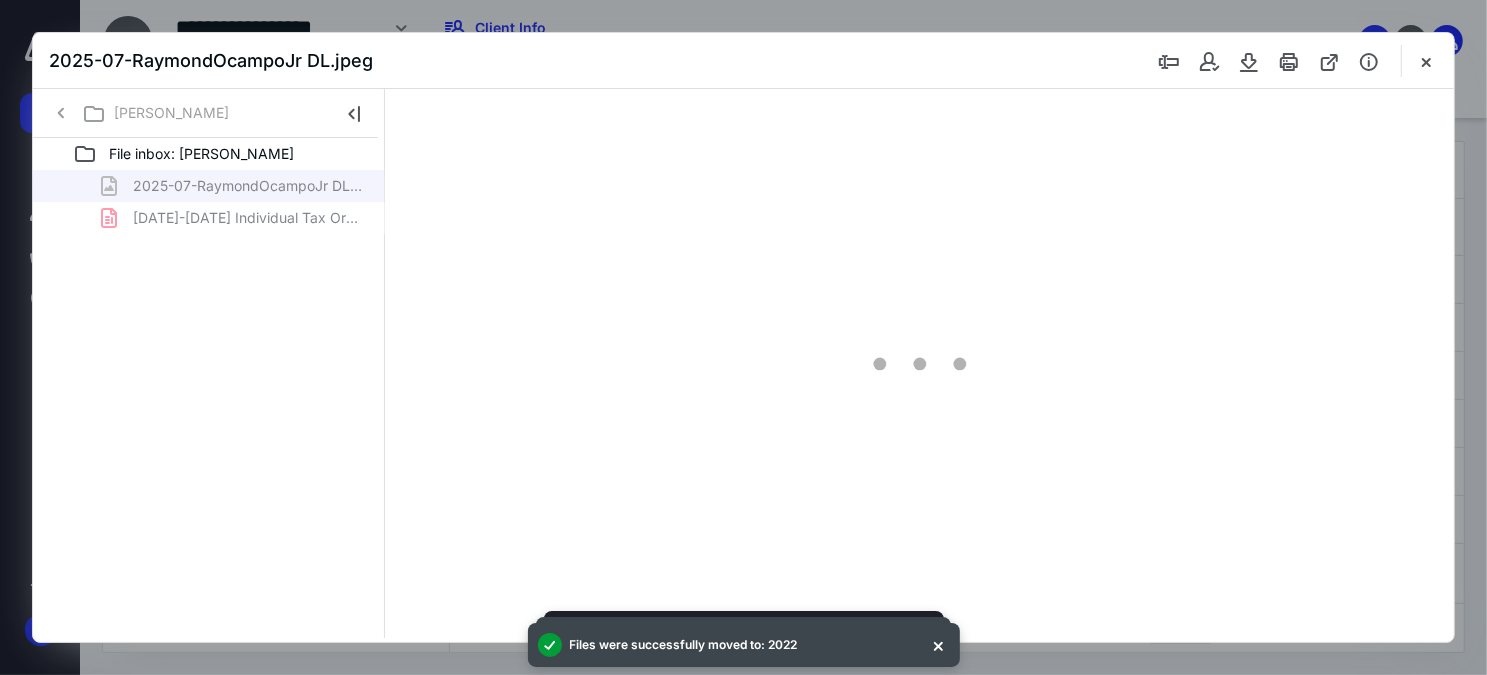 scroll, scrollTop: 0, scrollLeft: 0, axis: both 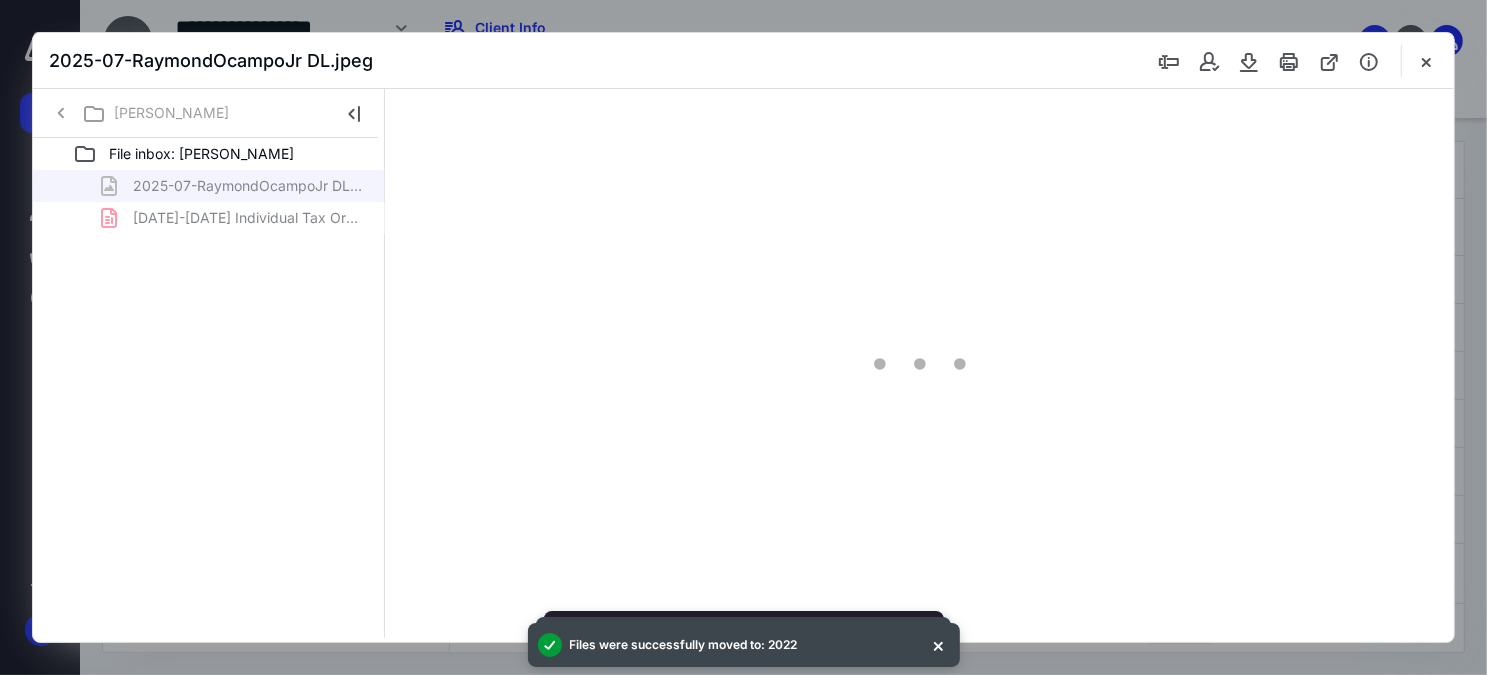 type on "65" 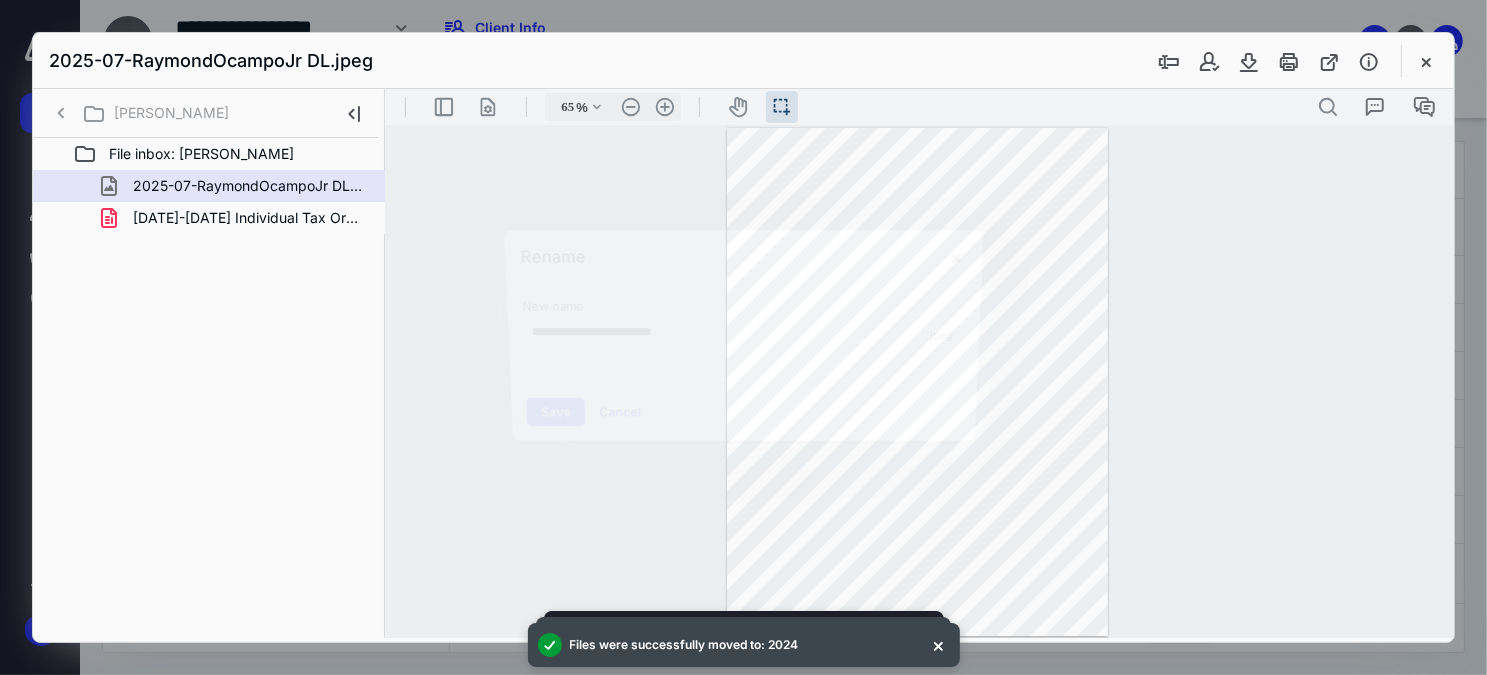 scroll, scrollTop: 0, scrollLeft: 0, axis: both 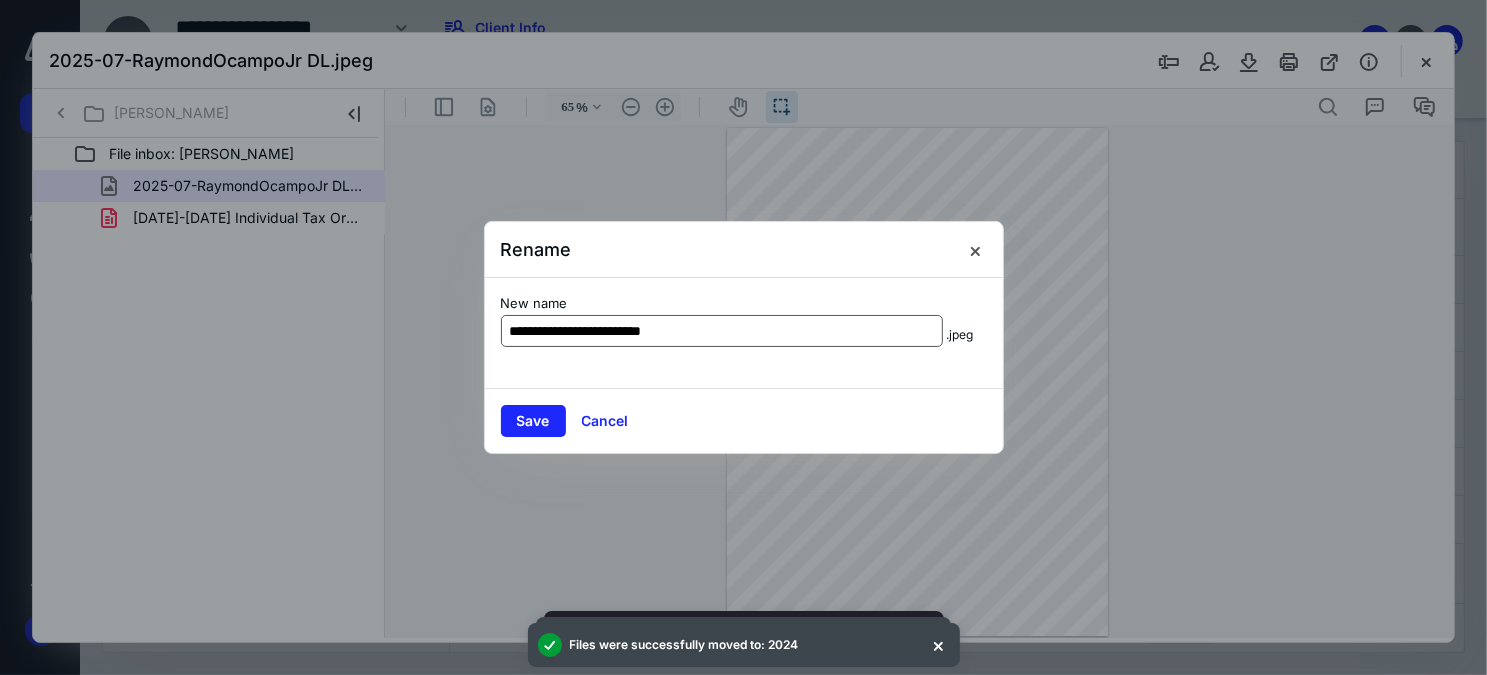 click on "**********" at bounding box center [722, 331] 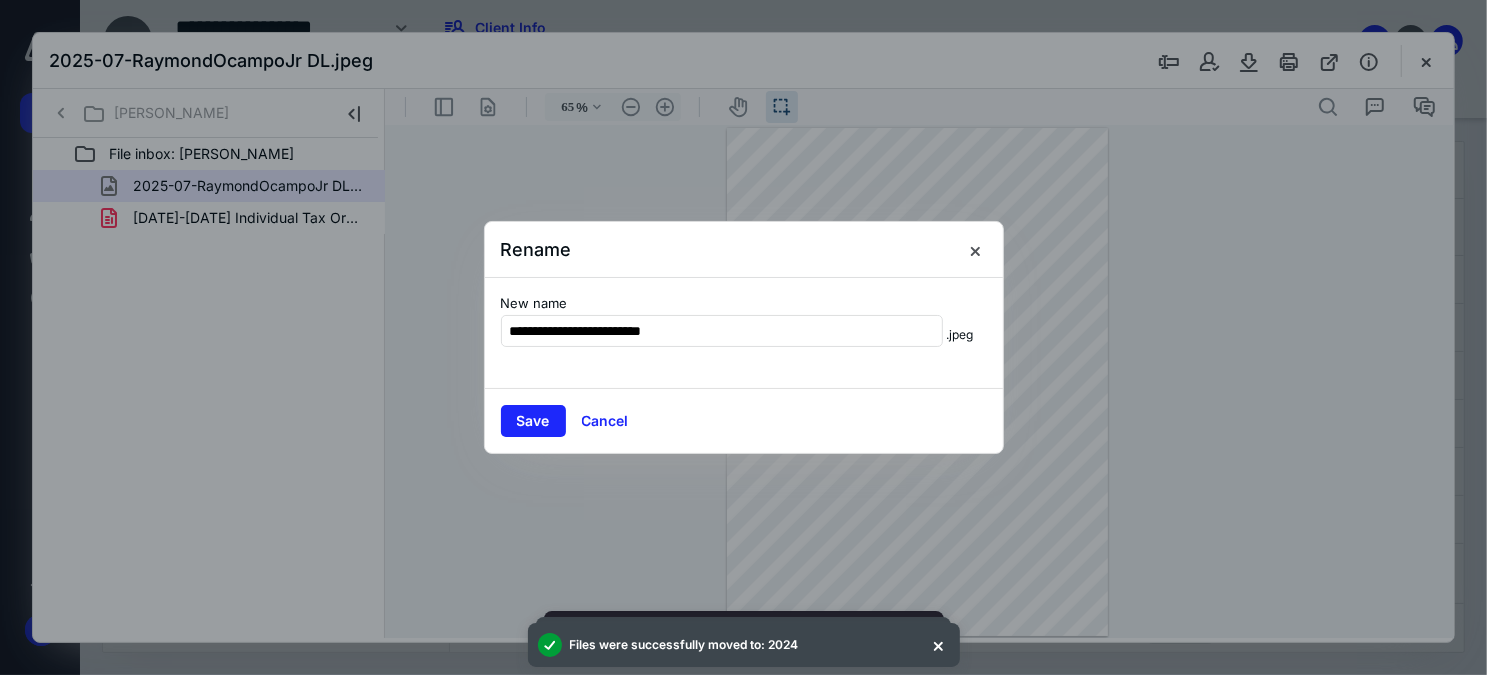 drag, startPoint x: 709, startPoint y: 328, endPoint x: 482, endPoint y: 359, distance: 229.10696 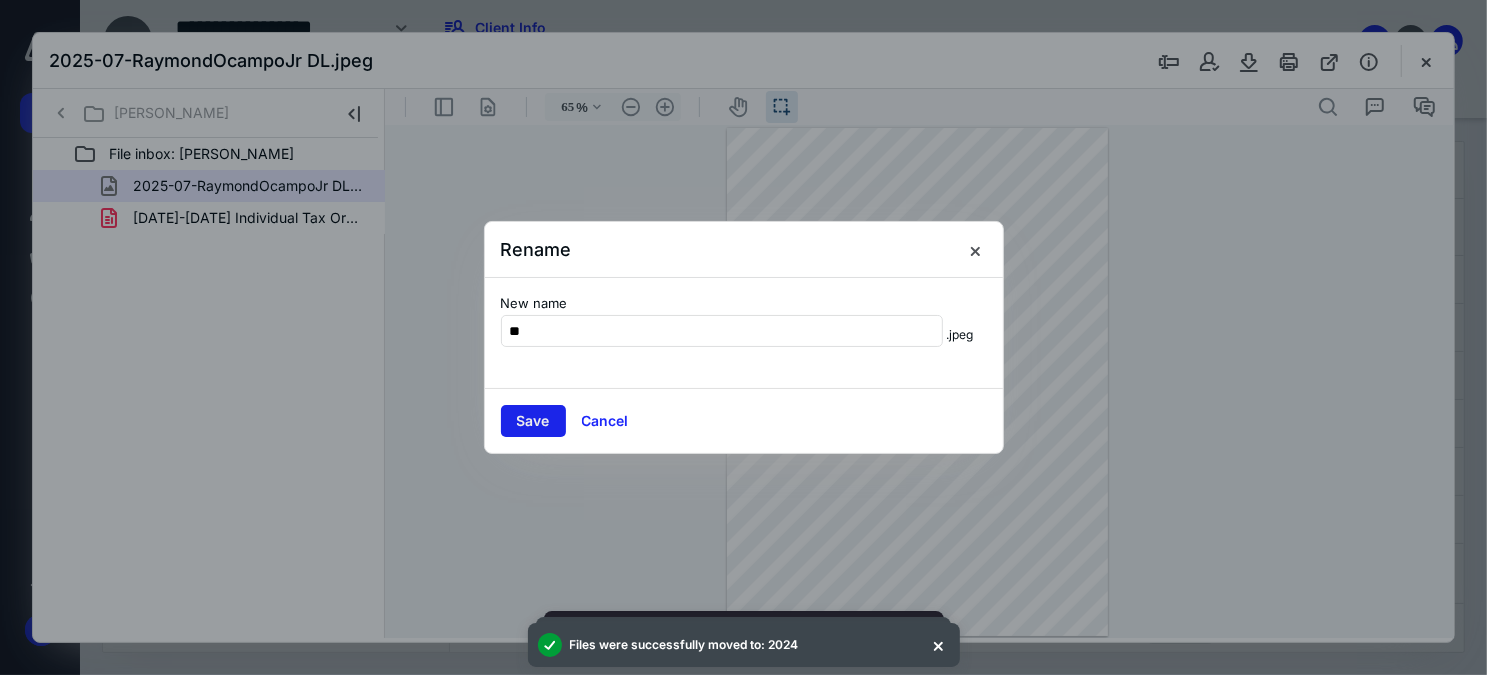 type on "**" 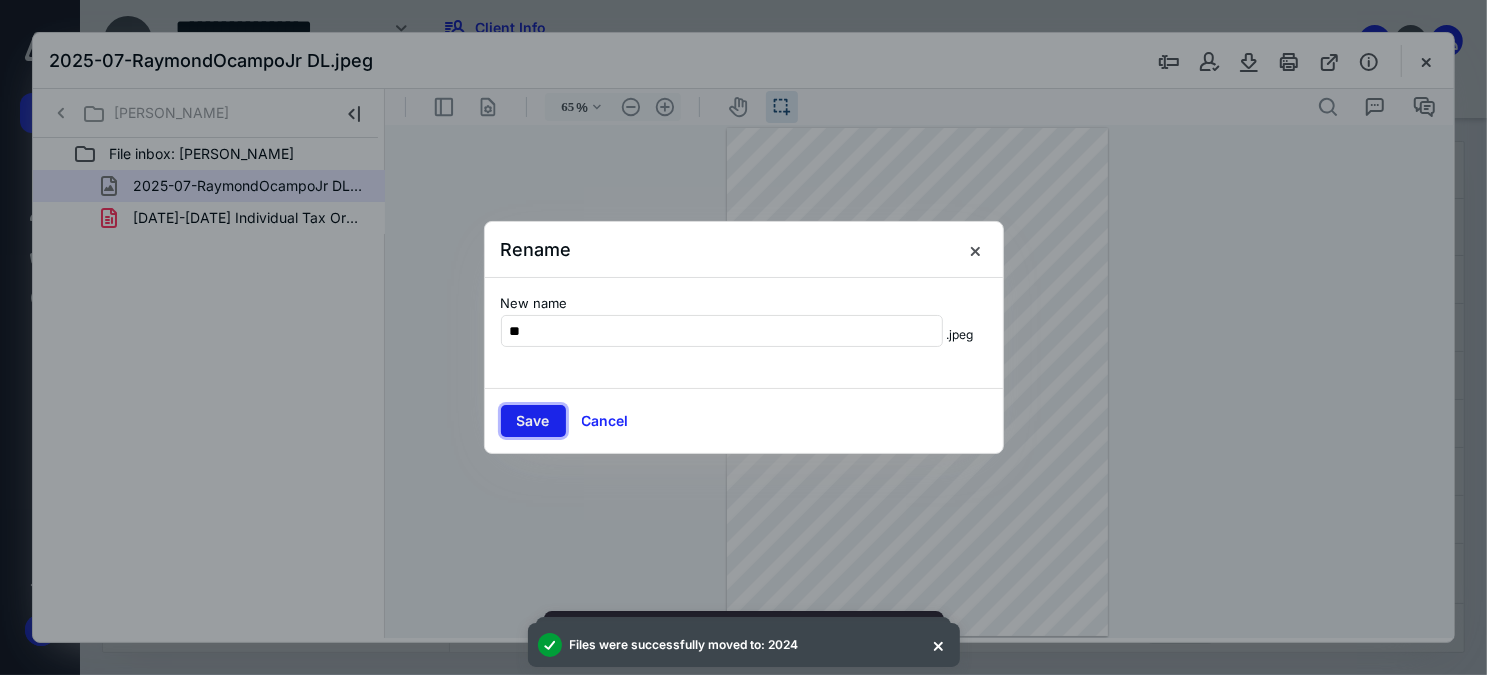 click on "Save" at bounding box center (533, 421) 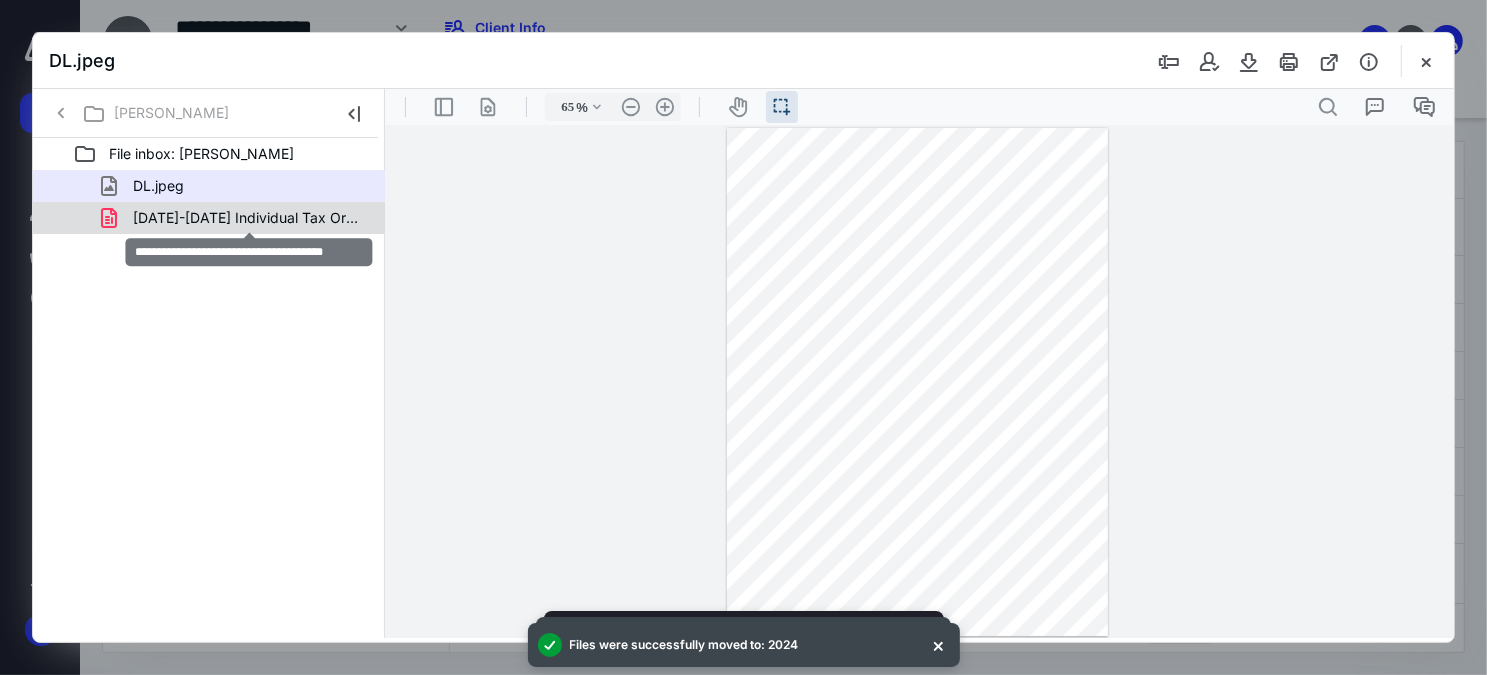 click on "[DATE]-[DATE] Individual Tax Organizer.pdf" at bounding box center [249, 218] 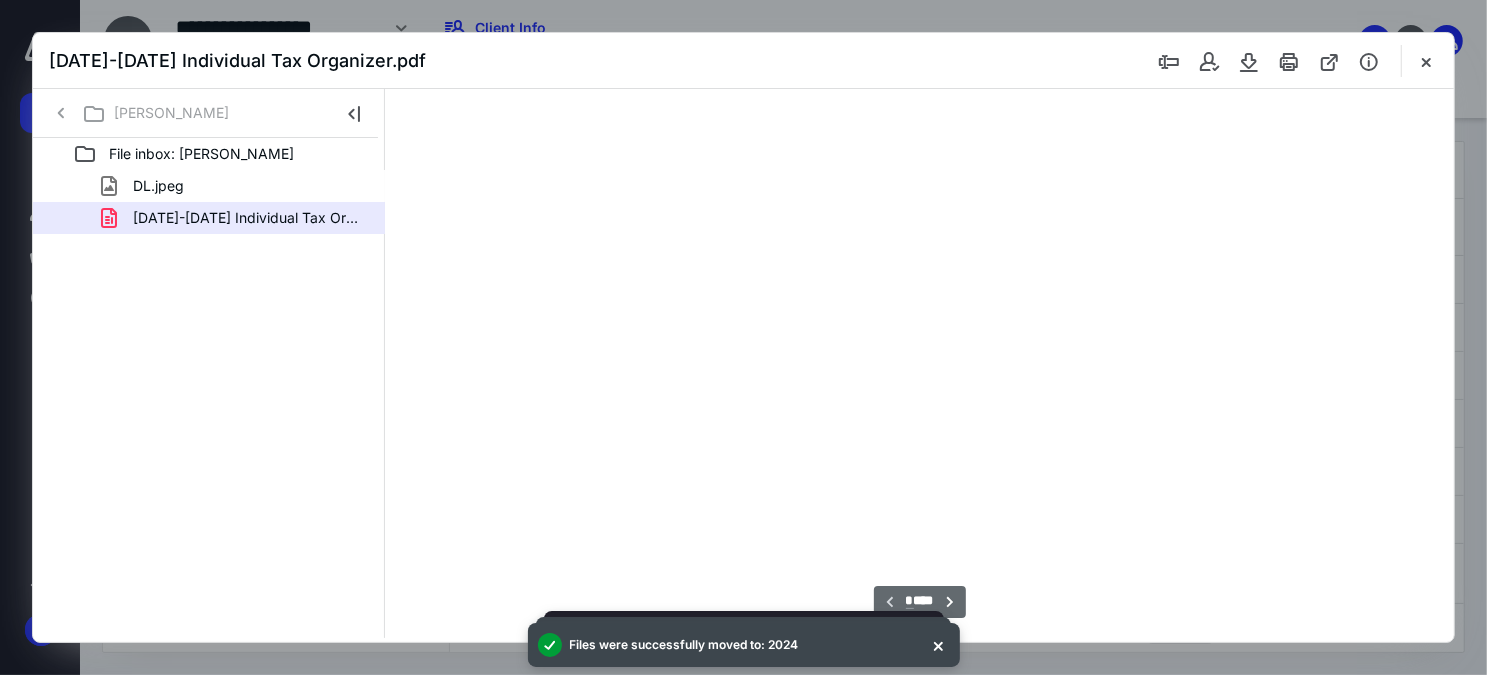 type on "65" 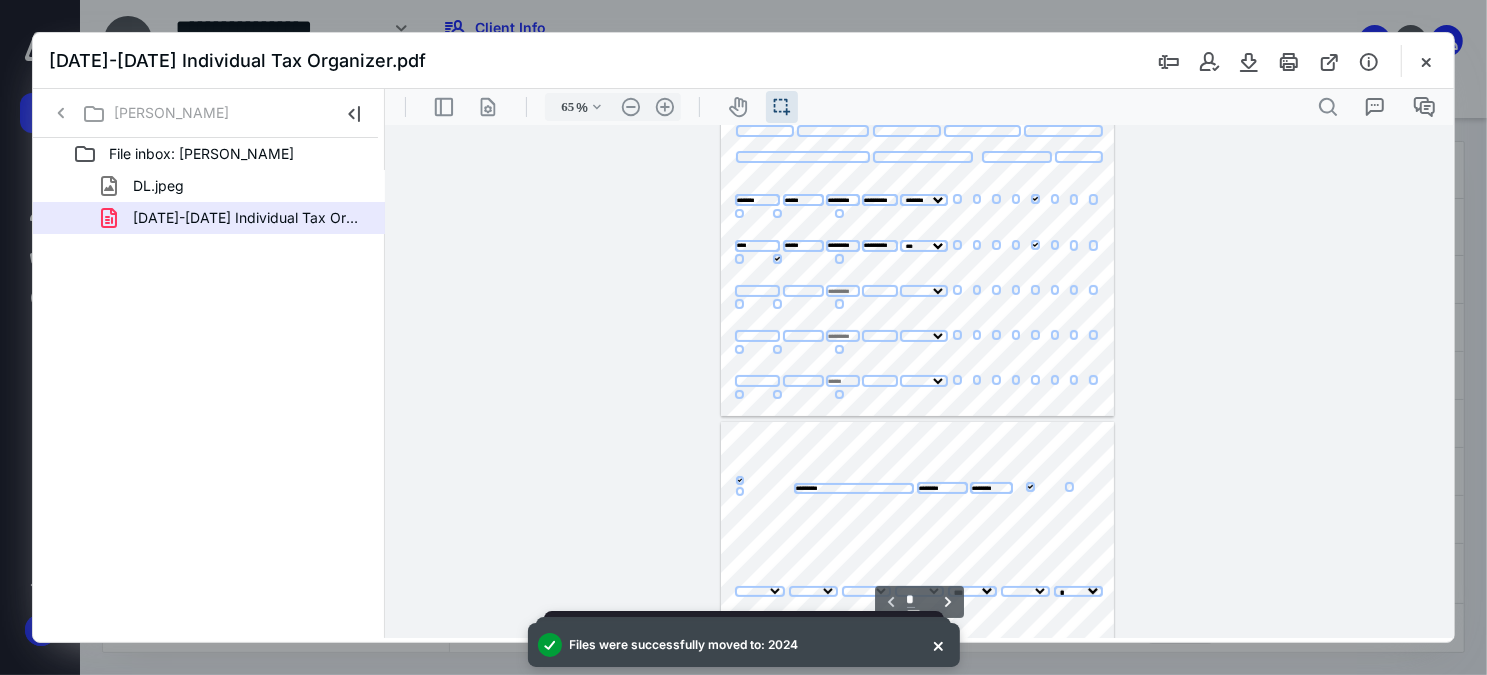 type on "*" 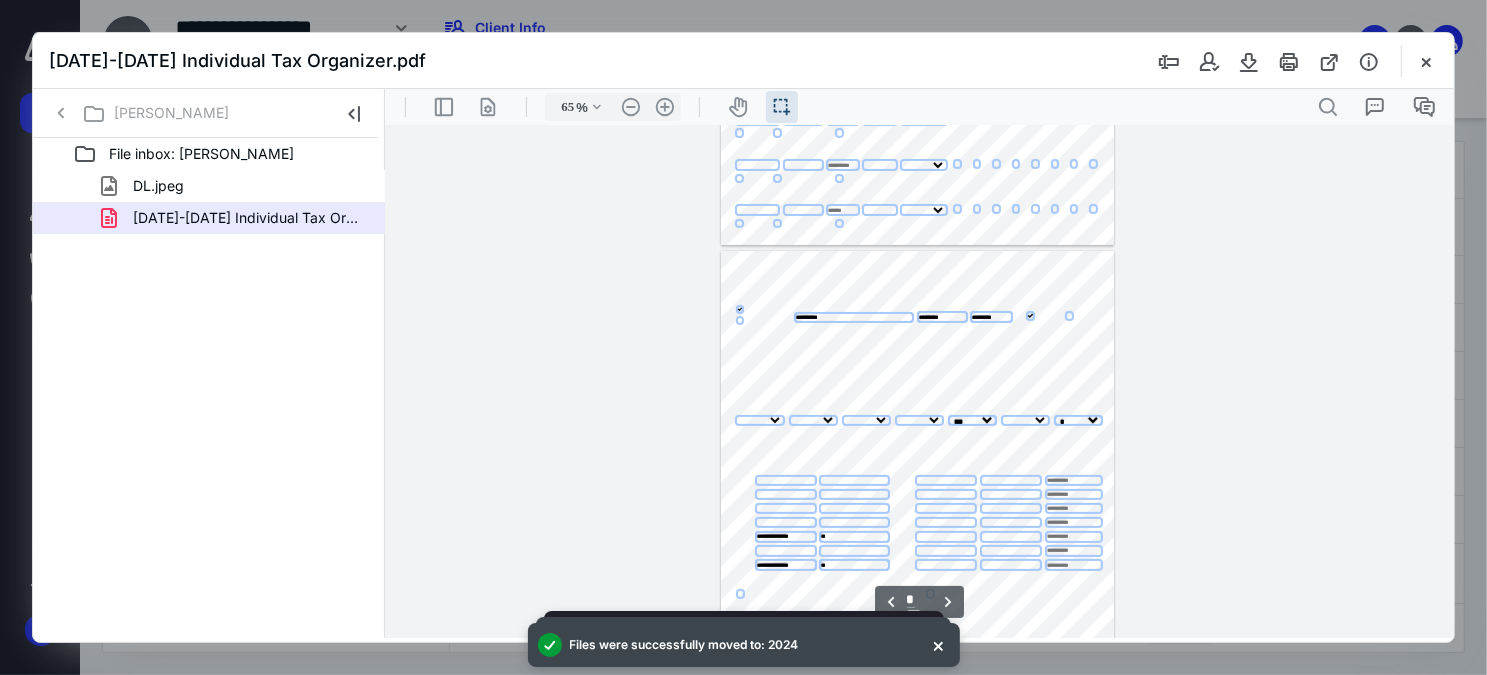 scroll, scrollTop: 584, scrollLeft: 0, axis: vertical 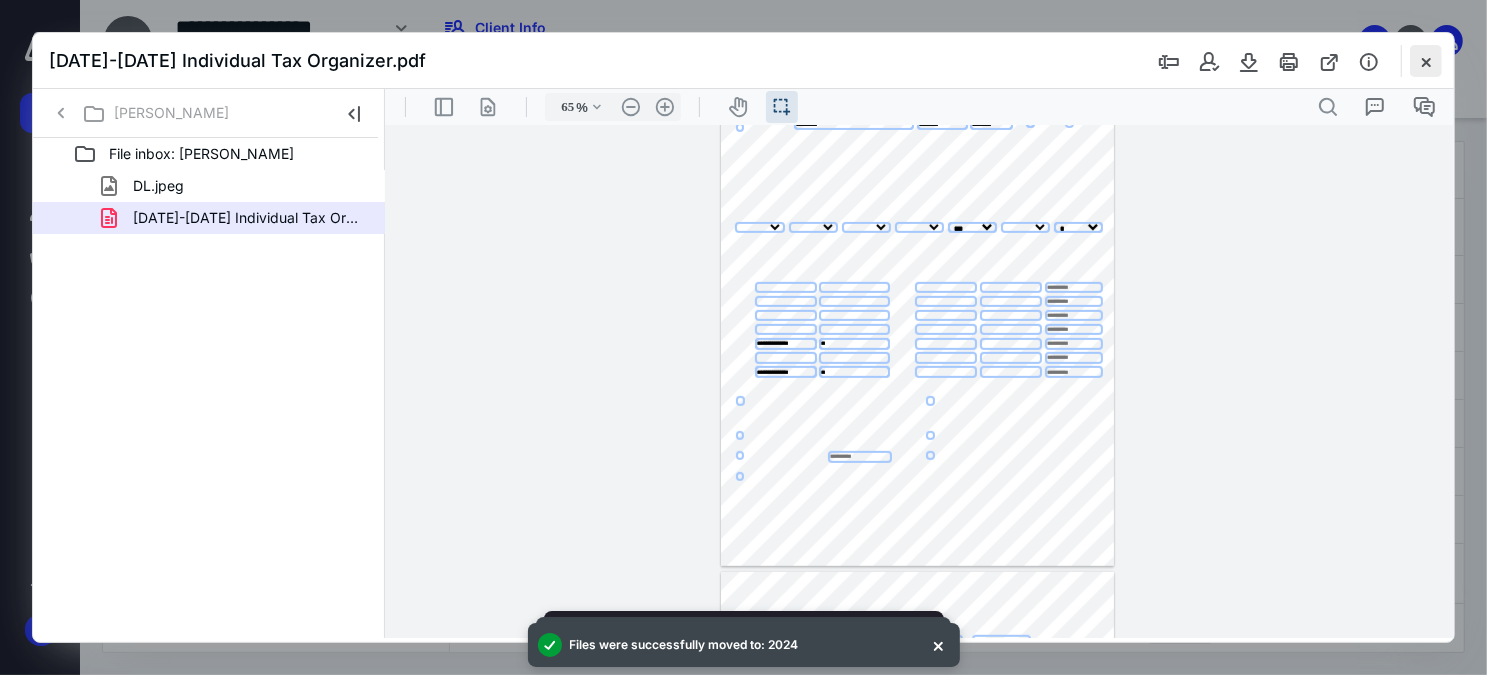 click at bounding box center [1426, 61] 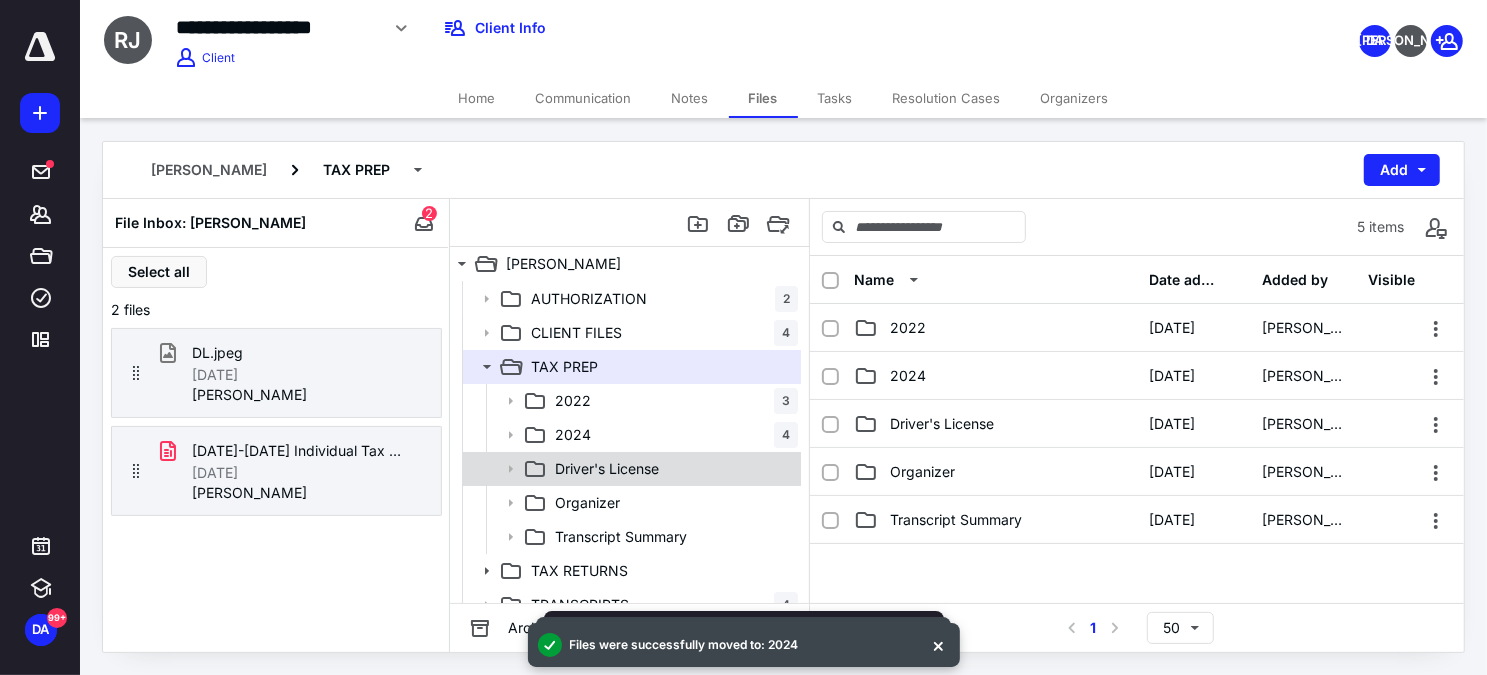 scroll, scrollTop: 50, scrollLeft: 0, axis: vertical 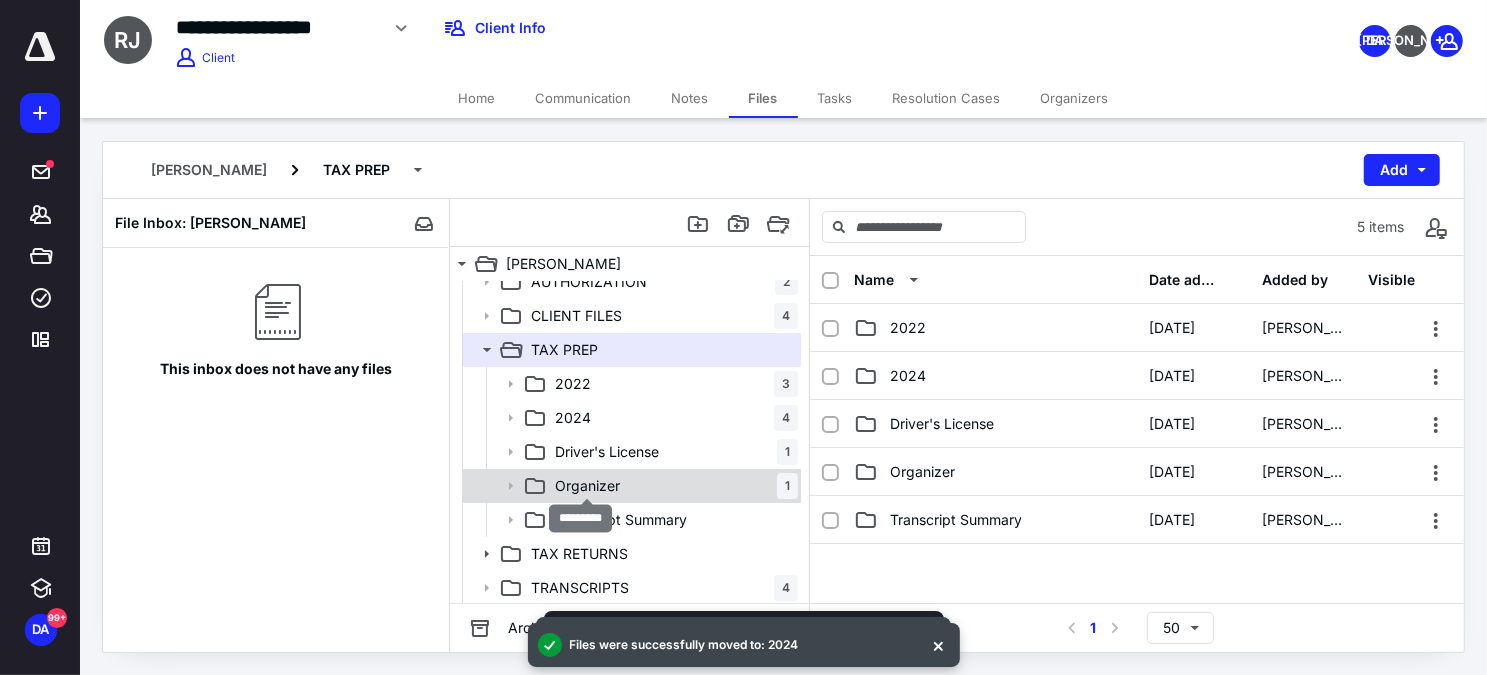 click on "Organizer" at bounding box center (587, 486) 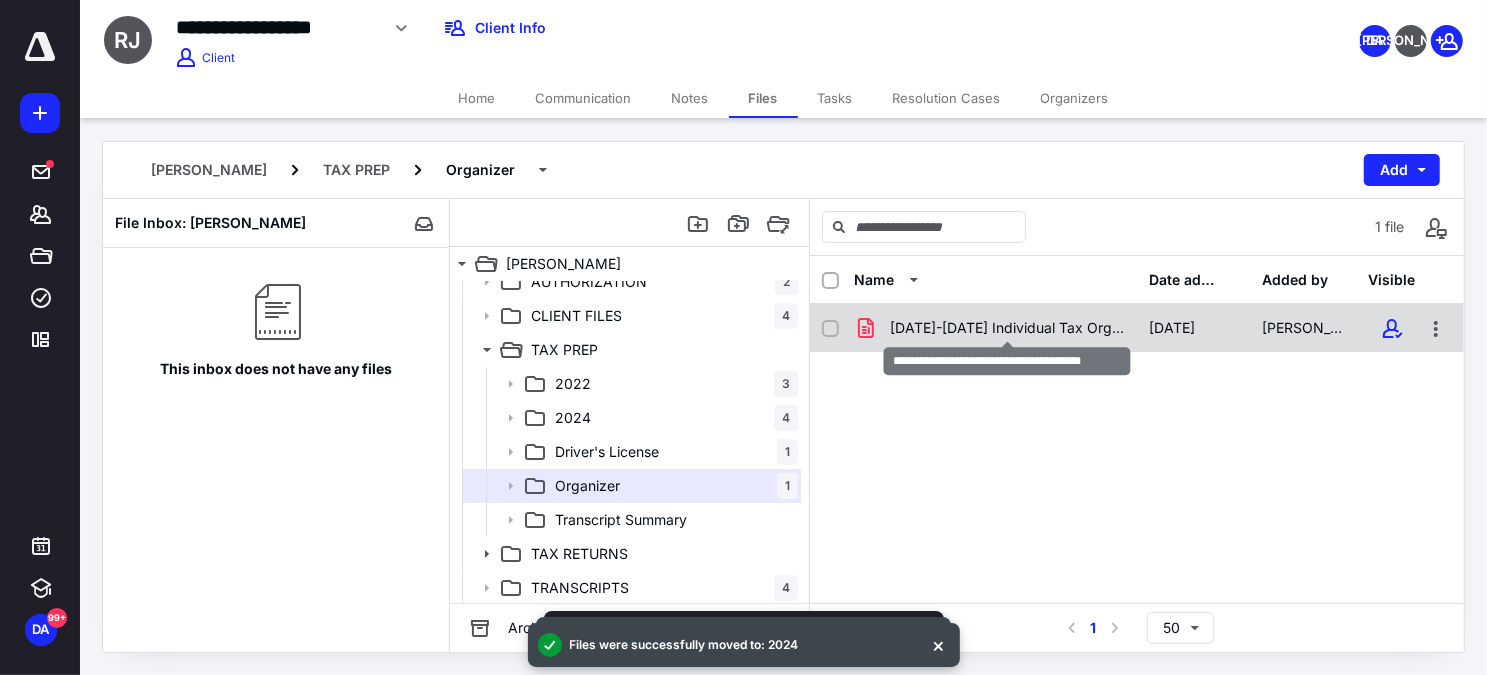 click on "[DATE]-[DATE] Individual Tax Organizer.pdf" at bounding box center [1007, 328] 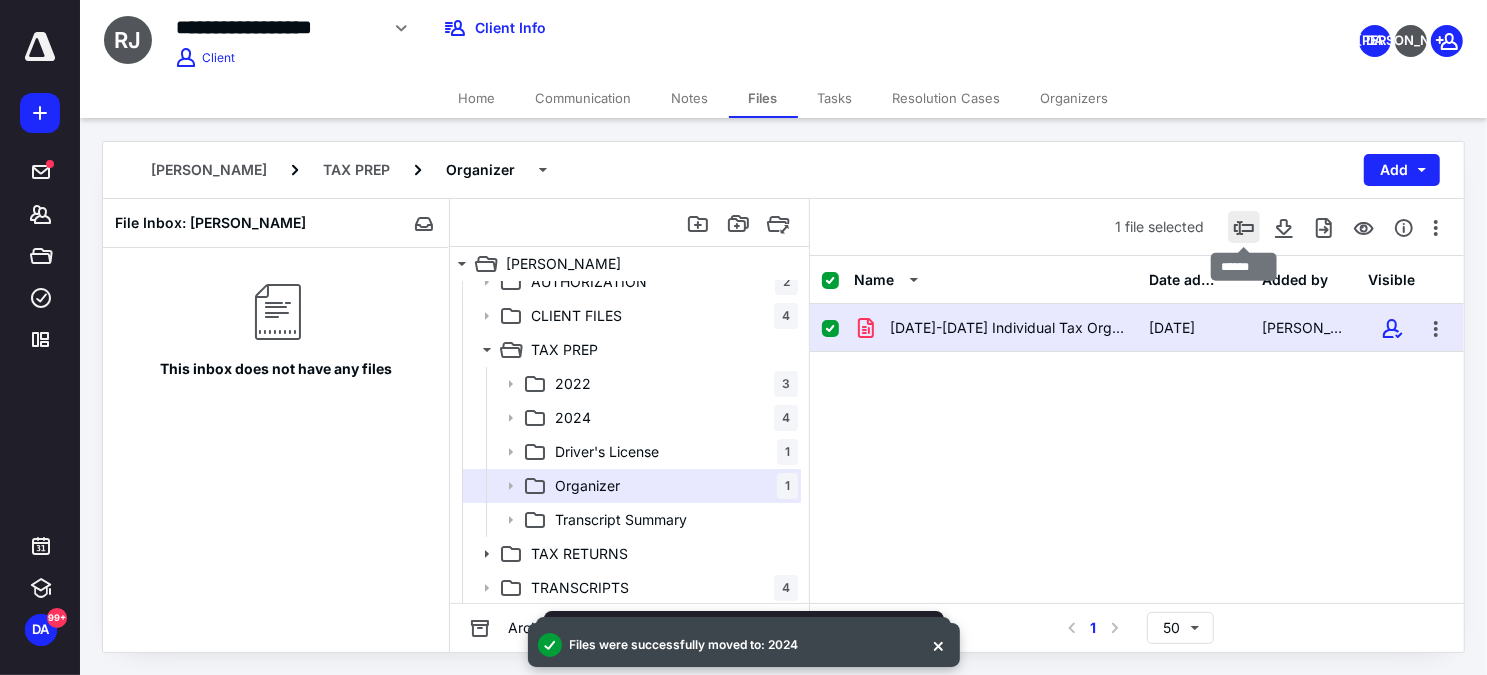 click at bounding box center [1244, 227] 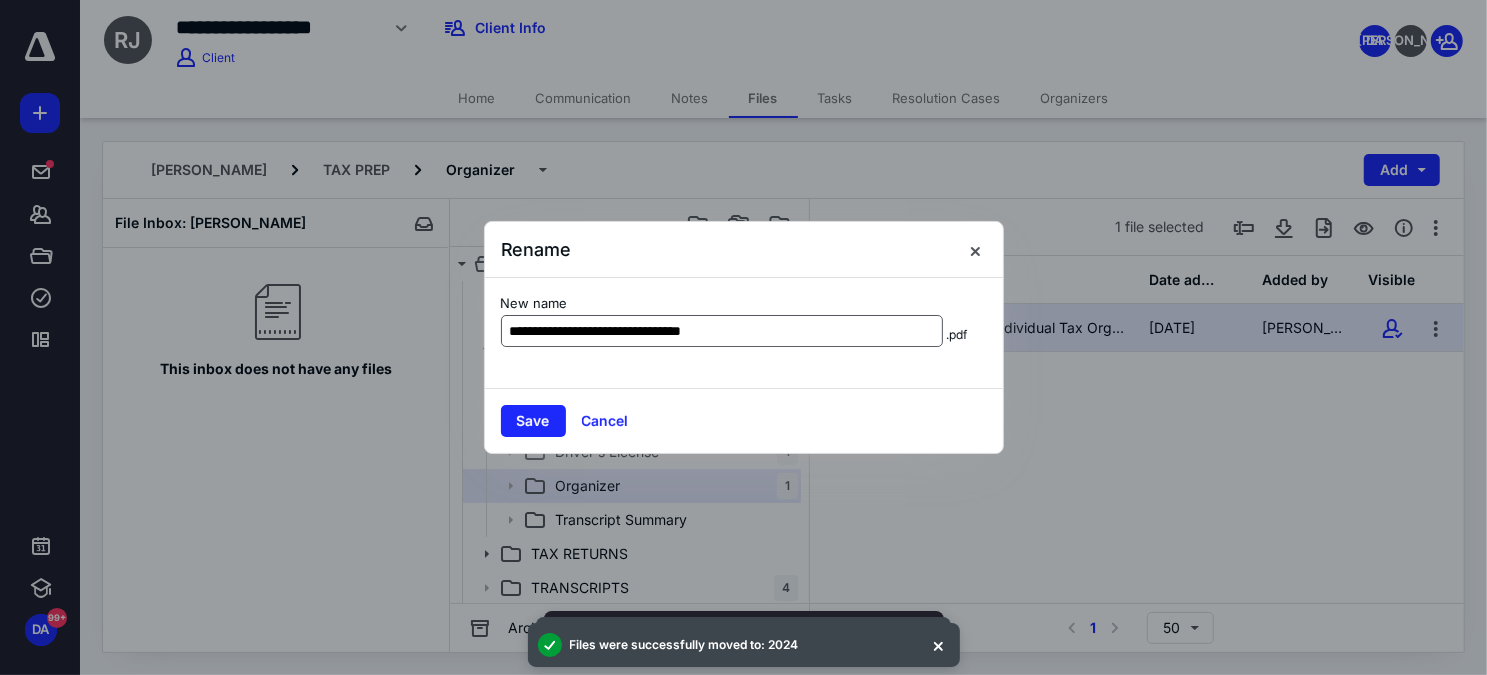 click on "**********" at bounding box center [722, 331] 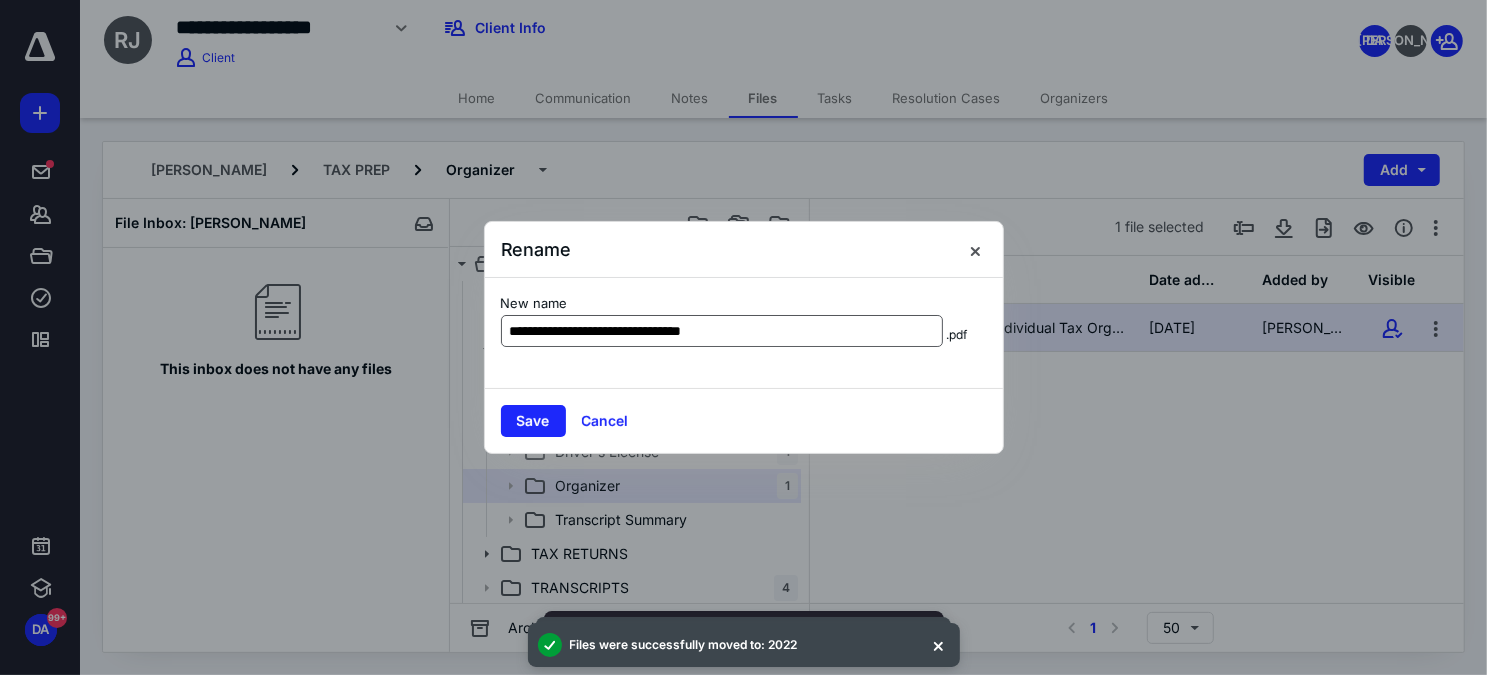 click on "**********" at bounding box center (722, 331) 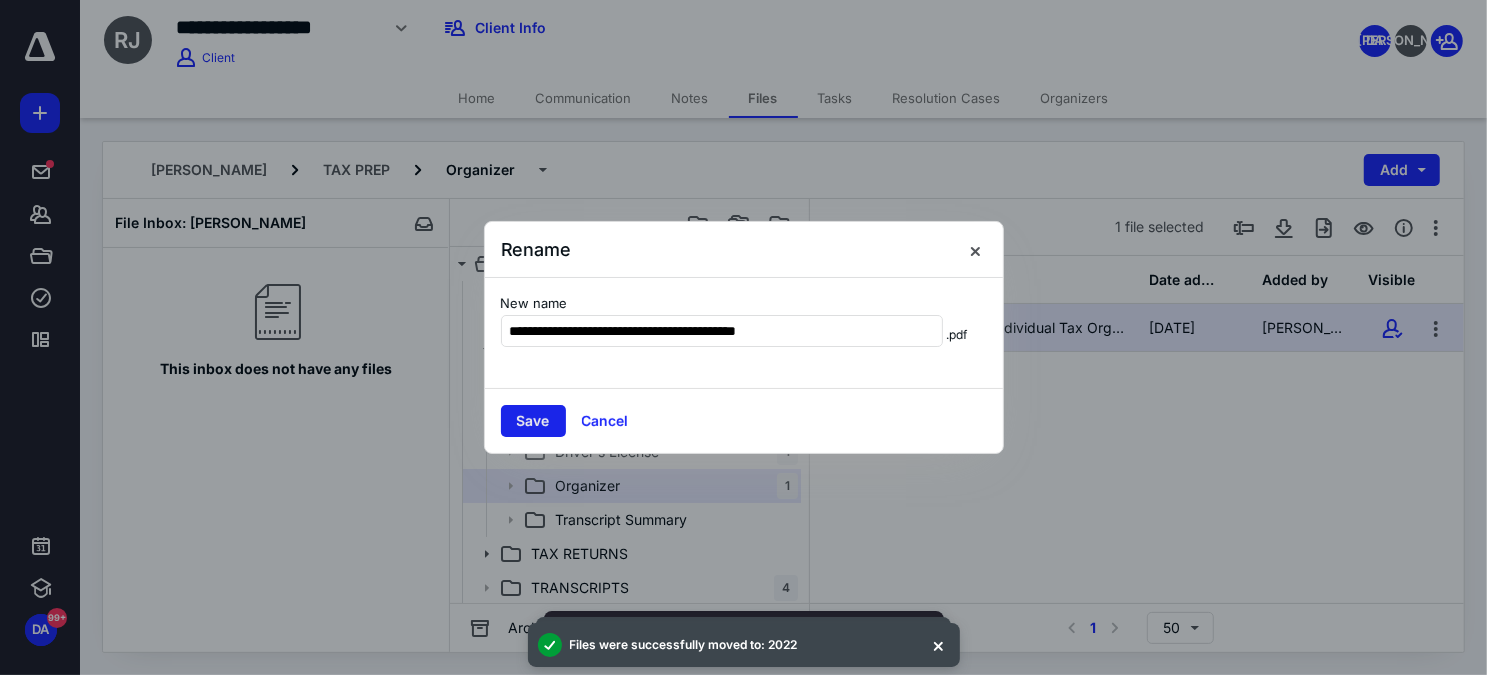 type on "**********" 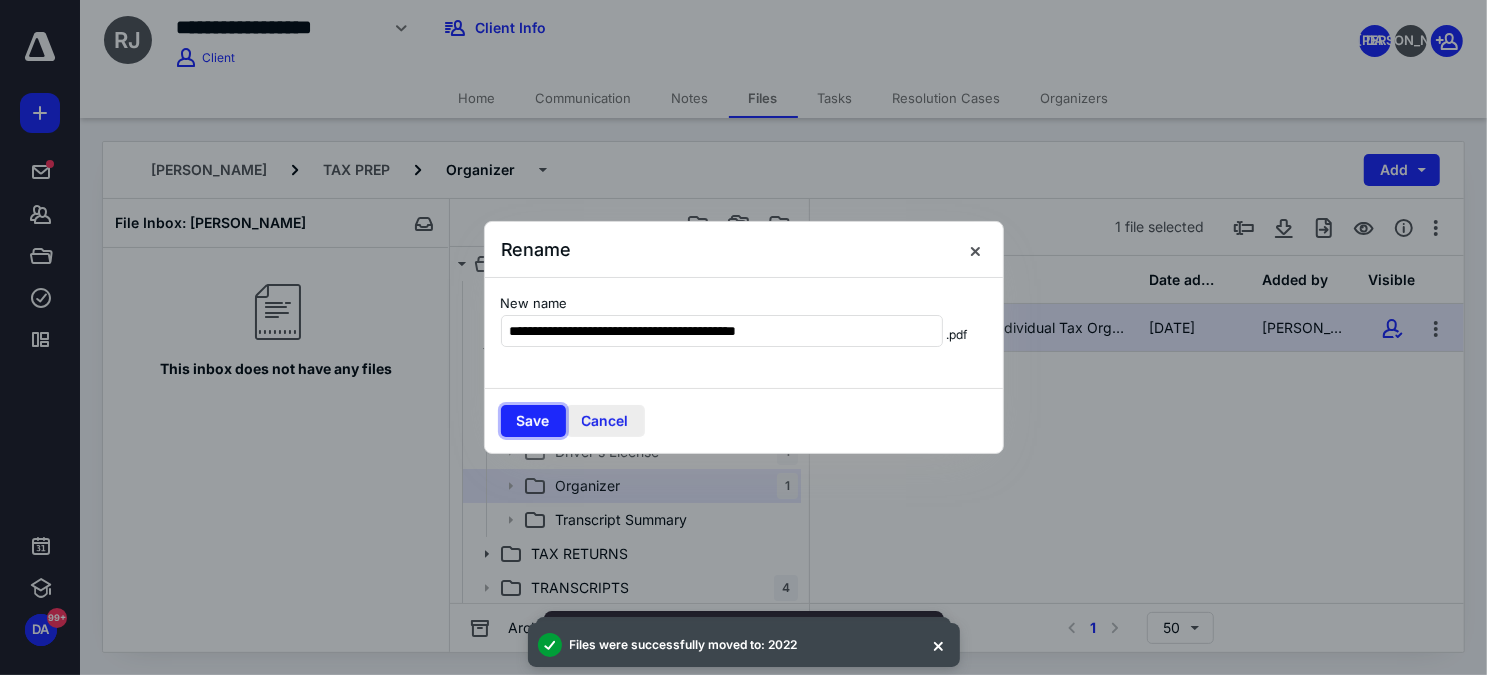 drag, startPoint x: 530, startPoint y: 420, endPoint x: 571, endPoint y: 410, distance: 42.201897 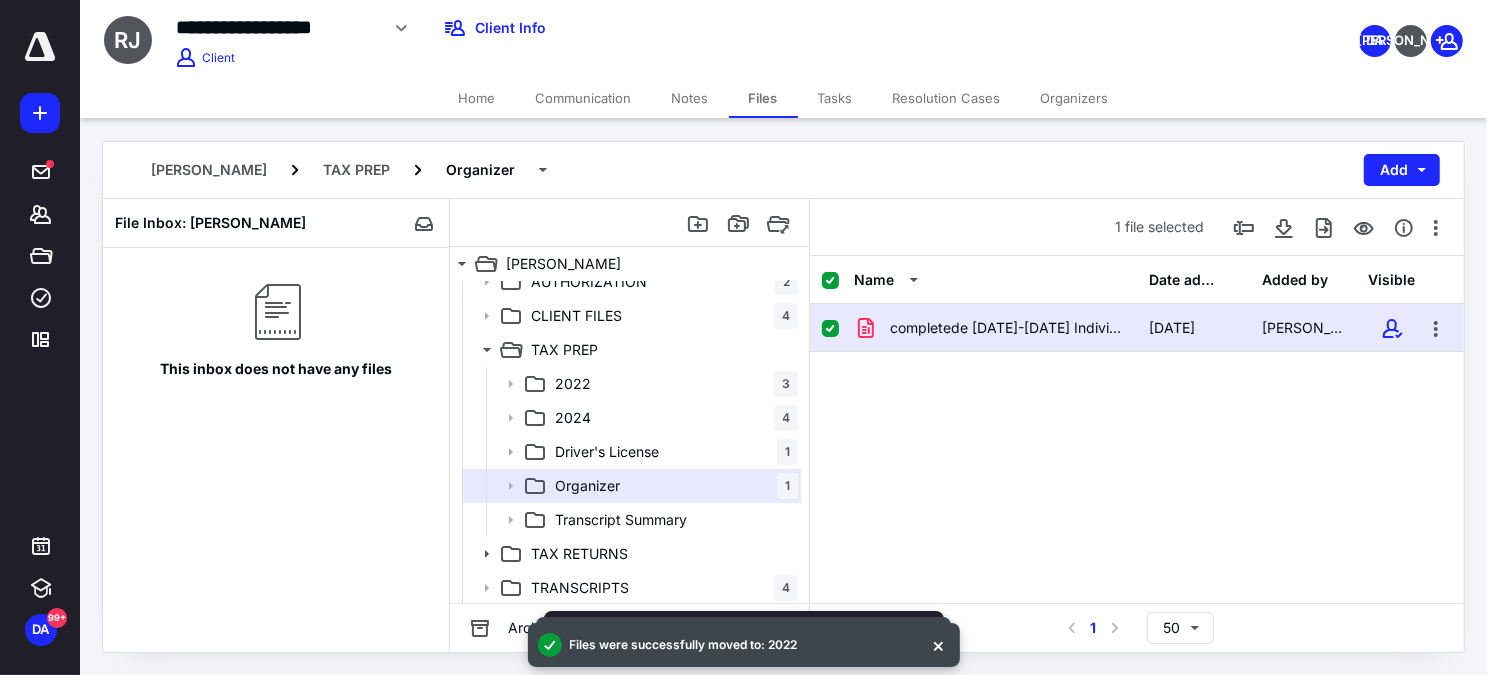 click on "Home" at bounding box center (477, 98) 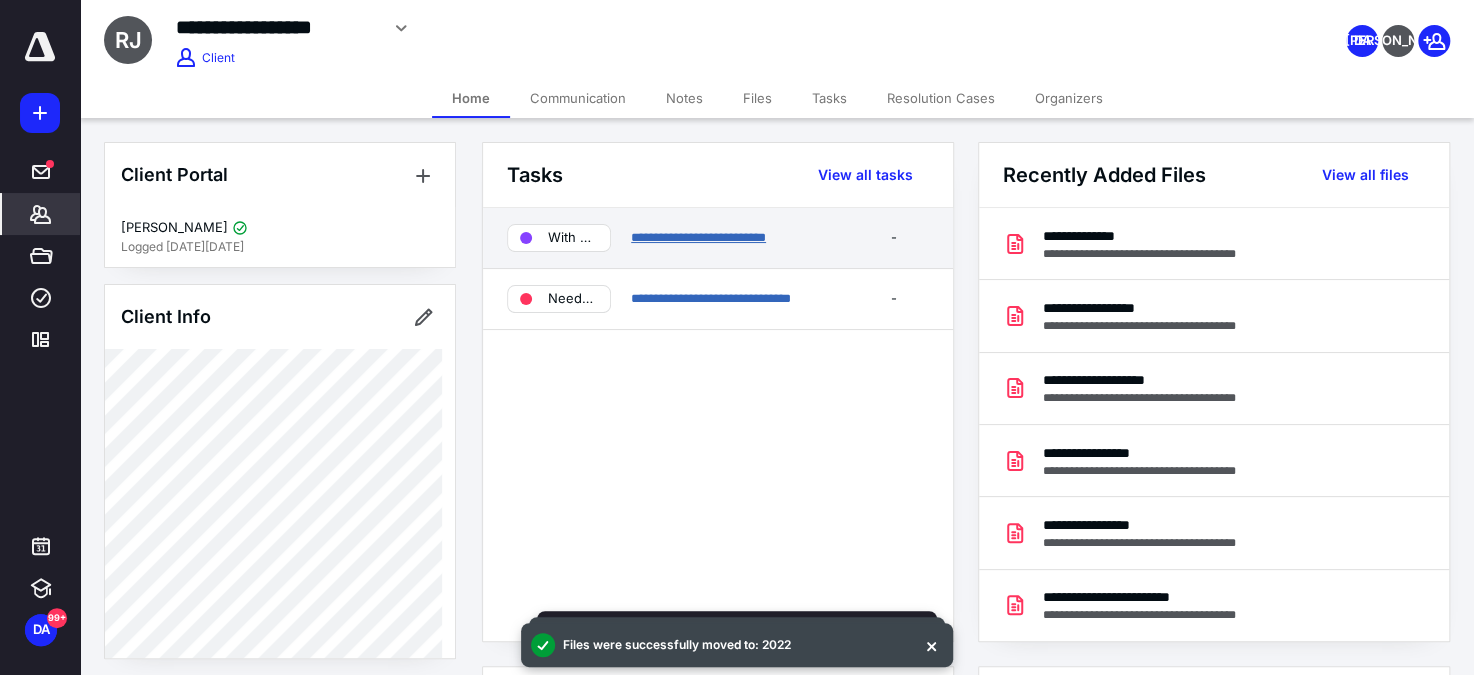 click on "**********" at bounding box center [698, 237] 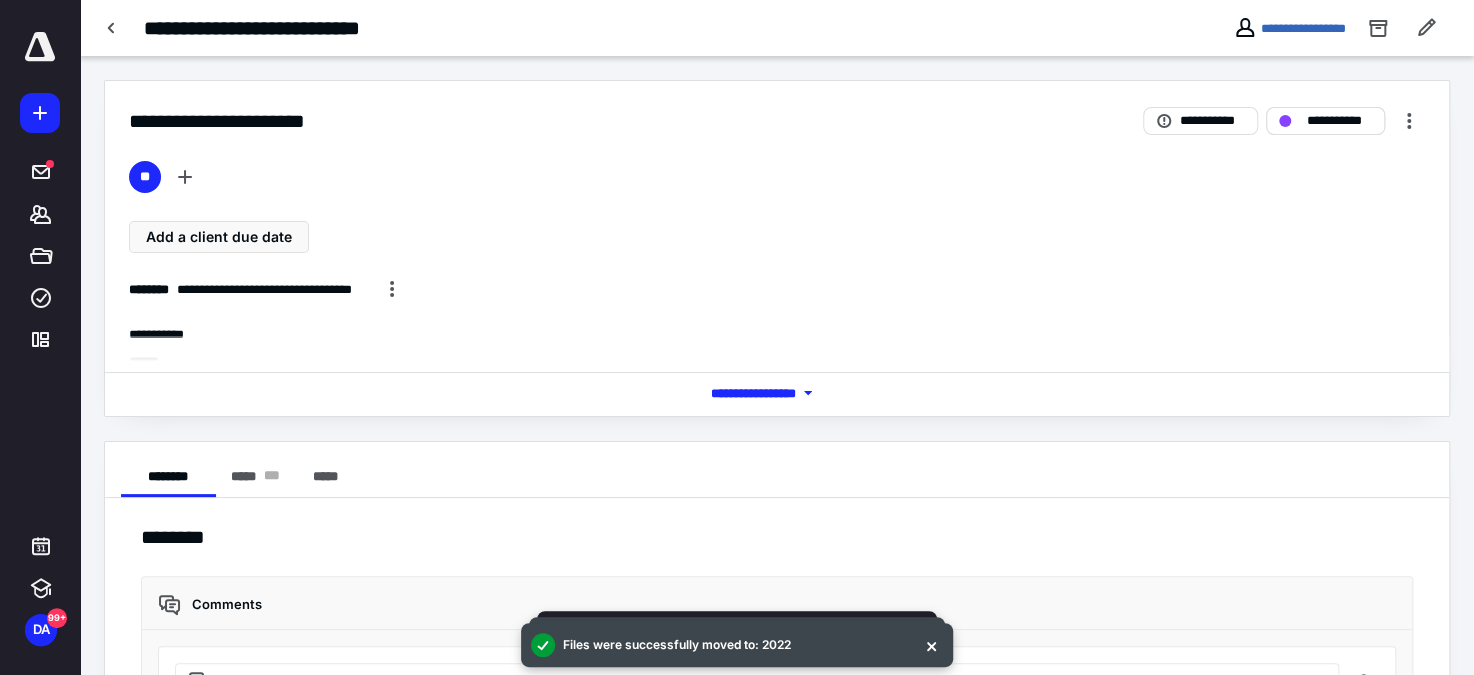 click on "**********" at bounding box center [1339, 120] 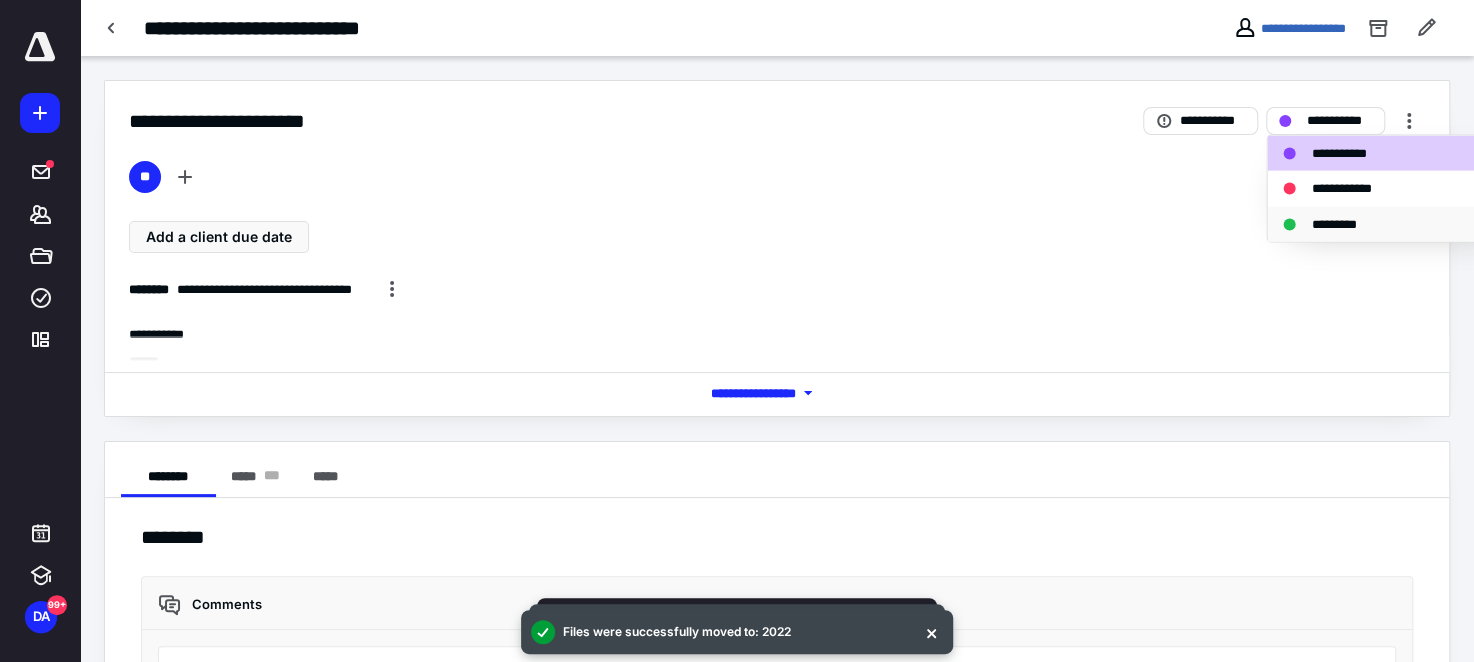 click on "*********" at bounding box center (1344, 224) 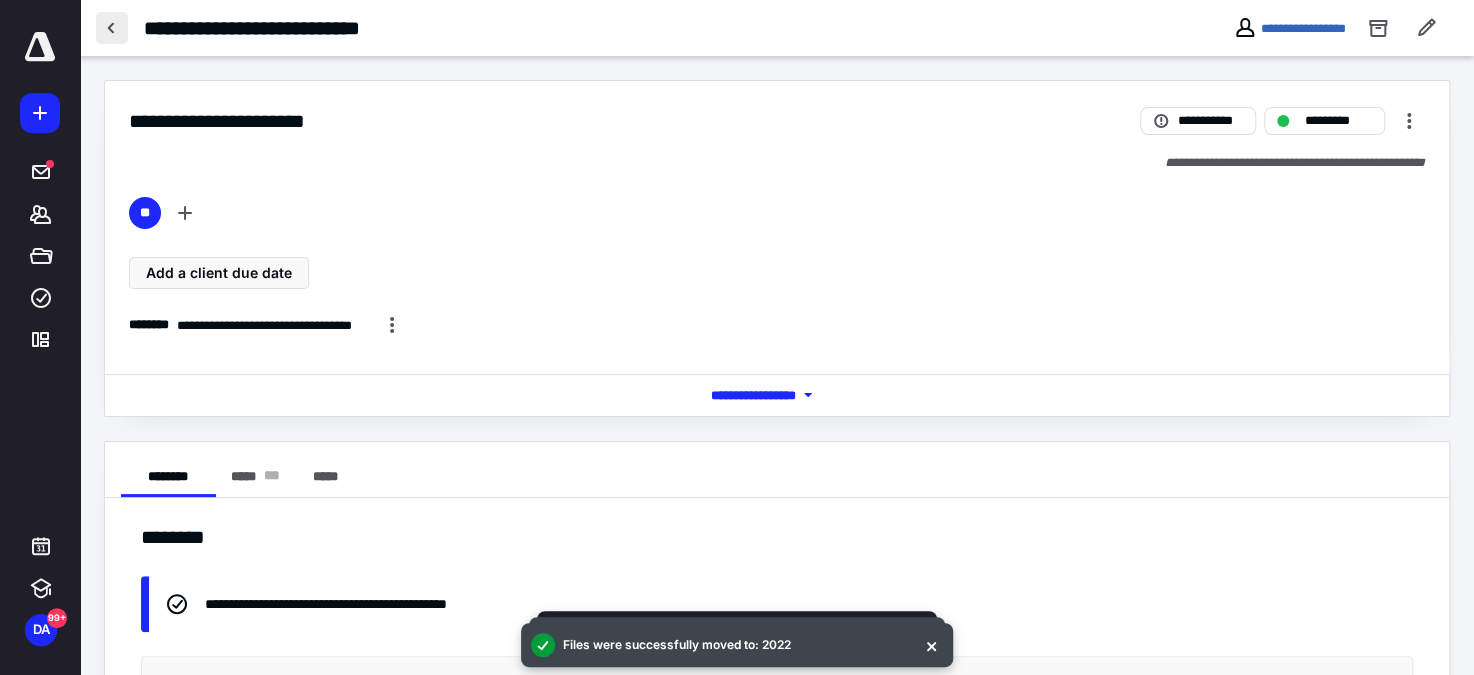 click at bounding box center [112, 28] 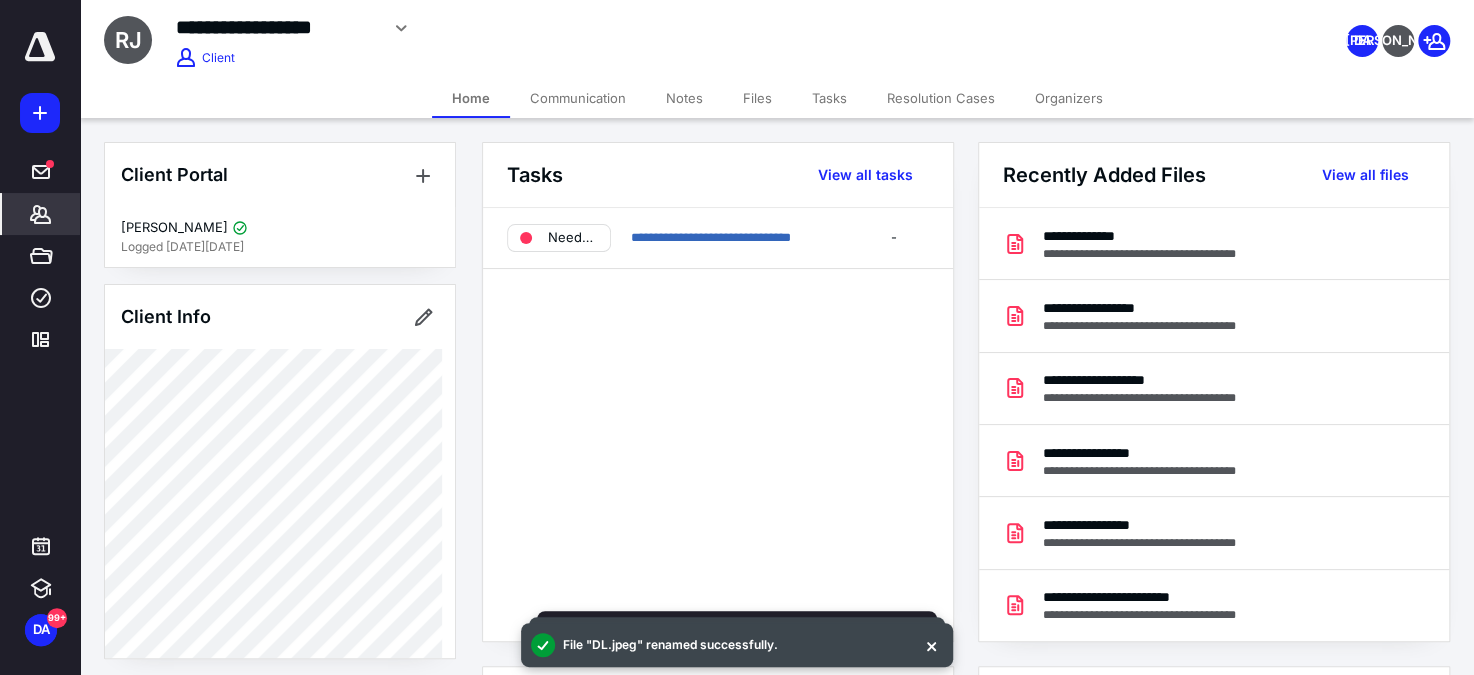 click on "Files" at bounding box center (757, 98) 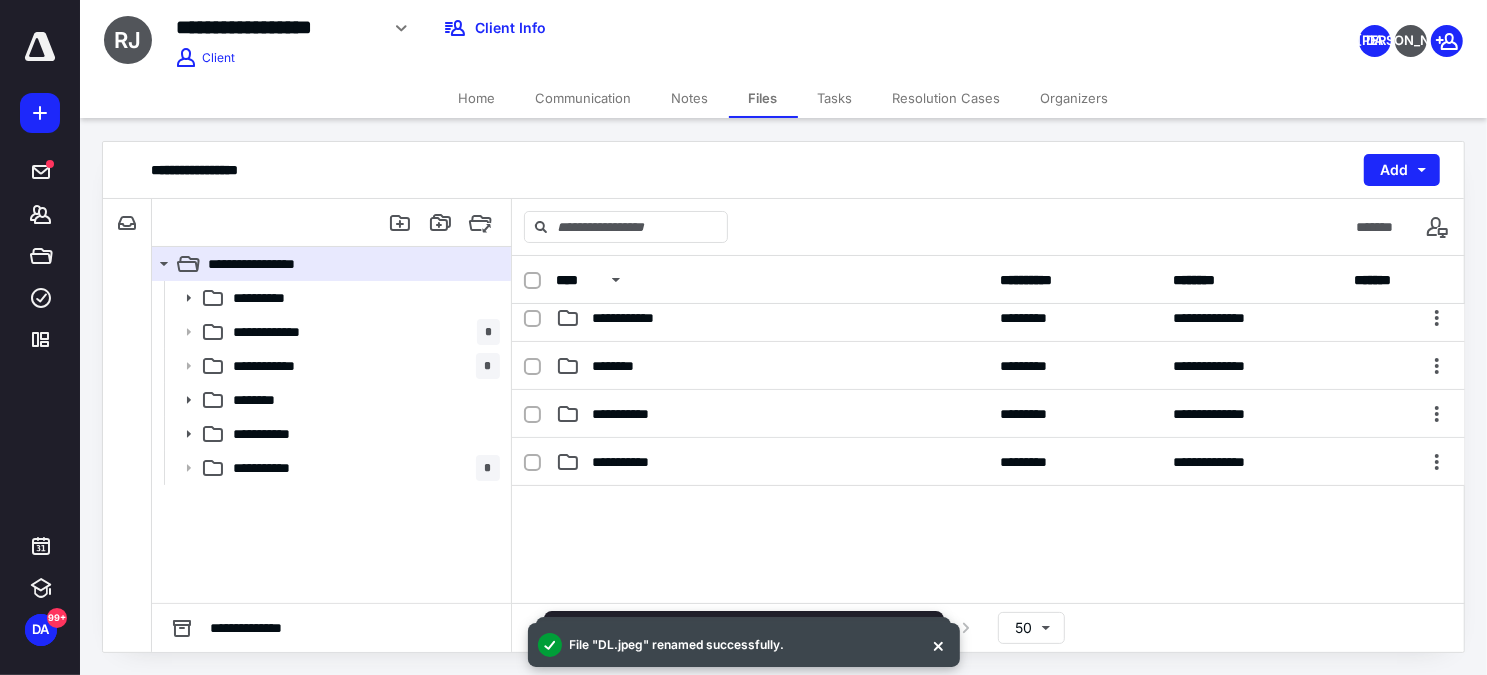 scroll, scrollTop: 105, scrollLeft: 0, axis: vertical 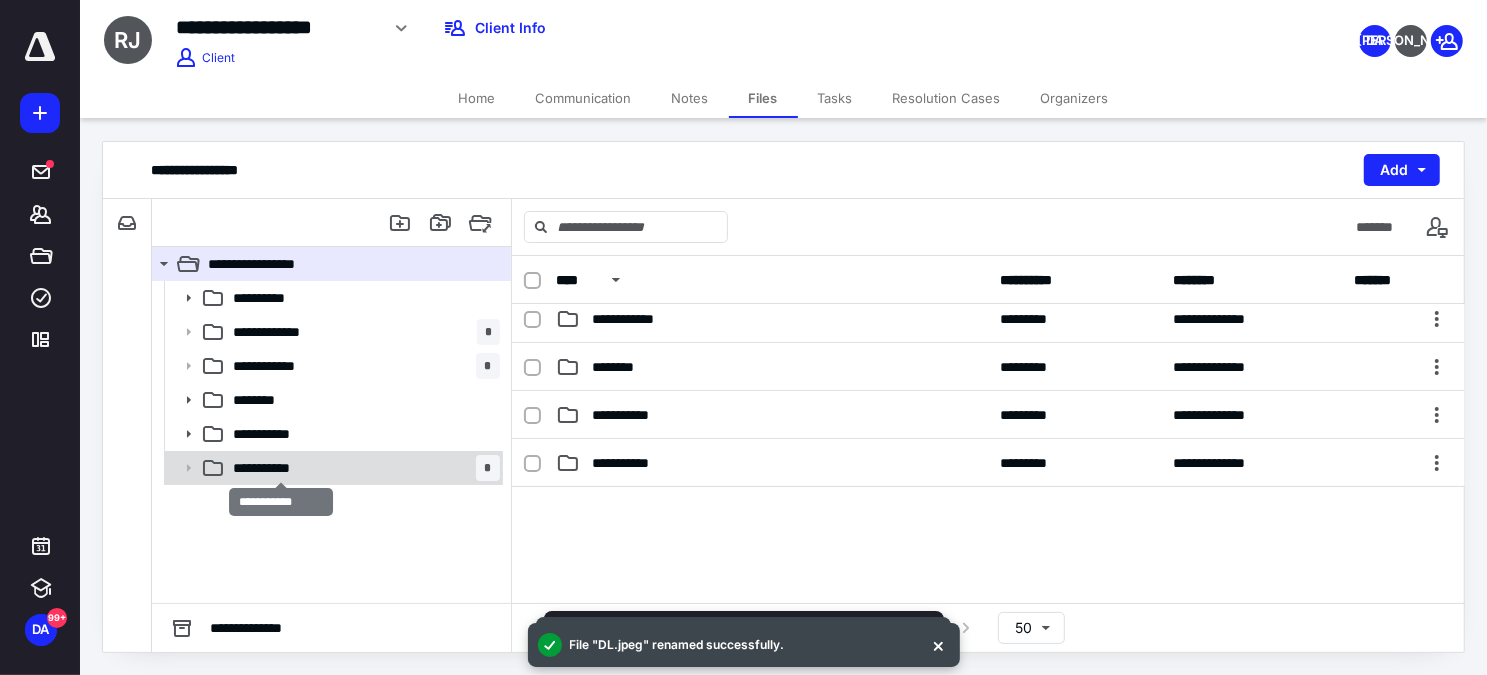 click on "**********" at bounding box center [281, 468] 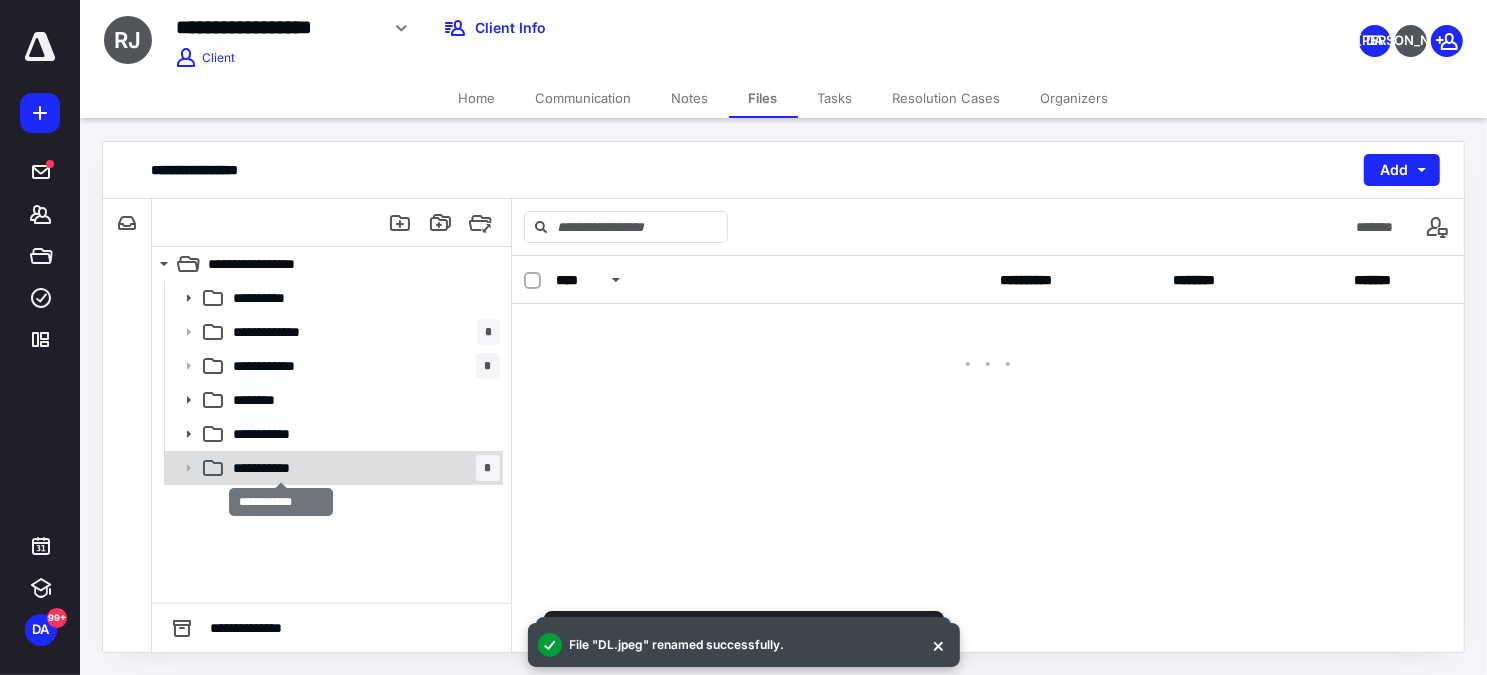 scroll, scrollTop: 0, scrollLeft: 0, axis: both 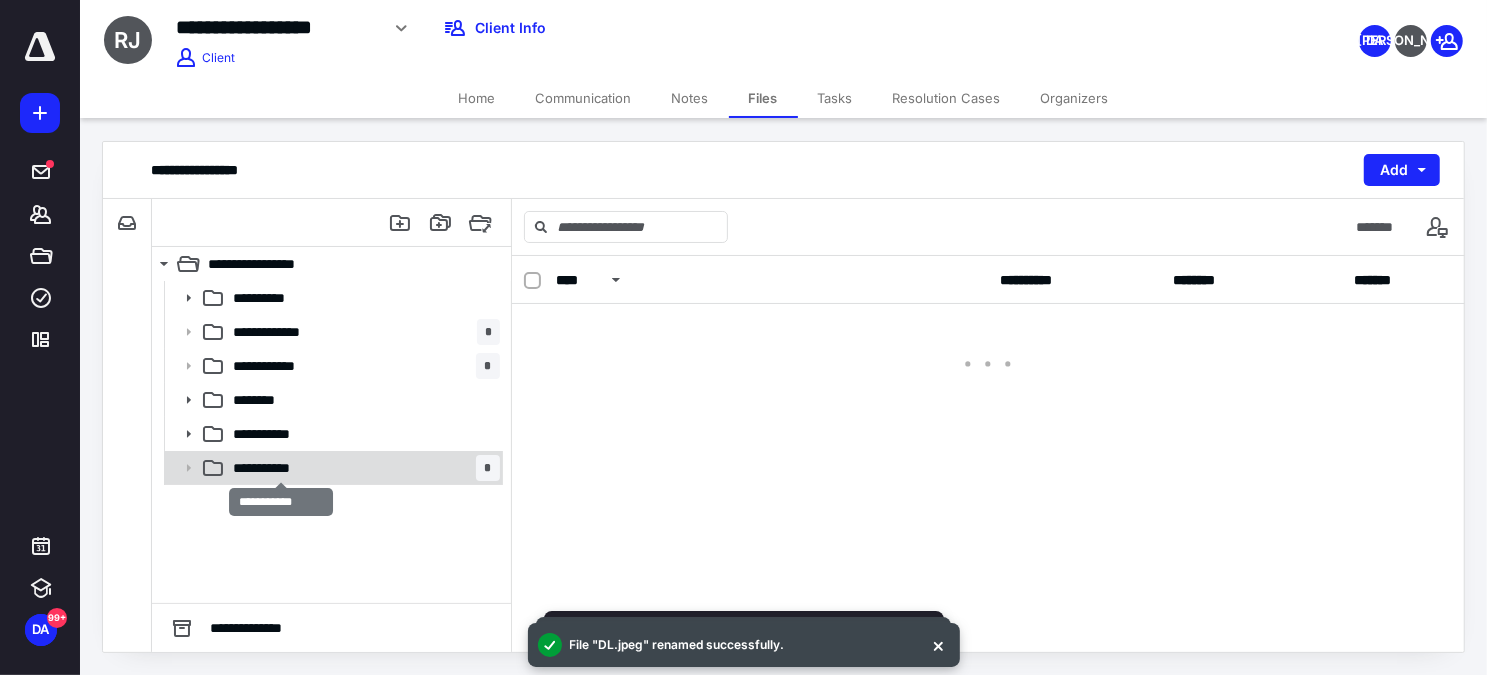 click on "**********" at bounding box center [281, 468] 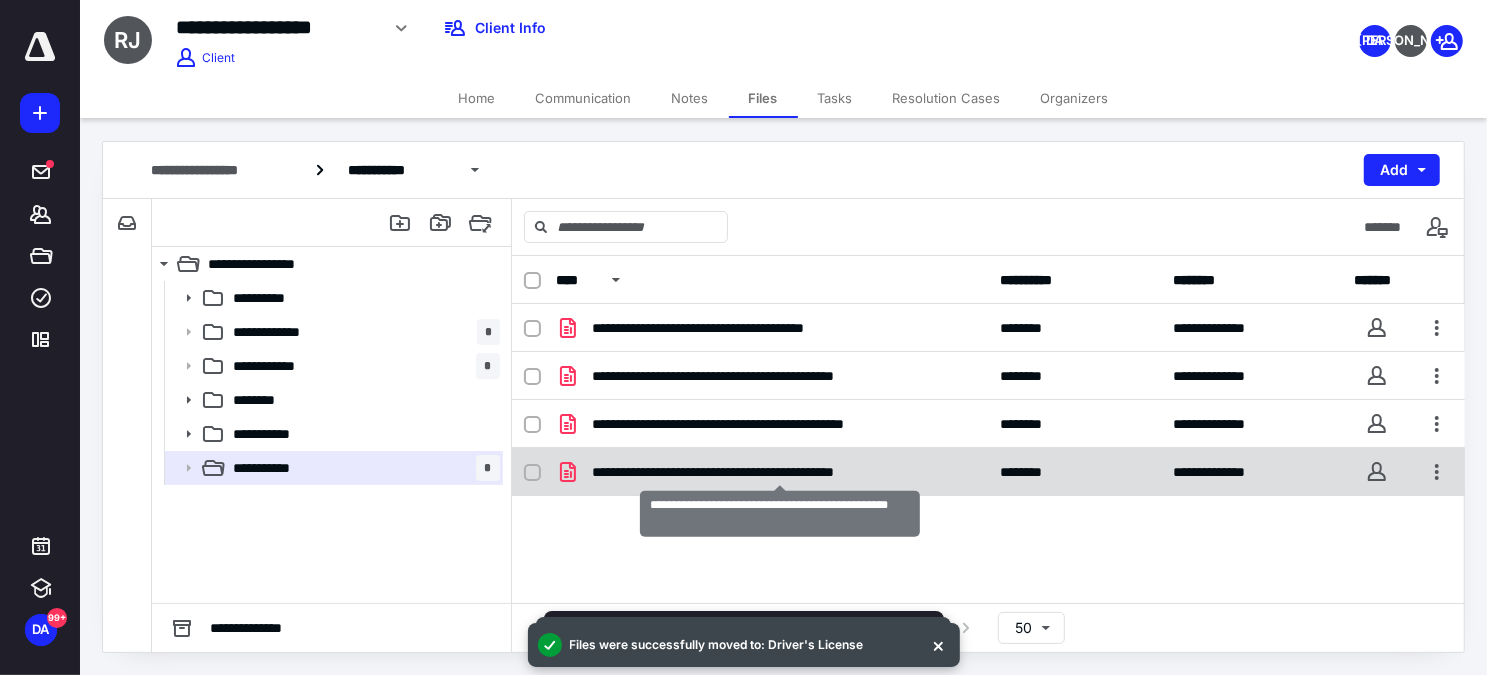 click on "**********" at bounding box center [780, 472] 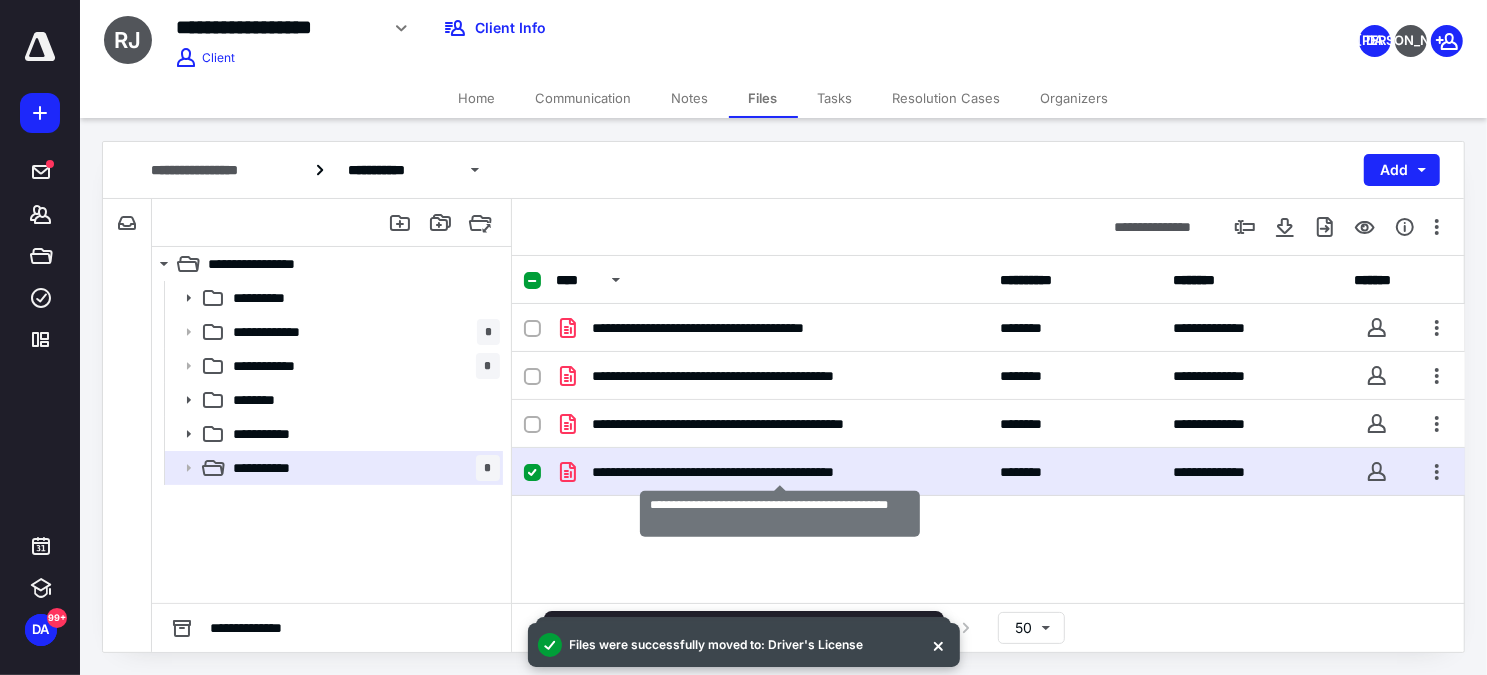 click on "**********" at bounding box center (780, 472) 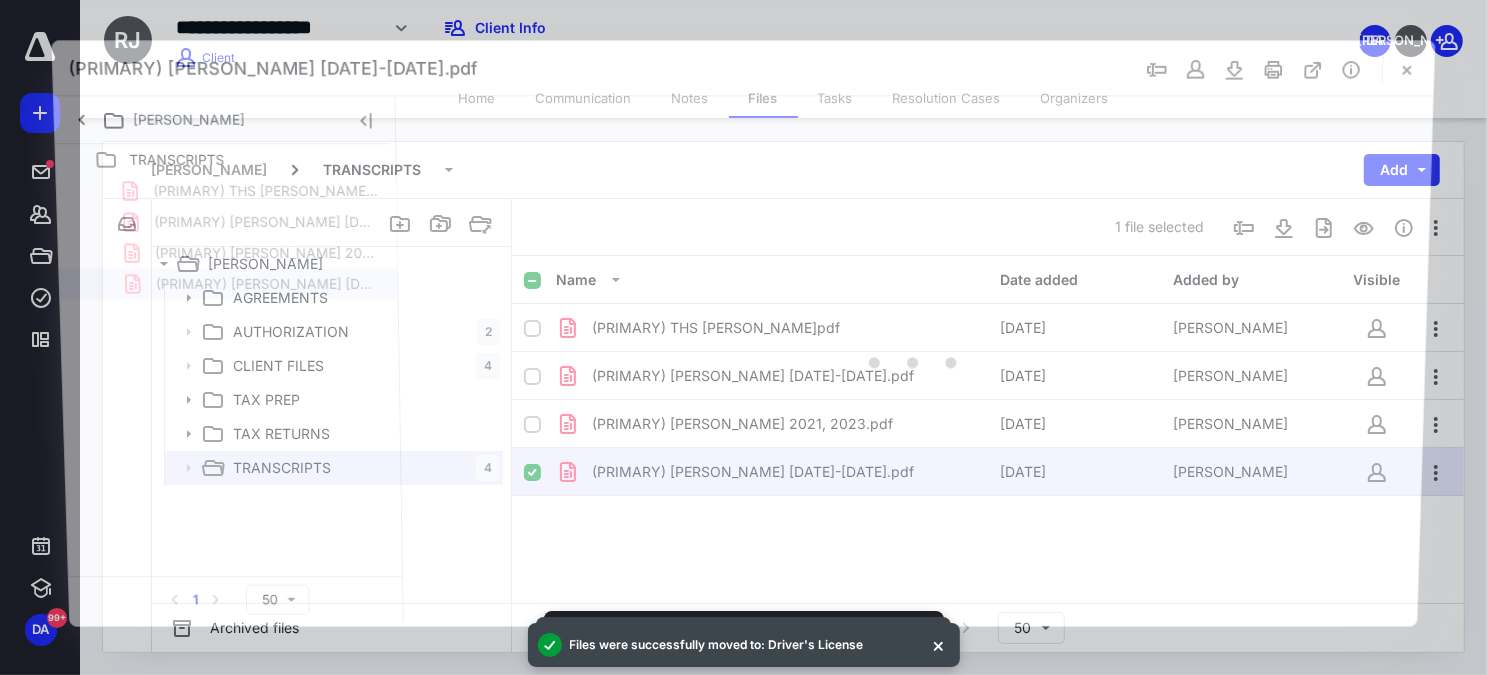 scroll, scrollTop: 0, scrollLeft: 0, axis: both 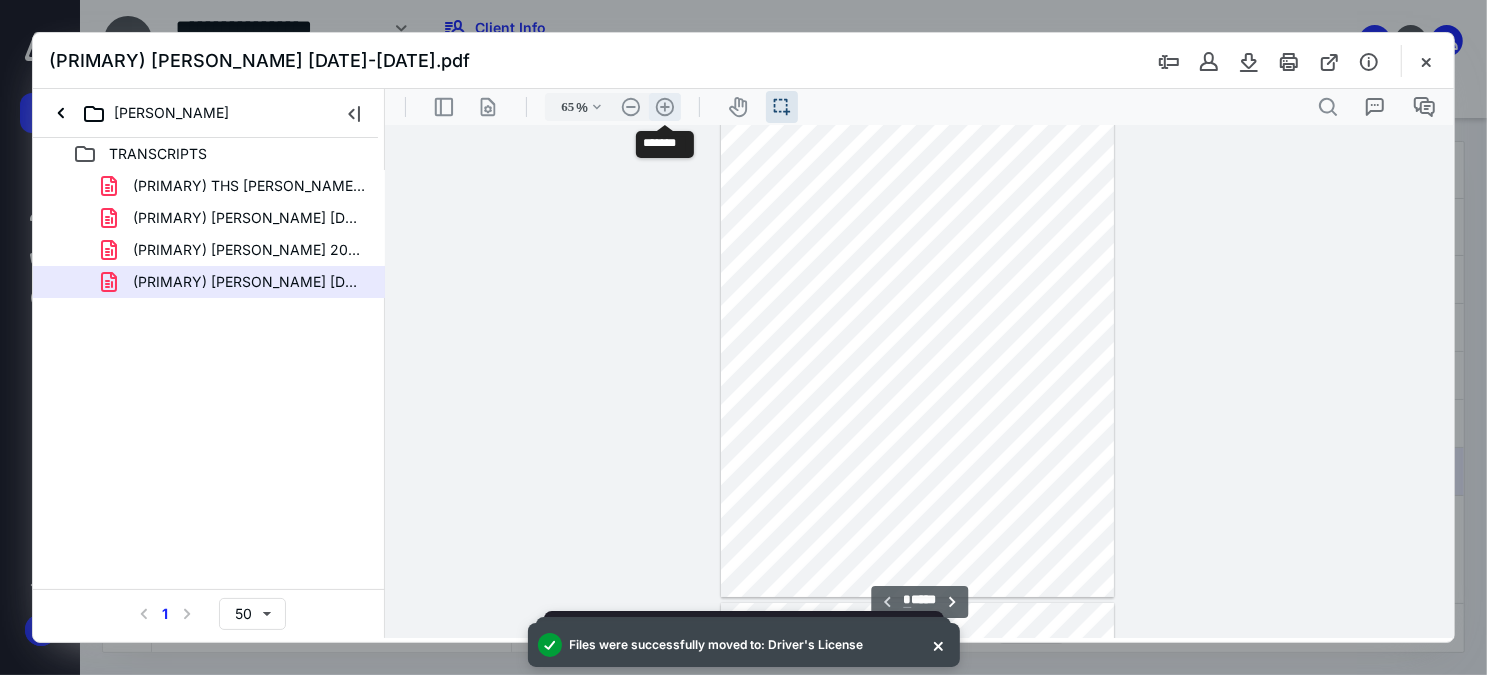 click on ".cls-1{fill:#abb0c4;} icon - header - zoom - in - line" at bounding box center (664, 106) 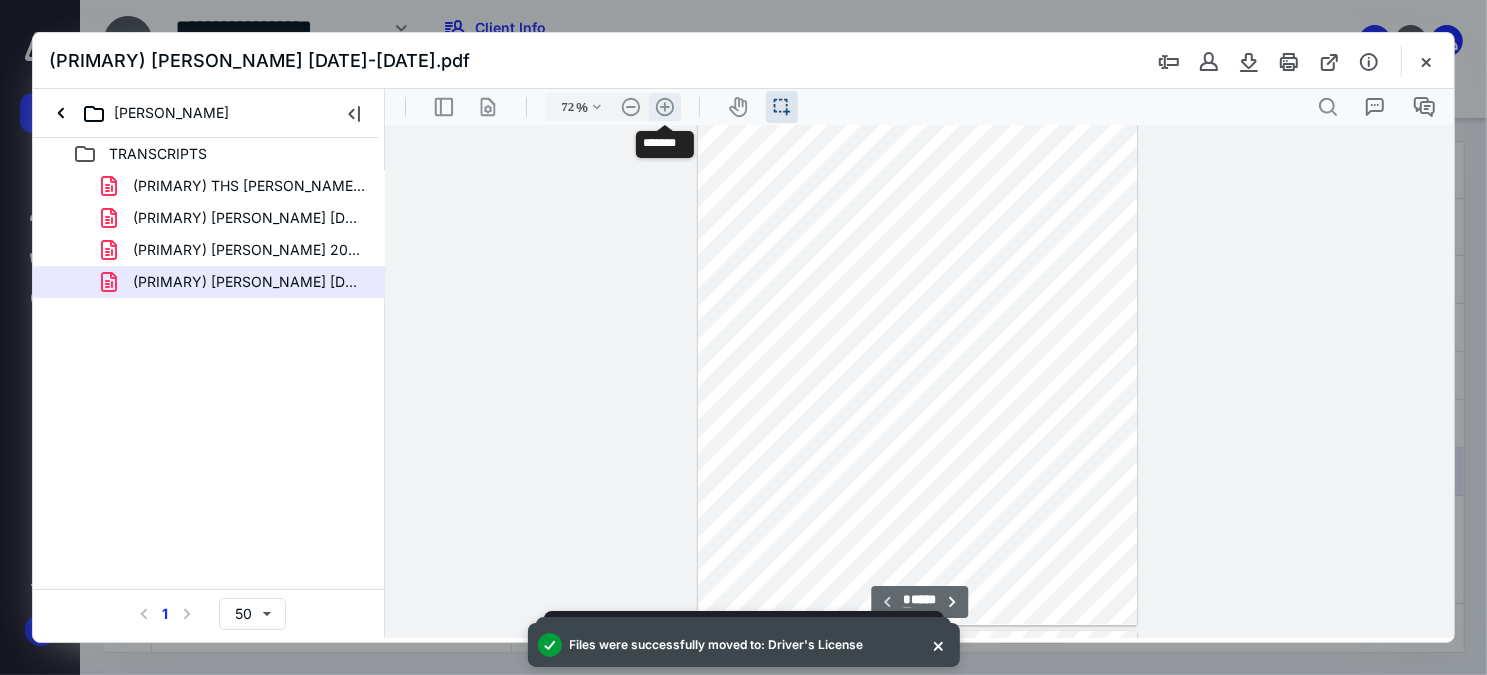 click on ".cls-1{fill:#abb0c4;} icon - header - zoom - in - line" at bounding box center [664, 106] 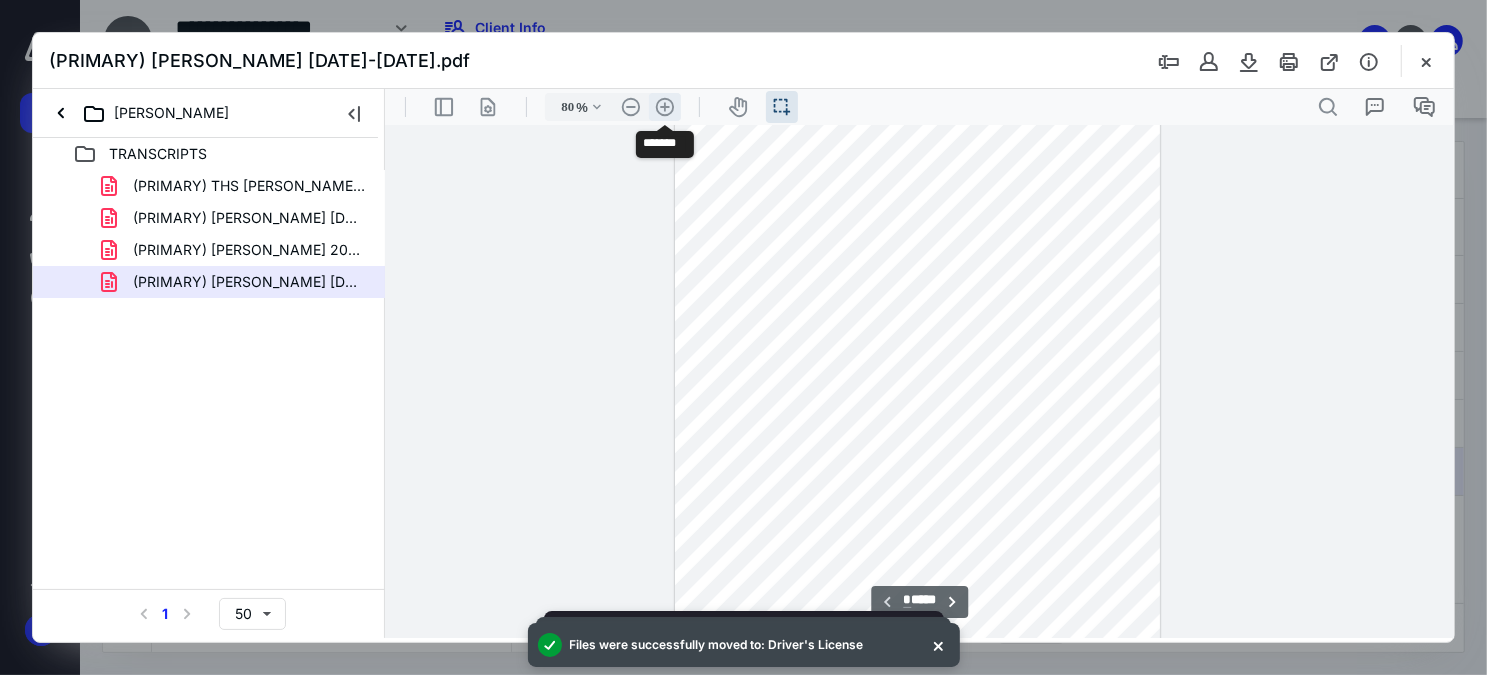 click on ".cls-1{fill:#abb0c4;} icon - header - zoom - in - line" at bounding box center [664, 106] 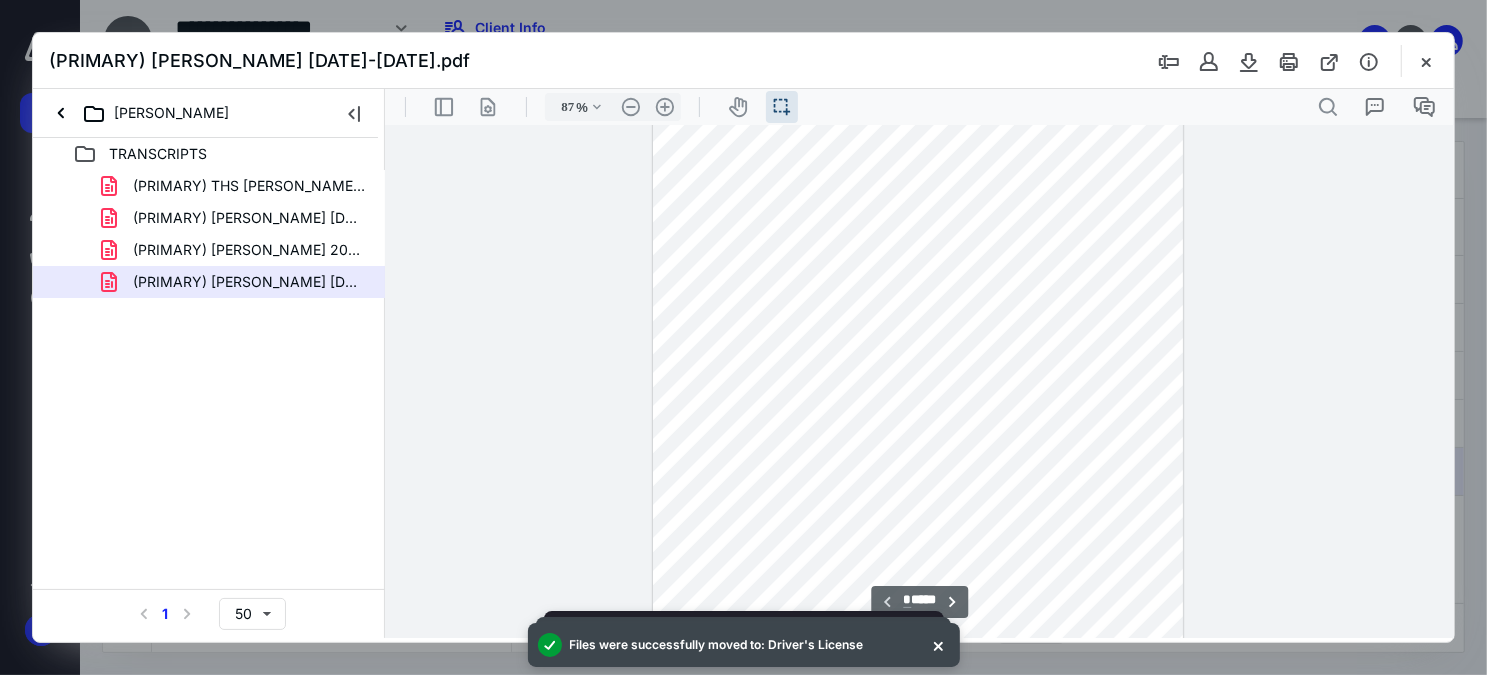 scroll, scrollTop: 137, scrollLeft: 0, axis: vertical 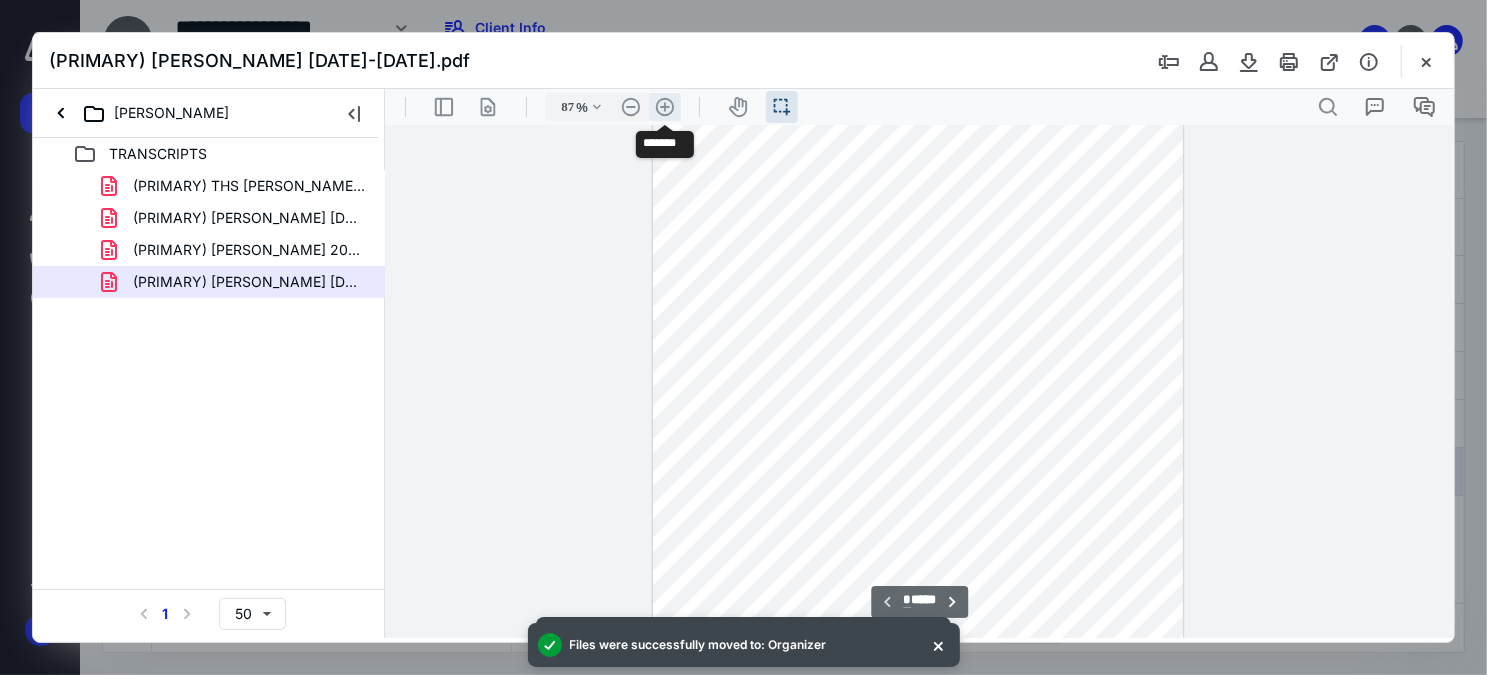 click on ".cls-1{fill:#abb0c4;} icon - header - zoom - in - line" at bounding box center (664, 106) 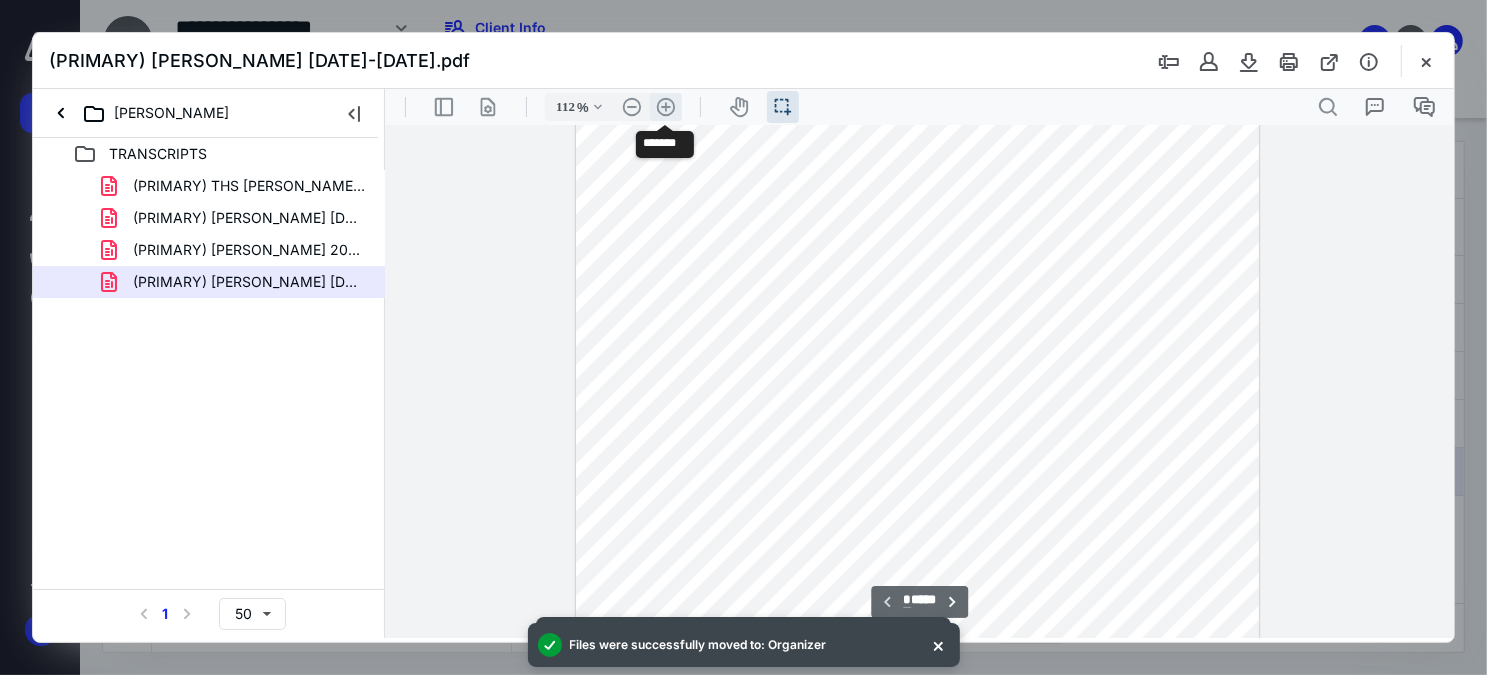 click on ".cls-1{fill:#abb0c4;} icon - header - zoom - in - line" at bounding box center [665, 106] 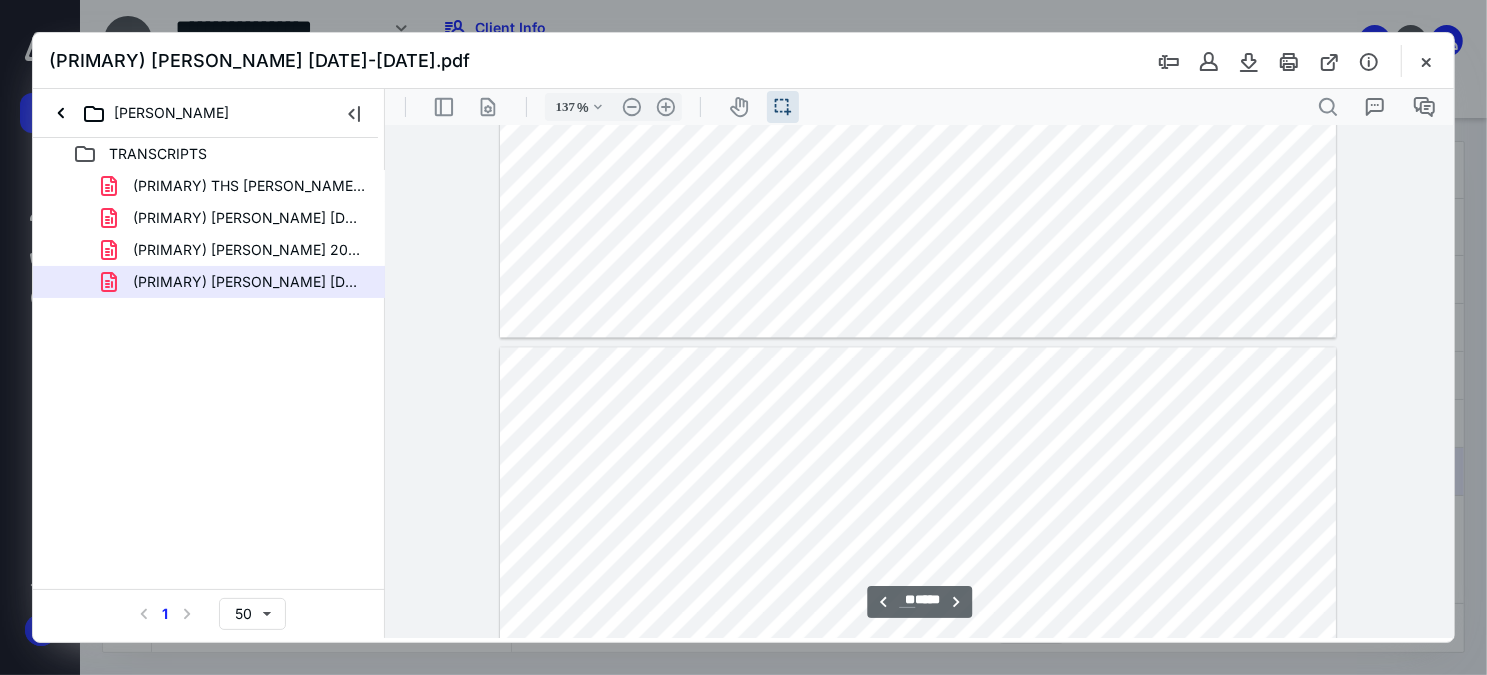 scroll, scrollTop: 14000, scrollLeft: 0, axis: vertical 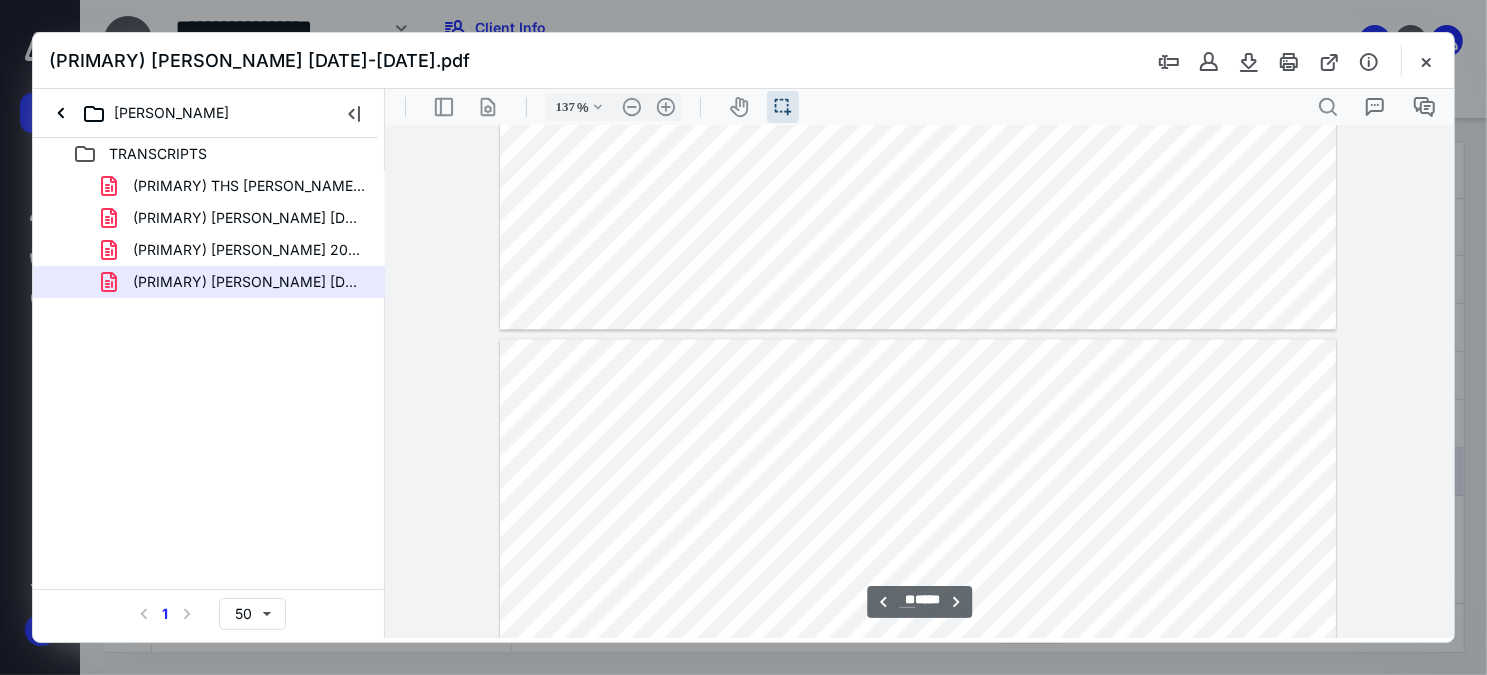 type on "**" 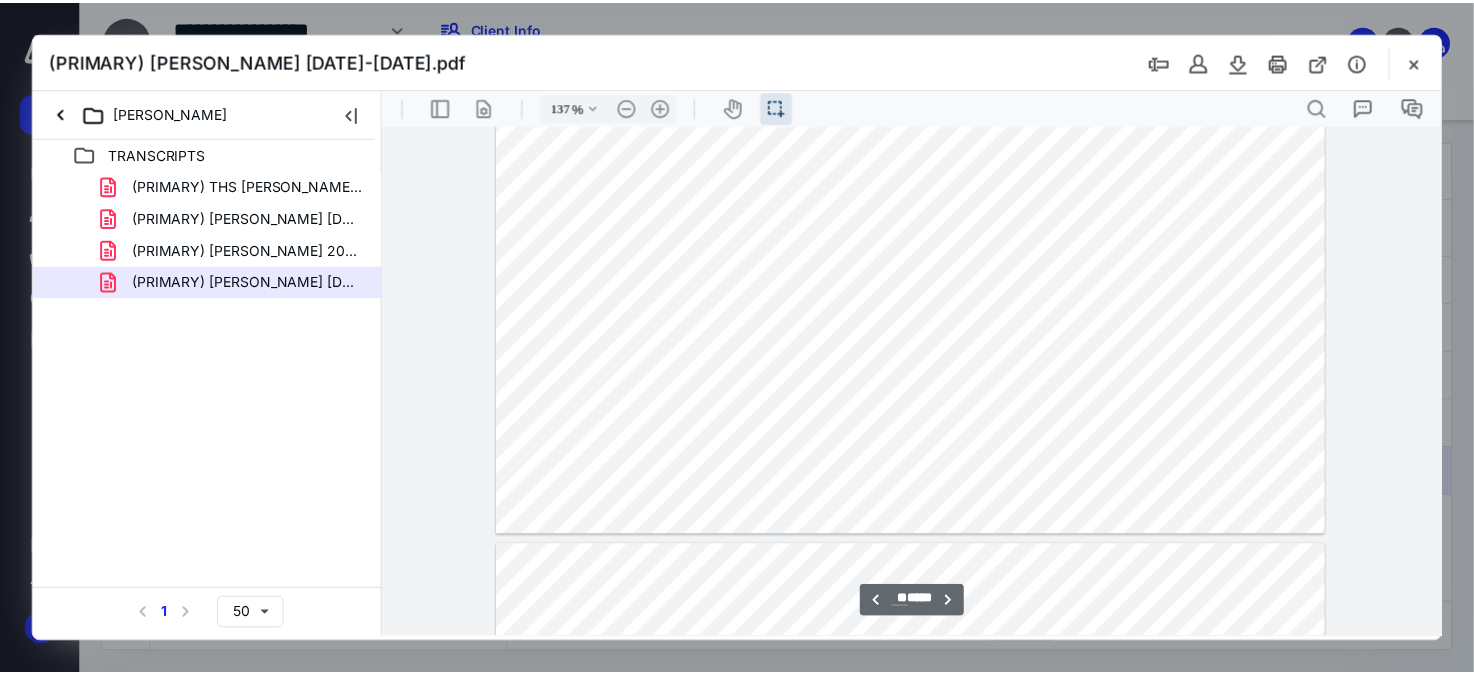 scroll, scrollTop: 13727, scrollLeft: 0, axis: vertical 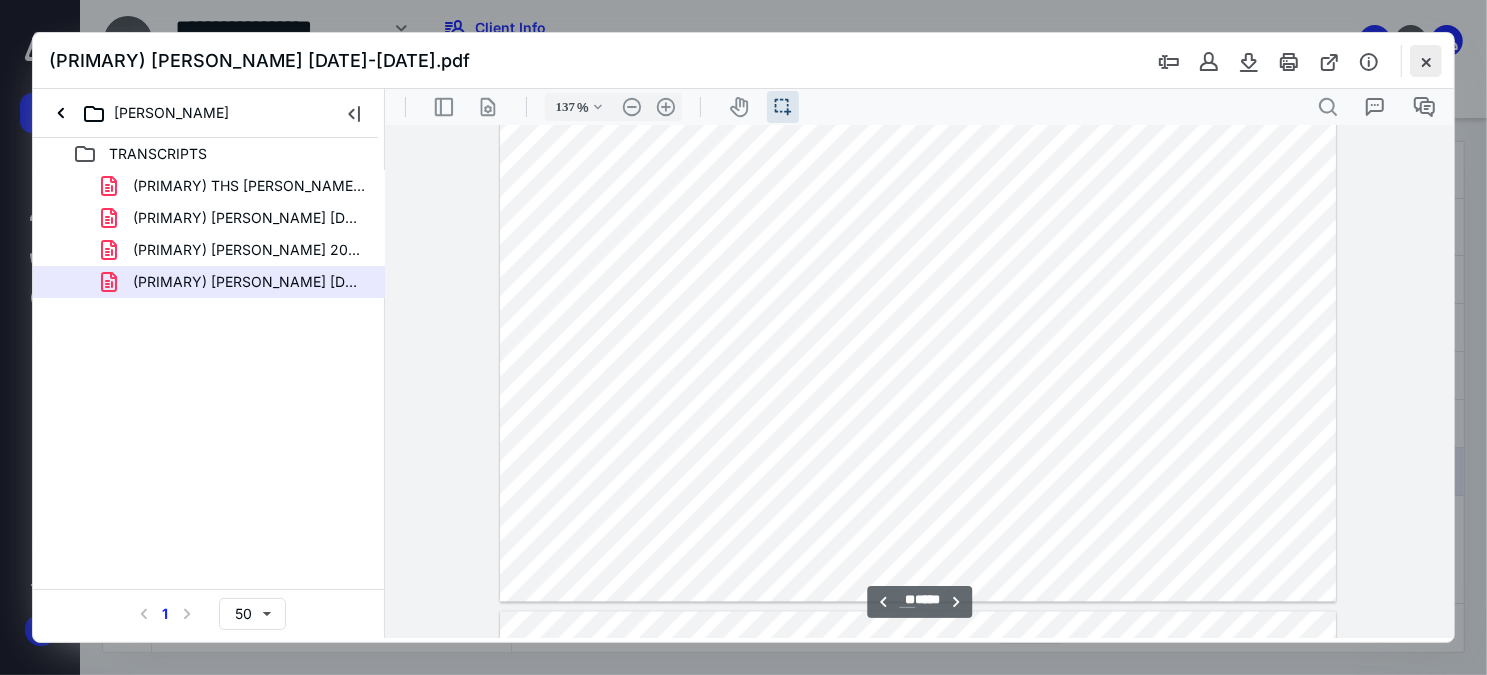 click at bounding box center (1426, 61) 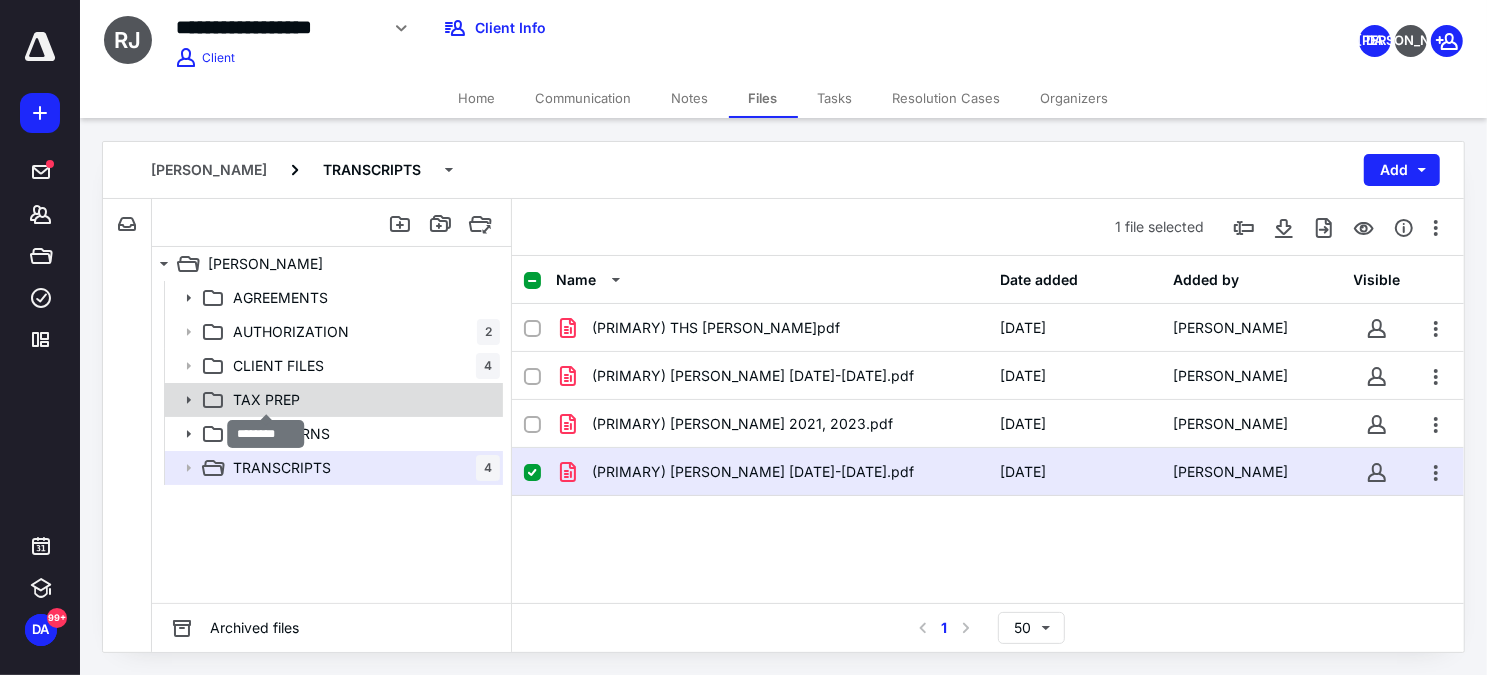click on "TAX PREP" at bounding box center (266, 400) 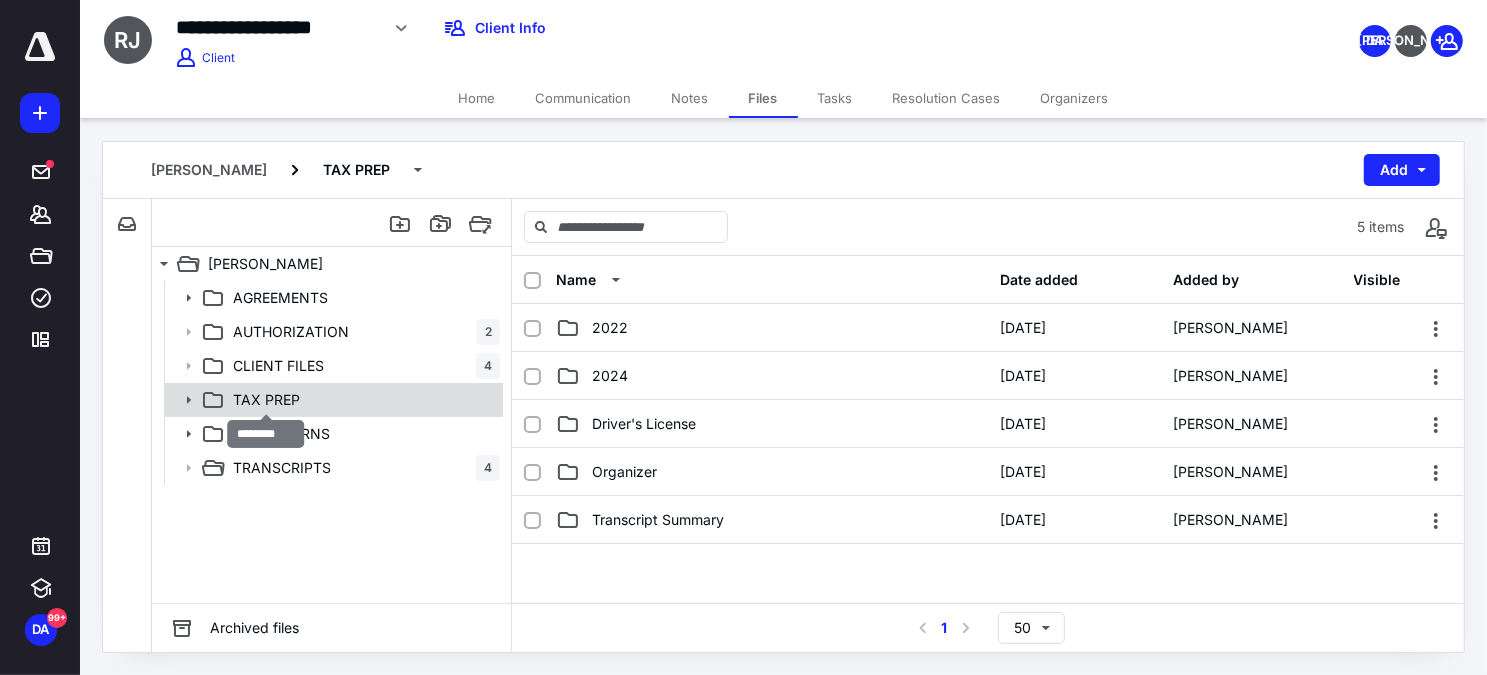 click on "TAX PREP" at bounding box center (266, 400) 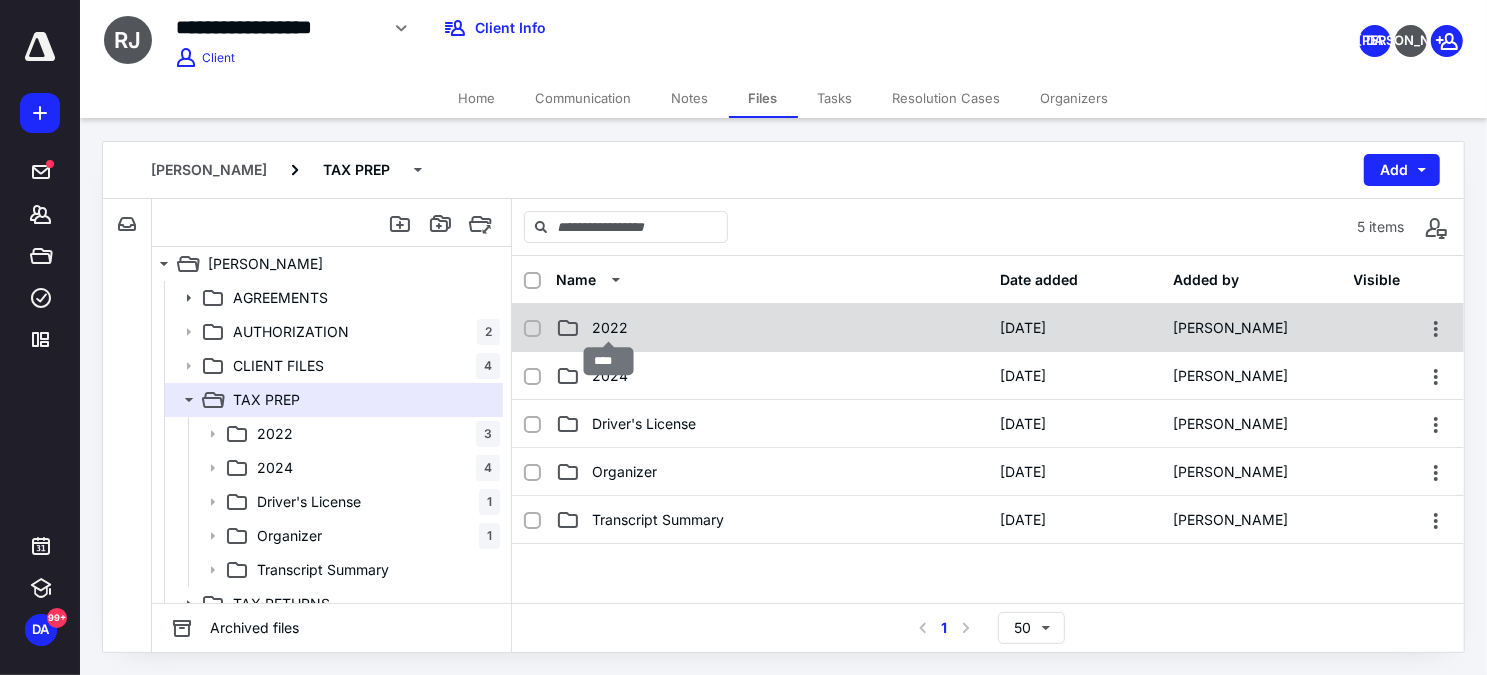 click on "2022" at bounding box center (610, 328) 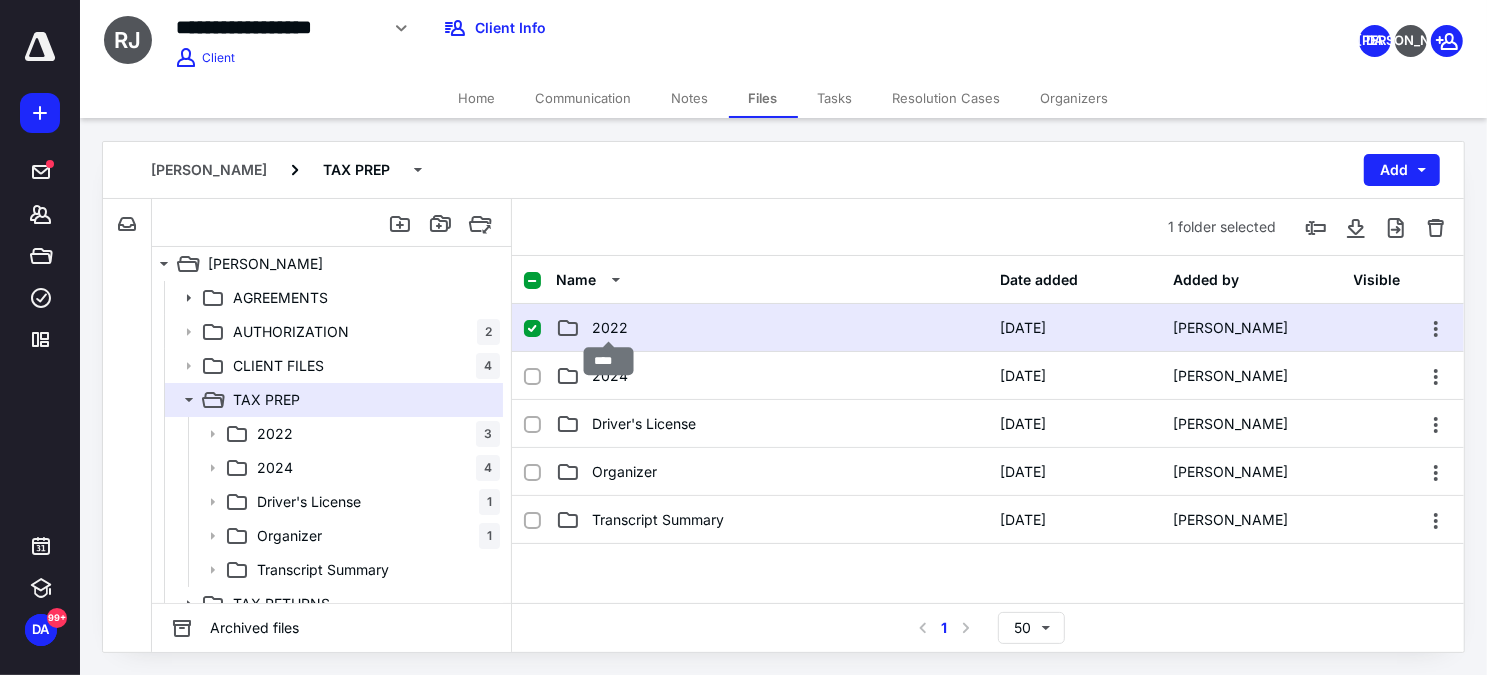 click on "2022" at bounding box center (610, 328) 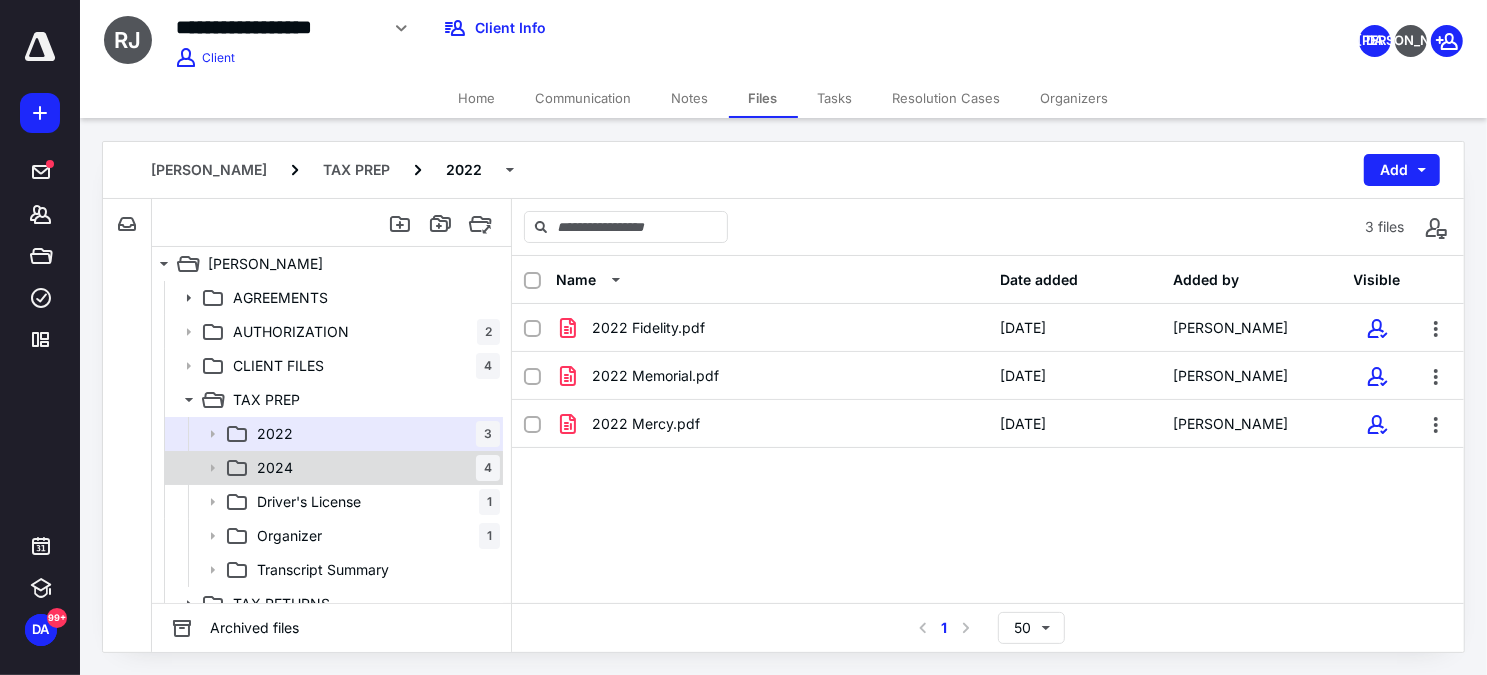 click on "2024 4" at bounding box center [374, 468] 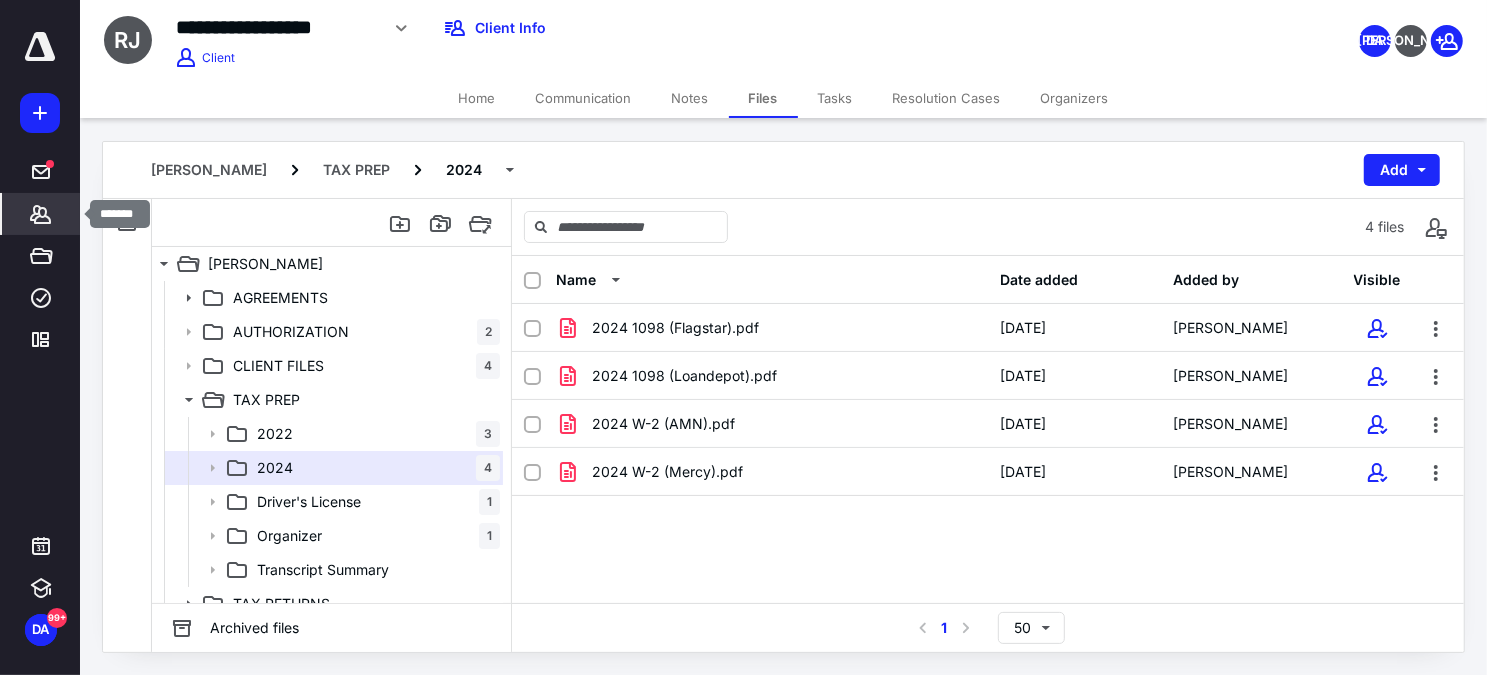 click on "Clients" at bounding box center [41, 214] 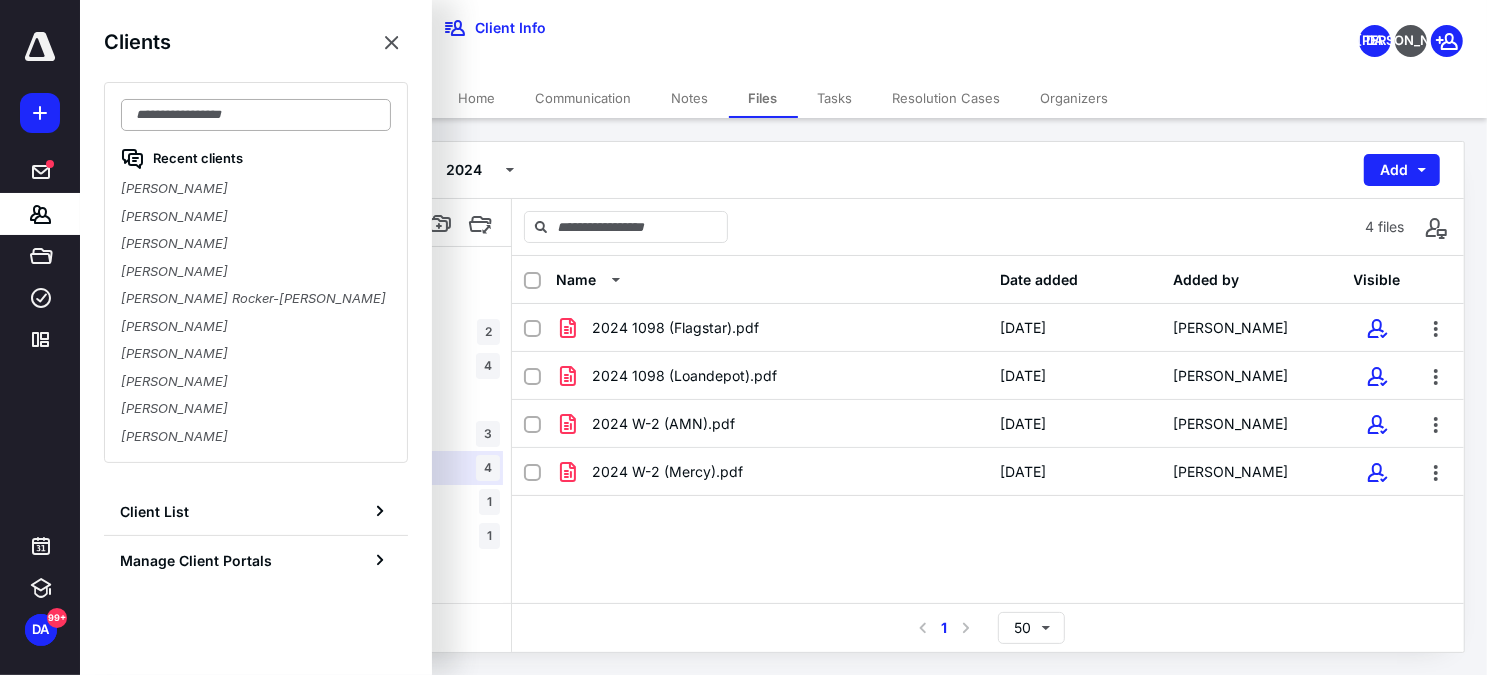 click at bounding box center (256, 115) 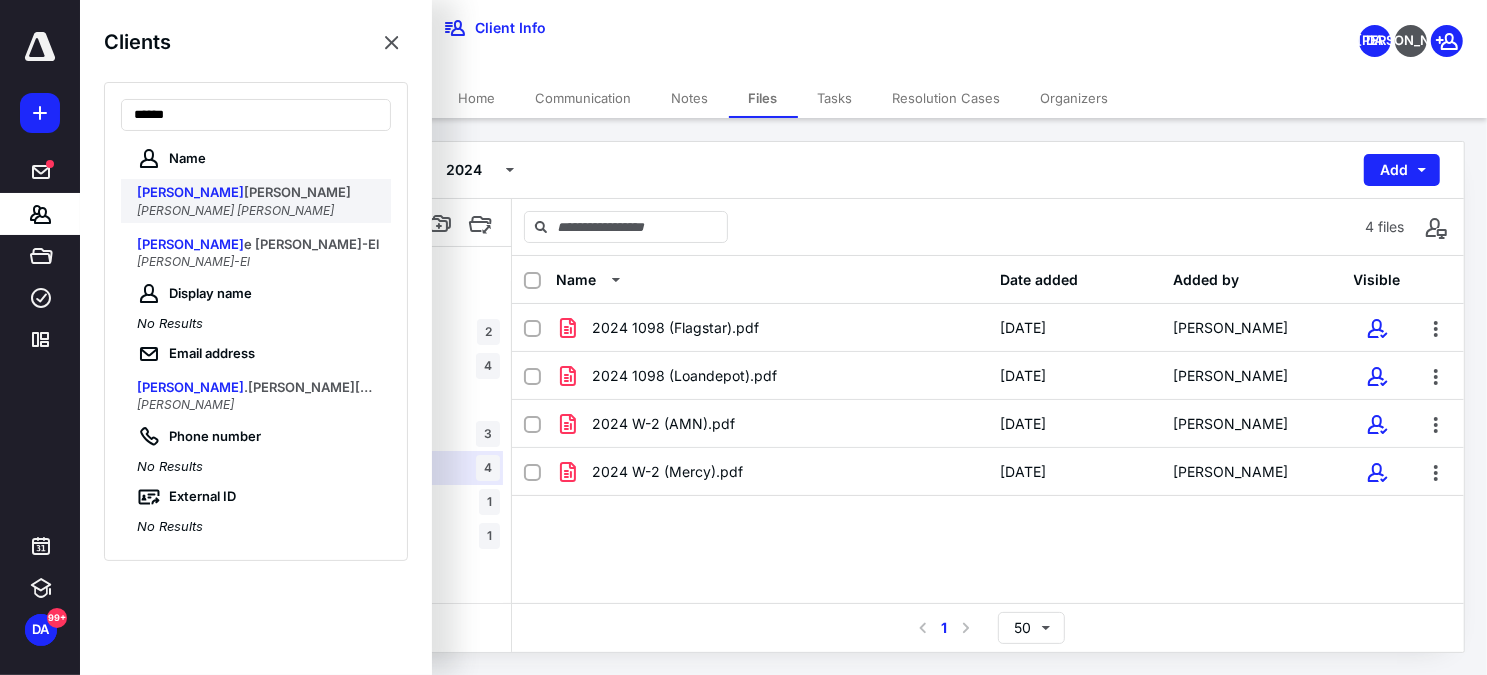 type on "******" 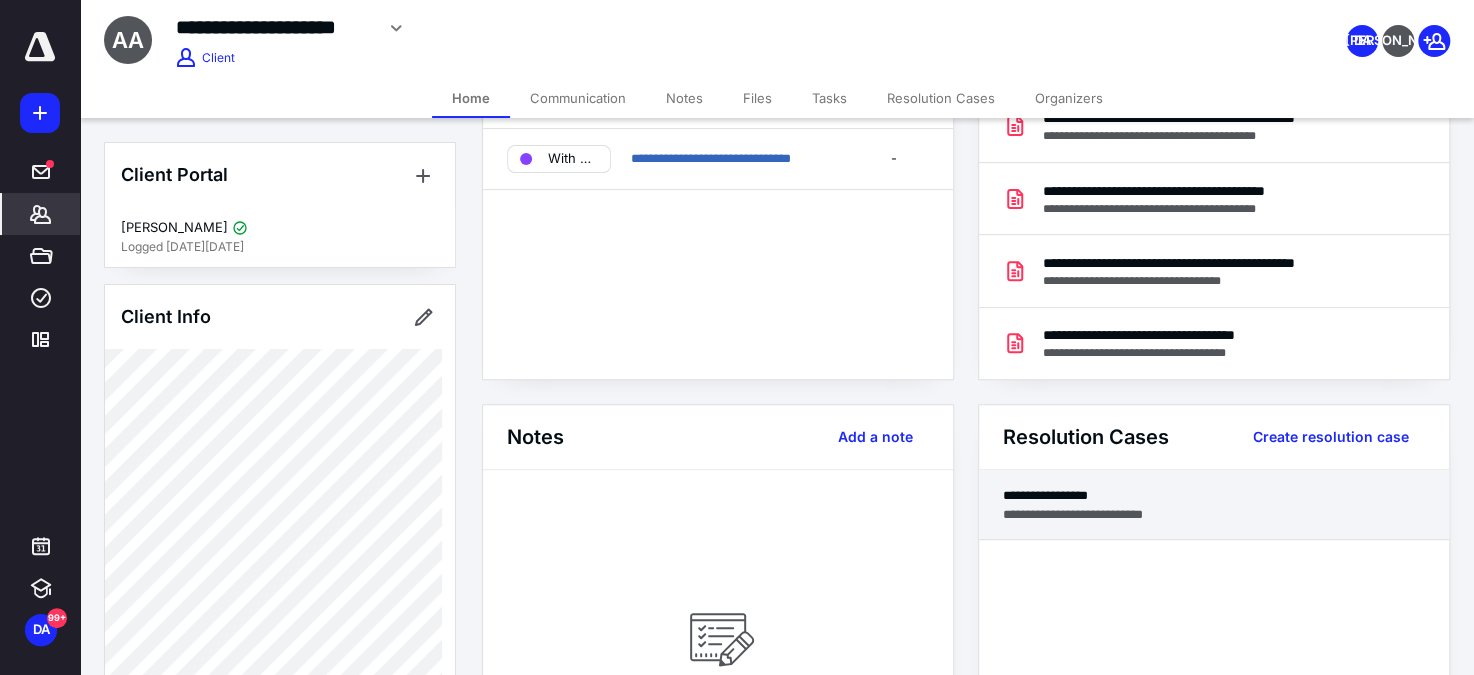 scroll, scrollTop: 272, scrollLeft: 0, axis: vertical 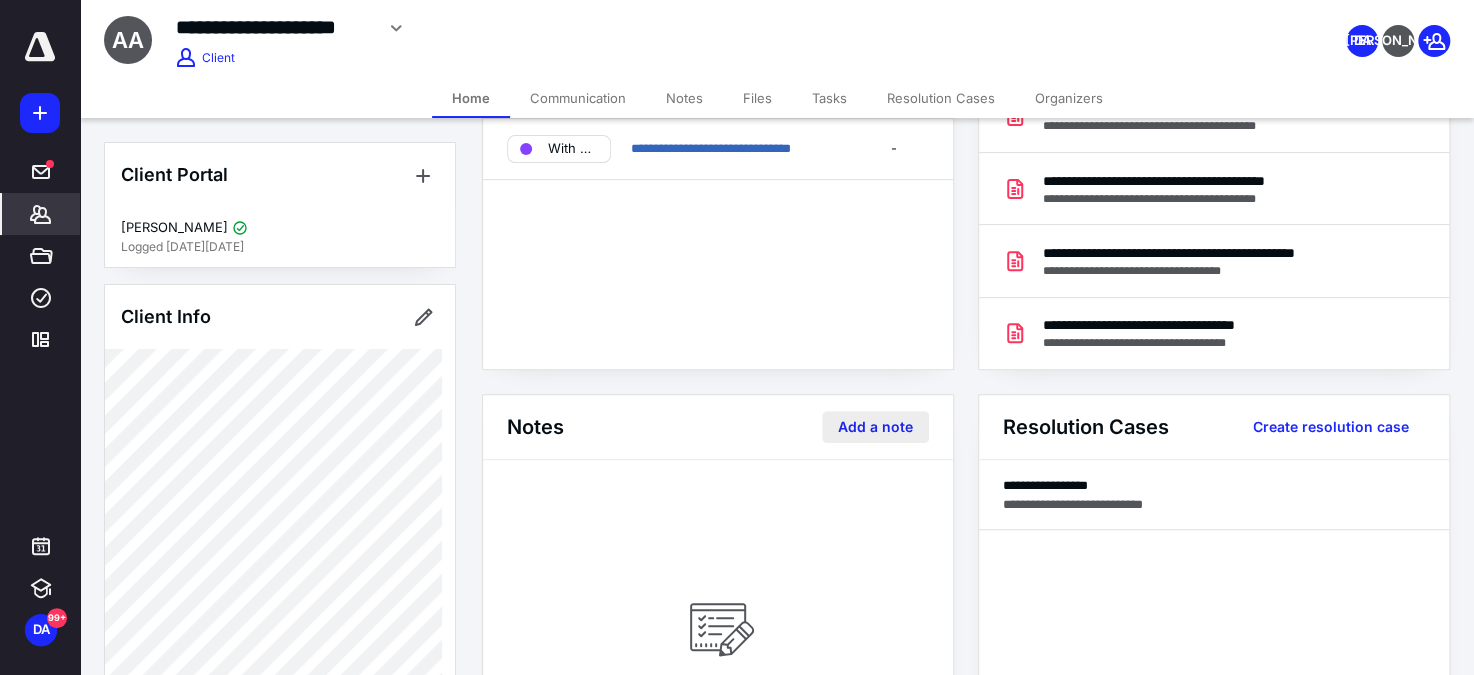 click on "Add a note" at bounding box center (875, 427) 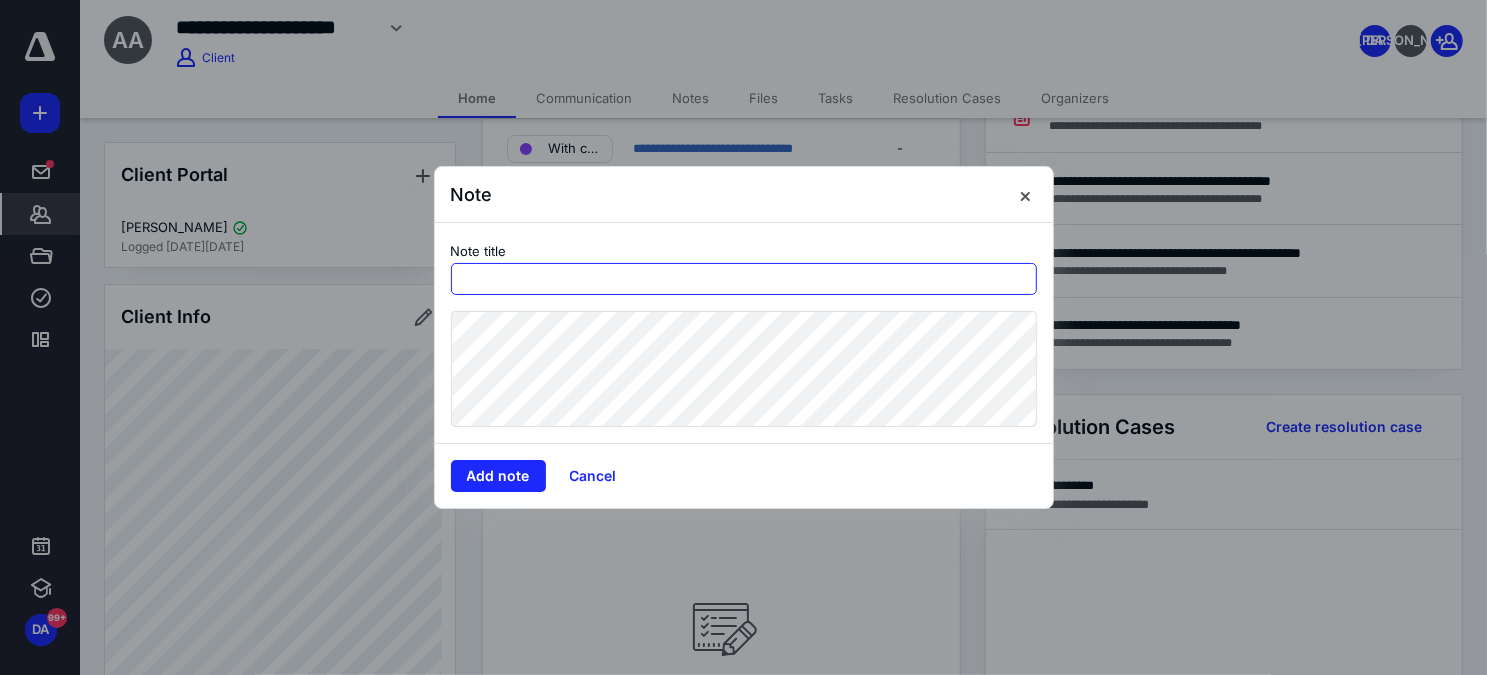 click at bounding box center (744, 279) 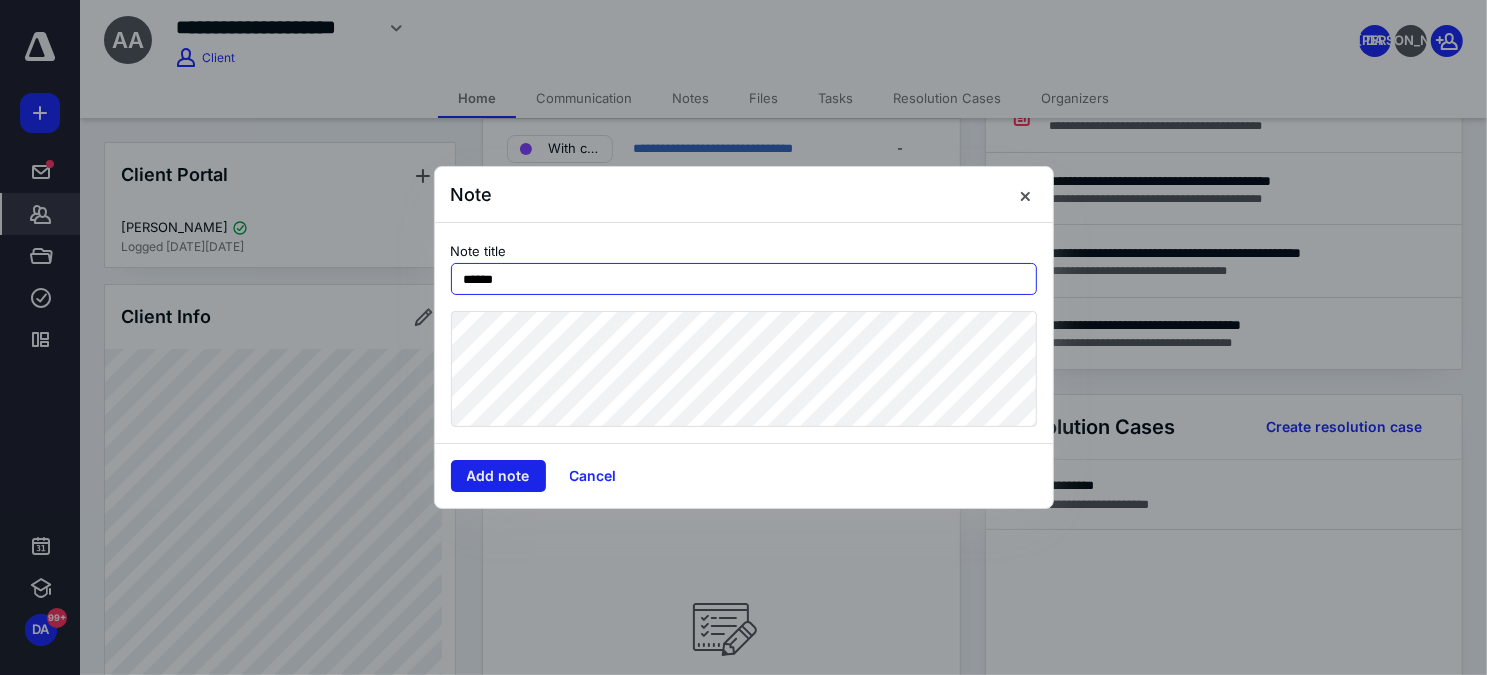 type on "******" 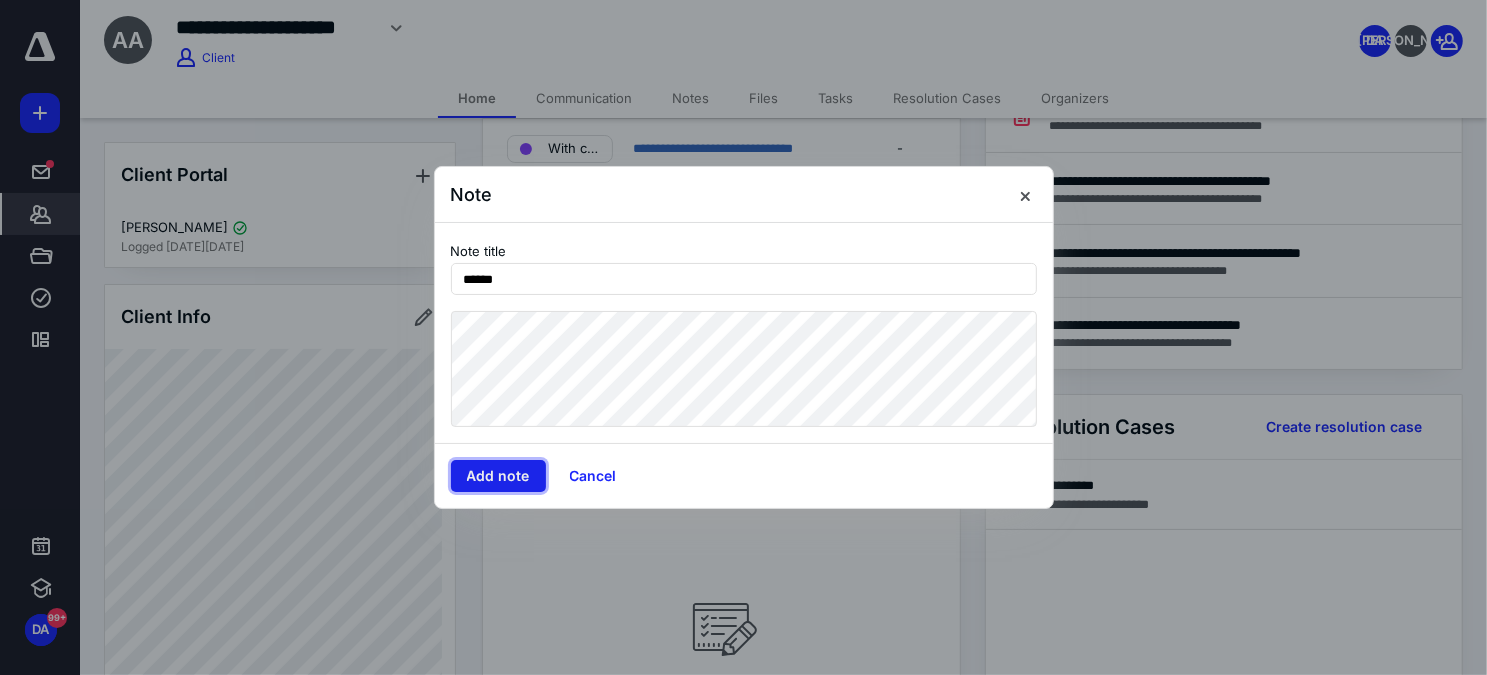 click on "Add note" at bounding box center [498, 476] 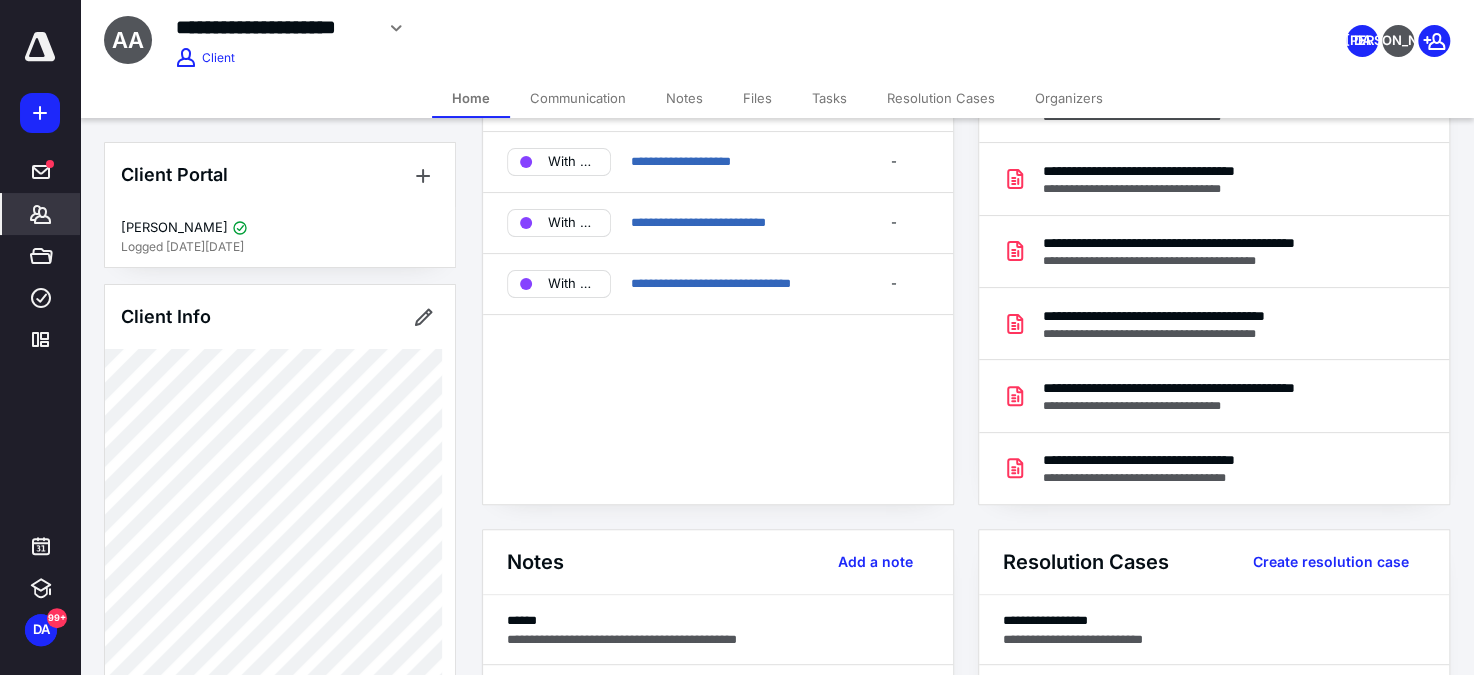 scroll, scrollTop: 272, scrollLeft: 0, axis: vertical 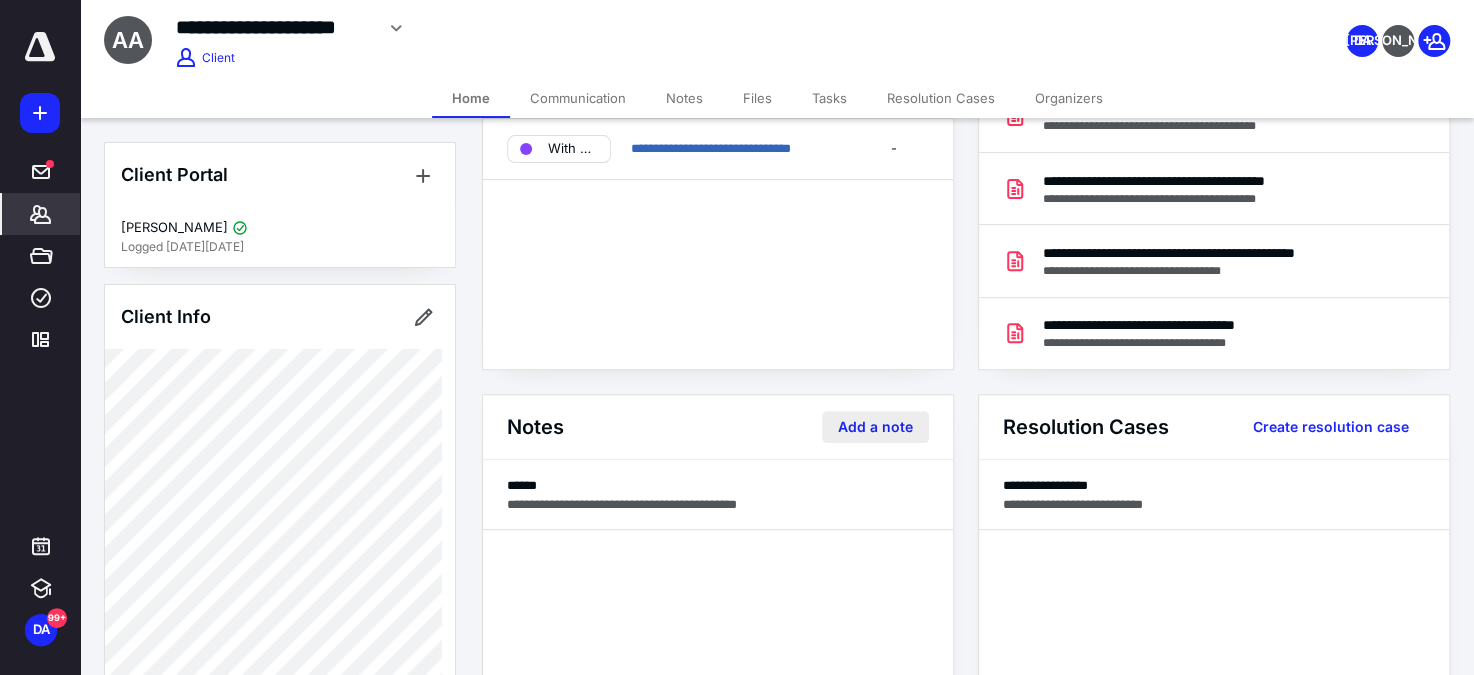 click on "Add a note" at bounding box center [875, 427] 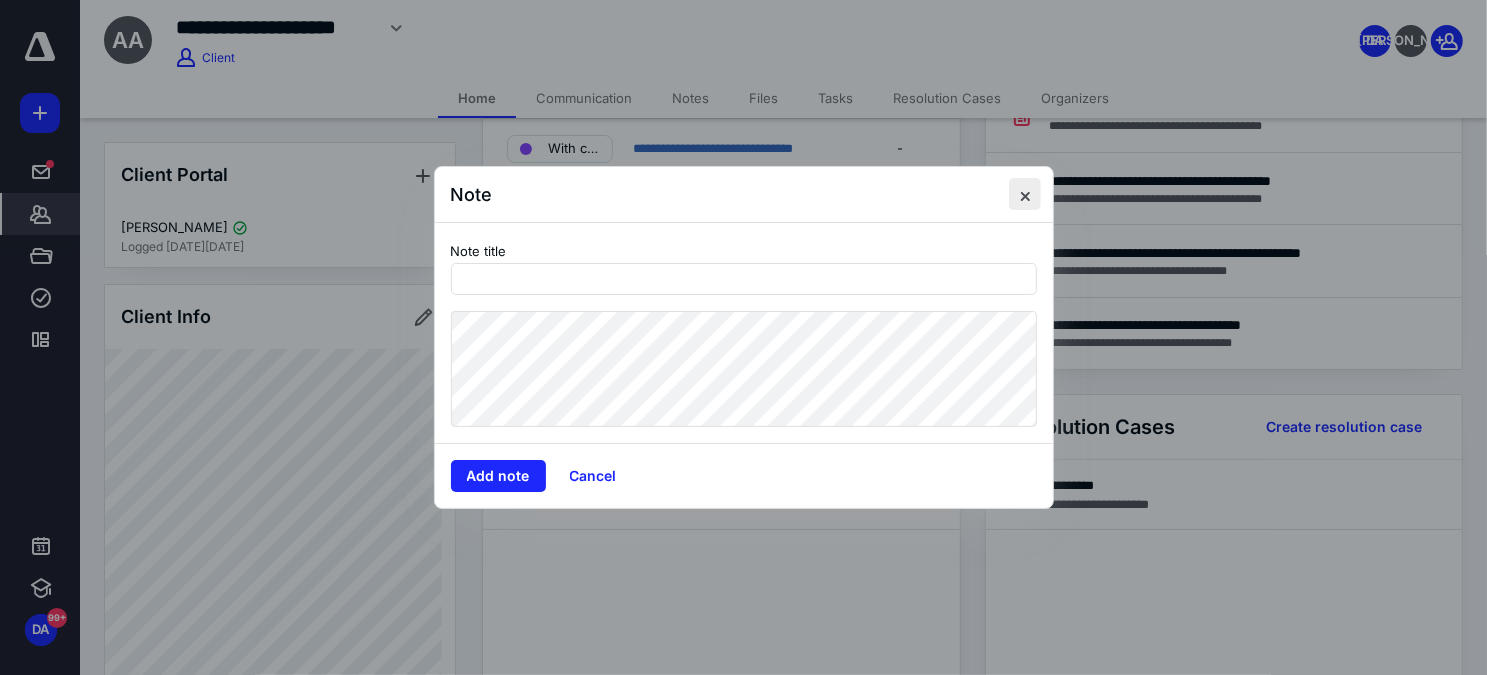 click at bounding box center [1025, 194] 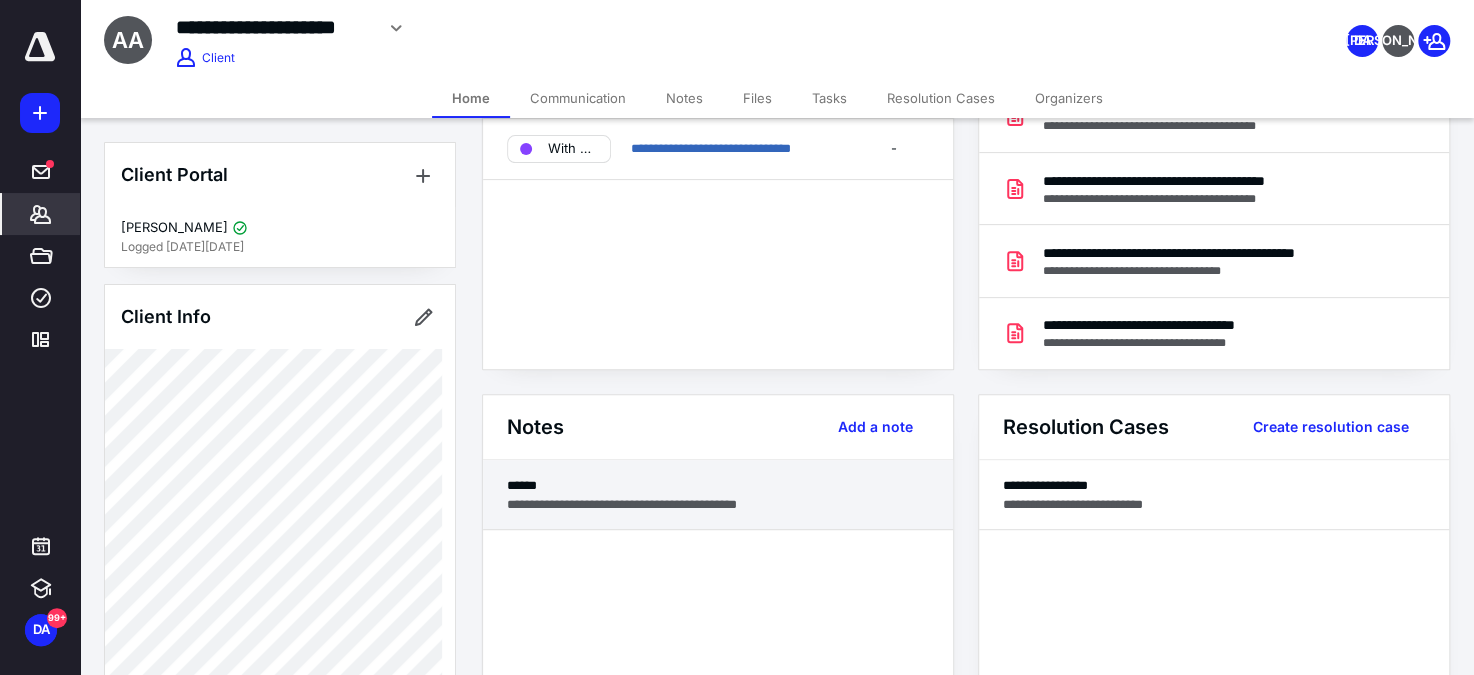 click on "******" at bounding box center [718, 485] 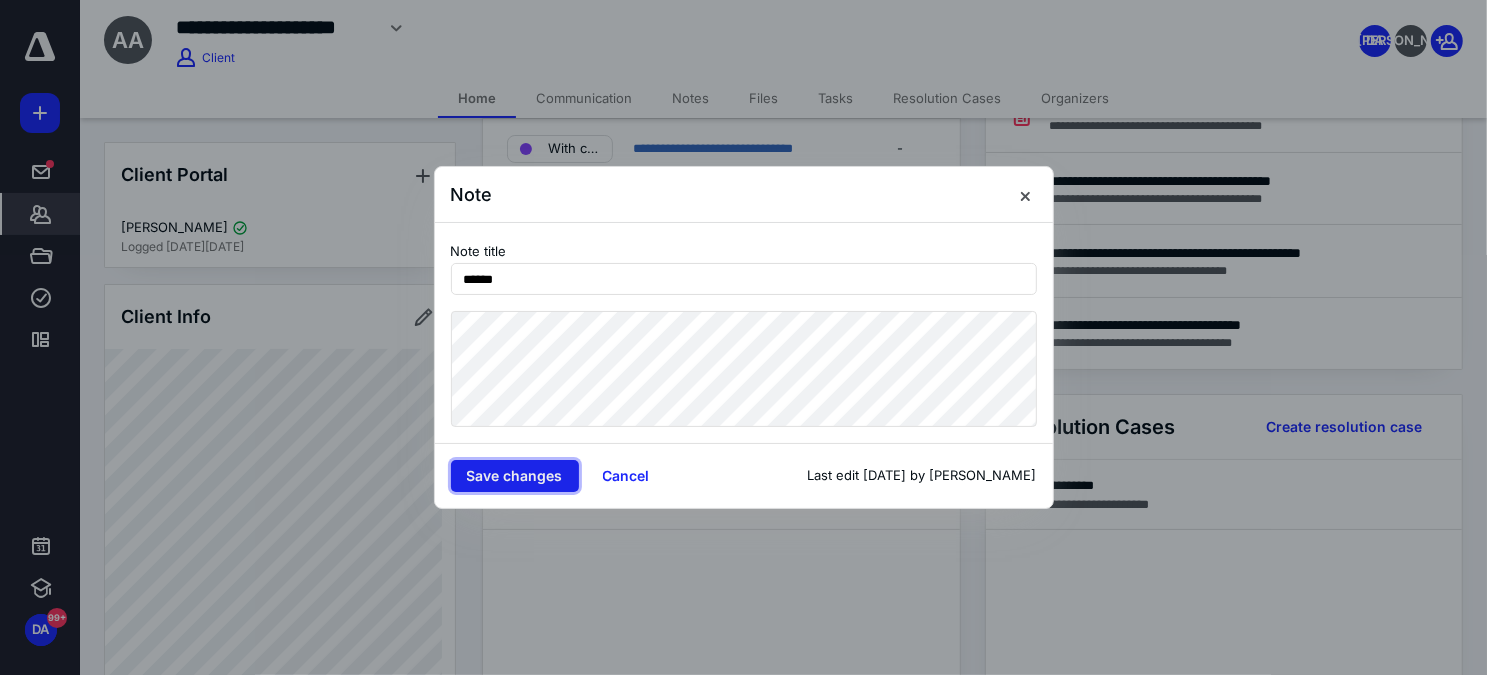 click on "Save changes" at bounding box center (515, 476) 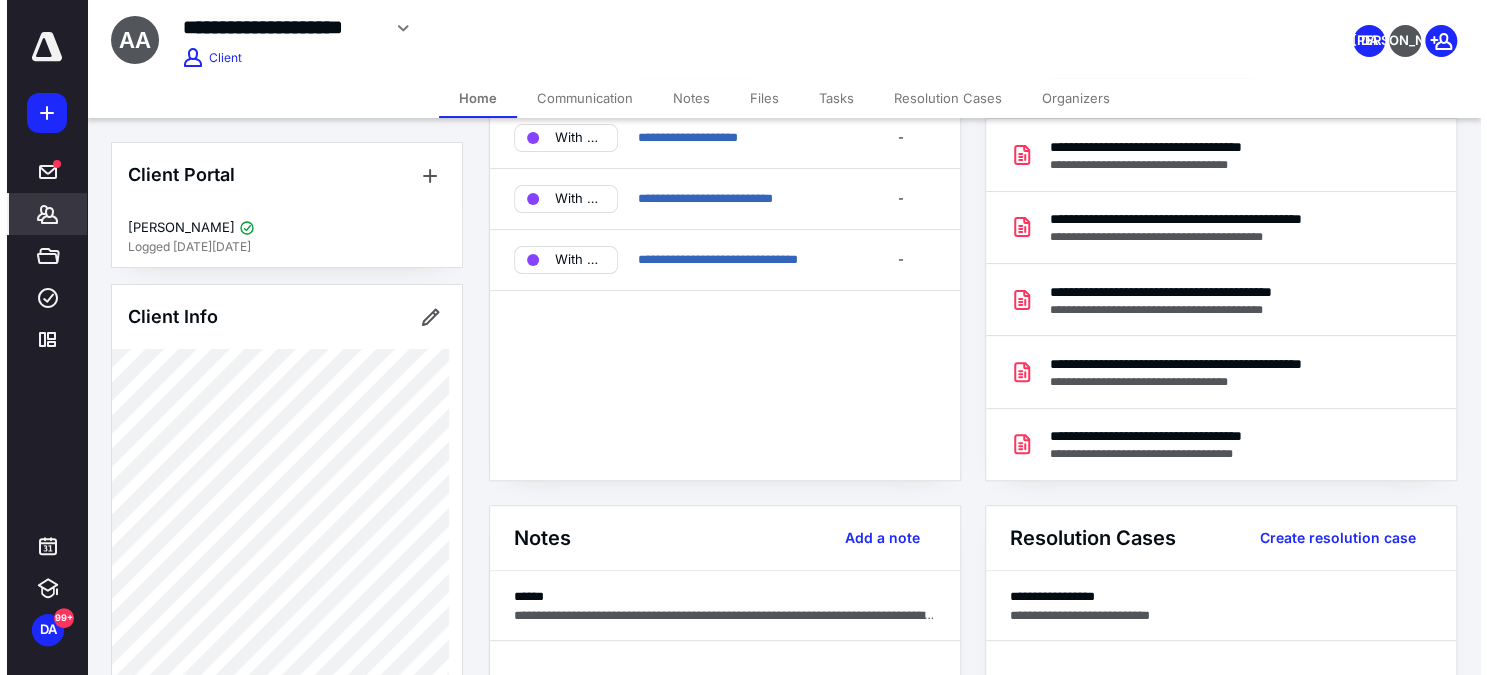 scroll, scrollTop: 0, scrollLeft: 0, axis: both 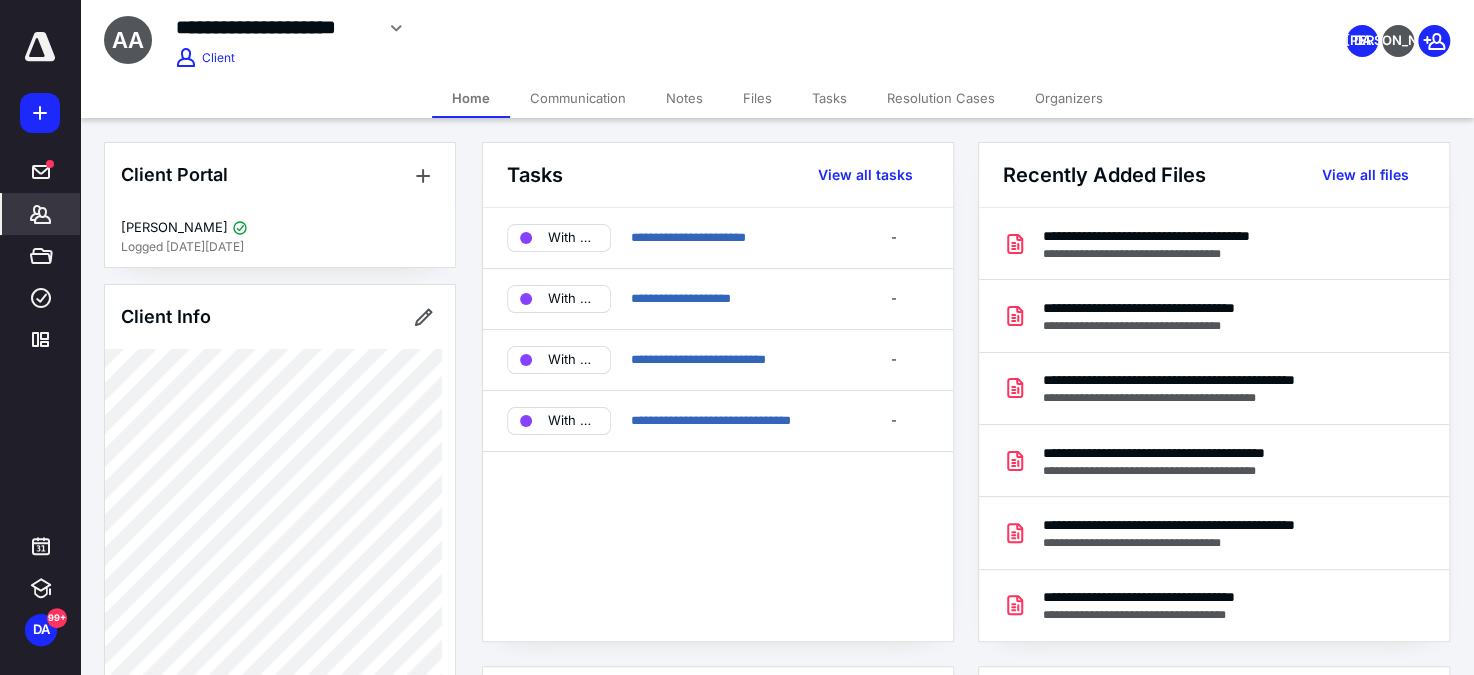 click on "Communication" at bounding box center (578, 98) 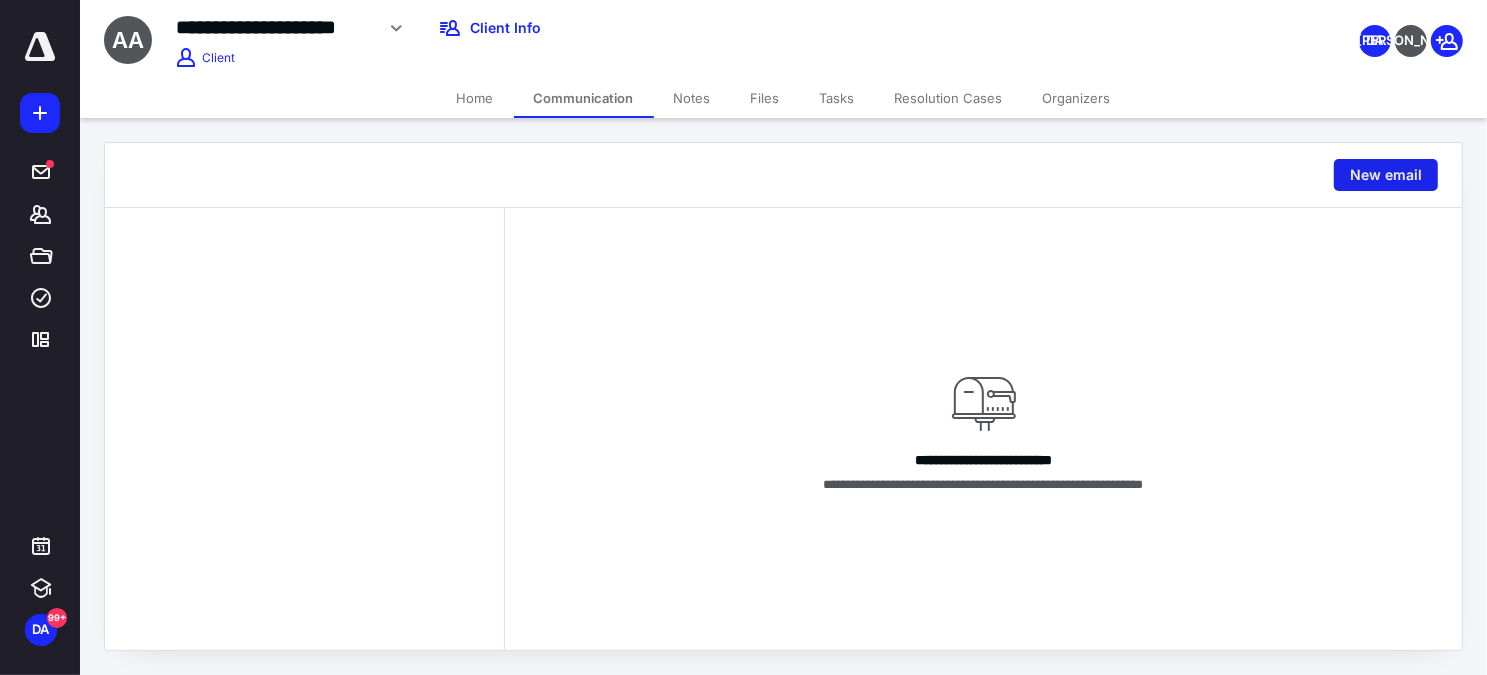 click on "New email" at bounding box center [1386, 175] 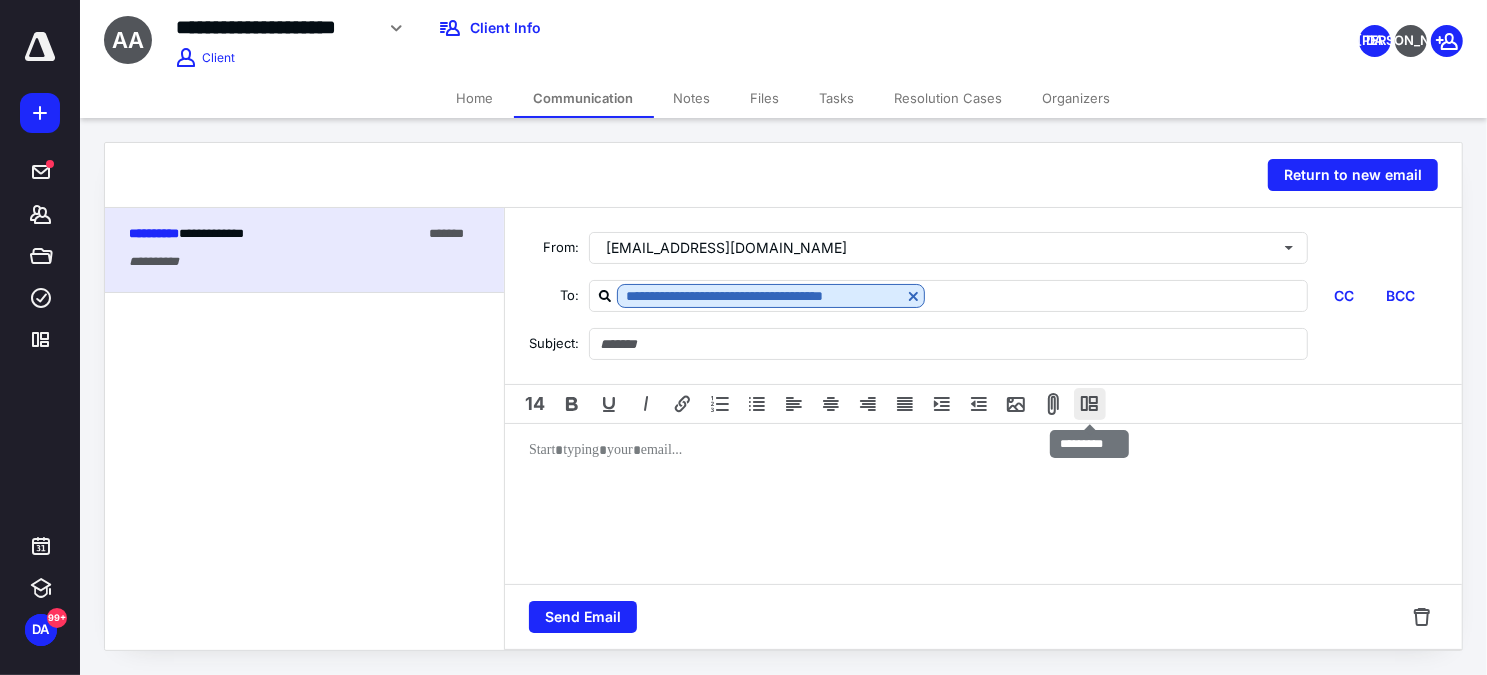 click at bounding box center (1090, 404) 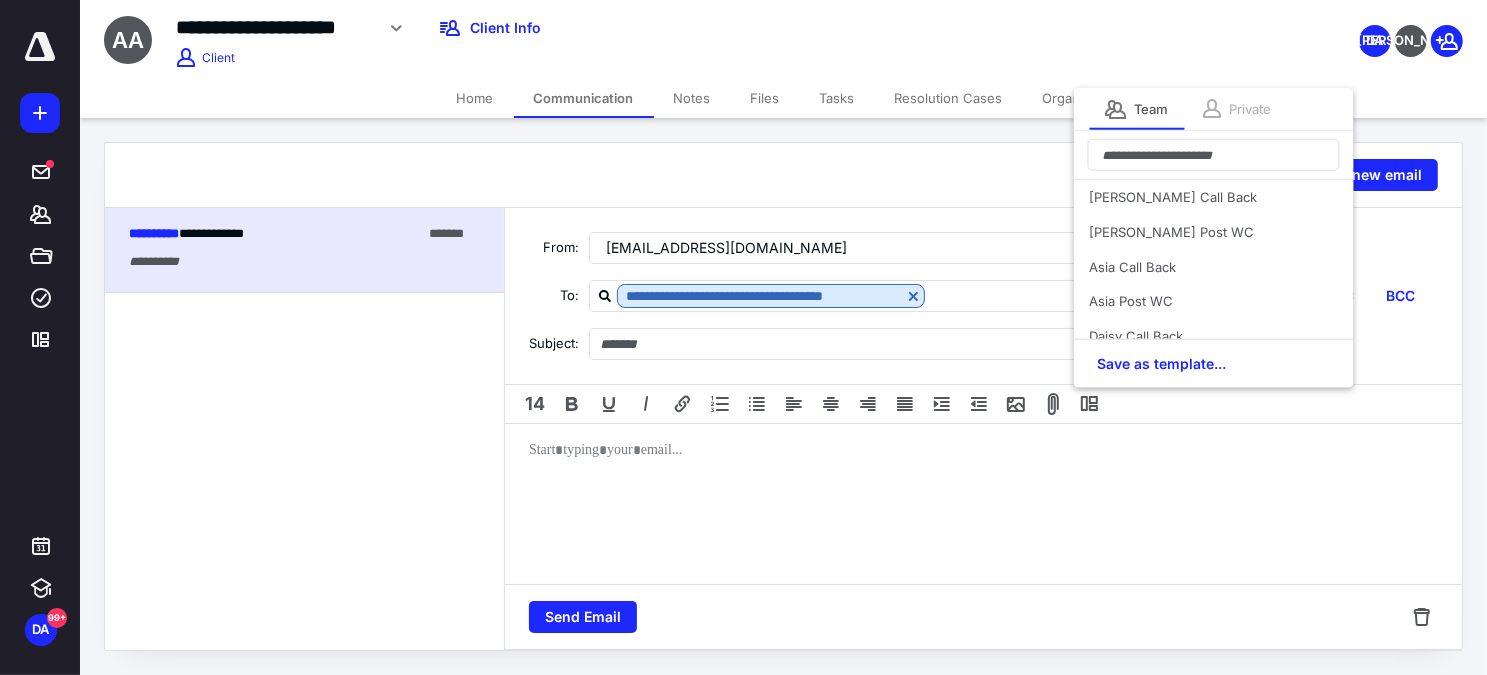 click on "Private" at bounding box center [1251, 109] 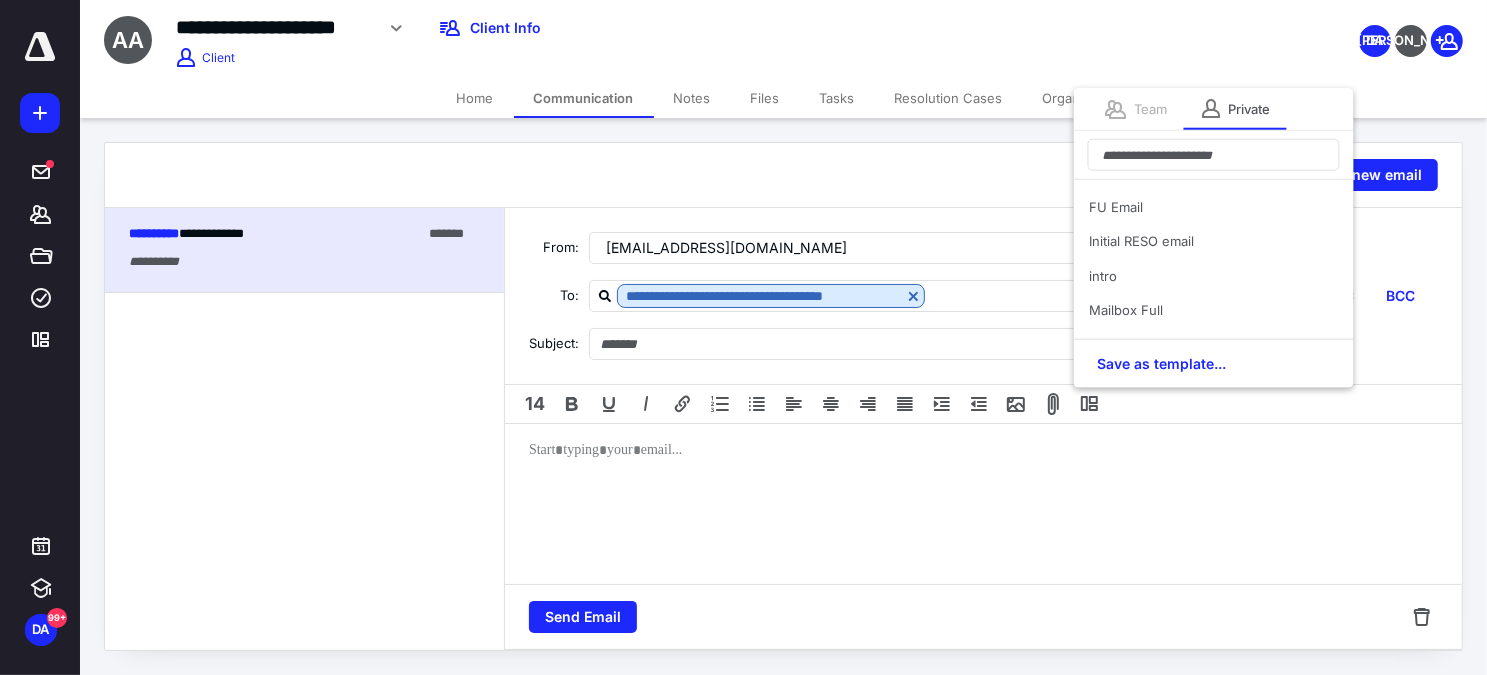 scroll, scrollTop: 181, scrollLeft: 0, axis: vertical 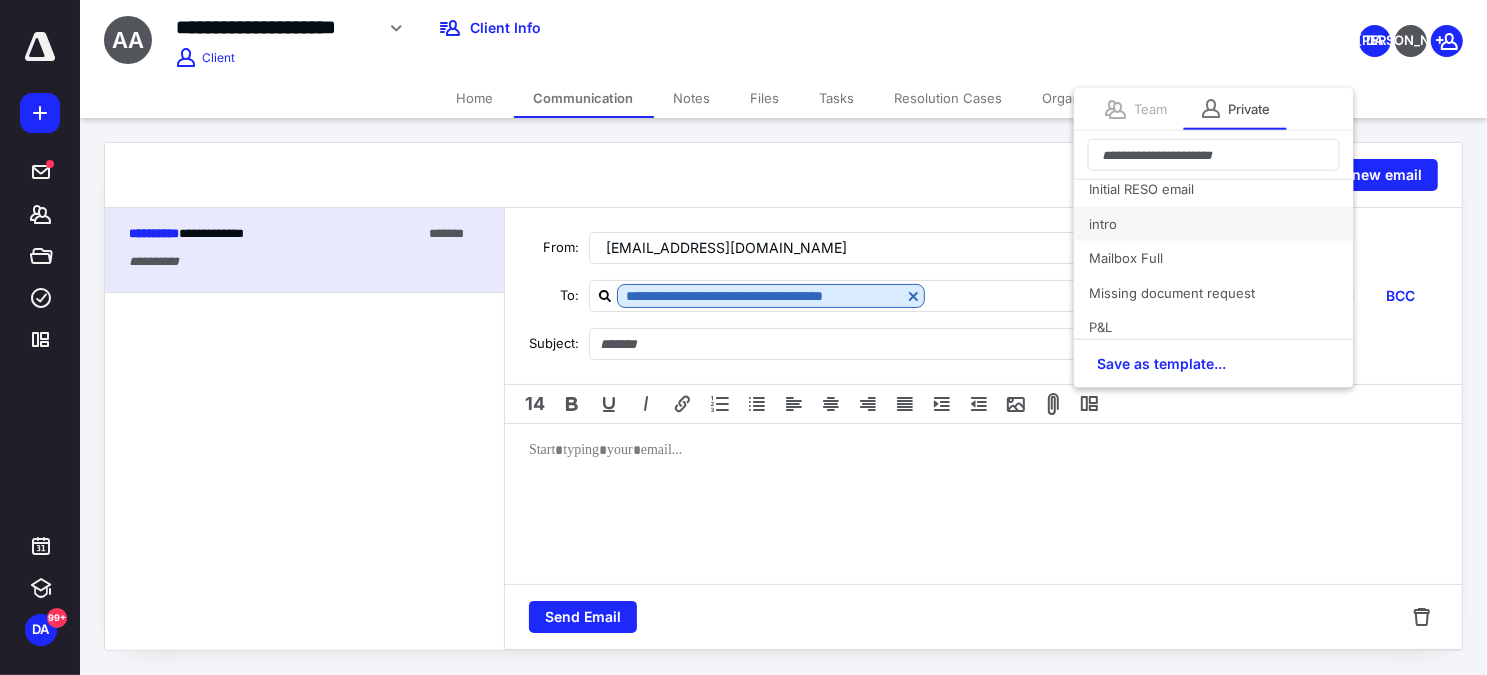 click on "intro" at bounding box center (1214, 224) 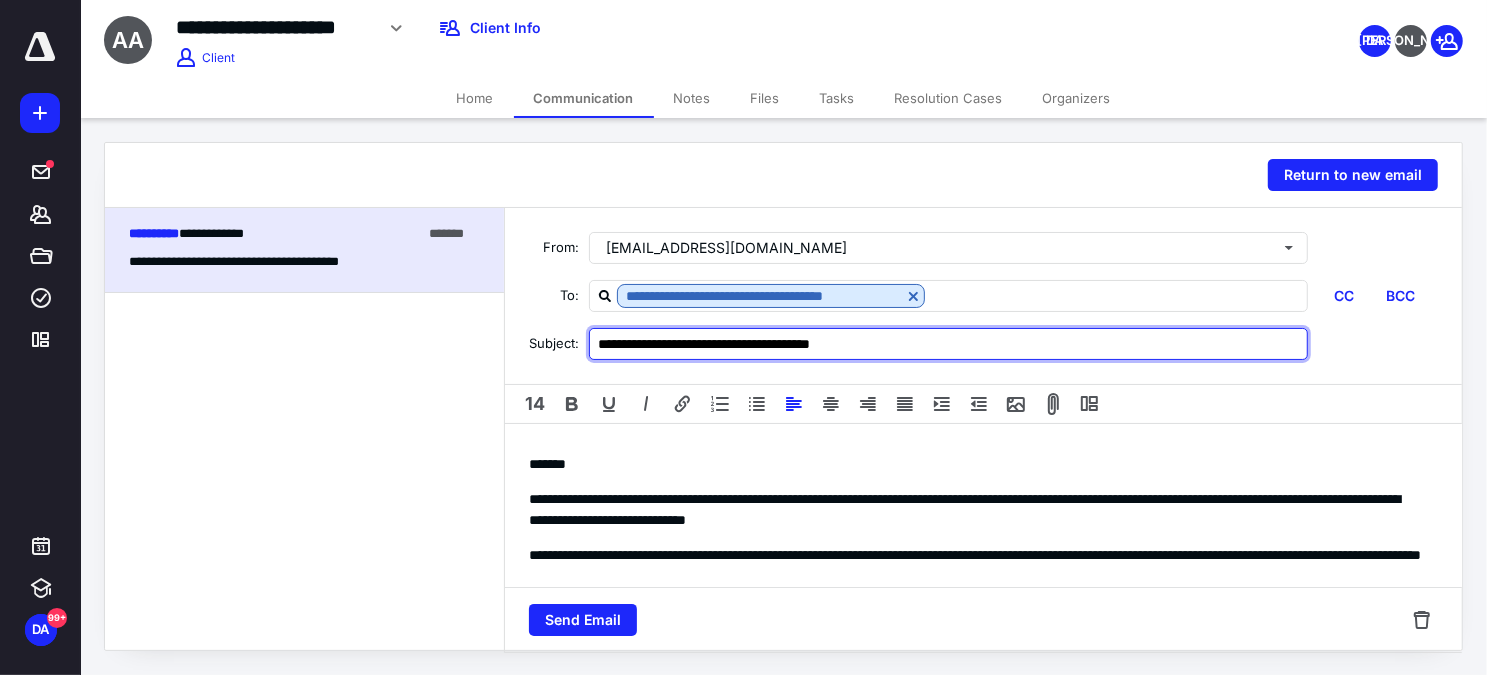 click on "**********" at bounding box center [948, 344] 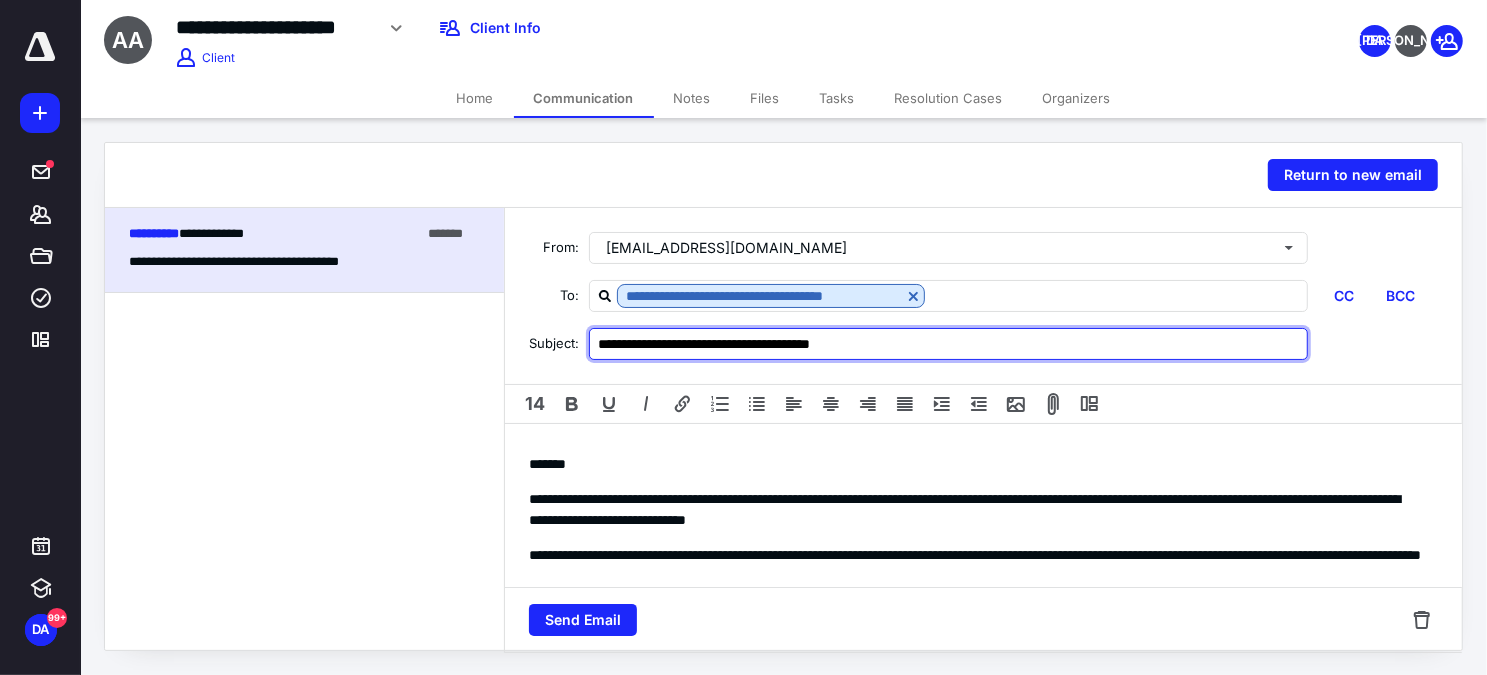 click on "**********" at bounding box center [948, 344] 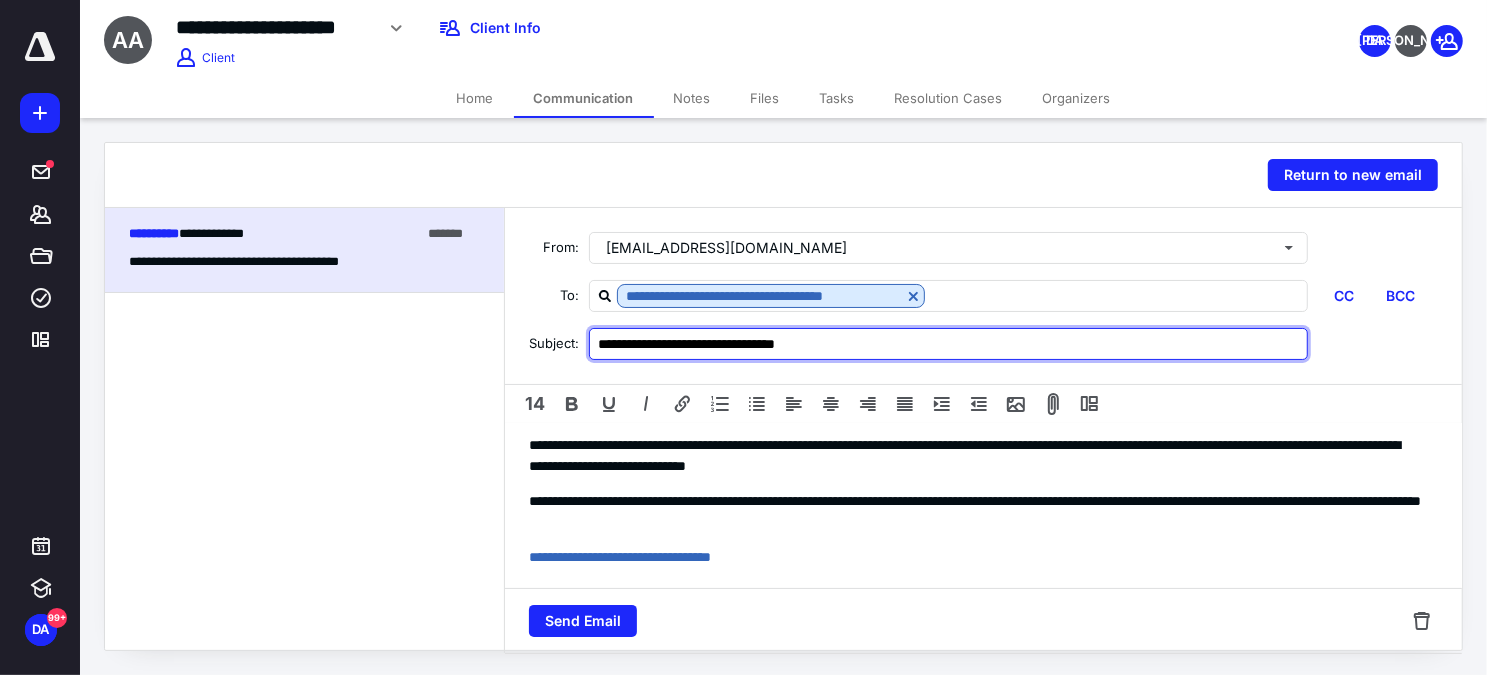 scroll, scrollTop: 0, scrollLeft: 0, axis: both 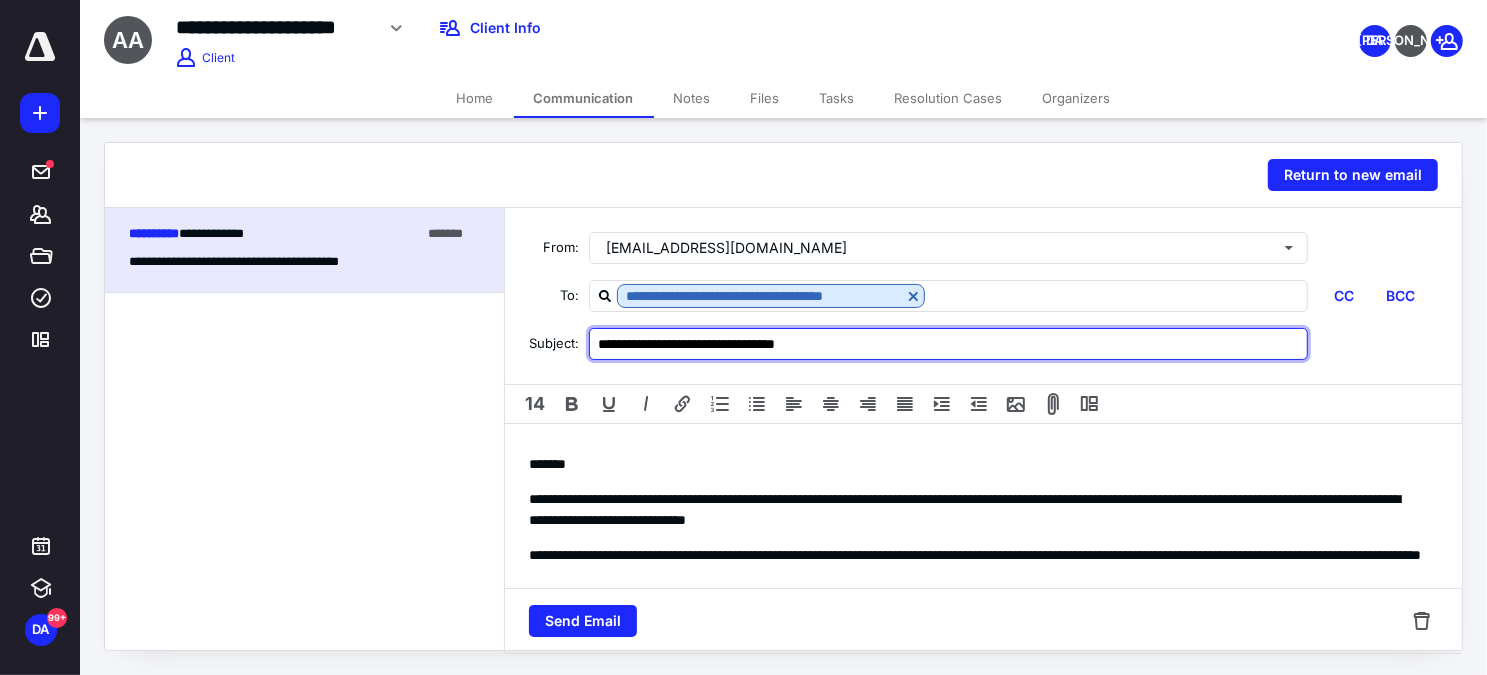 type on "**********" 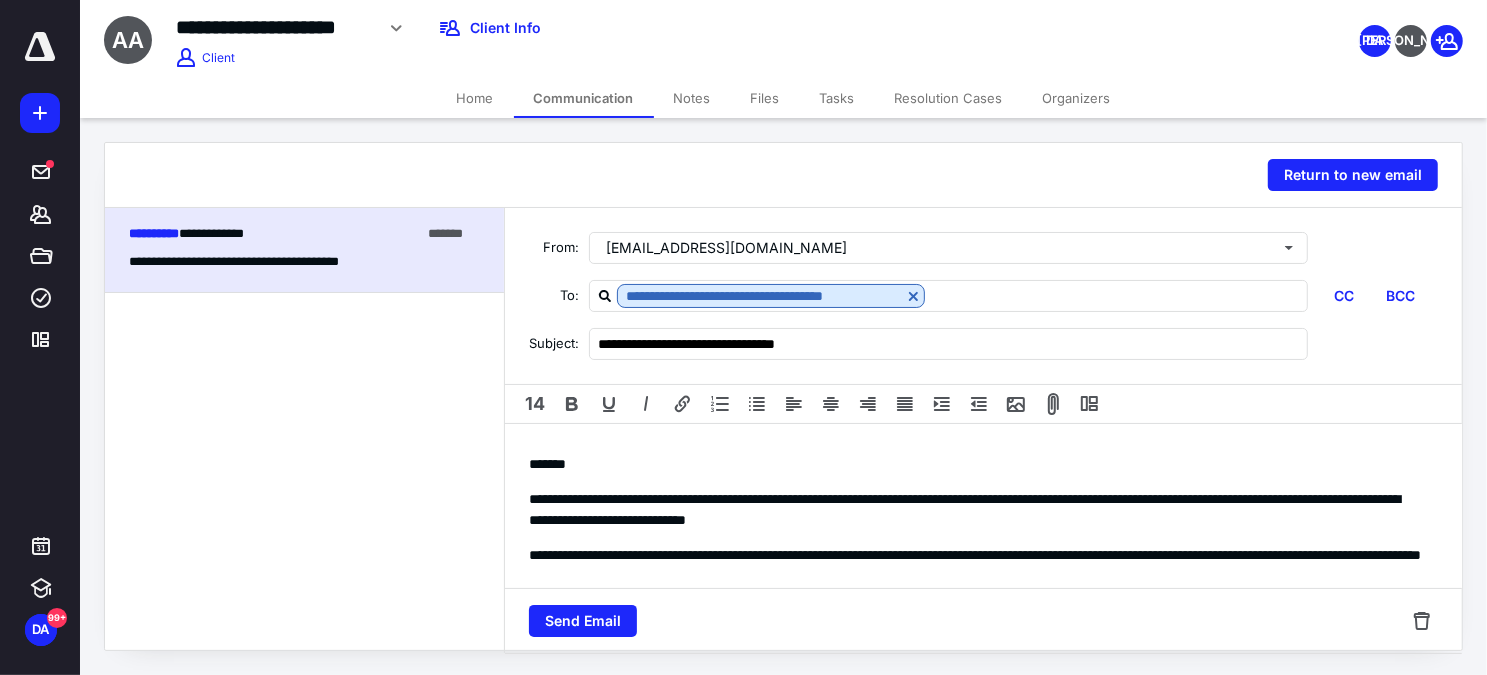 click on "**********" at bounding box center (977, 510) 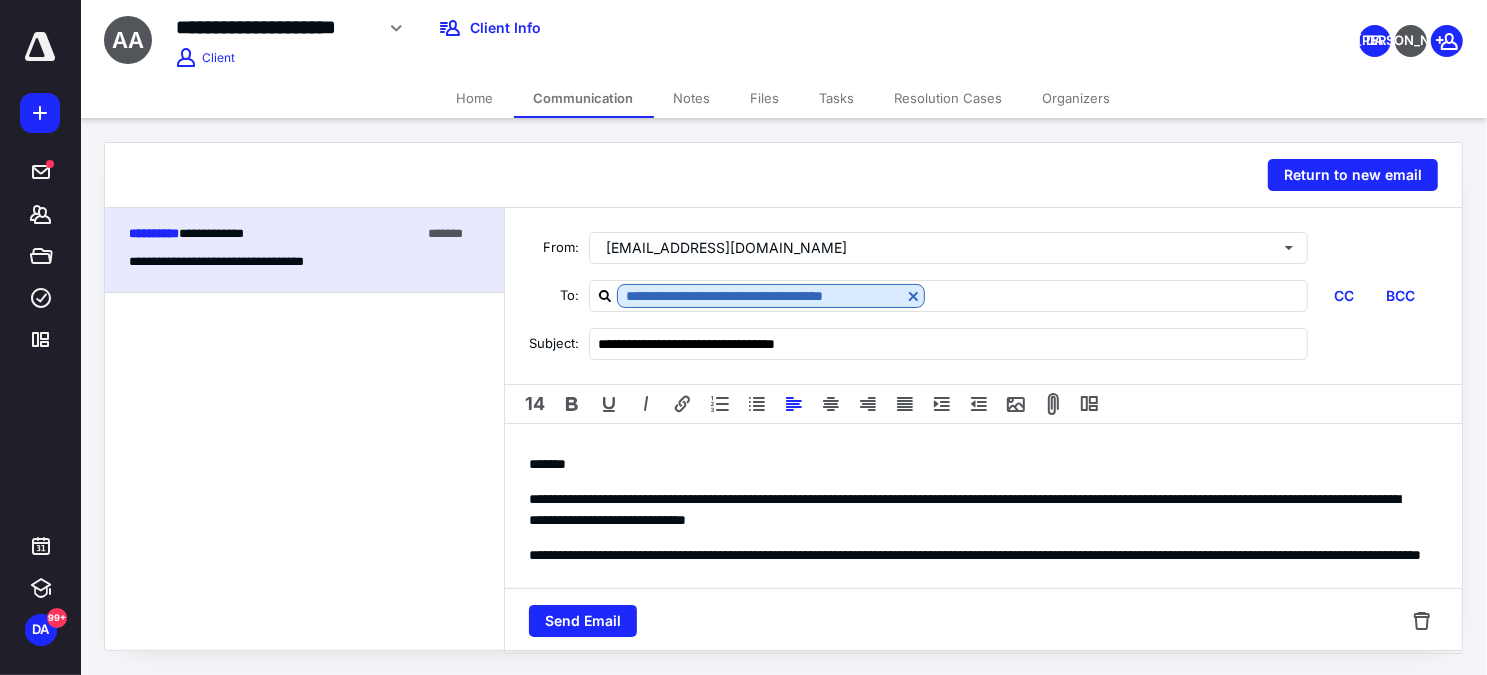 drag, startPoint x: 607, startPoint y: 484, endPoint x: 592, endPoint y: 484, distance: 15 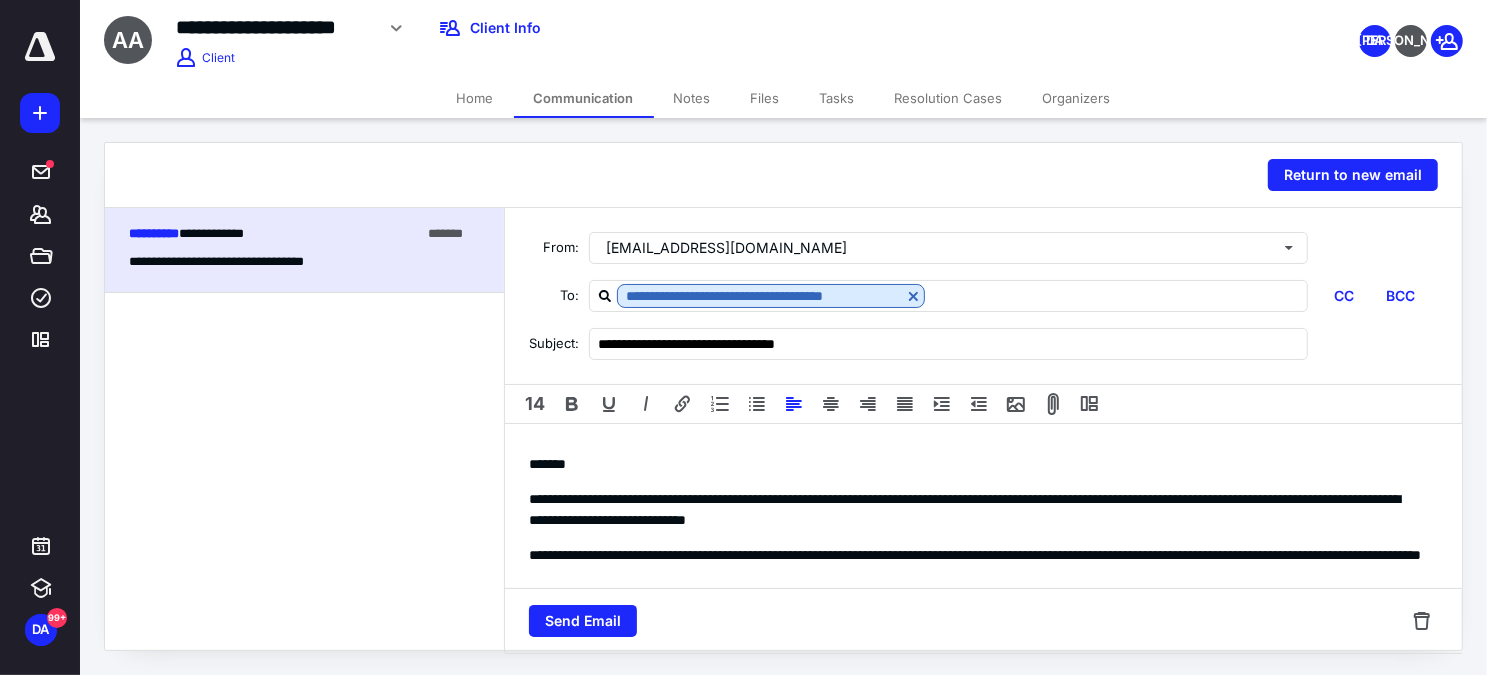click on "*******" at bounding box center [977, 464] 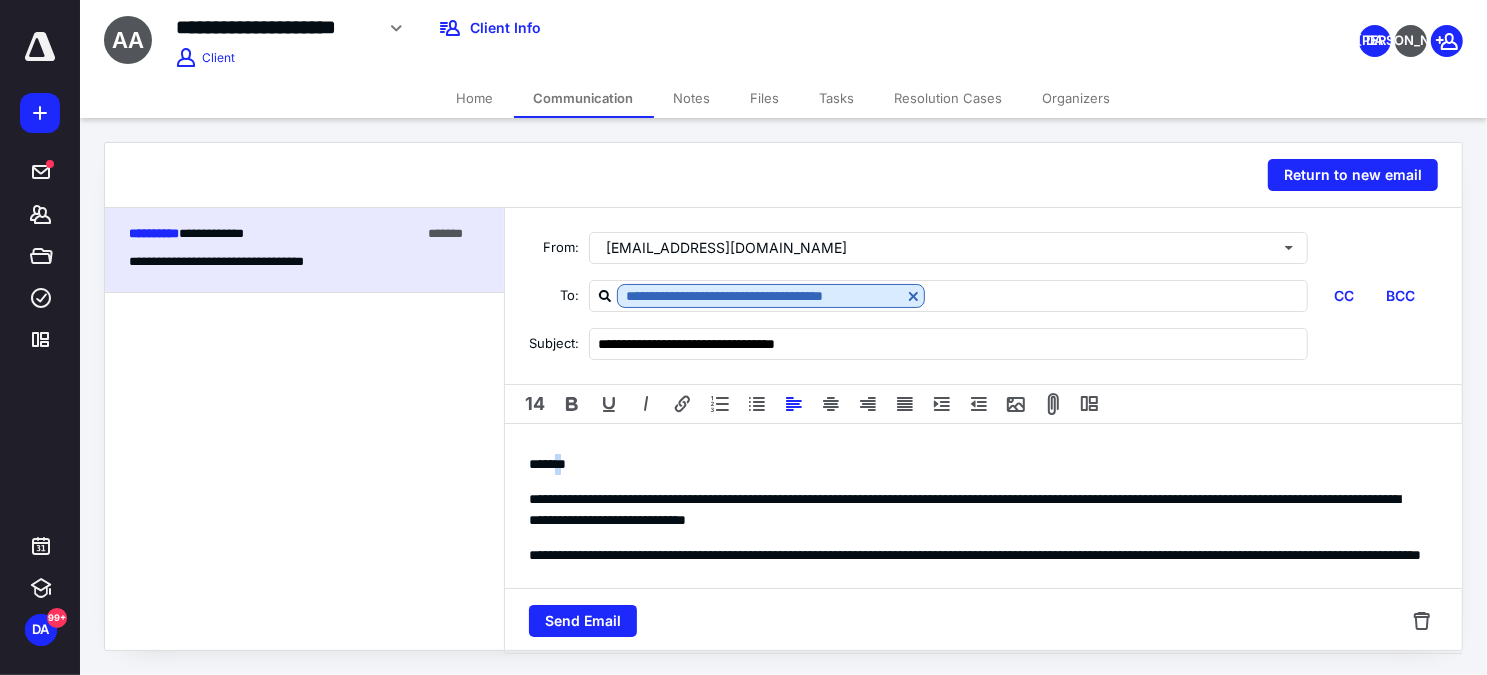 click on "*******" at bounding box center (977, 464) 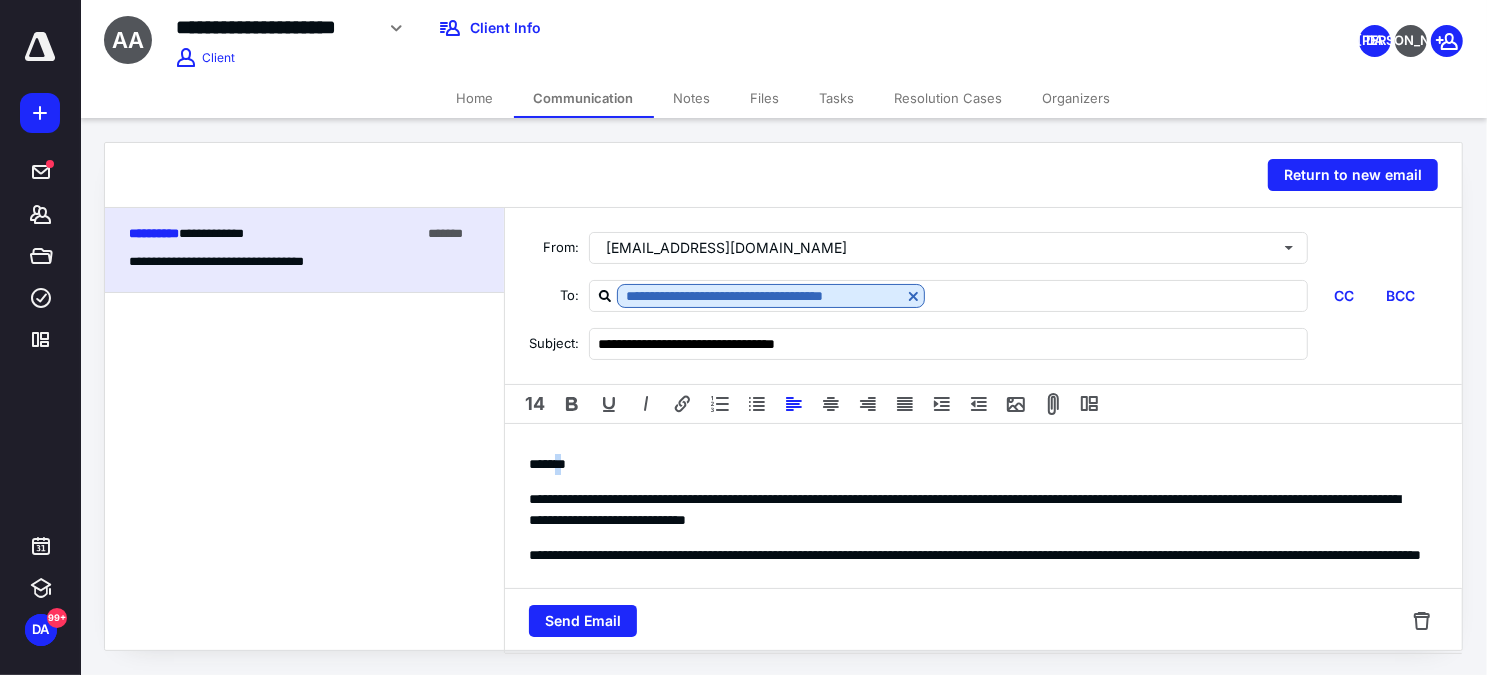 type 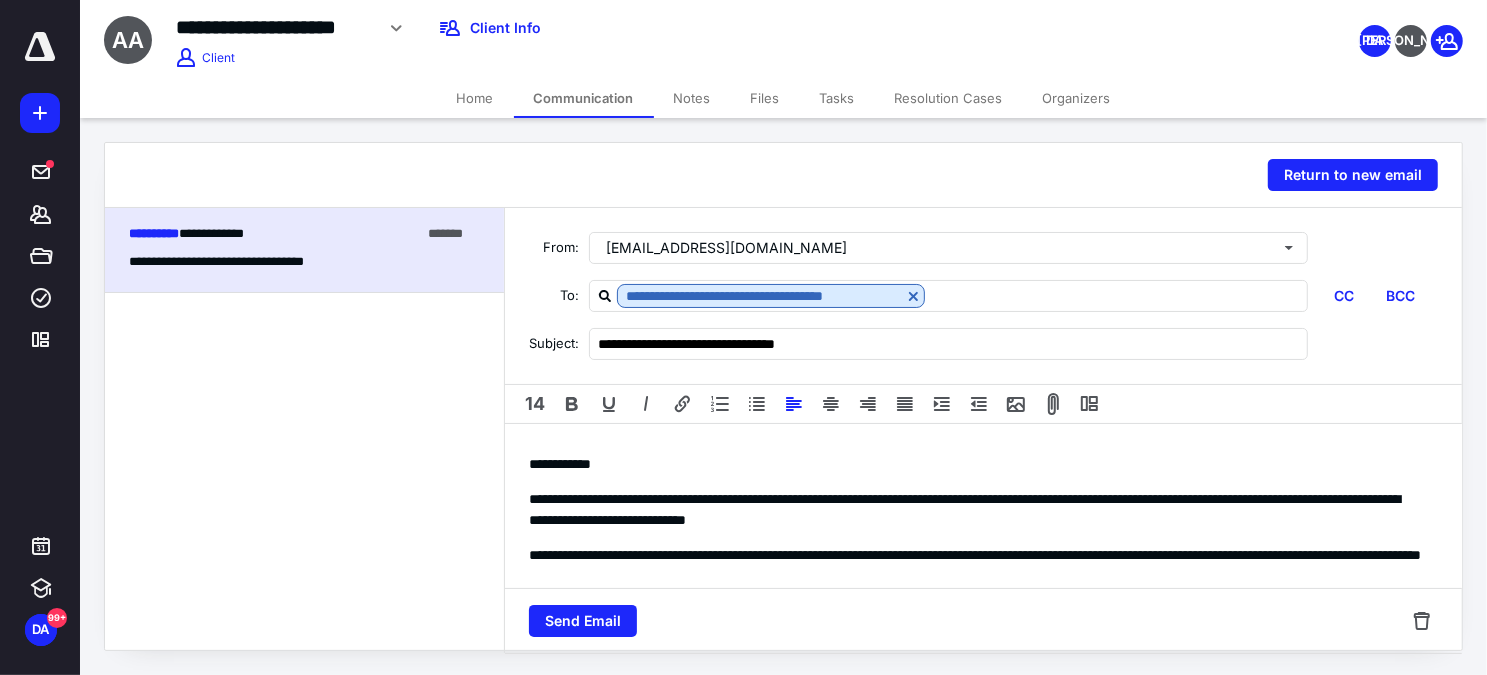 click on "**********" at bounding box center (977, 510) 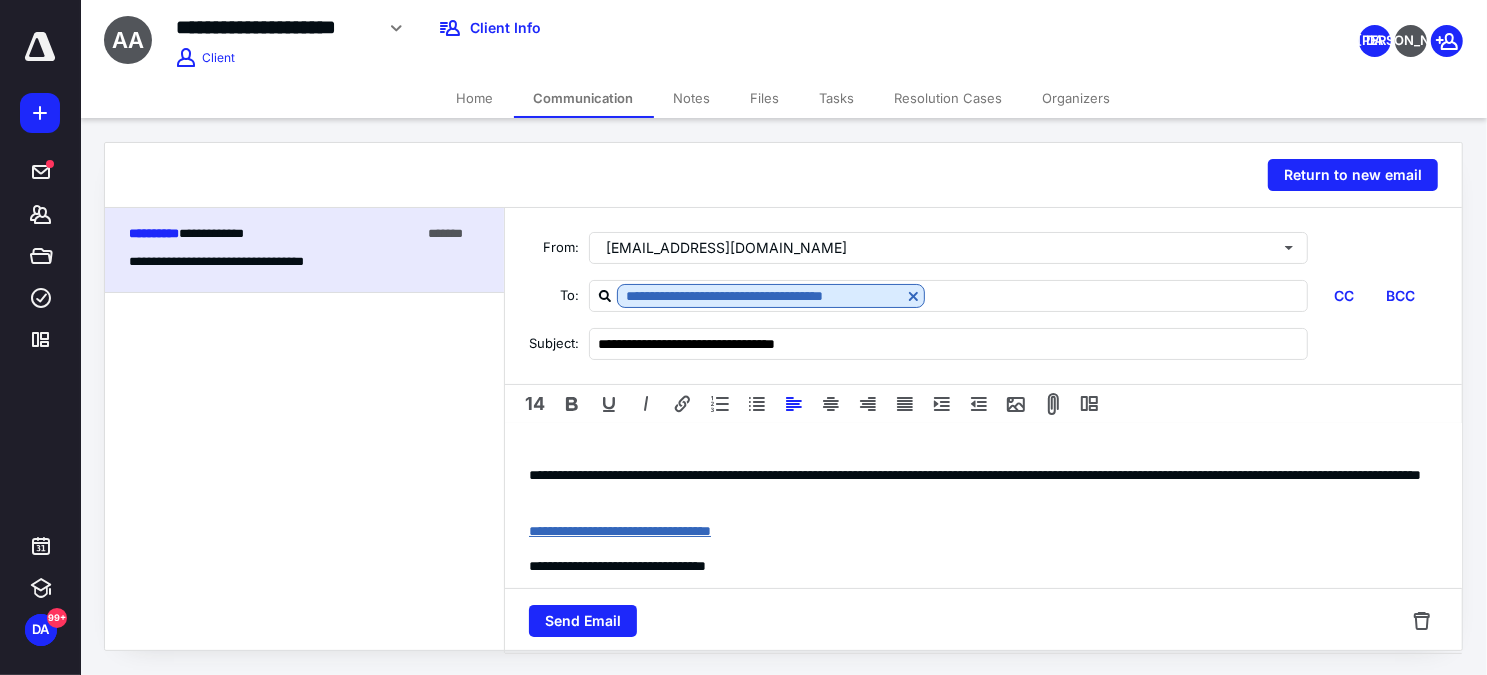 scroll, scrollTop: 90, scrollLeft: 0, axis: vertical 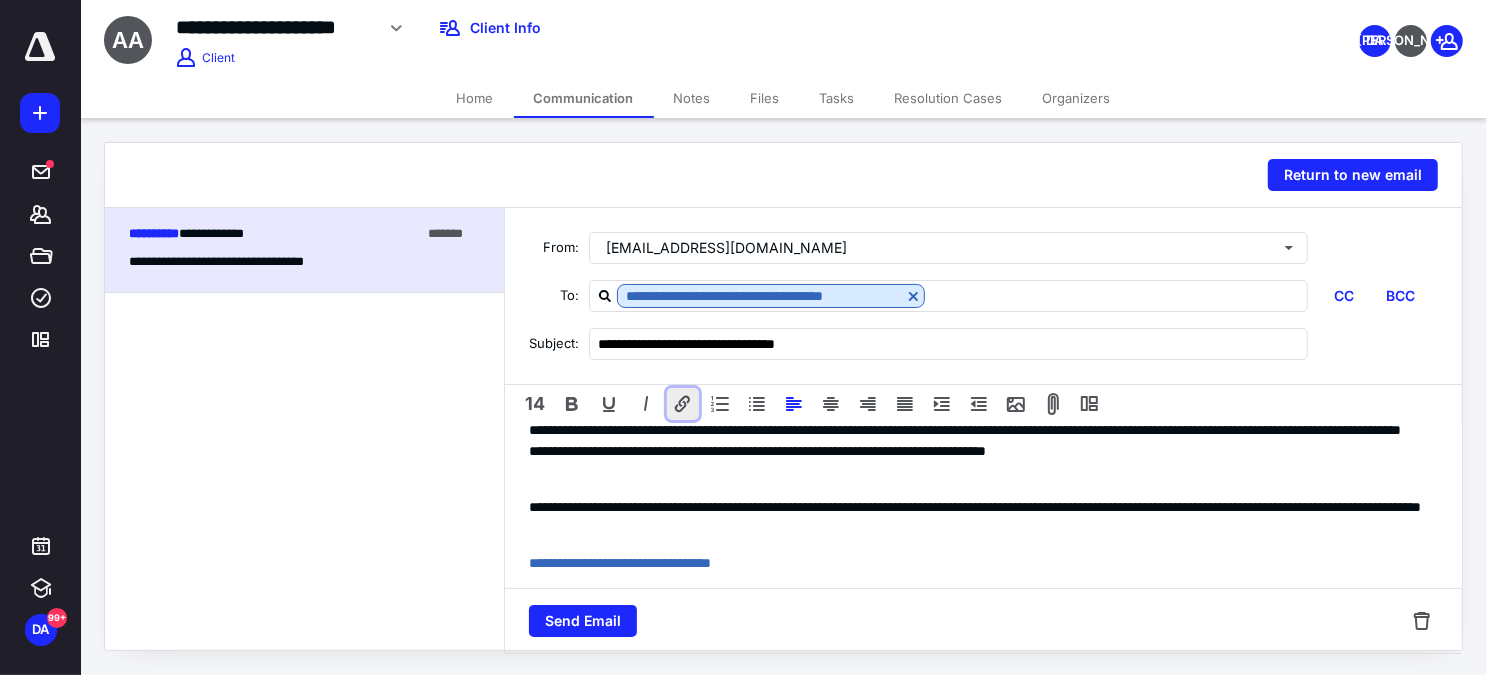 click at bounding box center [683, 404] 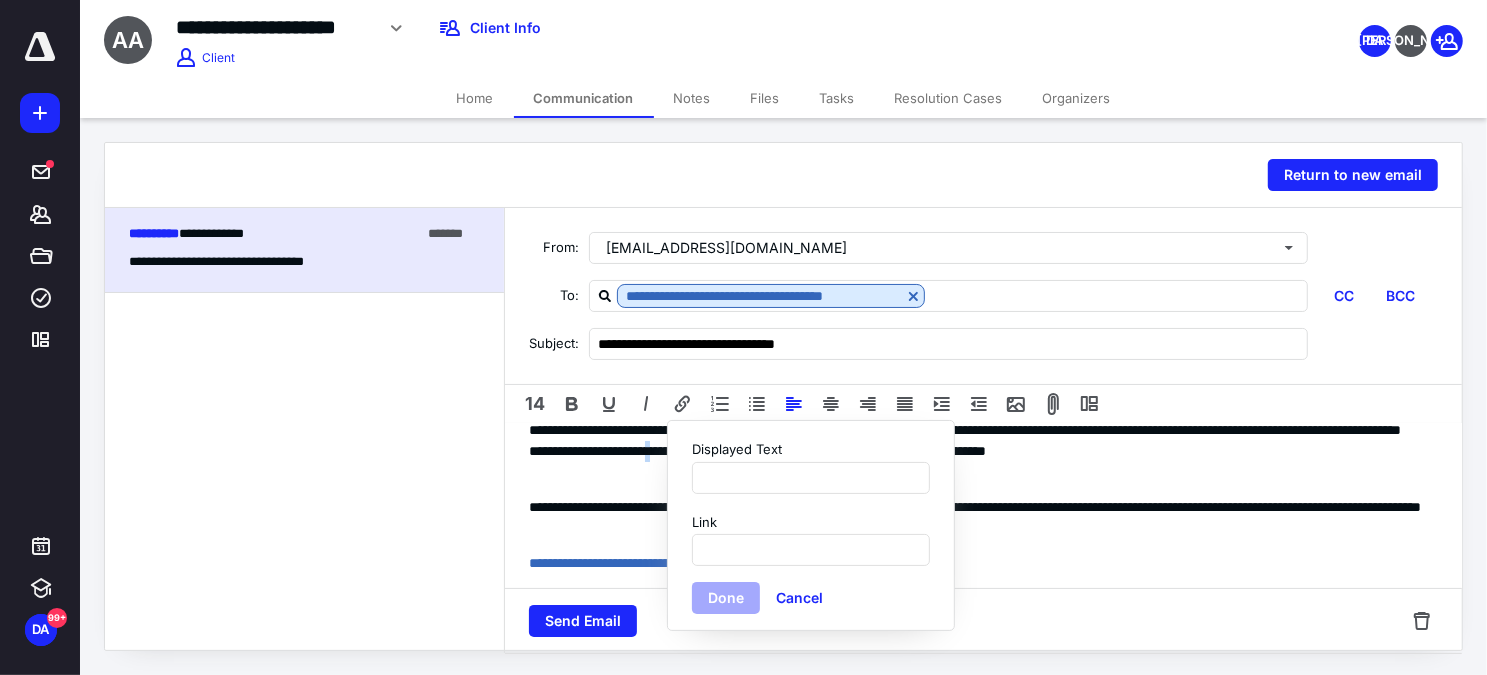 click on "**********" at bounding box center [977, 441] 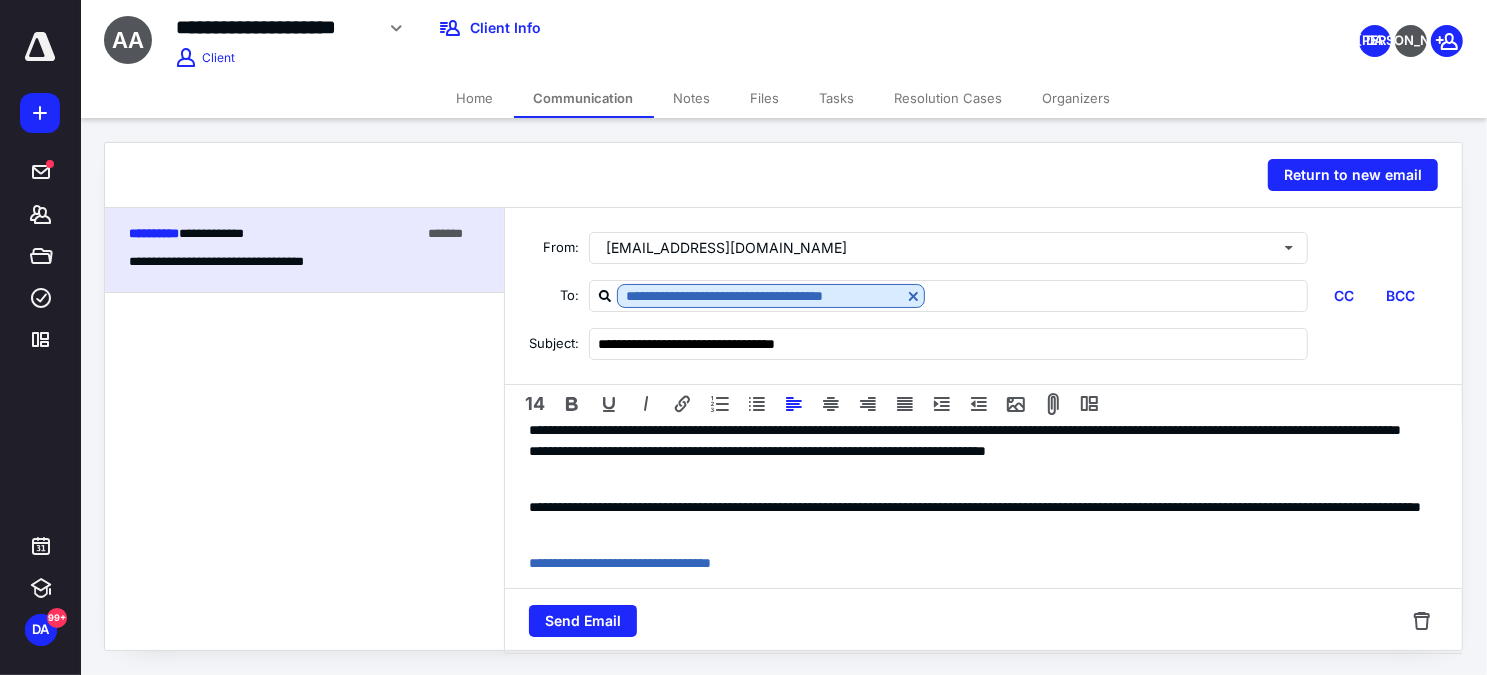 click on "**********" at bounding box center (977, 441) 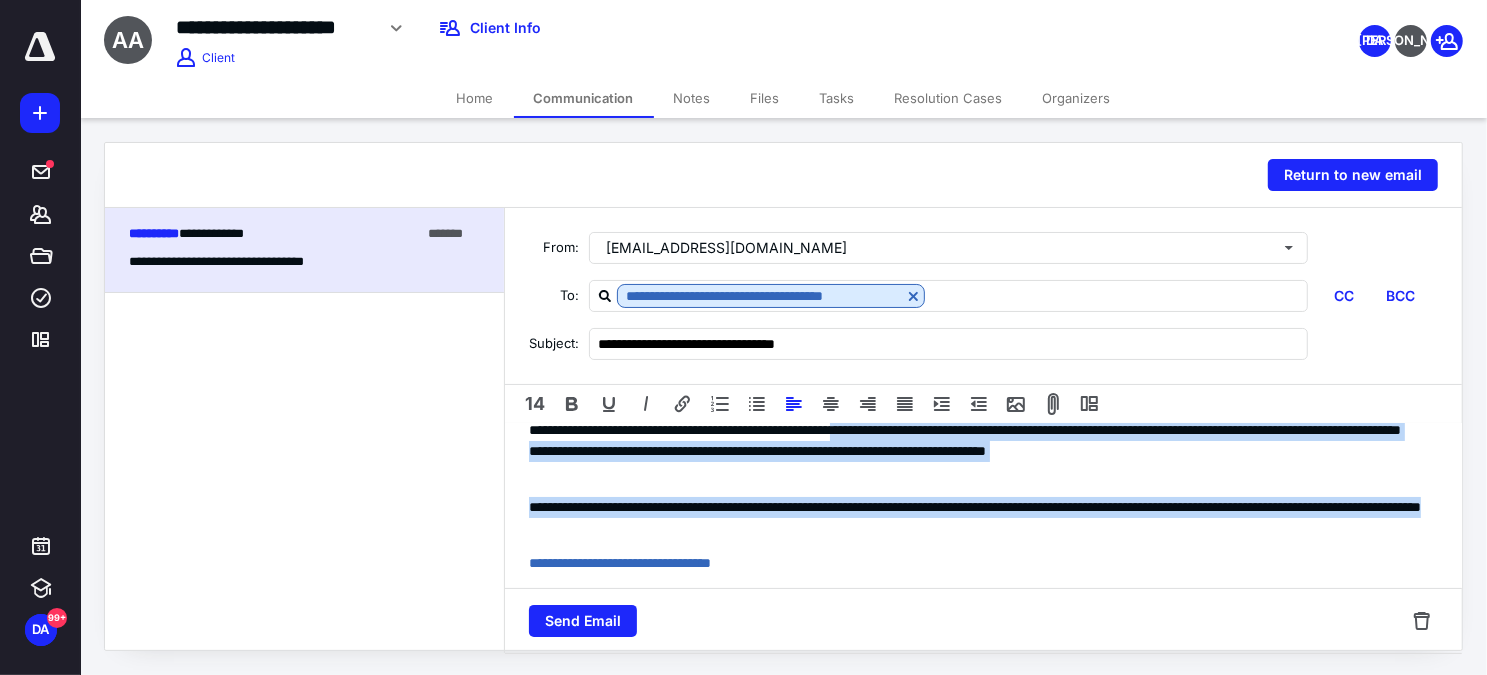 drag, startPoint x: 1154, startPoint y: 431, endPoint x: 1169, endPoint y: 536, distance: 106.06602 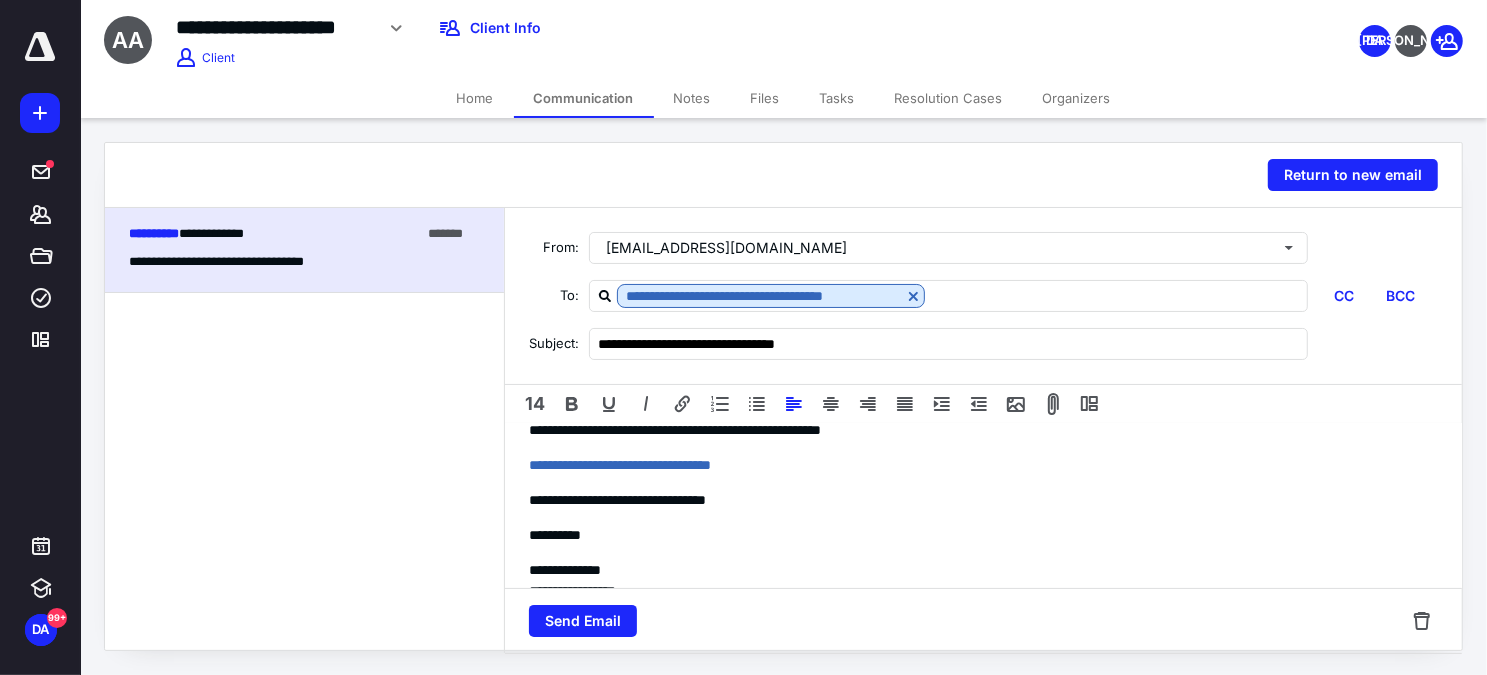 scroll, scrollTop: 87, scrollLeft: 0, axis: vertical 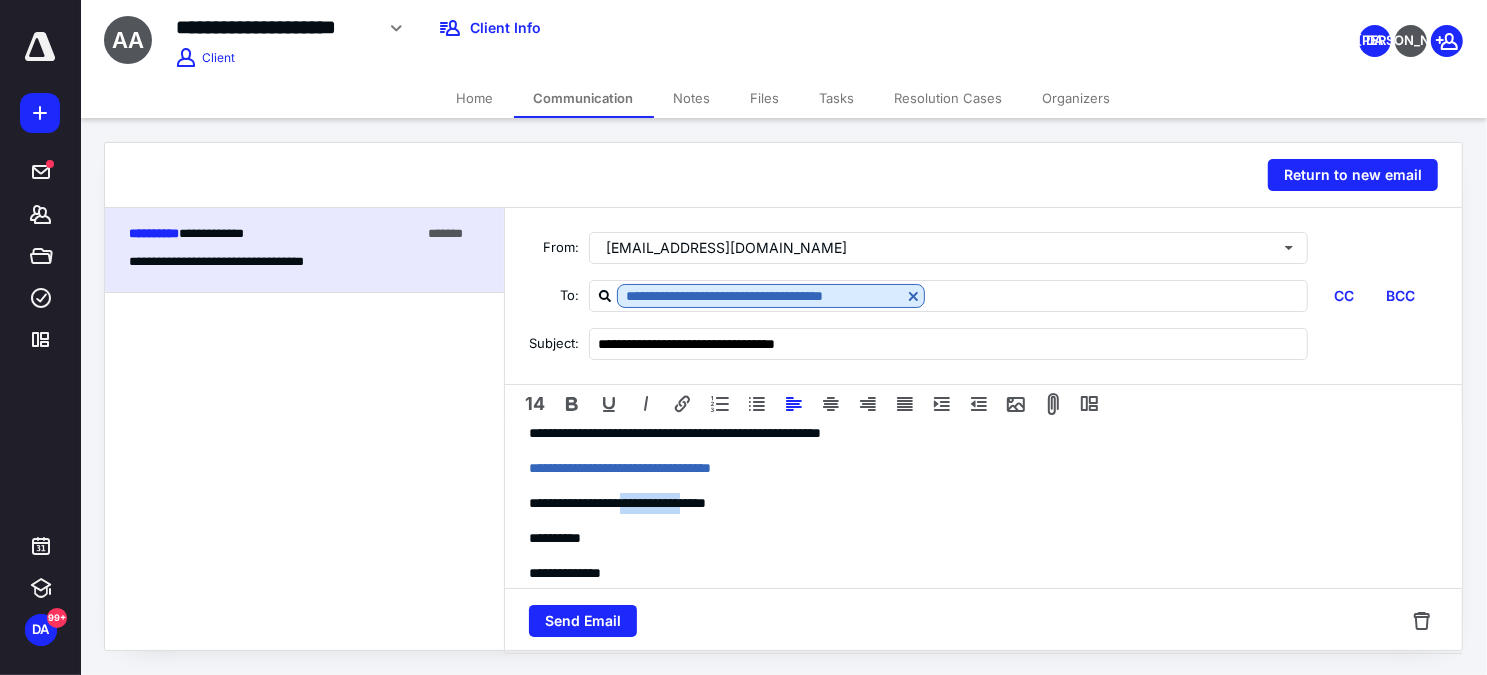drag, startPoint x: 642, startPoint y: 501, endPoint x: 723, endPoint y: 507, distance: 81.22192 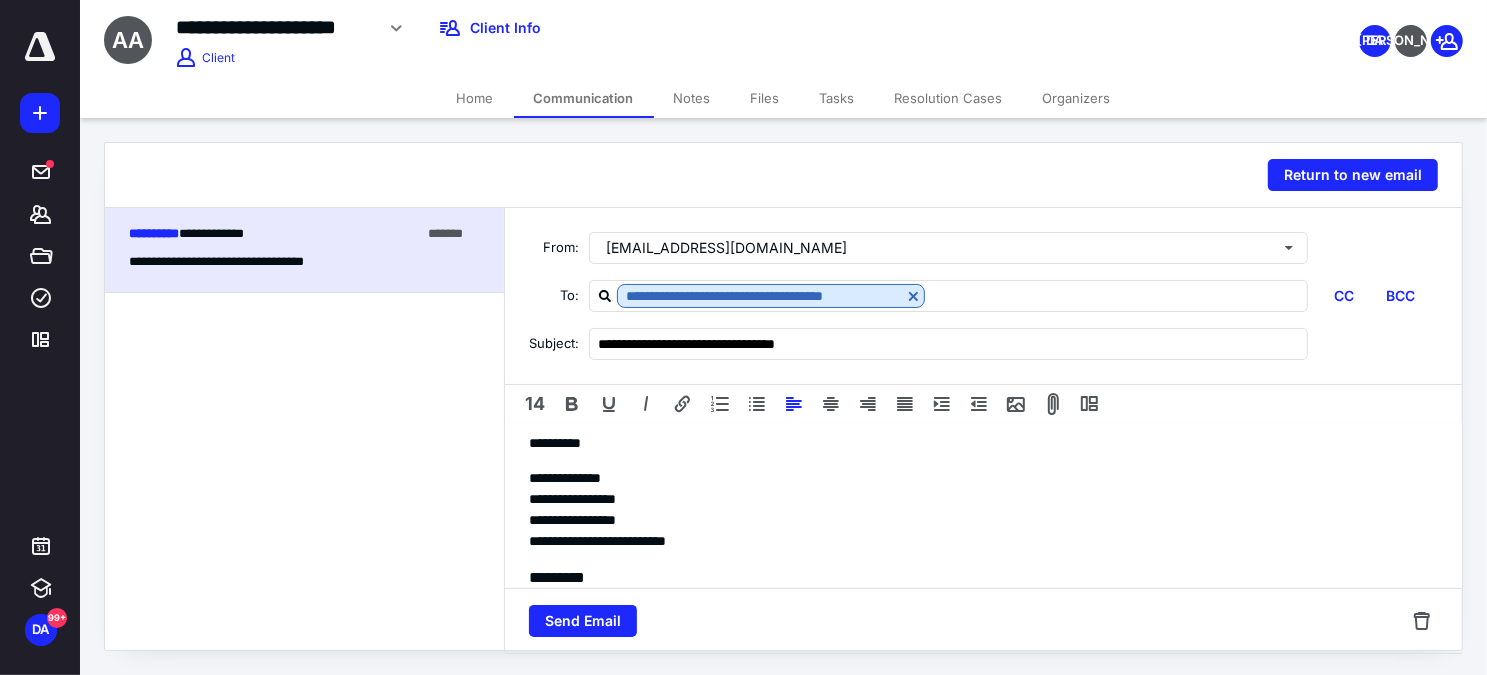 scroll, scrollTop: 214, scrollLeft: 0, axis: vertical 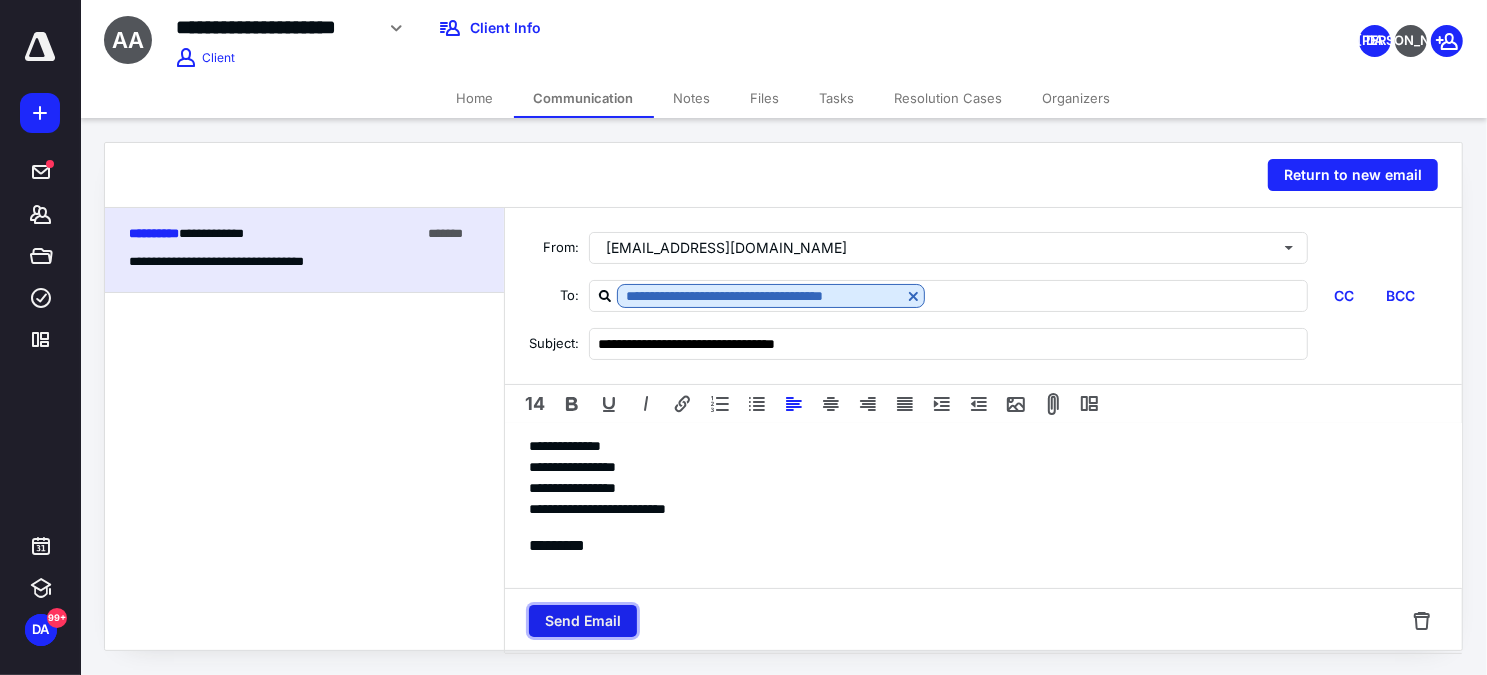 click on "Send Email" at bounding box center [583, 621] 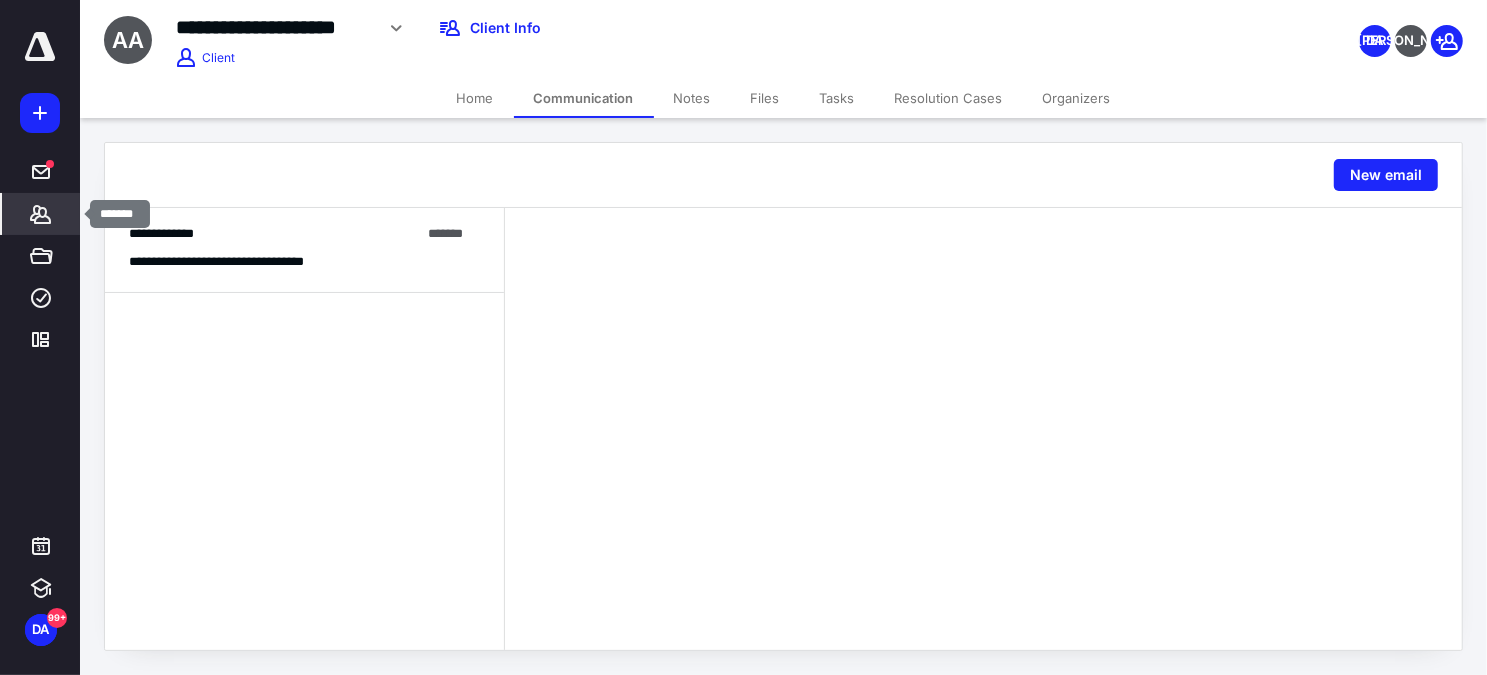click 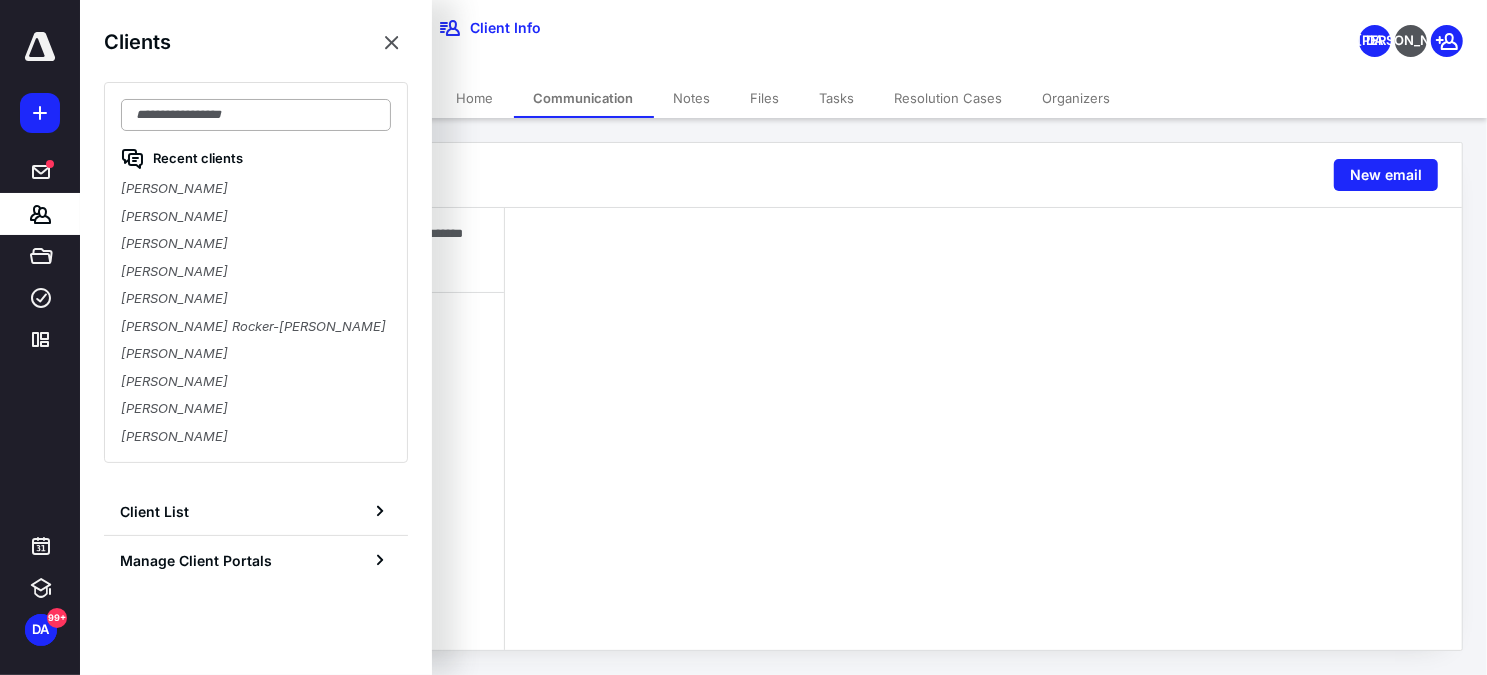 click at bounding box center (256, 115) 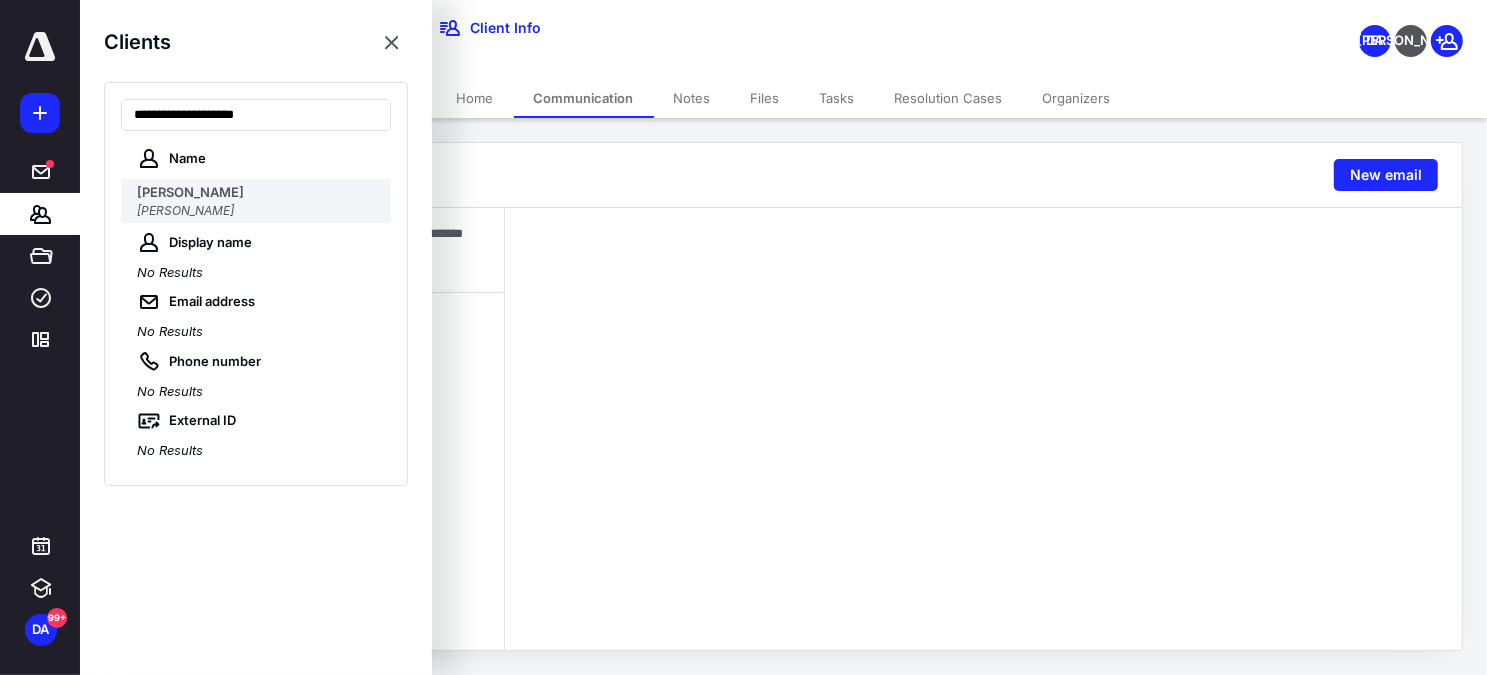 type on "**********" 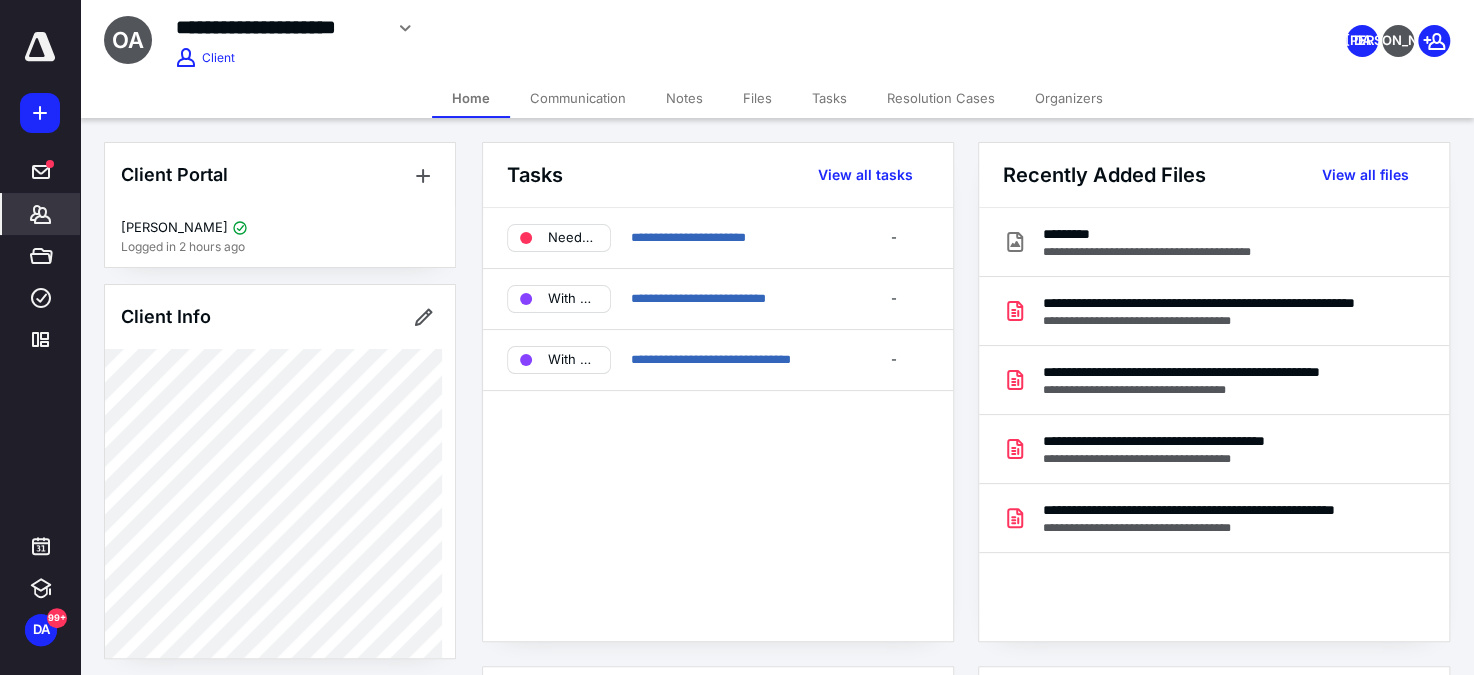 click on "Files" at bounding box center [757, 98] 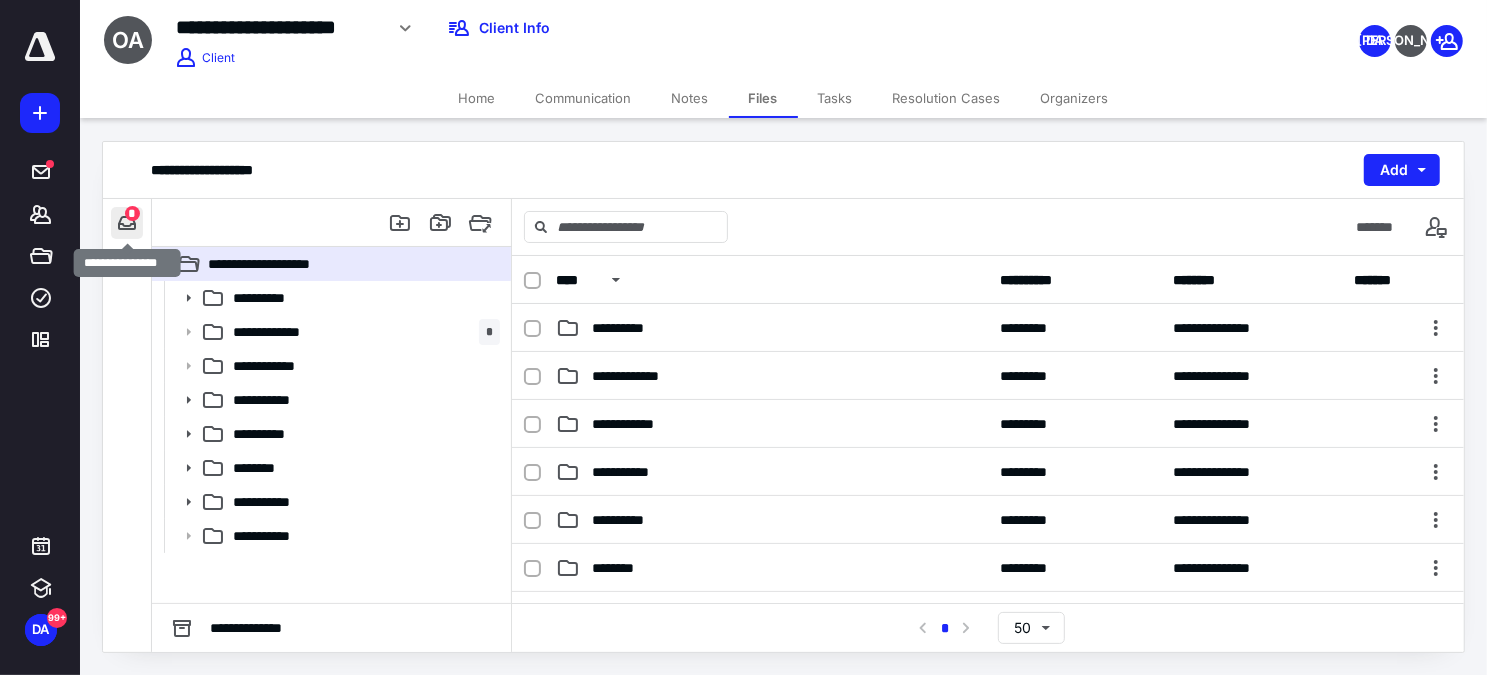 click at bounding box center [127, 223] 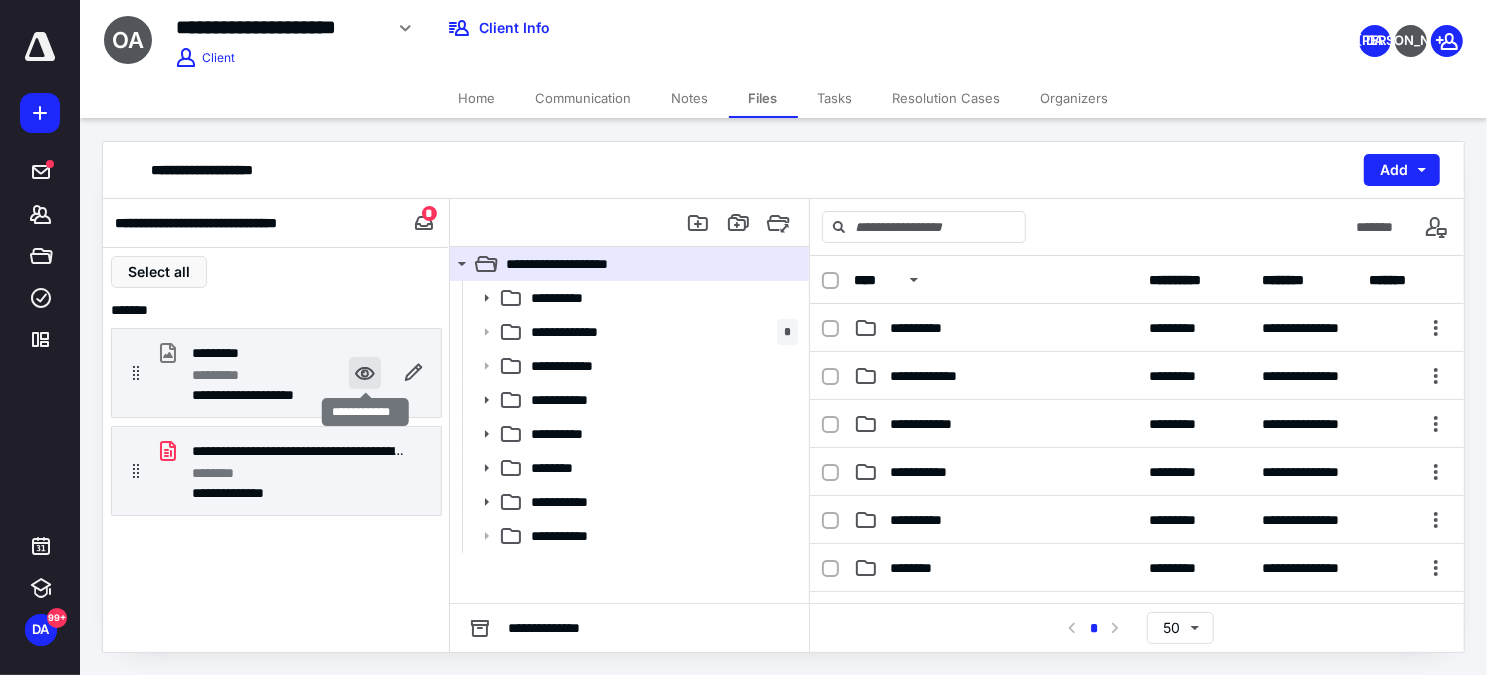 click at bounding box center (365, 373) 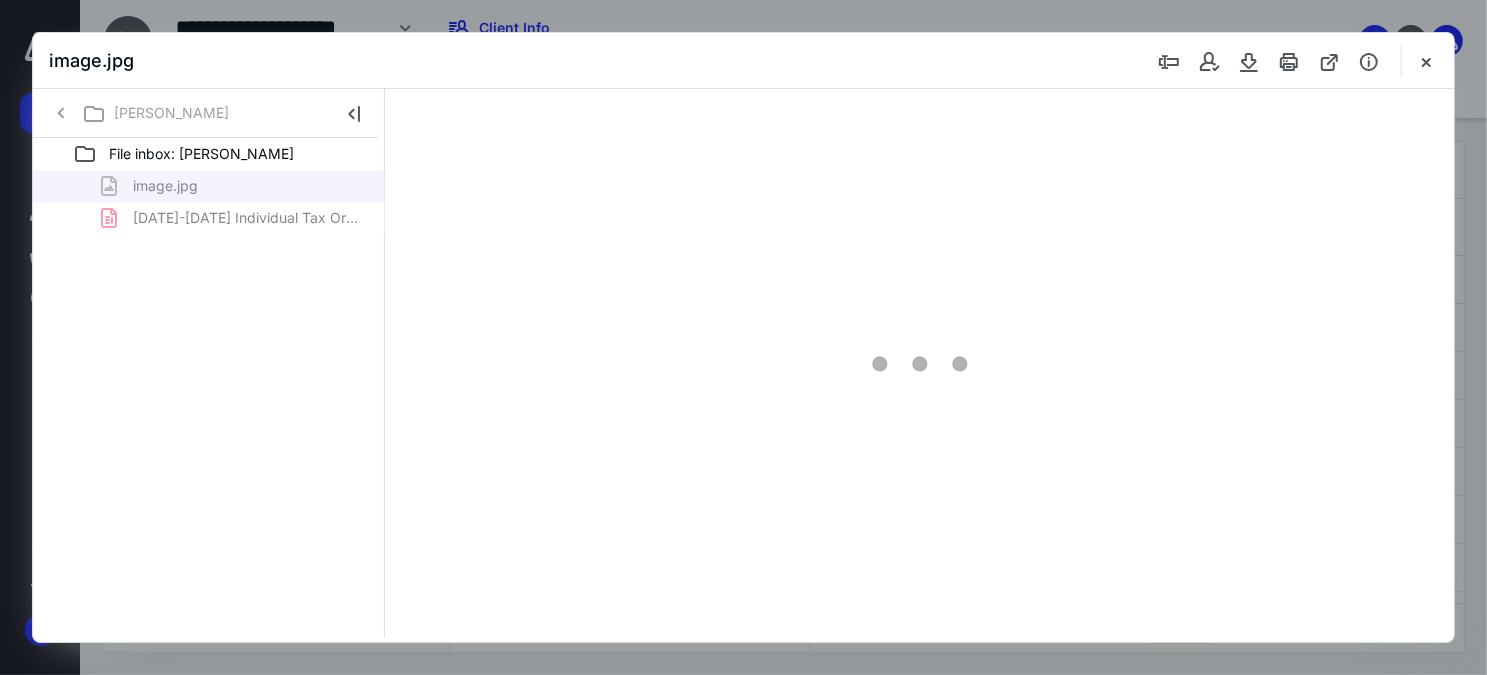 scroll, scrollTop: 0, scrollLeft: 0, axis: both 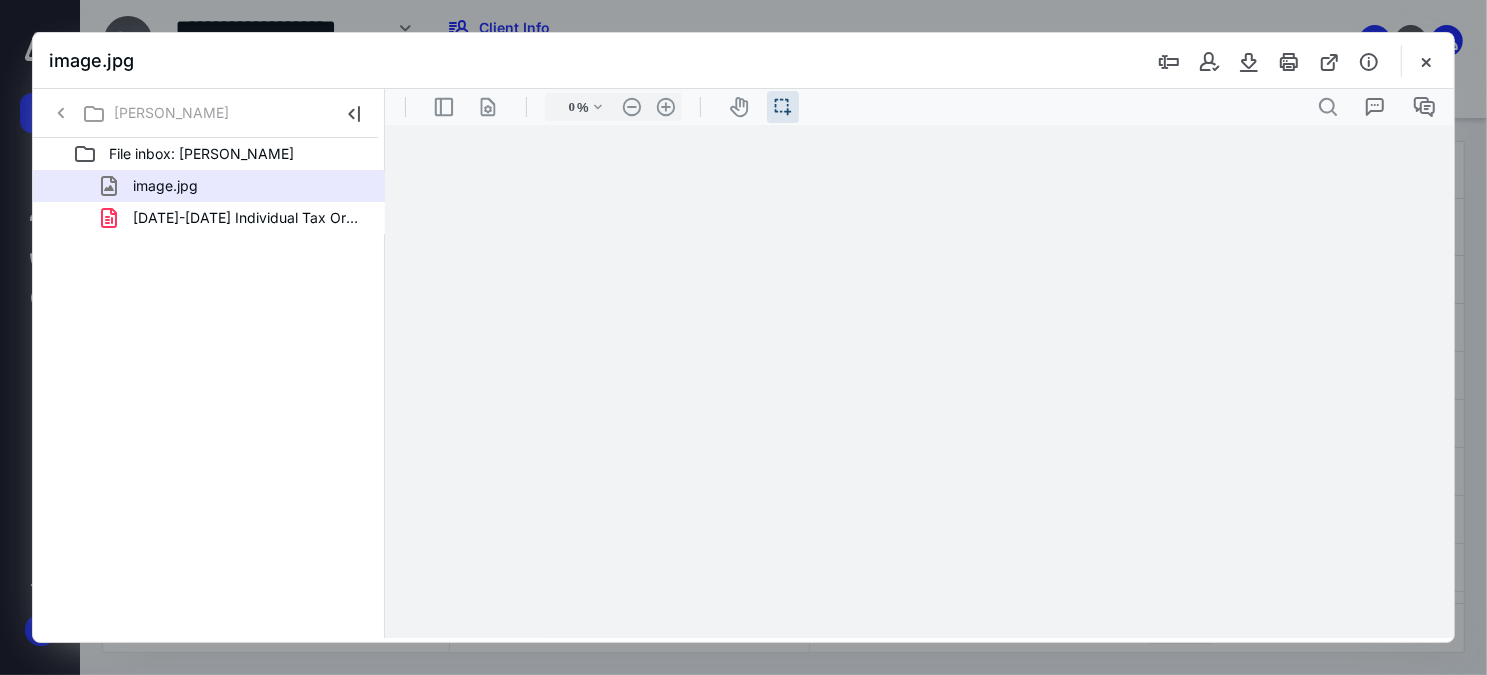 type on "65" 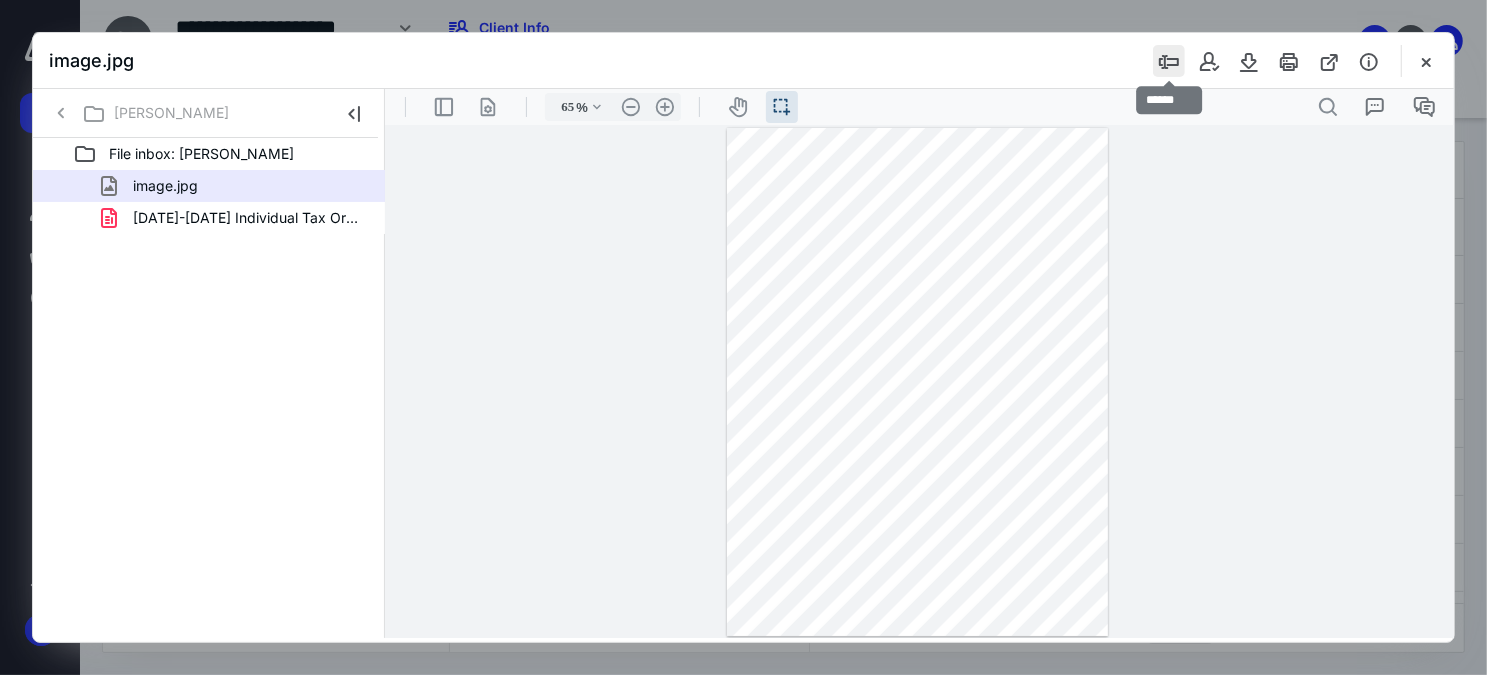 click at bounding box center [1169, 61] 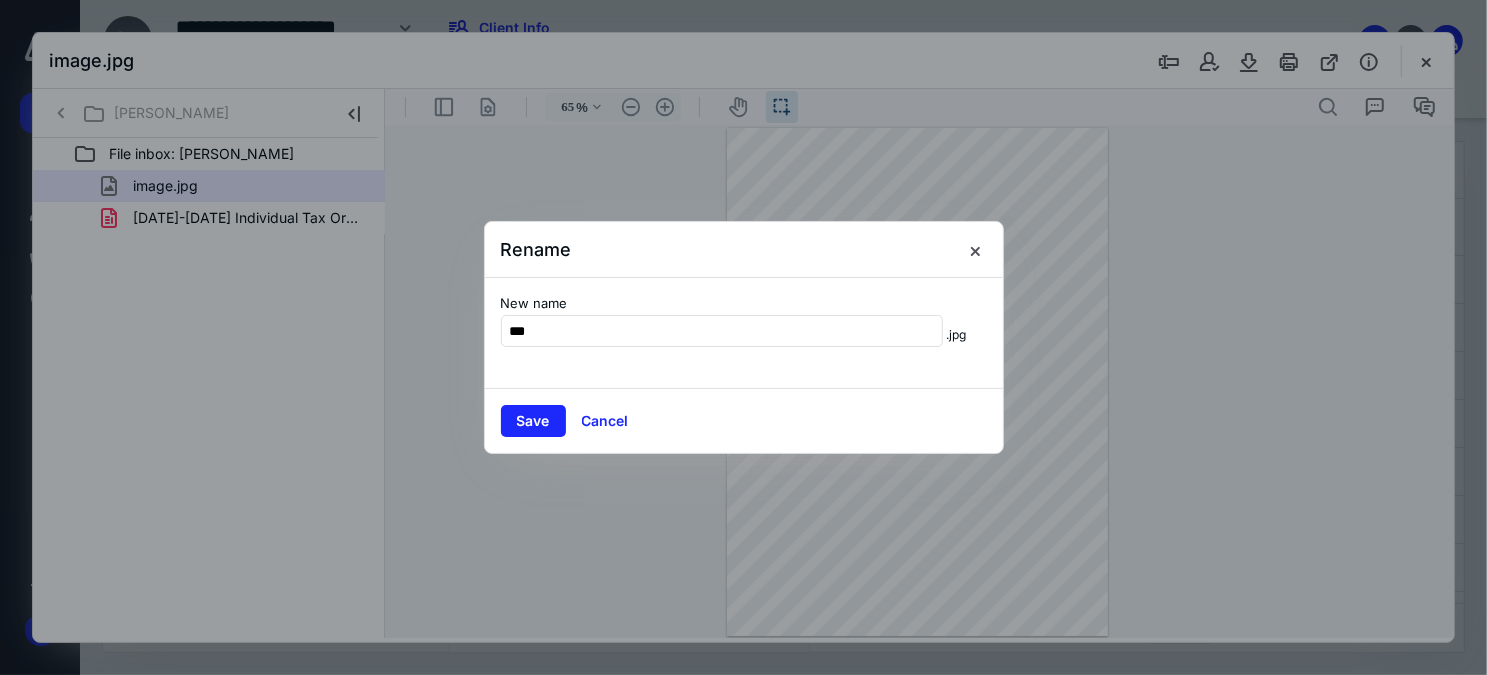 type on "********" 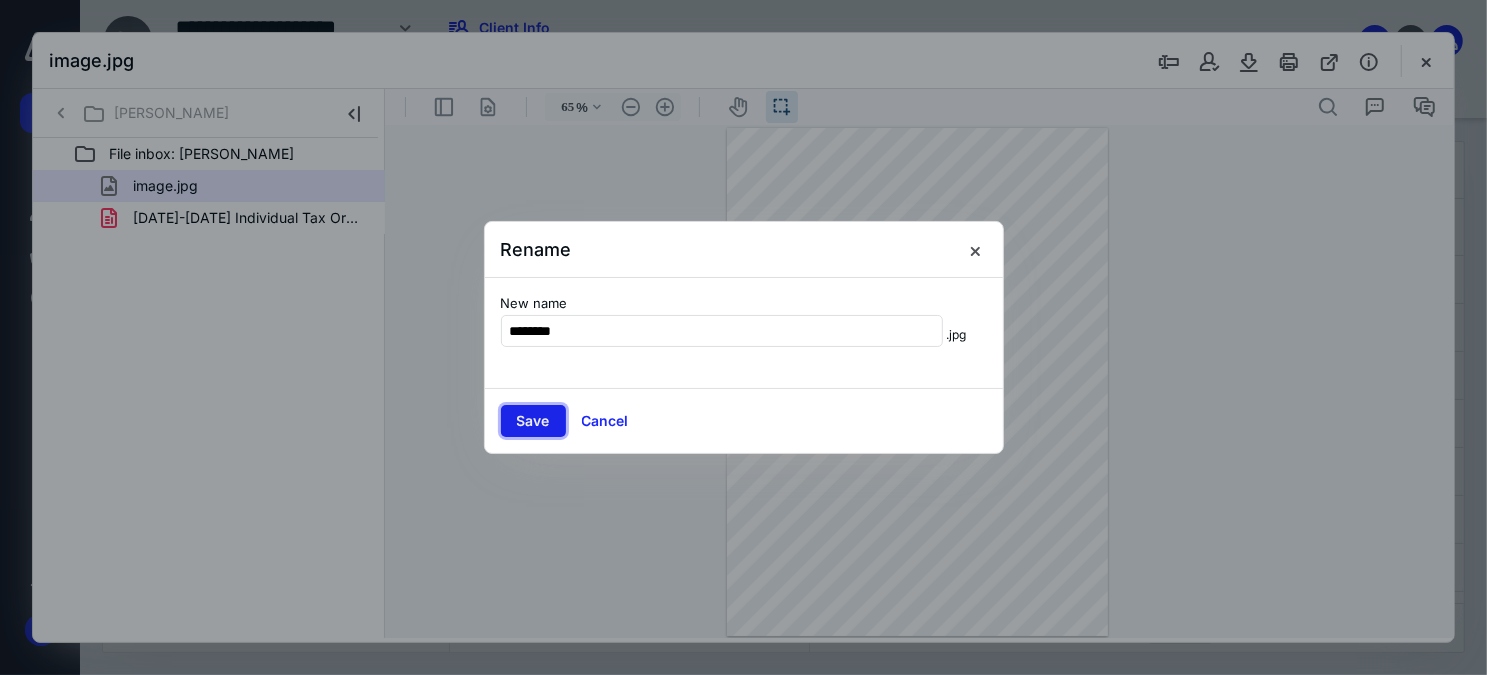 click on "Save" at bounding box center [533, 421] 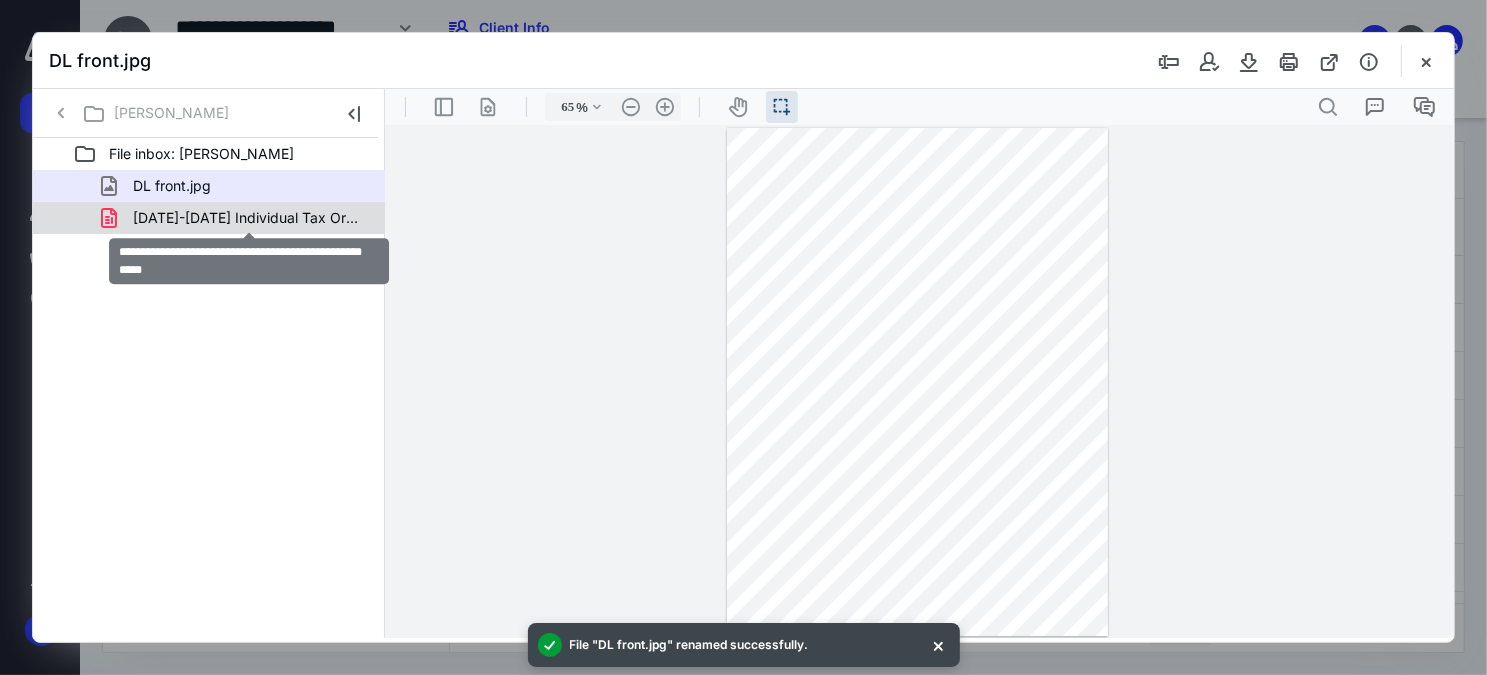 click on "2017-2024 Individual Tax Organizer V2.0625 V7.3 (1).pdf" at bounding box center [249, 218] 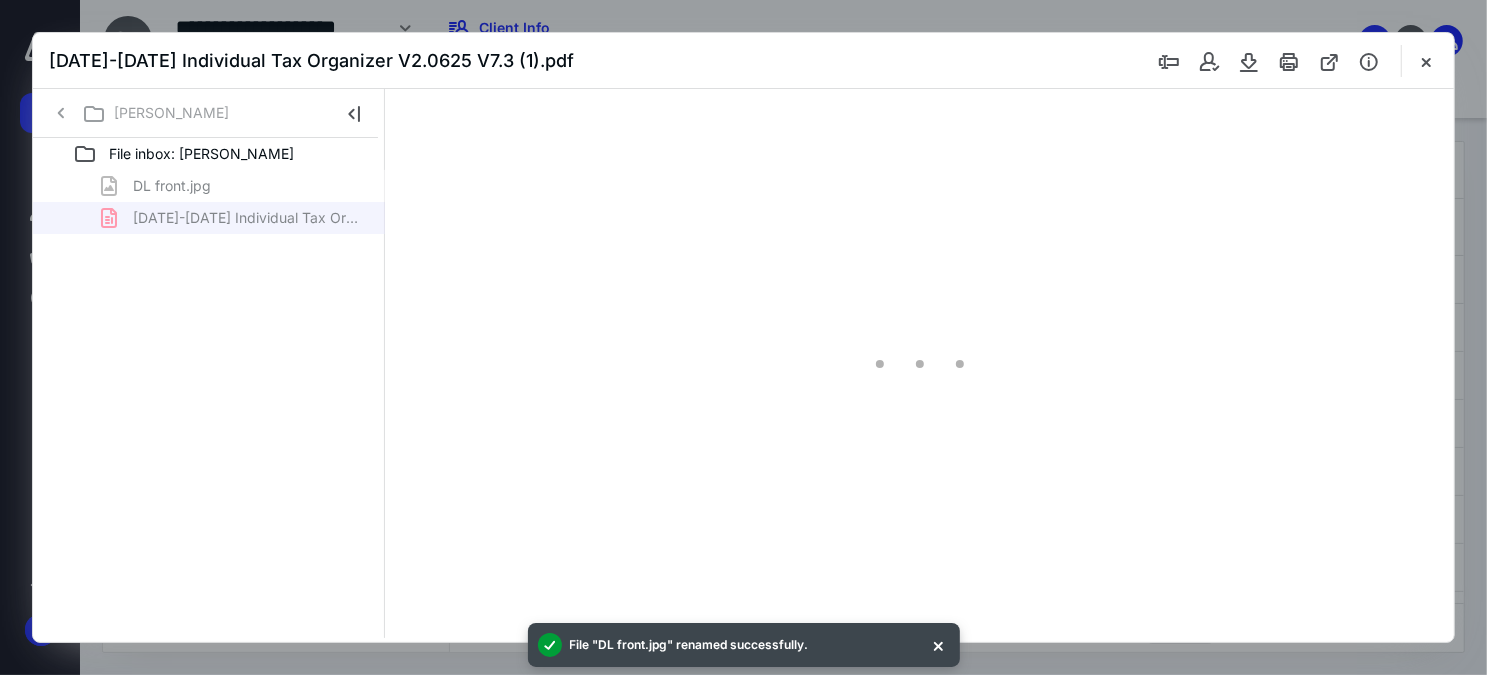 type on "65" 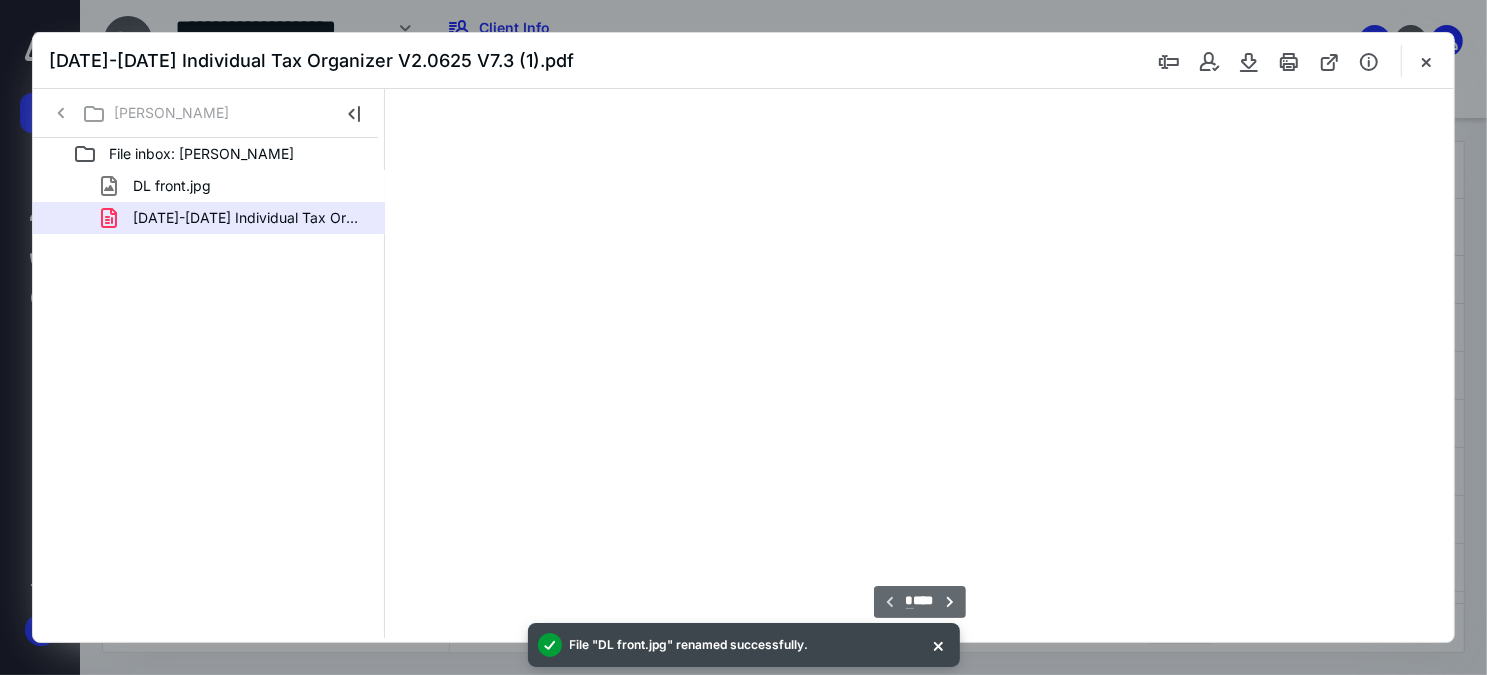 select on "********" 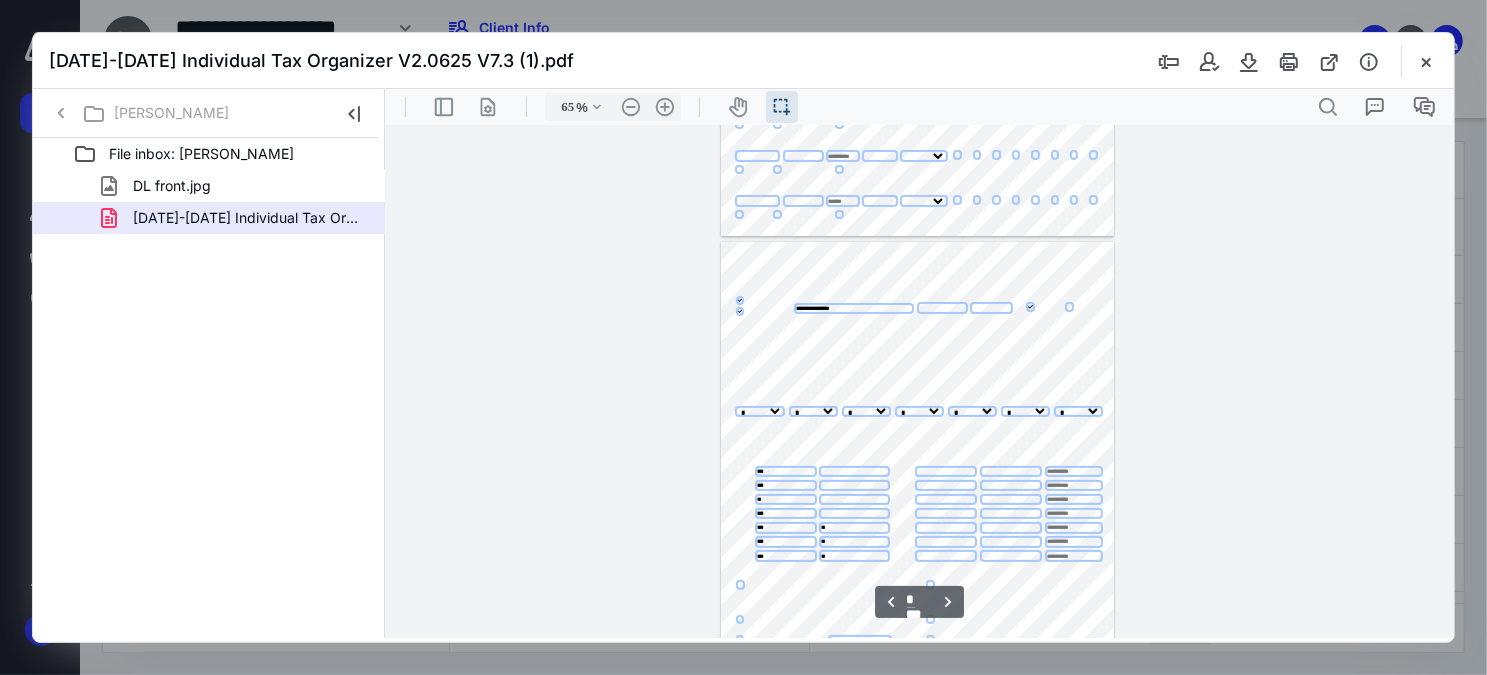 scroll, scrollTop: 493, scrollLeft: 0, axis: vertical 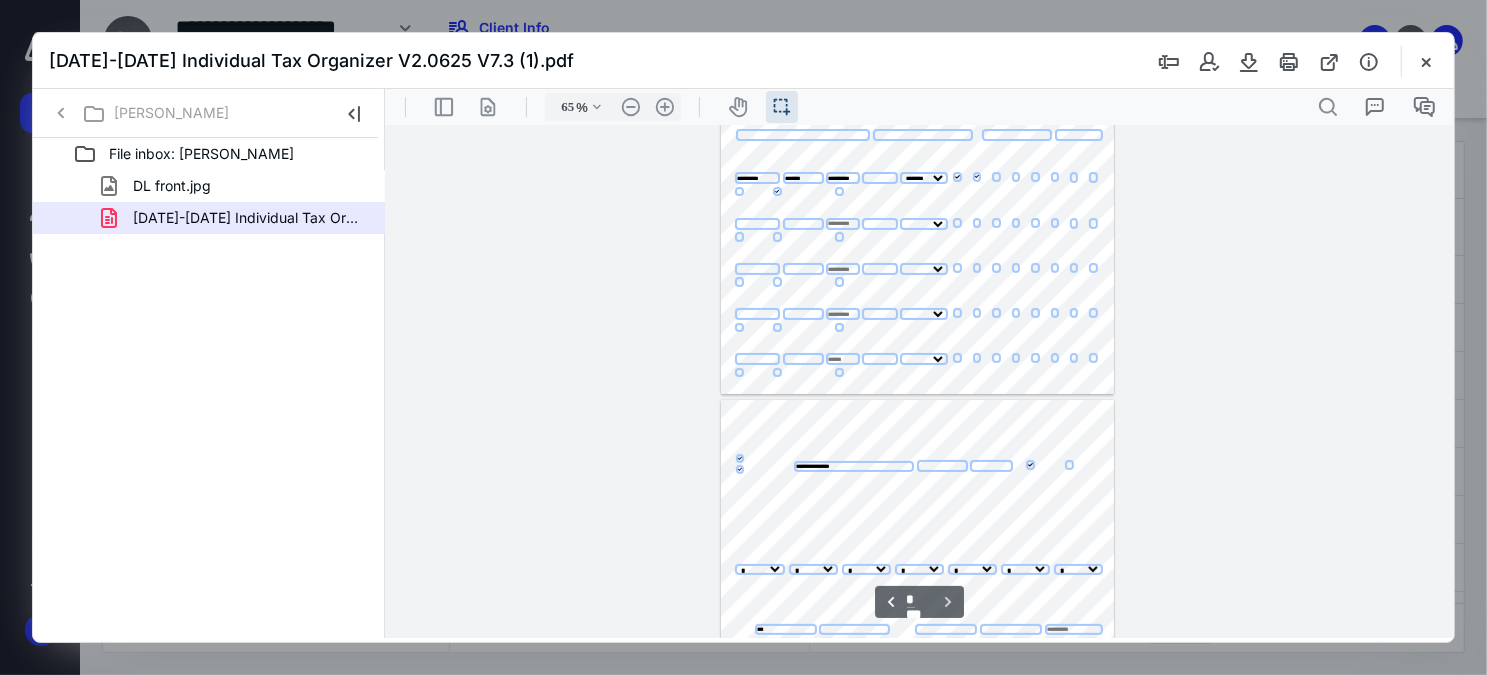 type on "*" 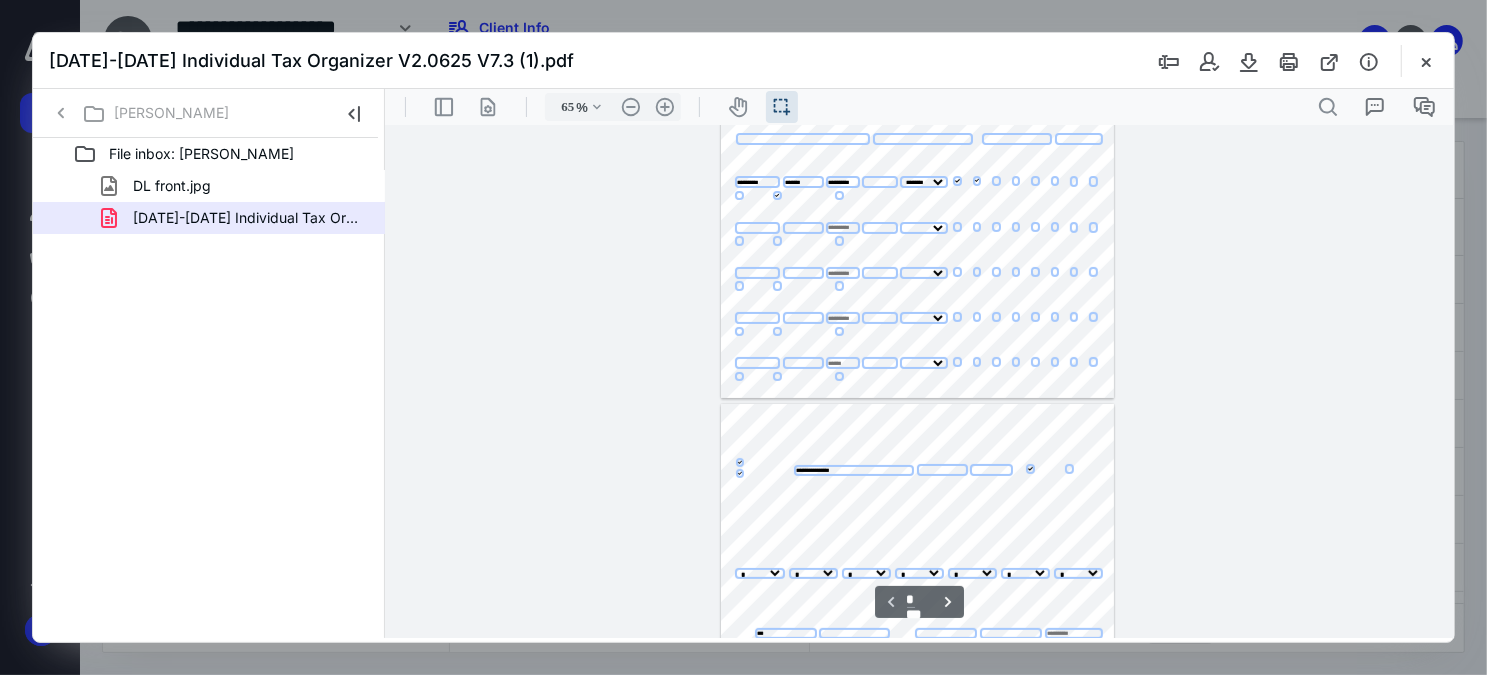 scroll, scrollTop: 220, scrollLeft: 0, axis: vertical 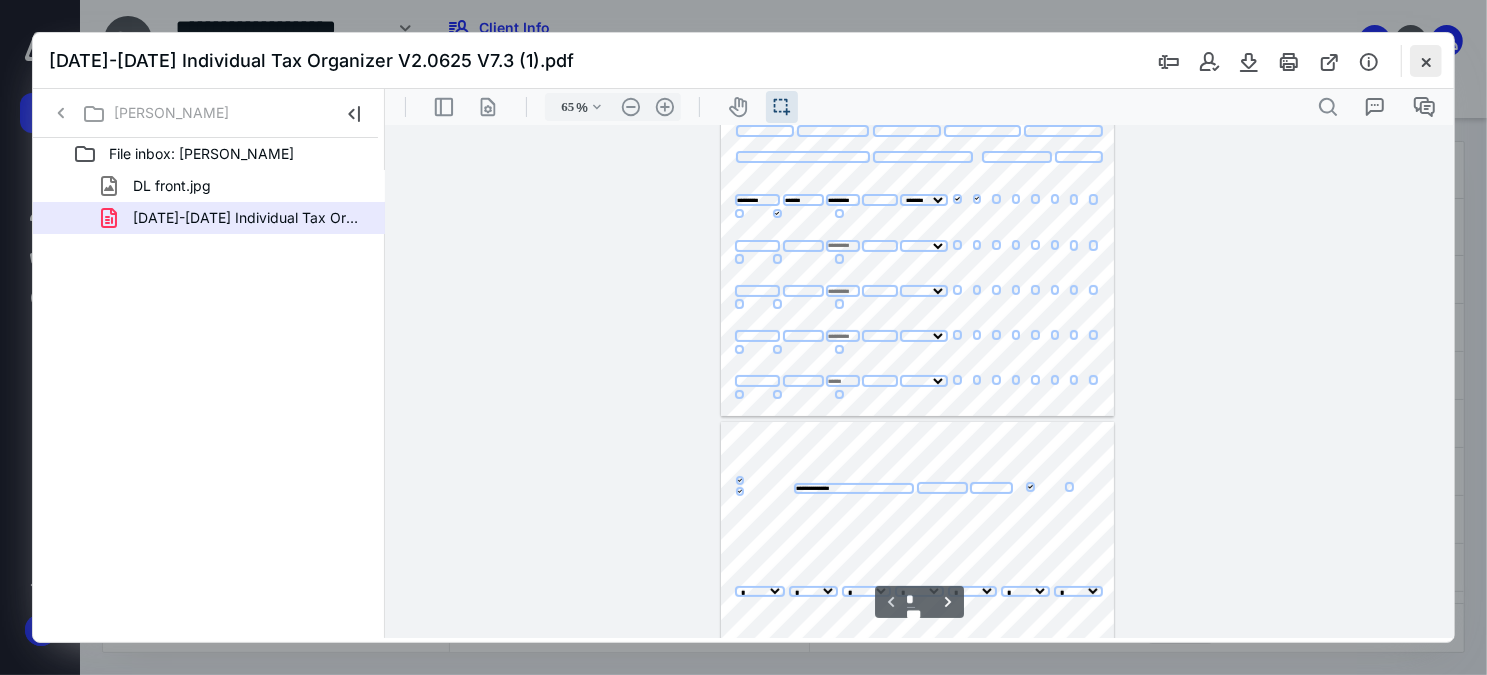 click at bounding box center (1426, 61) 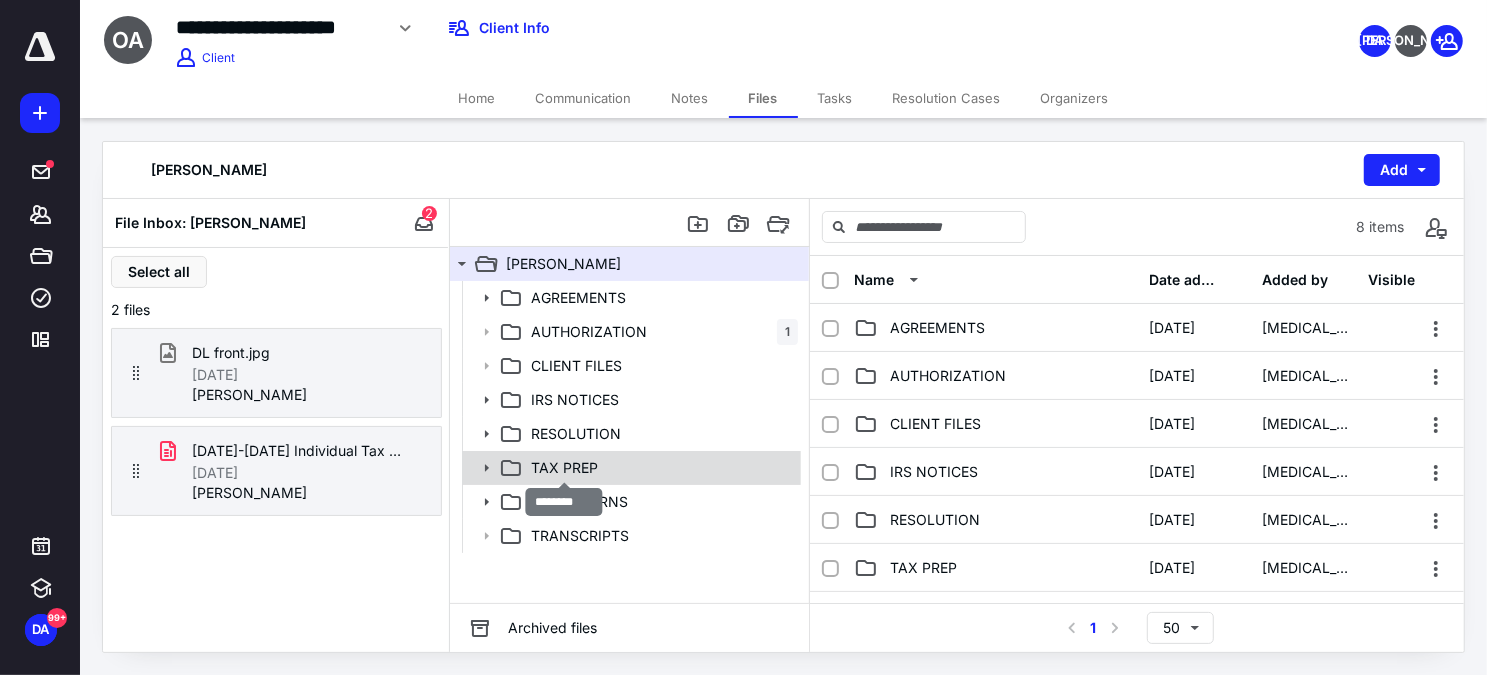 click on "TAX PREP" at bounding box center [564, 468] 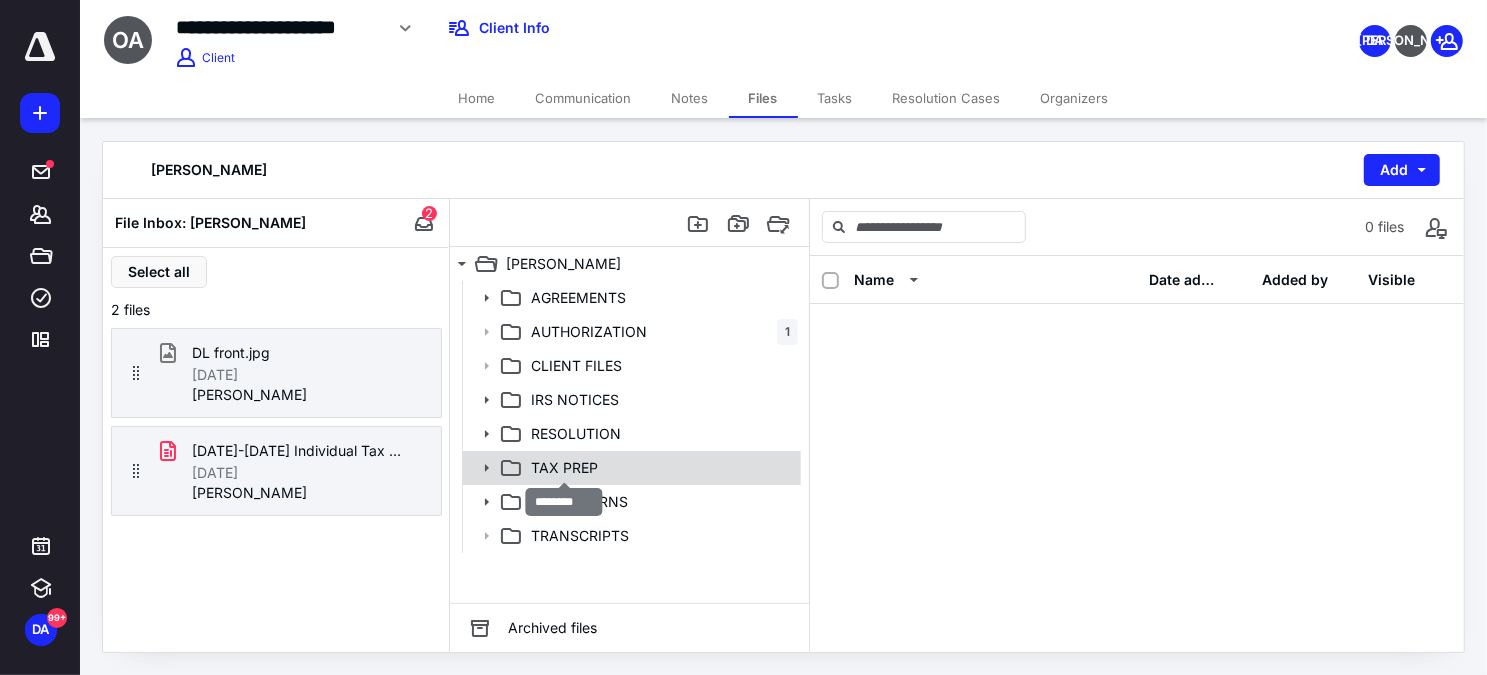 click on "TAX PREP" at bounding box center (564, 468) 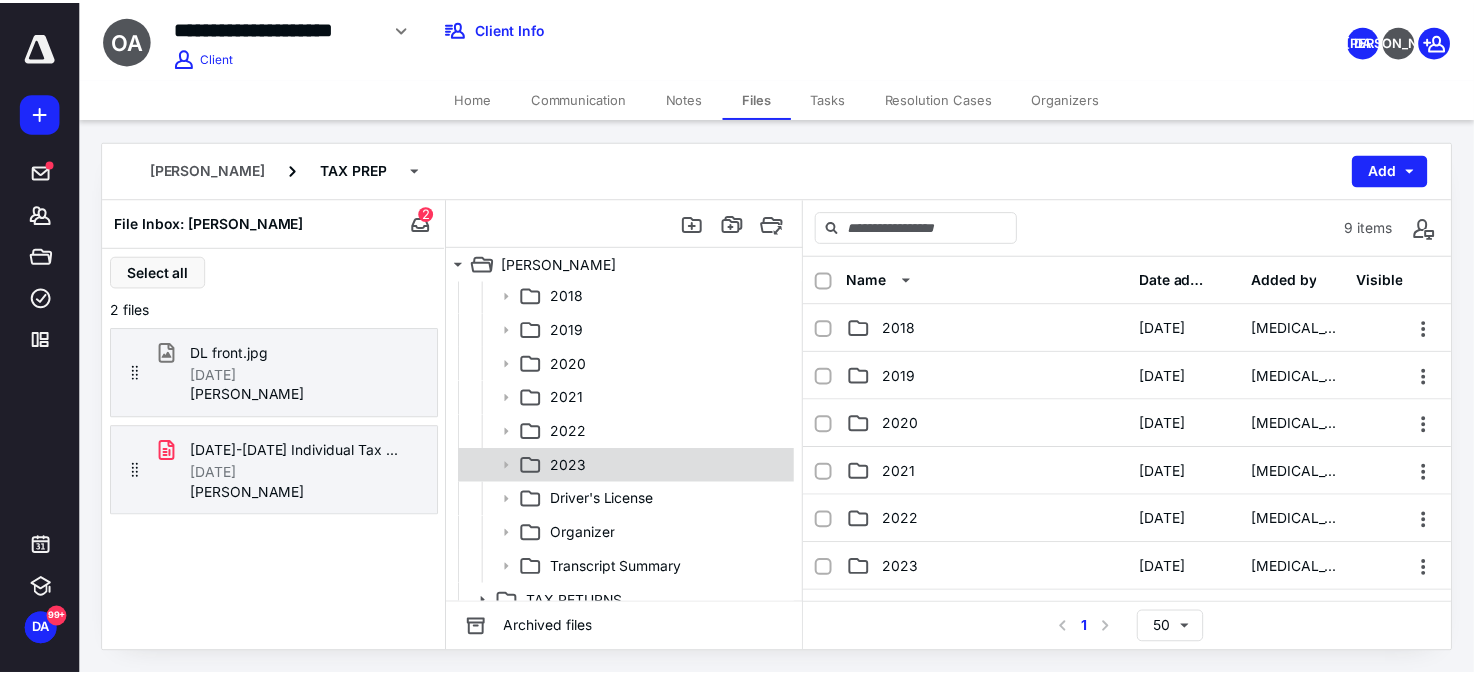 scroll, scrollTop: 255, scrollLeft: 0, axis: vertical 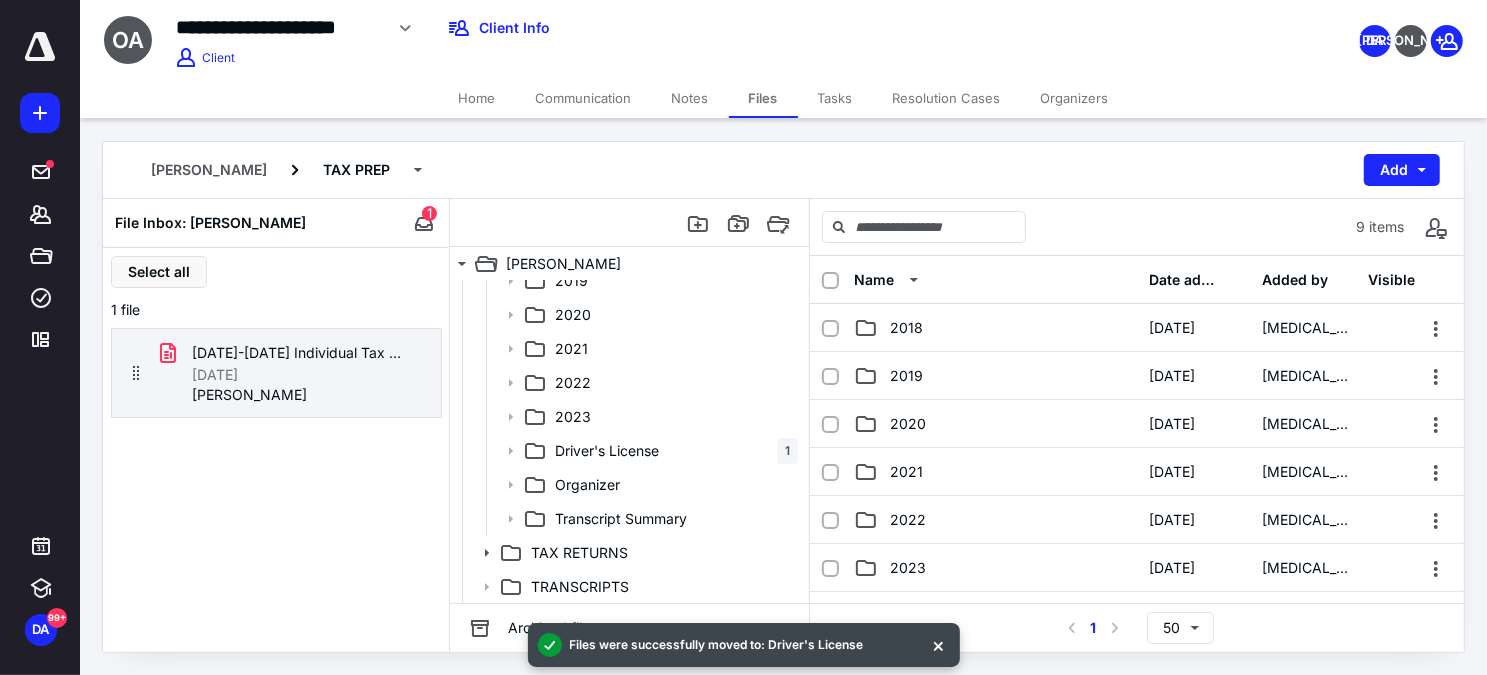 click on "Home" at bounding box center (477, 98) 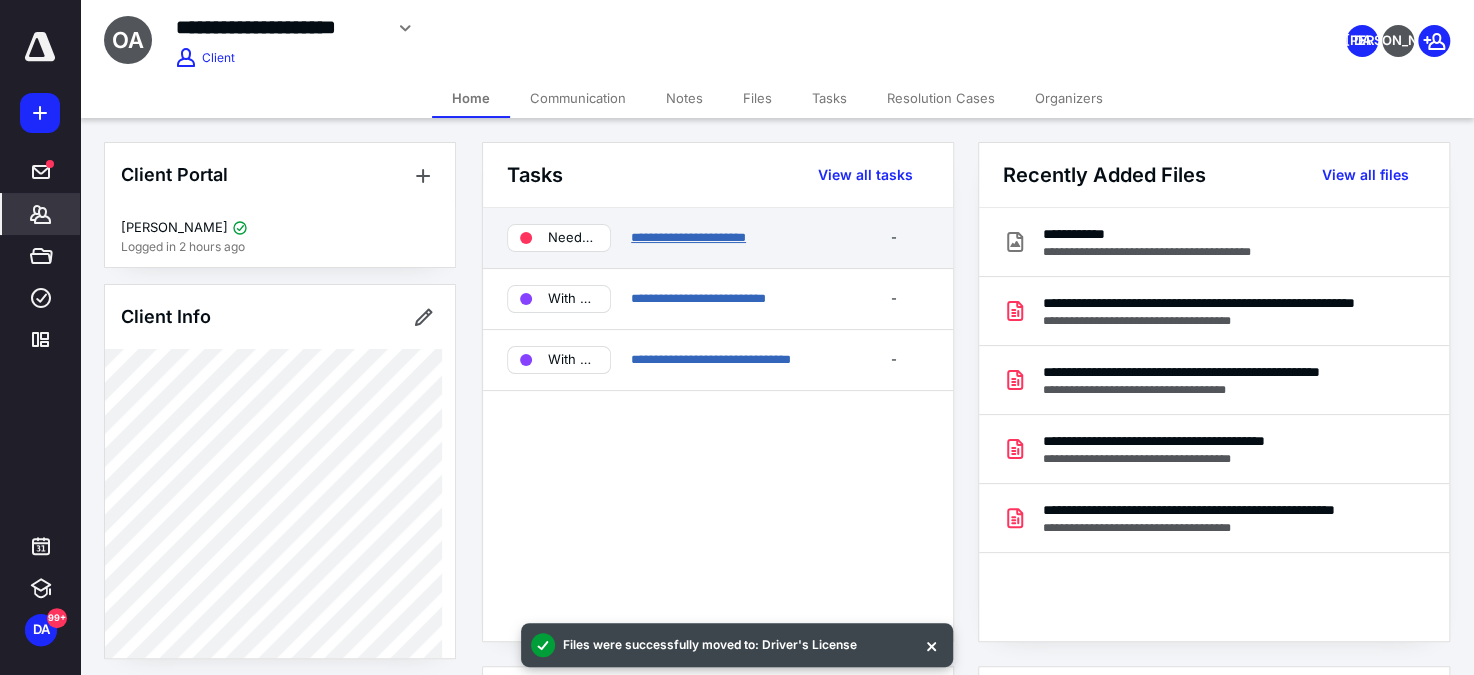 click on "**********" at bounding box center [688, 237] 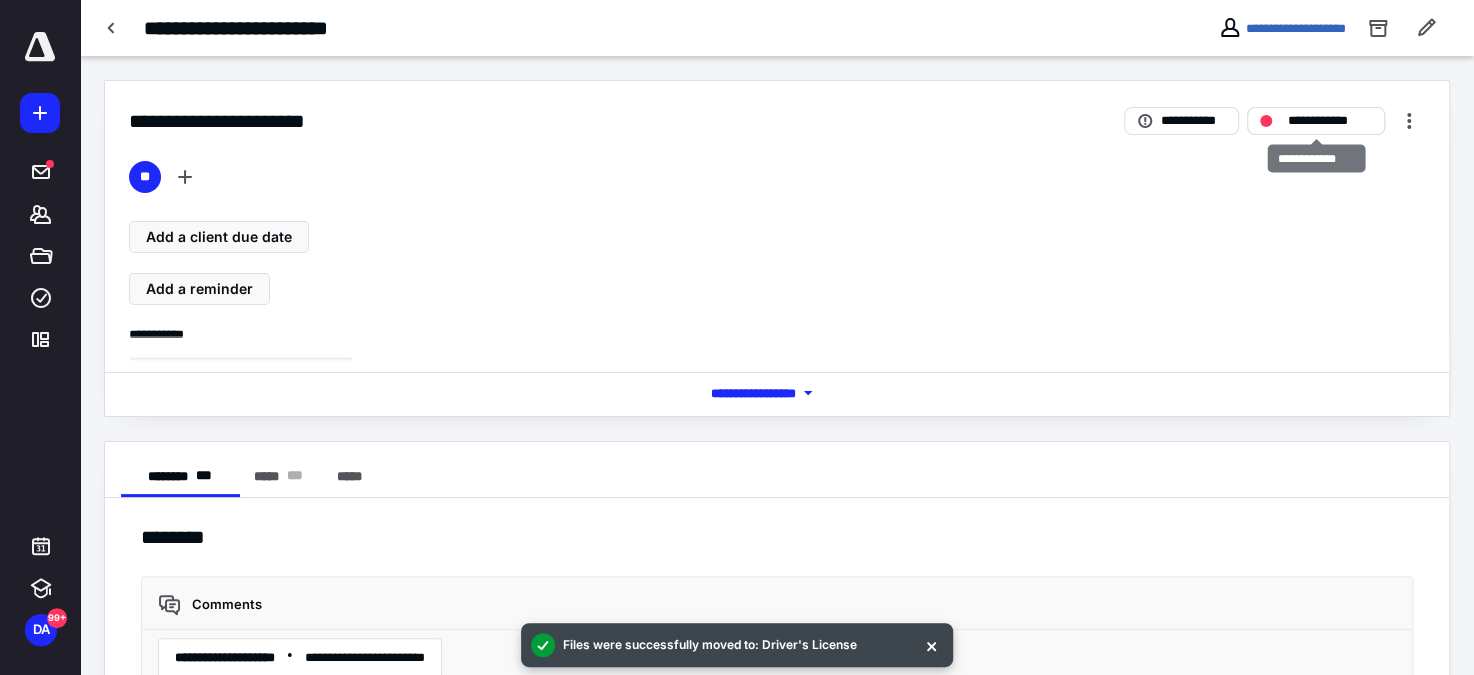 click on "**********" at bounding box center (1330, 120) 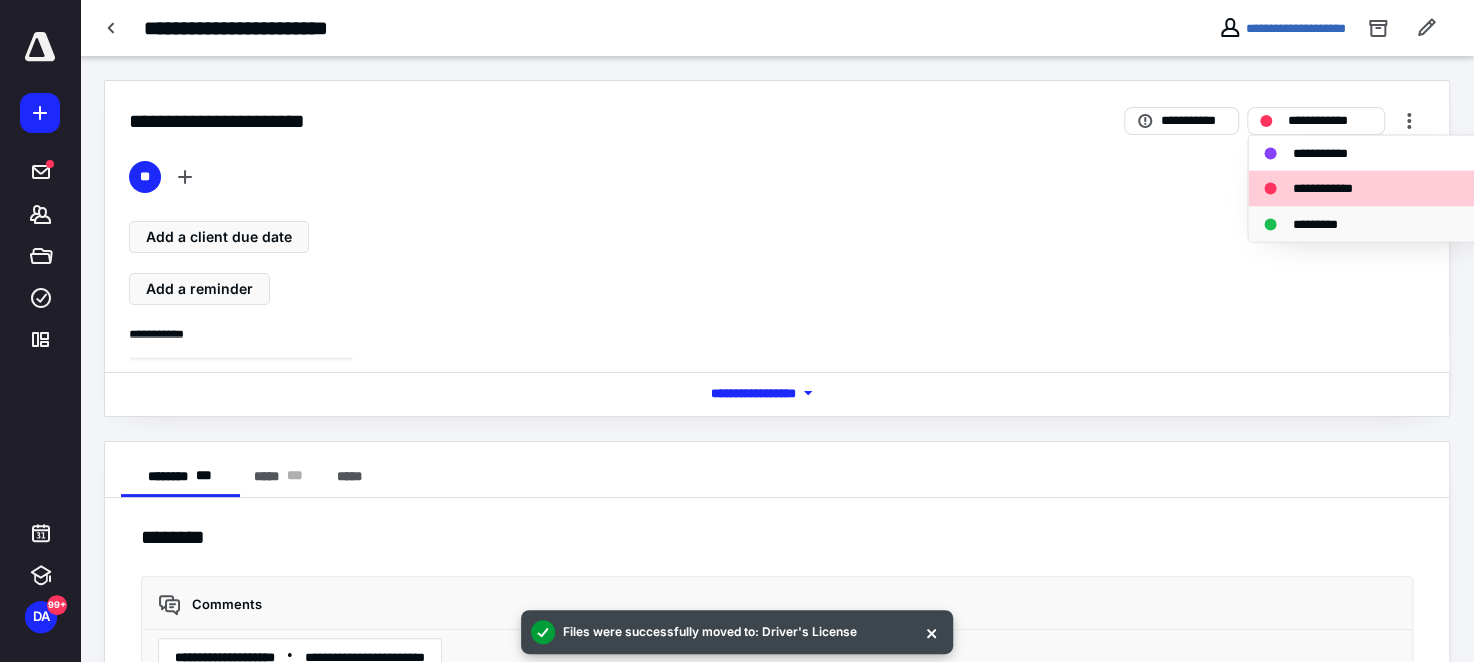 click on "*********" at bounding box center (1325, 224) 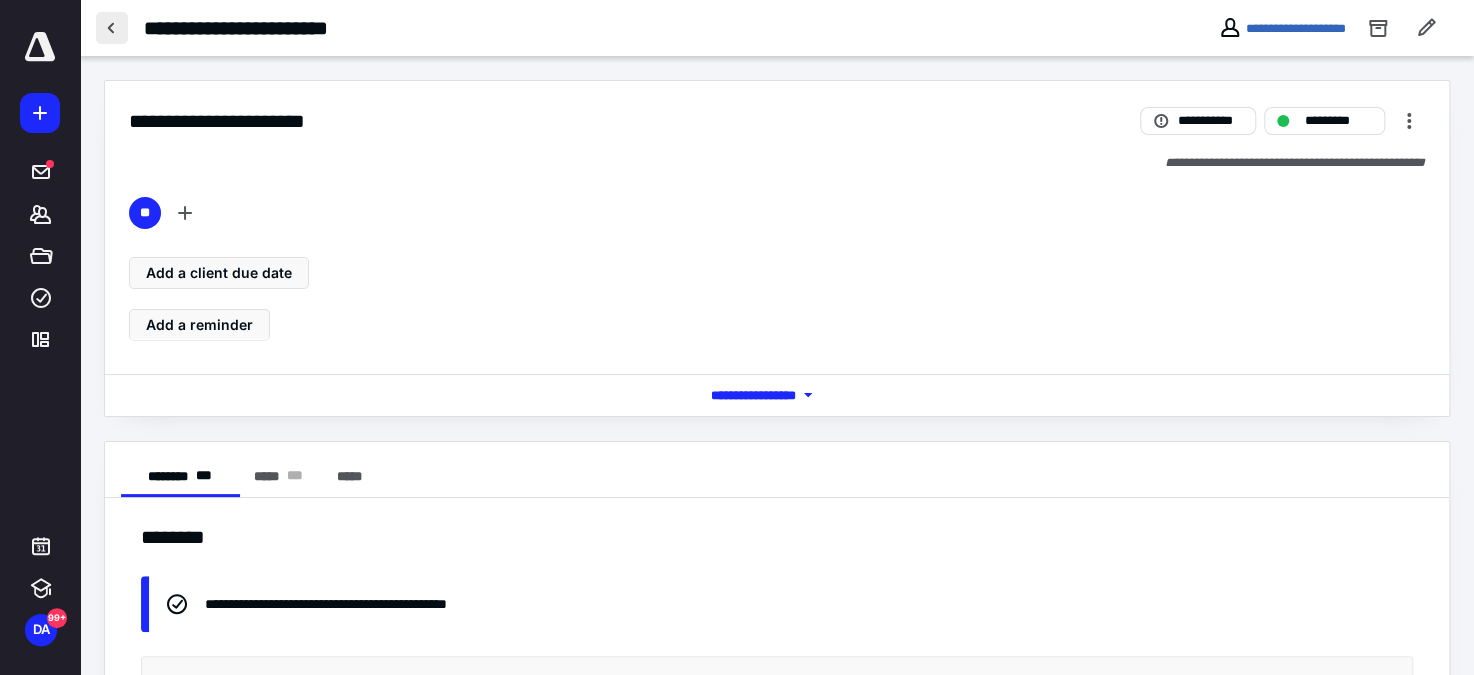 click at bounding box center [112, 28] 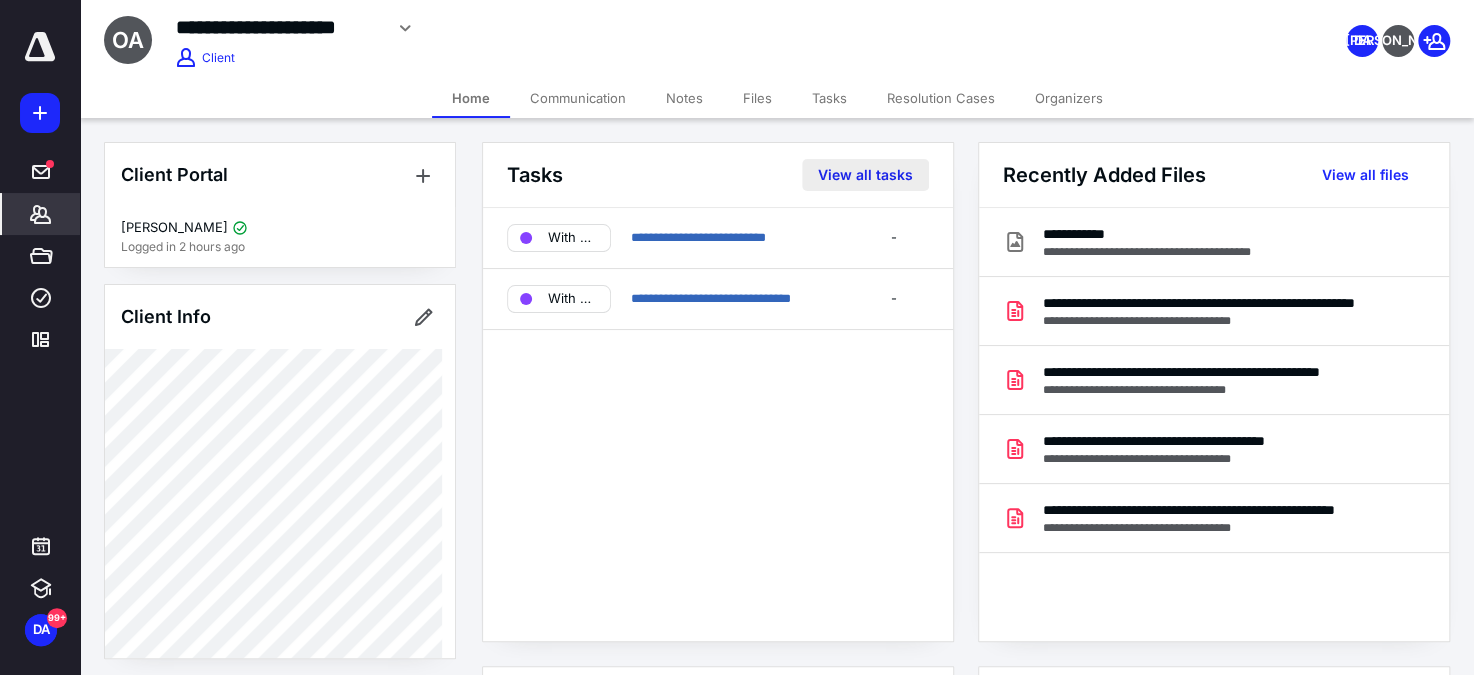 click on "View all tasks" at bounding box center [865, 175] 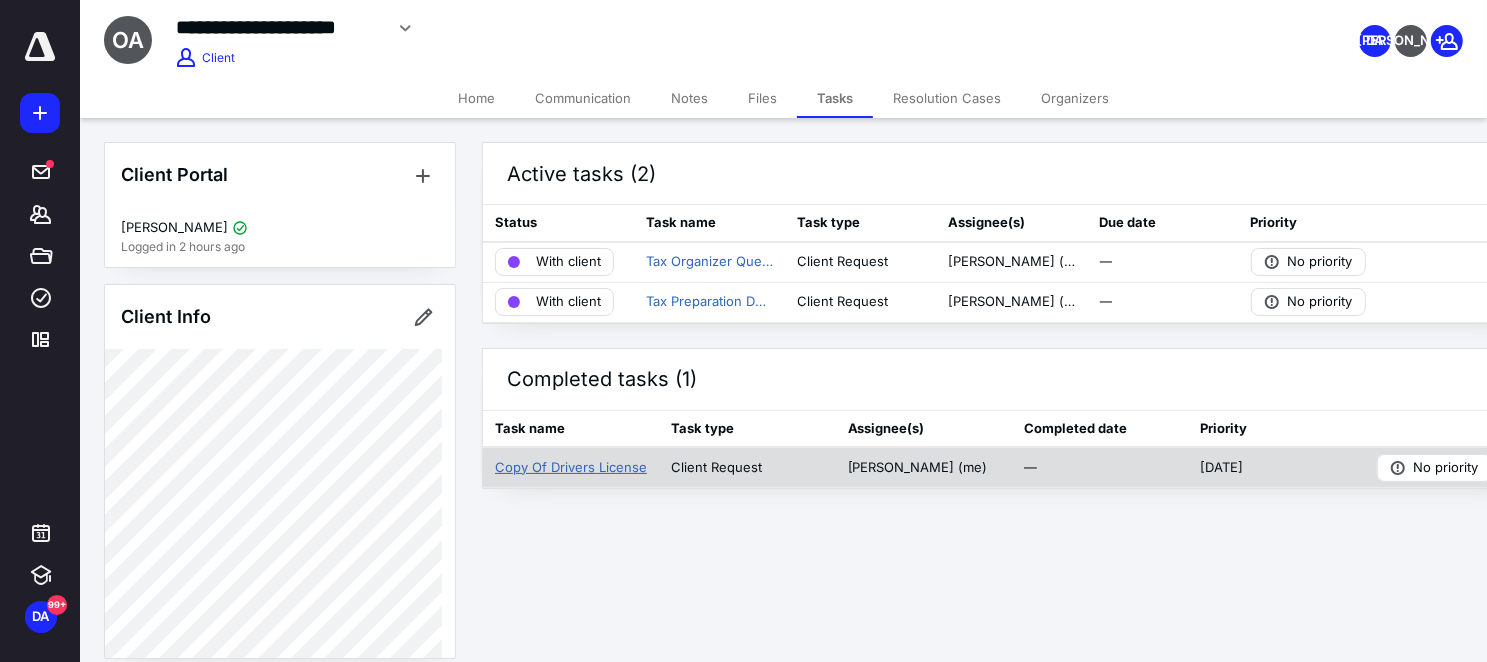 click on "Copy Of Drivers License" at bounding box center (571, 468) 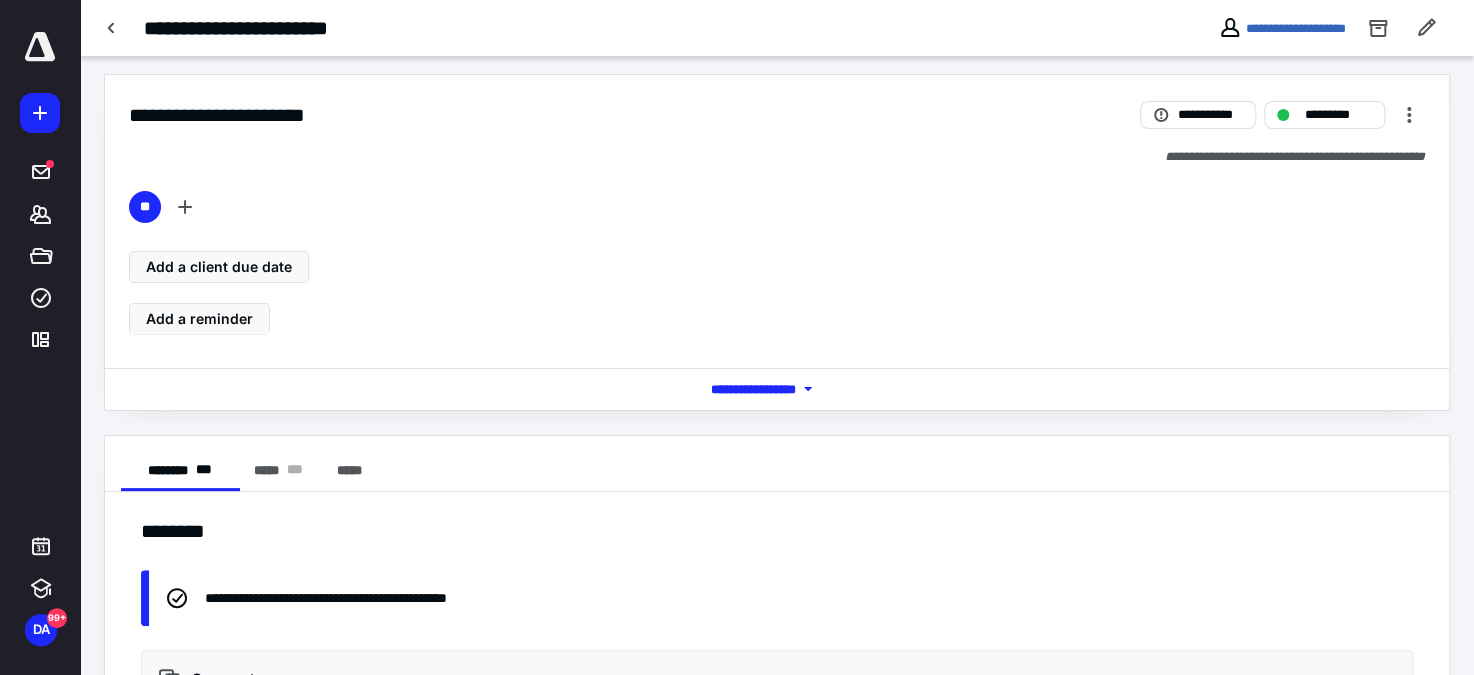 scroll, scrollTop: 0, scrollLeft: 0, axis: both 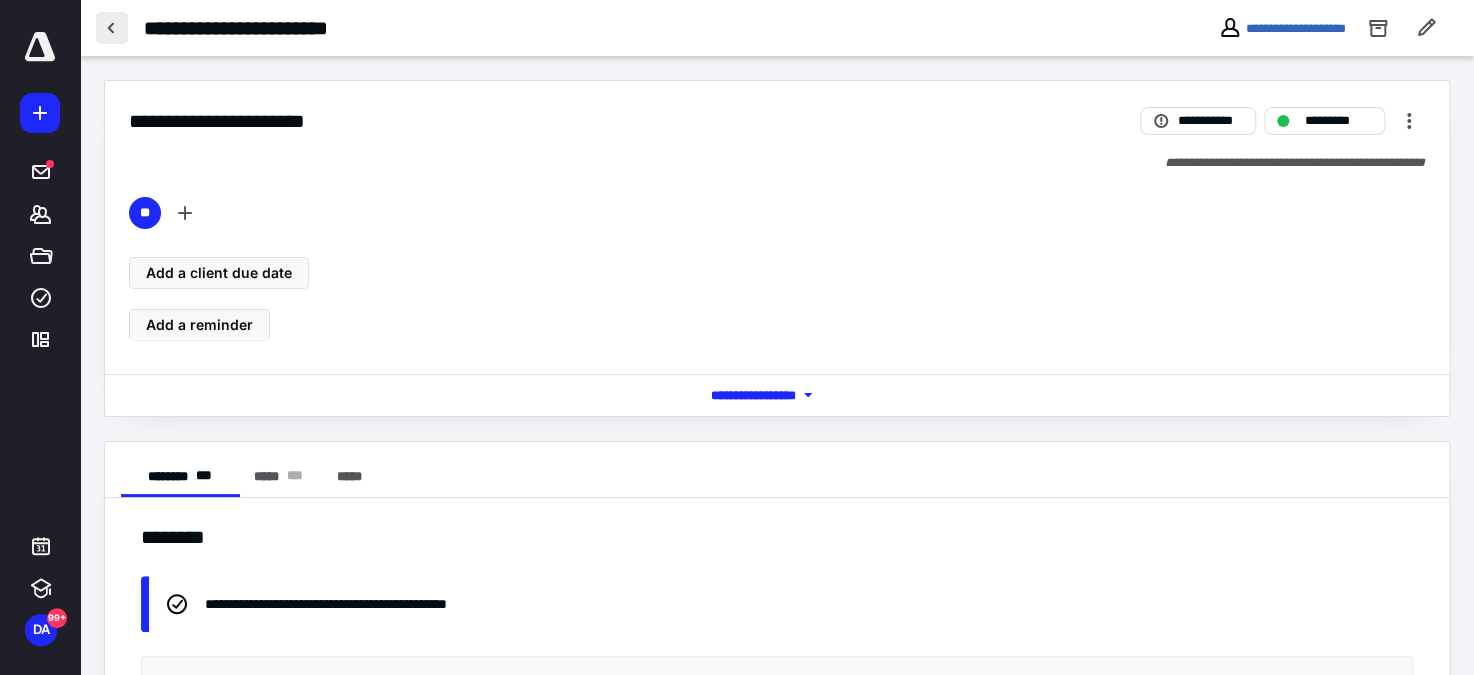 click at bounding box center [112, 28] 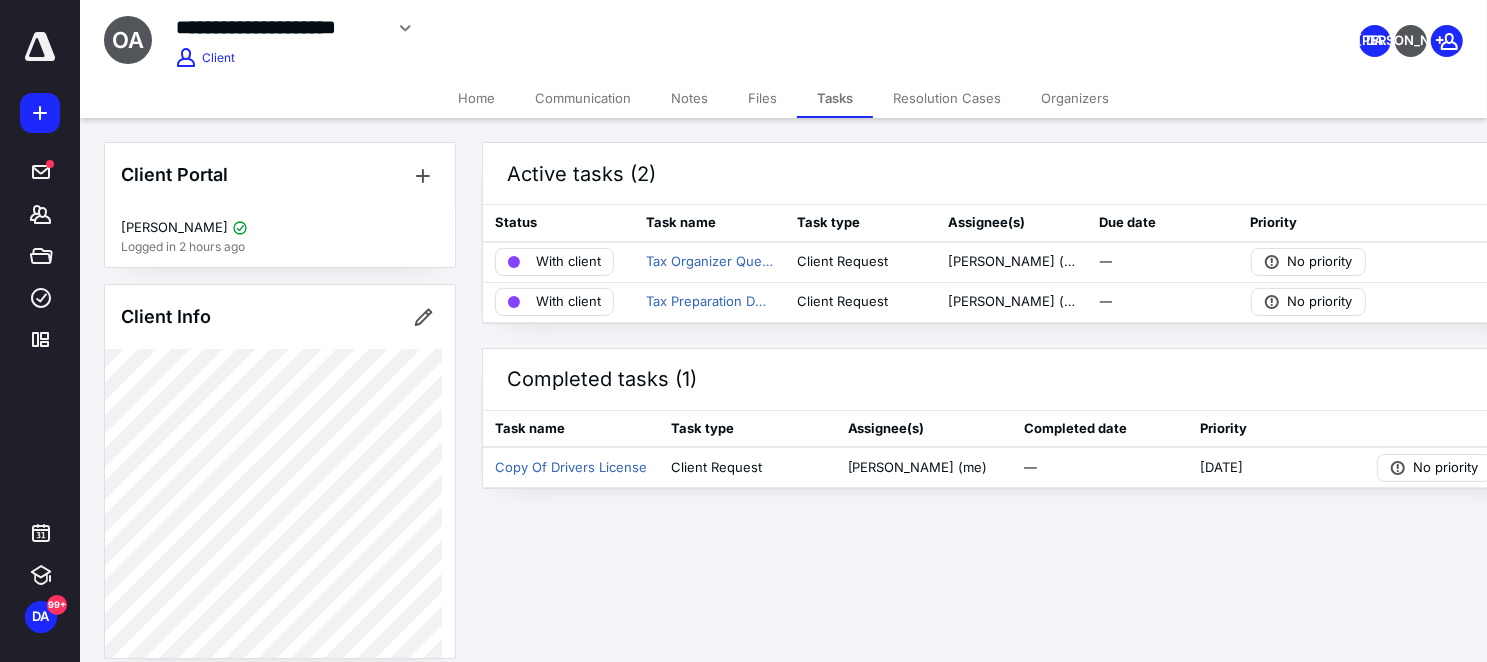 click on "Home" at bounding box center (476, 98) 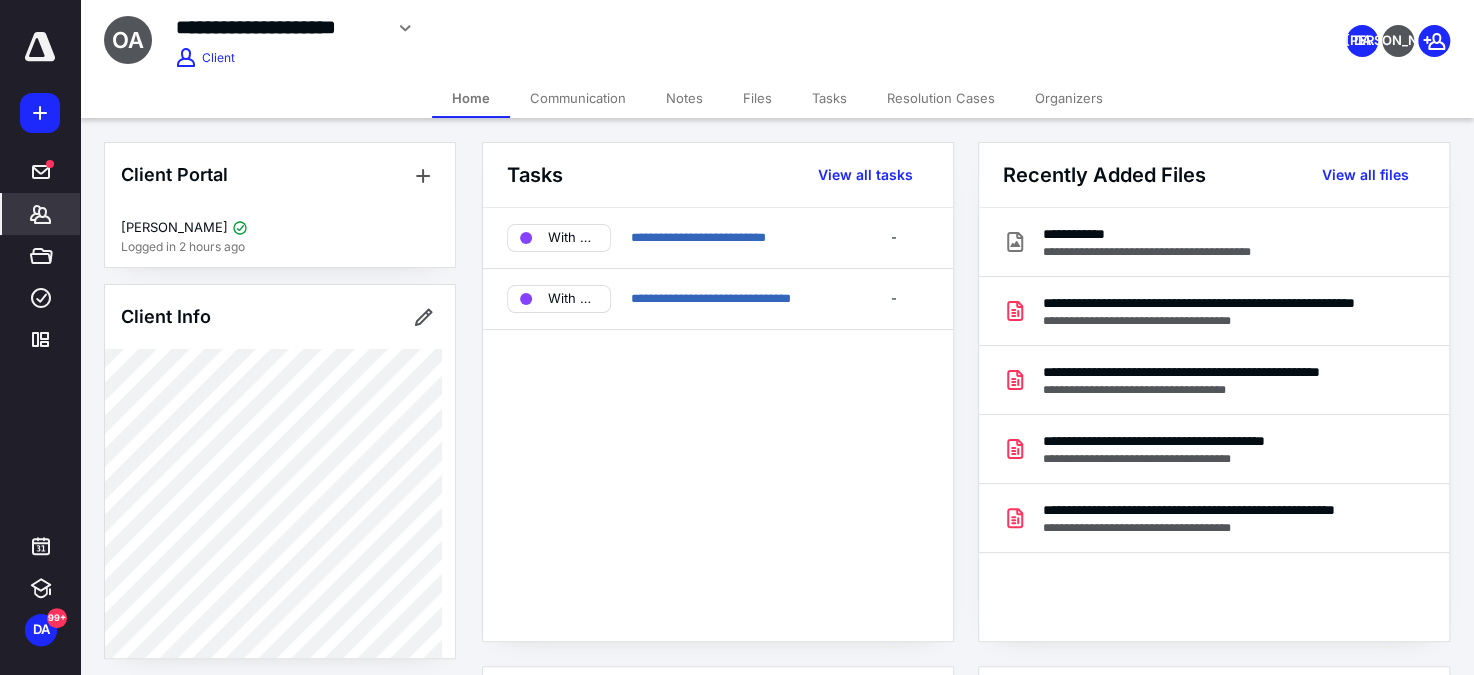 click on "**********" at bounding box center (585, 28) 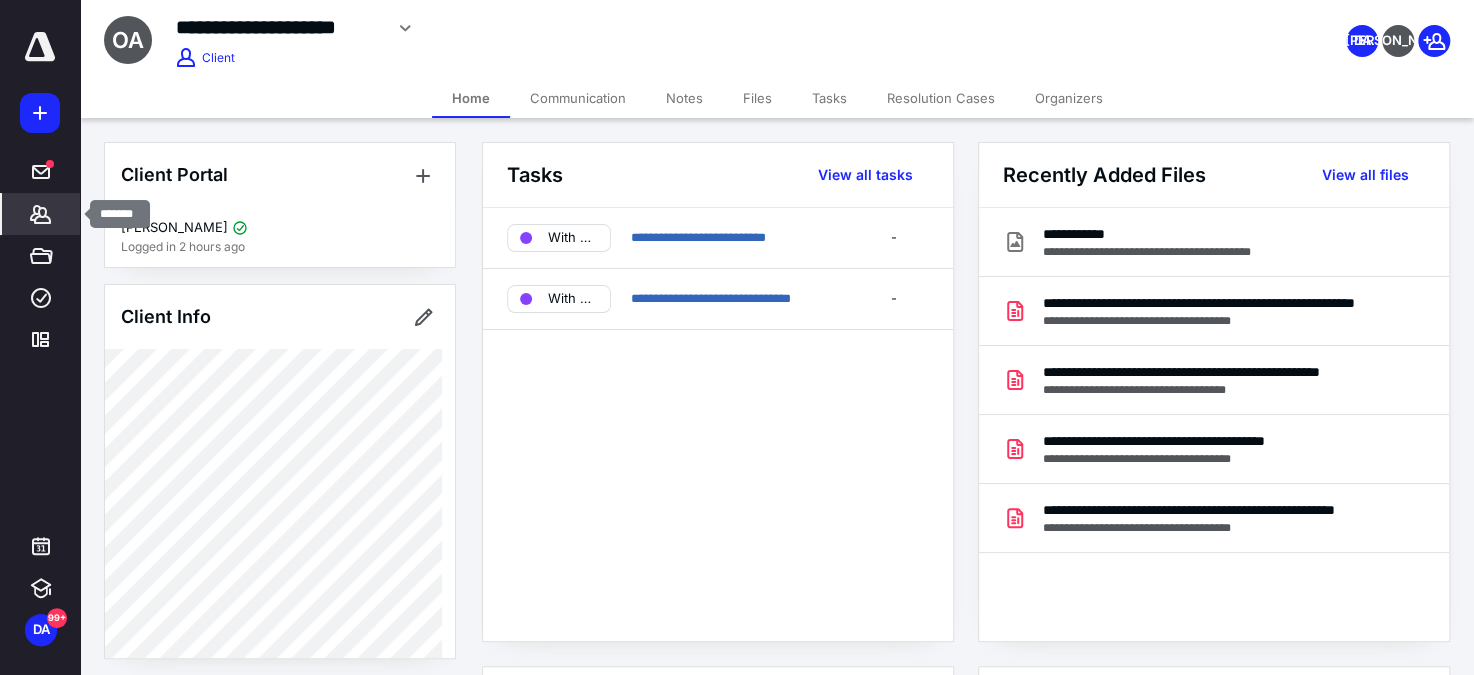 click 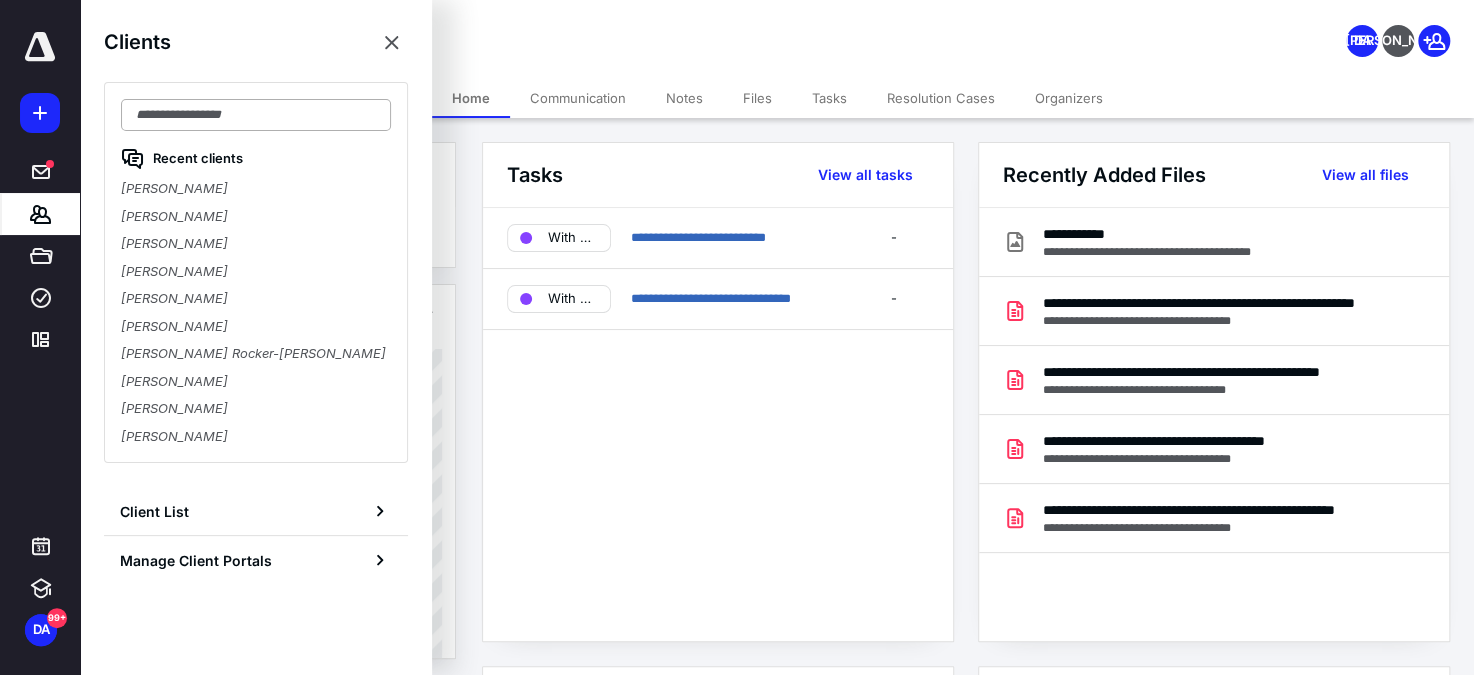 click at bounding box center [256, 115] 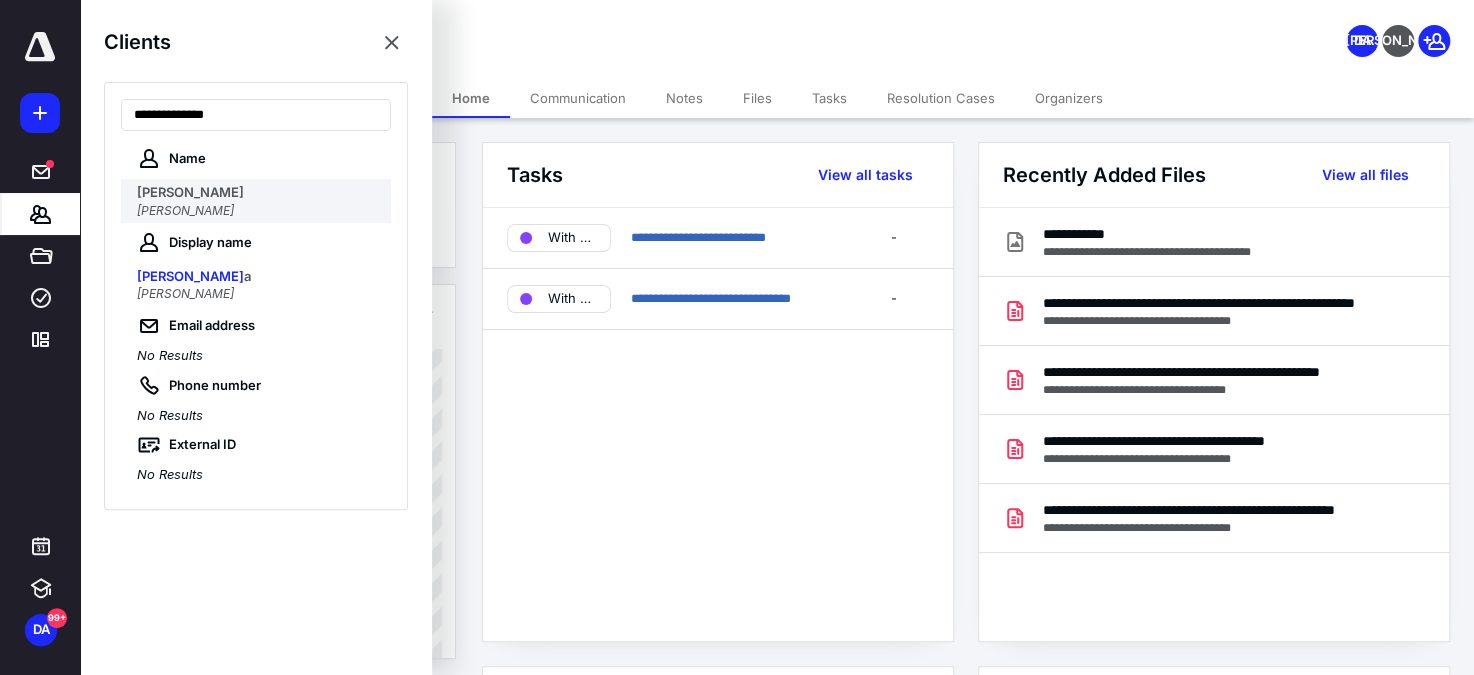 type on "**********" 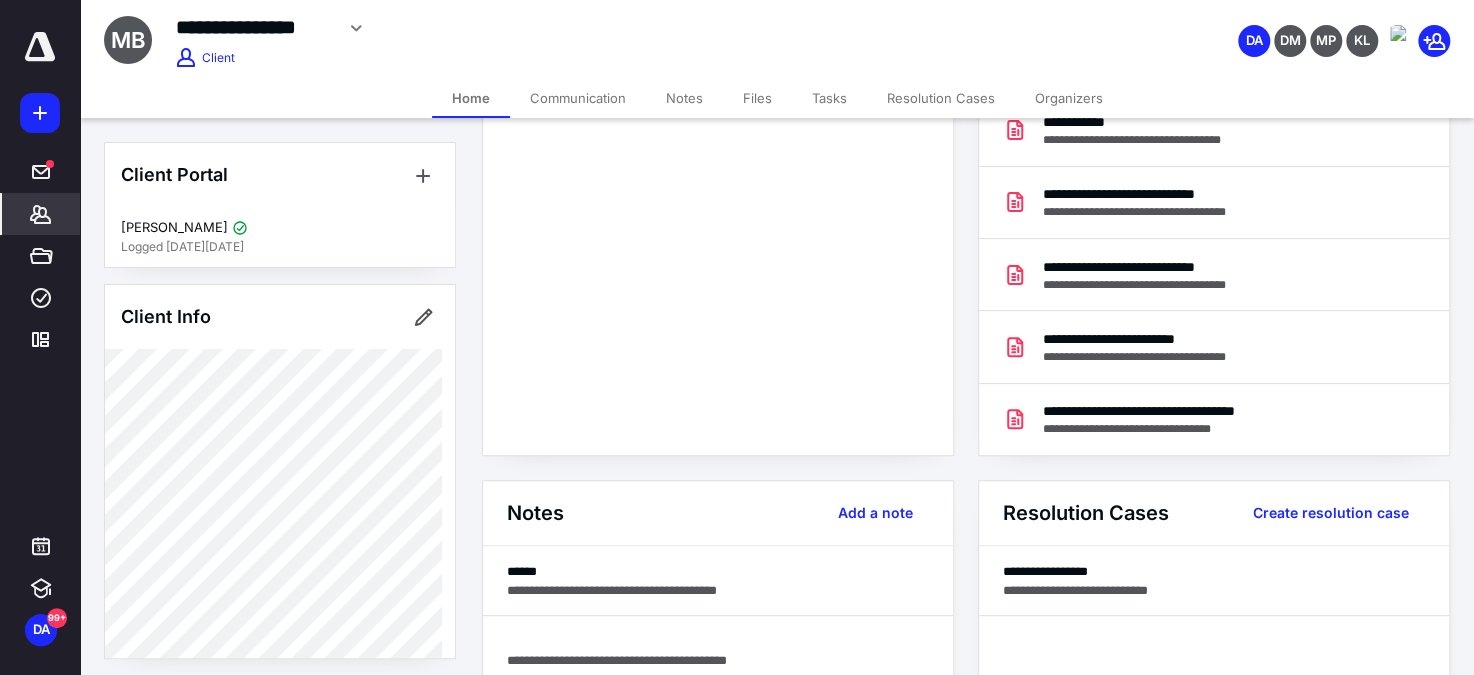 scroll, scrollTop: 0, scrollLeft: 0, axis: both 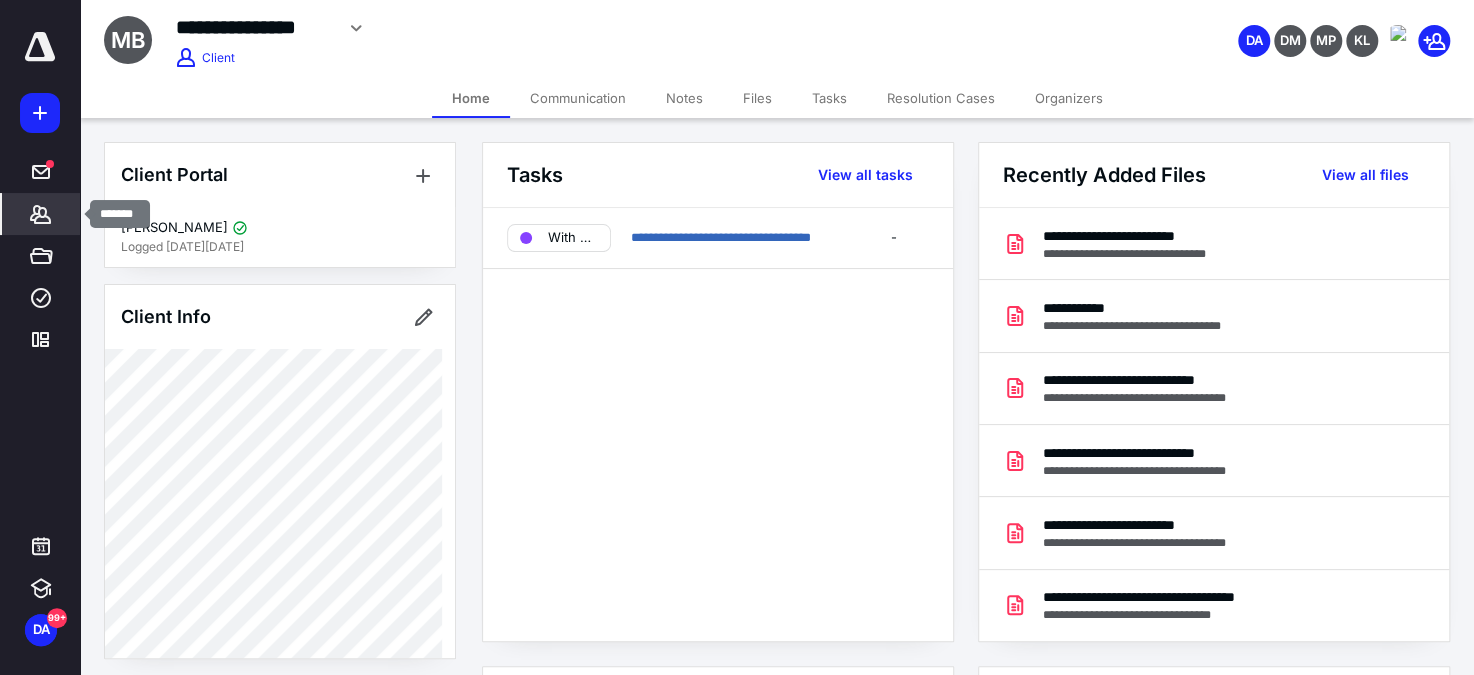 click 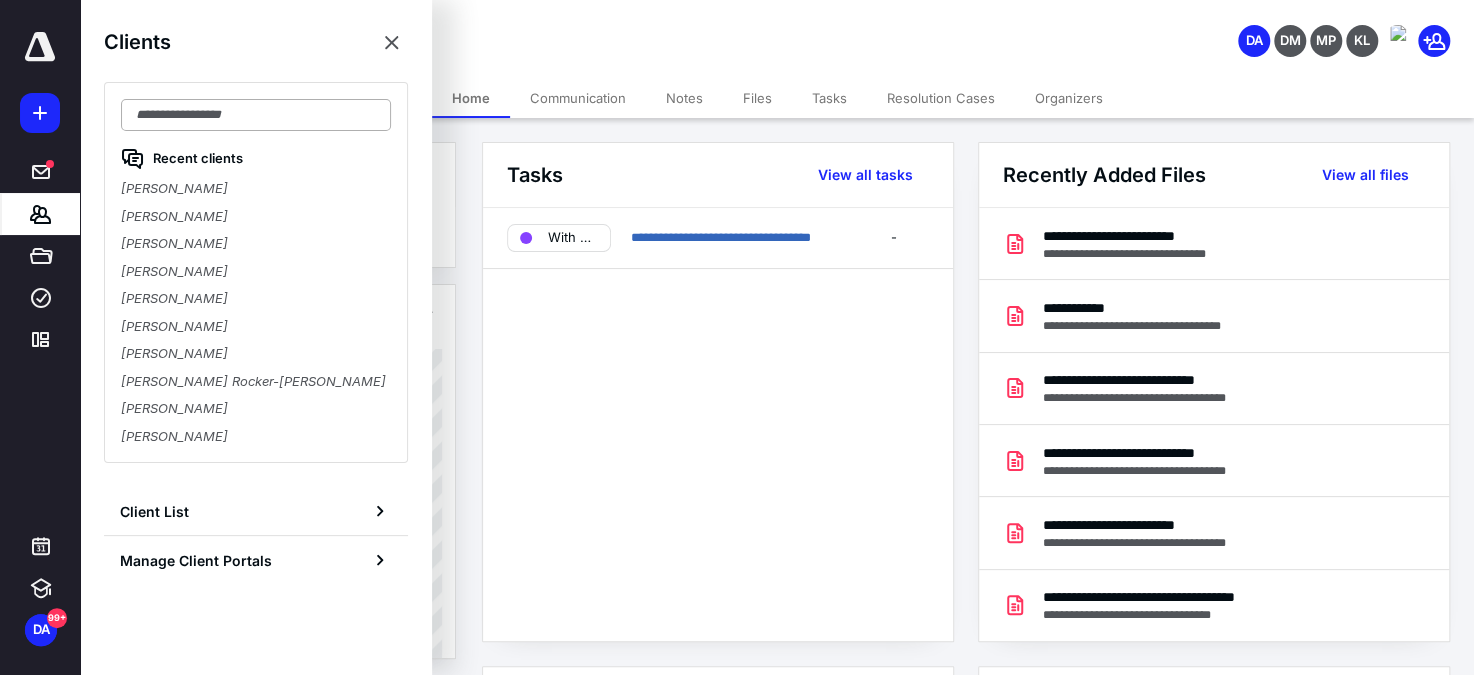 click at bounding box center [256, 115] 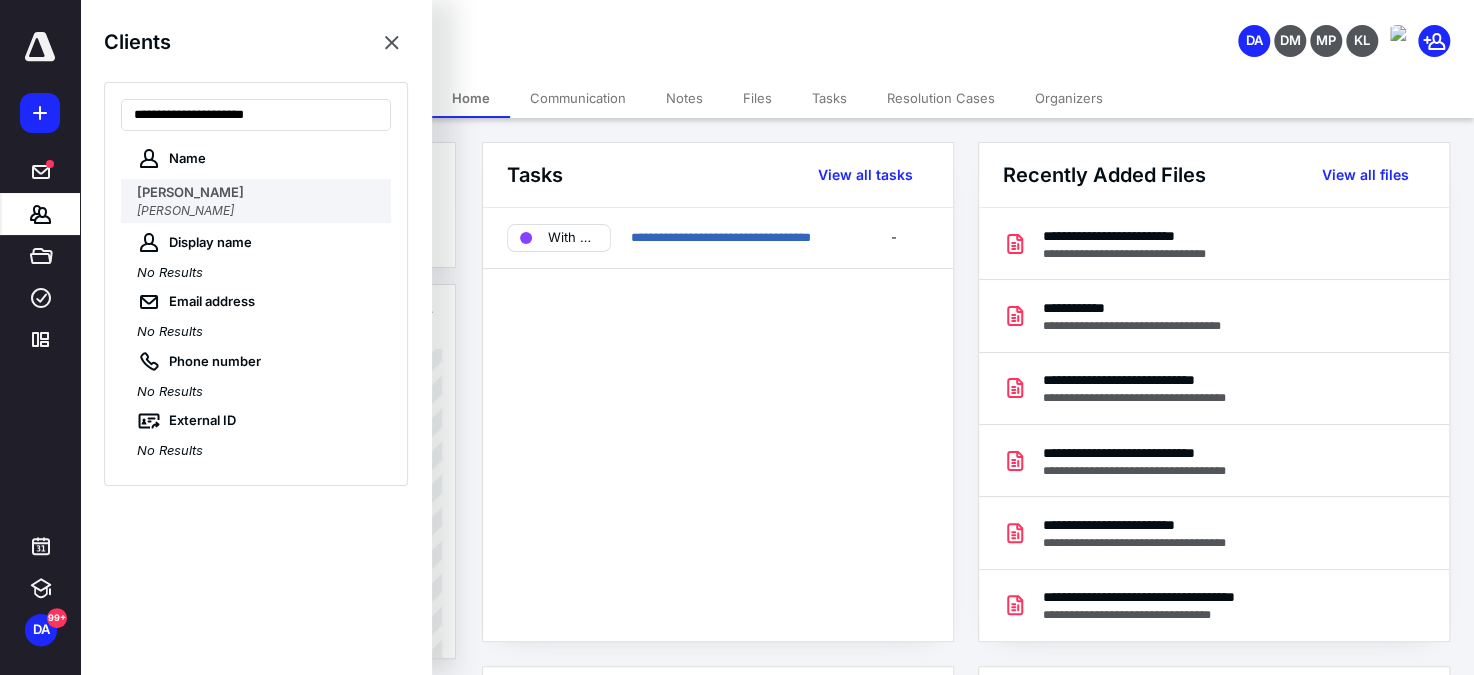 type on "**********" 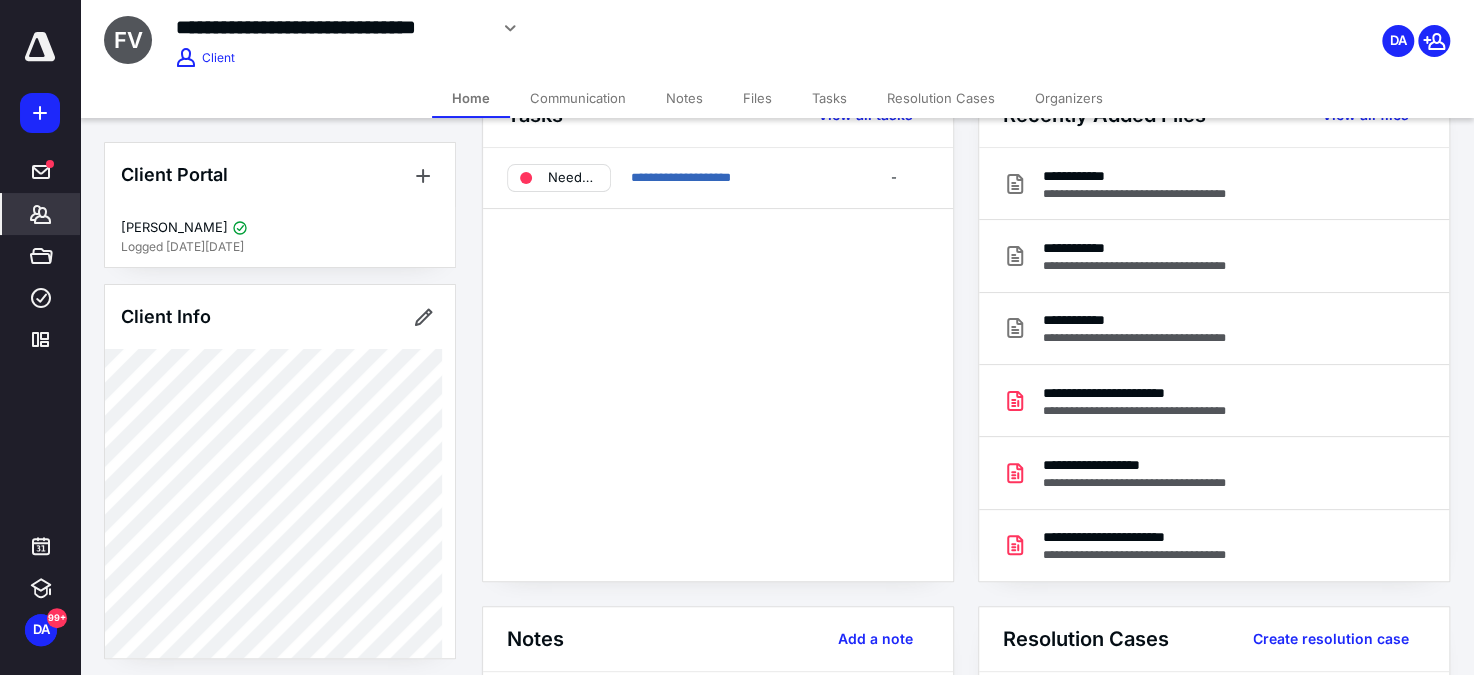 scroll, scrollTop: 0, scrollLeft: 0, axis: both 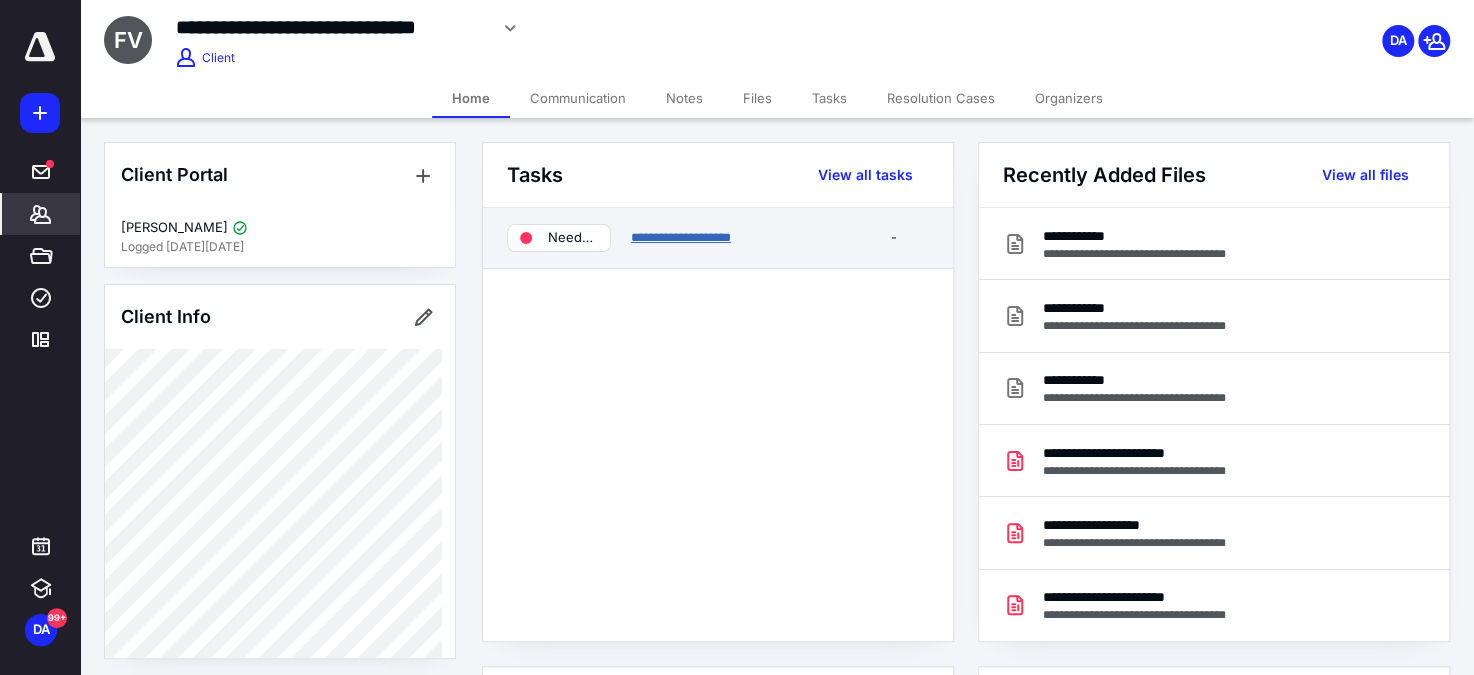 click on "**********" at bounding box center (681, 237) 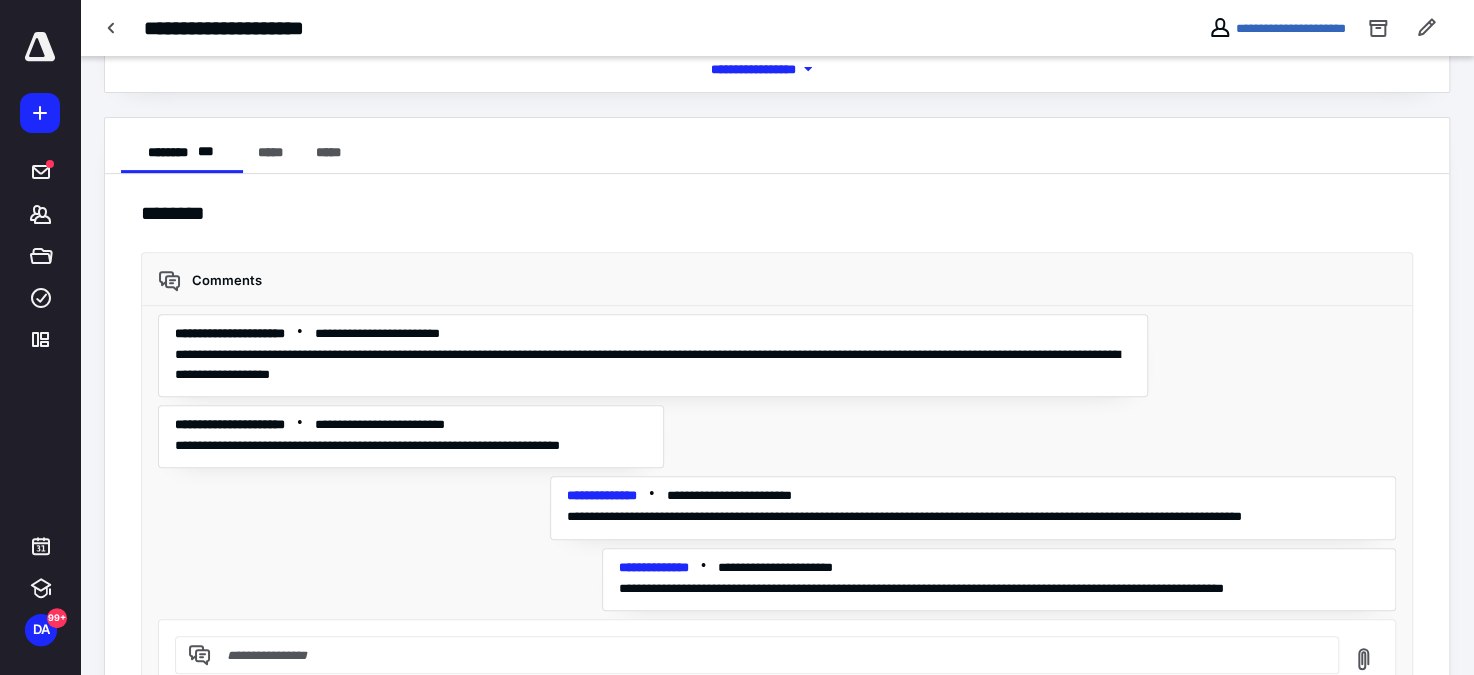 scroll, scrollTop: 404, scrollLeft: 0, axis: vertical 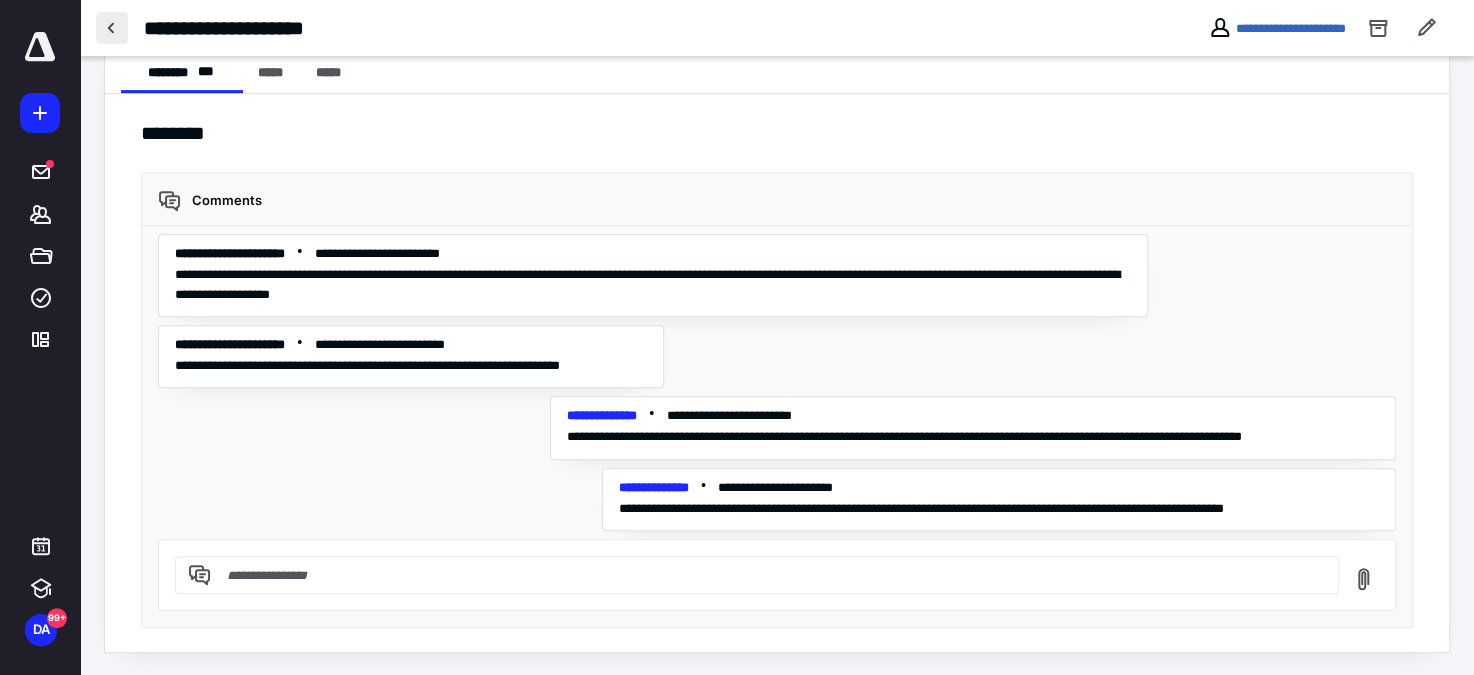 click at bounding box center (112, 28) 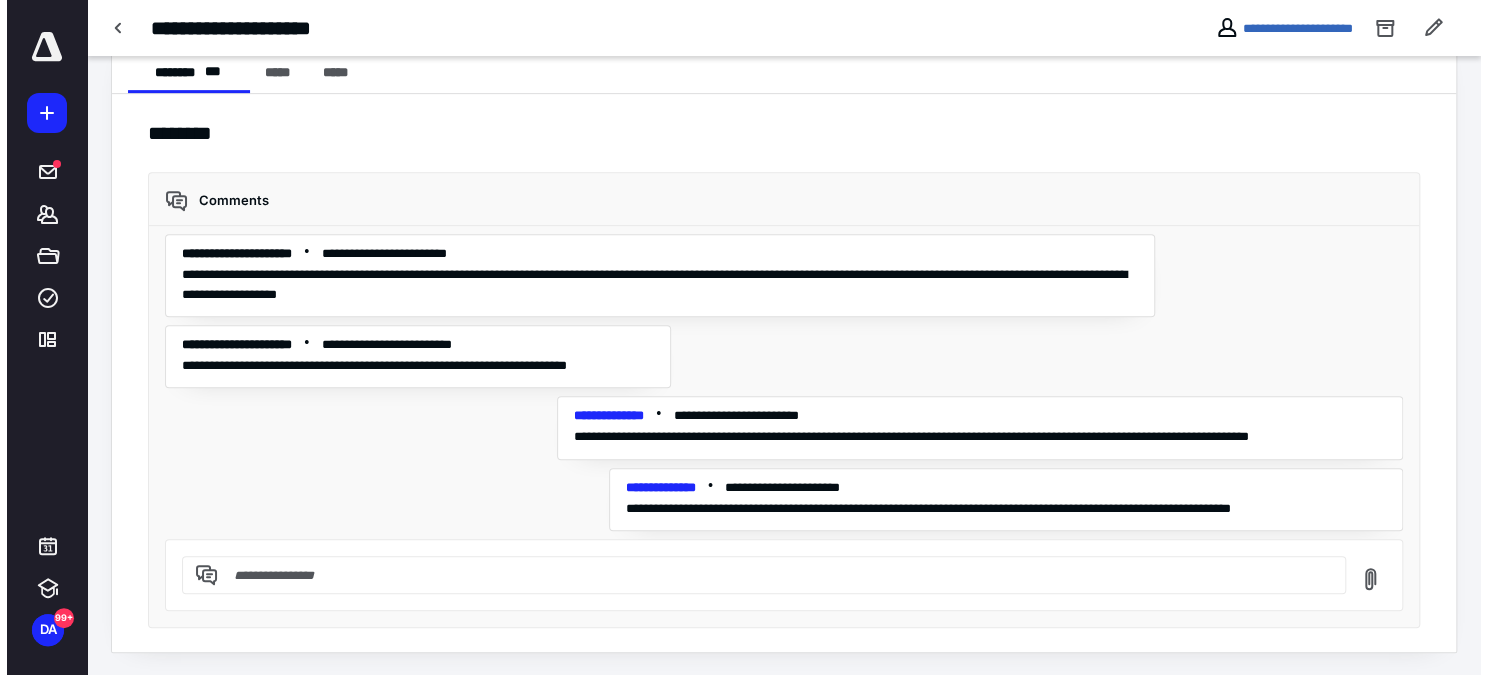 scroll, scrollTop: 0, scrollLeft: 0, axis: both 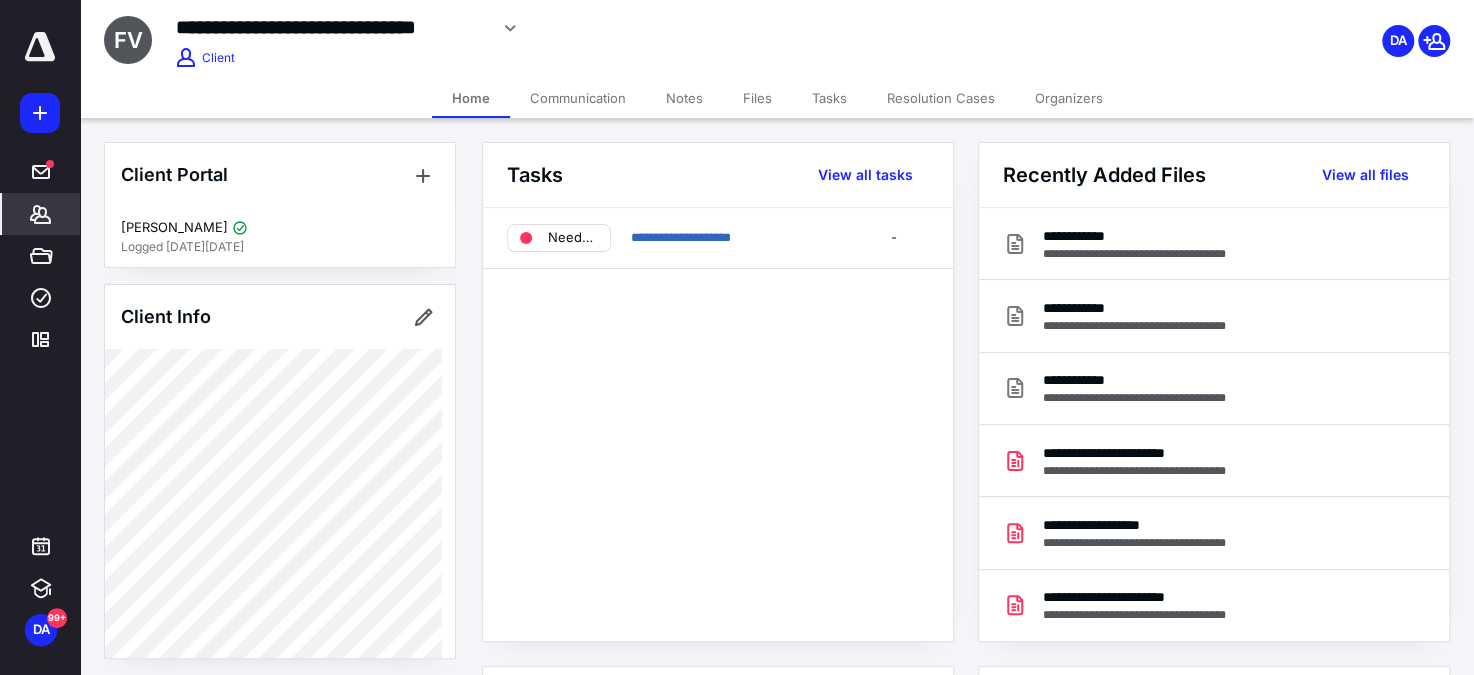 click on "**********" at bounding box center [585, 28] 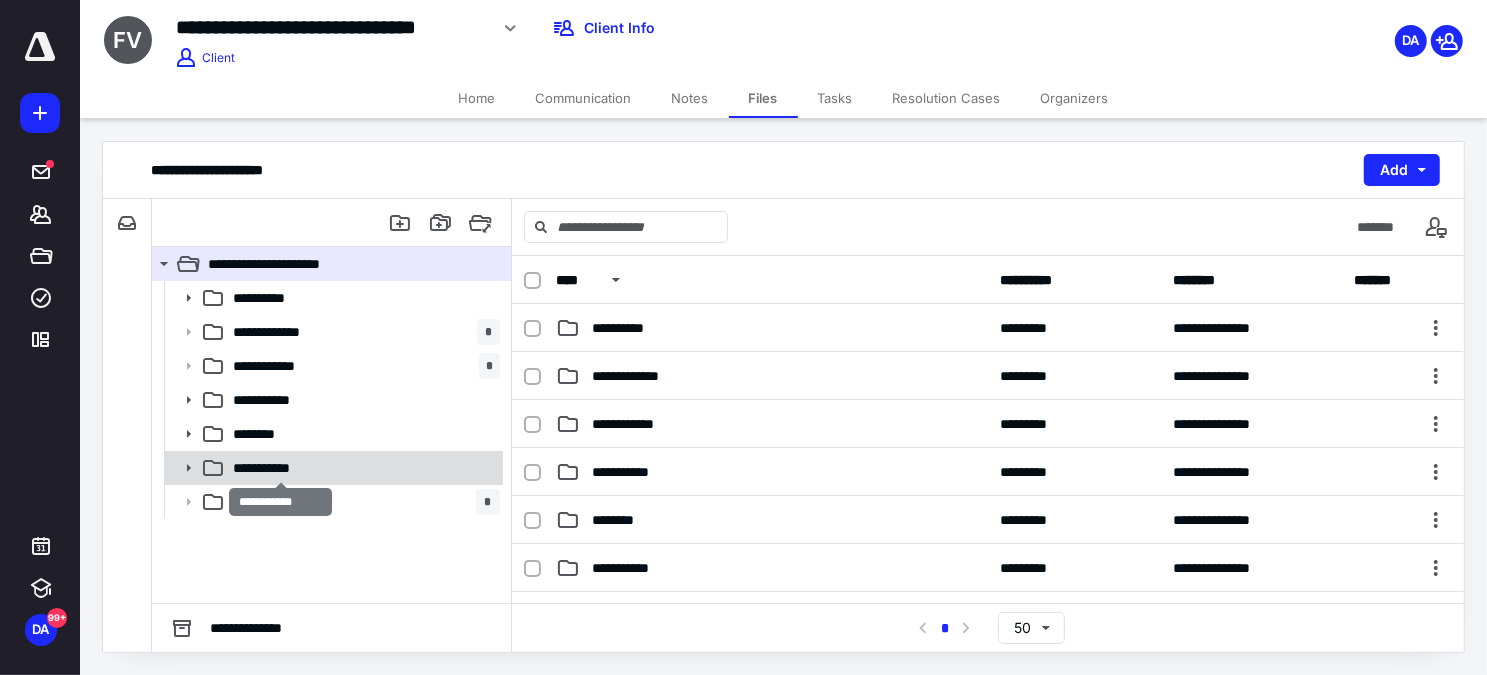 click on "**********" at bounding box center (281, 468) 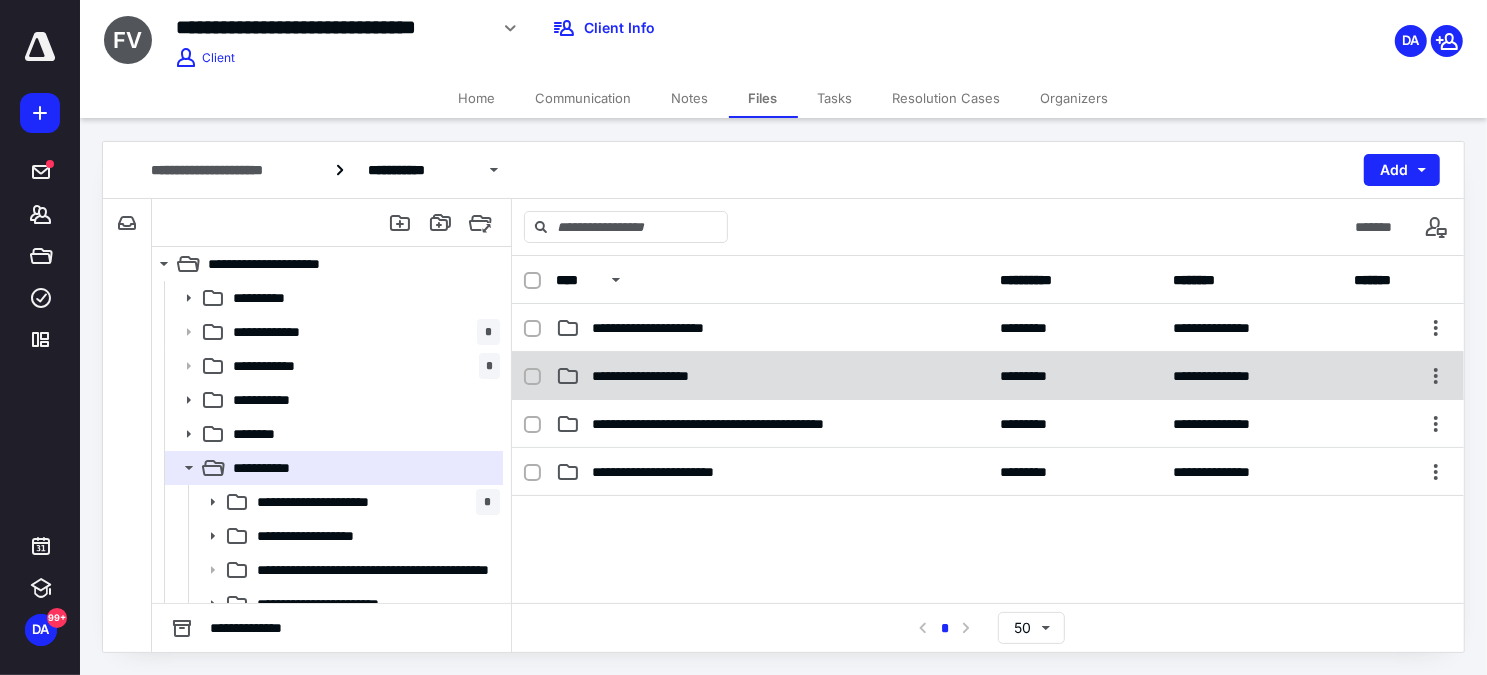 click on "**********" at bounding box center (659, 376) 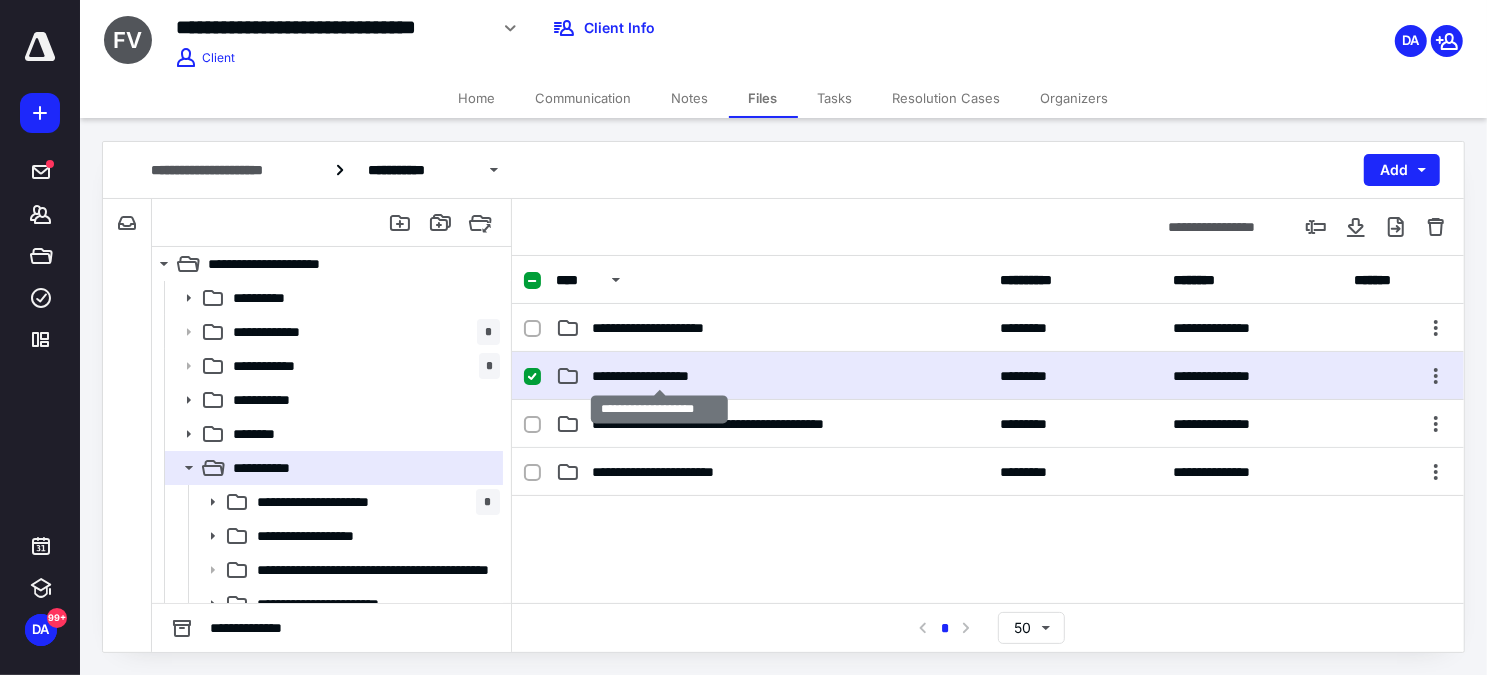 click on "**********" at bounding box center (659, 376) 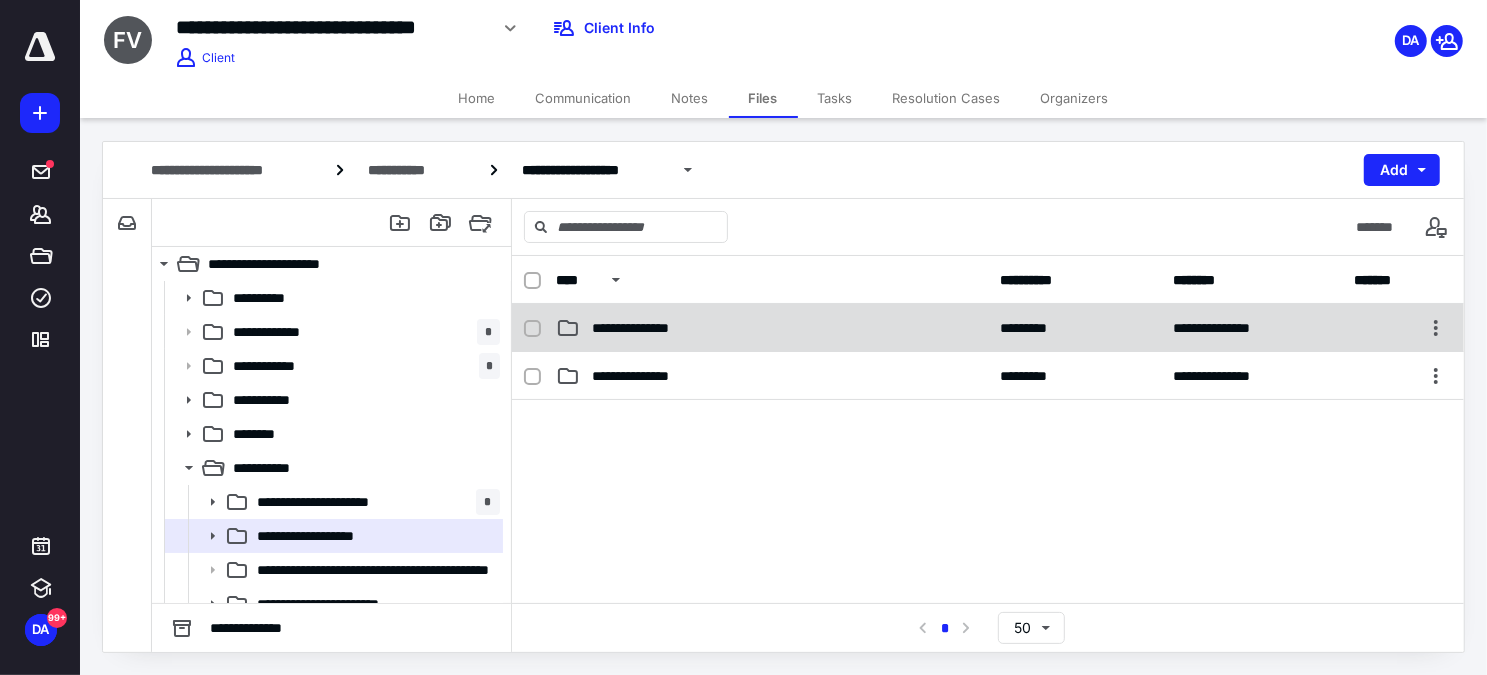 click on "**********" at bounding box center (772, 328) 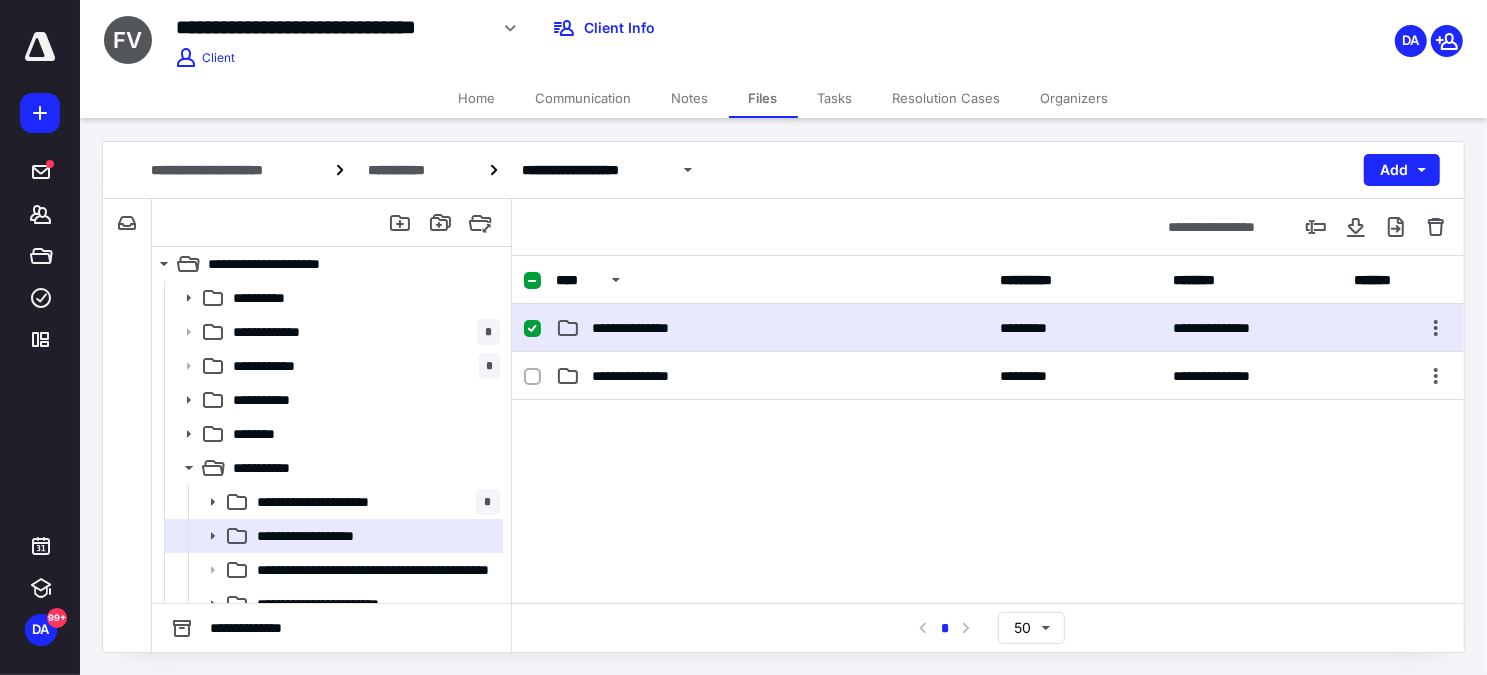 click on "**********" at bounding box center (772, 328) 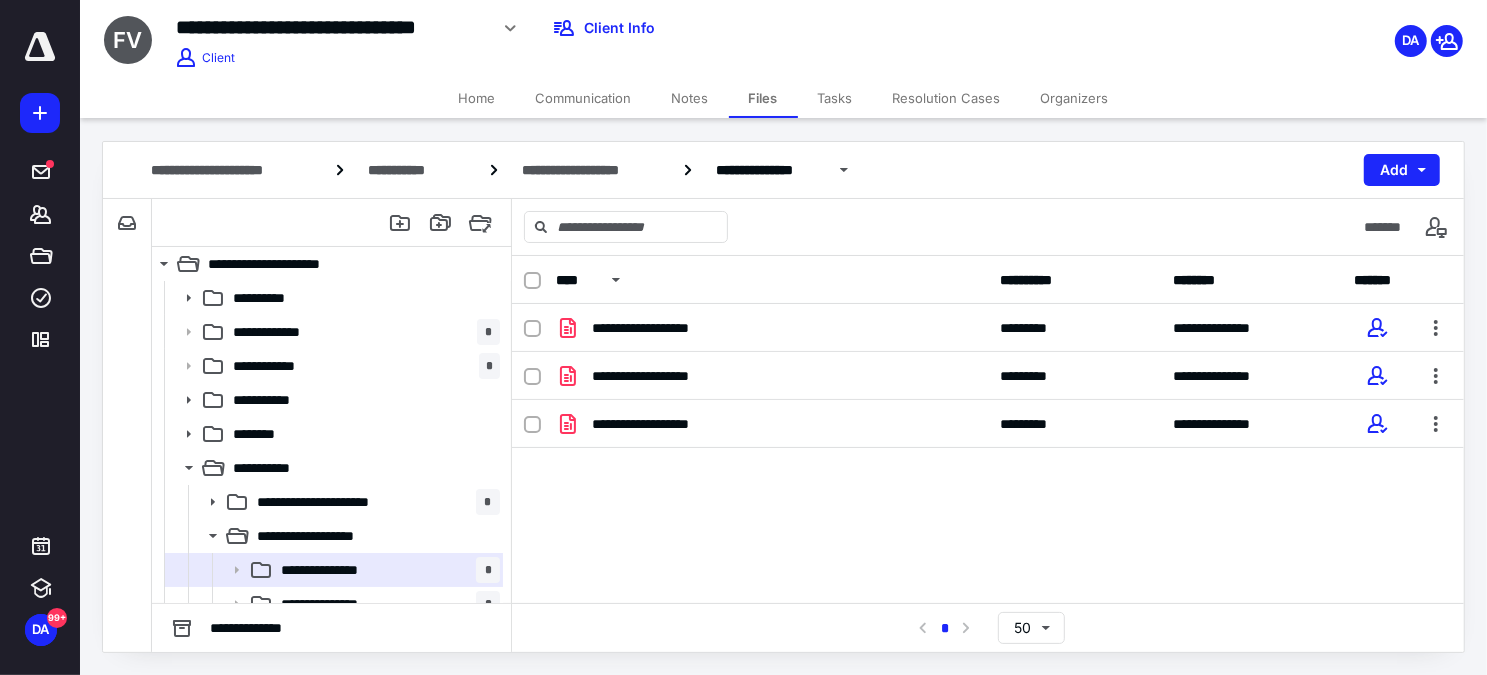 click 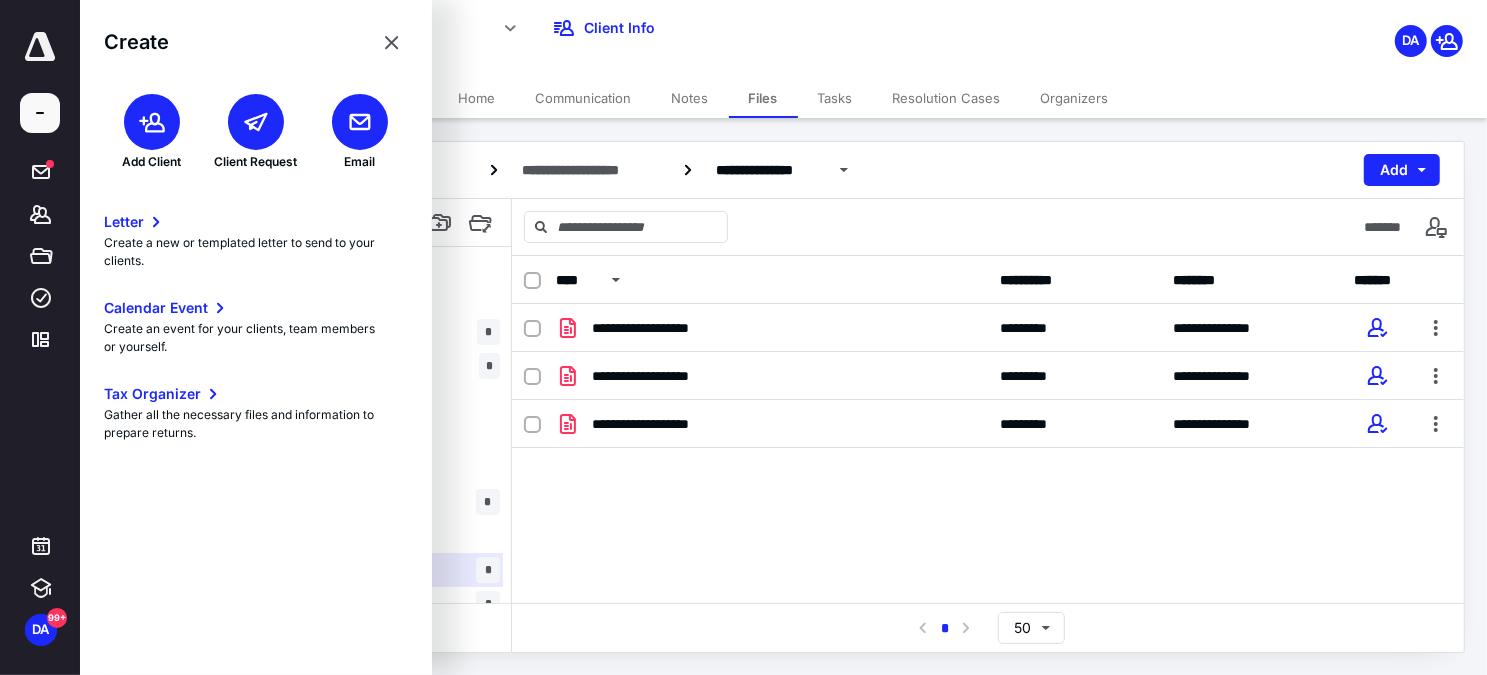 click 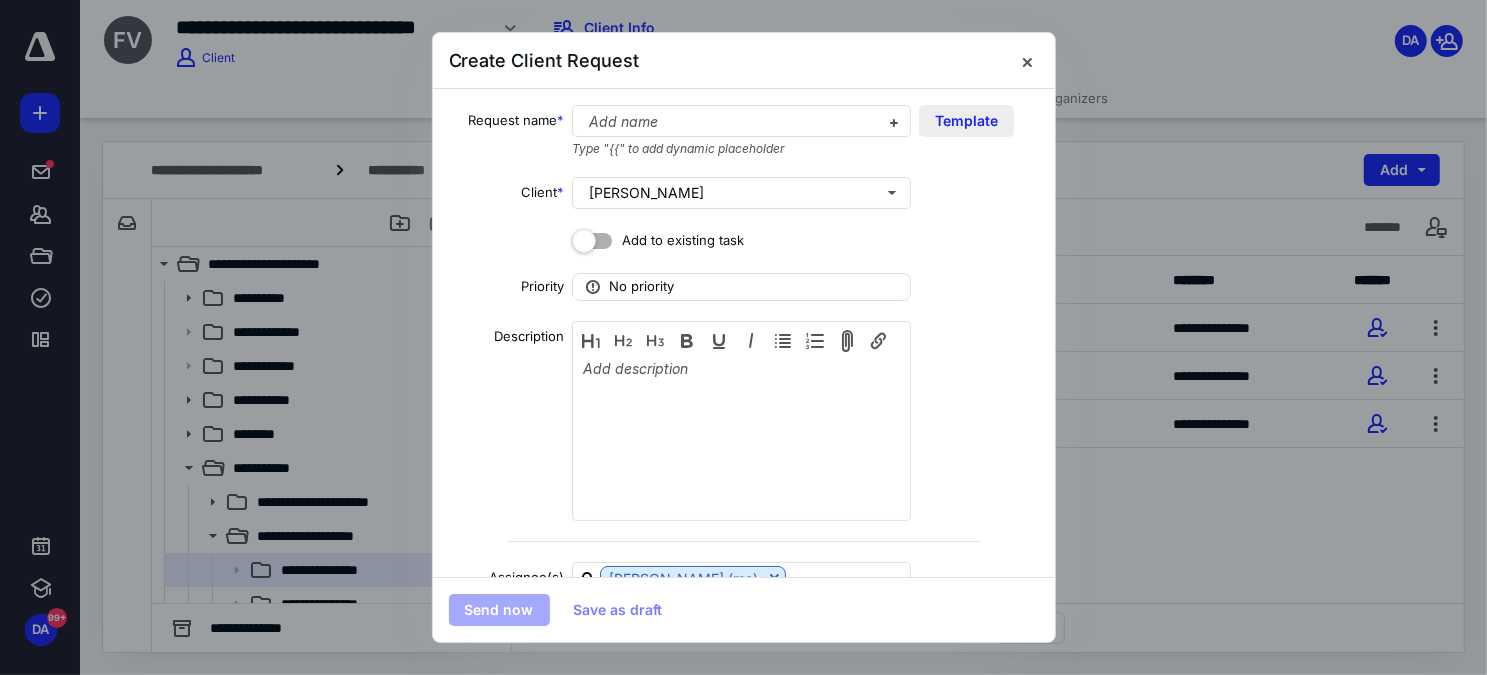 click on "Template" at bounding box center [966, 121] 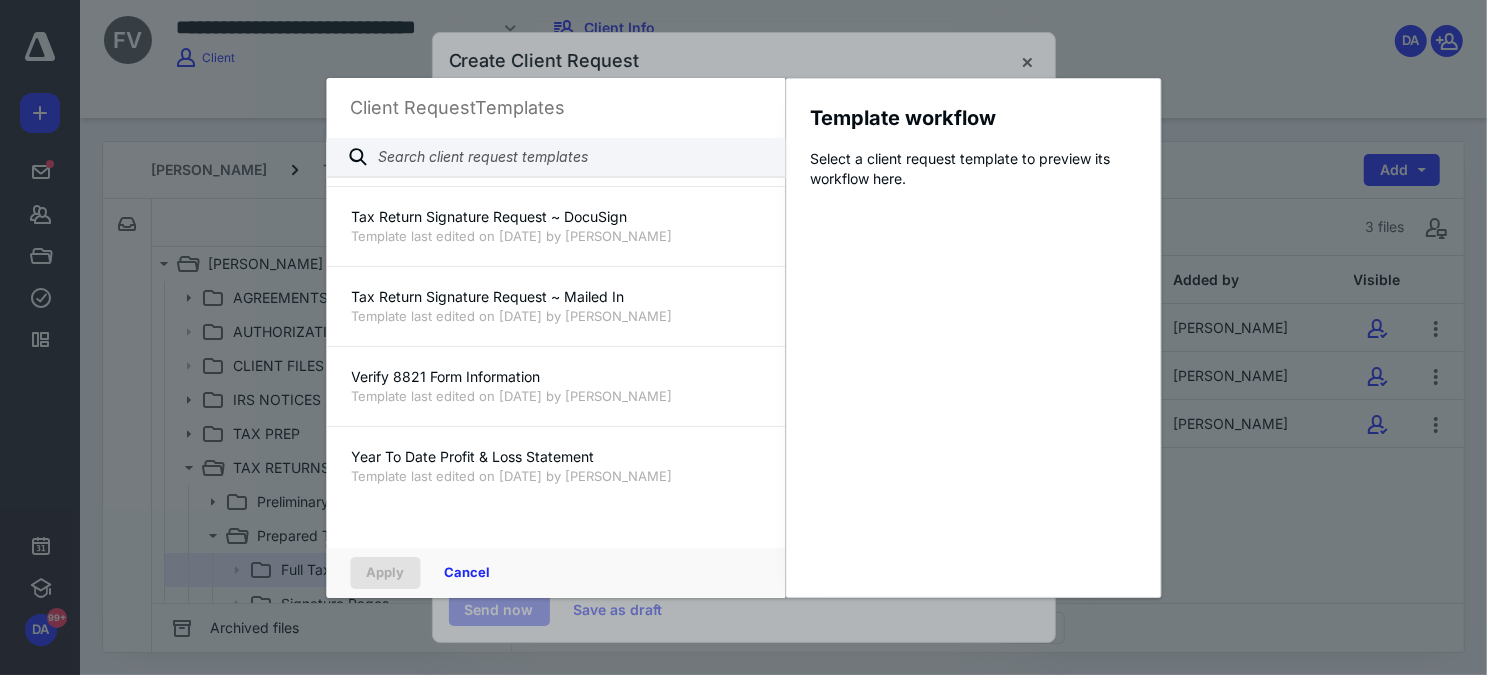 scroll, scrollTop: 1680, scrollLeft: 0, axis: vertical 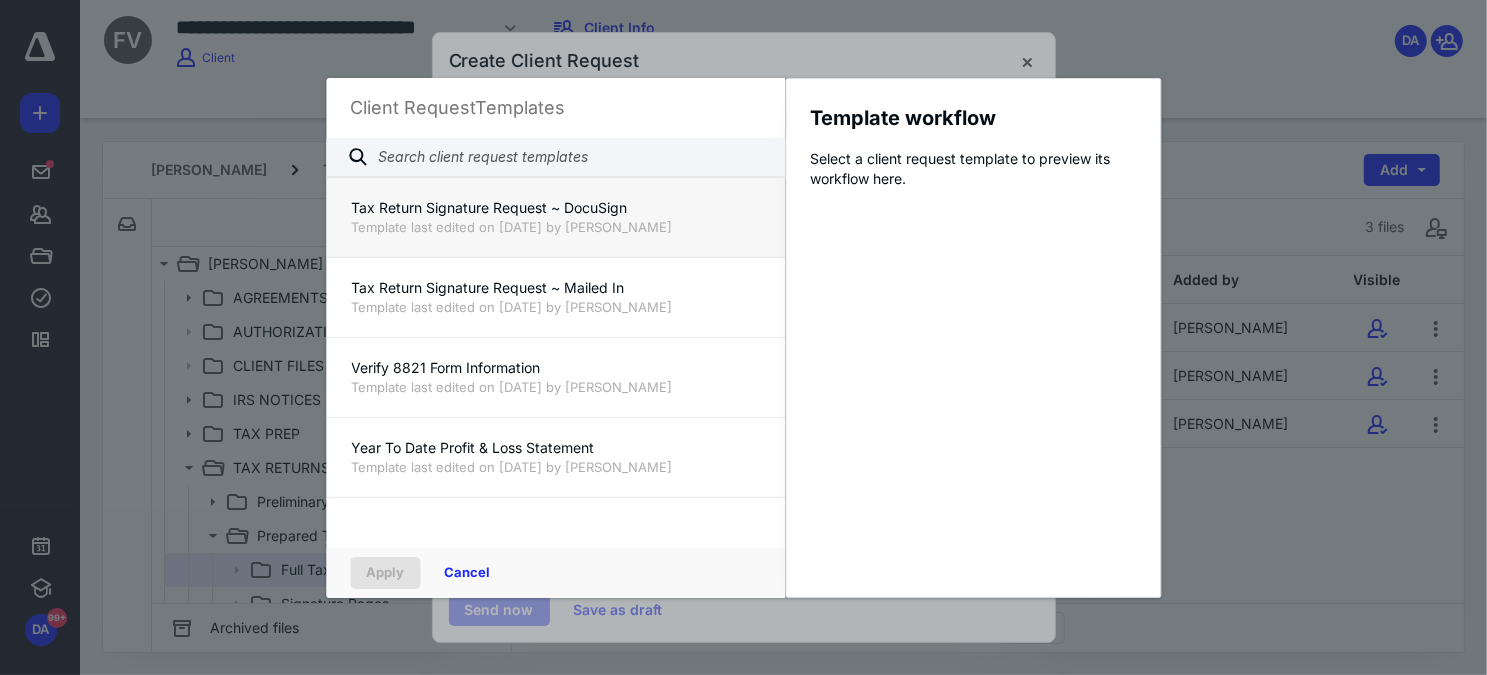 click on "Tax Return Signature Request ~ DocuSign" at bounding box center [555, 208] 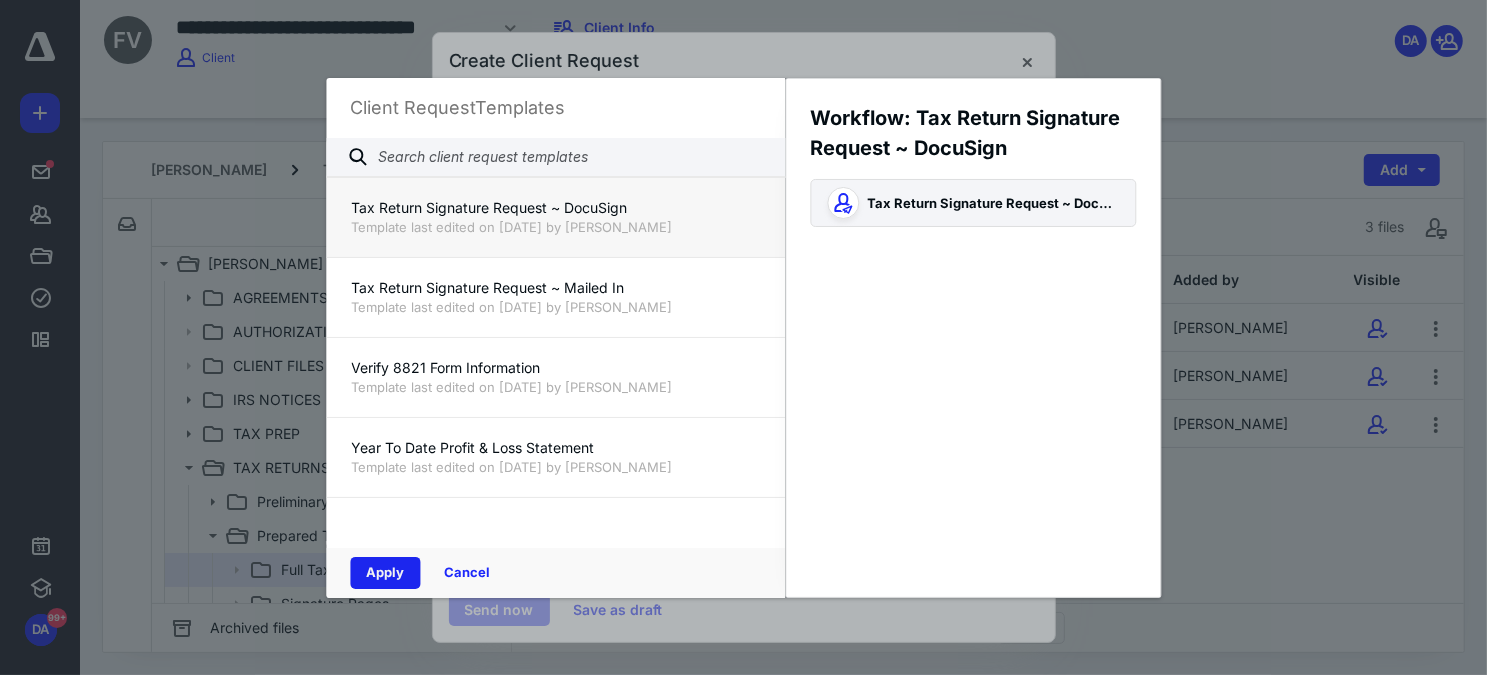 click on "Apply" at bounding box center [385, 573] 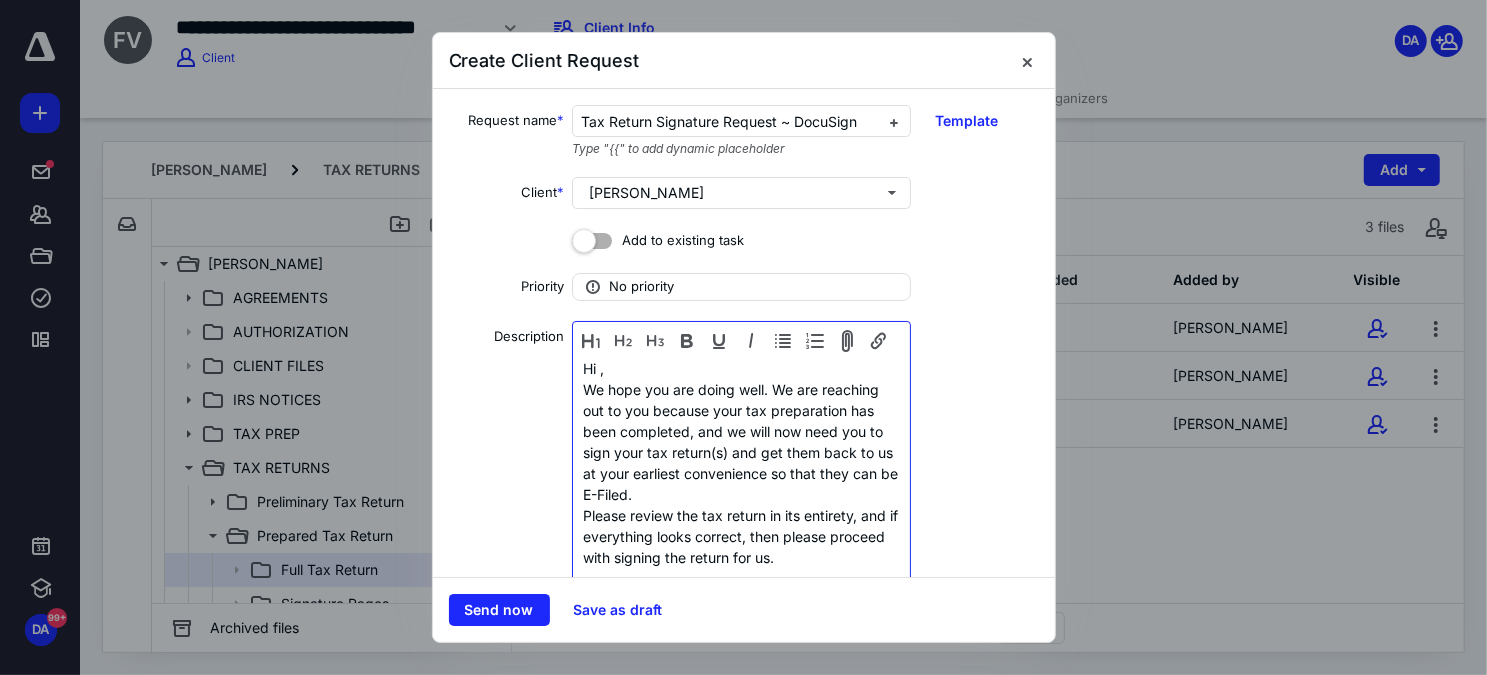 click on "Hi ," at bounding box center (741, 368) 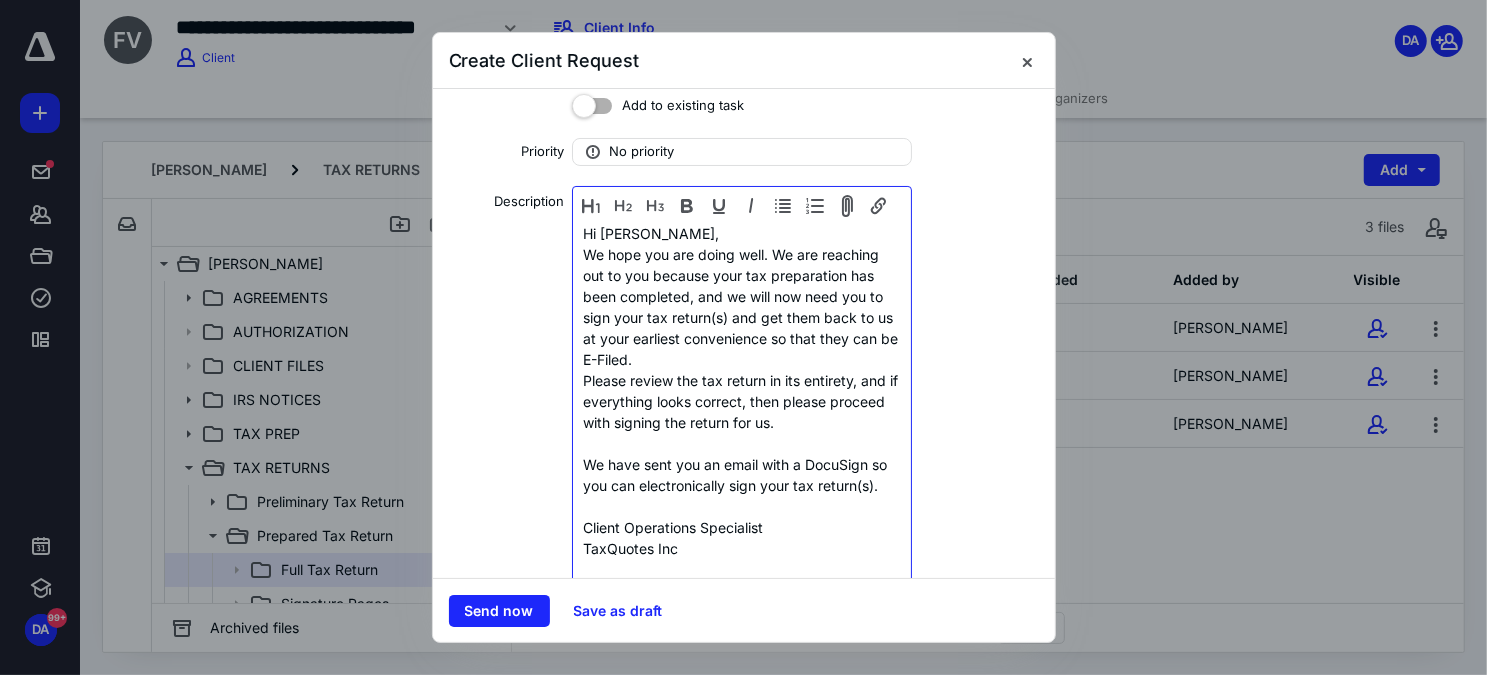 scroll, scrollTop: 130, scrollLeft: 0, axis: vertical 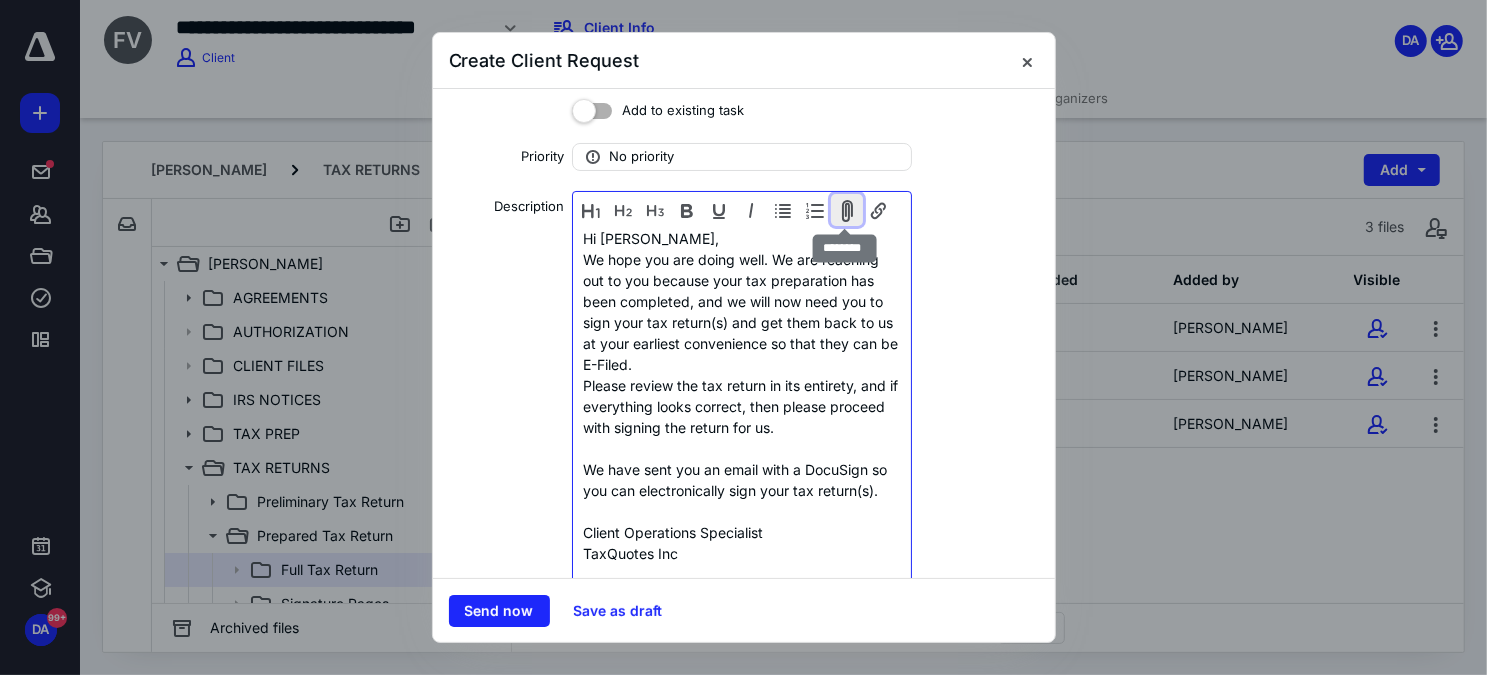click at bounding box center (847, 210) 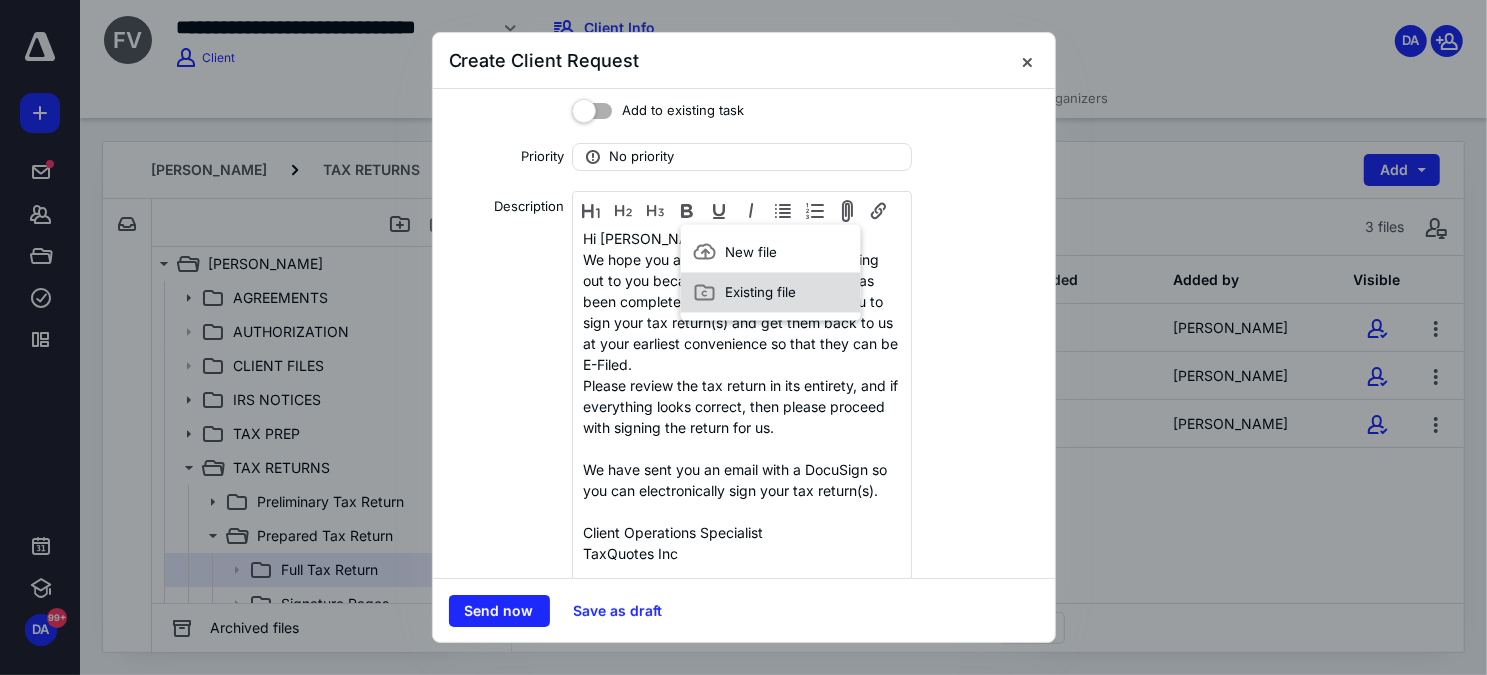 click on "Existing file" at bounding box center [760, 293] 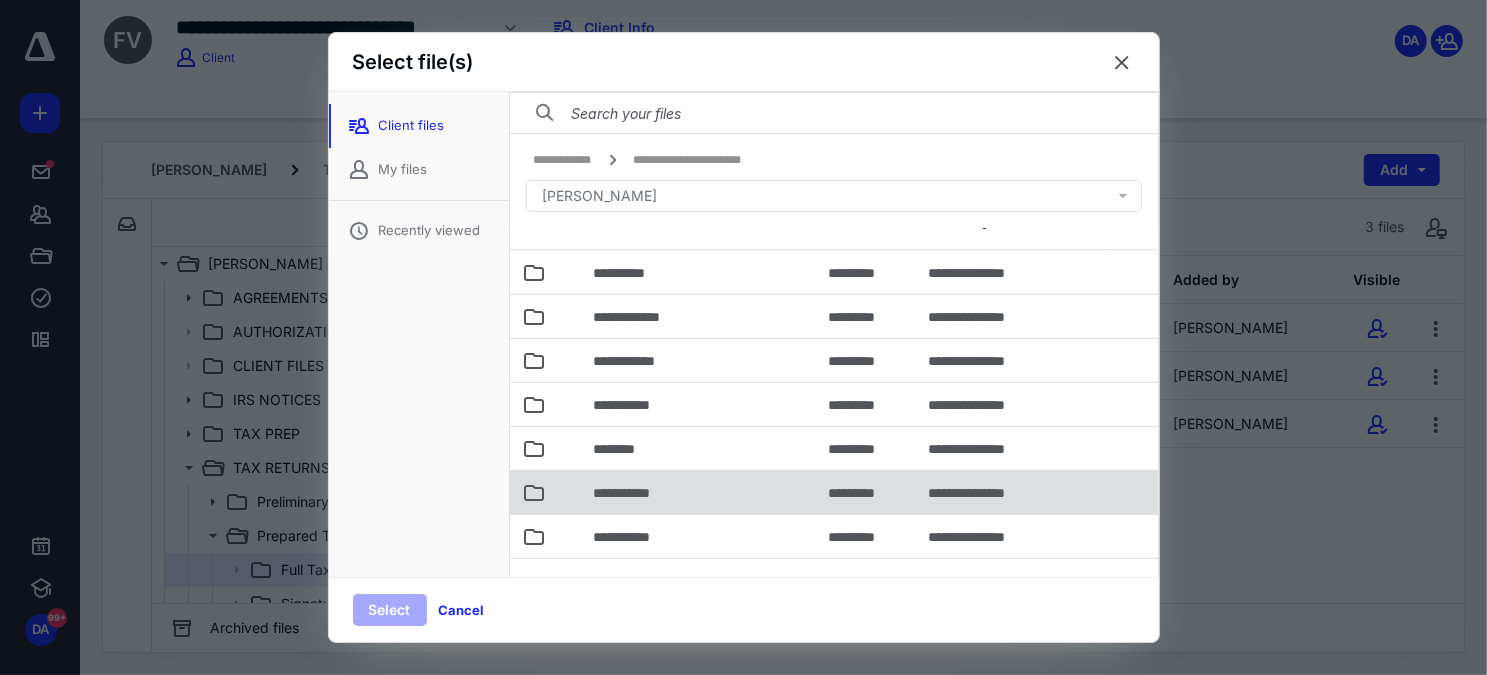 scroll, scrollTop: 56, scrollLeft: 0, axis: vertical 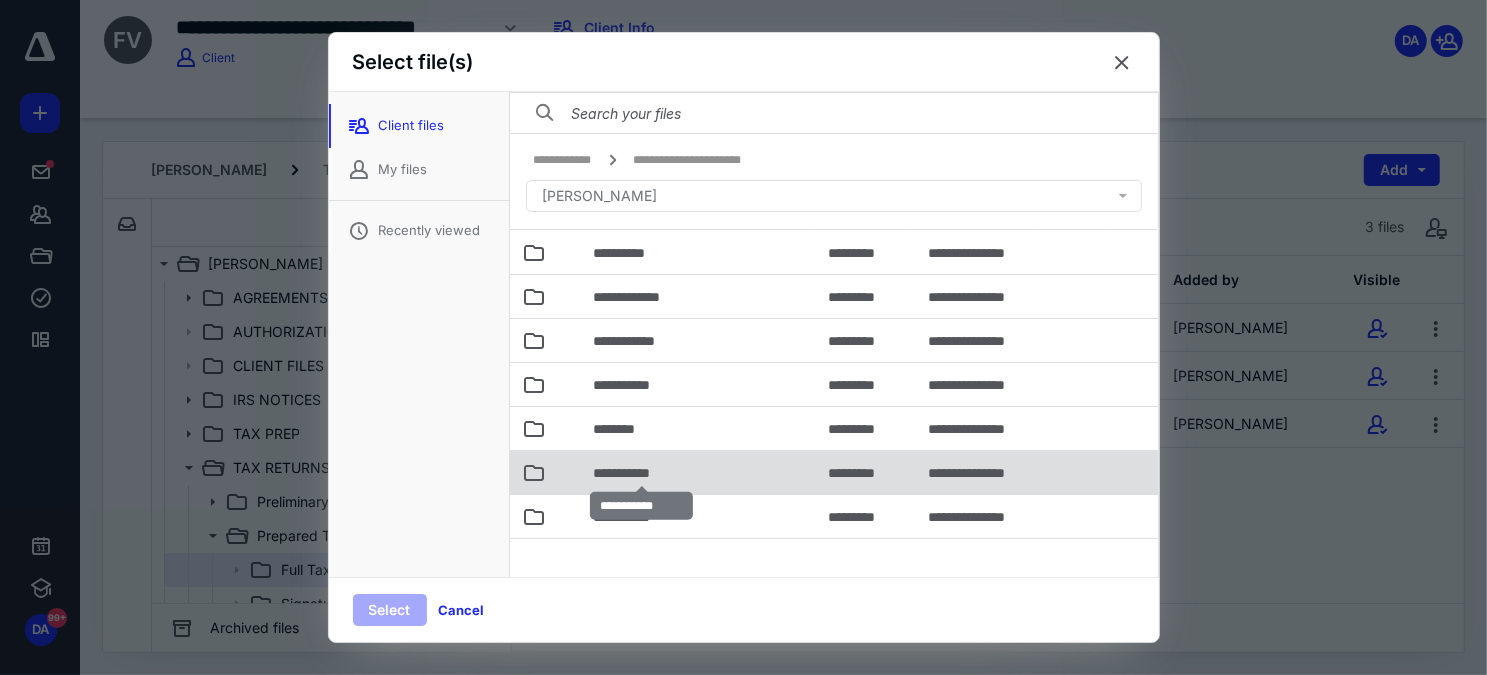 click on "**********" at bounding box center [642, 473] 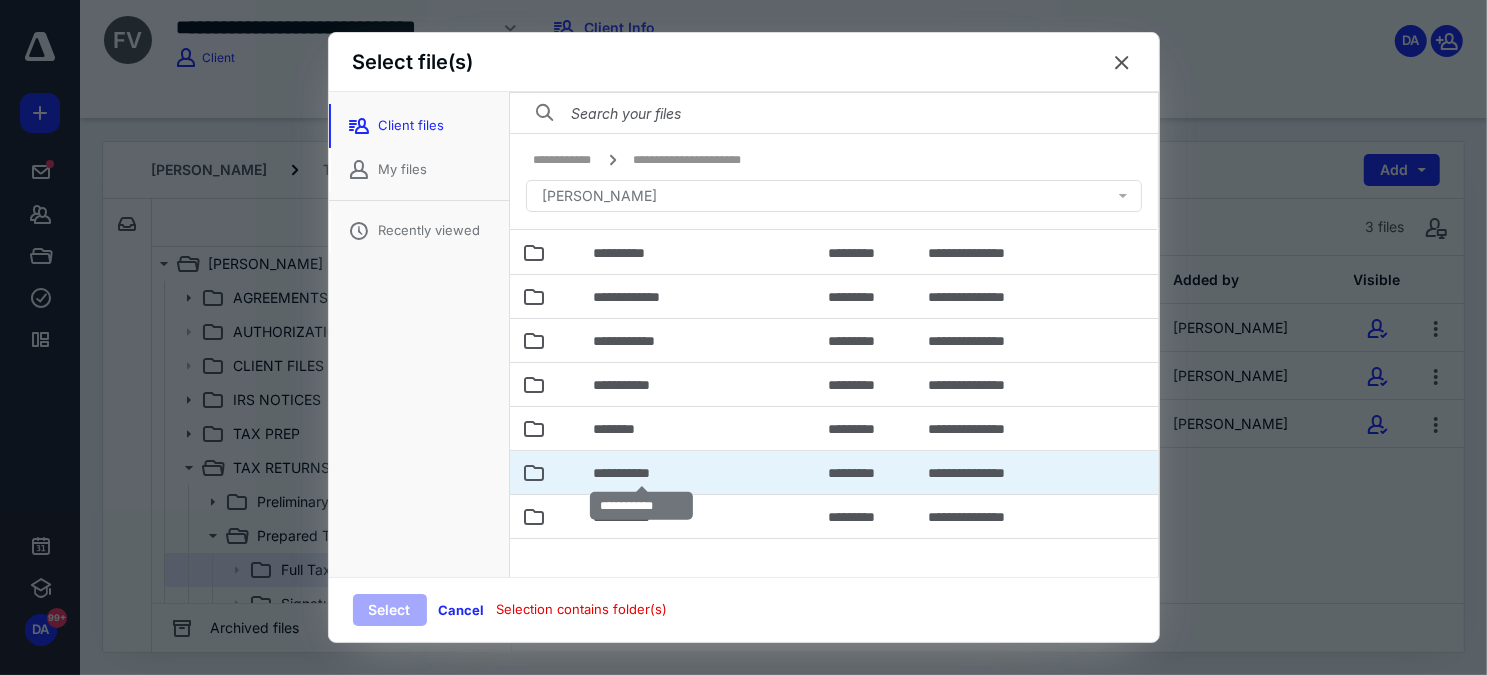 click on "**********" at bounding box center (642, 473) 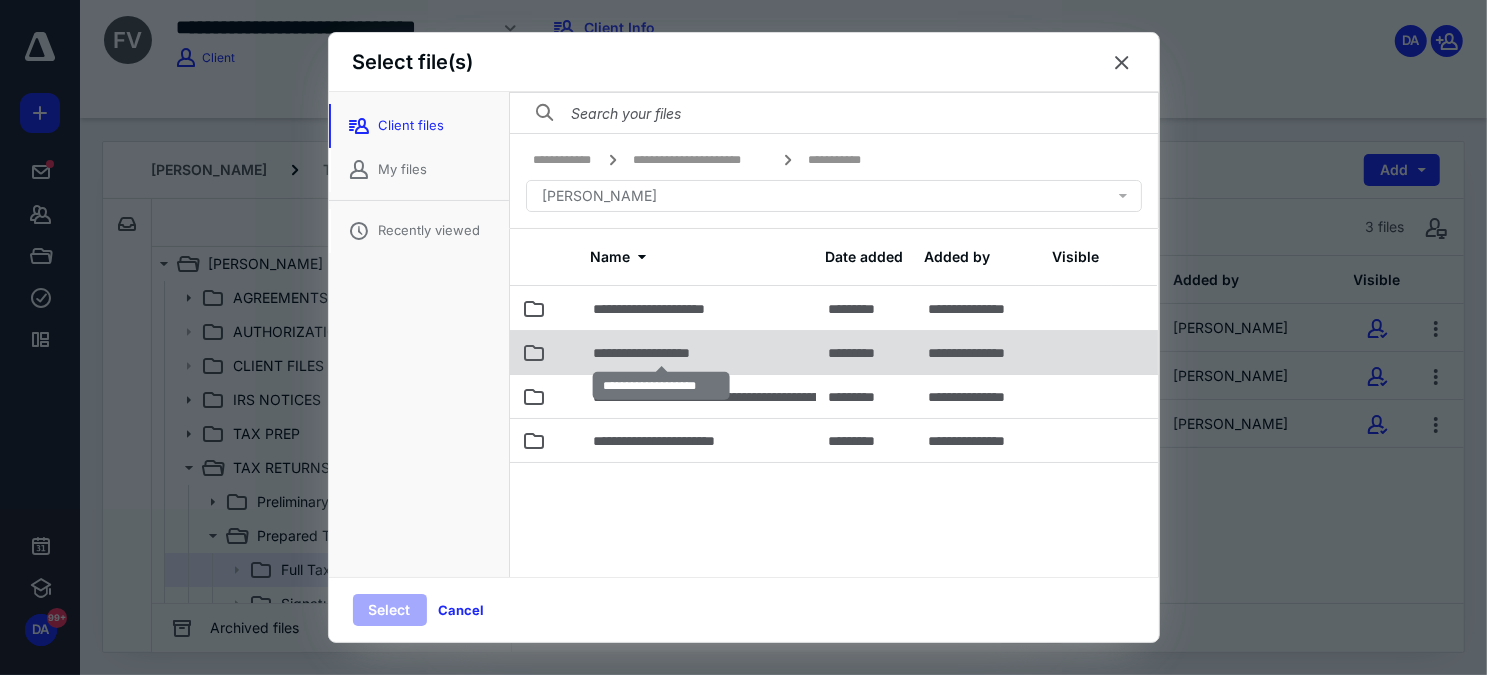 click on "**********" at bounding box center (661, 353) 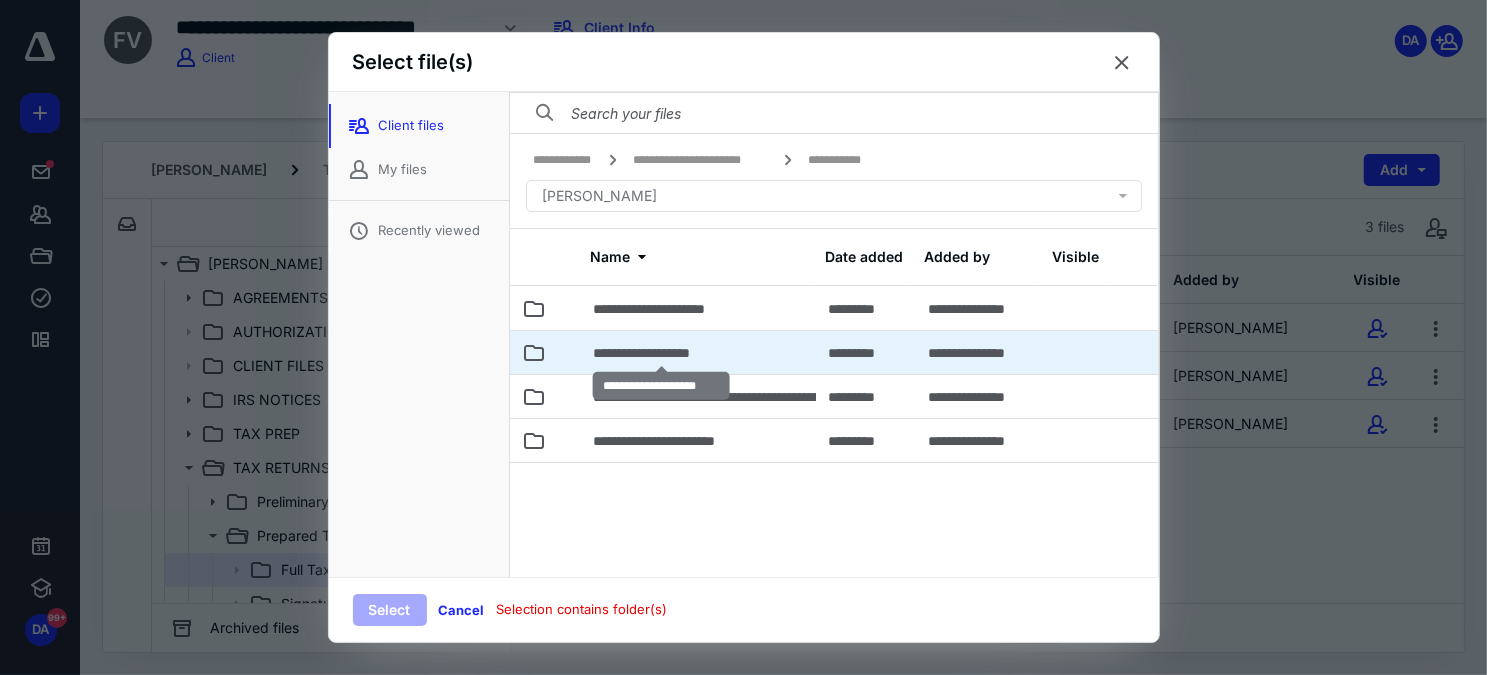 click on "**********" at bounding box center [661, 353] 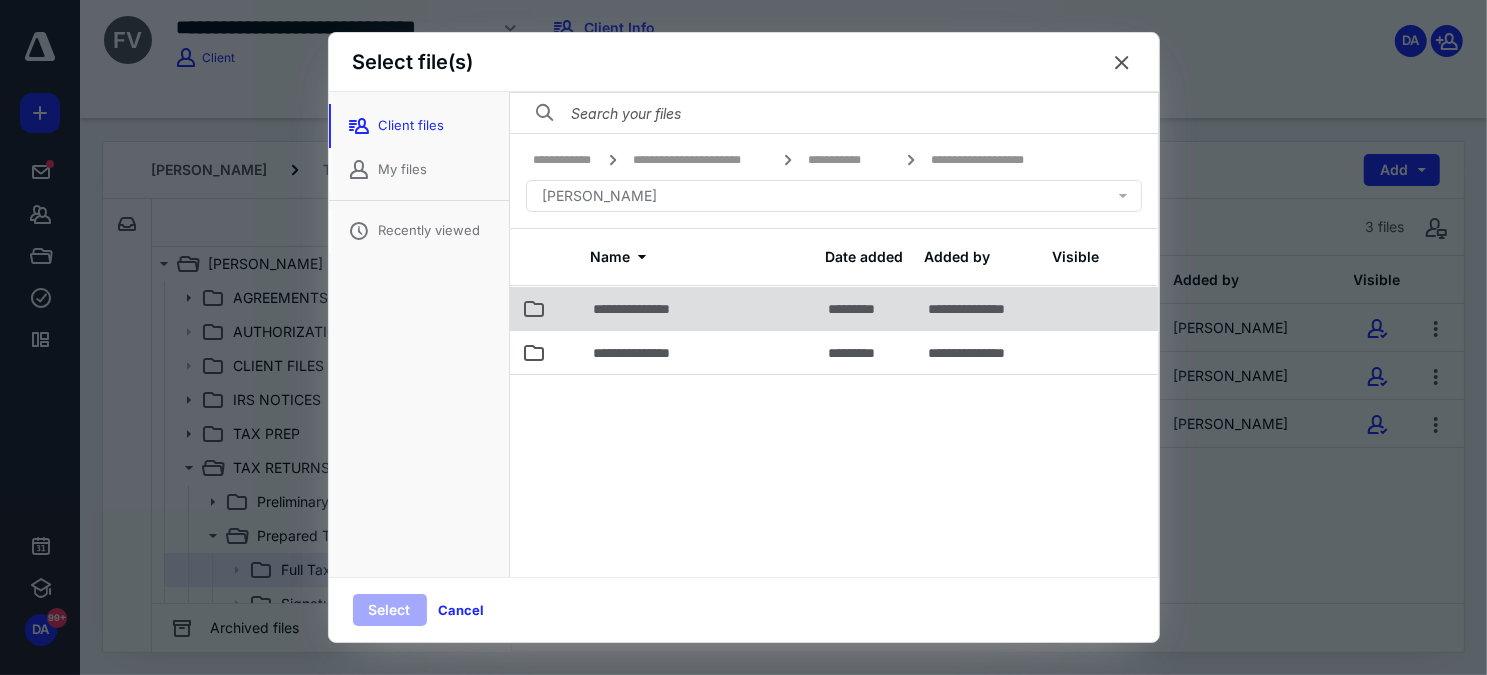 click on "**********" at bounding box center (643, 309) 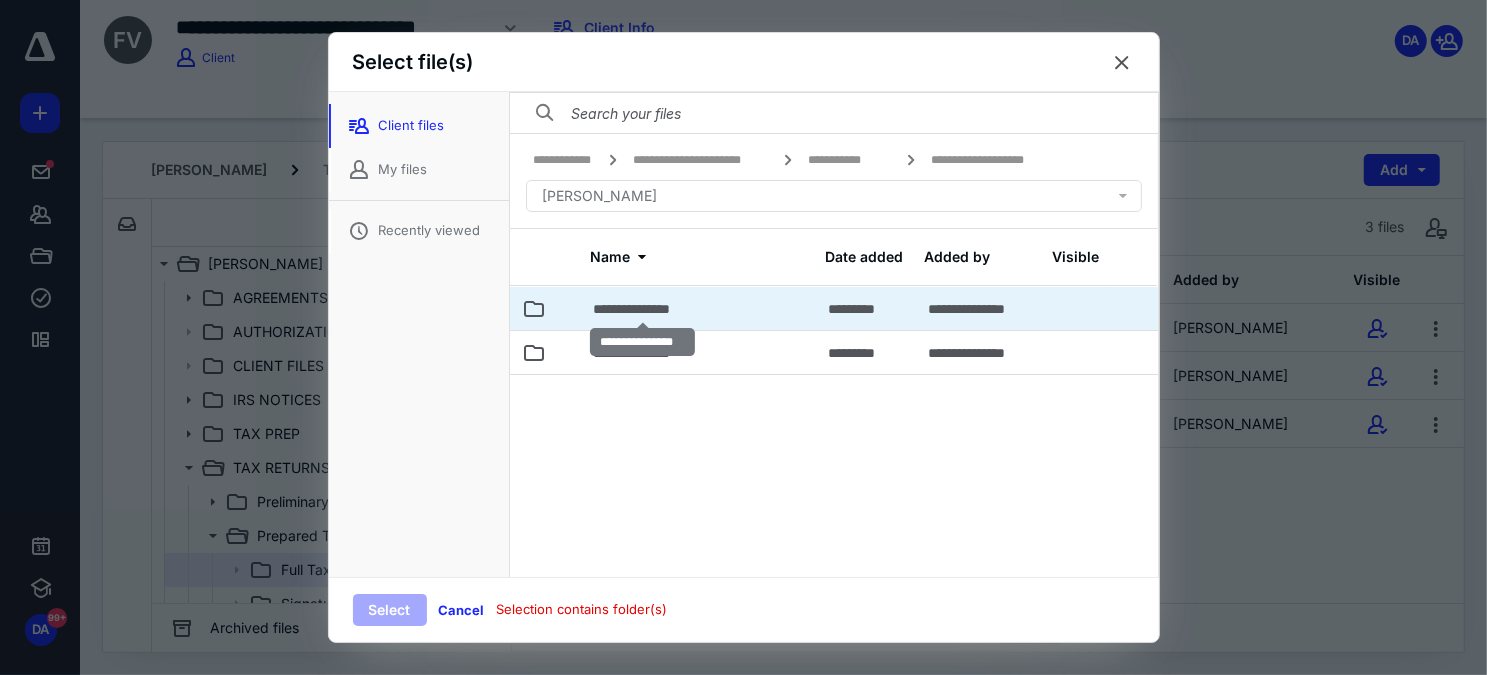 click on "**********" at bounding box center [643, 309] 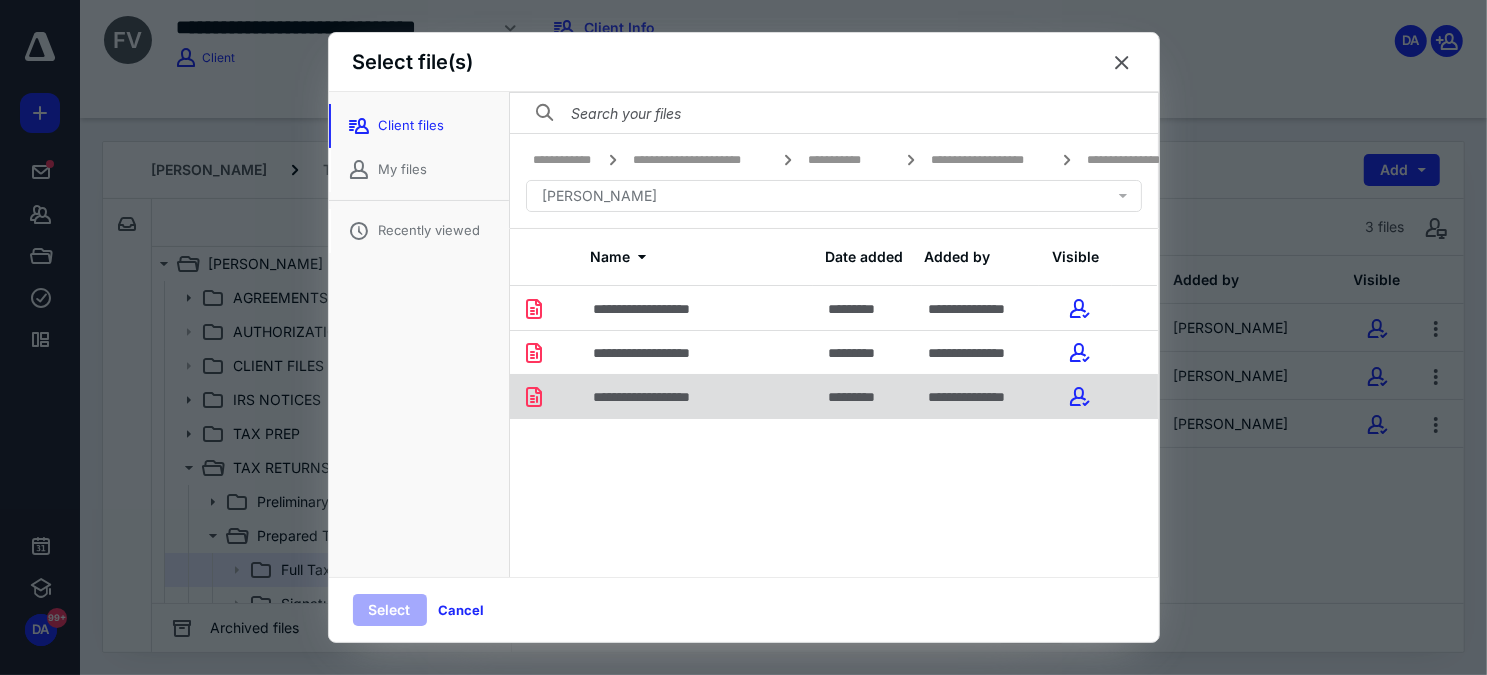 click on "**********" at bounding box center [662, 397] 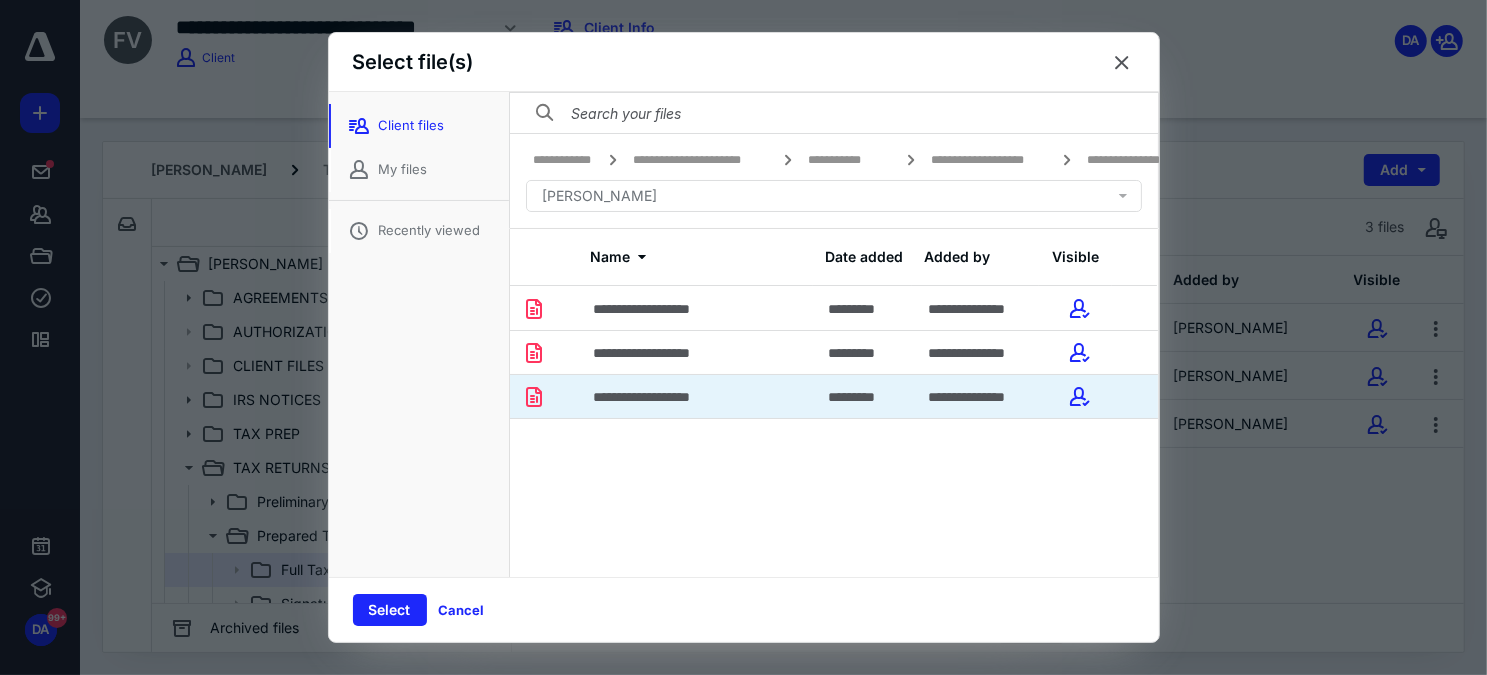 click on "Select" at bounding box center (390, 610) 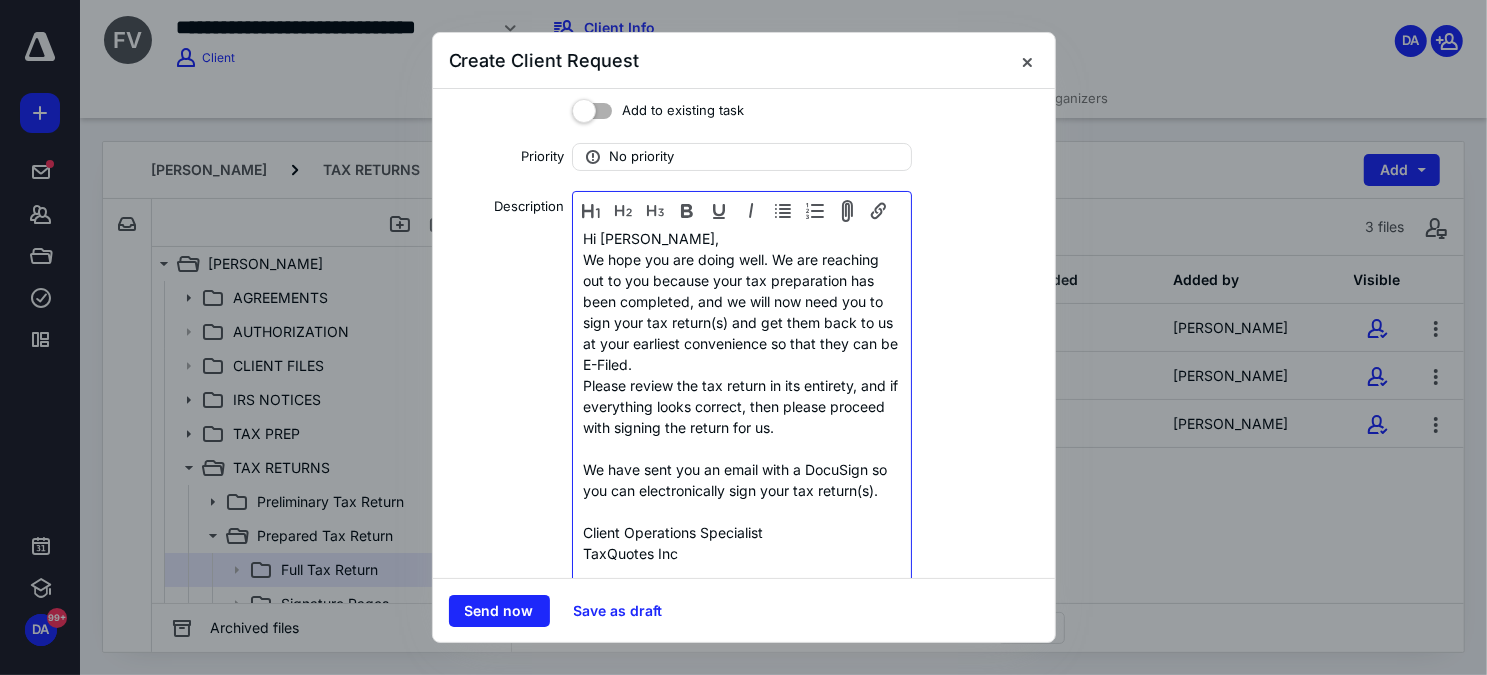 click on "Hi Francisco," at bounding box center [741, 238] 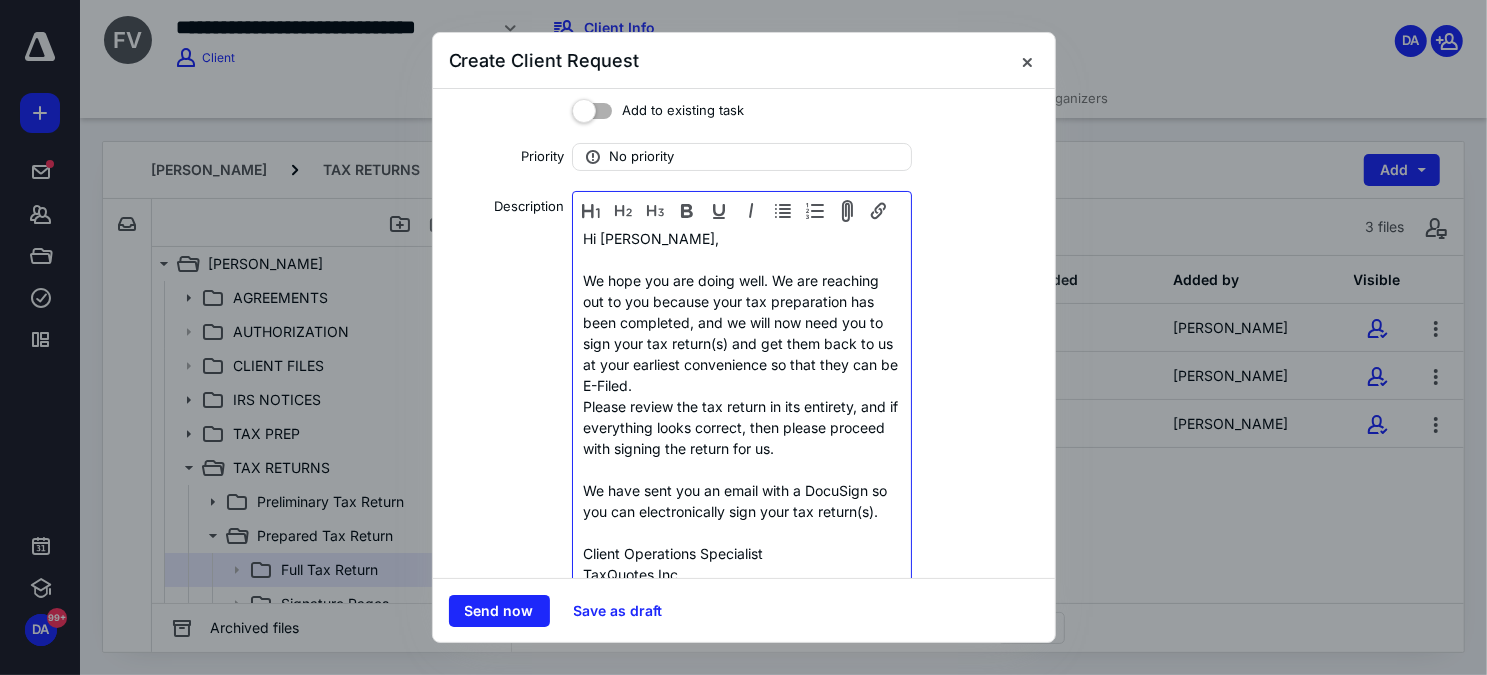 click on "We hope you are doing well. We are reaching out to you because your tax preparation has been completed, and we will now need you to sign your tax return(s) and get them back to us at your earliest convenience so that they can be E-Filed." at bounding box center (741, 333) 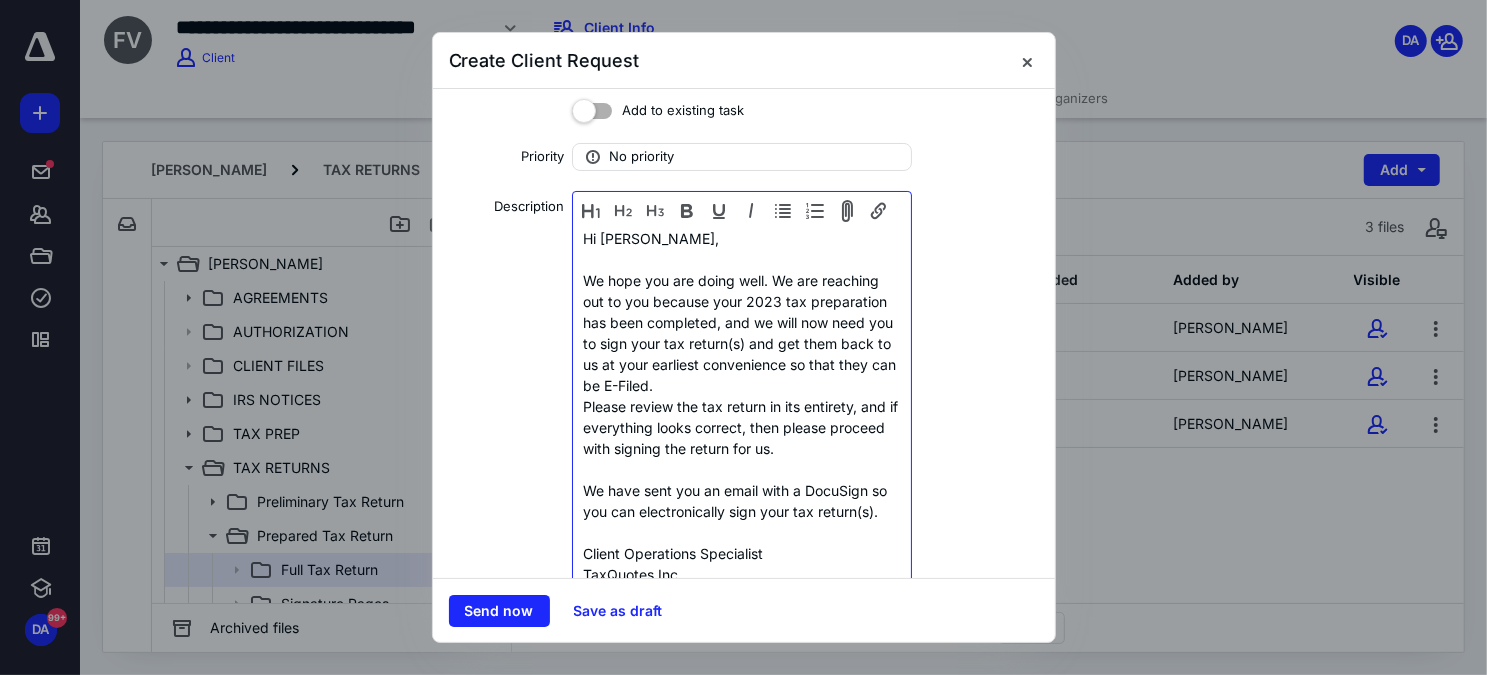 click on "We hope you are doing well. We are reaching out to you because your 2023 tax preparation has been completed, and we will now need you to sign your tax return(s) and get them back to us at your earliest convenience so that they can be E-Filed." at bounding box center [741, 333] 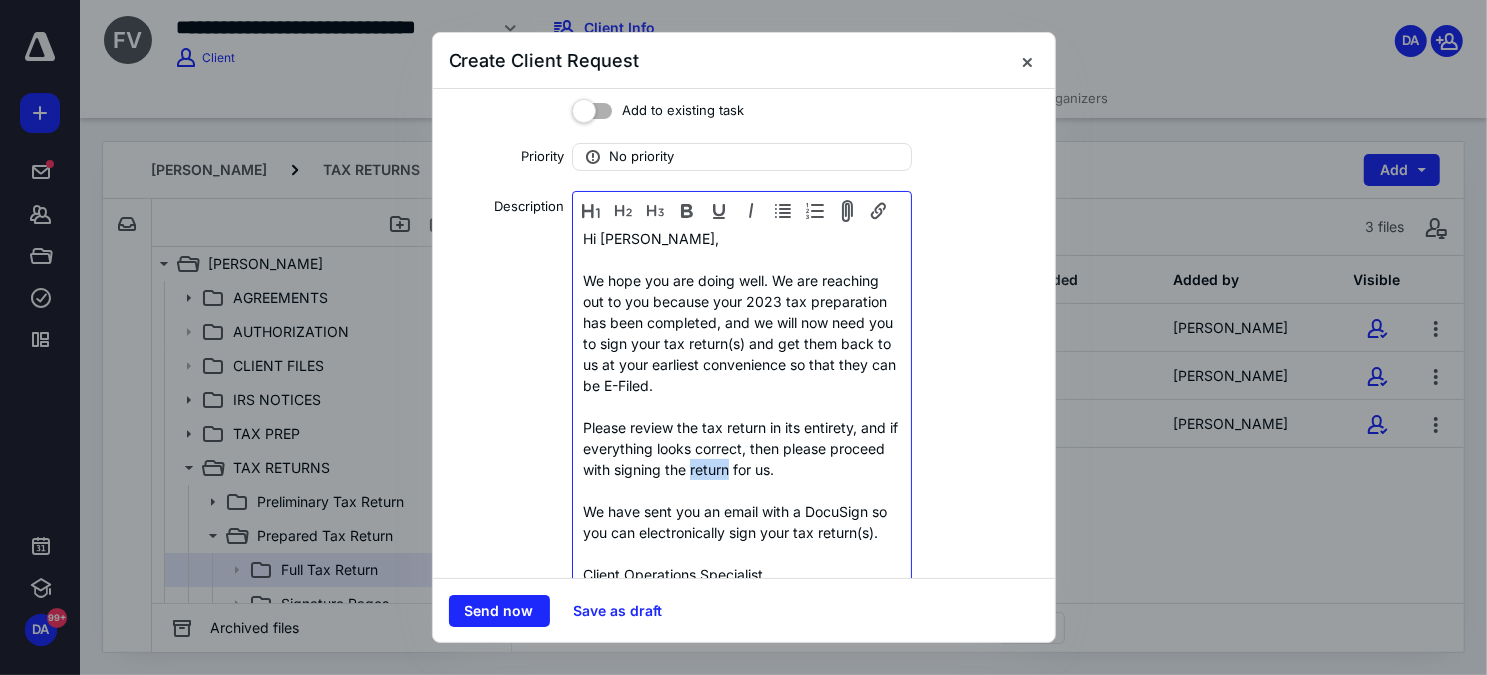 drag, startPoint x: 748, startPoint y: 469, endPoint x: 788, endPoint y: 466, distance: 40.112343 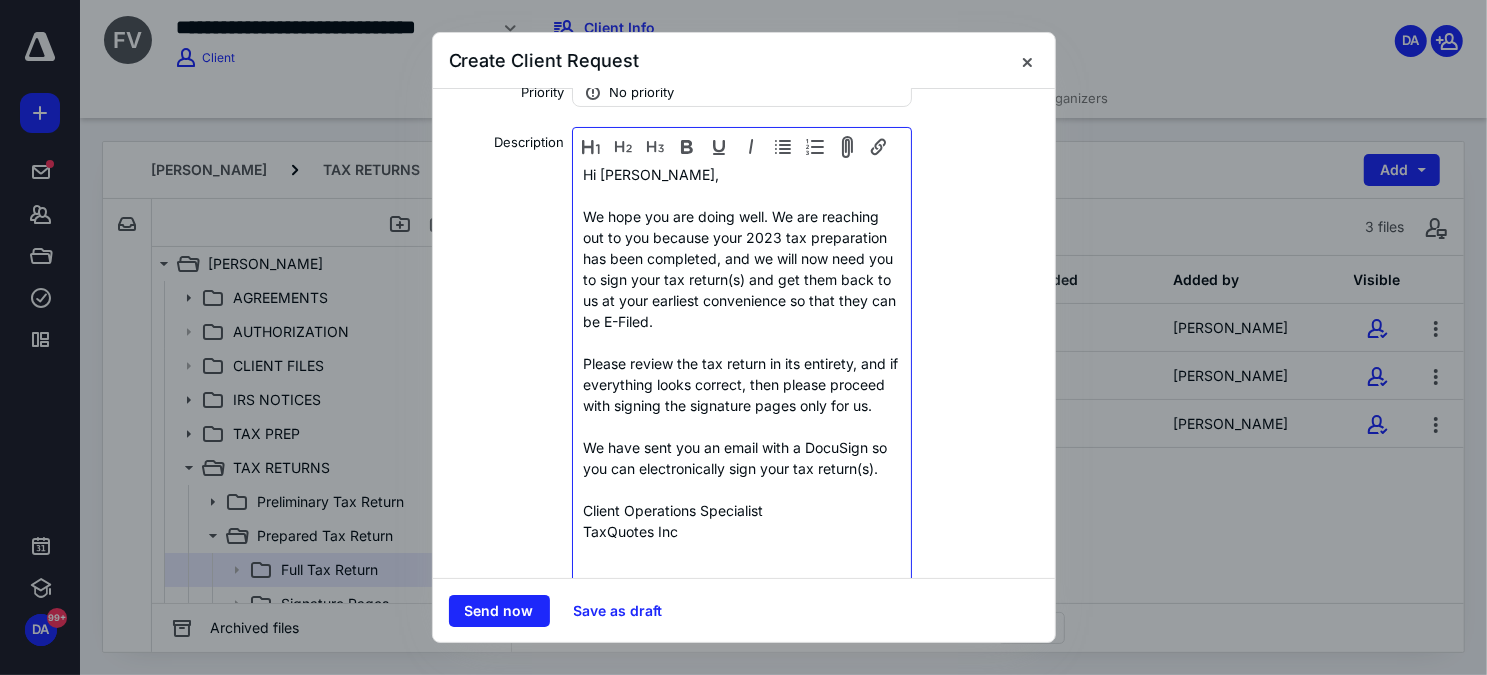 scroll, scrollTop: 221, scrollLeft: 0, axis: vertical 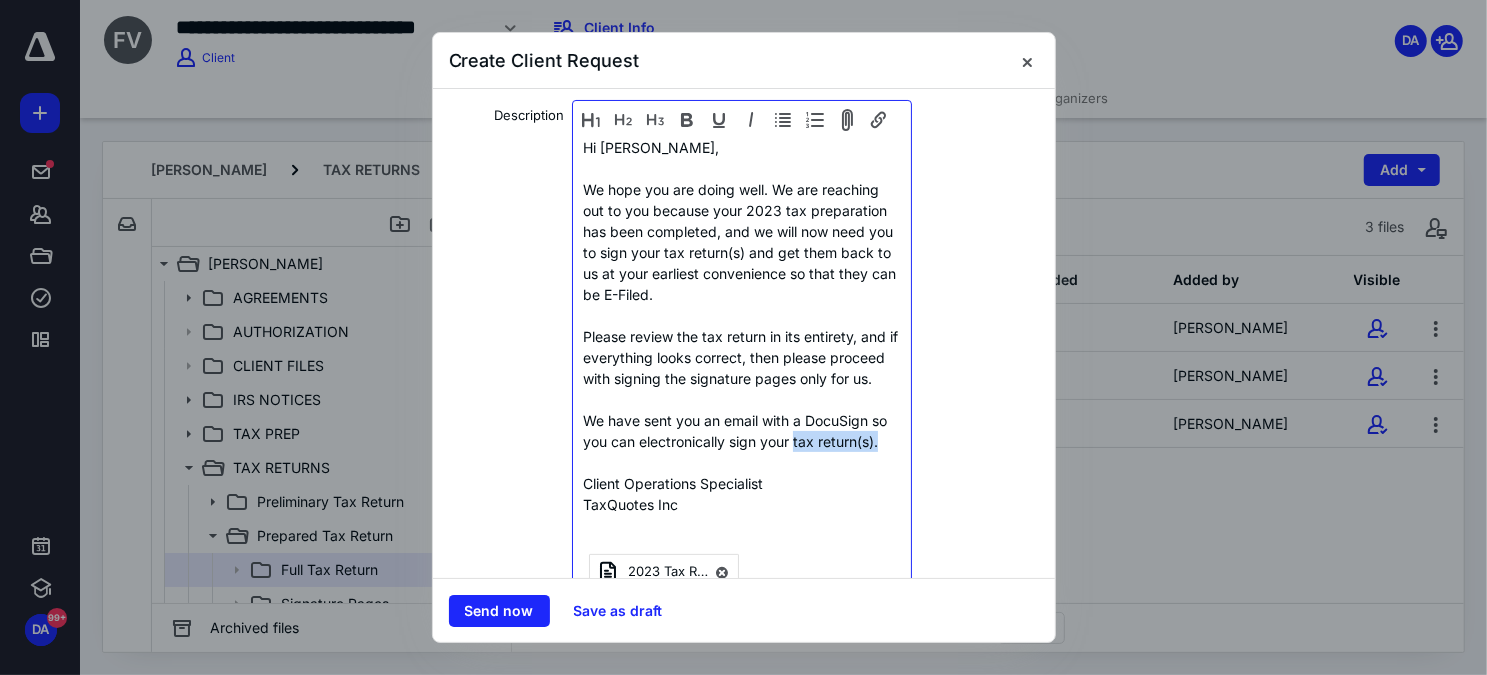 drag, startPoint x: 811, startPoint y: 463, endPoint x: 841, endPoint y: 478, distance: 33.54102 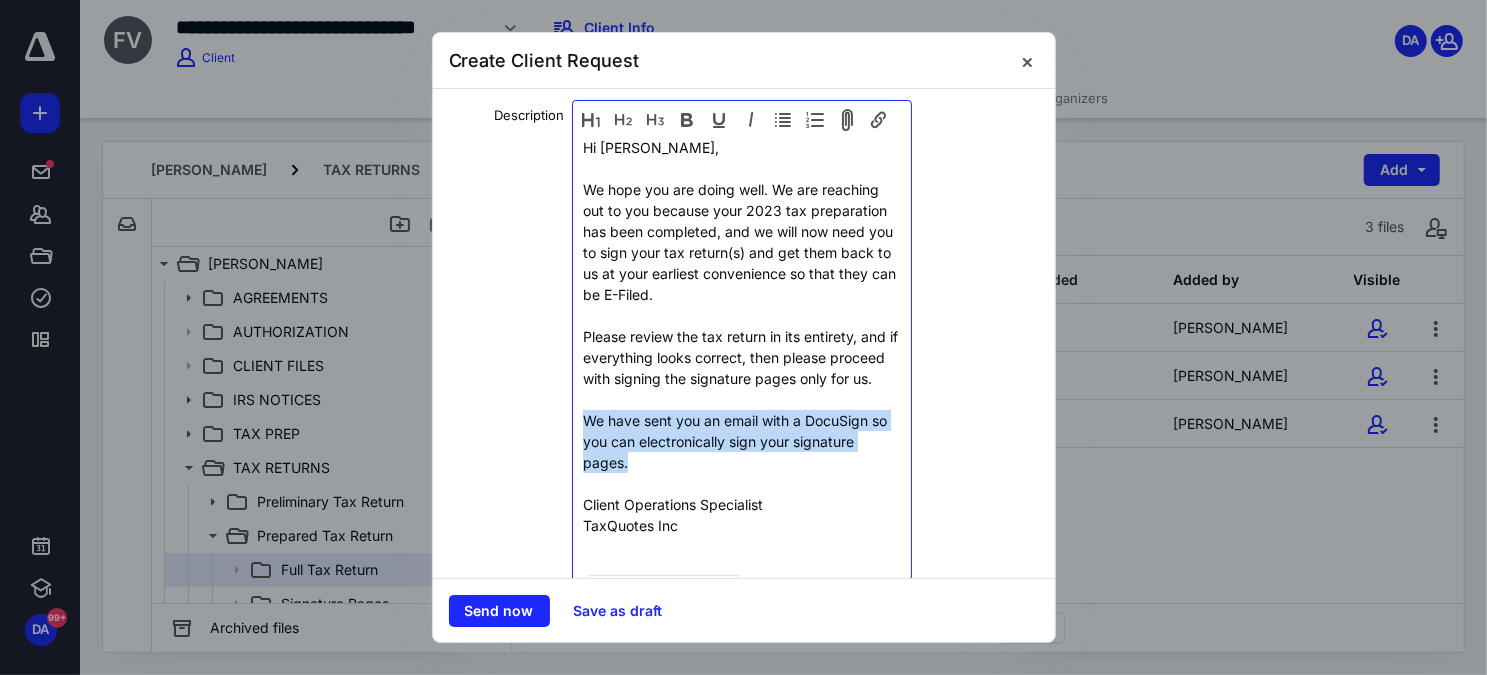 drag, startPoint x: 580, startPoint y: 437, endPoint x: 676, endPoint y: 487, distance: 108.24047 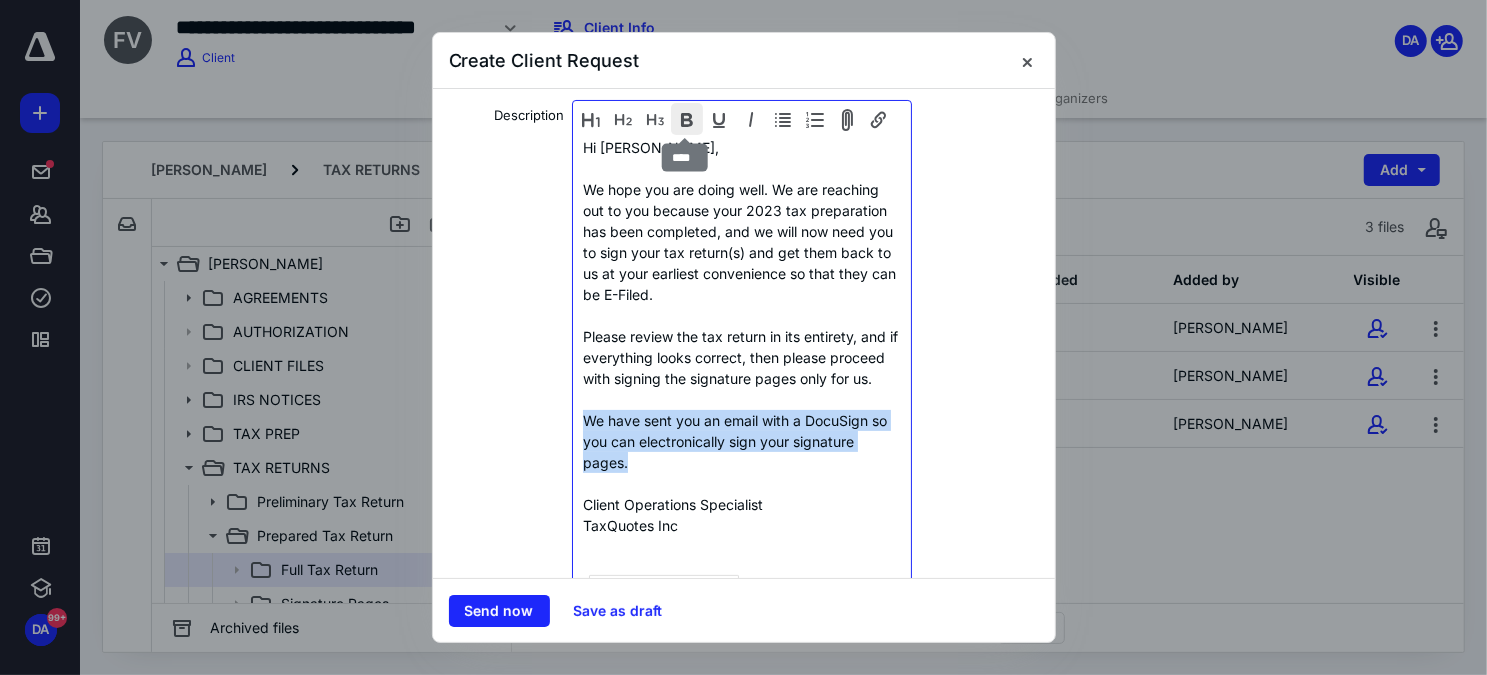click at bounding box center [687, 119] 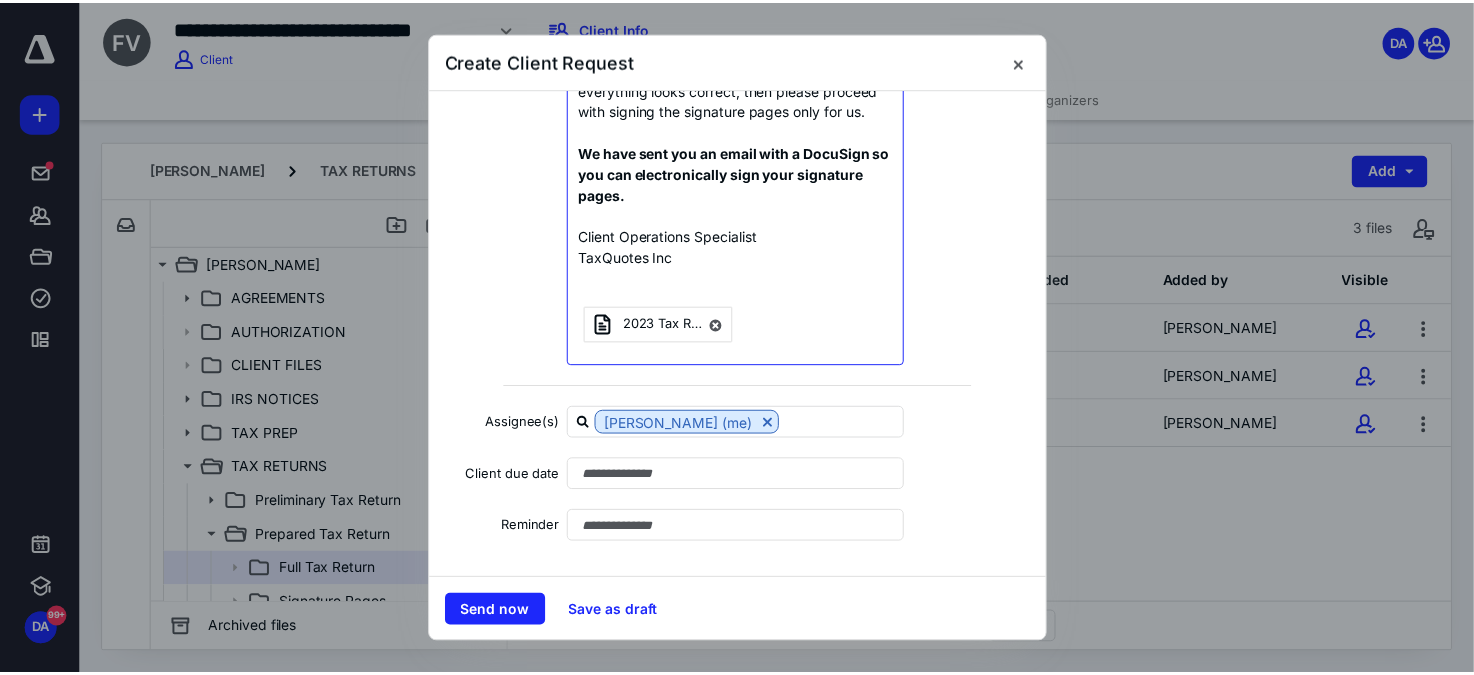 scroll, scrollTop: 510, scrollLeft: 0, axis: vertical 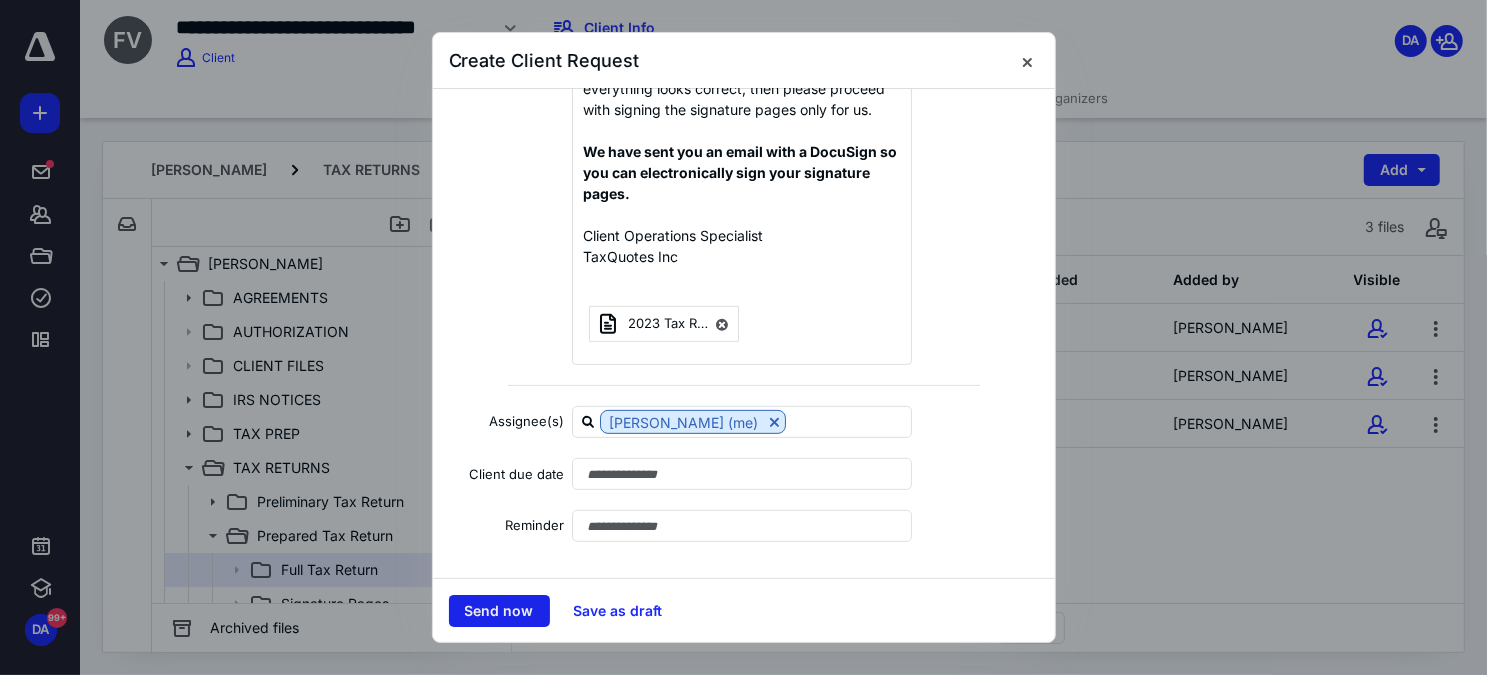 click on "Send now" at bounding box center (499, 611) 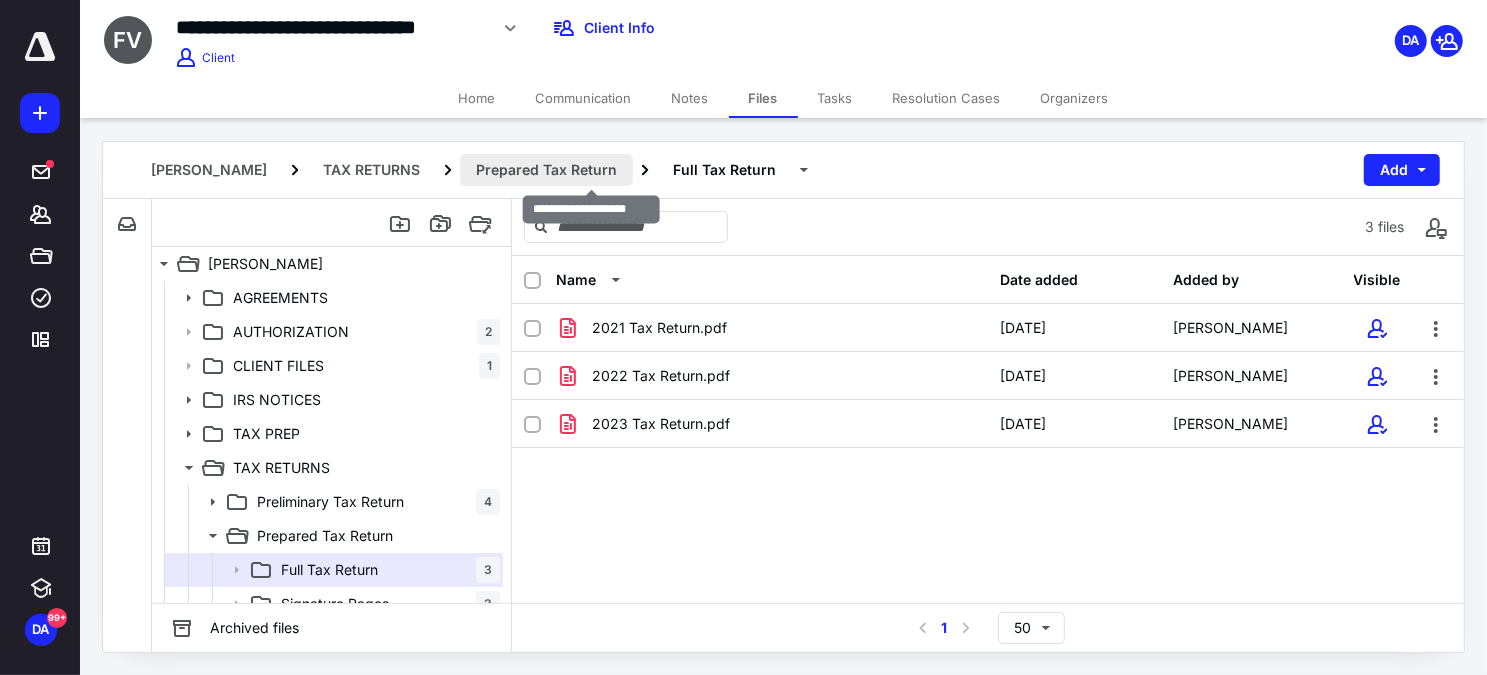 click on "Prepared Tax Return" at bounding box center (546, 170) 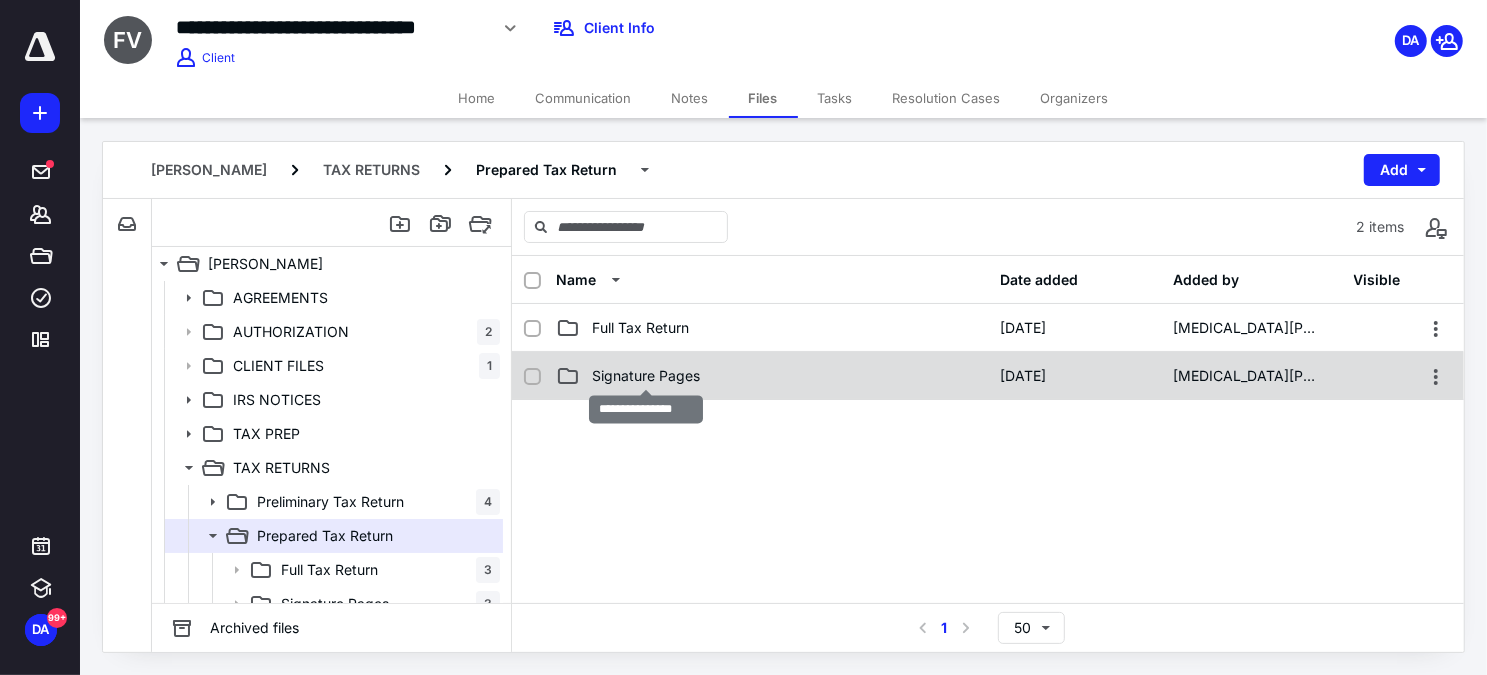 click on "Signature Pages" at bounding box center (646, 376) 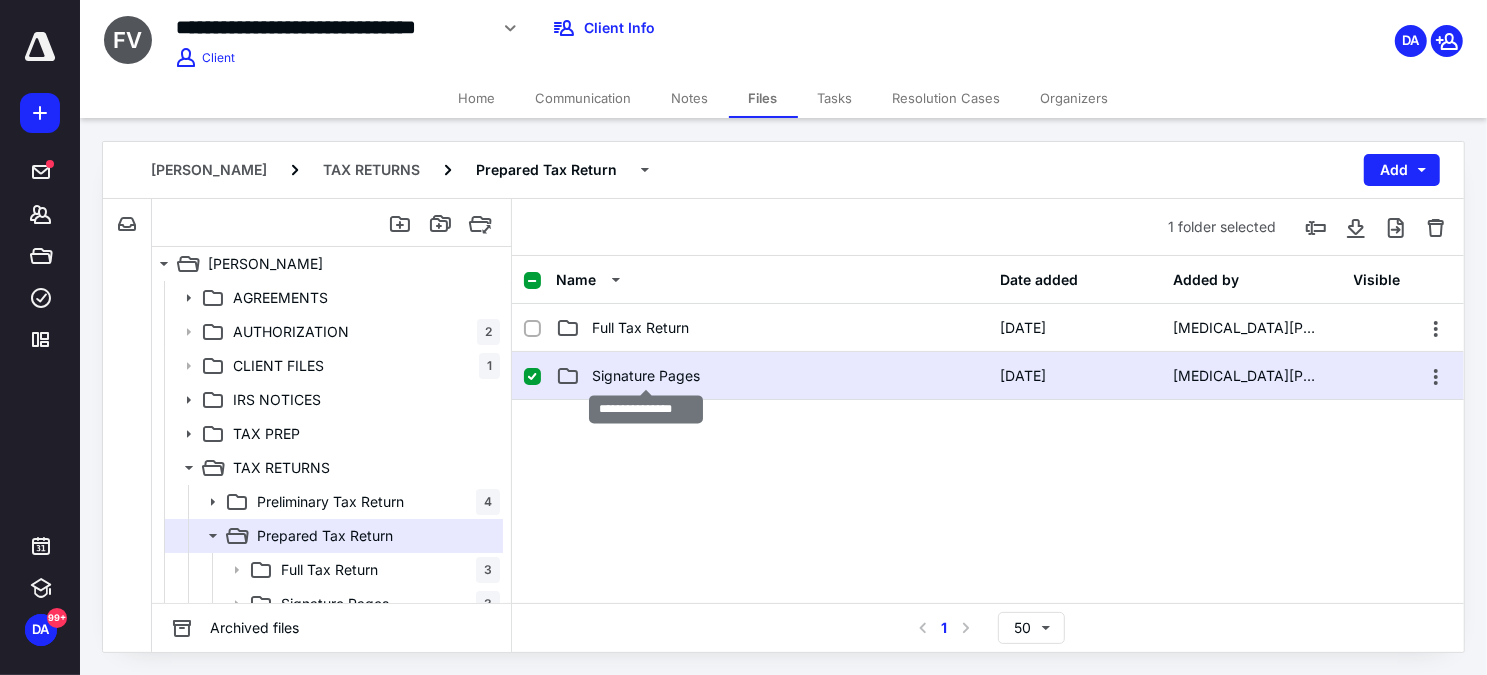 click on "Signature Pages" at bounding box center [646, 376] 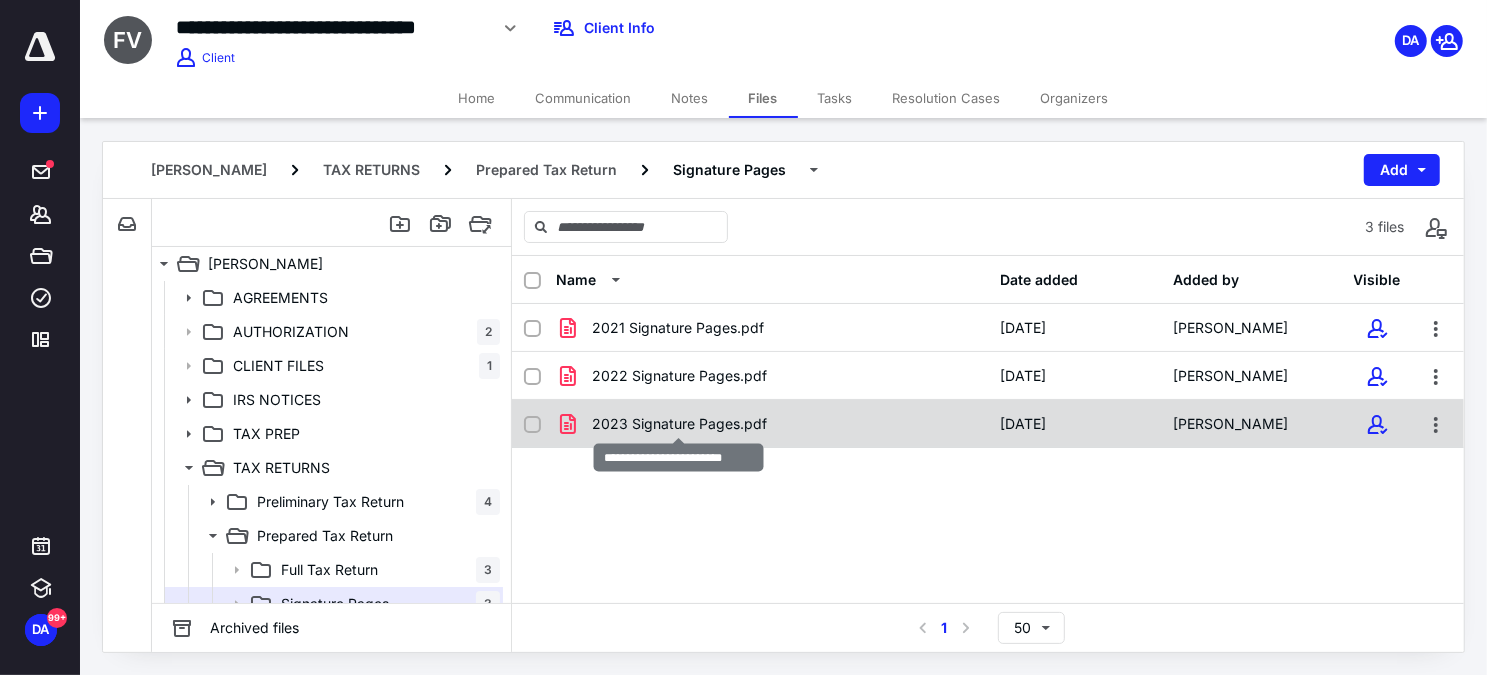 click on "2023 Signature Pages.pdf" at bounding box center (679, 424) 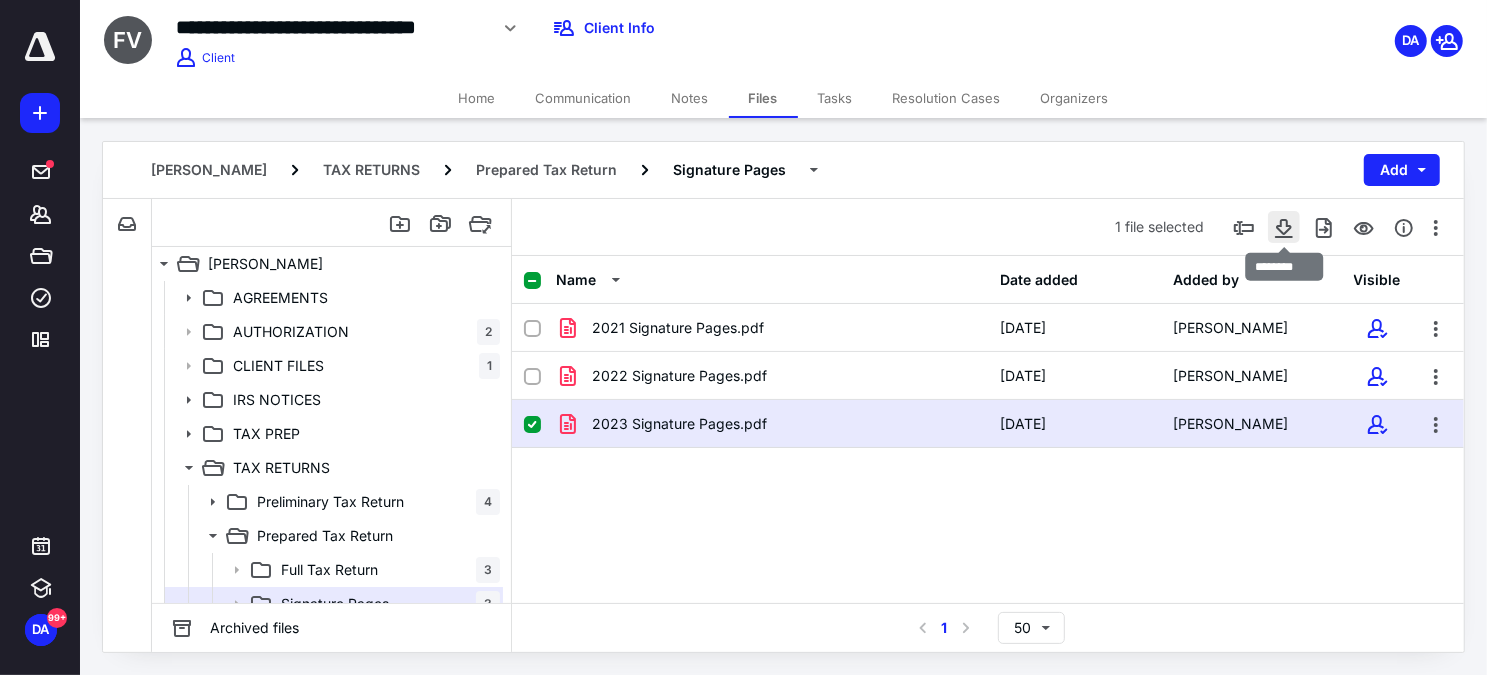 click at bounding box center (1284, 227) 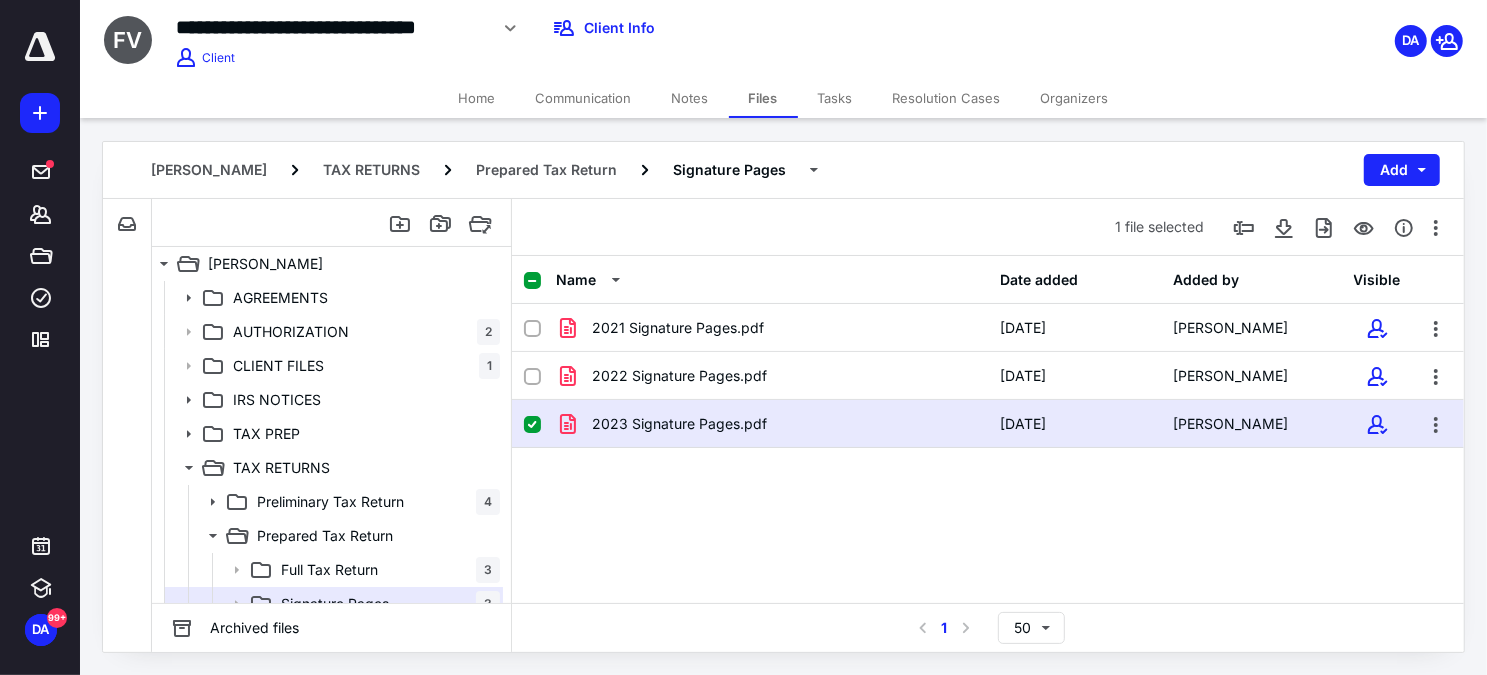 click on "Home" at bounding box center (477, 98) 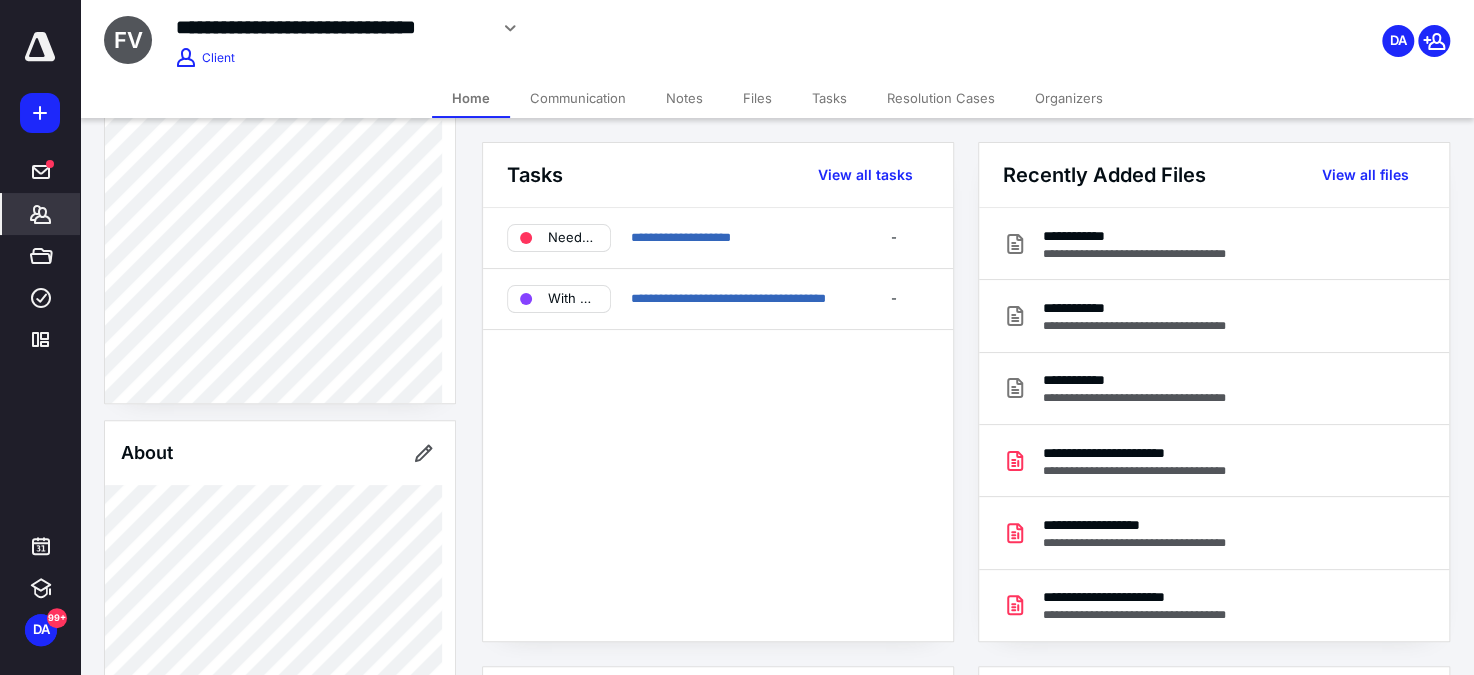 scroll, scrollTop: 0, scrollLeft: 0, axis: both 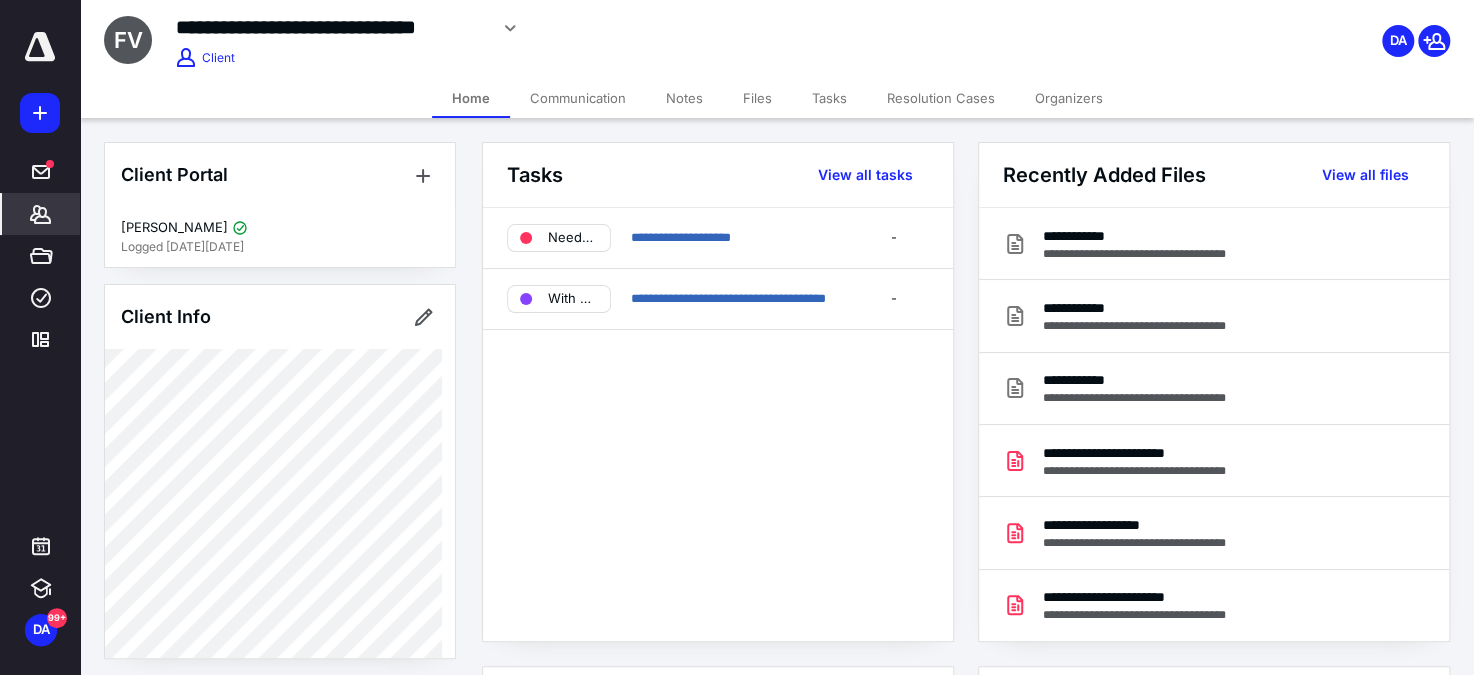 click on "Client Portal Francisco Ruiz Venegas Logged in 1 month ago Client Info About Spouse Dependents Important clients Tags Manage all tags" at bounding box center [280, 832] 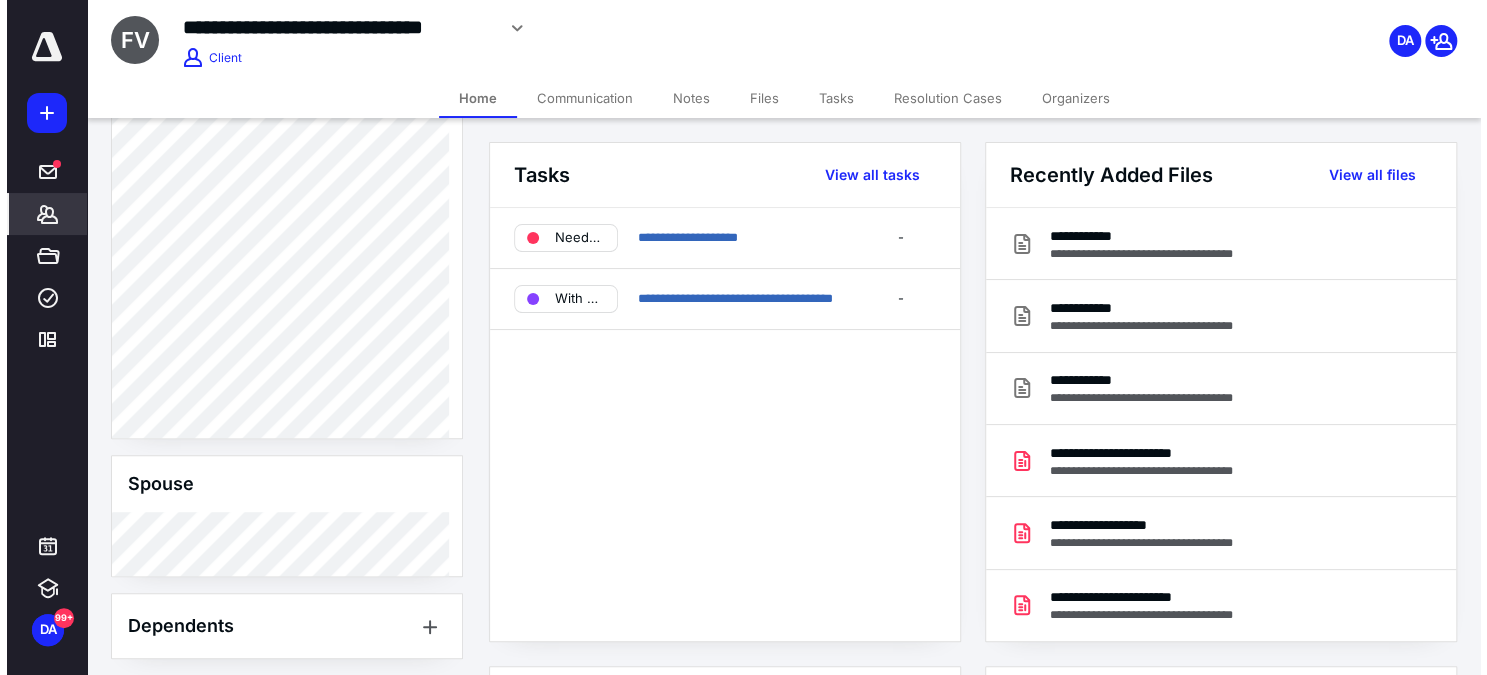 scroll, scrollTop: 818, scrollLeft: 0, axis: vertical 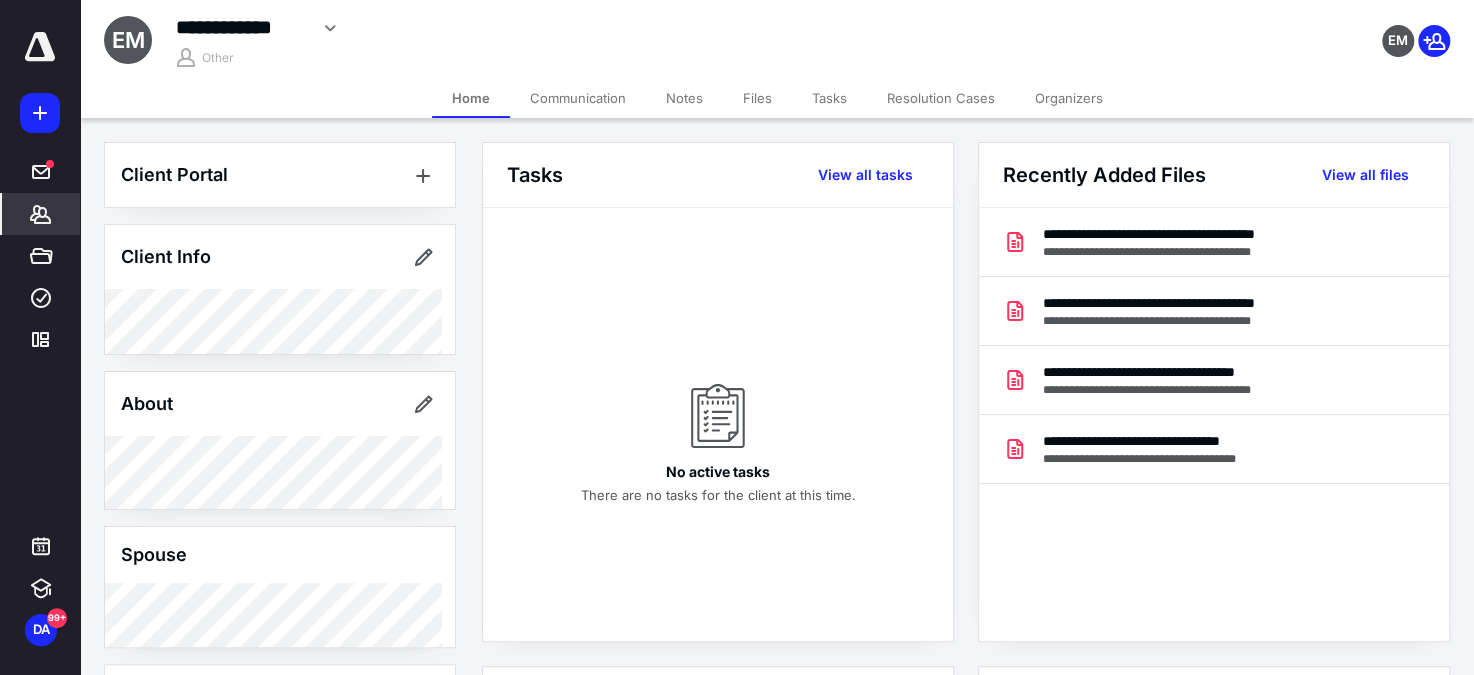 click 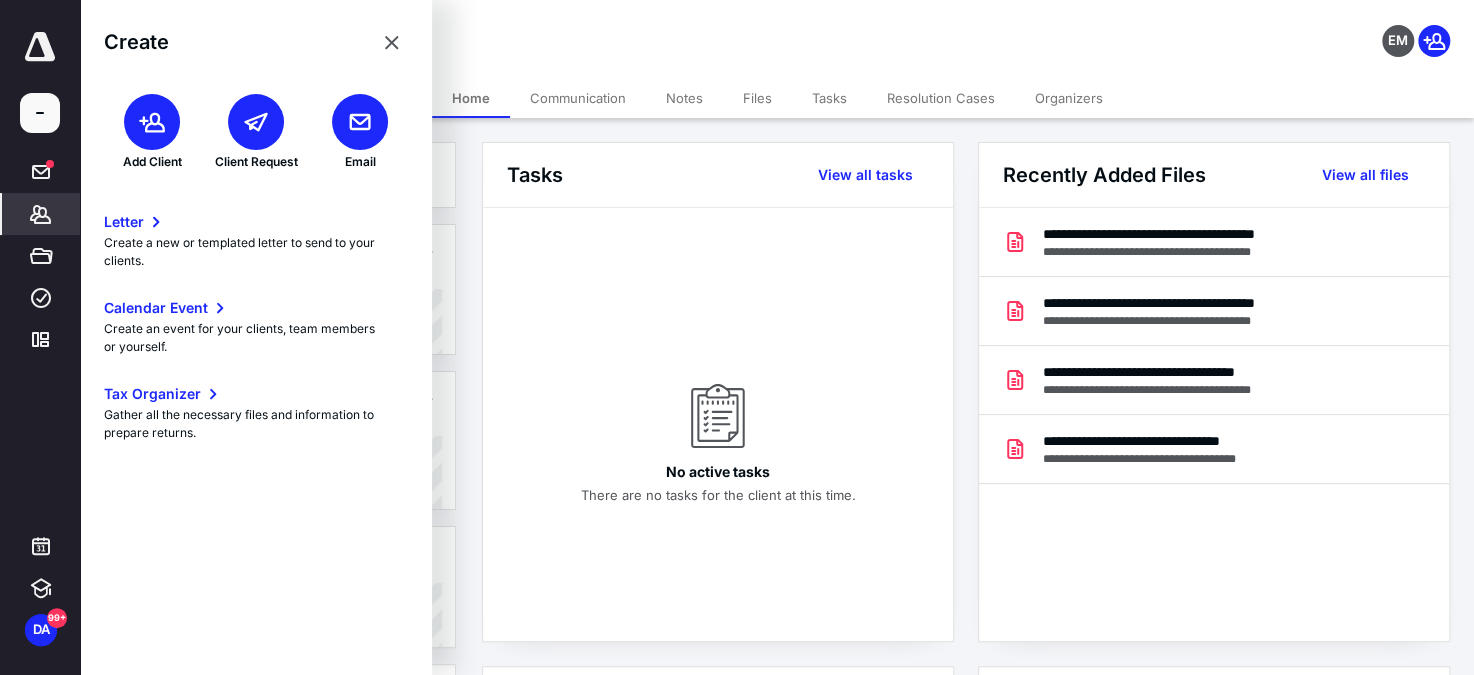 click 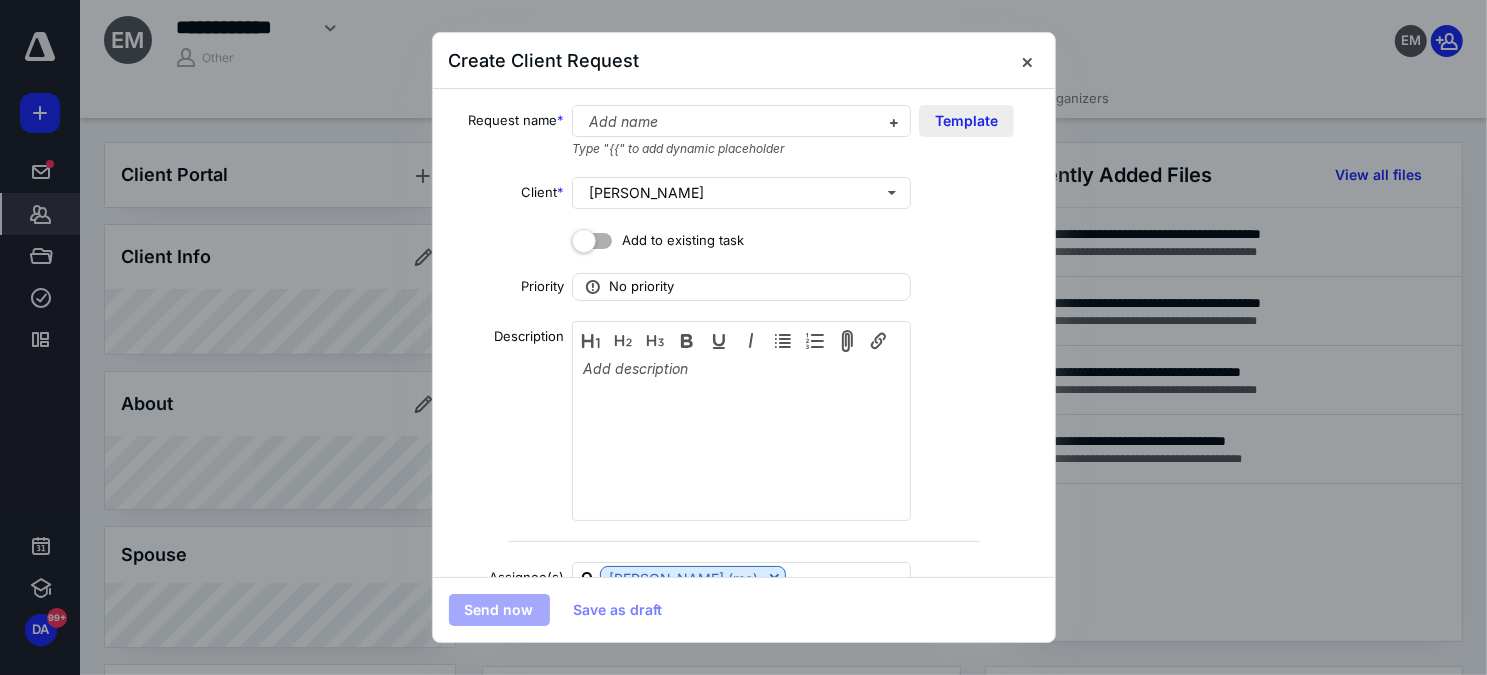 click on "Template" at bounding box center [966, 121] 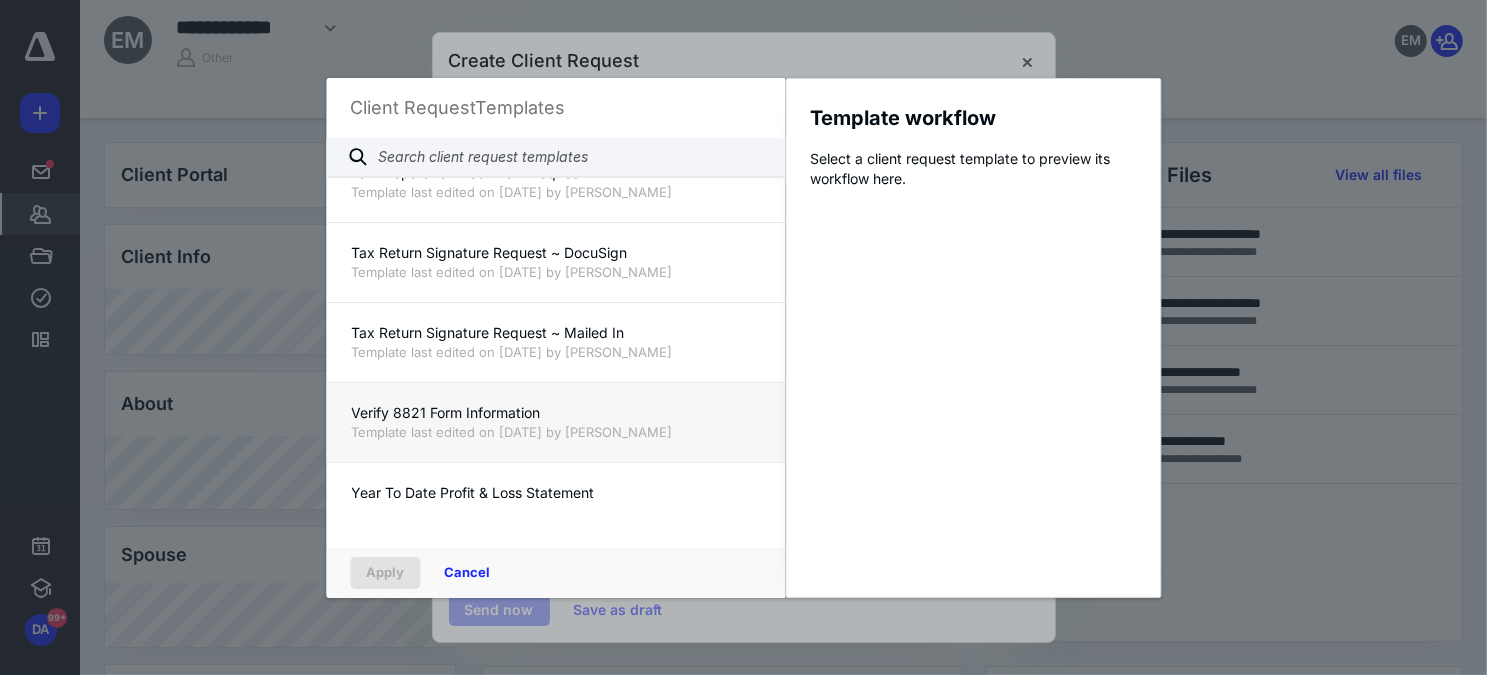 scroll, scrollTop: 1636, scrollLeft: 0, axis: vertical 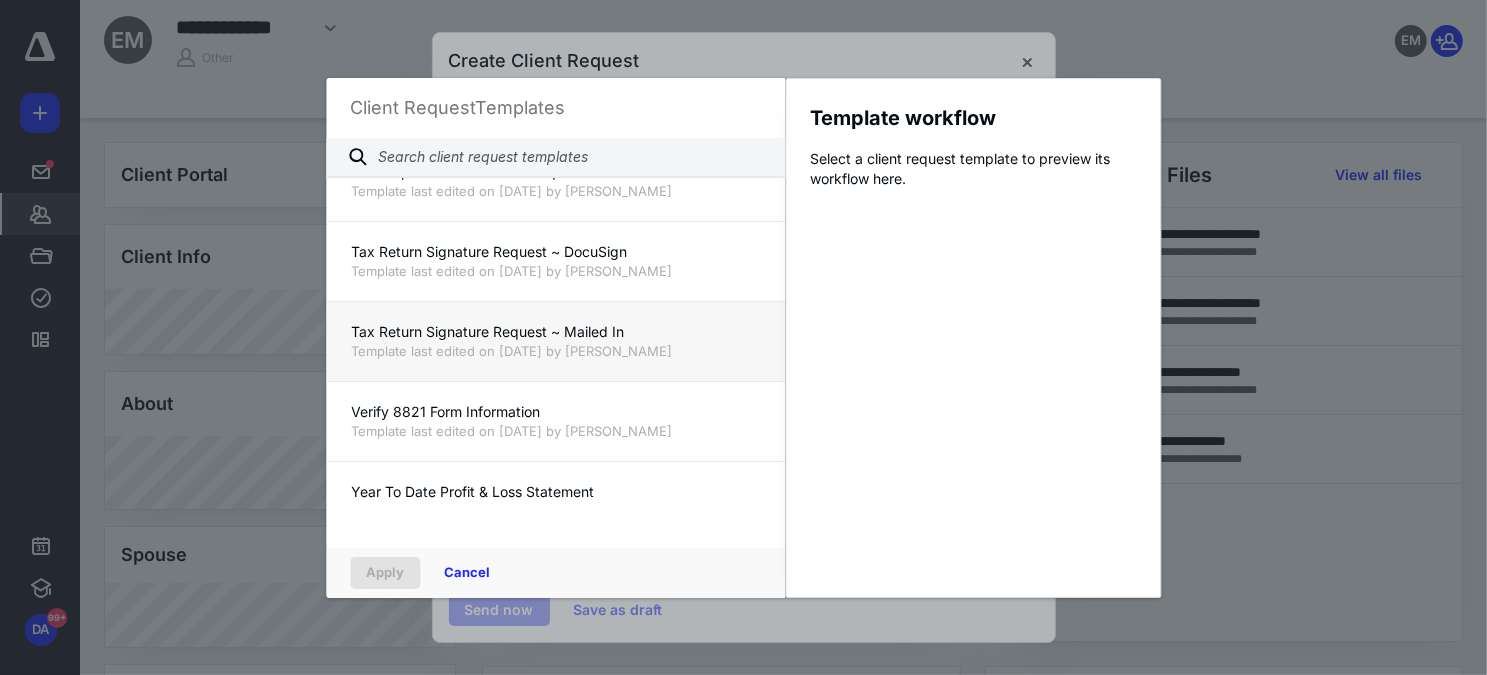 click on "Tax Return Signature Request ~ Mailed In" at bounding box center (555, 332) 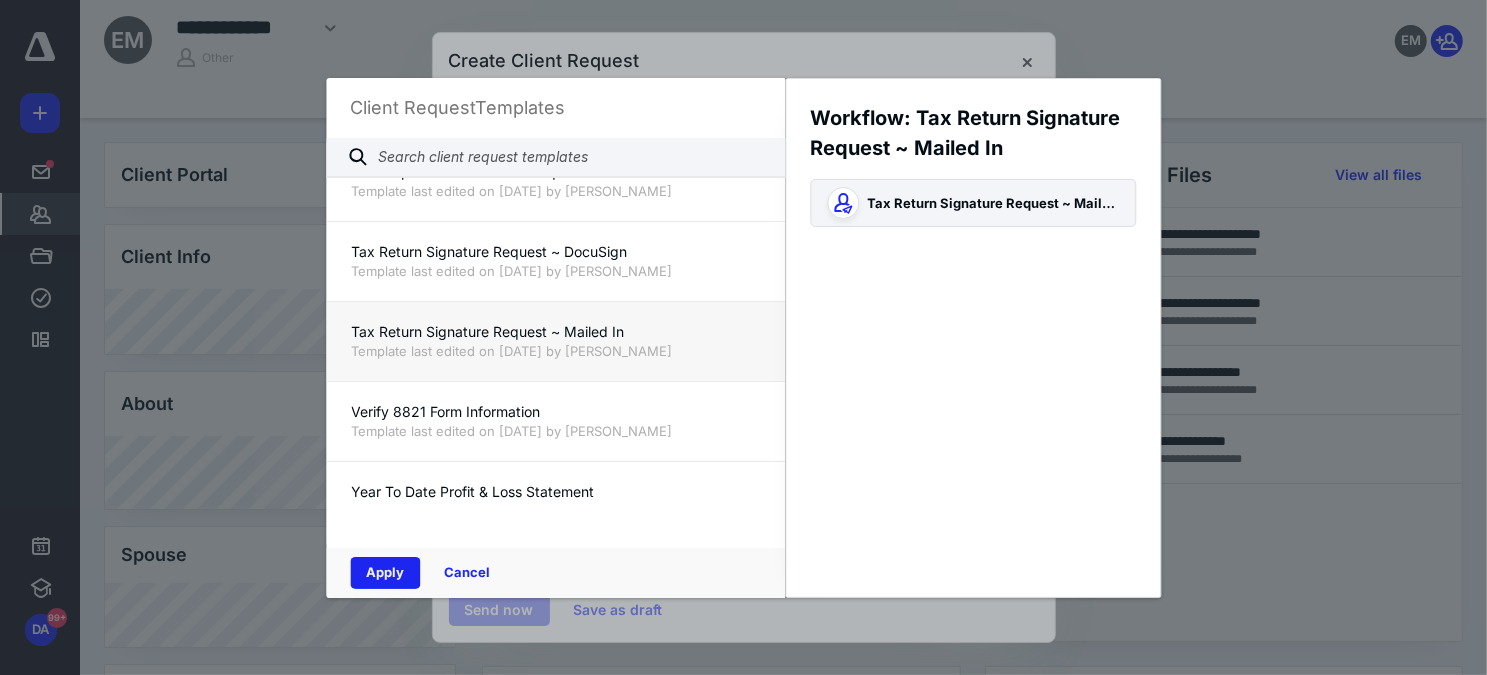 click on "Apply" at bounding box center [385, 573] 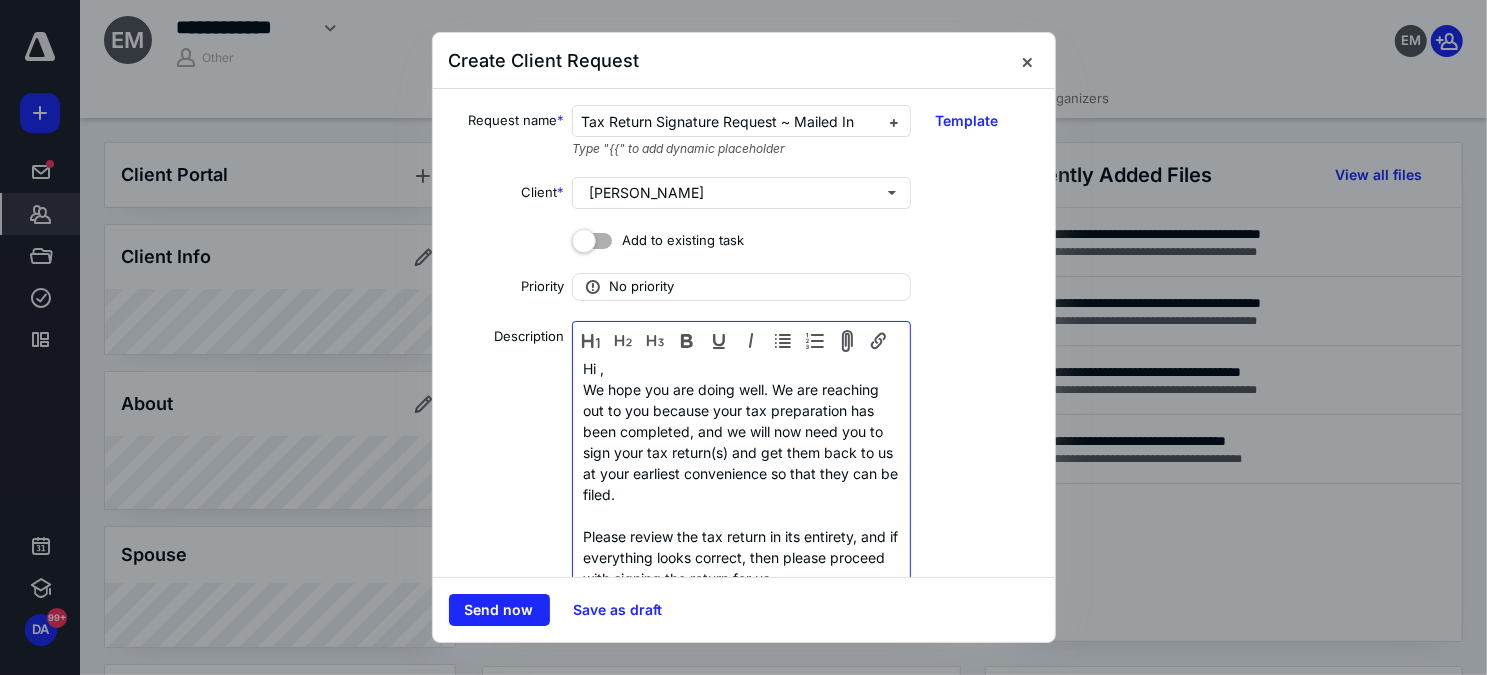 click on "Hi ," at bounding box center [741, 368] 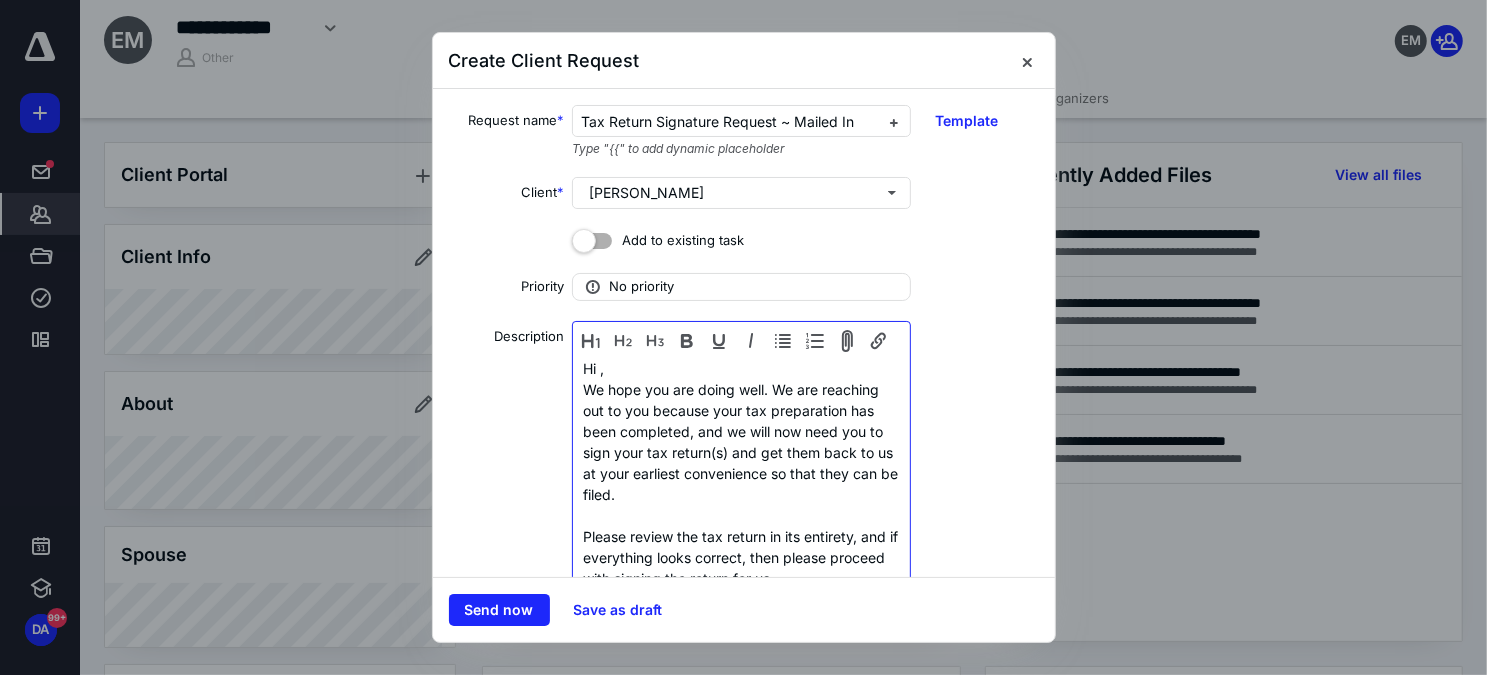 type 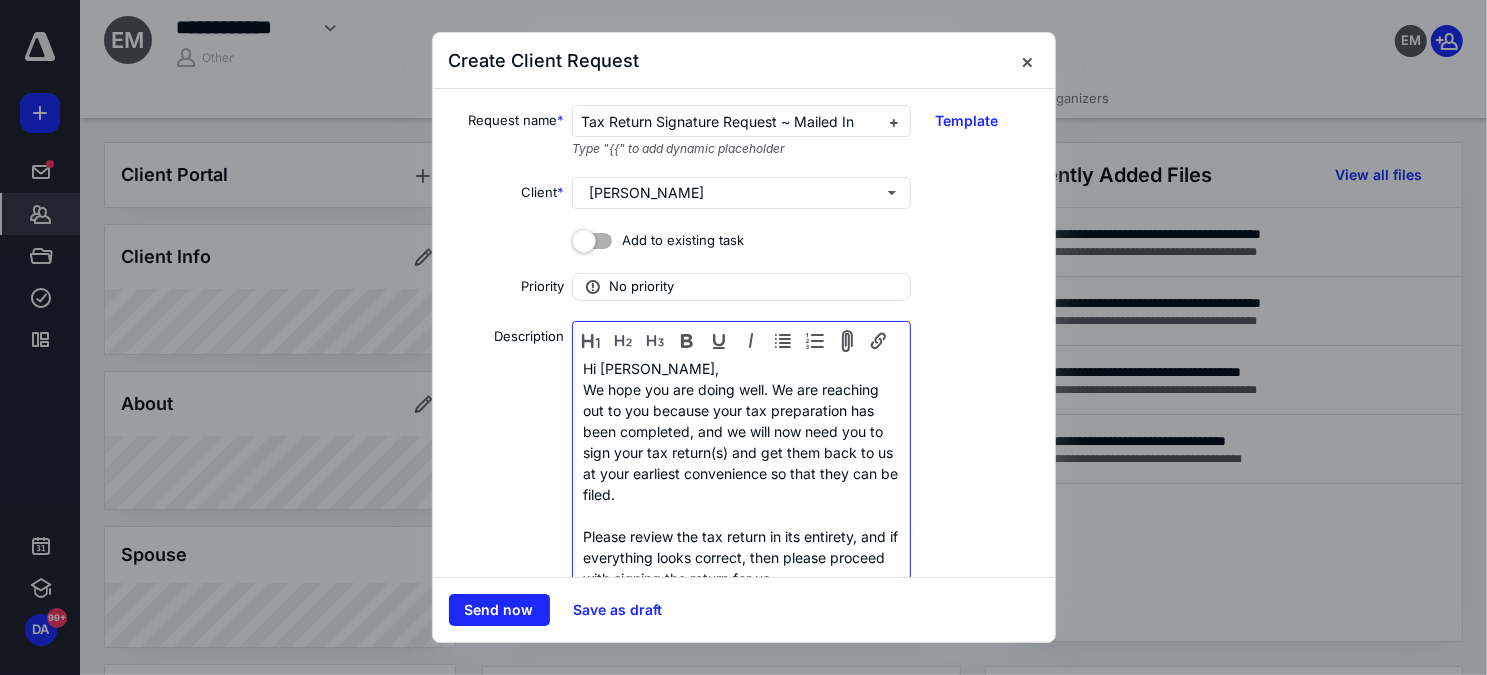 click on "Hi Francisco," at bounding box center (741, 368) 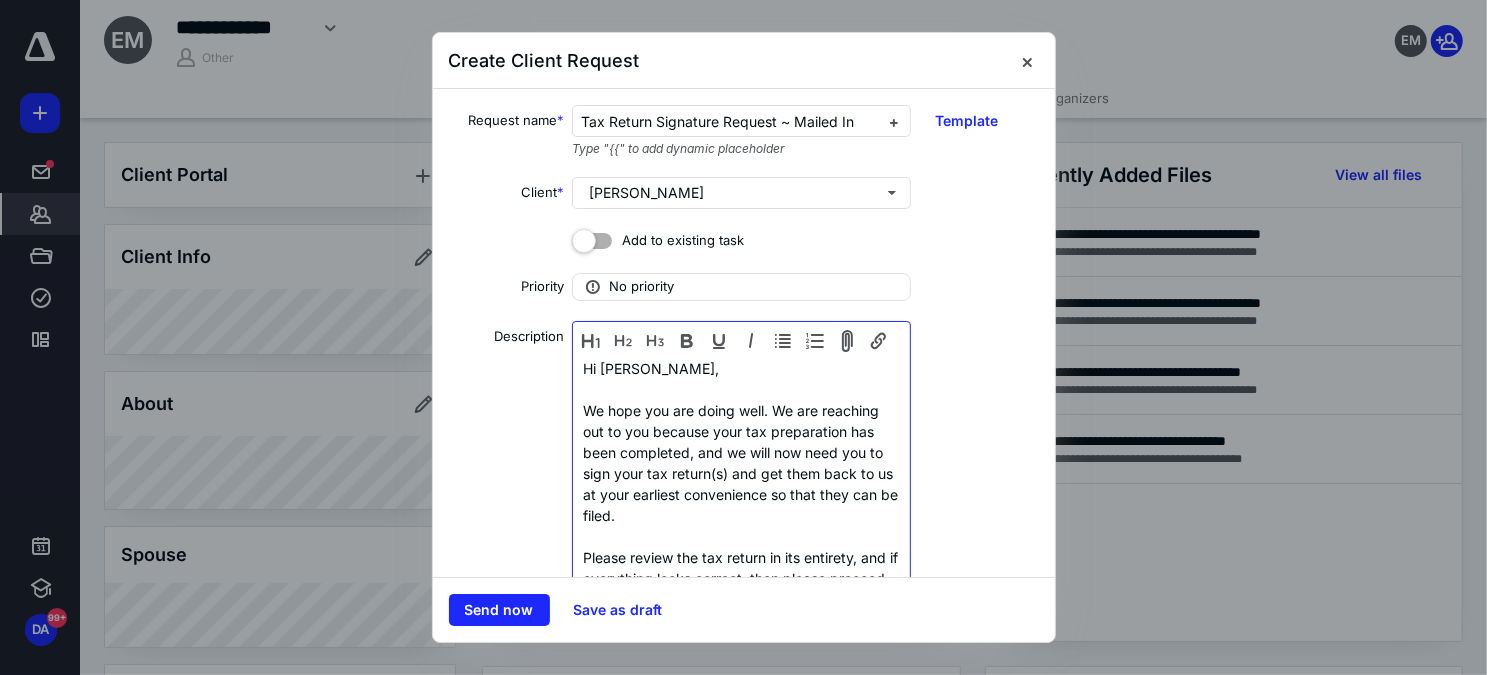 click on "We hope you are doing well. We are reaching out to you because your tax preparation has been completed, and we will now need you to sign your tax return(s) and get them back to us at your earliest convenience so that they can be filed." at bounding box center [741, 463] 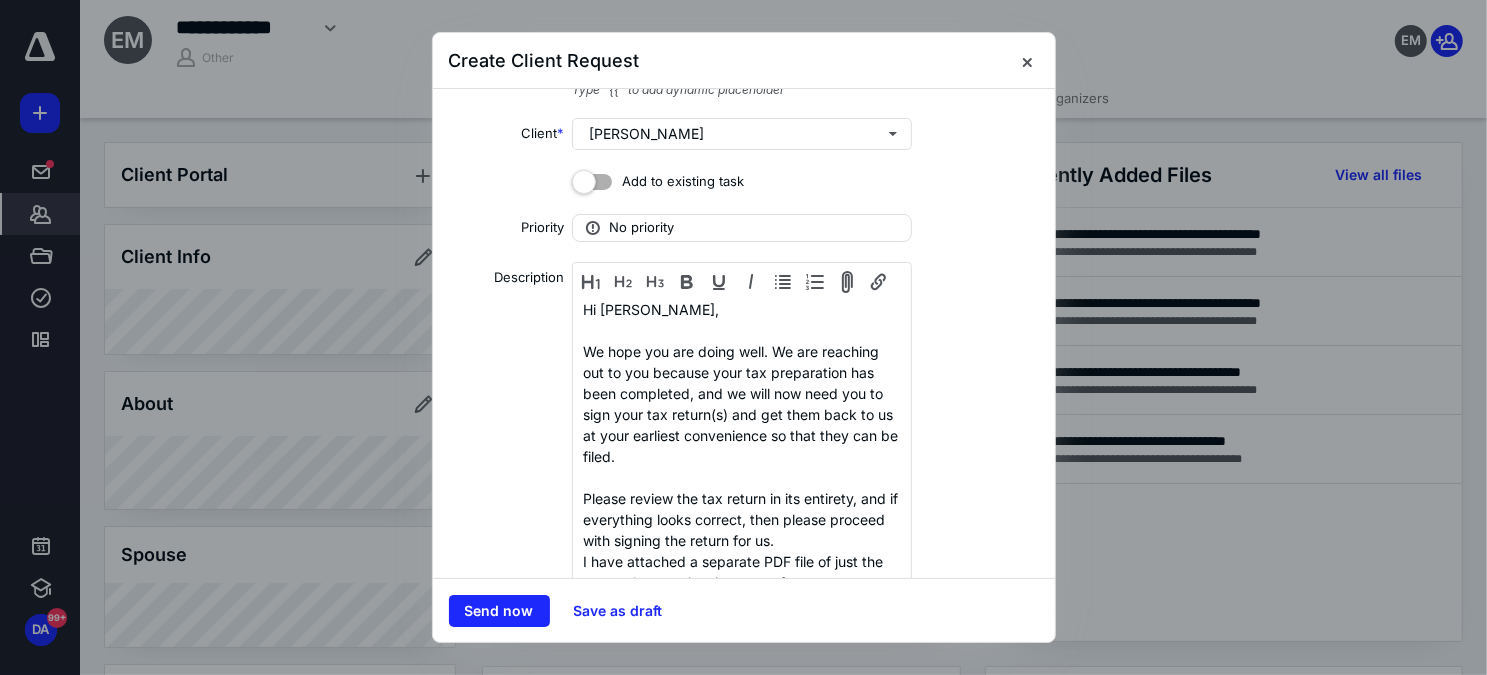 scroll, scrollTop: 90, scrollLeft: 0, axis: vertical 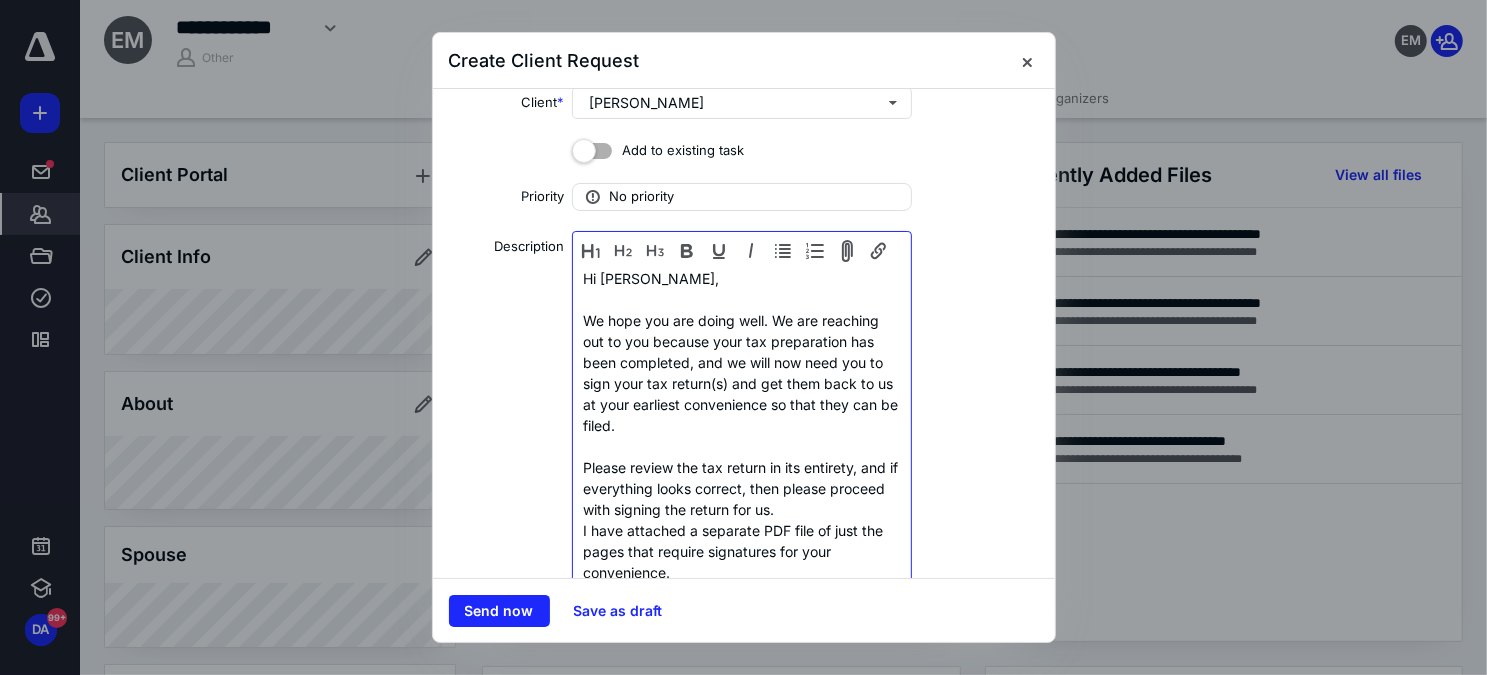 click on "We hope you are doing well. We are reaching out to you because your tax preparation has been completed, and we will now need you to sign your tax return(s) and get them back to us at your earliest convenience so that they can be filed." at bounding box center (741, 373) 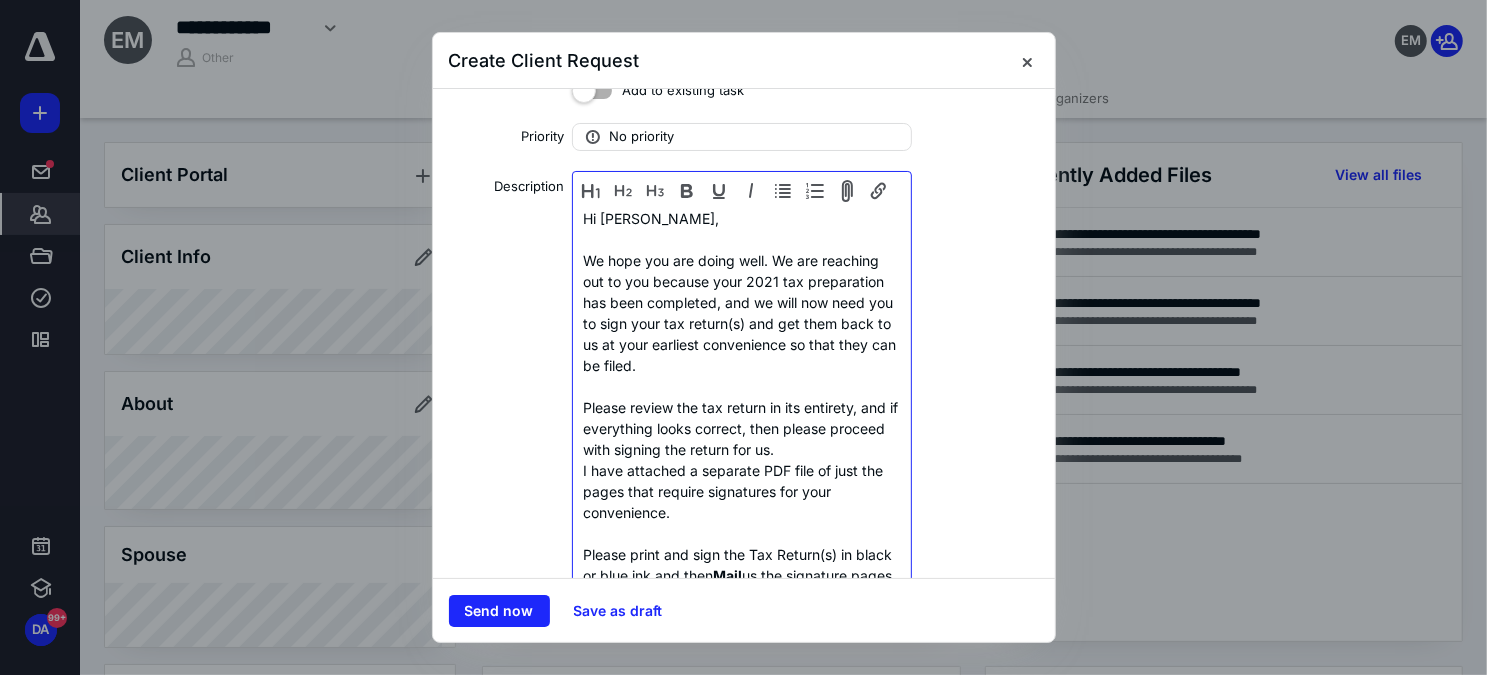 scroll, scrollTop: 181, scrollLeft: 0, axis: vertical 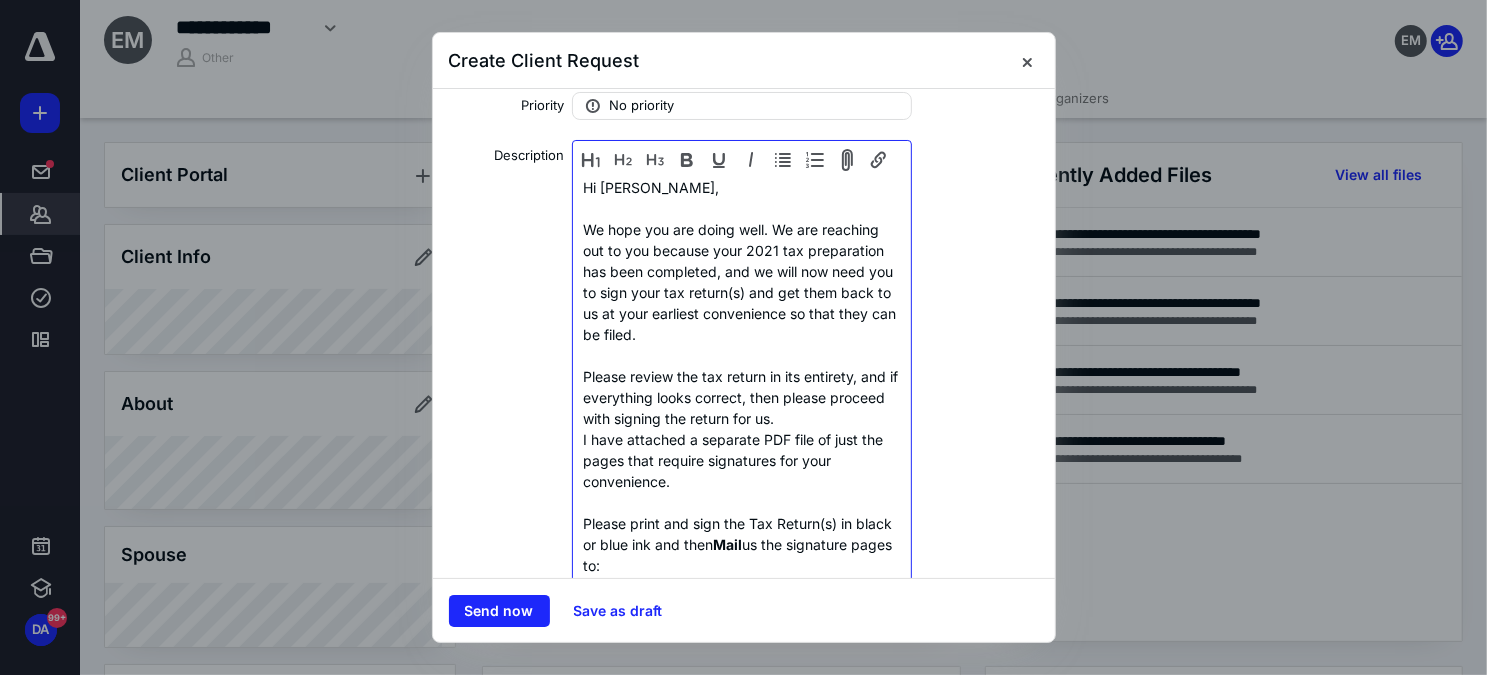 click on "Please review the tax return in its entirety, and if everything looks correct, then please proceed with signing the return for us." at bounding box center (741, 397) 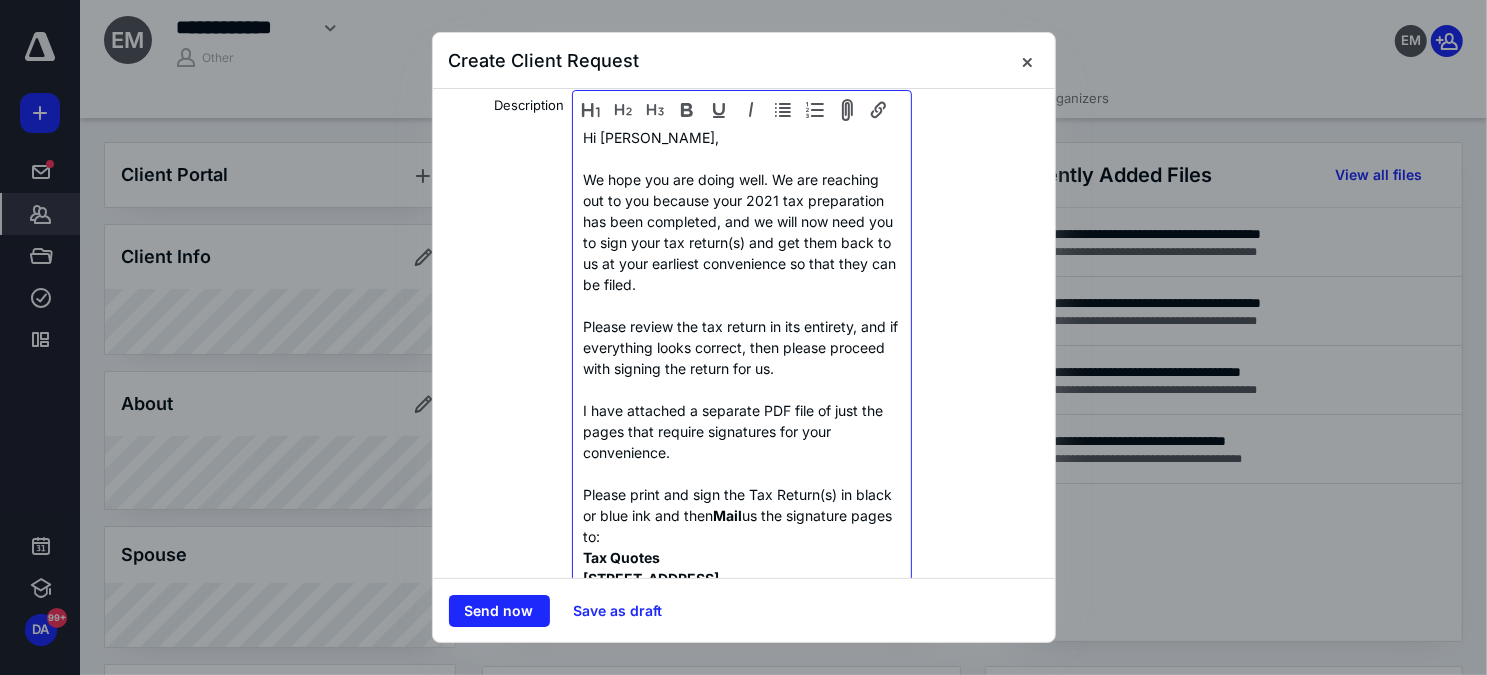 scroll, scrollTop: 272, scrollLeft: 0, axis: vertical 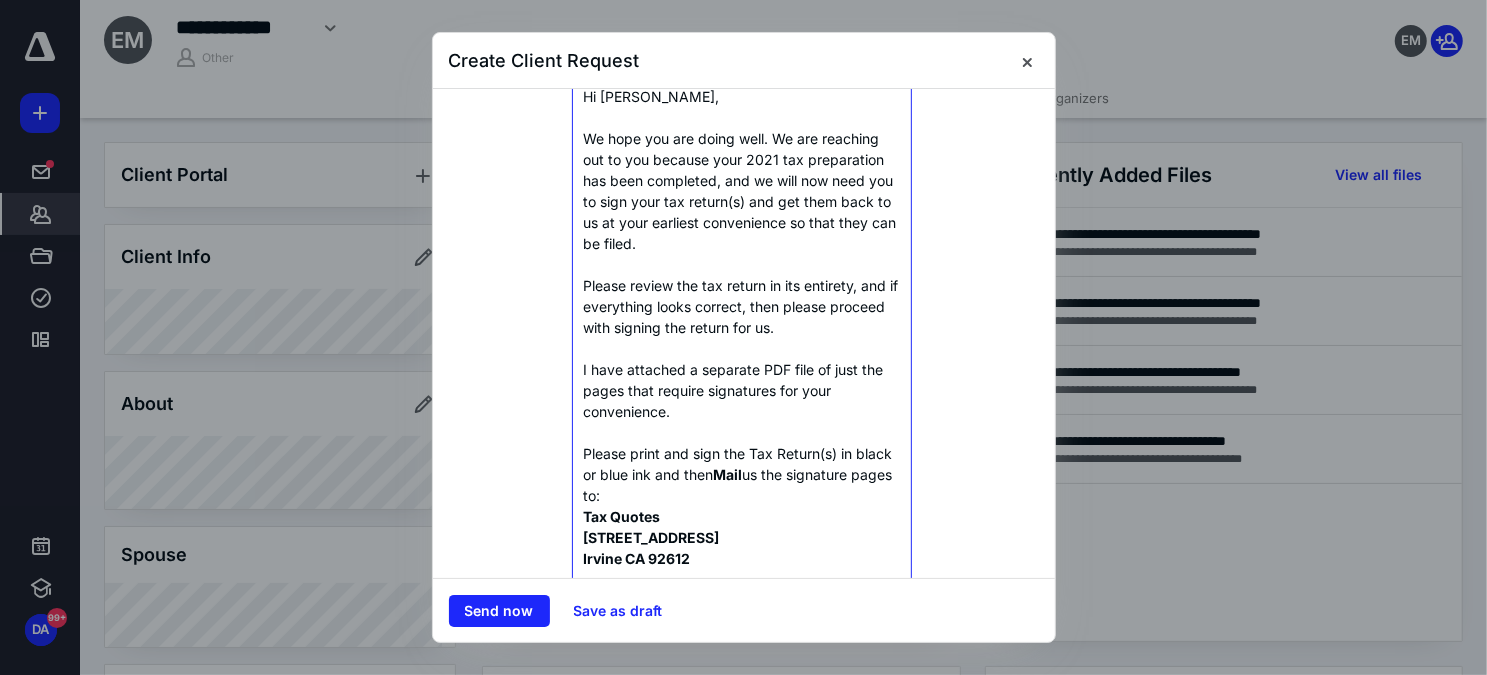 click on "Please print and sign the Tax Return(s) in black or blue ink and then  Mail  us the signature pages to:" at bounding box center (741, 474) 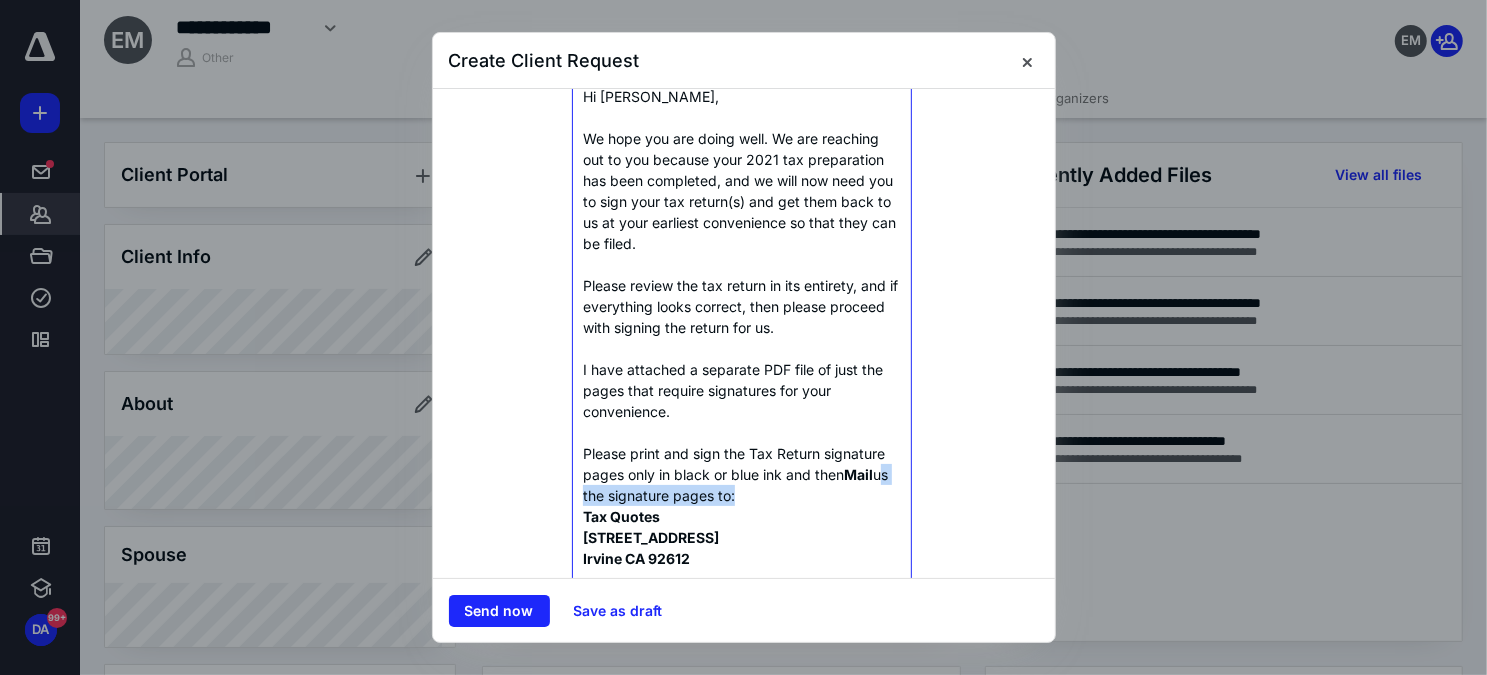drag, startPoint x: 582, startPoint y: 493, endPoint x: 744, endPoint y: 495, distance: 162.01234 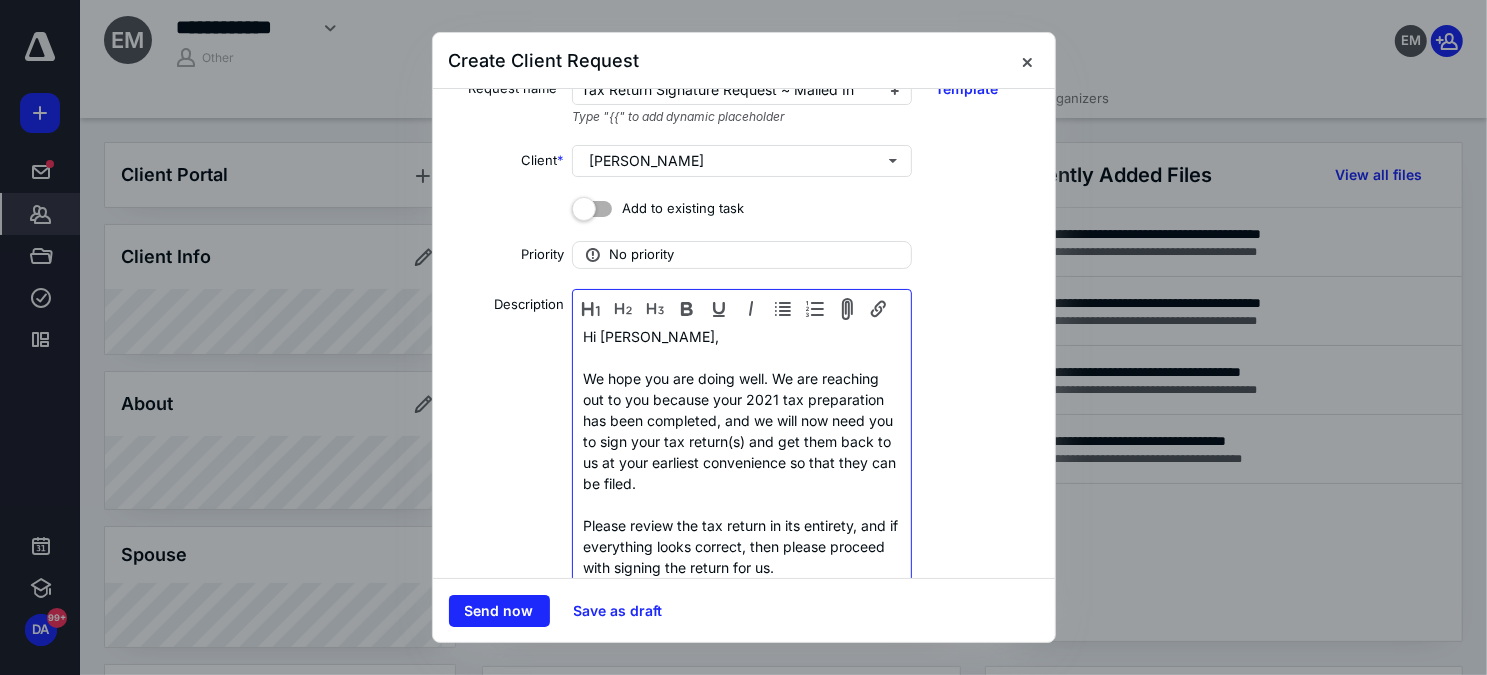 scroll, scrollTop: 0, scrollLeft: 0, axis: both 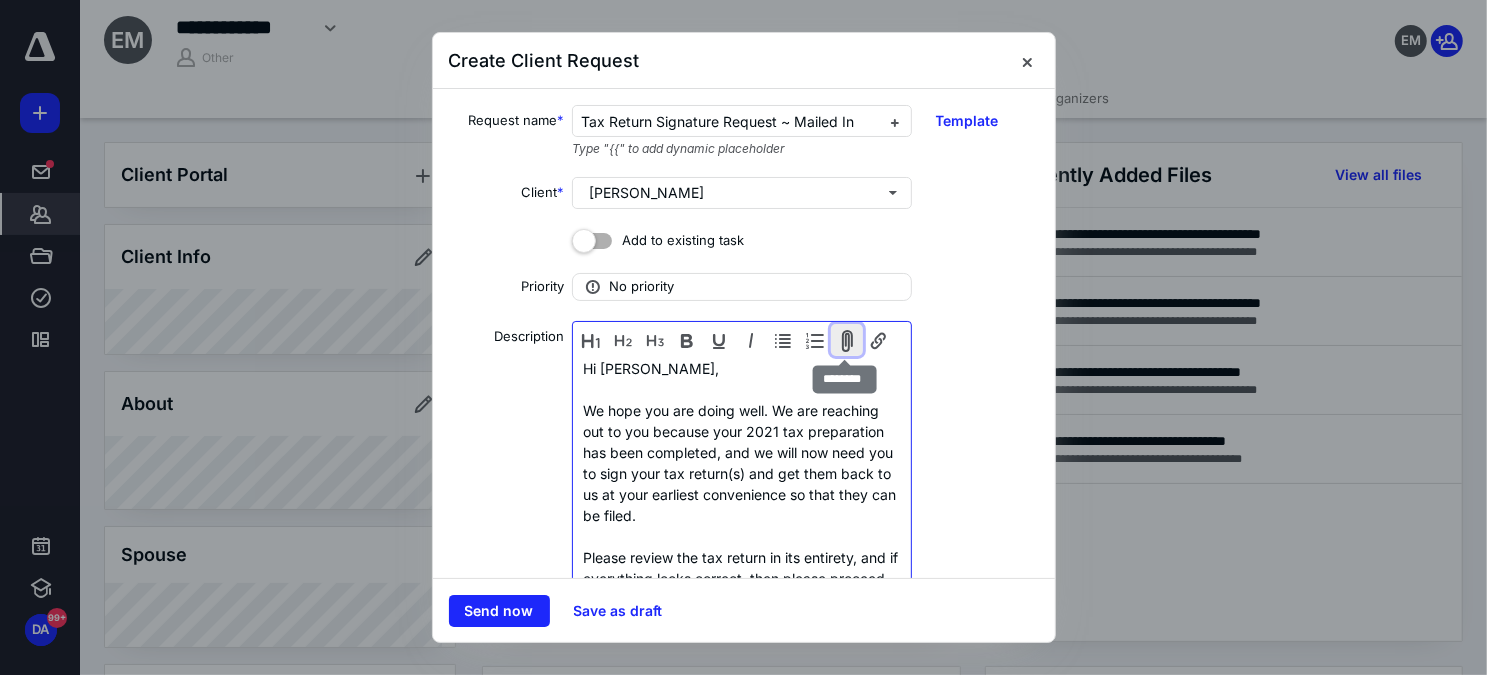 click at bounding box center (847, 340) 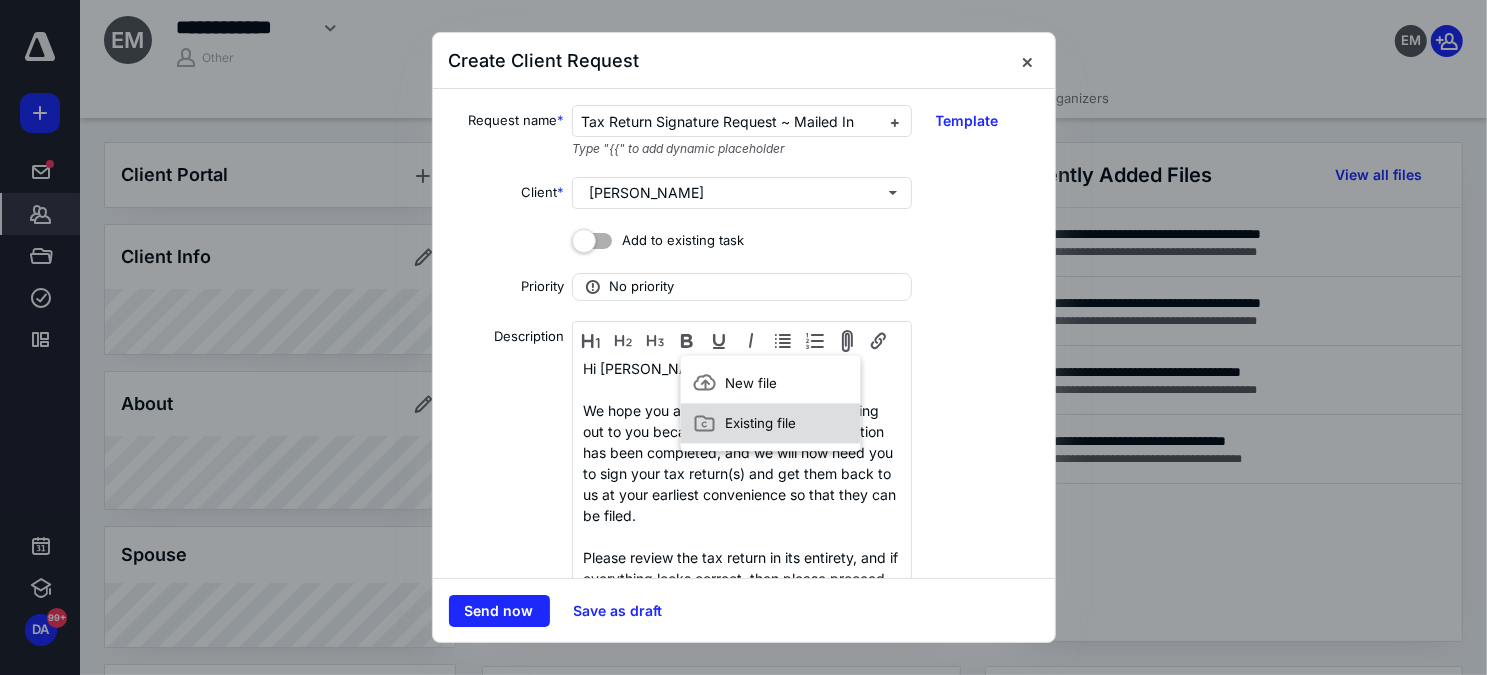 click on "Existing file" at bounding box center [760, 423] 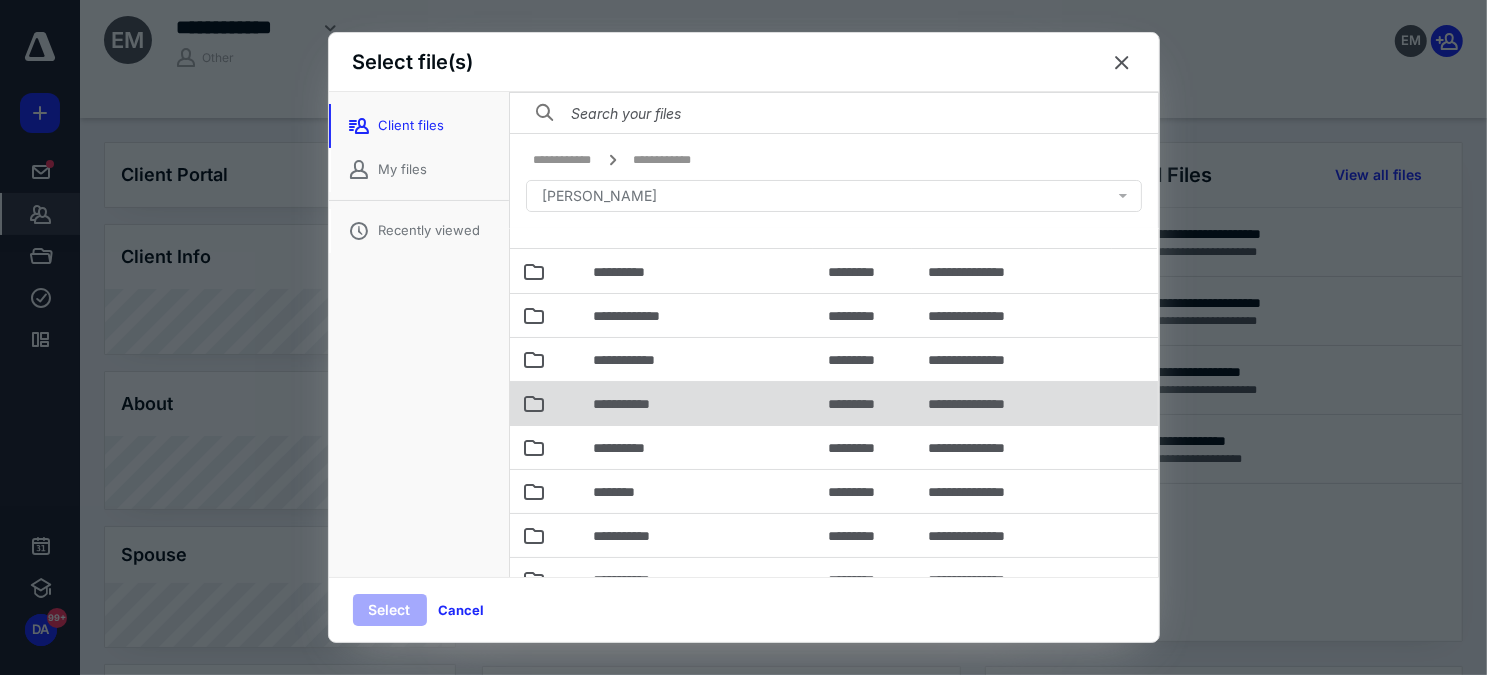 scroll, scrollTop: 56, scrollLeft: 0, axis: vertical 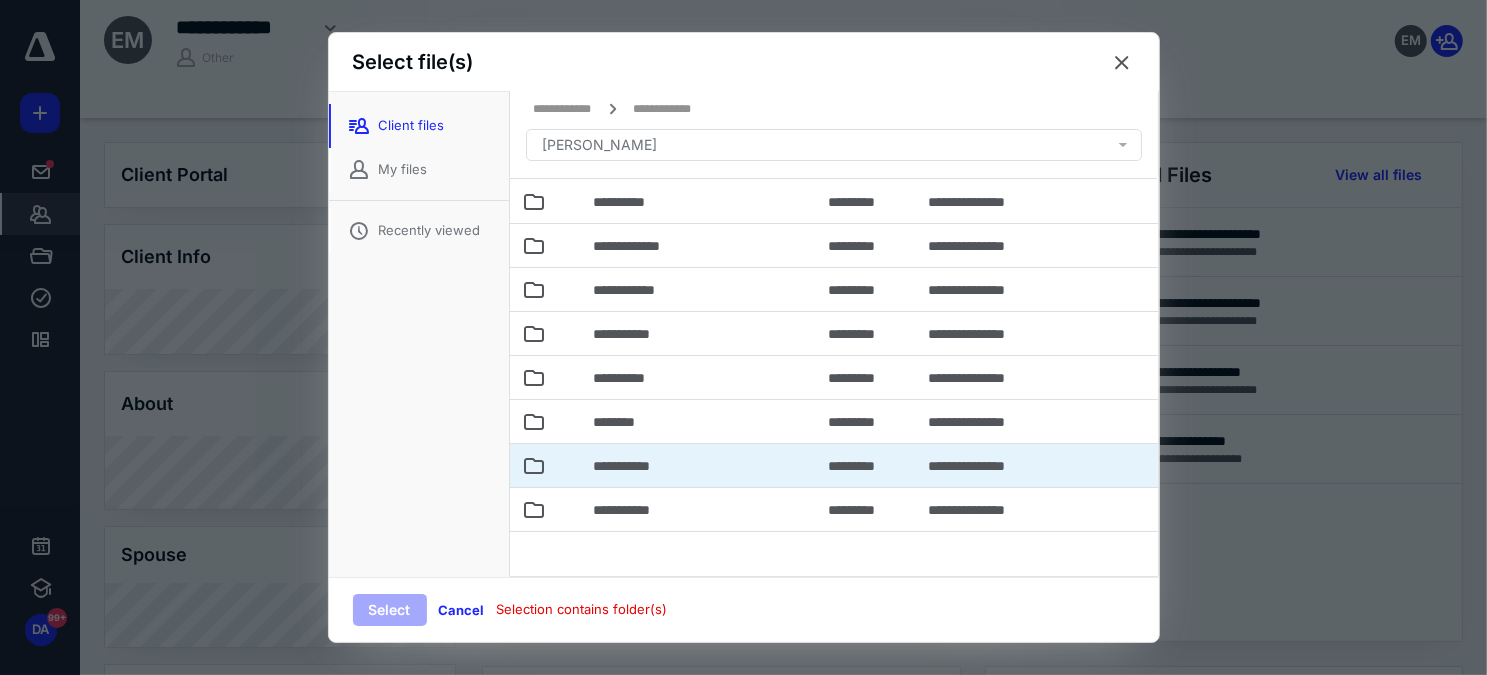 click on "**********" at bounding box center [699, 465] 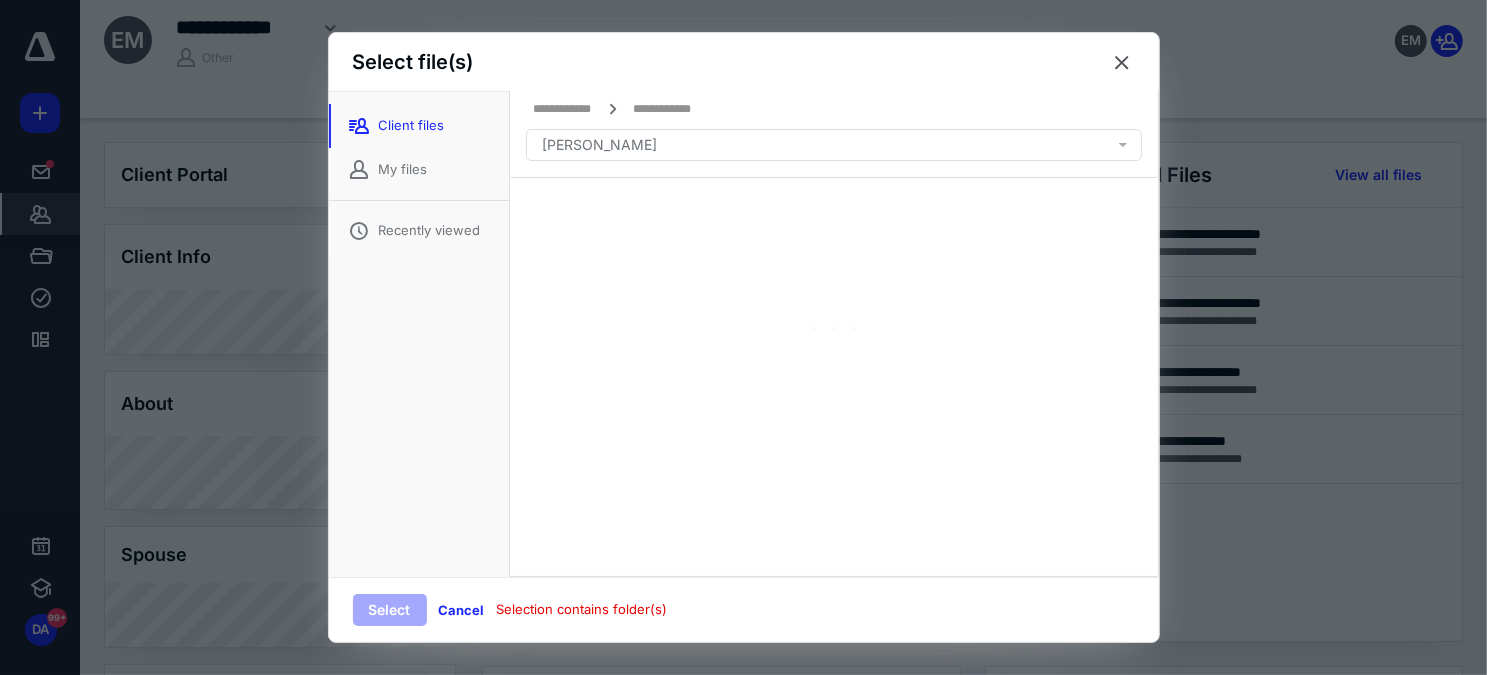 scroll, scrollTop: 0, scrollLeft: 0, axis: both 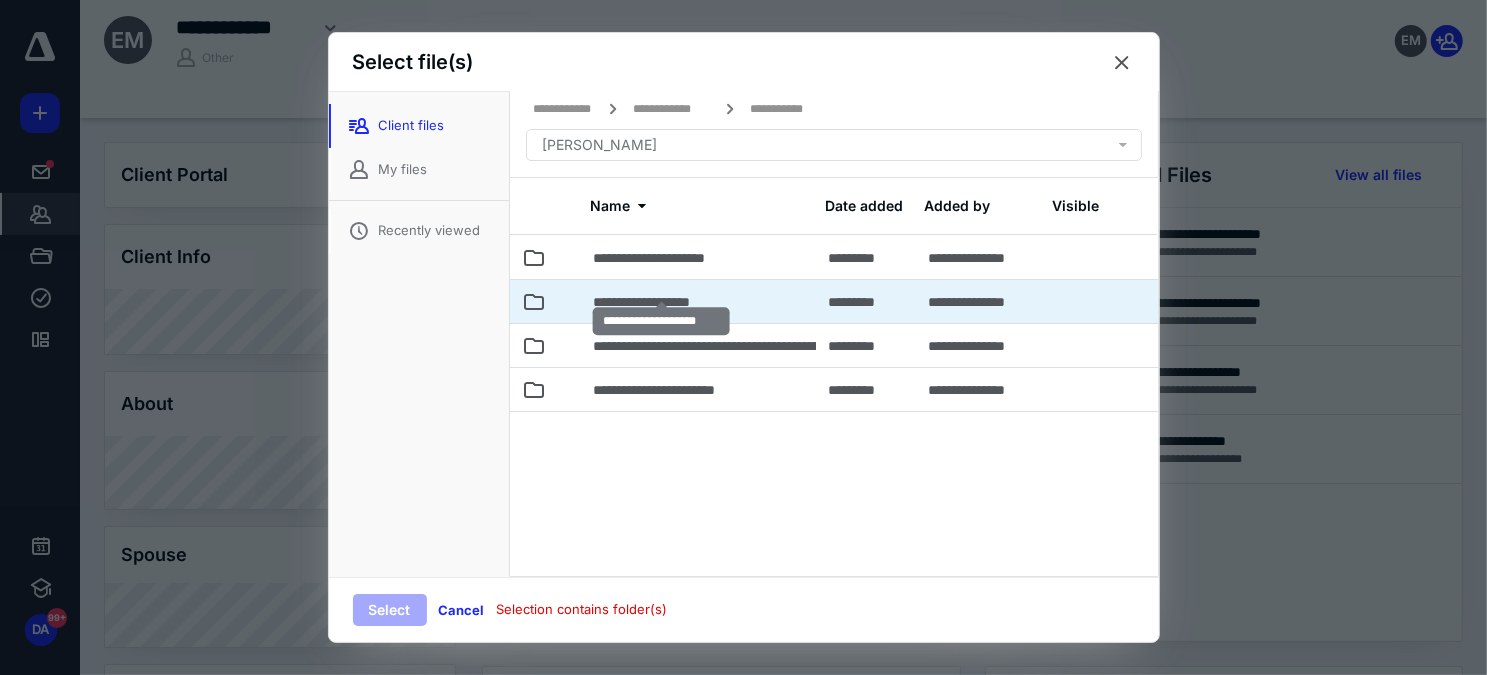 click on "**********" at bounding box center [661, 302] 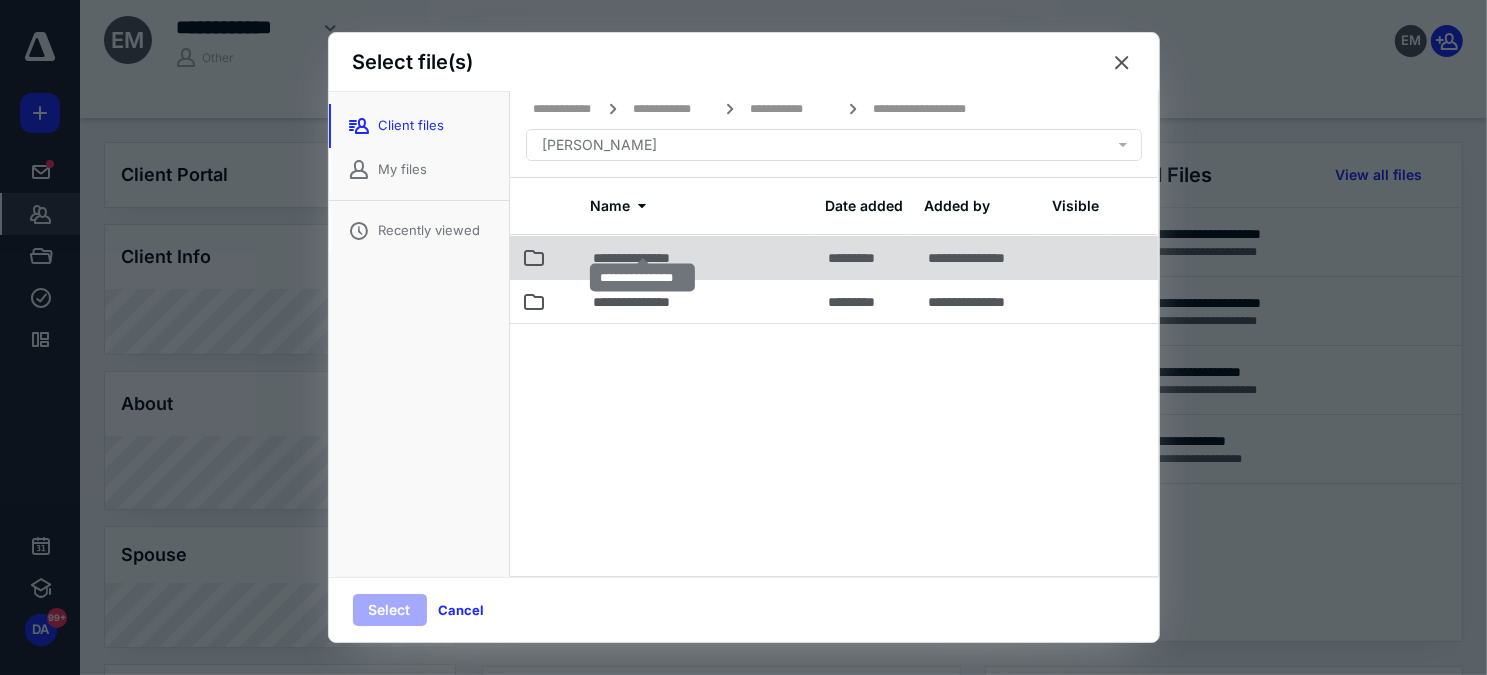 click on "**********" at bounding box center (643, 258) 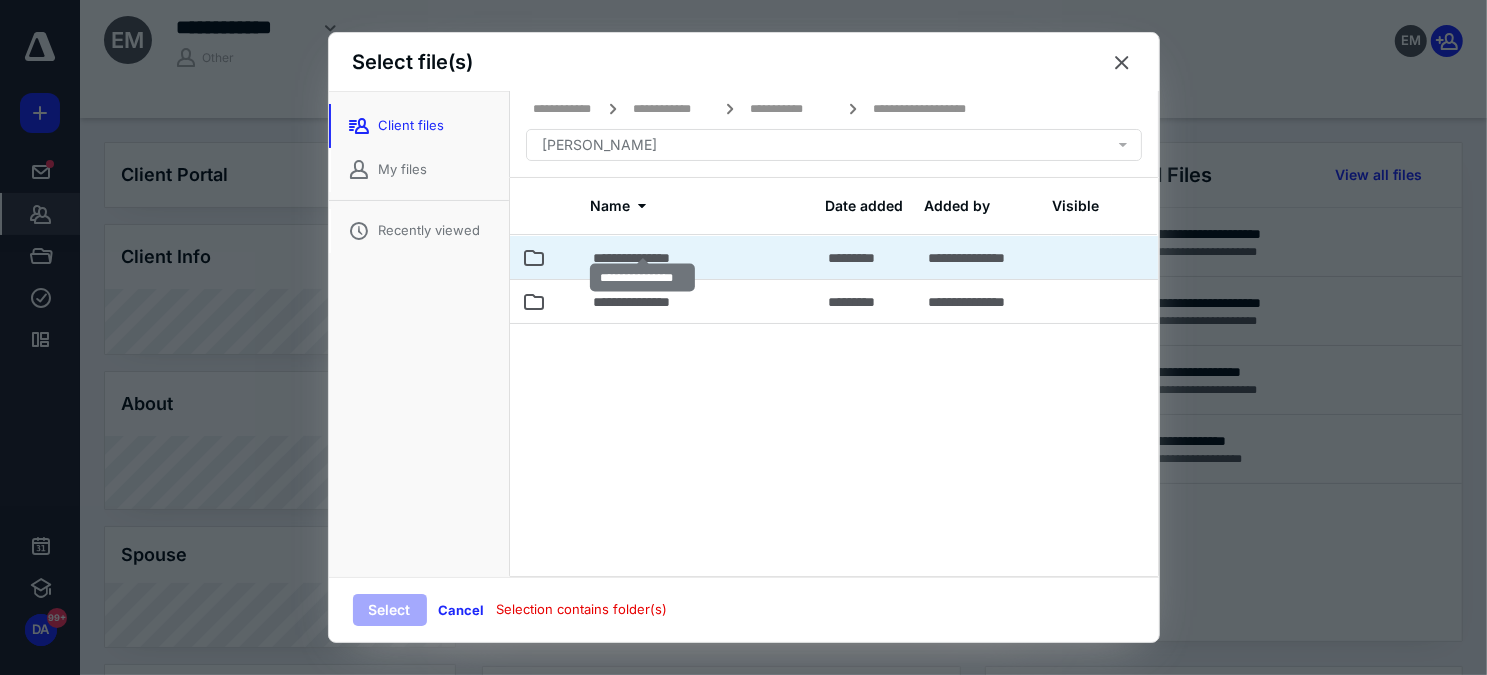 click on "**********" at bounding box center (643, 258) 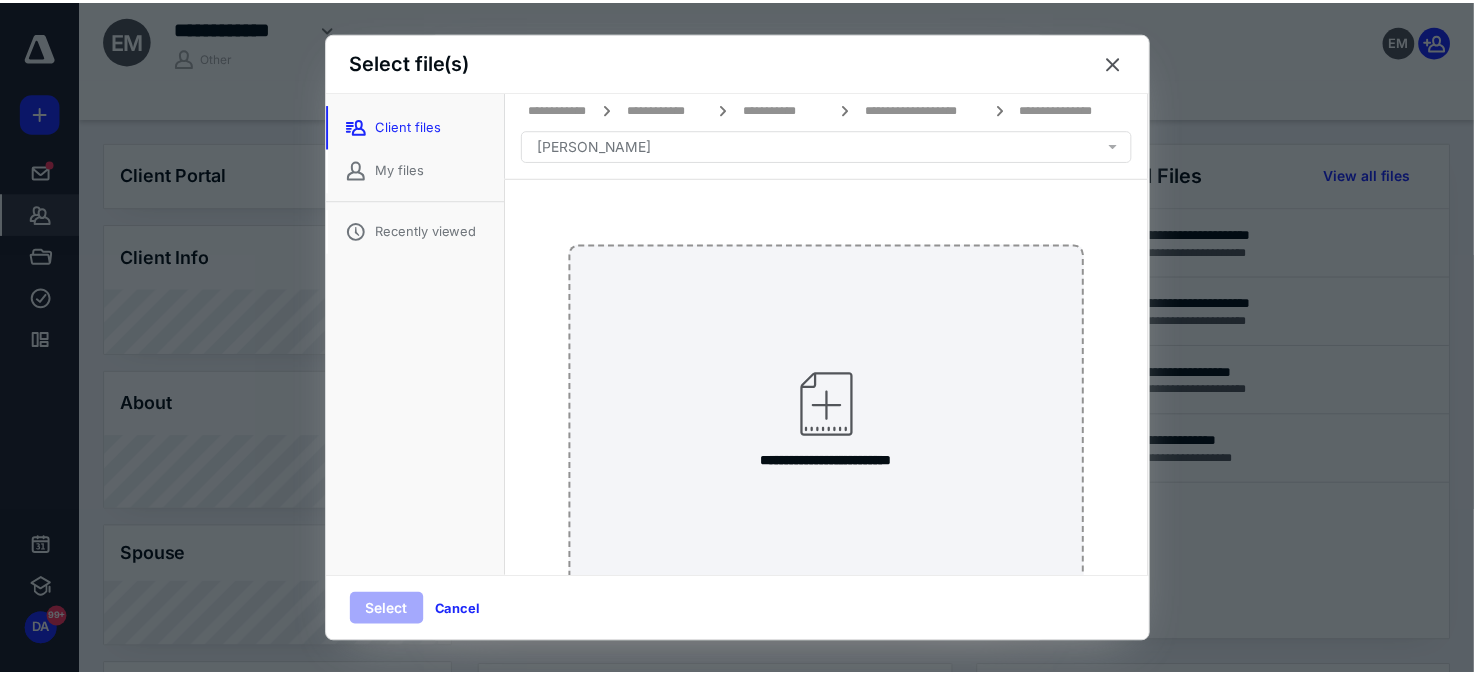 scroll, scrollTop: 0, scrollLeft: 0, axis: both 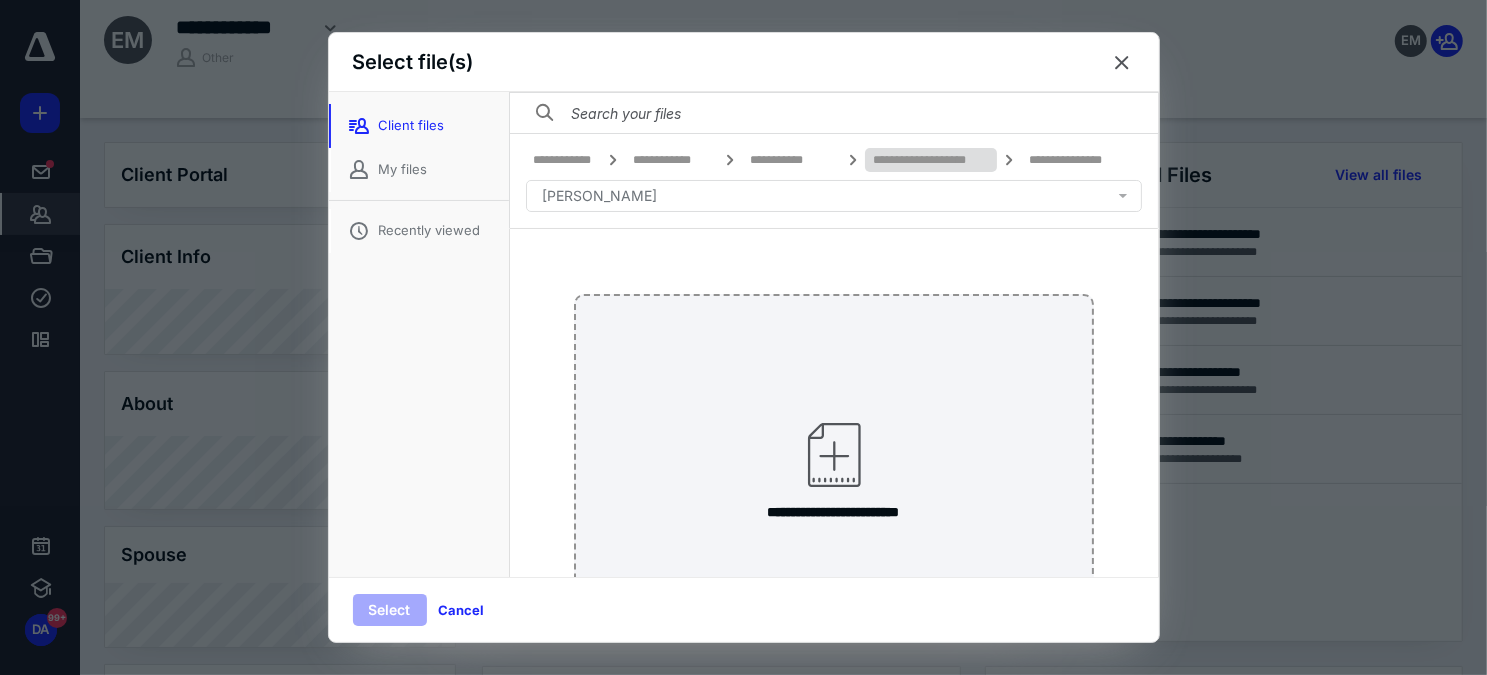 click on "**********" at bounding box center (931, 160) 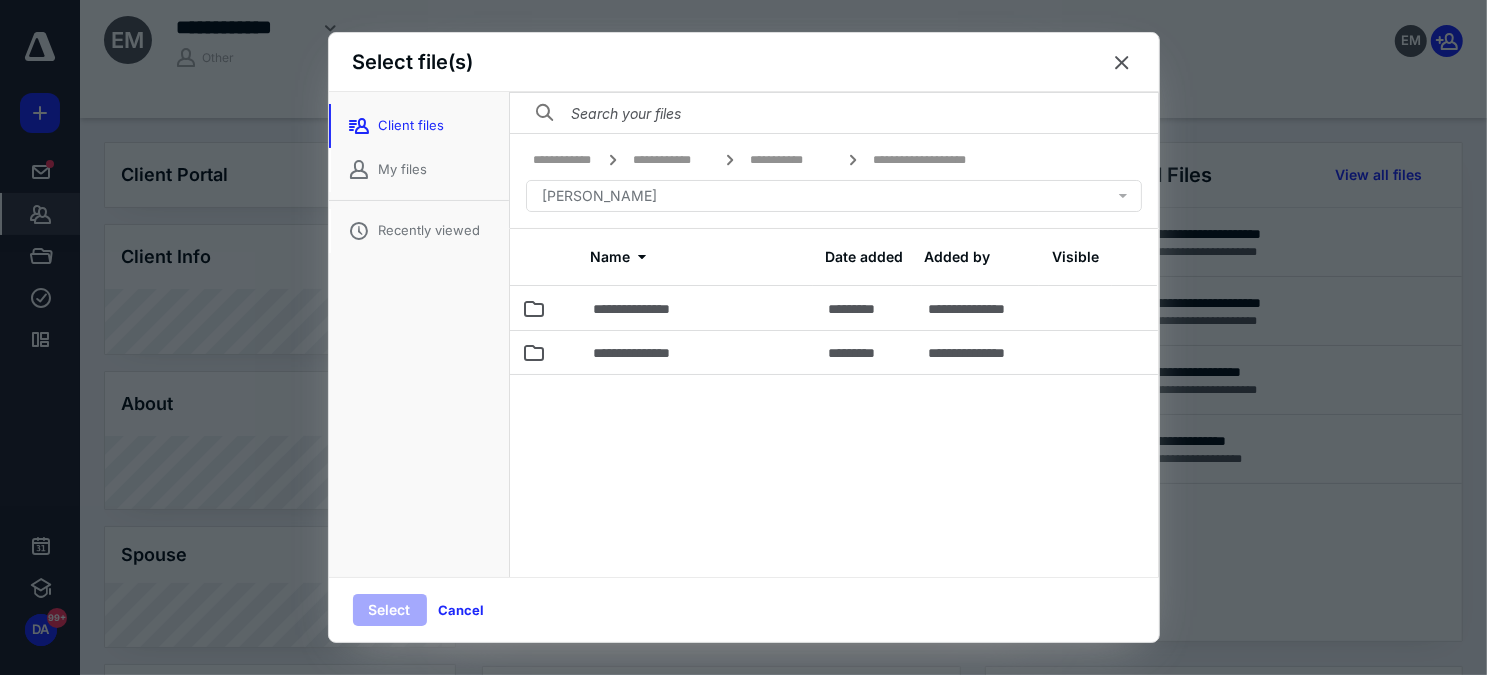 click at bounding box center [1123, 63] 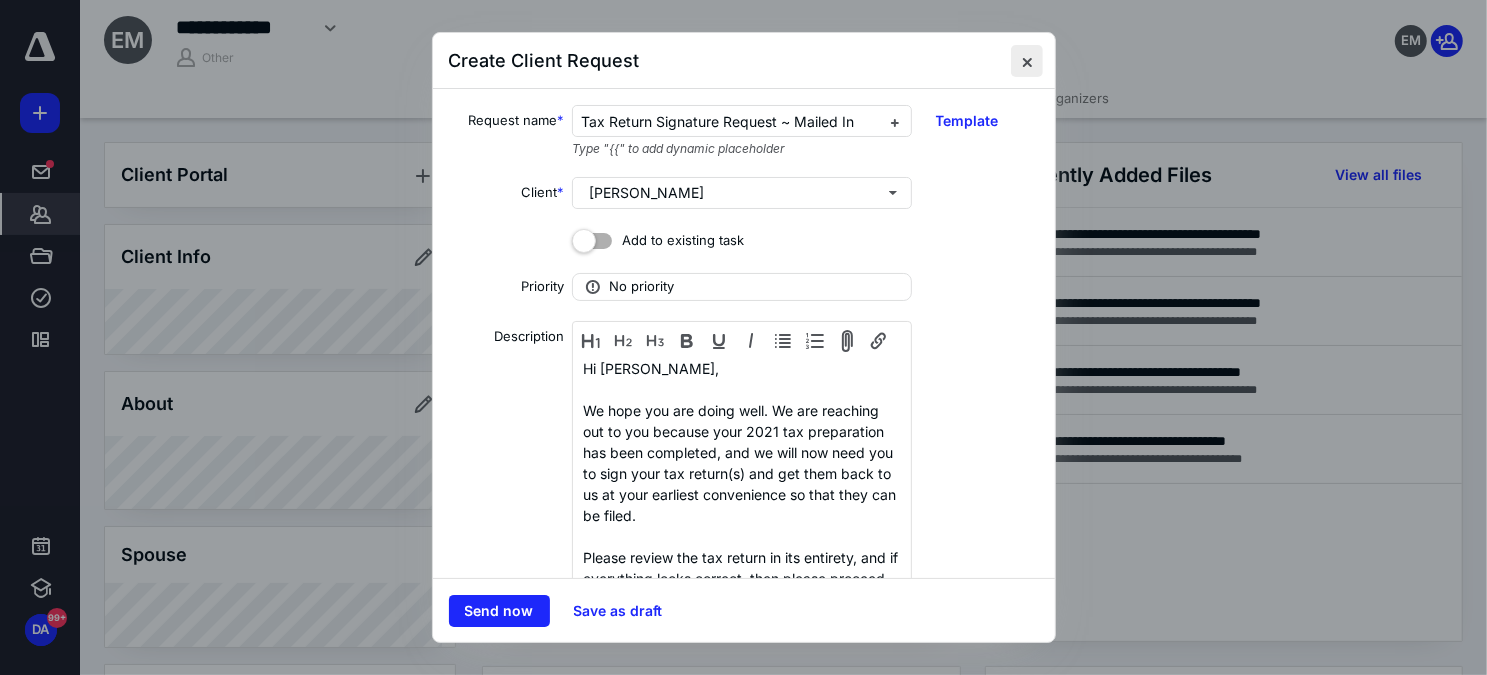 click at bounding box center [1027, 61] 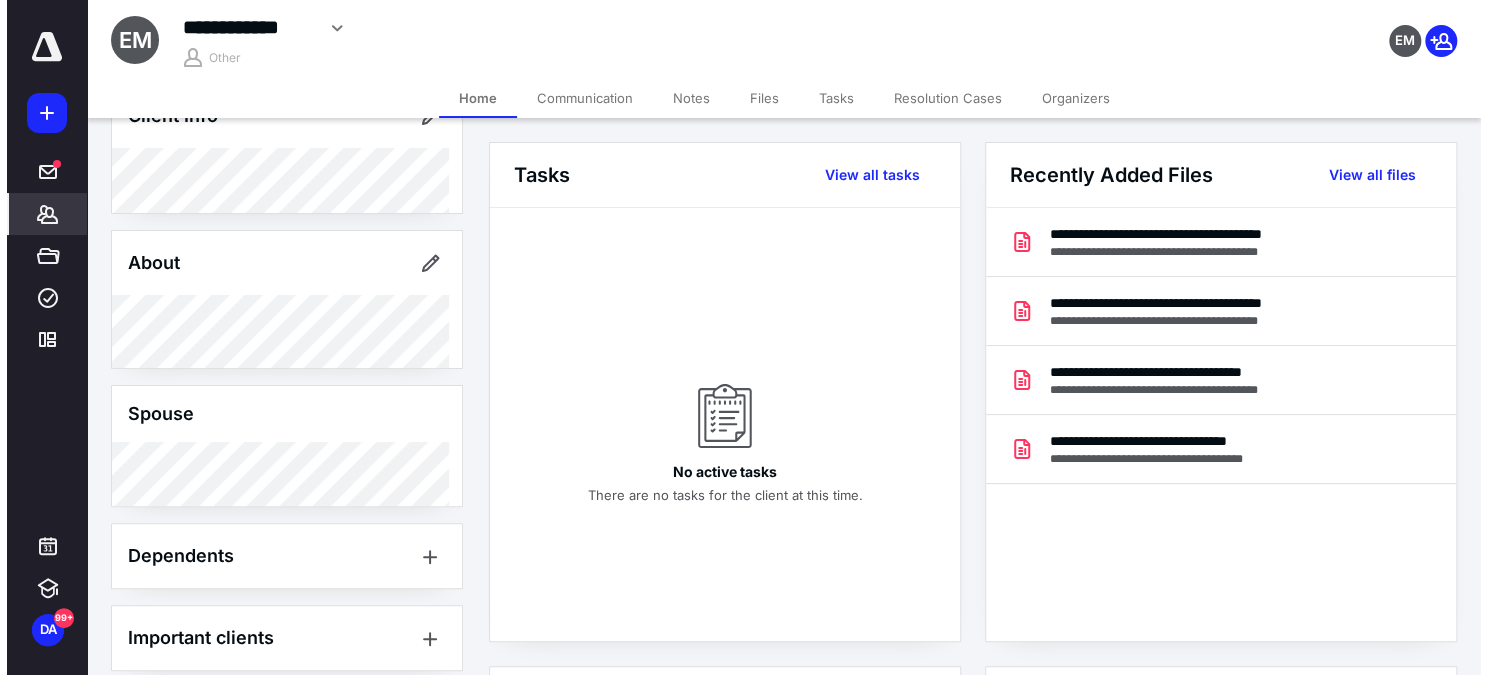 scroll, scrollTop: 240, scrollLeft: 0, axis: vertical 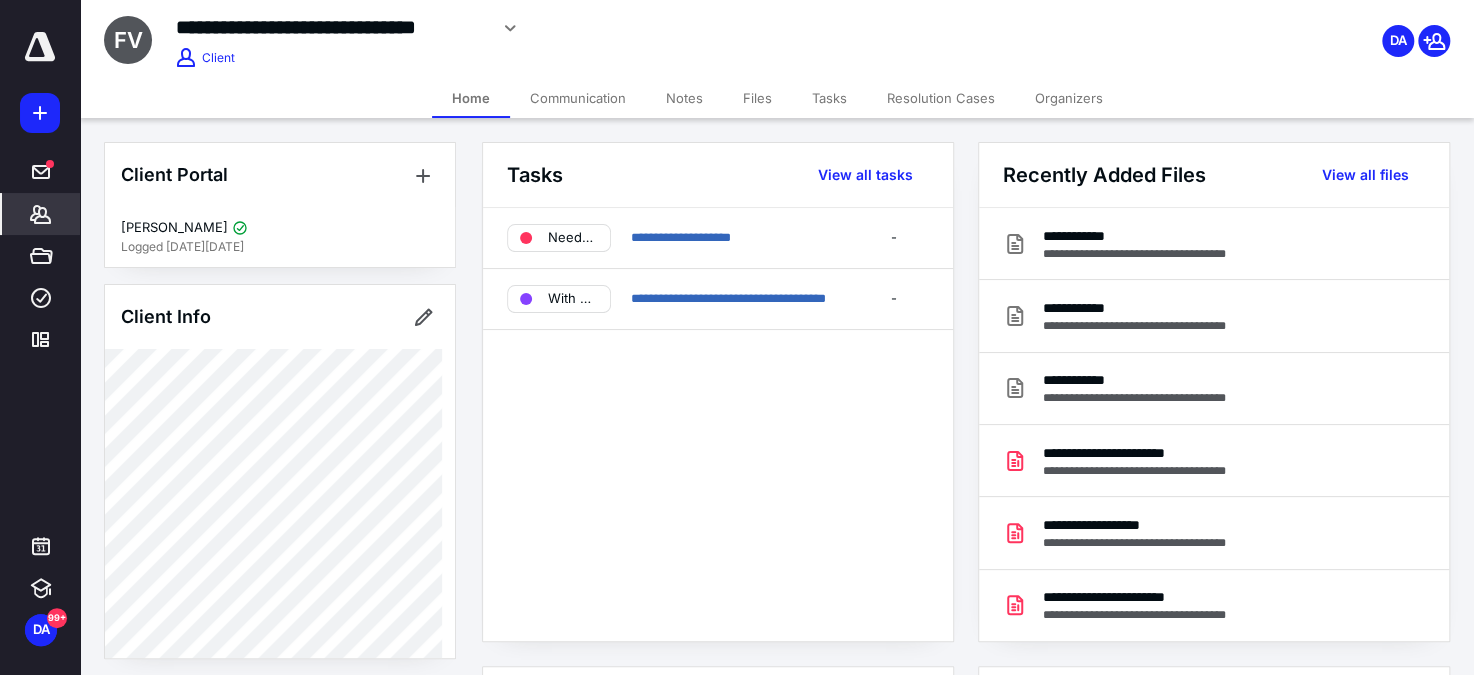 click 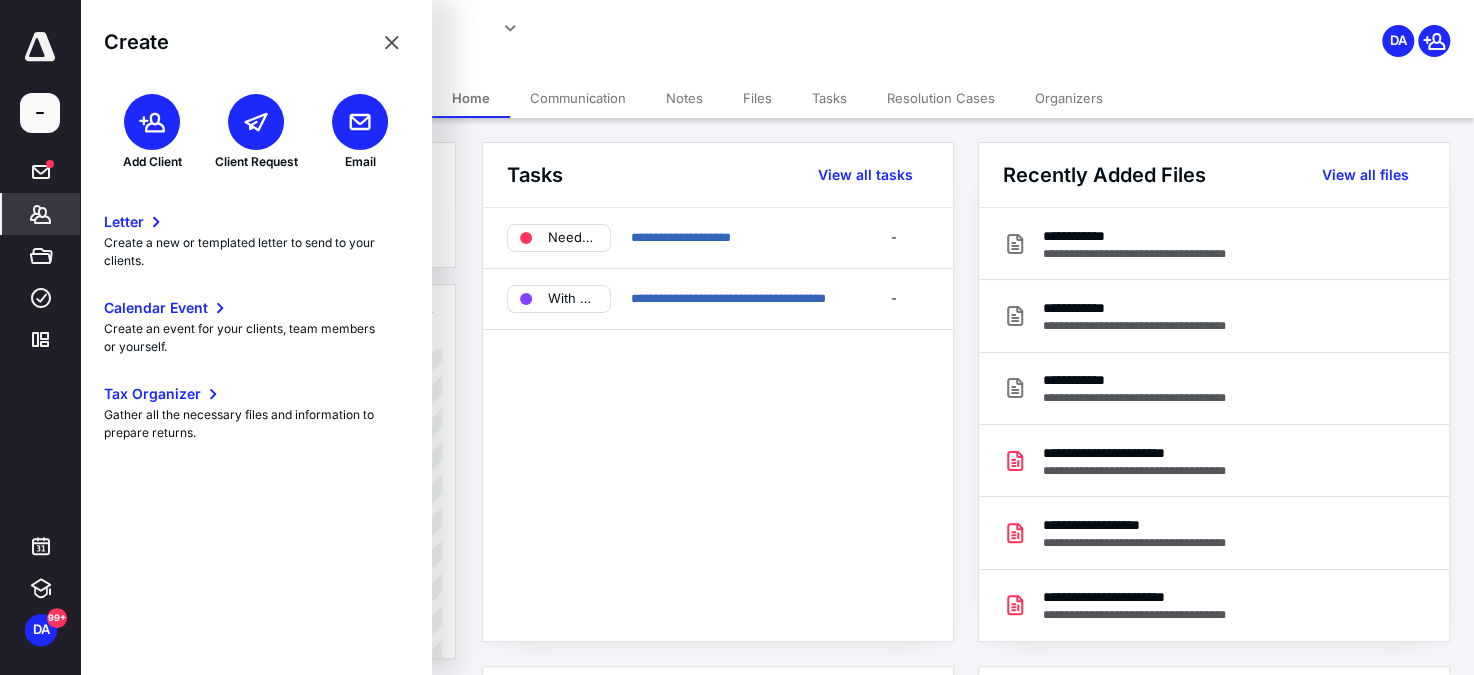click 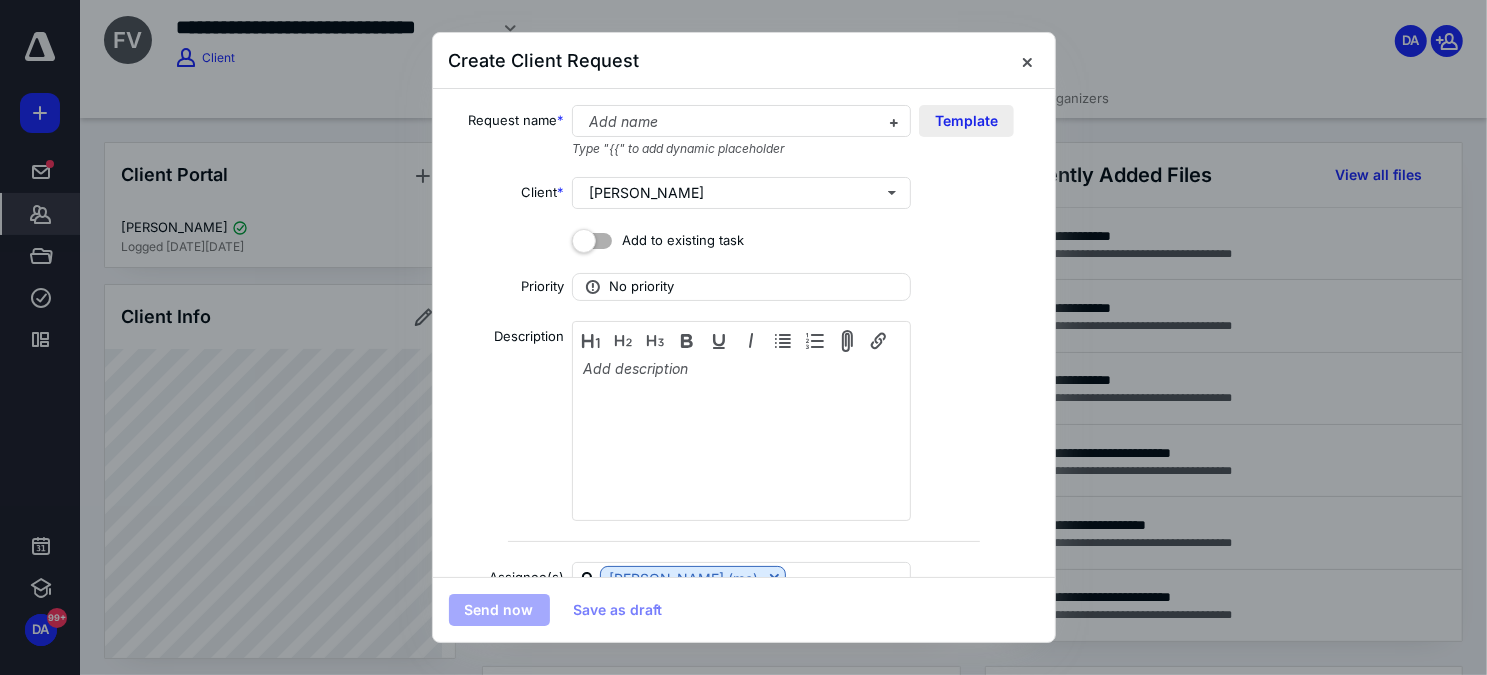 click on "Template" at bounding box center [966, 121] 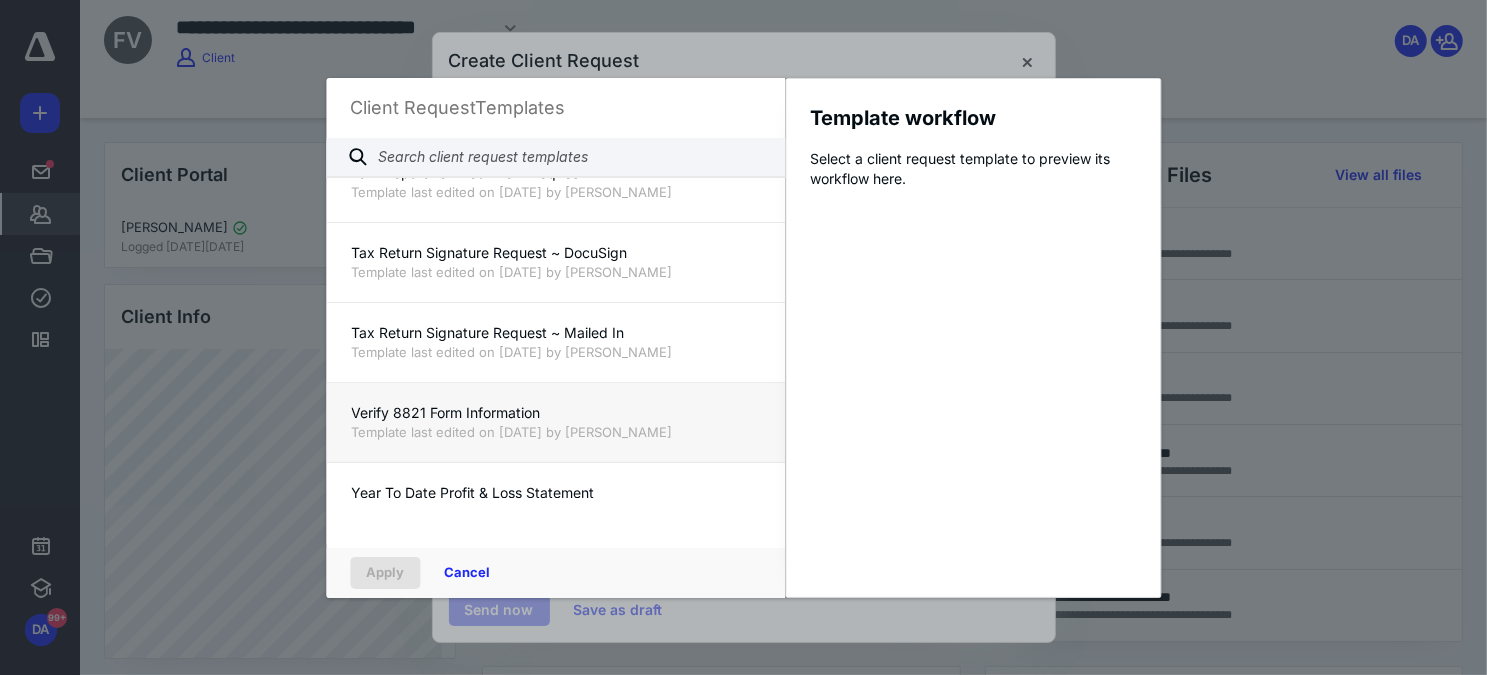 scroll, scrollTop: 1636, scrollLeft: 0, axis: vertical 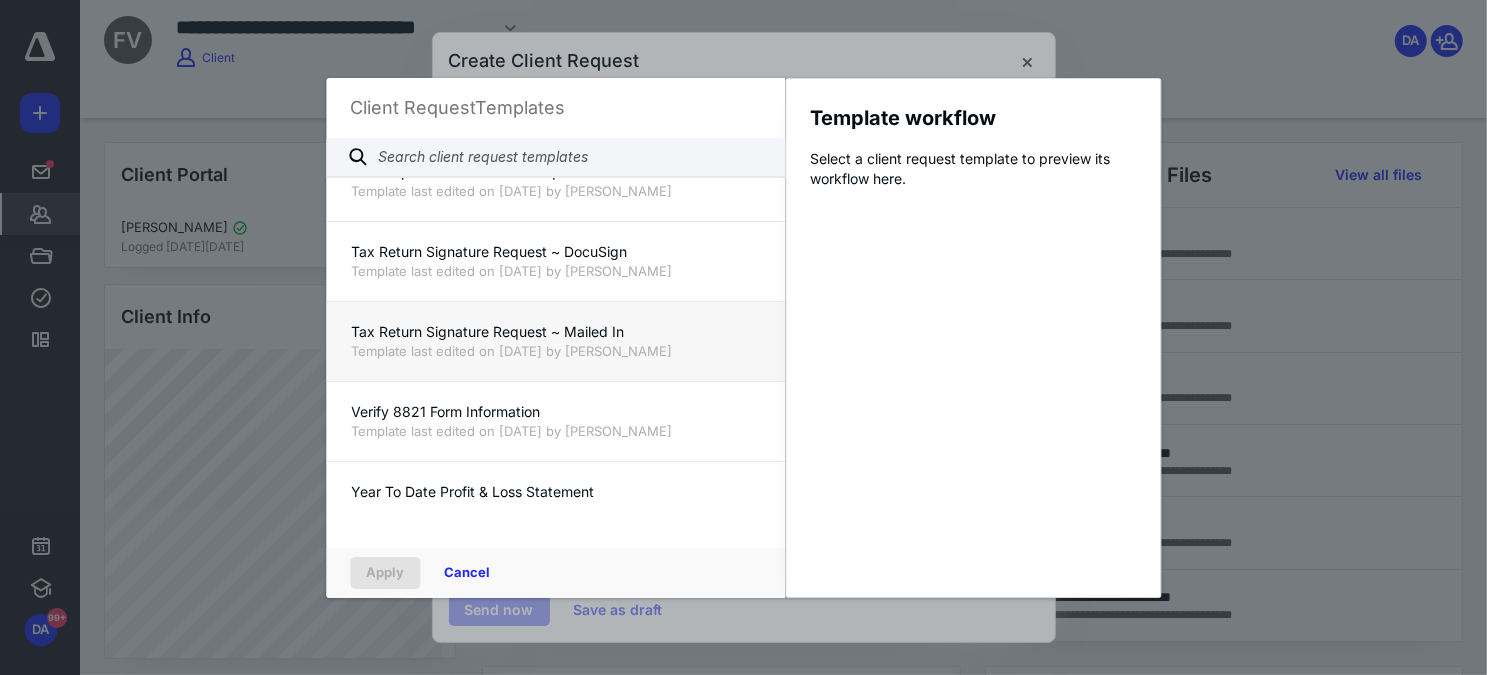 click on "Tax Return Signature Request ~ Mailed In" at bounding box center (555, 332) 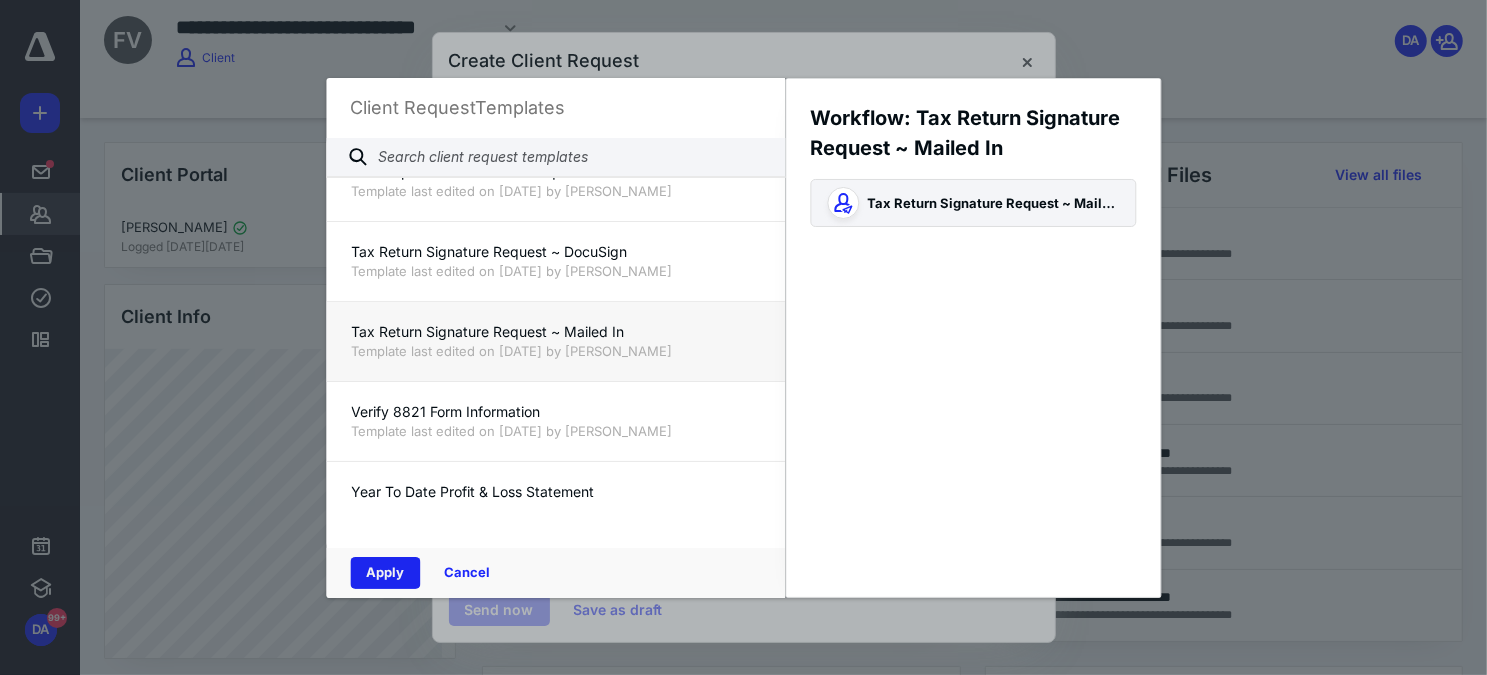 click on "Apply" at bounding box center (385, 573) 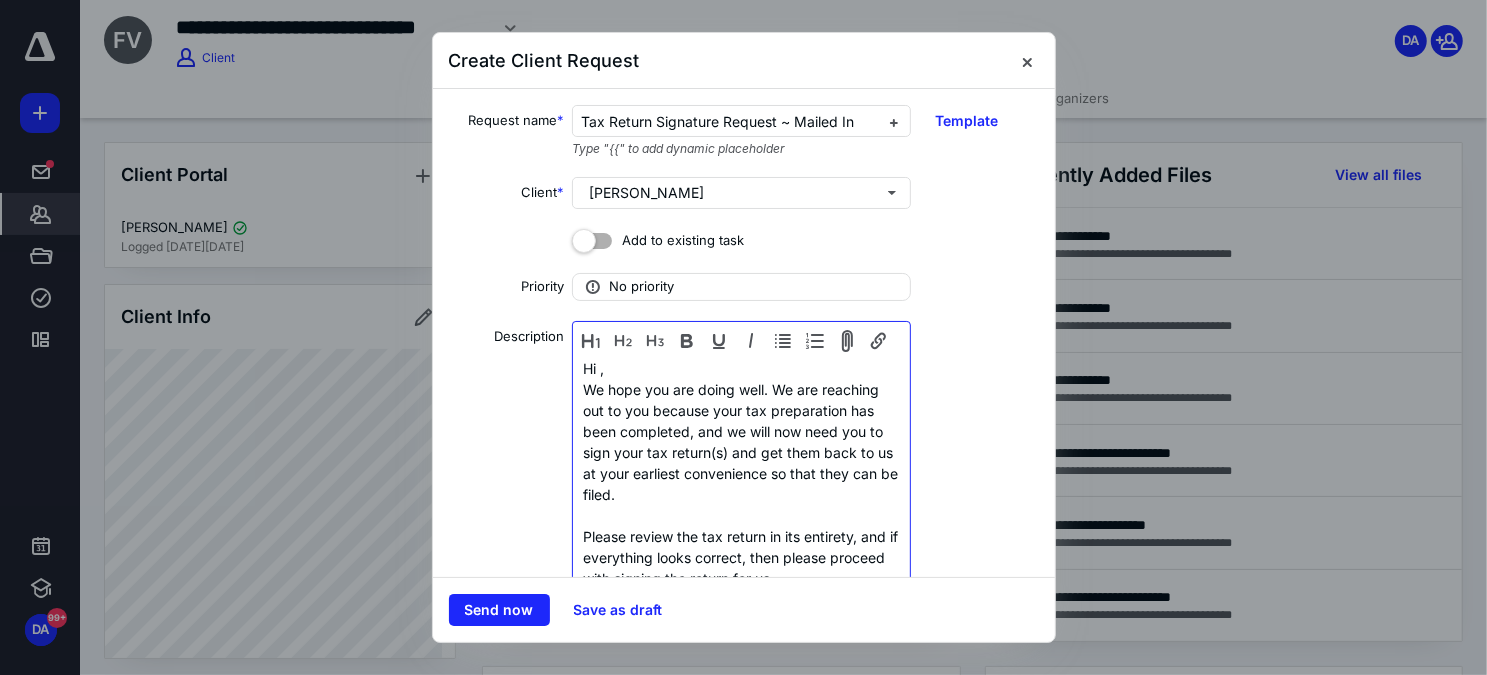 click on "Hi ," at bounding box center [741, 368] 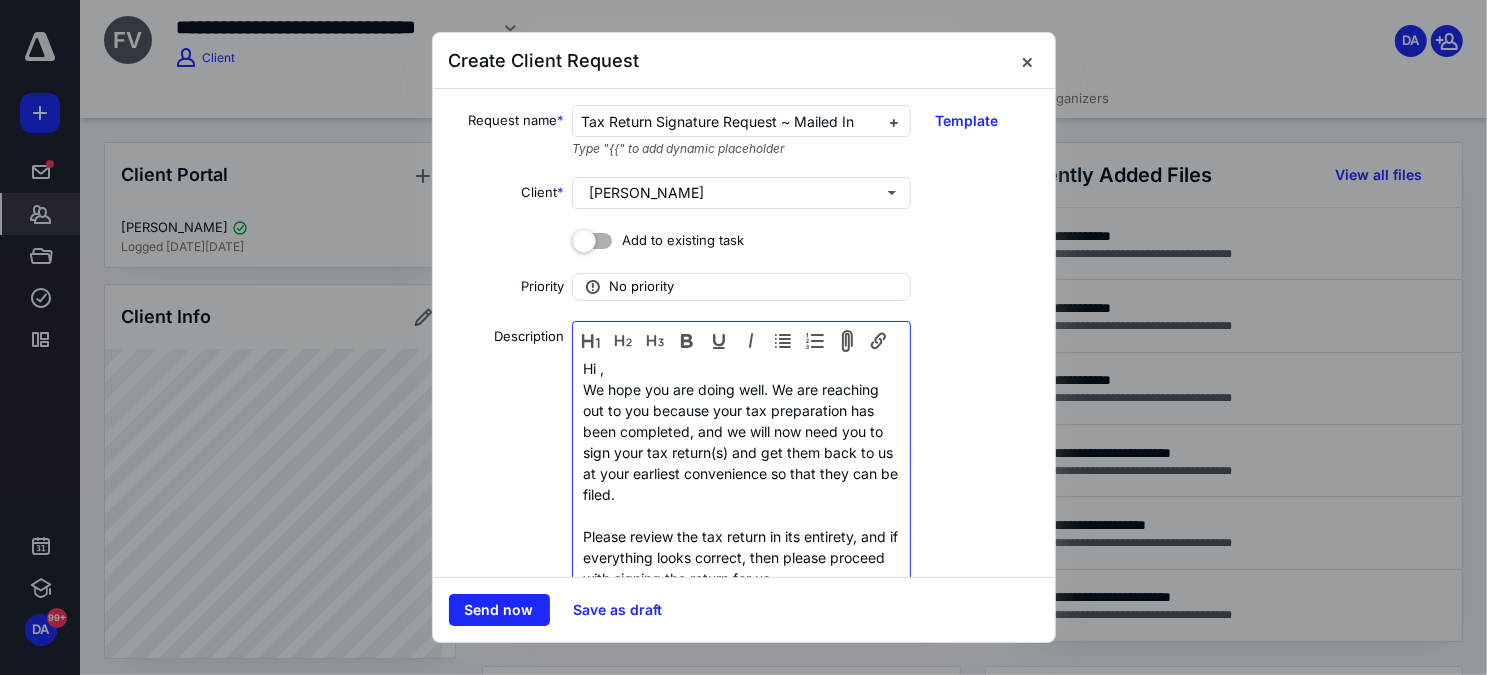 type 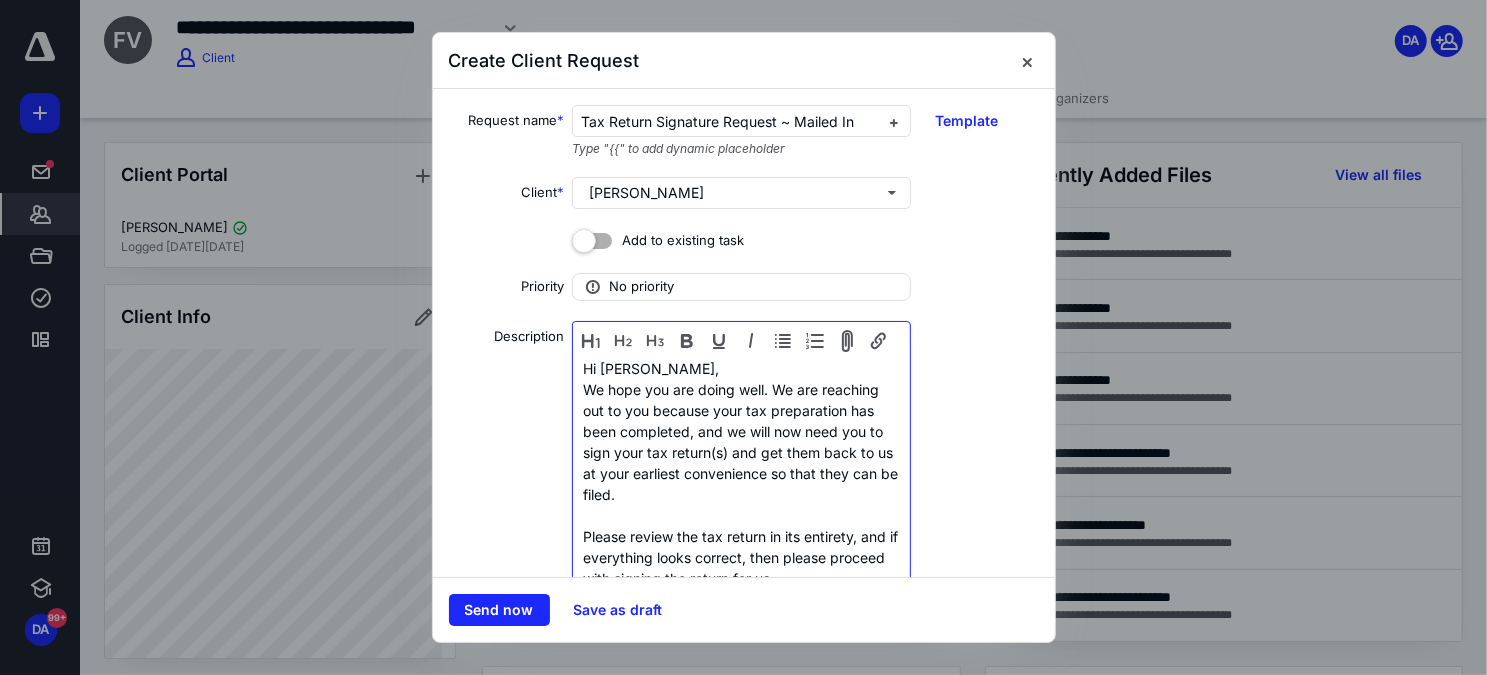 click on "Hi Francisco," at bounding box center (741, 368) 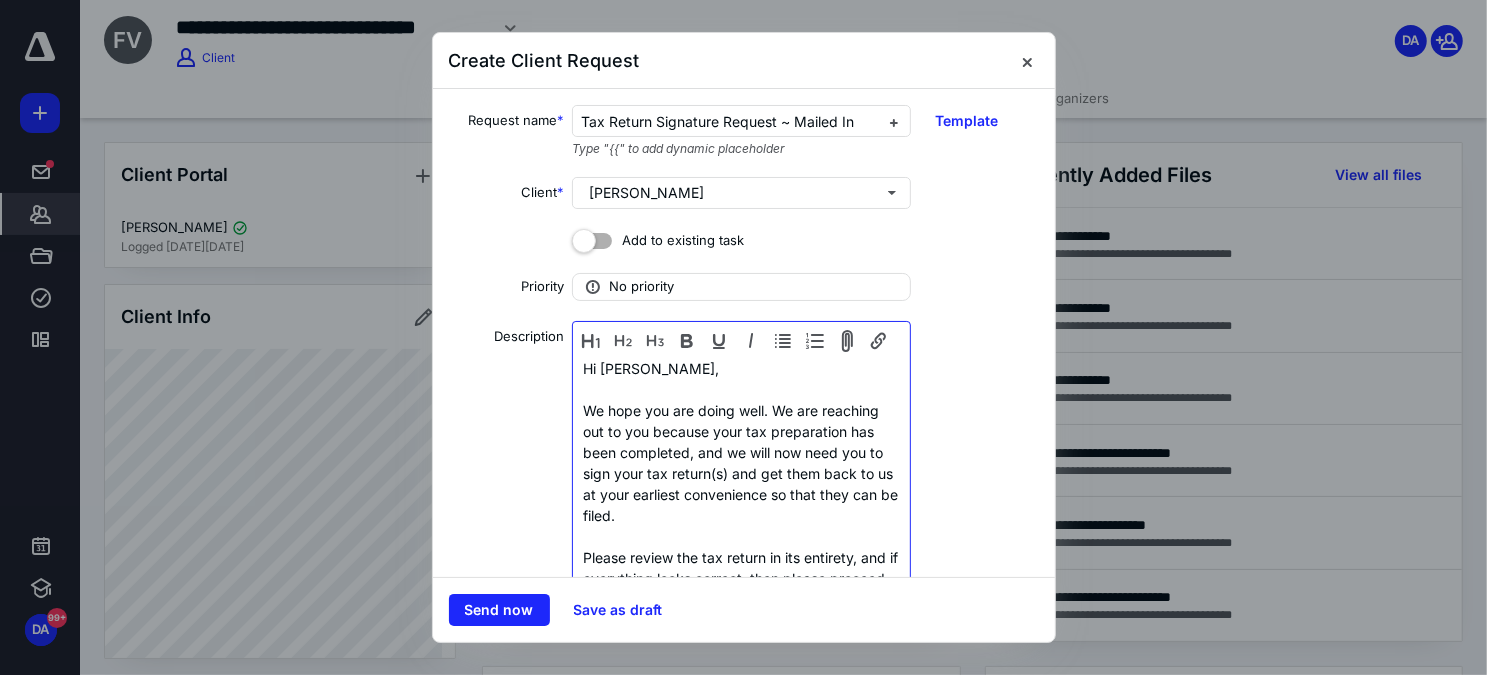 click on "We hope you are doing well. We are reaching out to you because your tax preparation has been completed, and we will now need you to sign your tax return(s) and get them back to us at your earliest convenience so that they can be filed." at bounding box center (741, 463) 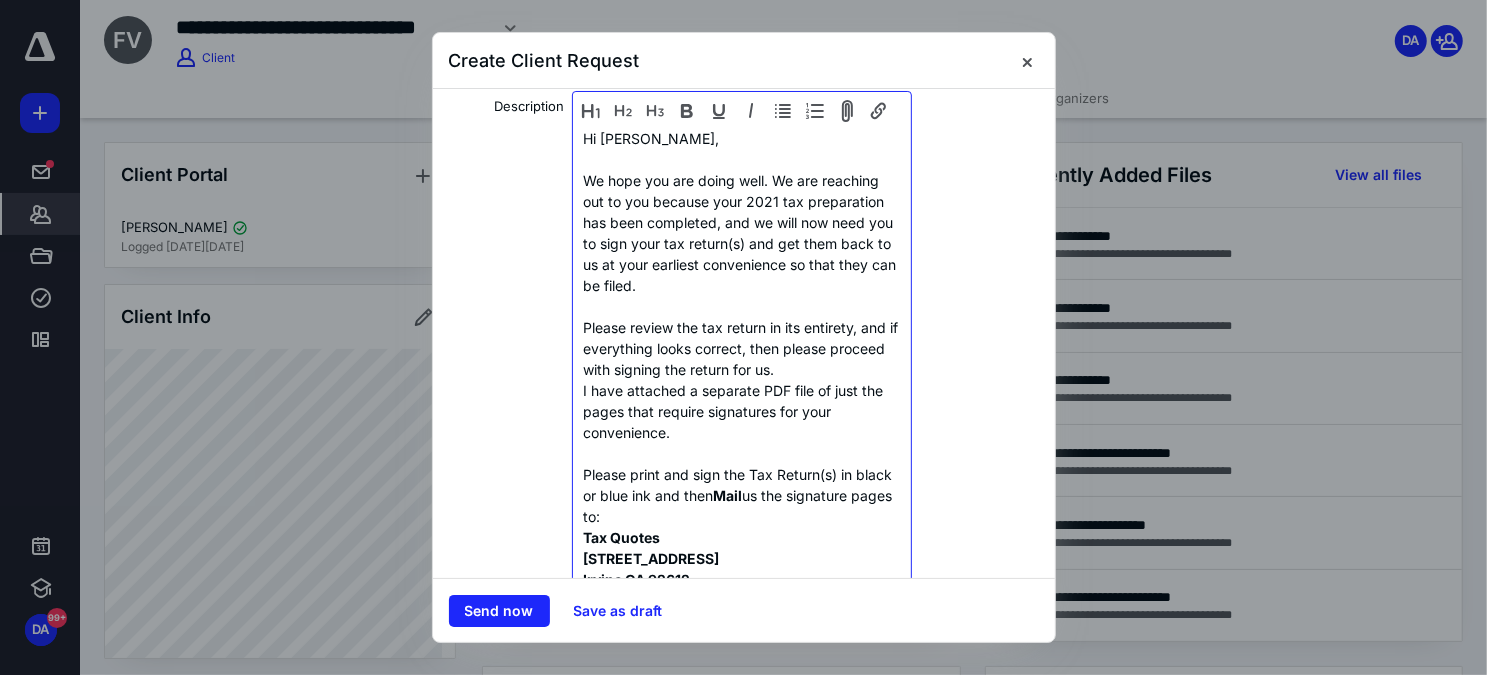 scroll, scrollTop: 272, scrollLeft: 0, axis: vertical 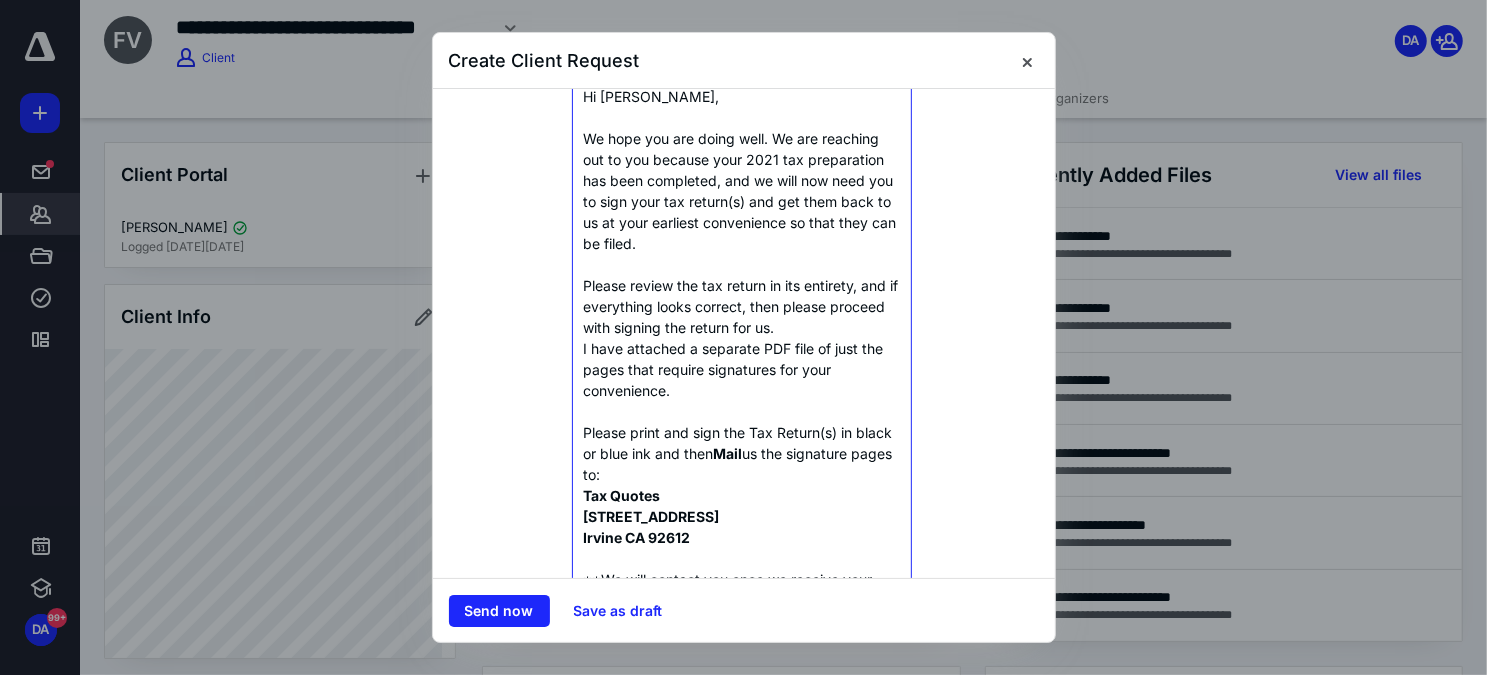 click on "Please review the tax return in its entirety, and if everything looks correct, then please proceed with signing the return for us." at bounding box center (741, 306) 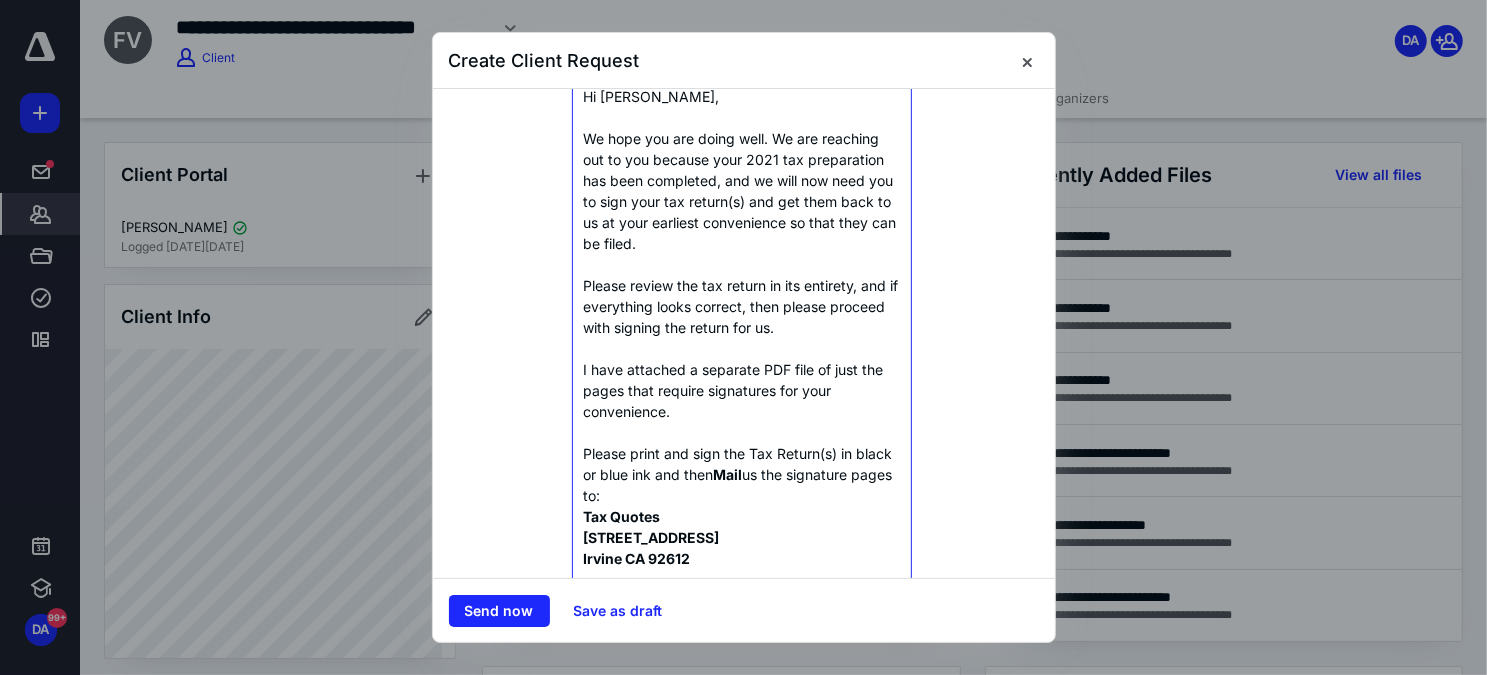 scroll, scrollTop: 363, scrollLeft: 0, axis: vertical 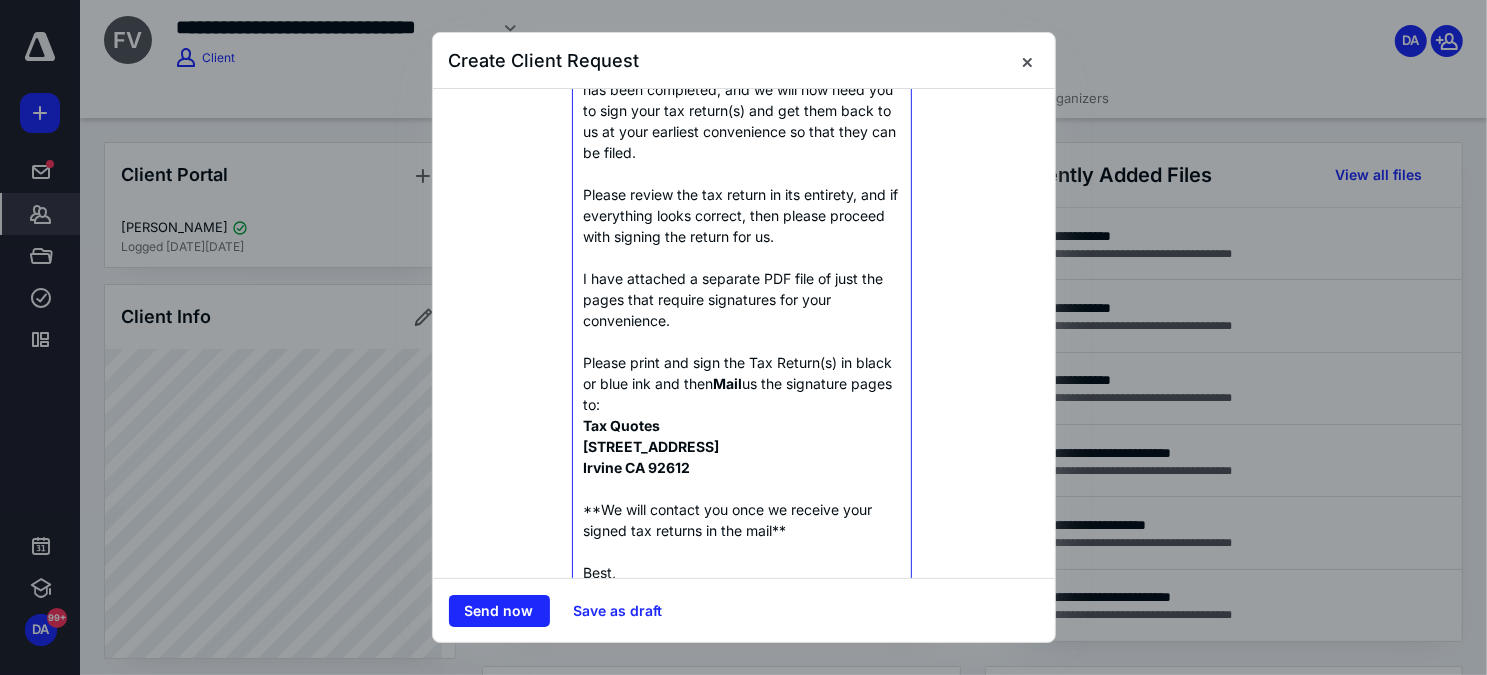 click on "Please print and sign the Tax Return(s) in black or blue ink and then  Mail  us the signature pages to:" at bounding box center (741, 383) 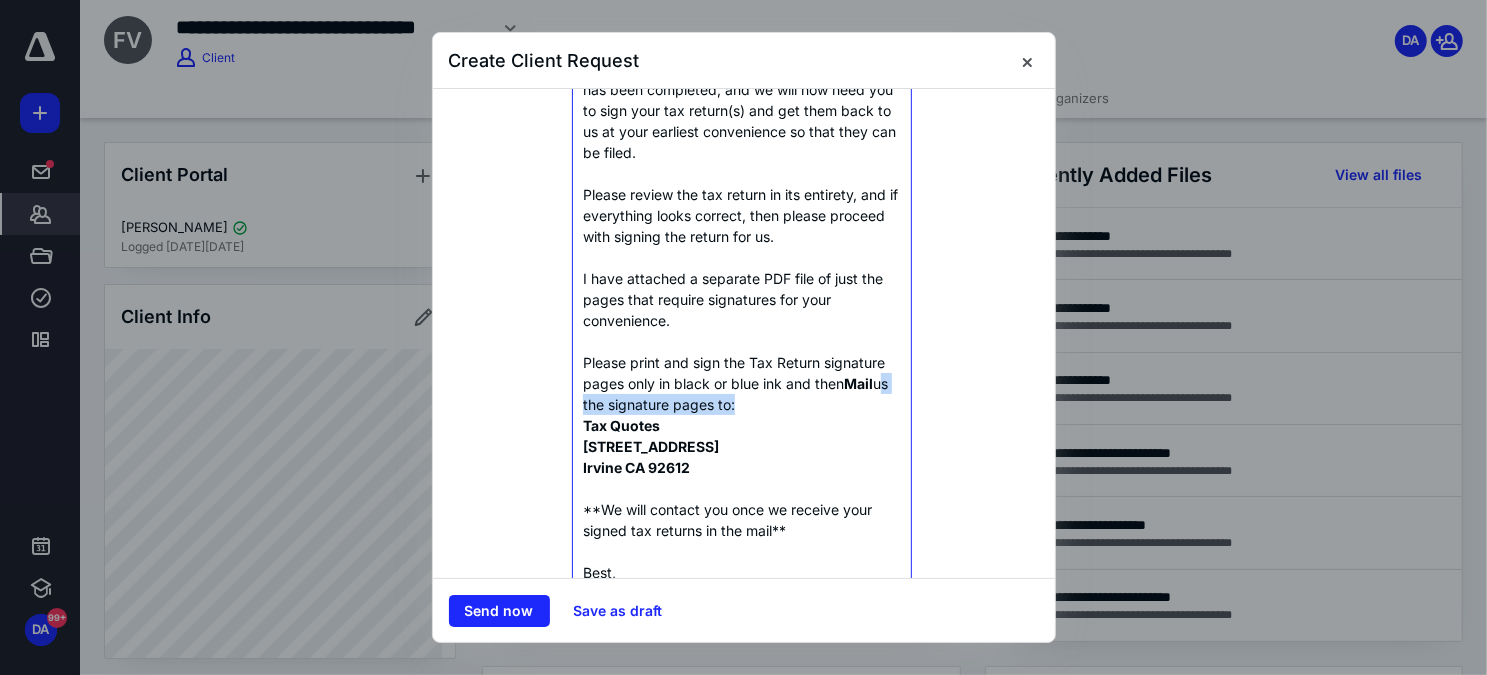 drag, startPoint x: 581, startPoint y: 404, endPoint x: 745, endPoint y: 409, distance: 164.0762 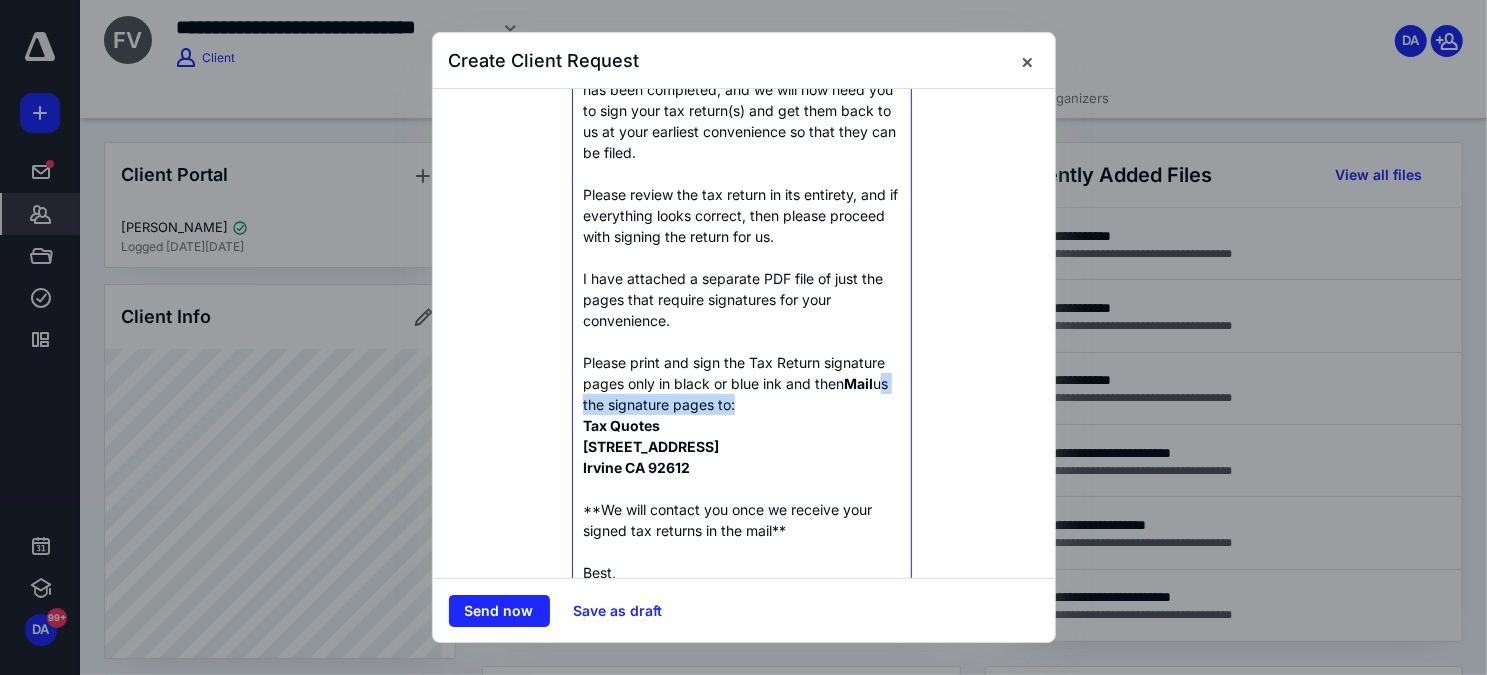click on "Please print and sign the Tax Return signature pages only in black or blue ink and then  Mail  us the signature pages to:" at bounding box center (741, 383) 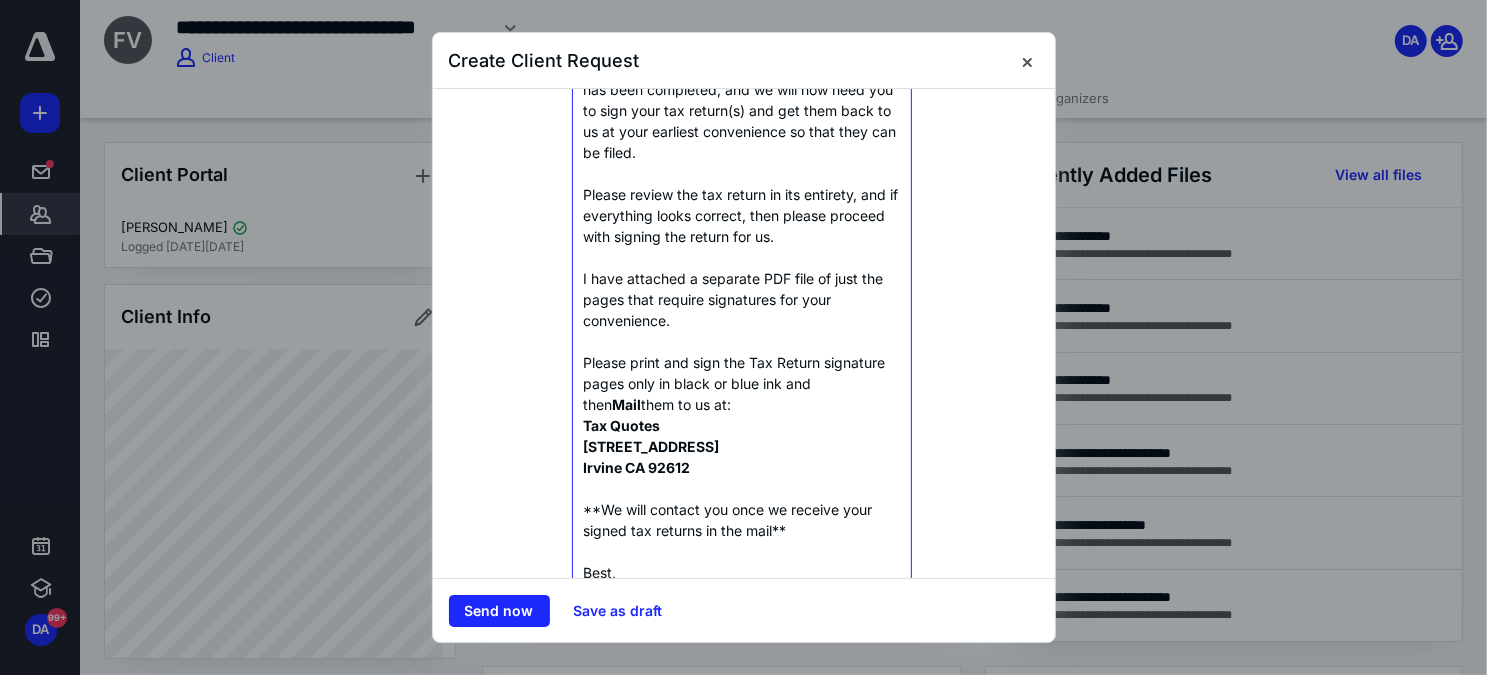scroll, scrollTop: 454, scrollLeft: 0, axis: vertical 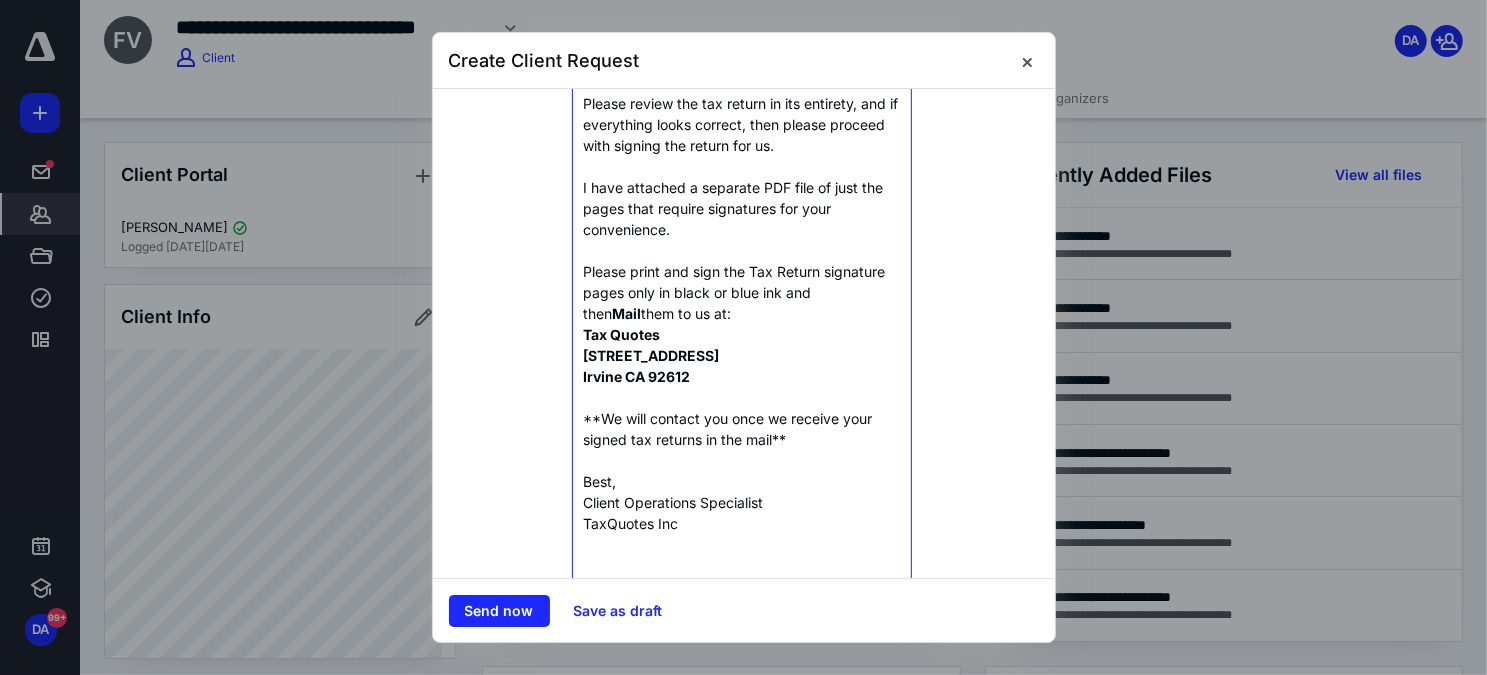 click on "**We will contact you once we receive your signed tax returns in the mail**" at bounding box center (741, 429) 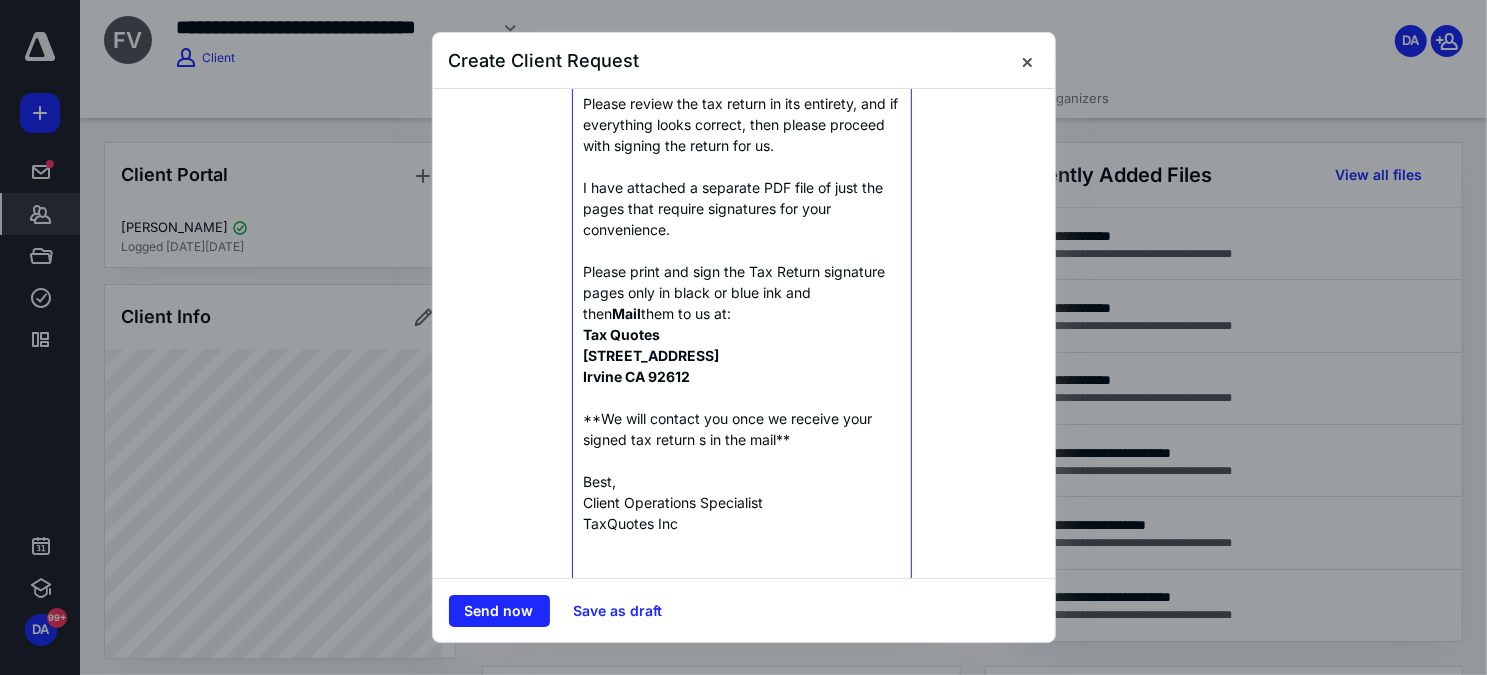 click on "**We will contact you once we receive your signed tax return s in the mail**" at bounding box center [741, 429] 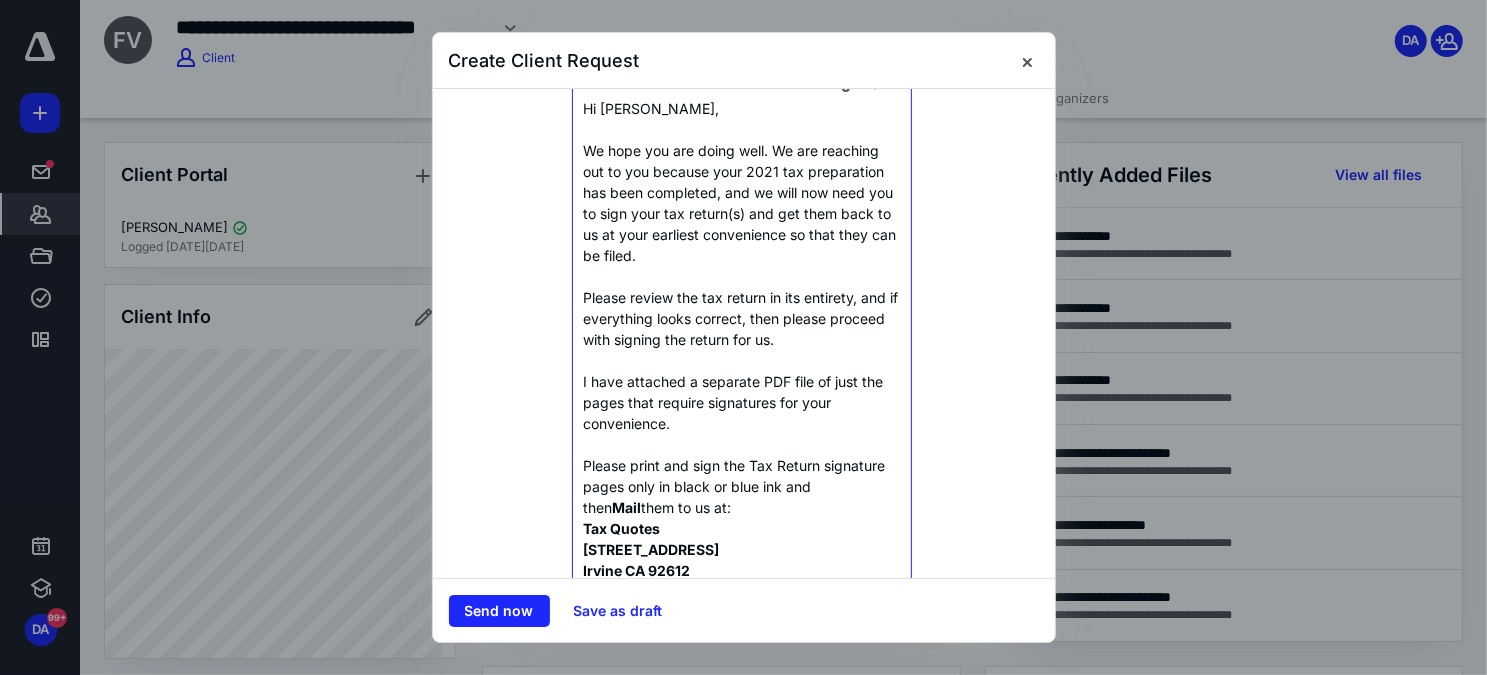 scroll, scrollTop: 82, scrollLeft: 0, axis: vertical 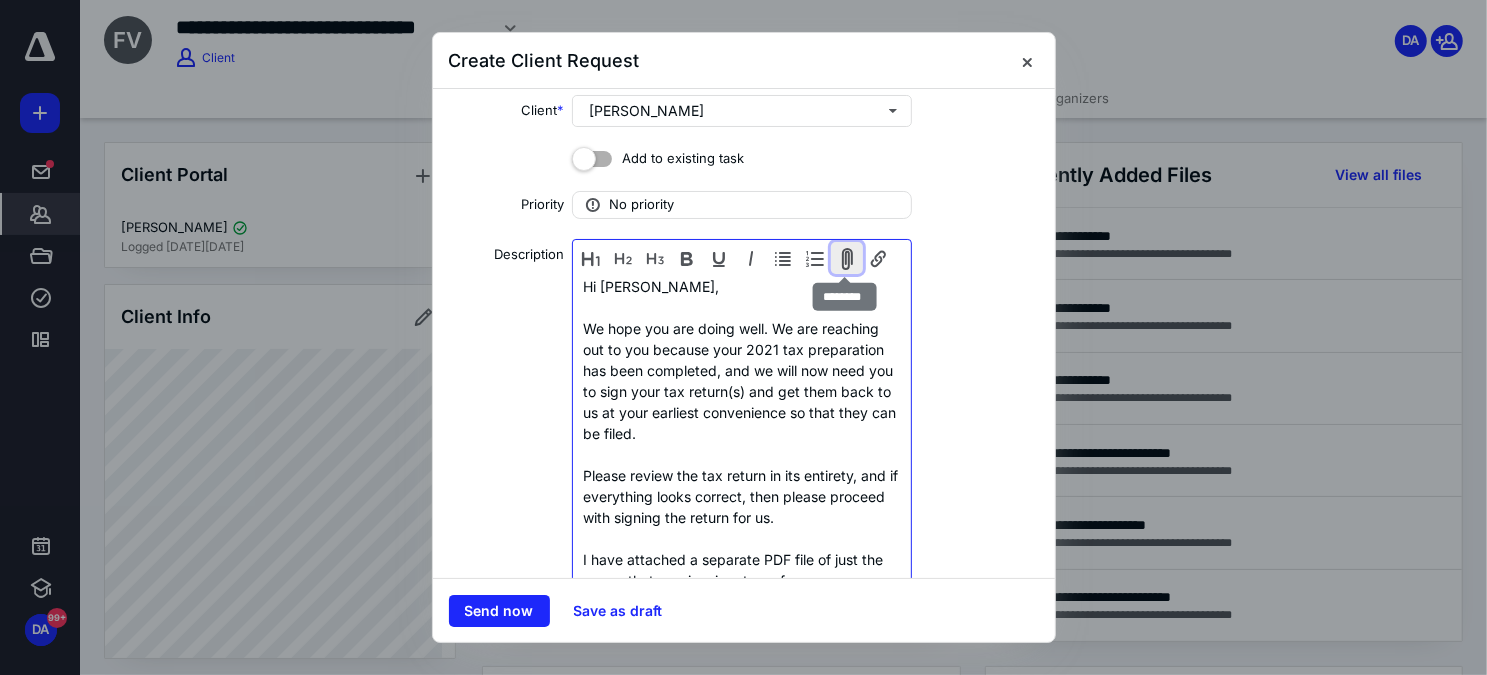 click at bounding box center (847, 258) 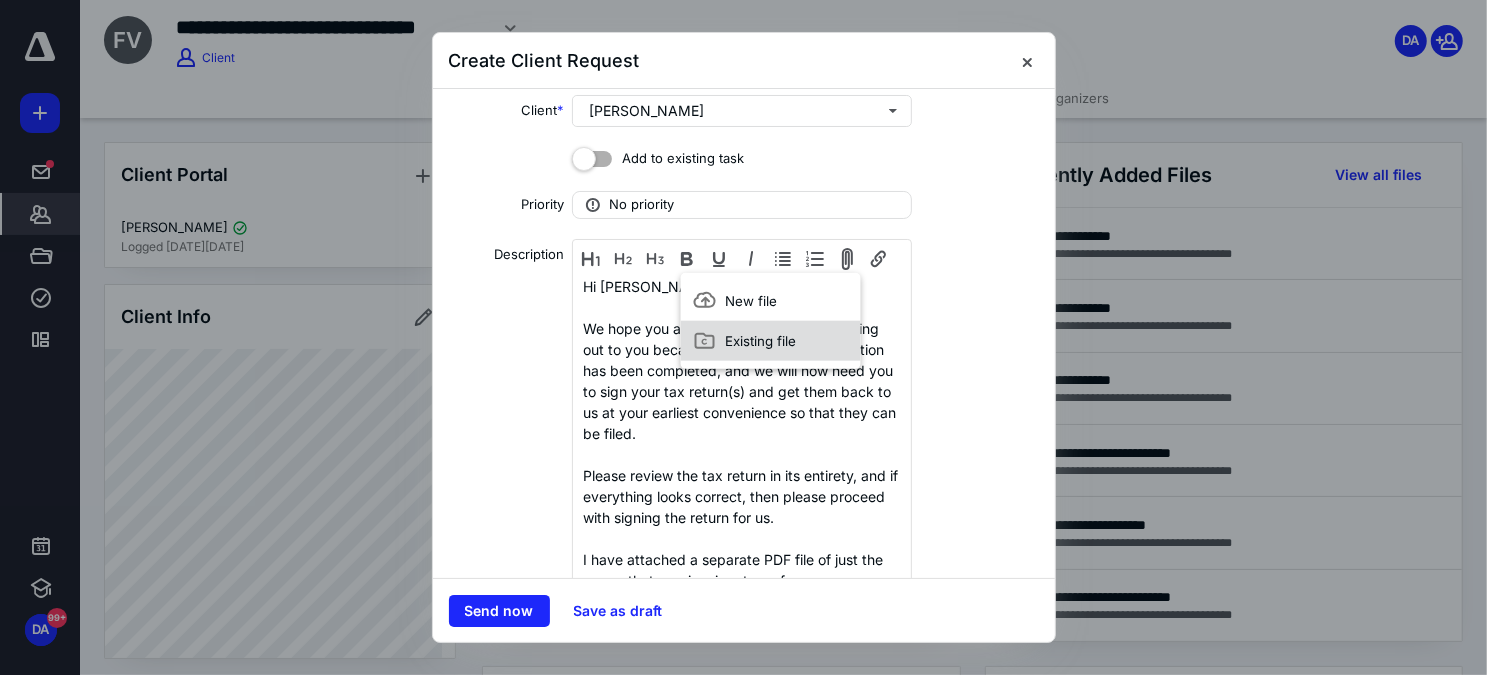 click on "Existing file" at bounding box center (760, 341) 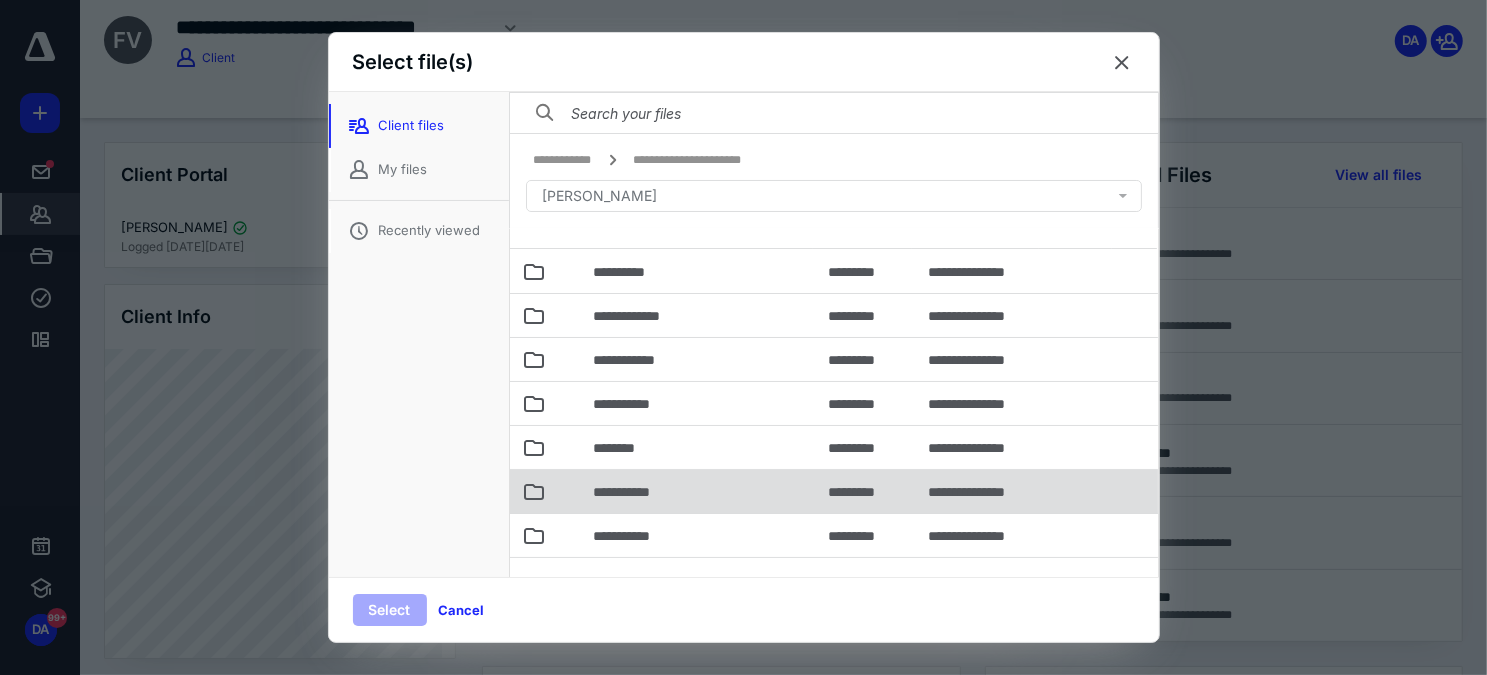 scroll, scrollTop: 56, scrollLeft: 0, axis: vertical 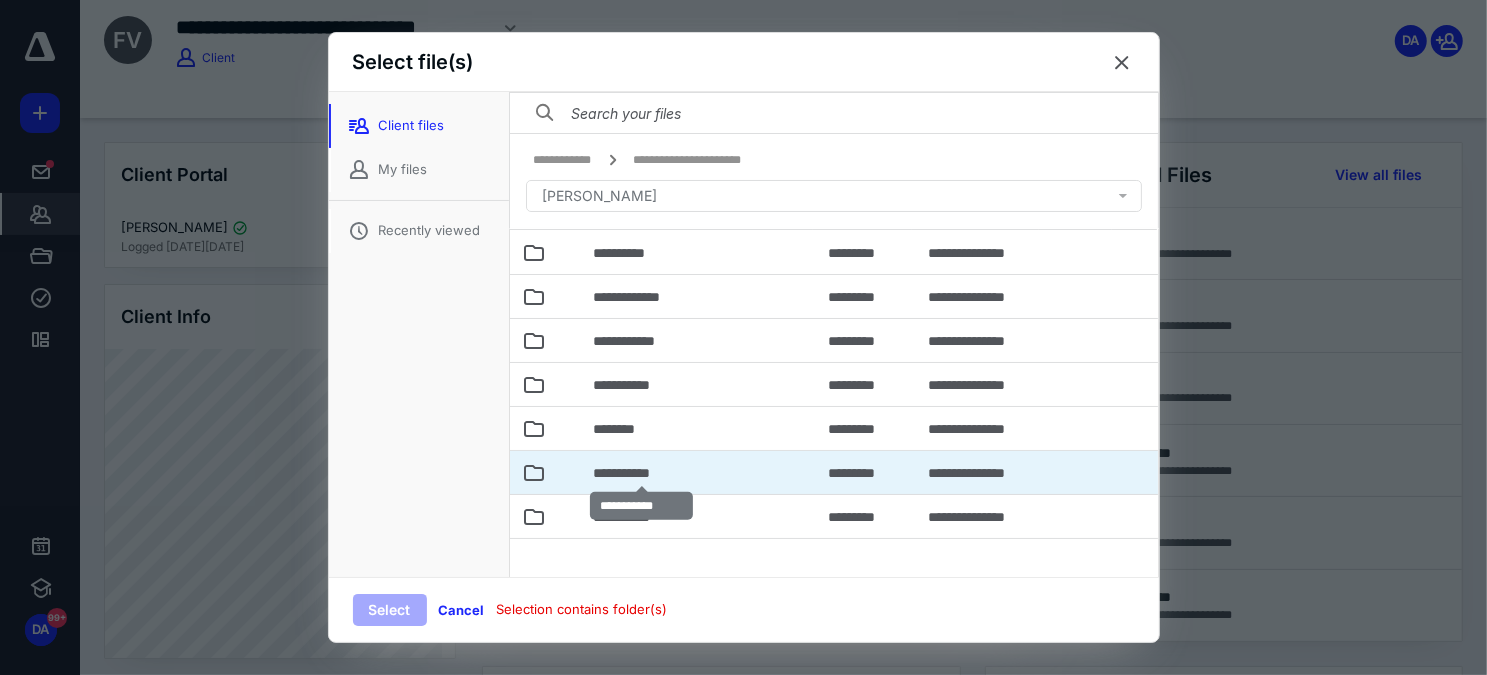 click on "**********" at bounding box center (642, 473) 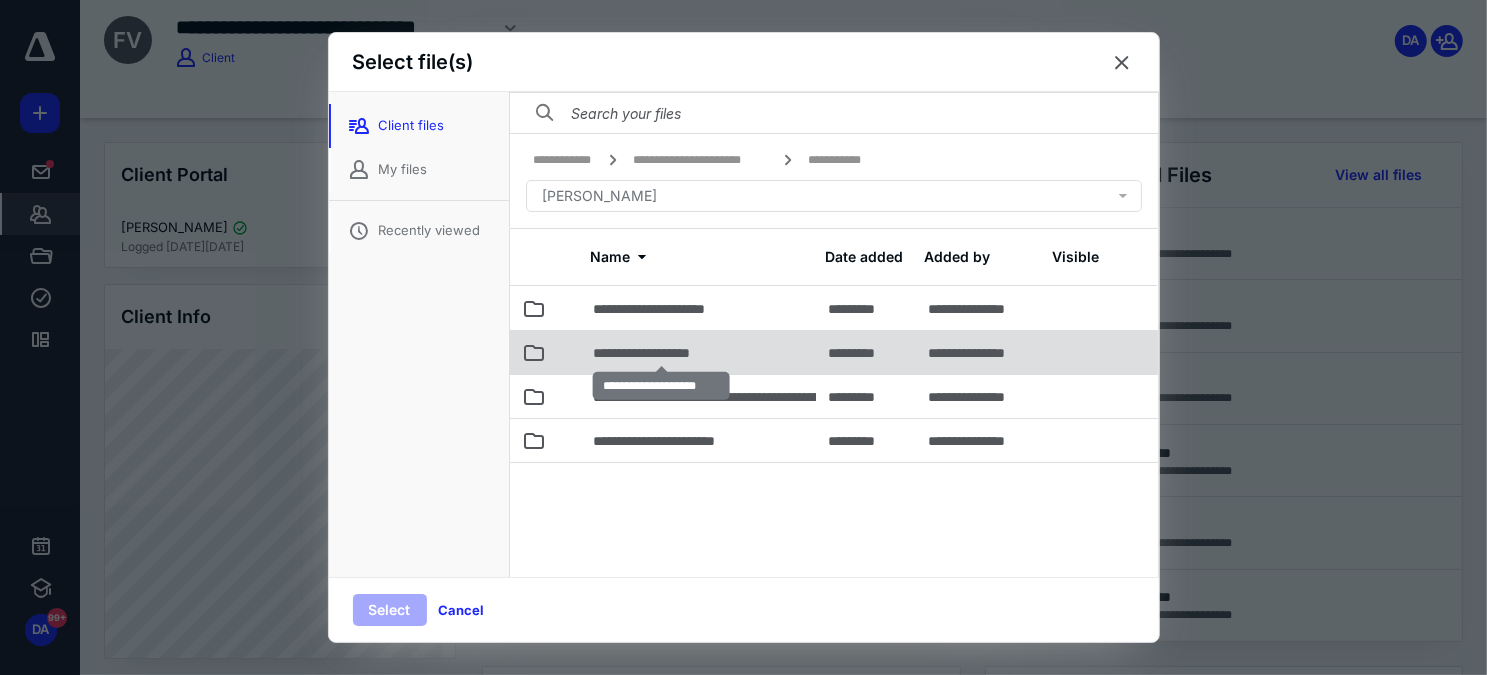 click on "**********" at bounding box center (661, 353) 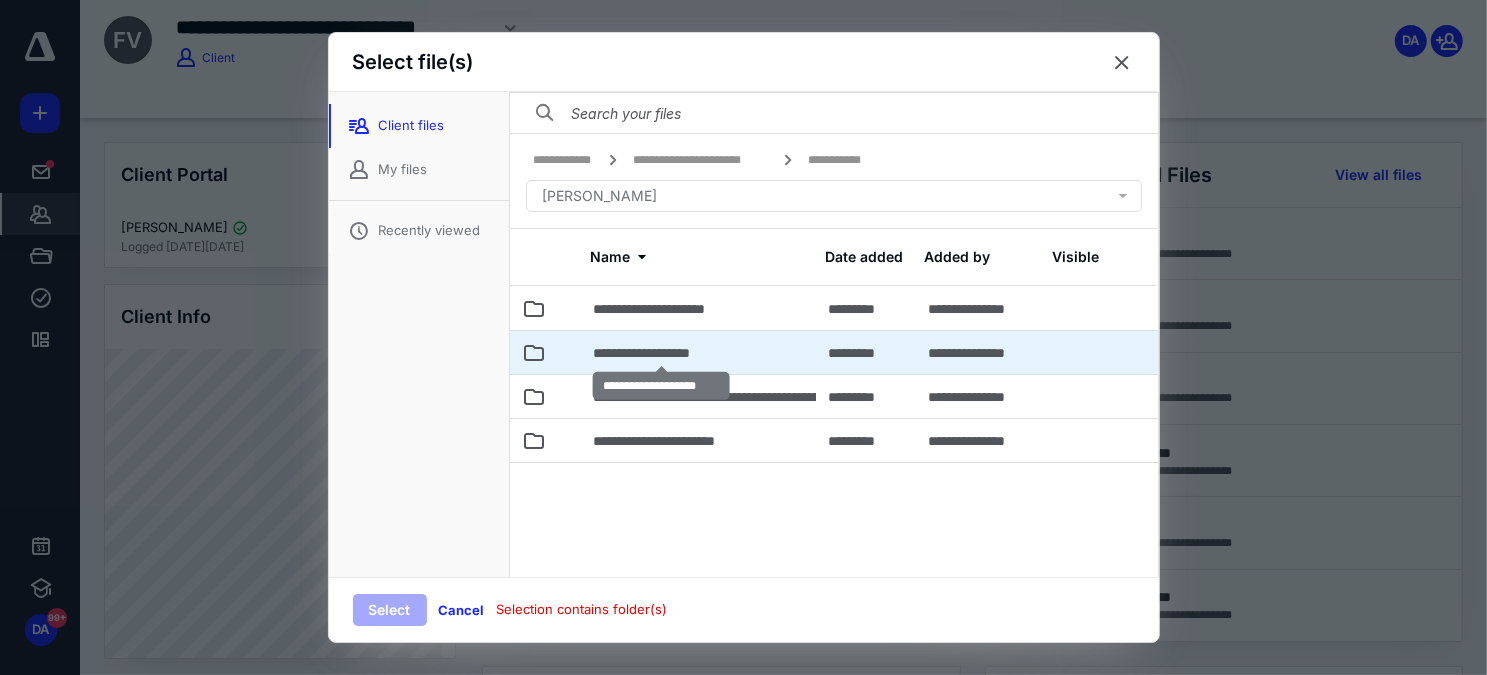 click on "**********" at bounding box center [661, 353] 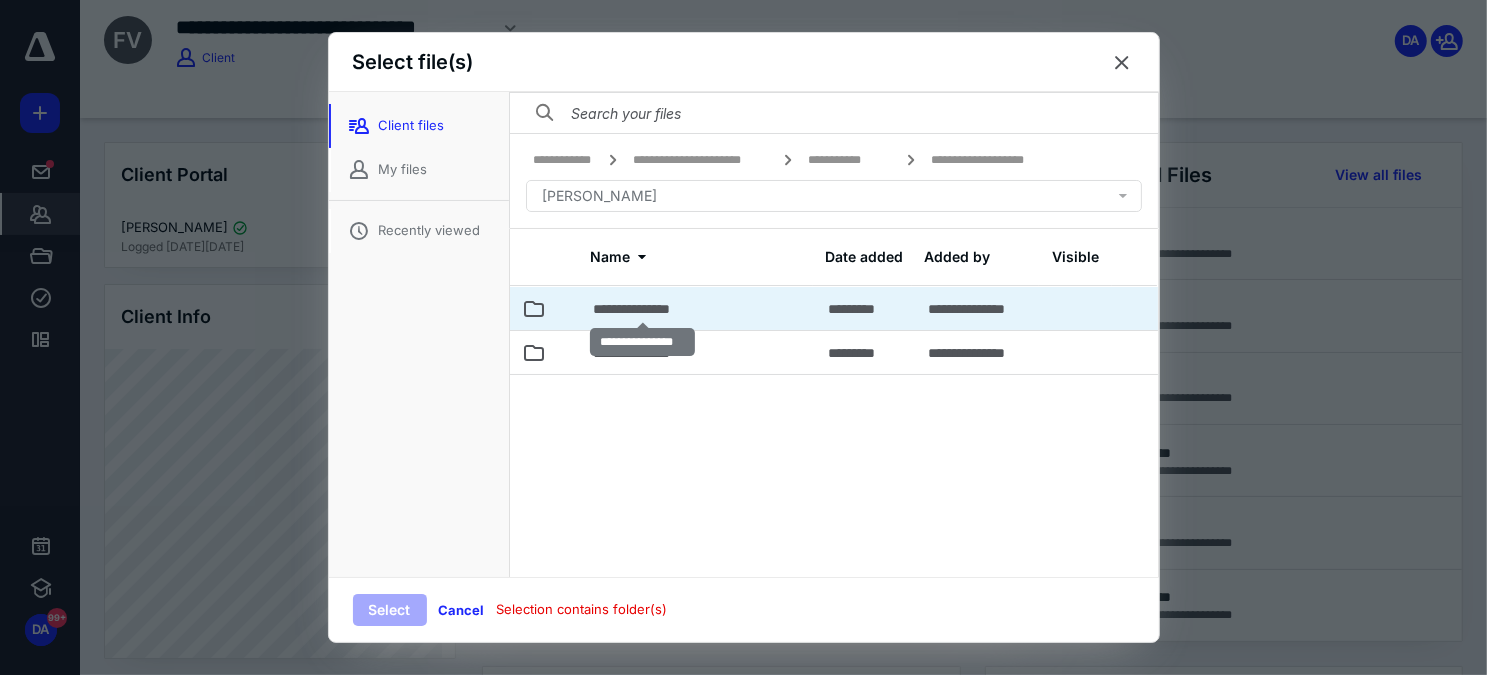 click on "**********" at bounding box center [643, 309] 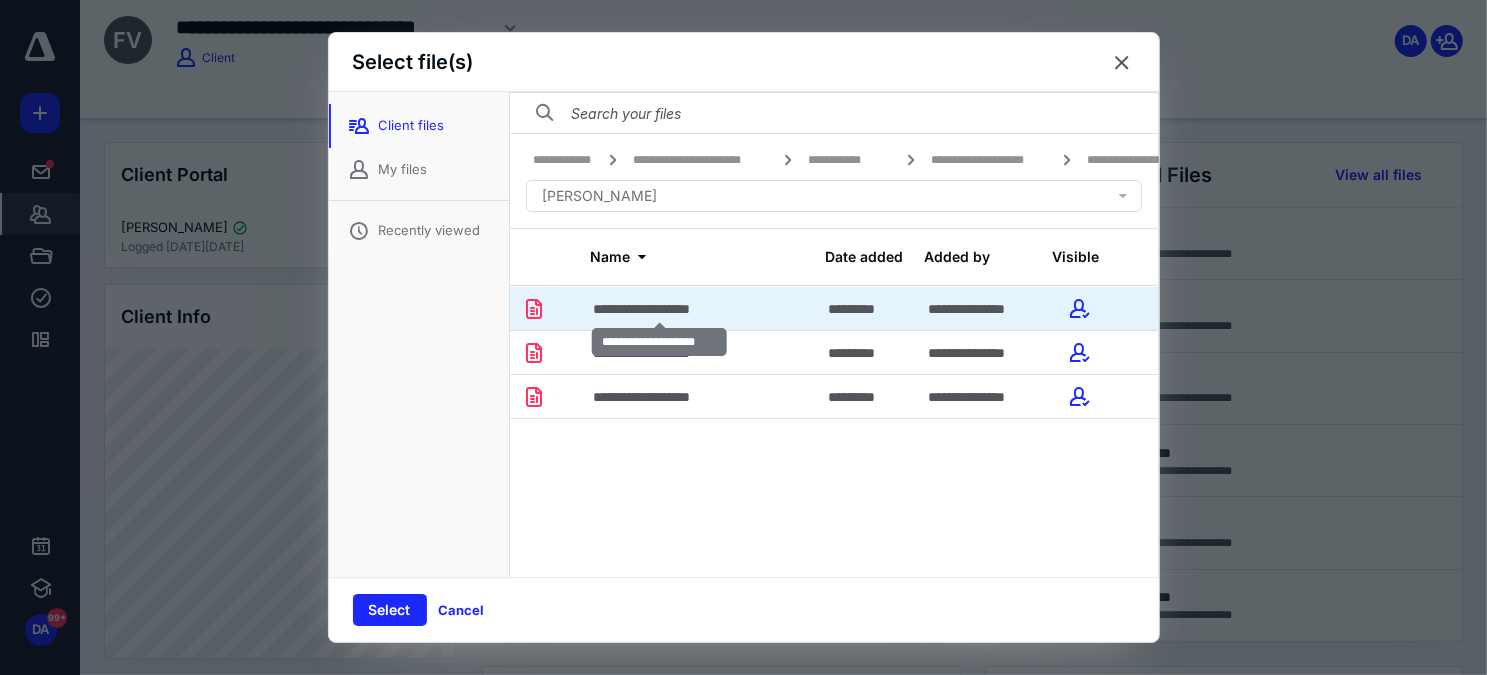 click on "**********" at bounding box center [660, 309] 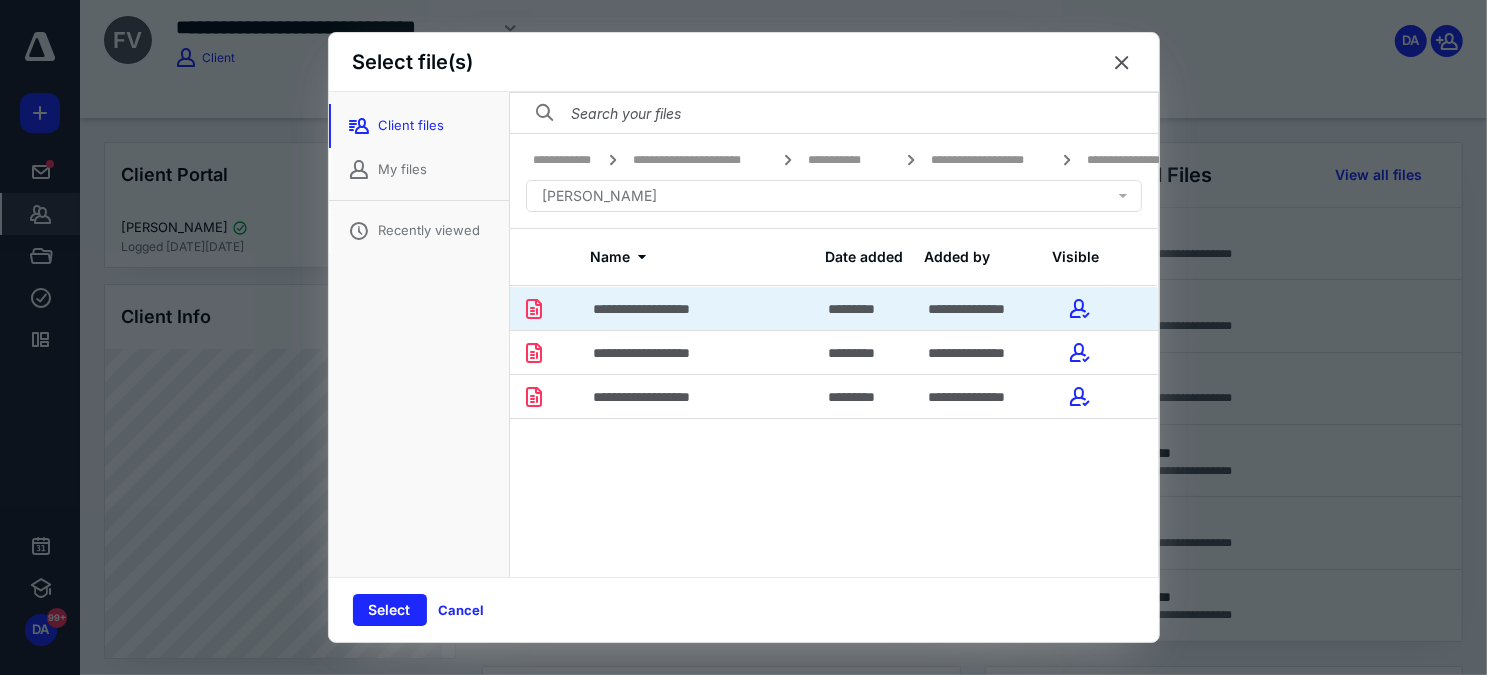 scroll, scrollTop: 56, scrollLeft: 0, axis: vertical 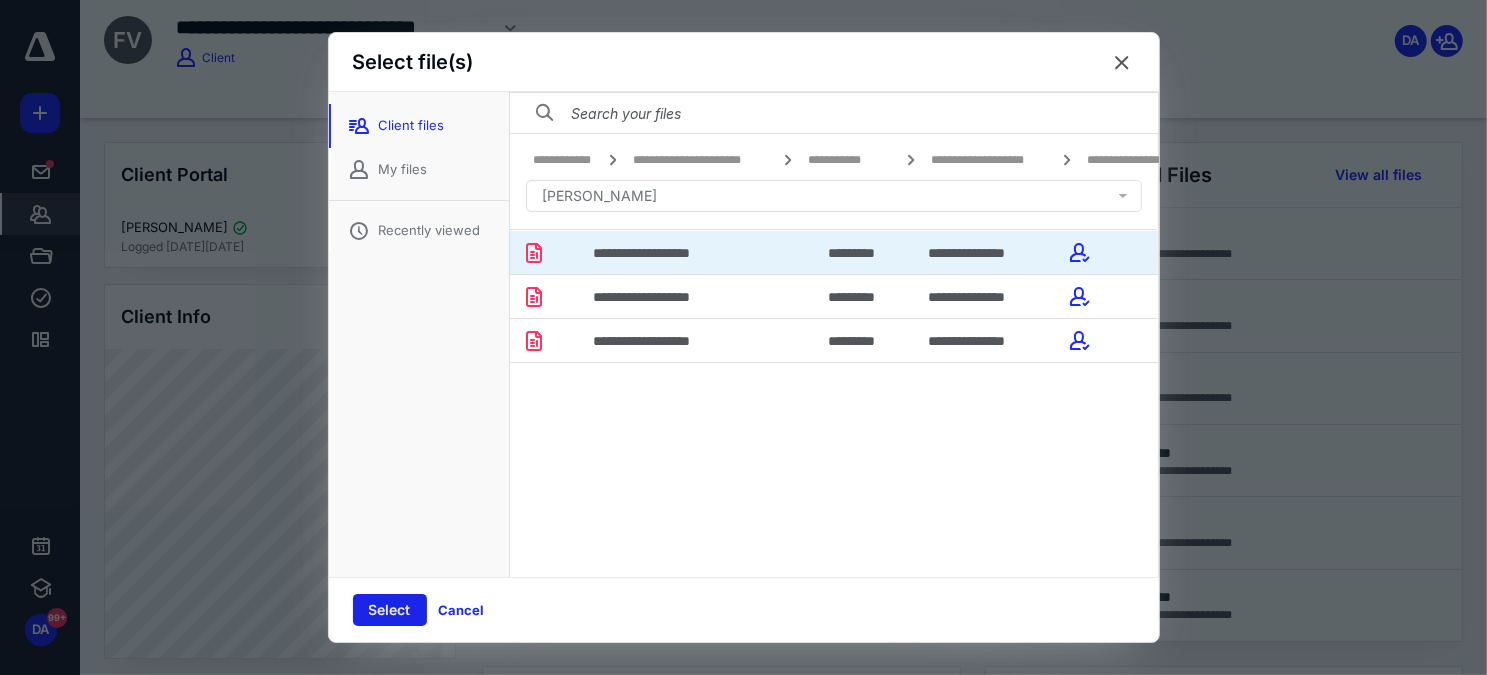 click on "Select" at bounding box center [390, 610] 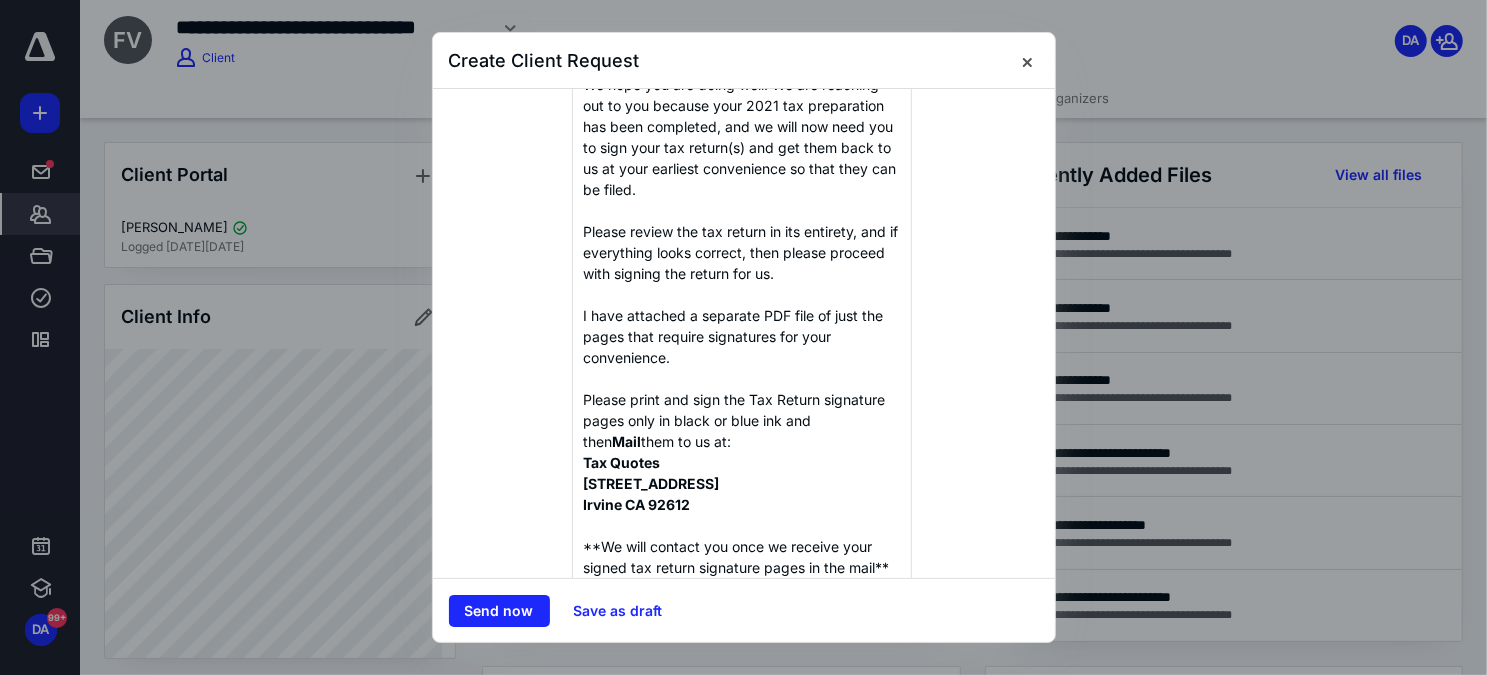 scroll, scrollTop: 173, scrollLeft: 0, axis: vertical 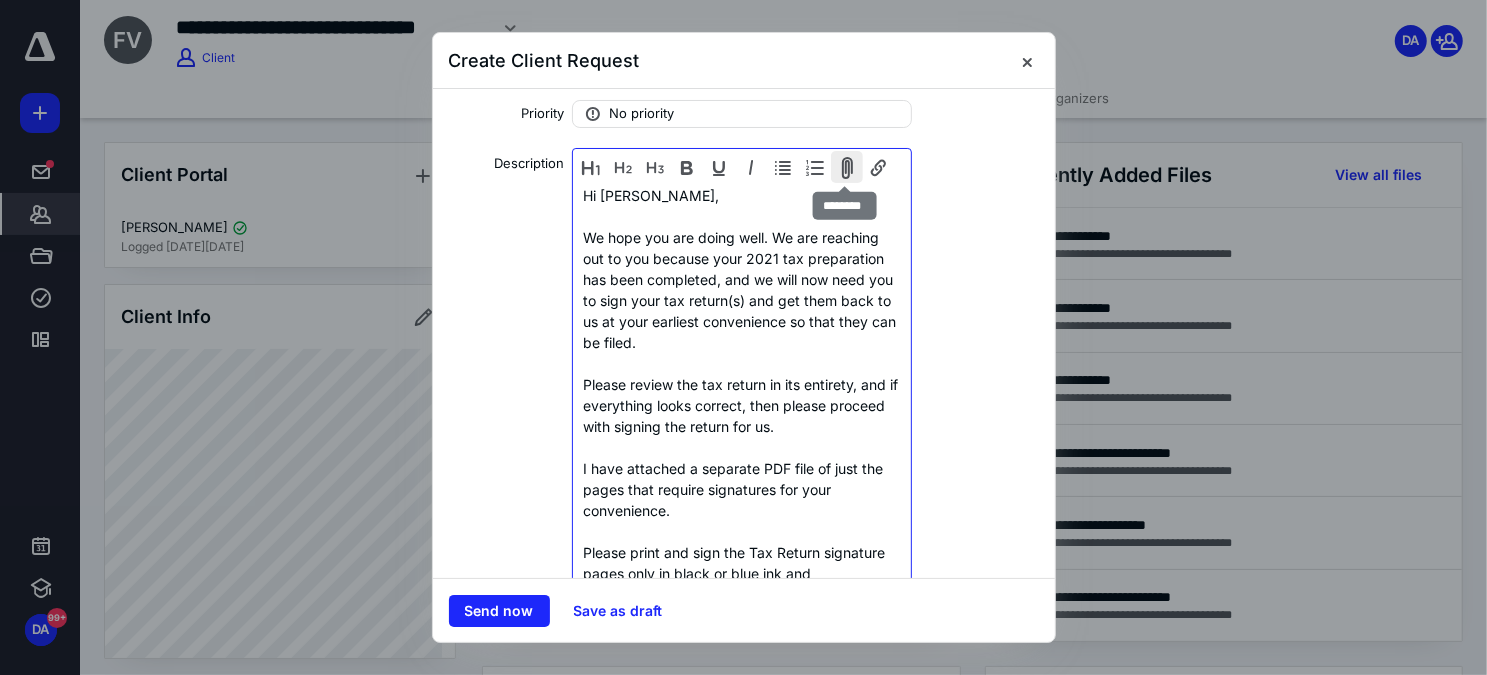 click at bounding box center [847, 167] 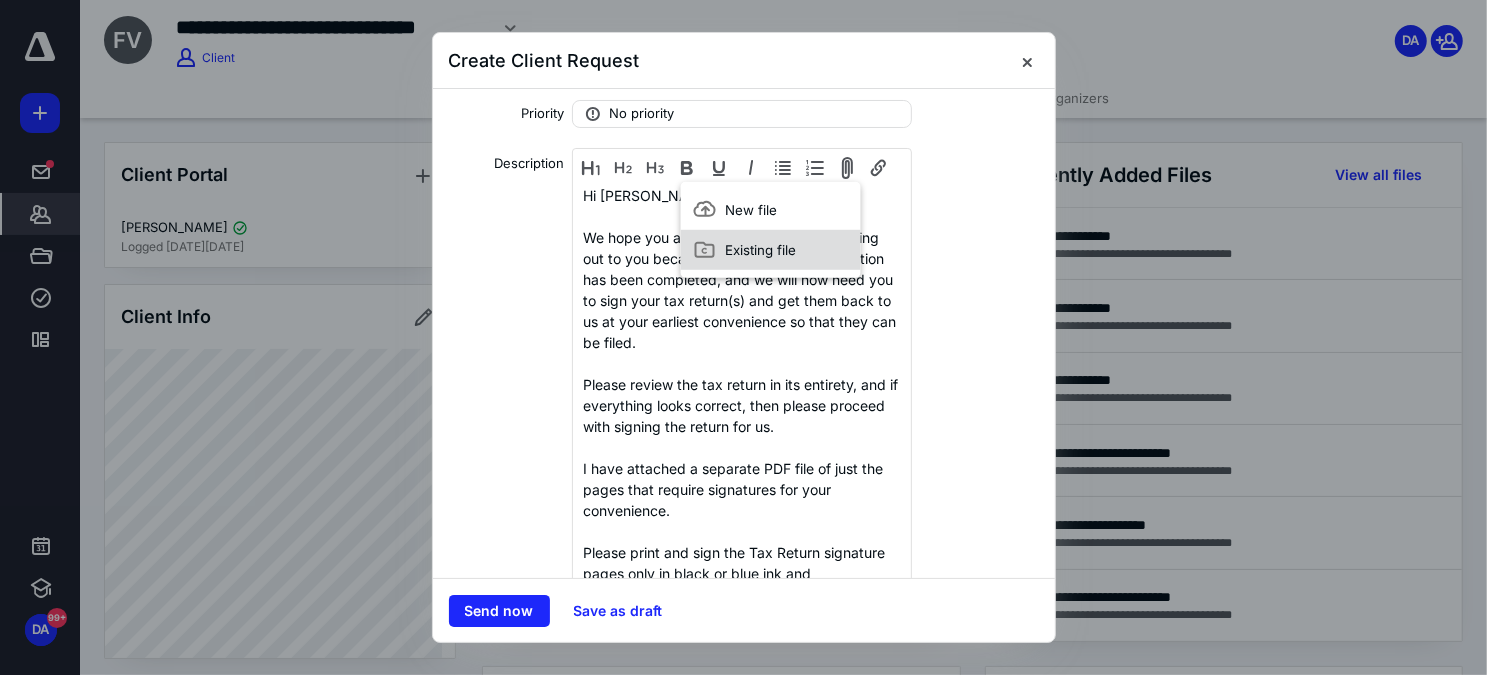 click on "Existing file" at bounding box center [760, 250] 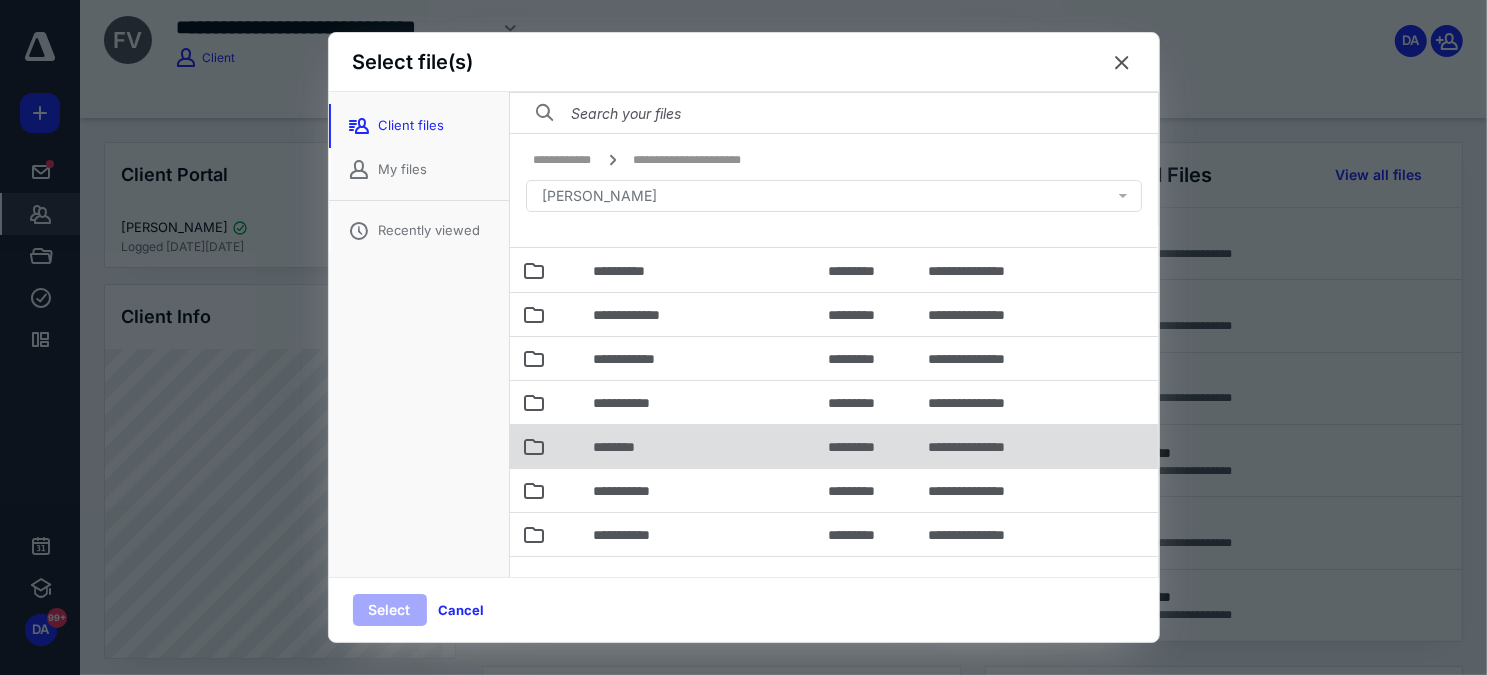 scroll, scrollTop: 56, scrollLeft: 0, axis: vertical 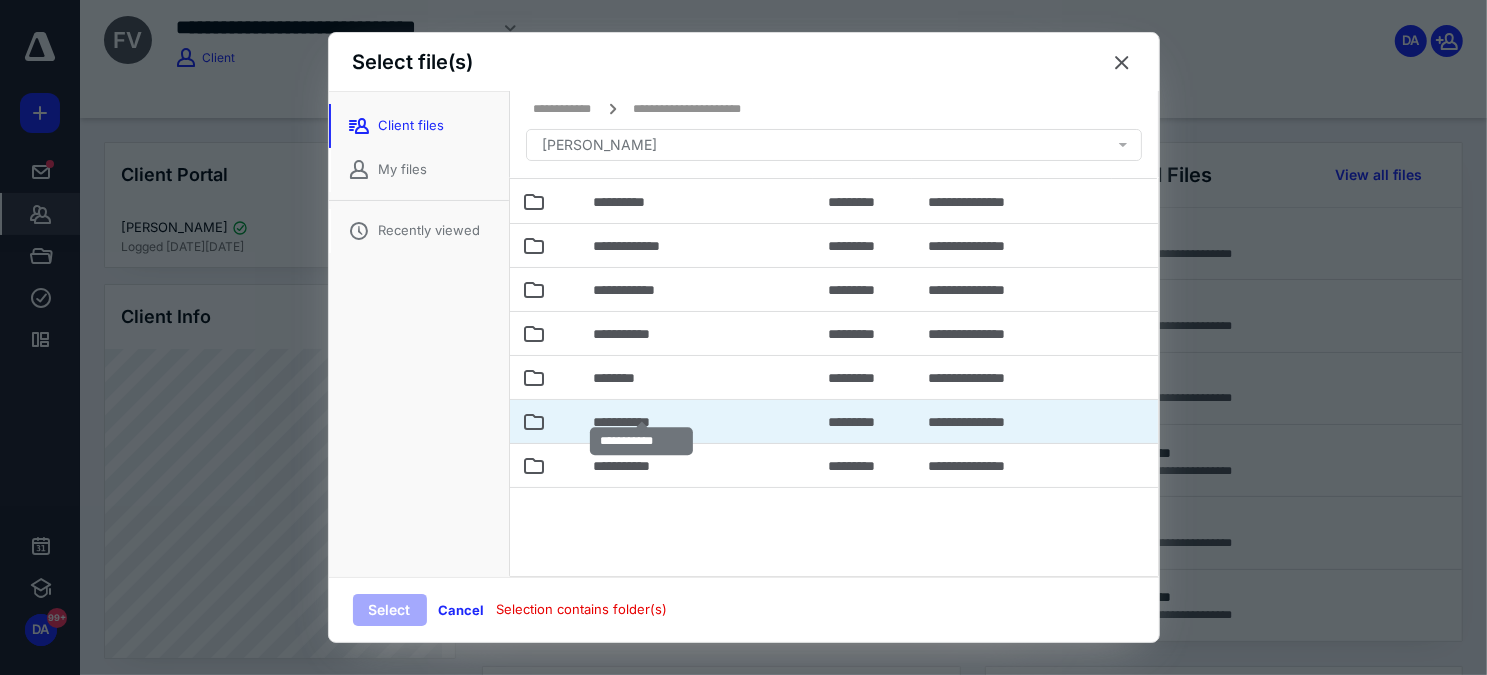 click on "**********" at bounding box center (642, 422) 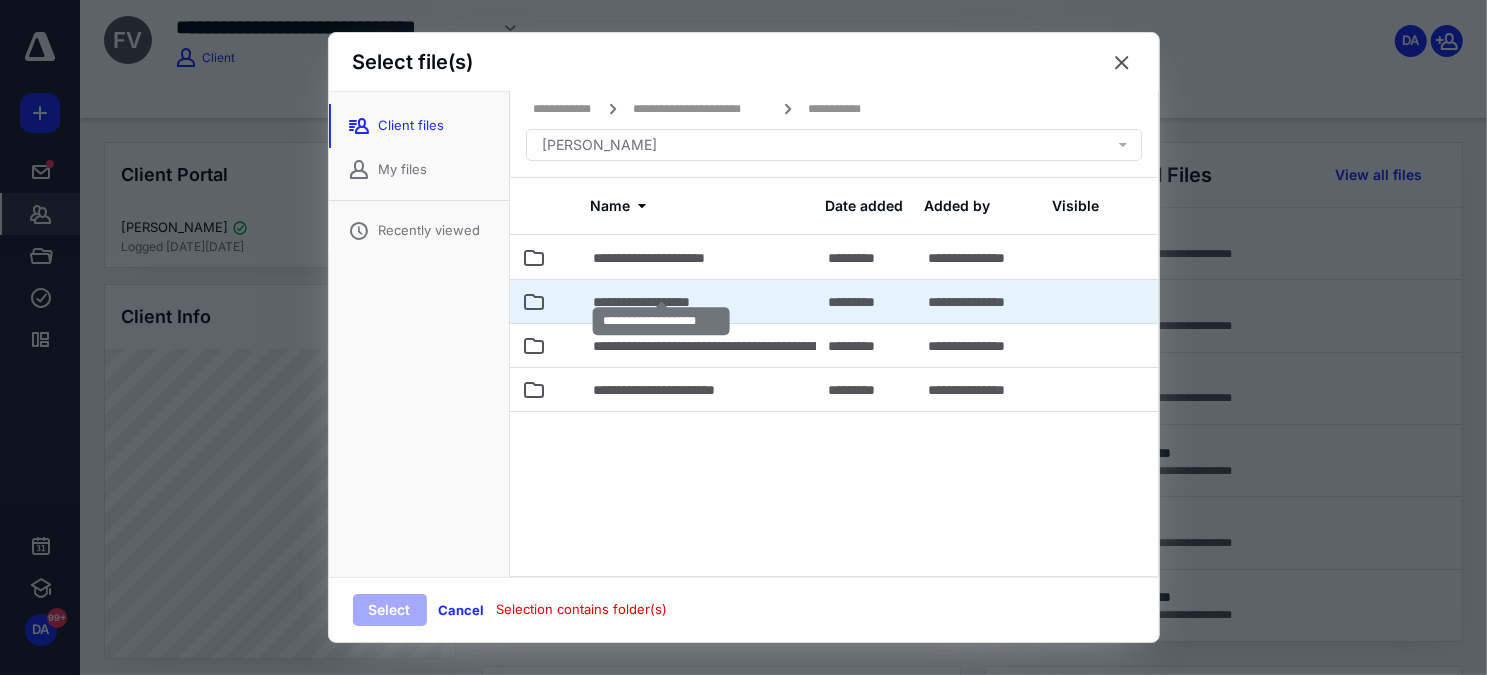 click on "**********" at bounding box center (661, 302) 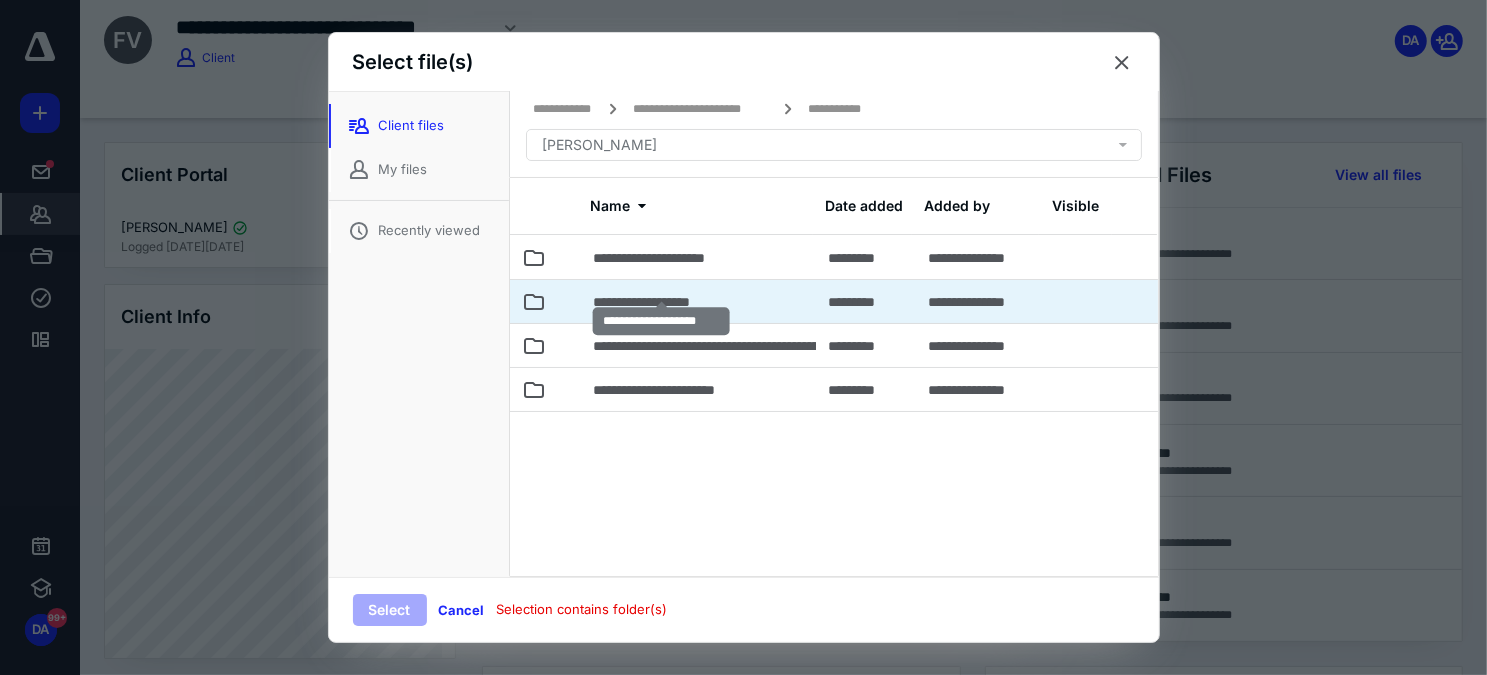 click on "**********" at bounding box center (661, 302) 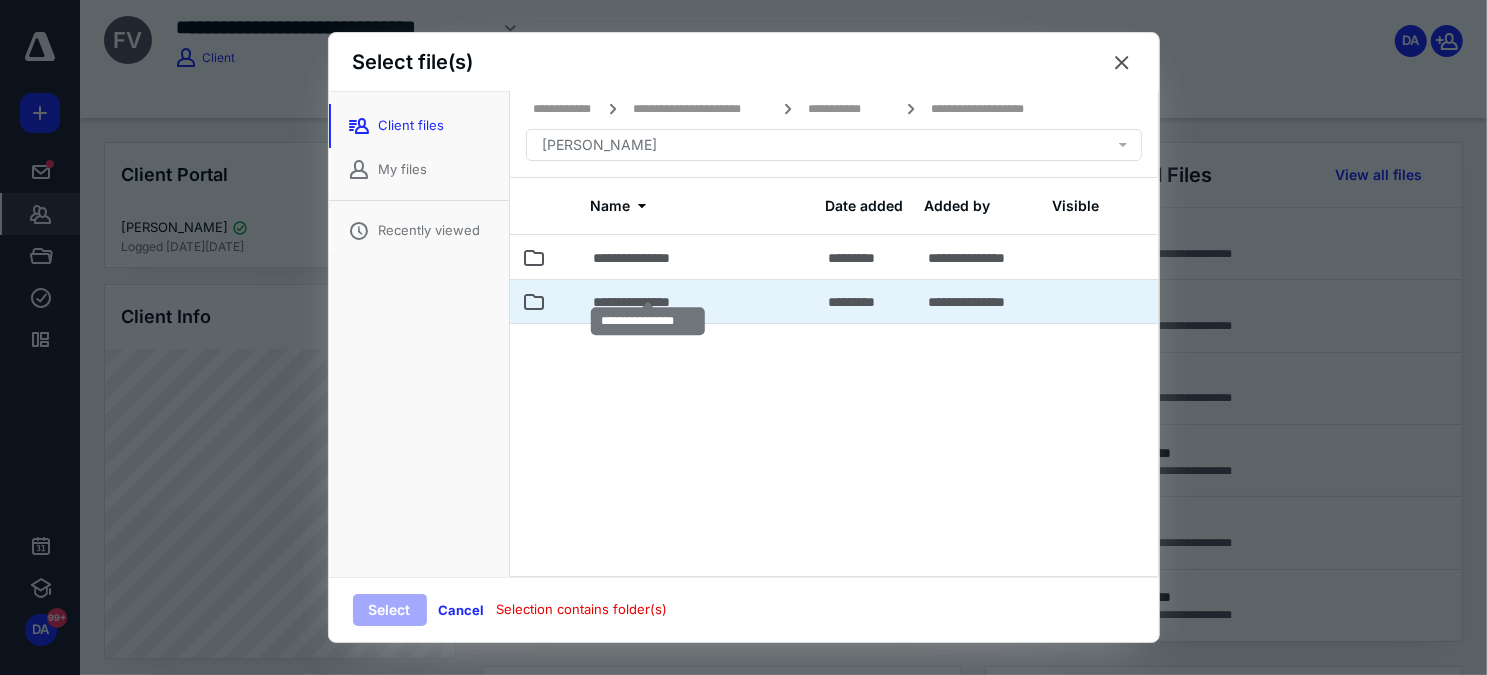 click on "**********" at bounding box center [648, 302] 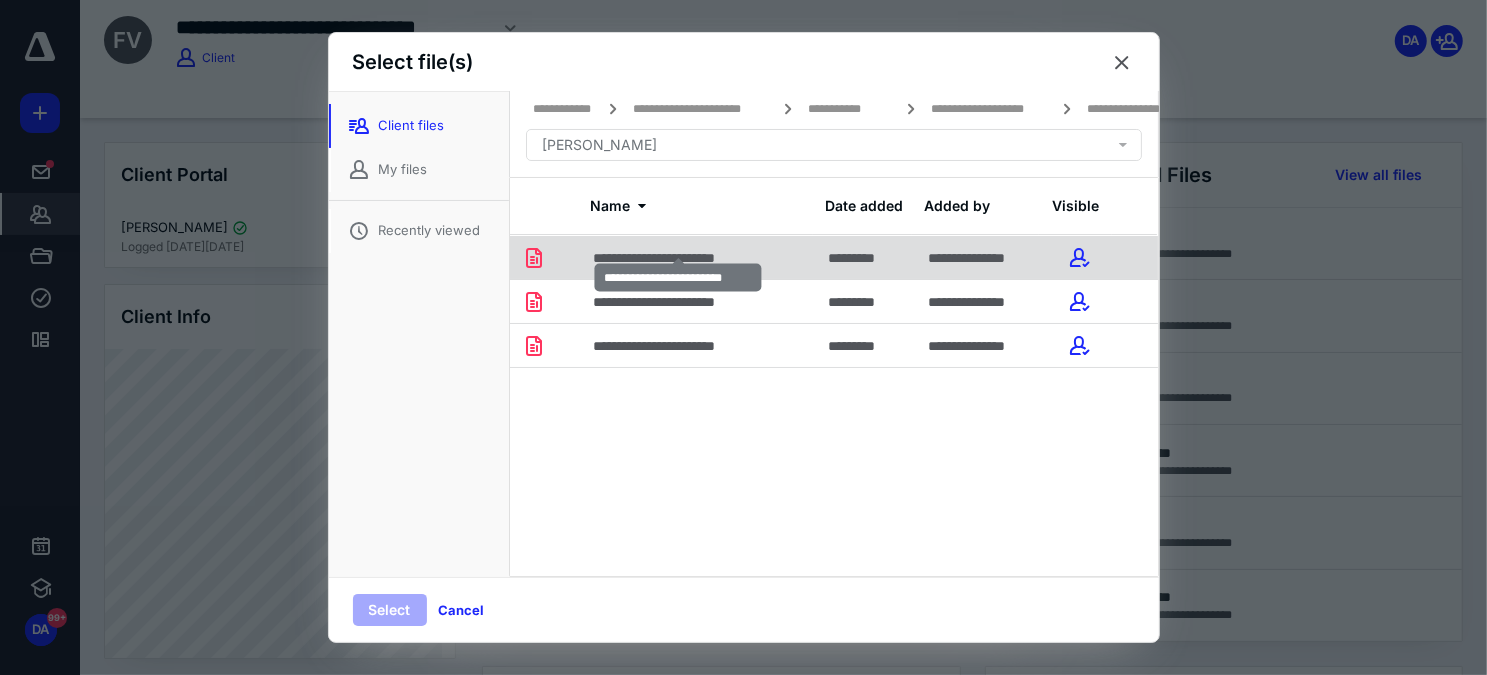 click on "**********" at bounding box center (679, 258) 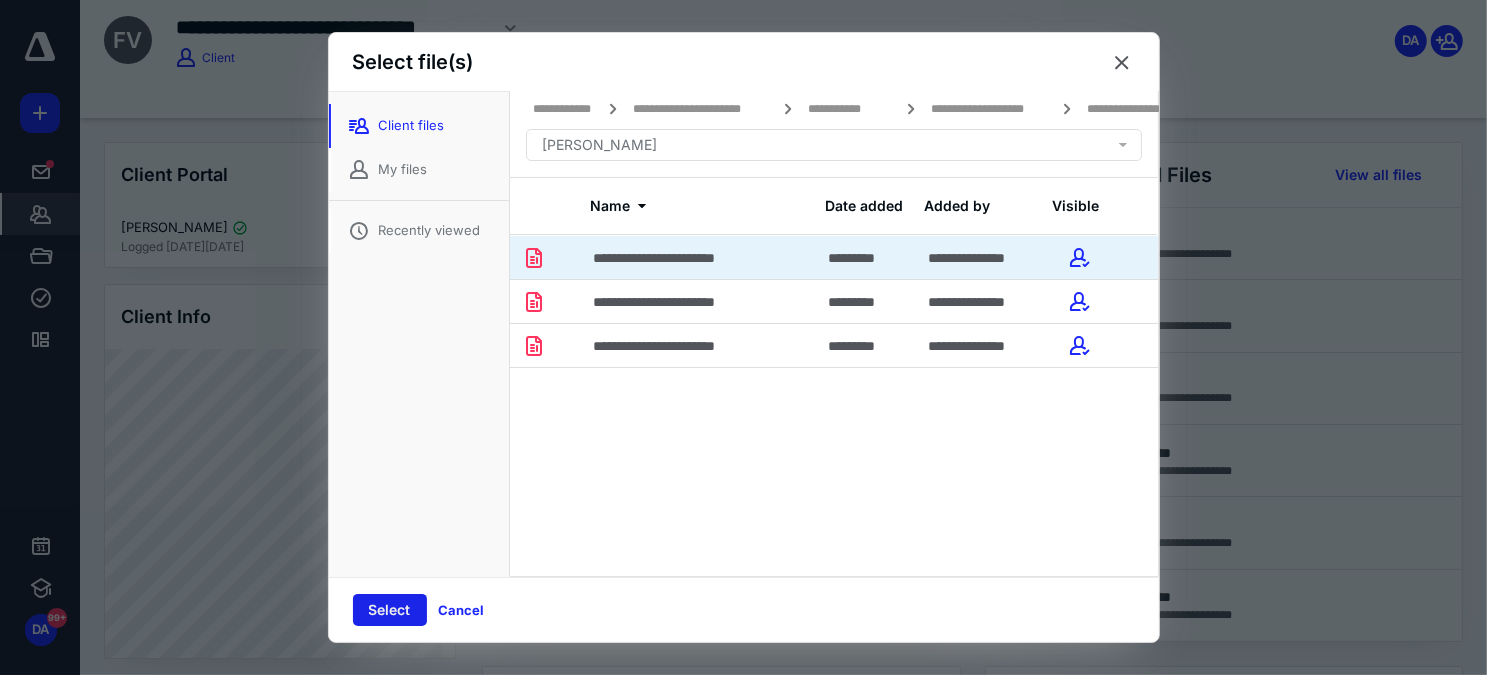 click on "Select" at bounding box center [390, 610] 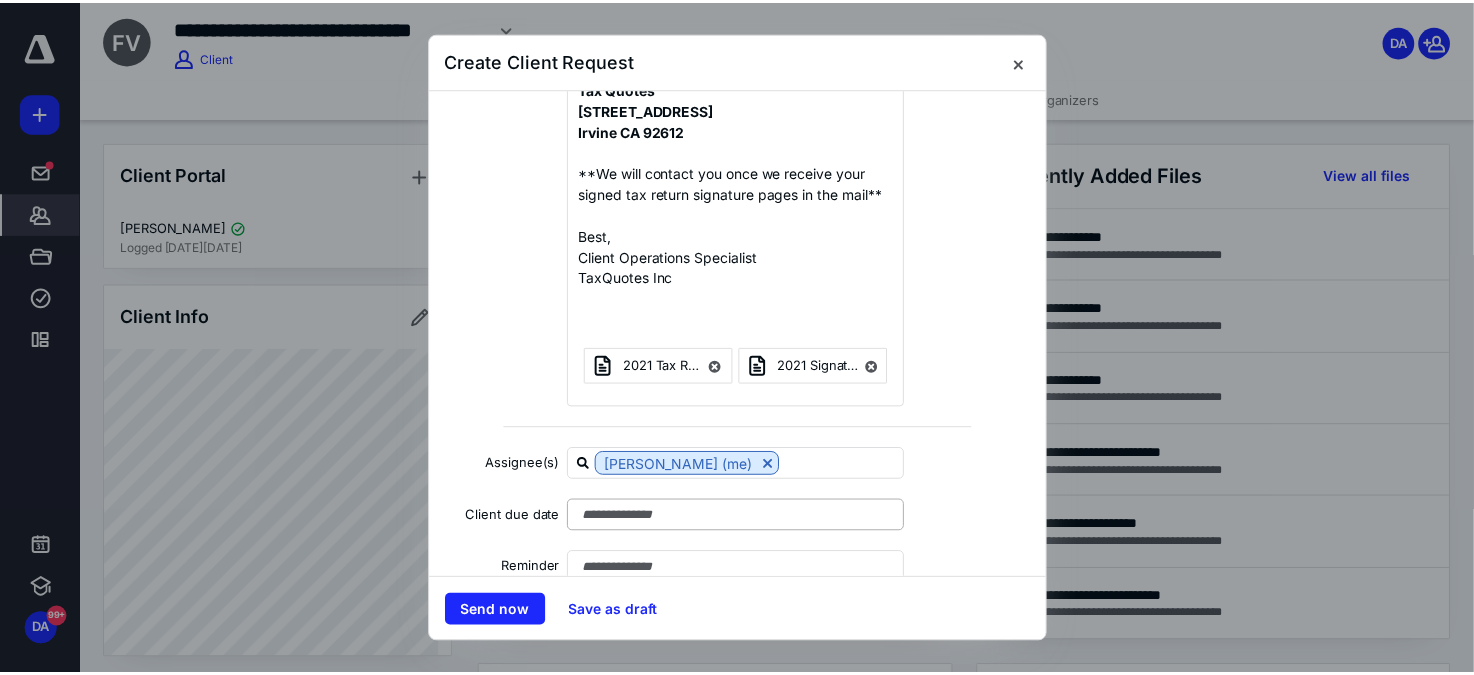 scroll, scrollTop: 762, scrollLeft: 0, axis: vertical 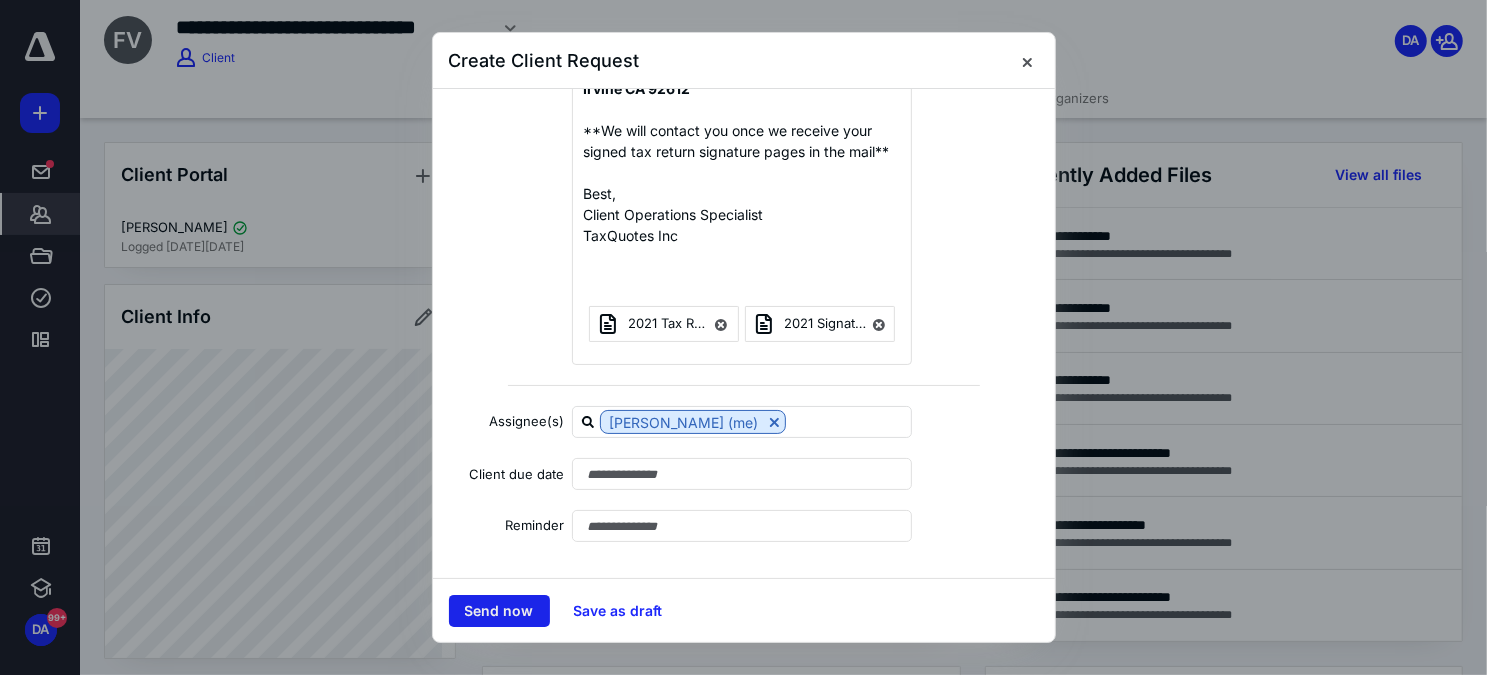 click on "Send now" at bounding box center [499, 611] 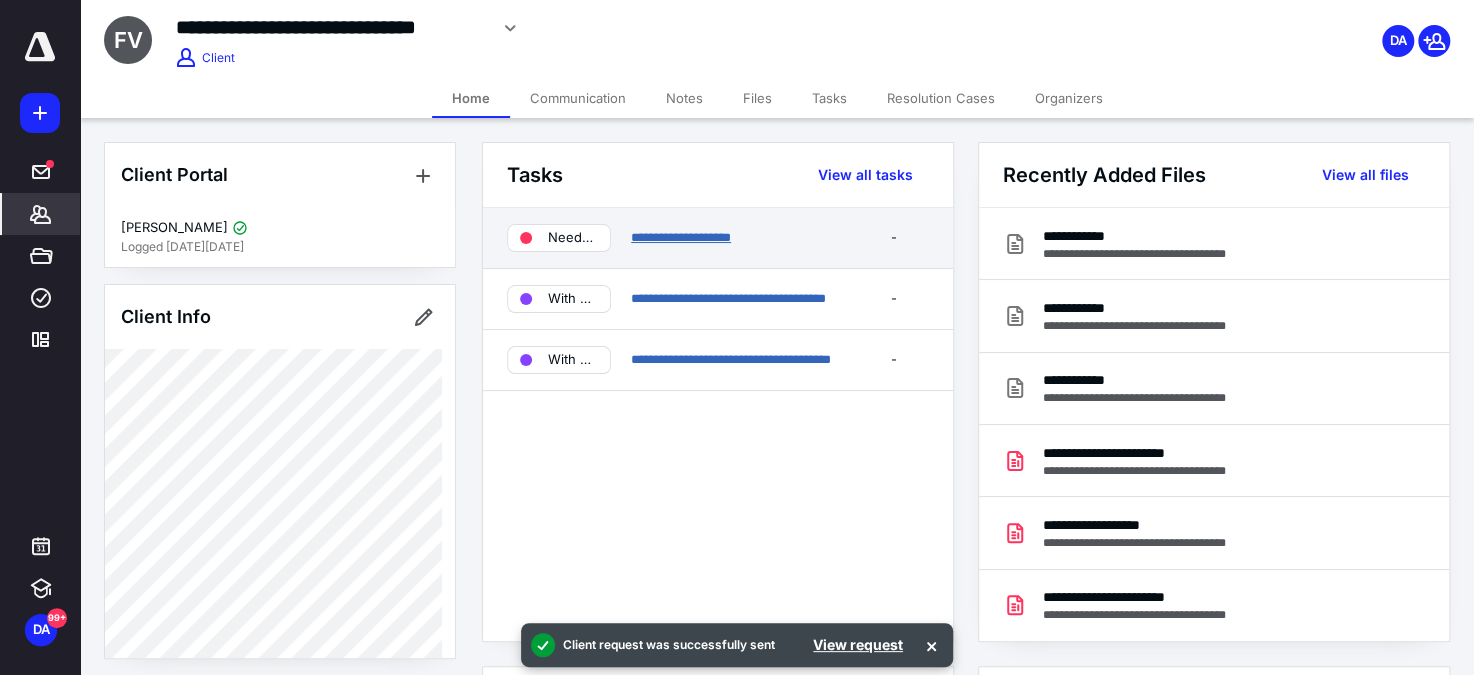 click on "**********" at bounding box center (681, 237) 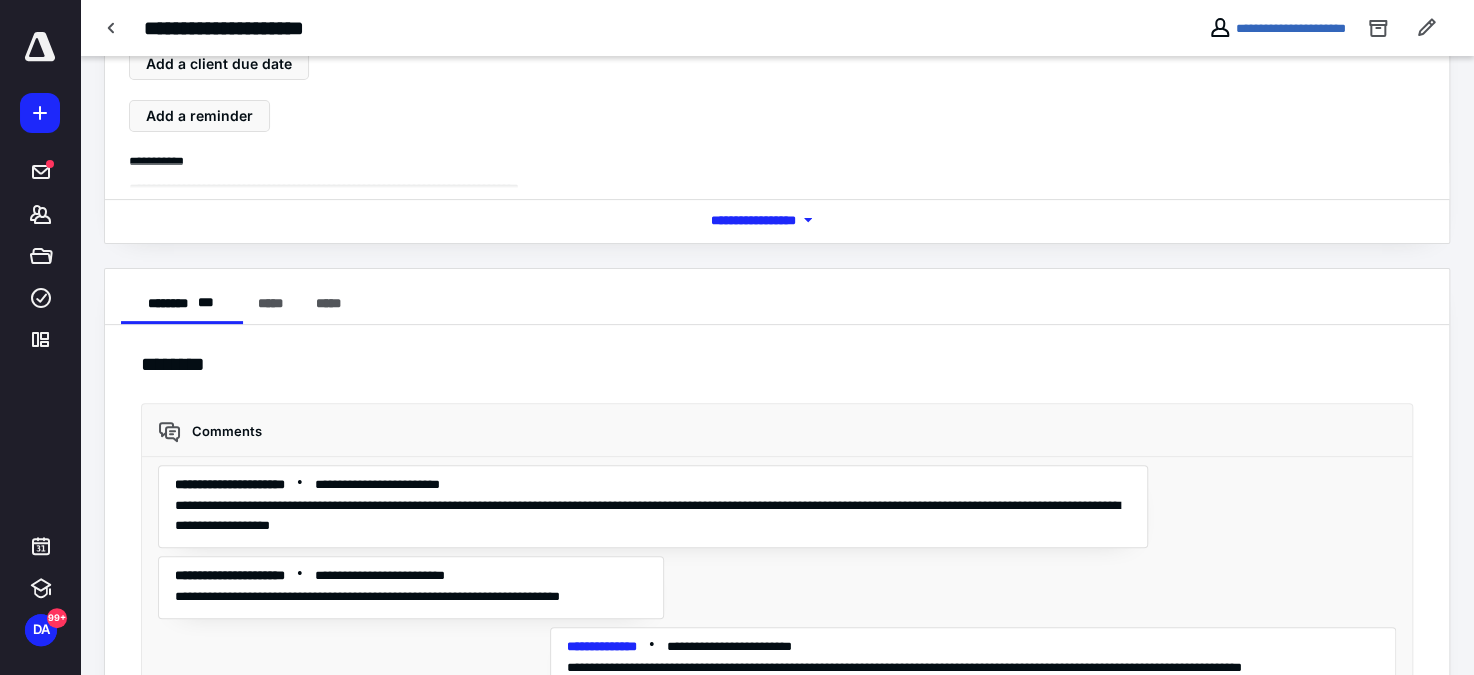 scroll, scrollTop: 131, scrollLeft: 0, axis: vertical 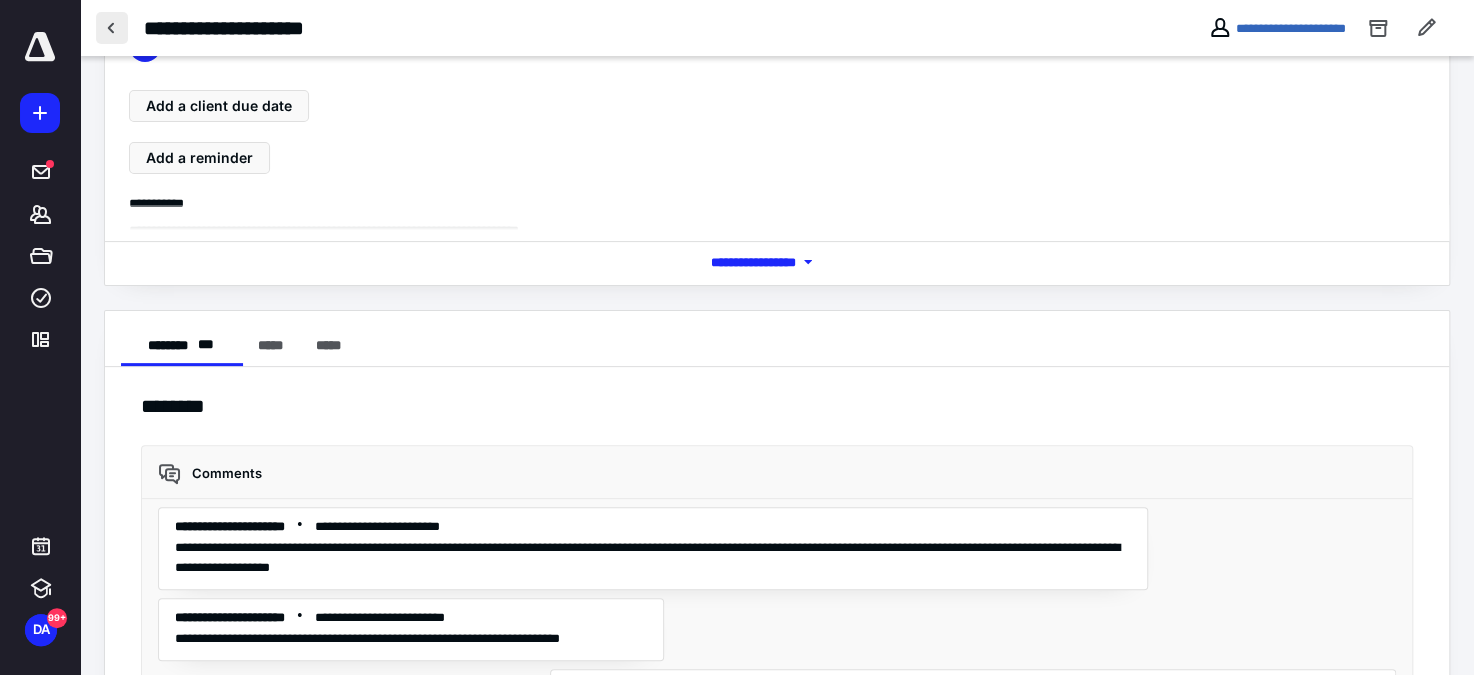 click at bounding box center [112, 28] 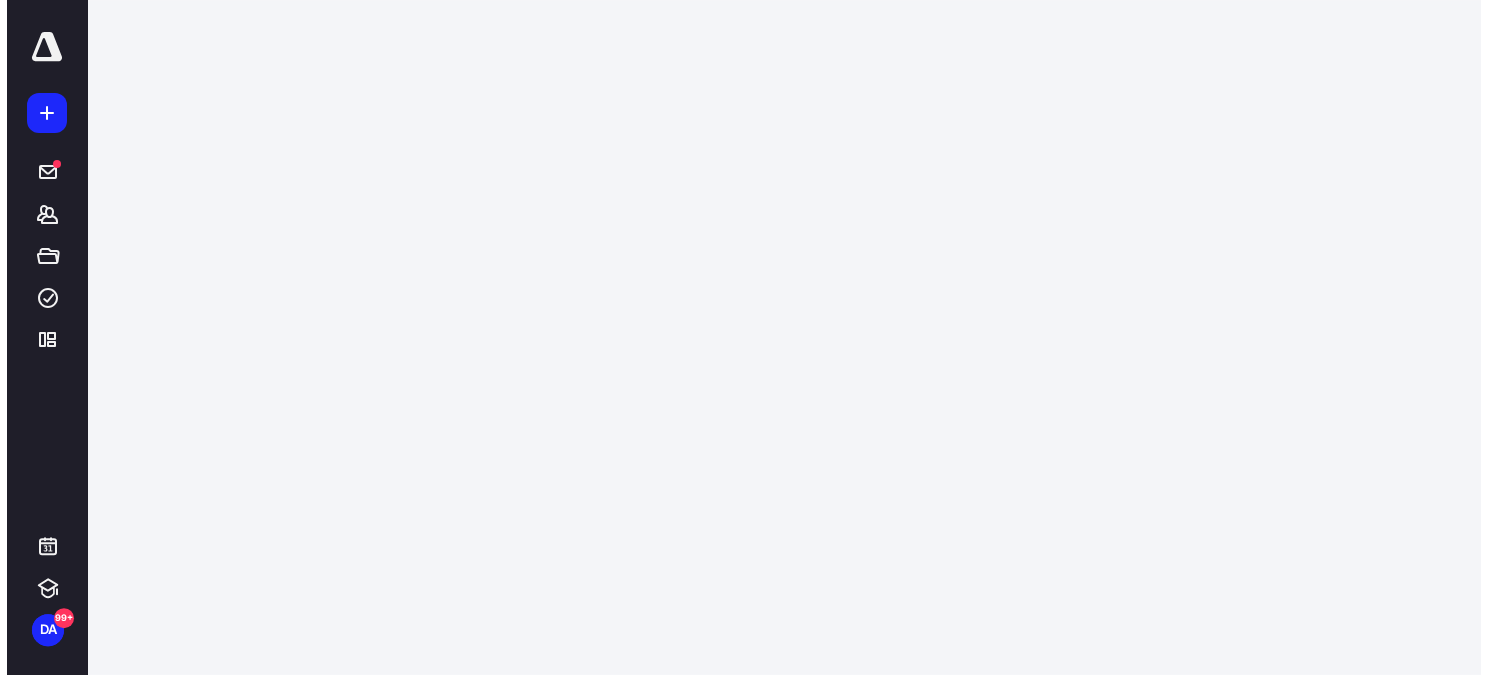 scroll, scrollTop: 0, scrollLeft: 0, axis: both 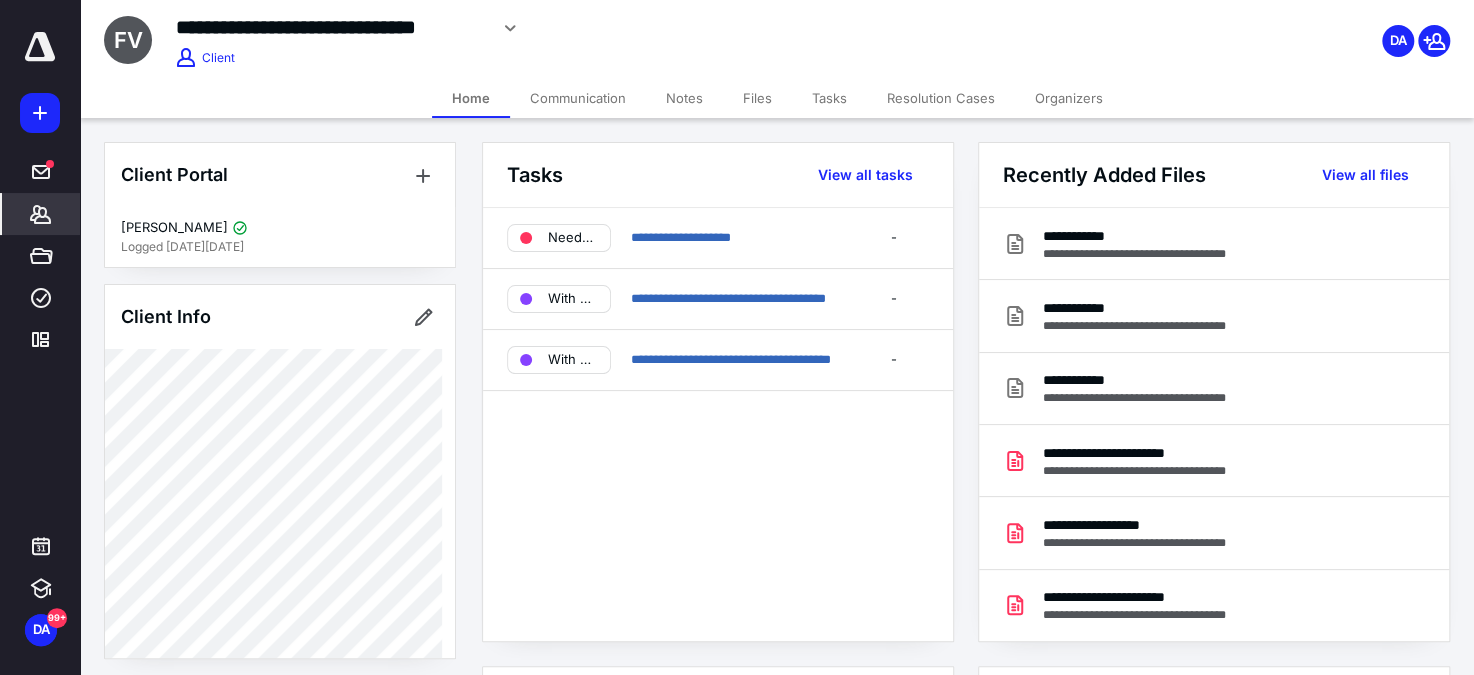 click 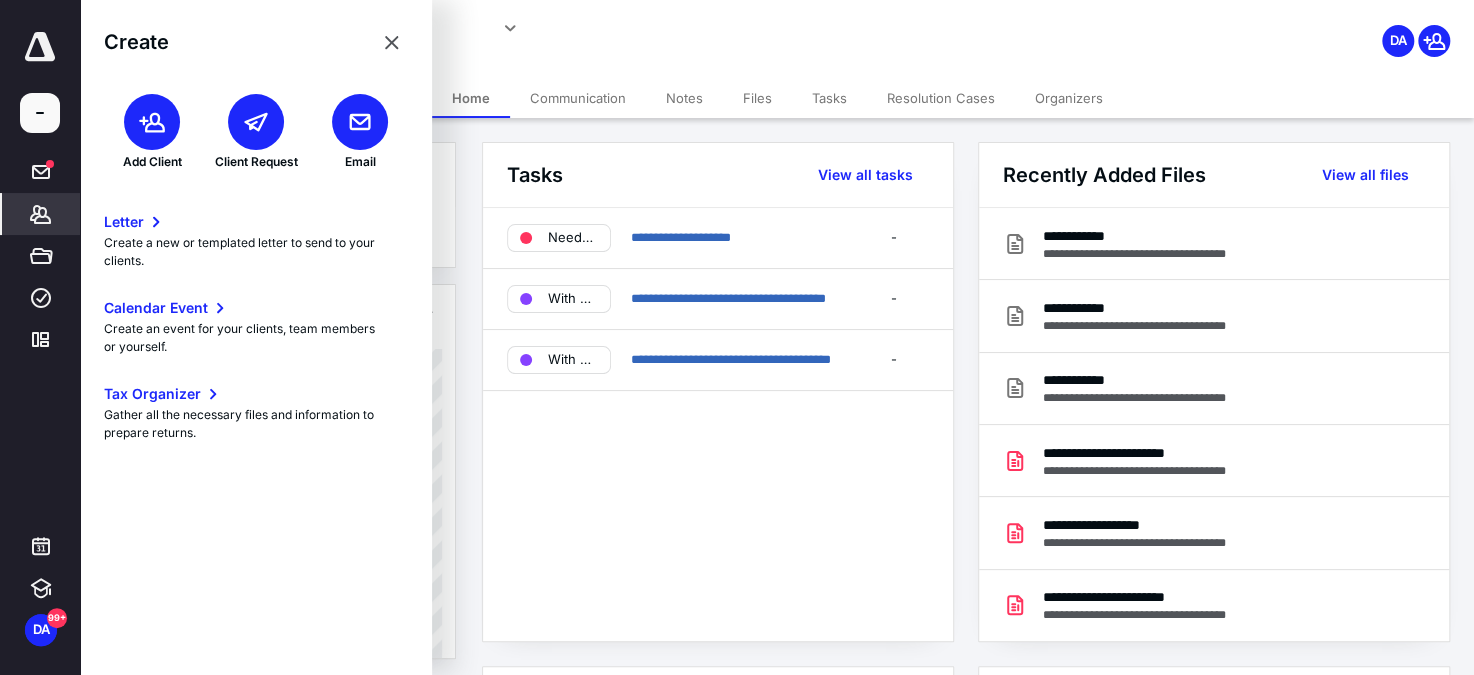 click 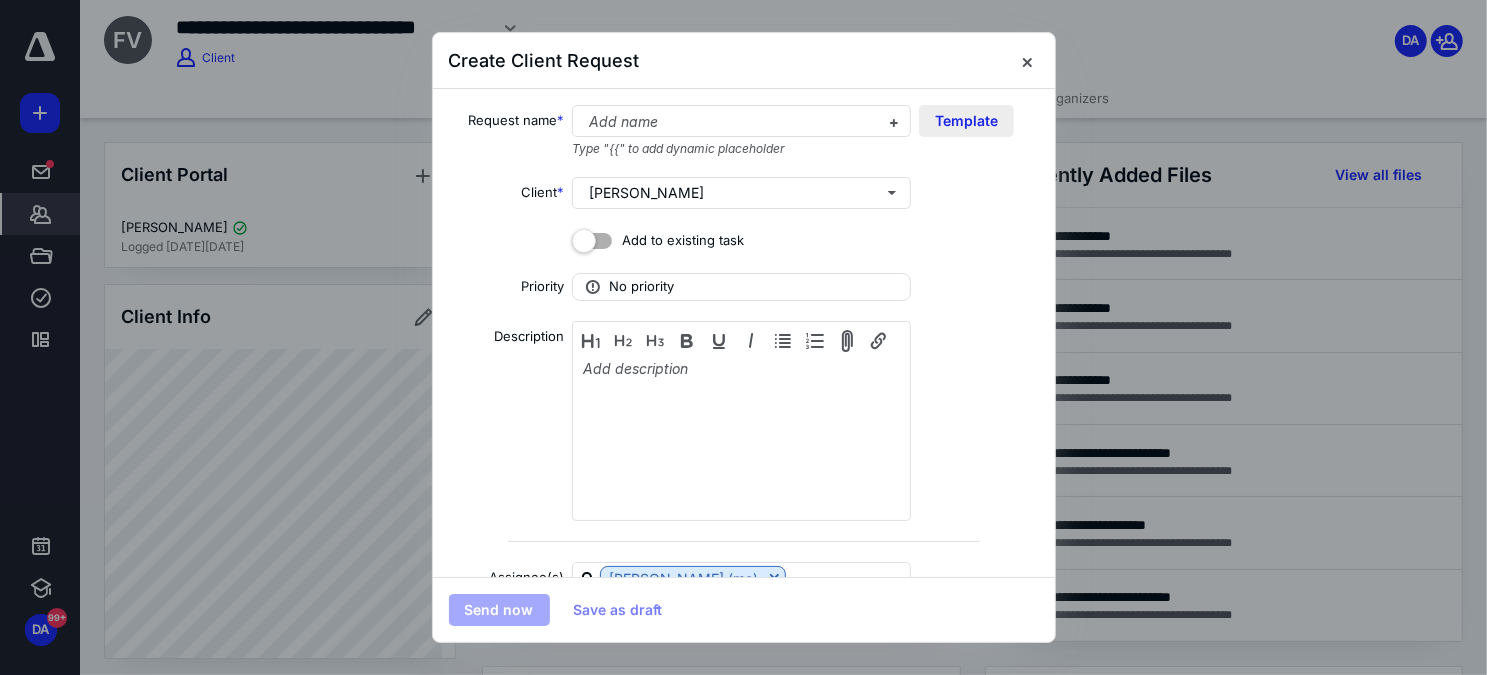 click on "Template" at bounding box center [966, 121] 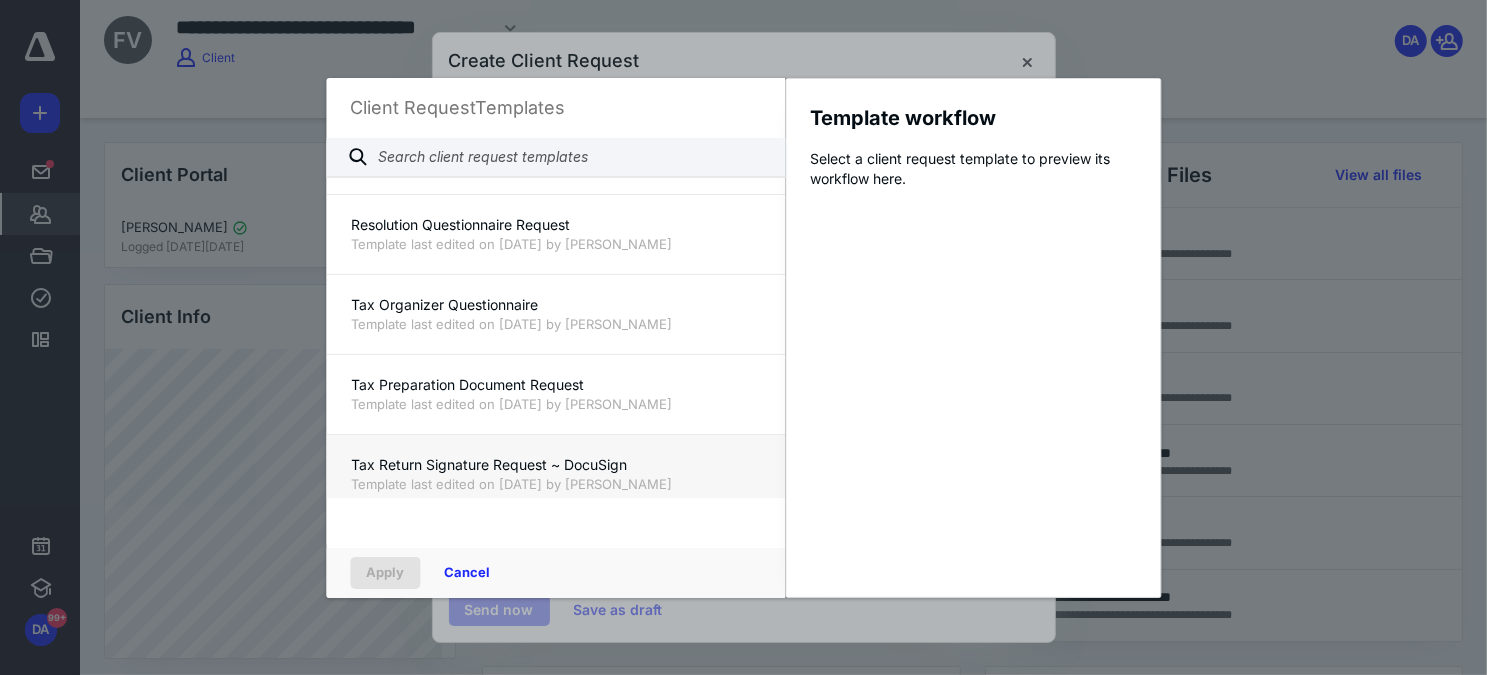 scroll, scrollTop: 1454, scrollLeft: 0, axis: vertical 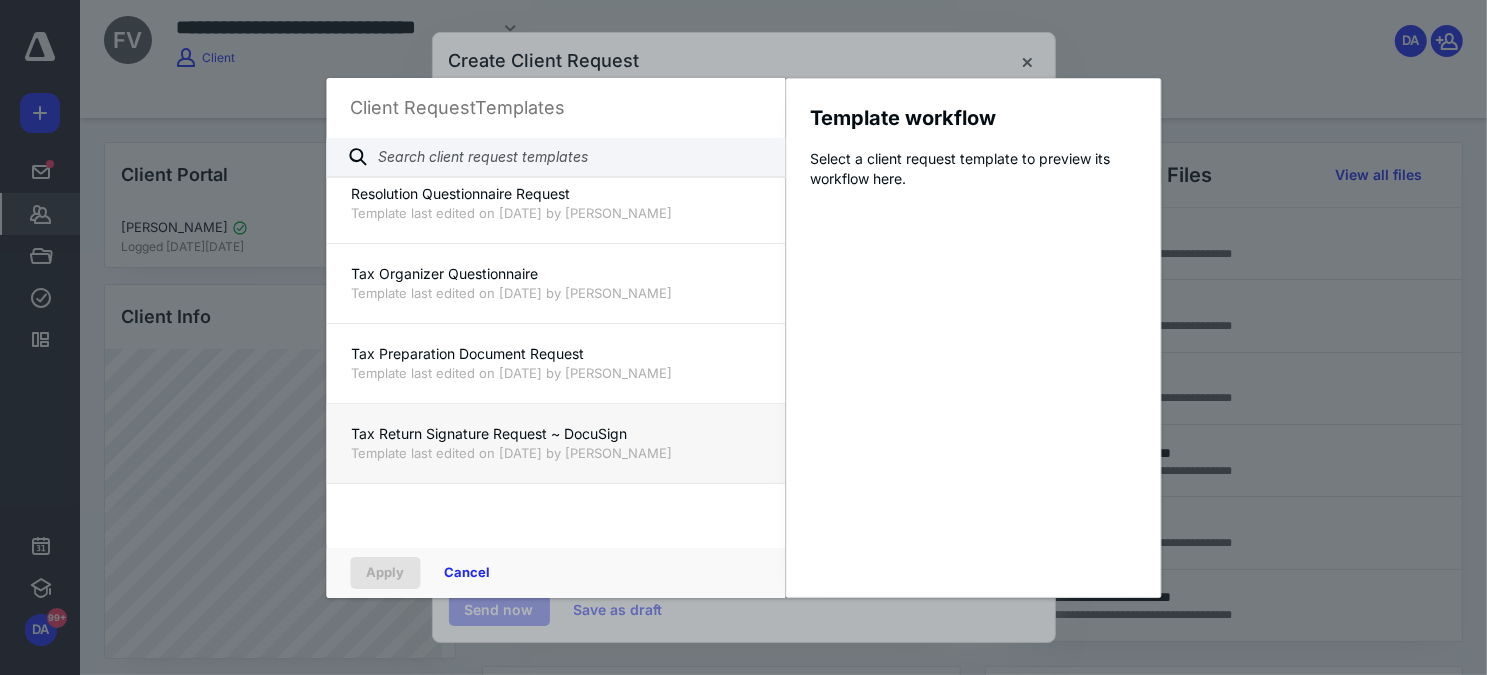 click on "Tax Return Signature Request ~ DocuSign" at bounding box center (555, 434) 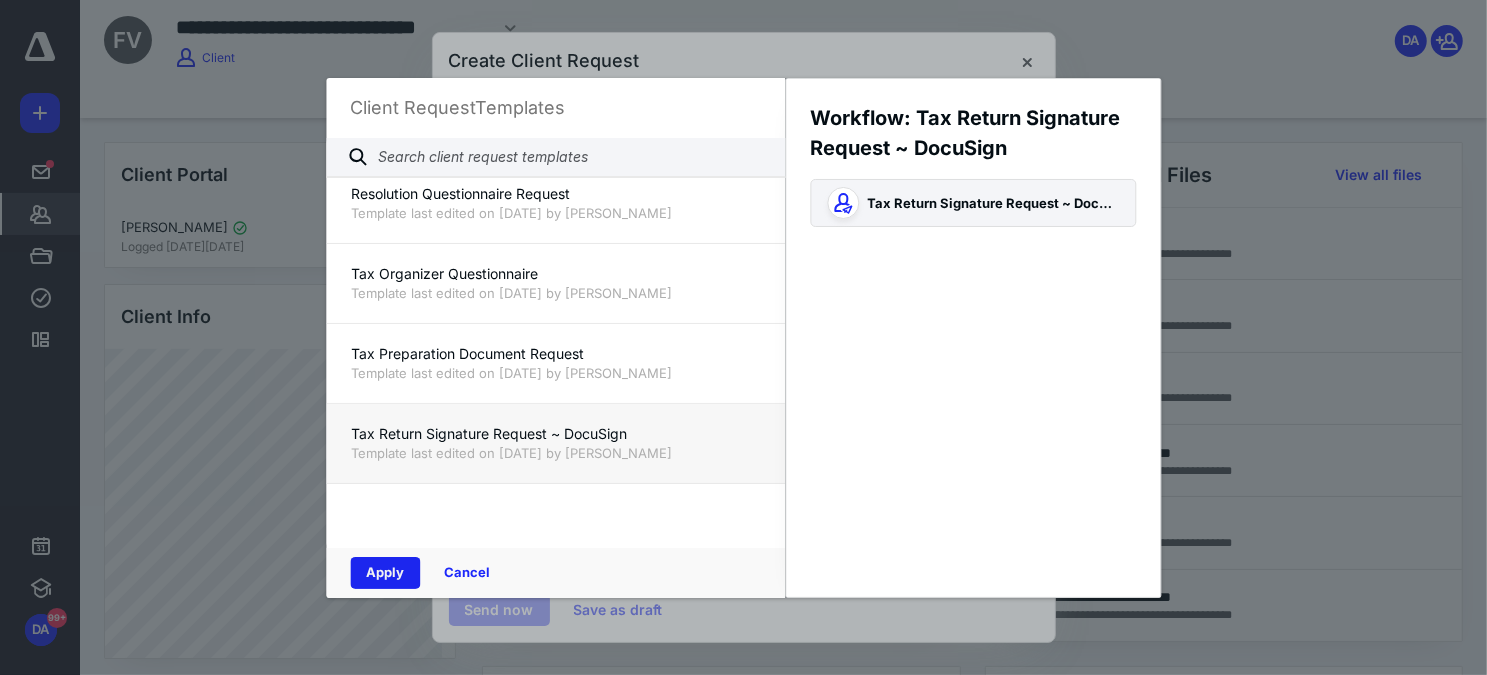 click on "Apply" at bounding box center [385, 573] 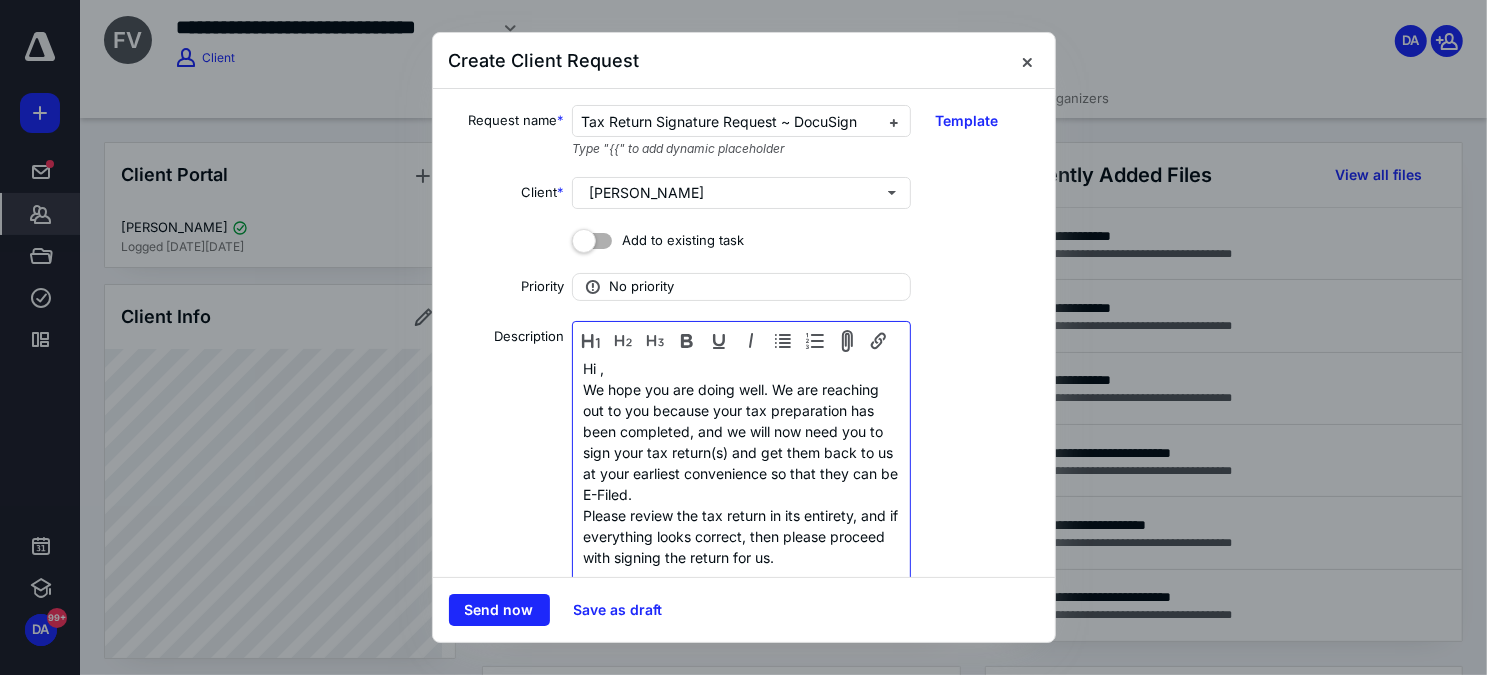 click on "We hope you are doing well. We are reaching out to you because your tax preparation has been completed, and we will now need you to sign your tax return(s) and get them back to us at your earliest convenience so that they can be E-Filed." at bounding box center (741, 442) 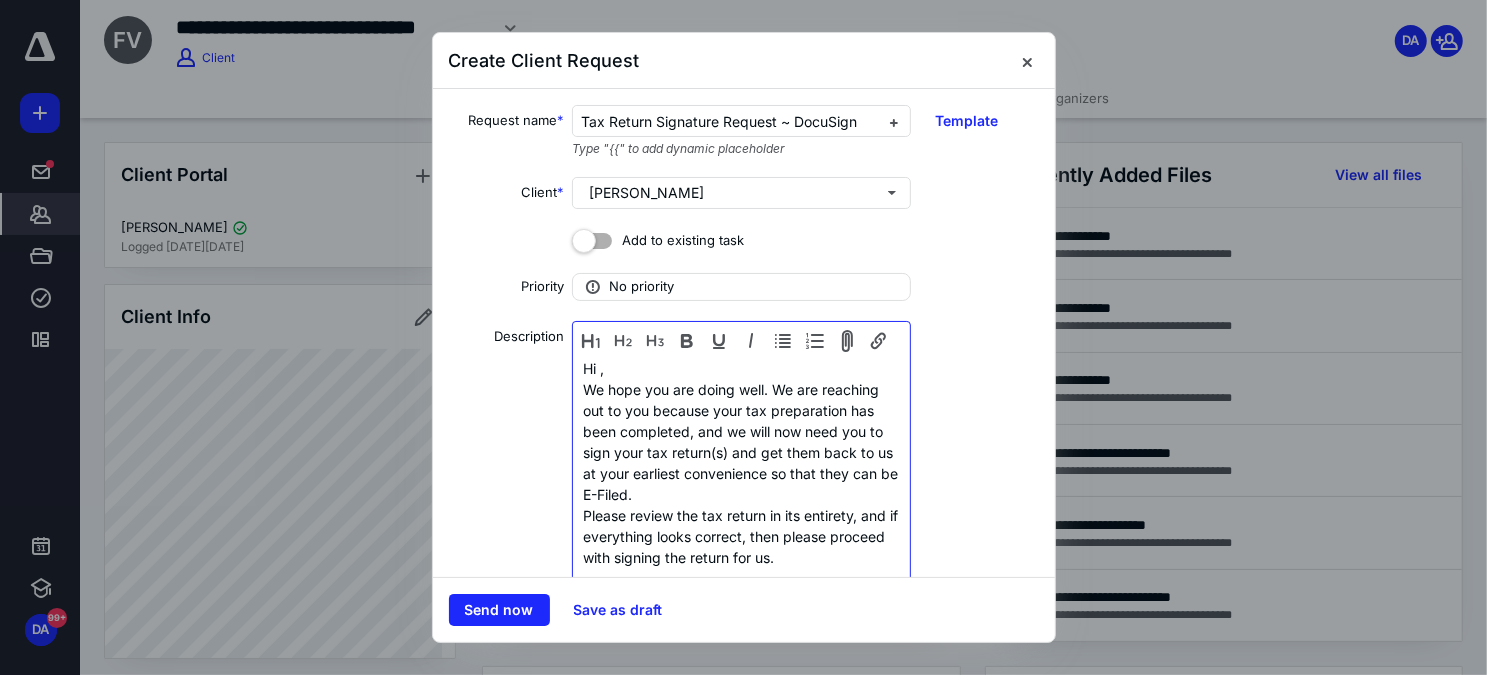 click on "Hi ," at bounding box center [741, 368] 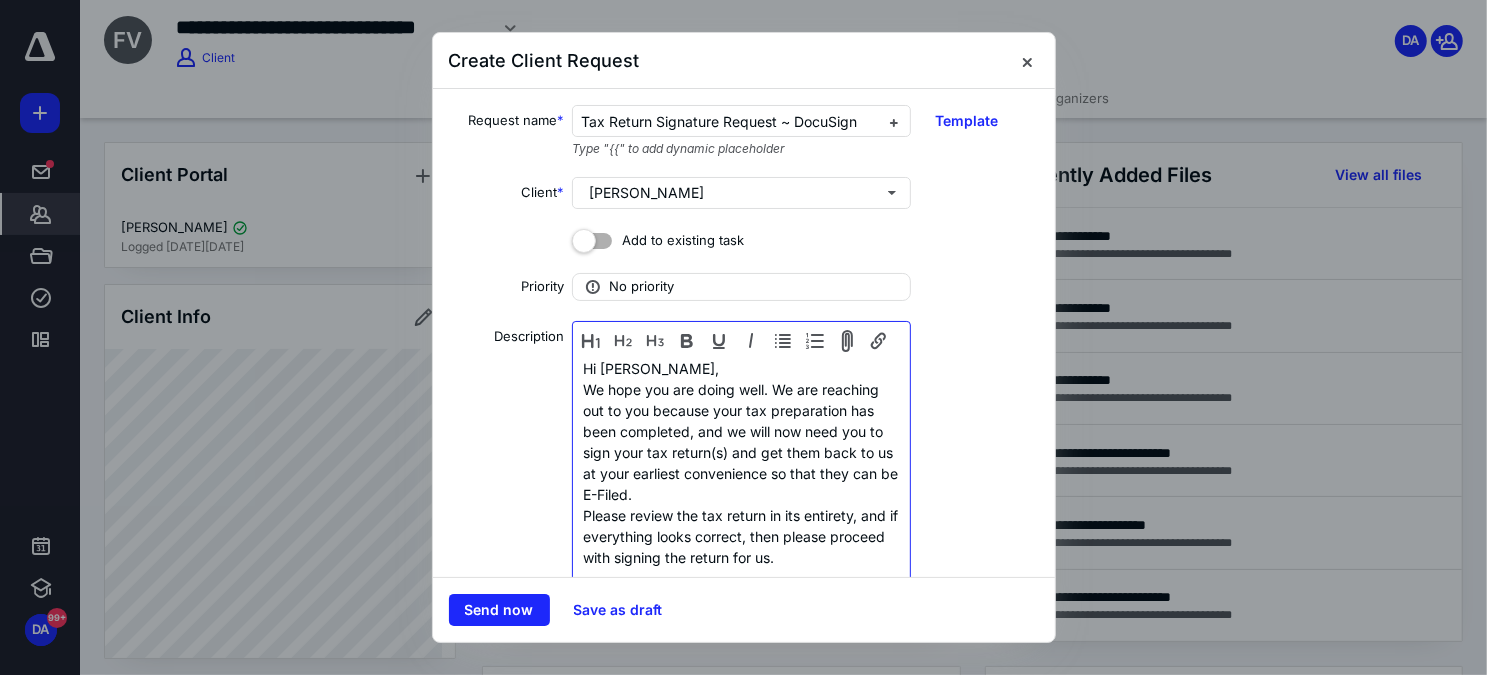 click on "Hi Francisco," at bounding box center (741, 368) 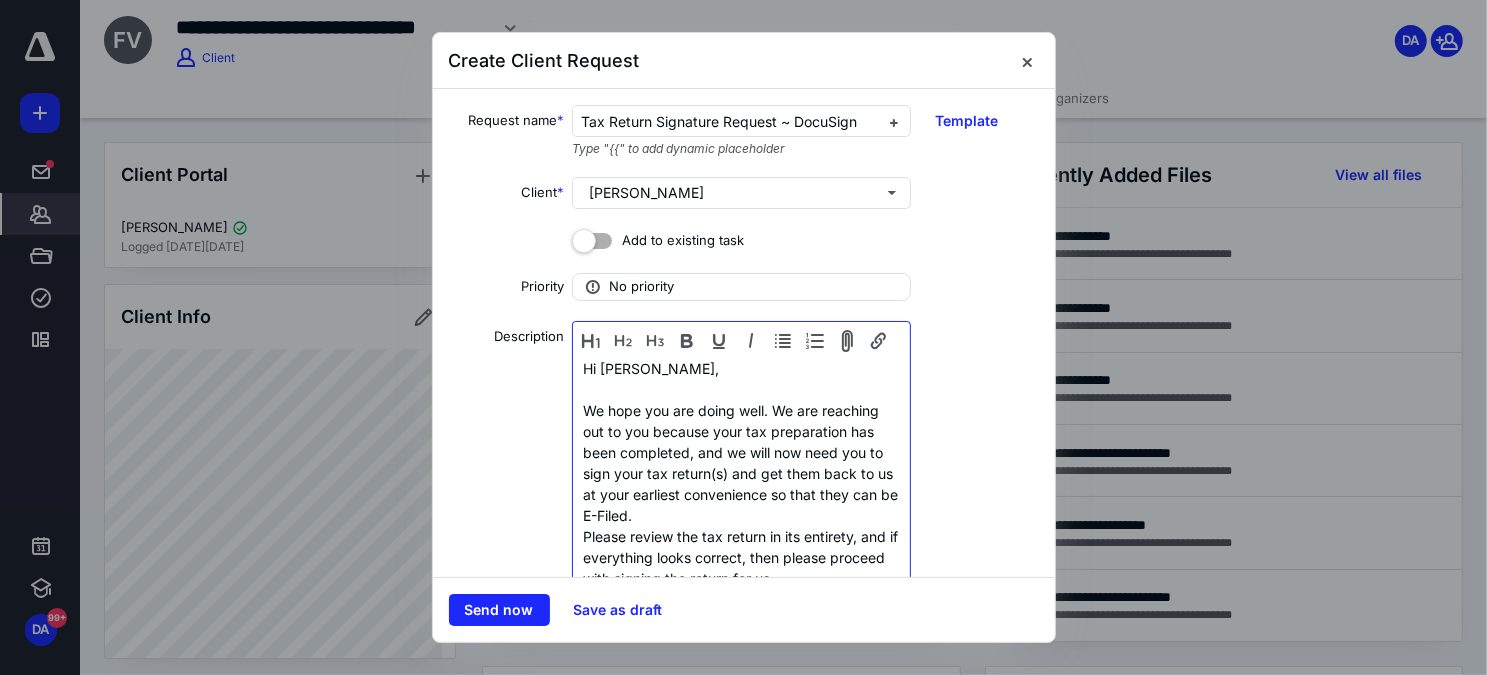 click on "We hope you are doing well. We are reaching out to you because your tax preparation has been completed, and we will now need you to sign your tax return(s) and get them back to us at your earliest convenience so that they can be E-Filed." at bounding box center [741, 463] 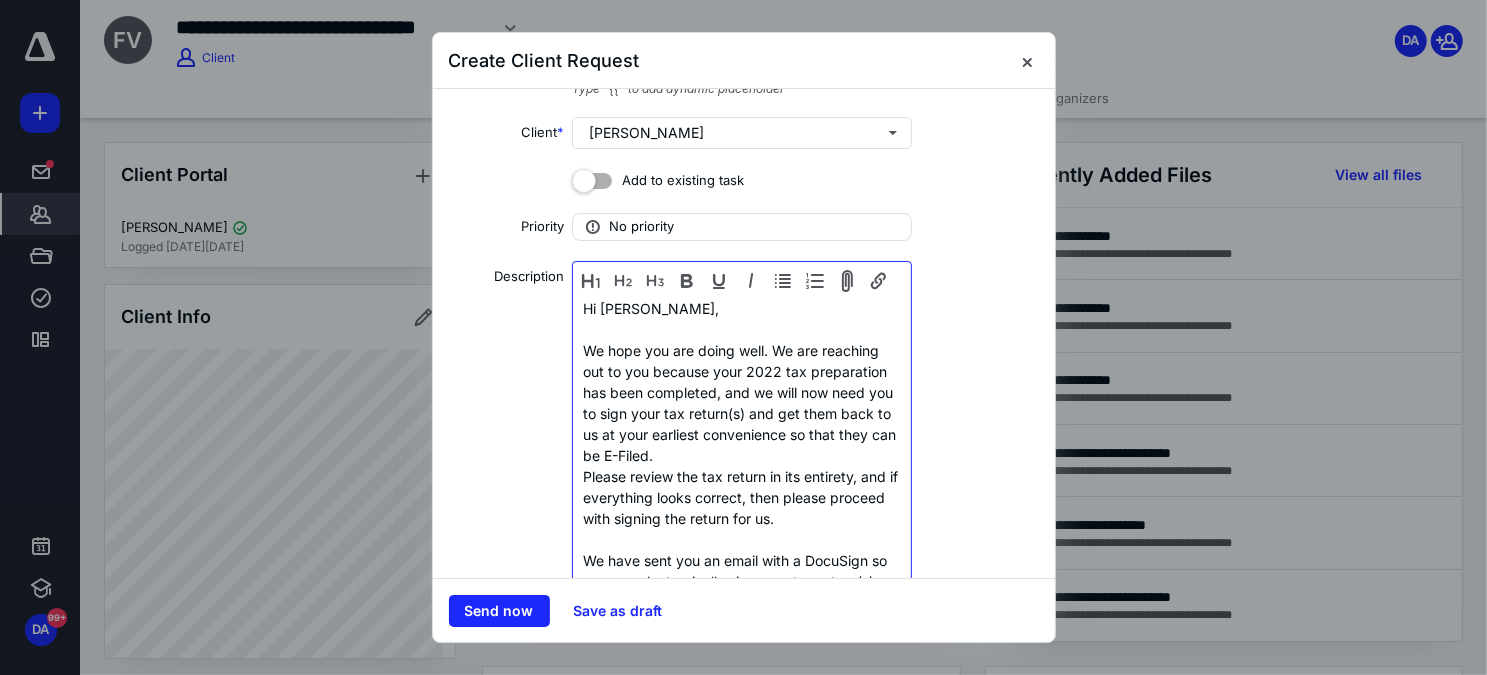 scroll, scrollTop: 90, scrollLeft: 0, axis: vertical 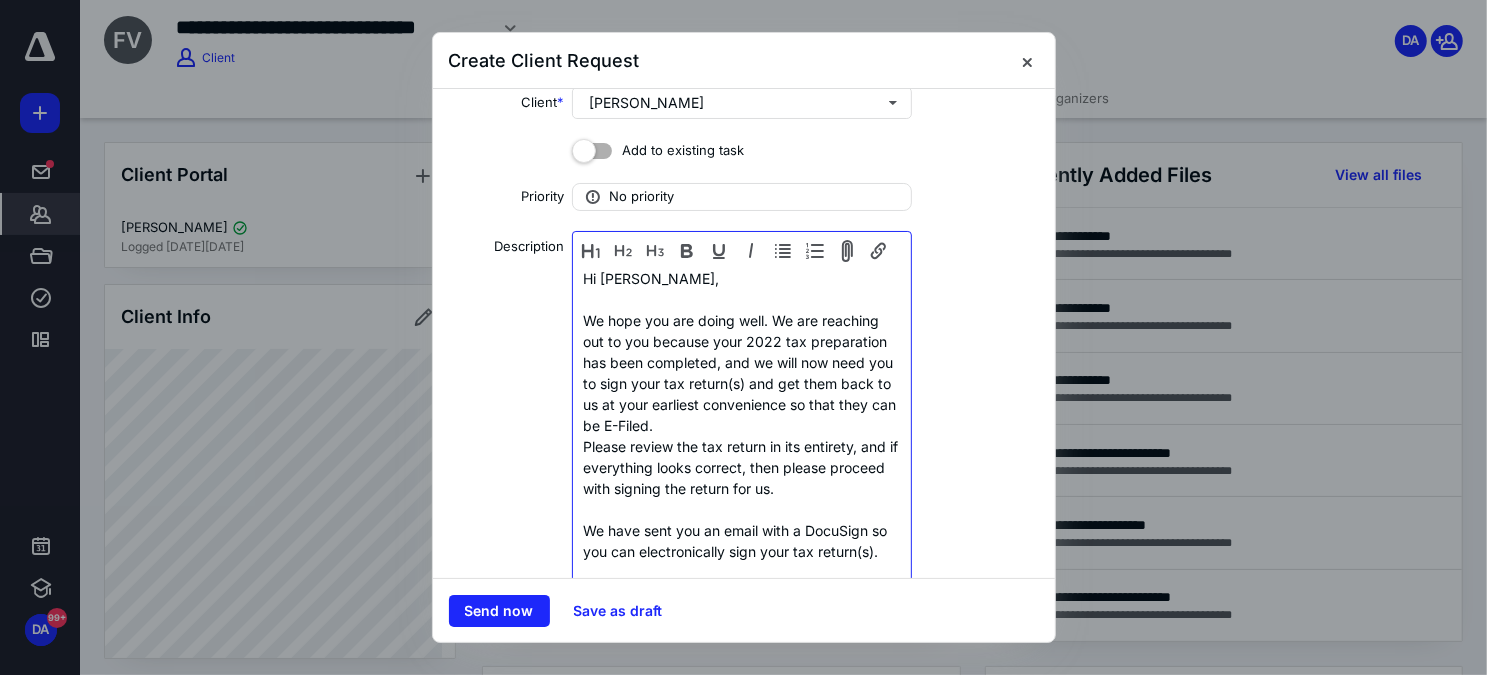 click on "We hope you are doing well. We are reaching out to you because your 2022 tax preparation has been completed, and we will now need you to sign your tax return(s) and get them back to us at your earliest convenience so that they can be E-Filed." at bounding box center (741, 373) 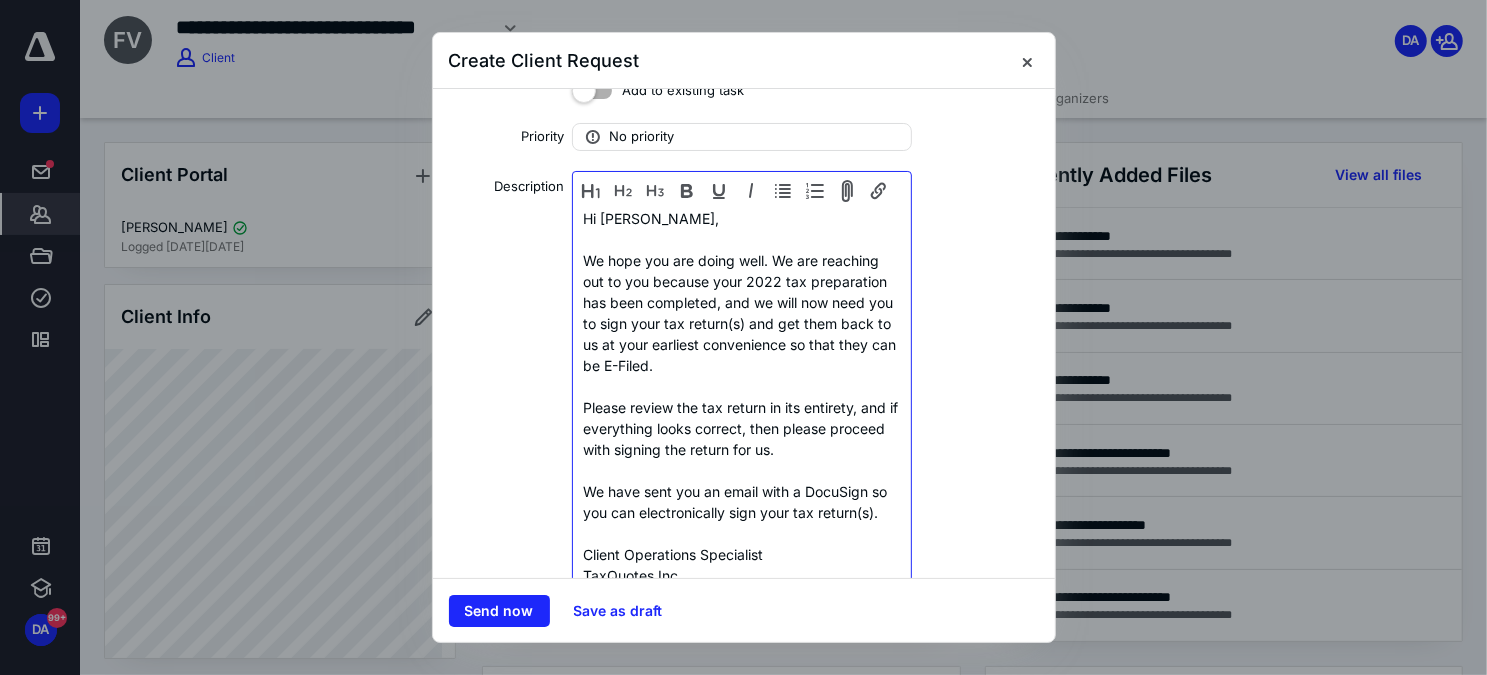 scroll, scrollTop: 181, scrollLeft: 0, axis: vertical 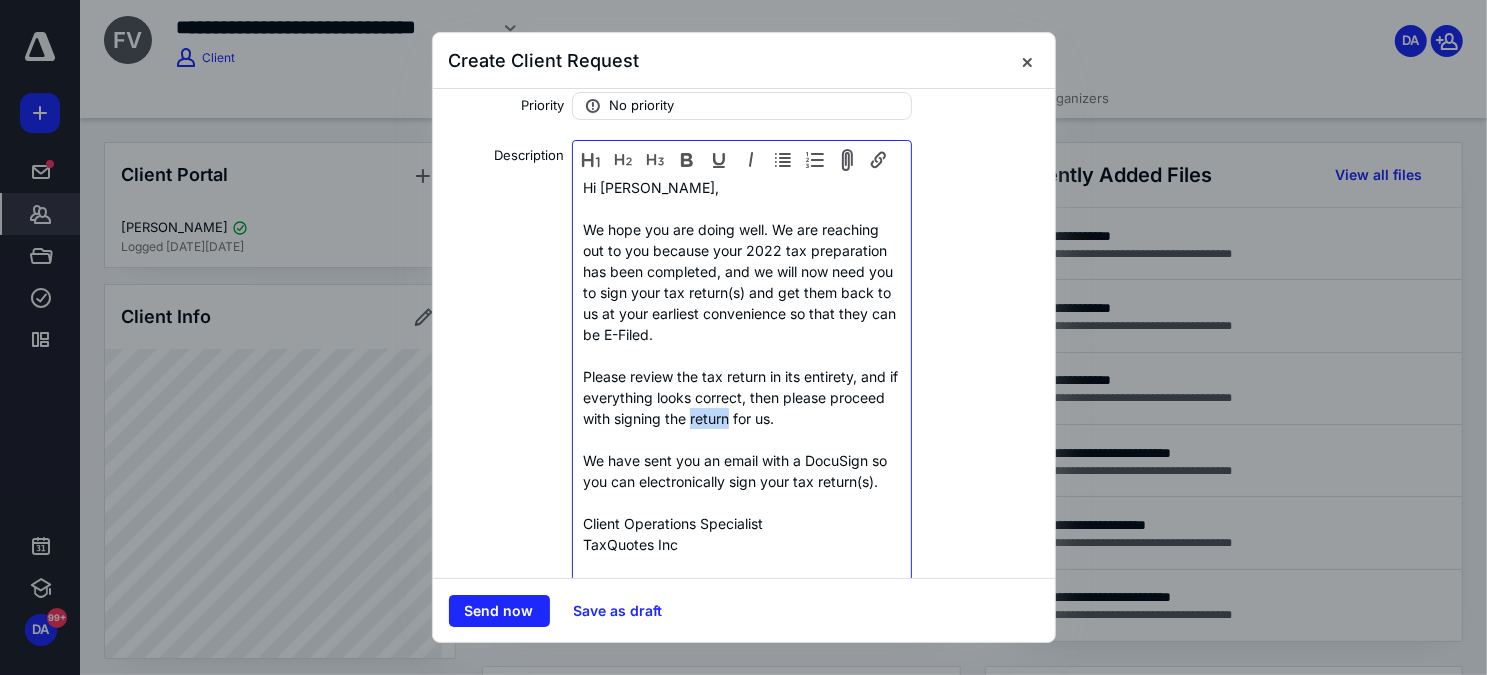 drag, startPoint x: 747, startPoint y: 416, endPoint x: 786, endPoint y: 416, distance: 39 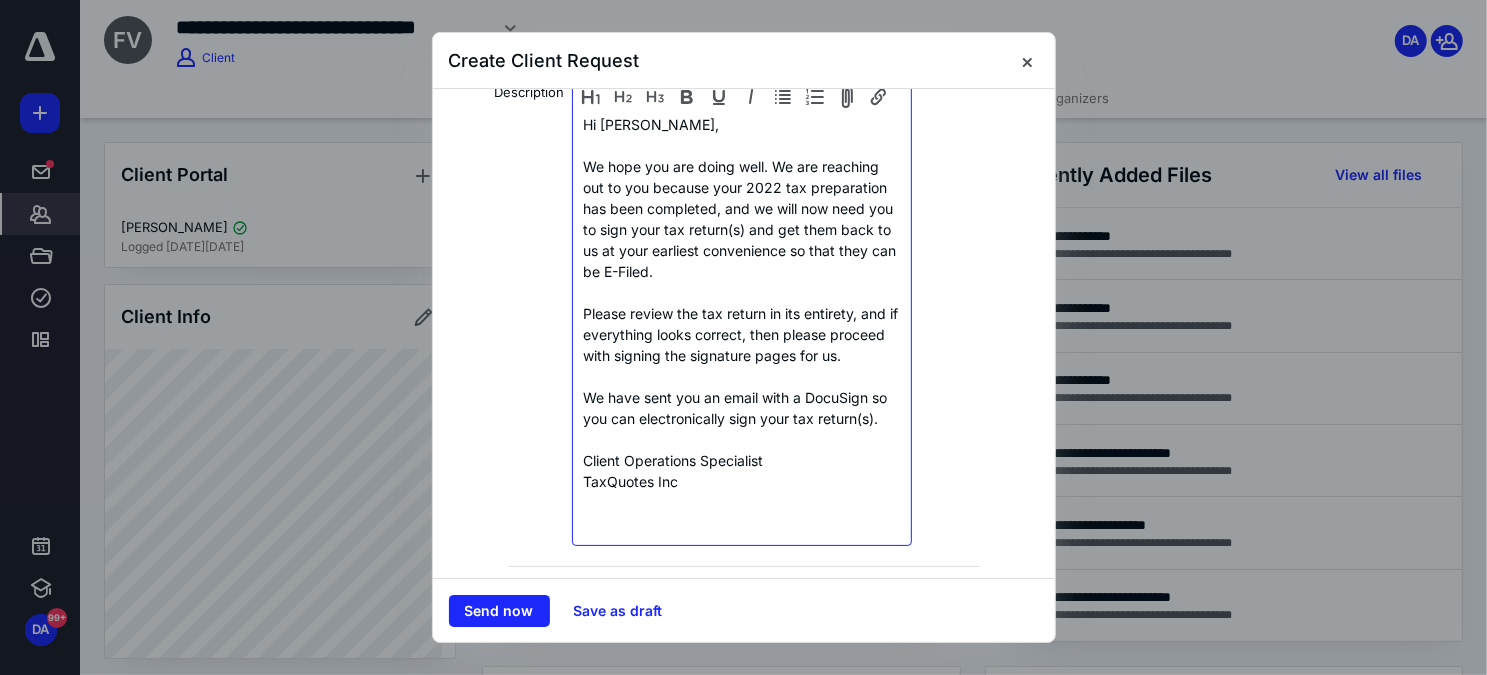 scroll, scrollTop: 272, scrollLeft: 0, axis: vertical 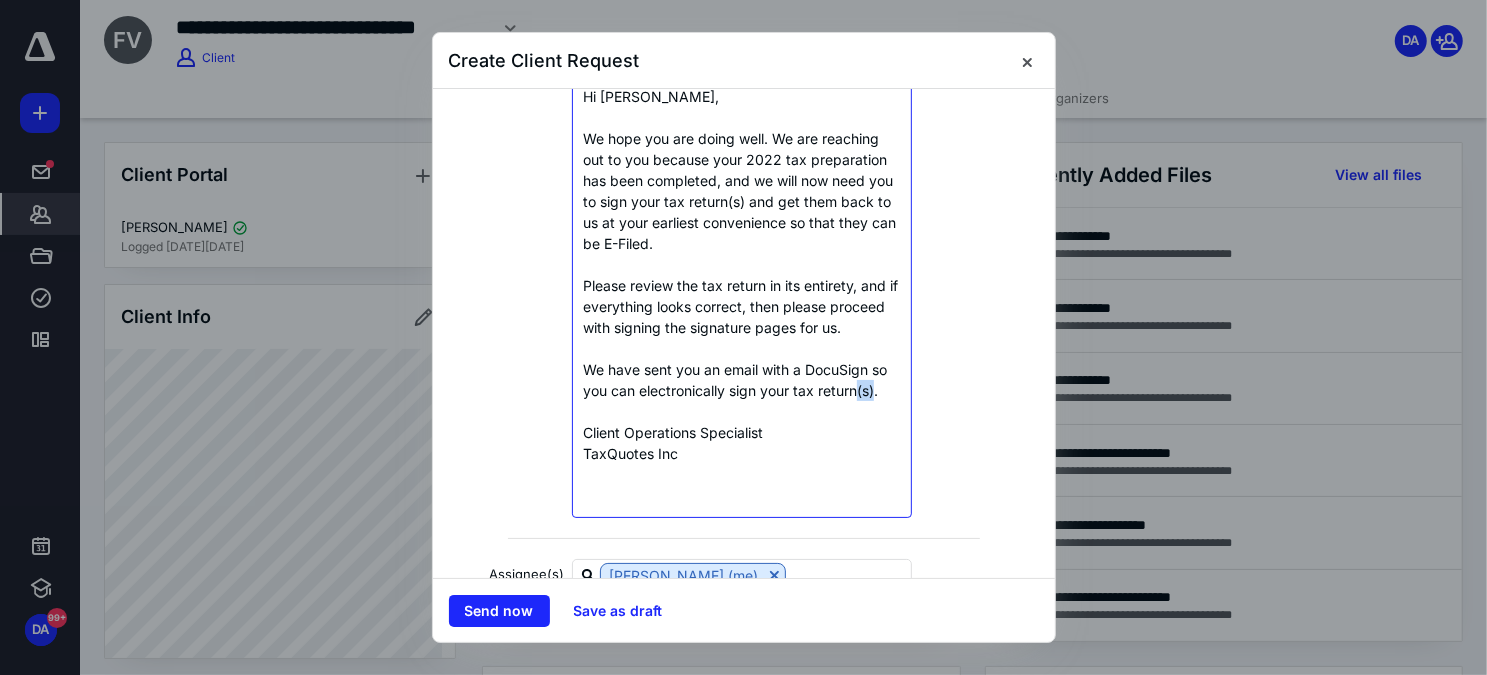 drag, startPoint x: 621, startPoint y: 429, endPoint x: 639, endPoint y: 432, distance: 18.248287 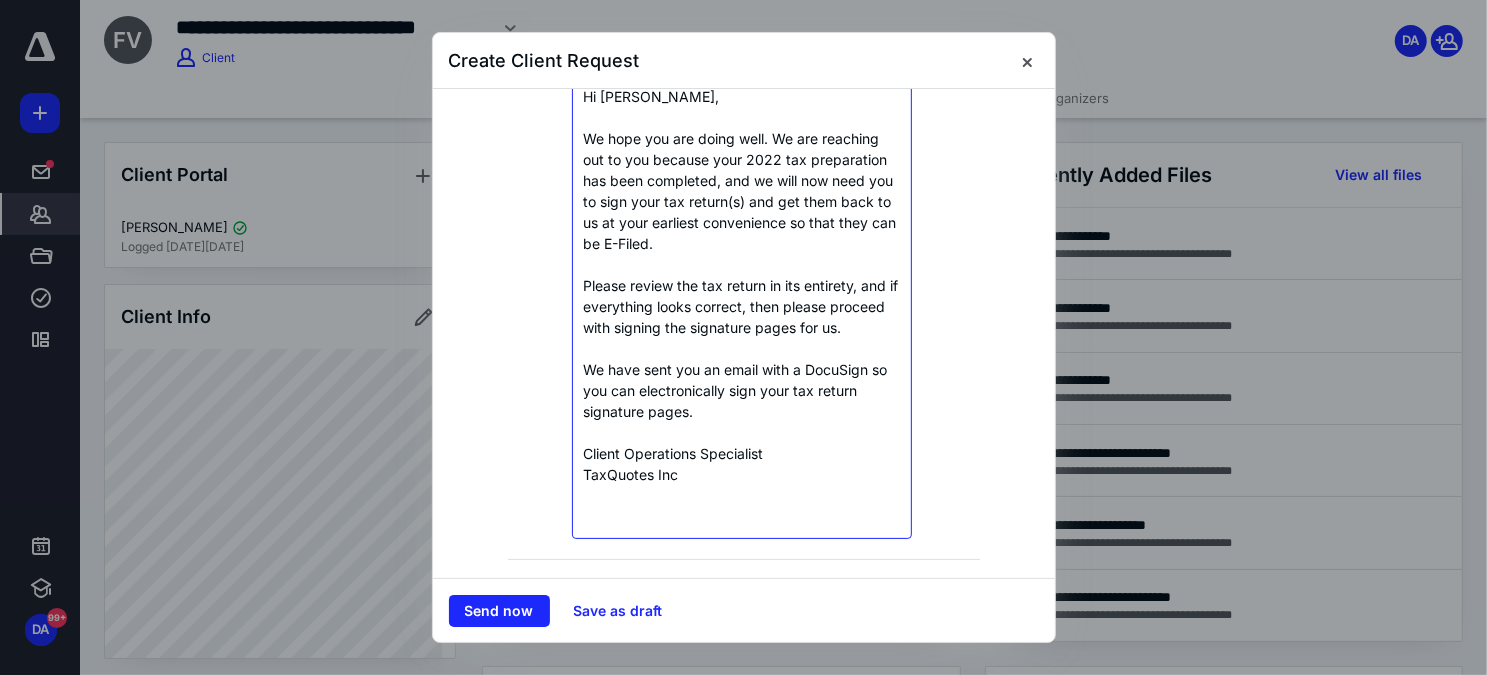 click on "Hi Francisco, We hope you are doing well. We are reaching out to you because your 2022 tax preparation has been completed, and we will now need you to sign your tax return(s) and get them back to us at your earliest convenience so that they can be E-Filed. Please review the tax return in its entirety, and if everything looks correct, then please proceed with signing the signature pages for us. We have sent you an email with a DocuSign so you can electronically sign your tax return signature pages. Client Operations Specialist TaxQuotes Inc" at bounding box center (741, 309) 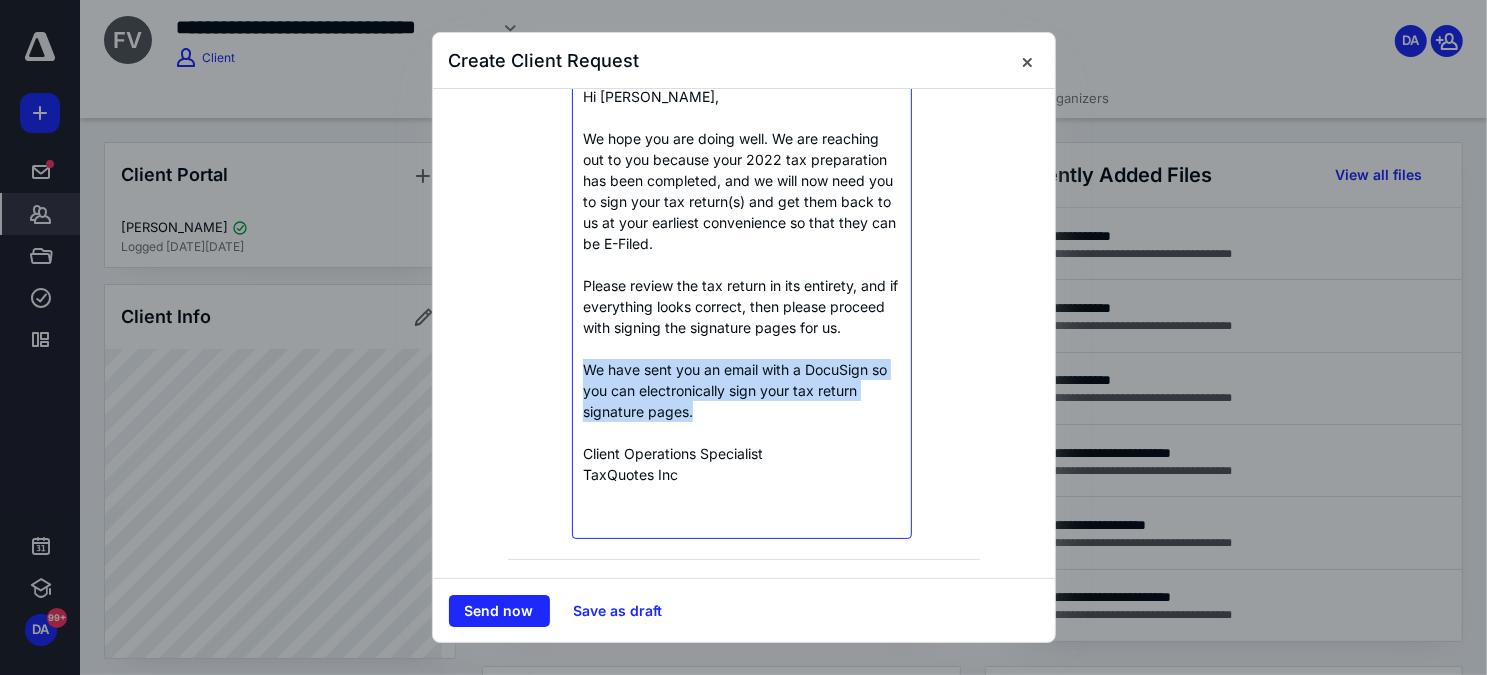 drag, startPoint x: 580, startPoint y: 384, endPoint x: 737, endPoint y: 426, distance: 162.52077 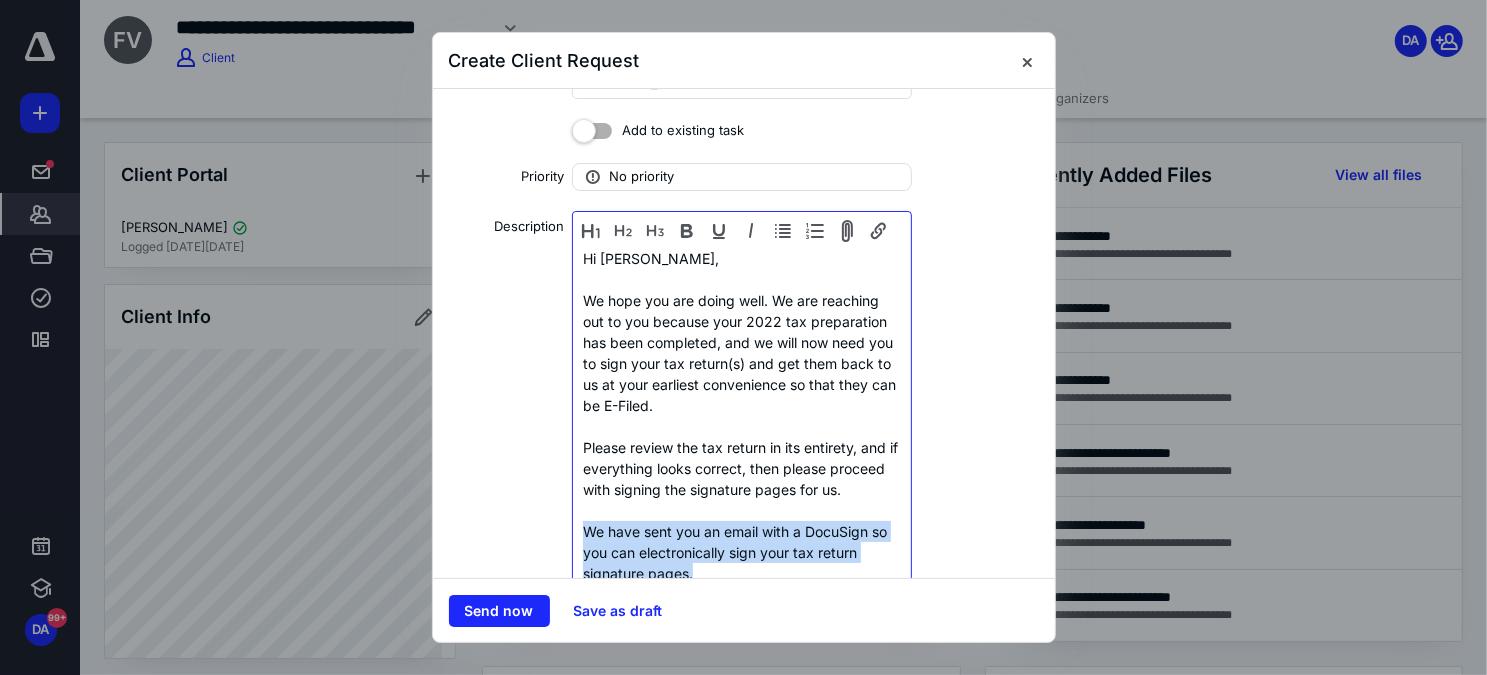 scroll, scrollTop: 90, scrollLeft: 0, axis: vertical 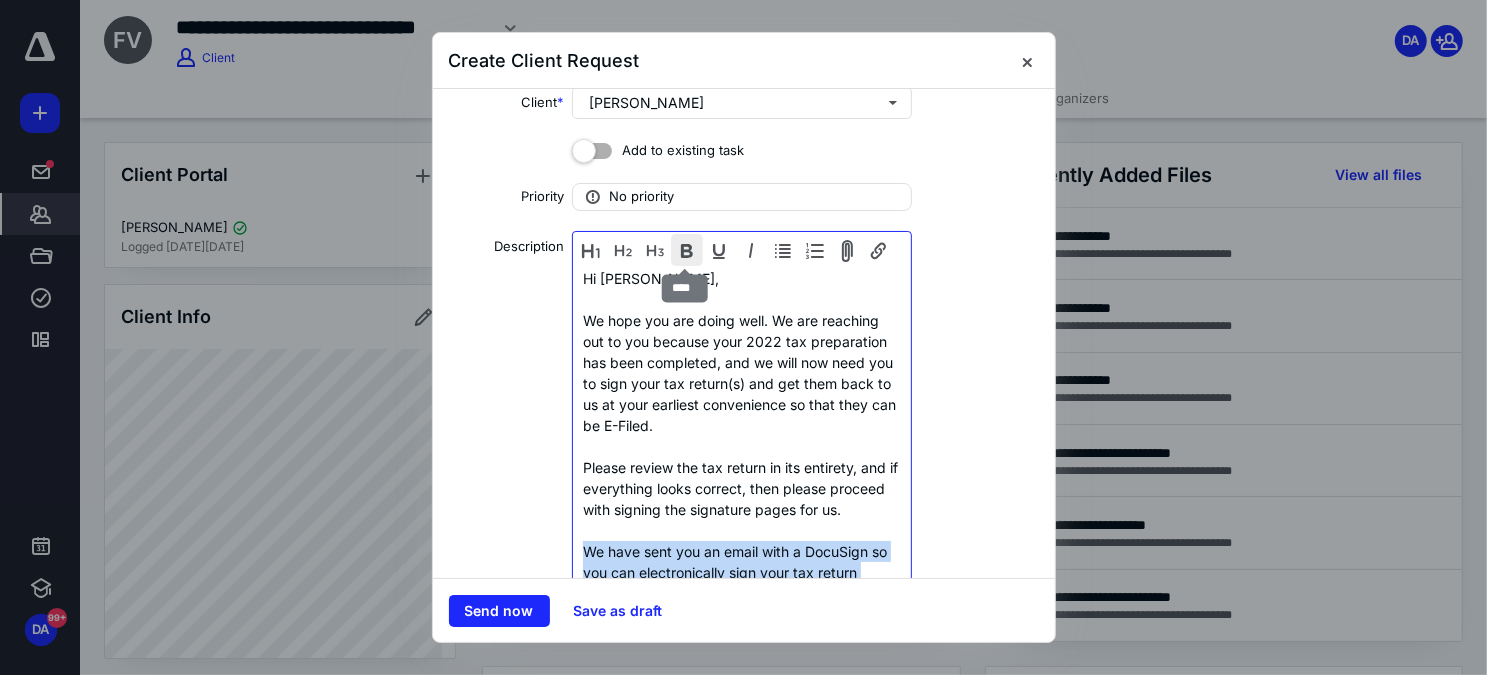 click at bounding box center [687, 250] 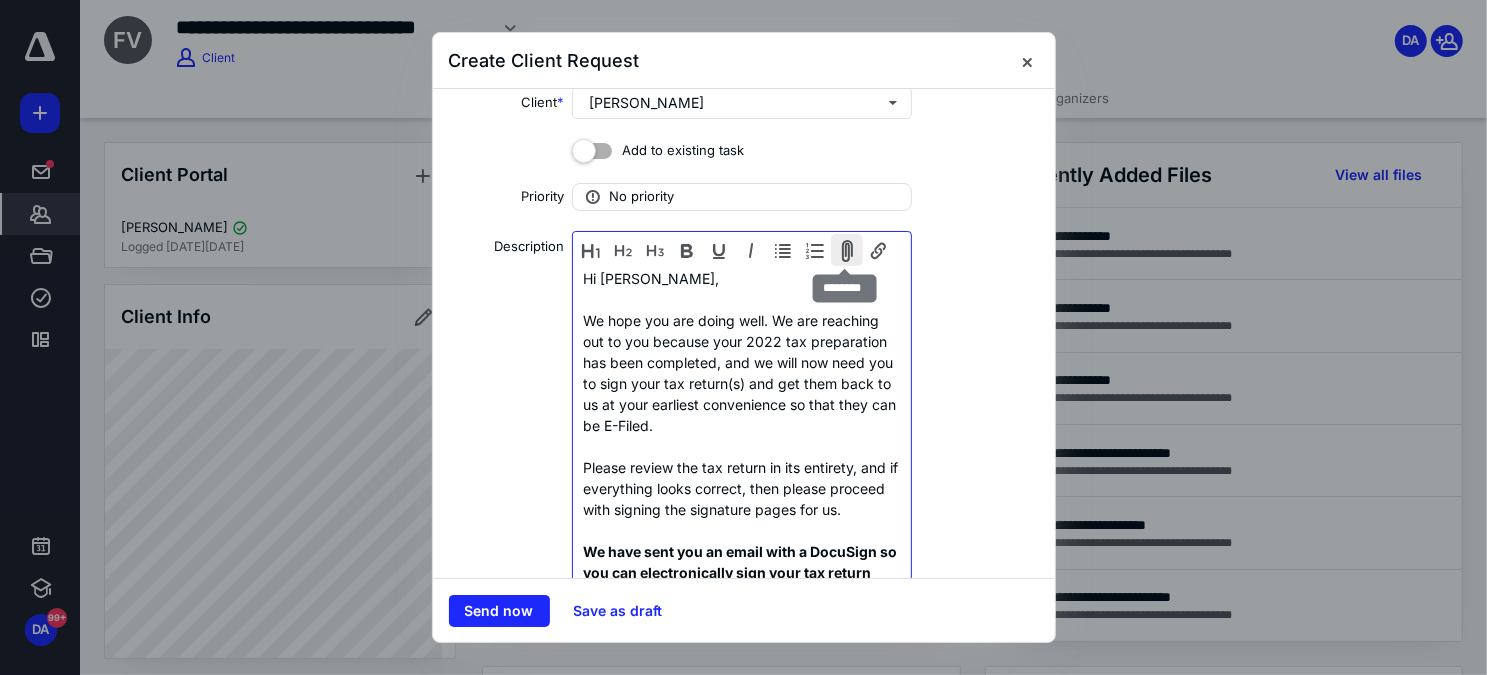 click at bounding box center (847, 250) 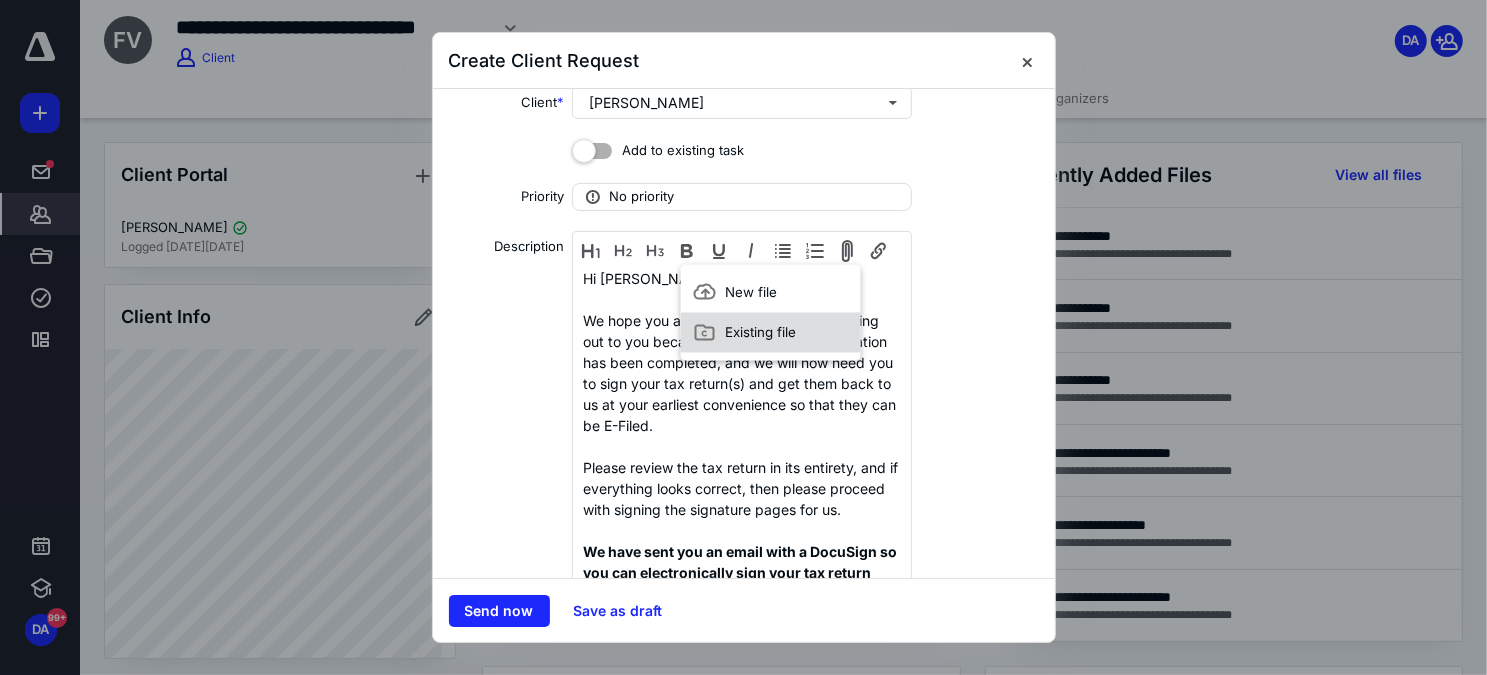 click on "Existing file" at bounding box center [760, 333] 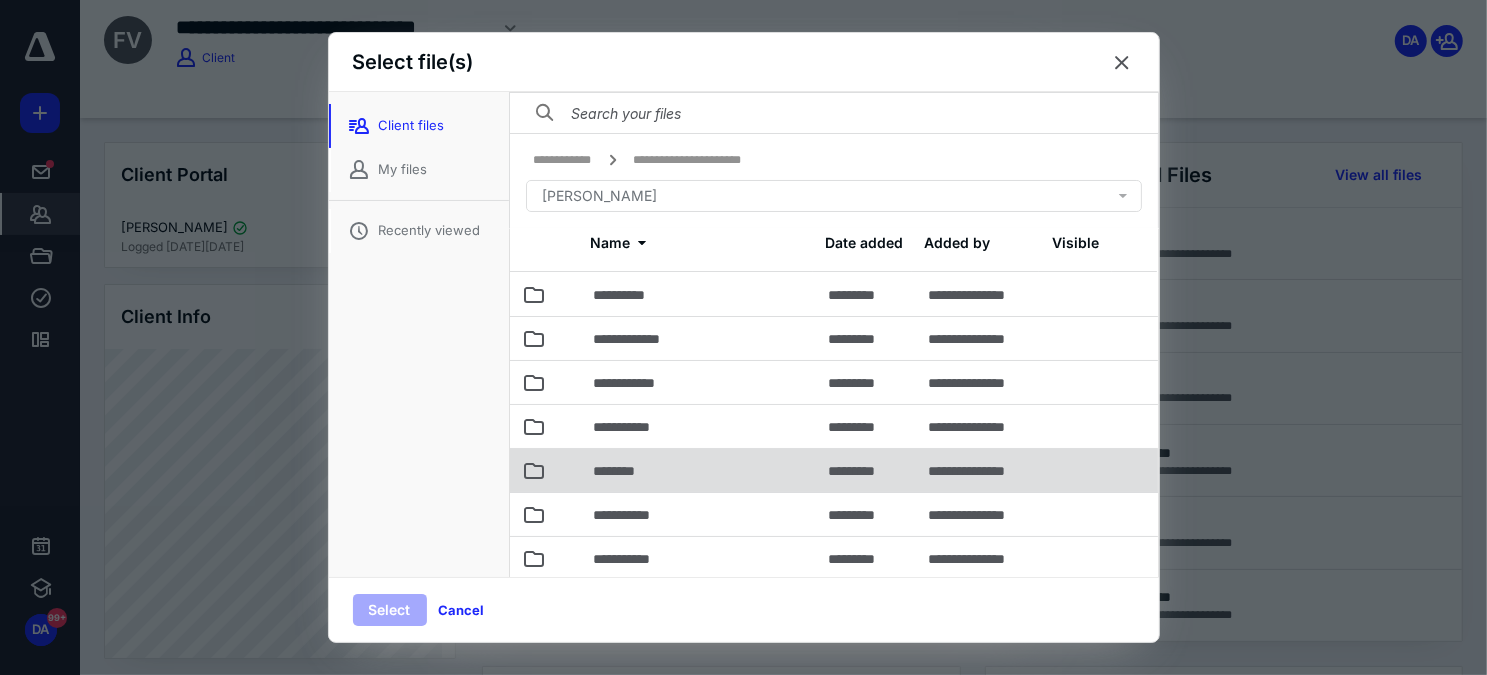scroll, scrollTop: 0, scrollLeft: 0, axis: both 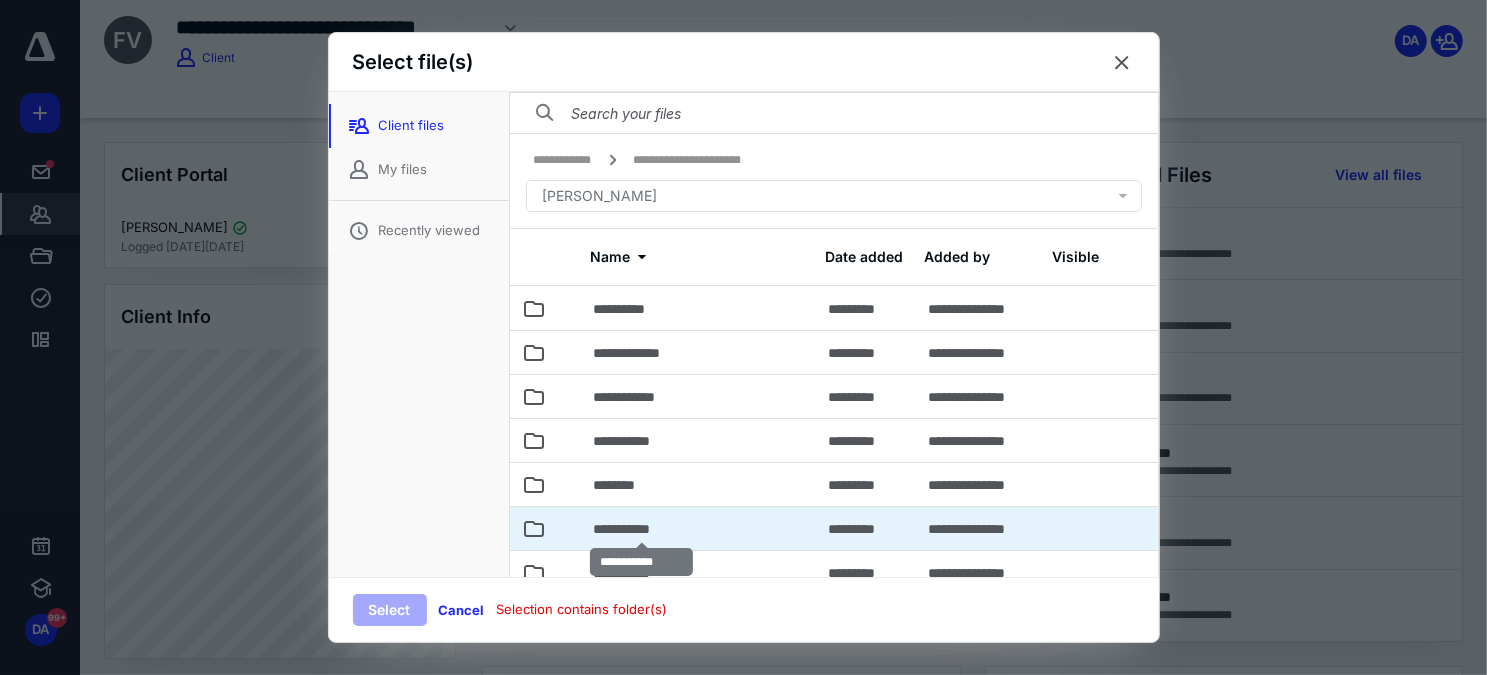 click on "**********" at bounding box center (642, 529) 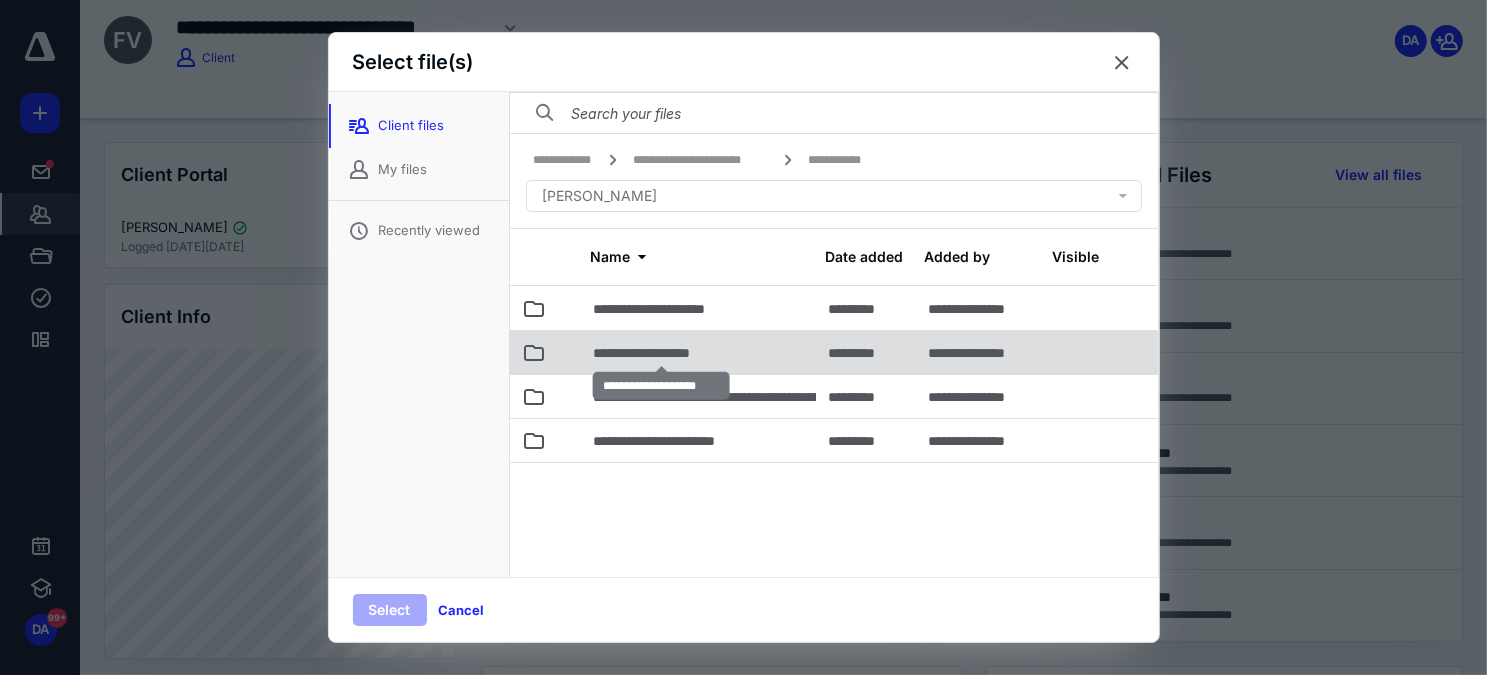 click on "**********" at bounding box center [661, 353] 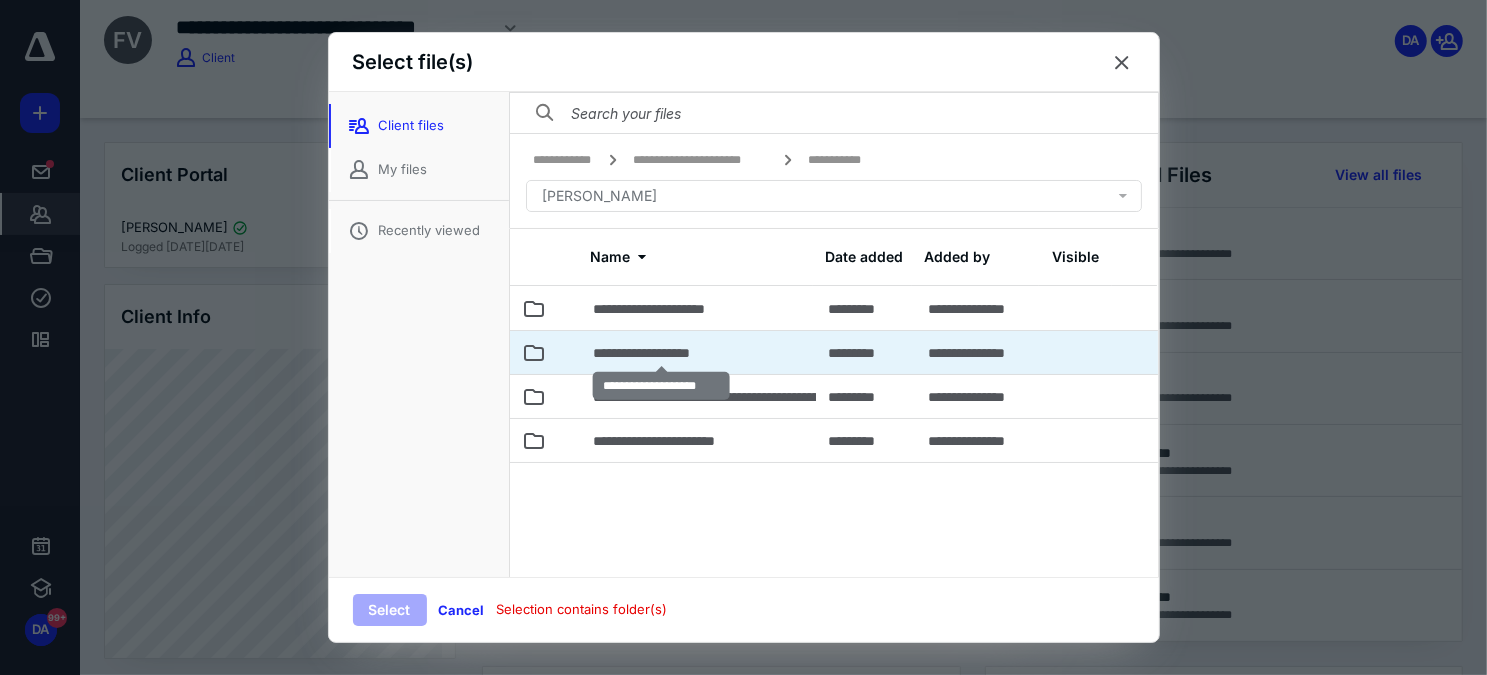 click on "**********" at bounding box center (661, 353) 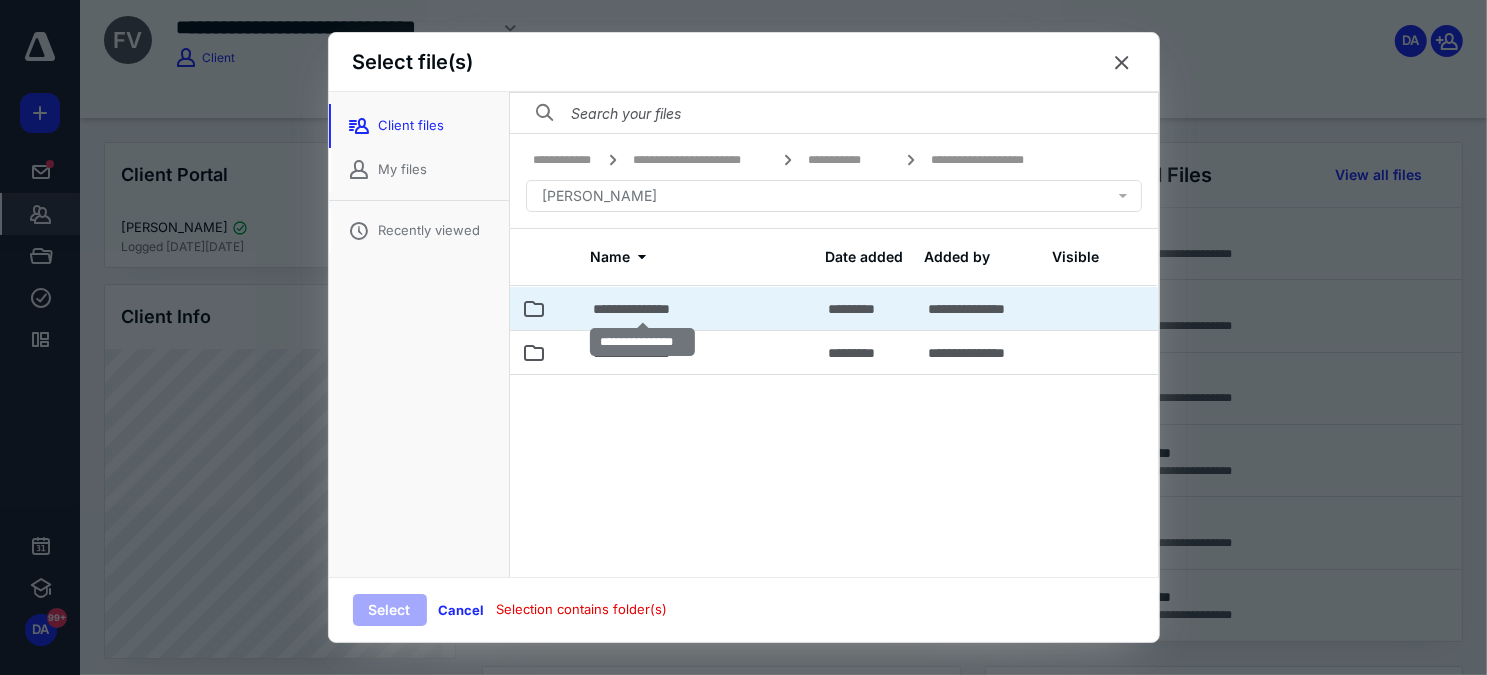 click on "**********" at bounding box center [643, 309] 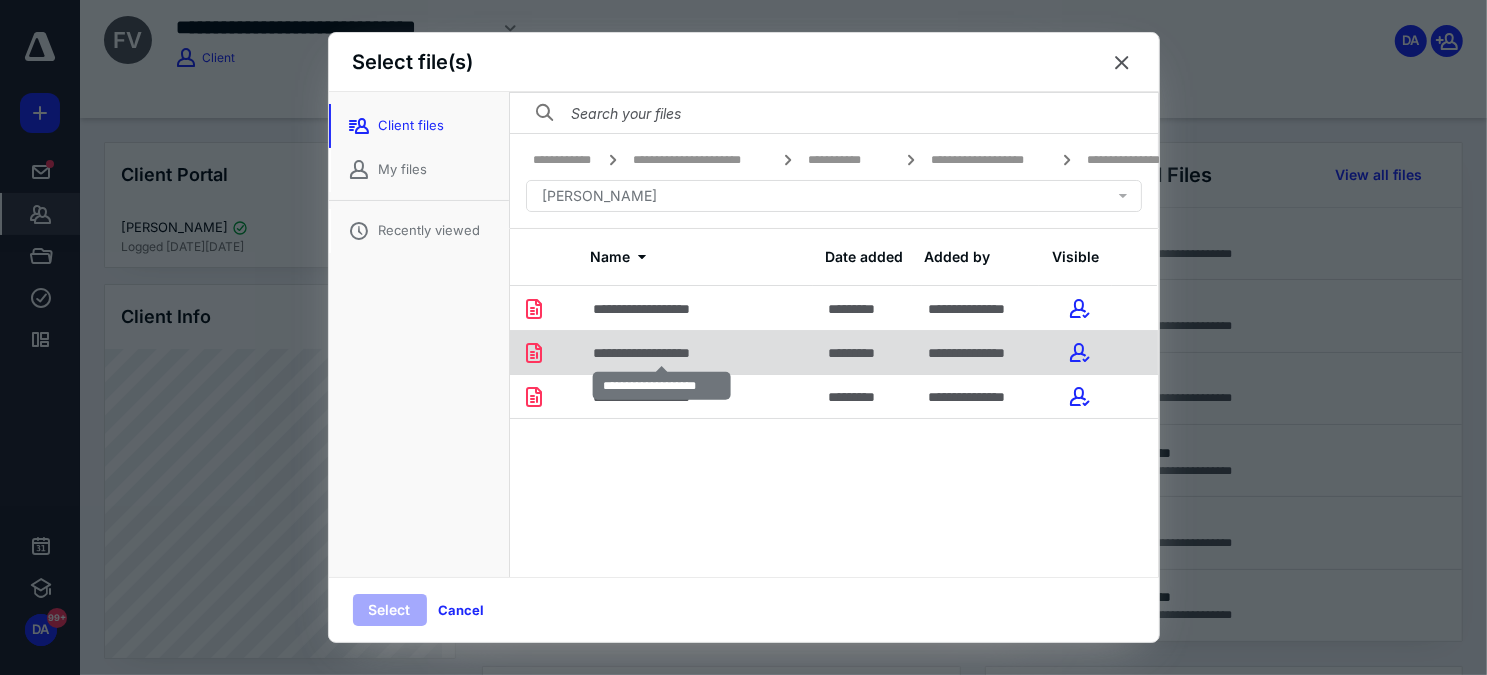 click on "**********" at bounding box center [662, 353] 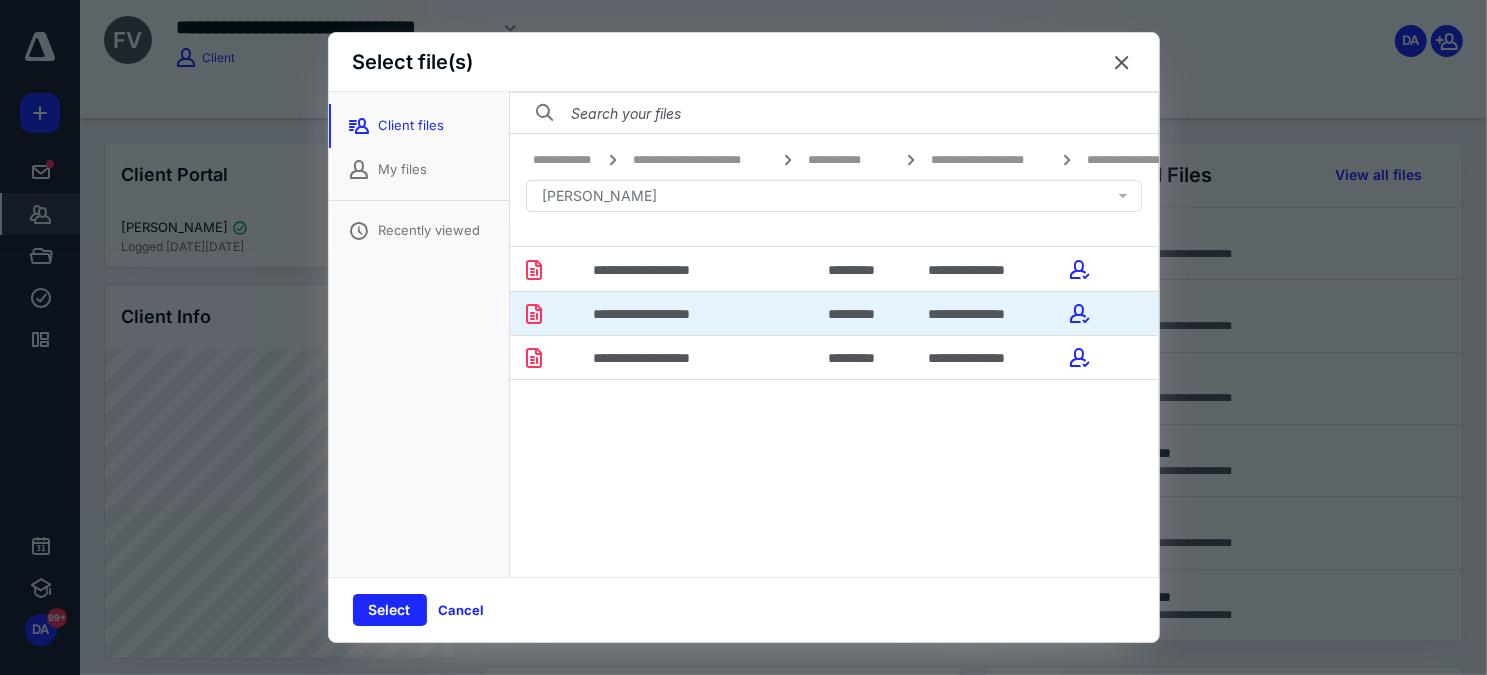 scroll, scrollTop: 56, scrollLeft: 0, axis: vertical 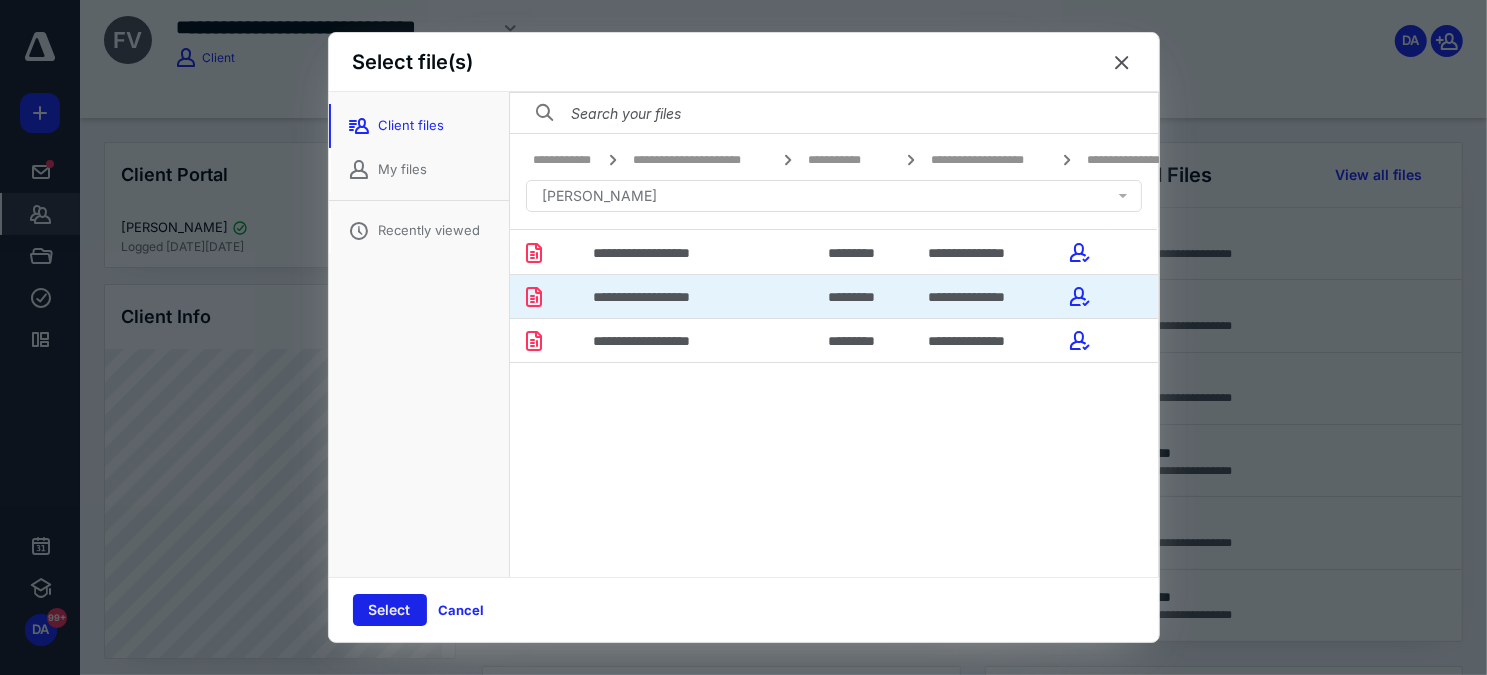 click on "Select" at bounding box center (390, 610) 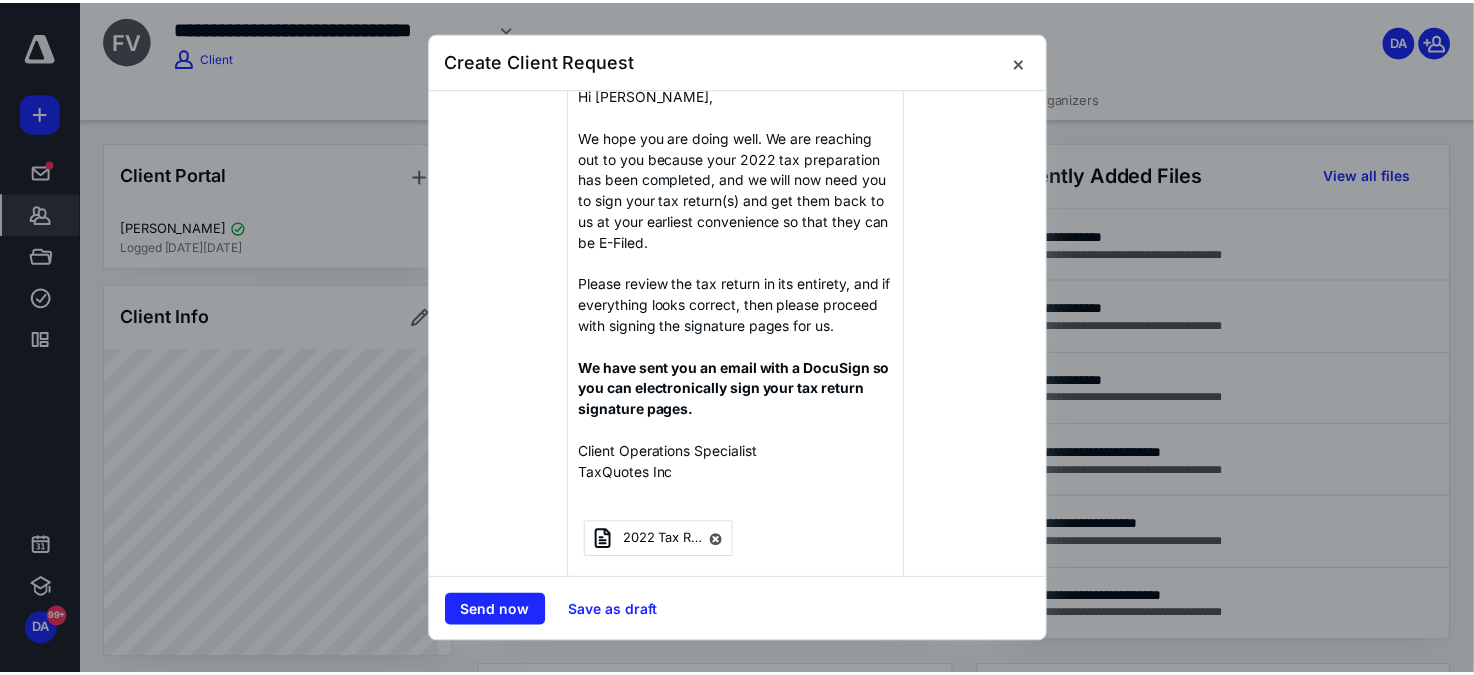 scroll, scrollTop: 510, scrollLeft: 0, axis: vertical 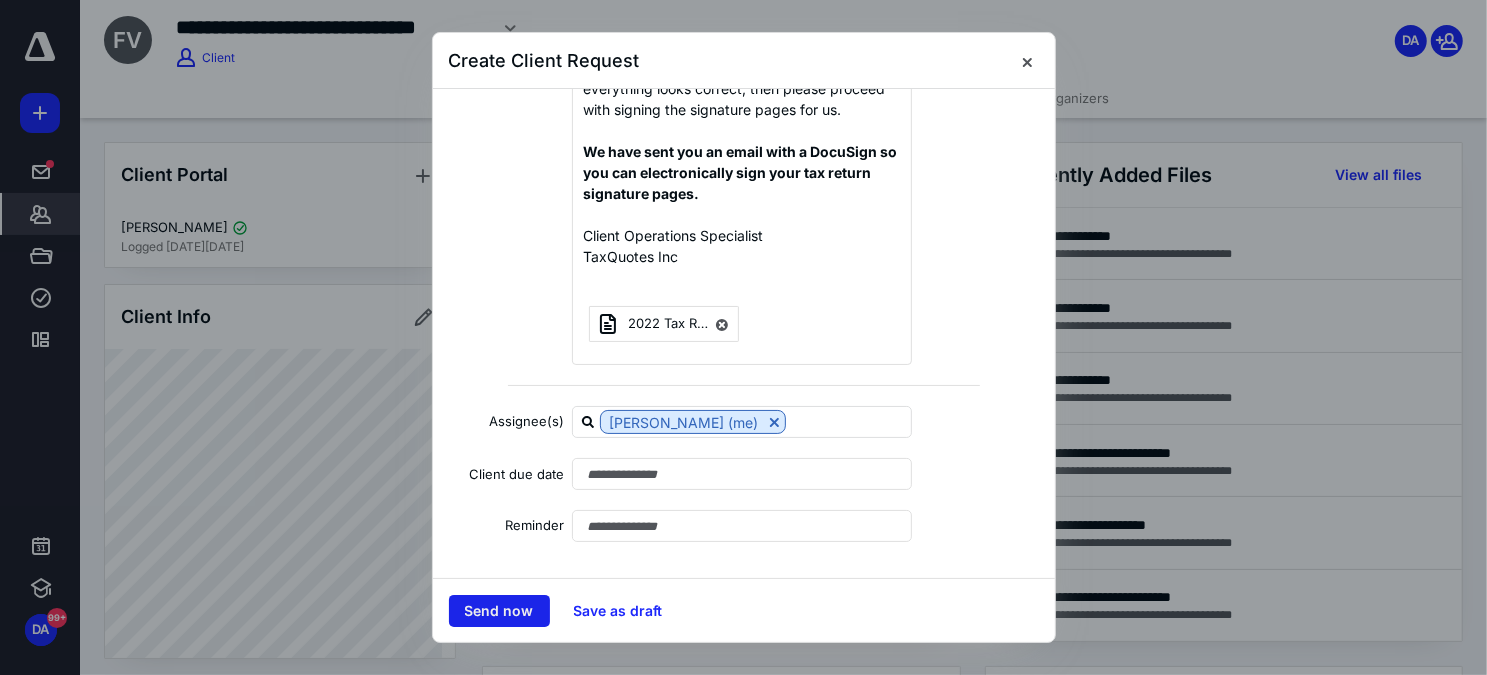 click on "Send now" at bounding box center (499, 611) 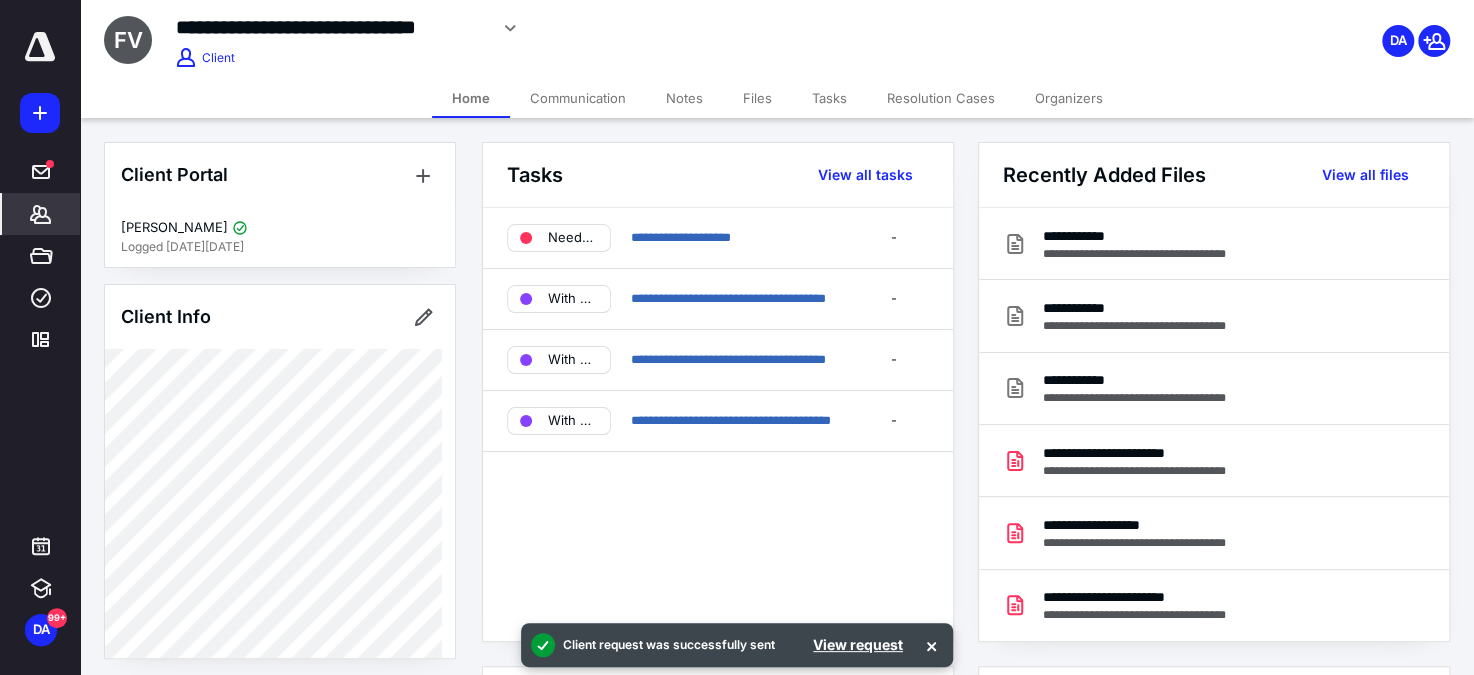 click on "Files" at bounding box center (757, 98) 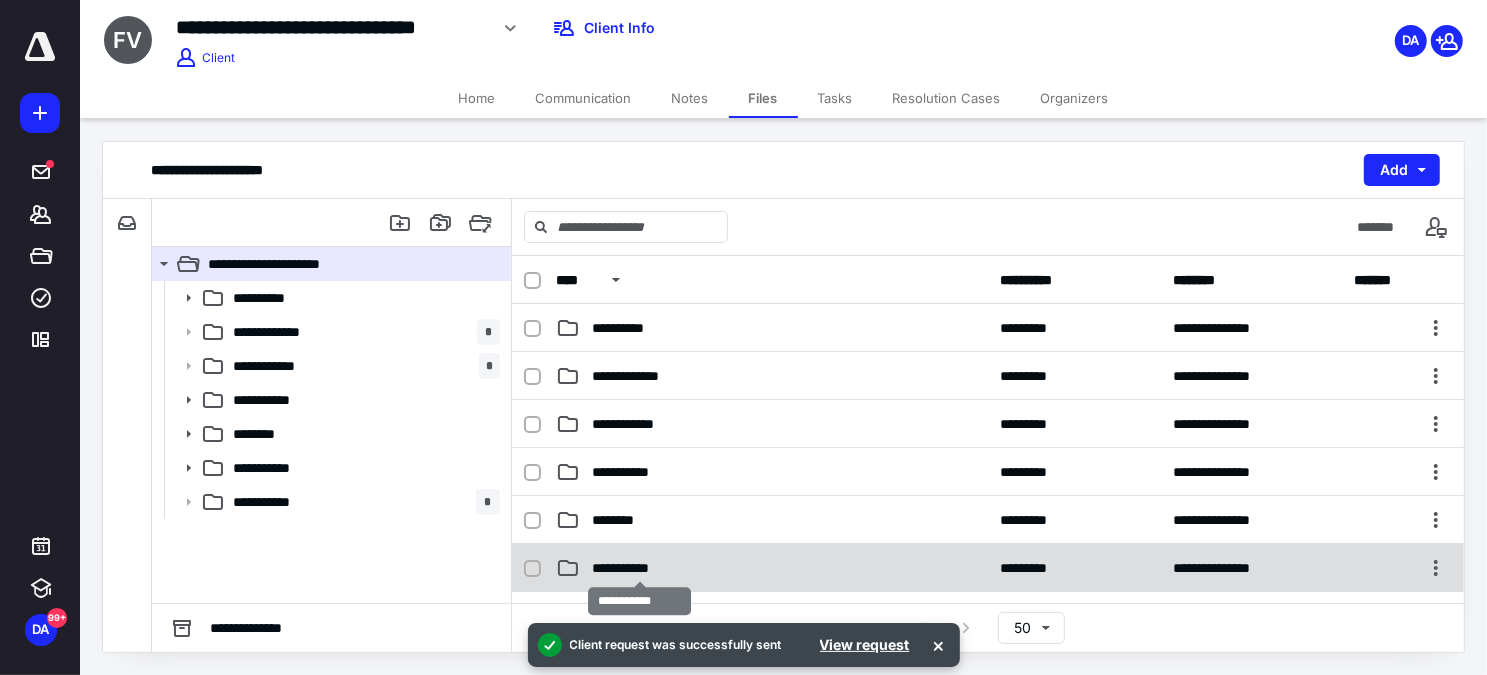 click on "**********" at bounding box center (640, 568) 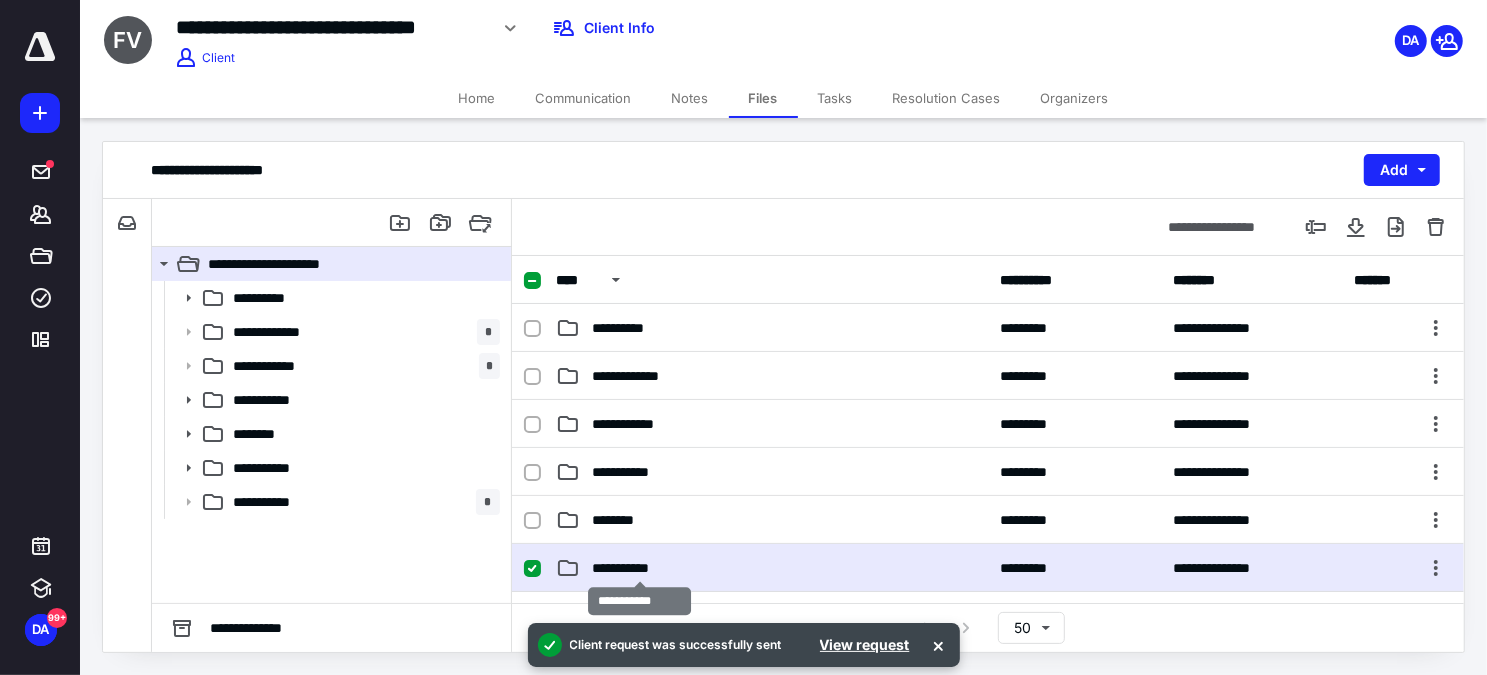 click on "**********" at bounding box center [640, 568] 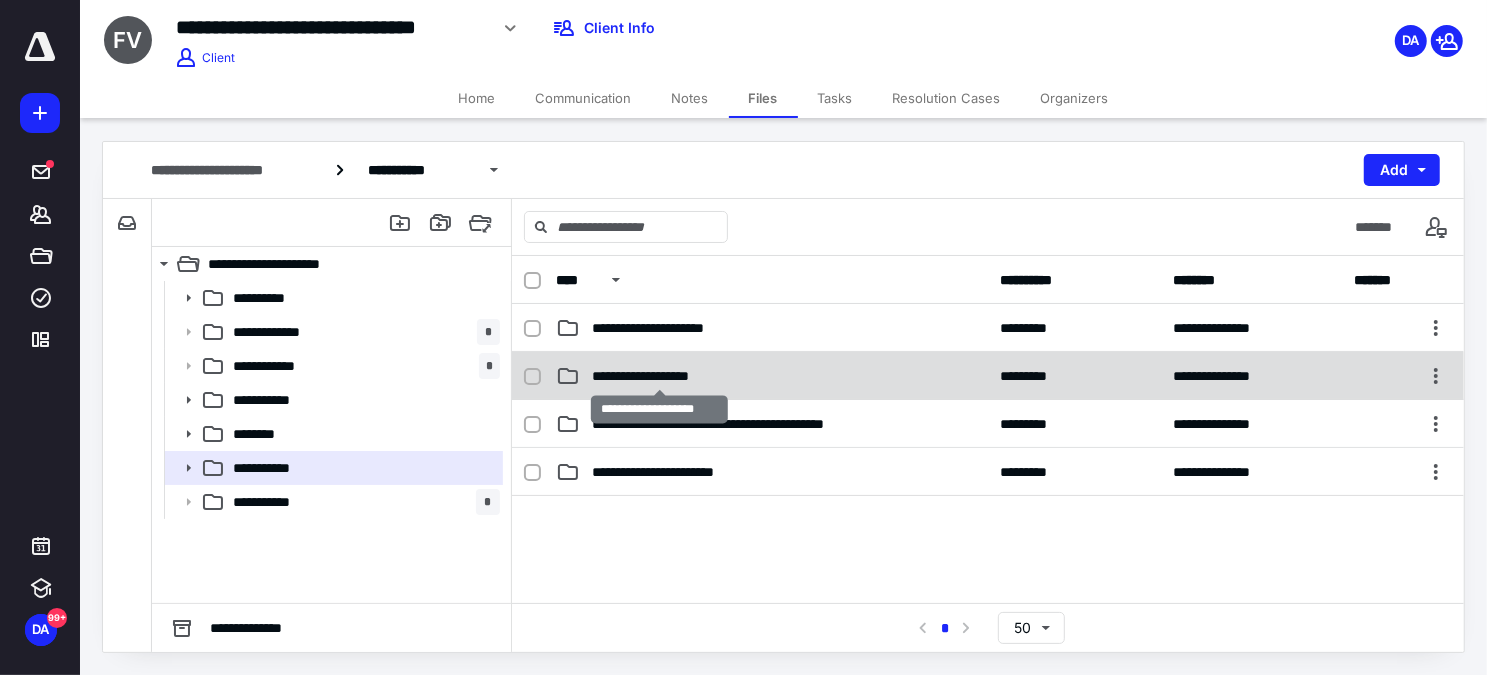 click on "**********" at bounding box center (659, 376) 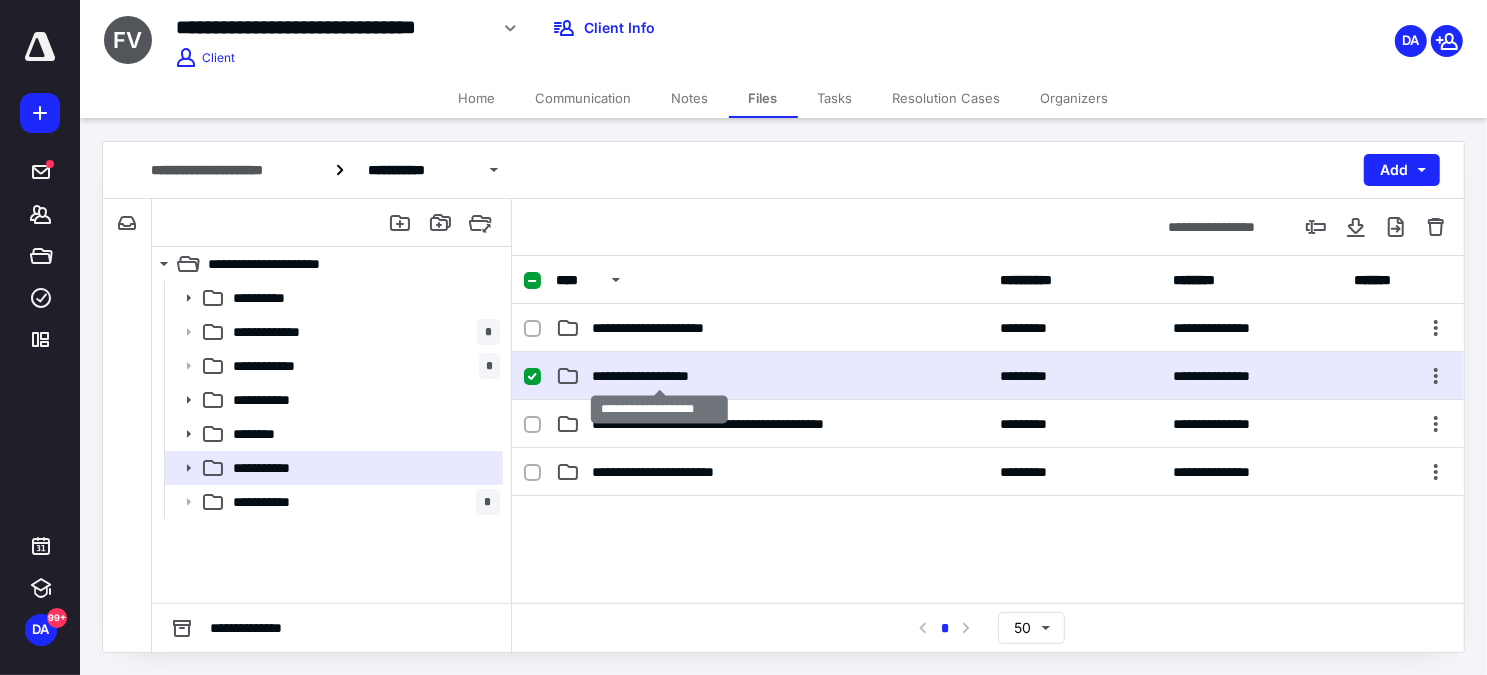 click on "**********" at bounding box center [659, 376] 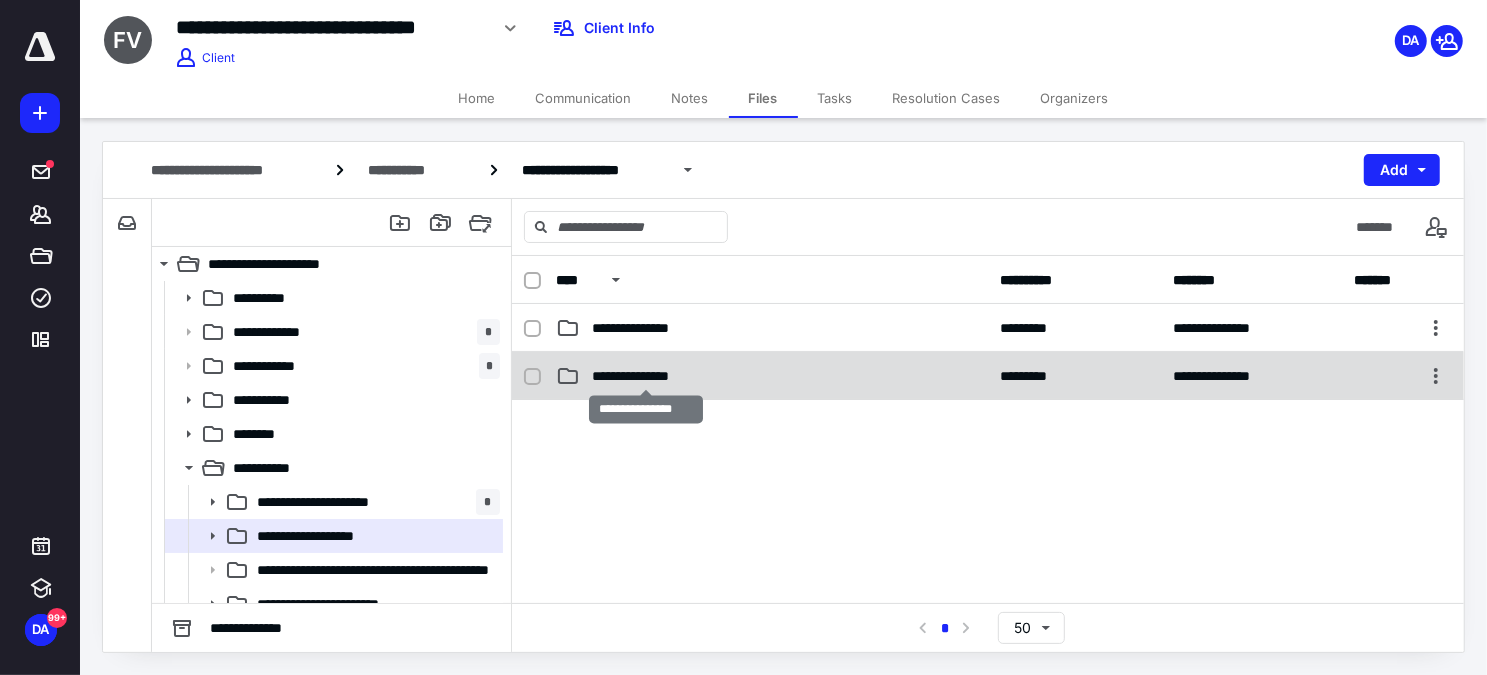 click on "**********" at bounding box center (646, 376) 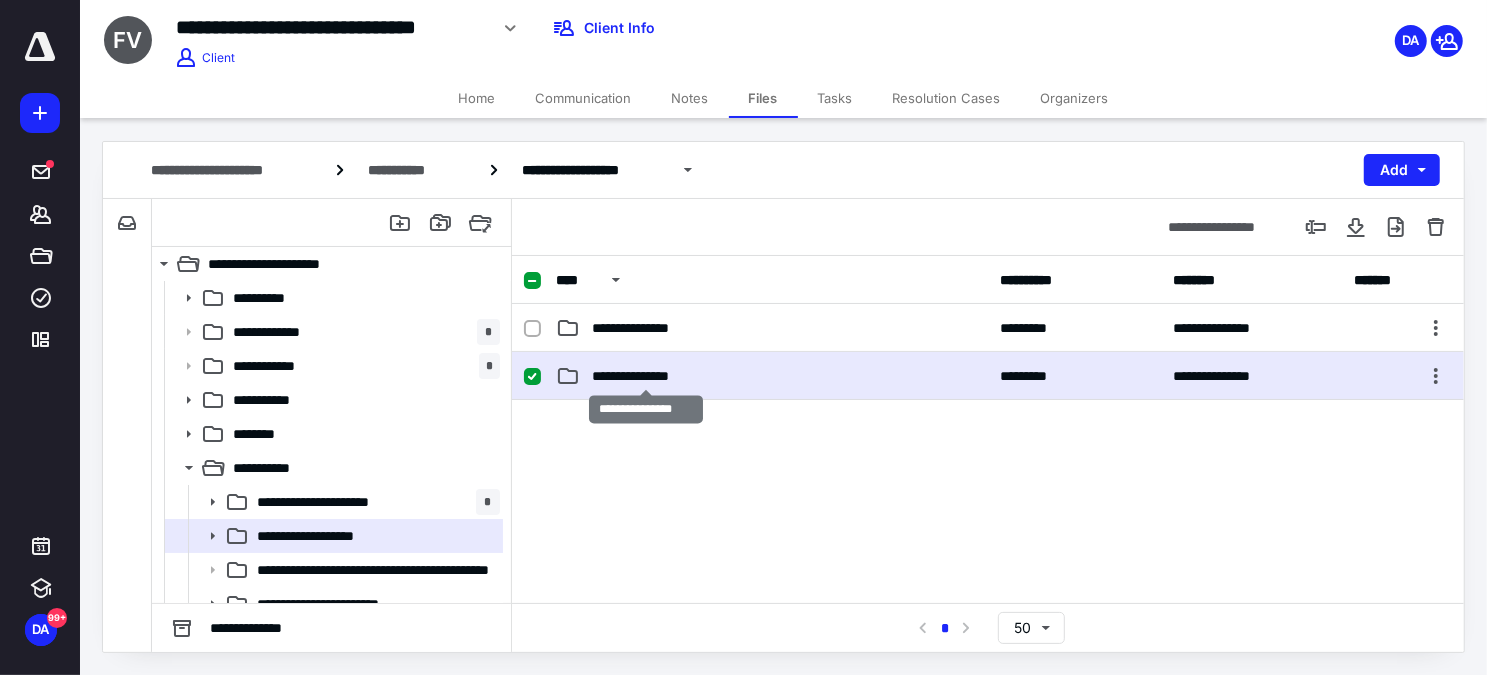 click on "**********" at bounding box center [646, 376] 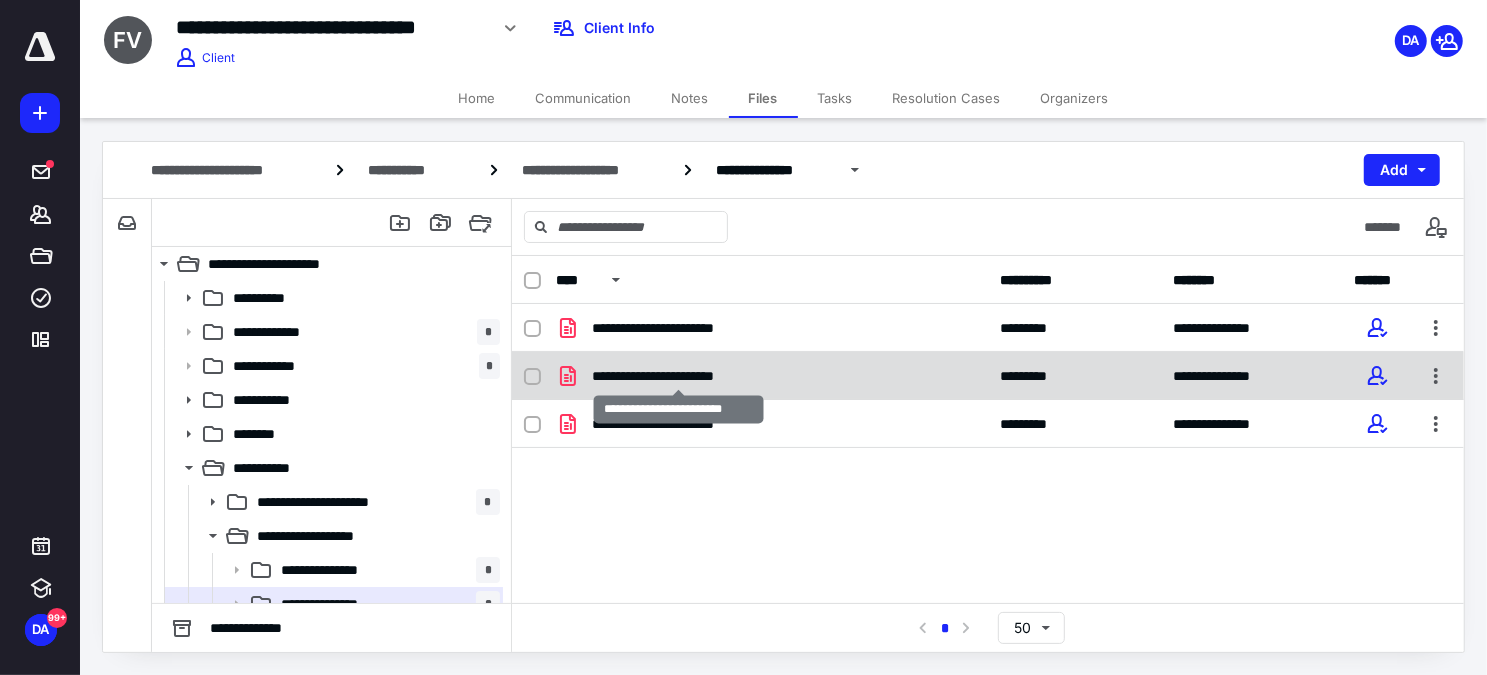 click on "**********" at bounding box center (678, 376) 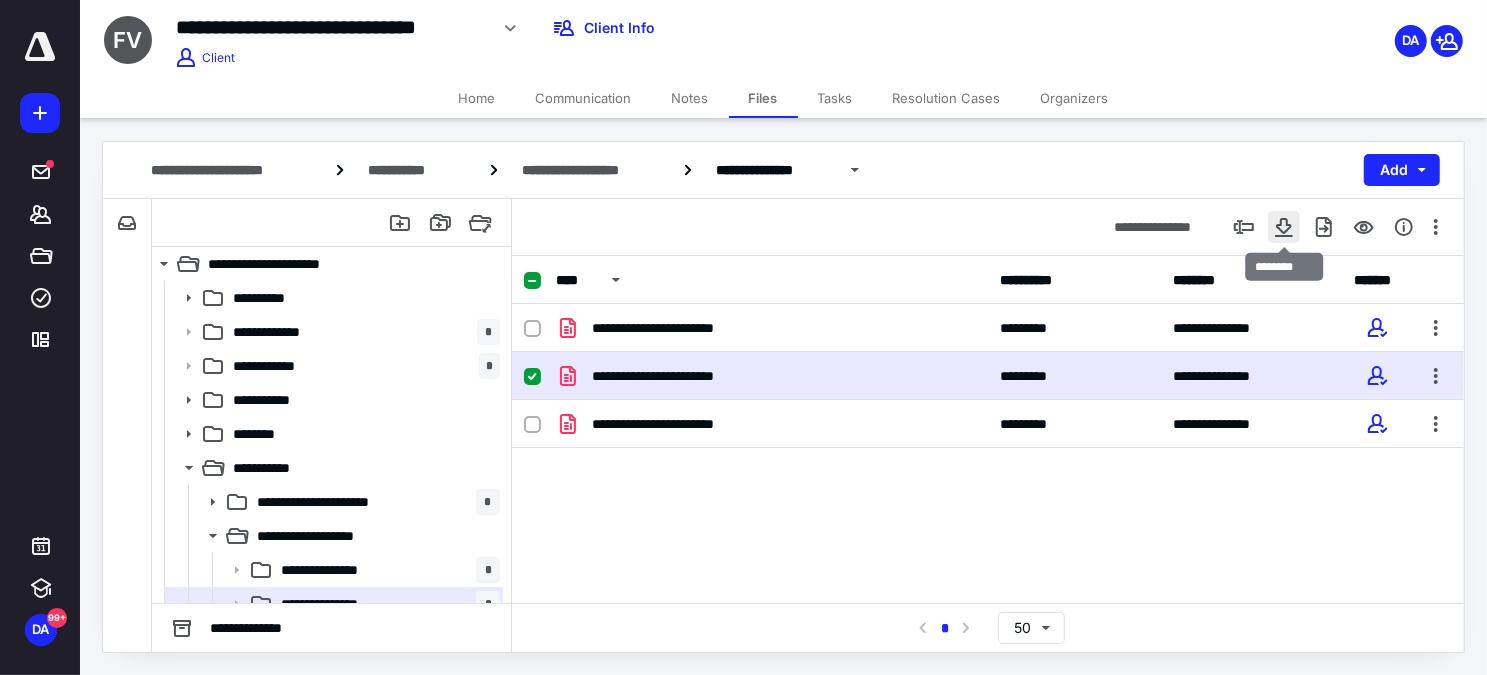 click at bounding box center [1284, 227] 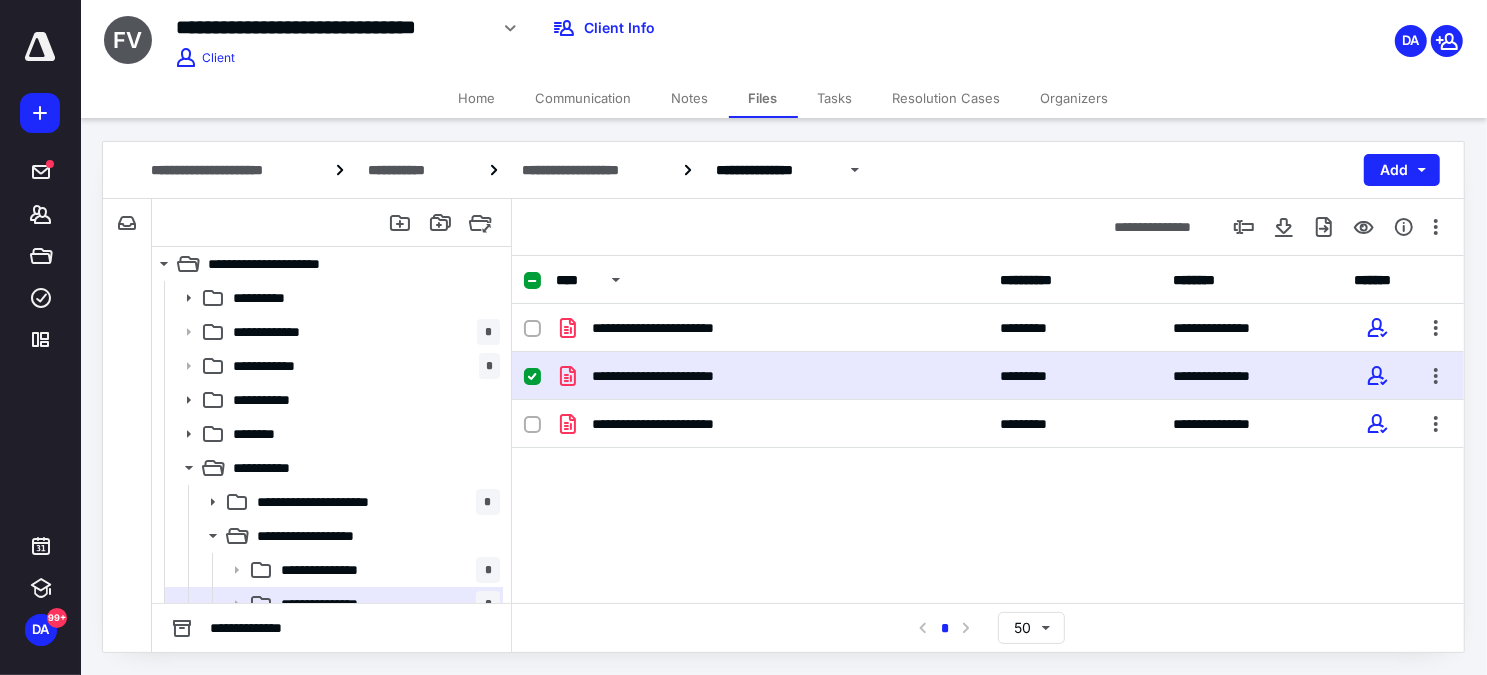 click on "Home" at bounding box center (477, 98) 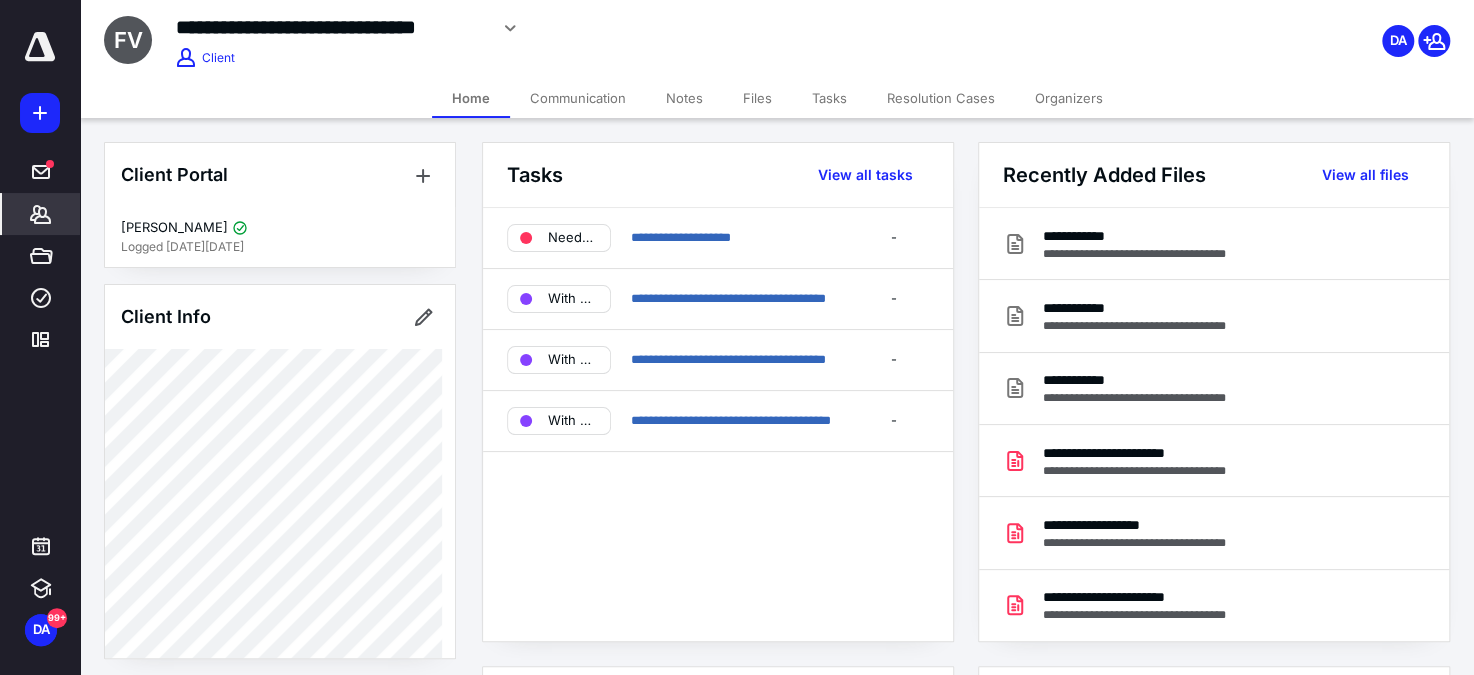 click on "**********" at bounding box center [585, 28] 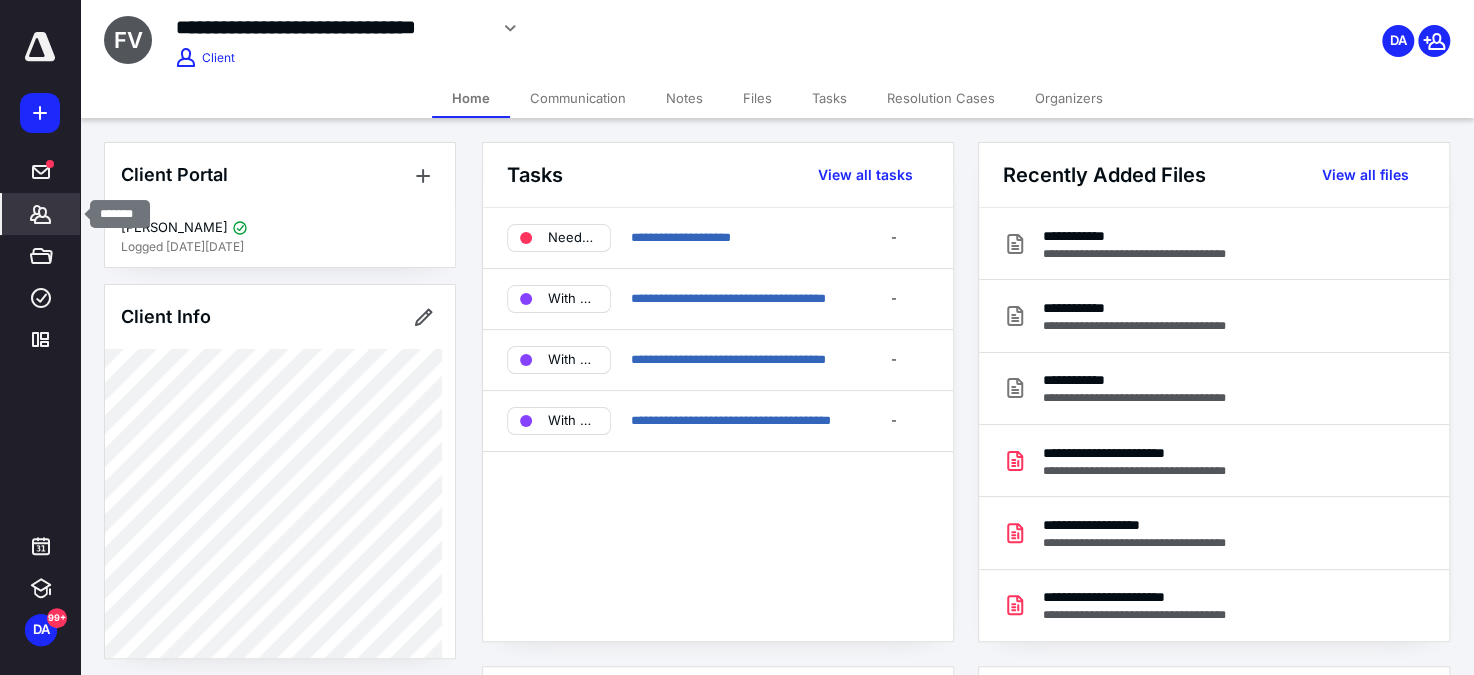 click 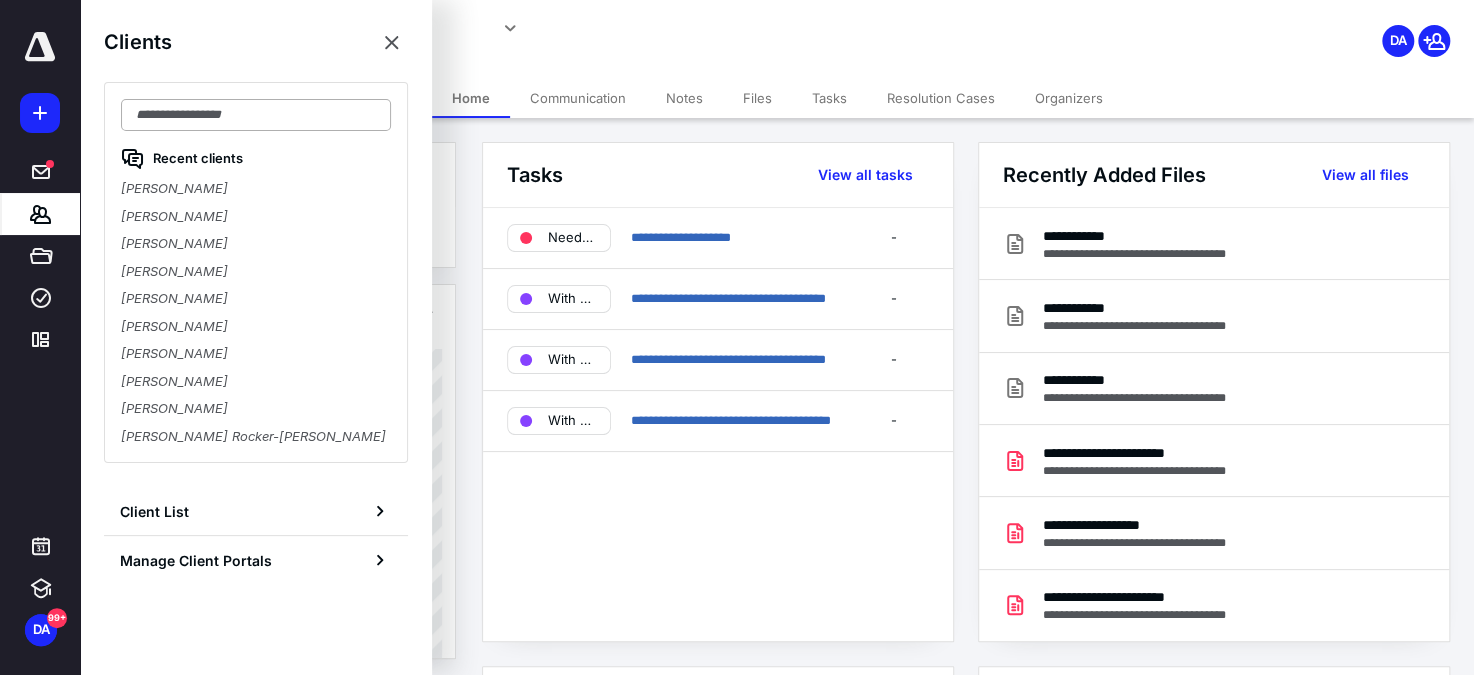 click at bounding box center [256, 115] 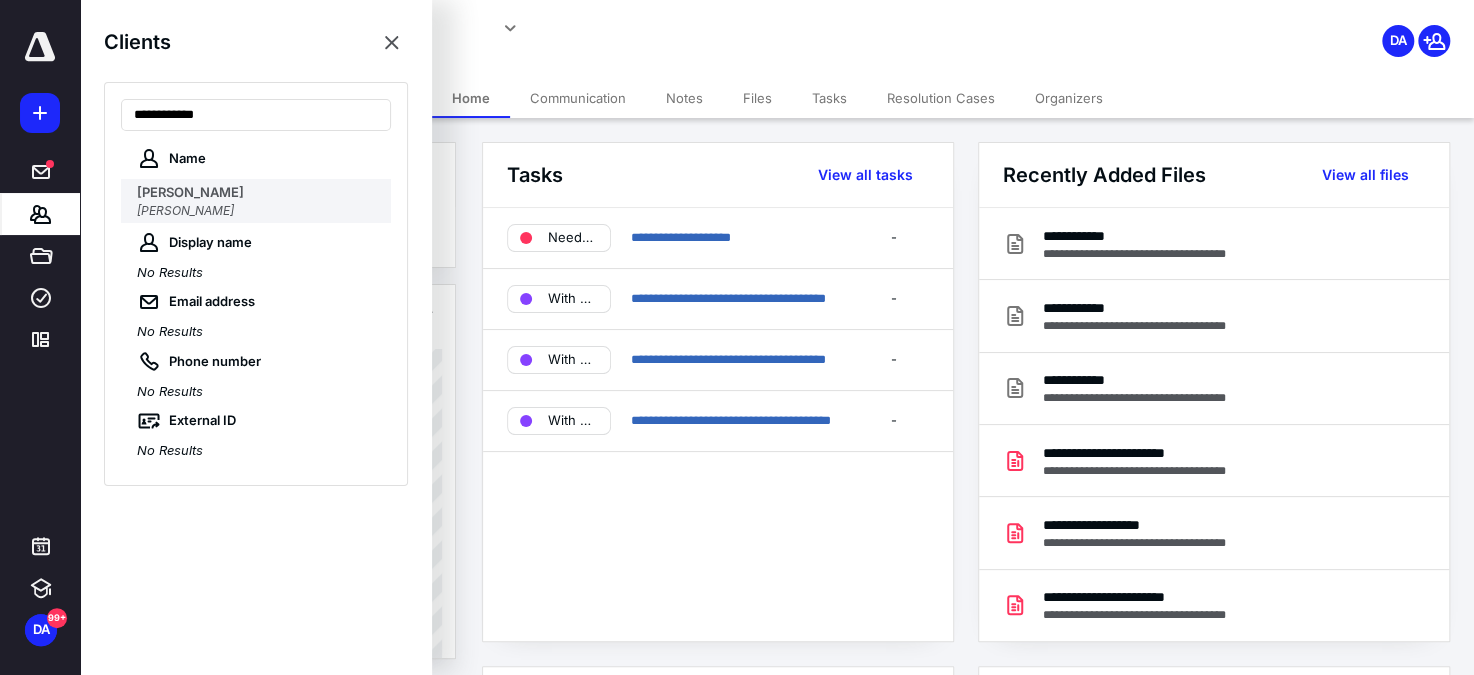 type on "**********" 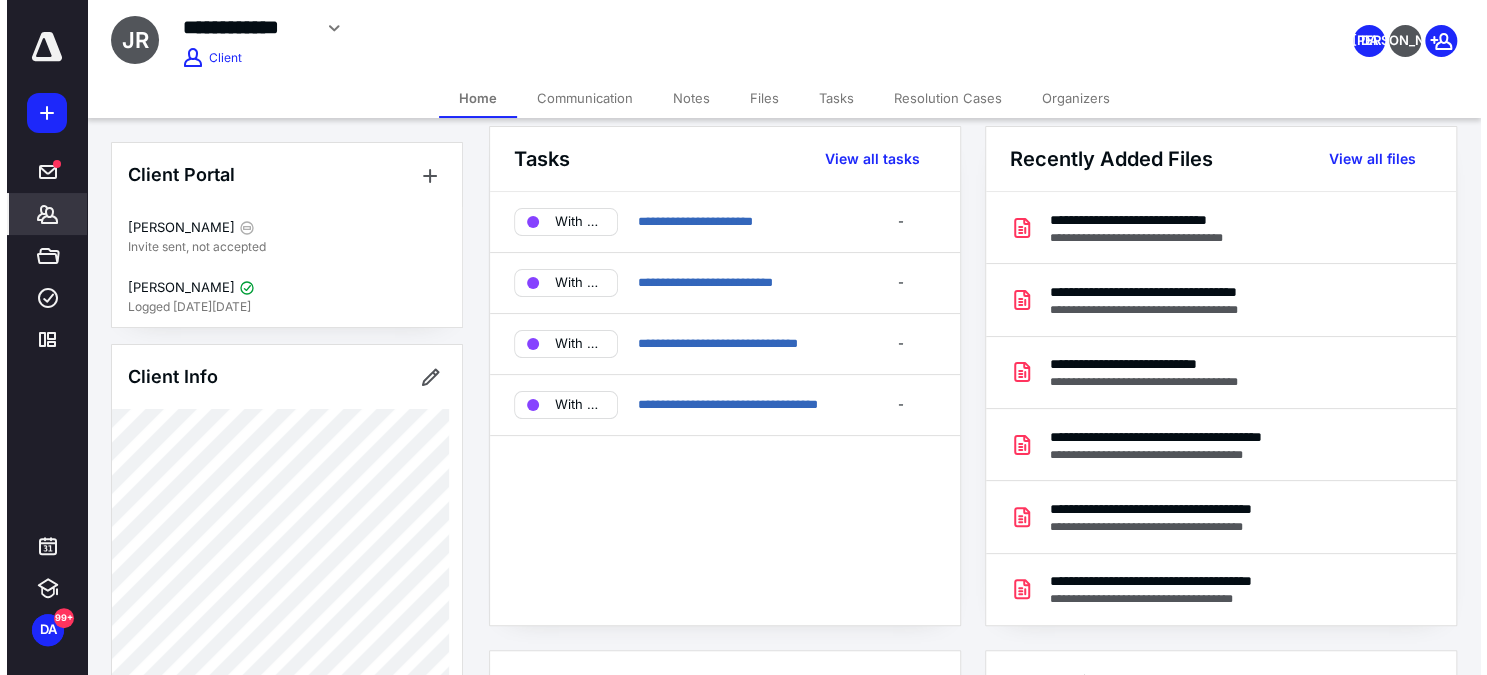 scroll, scrollTop: 0, scrollLeft: 0, axis: both 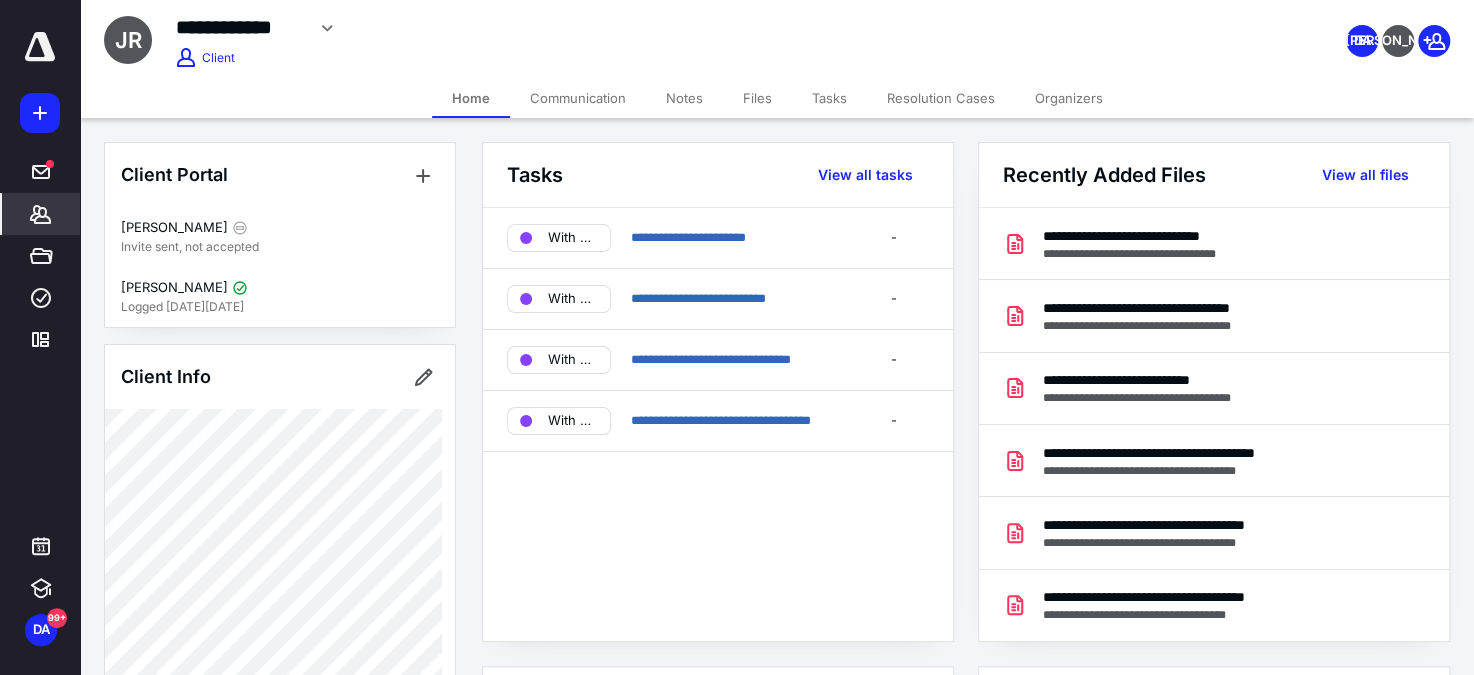 click on "Communication" at bounding box center (578, 98) 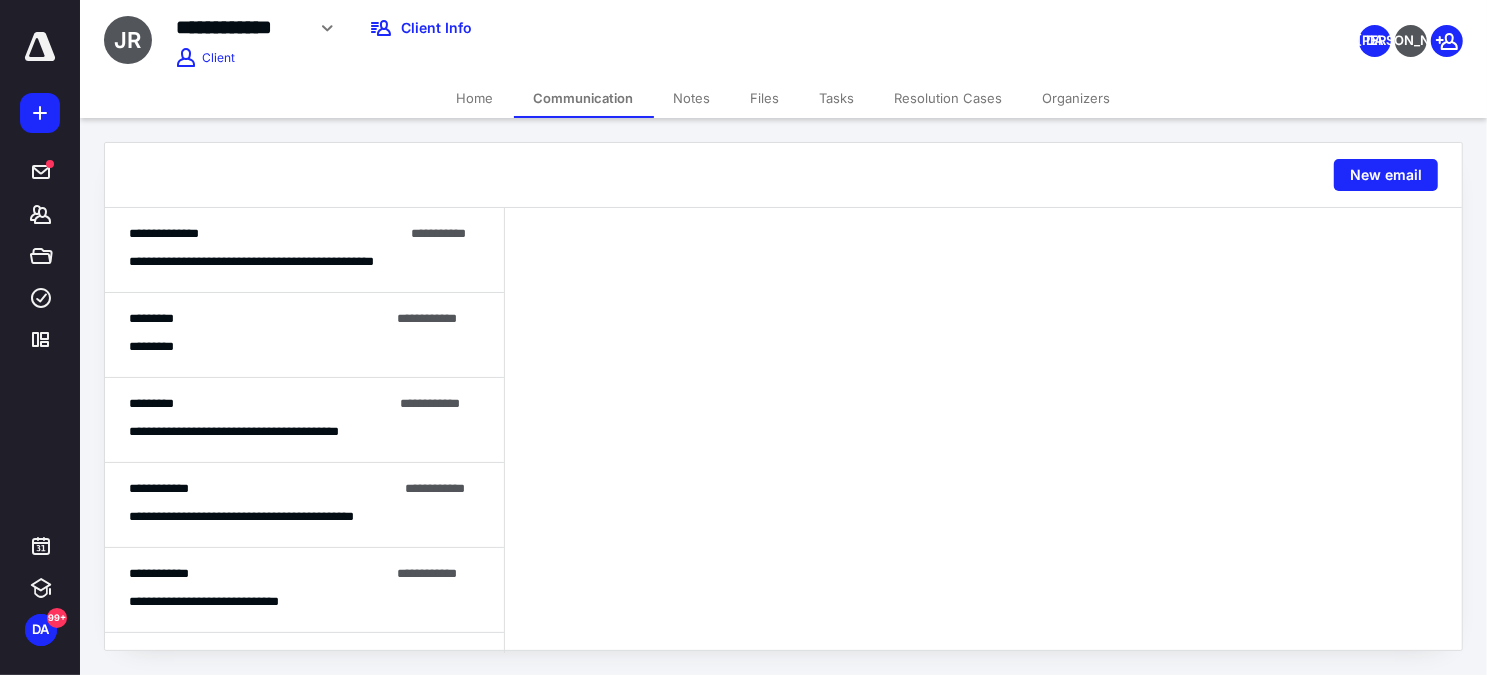 click on "**********" at bounding box center [304, 250] 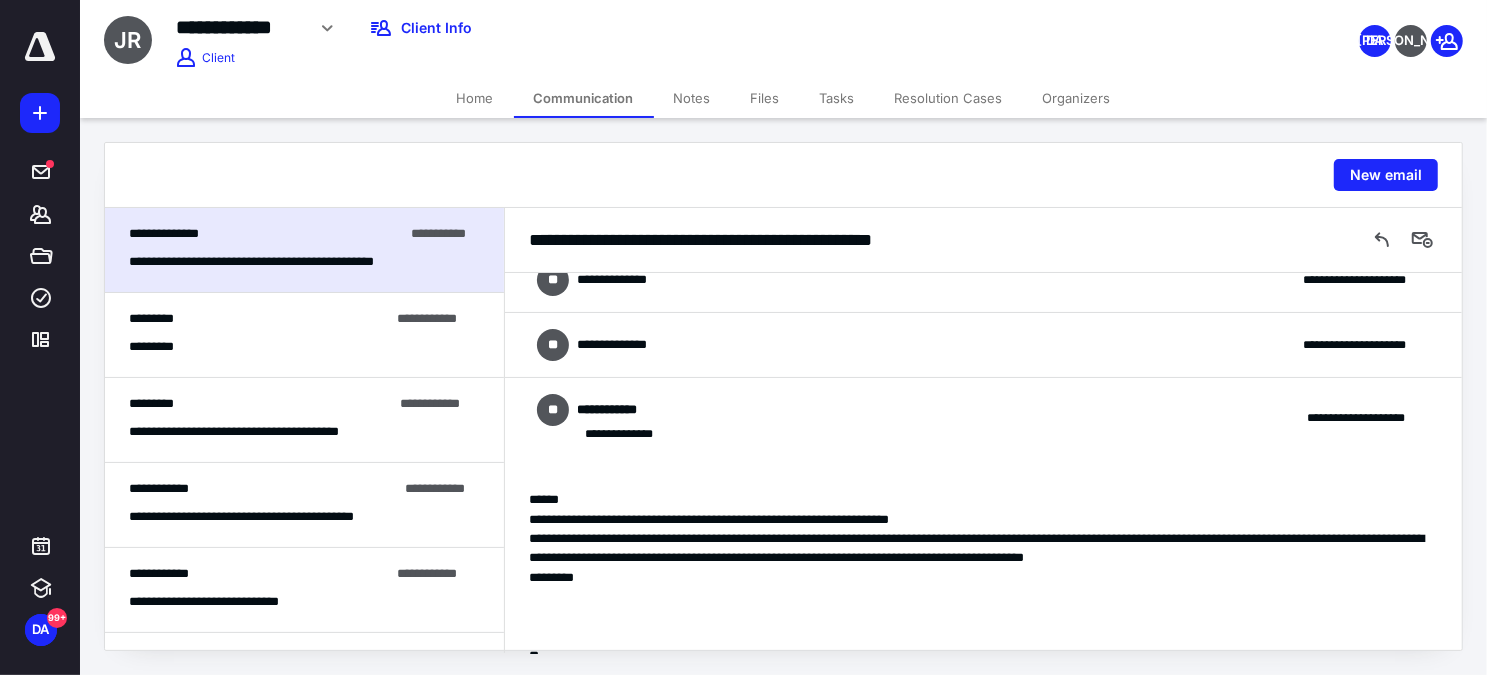 scroll, scrollTop: 192, scrollLeft: 0, axis: vertical 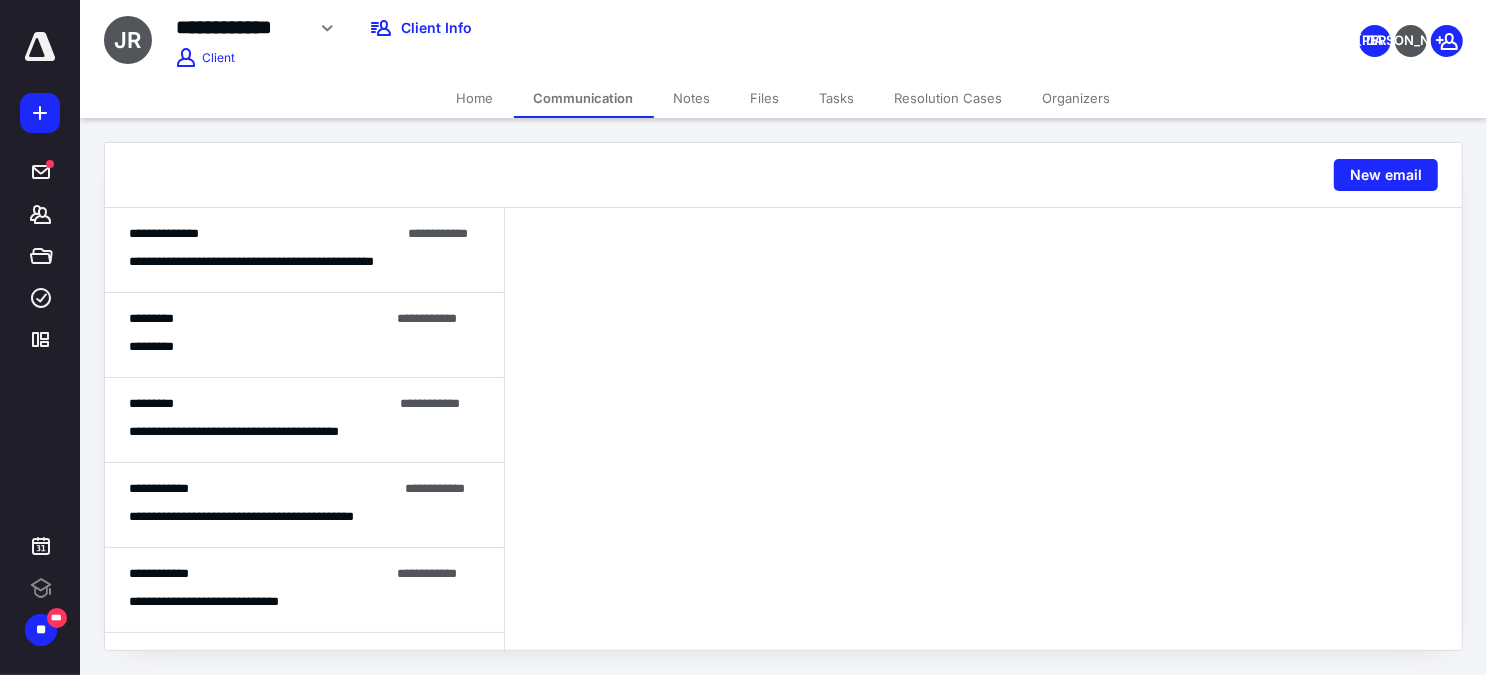 click on "**********" at bounding box center [264, 234] 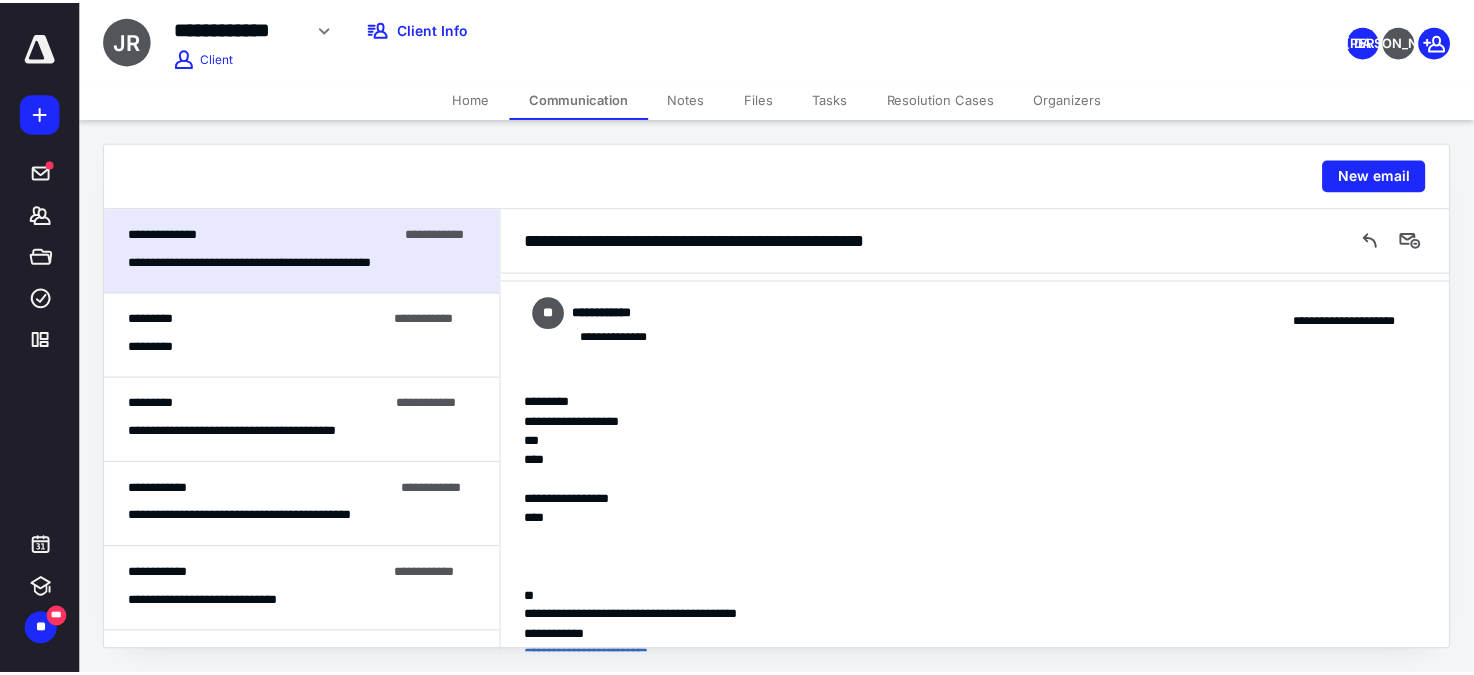 scroll, scrollTop: 426, scrollLeft: 0, axis: vertical 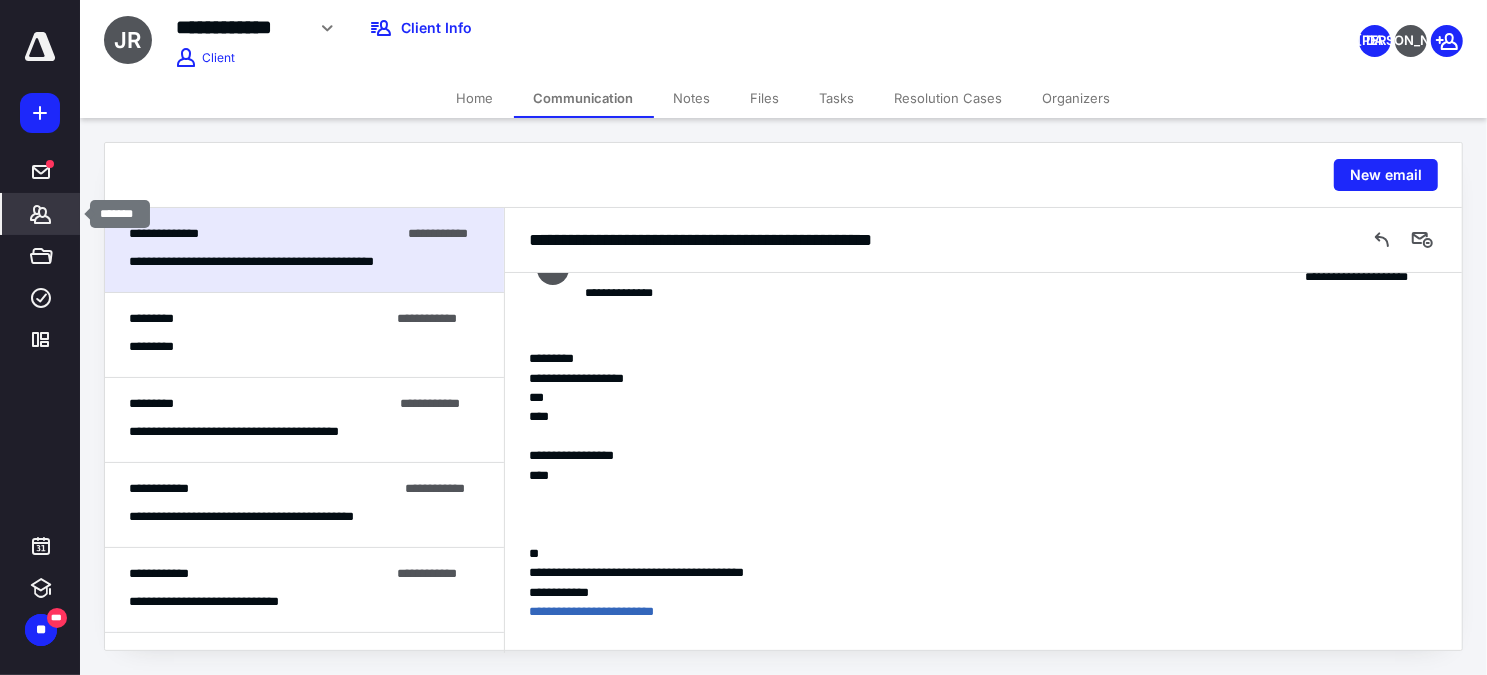 click 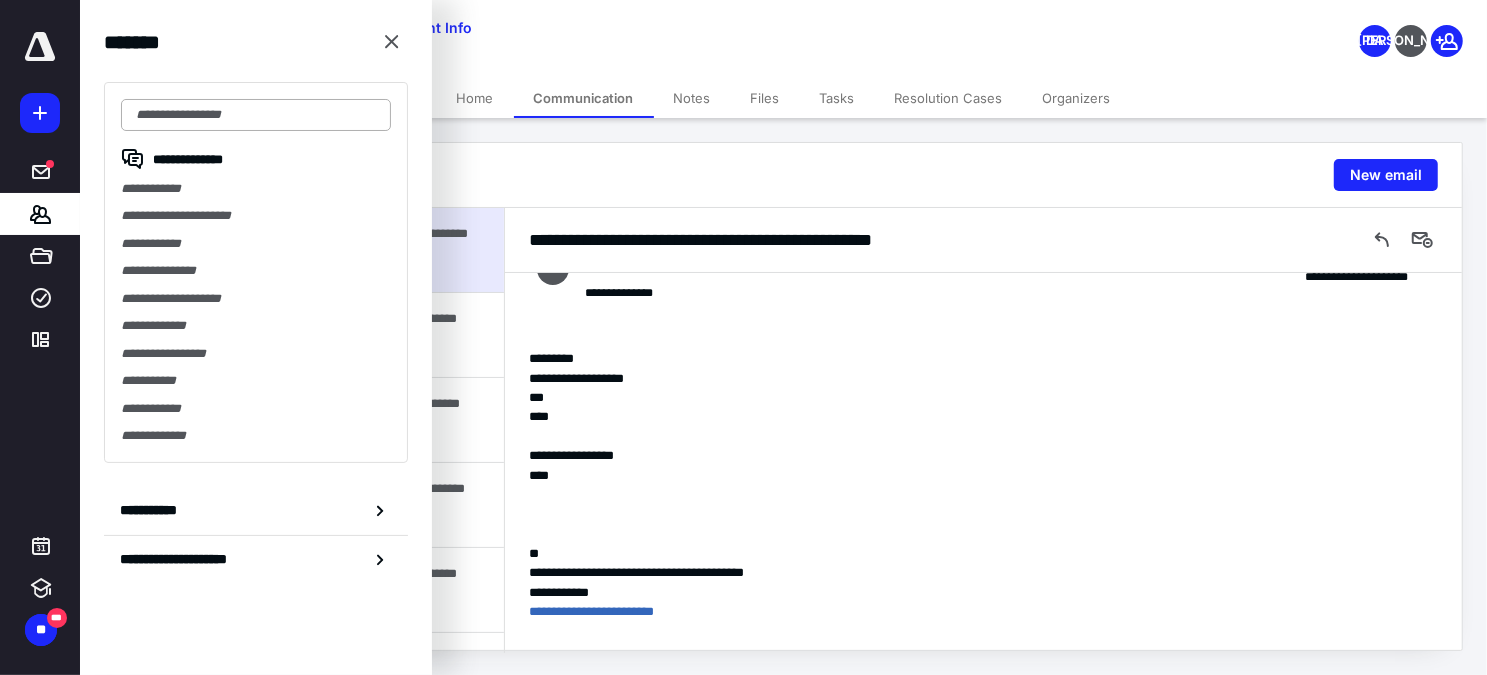 click at bounding box center [256, 115] 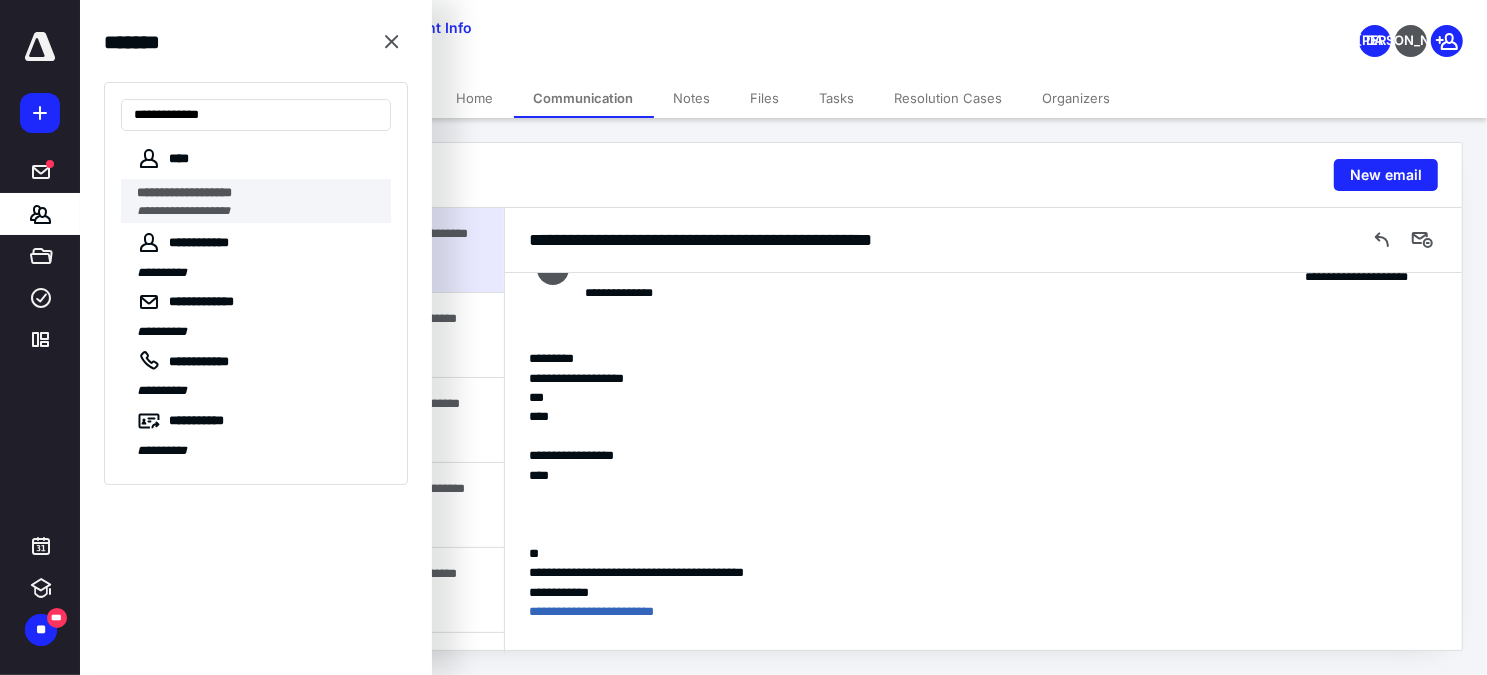 type on "**********" 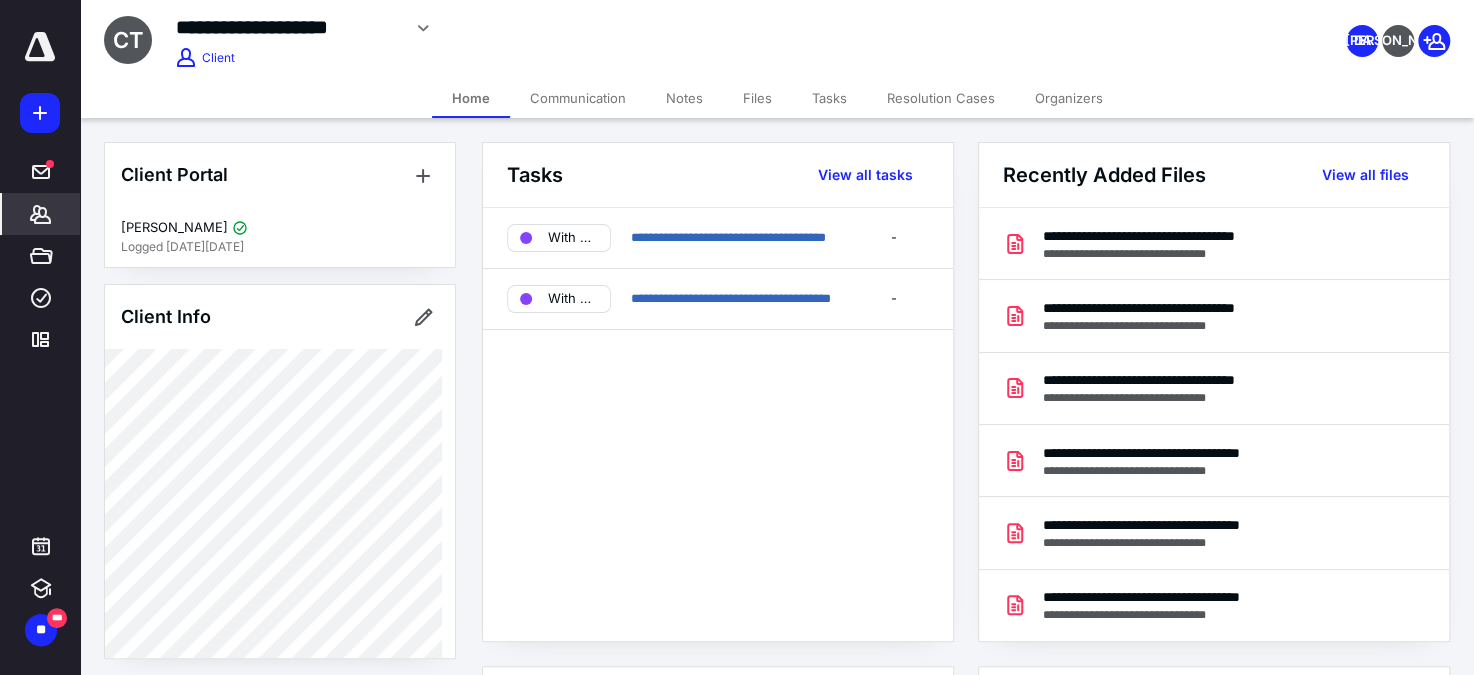 click on "**********" at bounding box center (585, 28) 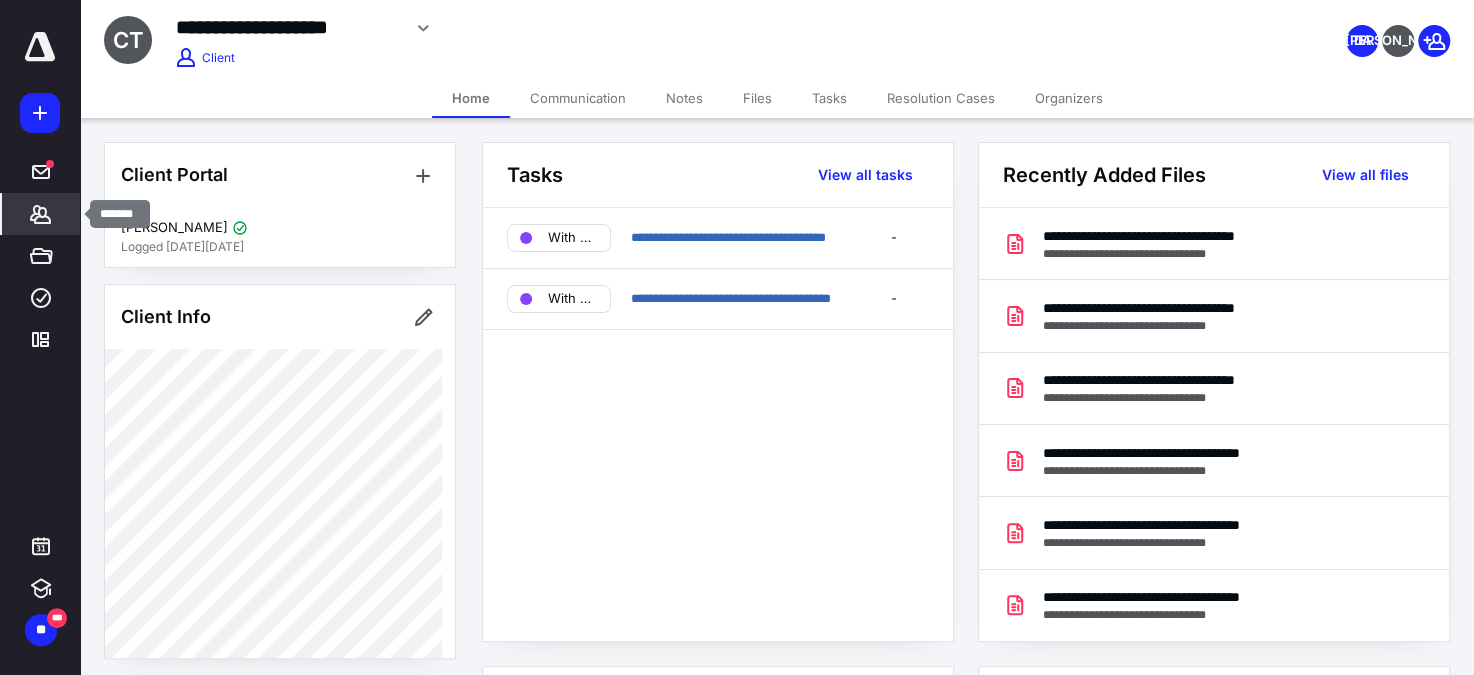 click 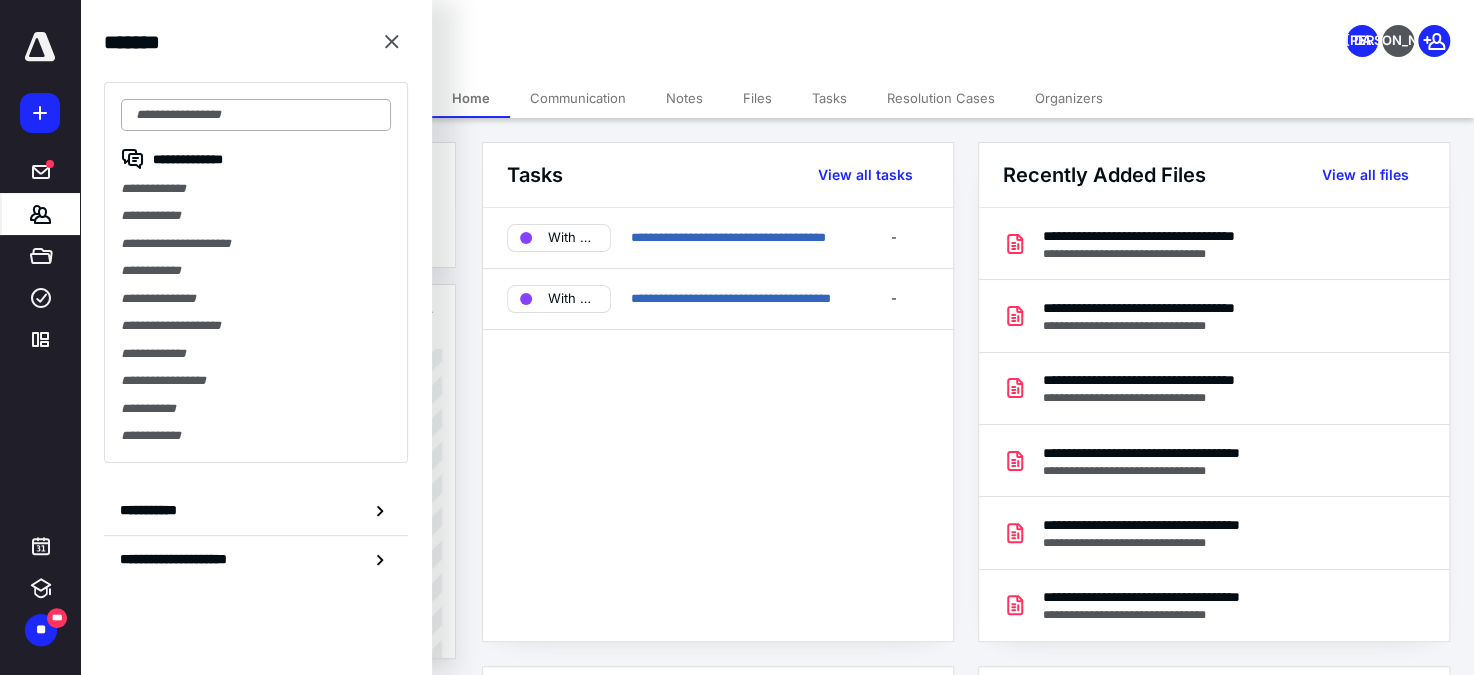click at bounding box center (256, 115) 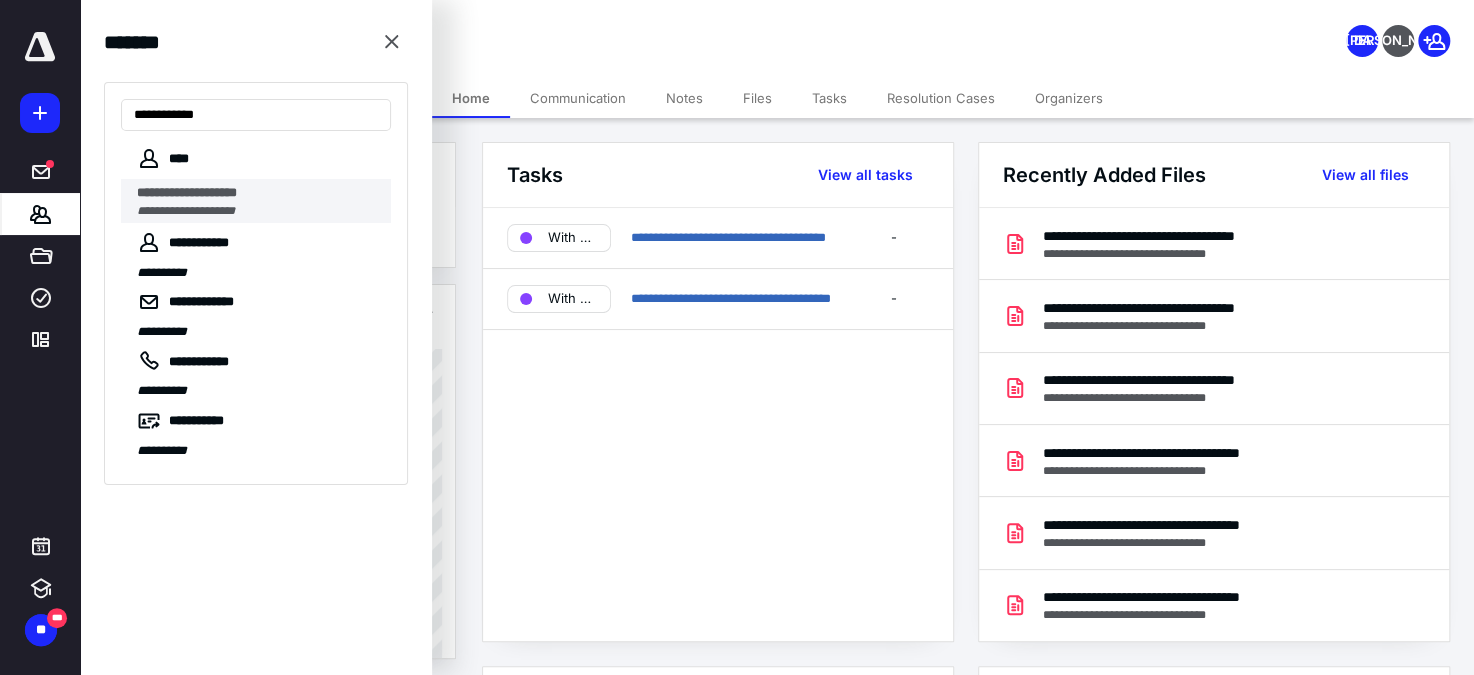 type on "**********" 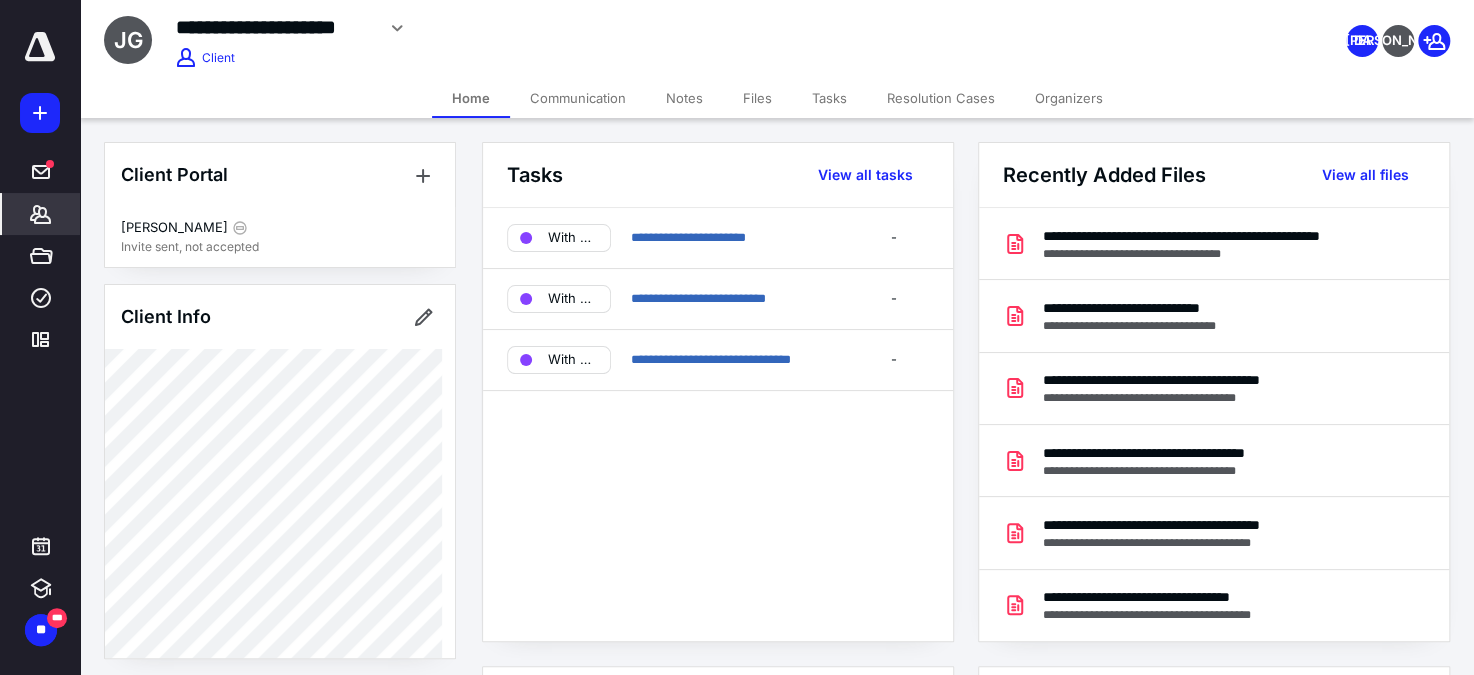 click on "**********" at bounding box center (585, 28) 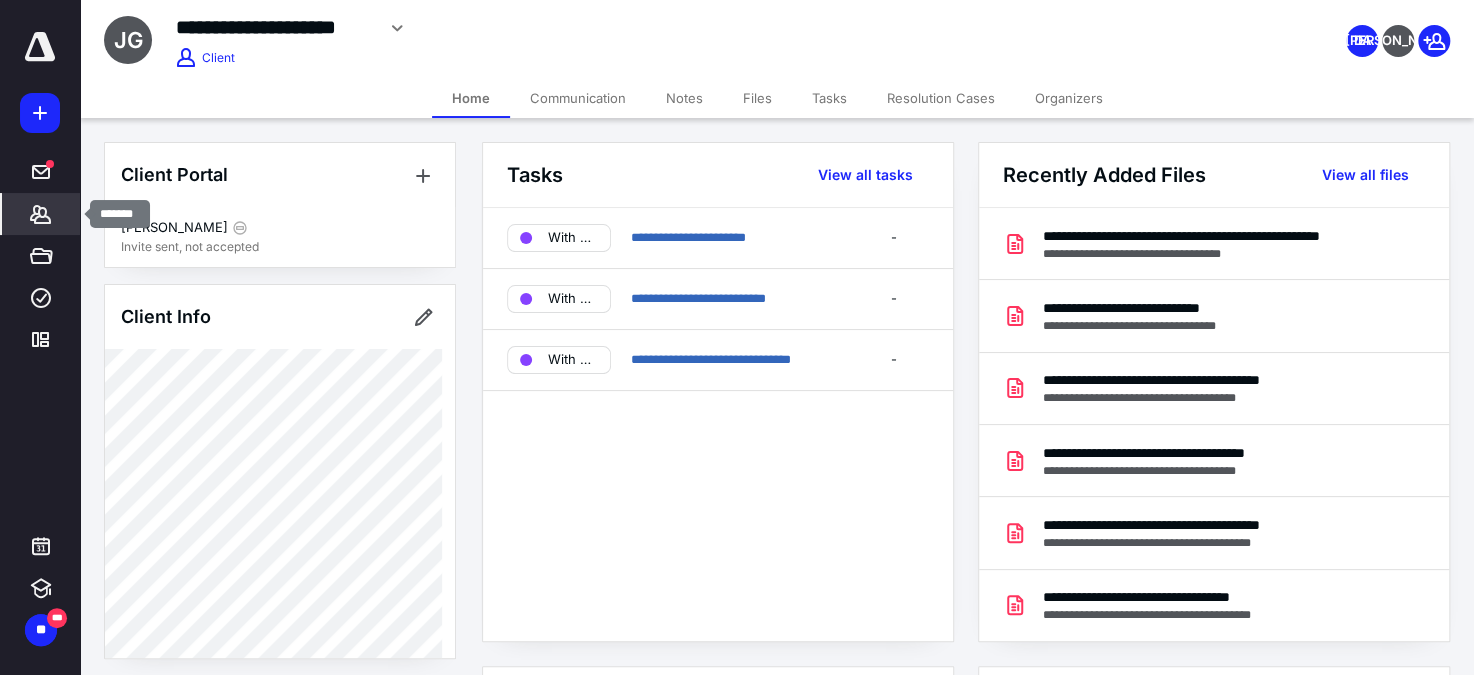 click 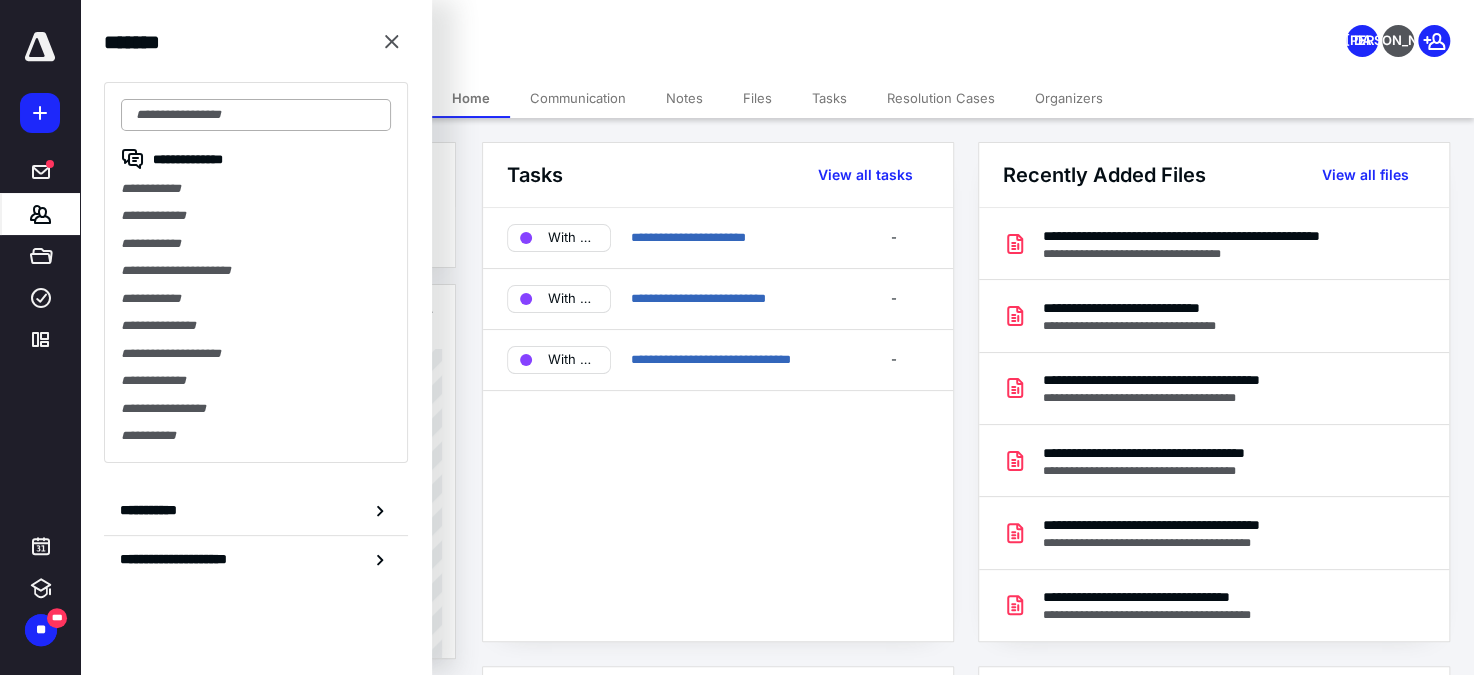 click at bounding box center [256, 115] 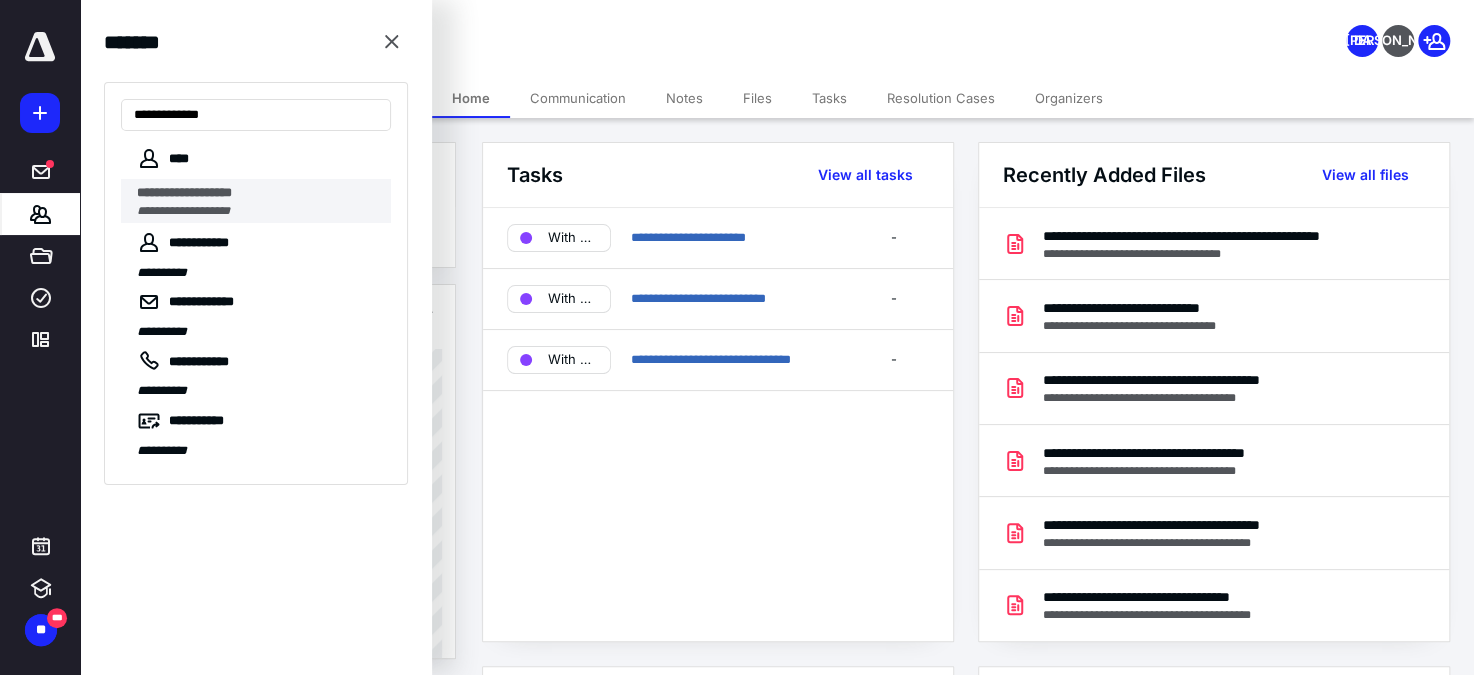 type on "**********" 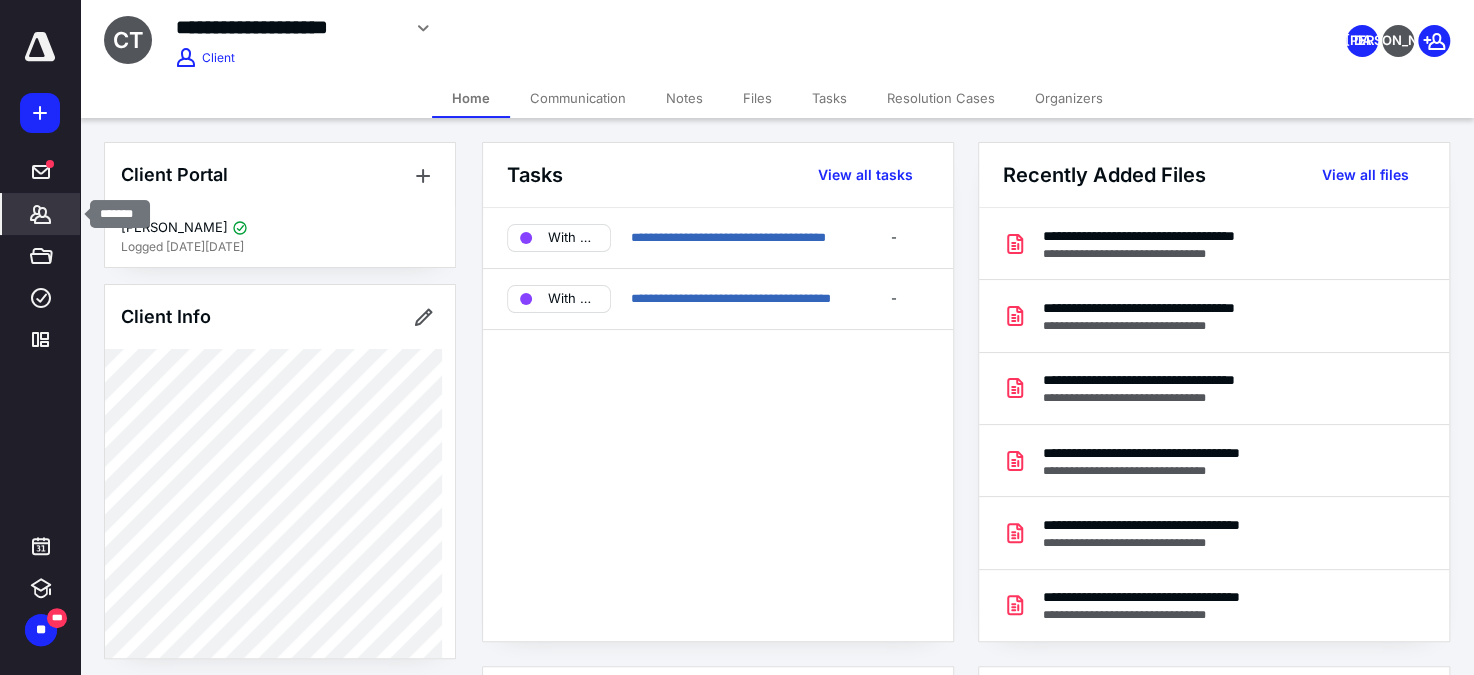 click 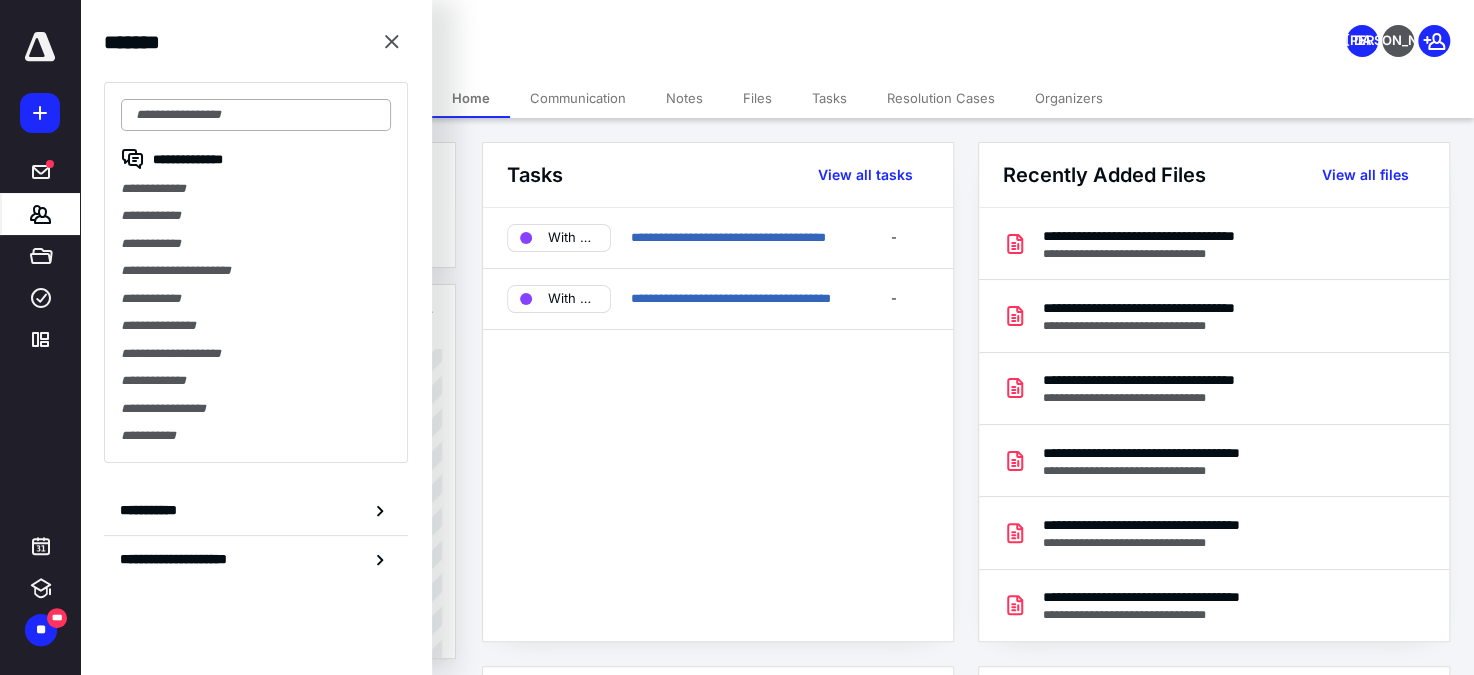 click at bounding box center [256, 115] 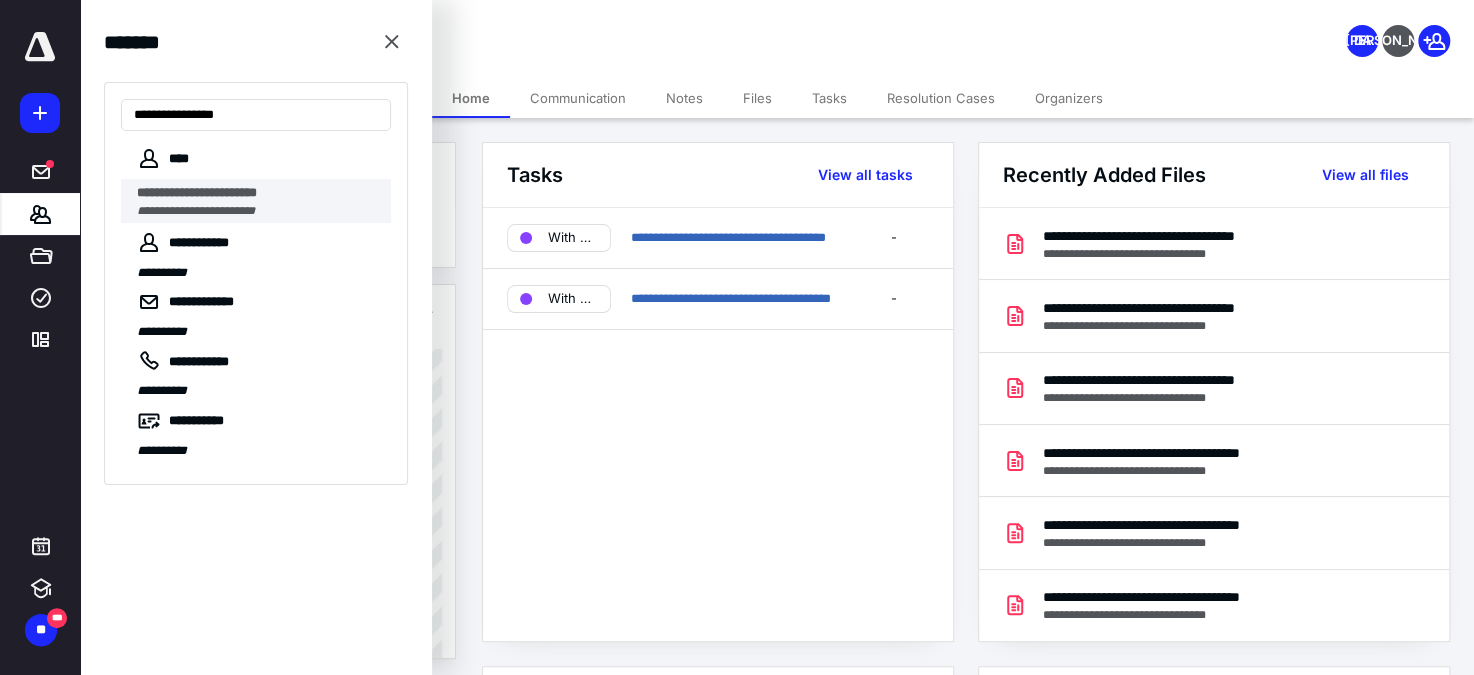 type on "**********" 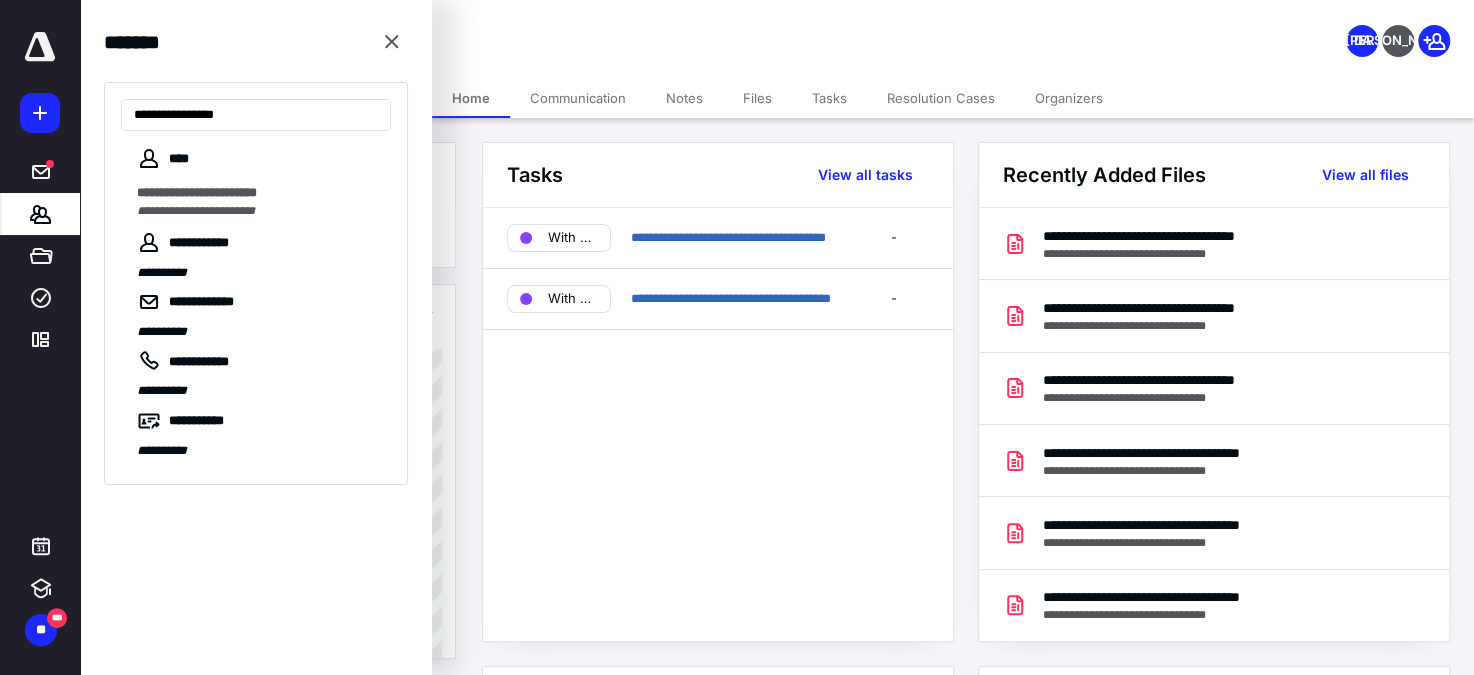 click on "**********" at bounding box center (197, 192) 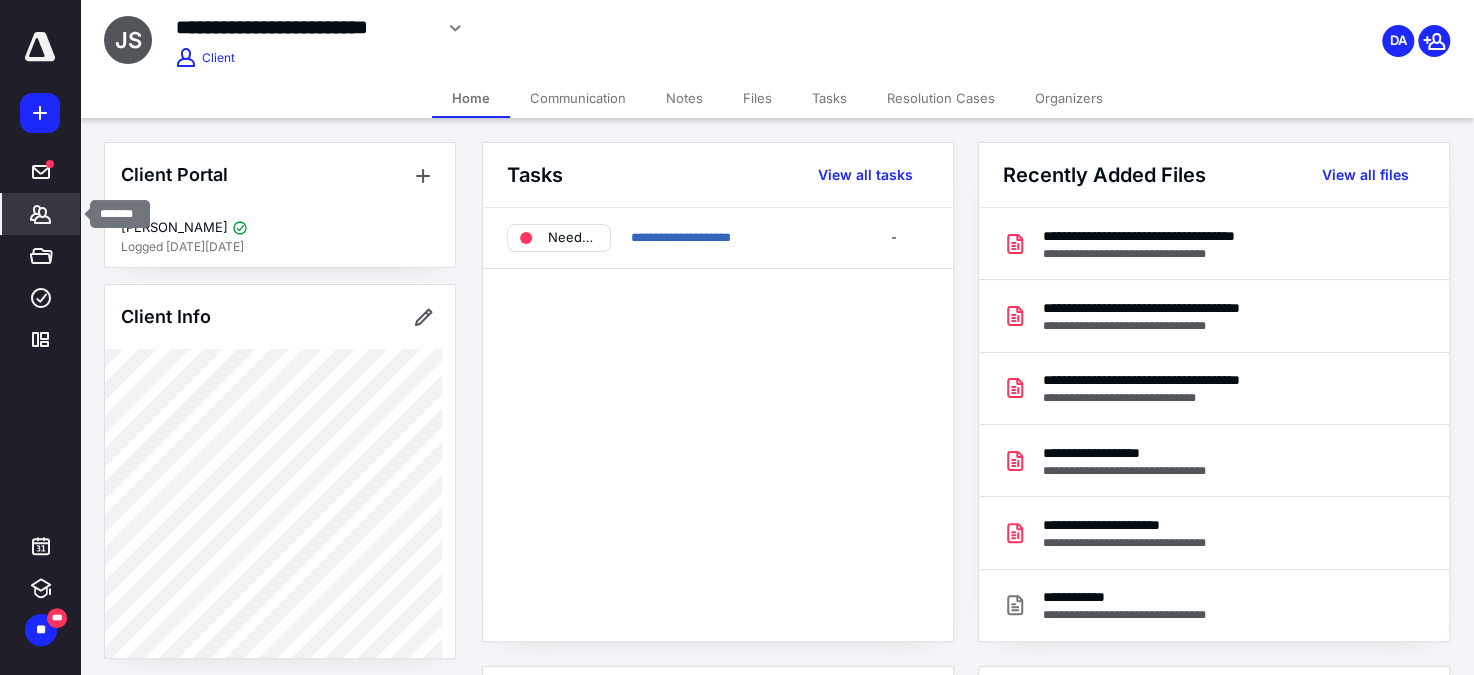click 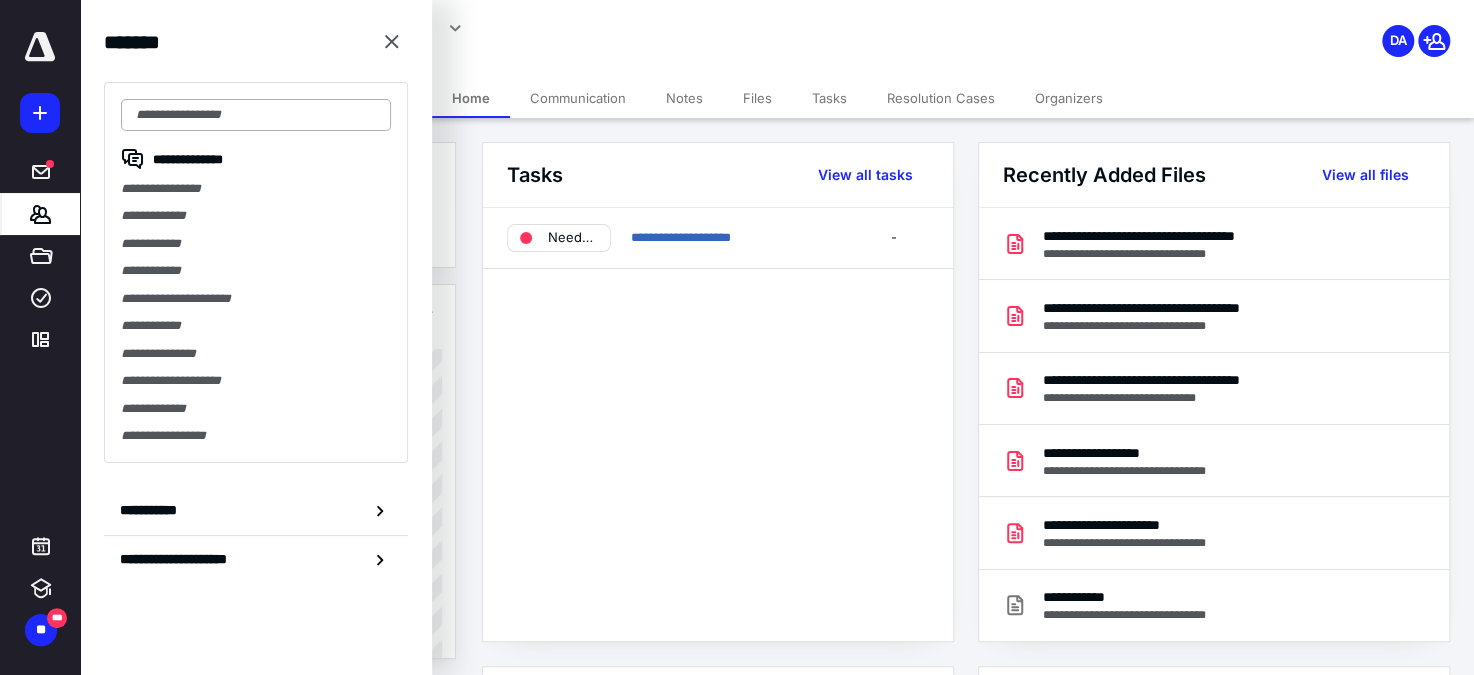 click at bounding box center [256, 115] 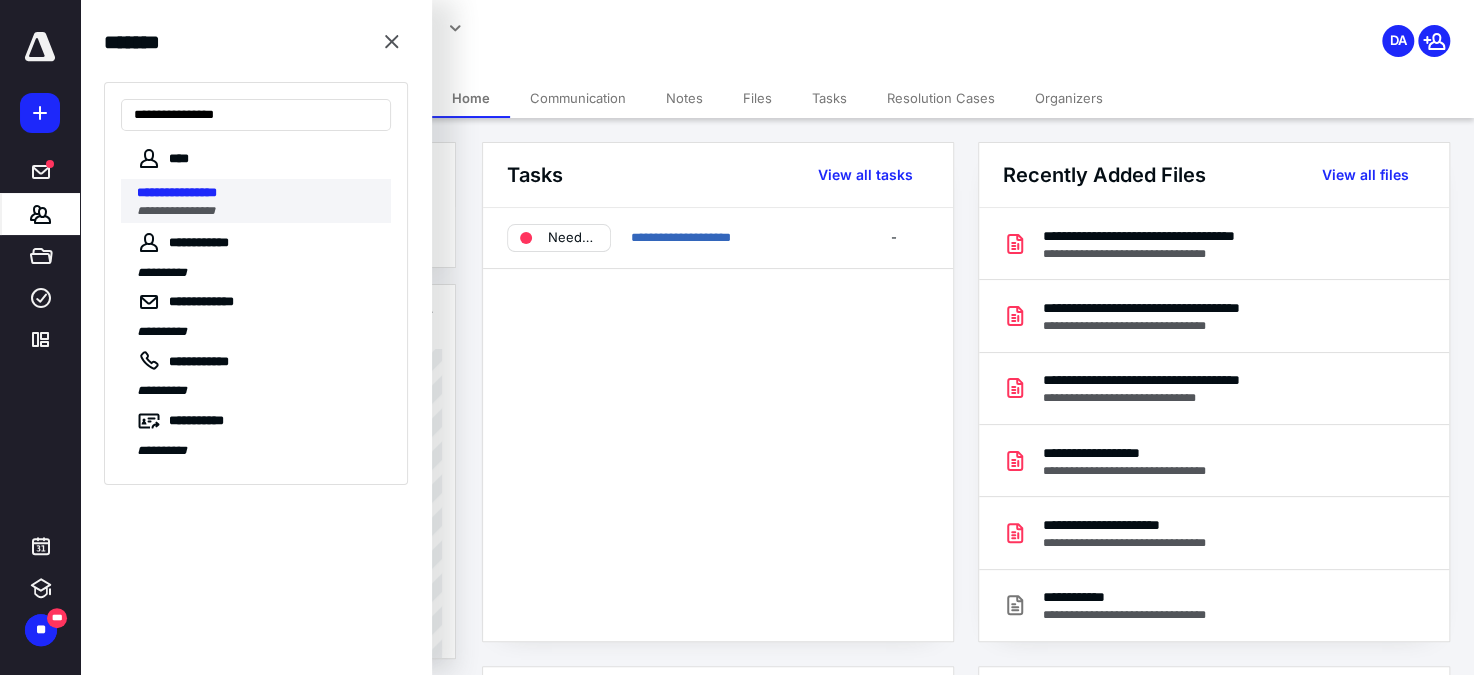 type on "**********" 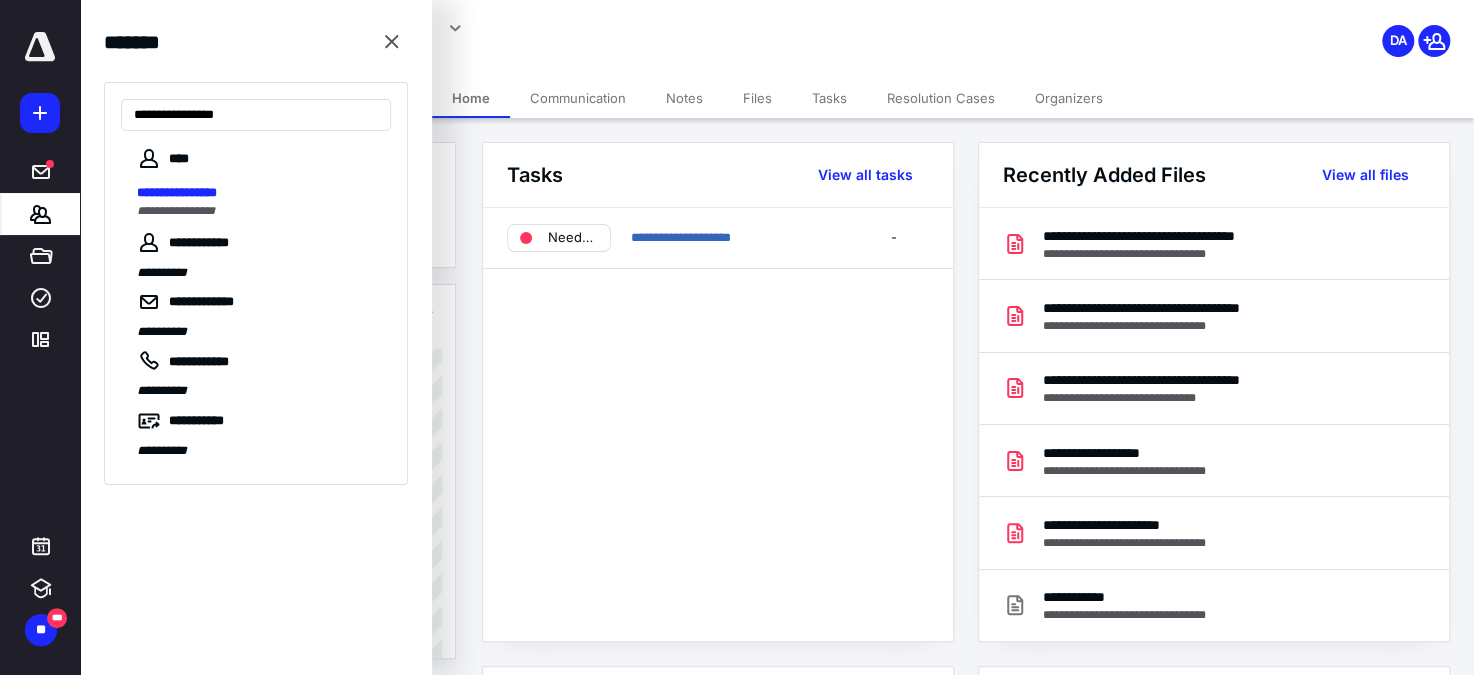 click on "**********" at bounding box center [177, 192] 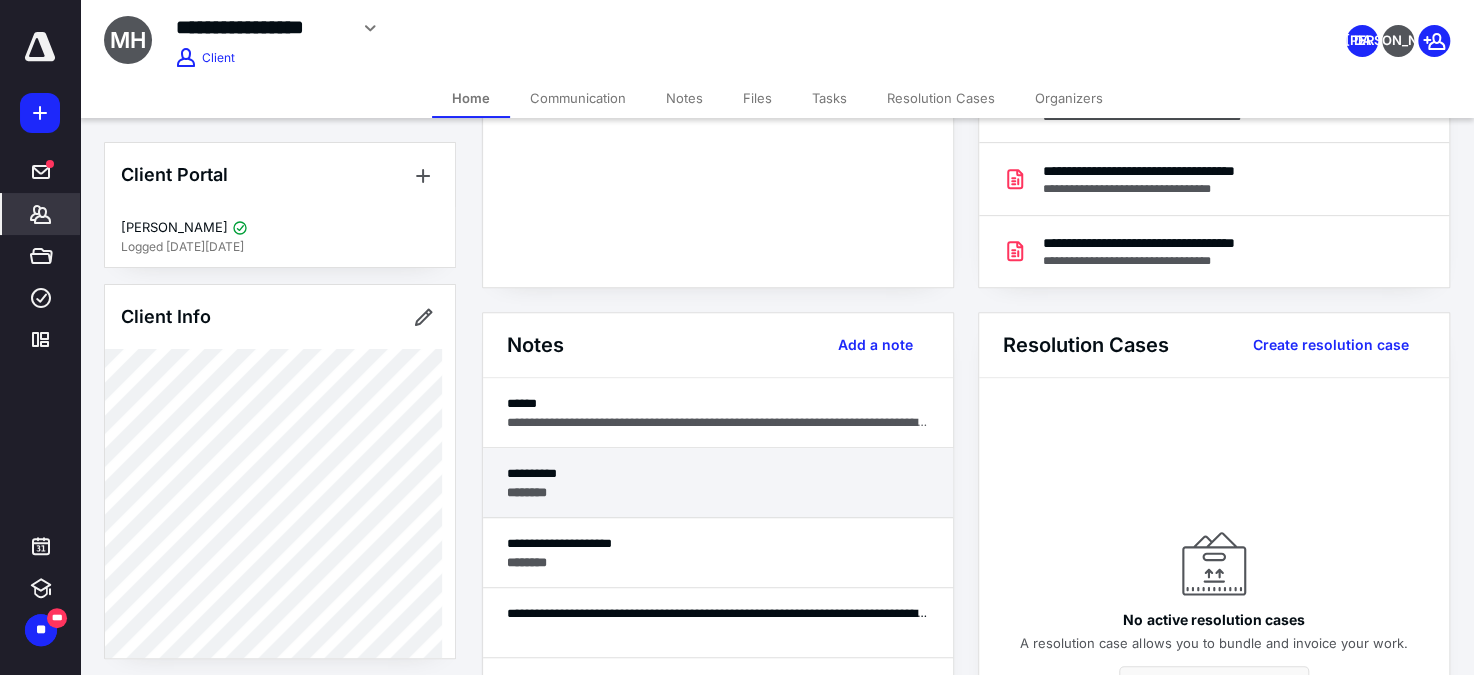 scroll, scrollTop: 363, scrollLeft: 0, axis: vertical 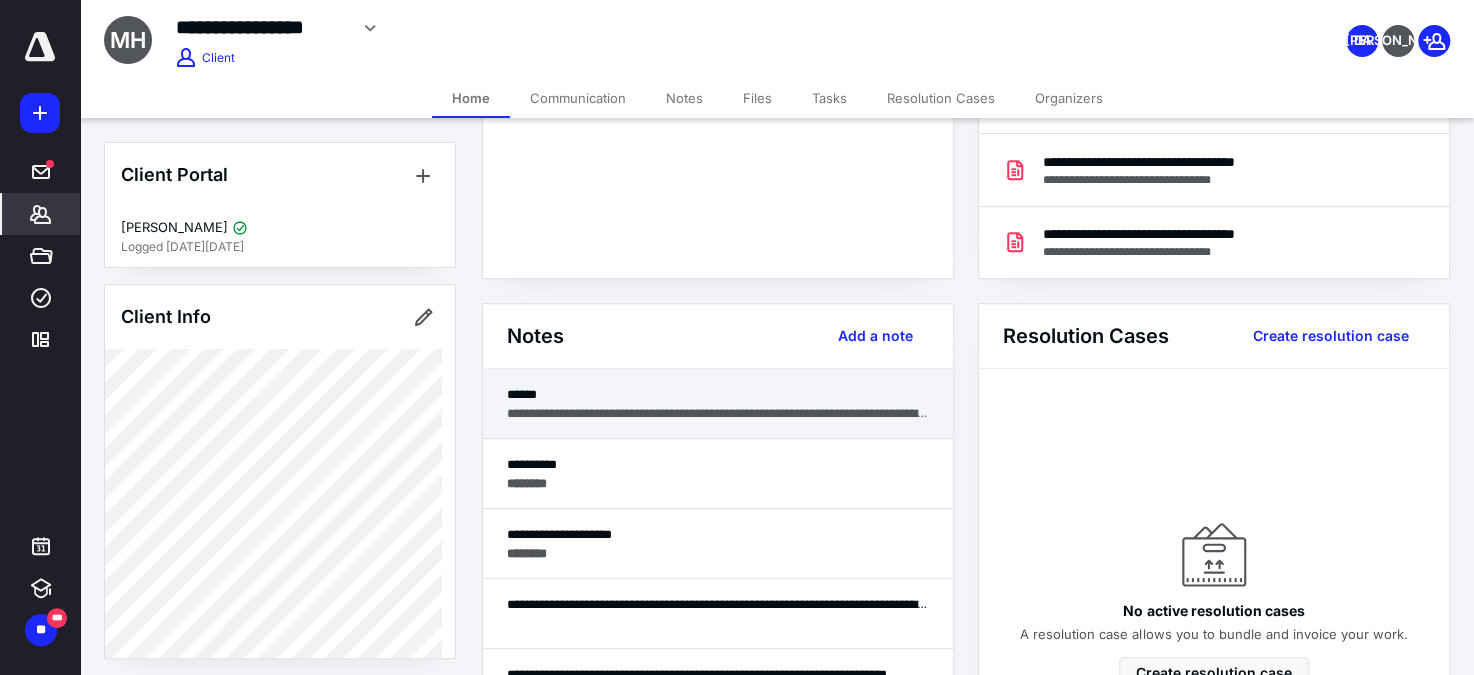 click on "**********" at bounding box center (718, 413) 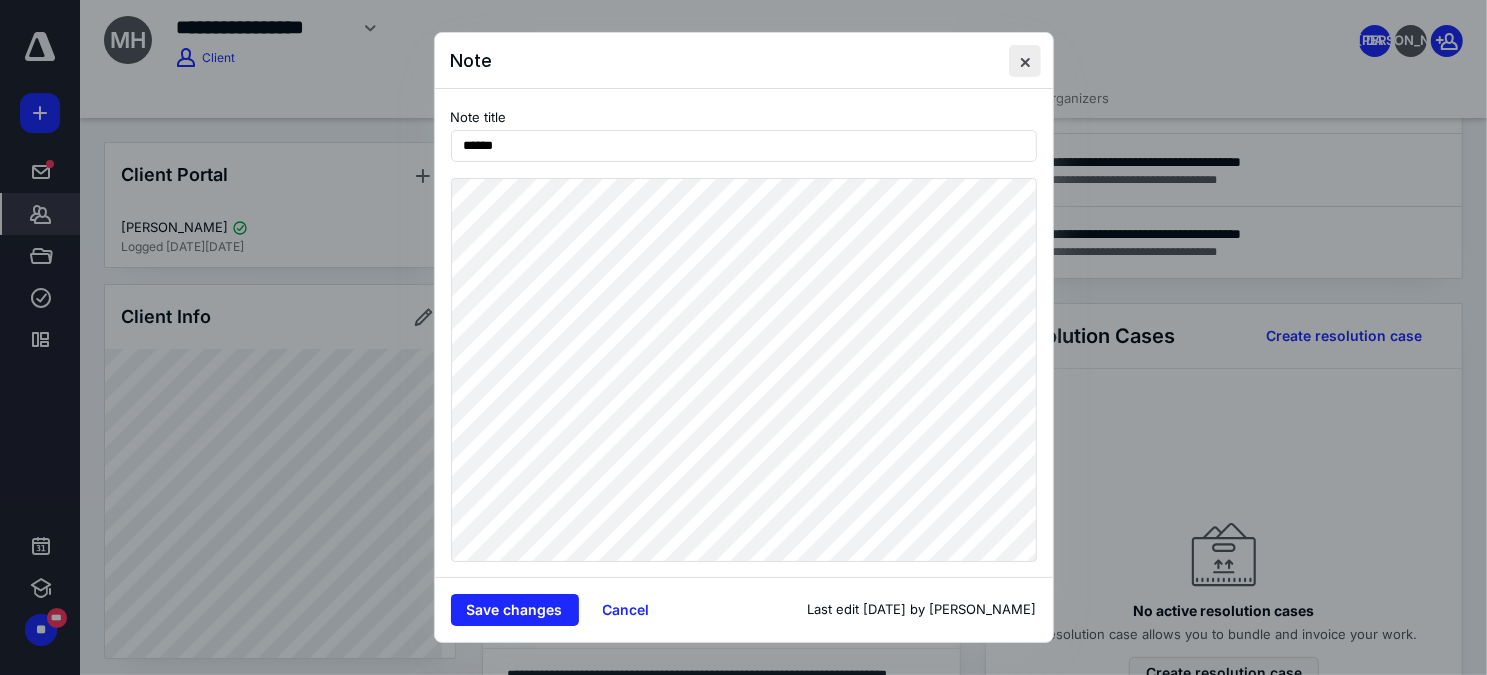 click at bounding box center (1025, 61) 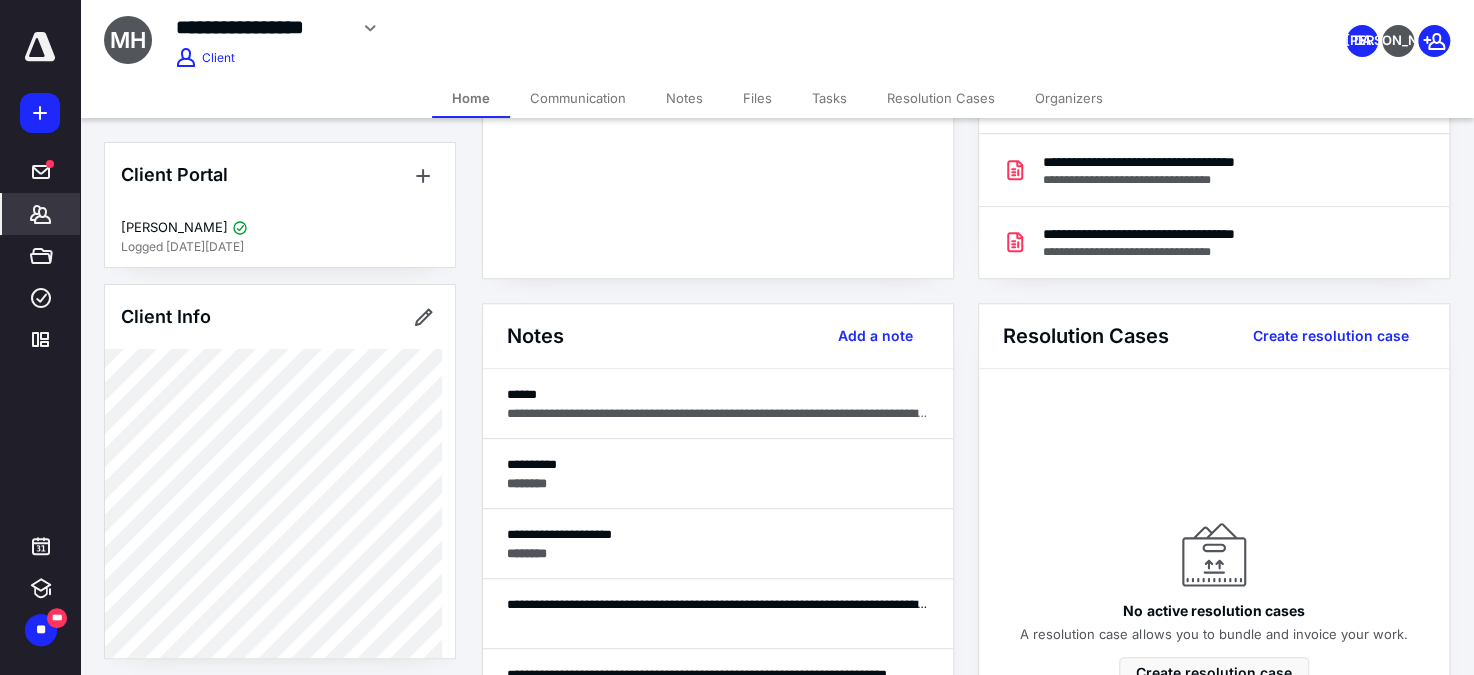 click on "**********" at bounding box center [550, 35] 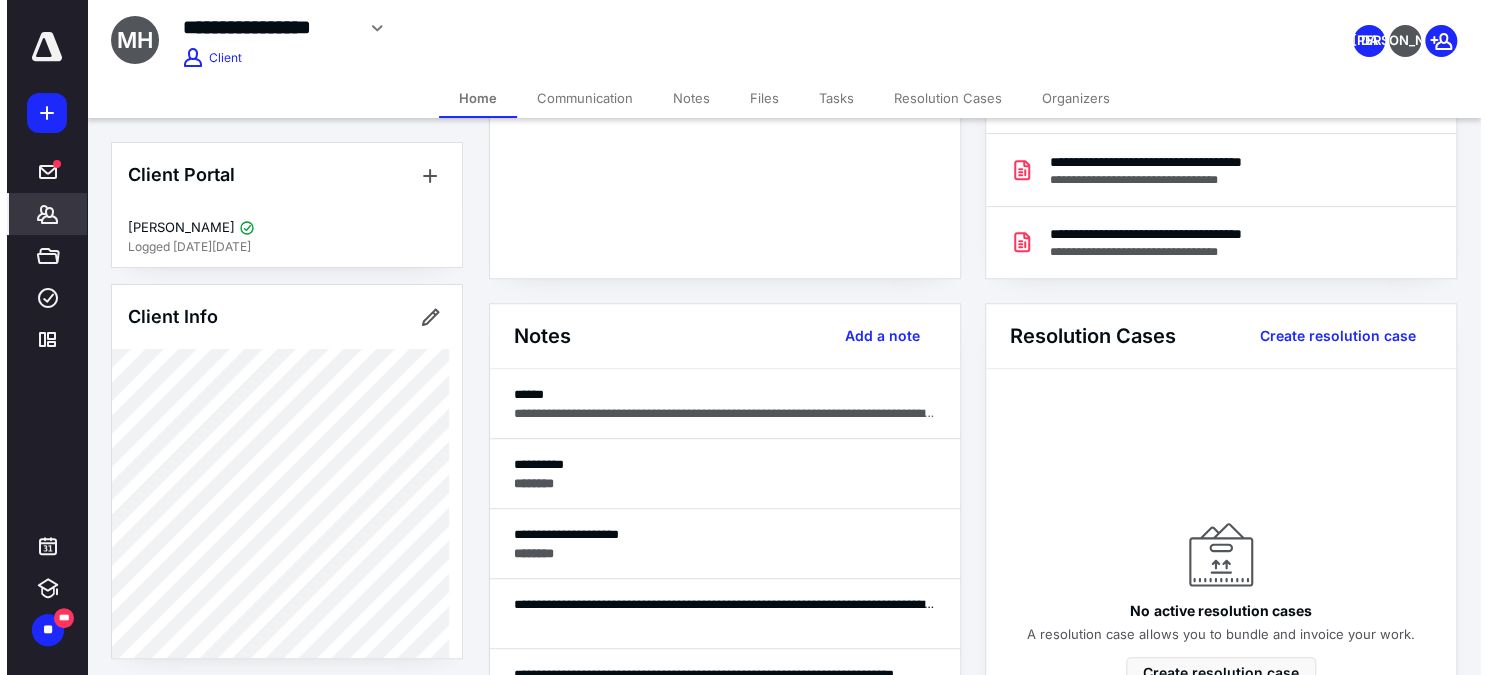 scroll, scrollTop: 90, scrollLeft: 0, axis: vertical 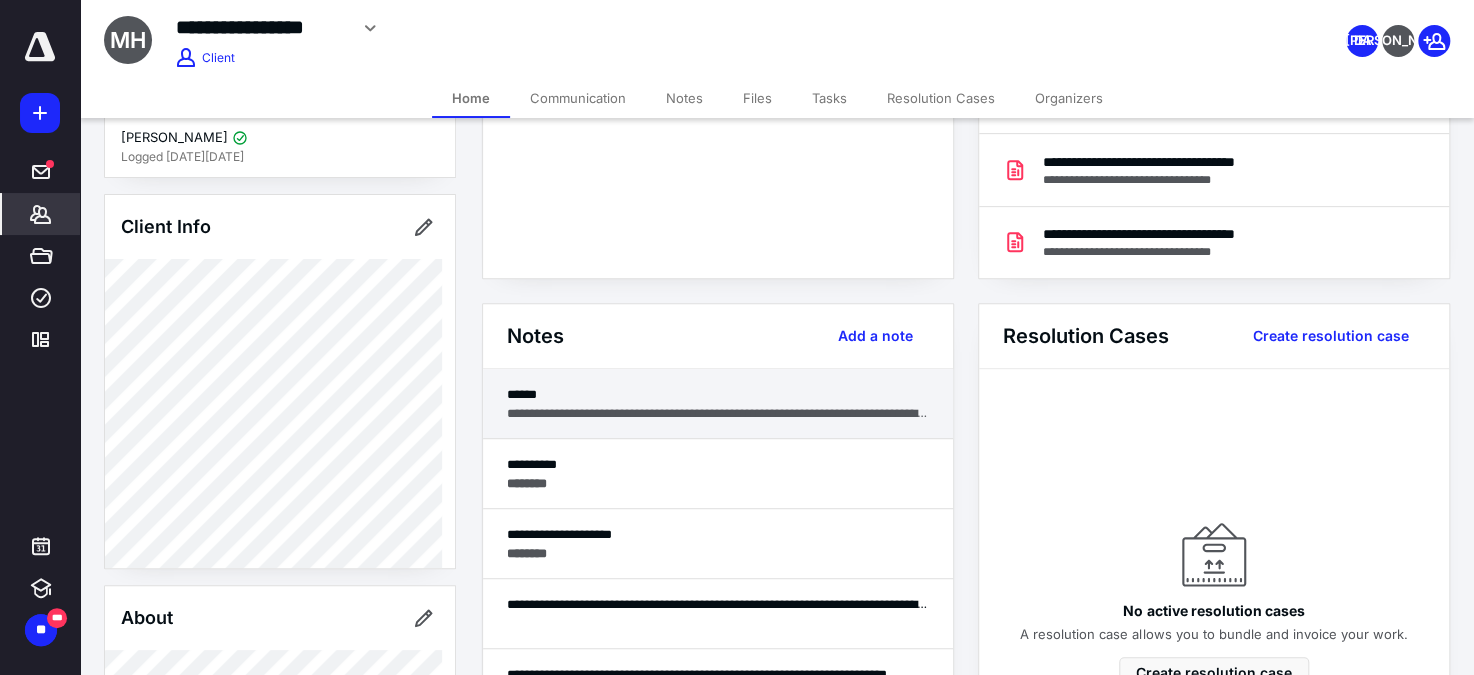 click on "**********" at bounding box center [718, 413] 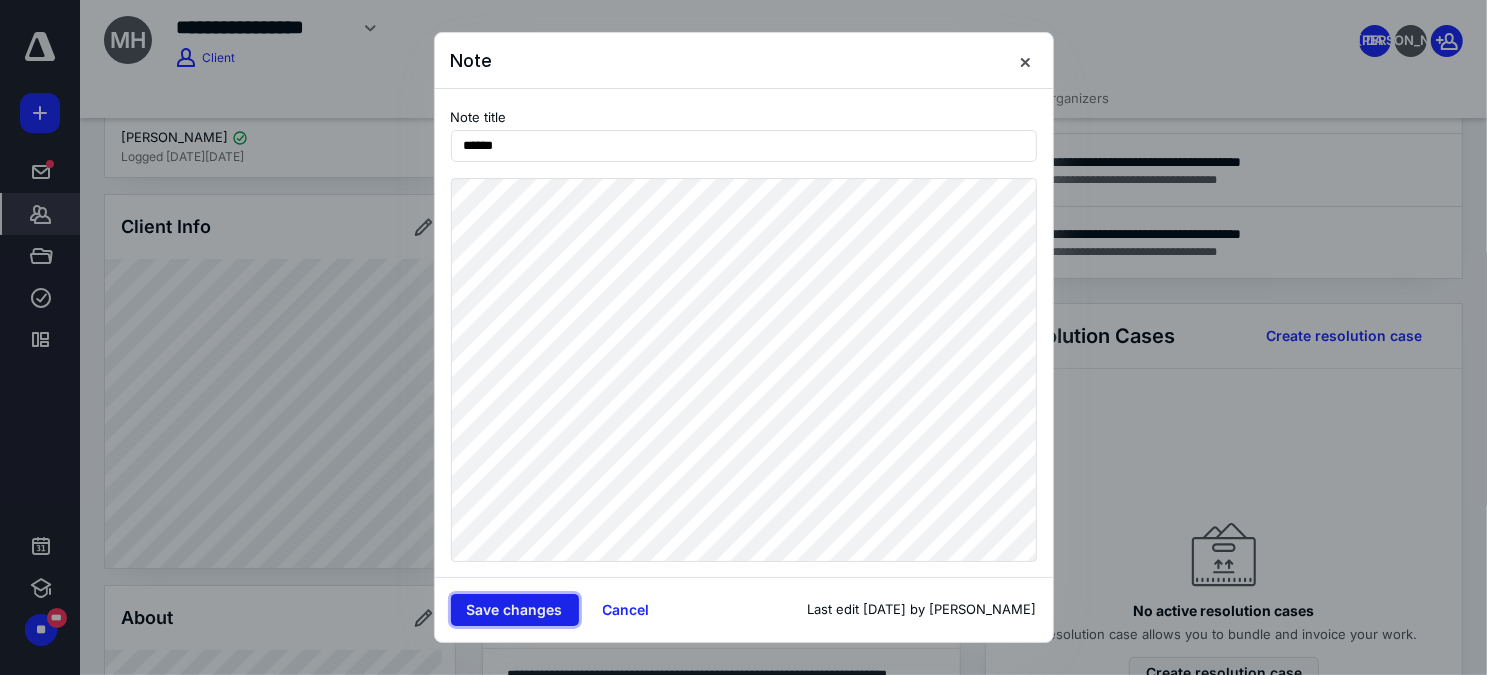 click on "Save changes" at bounding box center [515, 610] 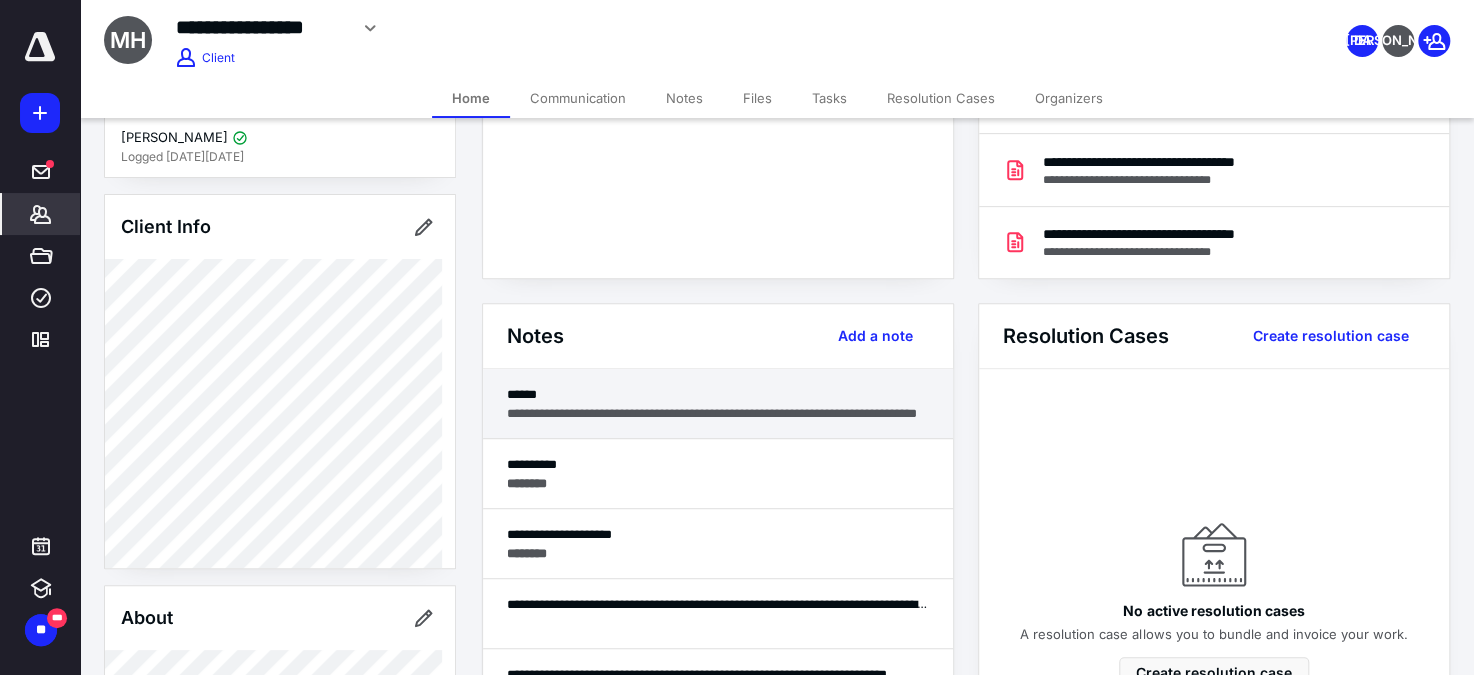 click on "**********" at bounding box center [718, 413] 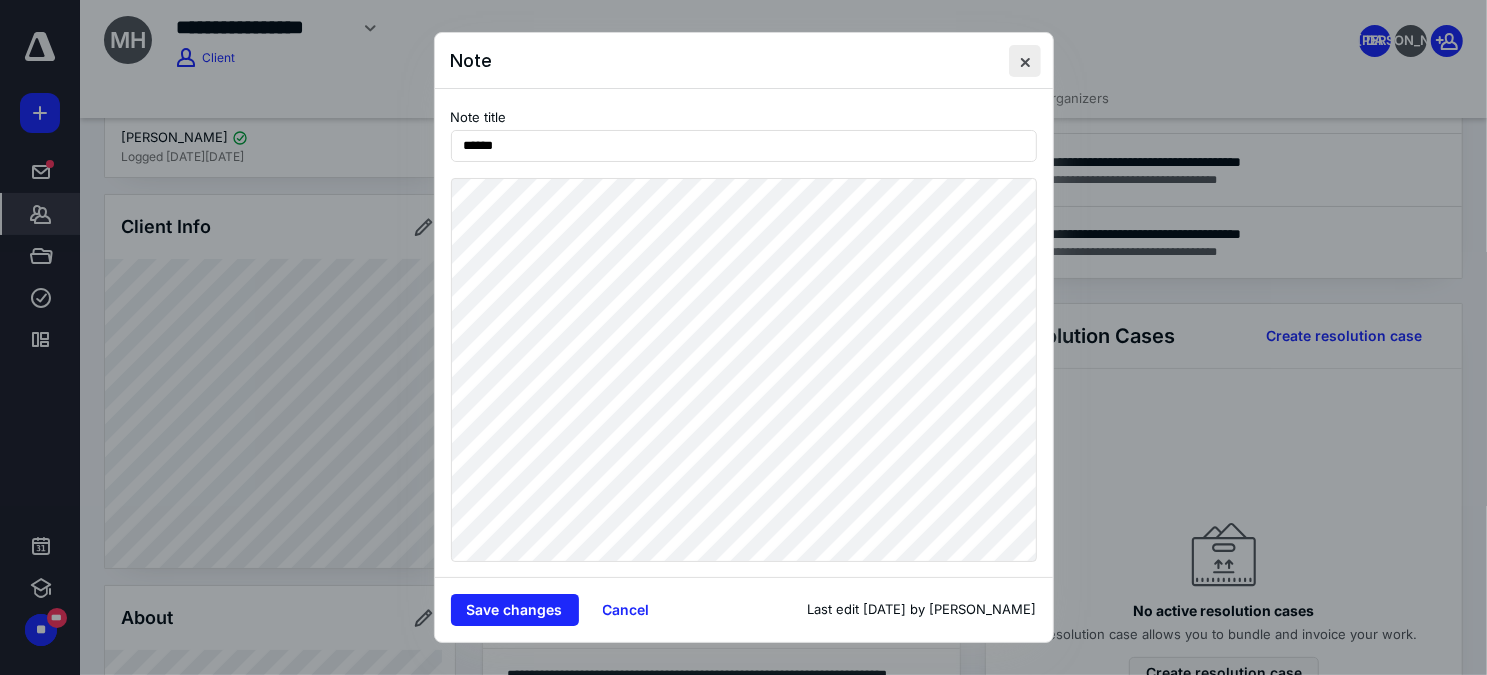 click at bounding box center (1025, 61) 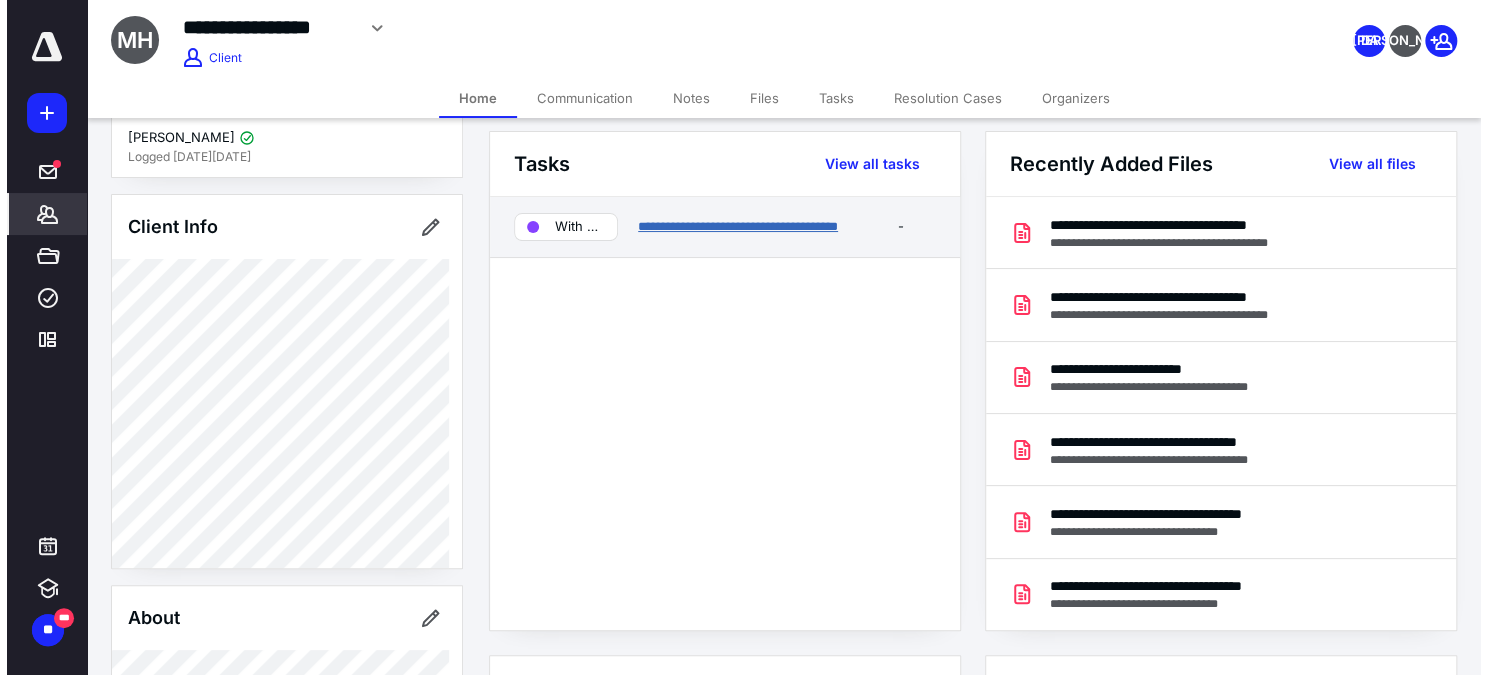 scroll, scrollTop: 0, scrollLeft: 0, axis: both 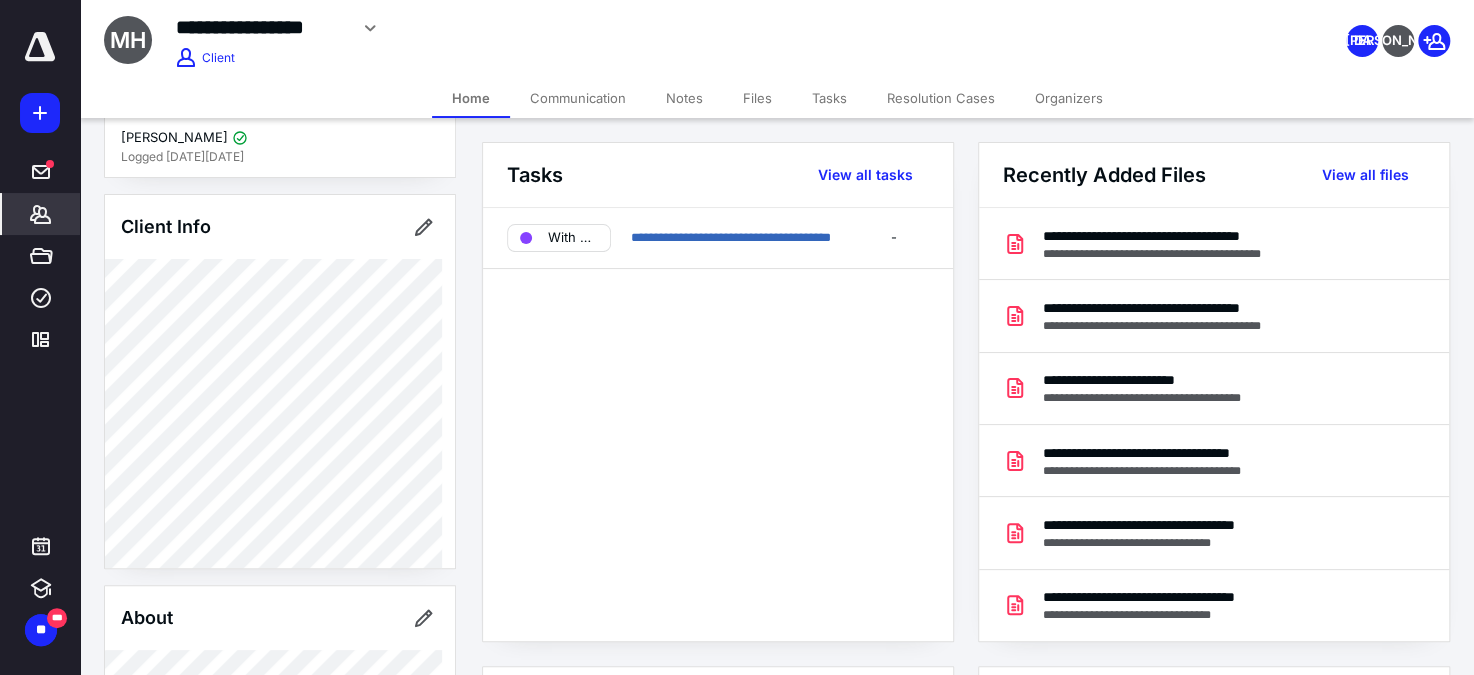 click on "Communication" at bounding box center [578, 98] 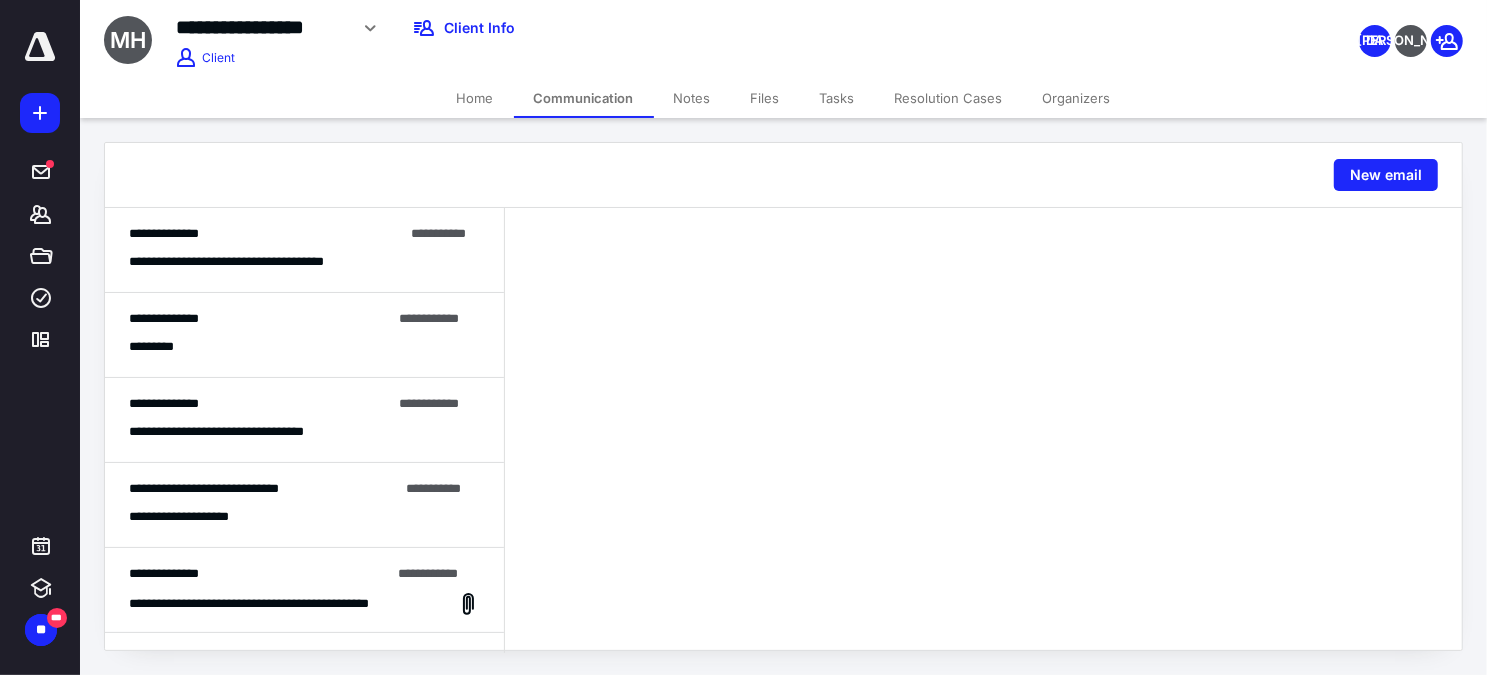 click on "**********" at bounding box center [266, 234] 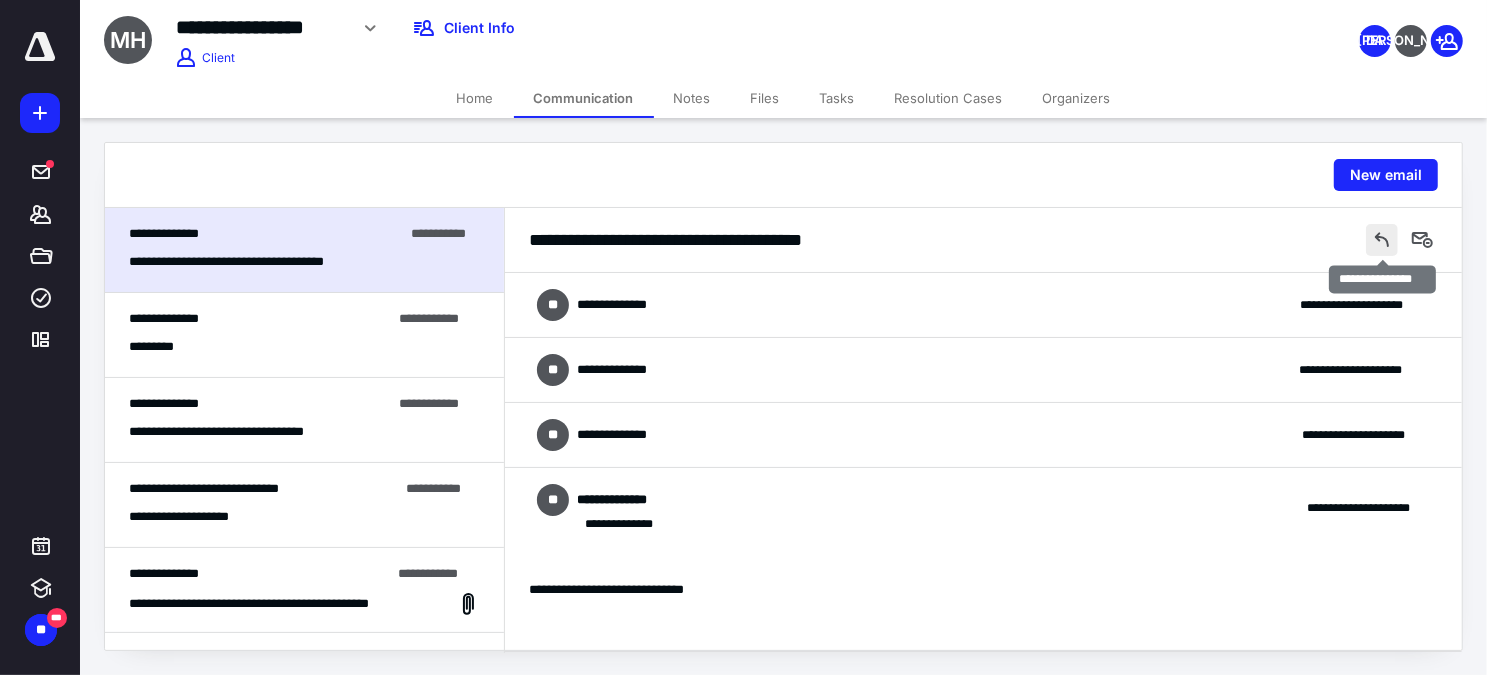 click at bounding box center (1382, 240) 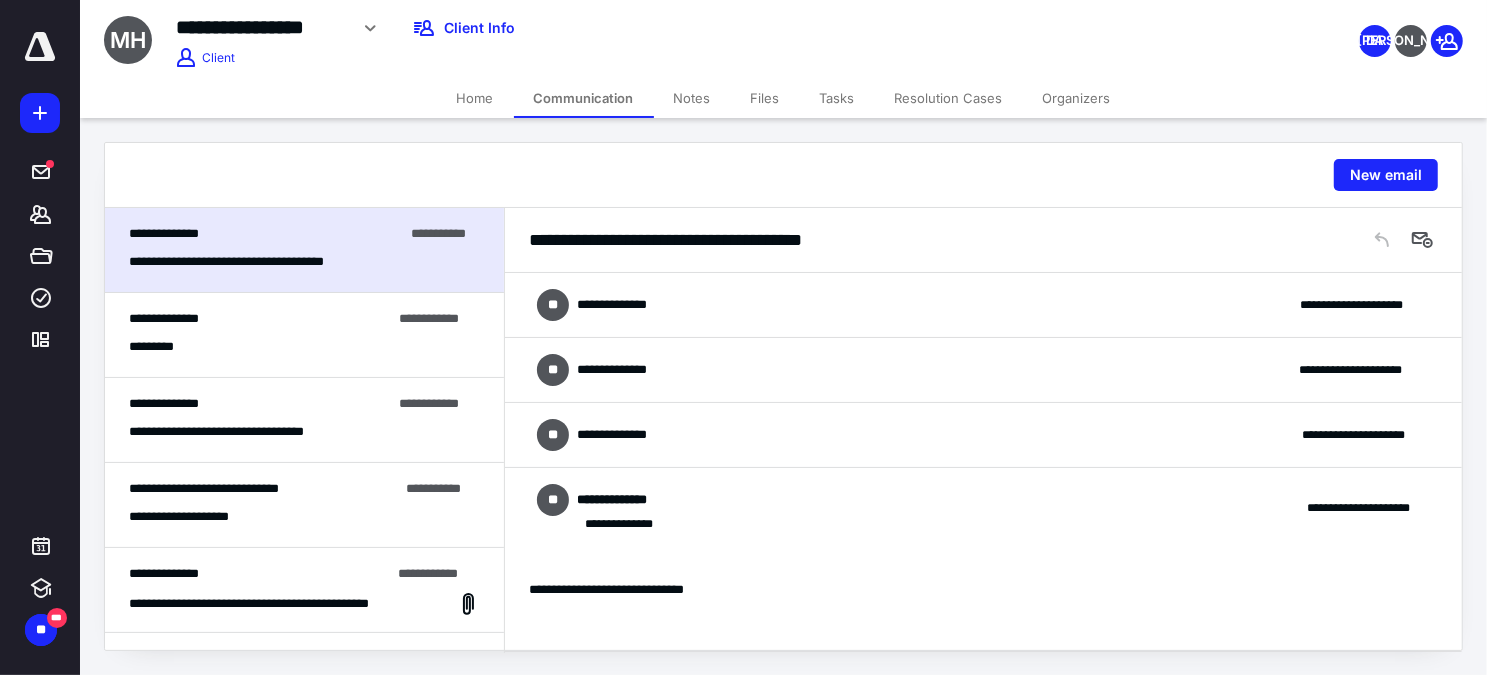 scroll, scrollTop: 376, scrollLeft: 0, axis: vertical 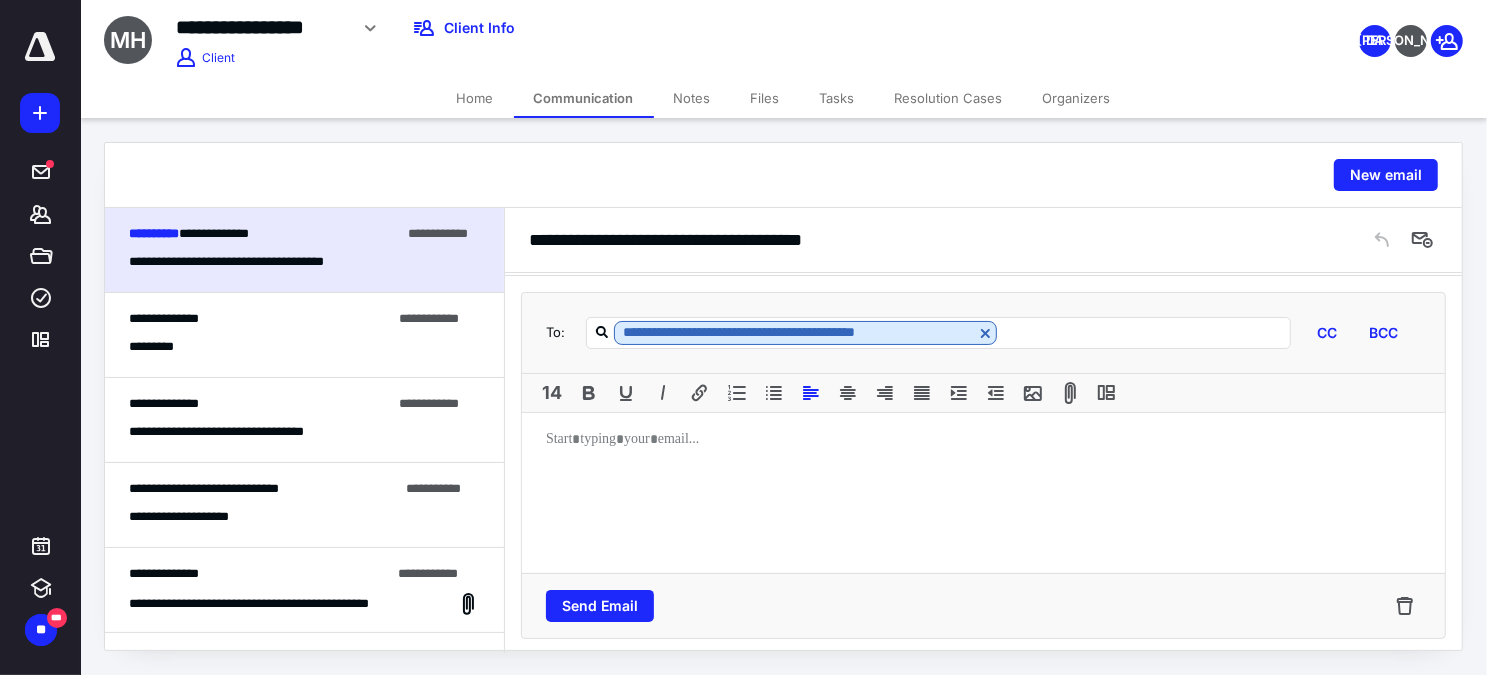 click at bounding box center [983, 493] 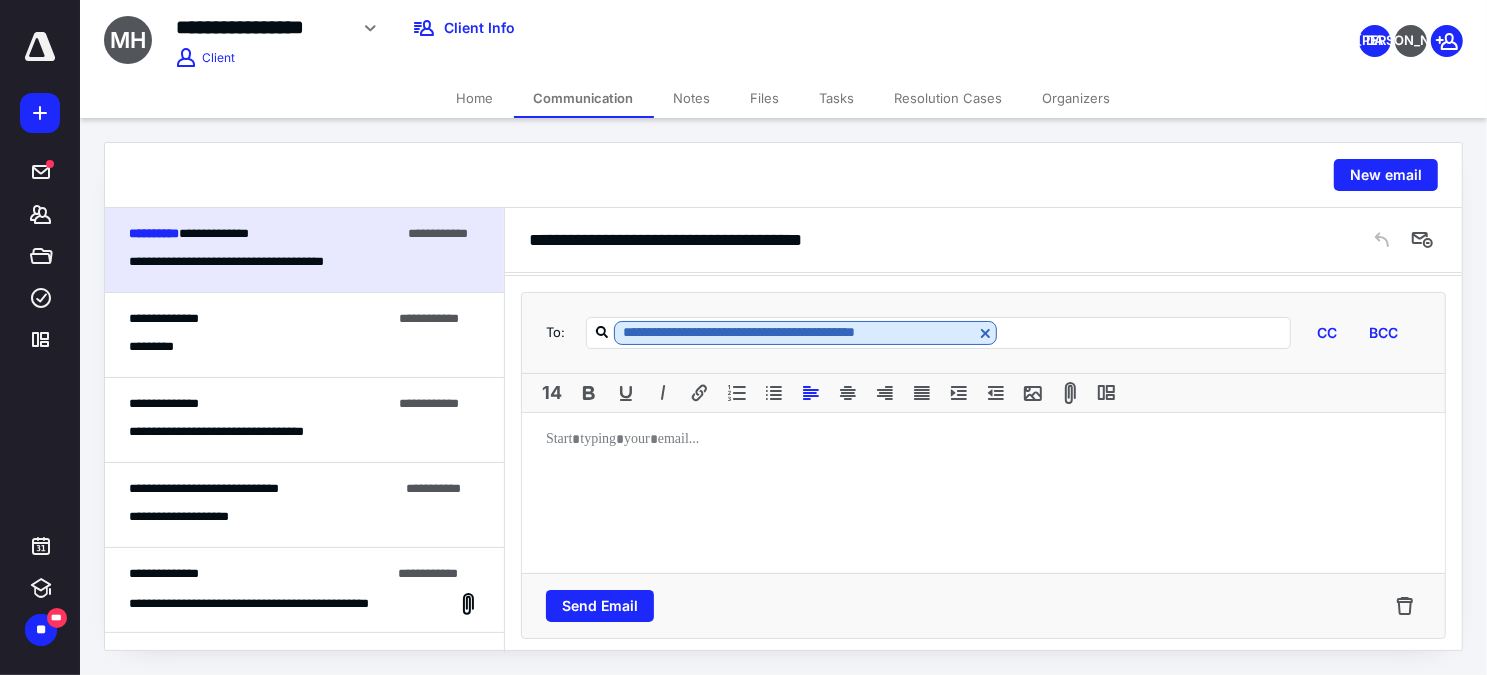 type 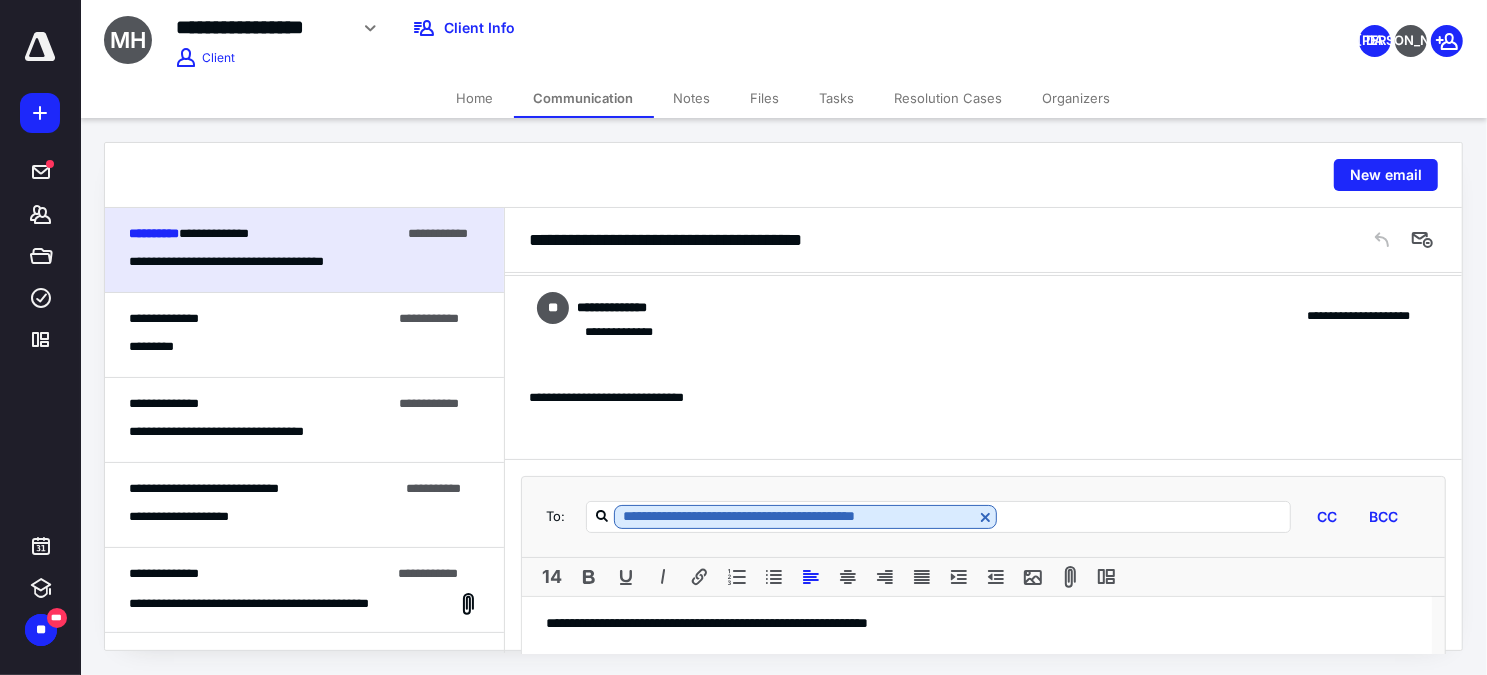 scroll, scrollTop: 376, scrollLeft: 0, axis: vertical 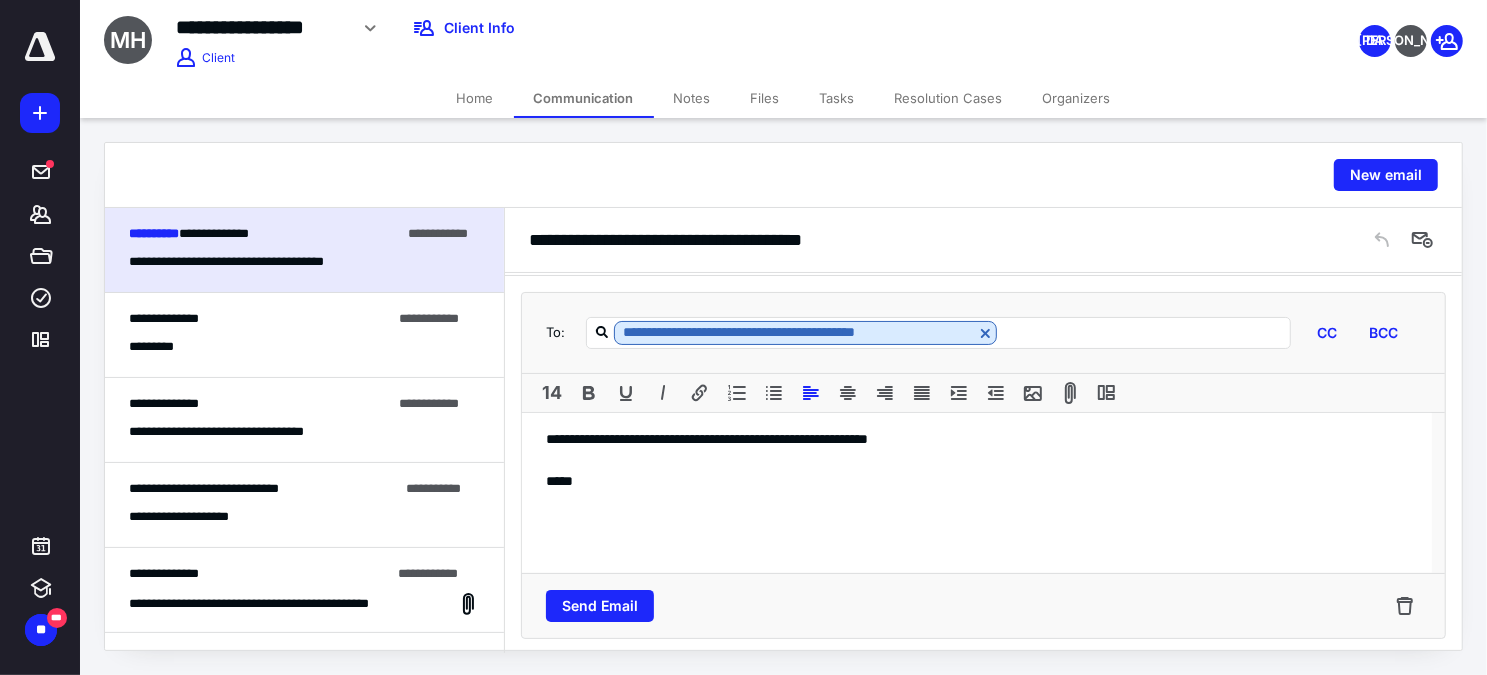 click on "**********" at bounding box center (977, 493) 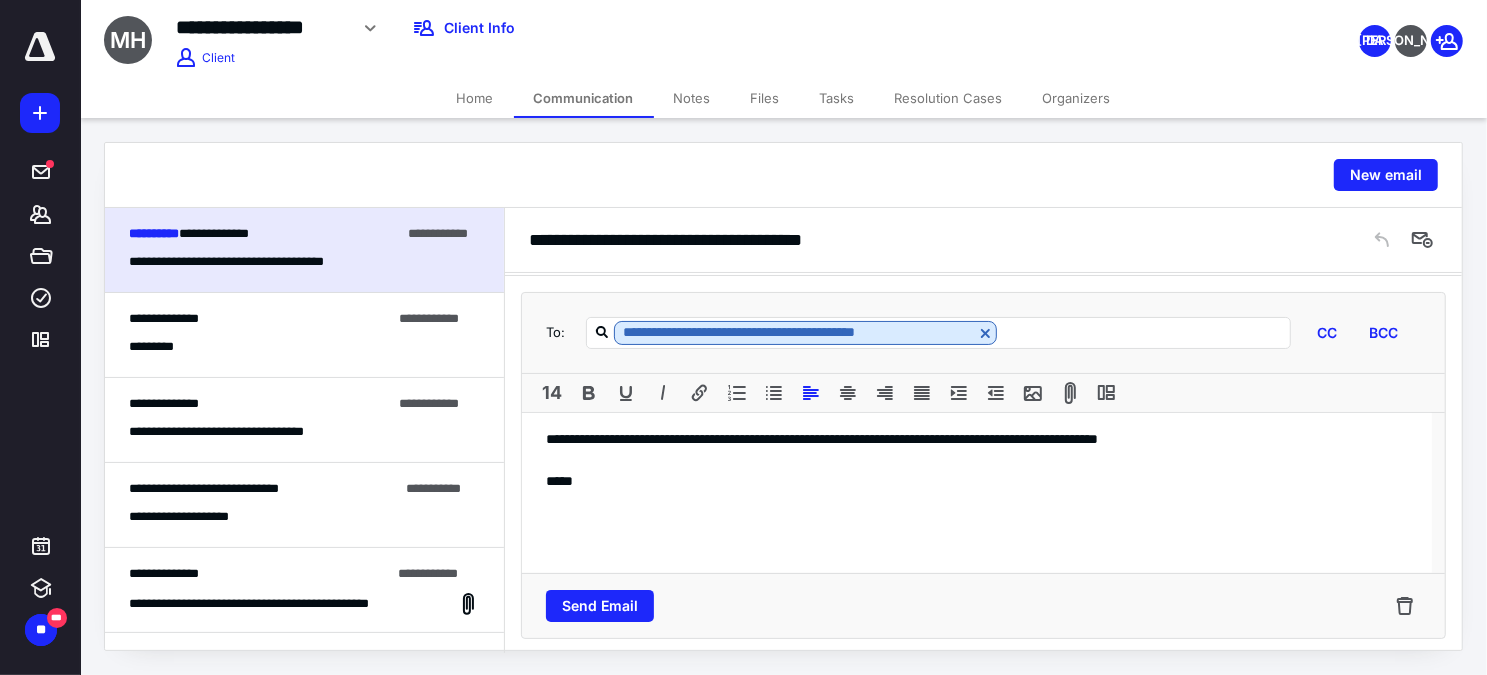 click on "**********" at bounding box center (977, 493) 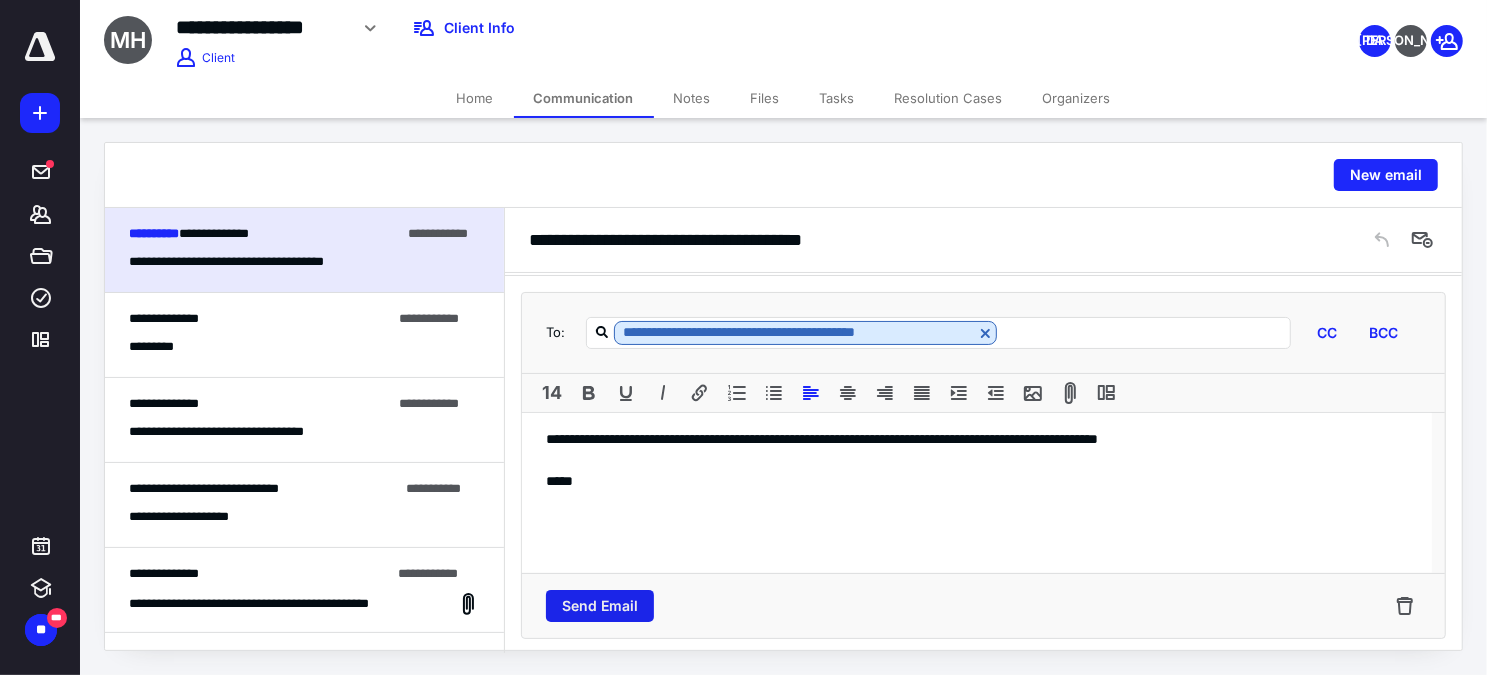 click on "Send Email" at bounding box center (600, 606) 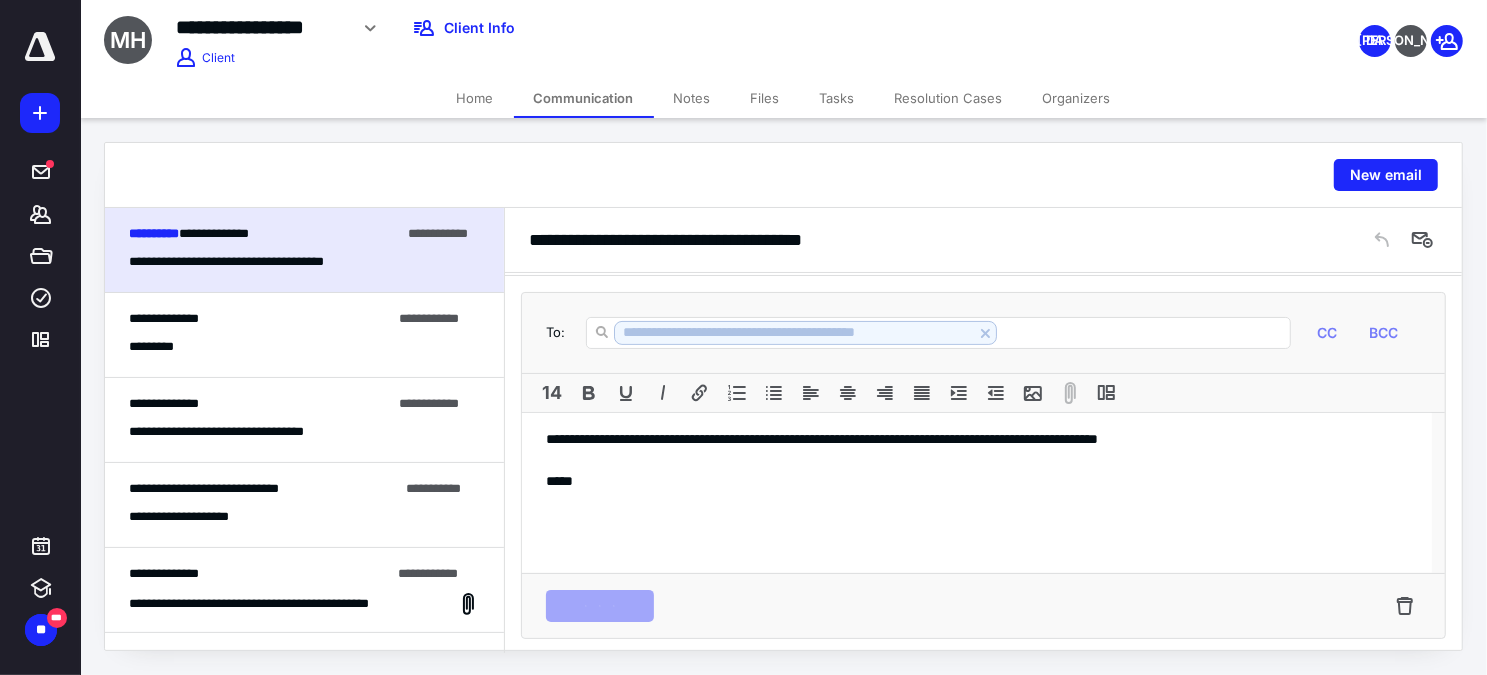 scroll, scrollTop: 0, scrollLeft: 0, axis: both 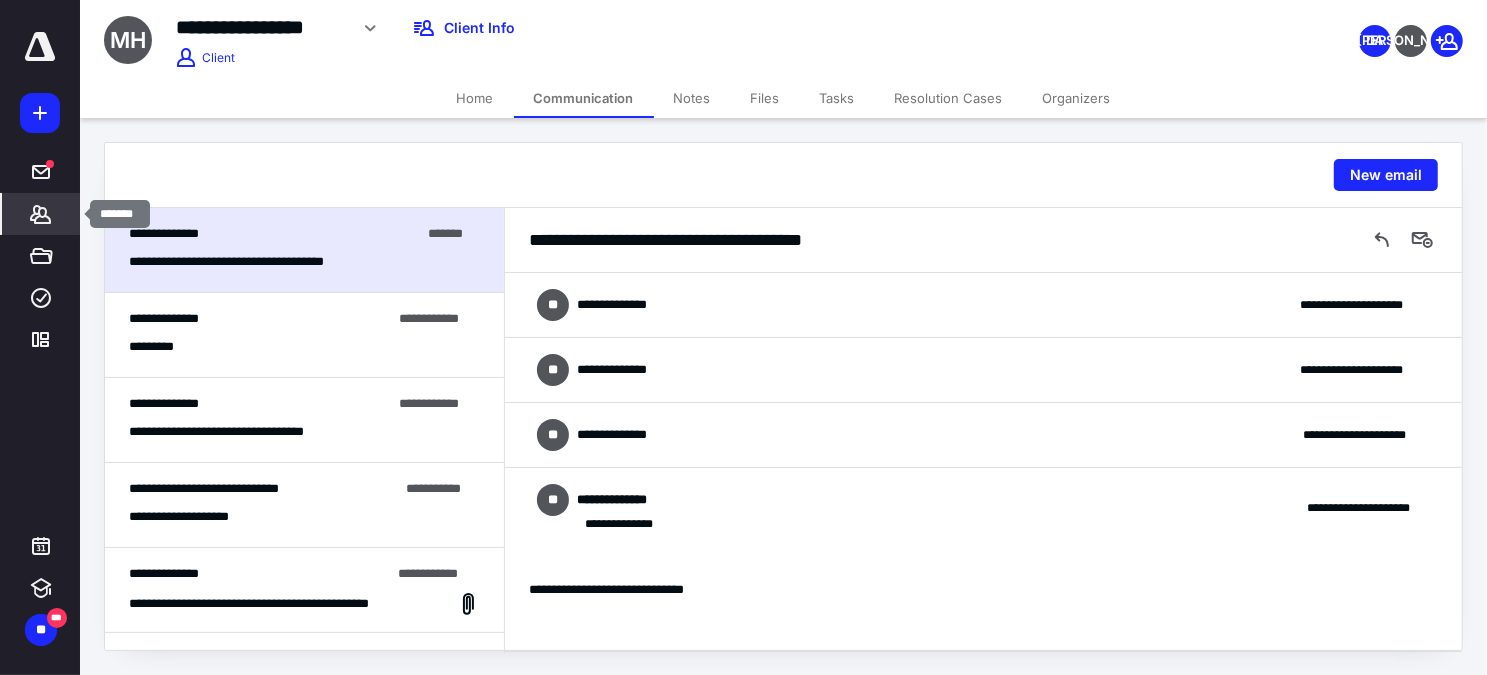 click 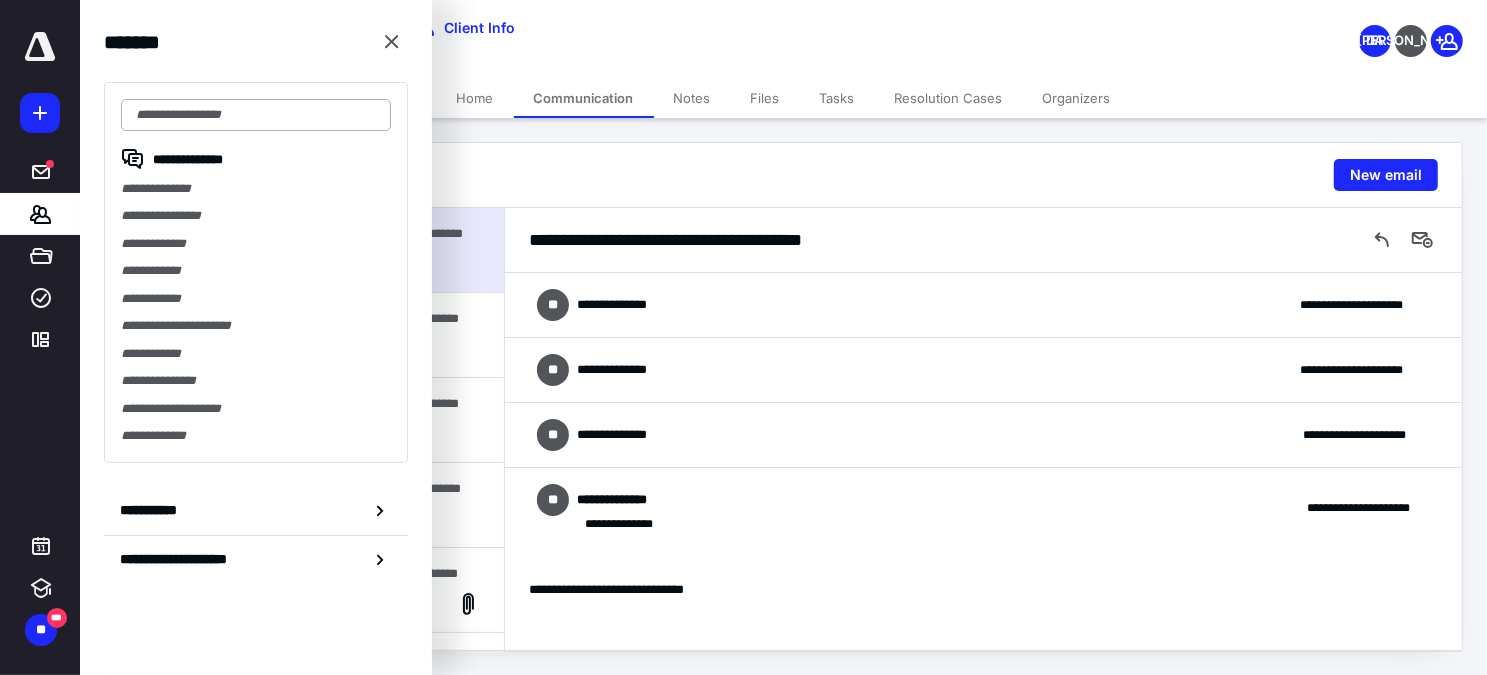 click at bounding box center [256, 115] 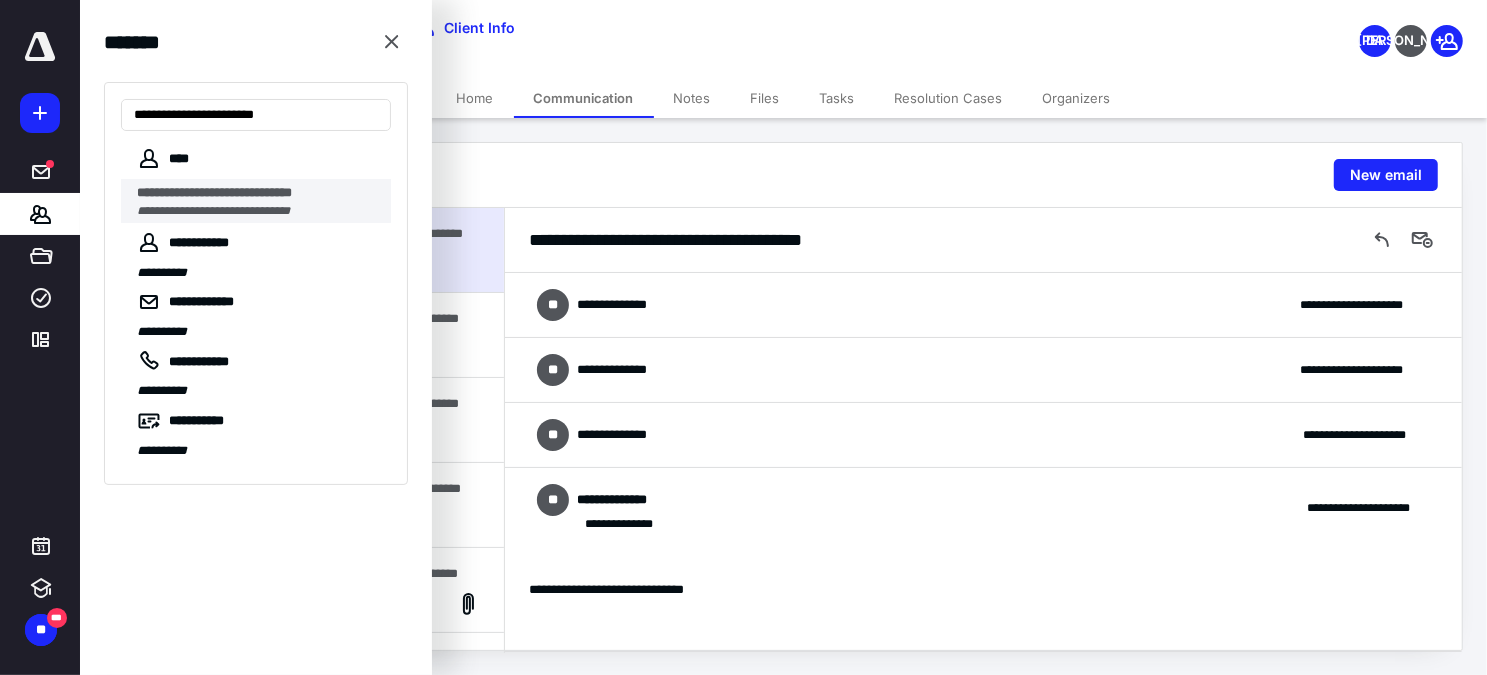 type on "**********" 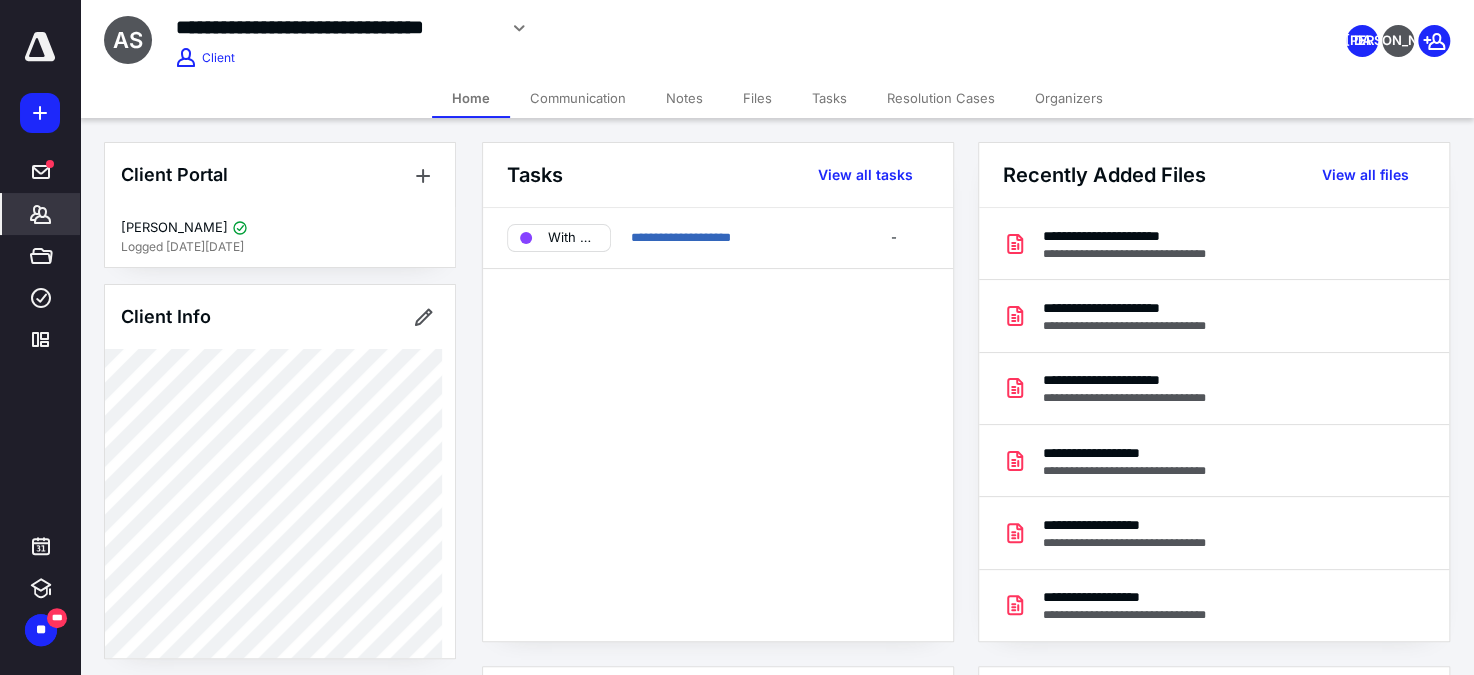 click 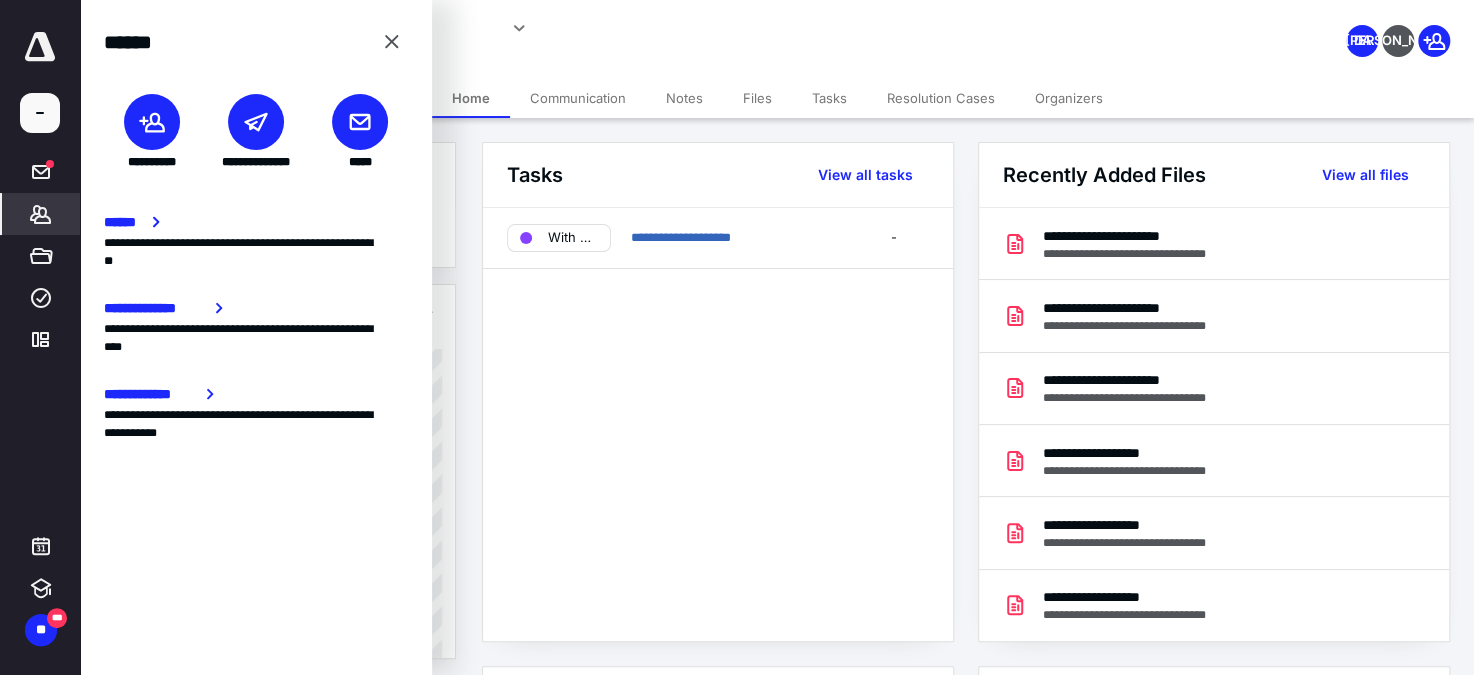 click 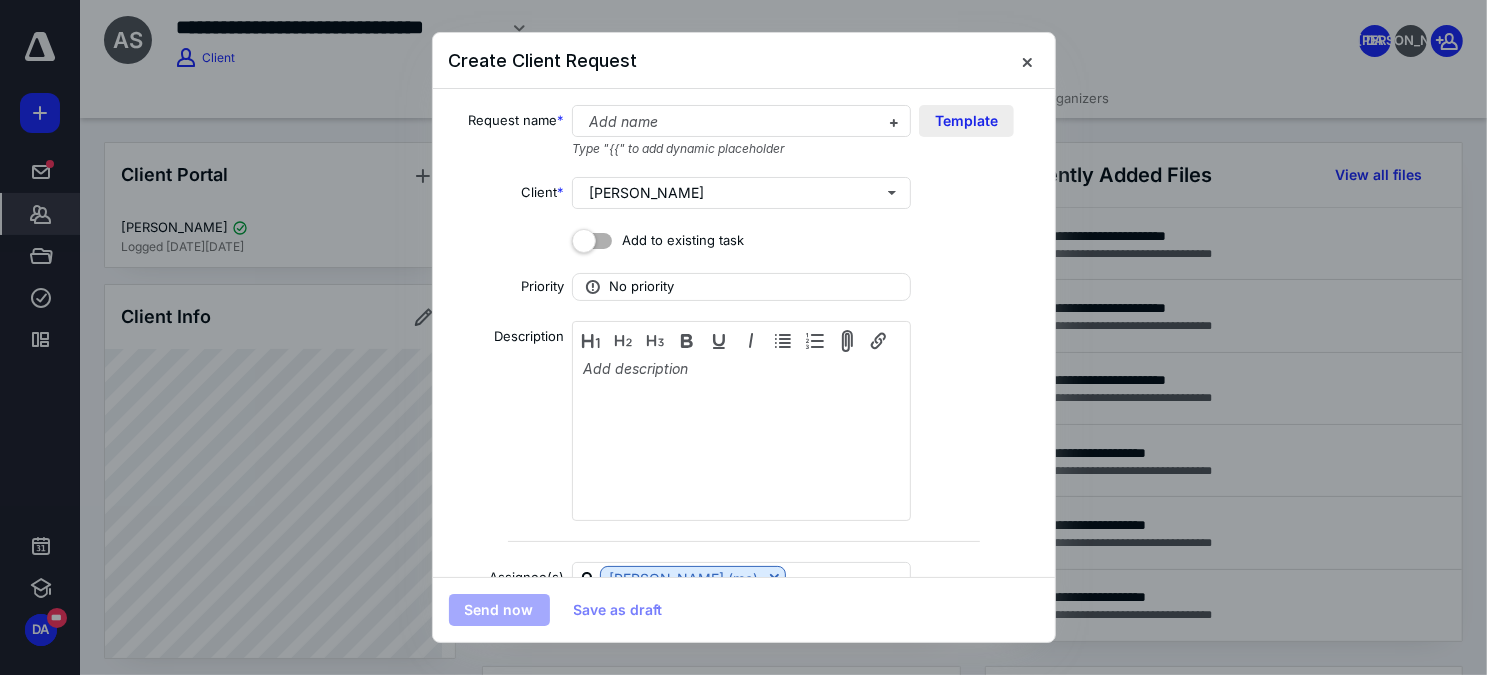 click on "Template" at bounding box center [966, 121] 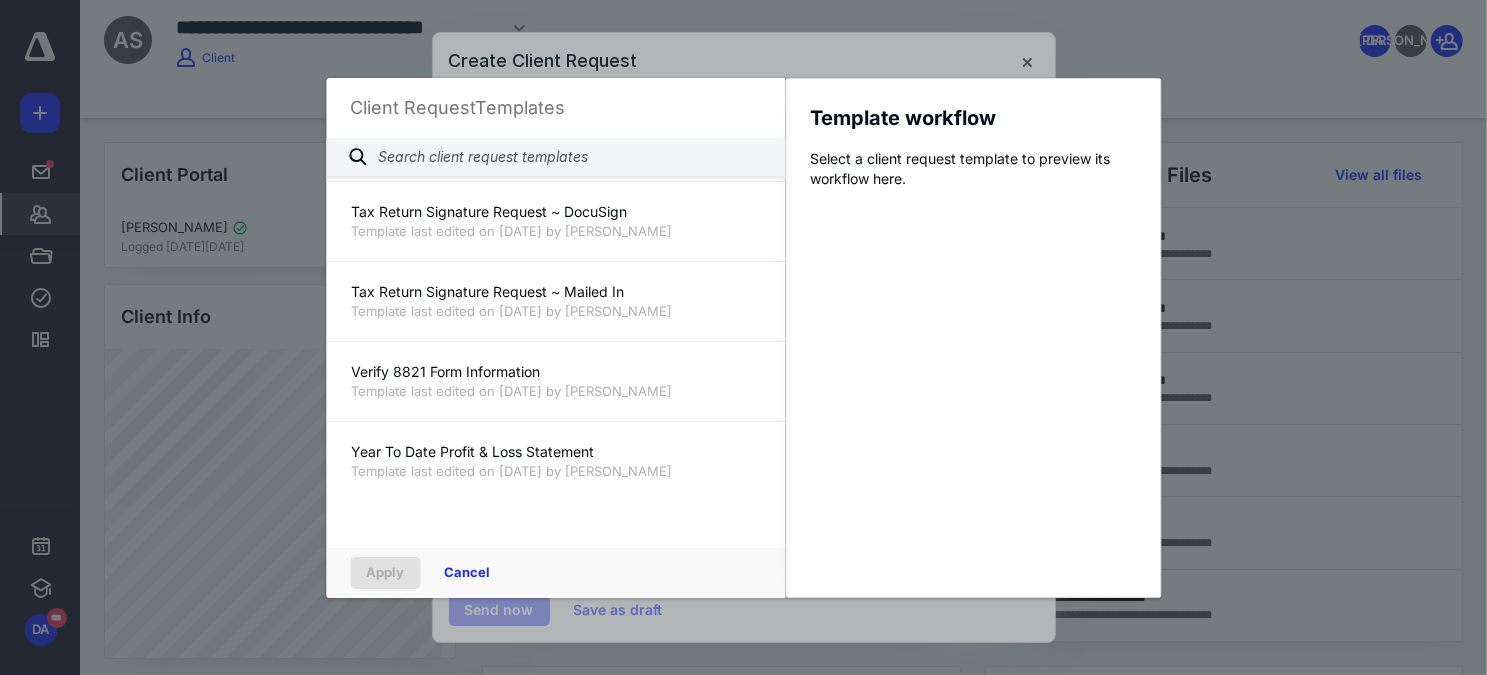 scroll, scrollTop: 1680, scrollLeft: 0, axis: vertical 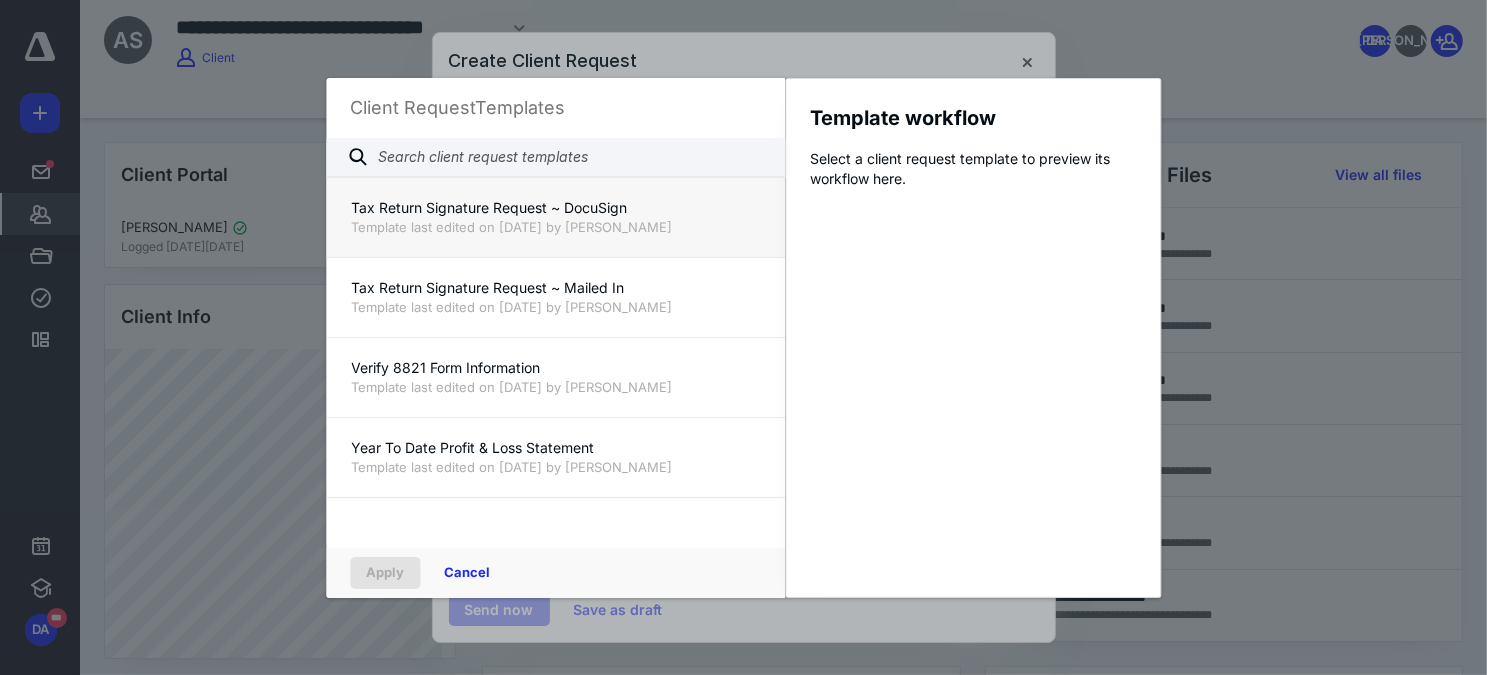 click on "Tax Return Signature Request ~ DocuSign Template last edited on 7/5/2025 by Mariah Pongener" at bounding box center [555, 217] 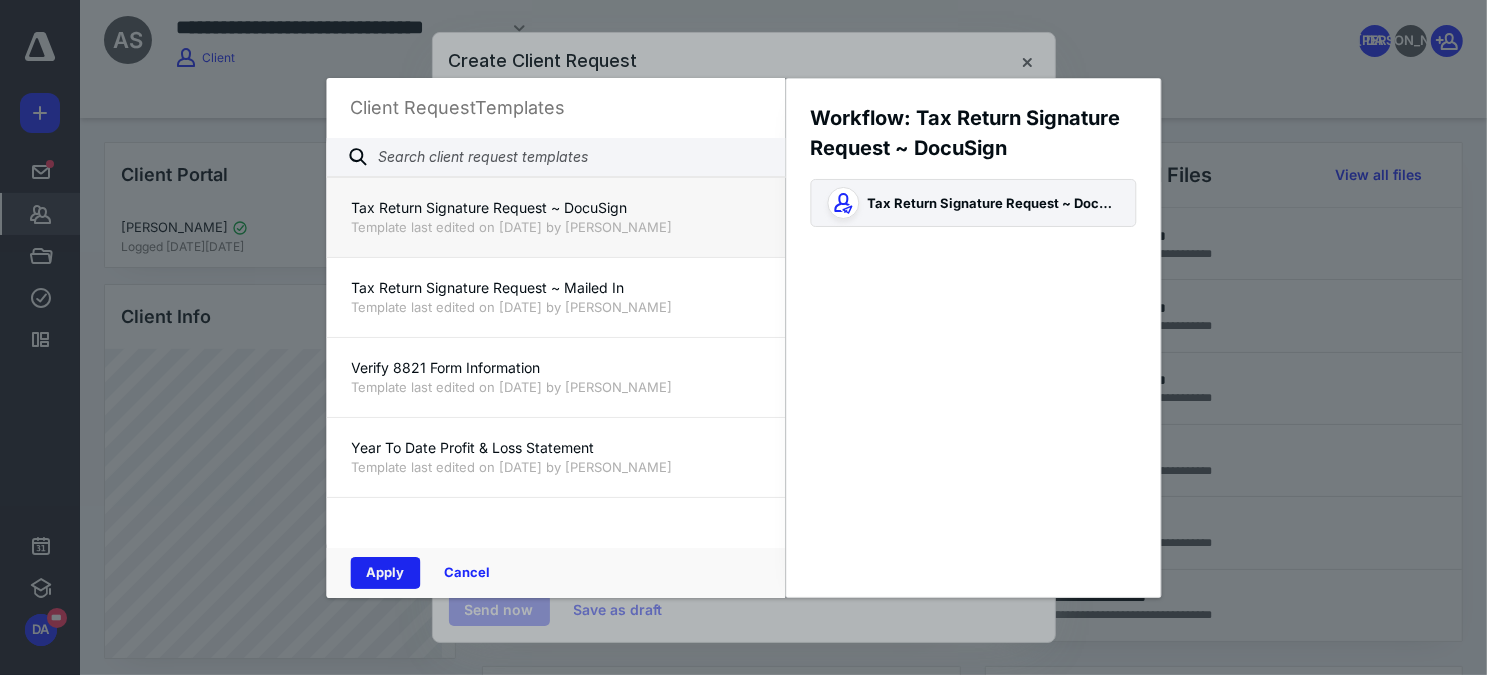 drag, startPoint x: 374, startPoint y: 563, endPoint x: 469, endPoint y: 491, distance: 119.20151 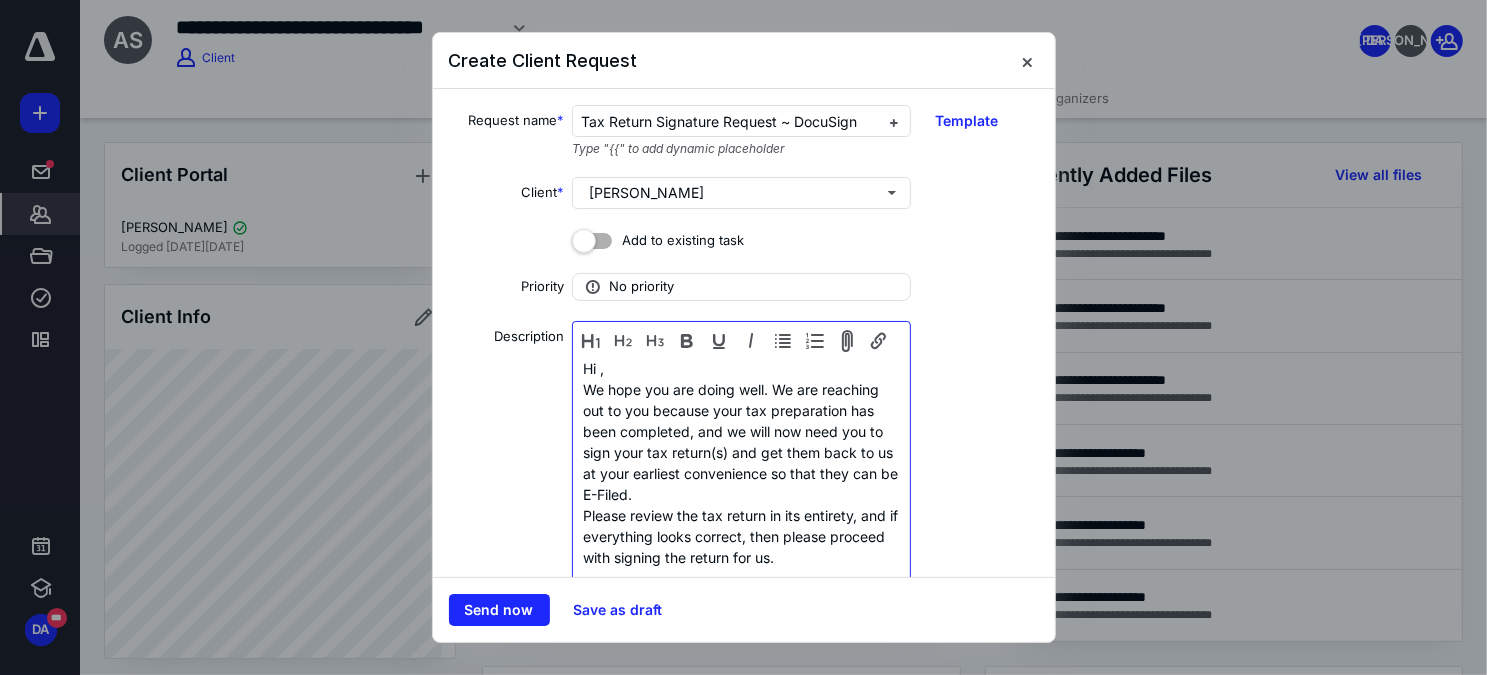 click on "We hope you are doing well. We are reaching out to you because your tax preparation has been completed, and we will now need you to sign your tax return(s) and get them back to us at your earliest convenience so that they can be E-Filed." at bounding box center (741, 442) 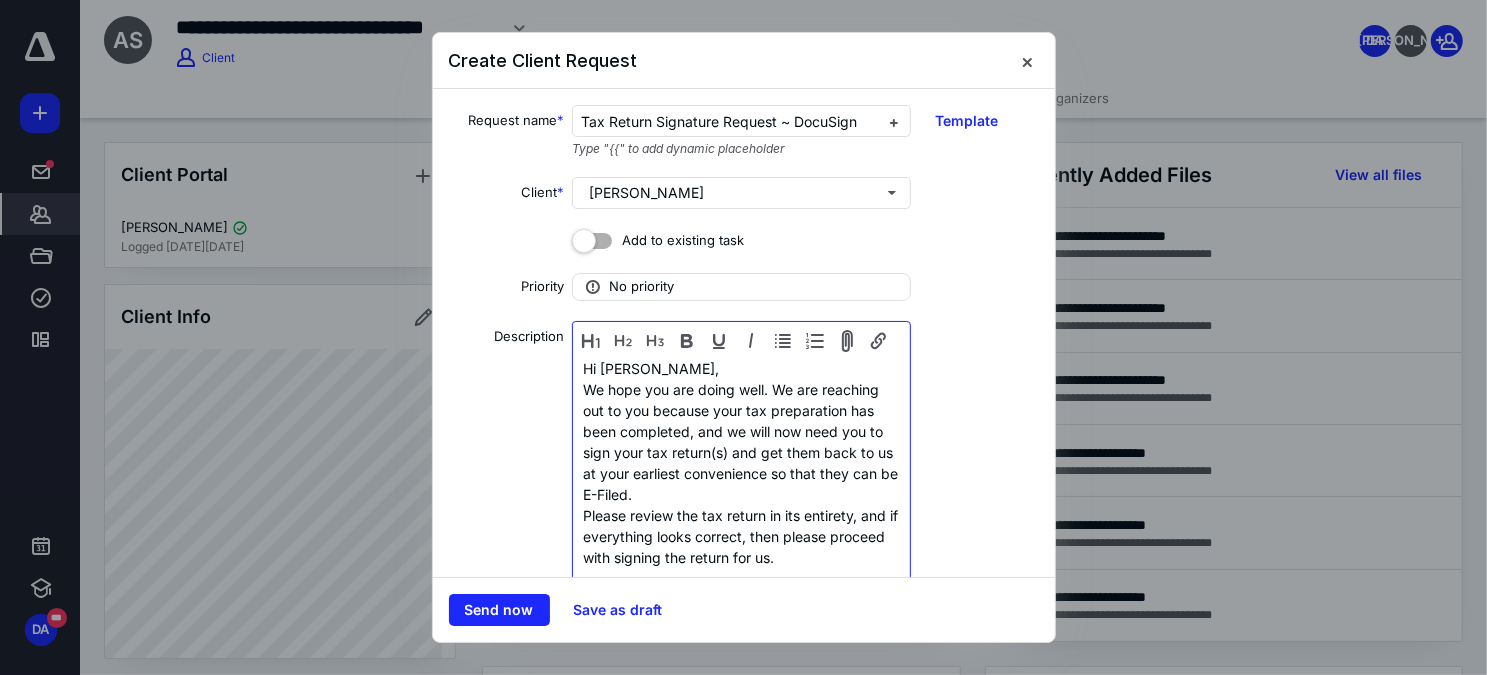 click on "Hi Allanesha," at bounding box center [741, 368] 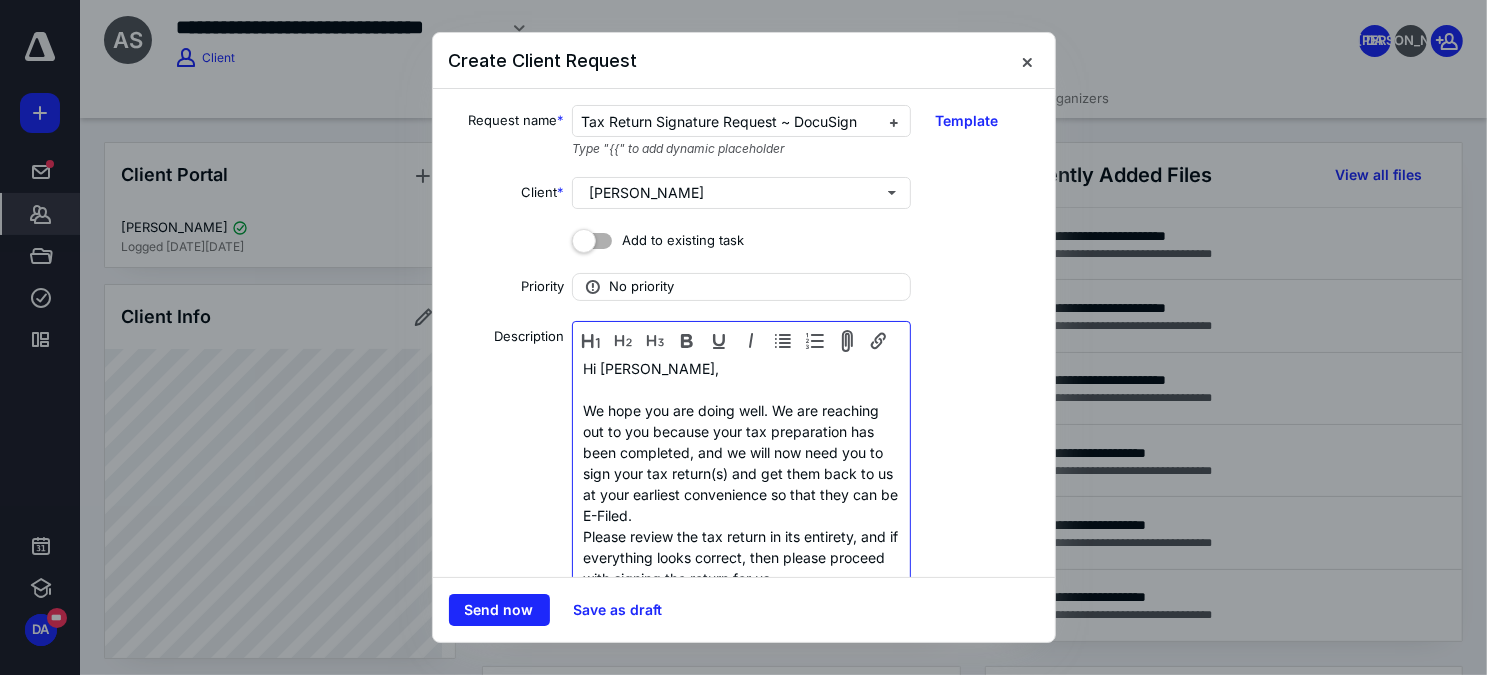 click on "We hope you are doing well. We are reaching out to you because your tax preparation has been completed, and we will now need you to sign your tax return(s) and get them back to us at your earliest convenience so that they can be E-Filed." at bounding box center [741, 463] 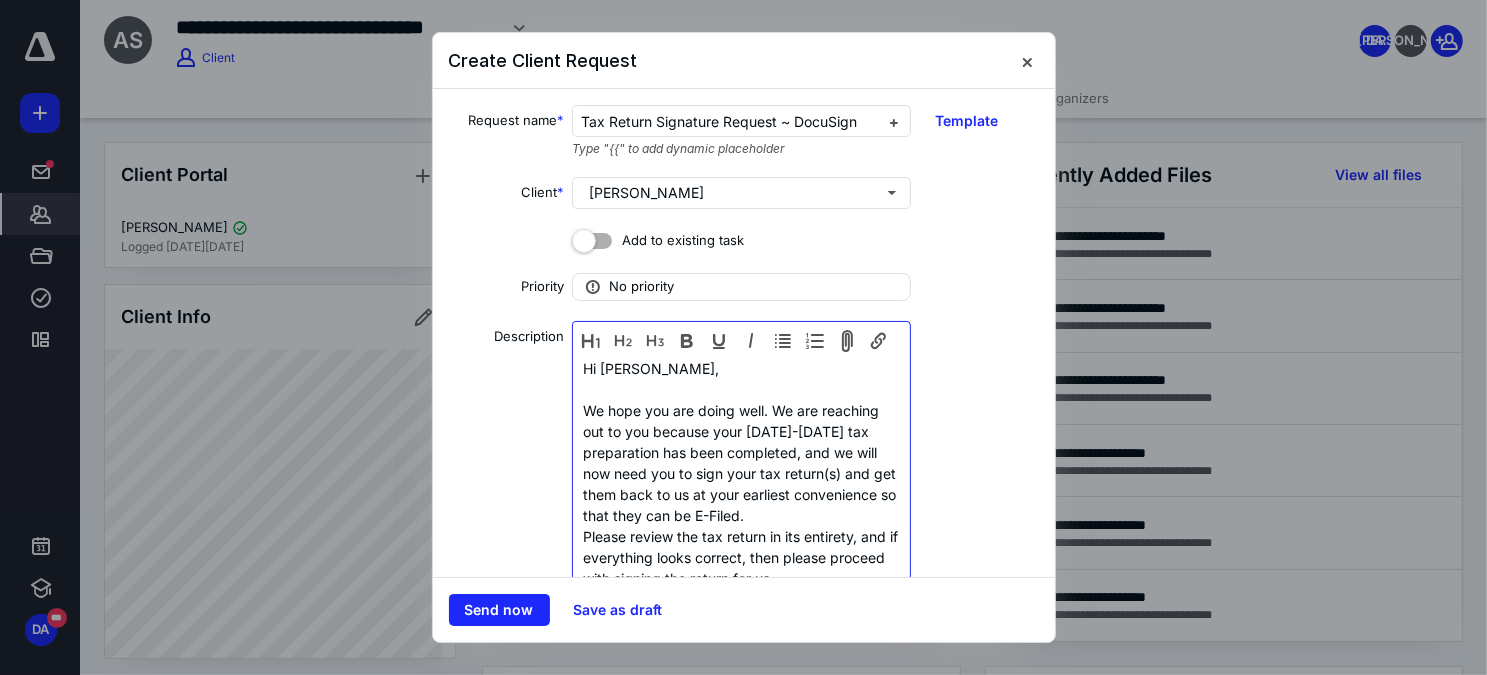 scroll, scrollTop: 181, scrollLeft: 0, axis: vertical 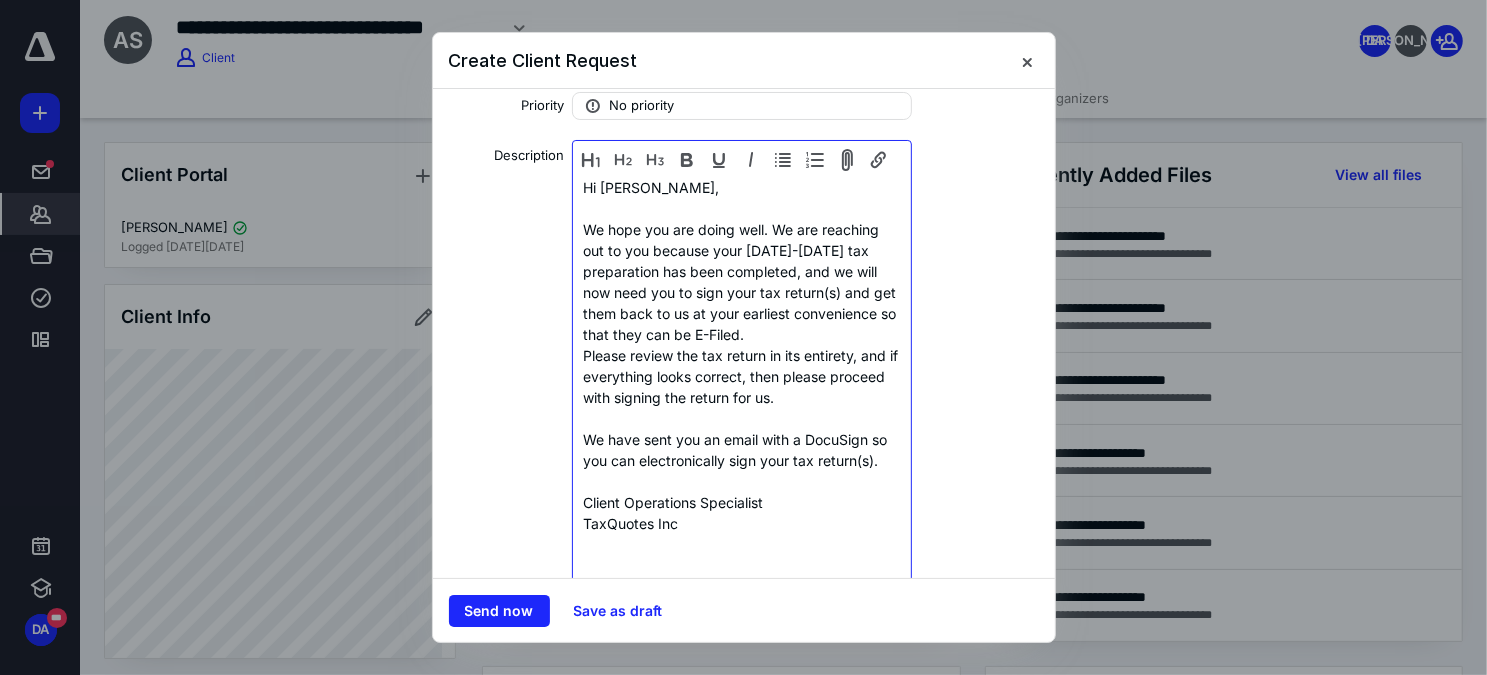 click on "We hope you are doing well. We are reaching out to you because your 2022-2024 tax preparation has been completed, and we will now need you to sign your tax return(s) and get them back to us at your earliest convenience so that they can be E-Filed." at bounding box center [741, 282] 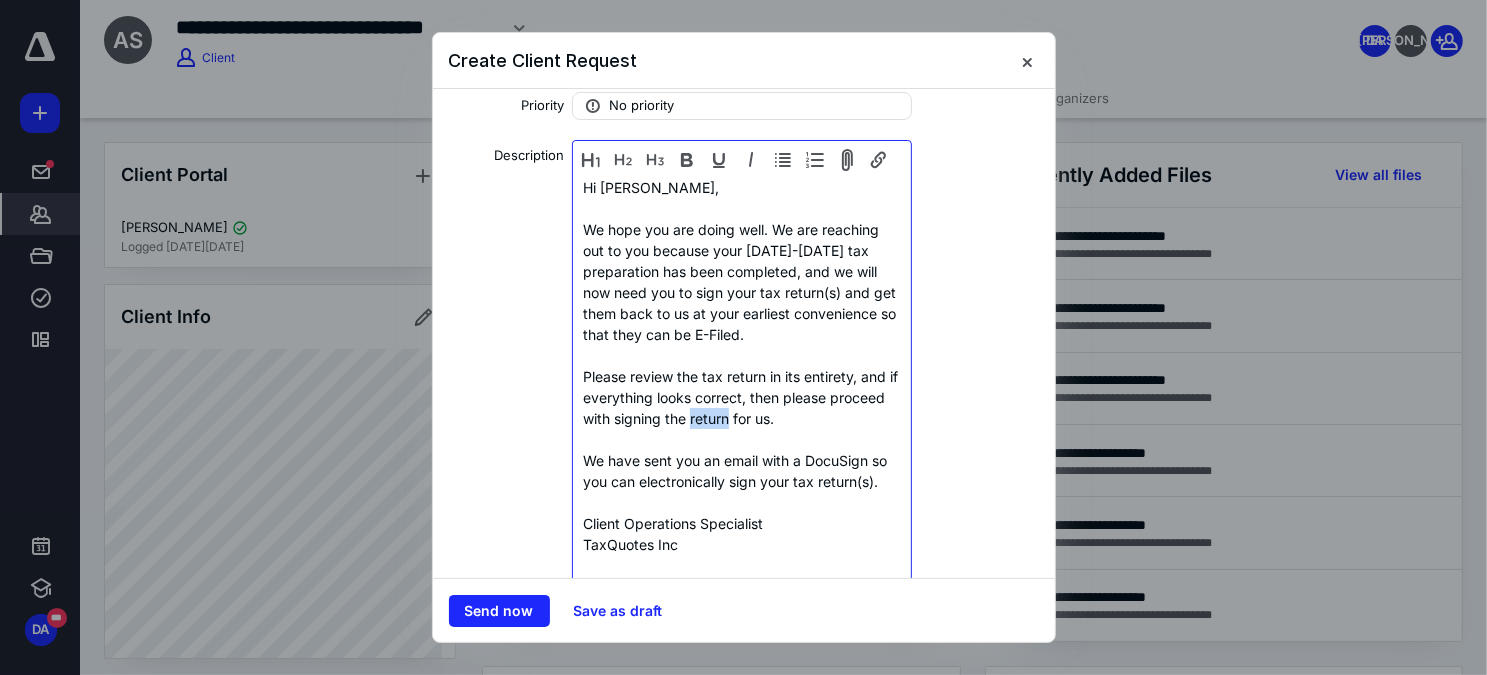 drag, startPoint x: 748, startPoint y: 419, endPoint x: 787, endPoint y: 418, distance: 39.012817 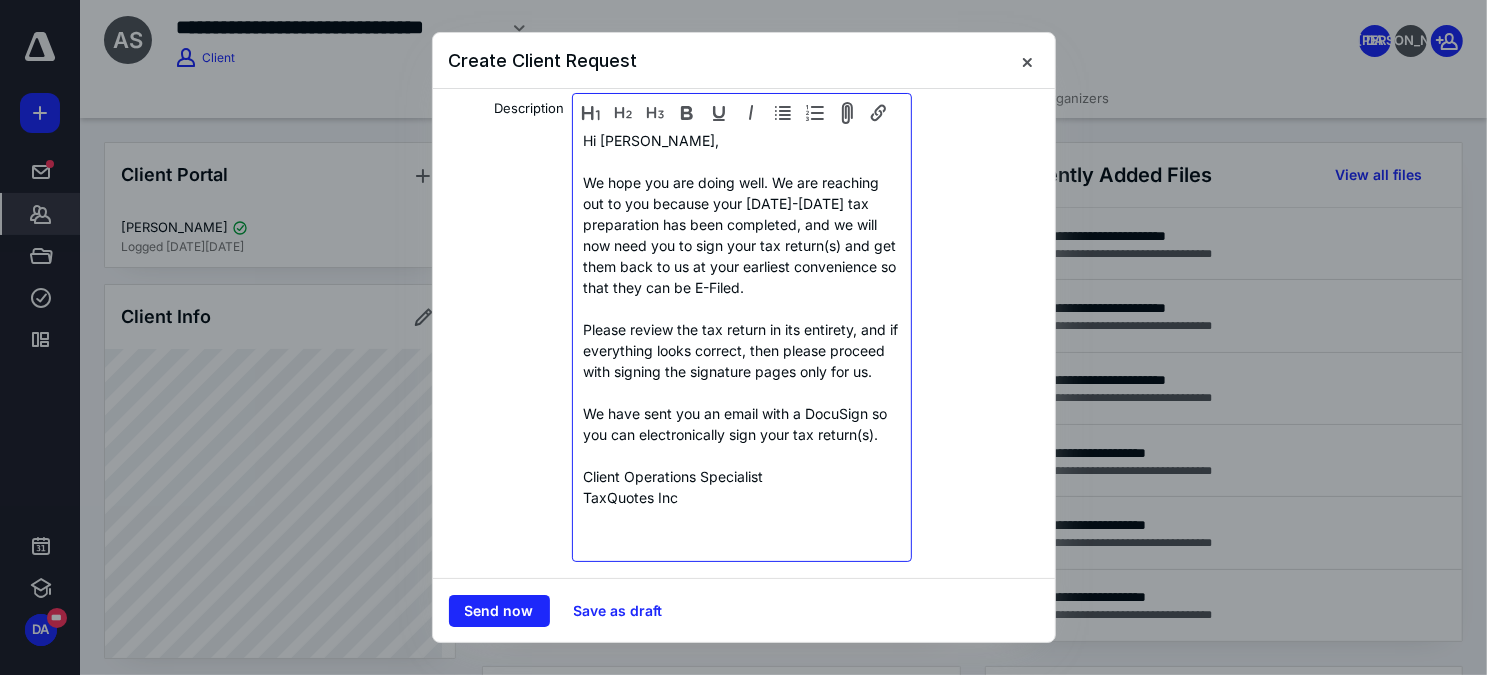 scroll, scrollTop: 272, scrollLeft: 0, axis: vertical 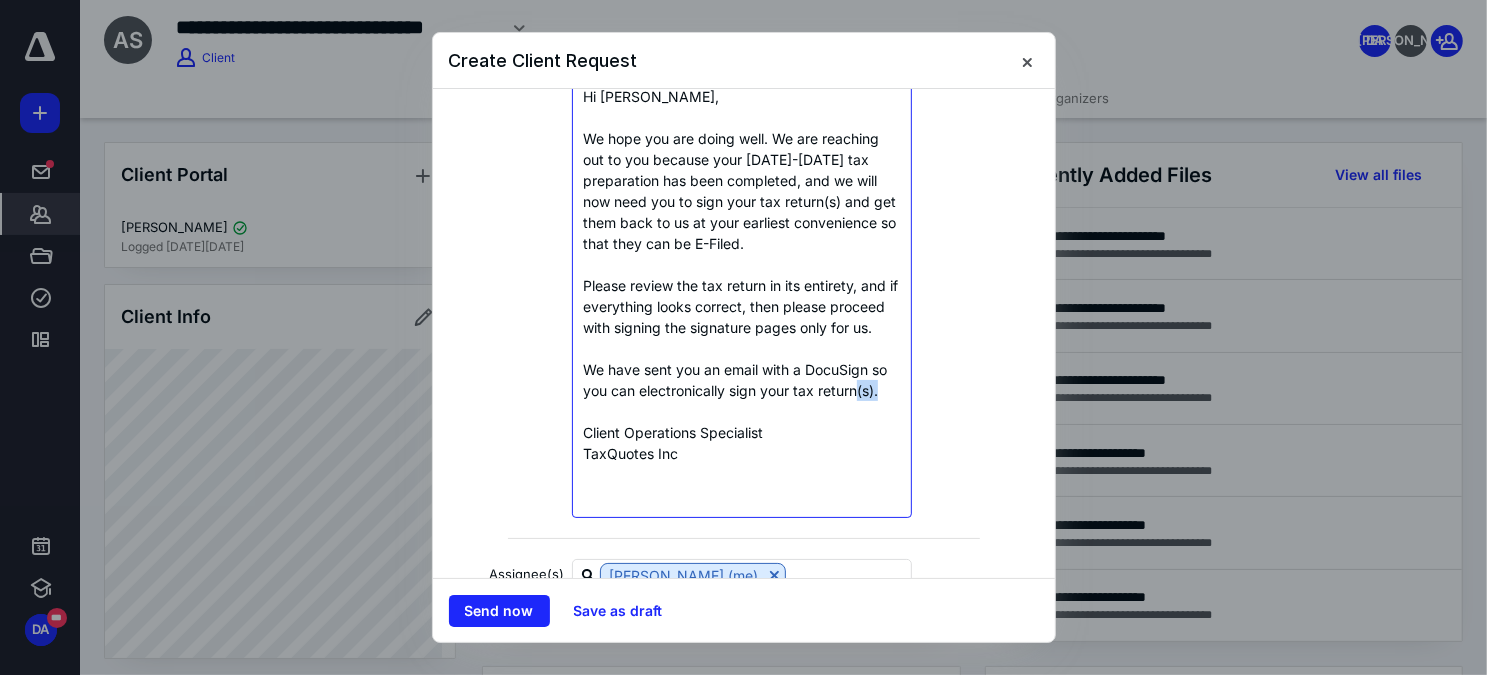 drag, startPoint x: 619, startPoint y: 432, endPoint x: 711, endPoint y: 431, distance: 92.00543 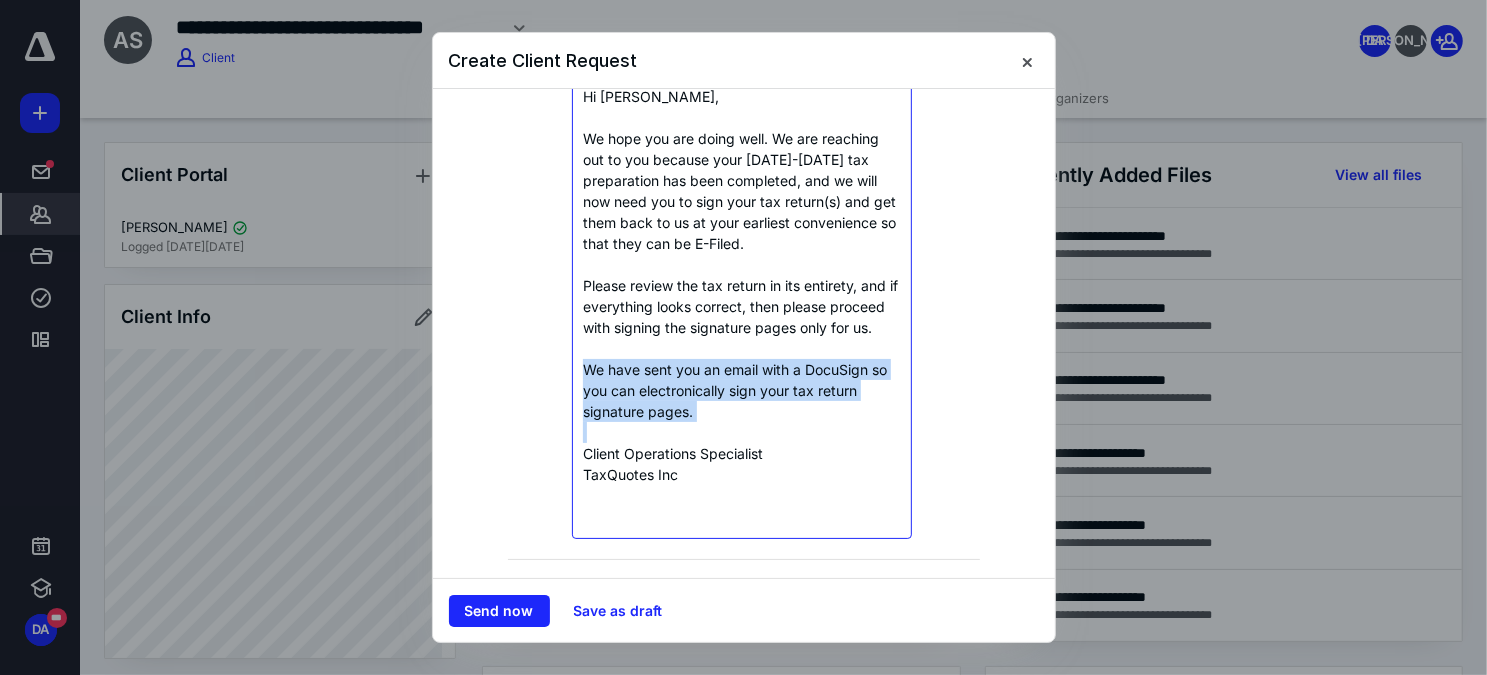 drag, startPoint x: 582, startPoint y: 382, endPoint x: 746, endPoint y: 444, distance: 175.32826 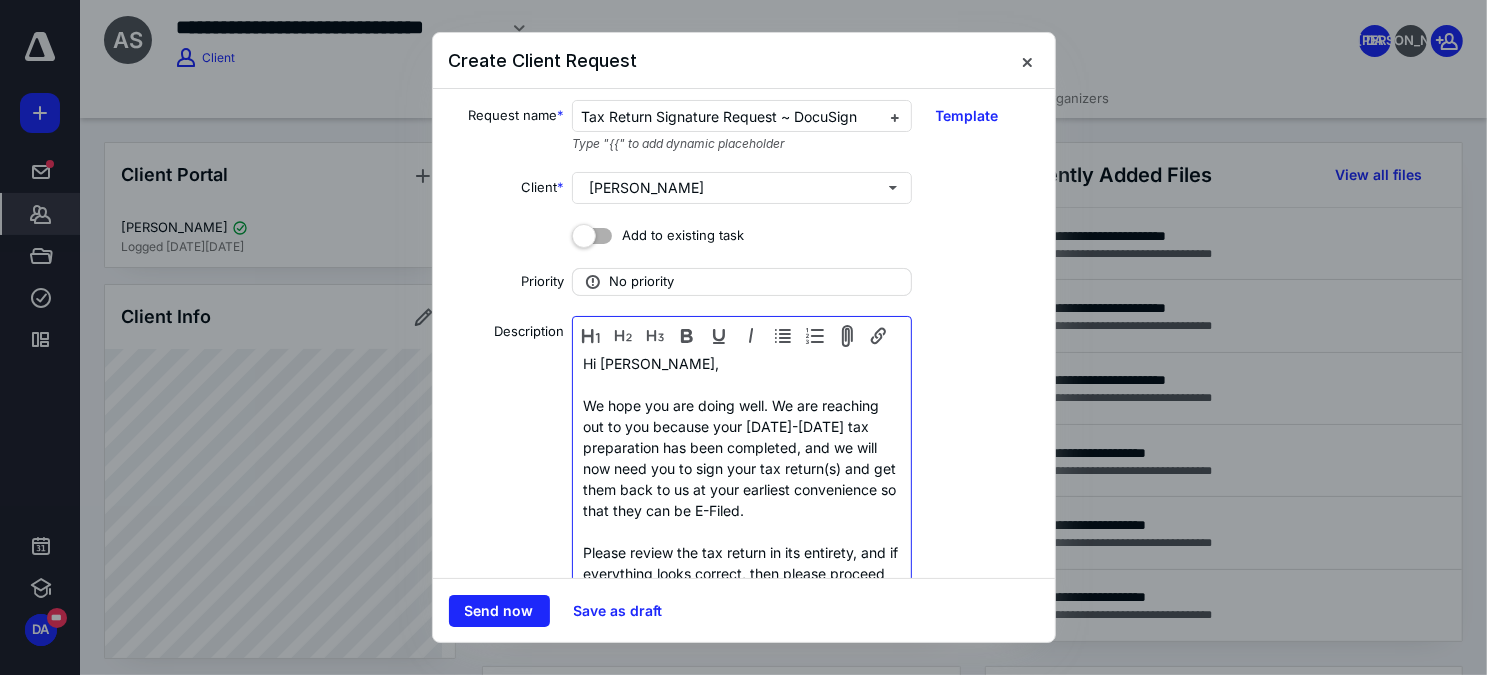 scroll, scrollTop: 0, scrollLeft: 0, axis: both 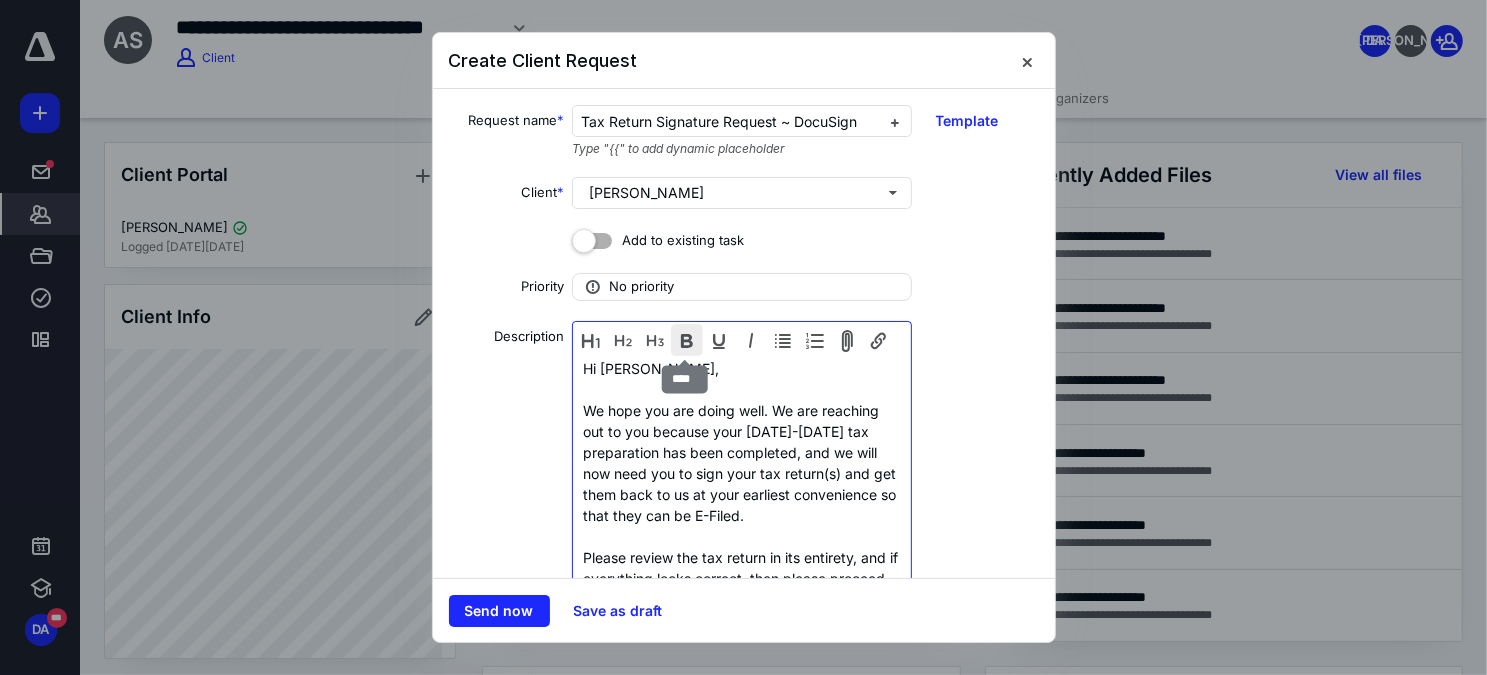 click at bounding box center [687, 340] 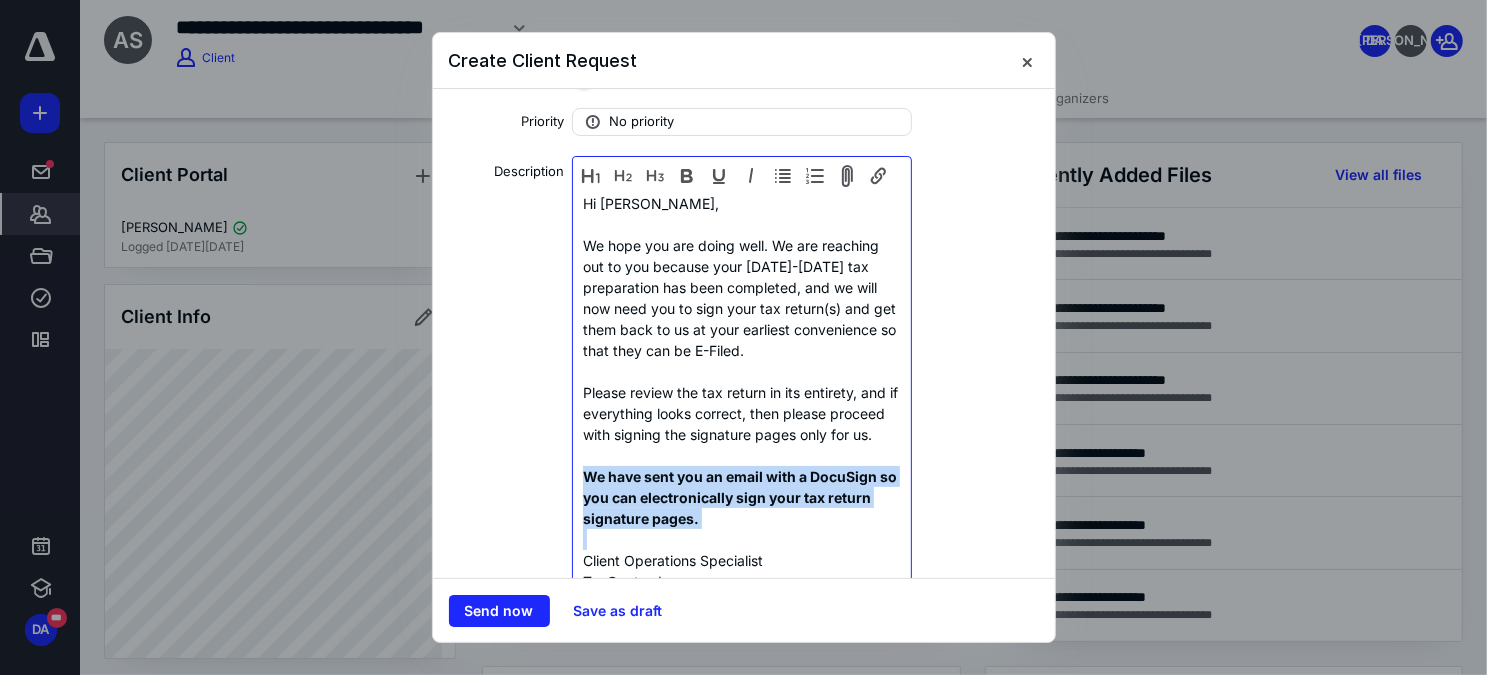 scroll, scrollTop: 181, scrollLeft: 0, axis: vertical 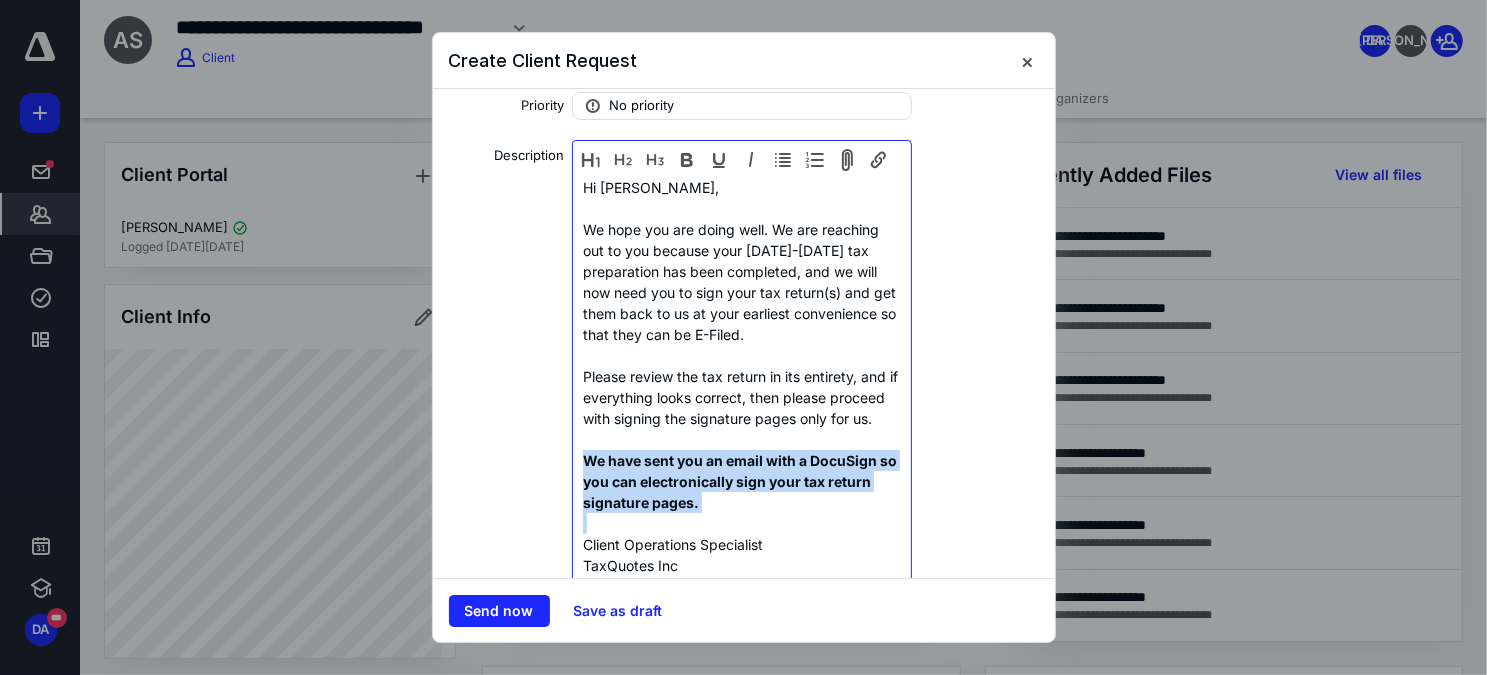 click at bounding box center [741, 523] 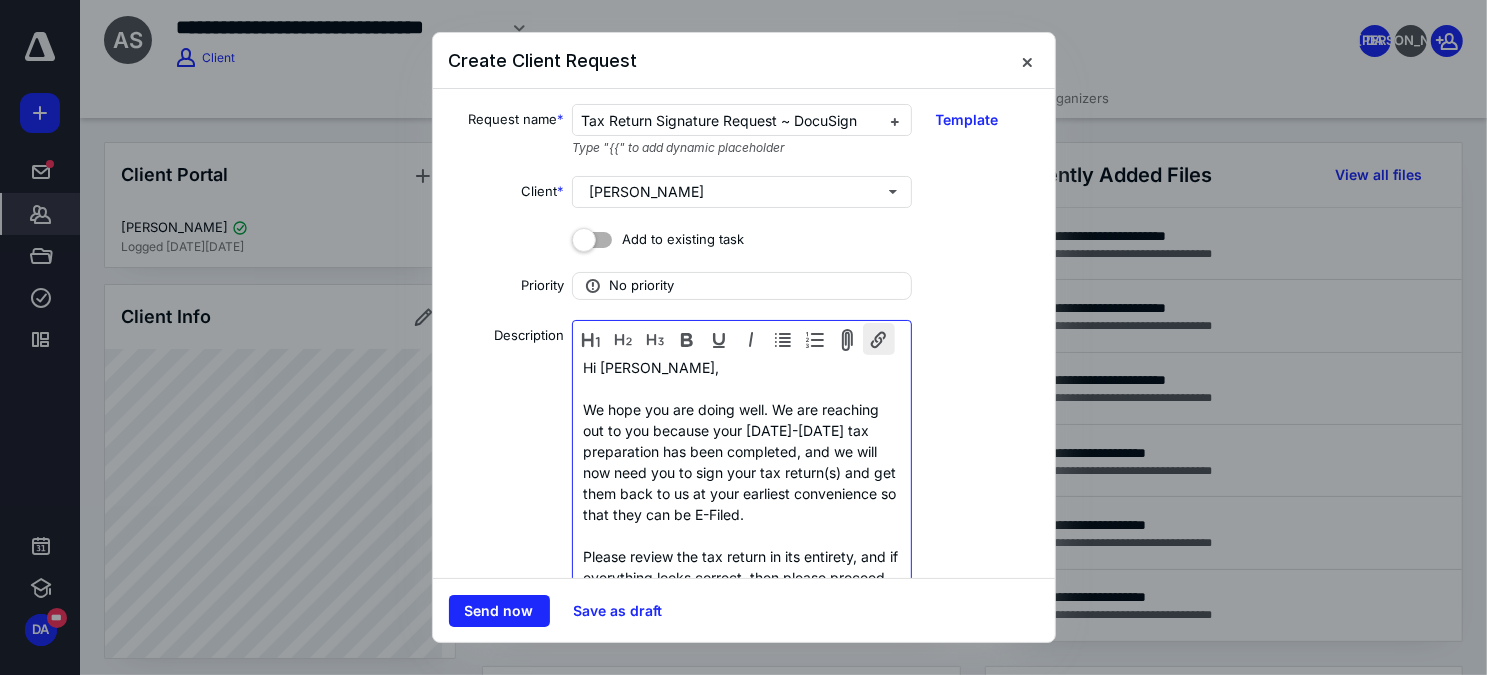 scroll, scrollTop: 0, scrollLeft: 0, axis: both 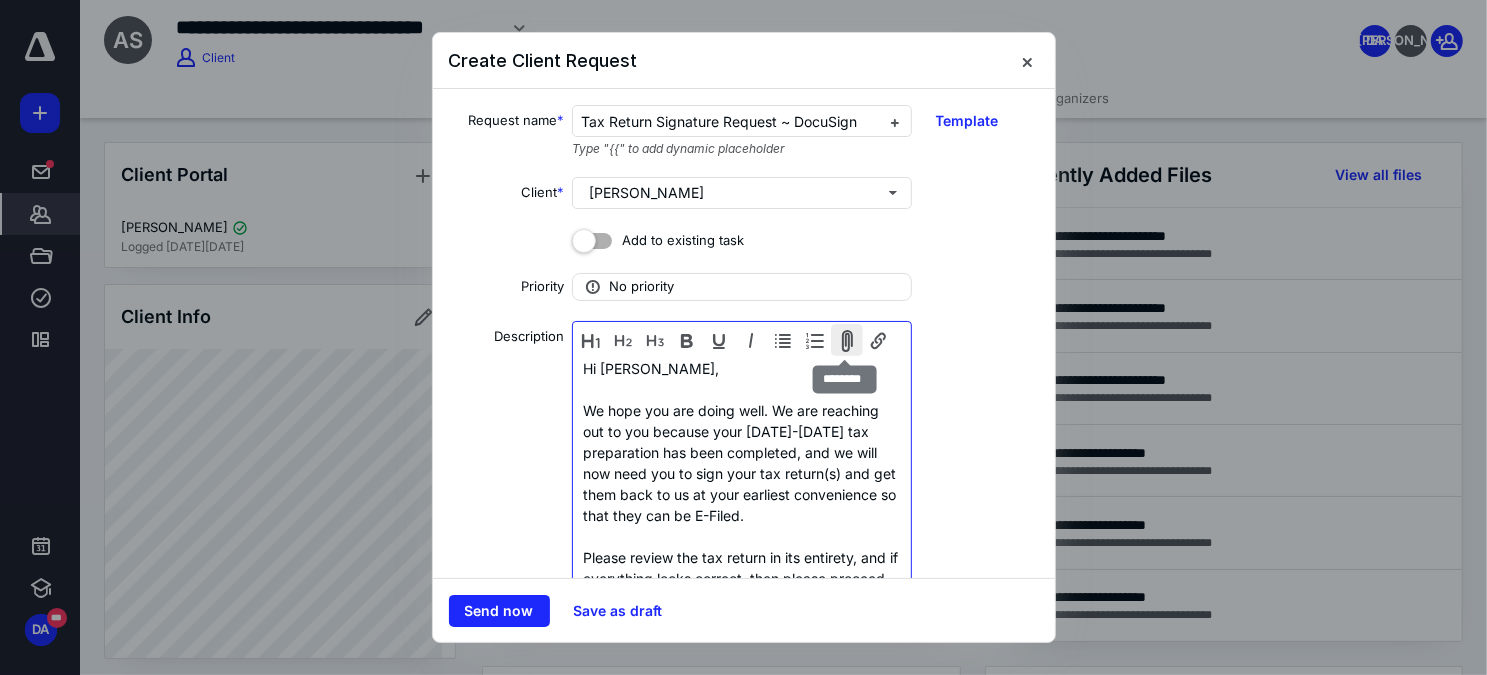 click at bounding box center [847, 340] 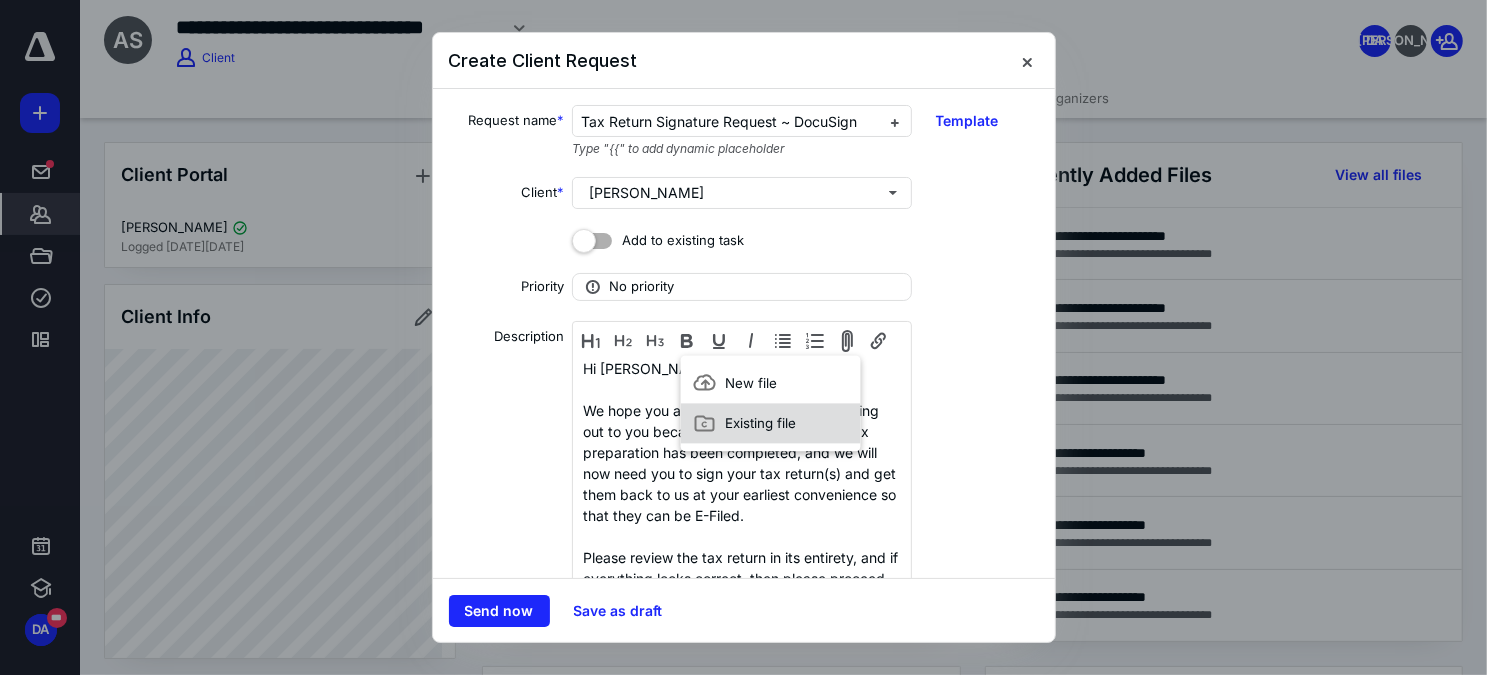 click on "Existing file" at bounding box center [760, 423] 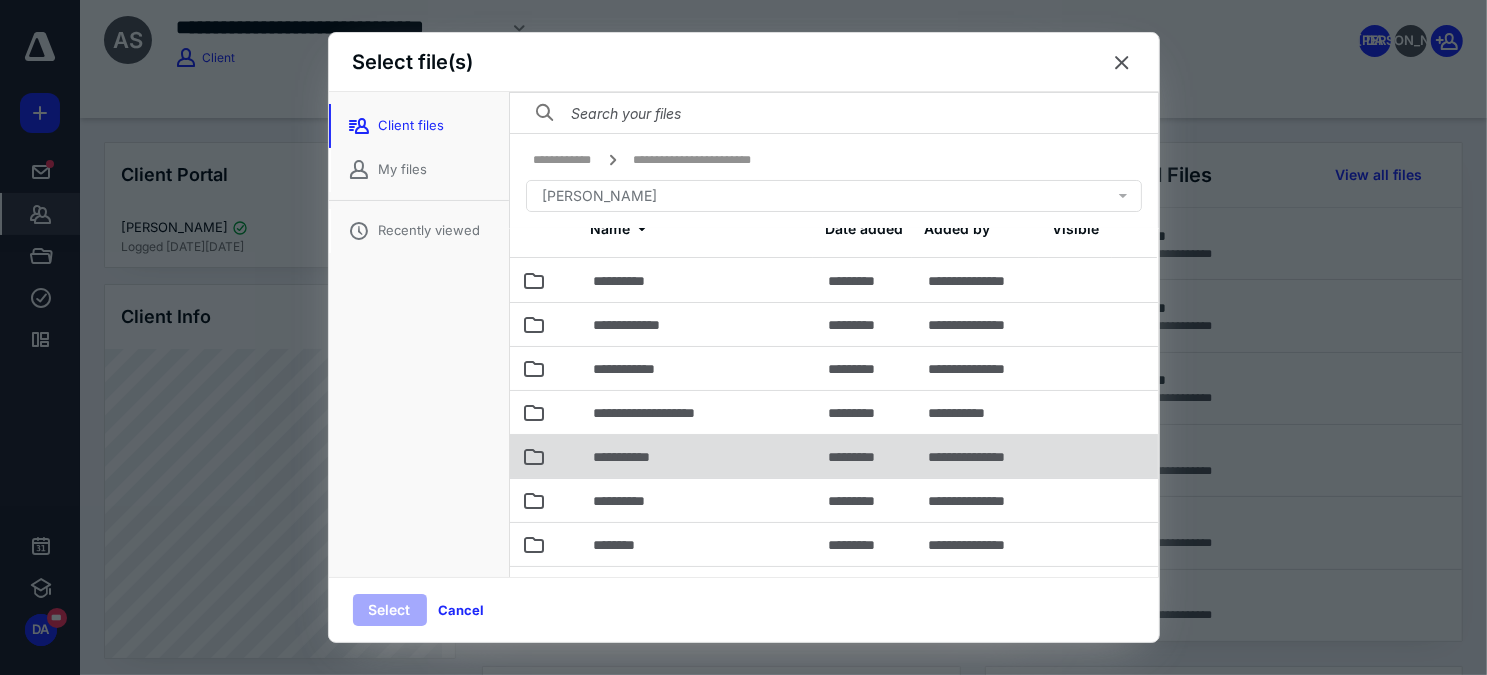 scroll, scrollTop: 56, scrollLeft: 0, axis: vertical 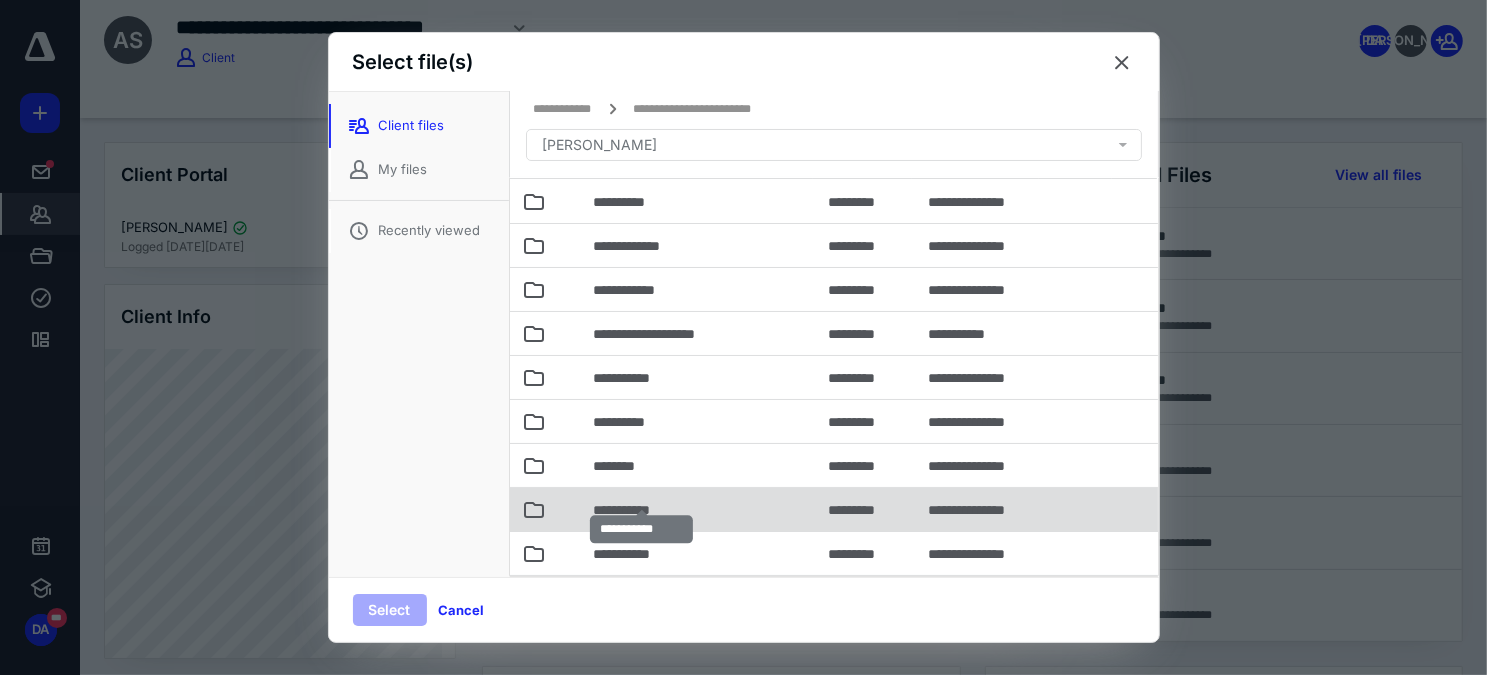 click on "**********" at bounding box center [642, 510] 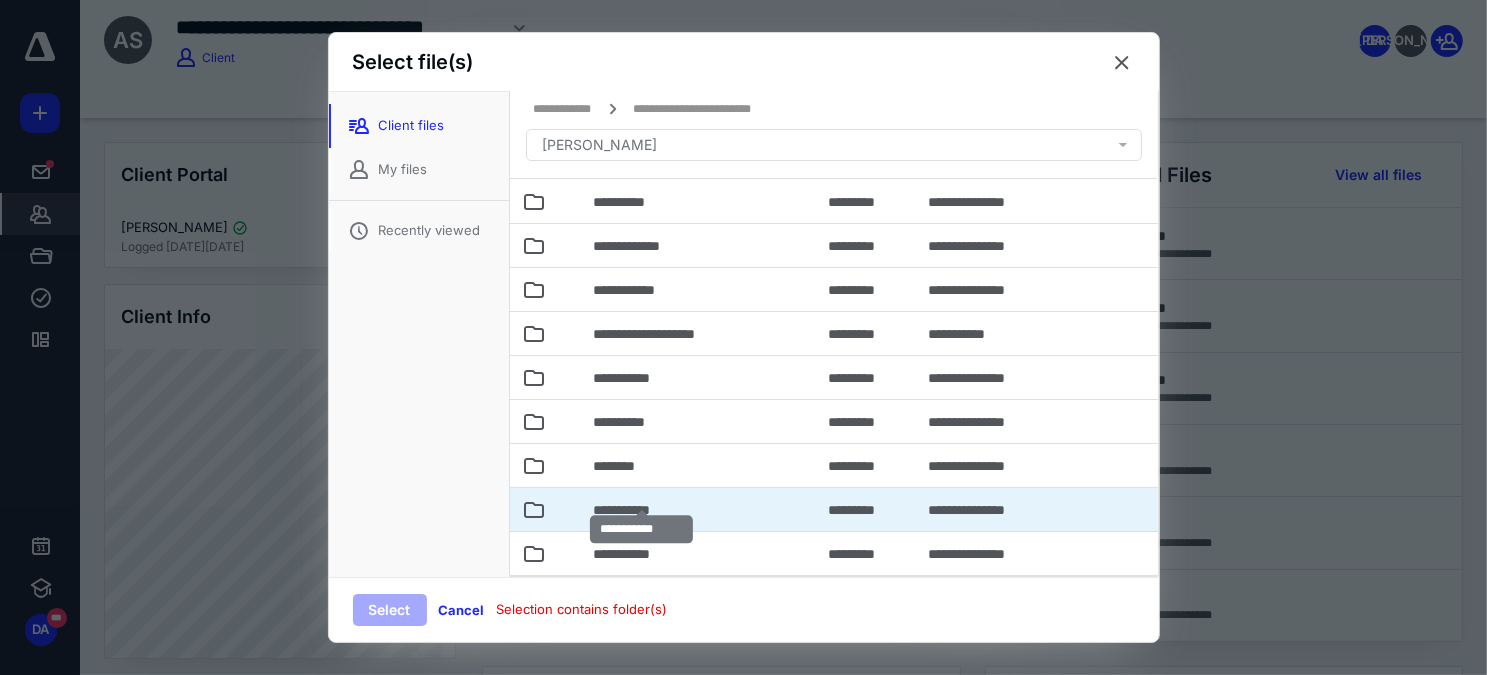 click on "**********" at bounding box center (642, 510) 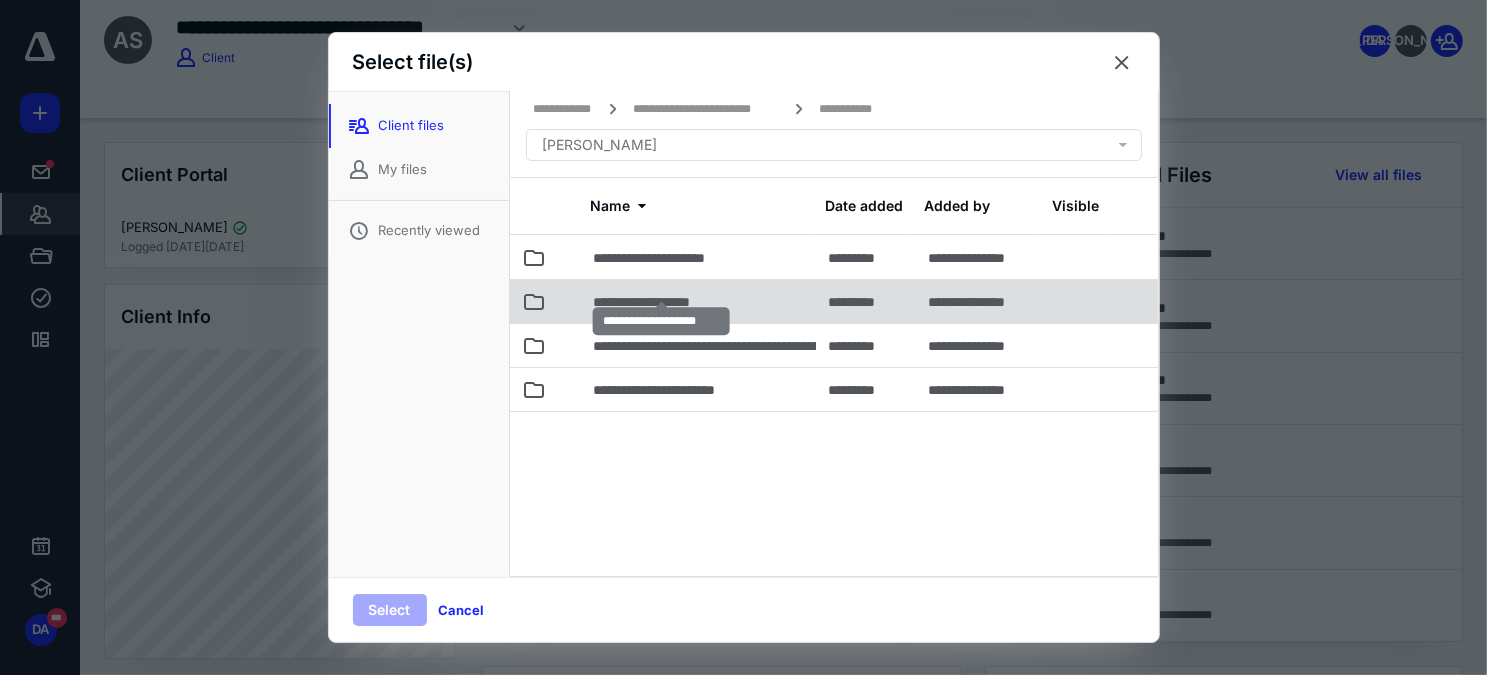 click on "**********" at bounding box center [661, 302] 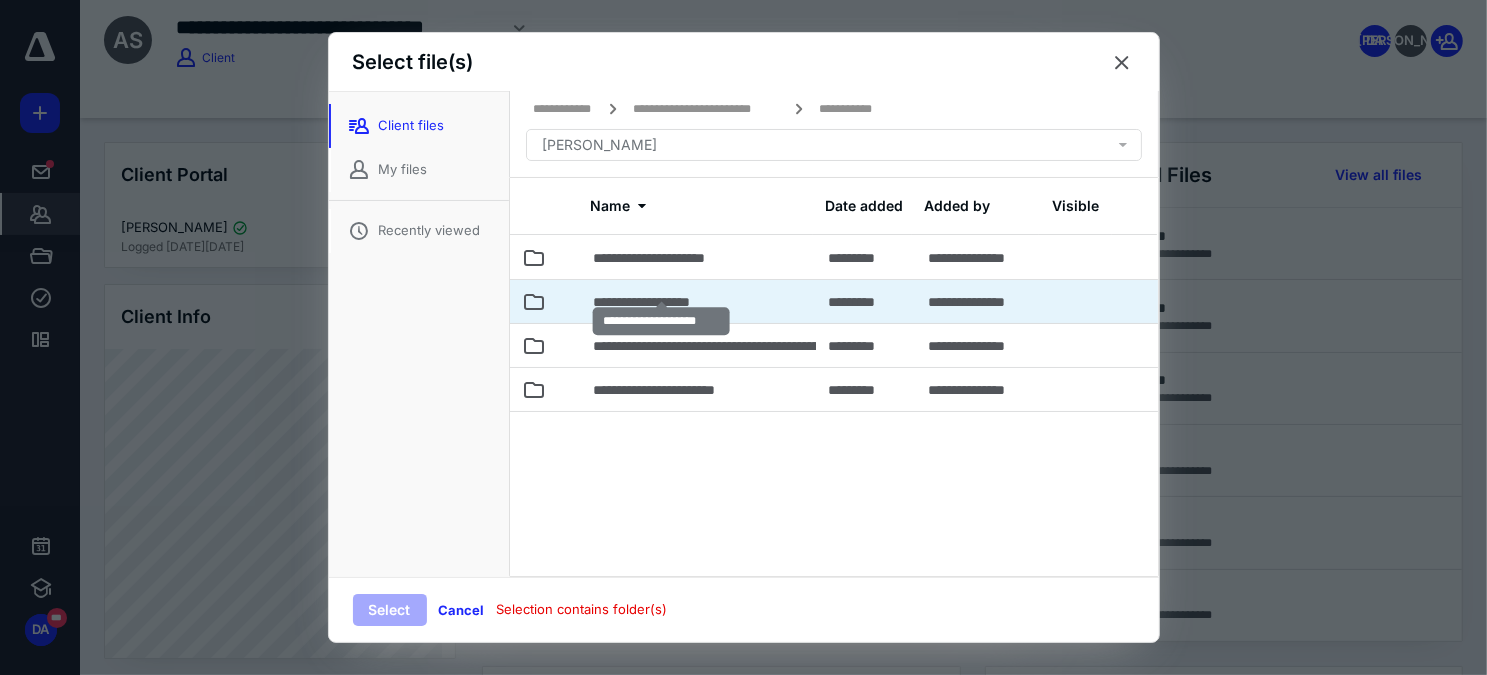 click on "**********" at bounding box center [661, 302] 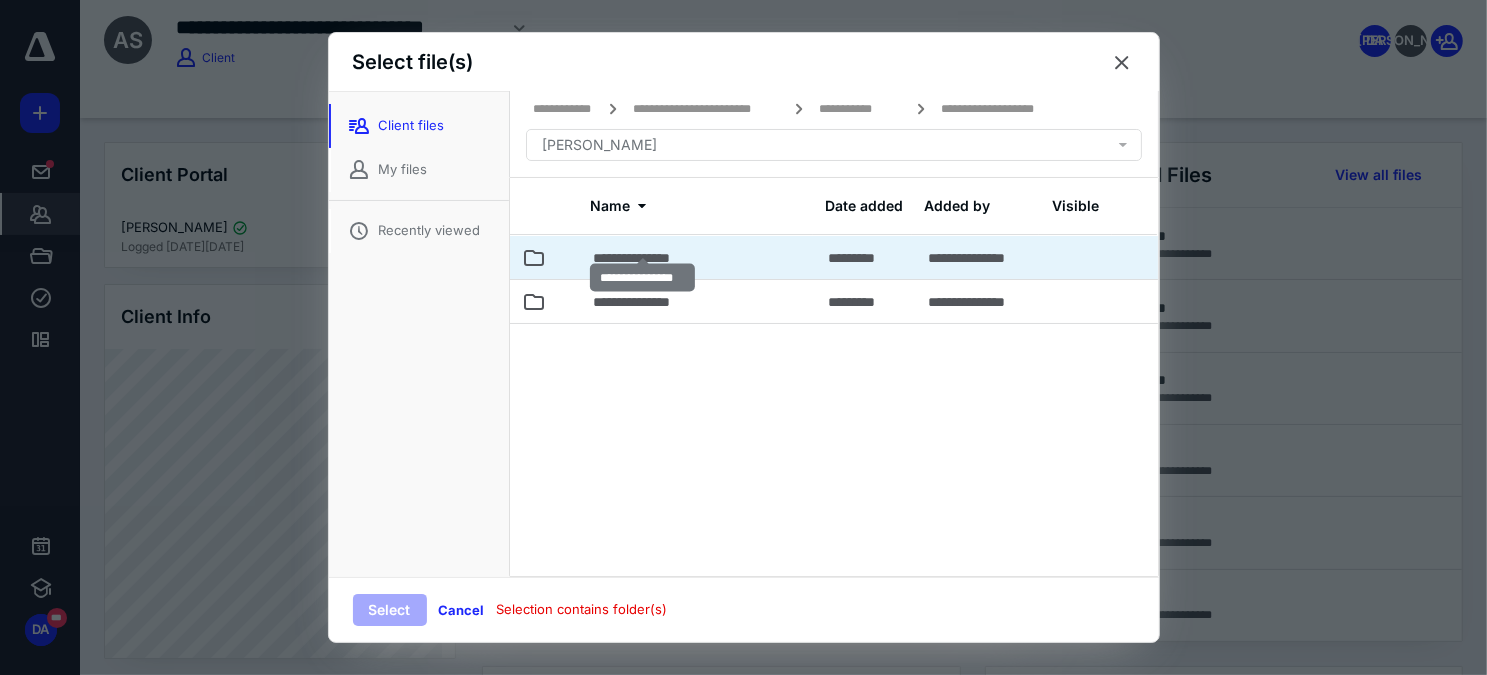 click on "**********" at bounding box center (643, 258) 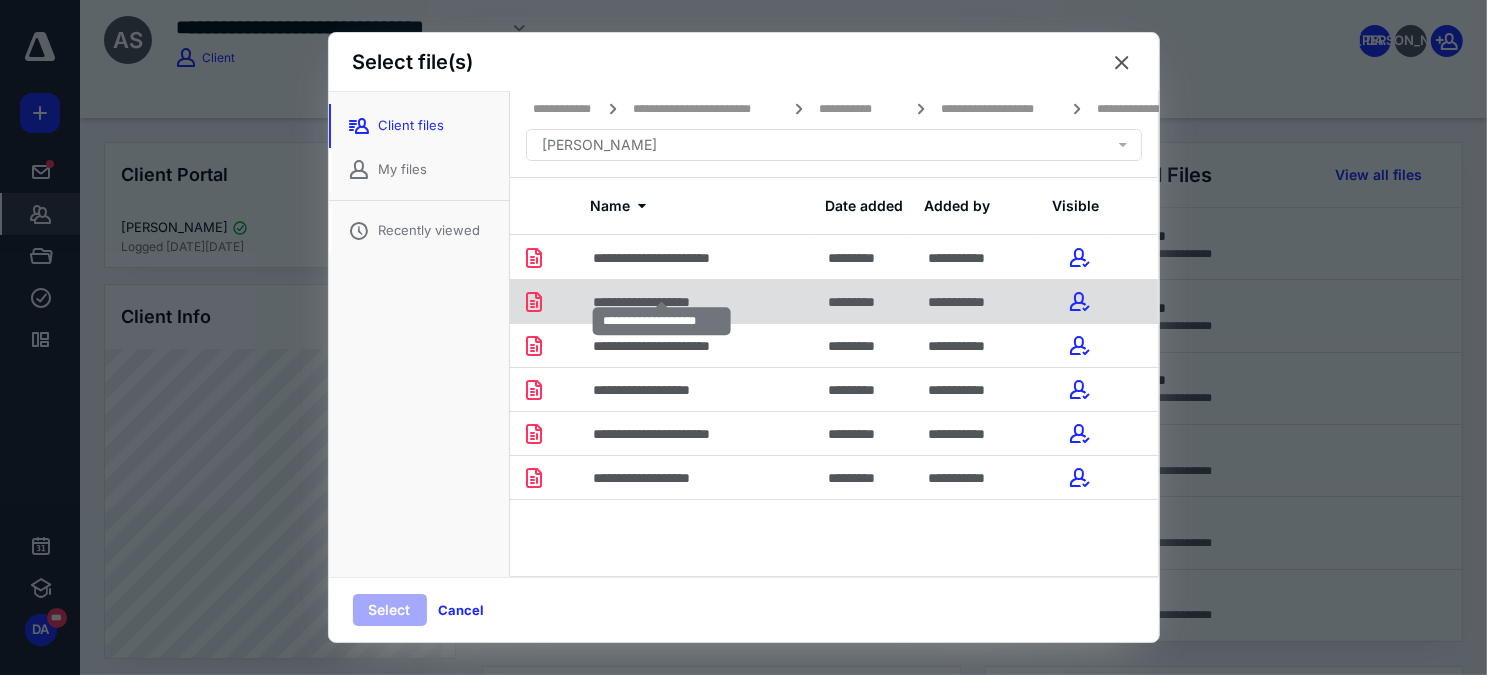 click on "**********" at bounding box center (662, 302) 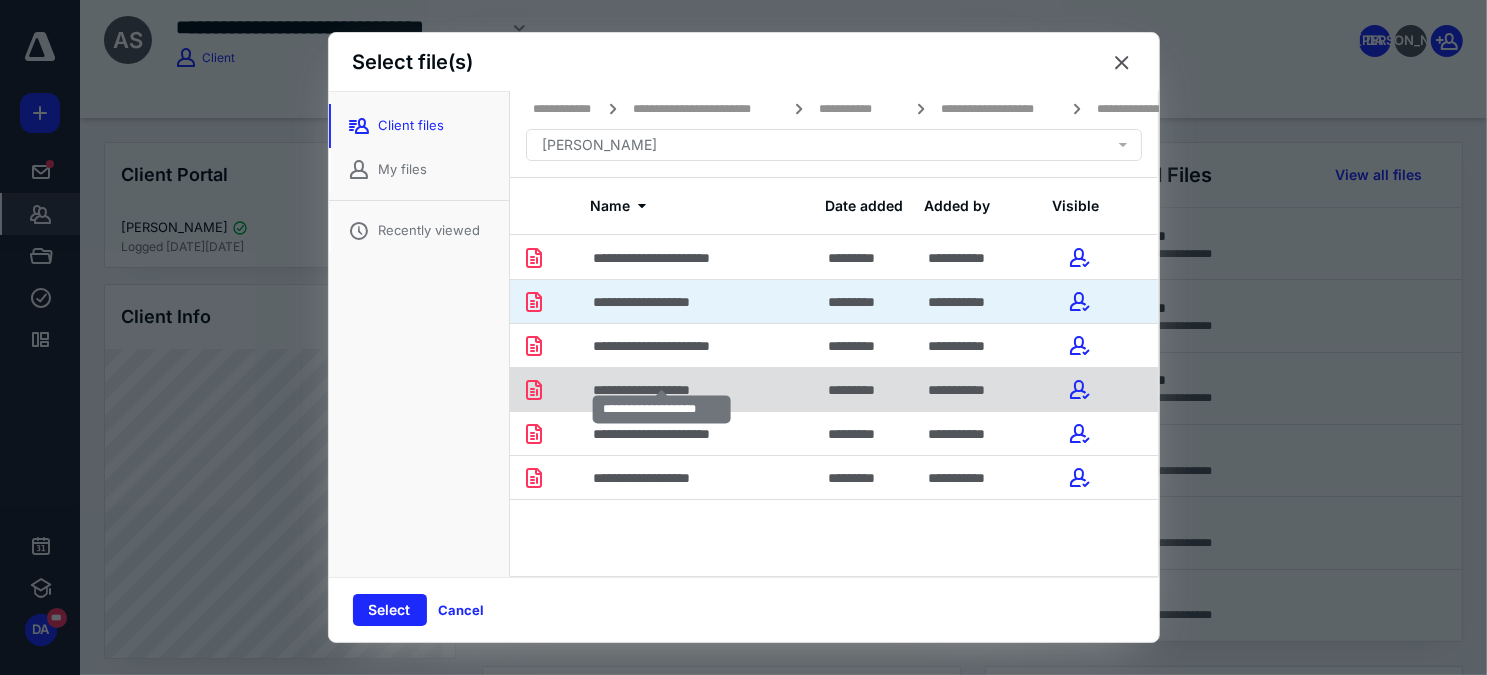 click on "**********" at bounding box center [662, 390] 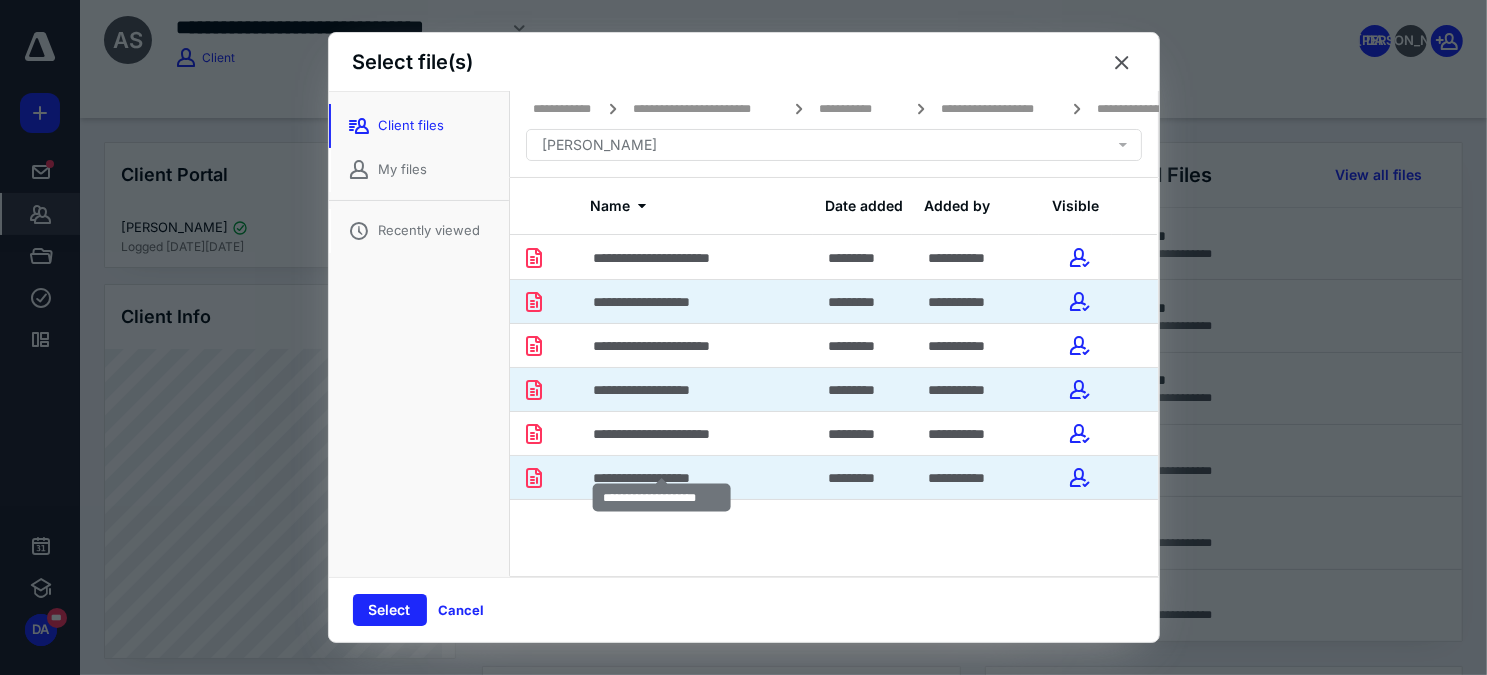 click on "**********" at bounding box center (662, 478) 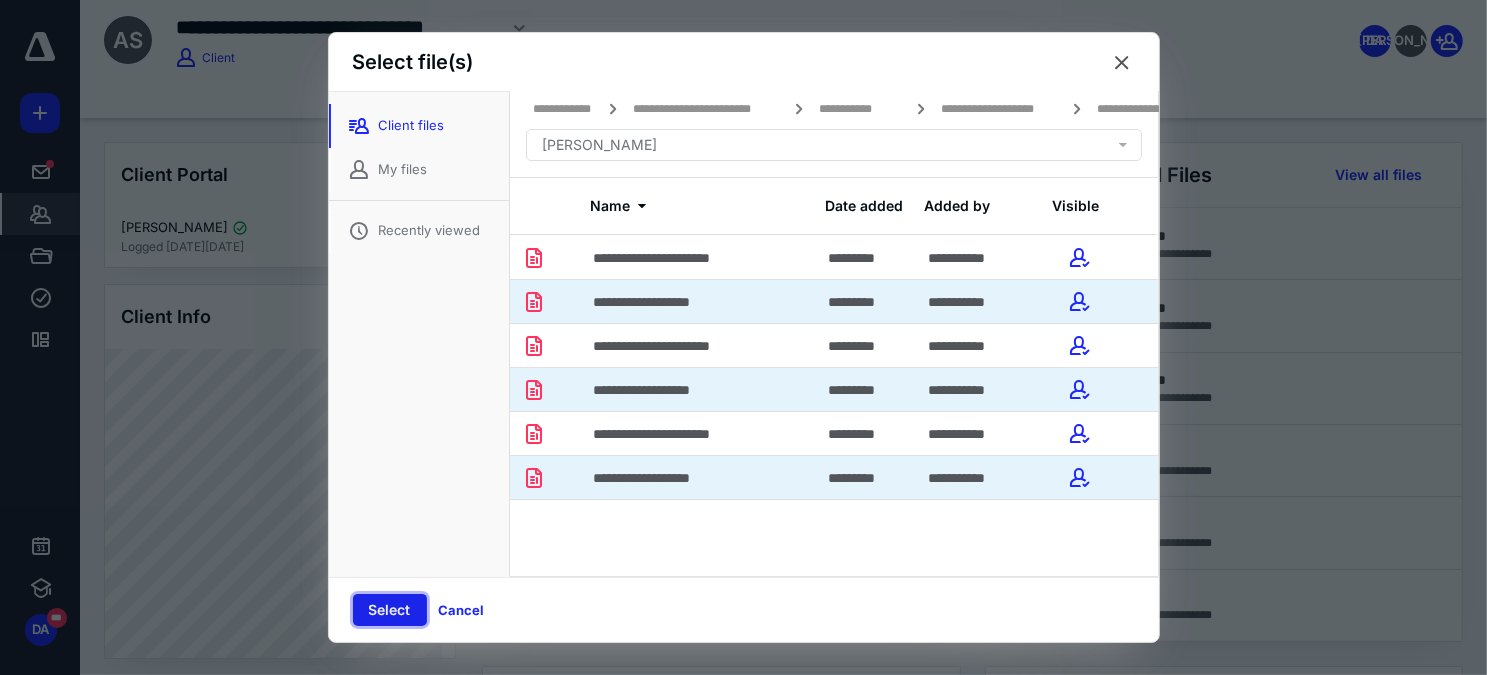 click on "Select" at bounding box center [390, 610] 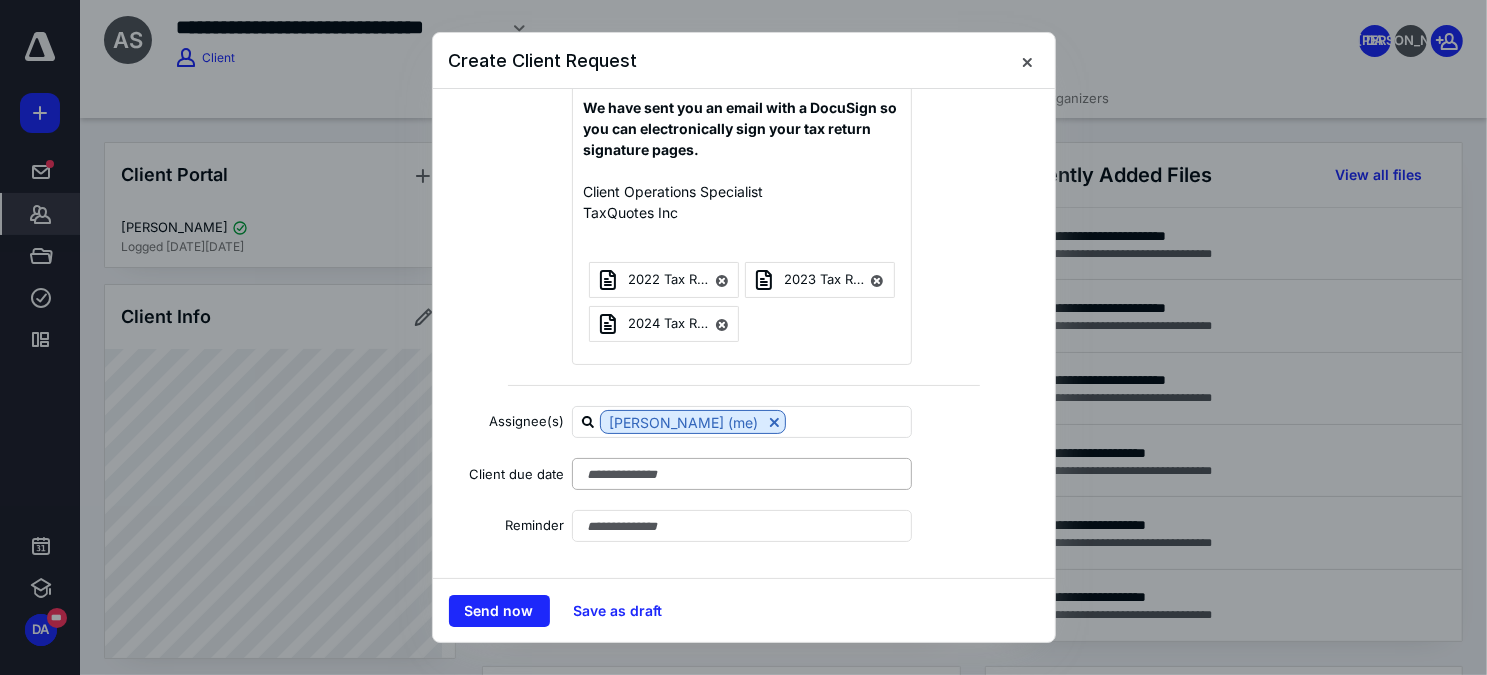 scroll, scrollTop: 554, scrollLeft: 0, axis: vertical 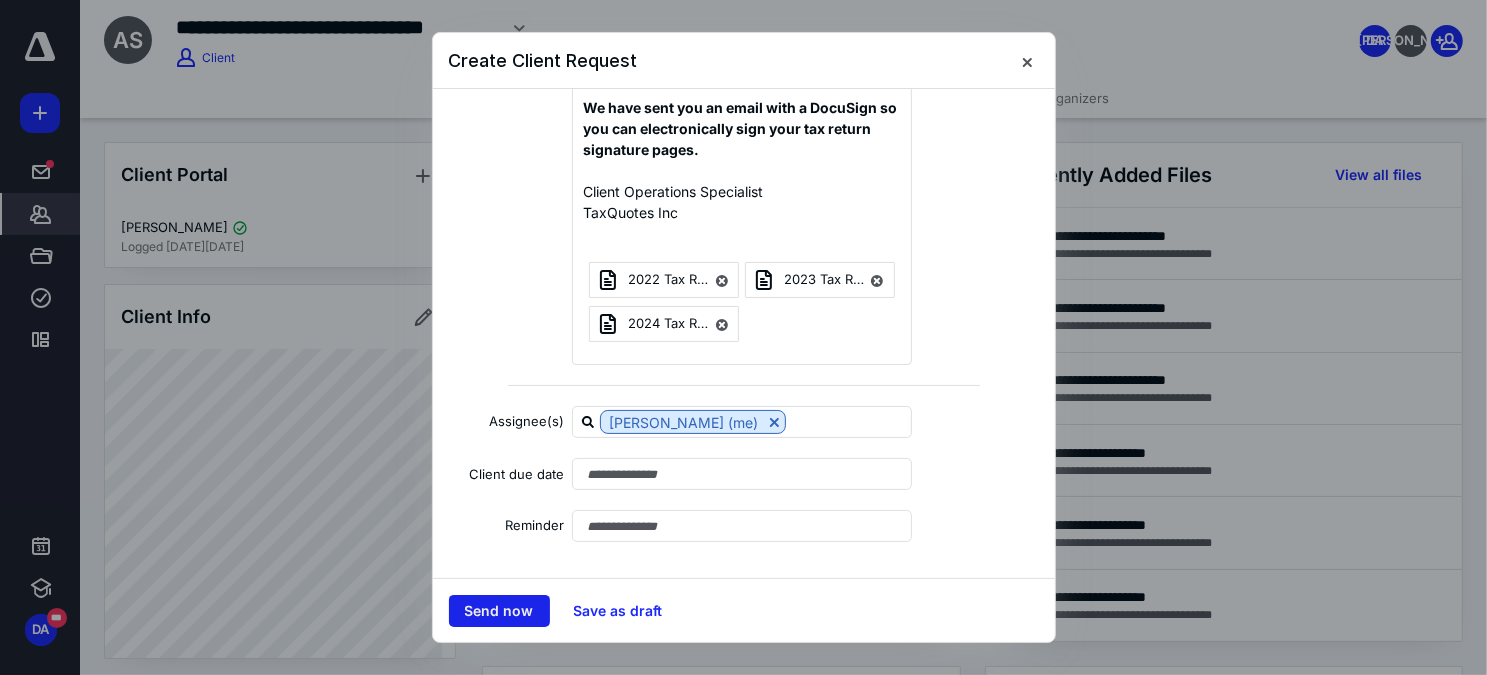 click on "Send now" at bounding box center (499, 611) 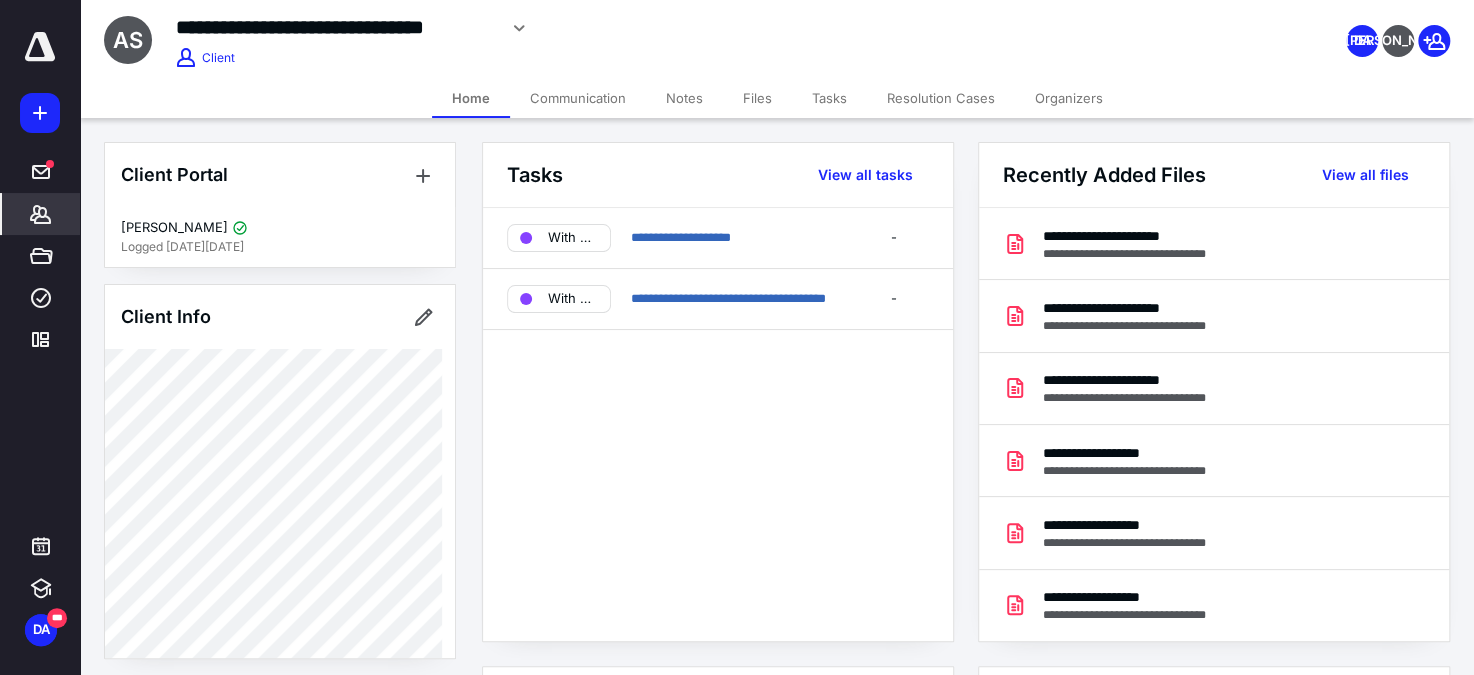 click on "Files" at bounding box center [757, 98] 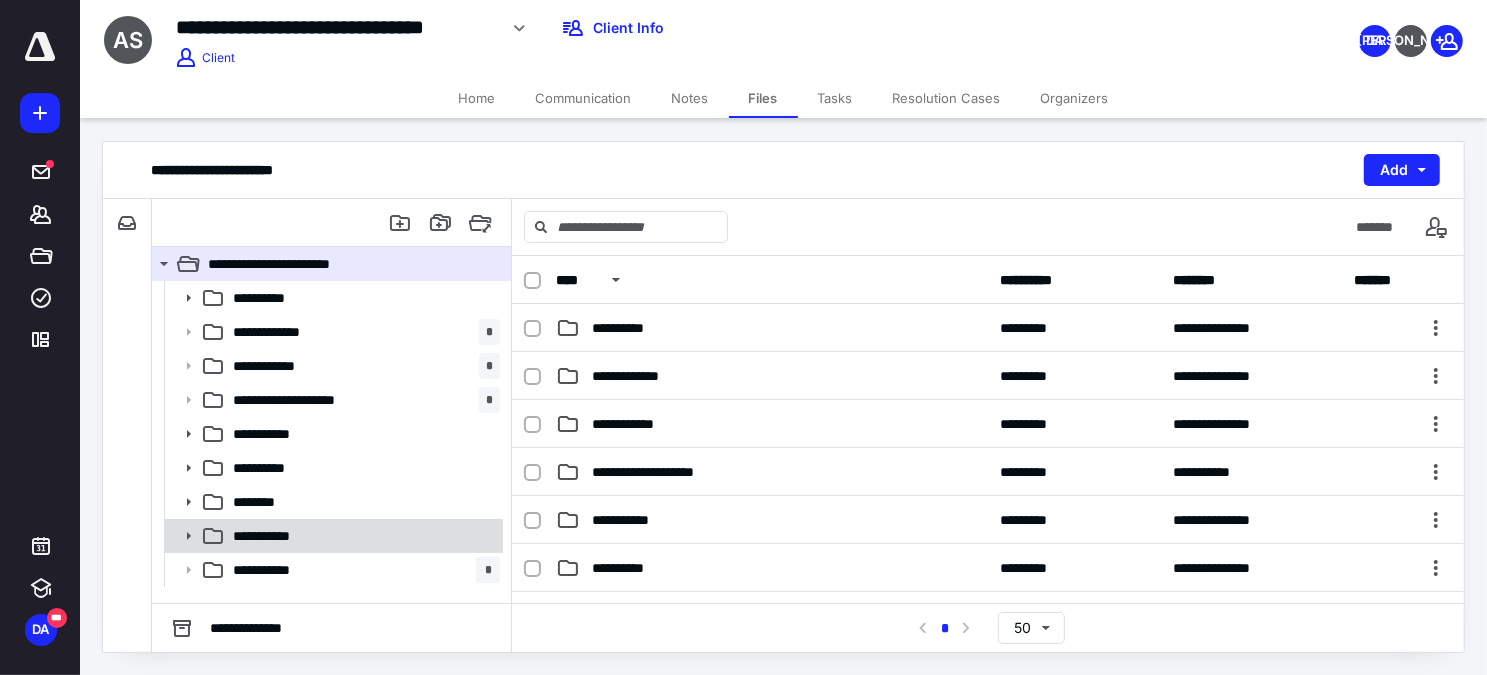 click on "**********" at bounding box center (362, 536) 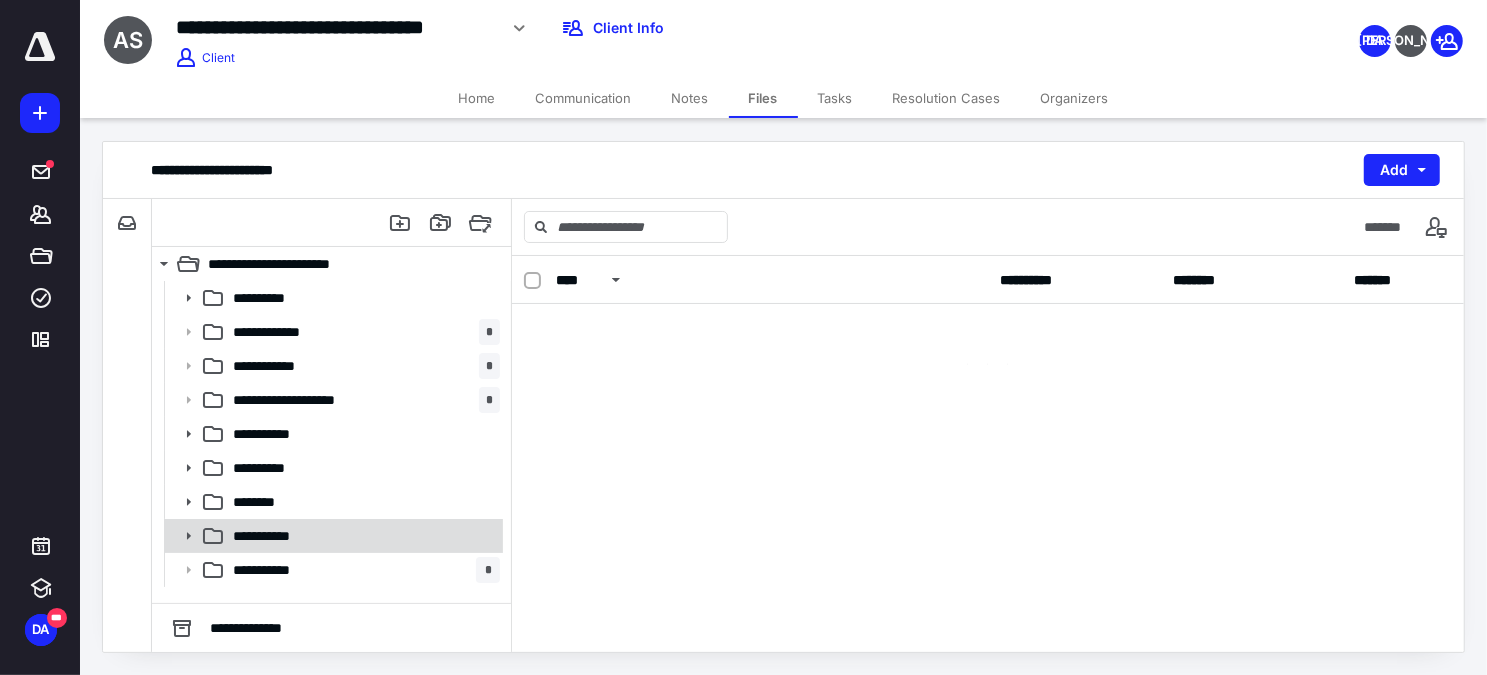 click on "**********" at bounding box center (362, 536) 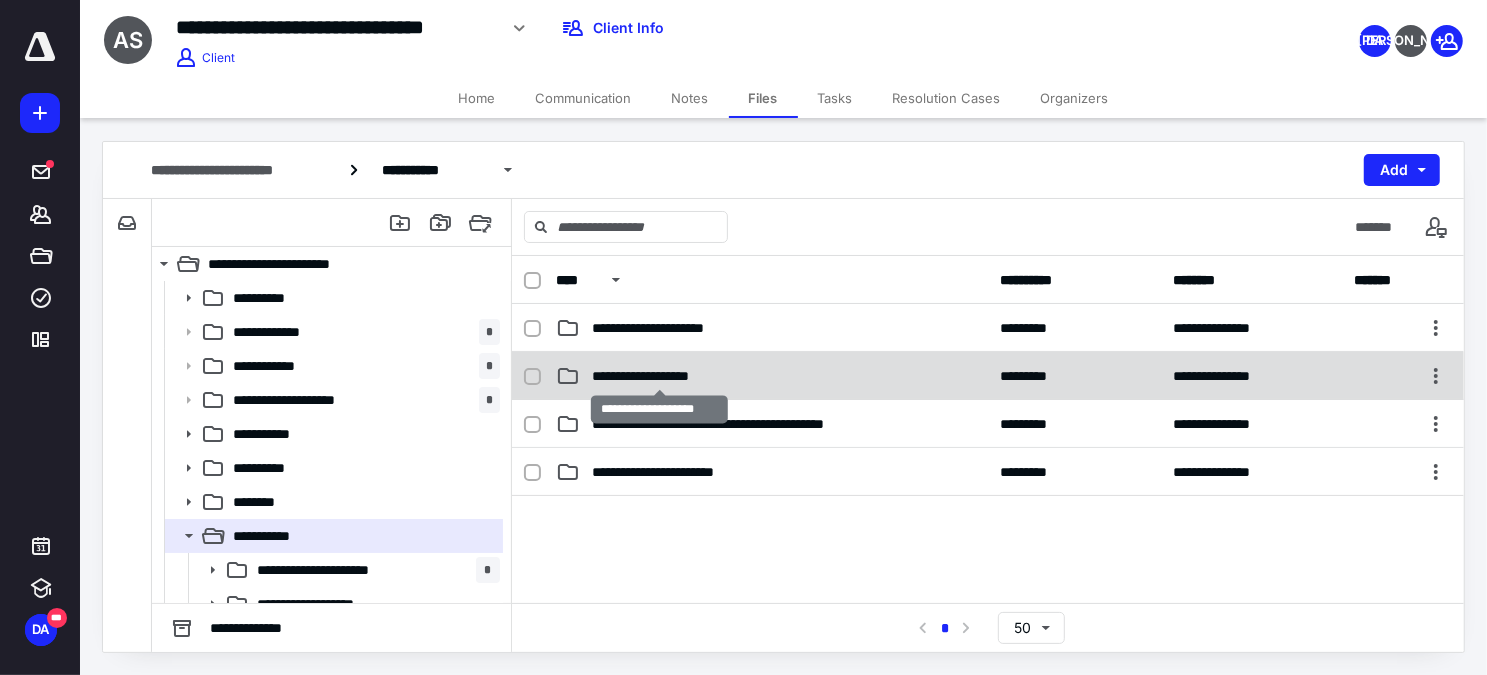 click on "**********" at bounding box center (659, 376) 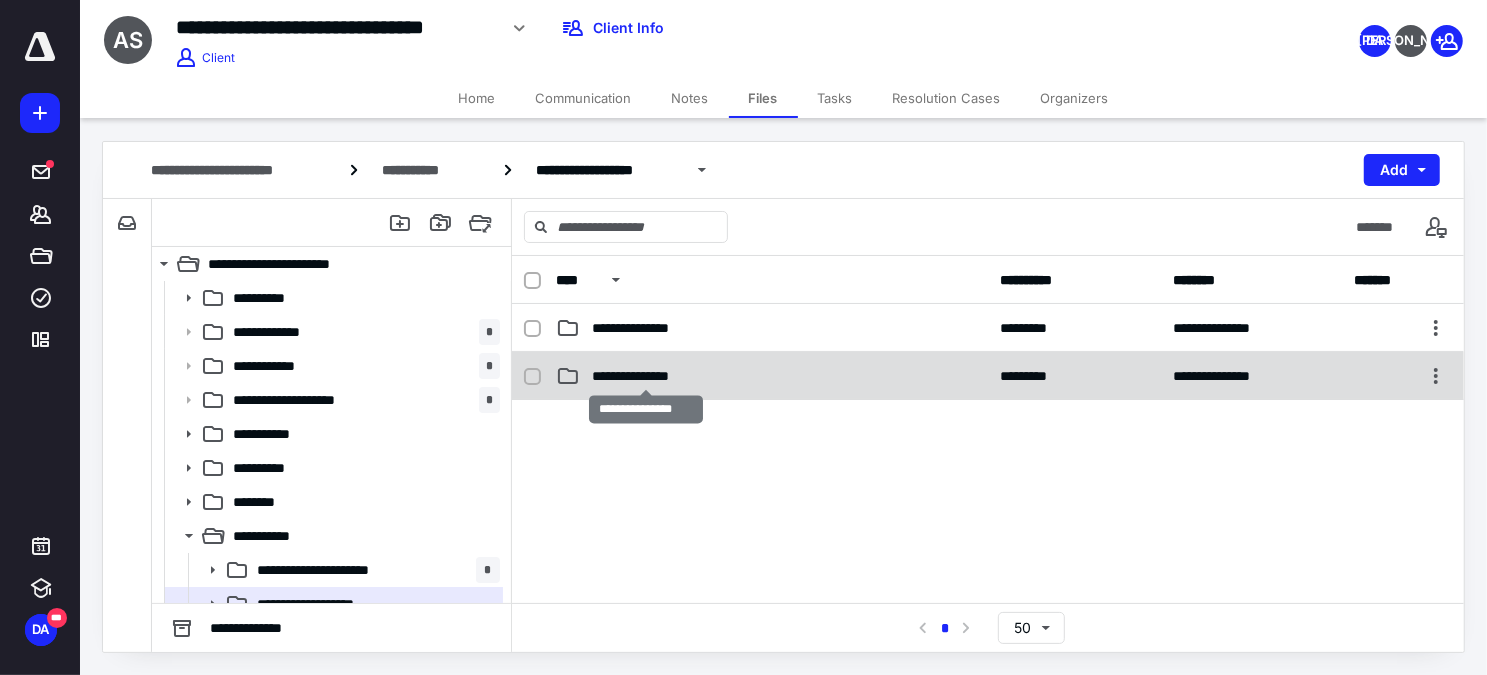 click on "**********" at bounding box center (646, 376) 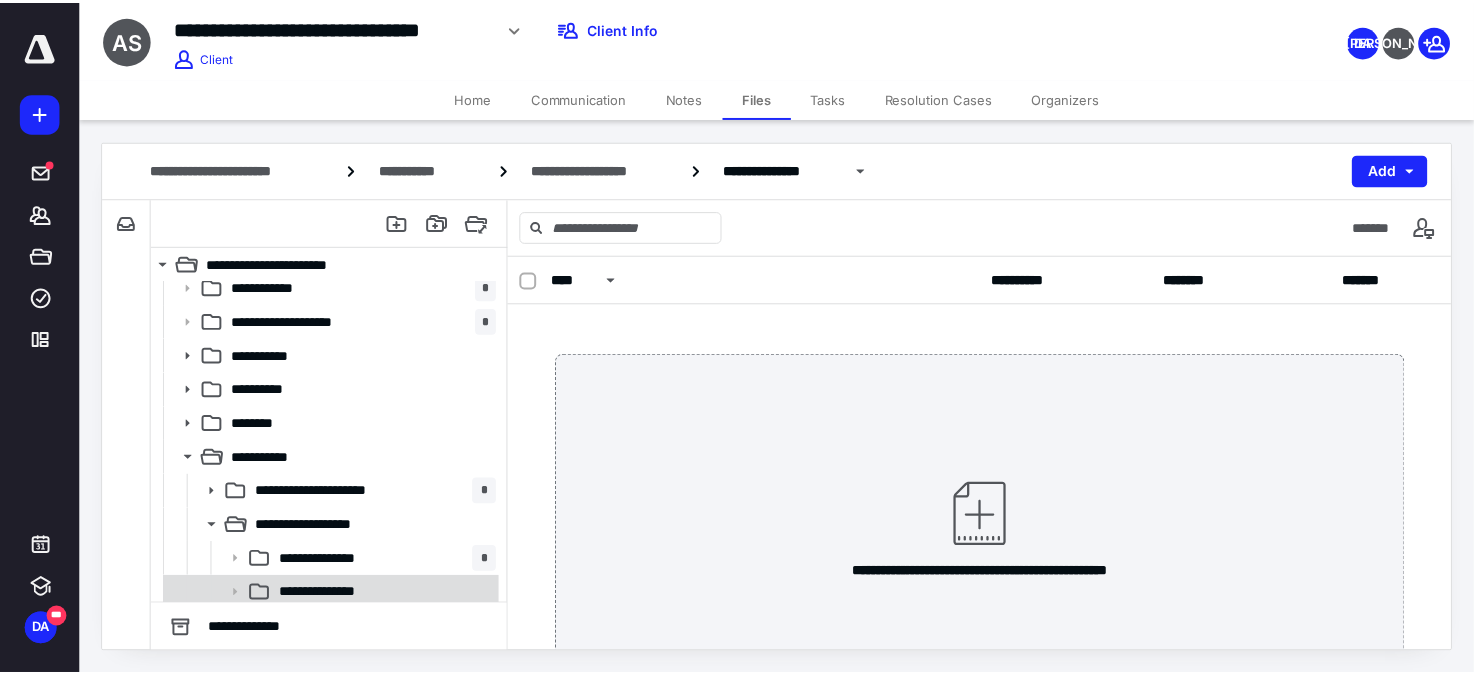 scroll, scrollTop: 187, scrollLeft: 0, axis: vertical 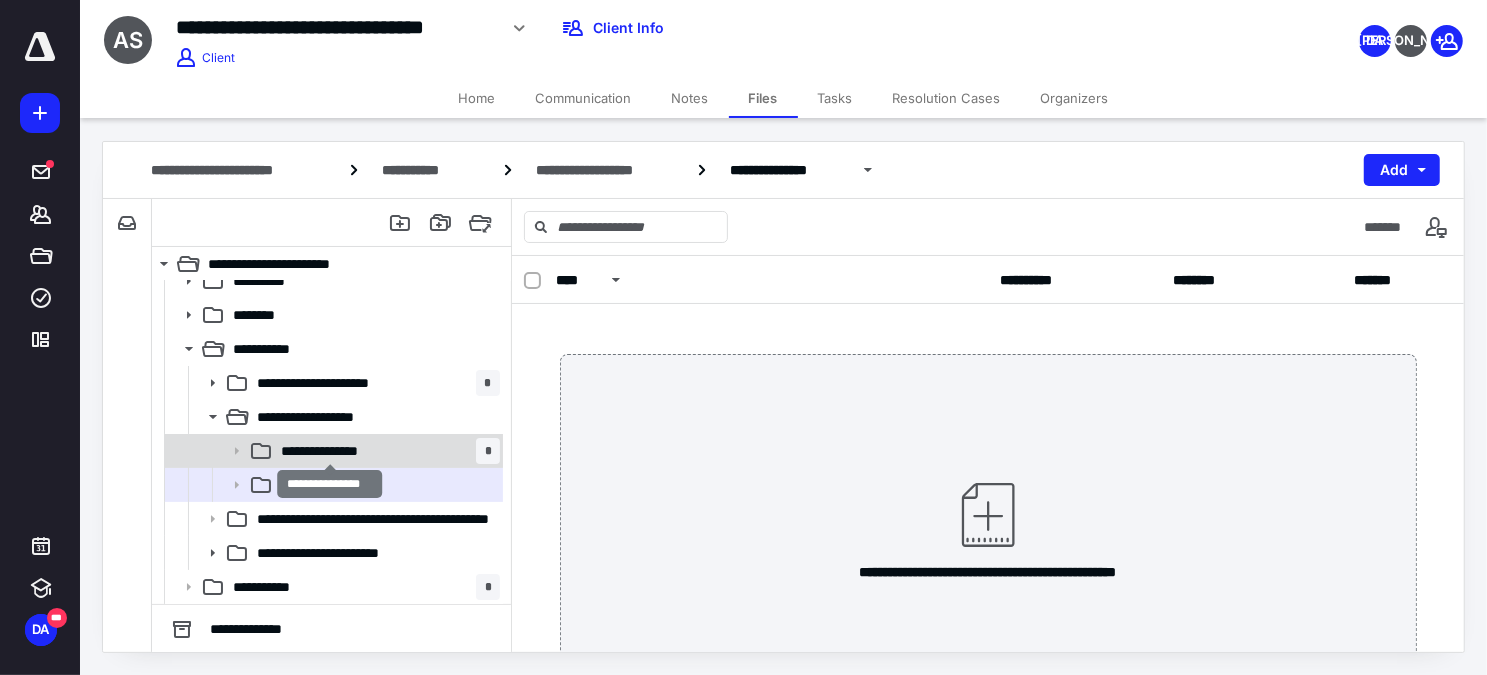 click on "**********" at bounding box center (330, 451) 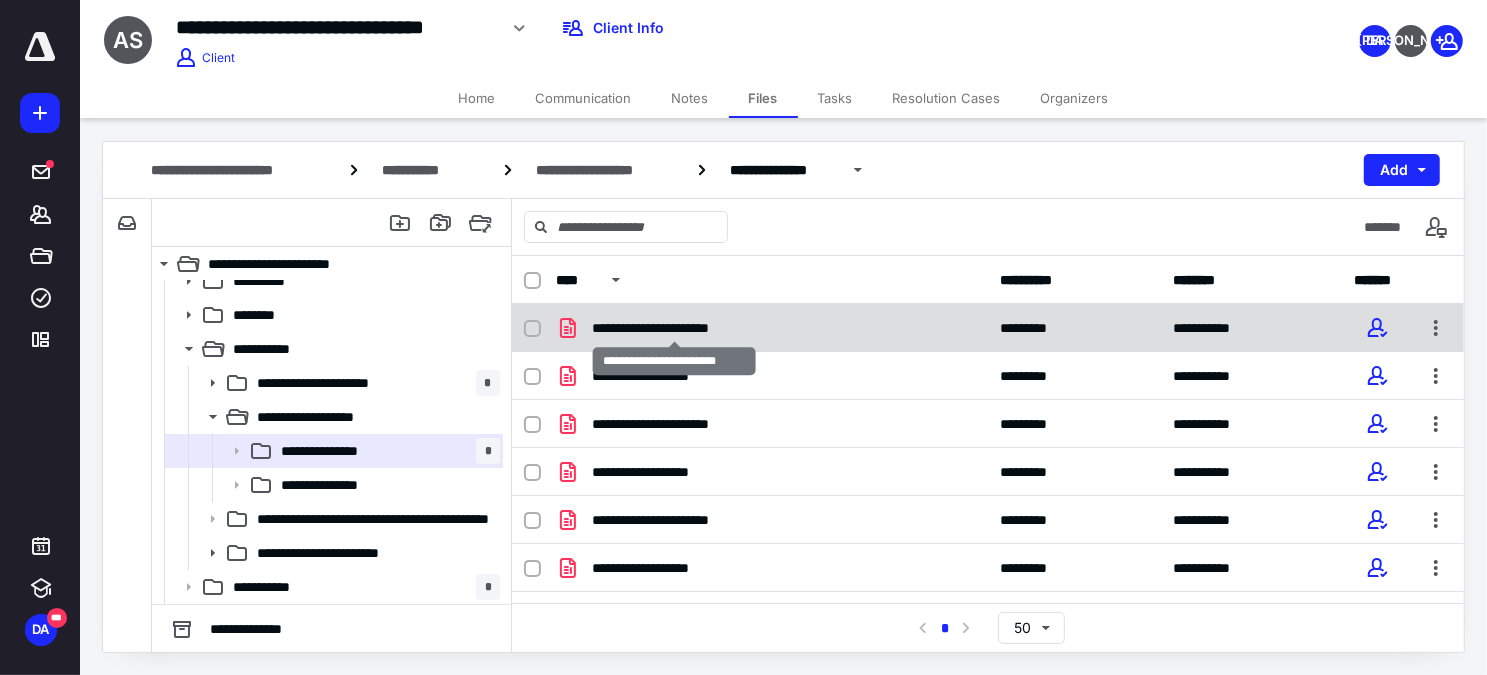 click on "**********" at bounding box center [674, 328] 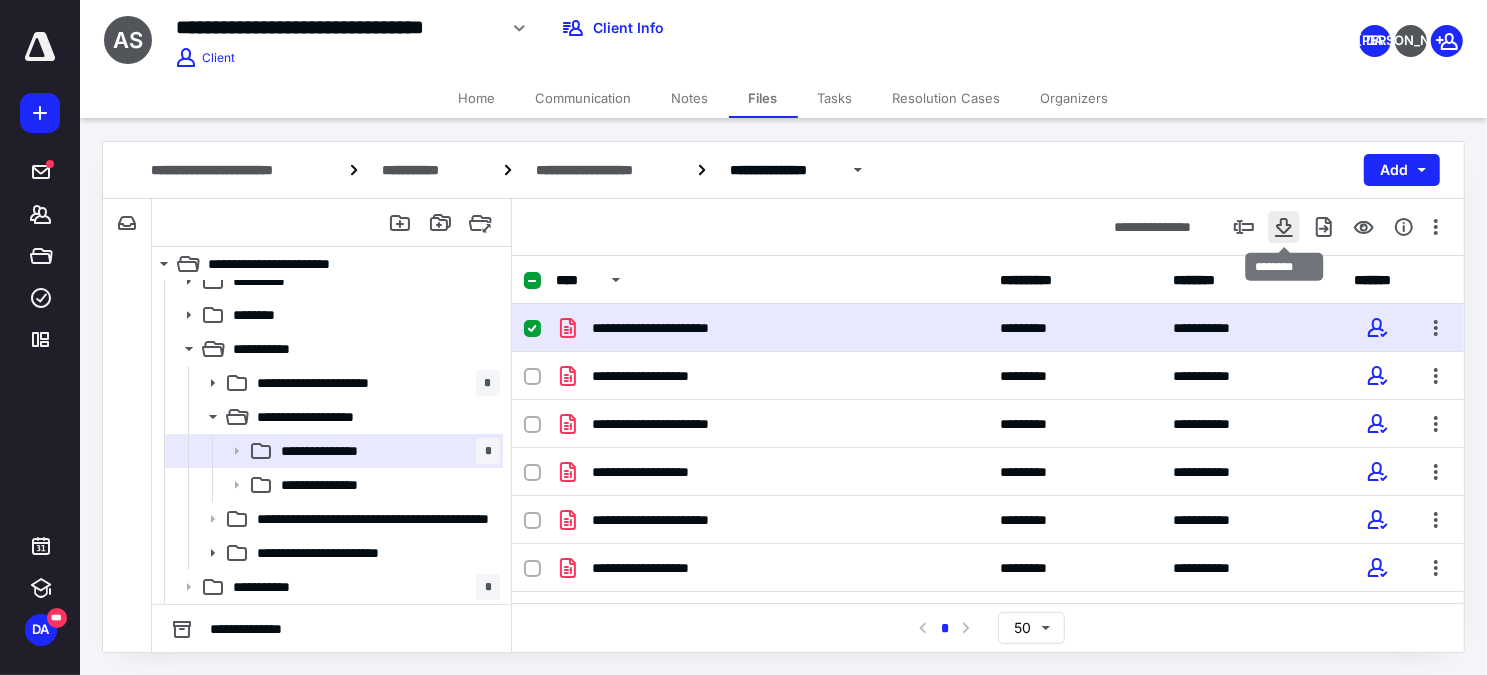 click at bounding box center (1284, 227) 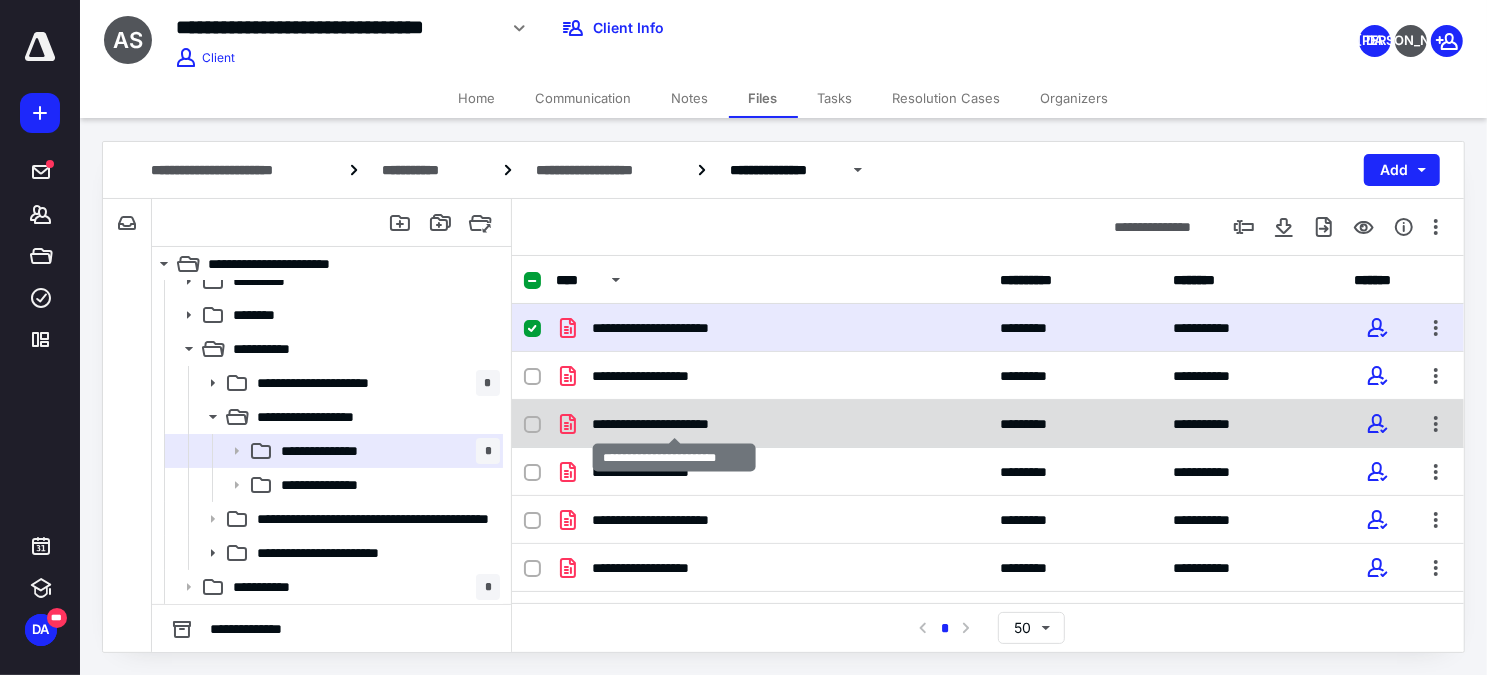 click on "**********" at bounding box center [674, 424] 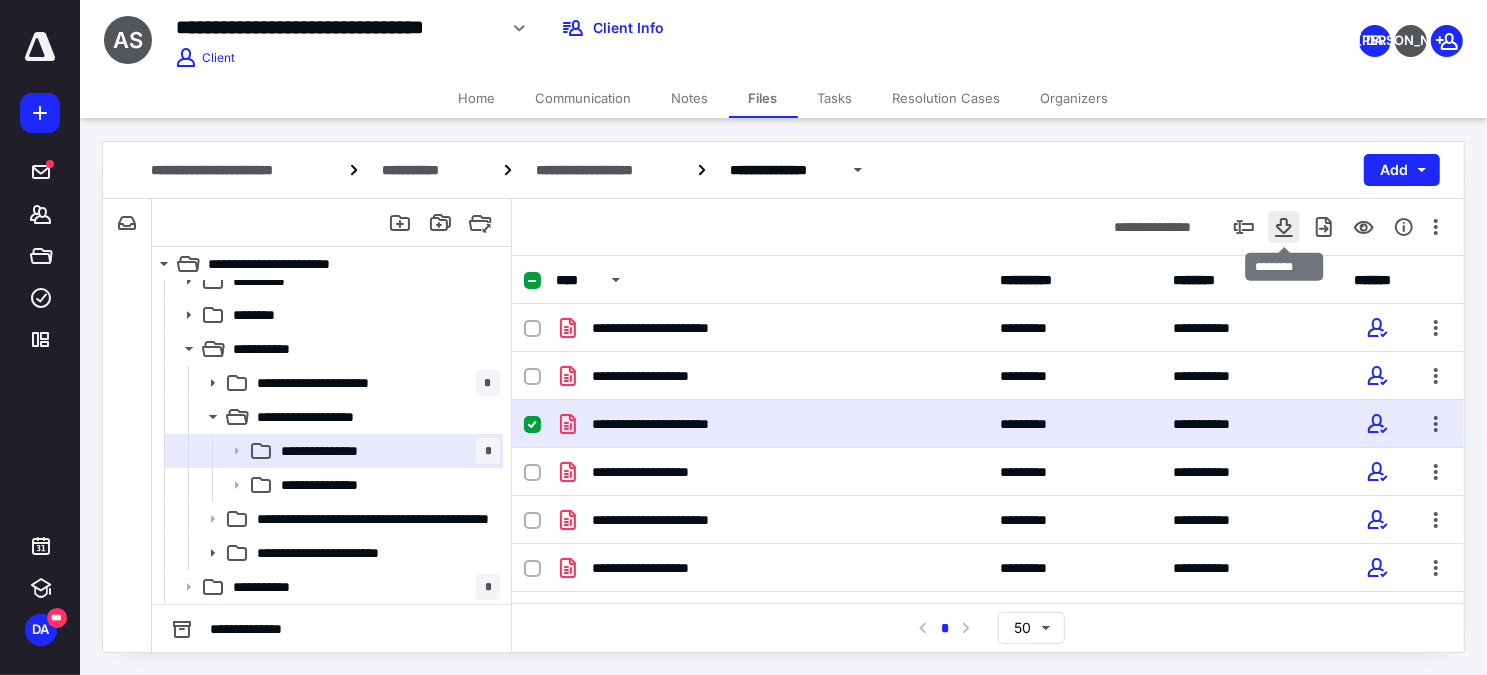 click at bounding box center [1284, 227] 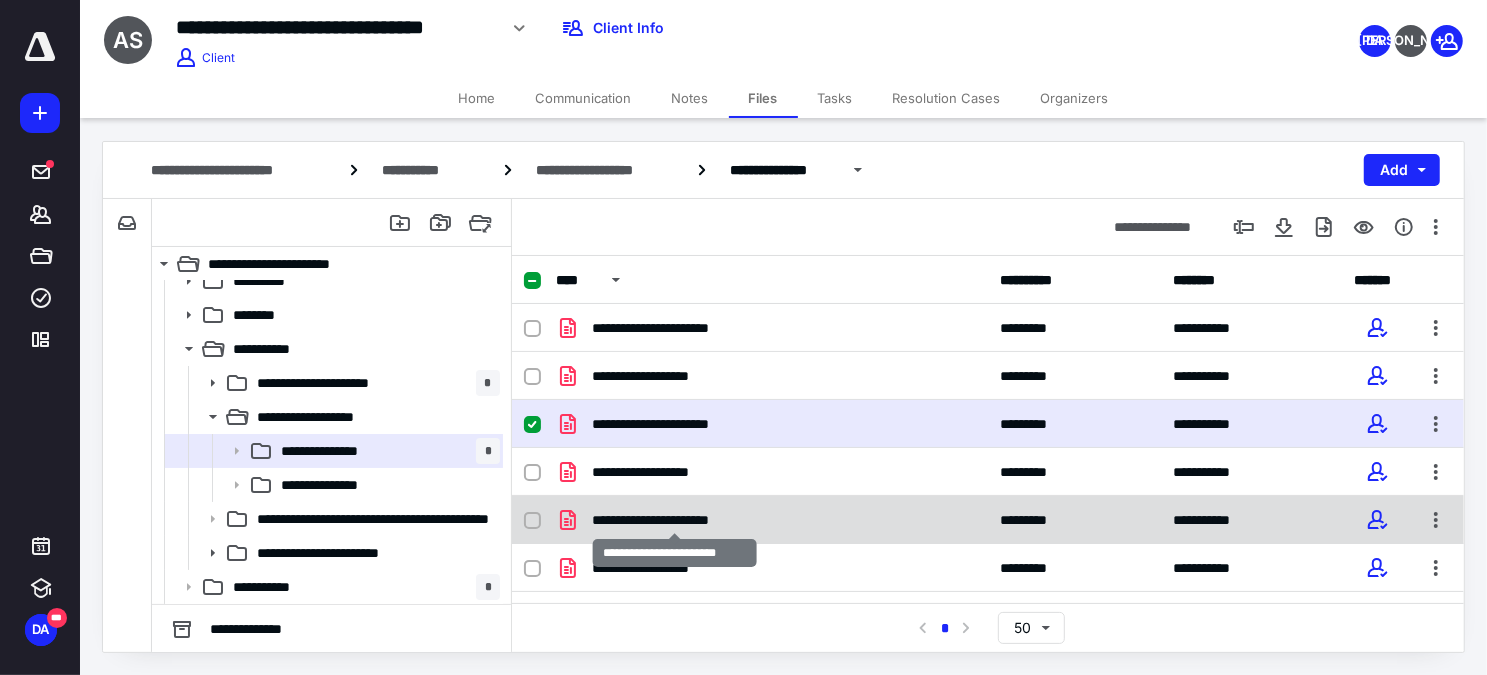 click on "**********" at bounding box center (675, 520) 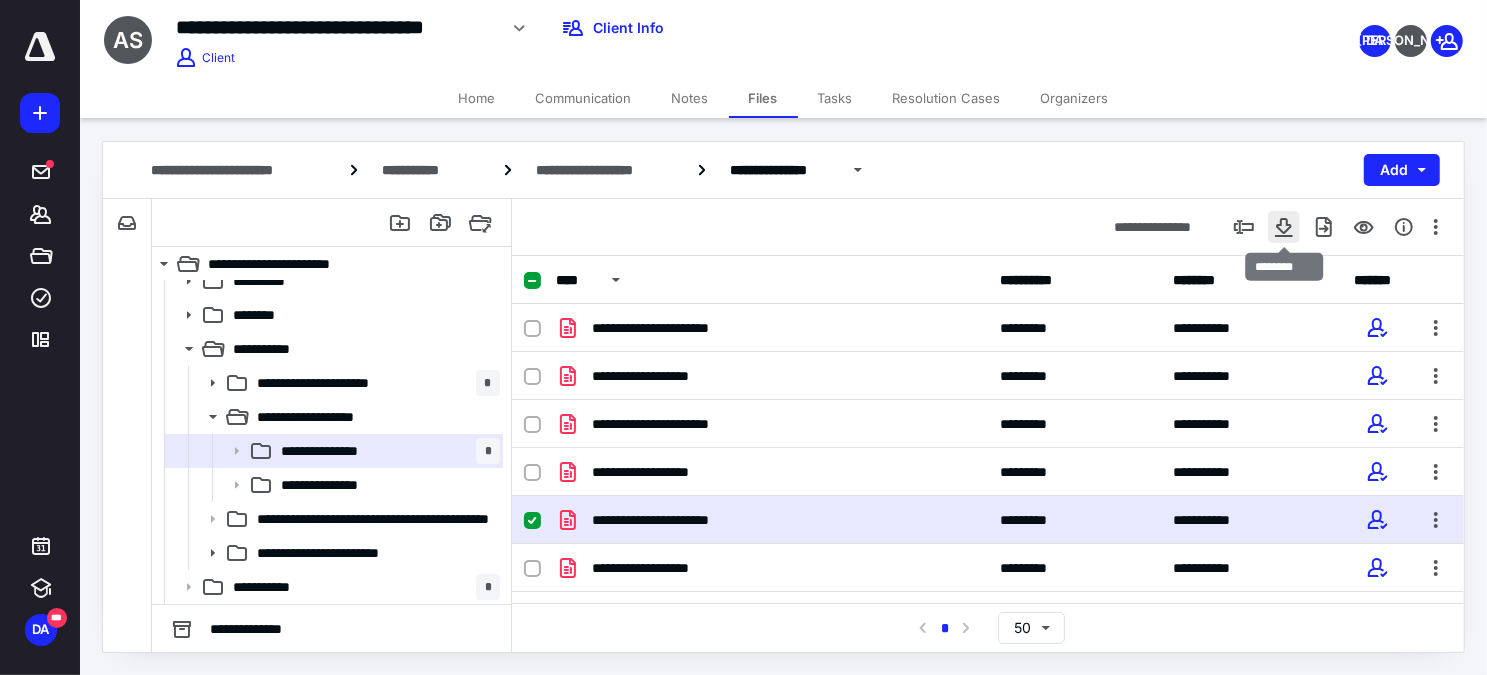 click at bounding box center [1284, 227] 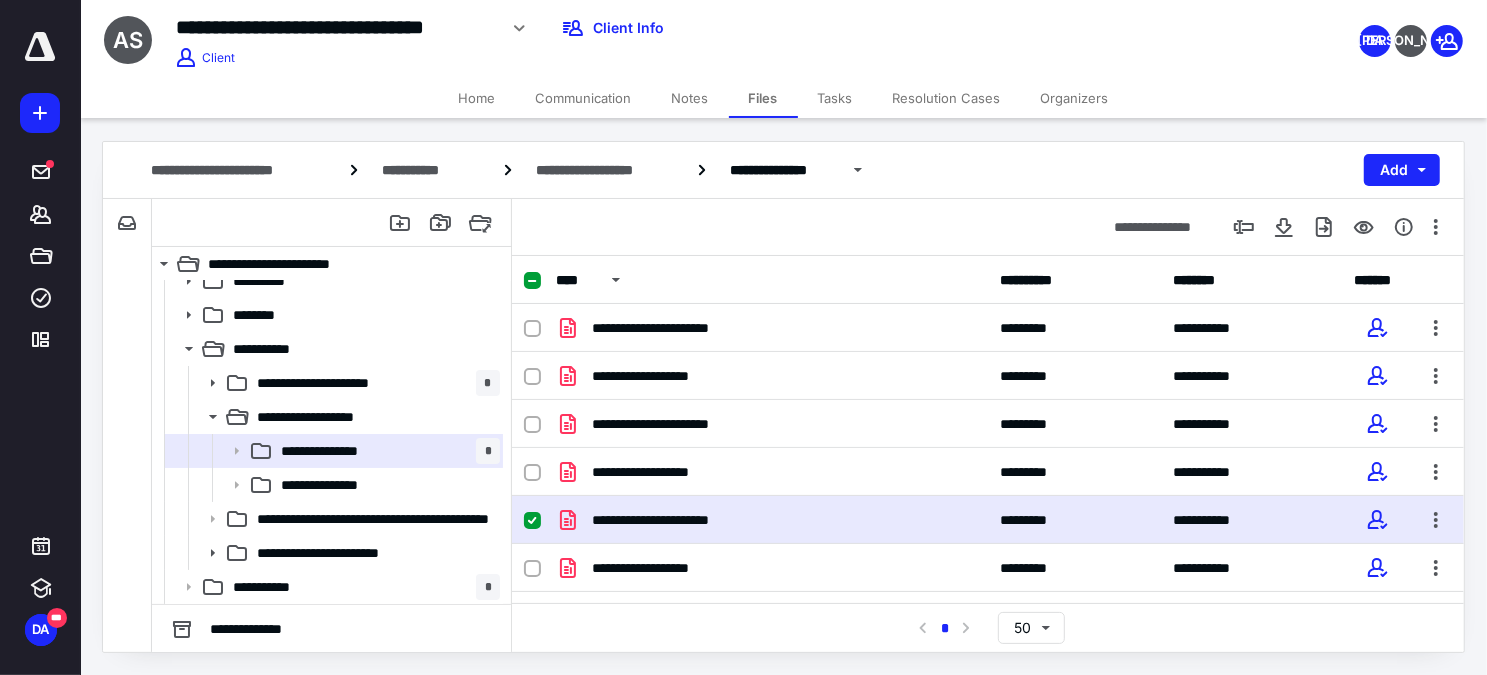 click on "Home" at bounding box center [477, 98] 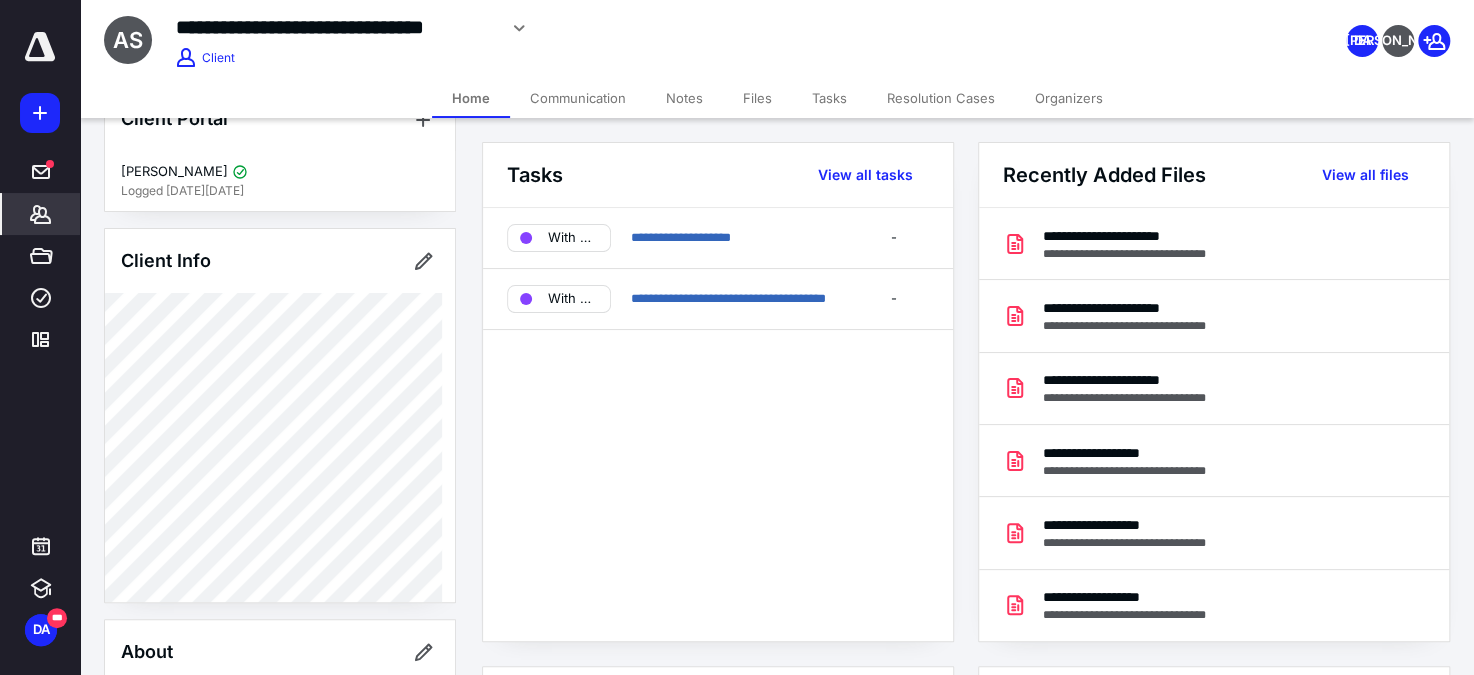 scroll, scrollTop: 51, scrollLeft: 0, axis: vertical 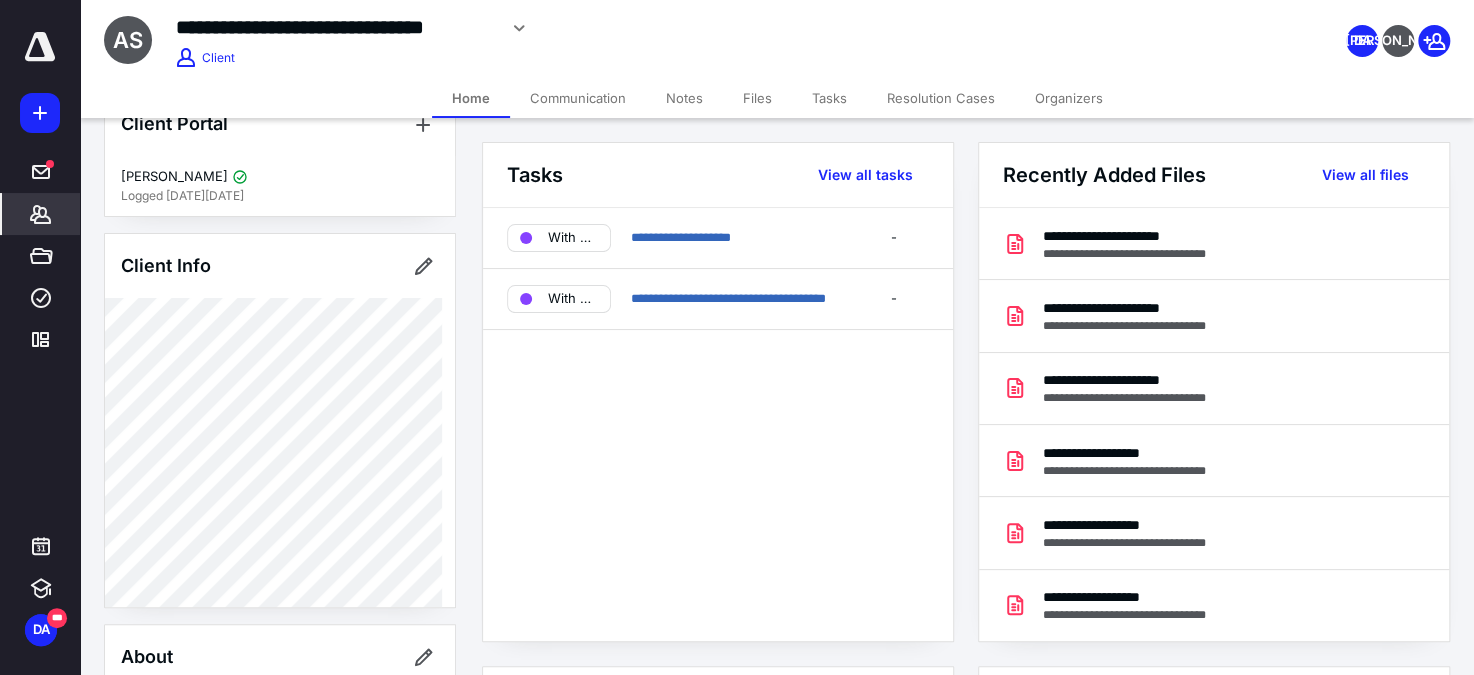click on "Client Portal Allanesha Smith-Narcisse Logged in 2 weeks ago Client Info About Spouse Dependents Important clients Tags Manage all tags" at bounding box center [280, 781] 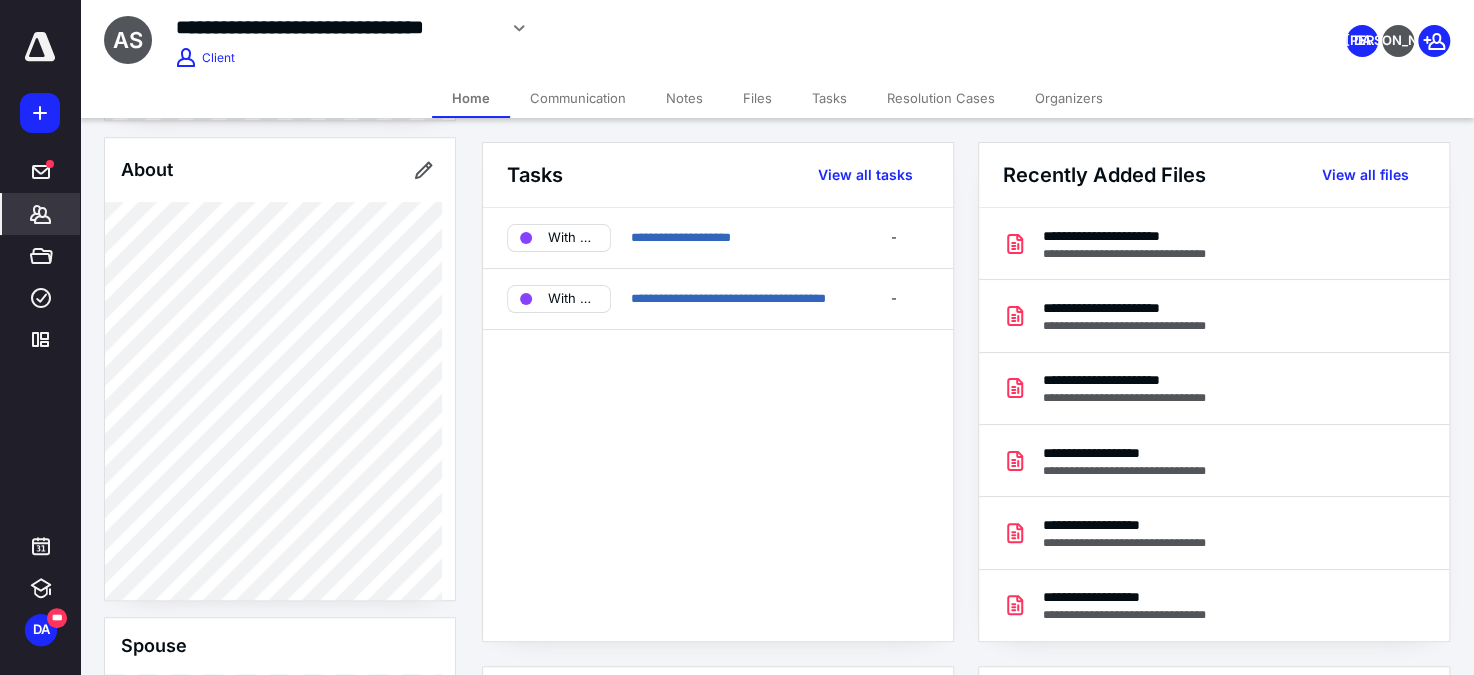 scroll, scrollTop: 779, scrollLeft: 0, axis: vertical 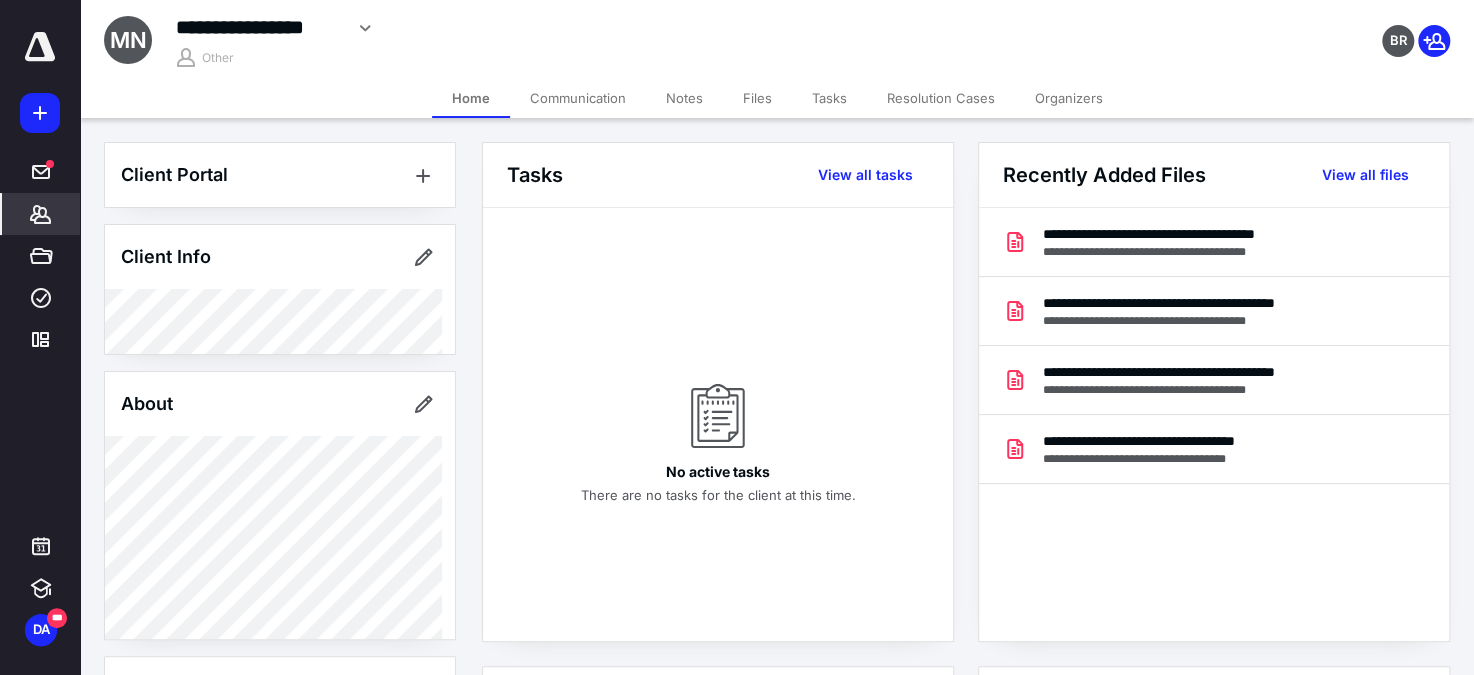 click on "Client Portal Client Info About Spouse Dependents Important clients Tags Manage all tags" at bounding box center (280, 583) 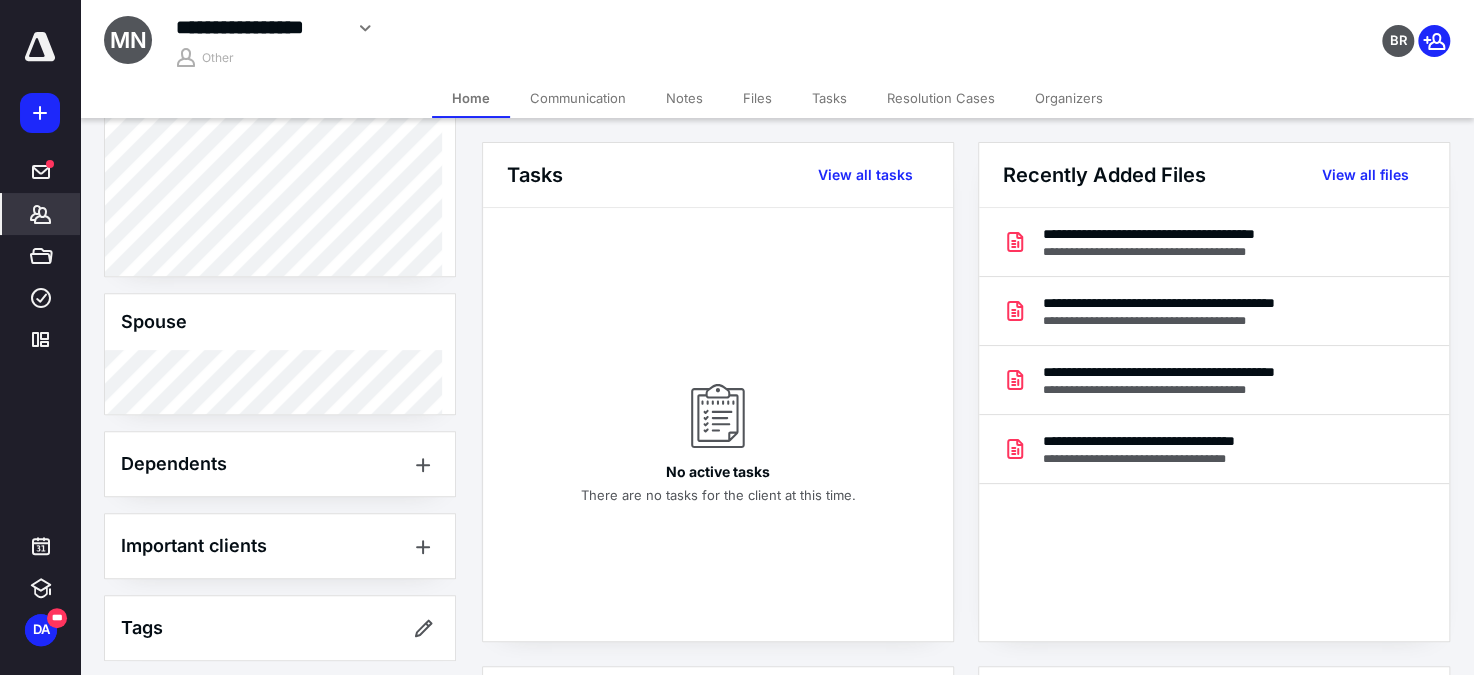 scroll, scrollTop: 370, scrollLeft: 0, axis: vertical 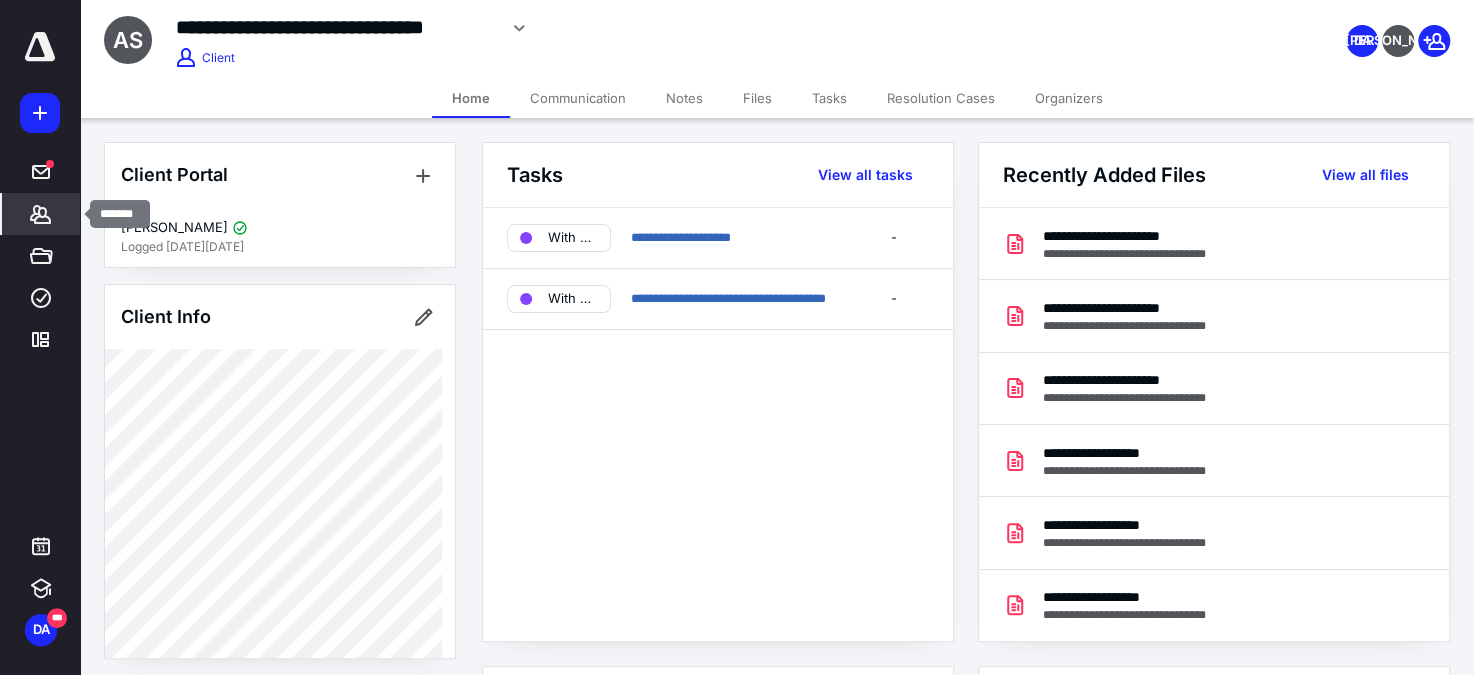 click 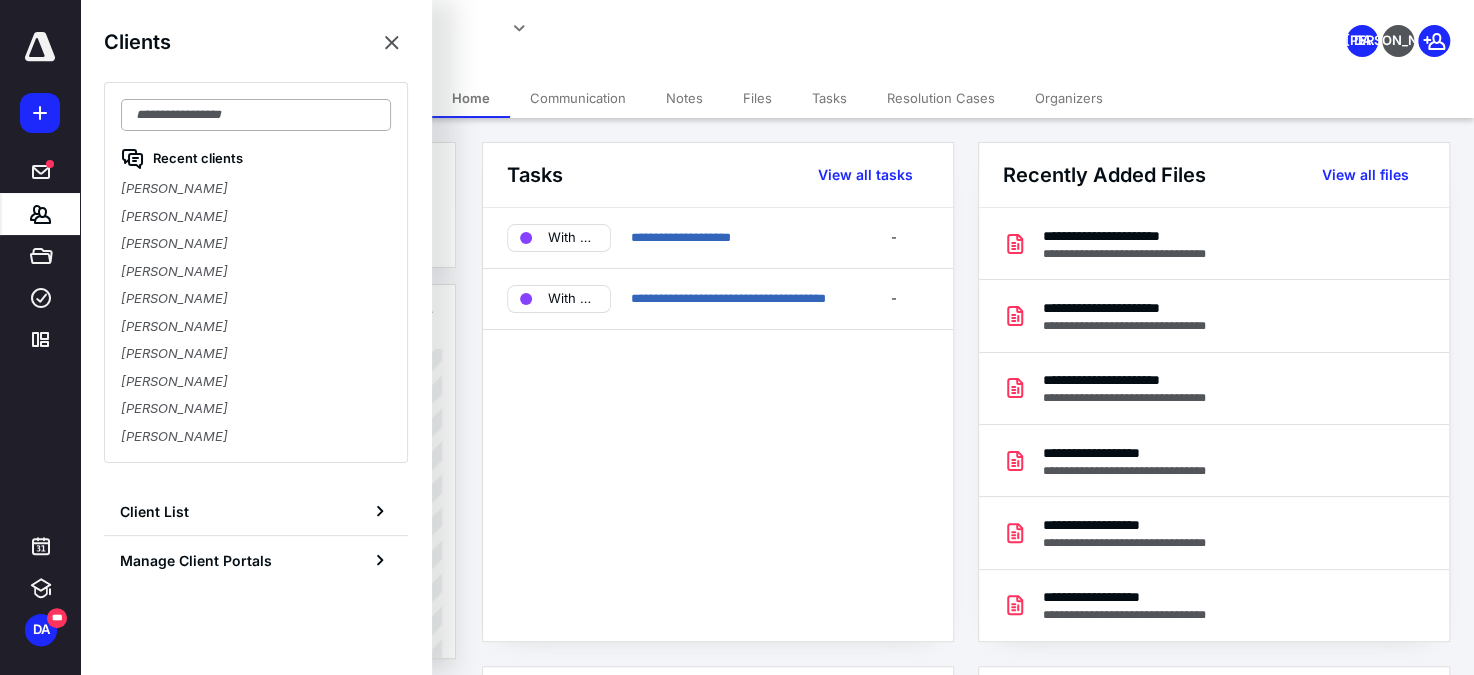 click at bounding box center [256, 115] 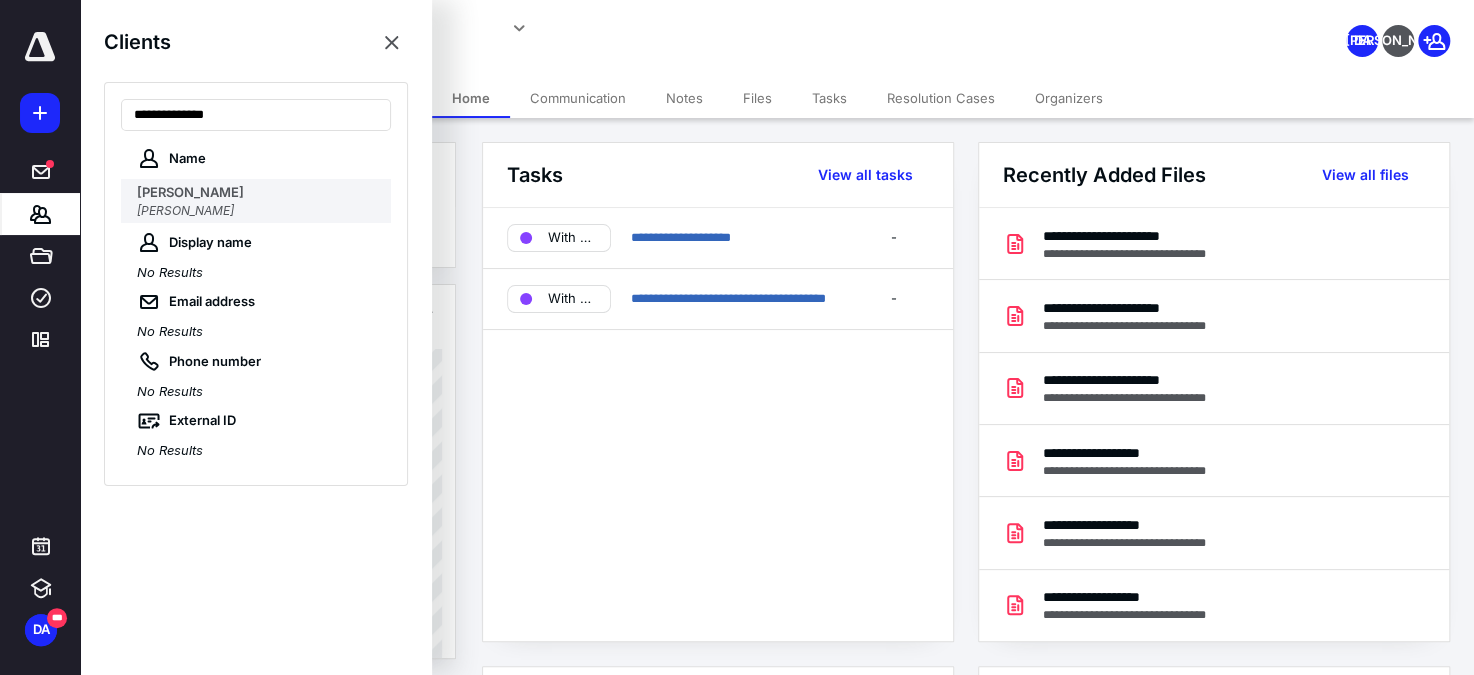 type on "**********" 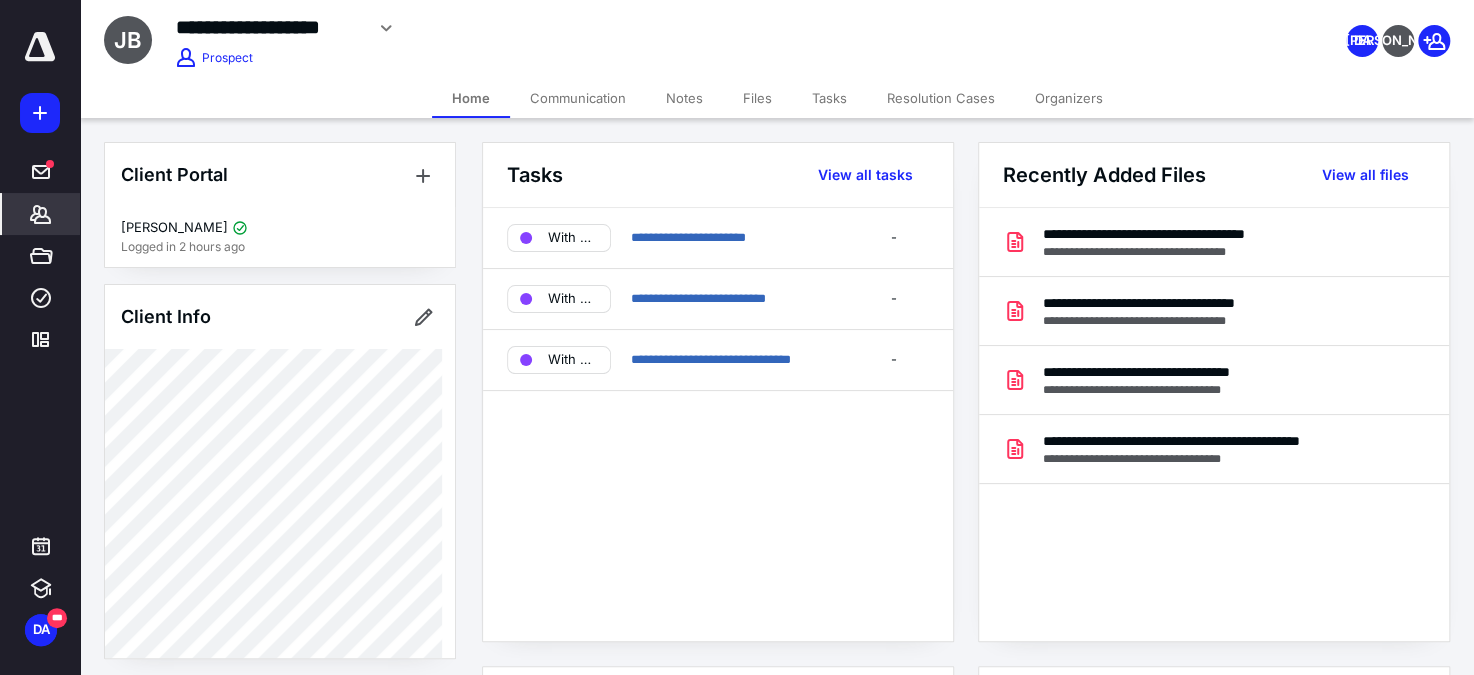 scroll, scrollTop: 90, scrollLeft: 0, axis: vertical 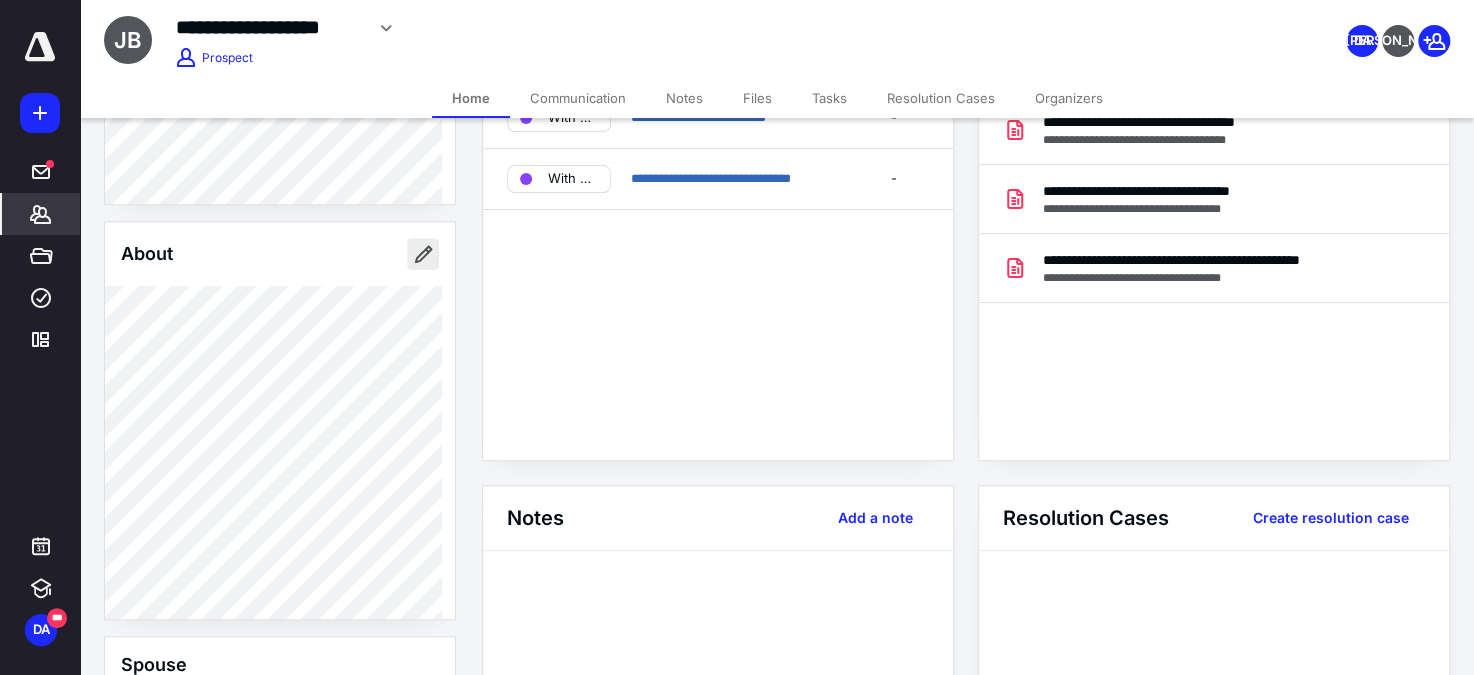 click at bounding box center [423, 254] 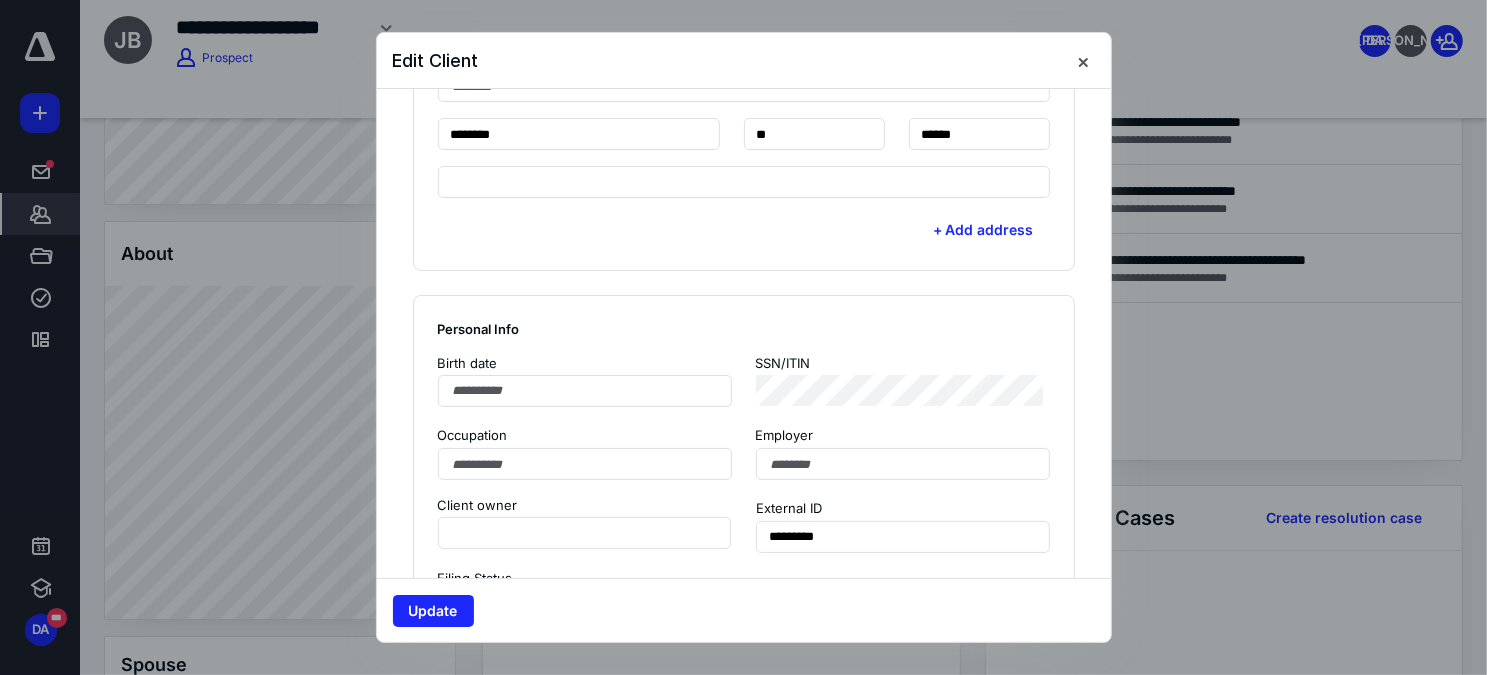 scroll, scrollTop: 857, scrollLeft: 0, axis: vertical 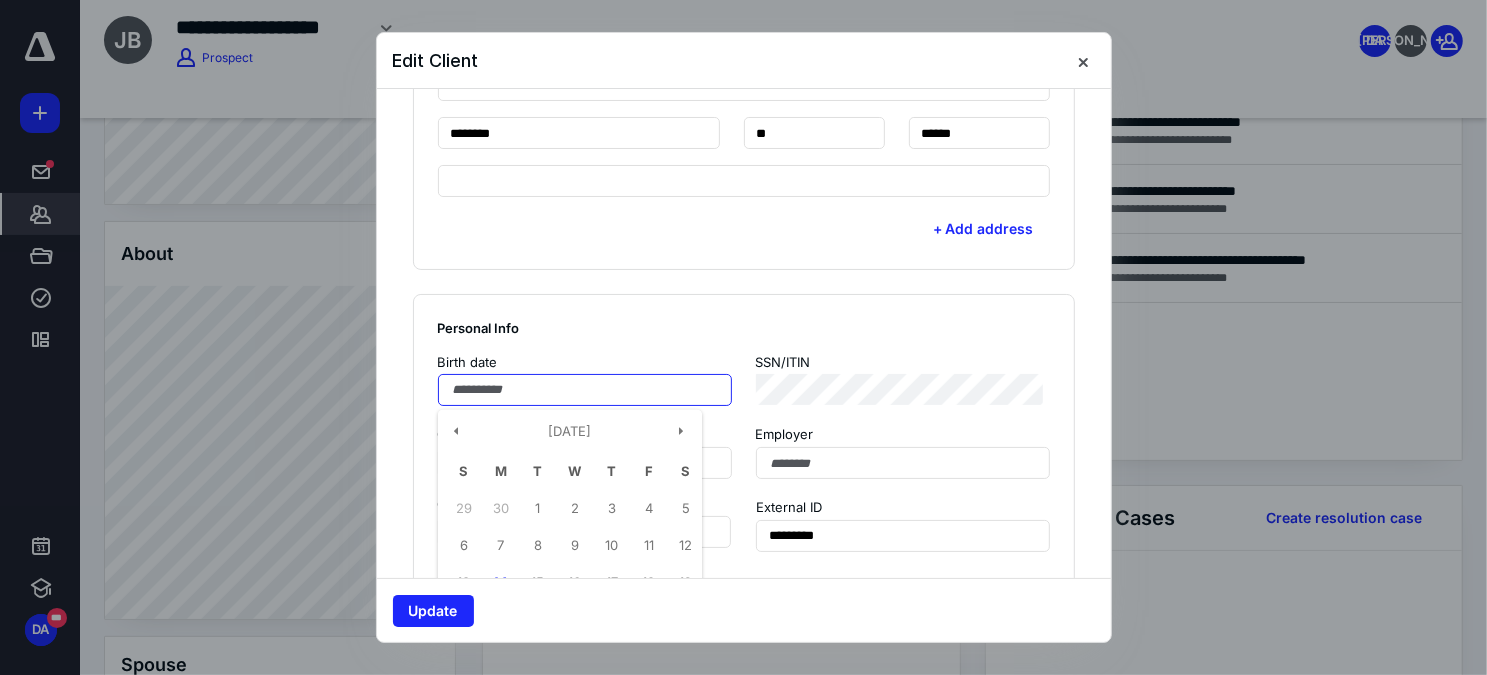 click at bounding box center (585, 390) 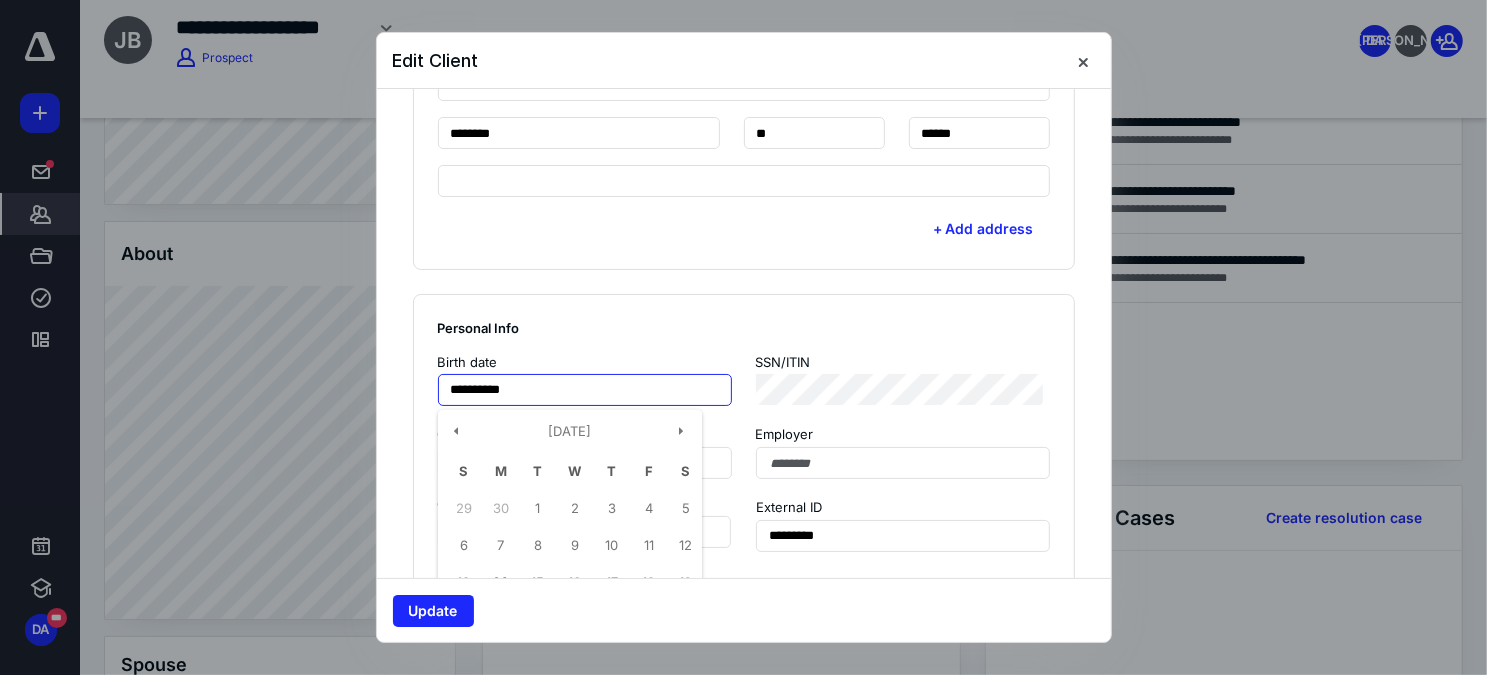 type on "**********" 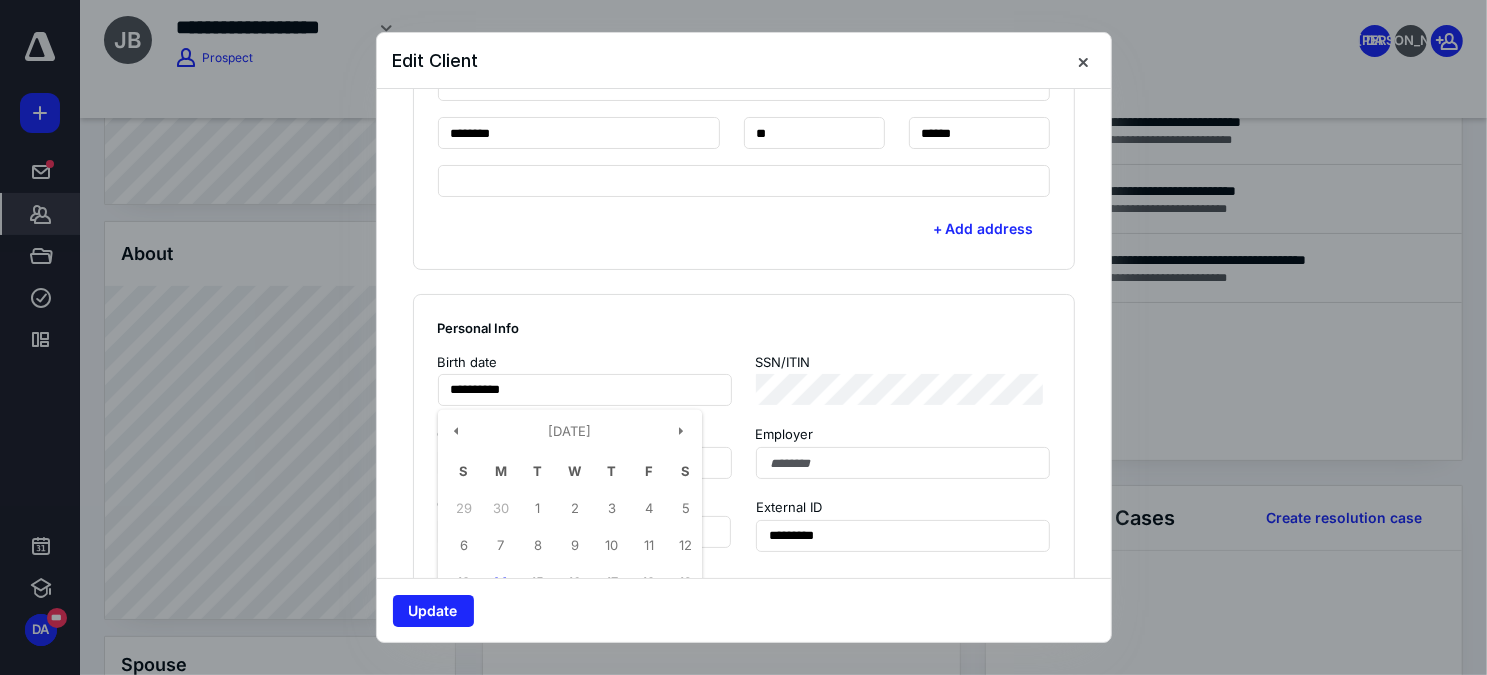 click on "Personal Info" at bounding box center [744, 328] 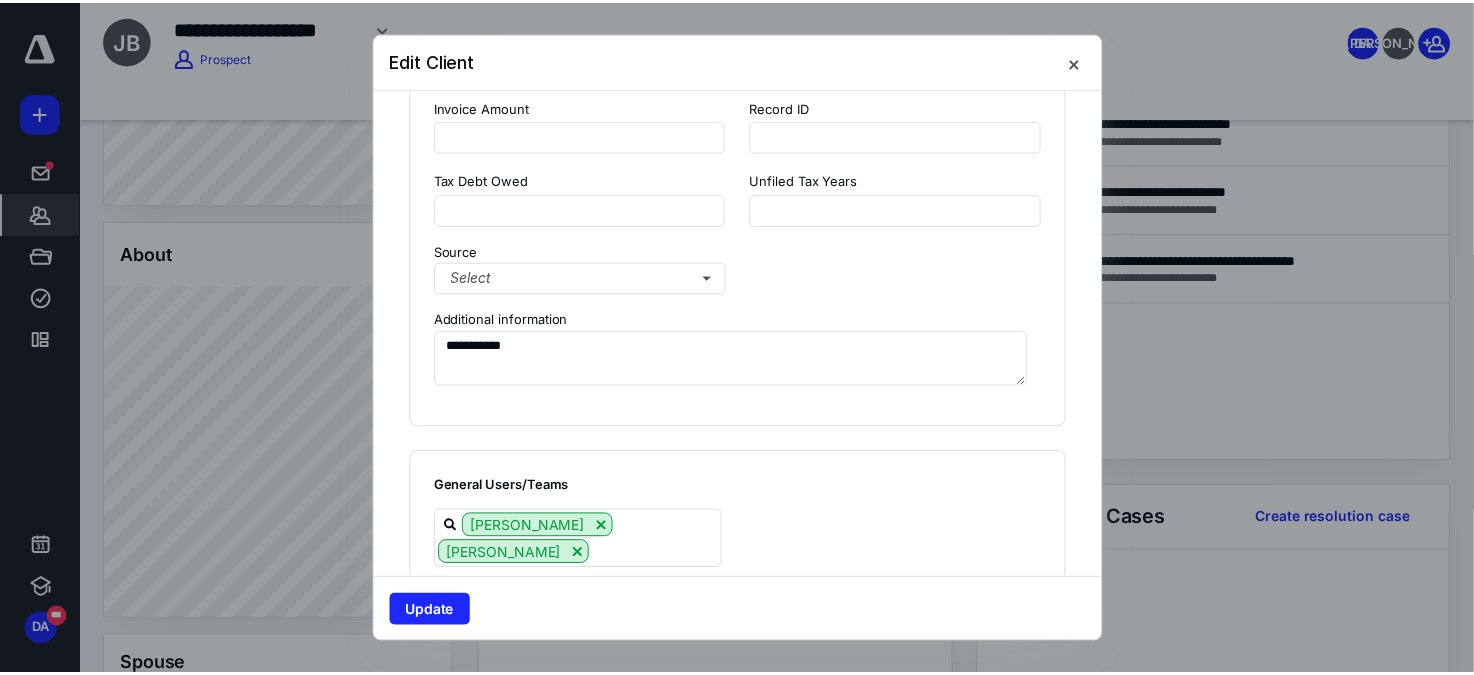 scroll, scrollTop: 1675, scrollLeft: 0, axis: vertical 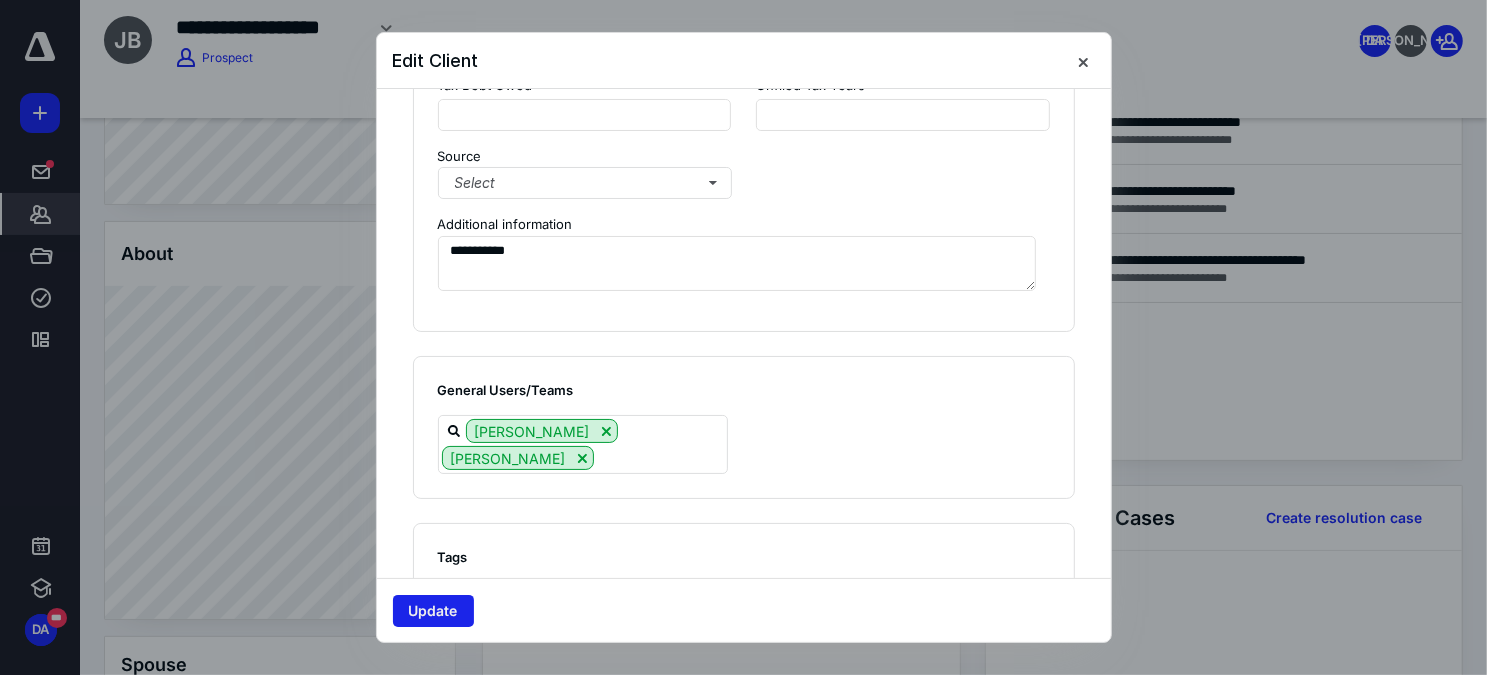 click on "Update" at bounding box center [433, 611] 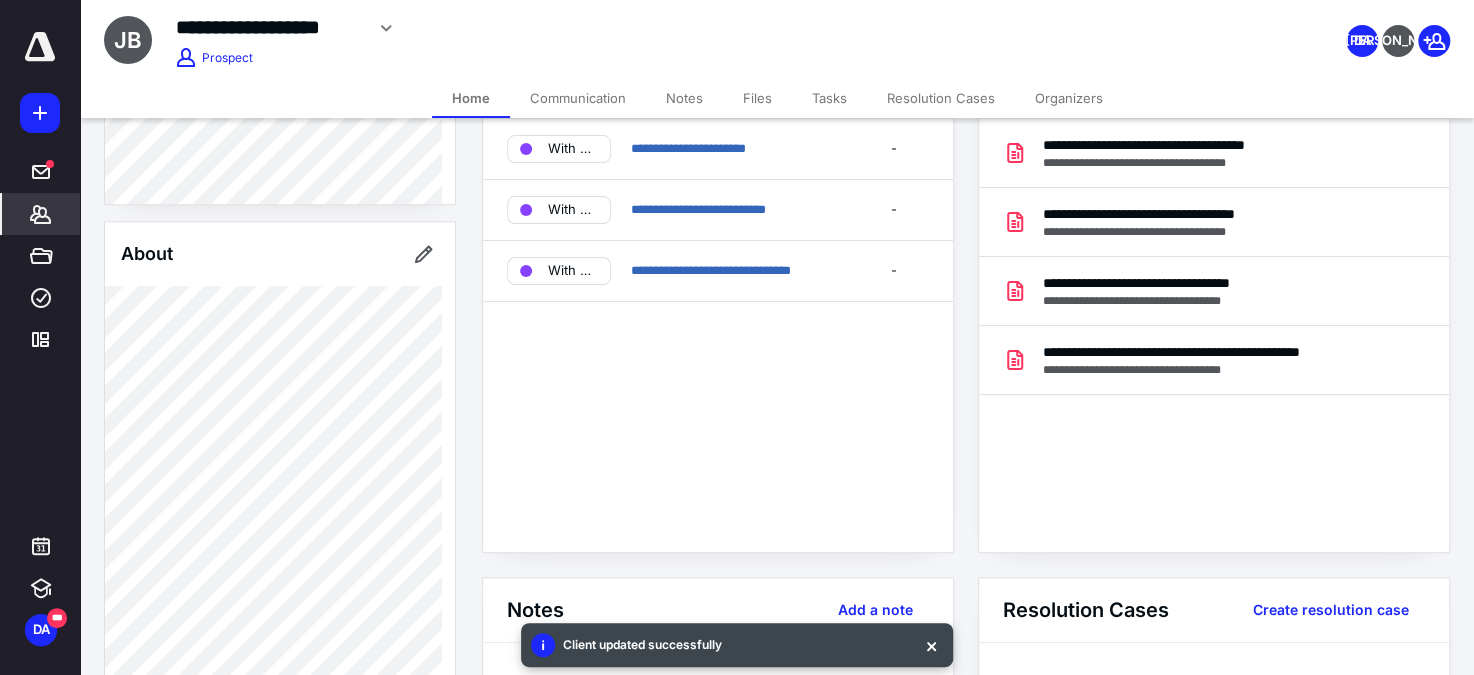 scroll, scrollTop: 0, scrollLeft: 0, axis: both 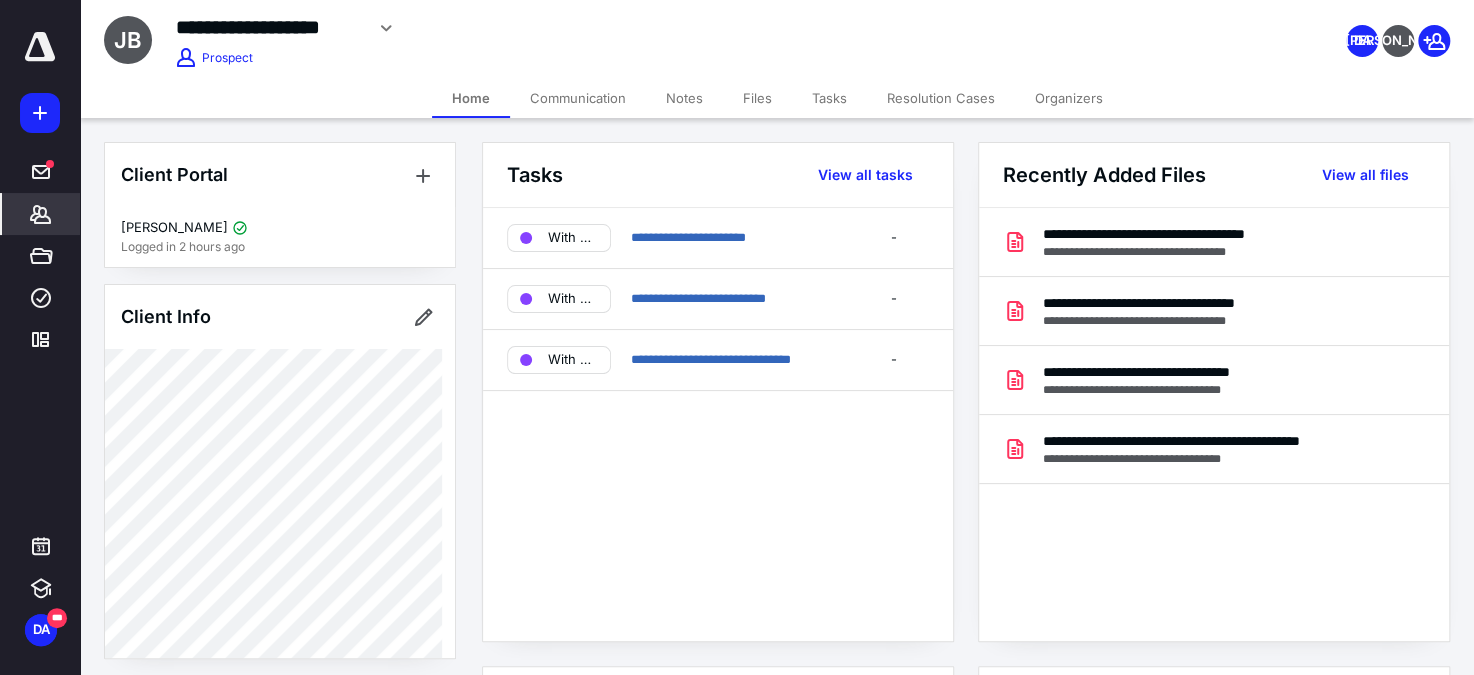 click on "Files" at bounding box center [757, 98] 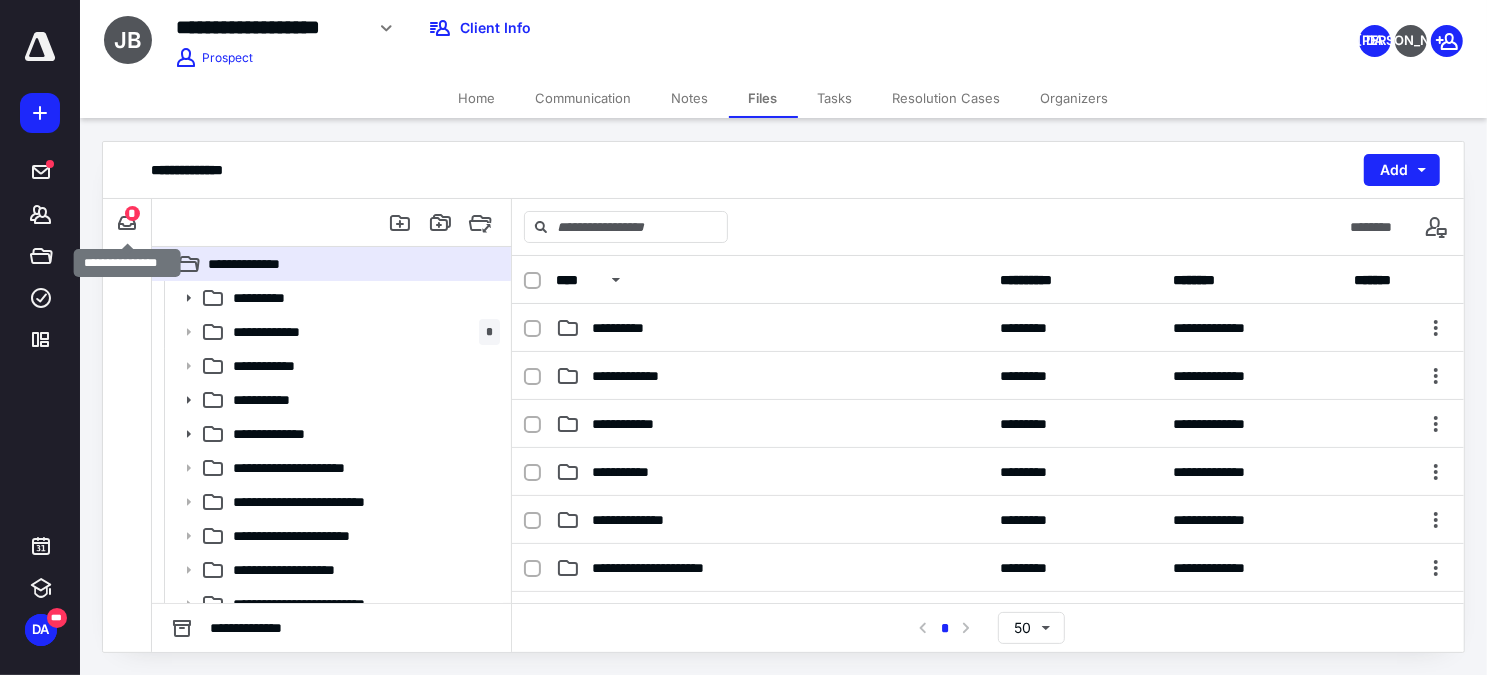 click on "*" at bounding box center [132, 213] 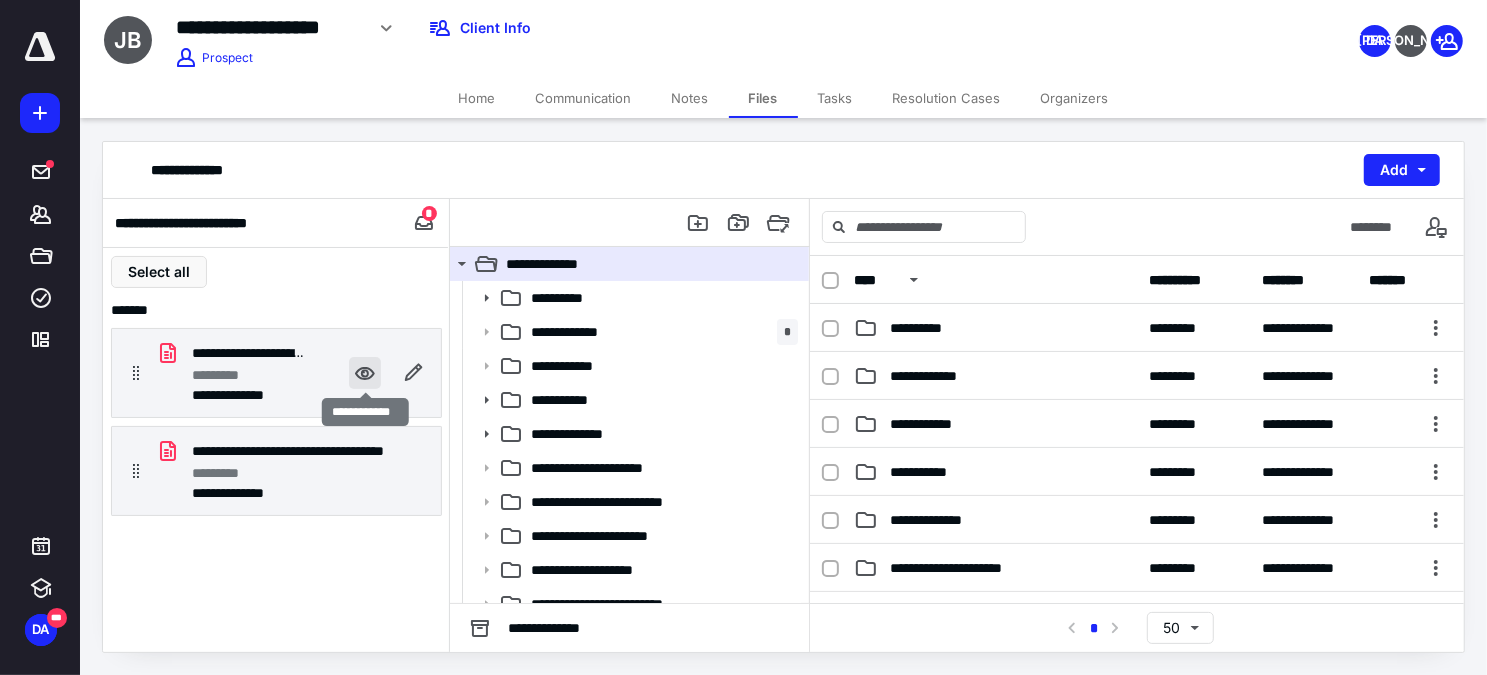 click at bounding box center (365, 373) 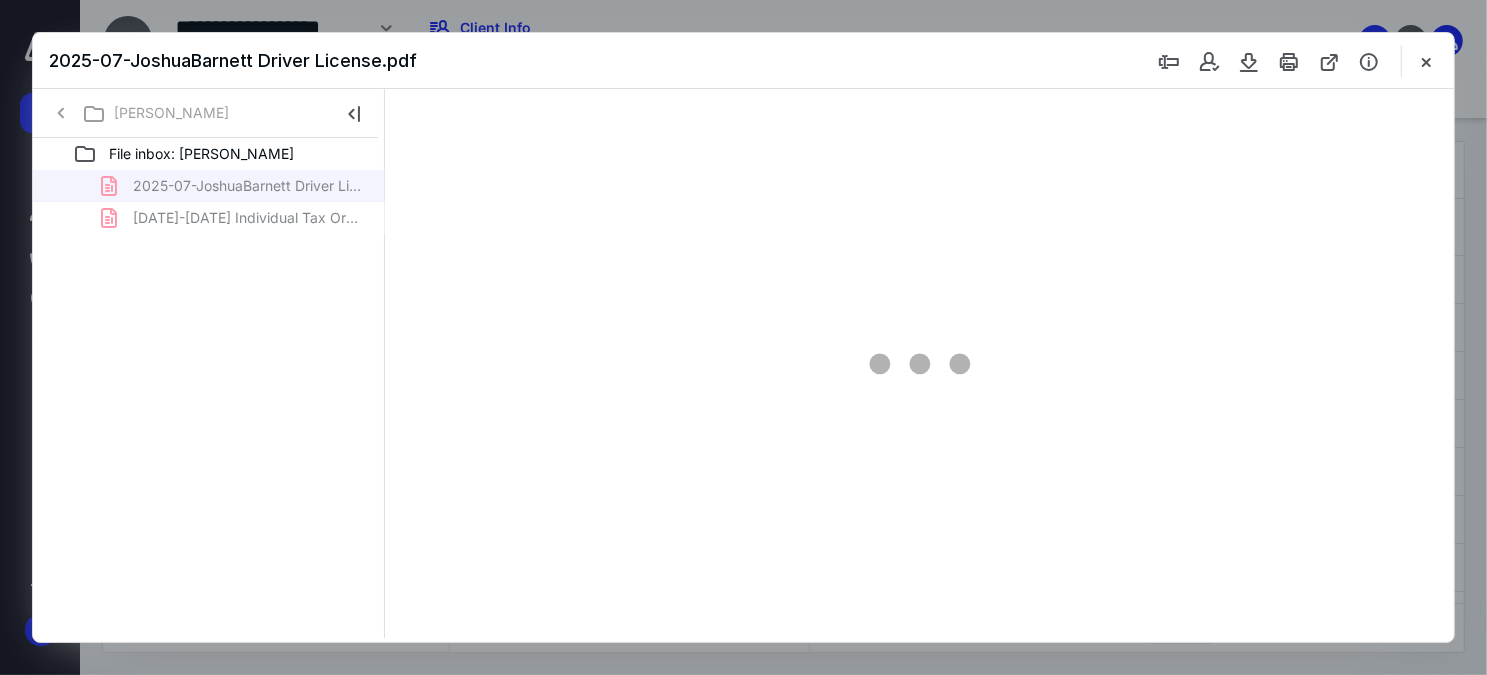 scroll, scrollTop: 0, scrollLeft: 0, axis: both 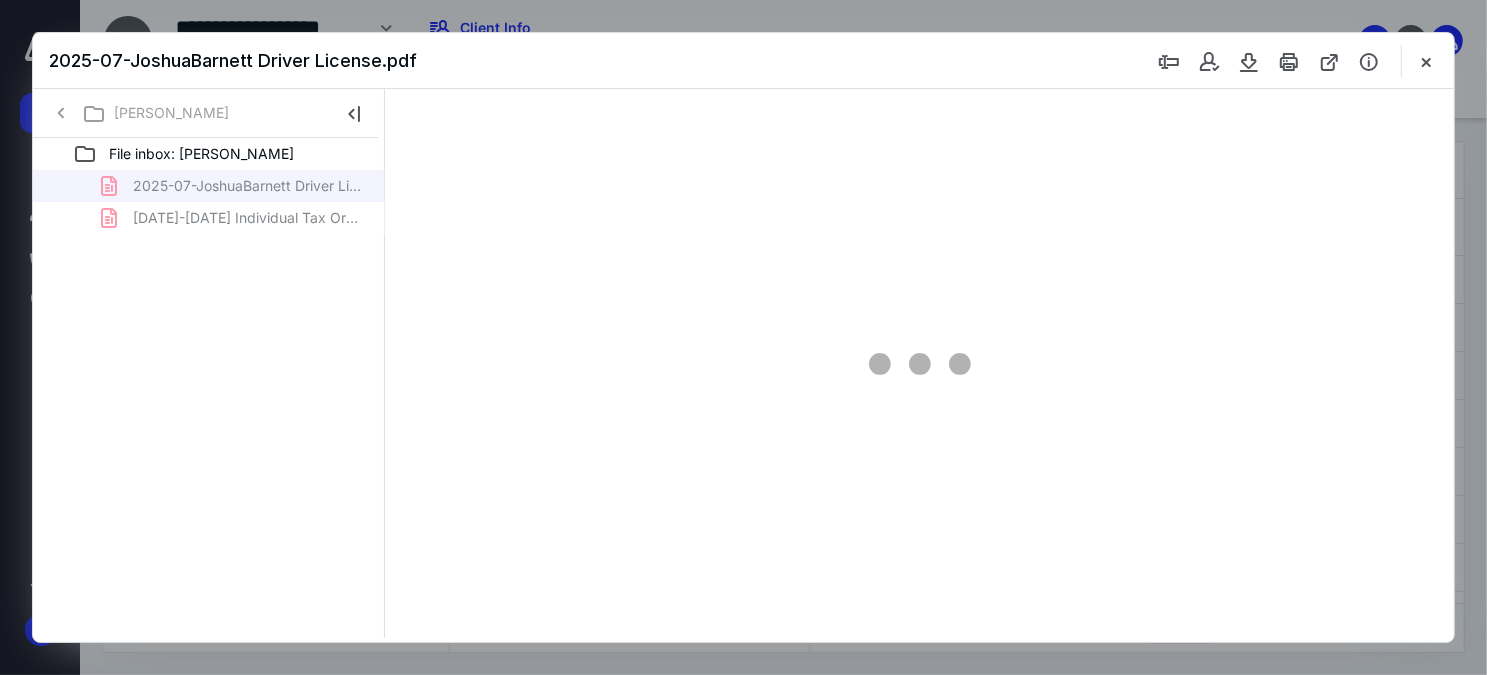 type on "47" 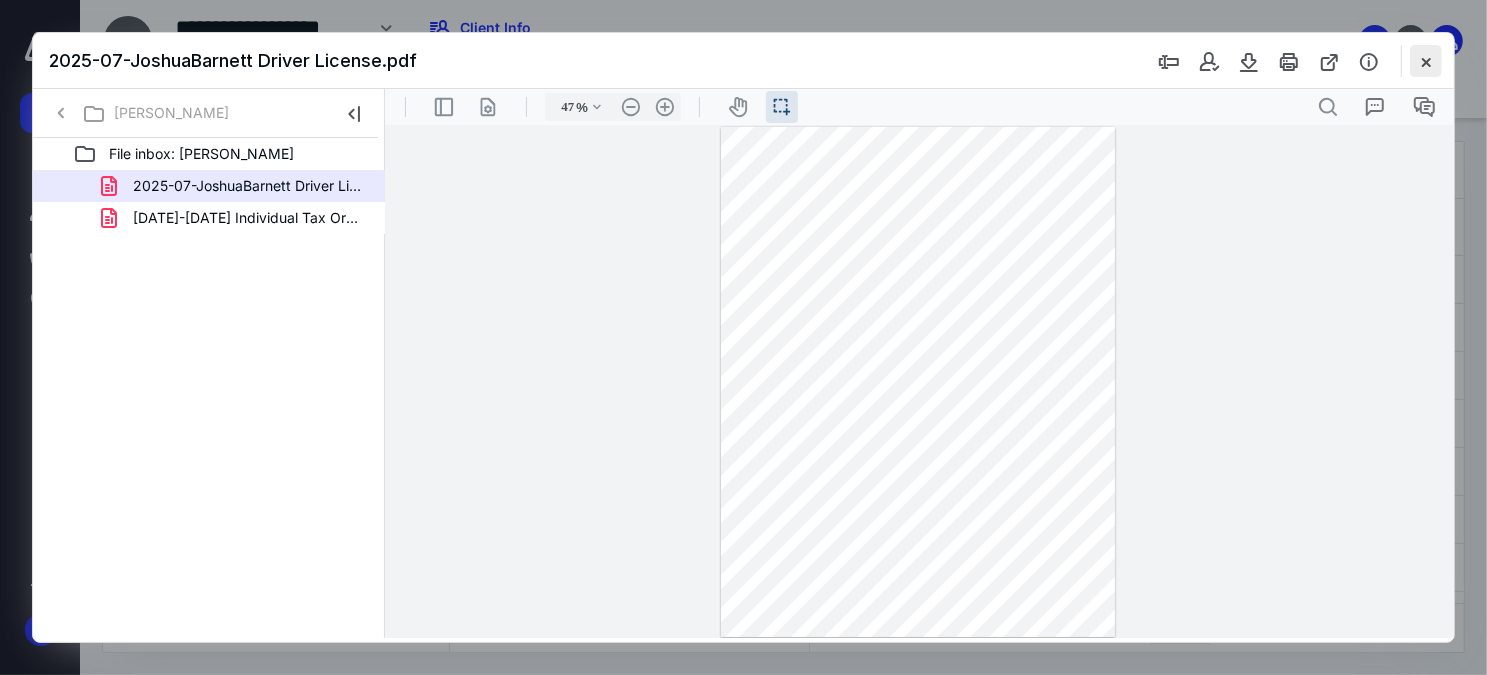 click at bounding box center (1426, 61) 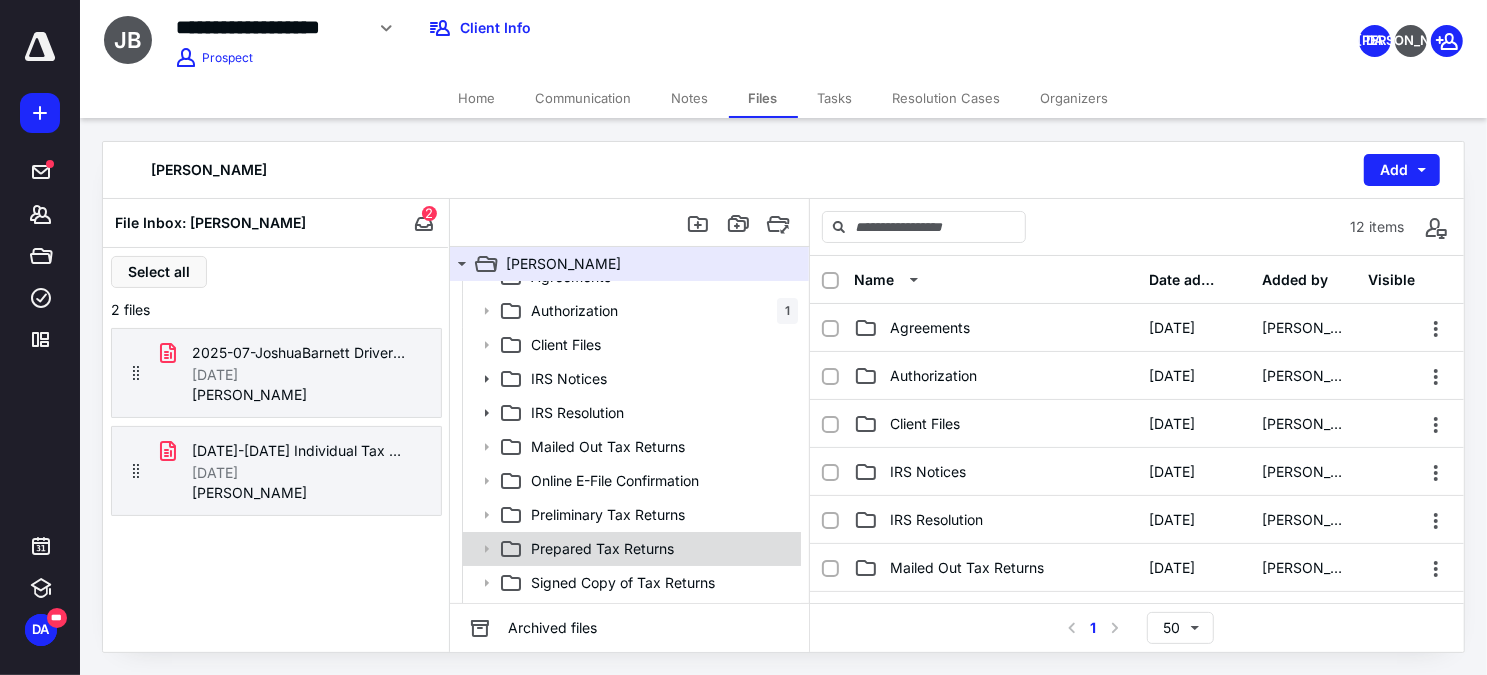 scroll, scrollTop: 85, scrollLeft: 0, axis: vertical 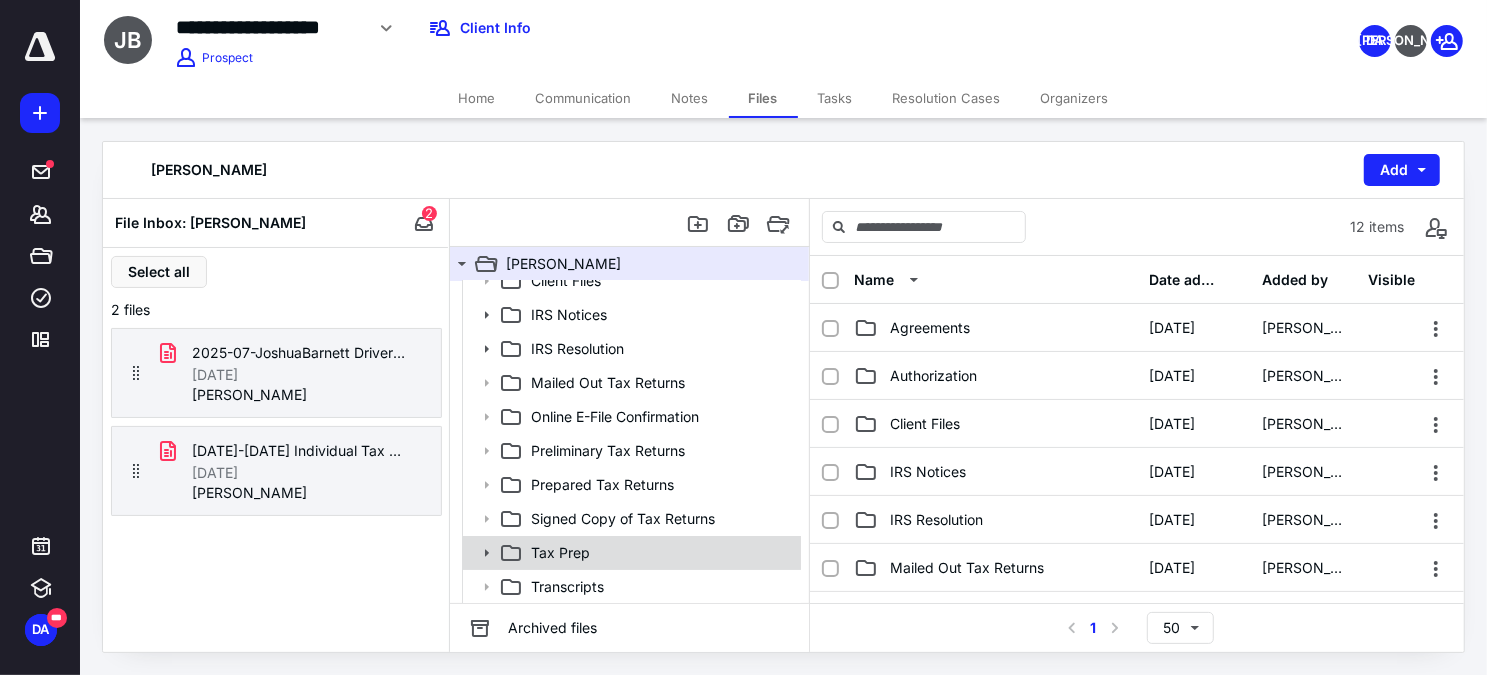 click on "Tax Prep" at bounding box center [630, 553] 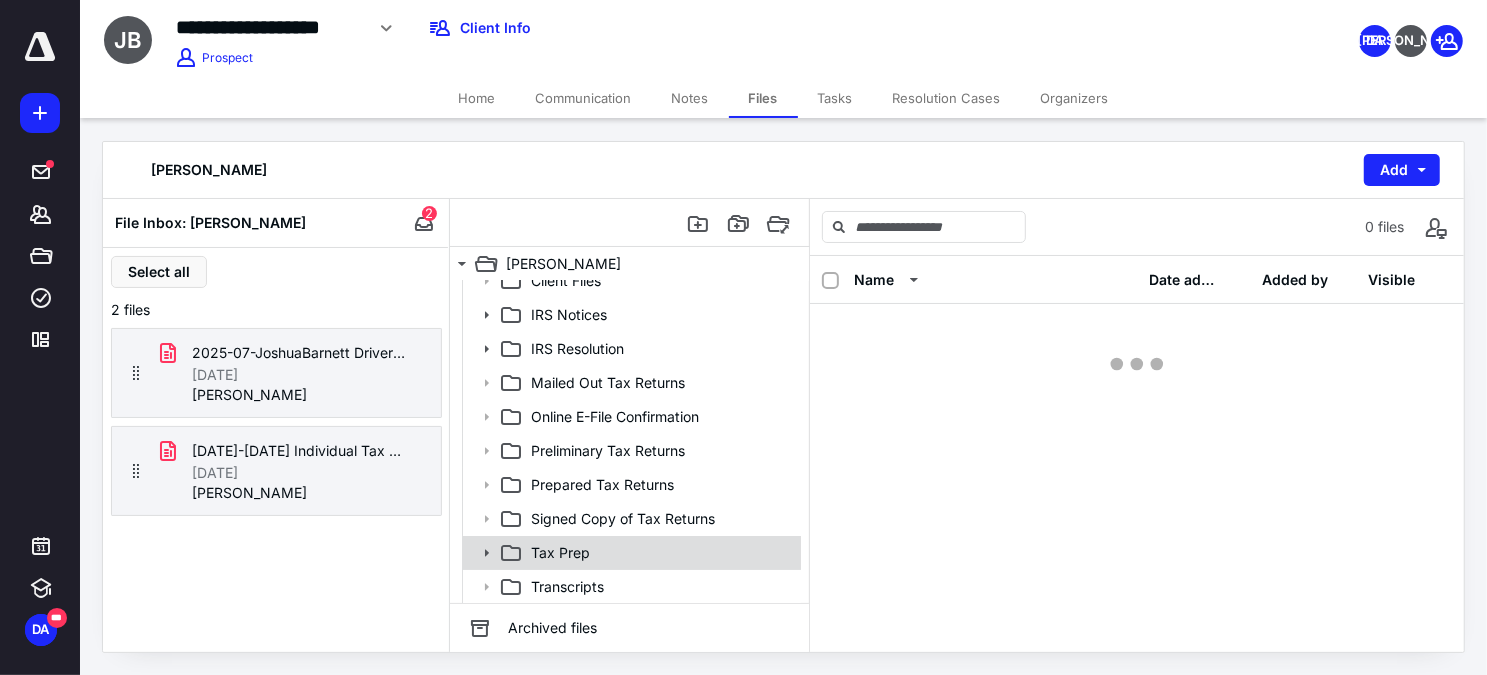 click on "Tax Prep" at bounding box center [630, 553] 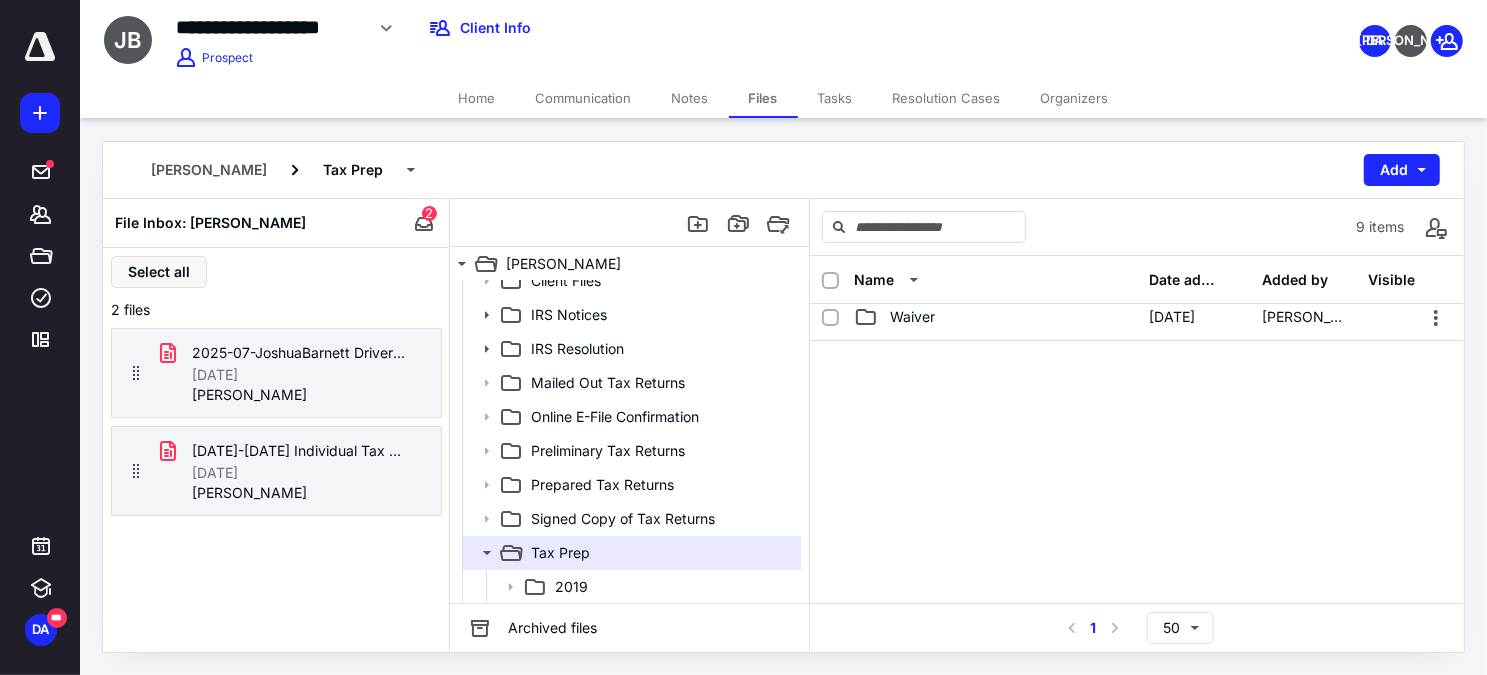 scroll, scrollTop: 430, scrollLeft: 0, axis: vertical 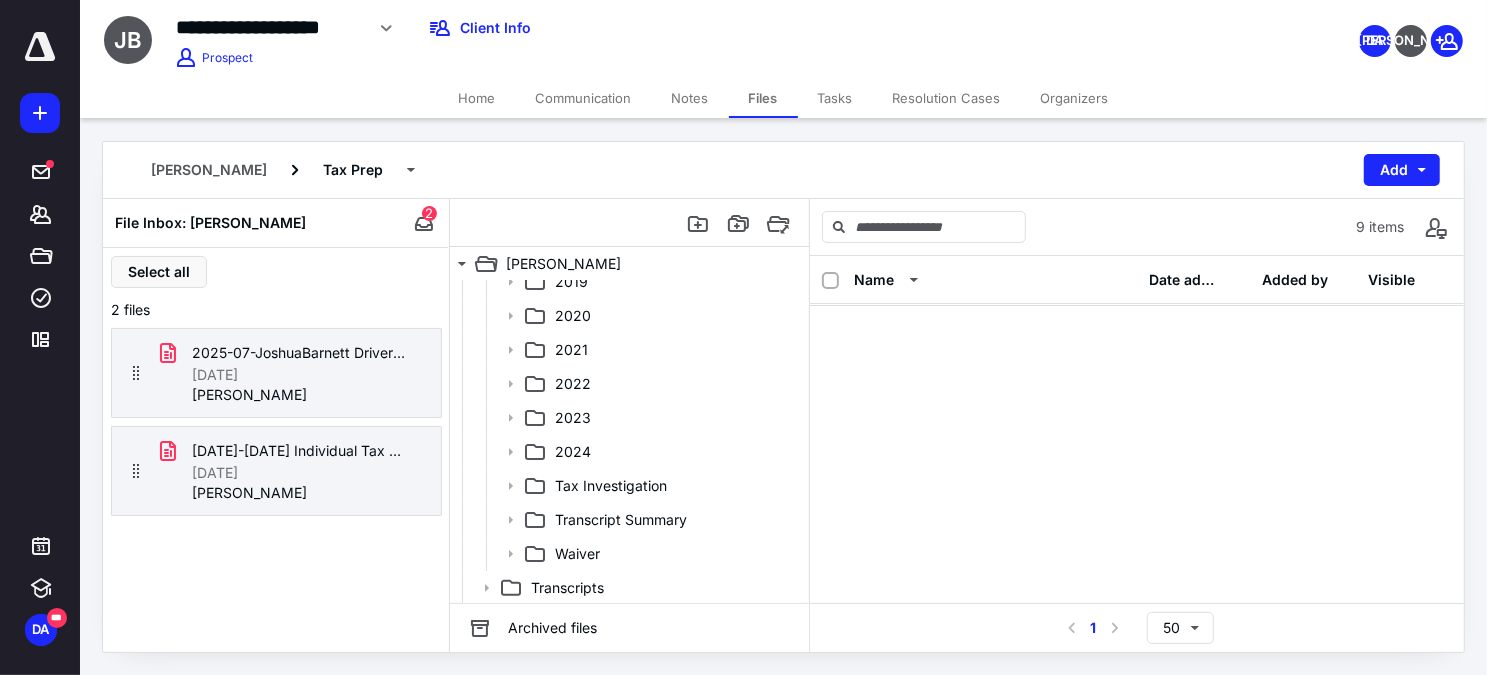 click on "Home" at bounding box center (477, 98) 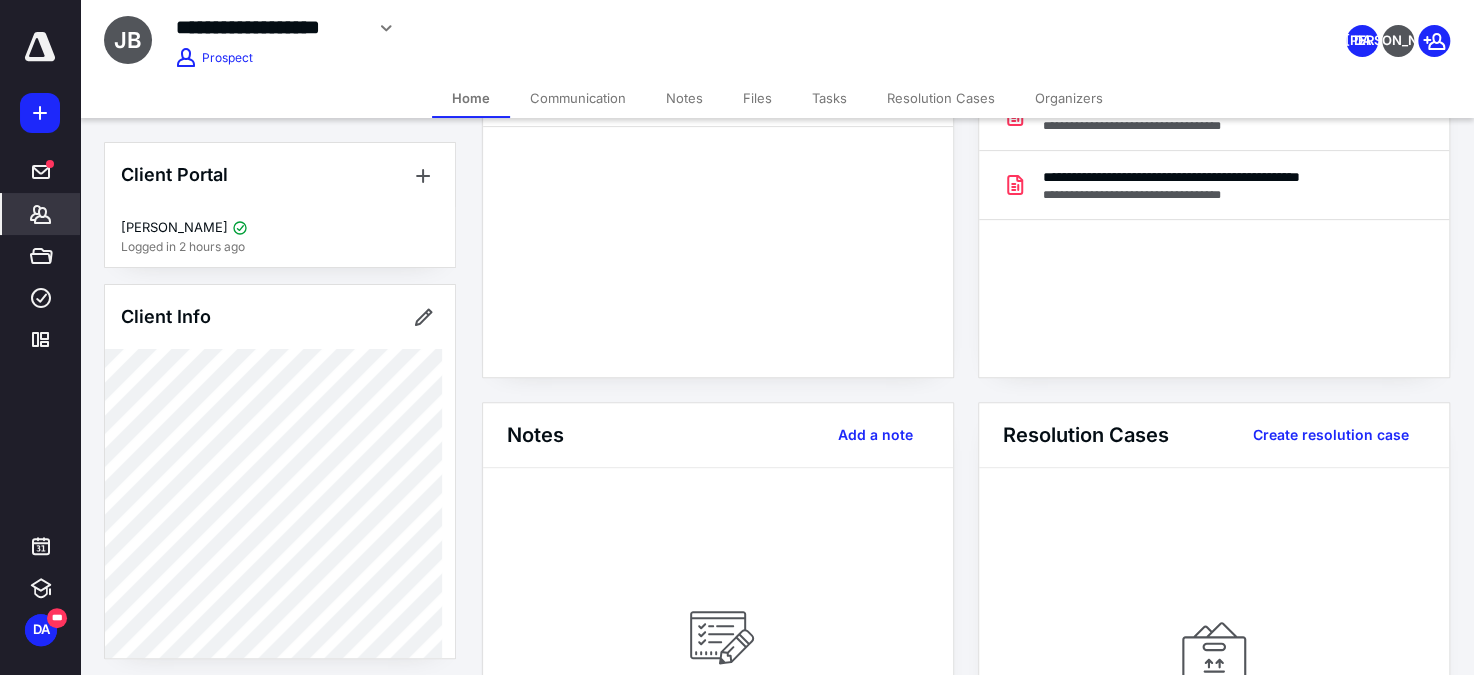 scroll, scrollTop: 272, scrollLeft: 0, axis: vertical 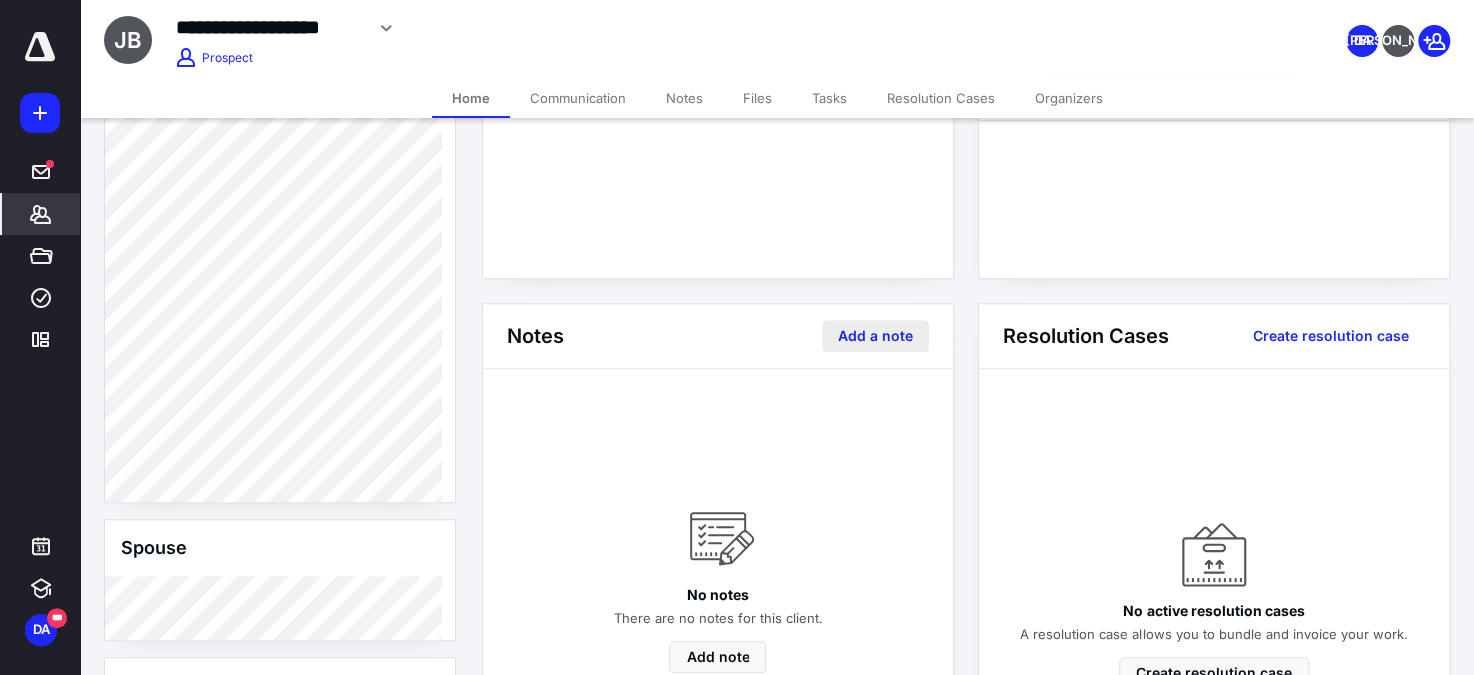 click on "Add a note" at bounding box center (875, 336) 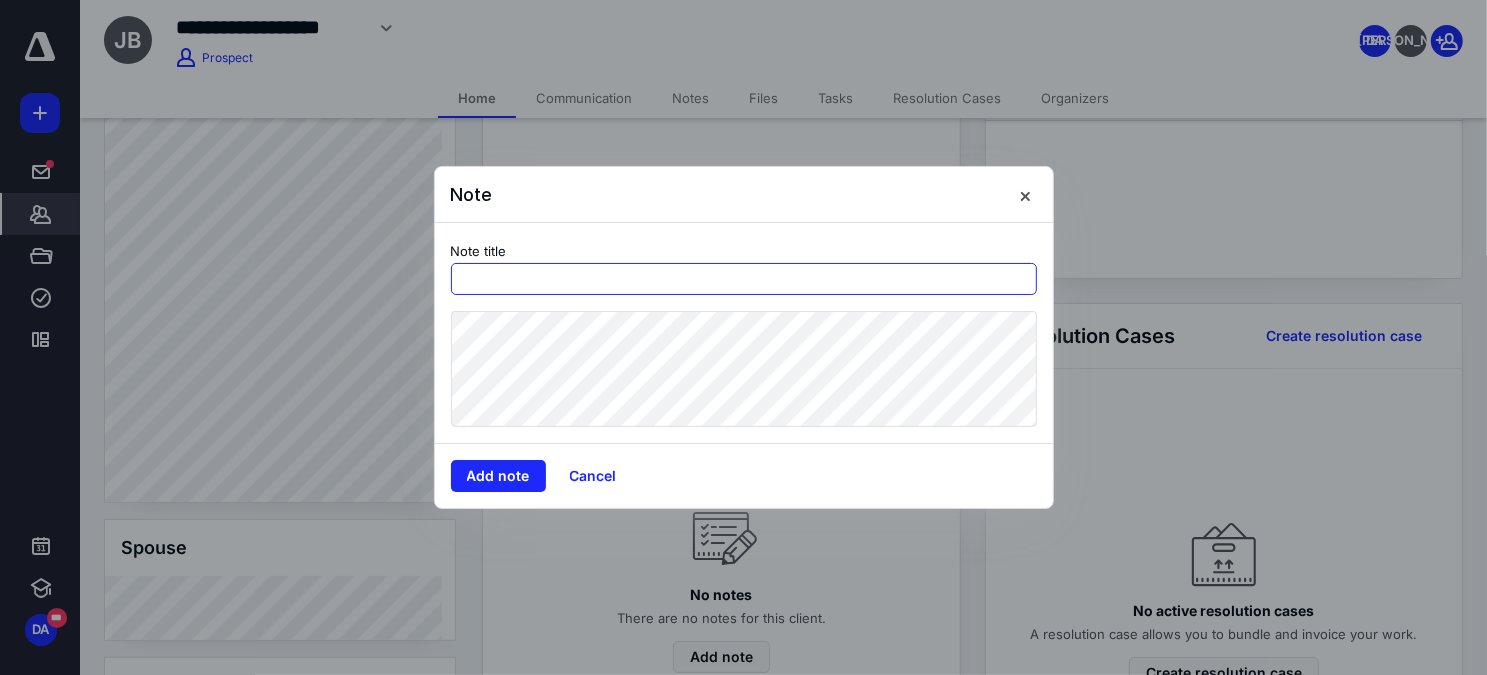 click at bounding box center [744, 279] 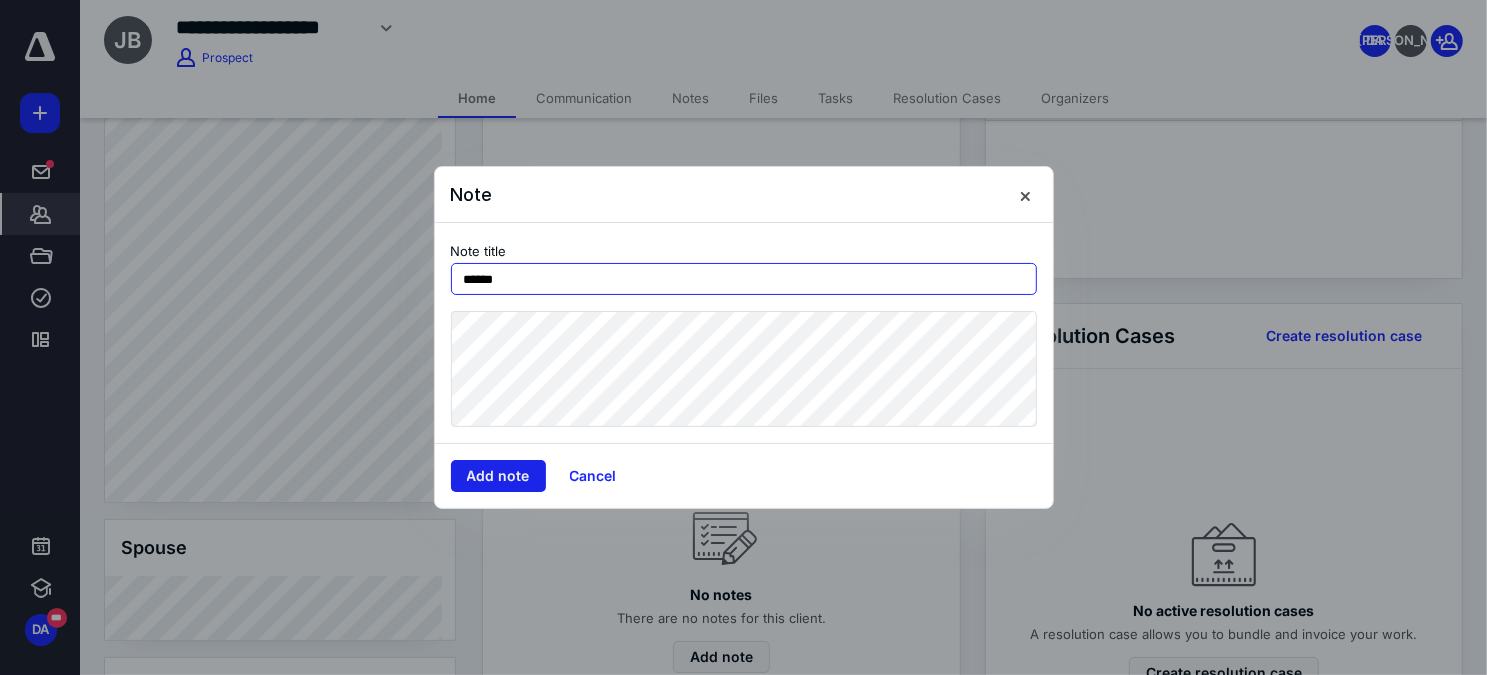 type on "******" 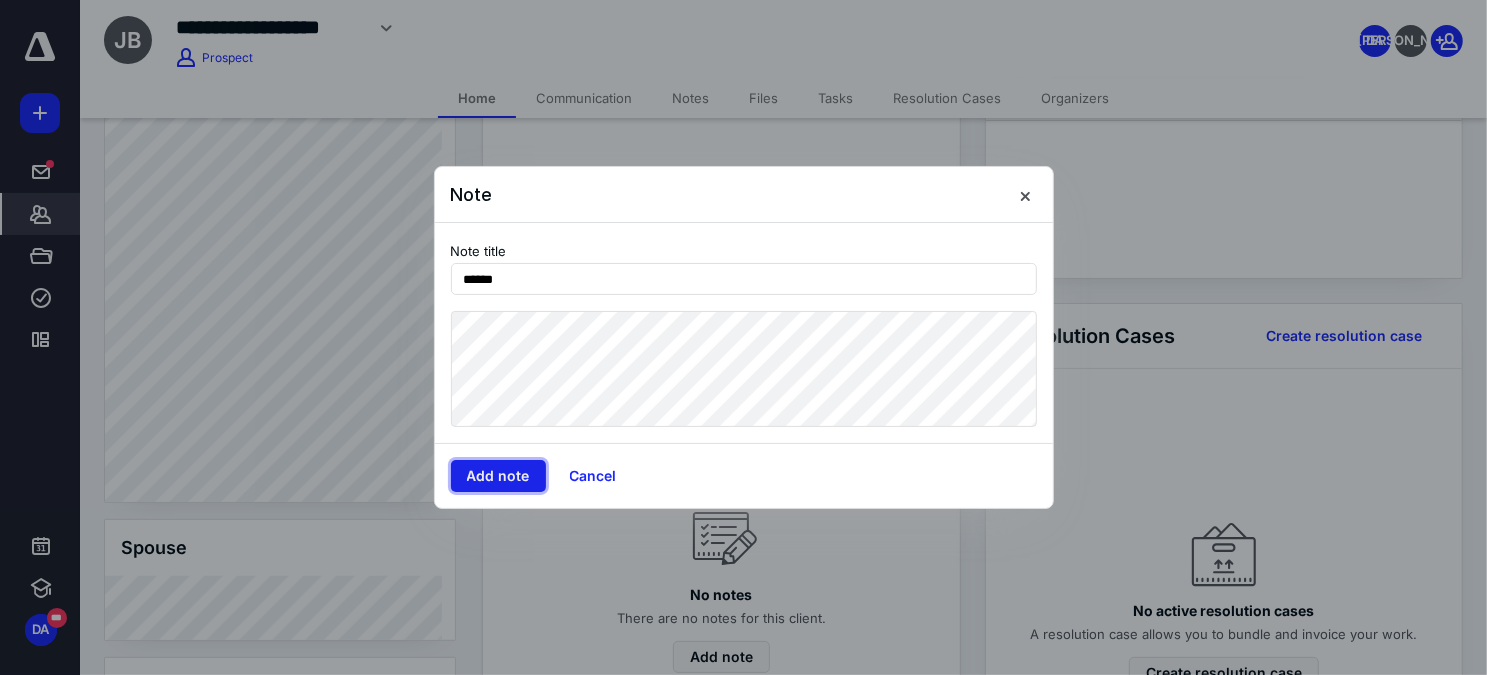 click on "Add note" at bounding box center [498, 476] 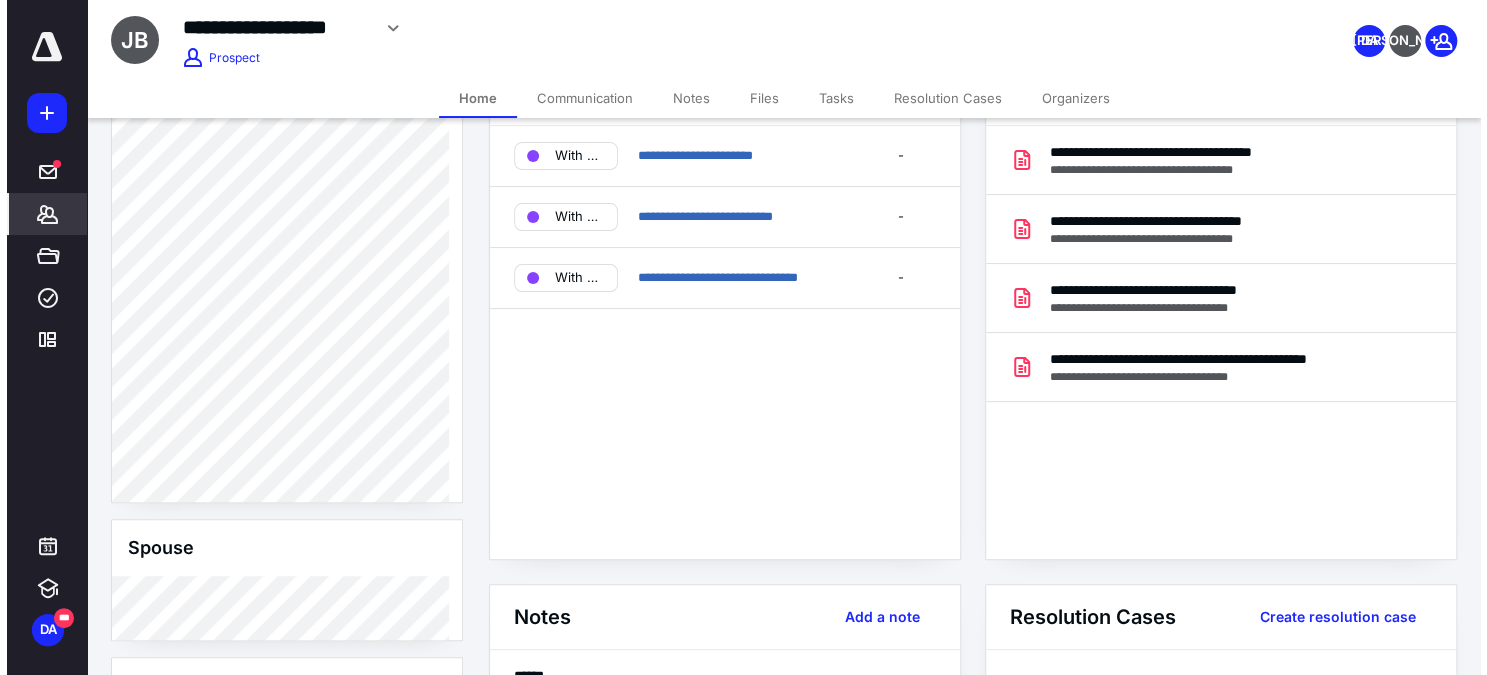 scroll, scrollTop: 0, scrollLeft: 0, axis: both 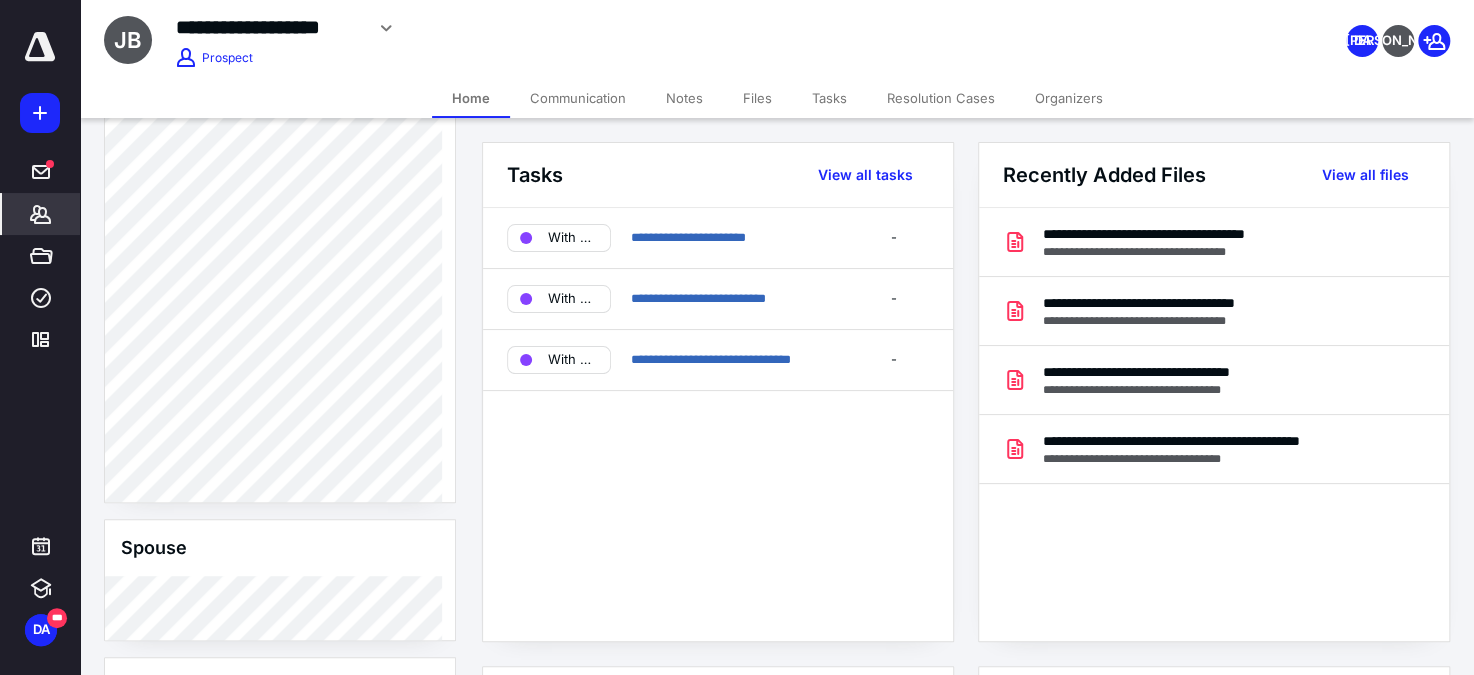 click on "Files" at bounding box center (757, 98) 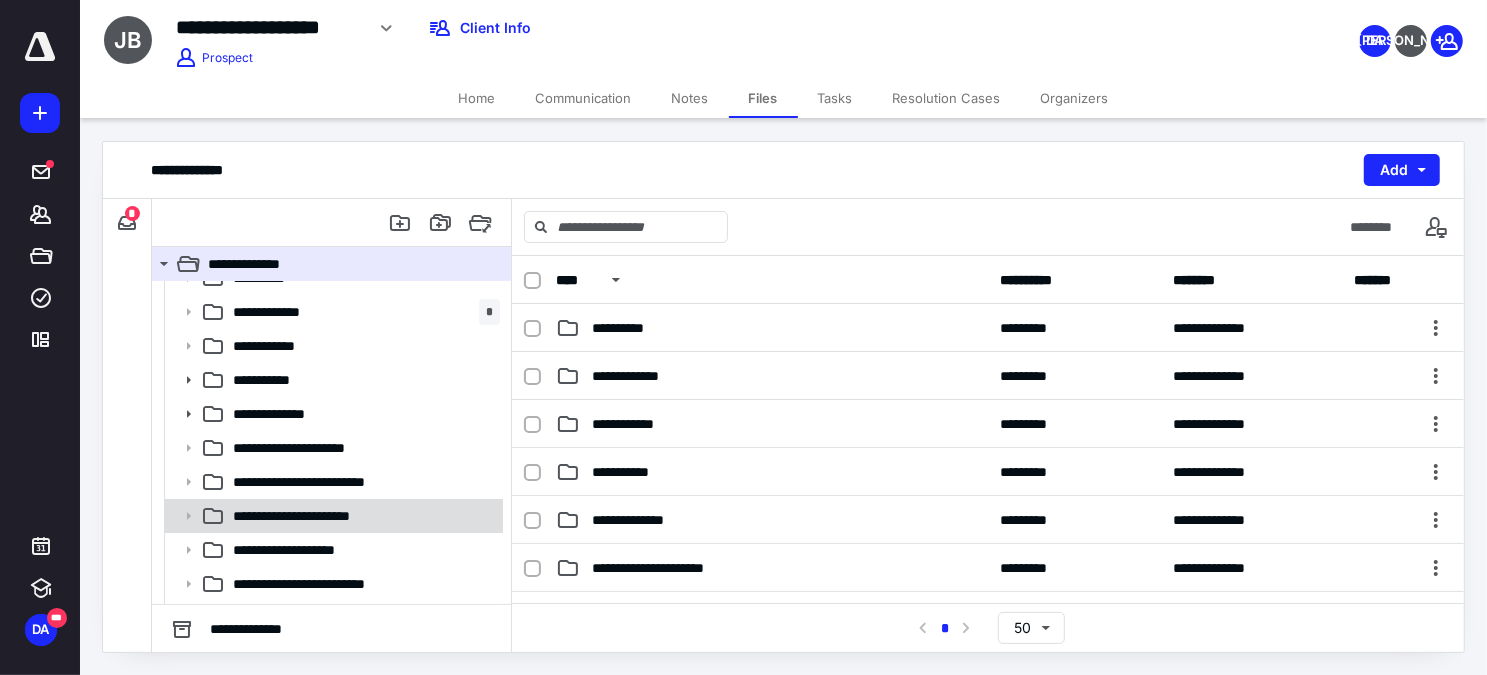 scroll, scrollTop: 85, scrollLeft: 0, axis: vertical 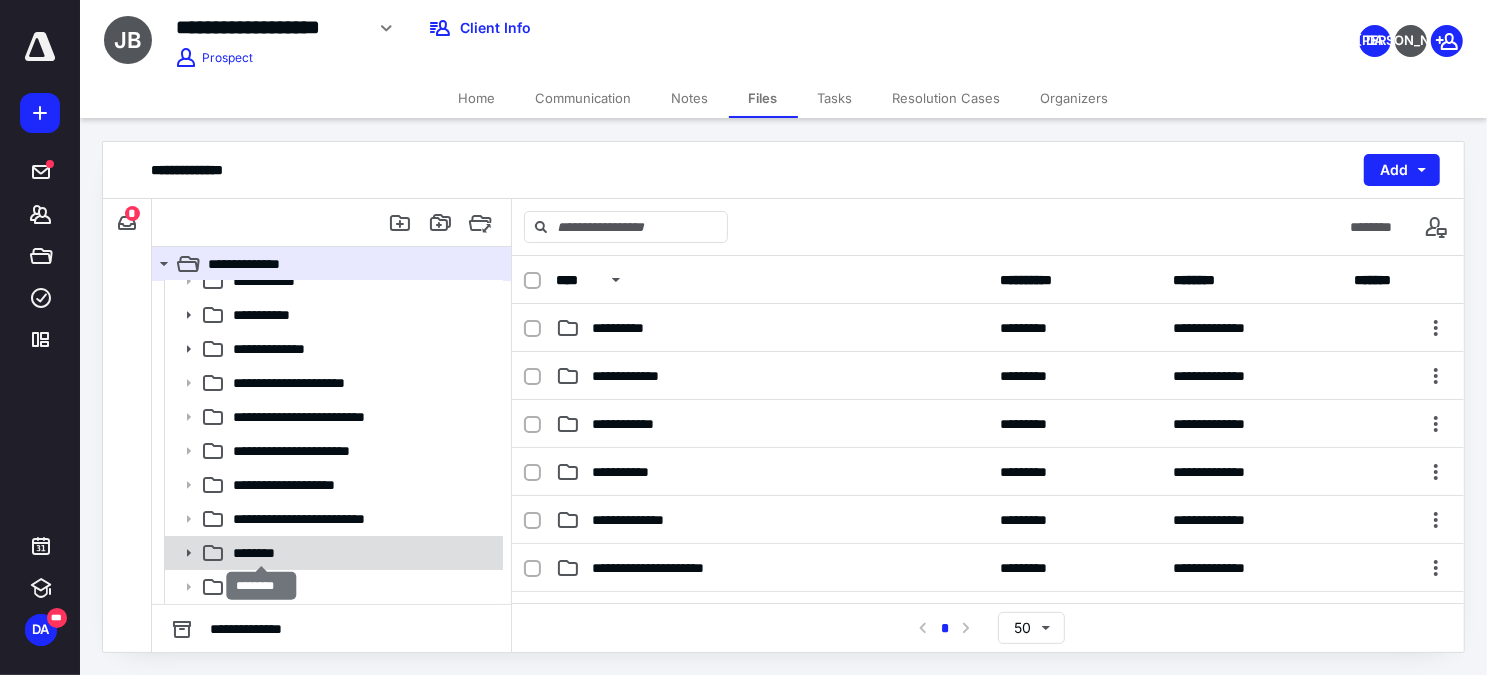 click on "********" at bounding box center (262, 553) 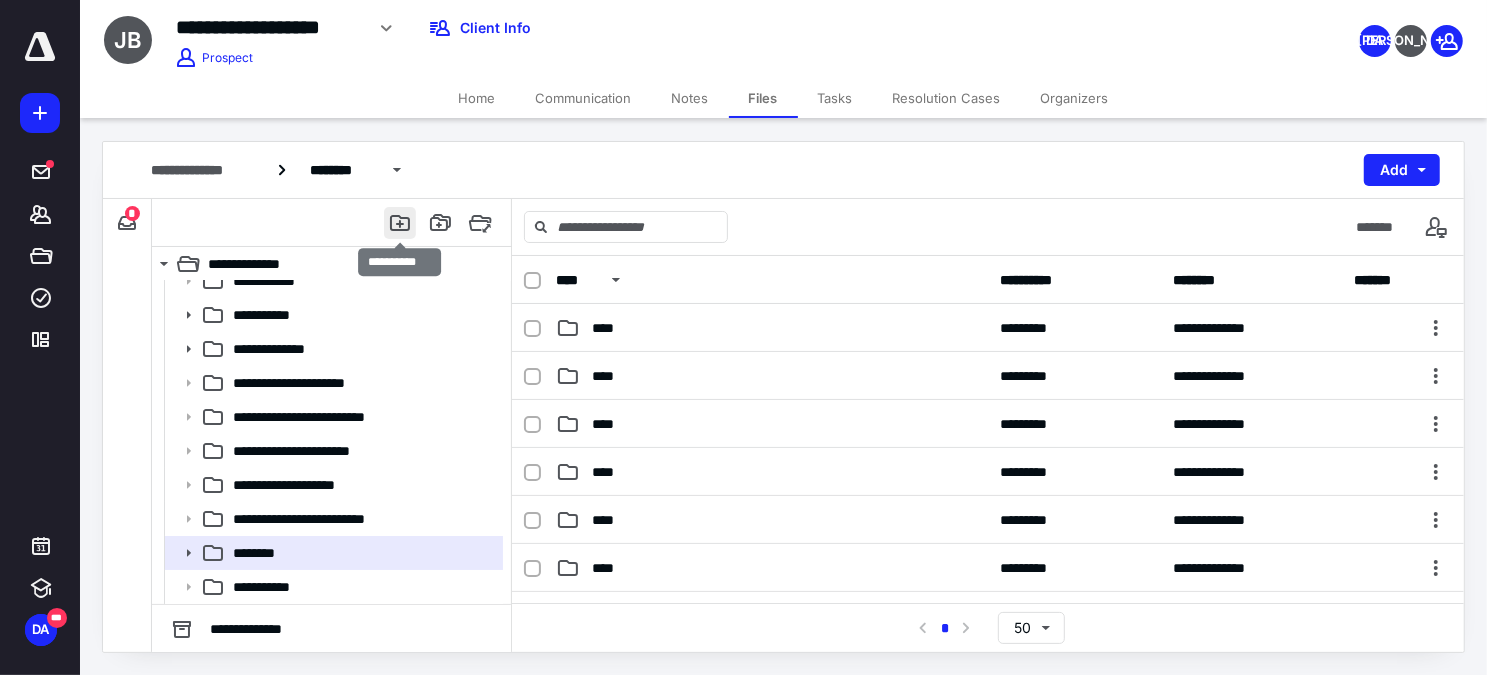 click at bounding box center [400, 223] 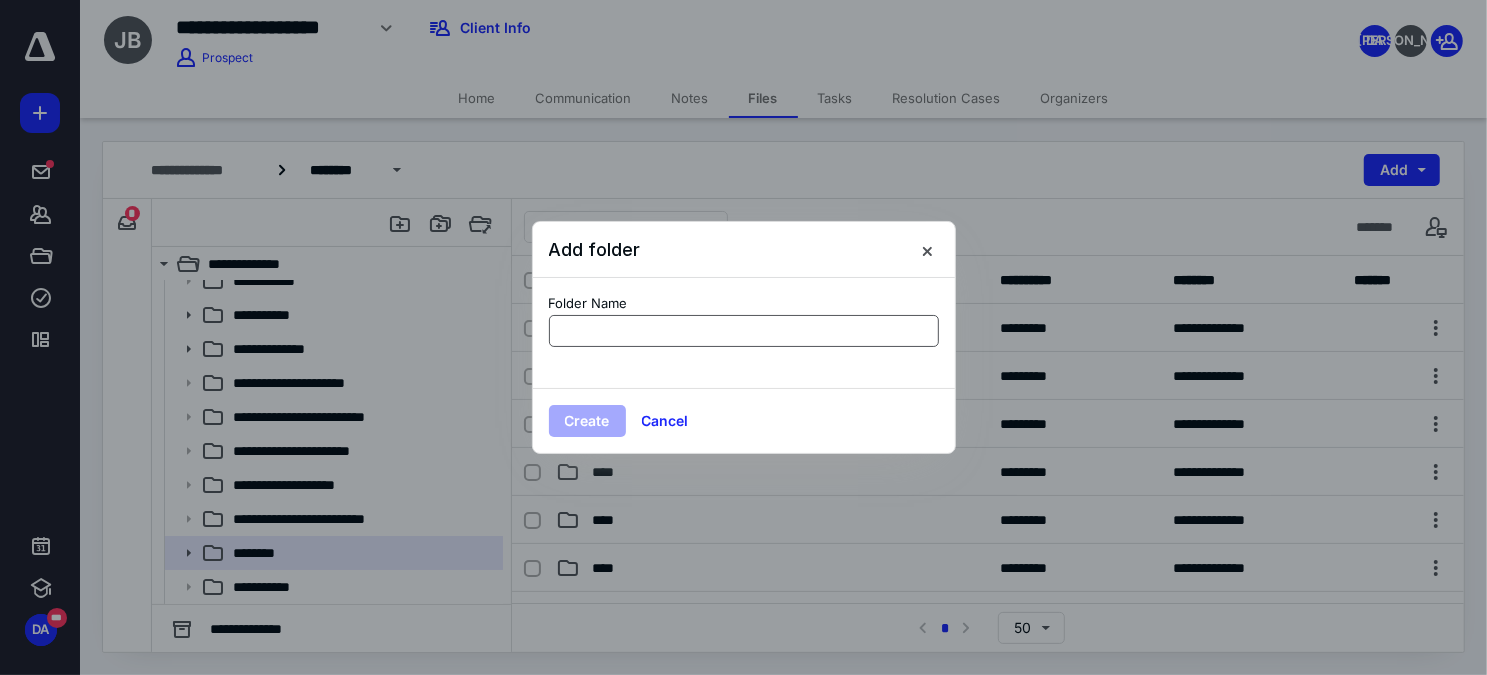 click at bounding box center (744, 331) 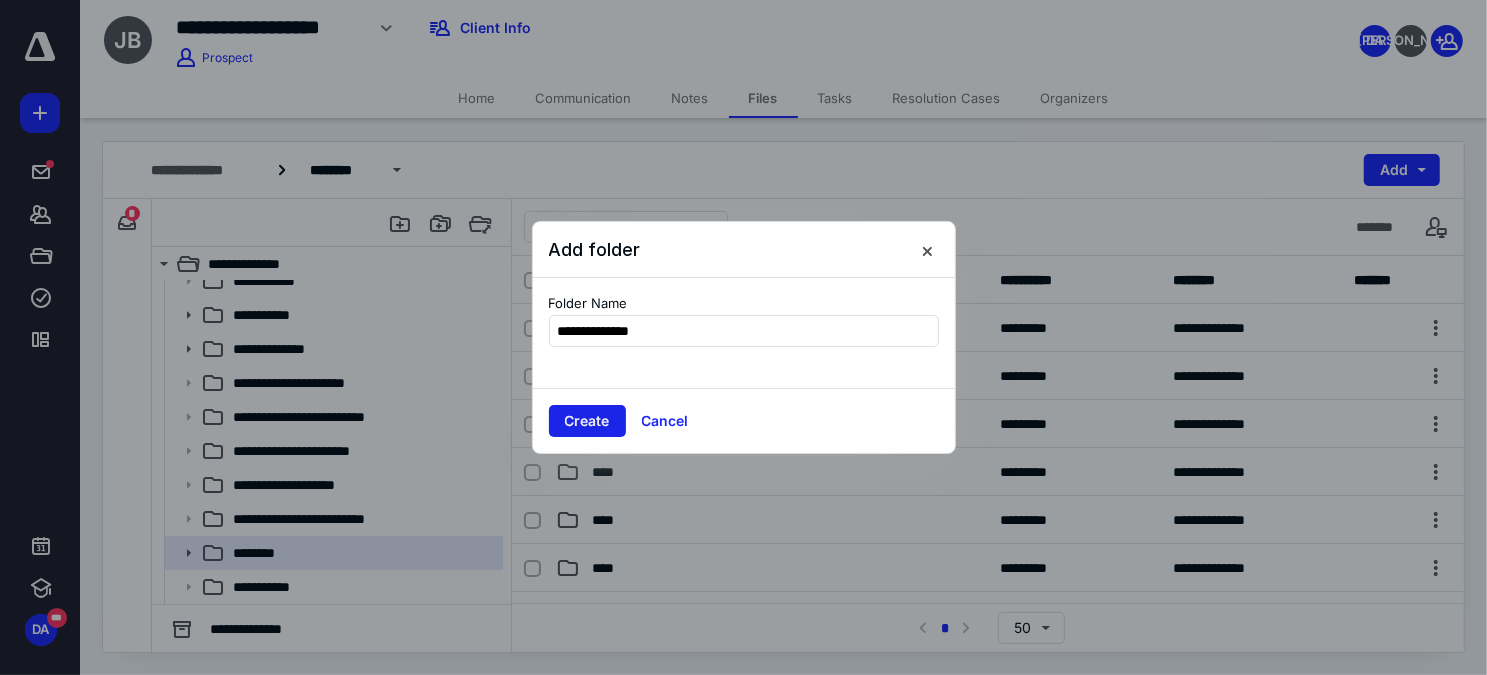 type on "**********" 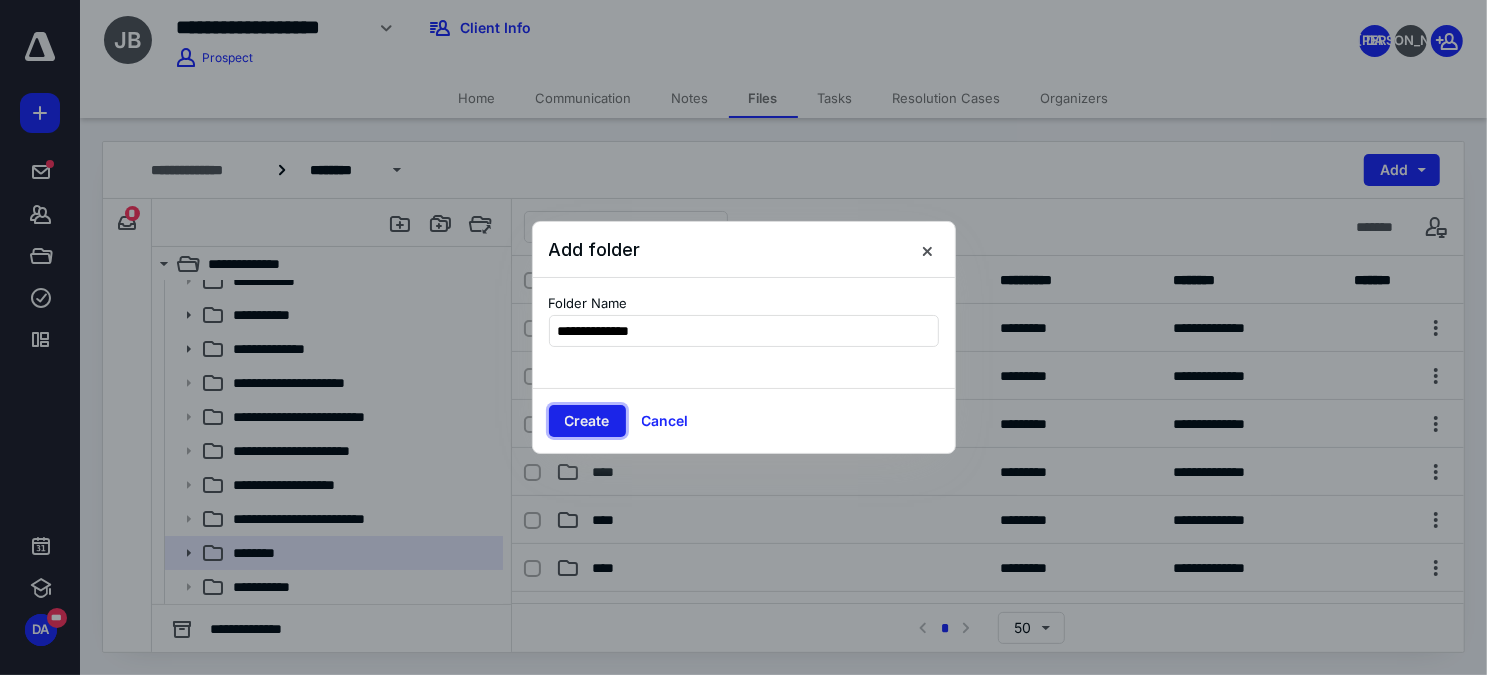 click on "Create" at bounding box center (587, 421) 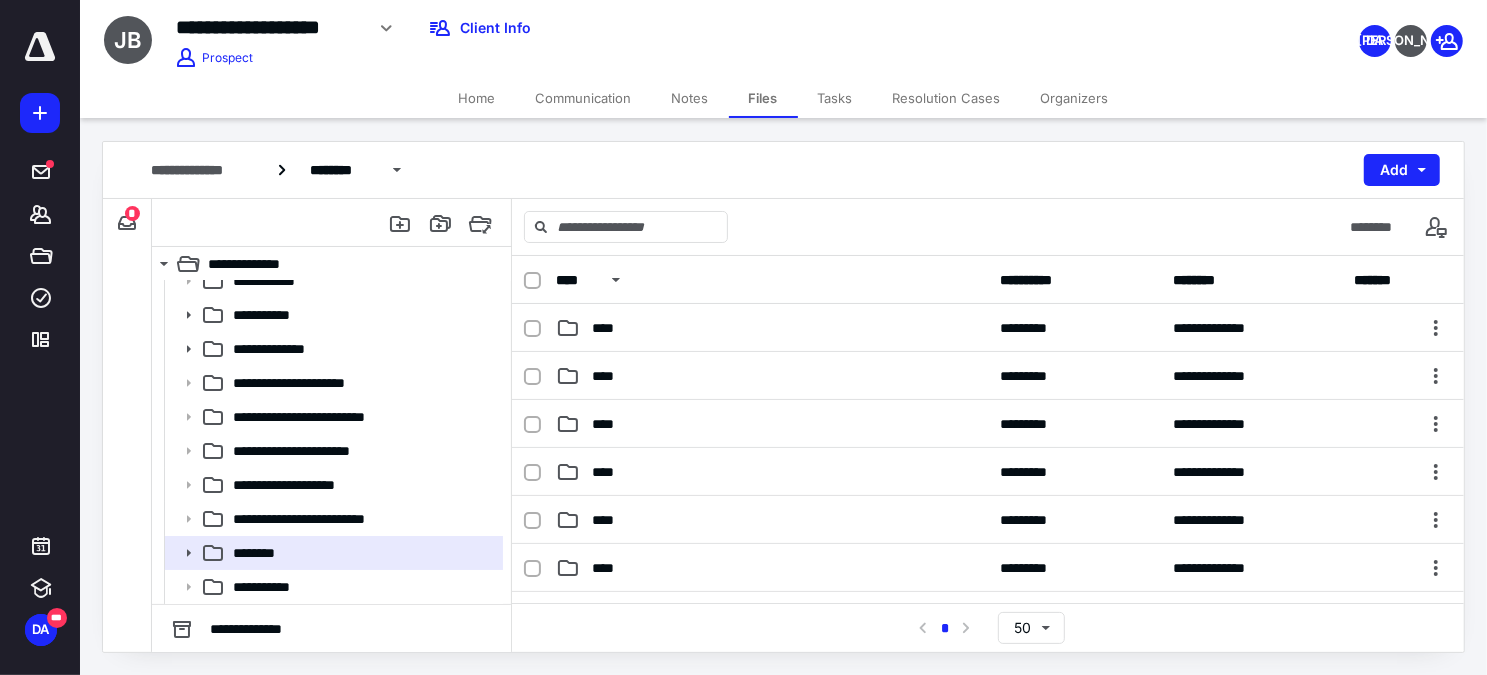 click on "Communication" at bounding box center (584, 98) 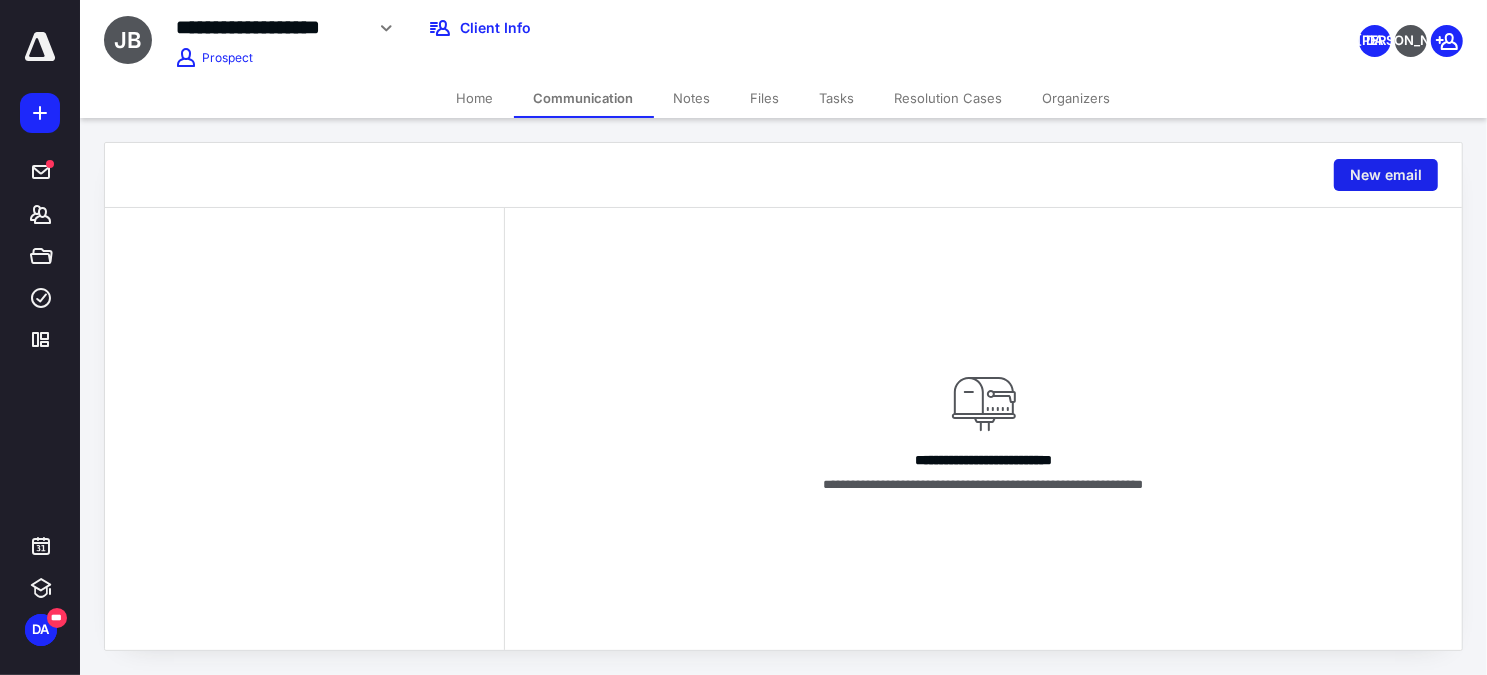 click on "New email" at bounding box center (1386, 175) 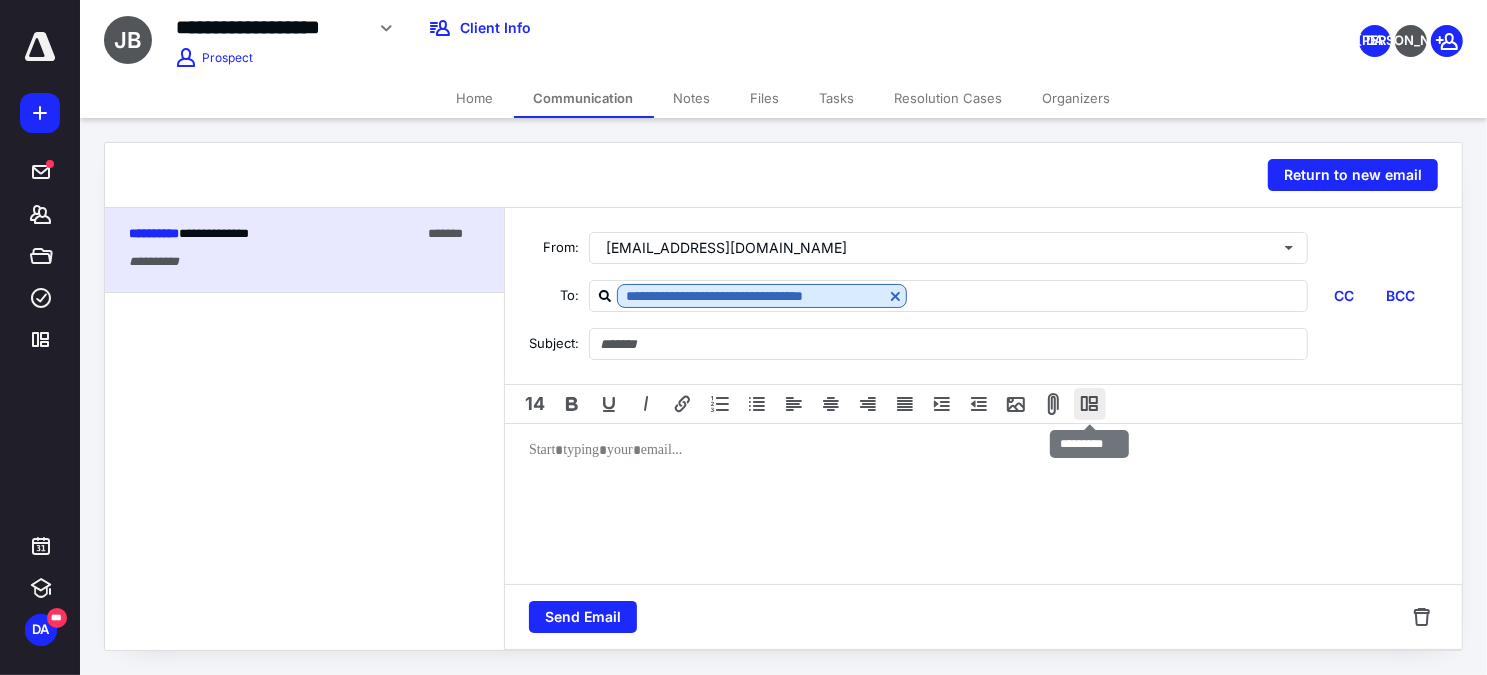 click at bounding box center (1090, 404) 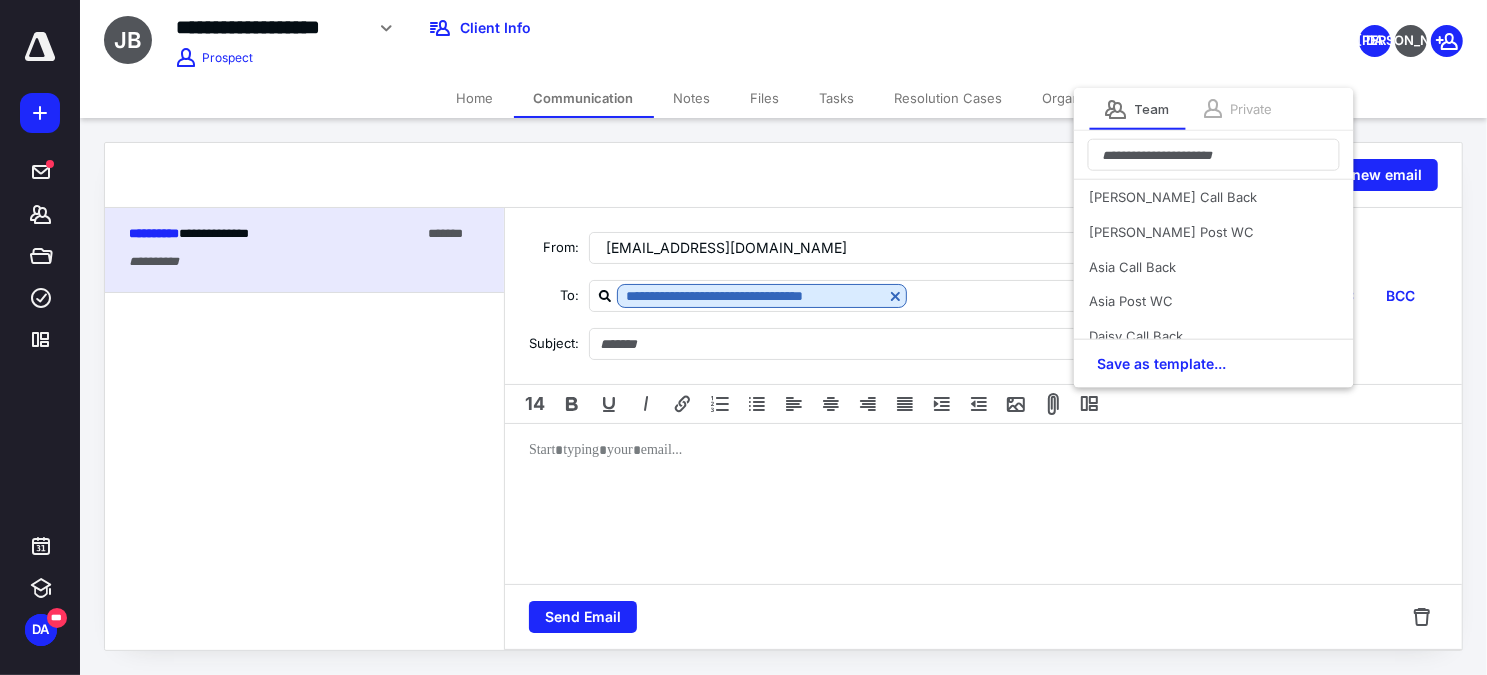click on "Private" at bounding box center (1252, 109) 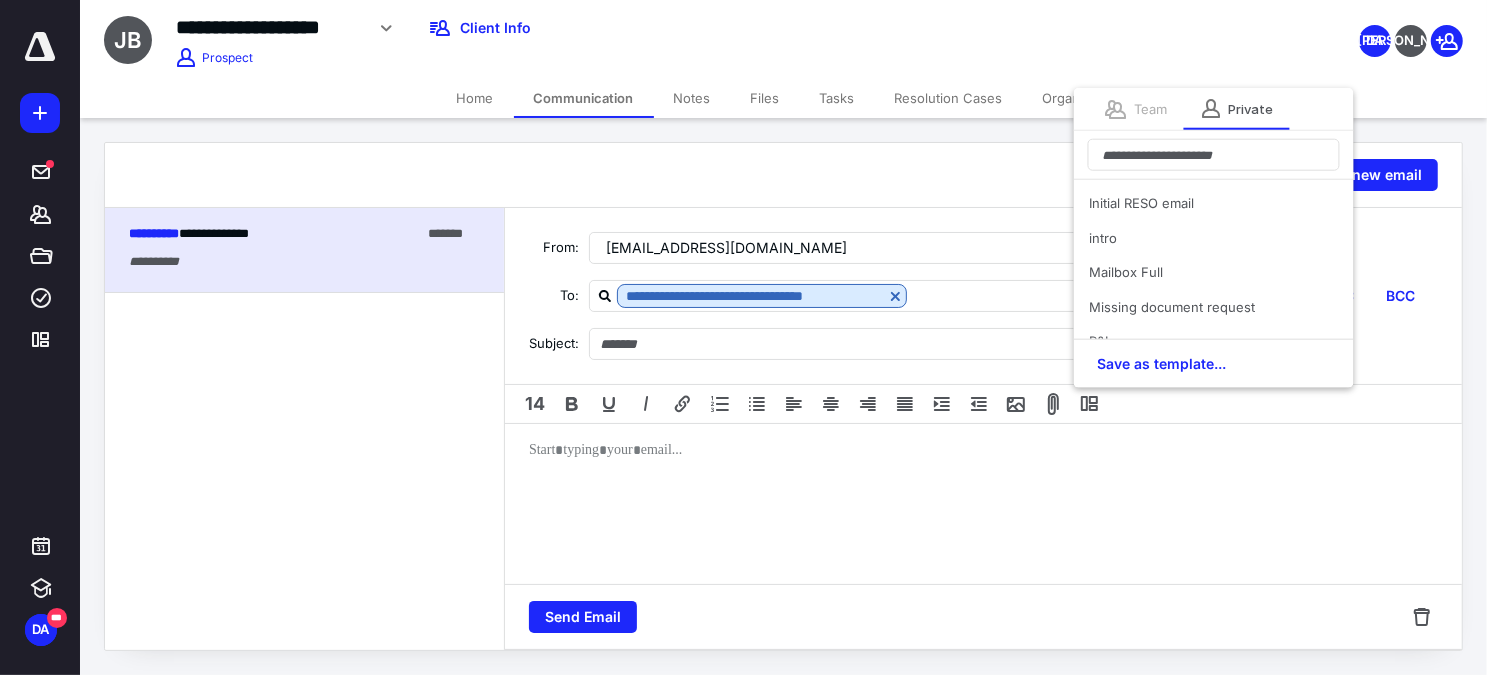 scroll, scrollTop: 181, scrollLeft: 0, axis: vertical 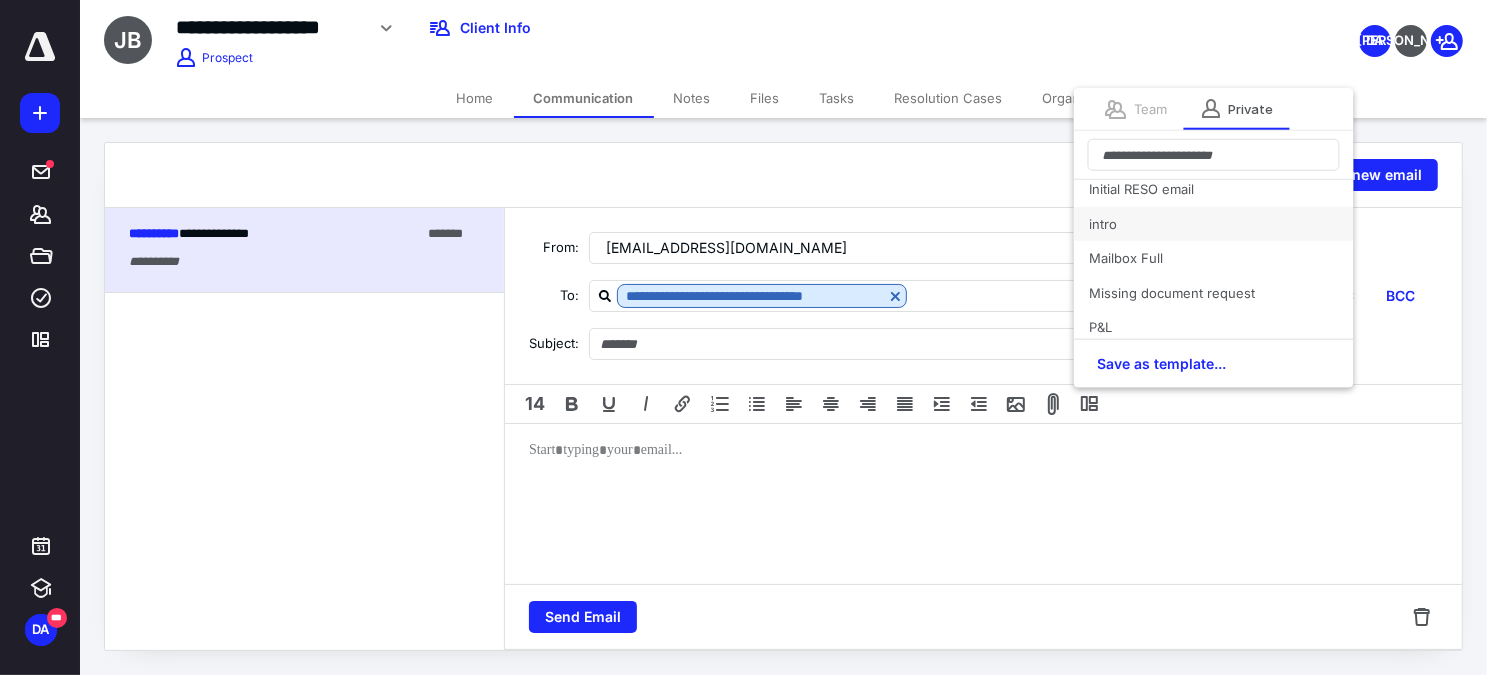 click on "intro" at bounding box center (1214, 224) 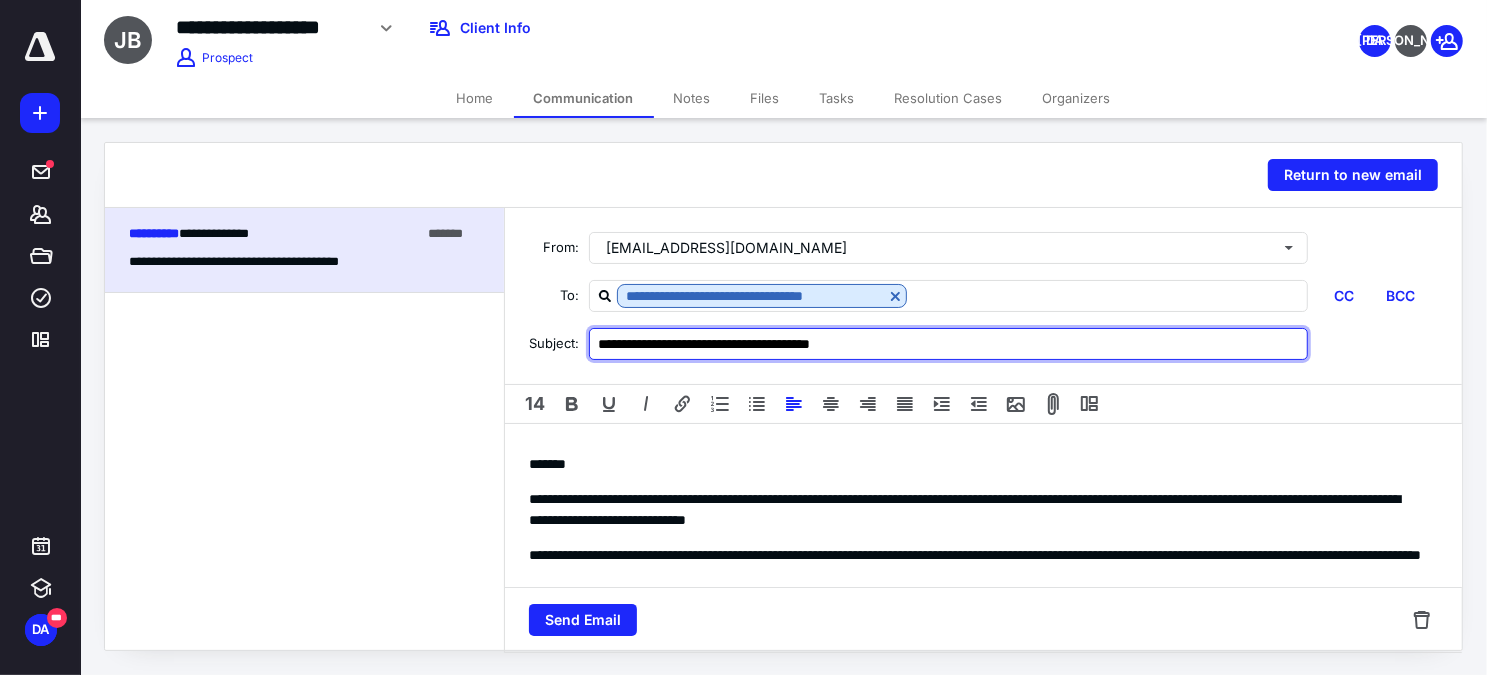click on "**********" at bounding box center [948, 344] 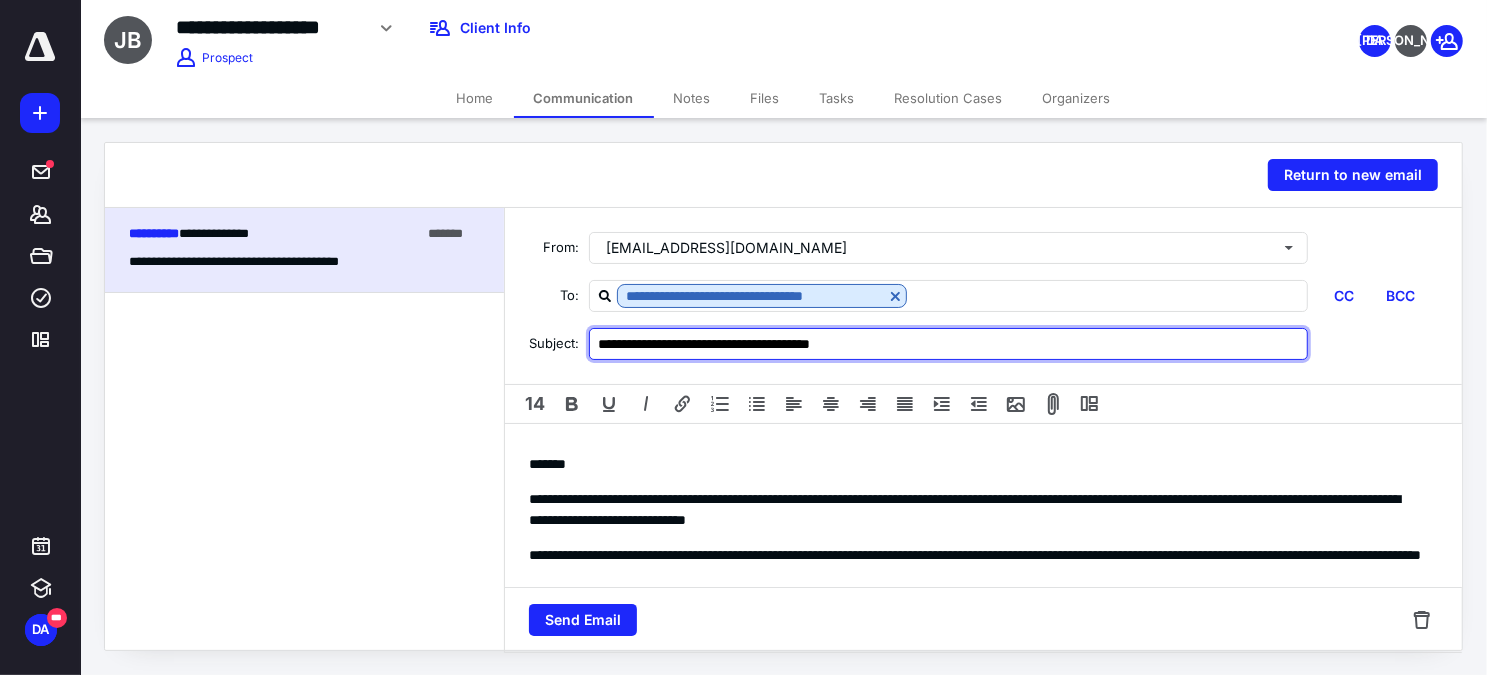 drag, startPoint x: 681, startPoint y: 344, endPoint x: 1149, endPoint y: 338, distance: 468.03845 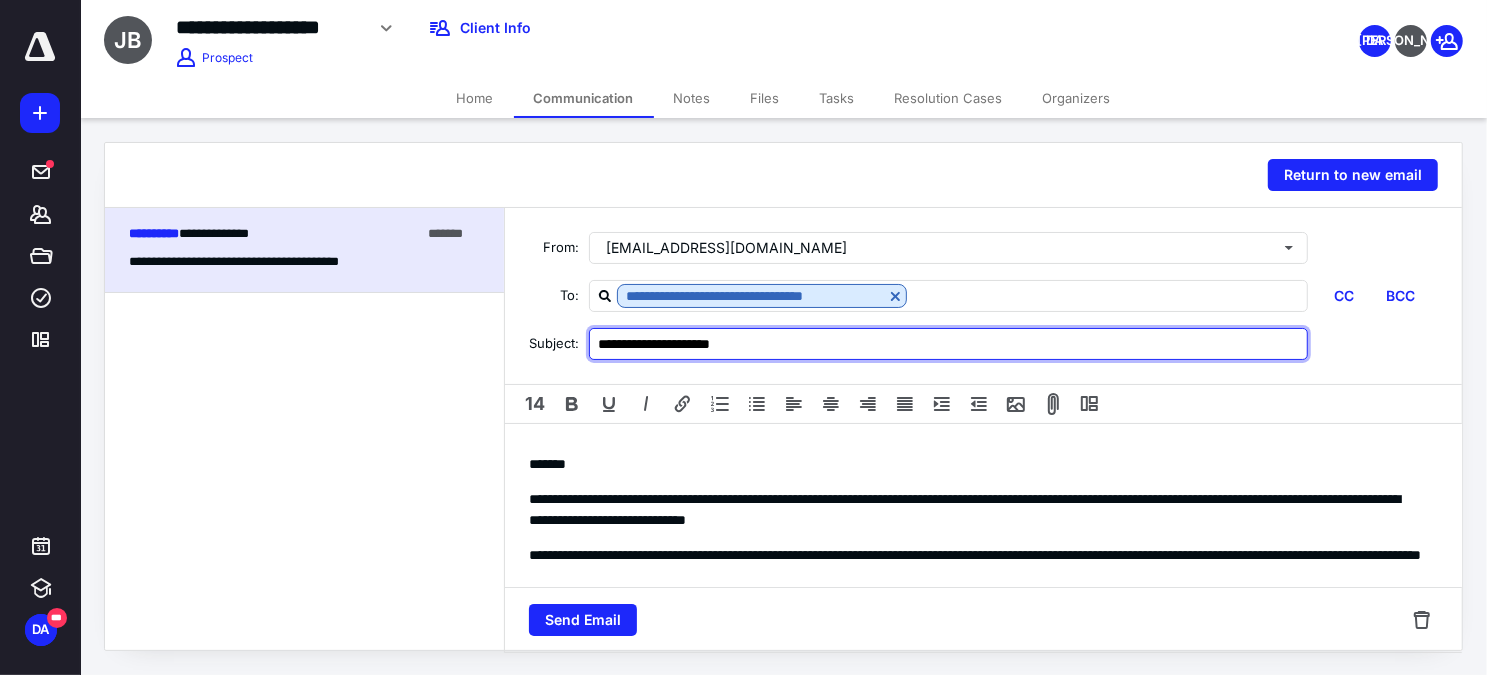 type on "**********" 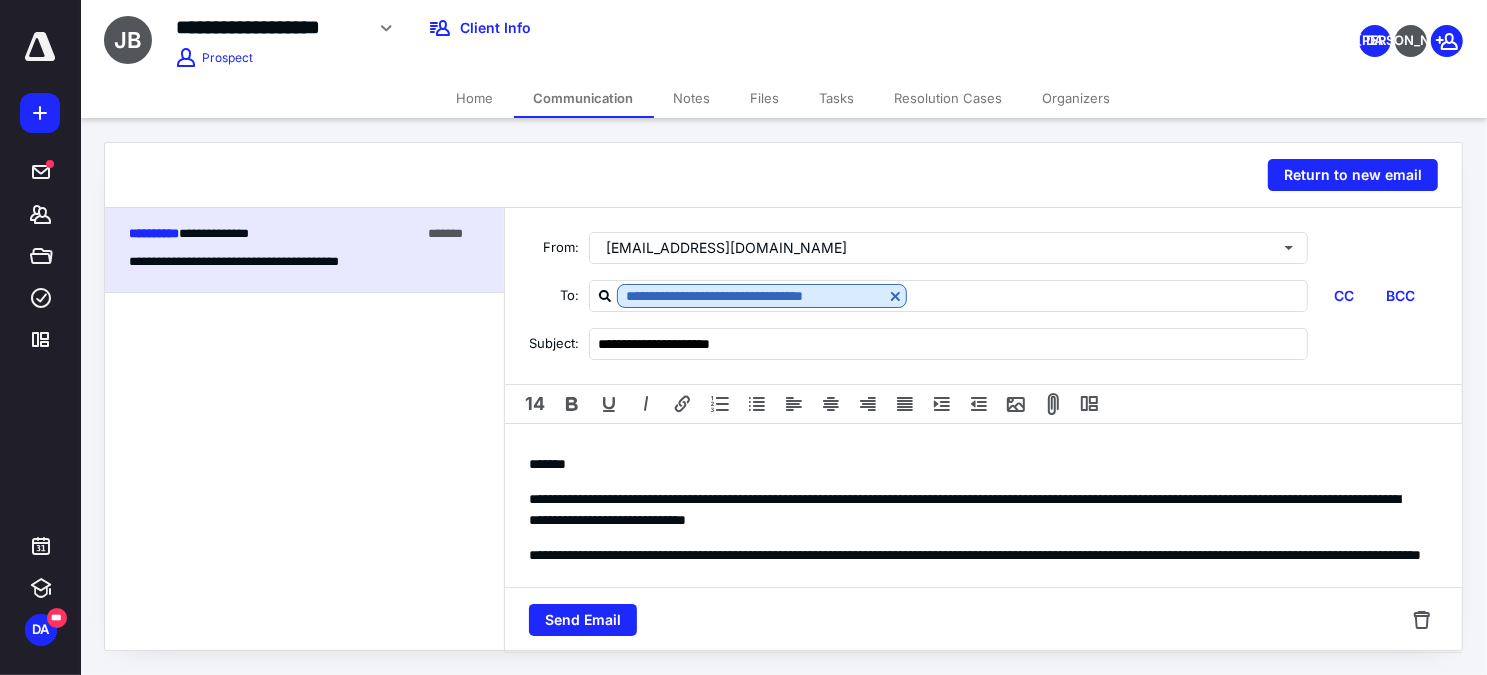 click on "*******" at bounding box center (977, 464) 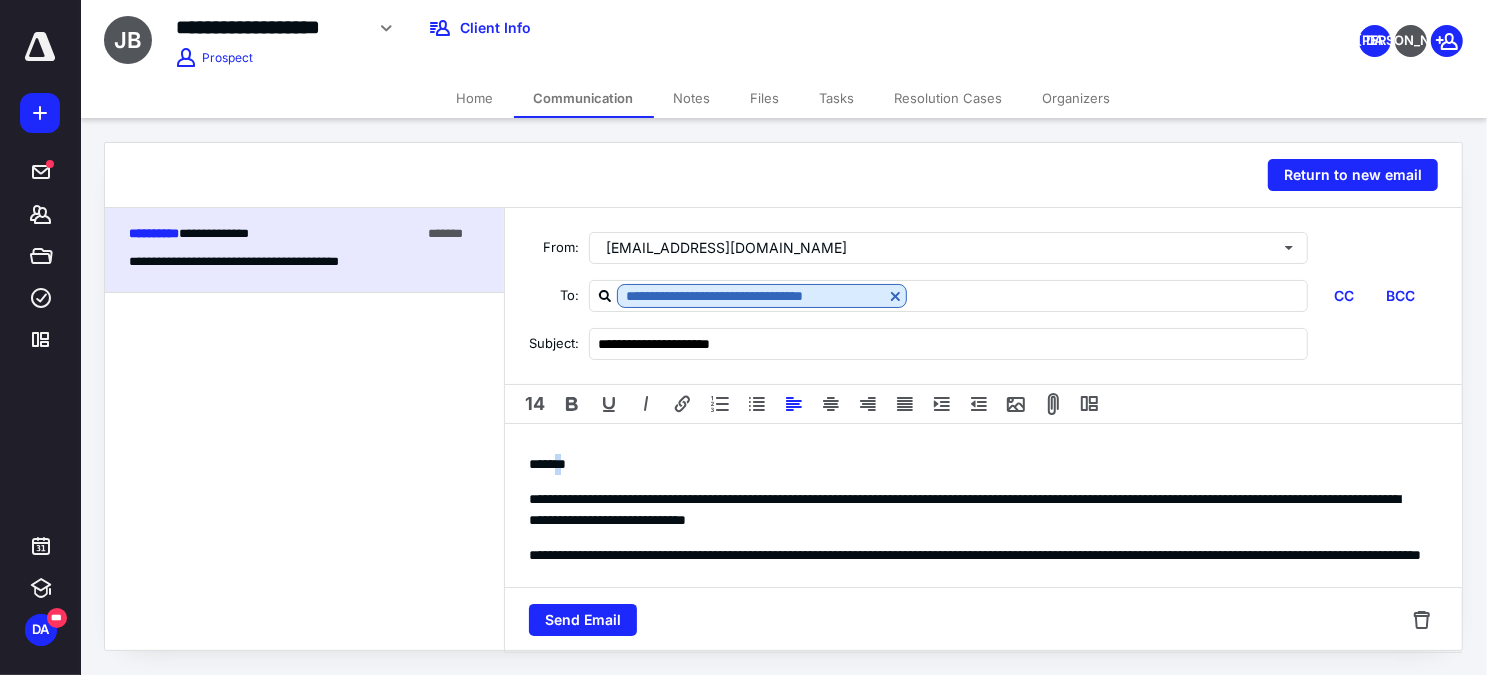 click on "*******" at bounding box center (977, 464) 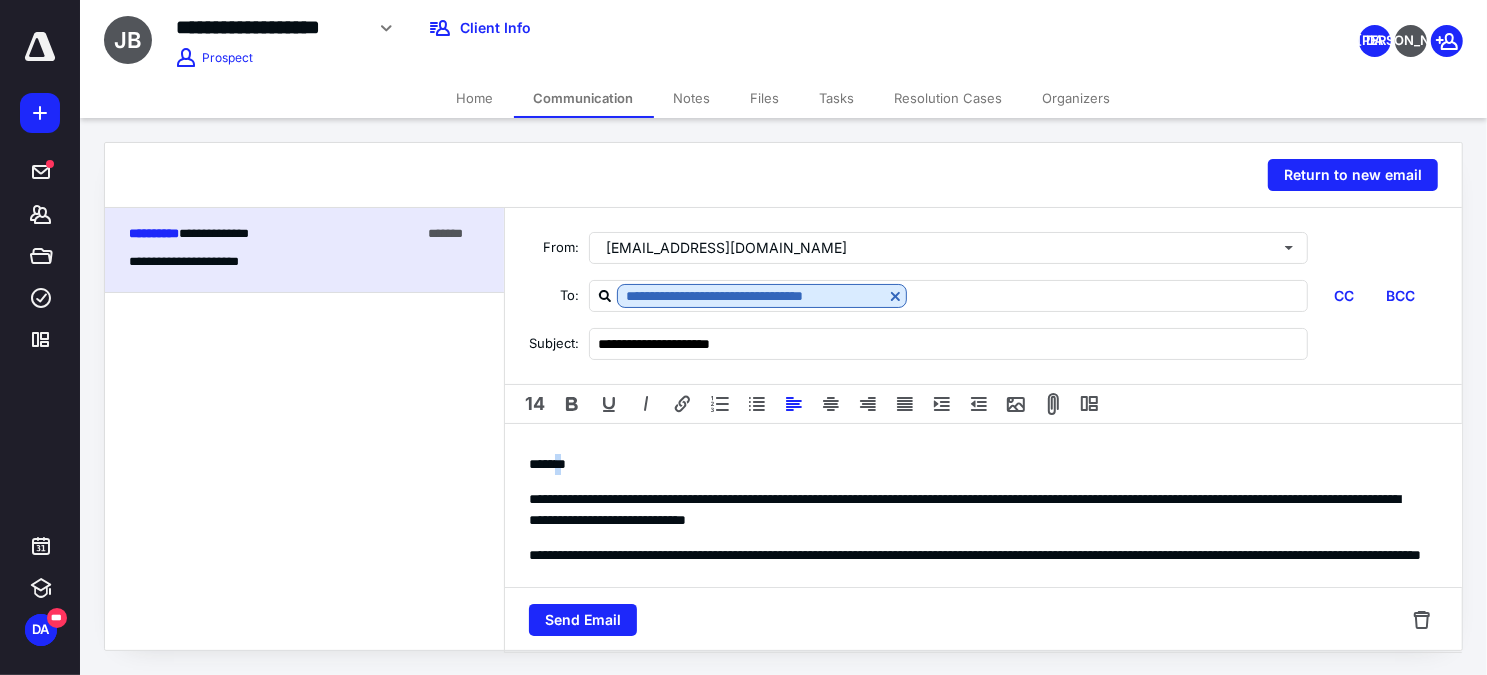 type 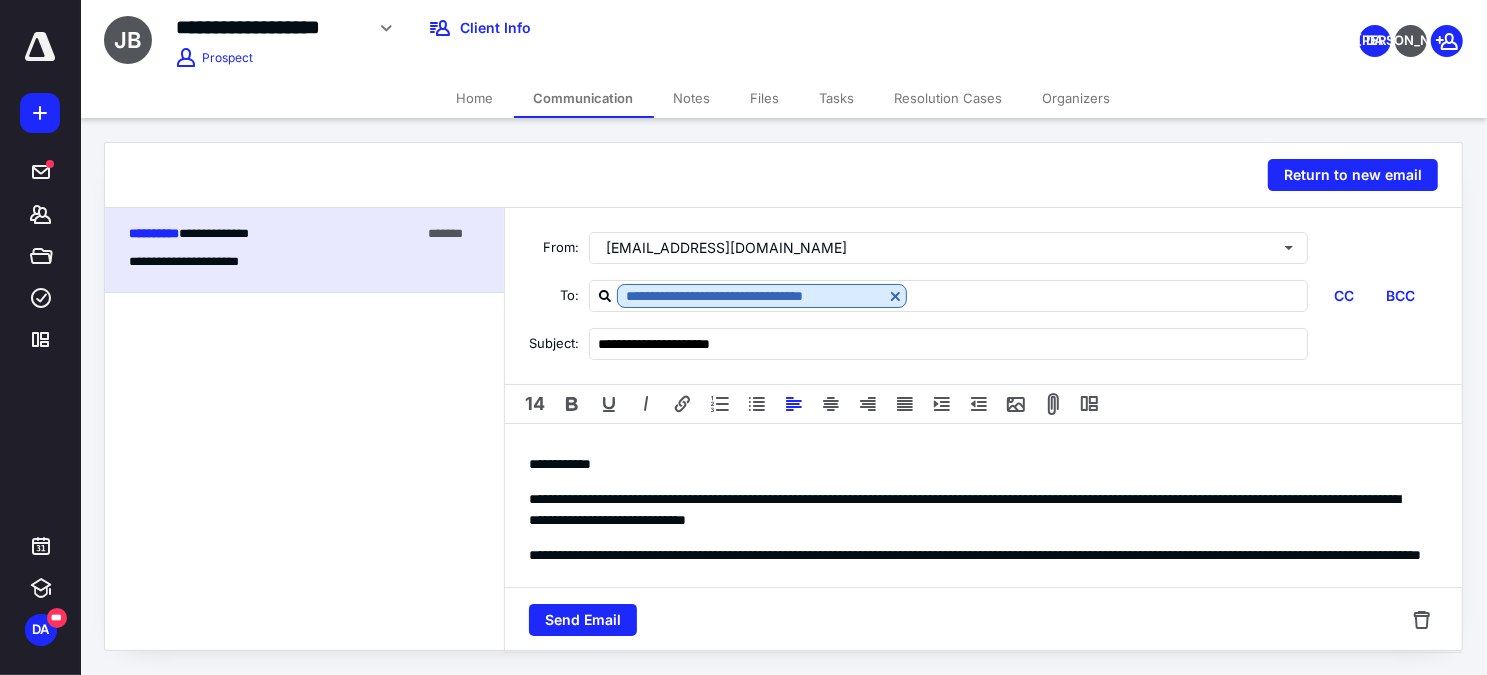 click on "**********" at bounding box center (977, 510) 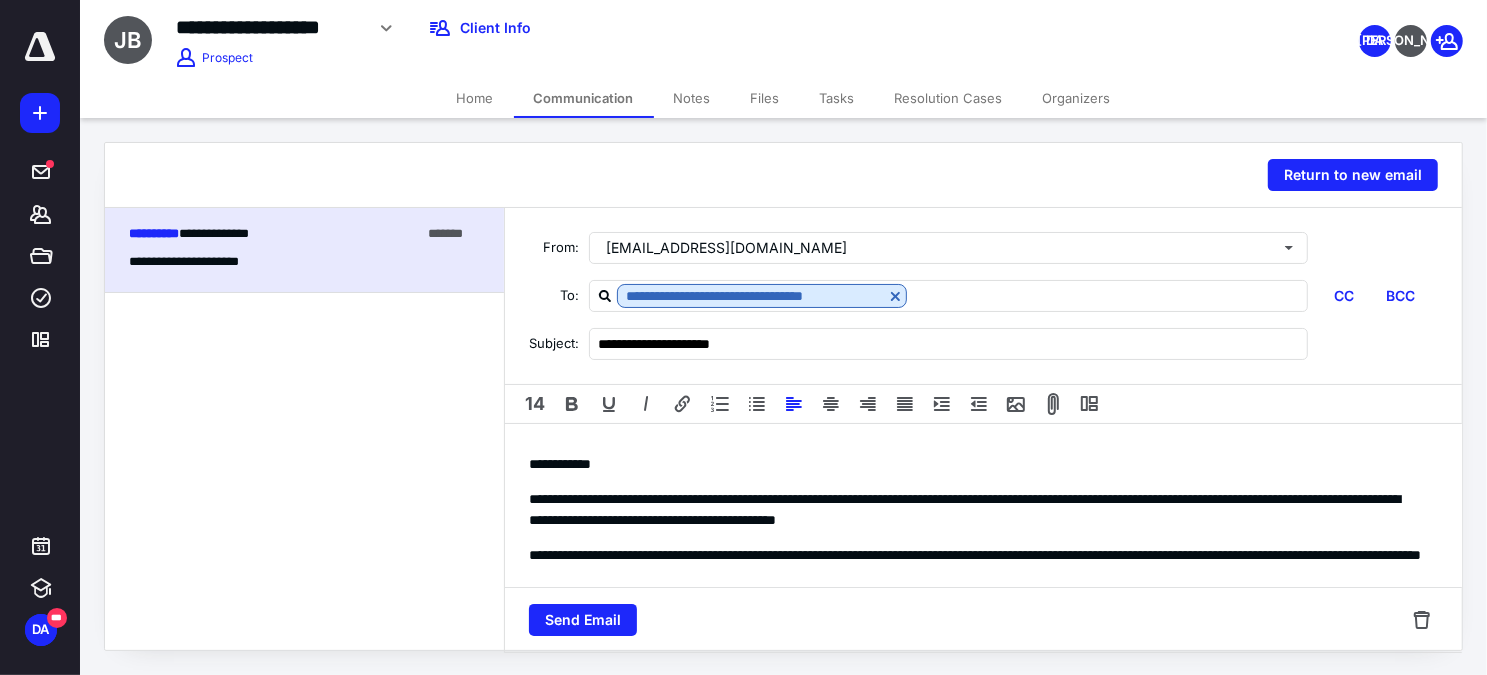 click on "**********" at bounding box center (977, 510) 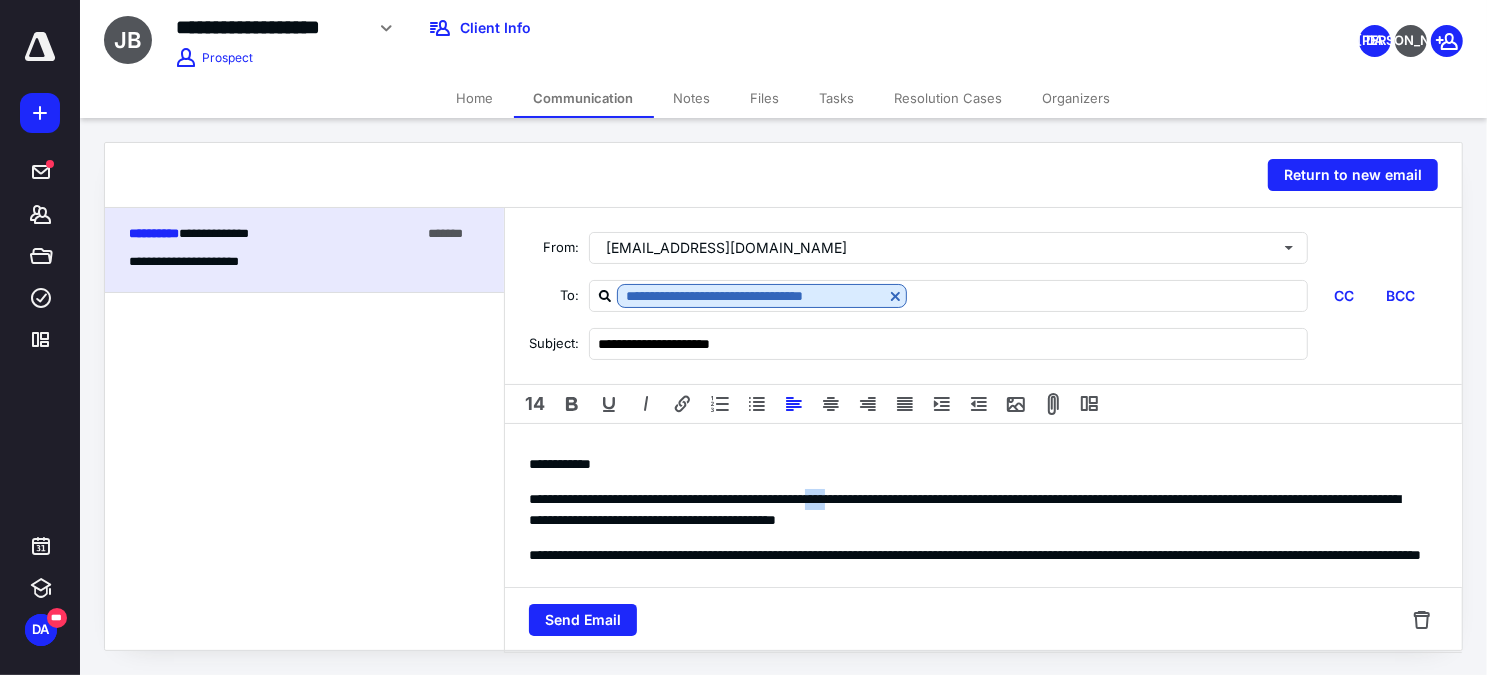 click on "**********" at bounding box center (977, 510) 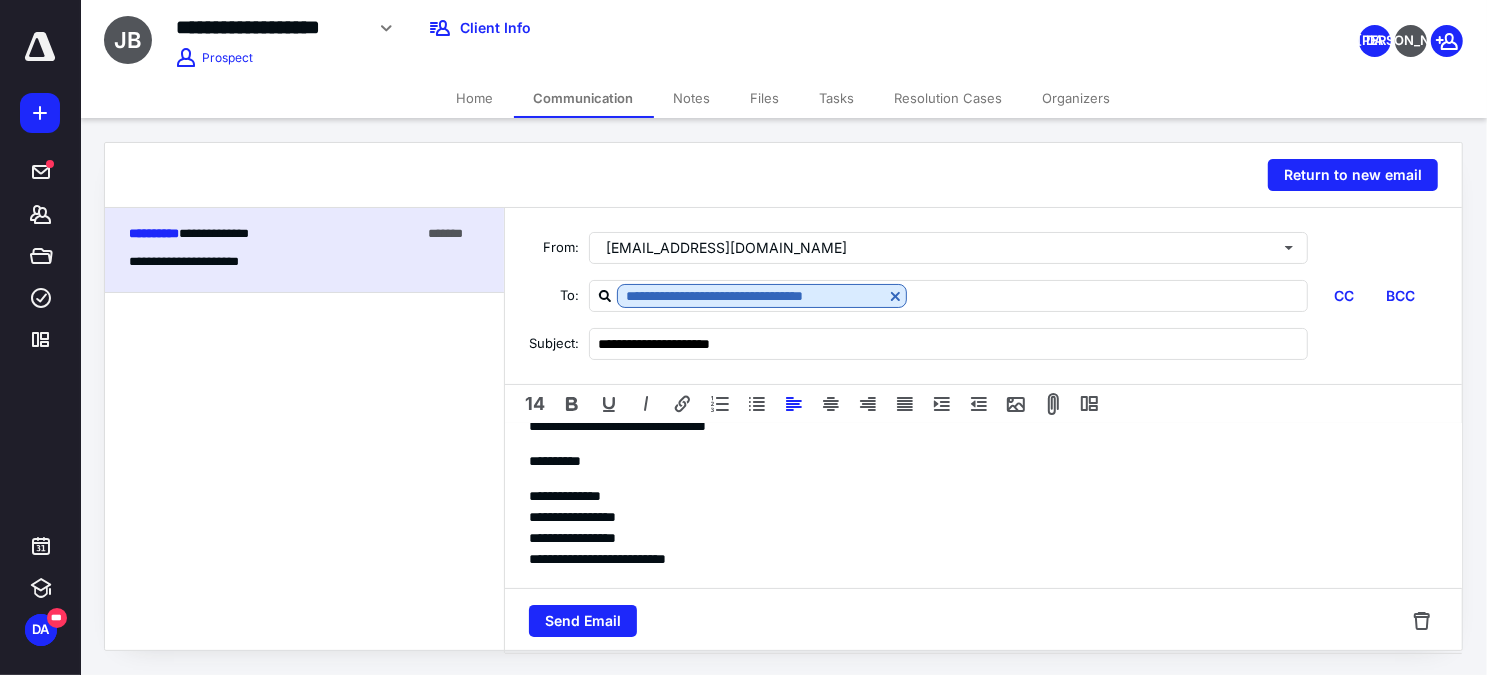 scroll, scrollTop: 270, scrollLeft: 0, axis: vertical 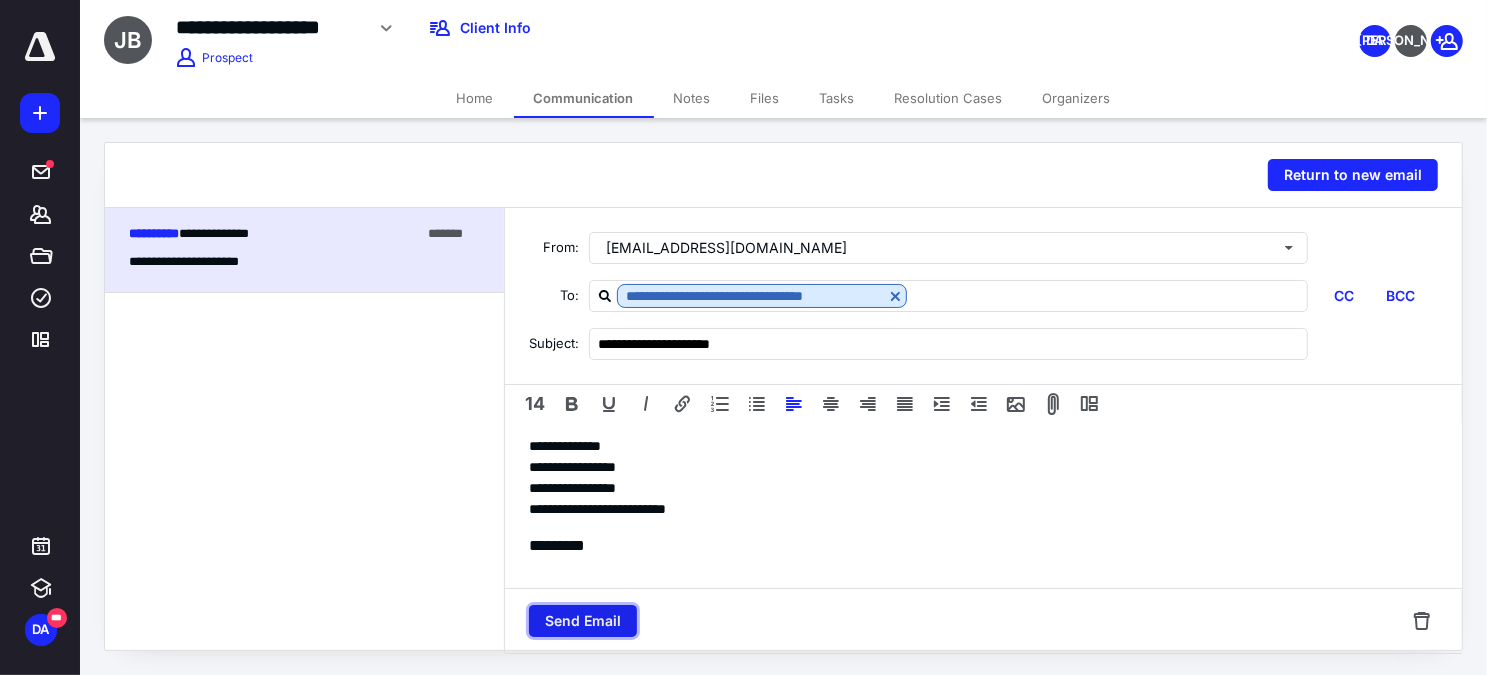 click on "Send Email" at bounding box center (583, 621) 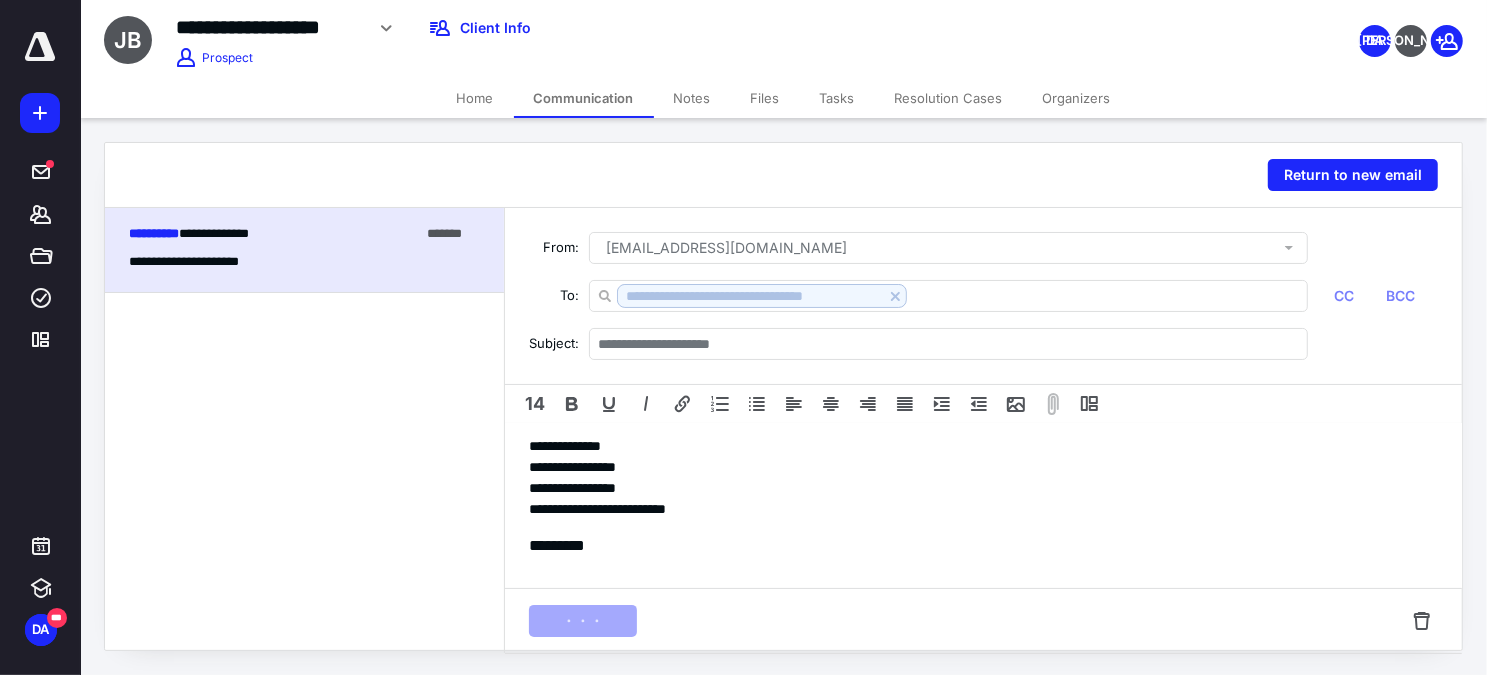 click on "Home" at bounding box center [475, 98] 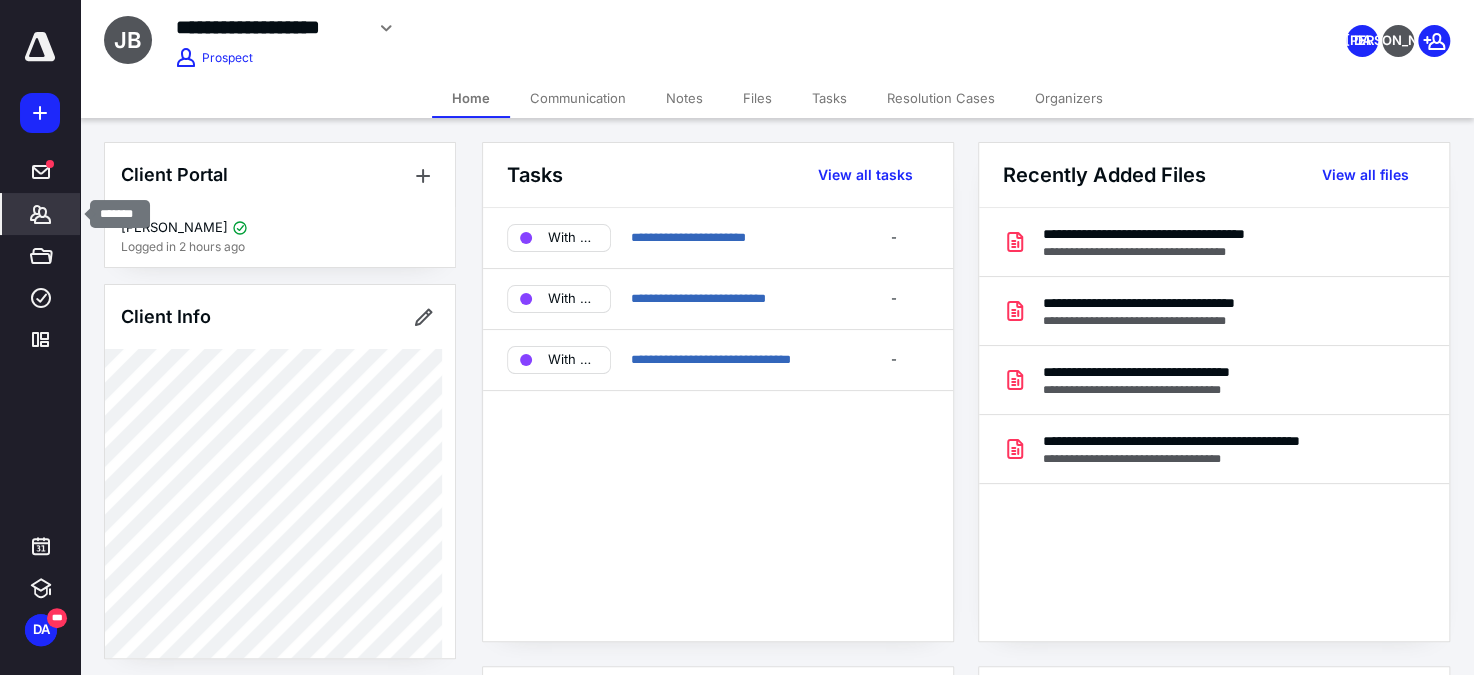 click on "*******" at bounding box center [41, 214] 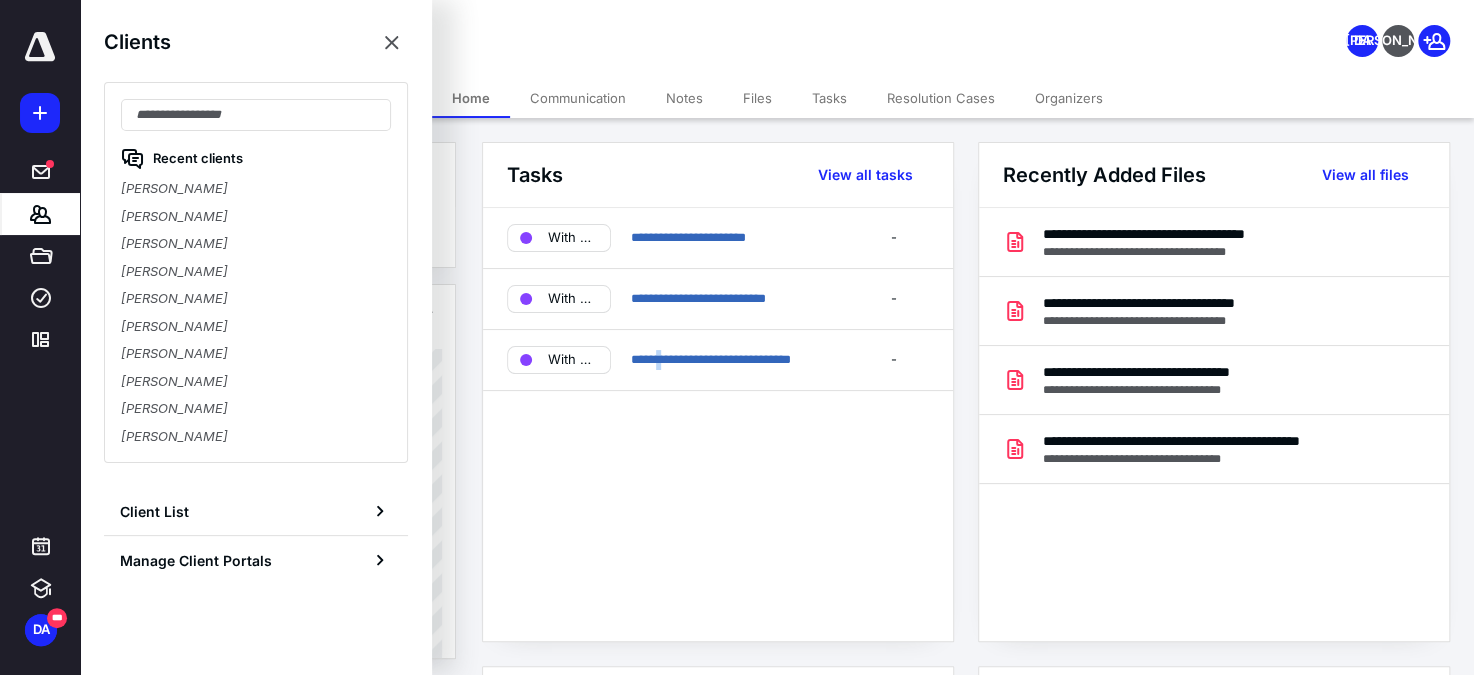 click on "**********" at bounding box center [718, 424] 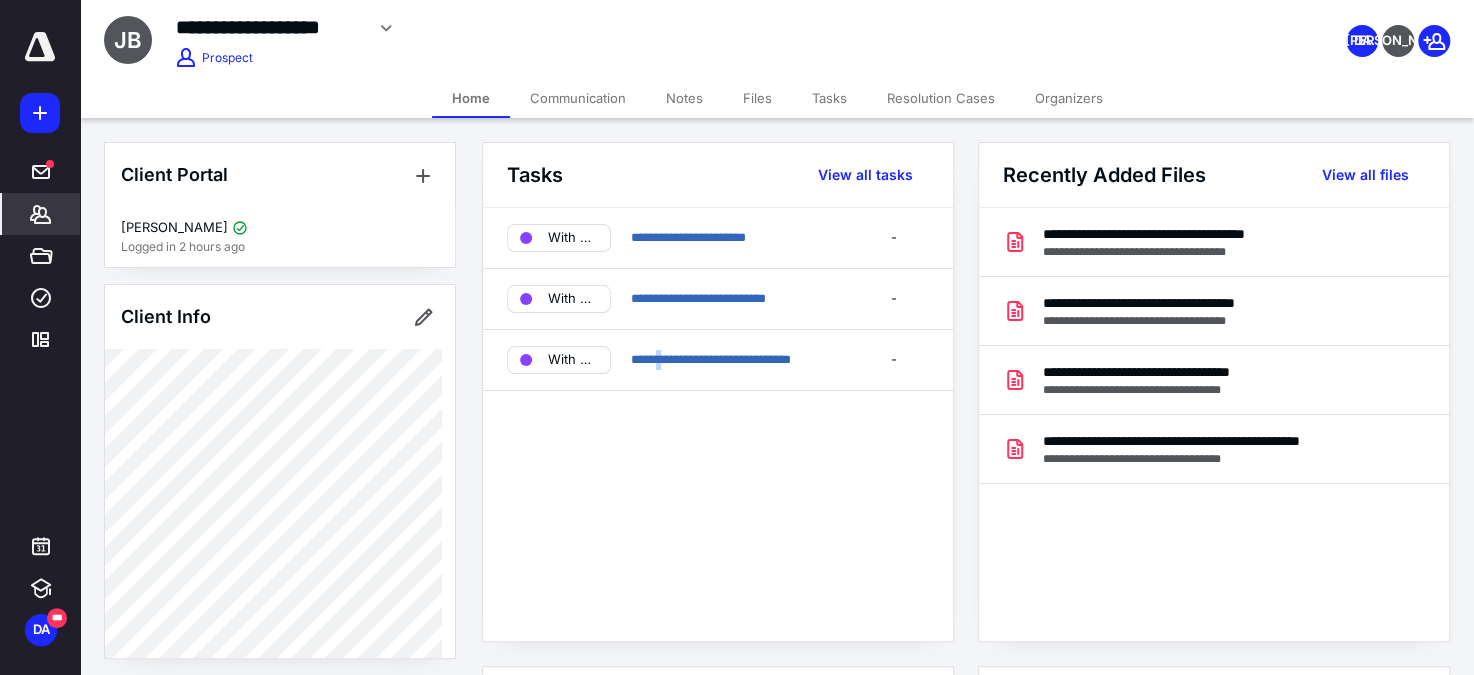 click on "Files" at bounding box center (757, 98) 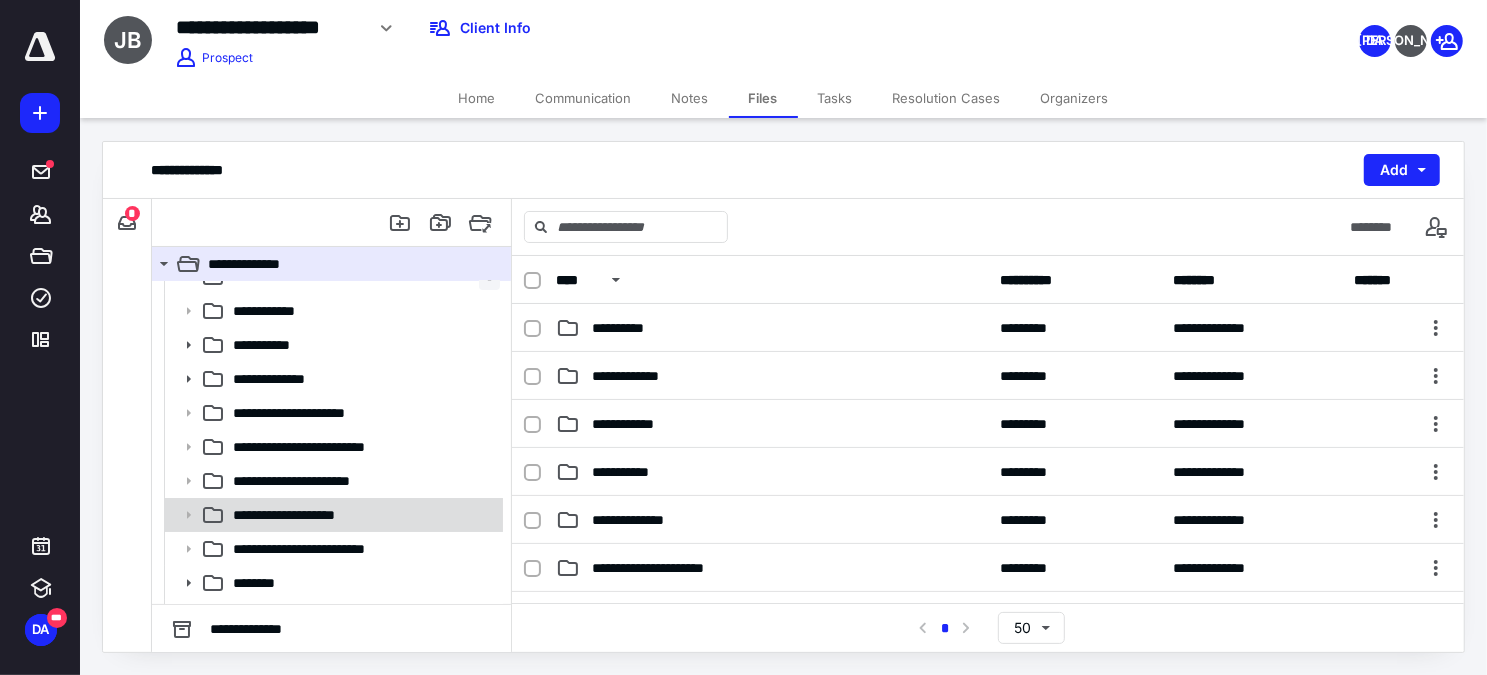 scroll, scrollTop: 85, scrollLeft: 0, axis: vertical 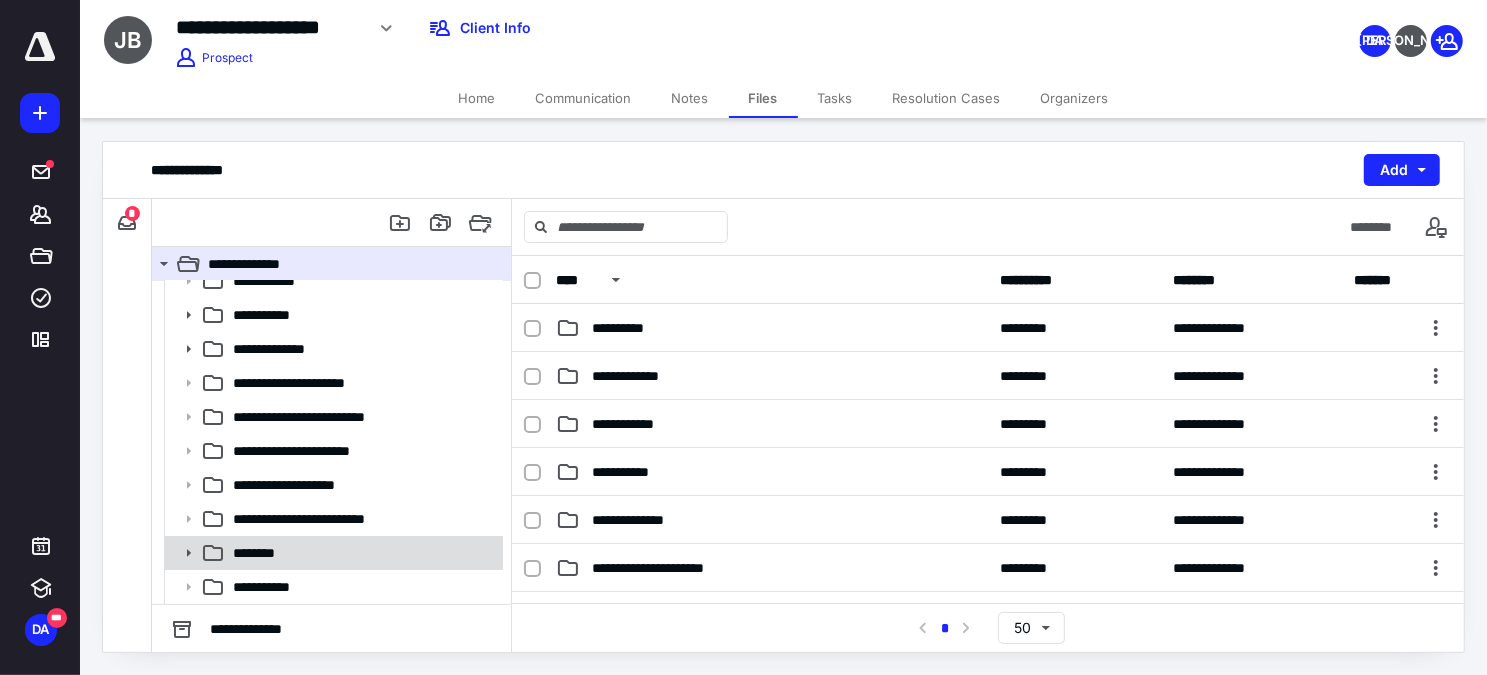 click on "********" at bounding box center (362, 553) 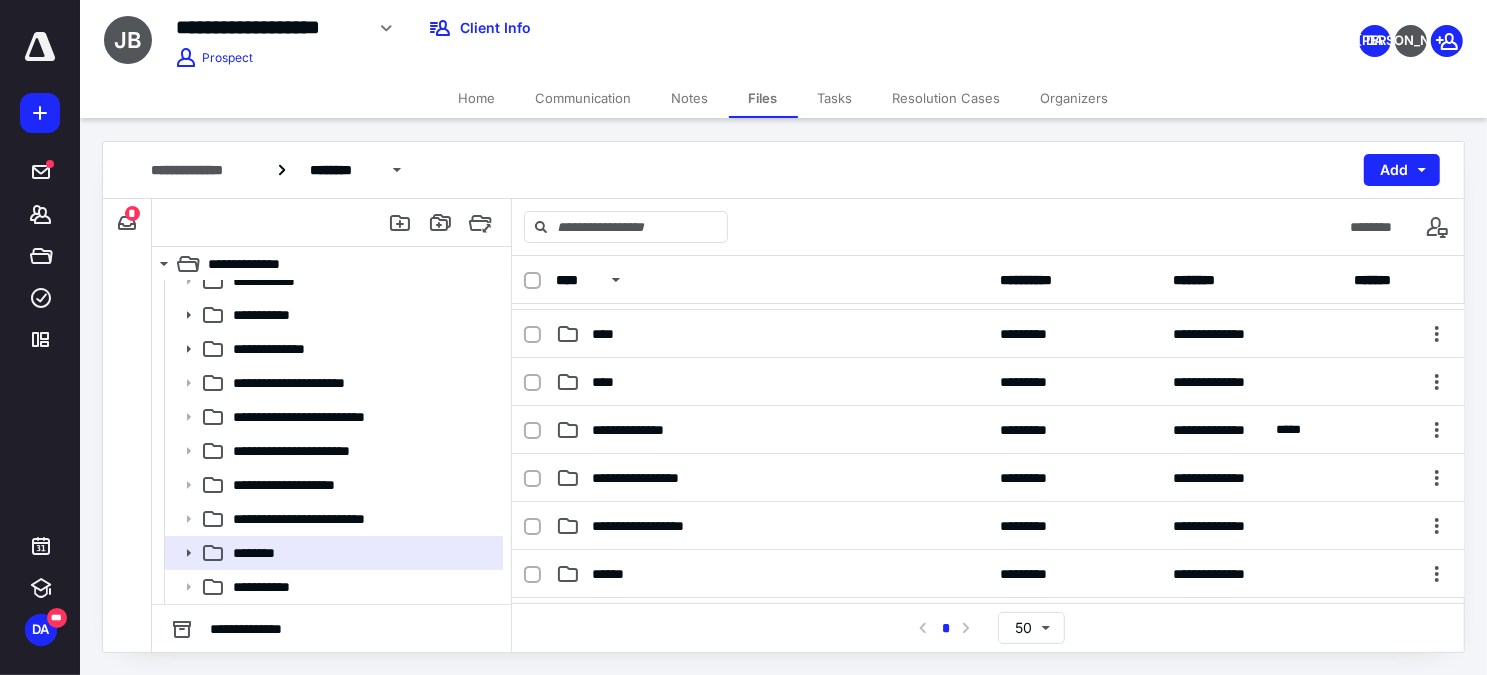 scroll, scrollTop: 181, scrollLeft: 0, axis: vertical 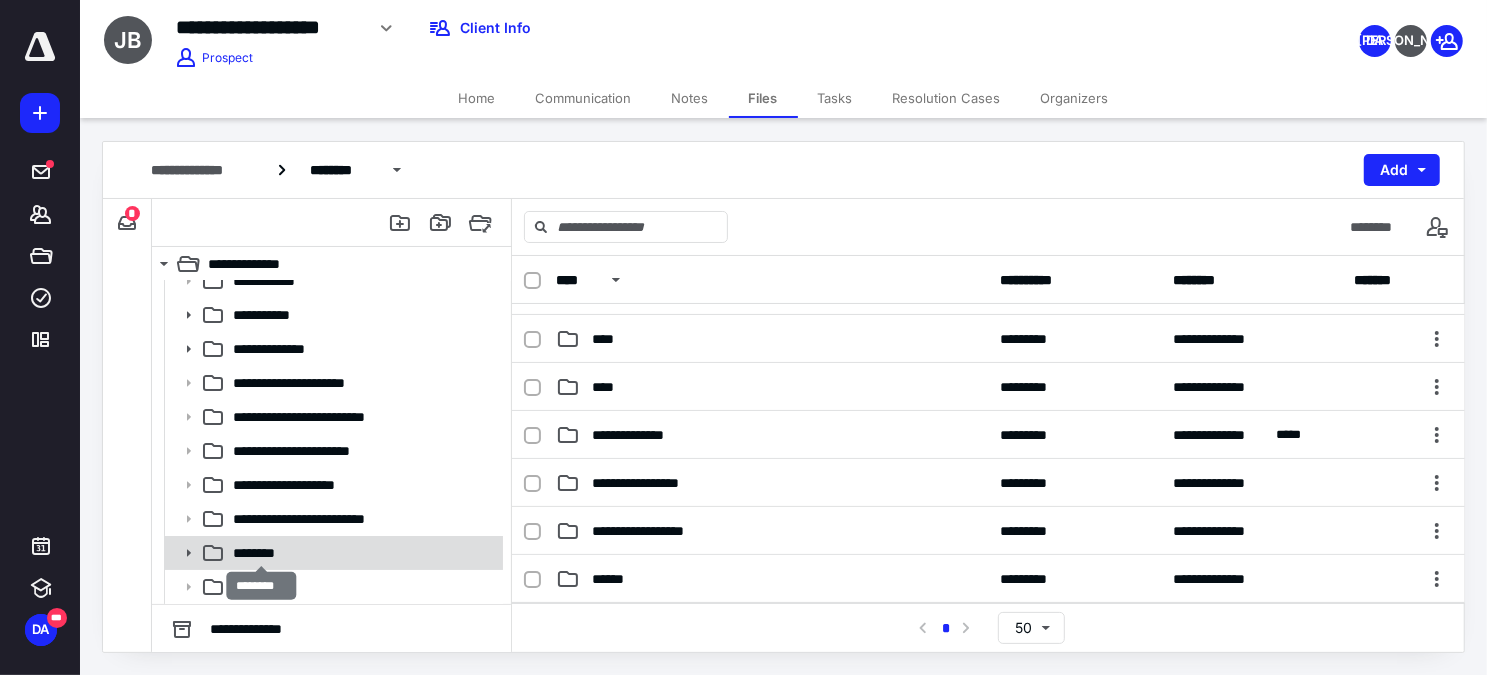 click on "********" at bounding box center (262, 553) 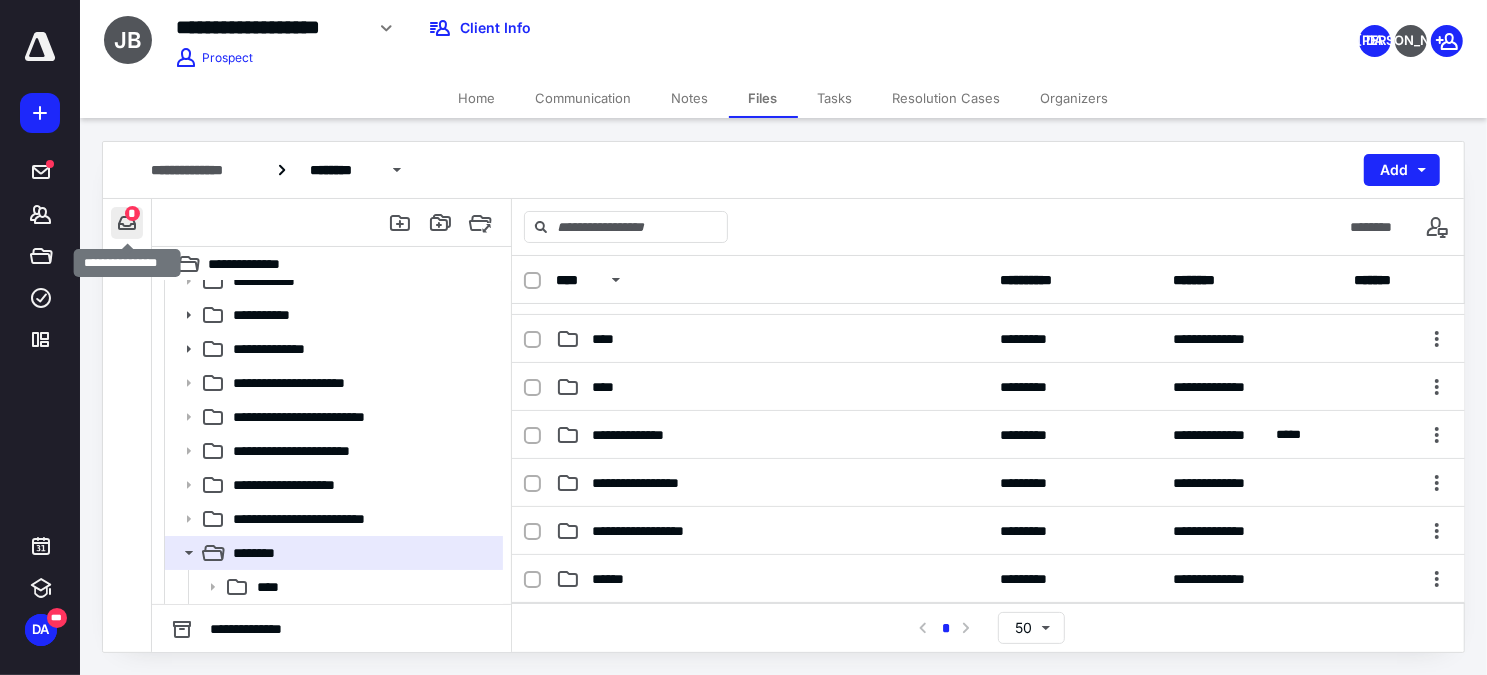 click at bounding box center [127, 223] 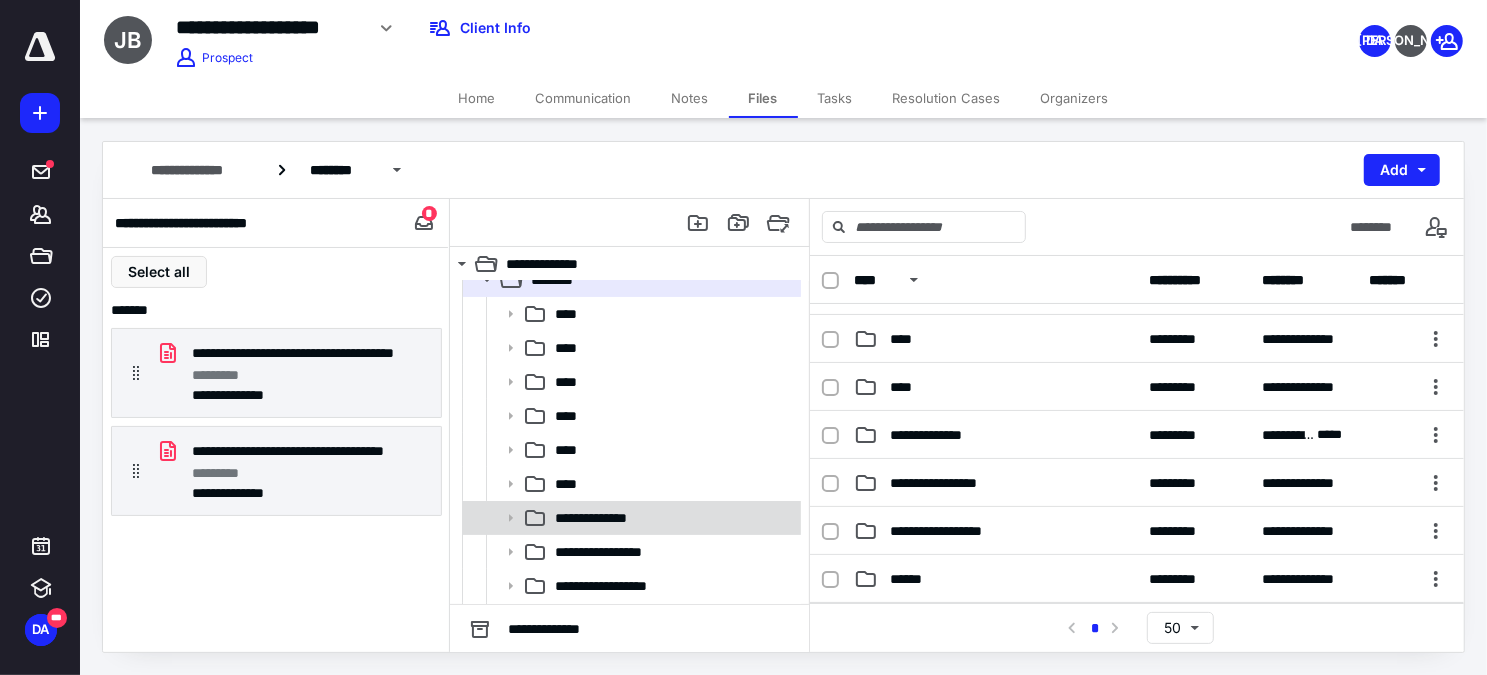 scroll, scrollTop: 424, scrollLeft: 0, axis: vertical 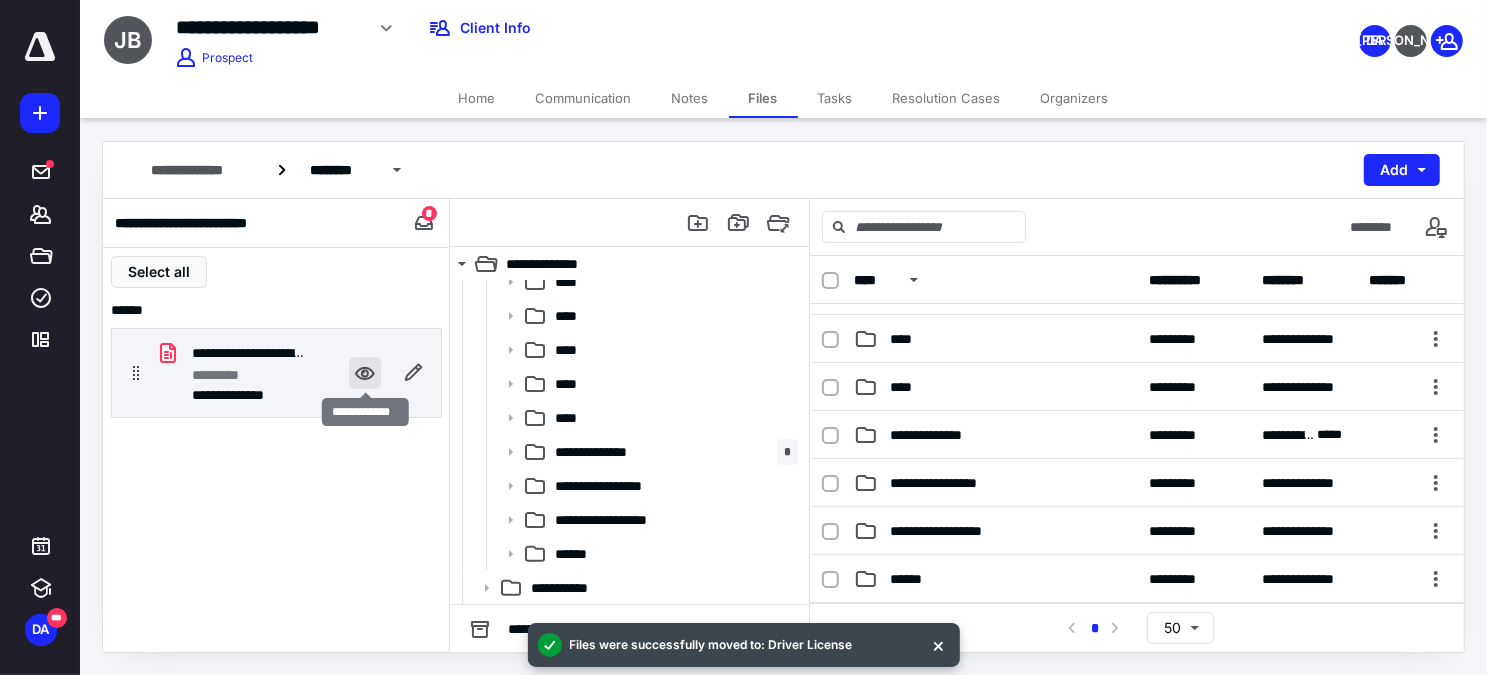 click at bounding box center [365, 373] 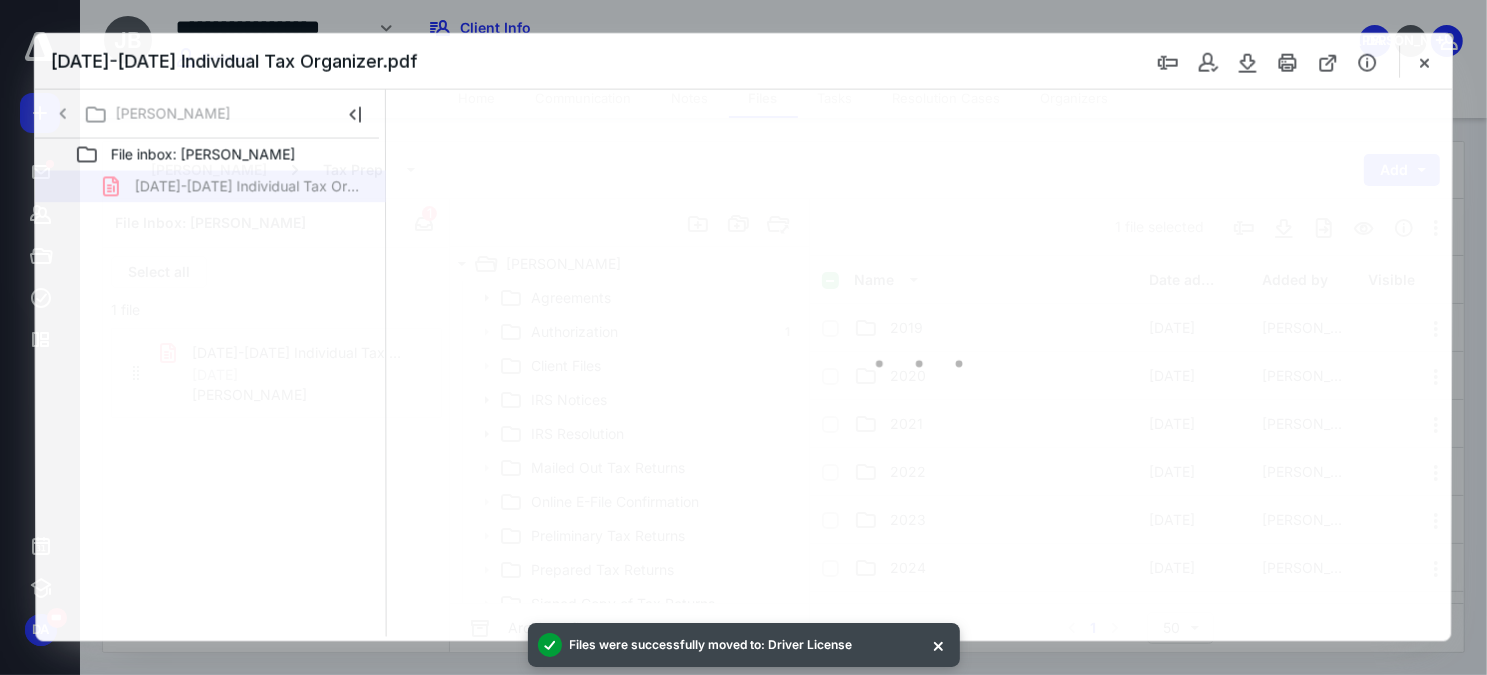 scroll, scrollTop: 0, scrollLeft: 0, axis: both 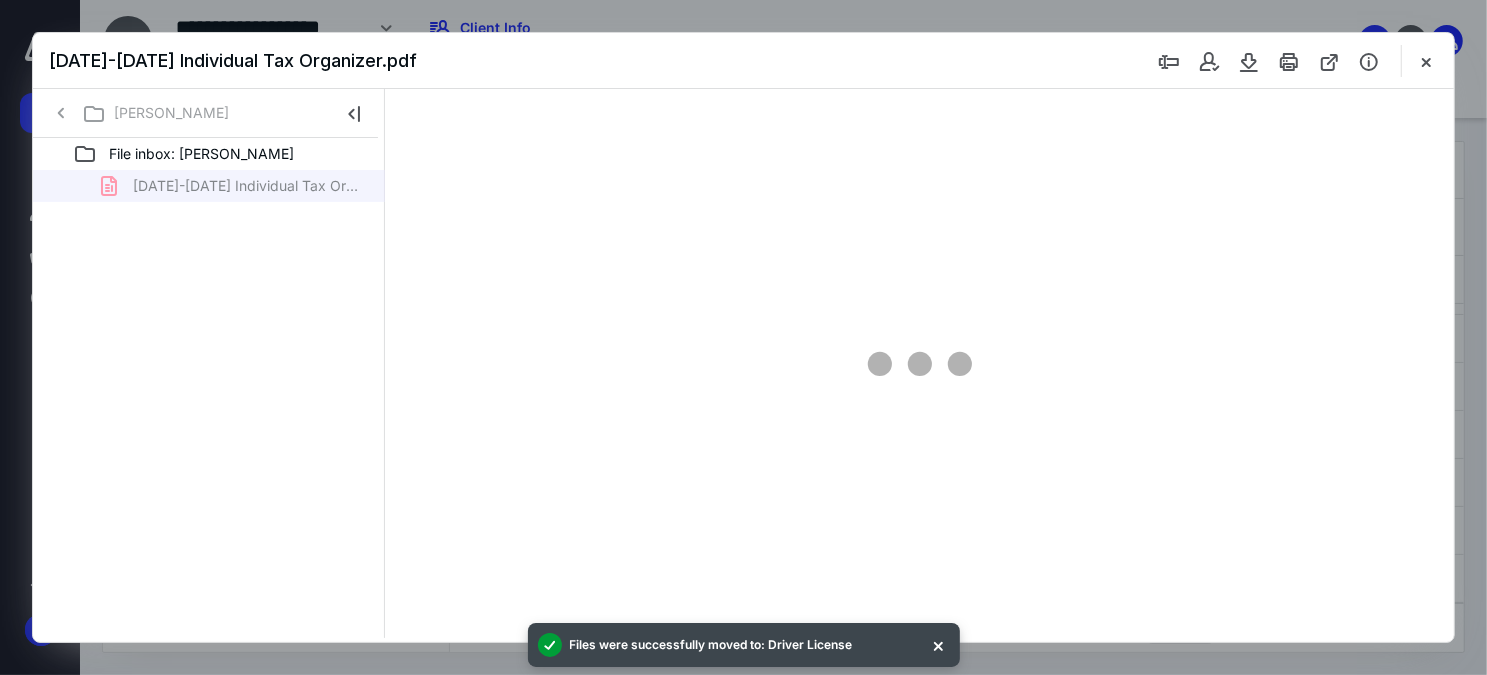 type on "65" 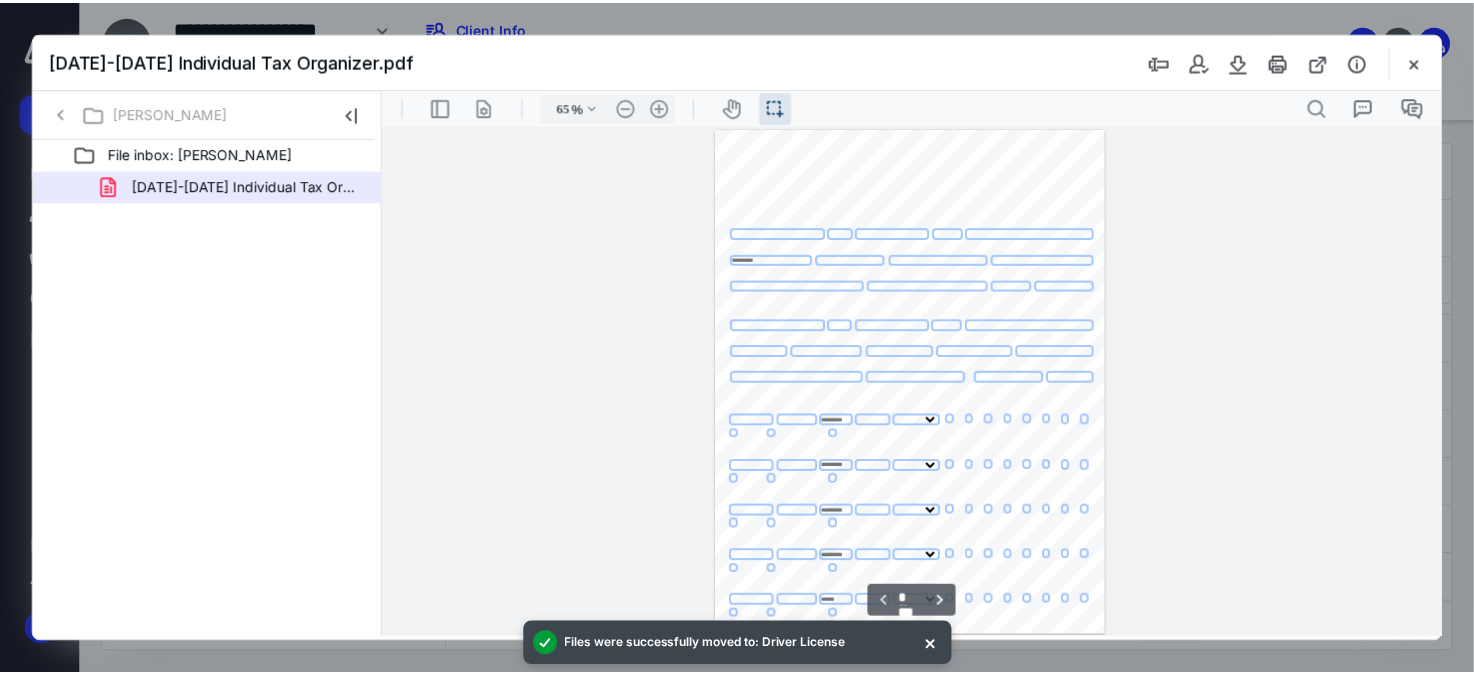scroll, scrollTop: 39, scrollLeft: 0, axis: vertical 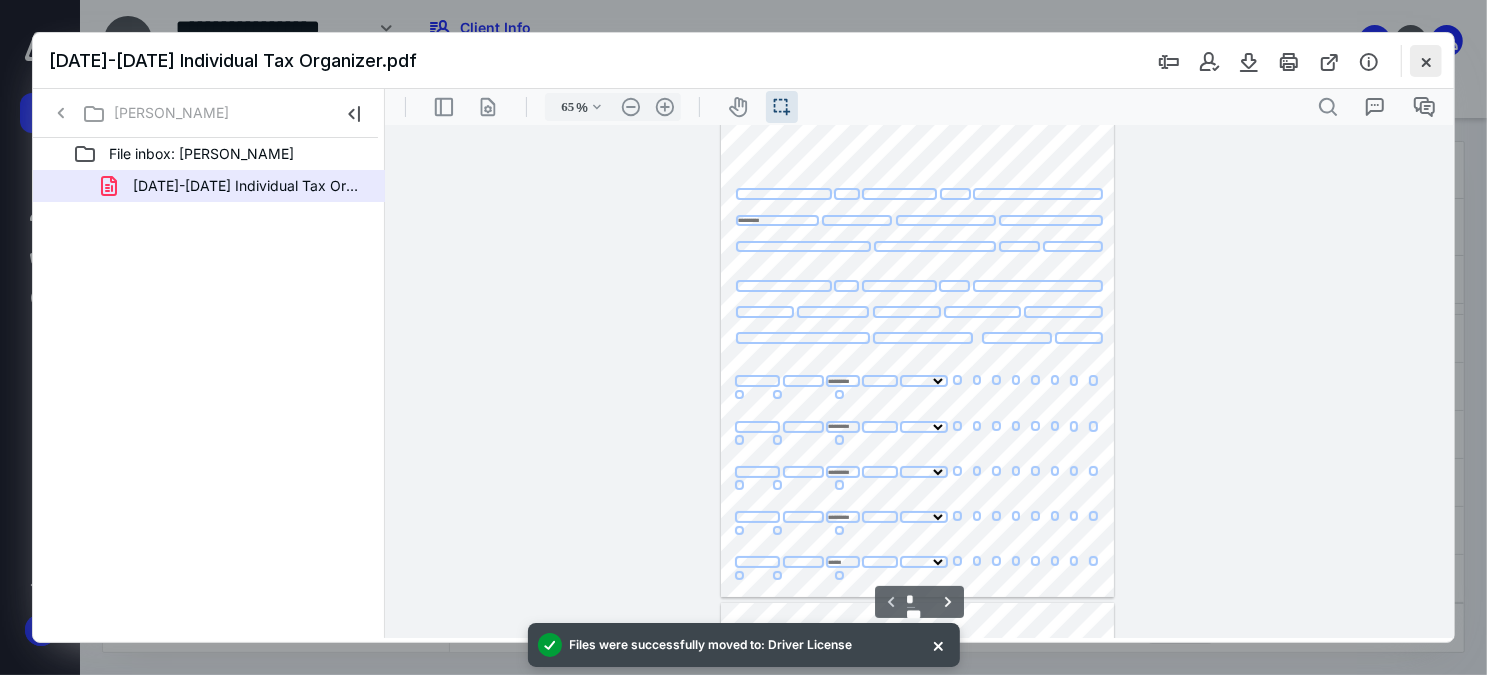 click at bounding box center [1426, 61] 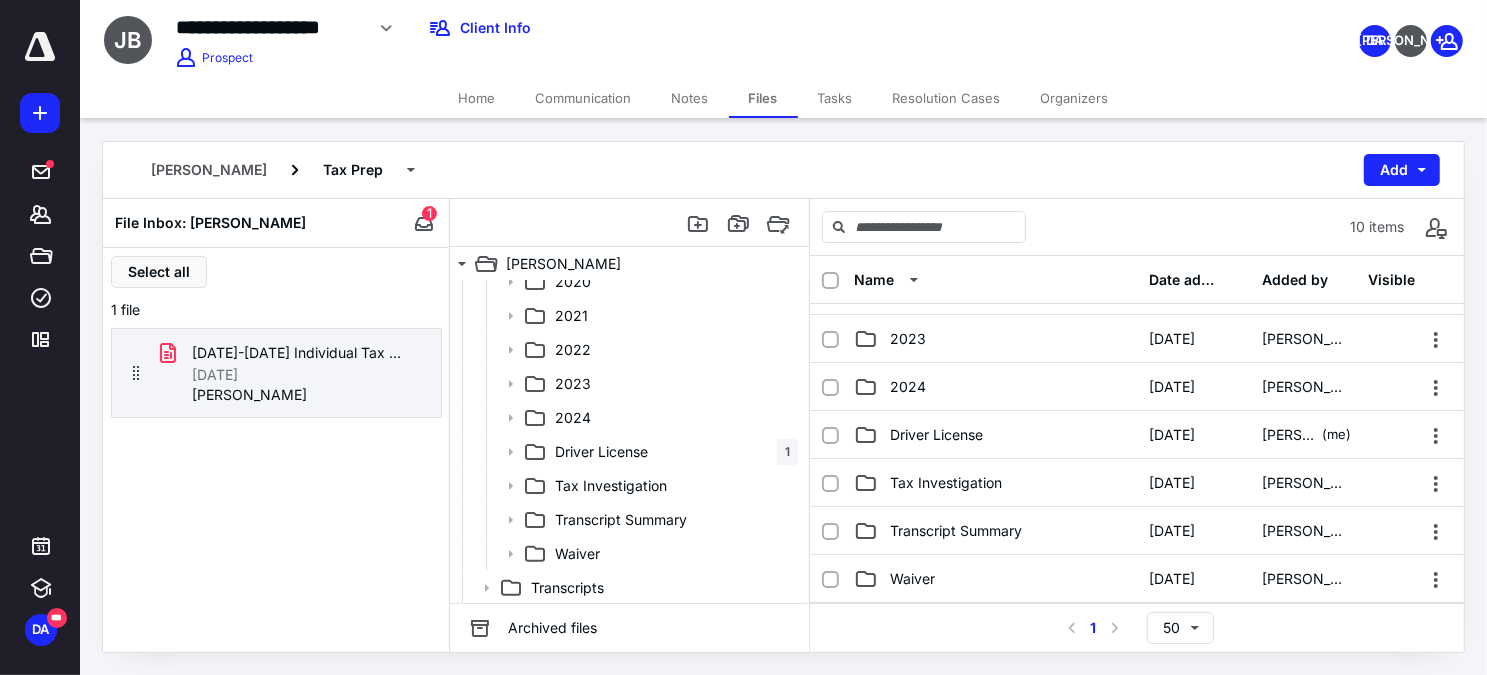 click on "Home" at bounding box center [477, 98] 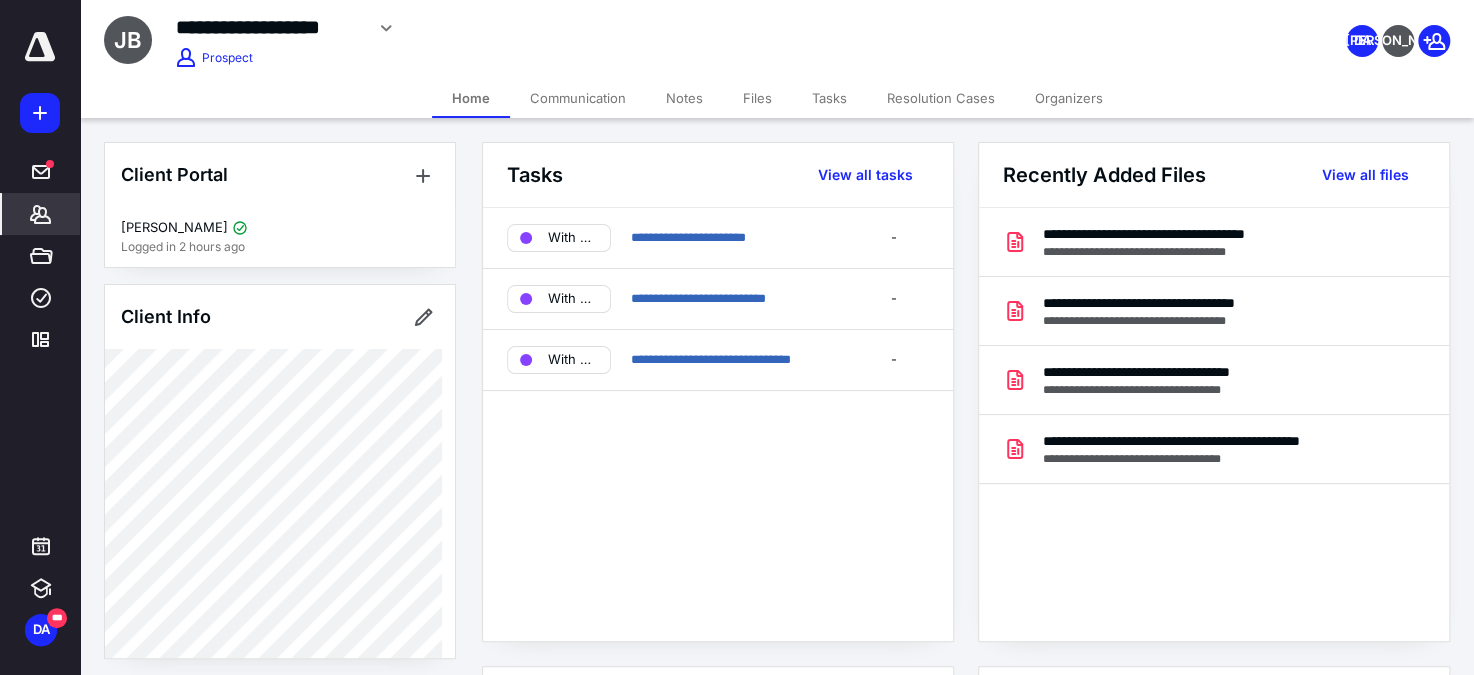 click on "**********" at bounding box center (550, 35) 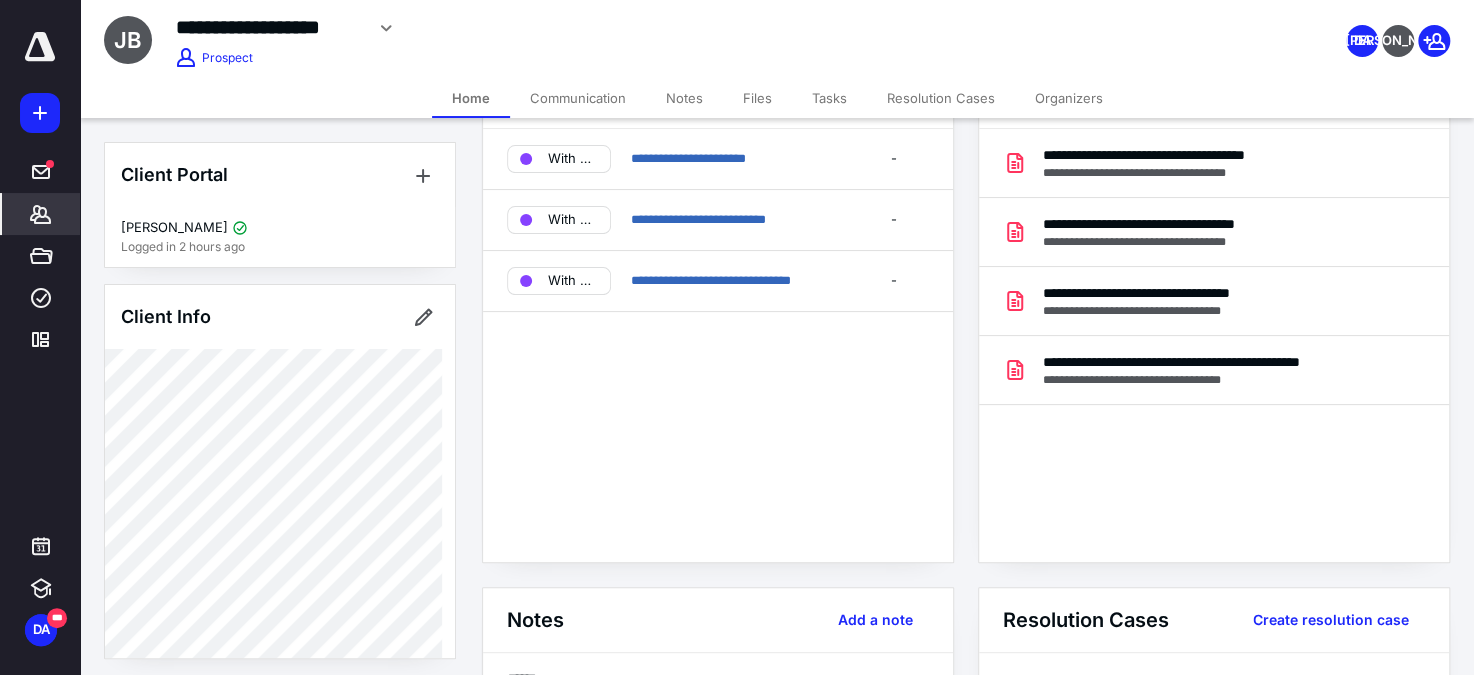 scroll, scrollTop: 0, scrollLeft: 0, axis: both 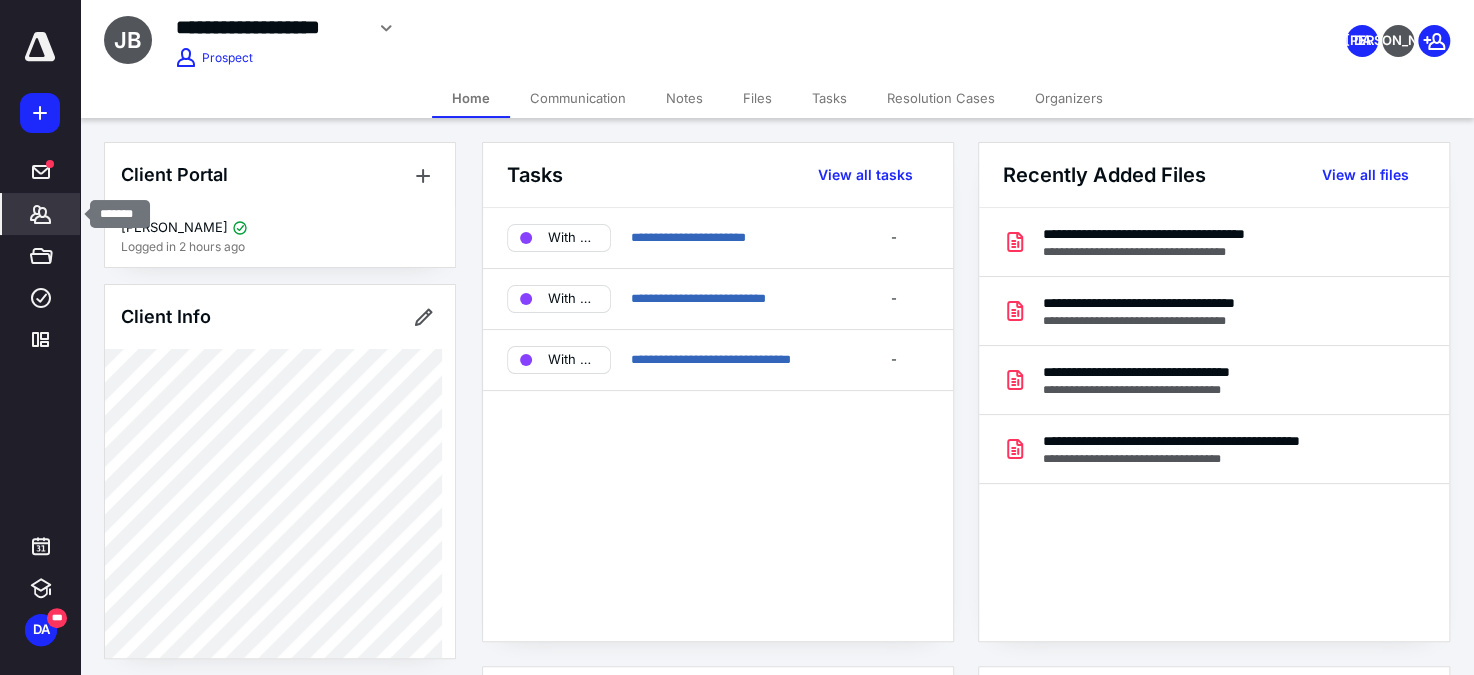click 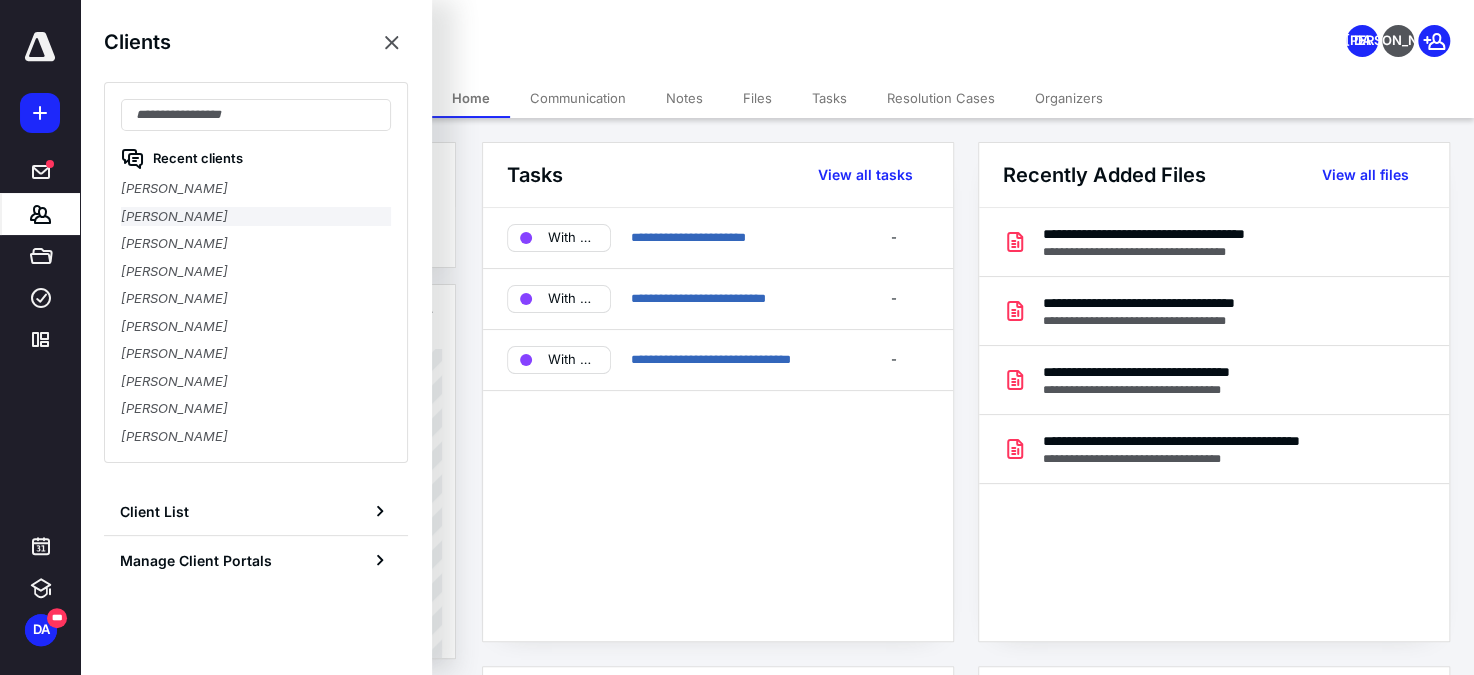 click on "Allanesha Smith-Narcisse" at bounding box center [256, 217] 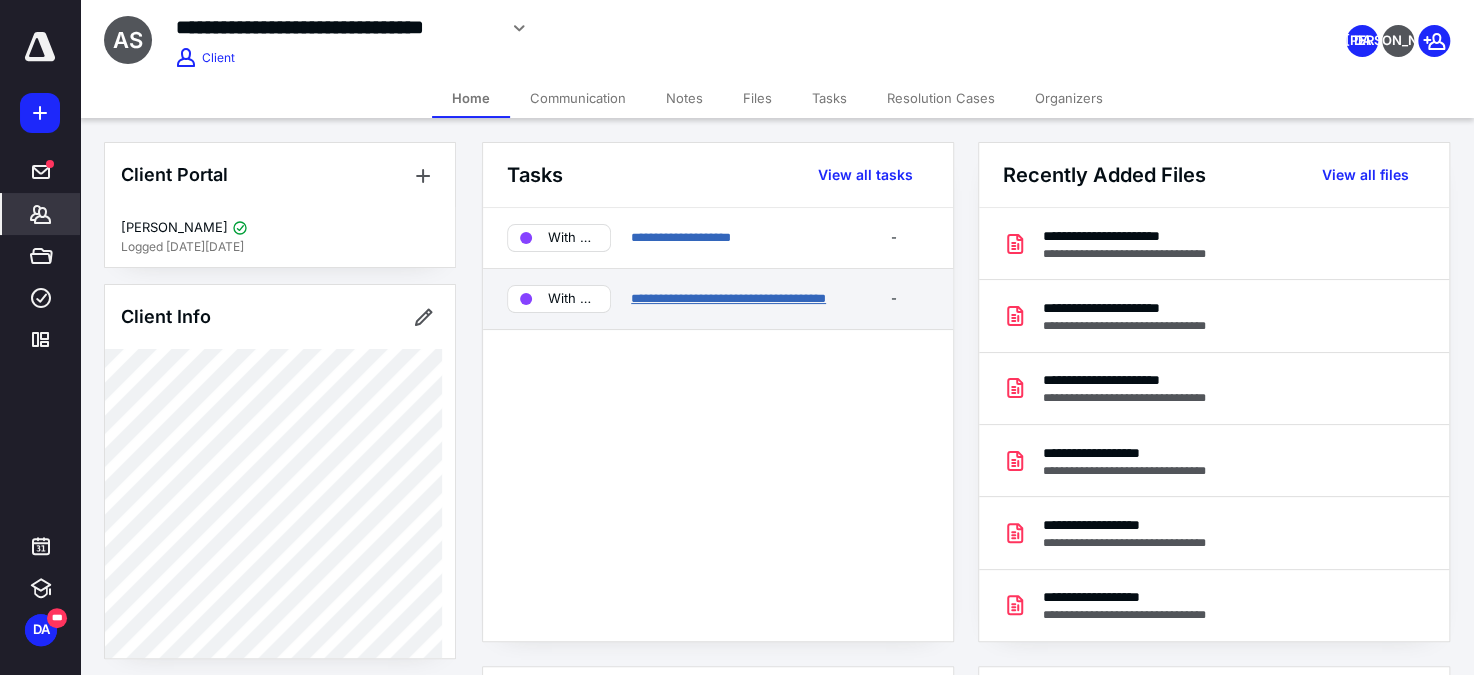 click on "**********" at bounding box center (728, 298) 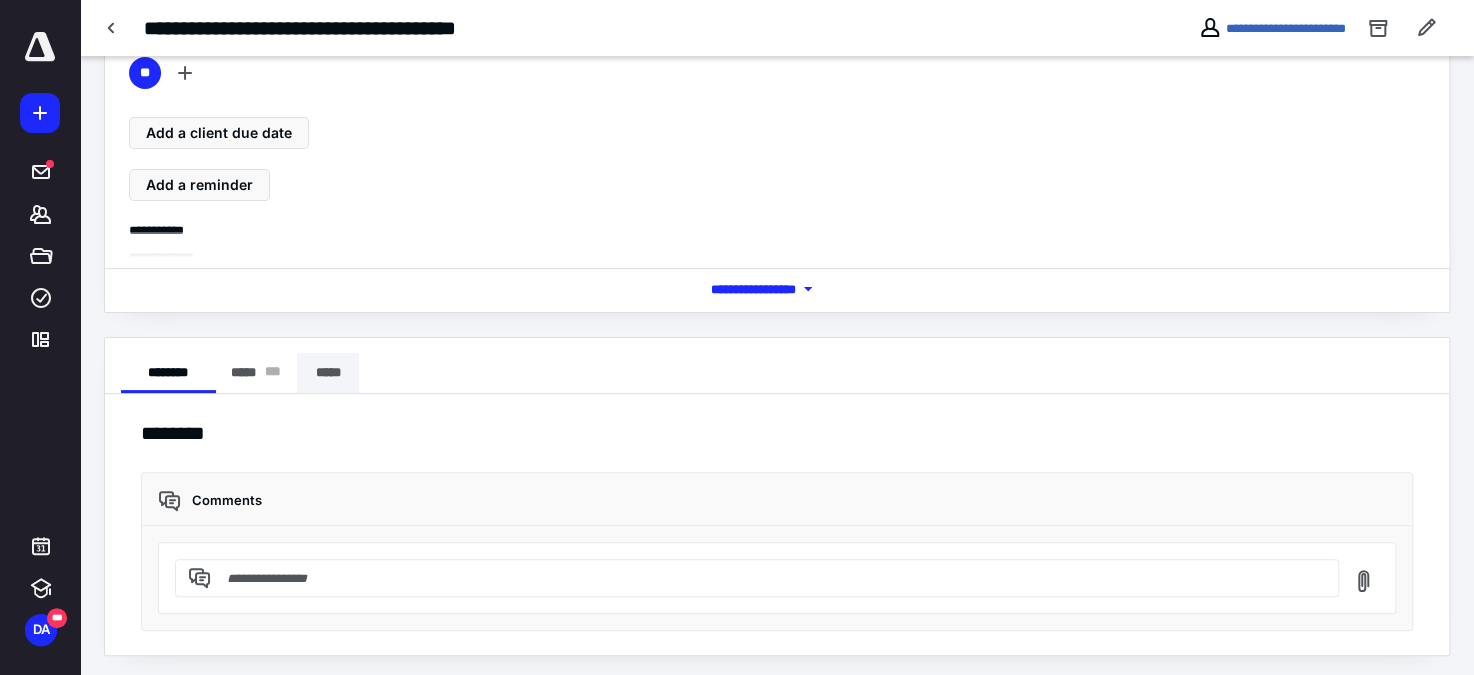 scroll, scrollTop: 107, scrollLeft: 0, axis: vertical 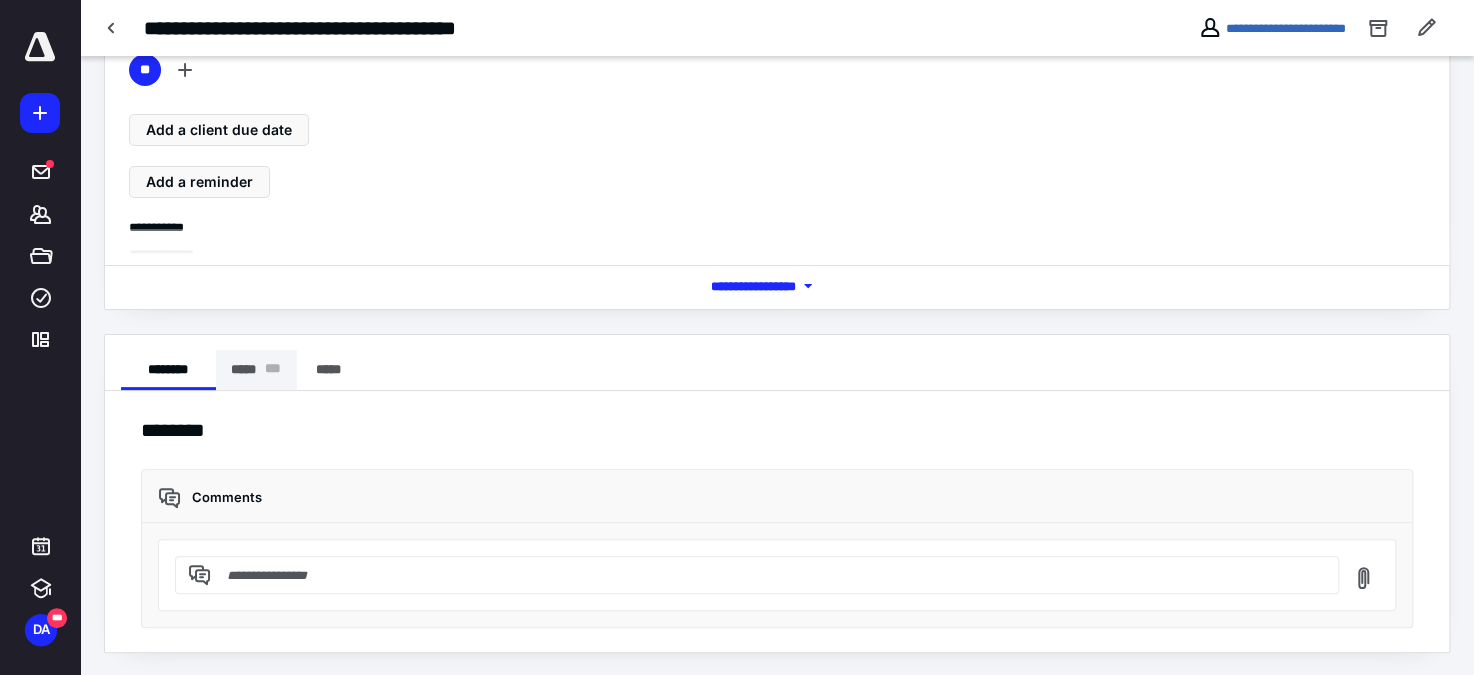 click on "***** * * *" at bounding box center (256, 370) 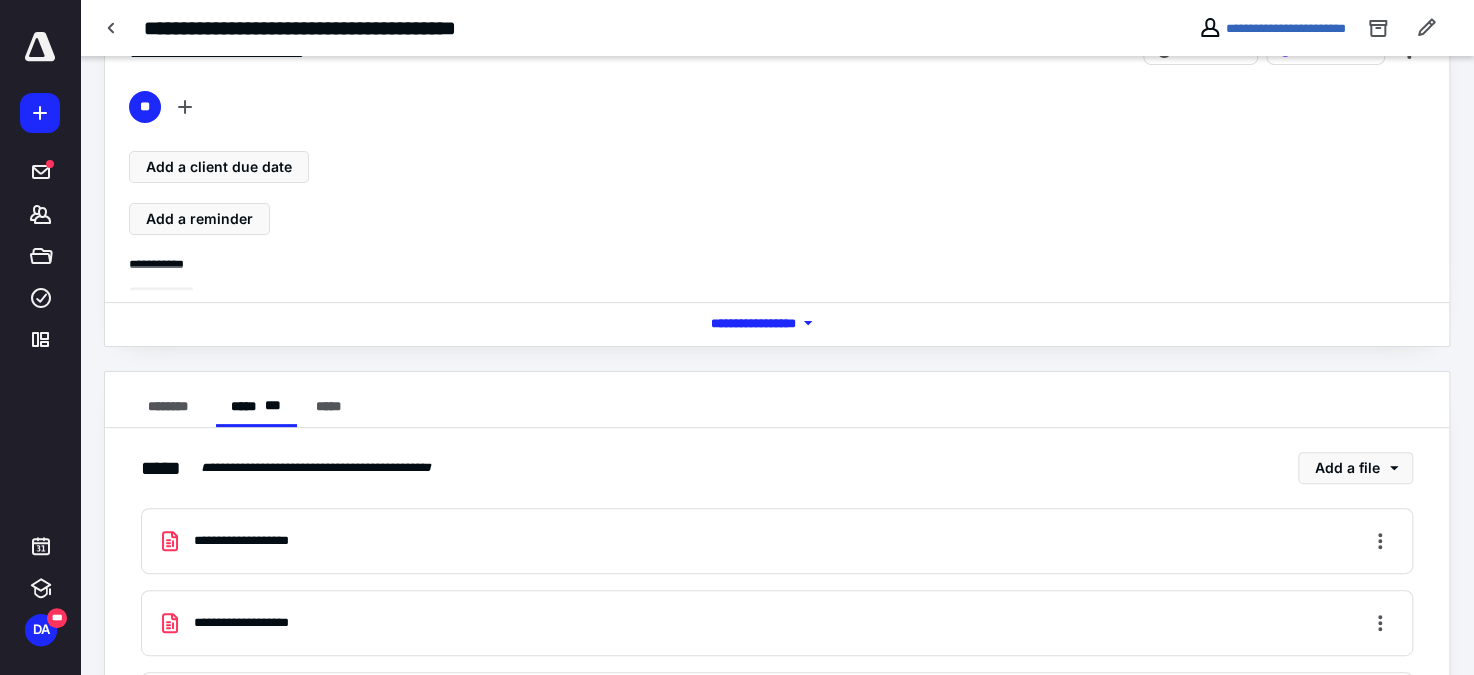 scroll, scrollTop: 0, scrollLeft: 0, axis: both 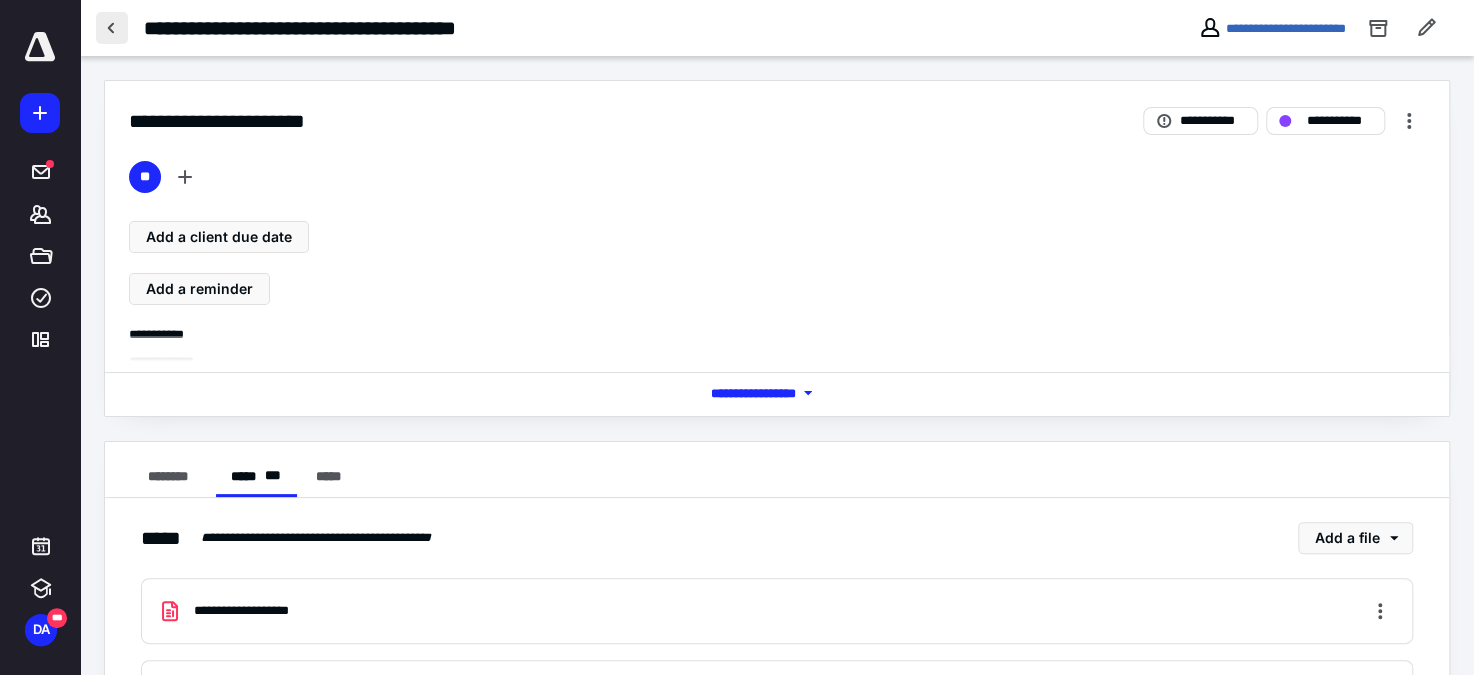 click at bounding box center (112, 28) 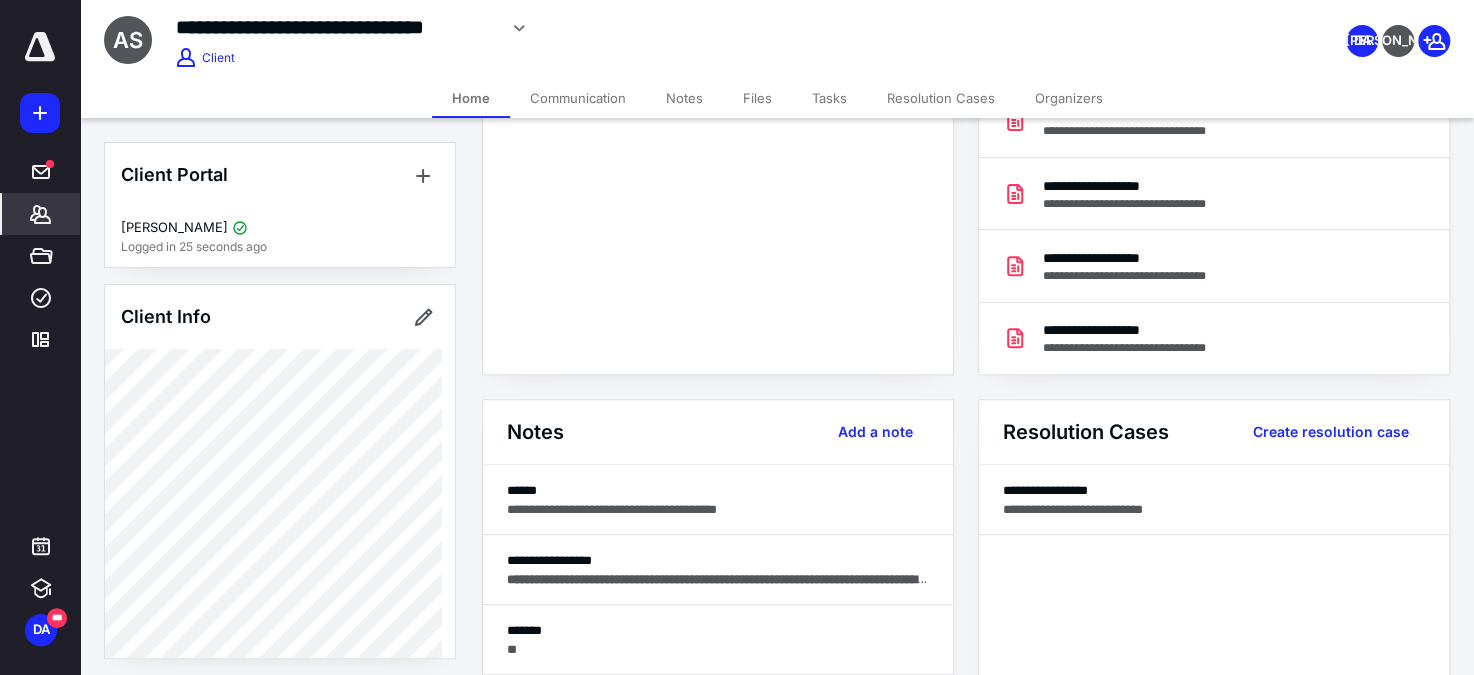 scroll, scrollTop: 272, scrollLeft: 0, axis: vertical 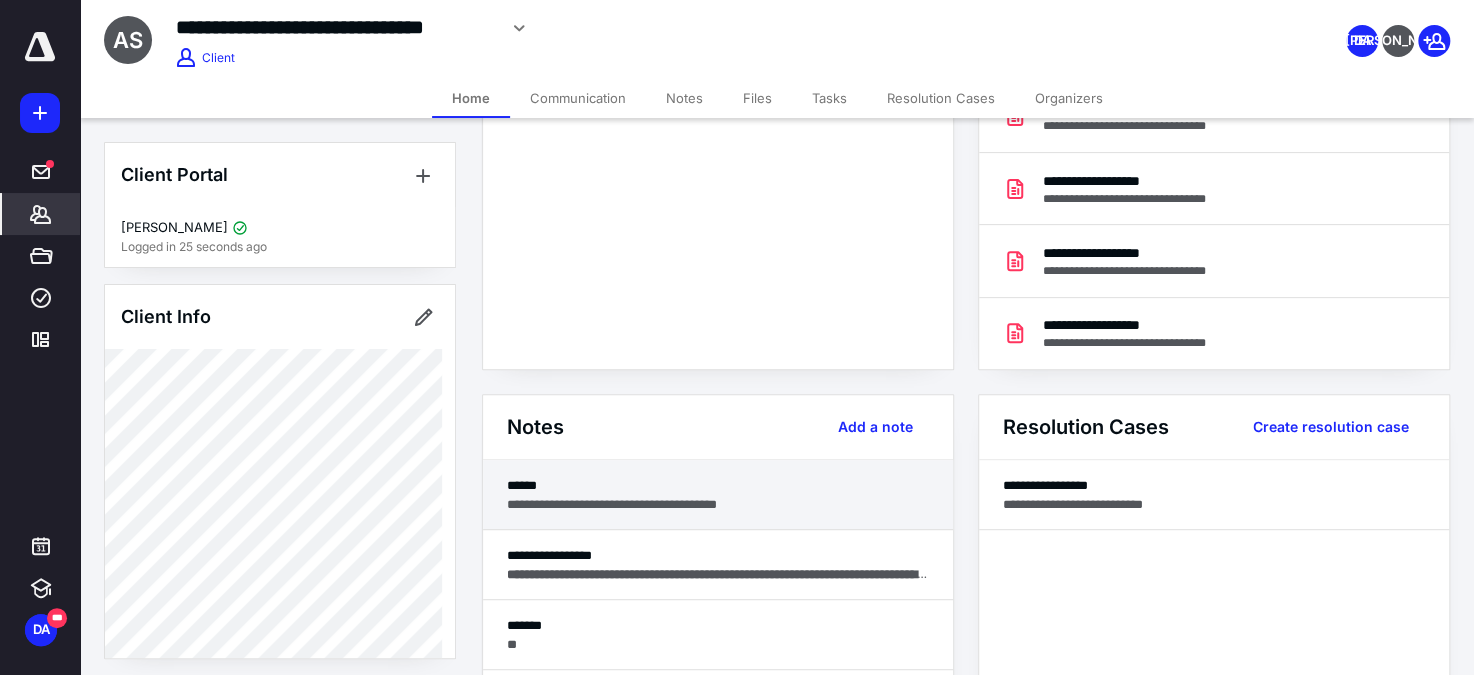 click on "**********" at bounding box center (718, 504) 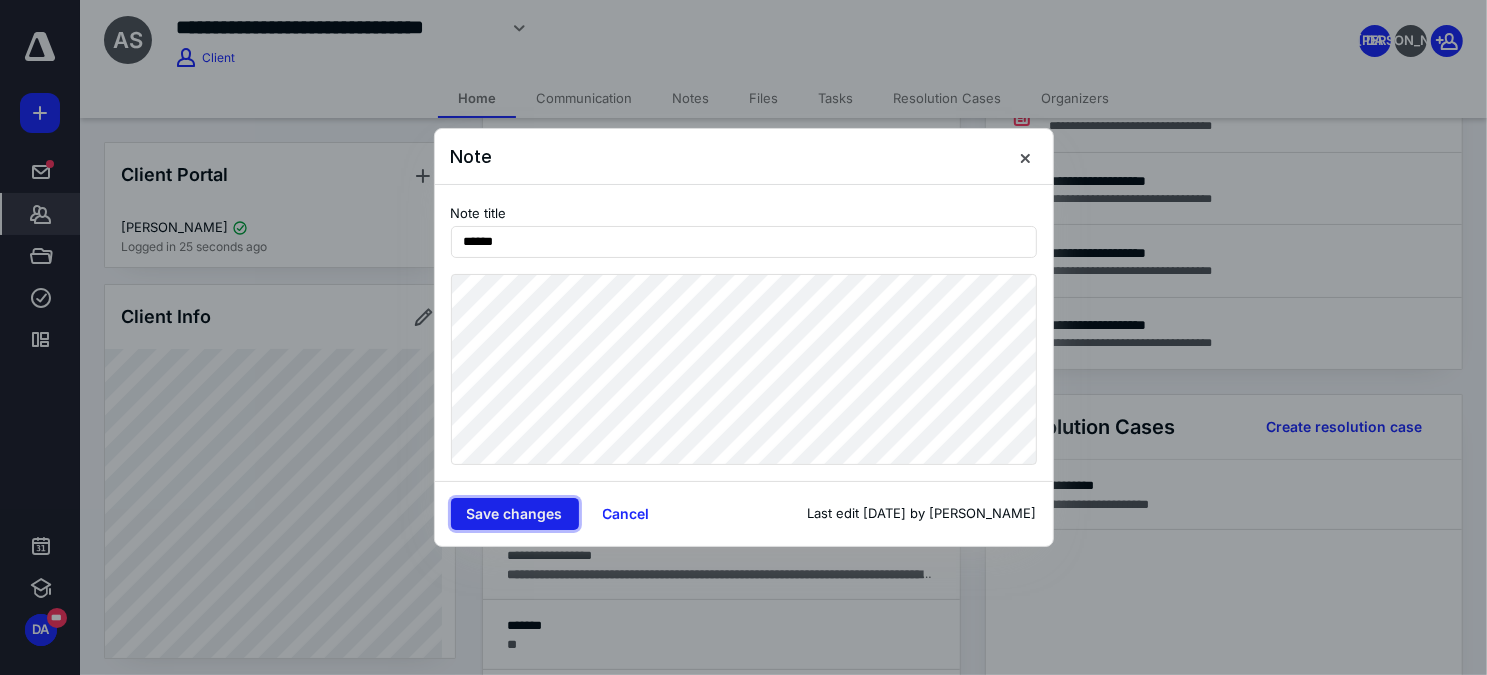 click on "Save changes" at bounding box center (515, 514) 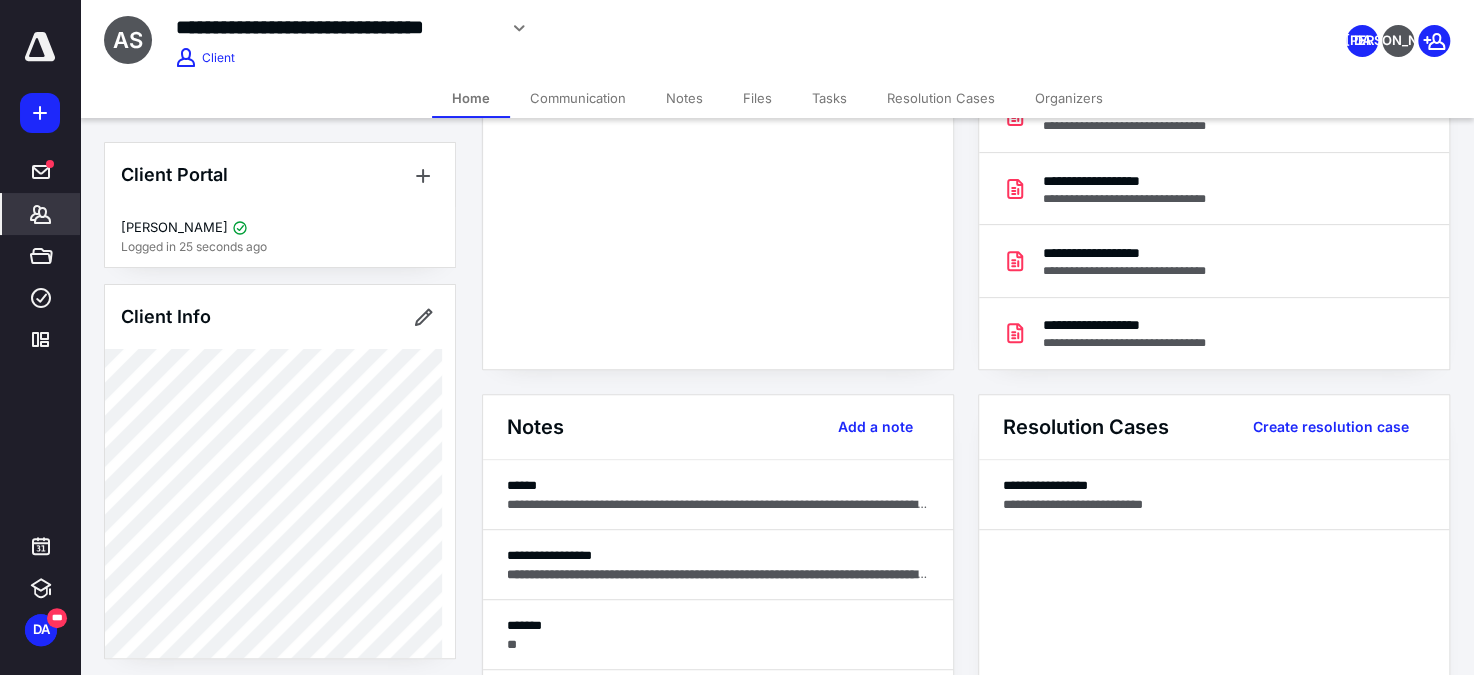 click on "Communication" at bounding box center (578, 98) 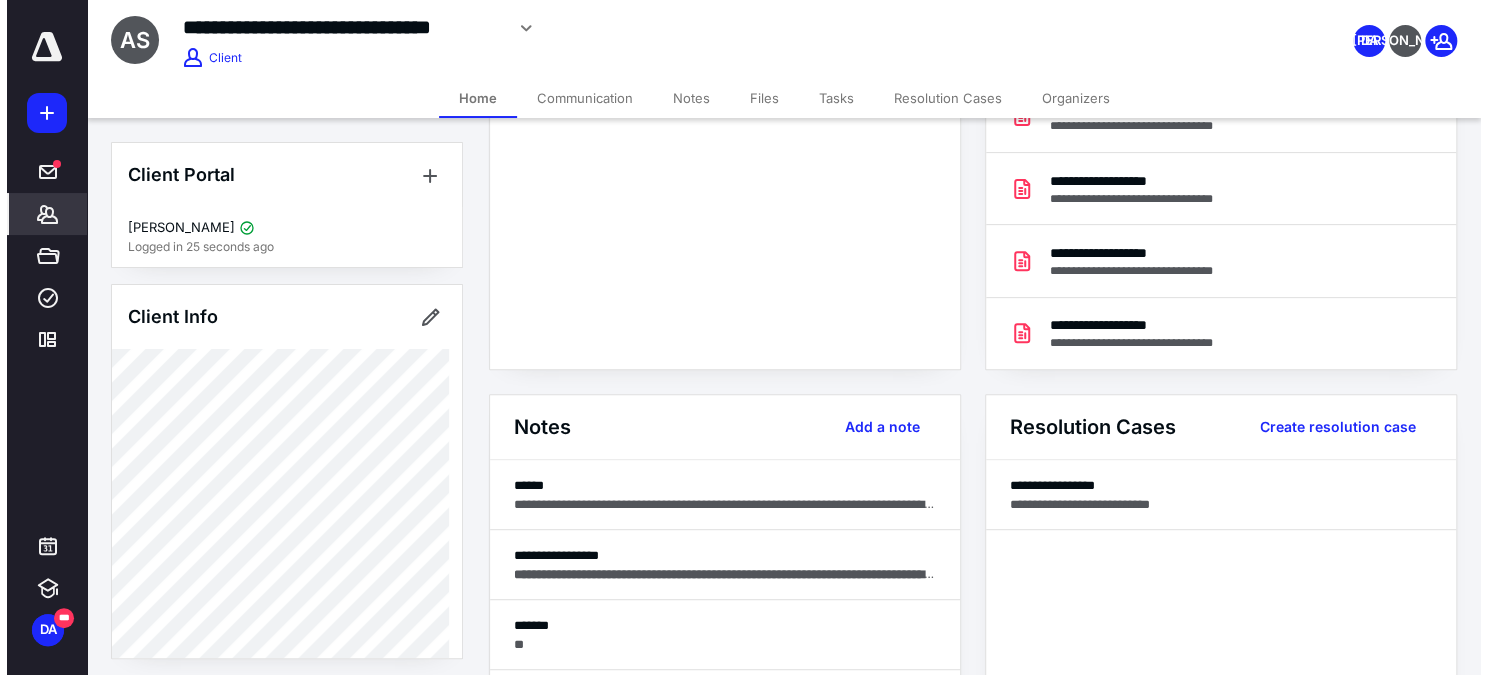 scroll, scrollTop: 0, scrollLeft: 0, axis: both 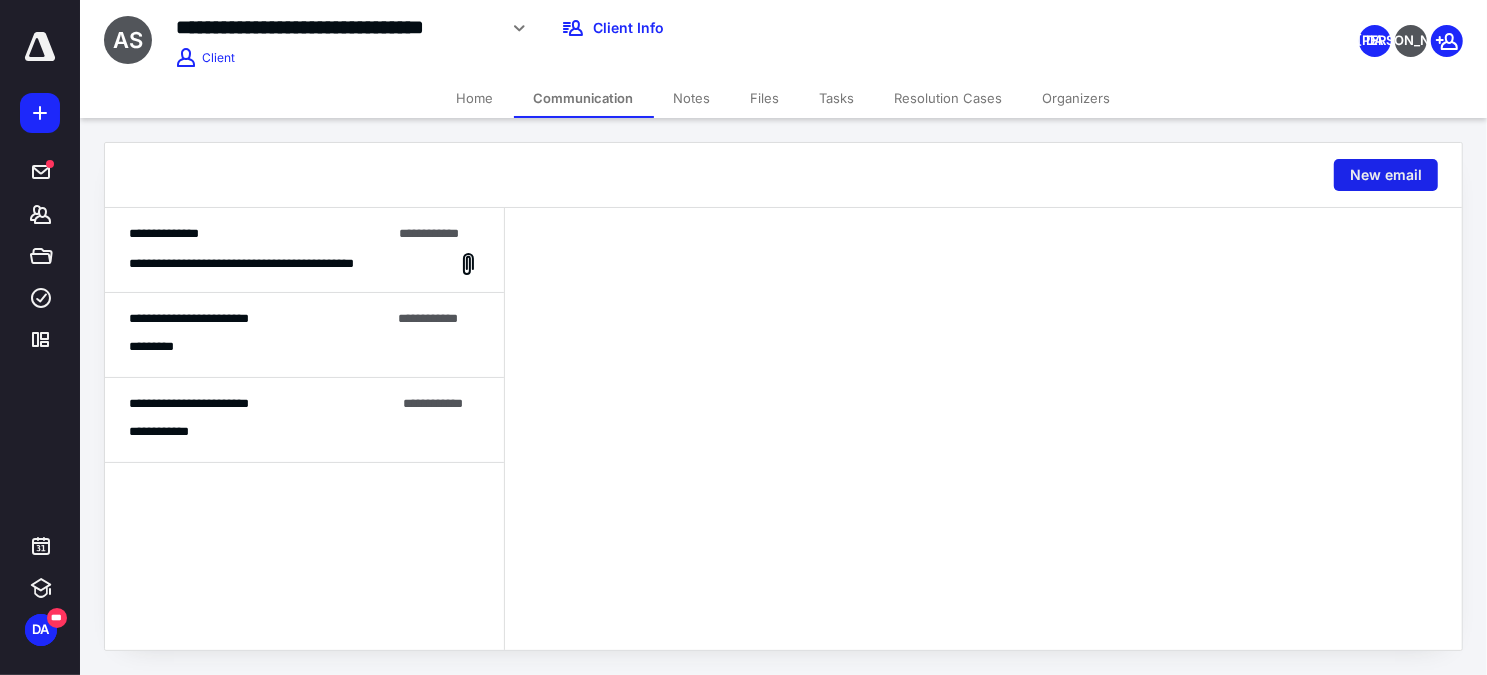 click on "New email" at bounding box center (1386, 175) 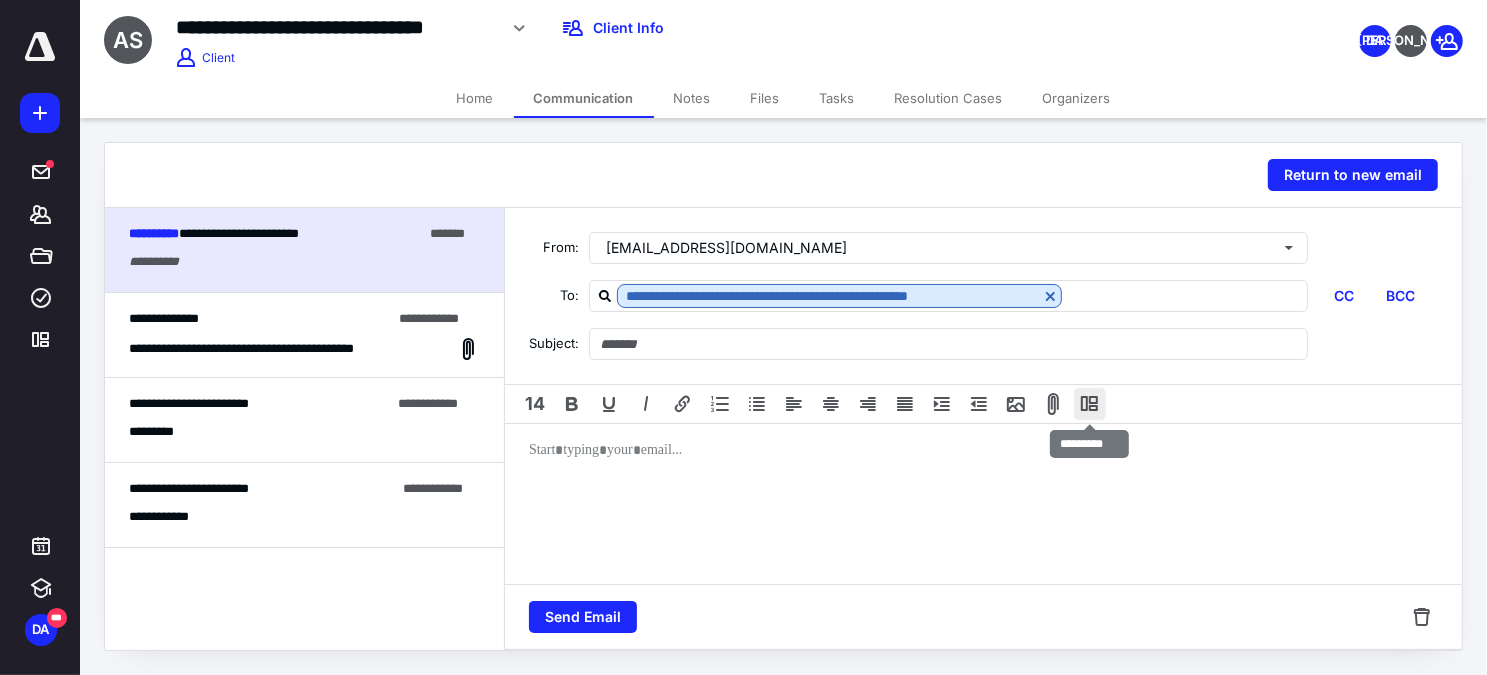 click at bounding box center (1090, 404) 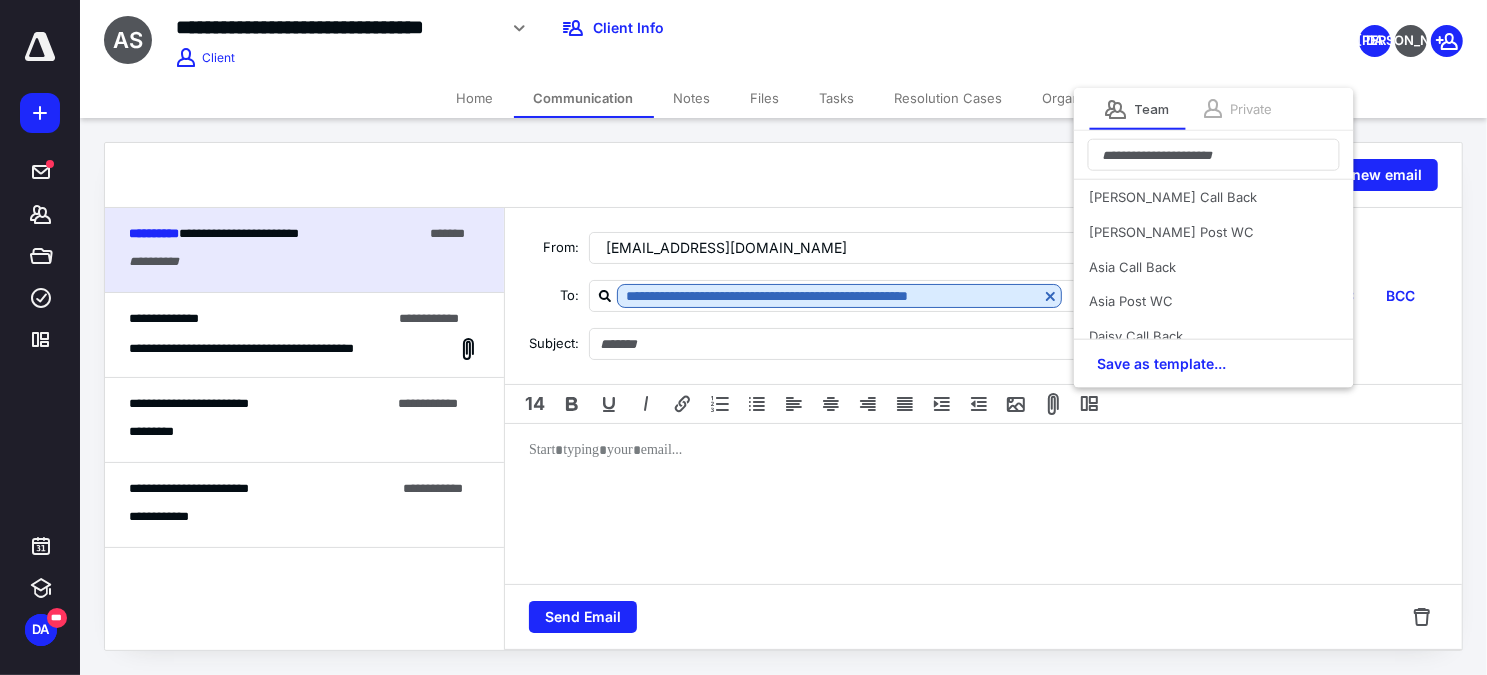 click on "Private" at bounding box center (1252, 109) 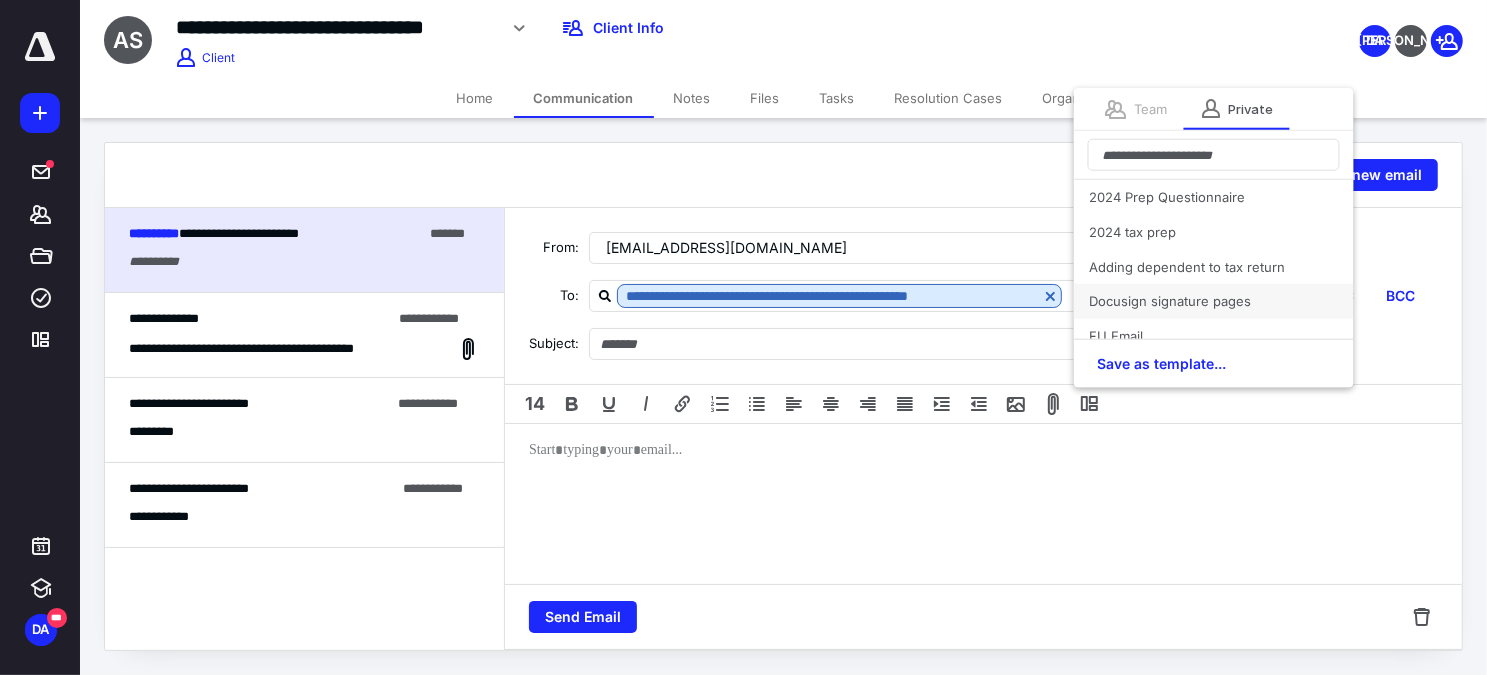 click on "Docusign signature pages" at bounding box center (1214, 301) 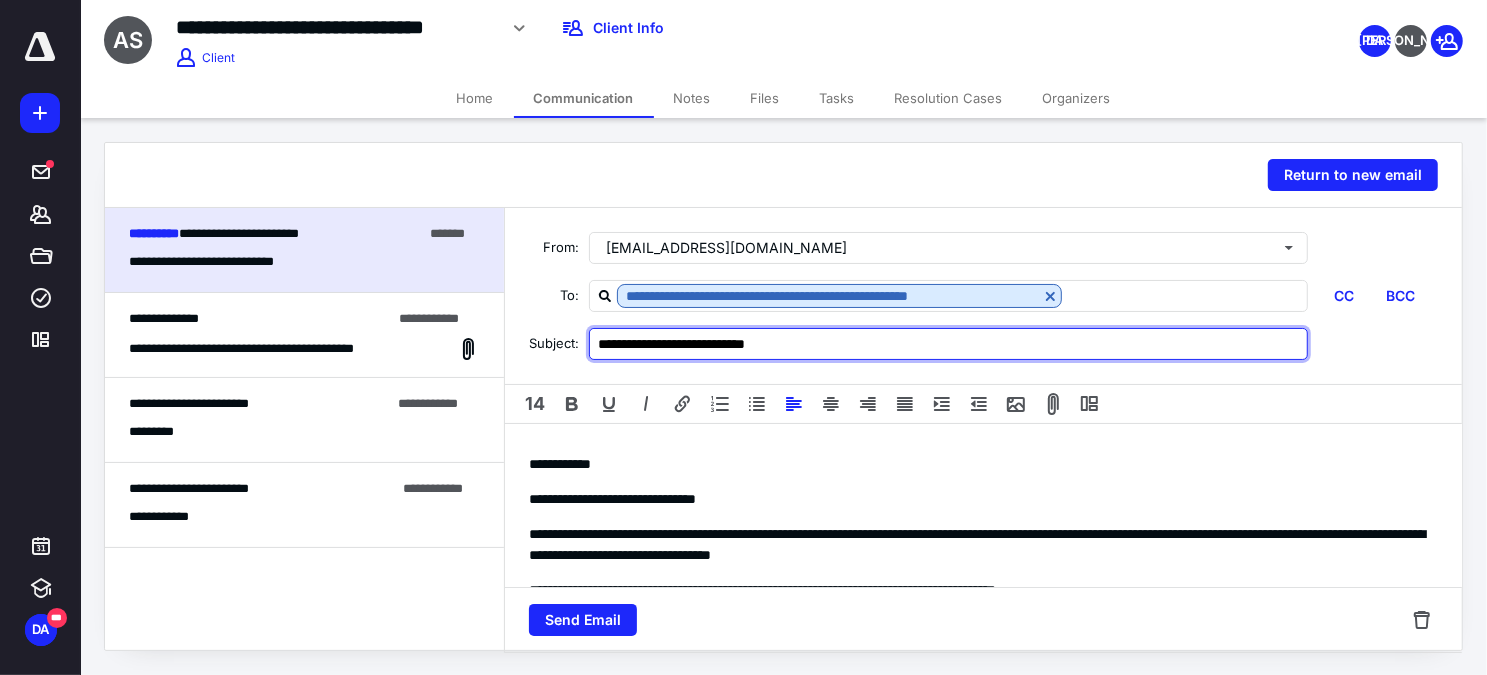 click on "**********" at bounding box center [948, 344] 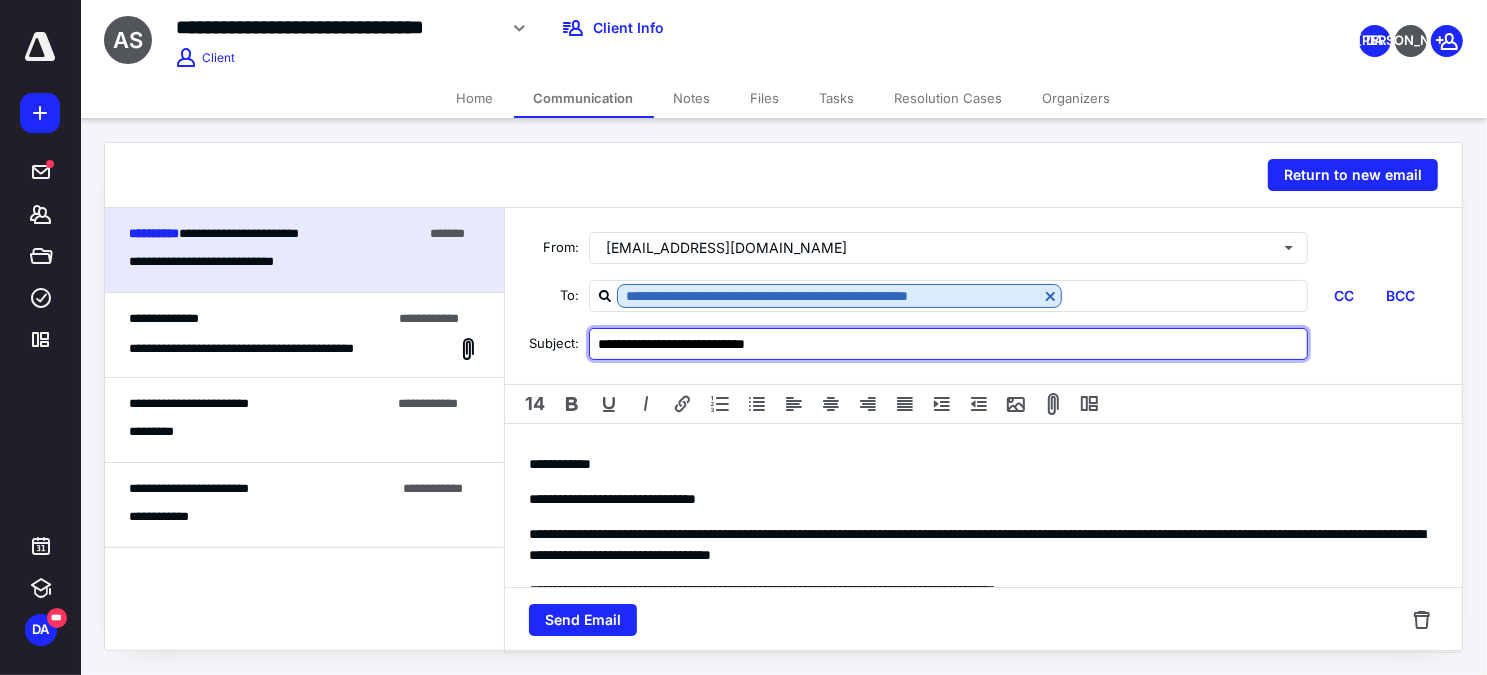 click on "**********" at bounding box center [948, 344] 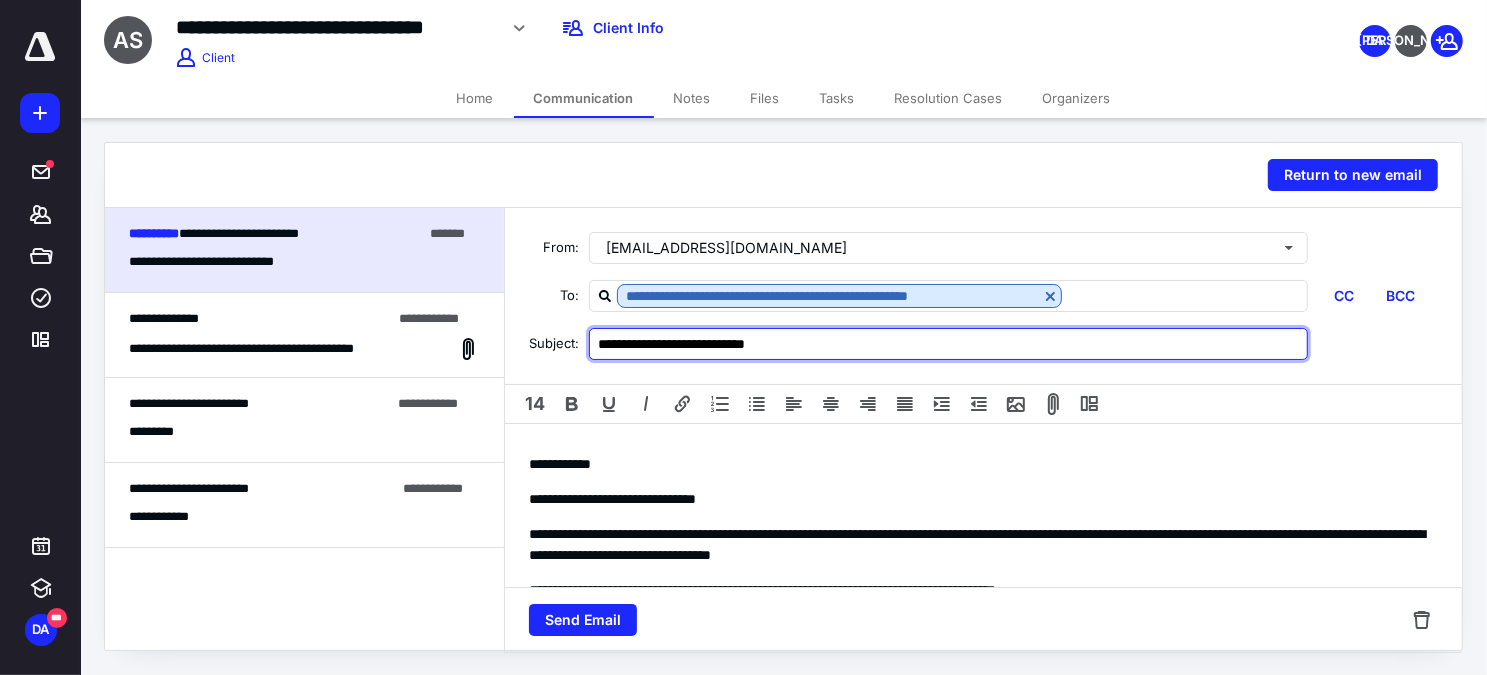 type on "**********" 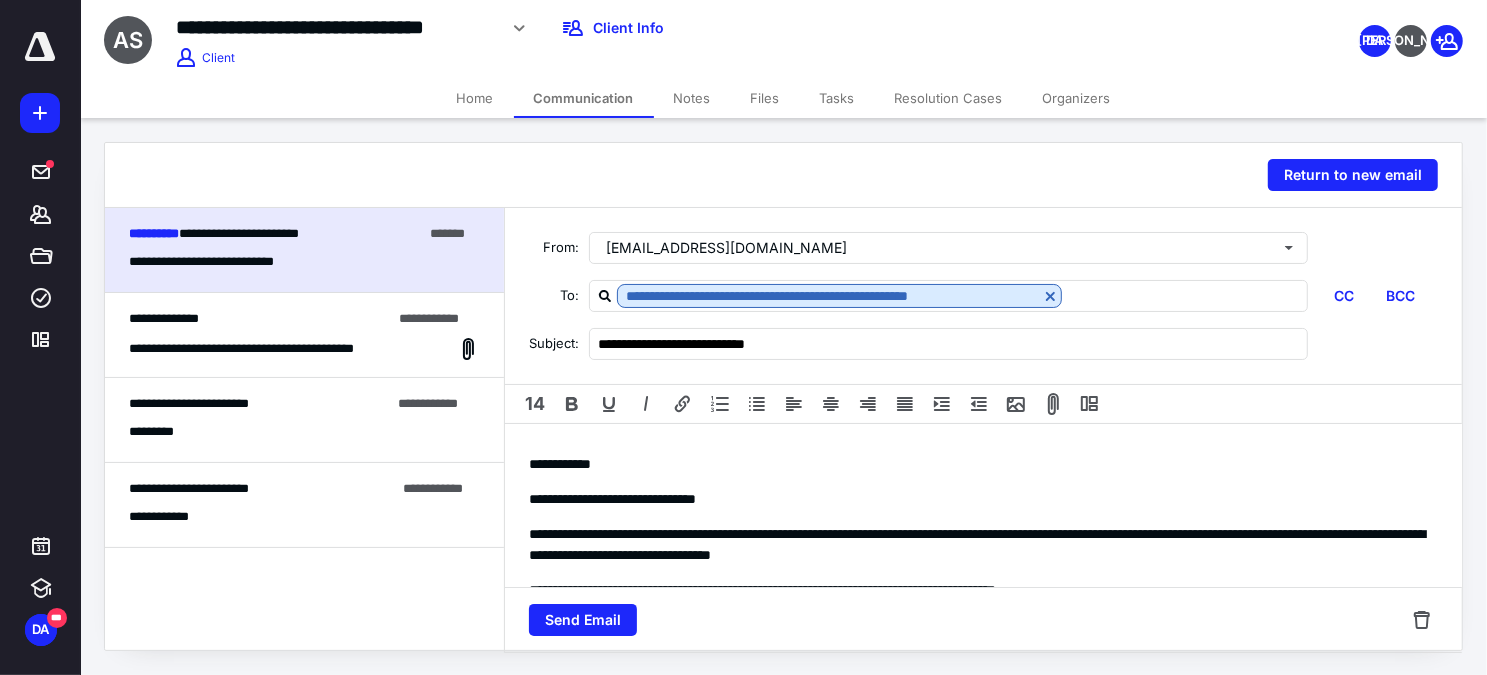 click on "14" at bounding box center [983, 404] 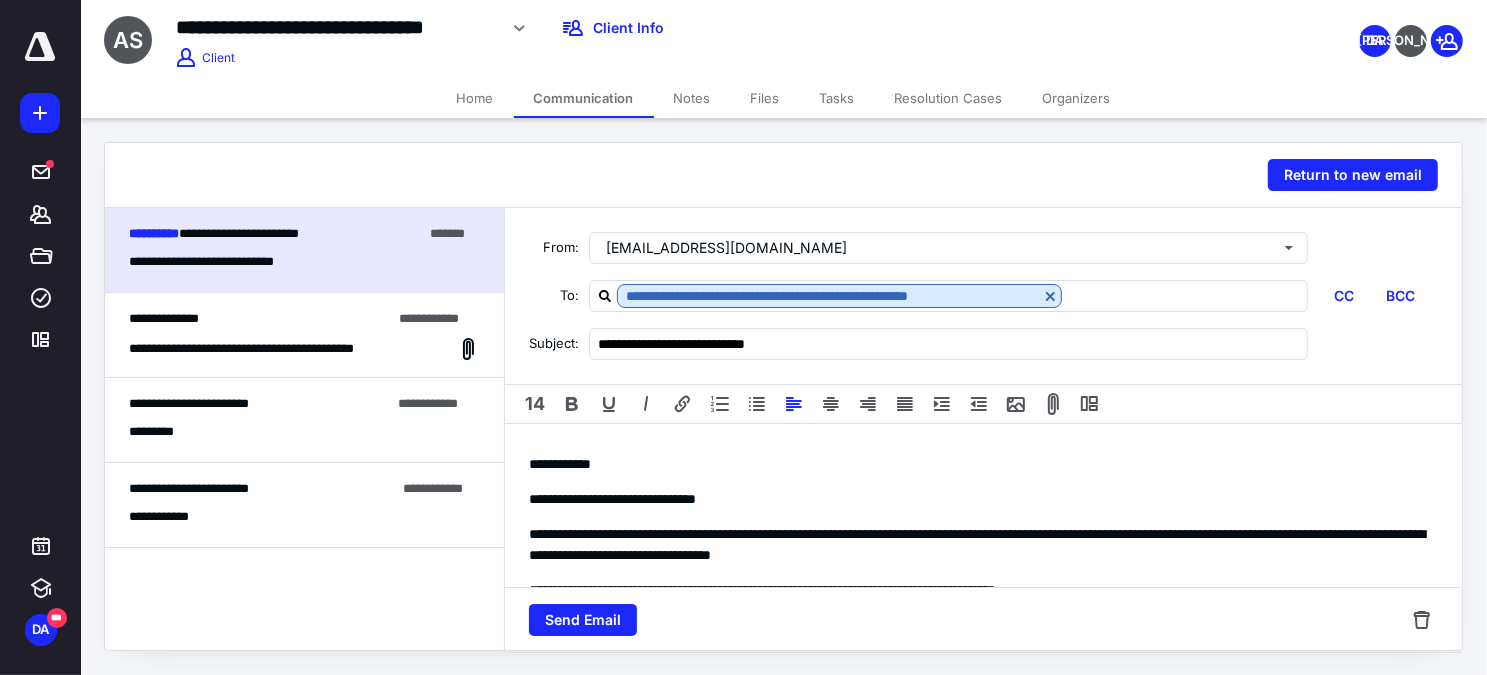 click on "**********" at bounding box center (560, 464) 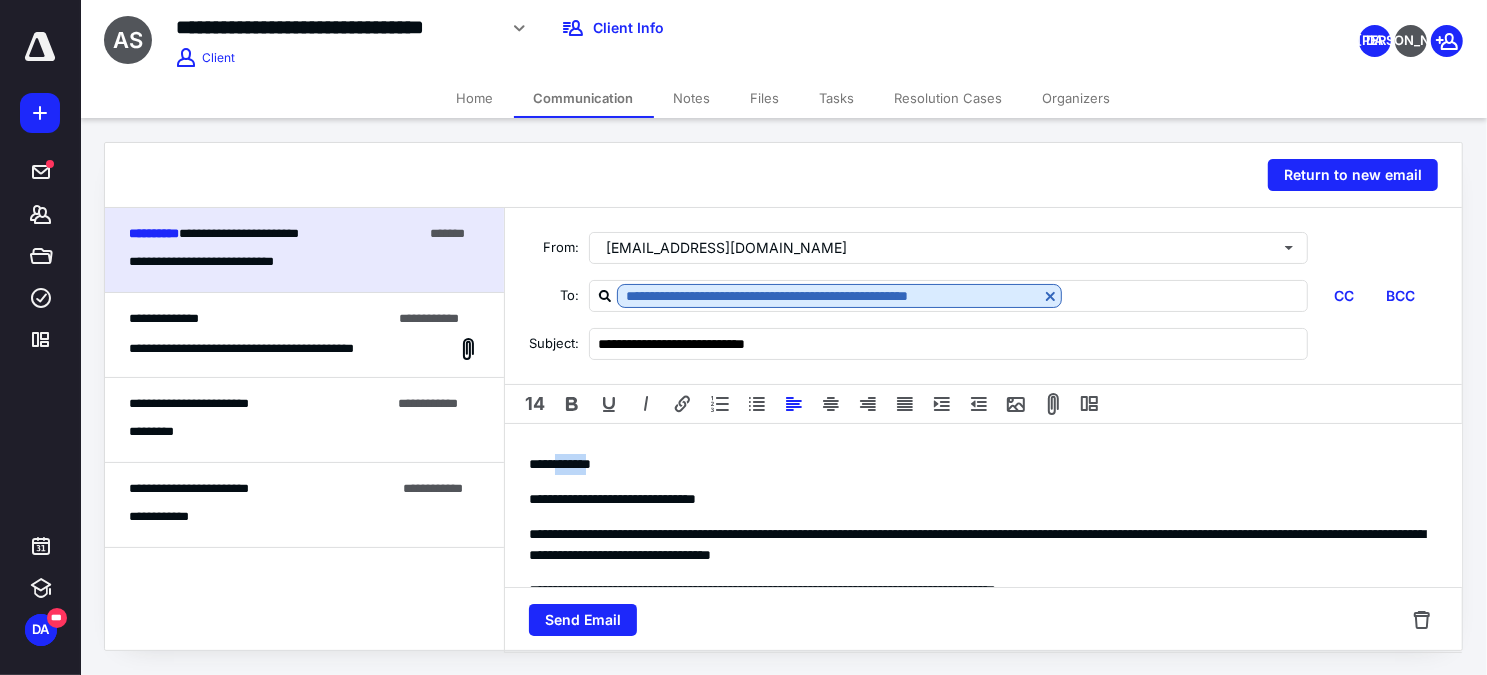 click on "**********" at bounding box center (560, 464) 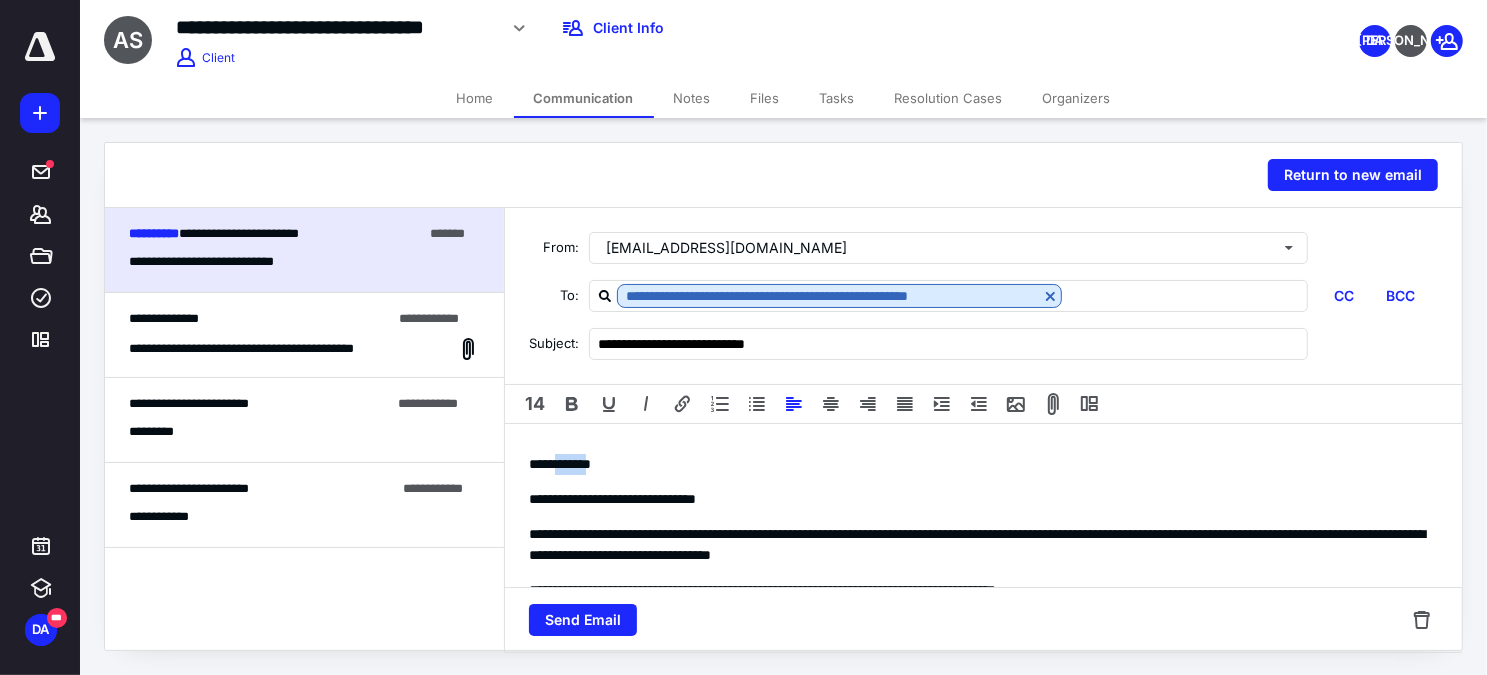 type 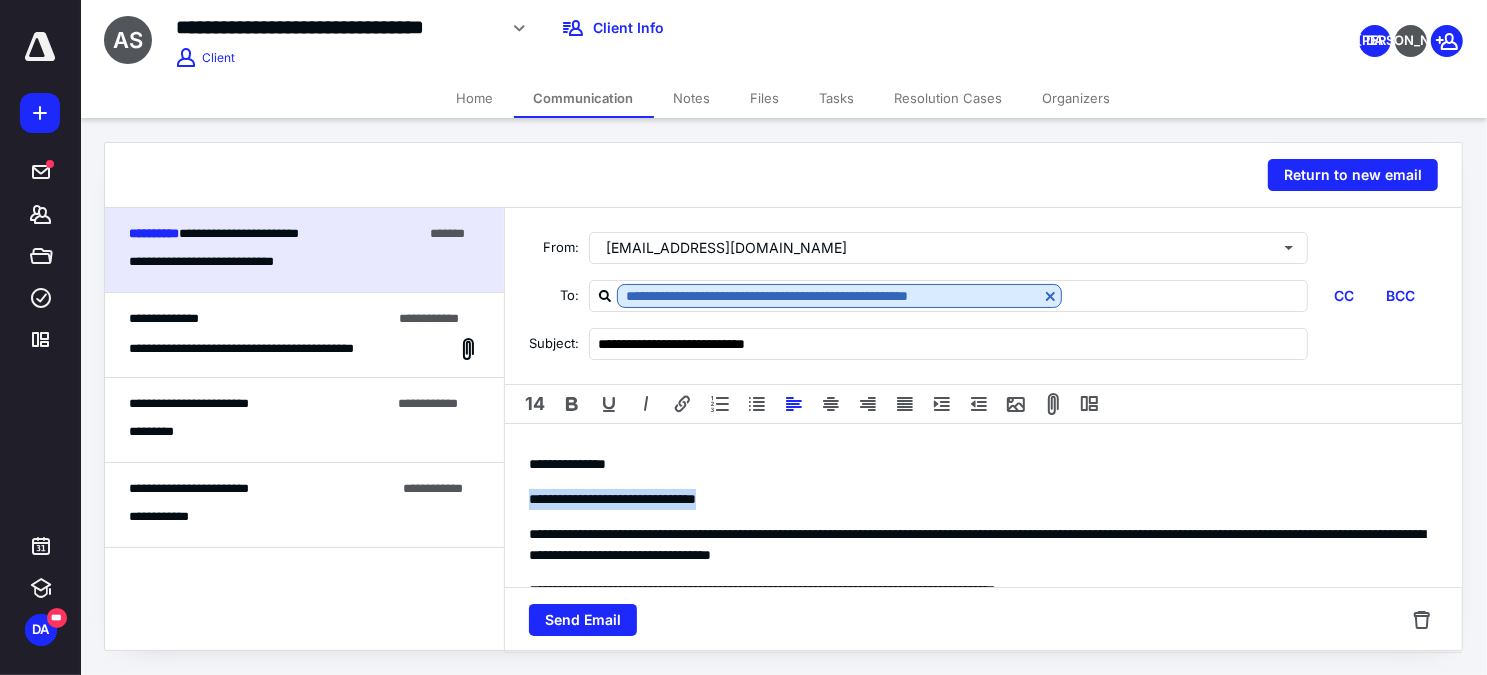drag, startPoint x: 529, startPoint y: 495, endPoint x: 815, endPoint y: 490, distance: 286.0437 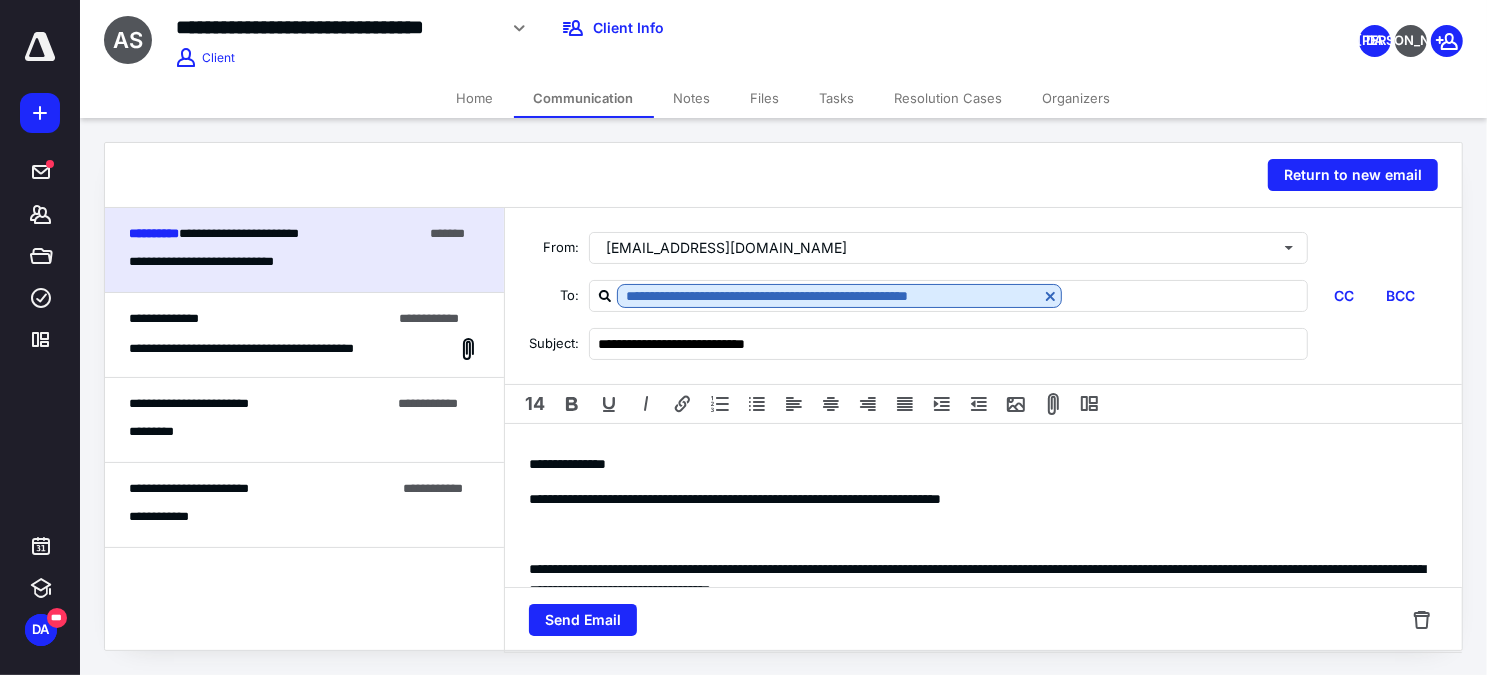 click on "**********" at bounding box center [983, 648] 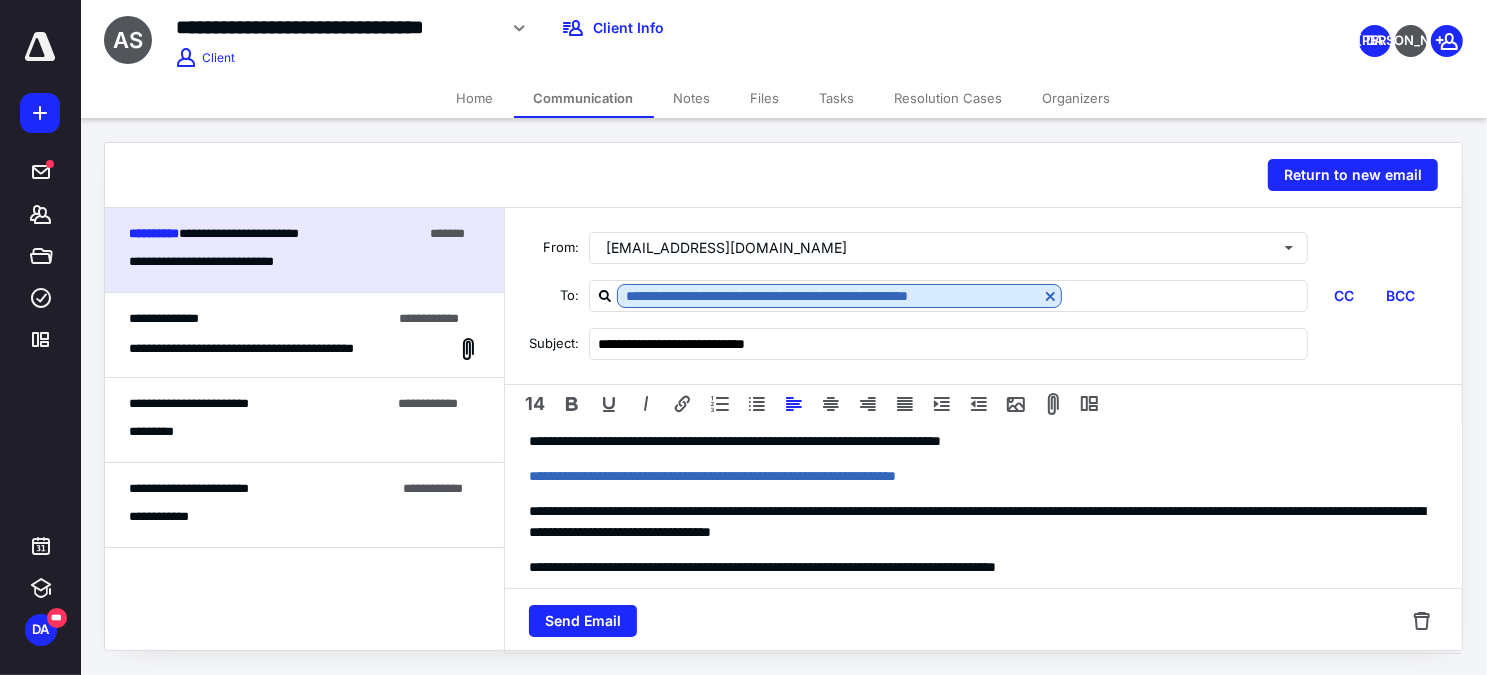 scroll, scrollTop: 90, scrollLeft: 0, axis: vertical 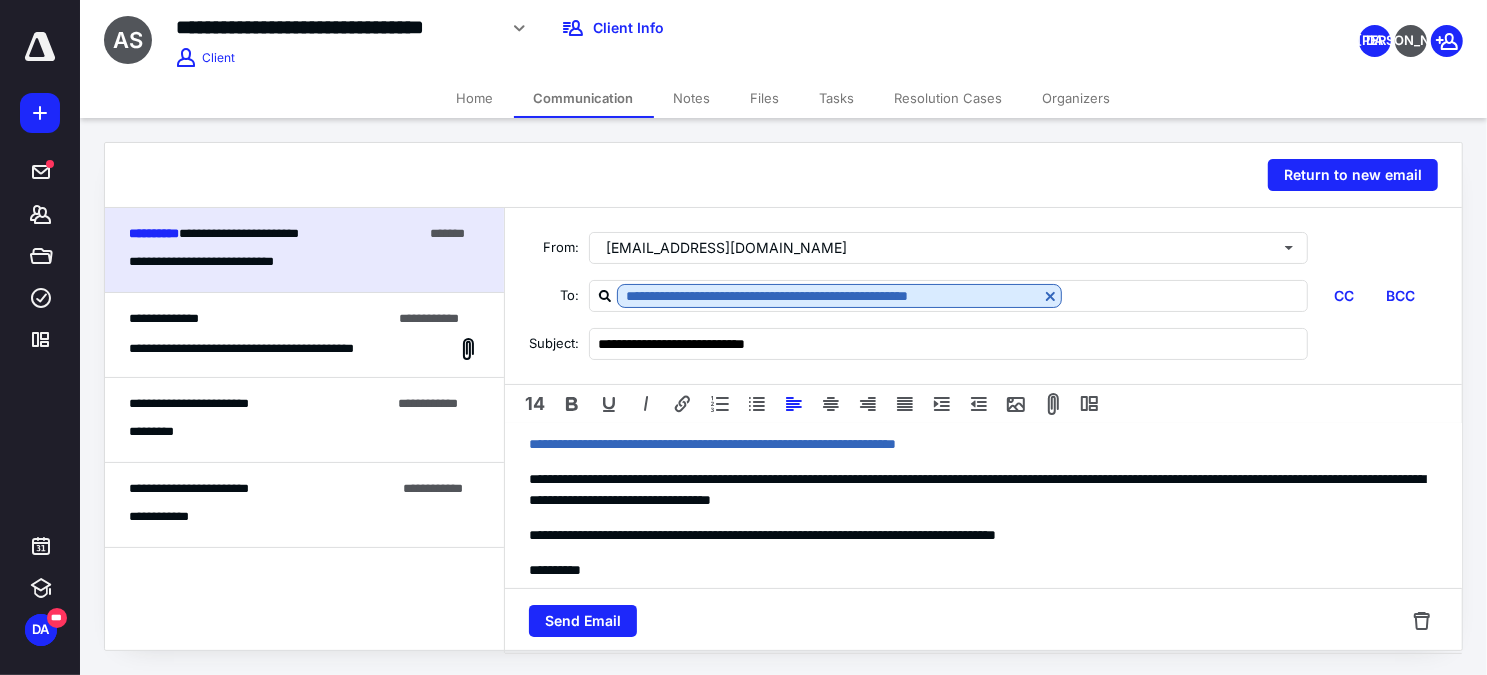 click on "**********" at bounding box center (983, 558) 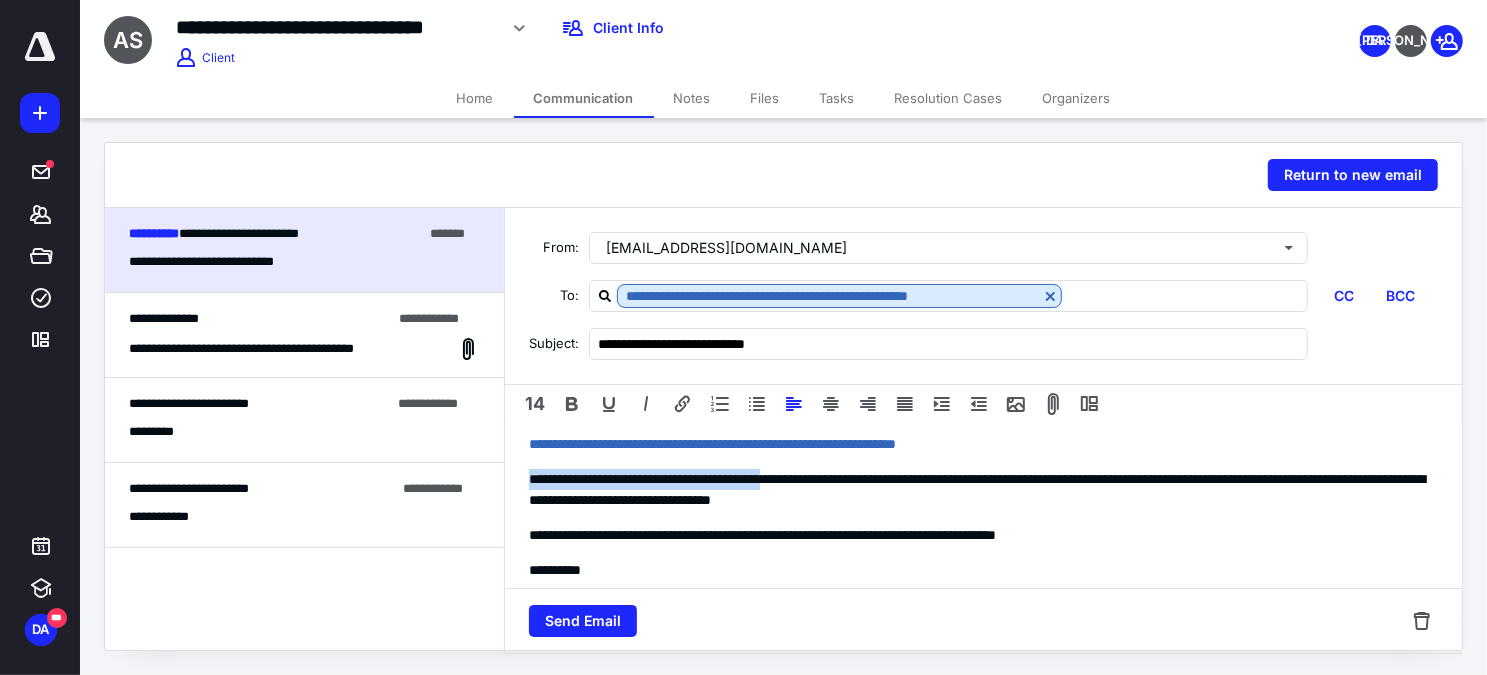 drag, startPoint x: 527, startPoint y: 475, endPoint x: 826, endPoint y: 458, distance: 299.48288 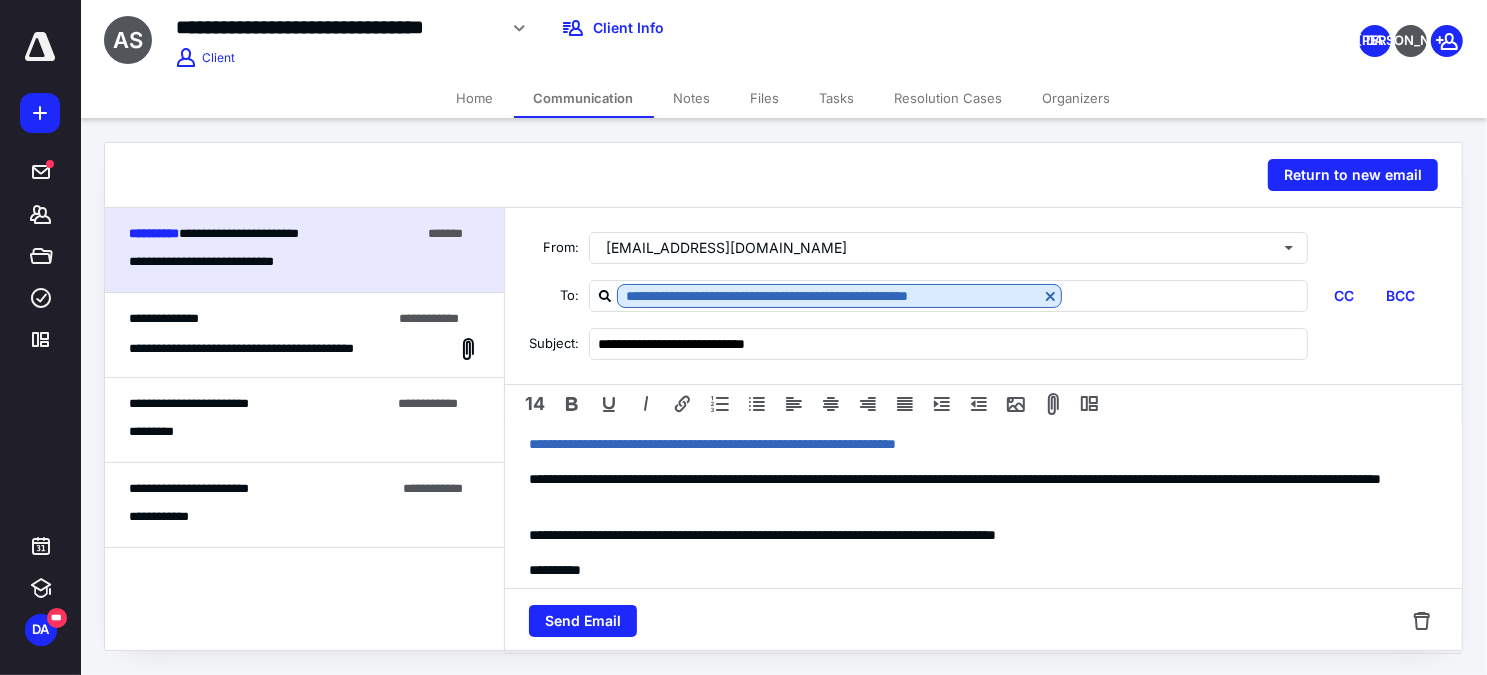 click on "**********" at bounding box center (977, 490) 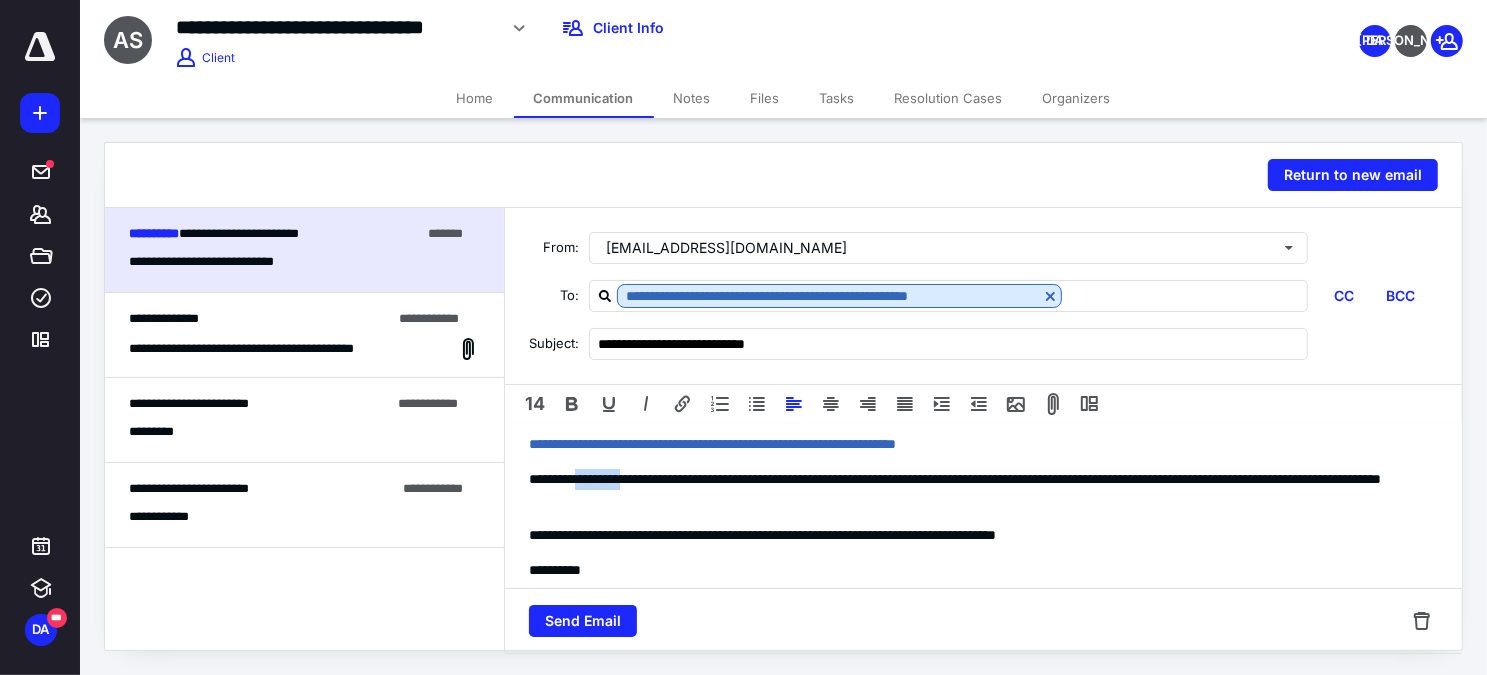 drag, startPoint x: 597, startPoint y: 473, endPoint x: 663, endPoint y: 472, distance: 66.007576 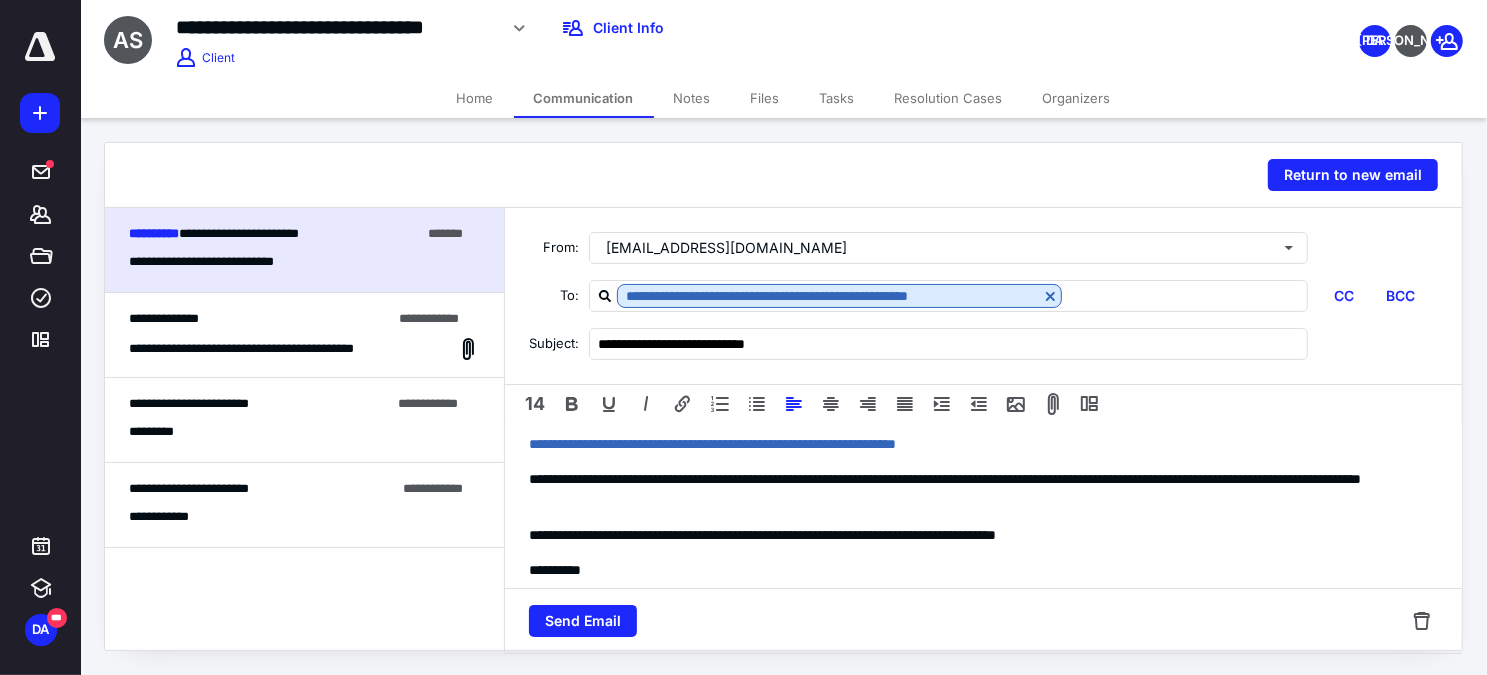 click on "**********" at bounding box center (977, 490) 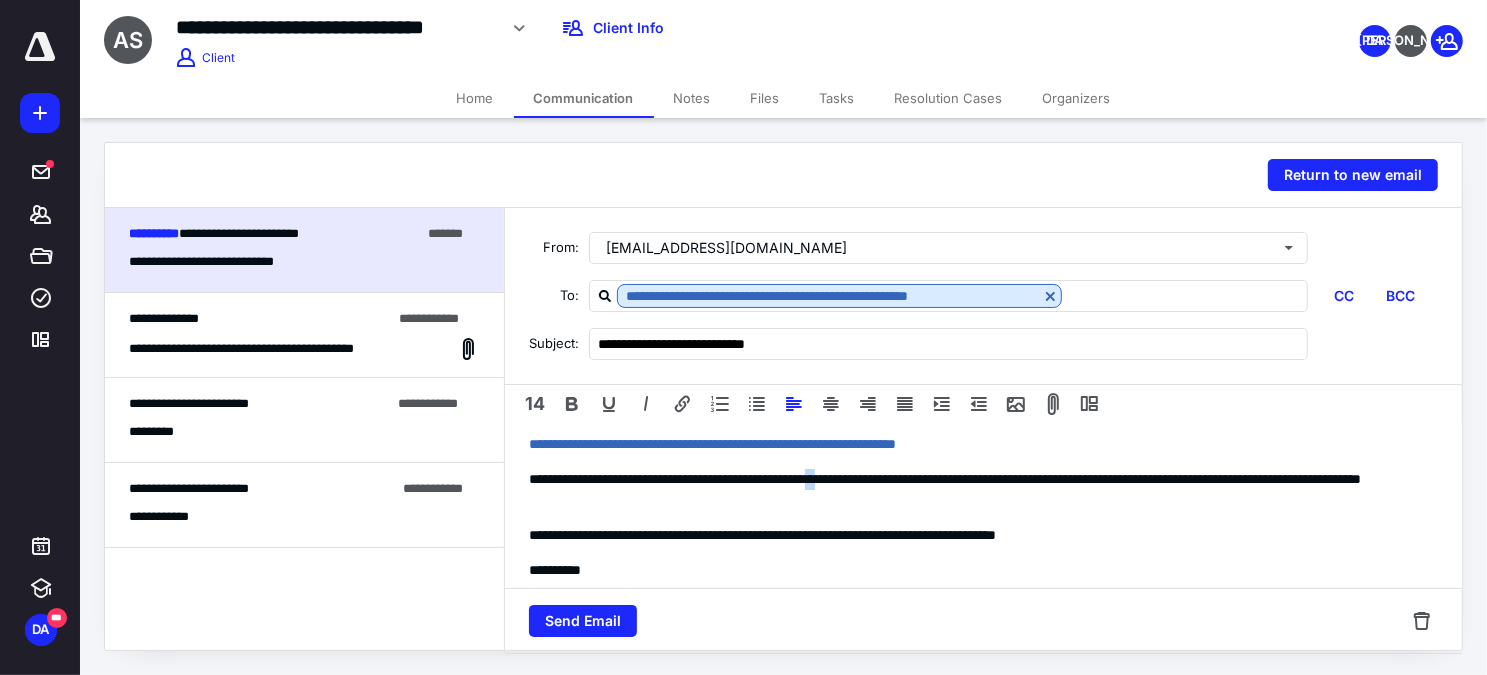 drag, startPoint x: 889, startPoint y: 479, endPoint x: 902, endPoint y: 479, distance: 13 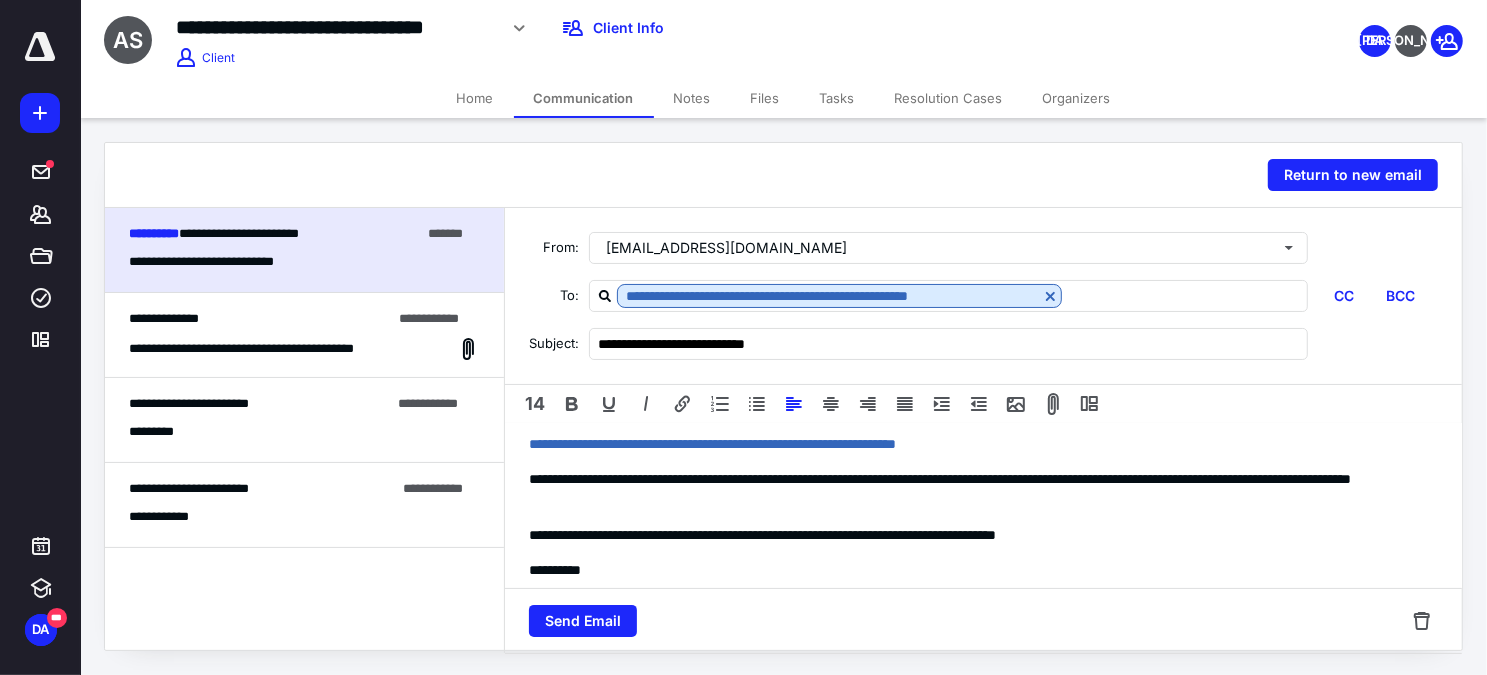 click on "**********" at bounding box center [977, 490] 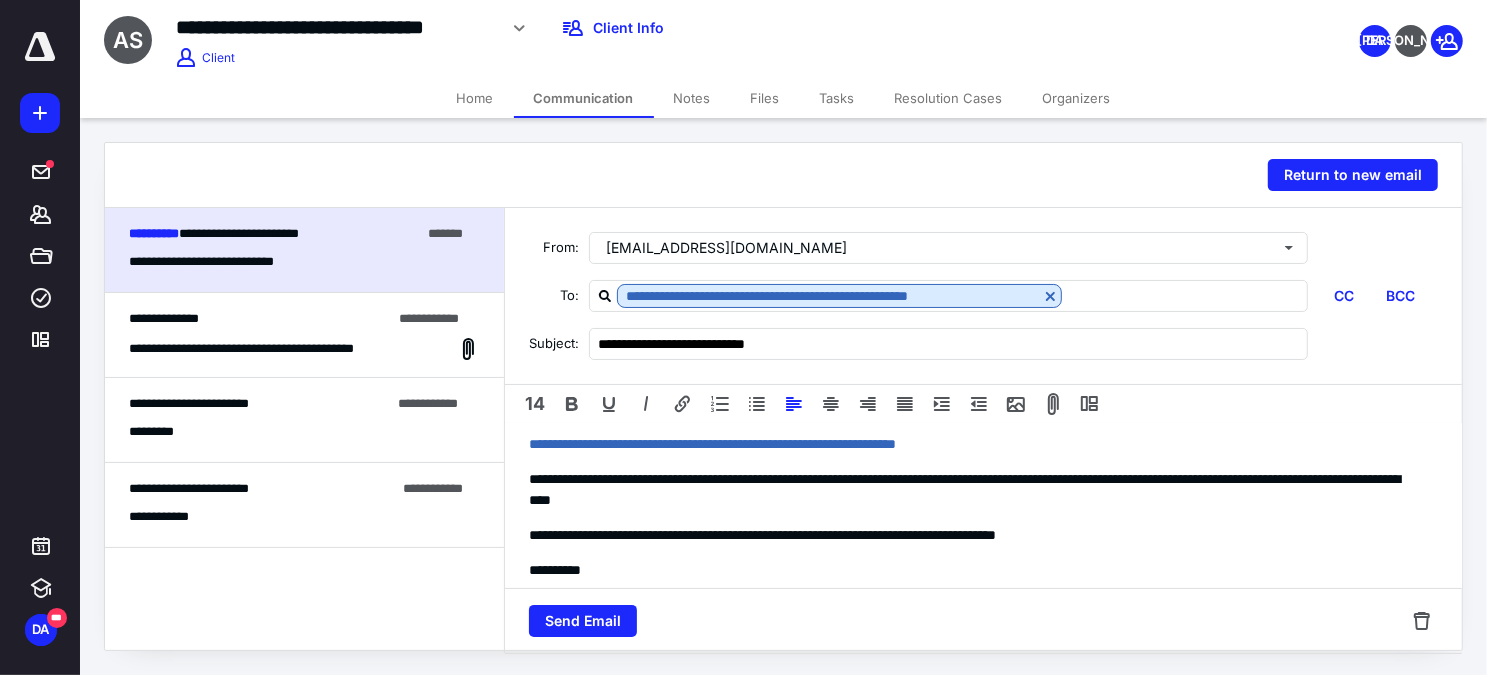 click on "**********" at bounding box center (983, 444) 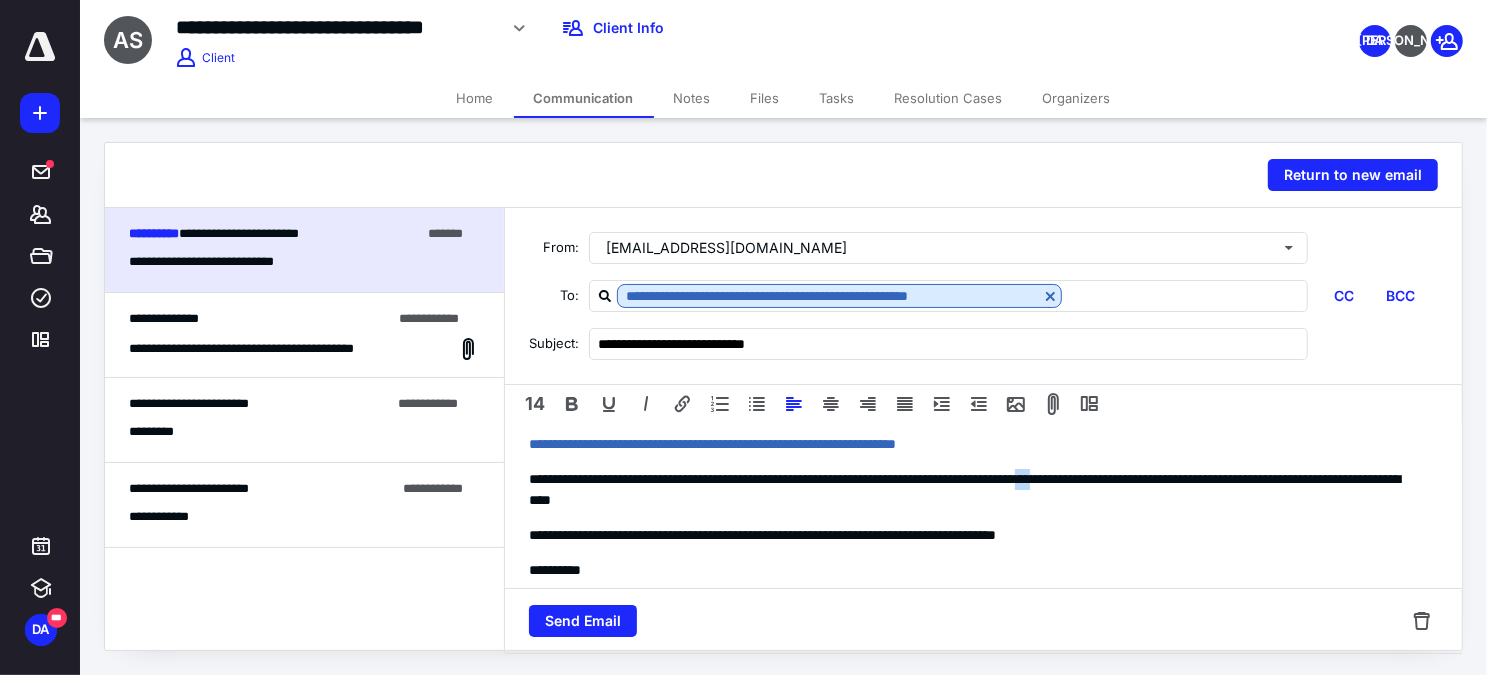 click on "**********" at bounding box center [977, 490] 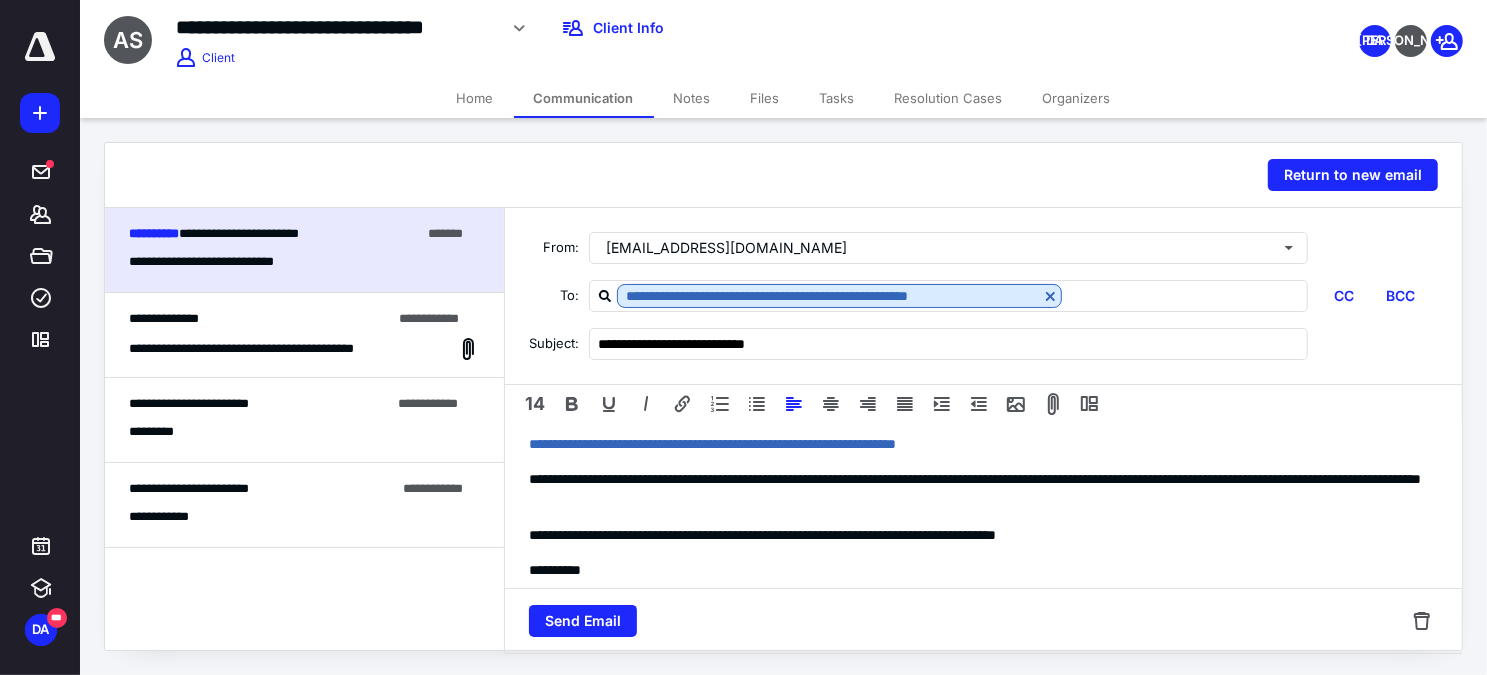 scroll, scrollTop: 181, scrollLeft: 0, axis: vertical 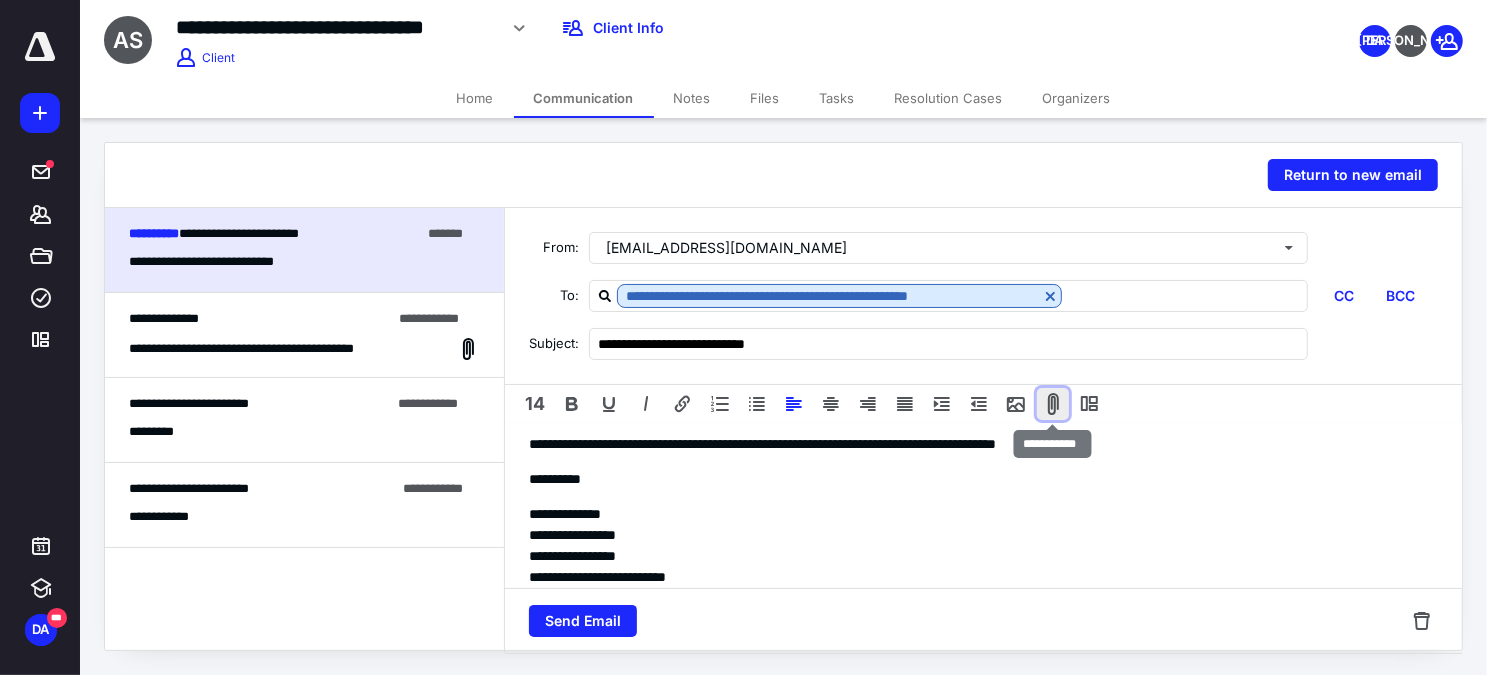 click at bounding box center (1053, 404) 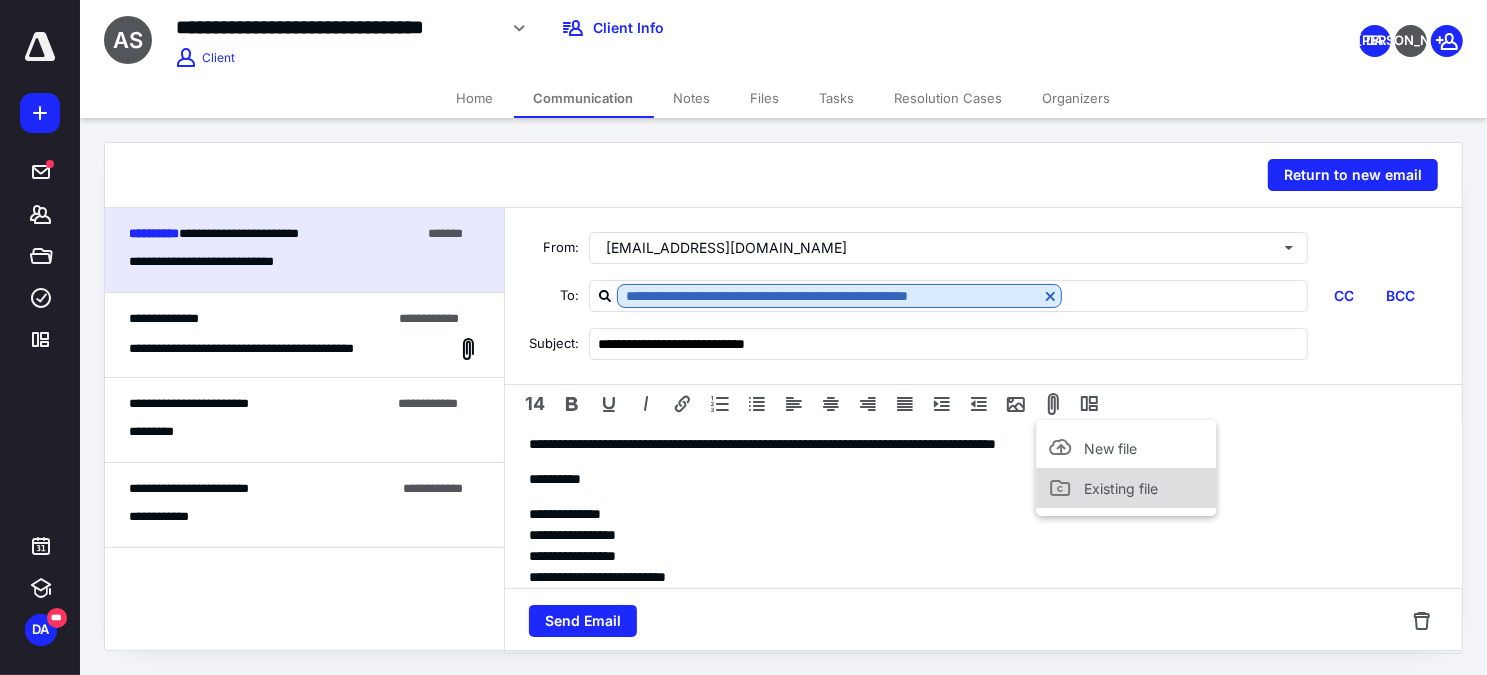 click on "Existing file" at bounding box center [1121, 488] 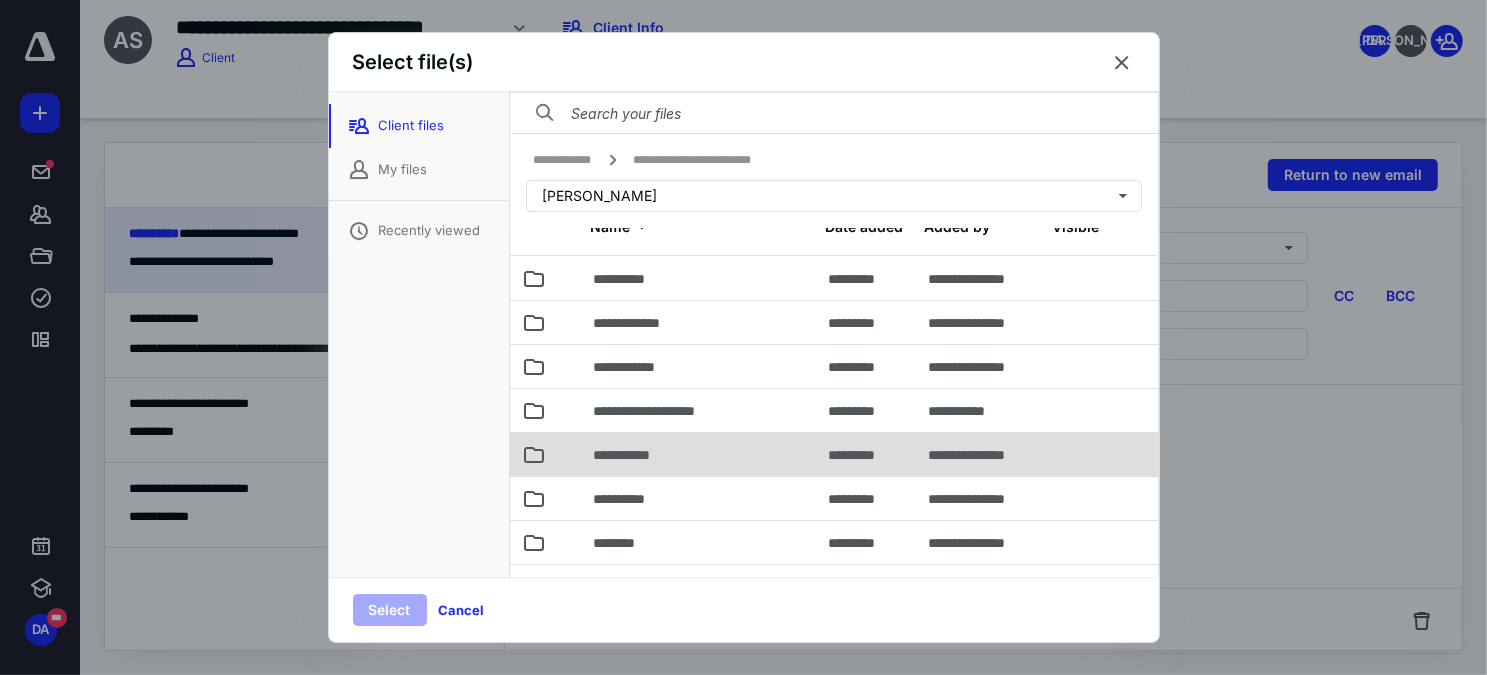 scroll, scrollTop: 56, scrollLeft: 0, axis: vertical 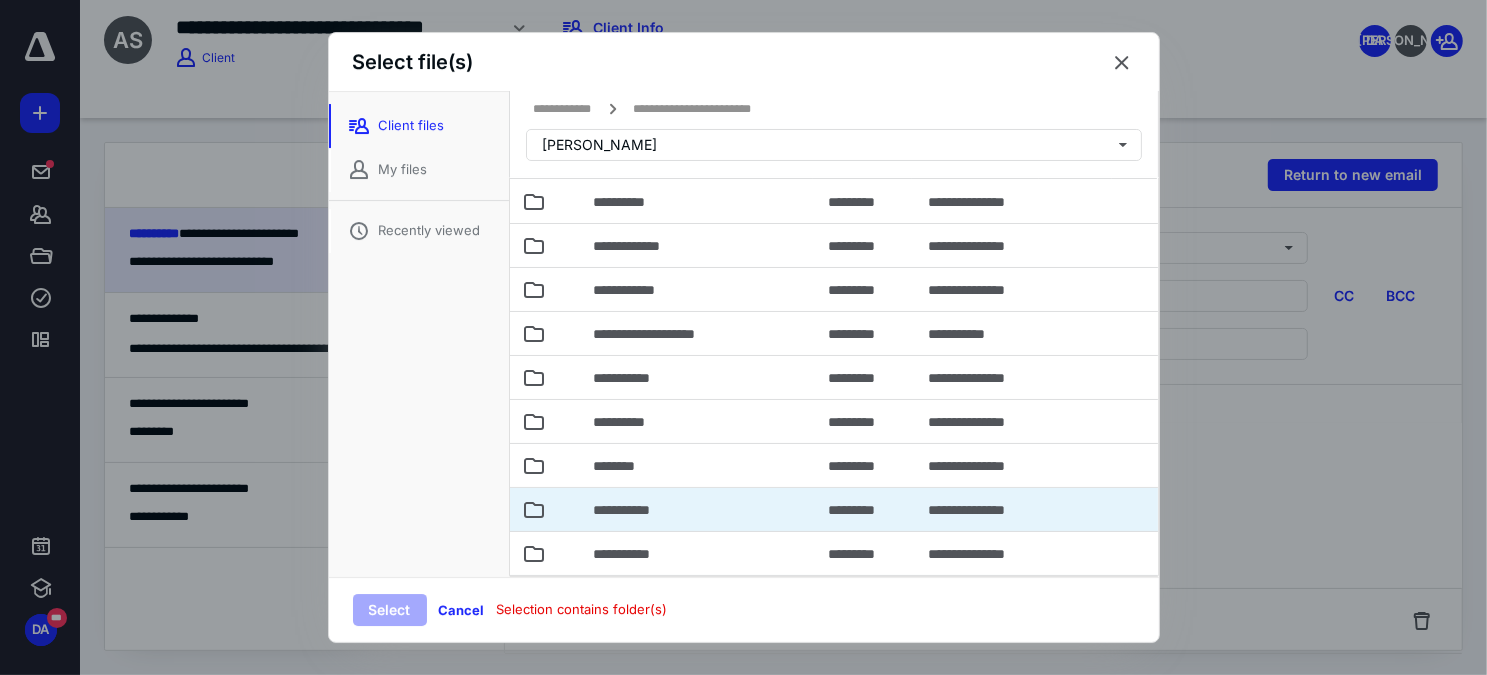 click on "**********" at bounding box center [699, 509] 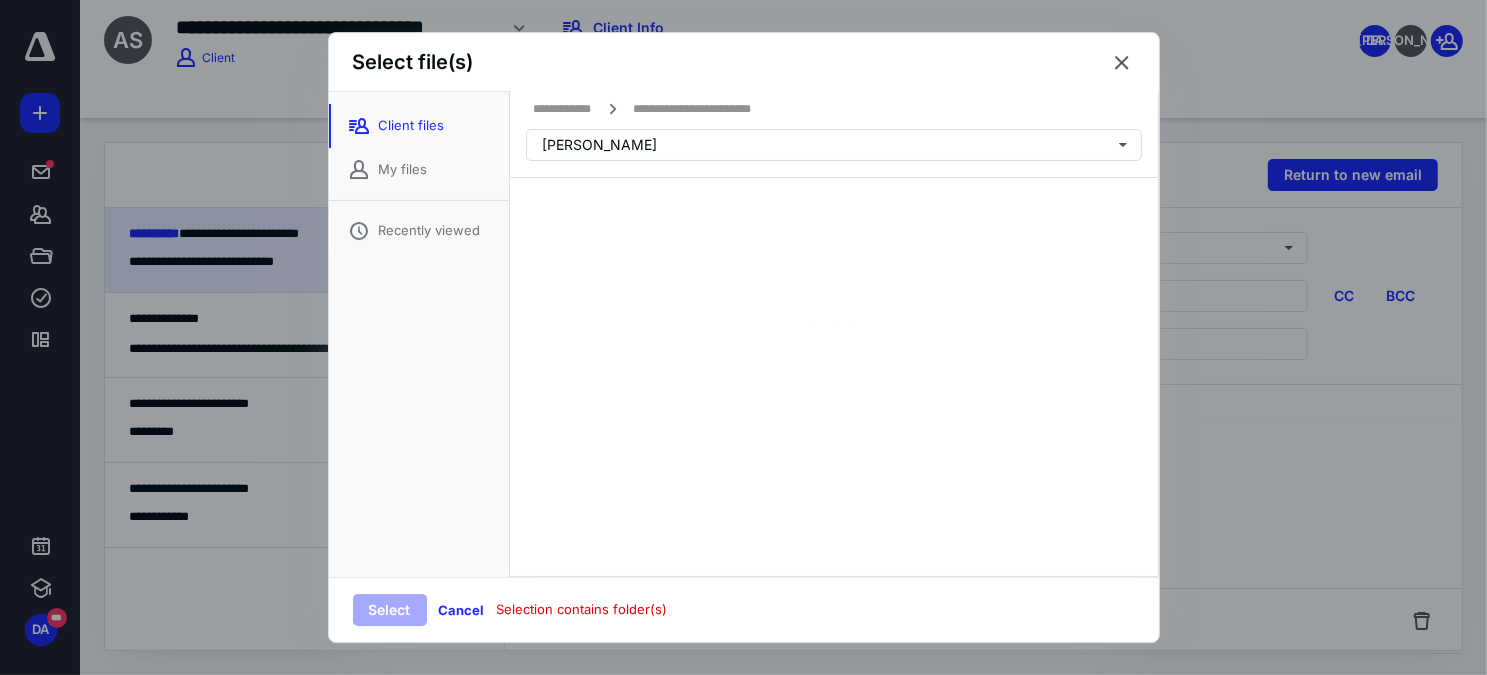 scroll, scrollTop: 0, scrollLeft: 0, axis: both 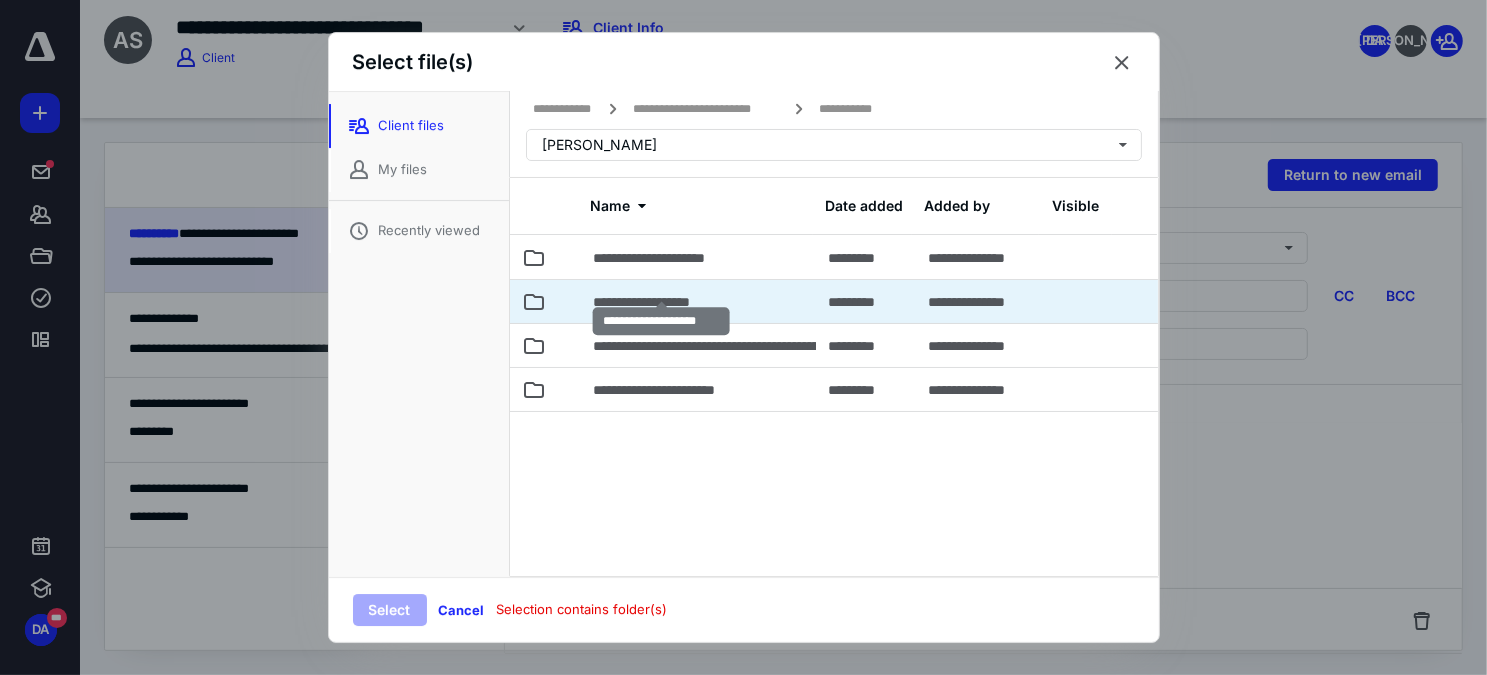 click on "**********" at bounding box center (661, 302) 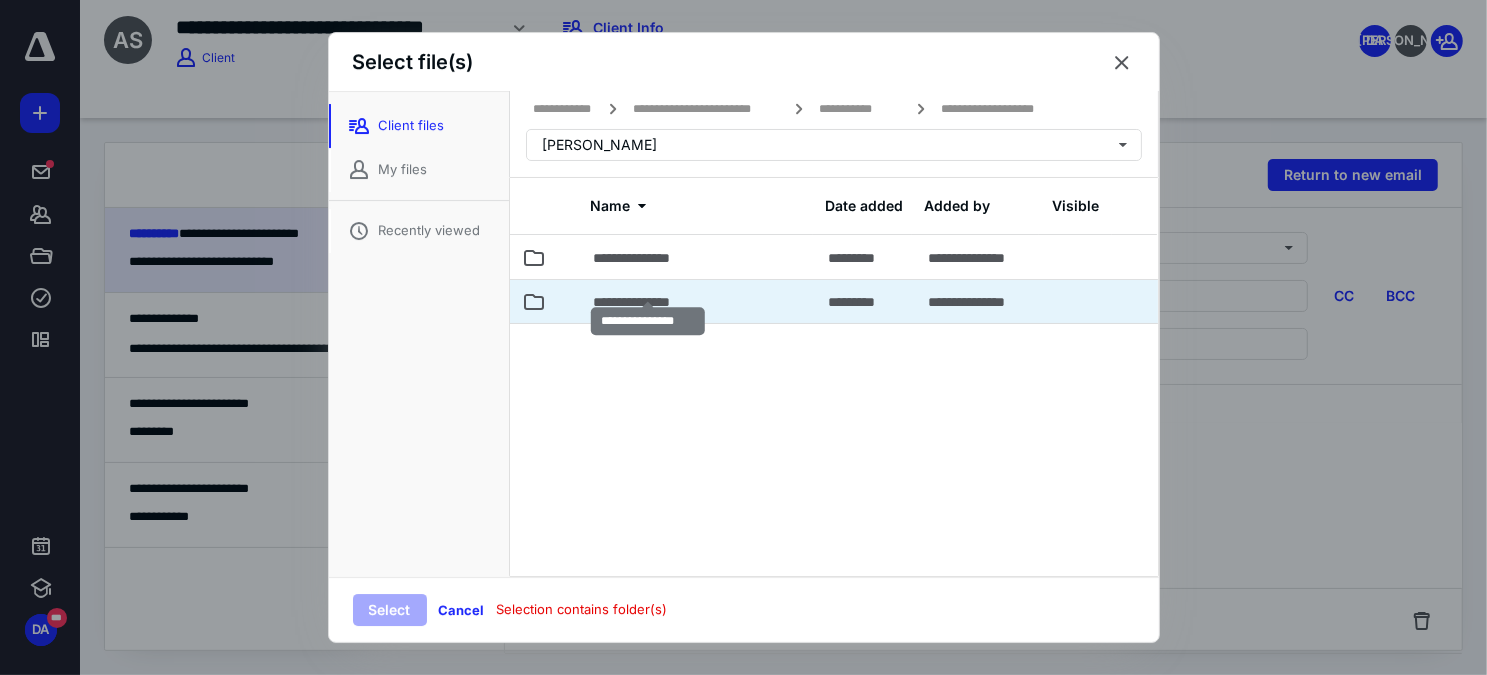 click on "**********" at bounding box center (648, 302) 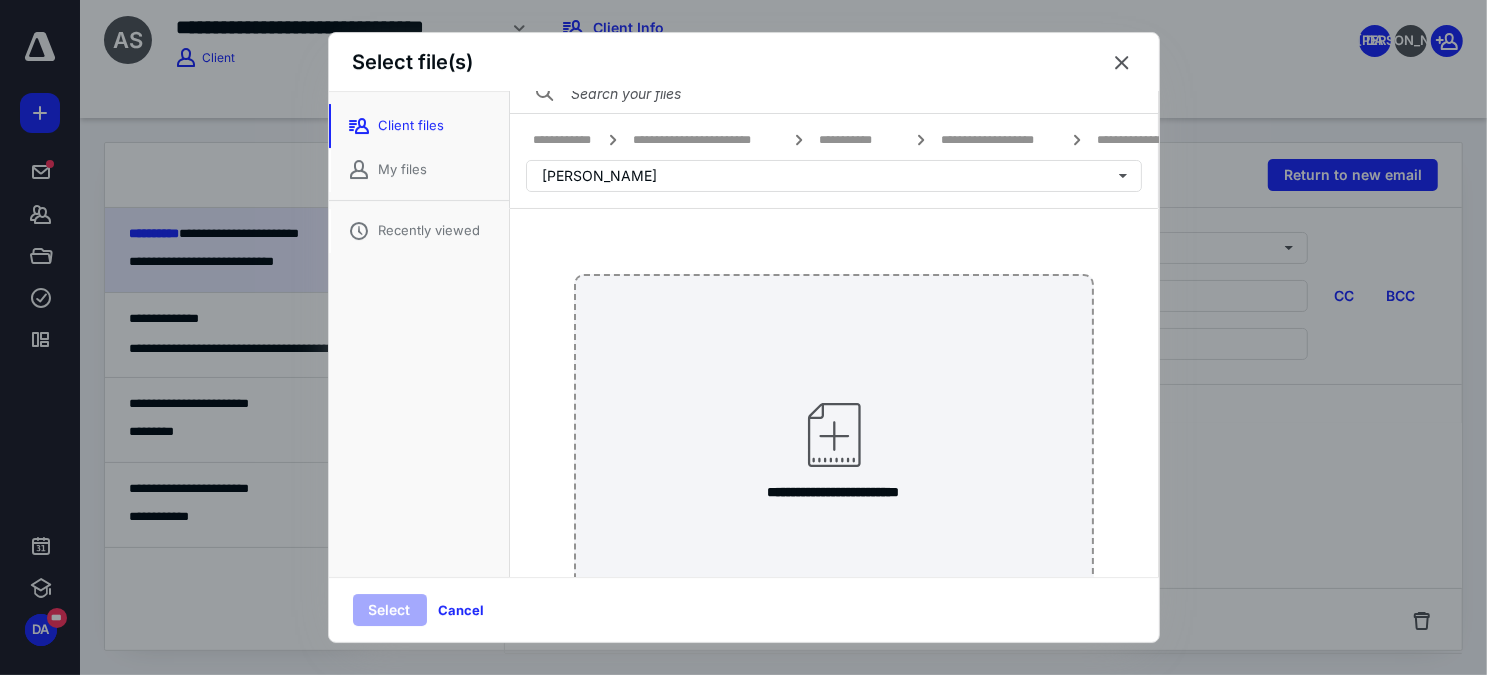 scroll, scrollTop: 0, scrollLeft: 0, axis: both 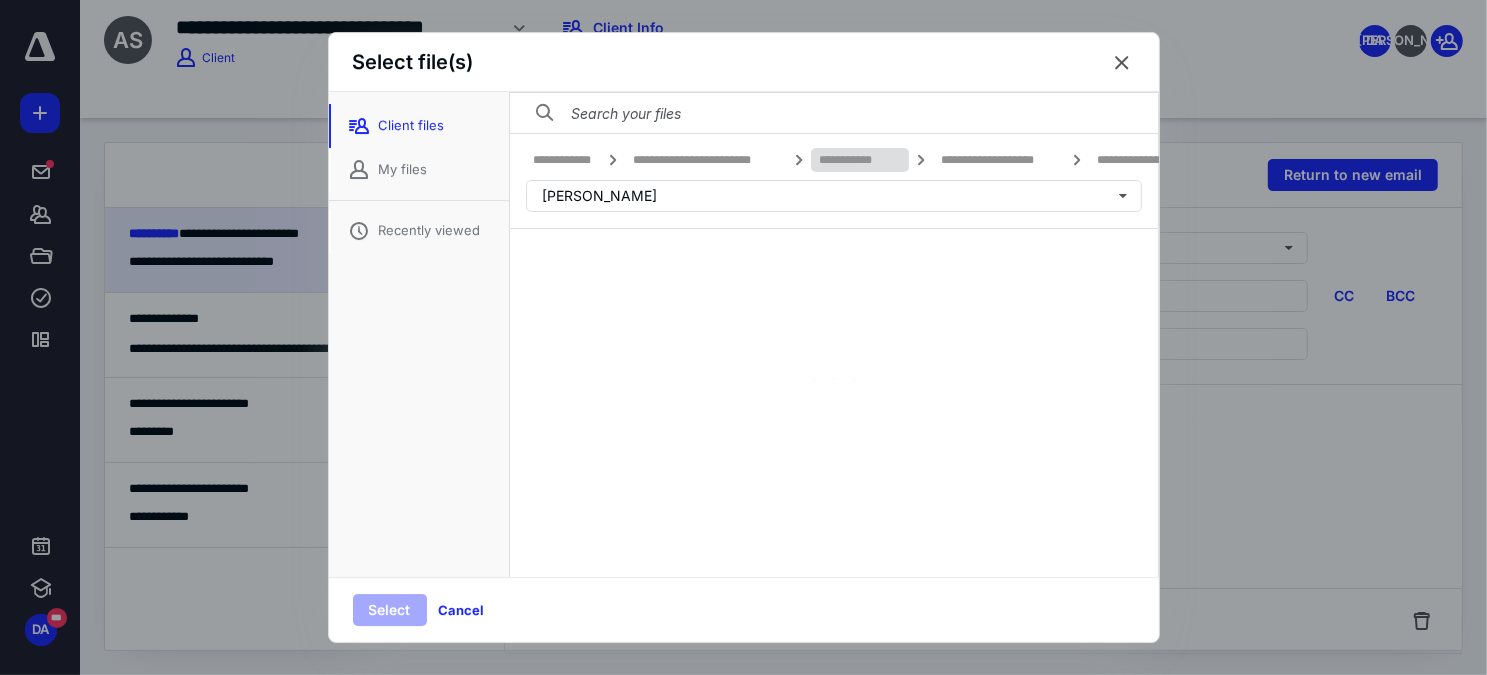 click on "**********" at bounding box center (860, 160) 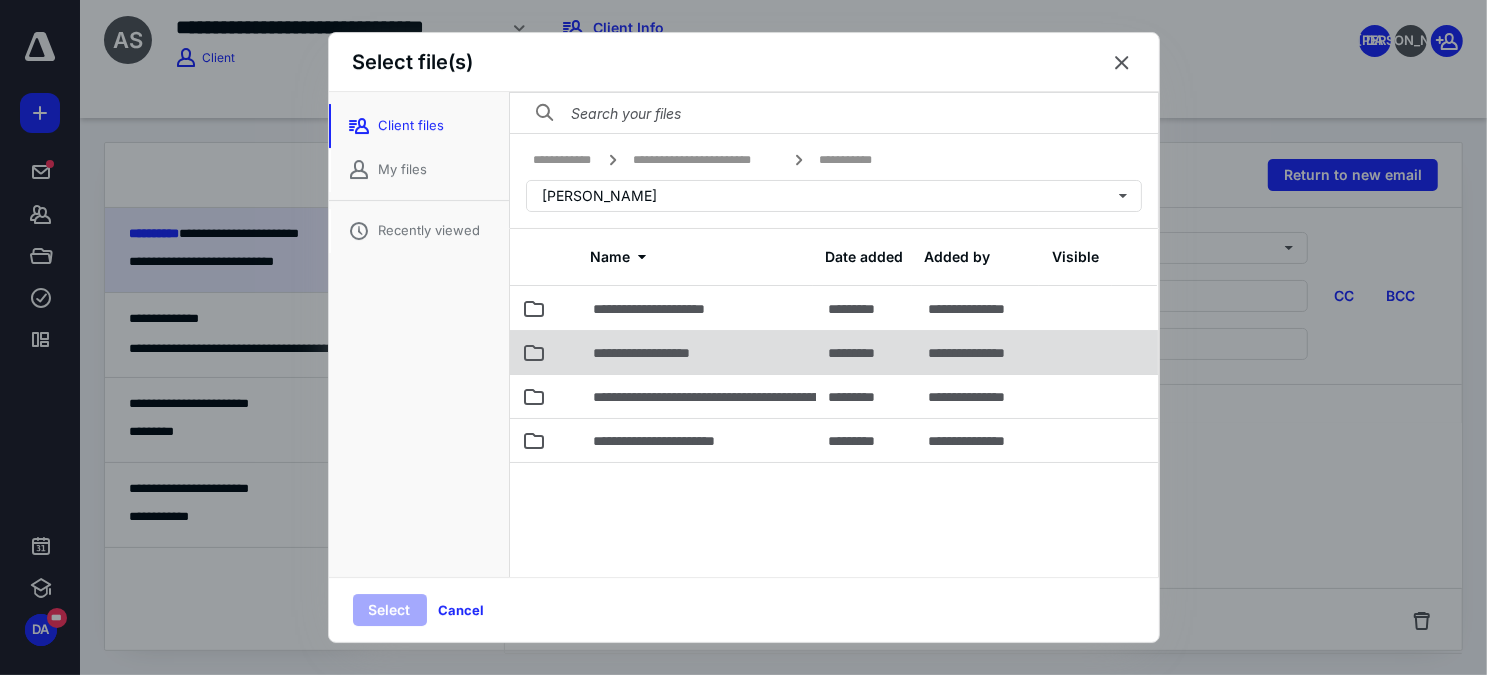 click on "**********" at bounding box center (699, 352) 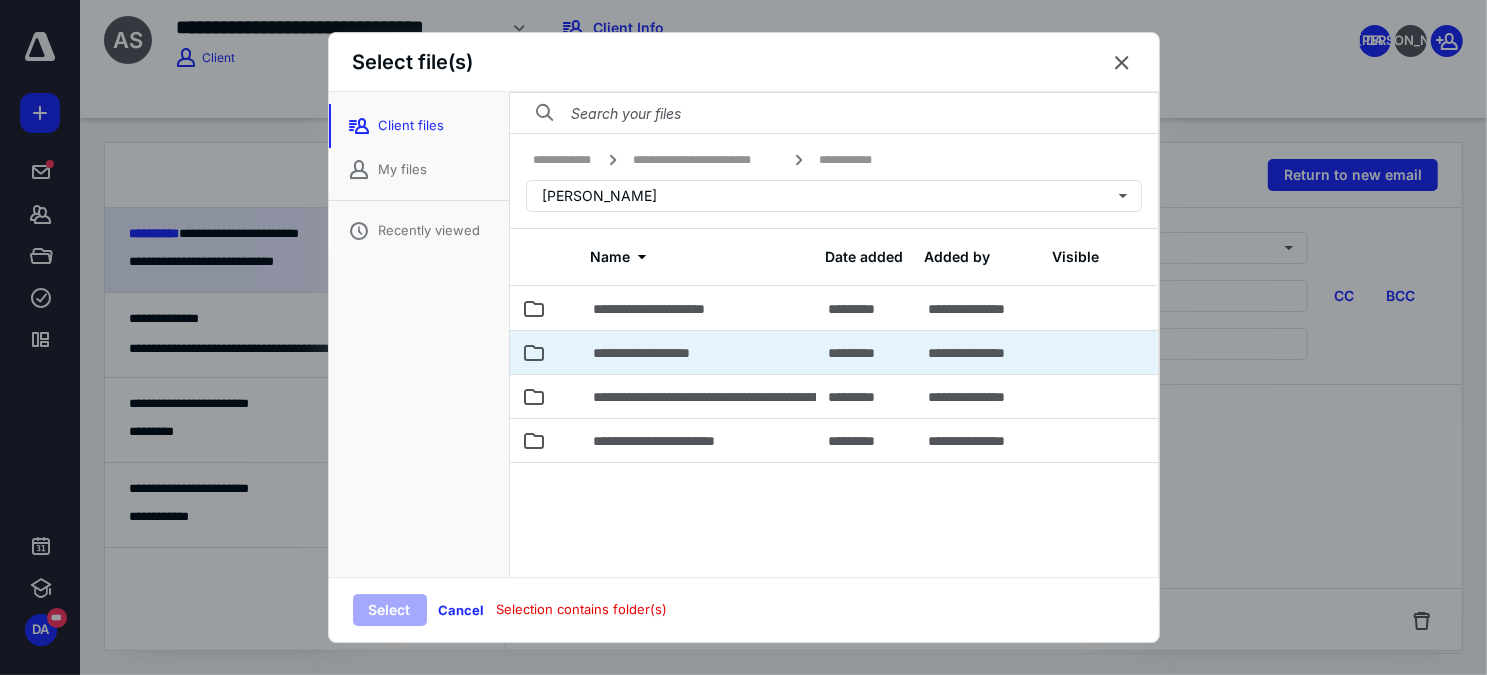 click on "**********" at bounding box center [699, 352] 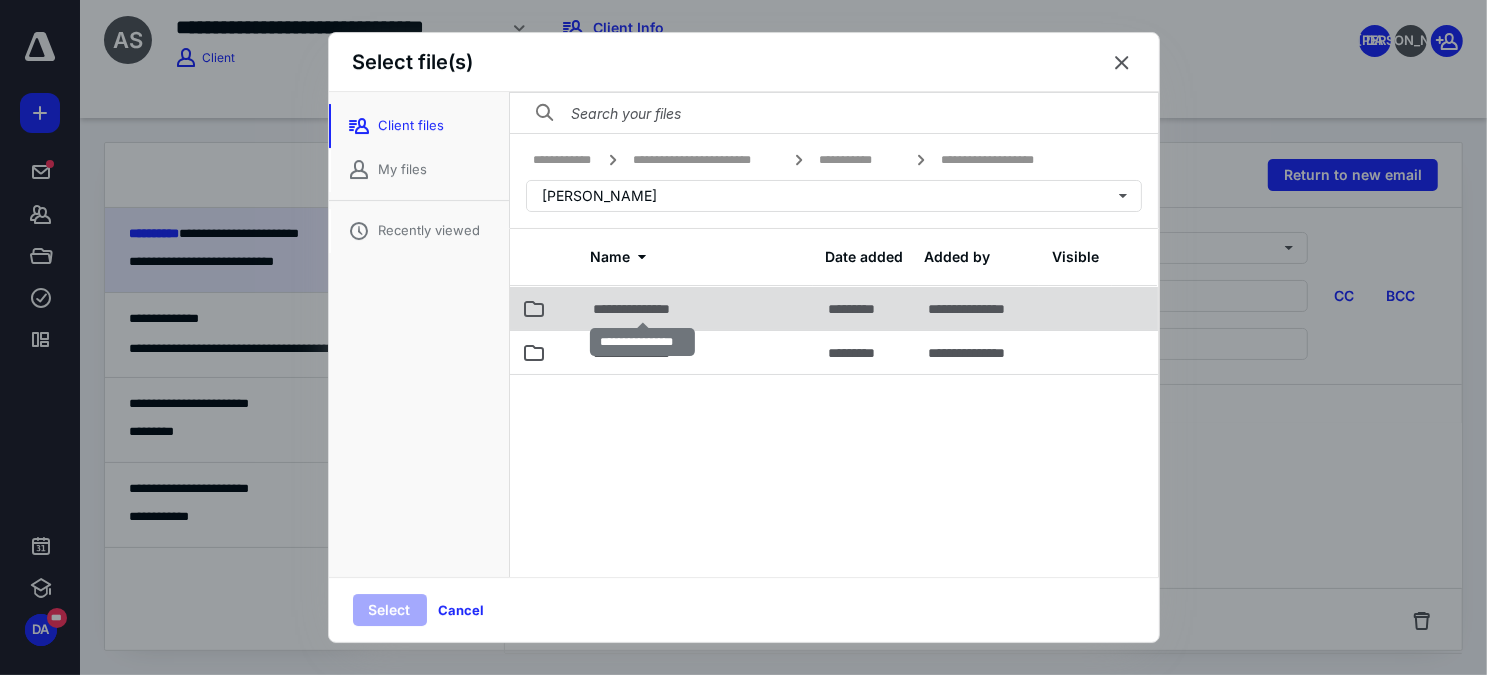 click on "**********" at bounding box center (643, 309) 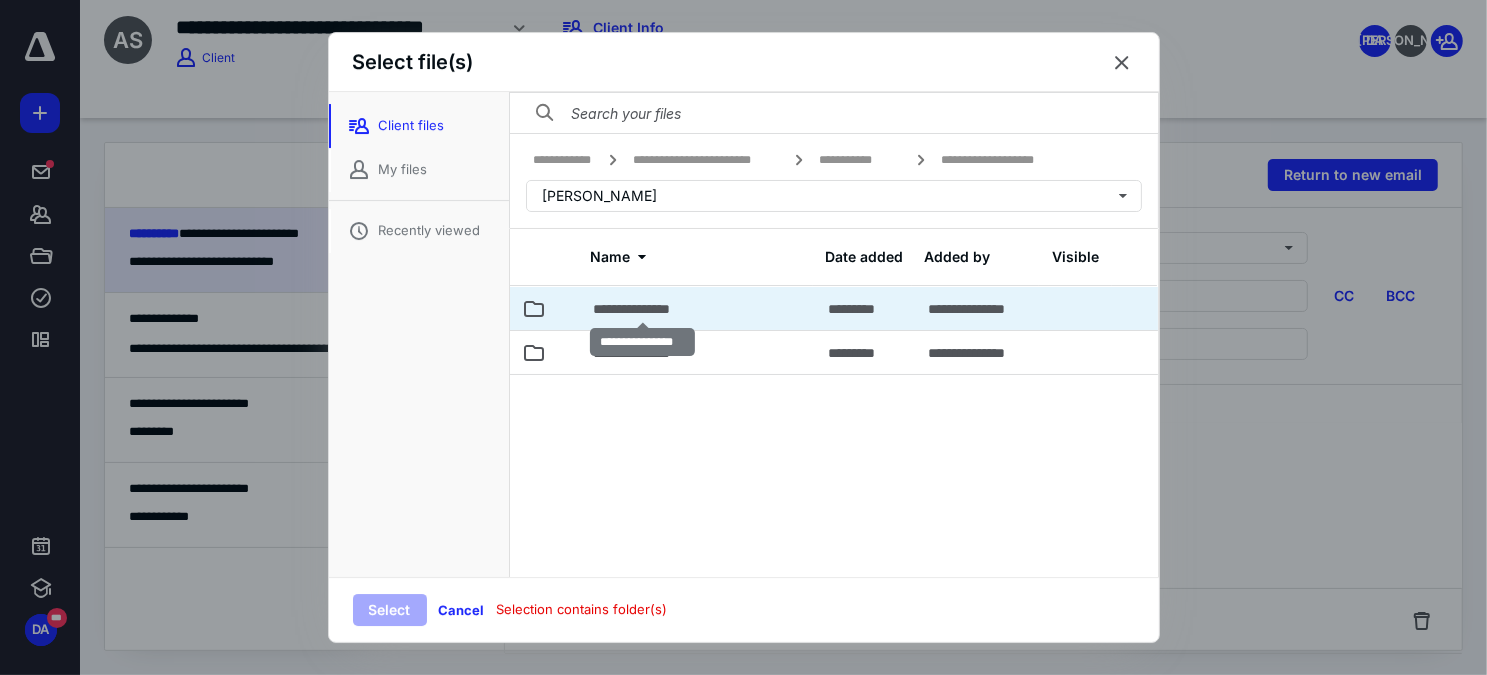 click on "**********" at bounding box center (643, 309) 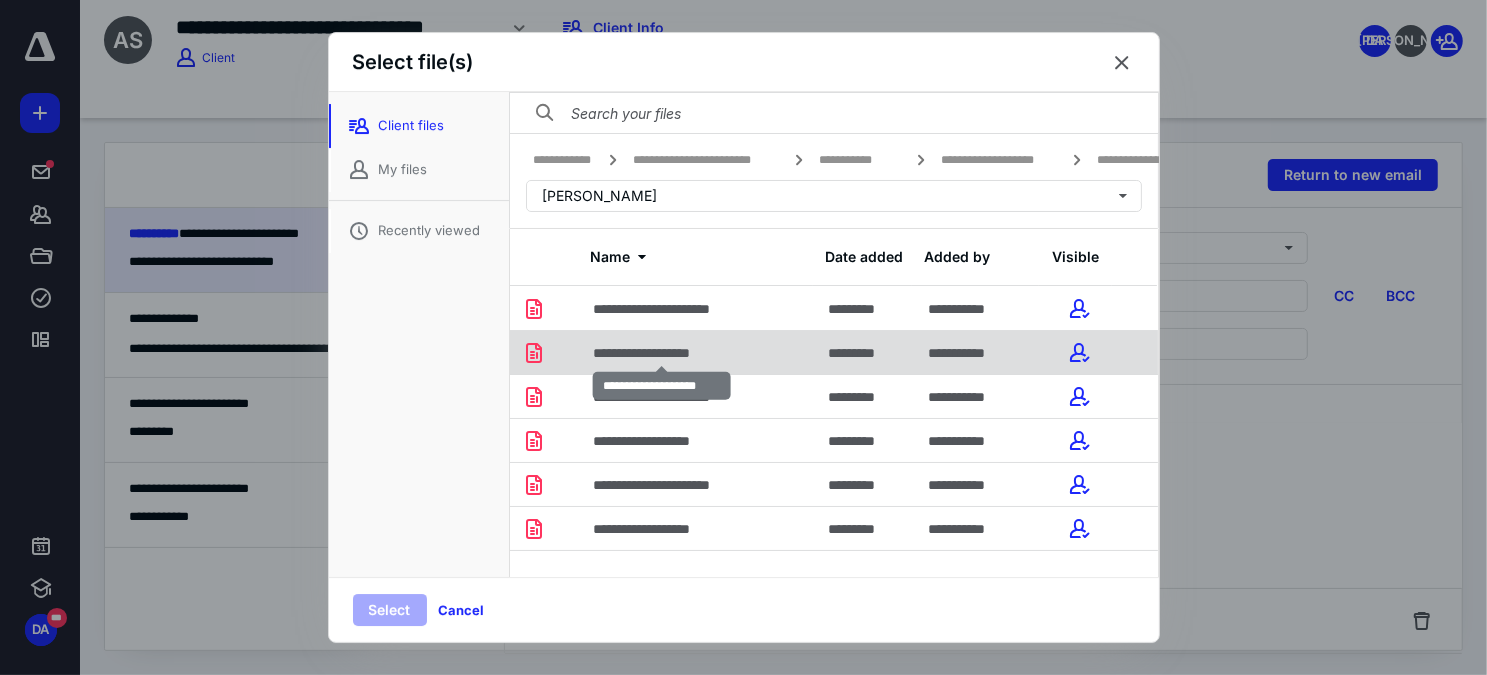 click on "**********" at bounding box center [662, 353] 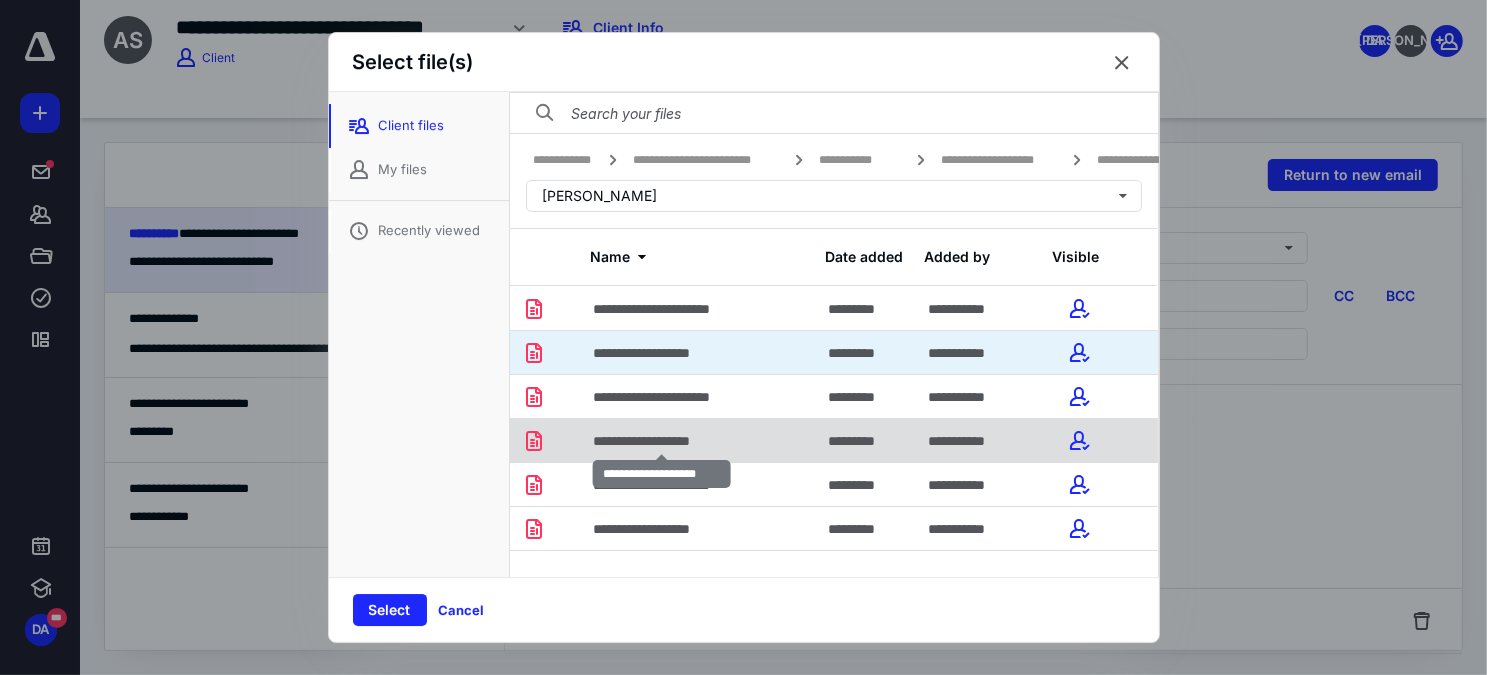 click on "**********" at bounding box center [662, 441] 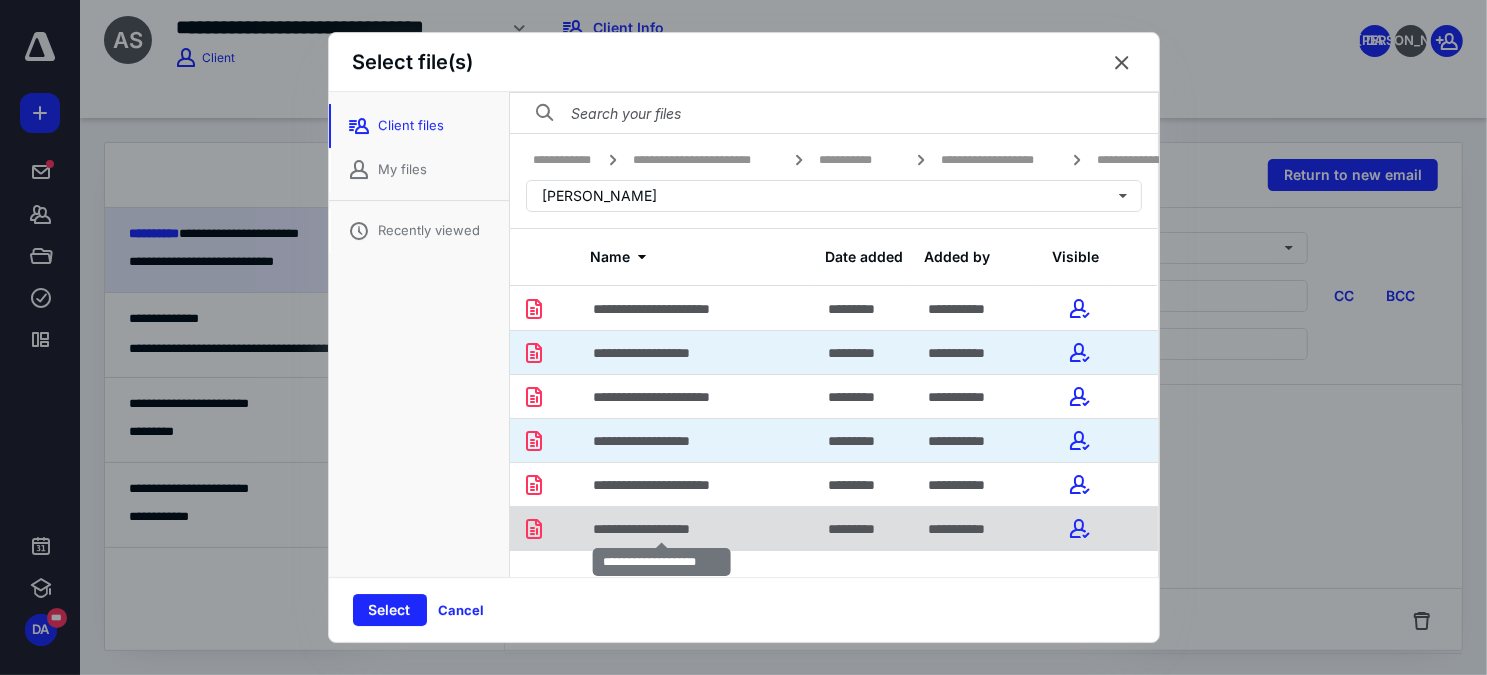 click on "**********" at bounding box center [662, 529] 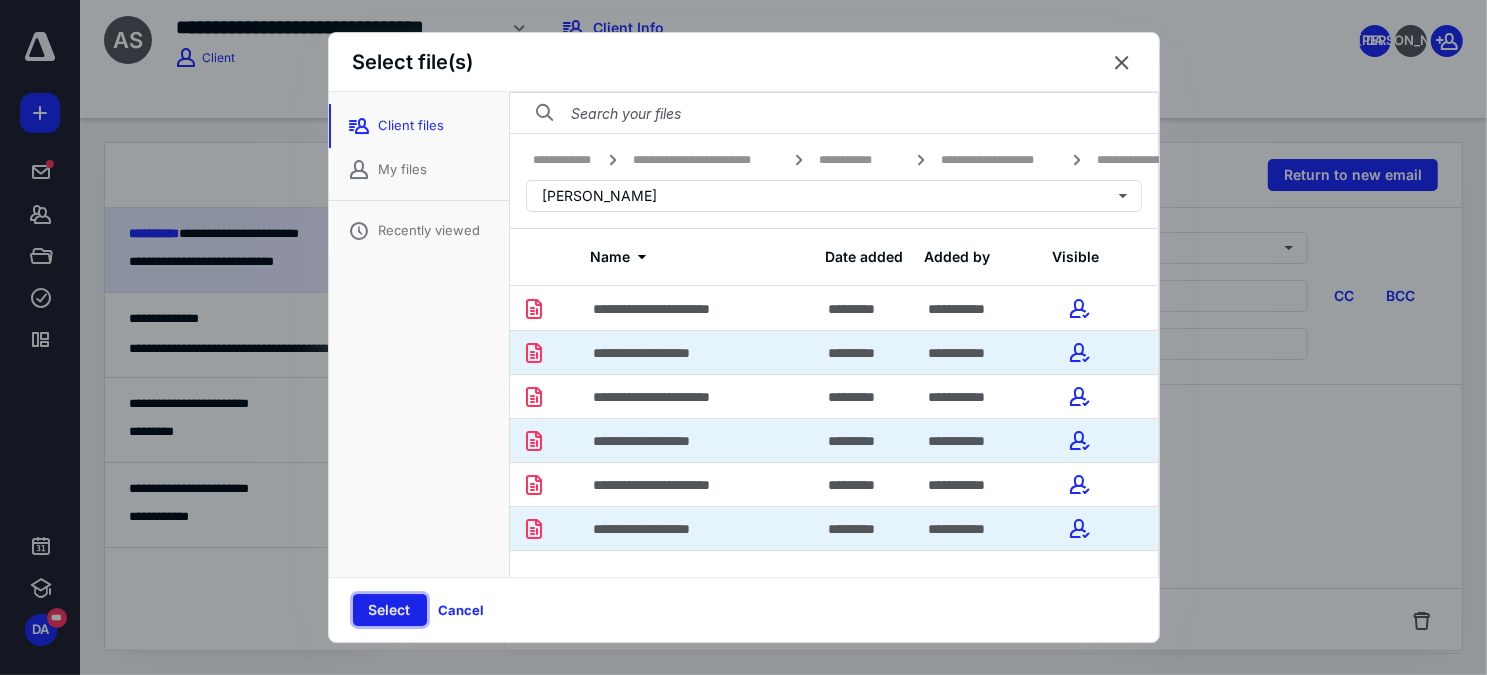 click on "Select" at bounding box center (390, 610) 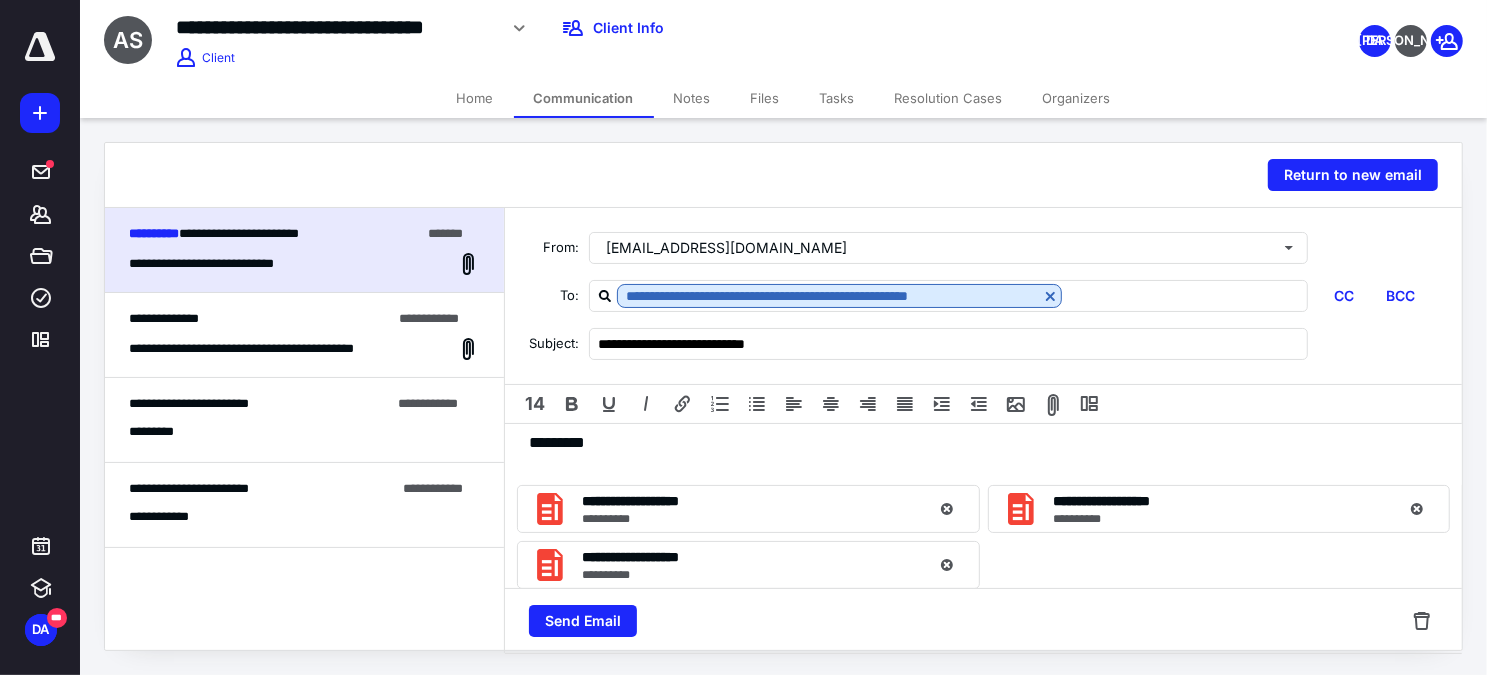 scroll, scrollTop: 400, scrollLeft: 0, axis: vertical 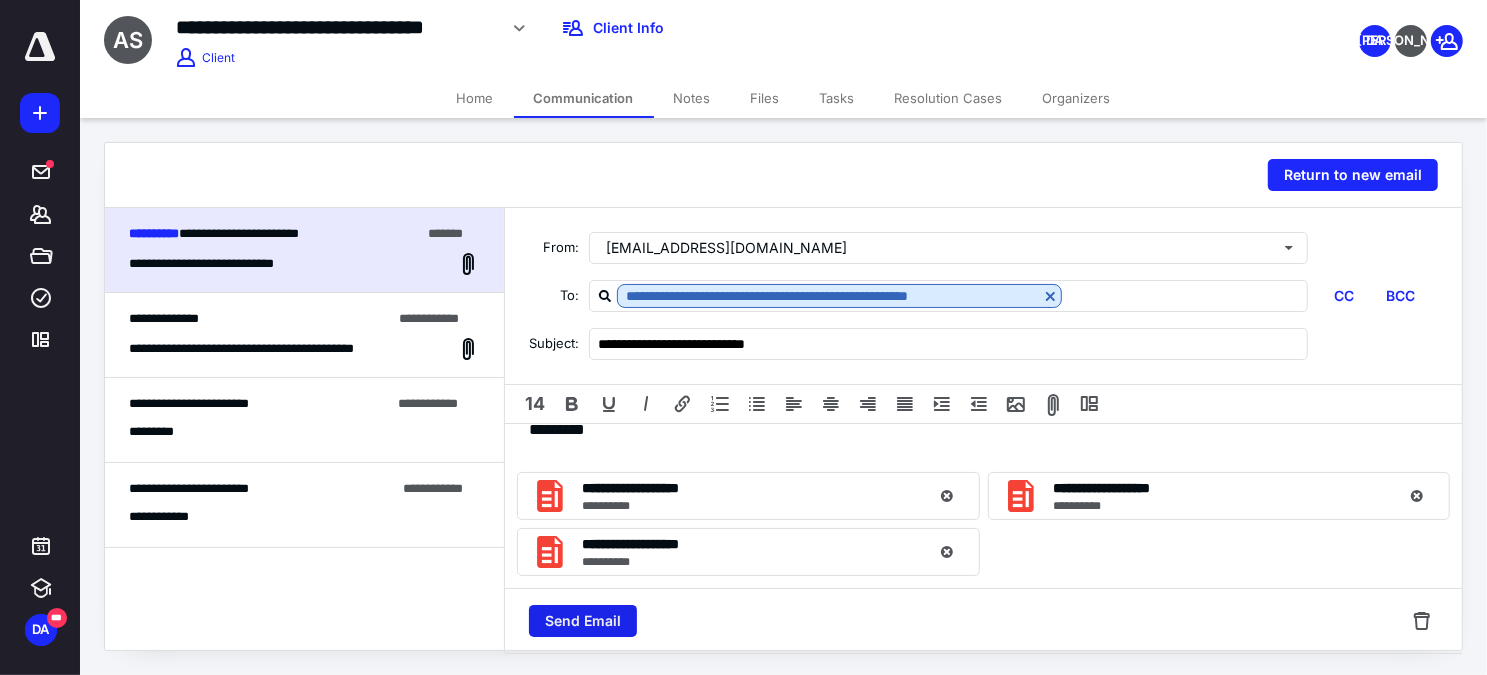 click on "Send Email" at bounding box center [583, 621] 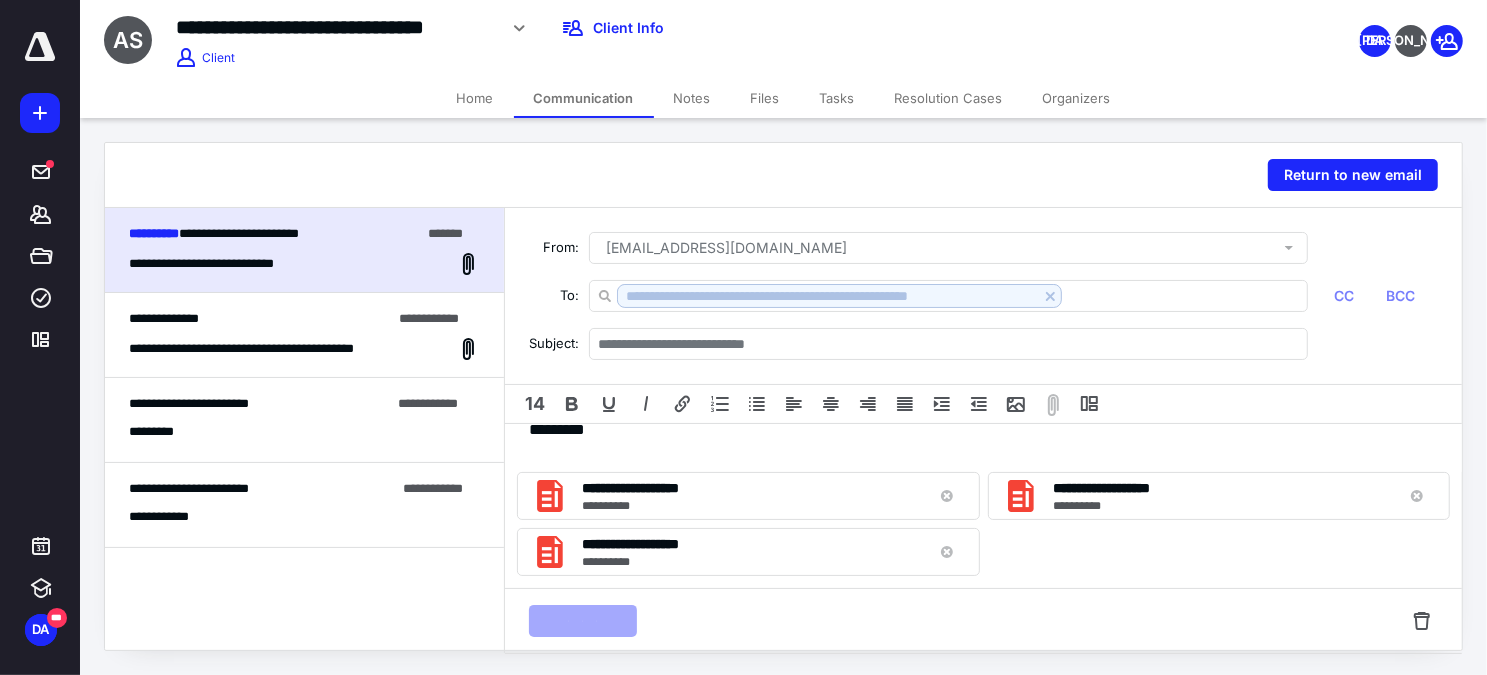 click on "Home" at bounding box center (475, 98) 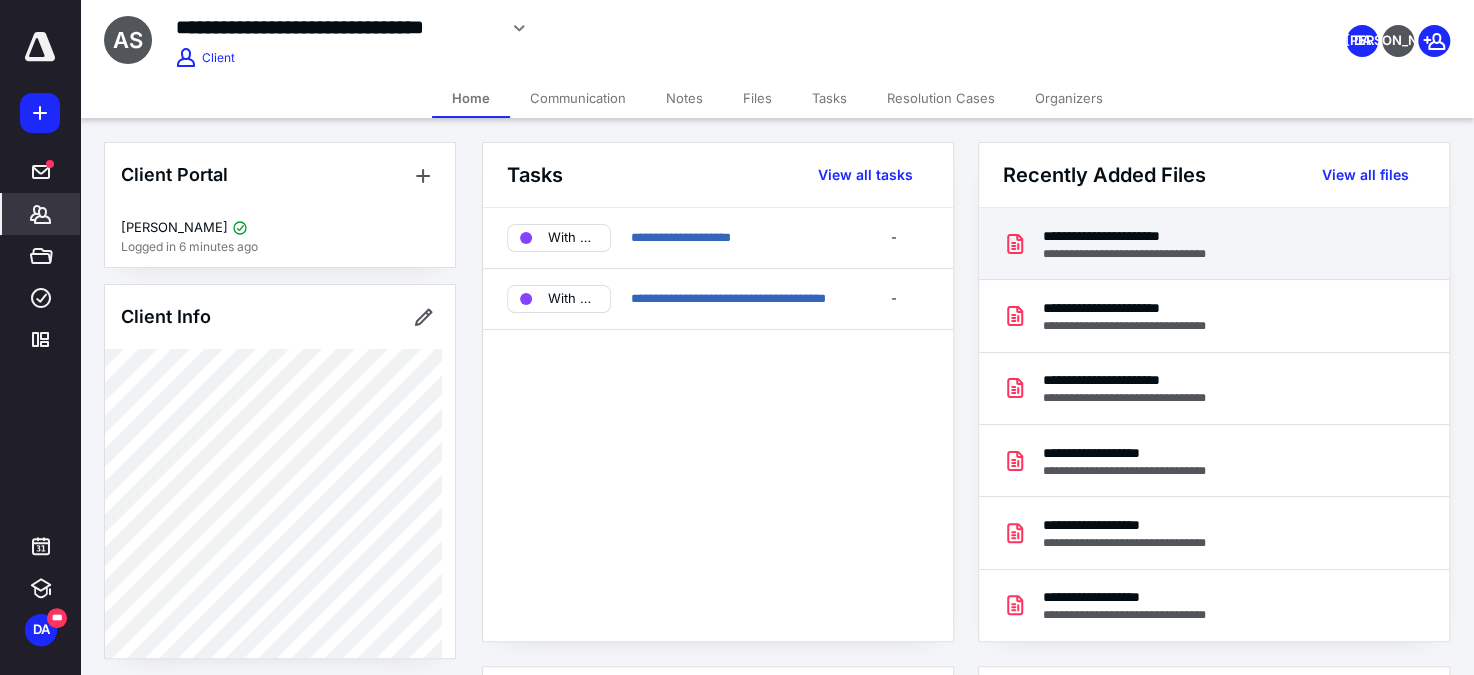 click on "**********" at bounding box center [1142, 236] 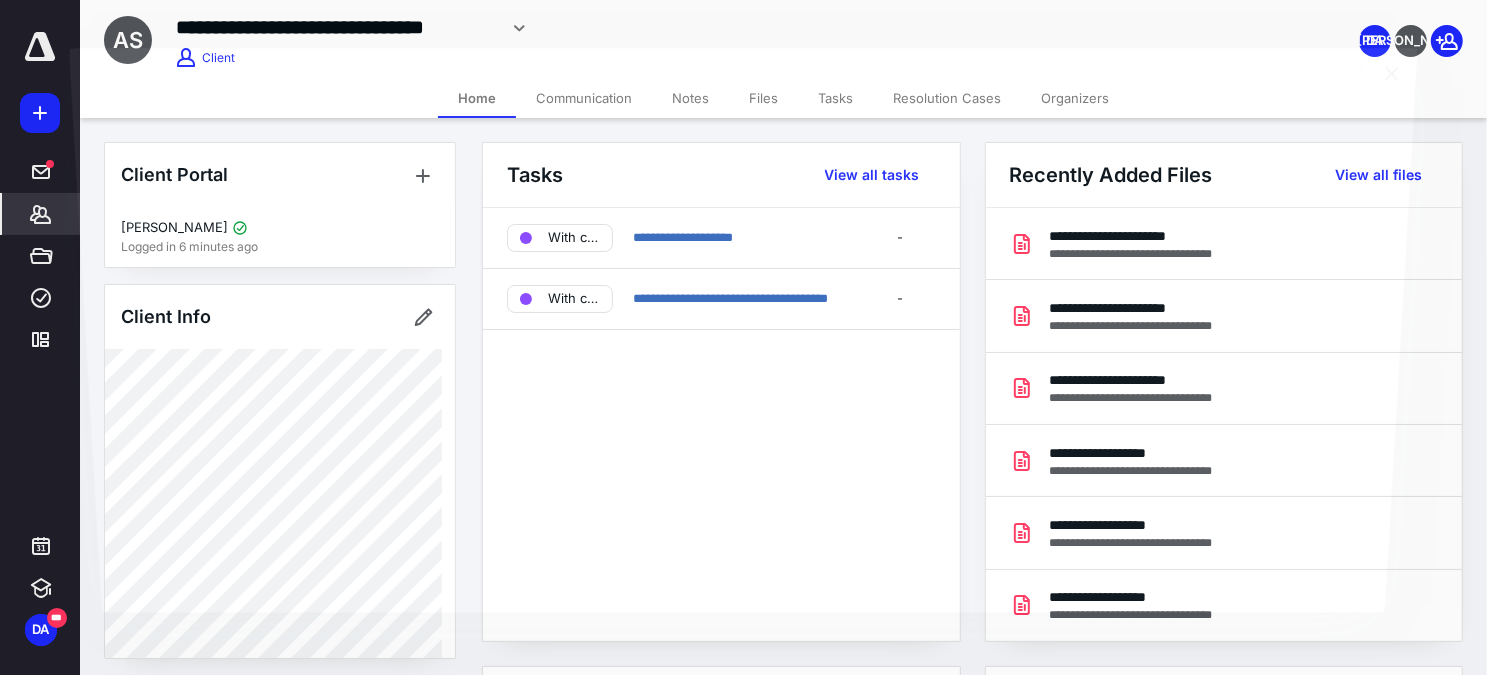 click at bounding box center (744, 354) 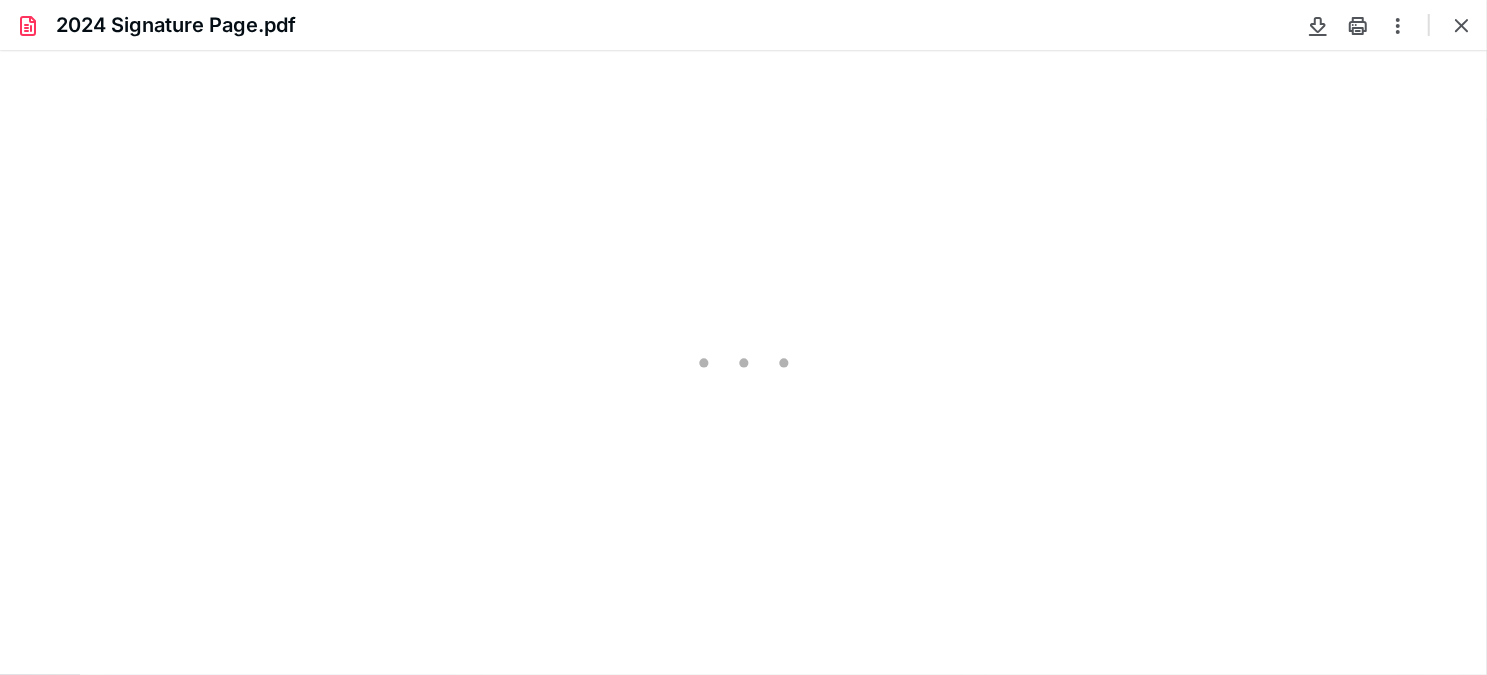 scroll, scrollTop: 0, scrollLeft: 0, axis: both 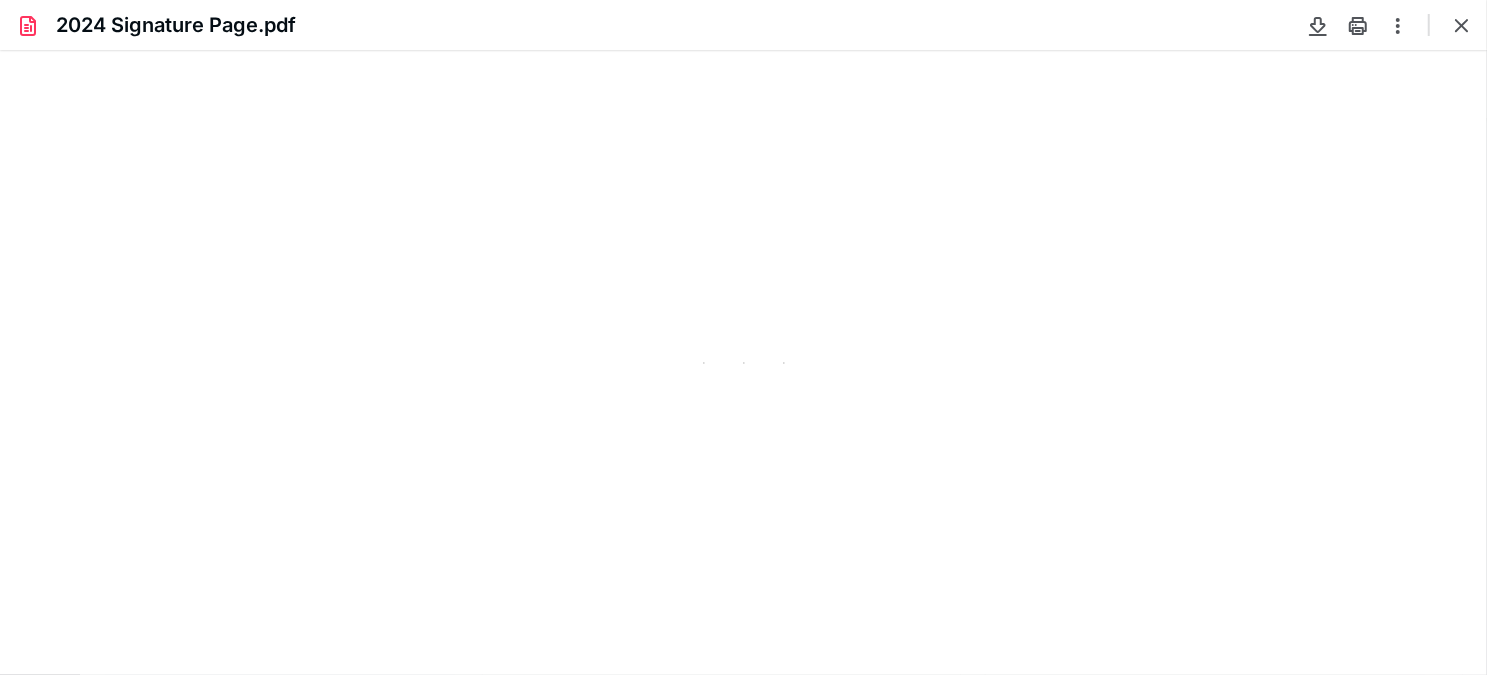 type on "74" 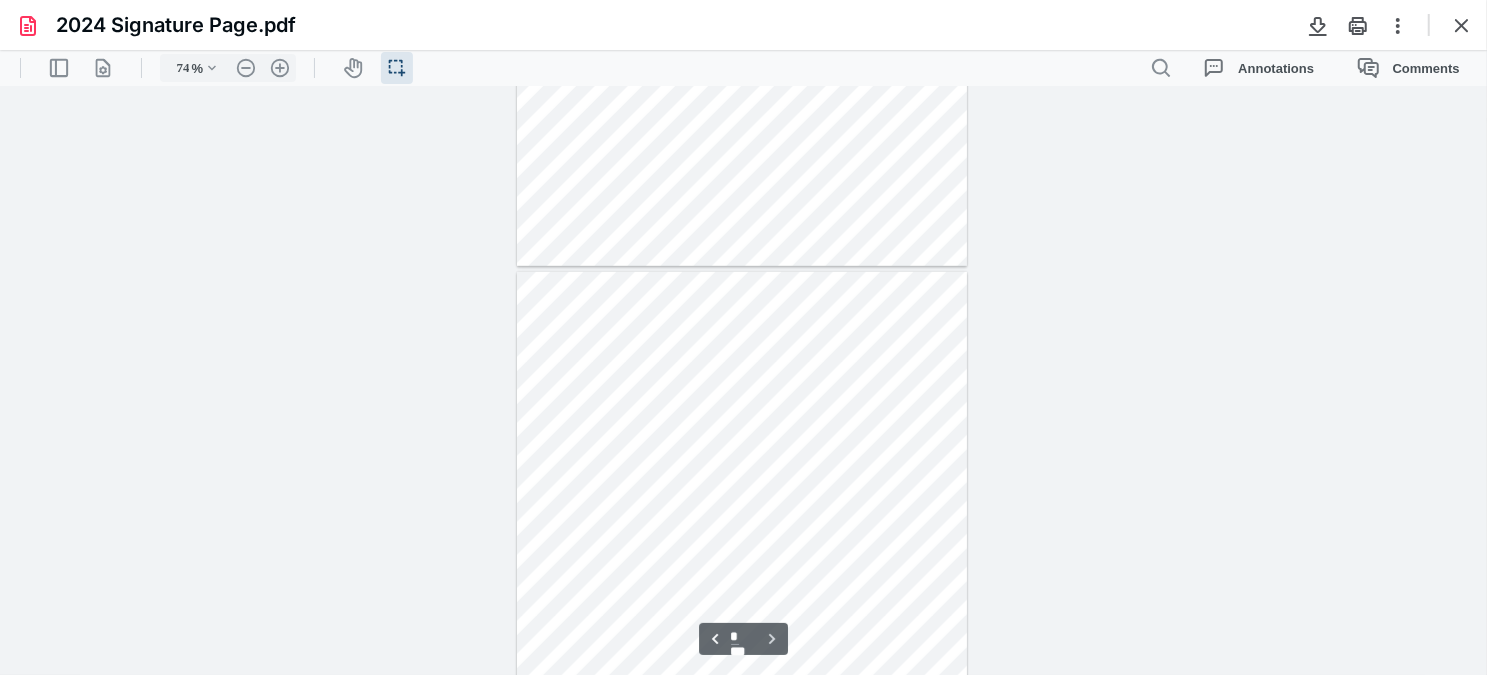 scroll, scrollTop: 813, scrollLeft: 0, axis: vertical 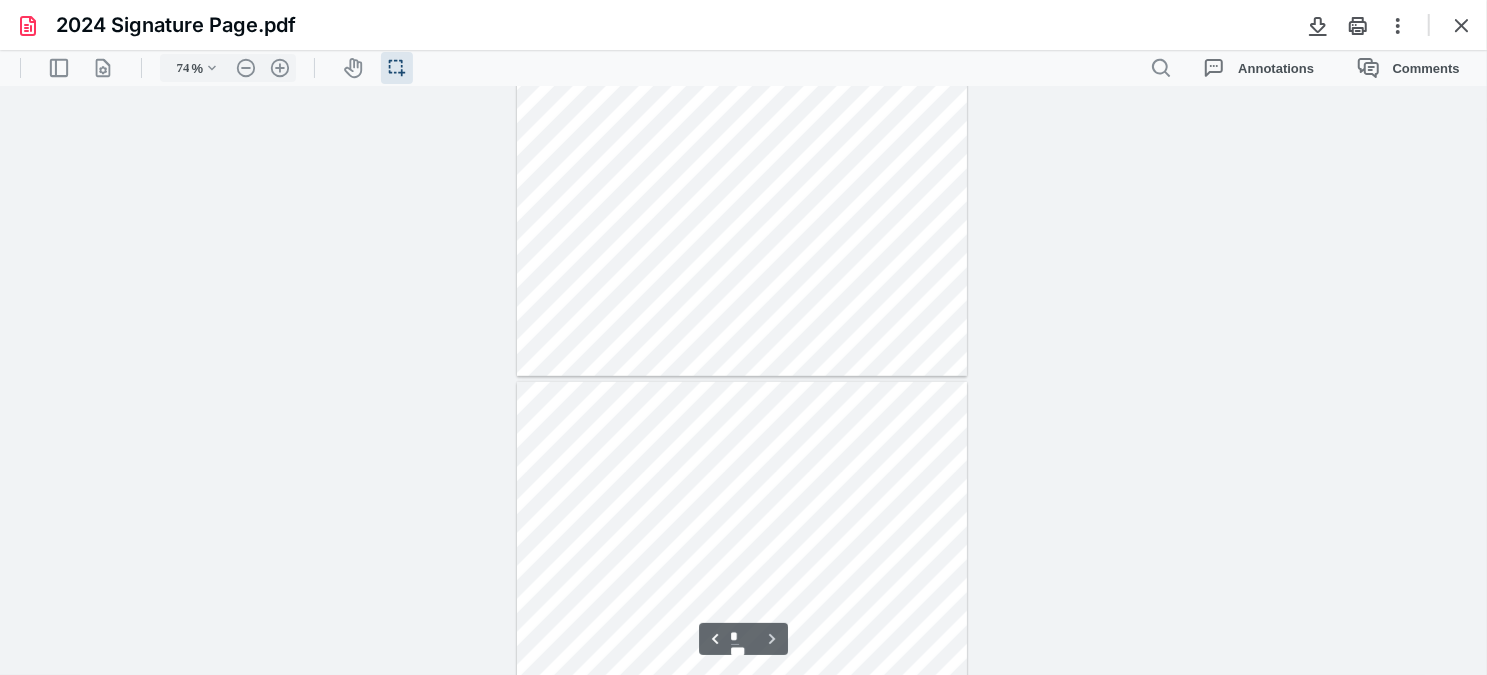 type on "*" 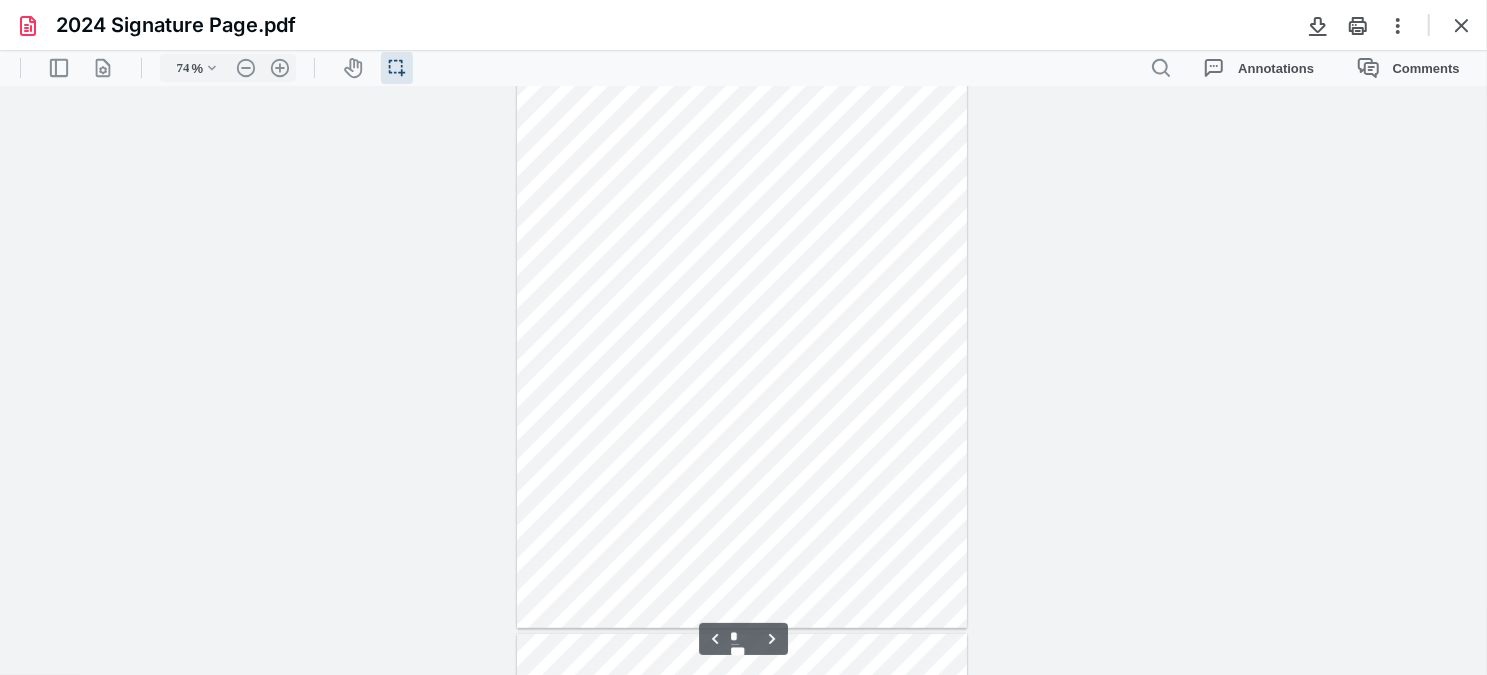 scroll, scrollTop: 540, scrollLeft: 0, axis: vertical 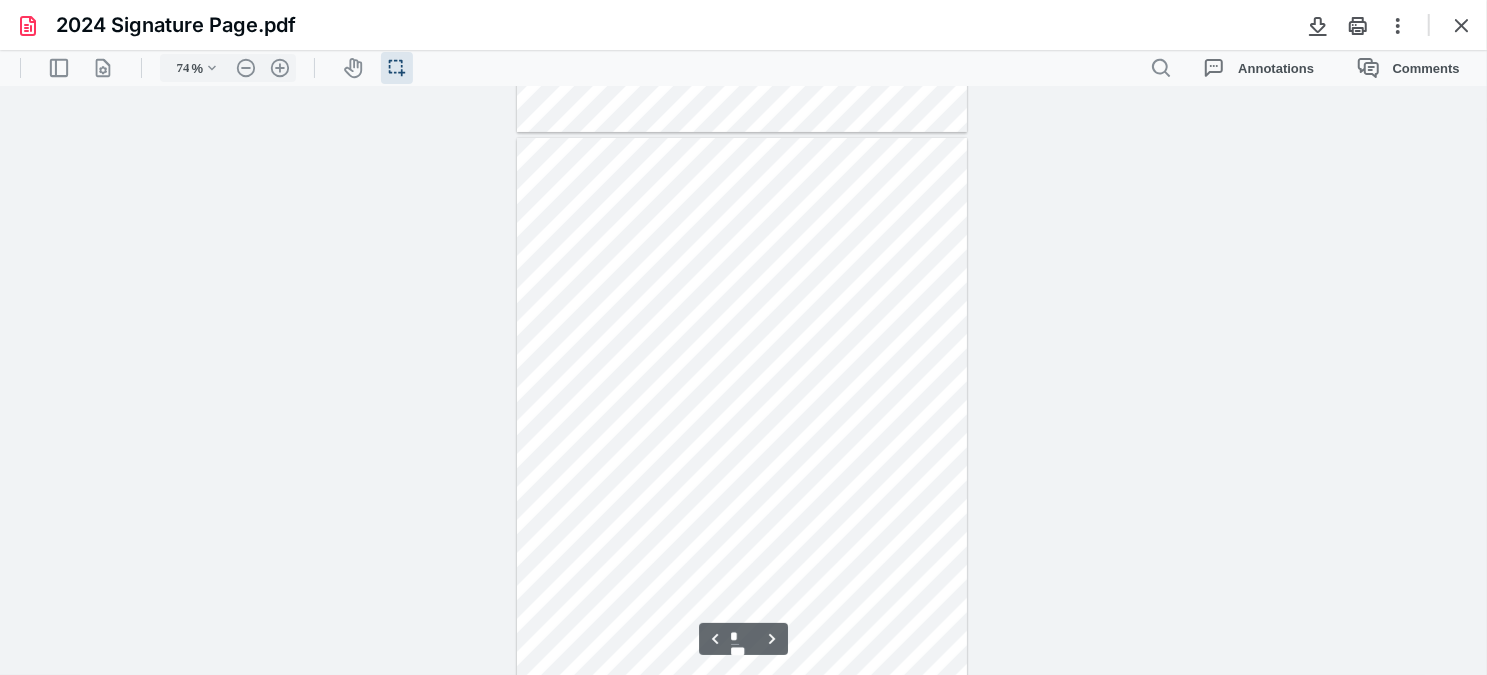 click at bounding box center [1462, 25] 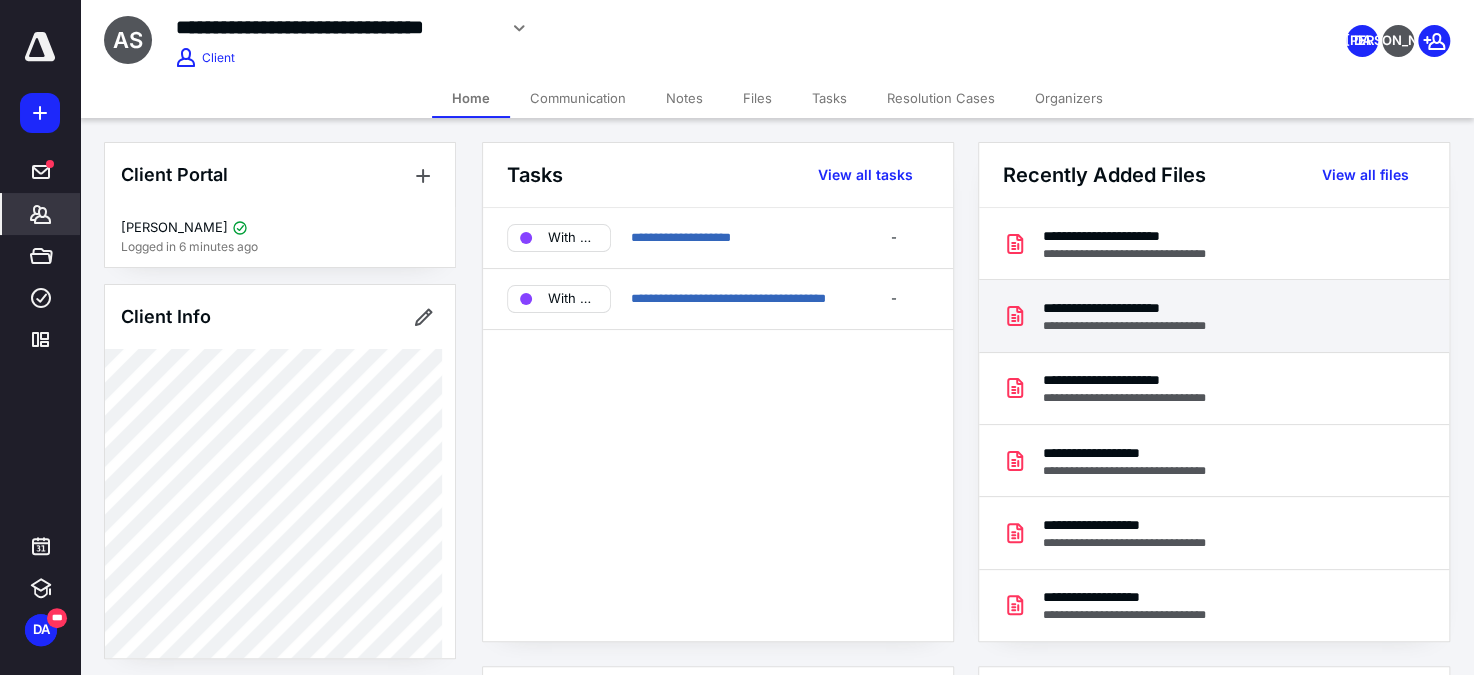 click on "**********" at bounding box center (1142, 308) 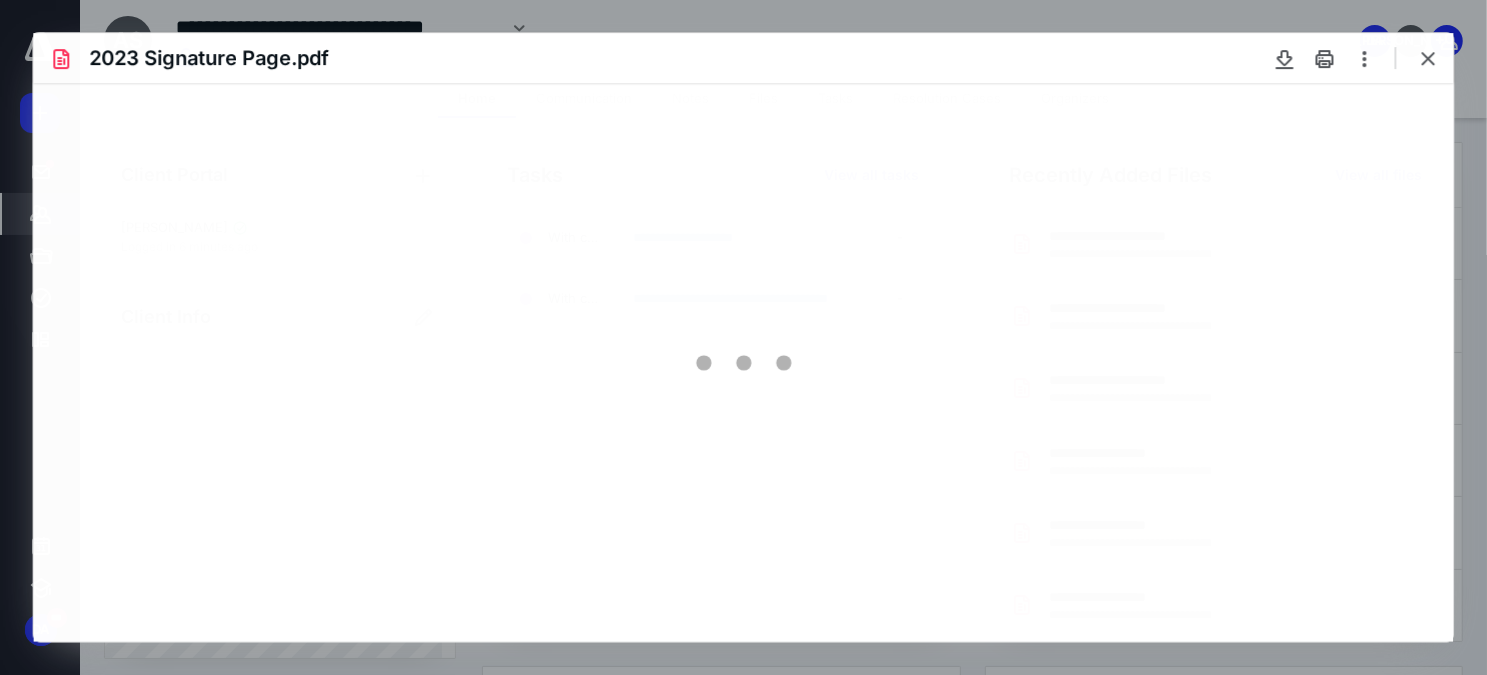 scroll, scrollTop: 0, scrollLeft: 0, axis: both 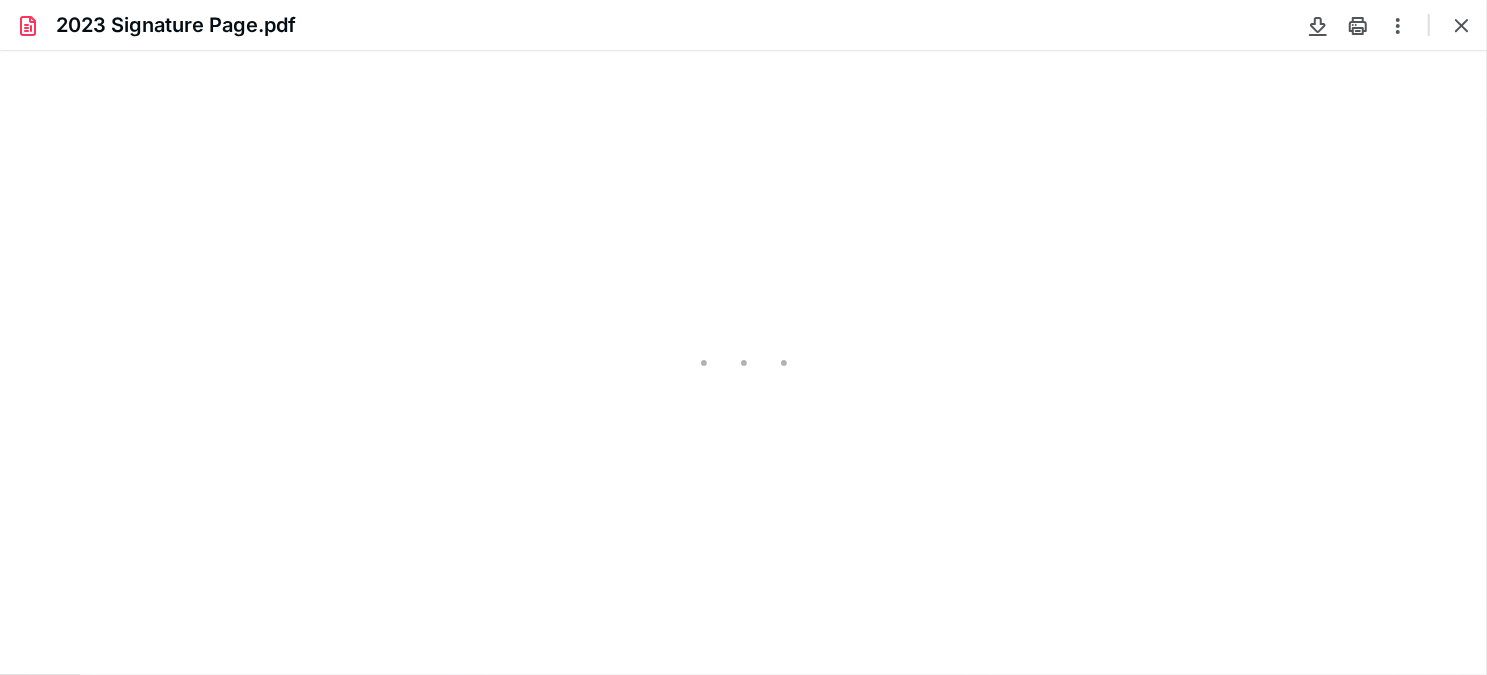 type on "74" 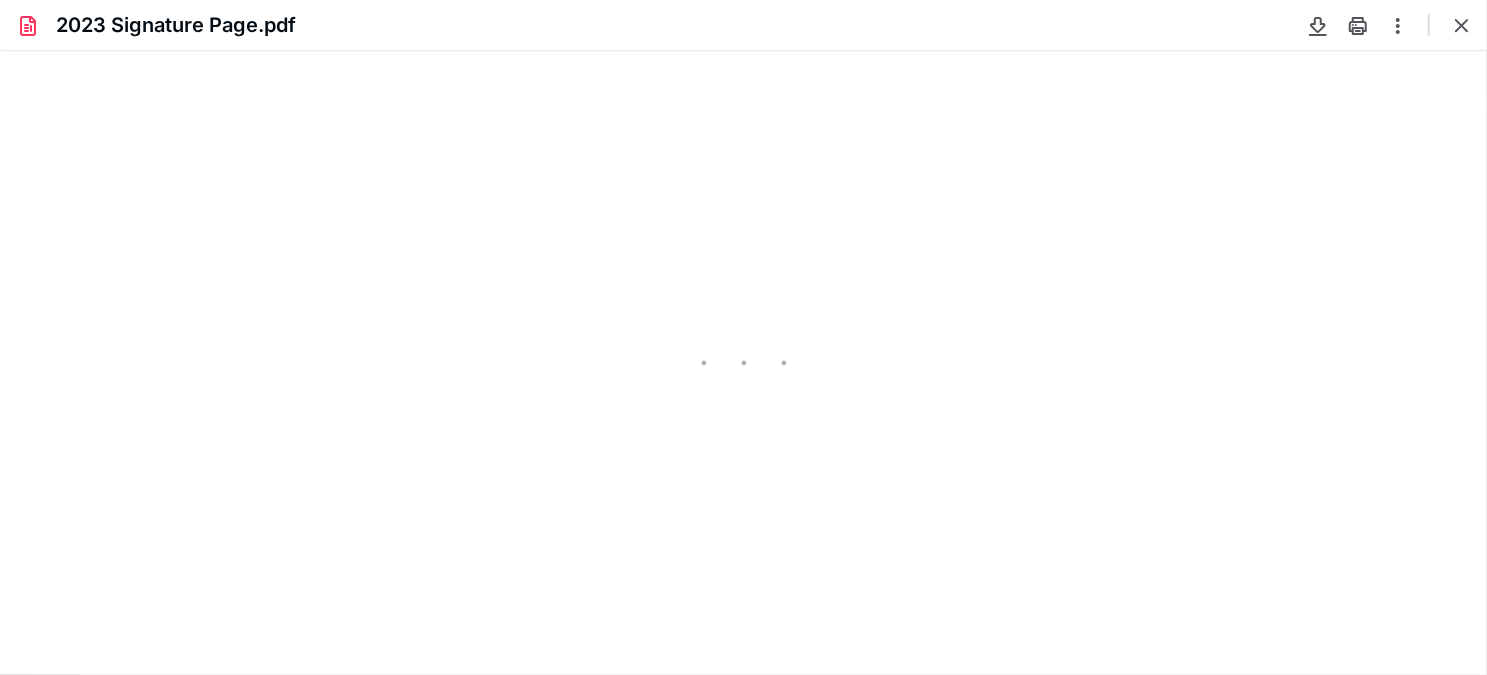 scroll, scrollTop: 39, scrollLeft: 0, axis: vertical 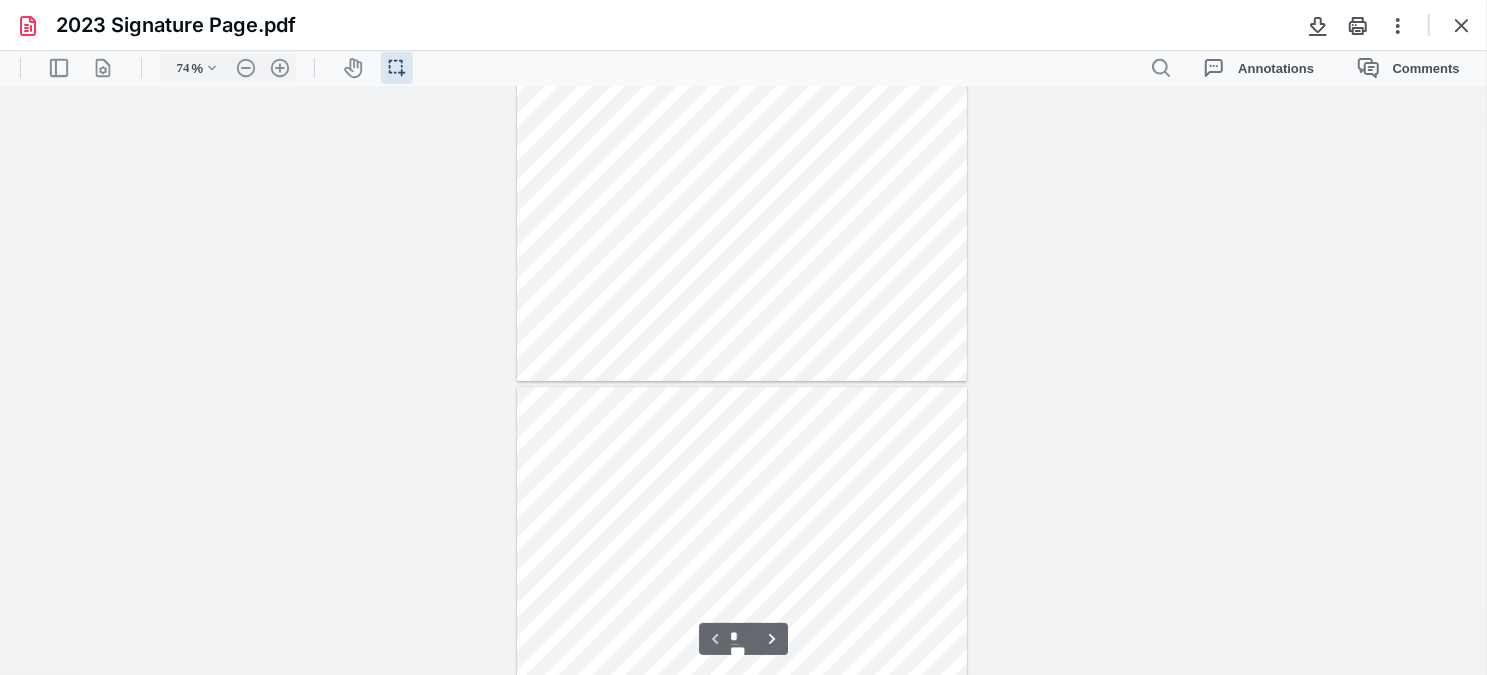 type on "*" 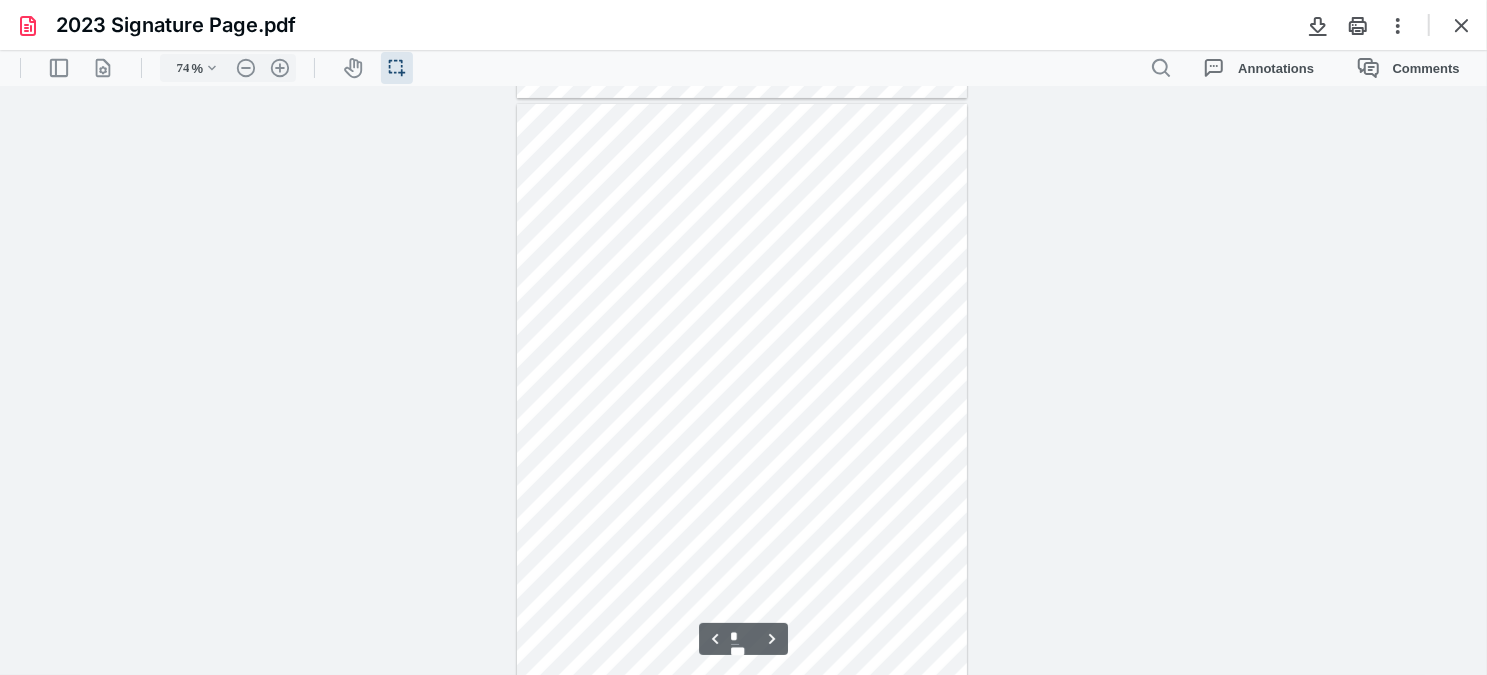 scroll, scrollTop: 584, scrollLeft: 0, axis: vertical 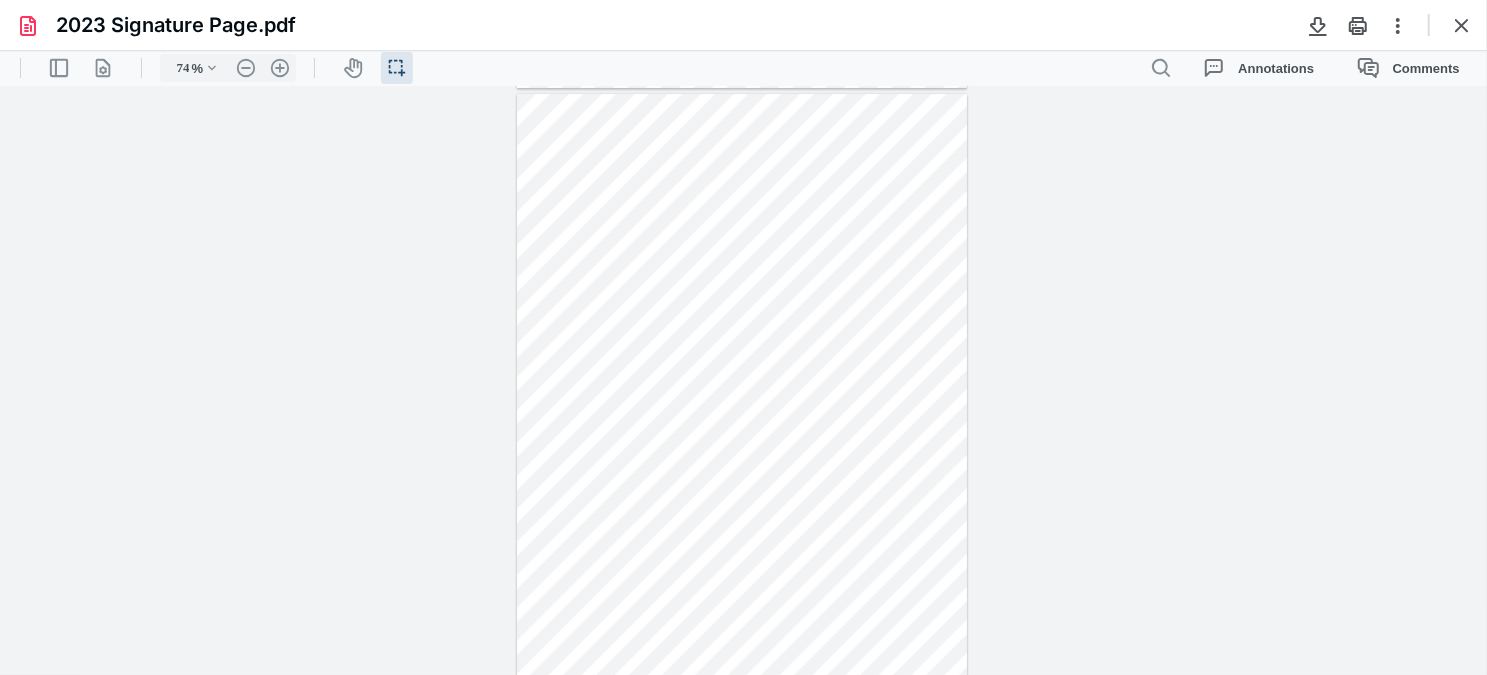 click at bounding box center (1462, 25) 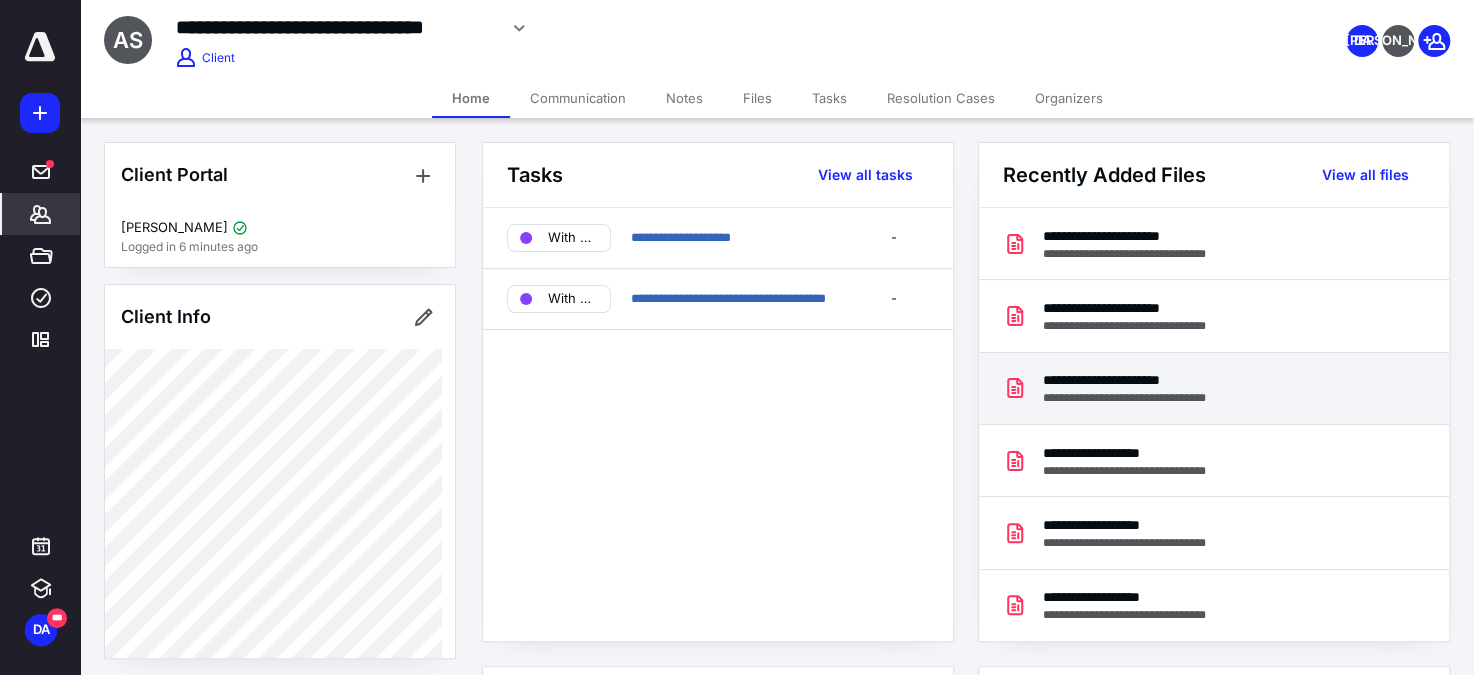 click on "**********" at bounding box center (1142, 380) 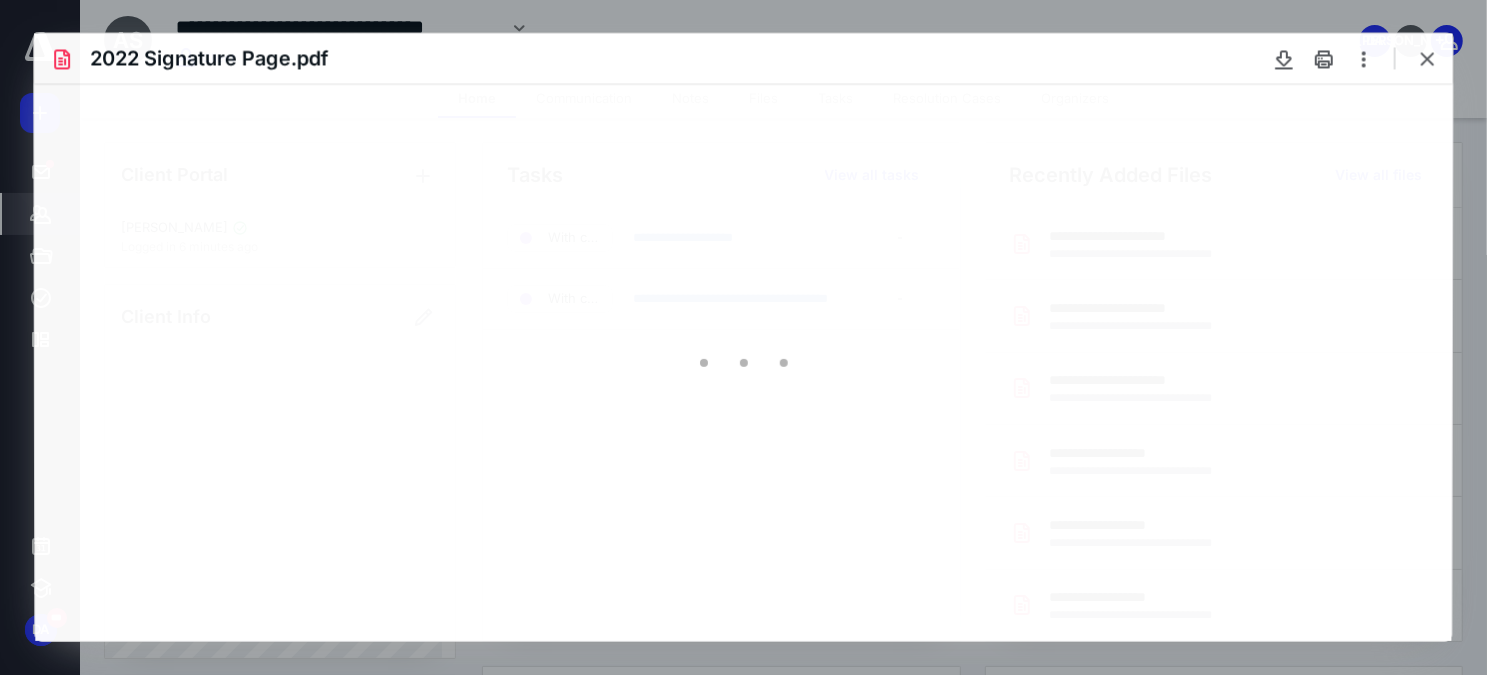 scroll, scrollTop: 0, scrollLeft: 0, axis: both 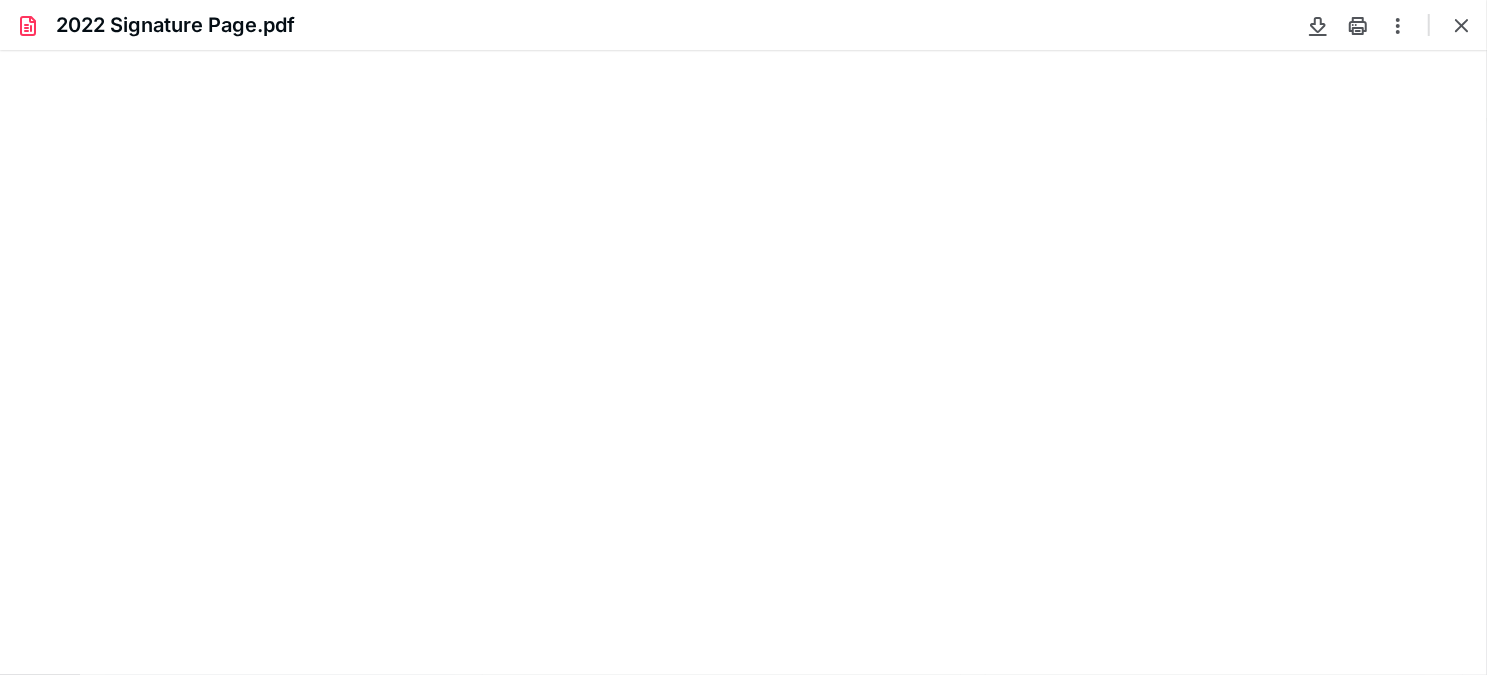 type on "74" 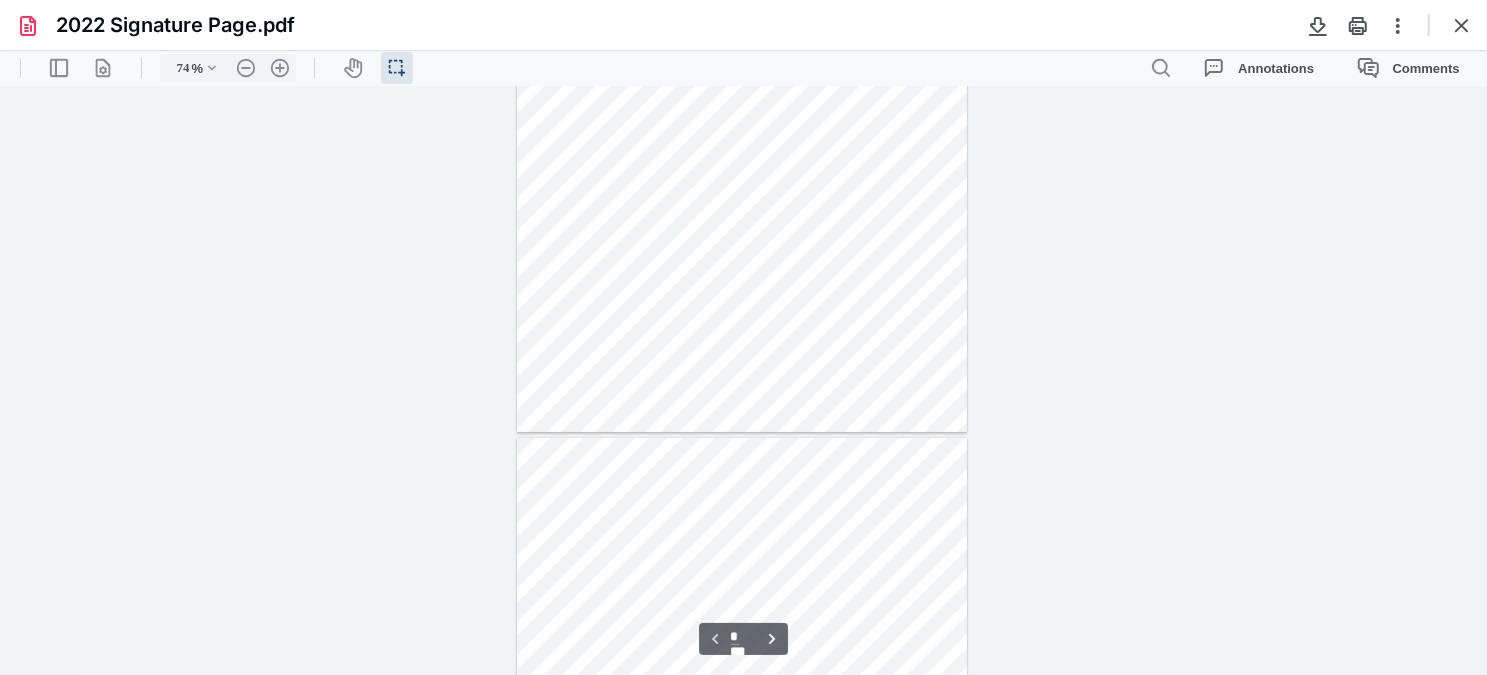 type on "*" 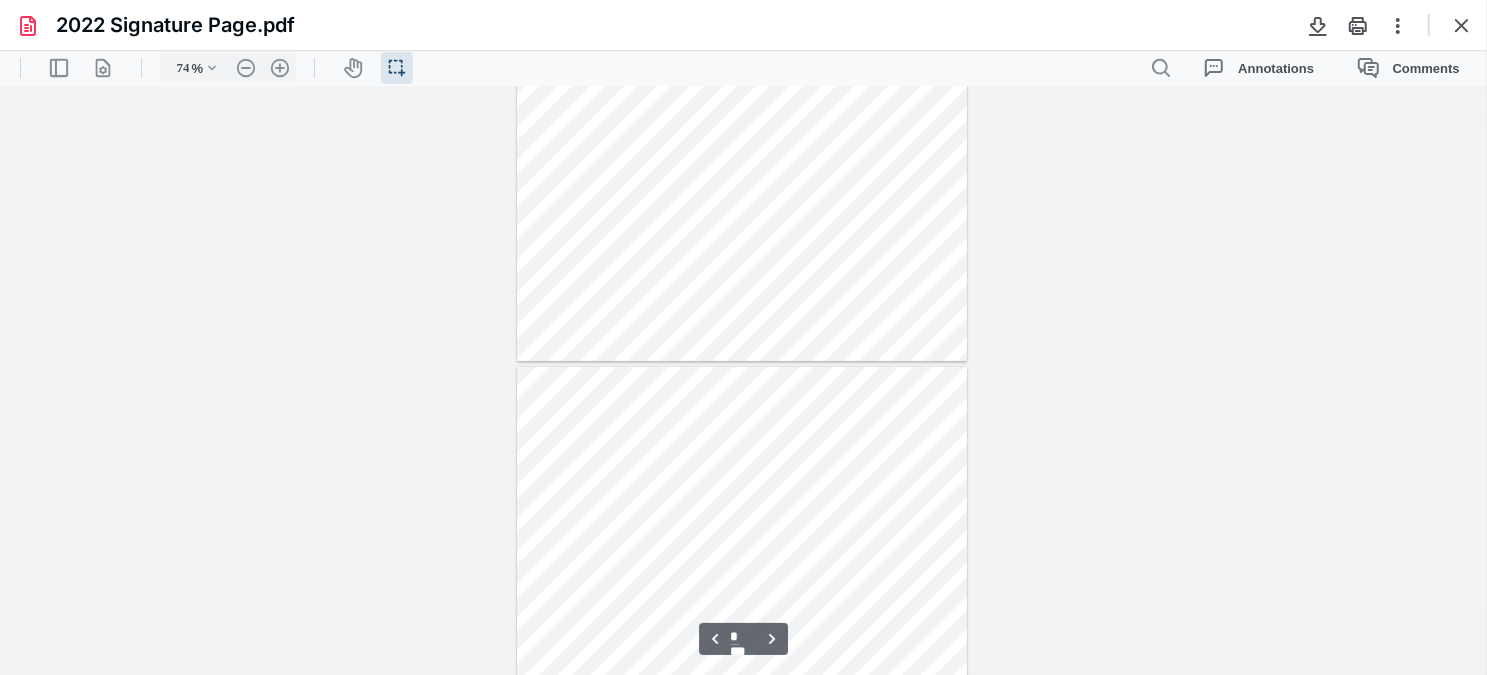 scroll, scrollTop: 493, scrollLeft: 0, axis: vertical 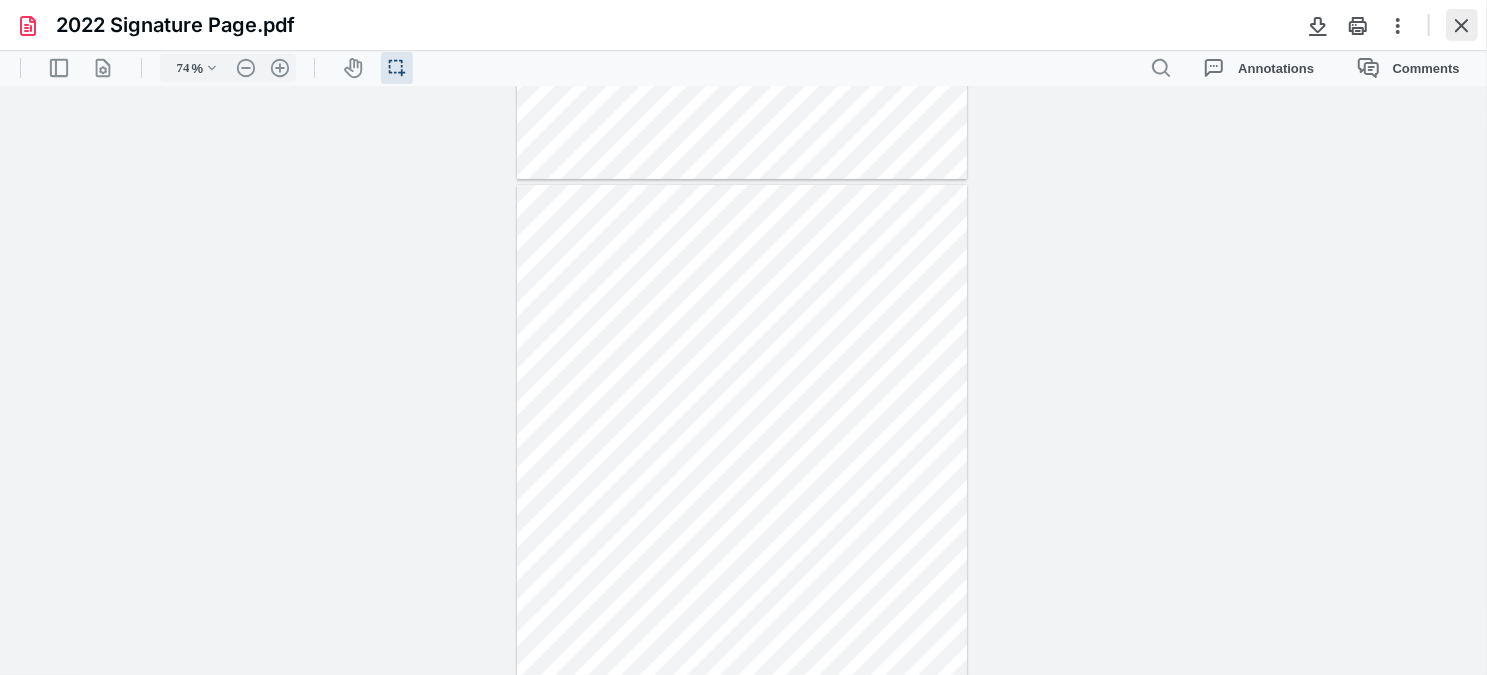 click at bounding box center (1462, 25) 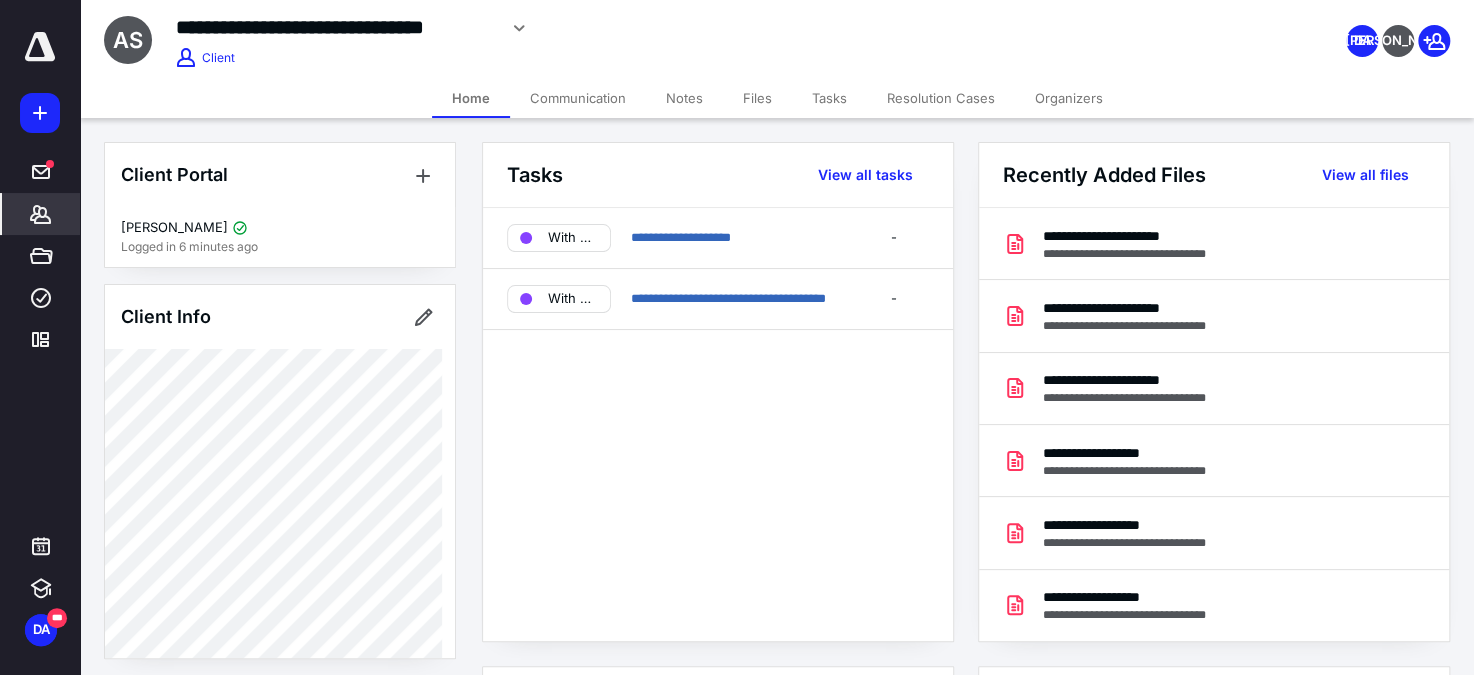 click on "**********" at bounding box center [585, 28] 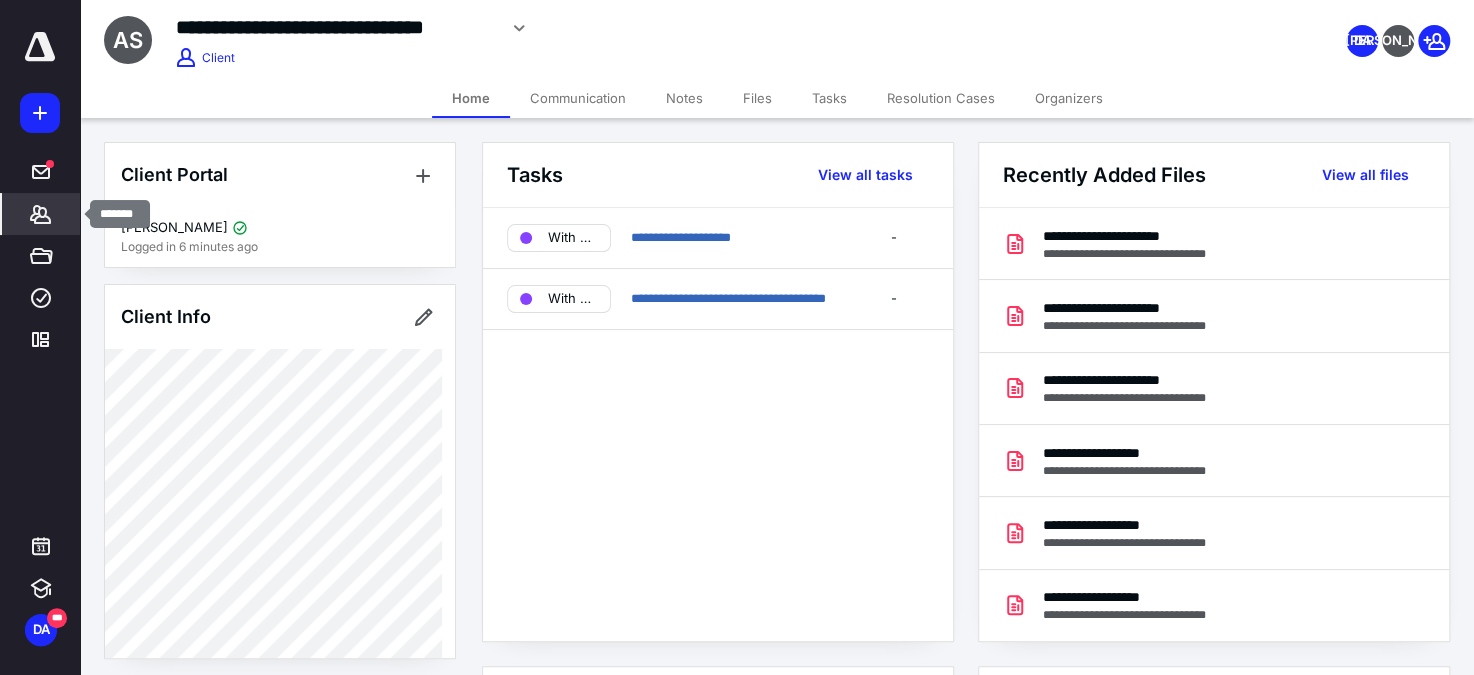 click 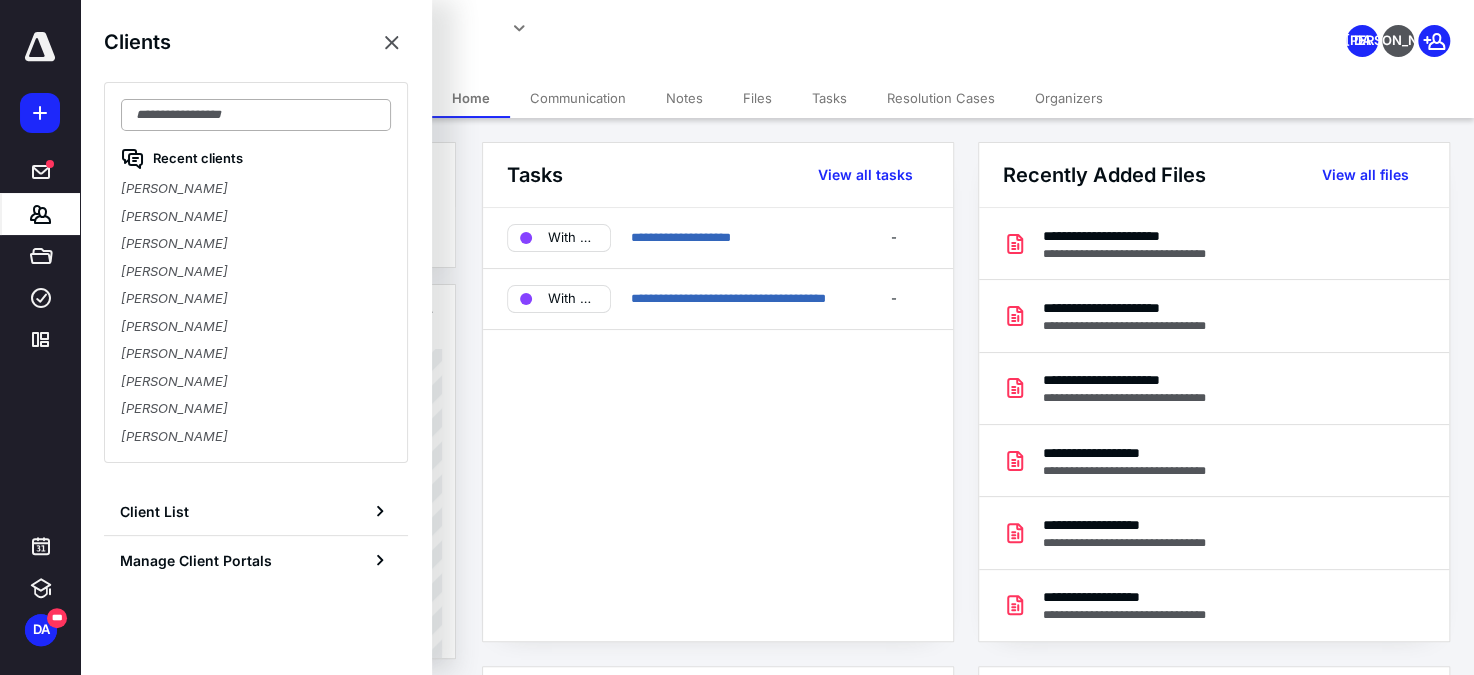 click at bounding box center (256, 115) 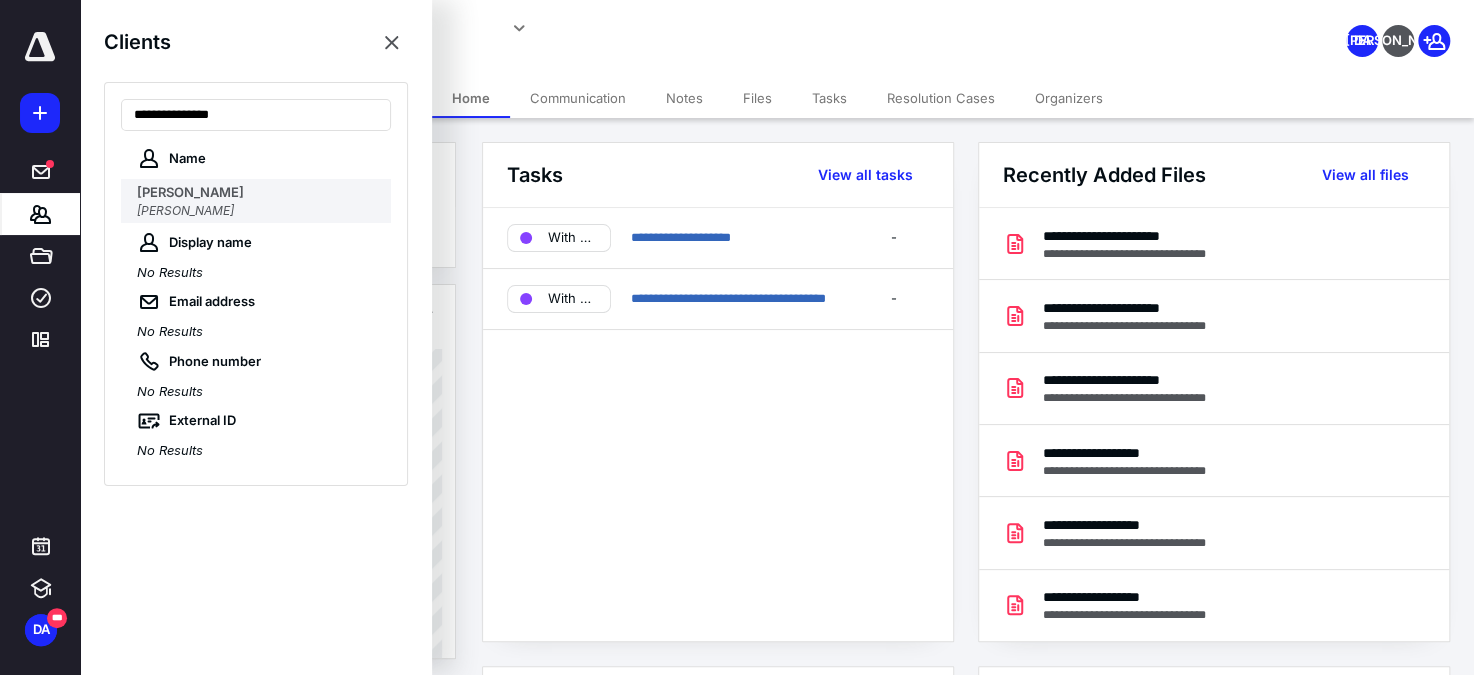 type on "**********" 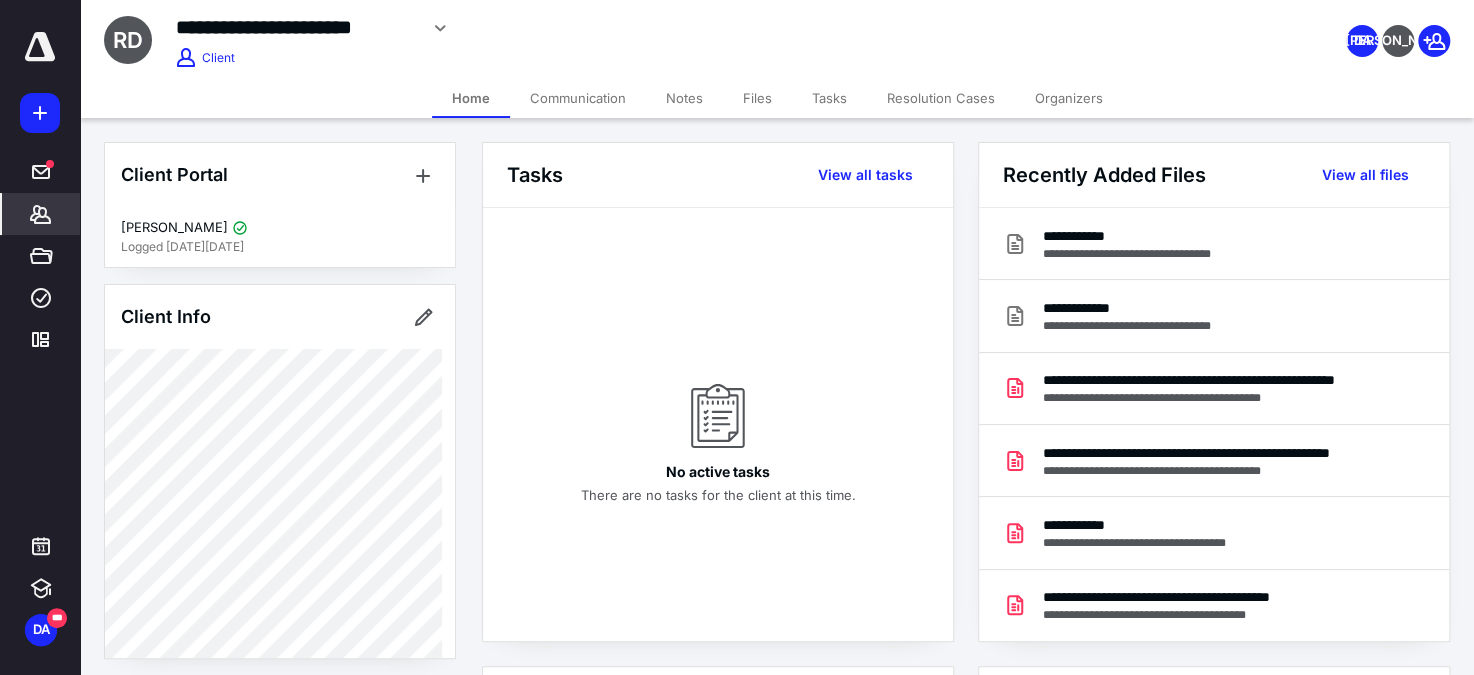 click on "Communication" at bounding box center [578, 98] 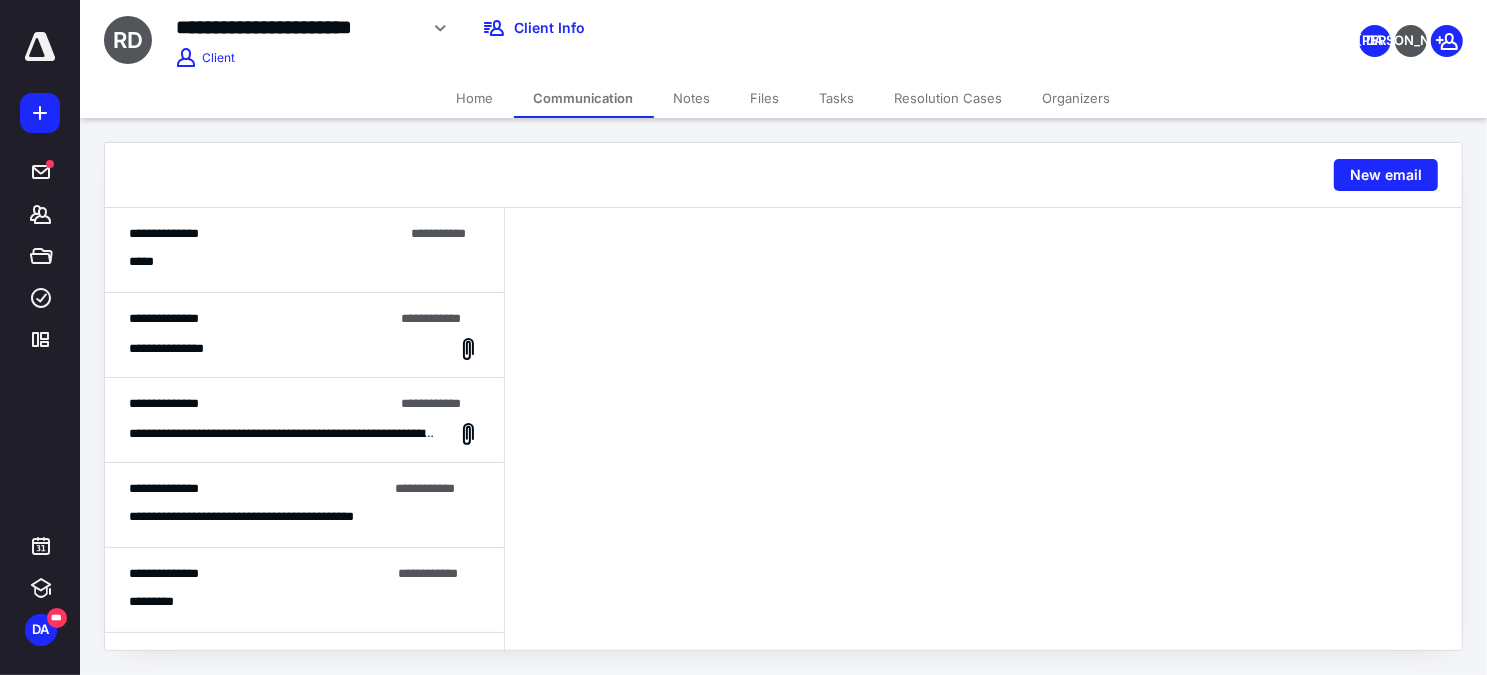 click on "**********" at bounding box center (266, 234) 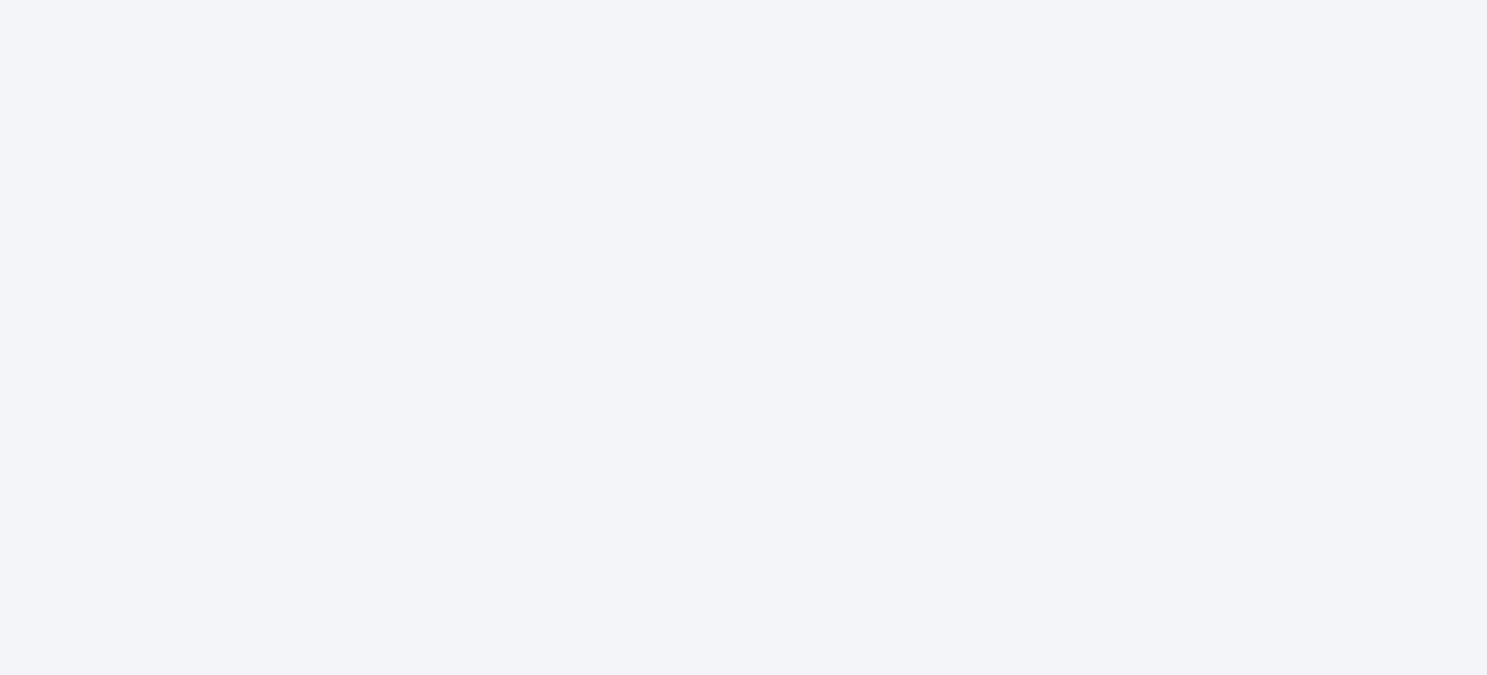 scroll, scrollTop: 0, scrollLeft: 0, axis: both 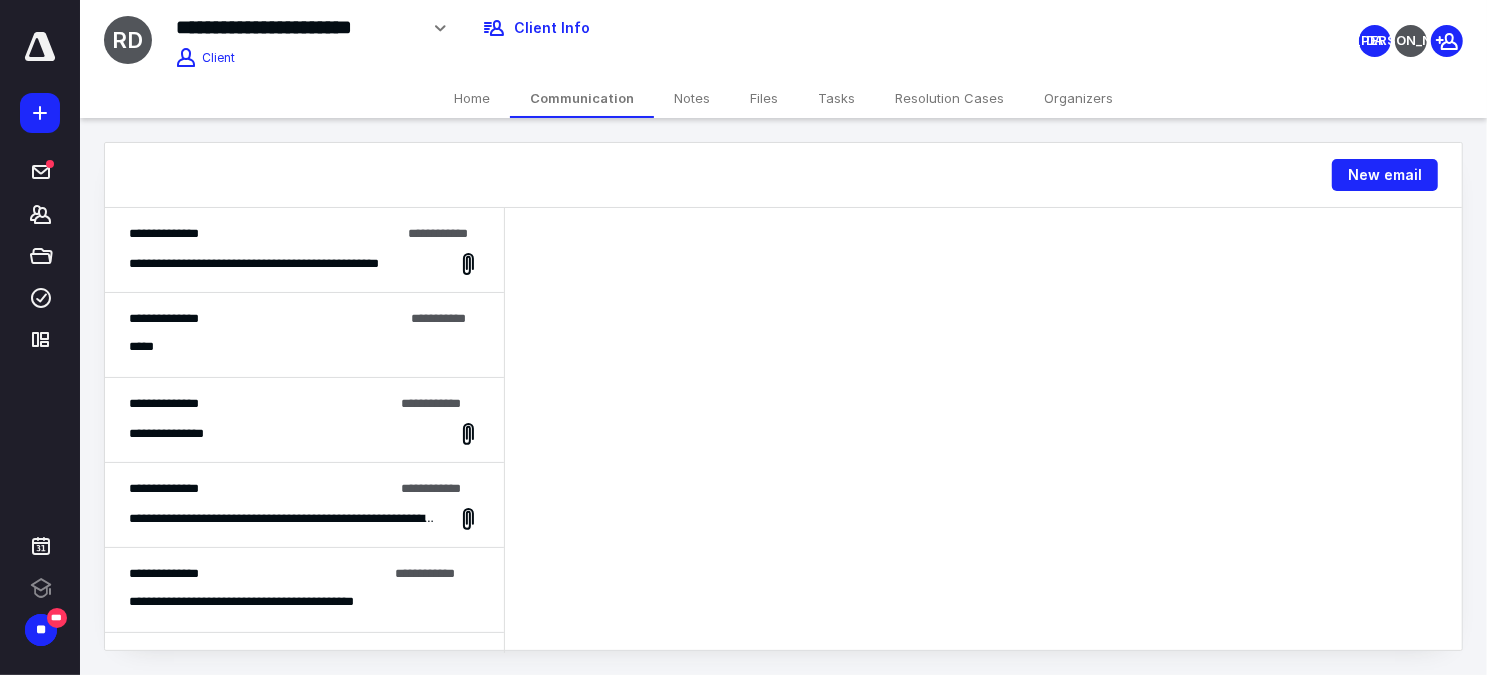 click on "**********" at bounding box center [264, 234] 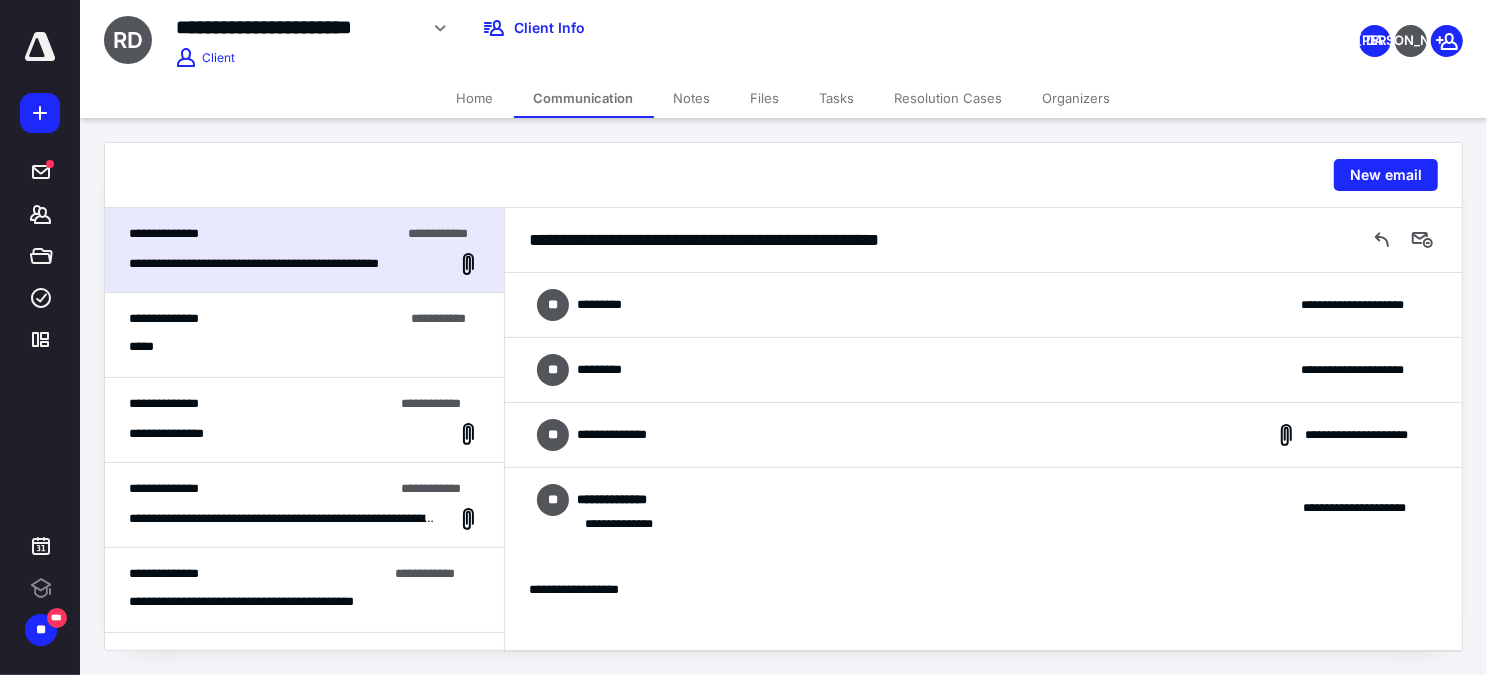 scroll, scrollTop: 0, scrollLeft: 0, axis: both 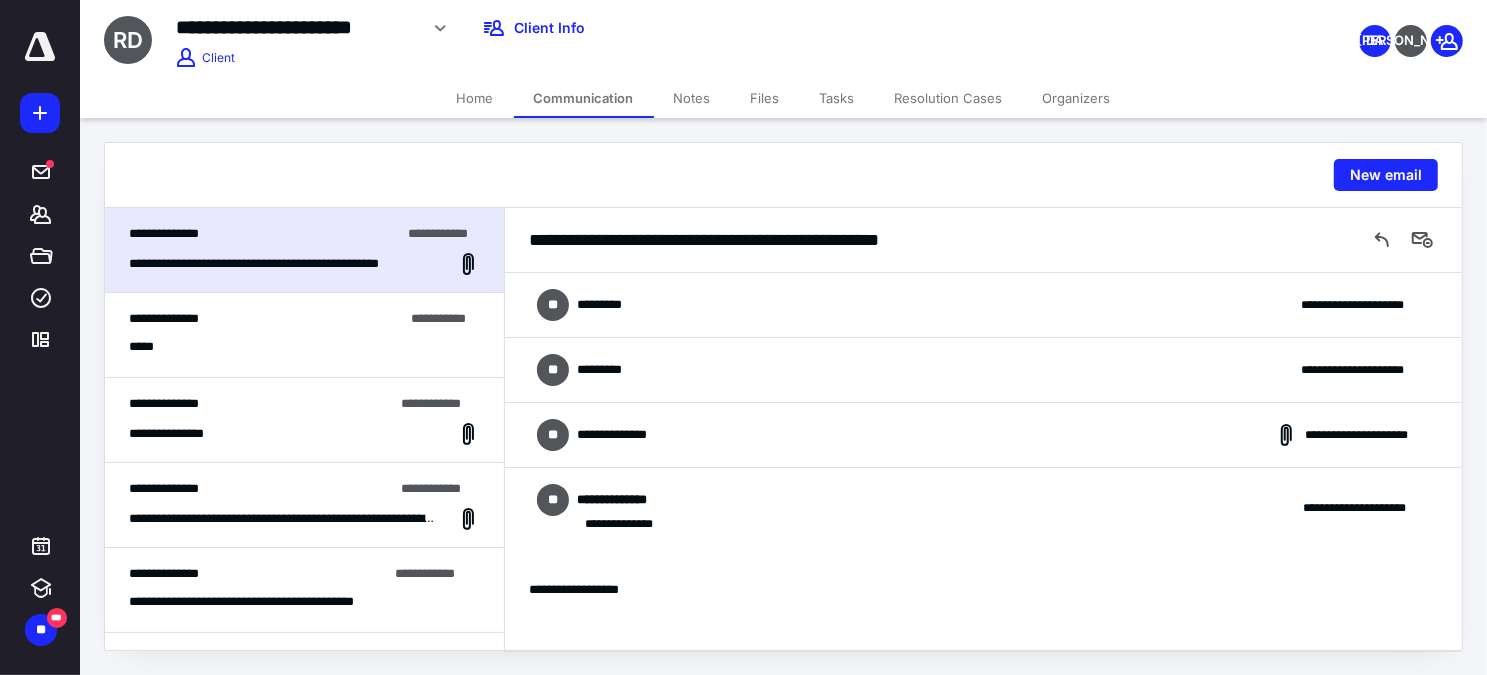 click on "**********" at bounding box center (983, 435) 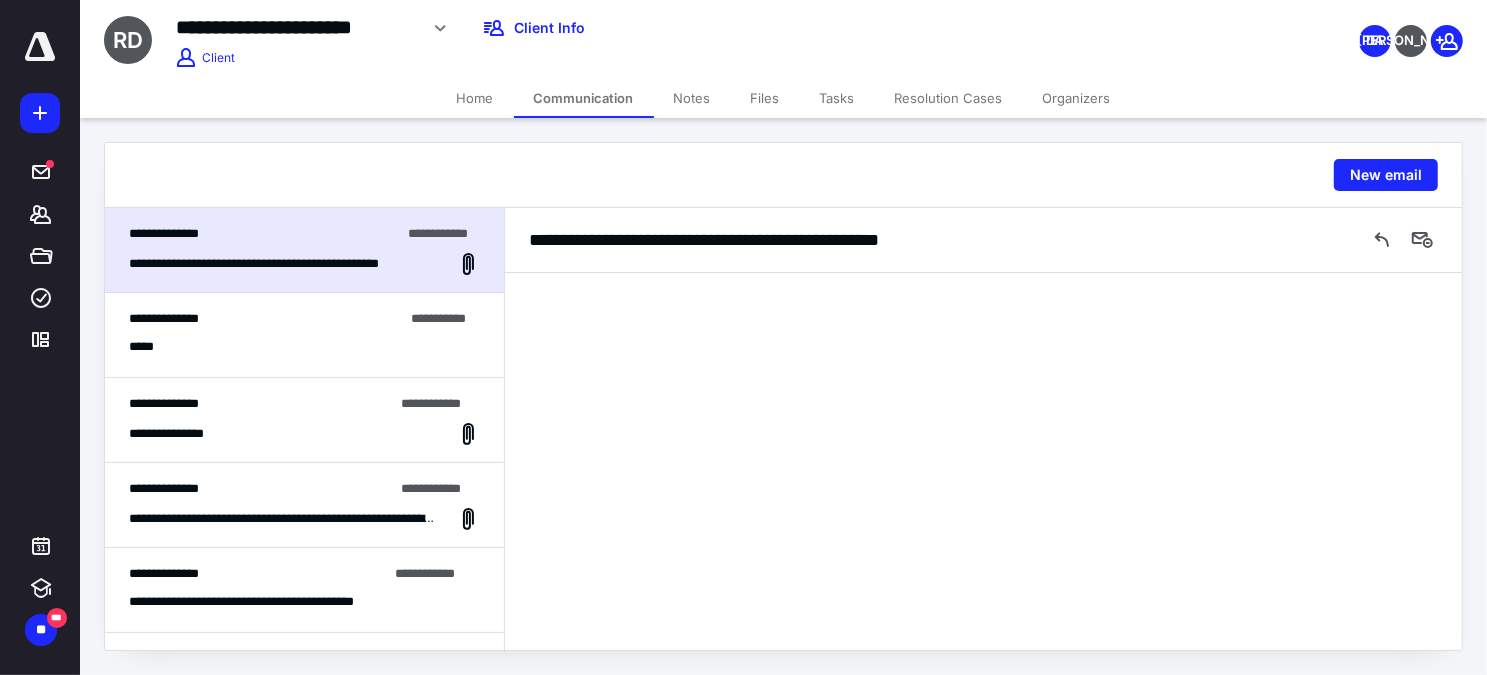 scroll, scrollTop: 394, scrollLeft: 0, axis: vertical 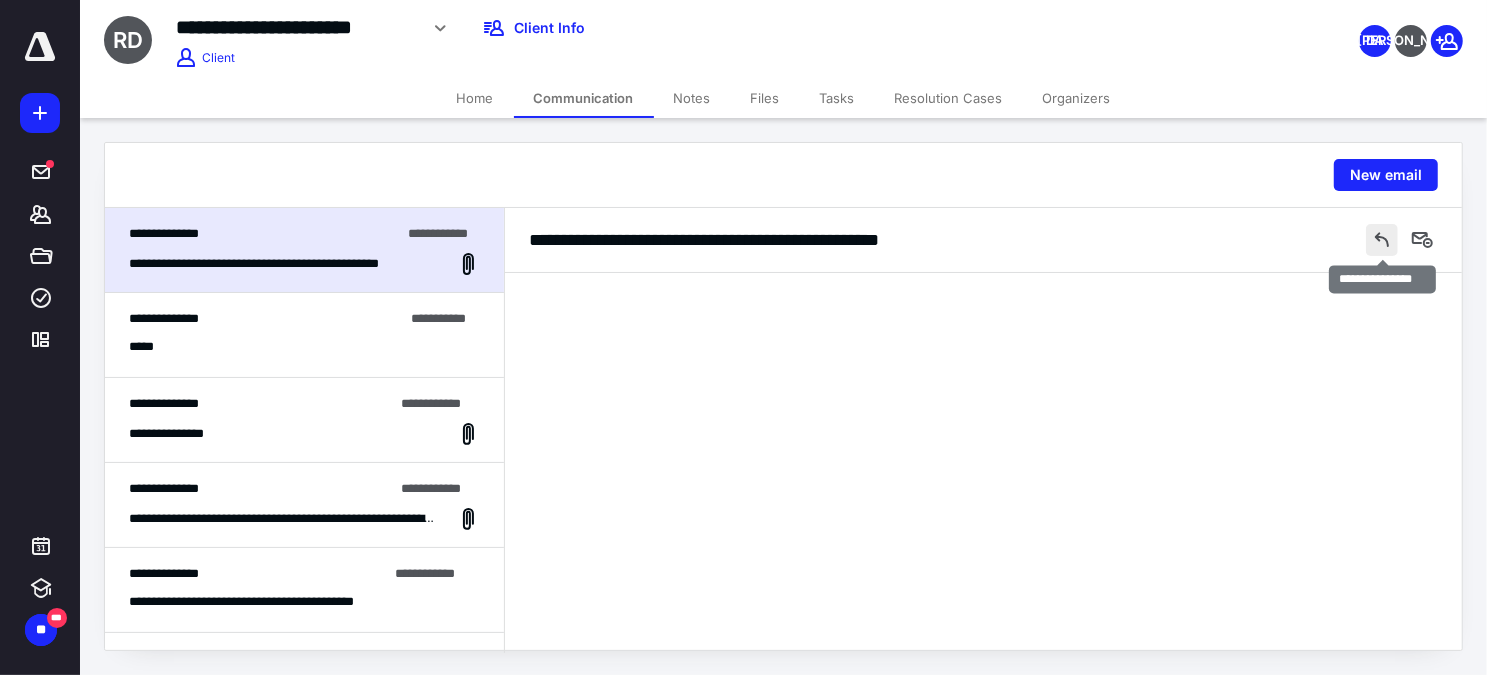 click at bounding box center [1382, 240] 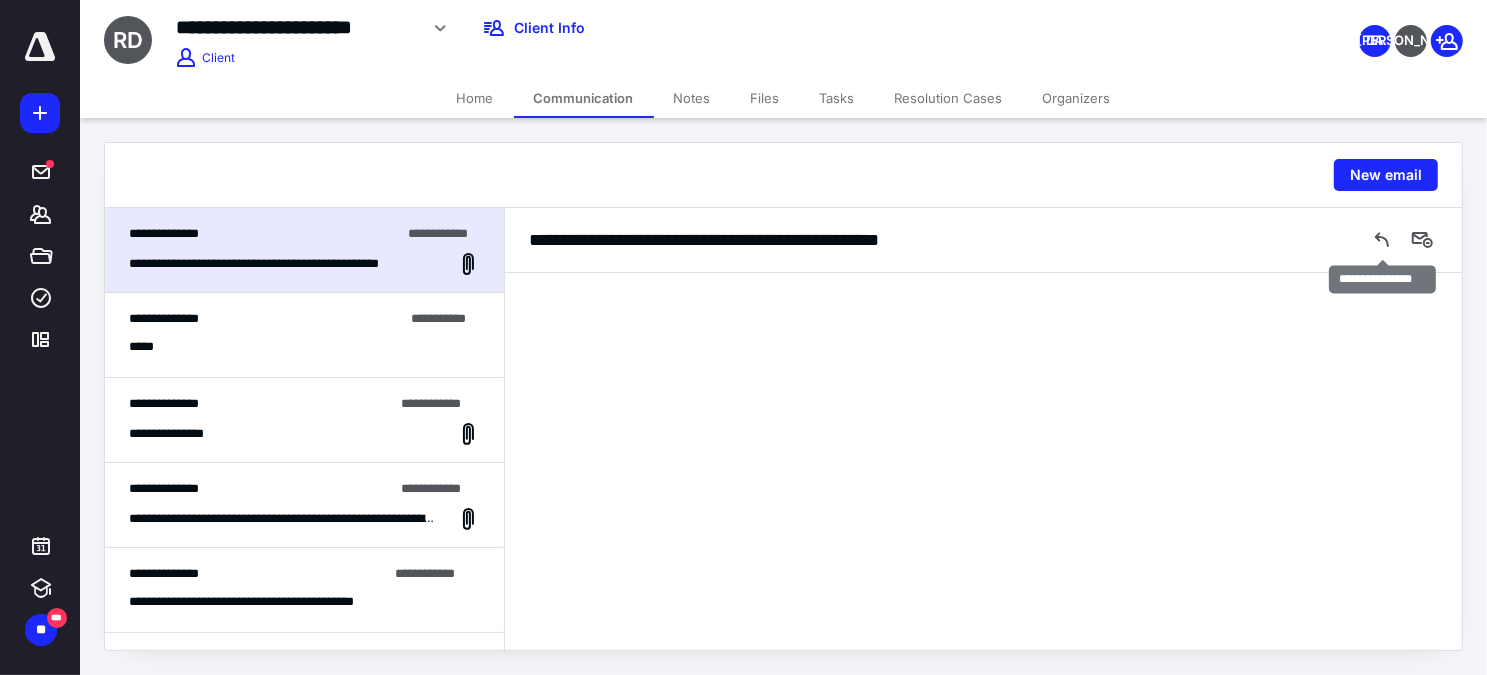 scroll, scrollTop: 2500, scrollLeft: 0, axis: vertical 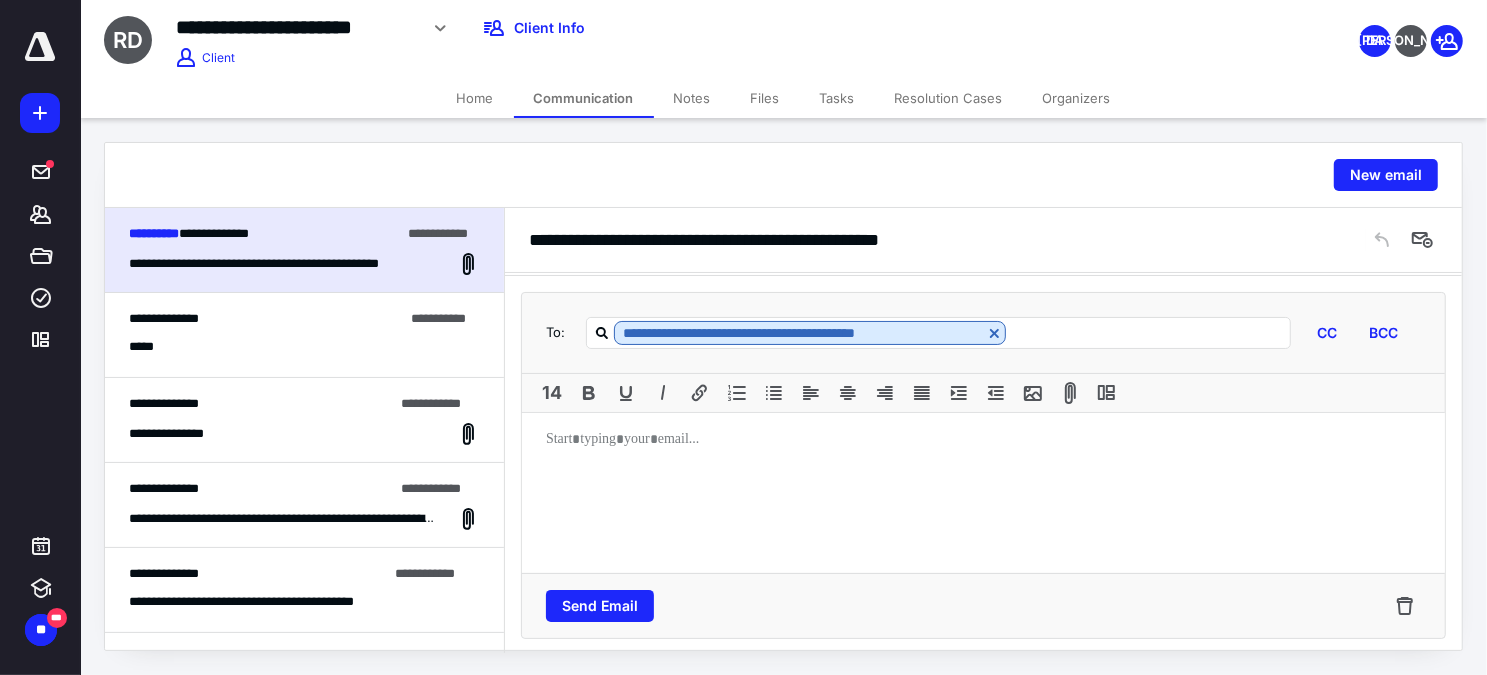 click at bounding box center [983, 493] 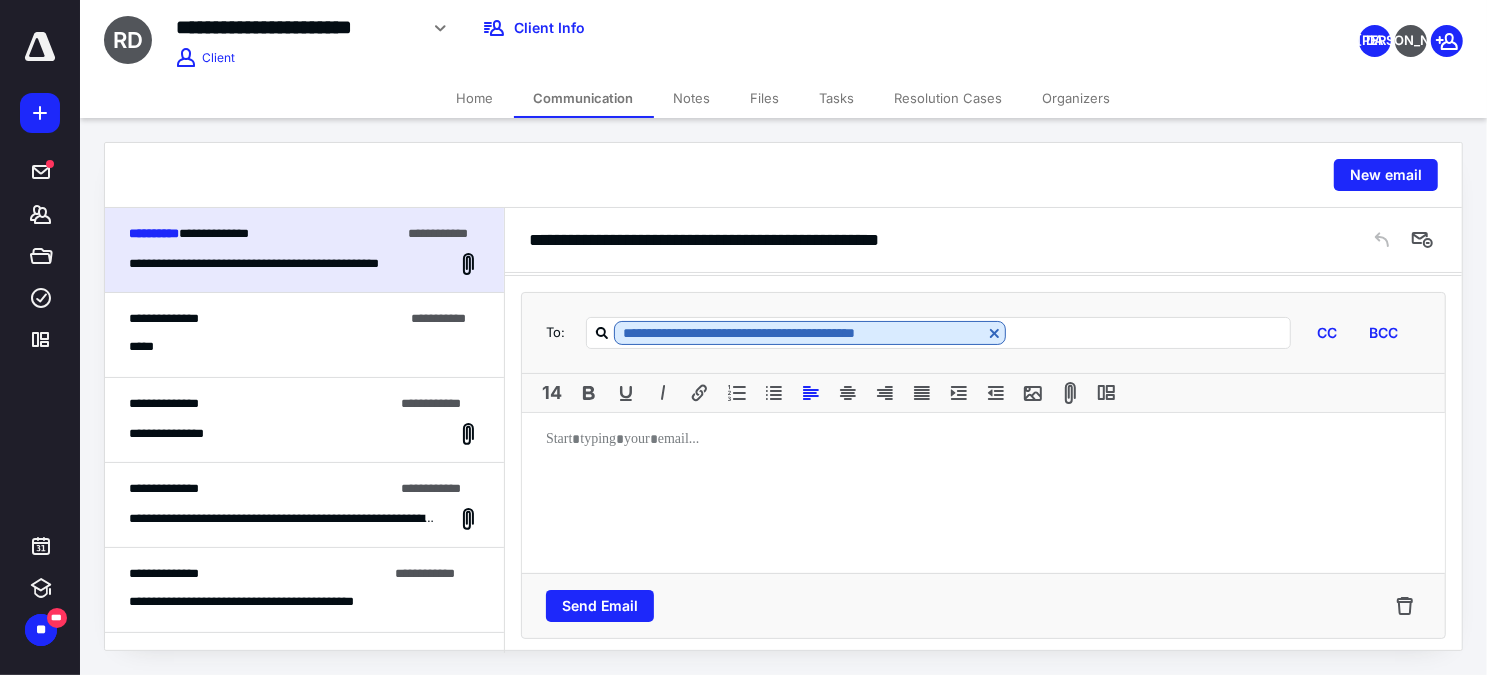 type 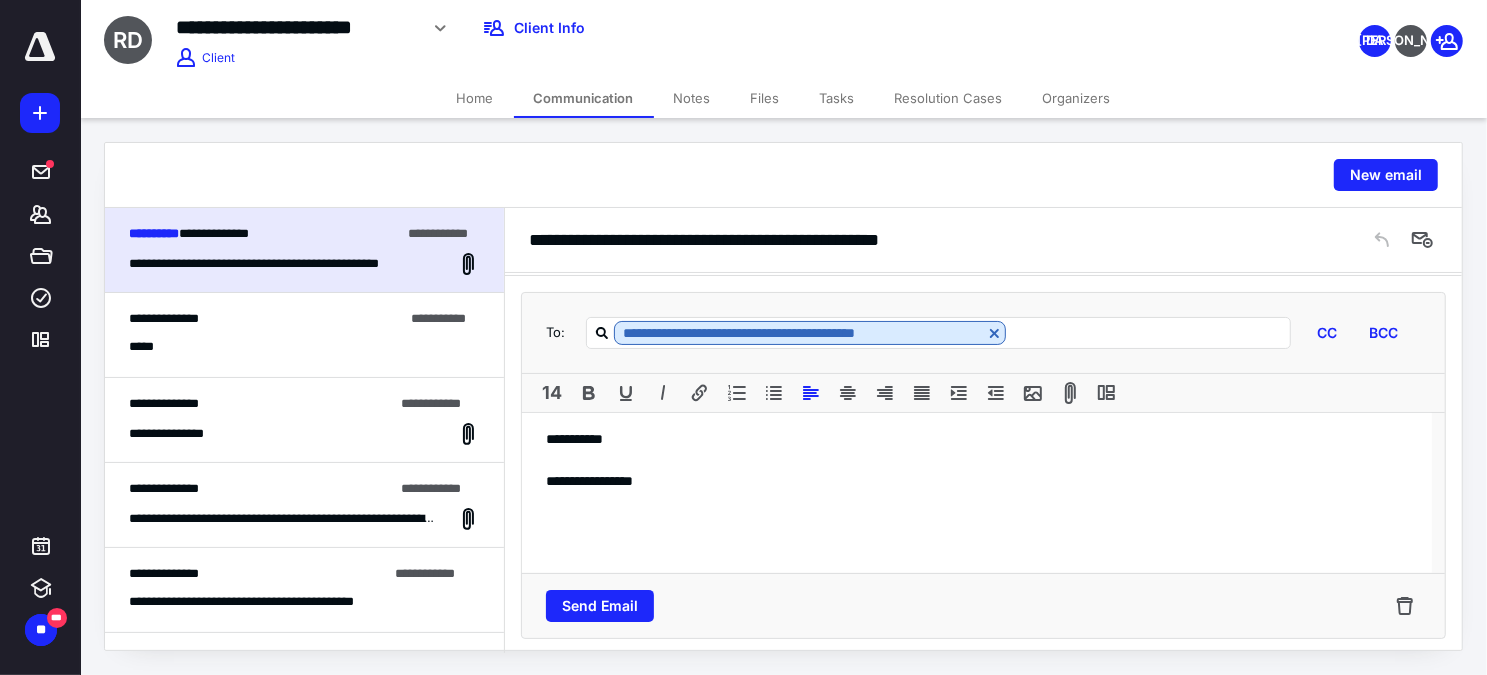 click on "**********" at bounding box center (554, 35) 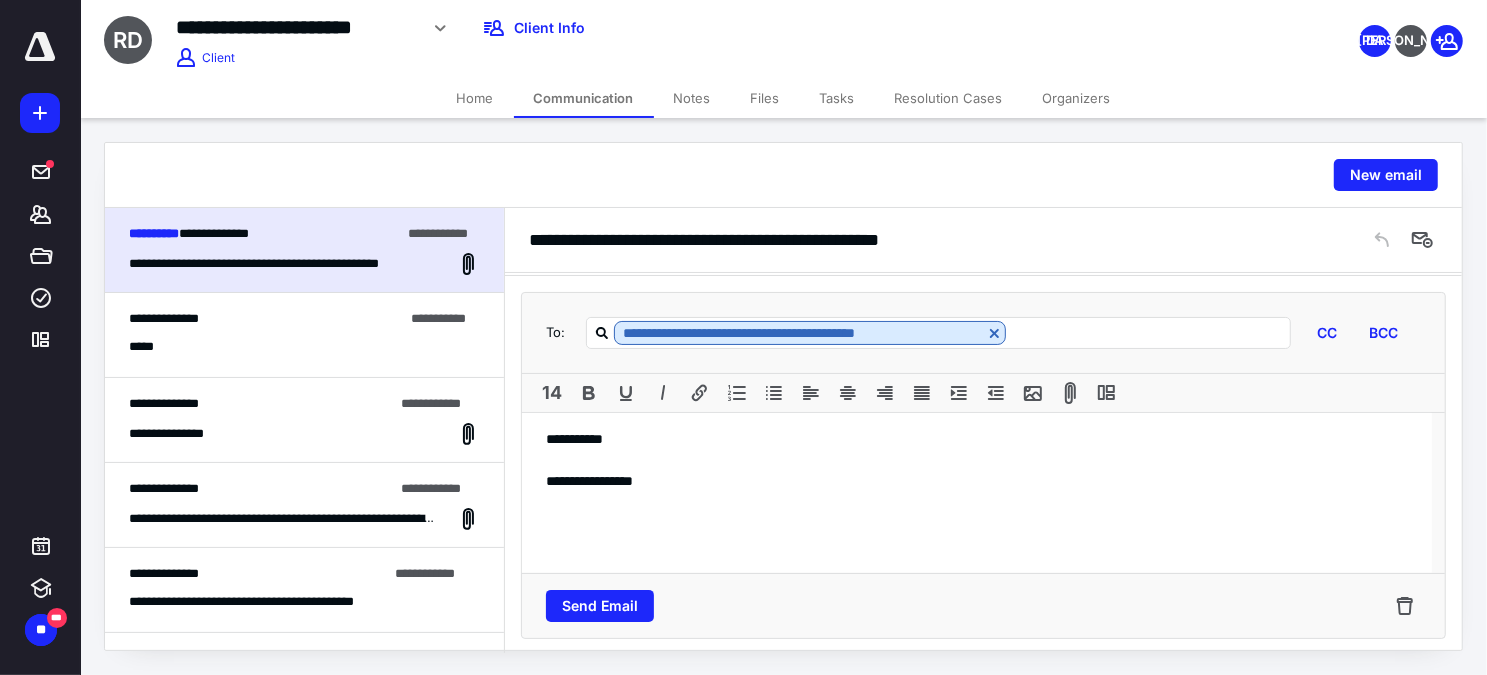 click on "Home" at bounding box center [475, 98] 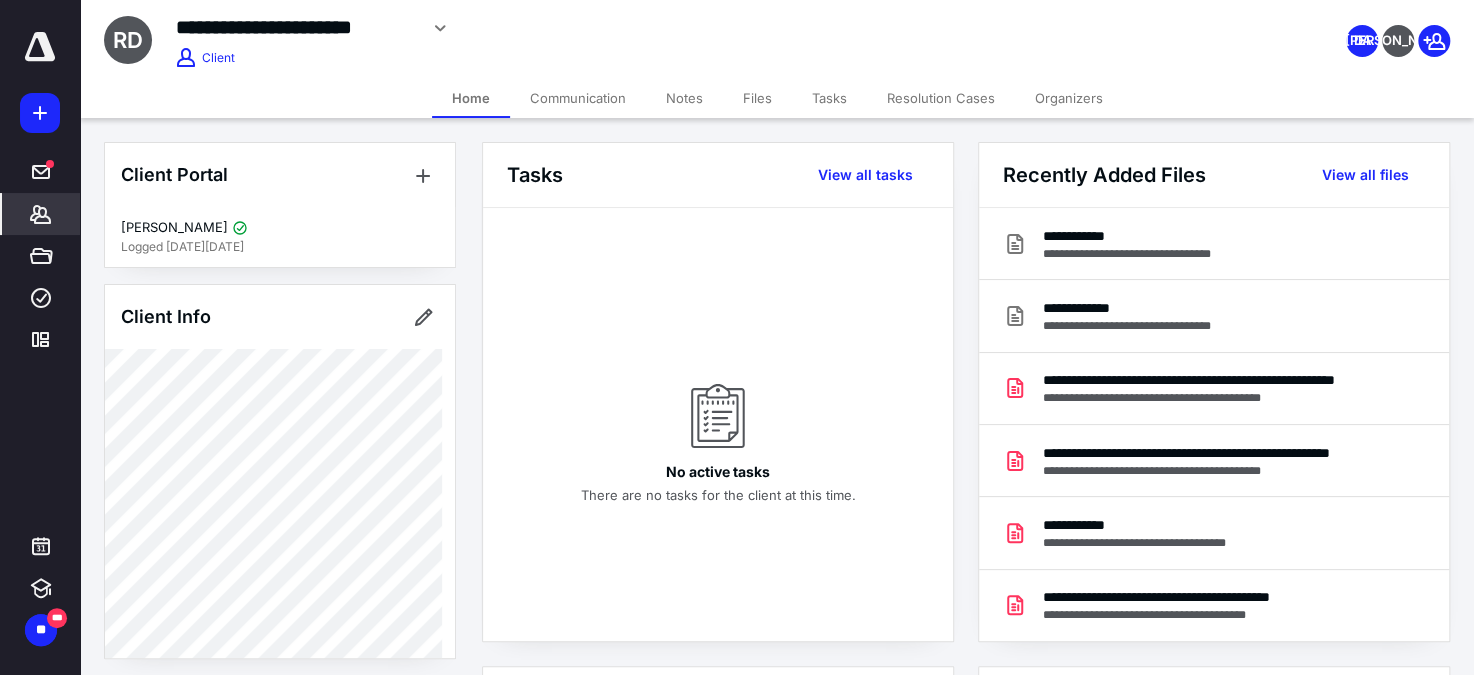 click on "**********" at bounding box center (585, 28) 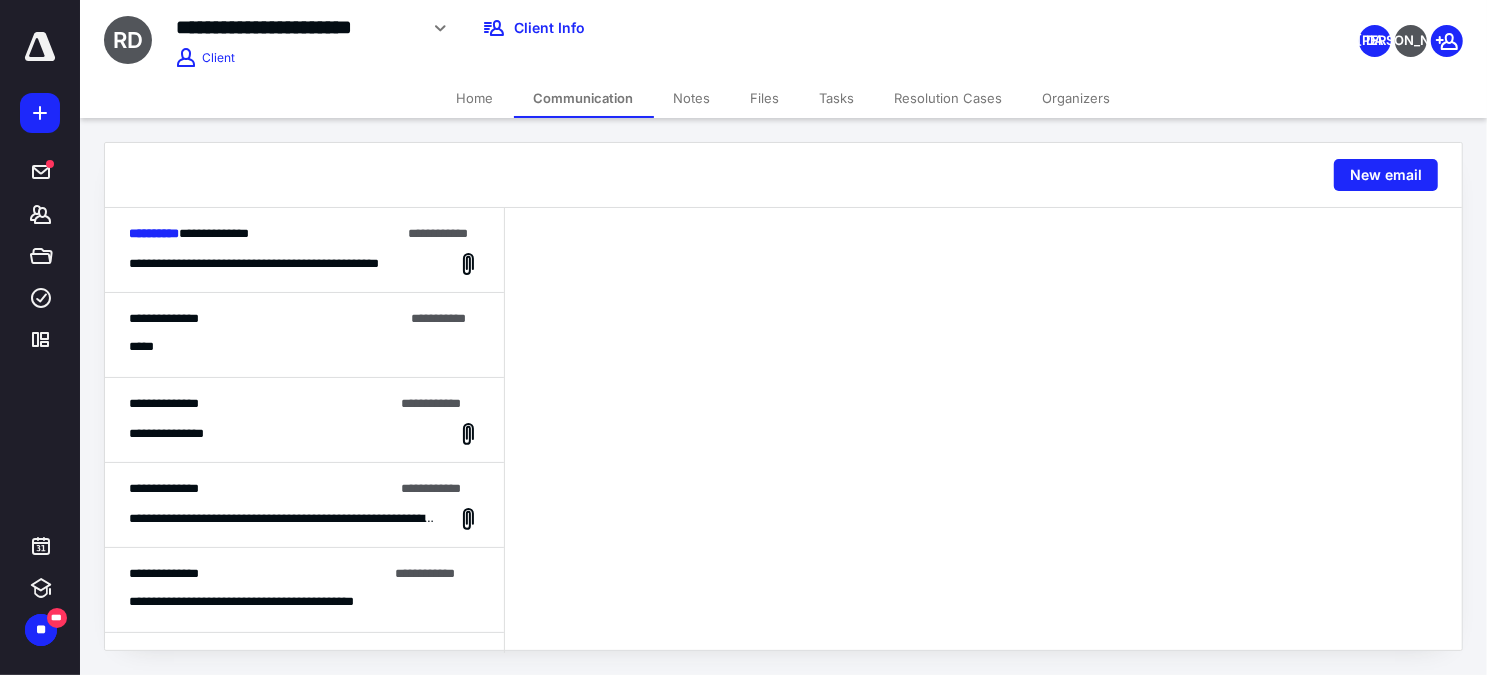 click on "**********" at bounding box center (264, 234) 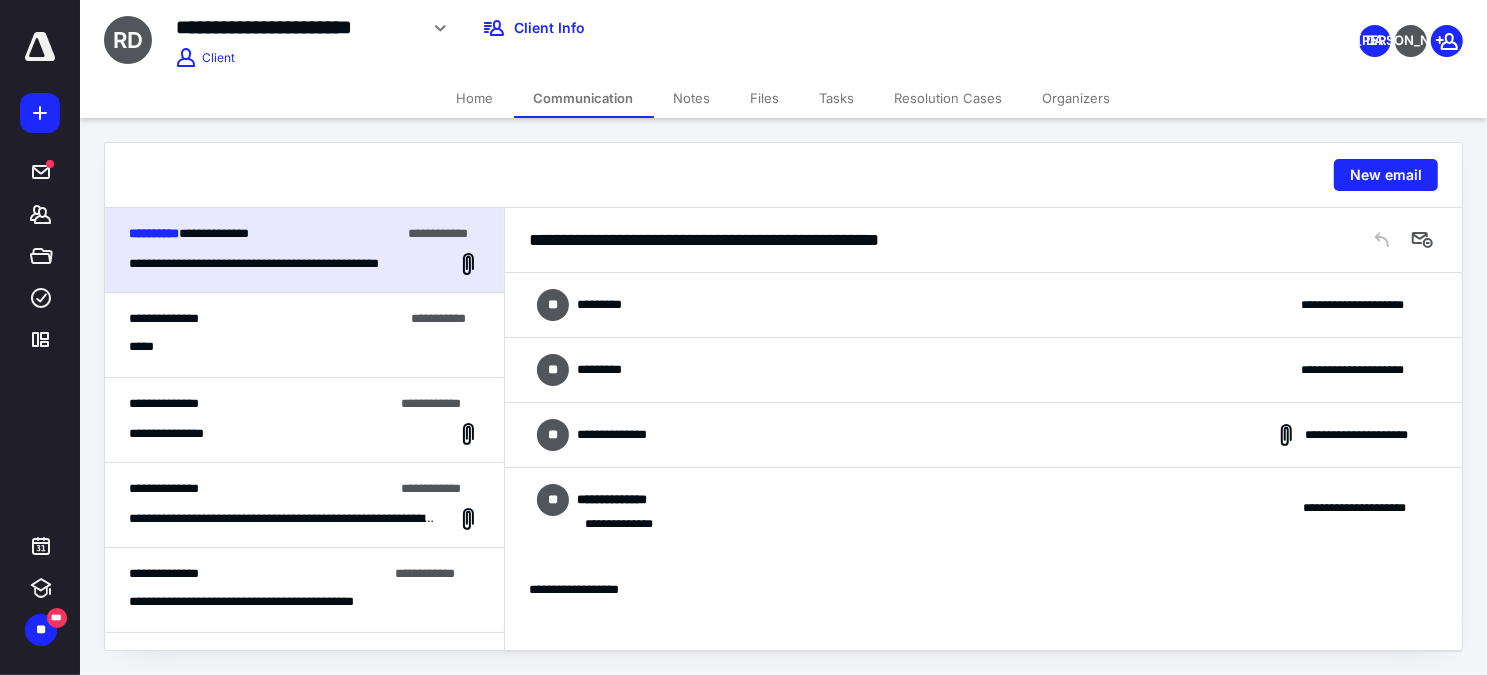 scroll, scrollTop: 376, scrollLeft: 0, axis: vertical 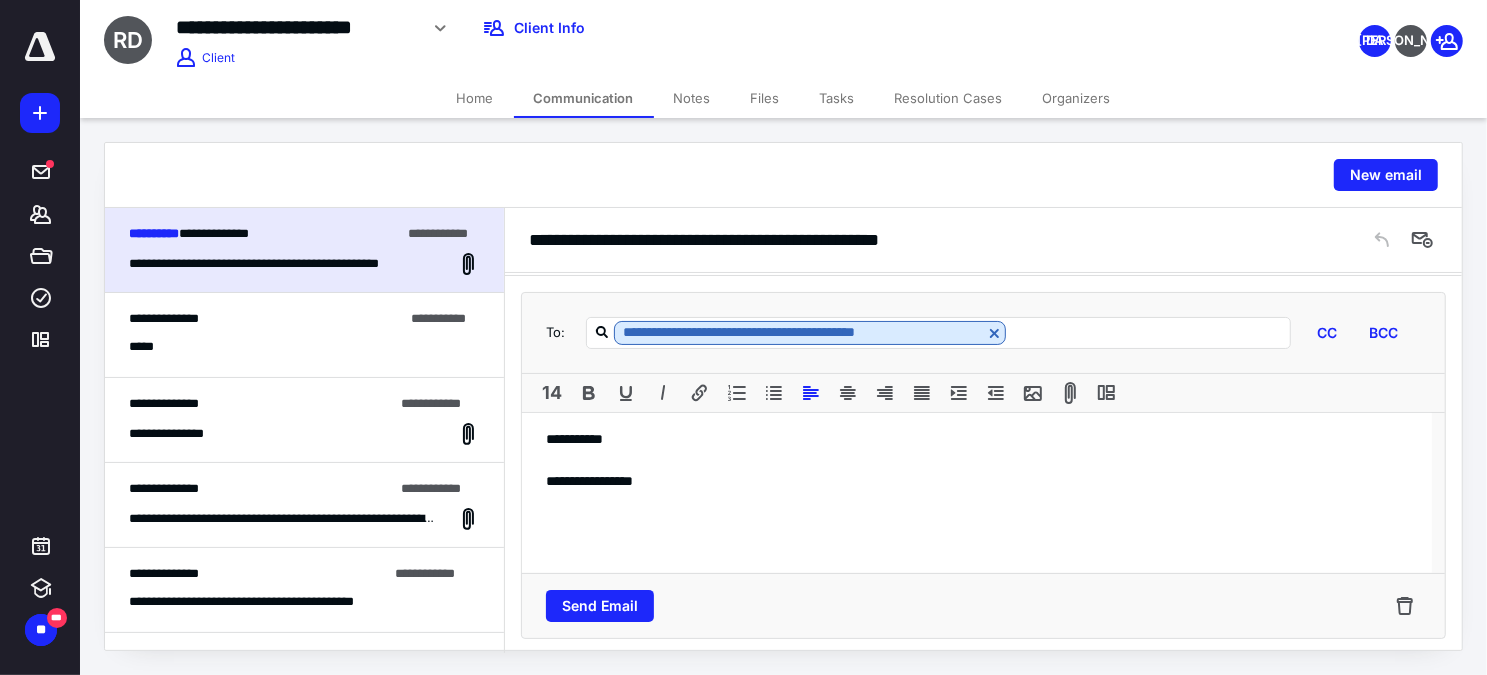 click on "**********" at bounding box center [977, 493] 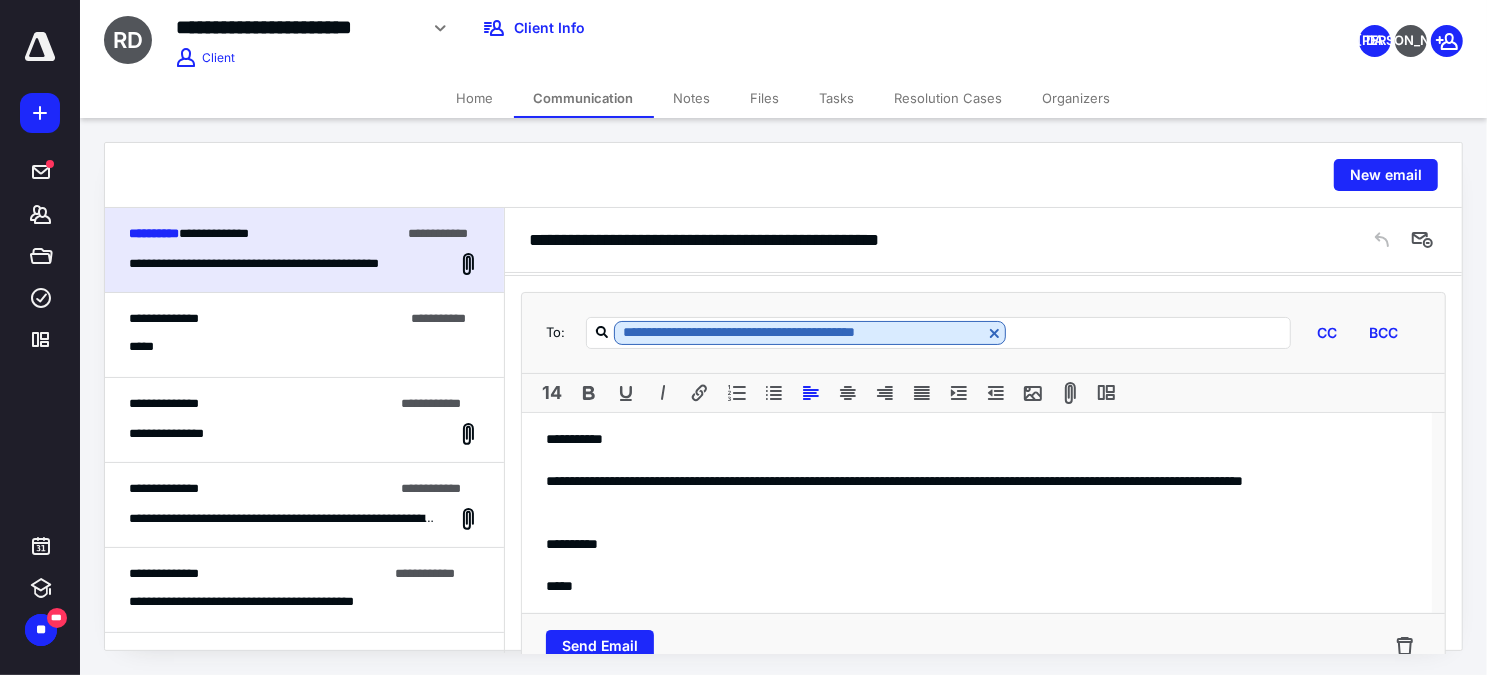 click on "**********" at bounding box center [977, 492] 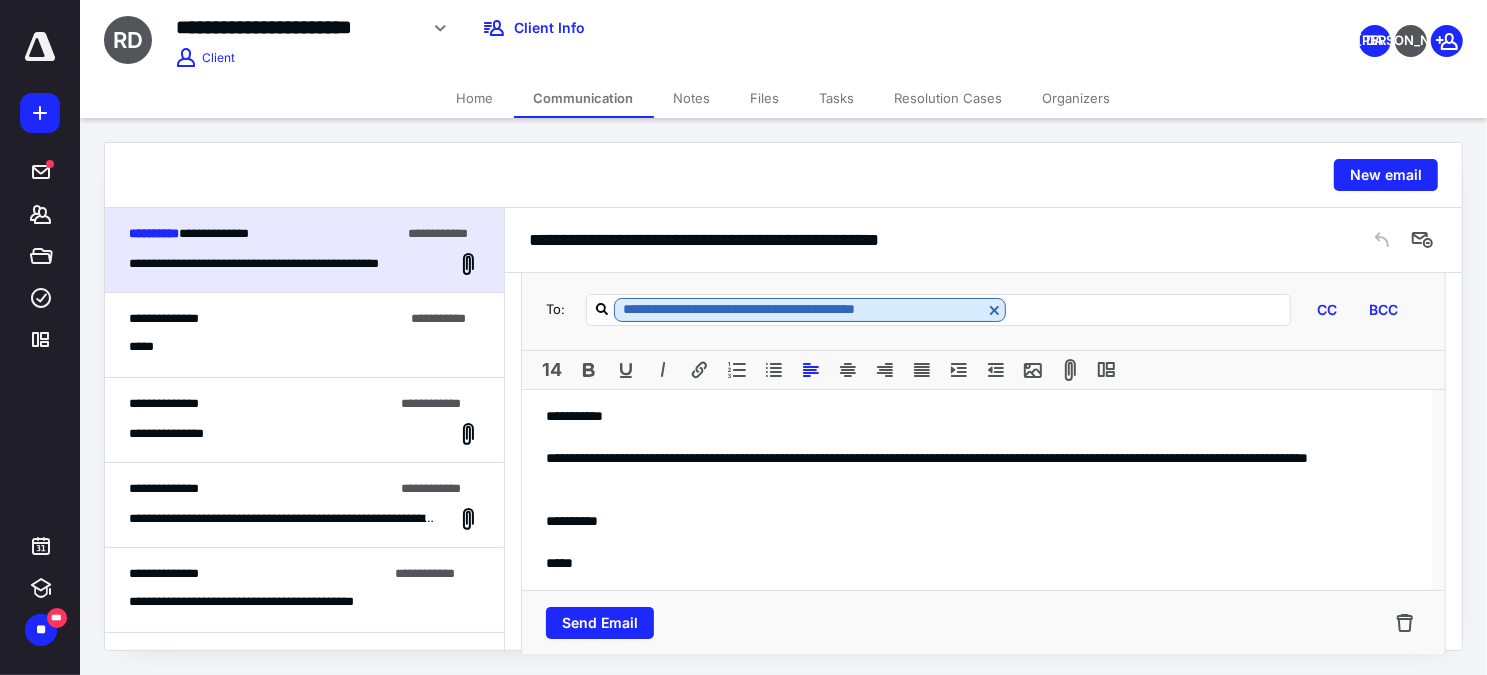 scroll, scrollTop: 416, scrollLeft: 0, axis: vertical 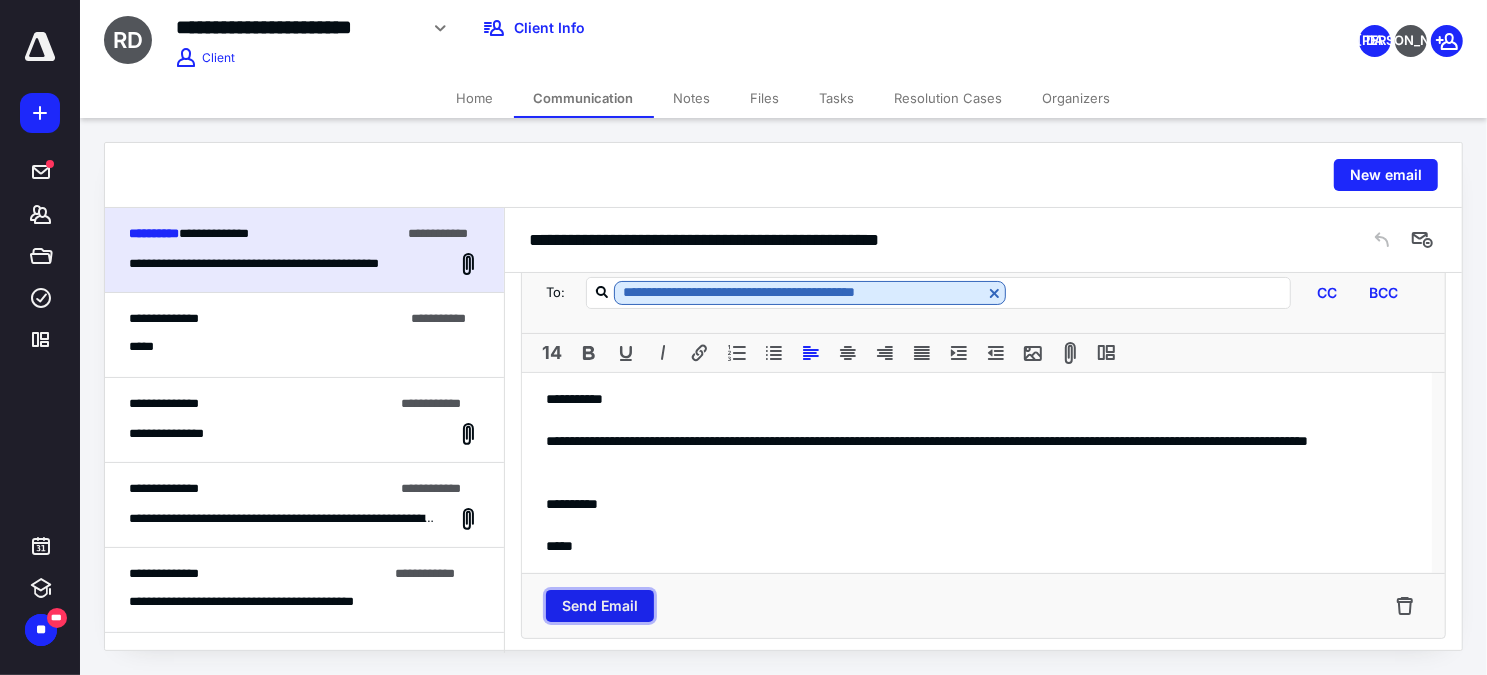 click on "Send Email" at bounding box center [600, 606] 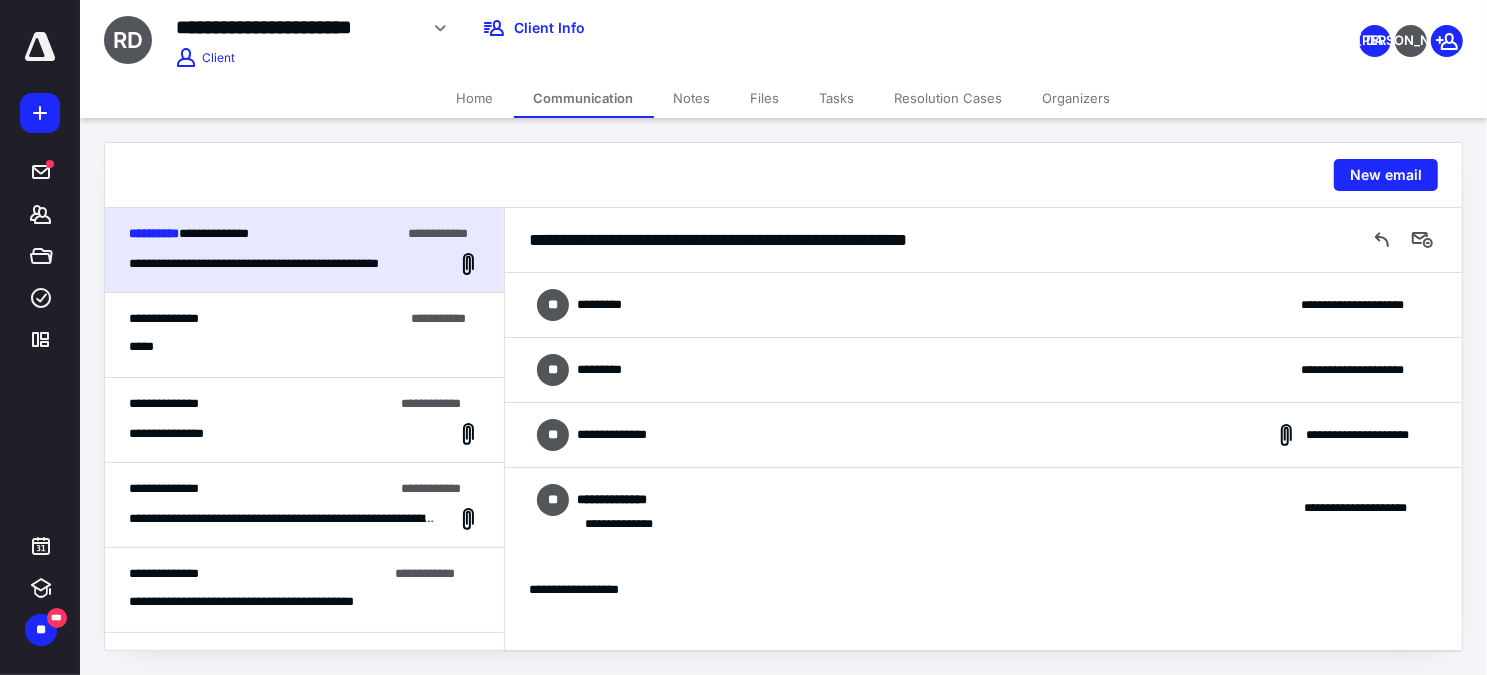 scroll, scrollTop: 0, scrollLeft: 0, axis: both 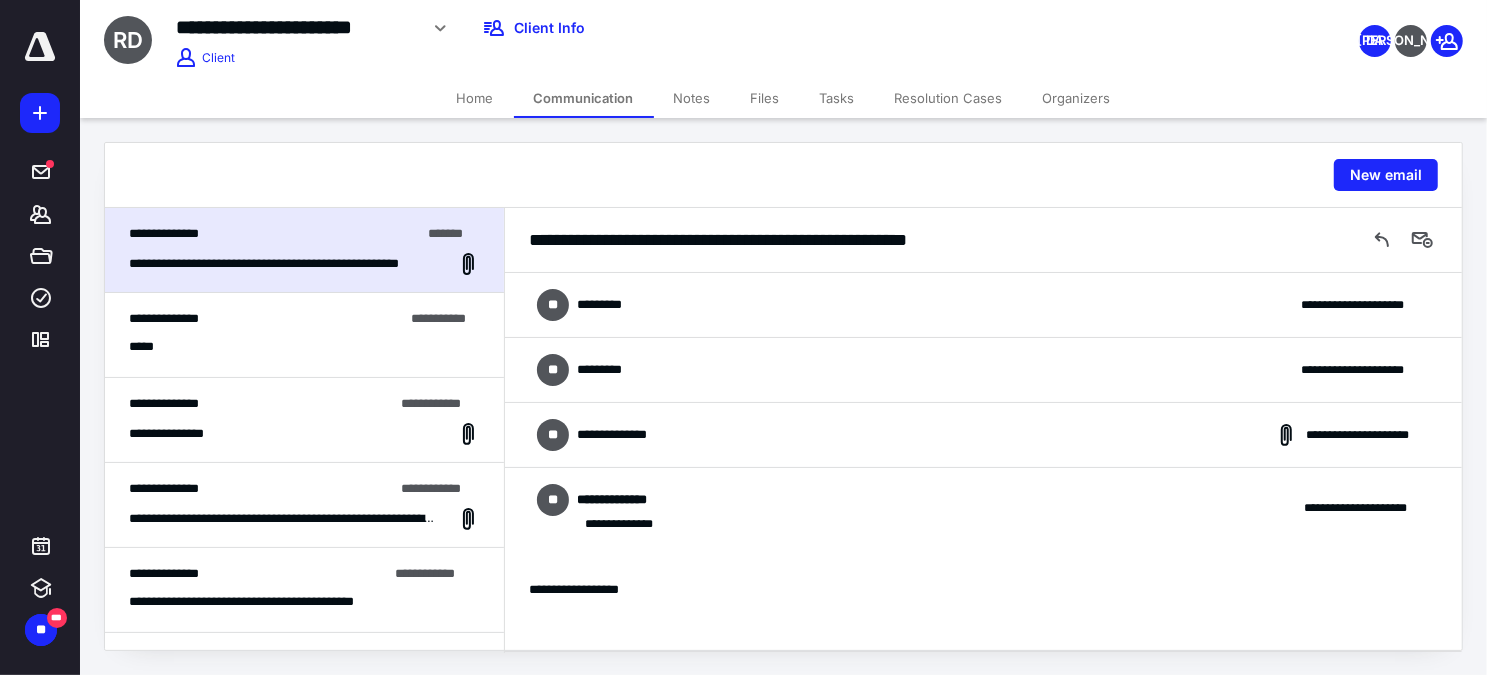 click on "**********" at bounding box center (983, 305) 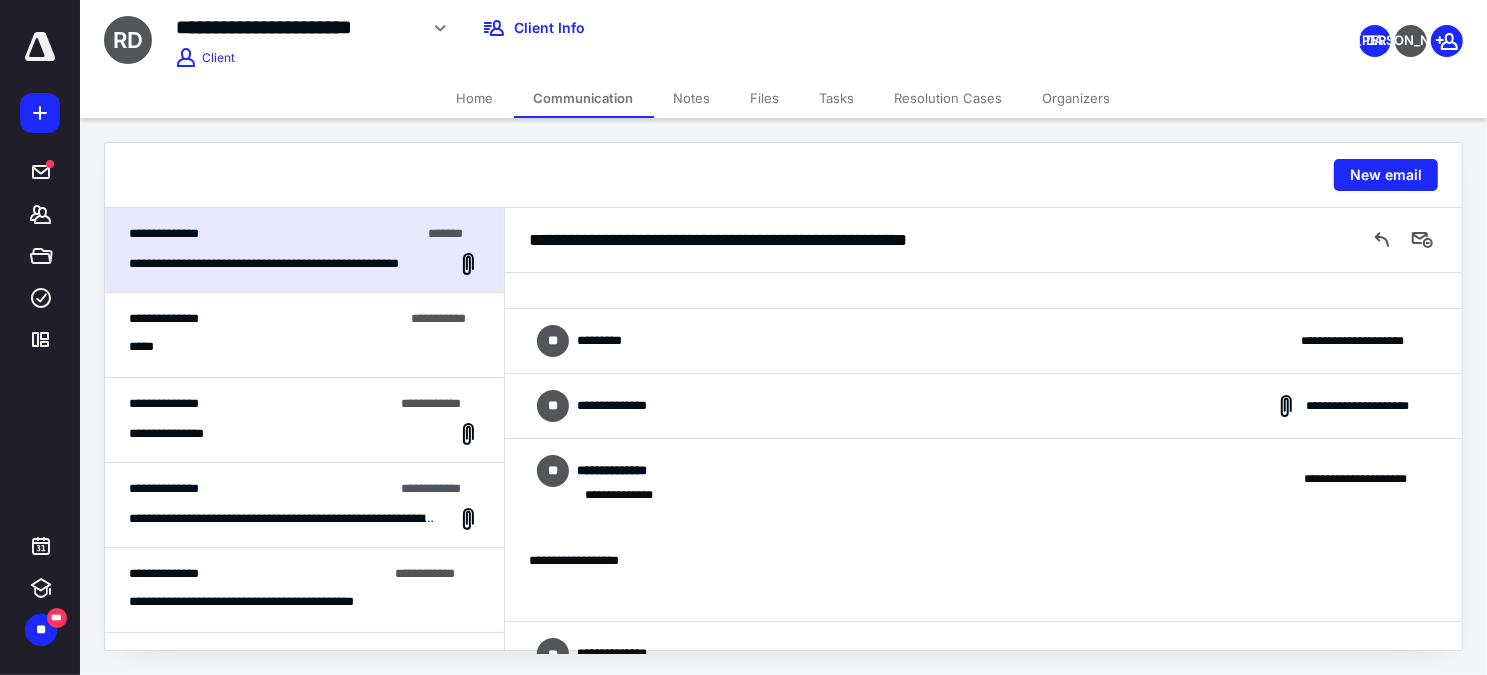 scroll, scrollTop: 909, scrollLeft: 0, axis: vertical 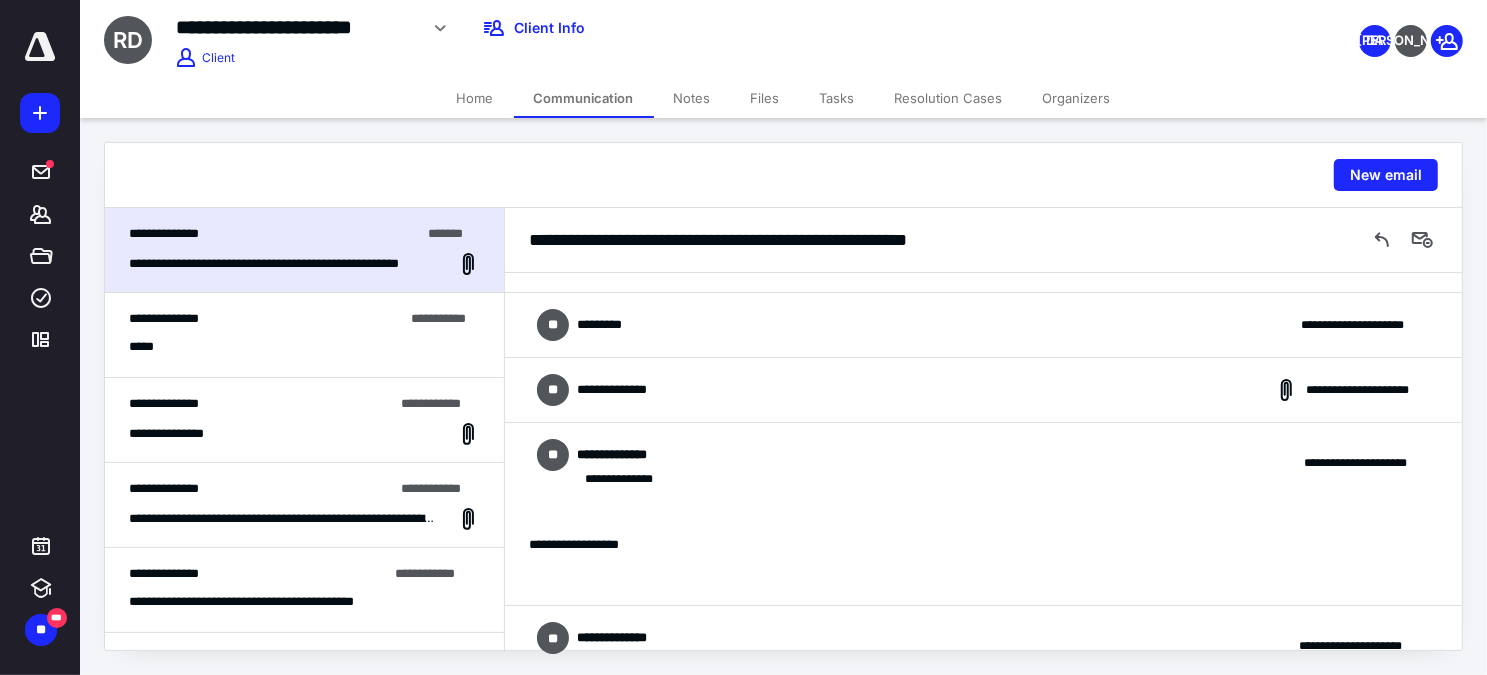 click on "**********" at bounding box center (983, 325) 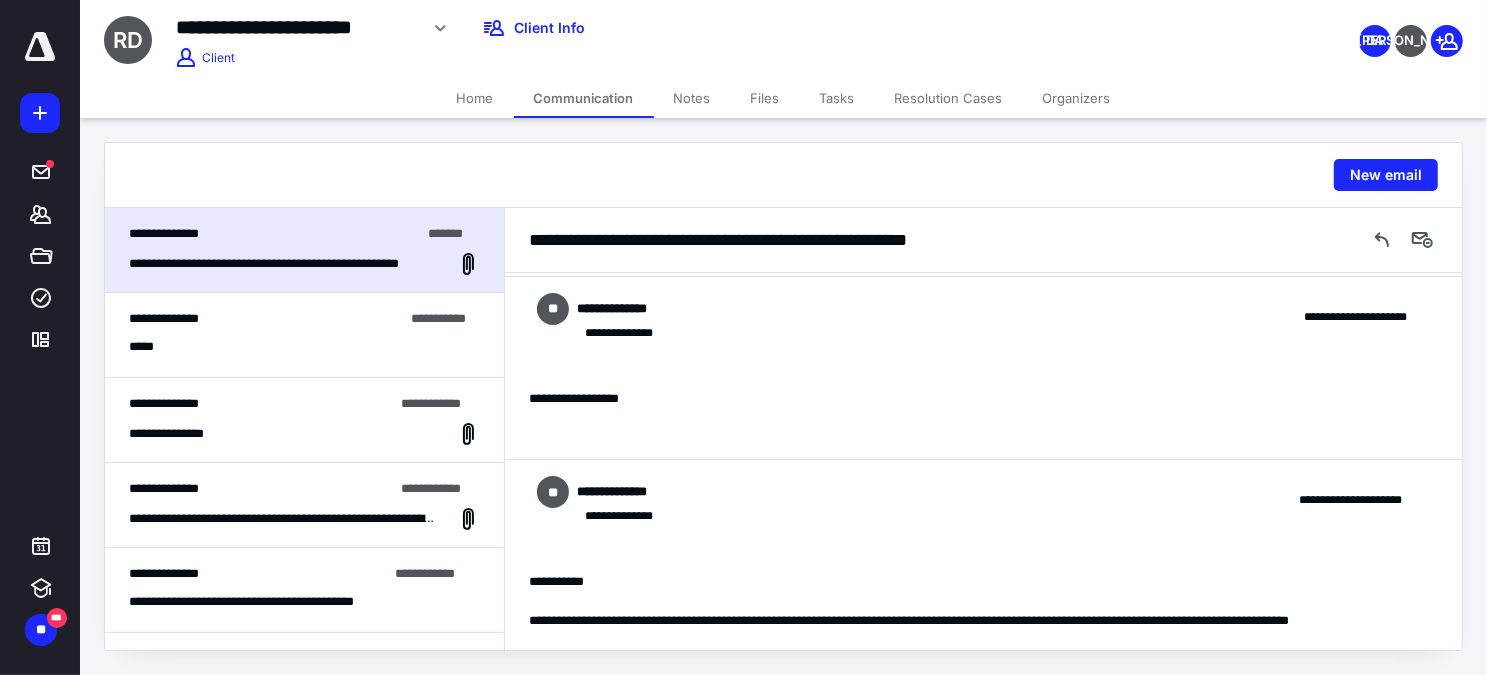 scroll, scrollTop: 1818, scrollLeft: 0, axis: vertical 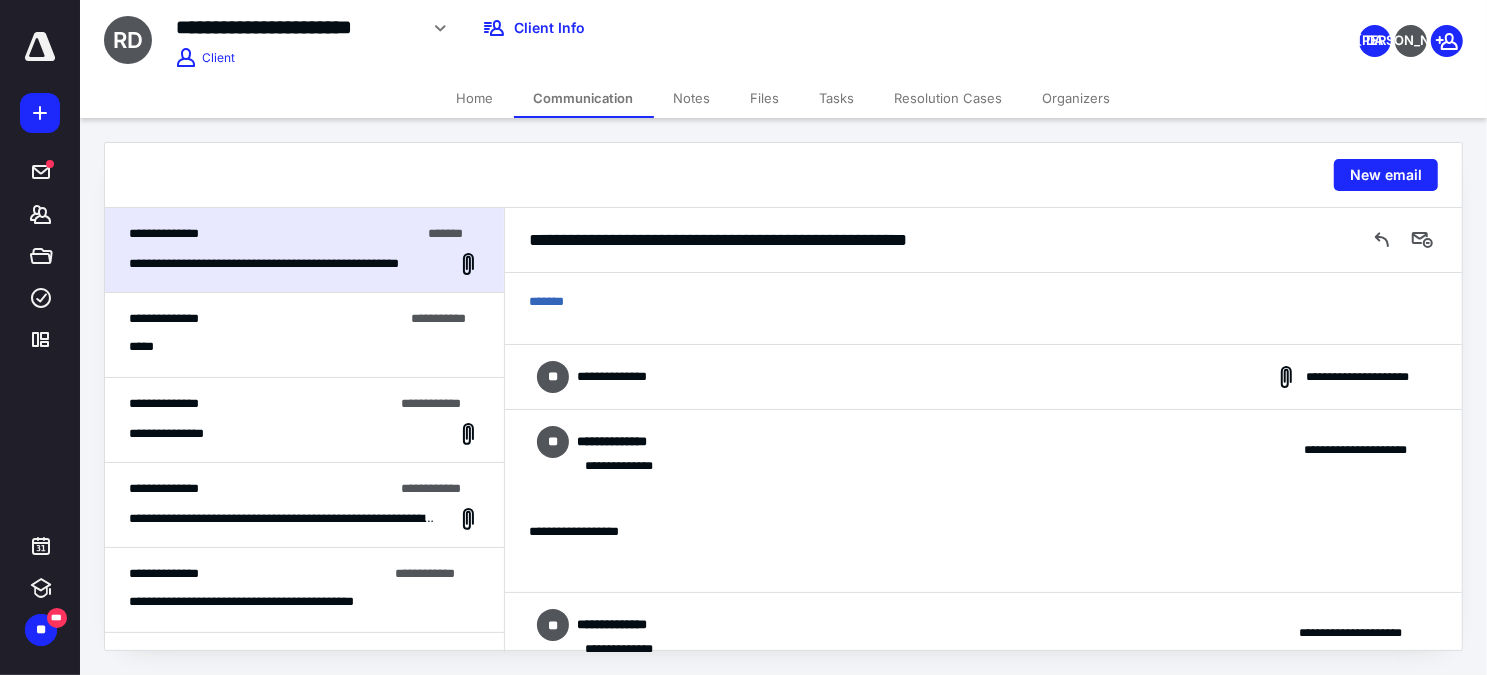 click on "**********" at bounding box center (983, 377) 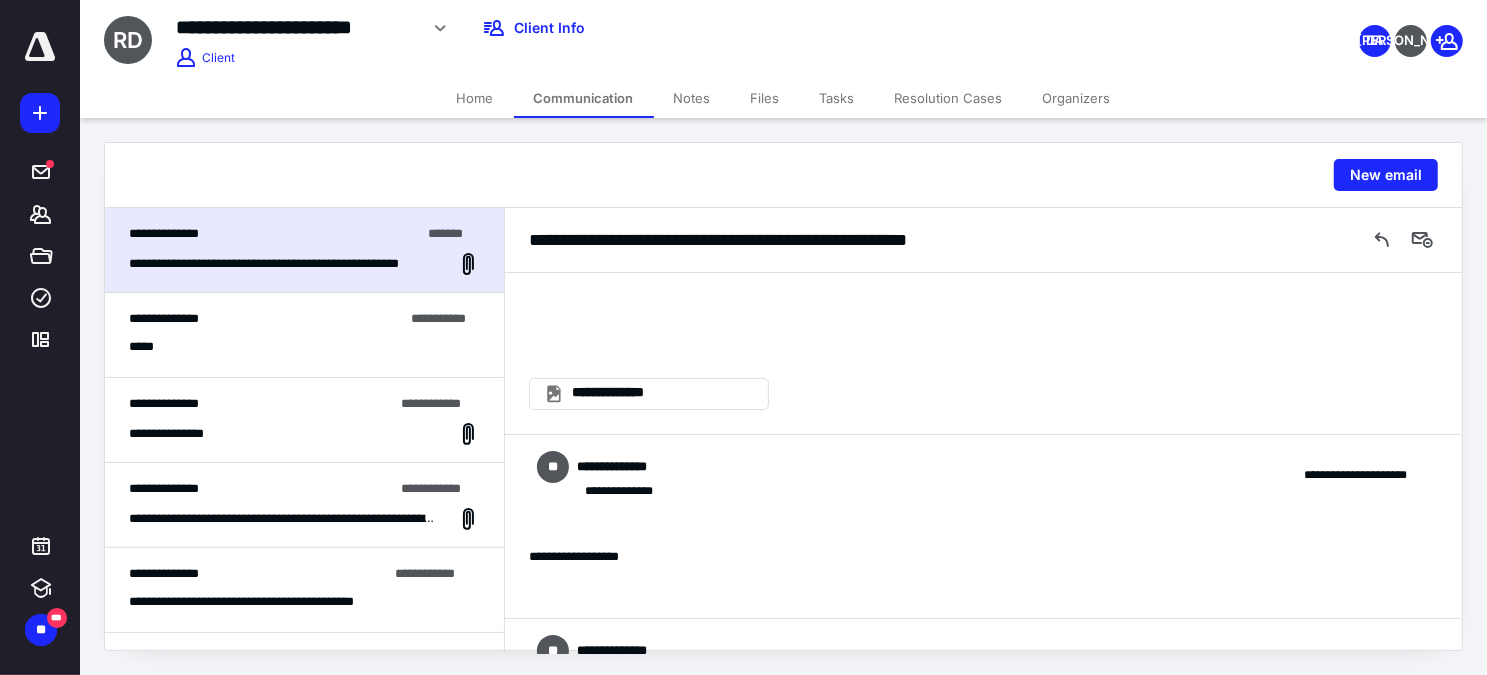 scroll, scrollTop: 3909, scrollLeft: 0, axis: vertical 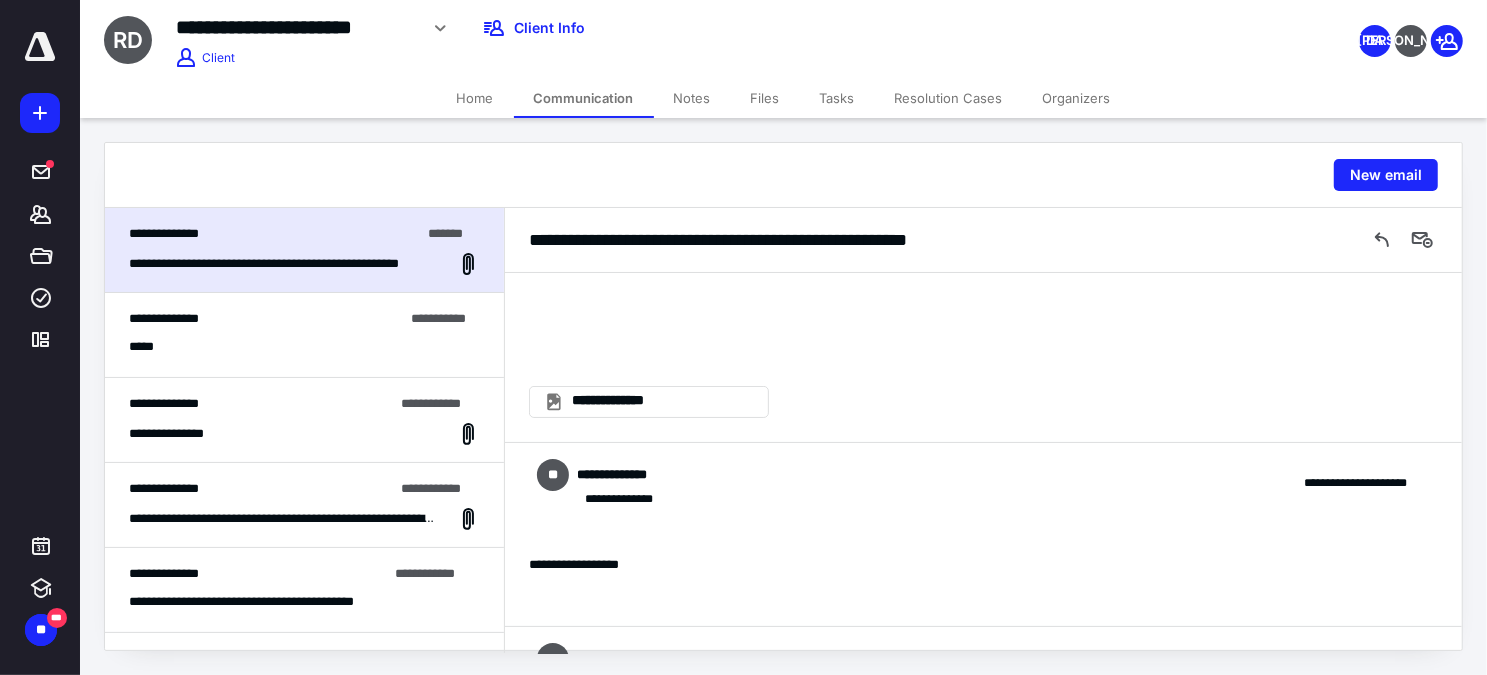 click on "**********" at bounding box center (983, 535) 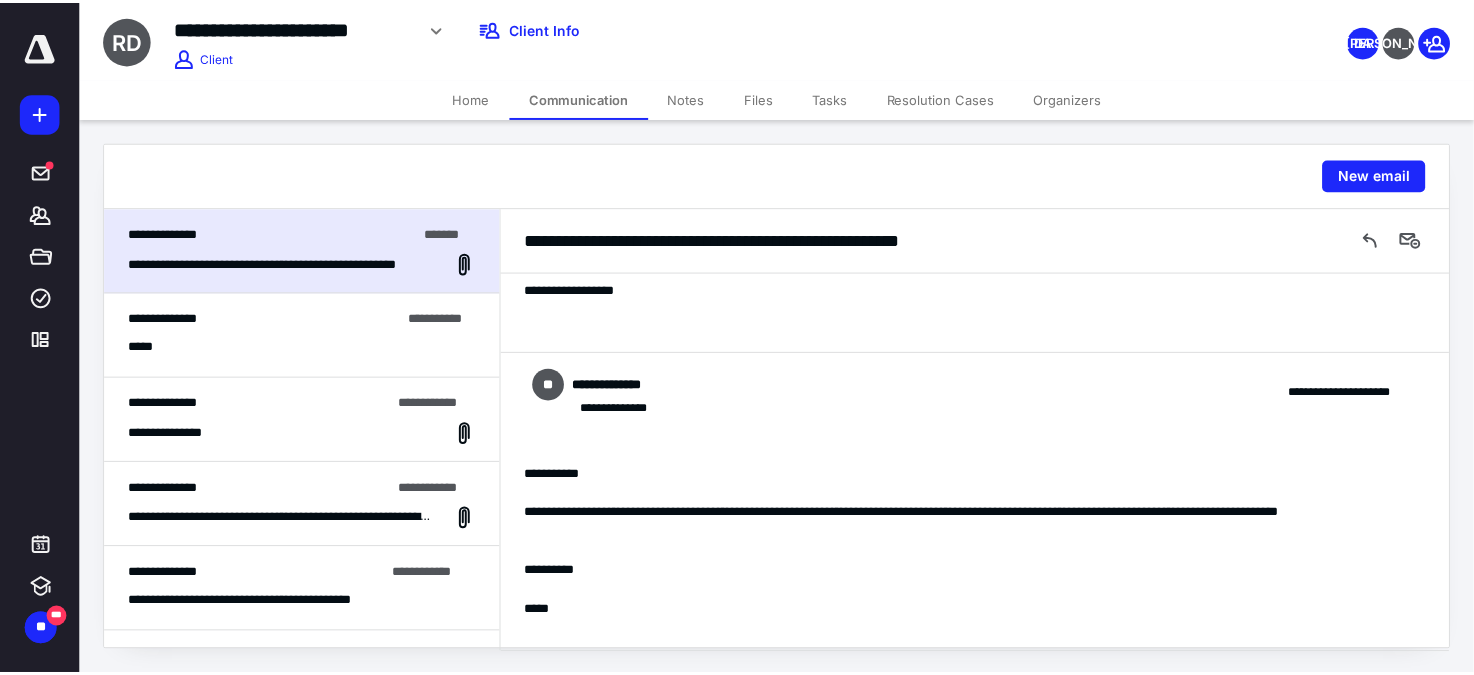 scroll, scrollTop: 4208, scrollLeft: 0, axis: vertical 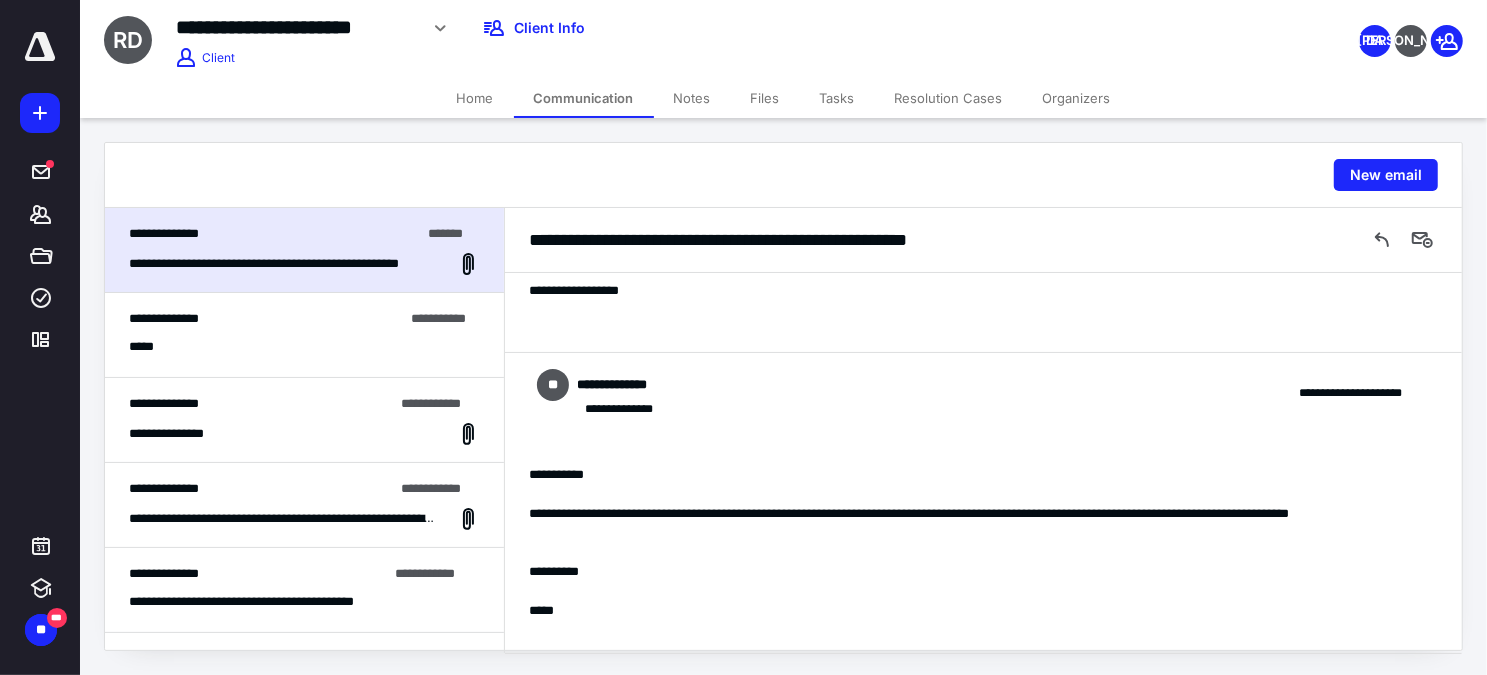 click on "**********" at bounding box center (554, 35) 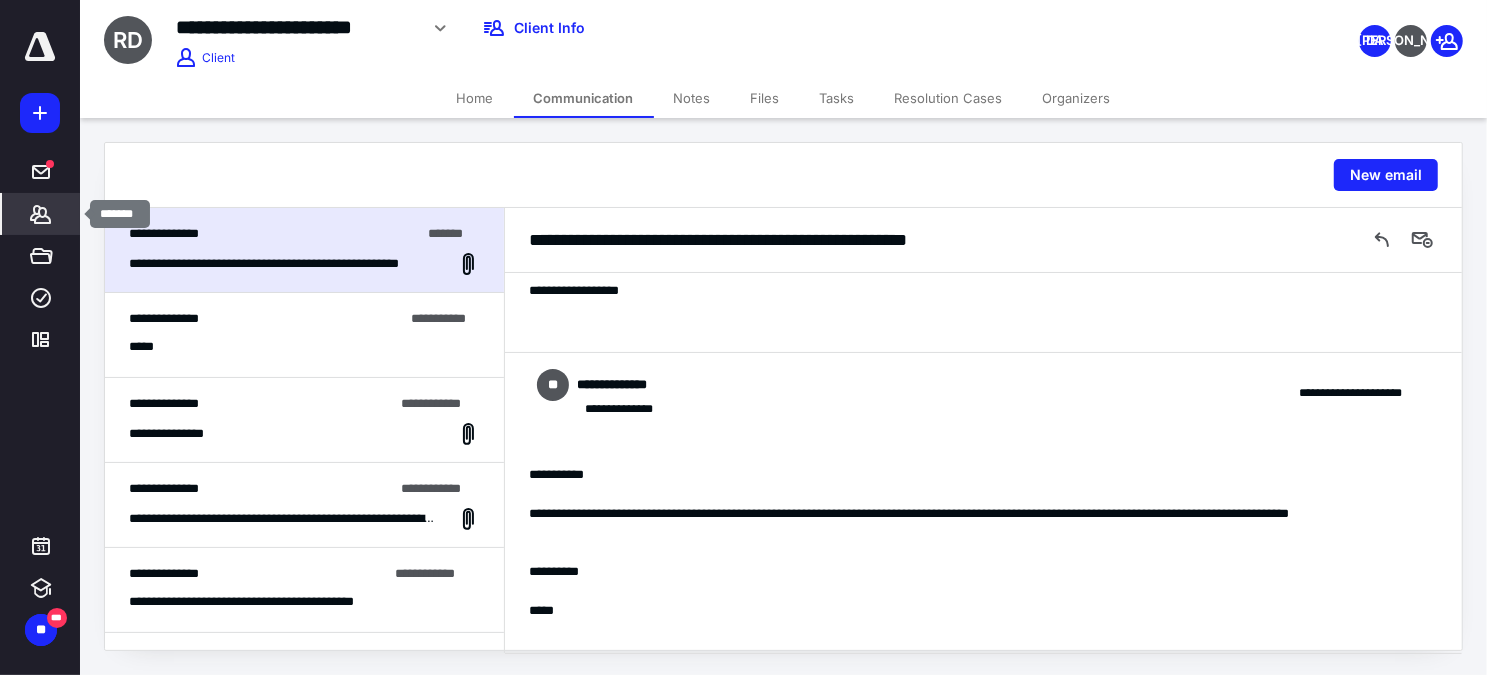 click 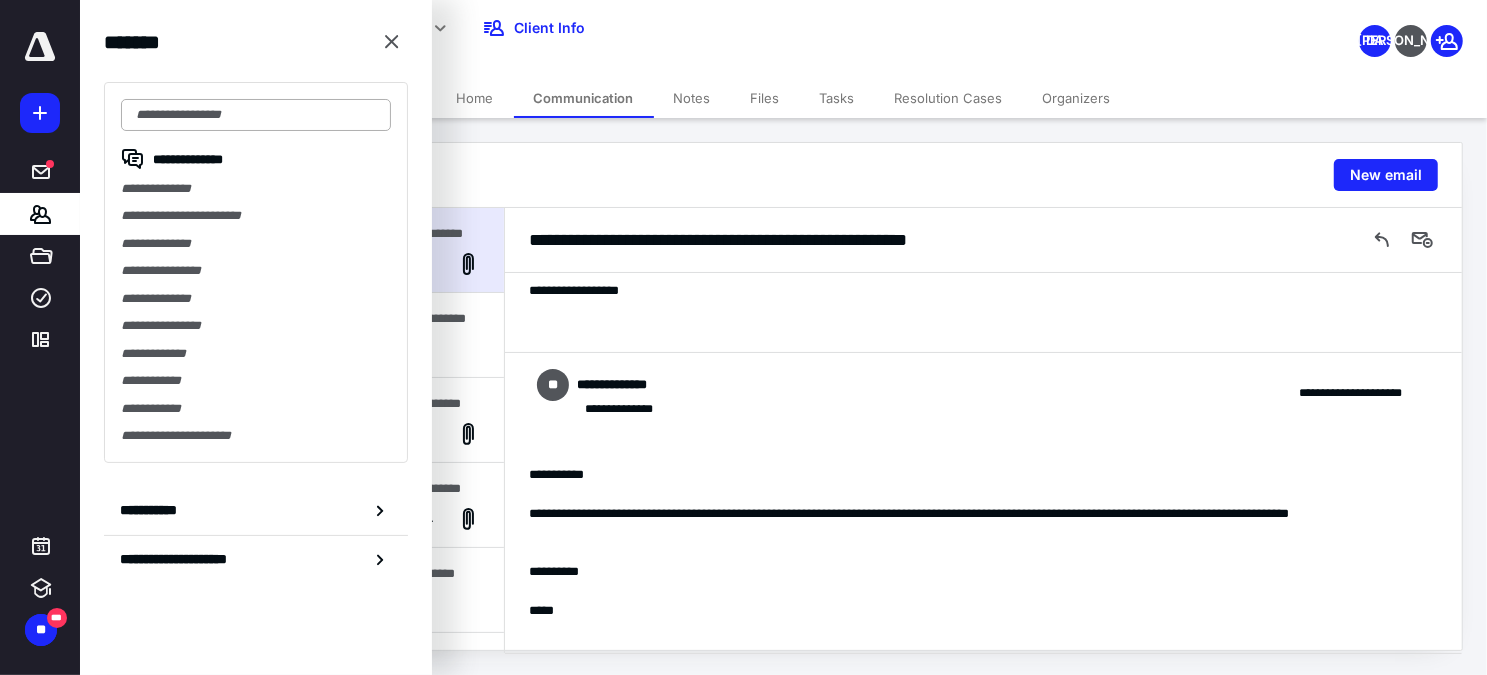 click at bounding box center (256, 115) 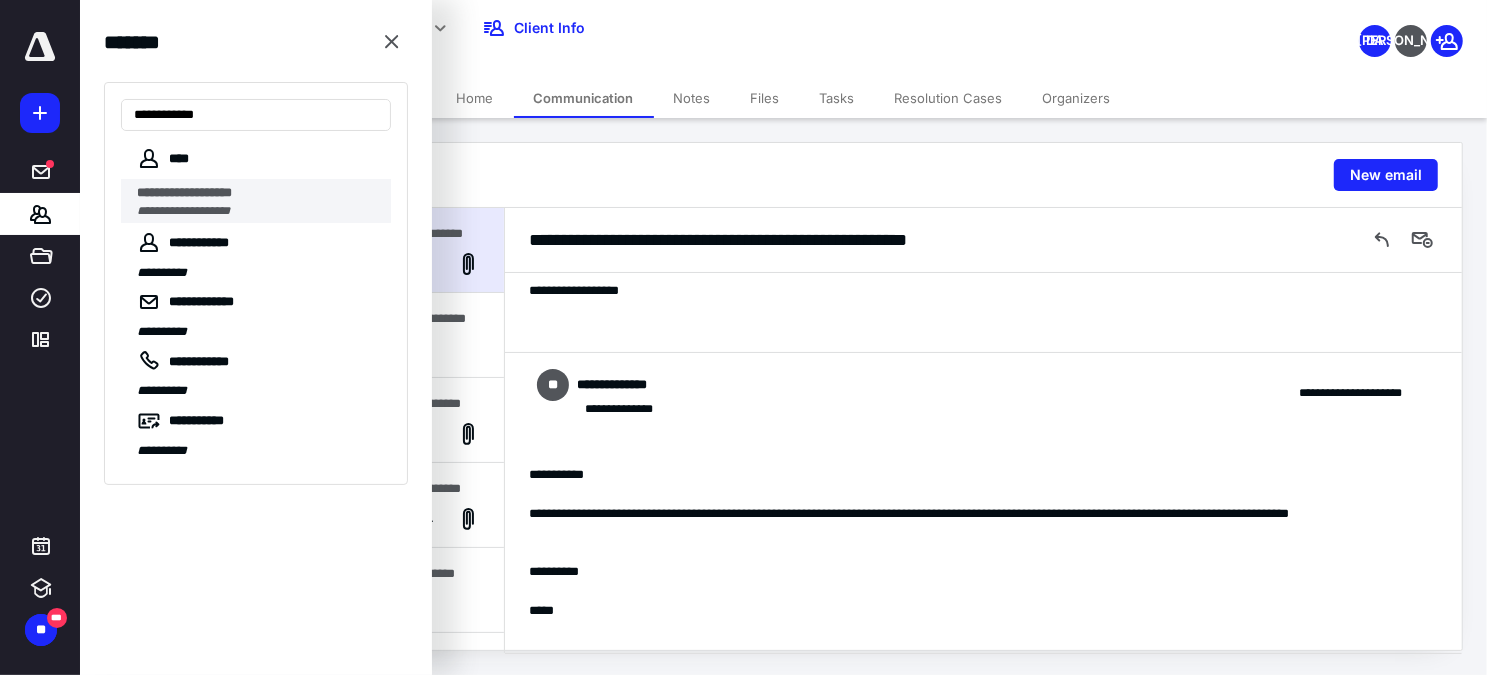 type on "**********" 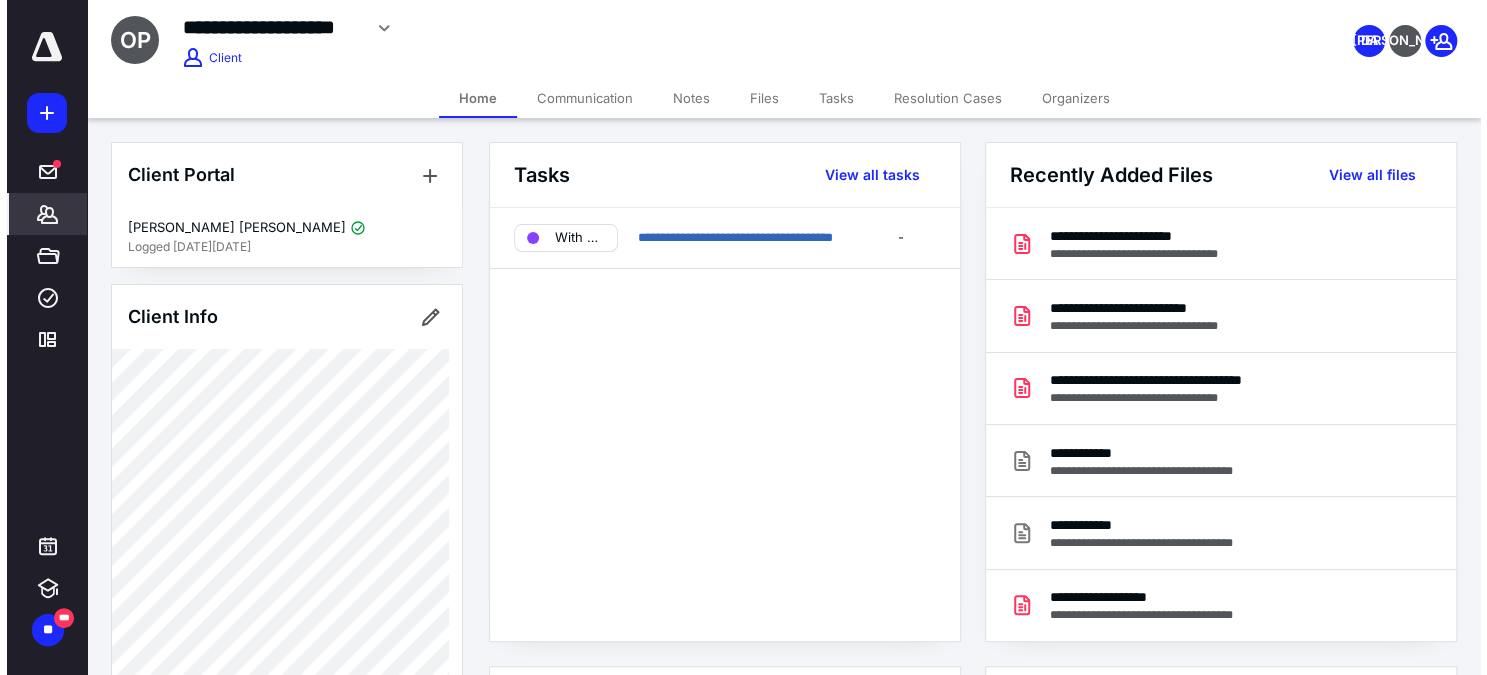 scroll, scrollTop: 0, scrollLeft: 0, axis: both 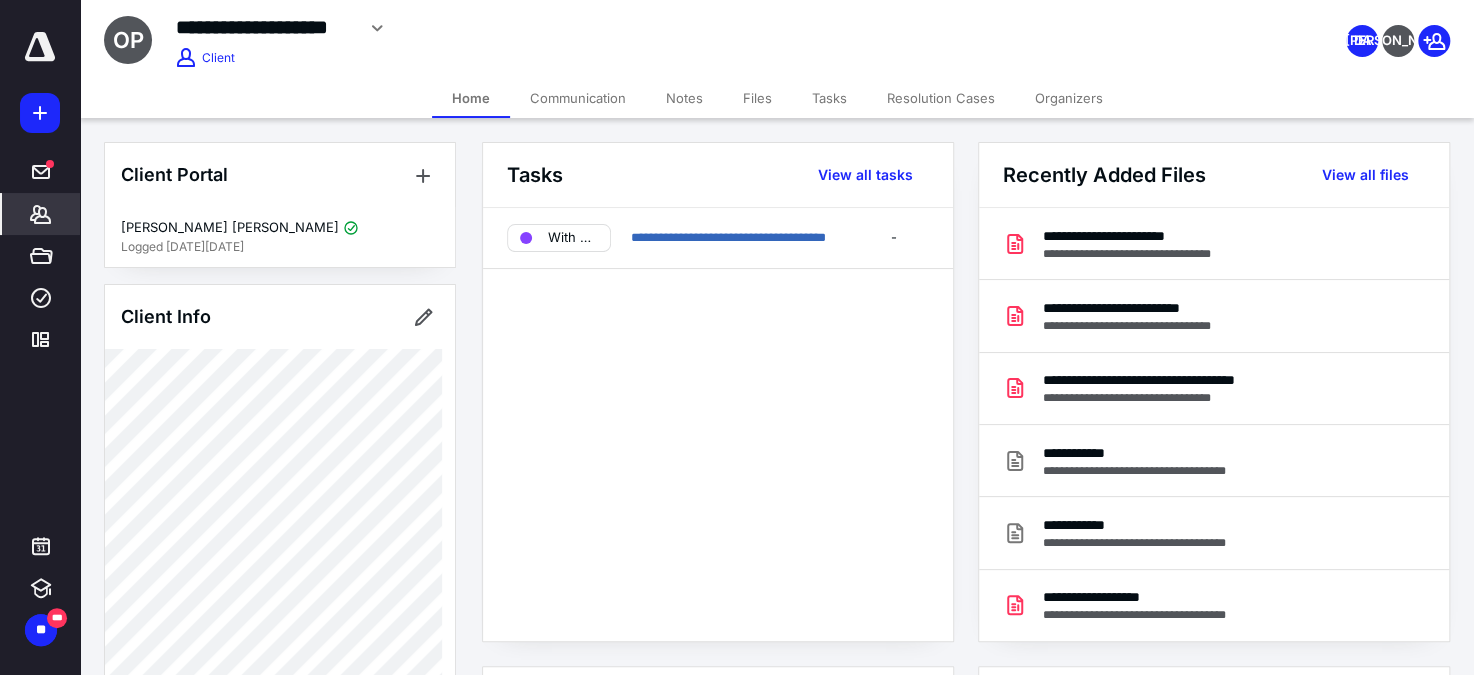 click on "Files" at bounding box center (757, 98) 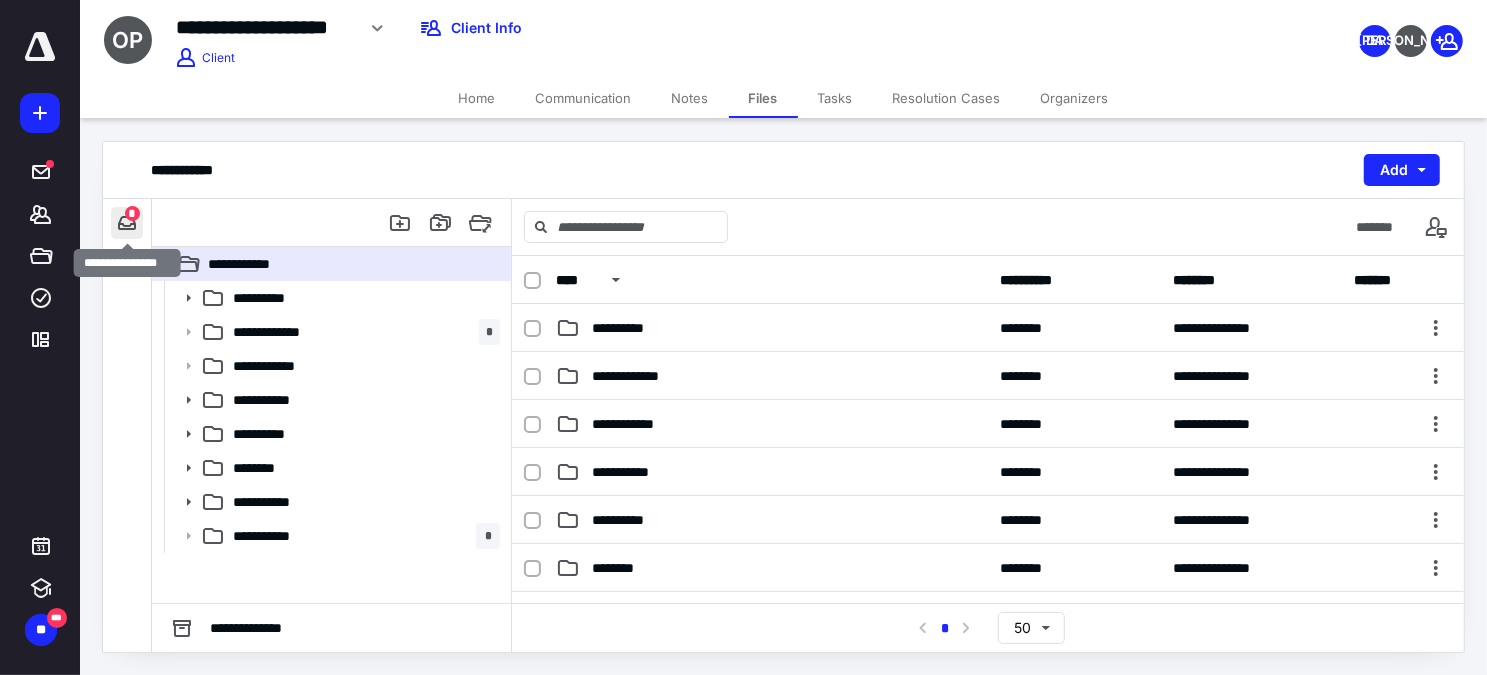 click on "*" at bounding box center [127, 223] 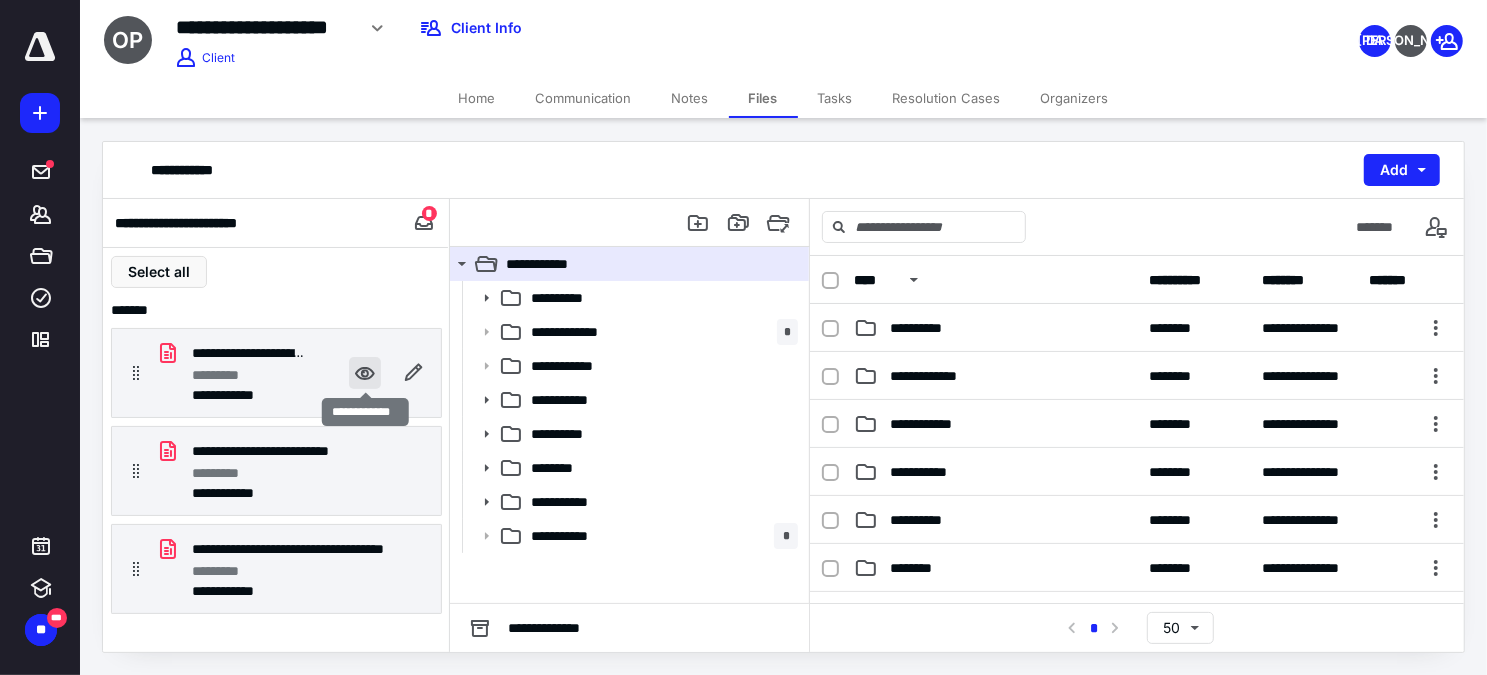 click at bounding box center [365, 373] 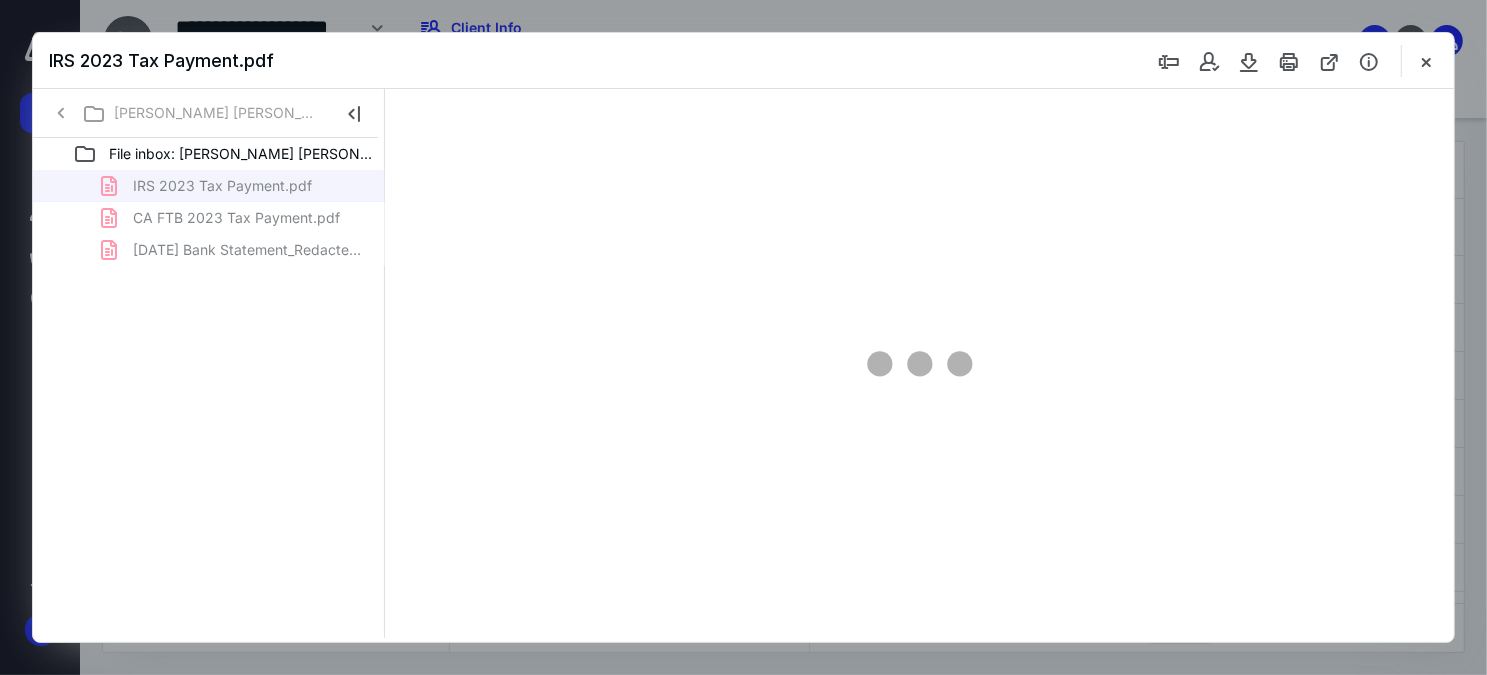 scroll, scrollTop: 0, scrollLeft: 0, axis: both 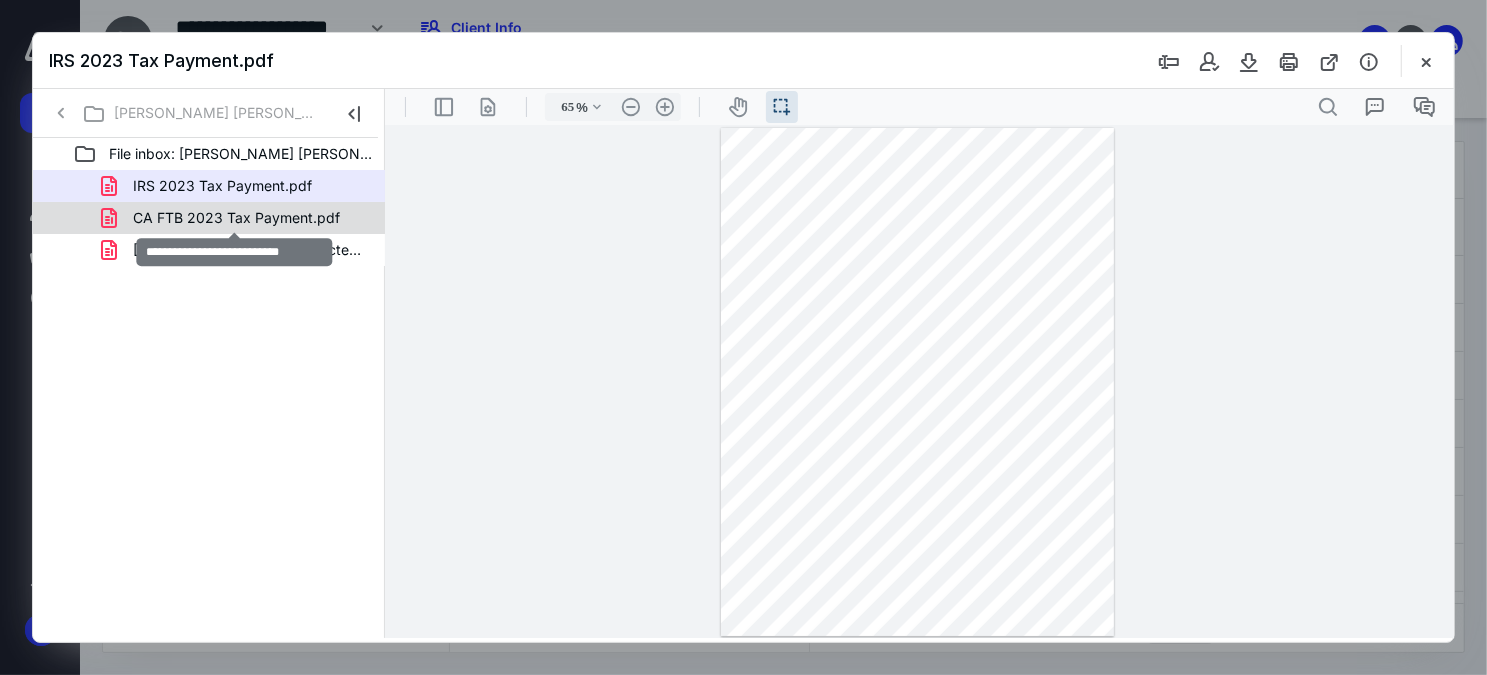 click on "CA FTB 2023 Tax Payment.pdf" at bounding box center [236, 218] 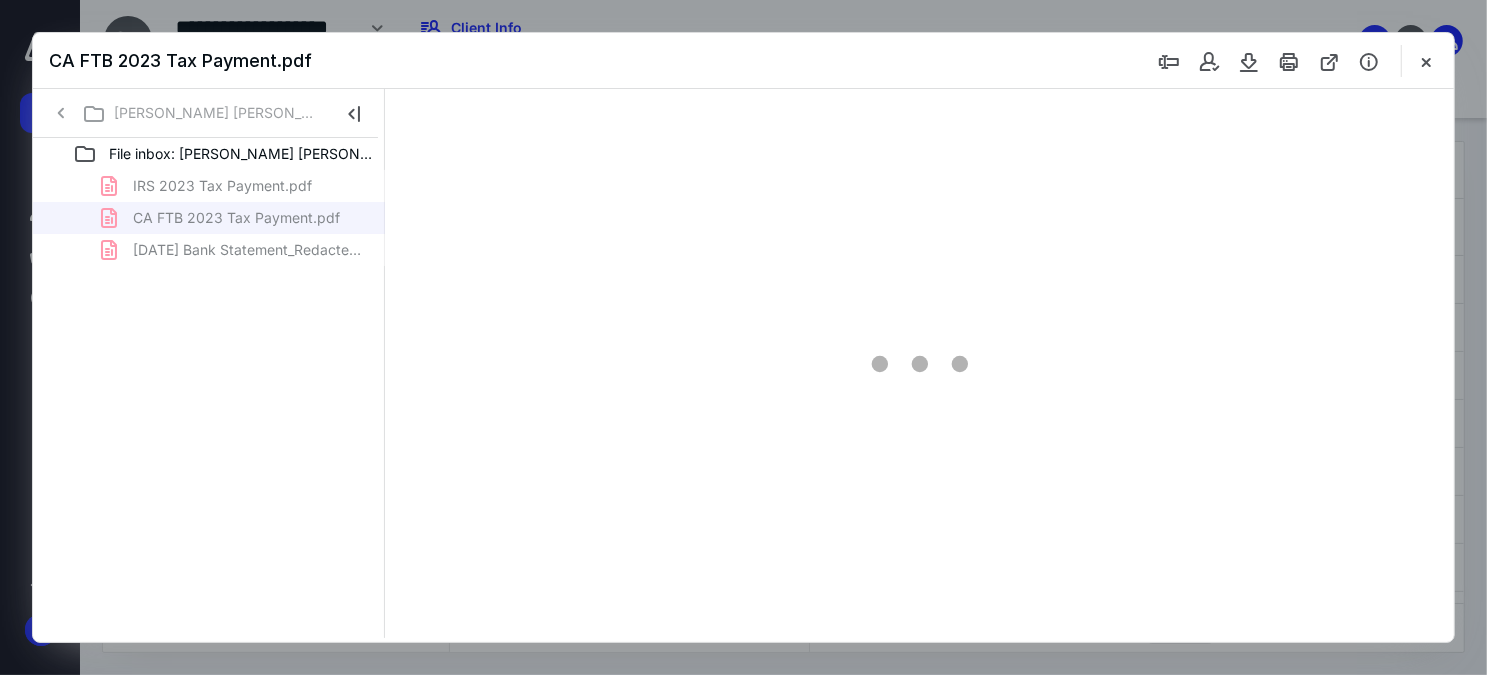 type on "65" 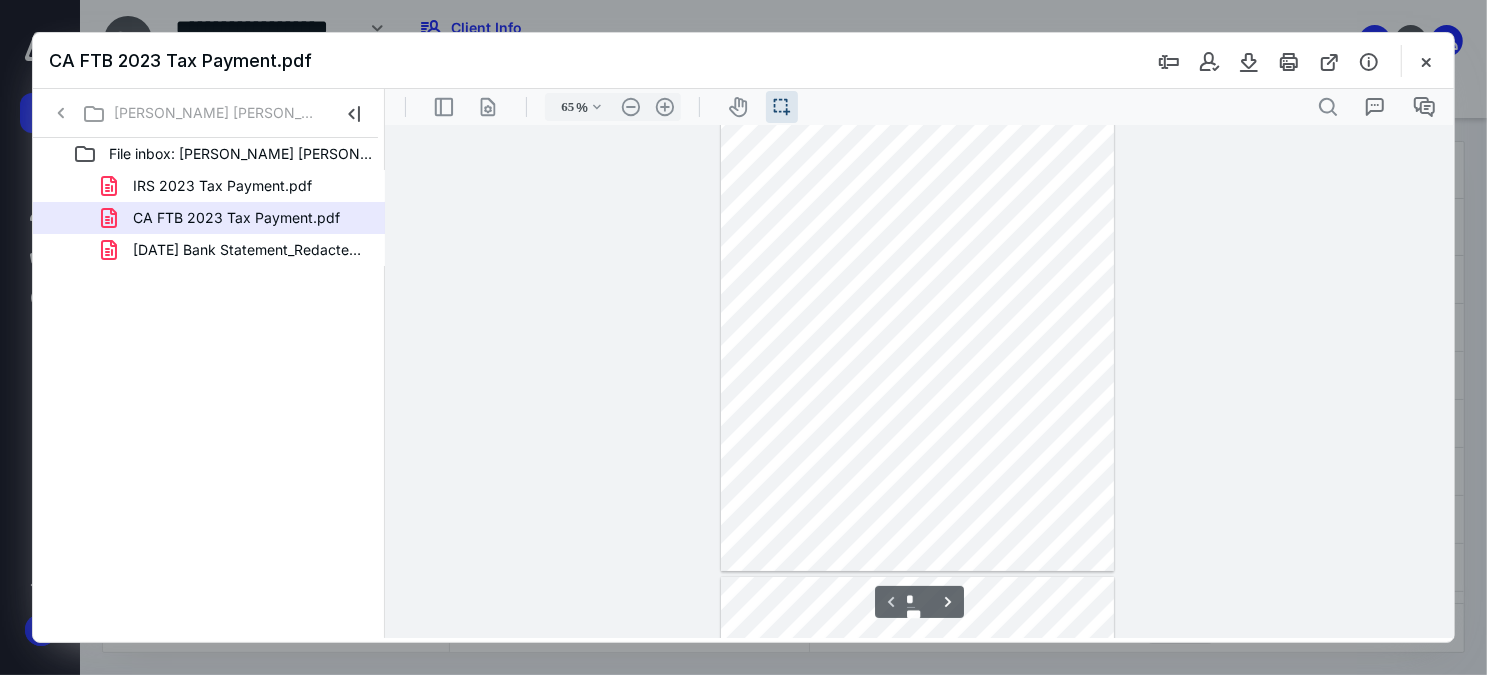 scroll, scrollTop: 90, scrollLeft: 0, axis: vertical 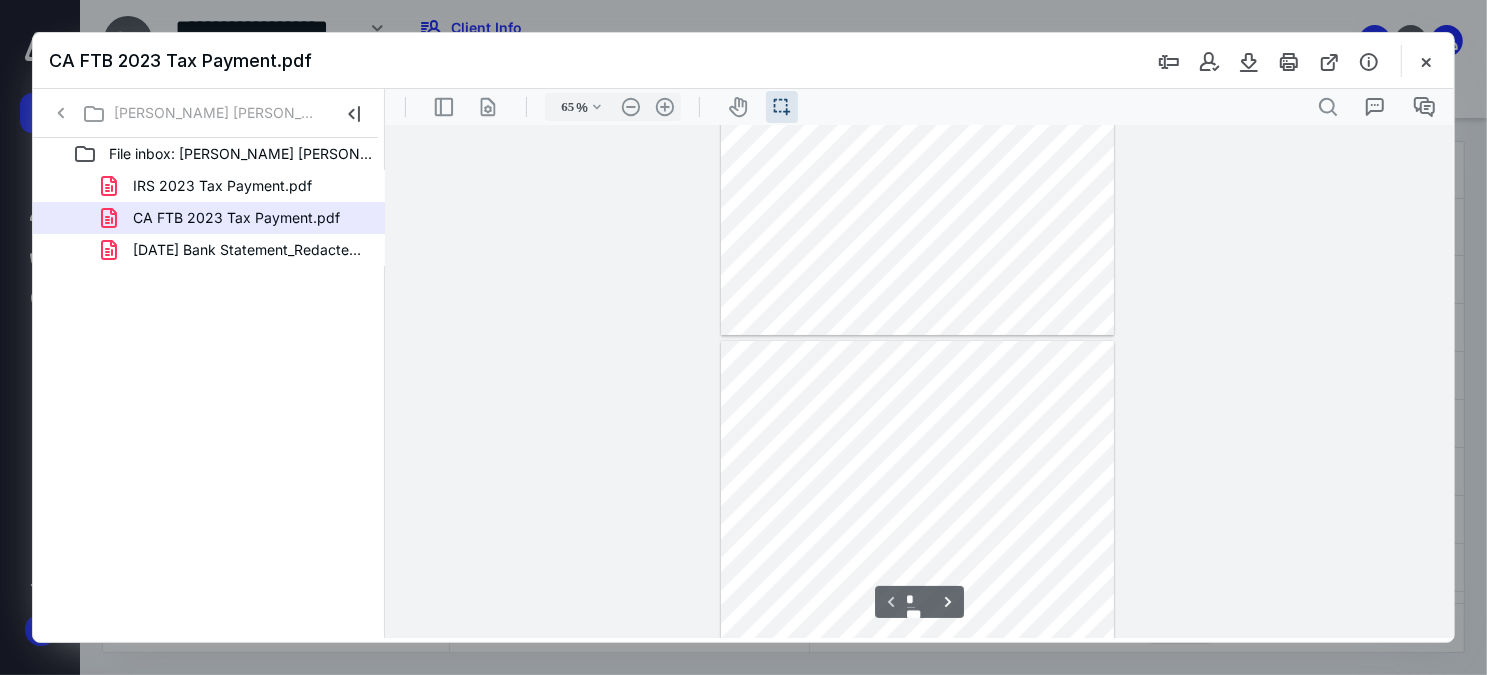 type on "*" 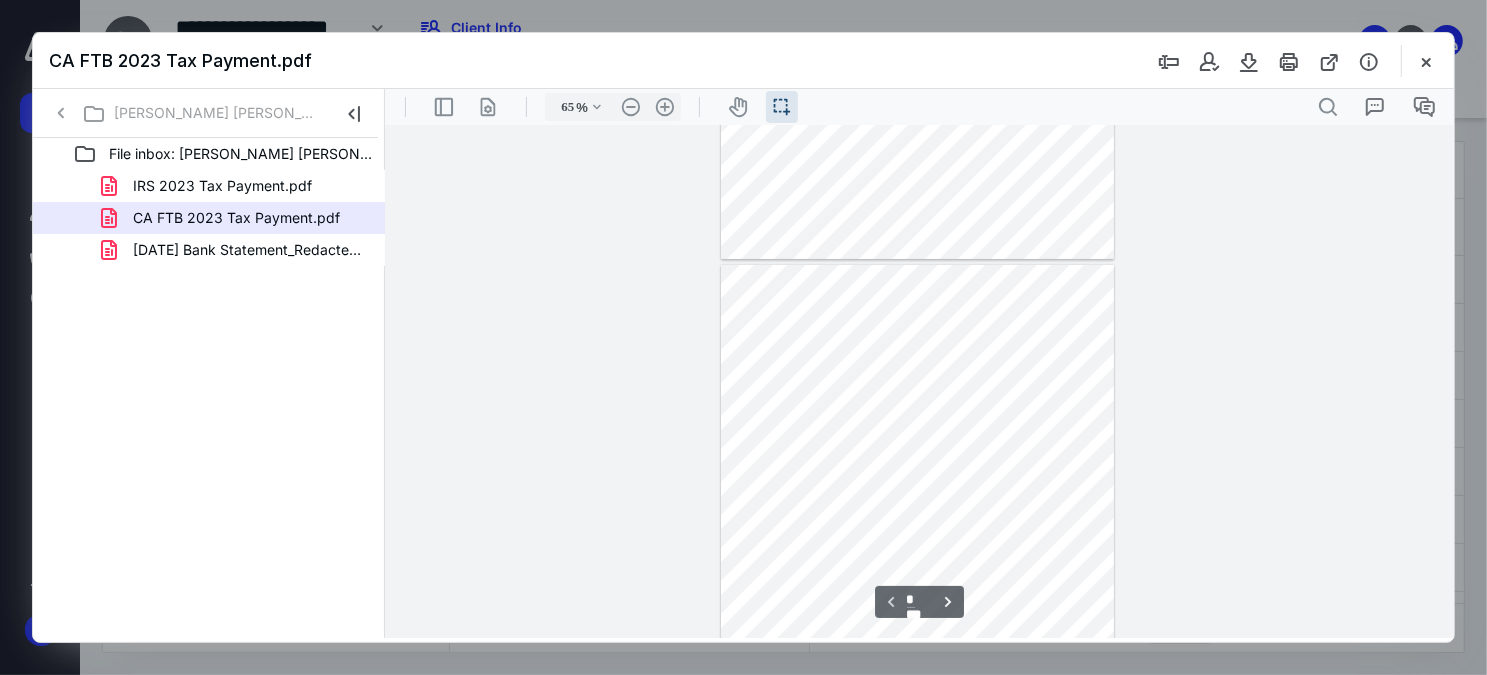 scroll, scrollTop: 454, scrollLeft: 0, axis: vertical 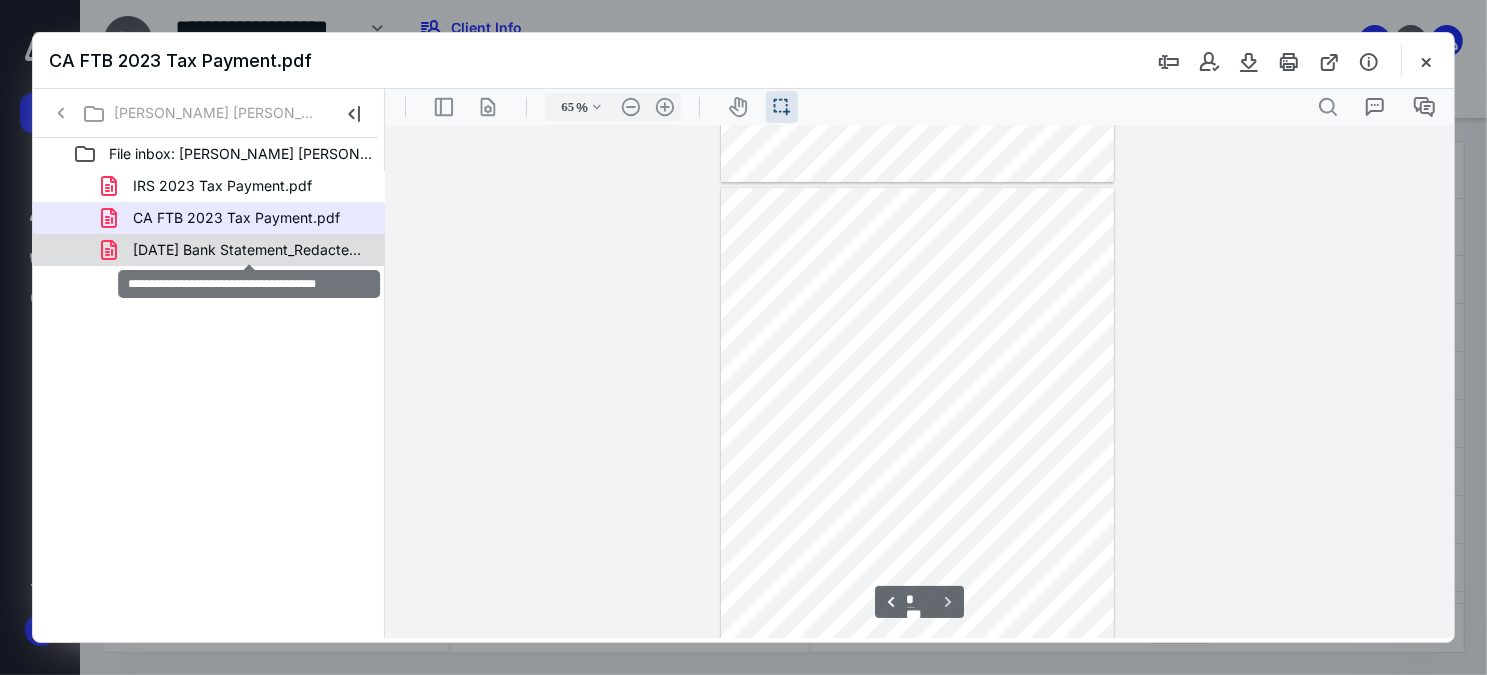 click on "January 23 Bank Statement_Redacted.pdf" at bounding box center (249, 250) 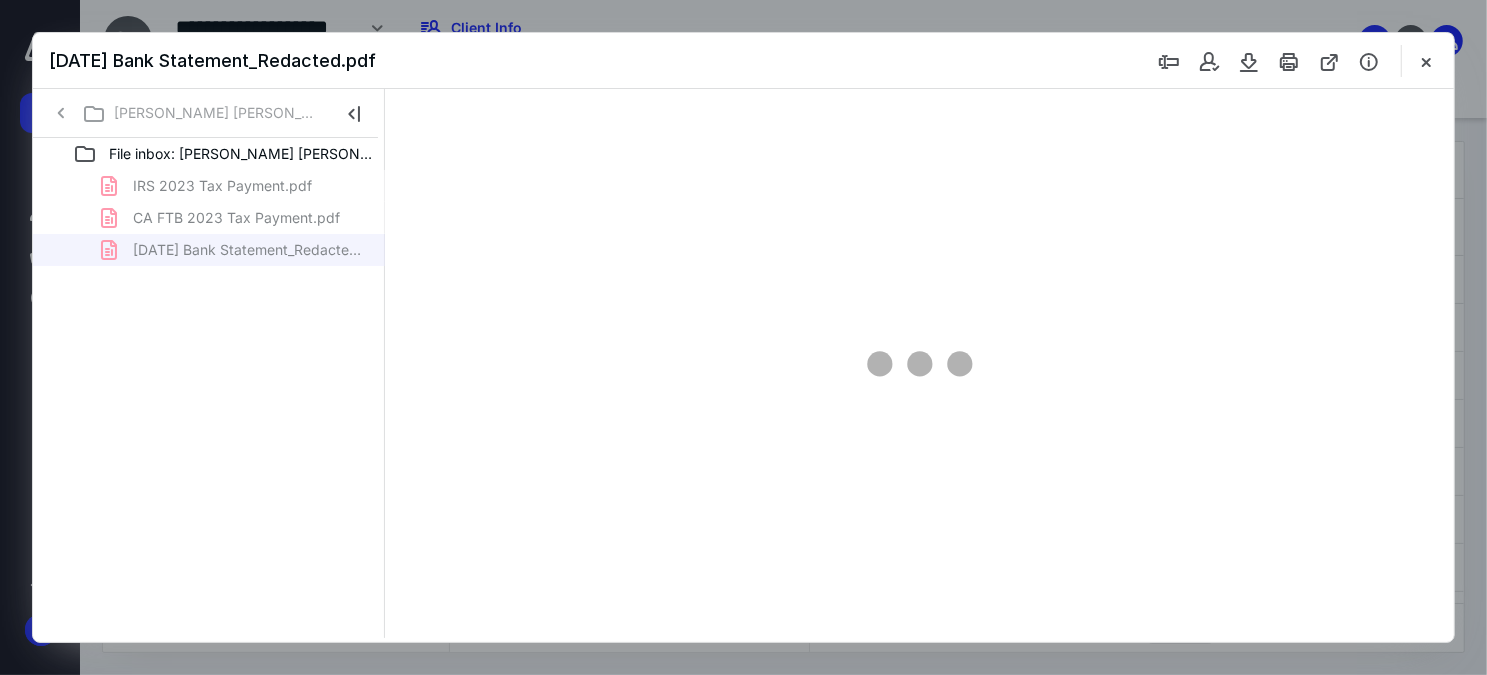 type on "65" 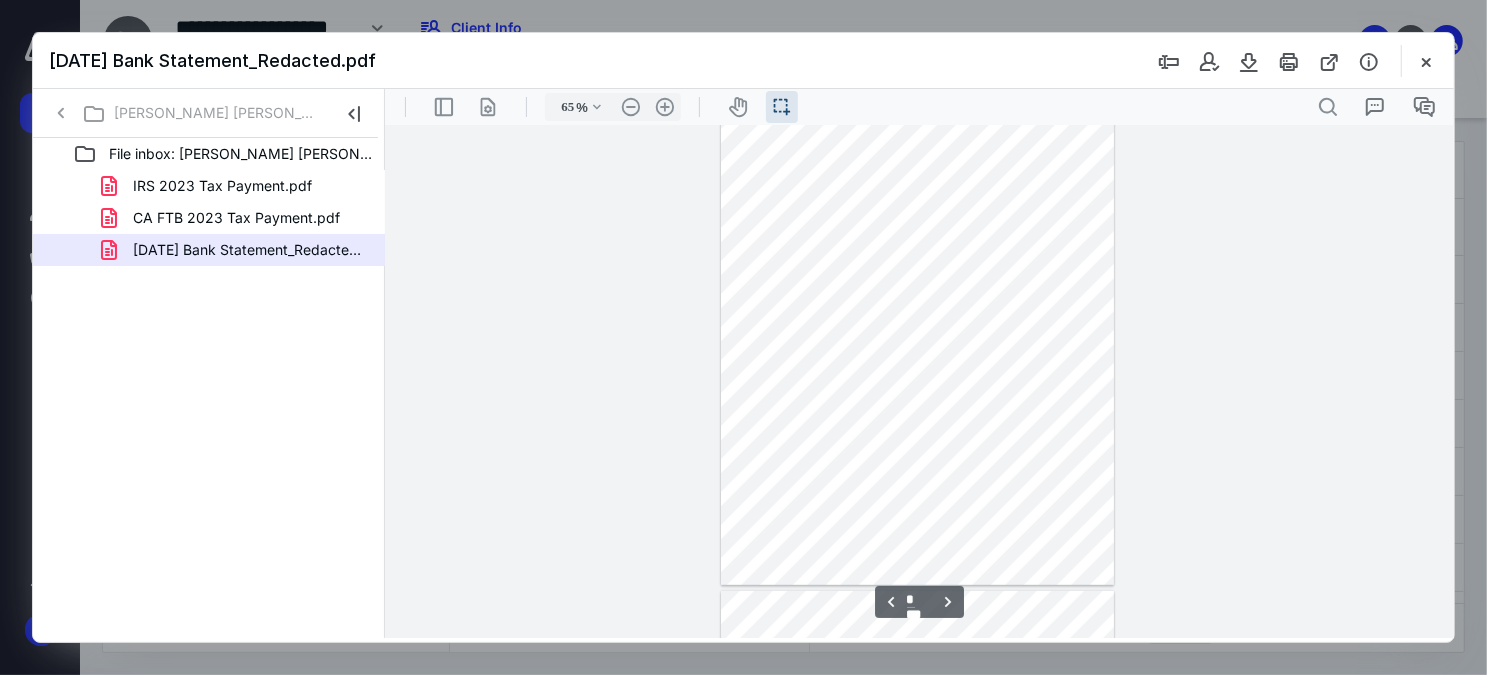 scroll, scrollTop: 545, scrollLeft: 0, axis: vertical 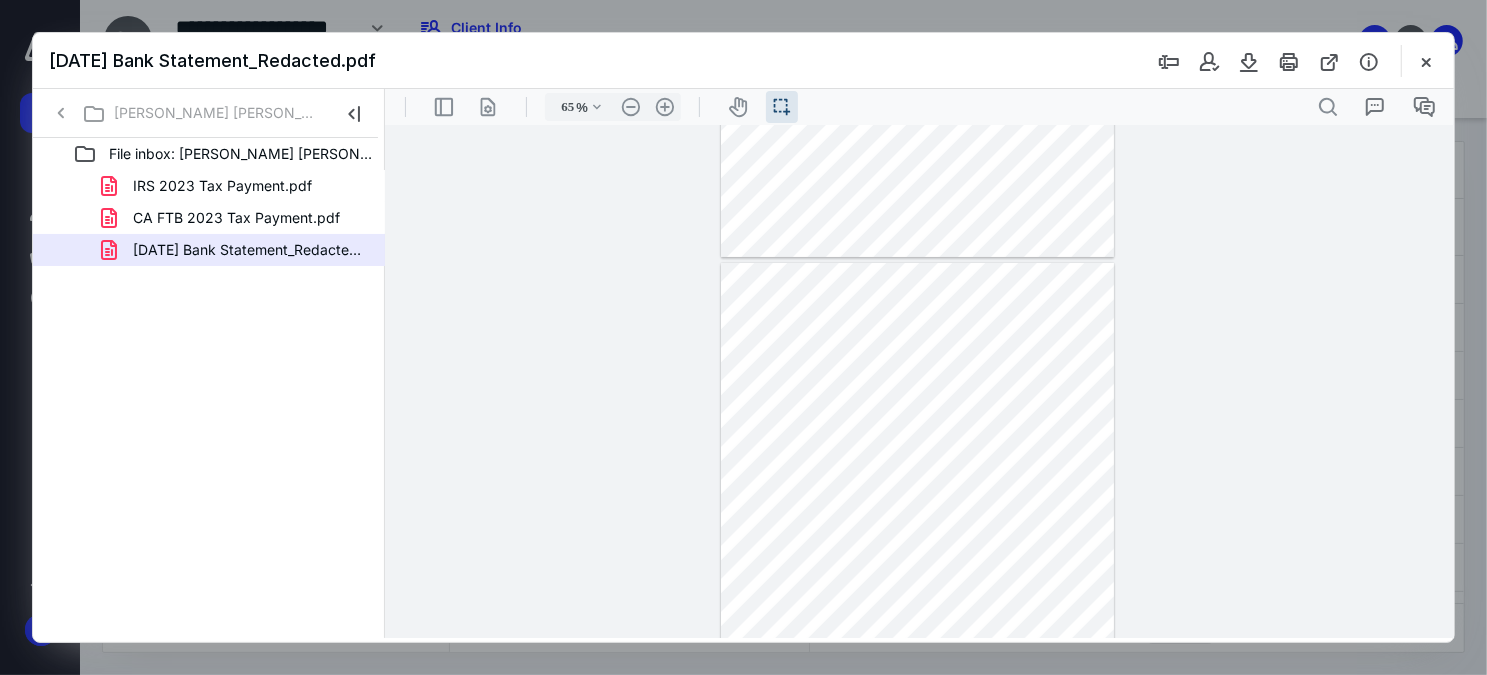type on "*" 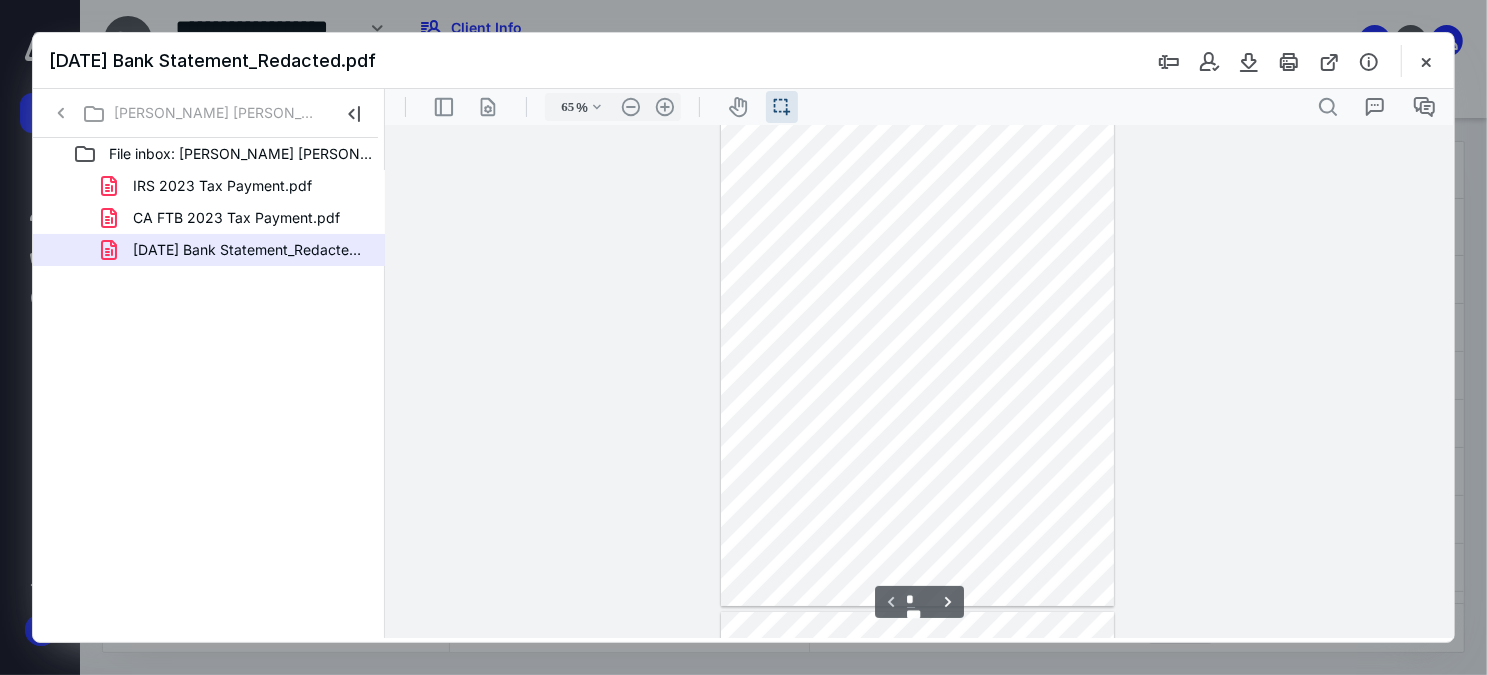 scroll, scrollTop: 0, scrollLeft: 0, axis: both 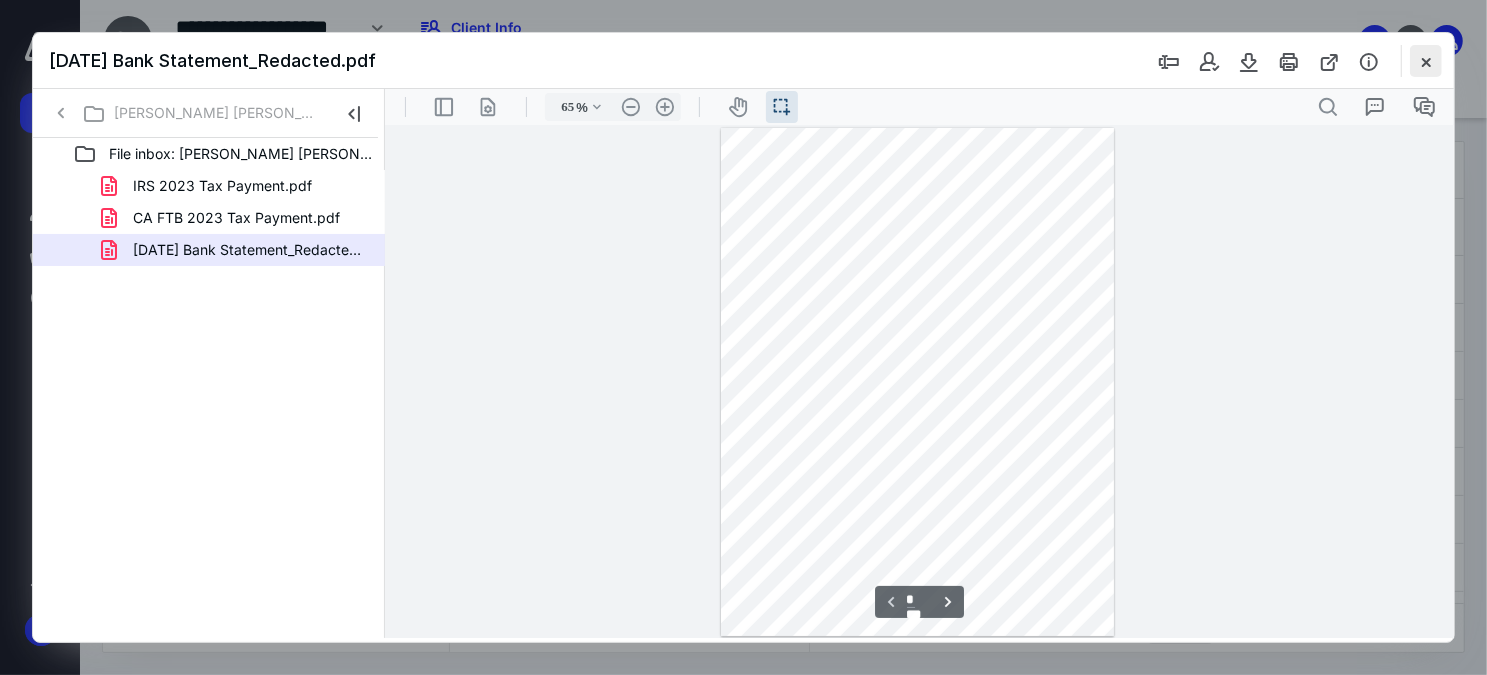 click at bounding box center (1426, 61) 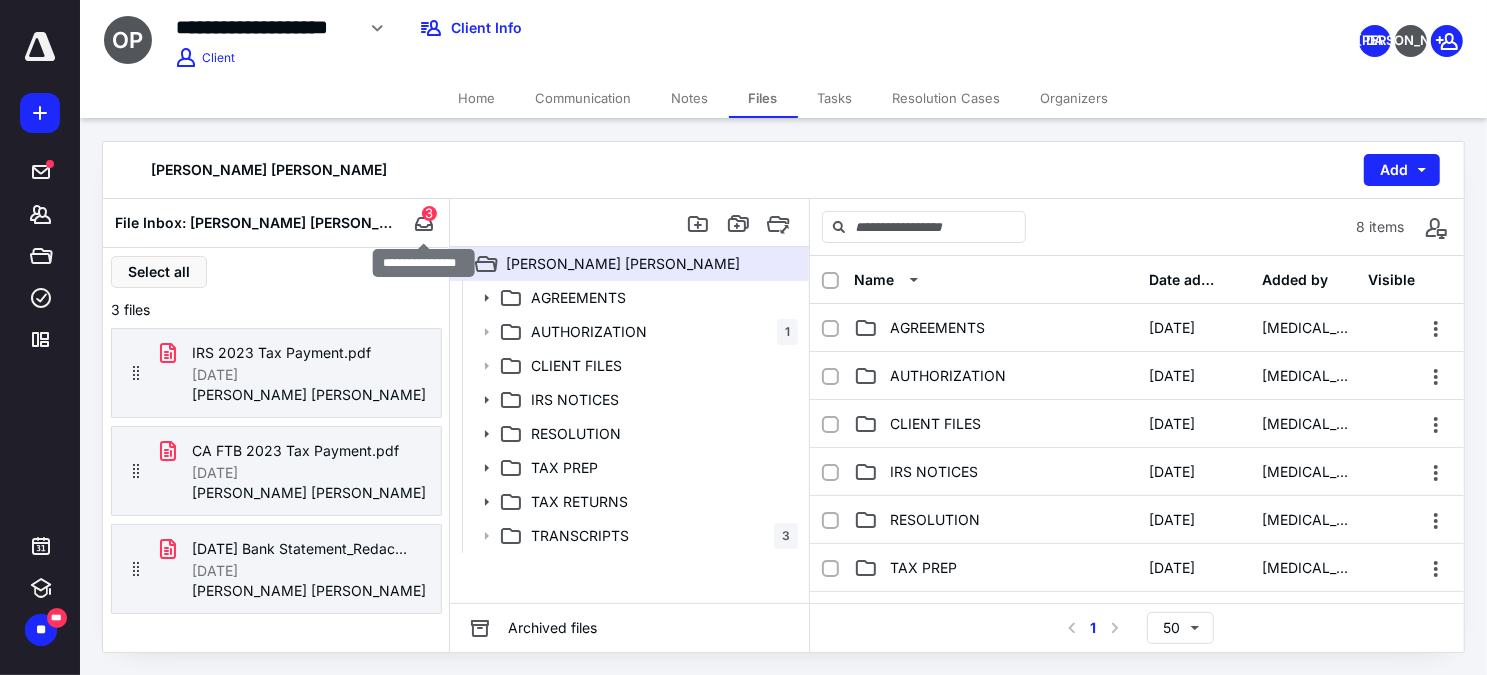 click on "3" at bounding box center (429, 213) 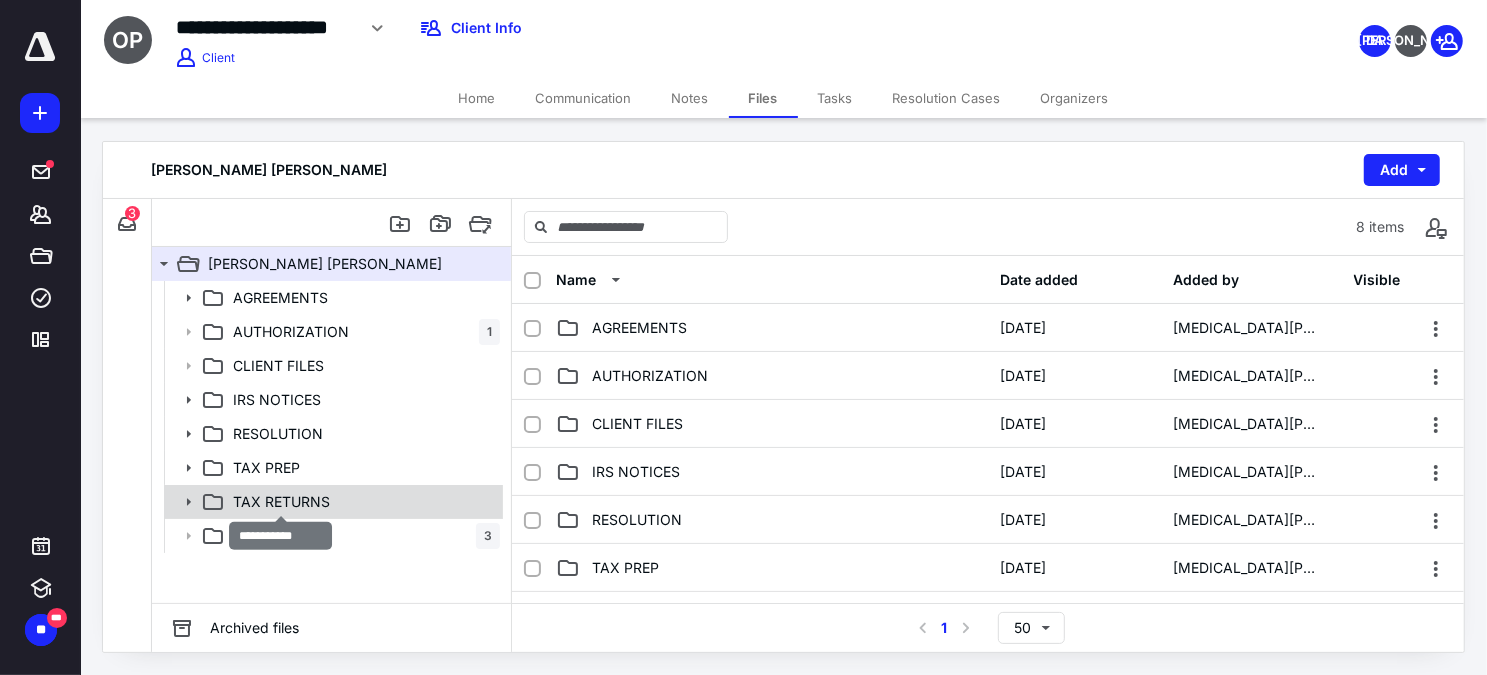 click on "TAX RETURNS" at bounding box center (281, 502) 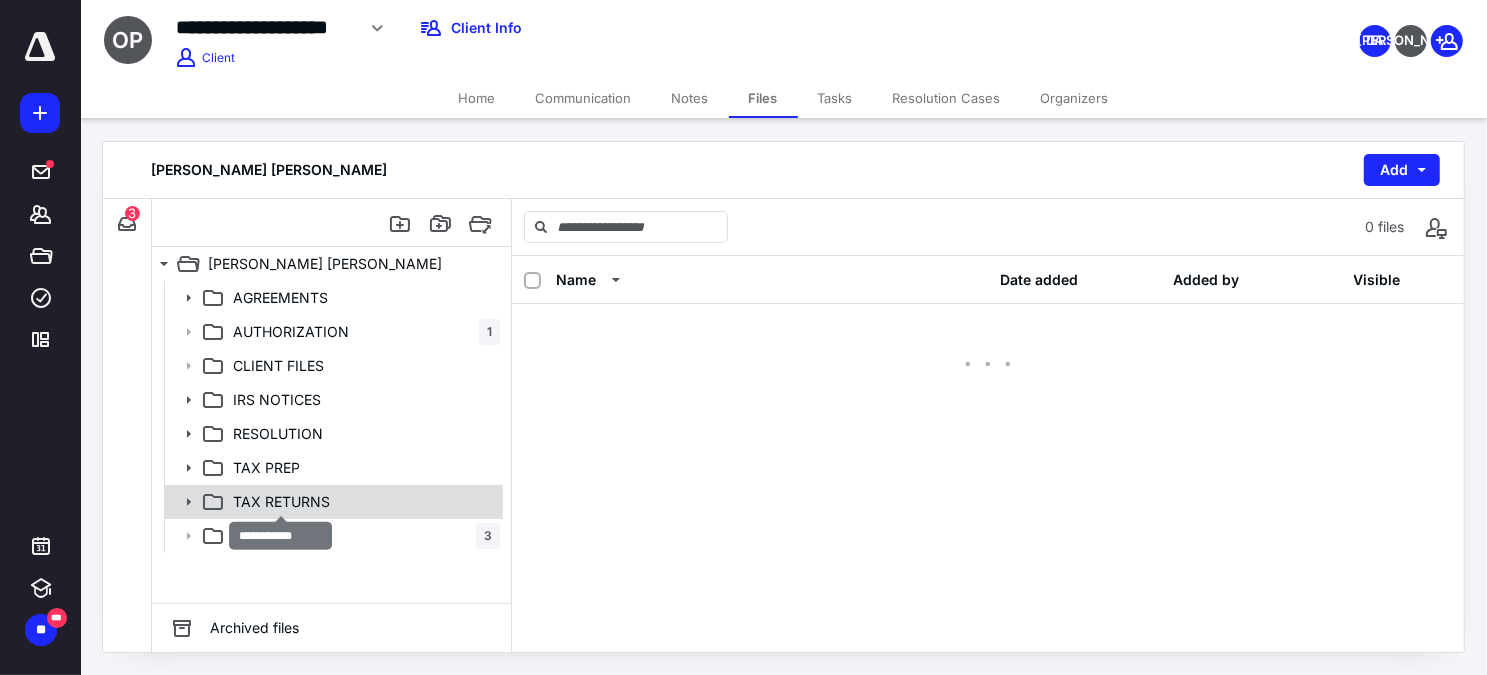 click on "TAX RETURNS" at bounding box center [281, 502] 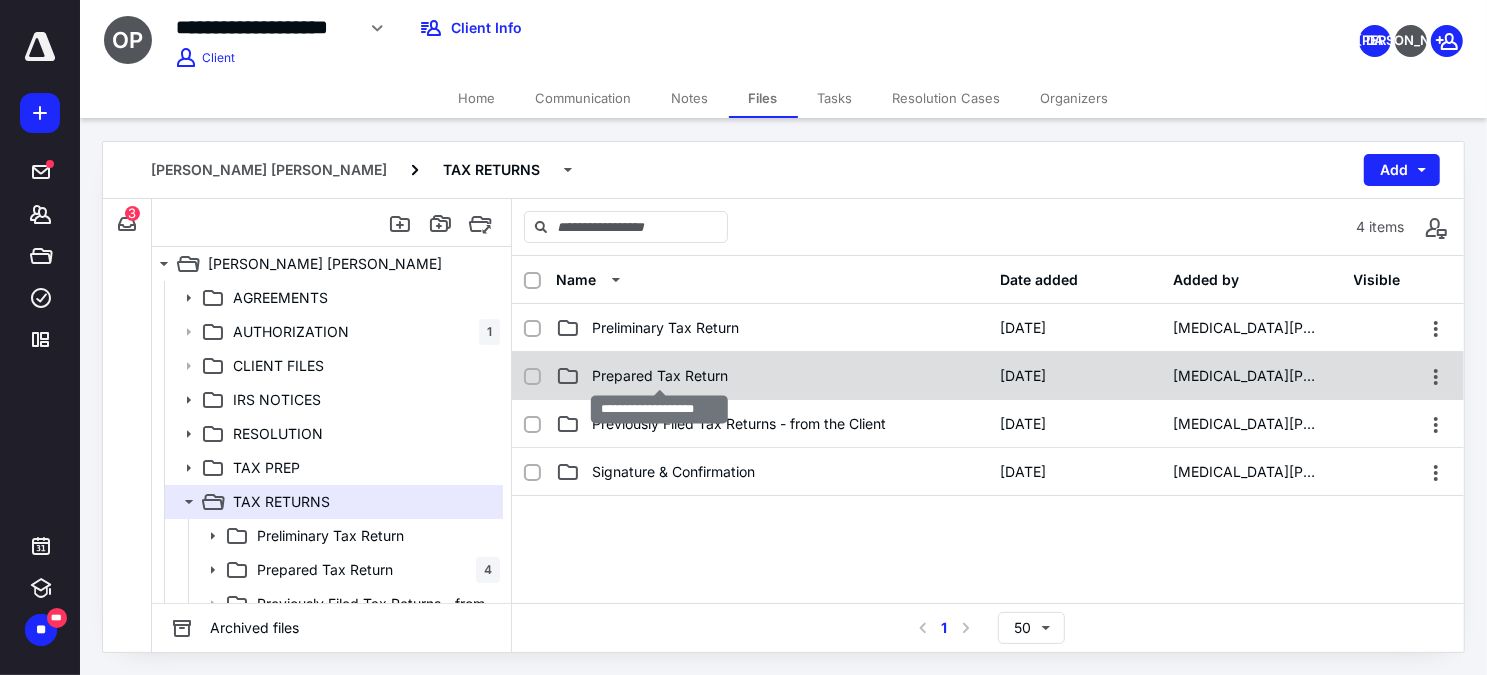 click on "Prepared Tax Return" at bounding box center (660, 376) 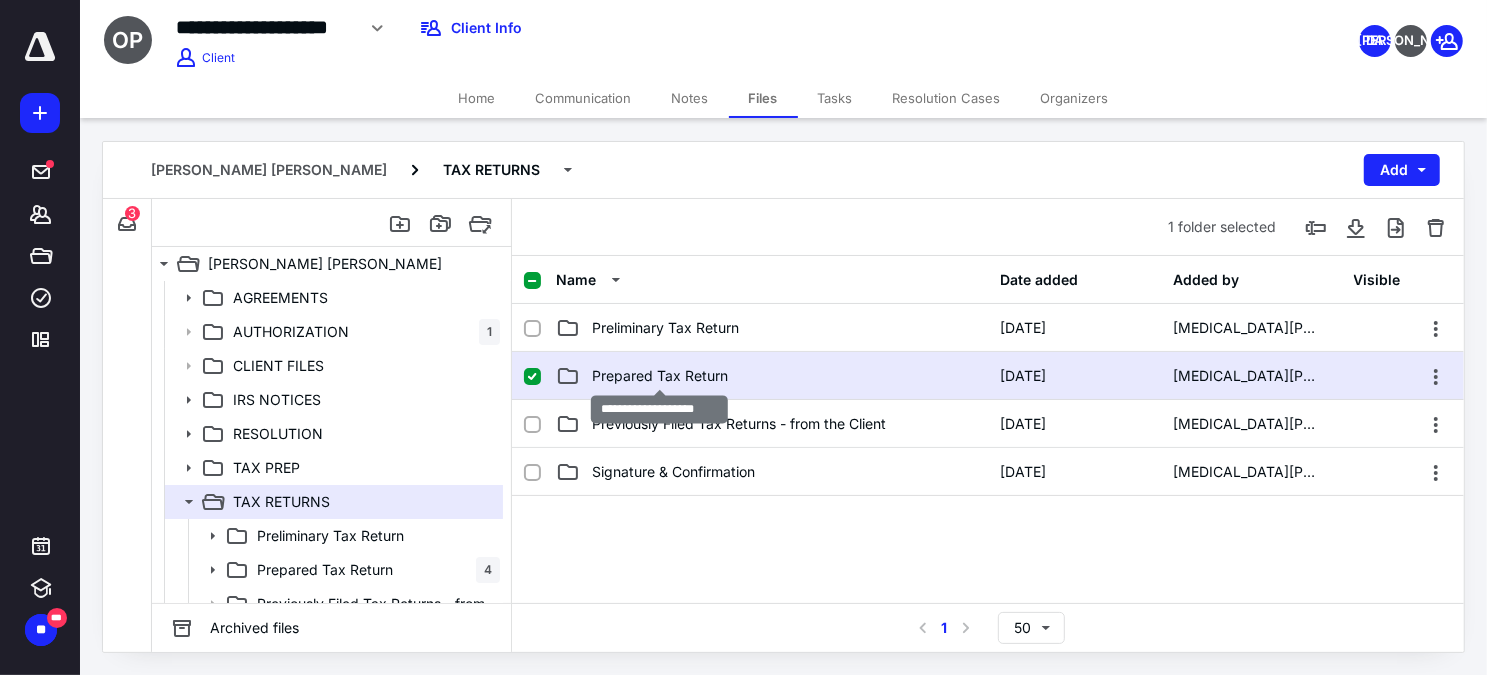 click on "Prepared Tax Return" at bounding box center [660, 376] 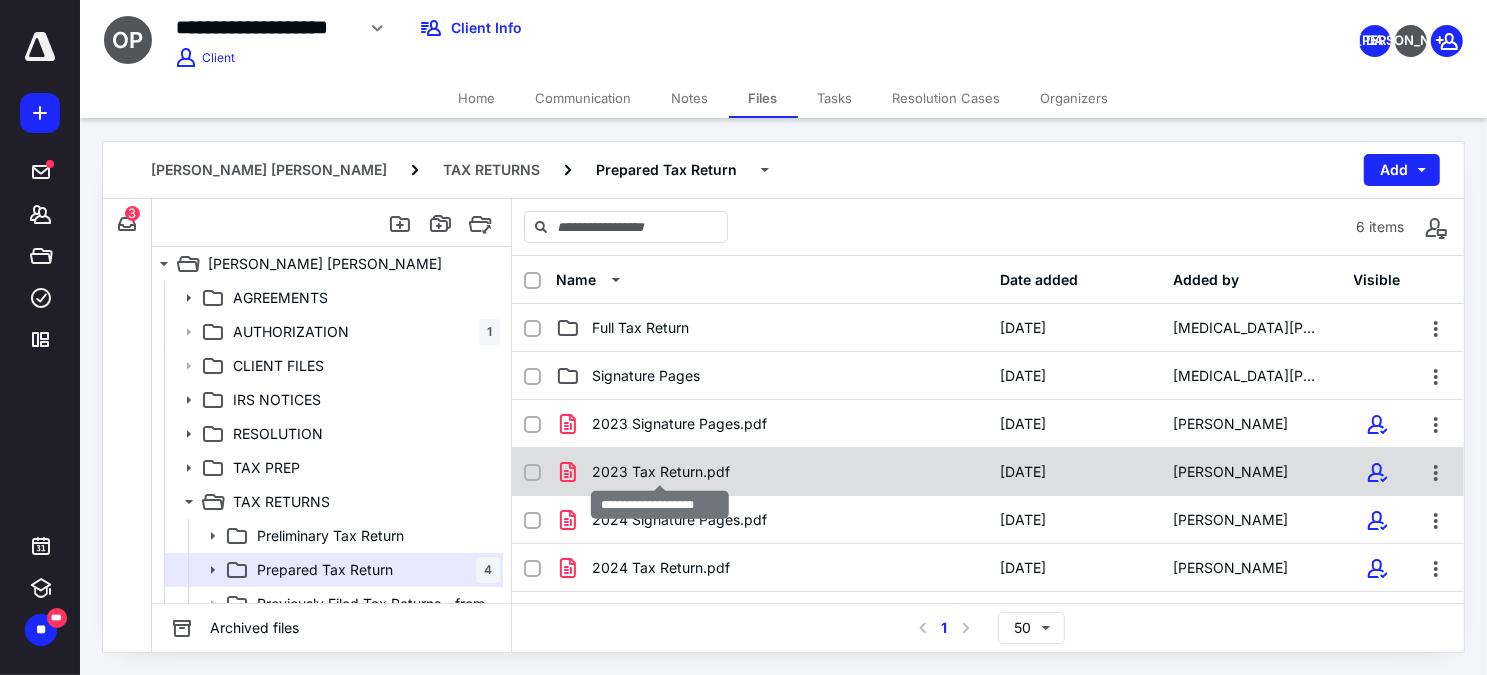 click on "2023 Tax Return.pdf" at bounding box center (661, 472) 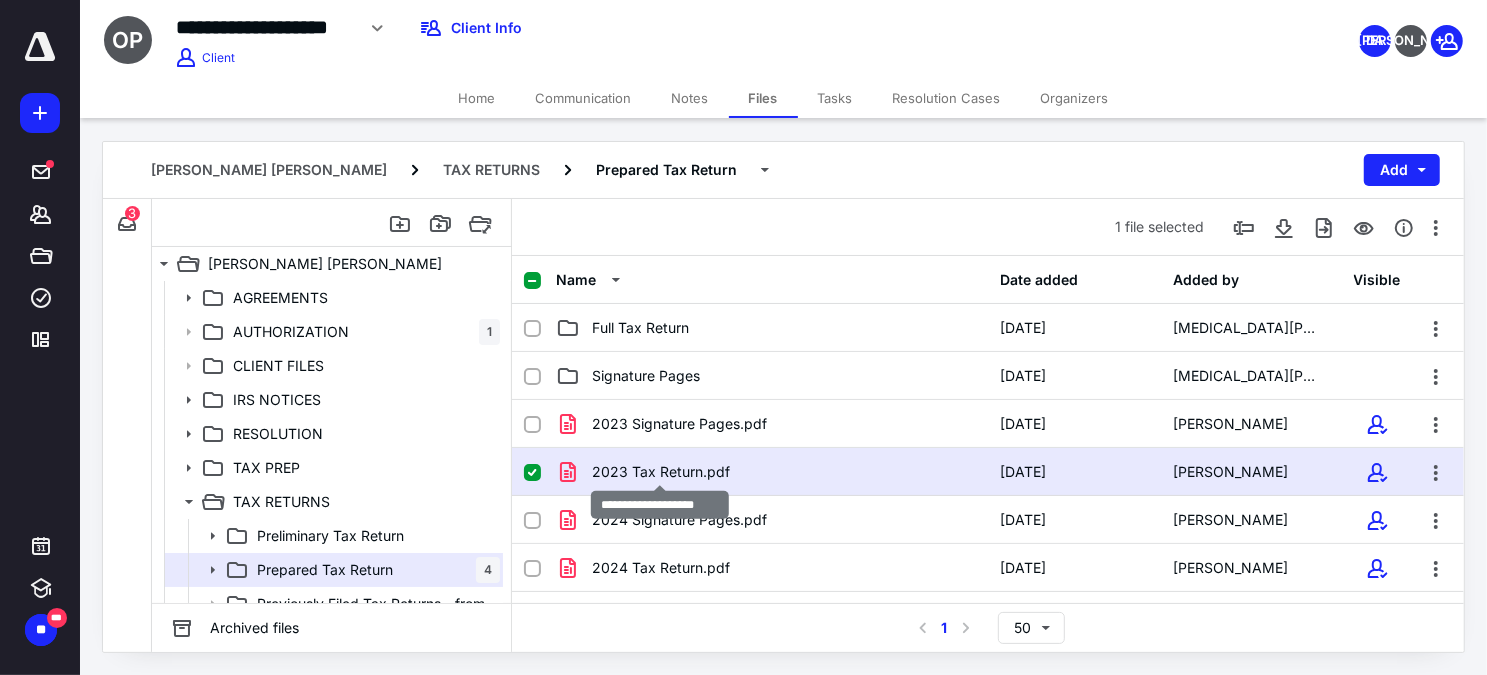 click on "2023 Tax Return.pdf" at bounding box center [661, 472] 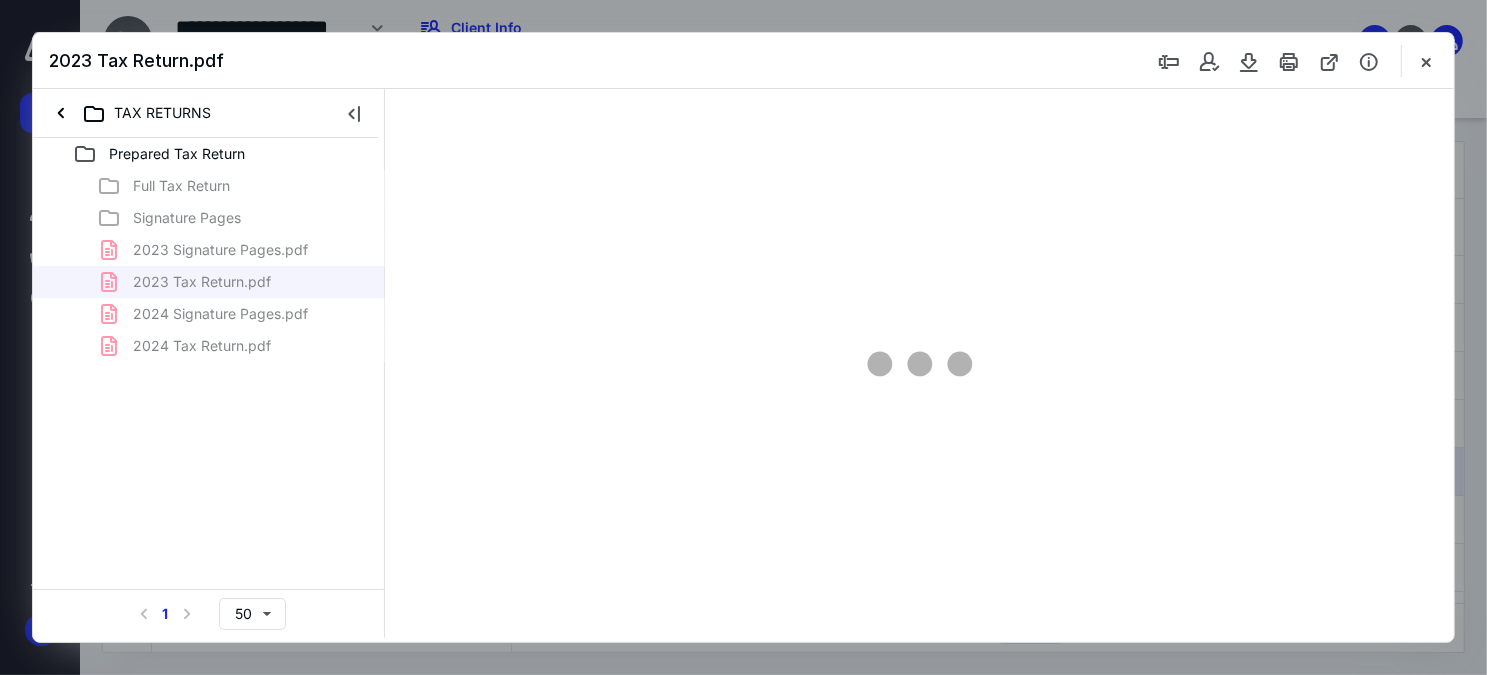 scroll, scrollTop: 0, scrollLeft: 0, axis: both 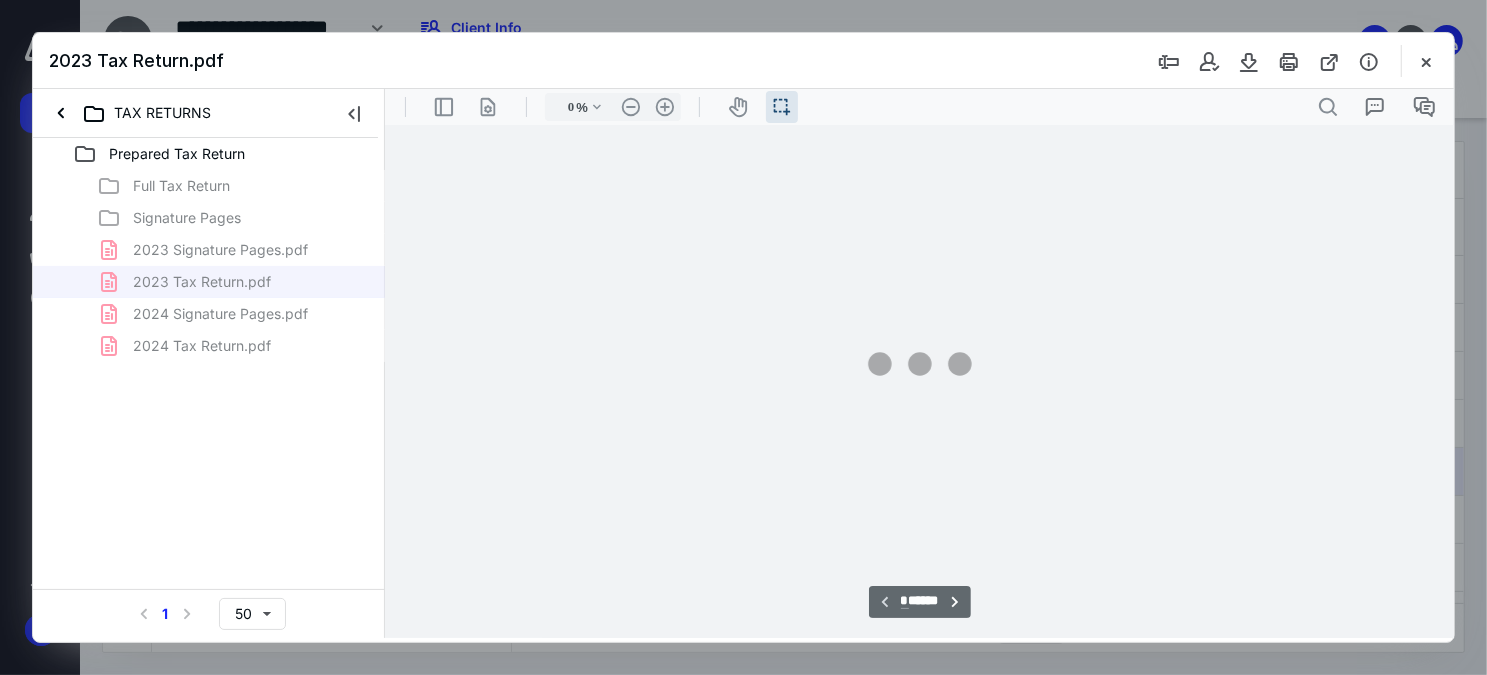 type on "65" 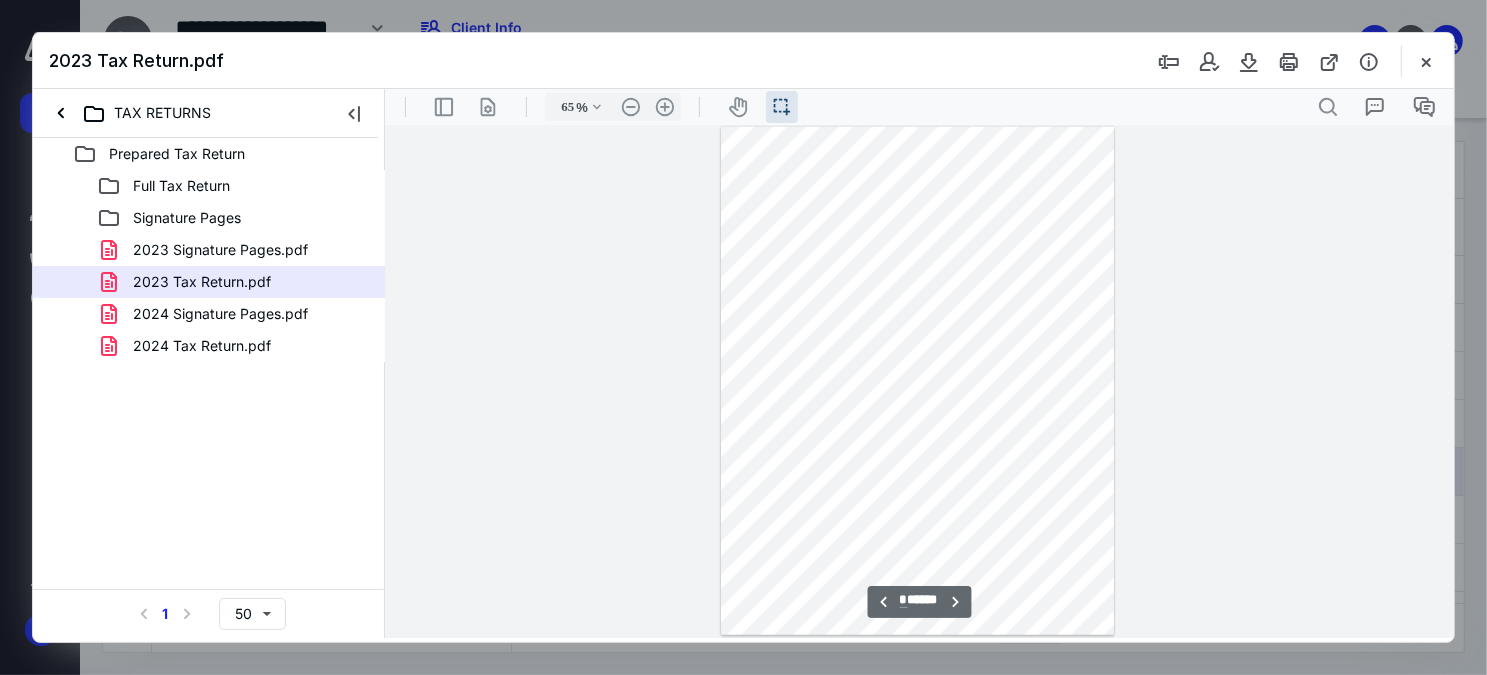 scroll, scrollTop: 1039, scrollLeft: 0, axis: vertical 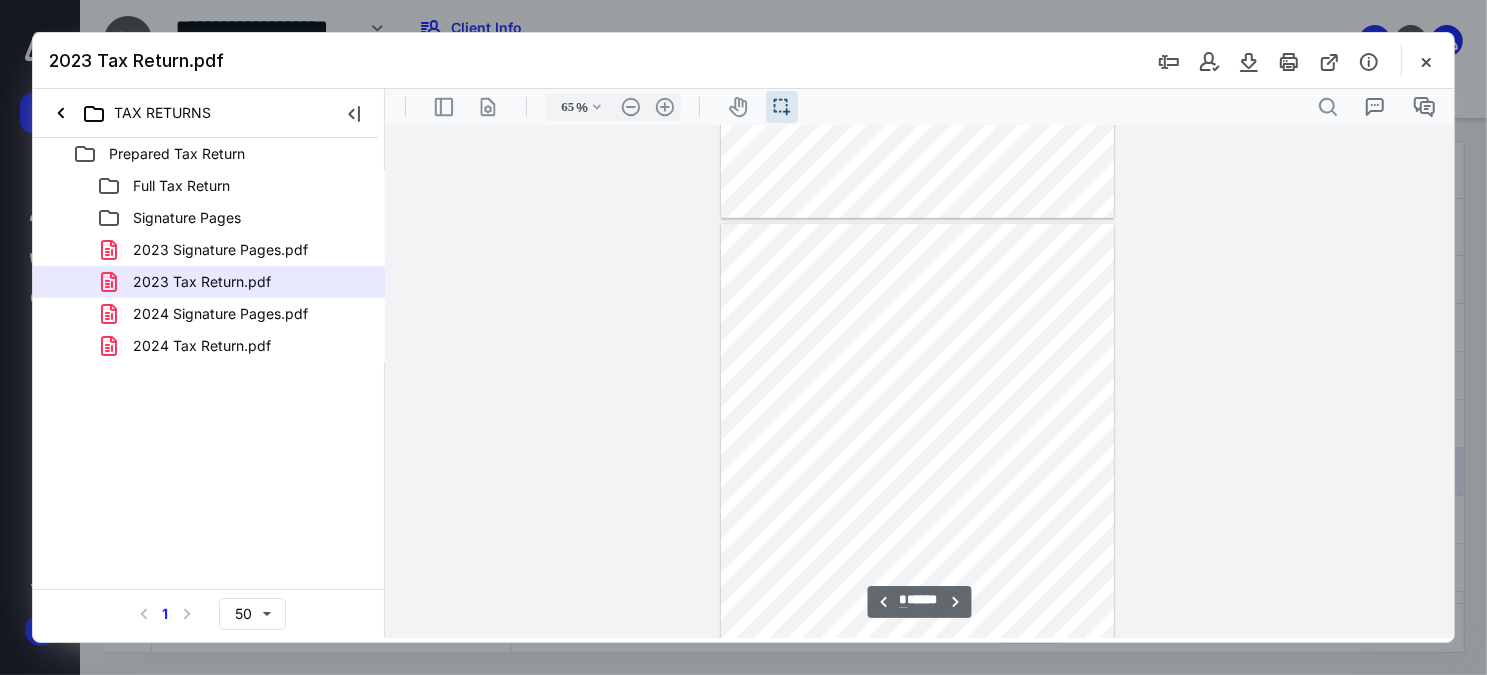 type on "*" 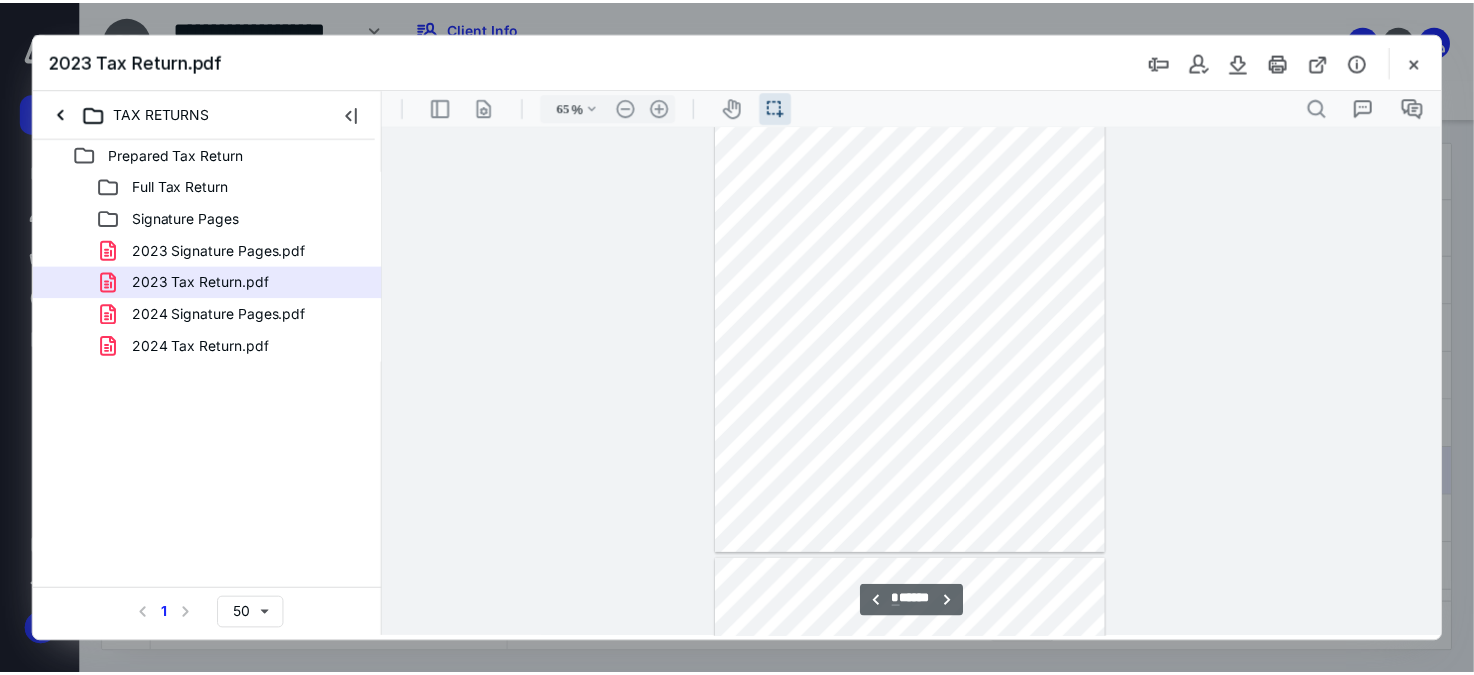 scroll, scrollTop: 493, scrollLeft: 0, axis: vertical 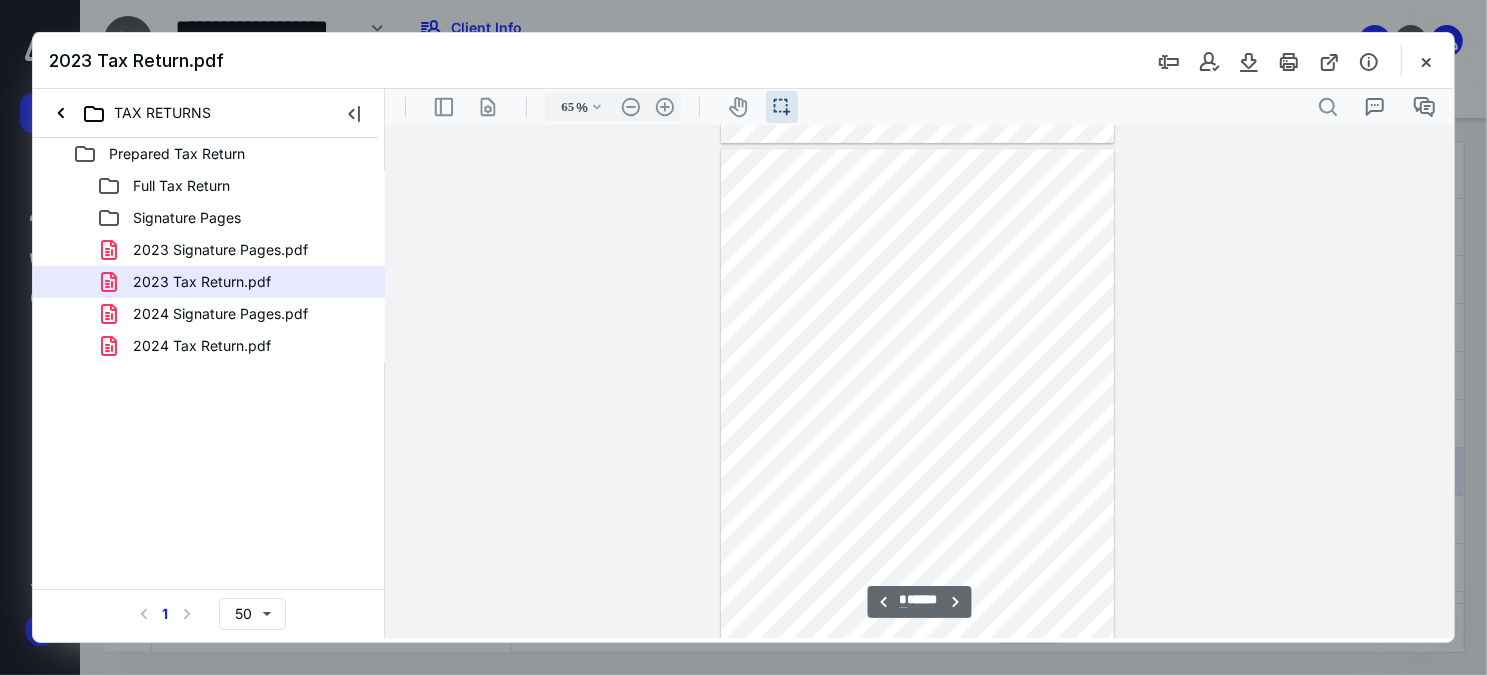 click at bounding box center (1426, 61) 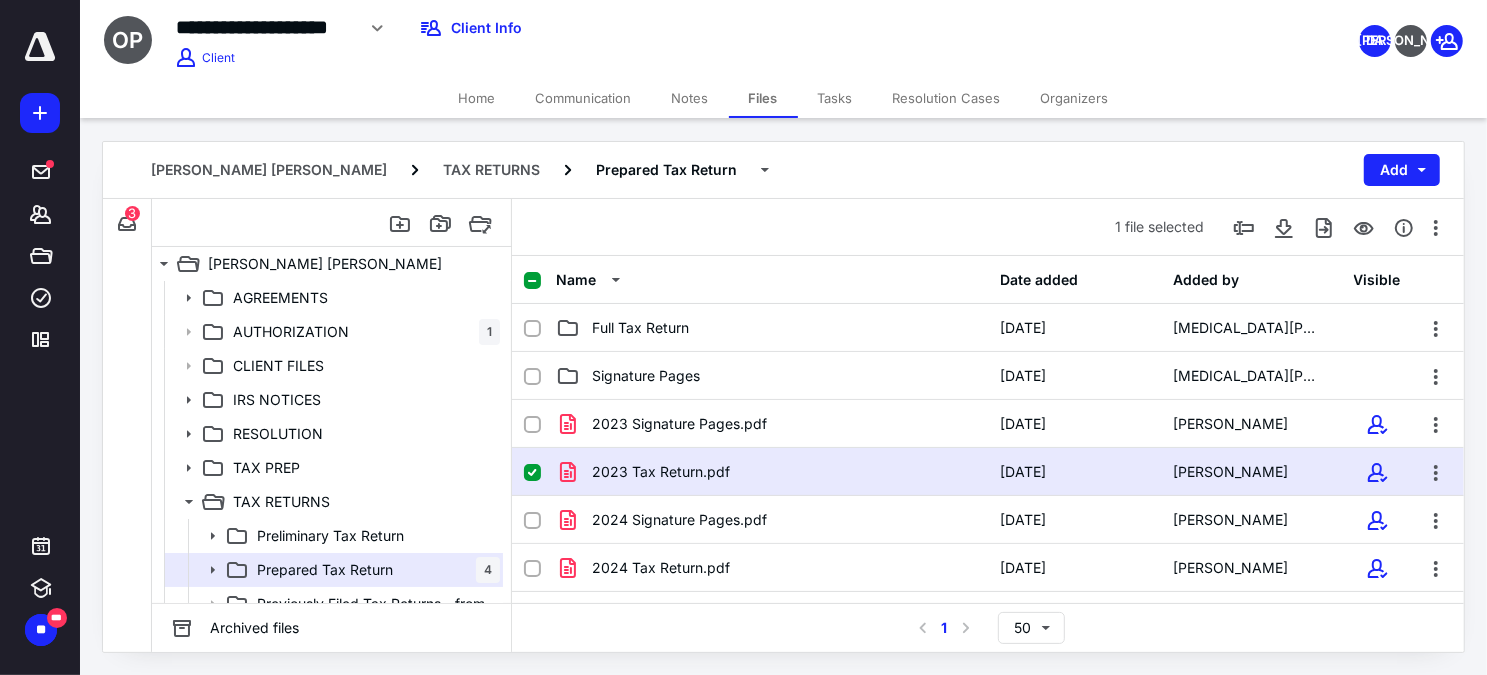 click on "Home" at bounding box center [477, 98] 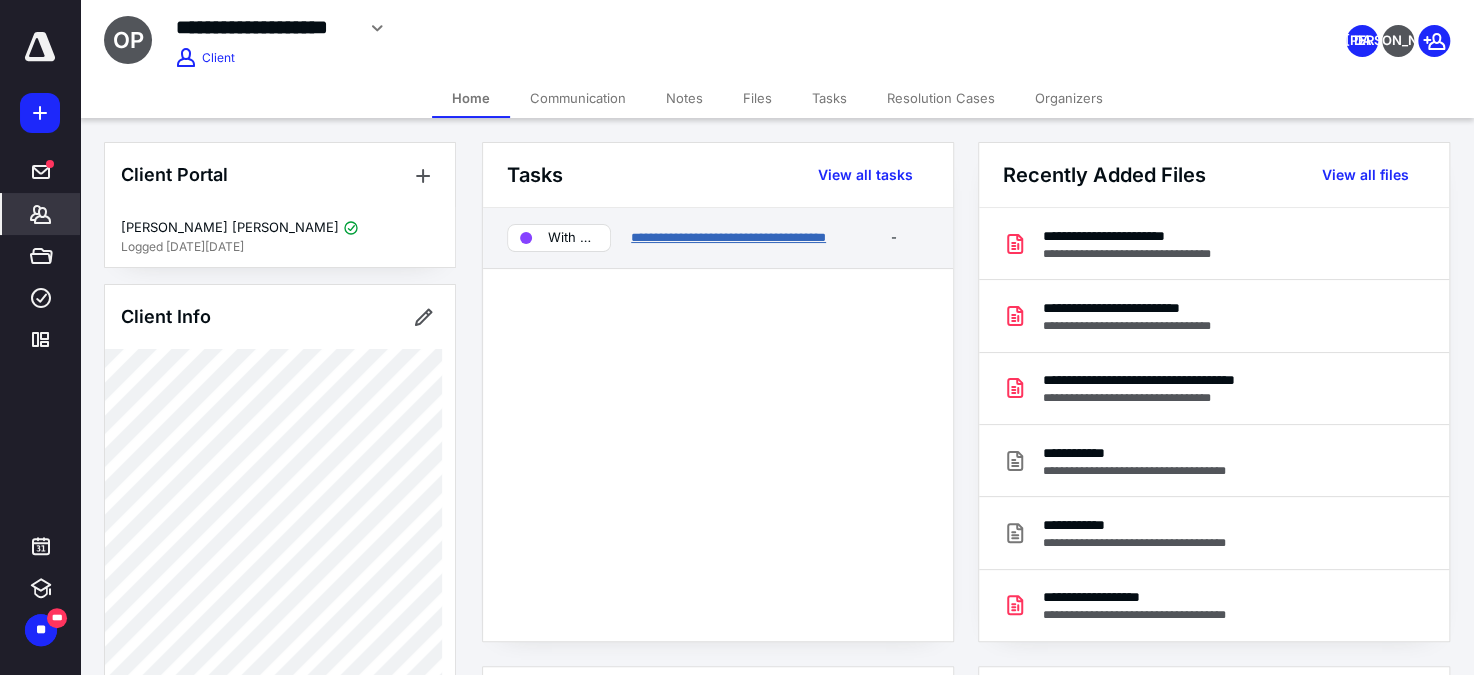 click on "**********" at bounding box center [728, 237] 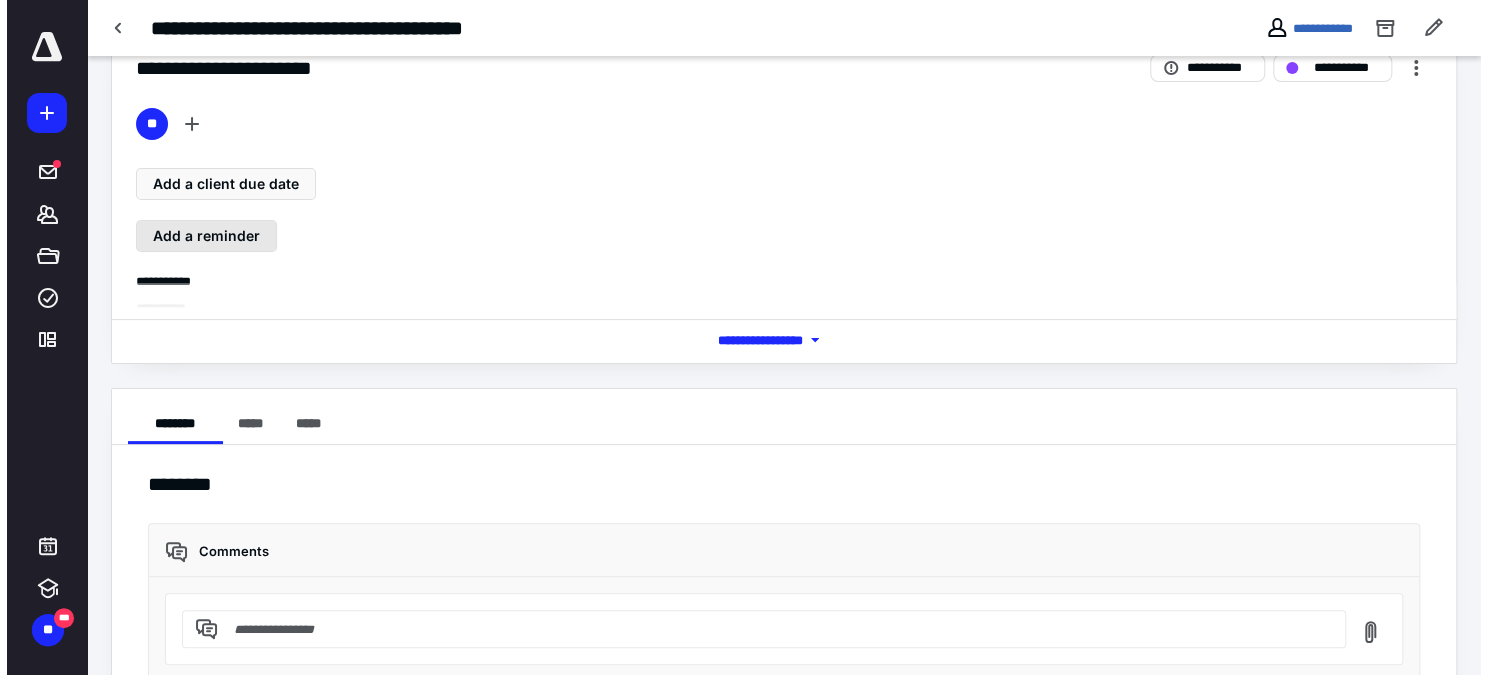 scroll, scrollTop: 0, scrollLeft: 0, axis: both 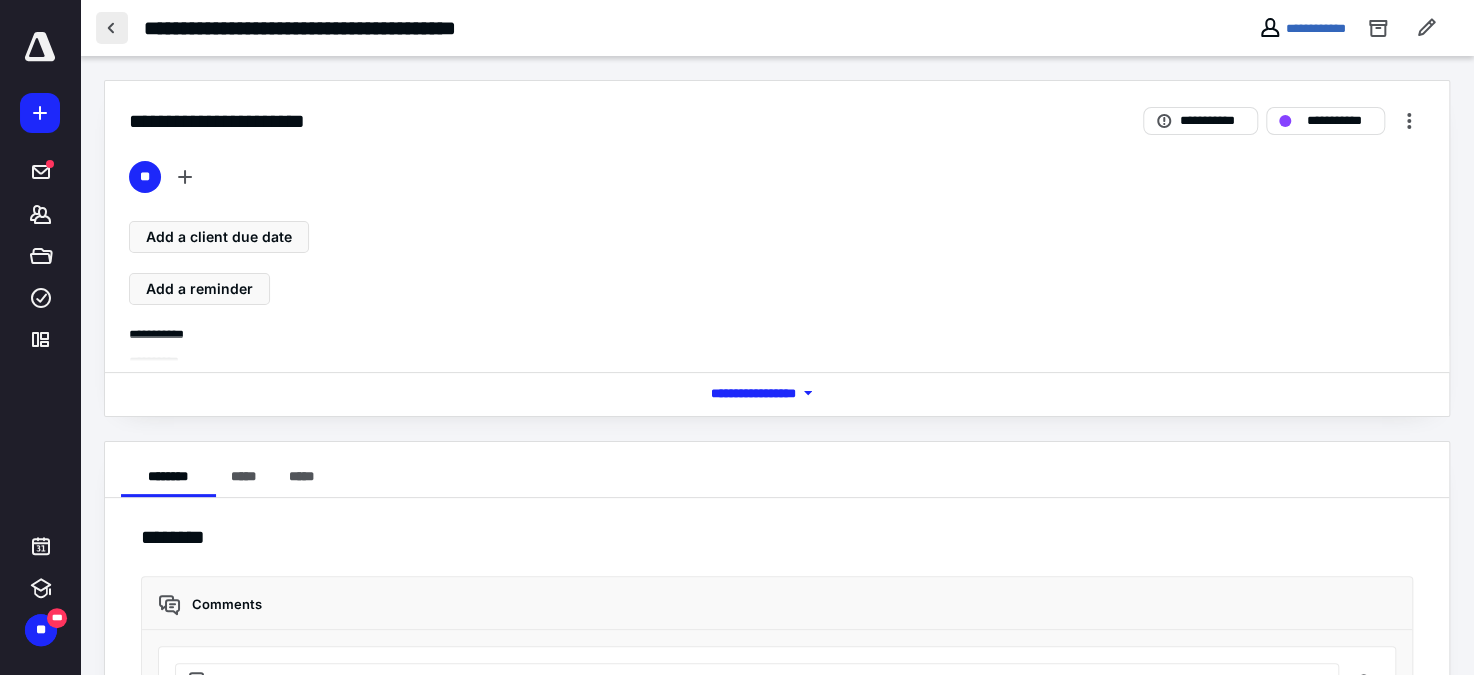 click at bounding box center [112, 28] 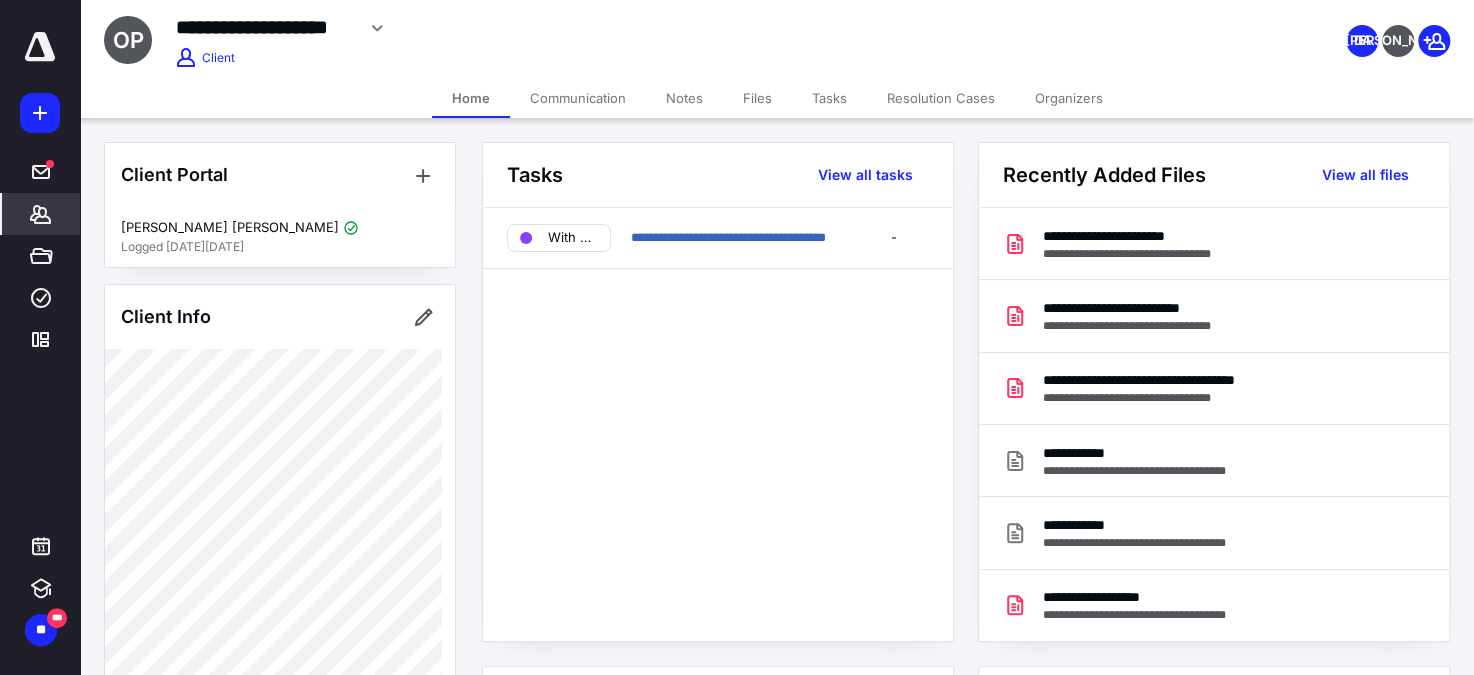 click on "Communication" at bounding box center (578, 98) 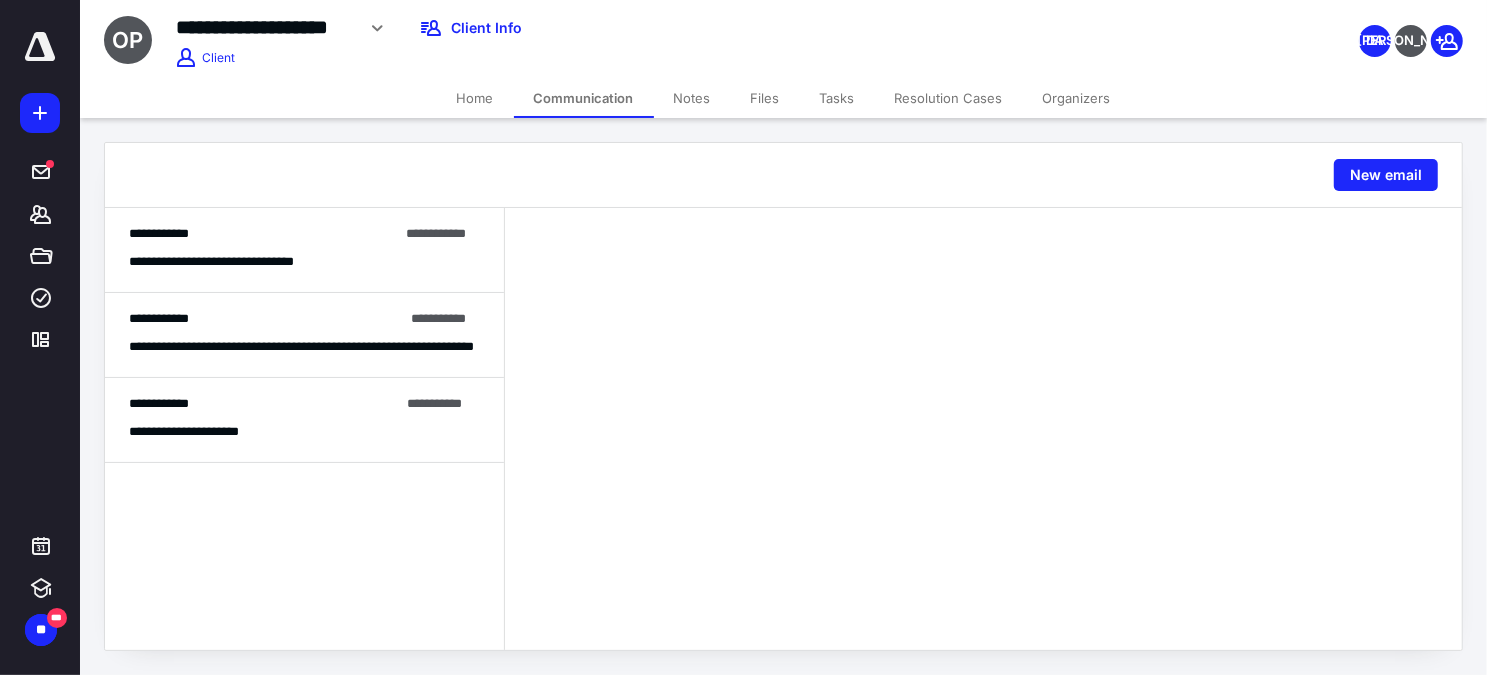 click on "**********" at bounding box center (263, 234) 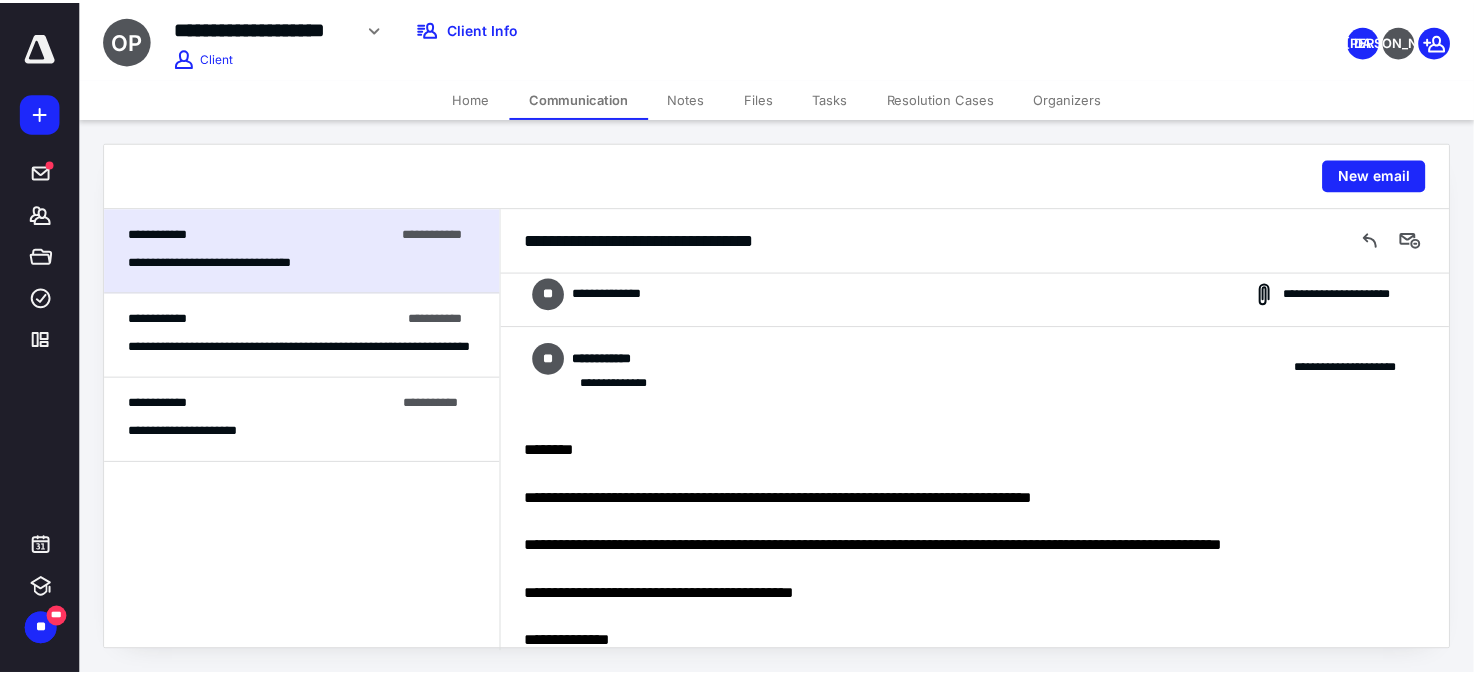 scroll, scrollTop: 0, scrollLeft: 0, axis: both 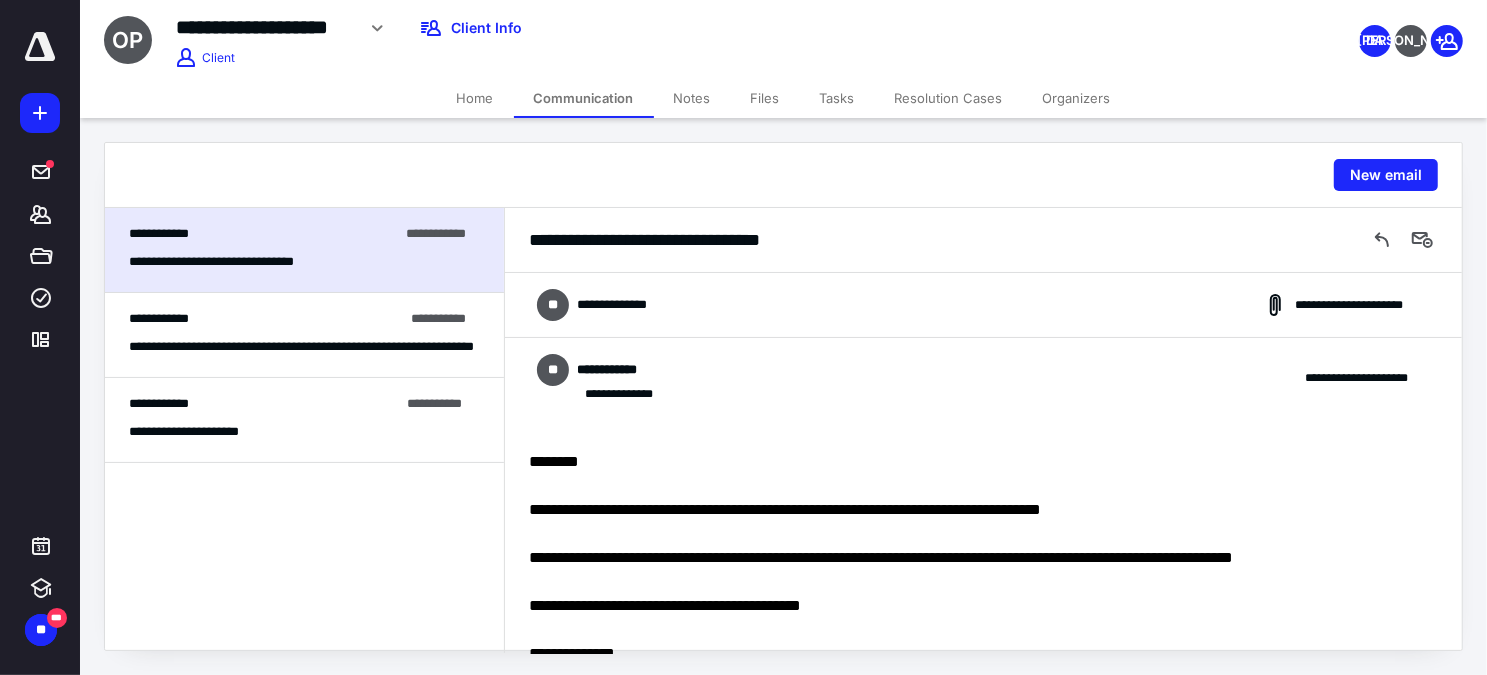 click on "Home" at bounding box center (475, 98) 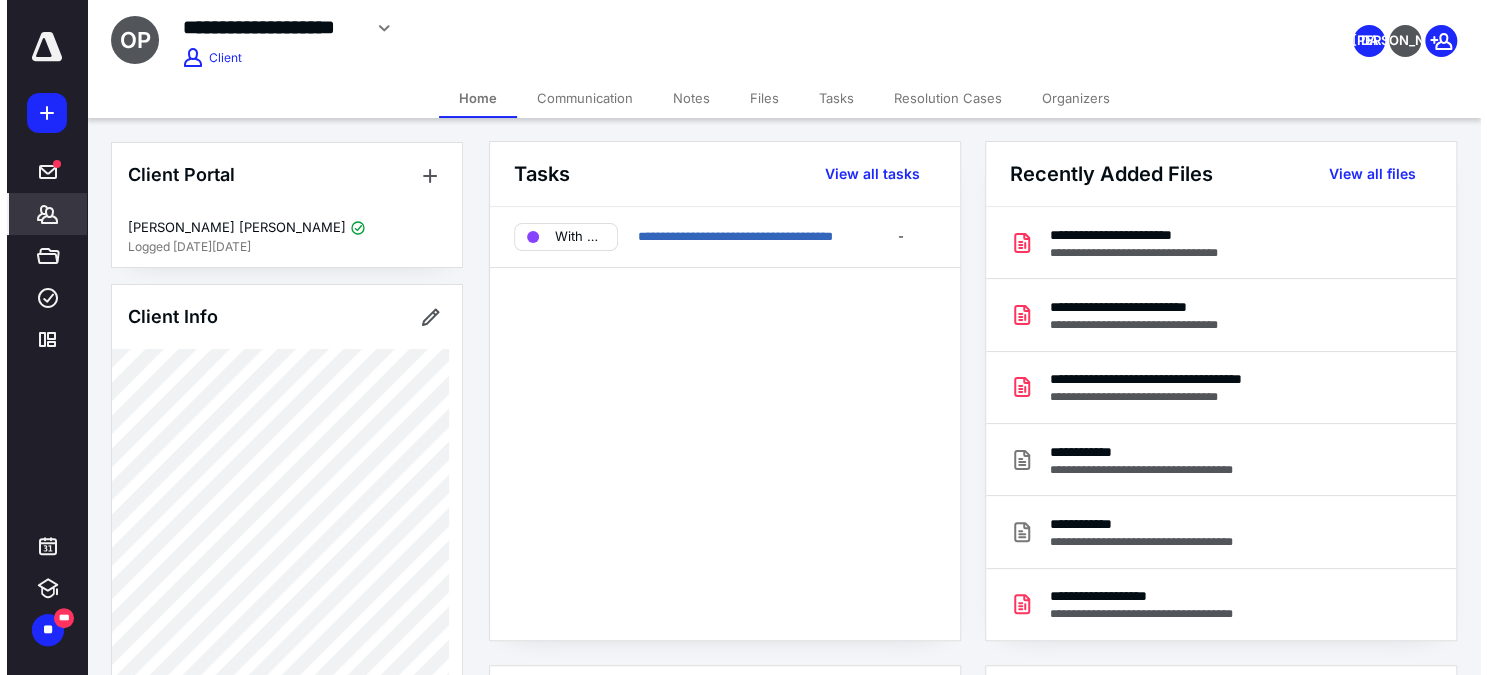 scroll, scrollTop: 0, scrollLeft: 0, axis: both 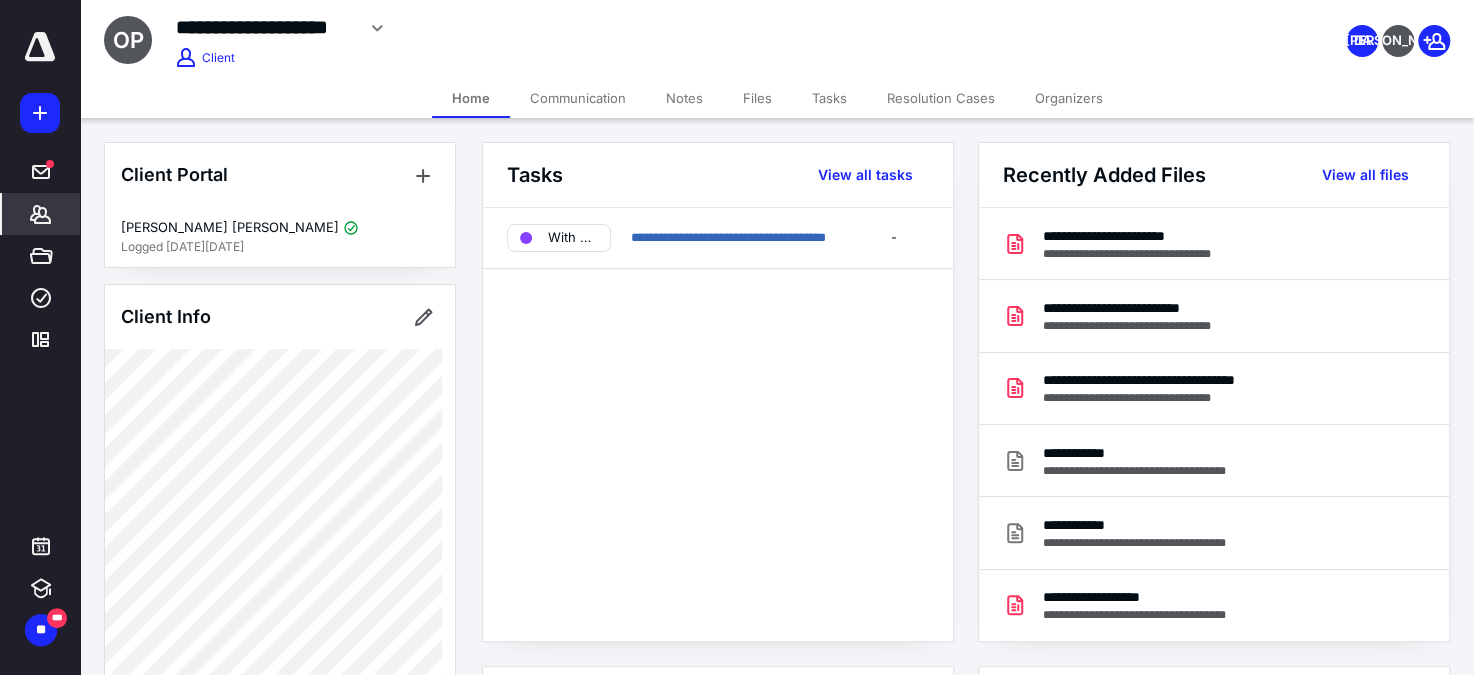 click on "**********" at bounding box center (585, 28) 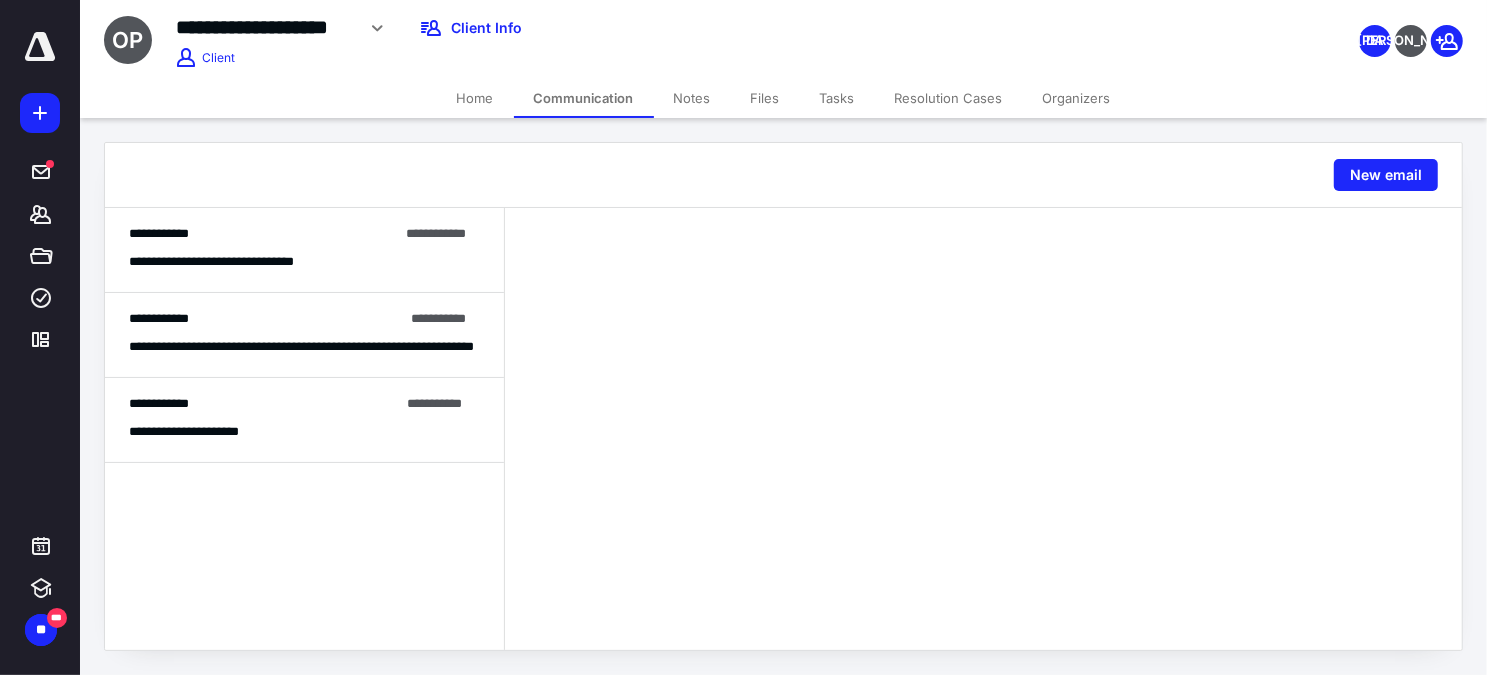 click on "**********" at bounding box center [263, 234] 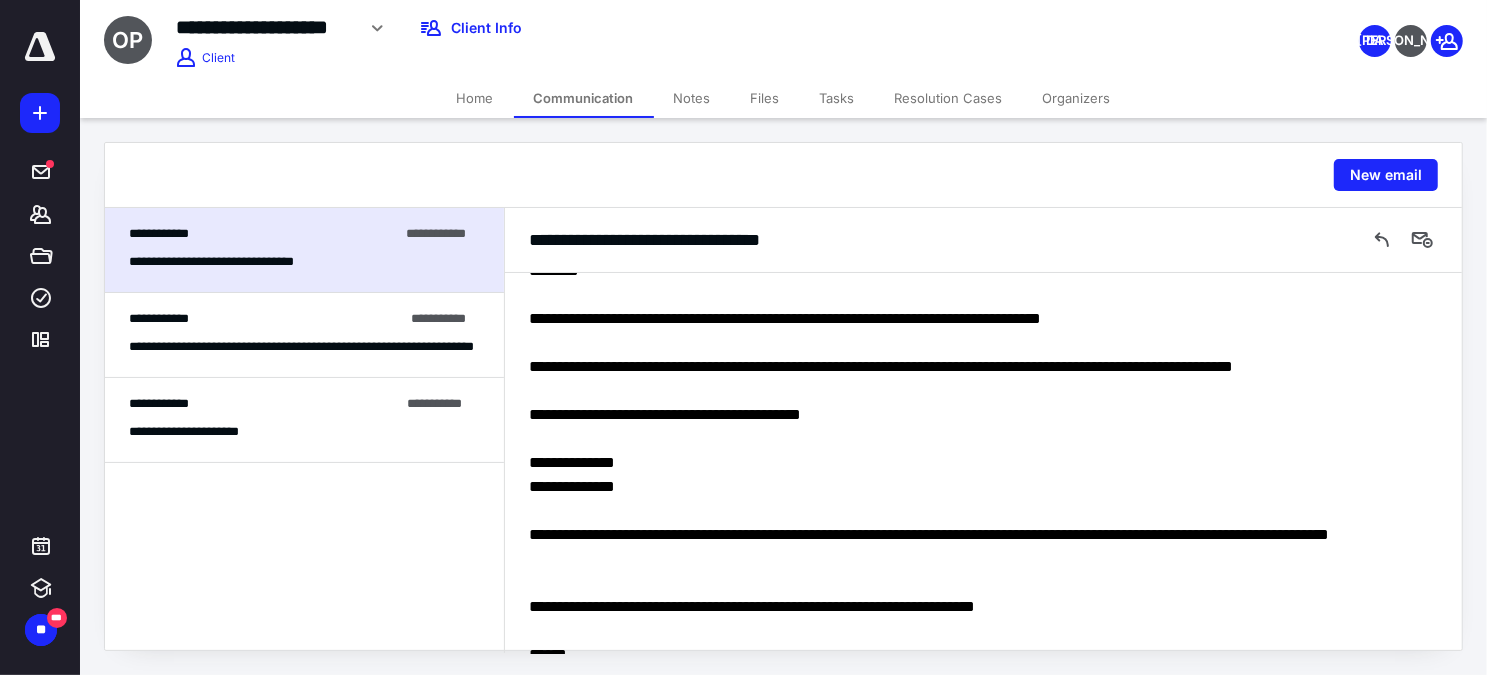 scroll, scrollTop: 102, scrollLeft: 0, axis: vertical 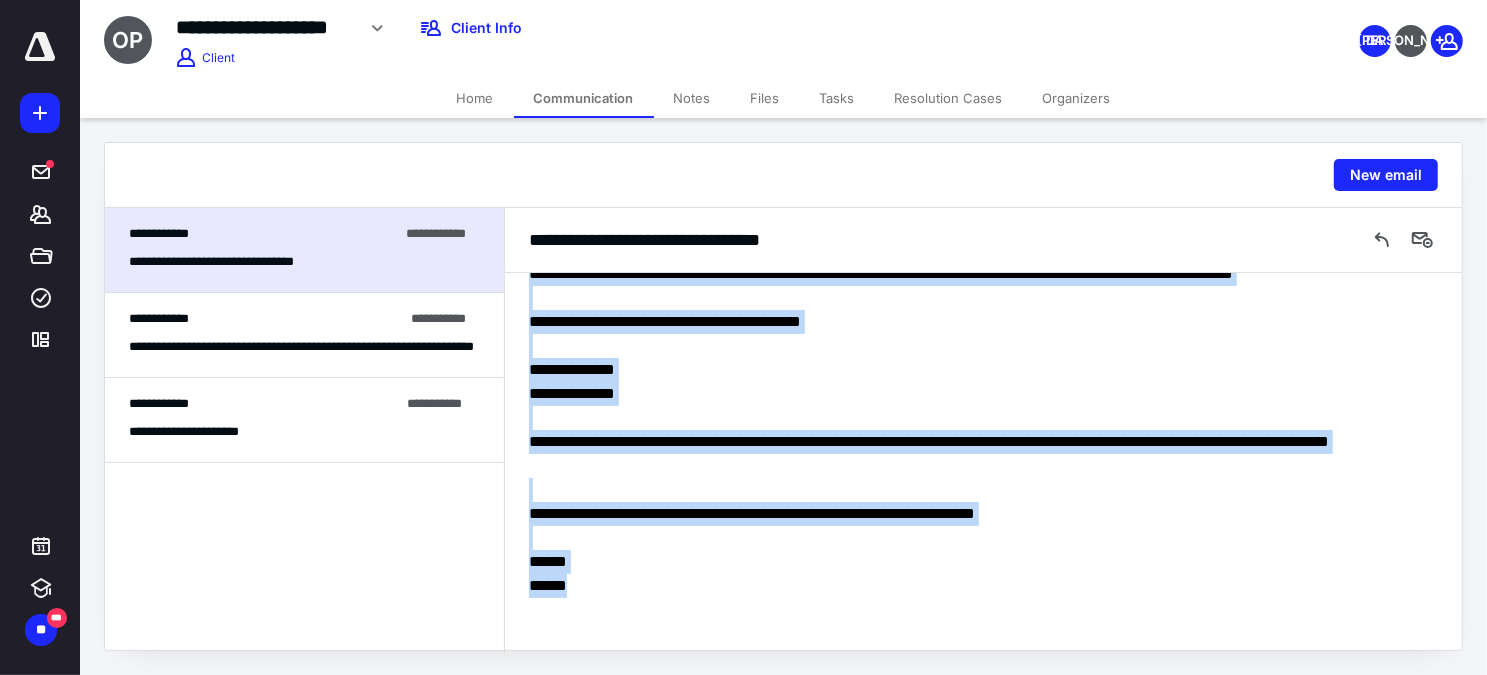 drag, startPoint x: 531, startPoint y: 406, endPoint x: 682, endPoint y: 583, distance: 232.65855 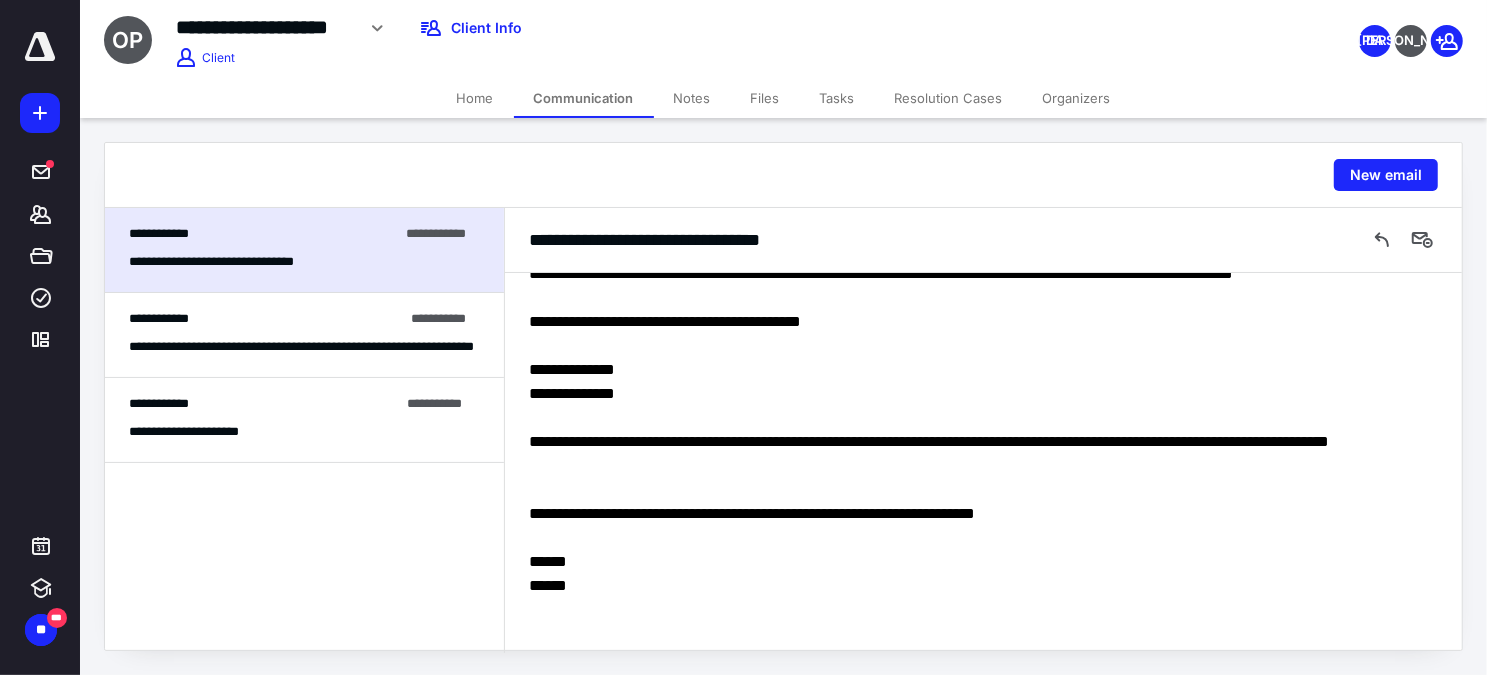 click on "**********" at bounding box center [590, 28] 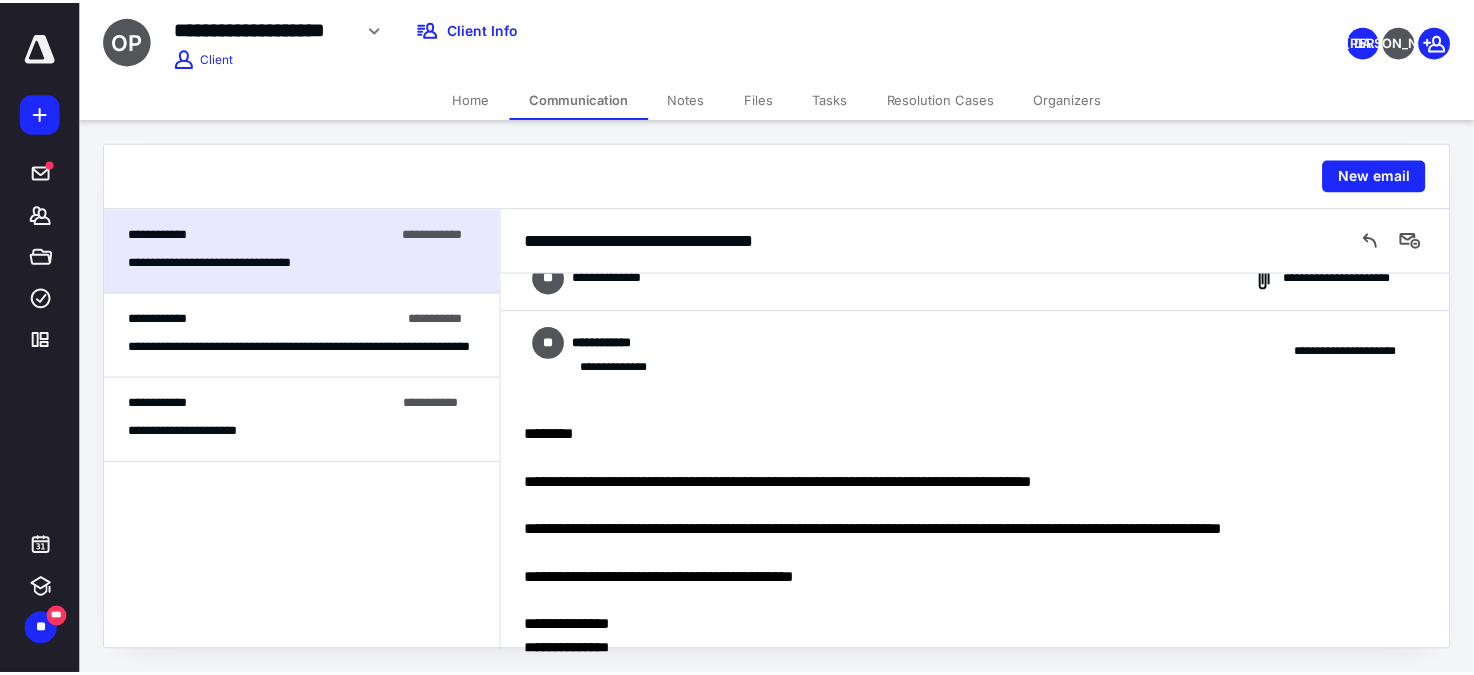 scroll, scrollTop: 11, scrollLeft: 0, axis: vertical 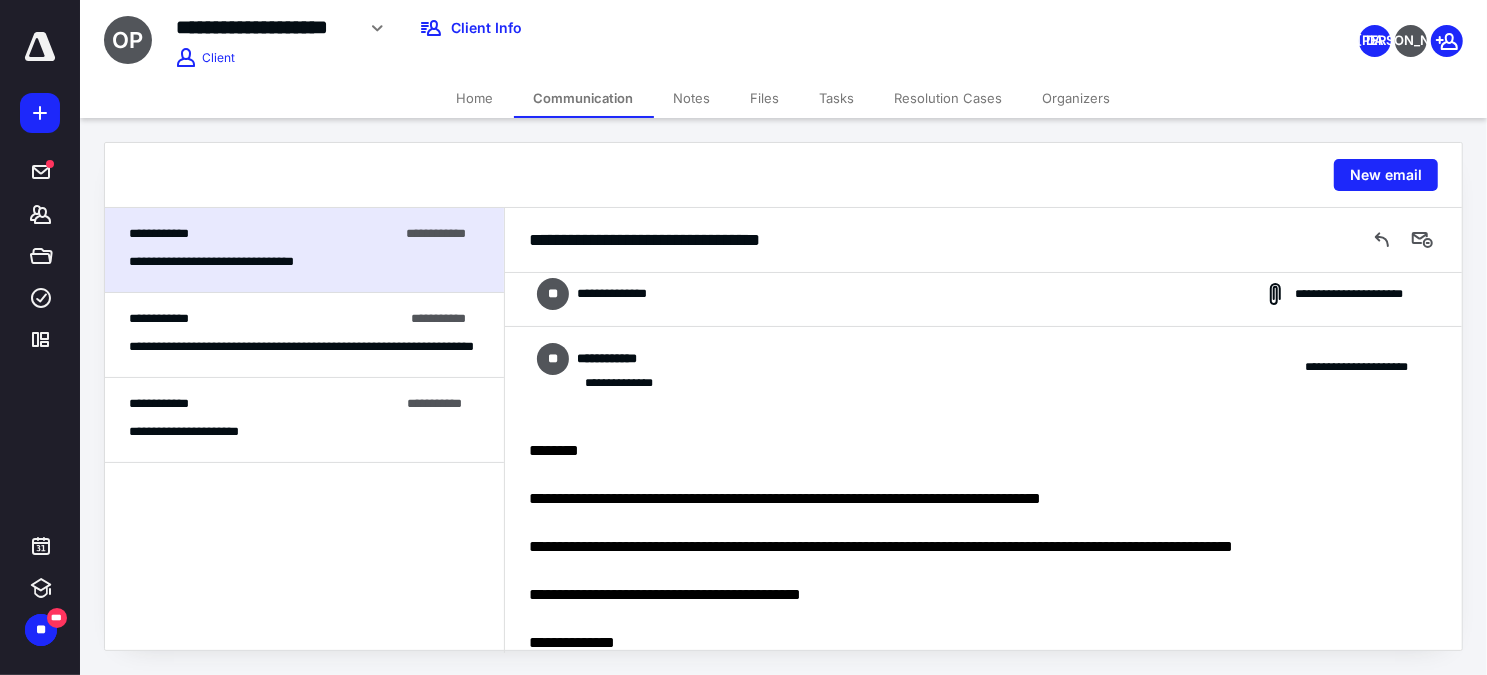 click on "Home" at bounding box center [475, 98] 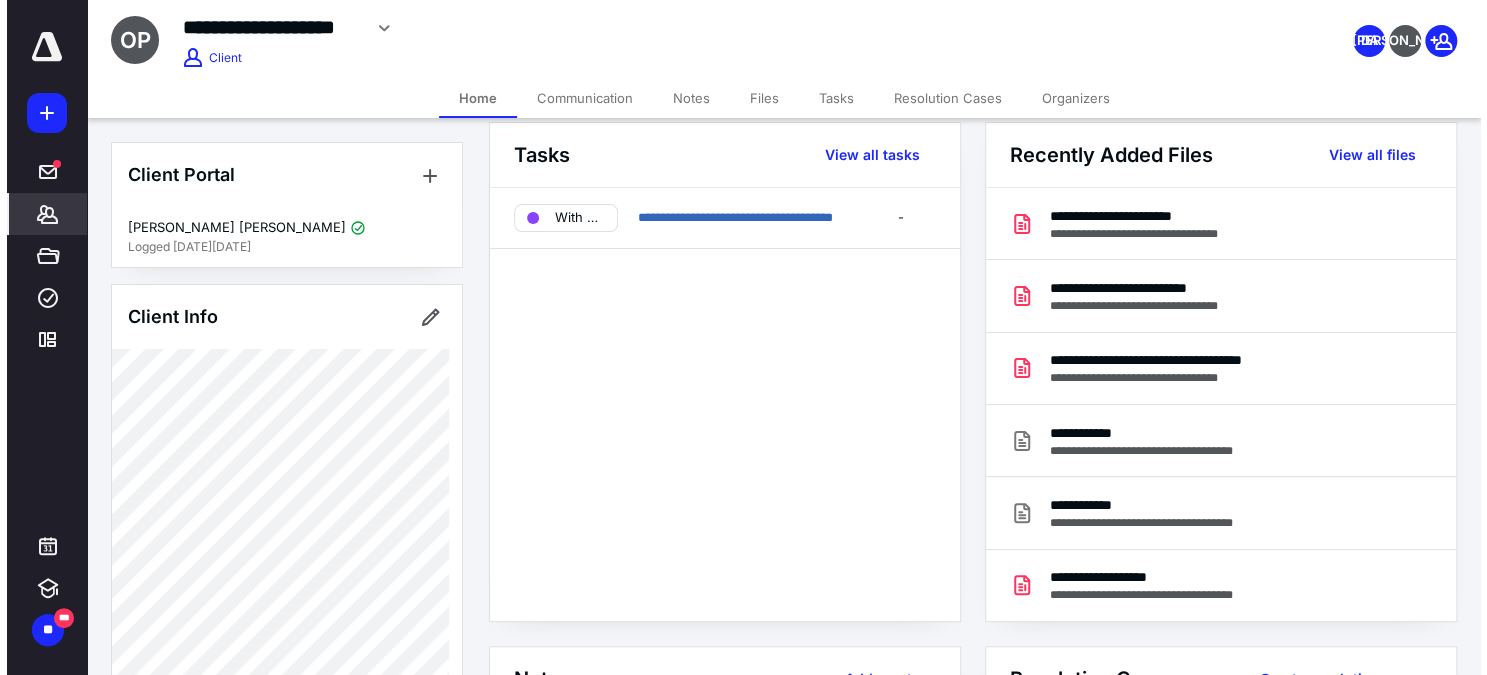 scroll, scrollTop: 0, scrollLeft: 0, axis: both 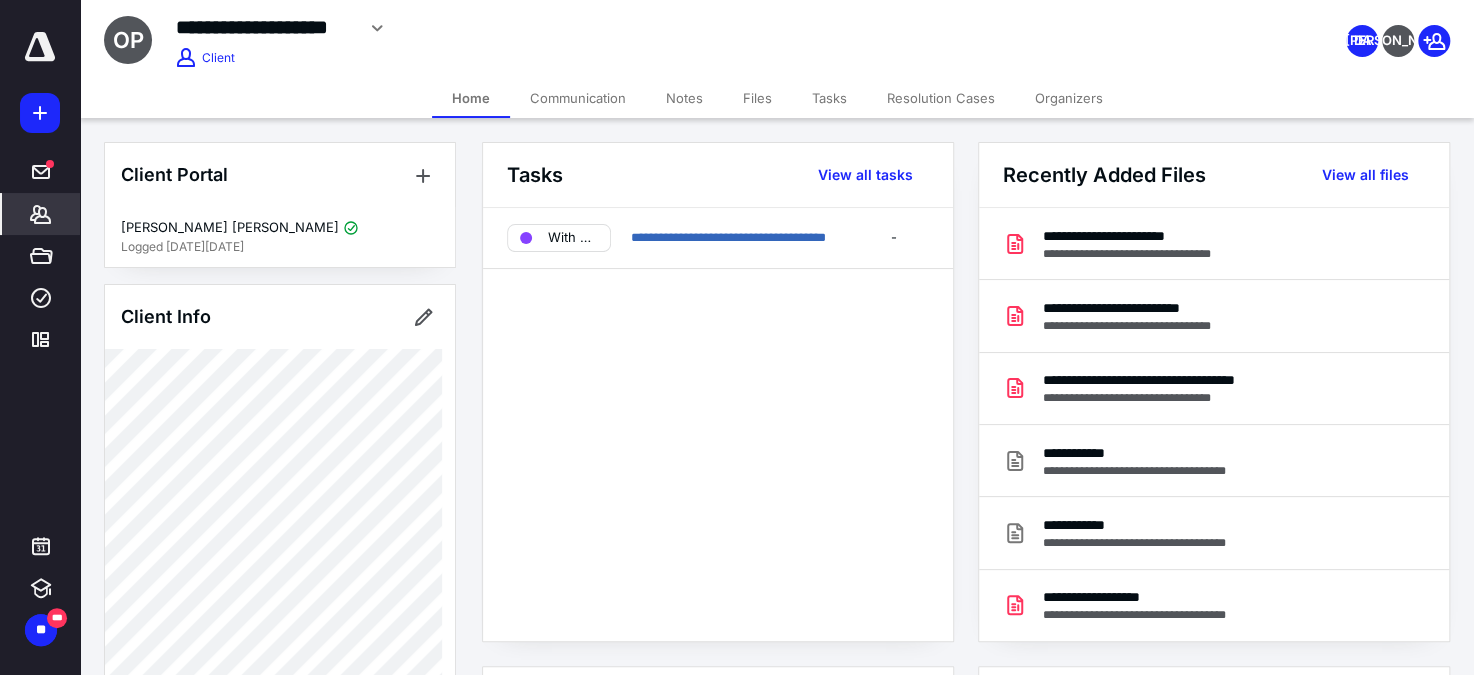 click on "**********" at bounding box center [585, 28] 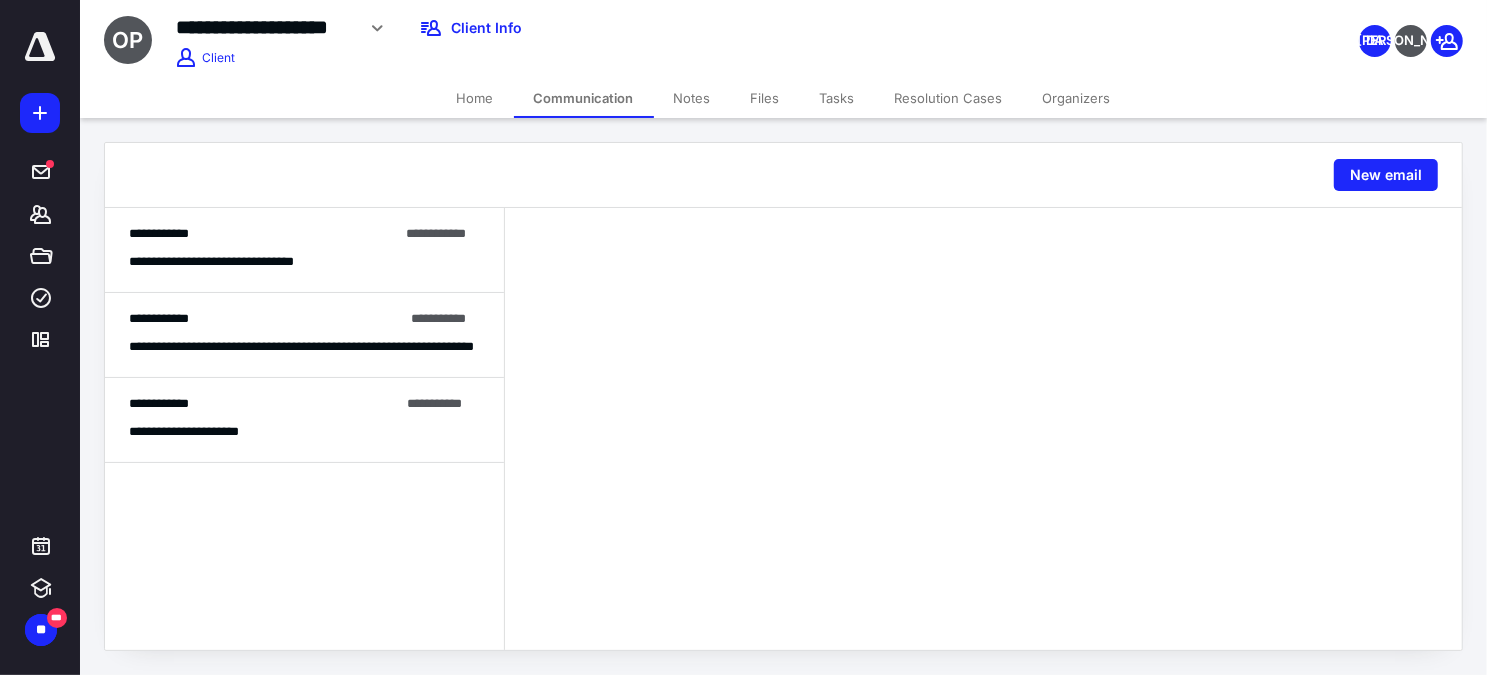 click on "**********" at bounding box center [304, 250] 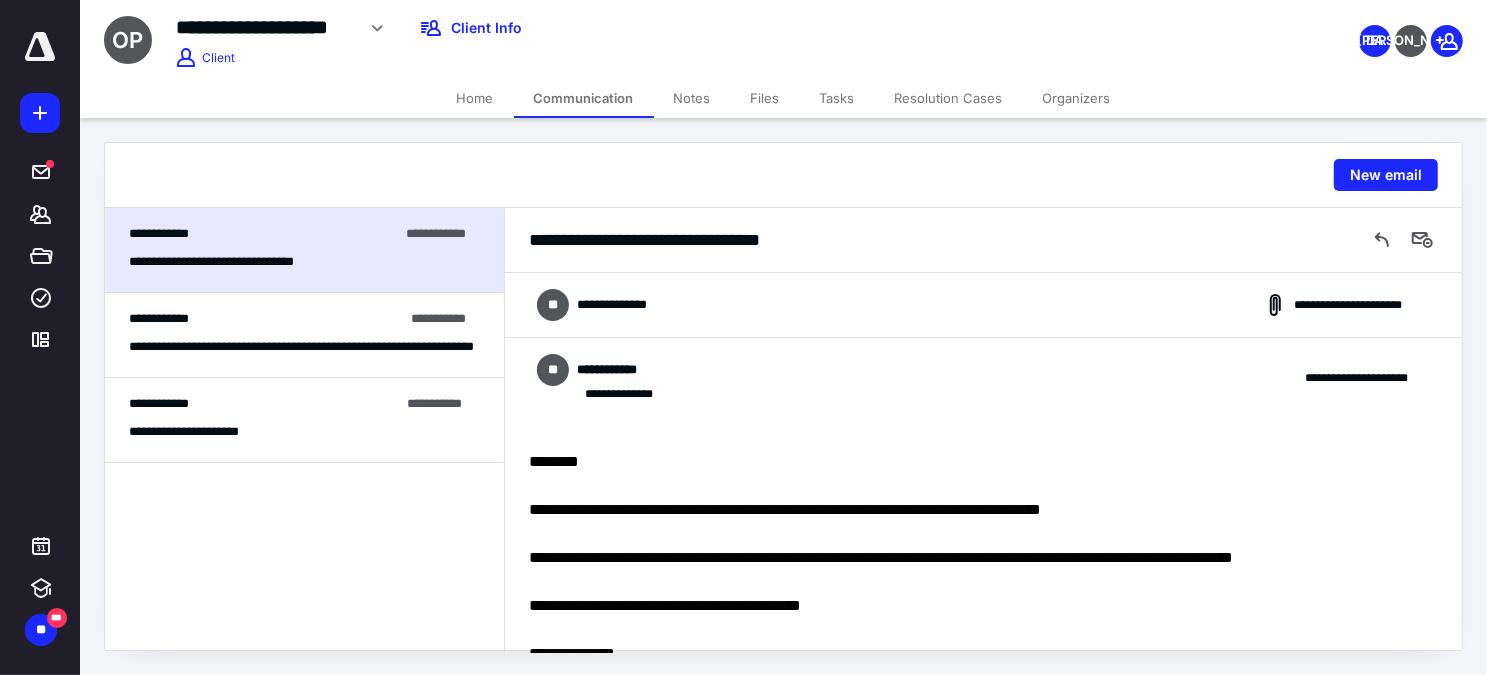 scroll, scrollTop: 284, scrollLeft: 0, axis: vertical 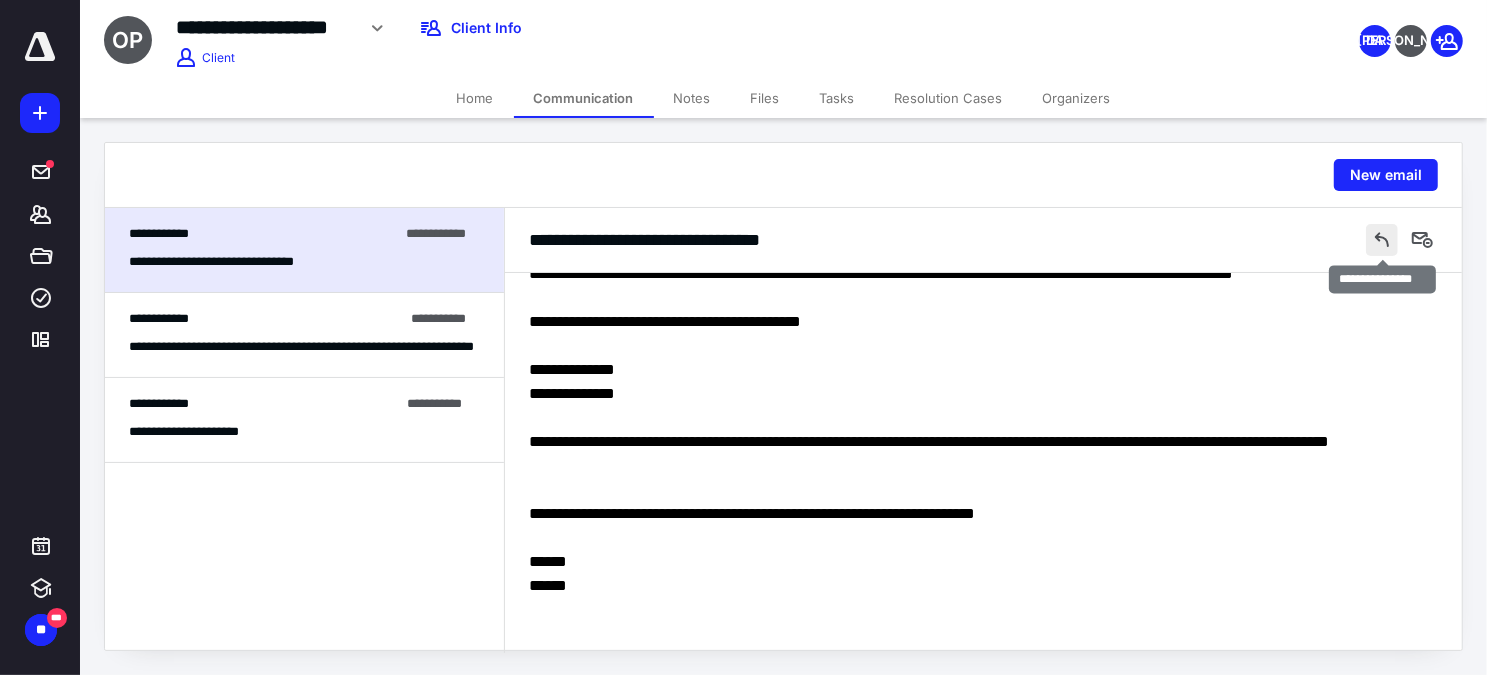 click at bounding box center (1382, 240) 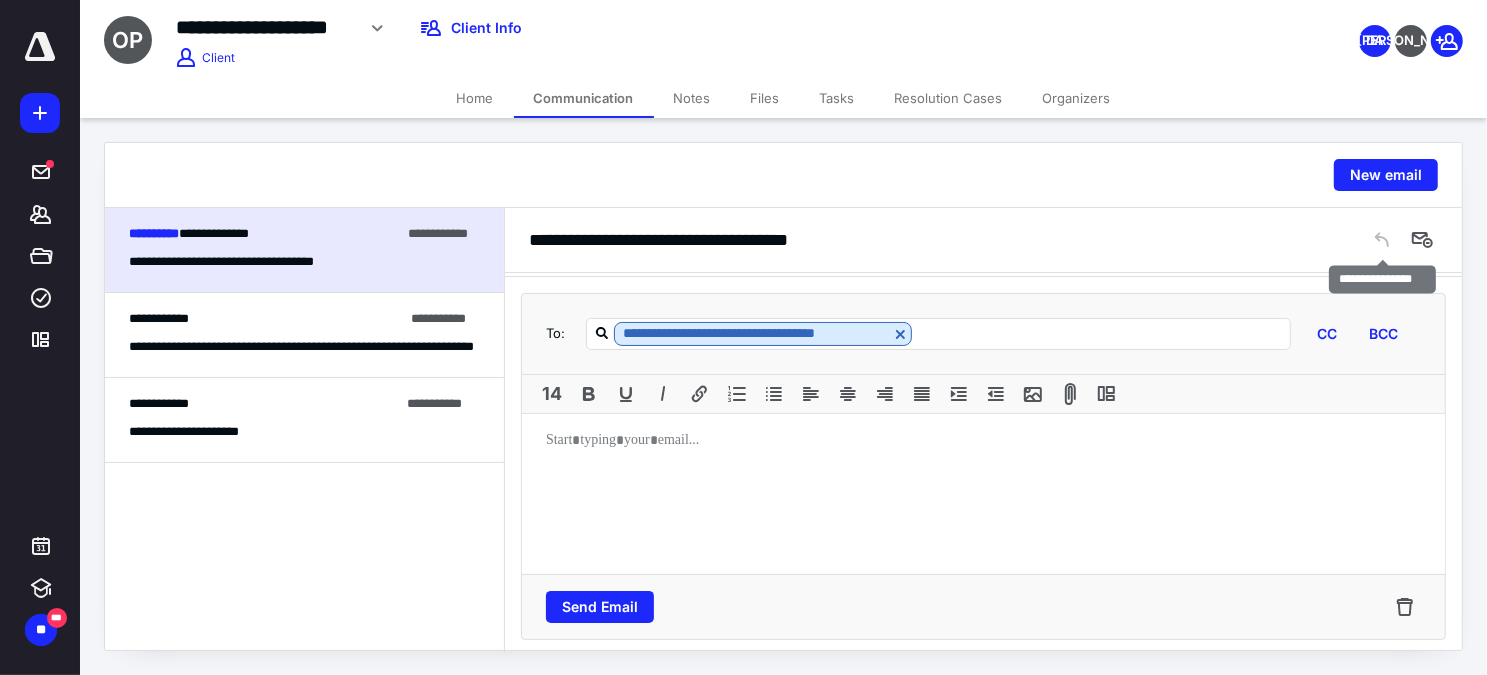 type 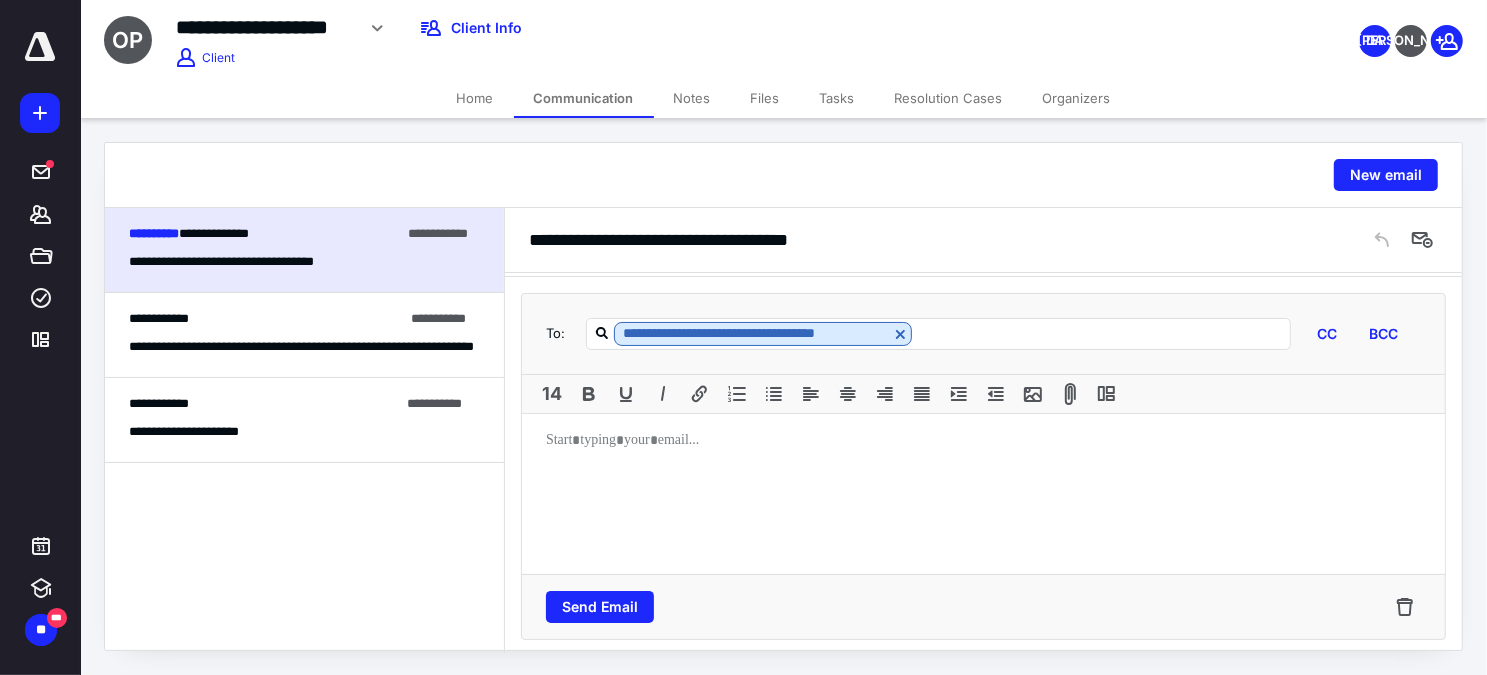 click at bounding box center [983, 494] 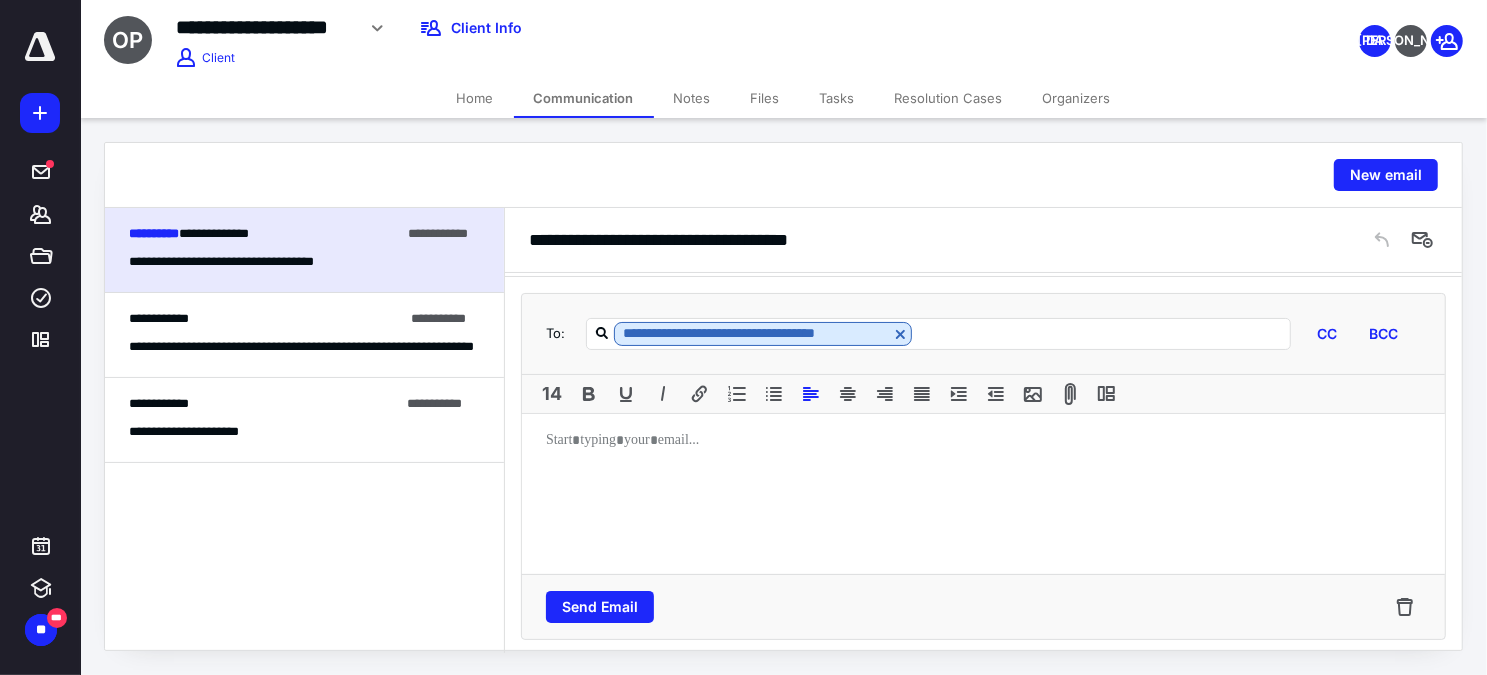 type 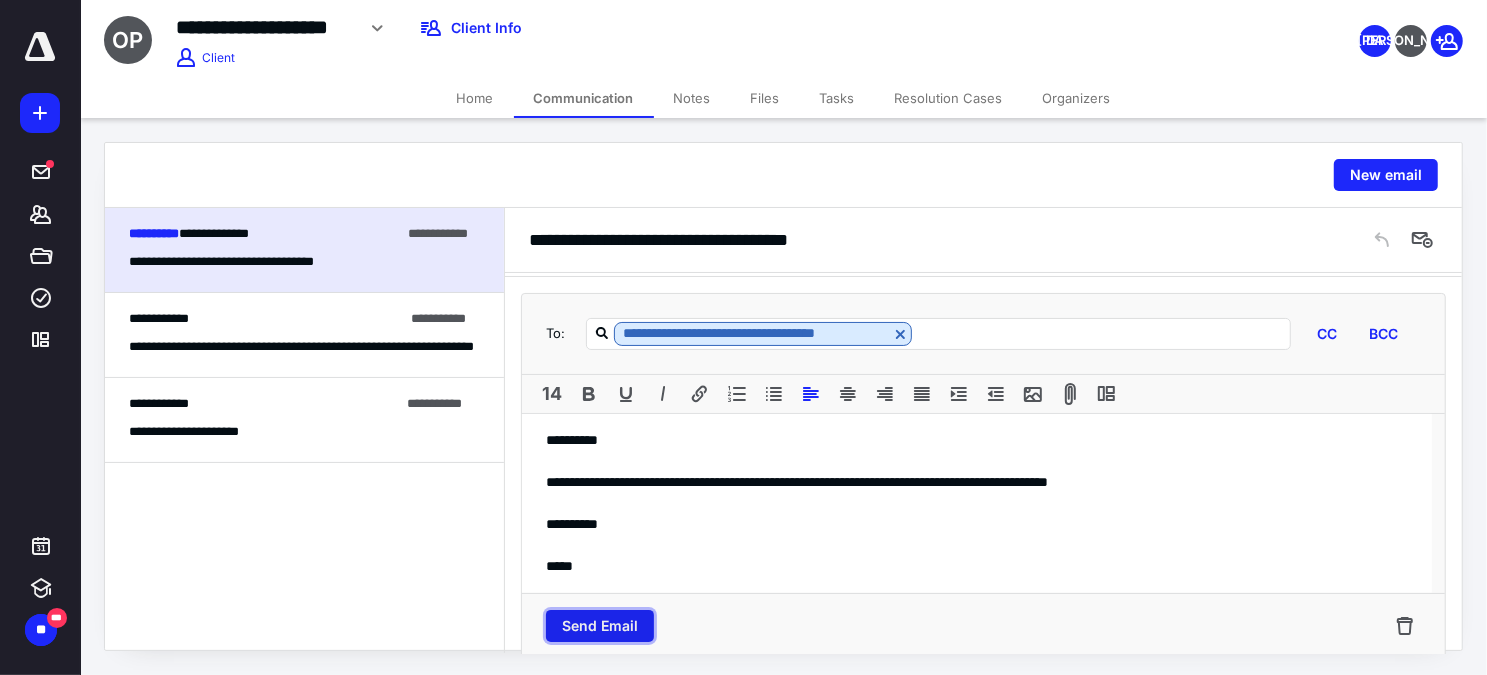 click on "Send Email" at bounding box center (600, 626) 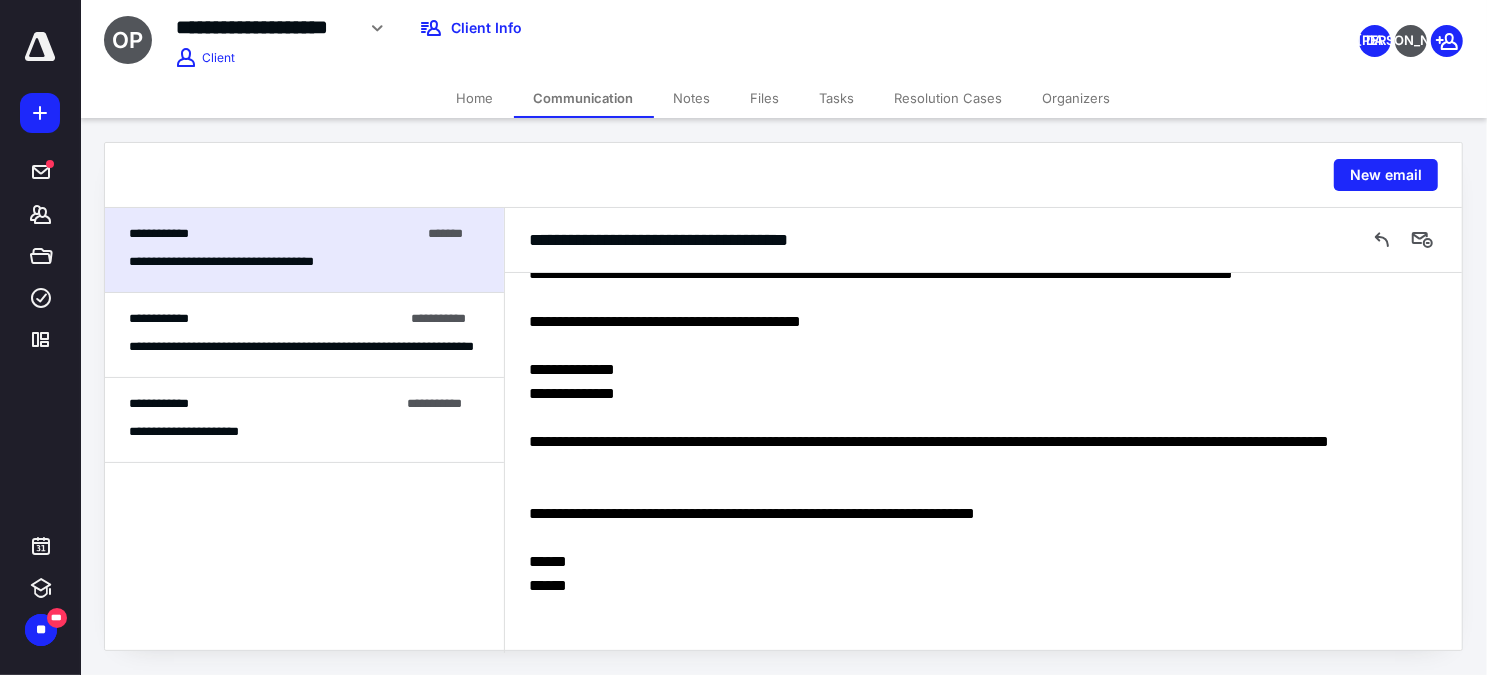 scroll, scrollTop: 566, scrollLeft: 0, axis: vertical 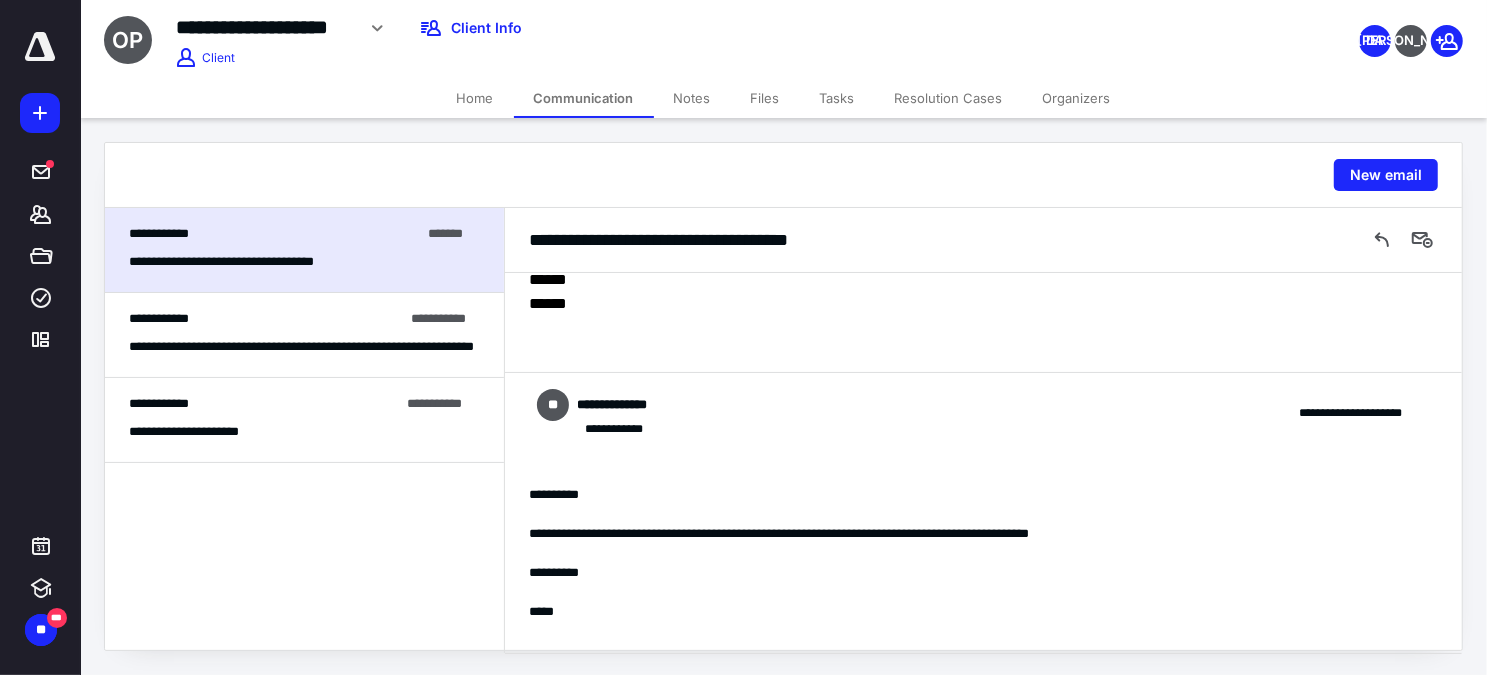 click on "Files" at bounding box center [765, 98] 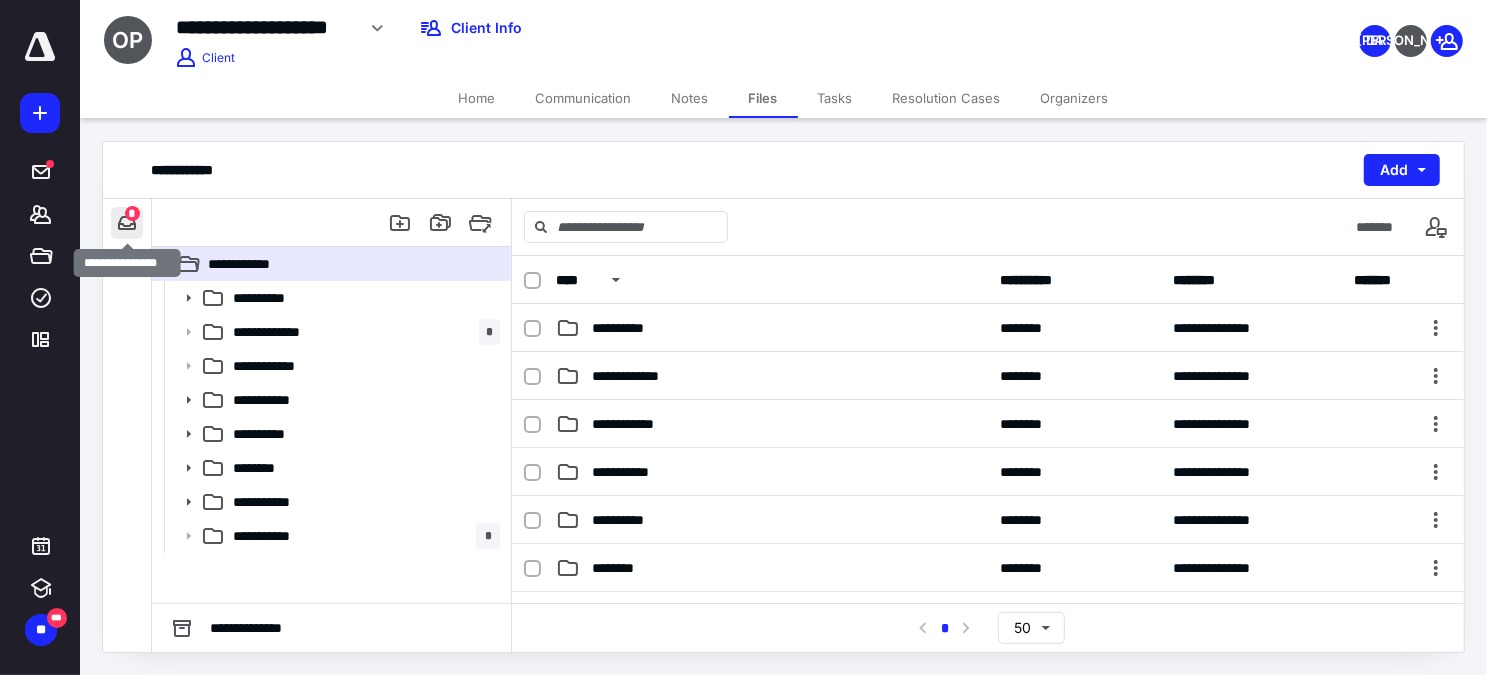 click at bounding box center [127, 223] 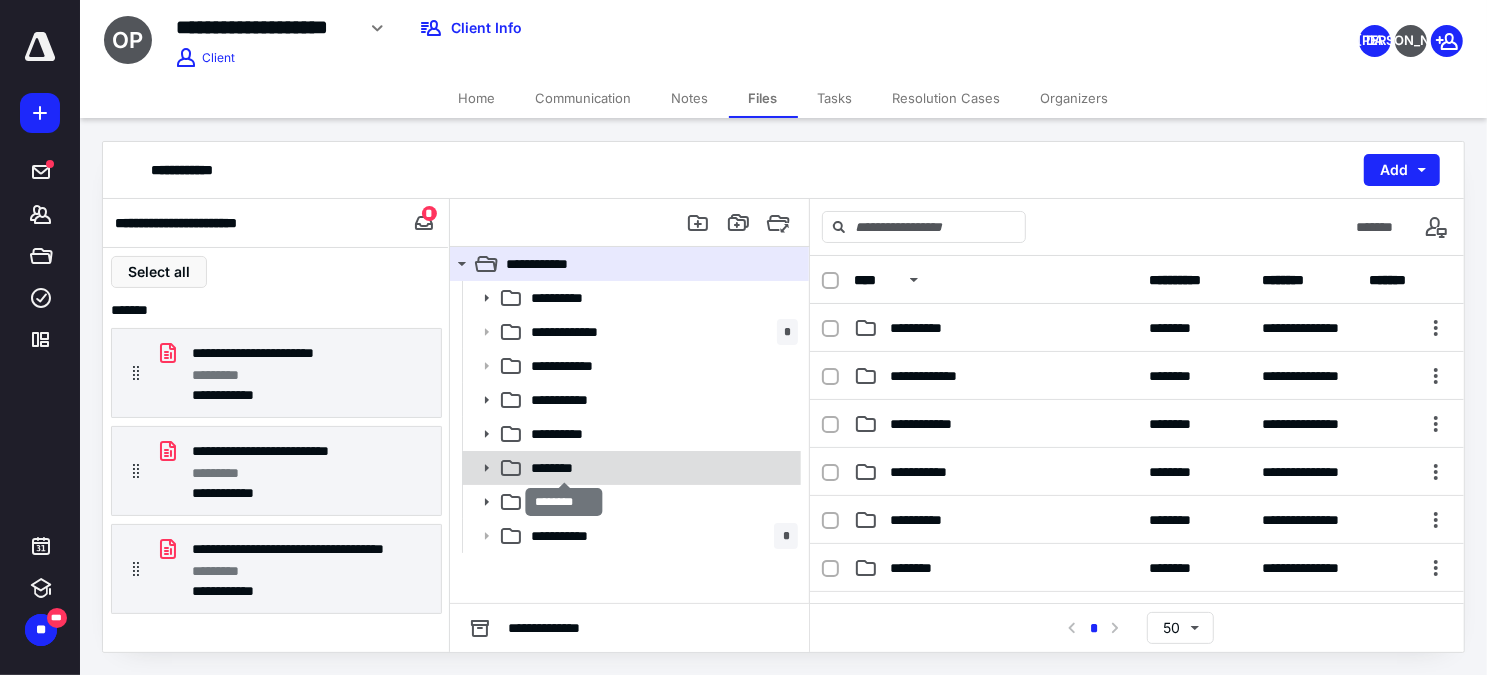click on "********" at bounding box center (564, 468) 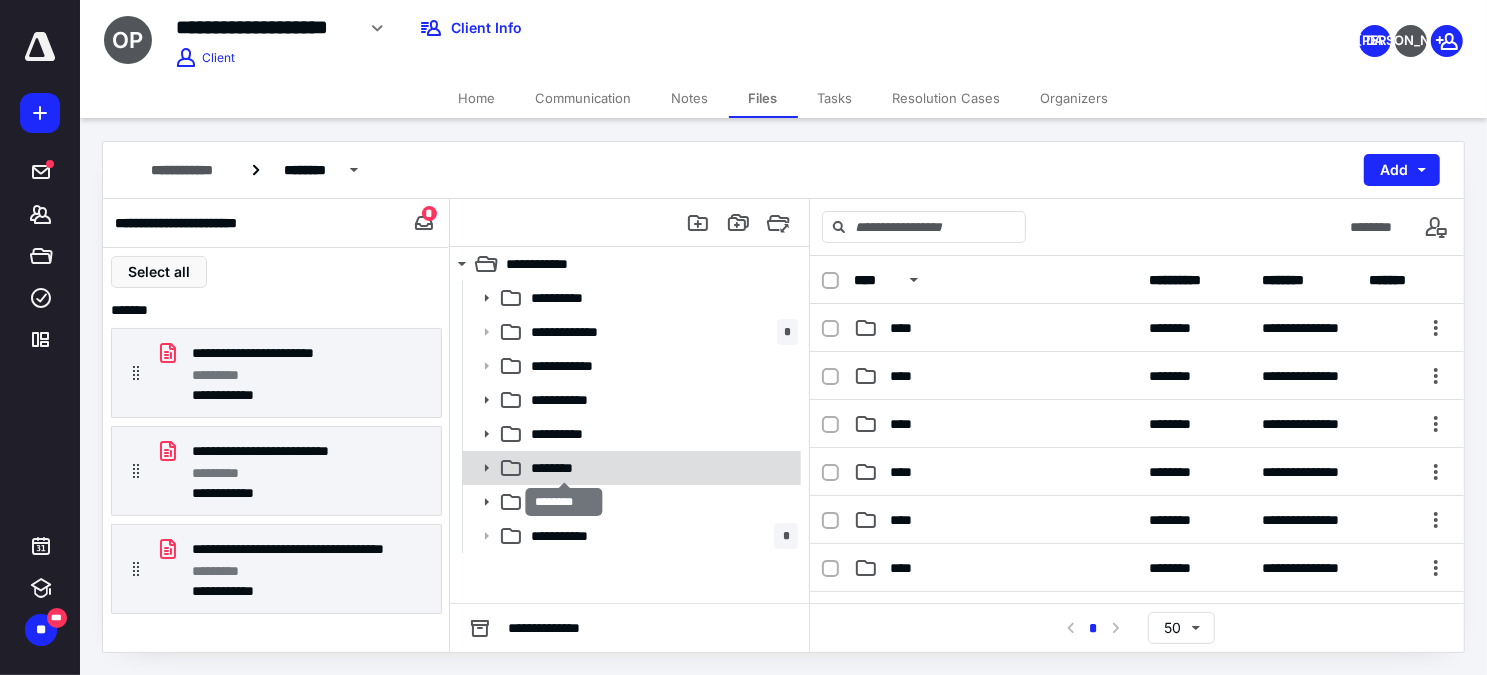 click on "********" at bounding box center (564, 468) 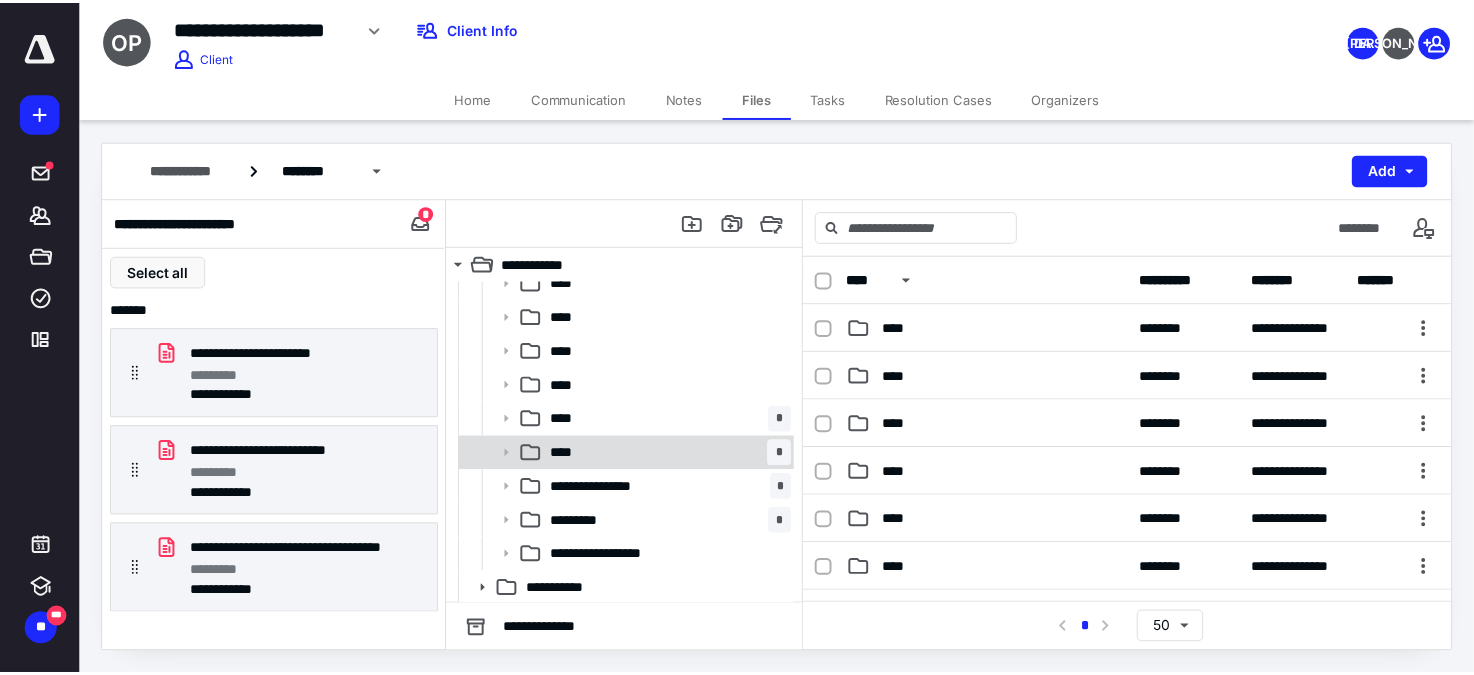 scroll, scrollTop: 272, scrollLeft: 0, axis: vertical 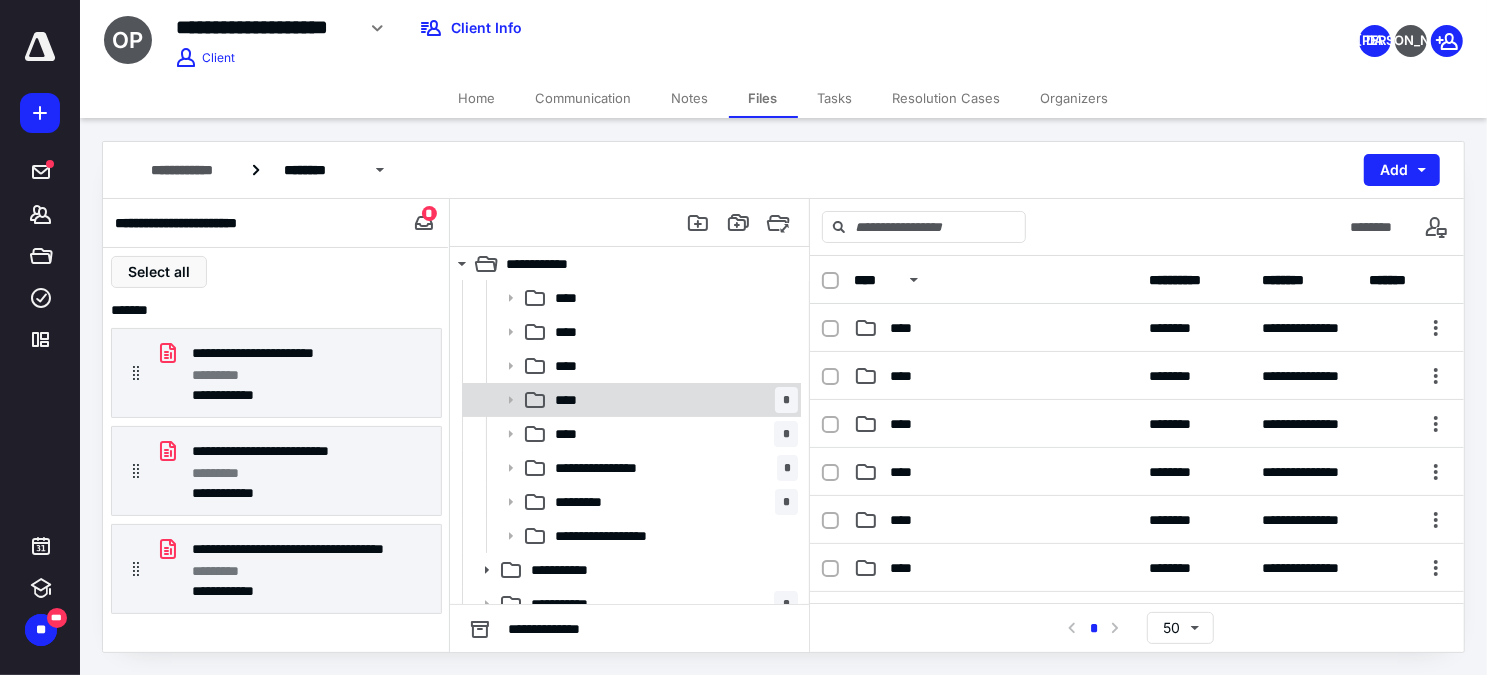 click on "**** *" at bounding box center [672, 400] 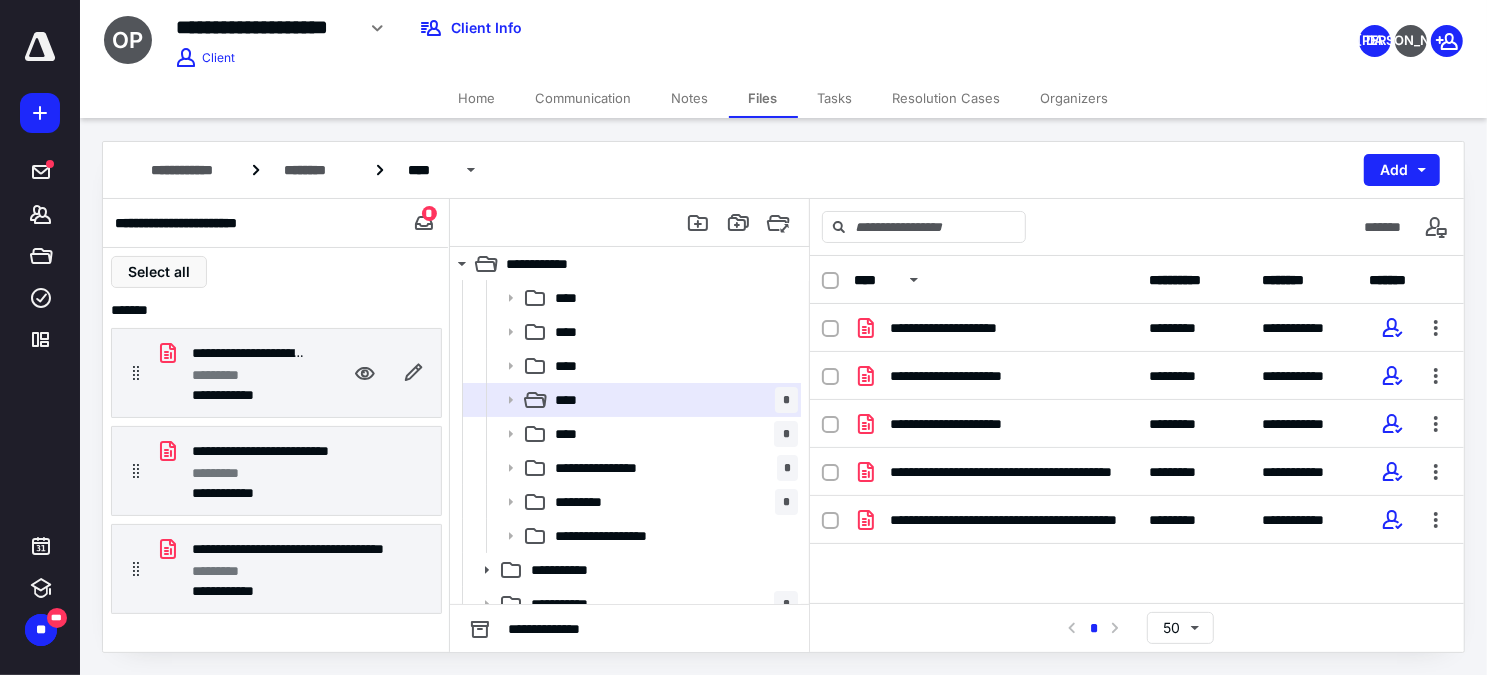 click on "*********" at bounding box center (248, 375) 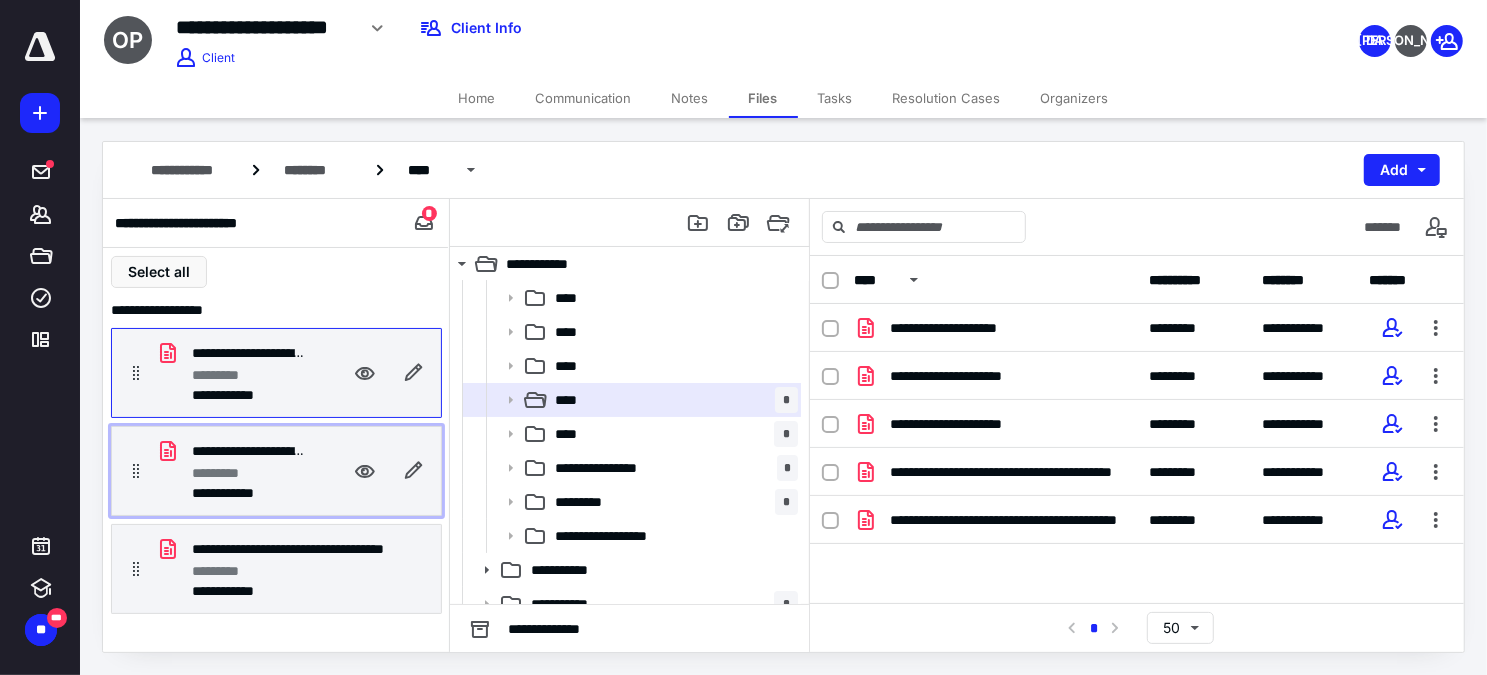 click on "**********" at bounding box center [248, 493] 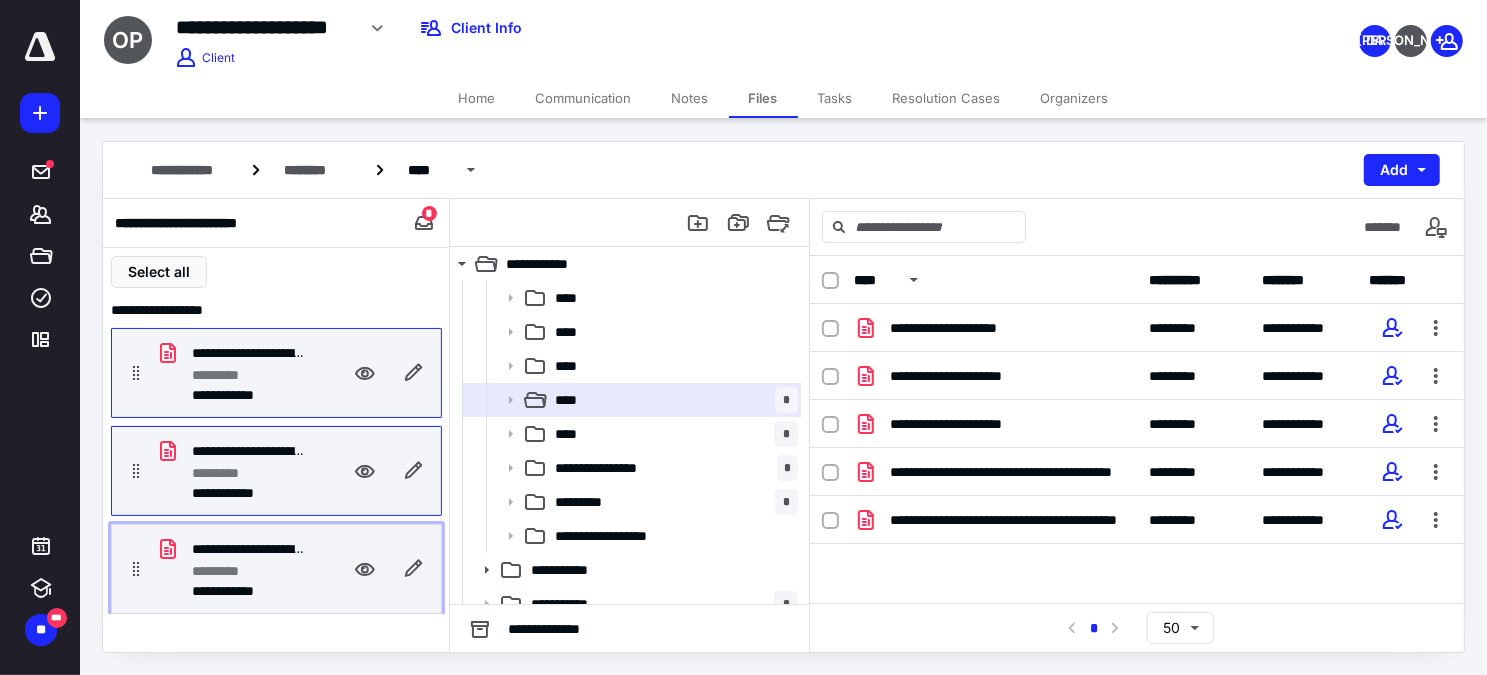 click on "**********" at bounding box center [248, 591] 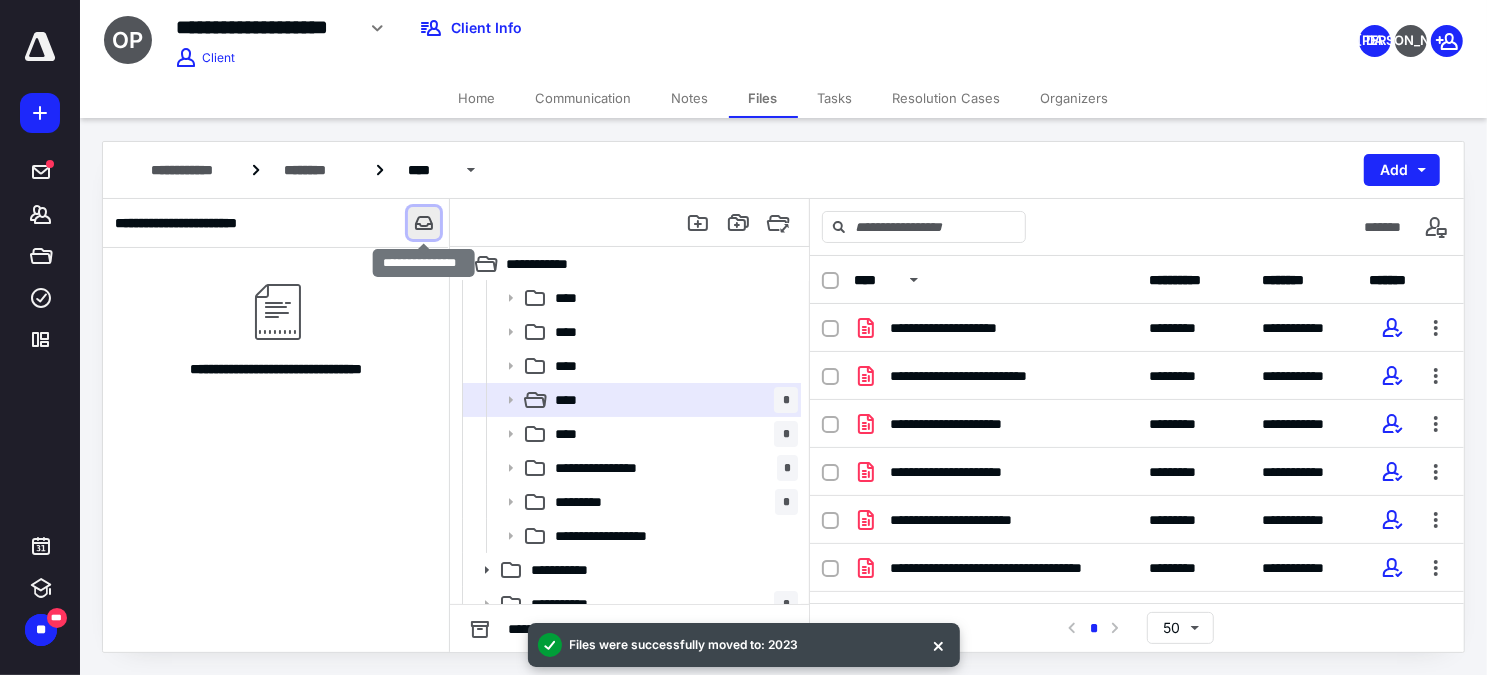 click at bounding box center (424, 223) 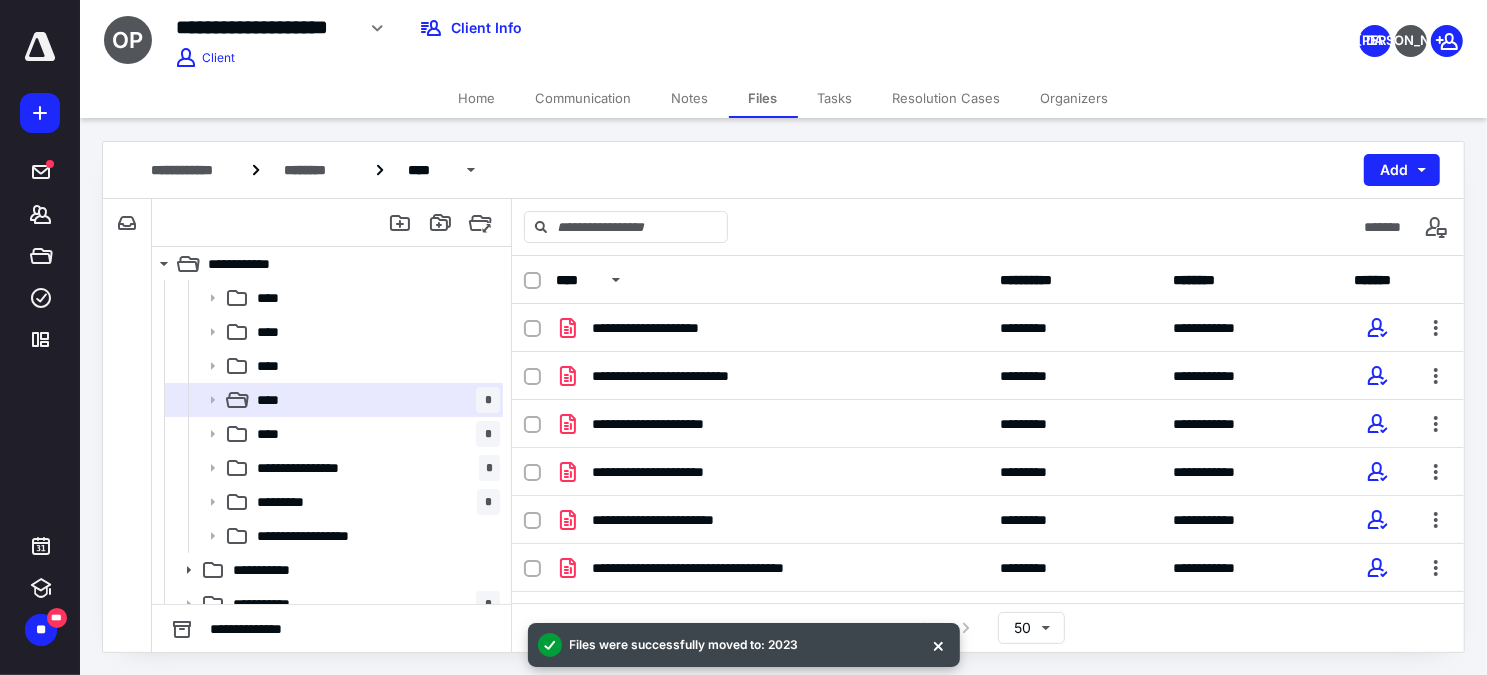 click on "Home" at bounding box center [477, 98] 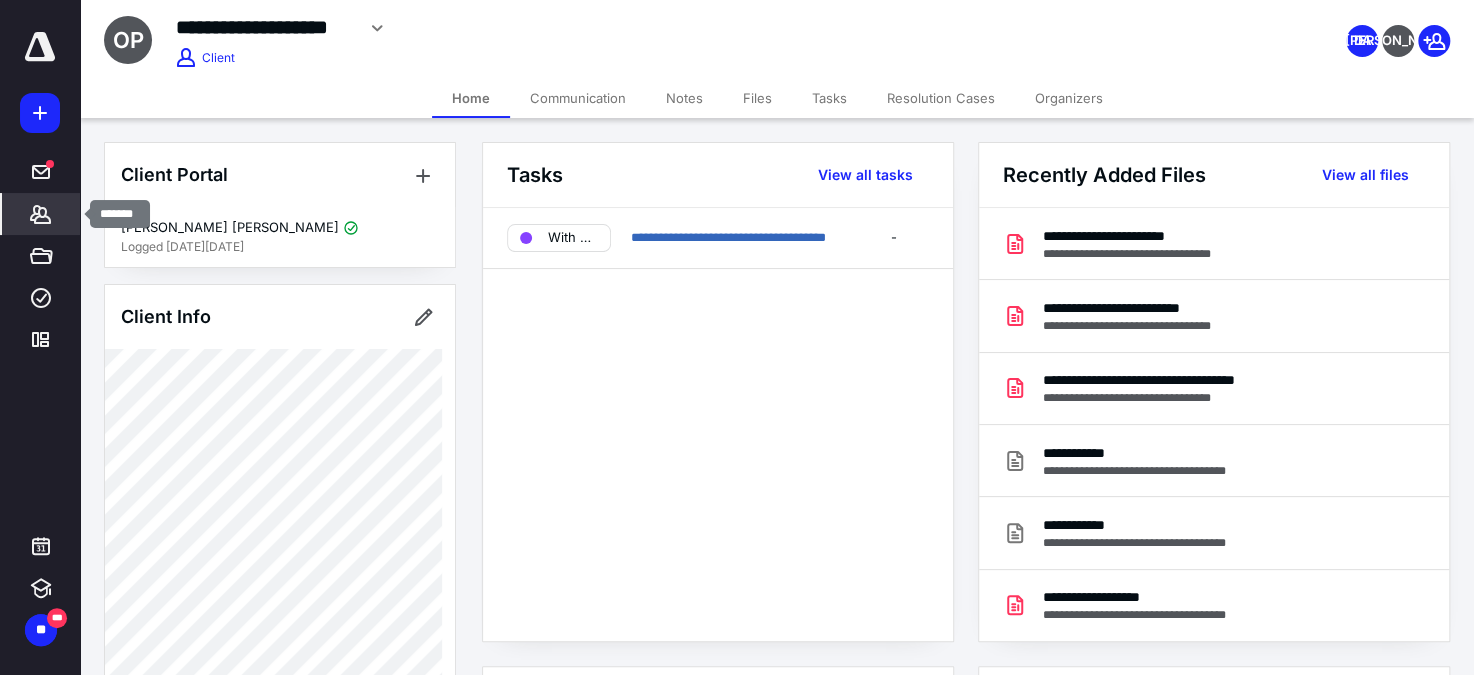 click 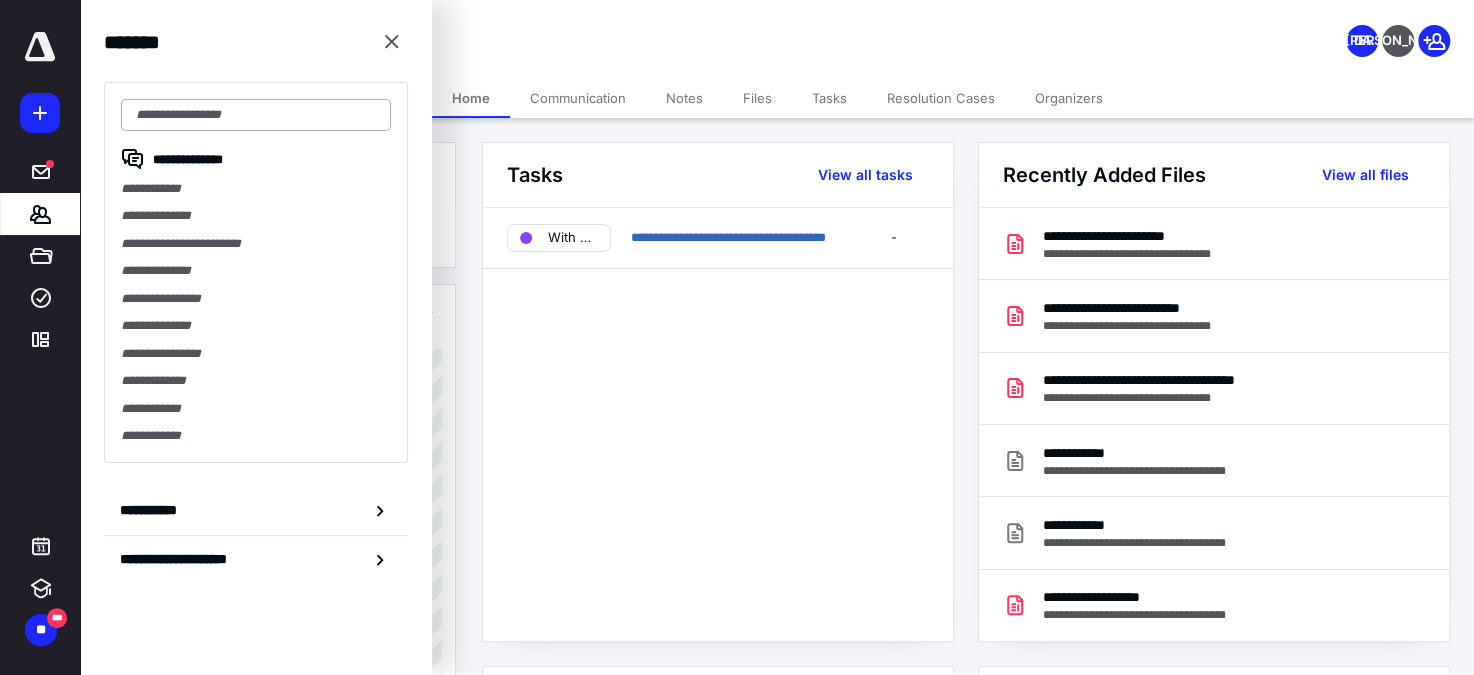 click at bounding box center [256, 115] 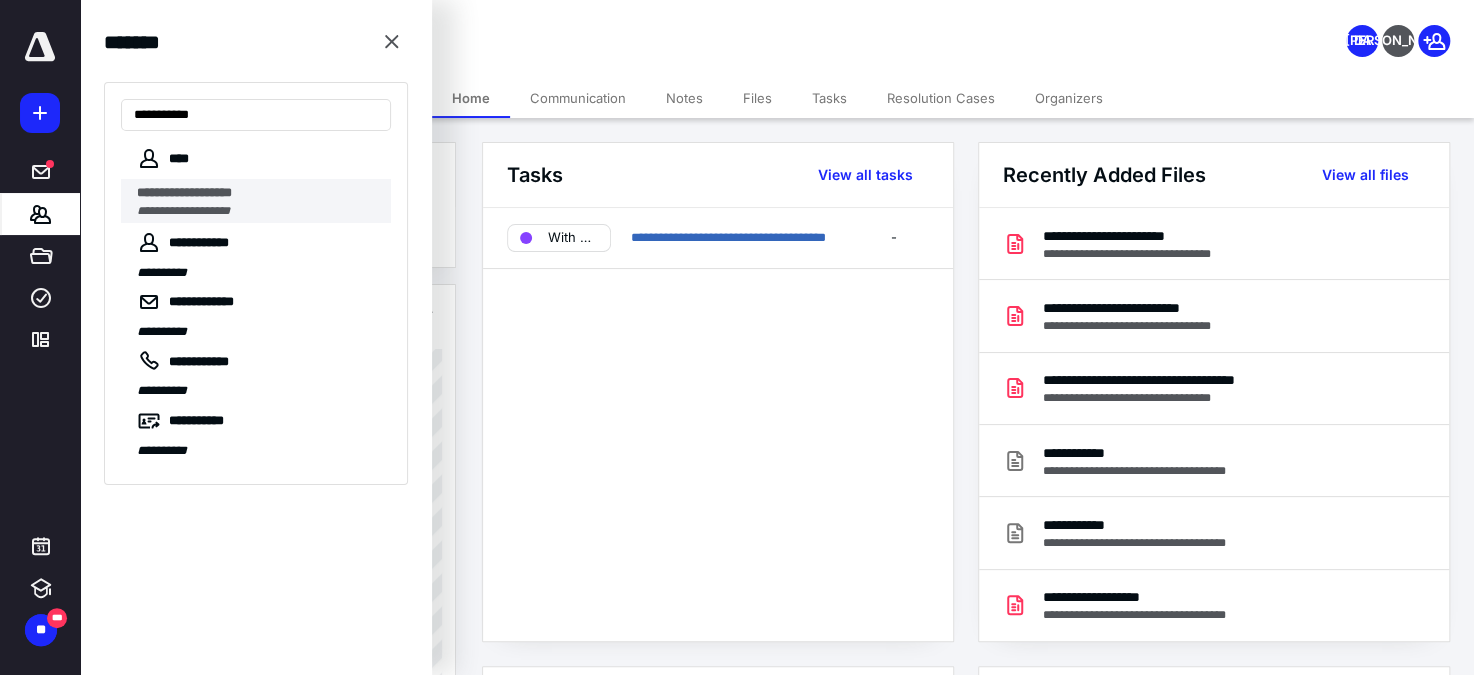 type on "**********" 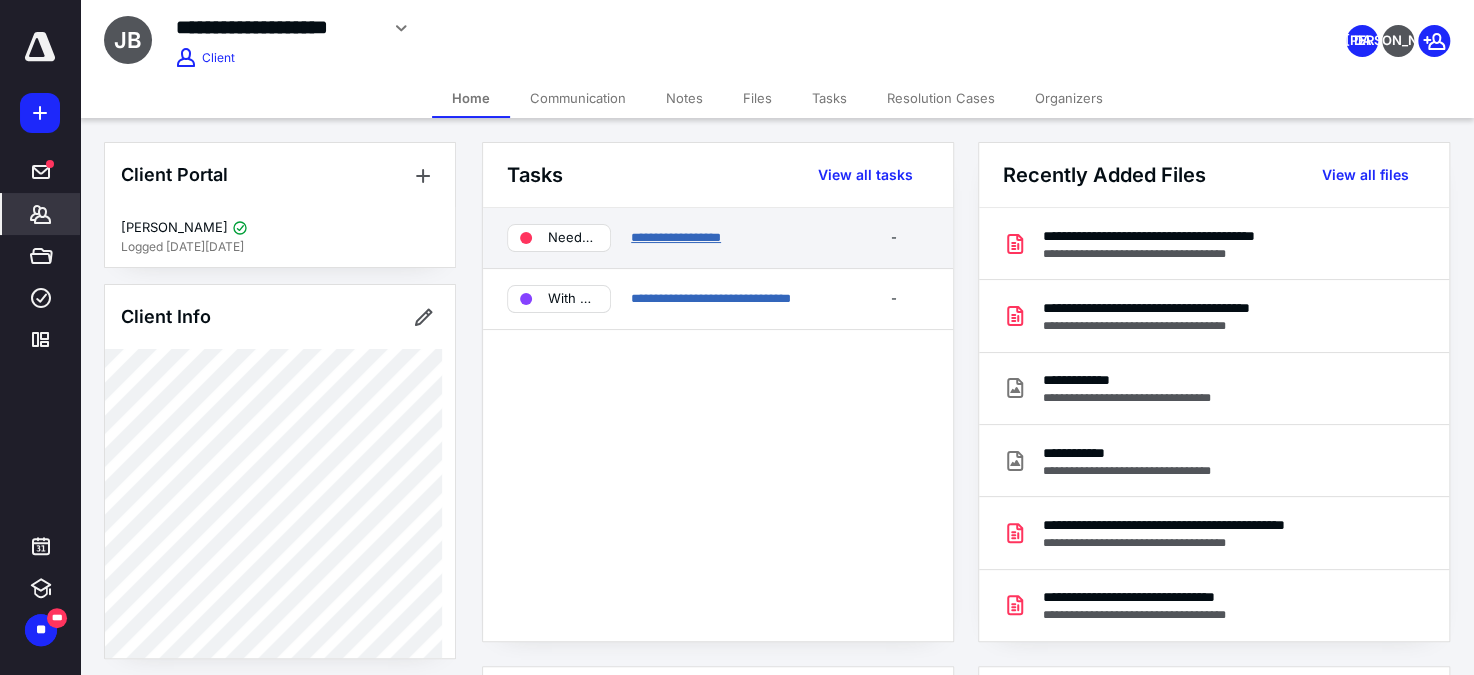 click on "**********" at bounding box center [676, 237] 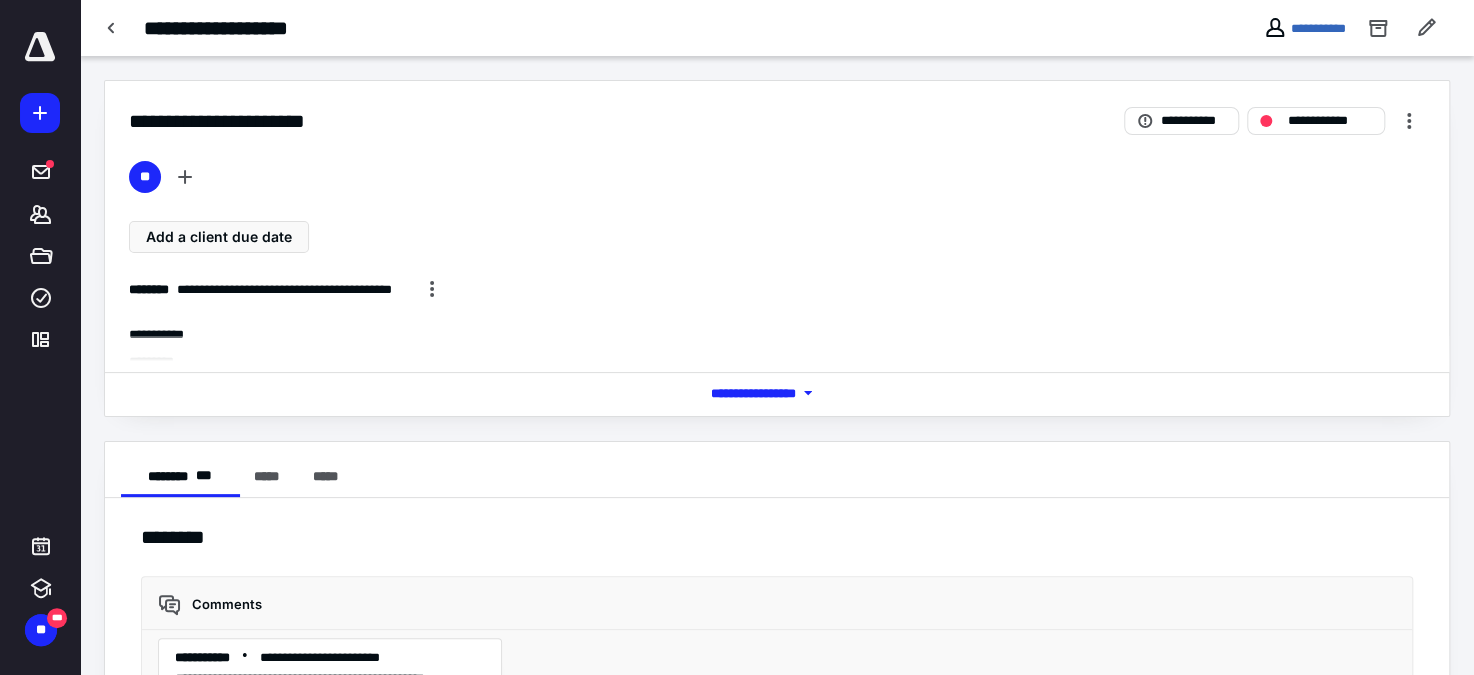 scroll, scrollTop: 0, scrollLeft: 0, axis: both 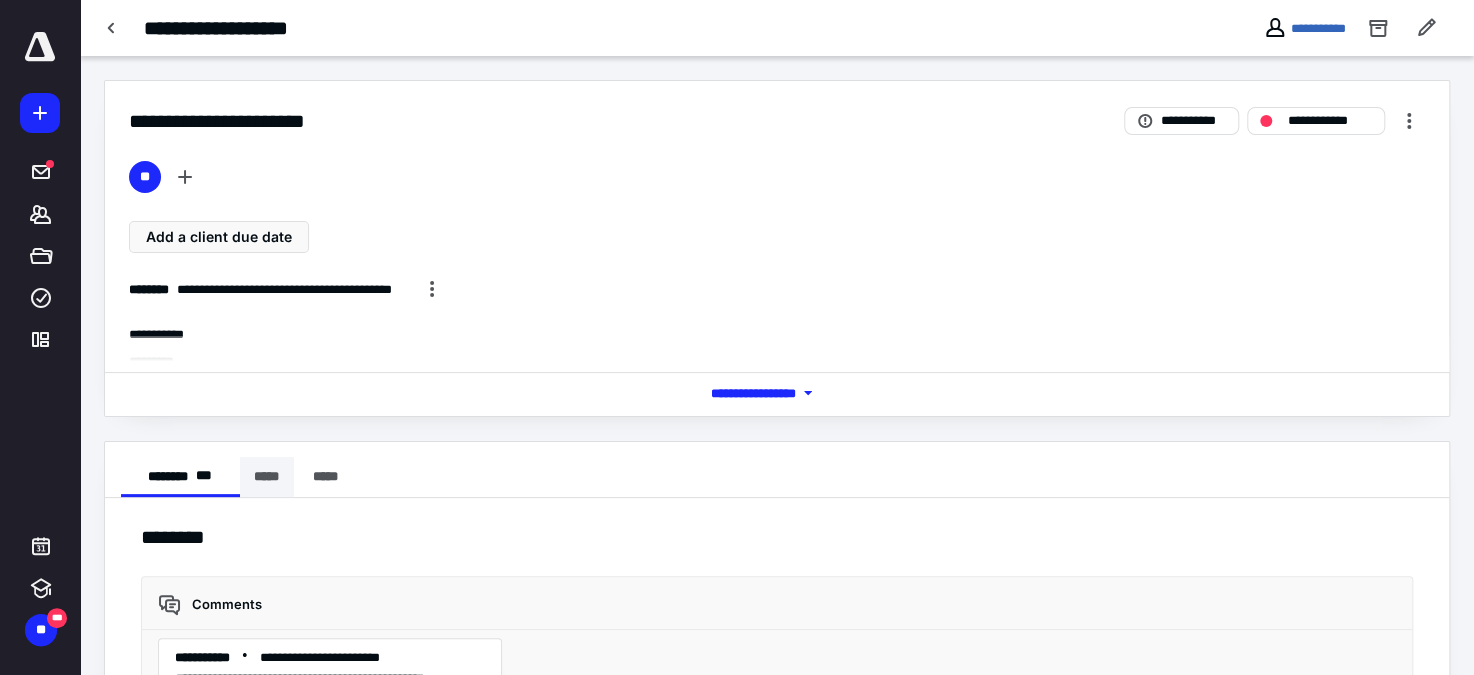 click on "*****" at bounding box center (267, 477) 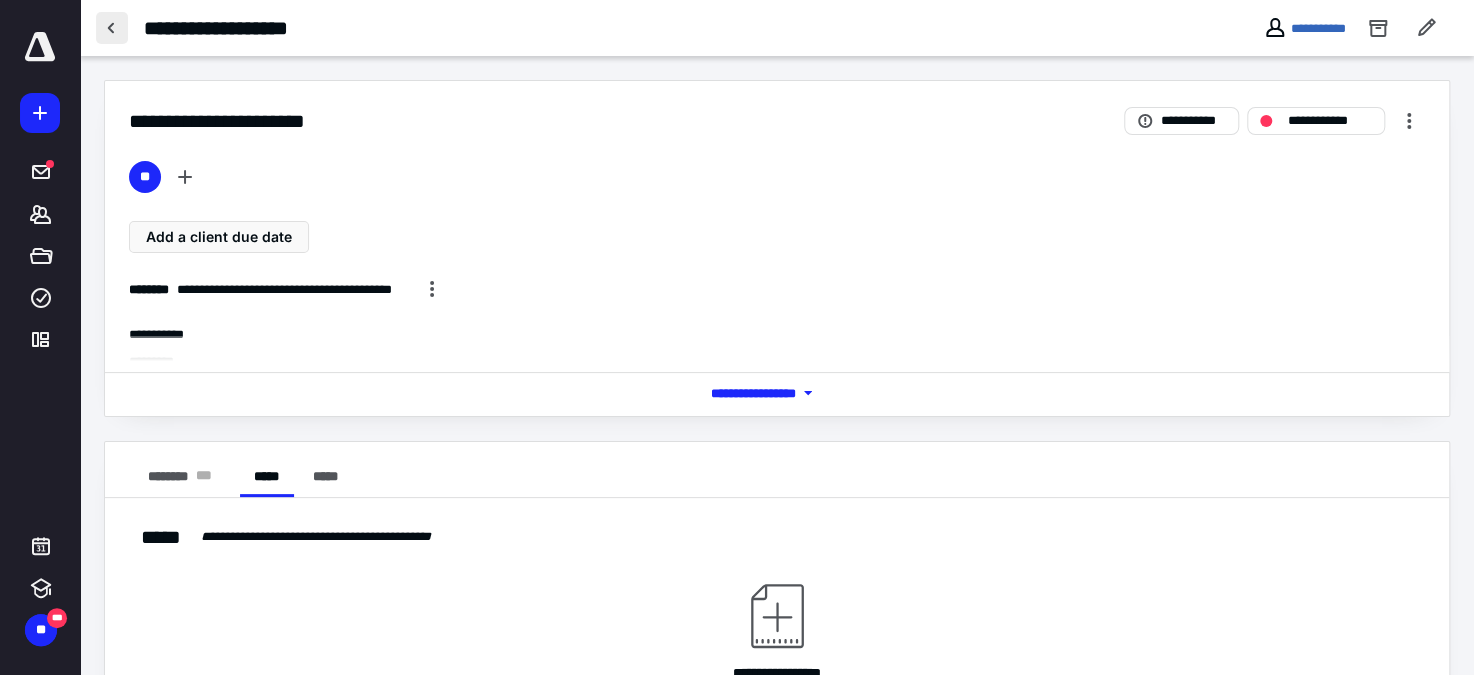 click at bounding box center (112, 28) 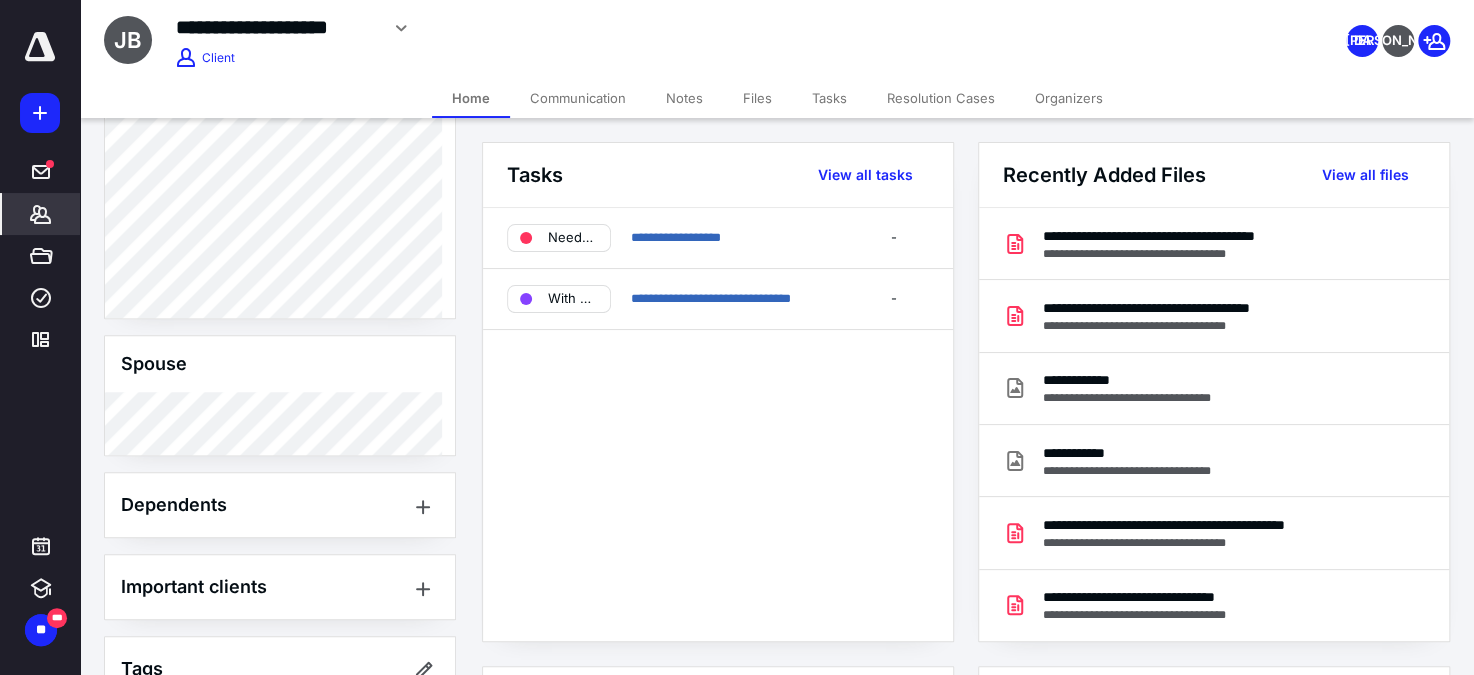 scroll, scrollTop: 843, scrollLeft: 0, axis: vertical 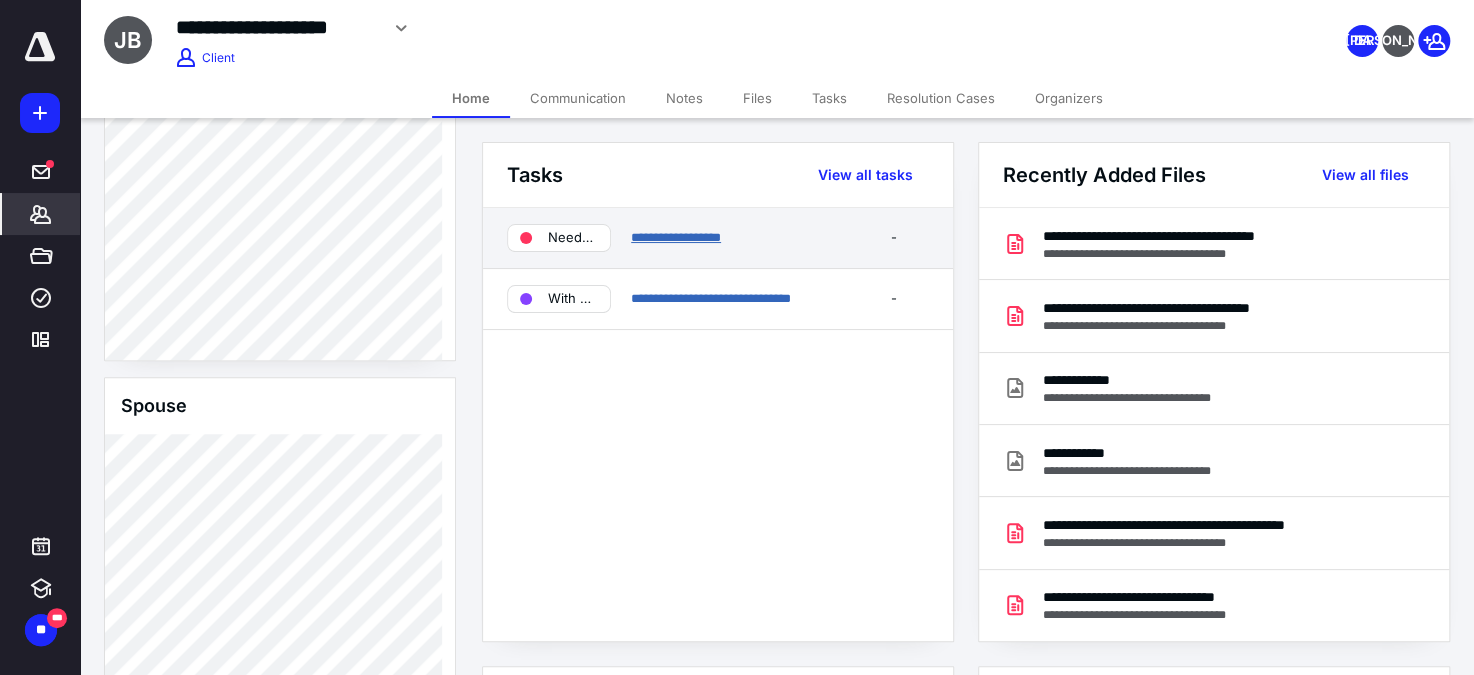 click on "**********" at bounding box center (676, 237) 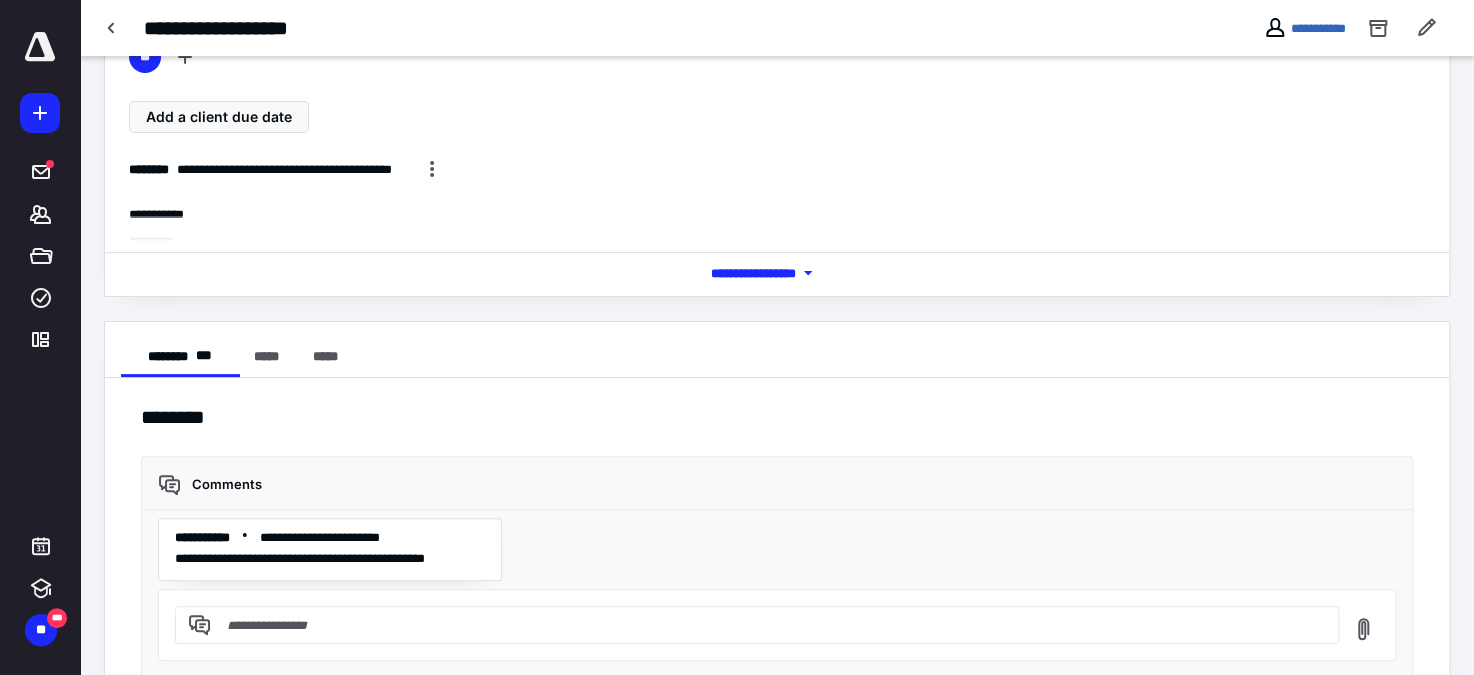 scroll, scrollTop: 170, scrollLeft: 0, axis: vertical 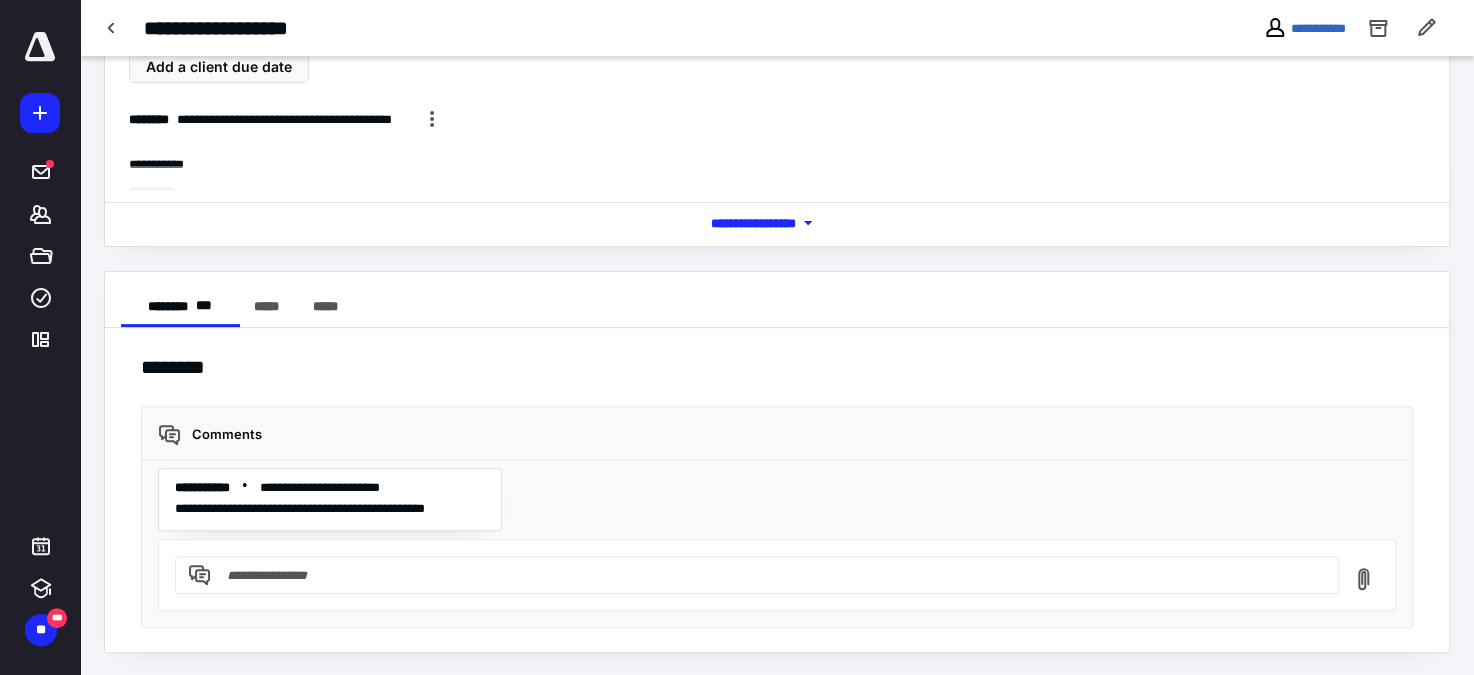 click on "*** **** *******" at bounding box center [777, 223] 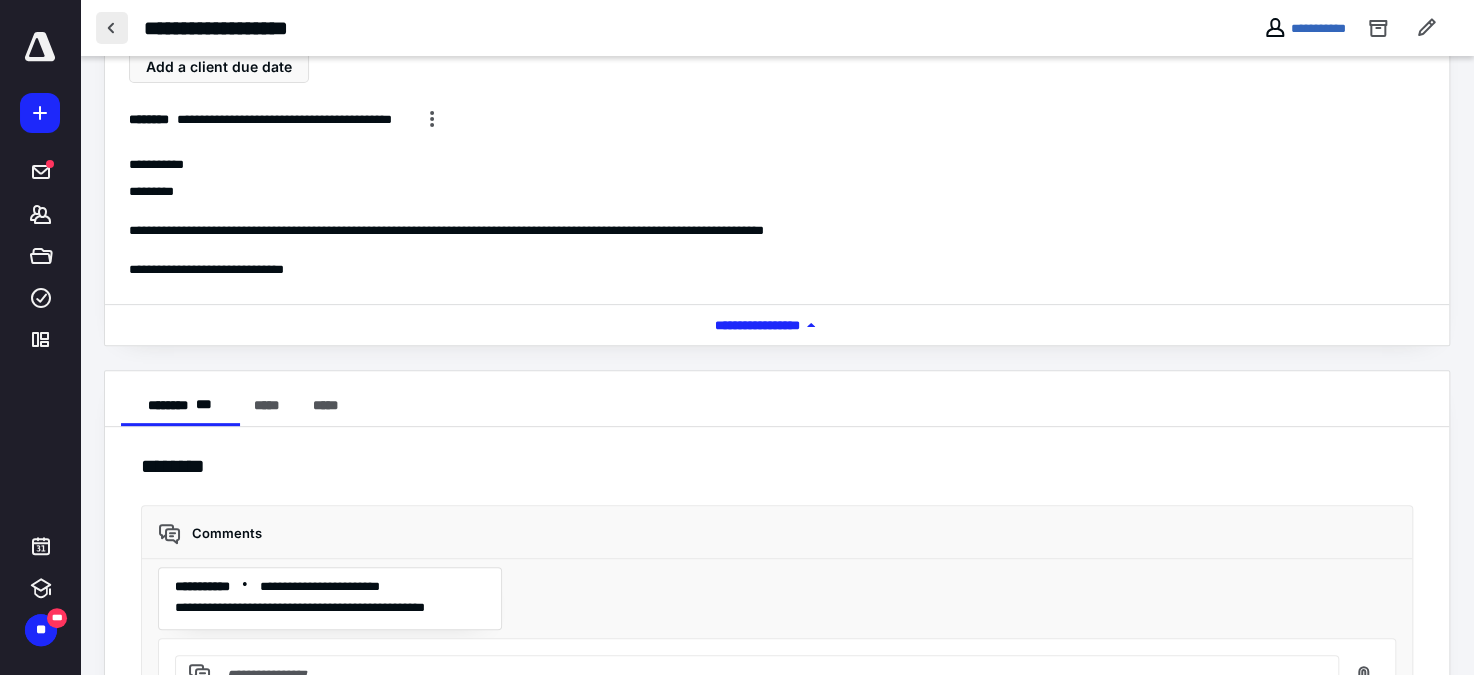 click at bounding box center [112, 28] 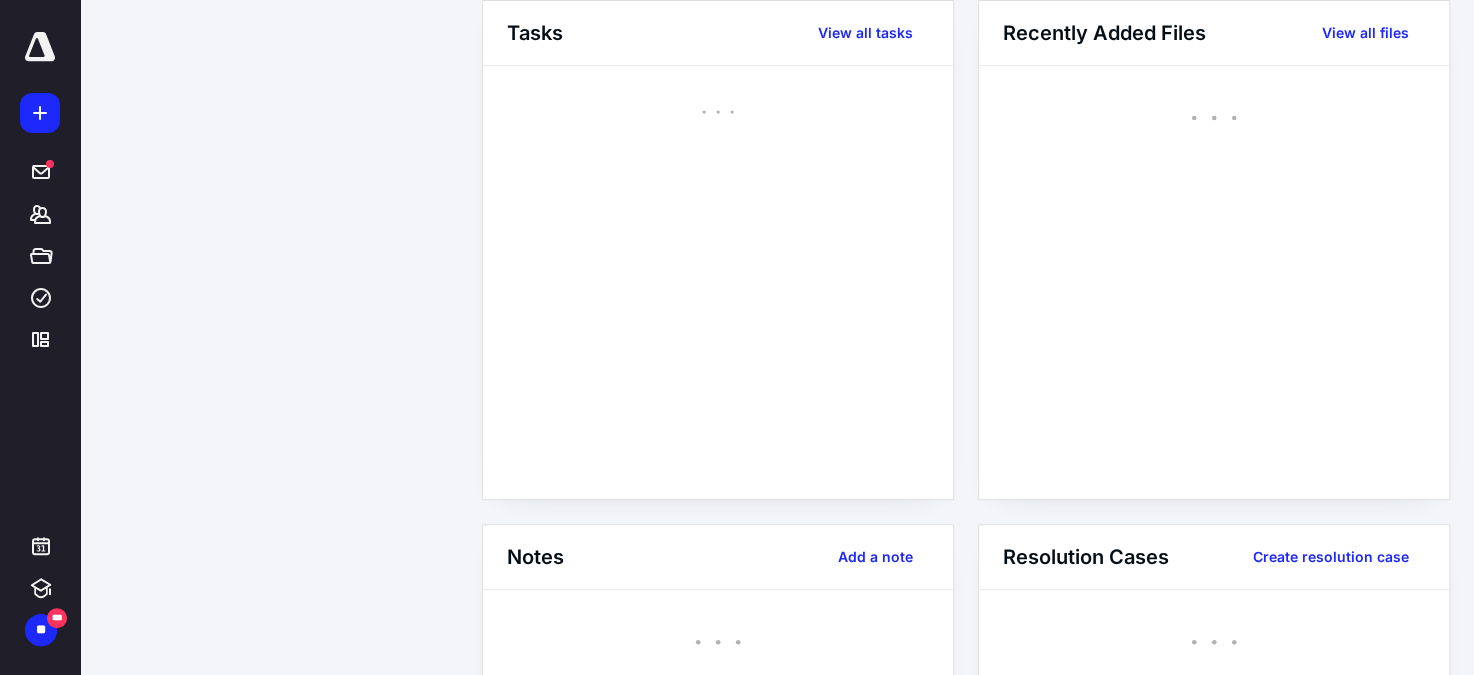 scroll, scrollTop: 0, scrollLeft: 0, axis: both 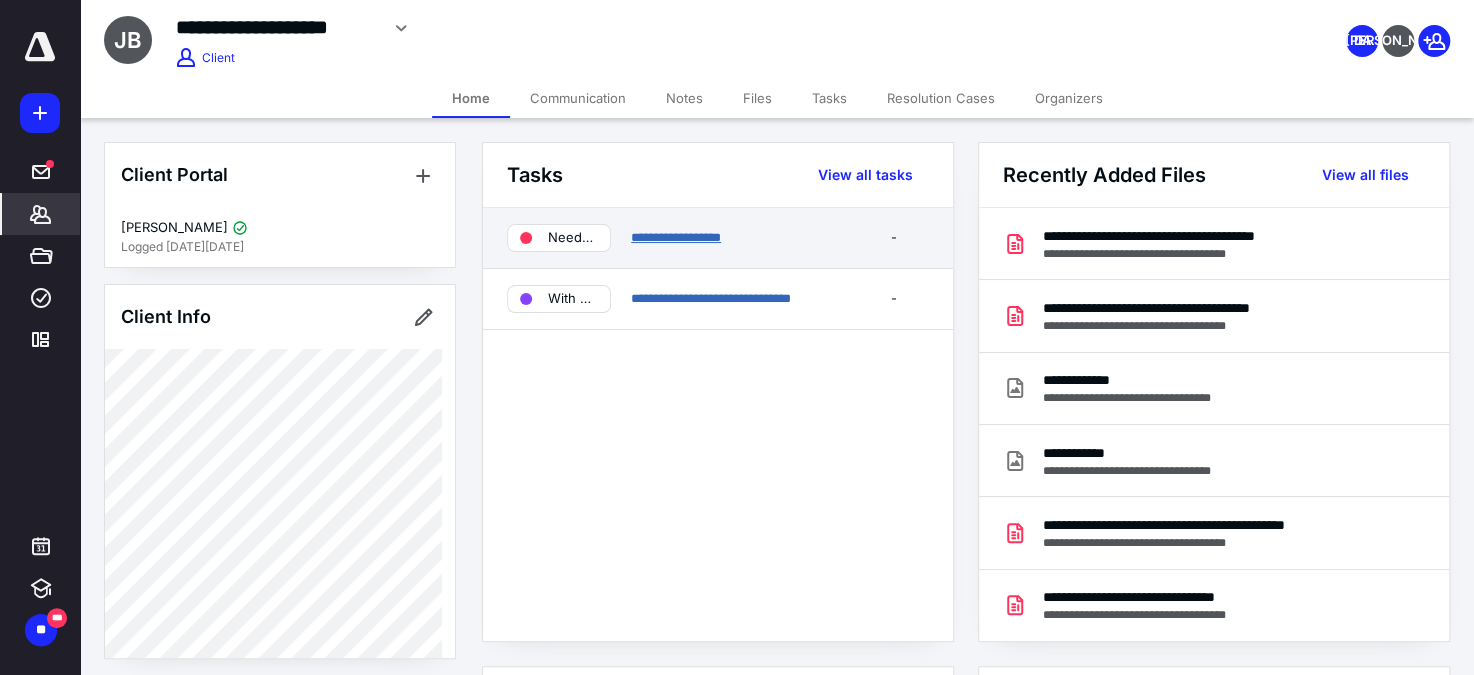 click on "**********" at bounding box center [676, 237] 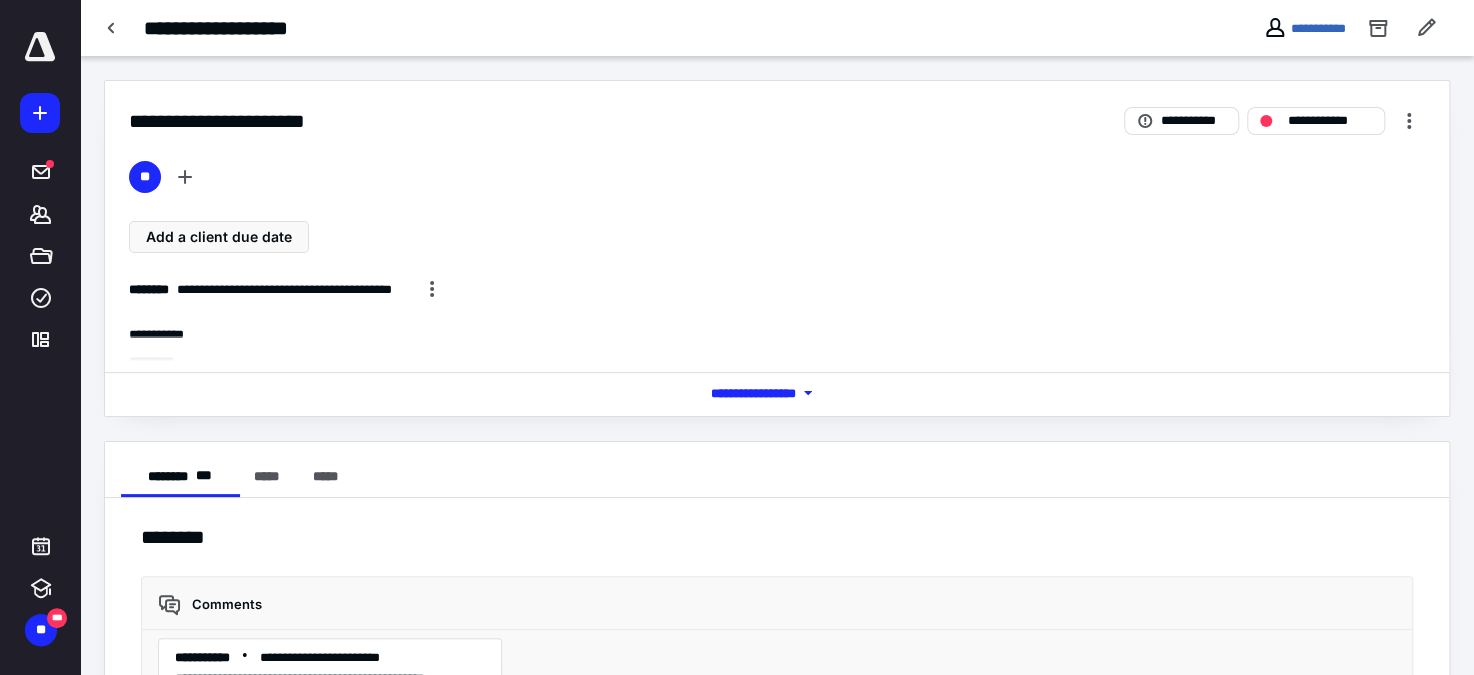 click on "*** **** *******" at bounding box center [777, 393] 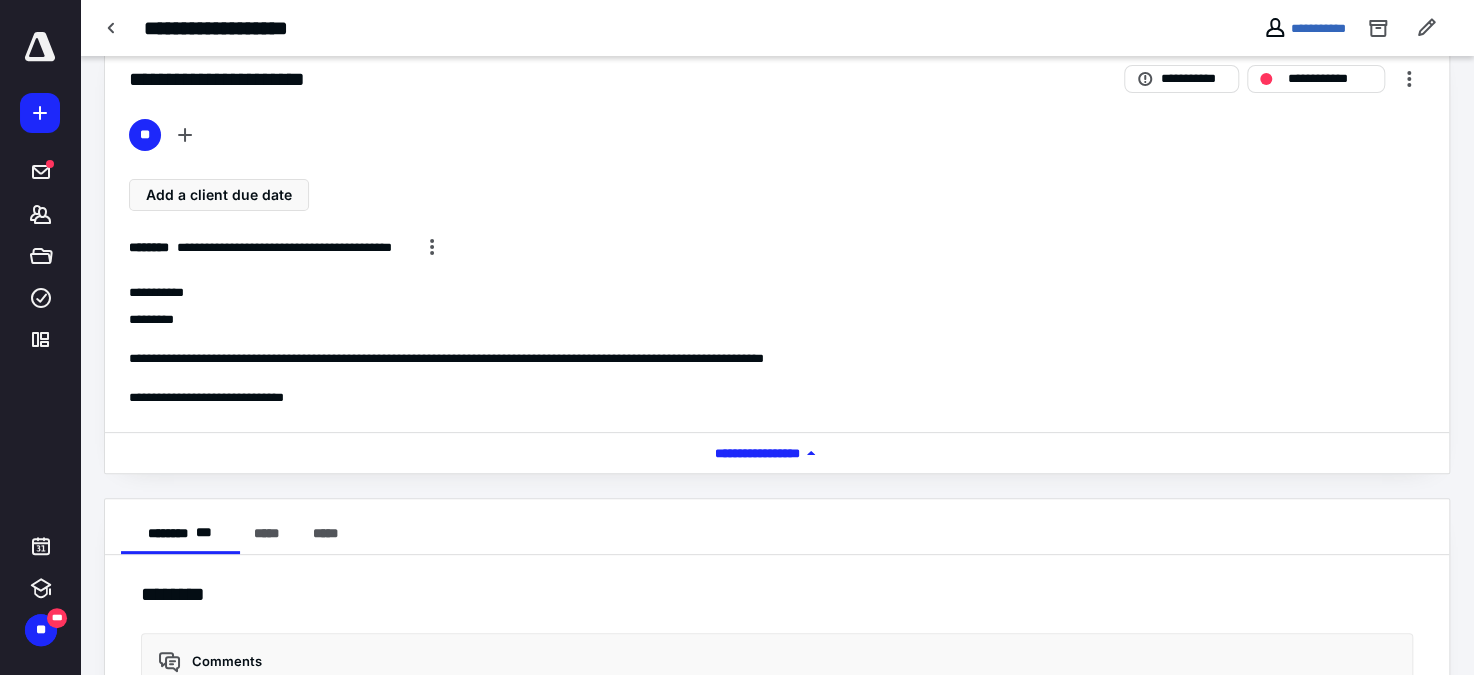 scroll, scrollTop: 0, scrollLeft: 0, axis: both 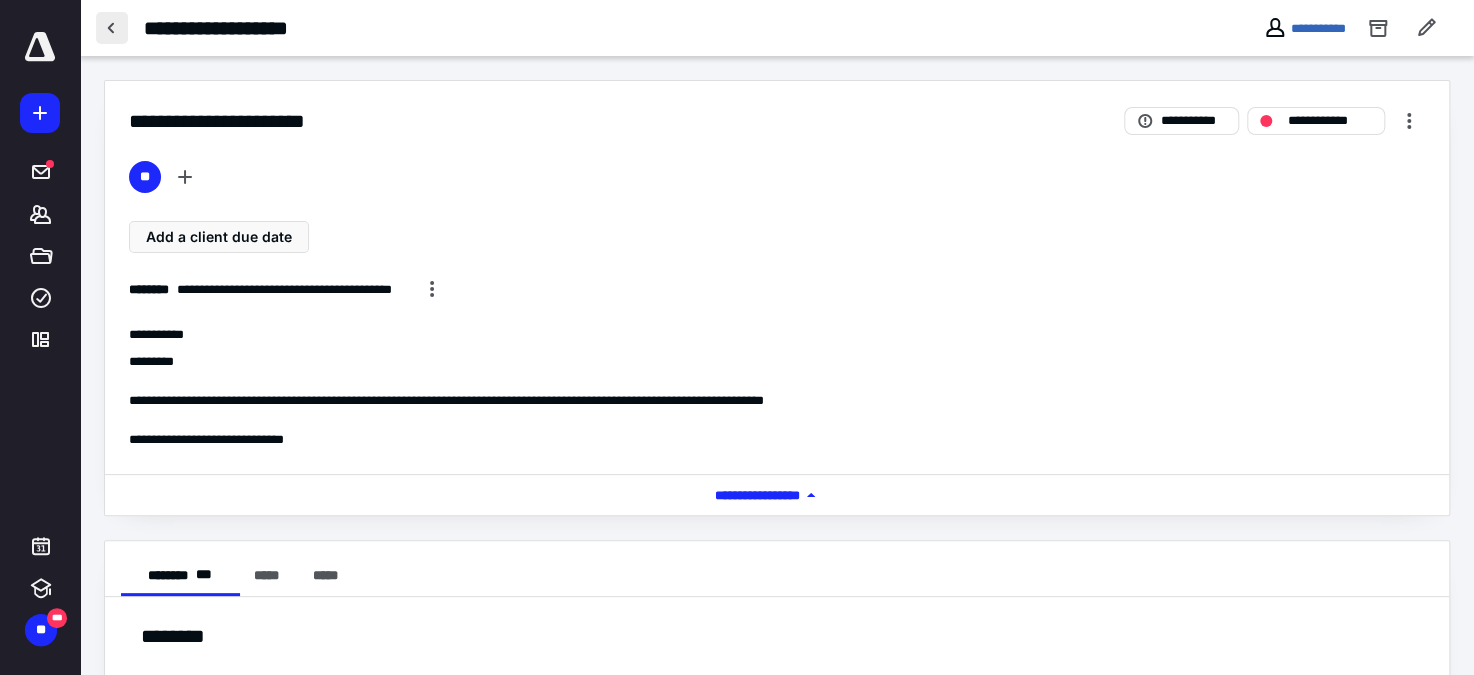 click at bounding box center [112, 28] 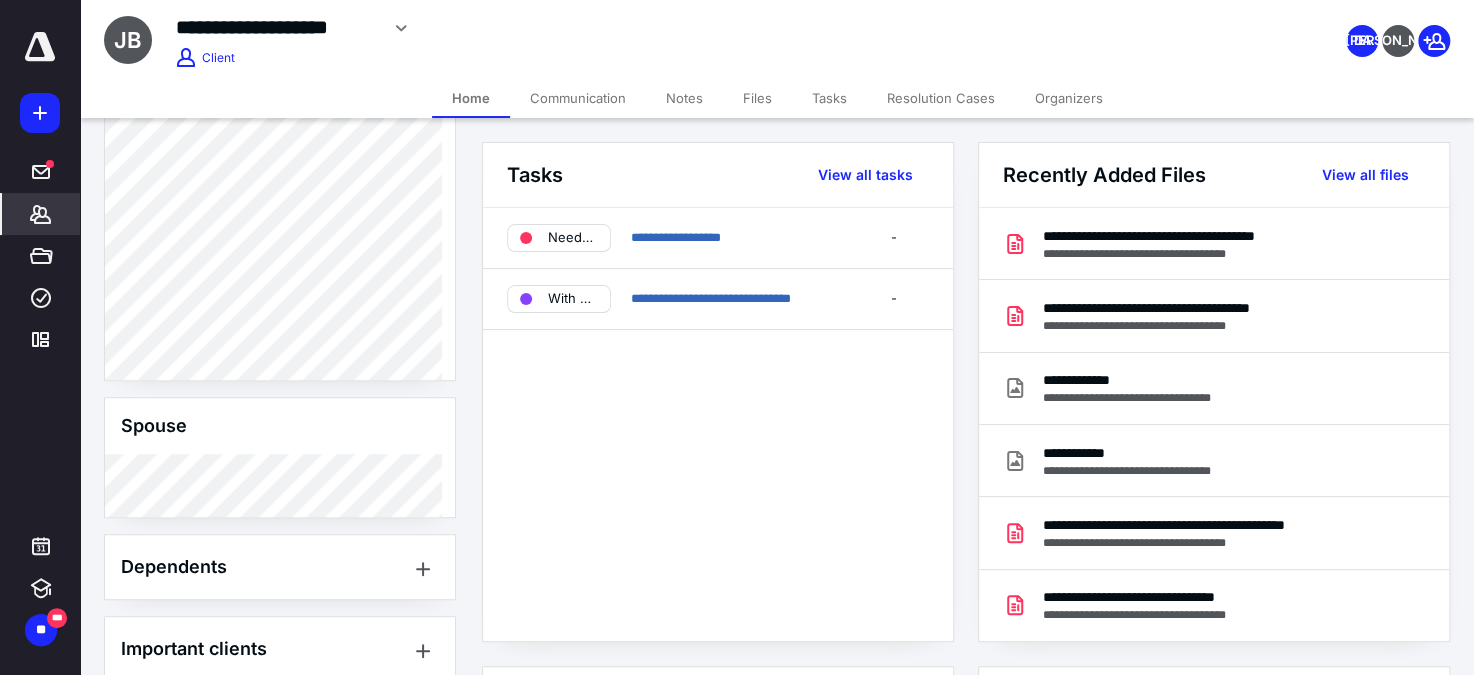 scroll, scrollTop: 843, scrollLeft: 0, axis: vertical 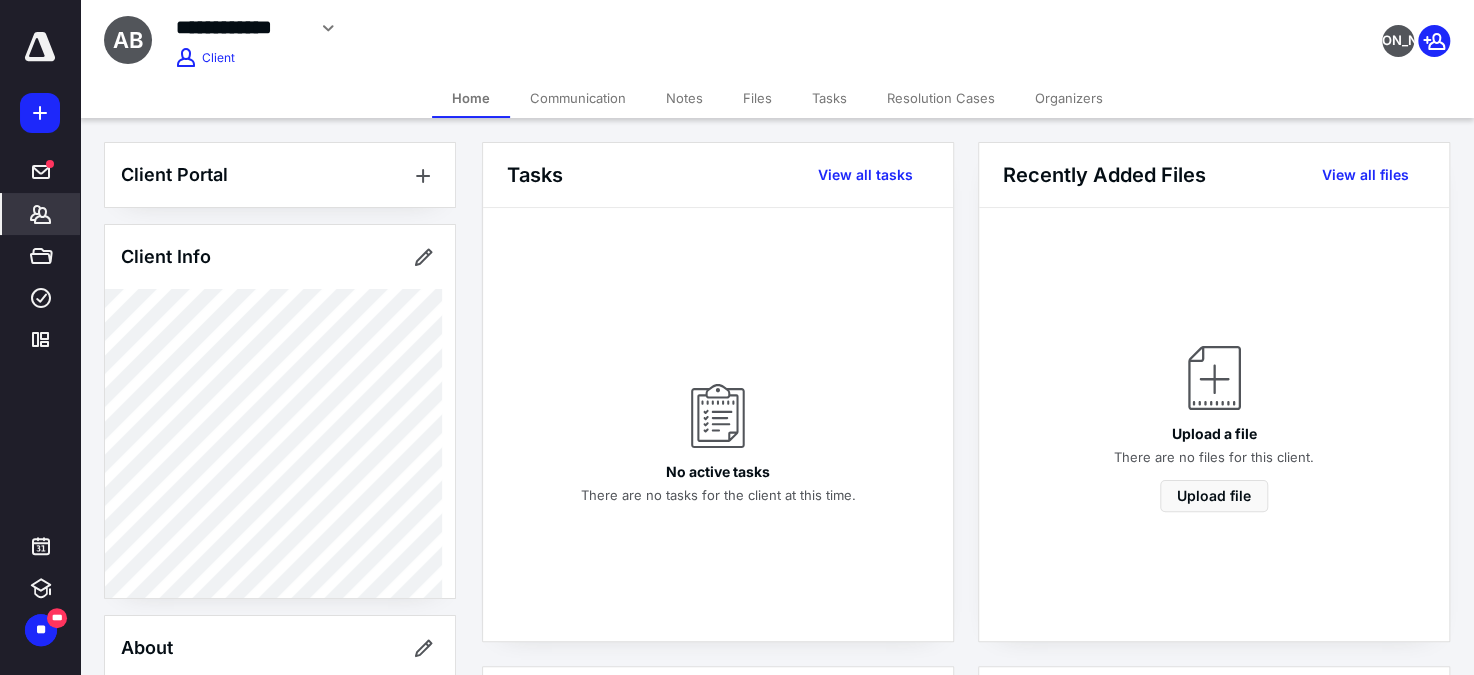 click on "Client Portal Client Info About Spouse Dependents Important clients Tags Manage all tags" at bounding box center [280, 672] 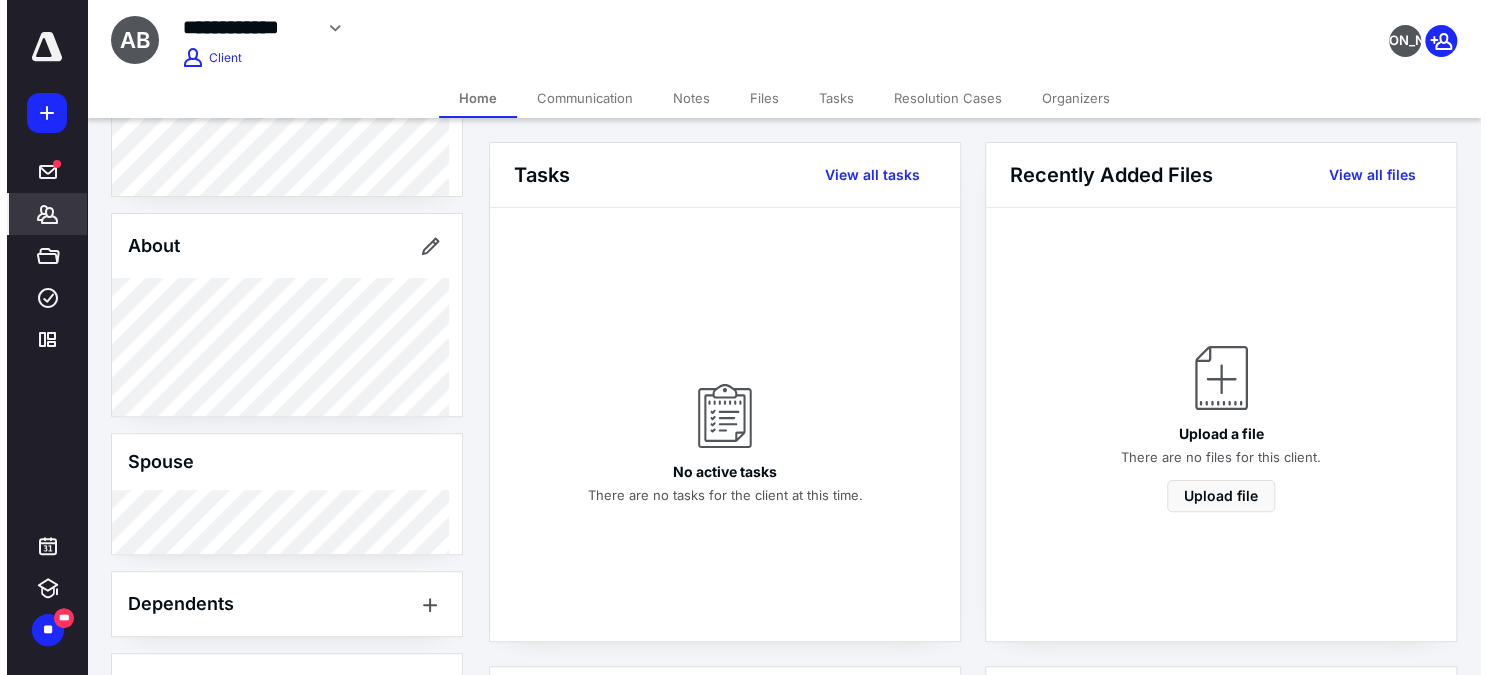 scroll, scrollTop: 454, scrollLeft: 0, axis: vertical 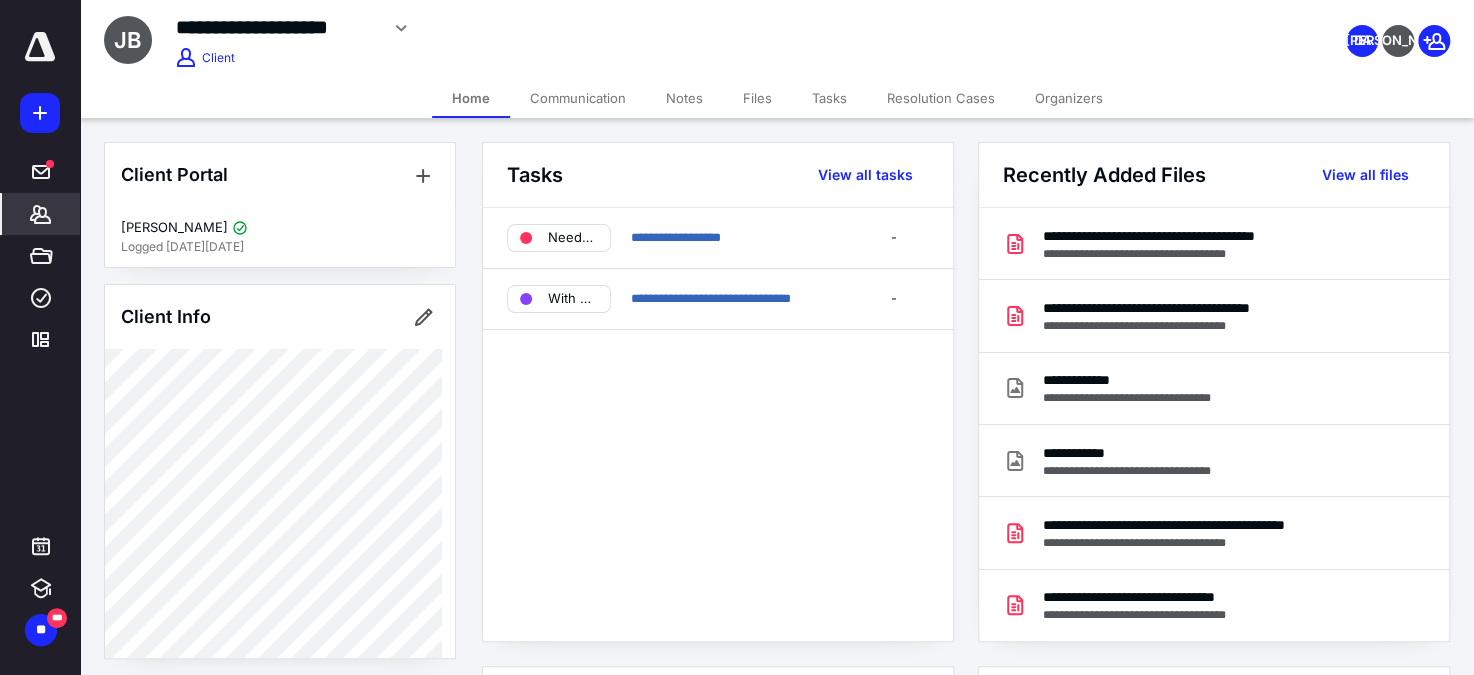 click on "Files" at bounding box center [757, 98] 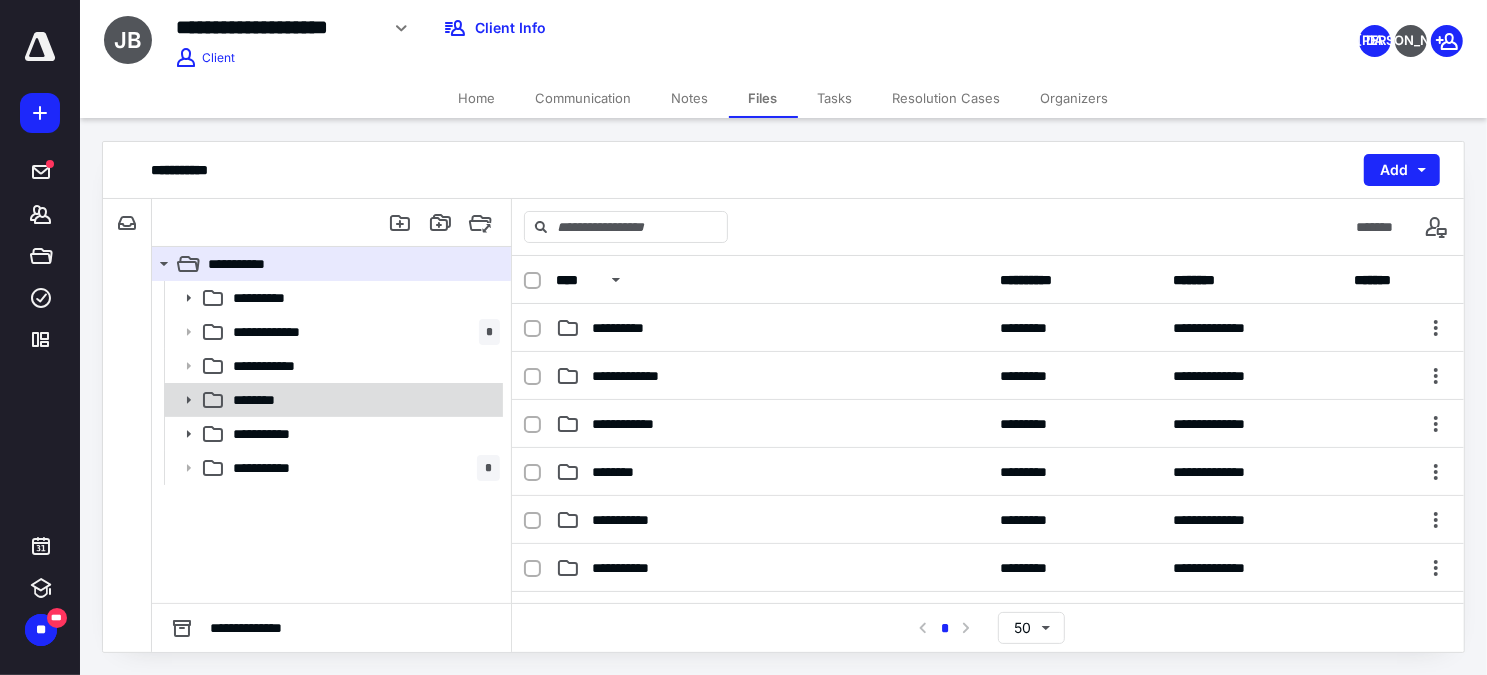 click on "********" at bounding box center [362, 400] 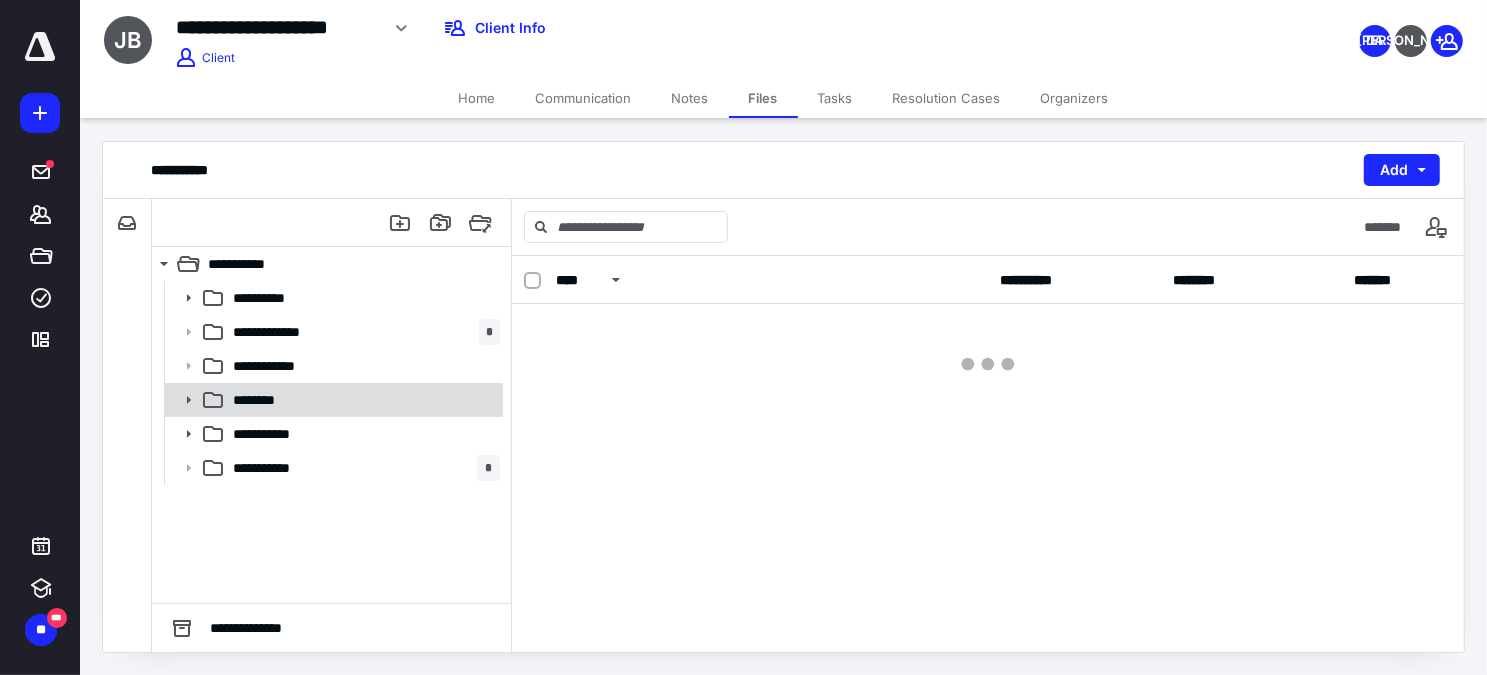 click on "********" at bounding box center [362, 400] 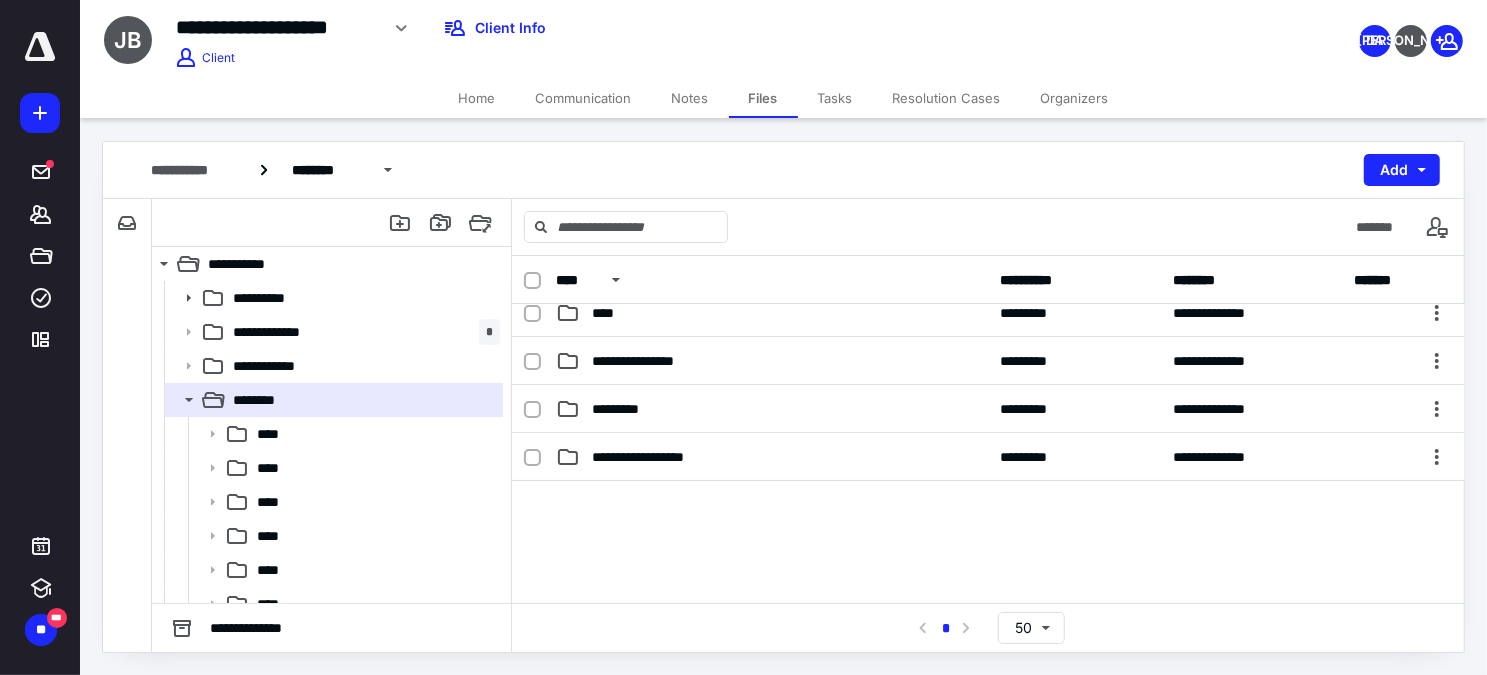 scroll, scrollTop: 272, scrollLeft: 0, axis: vertical 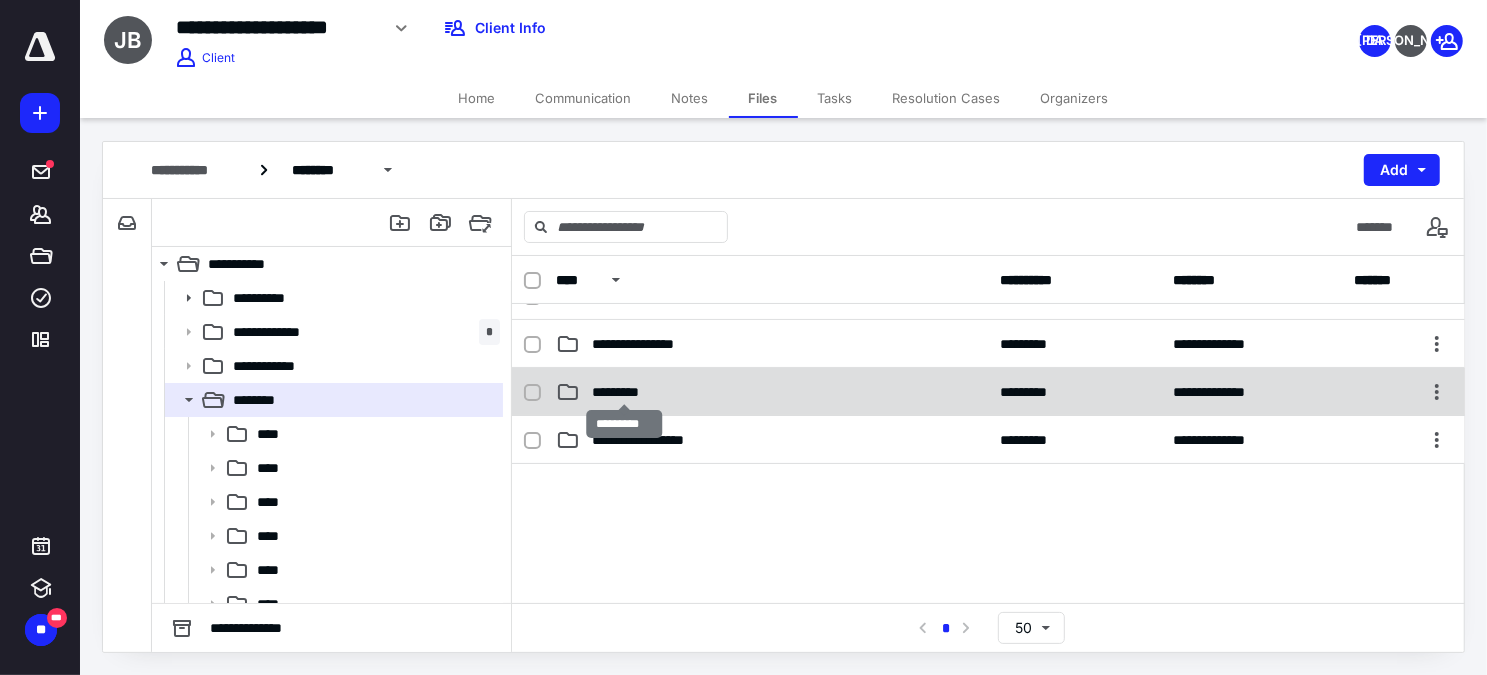 click on "*********" at bounding box center (624, 392) 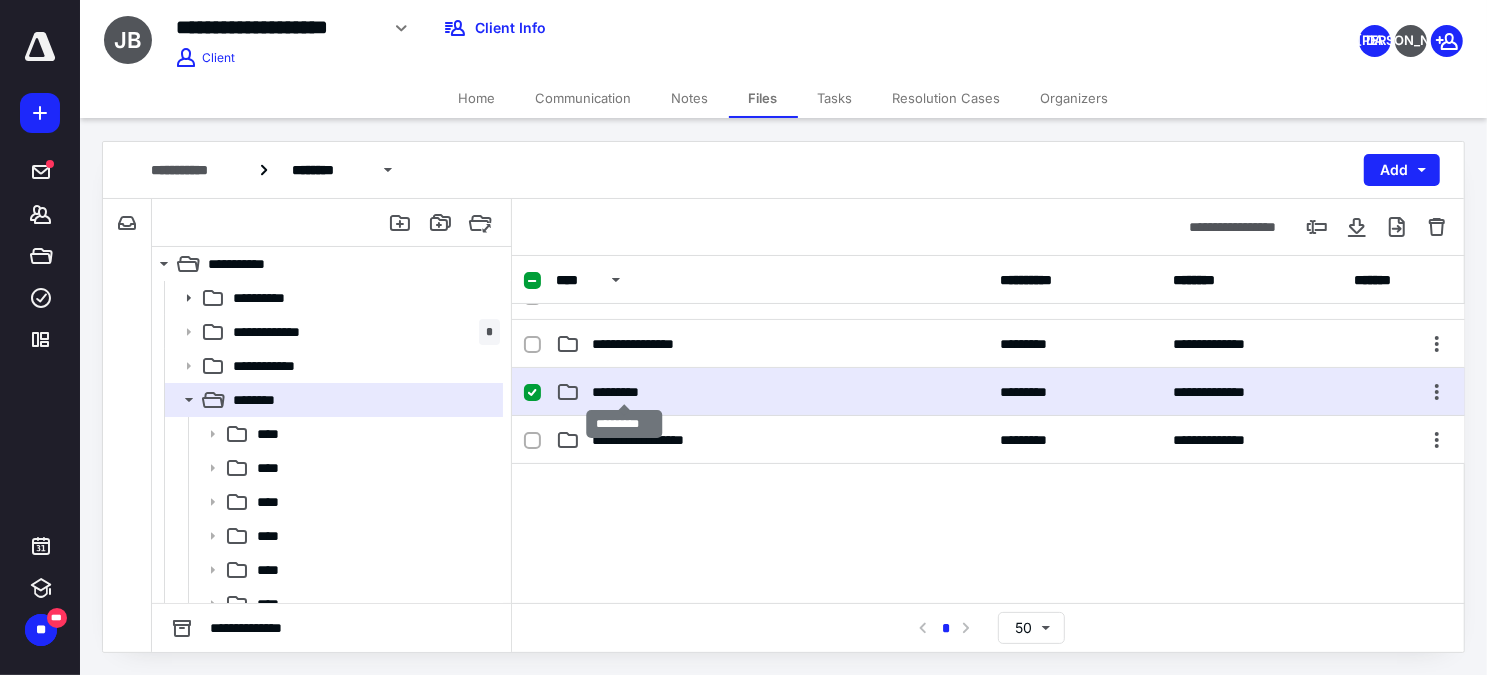 click on "*********" at bounding box center (624, 392) 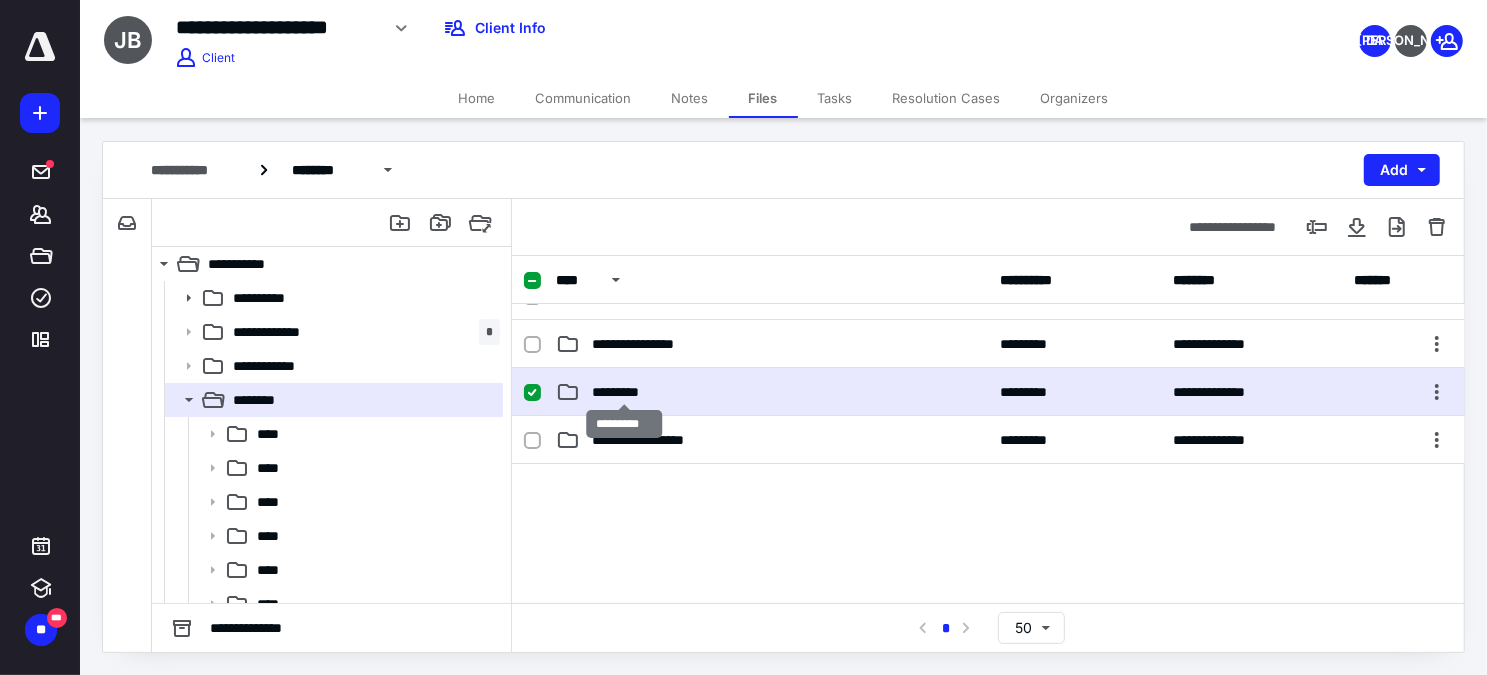 scroll, scrollTop: 0, scrollLeft: 0, axis: both 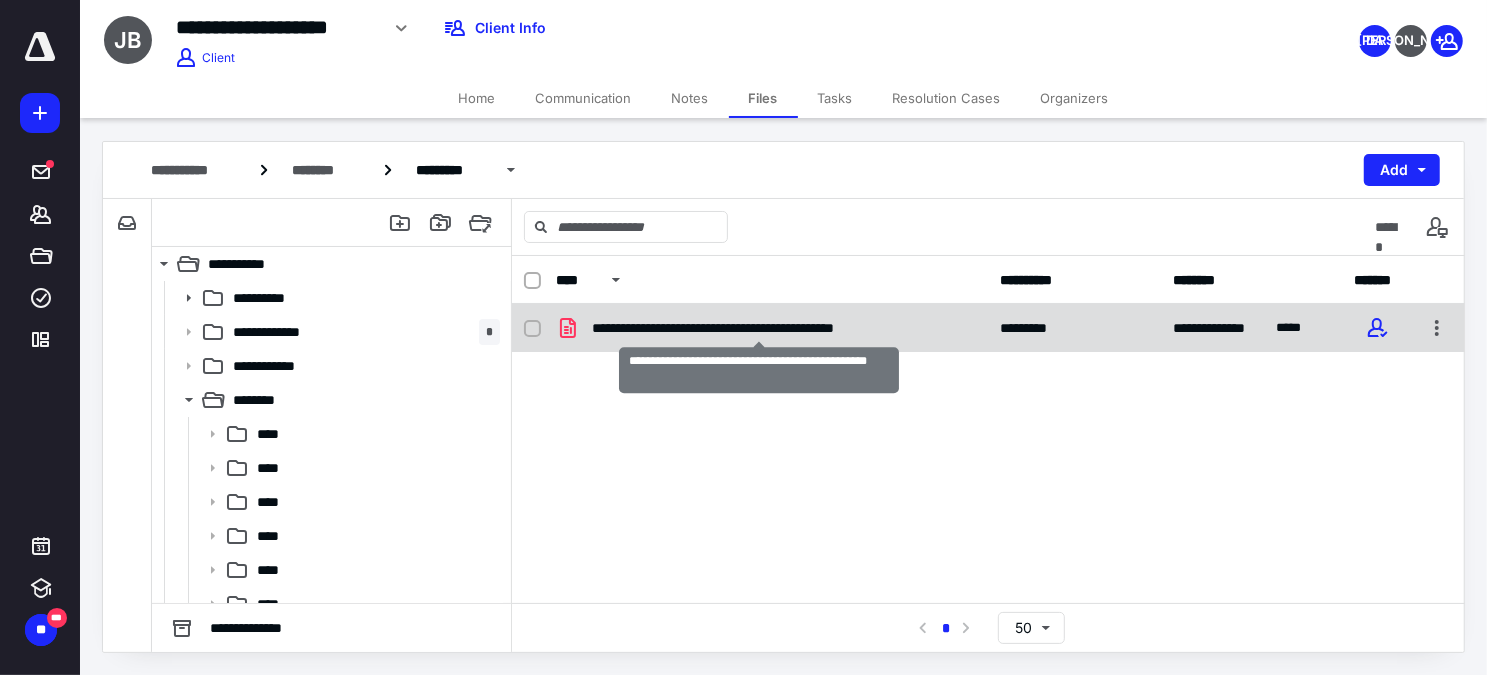 click on "**********" at bounding box center [759, 328] 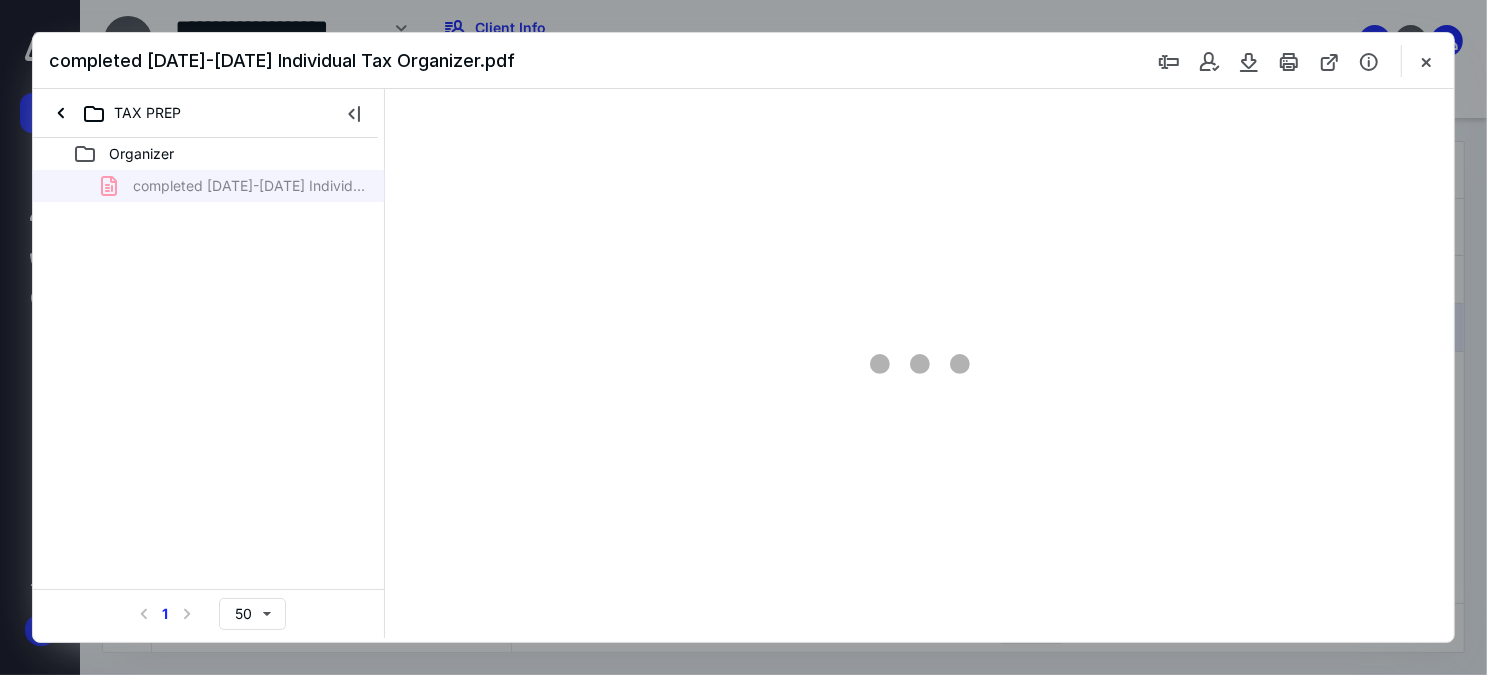 scroll, scrollTop: 0, scrollLeft: 0, axis: both 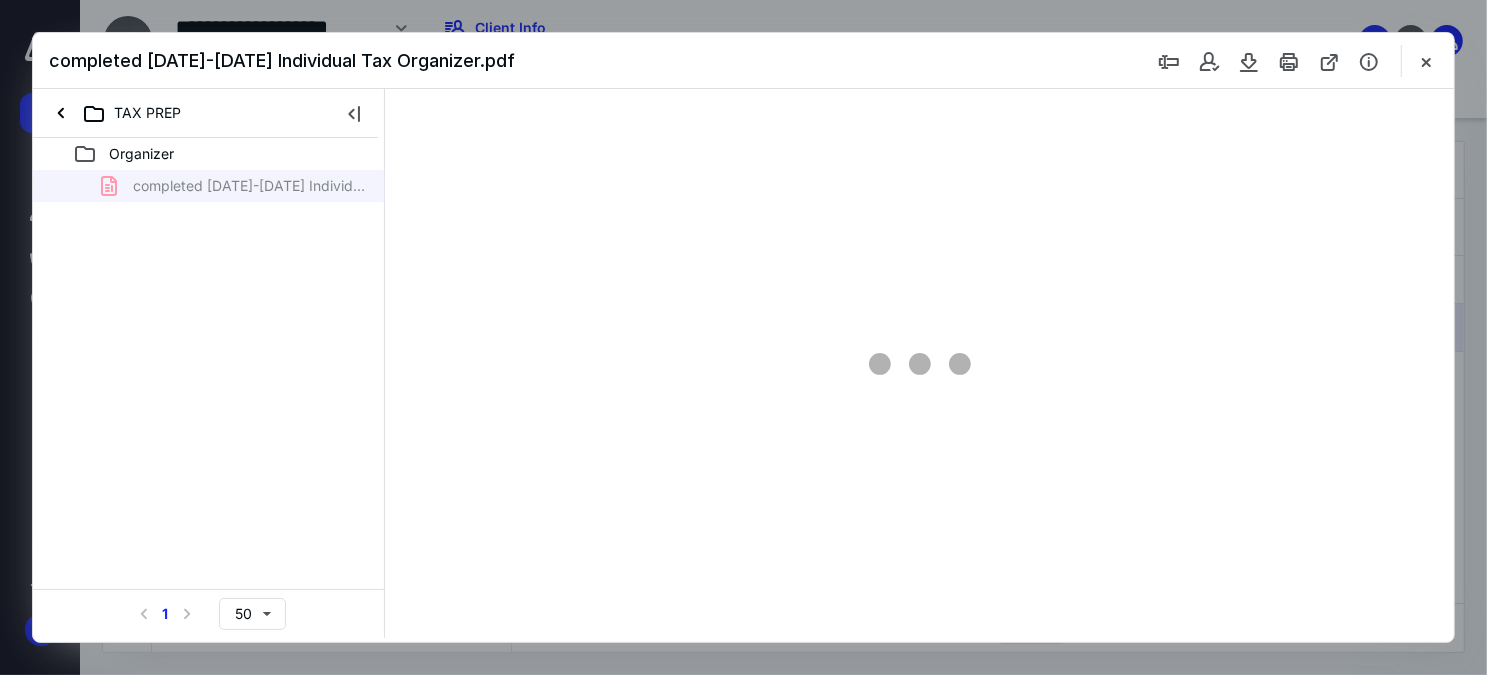 type on "65" 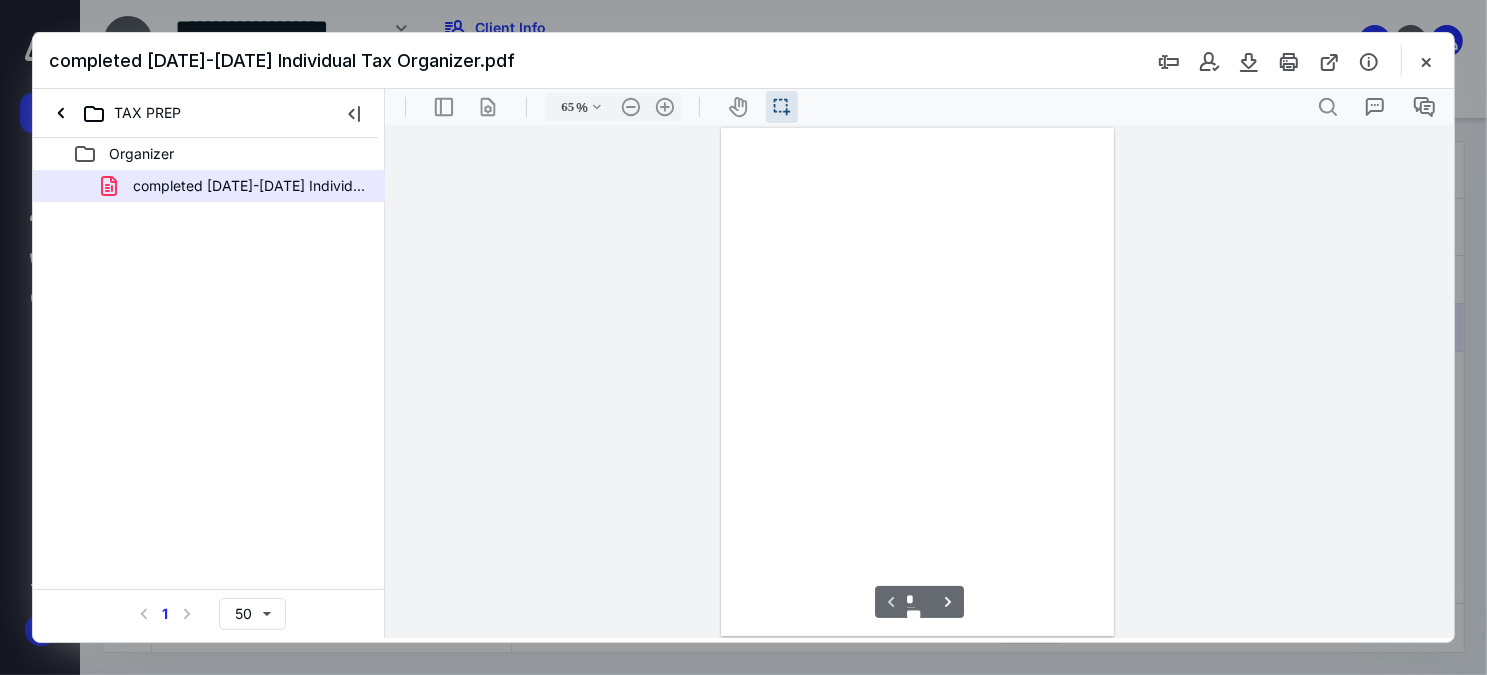 scroll, scrollTop: 39, scrollLeft: 0, axis: vertical 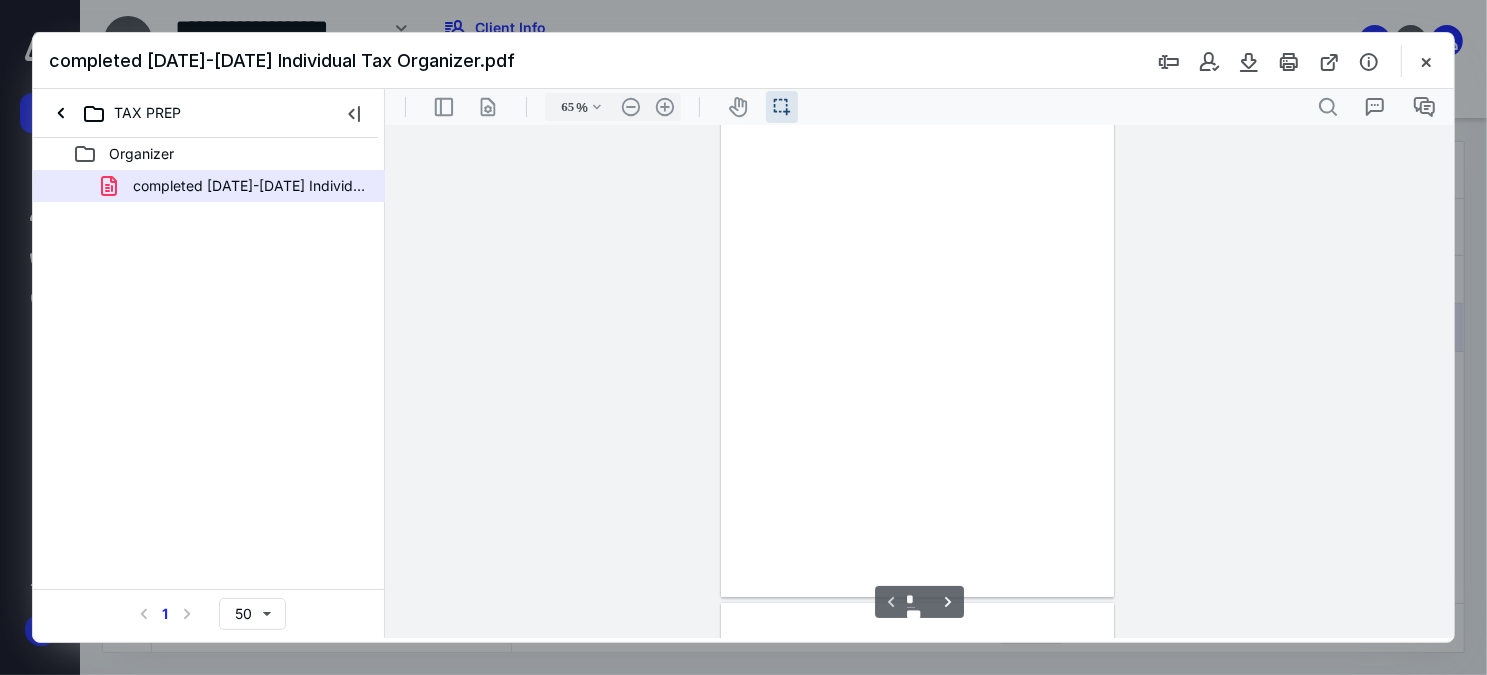 select on "***" 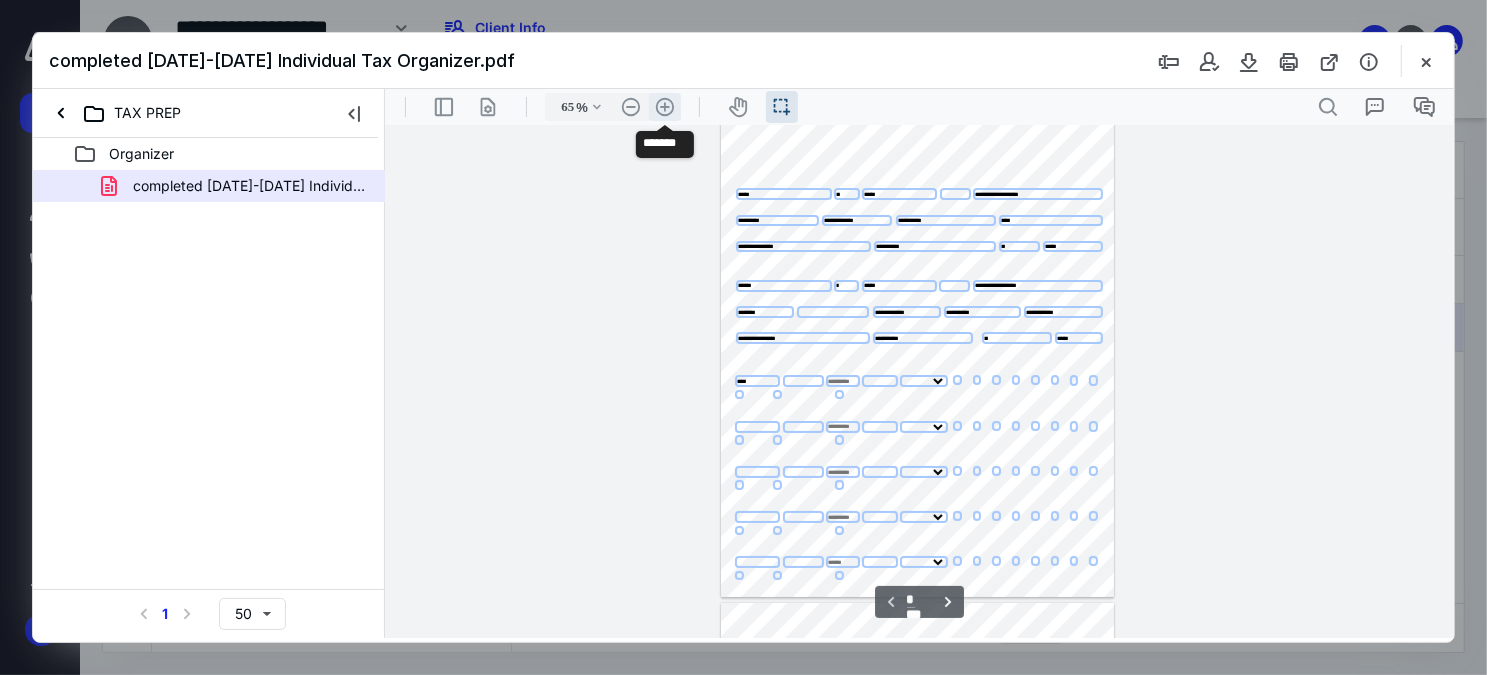 click on ".cls-1{fill:#abb0c4;} icon - header - zoom - in - line" at bounding box center [664, 106] 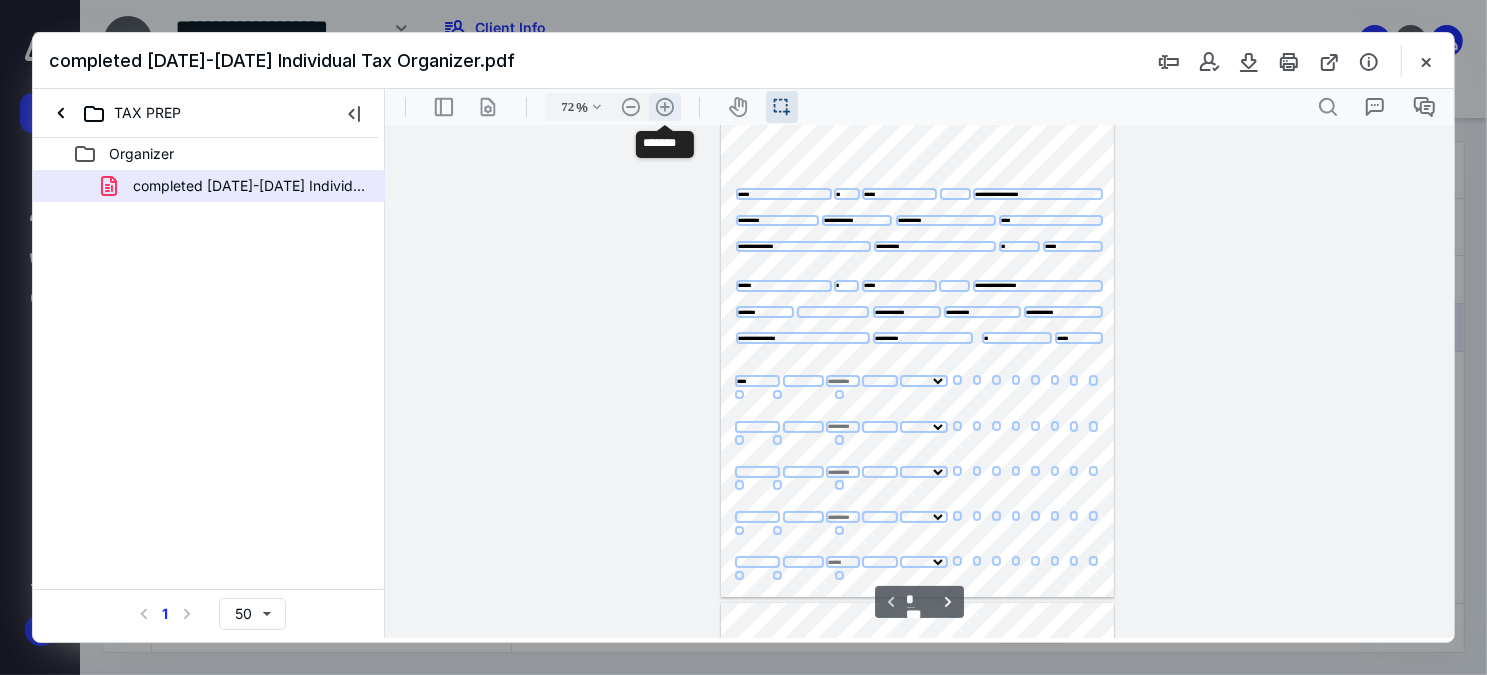 select on "***" 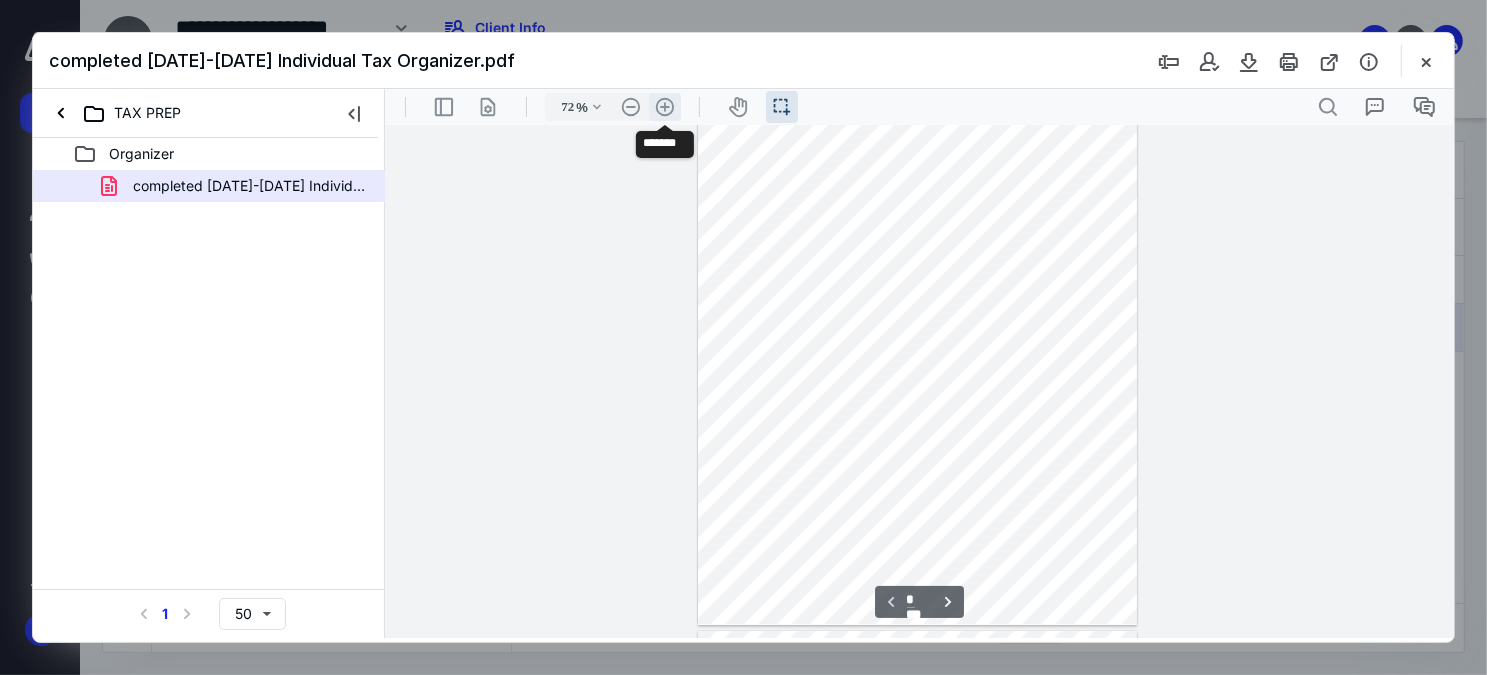 click on ".cls-1{fill:#abb0c4;} icon - header - zoom - in - line" at bounding box center [664, 106] 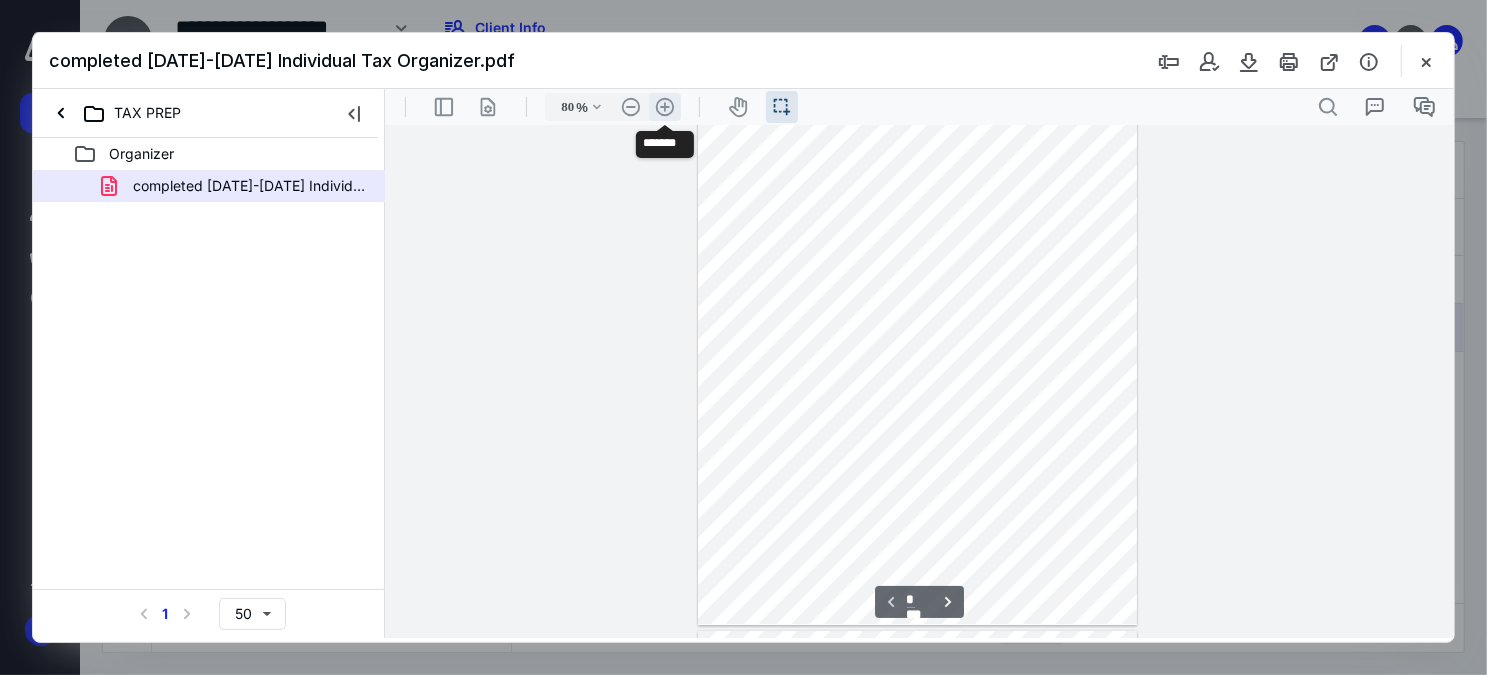 select on "***" 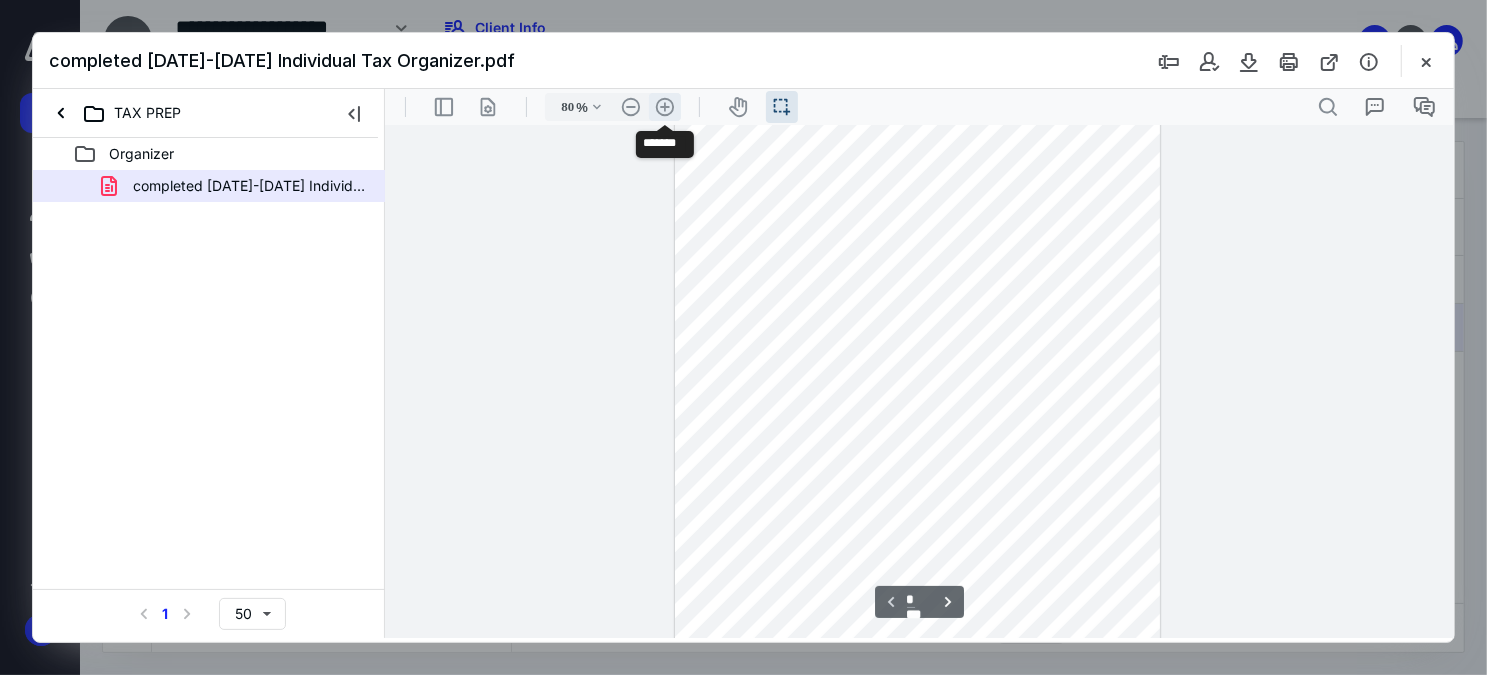 click on ".cls-1{fill:#abb0c4;} icon - header - zoom - in - line" at bounding box center (664, 106) 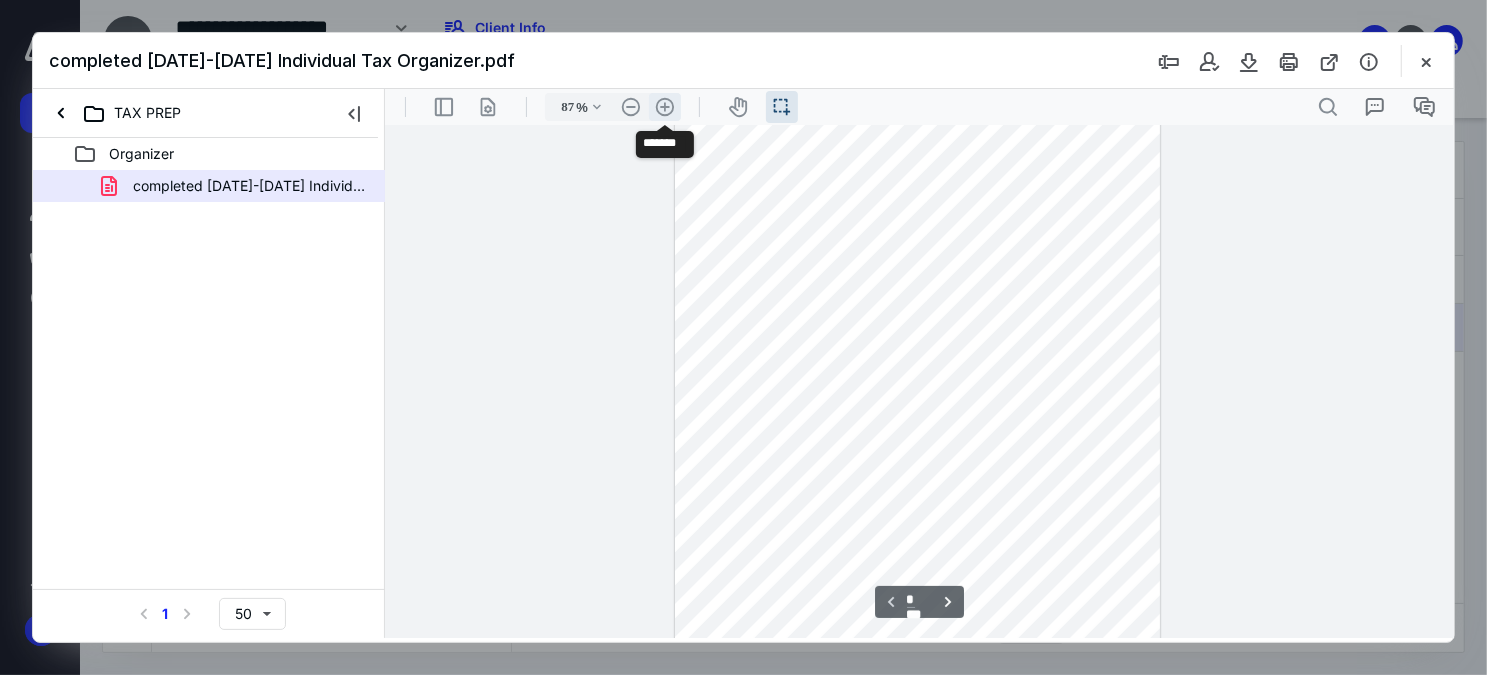 select on "***" 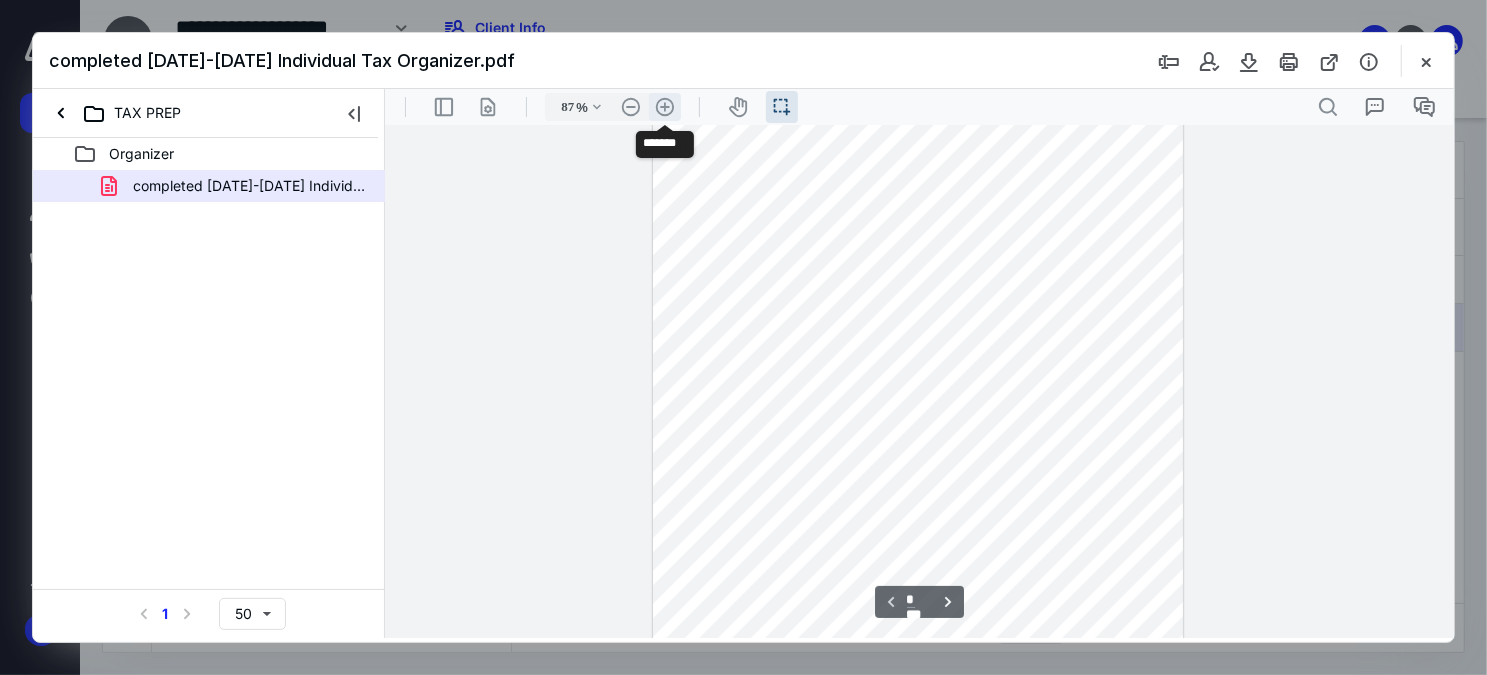click on ".cls-1{fill:#abb0c4;} icon - header - zoom - in - line" at bounding box center [664, 106] 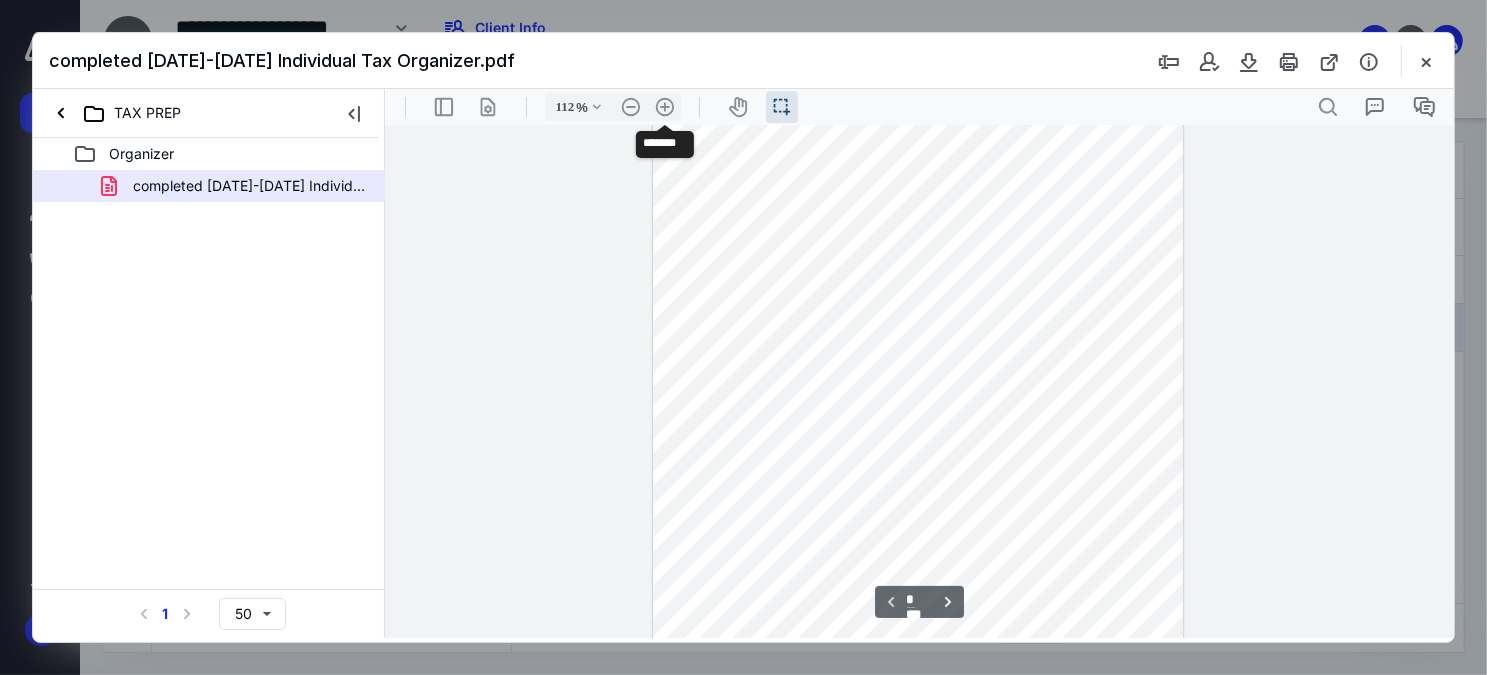 select on "***" 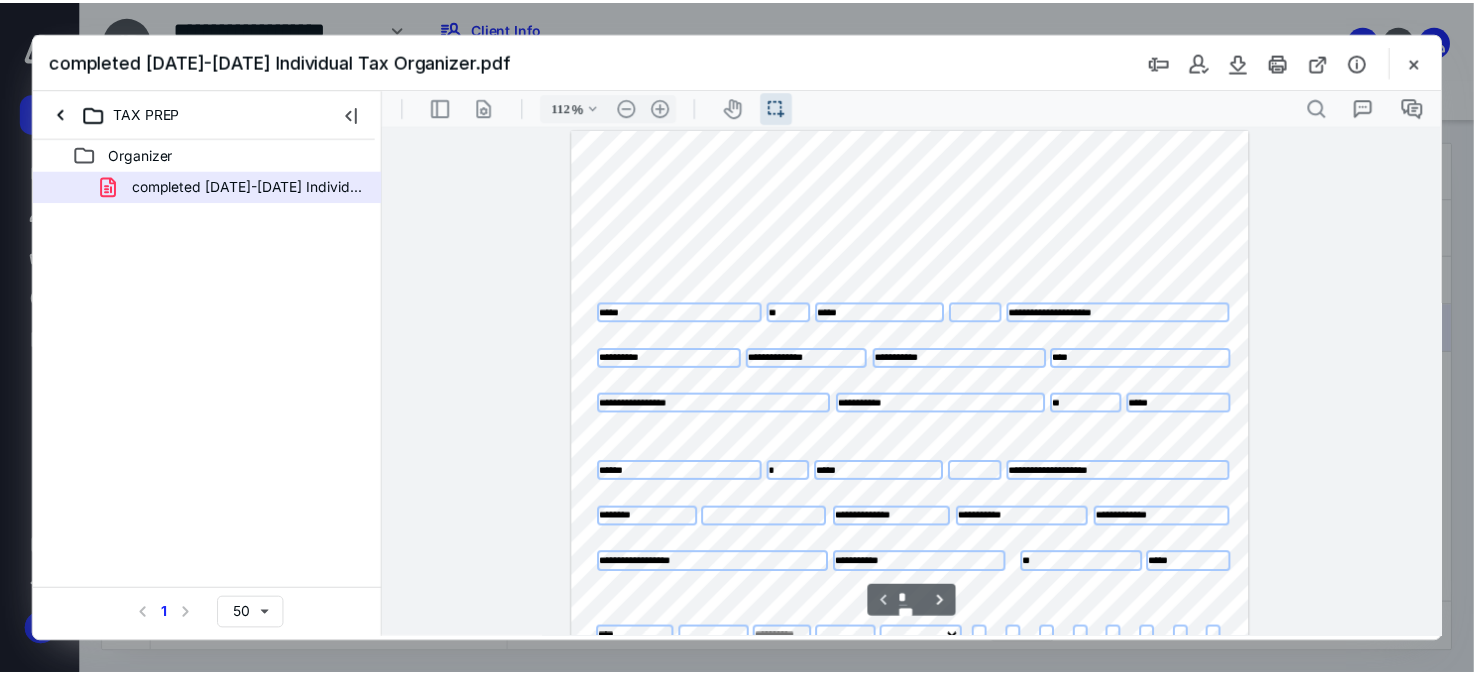 scroll, scrollTop: 90, scrollLeft: 0, axis: vertical 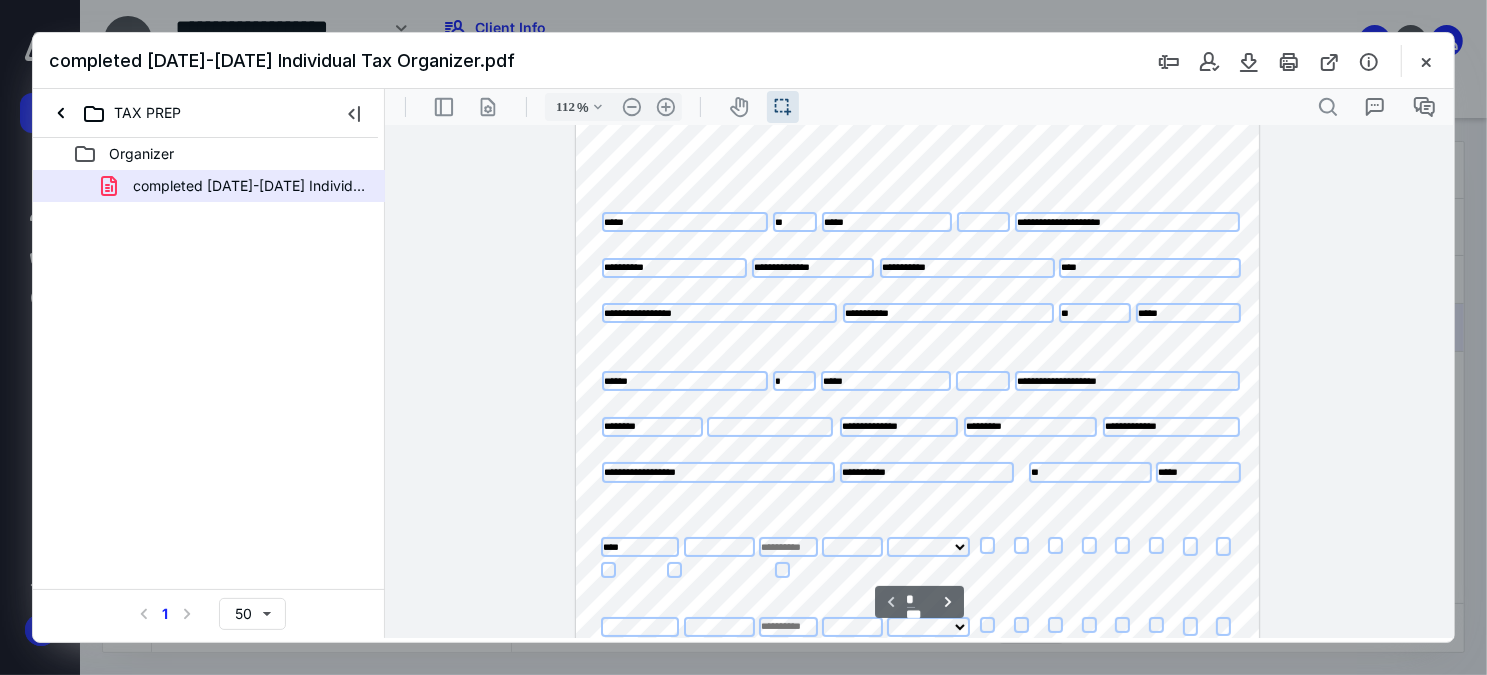 drag, startPoint x: 1038, startPoint y: 427, endPoint x: 937, endPoint y: 423, distance: 101.07918 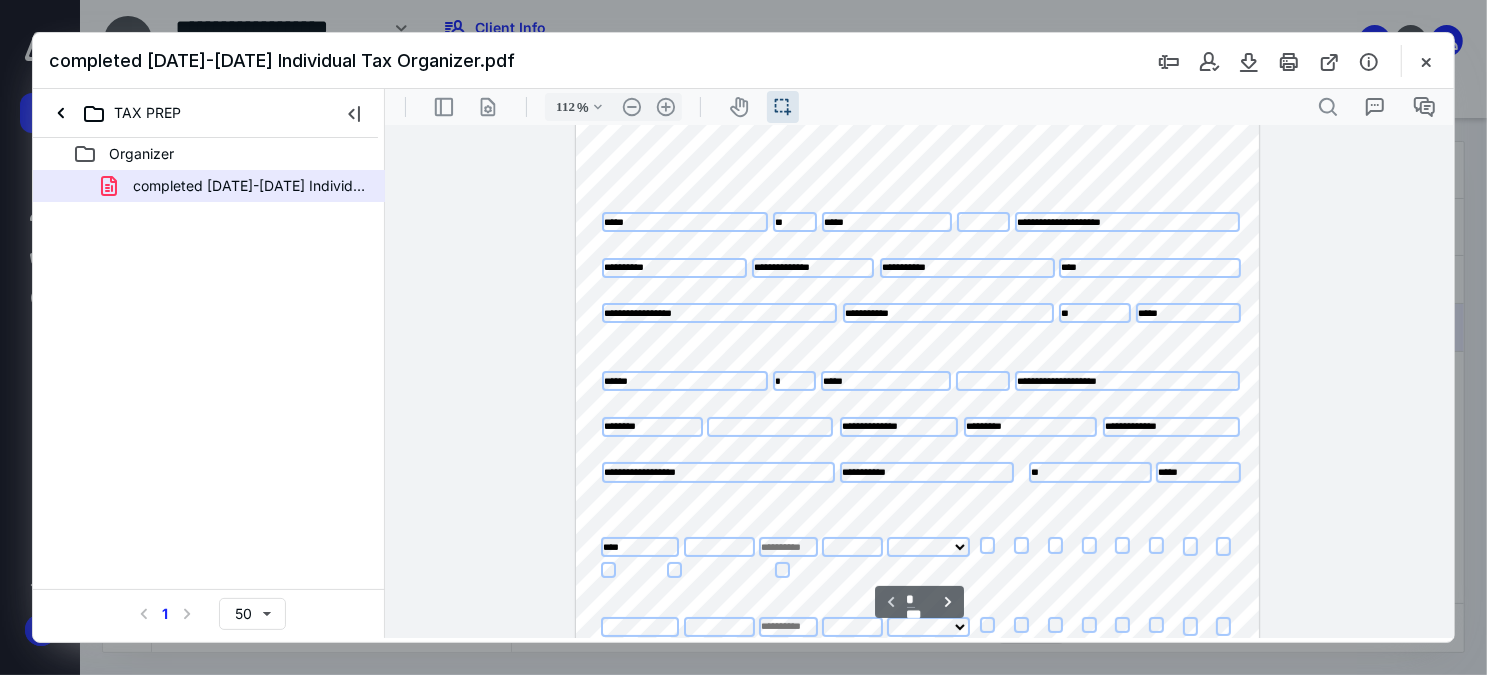 click on "**********" at bounding box center (917, 480) 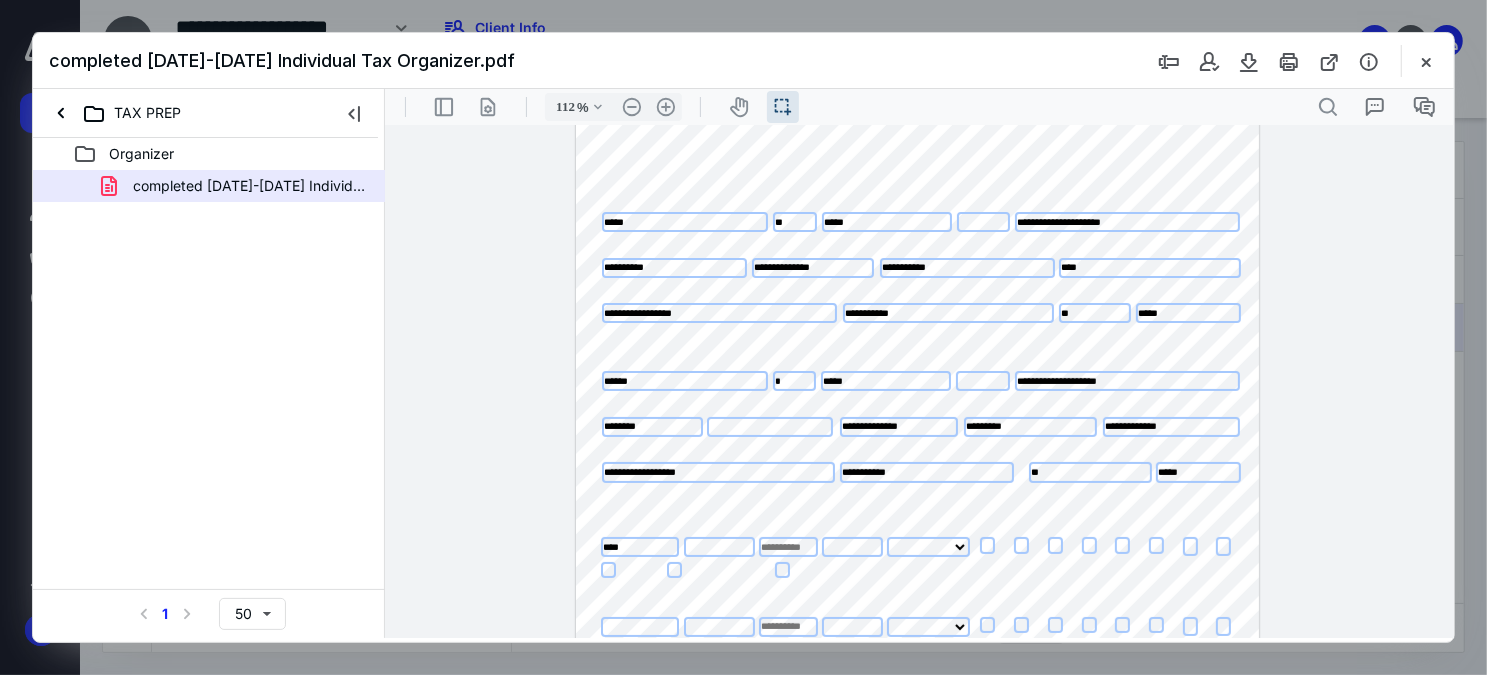 type on "**********" 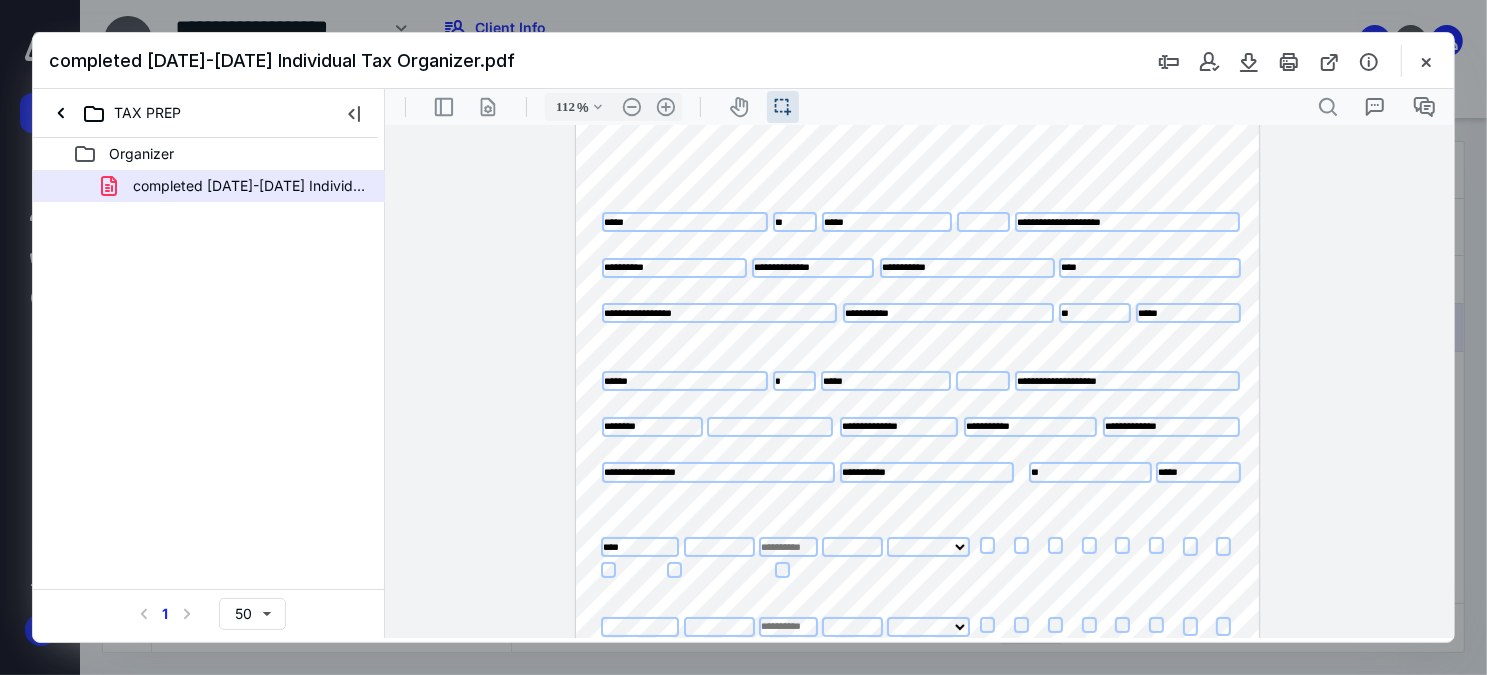 type on "**********" 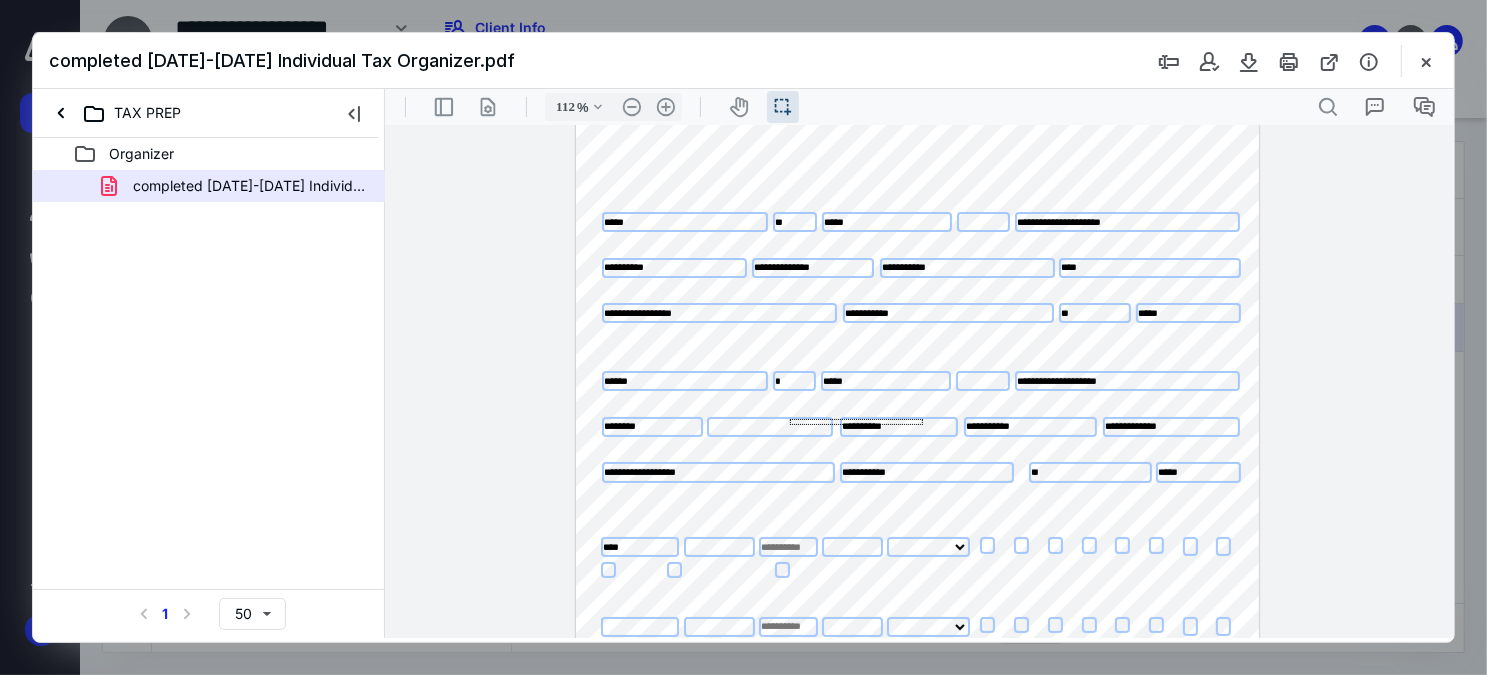 drag, startPoint x: 922, startPoint y: 424, endPoint x: 789, endPoint y: 418, distance: 133.13527 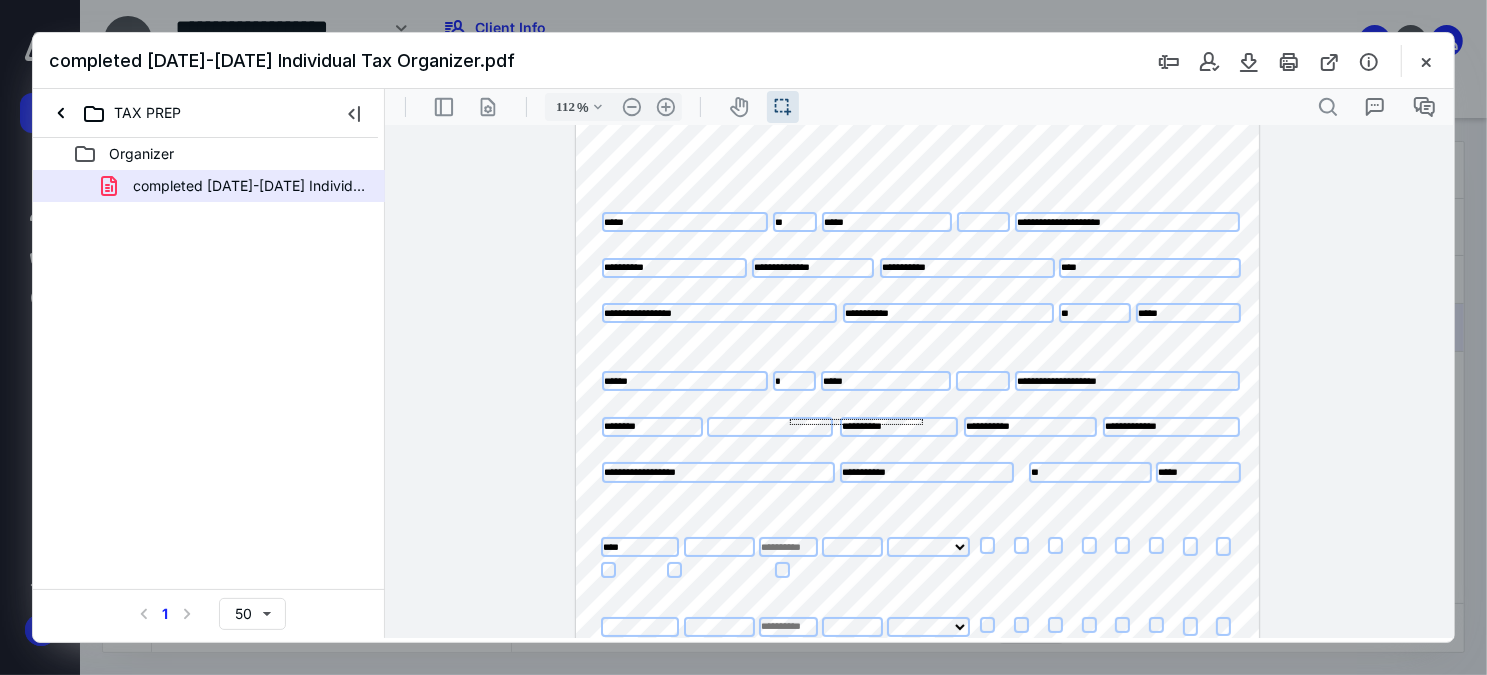 click on "**********" at bounding box center (917, 1373) 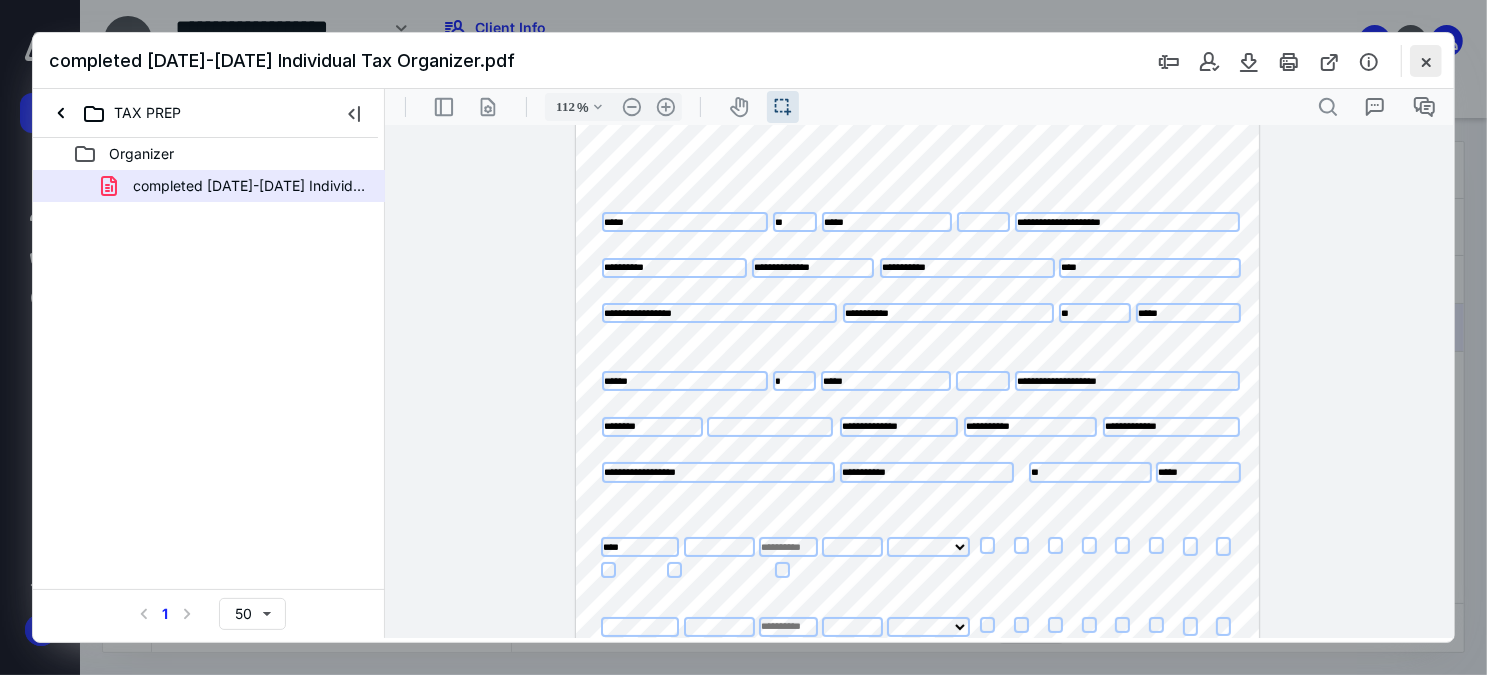 type on "**********" 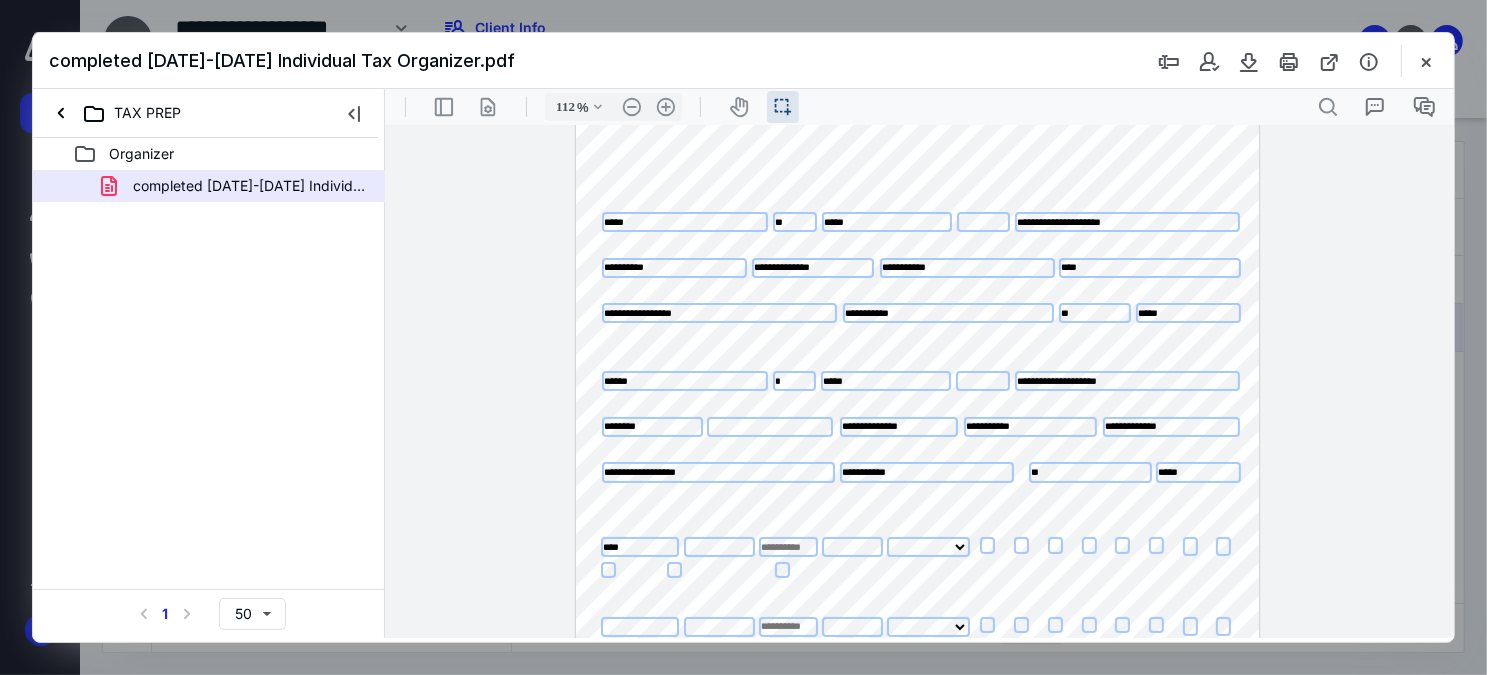 click at bounding box center (1426, 61) 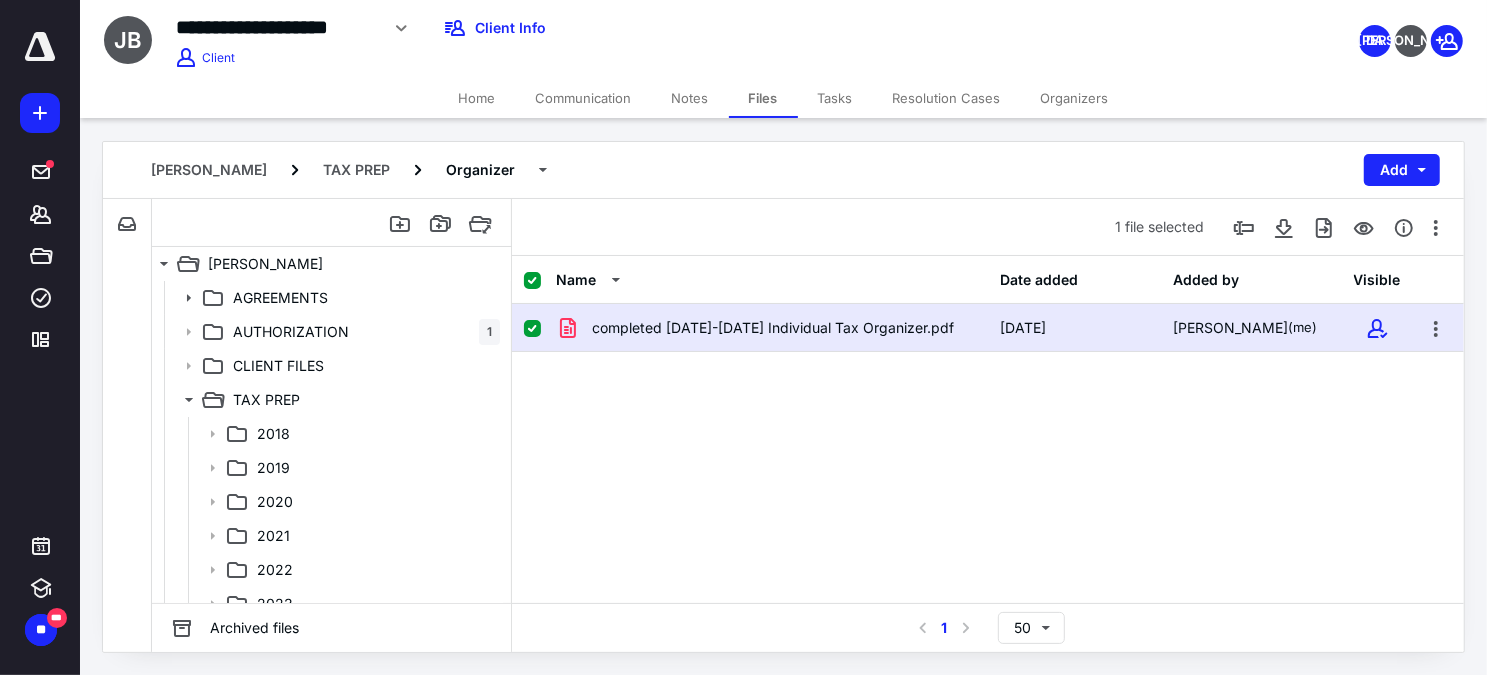 click on "Home" at bounding box center [477, 98] 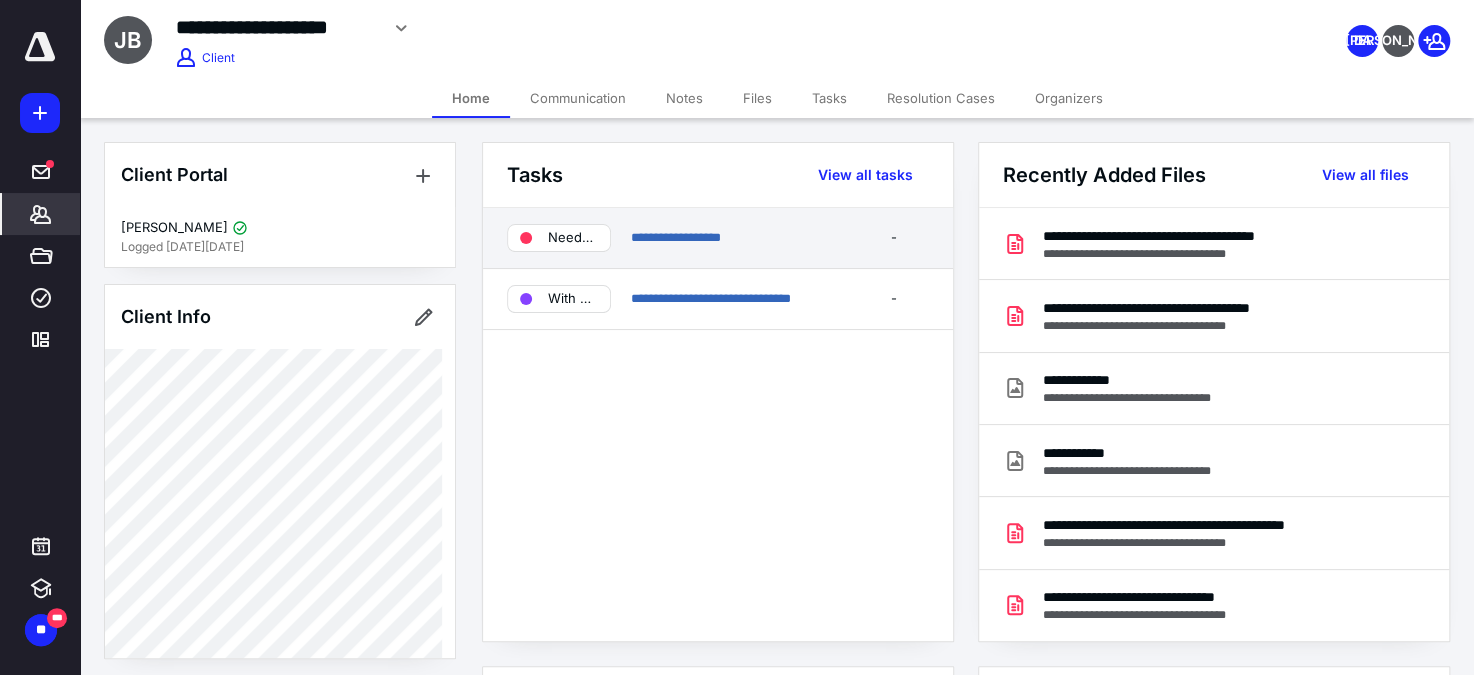 click on "**********" at bounding box center (718, 238) 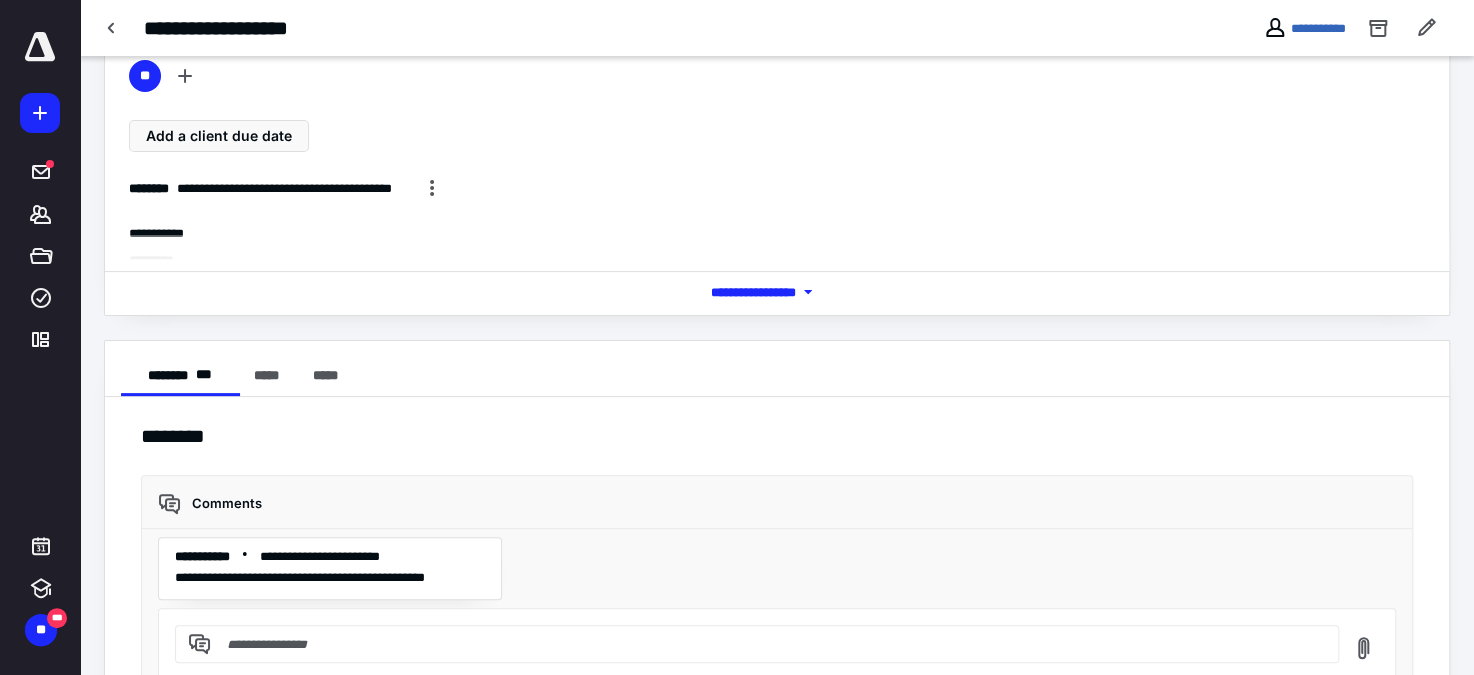 scroll, scrollTop: 170, scrollLeft: 0, axis: vertical 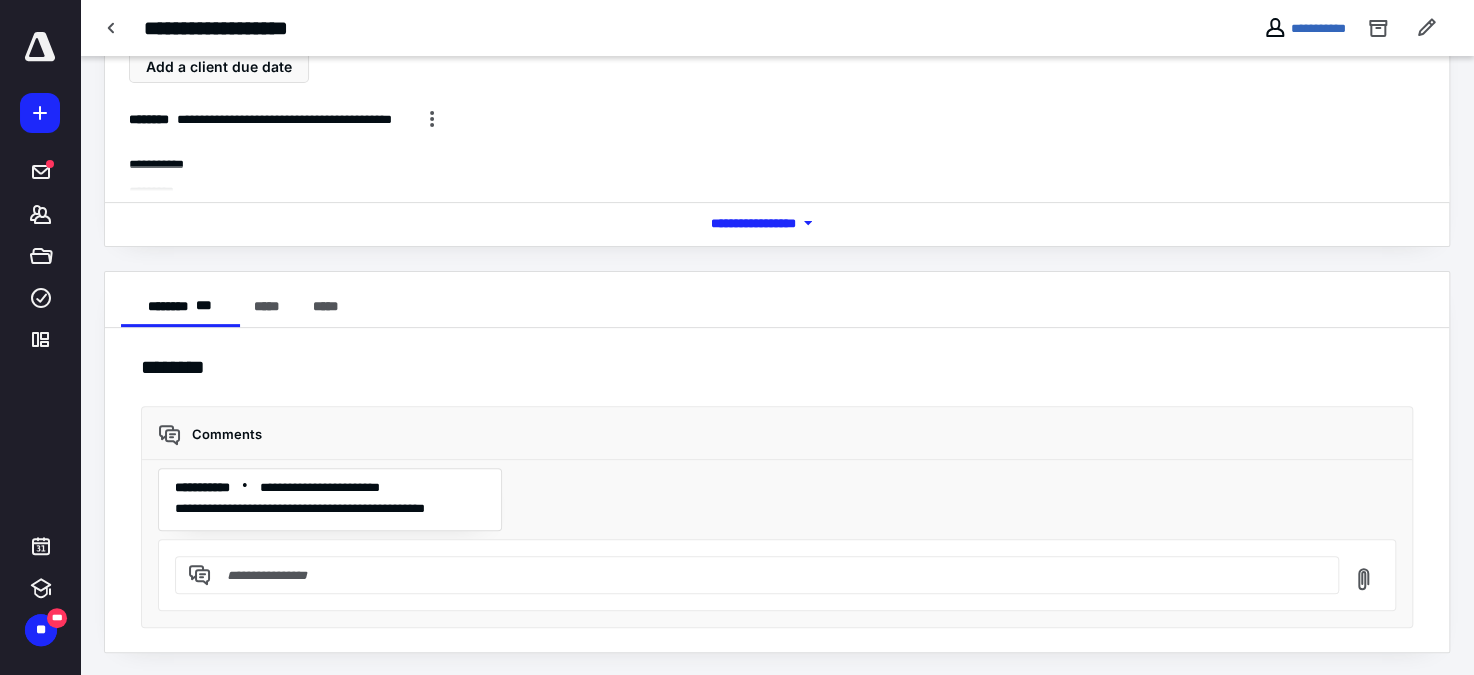 click at bounding box center [769, 575] 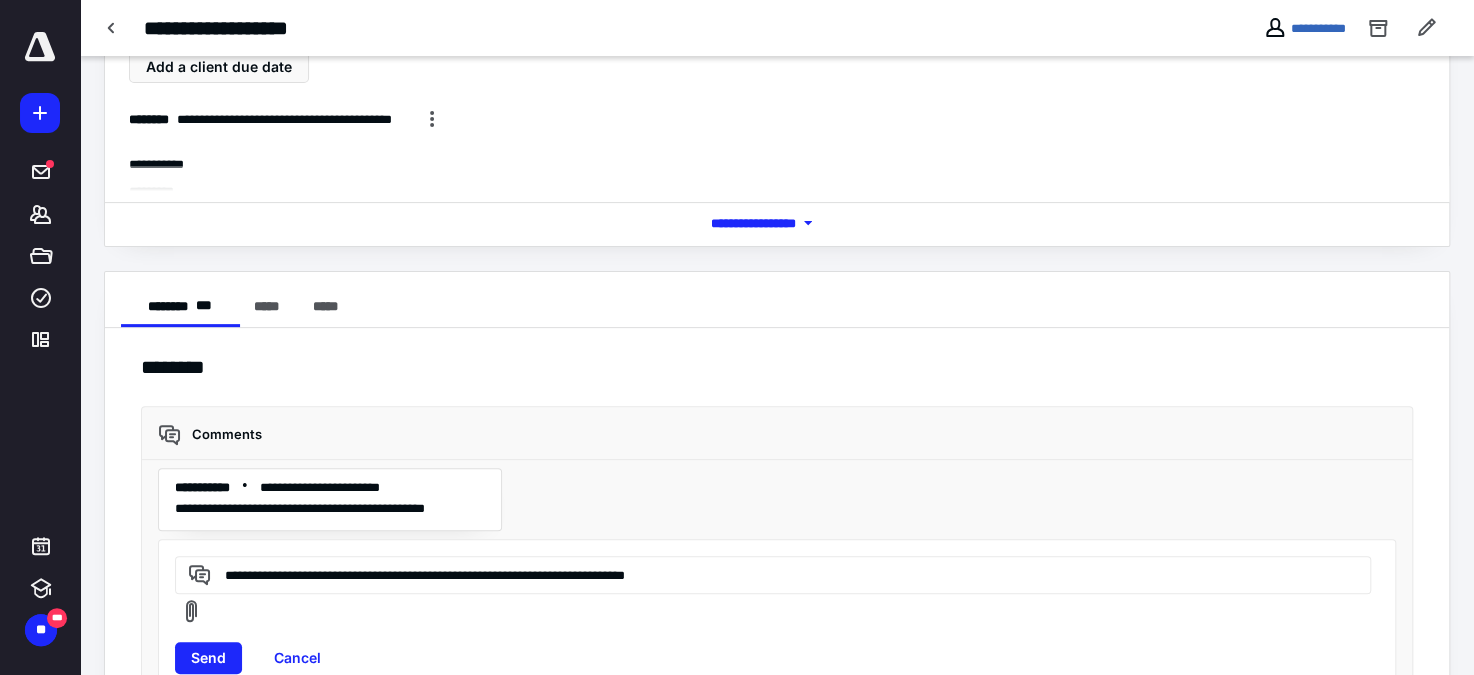 click on "**********" at bounding box center [769, 574] 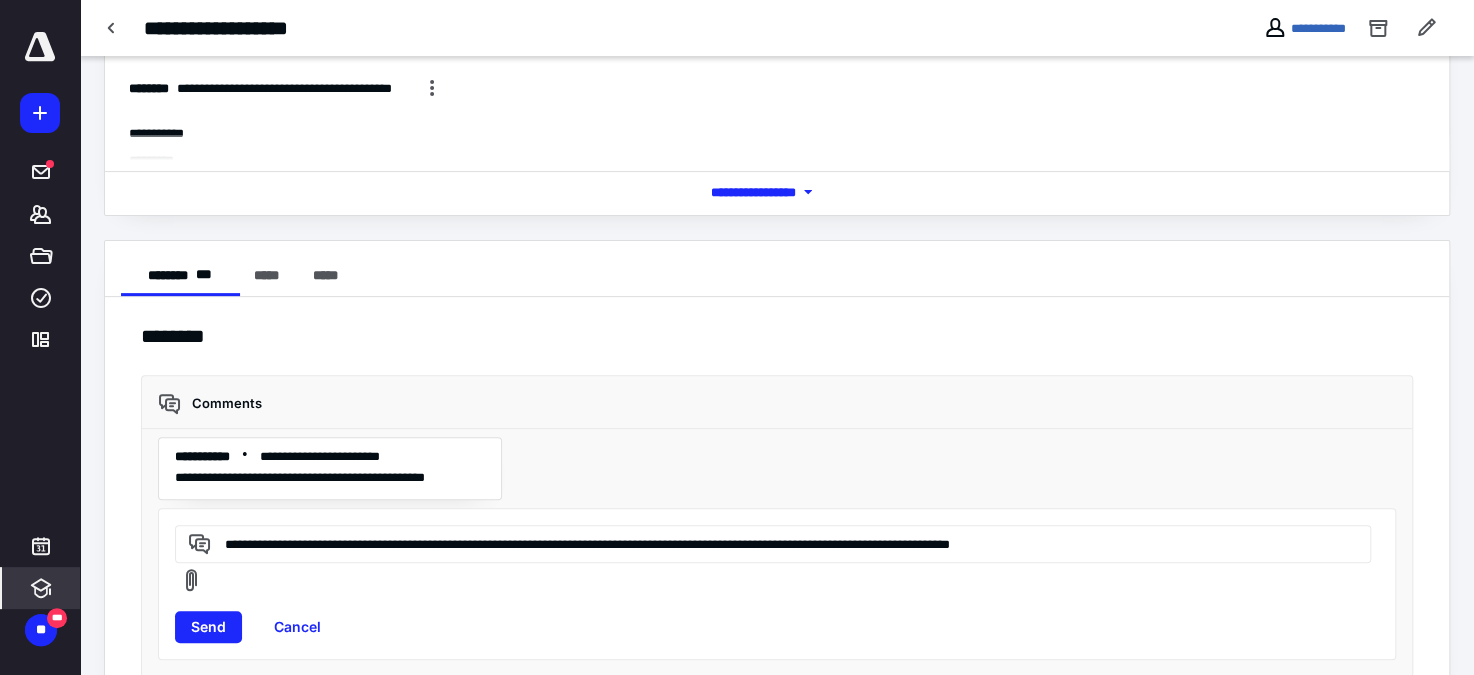 scroll, scrollTop: 219, scrollLeft: 0, axis: vertical 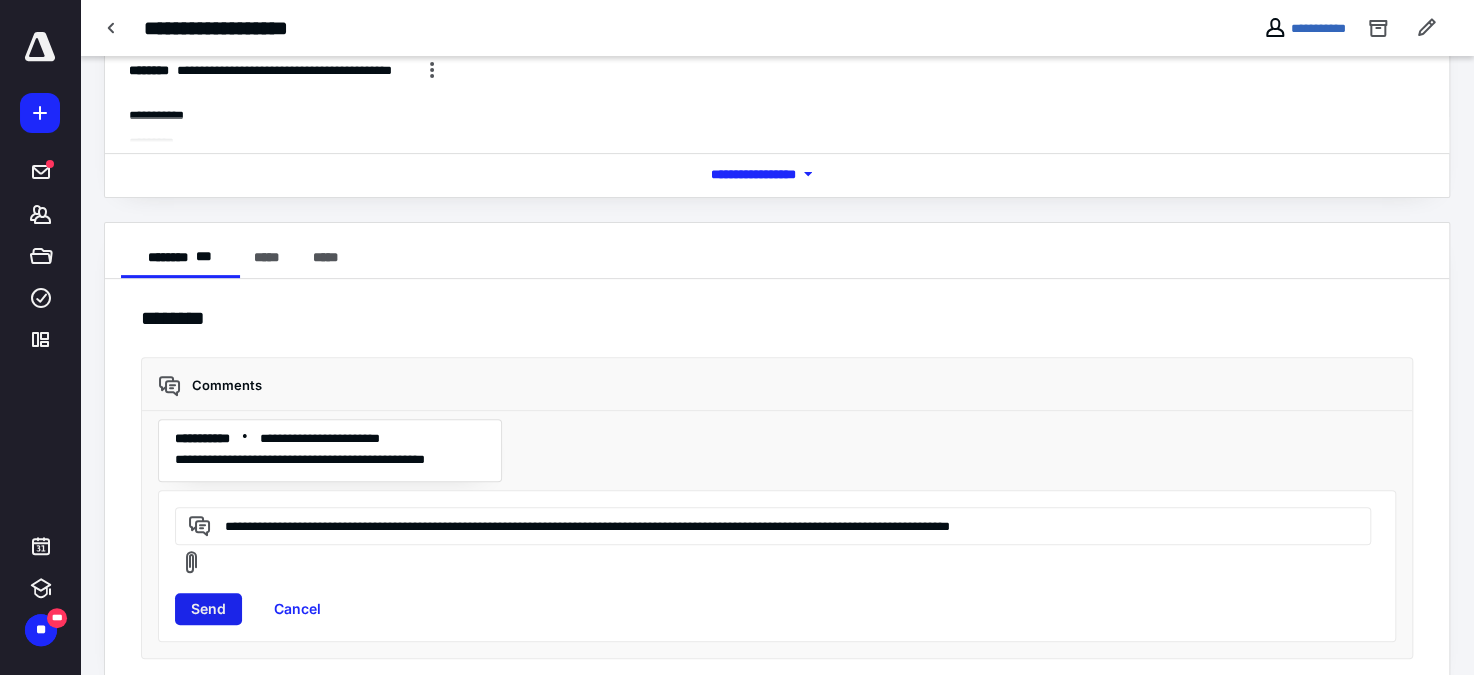 type on "**********" 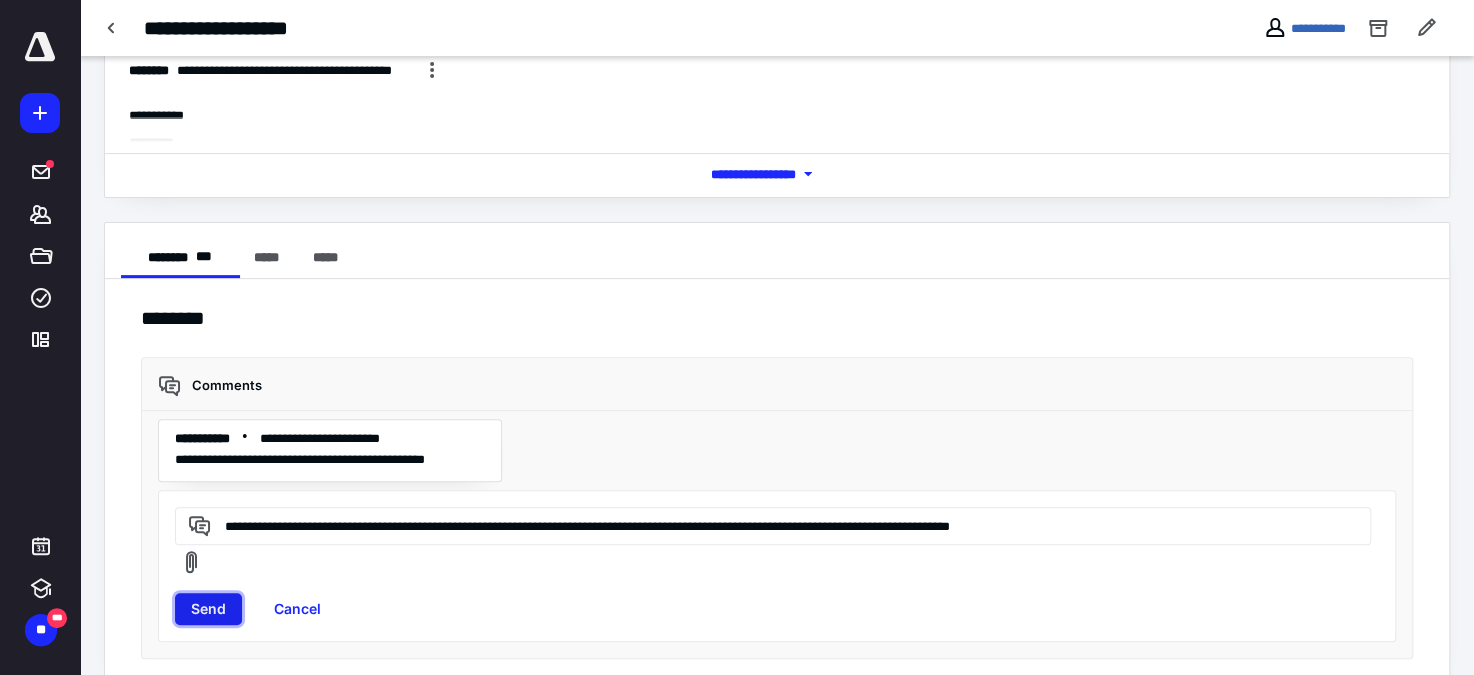click on "Send" at bounding box center (208, 609) 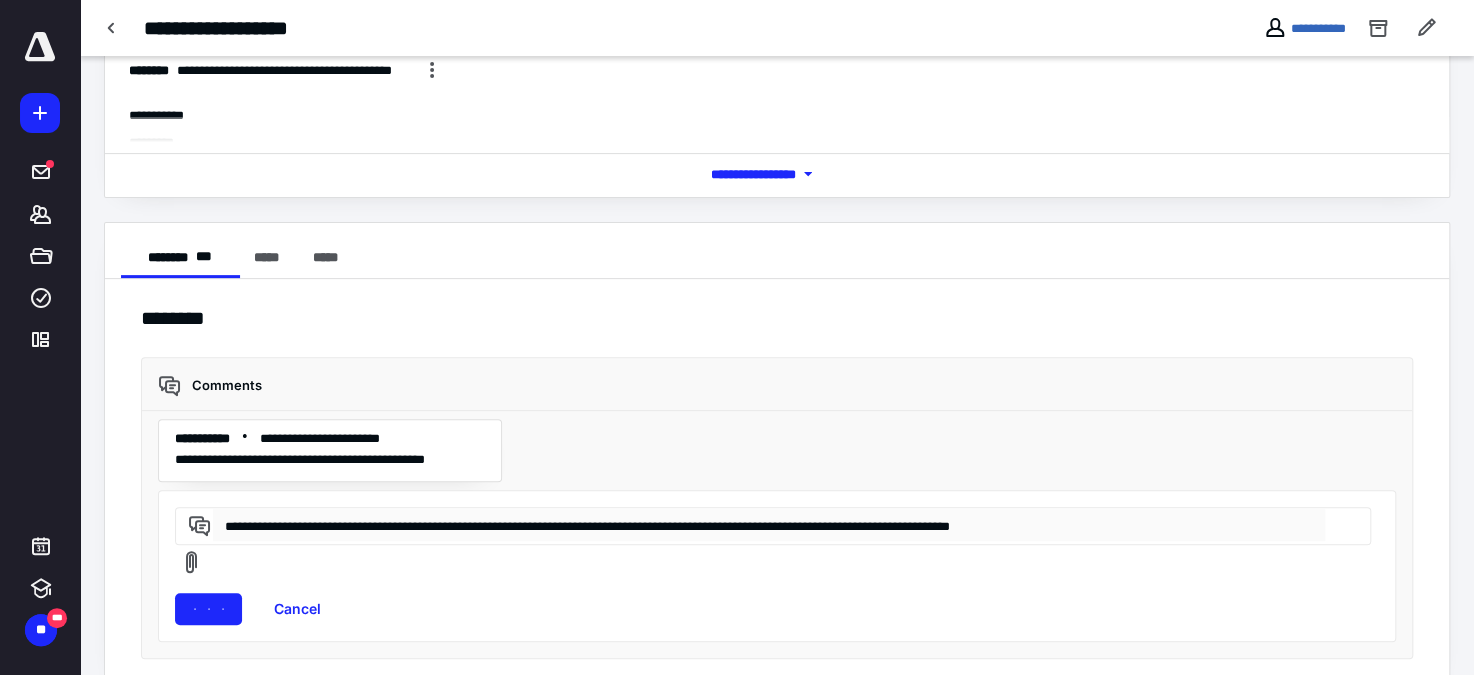 type 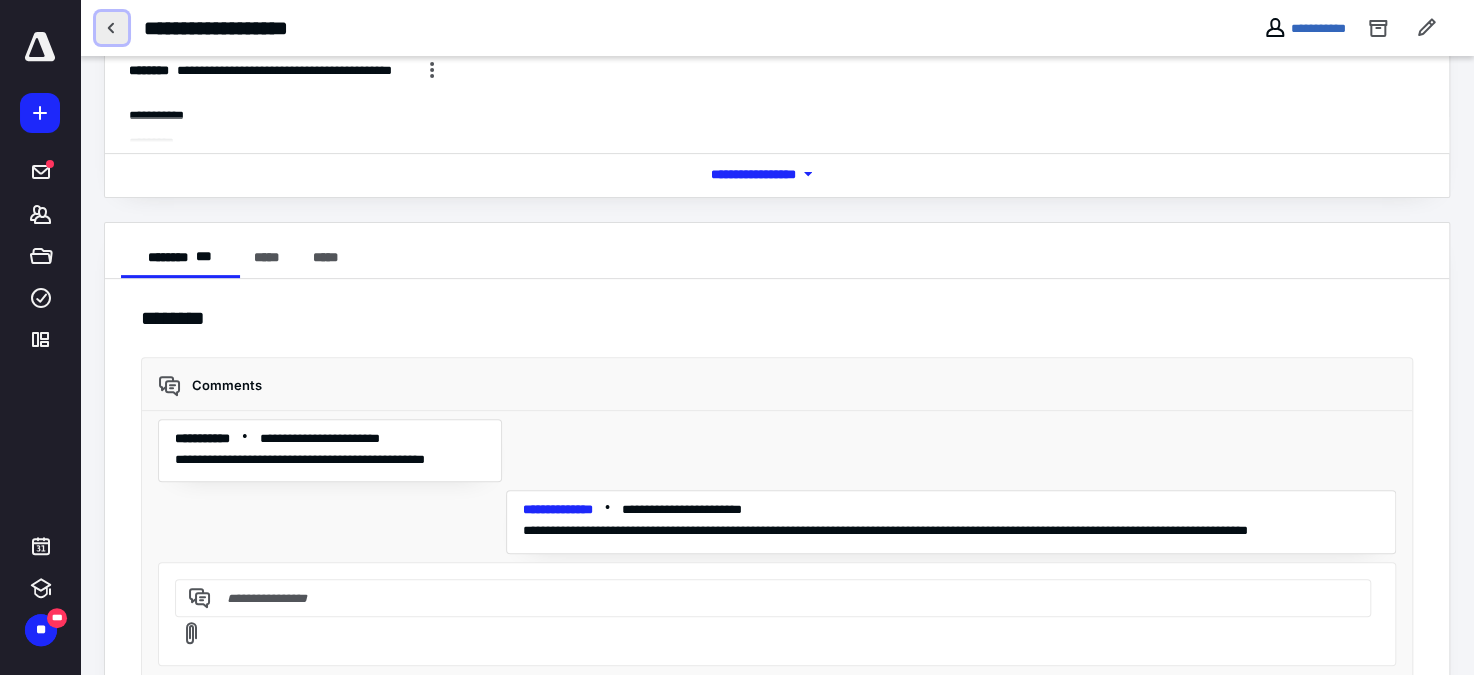 click at bounding box center [112, 28] 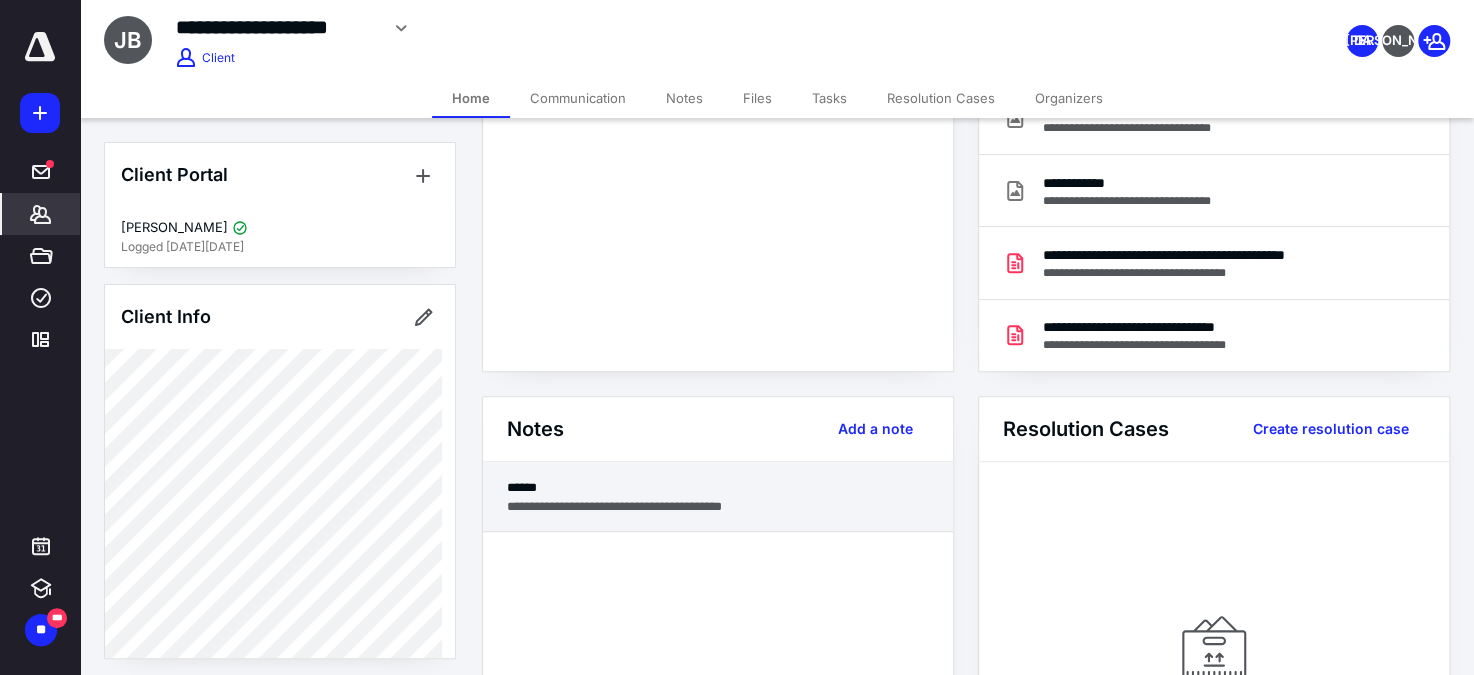 scroll, scrollTop: 272, scrollLeft: 0, axis: vertical 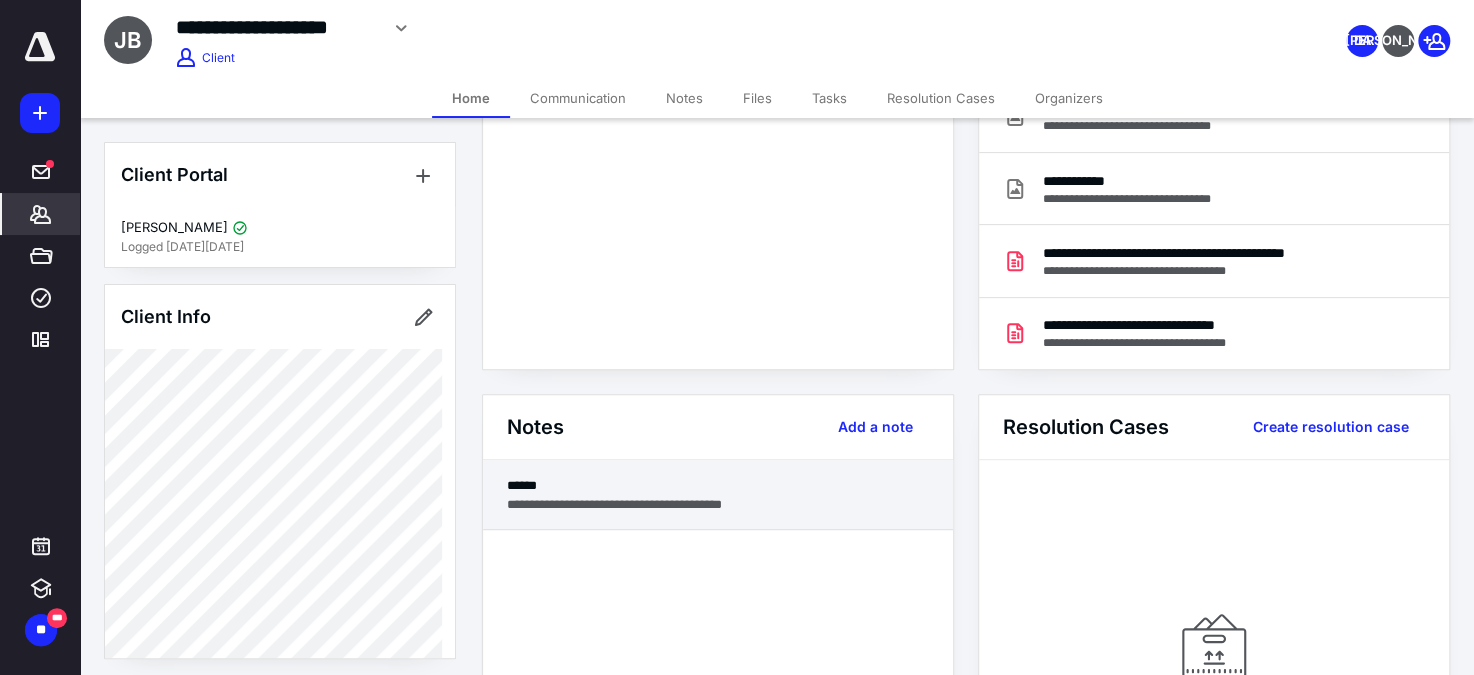 click on "**********" at bounding box center (718, 504) 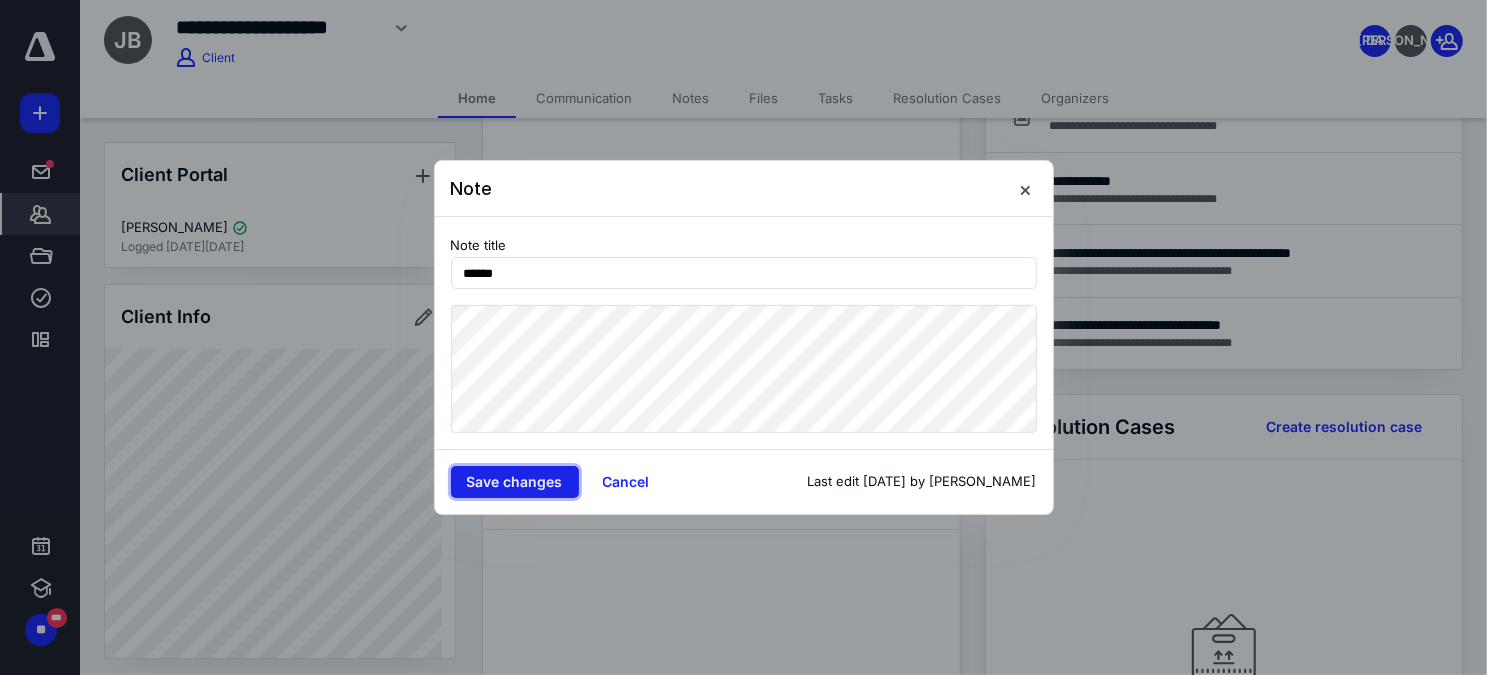 click on "Save changes" at bounding box center [515, 482] 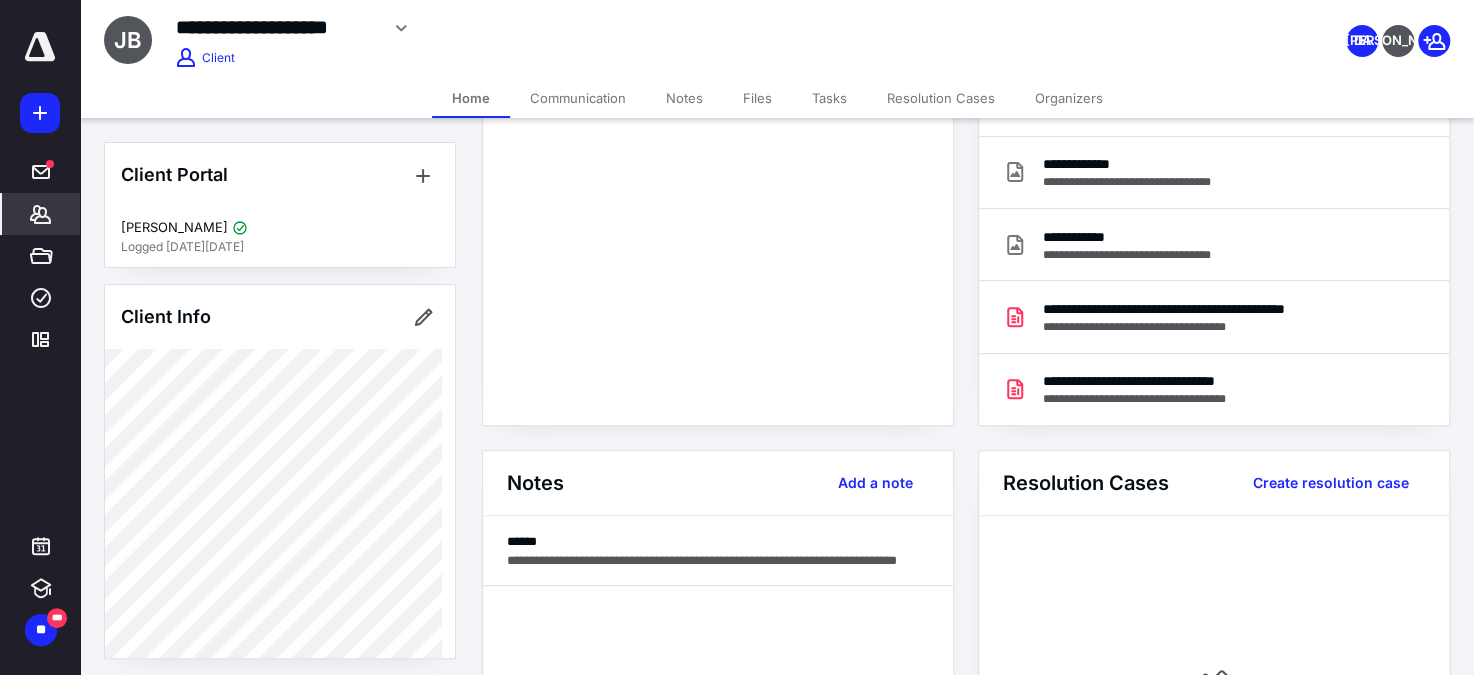 scroll, scrollTop: 0, scrollLeft: 0, axis: both 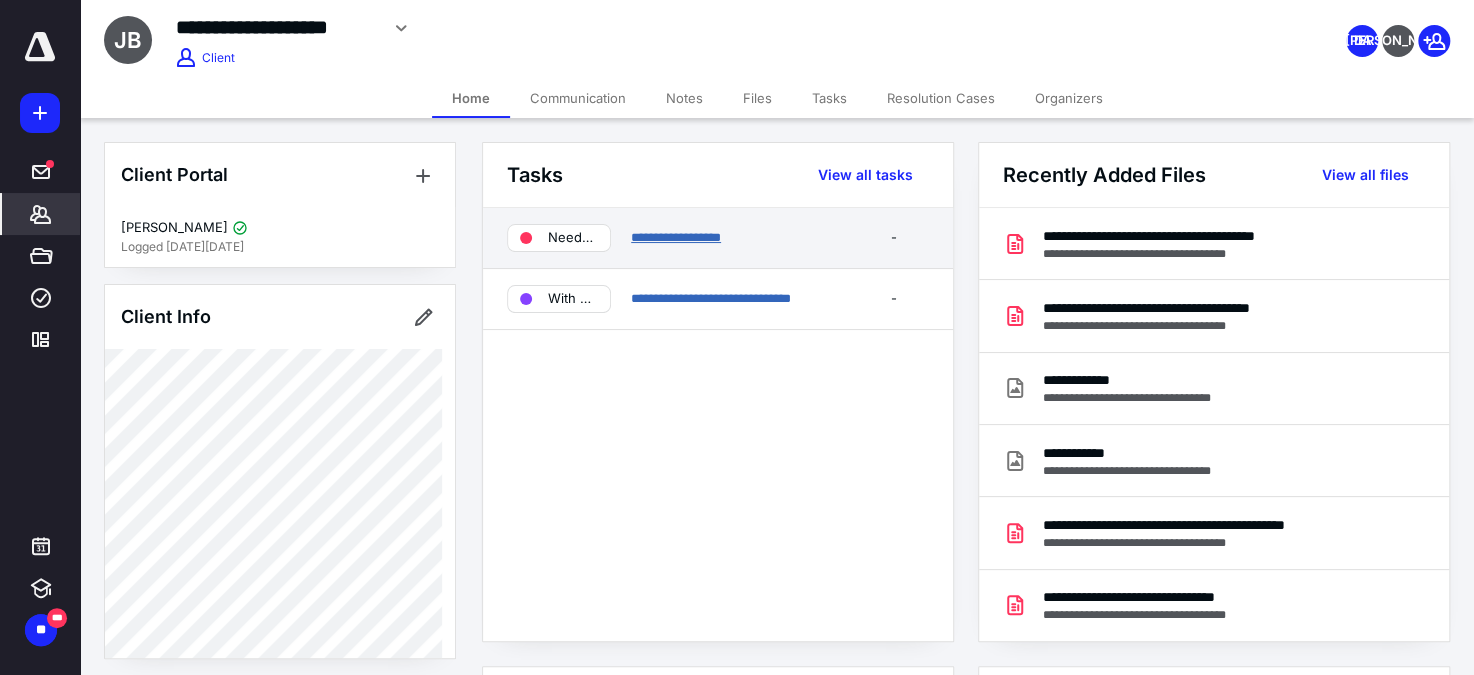 click on "**********" at bounding box center (735, 238) 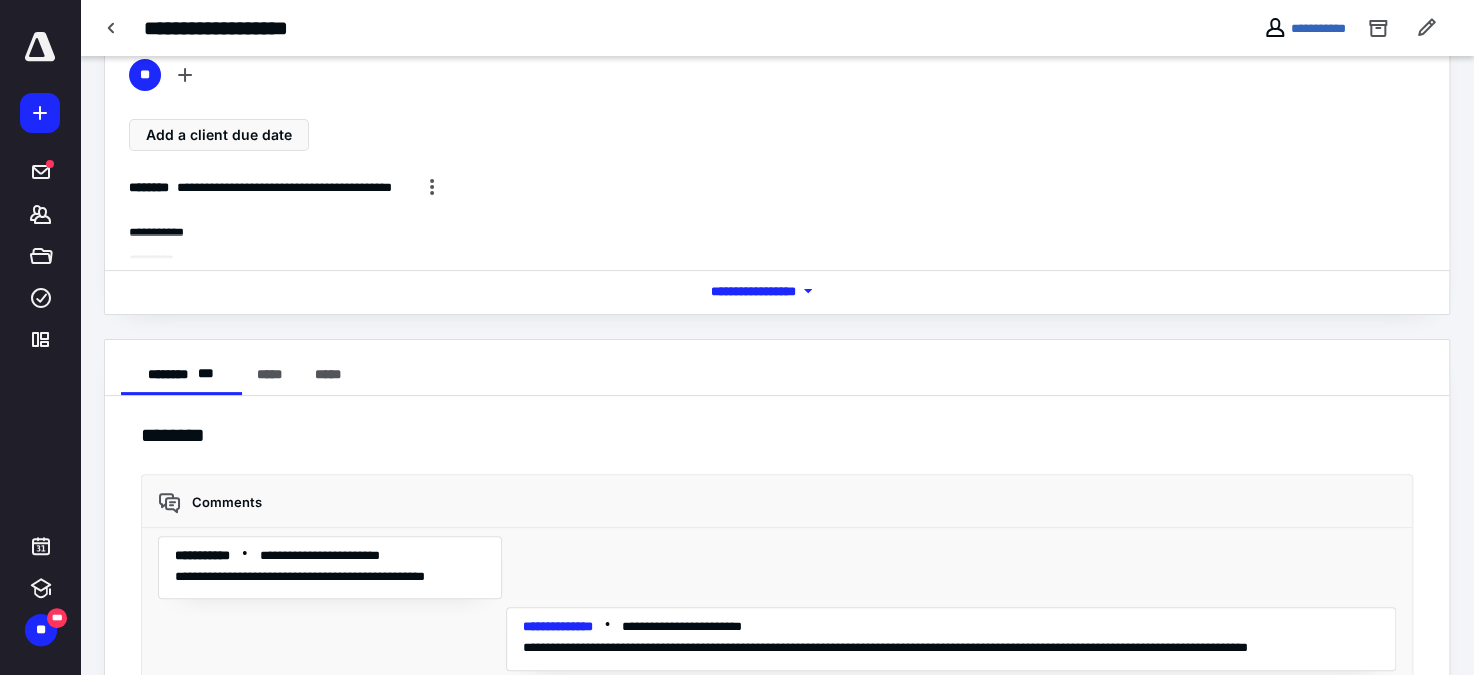 scroll, scrollTop: 241, scrollLeft: 0, axis: vertical 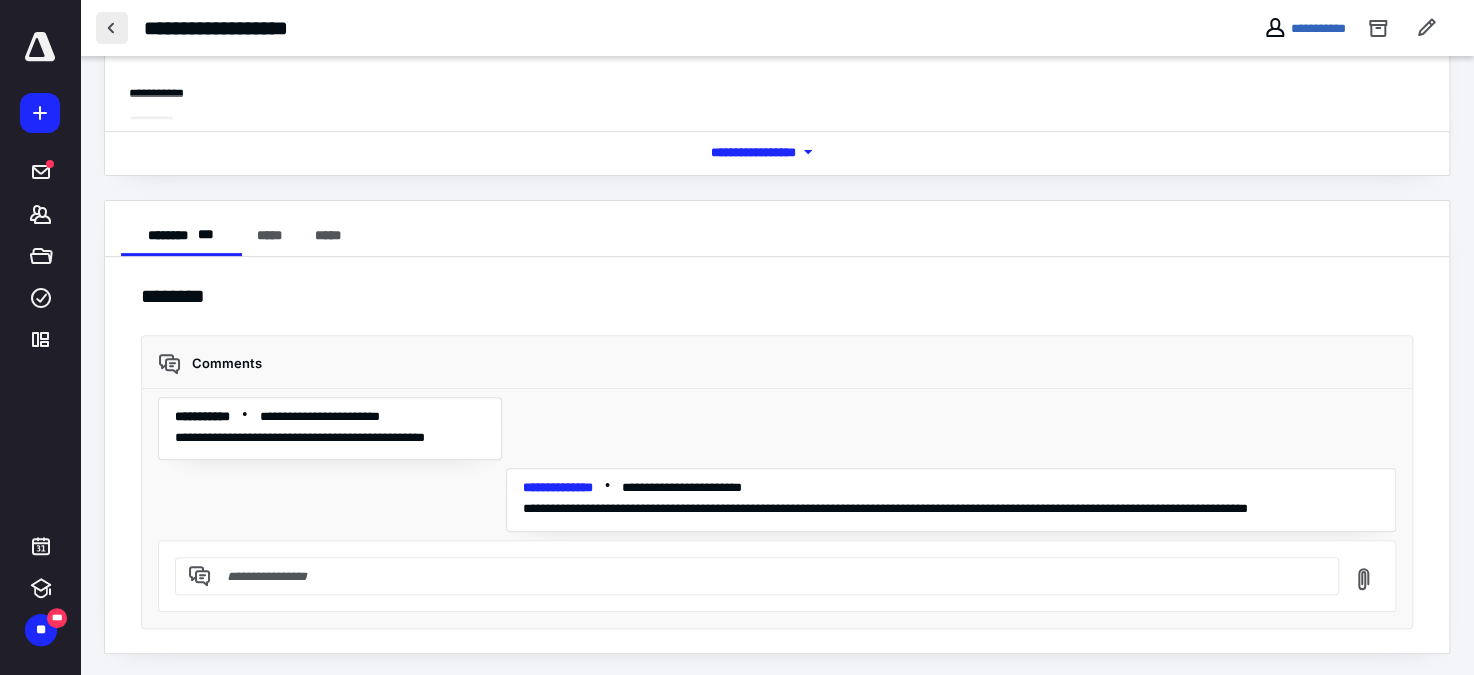 click at bounding box center (112, 28) 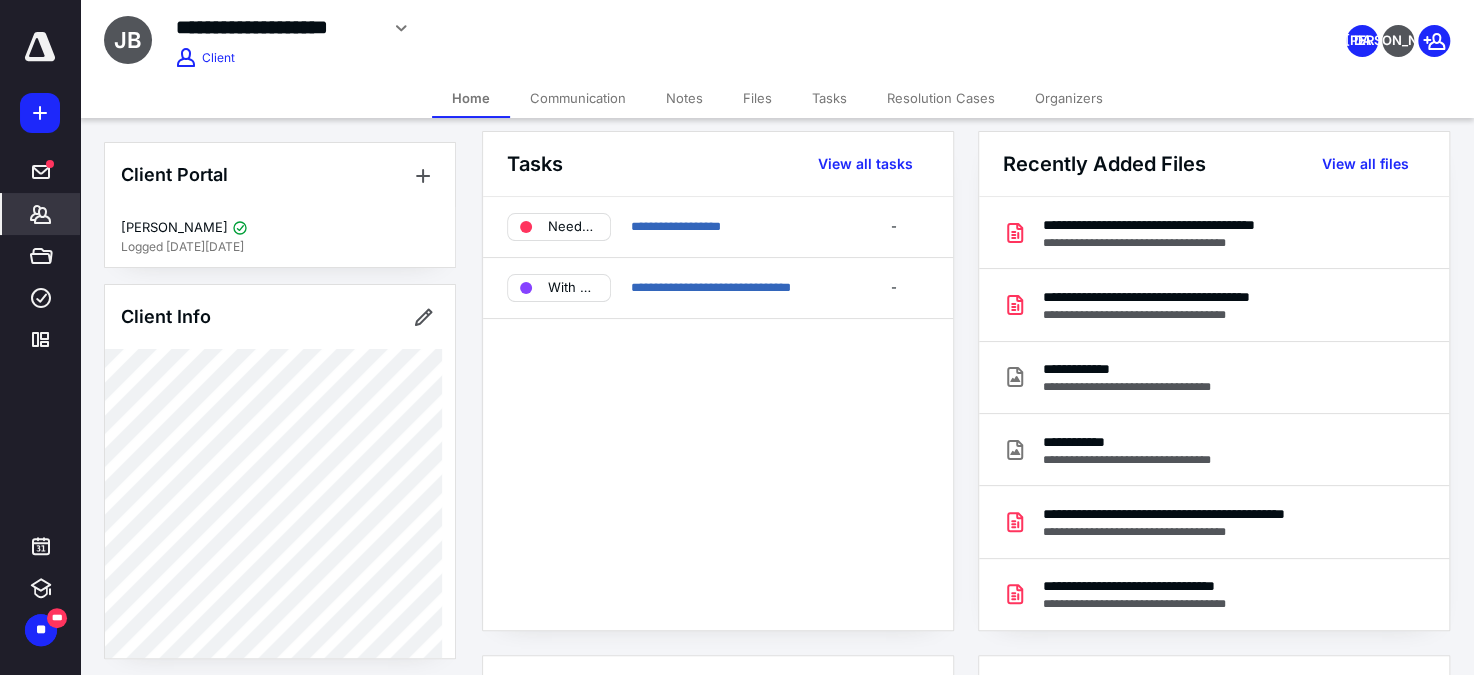 scroll, scrollTop: 0, scrollLeft: 0, axis: both 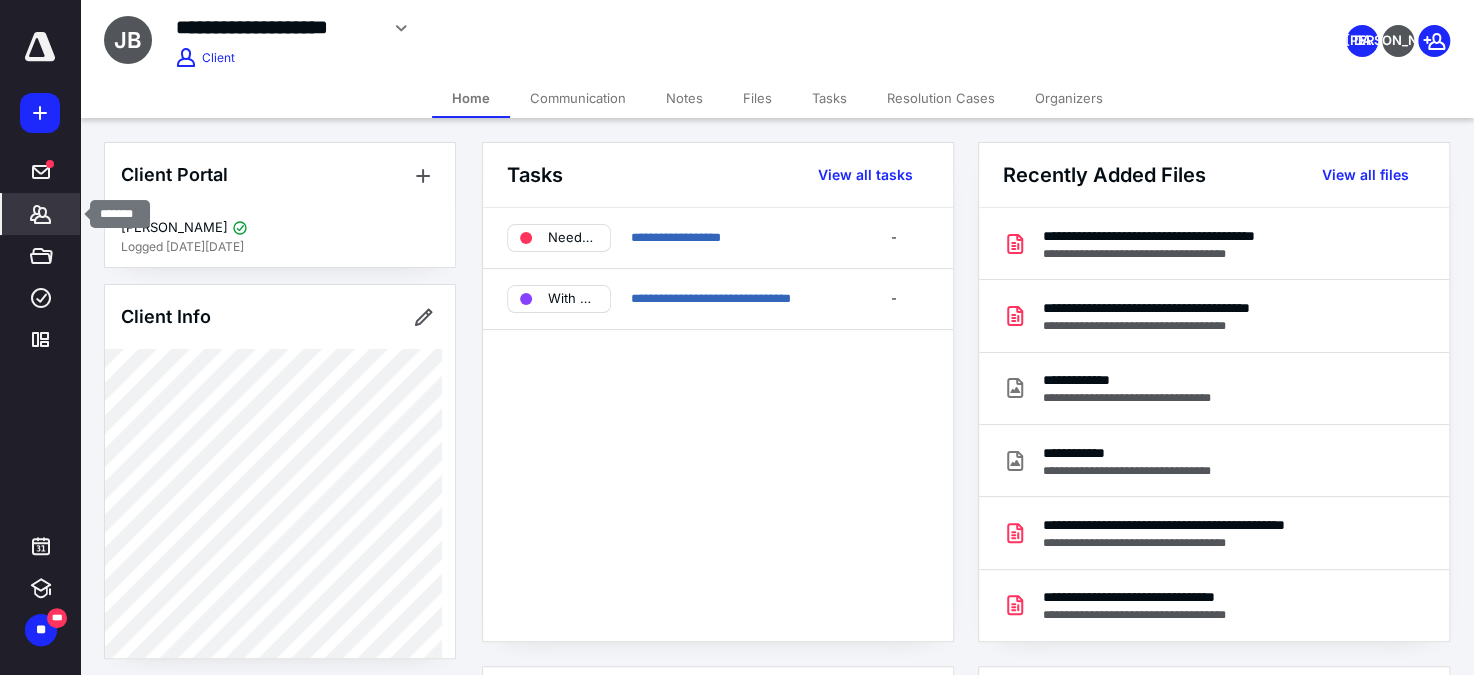 click 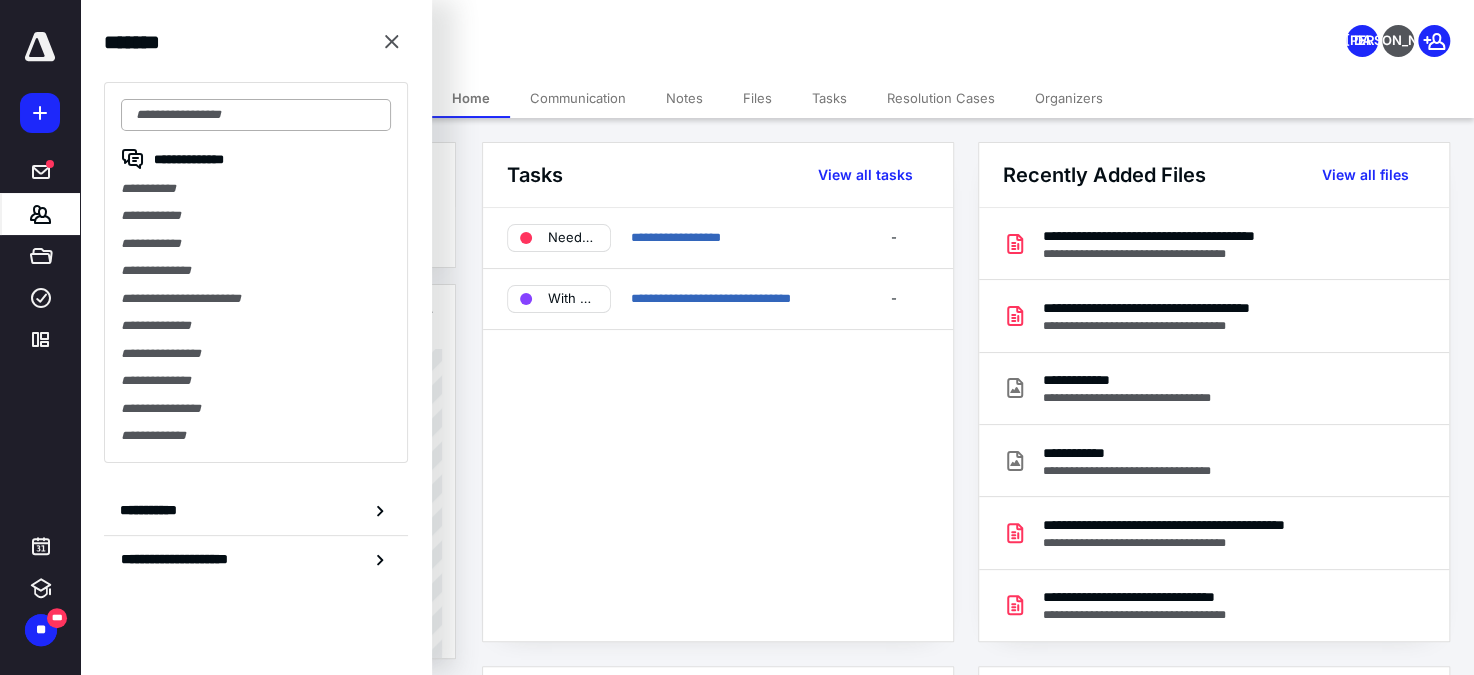 click at bounding box center [256, 115] 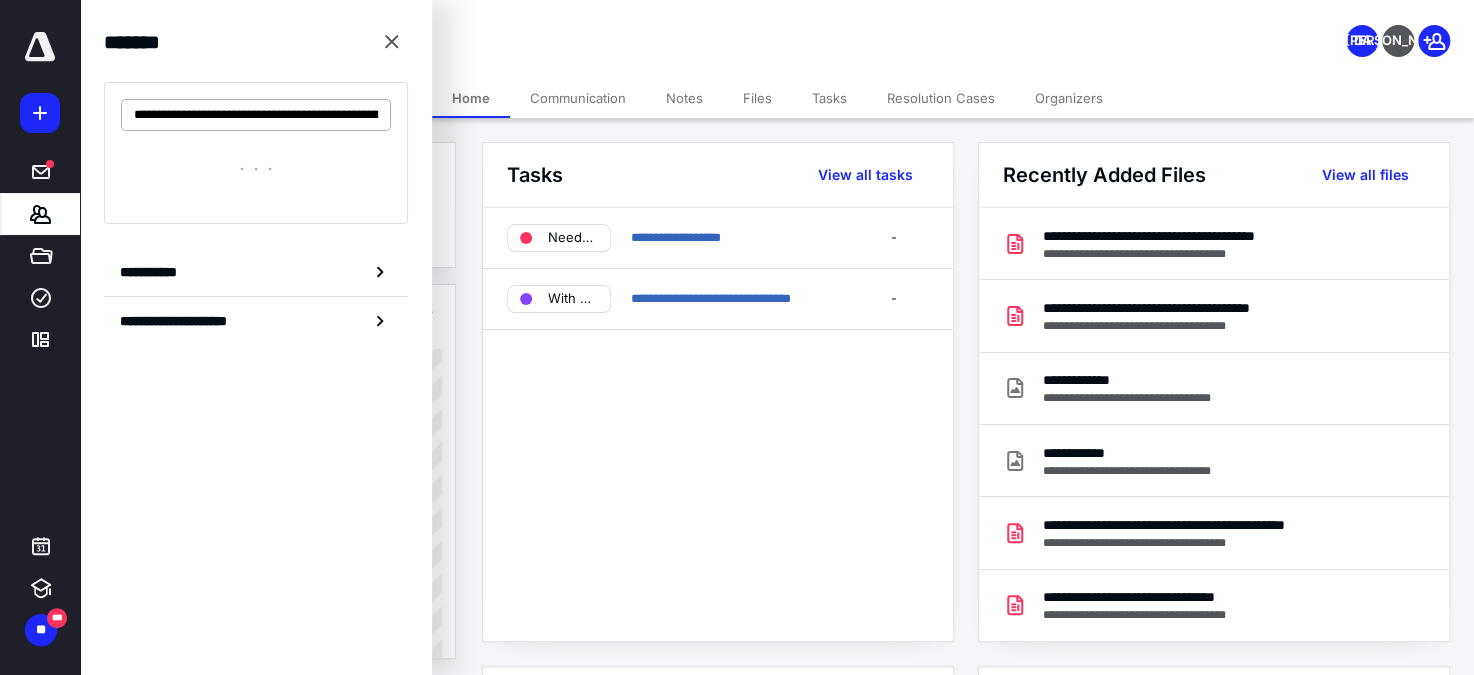 scroll, scrollTop: 0, scrollLeft: 248, axis: horizontal 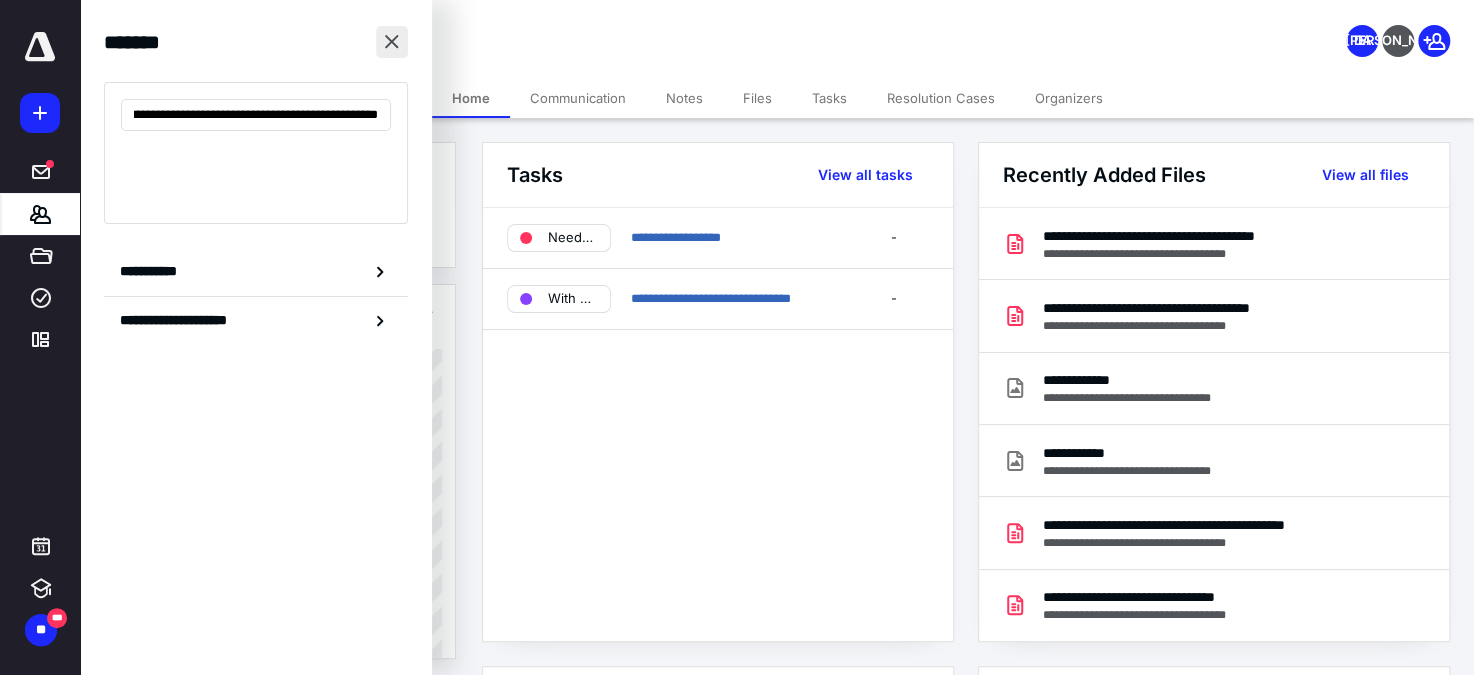 type on "**********" 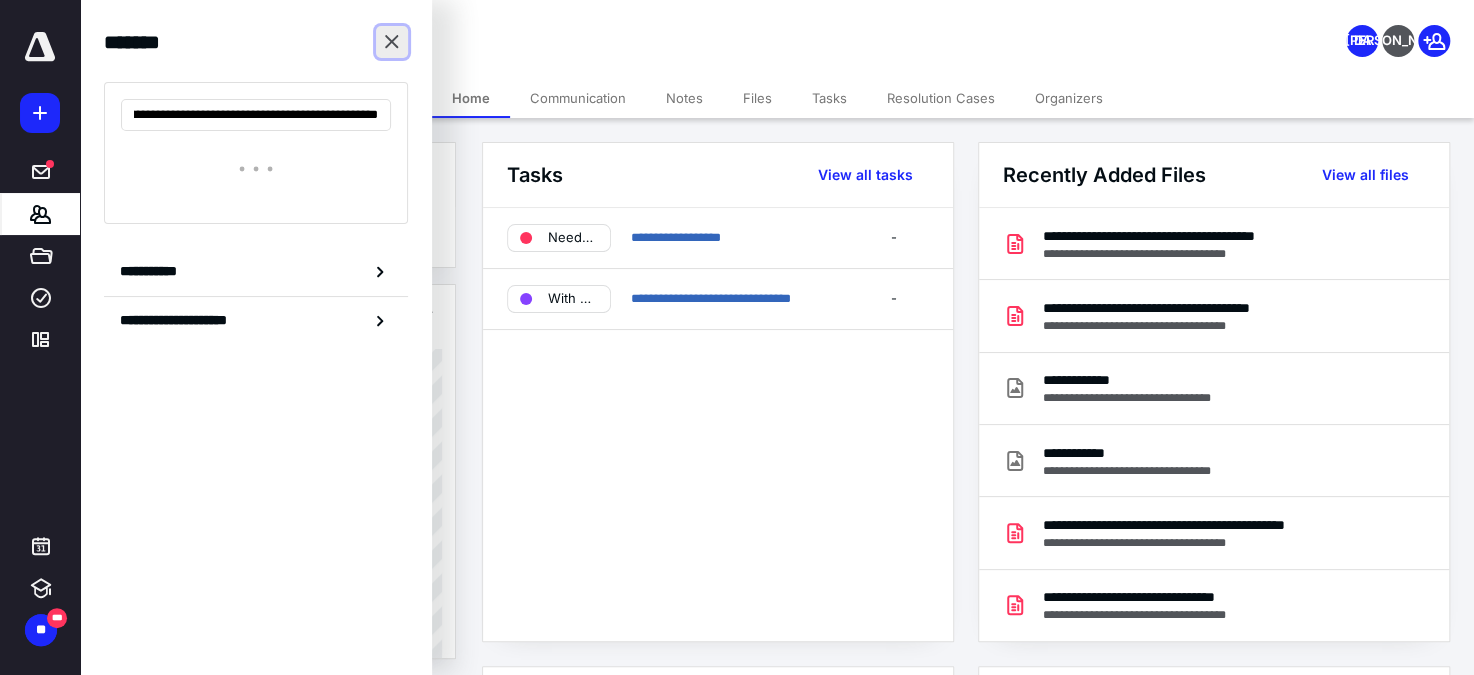 click at bounding box center [392, 42] 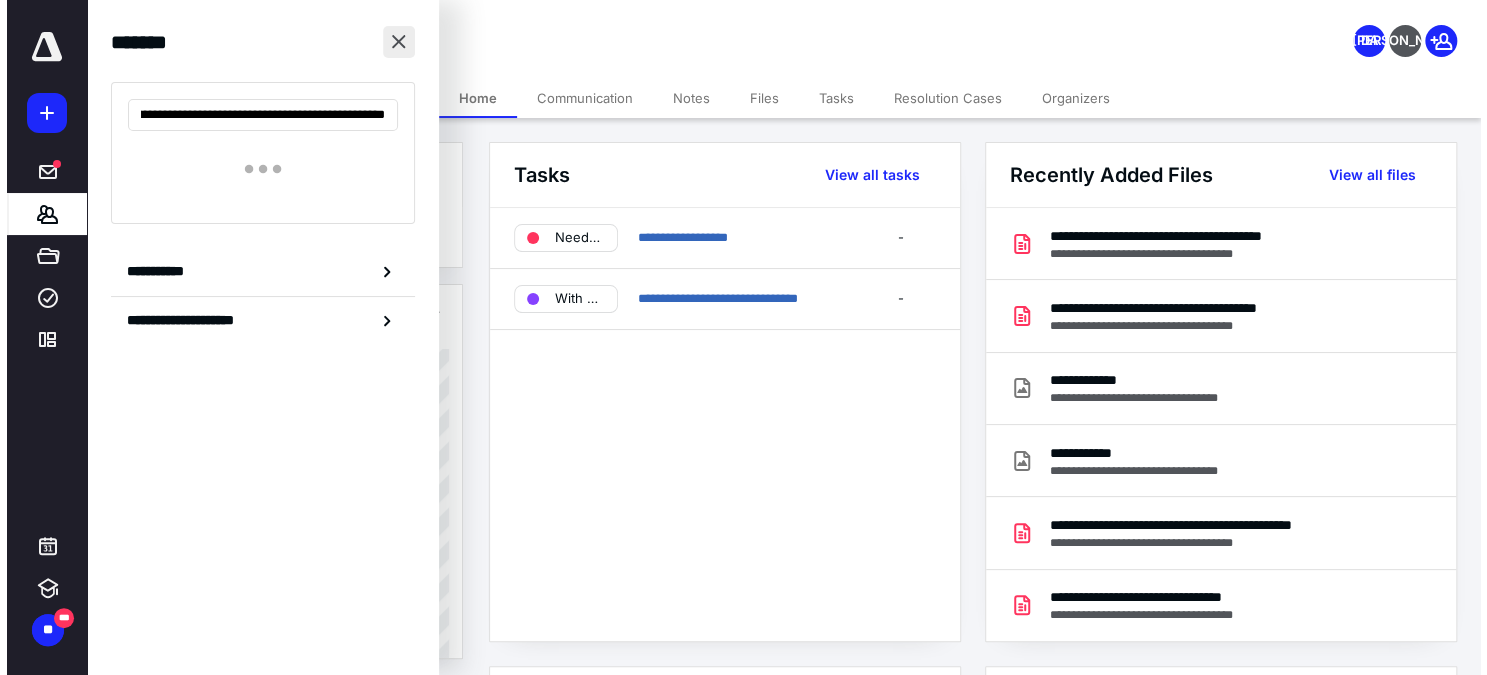 scroll, scrollTop: 0, scrollLeft: 0, axis: both 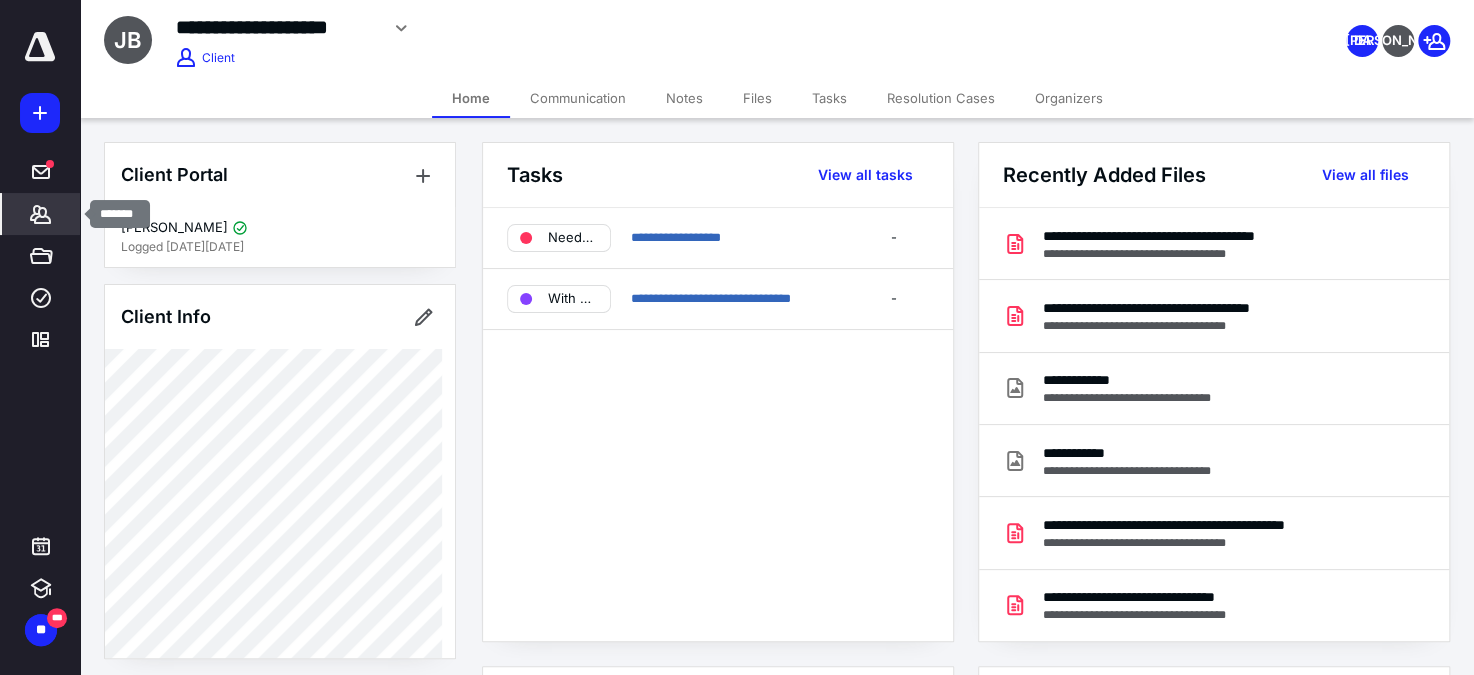 click 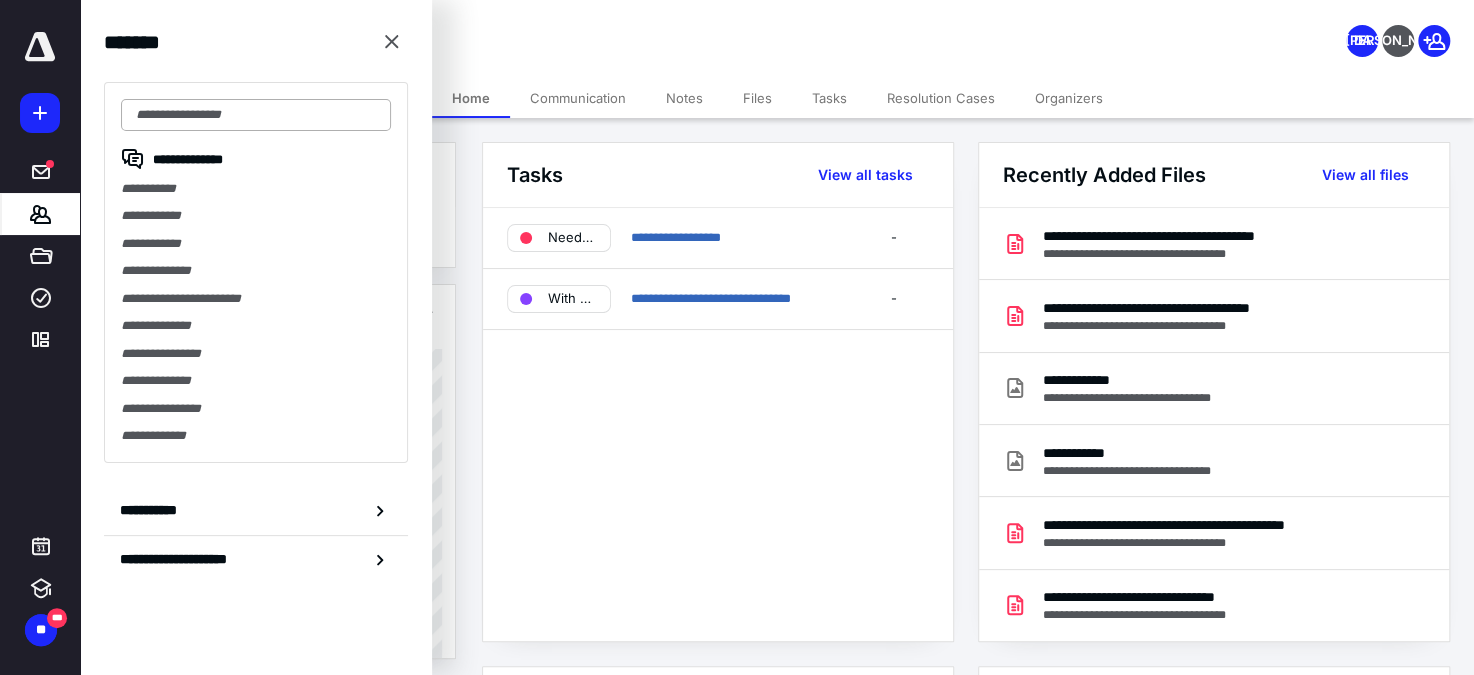 click at bounding box center [256, 115] 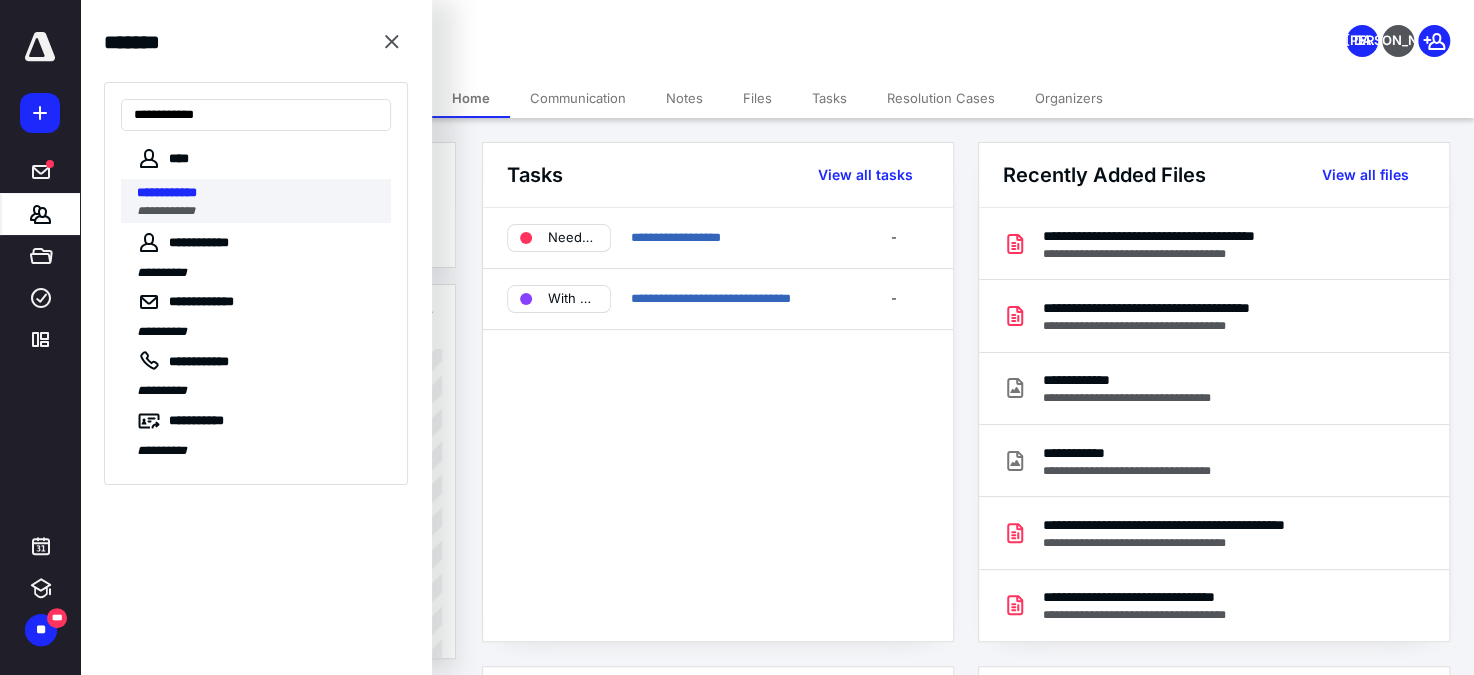 type on "**********" 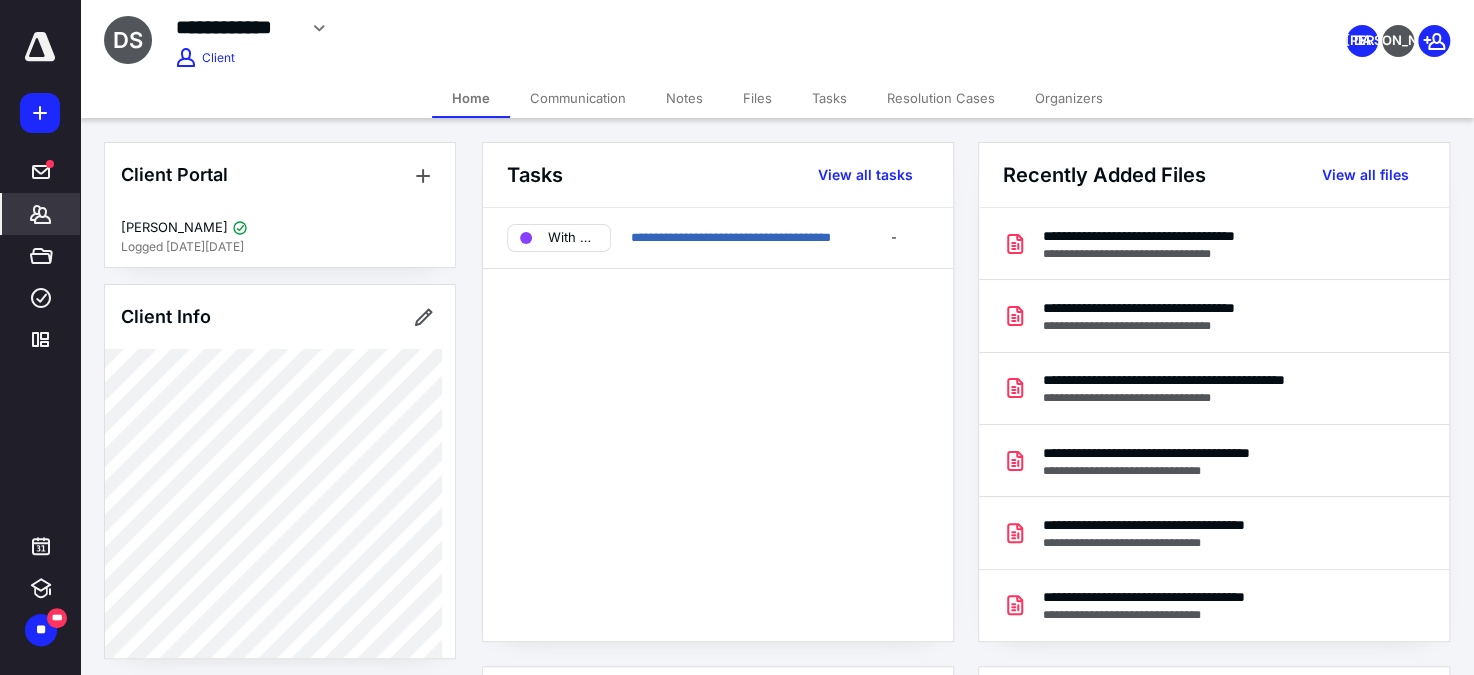click on "Communication" at bounding box center (578, 98) 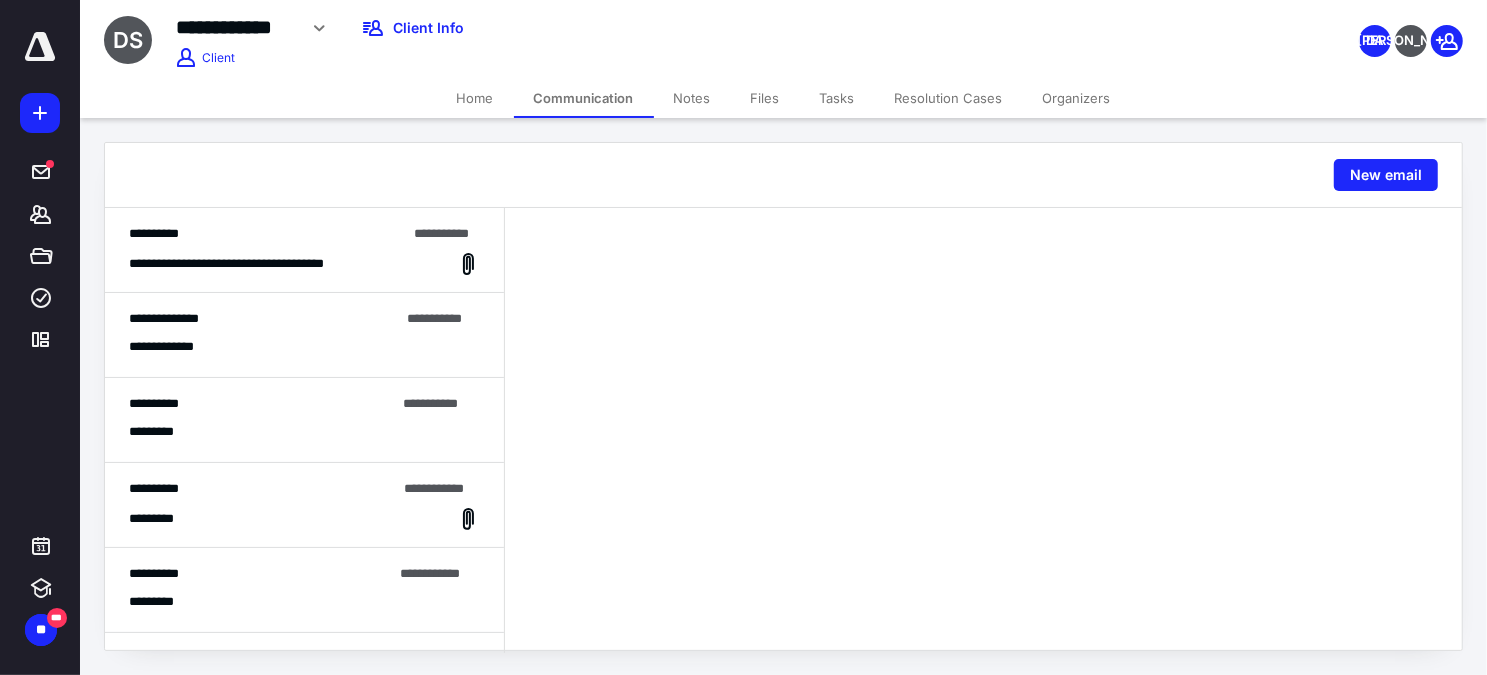 click on "**********" at bounding box center (267, 234) 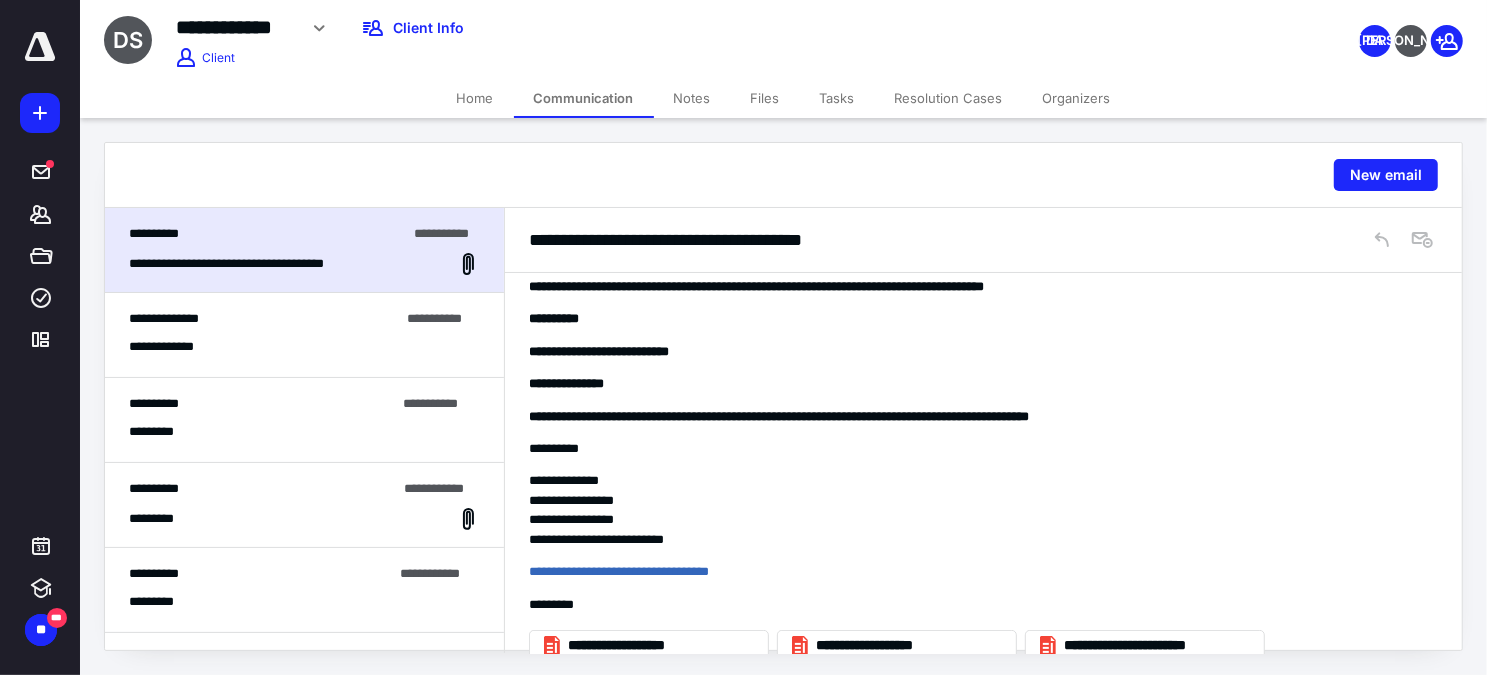 scroll, scrollTop: 0, scrollLeft: 0, axis: both 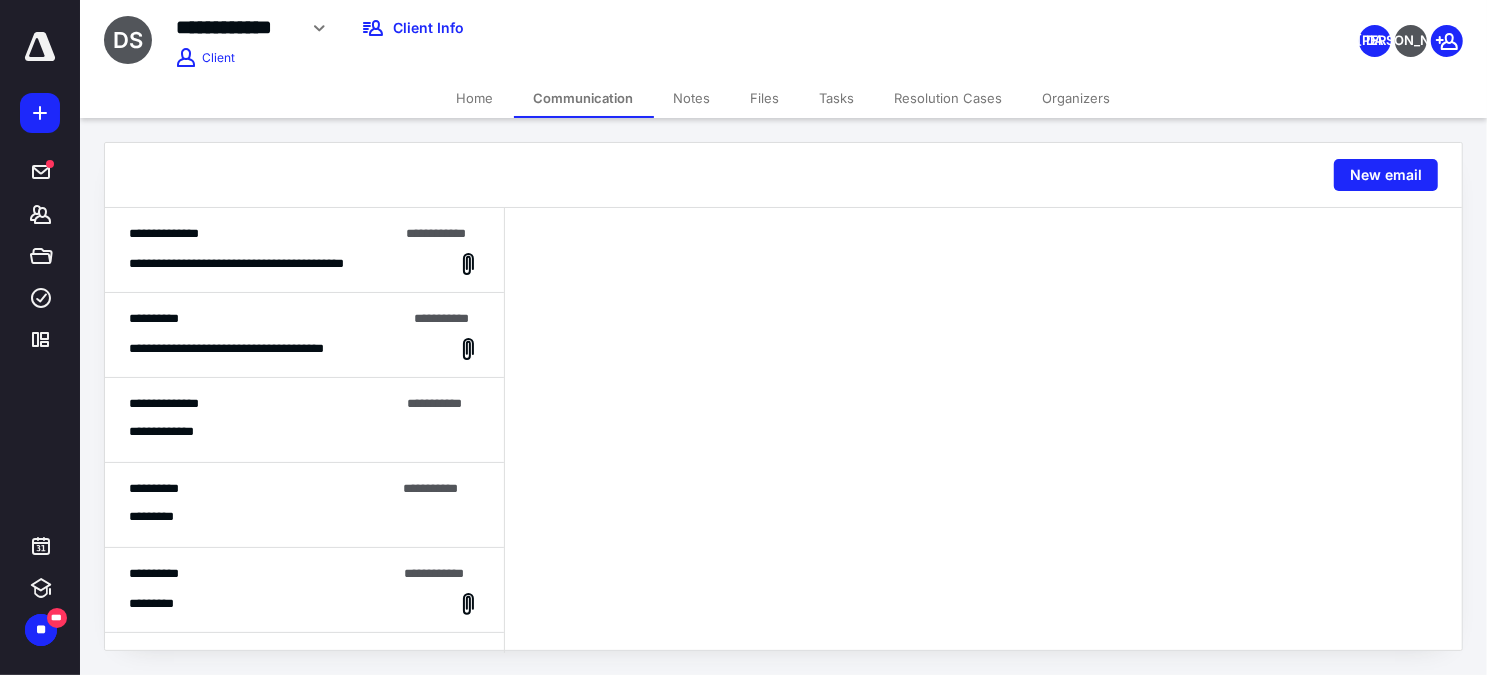 click on "**********" at bounding box center [263, 234] 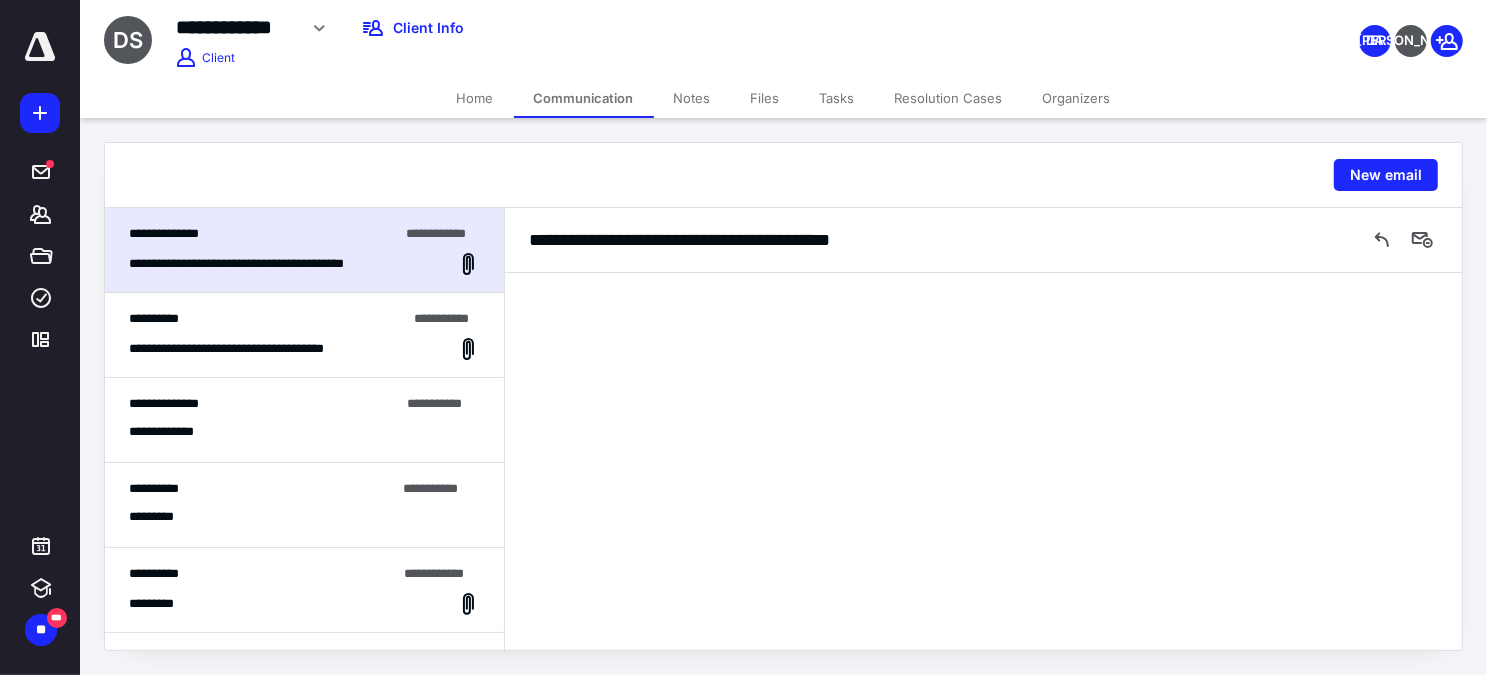 scroll, scrollTop: 0, scrollLeft: 0, axis: both 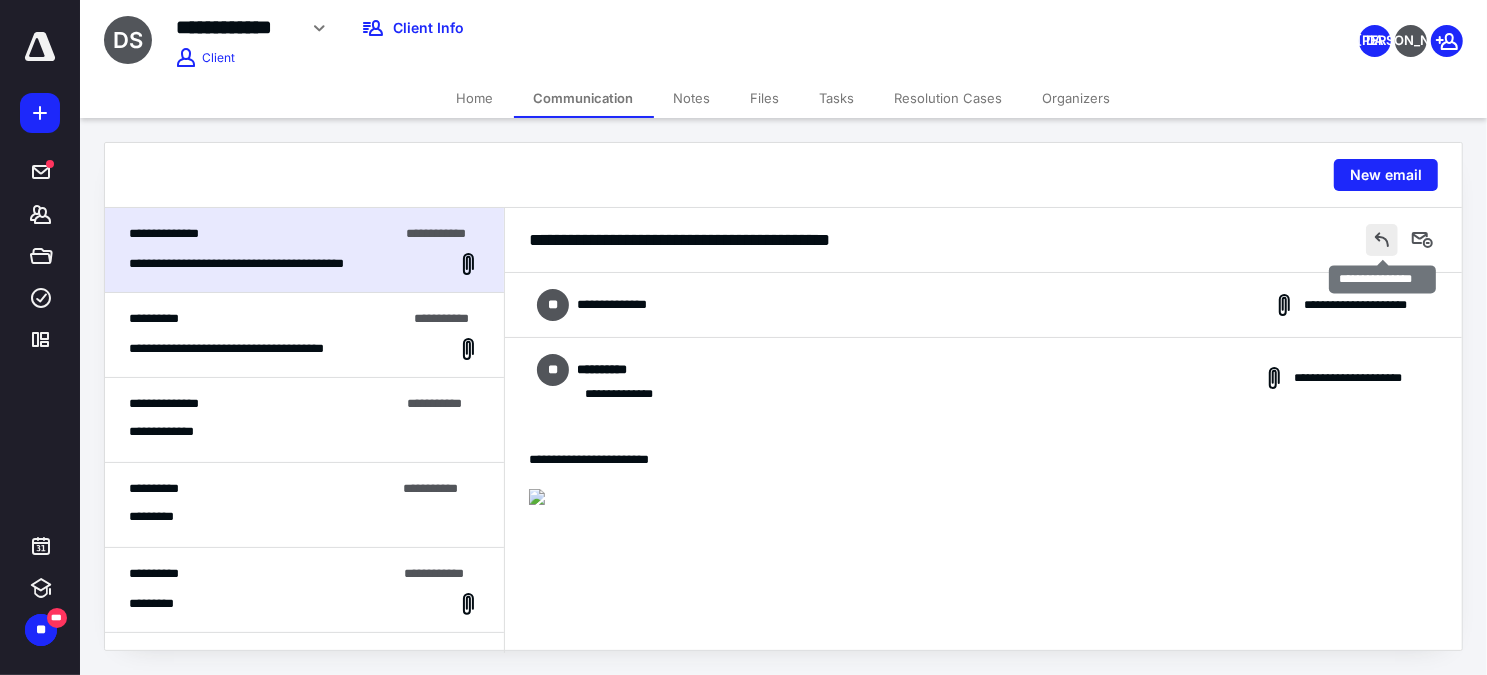 click at bounding box center (1382, 240) 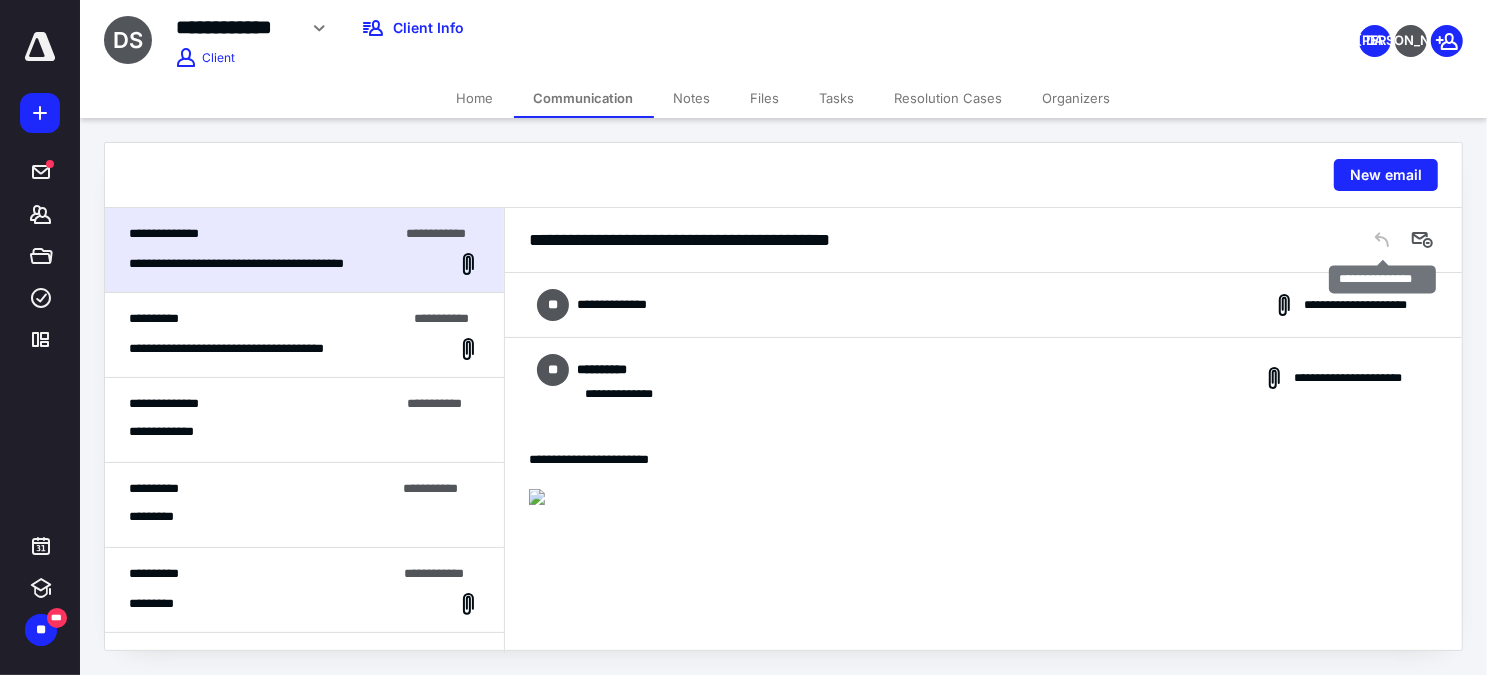 scroll, scrollTop: 6361, scrollLeft: 0, axis: vertical 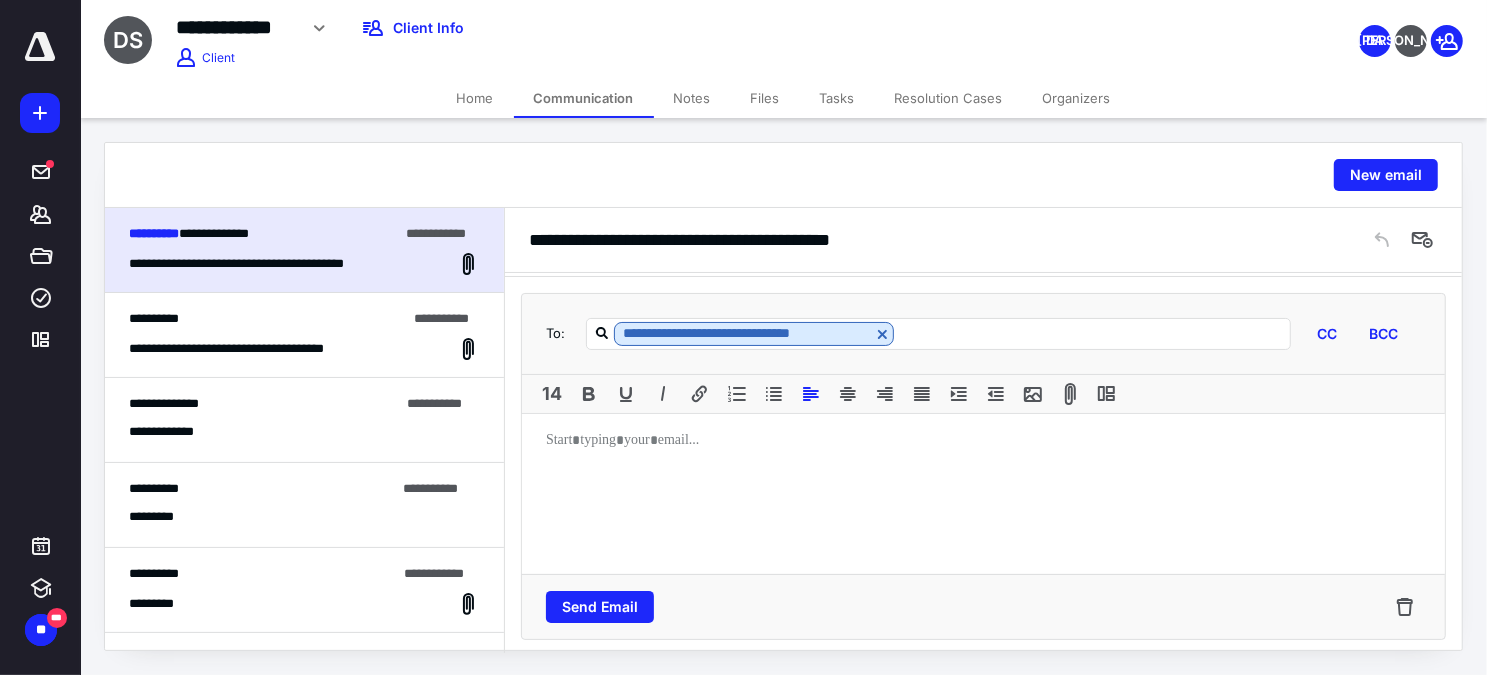 click at bounding box center (983, 494) 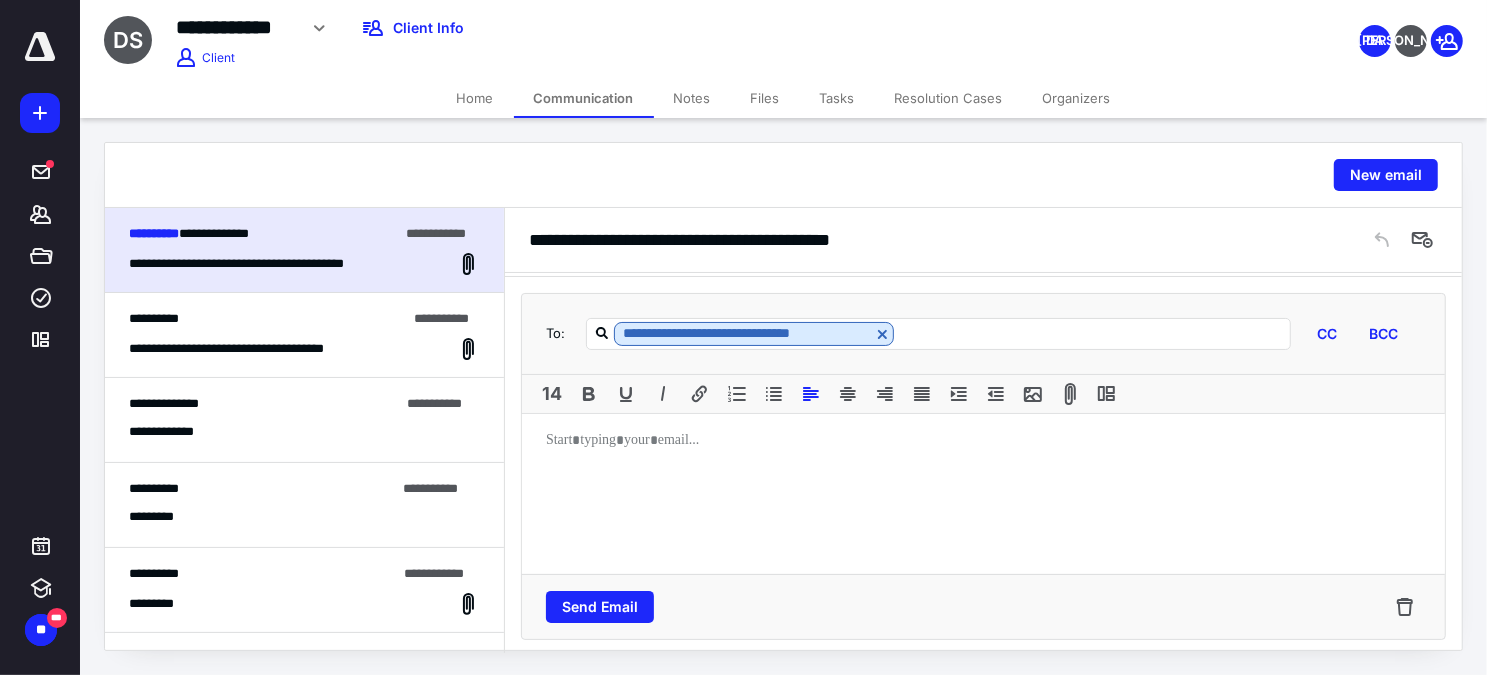 type 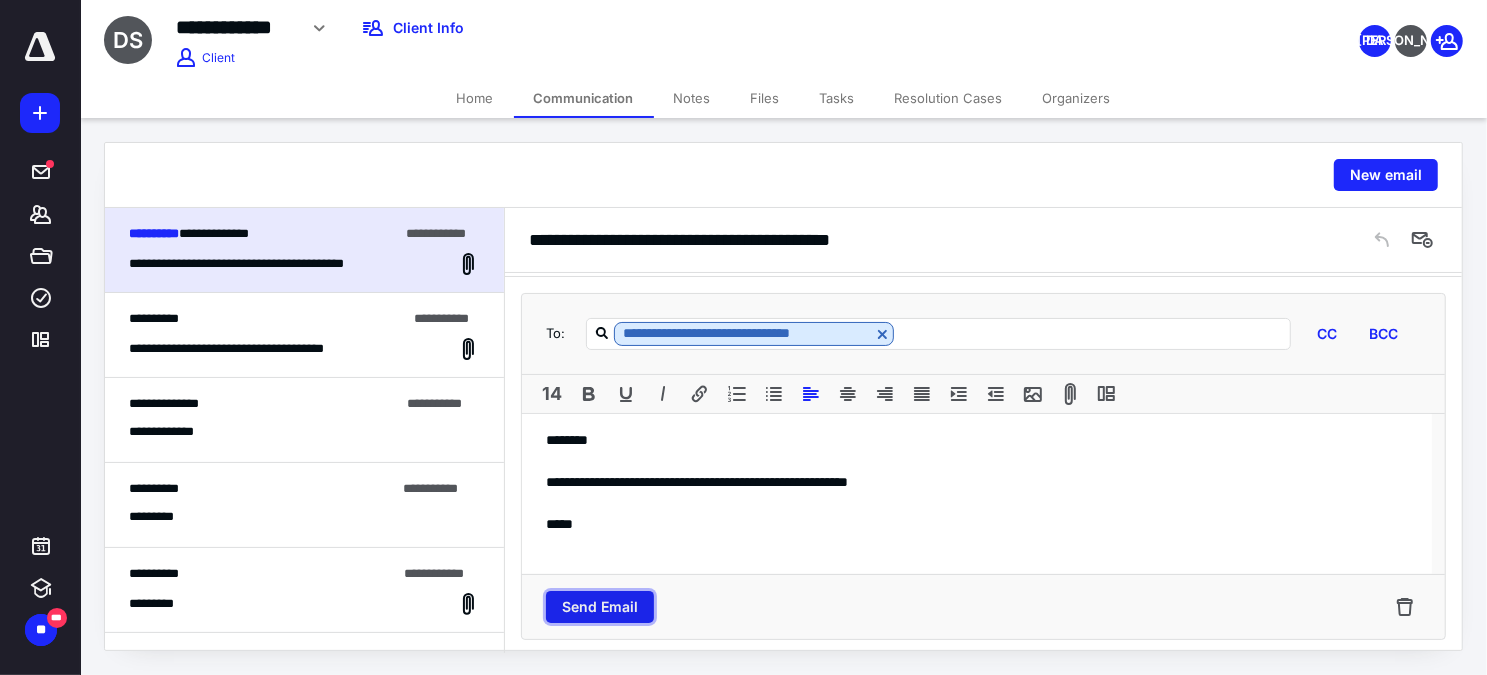 click on "Send Email" at bounding box center [600, 607] 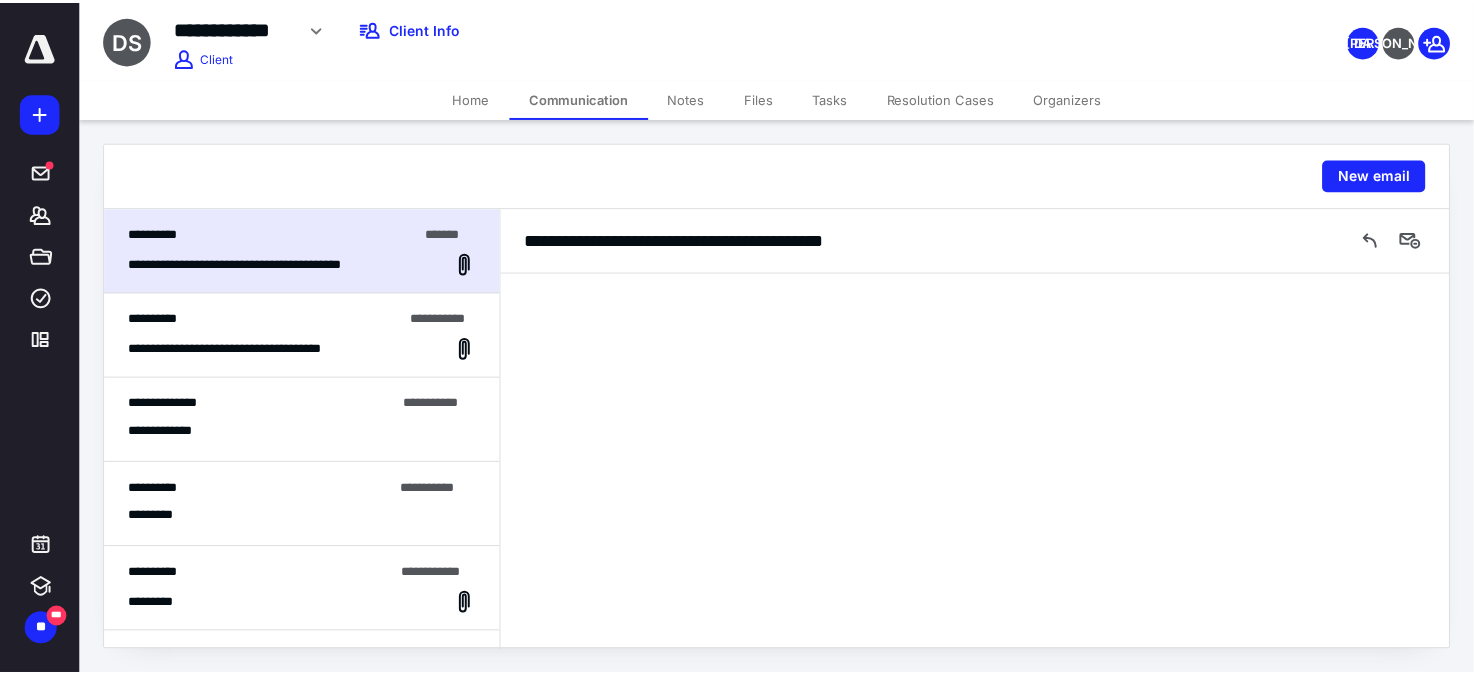 scroll, scrollTop: 6226, scrollLeft: 0, axis: vertical 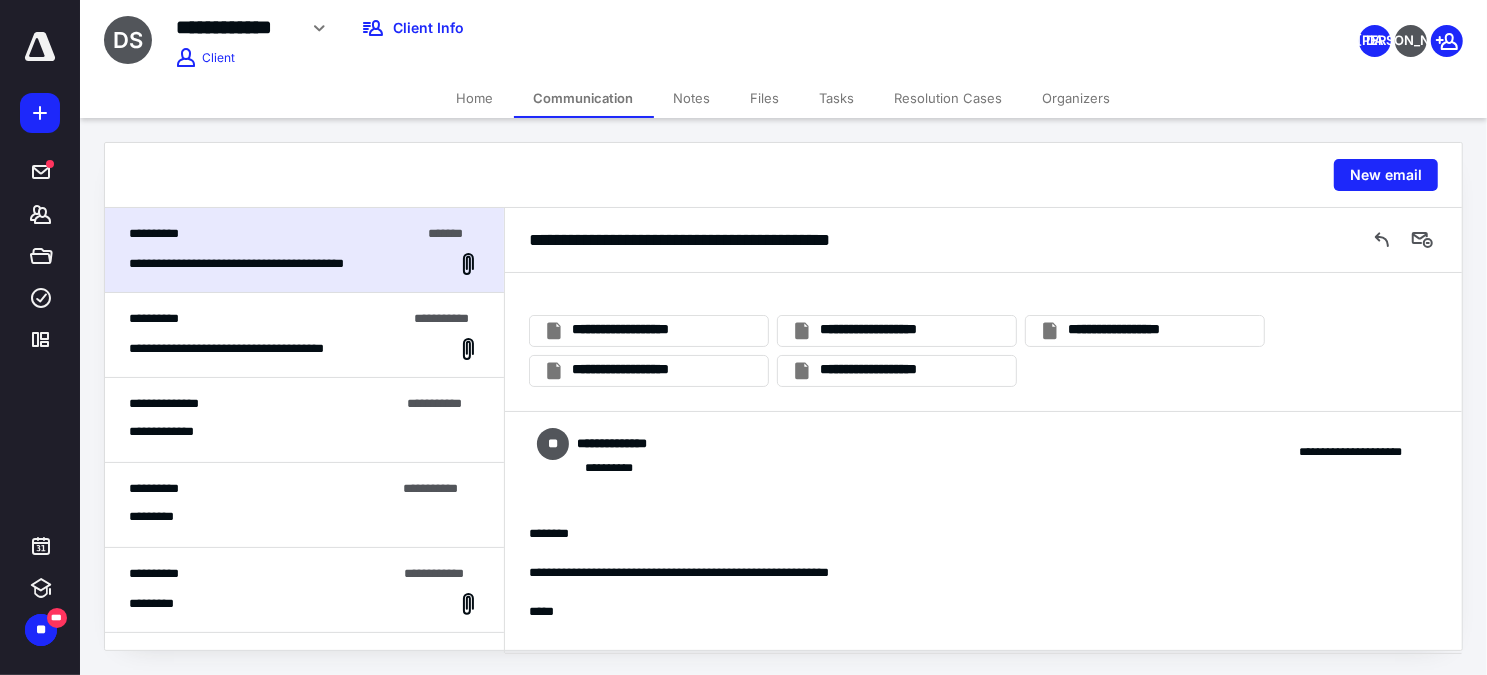 click on "**********" at bounding box center [590, 28] 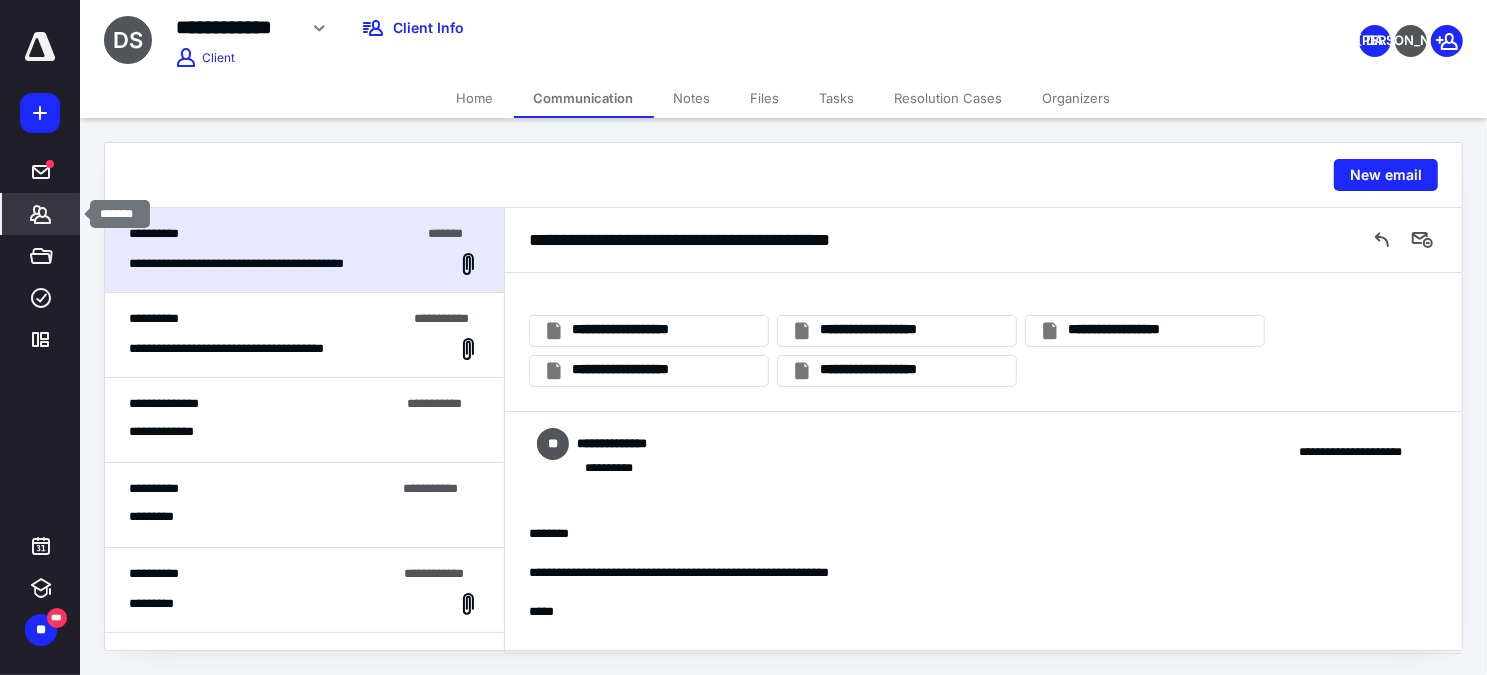 click 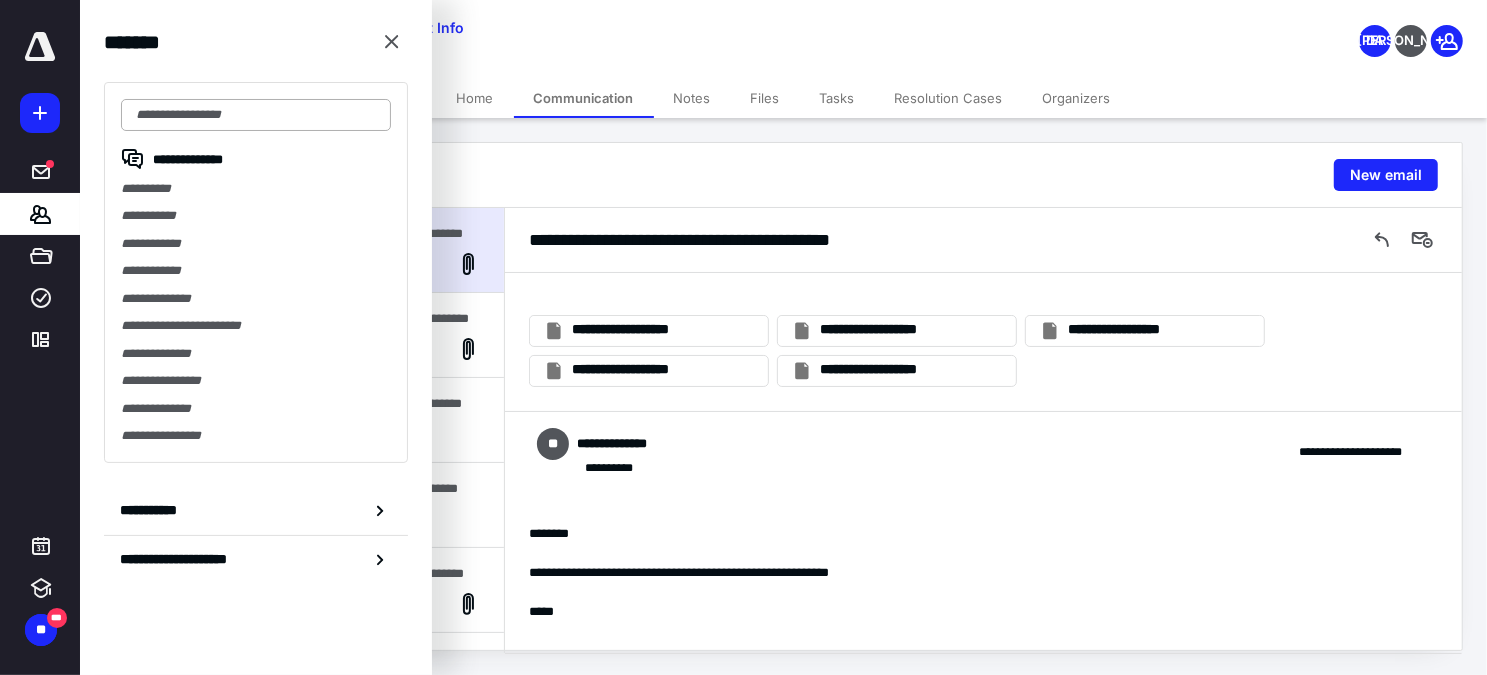 click at bounding box center [256, 115] 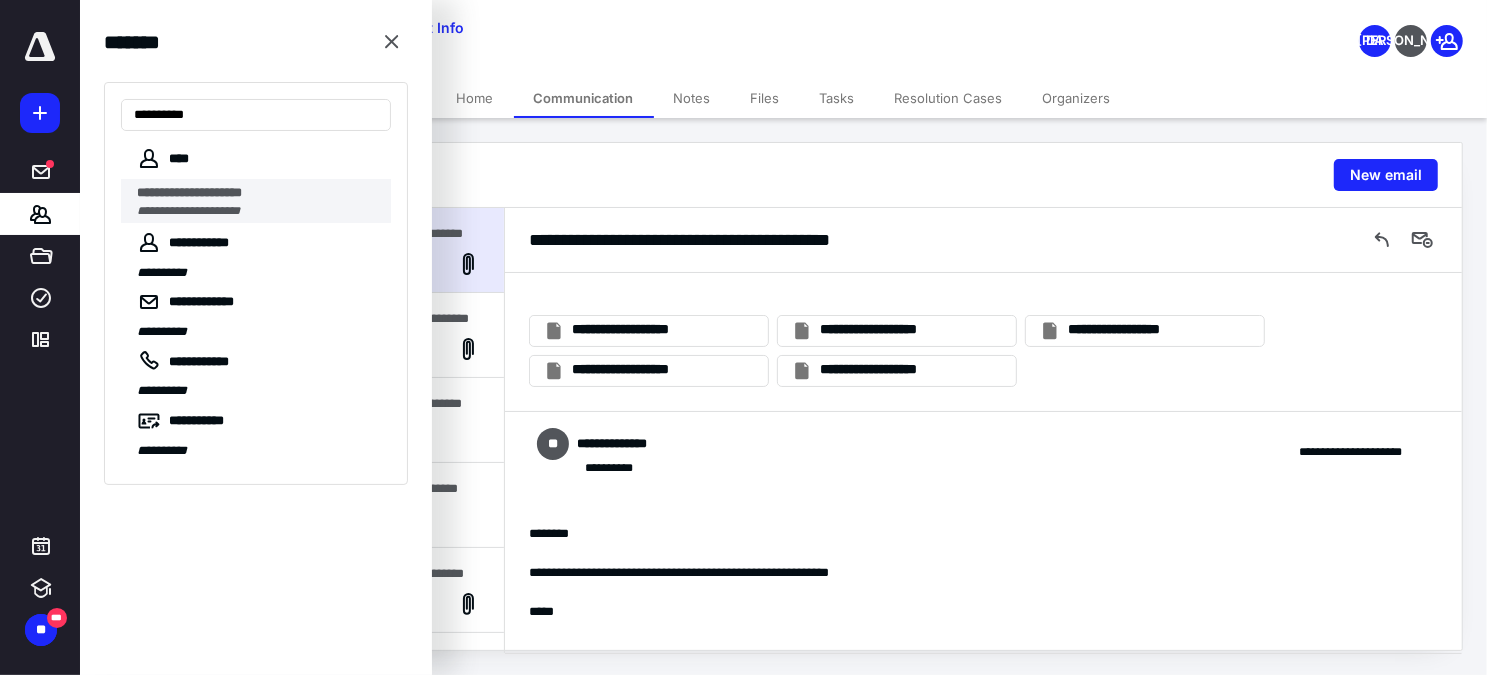 type on "**********" 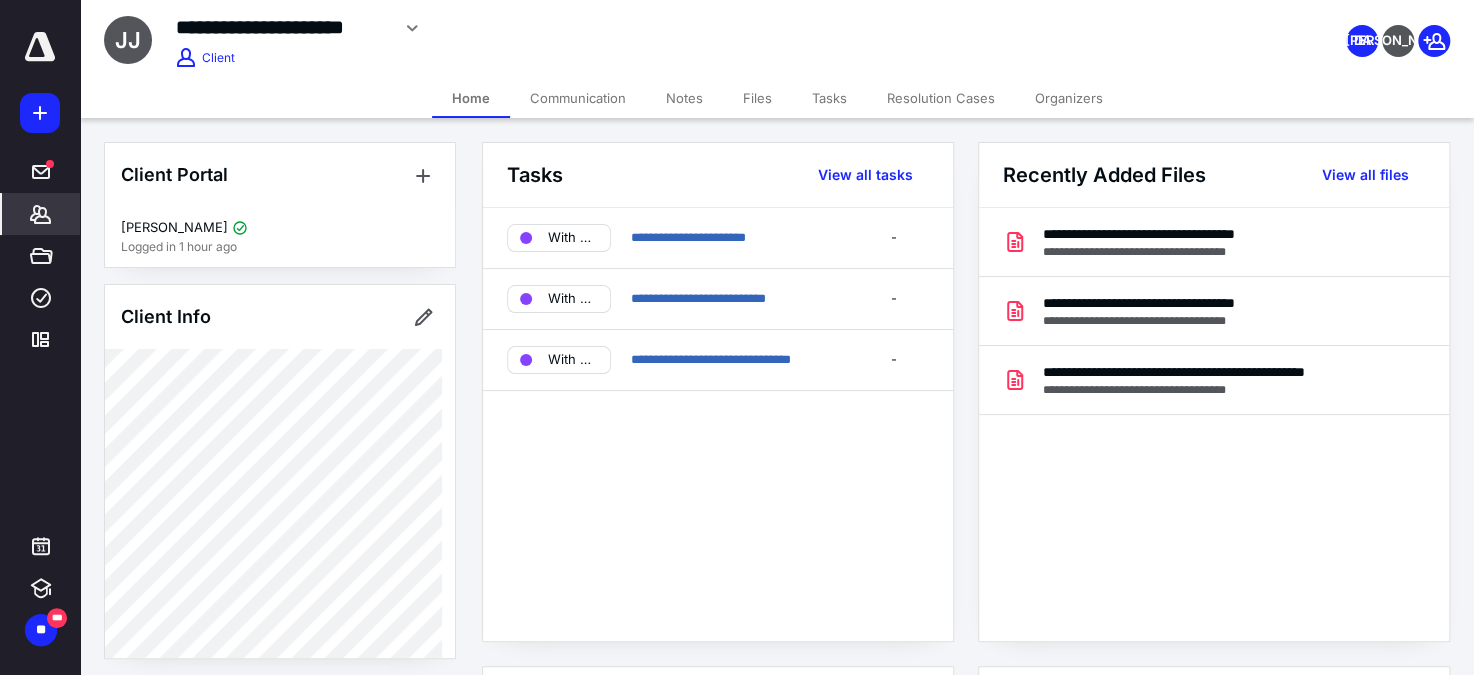 click on "**********" at bounding box center [585, 28] 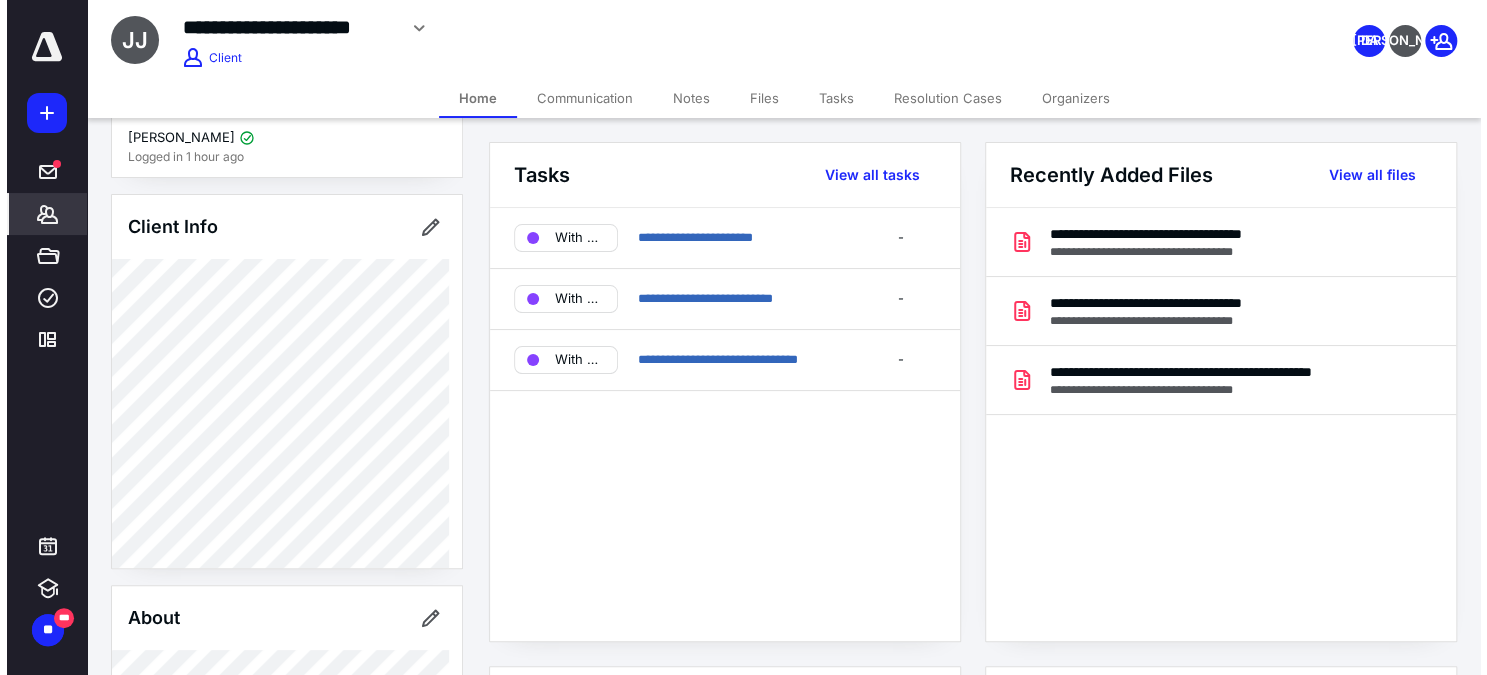 scroll, scrollTop: 181, scrollLeft: 0, axis: vertical 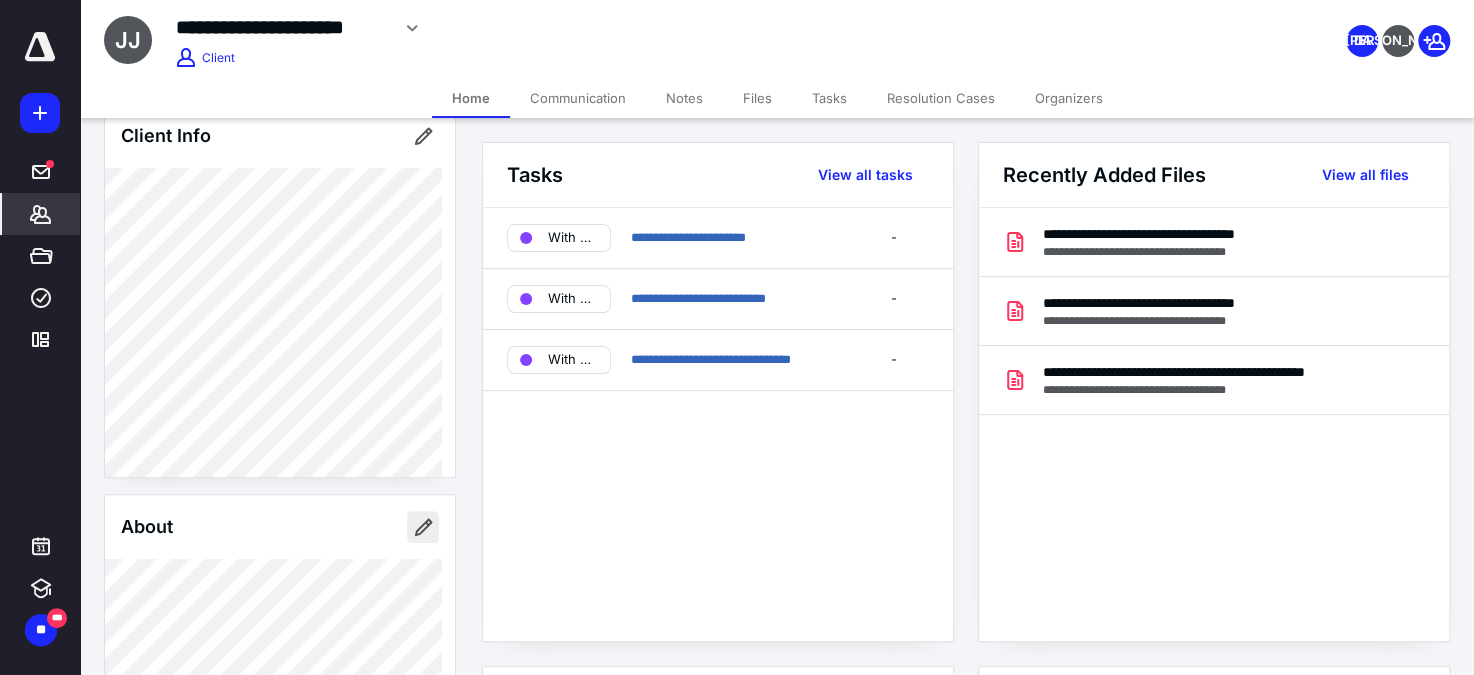 click at bounding box center [423, 527] 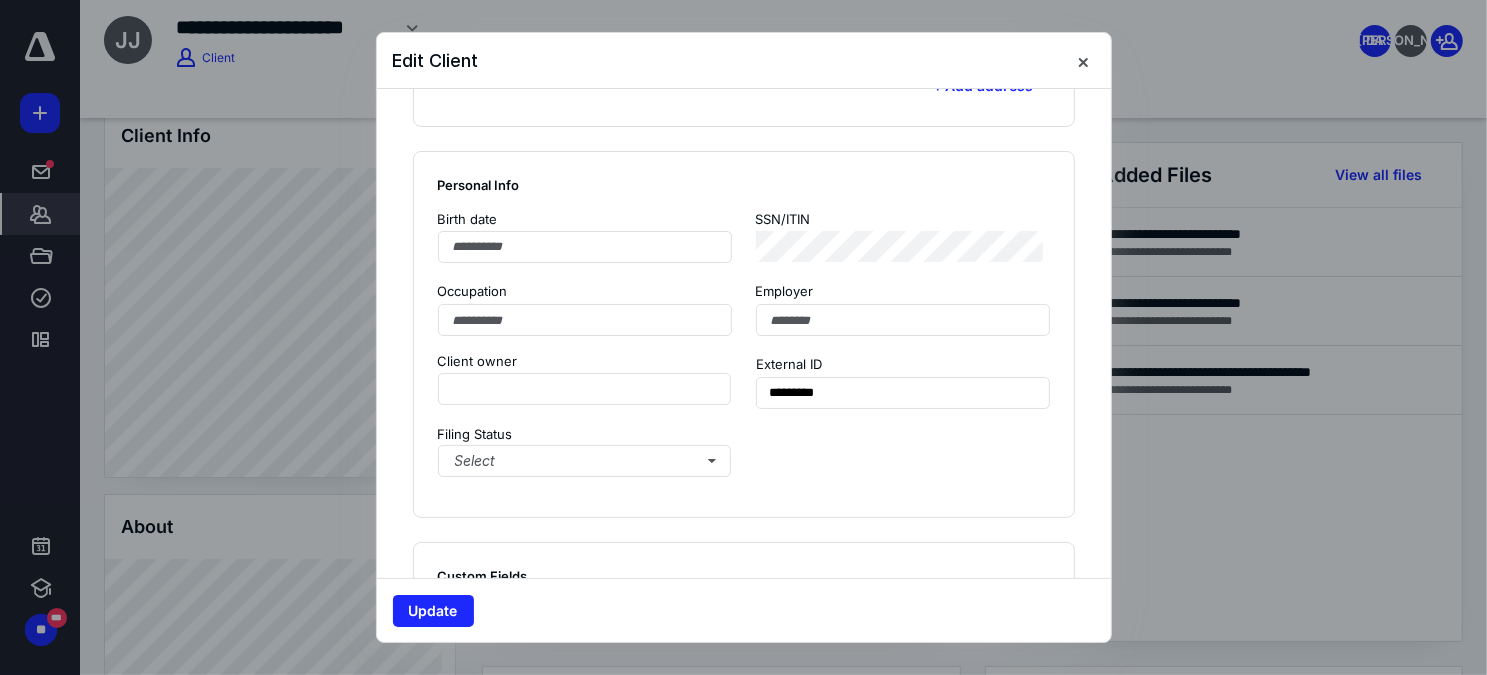scroll, scrollTop: 909, scrollLeft: 0, axis: vertical 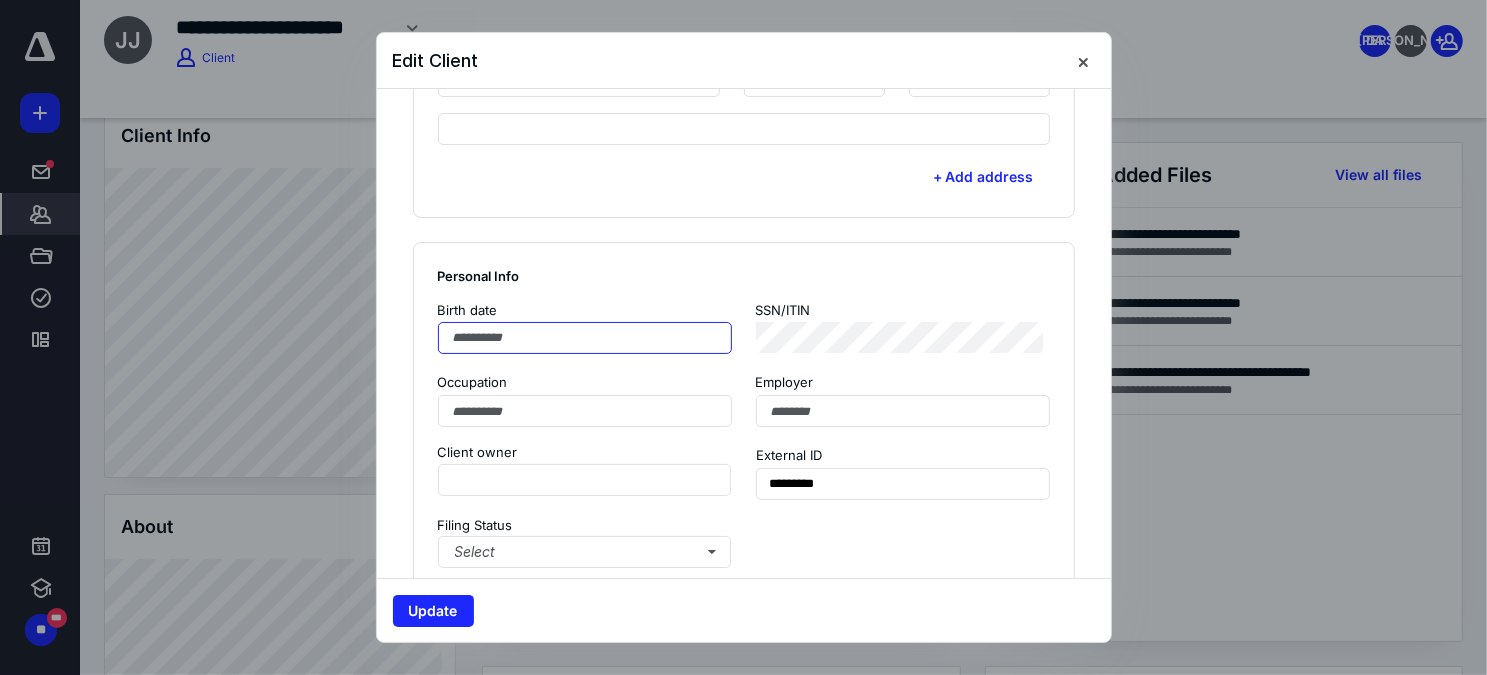 click at bounding box center (585, 338) 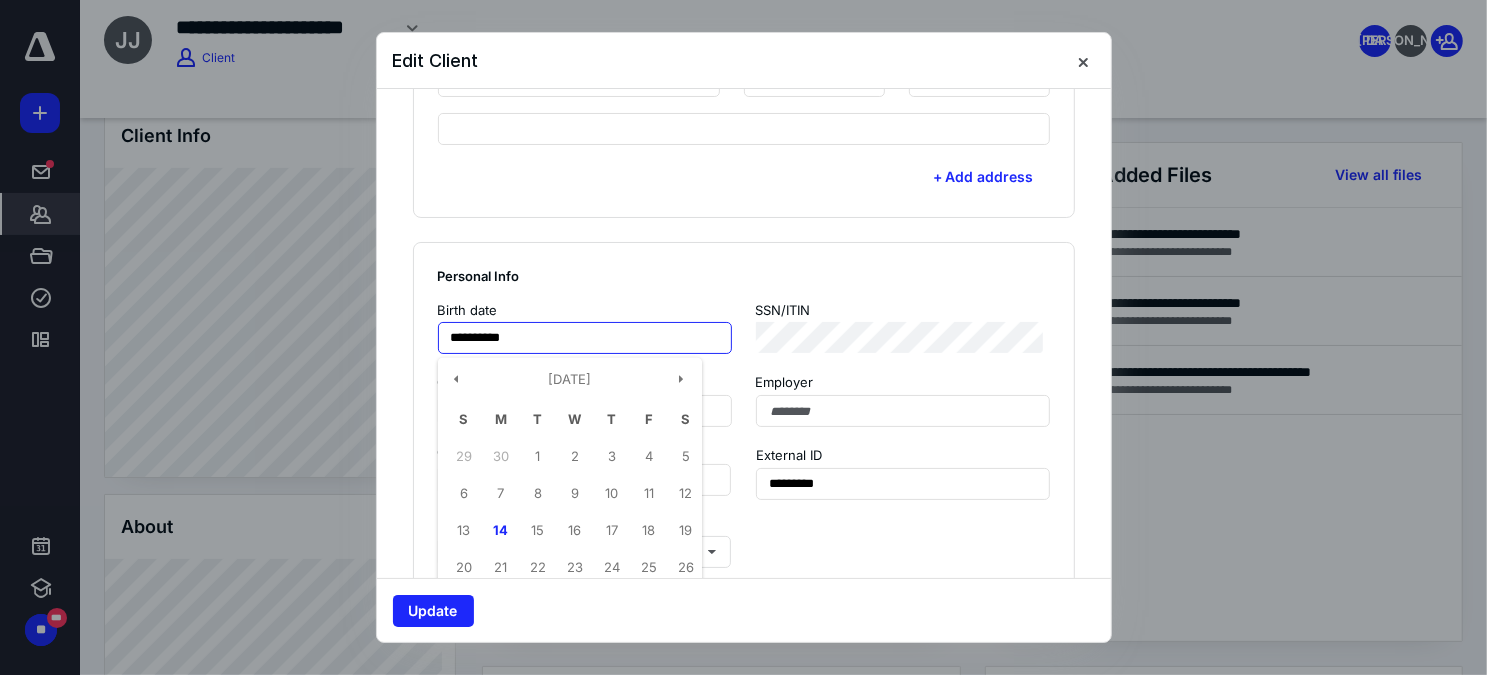 type on "**********" 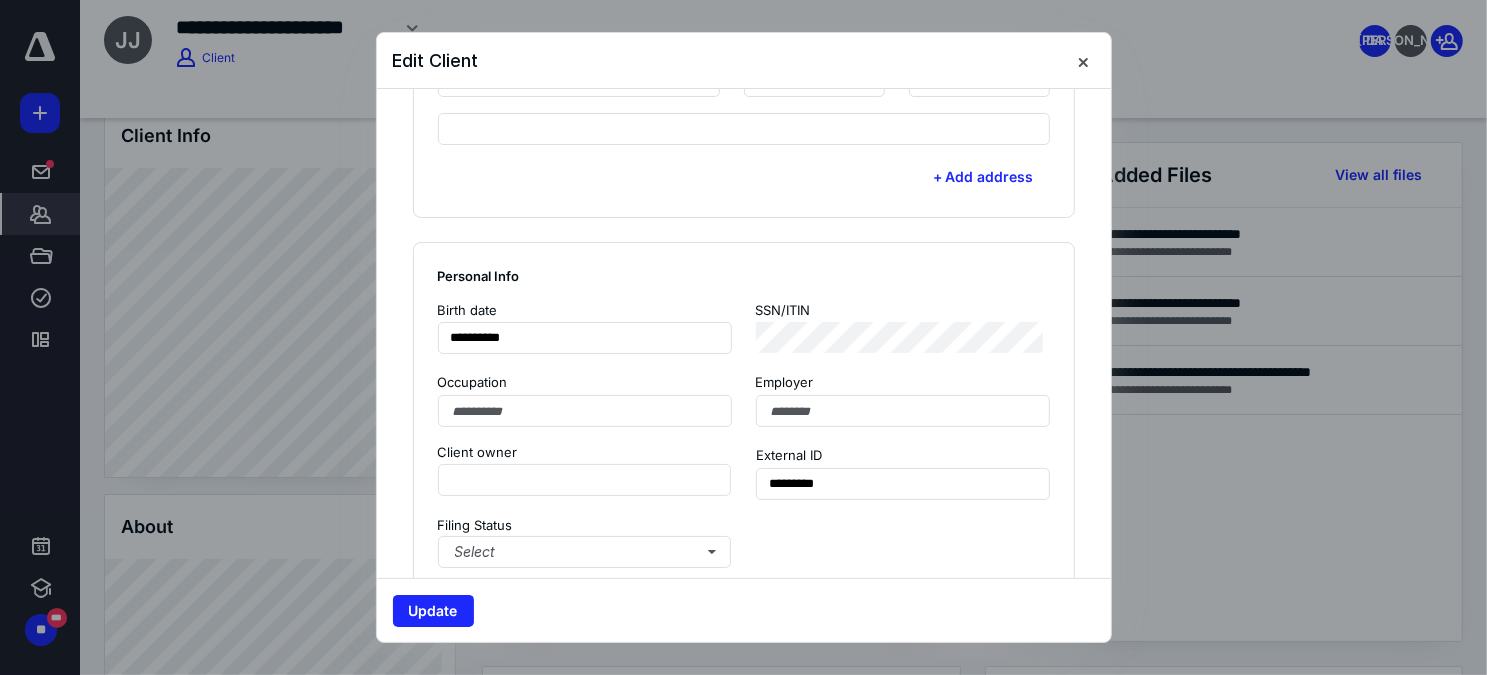 click on "**********" at bounding box center [744, 425] 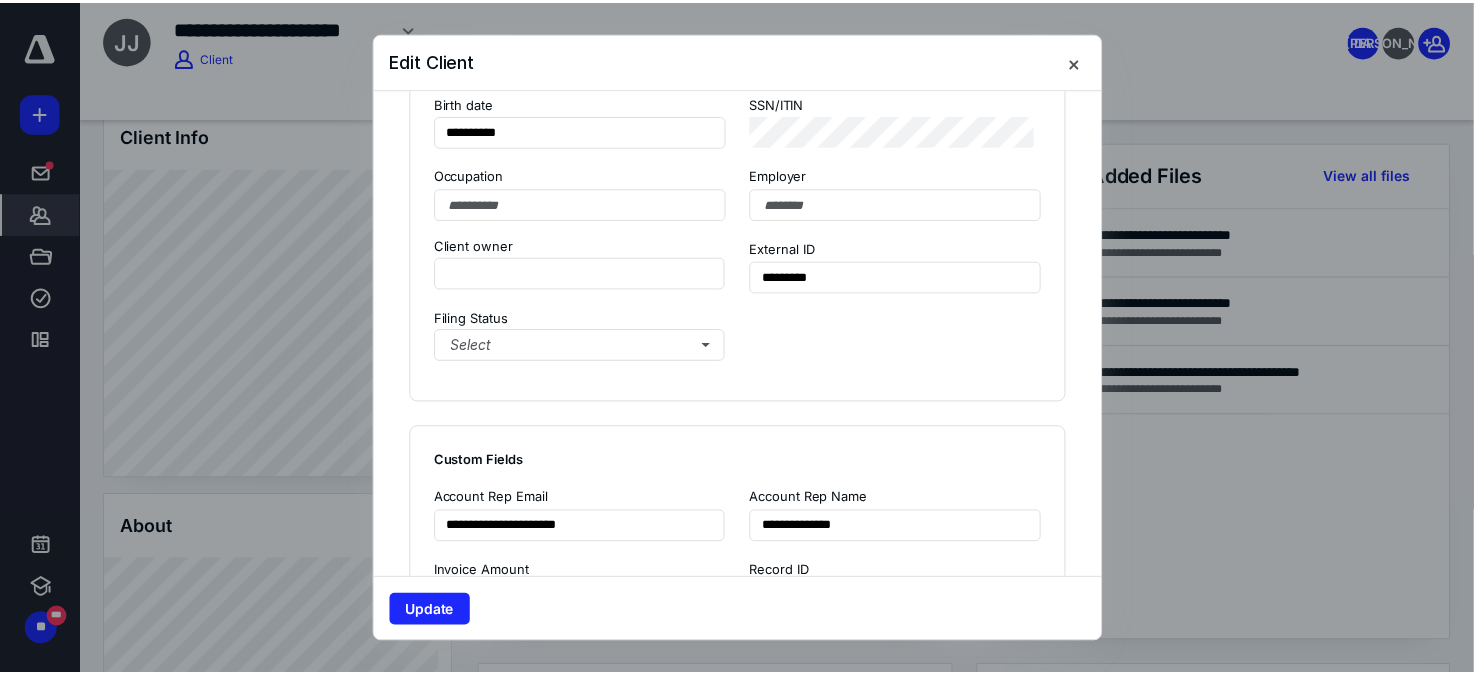 scroll, scrollTop: 1363, scrollLeft: 0, axis: vertical 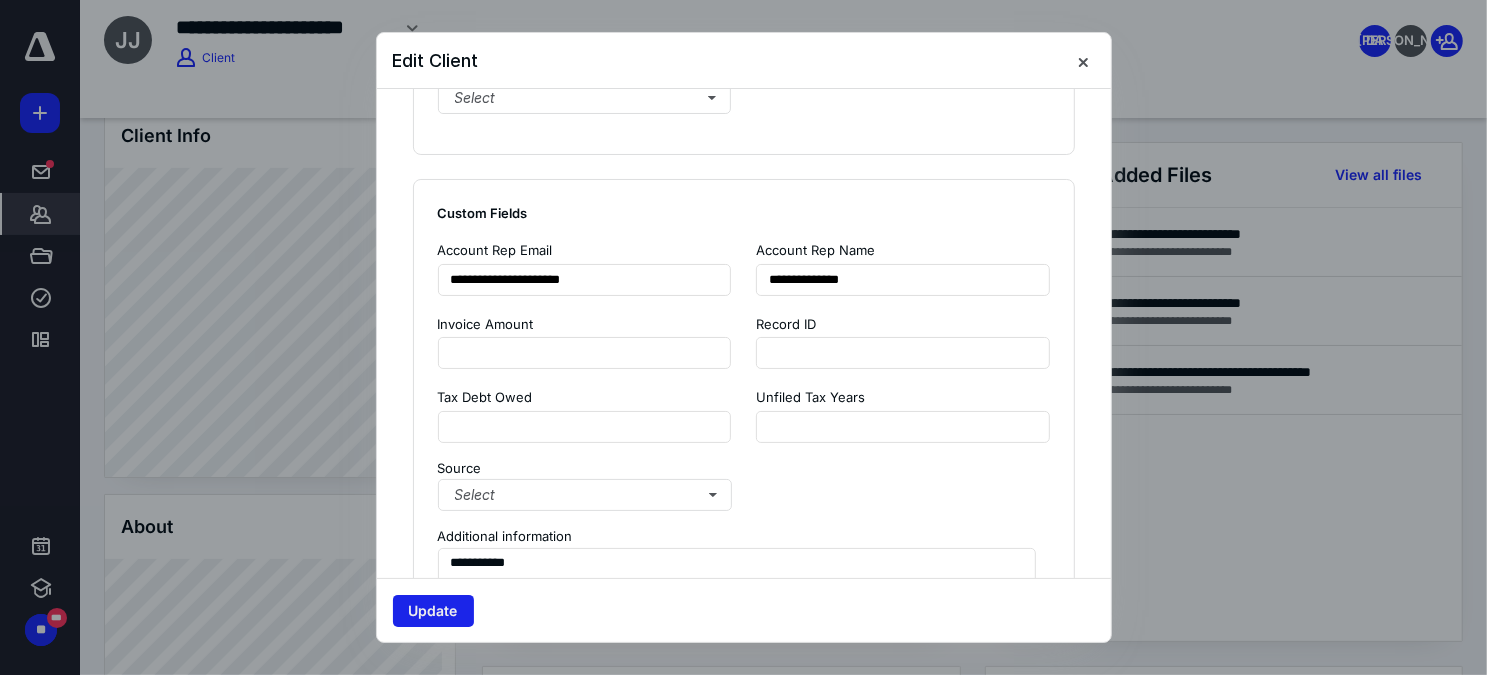click on "Update" at bounding box center (433, 611) 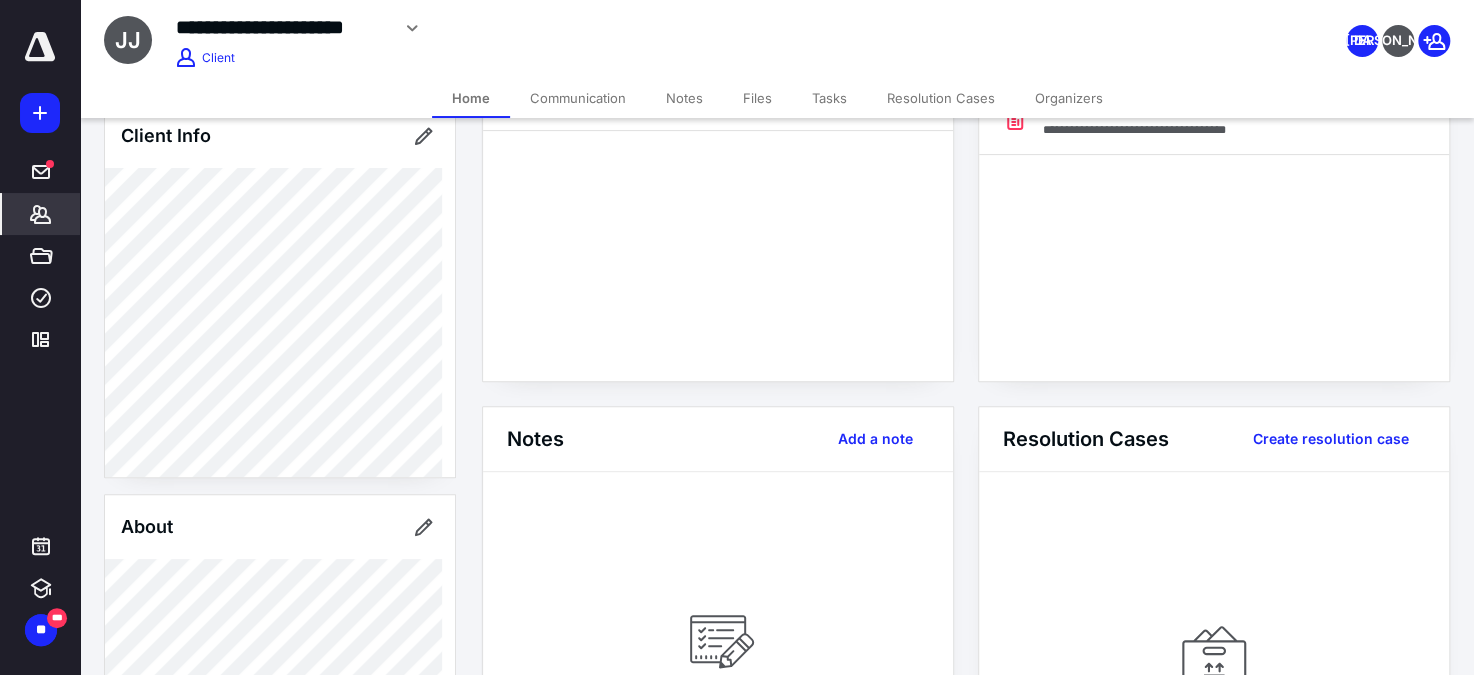 scroll, scrollTop: 272, scrollLeft: 0, axis: vertical 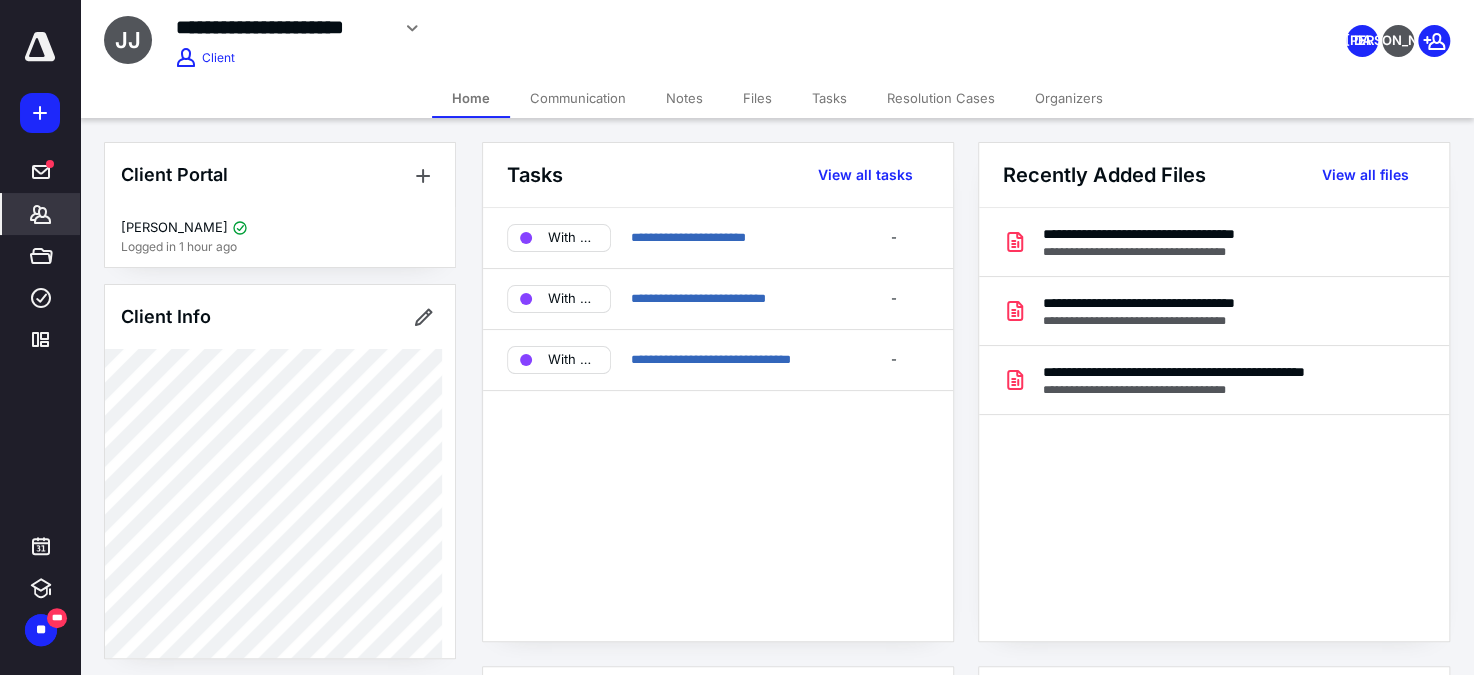 click 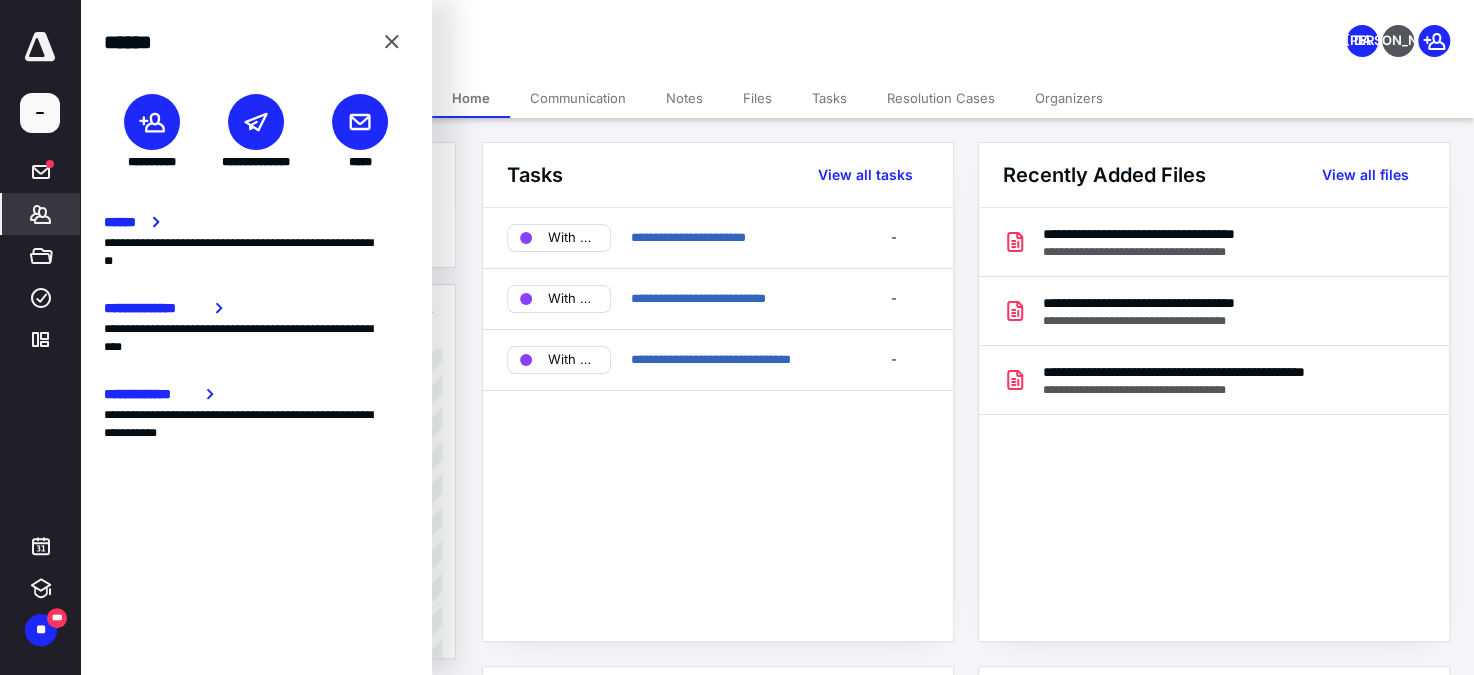 click 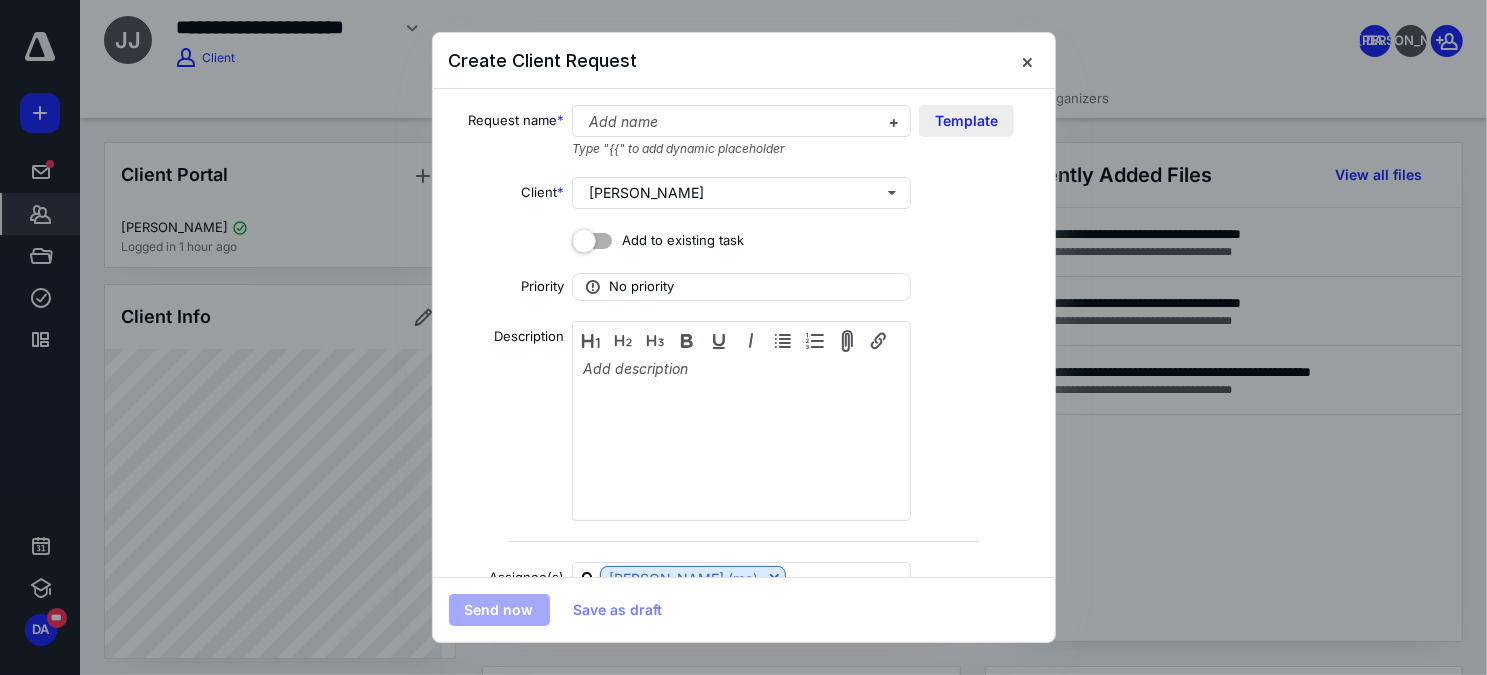 click on "Template" at bounding box center [966, 121] 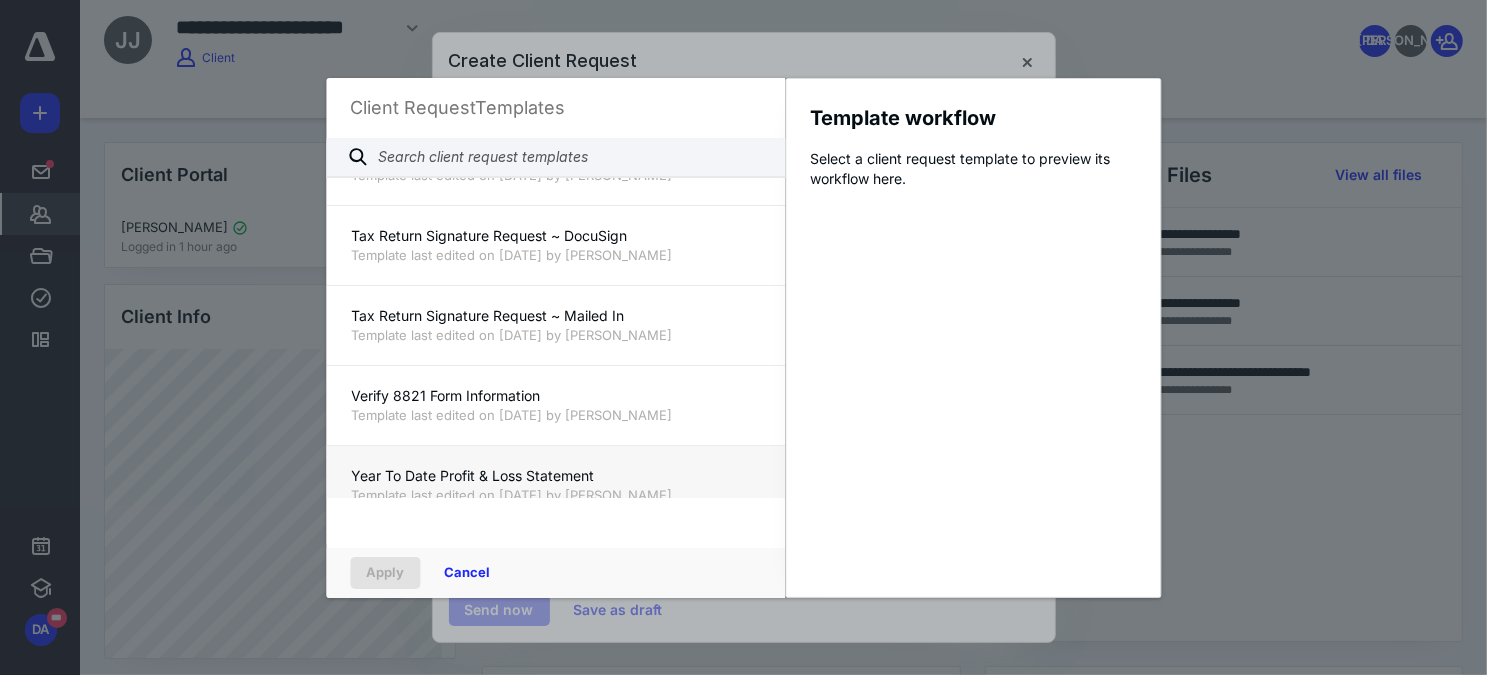 scroll, scrollTop: 1680, scrollLeft: 0, axis: vertical 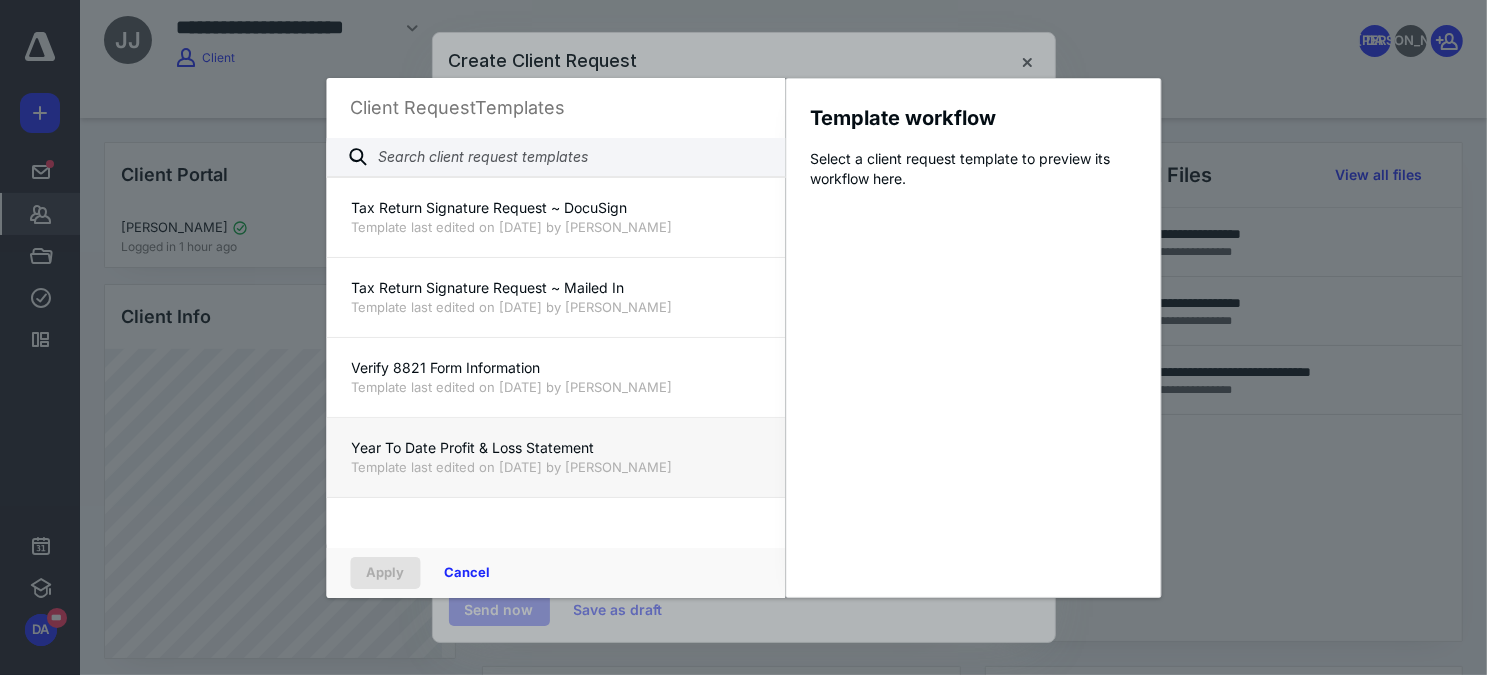 click on "Year To Date Profit & Loss Statement" at bounding box center (555, 448) 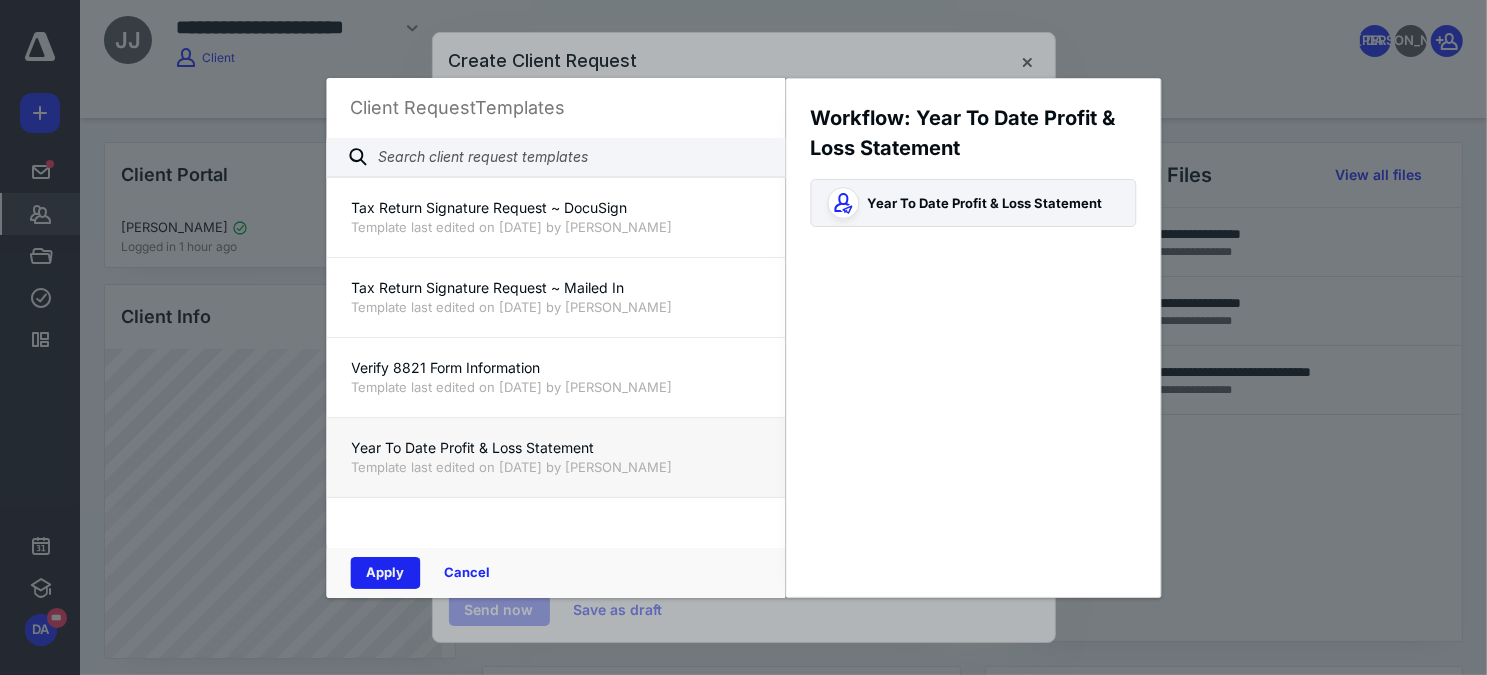 click on "Apply" at bounding box center (385, 573) 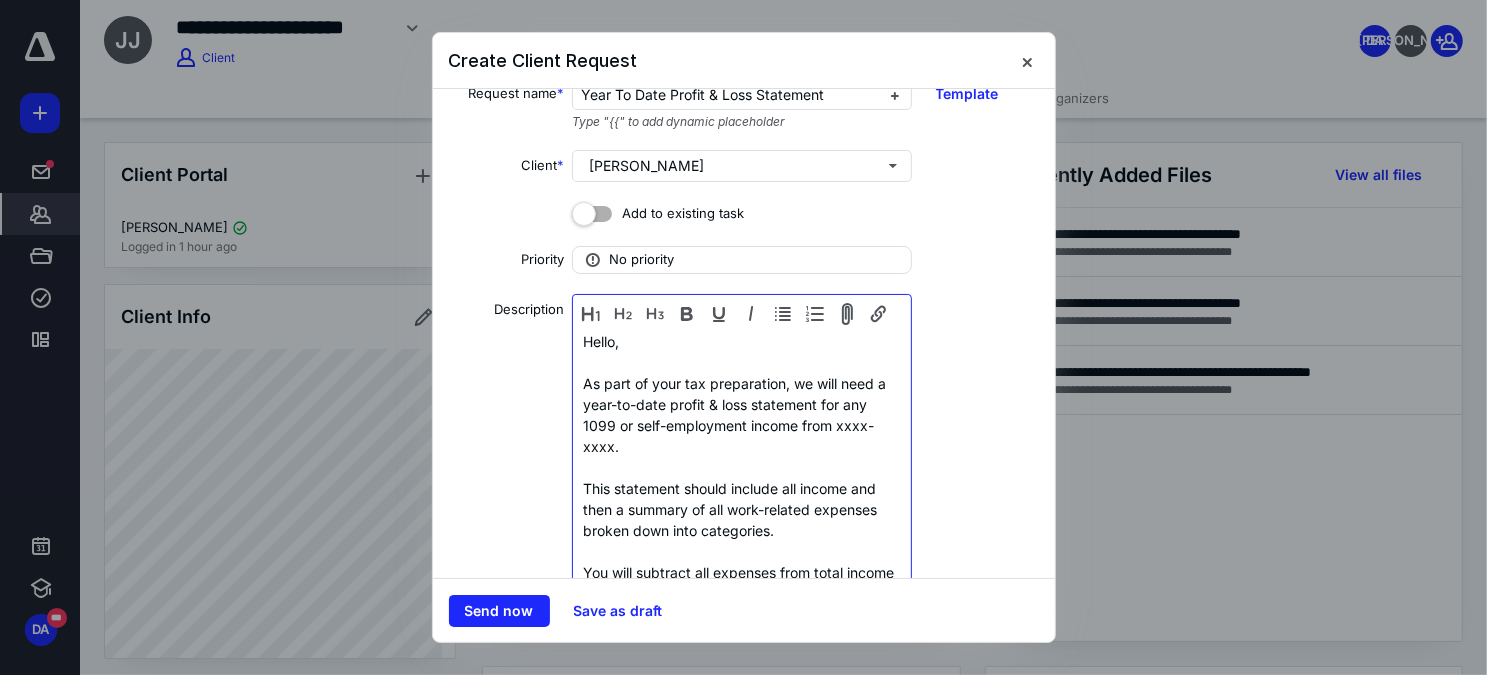scroll, scrollTop: 0, scrollLeft: 0, axis: both 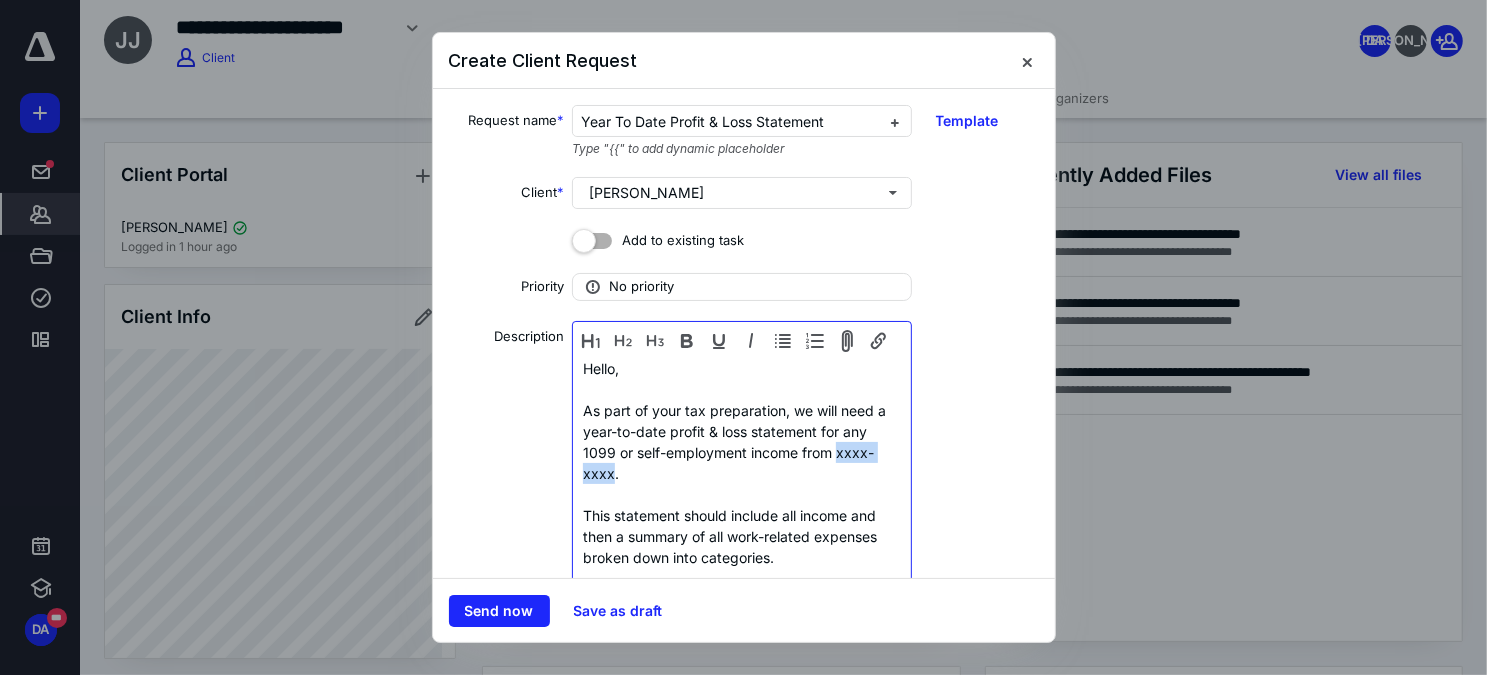 drag, startPoint x: 838, startPoint y: 451, endPoint x: 611, endPoint y: 471, distance: 227.87935 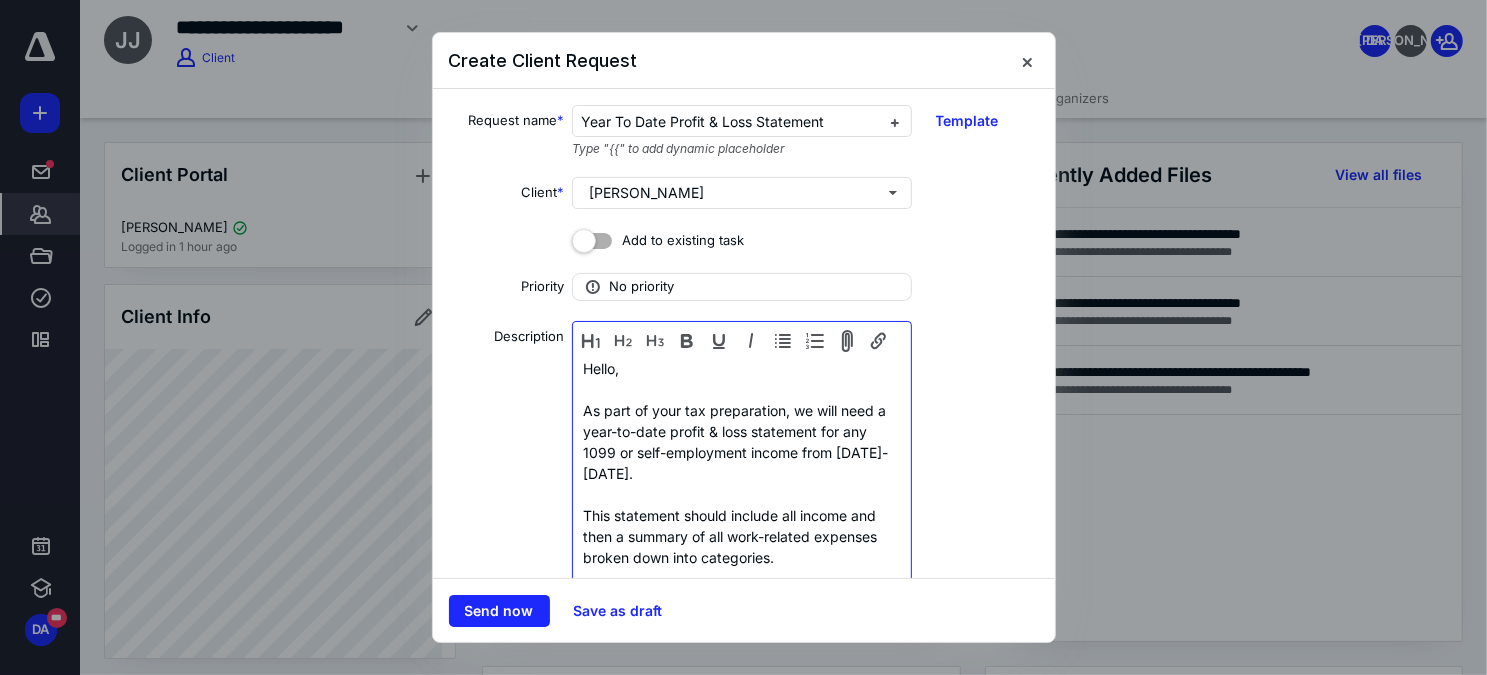 click on "As part of your tax preparation, we will need a year-to-date profit & loss statement for any 1099 or self-employment income from [DATE]-[DATE]." at bounding box center [741, 442] 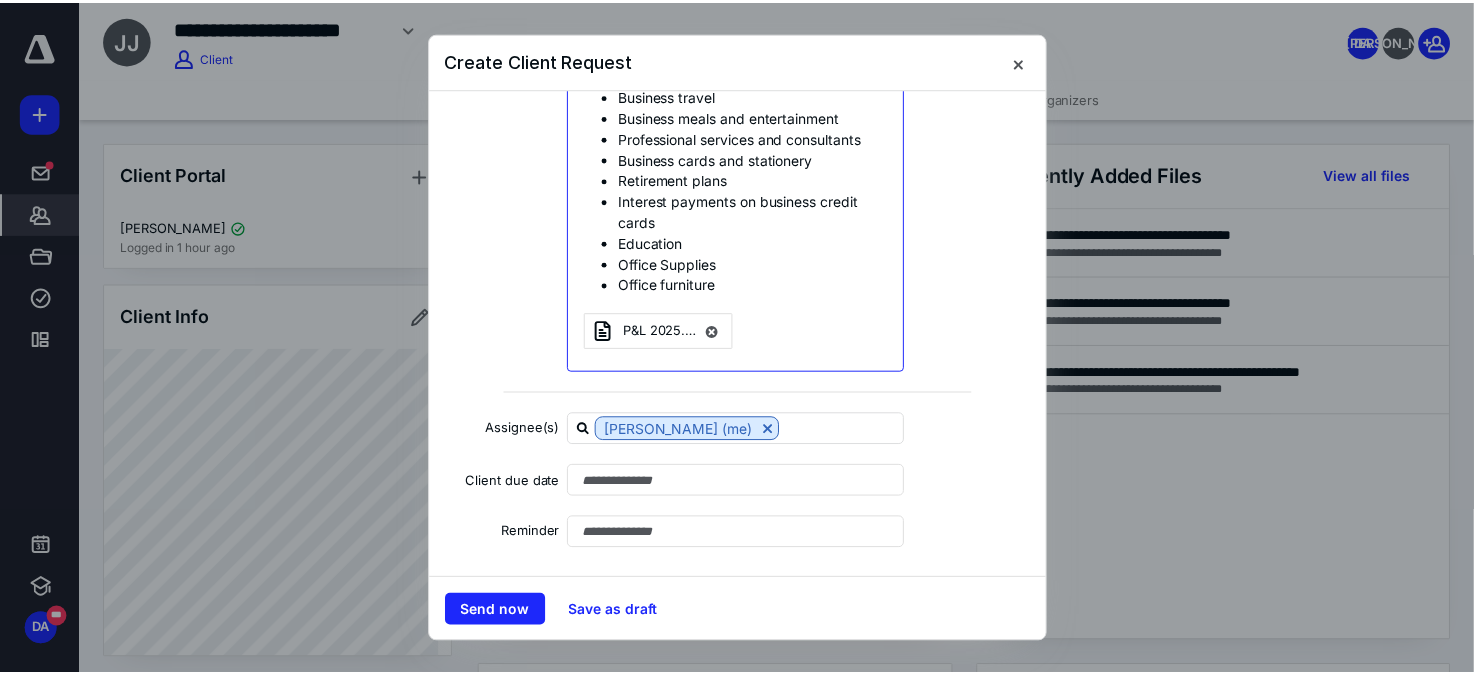 scroll, scrollTop: 1078, scrollLeft: 0, axis: vertical 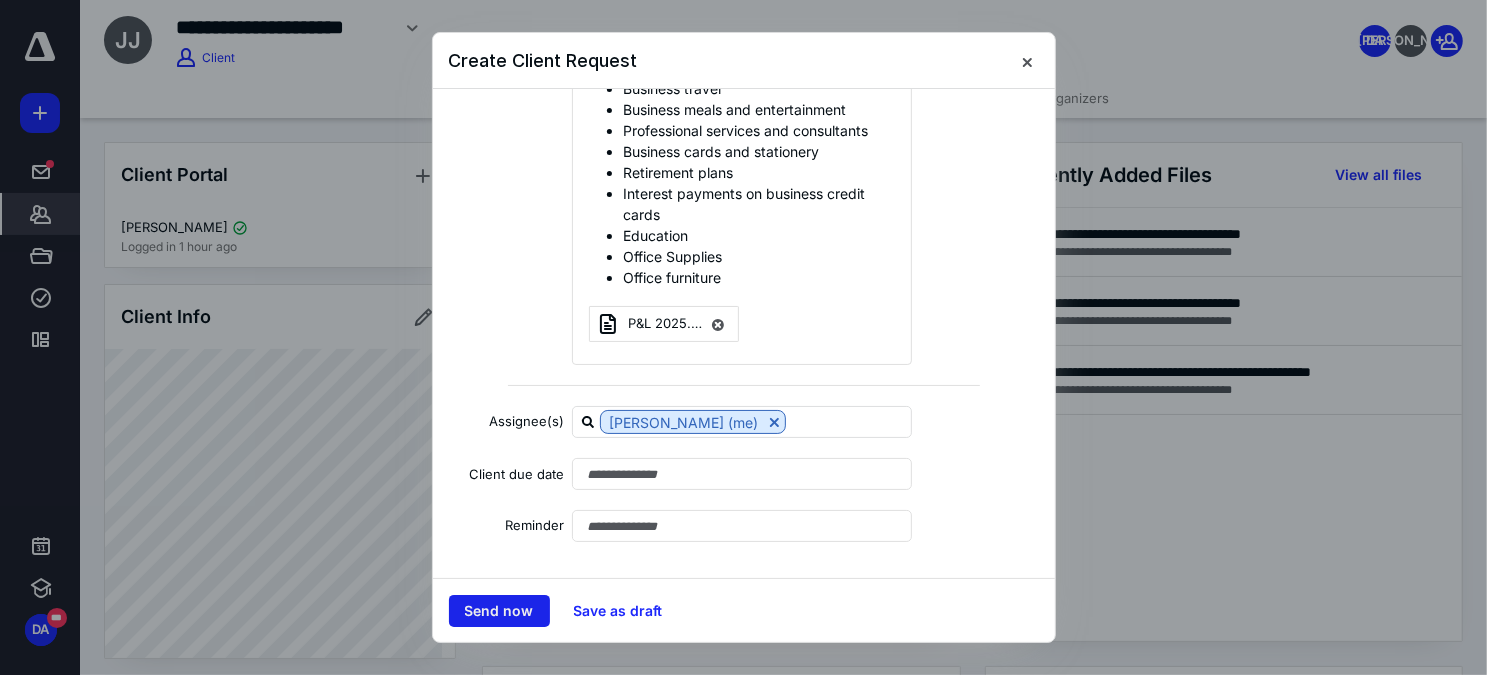 click on "Send now" at bounding box center [499, 611] 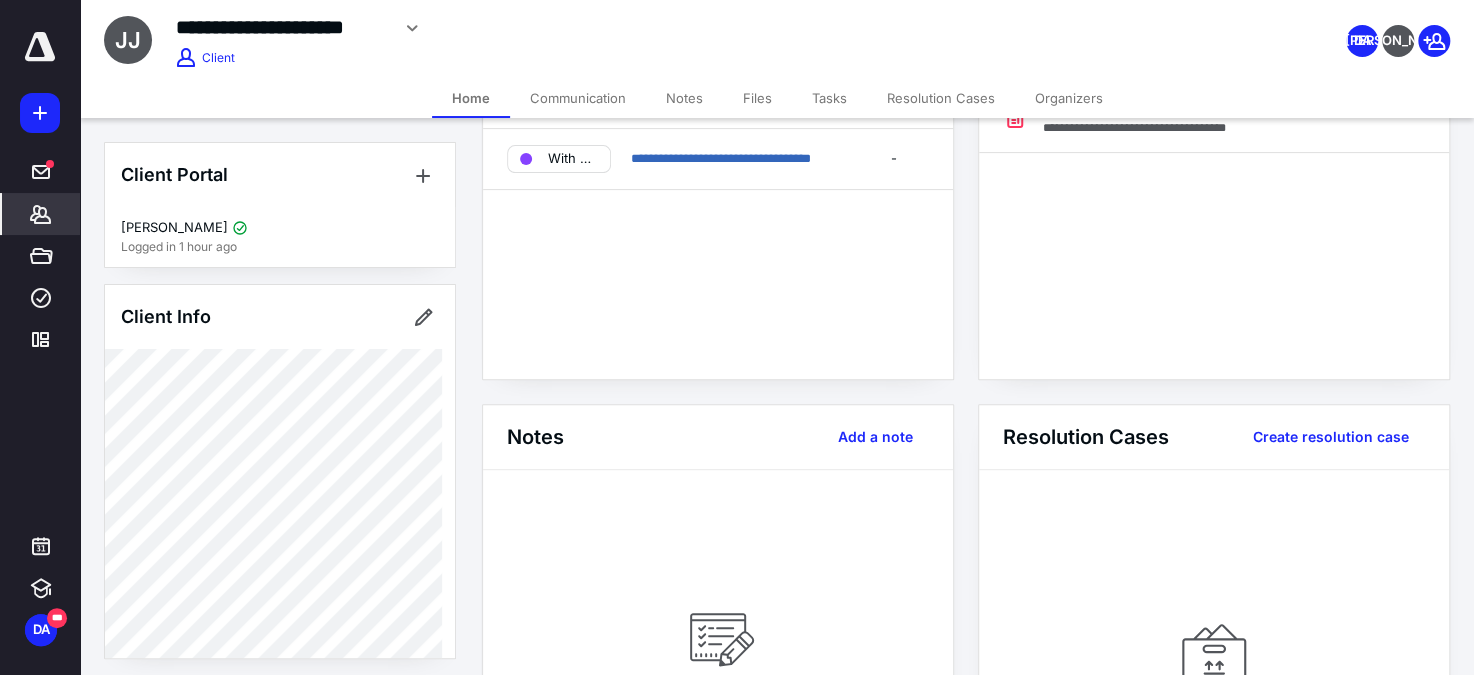 scroll, scrollTop: 272, scrollLeft: 0, axis: vertical 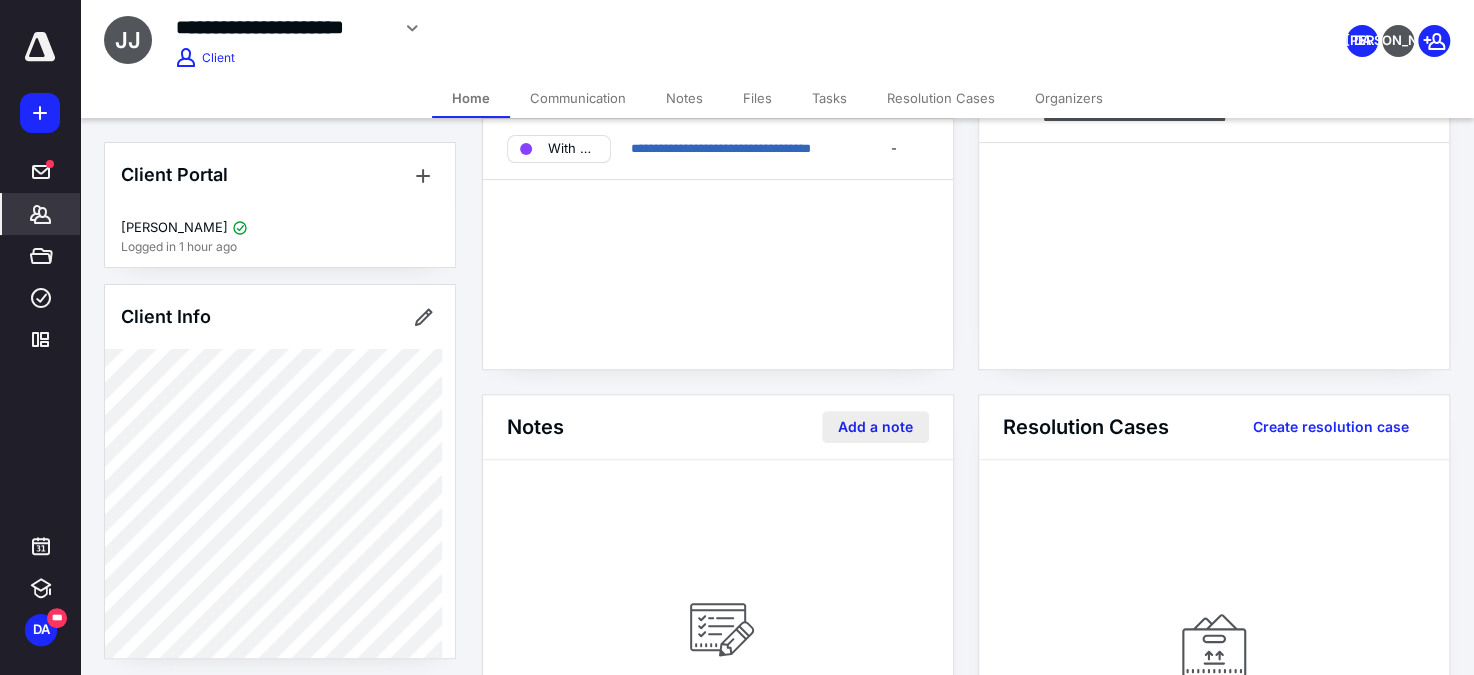 click on "Add a note" at bounding box center (875, 427) 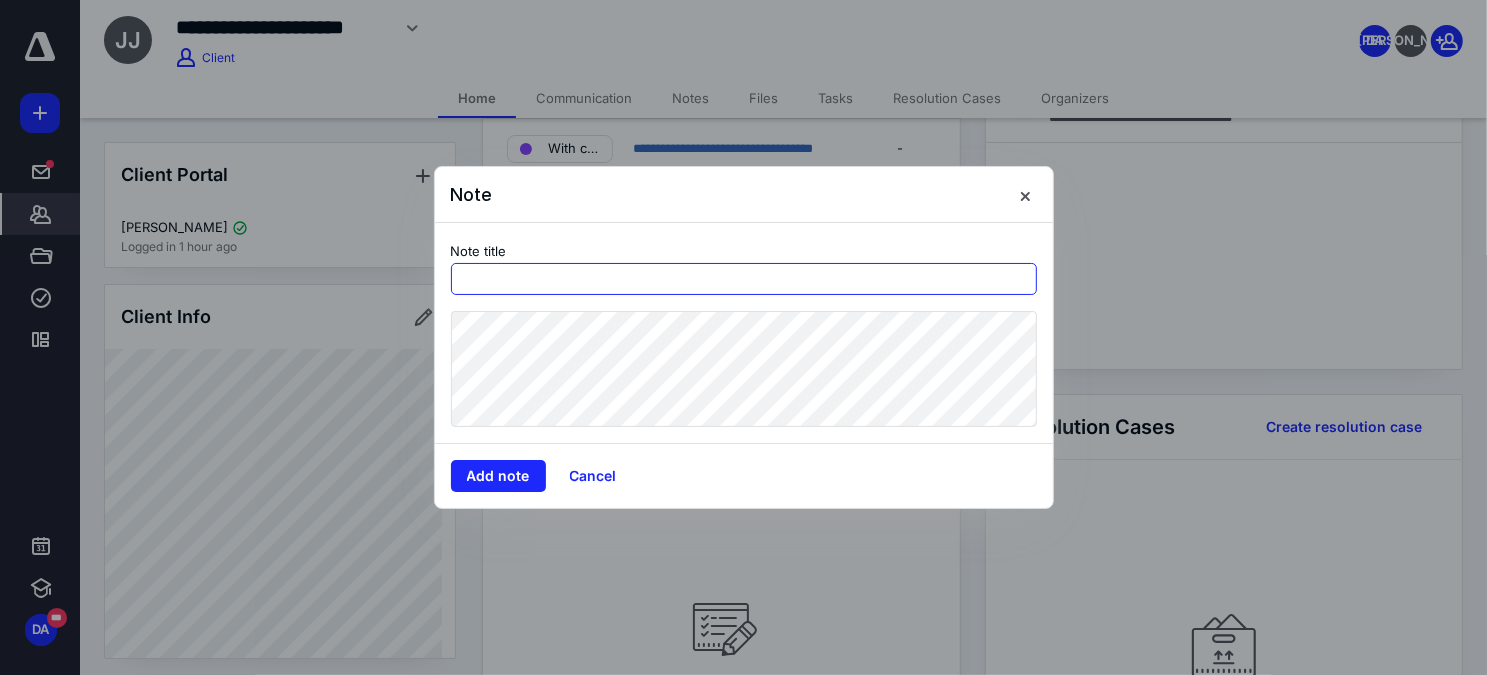 click at bounding box center [744, 279] 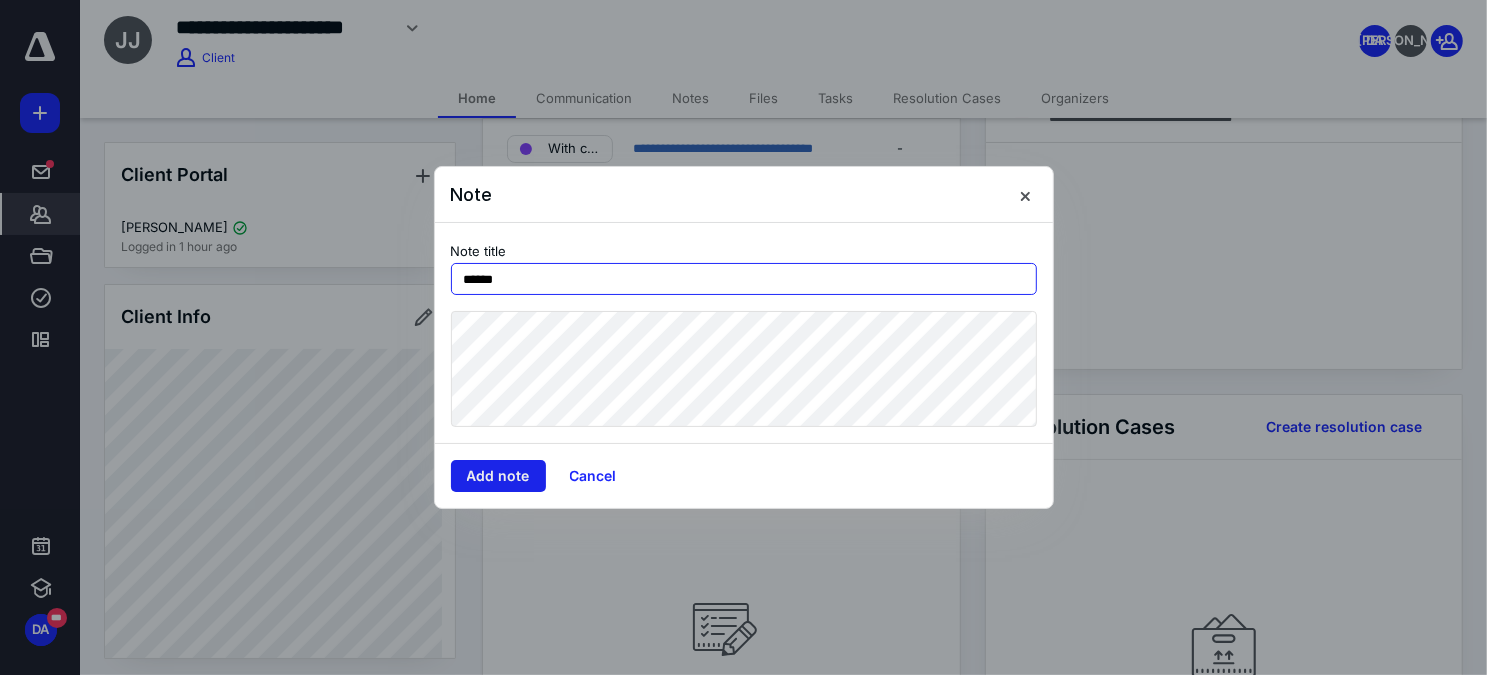 type on "******" 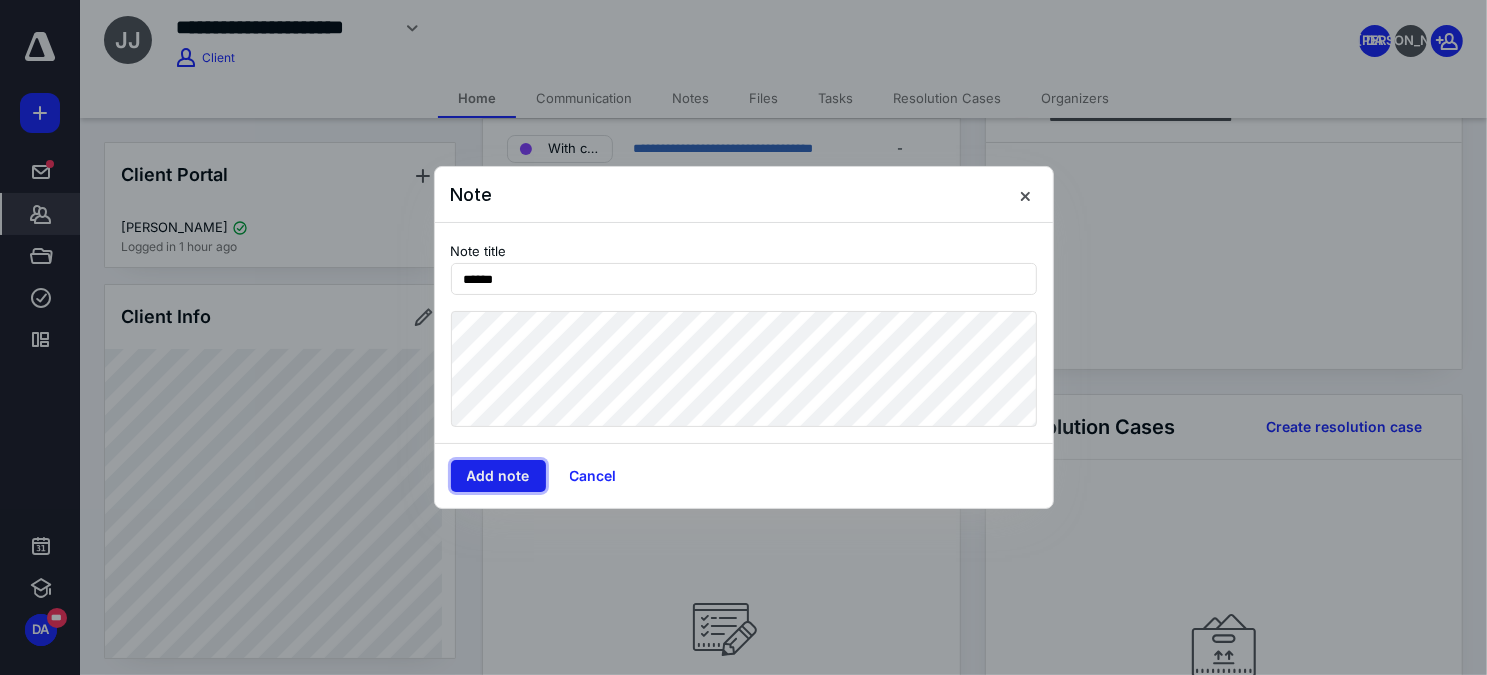 click on "Add note" at bounding box center (498, 476) 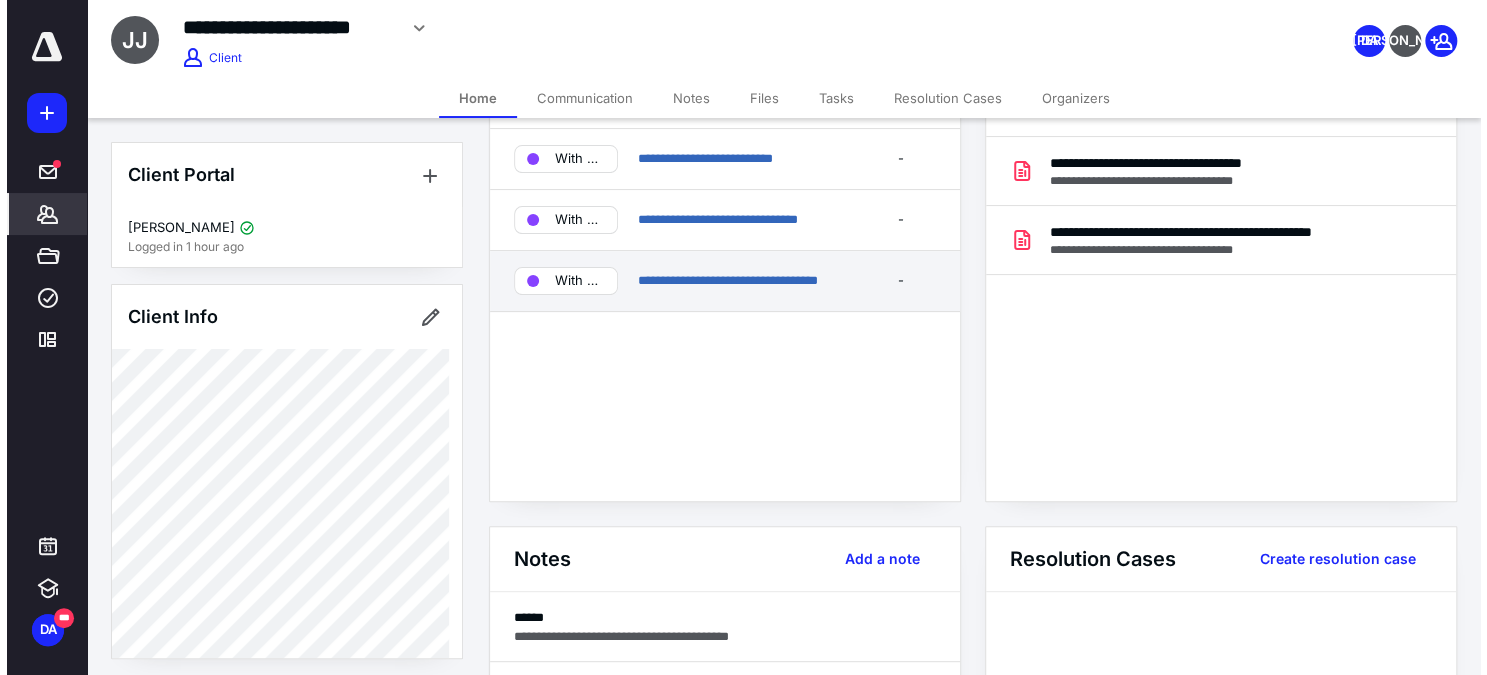 scroll, scrollTop: 0, scrollLeft: 0, axis: both 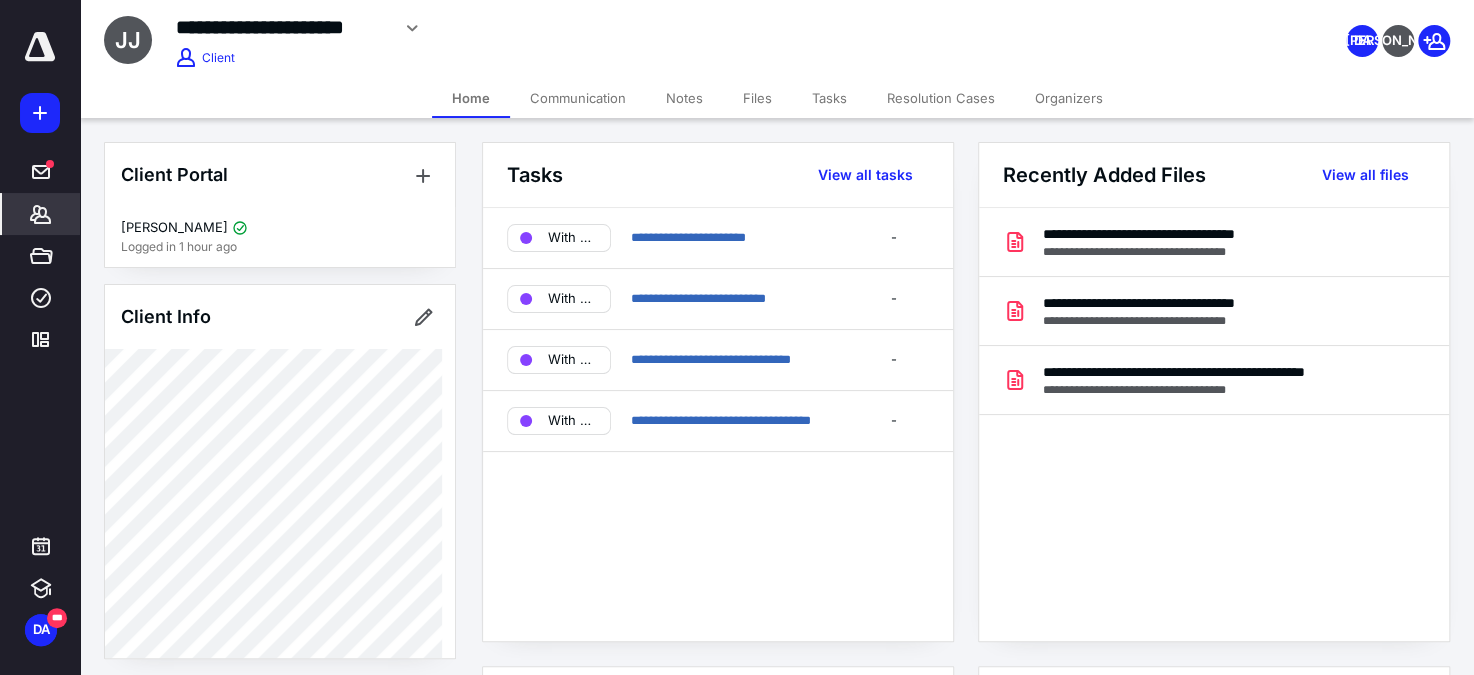 click on "Communication" at bounding box center [578, 98] 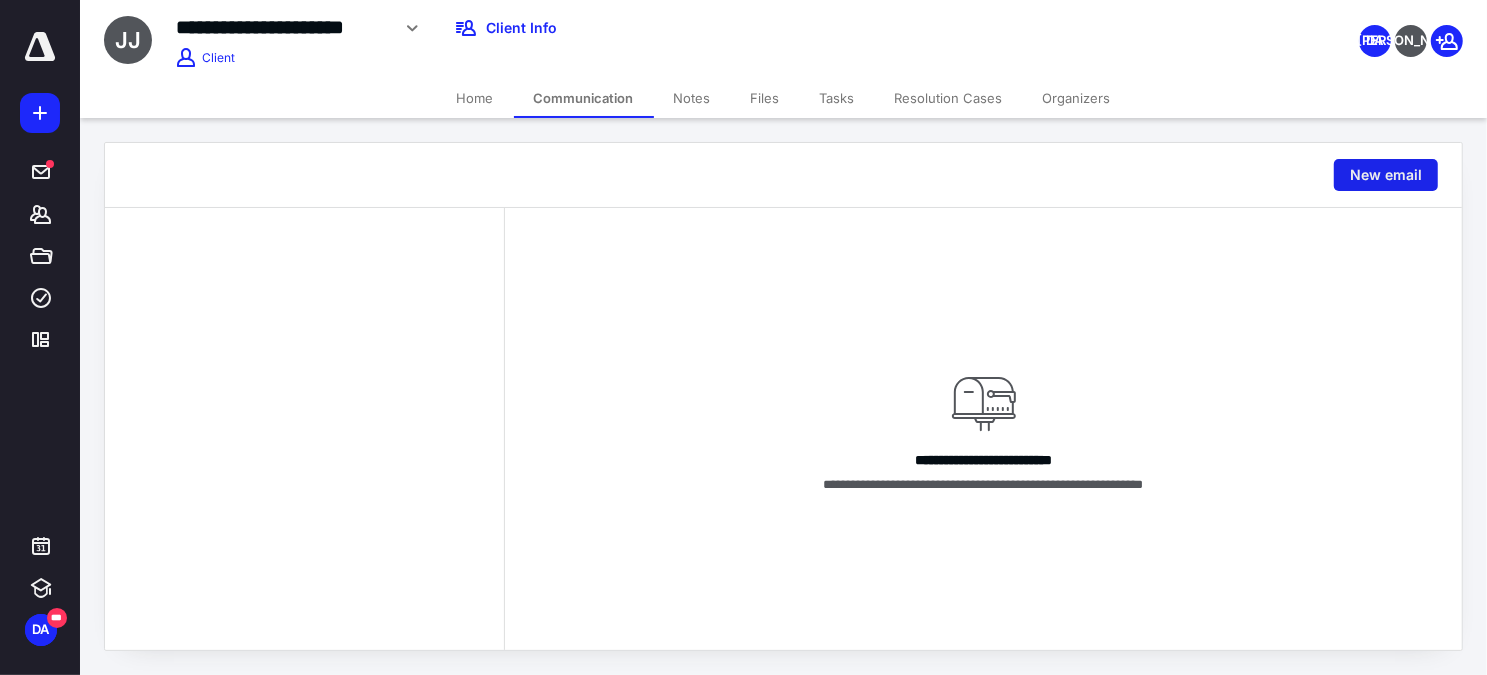 click on "New email" at bounding box center (1386, 175) 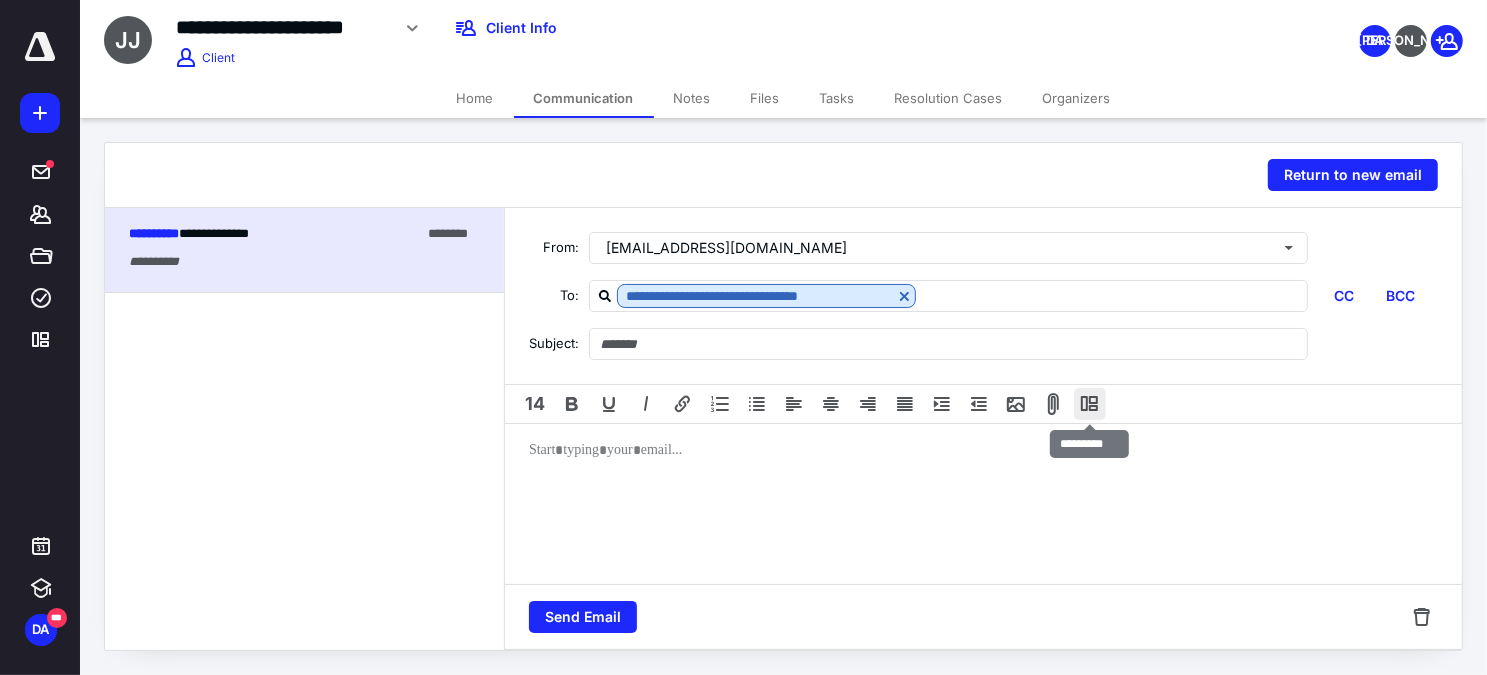 click at bounding box center (1090, 404) 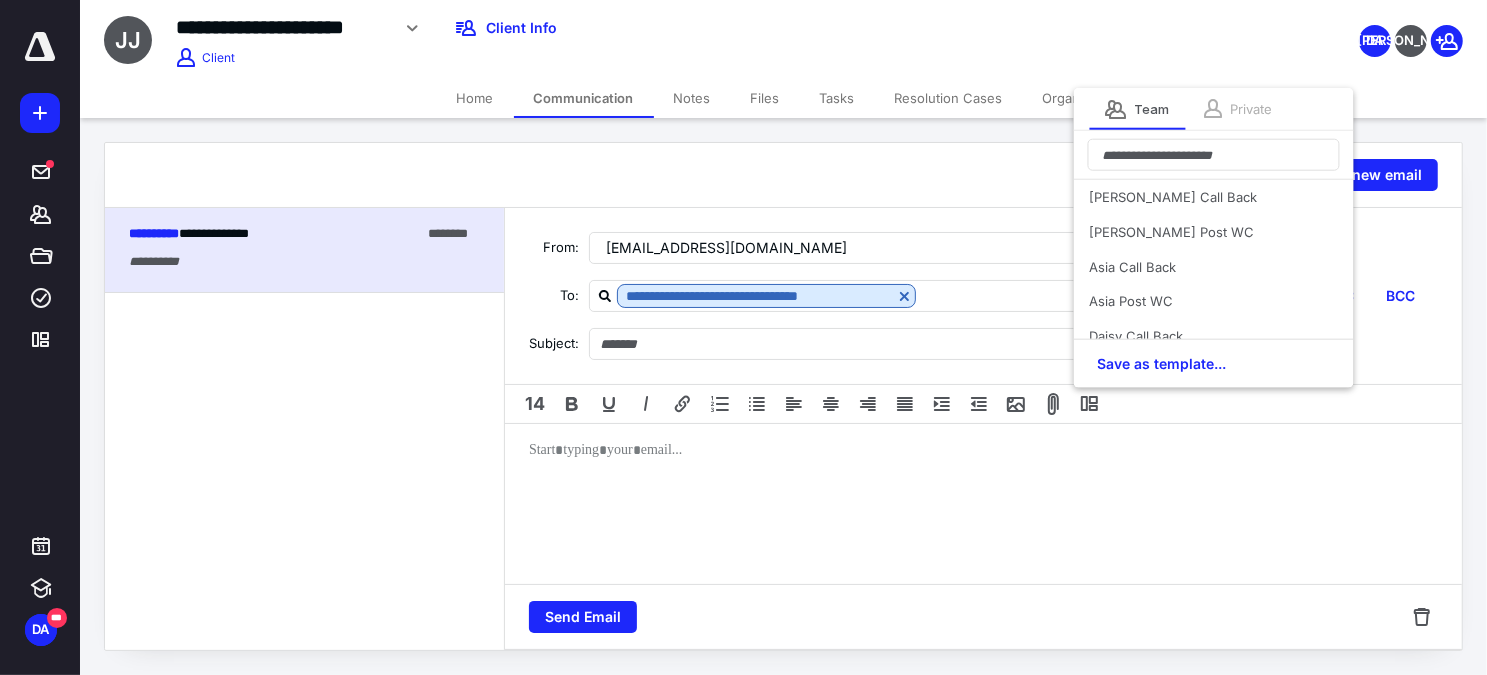 click on "Private" at bounding box center (1252, 109) 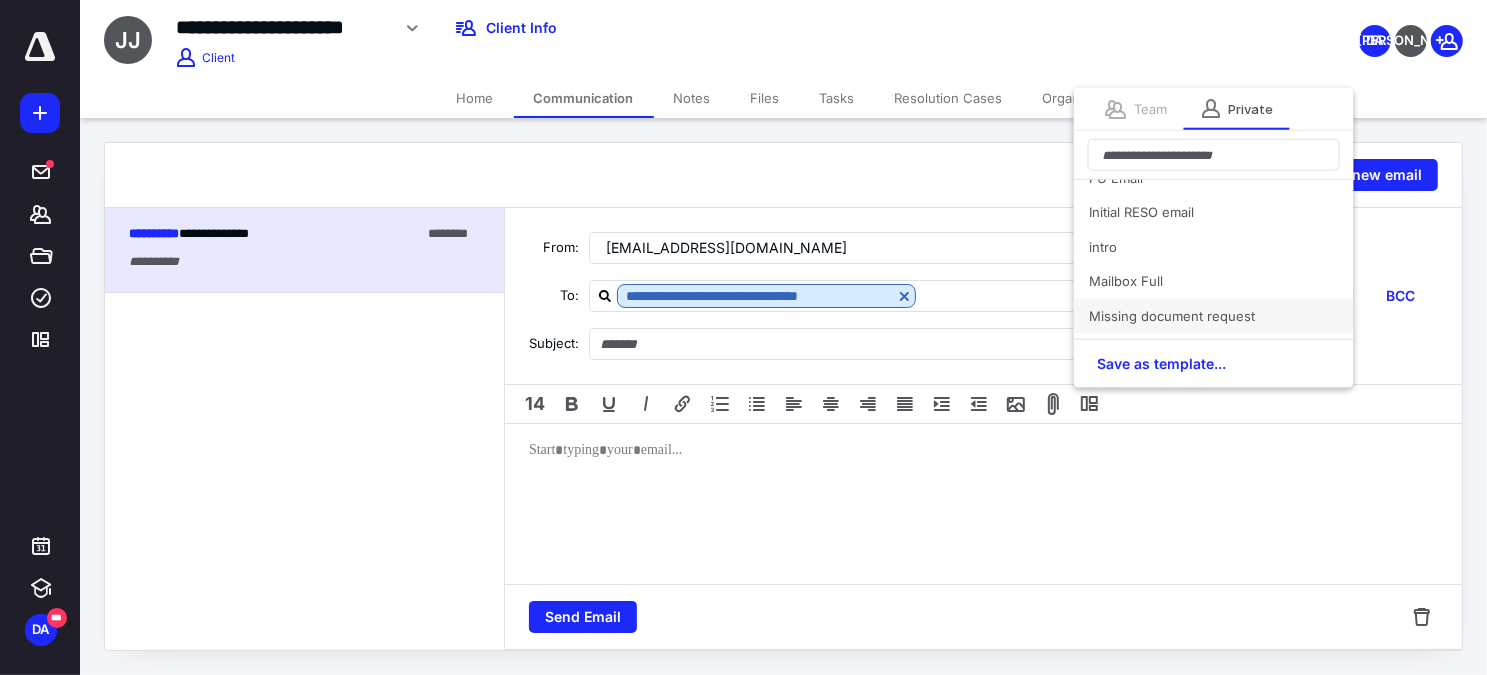 scroll, scrollTop: 181, scrollLeft: 0, axis: vertical 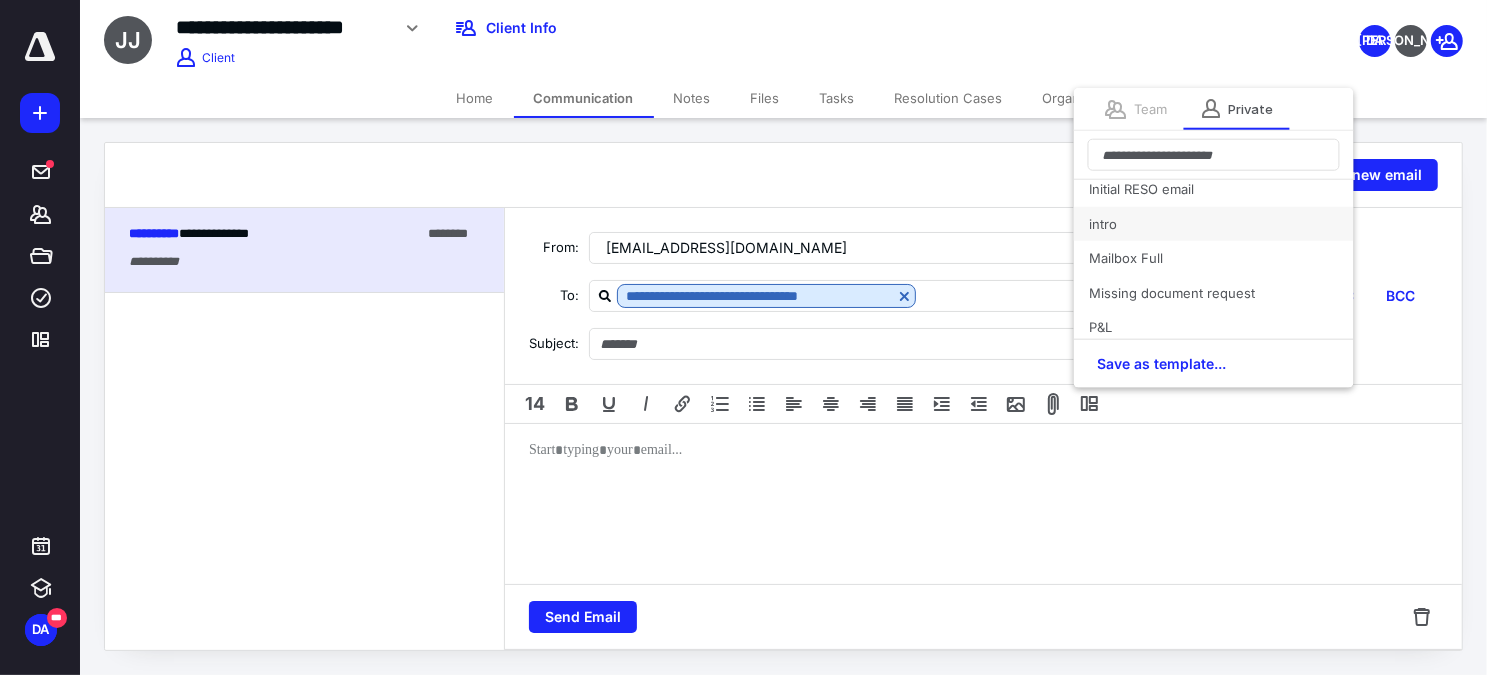 click on "intro" at bounding box center (1214, 224) 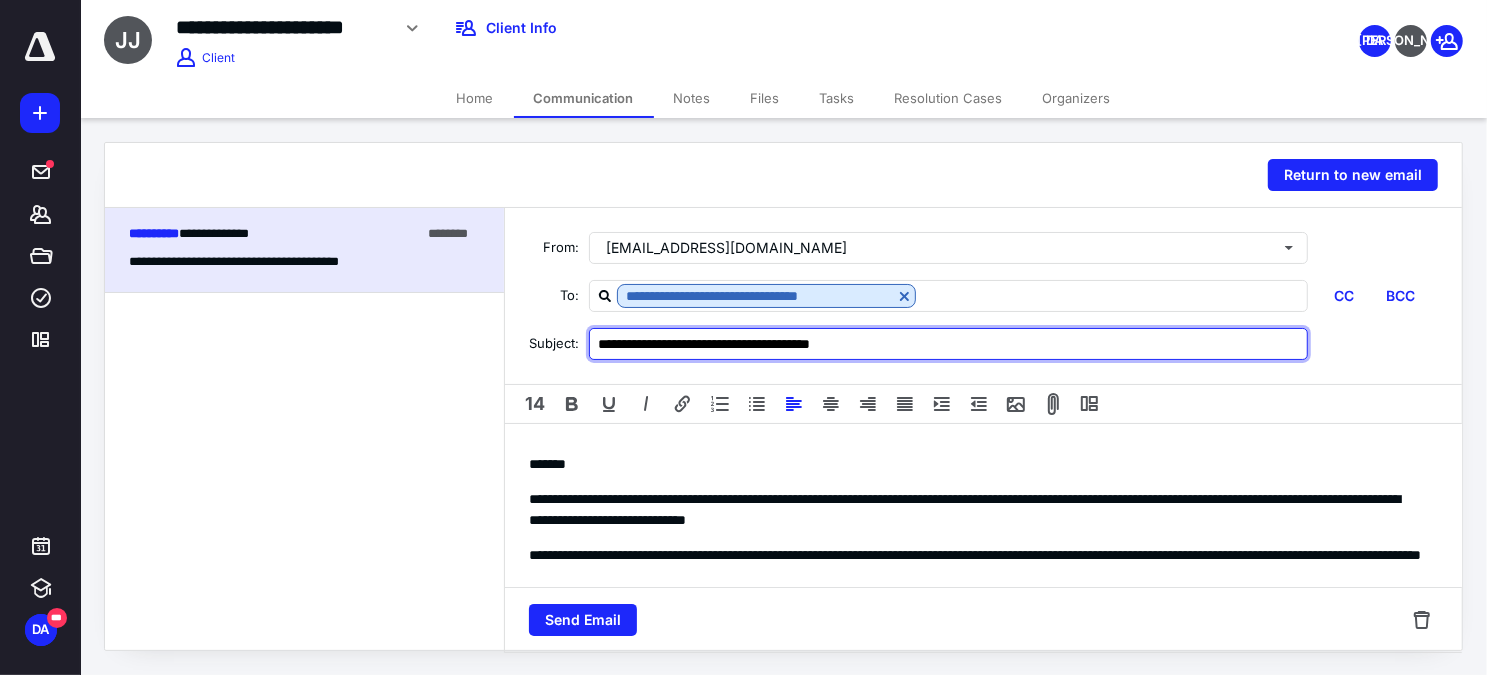 click on "**********" at bounding box center (948, 344) 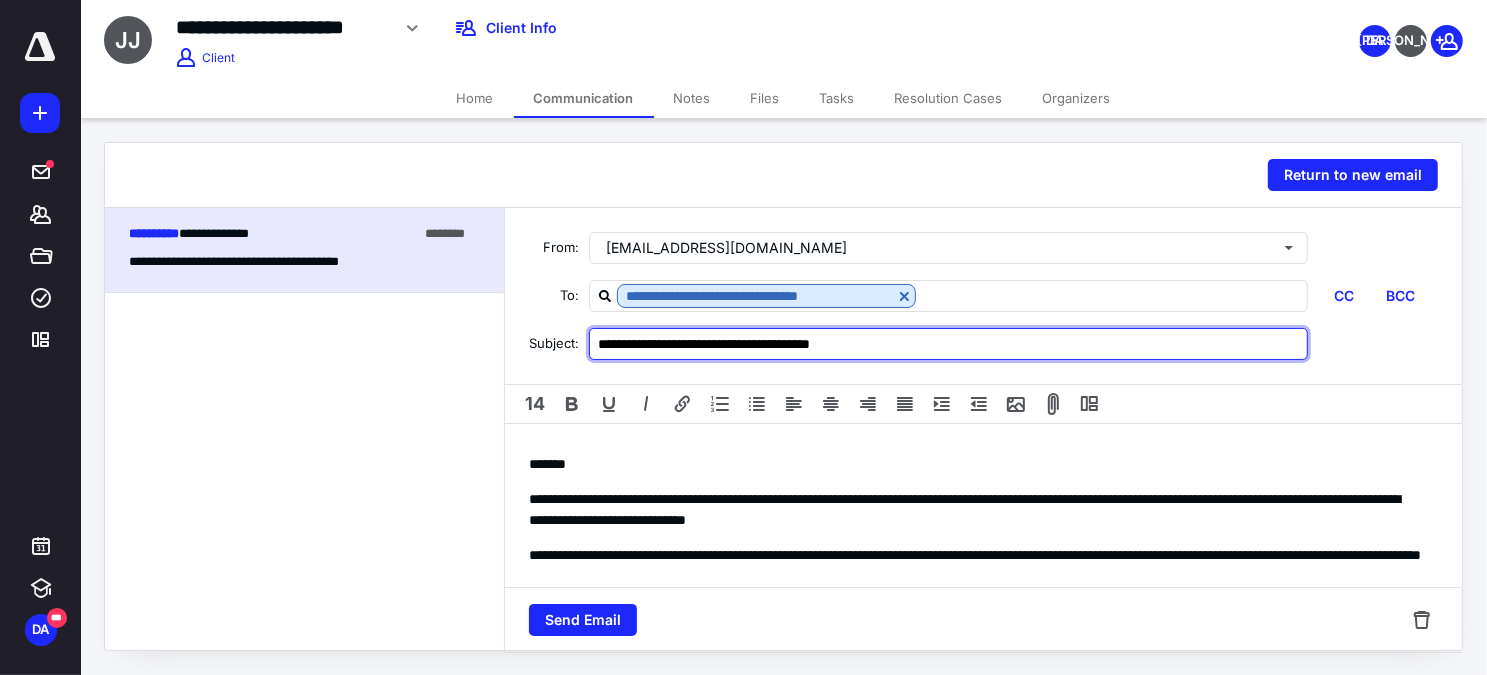 drag, startPoint x: 686, startPoint y: 351, endPoint x: 1055, endPoint y: 331, distance: 369.5416 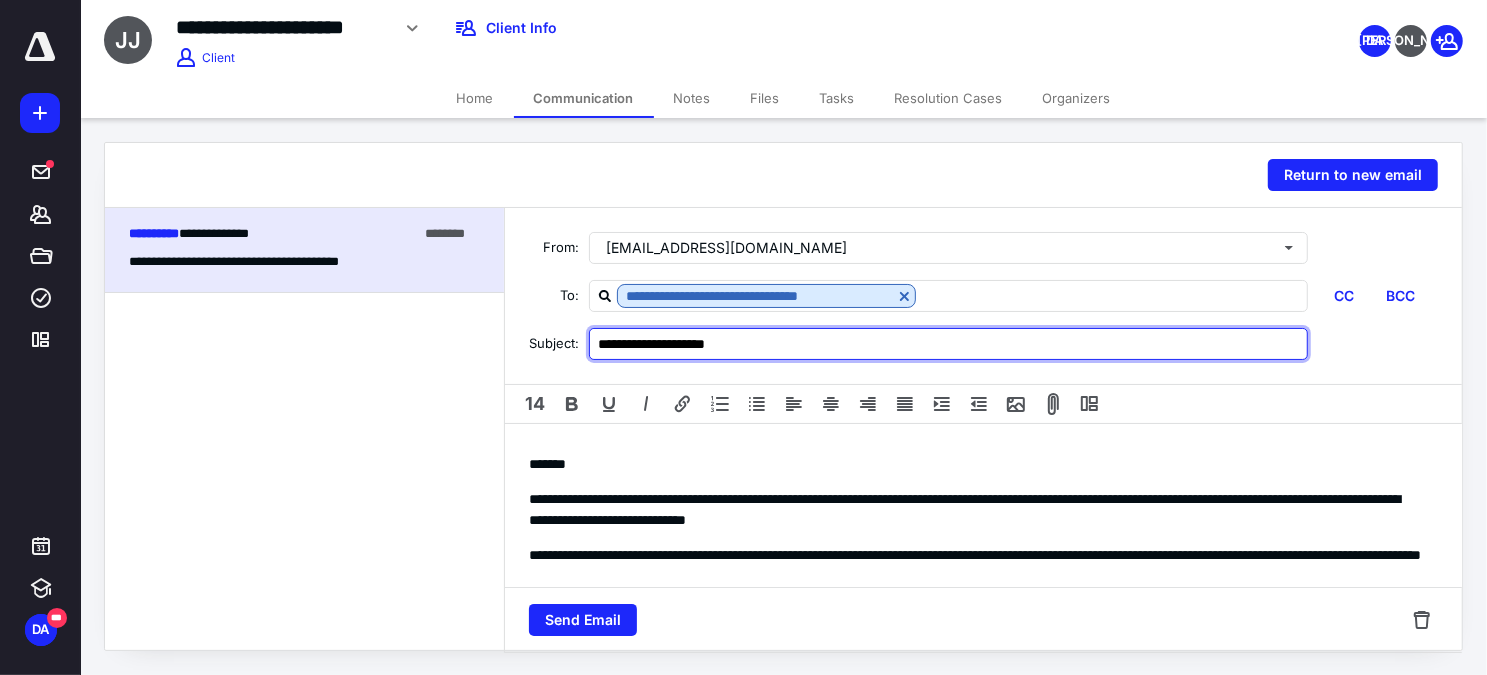 type on "**********" 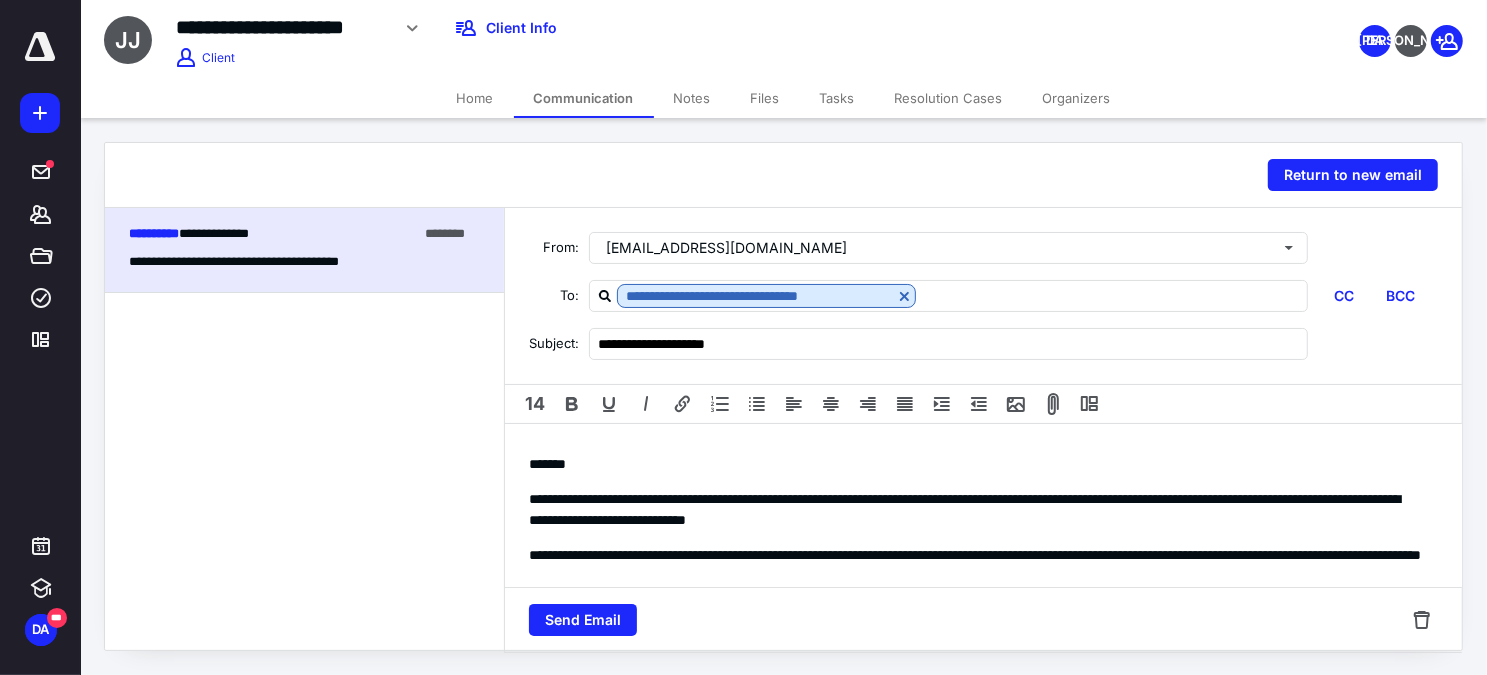 click on "*******" at bounding box center (977, 464) 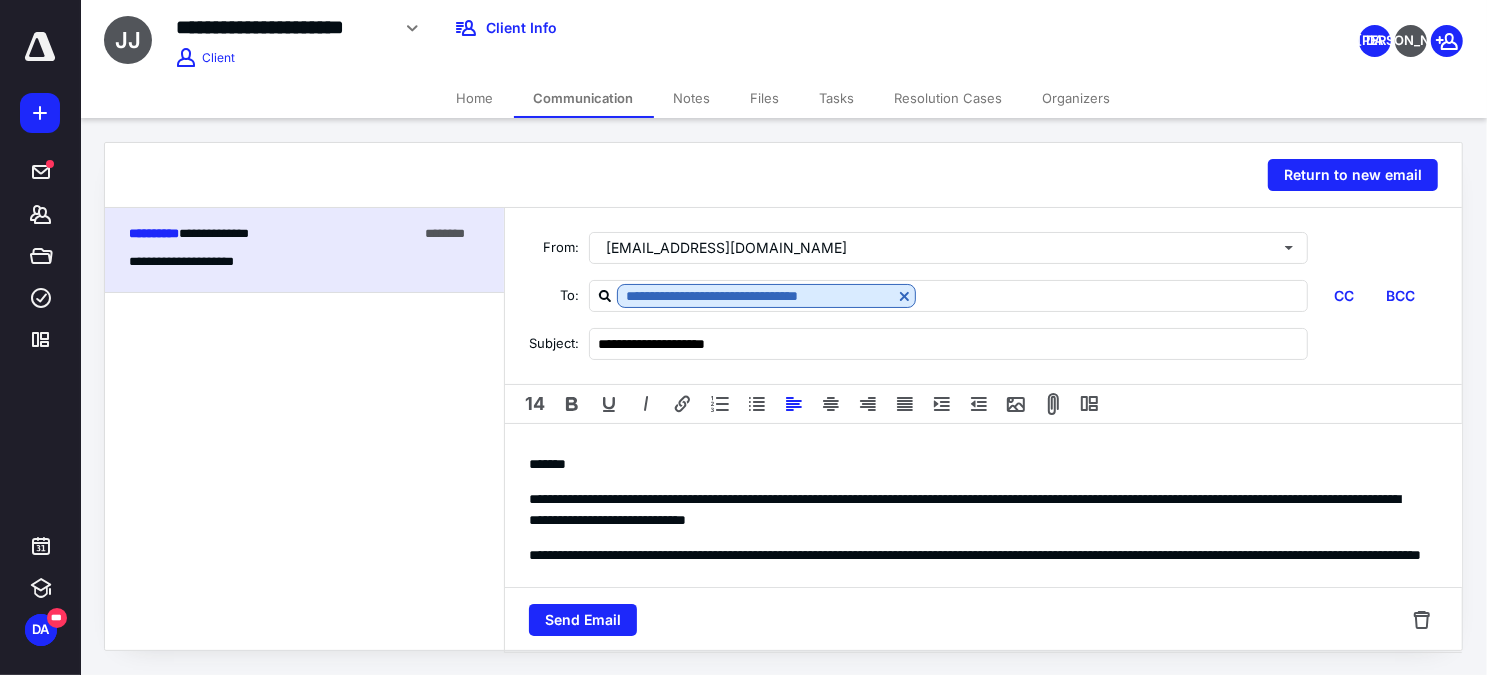 click on "*******" at bounding box center (977, 464) 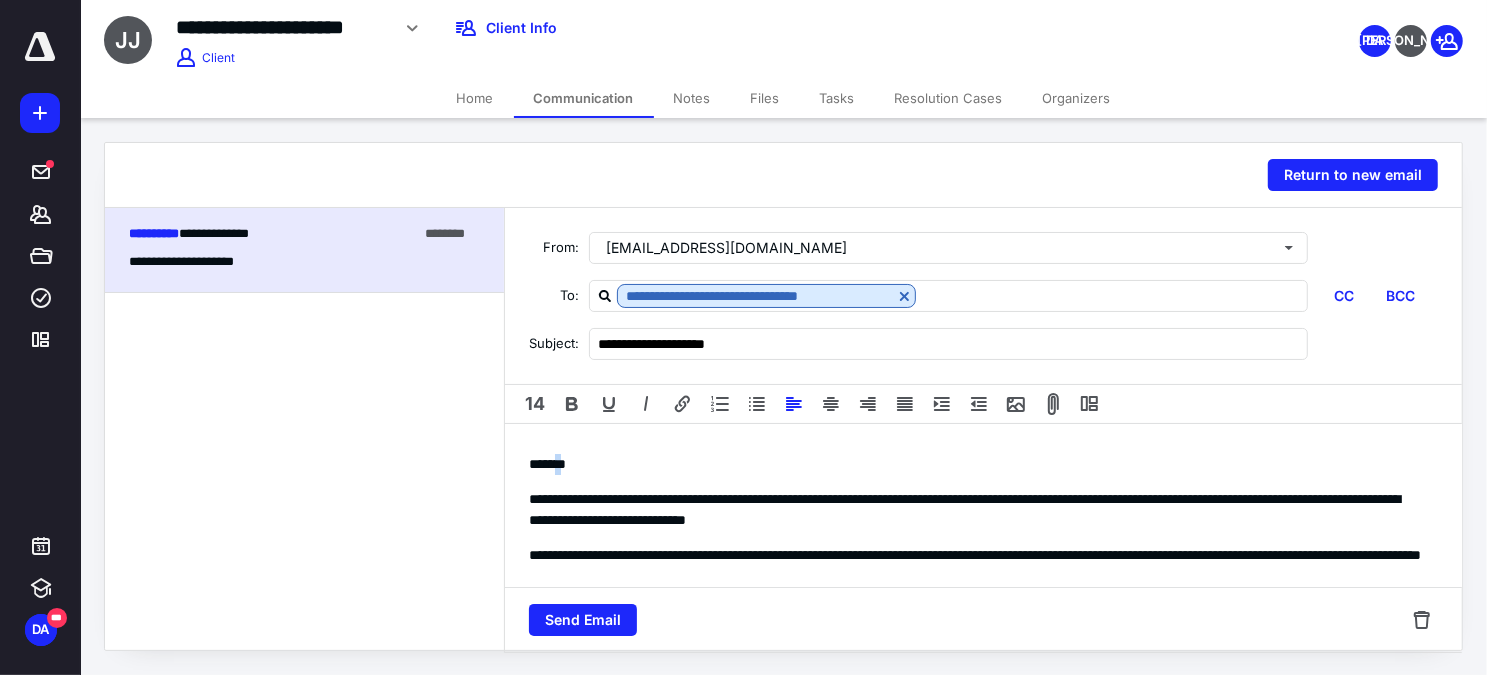click on "*******" at bounding box center (977, 464) 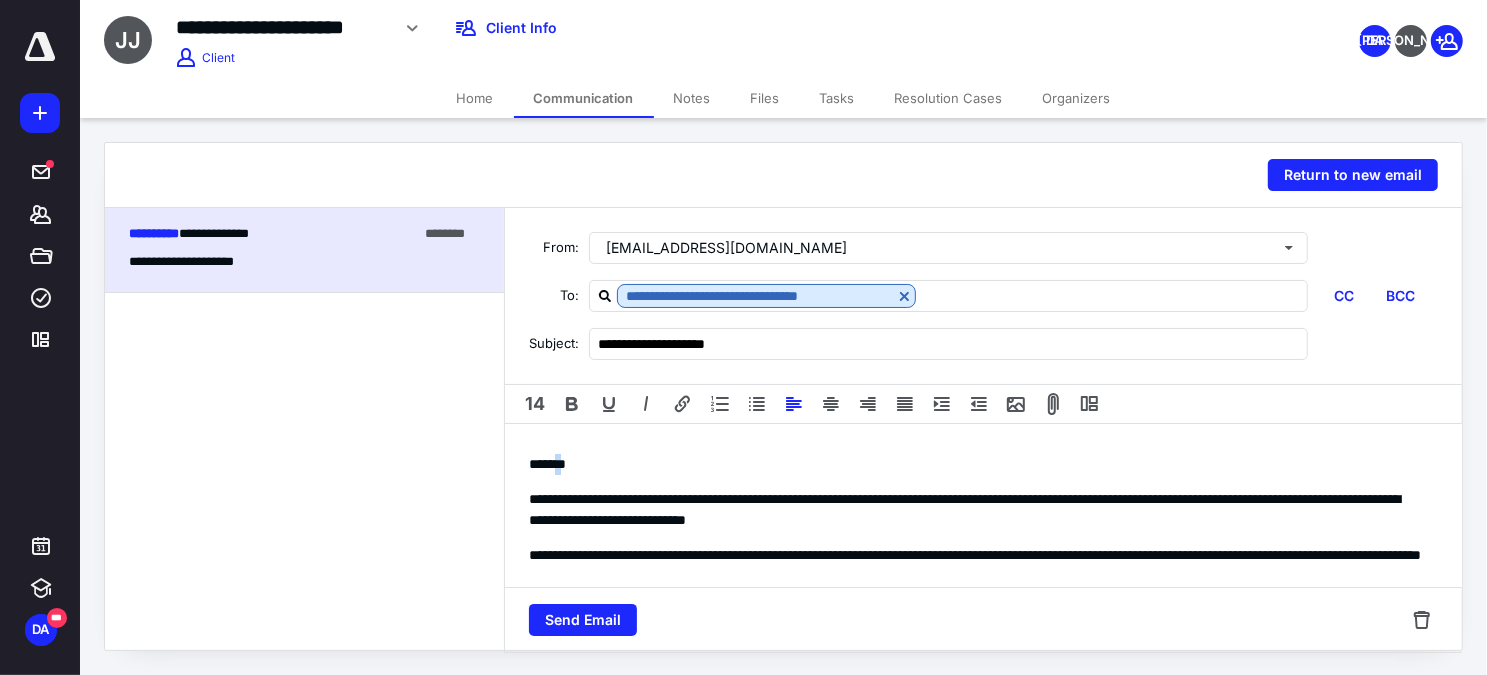 type 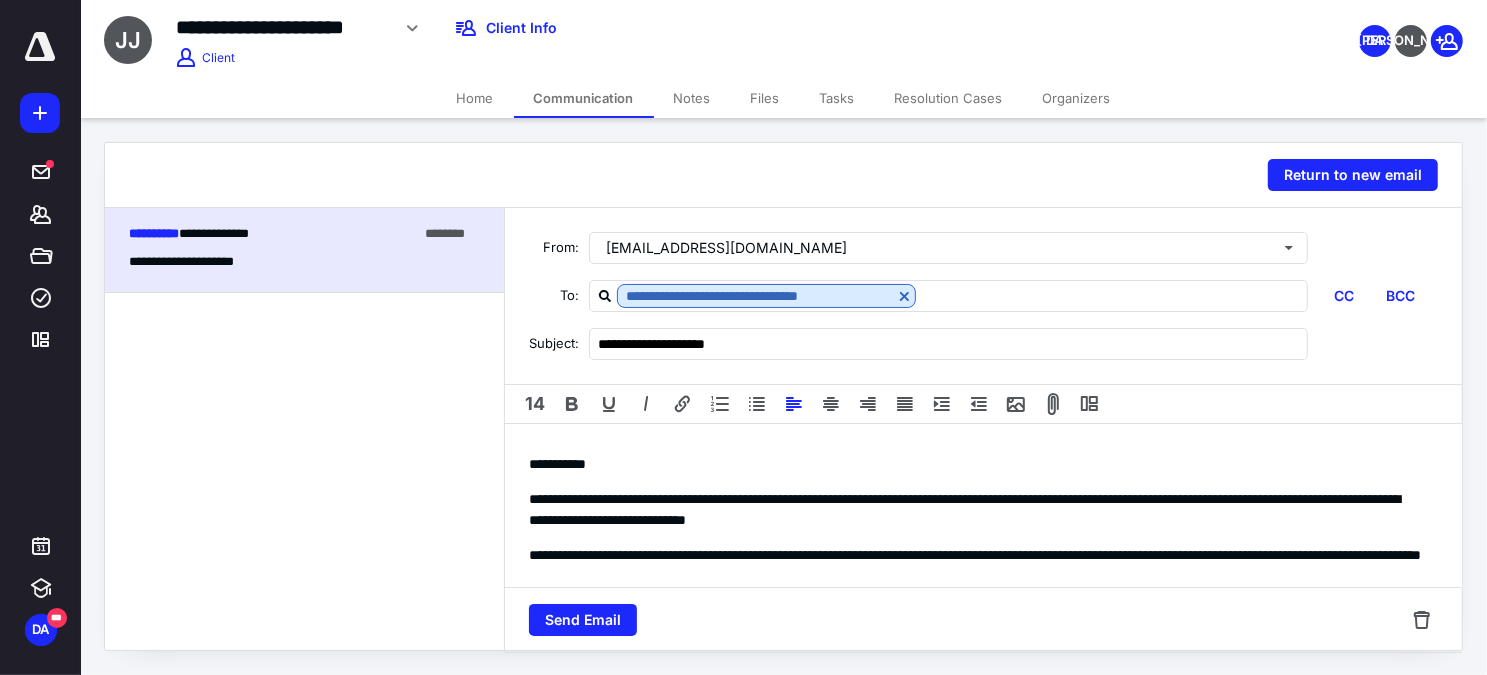 click on "**********" at bounding box center [977, 510] 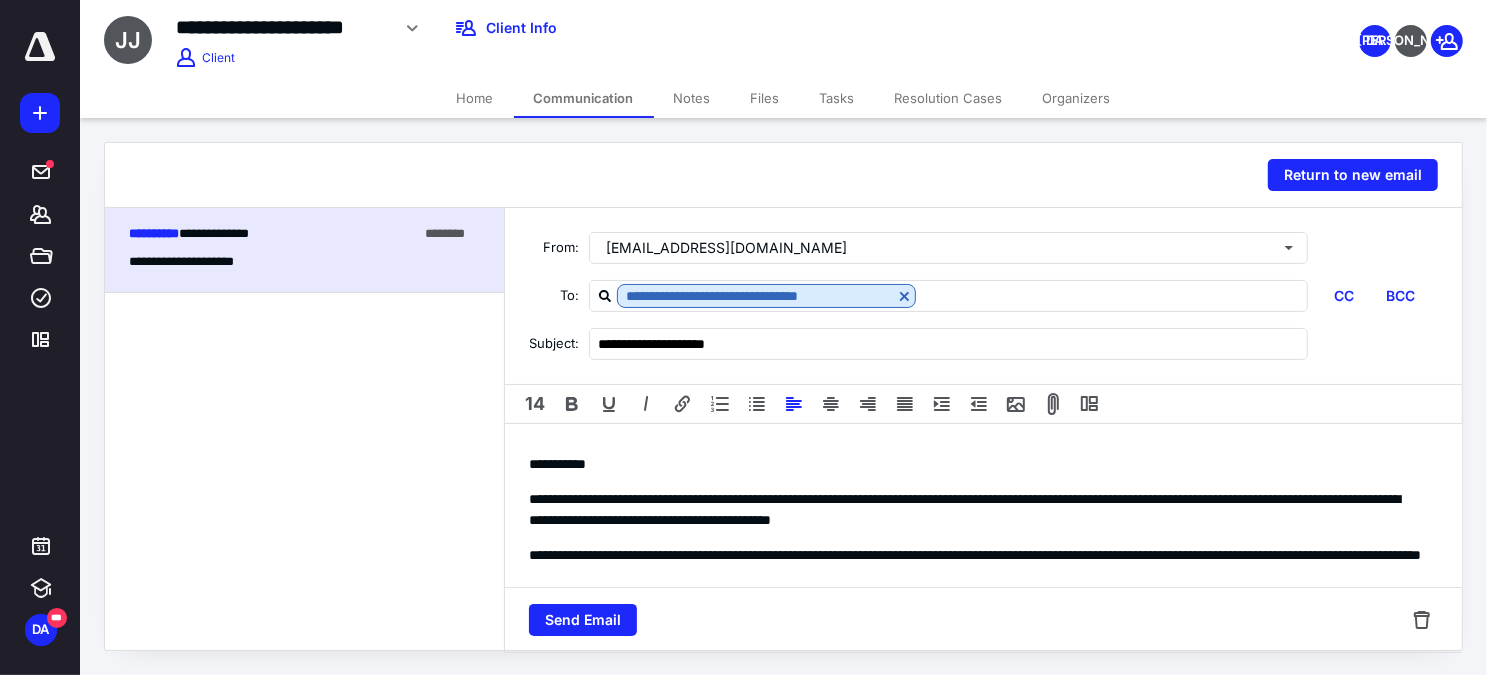 click on "**********" at bounding box center [977, 510] 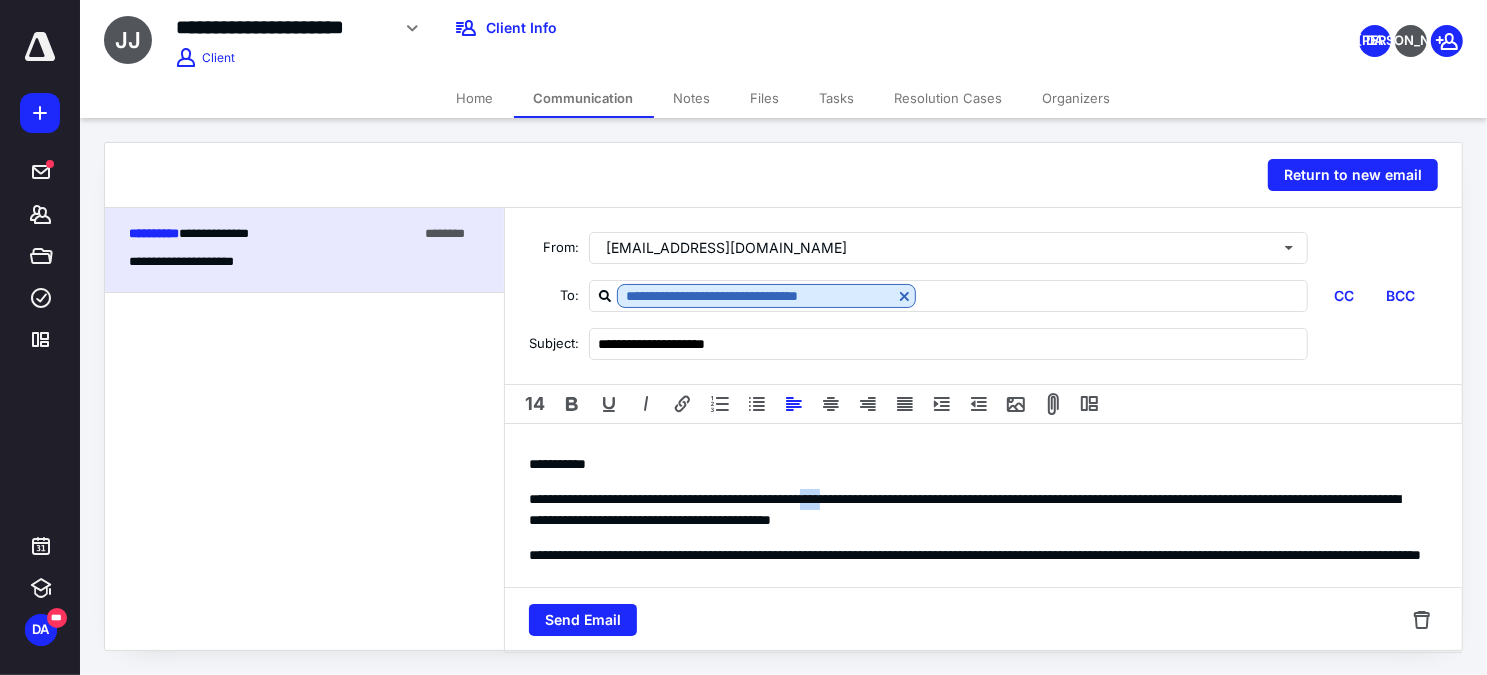 click on "**********" at bounding box center [977, 510] 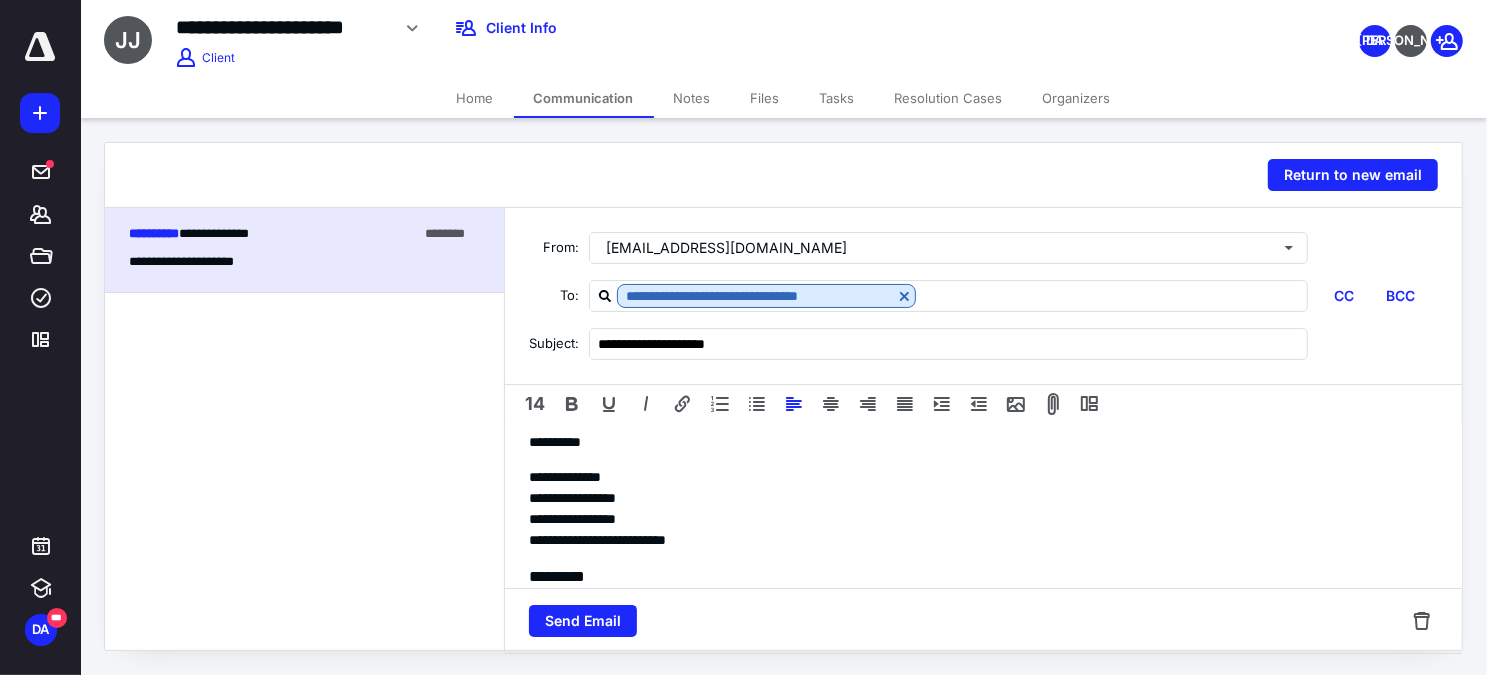 scroll, scrollTop: 270, scrollLeft: 0, axis: vertical 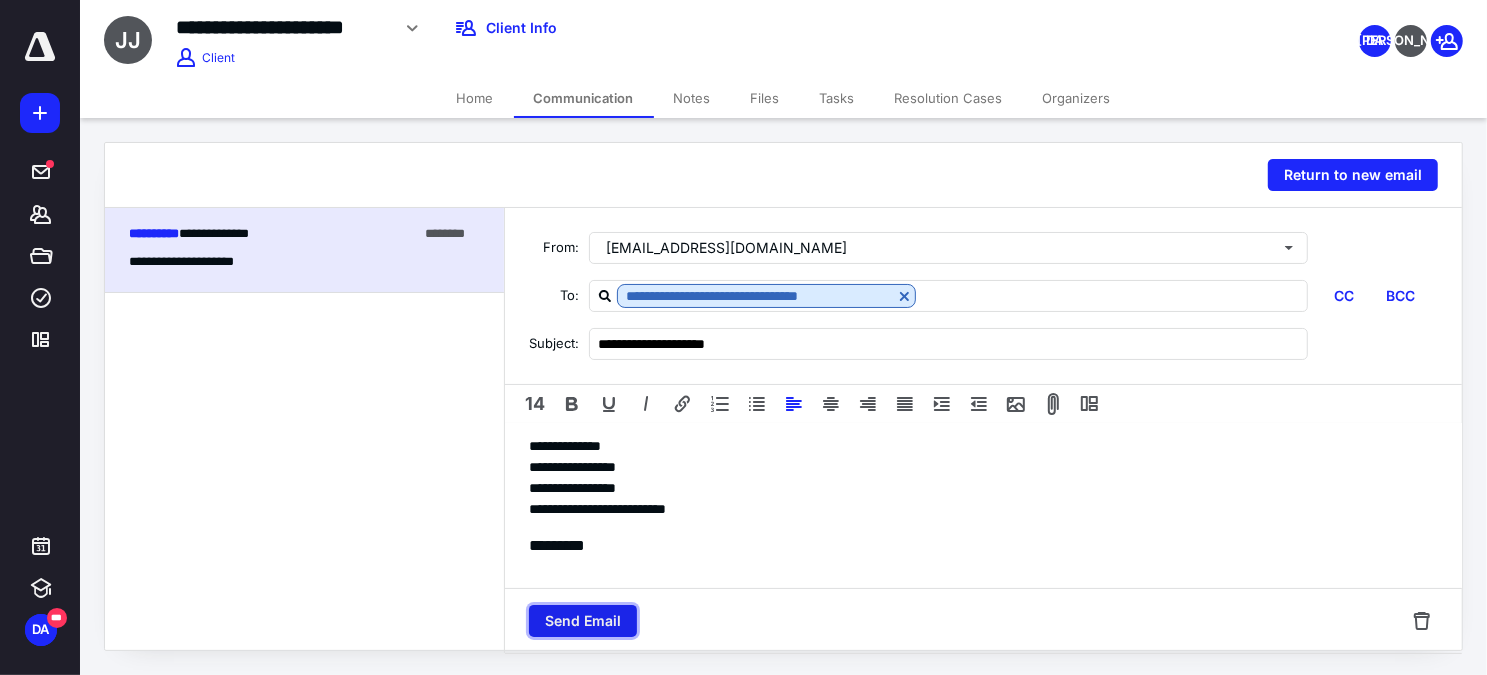 click on "Send Email" at bounding box center [583, 621] 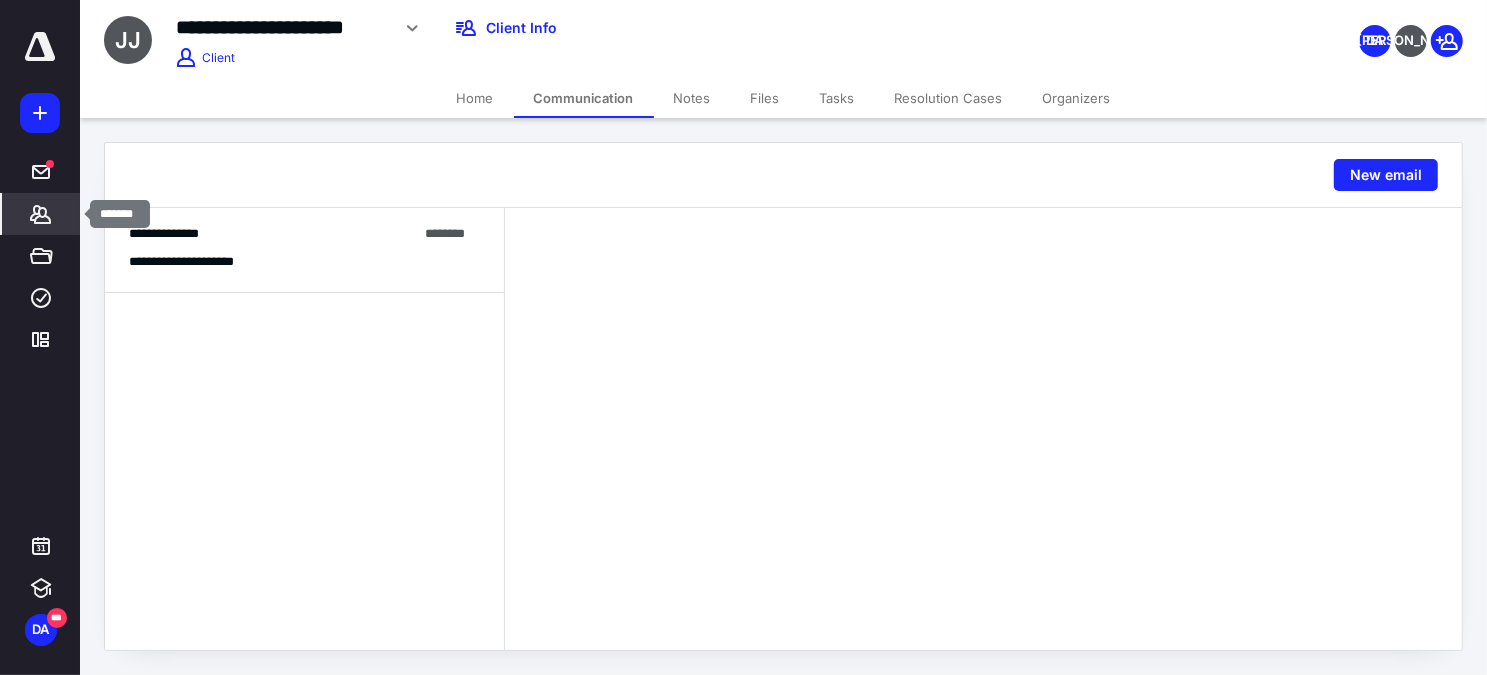click 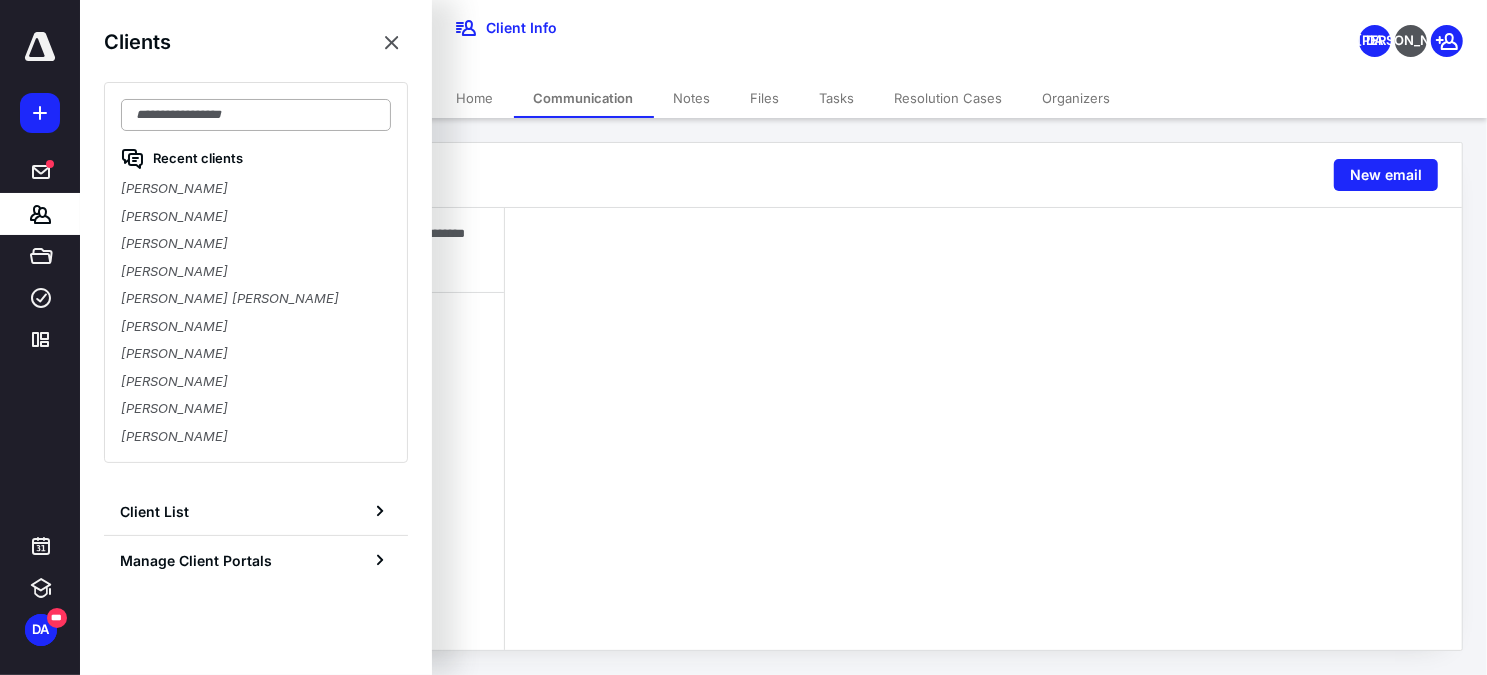 click at bounding box center [256, 115] 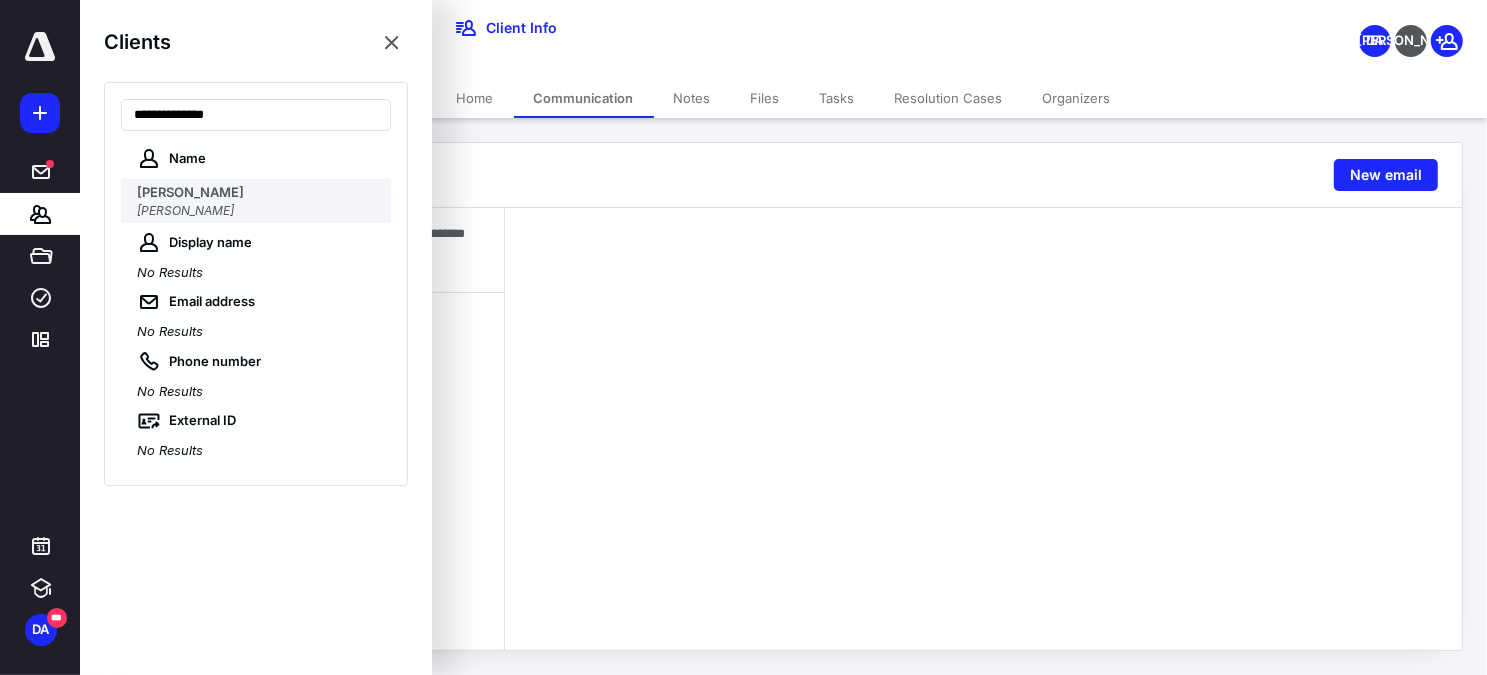type on "**********" 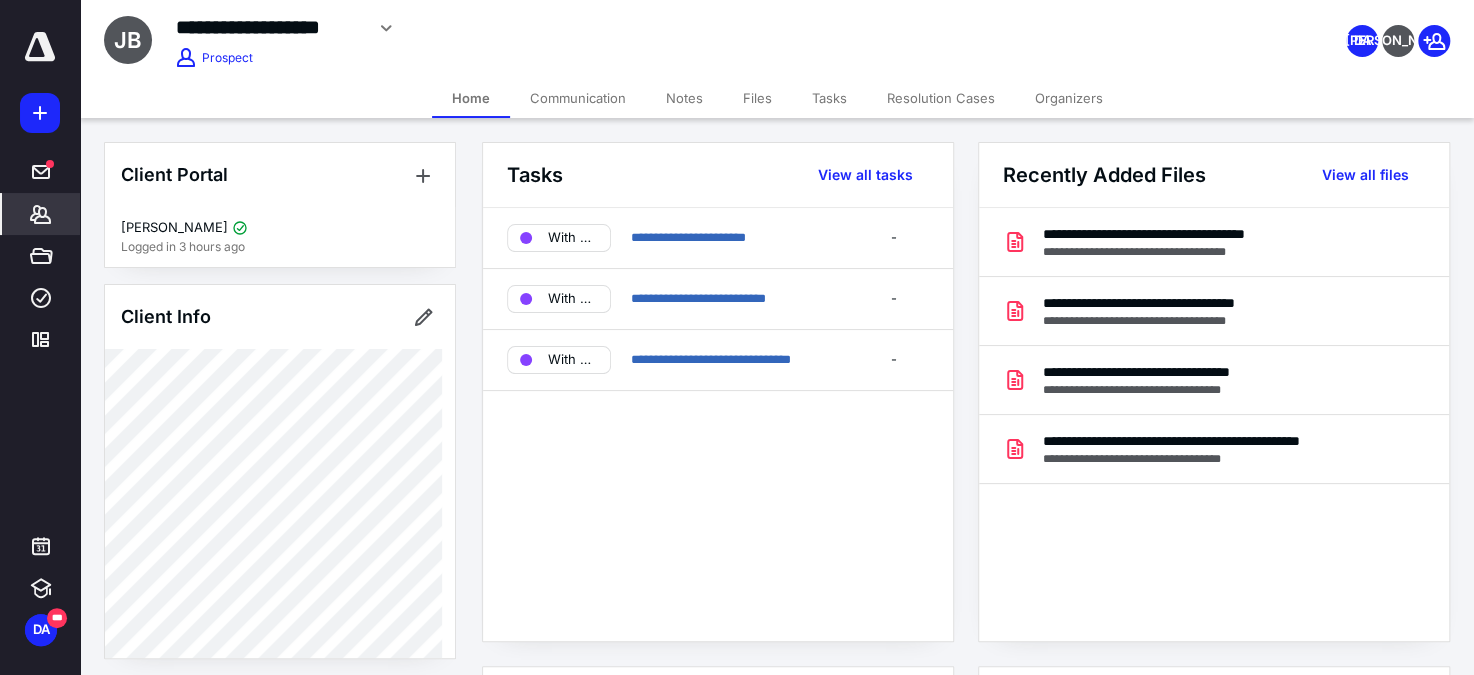click on "Files" at bounding box center [757, 98] 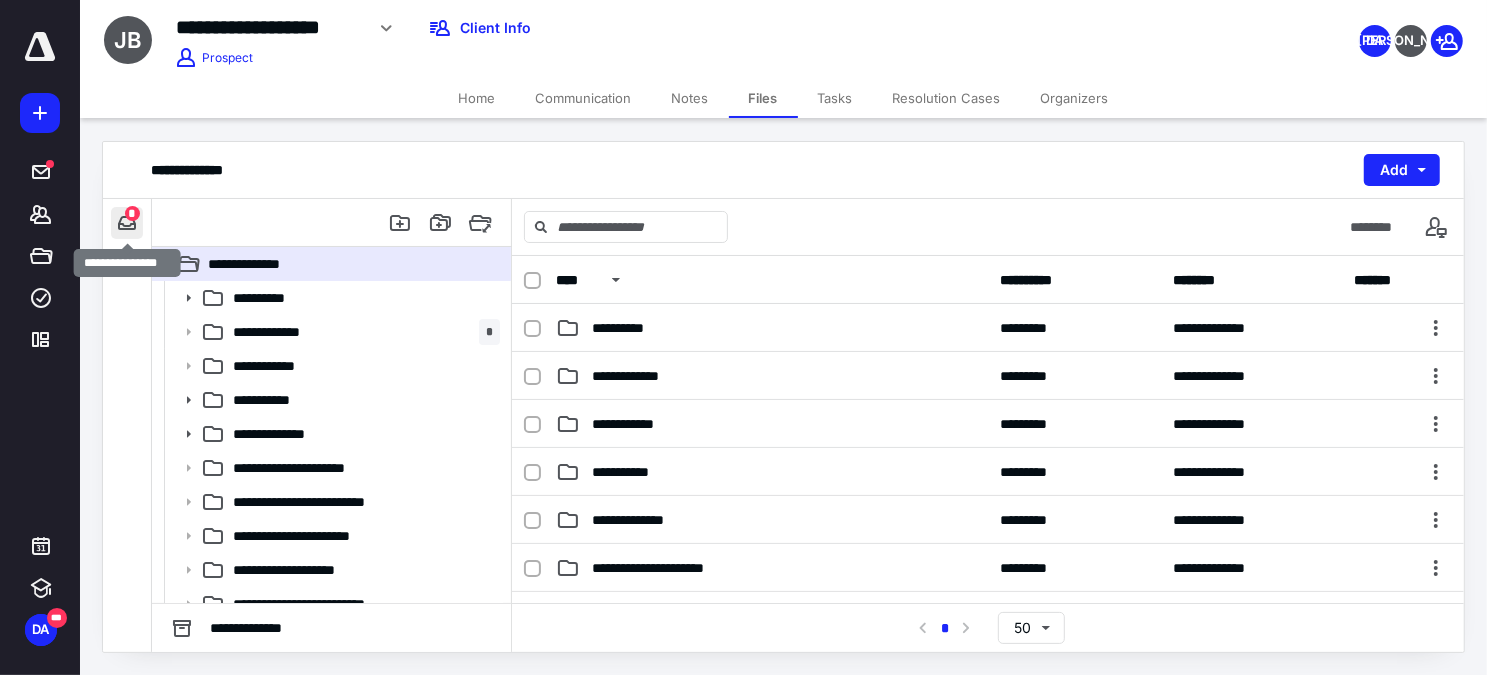 click at bounding box center (127, 223) 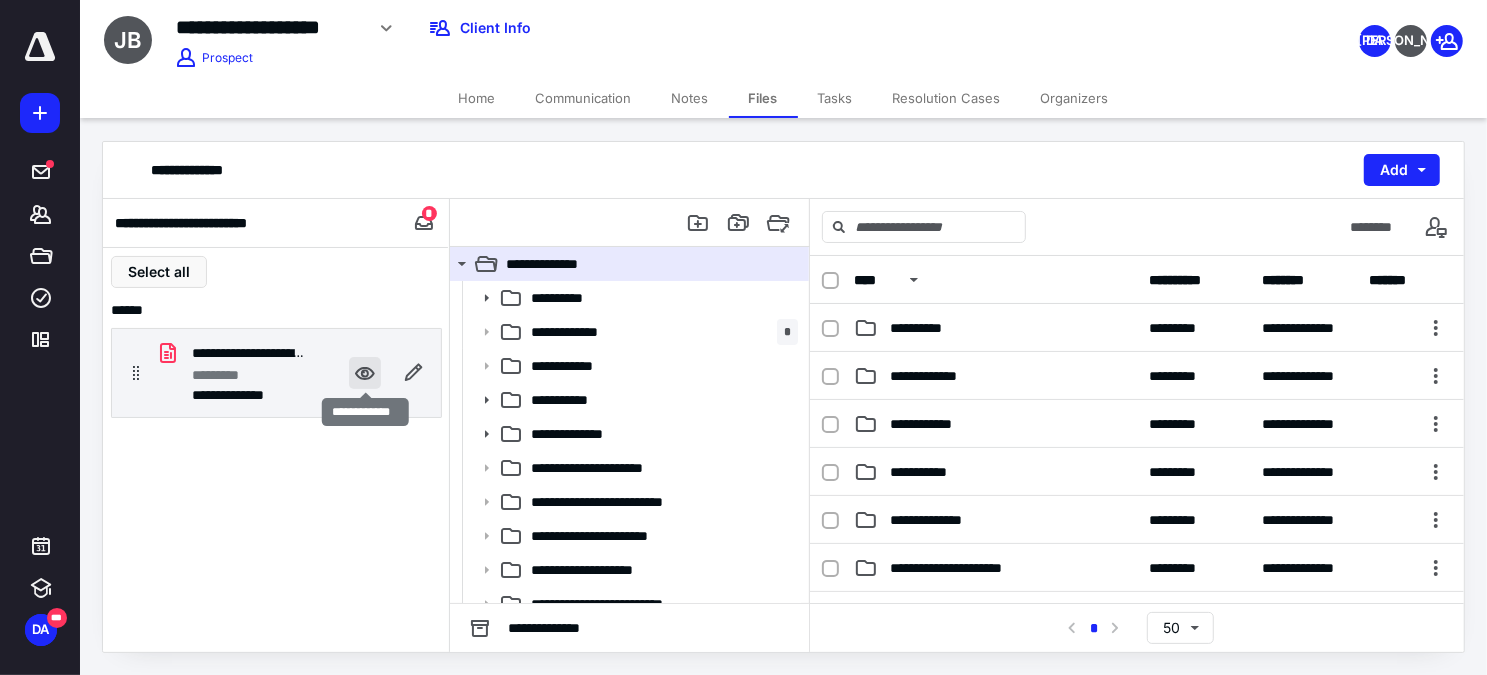 click at bounding box center (365, 373) 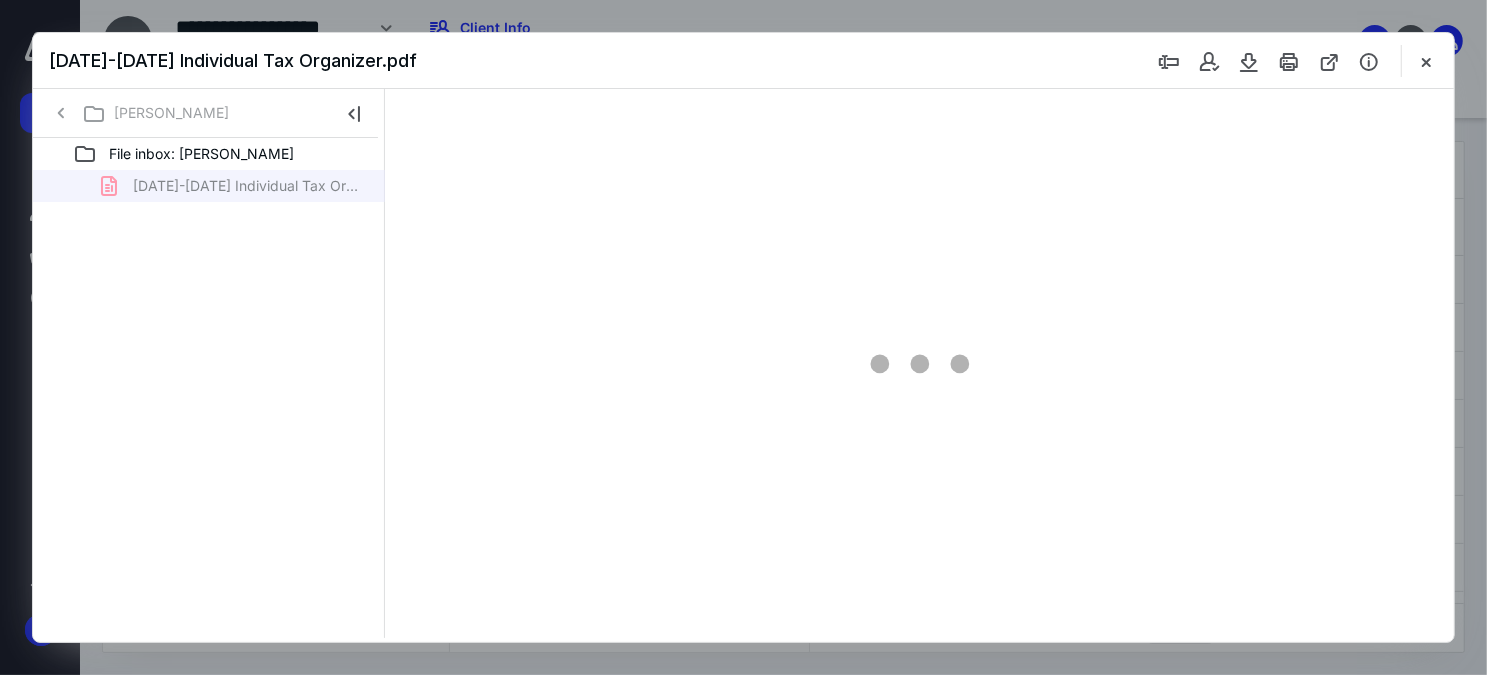 scroll, scrollTop: 0, scrollLeft: 0, axis: both 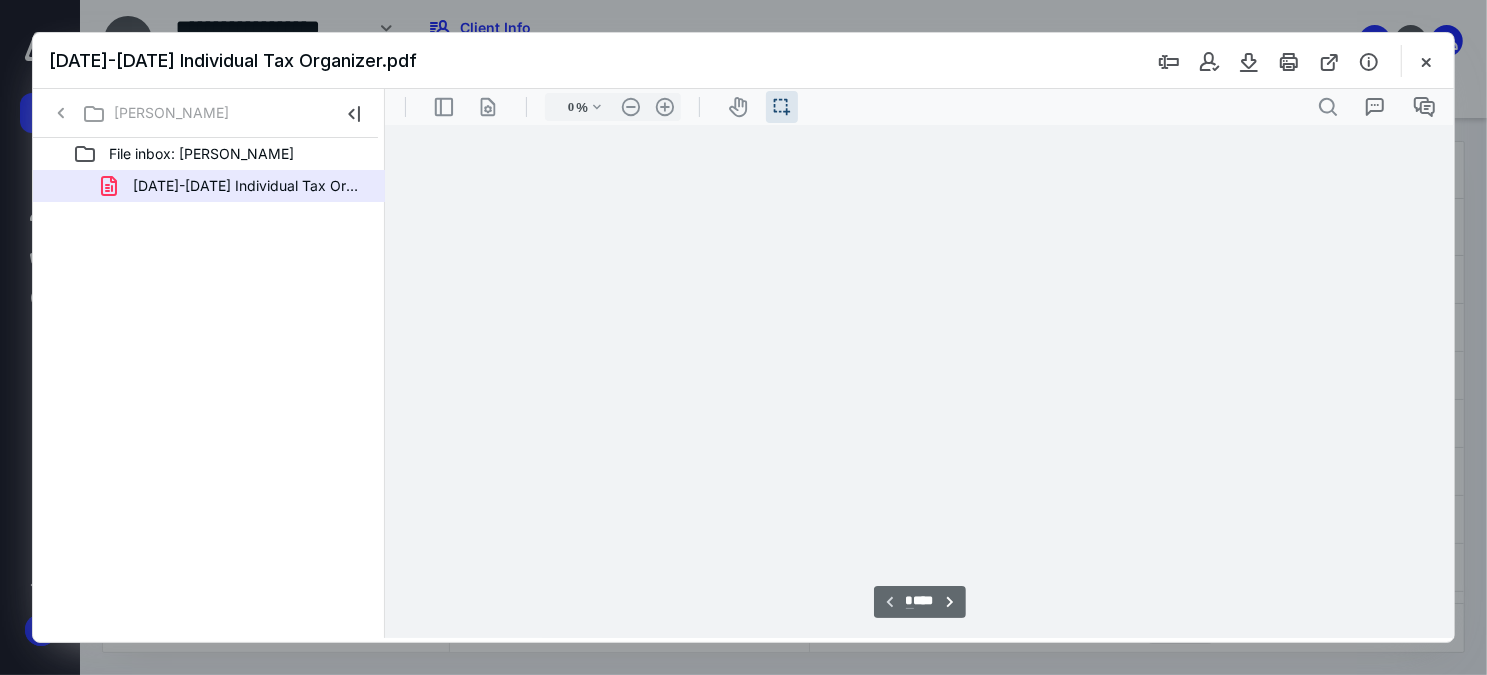 type on "65" 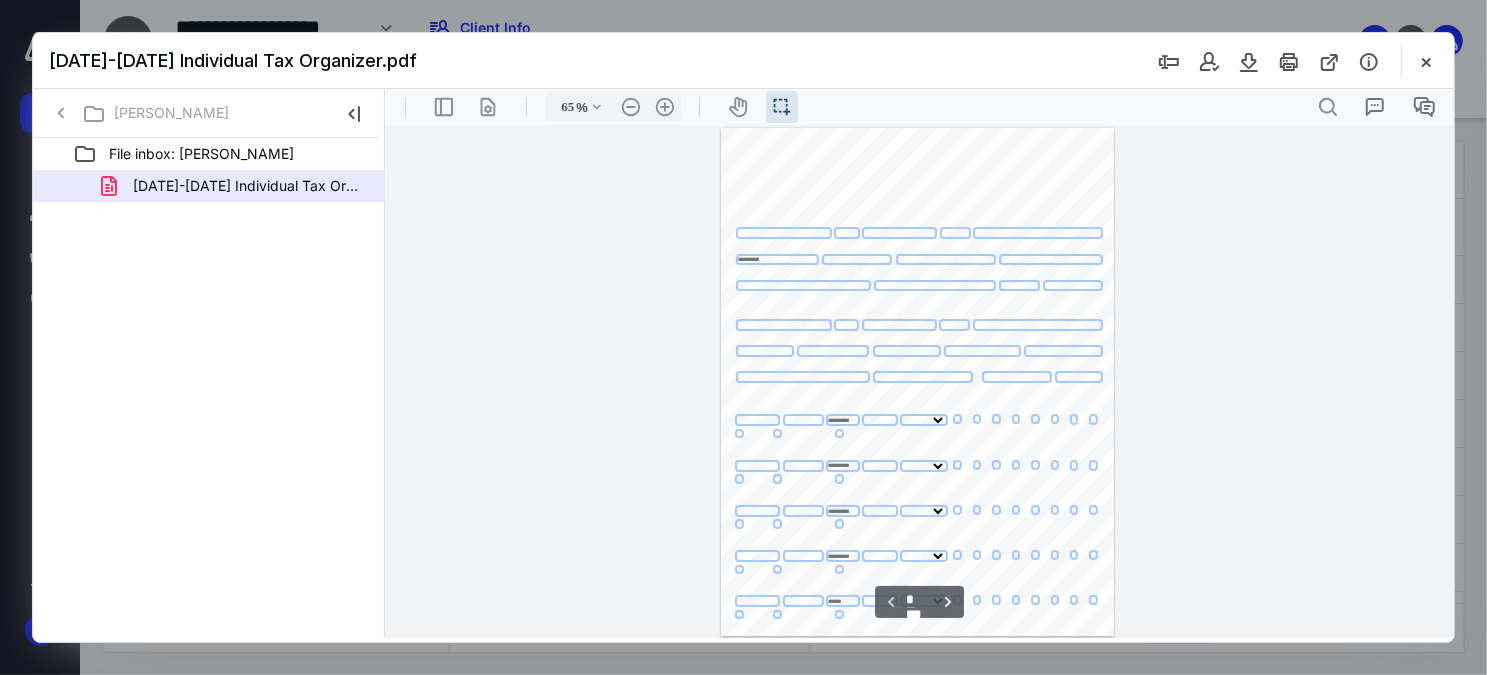 scroll, scrollTop: 39, scrollLeft: 0, axis: vertical 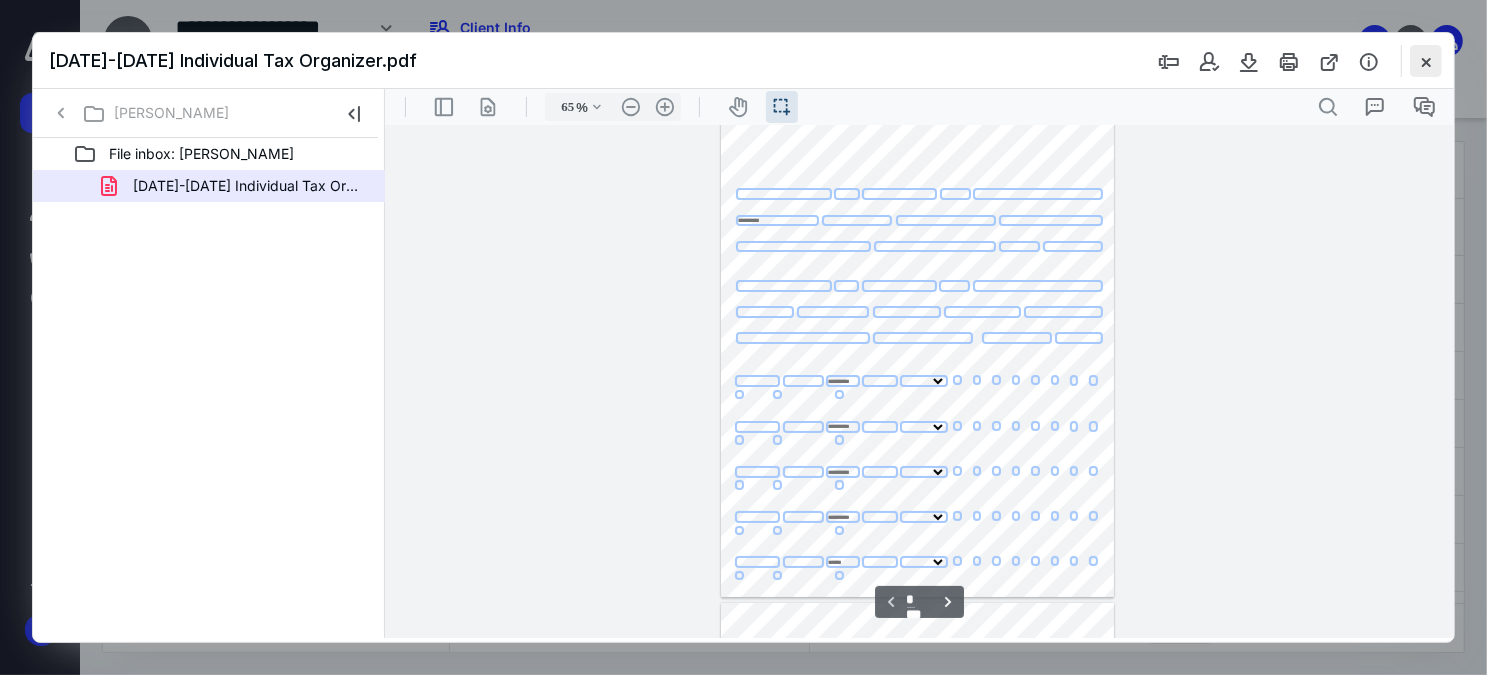 click at bounding box center [1426, 61] 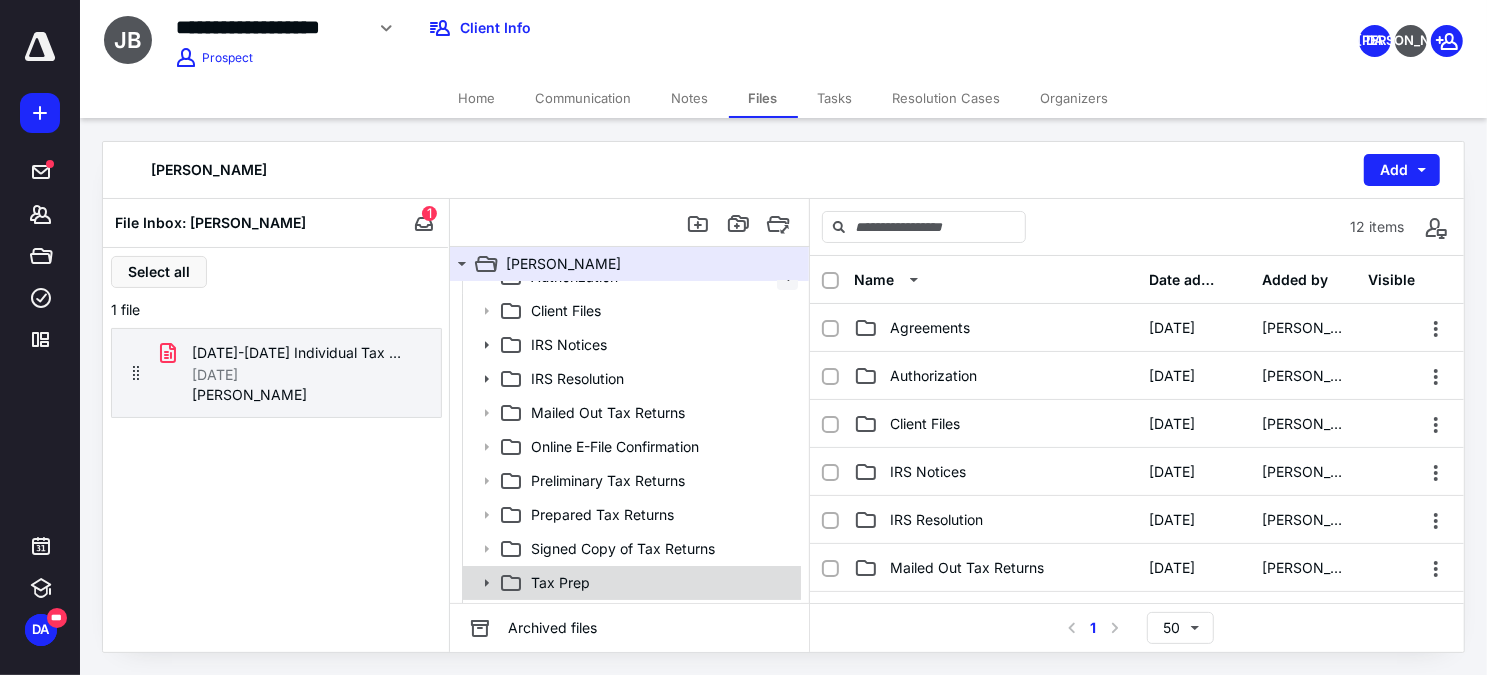 scroll, scrollTop: 85, scrollLeft: 0, axis: vertical 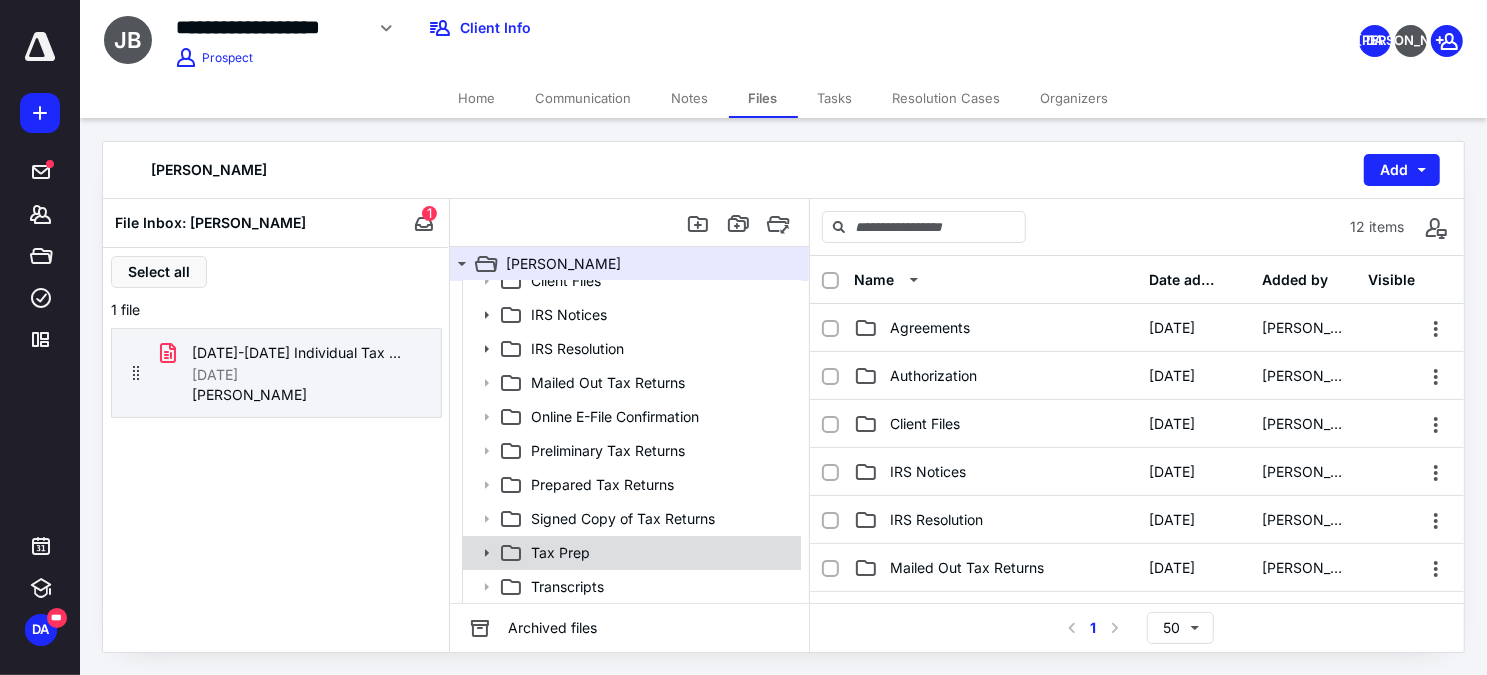 click on "Tax Prep" at bounding box center (630, 553) 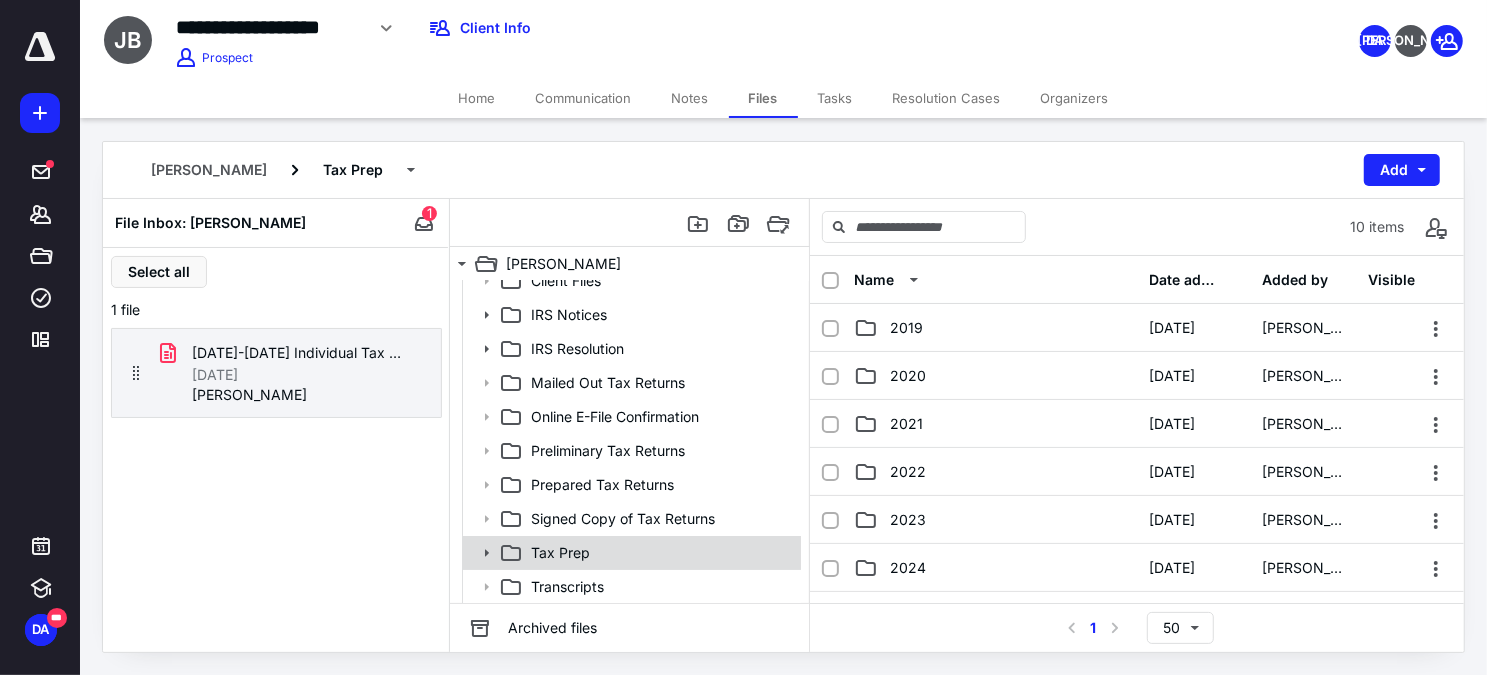 click on "Tax Prep" at bounding box center (630, 553) 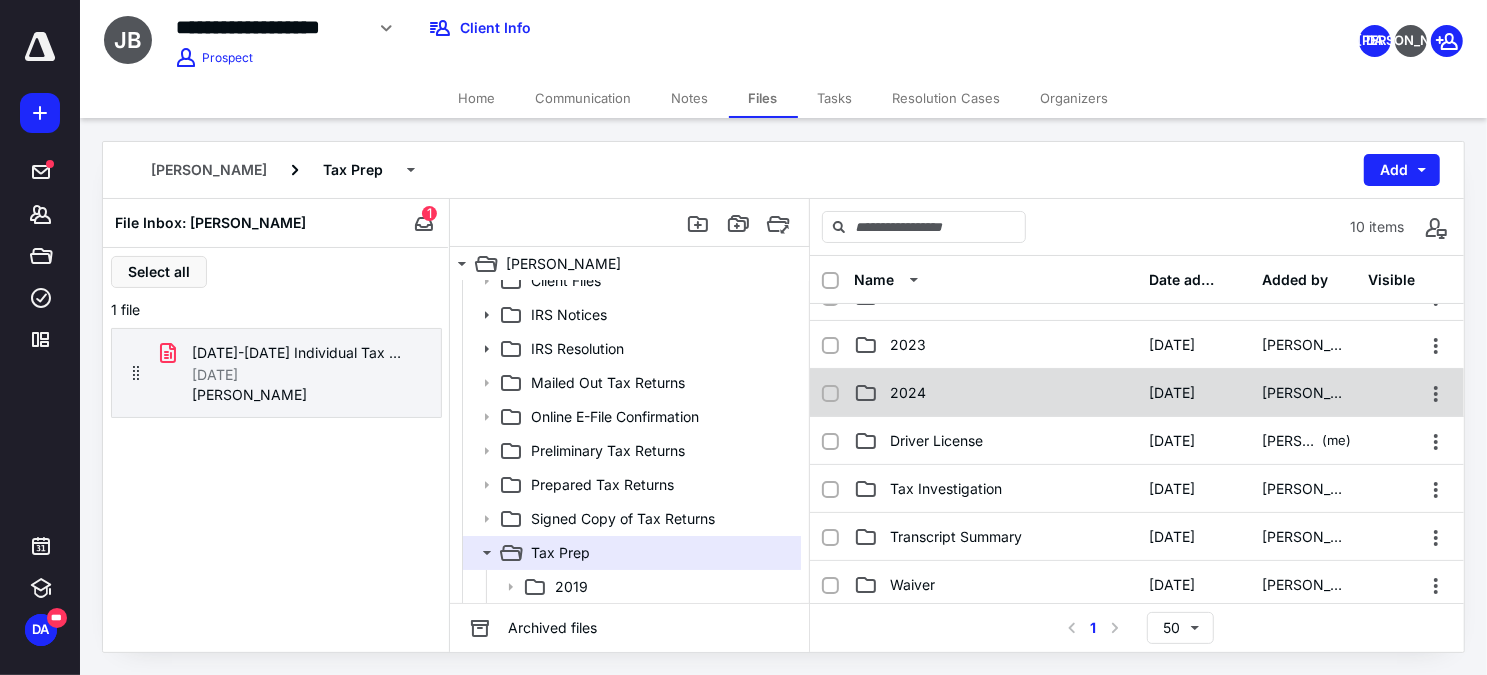 scroll, scrollTop: 181, scrollLeft: 0, axis: vertical 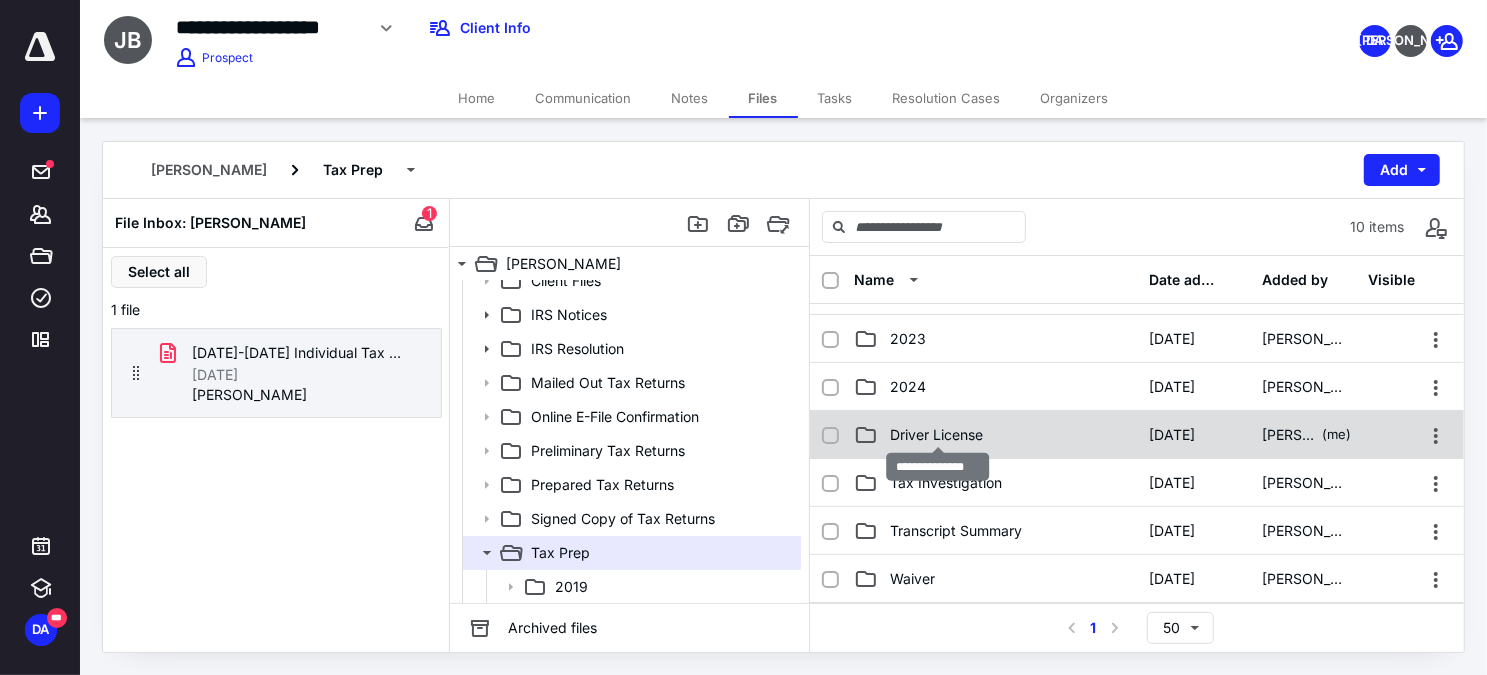 click on "Driver License" at bounding box center [936, 435] 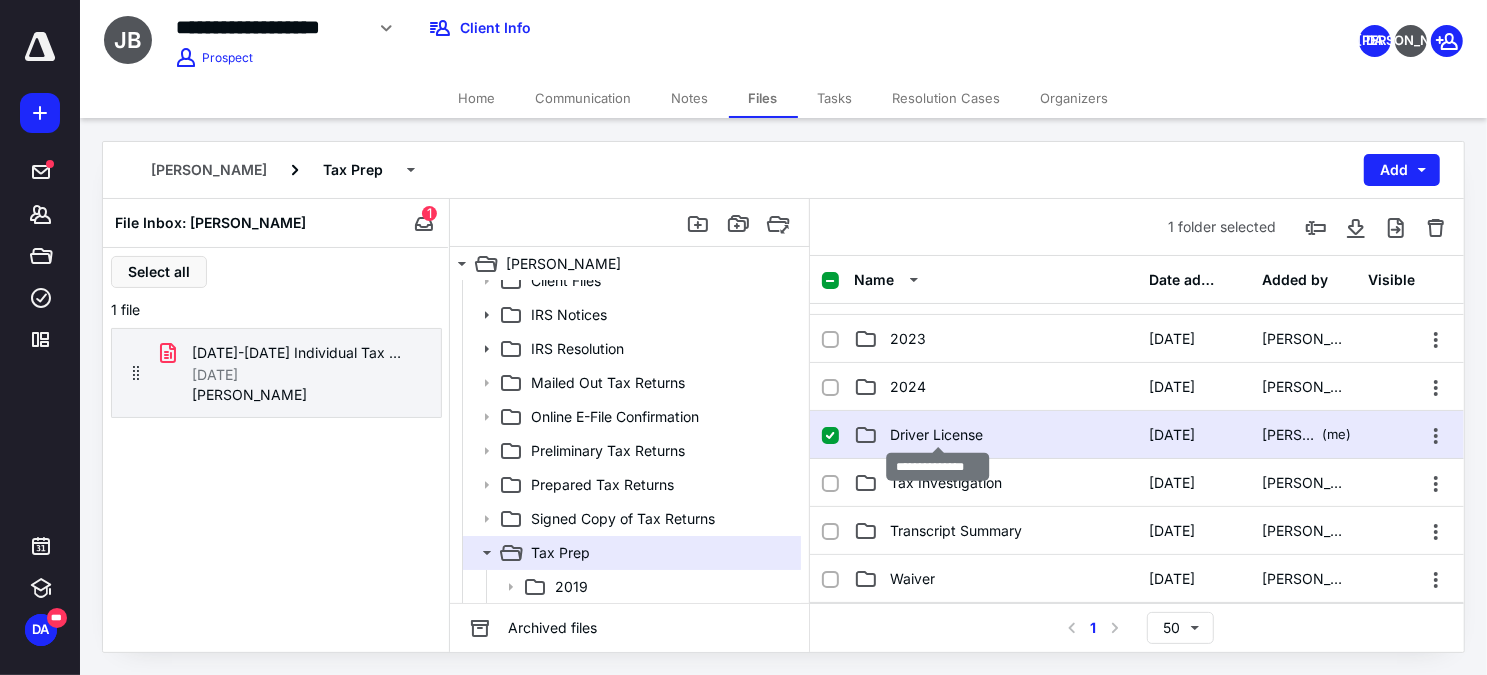 click on "Driver License" at bounding box center (936, 435) 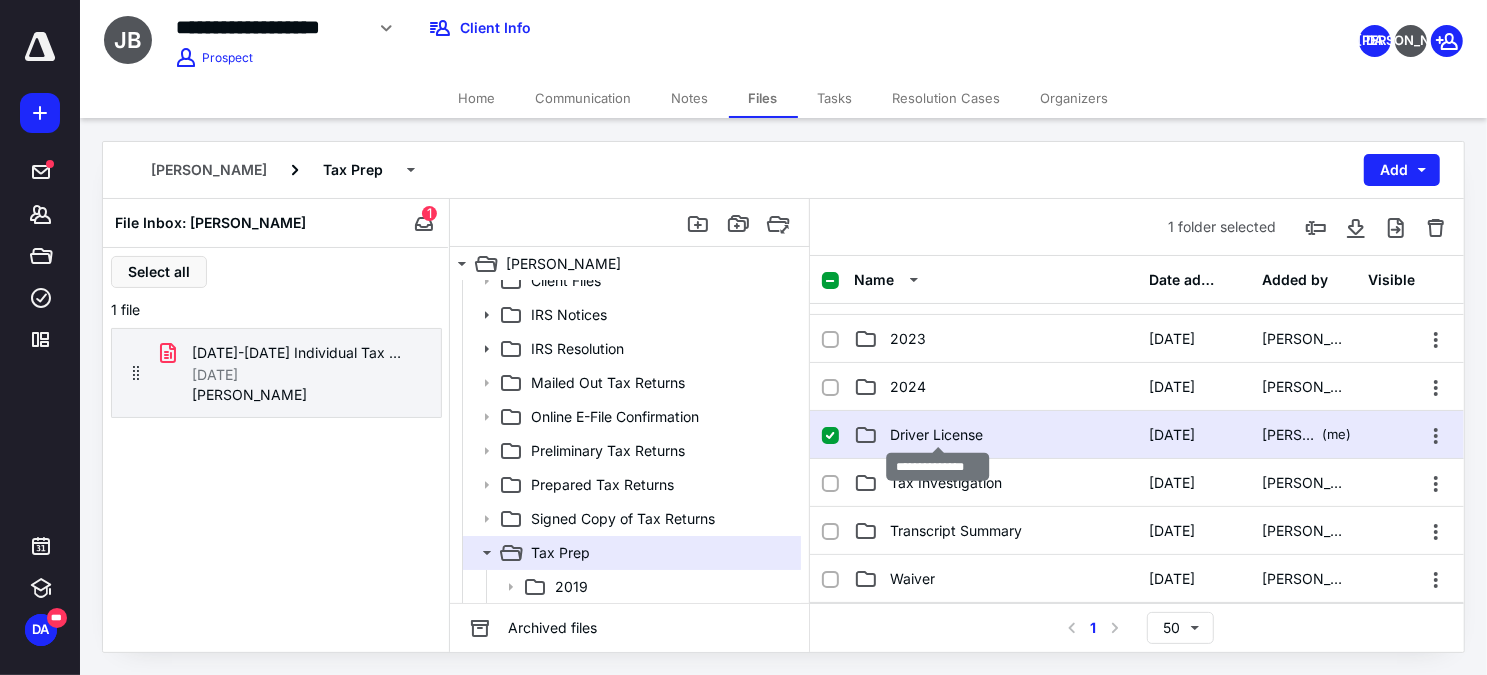 scroll, scrollTop: 0, scrollLeft: 0, axis: both 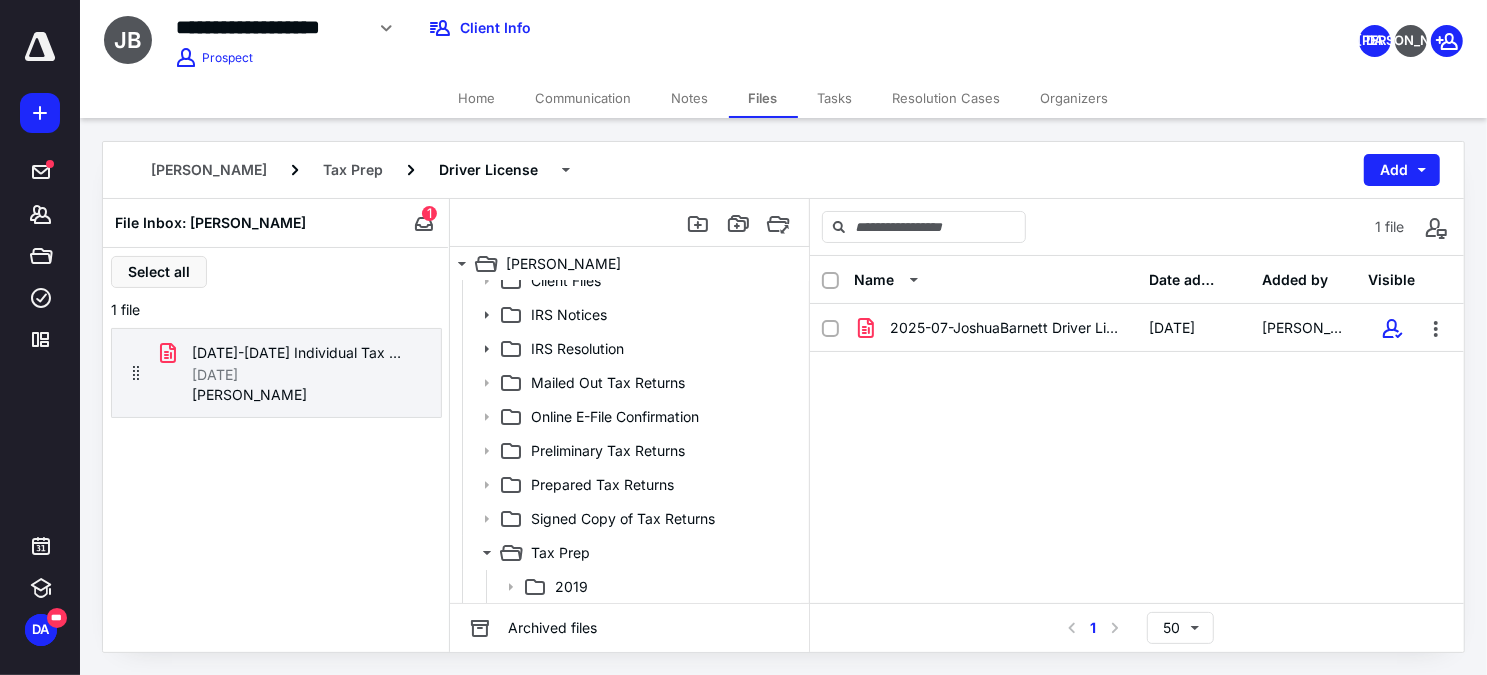 click on "Home" at bounding box center [477, 98] 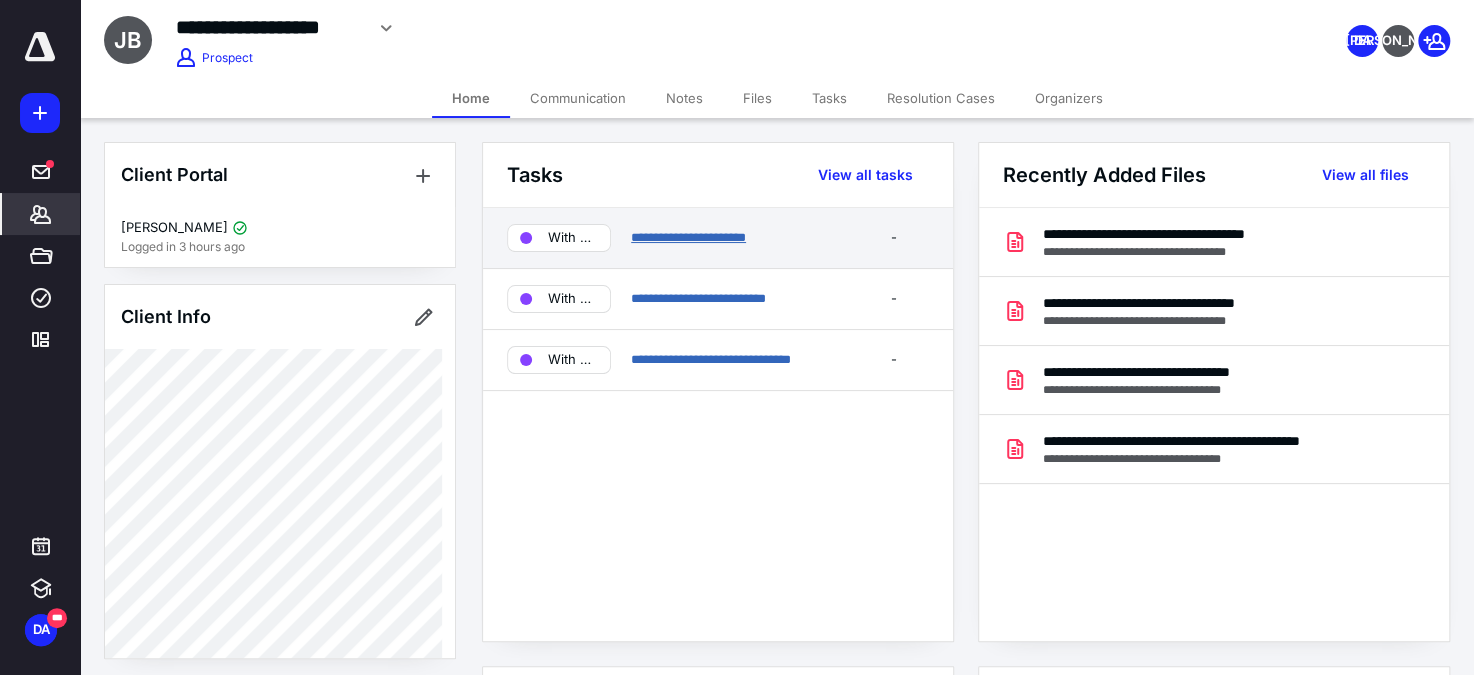 click on "**********" at bounding box center [688, 237] 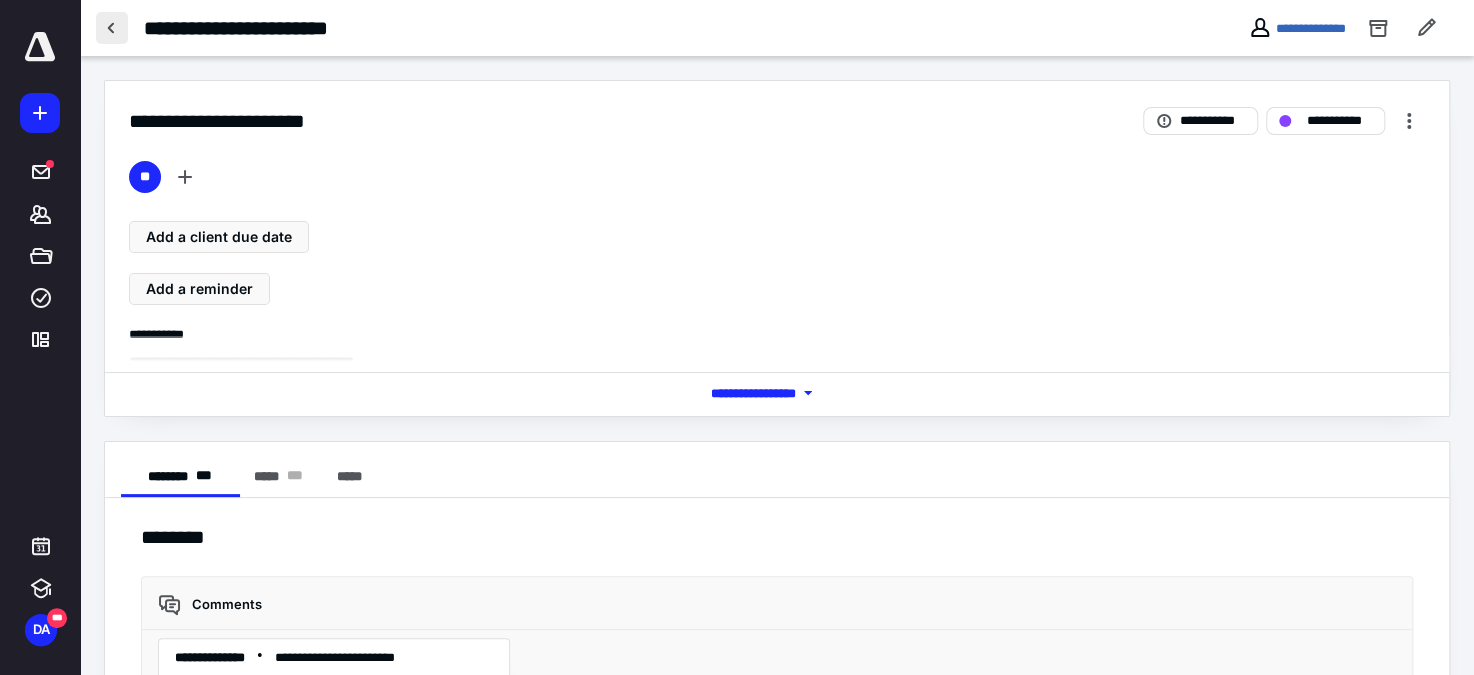 click at bounding box center (112, 28) 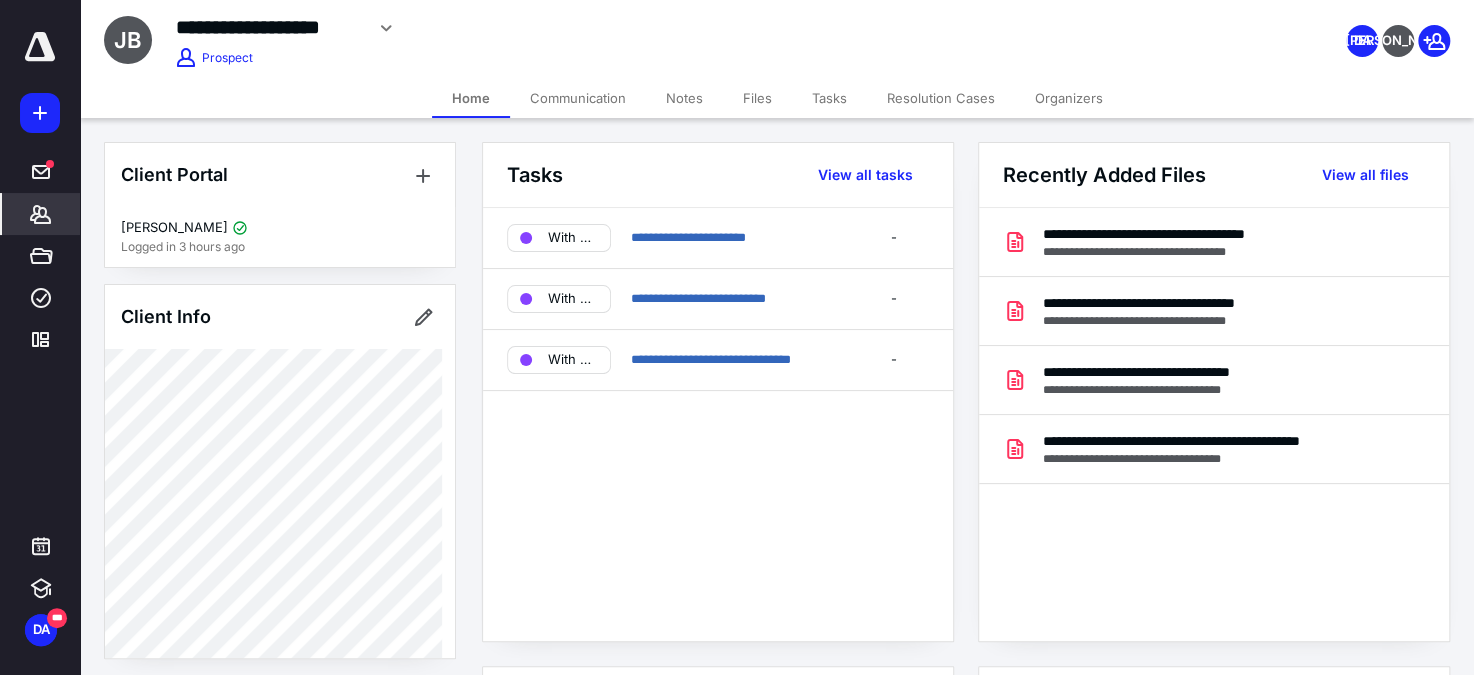 click on "**********" at bounding box center [550, 25] 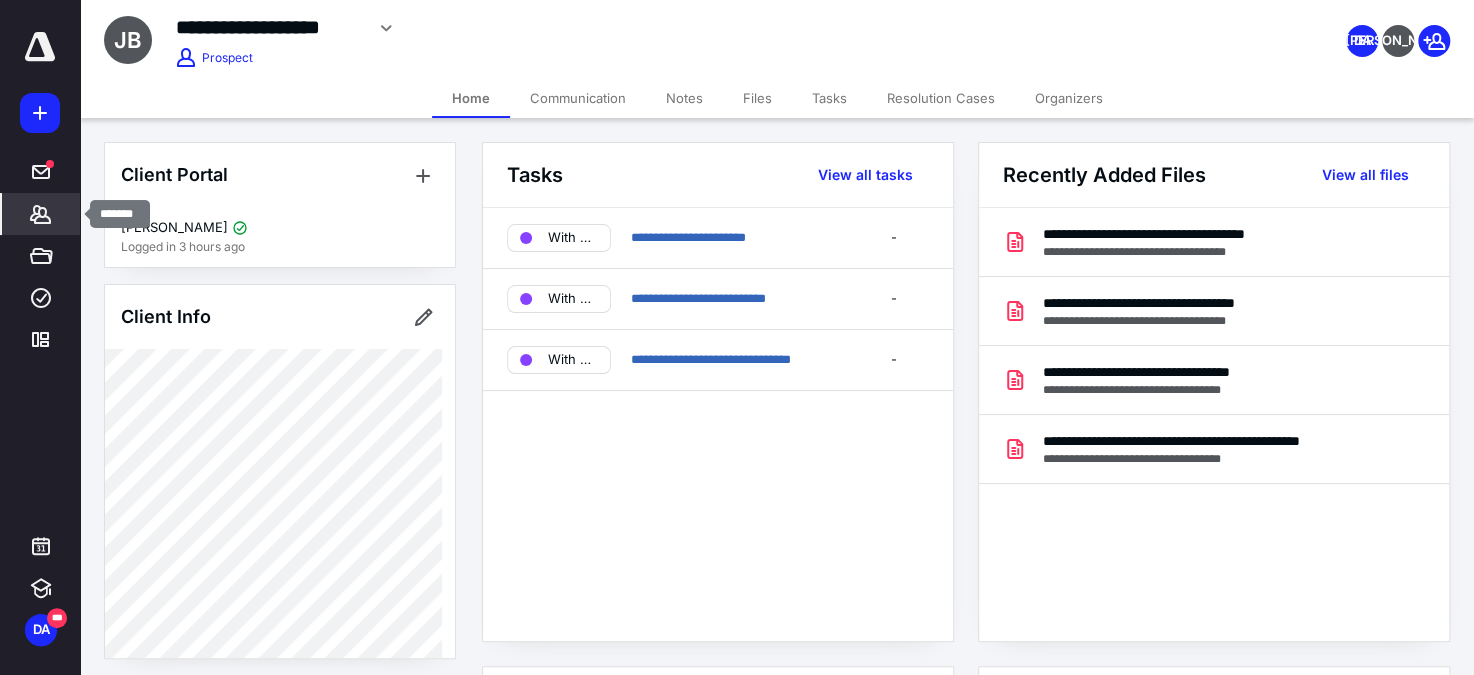 click 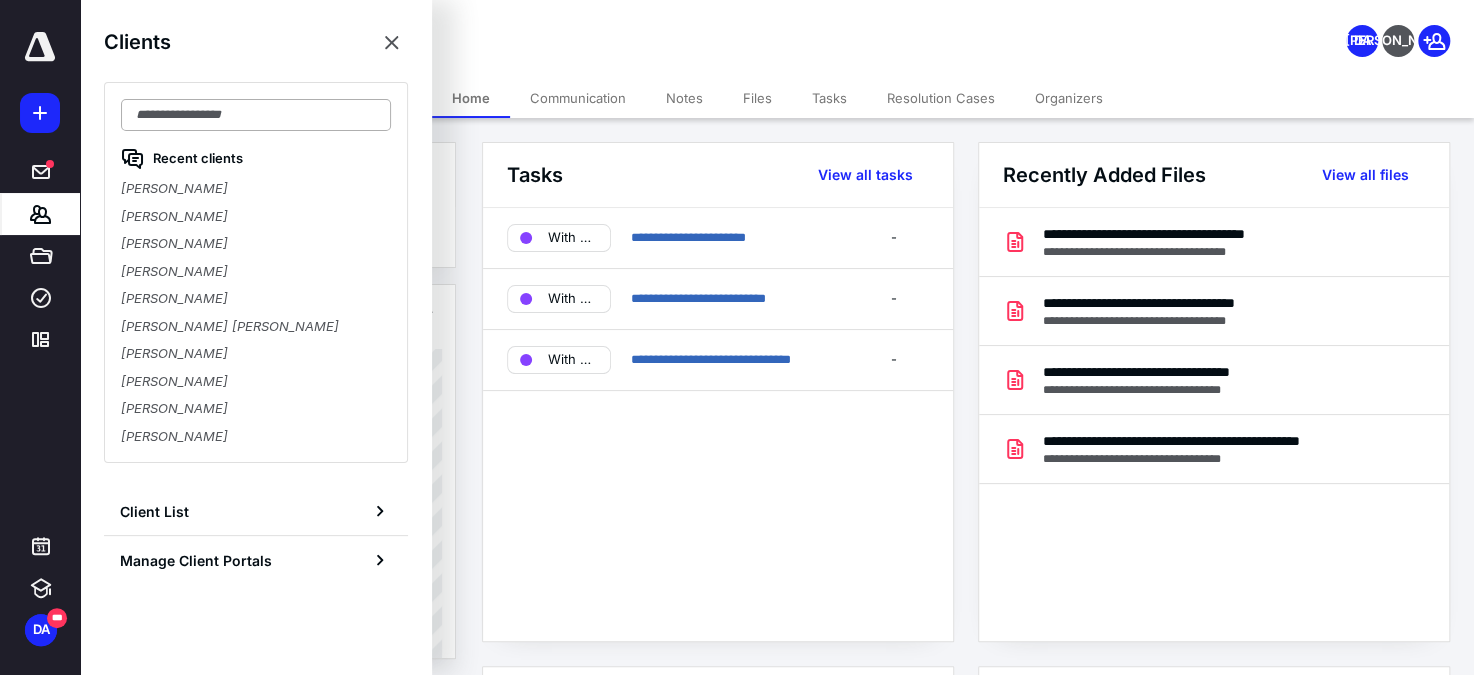click at bounding box center [256, 115] 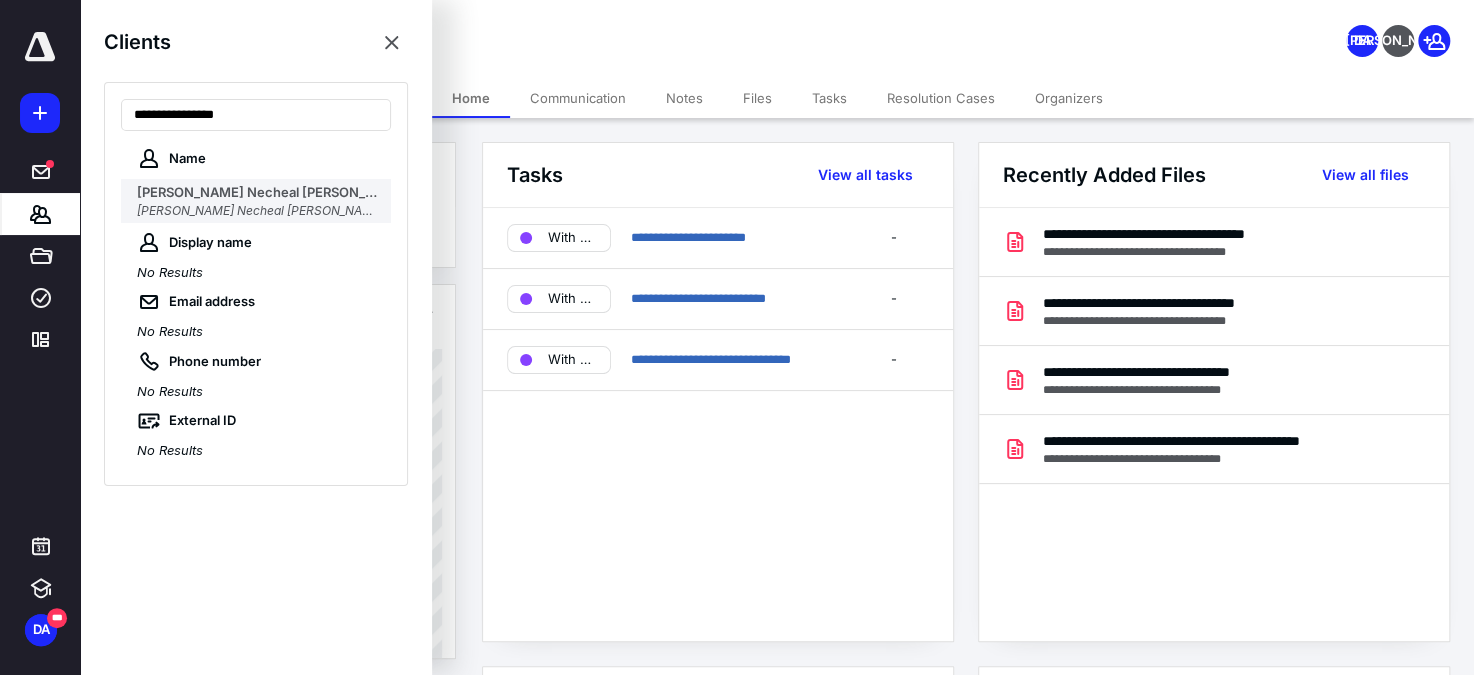 click on "[PERSON_NAME] Necheal [PERSON_NAME]" at bounding box center [273, 192] 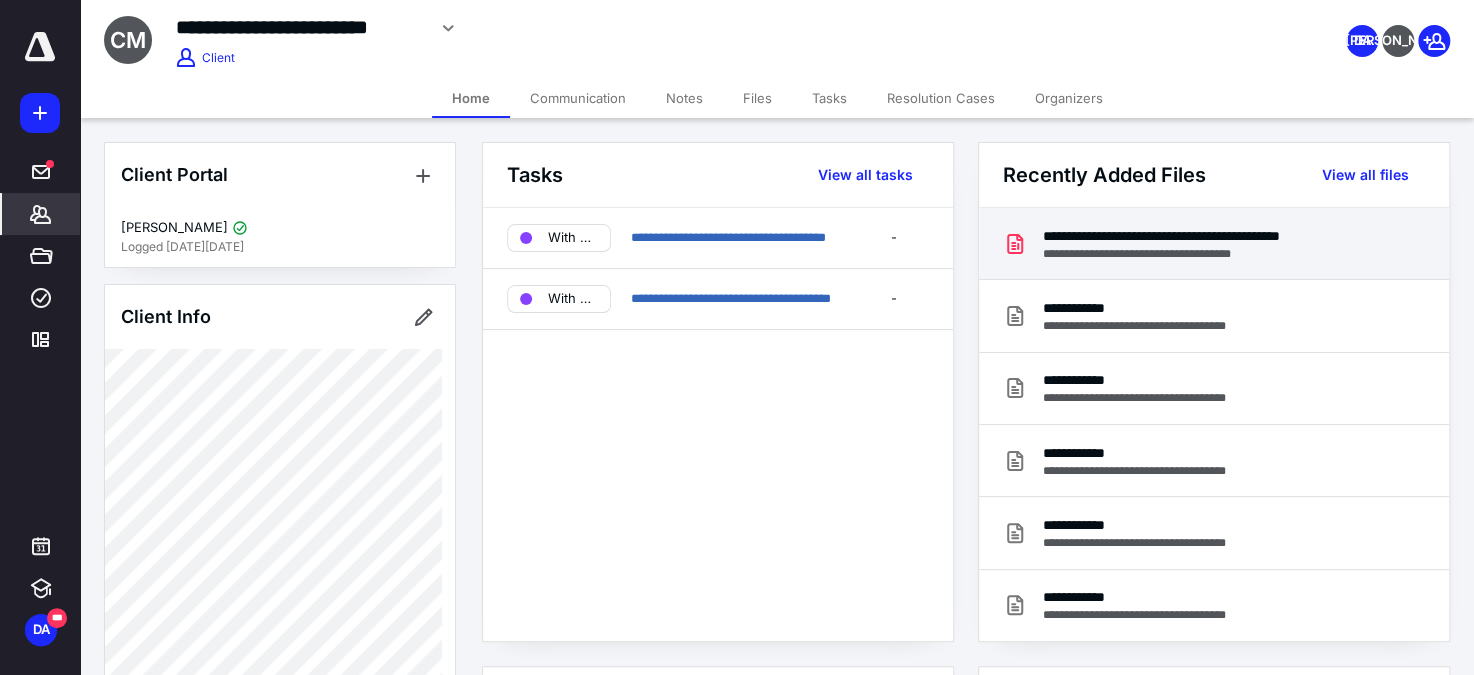 click on "**********" at bounding box center [1212, 236] 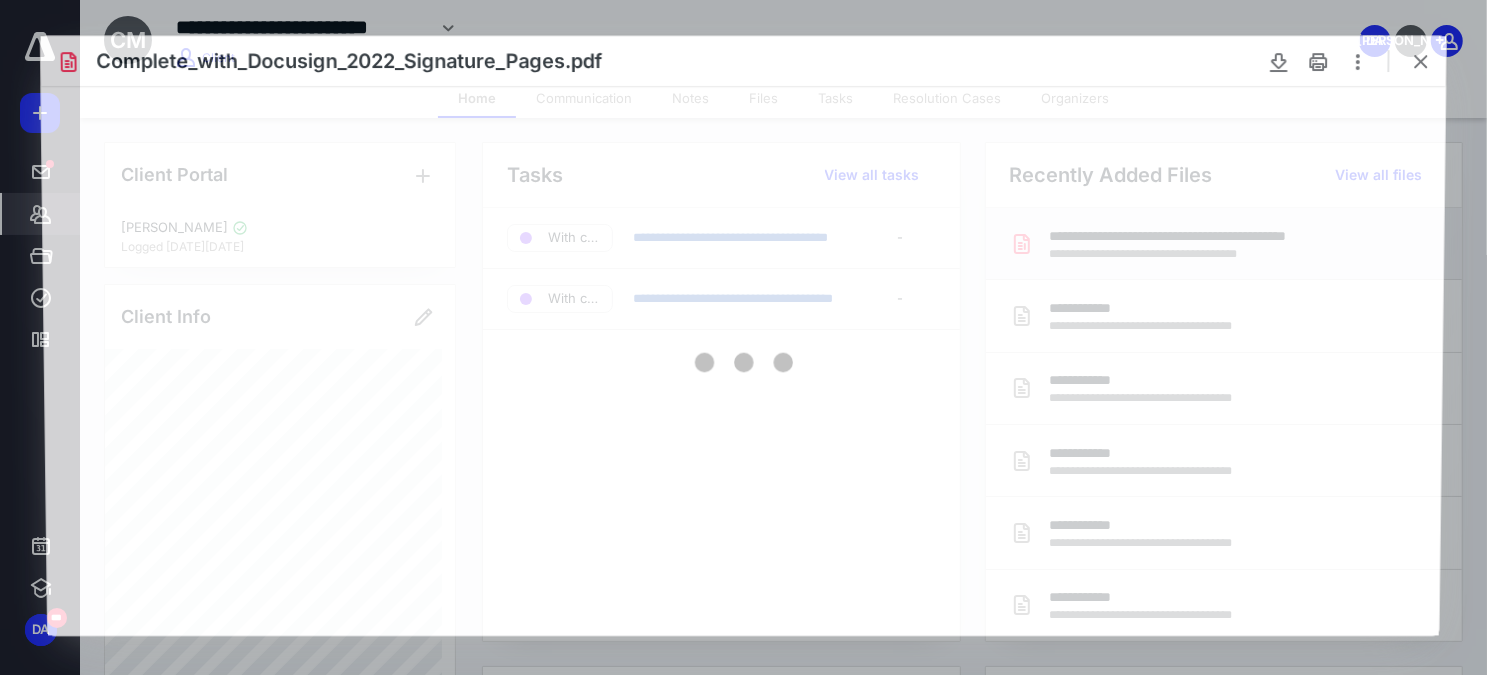 scroll, scrollTop: 0, scrollLeft: 0, axis: both 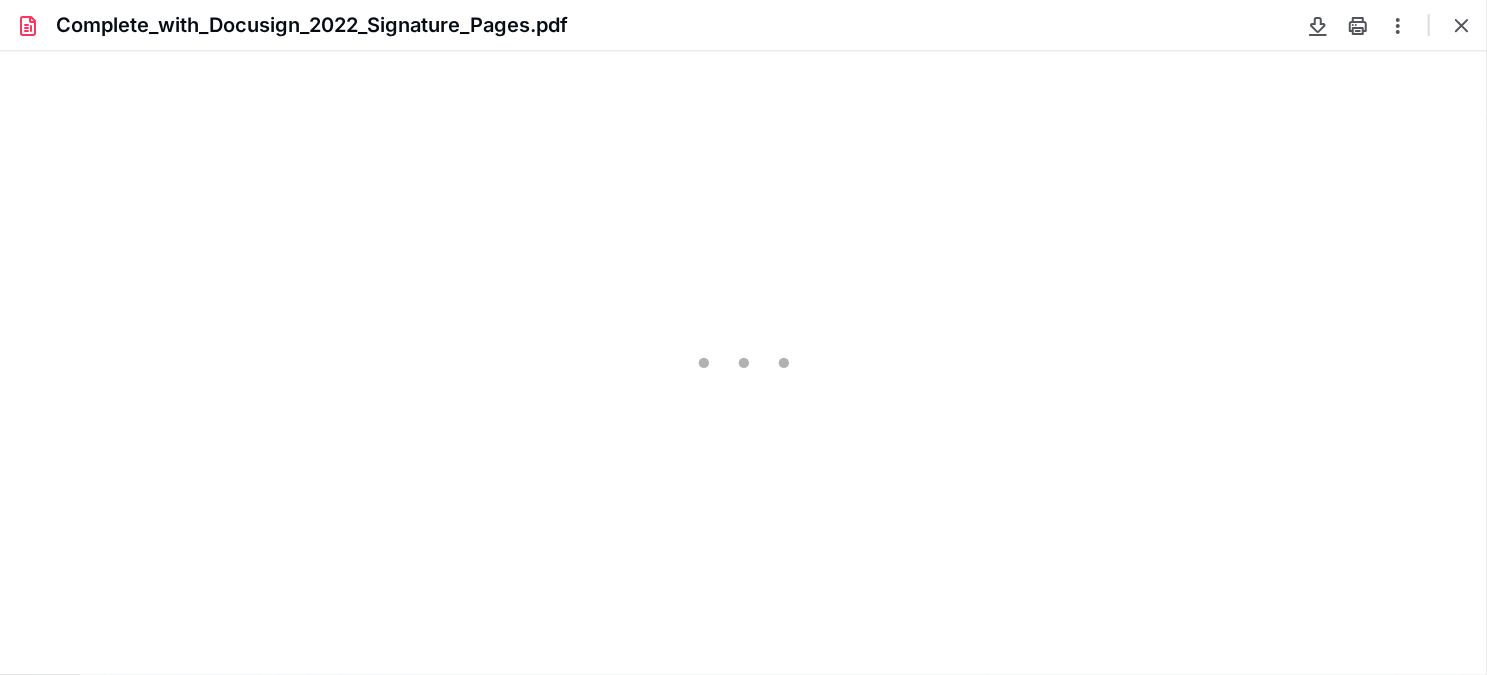 type on "74" 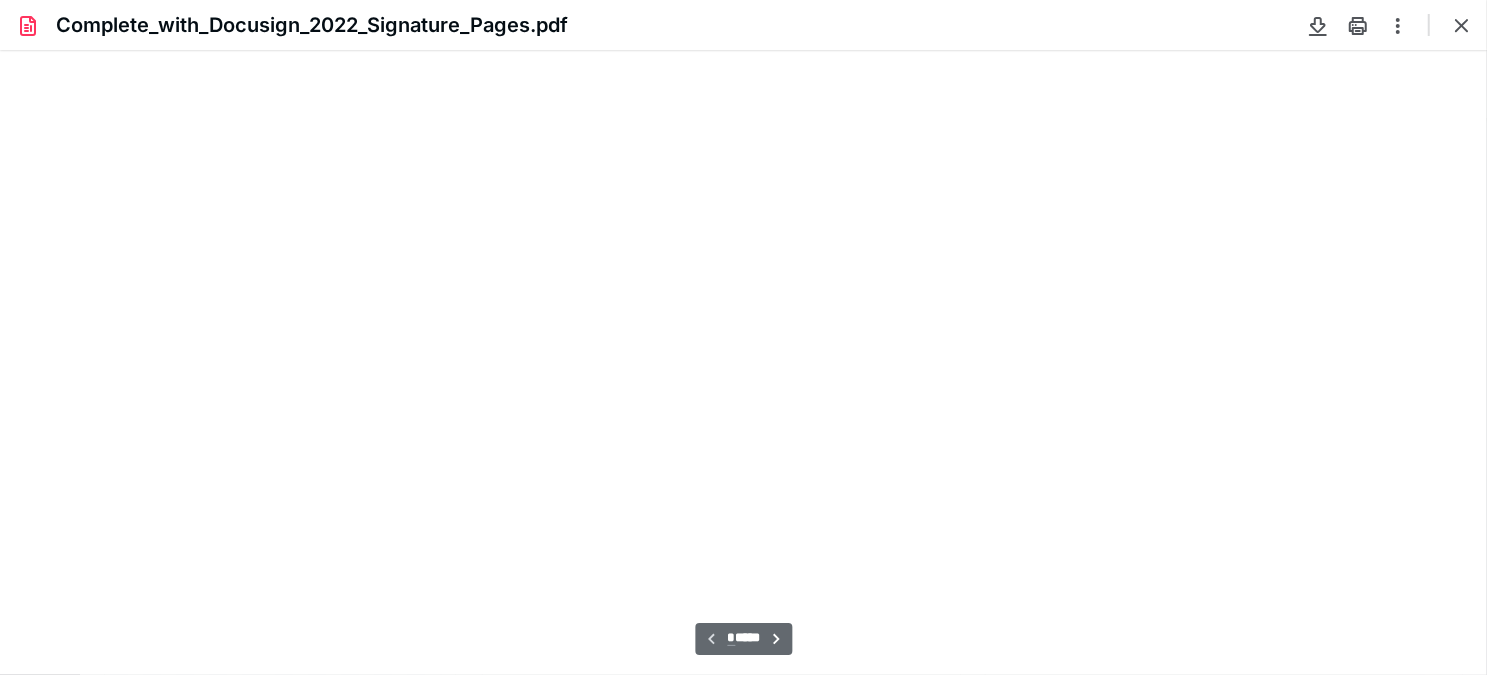 scroll, scrollTop: 39, scrollLeft: 0, axis: vertical 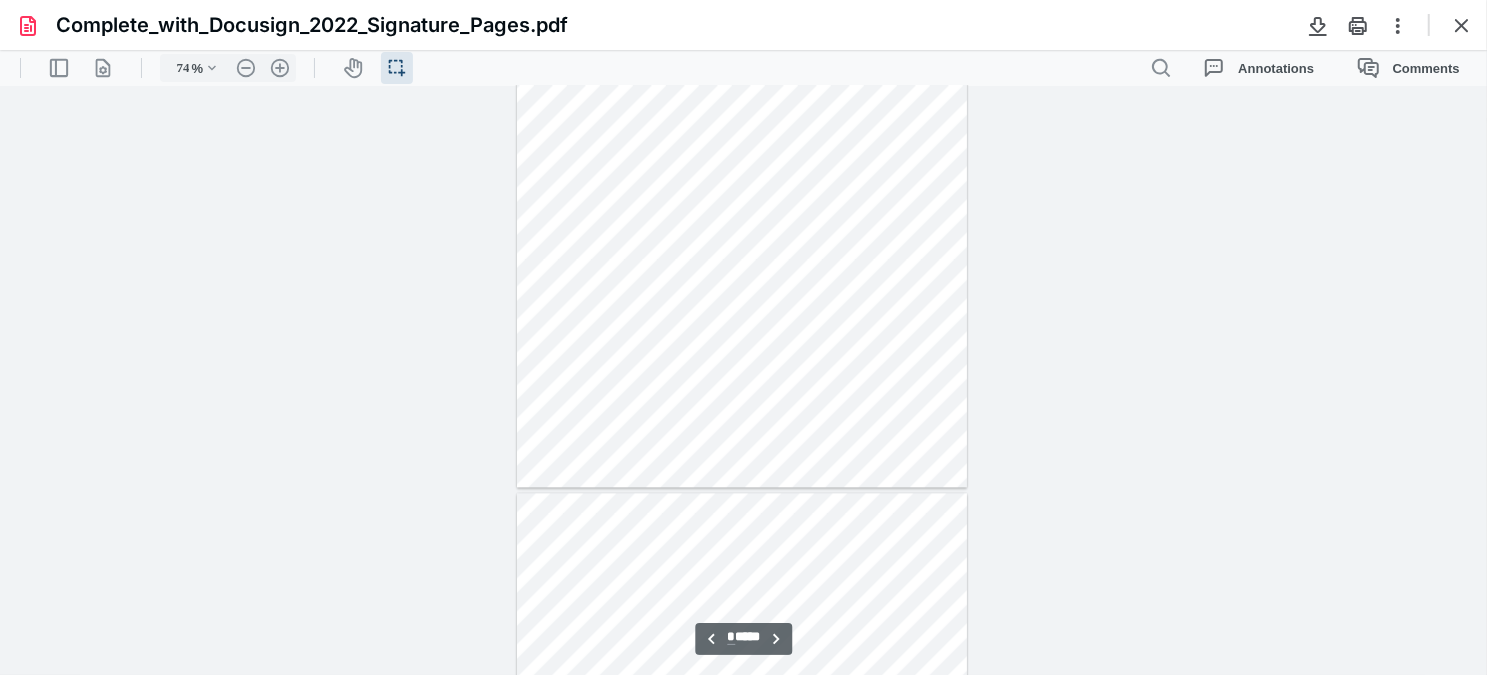 type on "*" 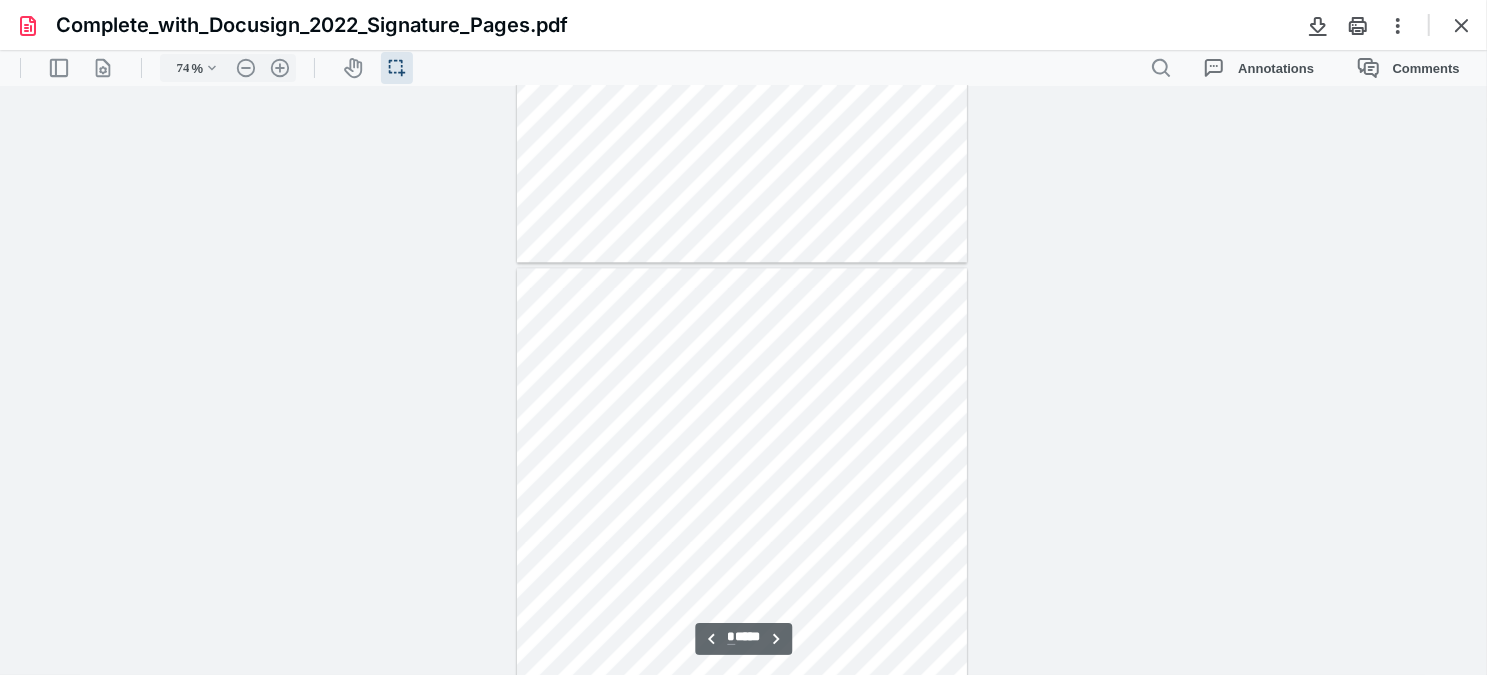 scroll, scrollTop: 3311, scrollLeft: 0, axis: vertical 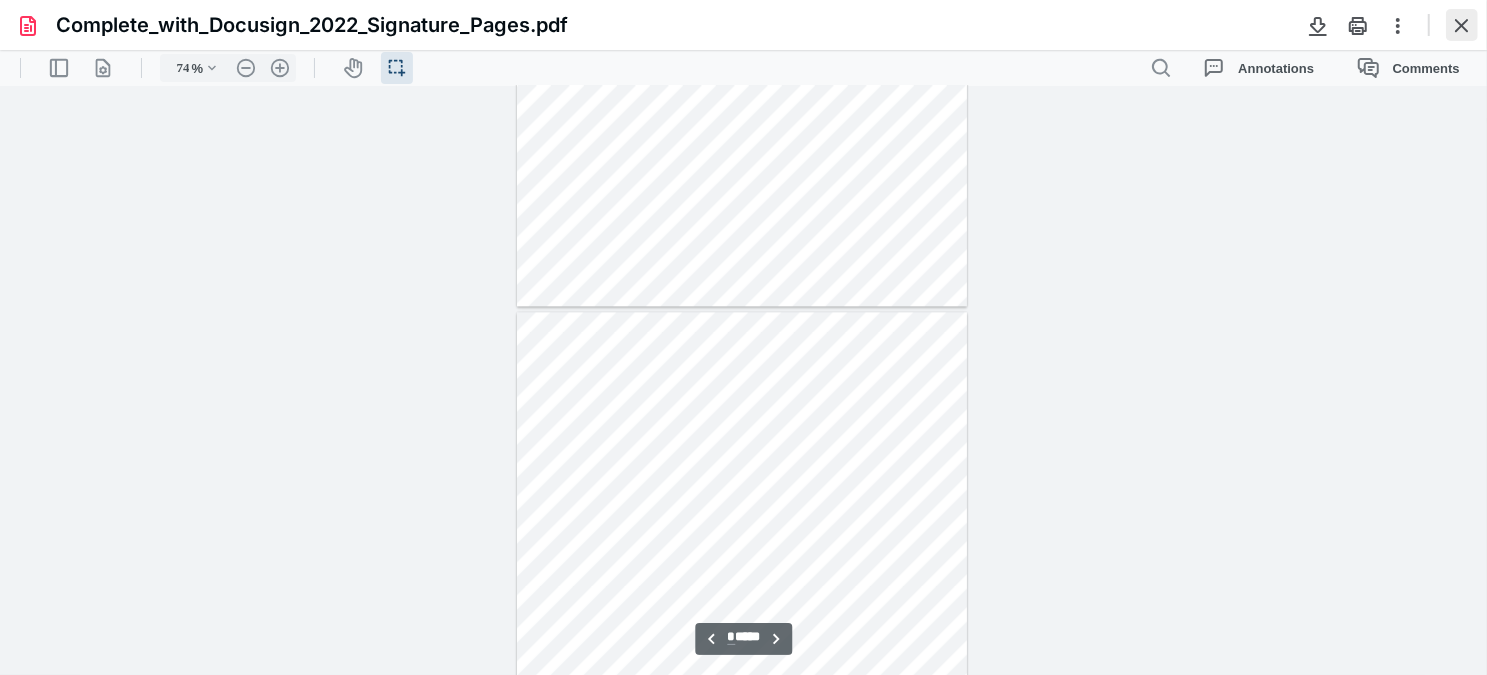 click at bounding box center (1462, 25) 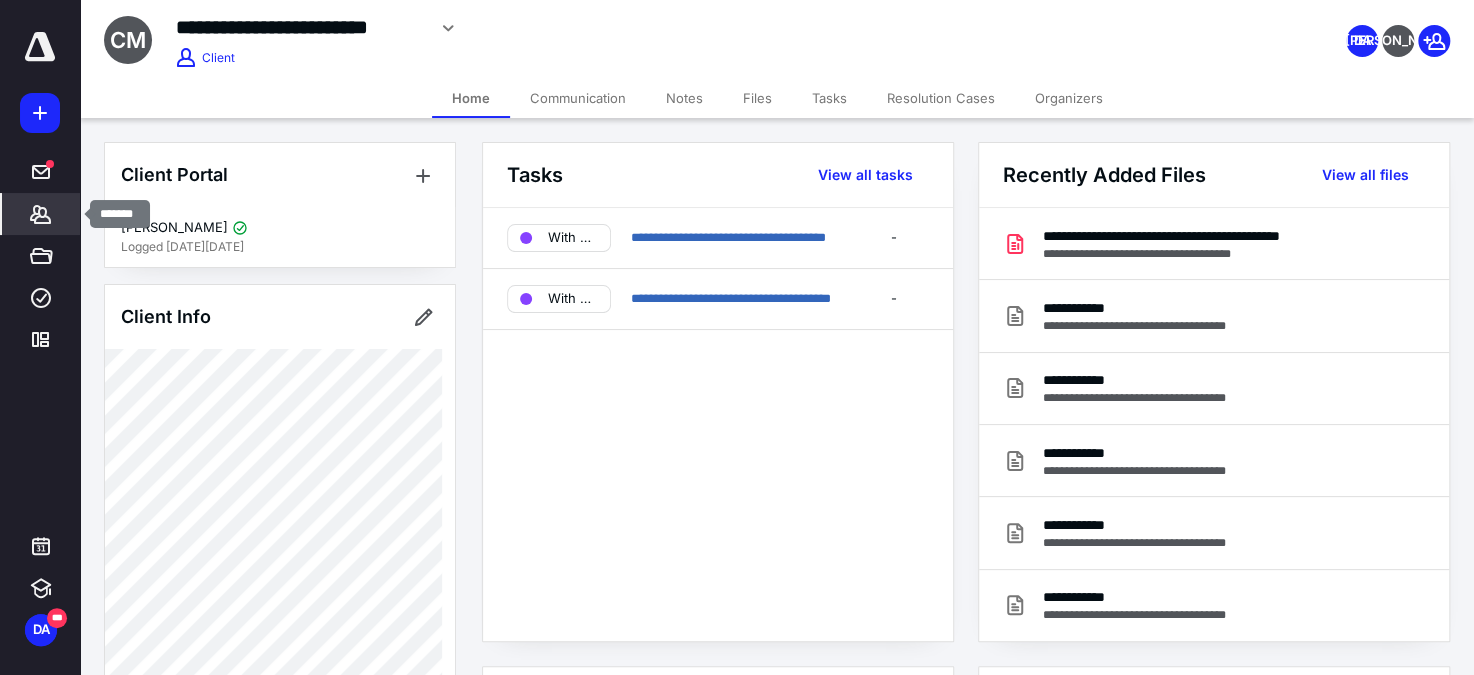 click 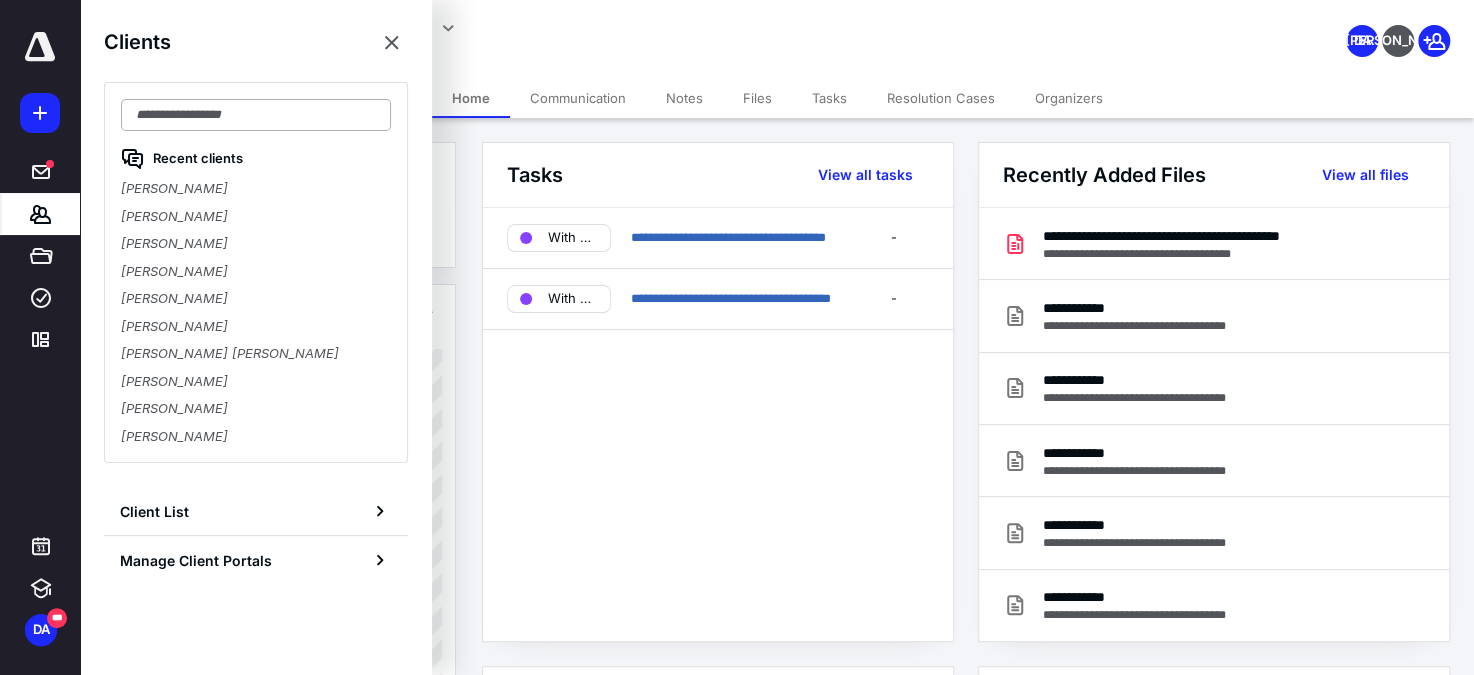 click at bounding box center (256, 115) 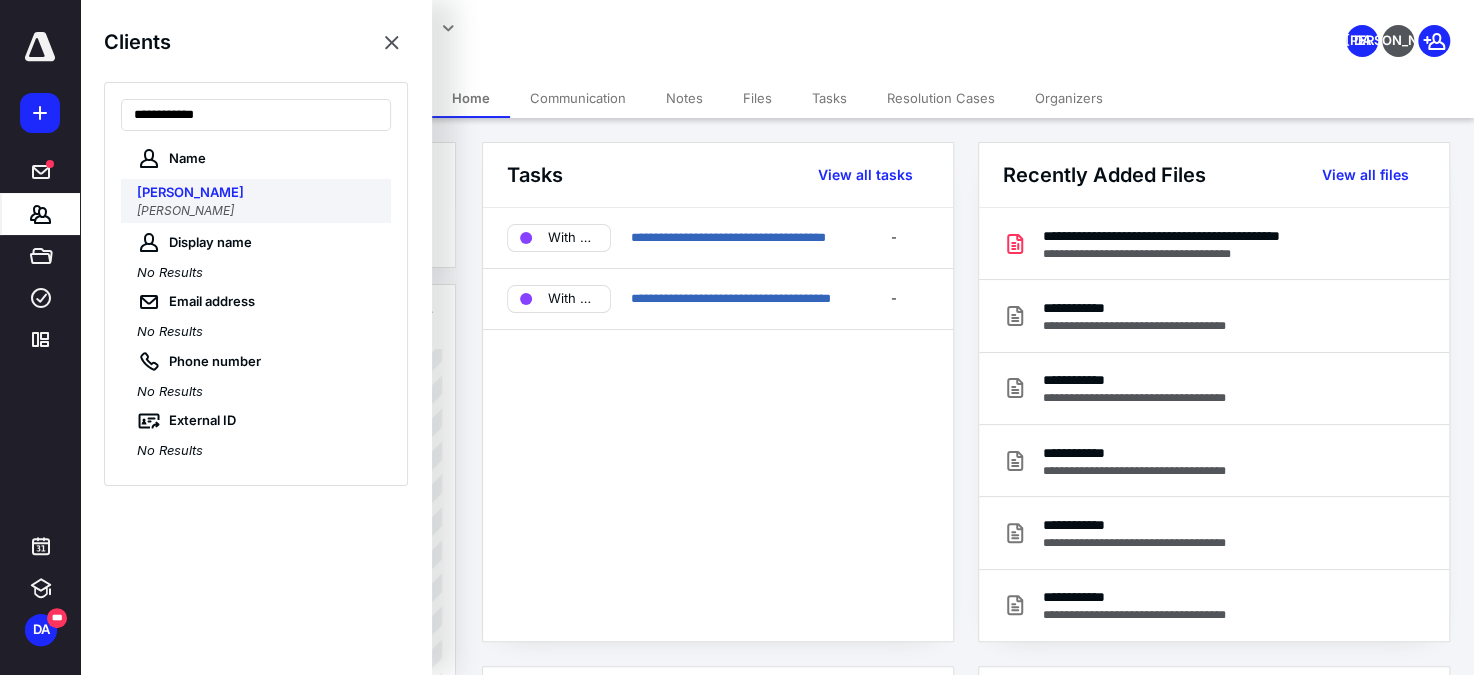 type on "**********" 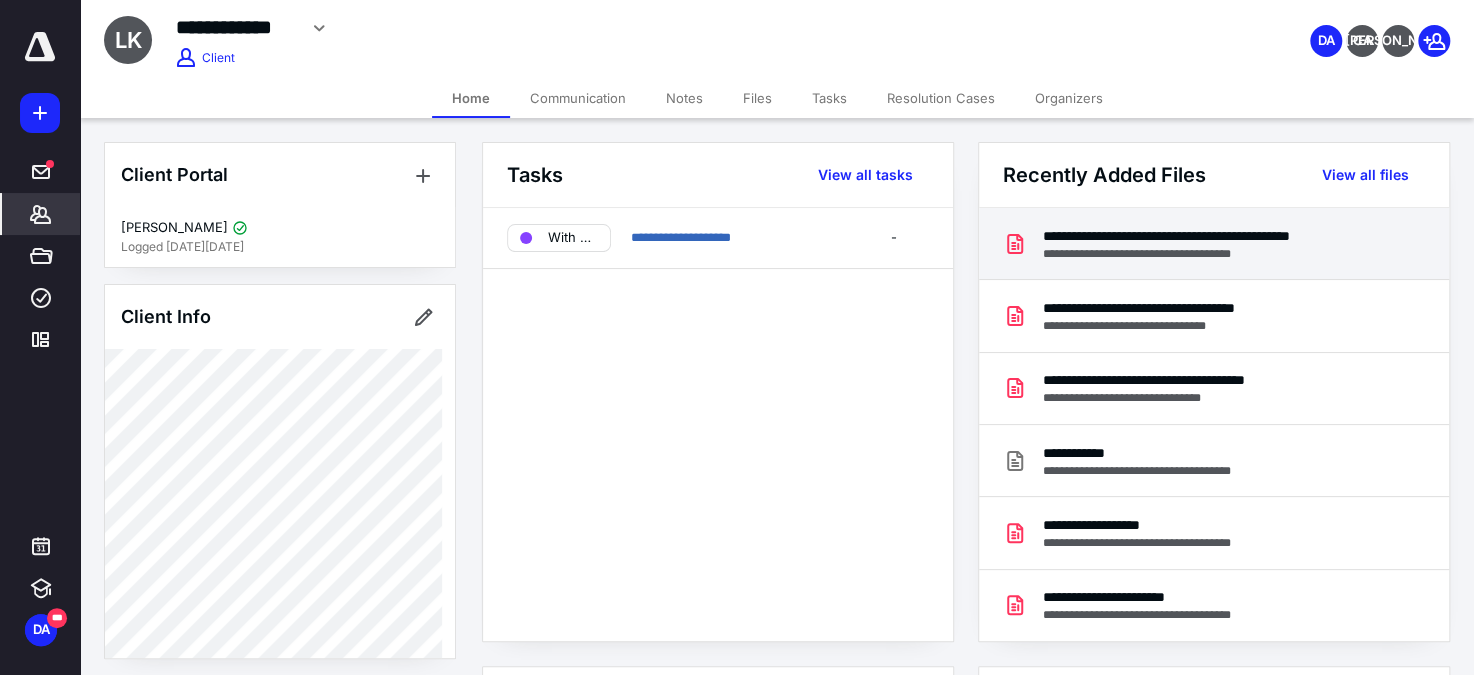 click on "**********" at bounding box center [1212, 236] 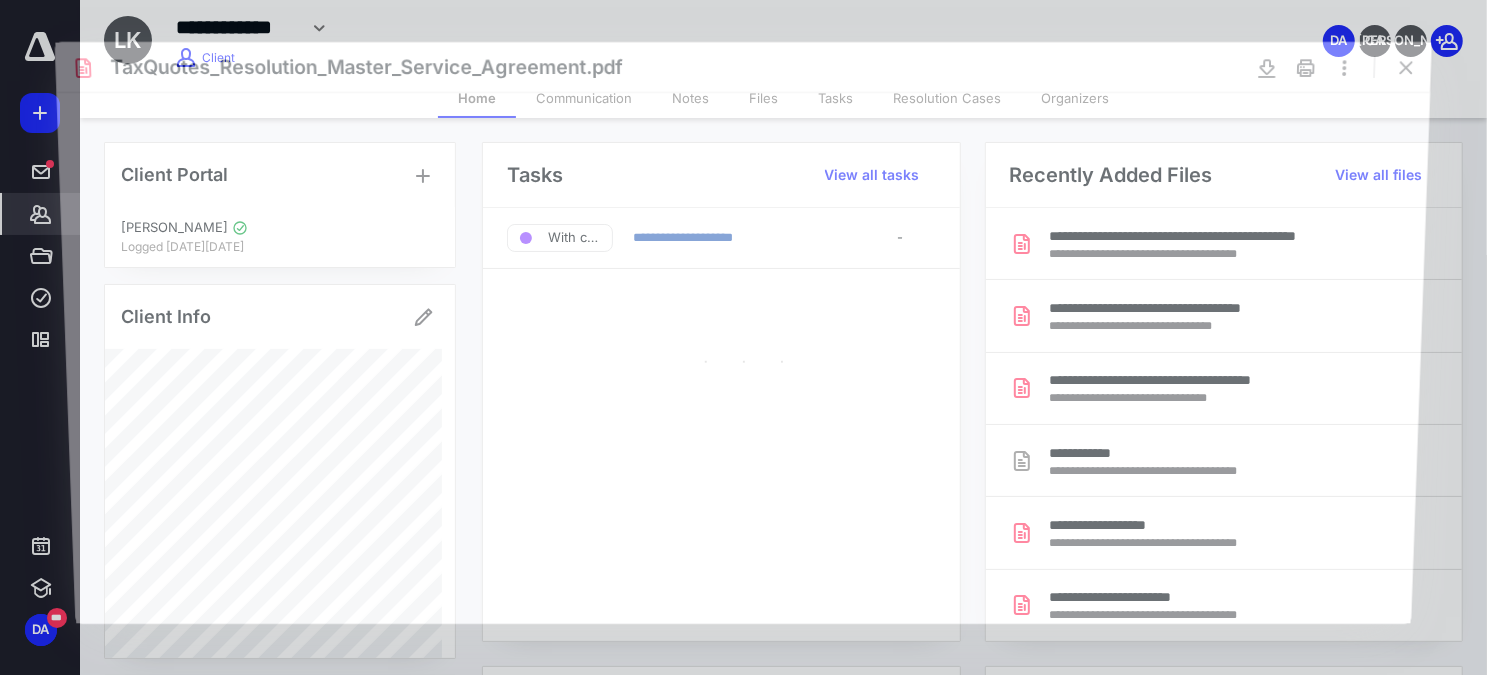 scroll, scrollTop: 0, scrollLeft: 0, axis: both 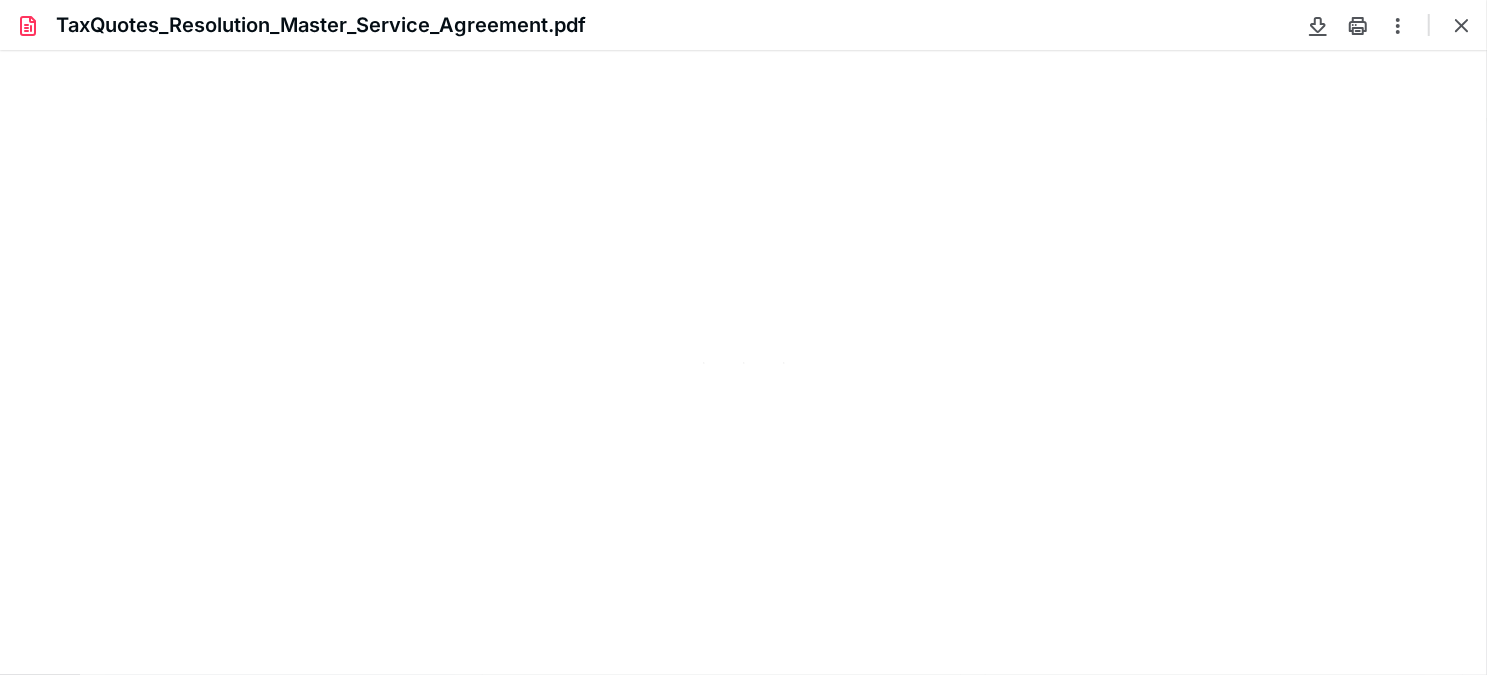 type on "74" 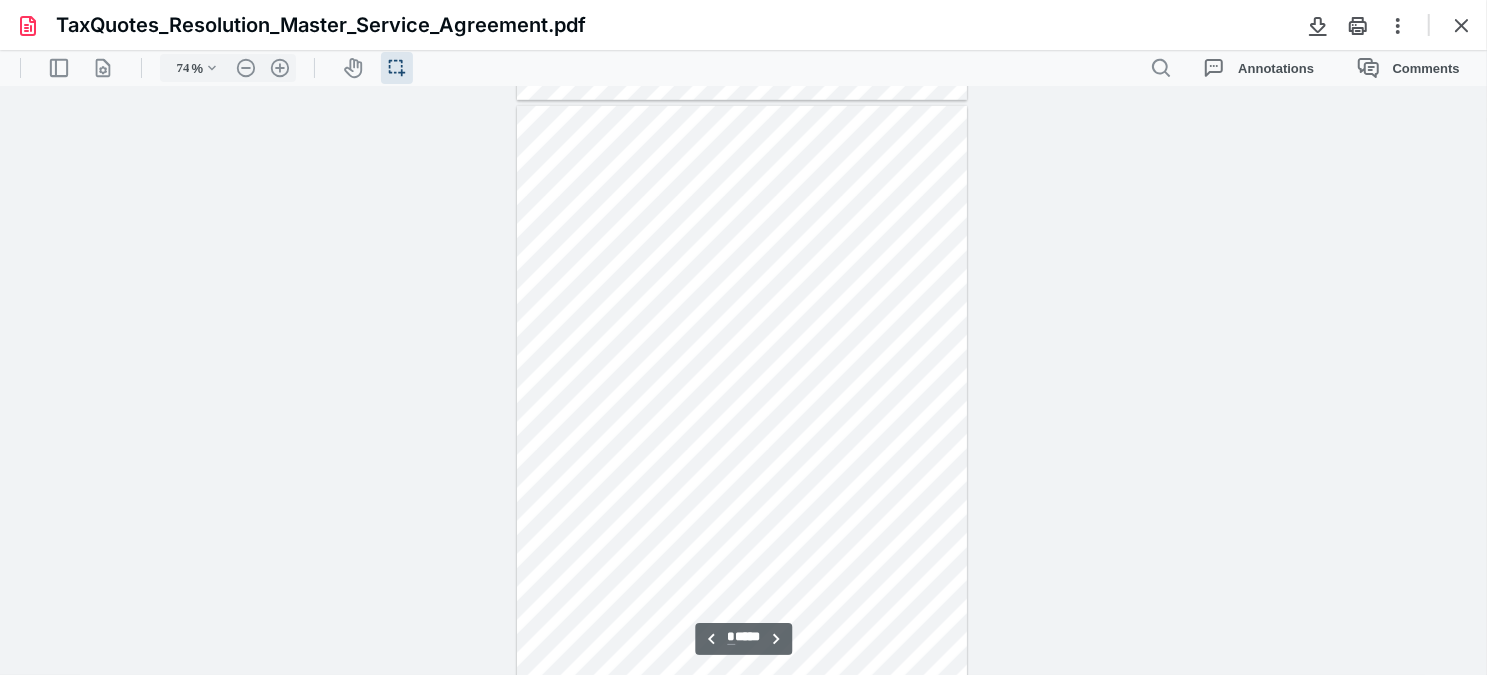 scroll, scrollTop: 1493, scrollLeft: 0, axis: vertical 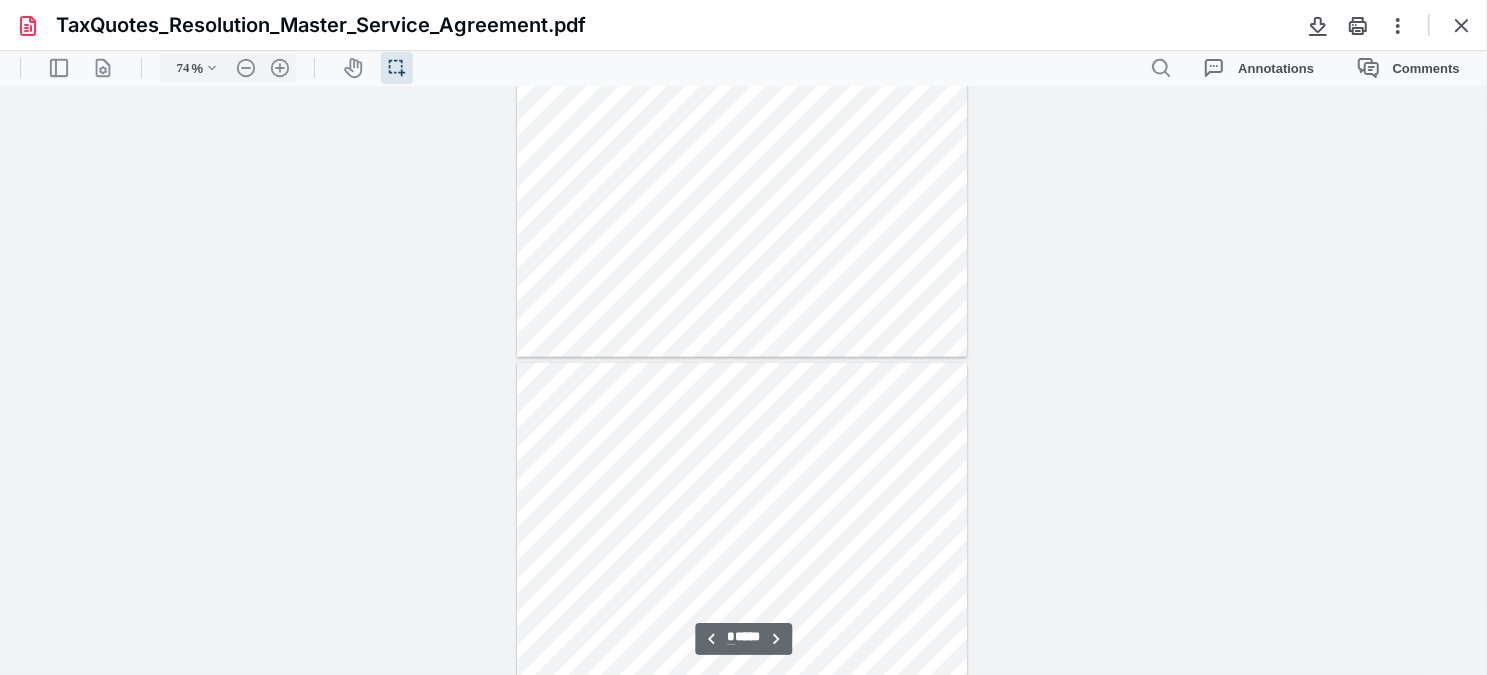 type on "*" 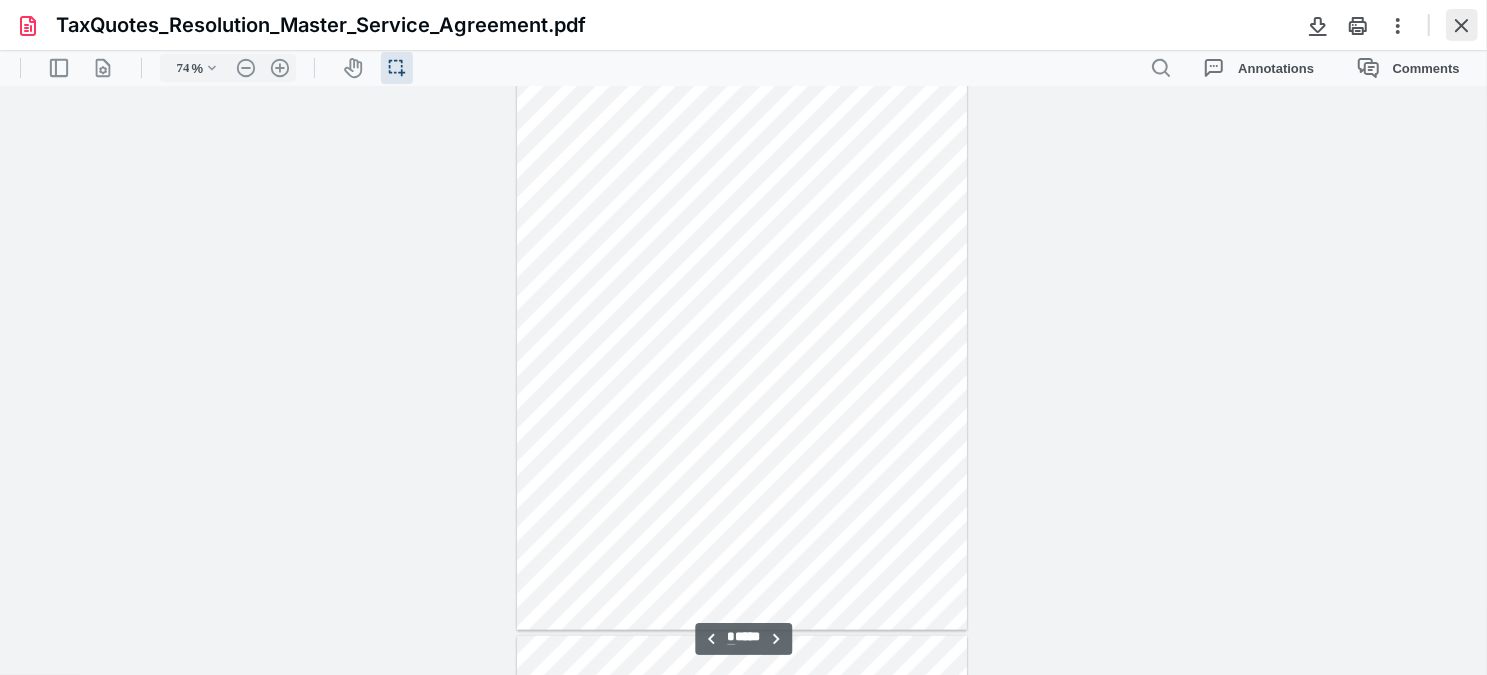 click at bounding box center [1462, 25] 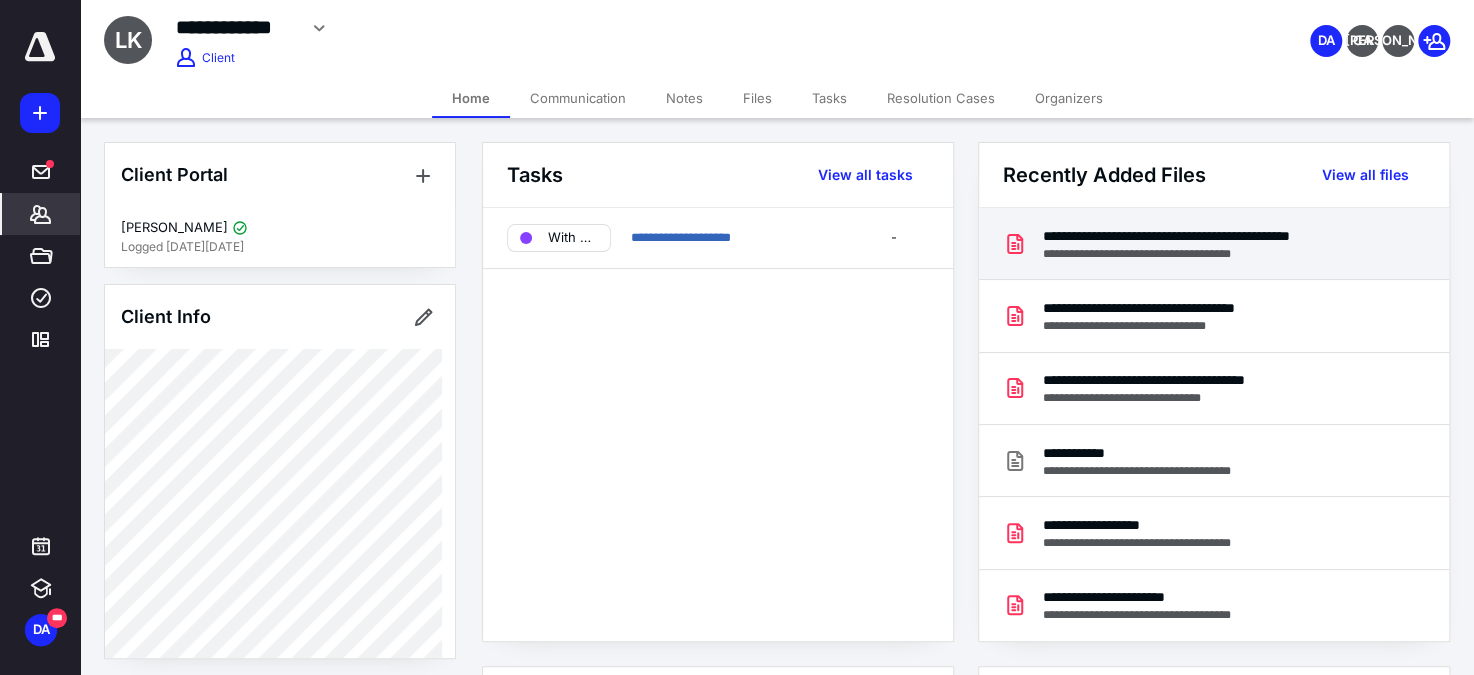 click on "**********" at bounding box center (1212, 236) 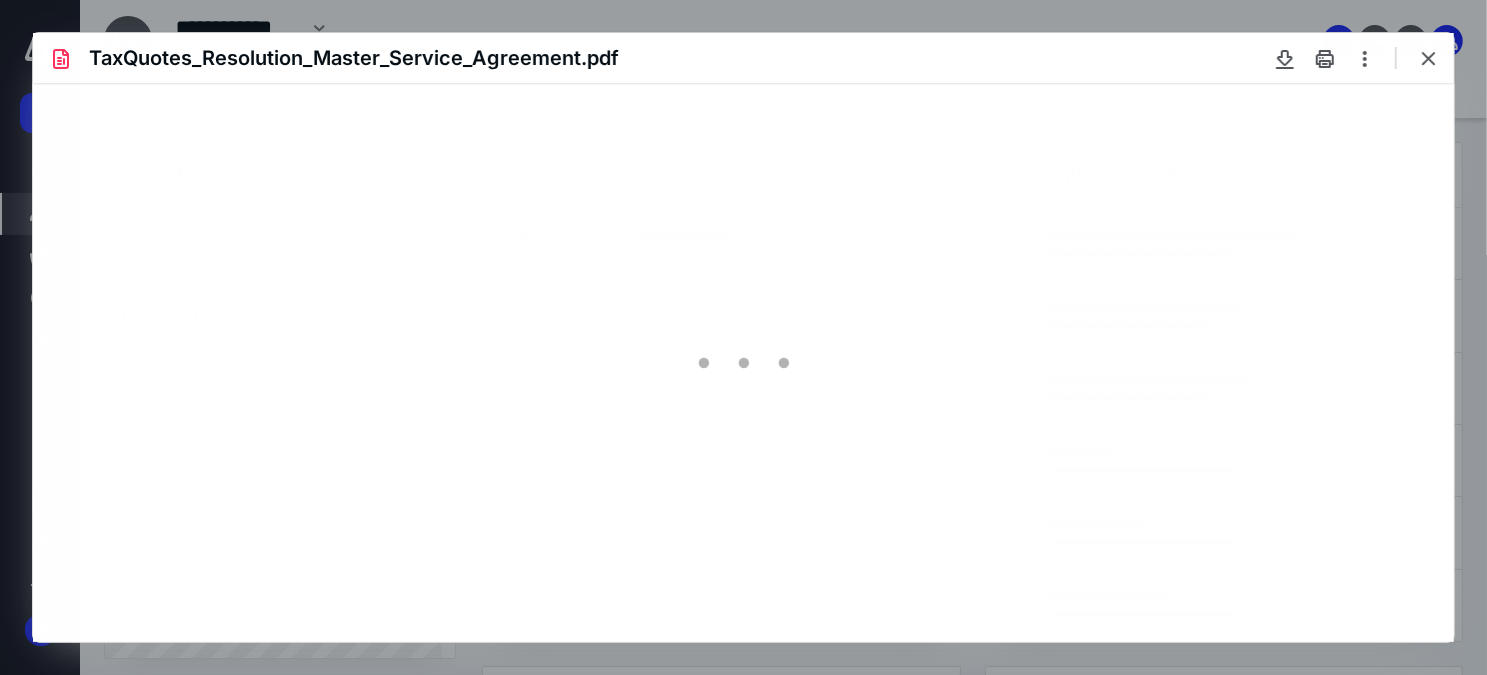 scroll, scrollTop: 0, scrollLeft: 0, axis: both 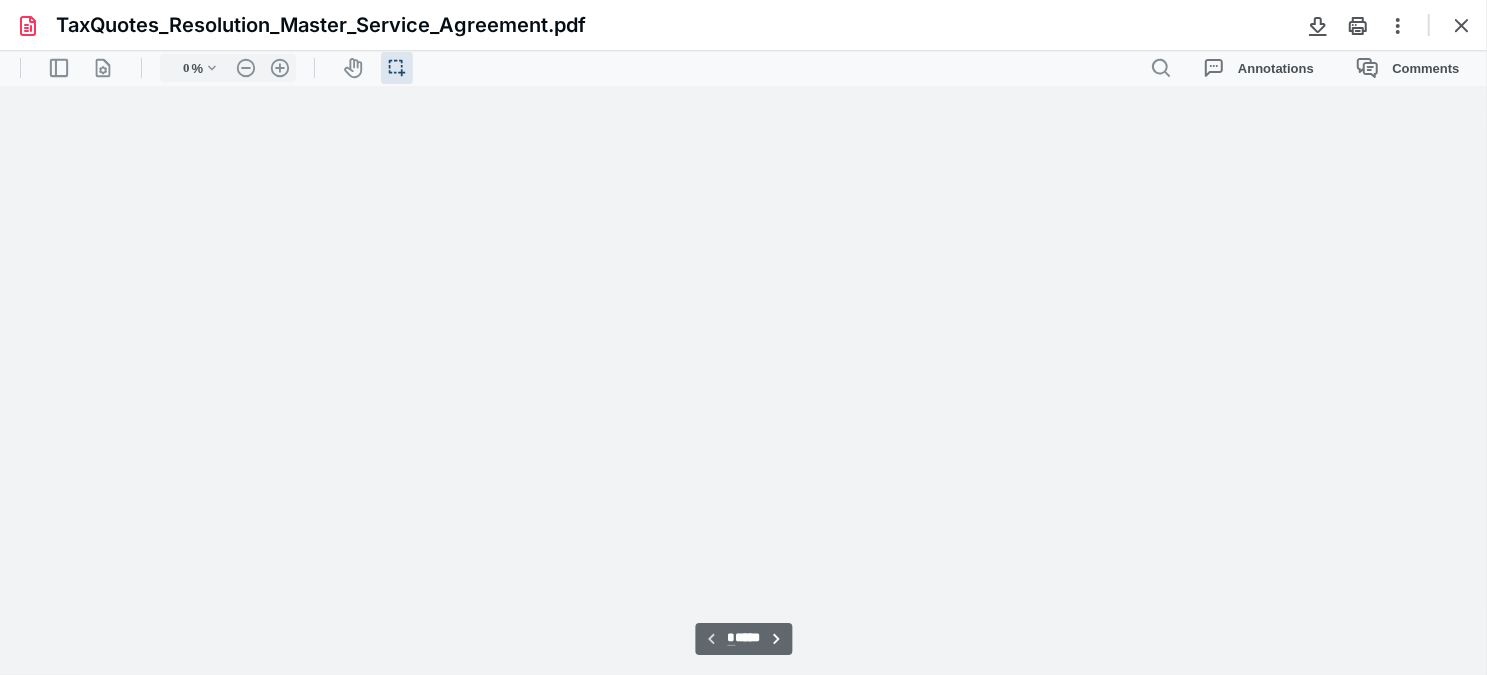 type on "74" 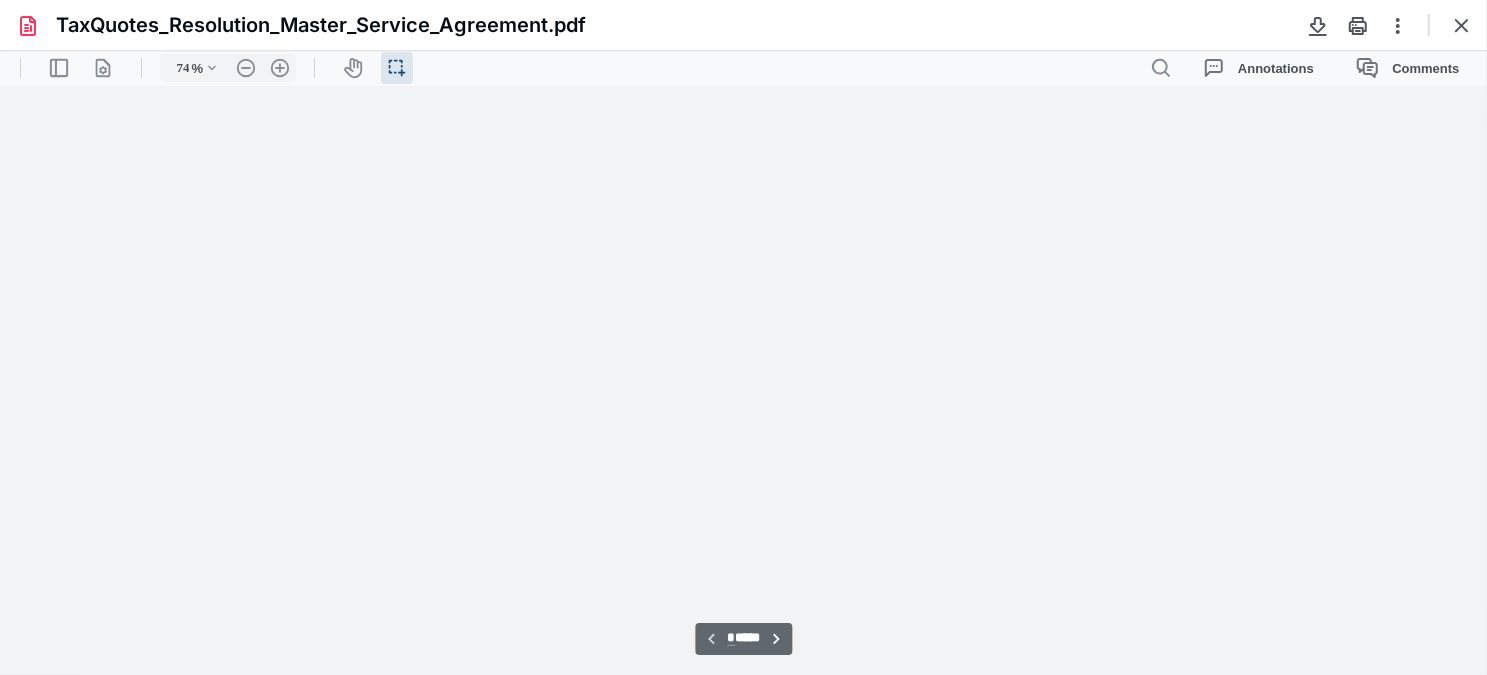 scroll, scrollTop: 39, scrollLeft: 0, axis: vertical 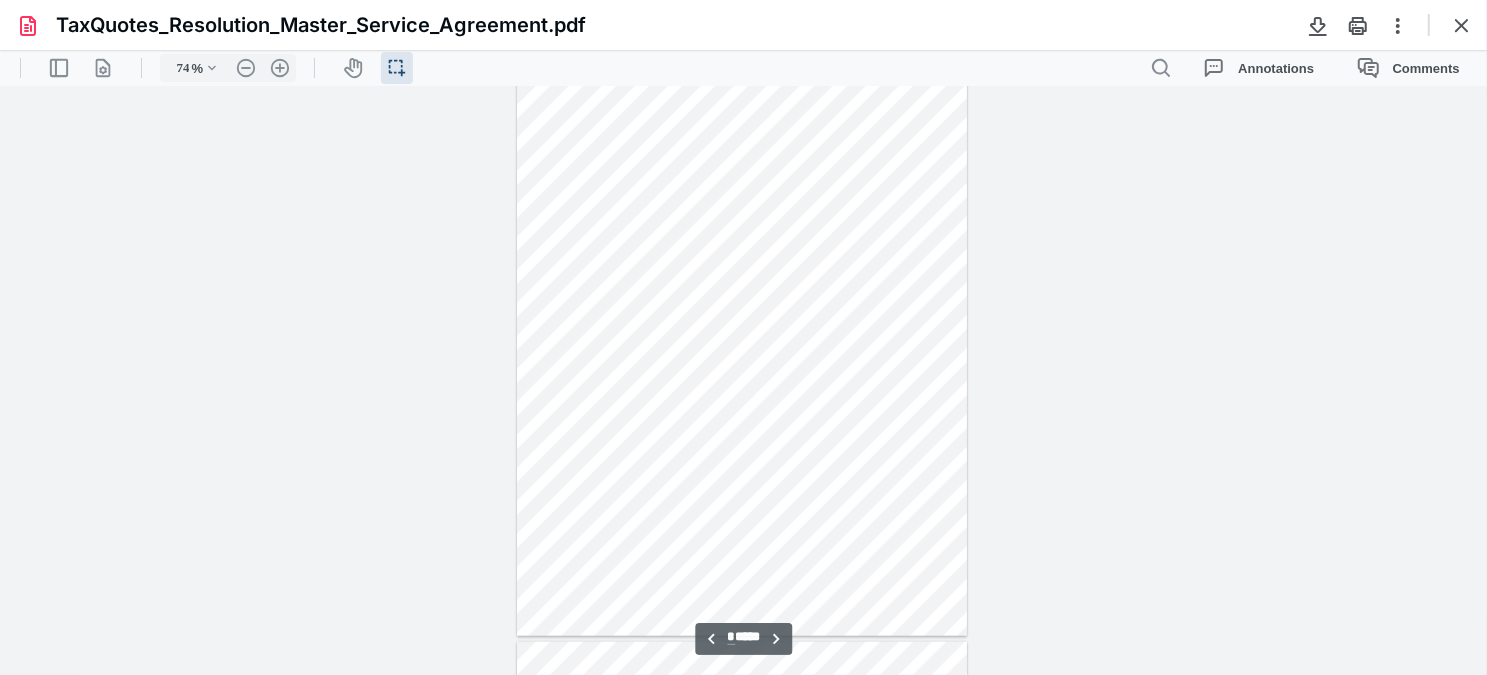 type on "*" 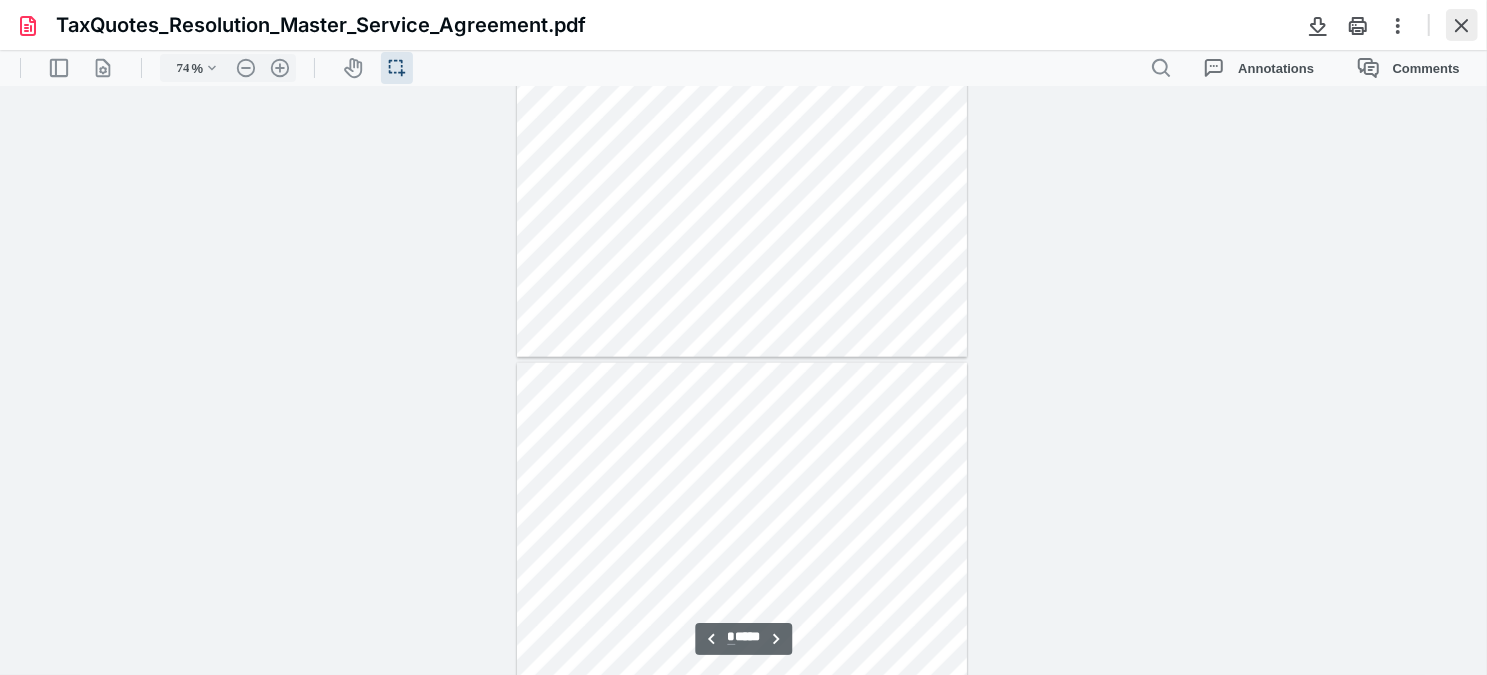 click at bounding box center (1462, 25) 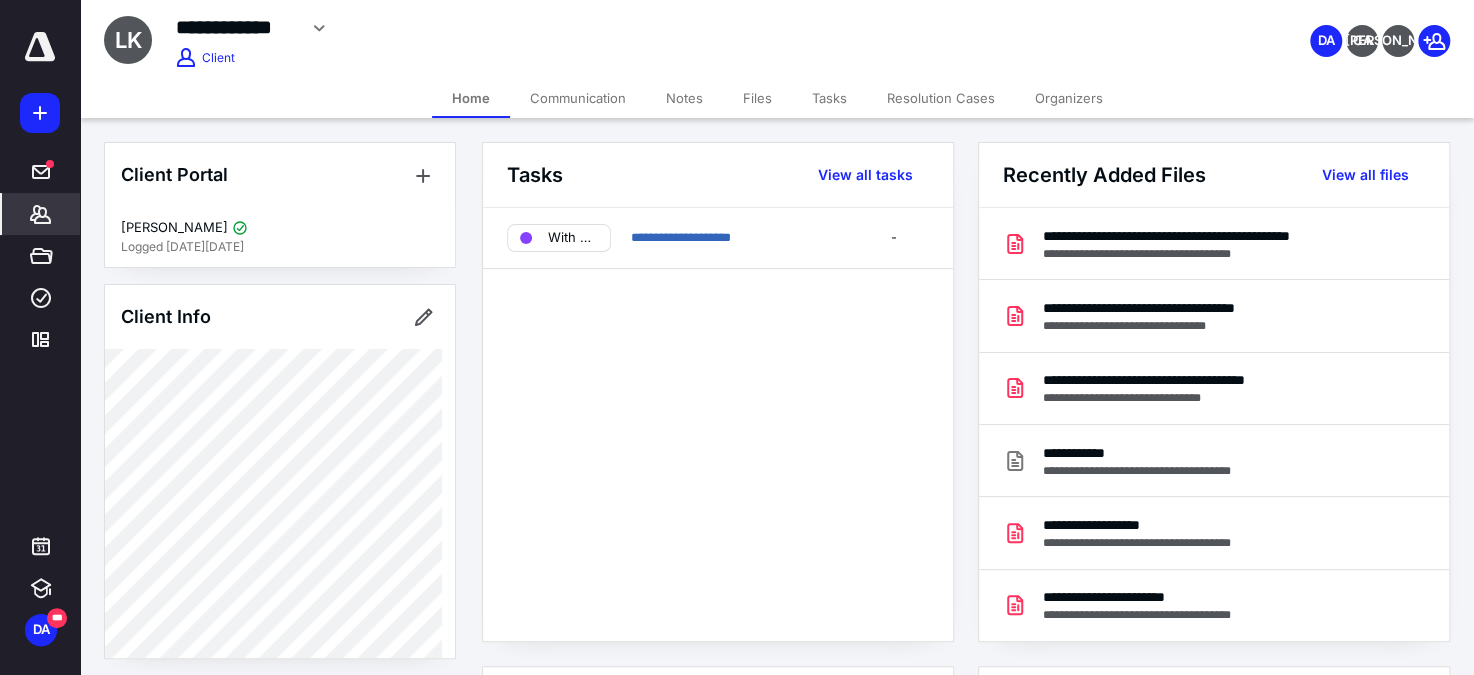 click on "Communication" at bounding box center [578, 98] 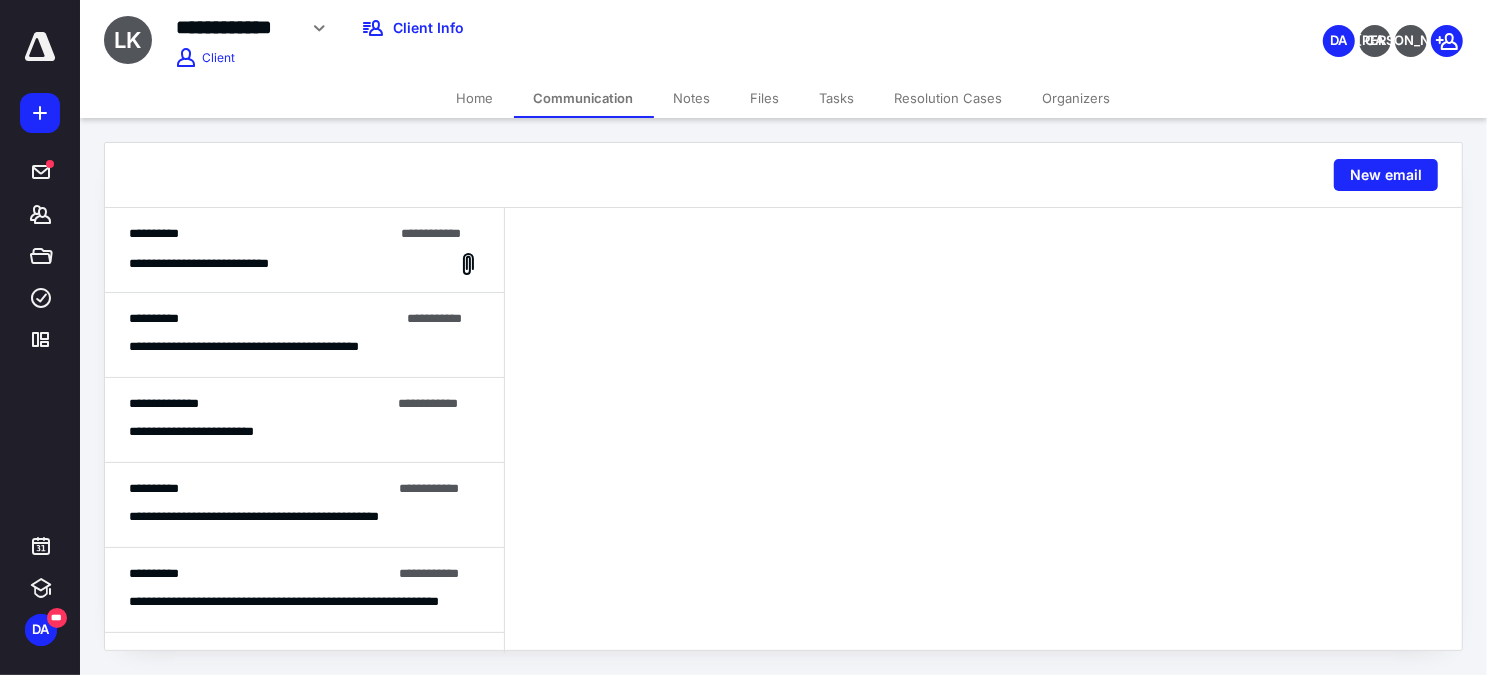 click on "**********" at bounding box center (261, 234) 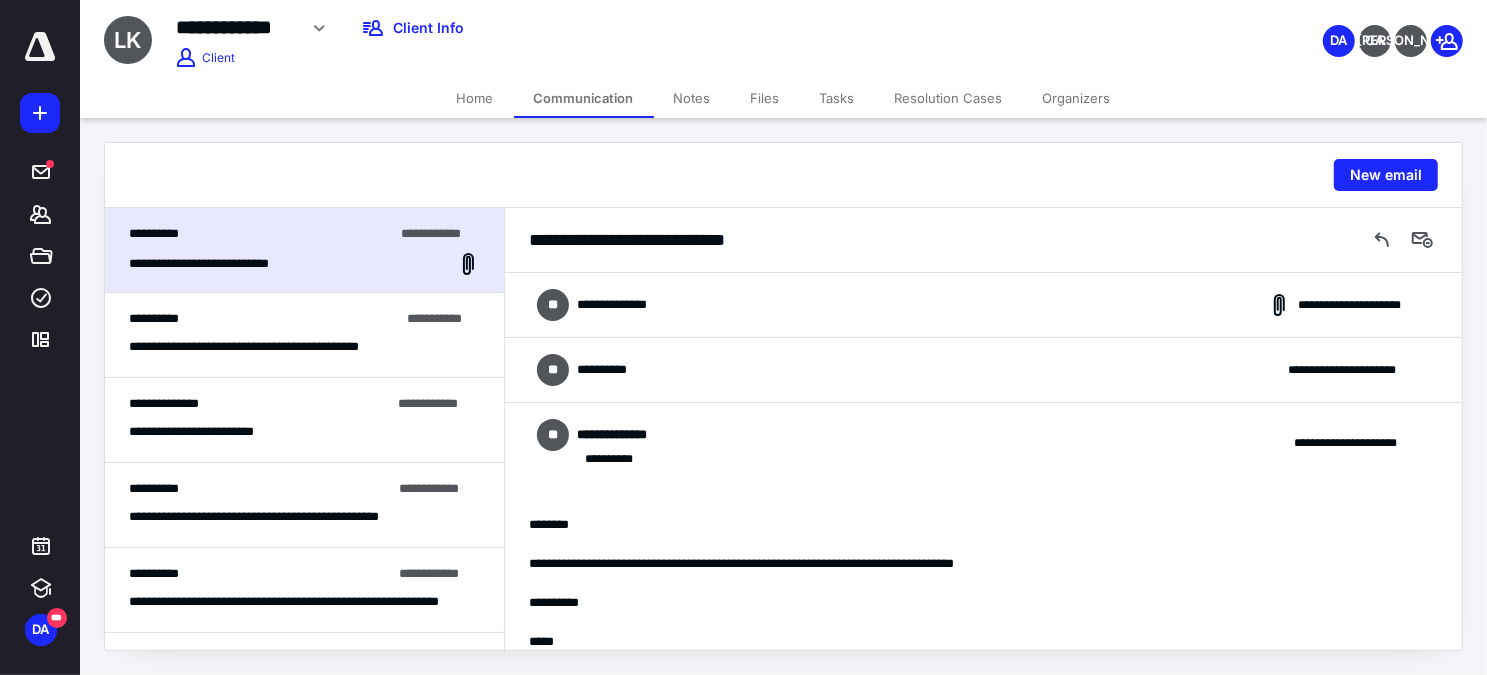 scroll, scrollTop: 30, scrollLeft: 0, axis: vertical 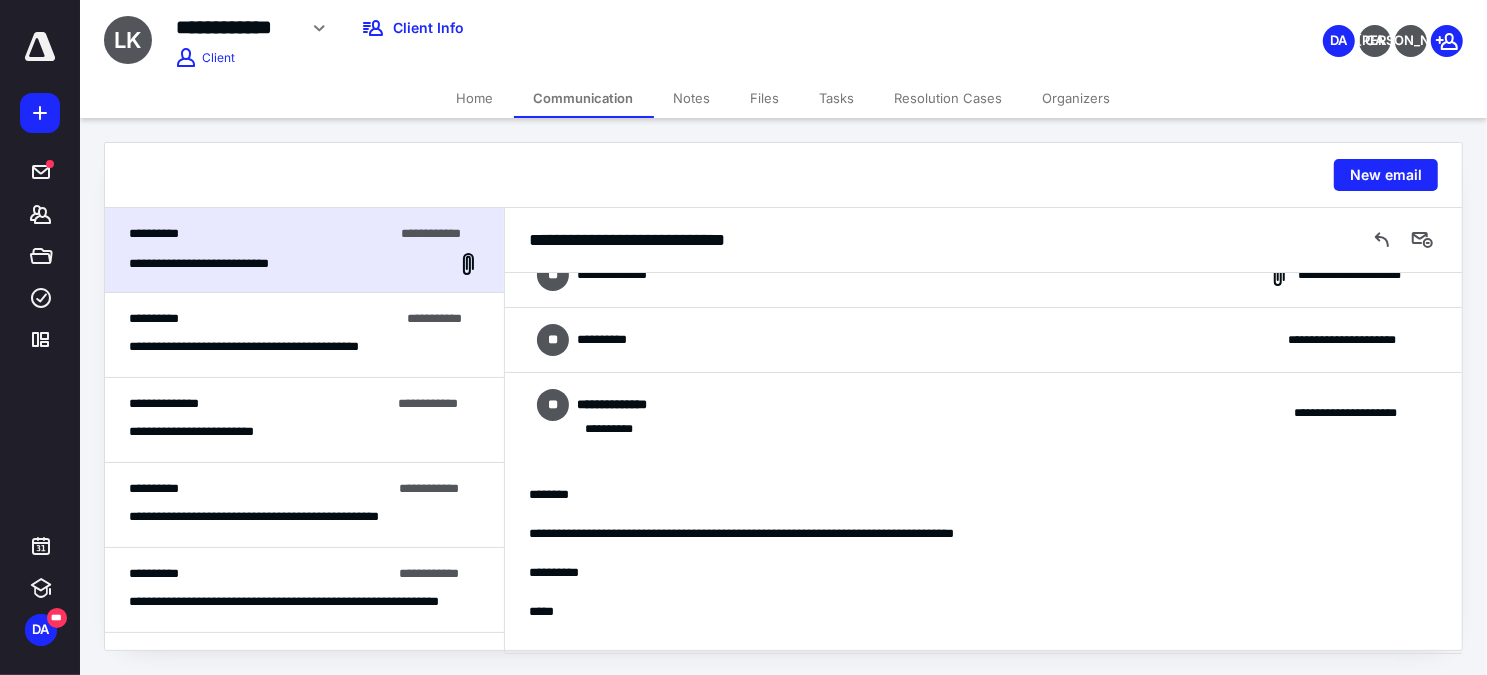click on "**********" at bounding box center [983, 340] 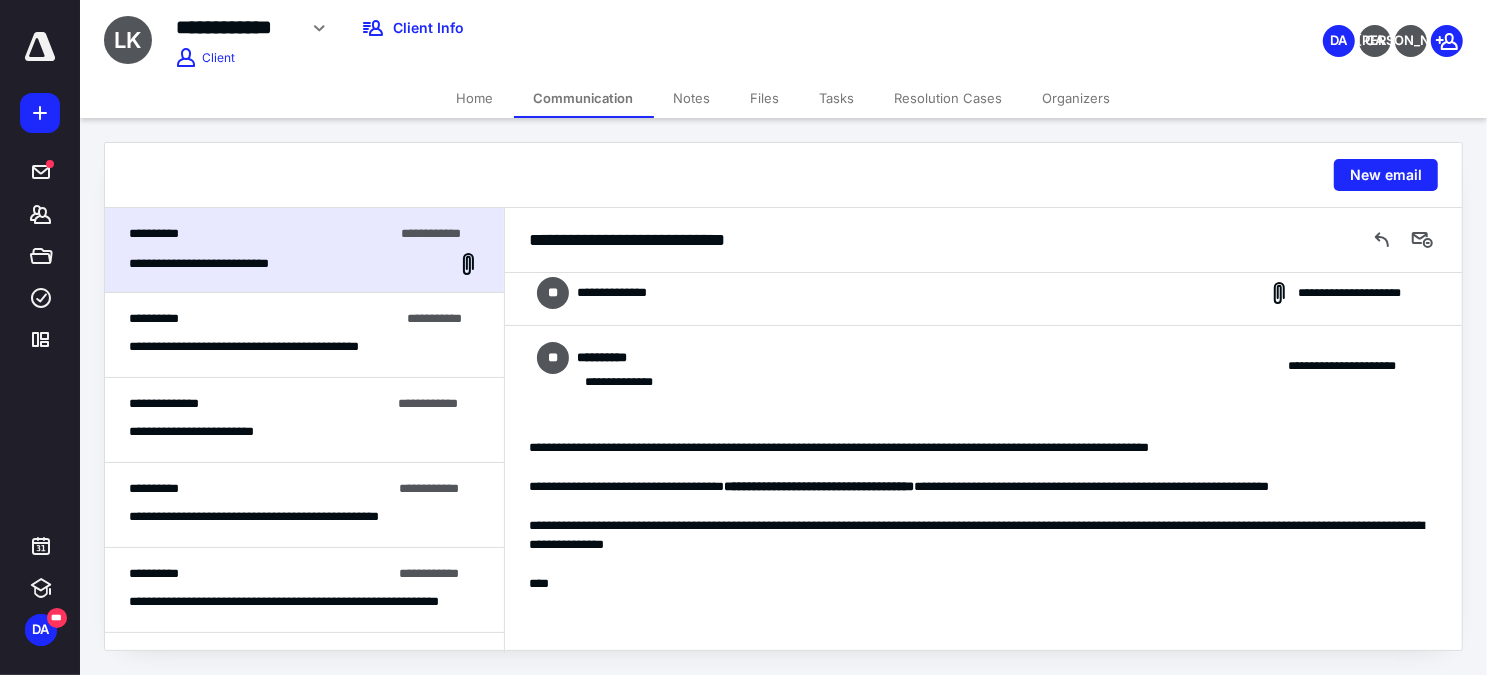 scroll, scrollTop: 0, scrollLeft: 0, axis: both 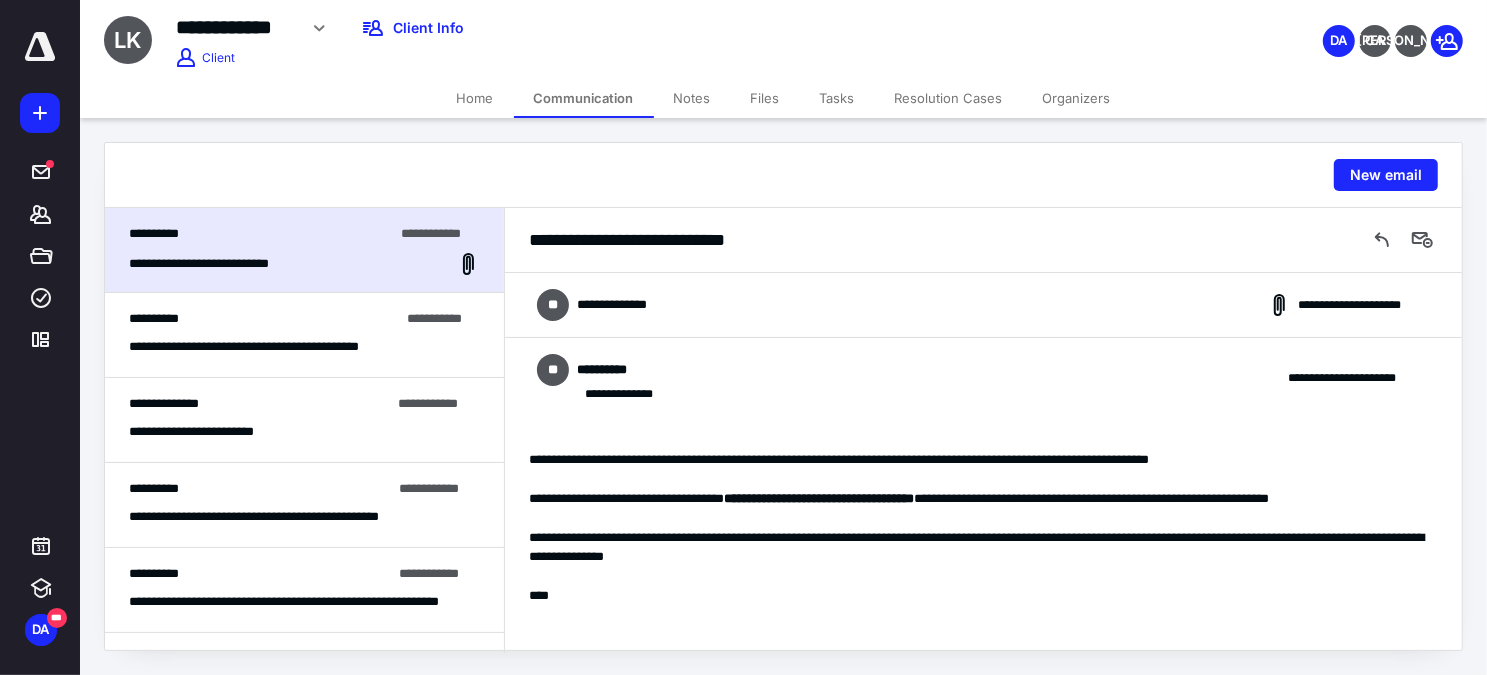 click on "Home" at bounding box center (475, 98) 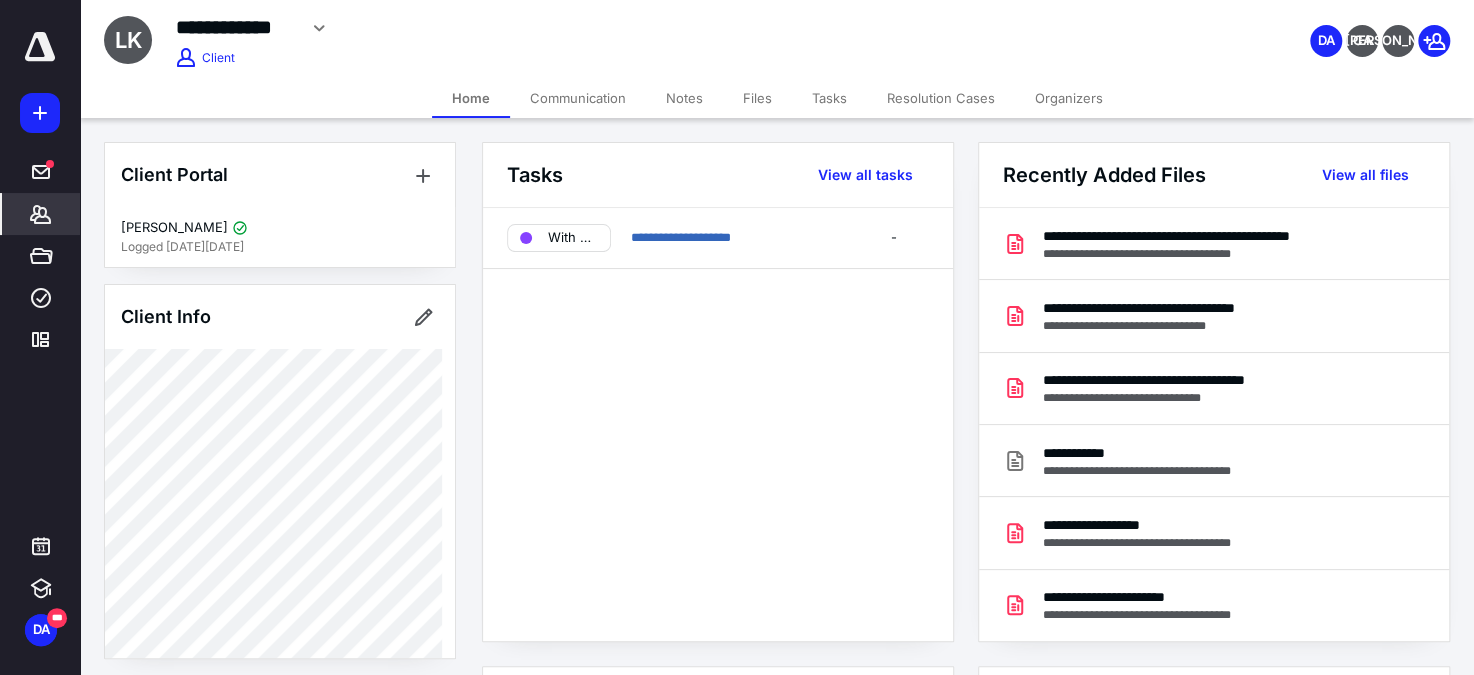 click on "Communication" at bounding box center (578, 98) 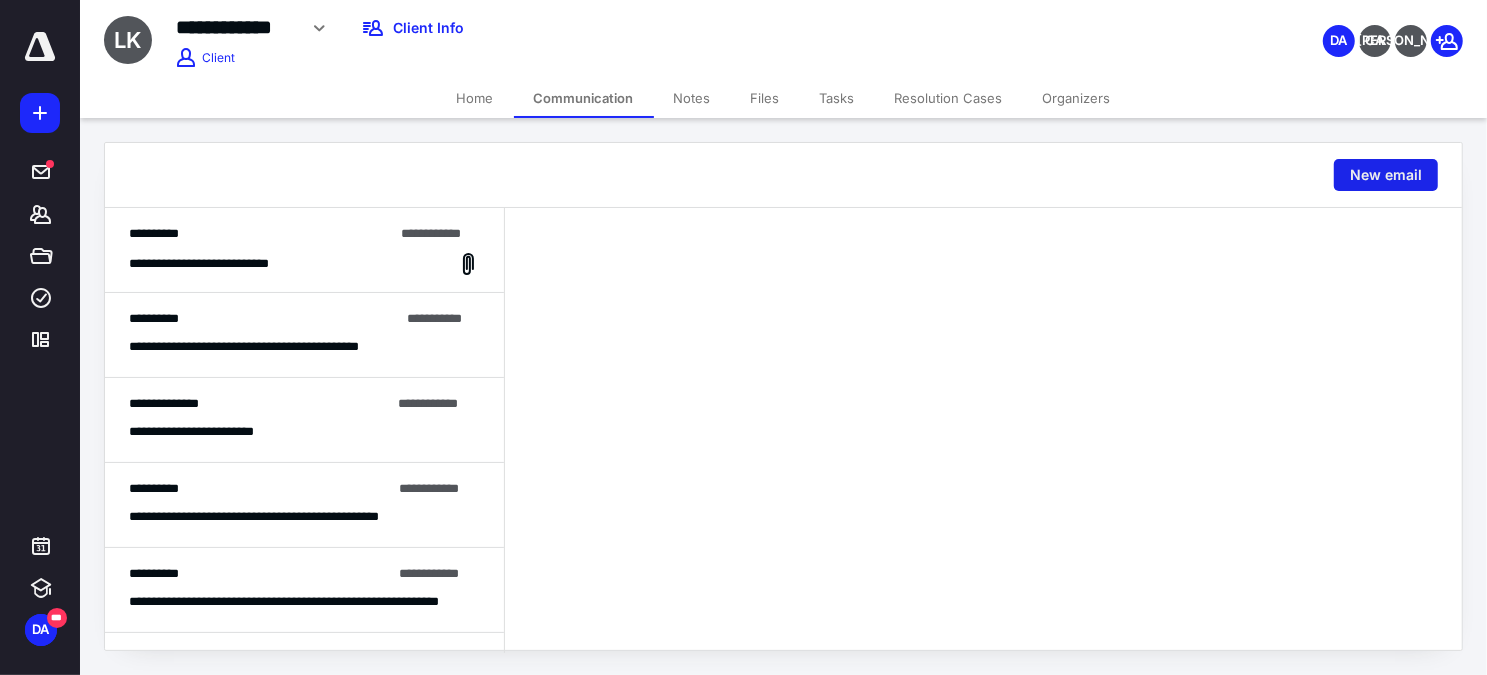 click on "New email" at bounding box center [1386, 175] 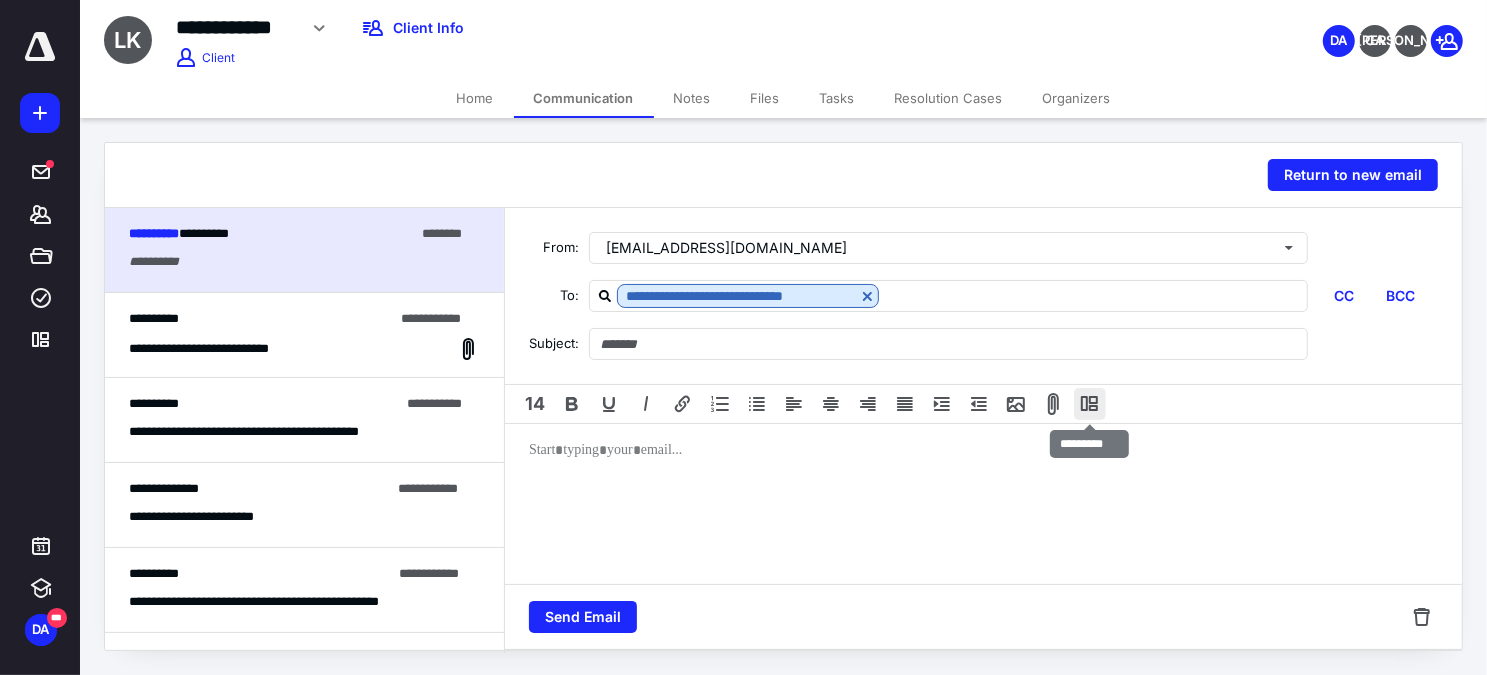 click at bounding box center (1090, 404) 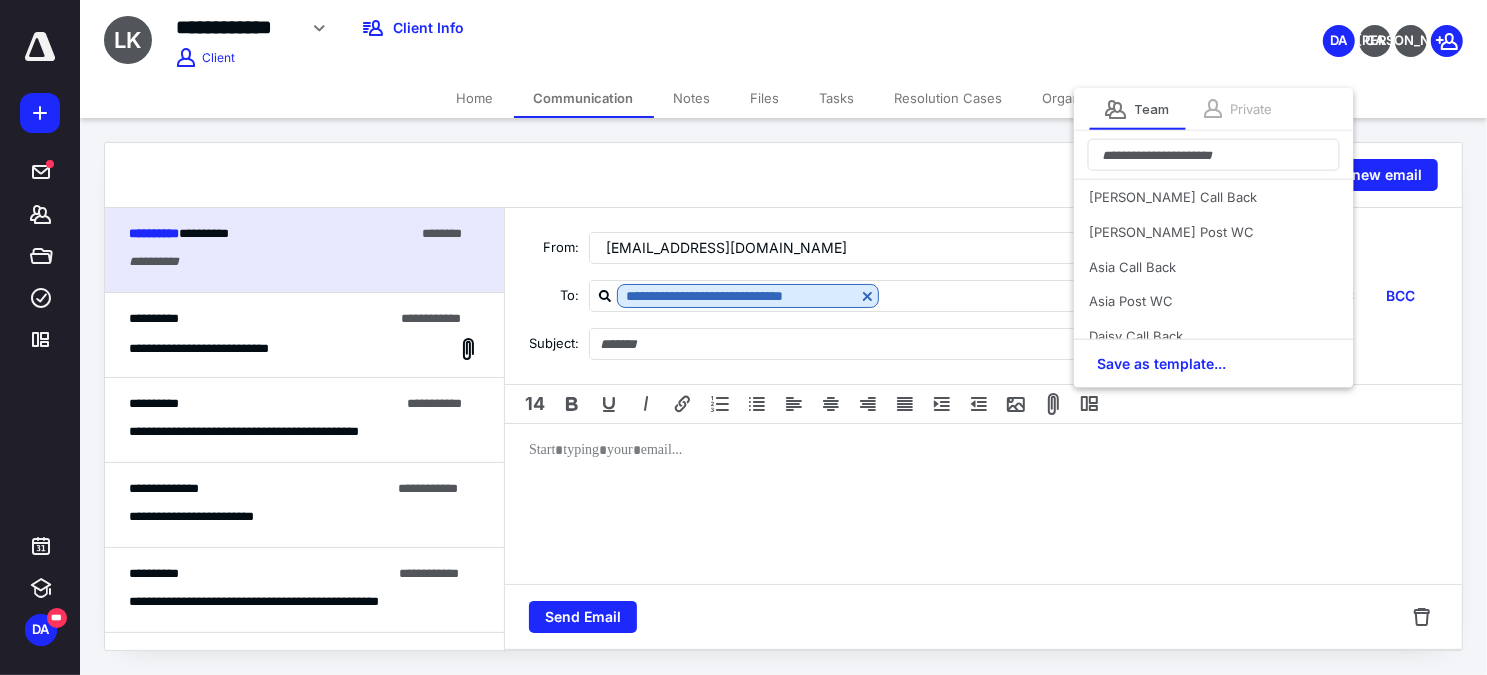 click on "Private" at bounding box center [1252, 109] 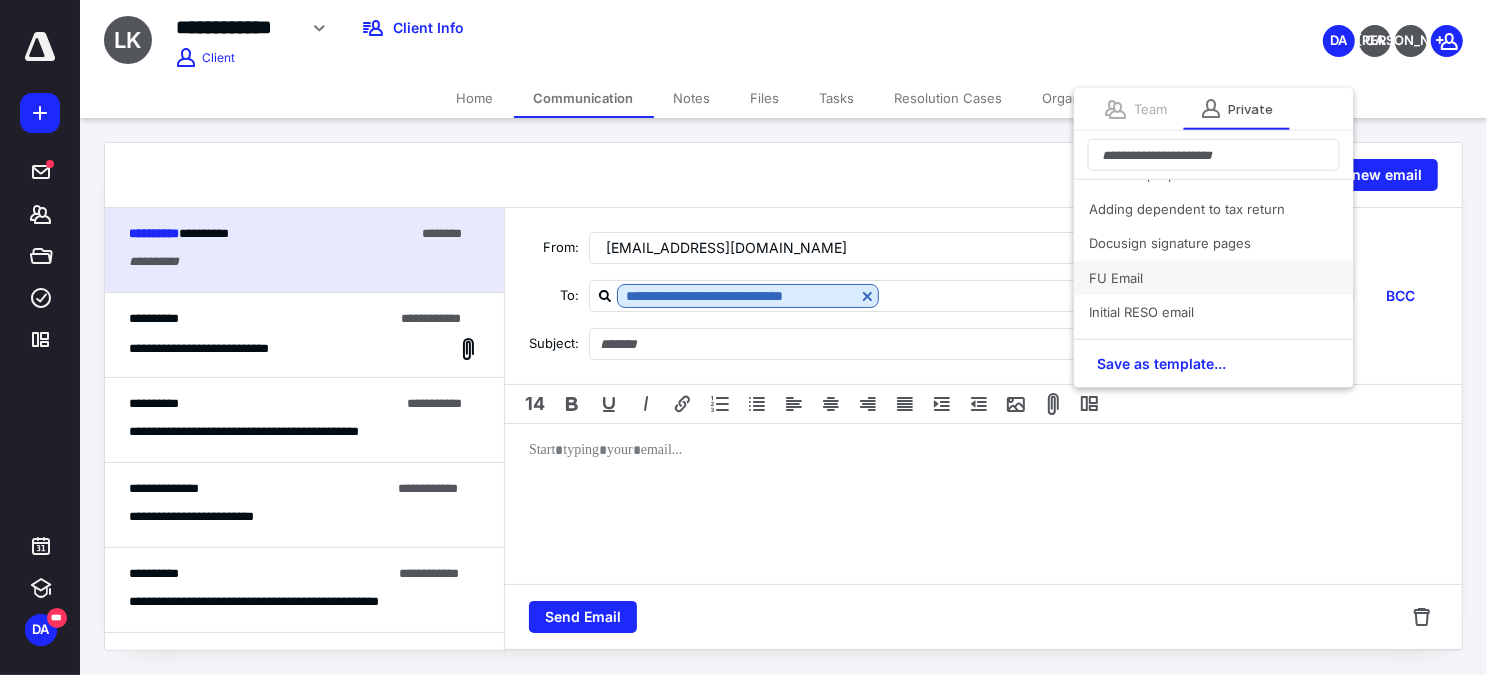 scroll, scrollTop: 90, scrollLeft: 0, axis: vertical 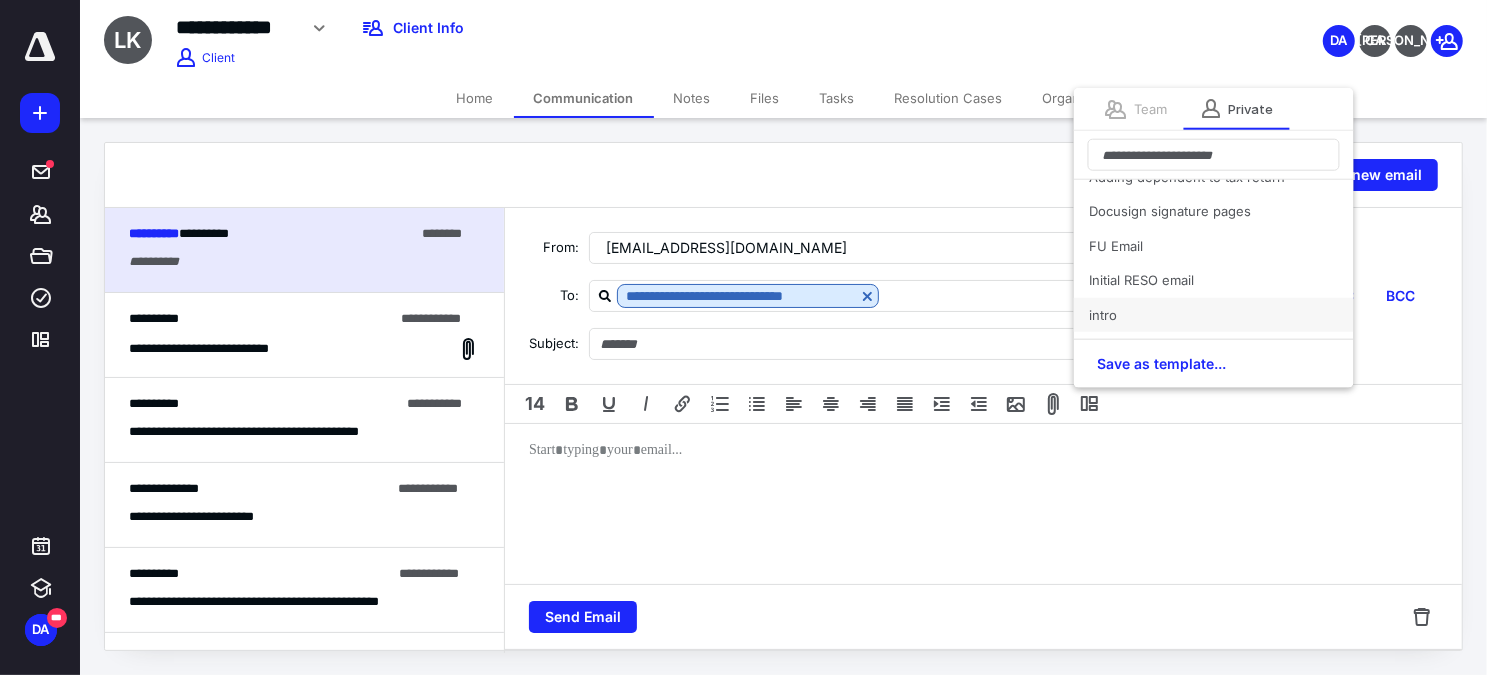 click on "intro" at bounding box center [1214, 315] 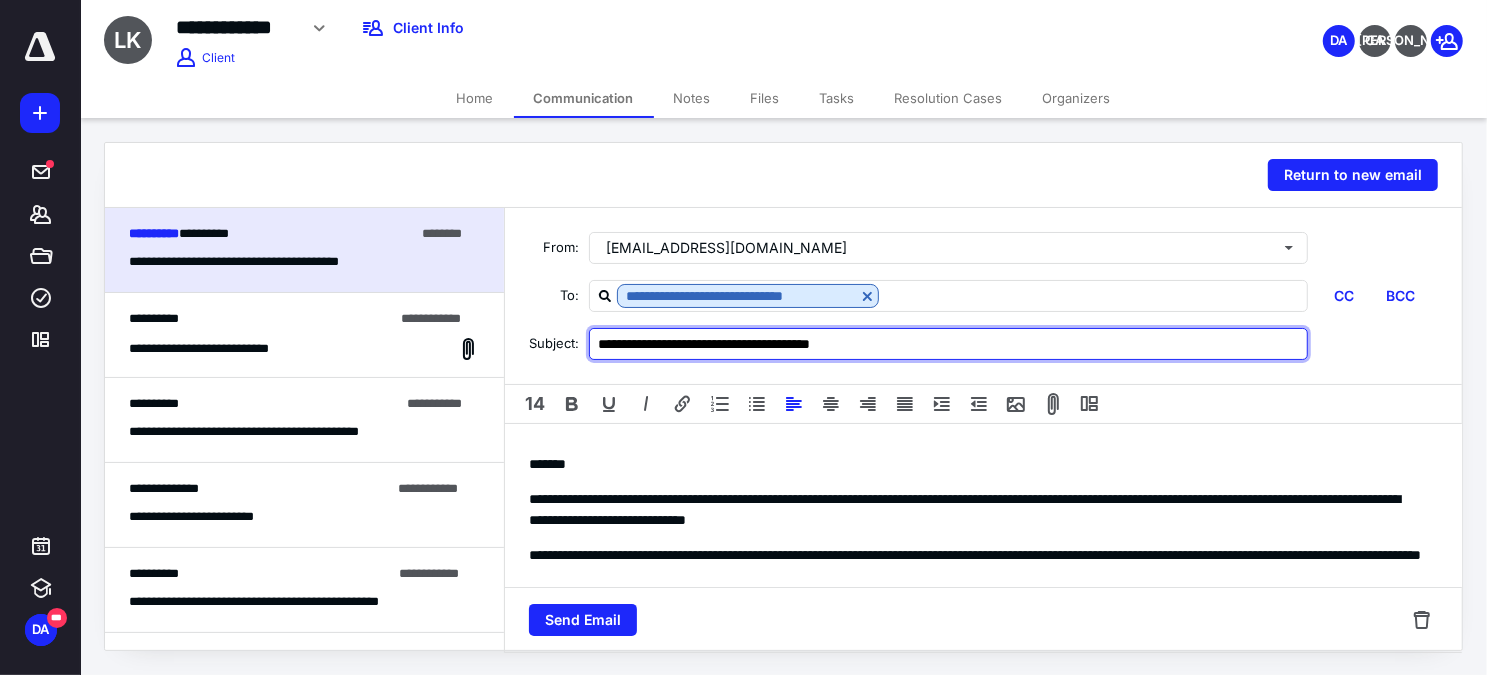 click on "**********" at bounding box center (948, 344) 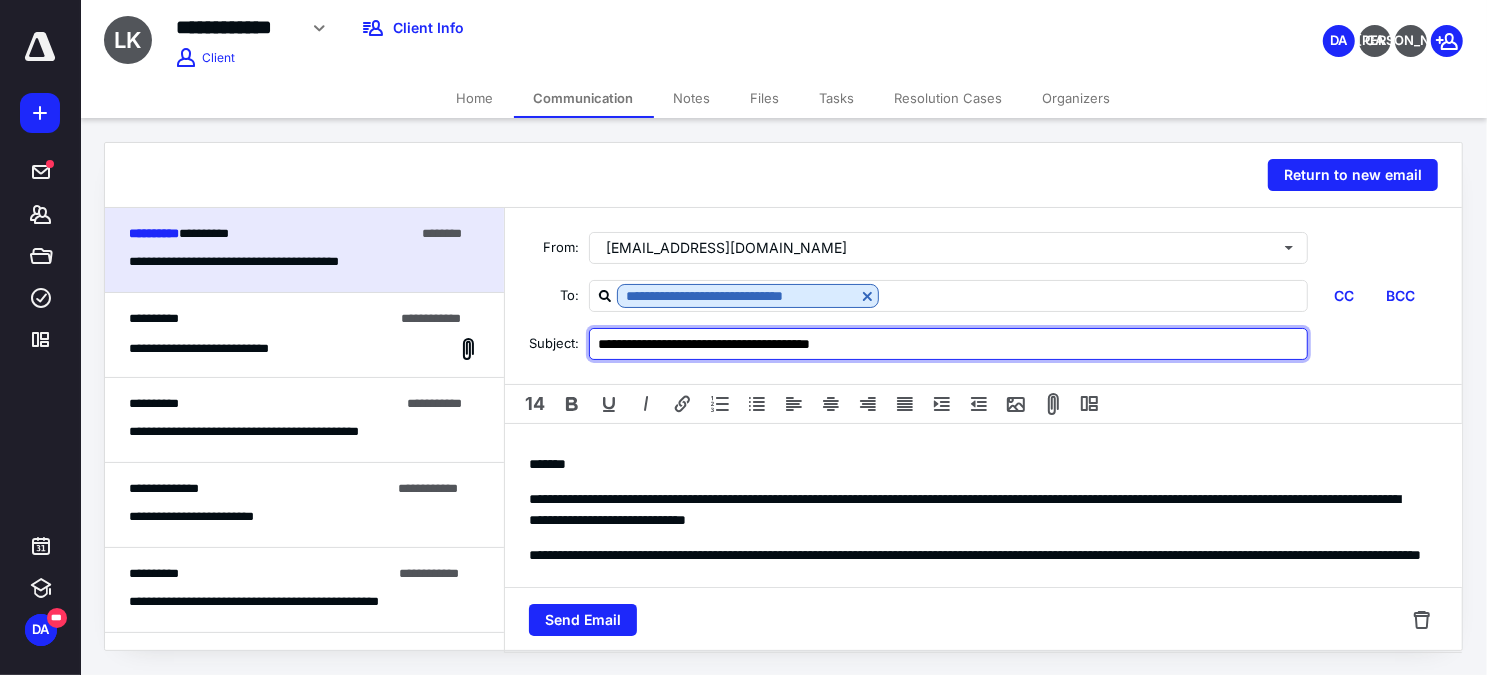 drag, startPoint x: 684, startPoint y: 340, endPoint x: 1019, endPoint y: 340, distance: 335 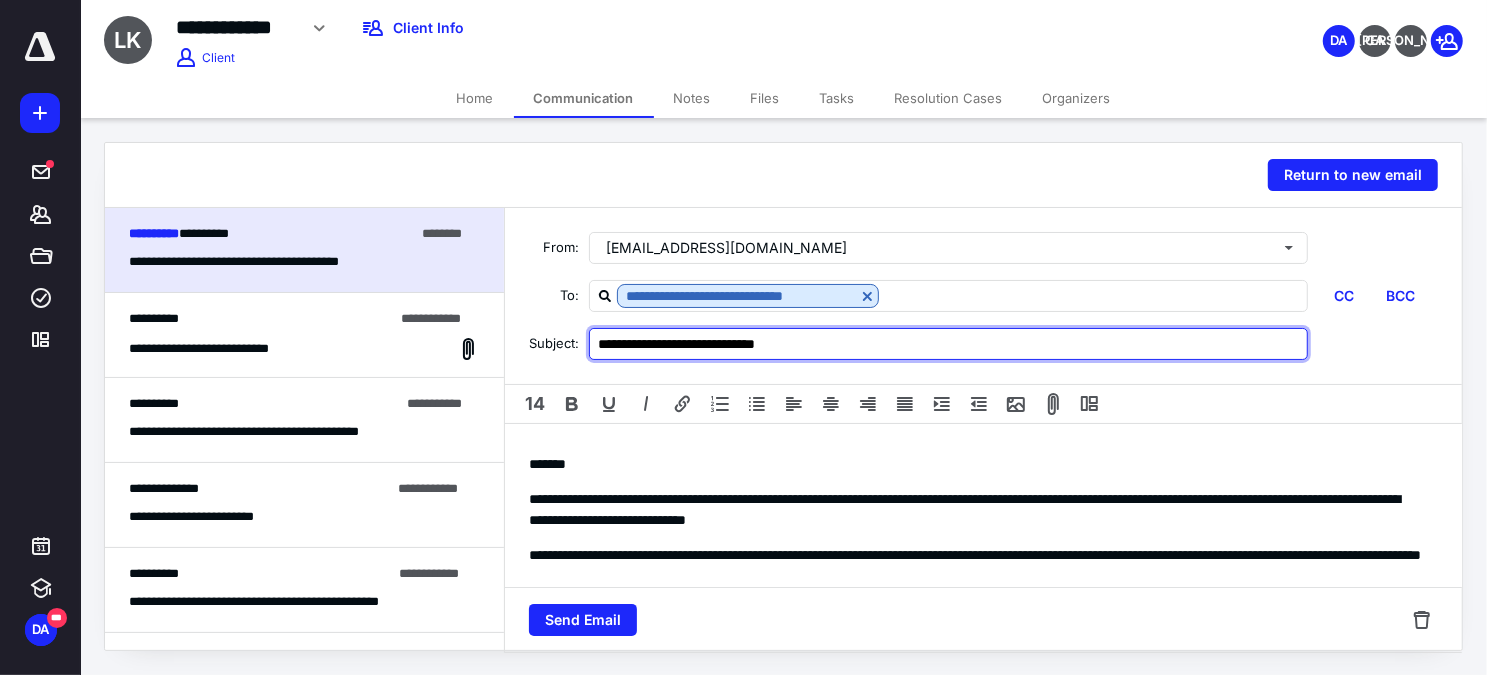 type on "**********" 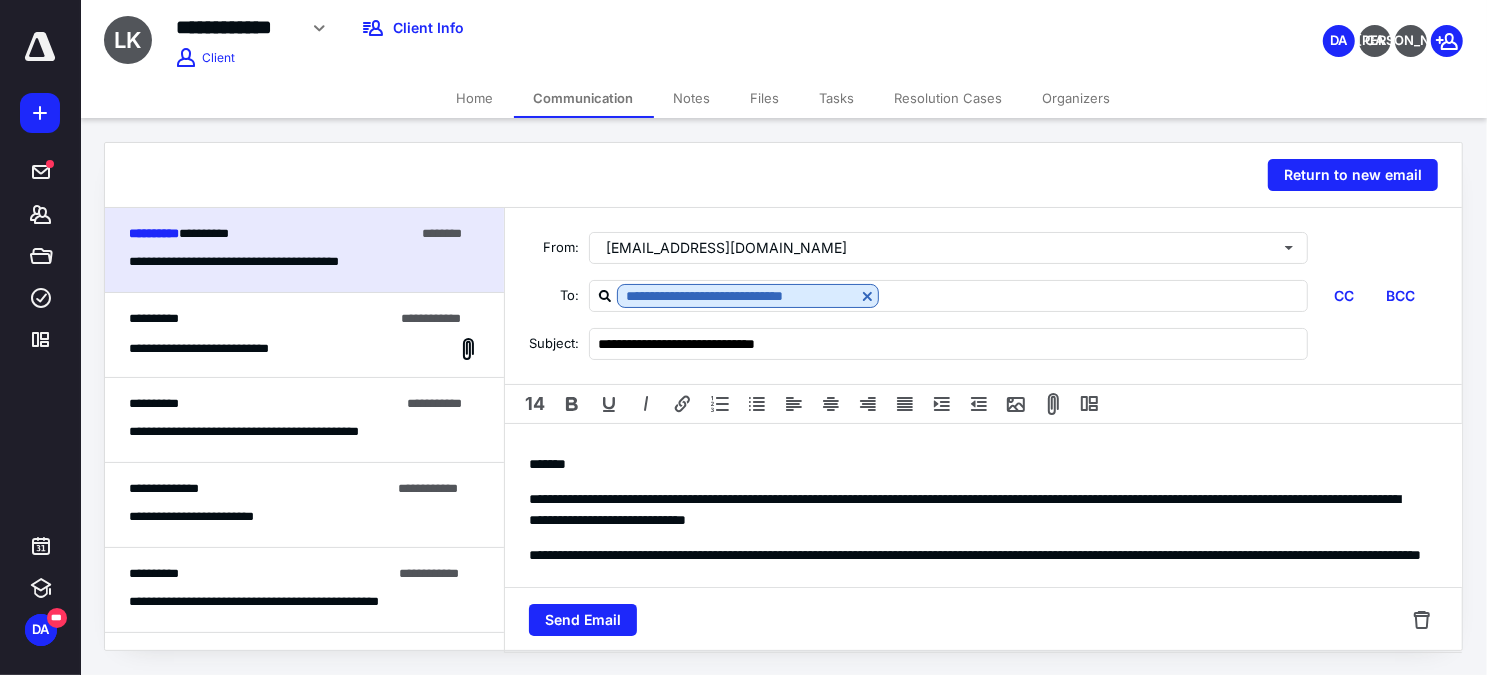click on "**********" at bounding box center (983, 641) 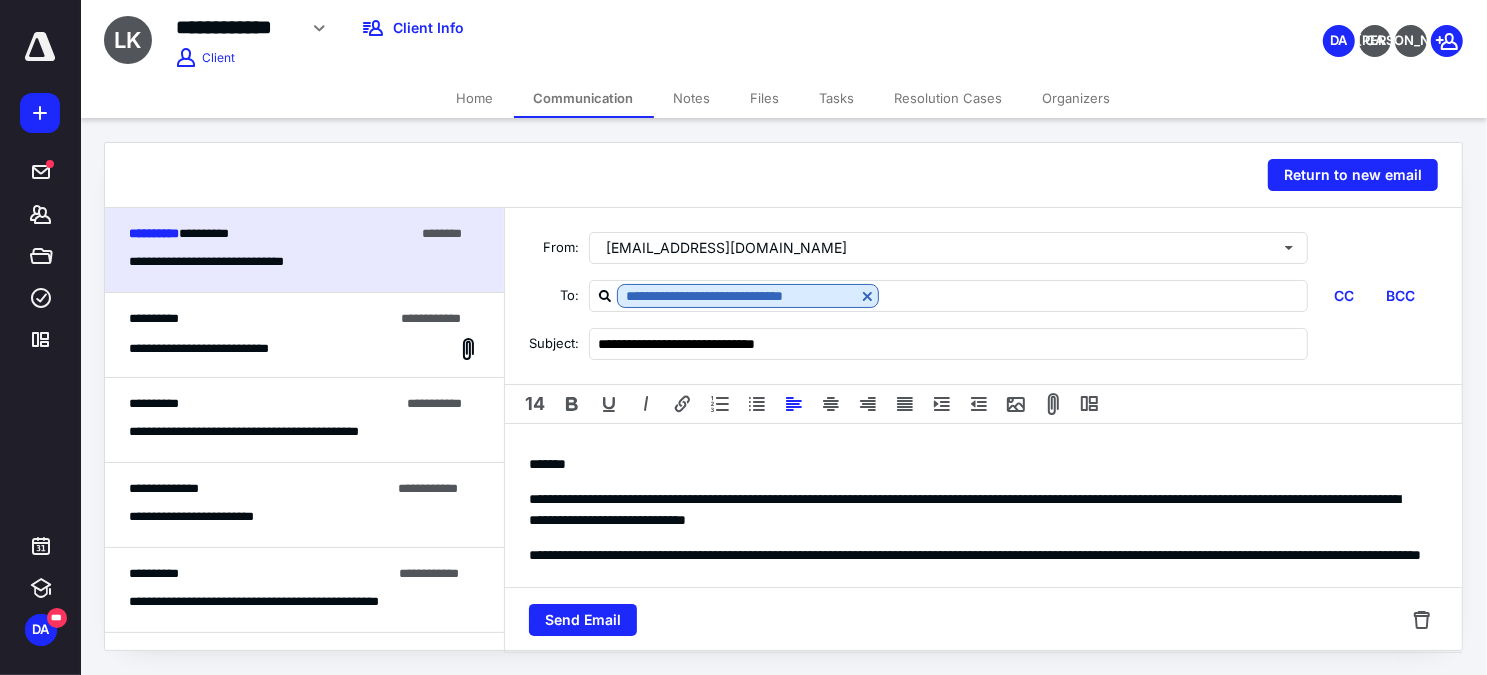click on "*******" at bounding box center [977, 464] 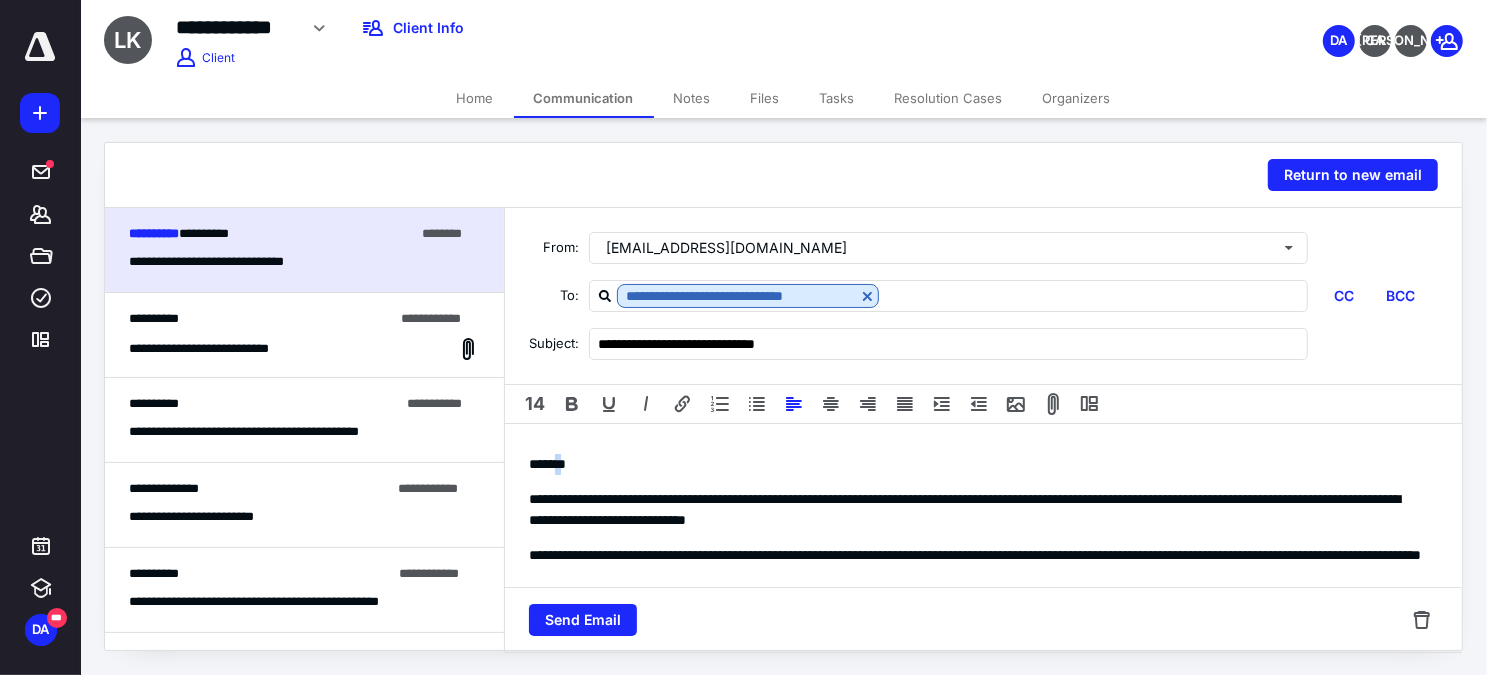 click on "*******" at bounding box center [977, 464] 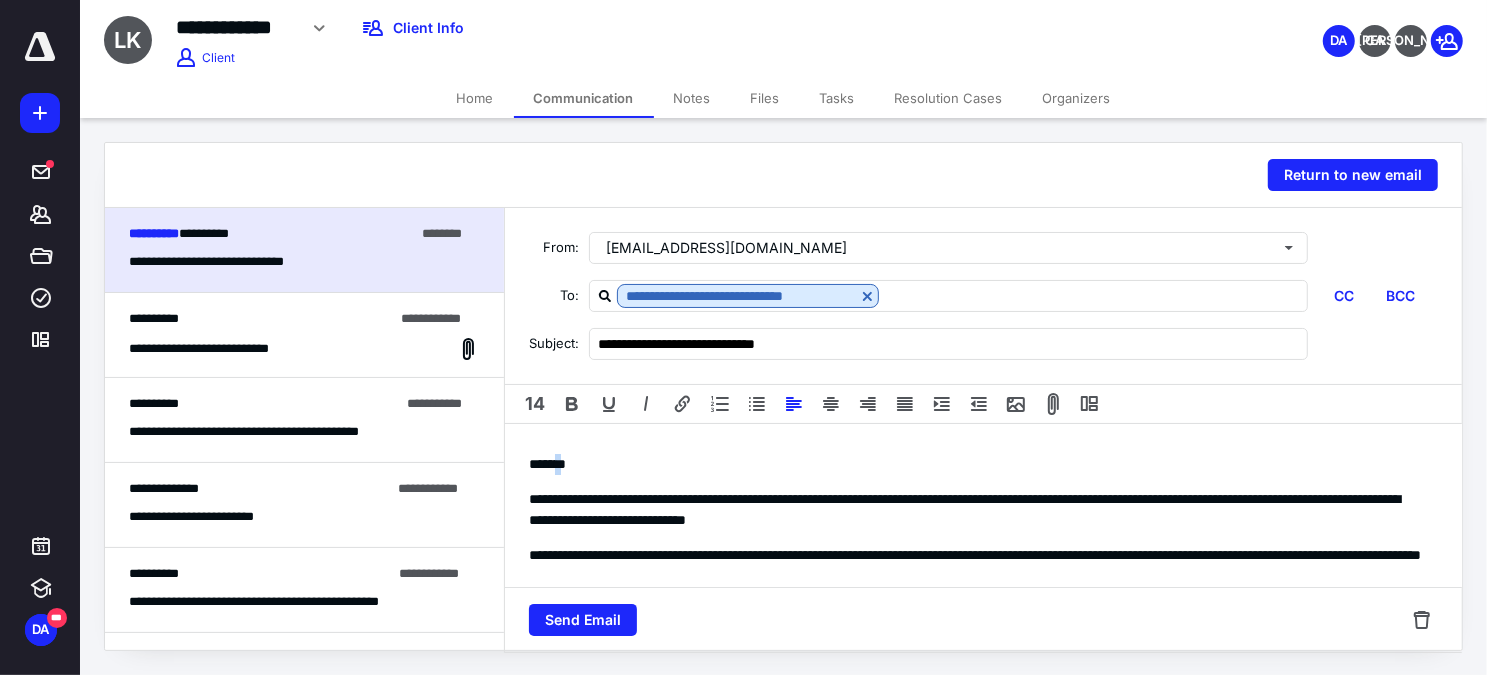 type 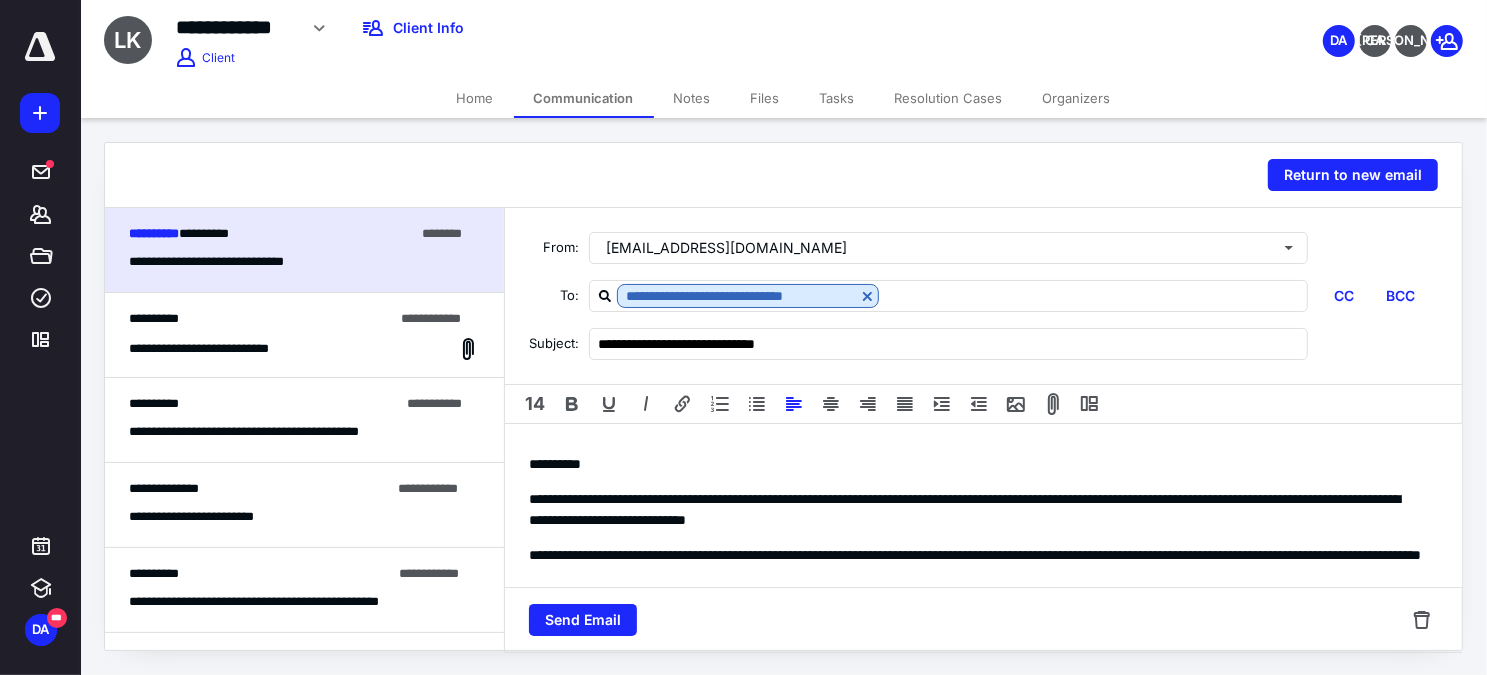 click on "**********" at bounding box center [977, 510] 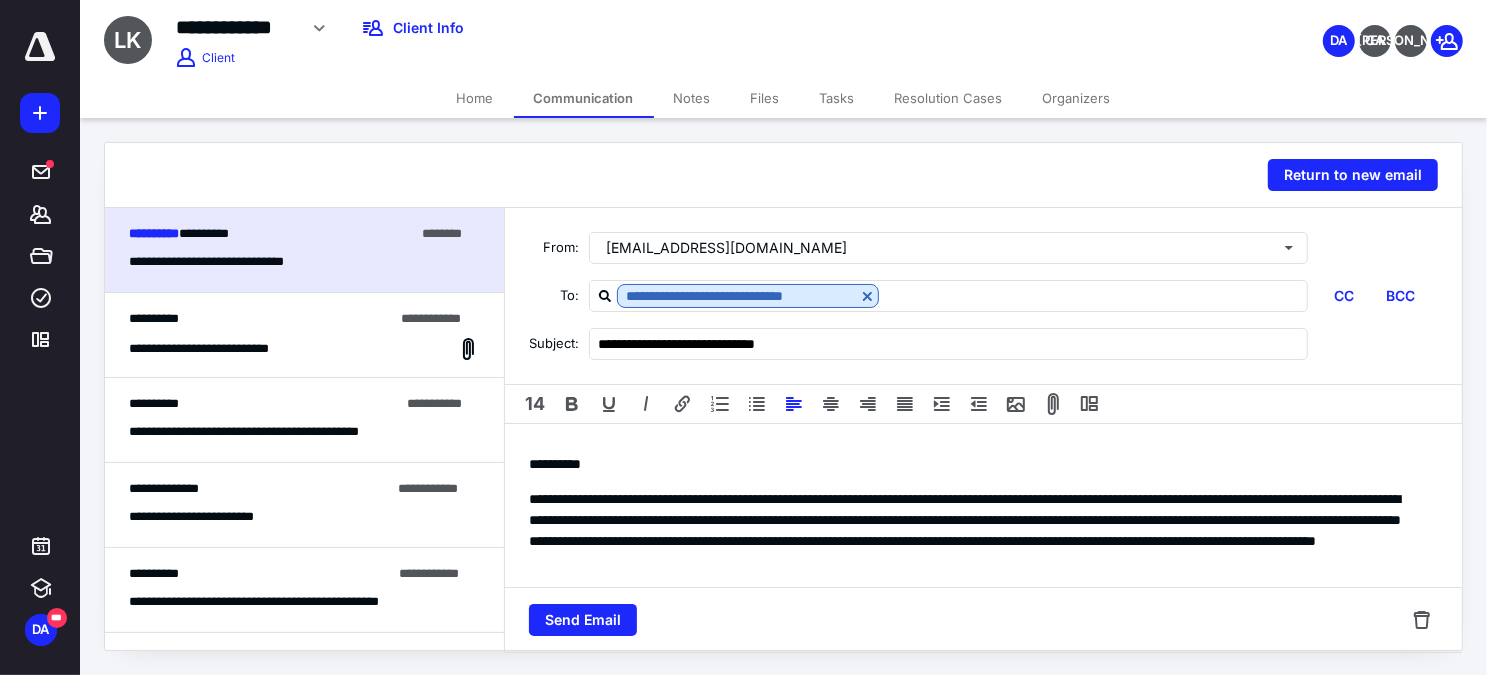 scroll, scrollTop: 90, scrollLeft: 0, axis: vertical 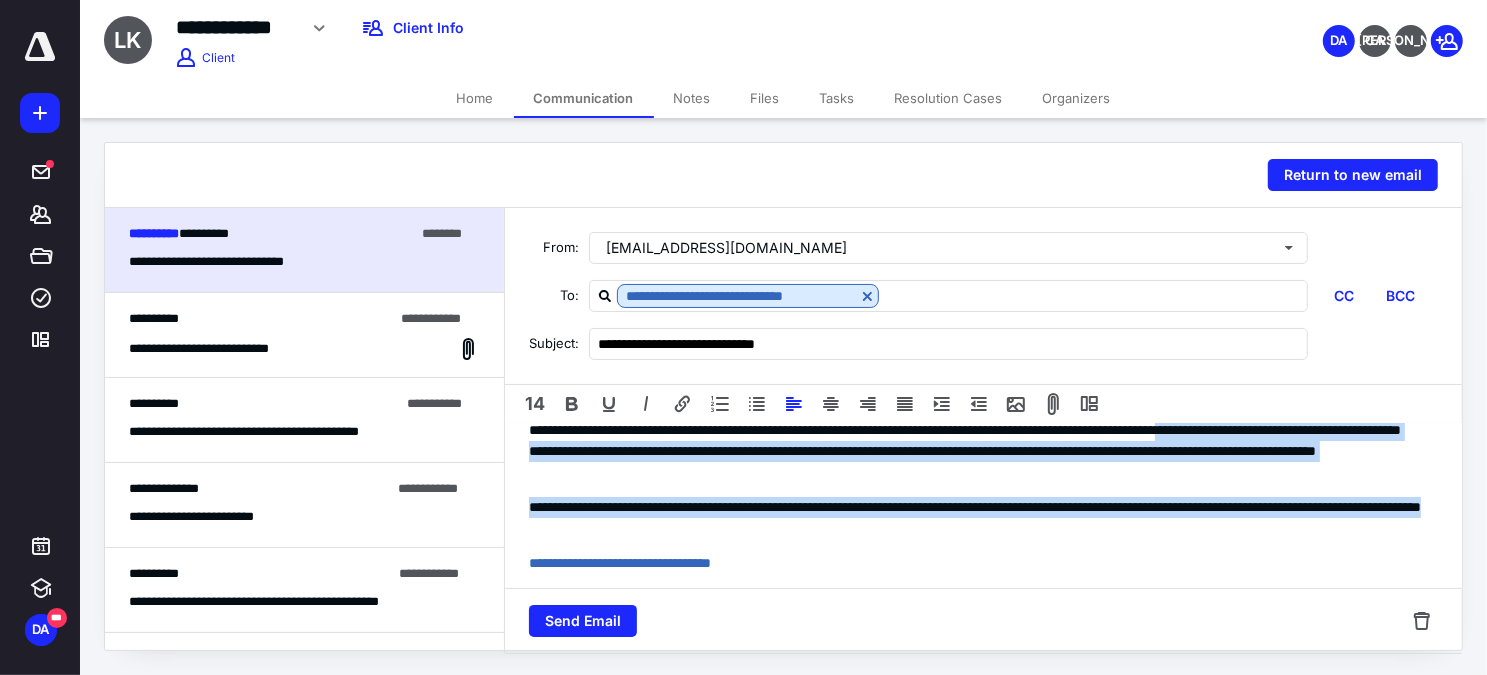 drag, startPoint x: 738, startPoint y: 449, endPoint x: 861, endPoint y: 534, distance: 149.51254 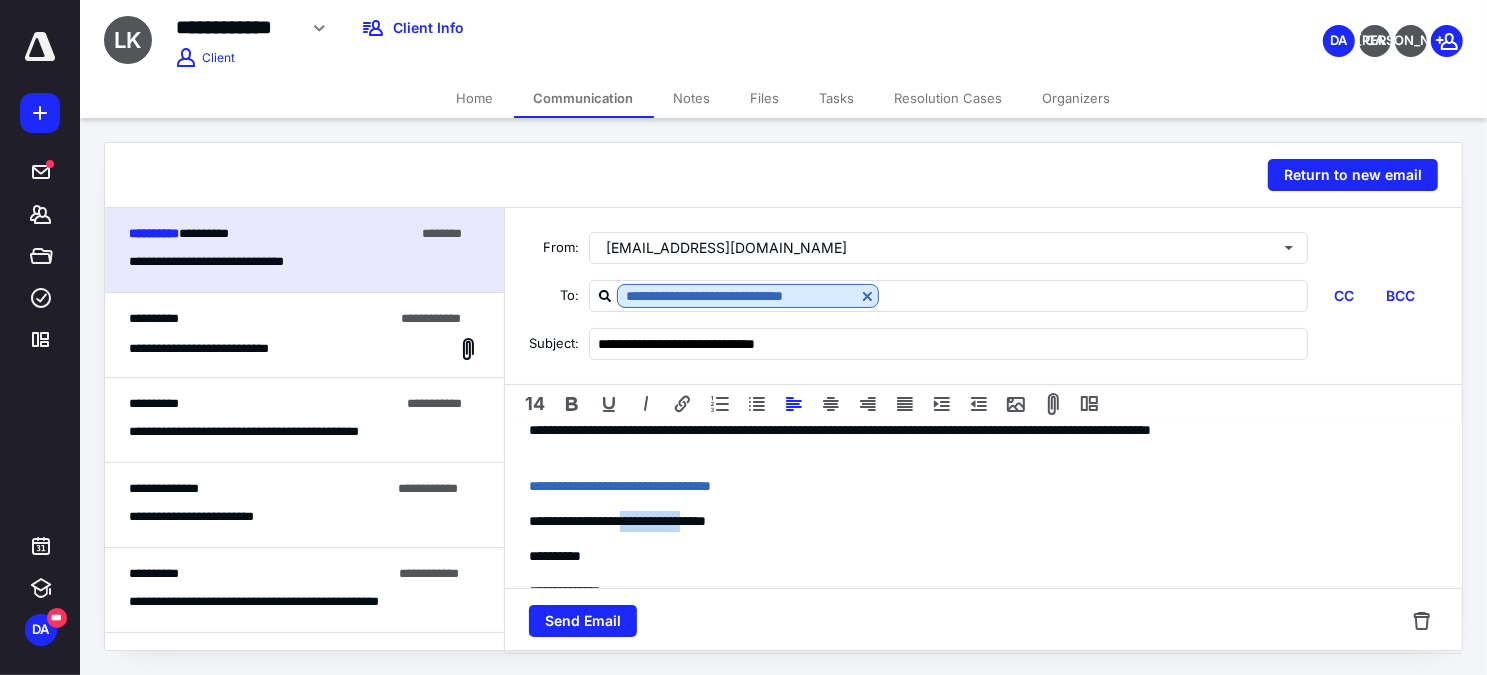 drag, startPoint x: 642, startPoint y: 520, endPoint x: 721, endPoint y: 522, distance: 79.025314 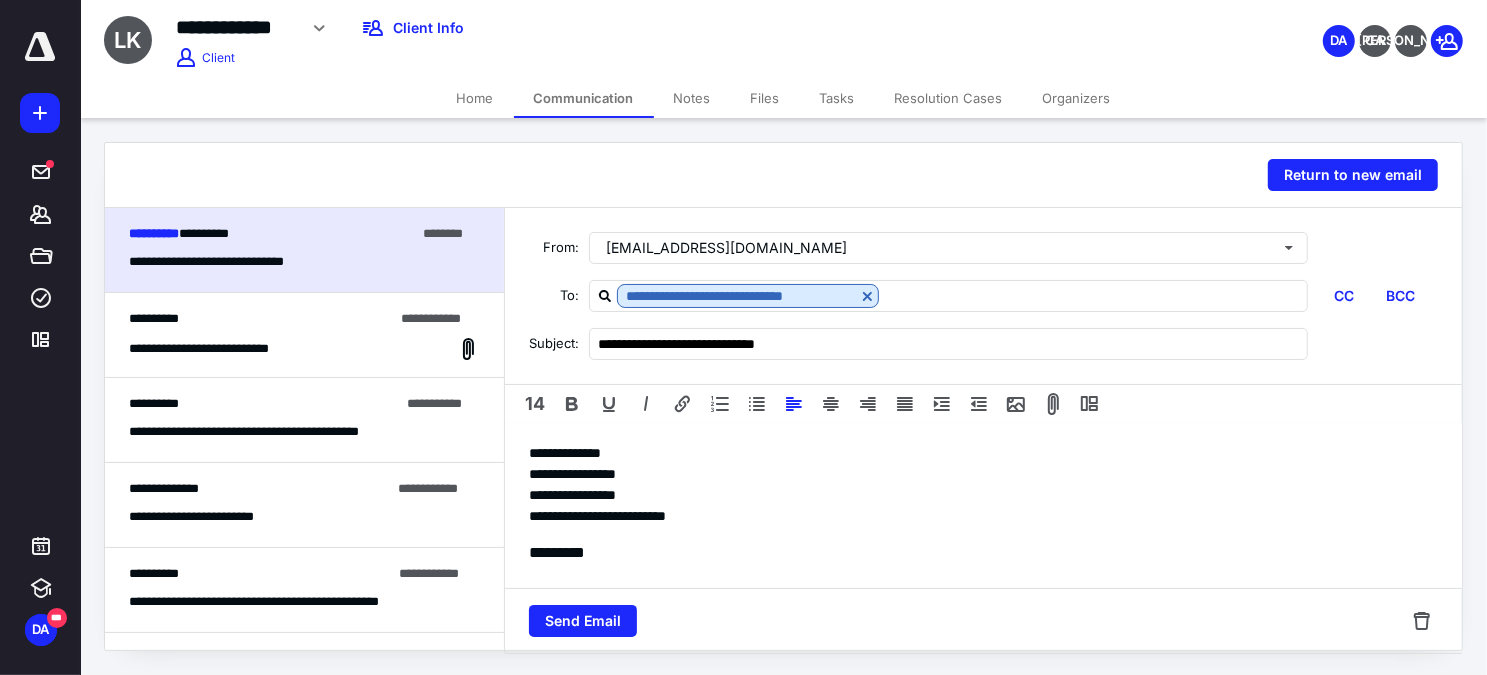 scroll, scrollTop: 235, scrollLeft: 0, axis: vertical 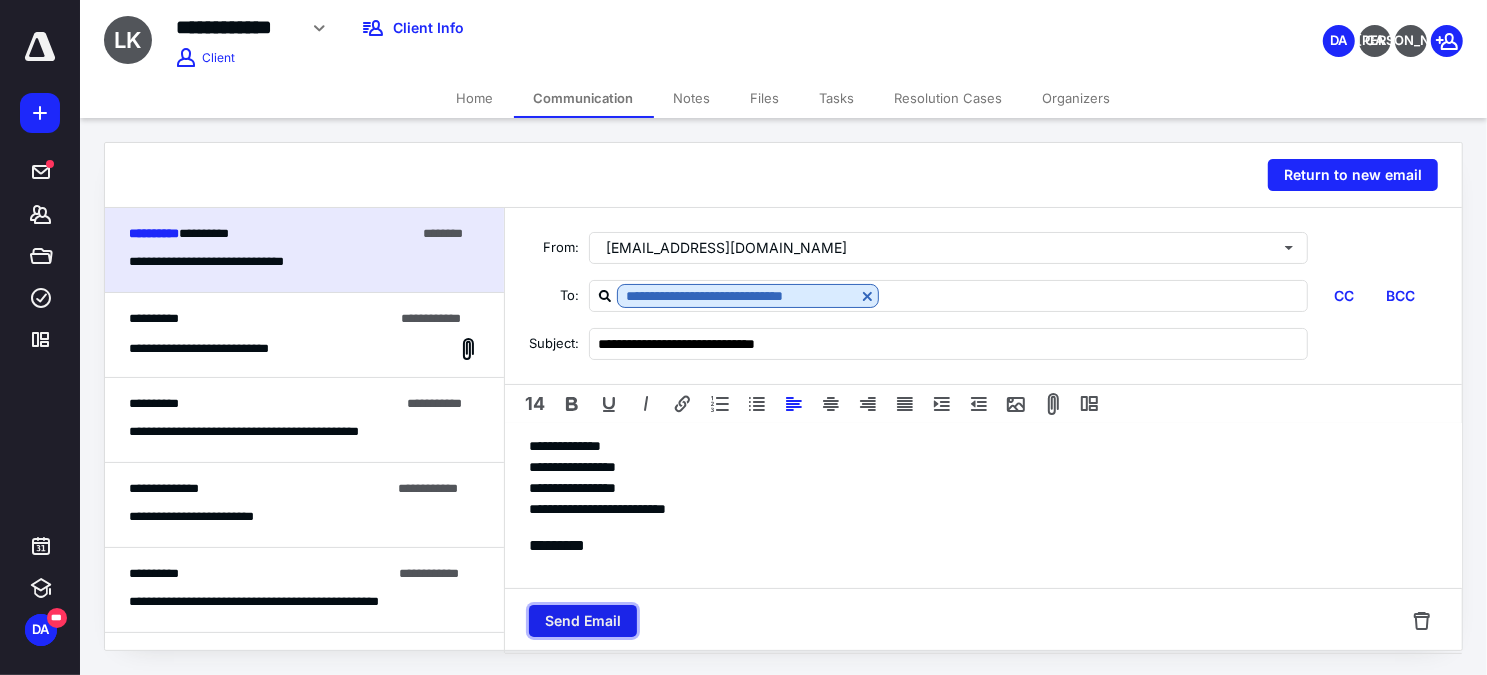 click on "Send Email" at bounding box center [583, 621] 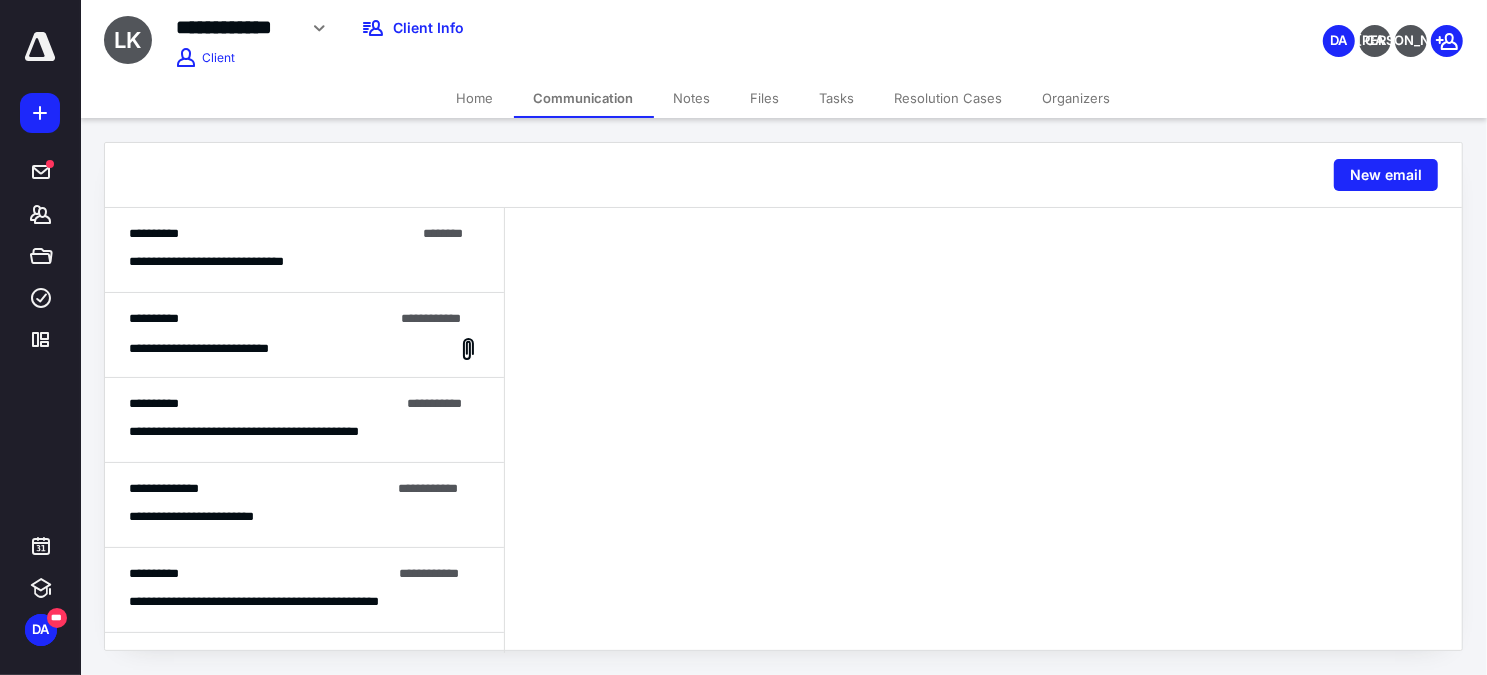click on "**********" at bounding box center [590, 28] 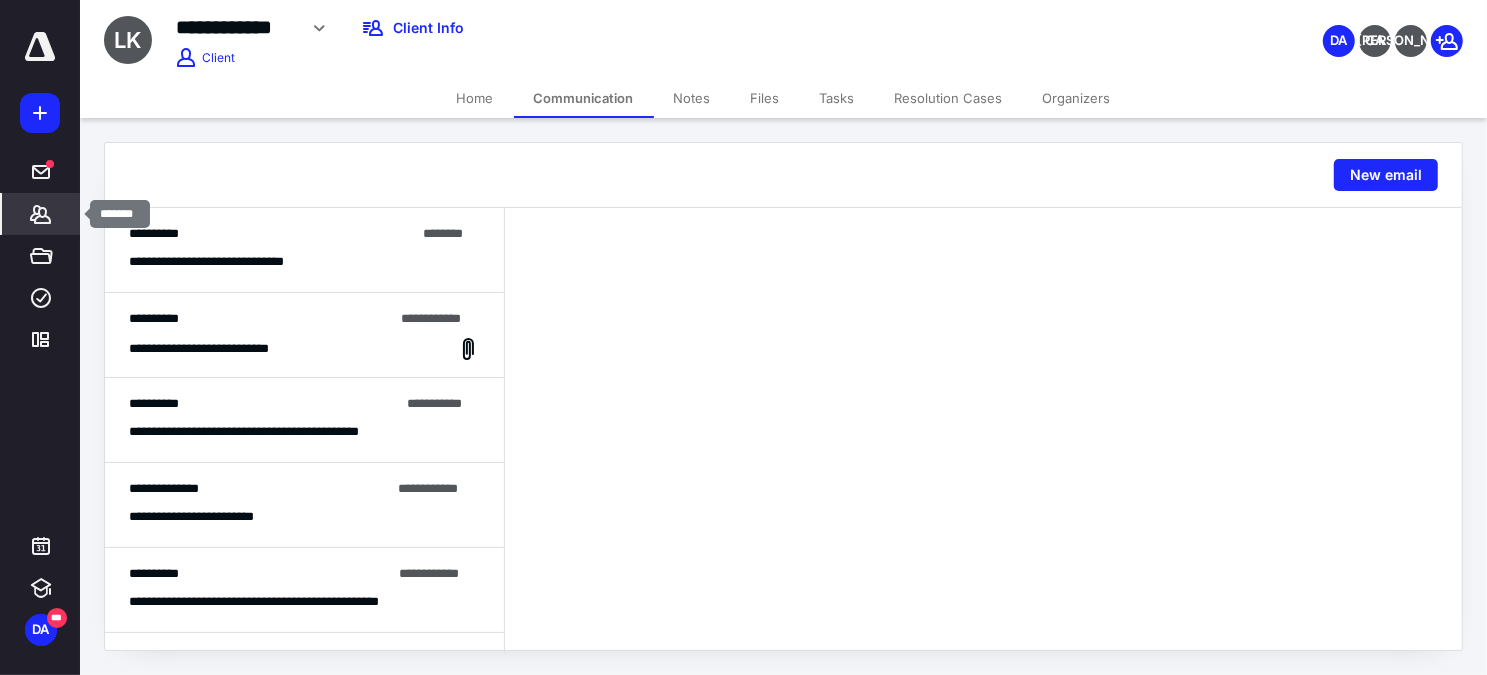 click 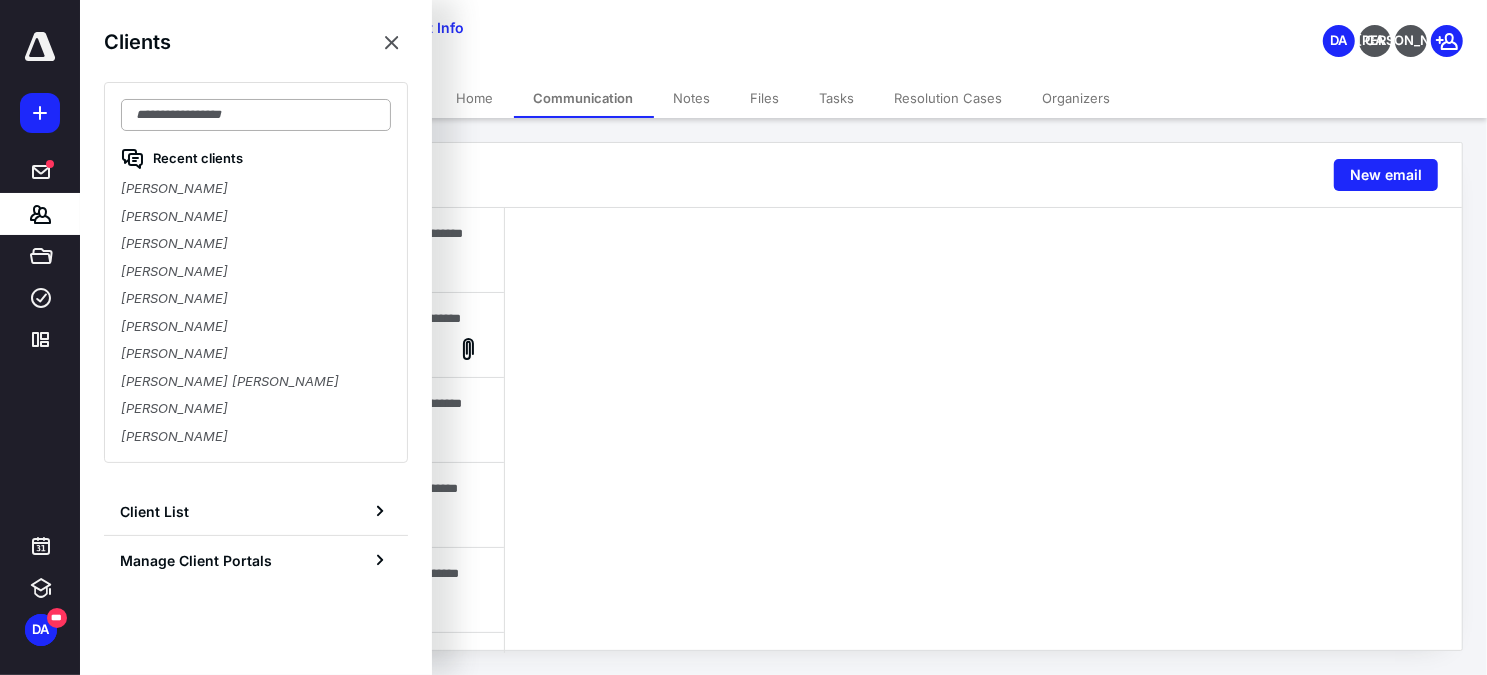 click at bounding box center (256, 115) 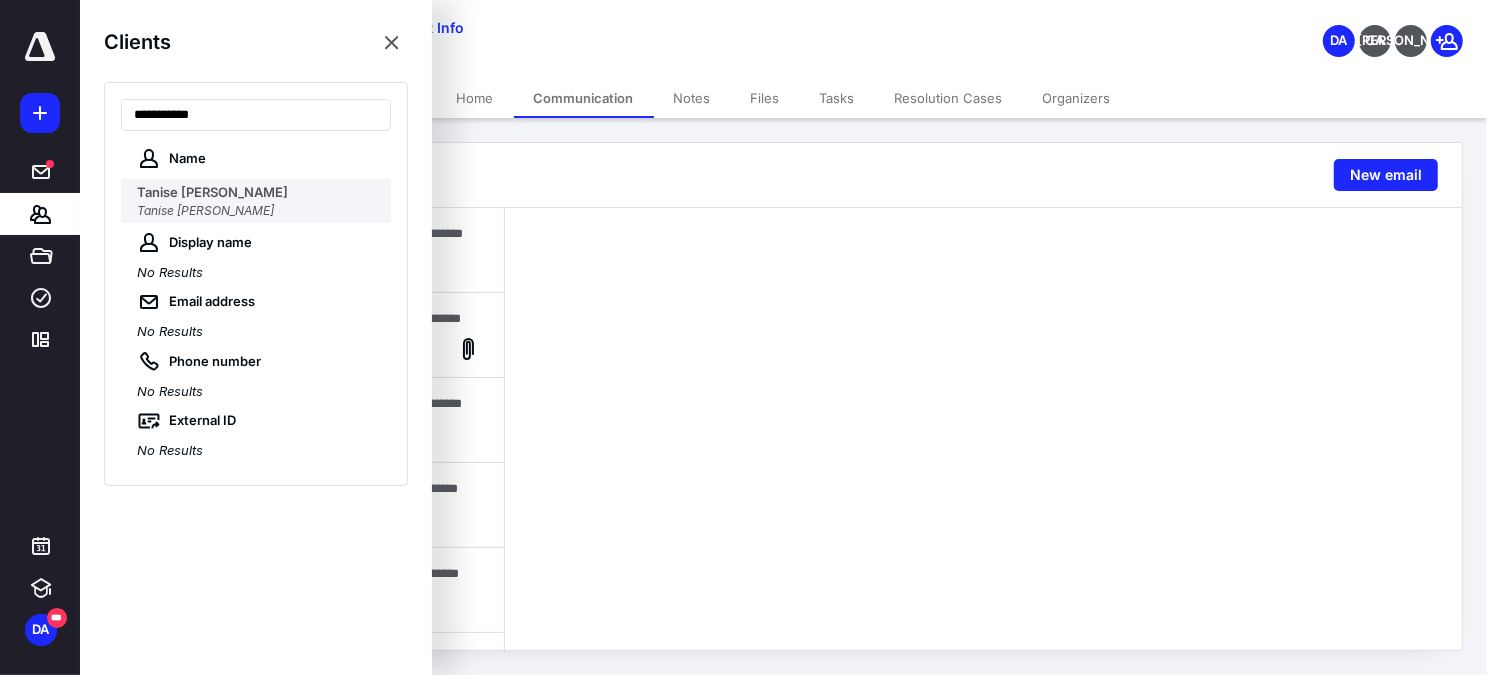 type on "**********" 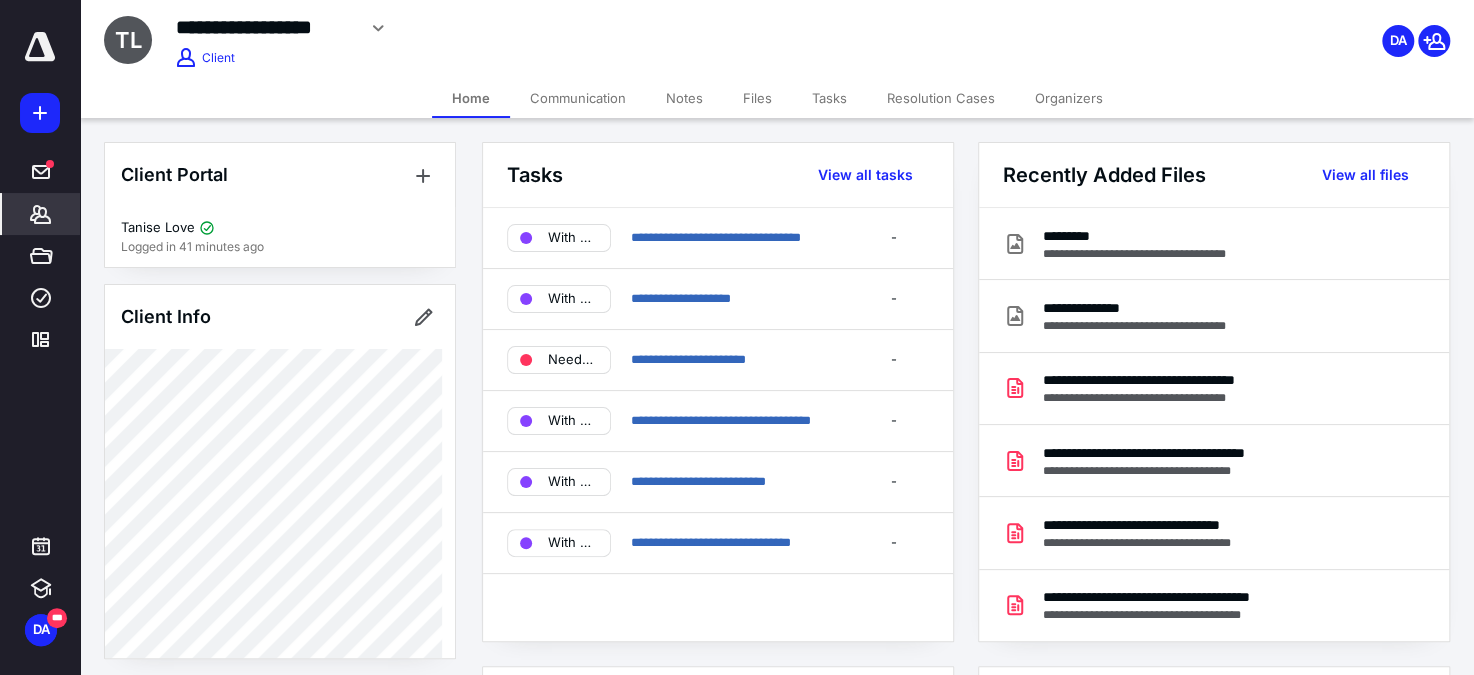 click on "Files" at bounding box center (757, 98) 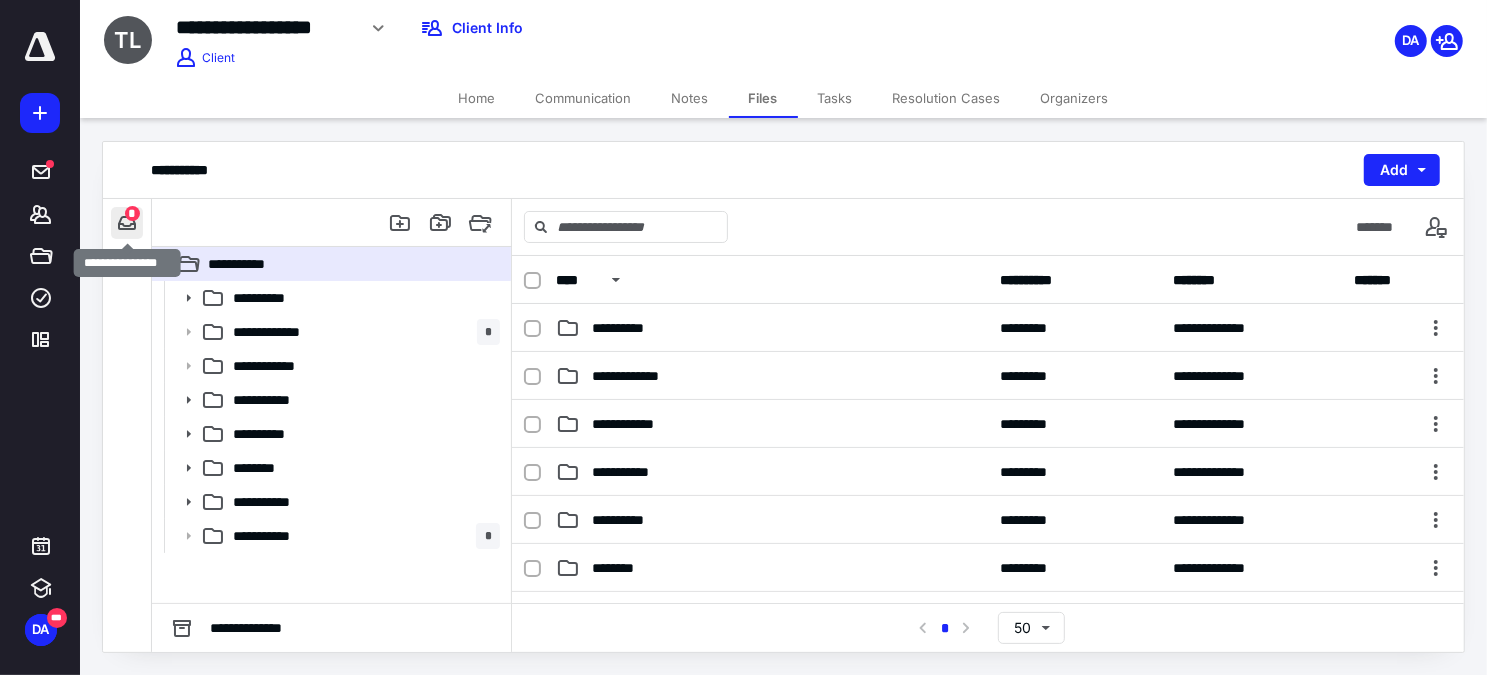 click at bounding box center [127, 223] 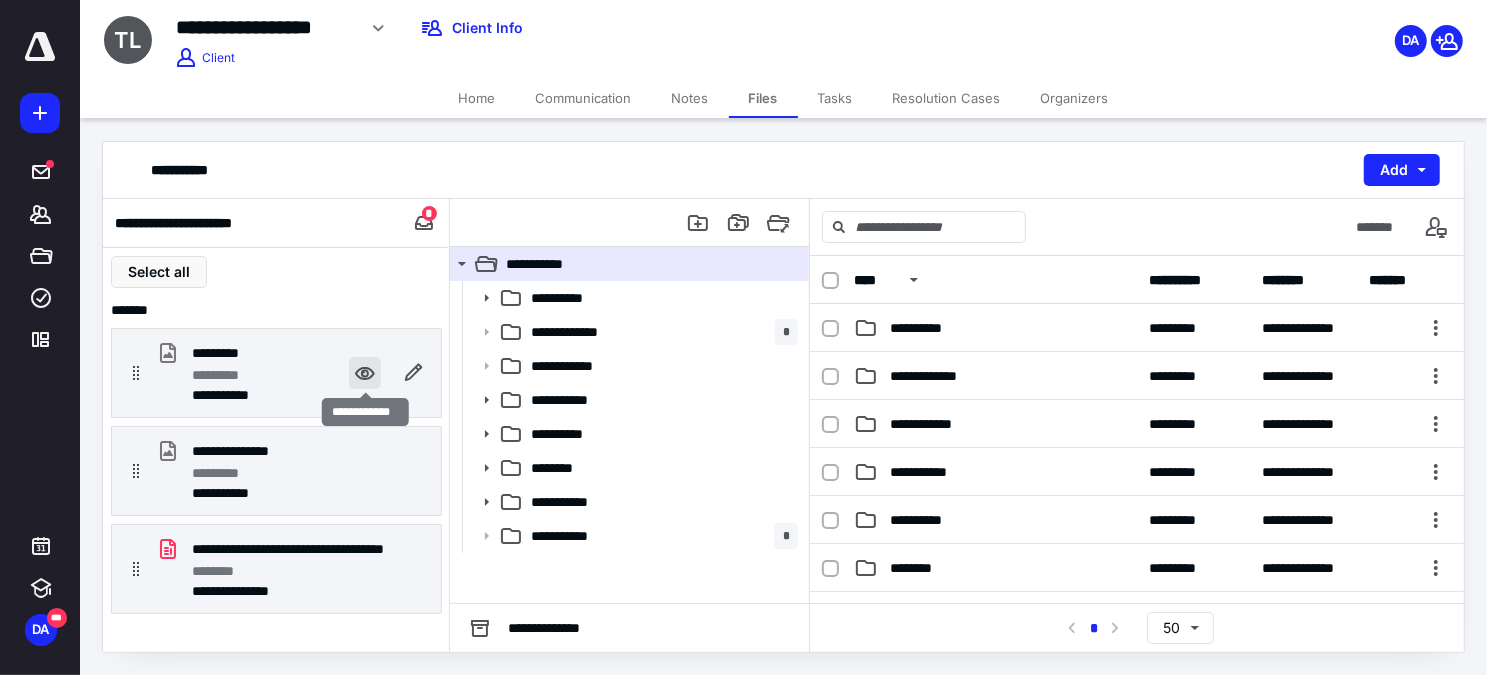 click at bounding box center [365, 373] 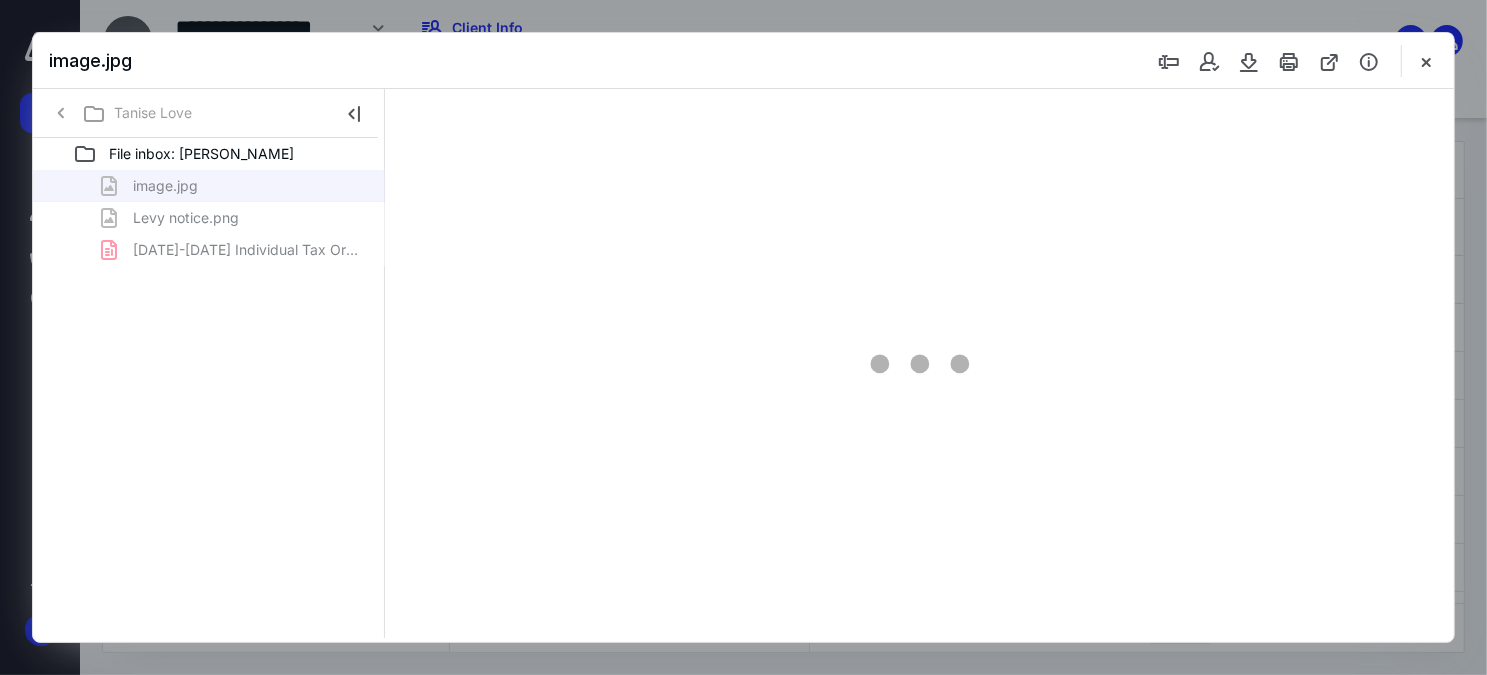 scroll, scrollTop: 0, scrollLeft: 0, axis: both 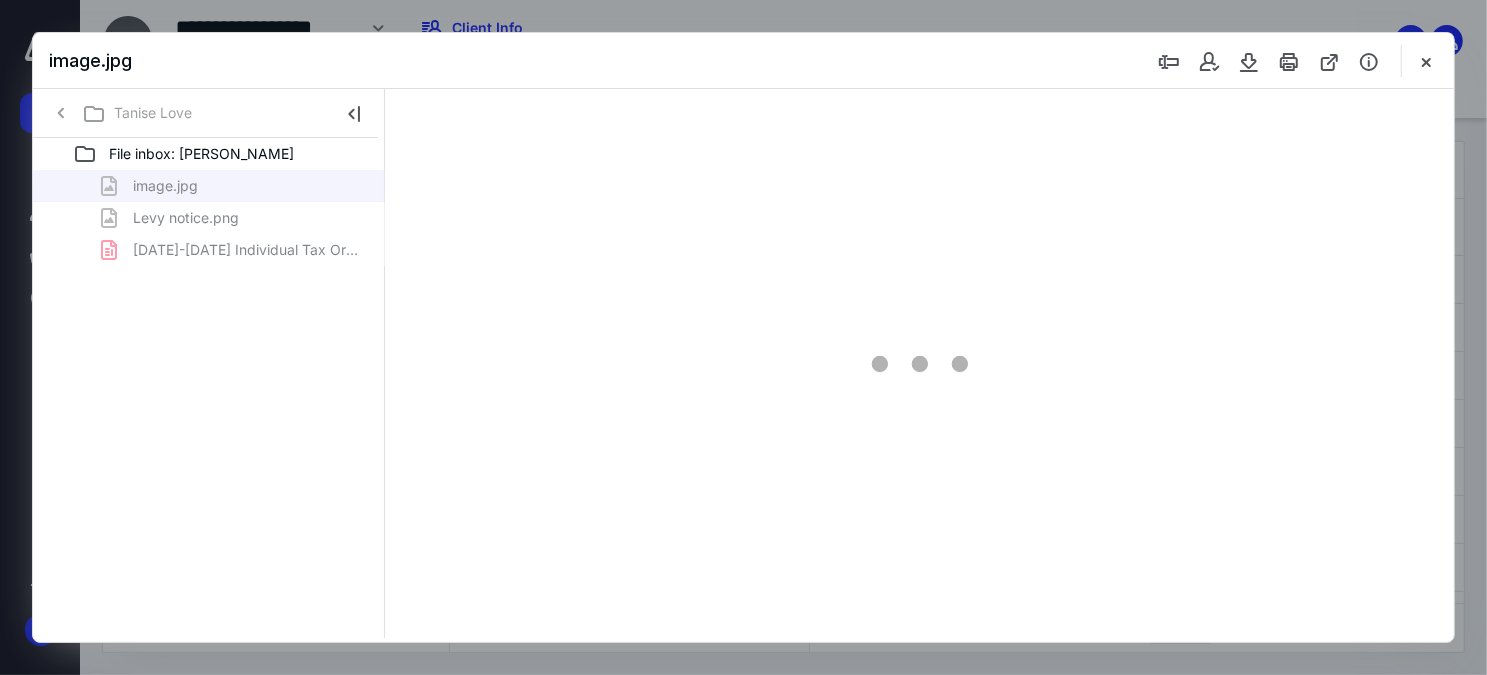 type on "65" 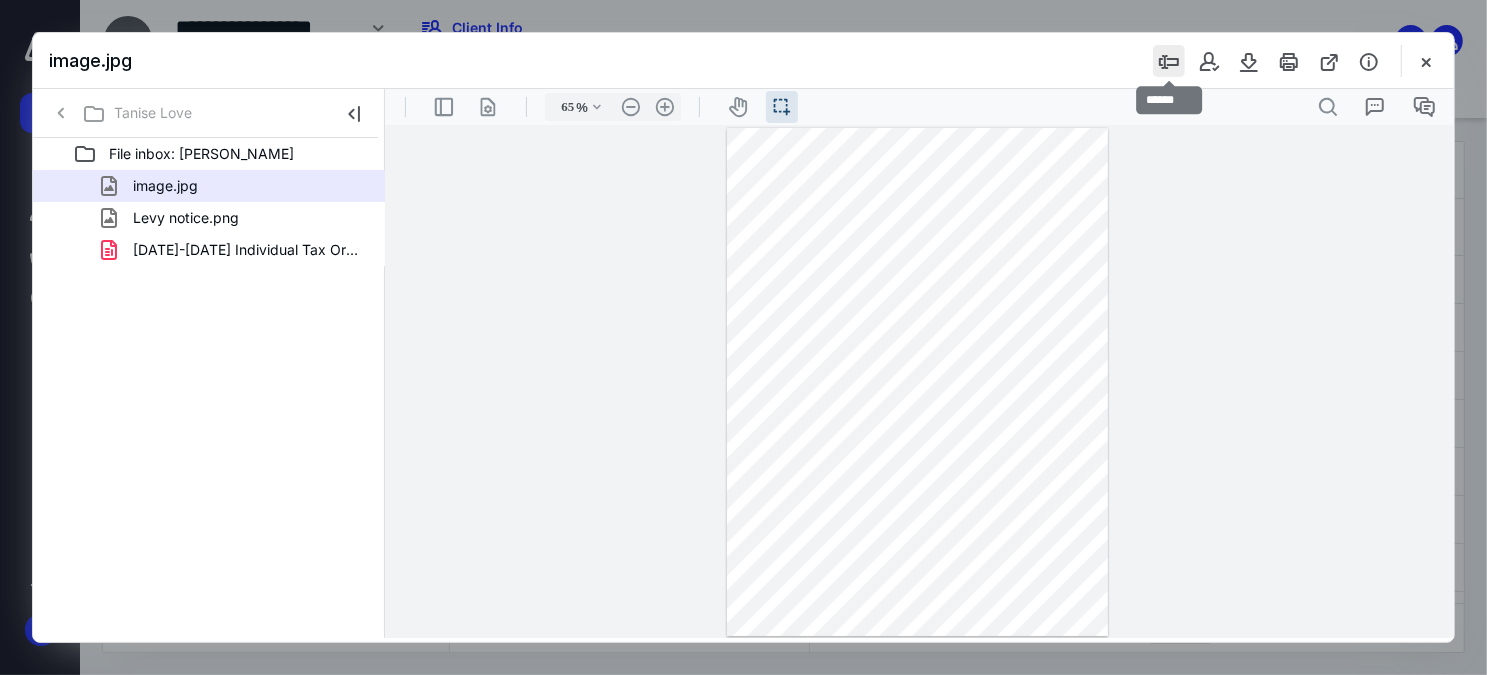 click at bounding box center [1169, 61] 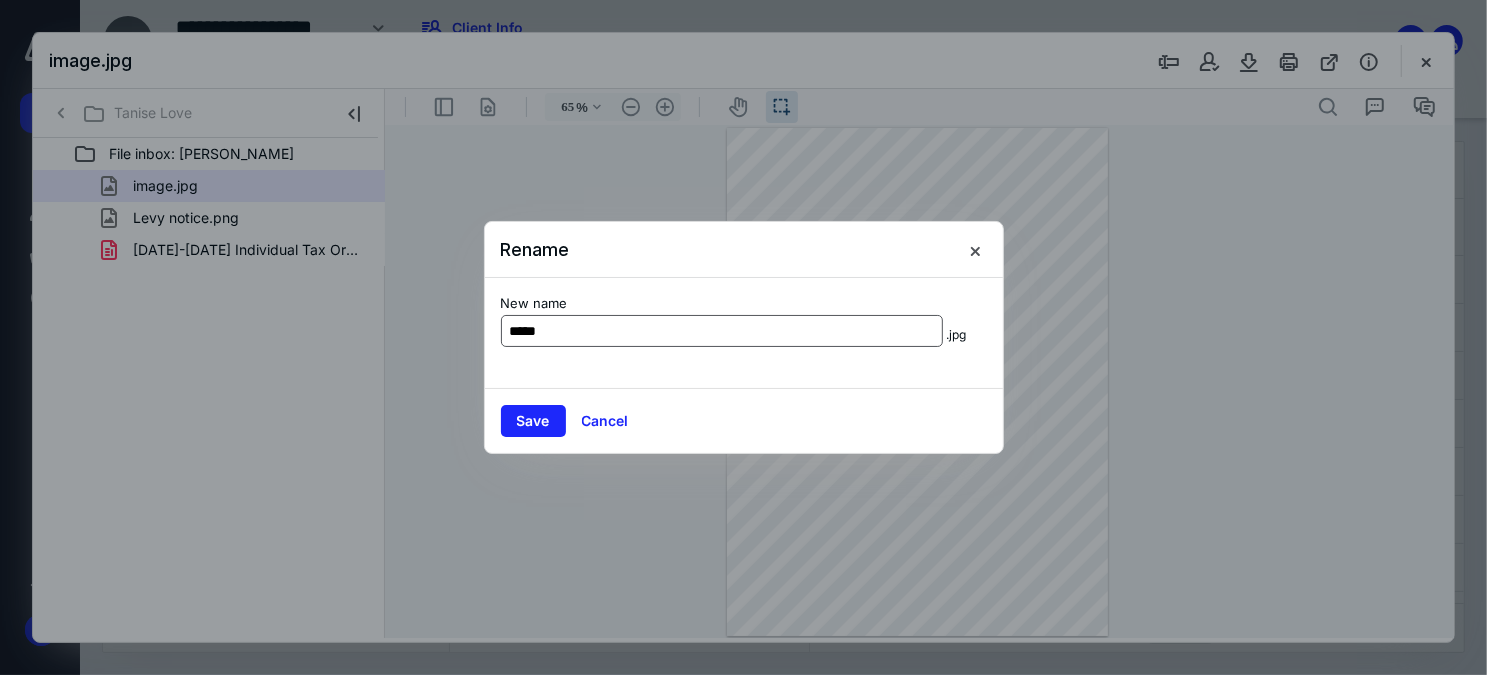 click on "*****" at bounding box center (722, 331) 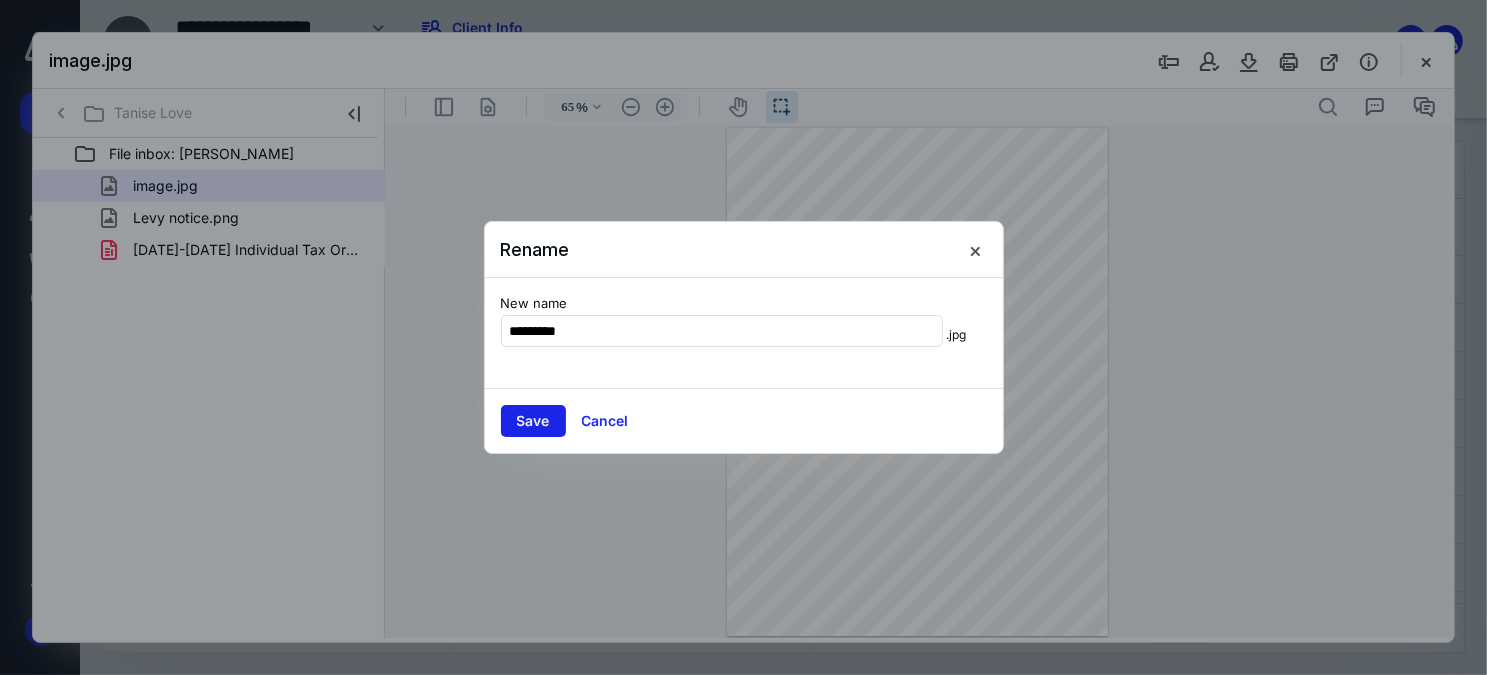 type on "*********" 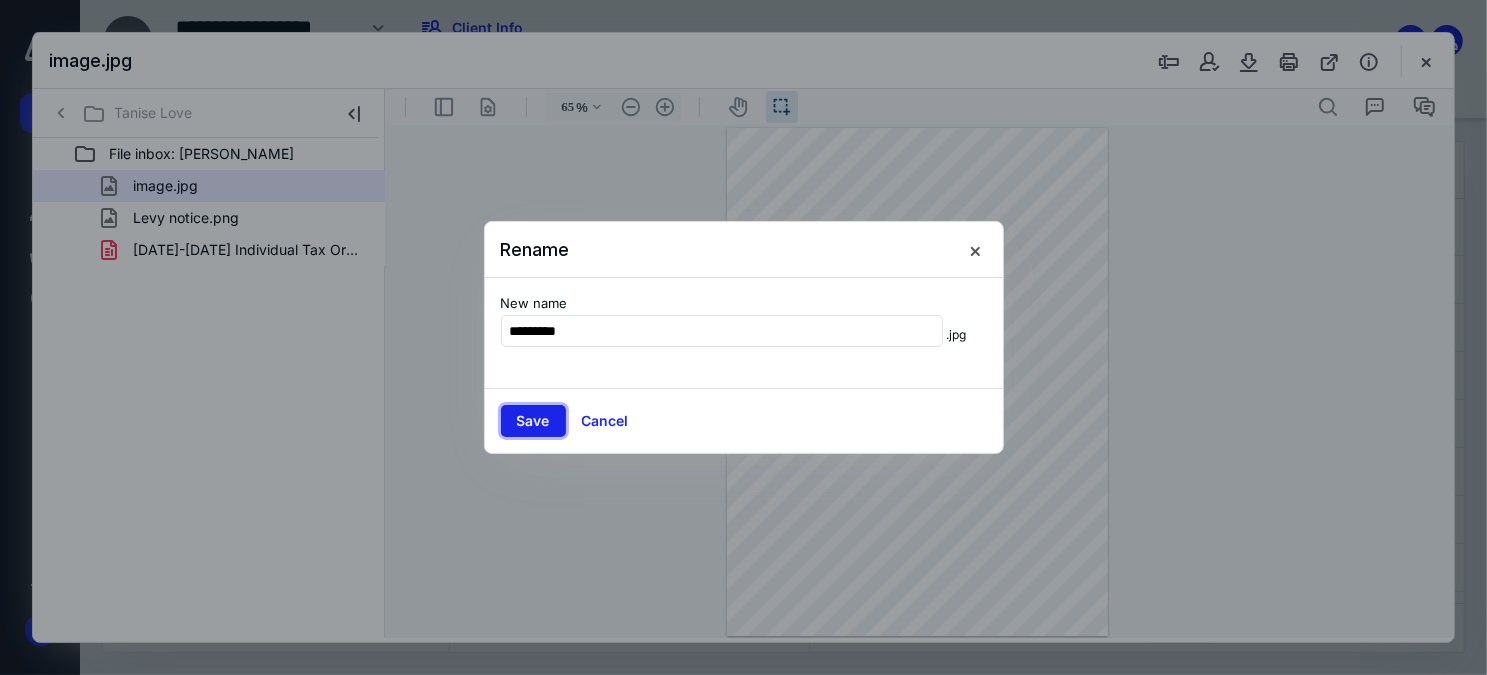 click on "Save" at bounding box center [533, 421] 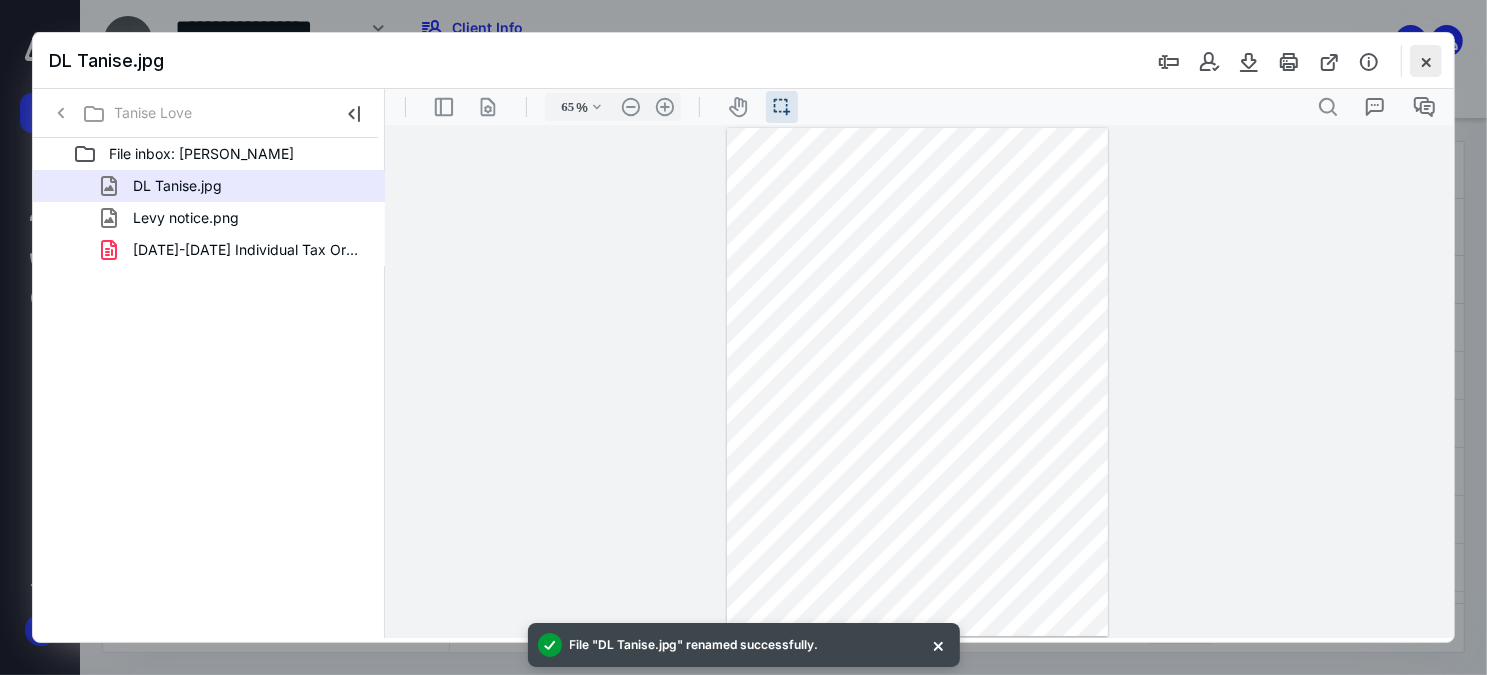 click at bounding box center [1426, 61] 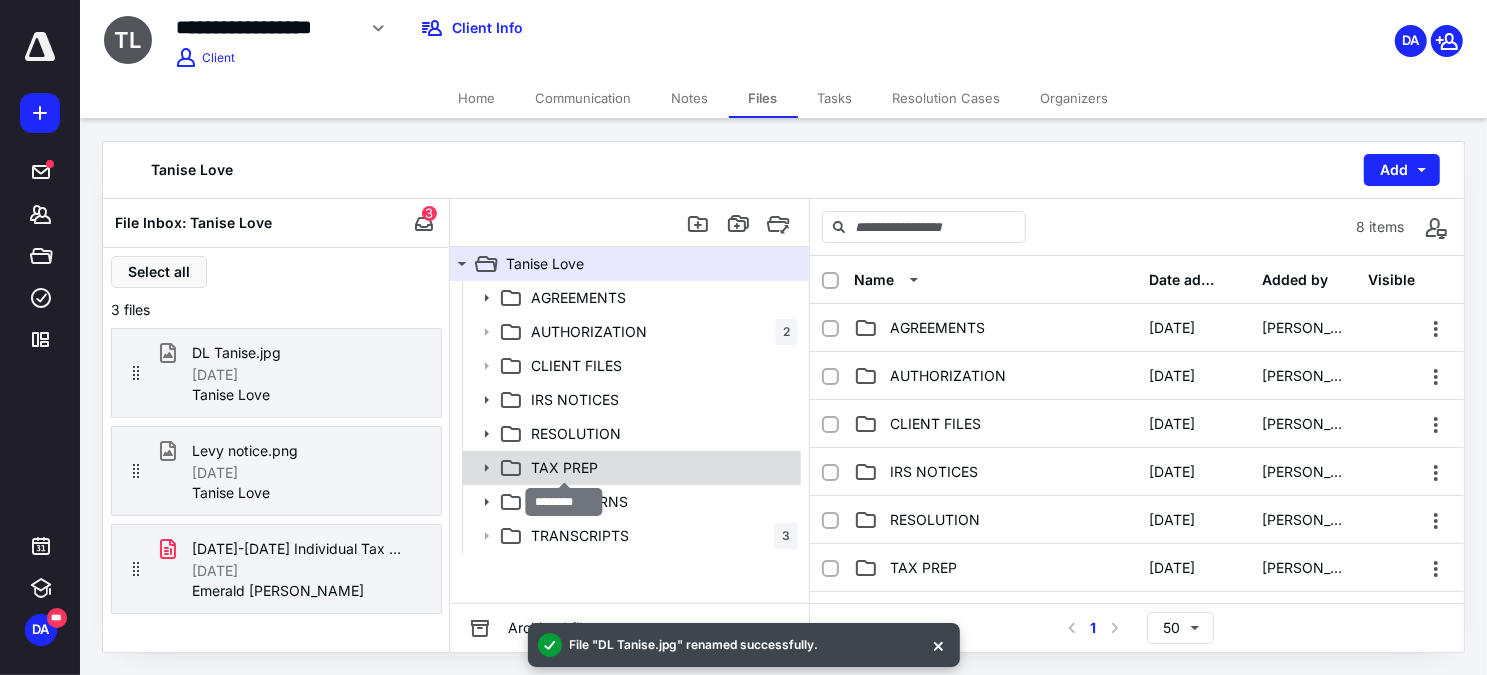 click on "TAX PREP" at bounding box center (564, 468) 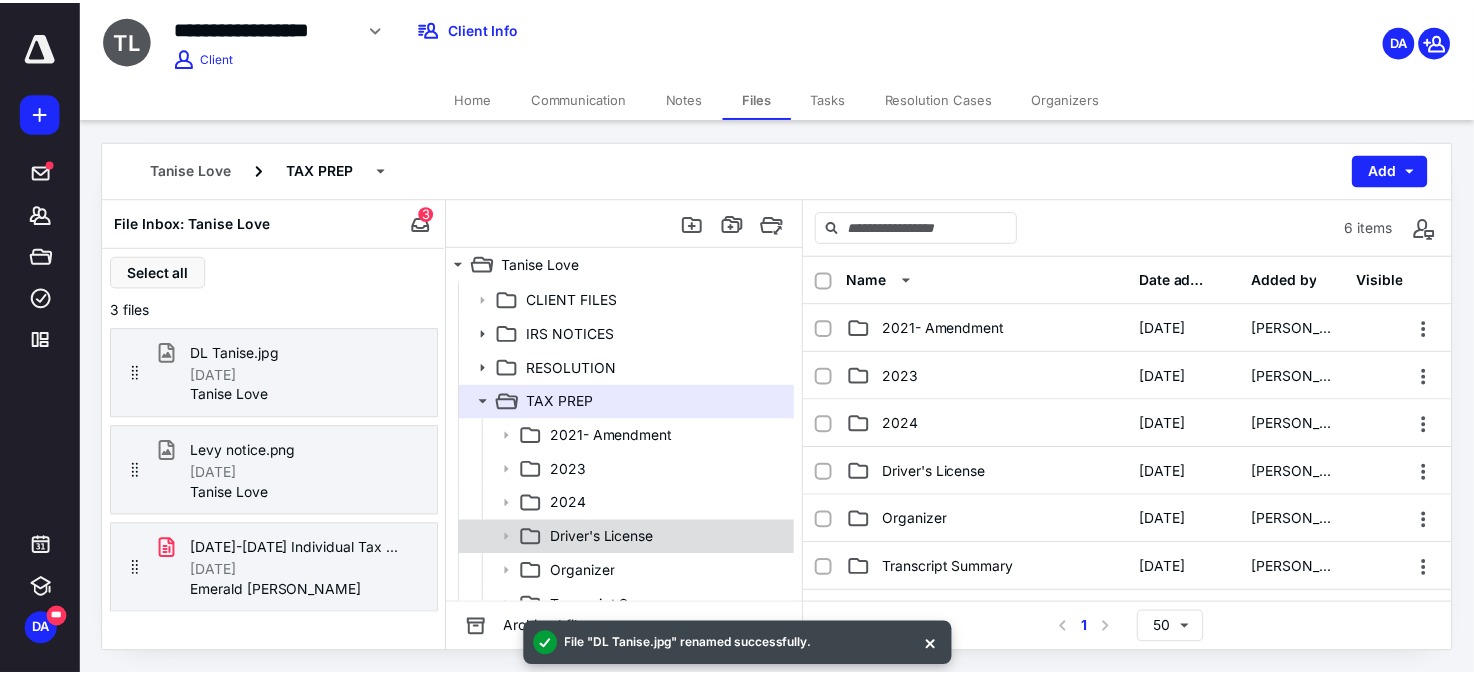 scroll, scrollTop: 152, scrollLeft: 0, axis: vertical 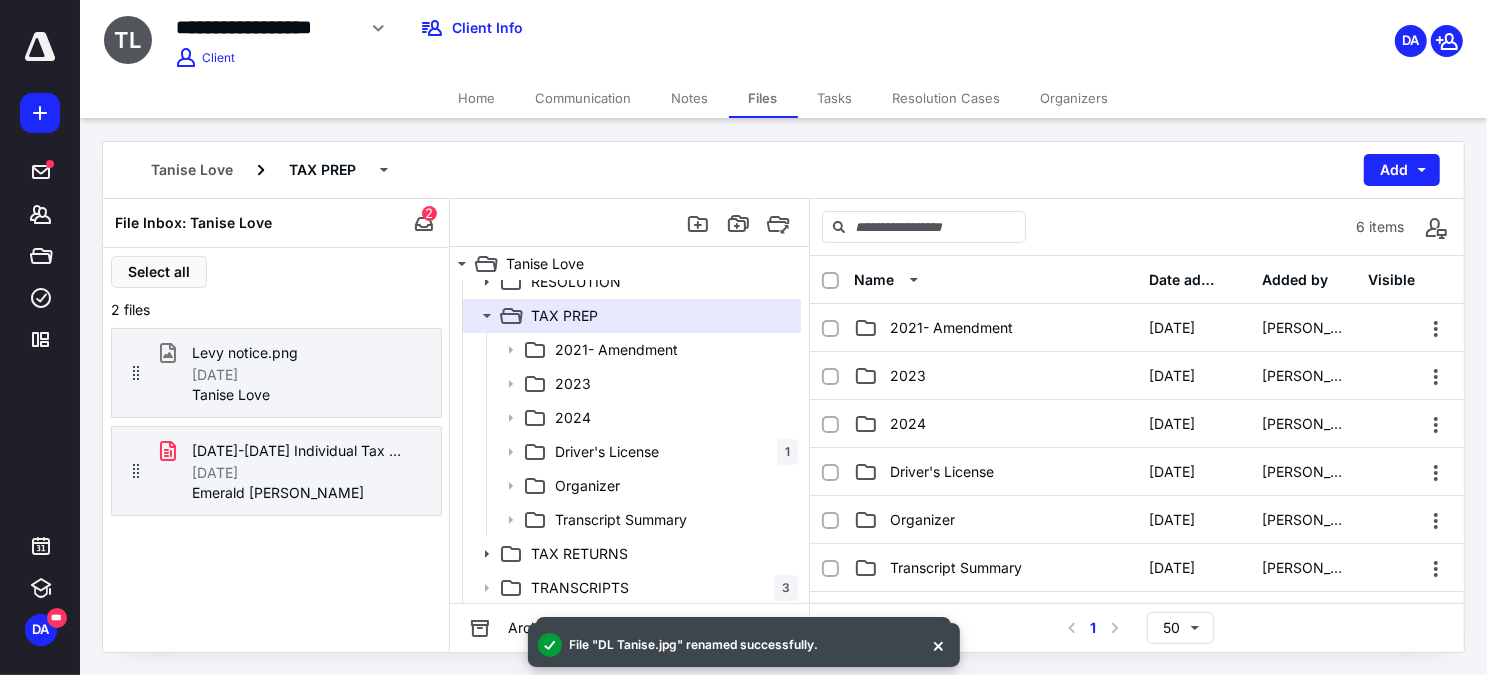 click on "Home" at bounding box center (477, 98) 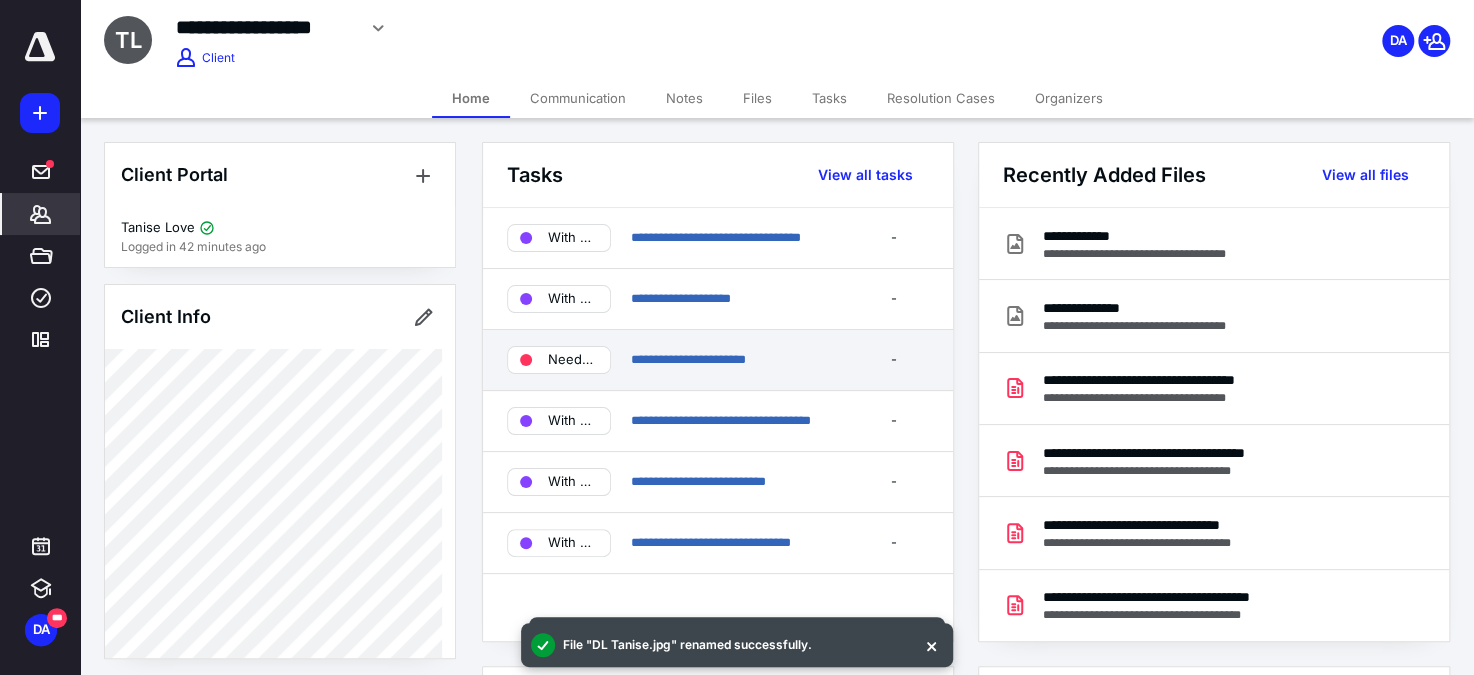 click on "**********" at bounding box center (735, 360) 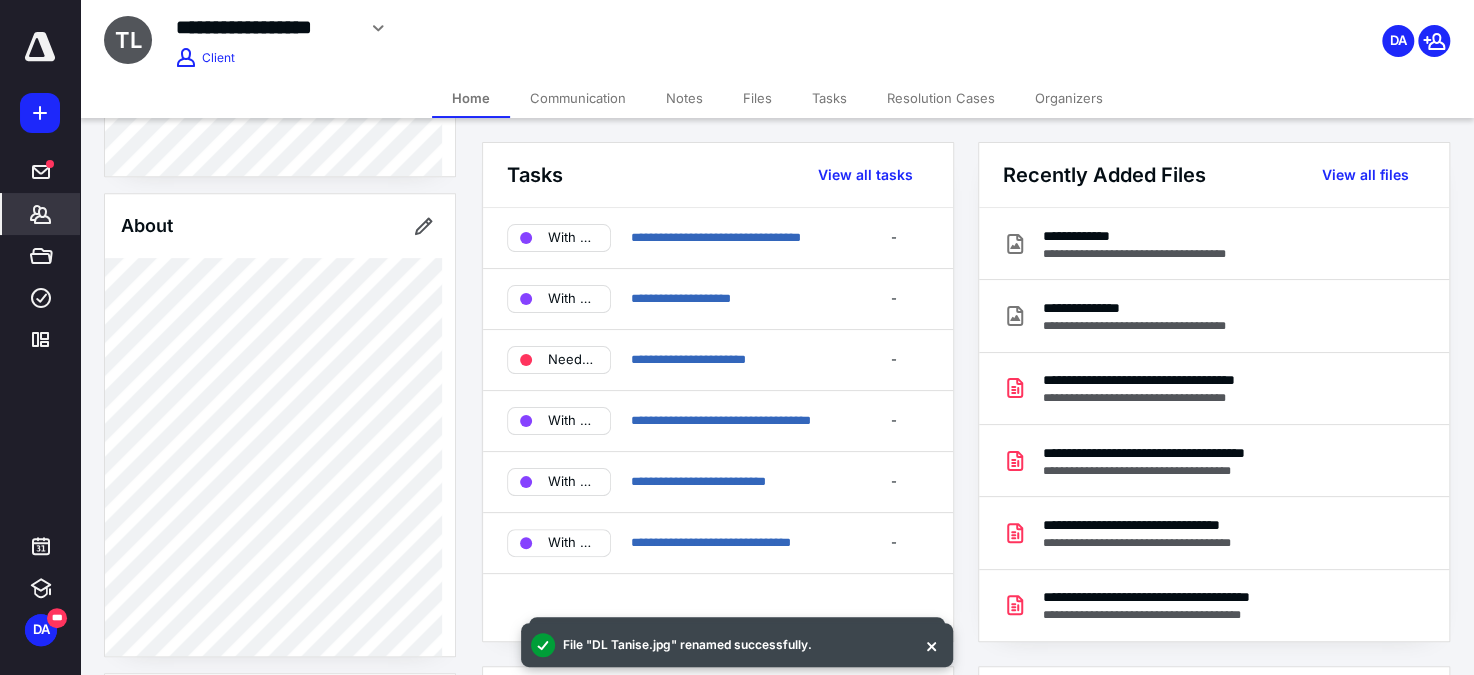 scroll, scrollTop: 28, scrollLeft: 0, axis: vertical 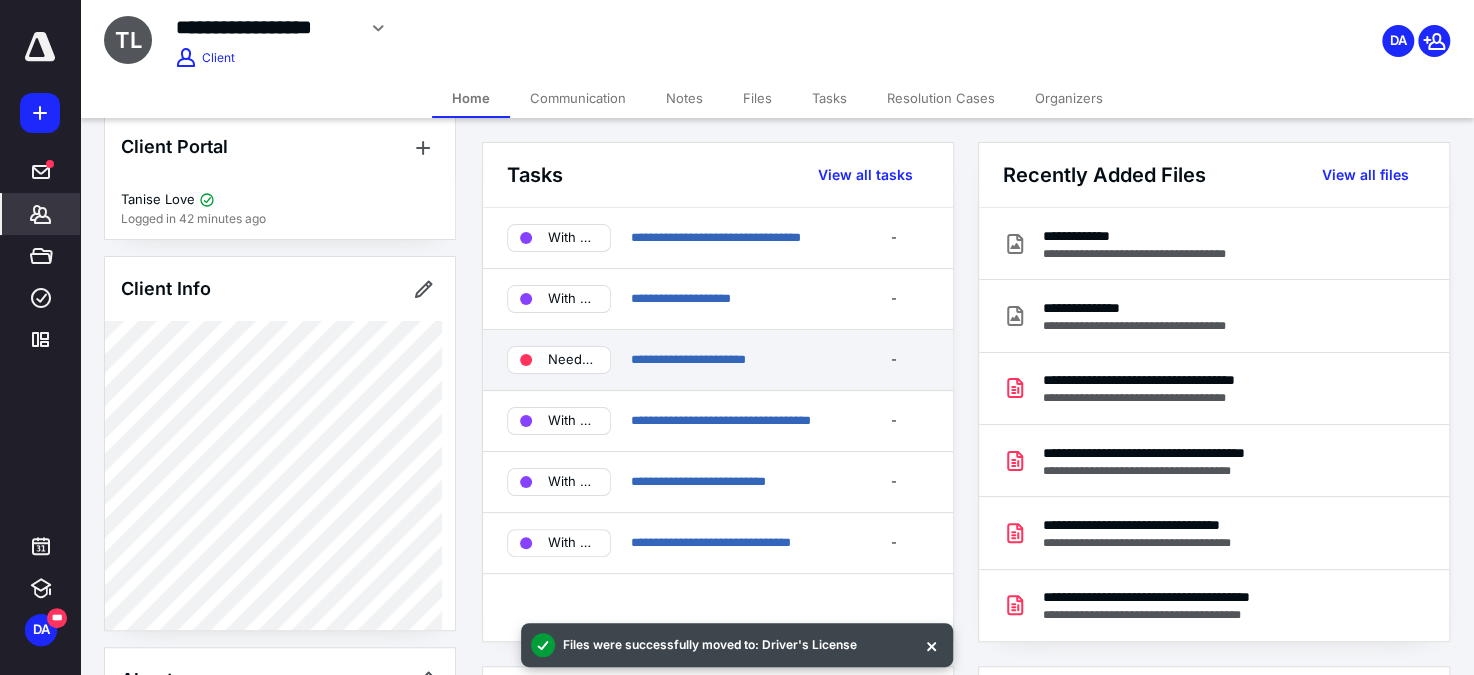 click on "**********" at bounding box center (735, 360) 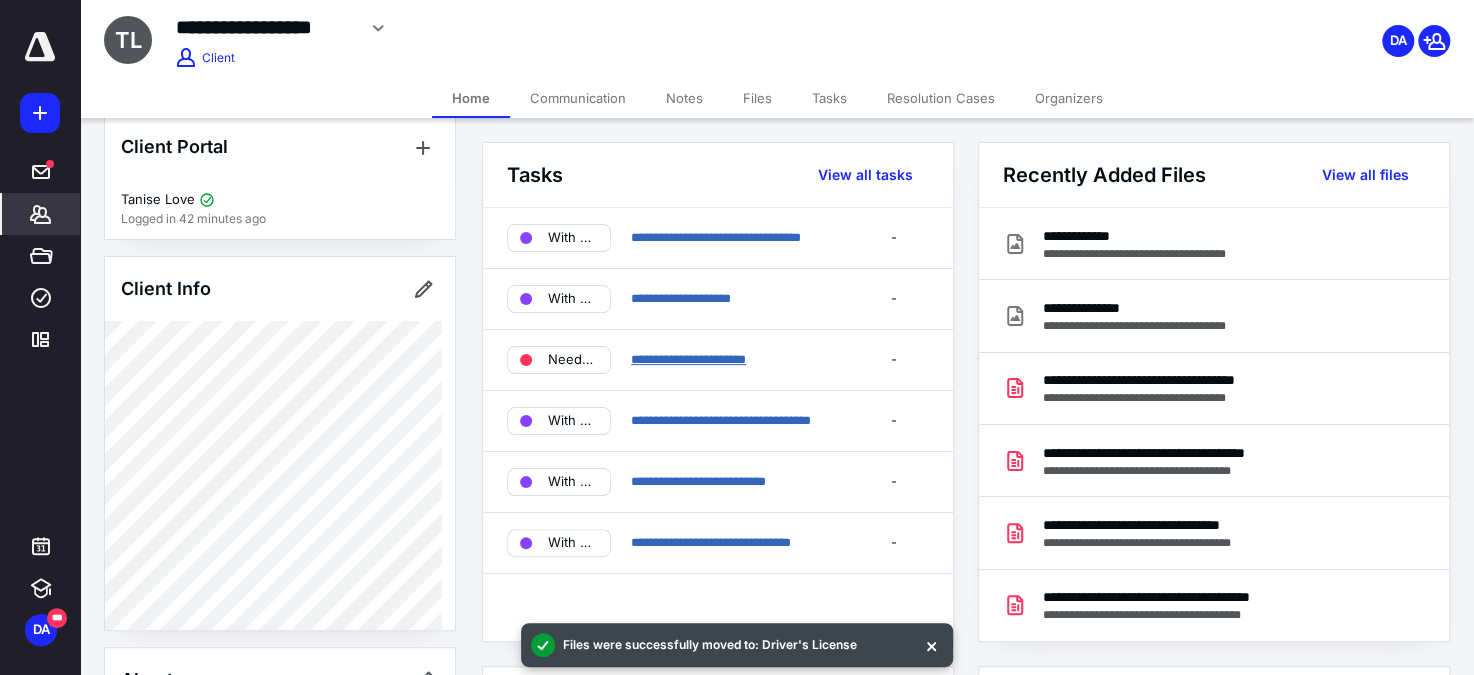 click on "**********" at bounding box center (688, 359) 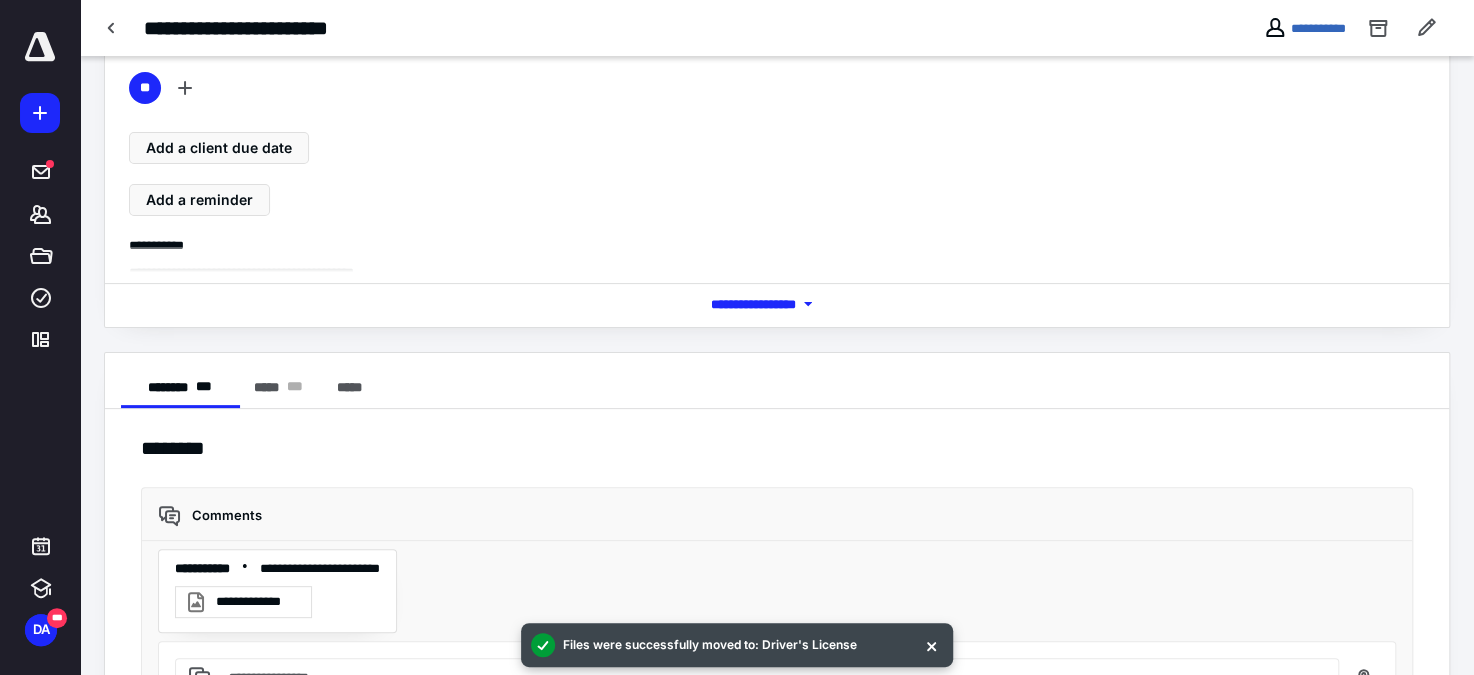 scroll, scrollTop: 191, scrollLeft: 0, axis: vertical 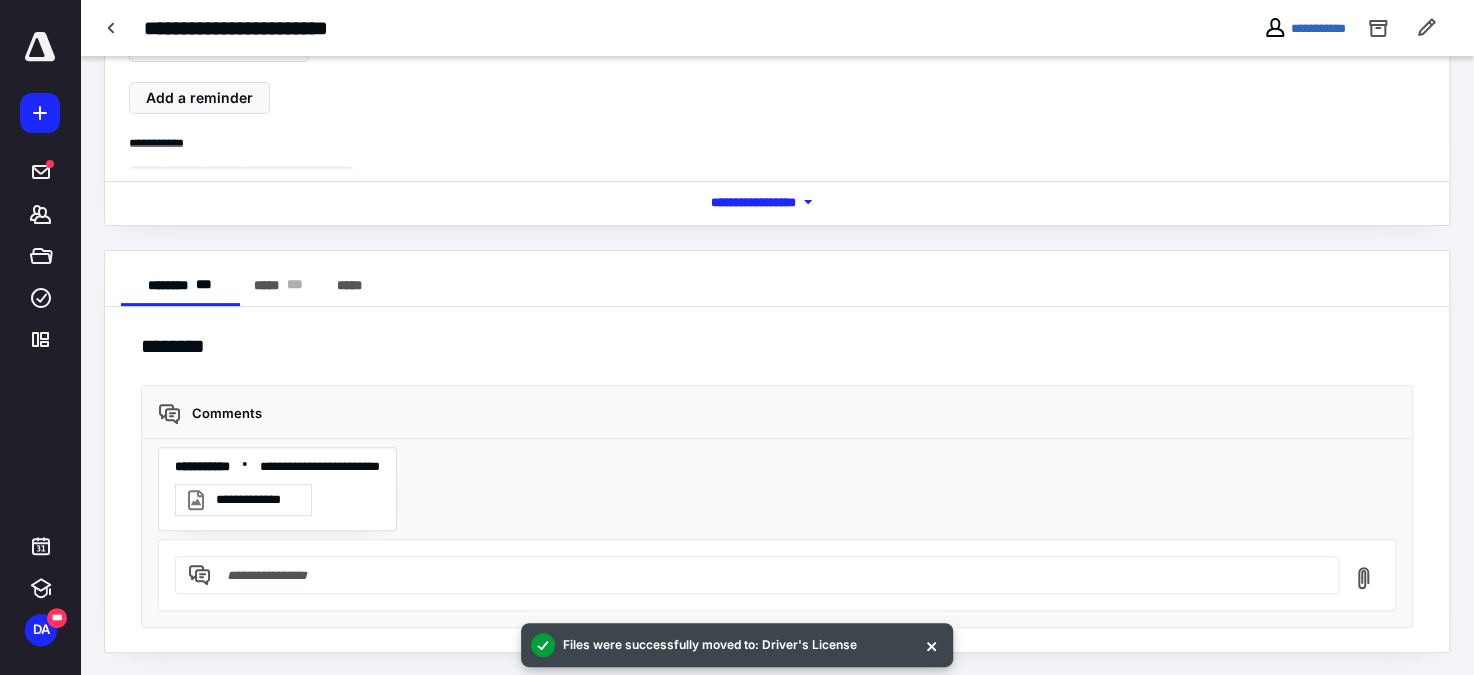 click at bounding box center (769, 575) 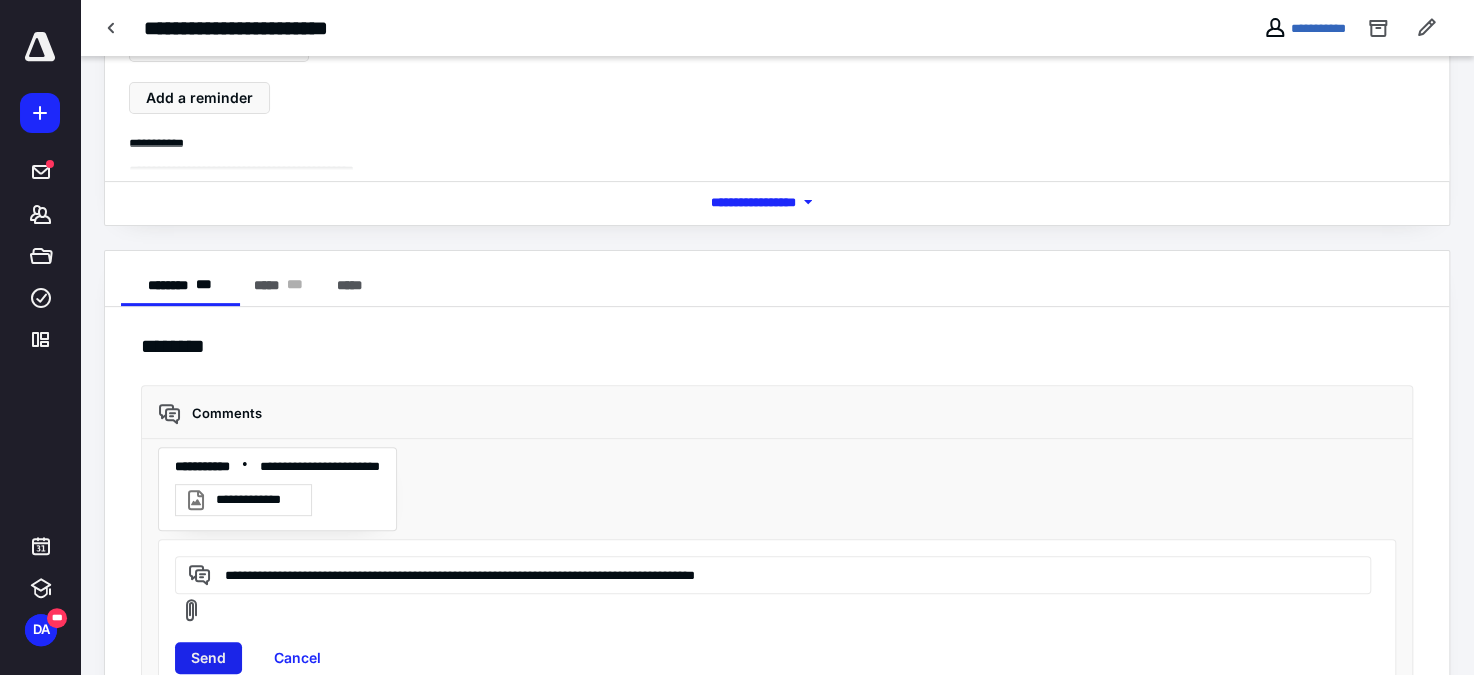 type on "**********" 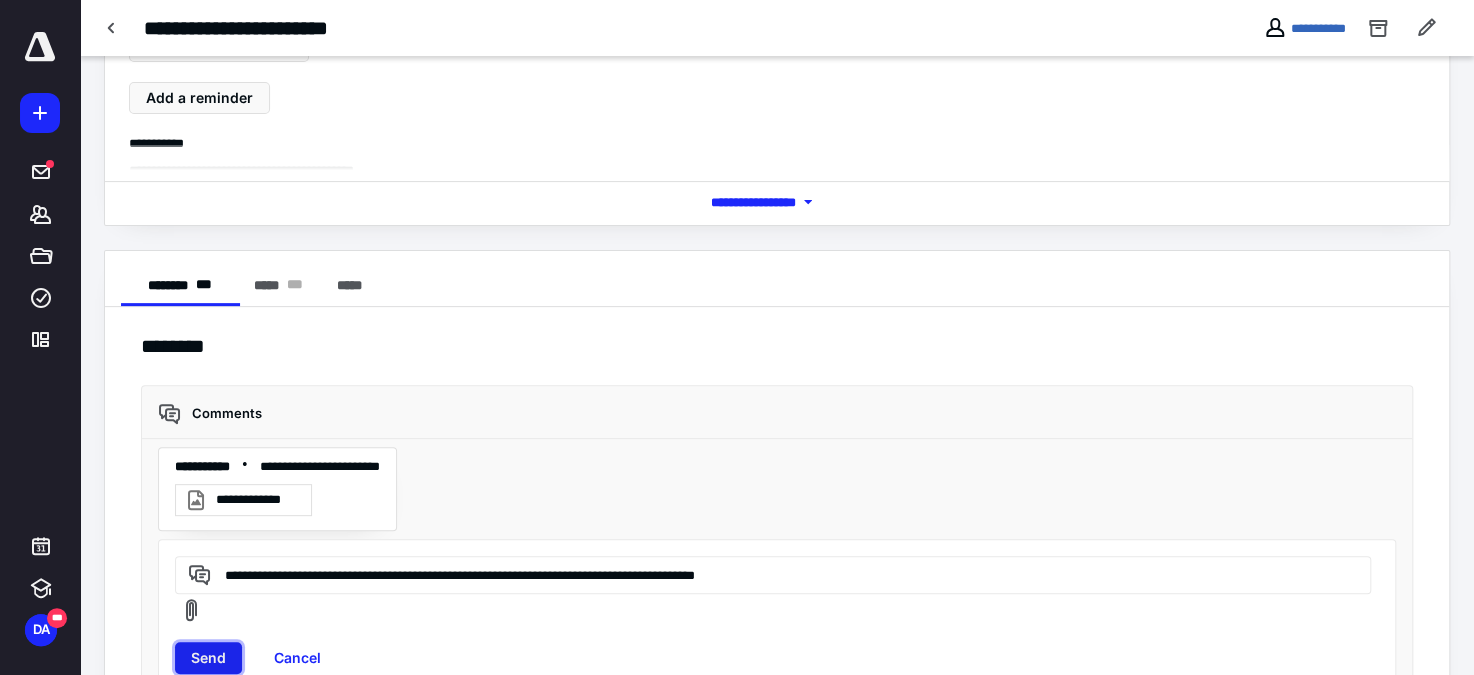 click on "Send" at bounding box center (208, 658) 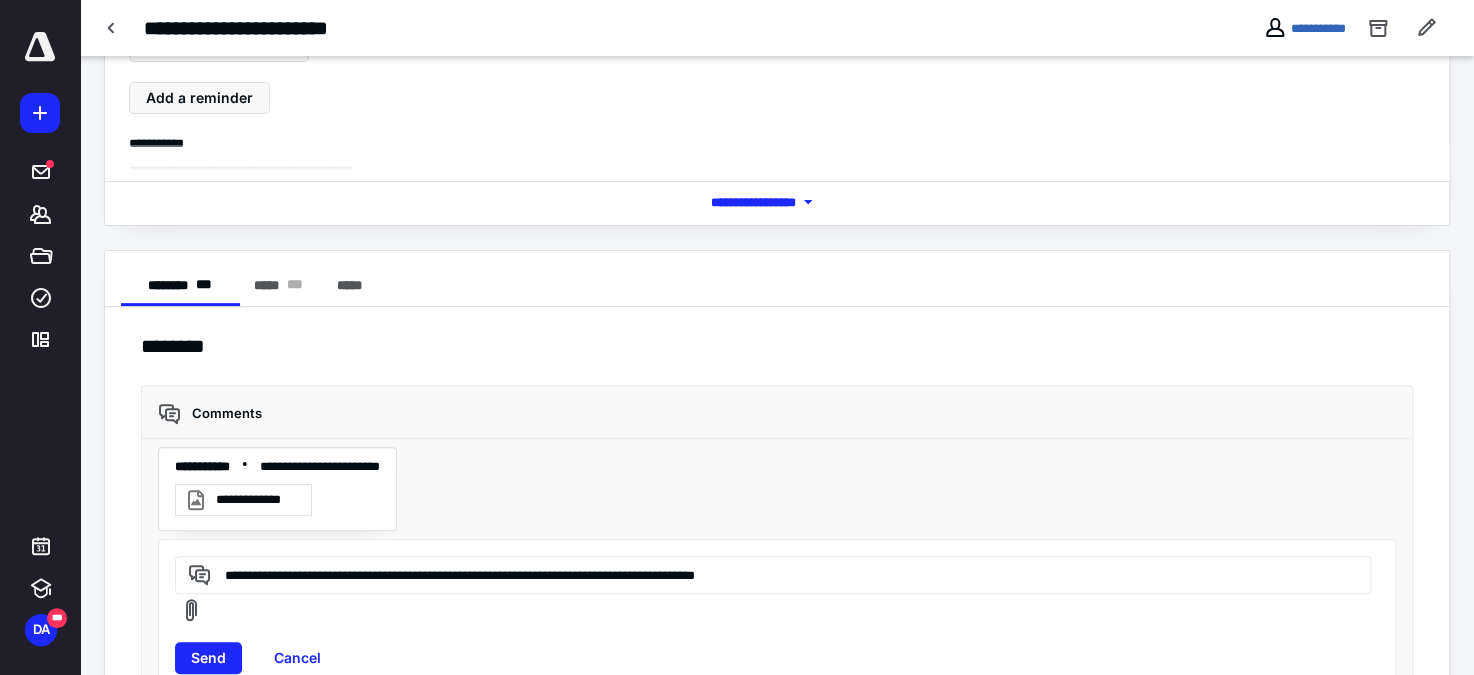 type 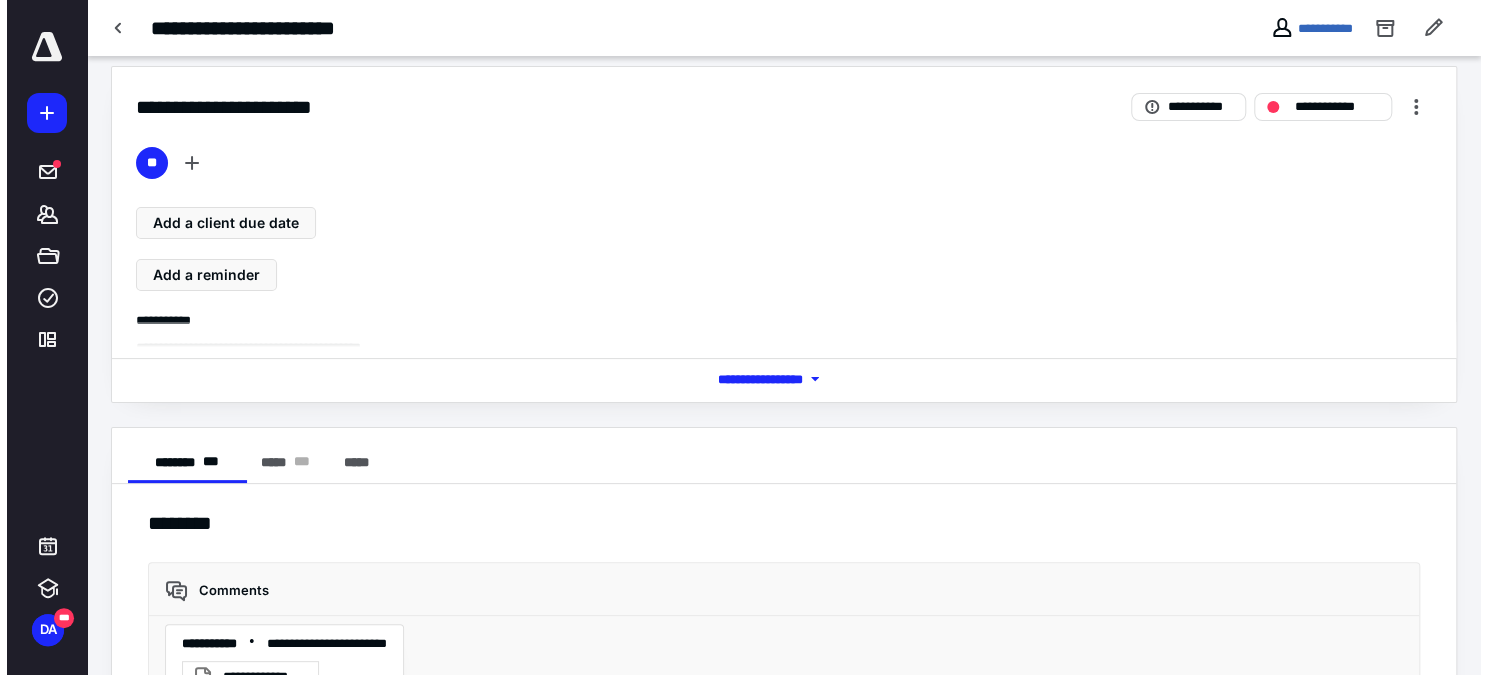 scroll, scrollTop: 0, scrollLeft: 0, axis: both 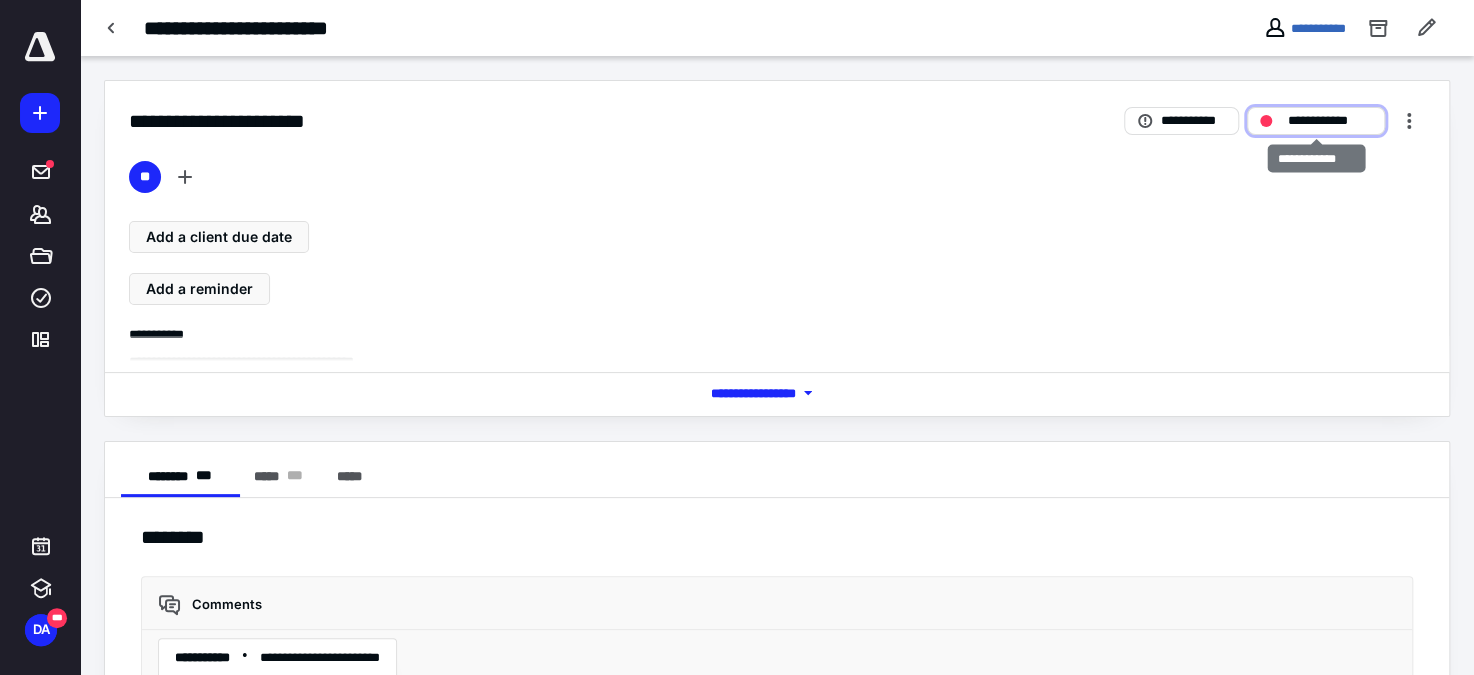 click on "**********" at bounding box center [1330, 120] 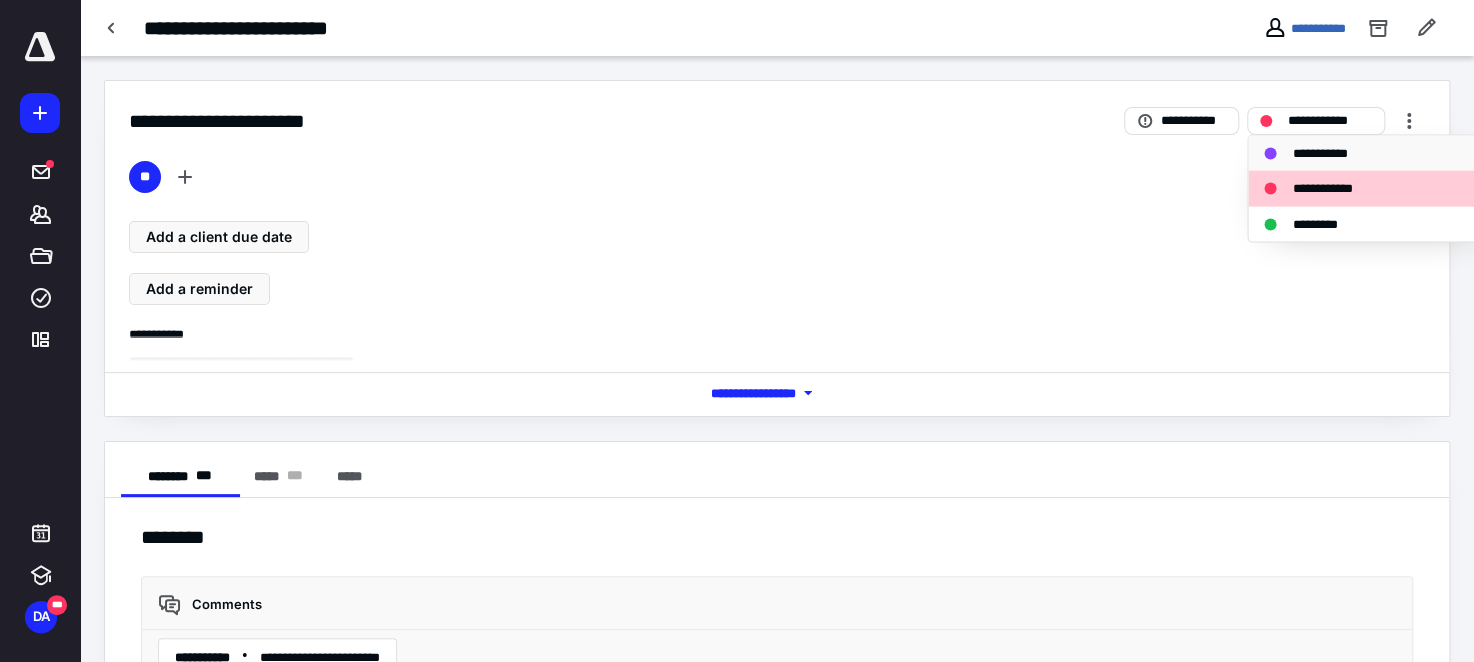 click on "**********" at bounding box center (1324, 153) 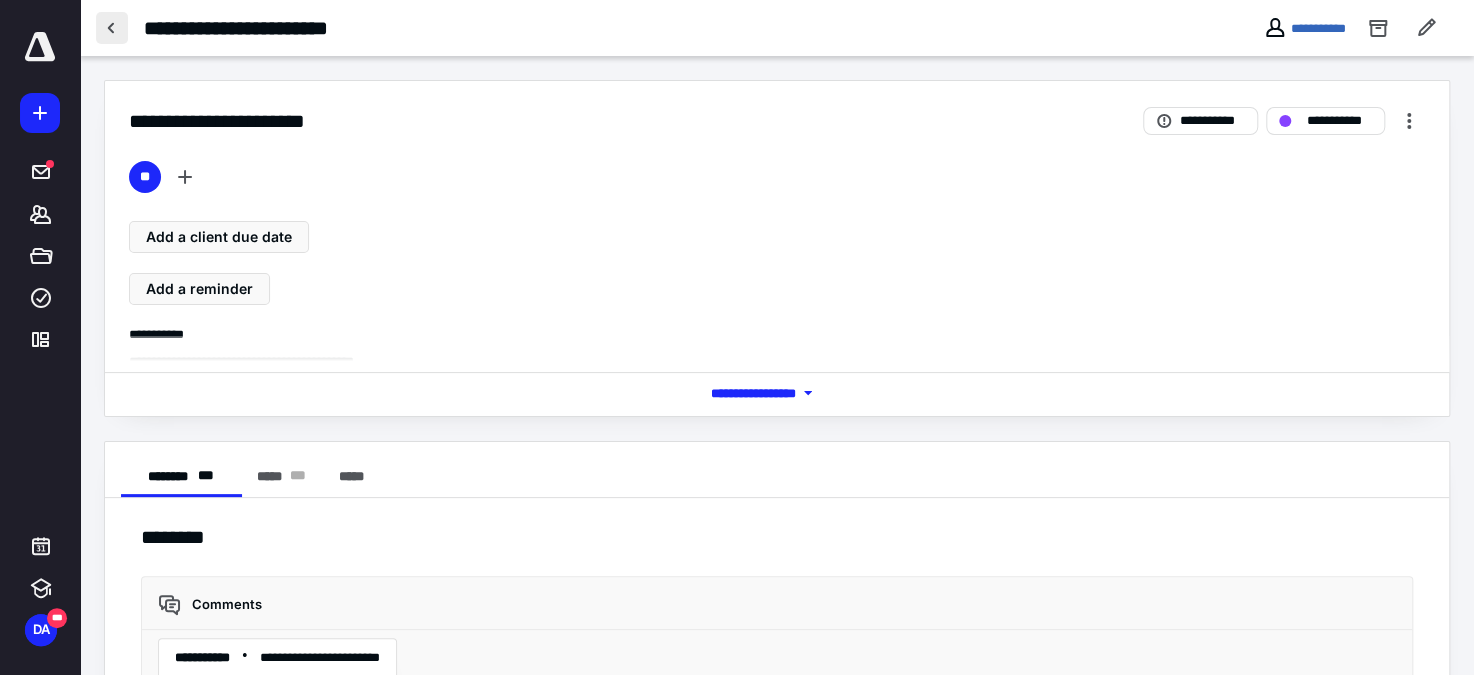 click at bounding box center (112, 28) 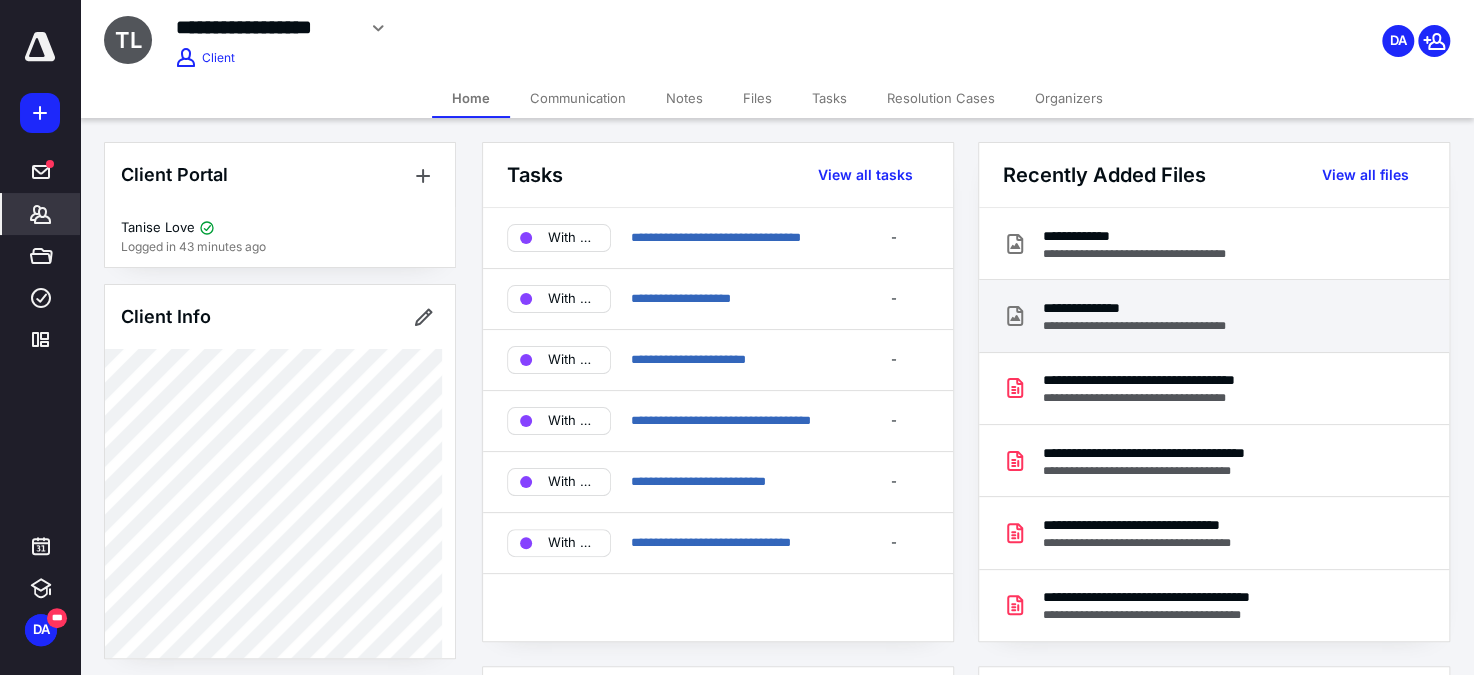click on "**********" at bounding box center [1154, 308] 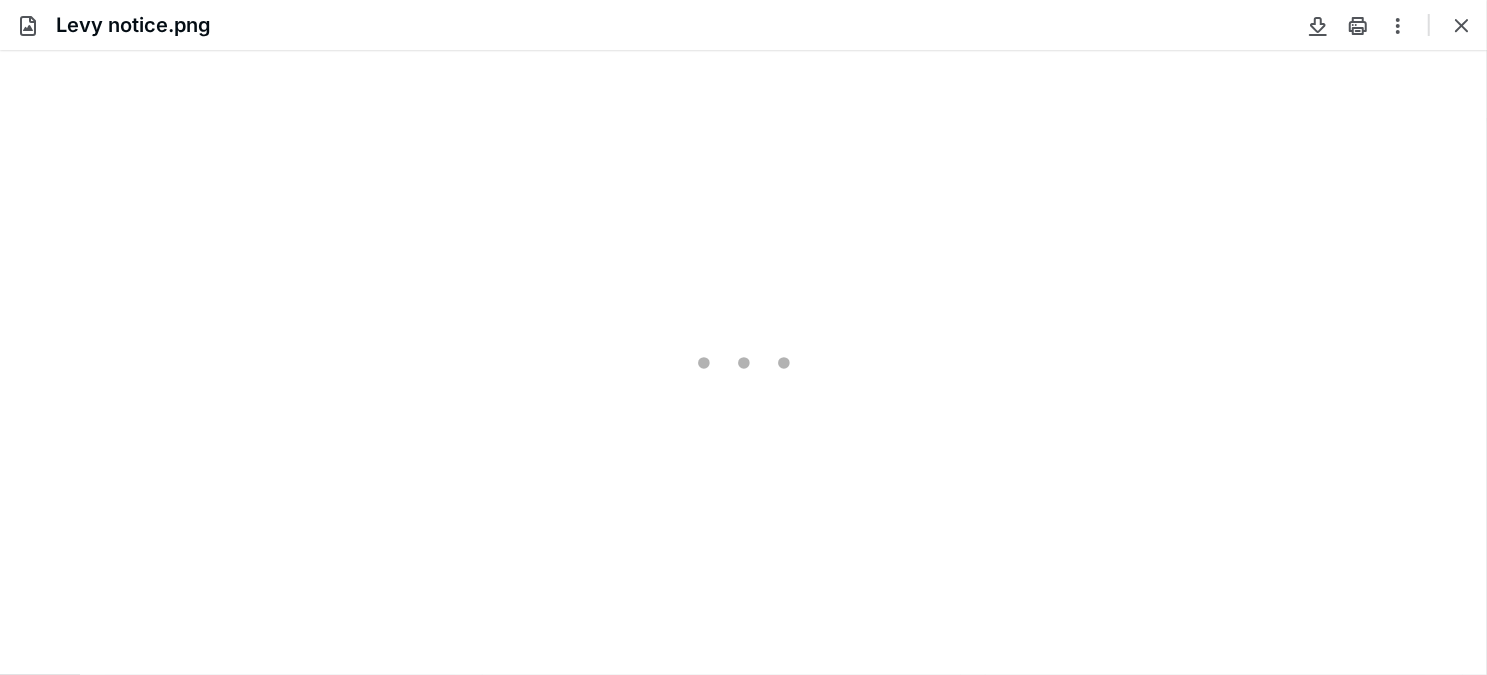 scroll, scrollTop: 0, scrollLeft: 0, axis: both 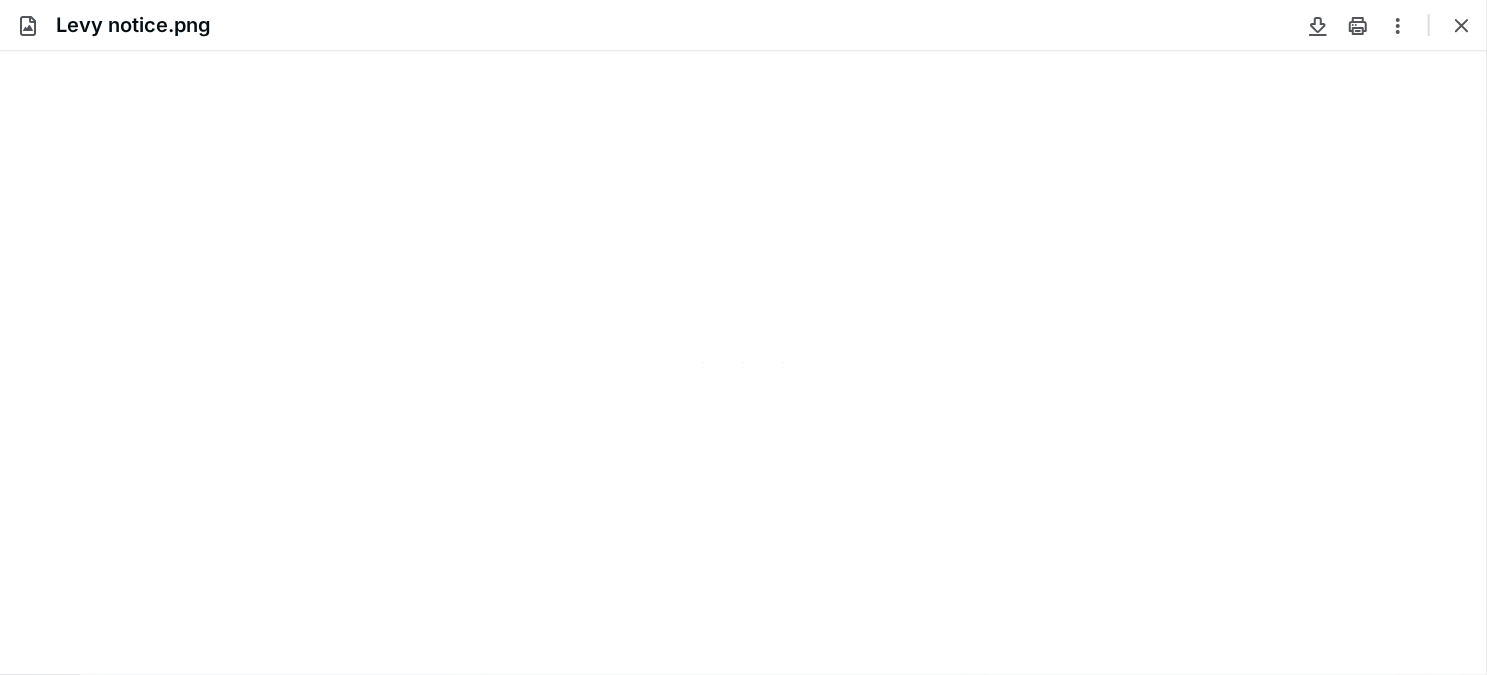 type on "74" 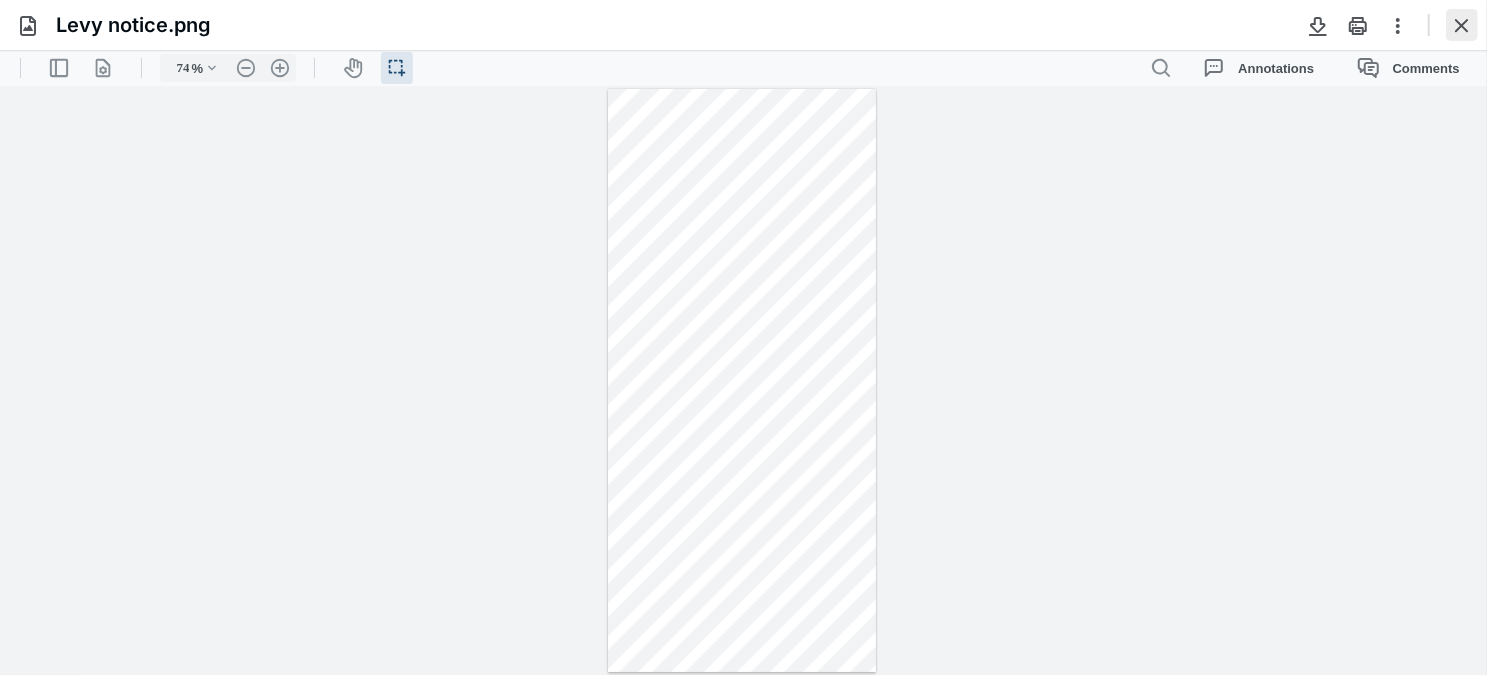click at bounding box center (1462, 25) 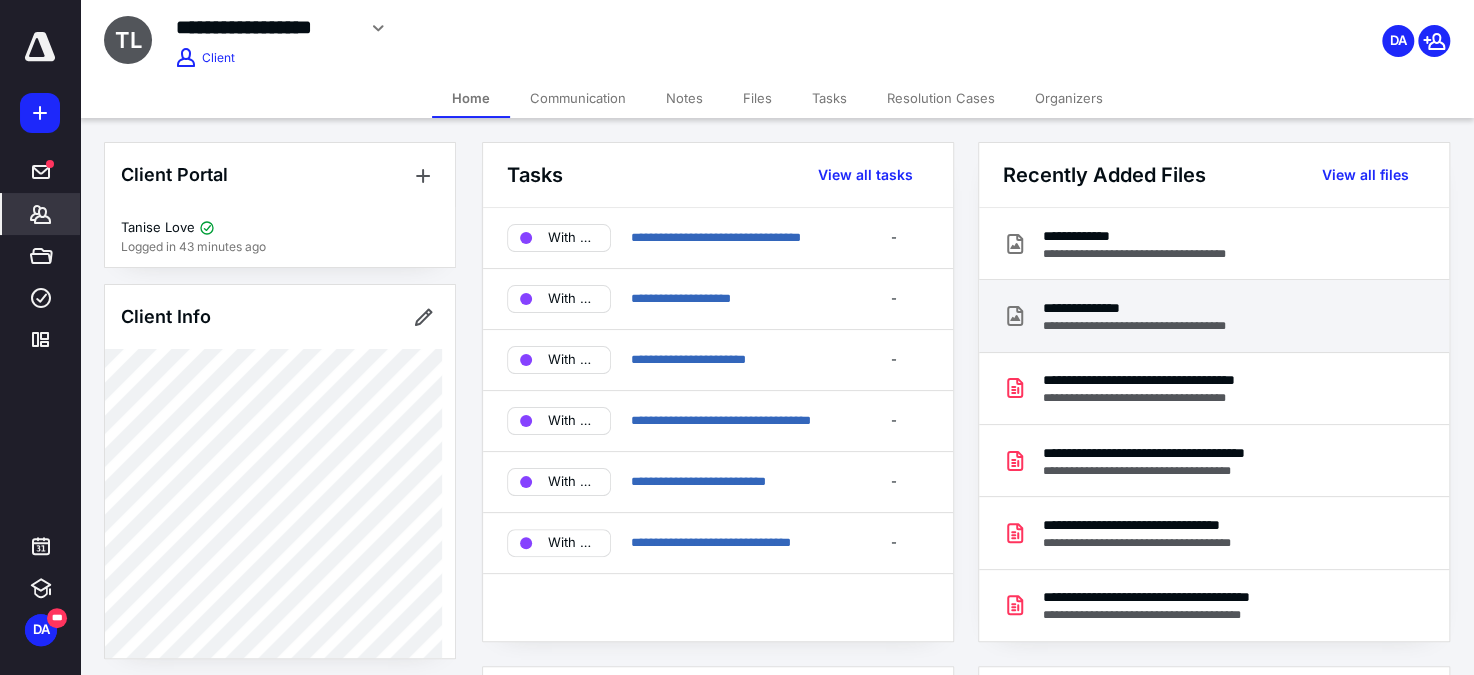 click on "**********" at bounding box center [1154, 308] 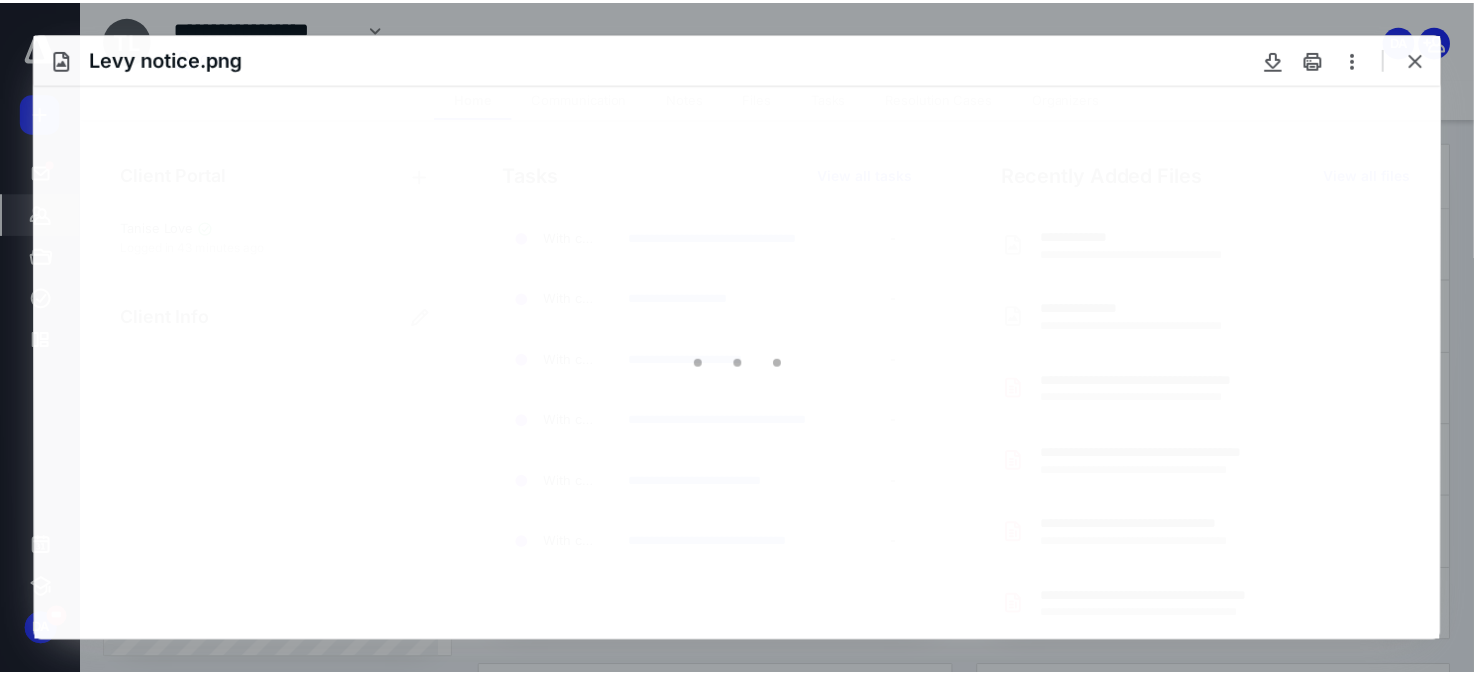 scroll, scrollTop: 0, scrollLeft: 0, axis: both 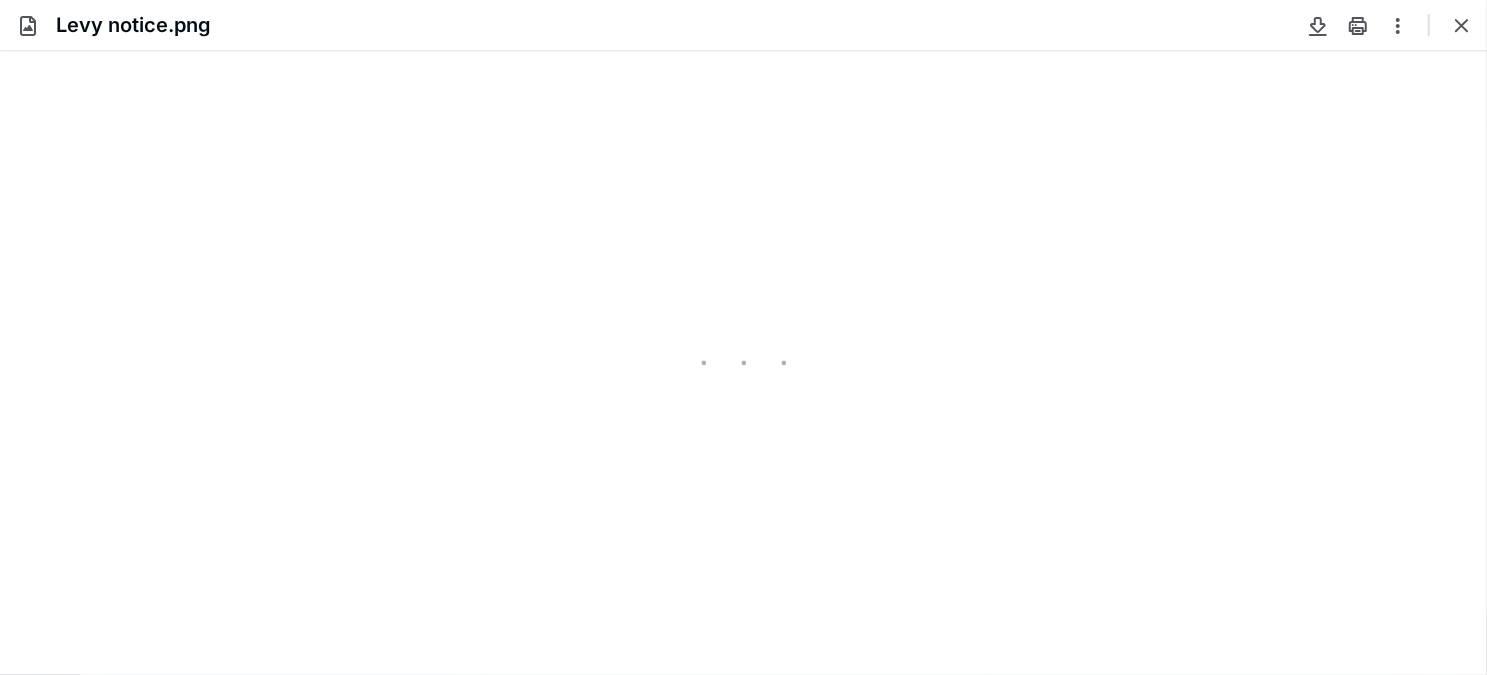 type on "74" 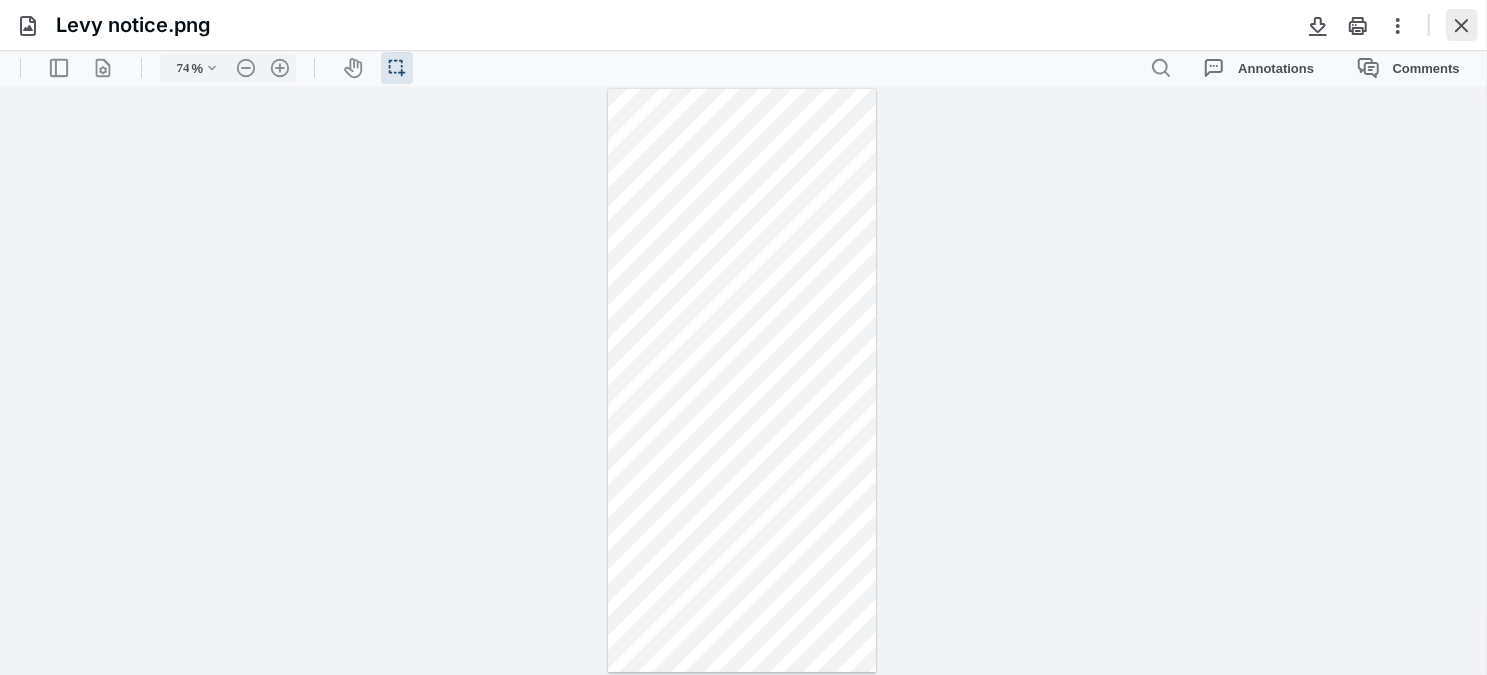 click at bounding box center [1462, 25] 